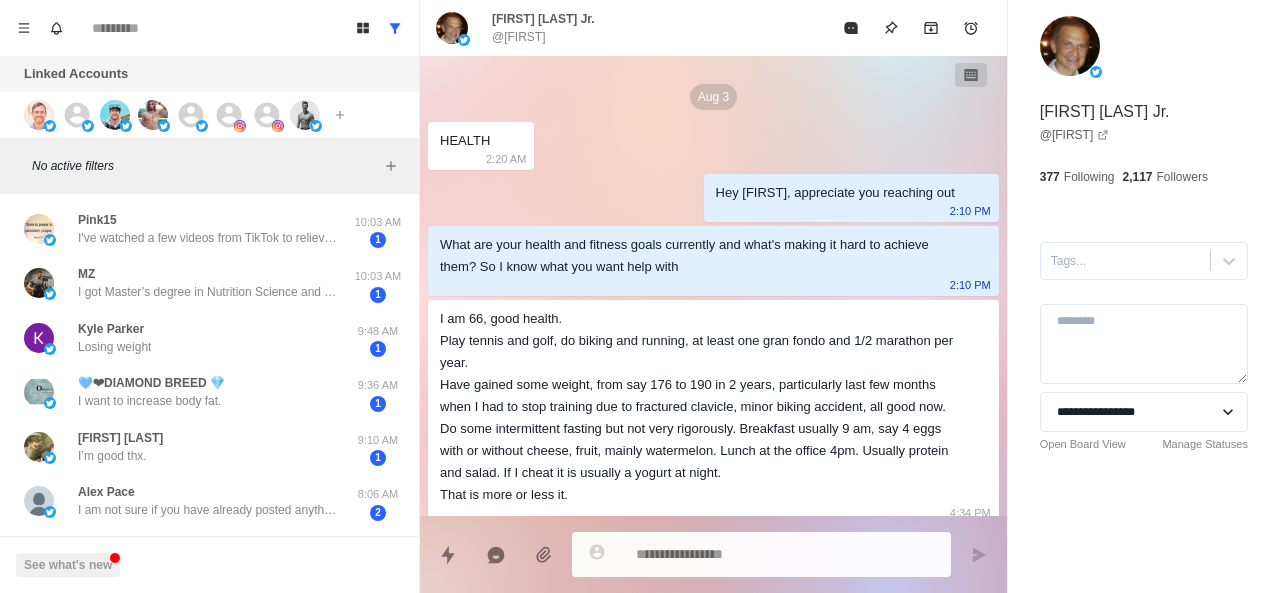 scroll, scrollTop: 0, scrollLeft: 0, axis: both 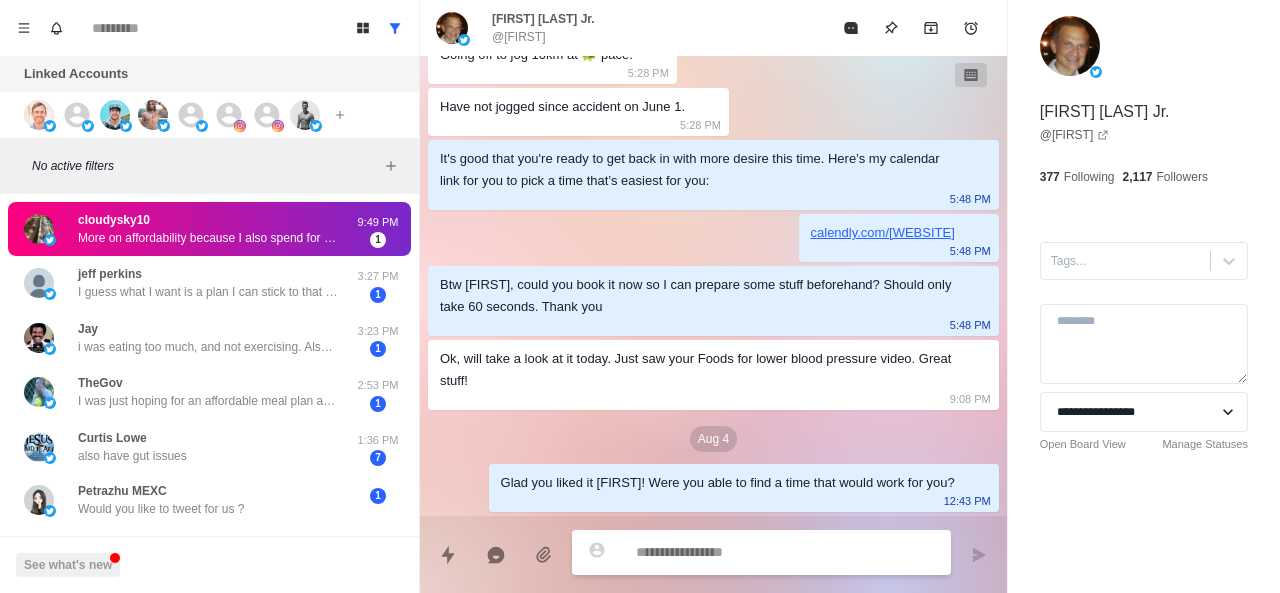 type on "*" 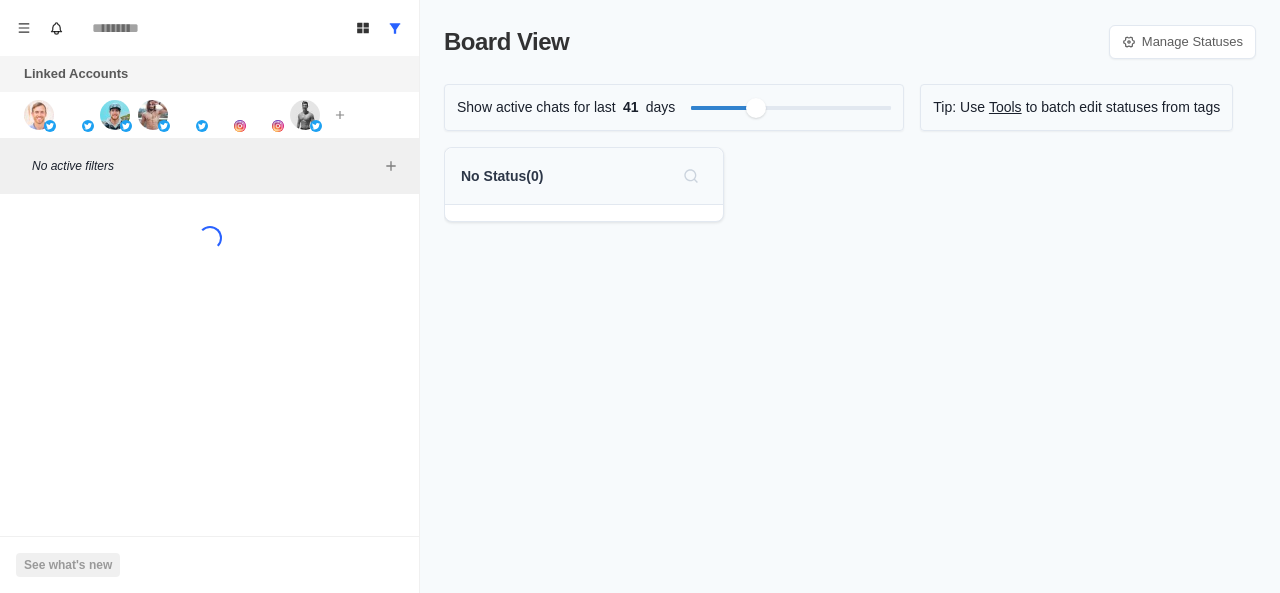 scroll, scrollTop: 0, scrollLeft: 0, axis: both 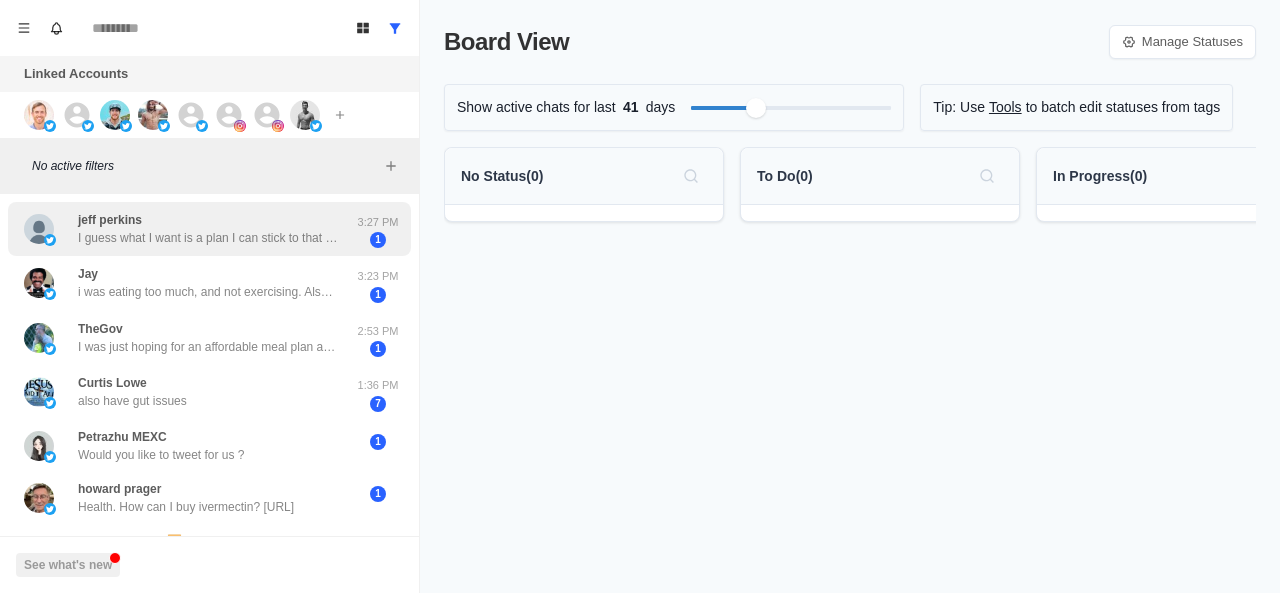click on "I guess what I want is a plan I can stick to that works for a 54 year old to get off the medication I’m on." at bounding box center [208, 238] 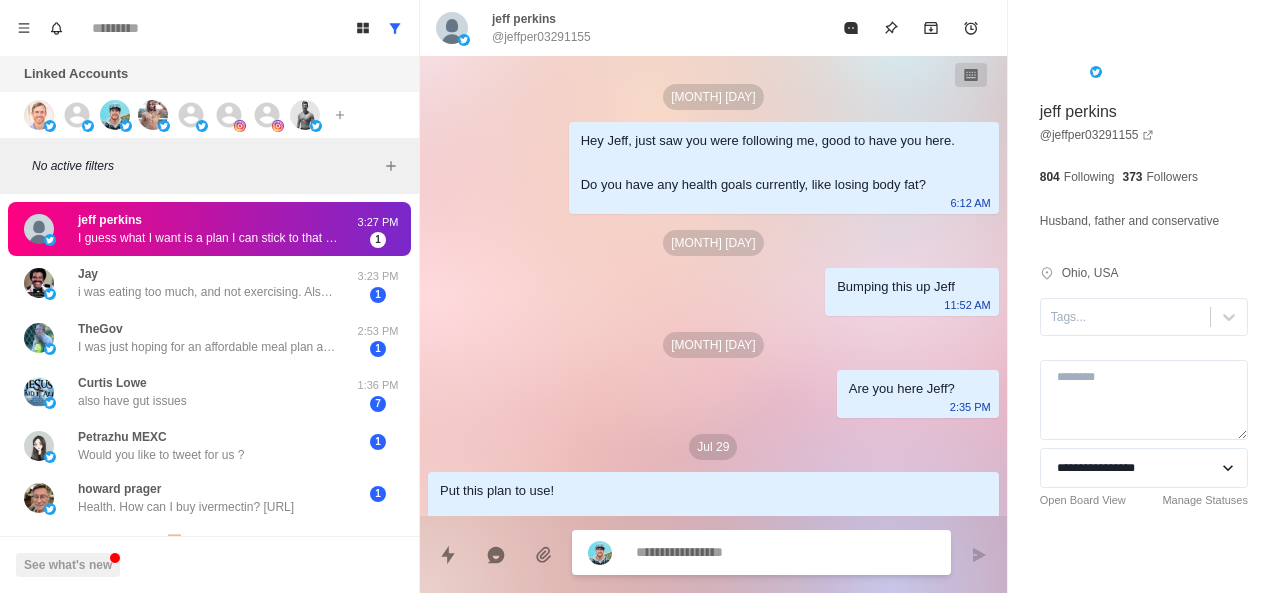 scroll, scrollTop: 1008, scrollLeft: 0, axis: vertical 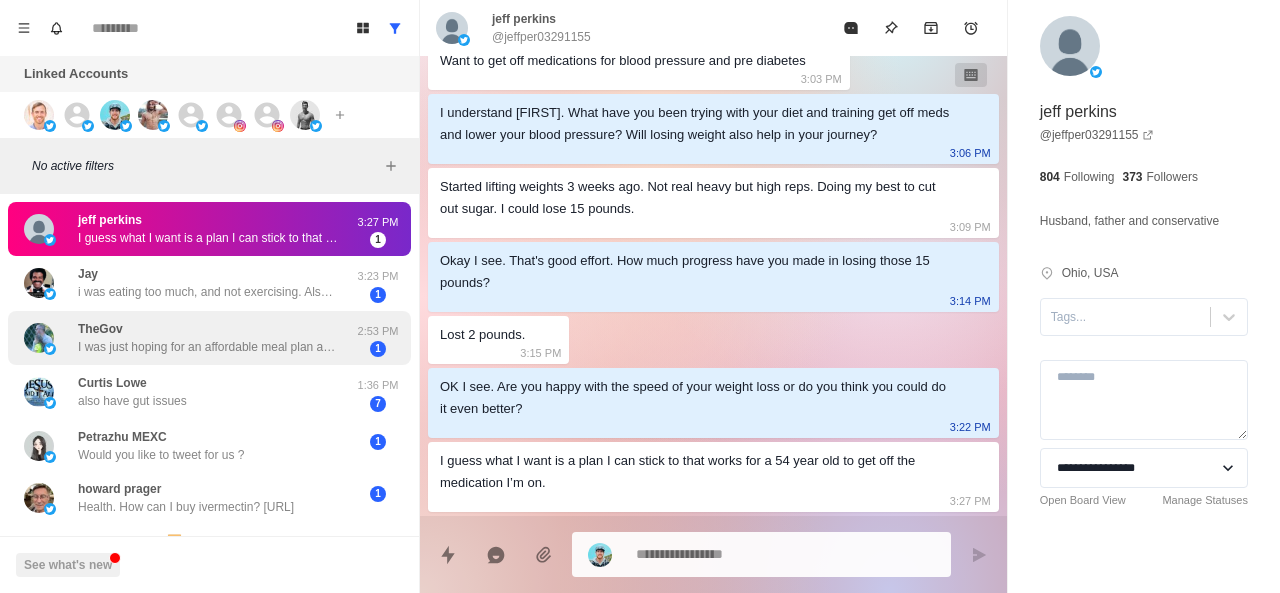 click on "I was just hoping for an affordable meal plan and workout routine to help lose overall mass
Without feeling like I am starving myself
I’m a teacher and married with 2 kids. My wife also works so we are a good middle class family, but some of these meal plans I see are unbelievable expensive" at bounding box center (208, 347) 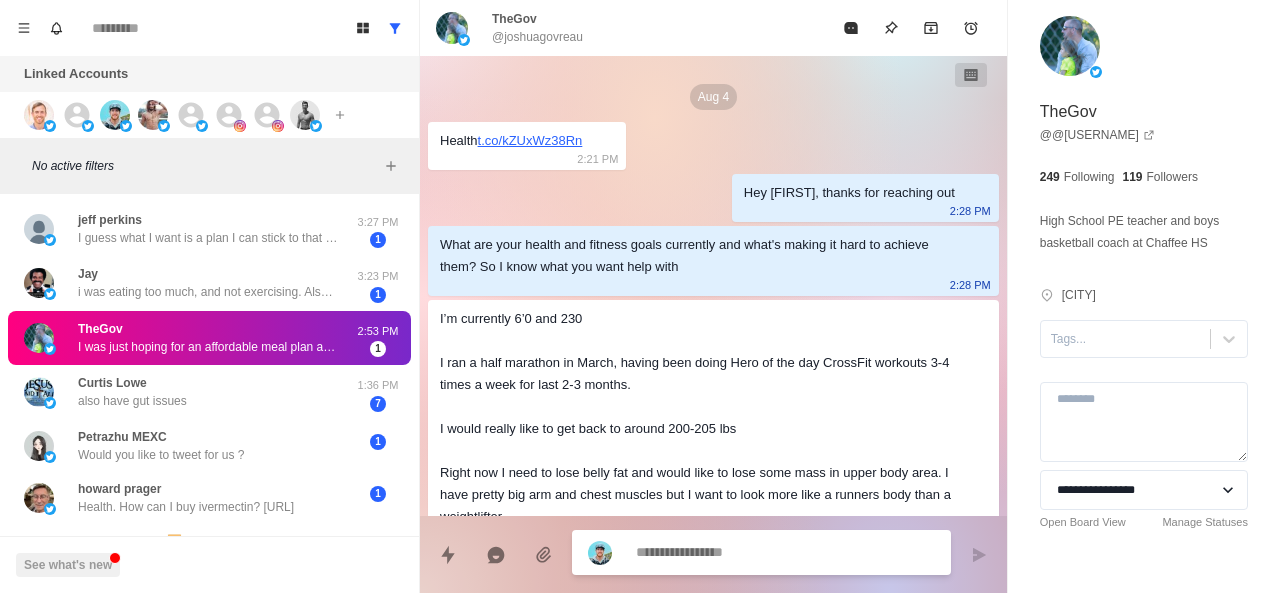 scroll, scrollTop: 572, scrollLeft: 0, axis: vertical 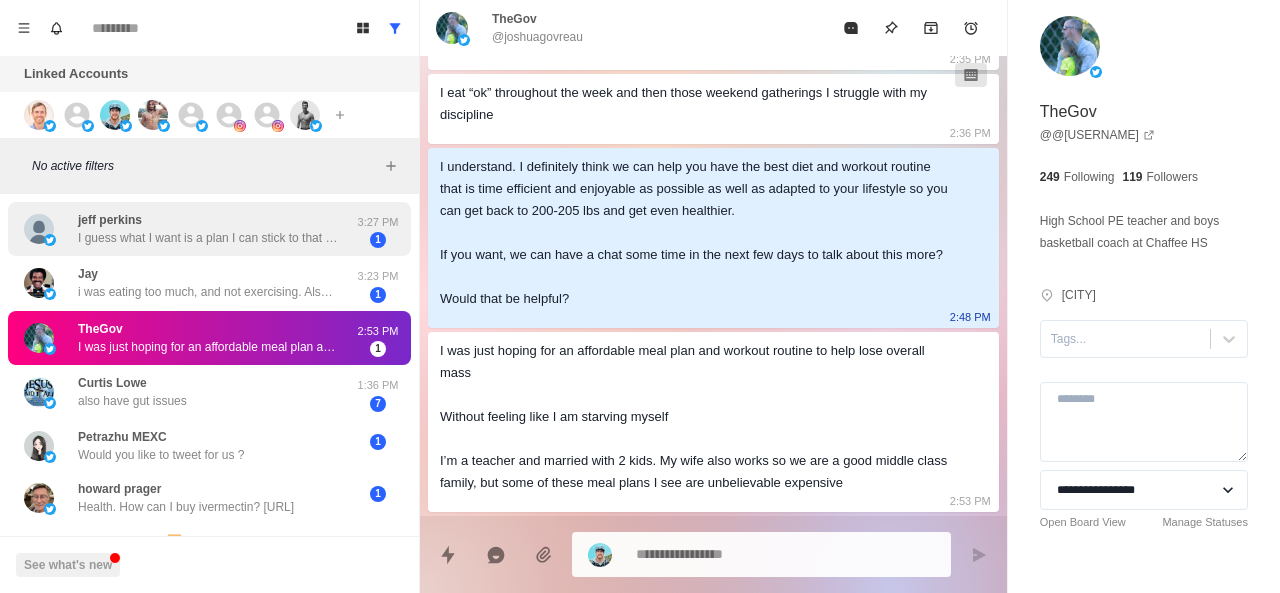click on "I guess what I want is a plan I can stick to that works for a 54 year old to get off the medication I’m on." at bounding box center [208, 238] 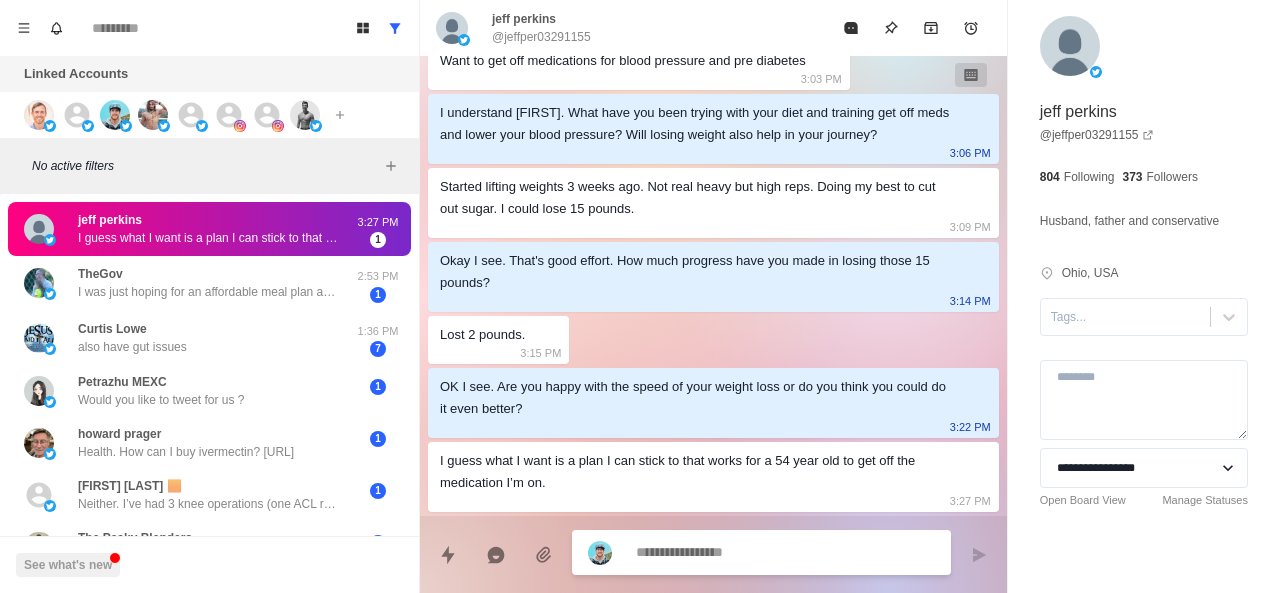scroll, scrollTop: 1008, scrollLeft: 0, axis: vertical 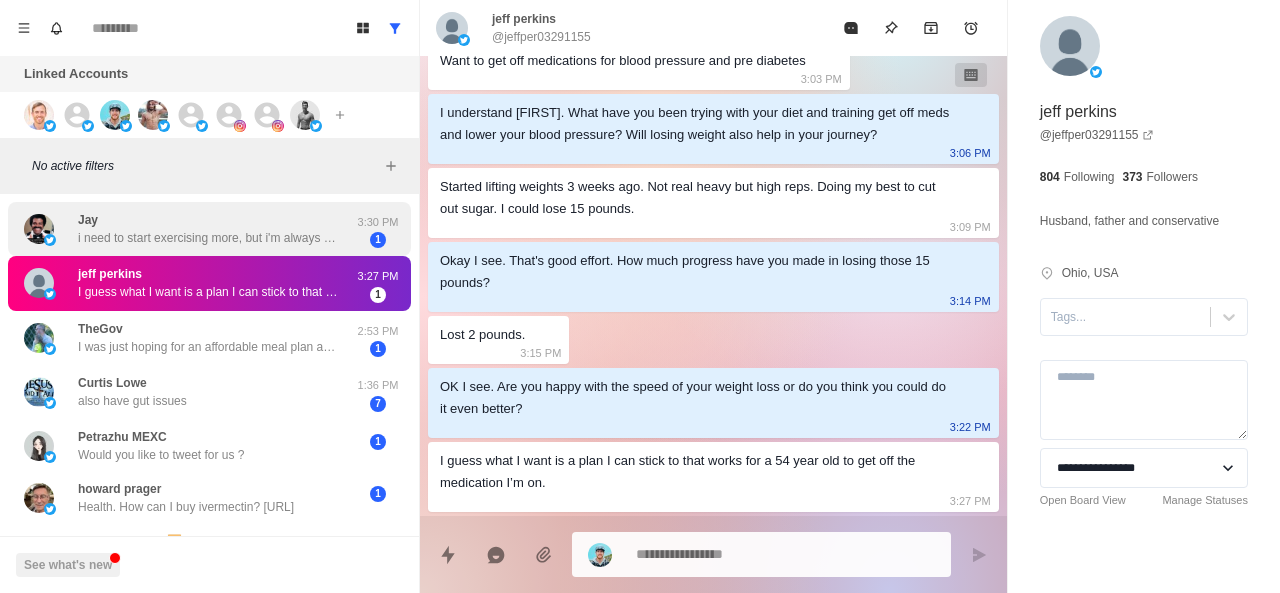 click on "i need to start exercising more, but i'm always out of breath. i'm taking it slow, but need to get to the point of pushing myself harder." at bounding box center [208, 238] 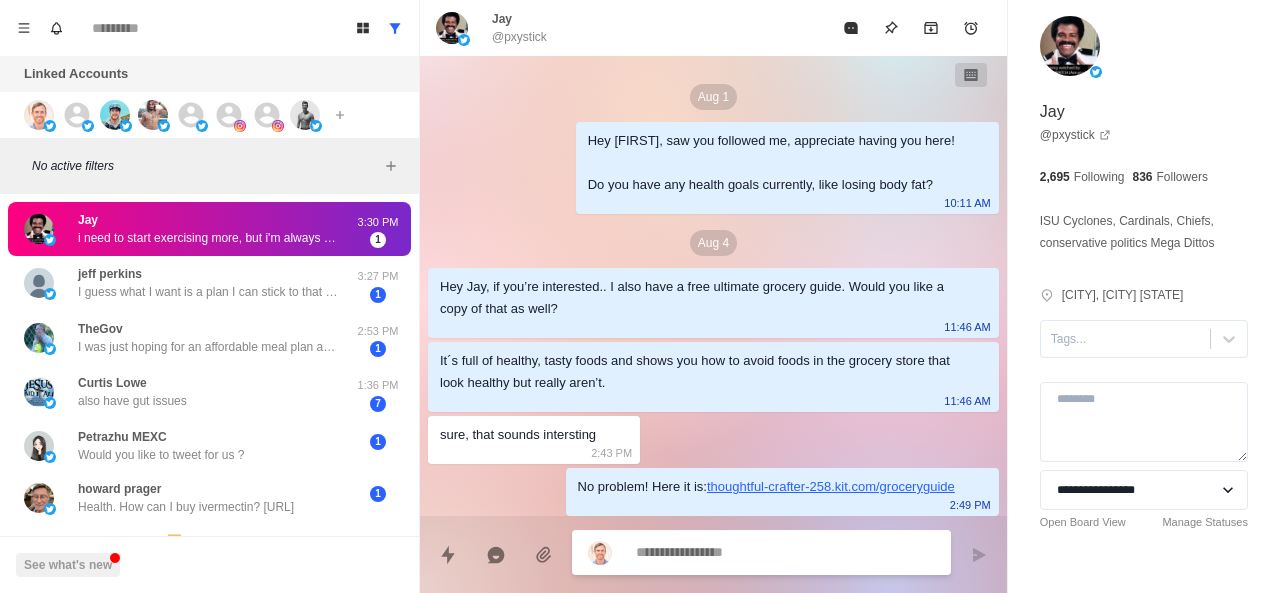 scroll, scrollTop: 930, scrollLeft: 0, axis: vertical 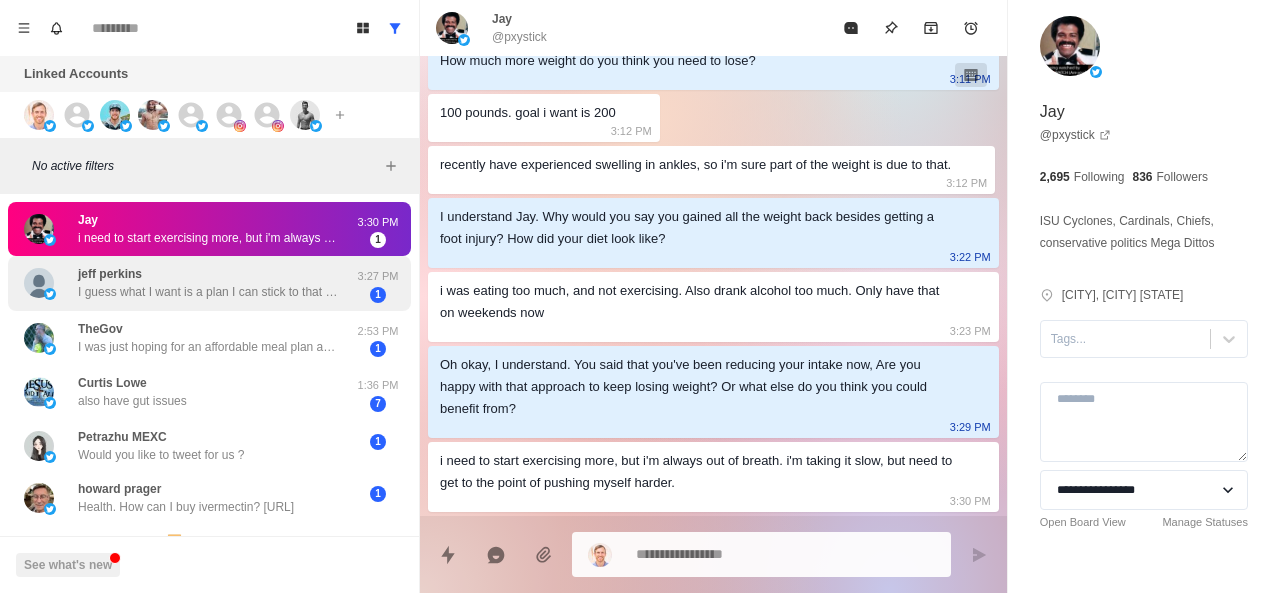 click on "[FIRST] [LAST] I guess what I want is a plan I can stick to that works for a 54 year old to get off the medication I’m on." at bounding box center [208, 283] 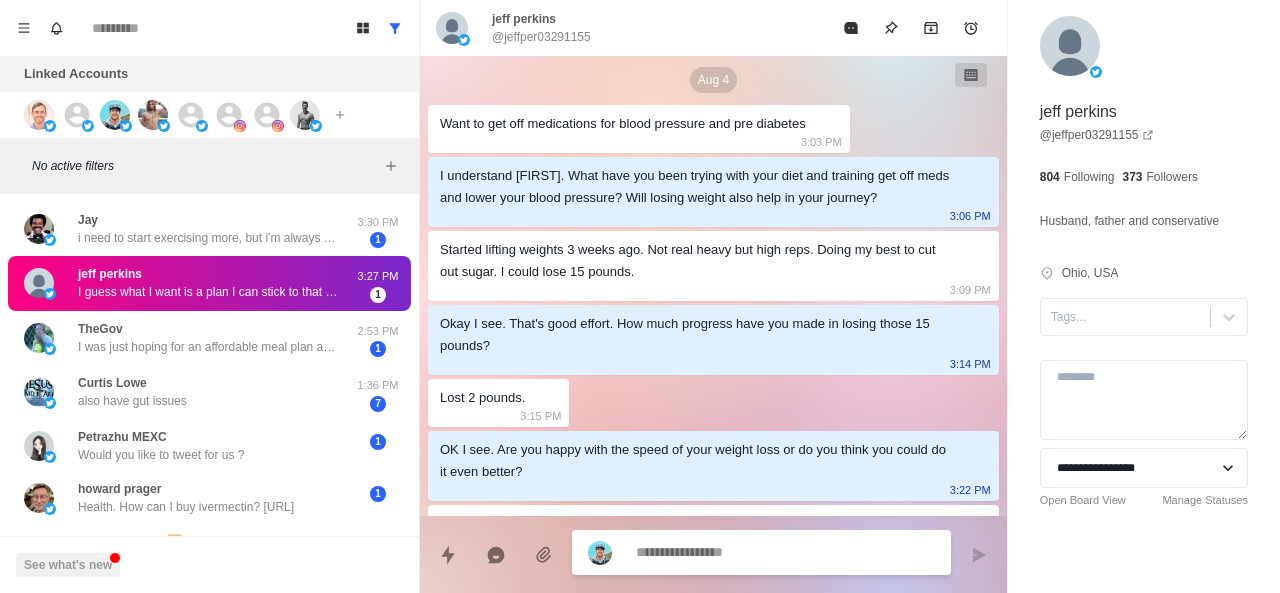 scroll, scrollTop: 1008, scrollLeft: 0, axis: vertical 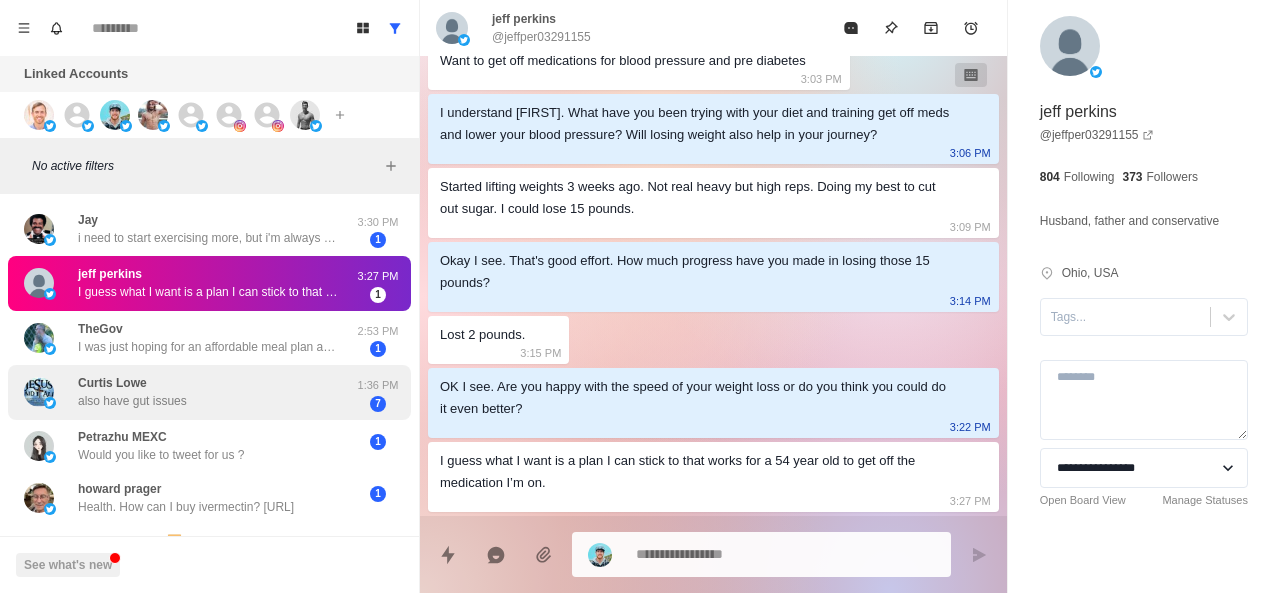 click on "Curtis Lowe also have gut issues" at bounding box center [188, 392] 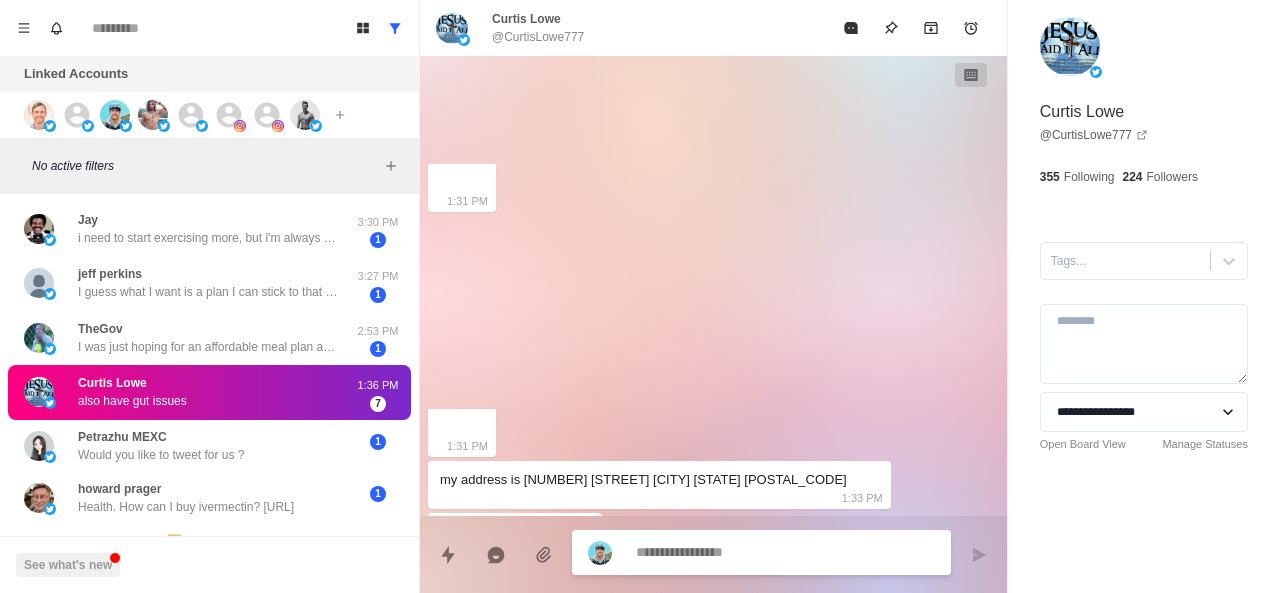 scroll, scrollTop: 1022, scrollLeft: 0, axis: vertical 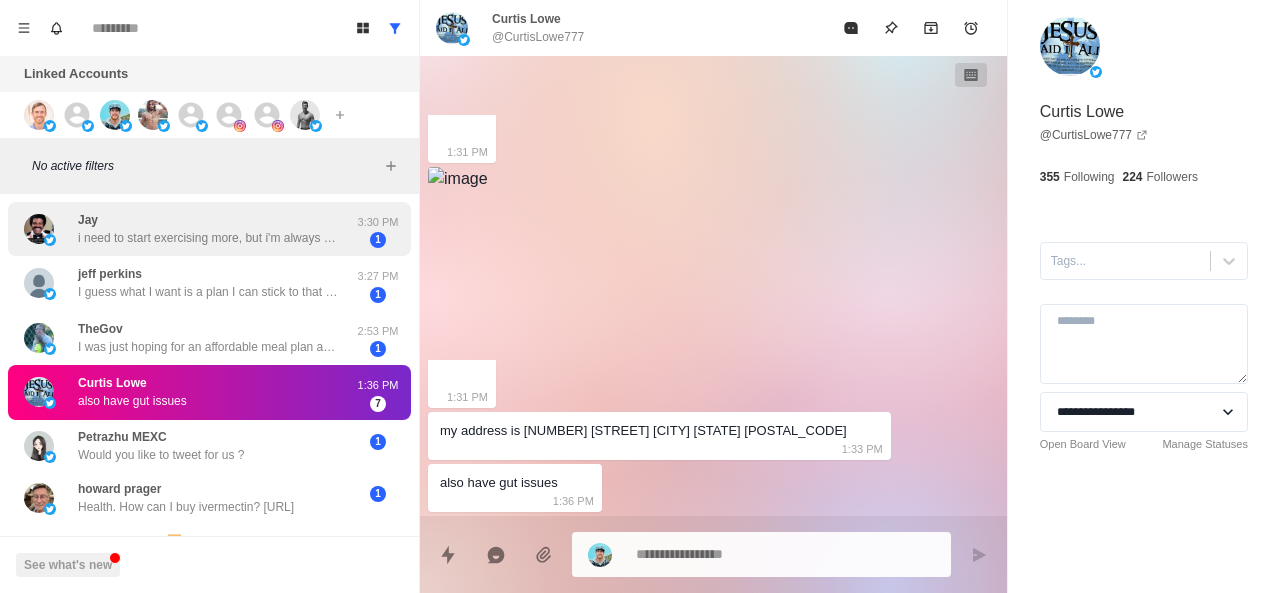 click on "i need to start exercising more, but i'm always out of breath. i'm taking it slow, but need to get to the point of pushing myself harder." at bounding box center [208, 238] 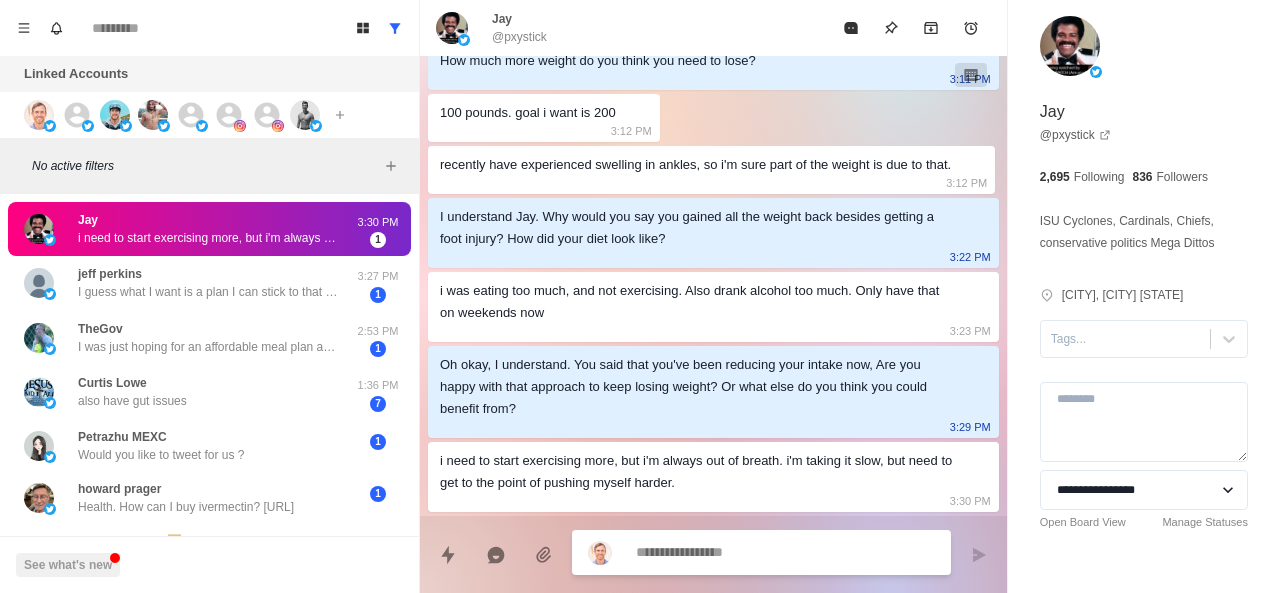 scroll, scrollTop: 930, scrollLeft: 0, axis: vertical 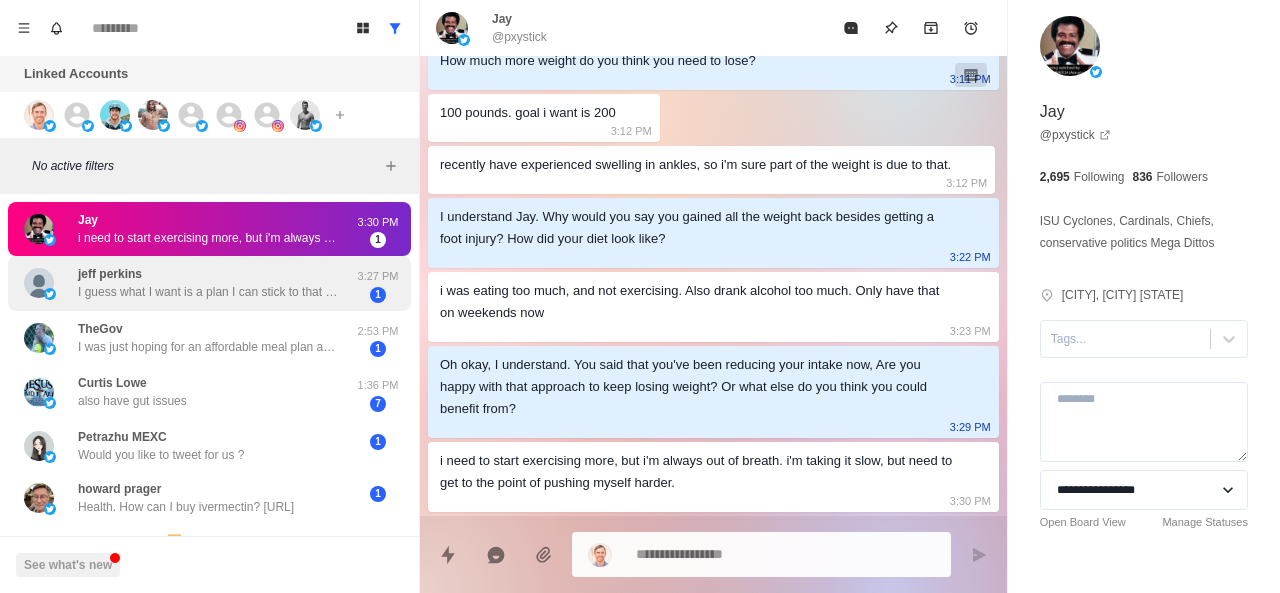 click on "jeff perkins I guess what I want is a plan I can stick to that works for a 54 year old to get off the medication I’m on. 3:27 PM 1" at bounding box center (209, 283) 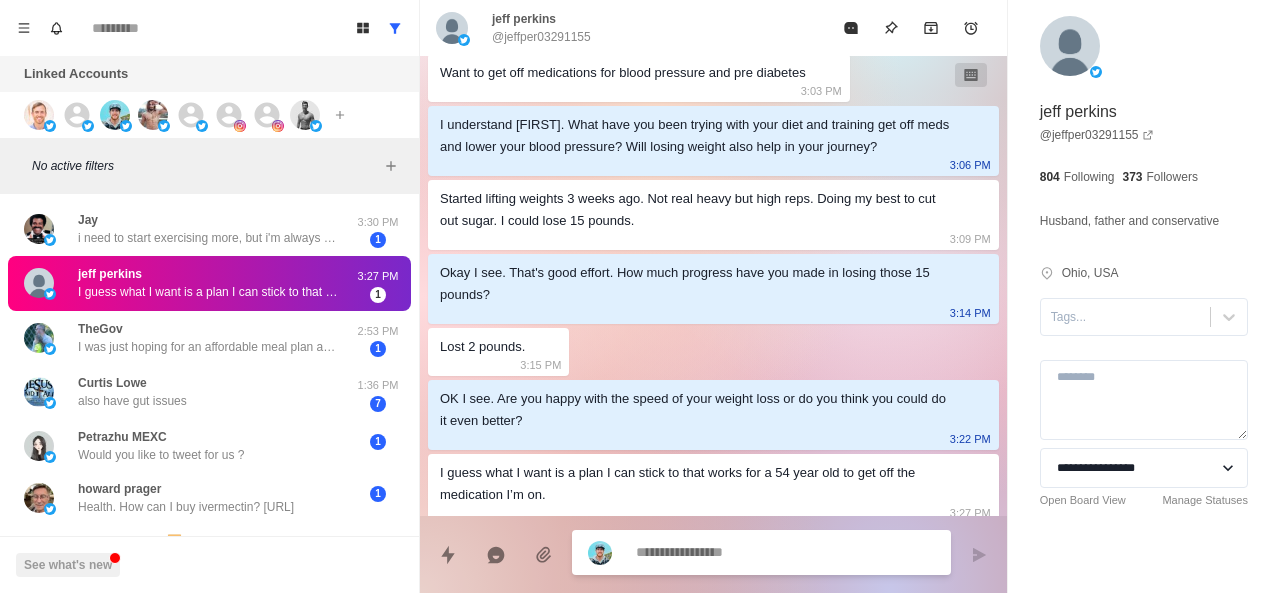 scroll, scrollTop: 1008, scrollLeft: 0, axis: vertical 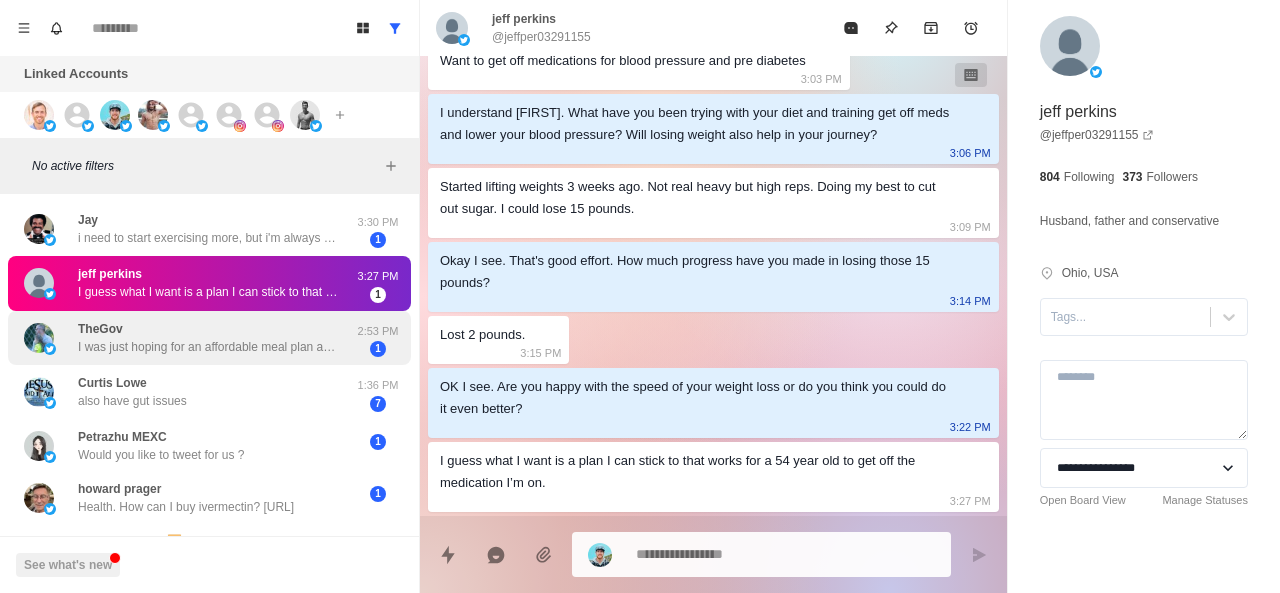 click on "I was just hoping for an affordable meal plan and workout routine to help lose overall mass
Without feeling like I am starving myself
I’m a teacher and married with 2 kids. My wife also works so we are a good middle class family, but some of these meal plans I see are unbelievable expensive" at bounding box center (208, 347) 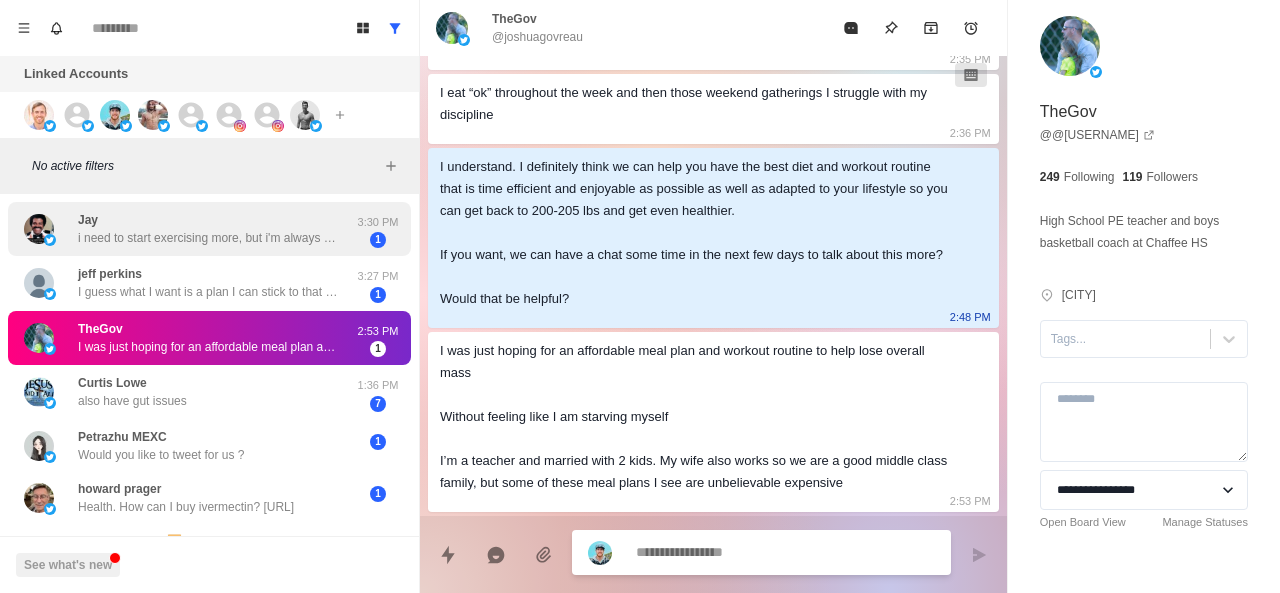 click on "[FIRST] i need to start exercising more, but i'm always out of breath. i'm taking it slow, but need to get to the point of pushing myself harder." at bounding box center (208, 229) 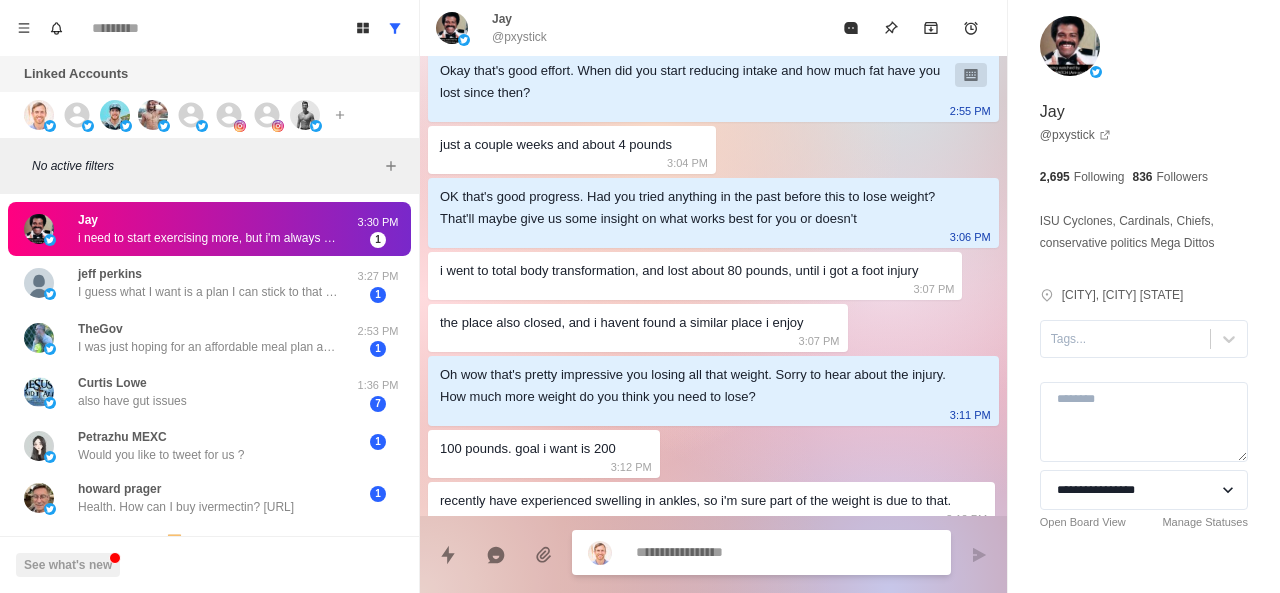 scroll, scrollTop: 930, scrollLeft: 0, axis: vertical 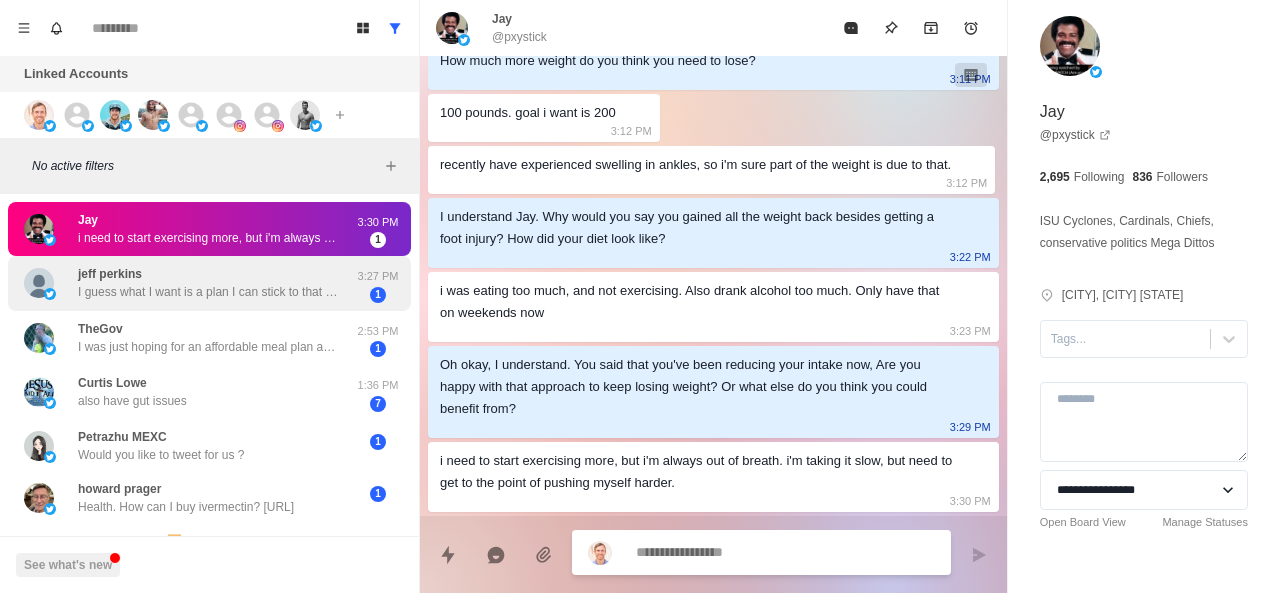 click on "I guess what I want is a plan I can stick to that works for a 54 year old to get off the medication I’m on." at bounding box center [208, 292] 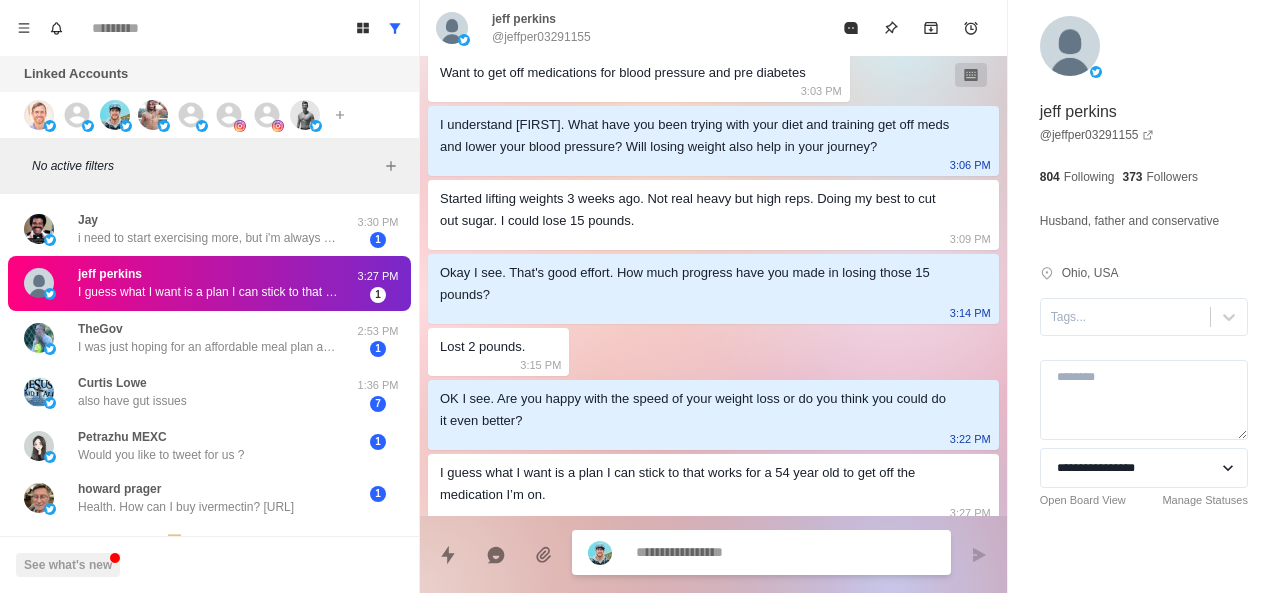 scroll, scrollTop: 1008, scrollLeft: 0, axis: vertical 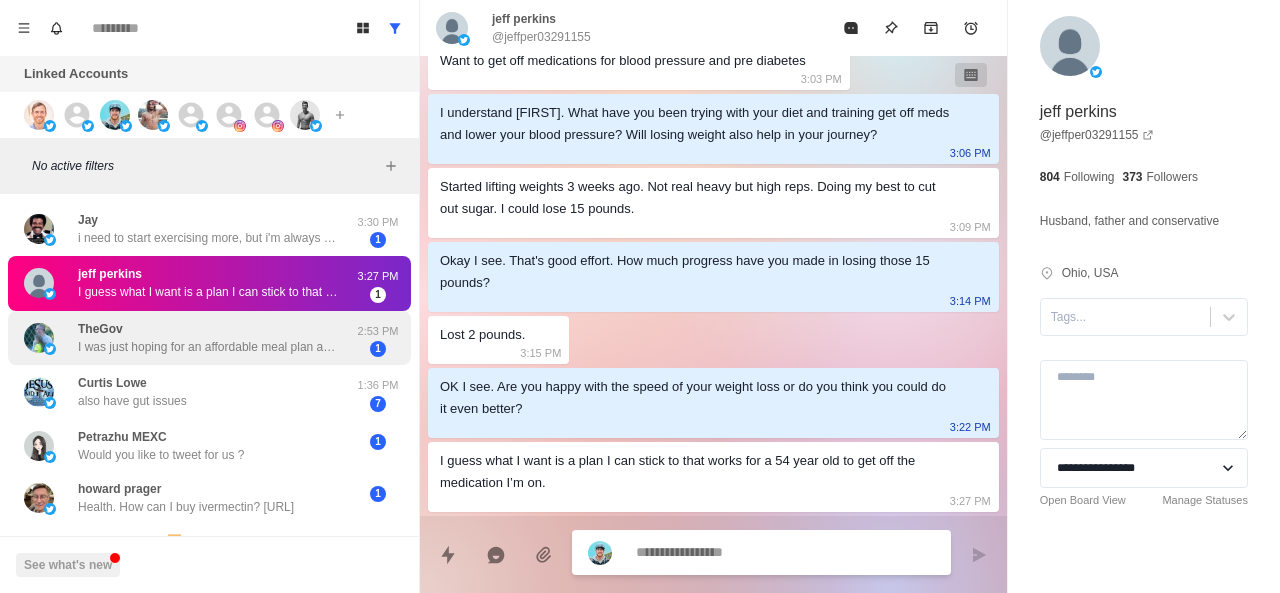 click on "TheGov I was just hoping for an affordable meal plan and workout routine to help lose overall mass
Without feeling like I am starving myself
I’m a teacher and married with 2 kids. My wife also works so we are a good middle class family, but some of these meal plans I see are unbelievable expensive" at bounding box center [208, 338] 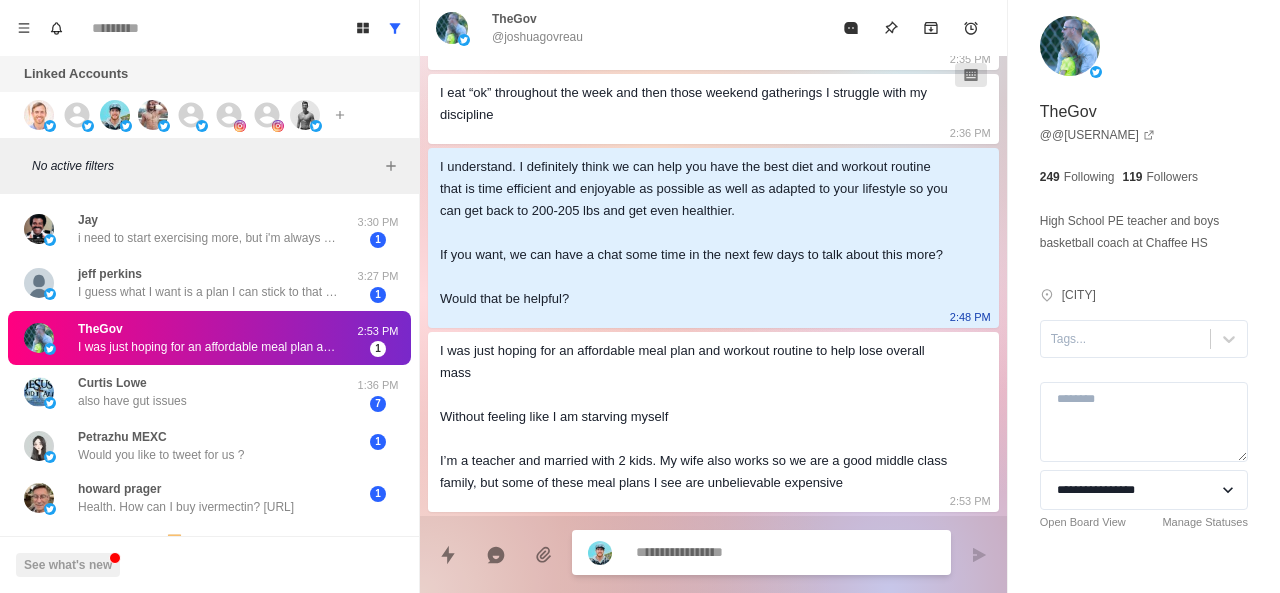 scroll, scrollTop: 572, scrollLeft: 0, axis: vertical 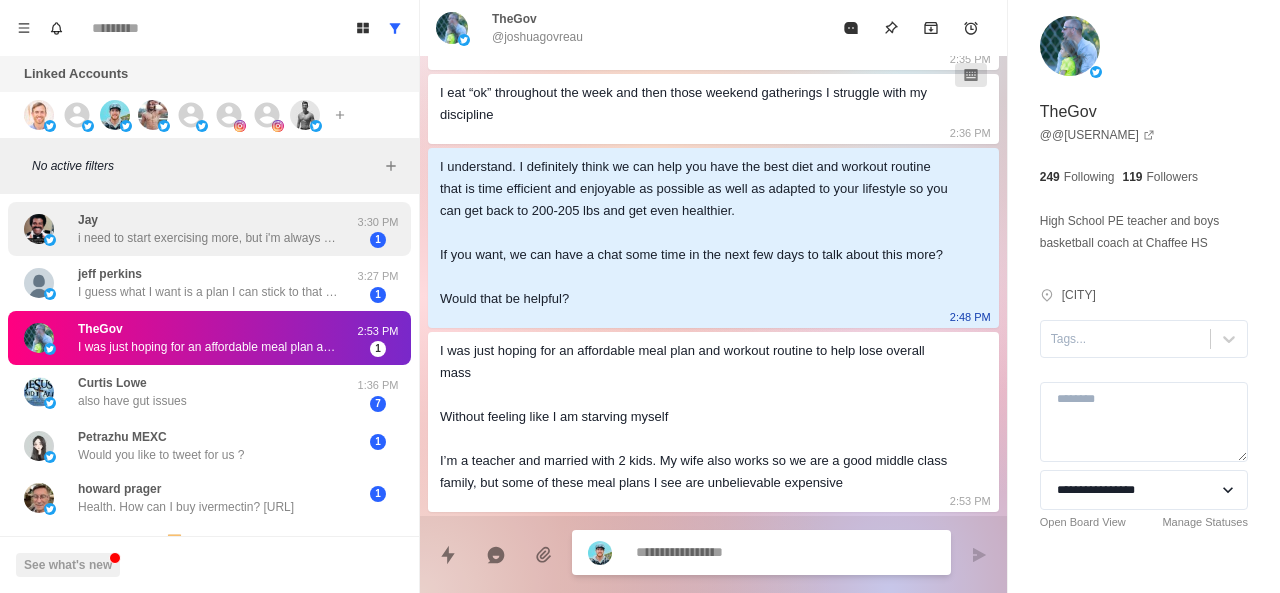 click on "[FIRST] i need to start exercising more, but i'm always out of breath. i'm taking it slow, but need to get to the point of pushing myself harder." at bounding box center [208, 229] 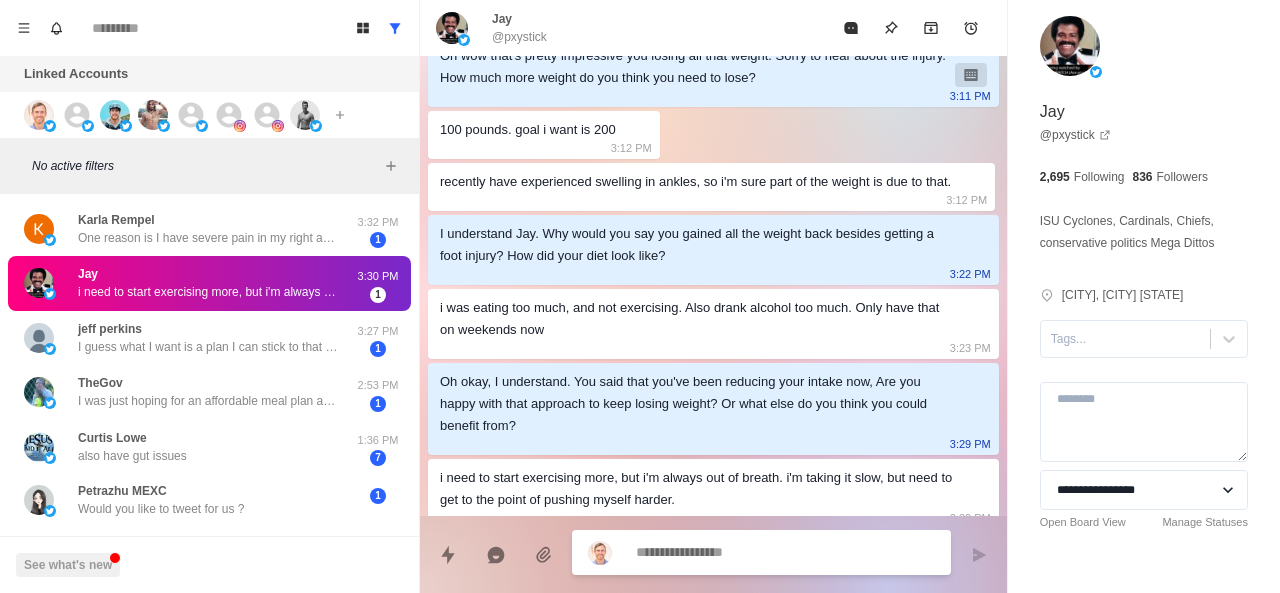 scroll, scrollTop: 930, scrollLeft: 0, axis: vertical 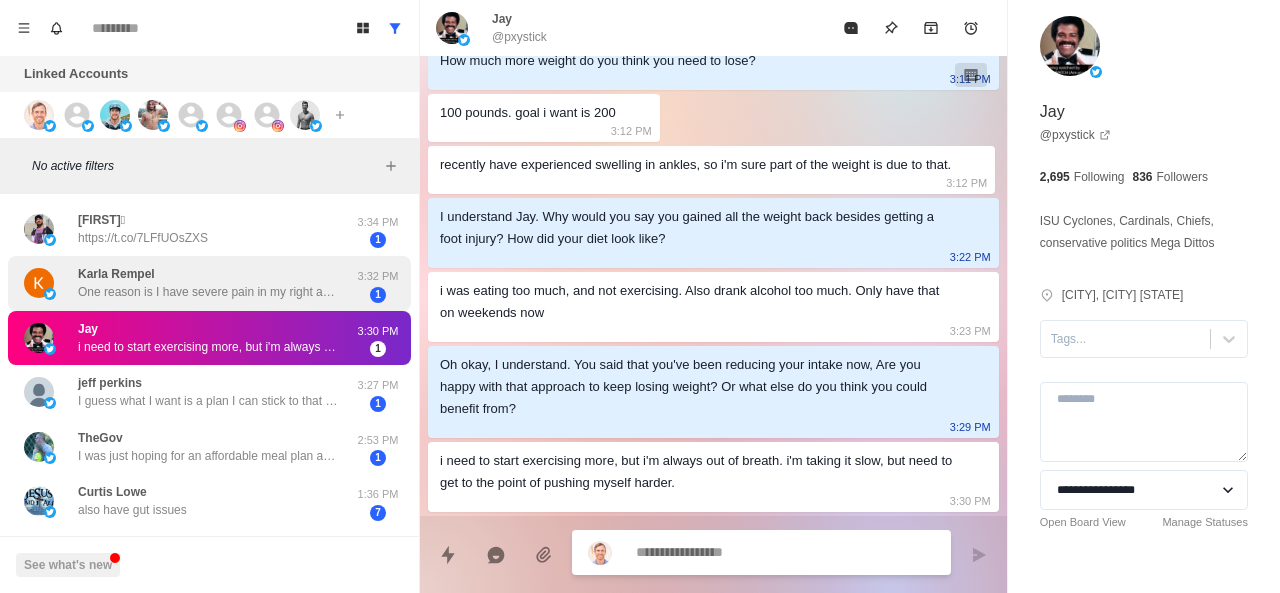 click on "Karla Rempel One reason is I have severe pain in my right ankle (exasperated by my weight).  Another reason is time (I work shift work - noon until midnight).  Finally, I have never "loved" working out so it is a challenge to restart, especially after not doing it for an extended period of time 3:32 PM 1" at bounding box center [209, 283] 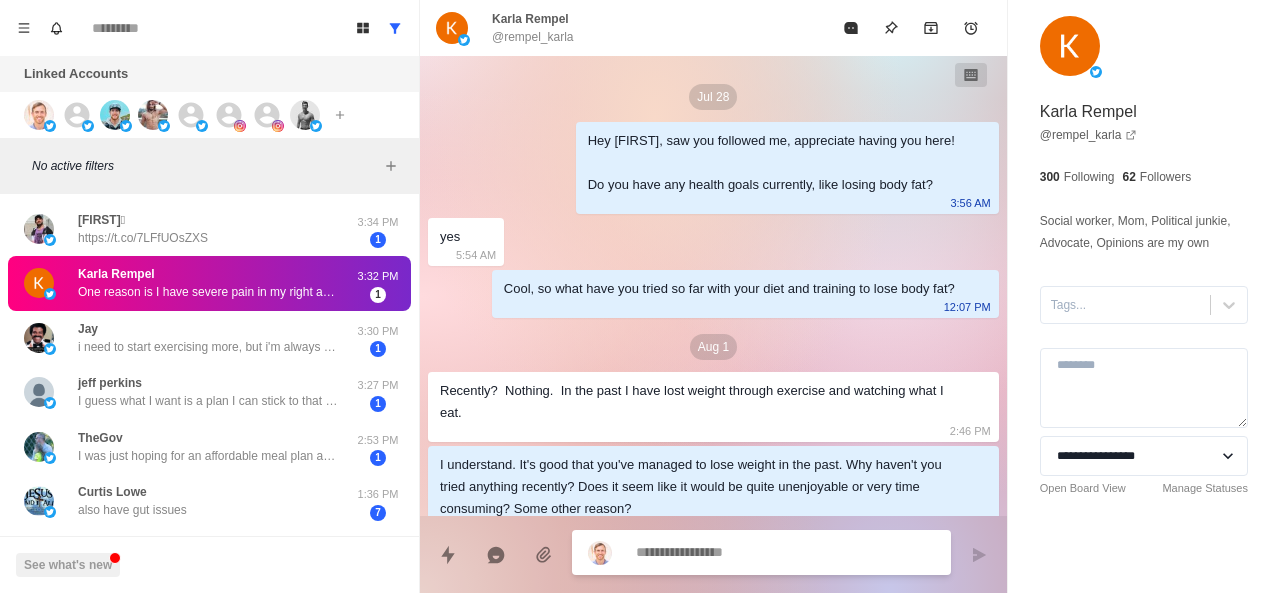 scroll, scrollTop: 806, scrollLeft: 0, axis: vertical 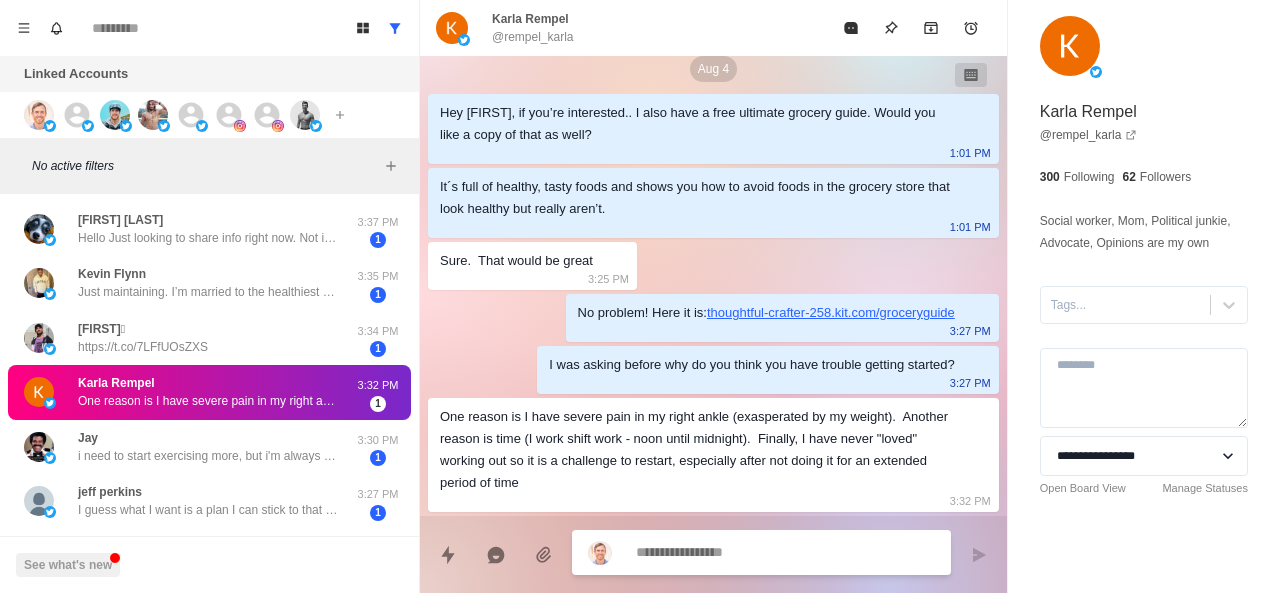 click at bounding box center (785, 552) 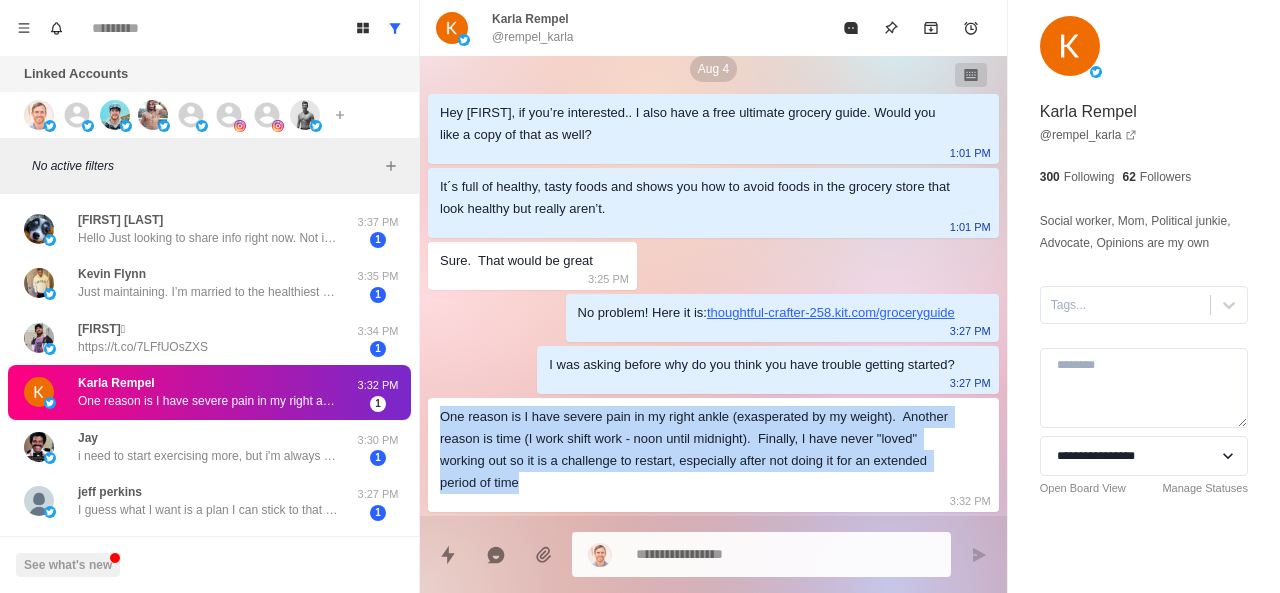 drag, startPoint x: 435, startPoint y: 416, endPoint x: 606, endPoint y: 481, distance: 182.93715 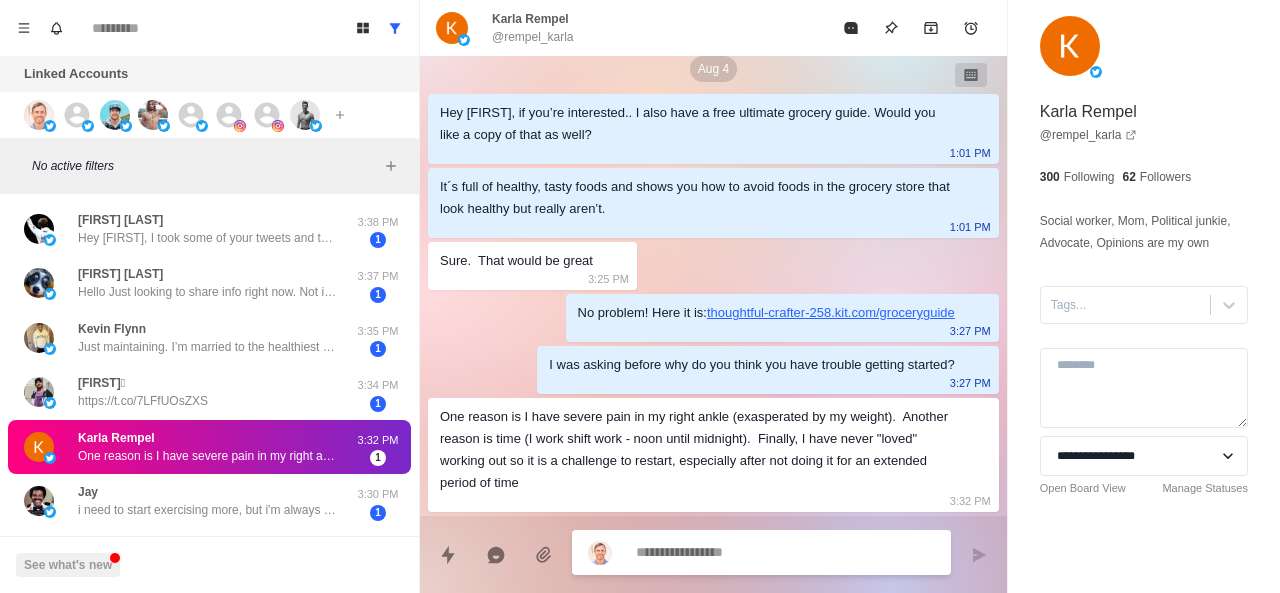 type on "*" 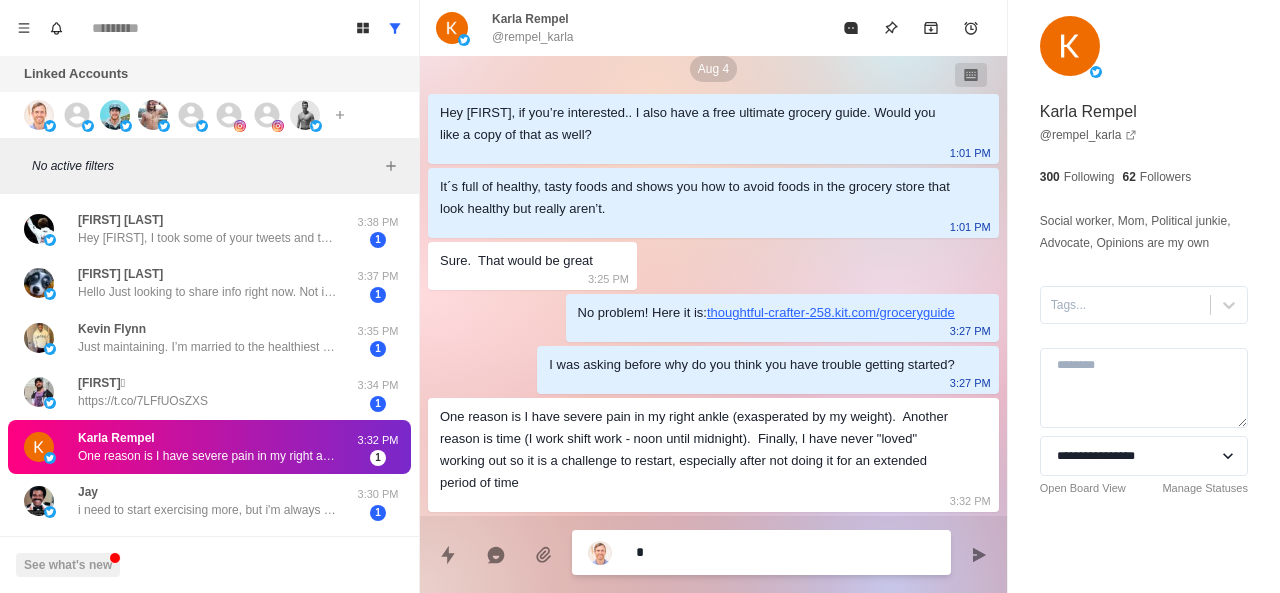 type on "*" 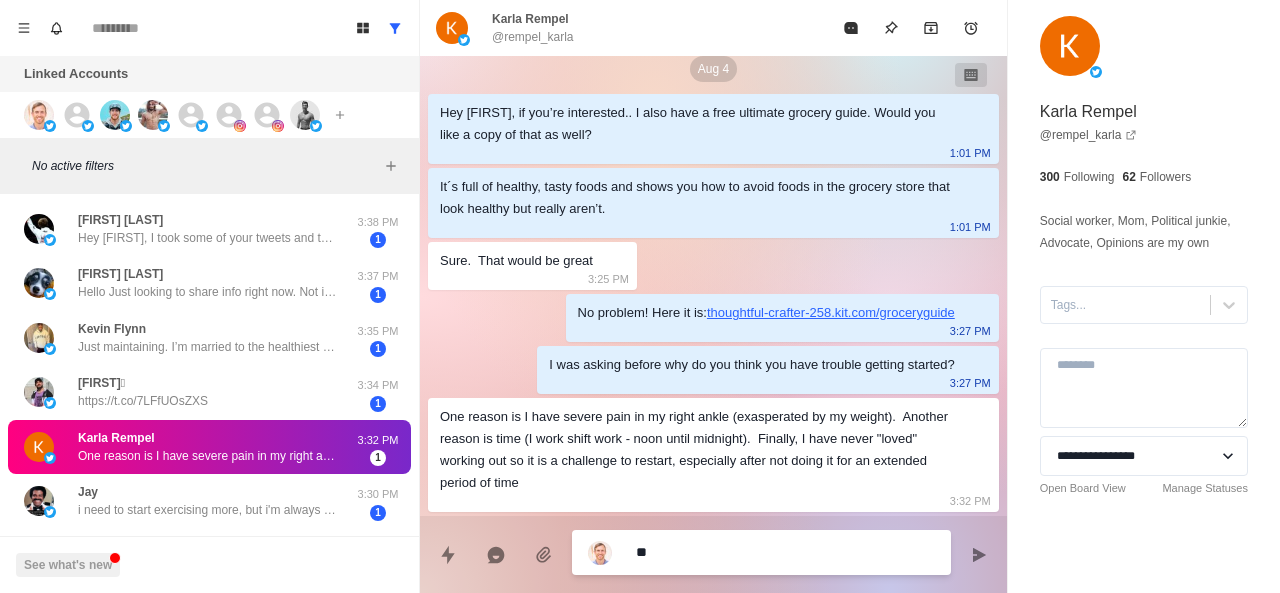 type on "*" 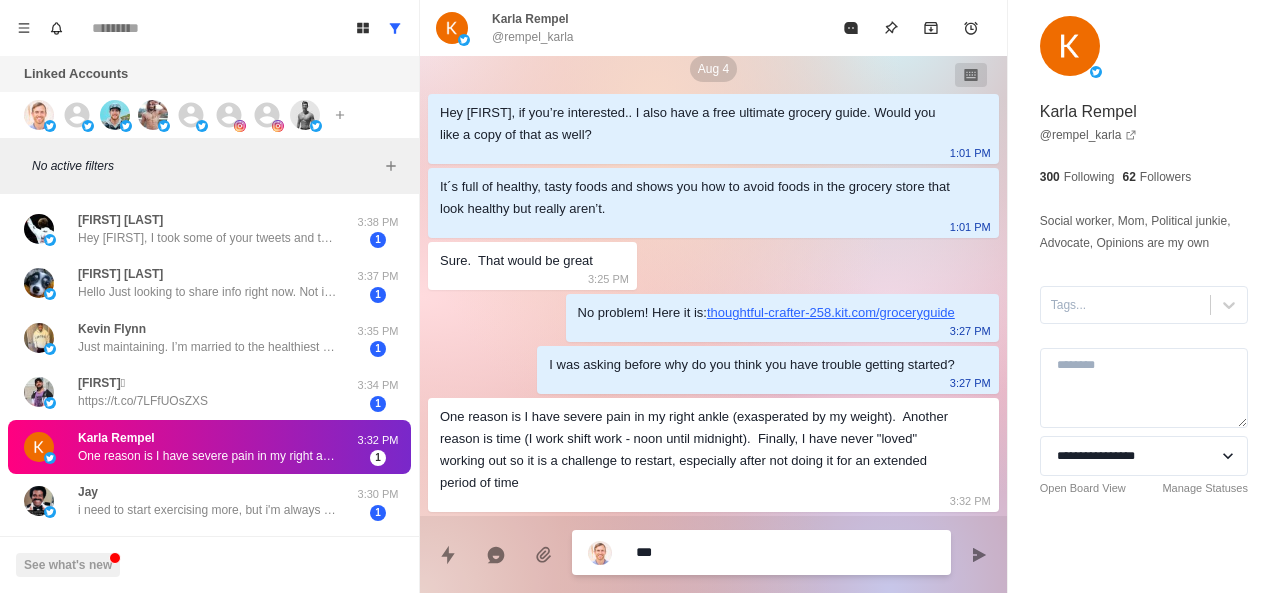 type on "*" 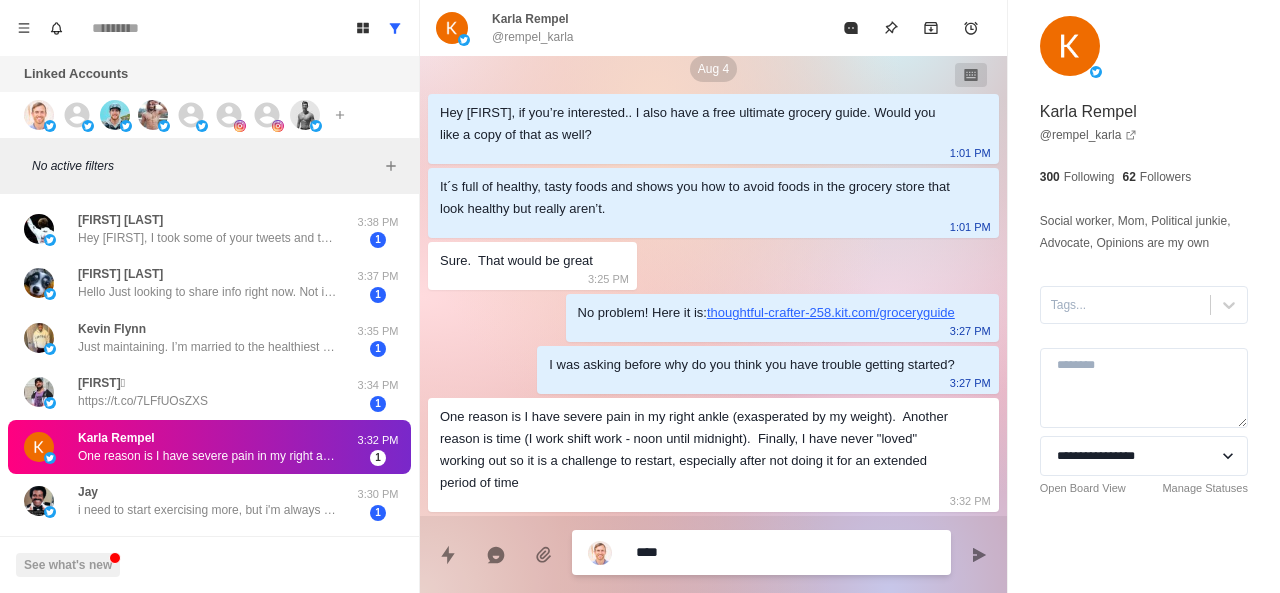 type on "*" 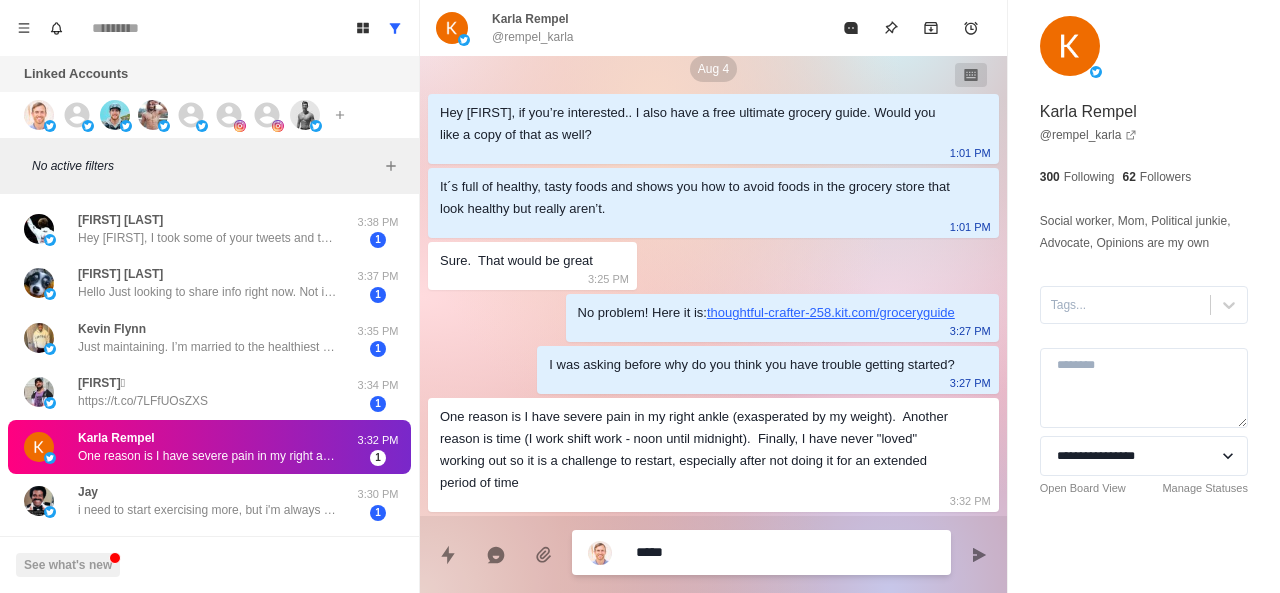 type on "******" 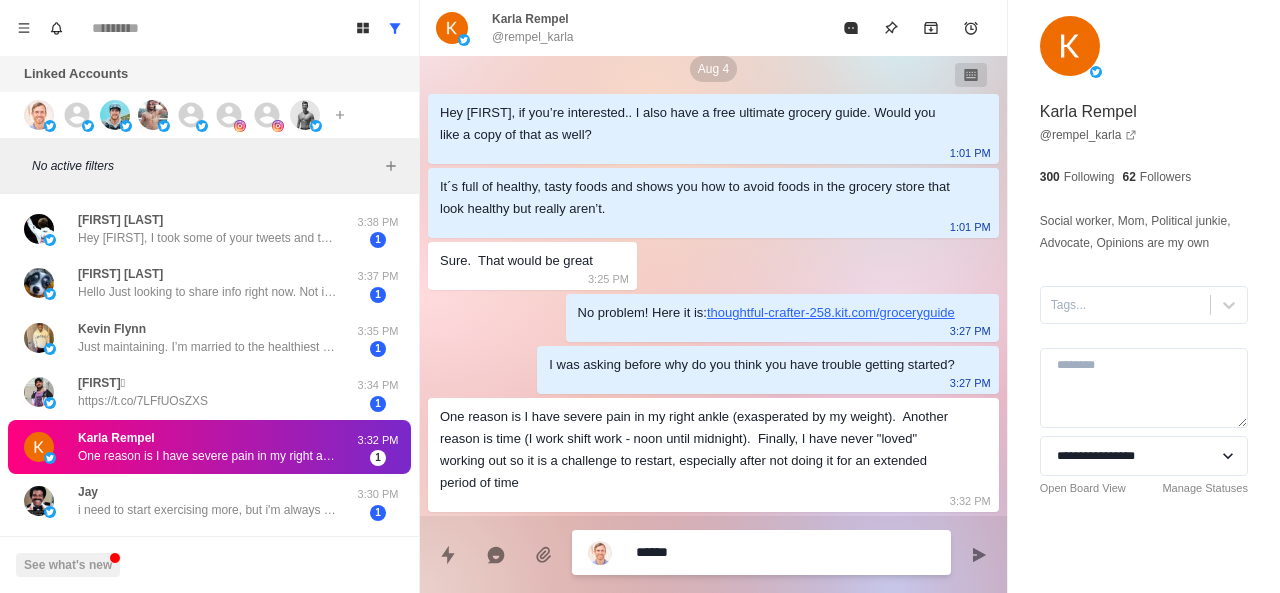 type on "*" 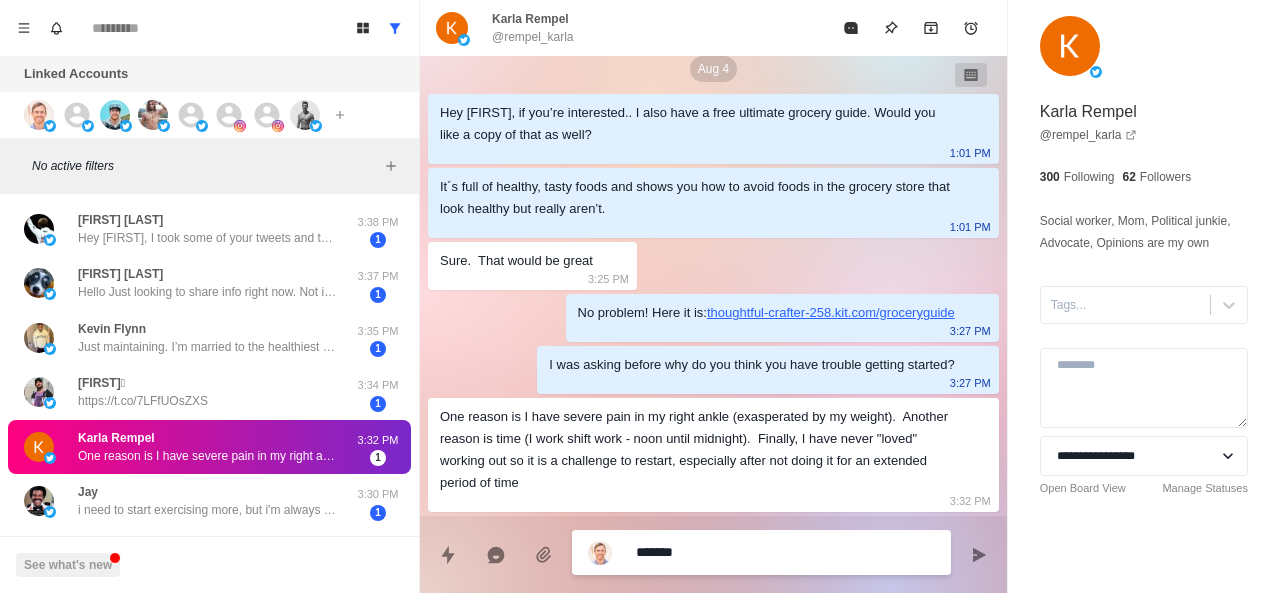 type on "*" 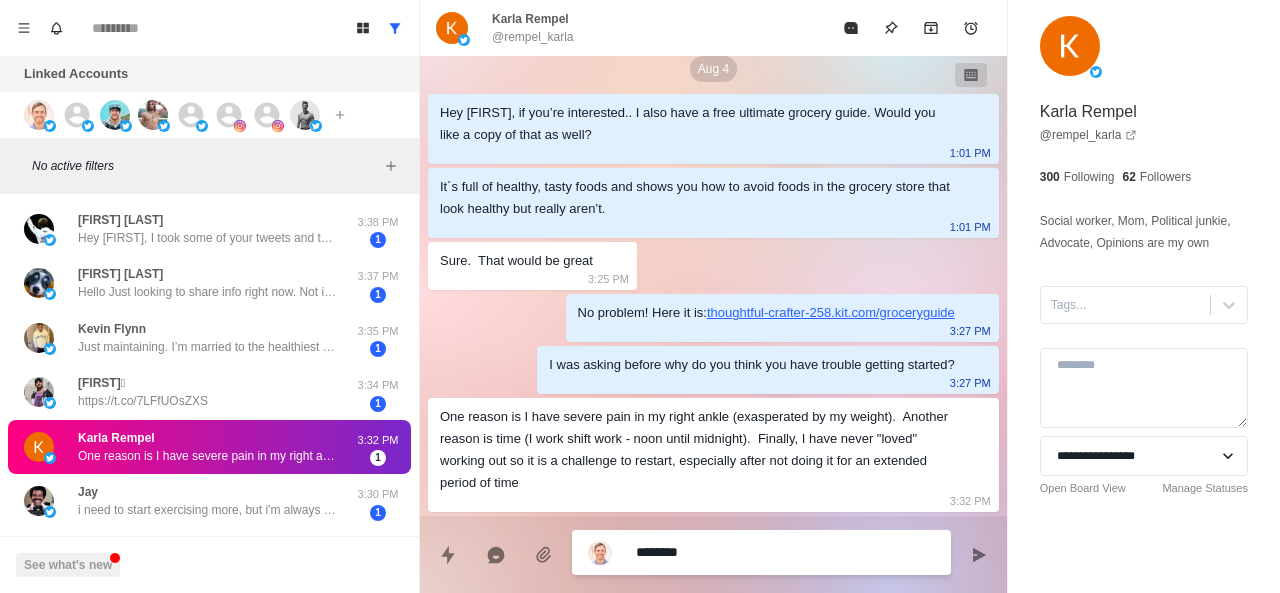 type on "*" 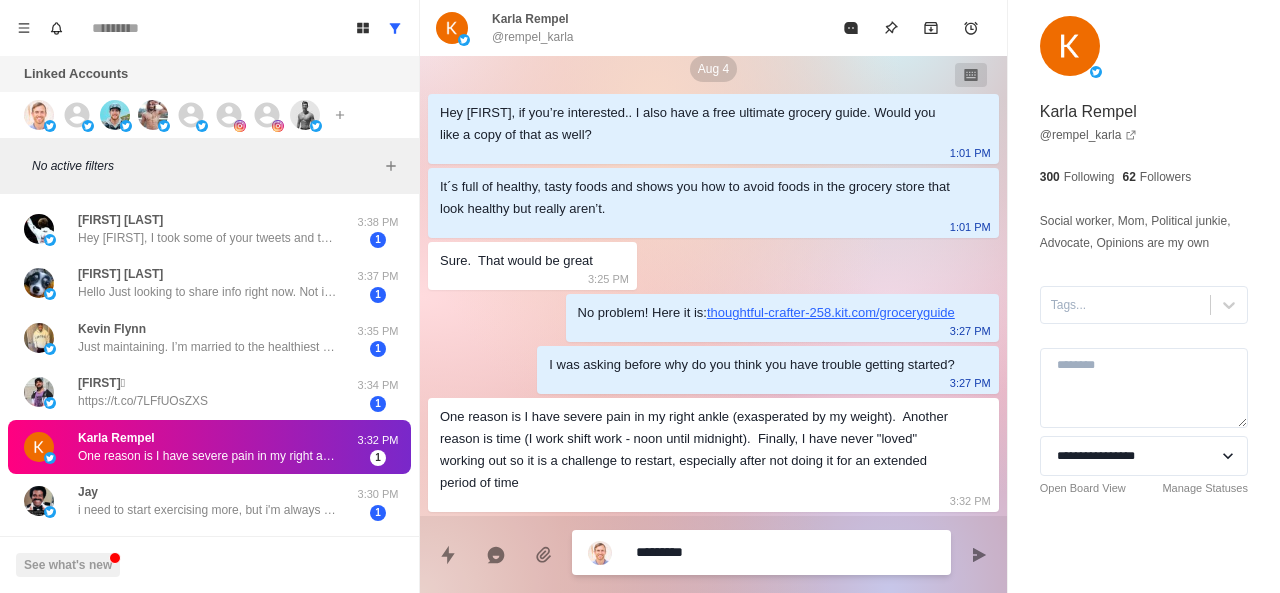 type on "*" 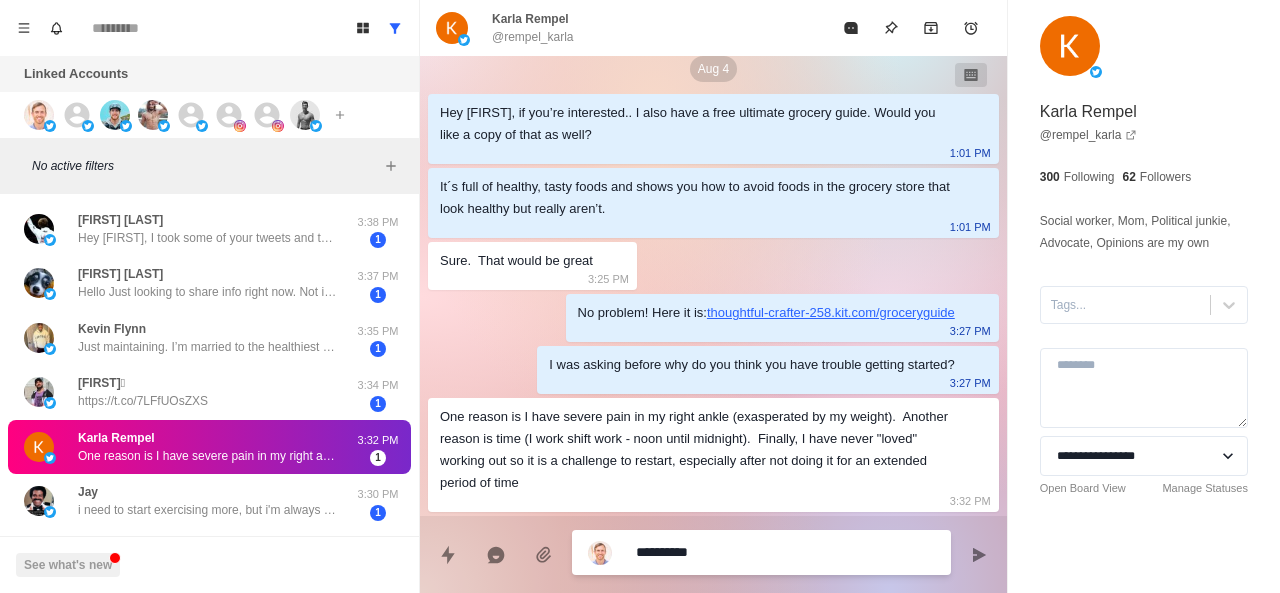 type on "*" 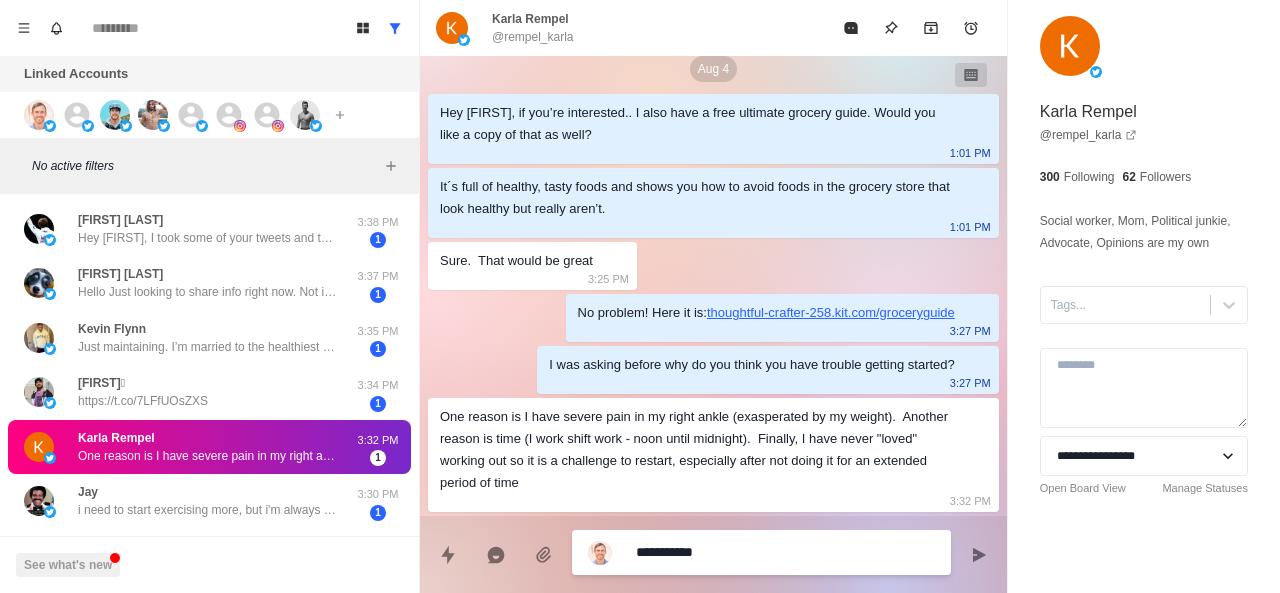 type on "*" 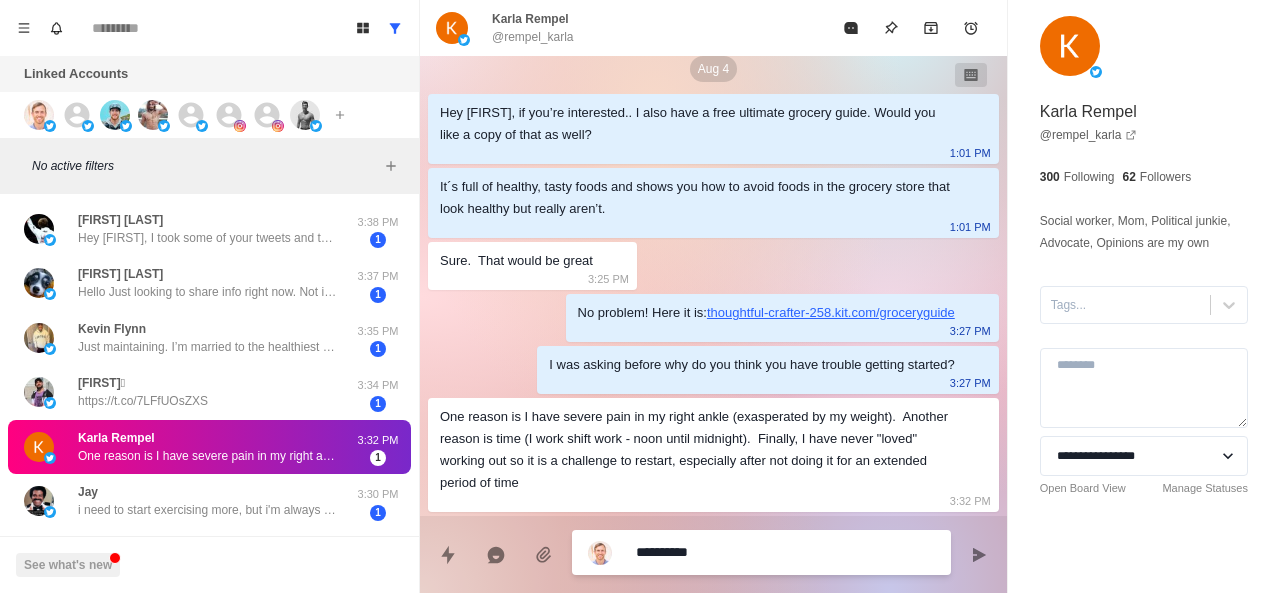 type on "*" 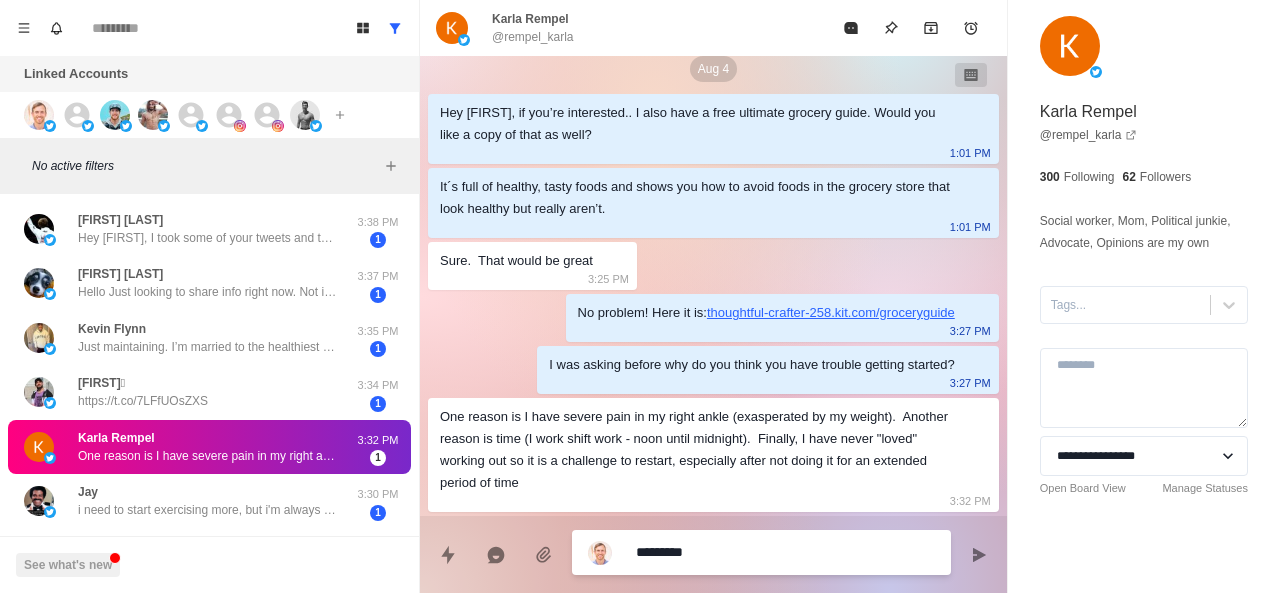 type on "*" 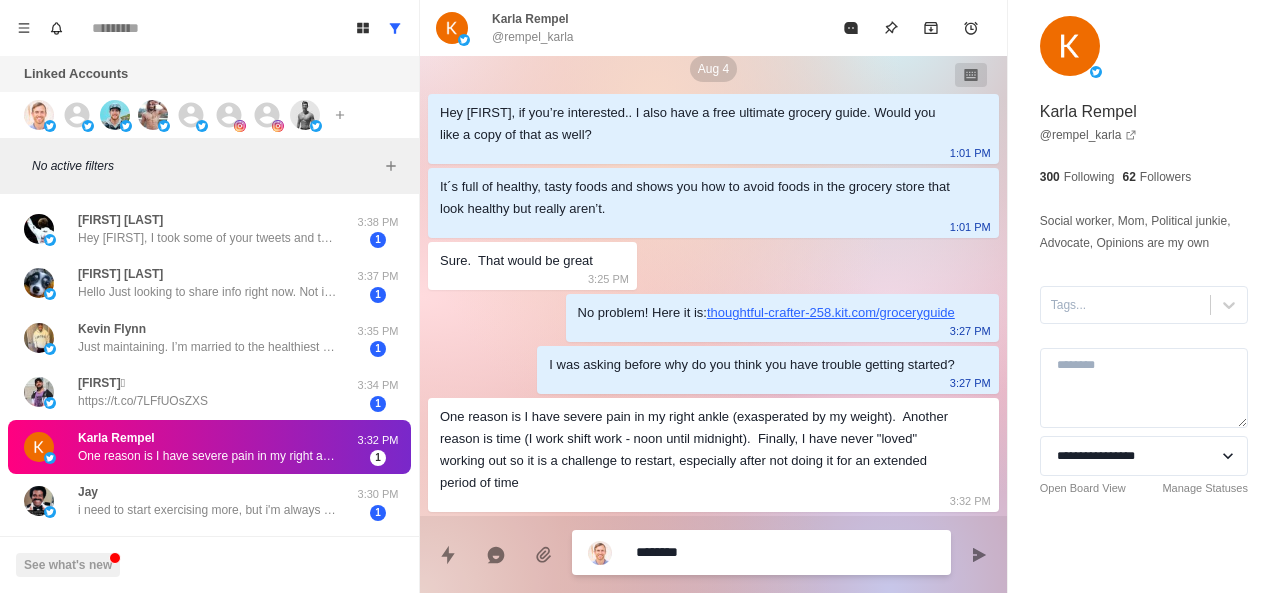 type on "*" 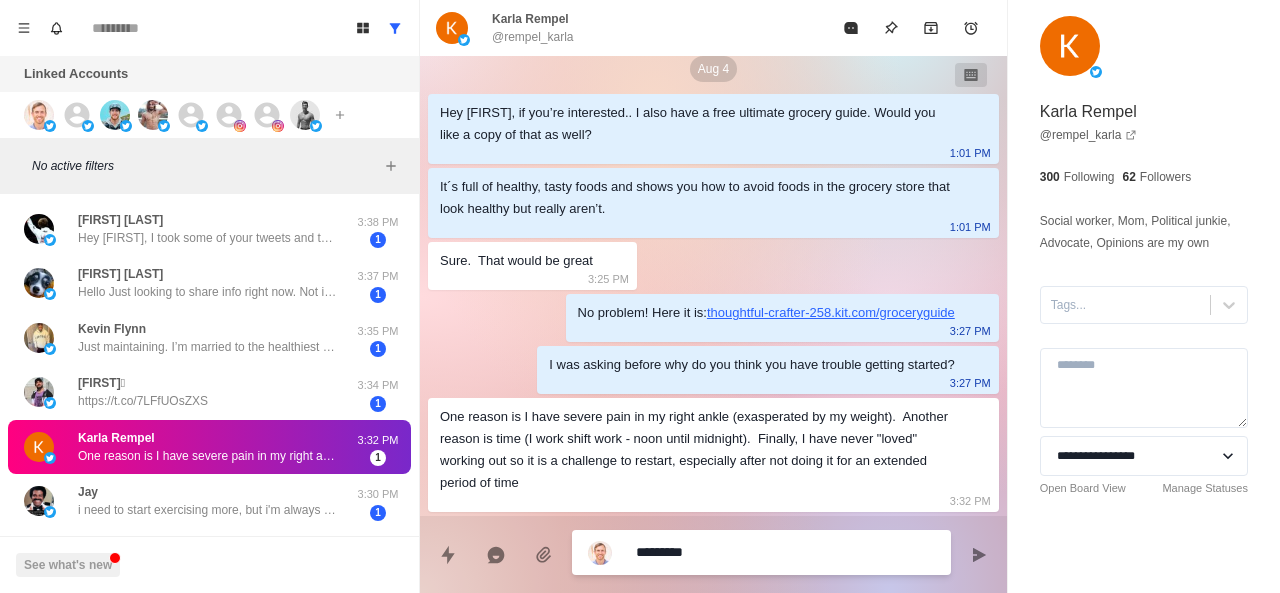 type on "**********" 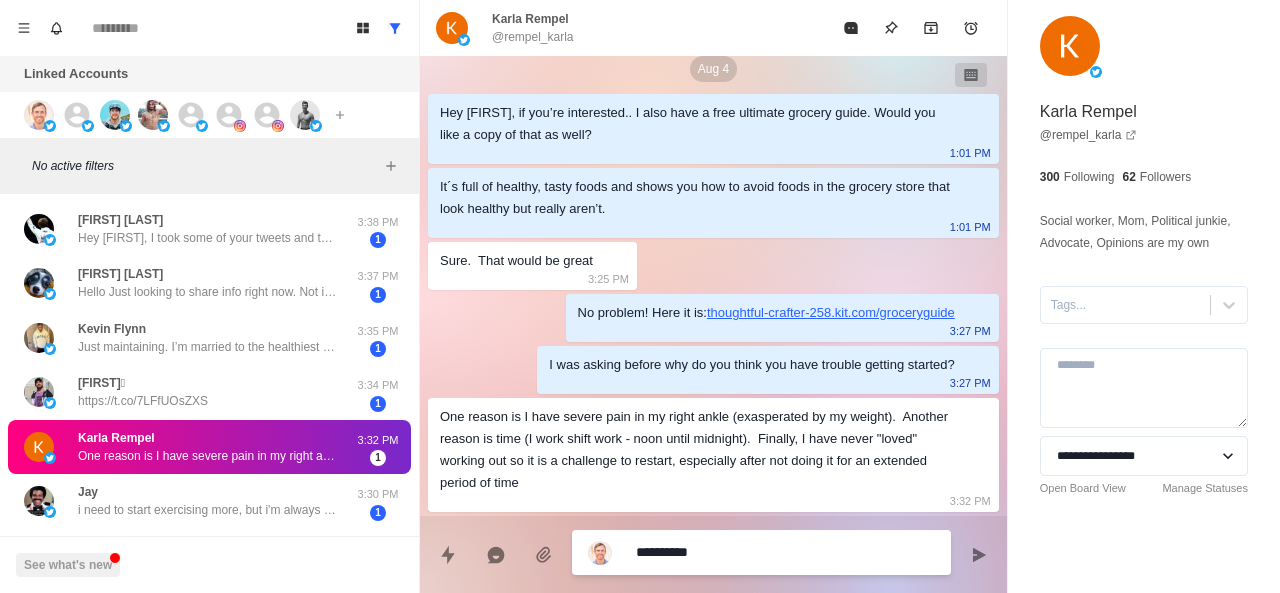 type on "*" 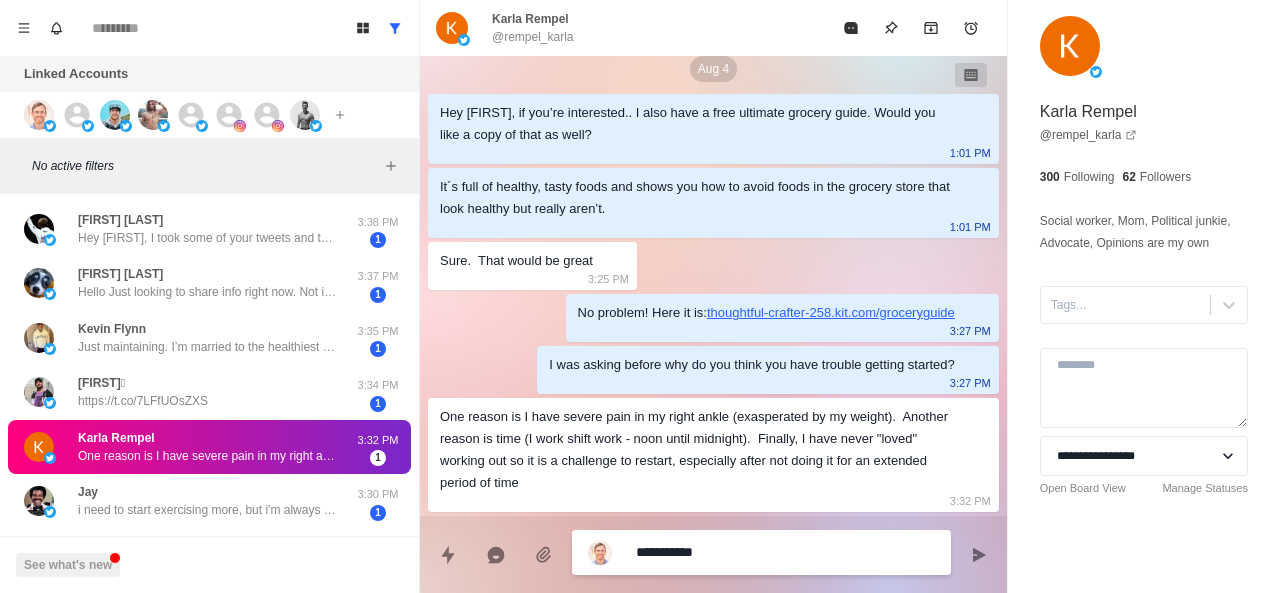type on "*" 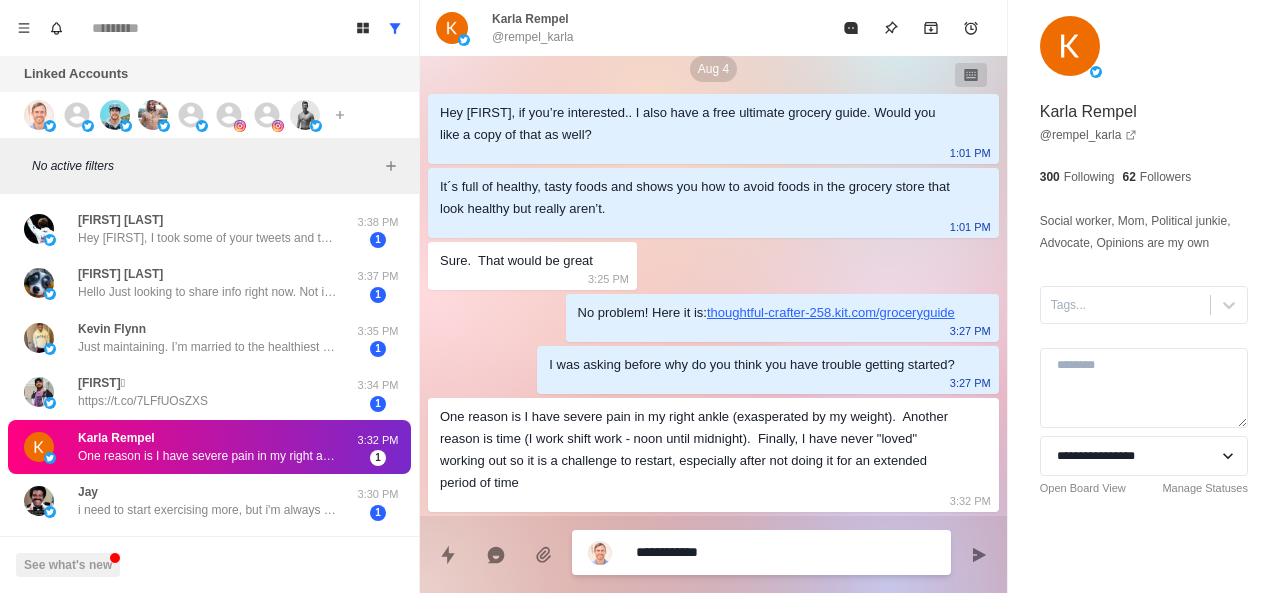 type on "*" 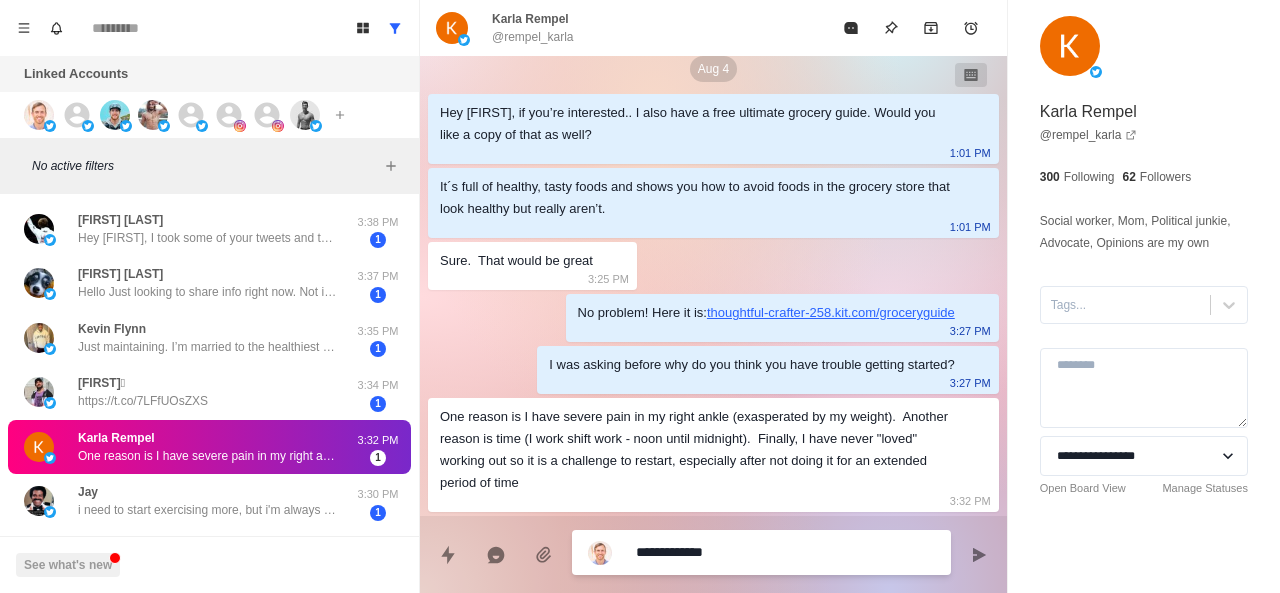 type on "*" 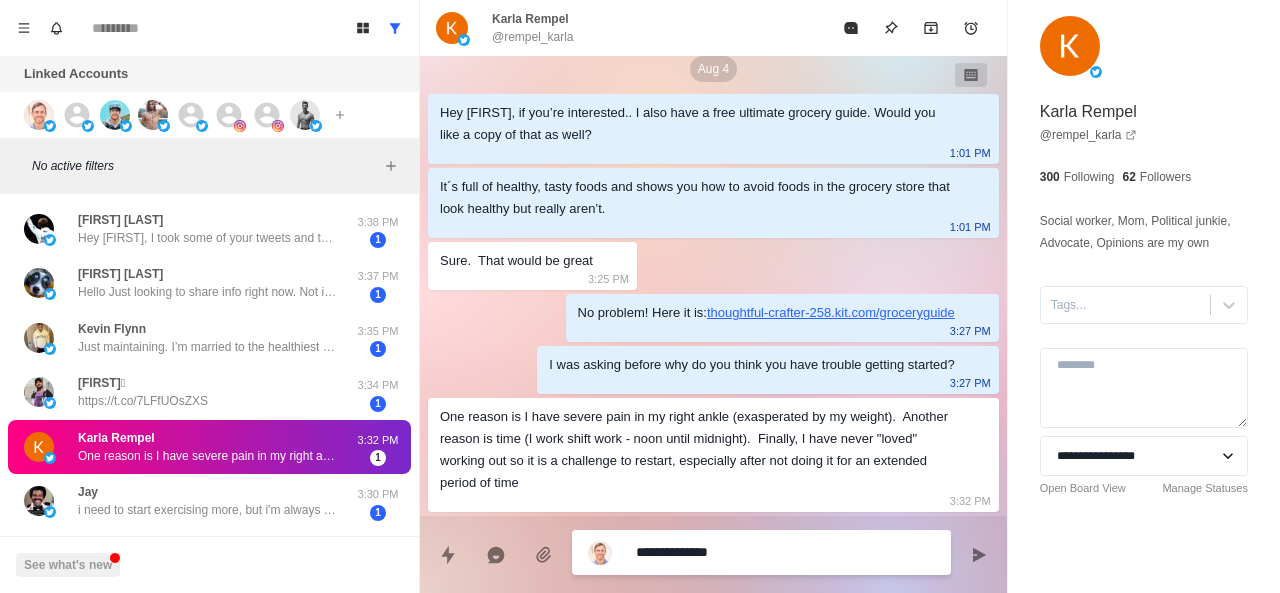 type on "*" 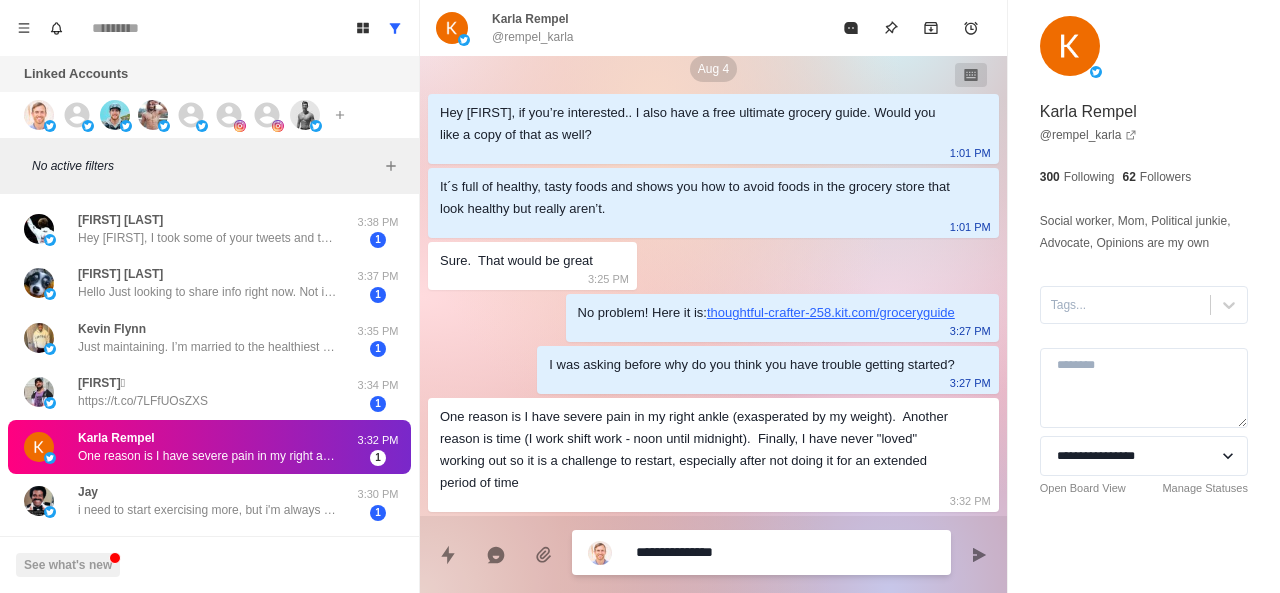 type on "*" 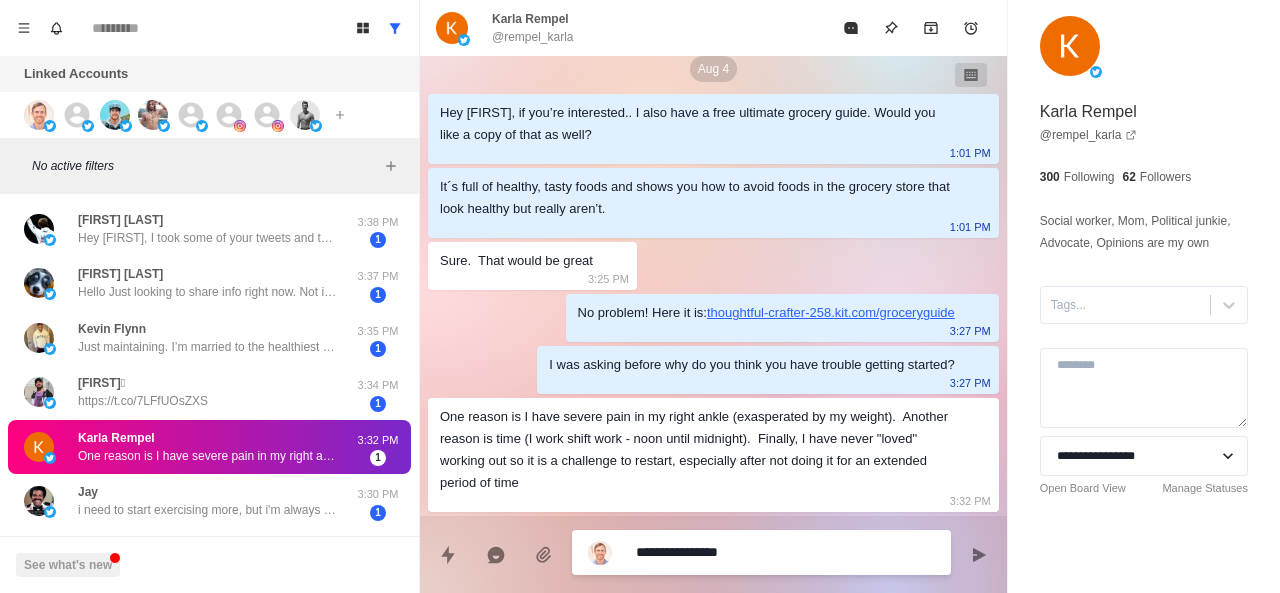 type on "*" 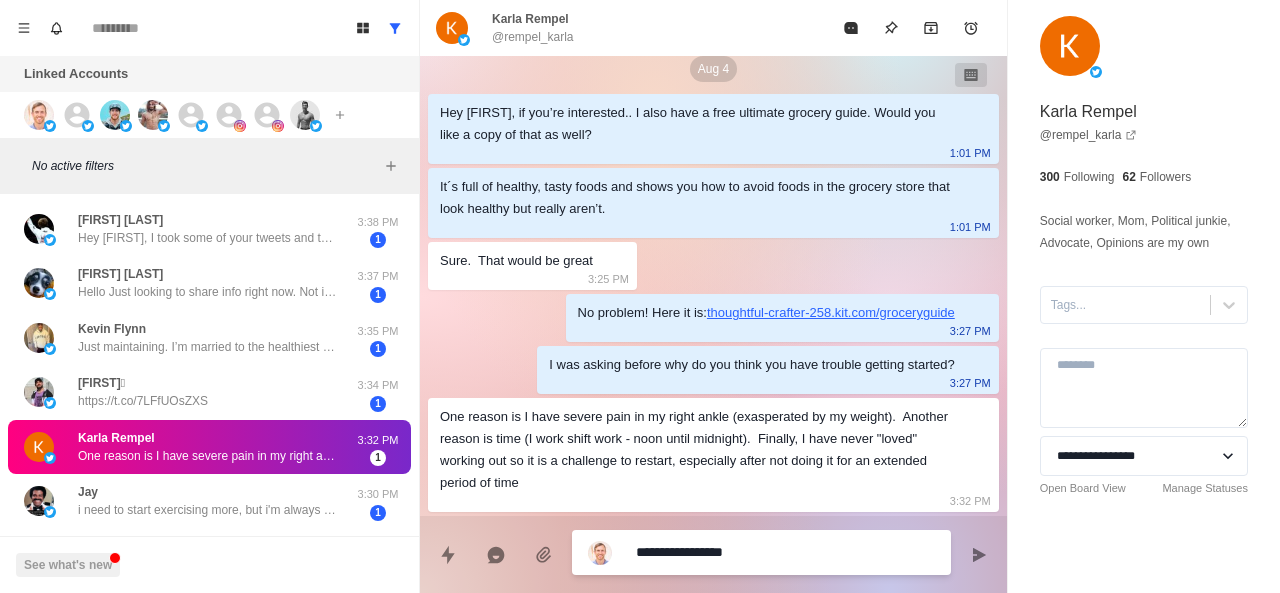 type on "**********" 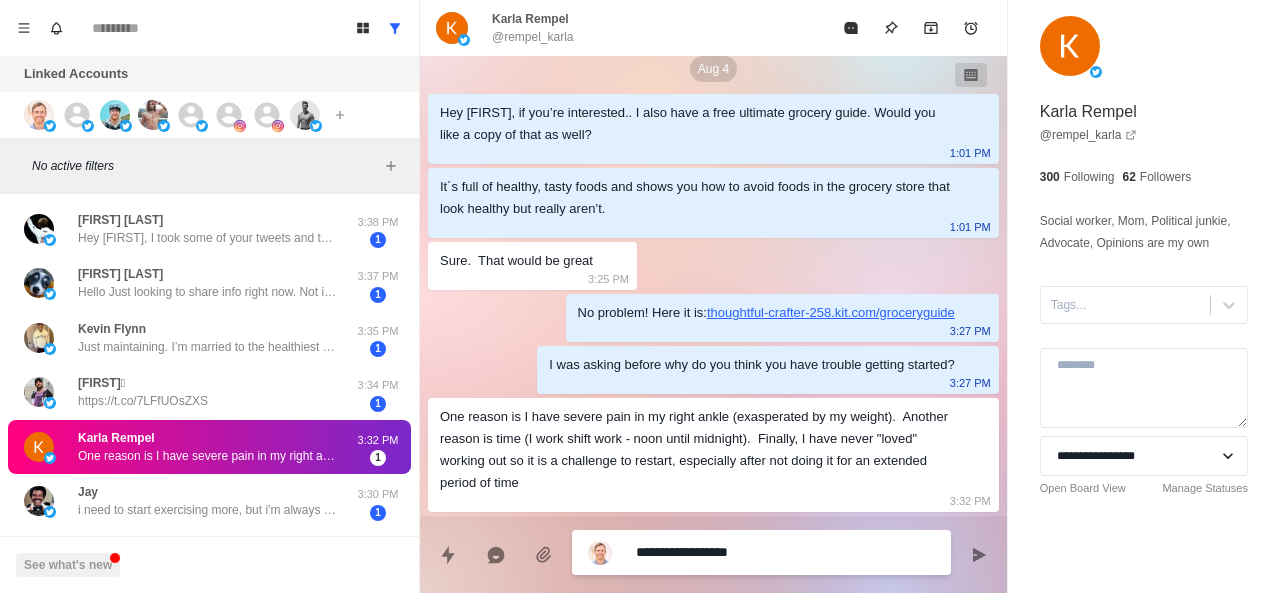 type on "*" 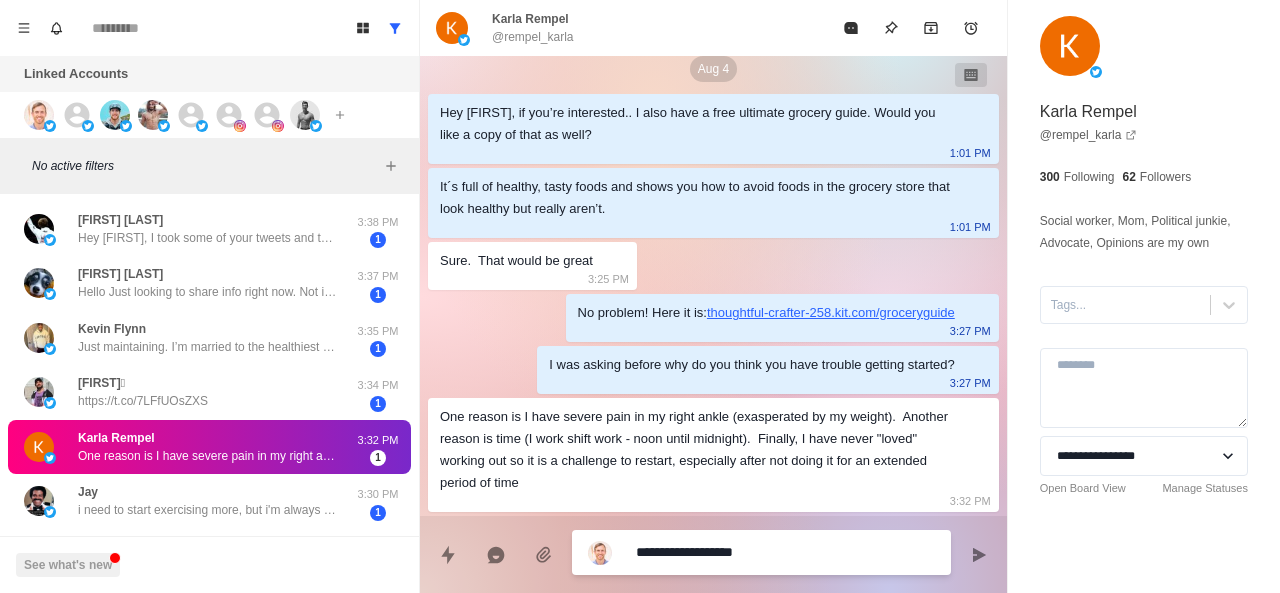 type on "*" 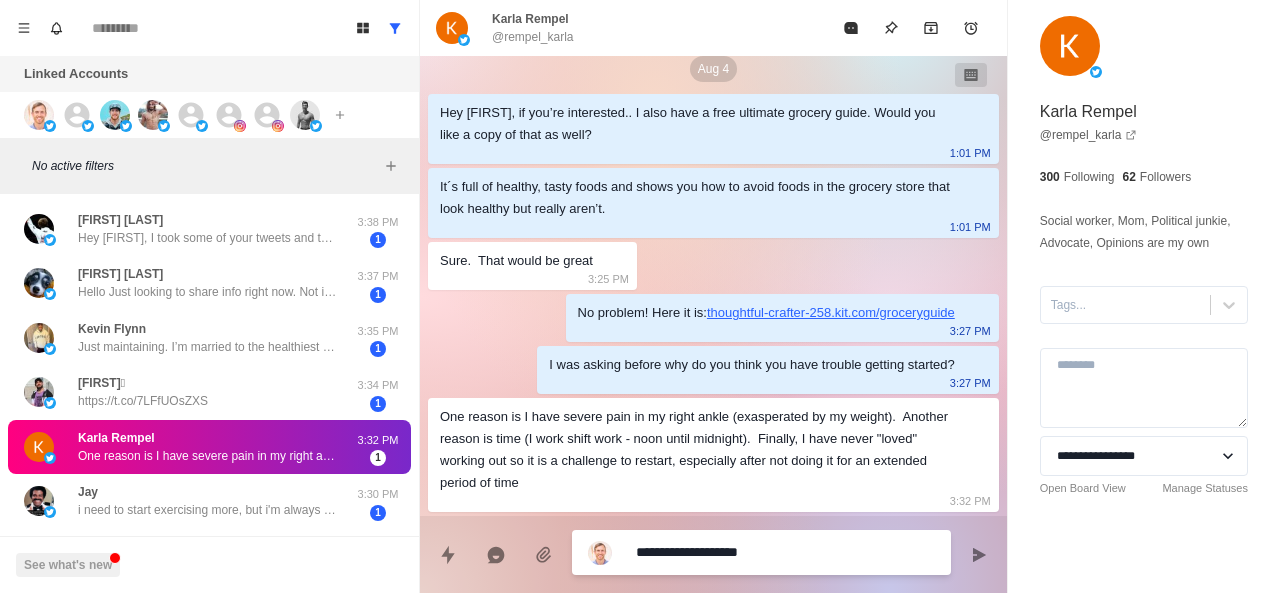 type on "*" 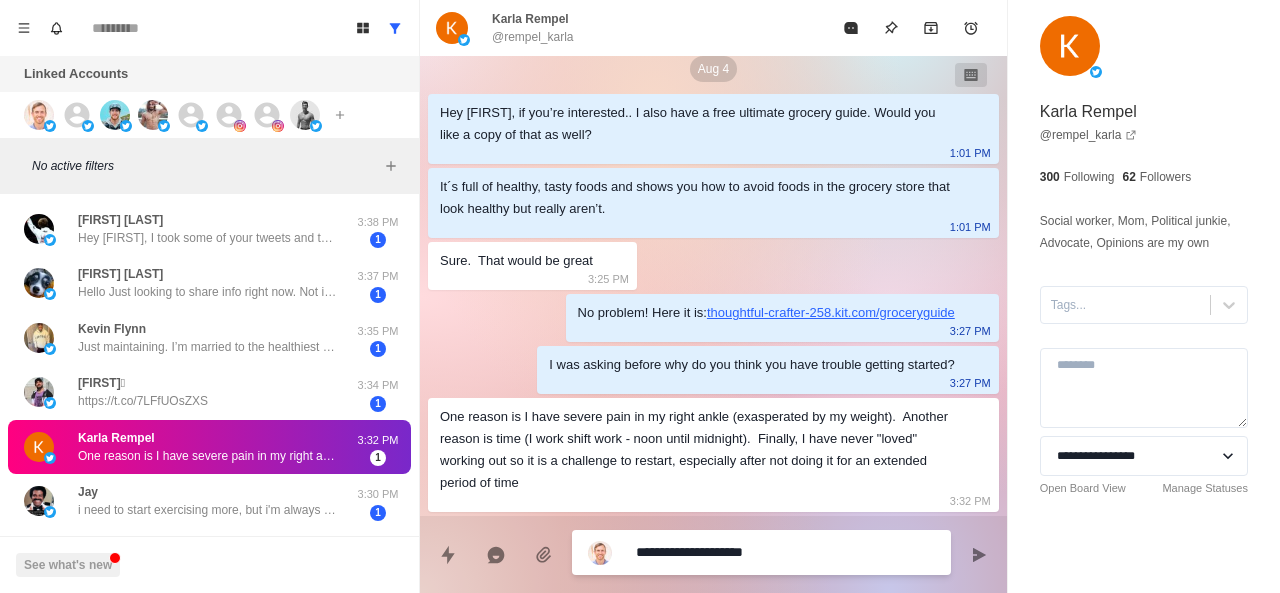 type on "*" 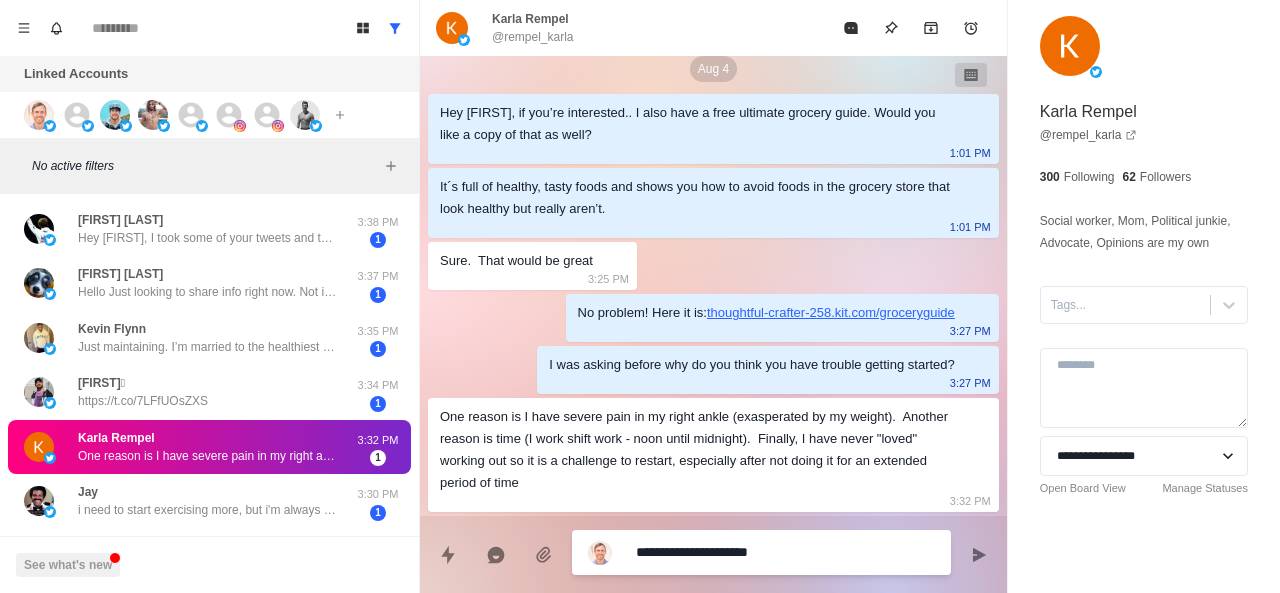 type on "*" 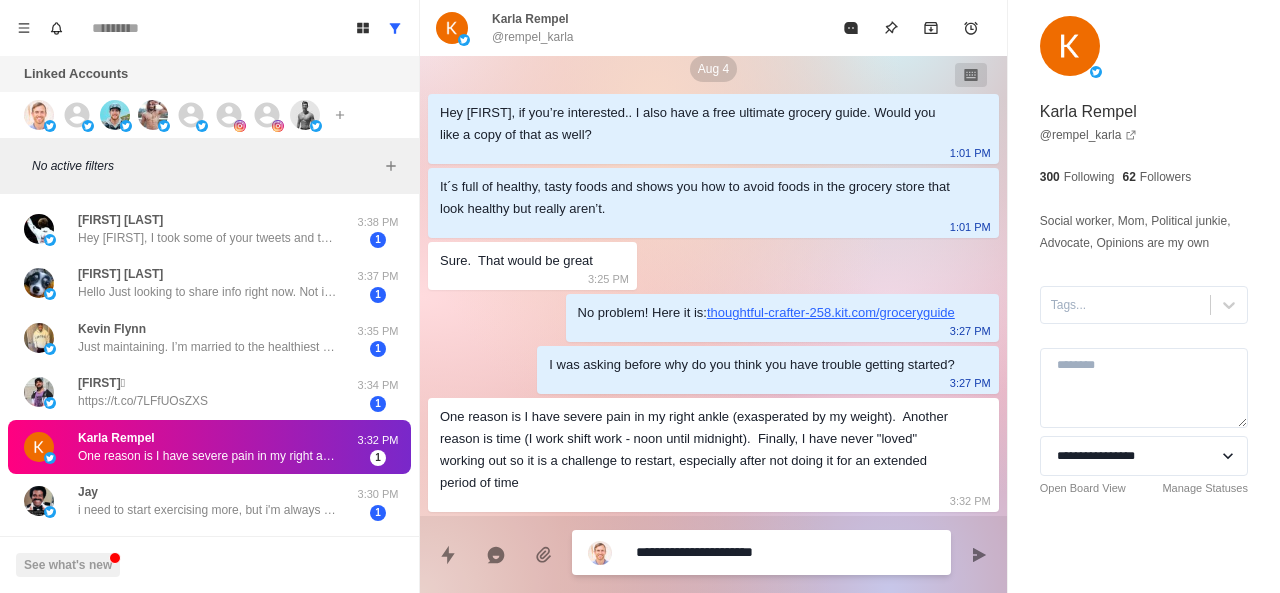 type on "*" 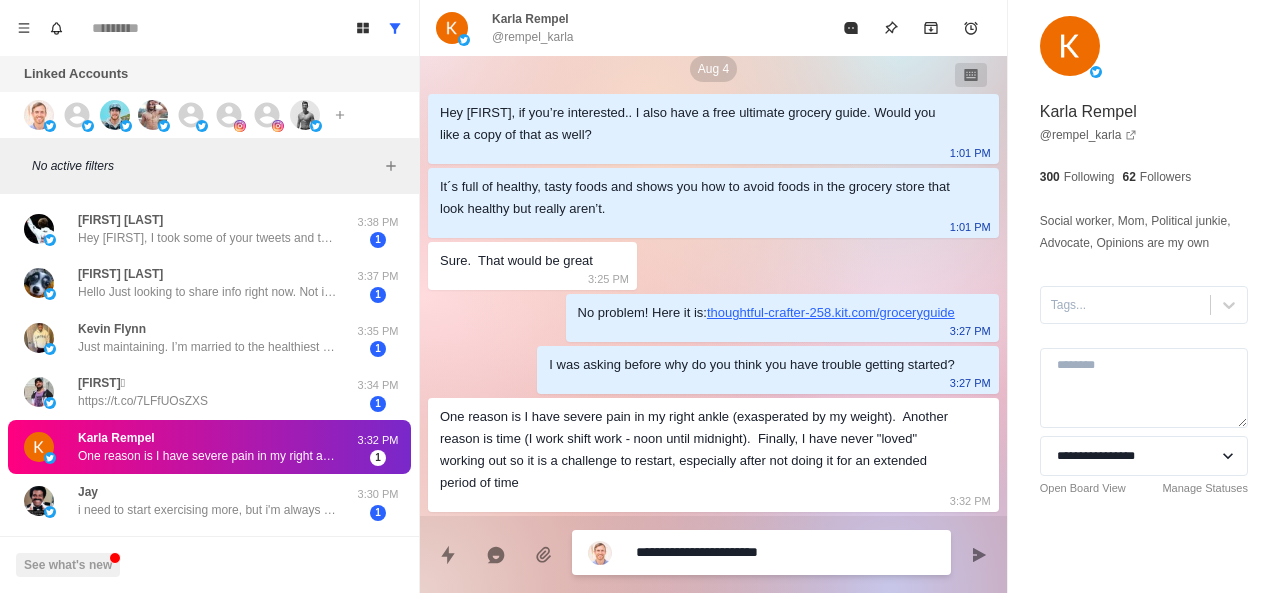 type on "*" 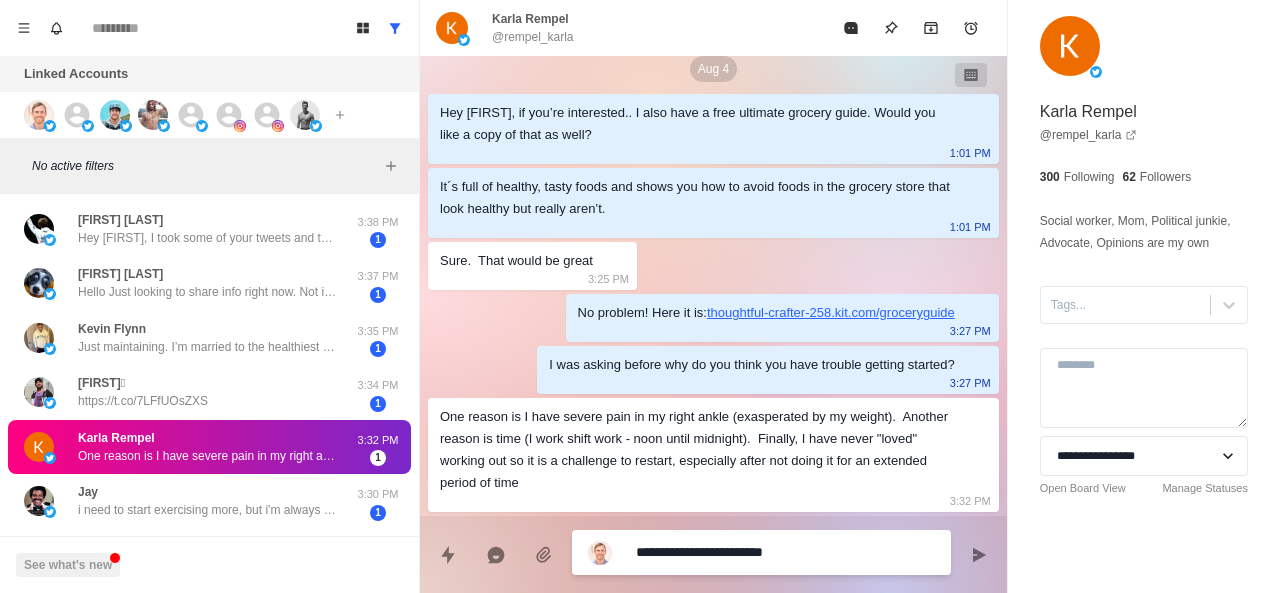 type on "*" 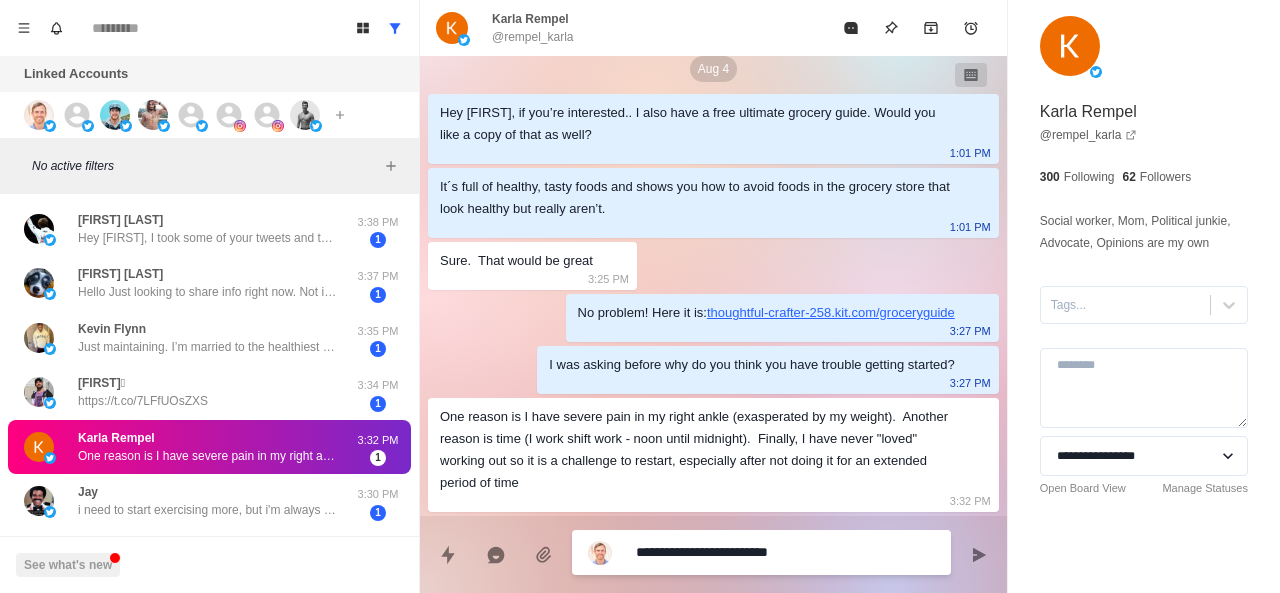 type on "*" 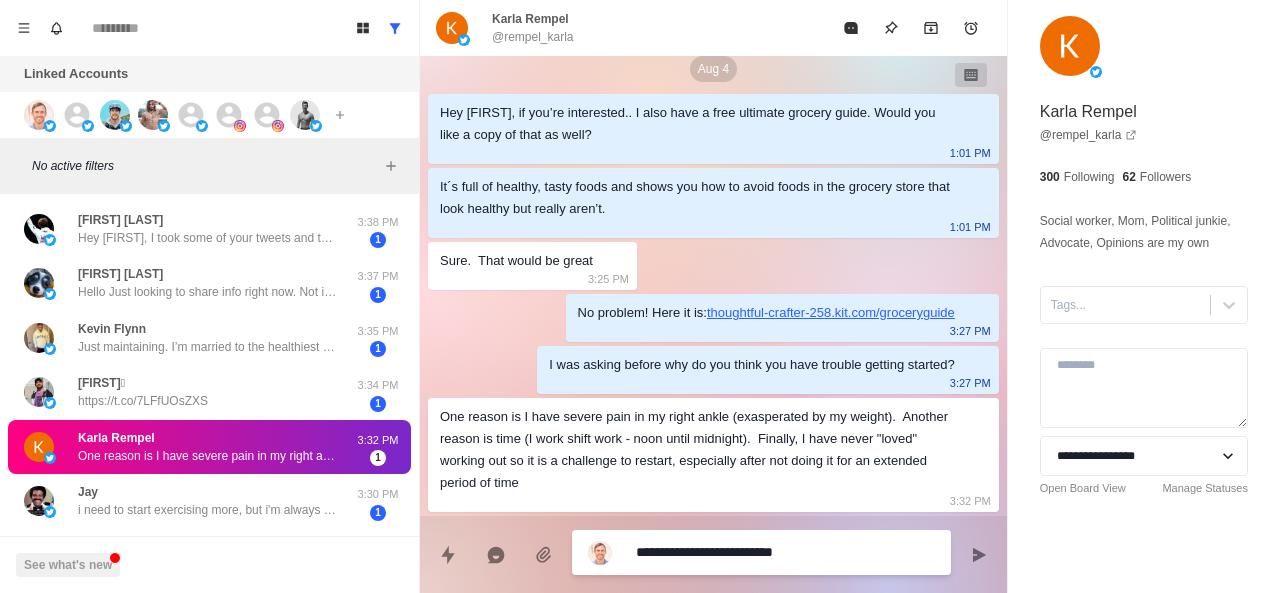 type on "*" 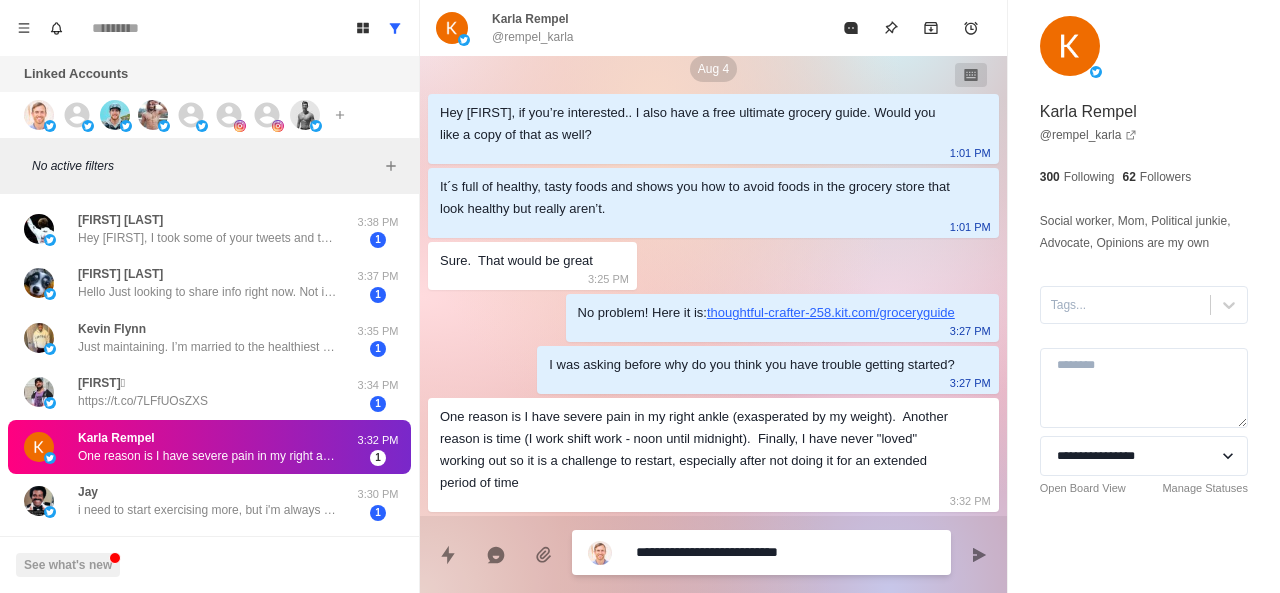 type on "*" 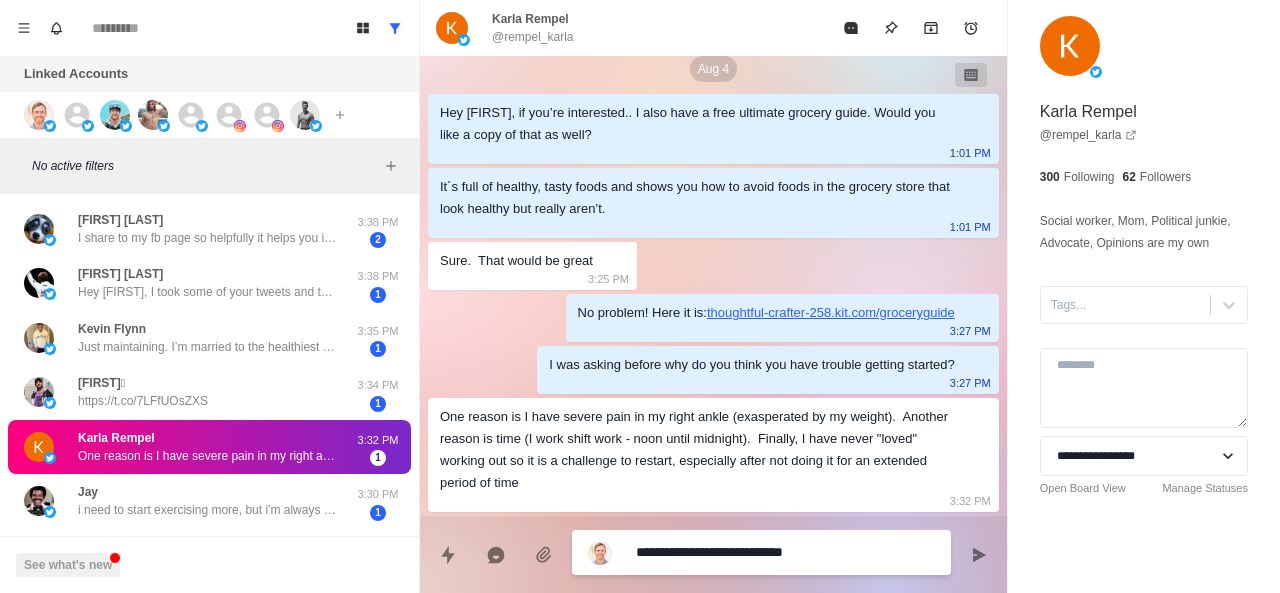 type on "*" 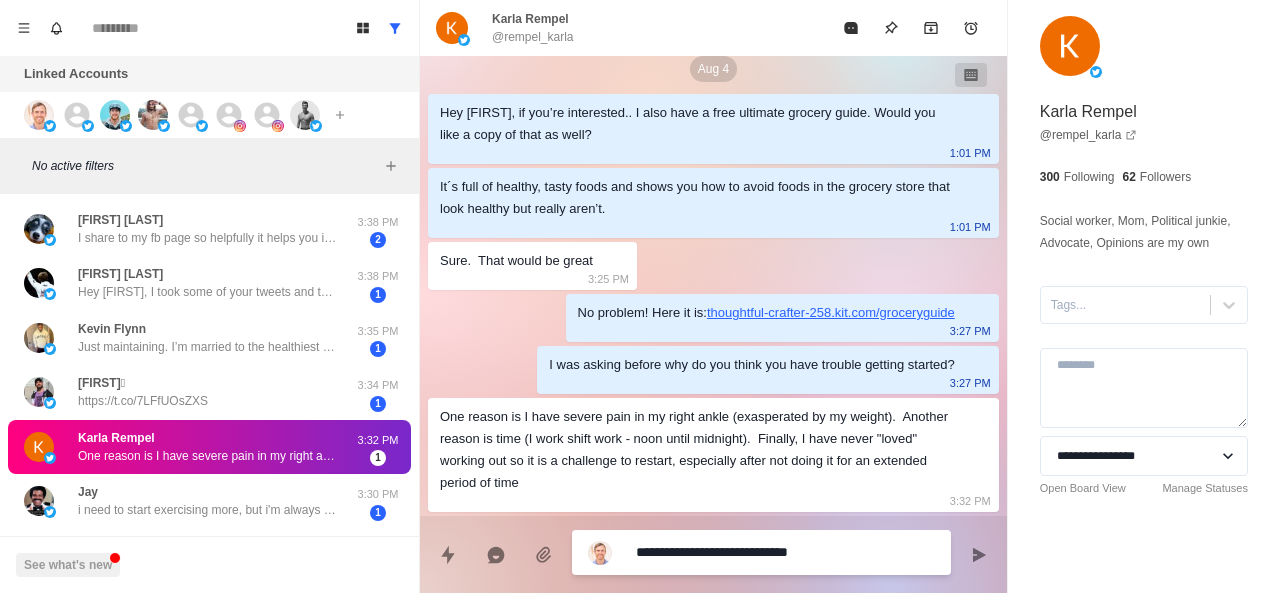 type on "*" 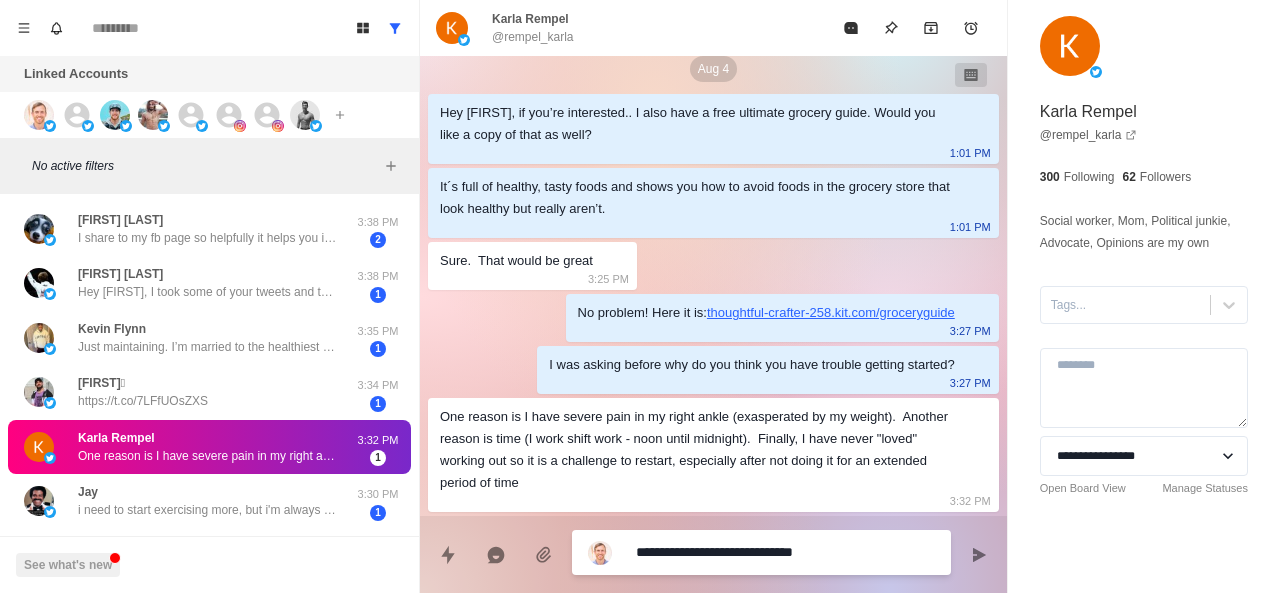 type on "*" 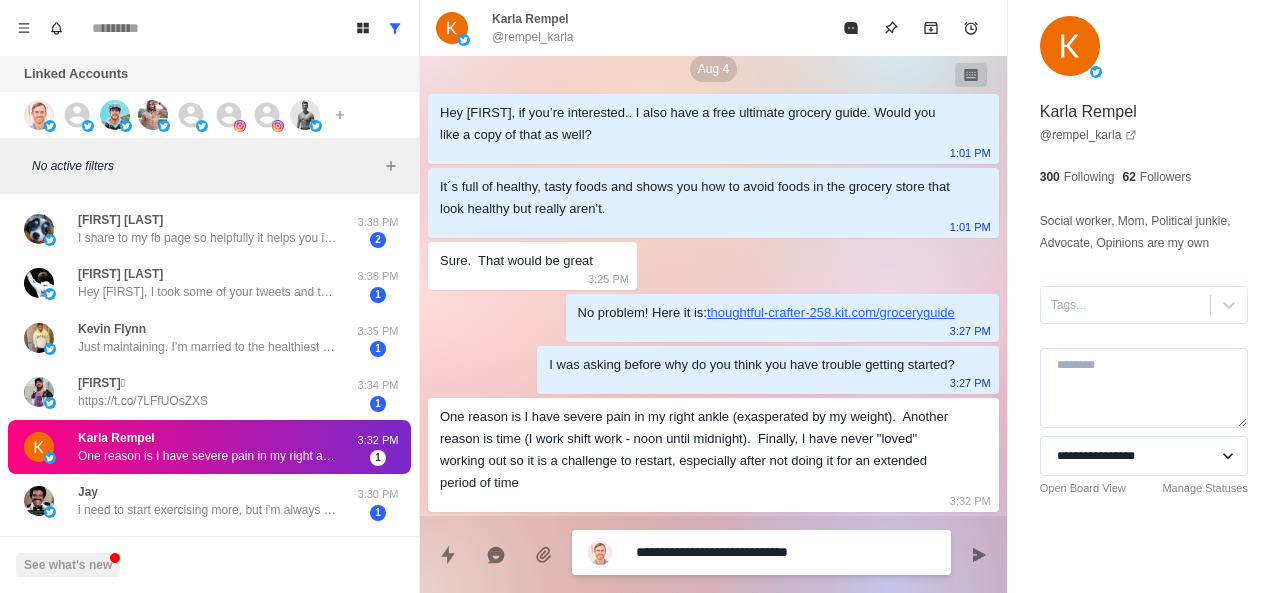 type on "*" 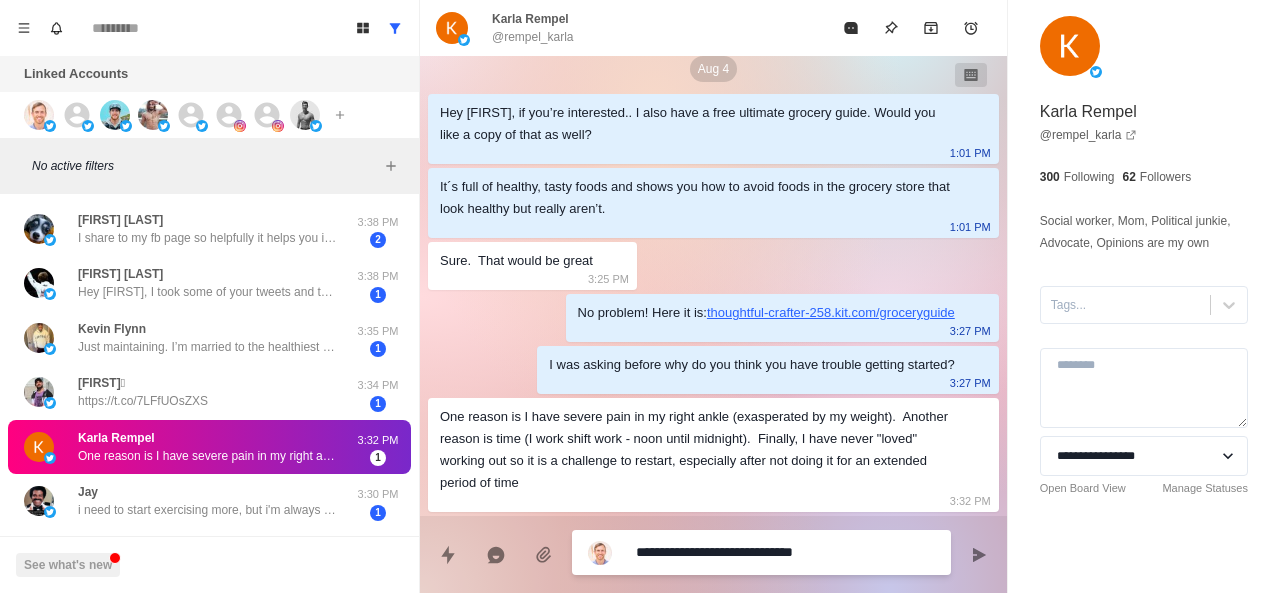 type on "*" 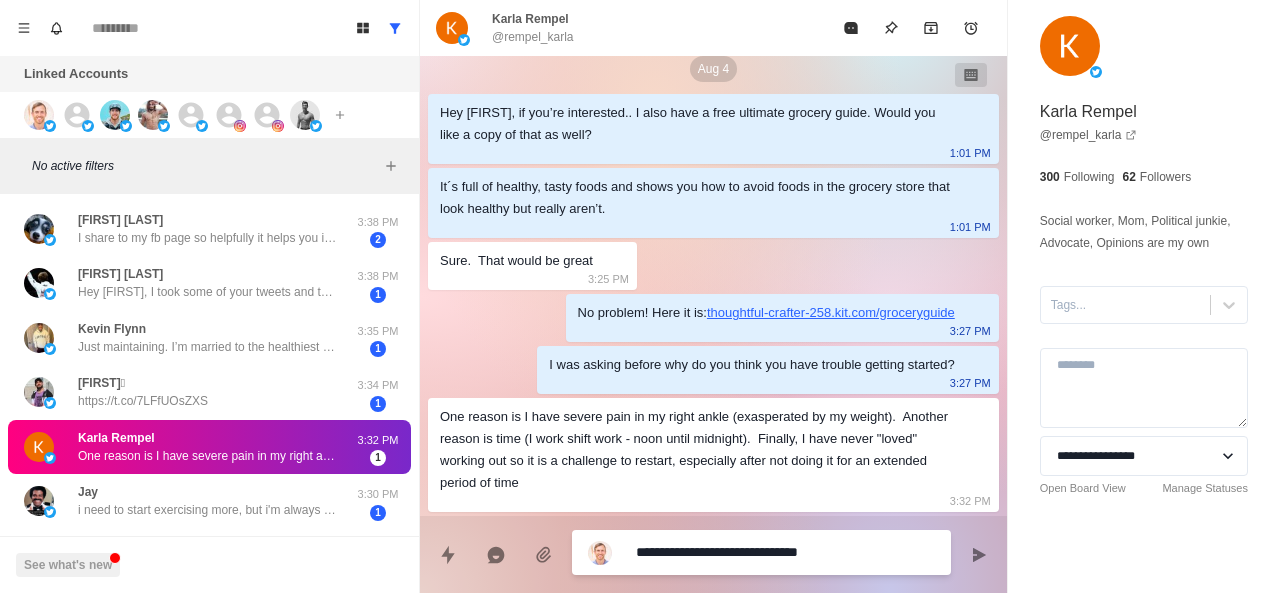type on "*" 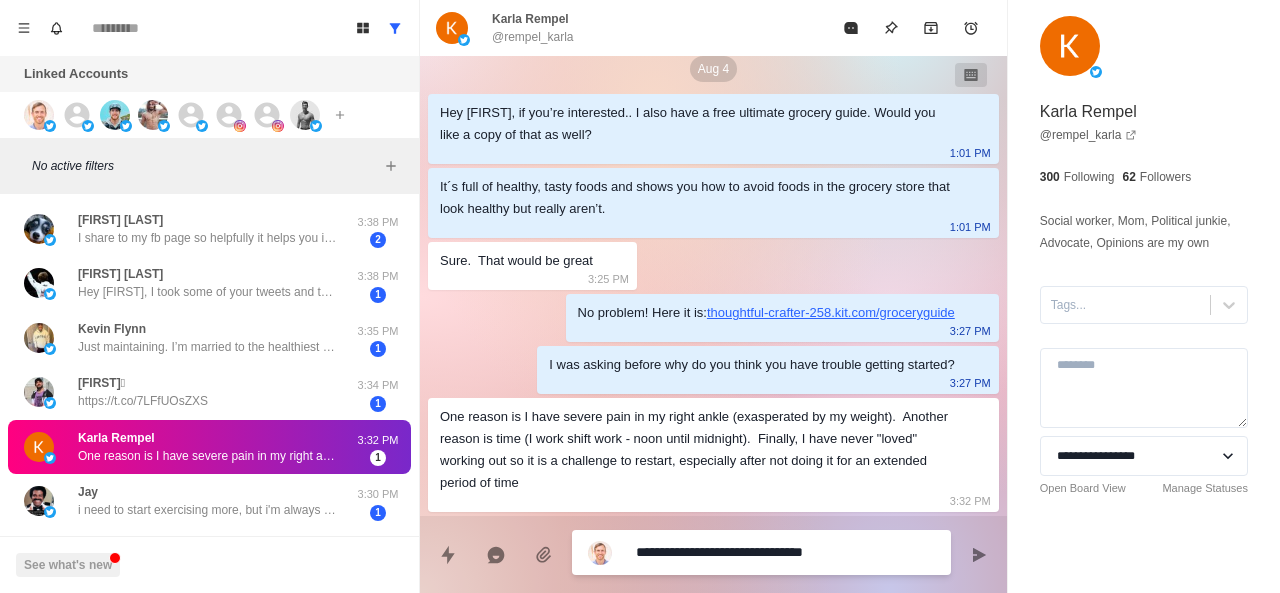 type on "**********" 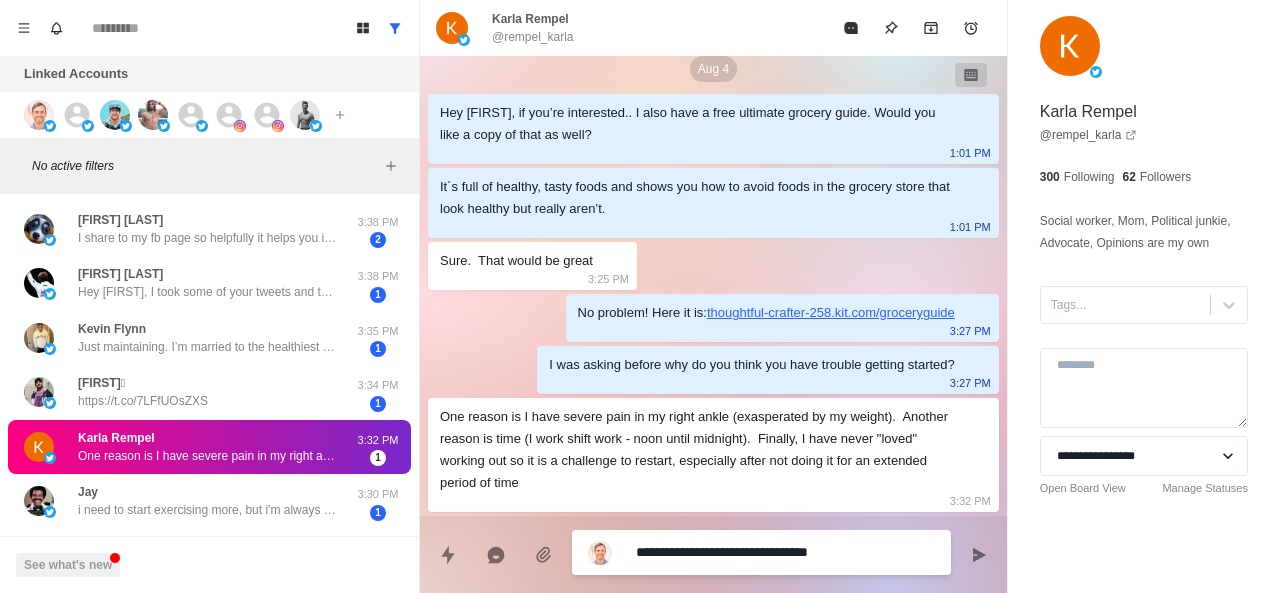 type on "*" 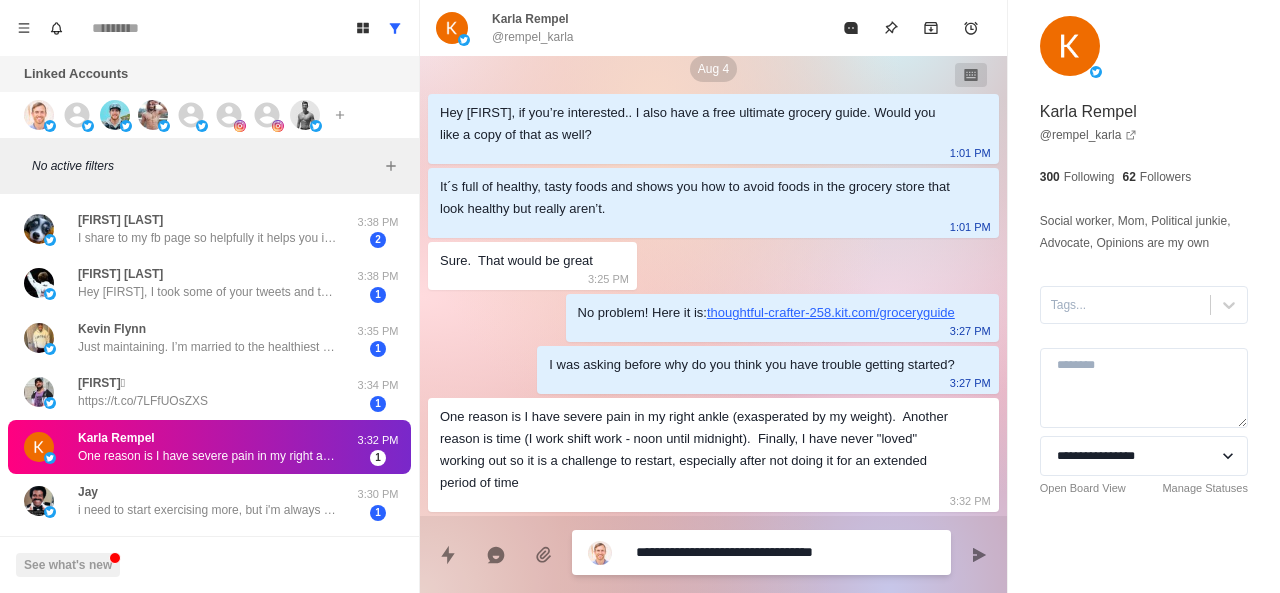 type on "*" 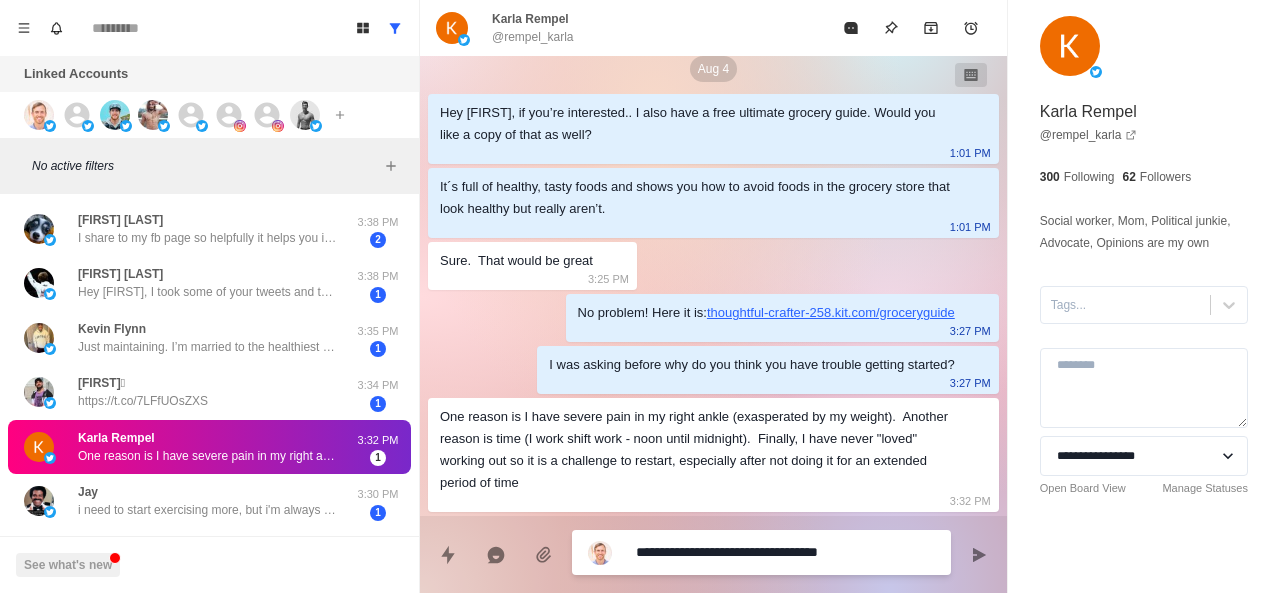 type on "*" 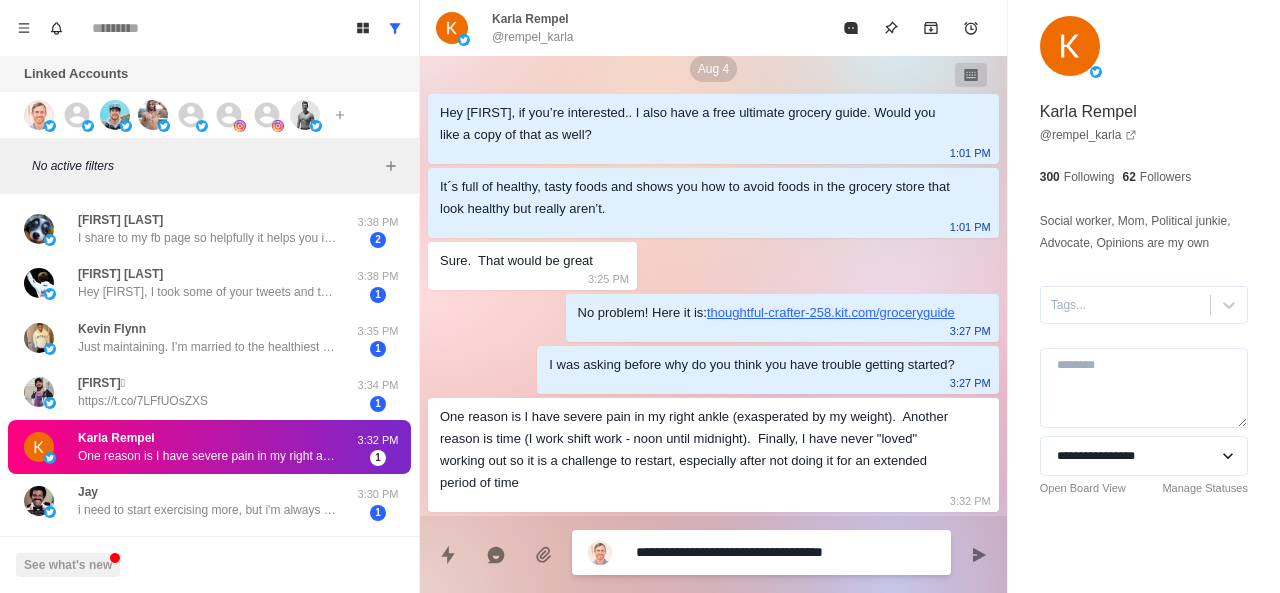 type on "*" 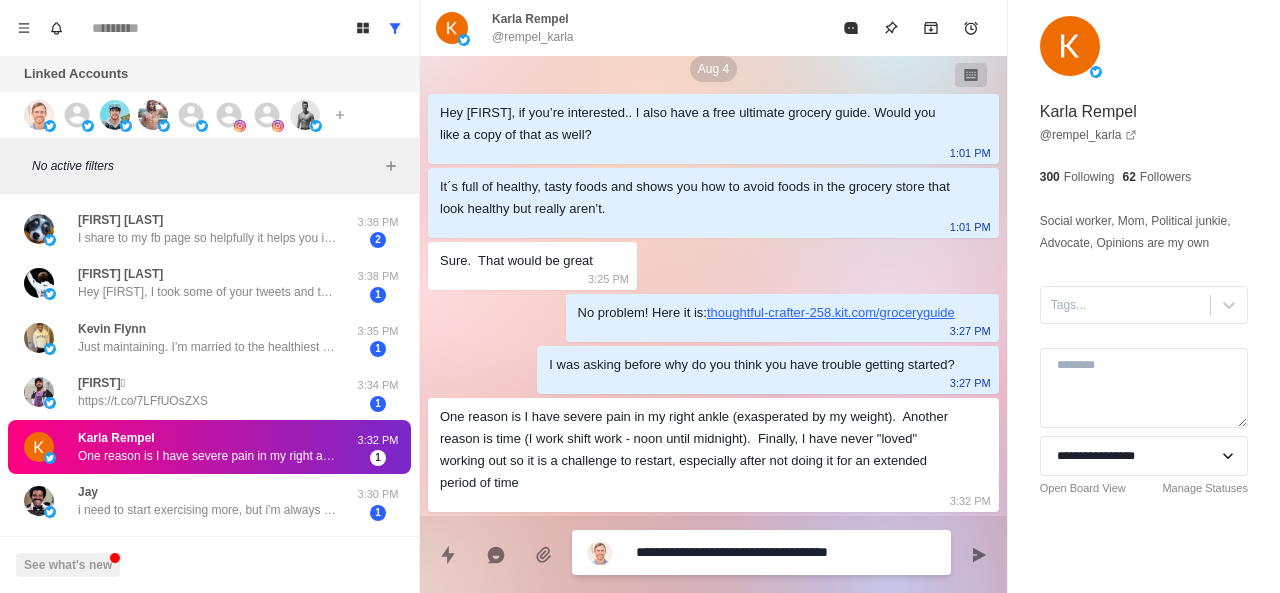 type on "*" 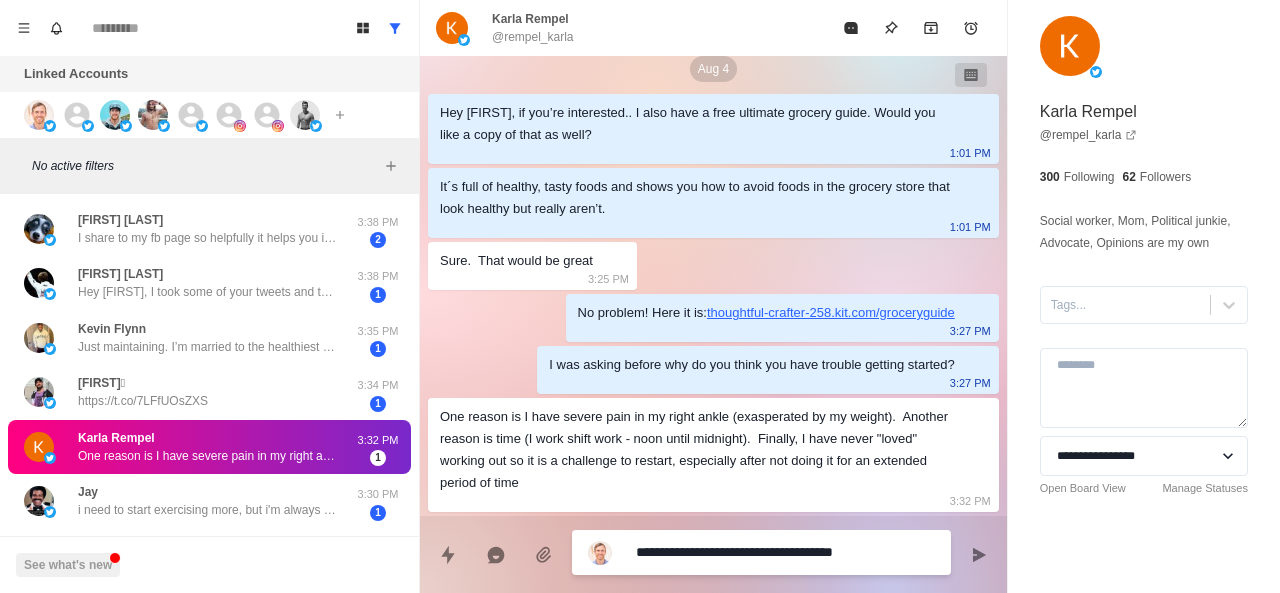 type on "*" 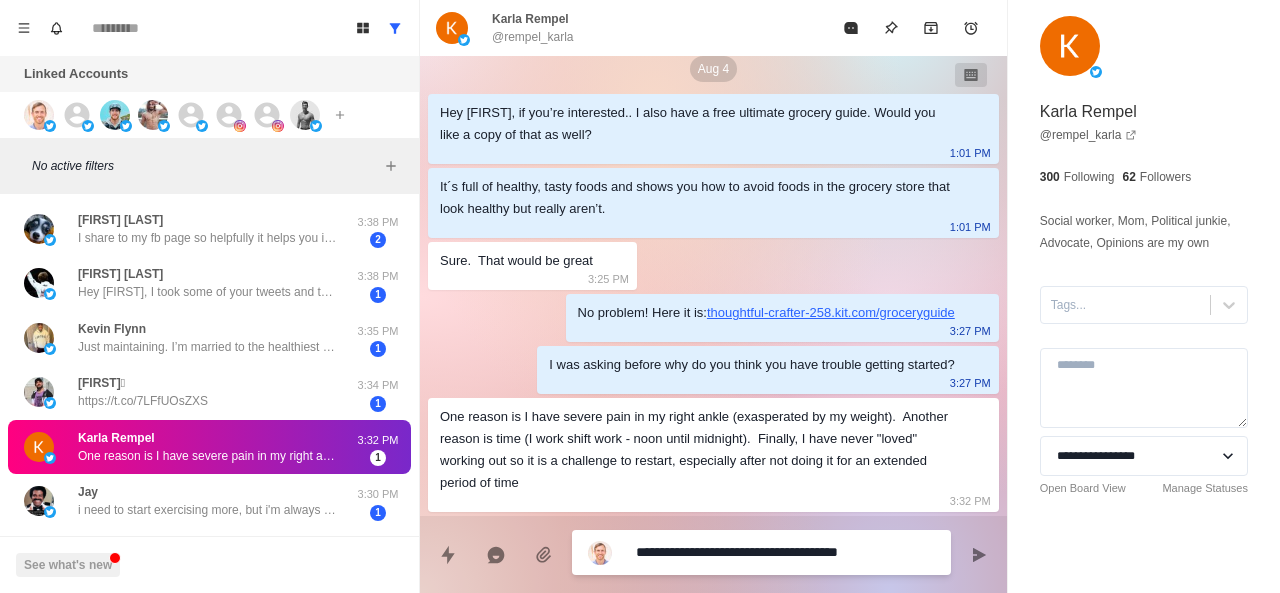 type on "*" 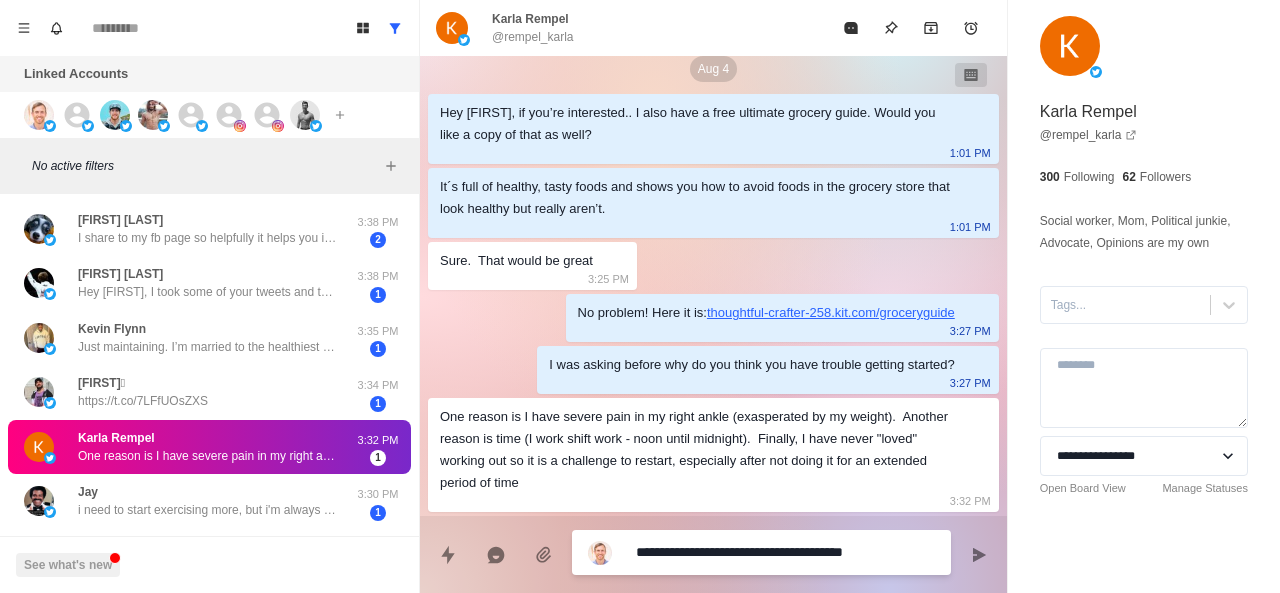 type on "*" 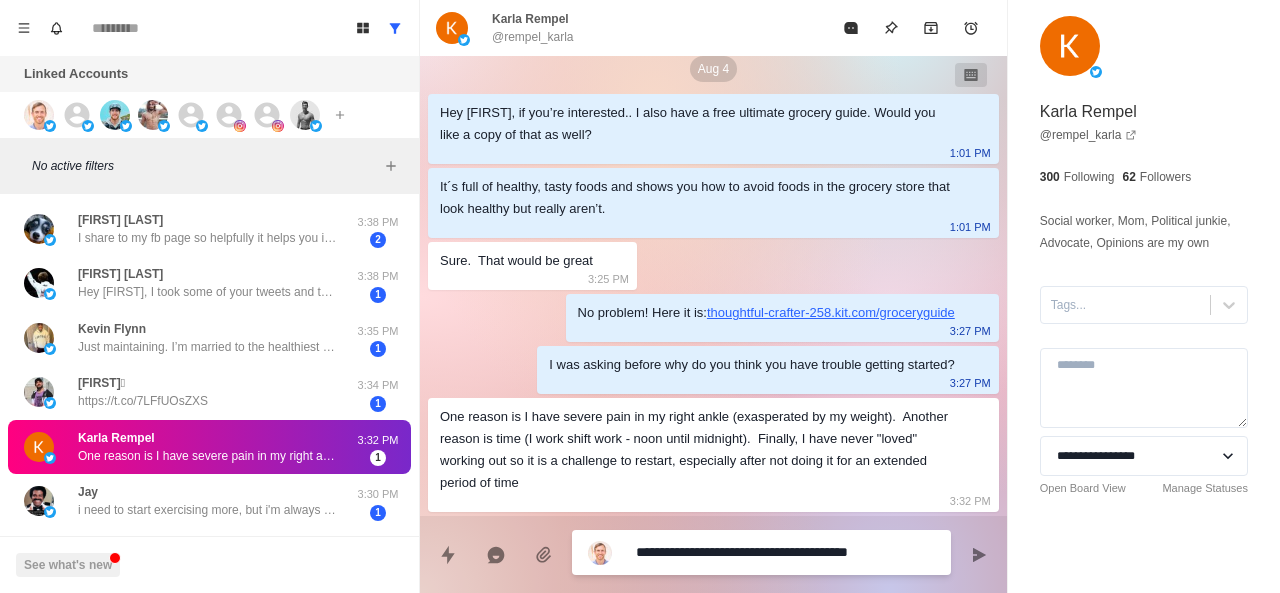 type on "*" 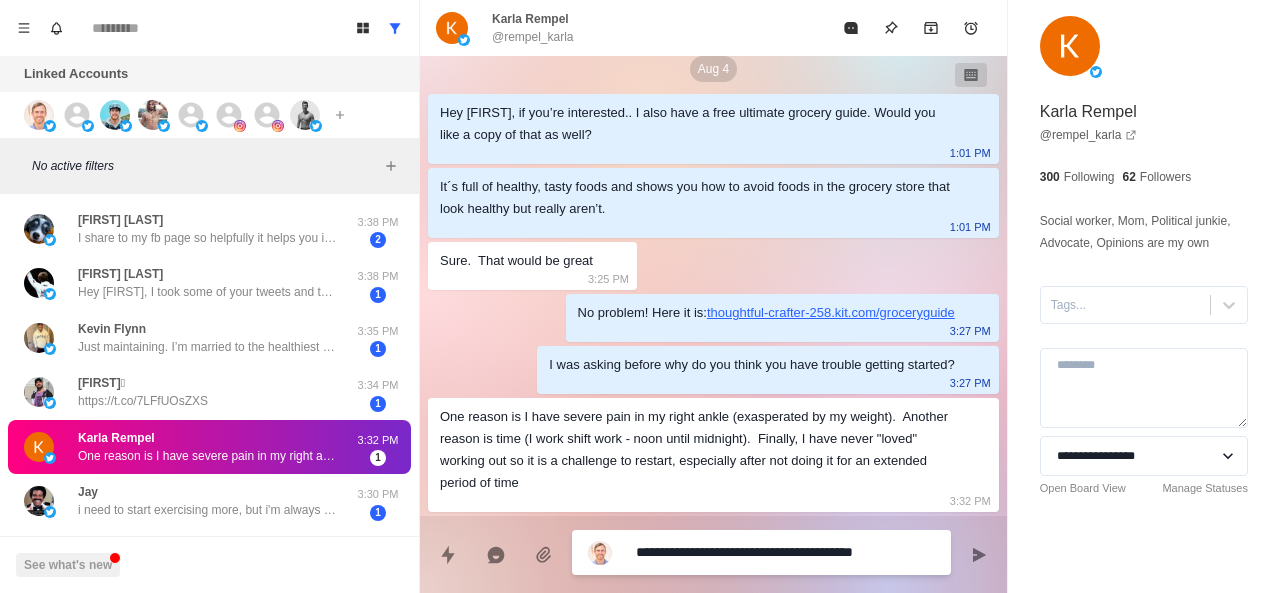 type on "*" 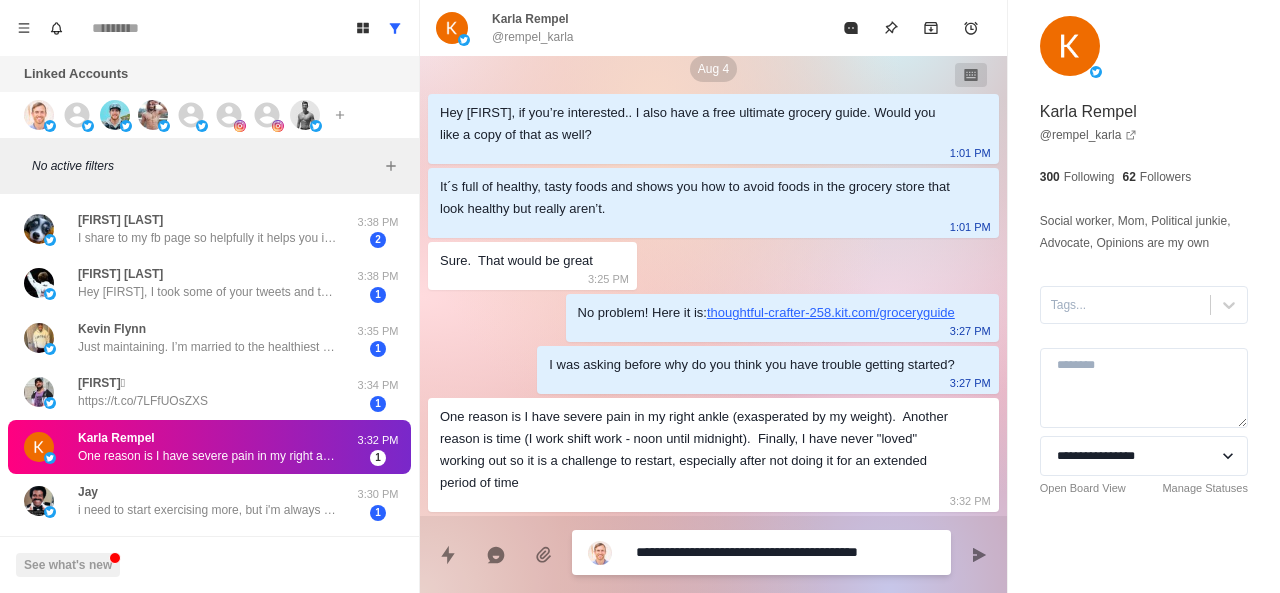 type on "*" 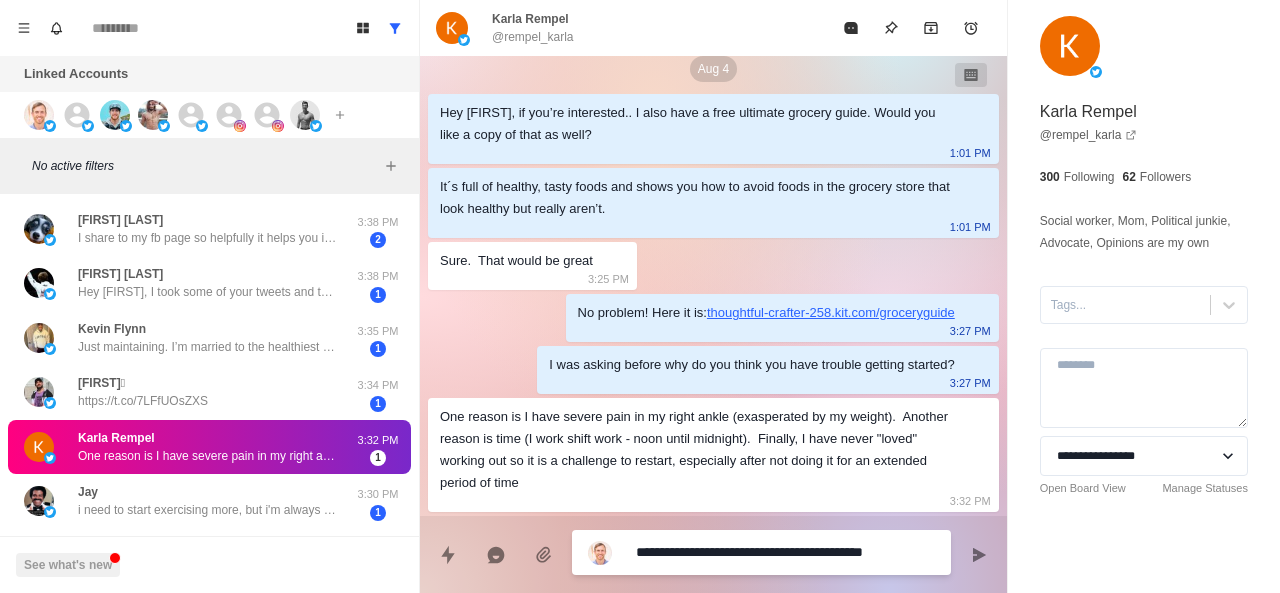type on "*" 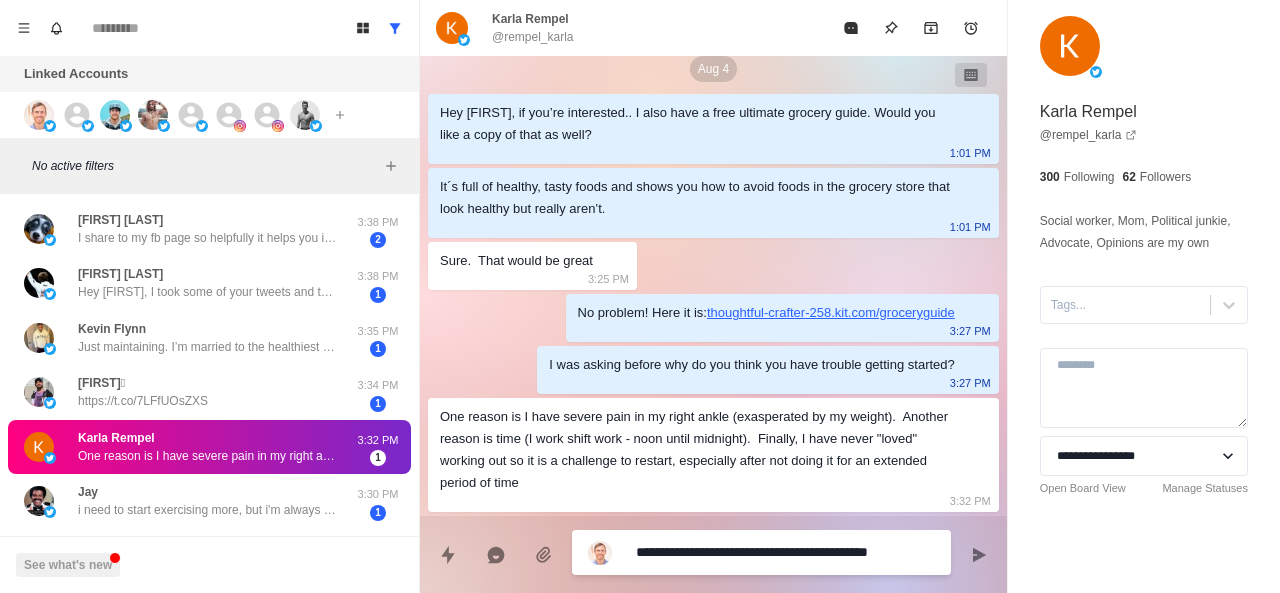 type on "*" 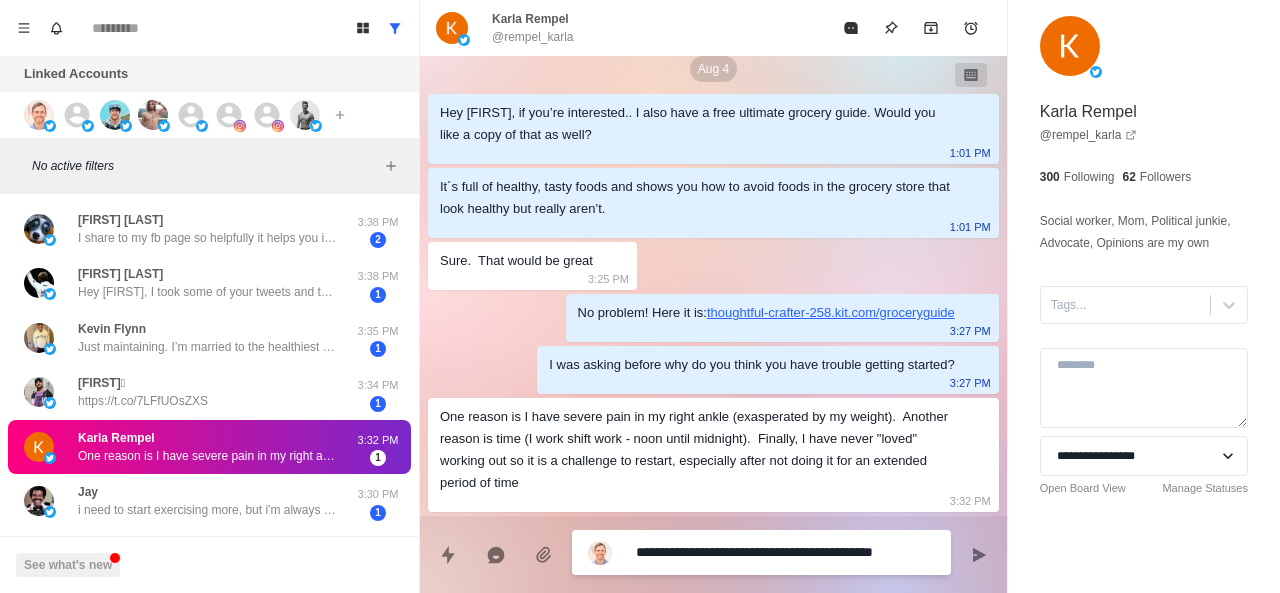 type on "*" 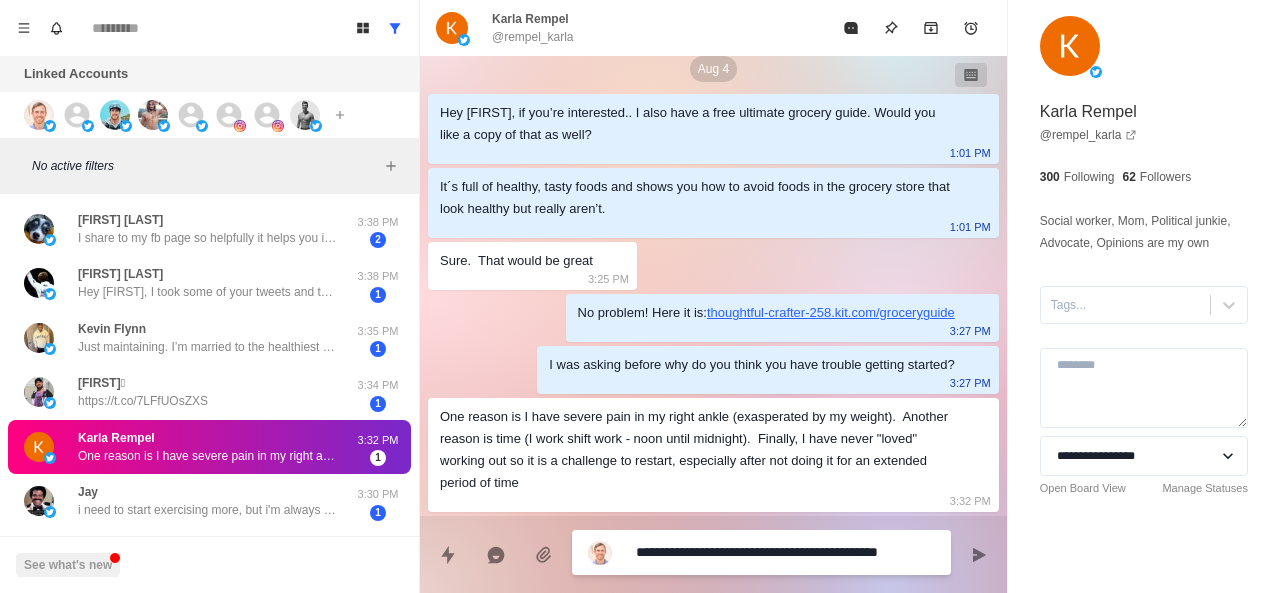 type on "*" 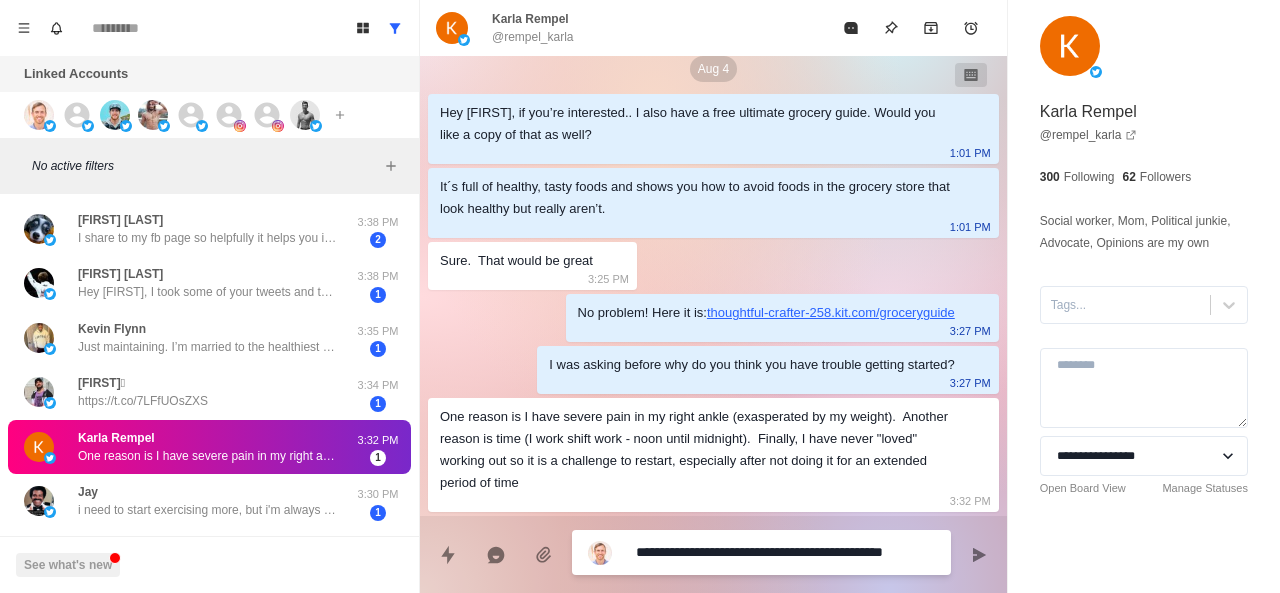 type on "*" 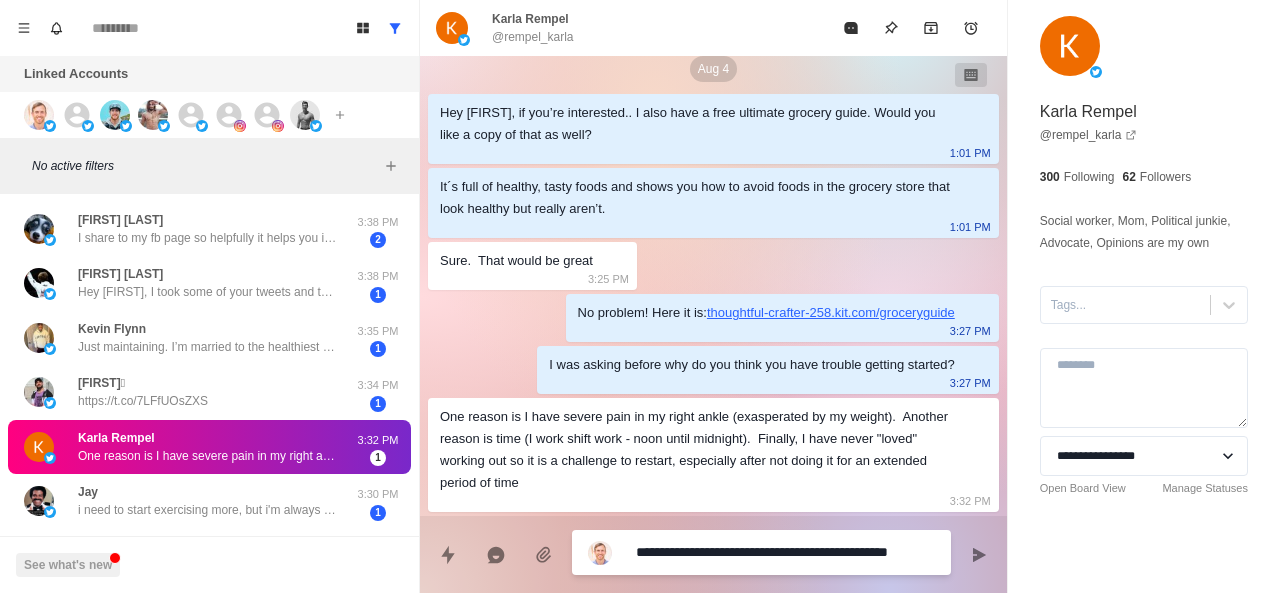 type on "*" 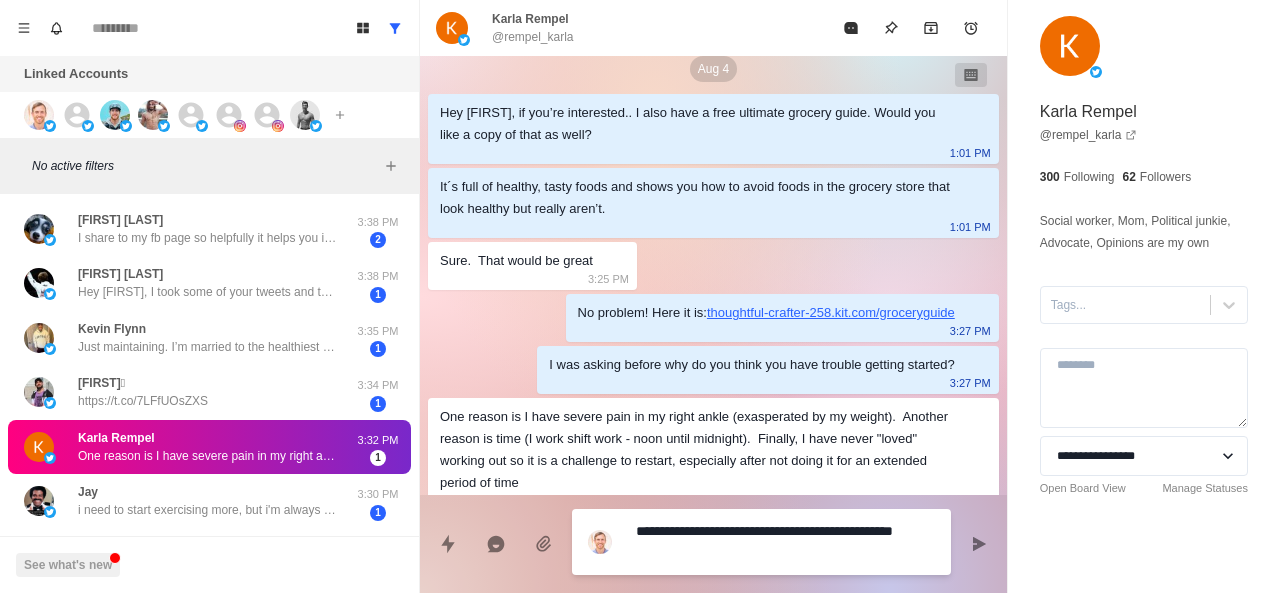 type on "*" 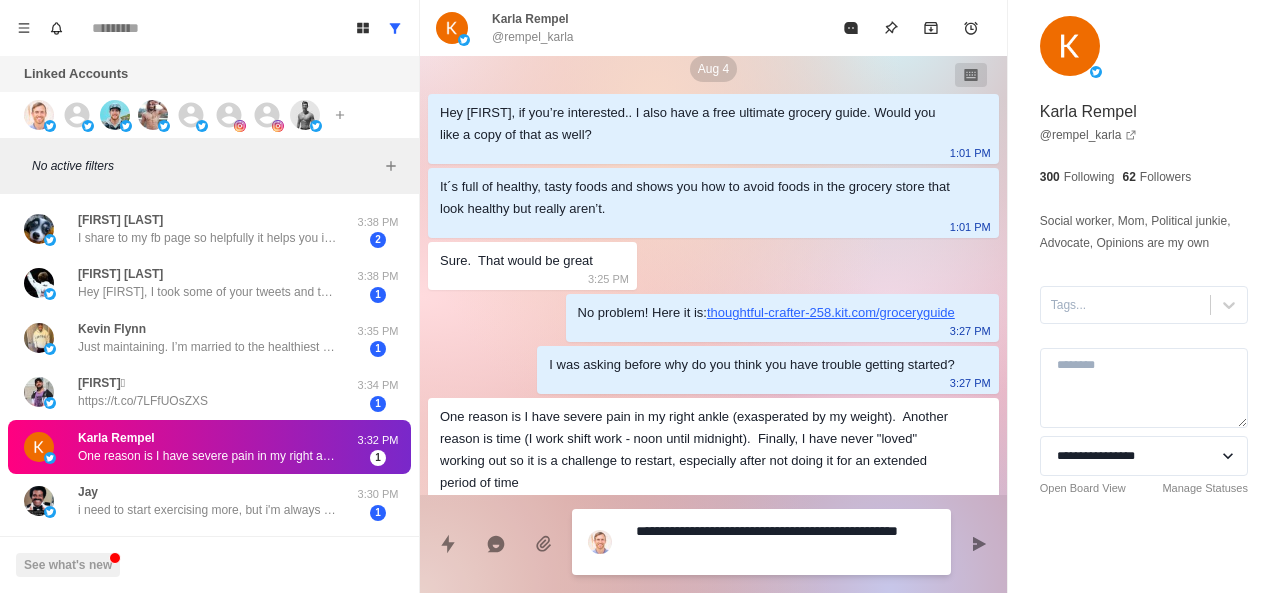 type on "*" 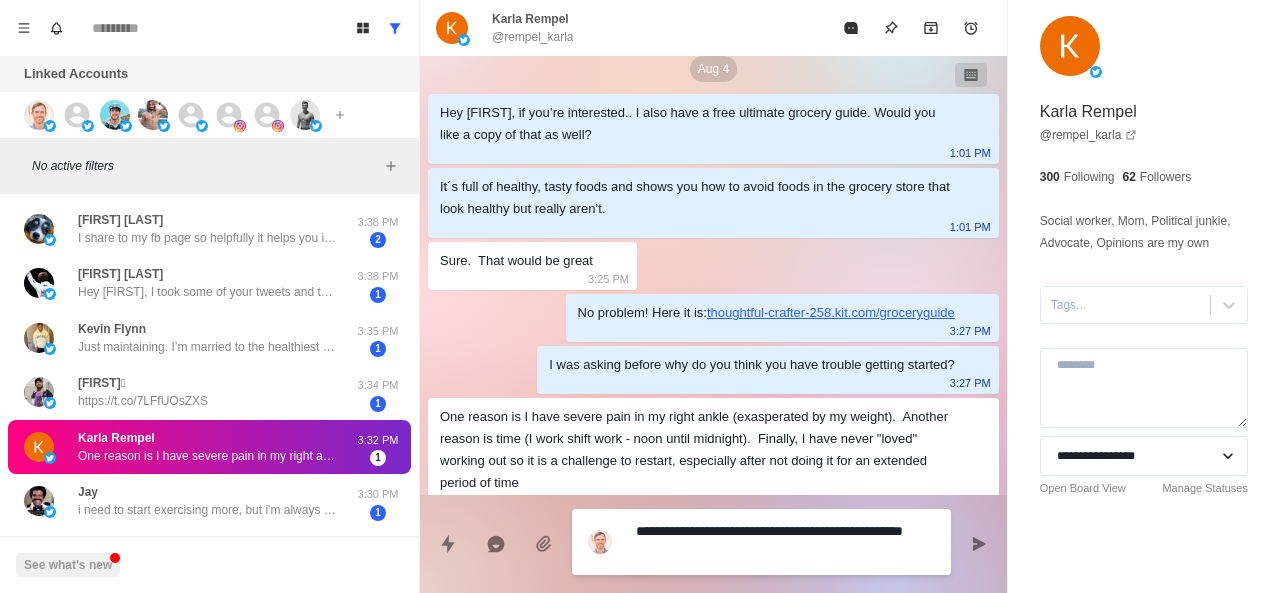 type on "*" 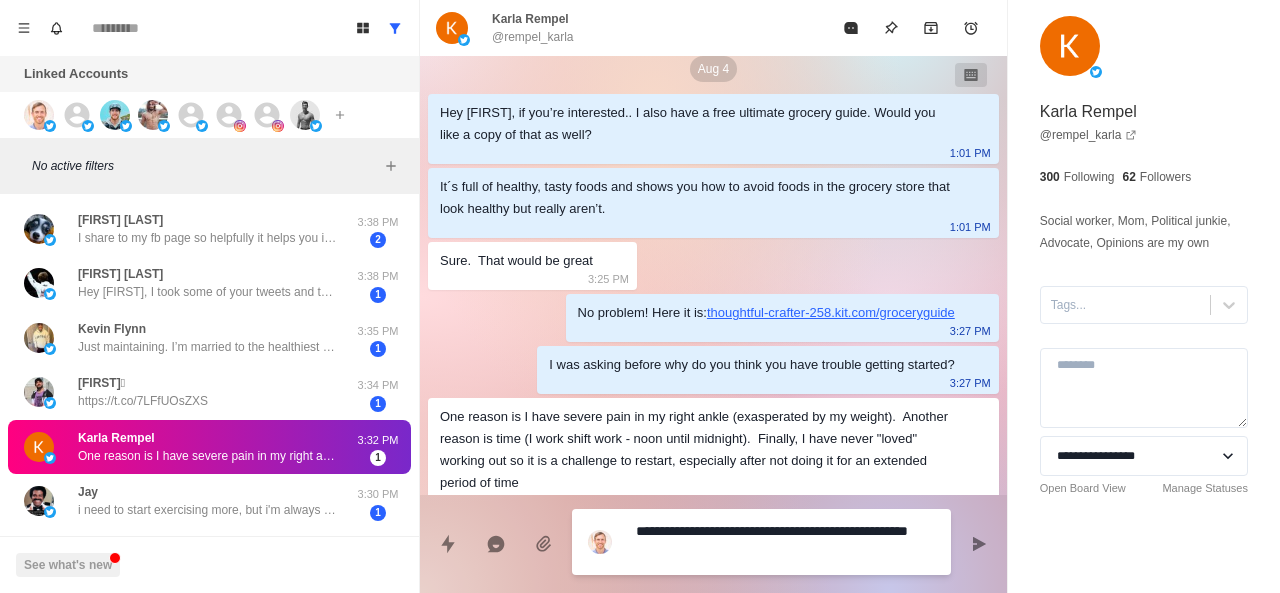 type on "*" 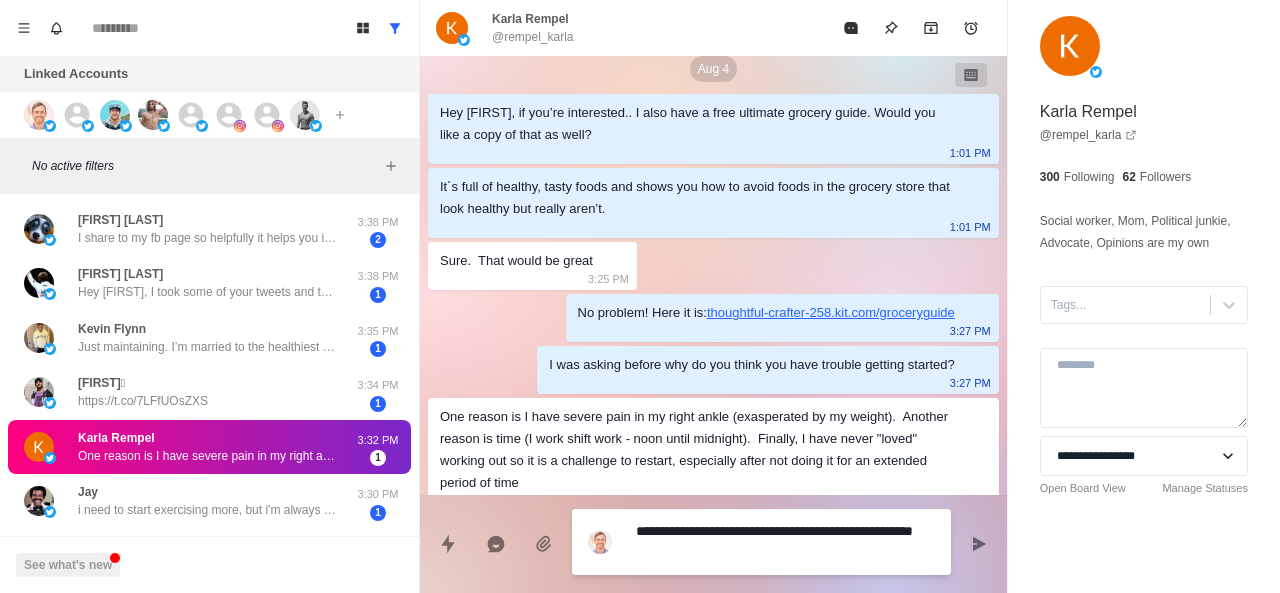 type on "*" 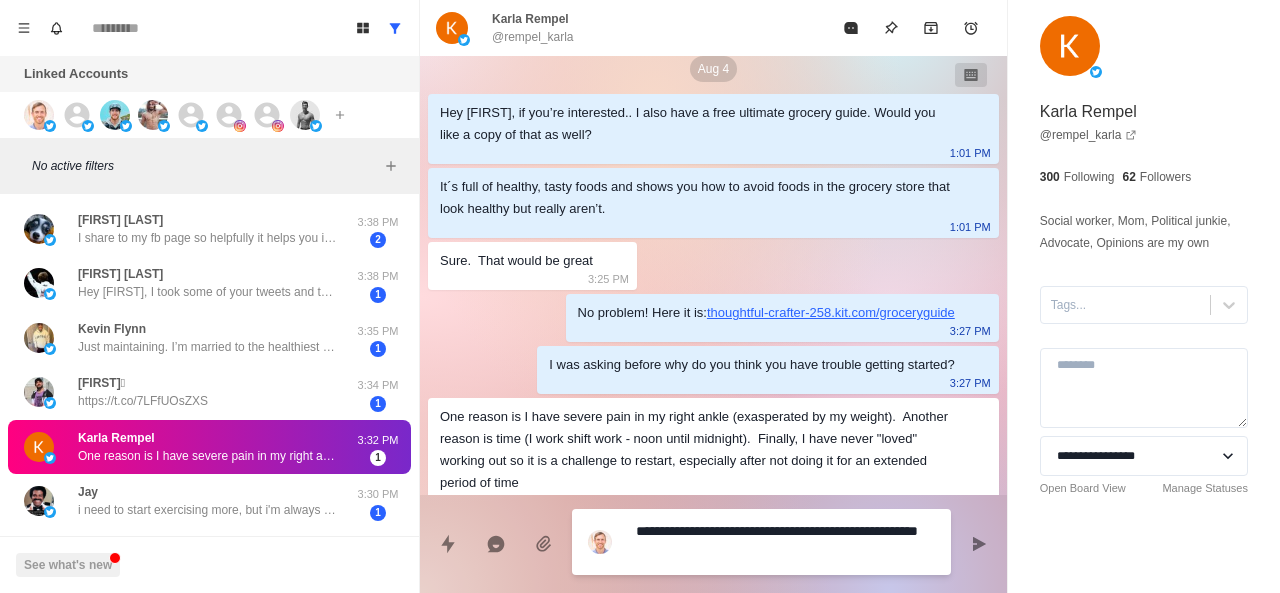 type on "*" 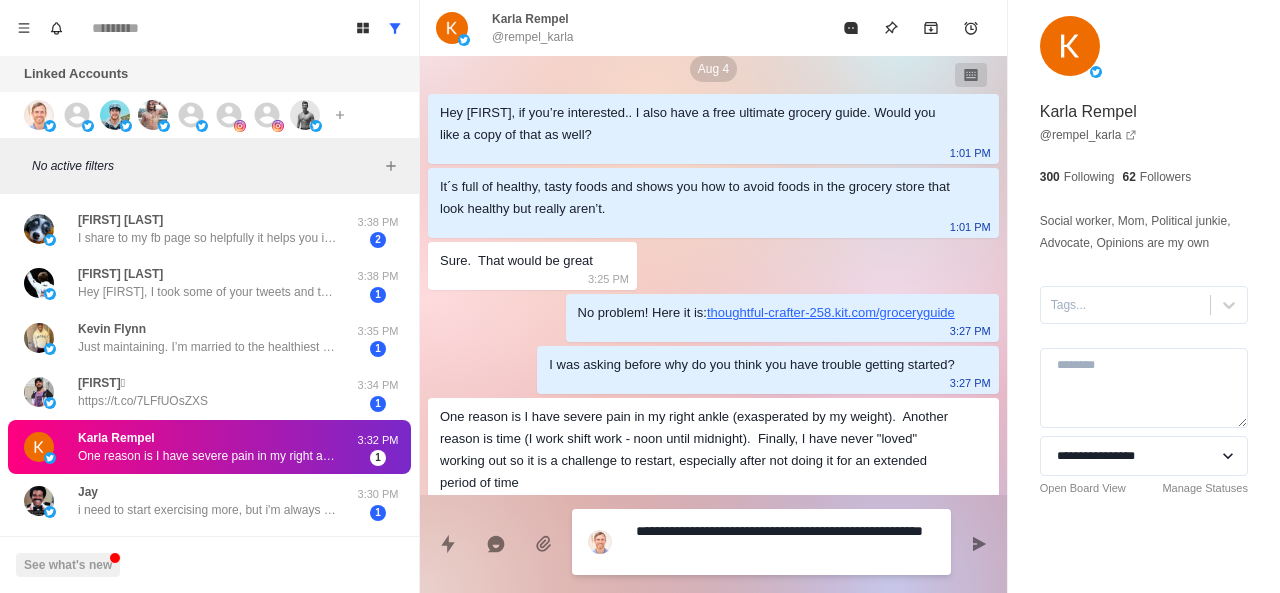 type on "**********" 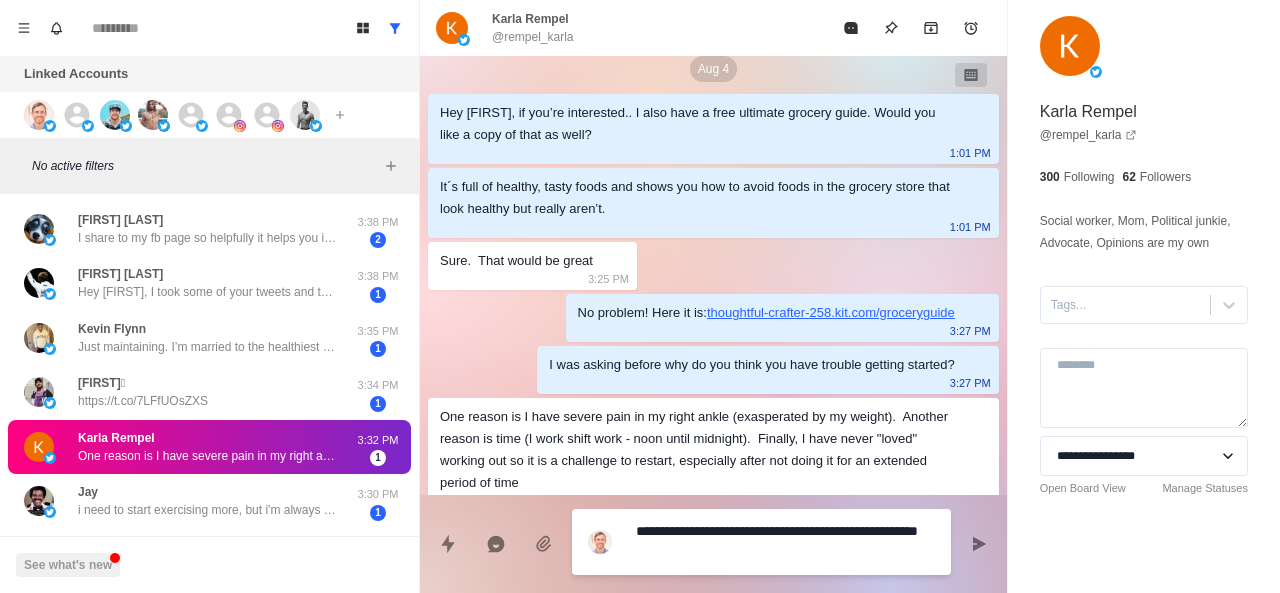 type on "*" 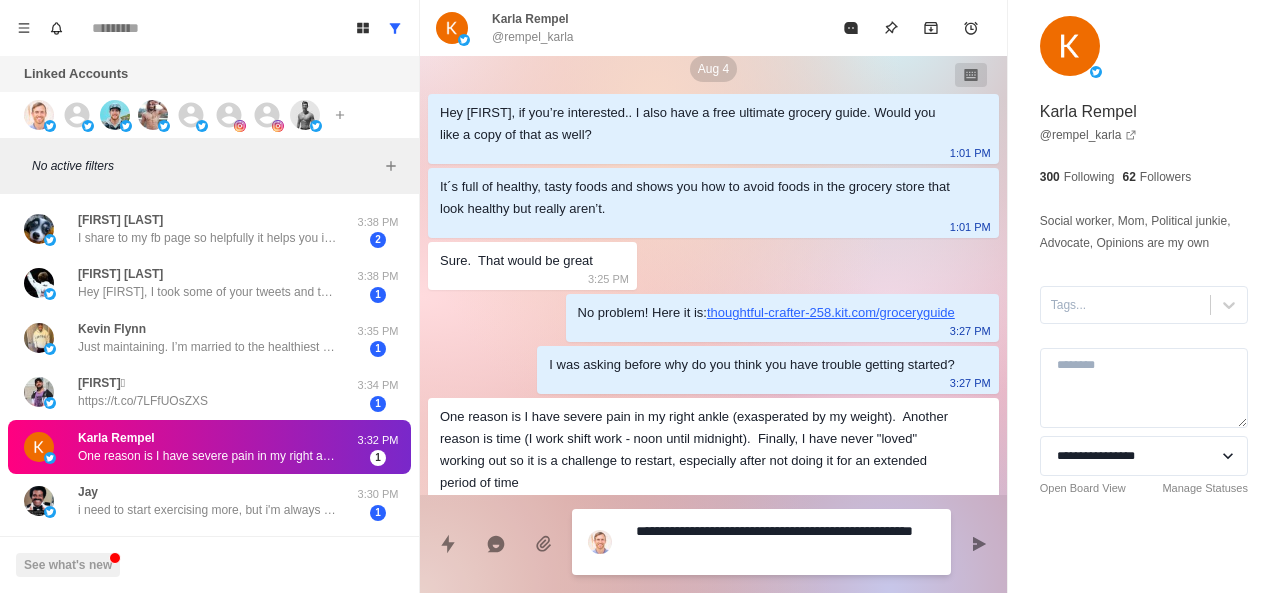 type on "*" 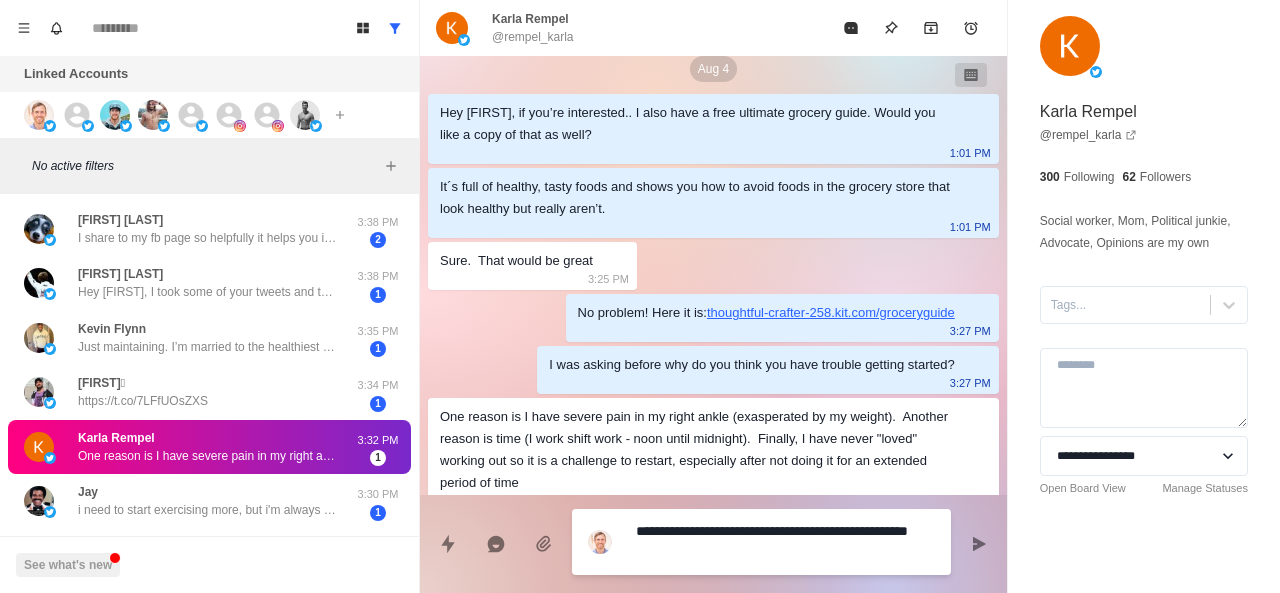 type on "*" 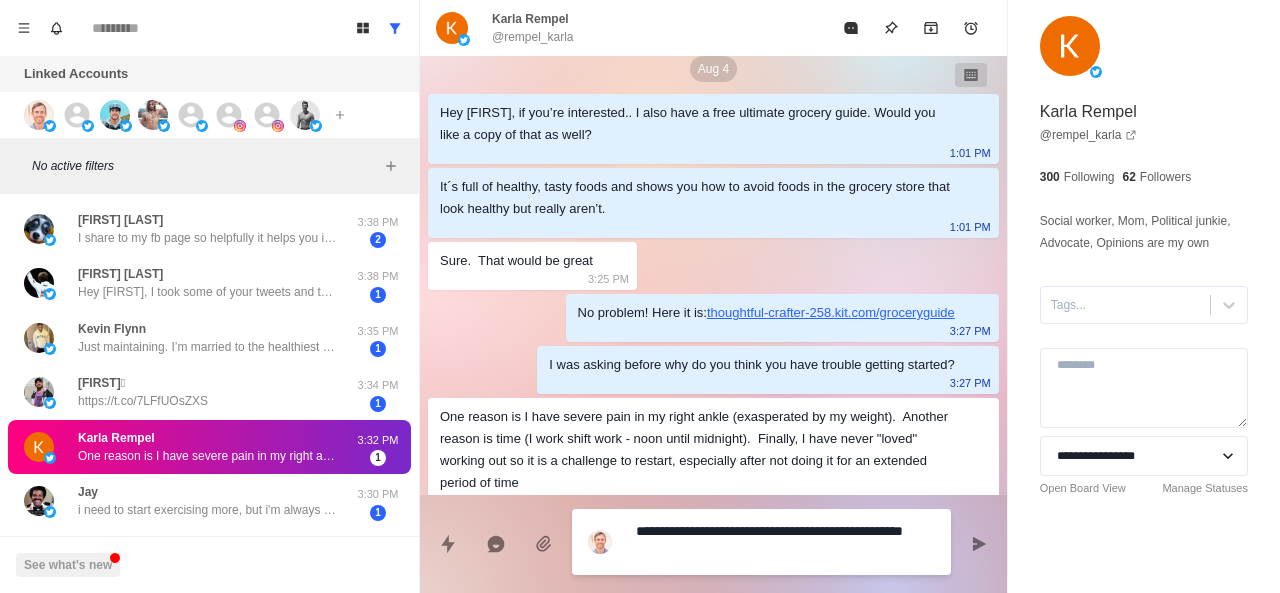 type on "*" 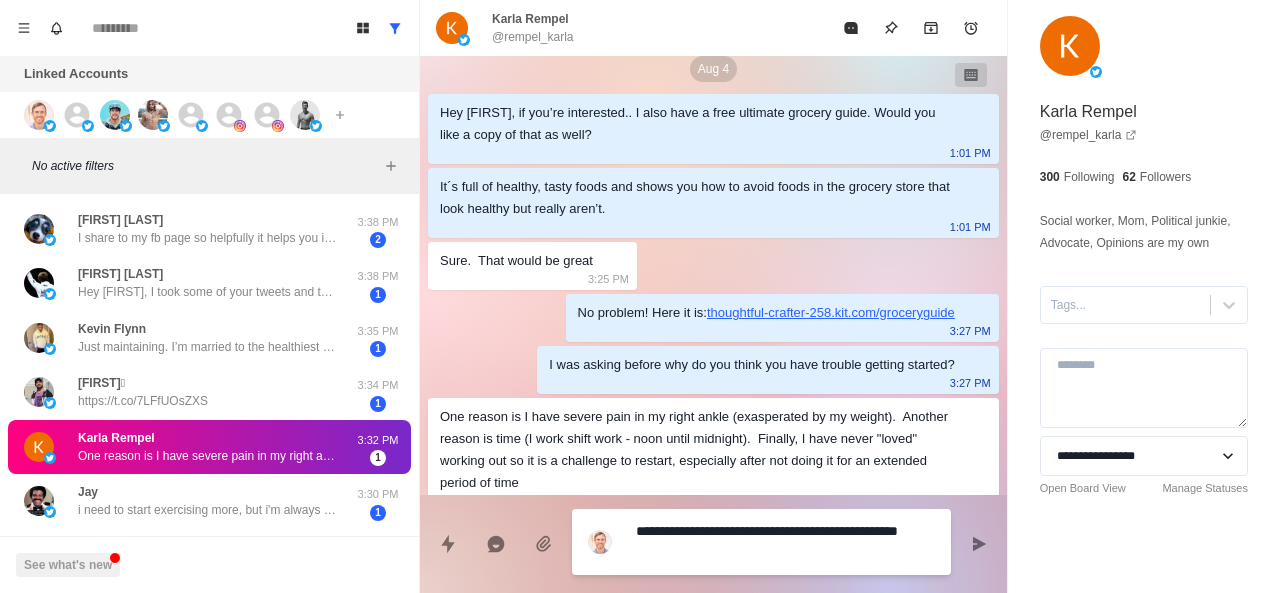type on "*" 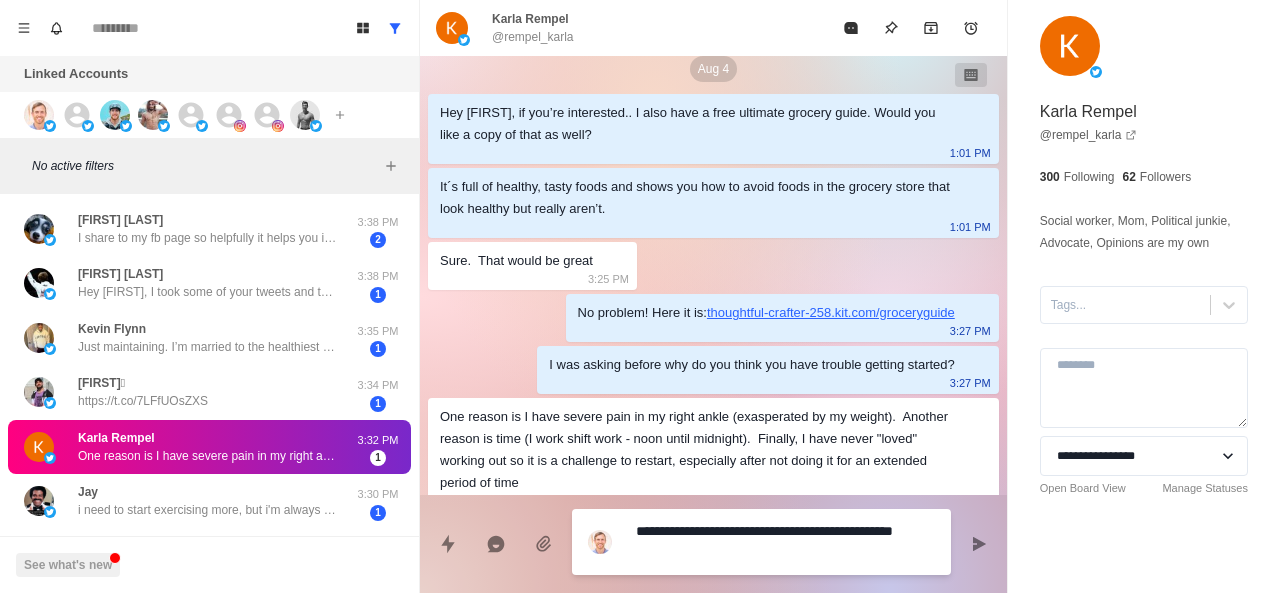 type on "*" 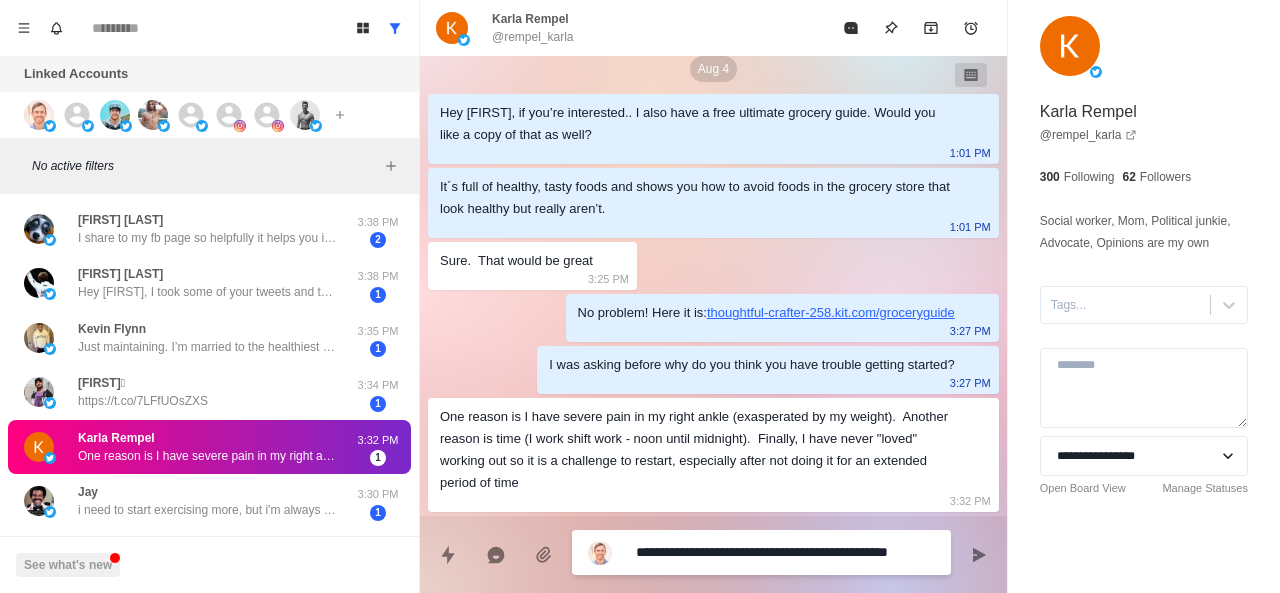 type on "*" 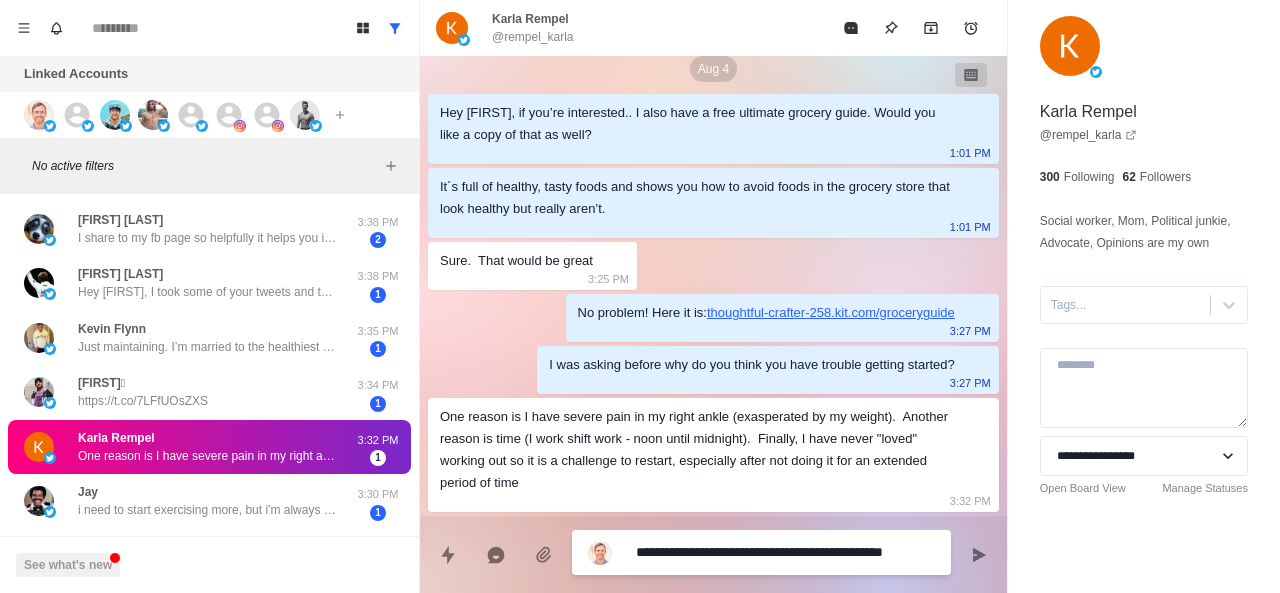 type on "*" 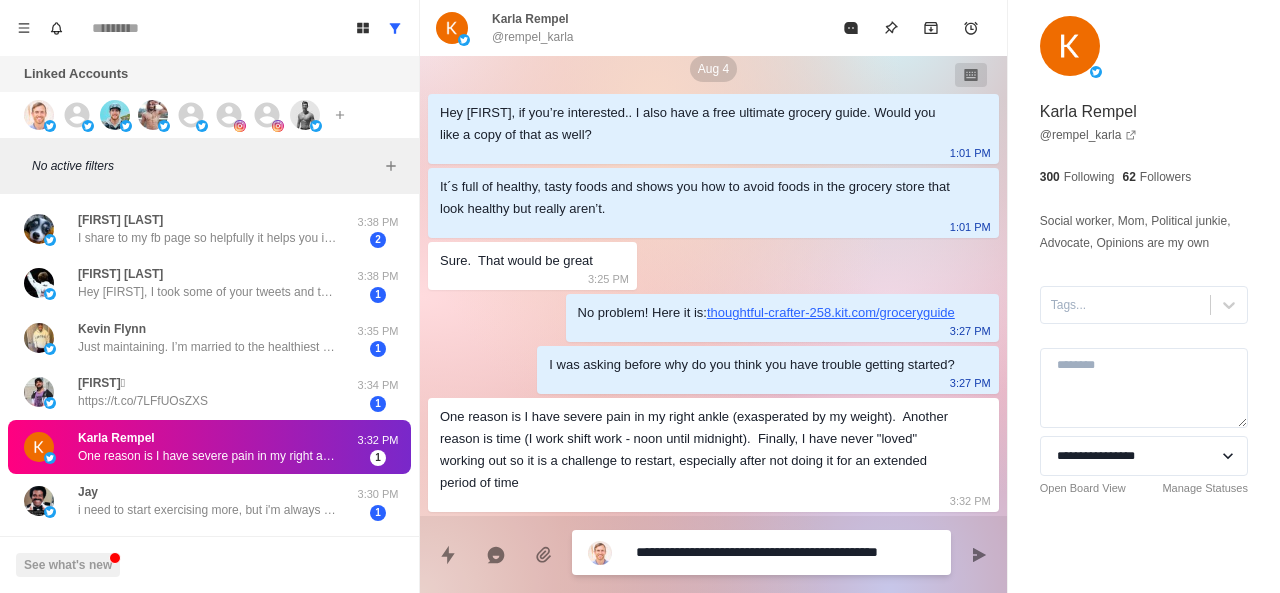 type on "*" 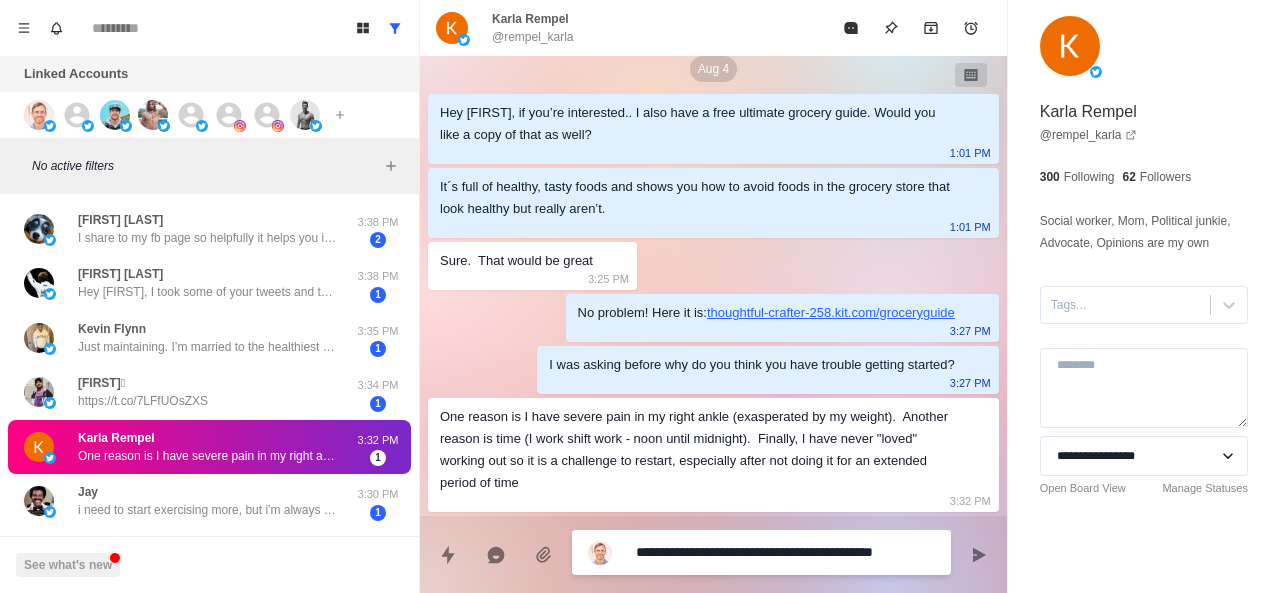 type on "*" 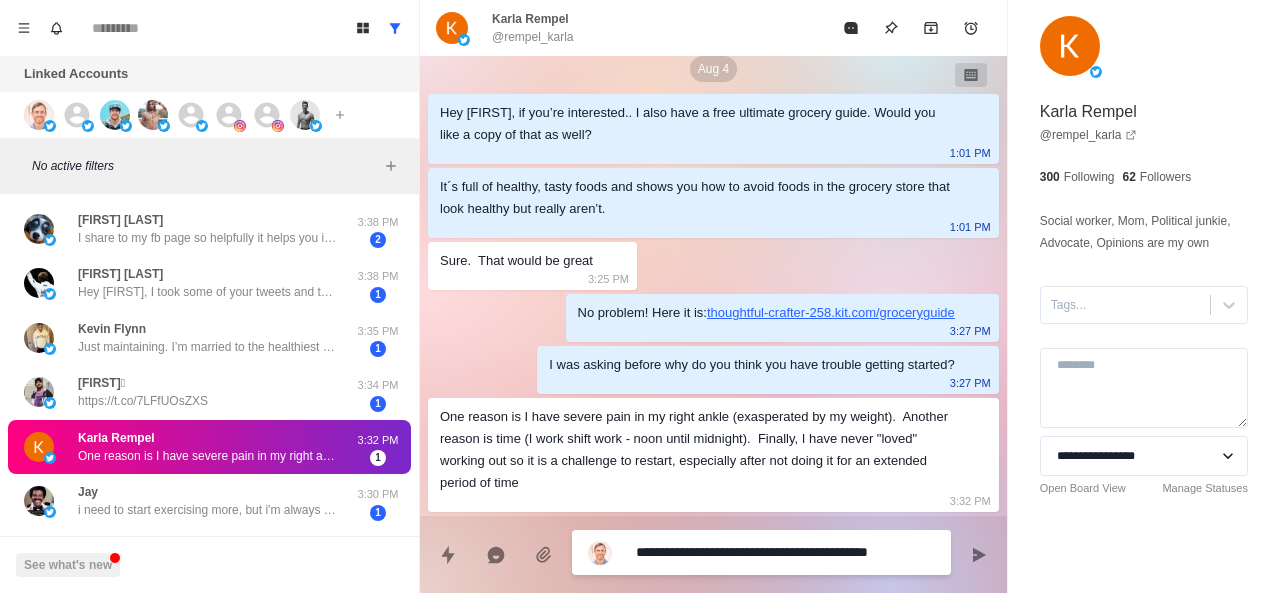 type on "*" 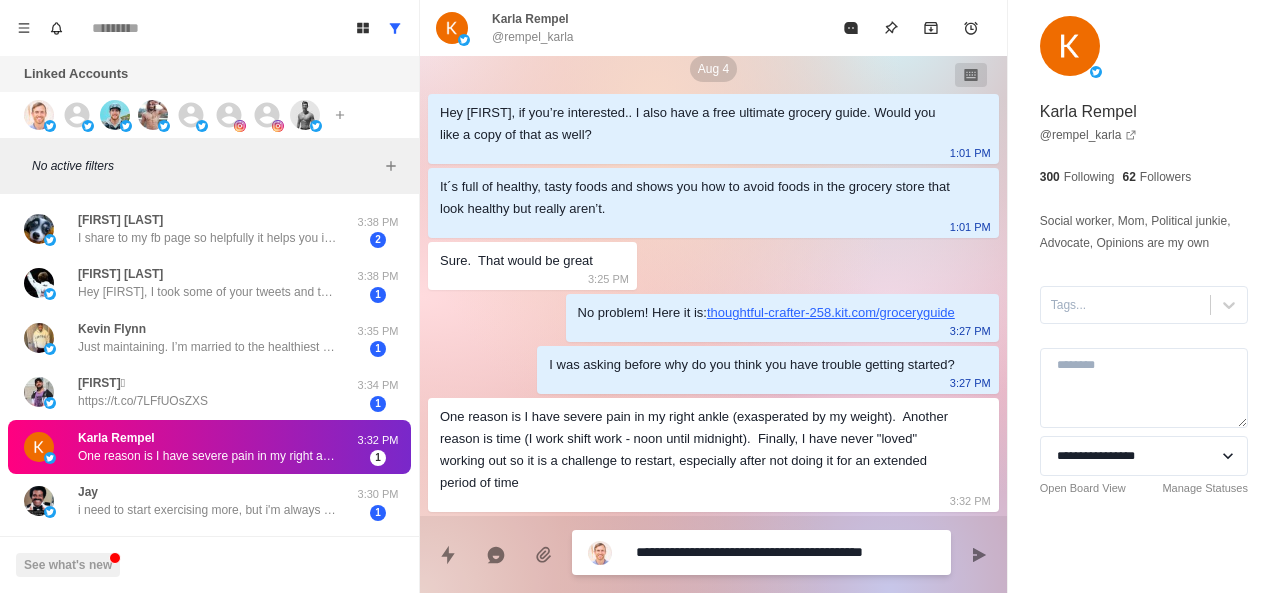 type on "*" 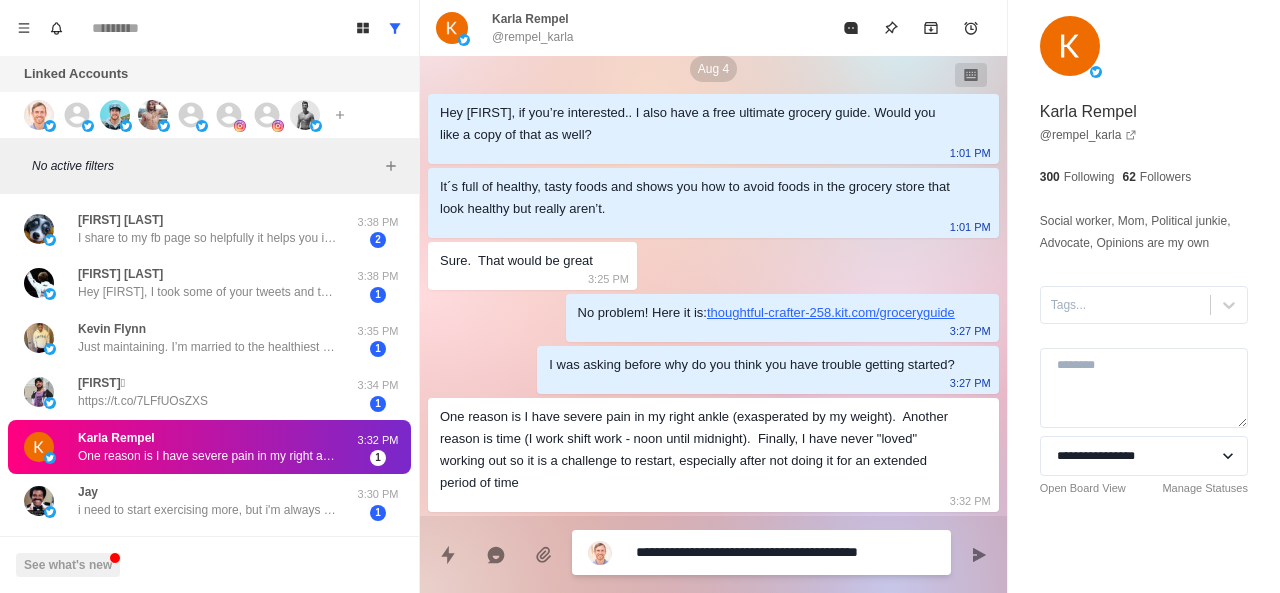 type on "*" 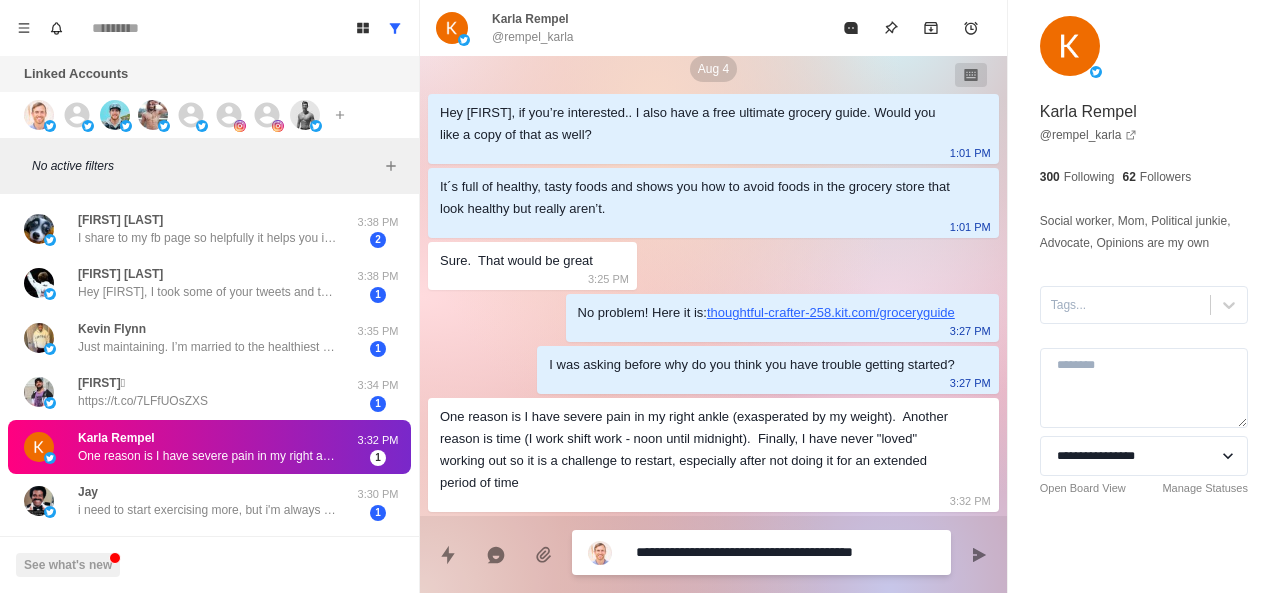 type on "*" 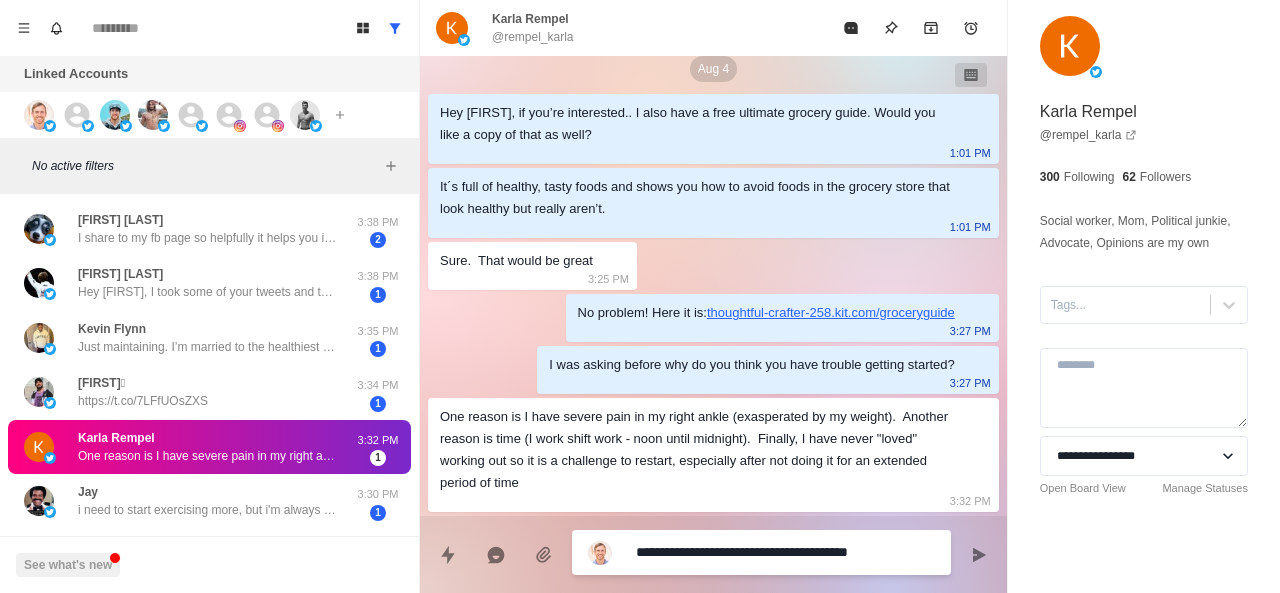 type on "*" 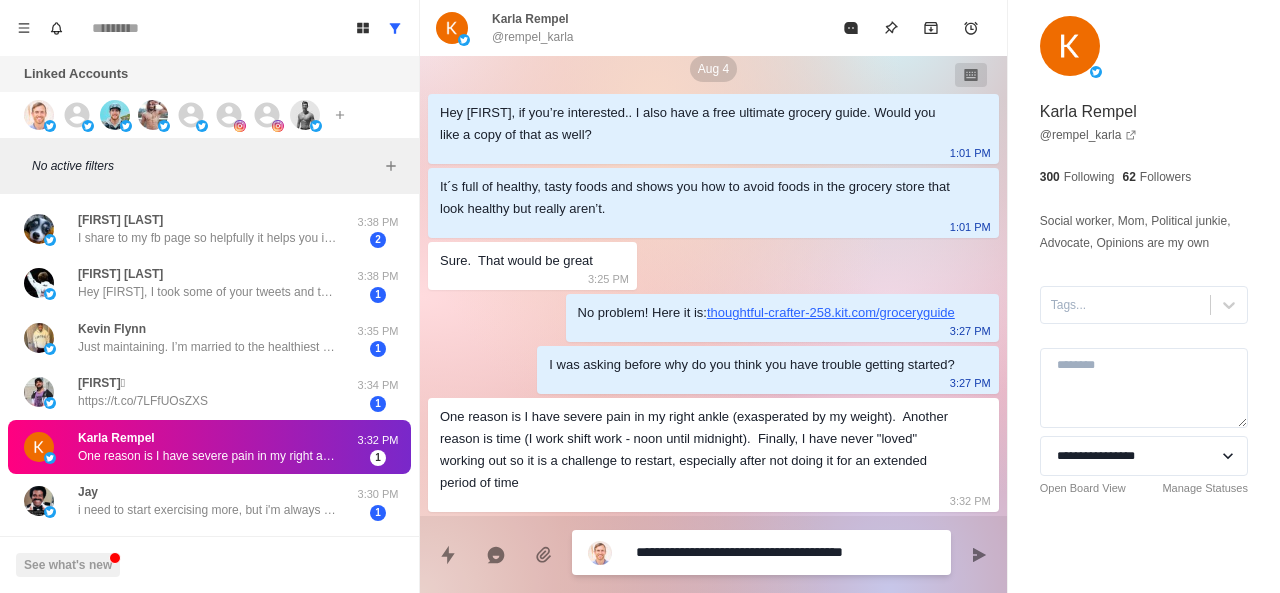 type on "*" 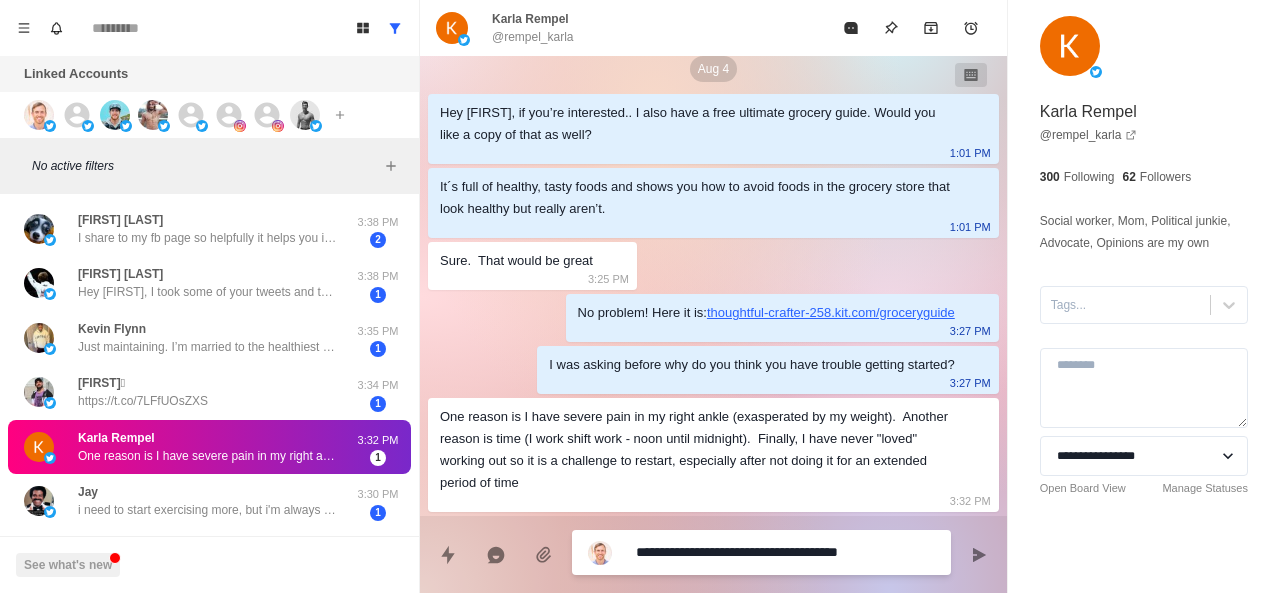 type on "*" 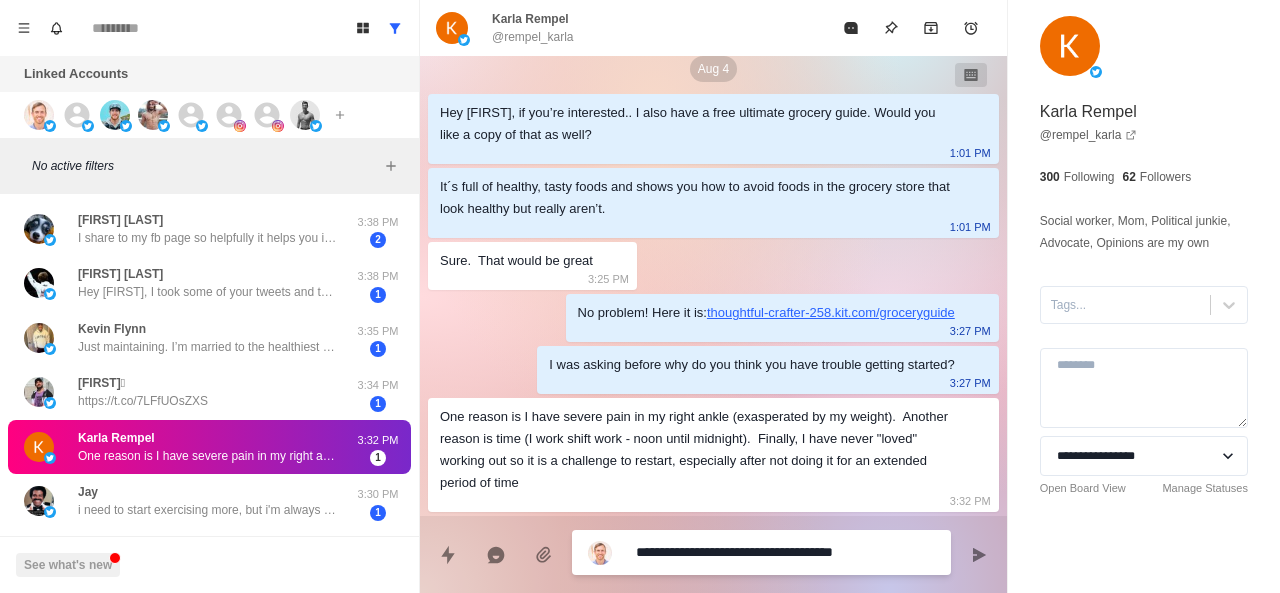 type on "*" 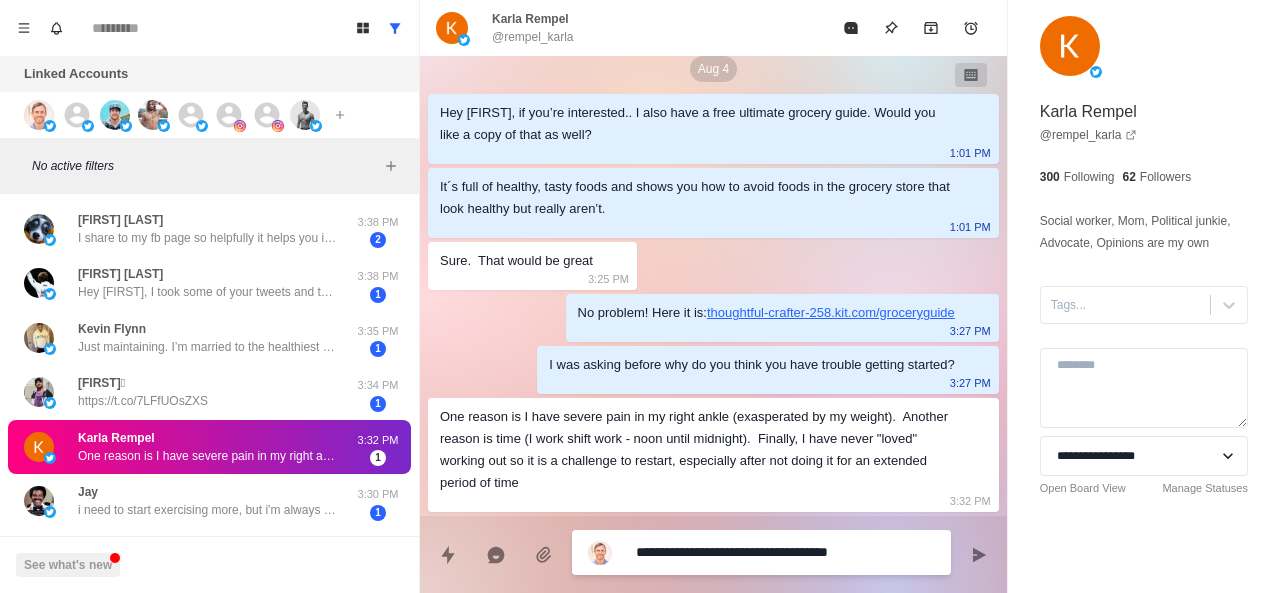 type on "*" 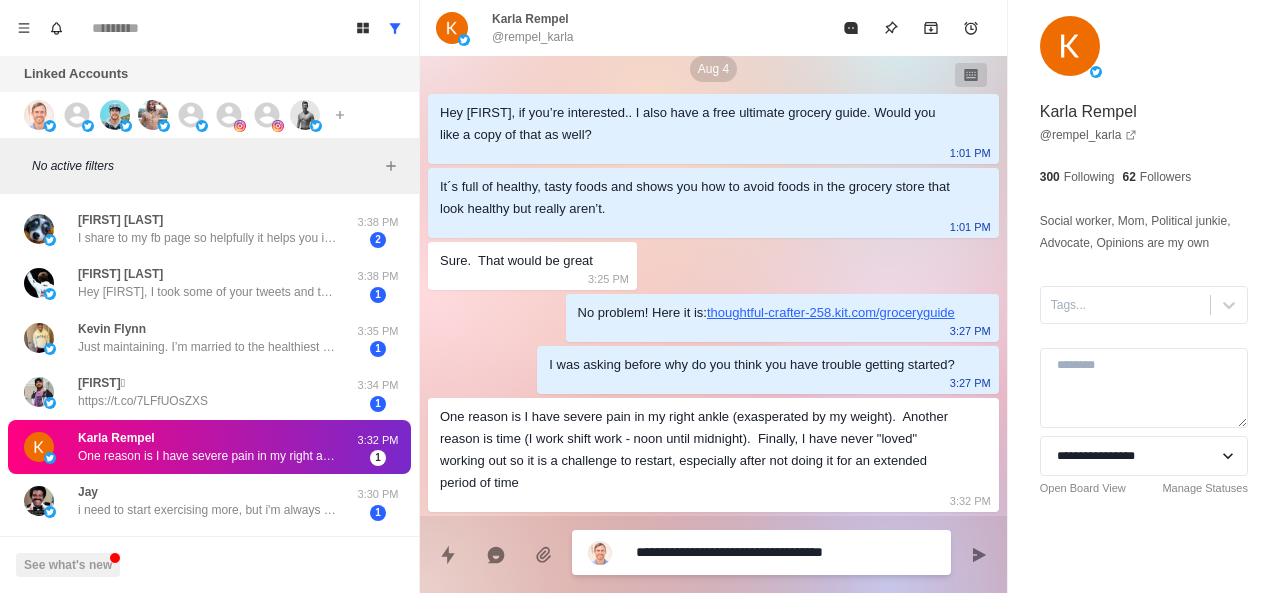 type on "*" 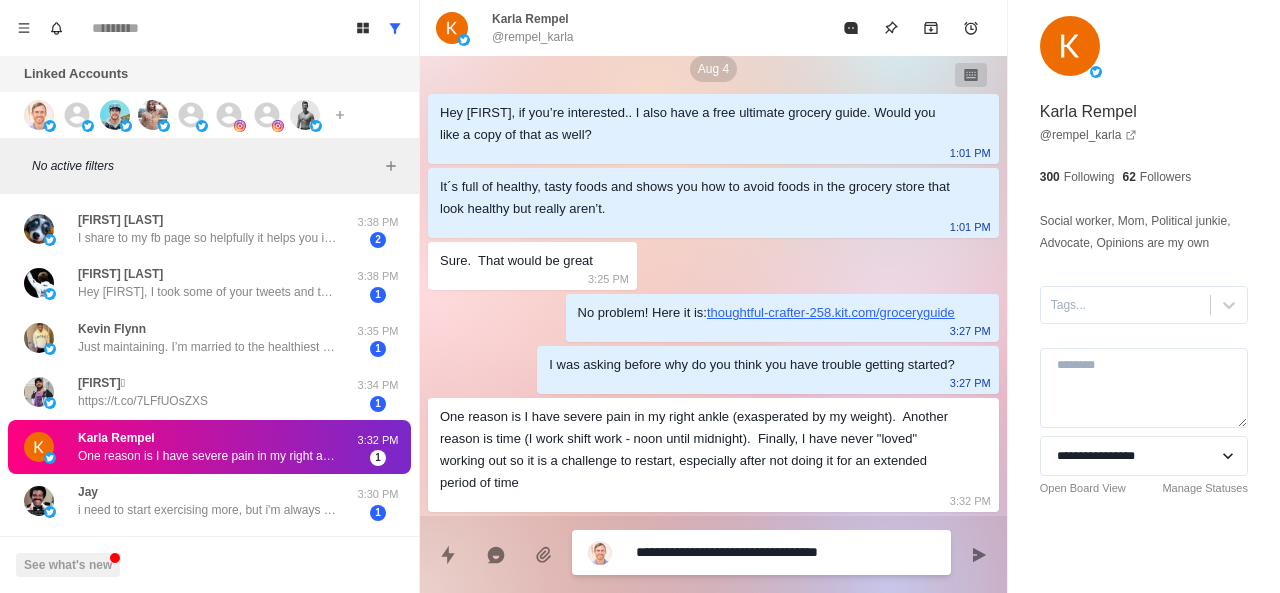 type on "*" 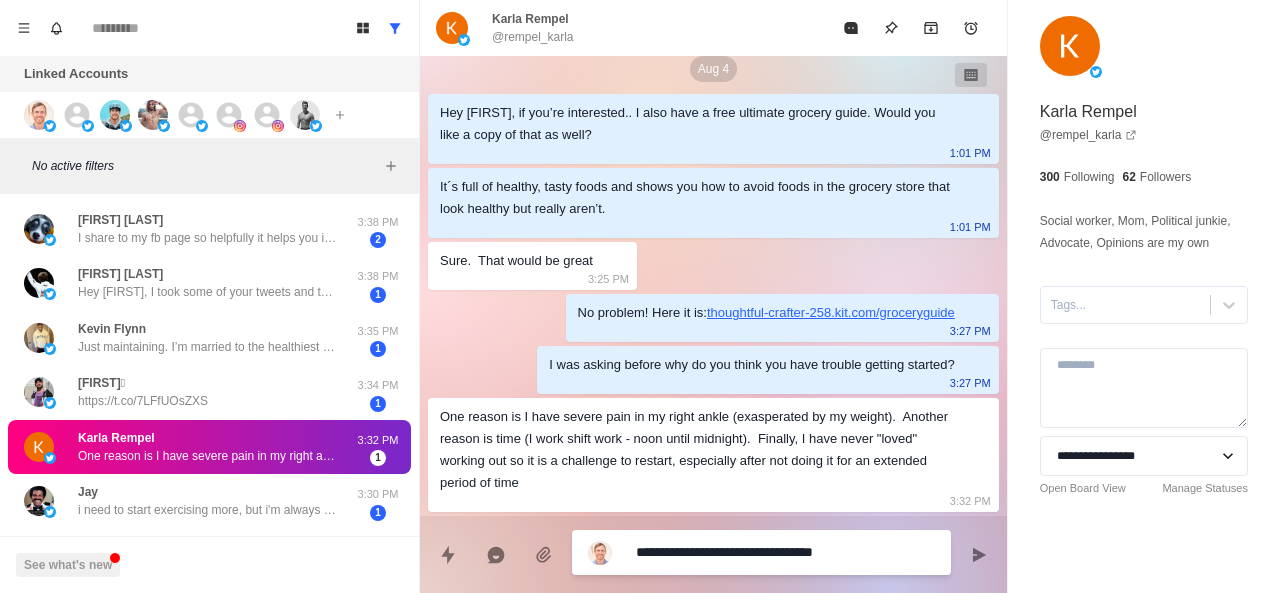 type on "*" 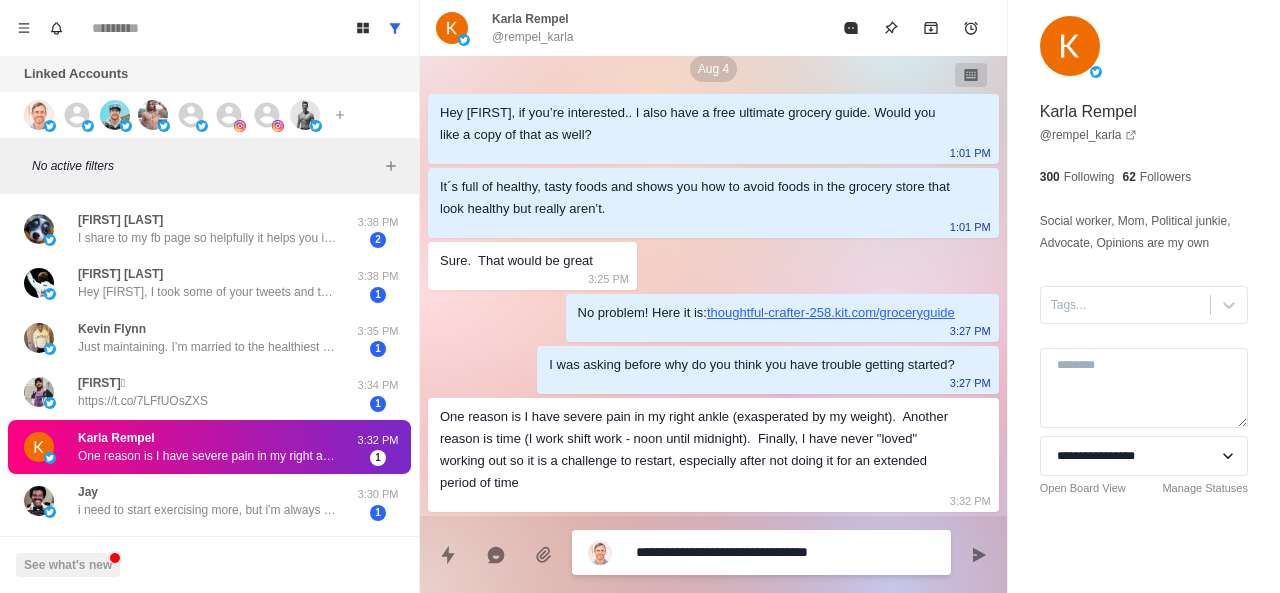type on "*" 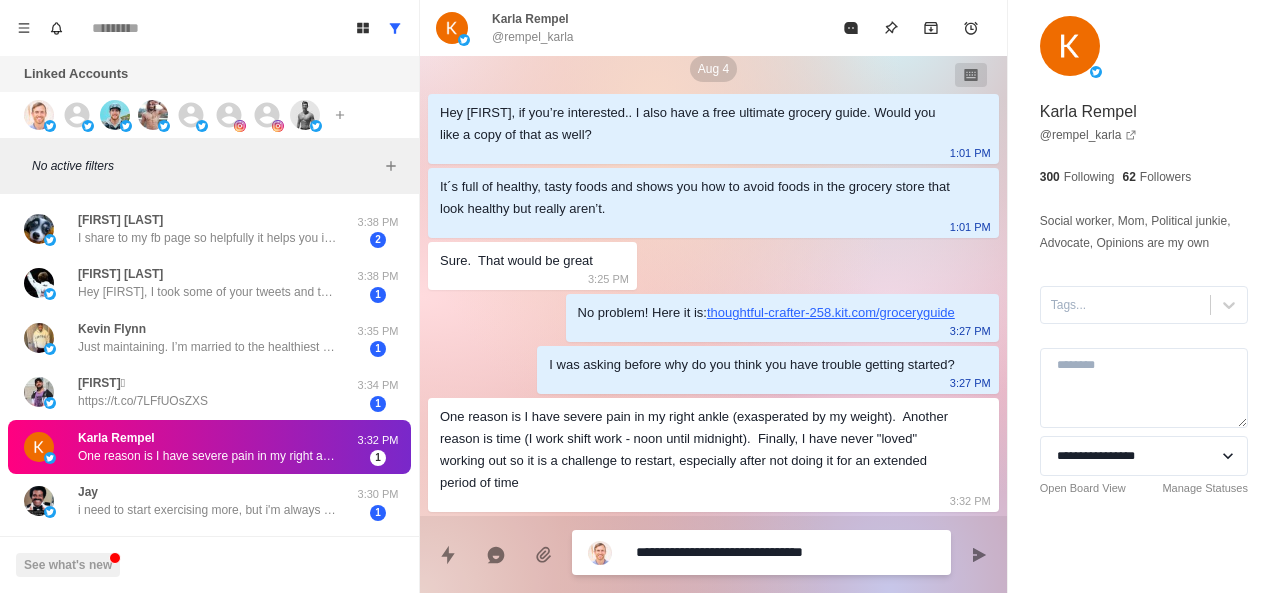 type on "*" 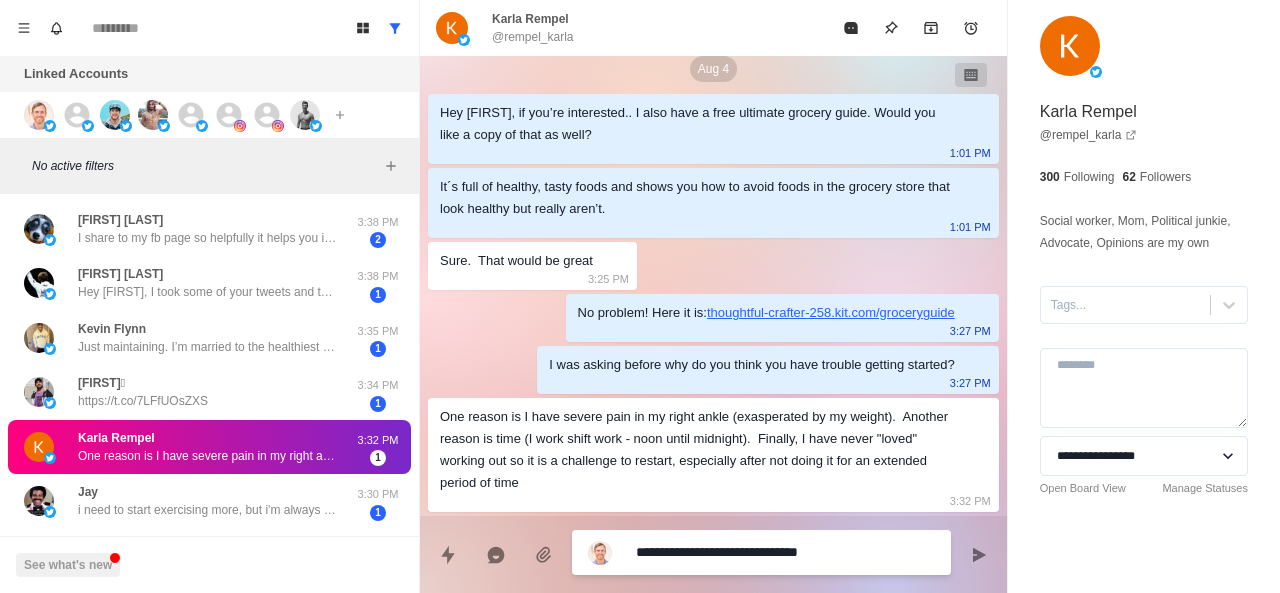 type on "*" 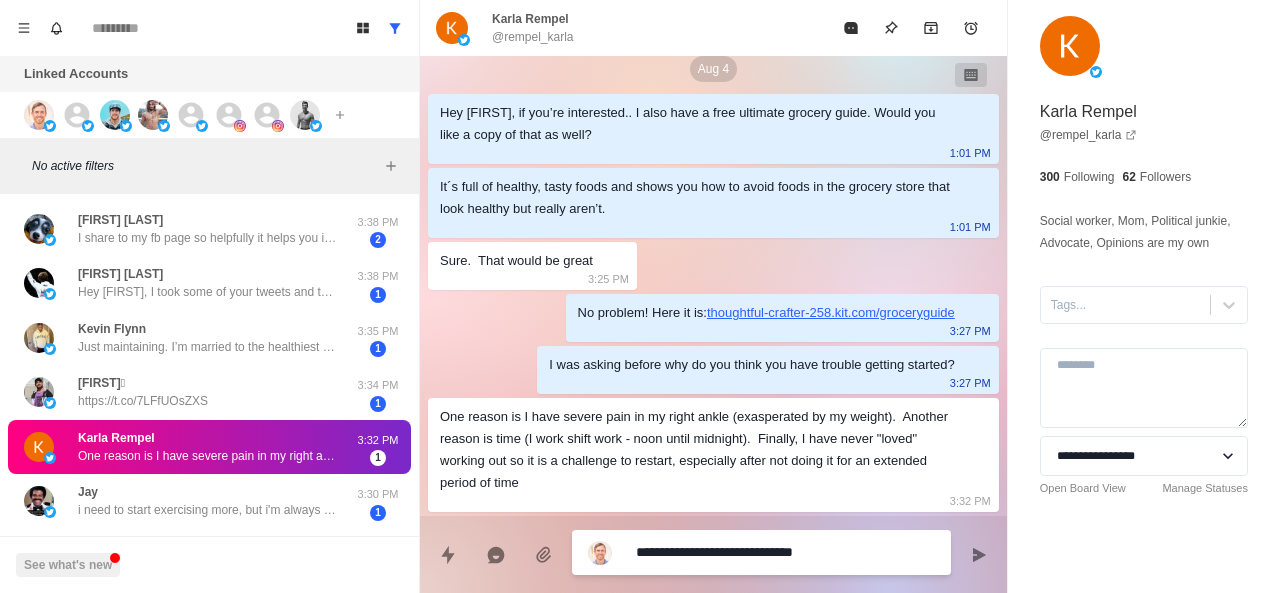 type on "*" 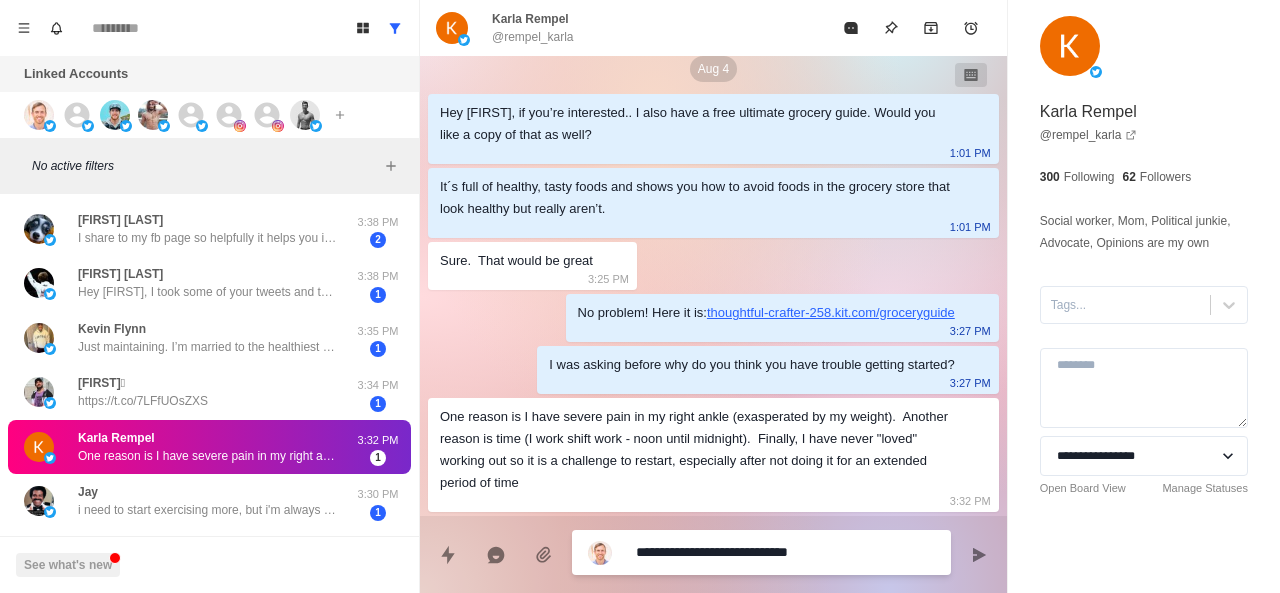 type on "*" 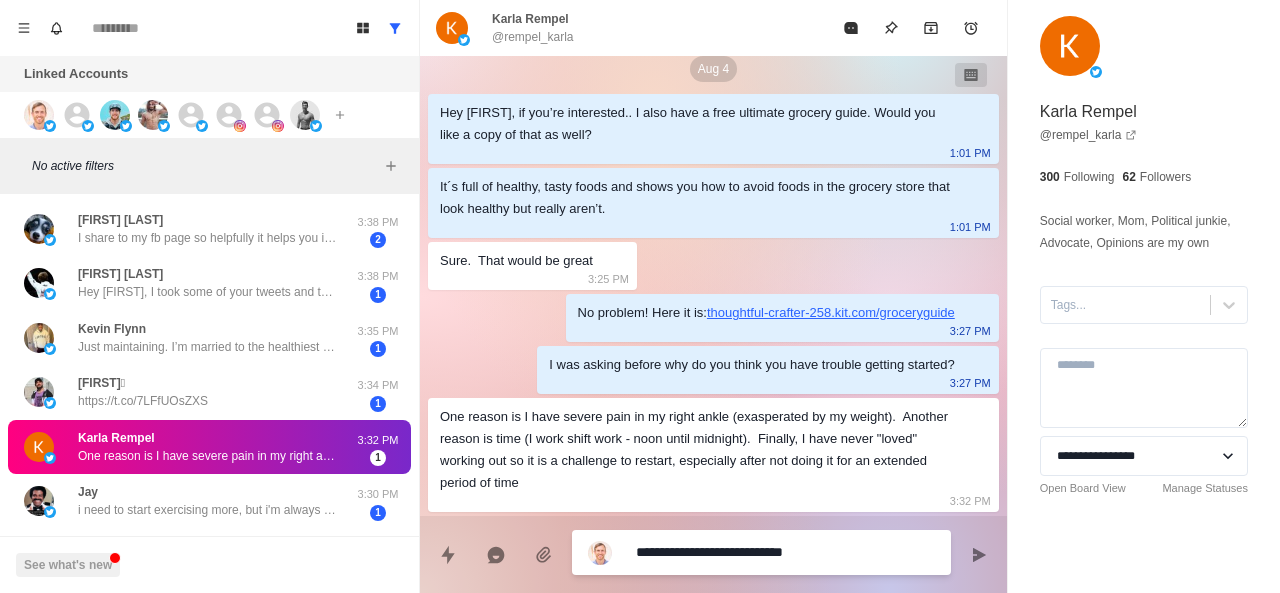 type on "**********" 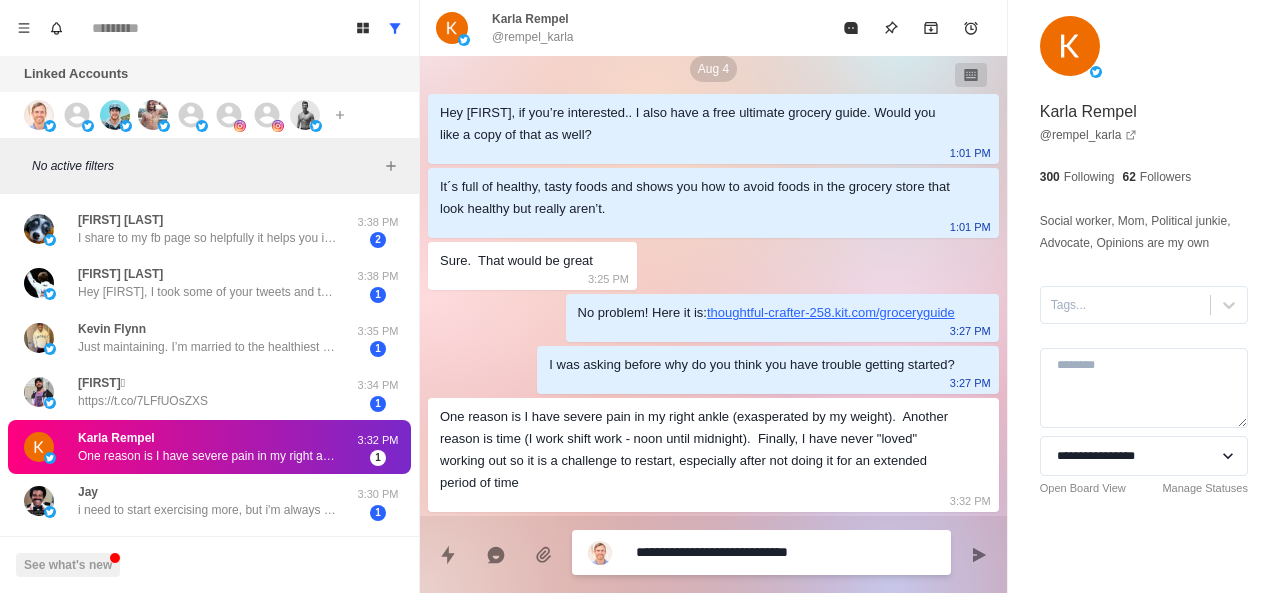 type on "*" 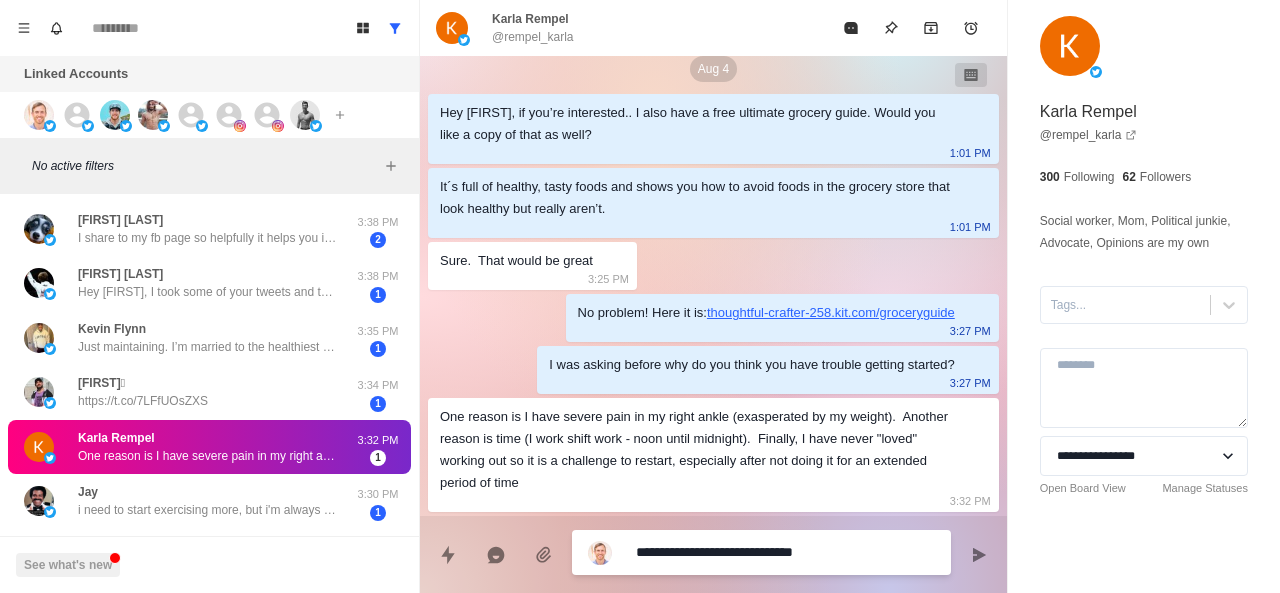 type on "*" 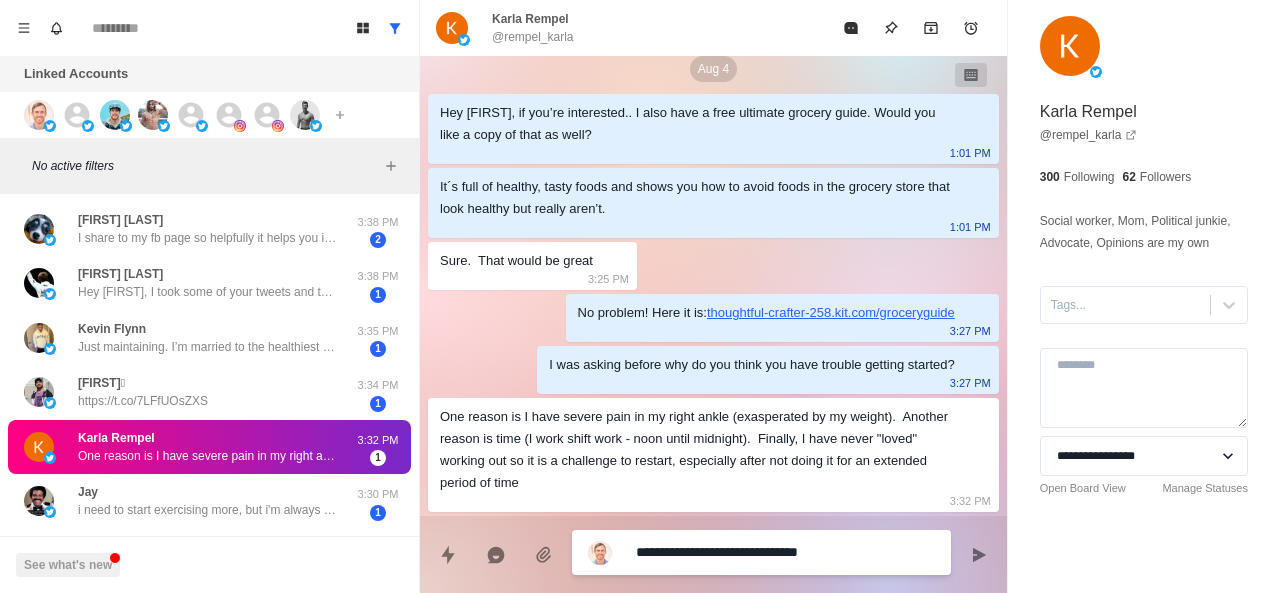 type on "*" 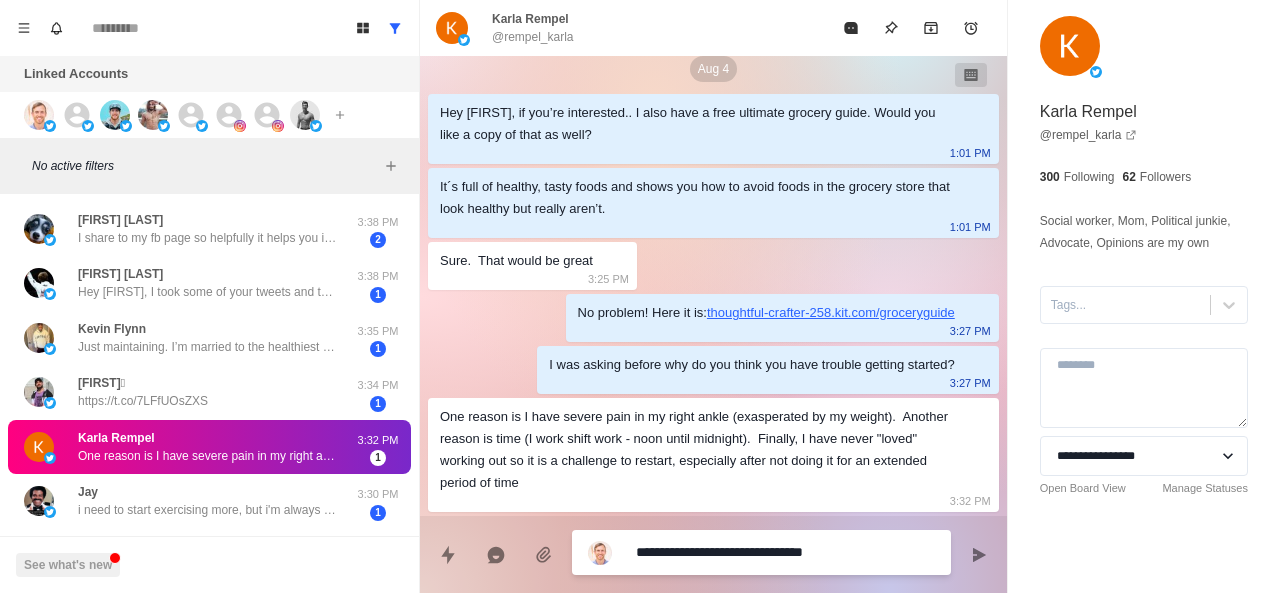 type on "*" 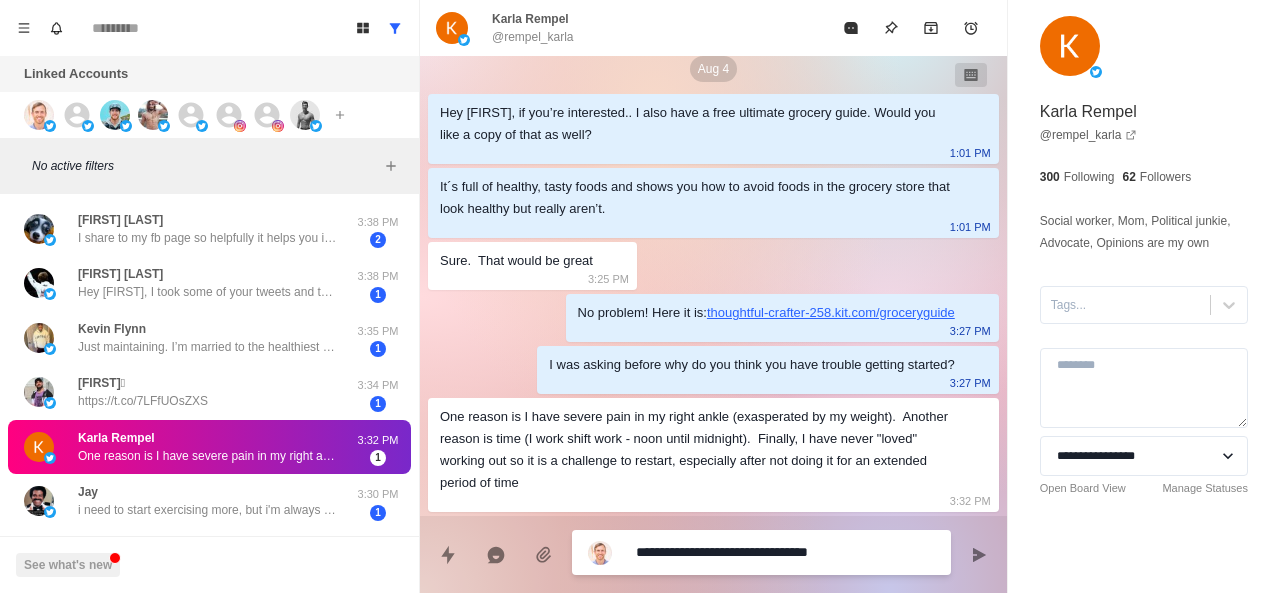 type on "*" 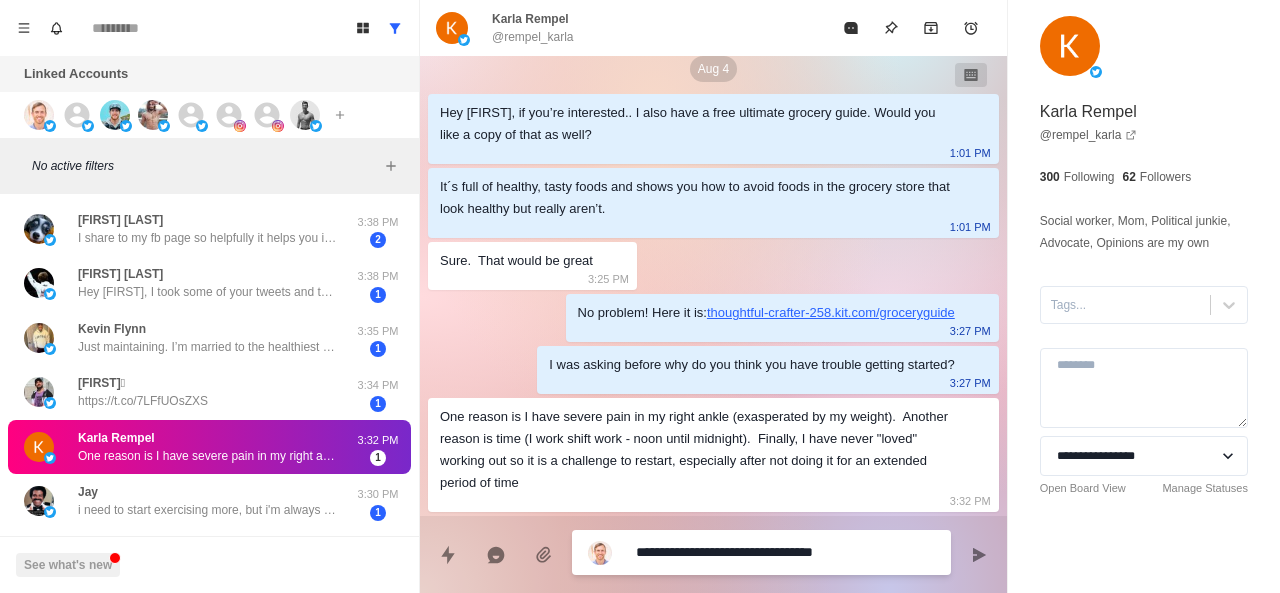 type on "*" 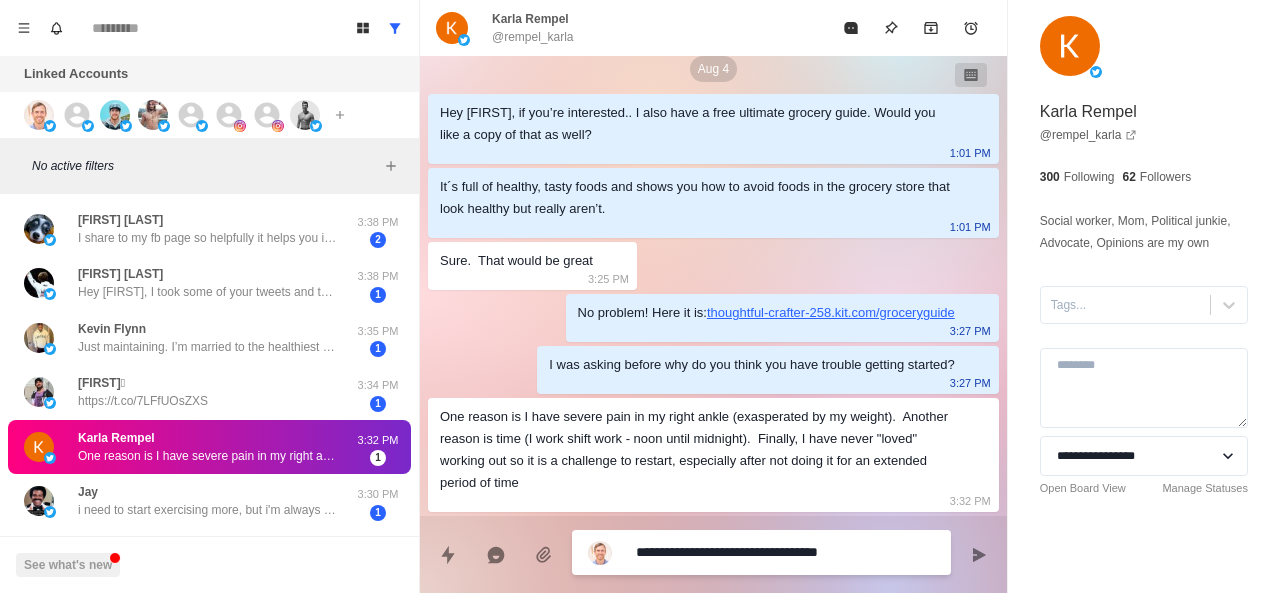type on "**********" 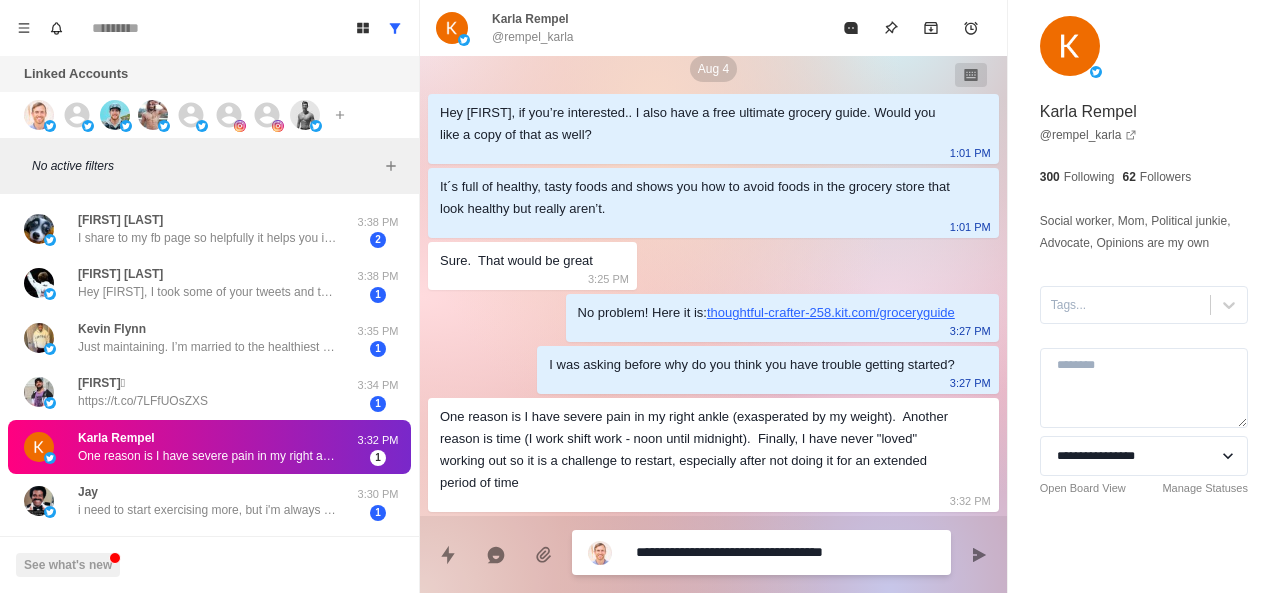 type on "*" 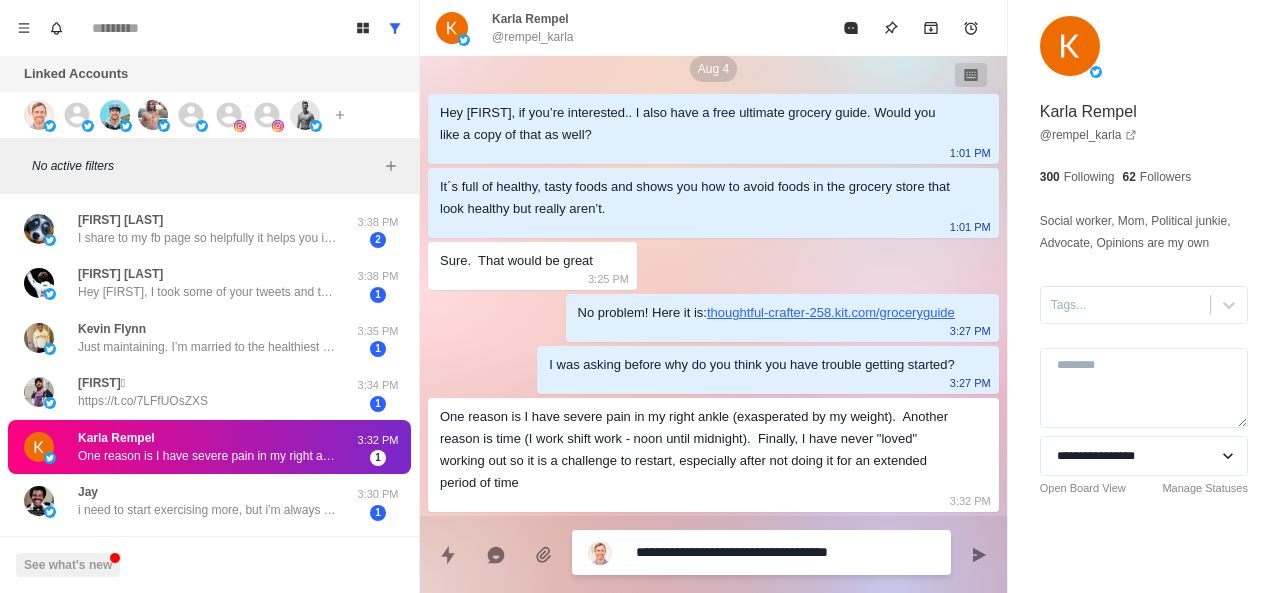 type on "*" 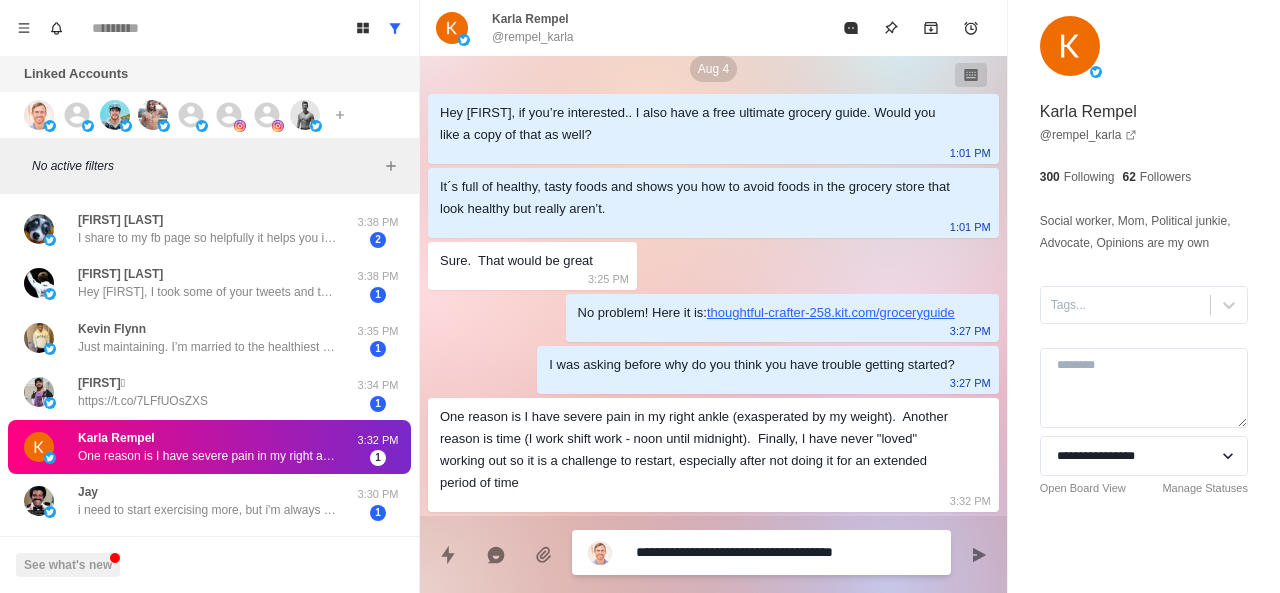 type on "*" 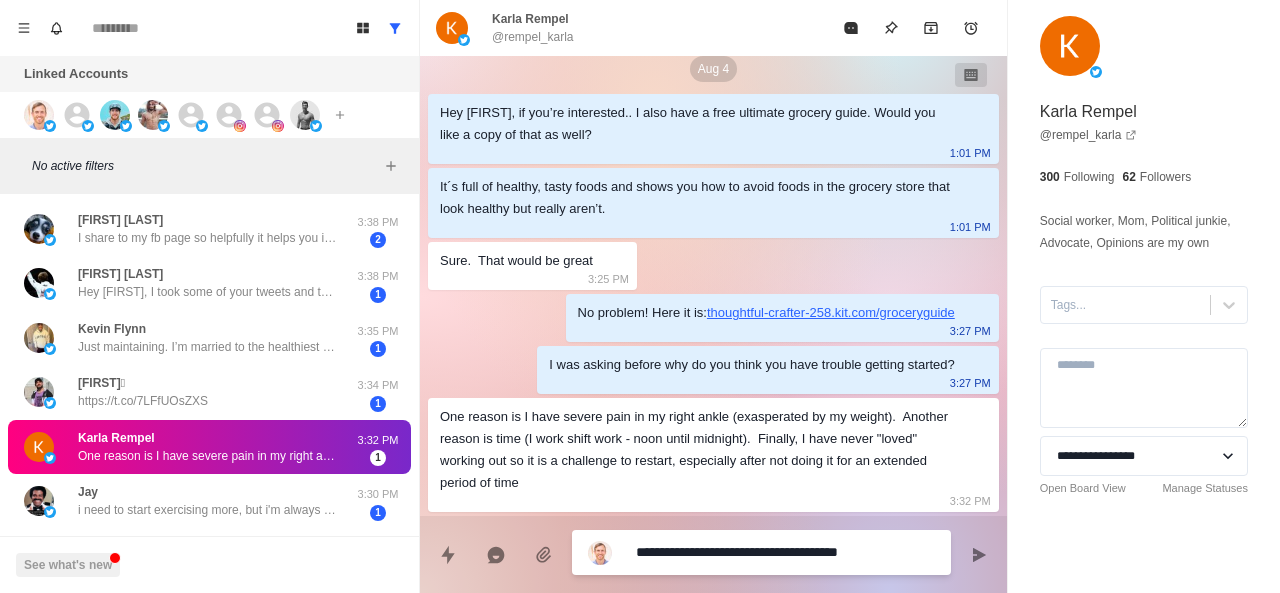 type on "*" 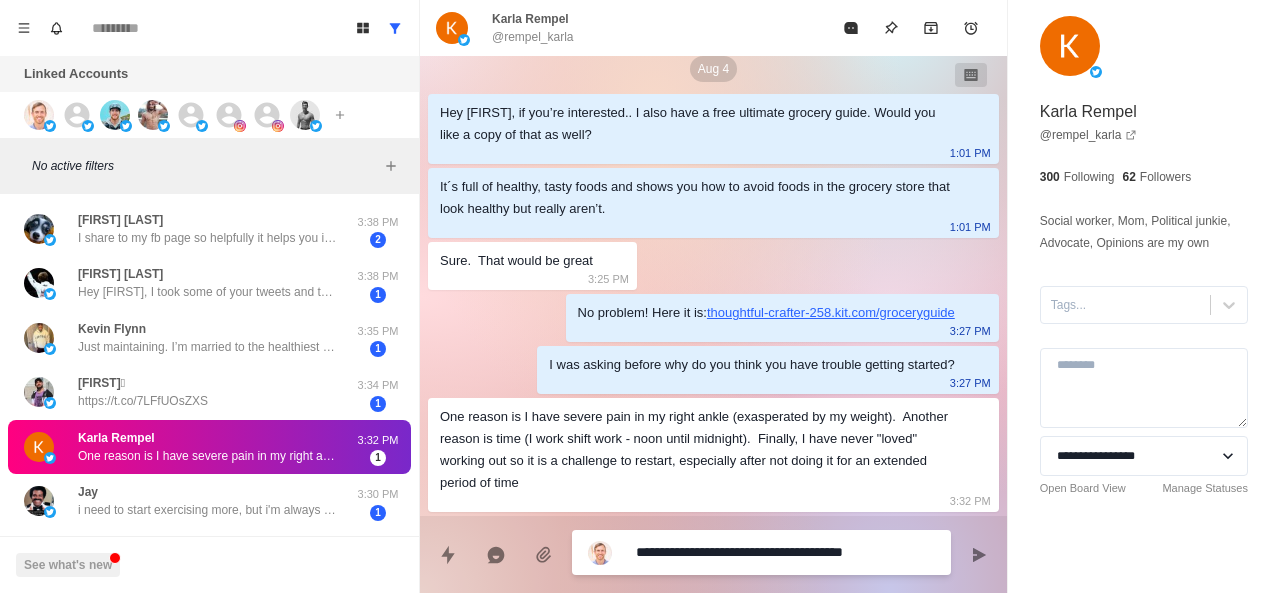 type 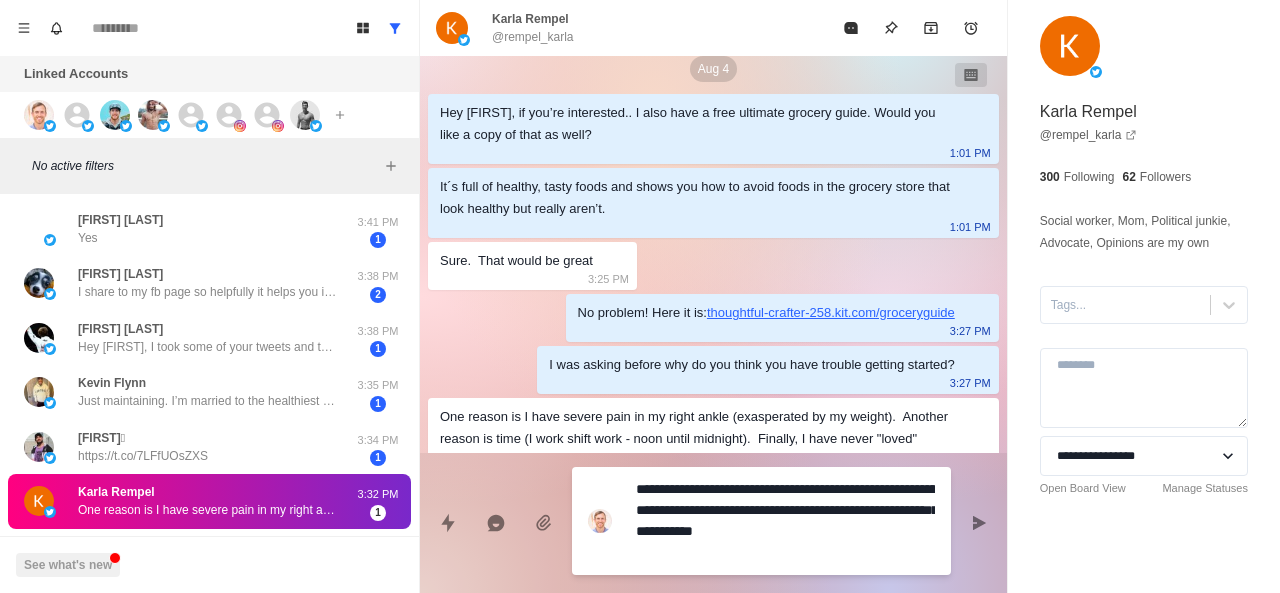 scroll, scrollTop: 16, scrollLeft: 0, axis: vertical 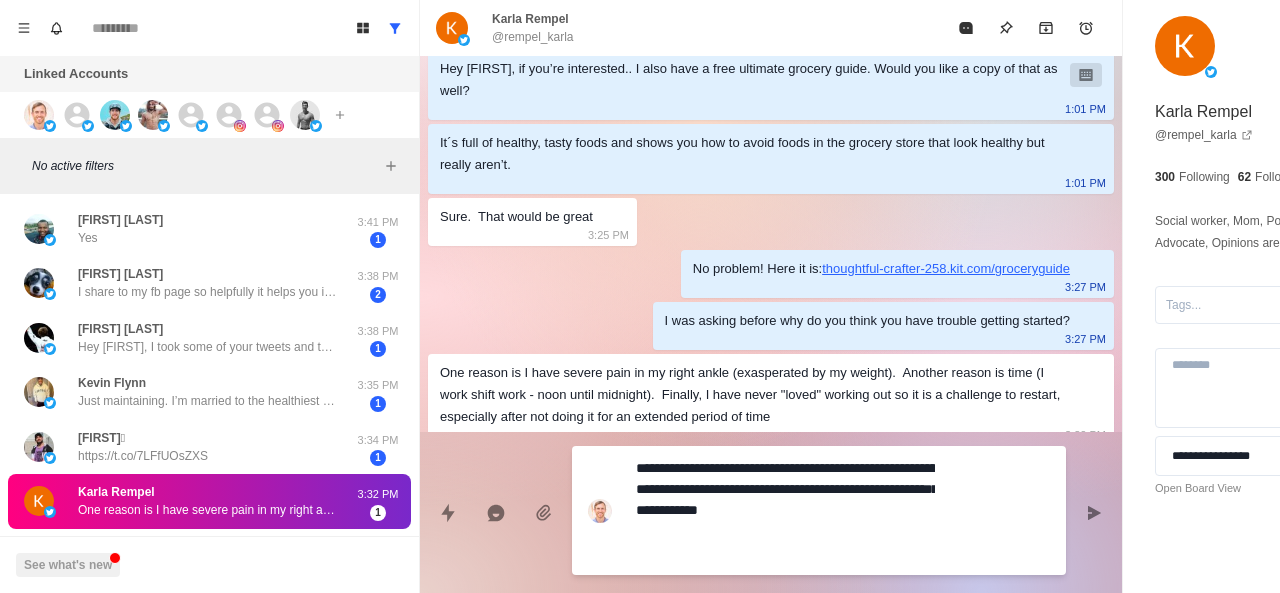 paste on "**********" 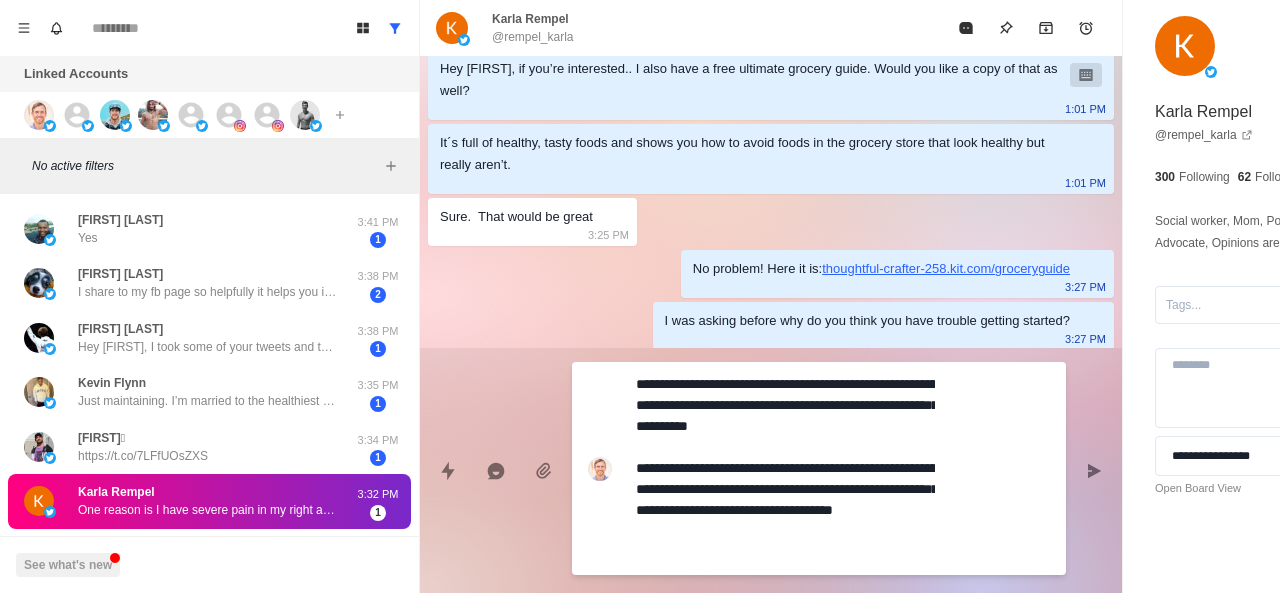 drag, startPoint x: 834, startPoint y: 472, endPoint x: 600, endPoint y: 478, distance: 234.0769 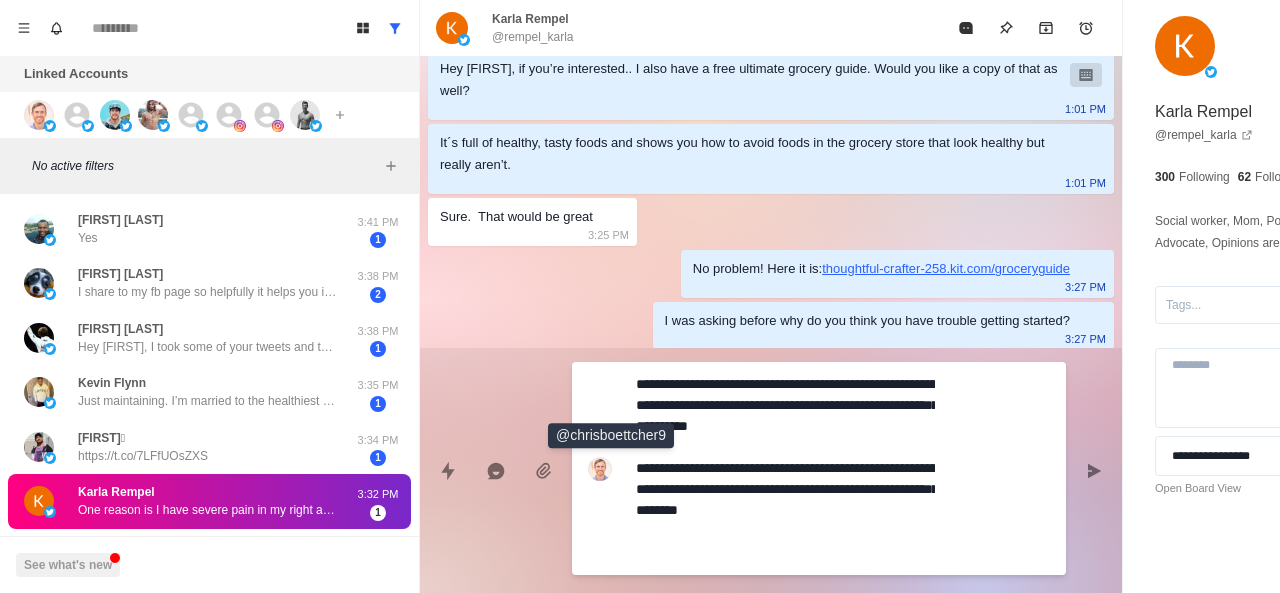 scroll, scrollTop: 0, scrollLeft: 0, axis: both 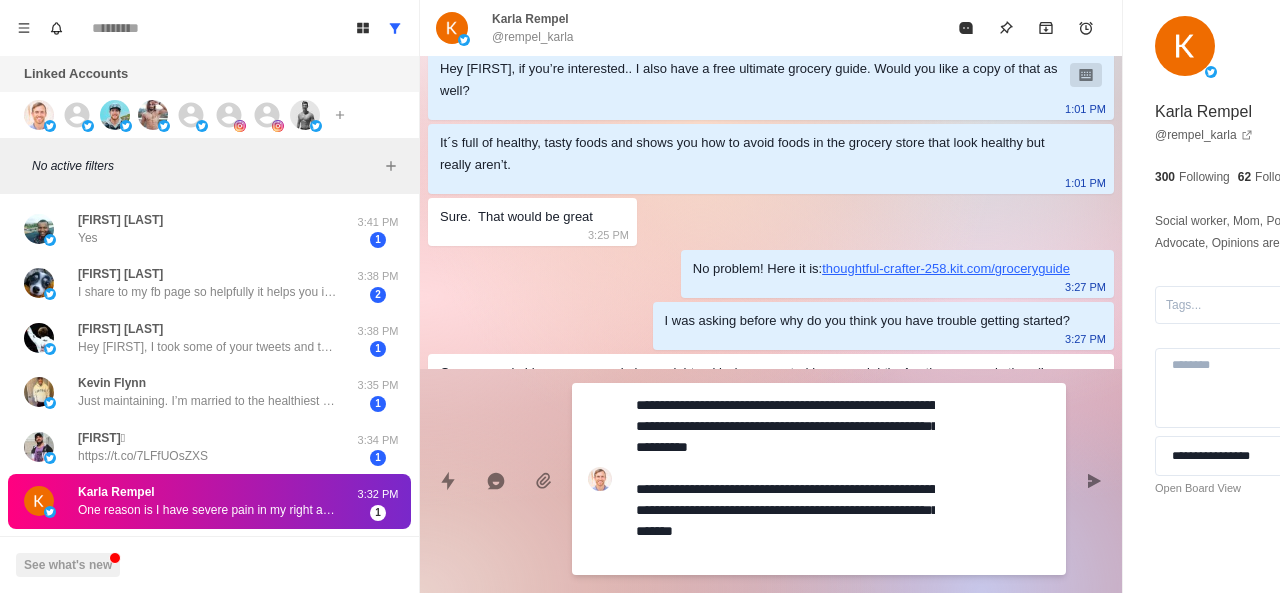 click on "**********" at bounding box center [785, 479] 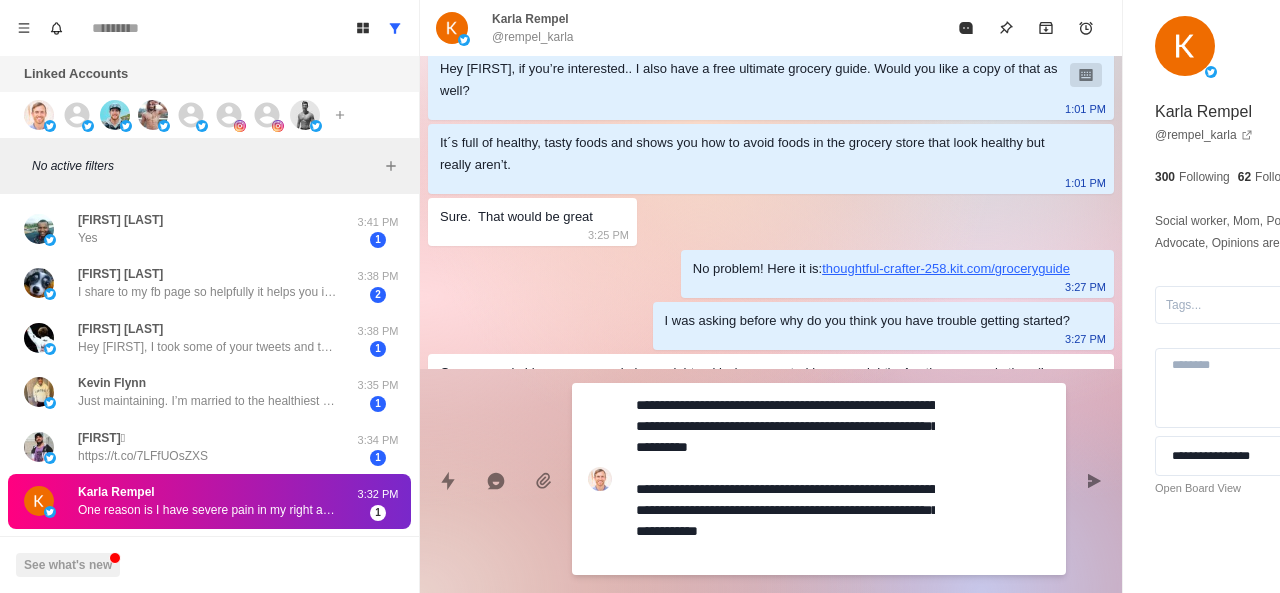 drag, startPoint x: 660, startPoint y: 536, endPoint x: 667, endPoint y: 510, distance: 26.925823 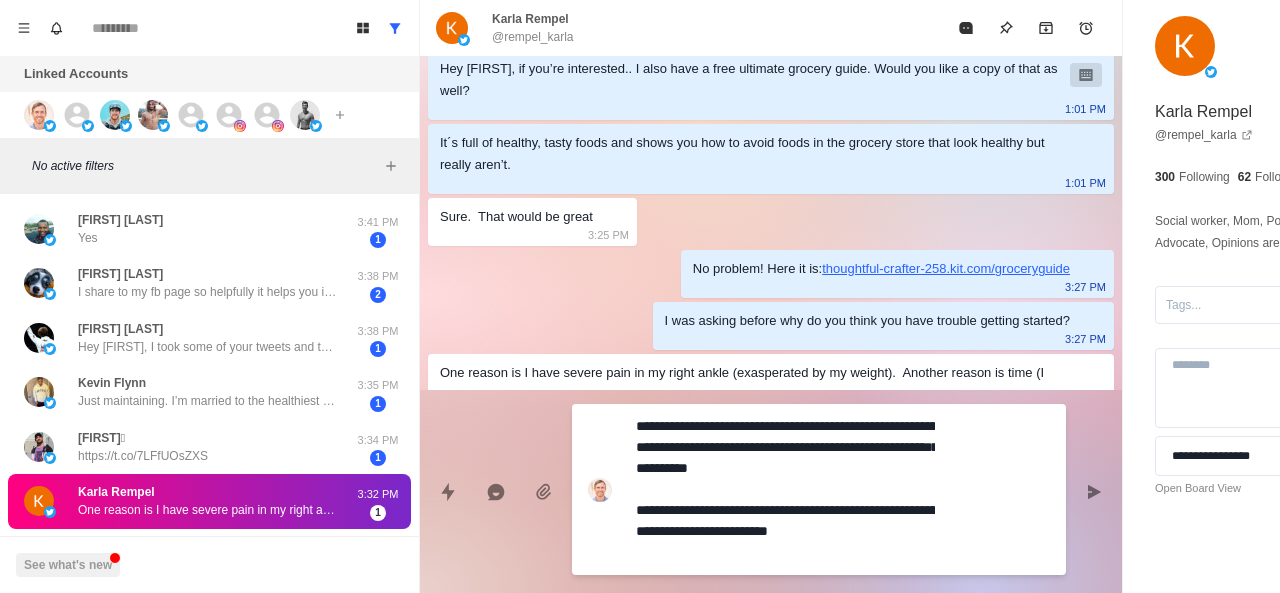 scroll, scrollTop: 932, scrollLeft: 0, axis: vertical 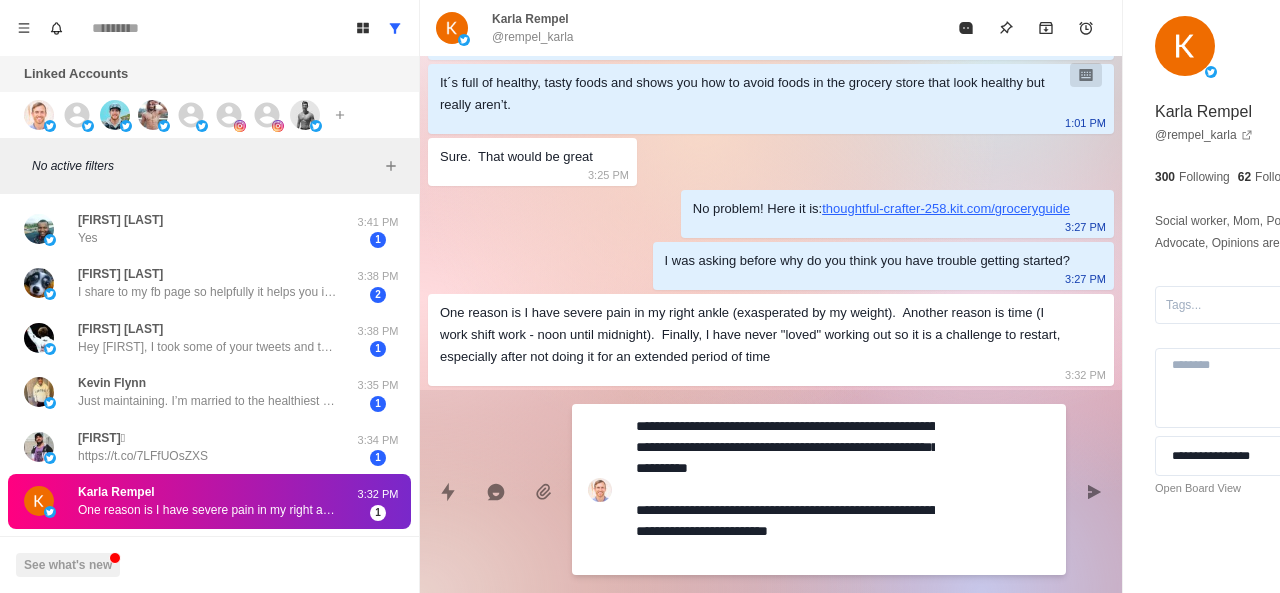 click on "**********" at bounding box center [785, 489] 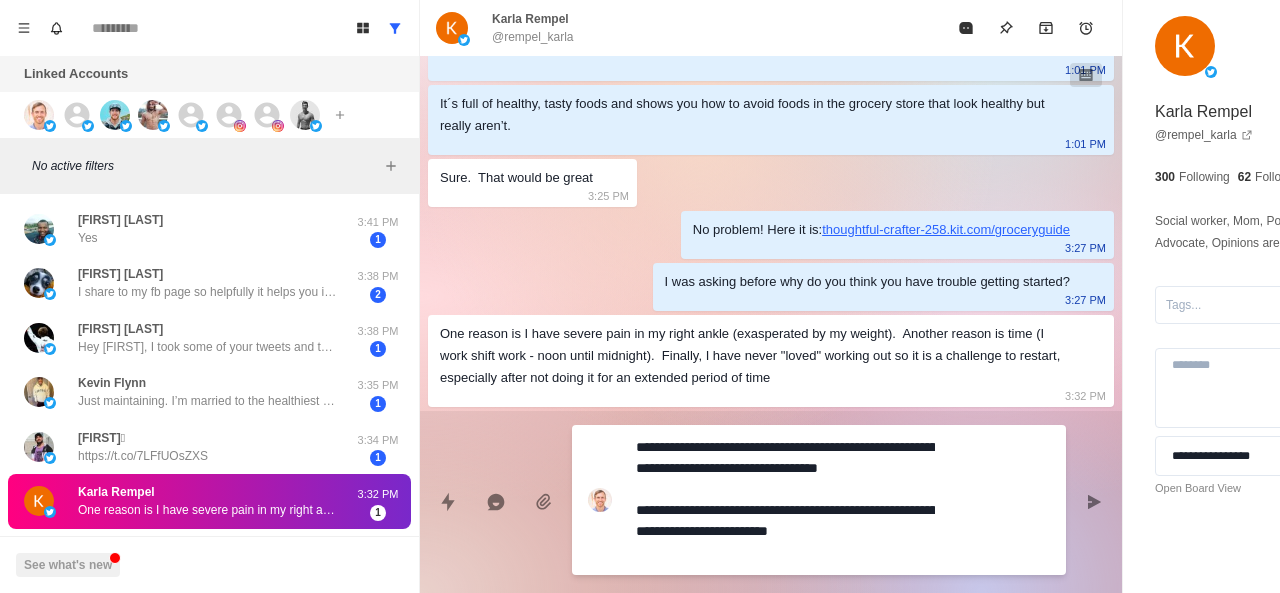 scroll, scrollTop: 932, scrollLeft: 0, axis: vertical 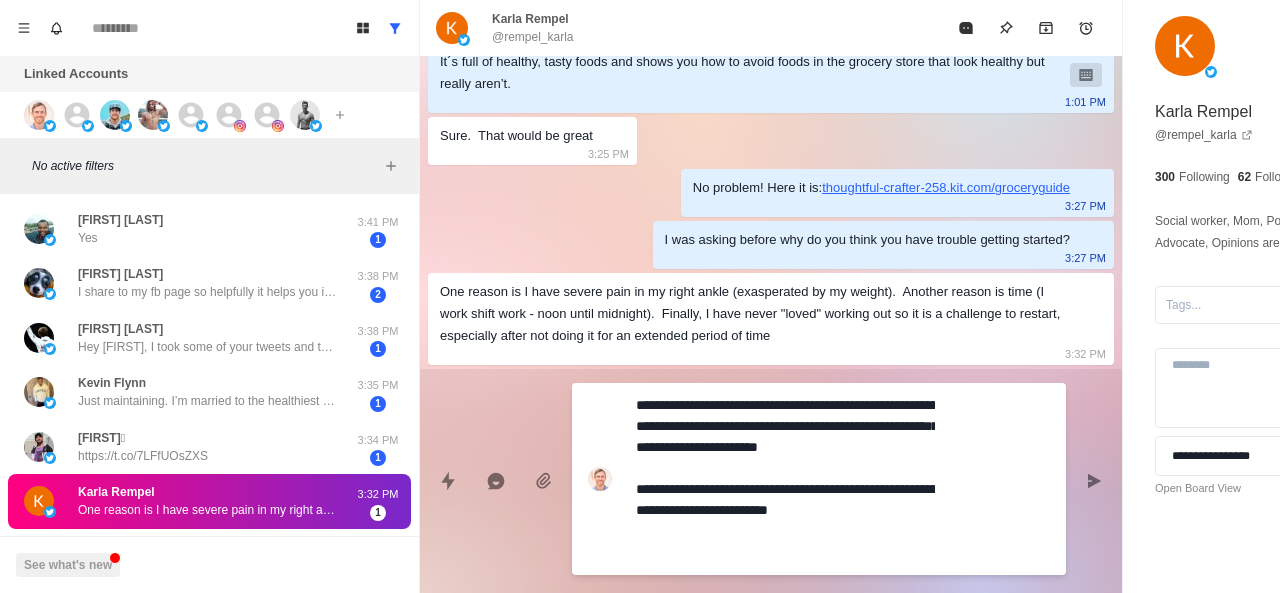 click on "**********" at bounding box center [785, 479] 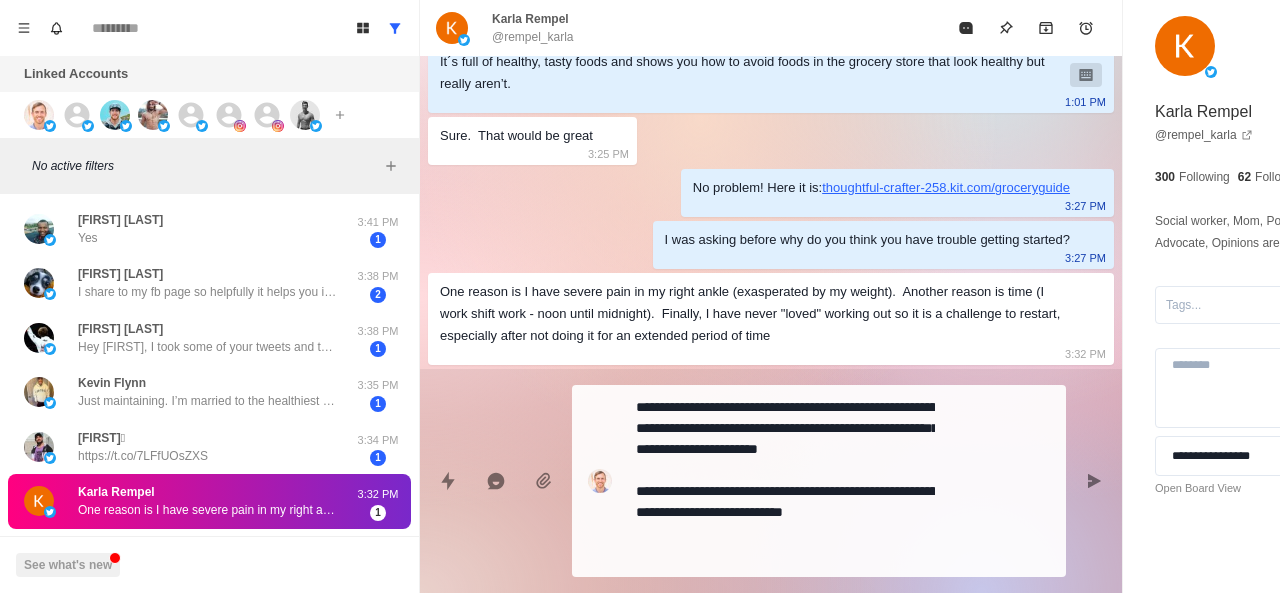 drag, startPoint x: 691, startPoint y: 571, endPoint x: 682, endPoint y: 564, distance: 11.401754 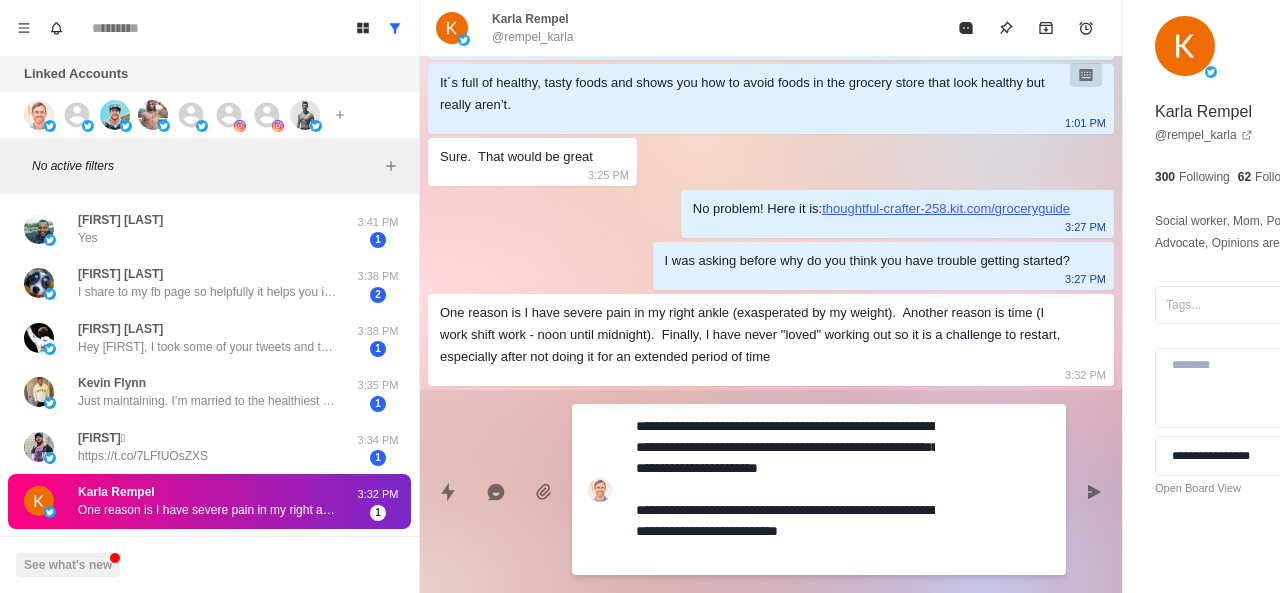 click on "**********" at bounding box center [785, 489] 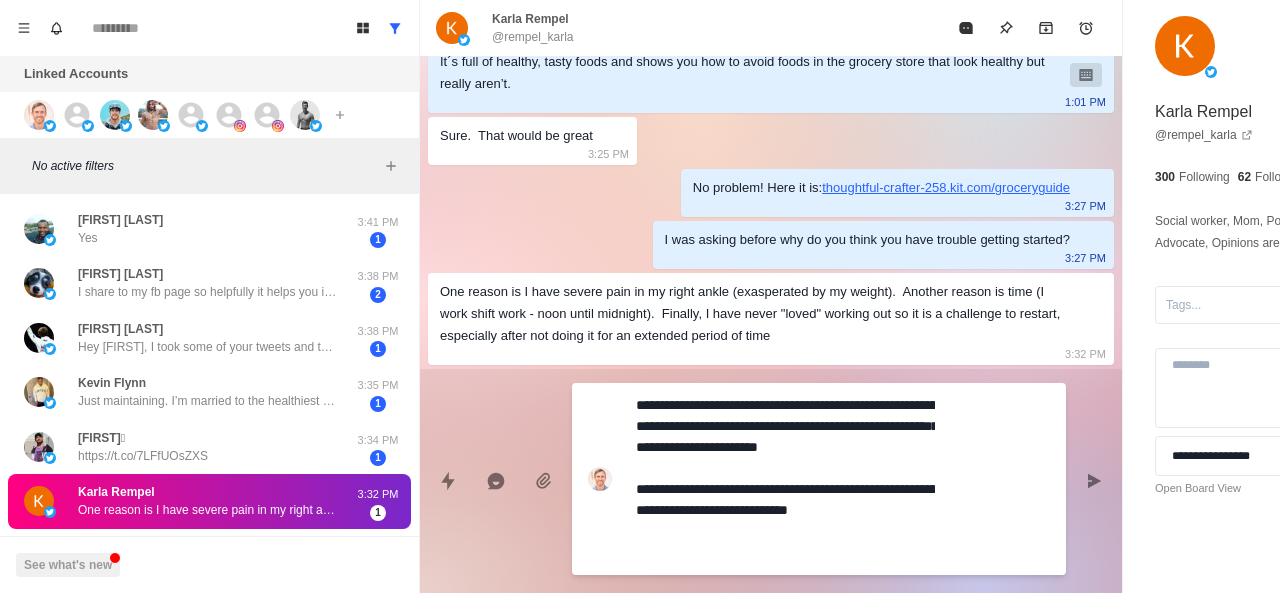 click on "**********" at bounding box center (785, 479) 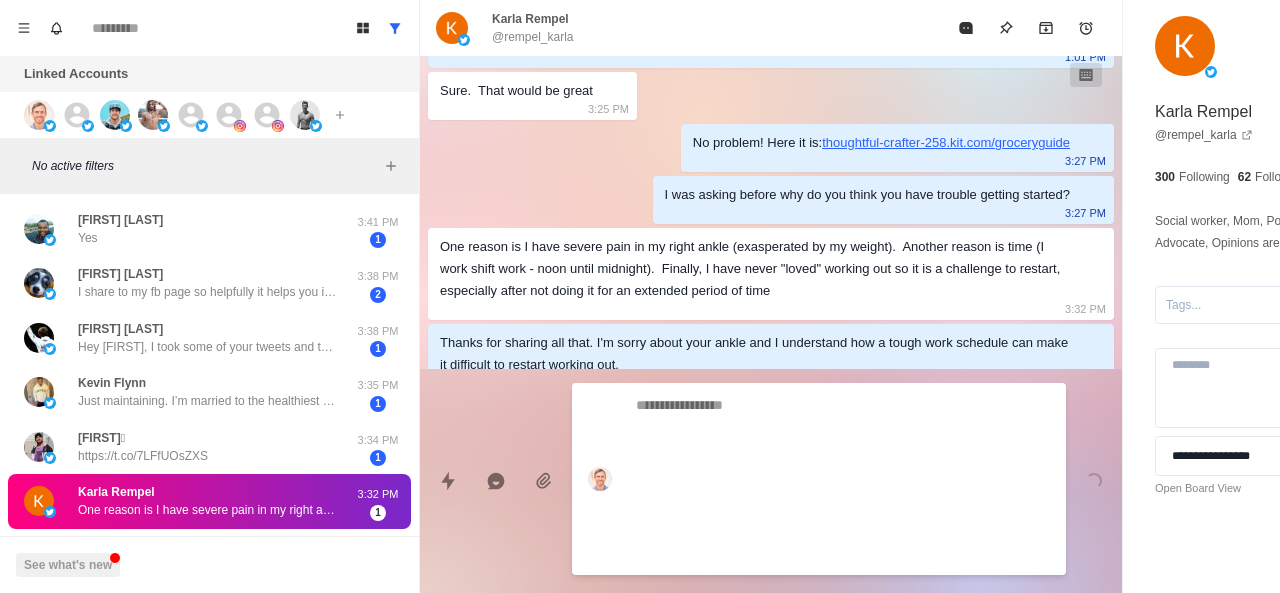 scroll, scrollTop: 946, scrollLeft: 0, axis: vertical 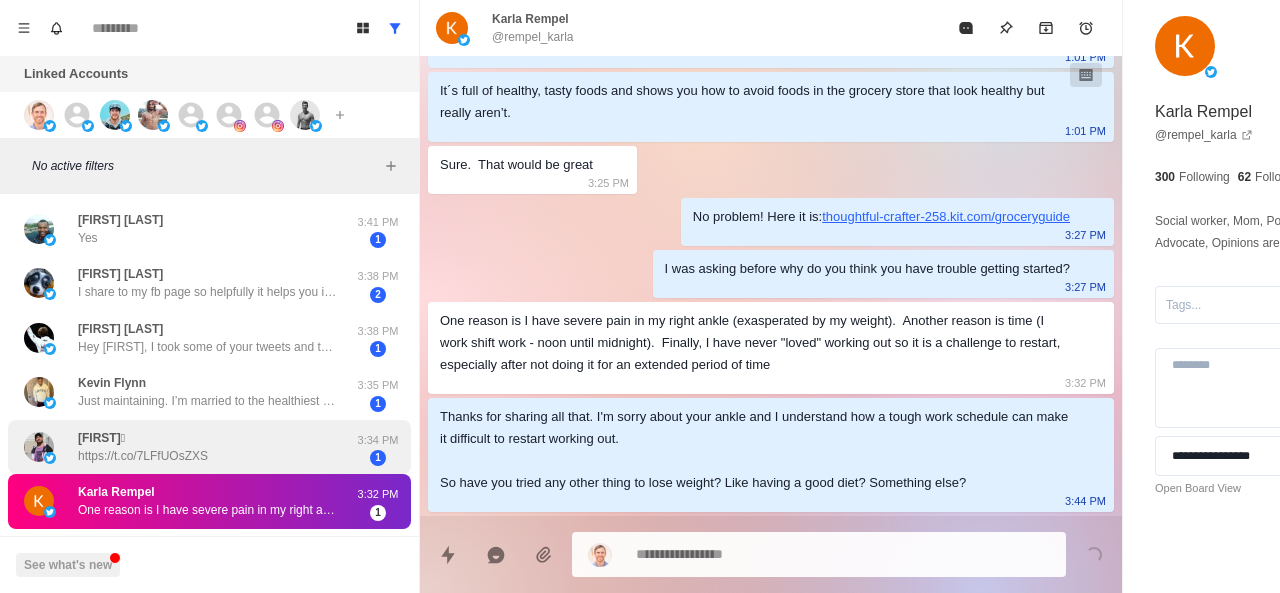 click on "Ahmad.Mhanaa🫶 https://t.co/7LFfUOsZXS" at bounding box center [188, 447] 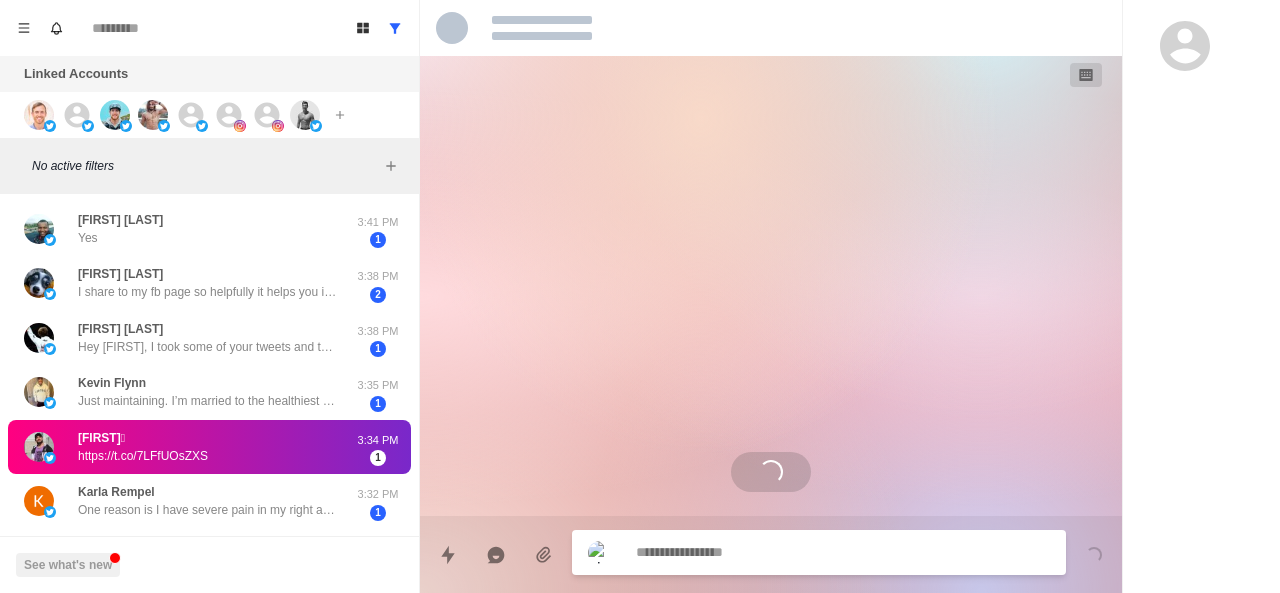 scroll, scrollTop: 0, scrollLeft: 0, axis: both 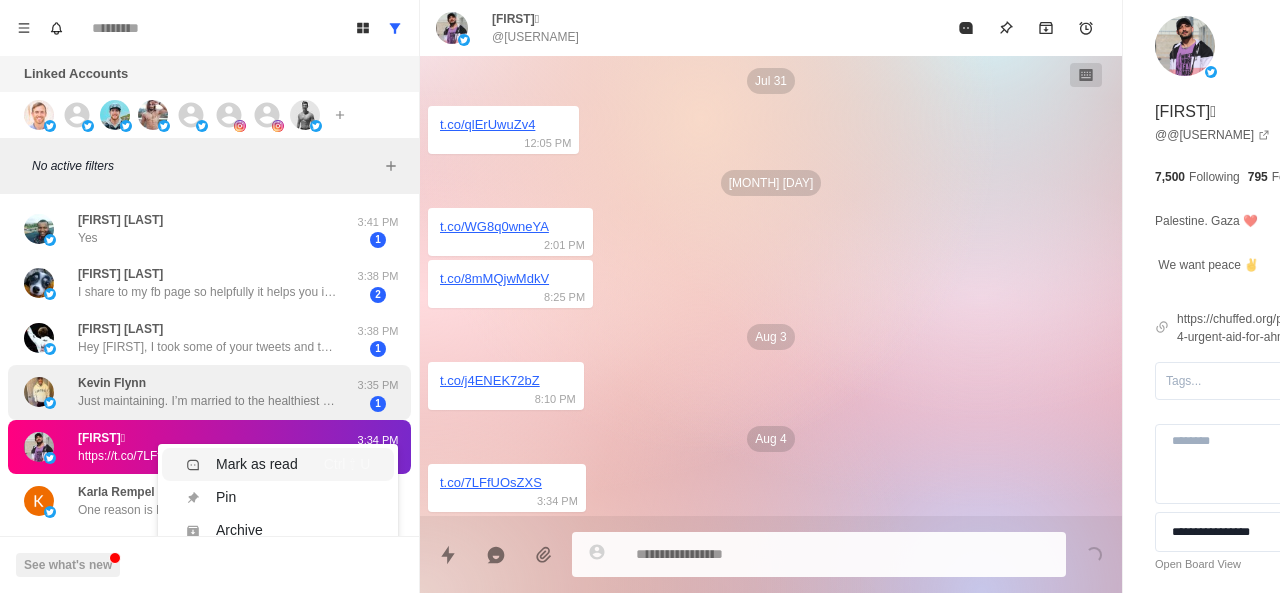 click on "Mark as read" at bounding box center [242, 464] 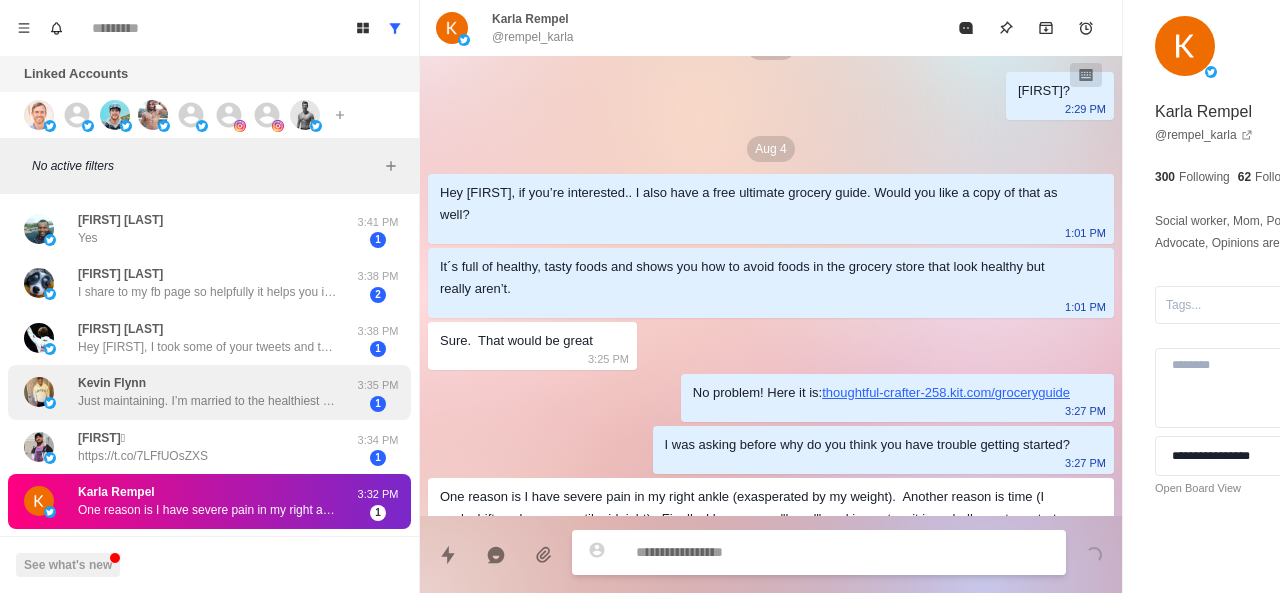 click on "Kevin Flynn" at bounding box center (112, 383) 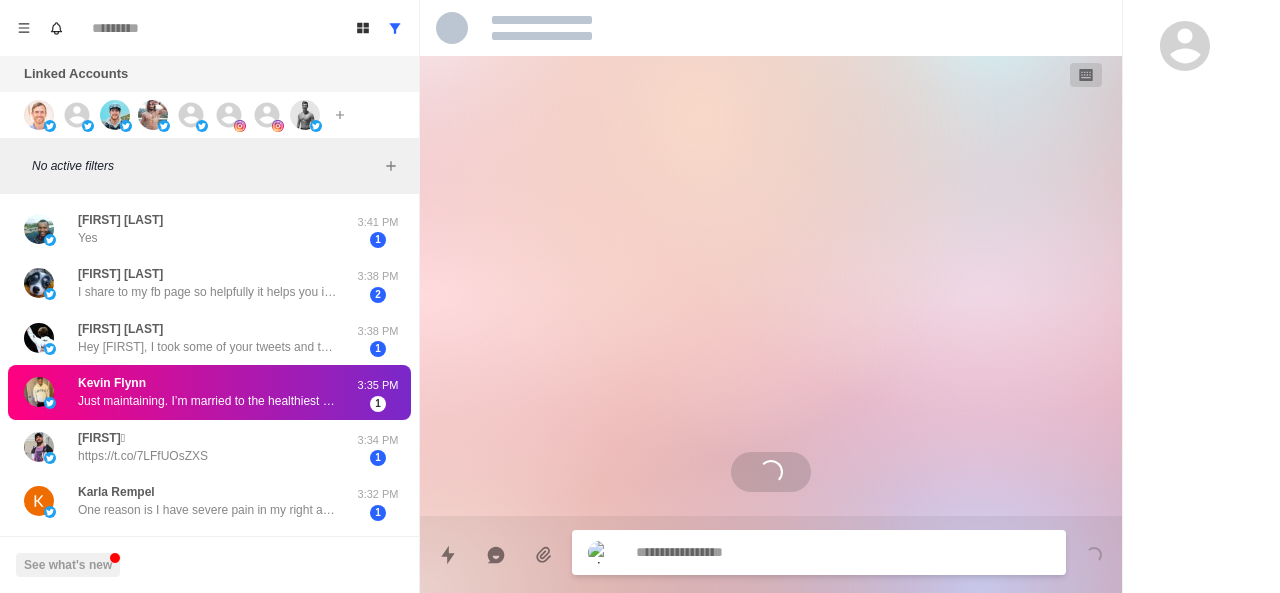 scroll, scrollTop: 0, scrollLeft: 0, axis: both 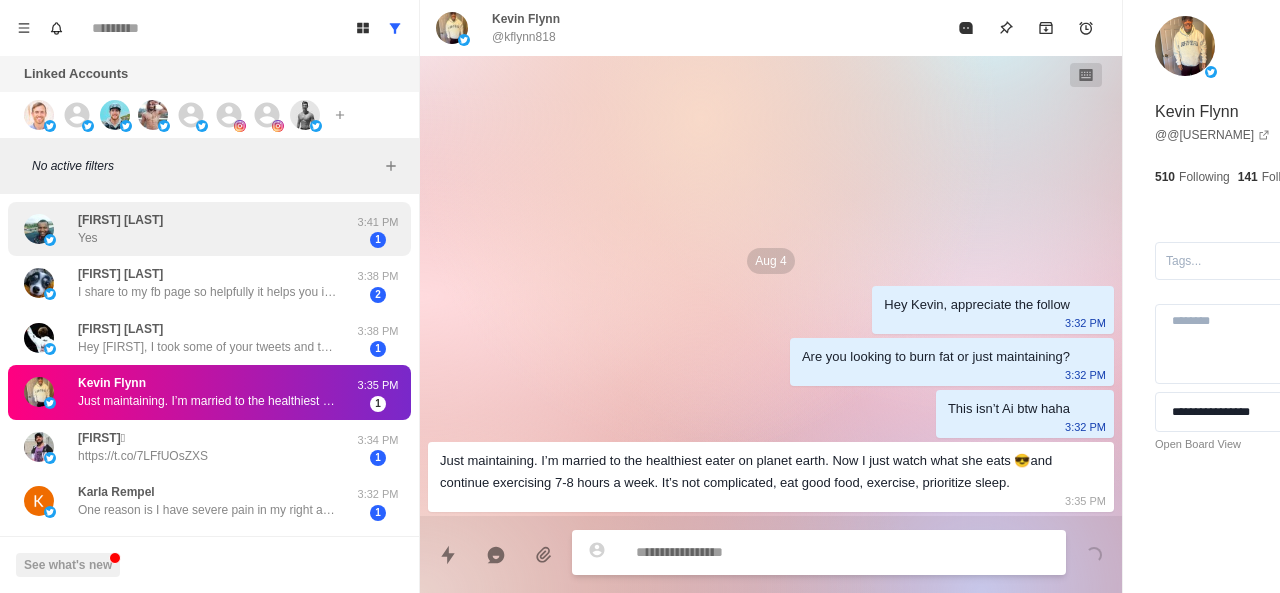 click on "ksher ngugi Yes 3:41 PM 1" at bounding box center [209, 229] 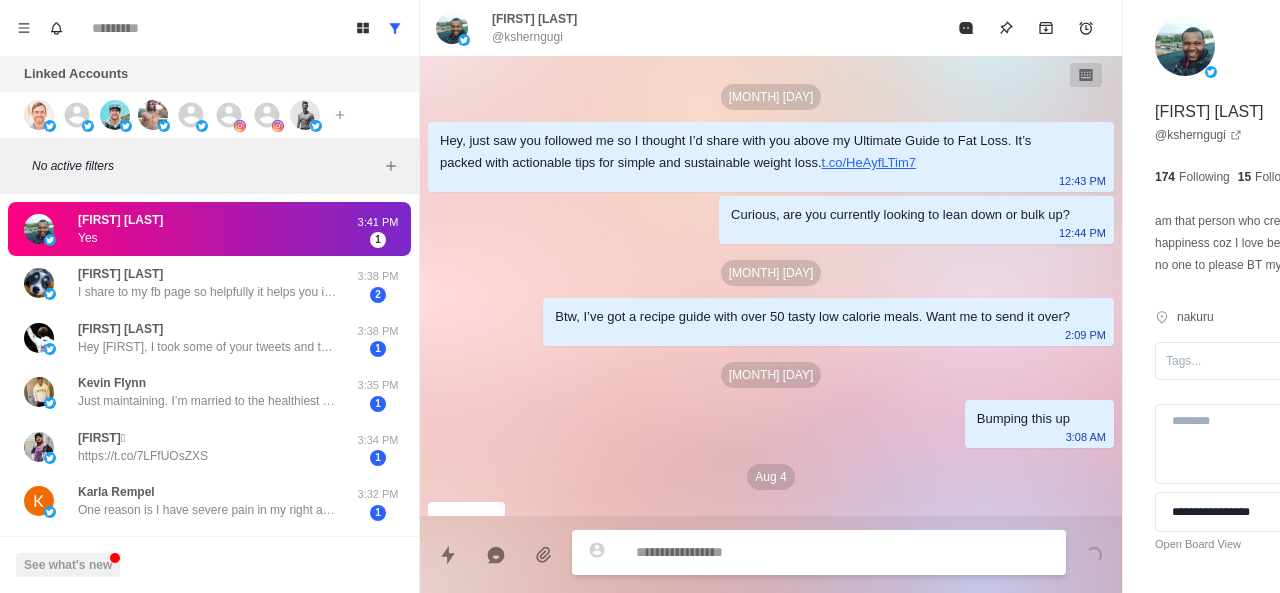 scroll, scrollTop: 126, scrollLeft: 0, axis: vertical 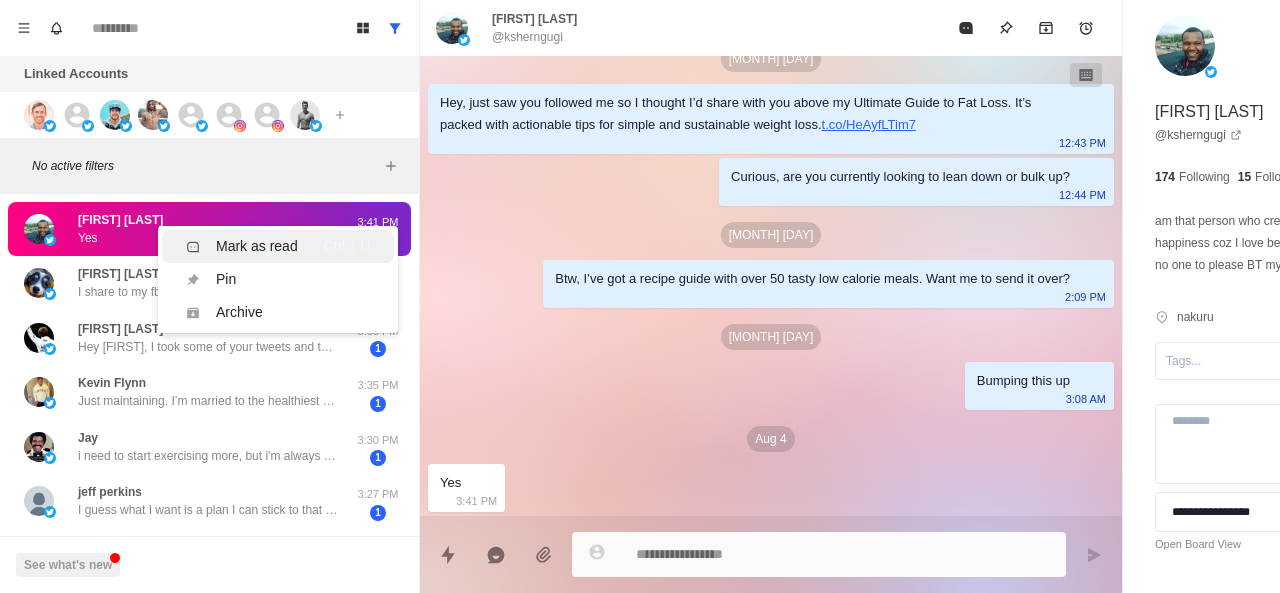 click on "Mark as read" at bounding box center (257, 246) 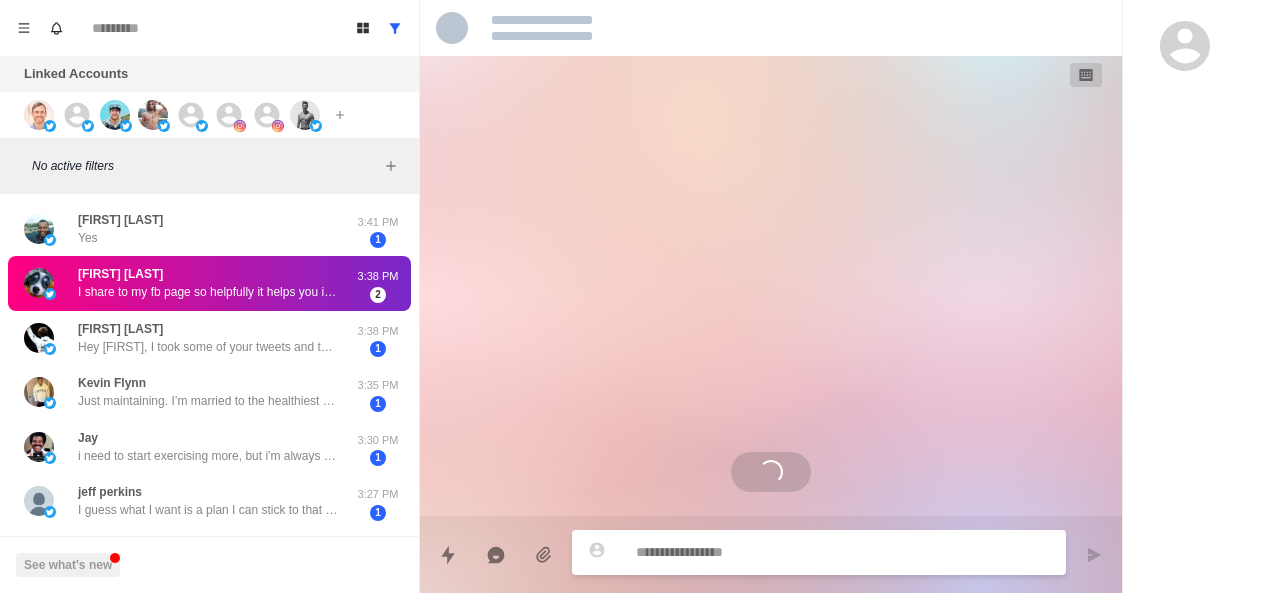 scroll, scrollTop: 0, scrollLeft: 0, axis: both 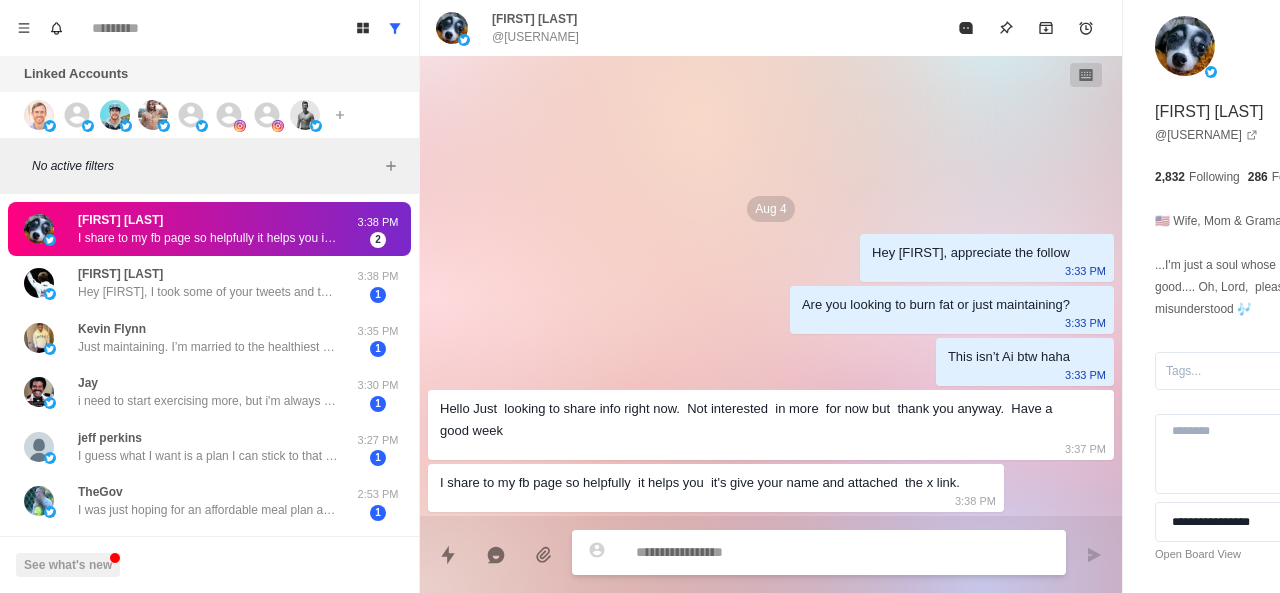 click at bounding box center [785, 552] 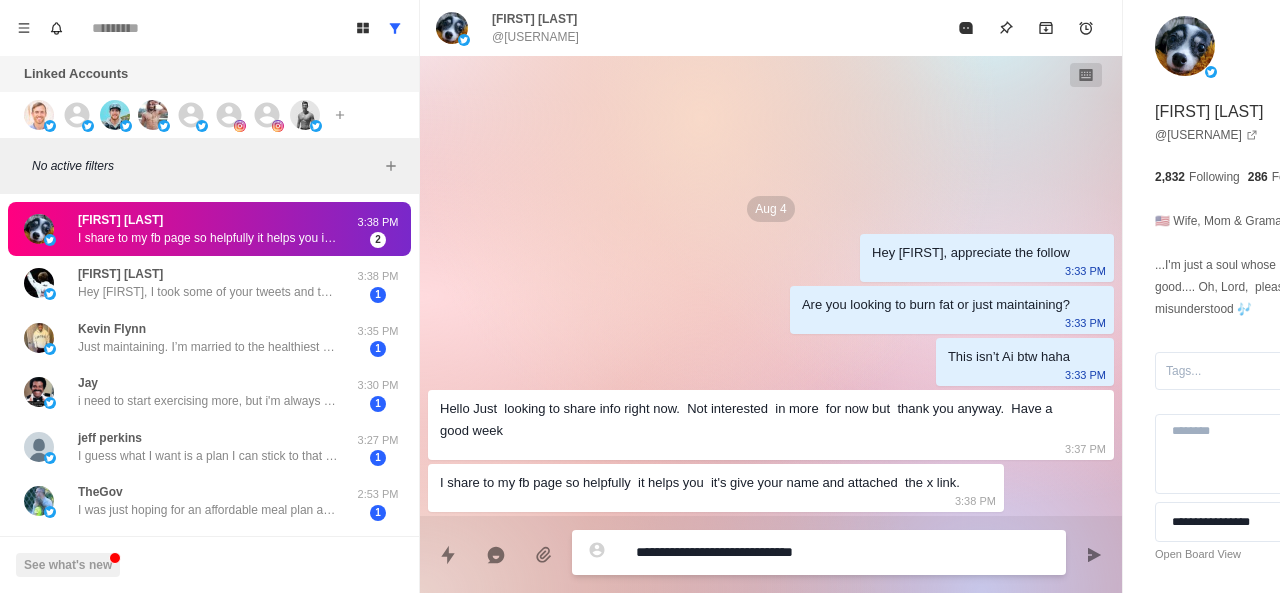 click on "**********" at bounding box center (785, 552) 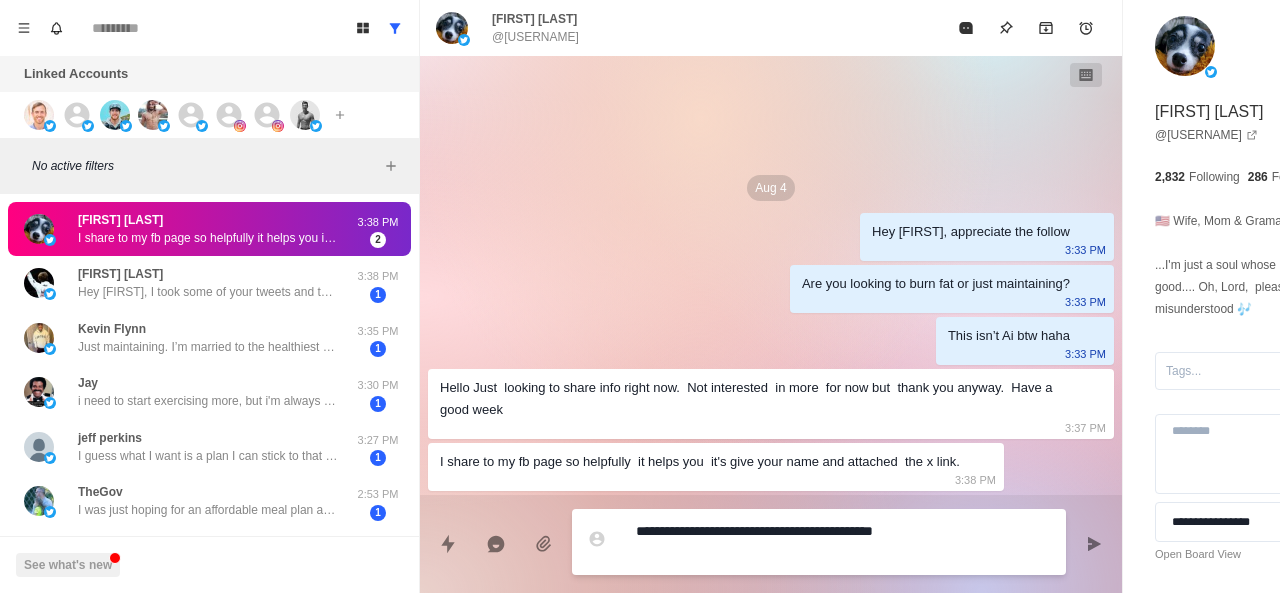 click on "**********" at bounding box center (785, 542) 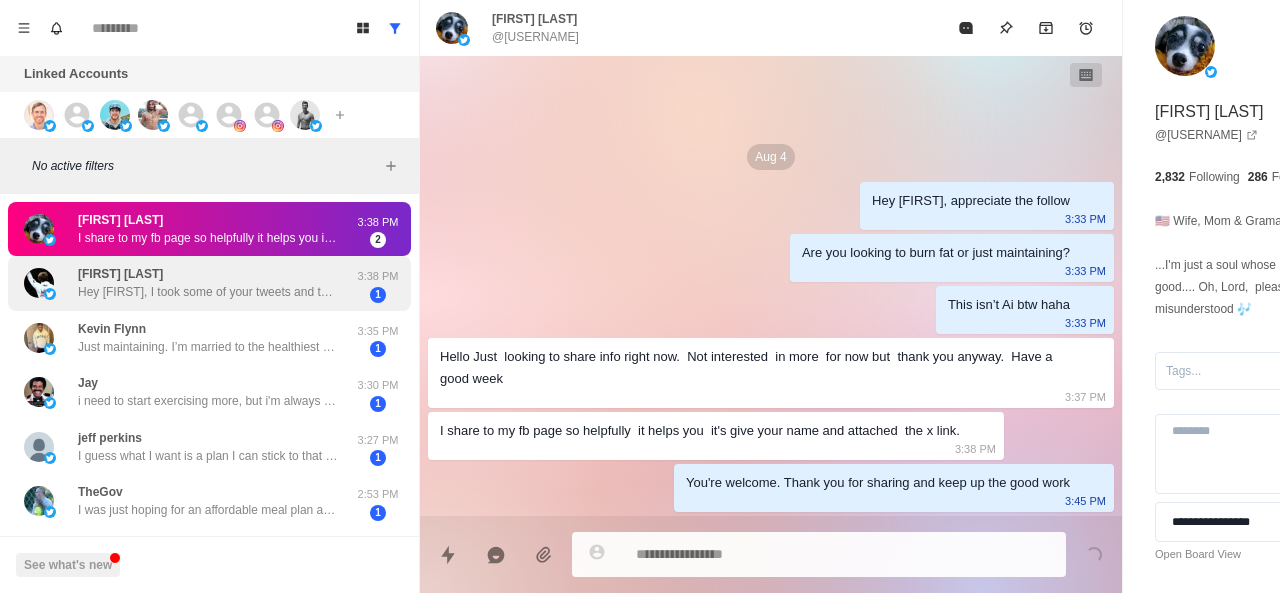 click on "Hey Andrew, I took some of your tweets and turned them into YT video ideas, want me to send it over in a doc?" at bounding box center (208, 292) 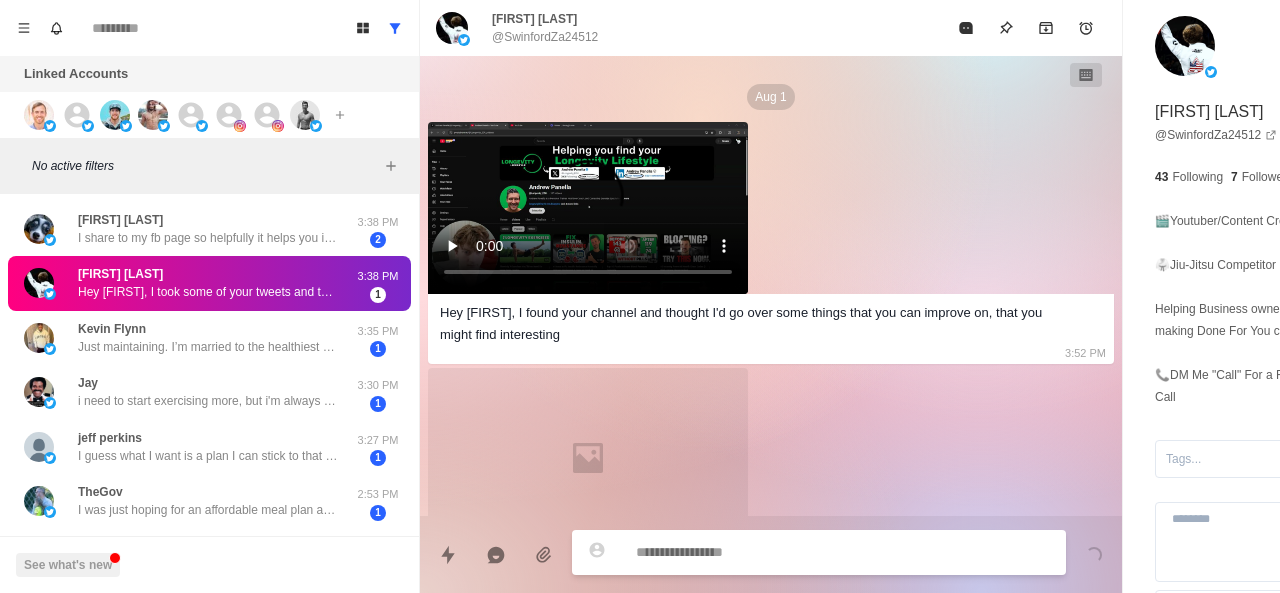 scroll, scrollTop: 972, scrollLeft: 0, axis: vertical 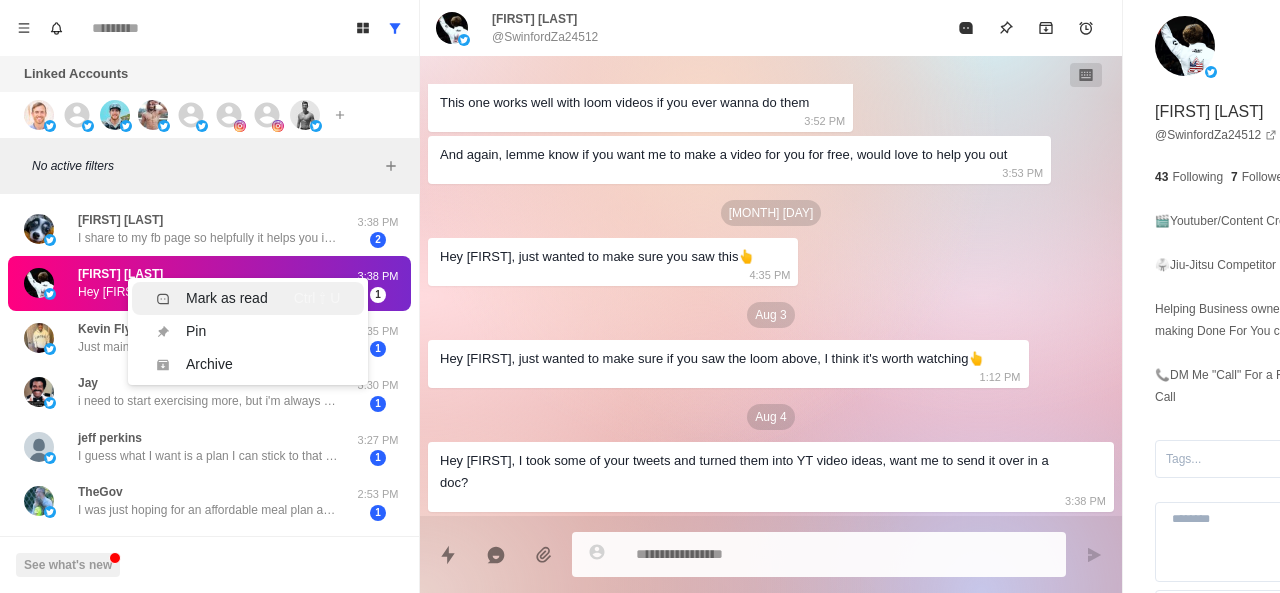 click on "Mark as read" at bounding box center [227, 298] 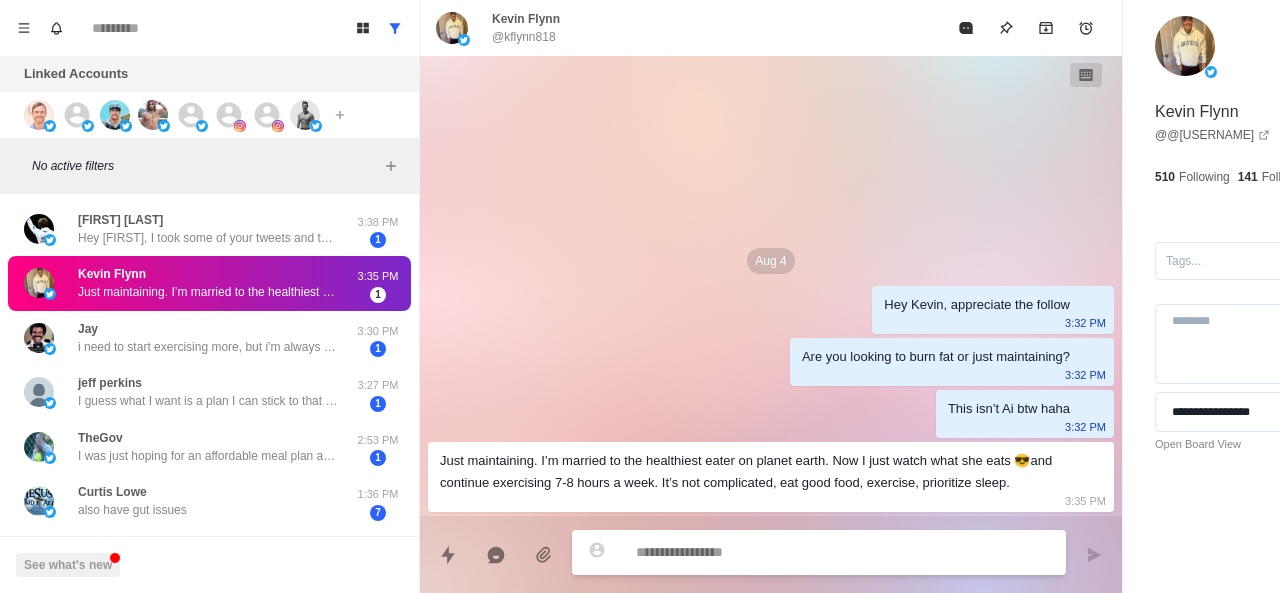 scroll, scrollTop: 0, scrollLeft: 0, axis: both 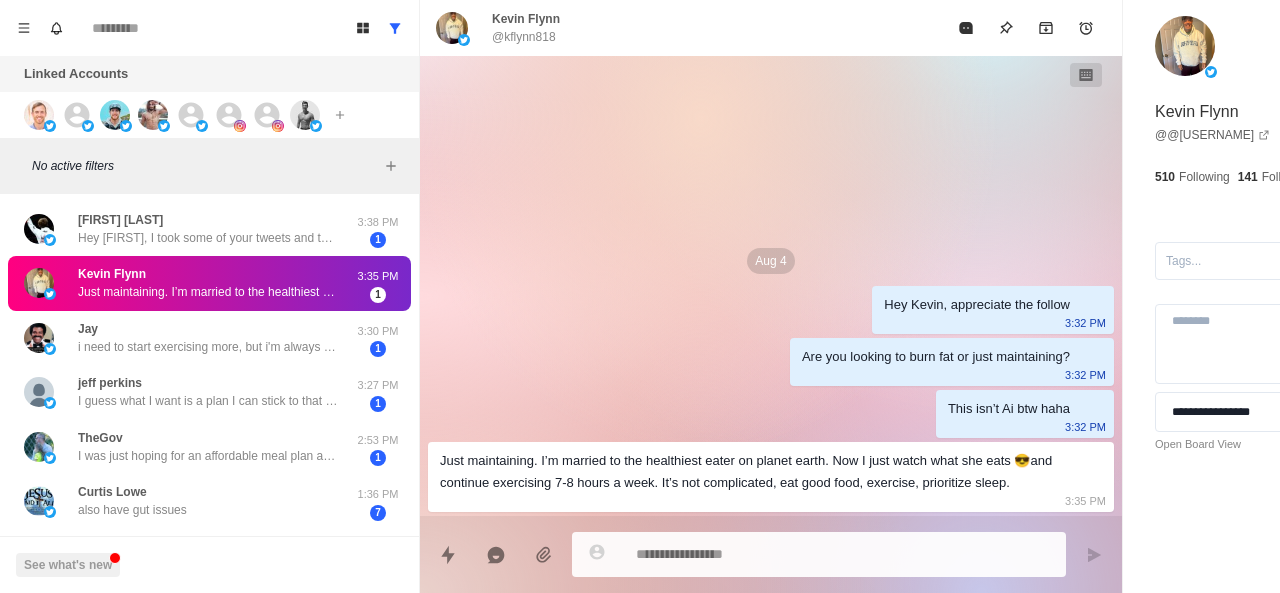 click on "Just maintaining. I’m married to the healthiest eater on planet earth. Now I just watch what she eats 😎and continue exercising 7-8 hours a week. It’s not complicated, eat good food, exercise, prioritize sleep." at bounding box center (755, 472) 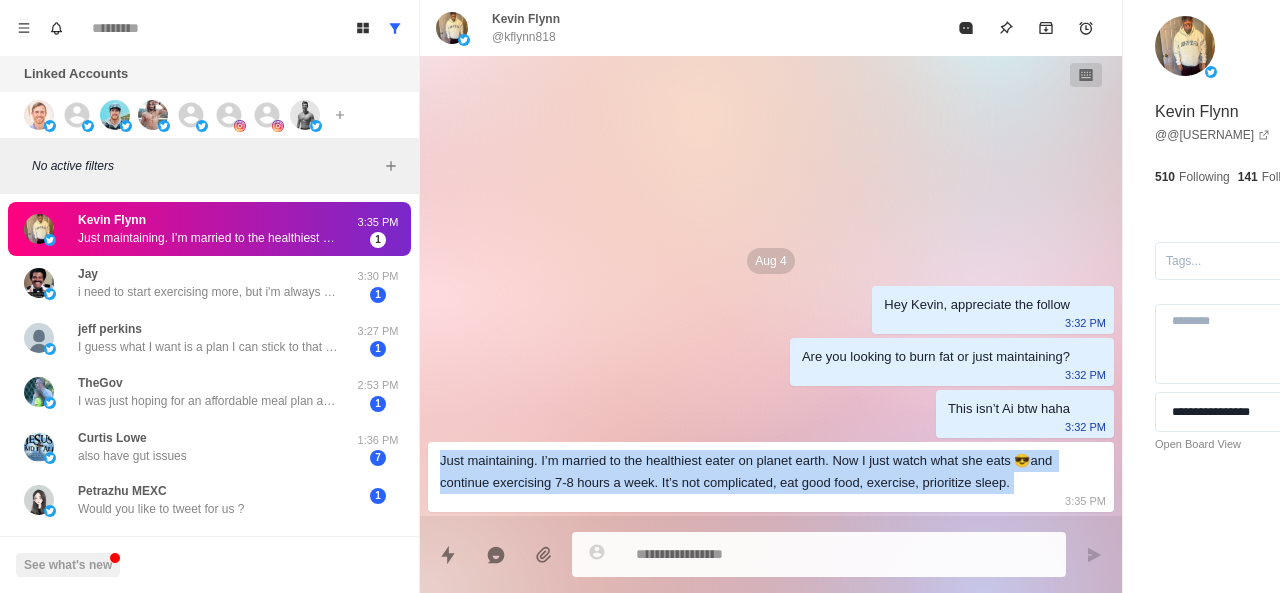 copy on "Just maintaining. I’m married to the healthiest eater on planet earth. Now I just watch what she eats 😎and continue exercising 7-8 hours a week. It’s not complicated, eat good food, exercise, prioritize sleep." 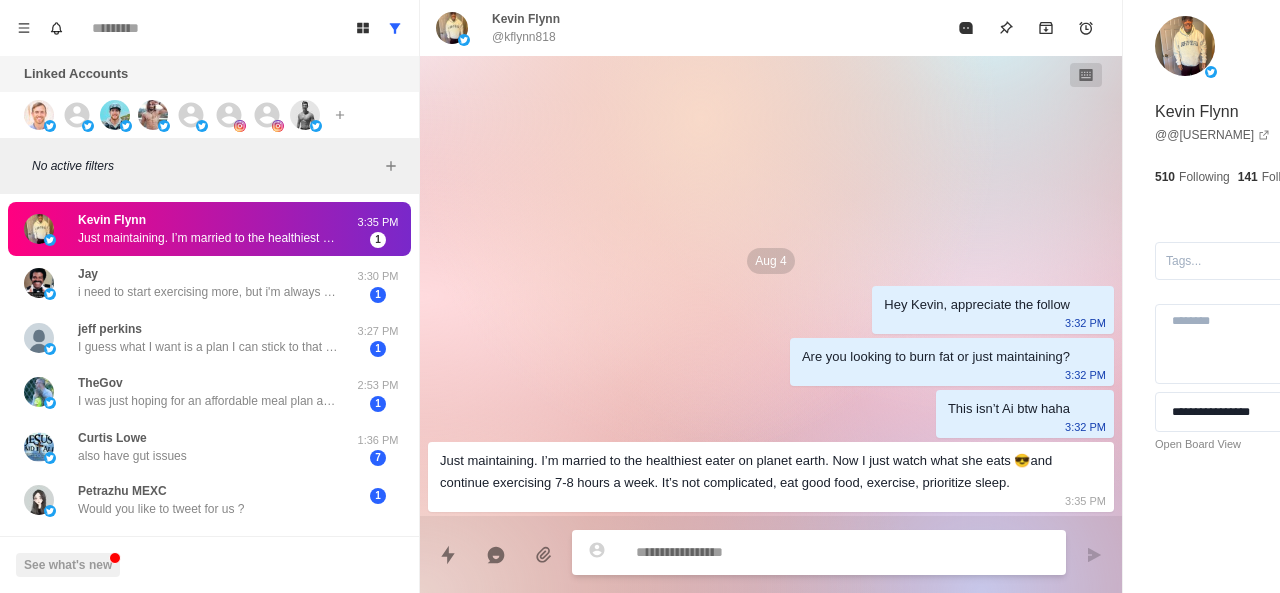 click at bounding box center (785, 552) 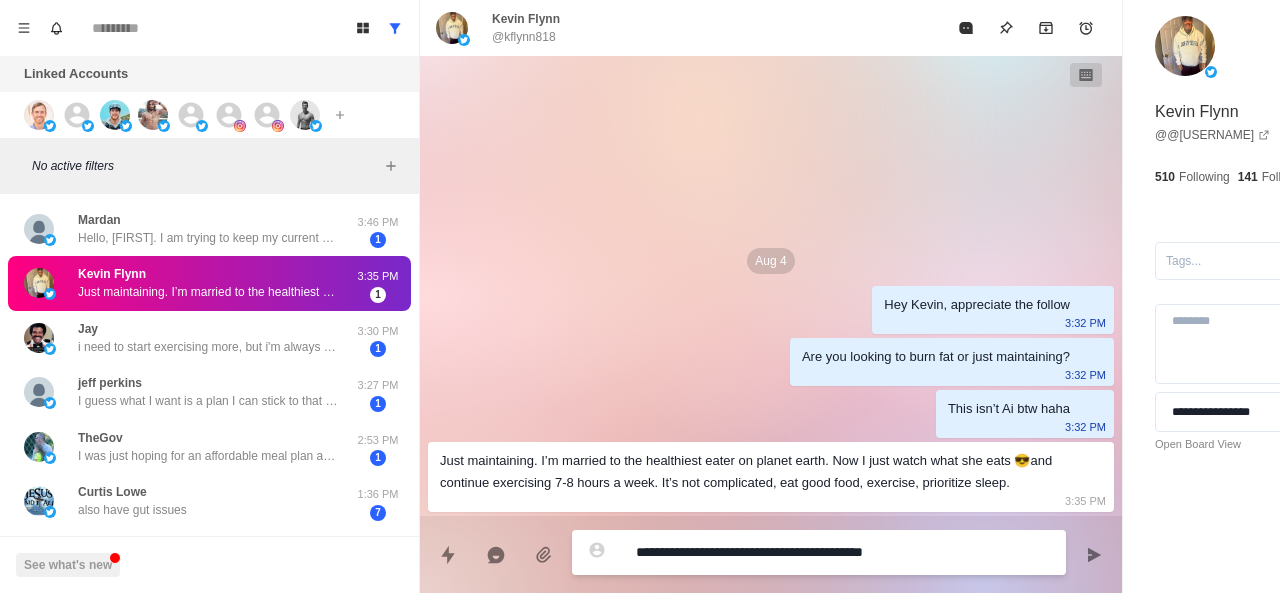 click on "**********" at bounding box center (785, 552) 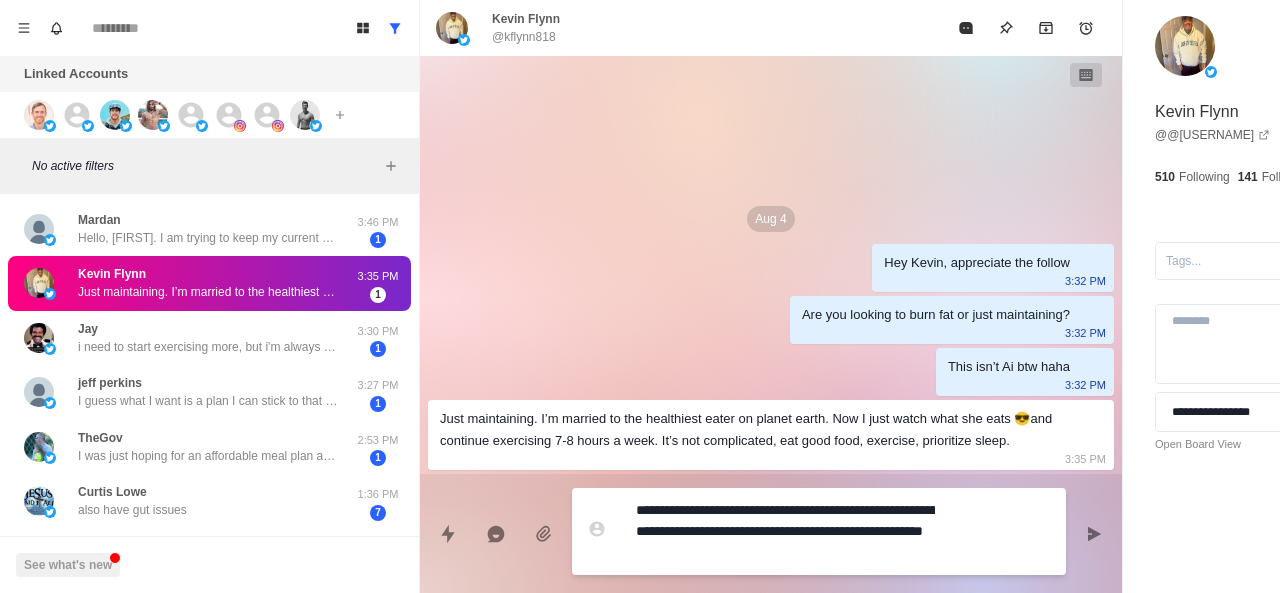 click on "**********" at bounding box center [785, 531] 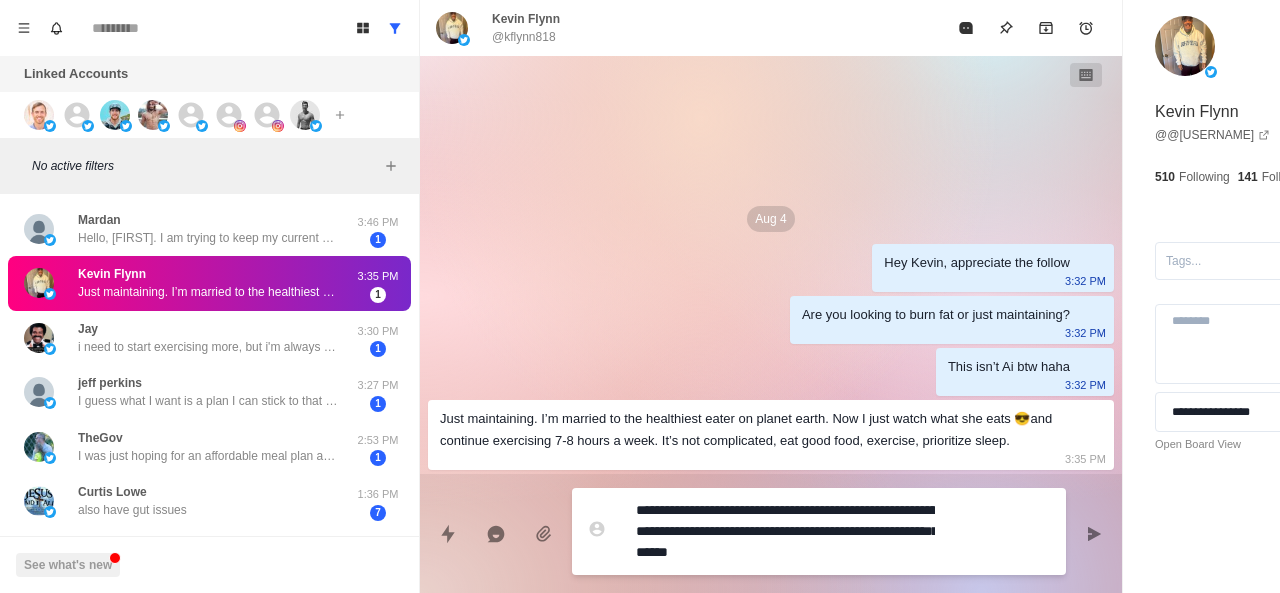 click on "**********" at bounding box center [785, 531] 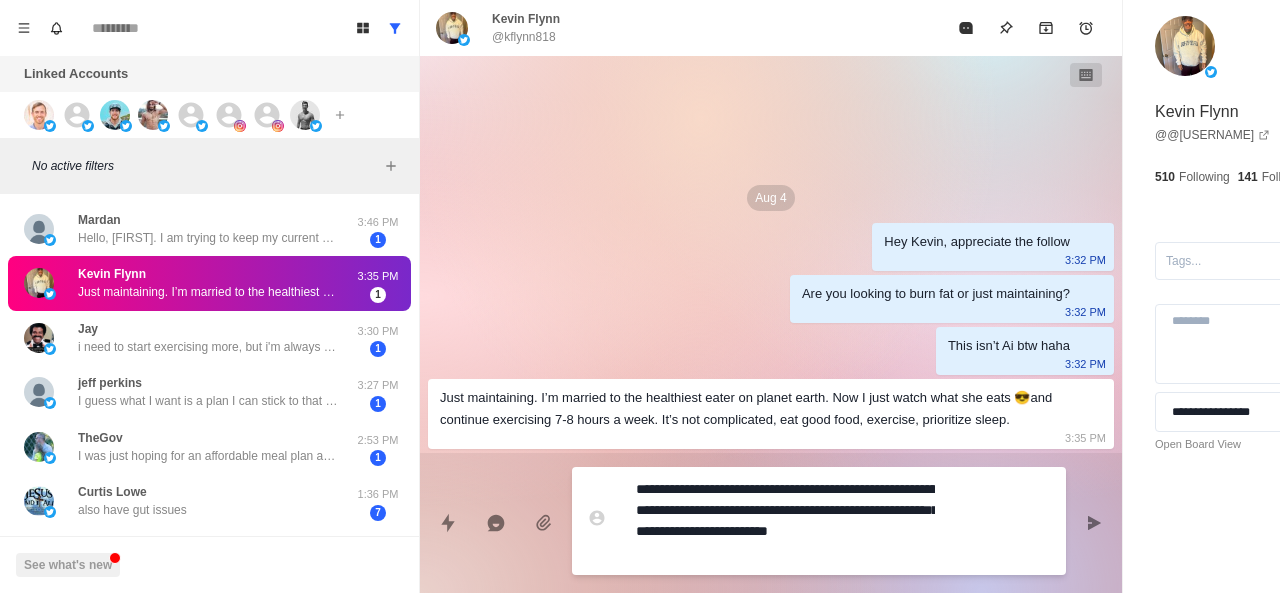 click on "**********" at bounding box center (785, 521) 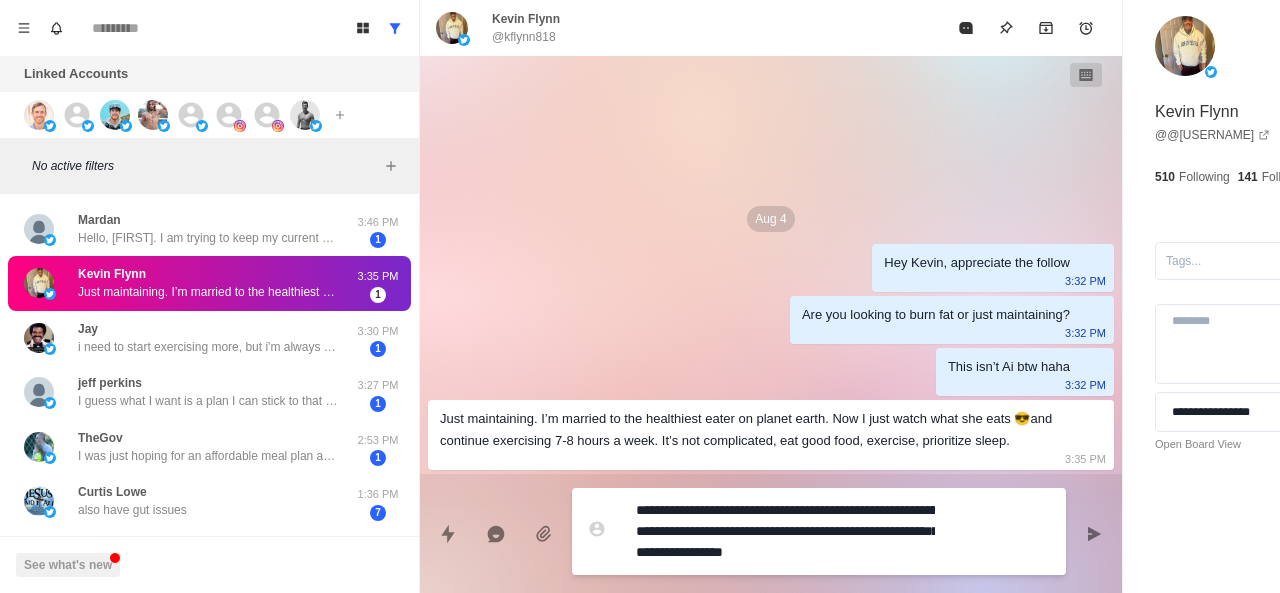click on "**********" at bounding box center [785, 531] 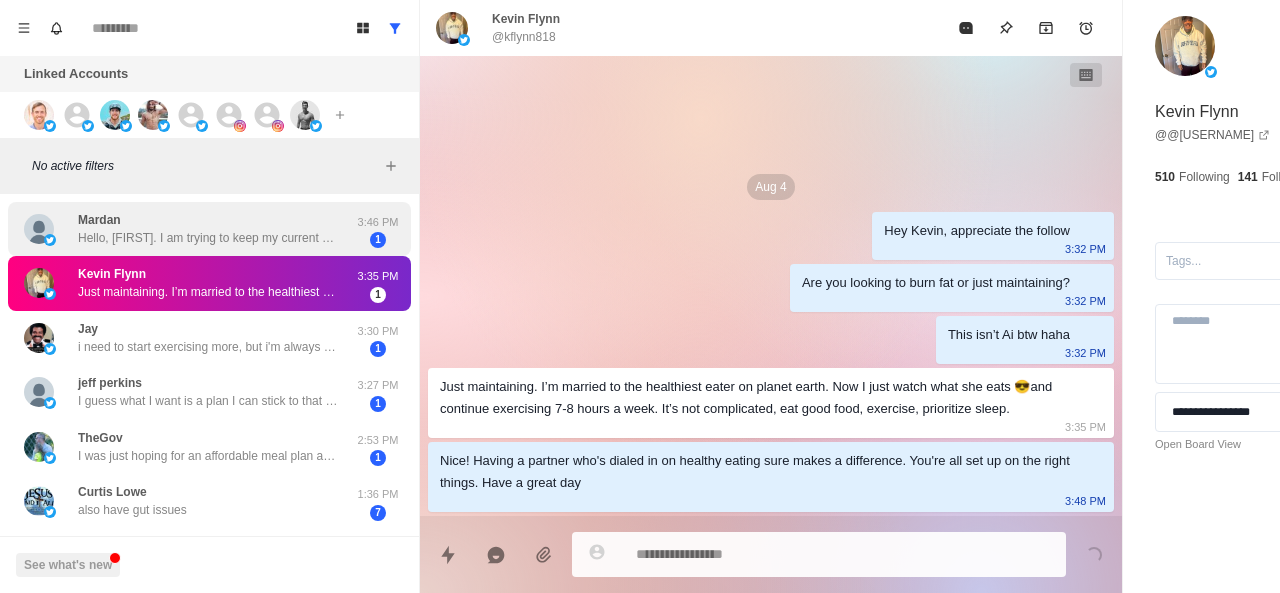 click on "Hello, Chris. I am trying to keep my current weight stable." at bounding box center [208, 238] 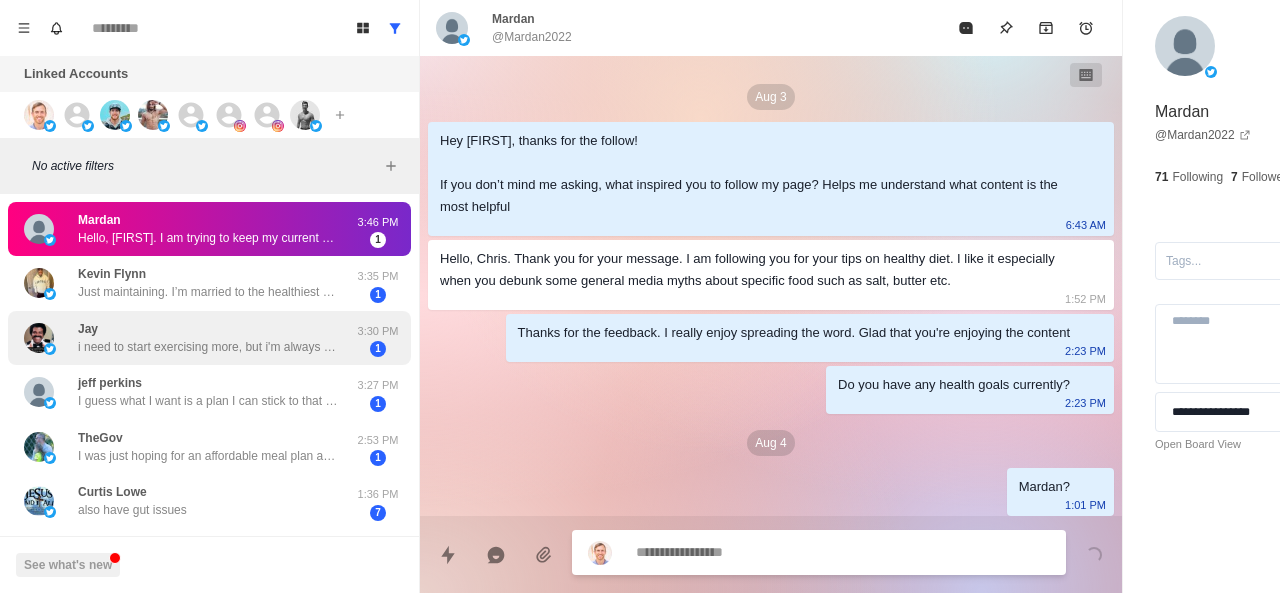 scroll, scrollTop: 100, scrollLeft: 0, axis: vertical 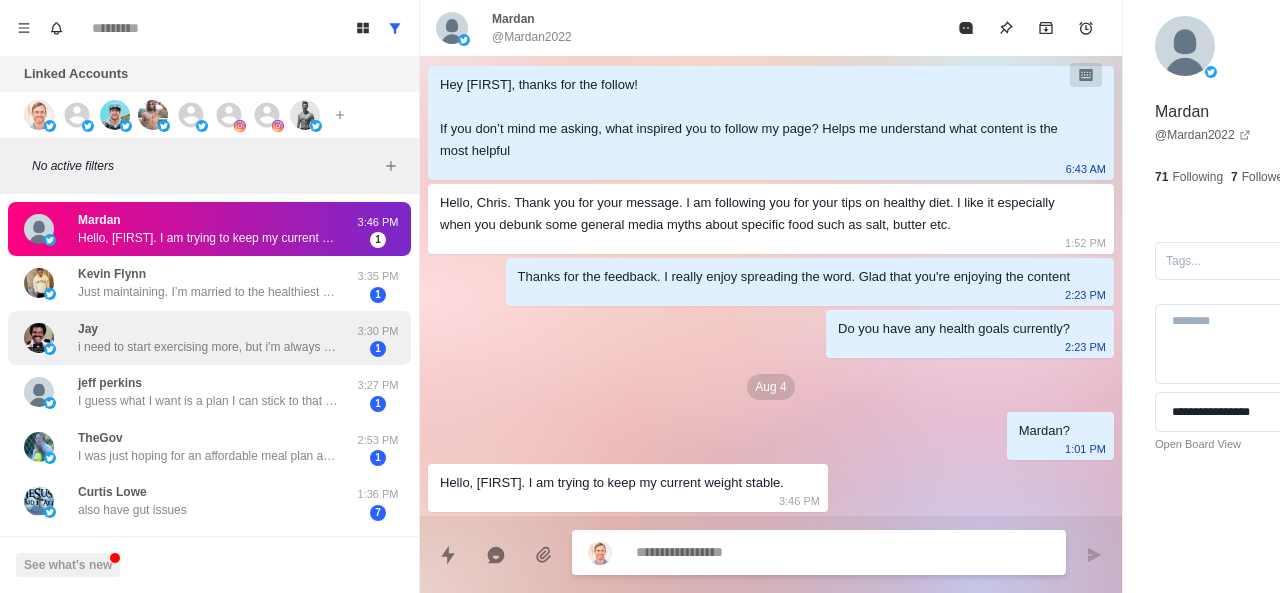 click on "Jay i need to start exercising more, but i'm always out of breath. i'm taking it slow, but need to get to the point of pushing myself harder. 3:30 PM 1" at bounding box center (209, 338) 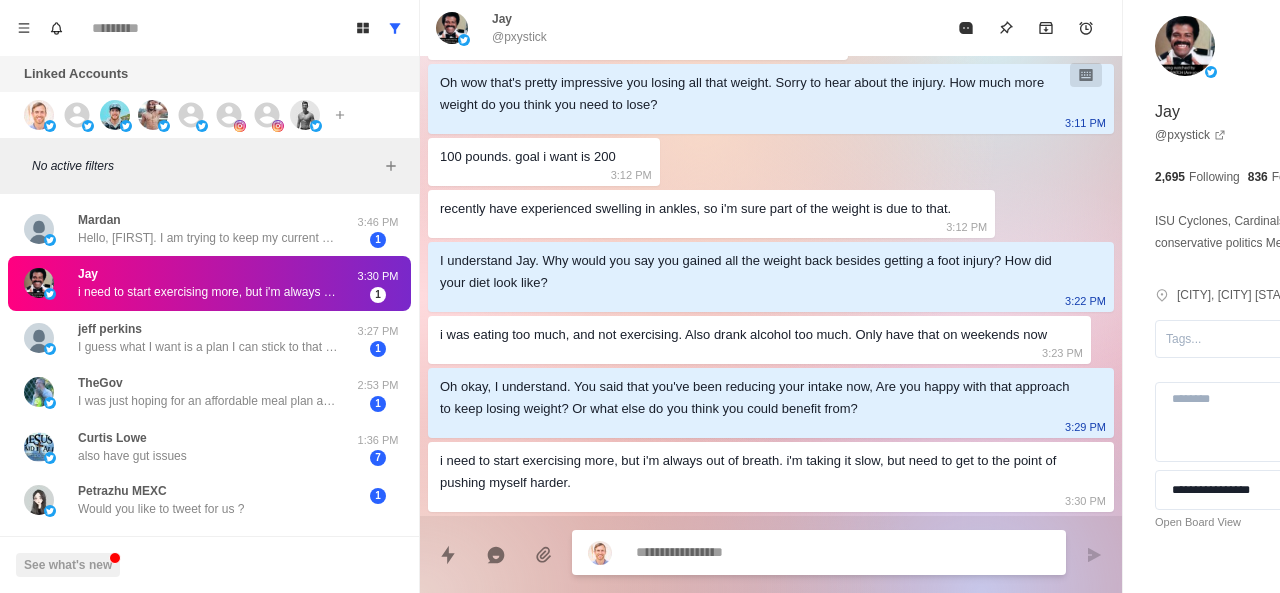 scroll, scrollTop: 930, scrollLeft: 0, axis: vertical 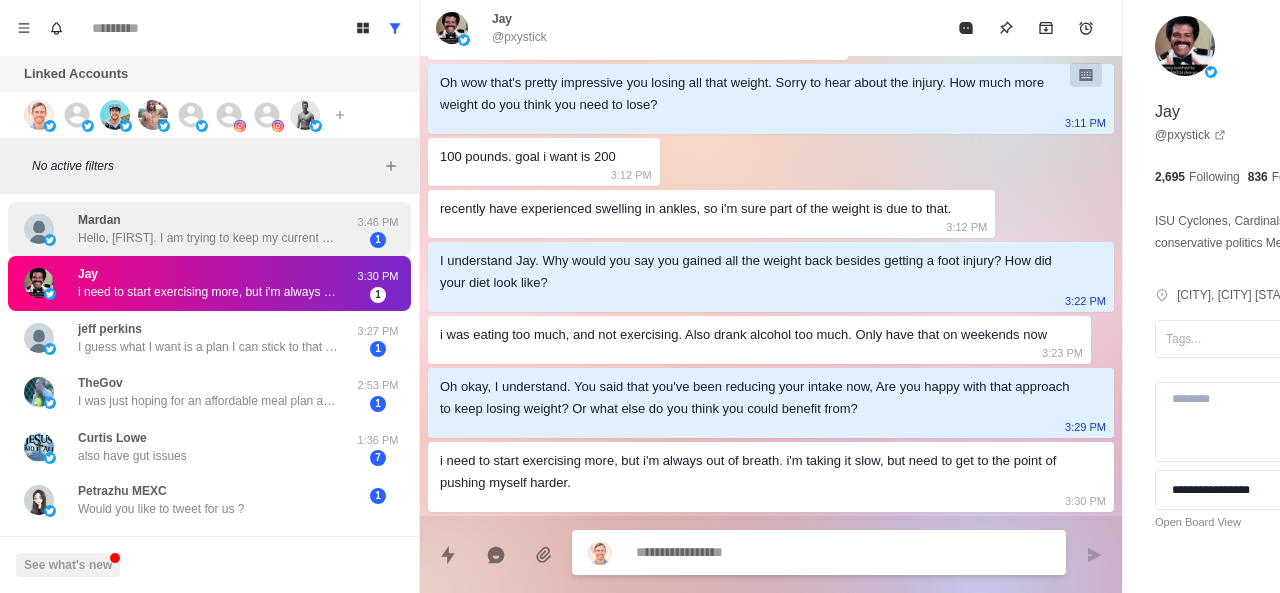 click on "Mardan Hello, Chris. I am trying to keep my current weight stable." at bounding box center [208, 229] 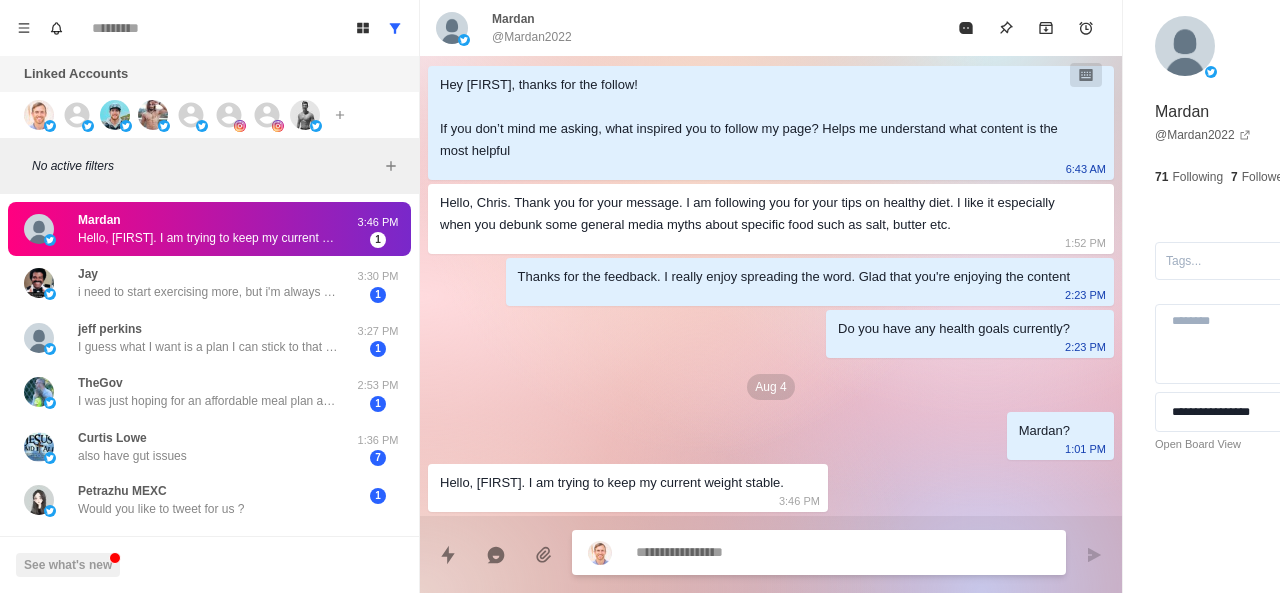 scroll, scrollTop: 100, scrollLeft: 0, axis: vertical 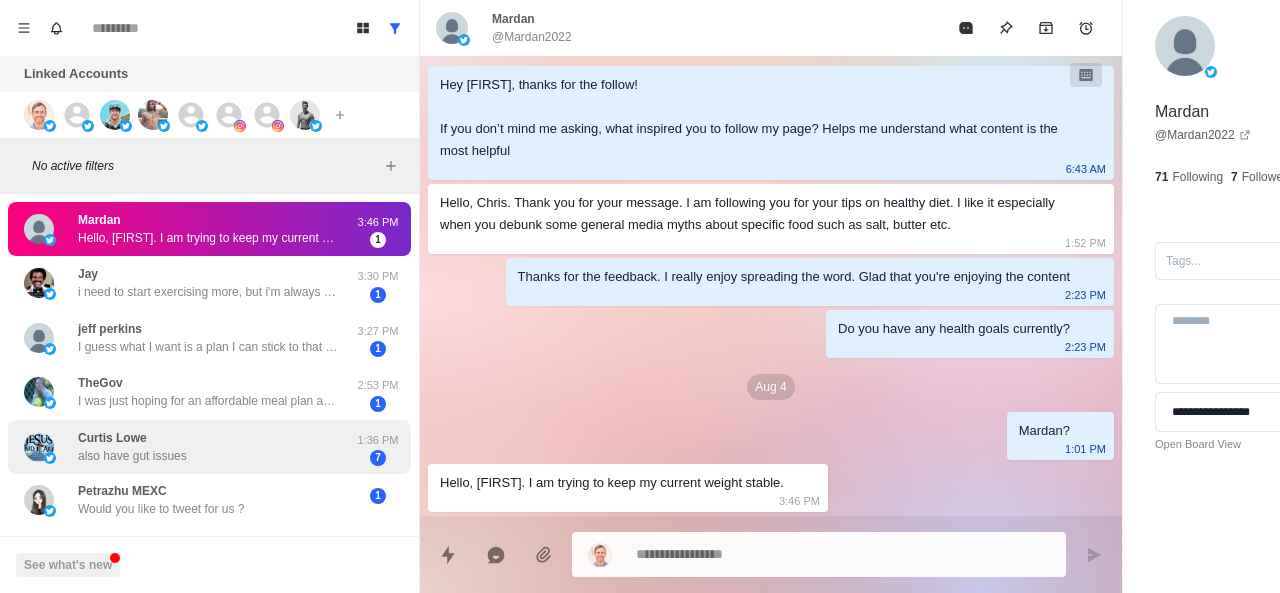 click on "Curtis Lowe also have gut issues" at bounding box center [188, 447] 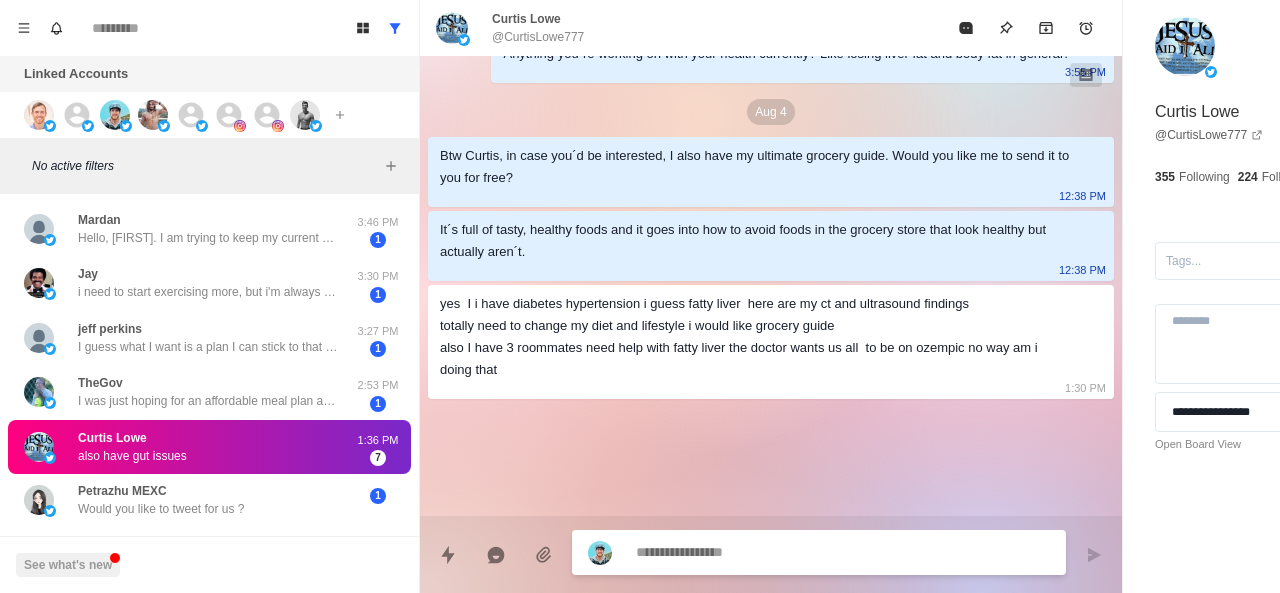 scroll, scrollTop: 130, scrollLeft: 0, axis: vertical 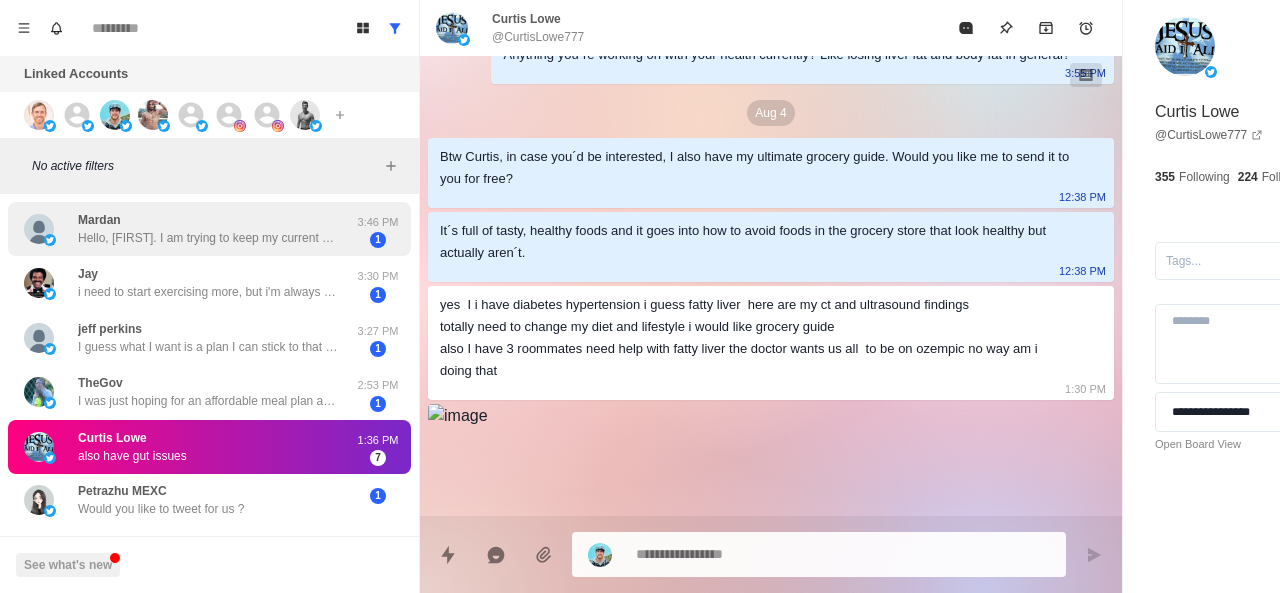 click on "Hello, Chris. I am trying to keep my current weight stable." at bounding box center (208, 238) 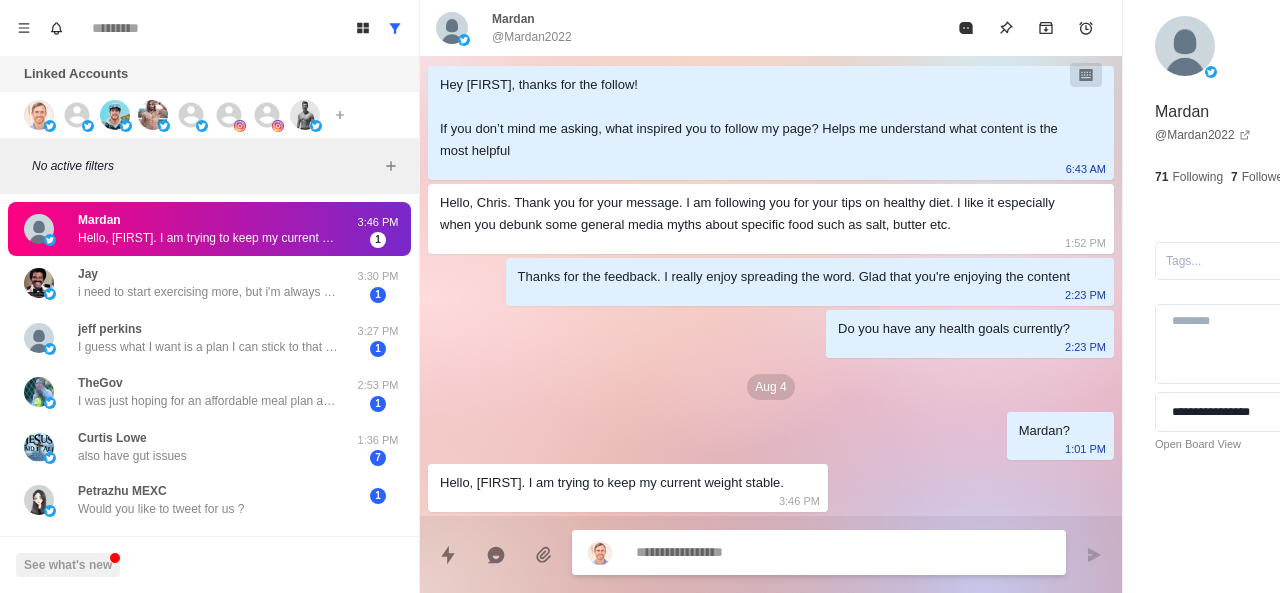 scroll, scrollTop: 100, scrollLeft: 0, axis: vertical 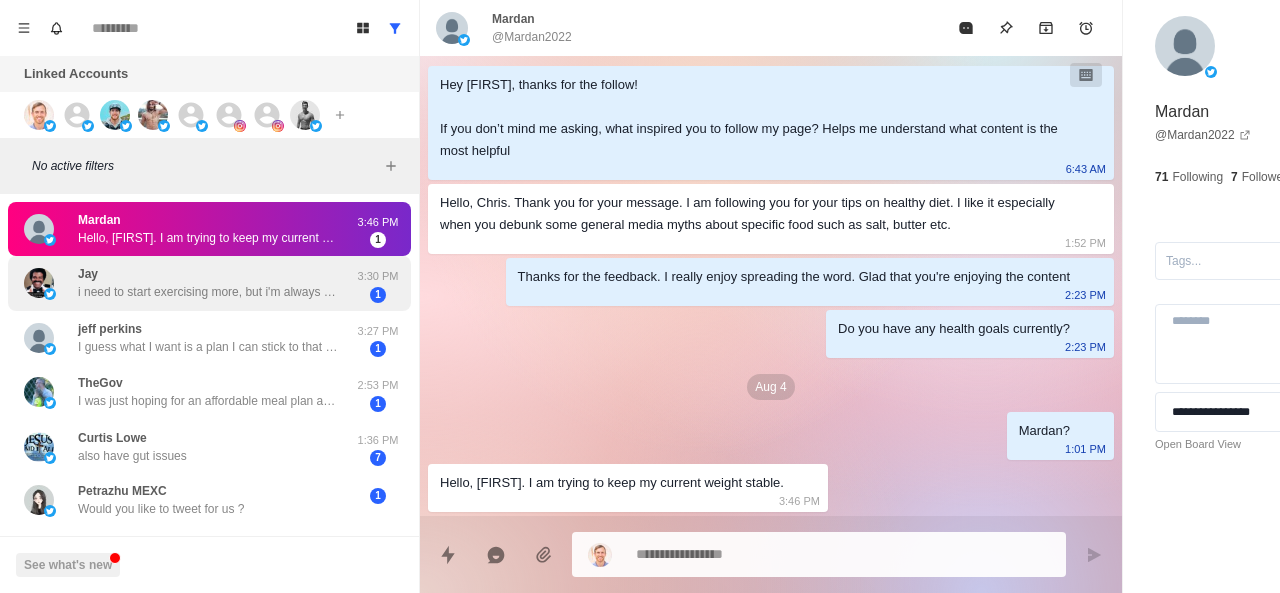 click on "i need to start exercising more, but i'm always out of breath. i'm taking it slow, but need to get to the point of pushing myself harder." at bounding box center [208, 292] 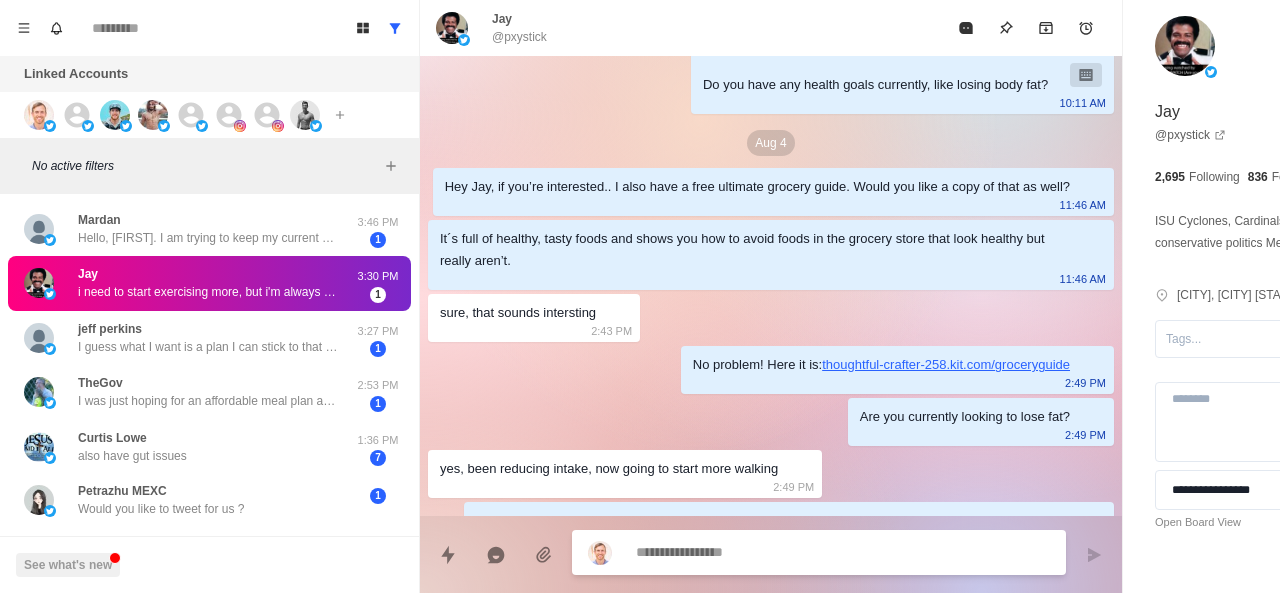 scroll, scrollTop: 930, scrollLeft: 0, axis: vertical 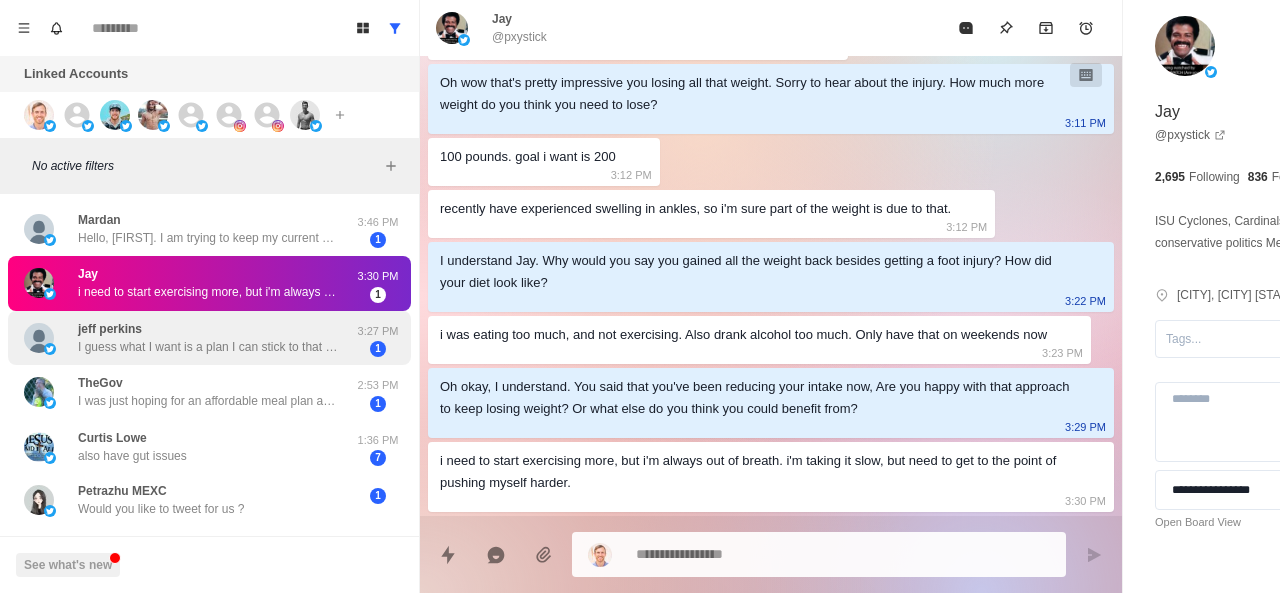 click on "[FIRST] [LAST] I guess what I want is a plan I can stick to that works for a 54 year old to get off the medication I’m on." at bounding box center [208, 338] 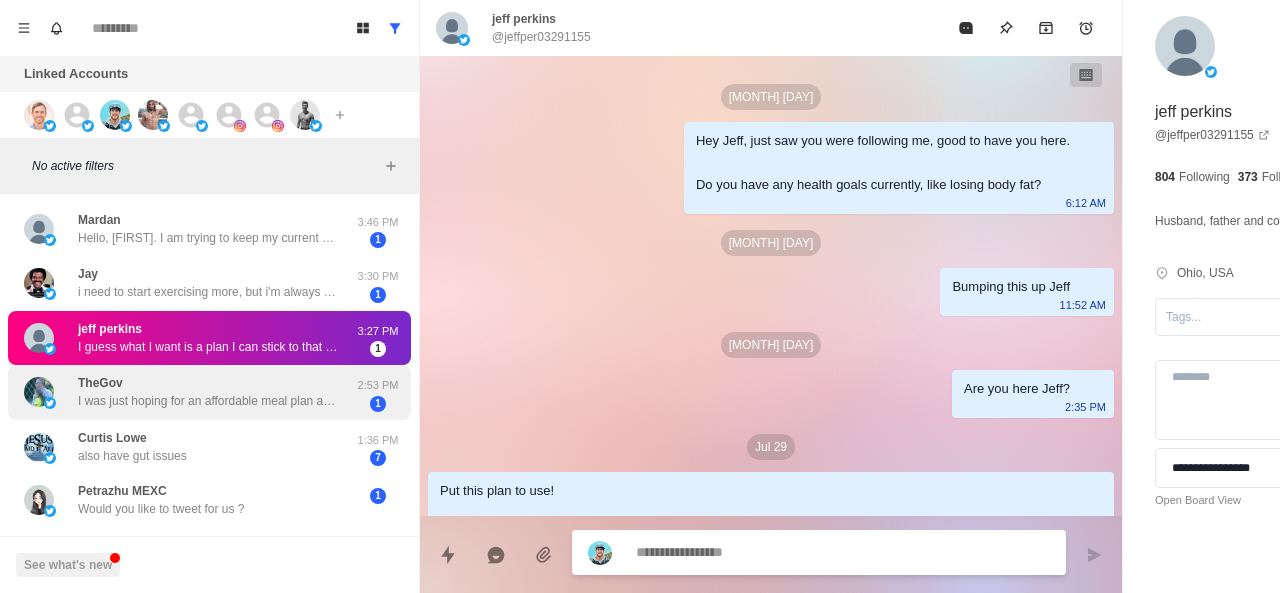 scroll, scrollTop: 1008, scrollLeft: 0, axis: vertical 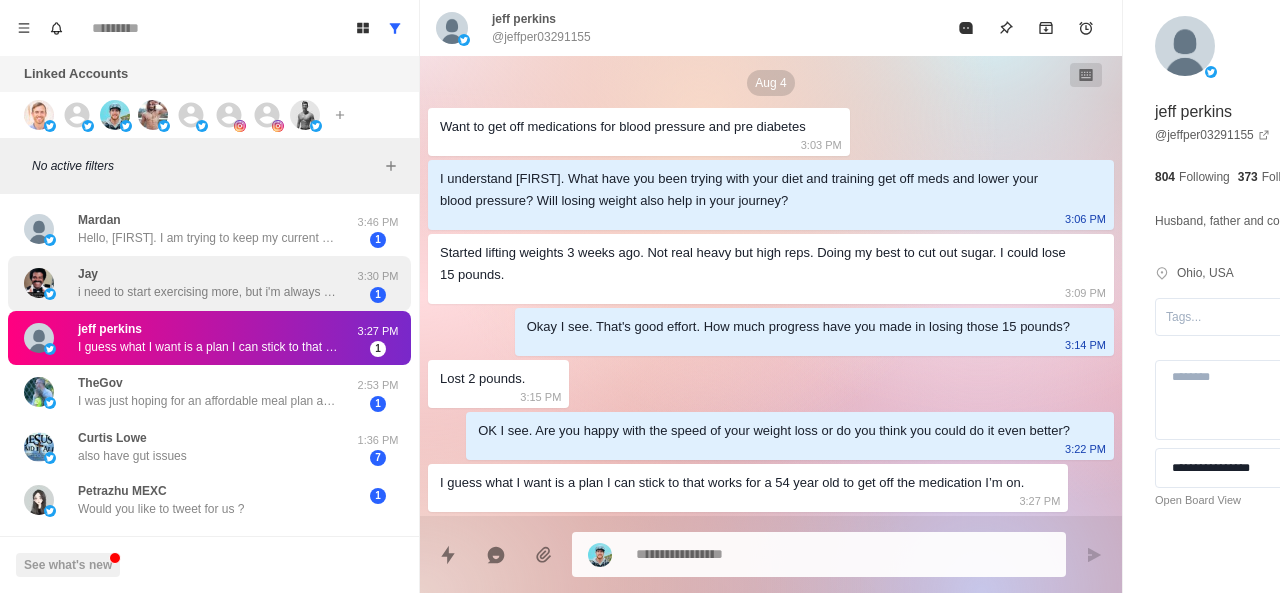 click on "[FIRST] i need to start exercising more, but i'm always out of breath. i'm taking it slow, but need to get to the point of pushing myself harder." at bounding box center (208, 283) 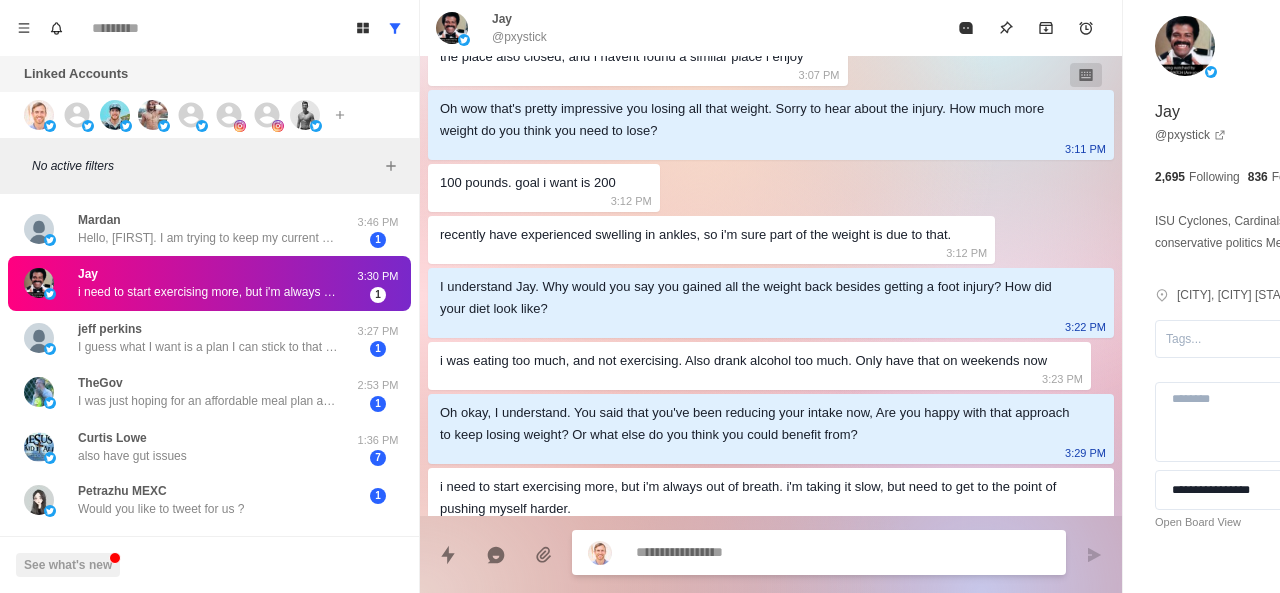 scroll, scrollTop: 930, scrollLeft: 0, axis: vertical 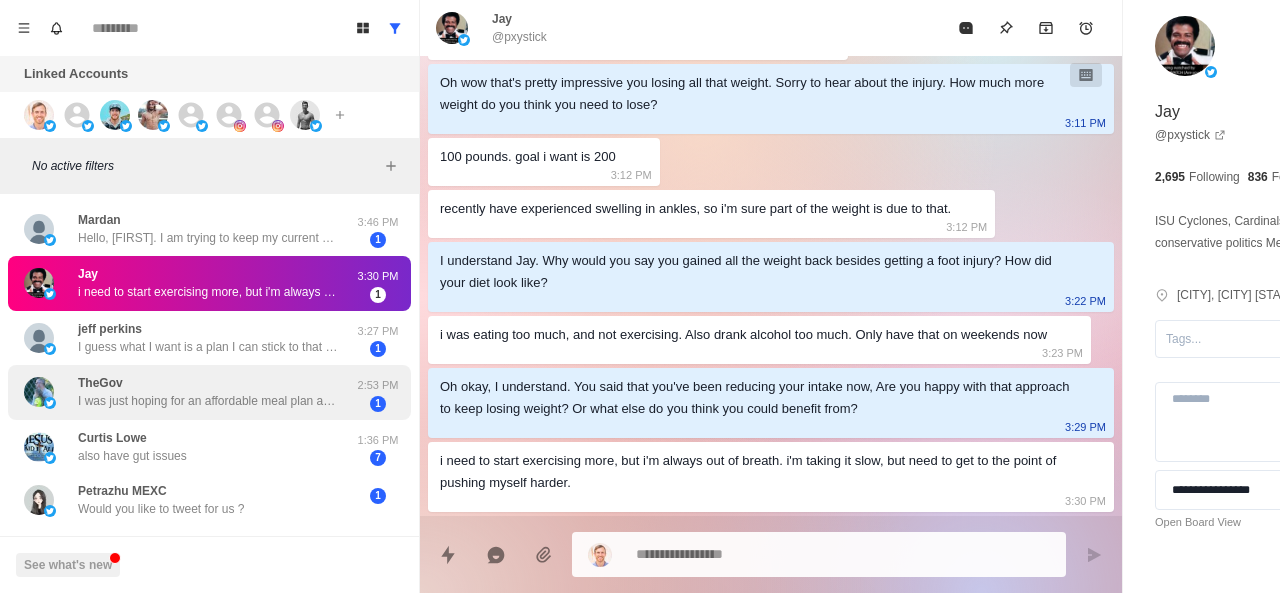click on "TheGov I was just hoping for an affordable meal plan and workout routine to help lose overall mass
Without feeling like I am starving myself
I’m a teacher and married with 2 kids. My wife also works so we are a good middle class family, but some of these meal plans I see are unbelievable expensive" at bounding box center [208, 392] 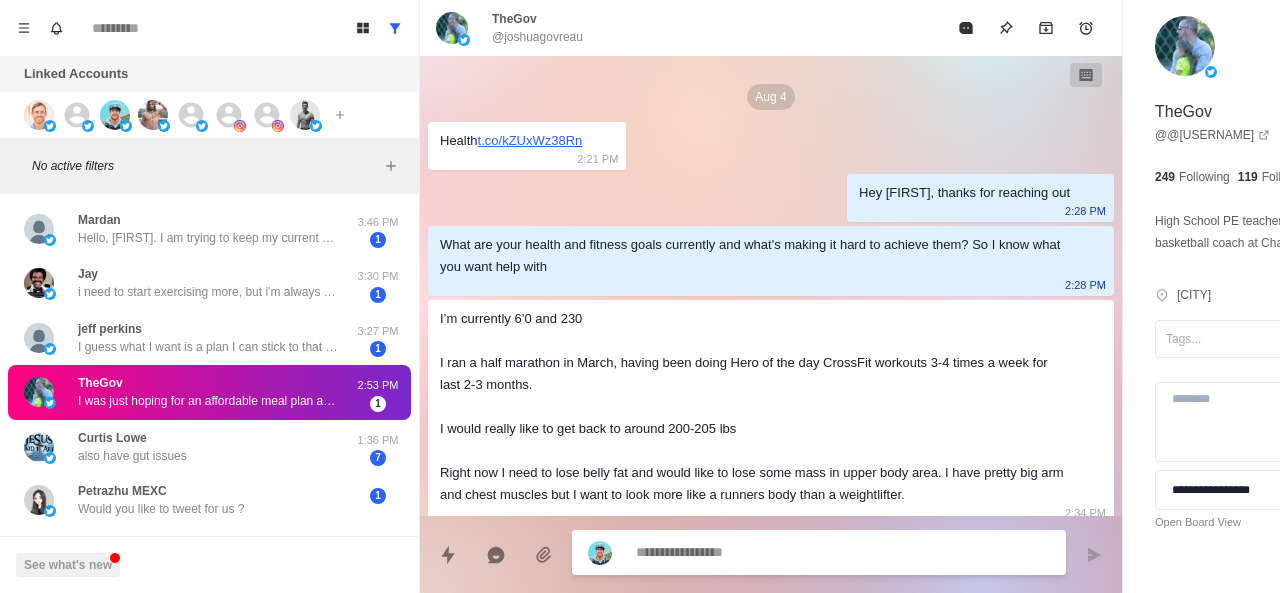 scroll, scrollTop: 572, scrollLeft: 0, axis: vertical 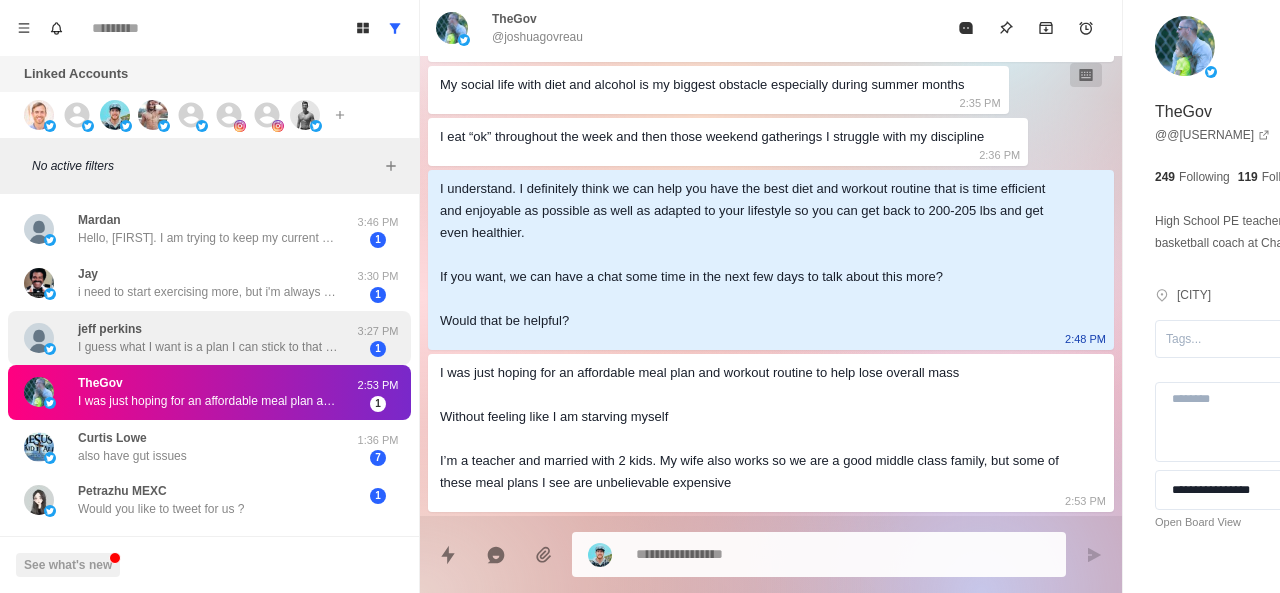 click on "I guess what I want is a plan I can stick to that works for a 54 year old to get off the medication I’m on." at bounding box center (208, 347) 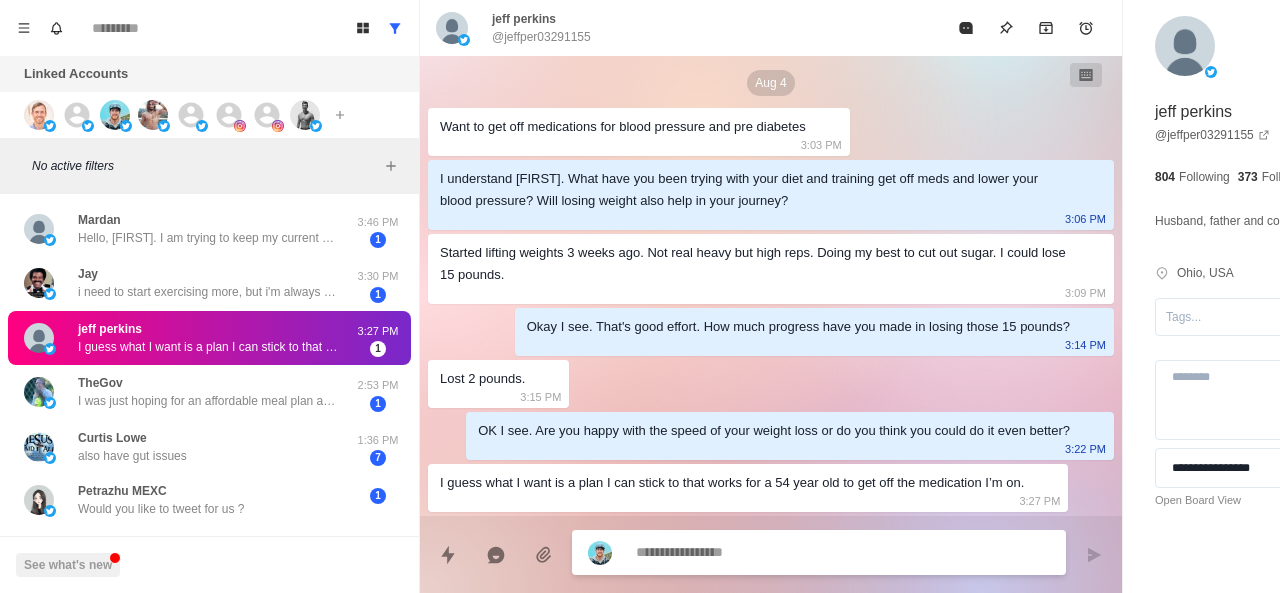 scroll, scrollTop: 1008, scrollLeft: 0, axis: vertical 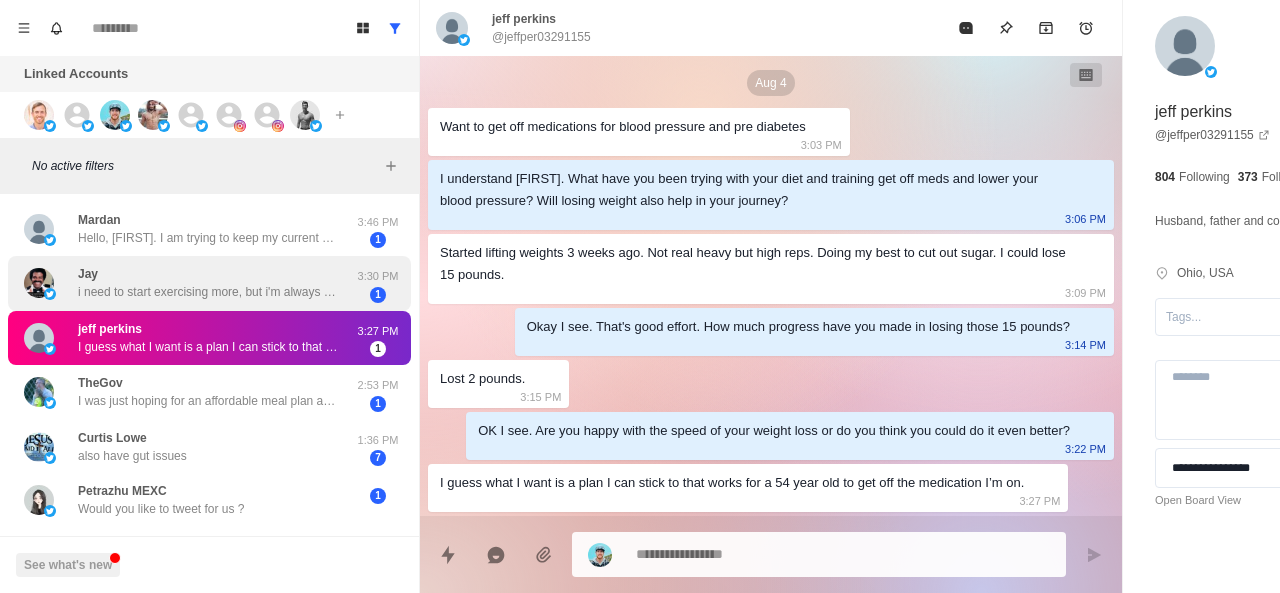 click on "[FIRST] i need to start exercising more, but i'm always out of breath. i'm taking it slow, but need to get to the point of pushing myself harder." at bounding box center [208, 283] 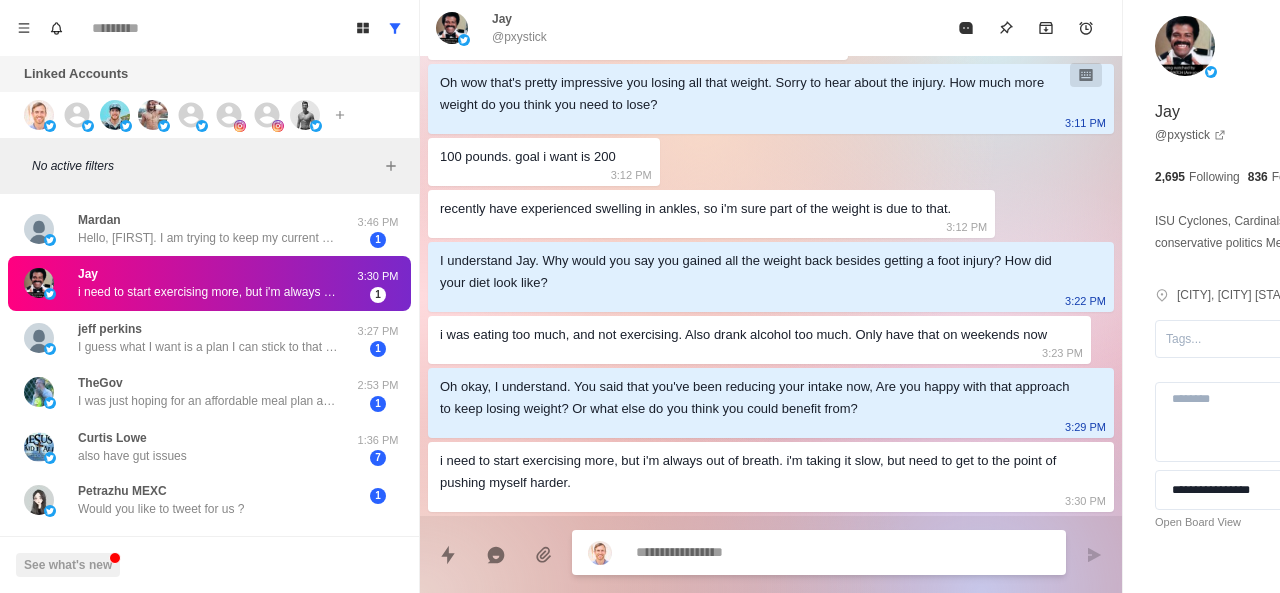 scroll, scrollTop: 930, scrollLeft: 0, axis: vertical 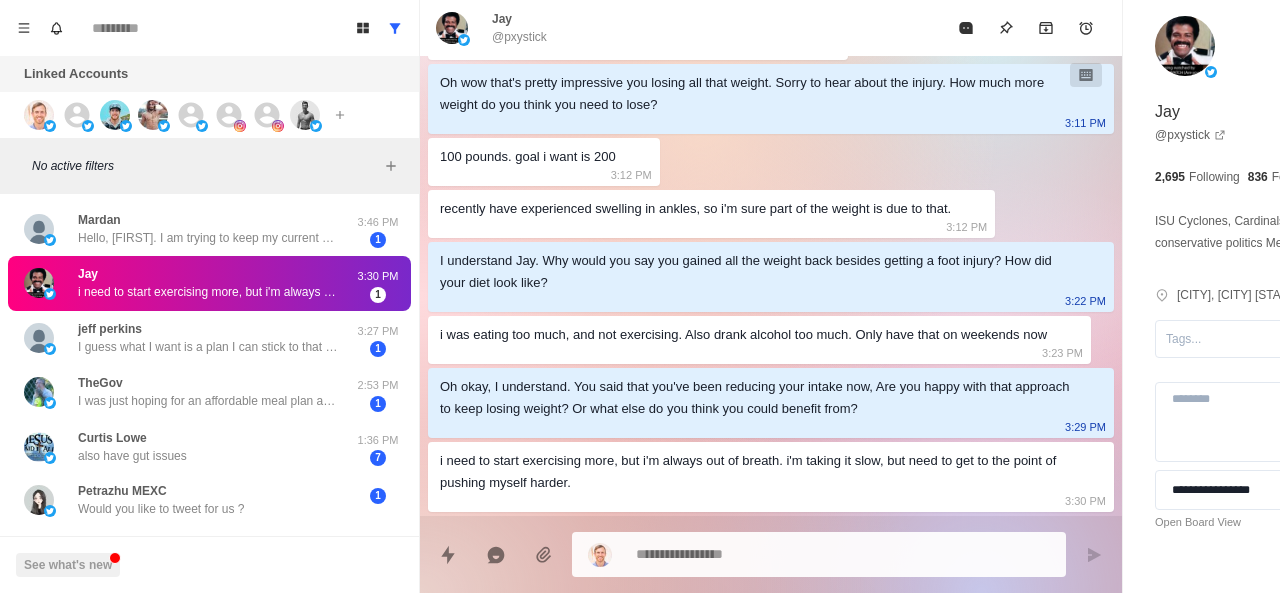 click on "i need to start exercising more, but i'm always out of breath. i'm taking it slow, but need to get to the point of pushing myself harder." at bounding box center [755, 472] 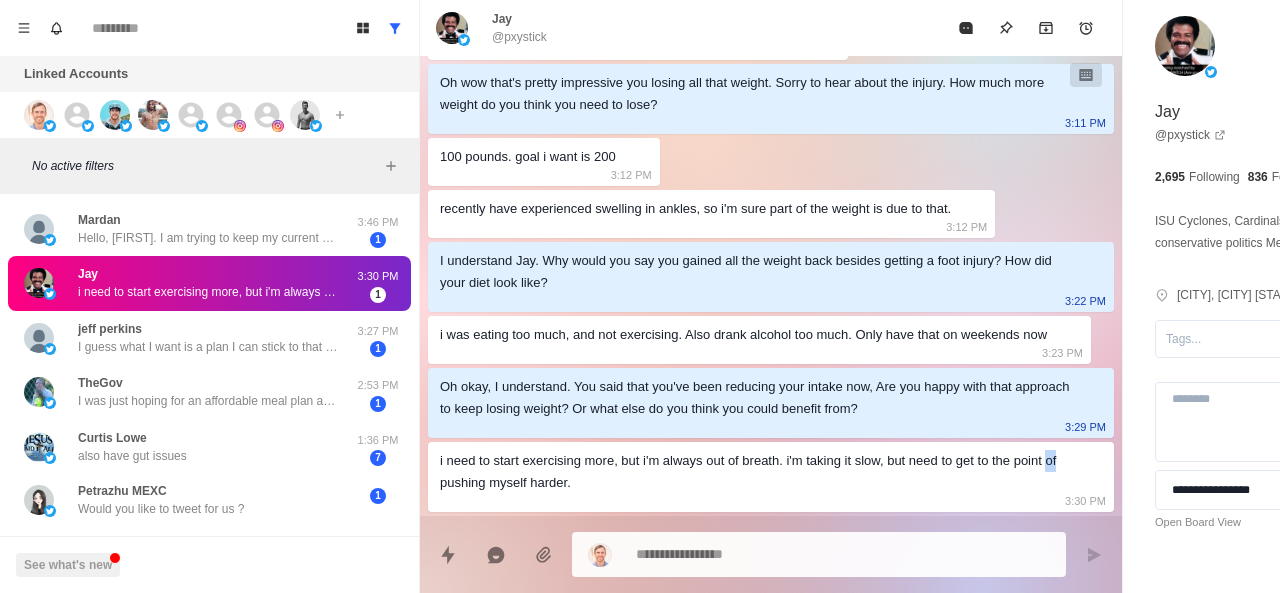 click on "i need to start exercising more, but i'm always out of breath. i'm taking it slow, but need to get to the point of pushing myself harder." at bounding box center (755, 472) 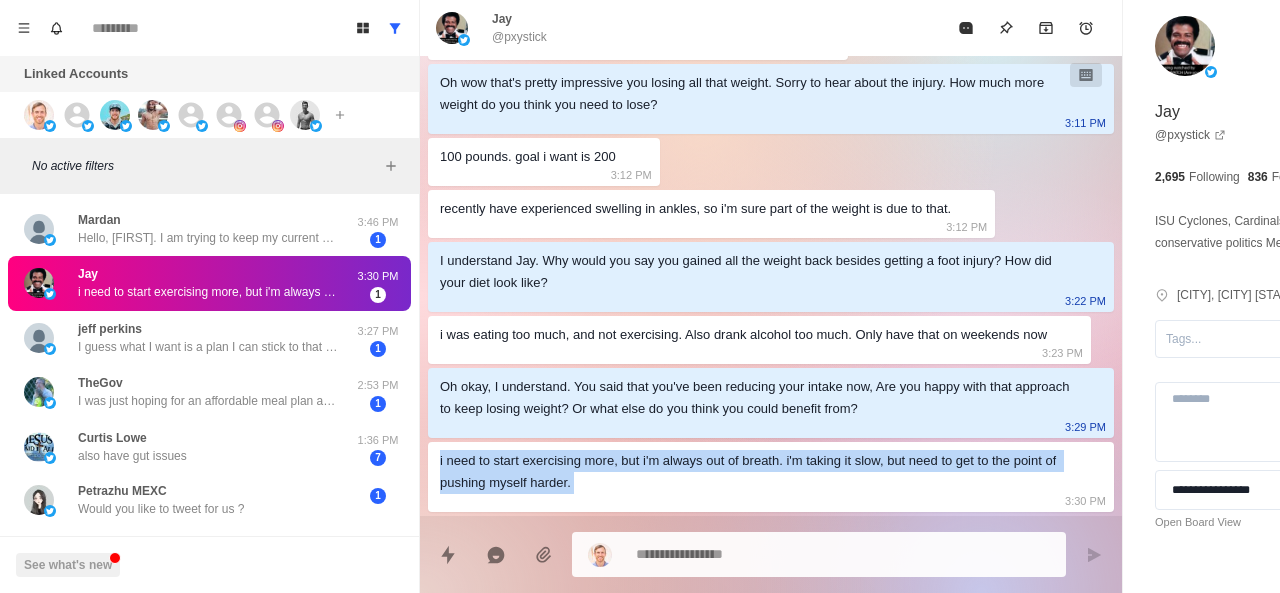 click on "i need to start exercising more, but i'm always out of breath. i'm taking it slow, but need to get to the point of pushing myself harder." at bounding box center [755, 472] 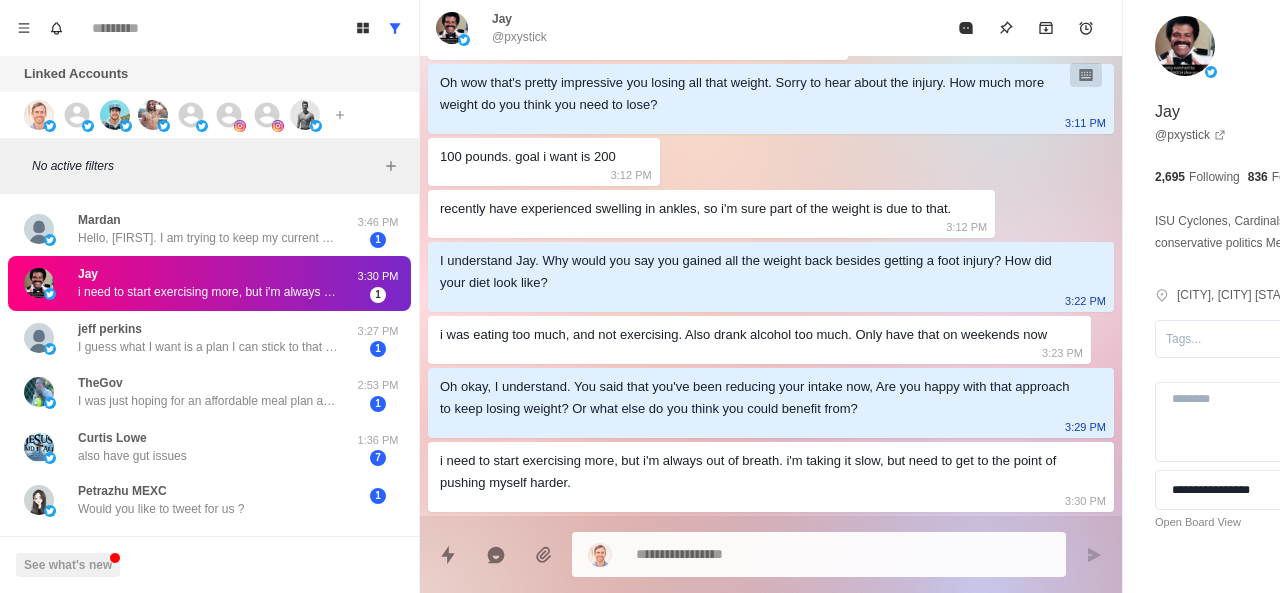 click on "Oh okay, I understand. You said that you've been reducing your intake now, Are you happy with that approach to keep losing weight? Or what else do you think you could benefit from? 3:29 PM" at bounding box center [771, 403] 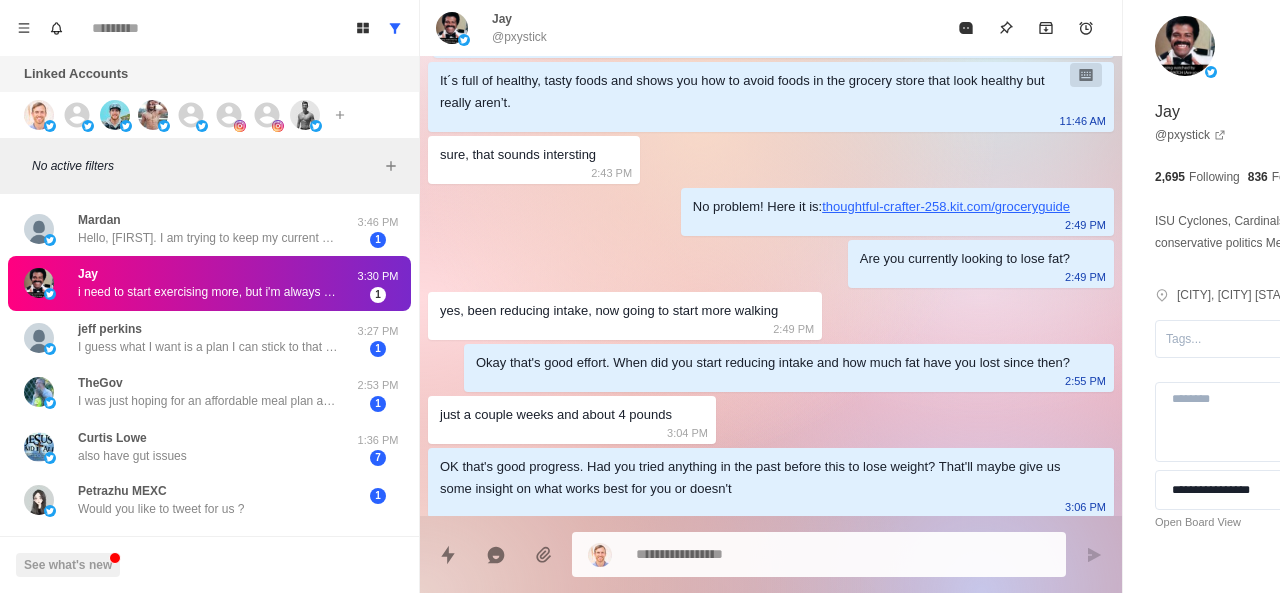 scroll, scrollTop: 0, scrollLeft: 0, axis: both 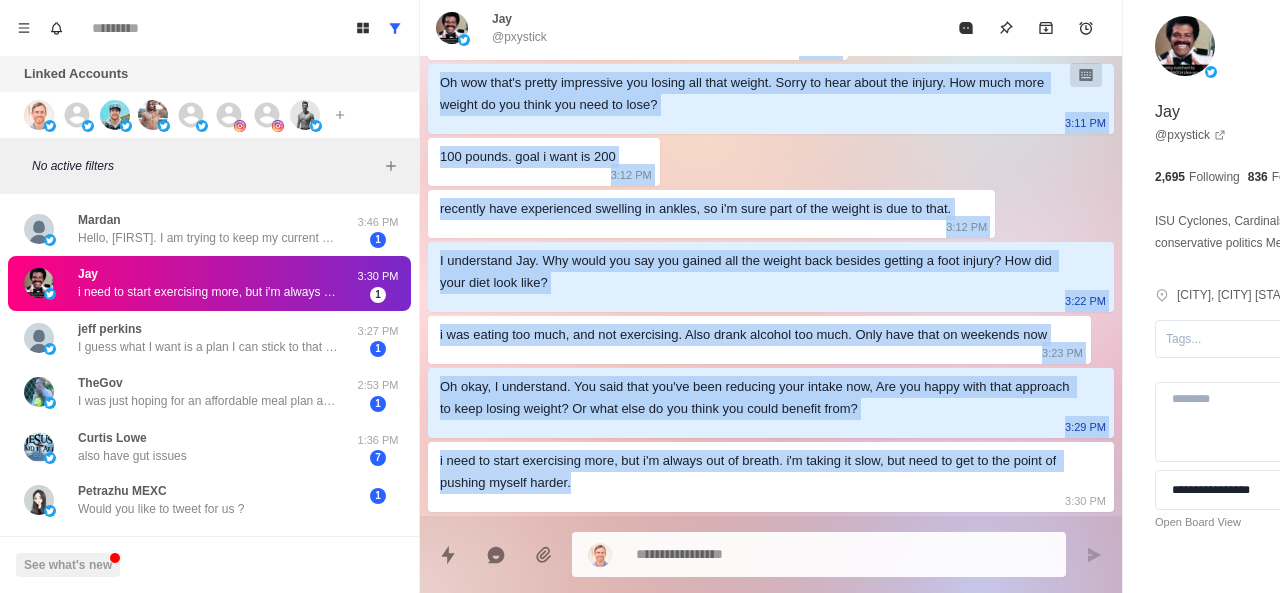 drag, startPoint x: 439, startPoint y: 275, endPoint x: 748, endPoint y: 482, distance: 371.9274 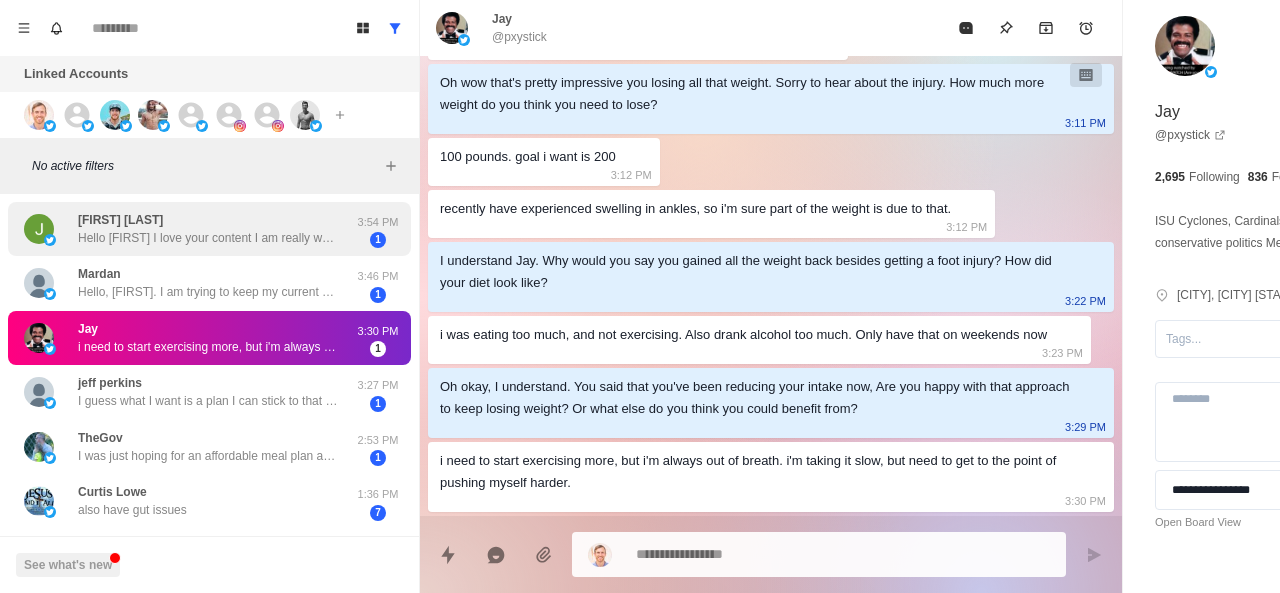 click on "Hello [FIRST]
I love your content
I am really working to eat and drink what i need. I am trying to
navigate a growing list of toxins and processed foods.
10x ironman!Thats crazy!
[FIRST]" at bounding box center (208, 238) 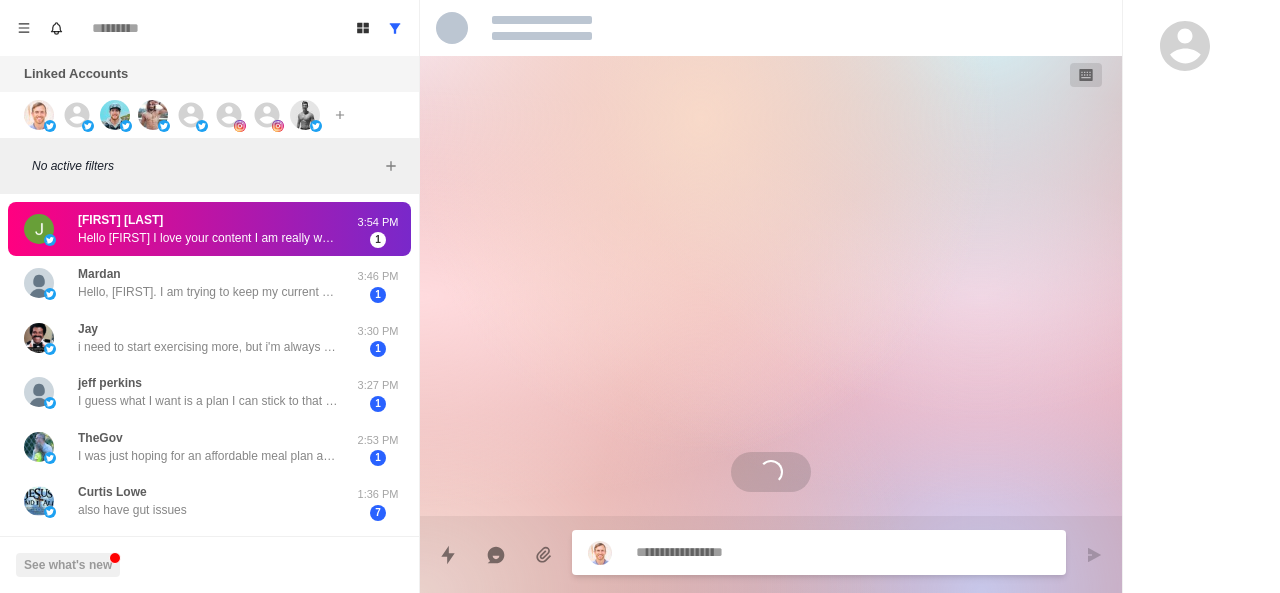 scroll, scrollTop: 0, scrollLeft: 0, axis: both 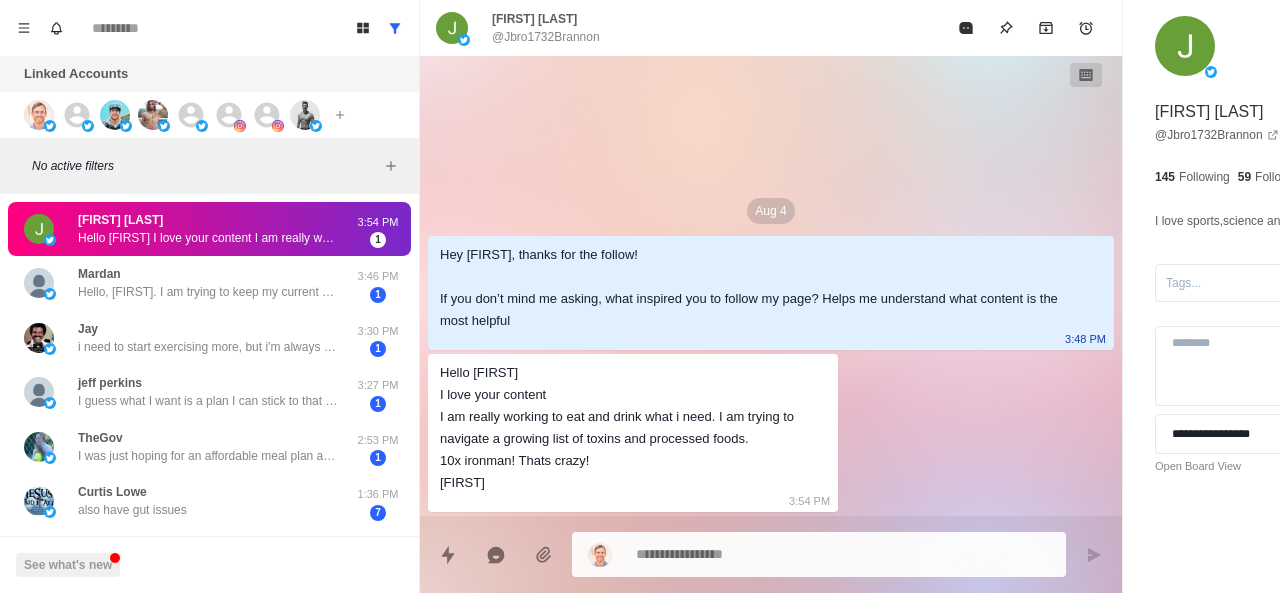 click on "Hello [FIRST]
I love your content
I am really working to eat and drink what i need. I am trying to
navigate a growing list of toxins and processed foods.
10x ironman!Thats crazy!
[FIRST]" at bounding box center [617, 428] 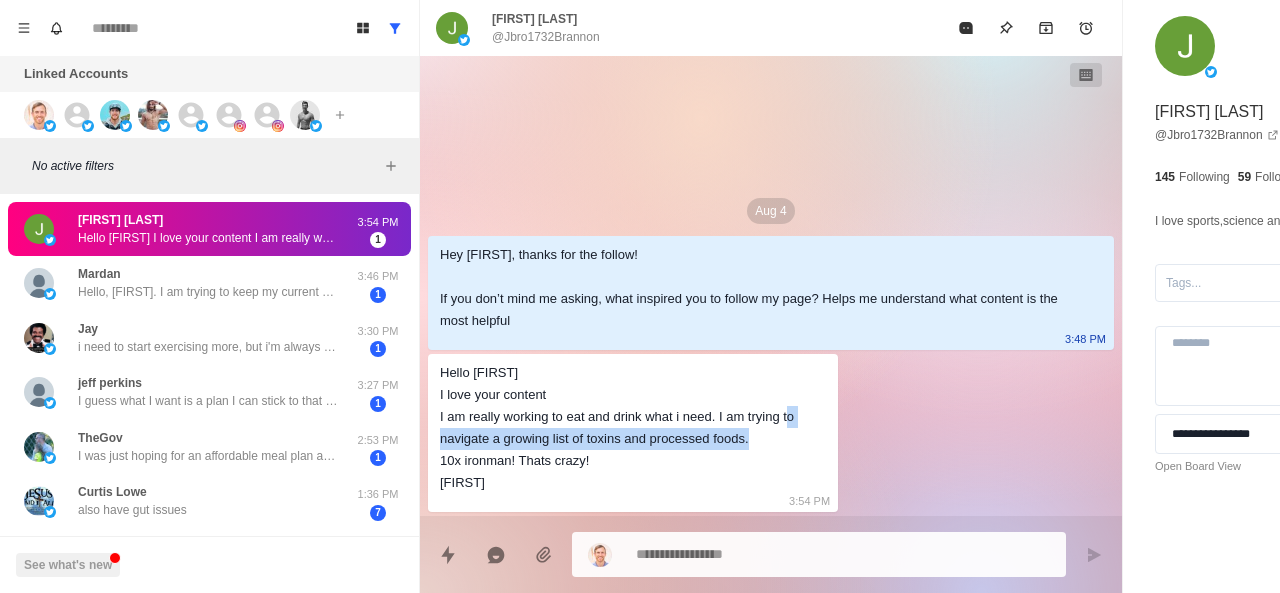 click on "Hello [FIRST]
I love your content
I am really working to eat and drink what i need. I am trying to
navigate a growing list of toxins and processed foods.
10x ironman!Thats crazy!
[FIRST]" at bounding box center [617, 428] 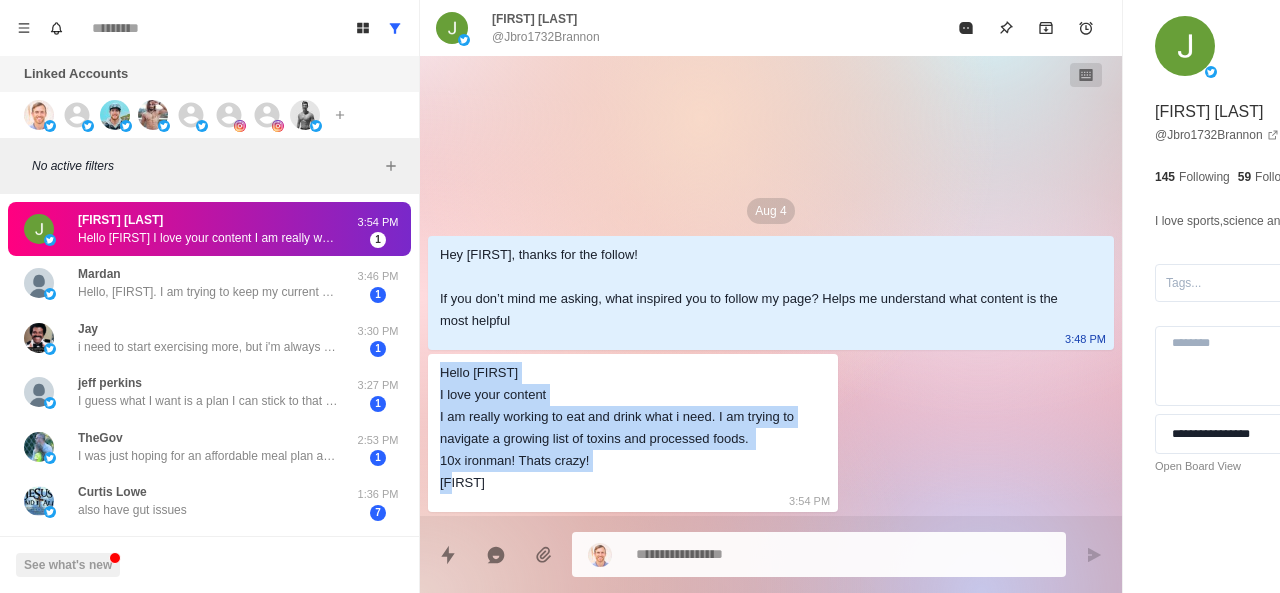 drag, startPoint x: 432, startPoint y: 367, endPoint x: 538, endPoint y: 490, distance: 162.37303 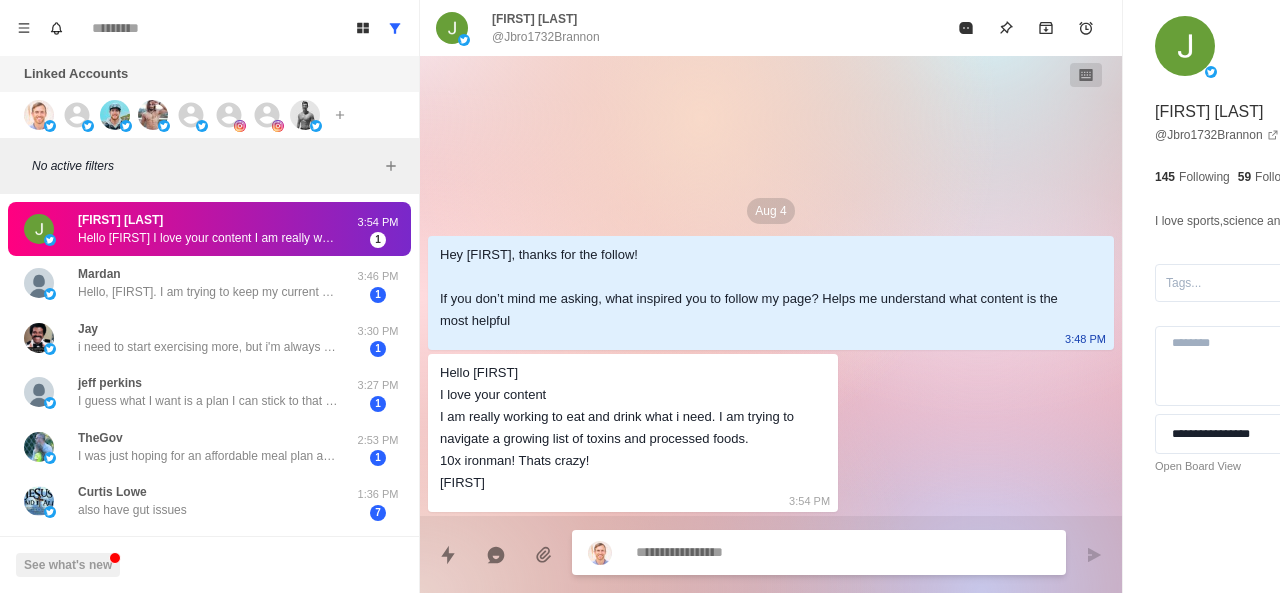 click at bounding box center (785, 552) 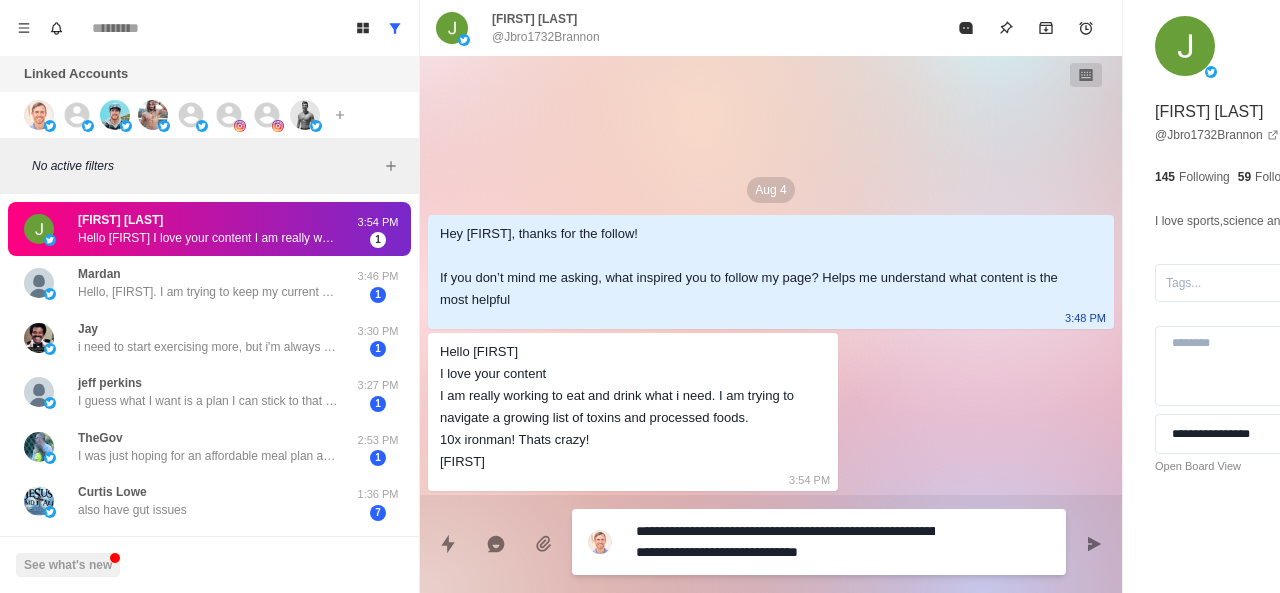click on "**********" at bounding box center [785, 542] 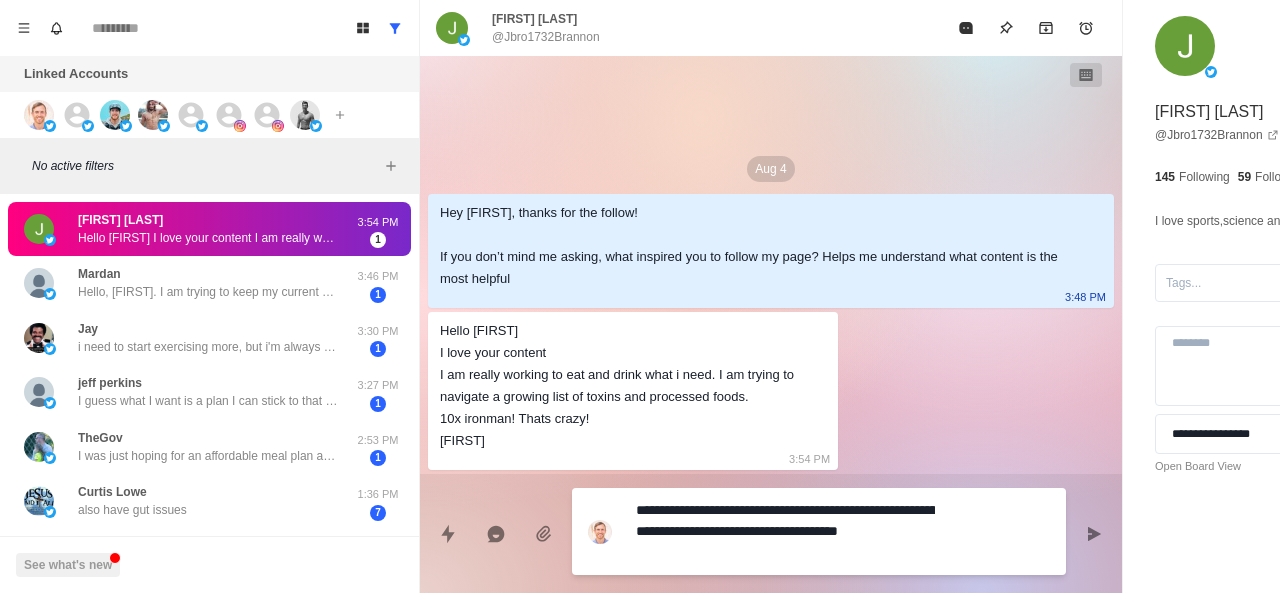 click on "**********" at bounding box center (785, 531) 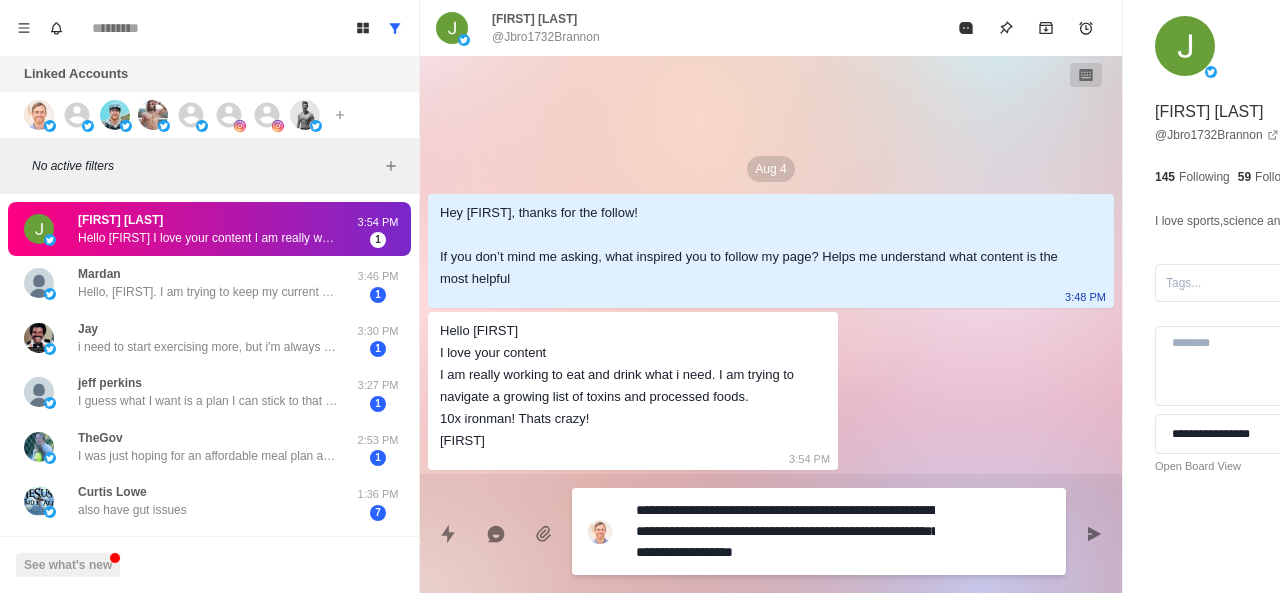 click on "**********" at bounding box center [785, 531] 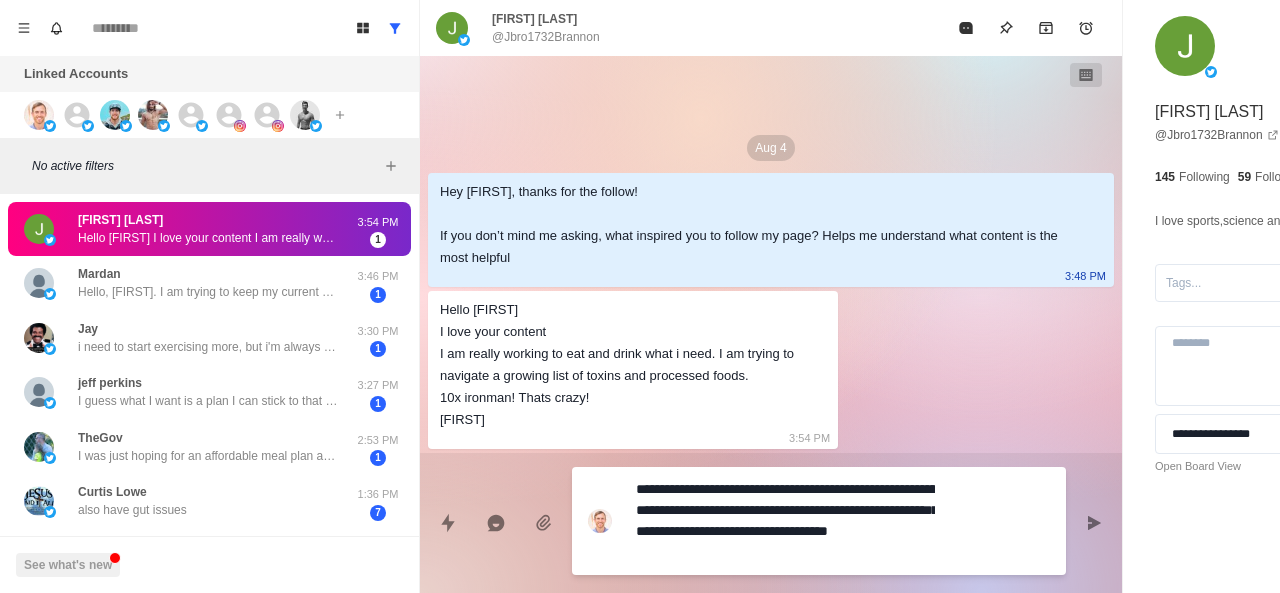 click on "**********" at bounding box center [785, 521] 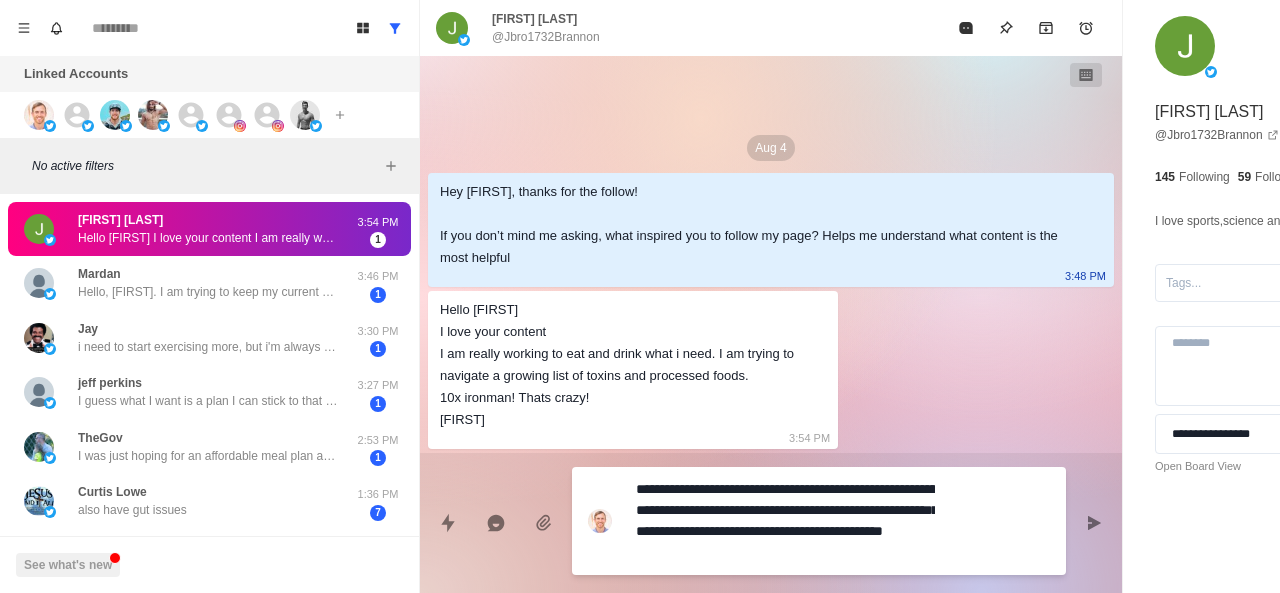 drag, startPoint x: 846, startPoint y: 553, endPoint x: 805, endPoint y: 531, distance: 46.52956 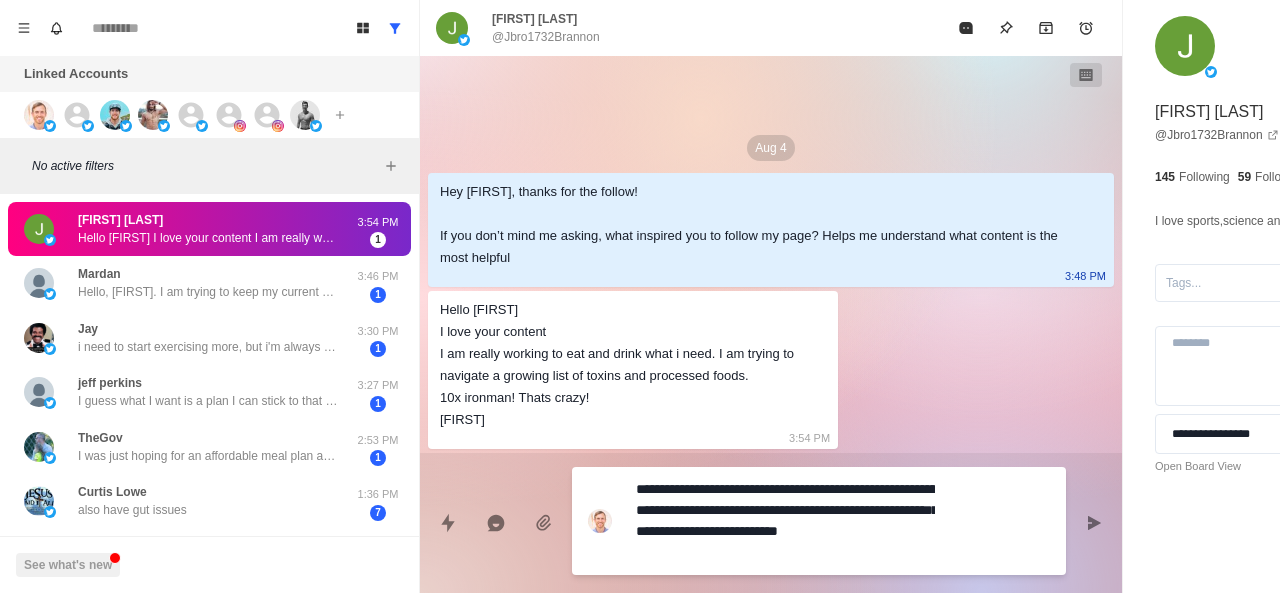 click on "**********" at bounding box center (785, 521) 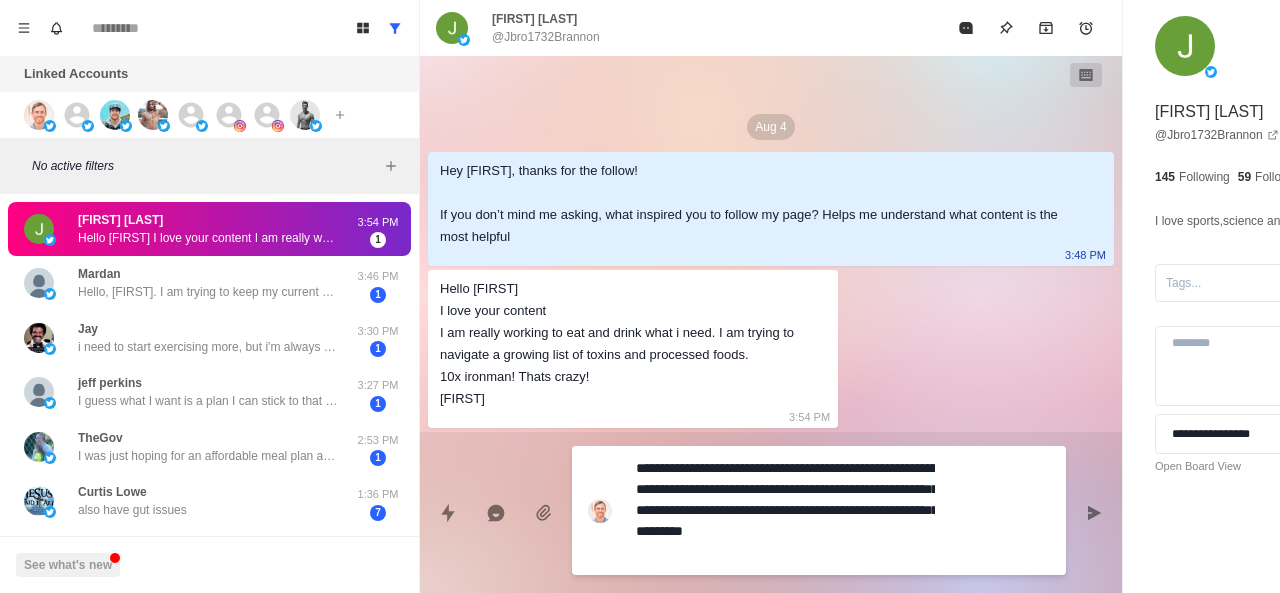 click on "**********" at bounding box center [785, 510] 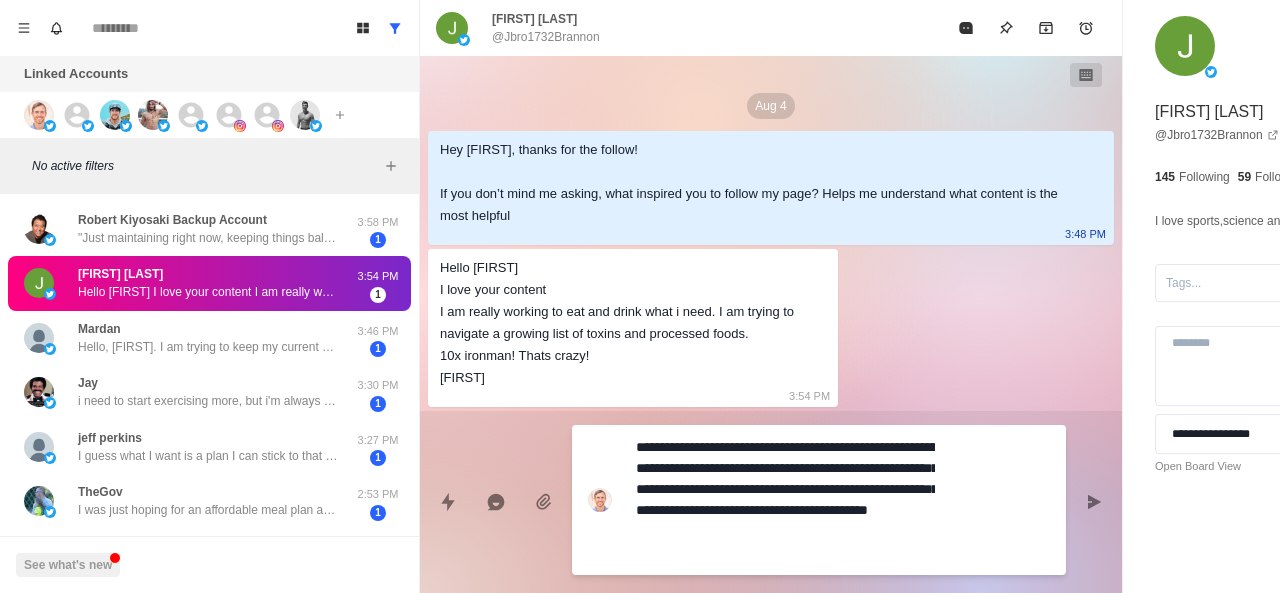 drag, startPoint x: 750, startPoint y: 450, endPoint x: 623, endPoint y: 447, distance: 127.03543 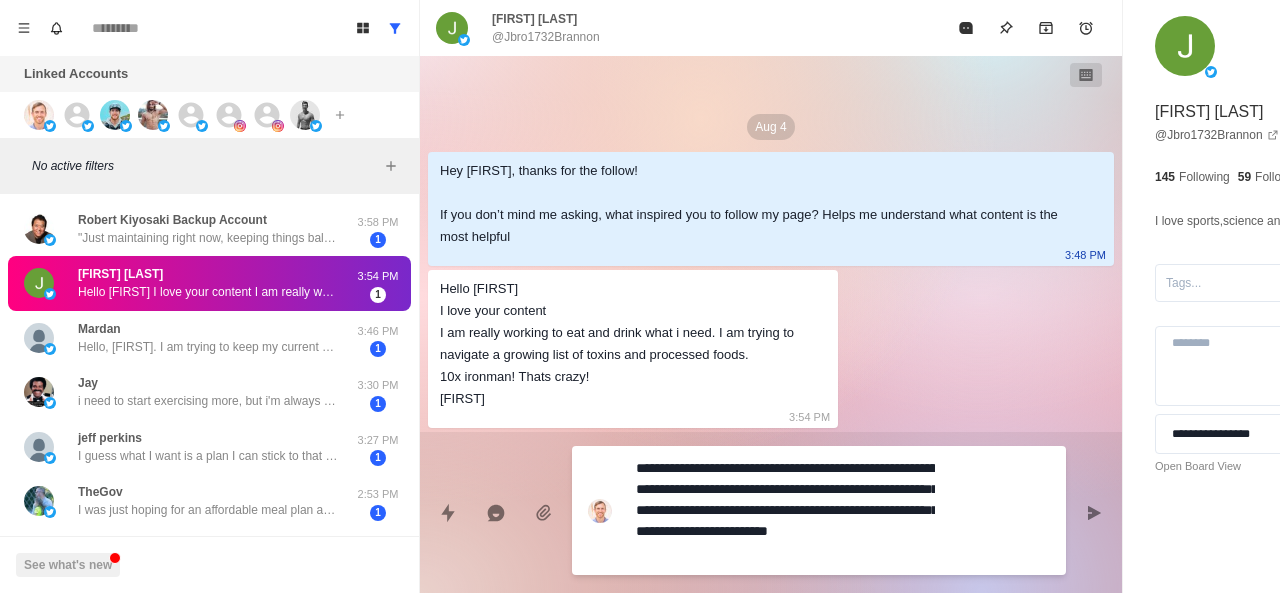 click on "**********" at bounding box center (785, 510) 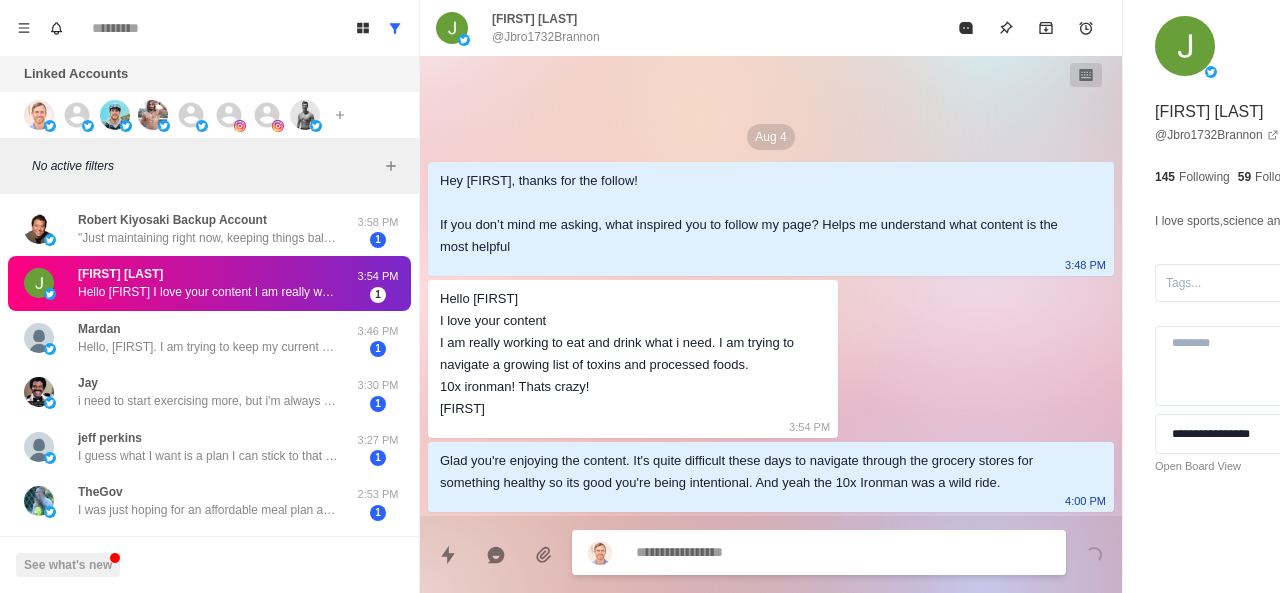 paste on "**********" 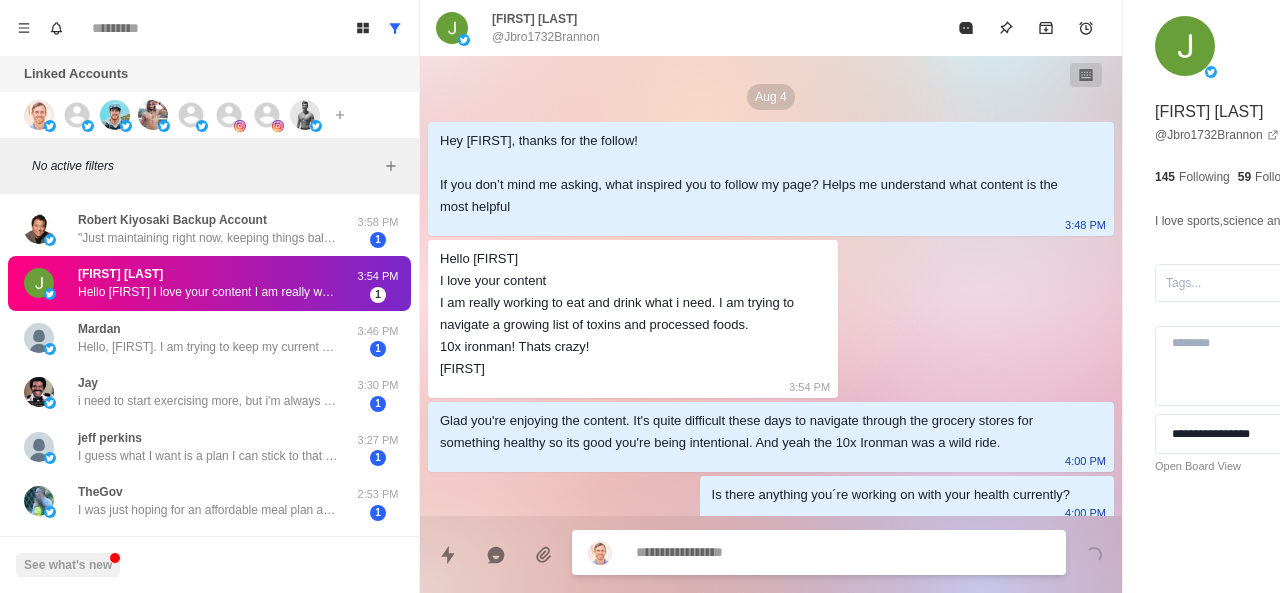 scroll, scrollTop: 34, scrollLeft: 0, axis: vertical 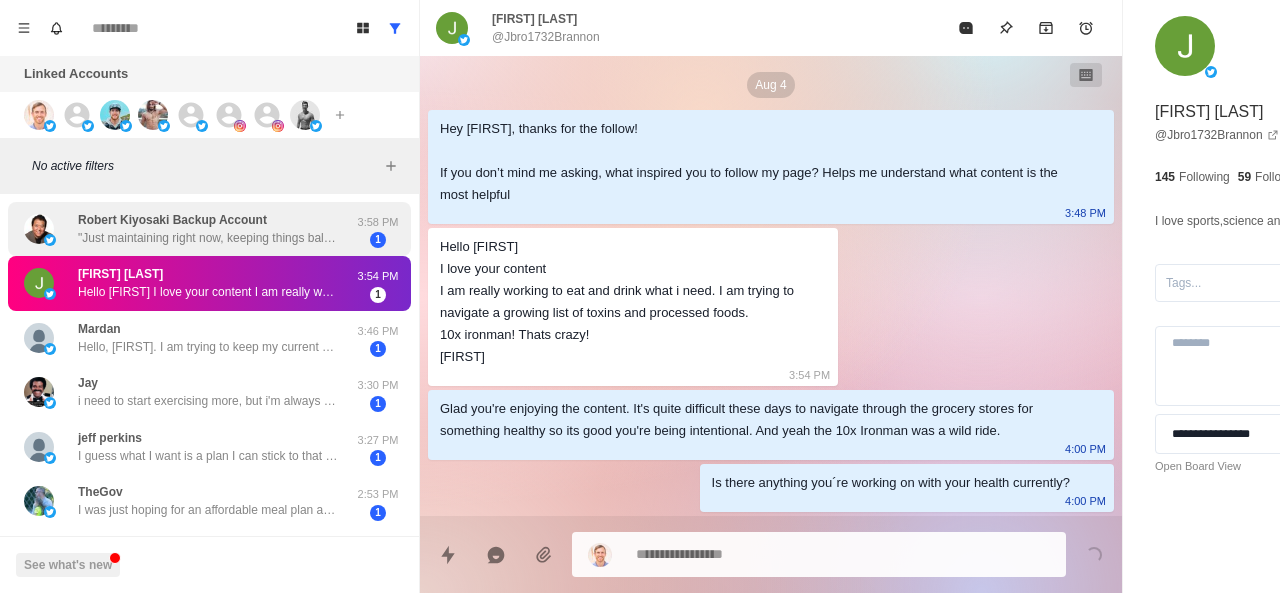 click on ""Just maintaining right now, keeping things balanced with regular workouts and good nutrition. What's your approach?"" at bounding box center [208, 238] 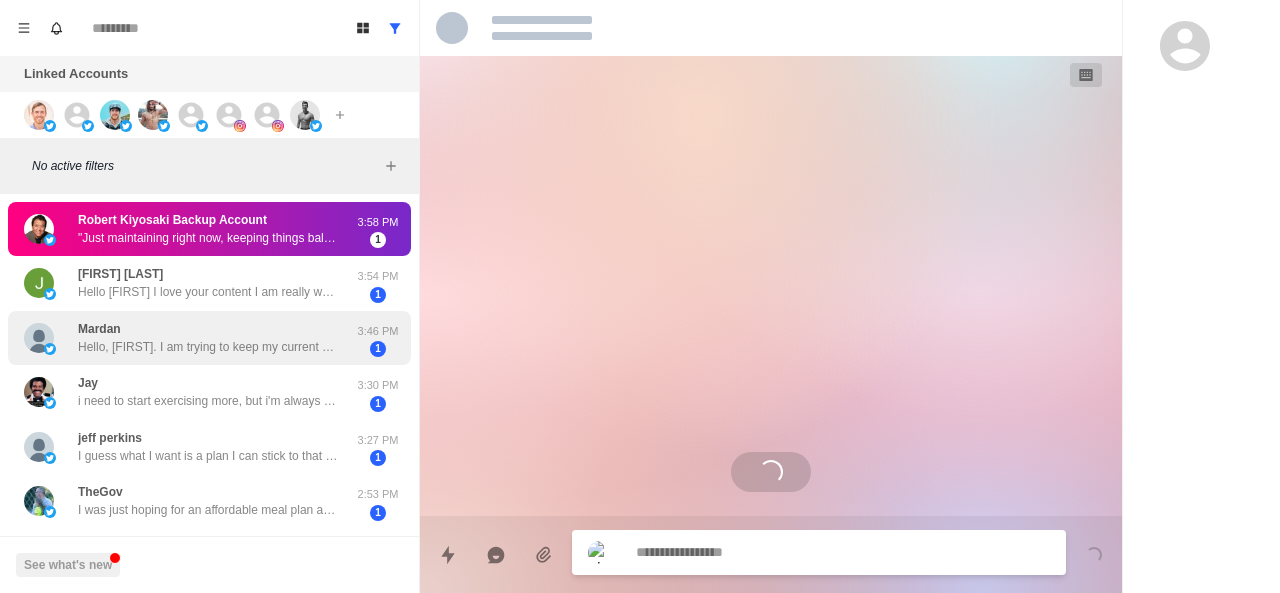 scroll, scrollTop: 0, scrollLeft: 0, axis: both 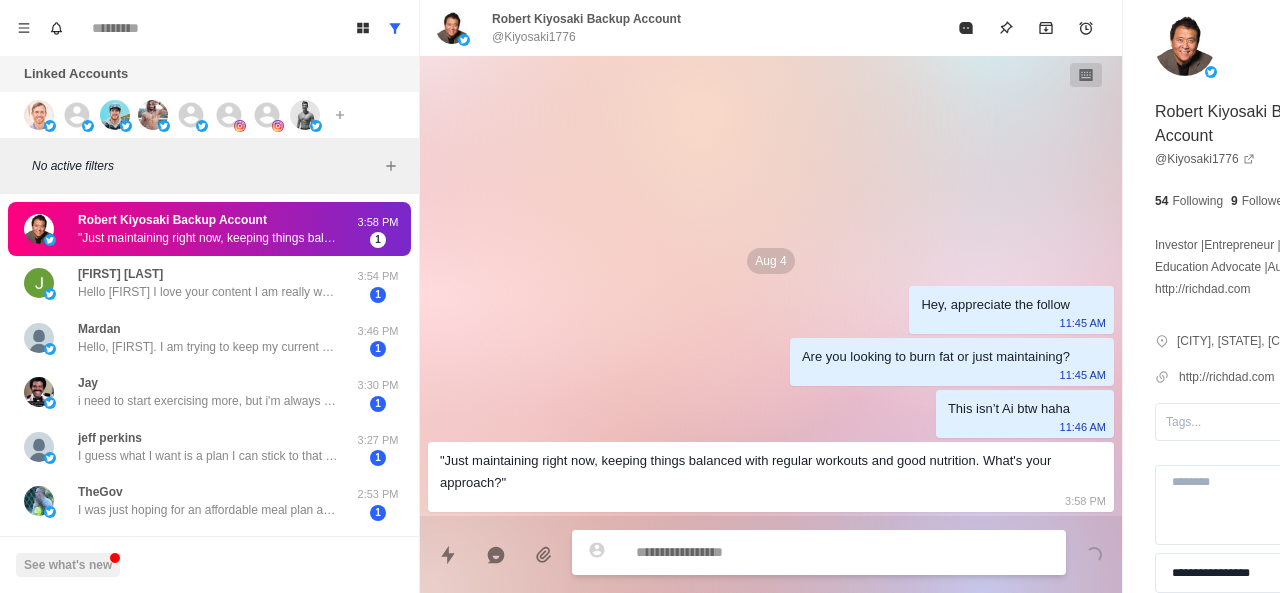 click at bounding box center [785, 552] 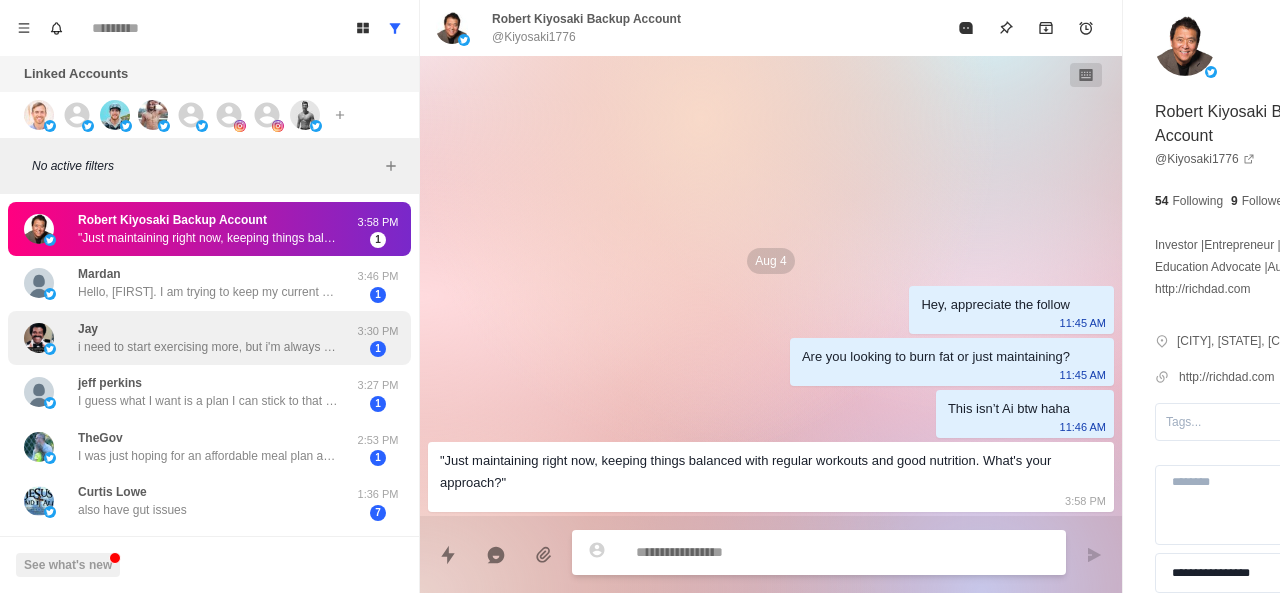 click on "i need to start exercising more, but i'm always out of breath. i'm taking it slow, but need to get to the point of pushing myself harder." at bounding box center [208, 347] 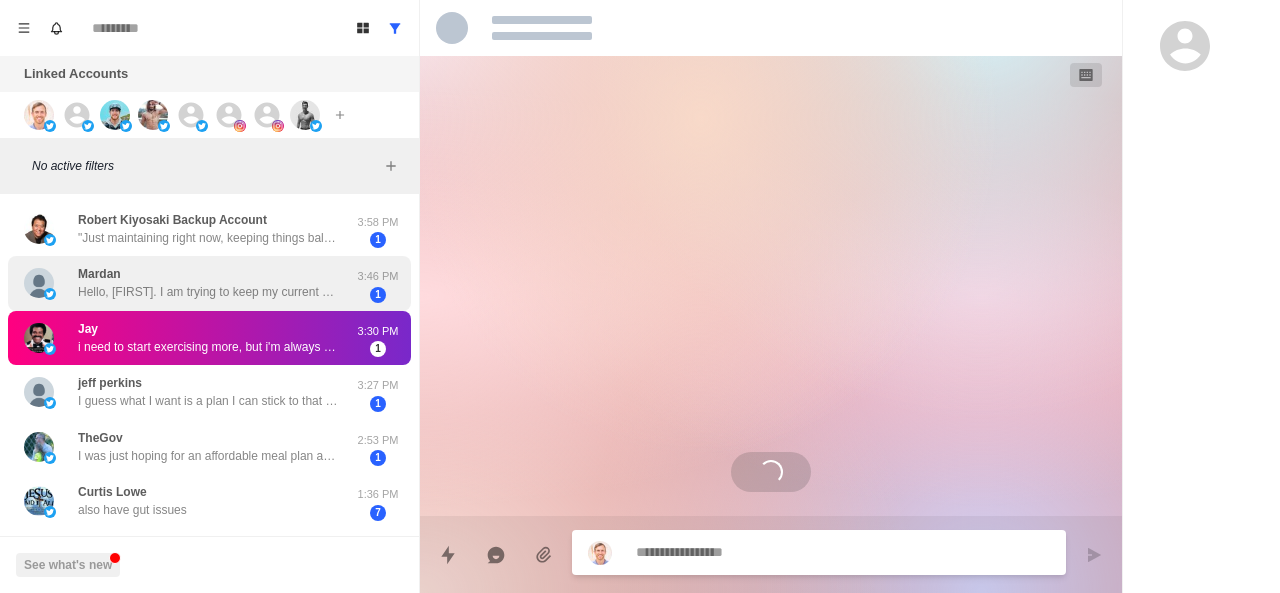 click on "Mardan Hello, Chris. I am trying to keep my current weight stable." at bounding box center (208, 283) 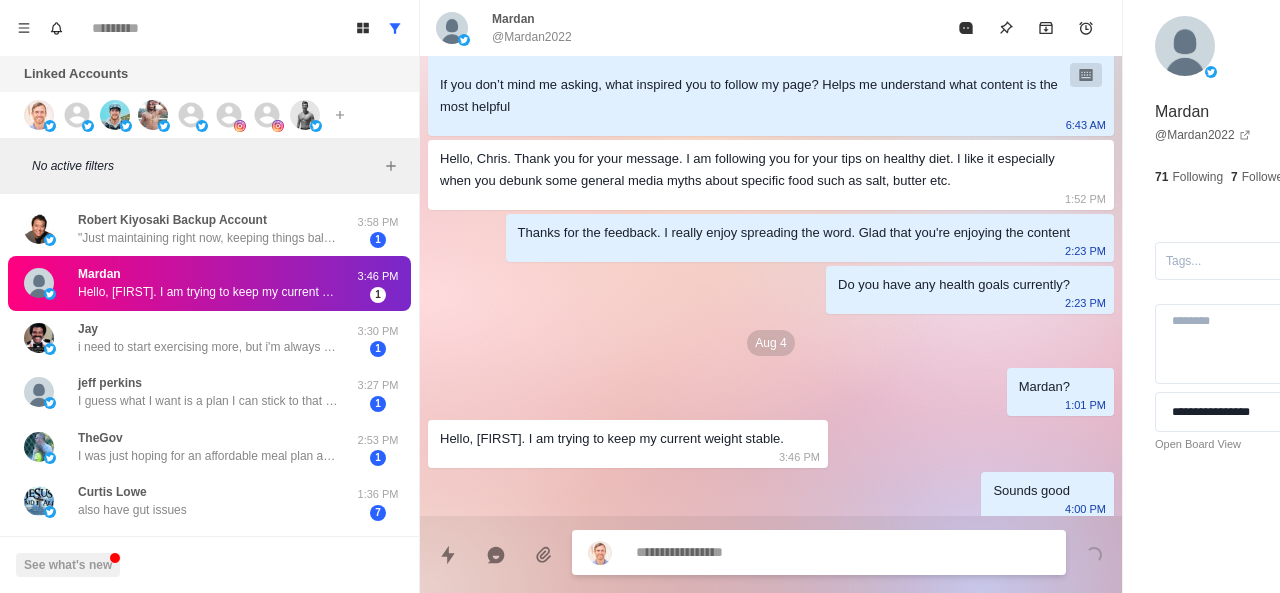scroll, scrollTop: 152, scrollLeft: 0, axis: vertical 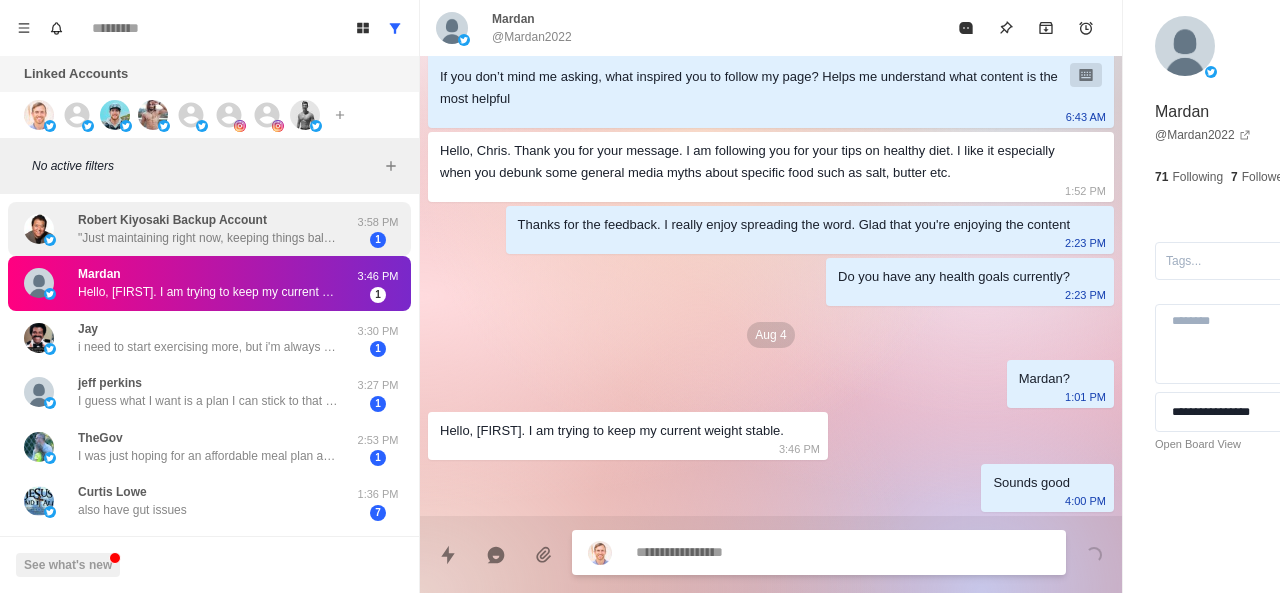 click on "Robert Kiyosaki Backup Account" at bounding box center (172, 220) 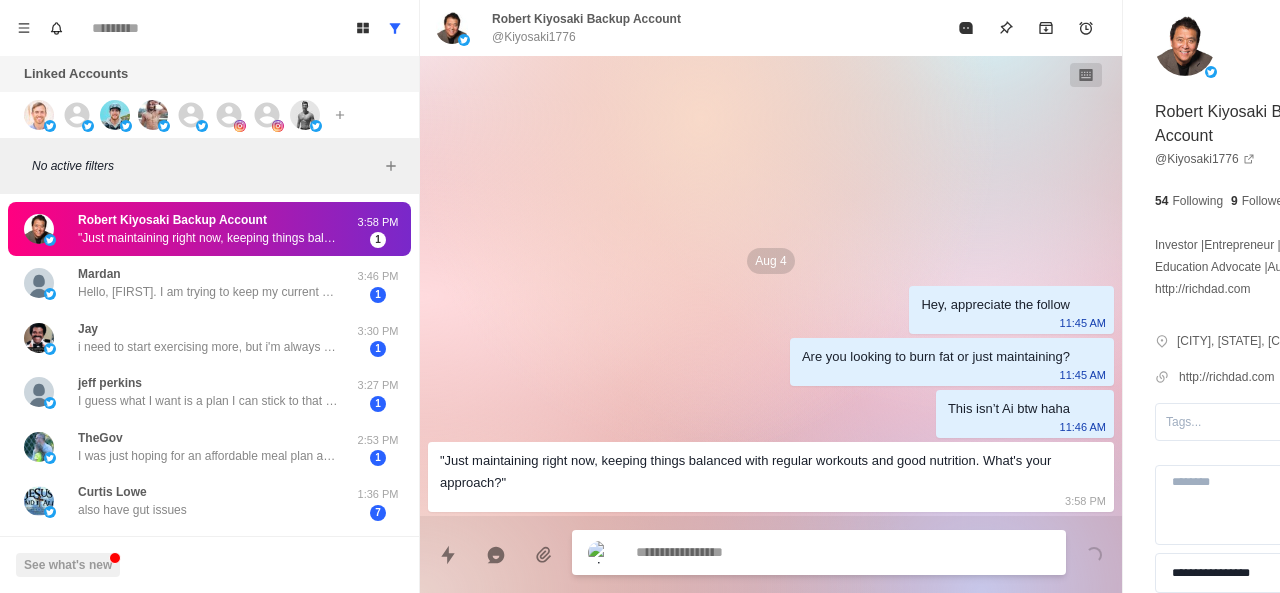 scroll, scrollTop: 0, scrollLeft: 0, axis: both 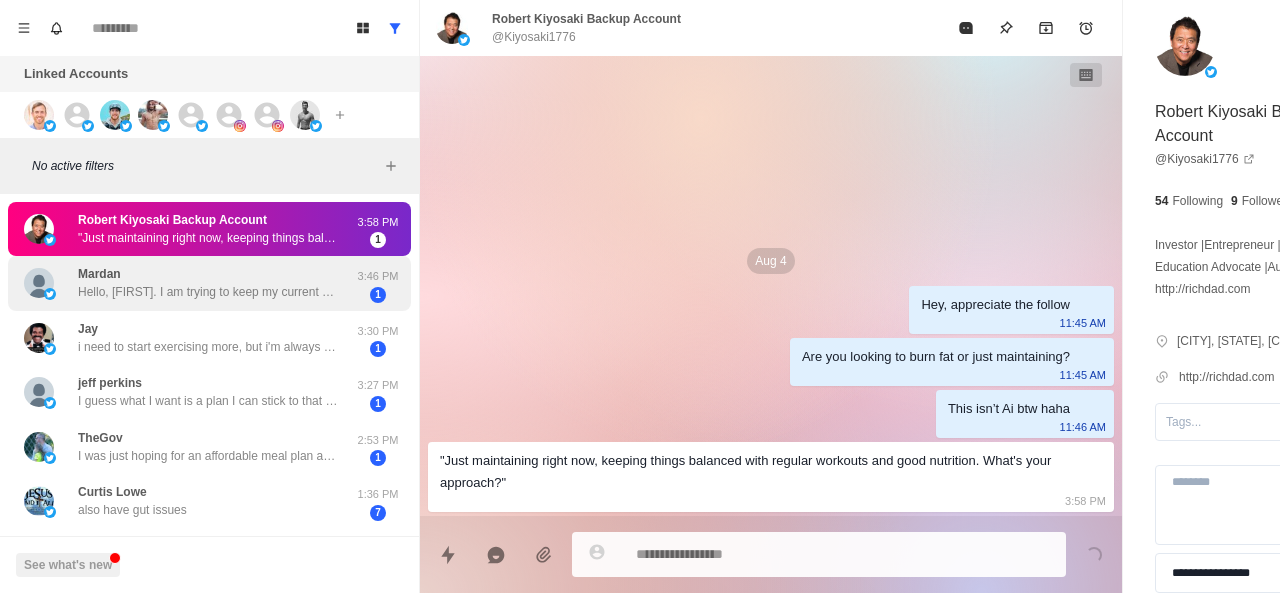 click on "Hello, Chris. I am trying to keep my current weight stable." at bounding box center (208, 292) 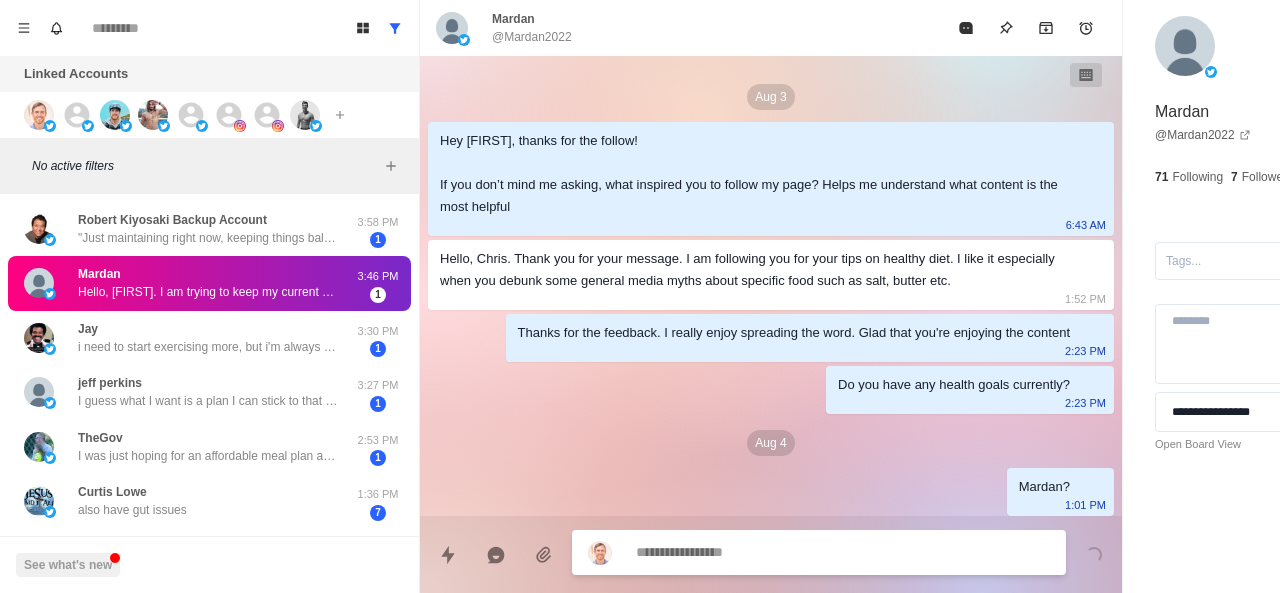 scroll, scrollTop: 152, scrollLeft: 0, axis: vertical 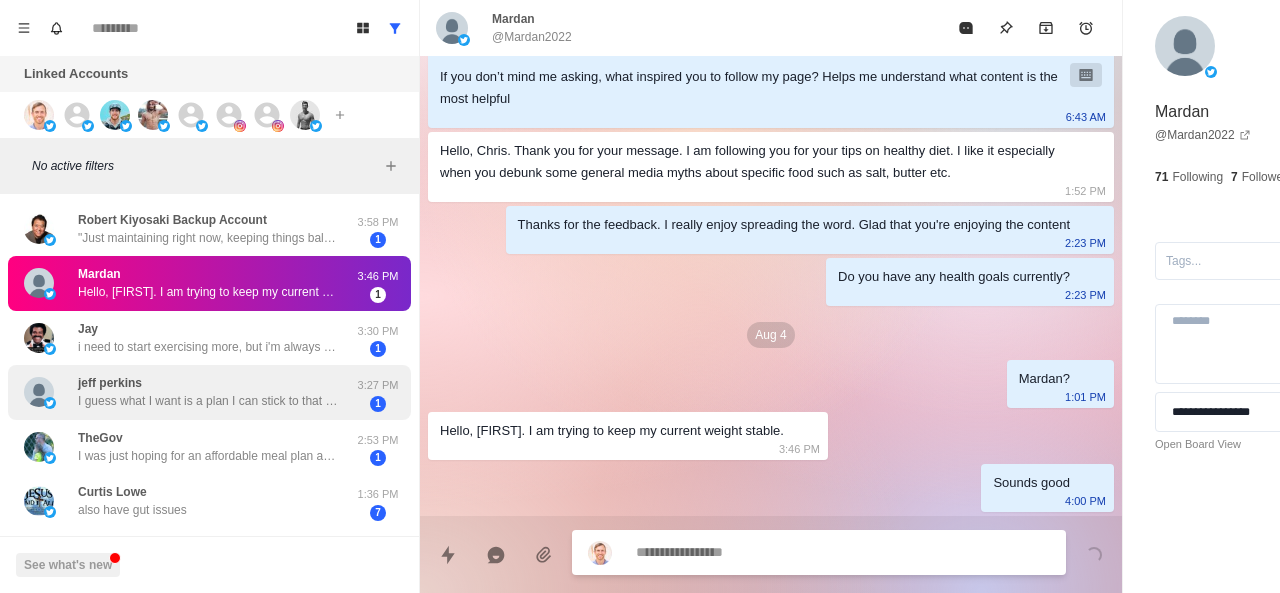 click on "I guess what I want is a plan I can stick to that works for a 54 year old to get off the medication I’m on." at bounding box center (208, 401) 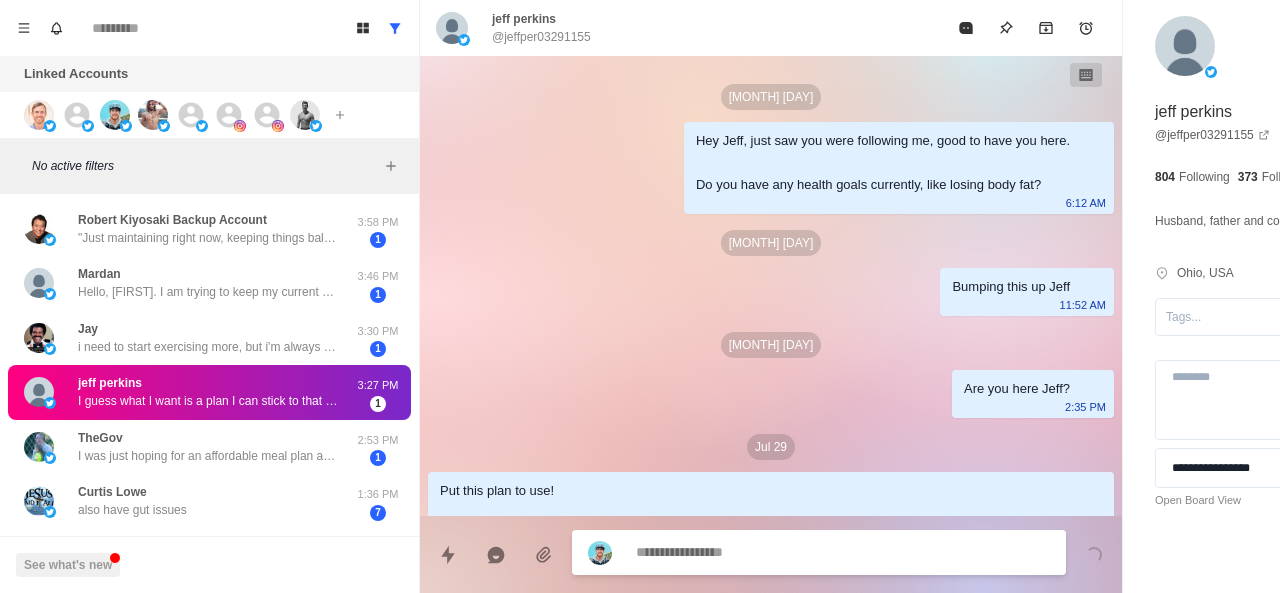 scroll, scrollTop: 1008, scrollLeft: 0, axis: vertical 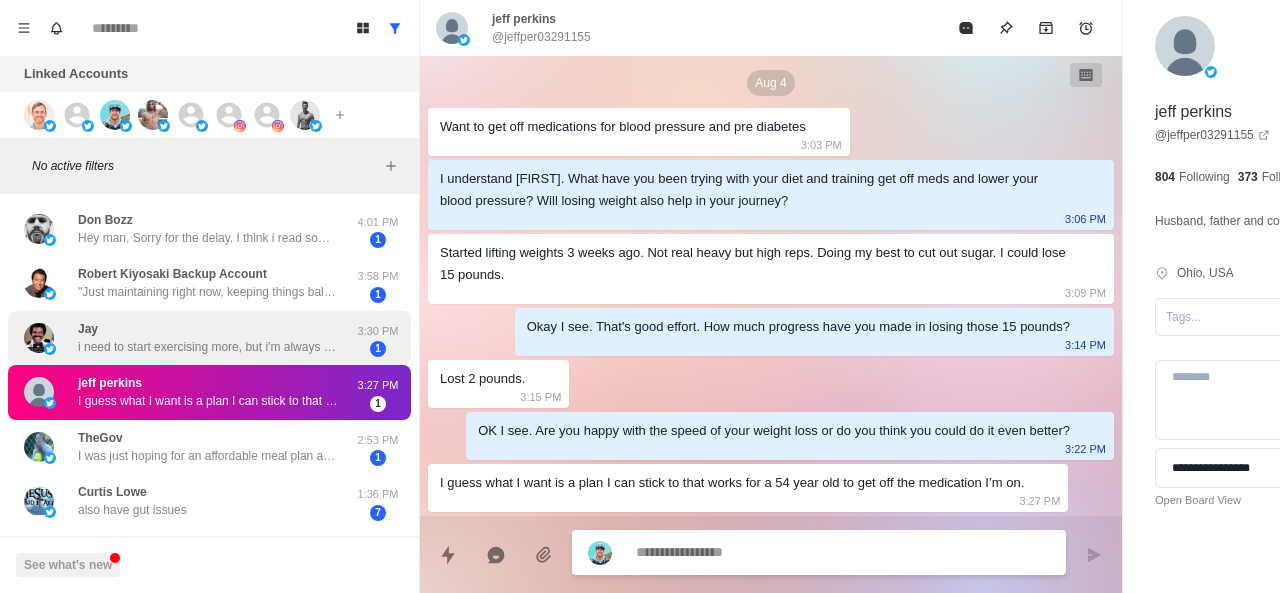 click on "[FIRST] i need to start exercising more, but i'm always out of breath. i'm taking it slow, but need to get to the point of pushing myself harder." at bounding box center [208, 338] 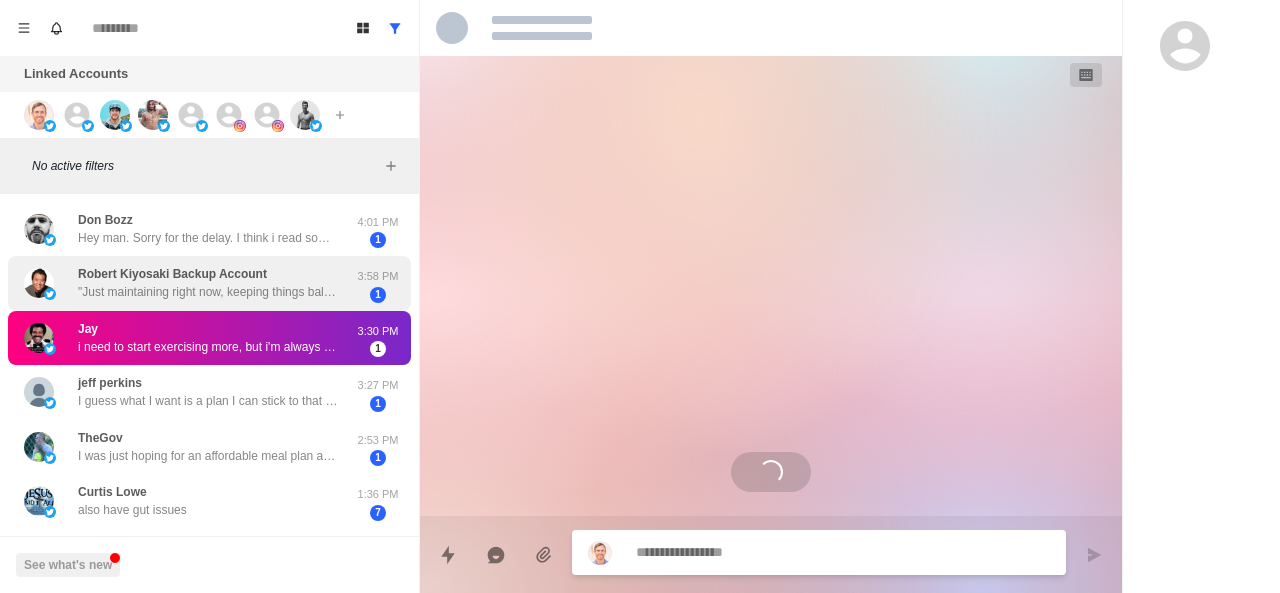 scroll, scrollTop: 0, scrollLeft: 0, axis: both 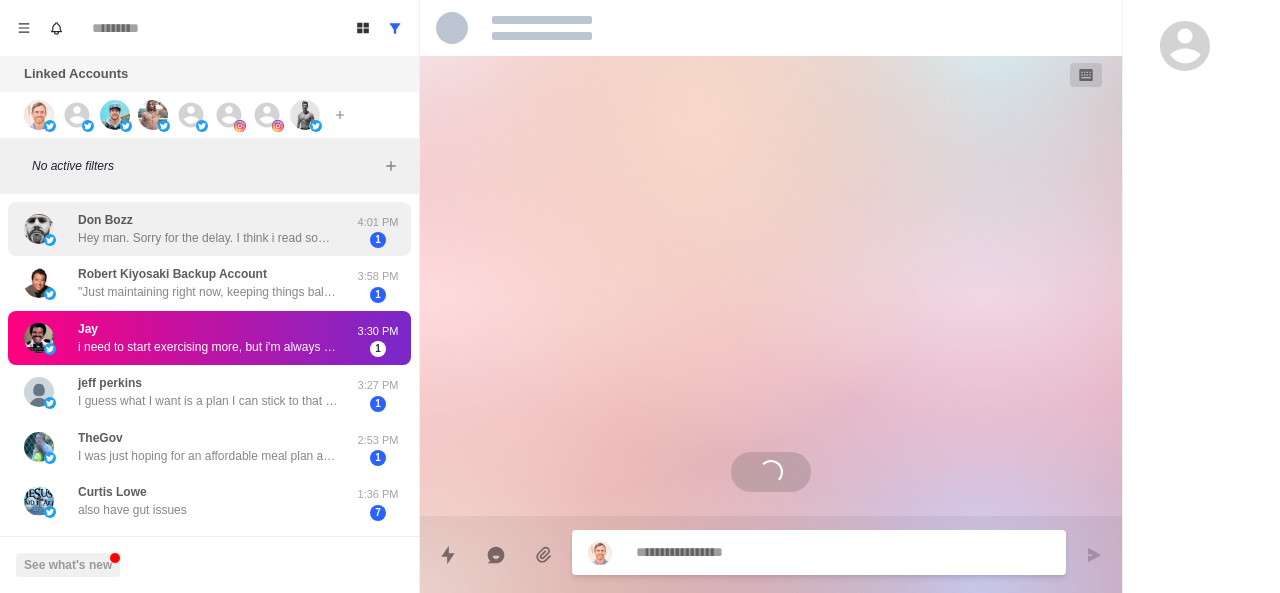 click on "Don Bozz Hey man. Sorry for the delay. I think i read something you posted at one point, loved it and followed" at bounding box center (188, 229) 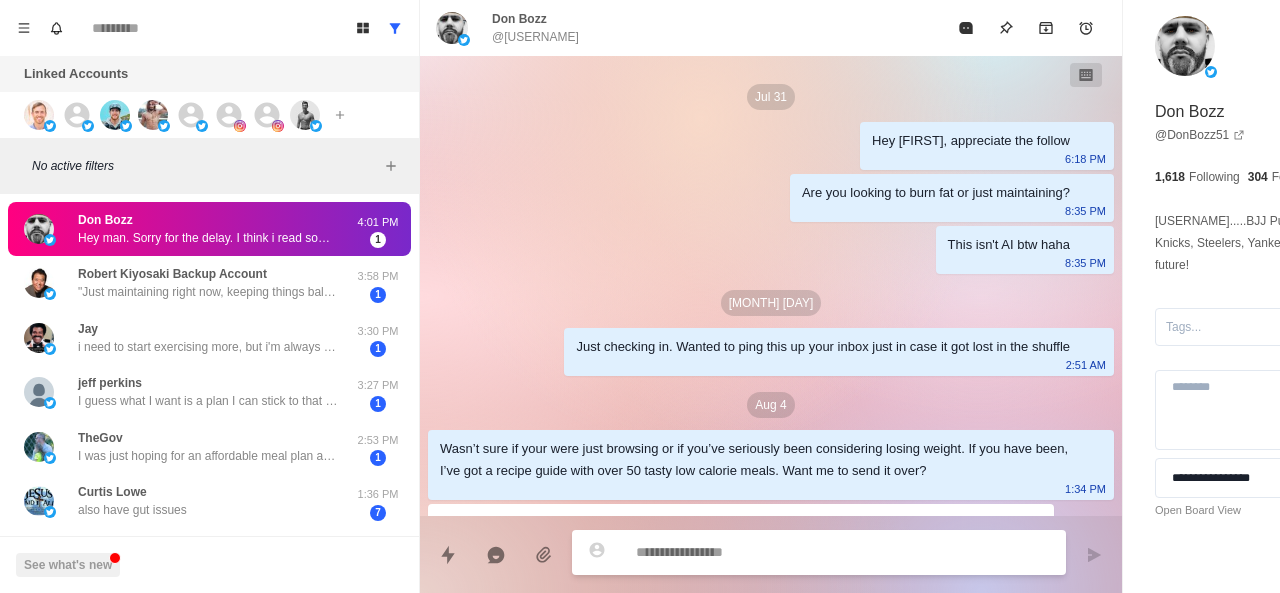scroll, scrollTop: 84, scrollLeft: 0, axis: vertical 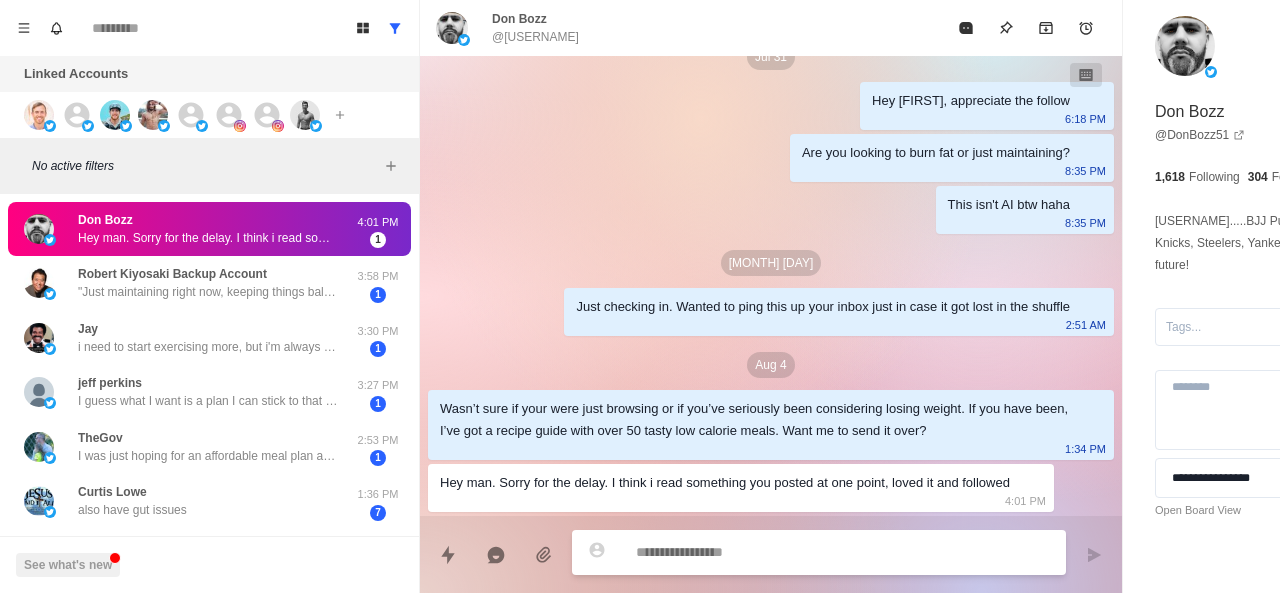 click on "Hey man. Sorry for the delay. I think i read something you posted at one point, loved it and followed" at bounding box center [725, 483] 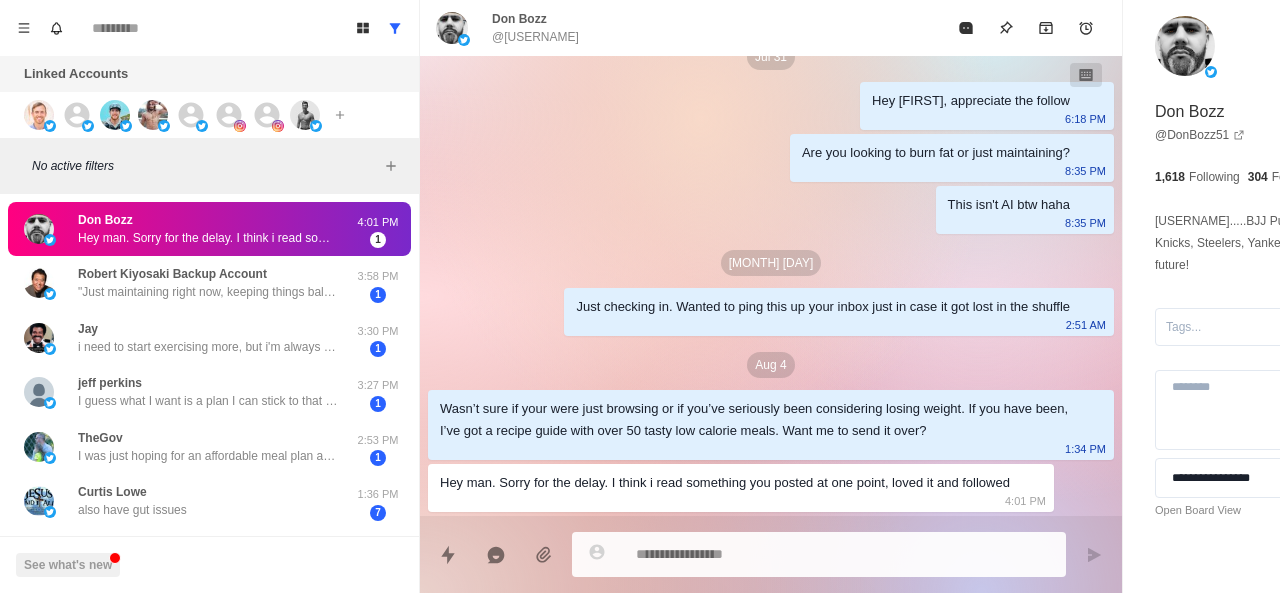 click on "Hey man. Sorry for the delay. I think i read something you posted at one point, loved it and followed" at bounding box center [725, 483] 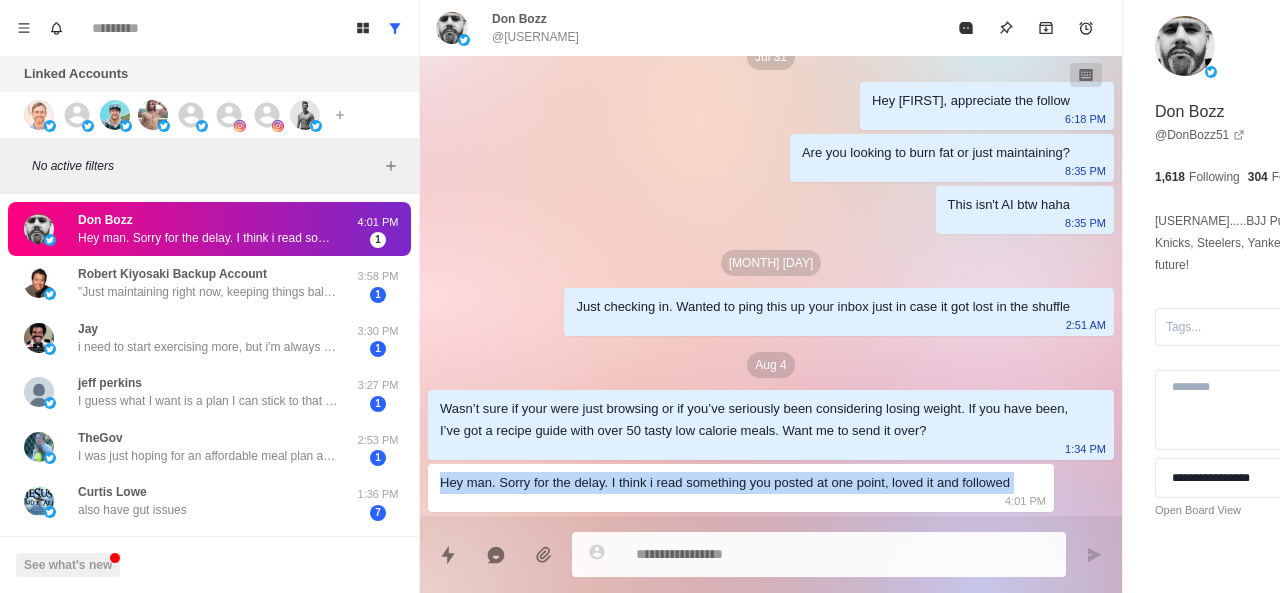 click on "Hey man. Sorry for the delay. I think i read something you posted at one point, loved it and followed" at bounding box center [725, 483] 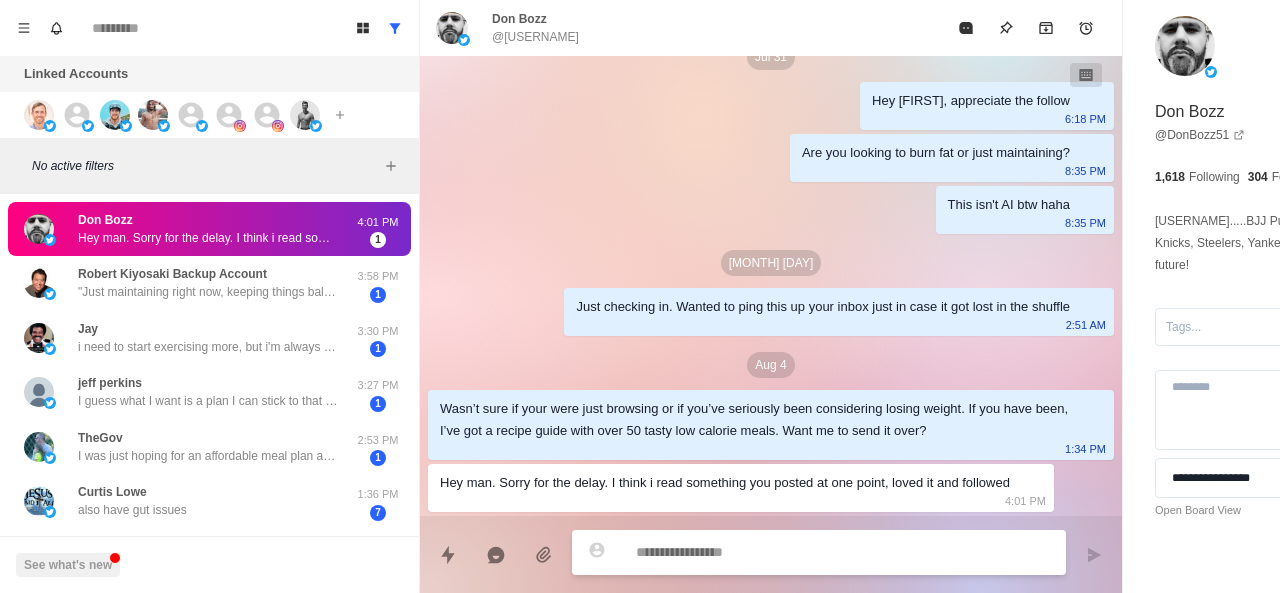 click at bounding box center (785, 552) 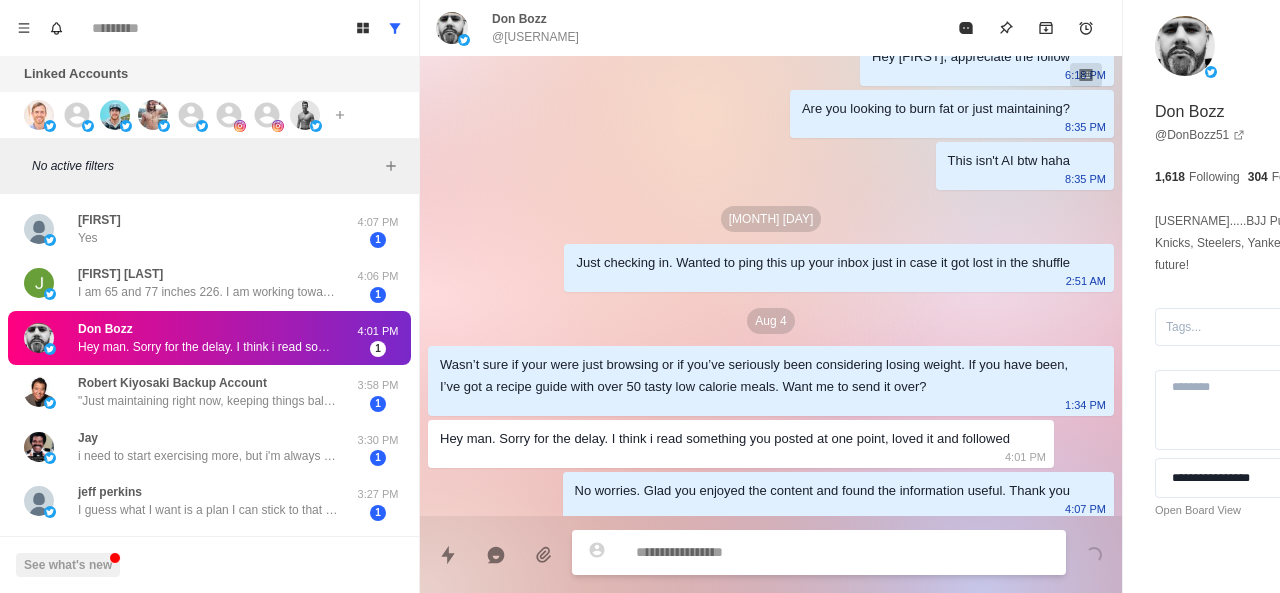 scroll, scrollTop: 136, scrollLeft: 0, axis: vertical 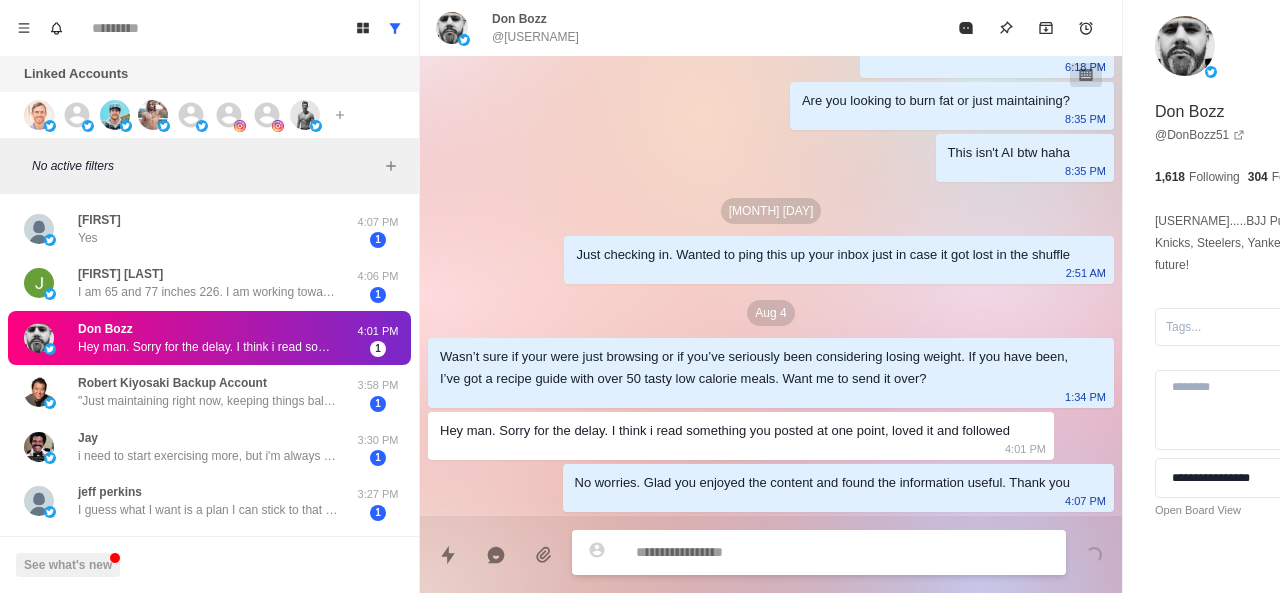 paste on "**********" 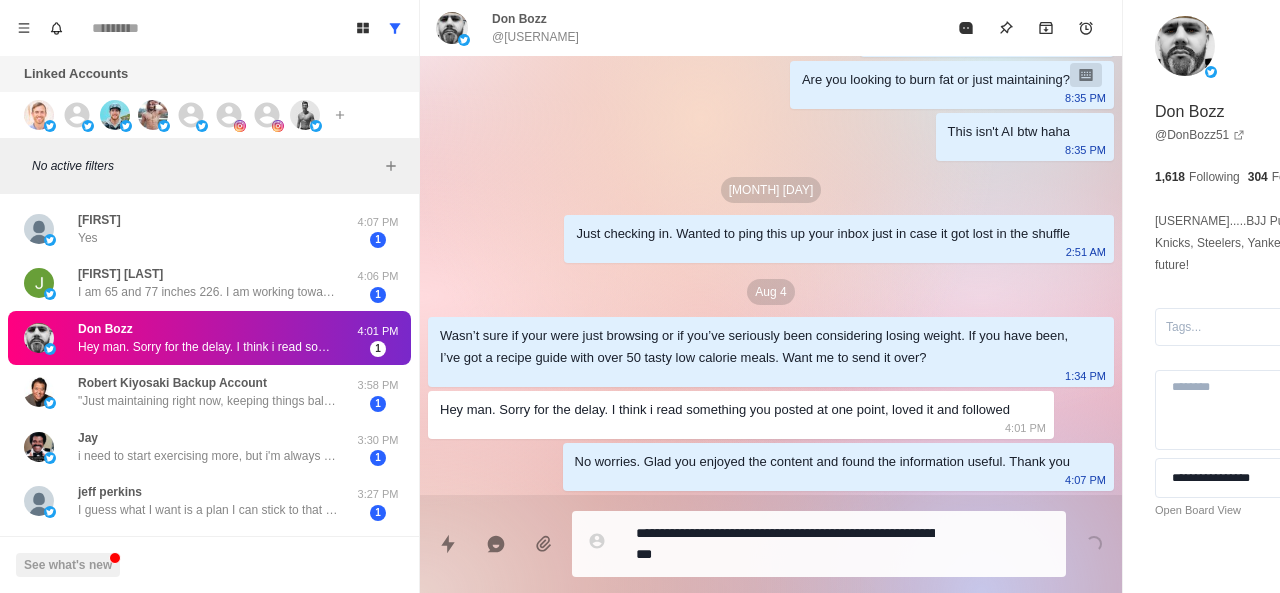 click at bounding box center (612, 544) 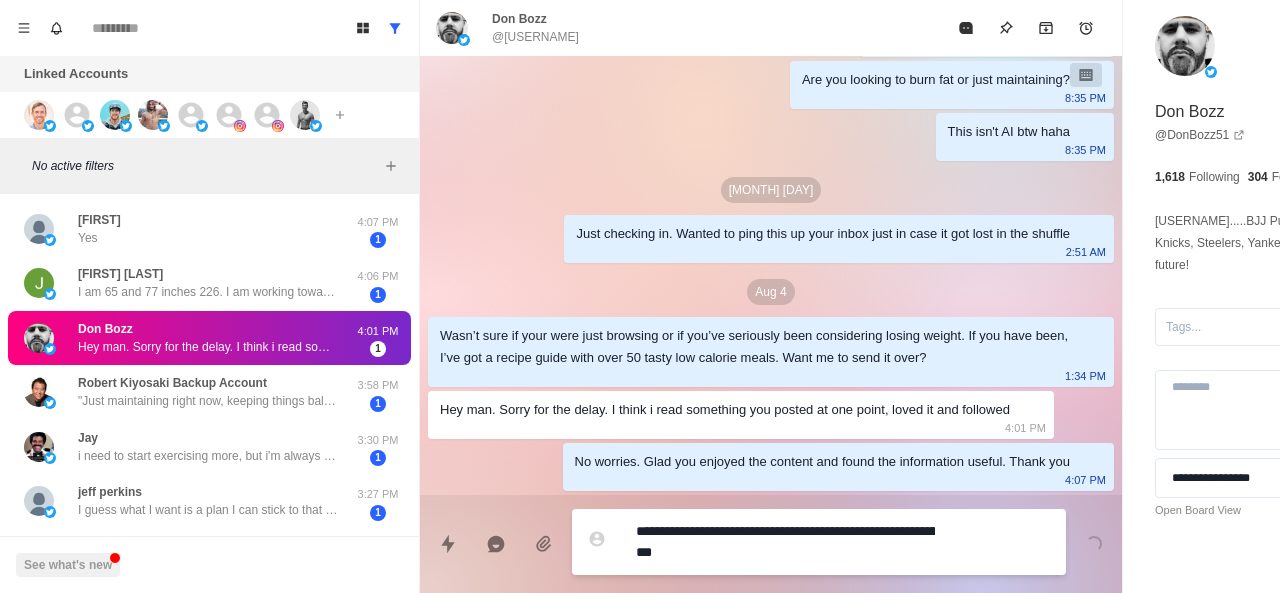 click on "**********" at bounding box center [785, 542] 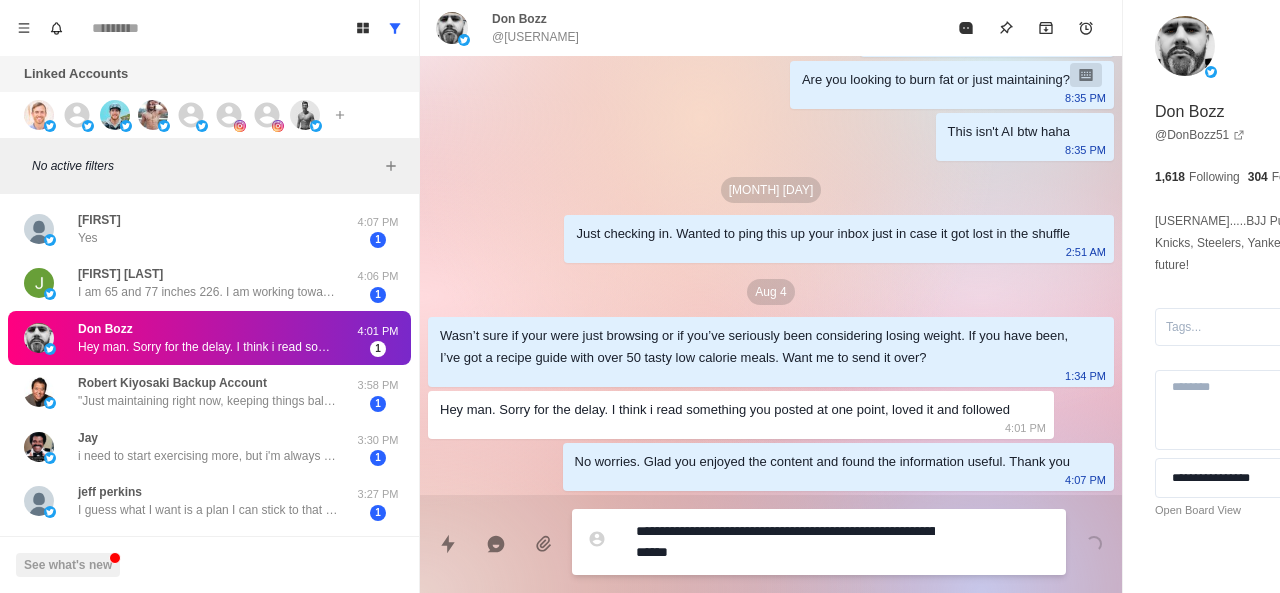 click on "**********" at bounding box center (785, 542) 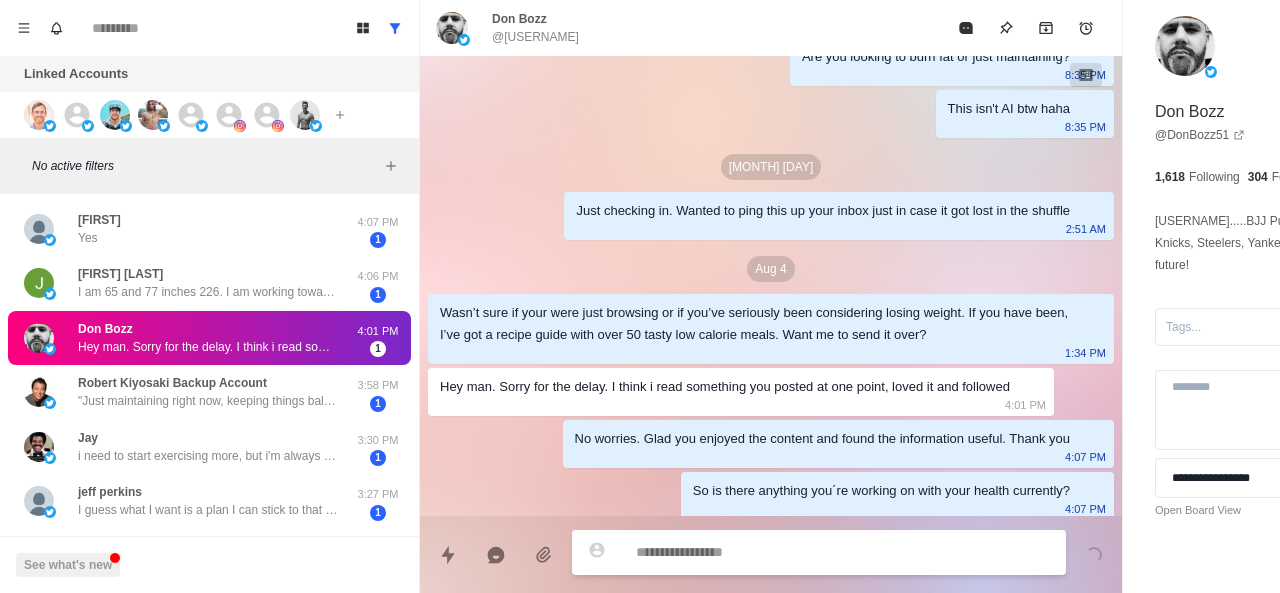 scroll, scrollTop: 188, scrollLeft: 0, axis: vertical 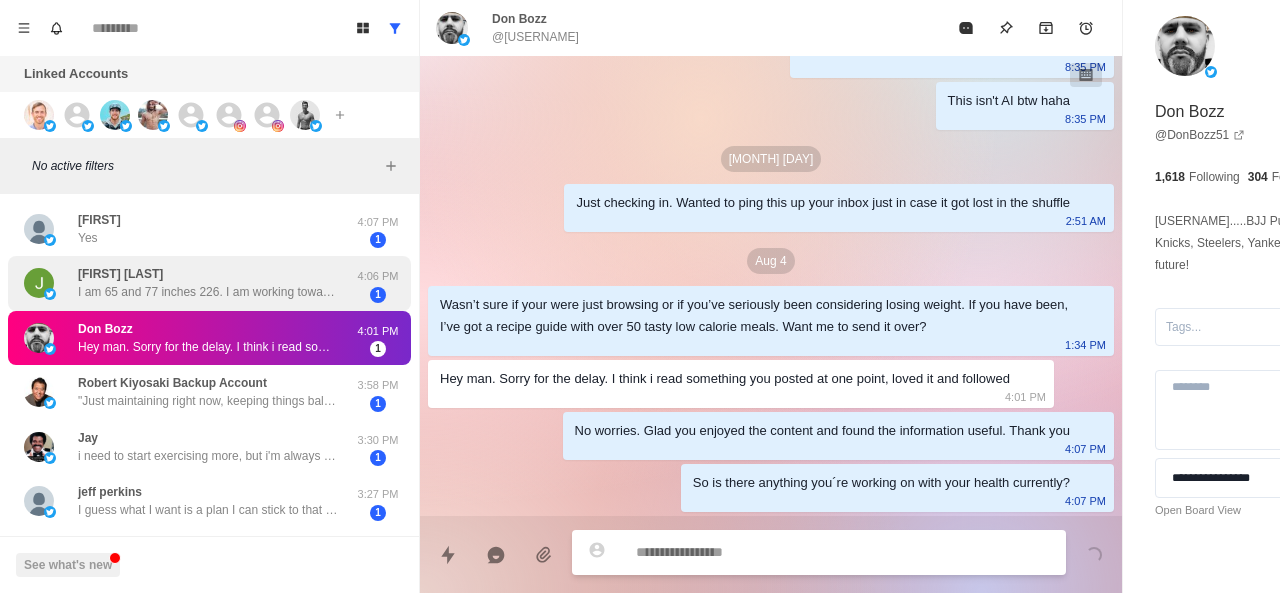 click on "I am 65 and 77 inches 226. I am working towards 210.
My L side is weak  from a stroke 5 yrs ago. 2 prosthetic hips and i would like to carry less weight" at bounding box center (208, 292) 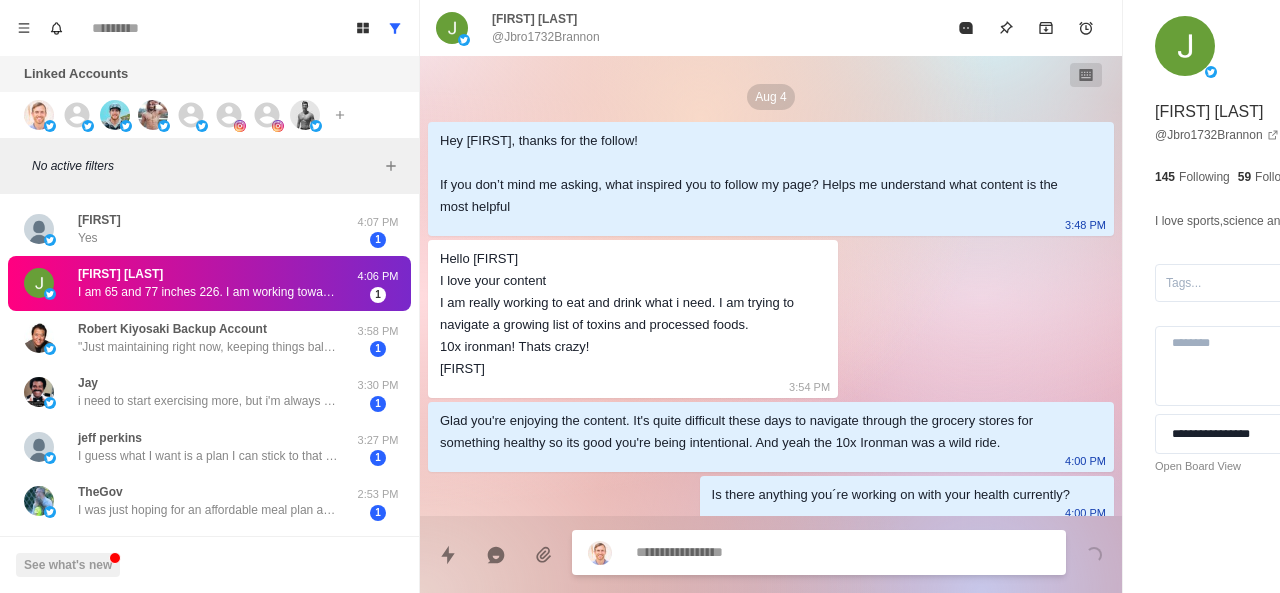 scroll, scrollTop: 130, scrollLeft: 0, axis: vertical 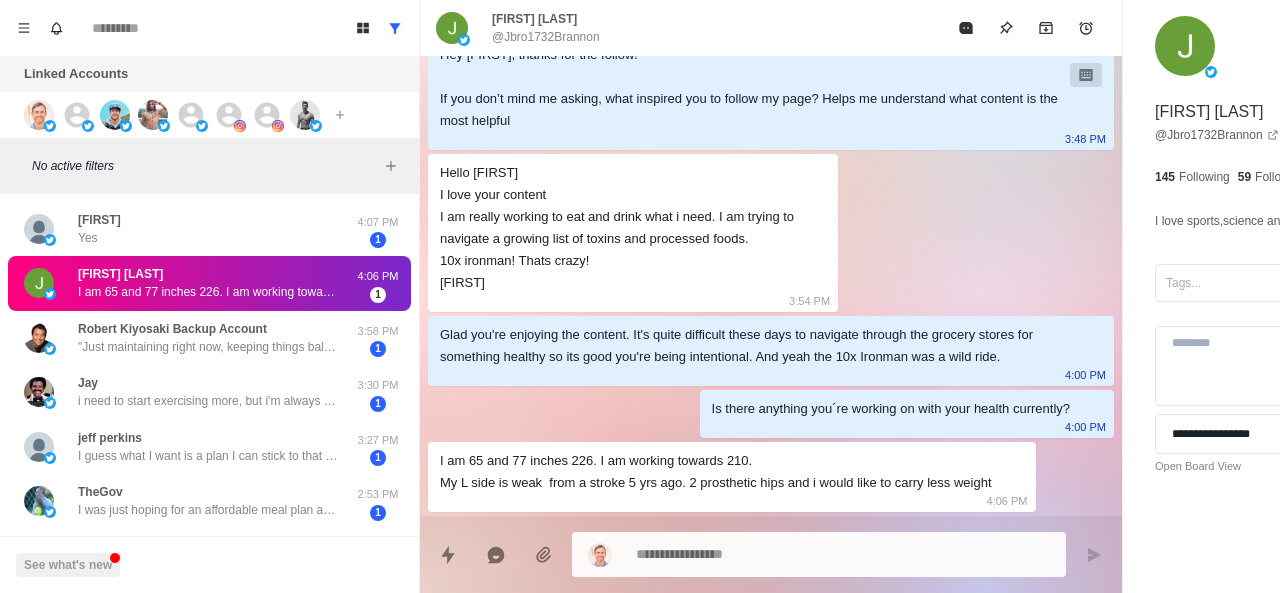 click on "I am 65 and 77 inches 226. I am working towards 210.
My L side is weak  from a stroke 5 yrs ago. 2 prosthetic hips and i would like to carry less weight" at bounding box center (716, 472) 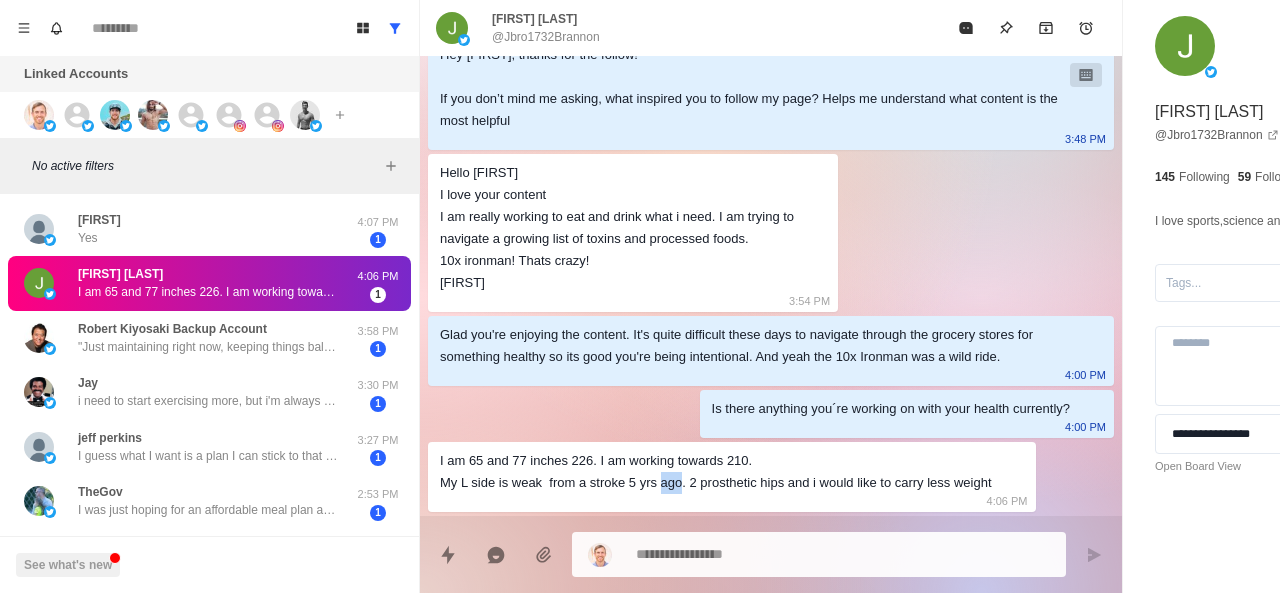 click on "I am 65 and 77 inches 226. I am working towards 210.
My L side is weak  from a stroke 5 yrs ago. 2 prosthetic hips and i would like to carry less weight" at bounding box center [716, 472] 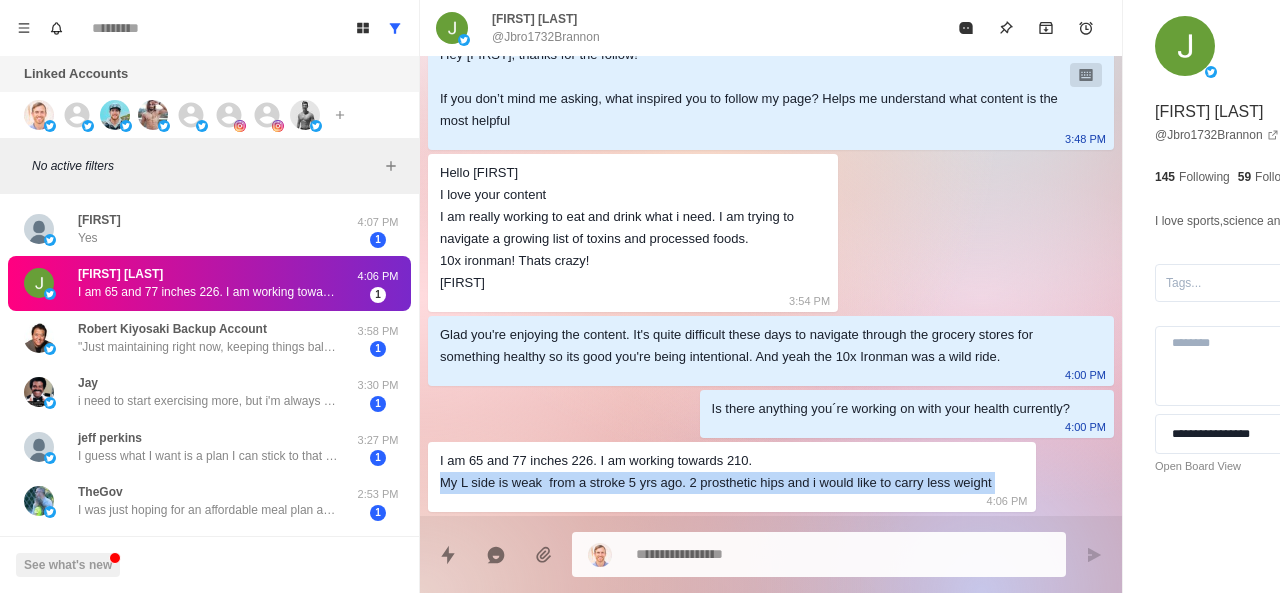 click on "I am 65 and 77 inches 226. I am working towards 210.
My L side is weak  from a stroke 5 yrs ago. 2 prosthetic hips and i would like to carry less weight" at bounding box center [716, 472] 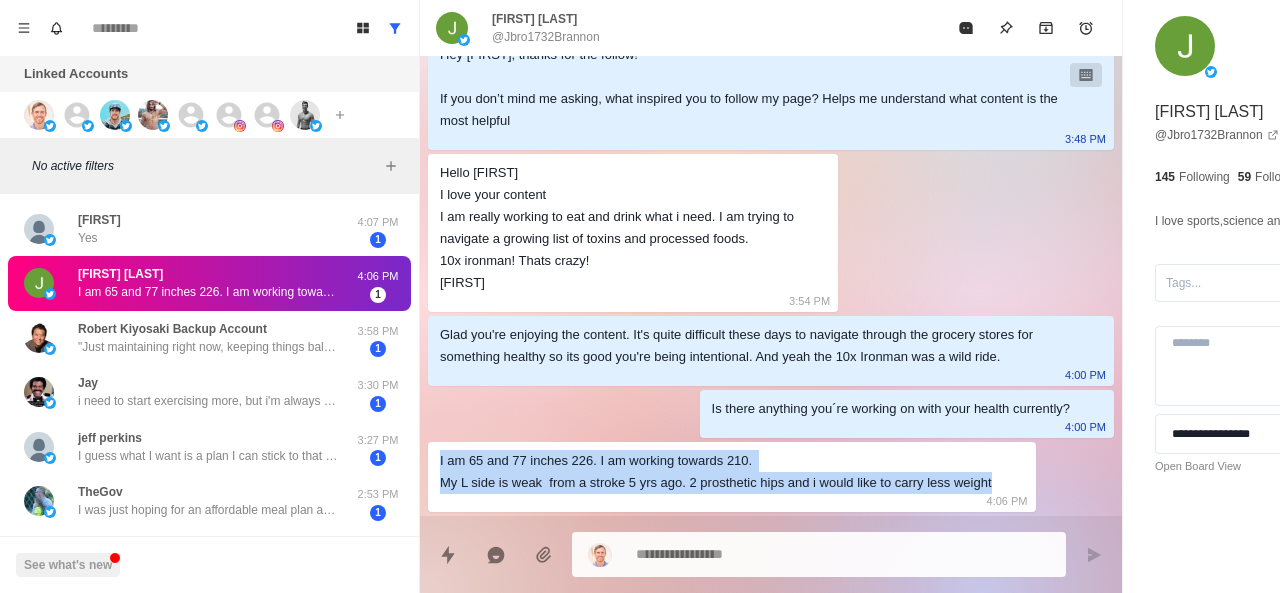 drag, startPoint x: 433, startPoint y: 431, endPoint x: 616, endPoint y: 485, distance: 190.80095 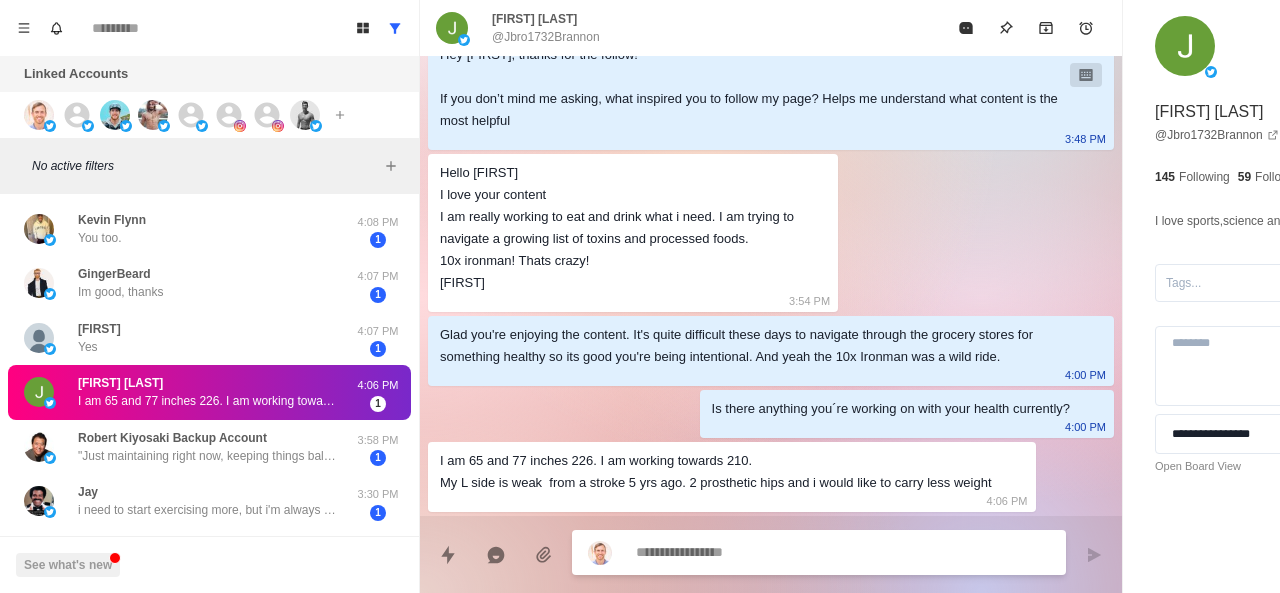 click at bounding box center (785, 552) 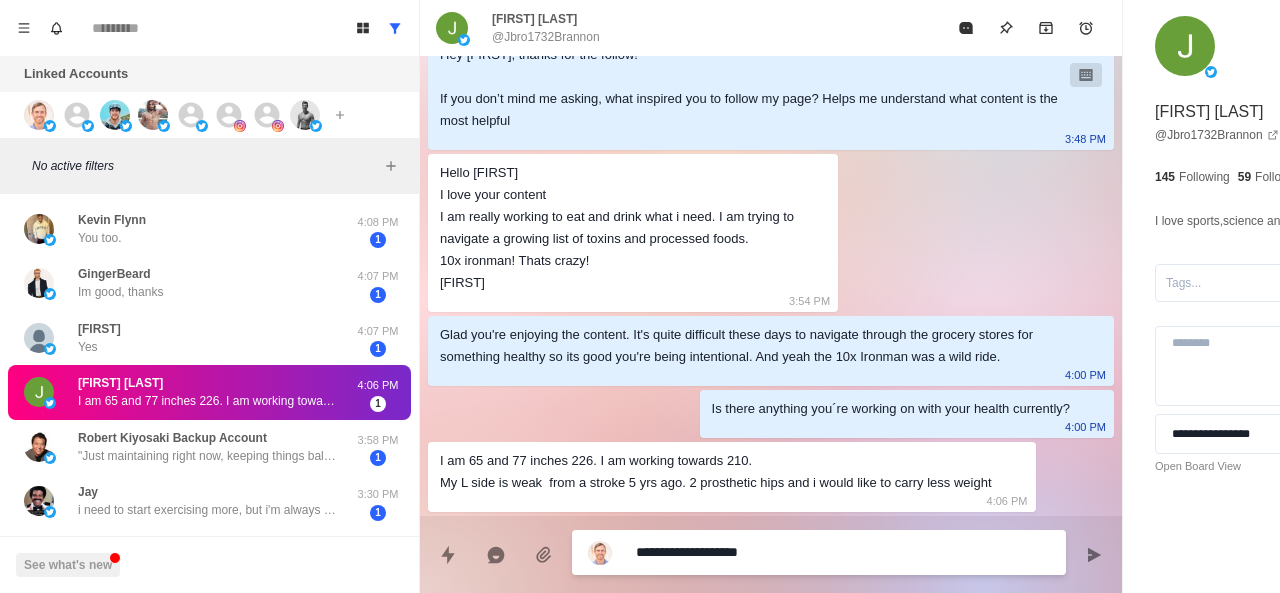 click on "**********" at bounding box center (785, 552) 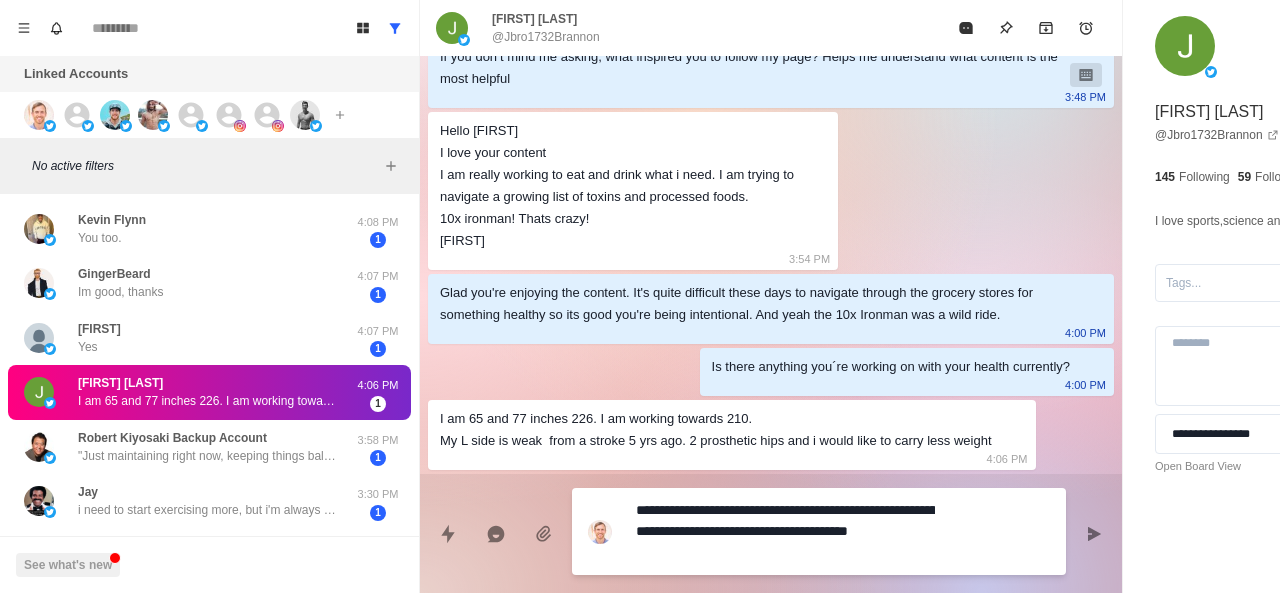 scroll, scrollTop: 172, scrollLeft: 0, axis: vertical 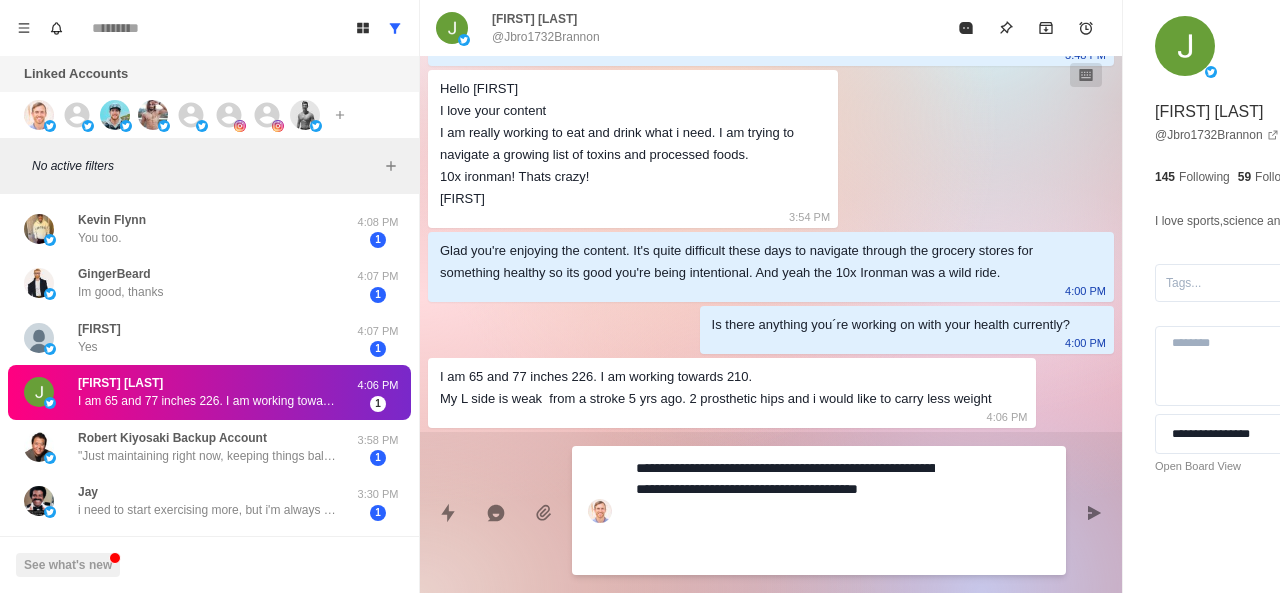 click on "**********" at bounding box center [785, 510] 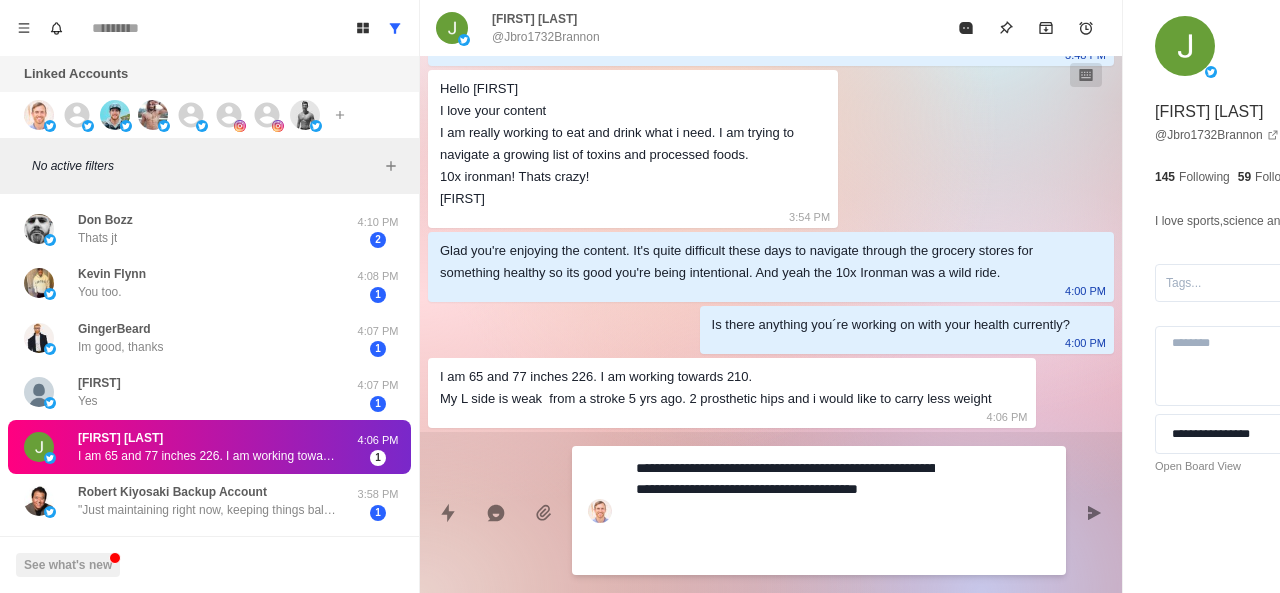 click on "**********" at bounding box center (785, 510) 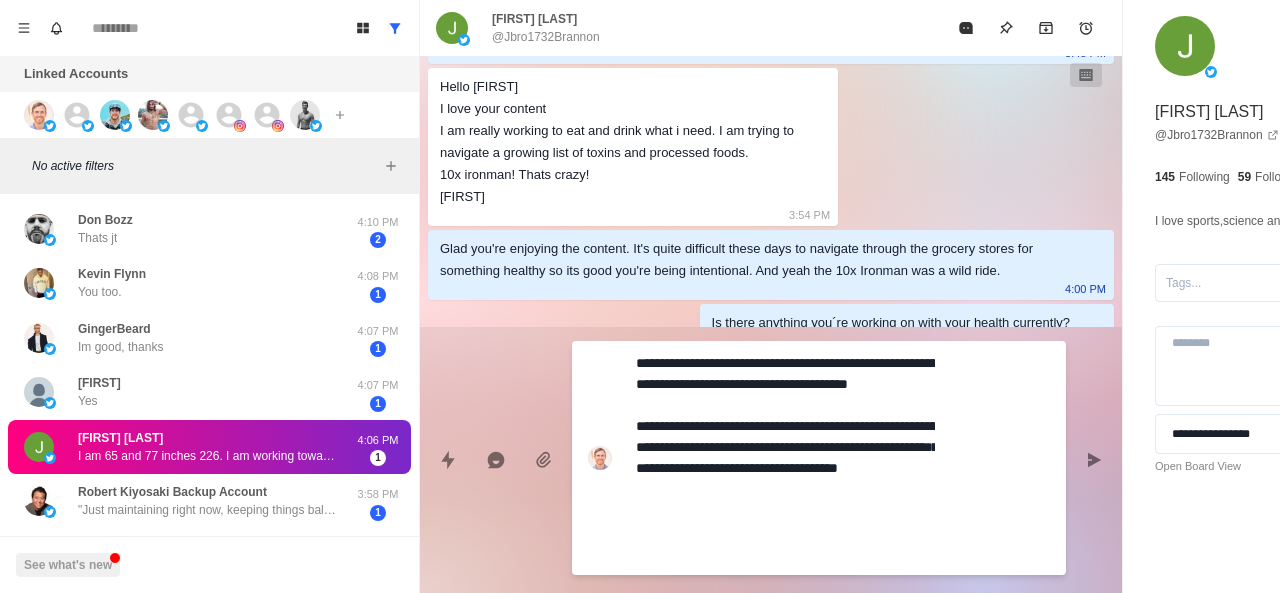 click on "**********" at bounding box center (785, 458) 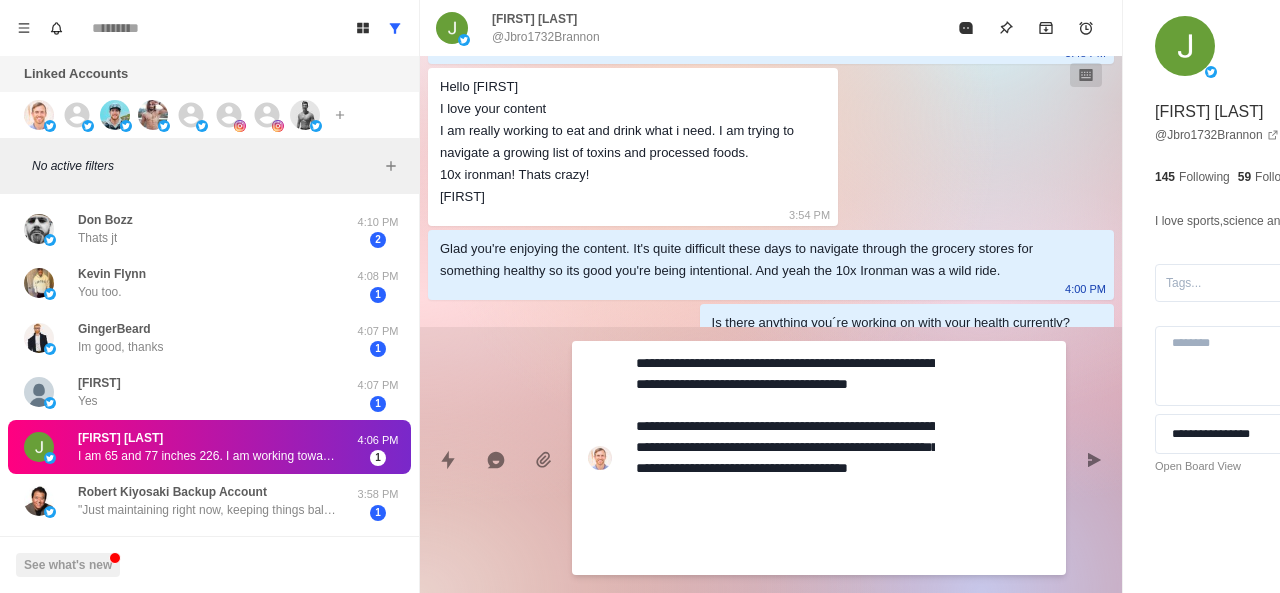 scroll, scrollTop: 318, scrollLeft: 0, axis: vertical 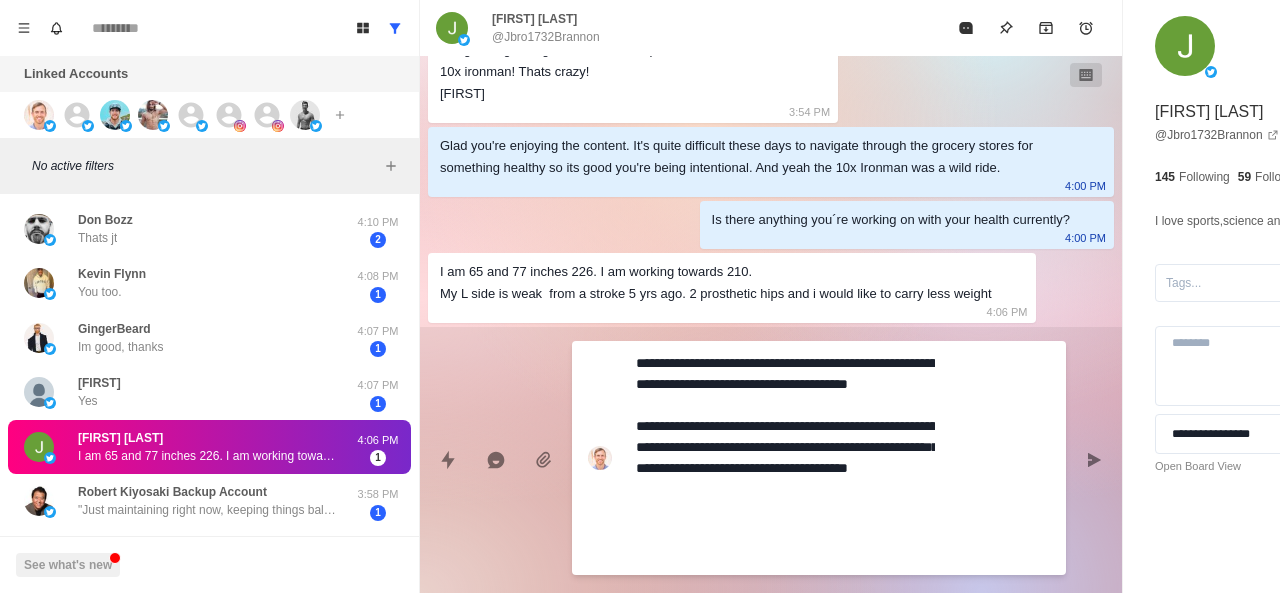 click on "**********" at bounding box center [785, 458] 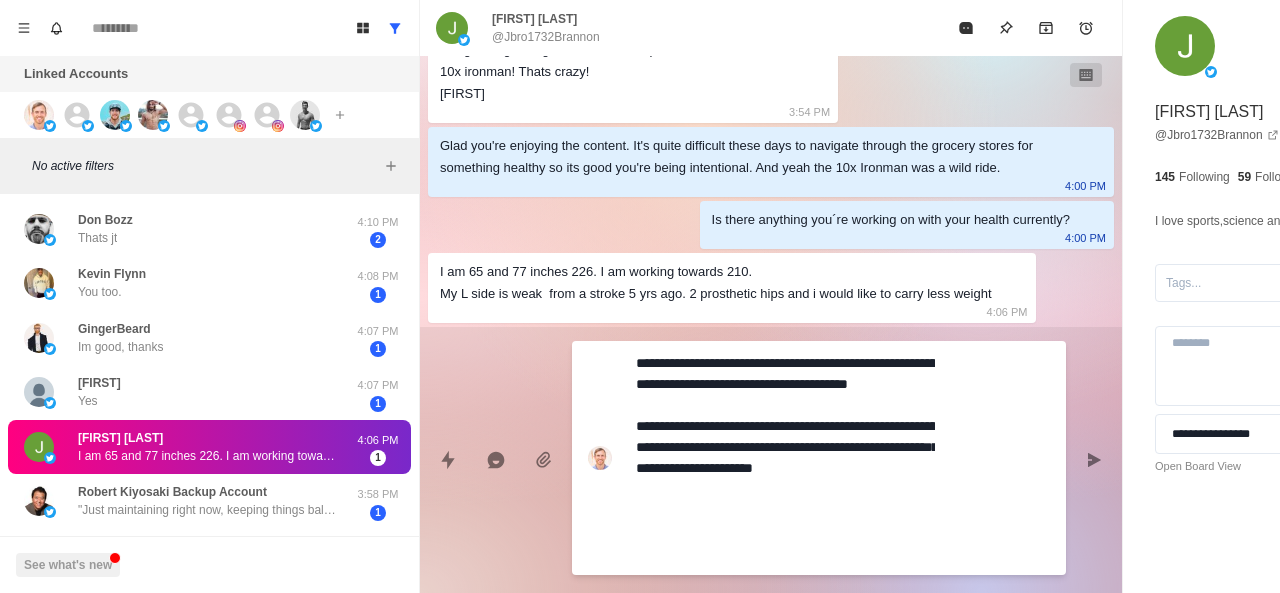 scroll, scrollTop: 318, scrollLeft: 0, axis: vertical 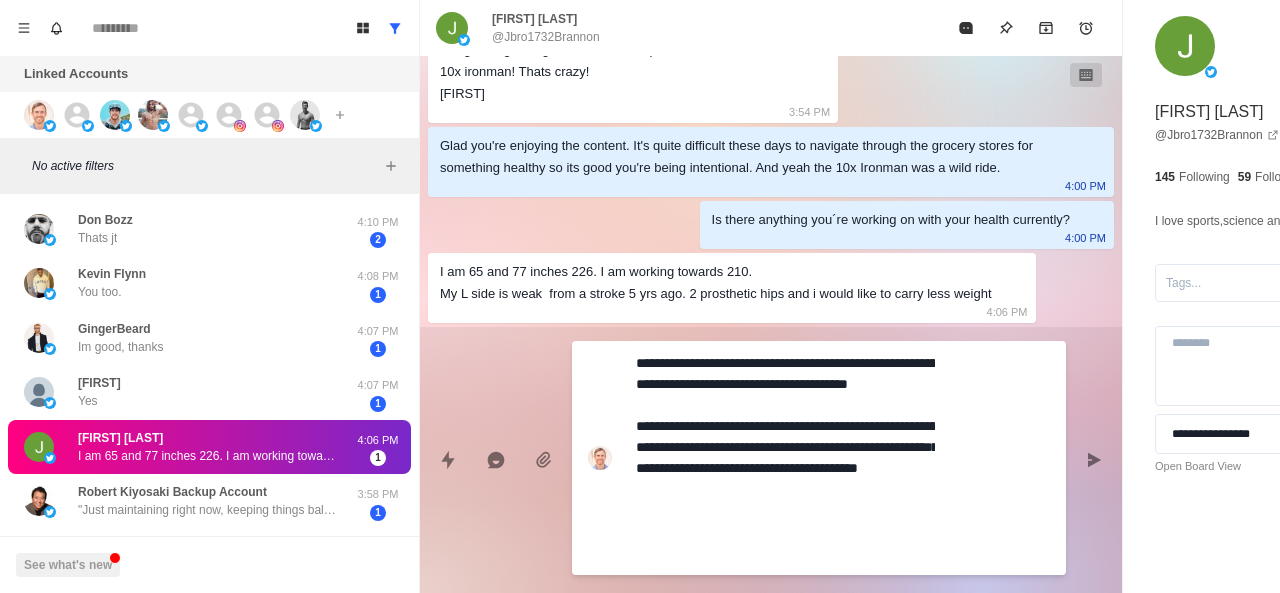 click on "**********" at bounding box center (785, 458) 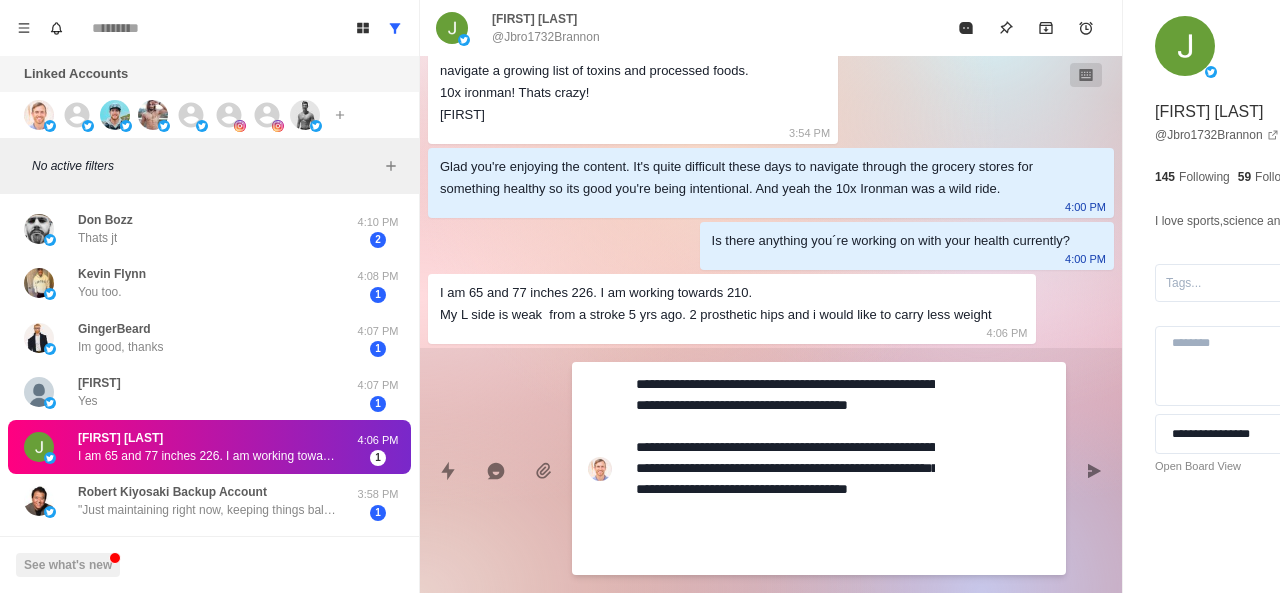 scroll, scrollTop: 276, scrollLeft: 0, axis: vertical 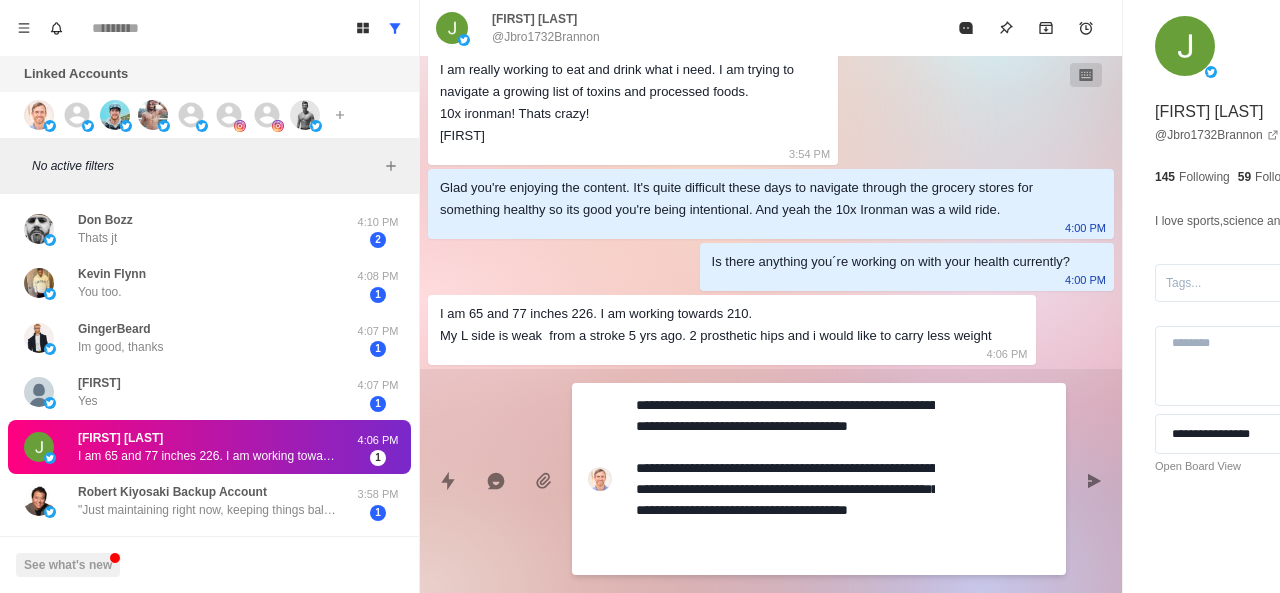 click on "**********" at bounding box center (785, 479) 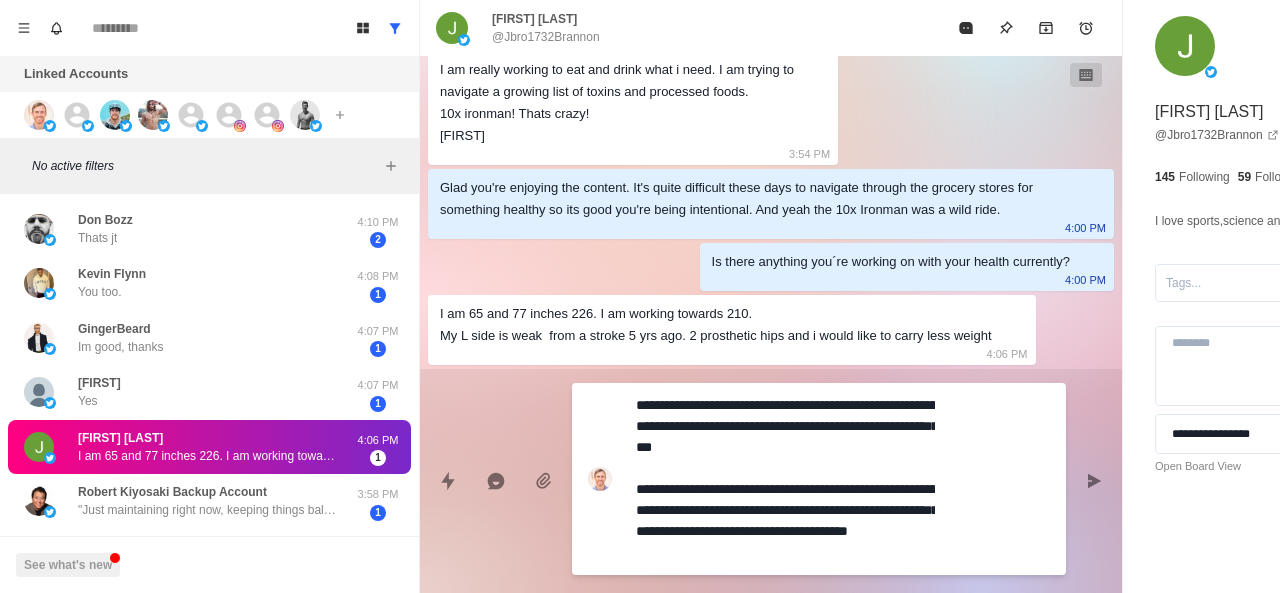 click on "**********" at bounding box center [785, 479] 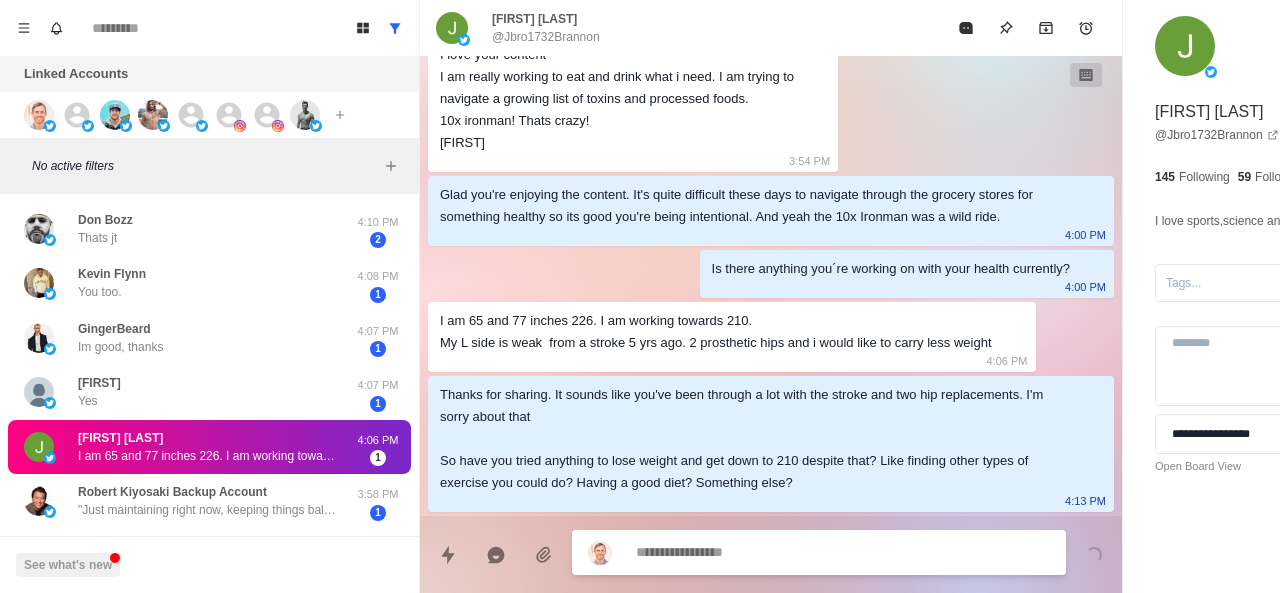 scroll, scrollTop: 270, scrollLeft: 0, axis: vertical 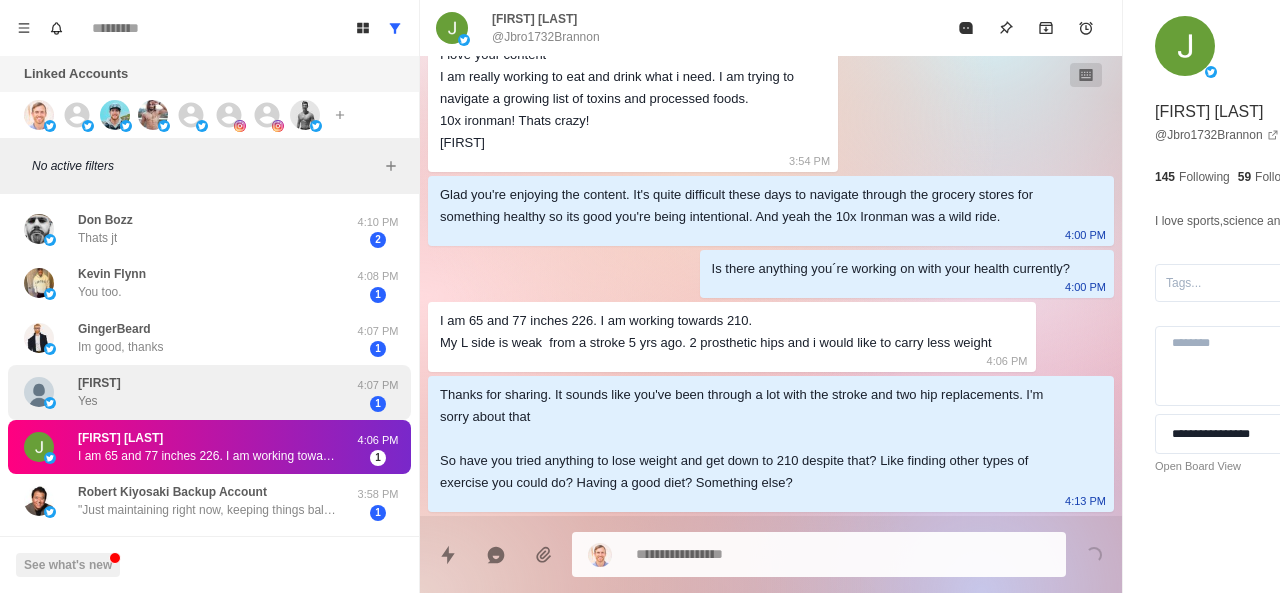 click on "umang Yes" at bounding box center [188, 392] 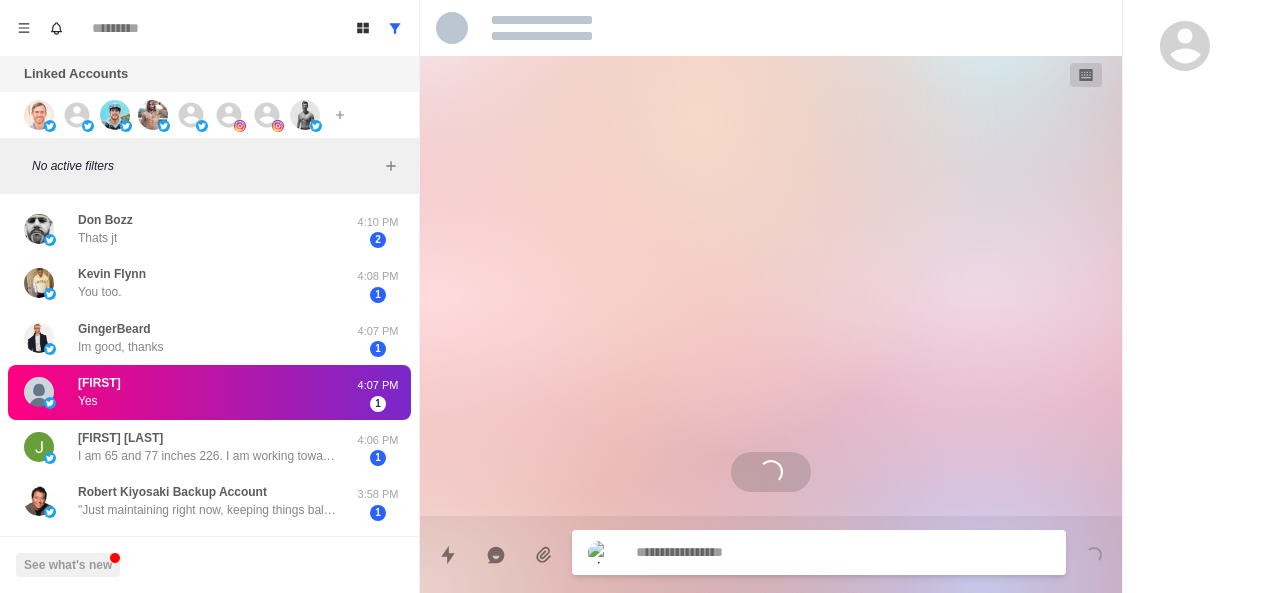 scroll, scrollTop: 0, scrollLeft: 0, axis: both 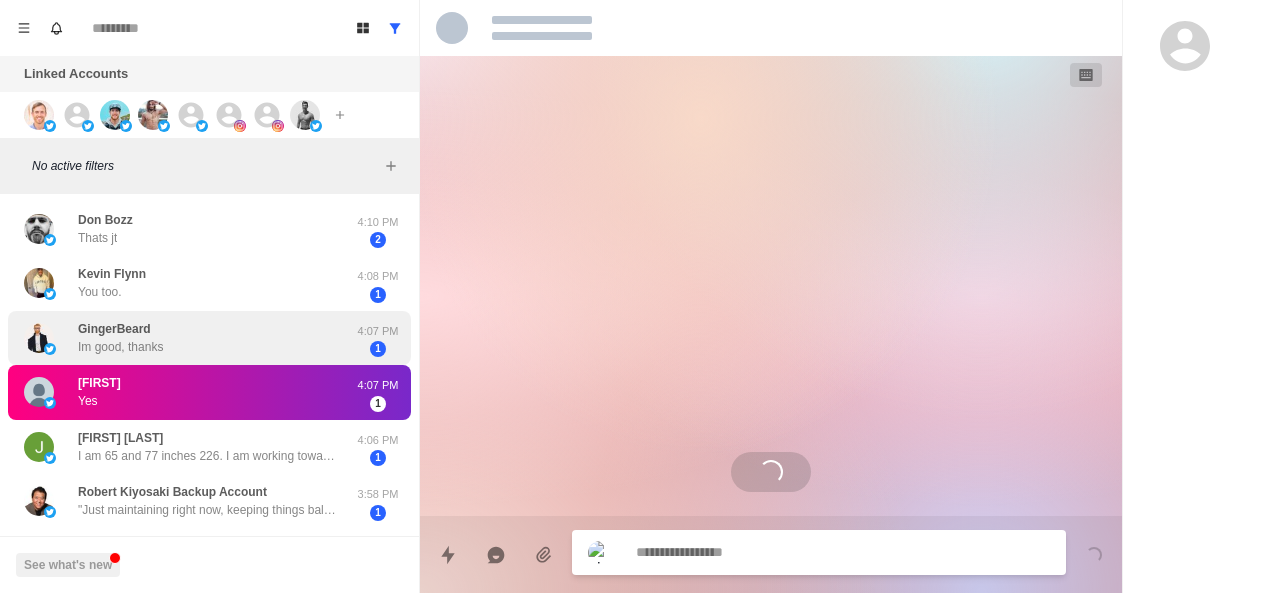 click on "GingerBeard Im good, thanks" at bounding box center (188, 338) 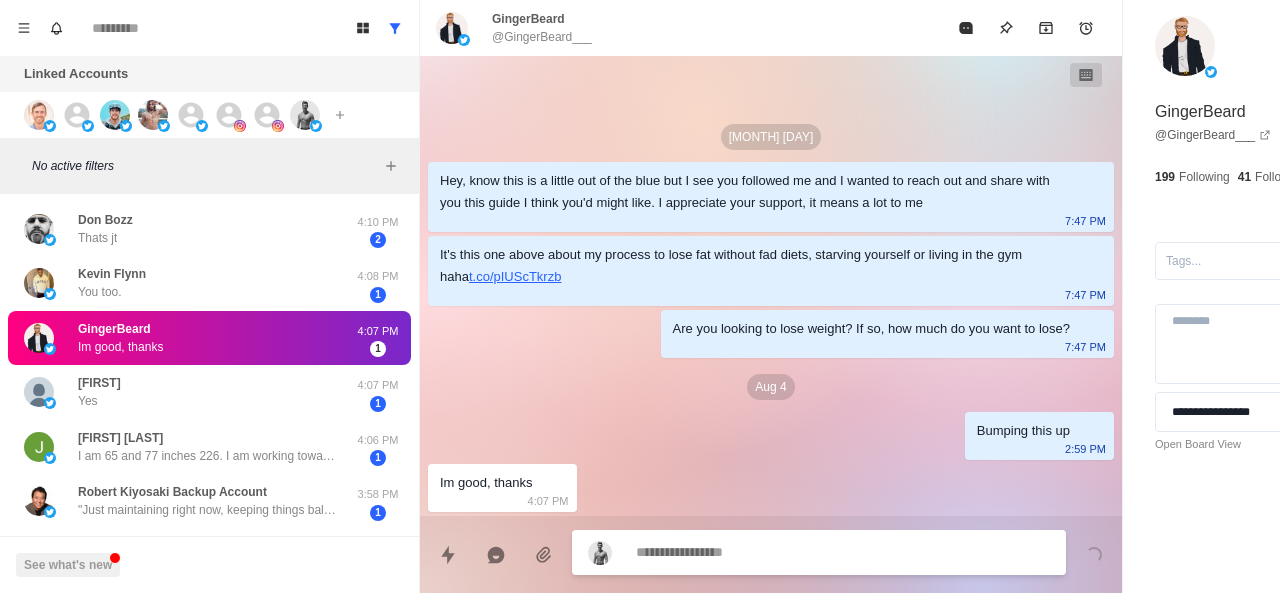 click at bounding box center [785, 552] 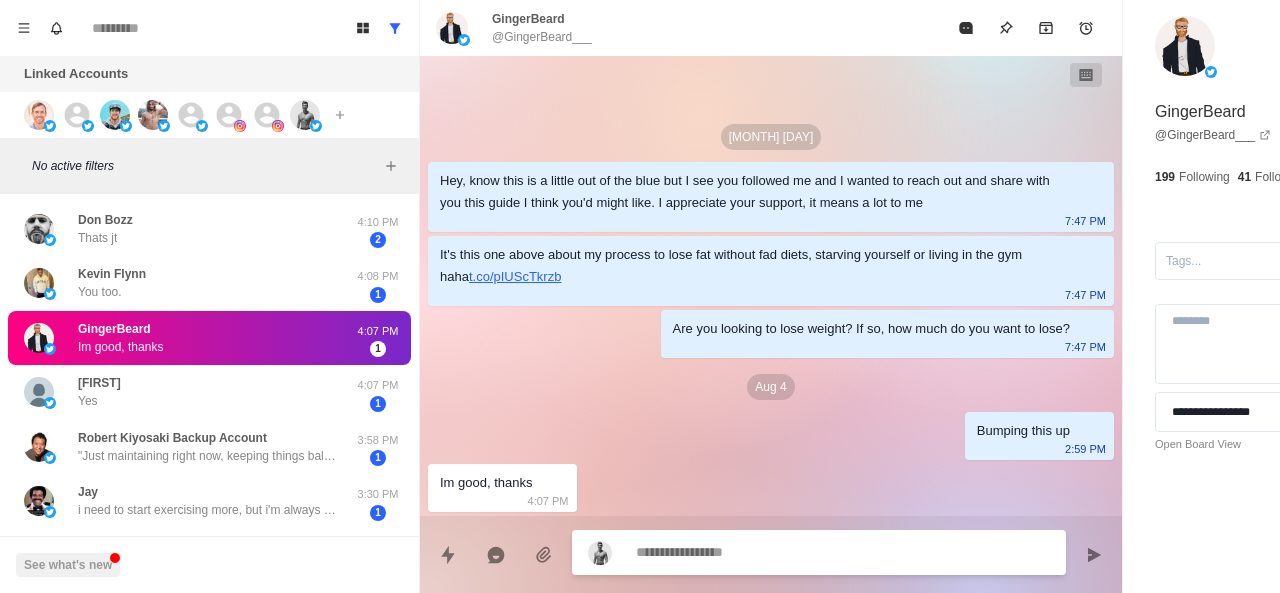 scroll, scrollTop: 34, scrollLeft: 0, axis: vertical 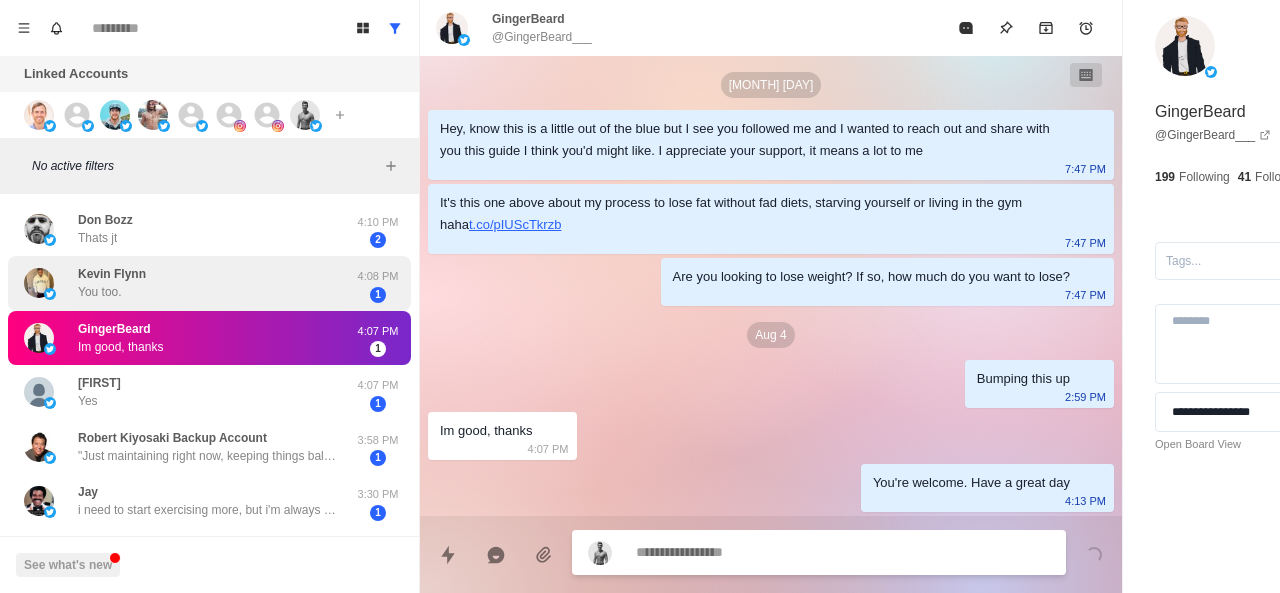 click on "Kevin Flynn You too." at bounding box center [188, 283] 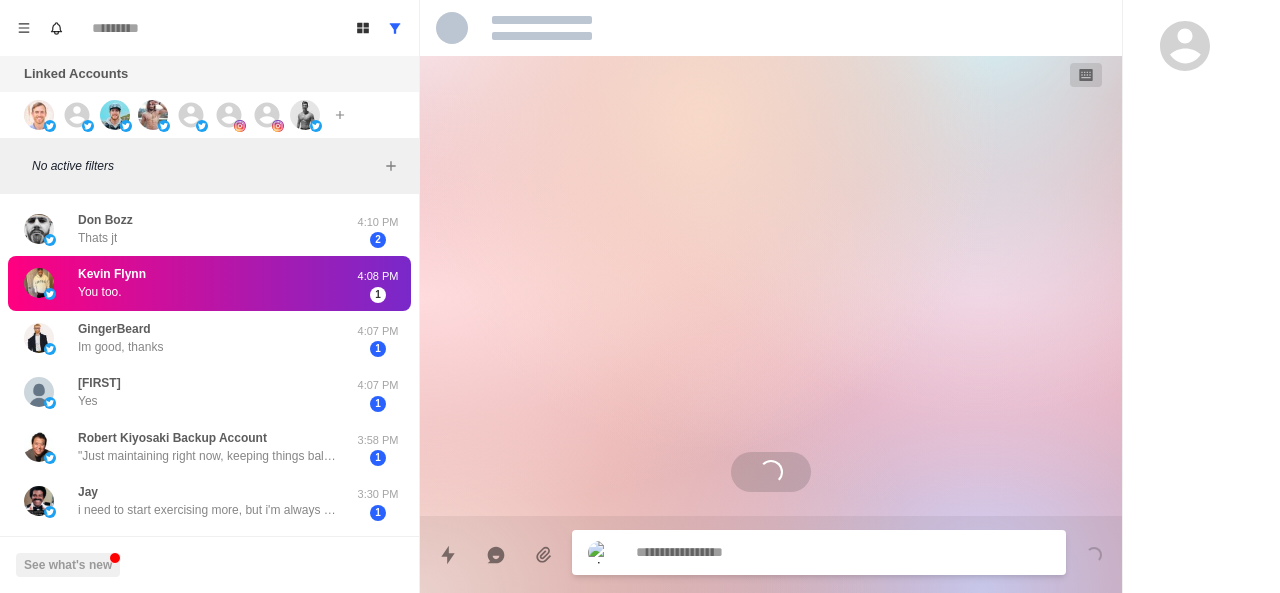 scroll, scrollTop: 0, scrollLeft: 0, axis: both 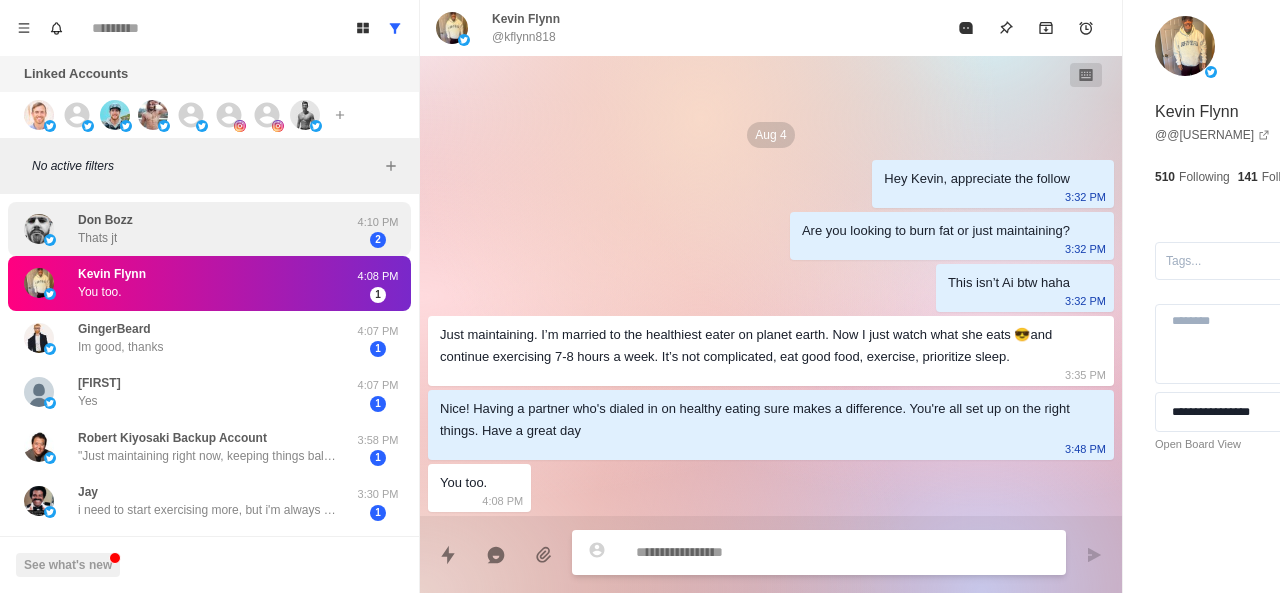 click on "Don Bozz Thats jt" at bounding box center [188, 229] 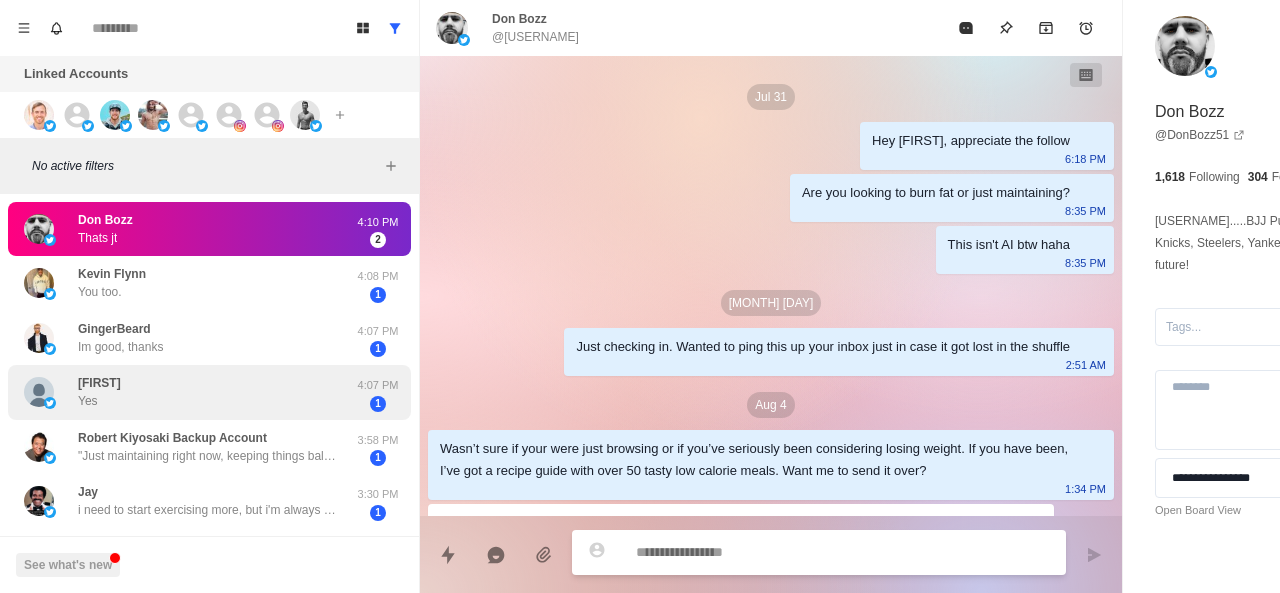 scroll, scrollTop: 292, scrollLeft: 0, axis: vertical 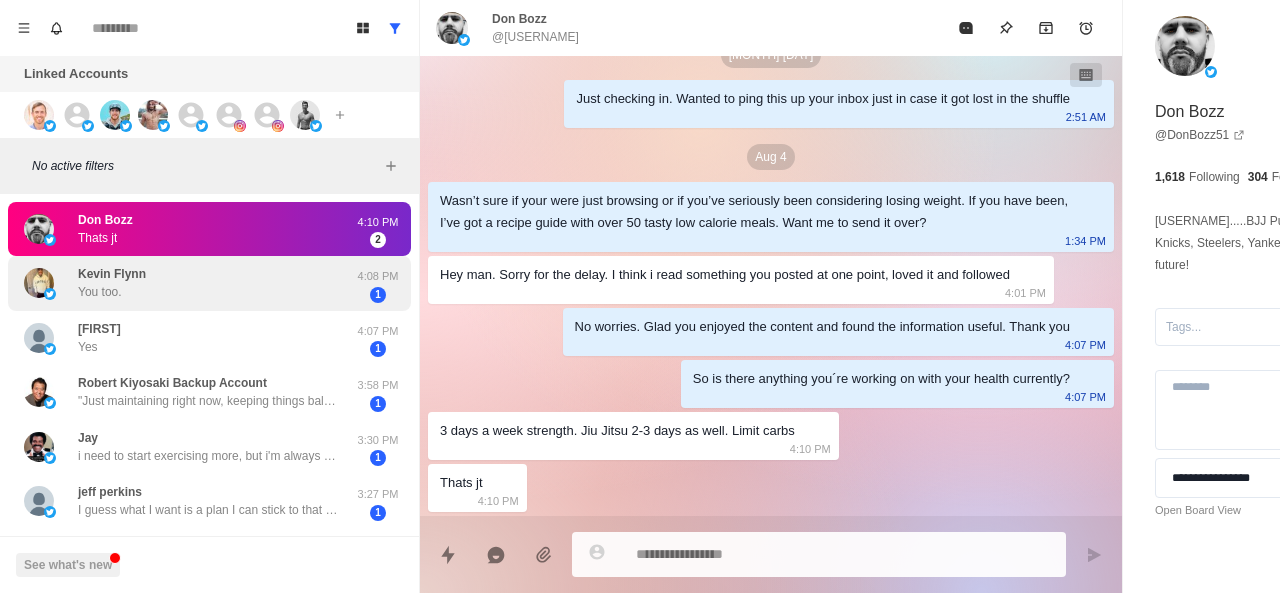click on "Kevin Flynn You too." at bounding box center (188, 283) 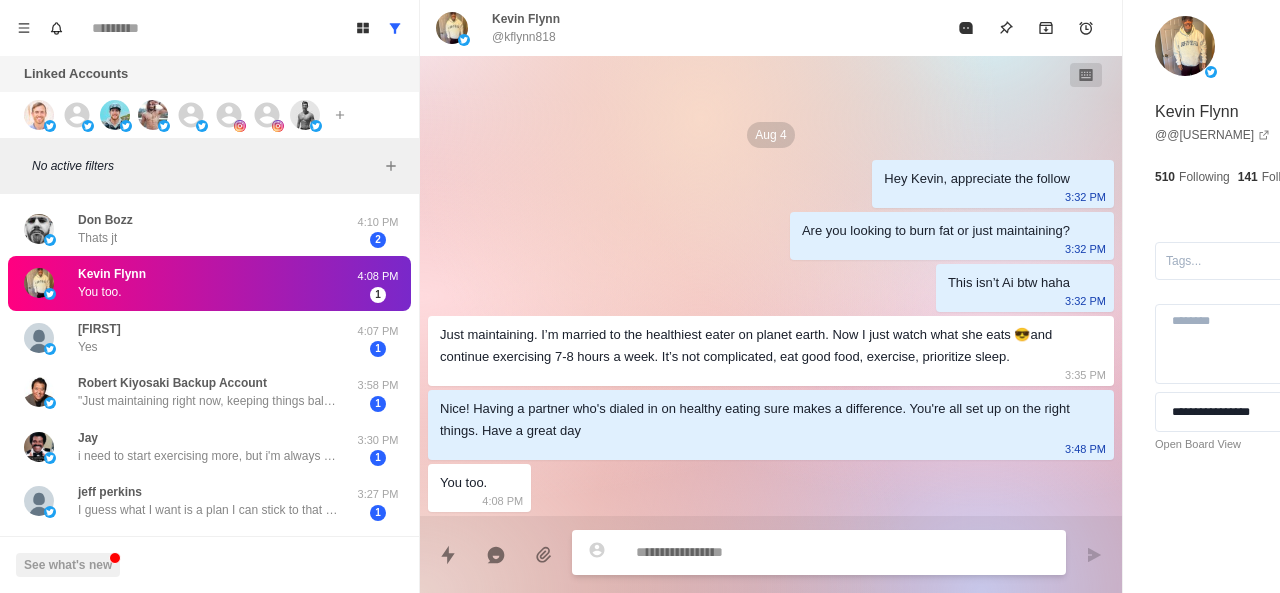 scroll, scrollTop: 0, scrollLeft: 0, axis: both 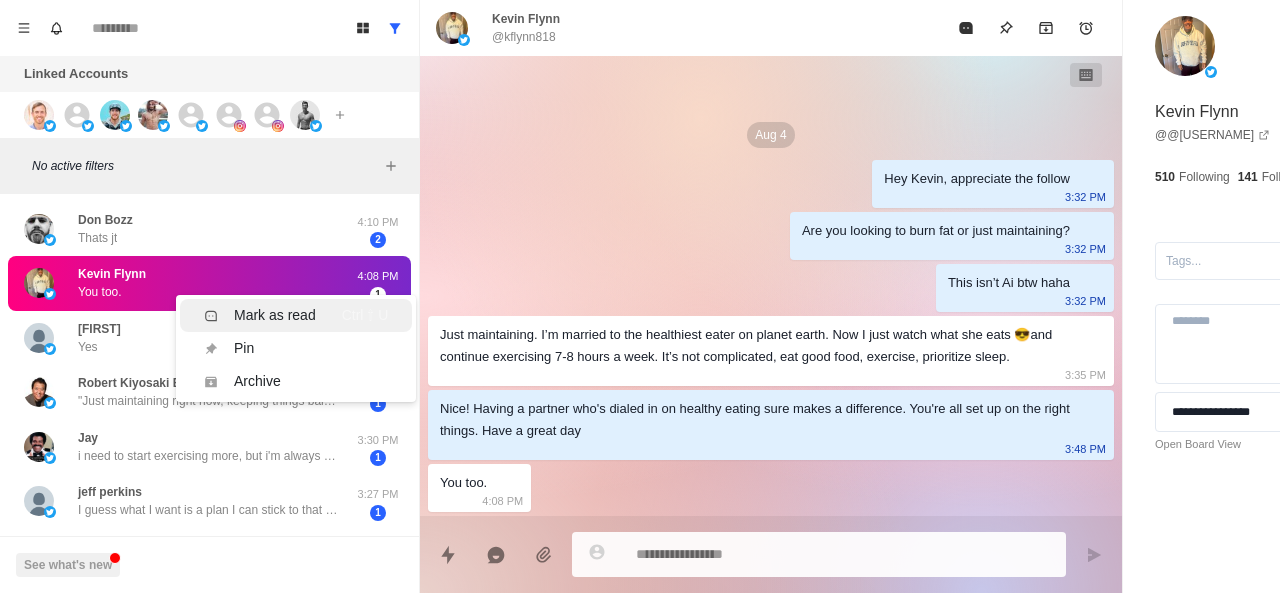 click on "Mark as read Ctrl ⇧ U" at bounding box center (296, 315) 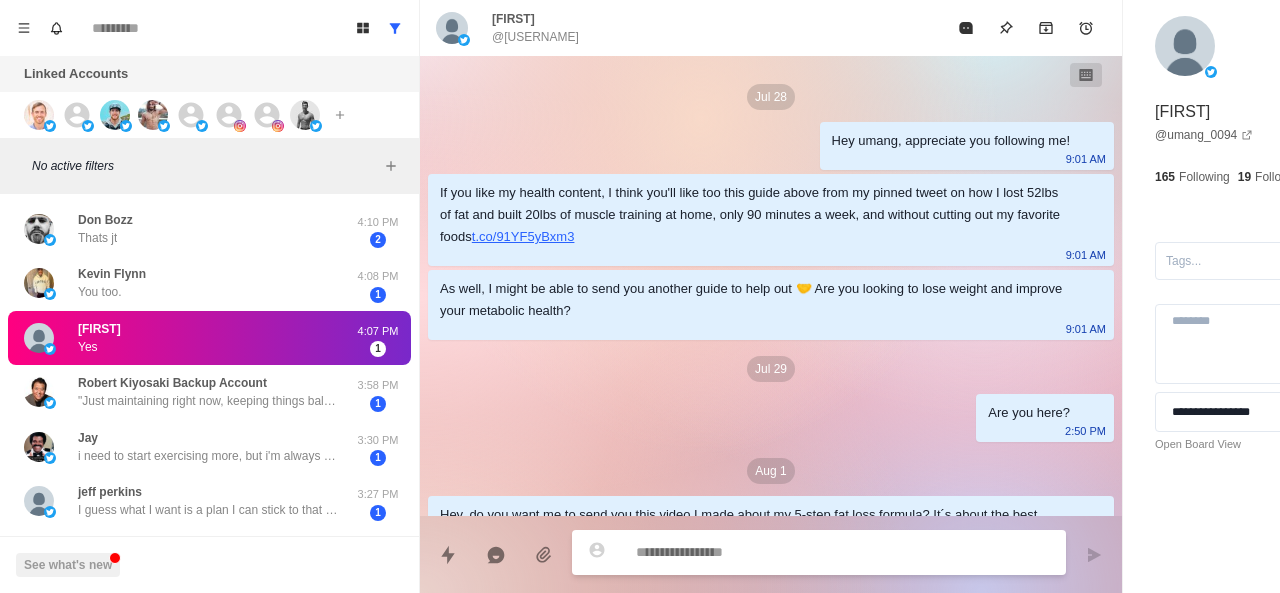 click on "umang Yes" at bounding box center (188, 338) 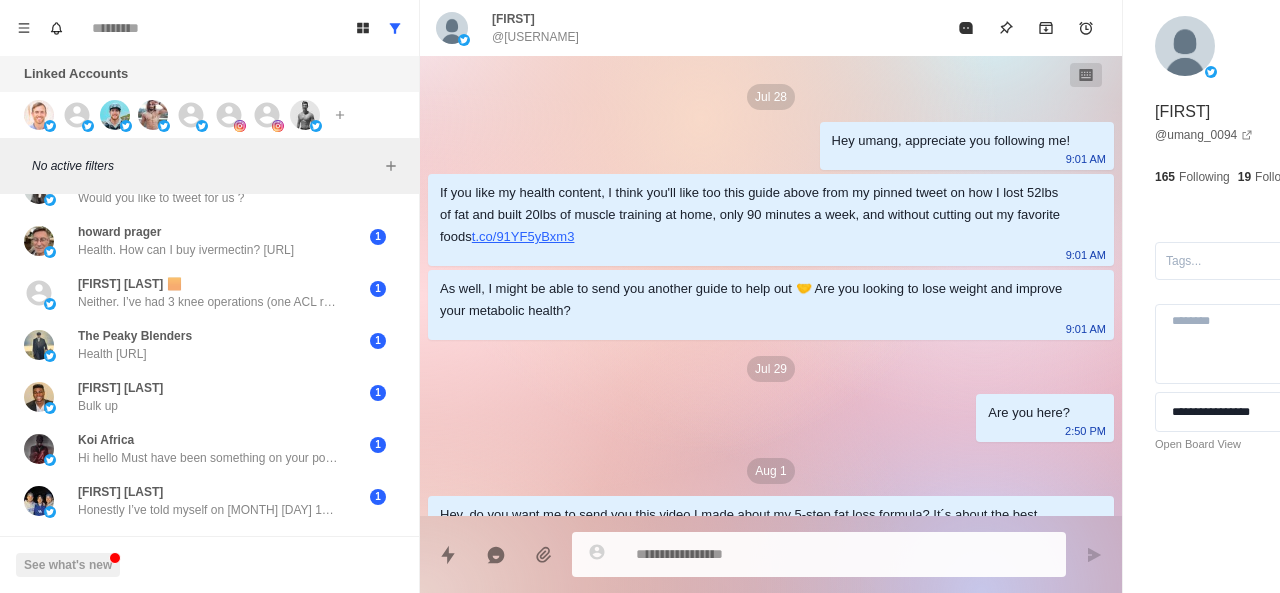 scroll, scrollTop: 476, scrollLeft: 0, axis: vertical 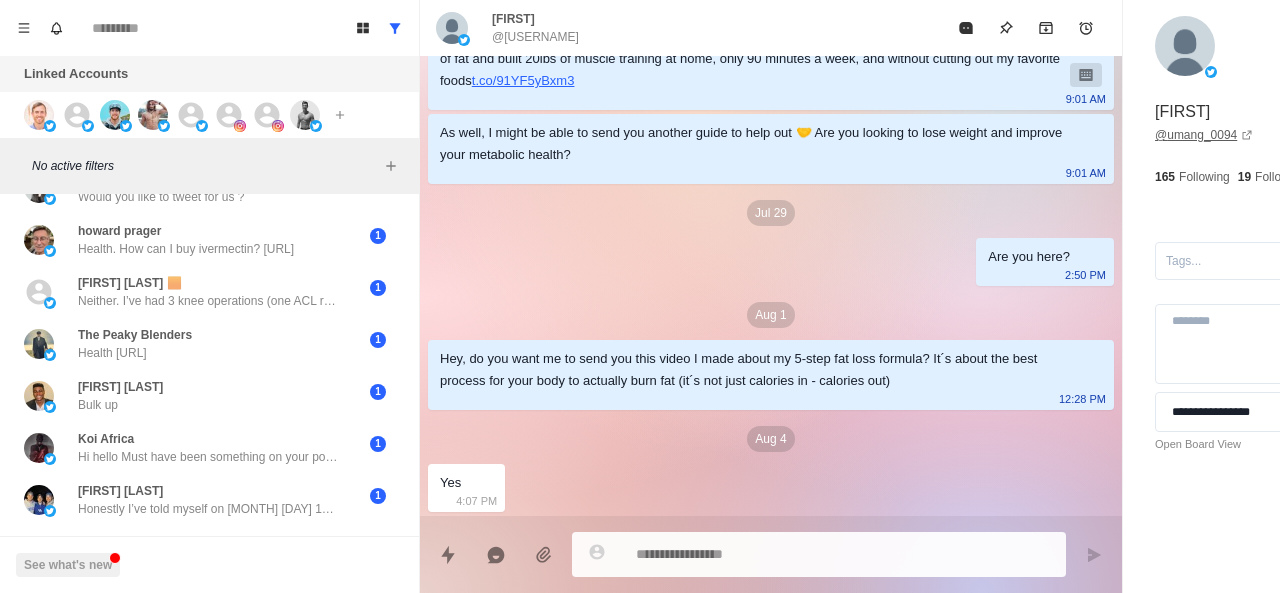 click on "@ umang_0094" at bounding box center [1204, 135] 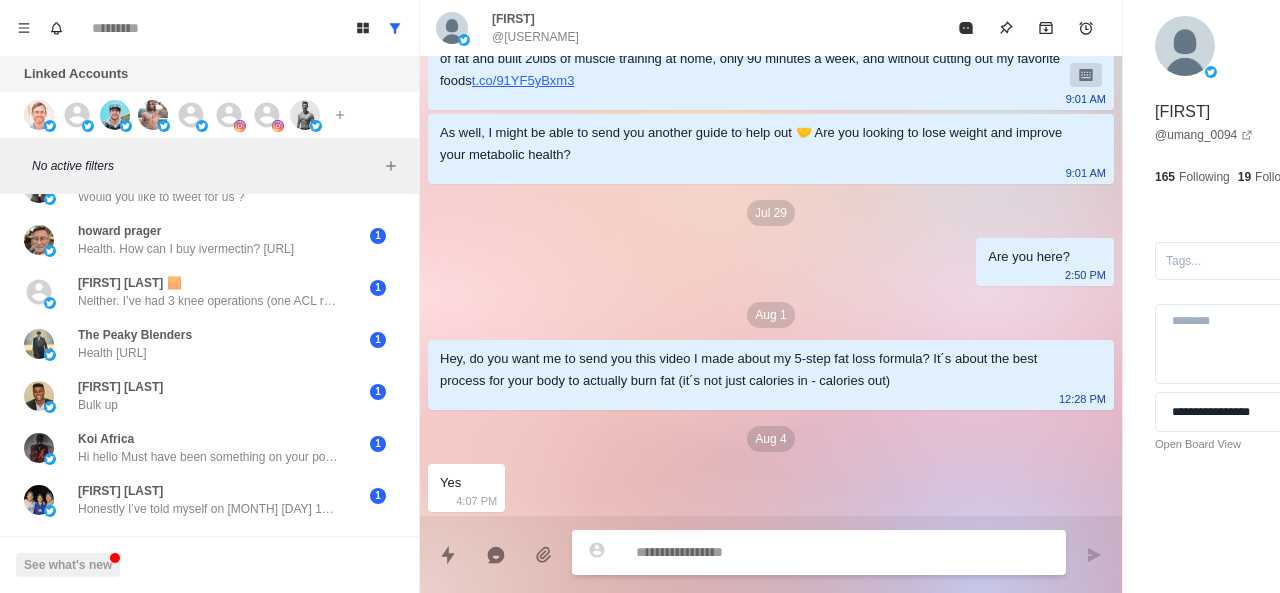 click at bounding box center (785, 552) 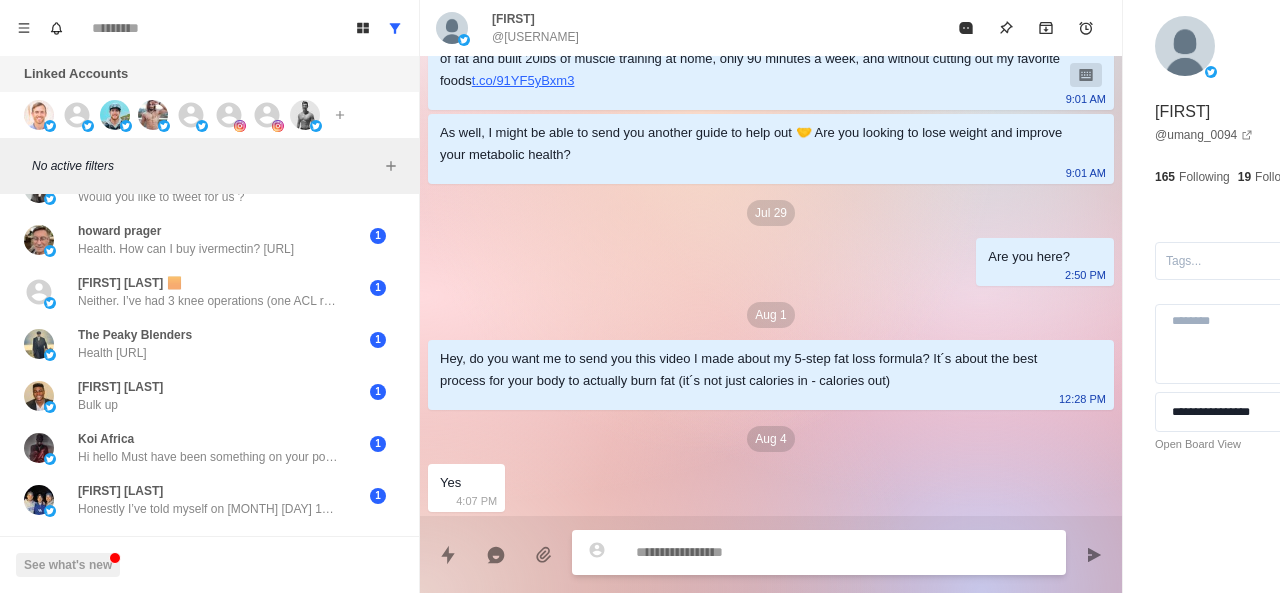 paste on "**********" 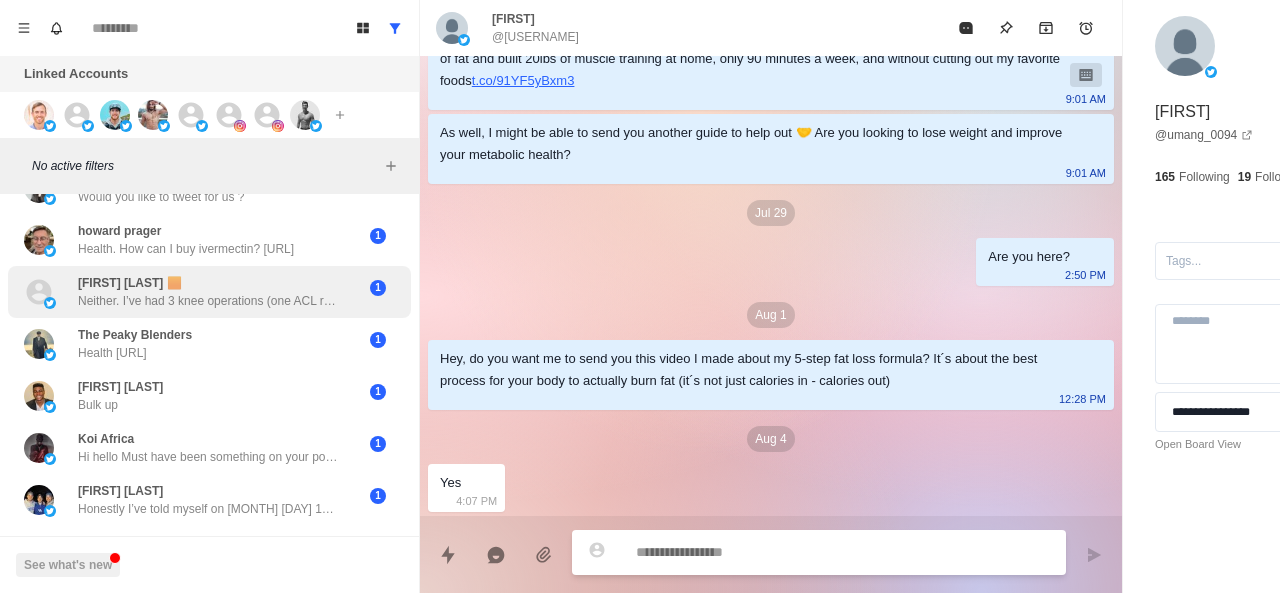 scroll, scrollTop: 0, scrollLeft: 0, axis: both 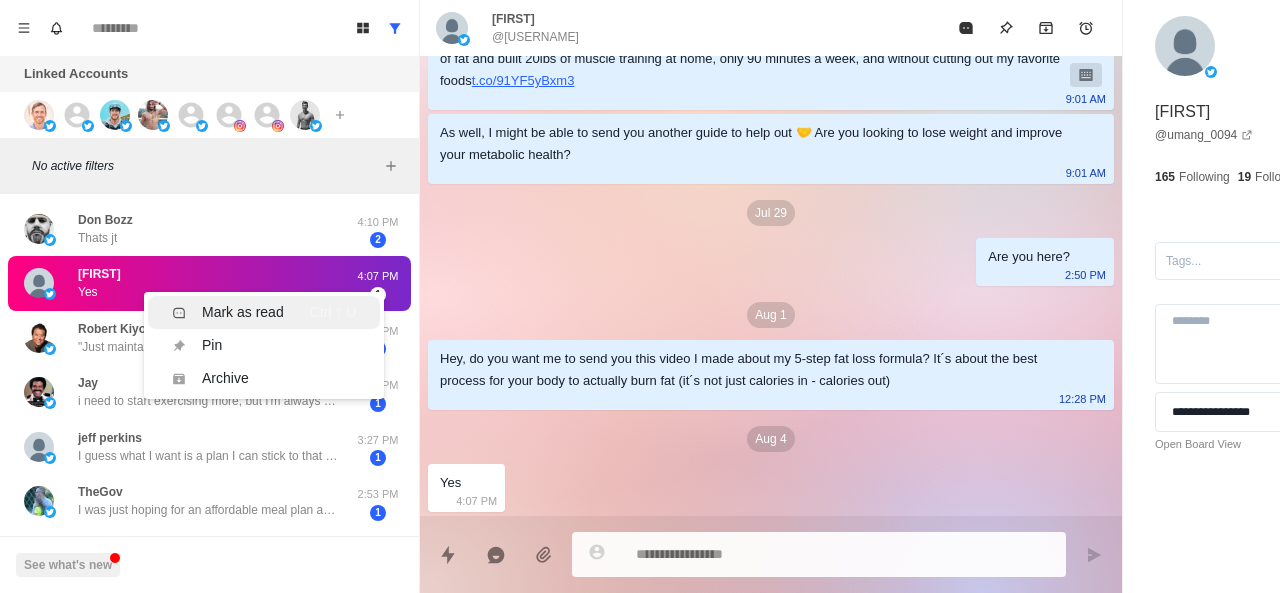click on "Mark as read Ctrl ⇧ U" at bounding box center [264, 312] 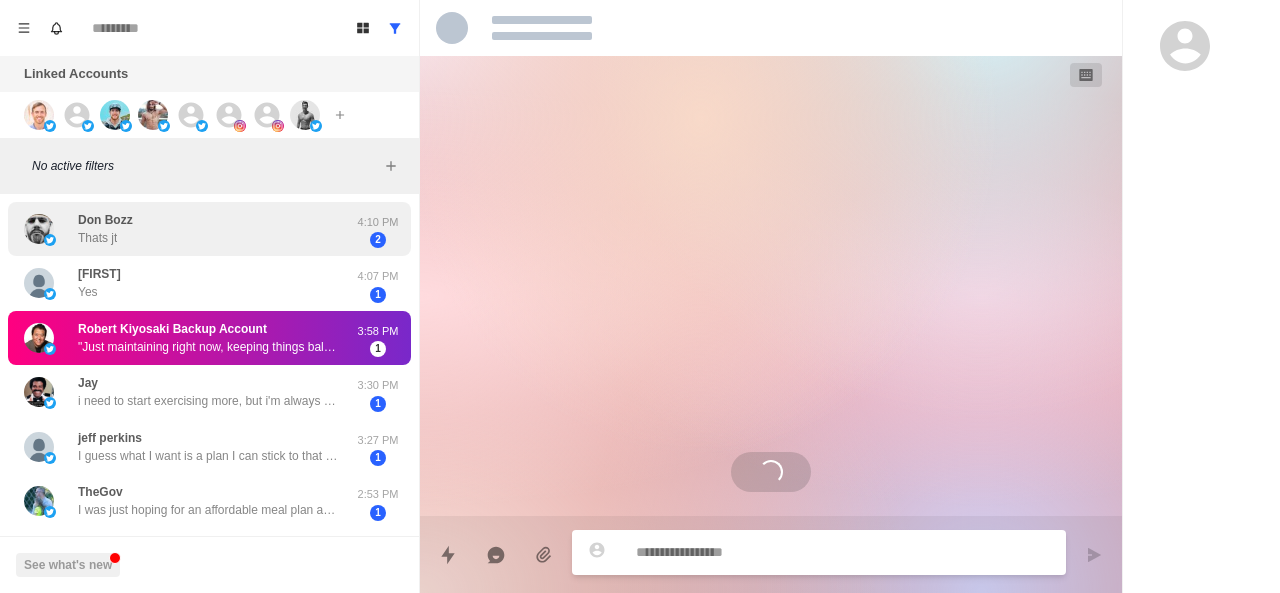 scroll, scrollTop: 0, scrollLeft: 0, axis: both 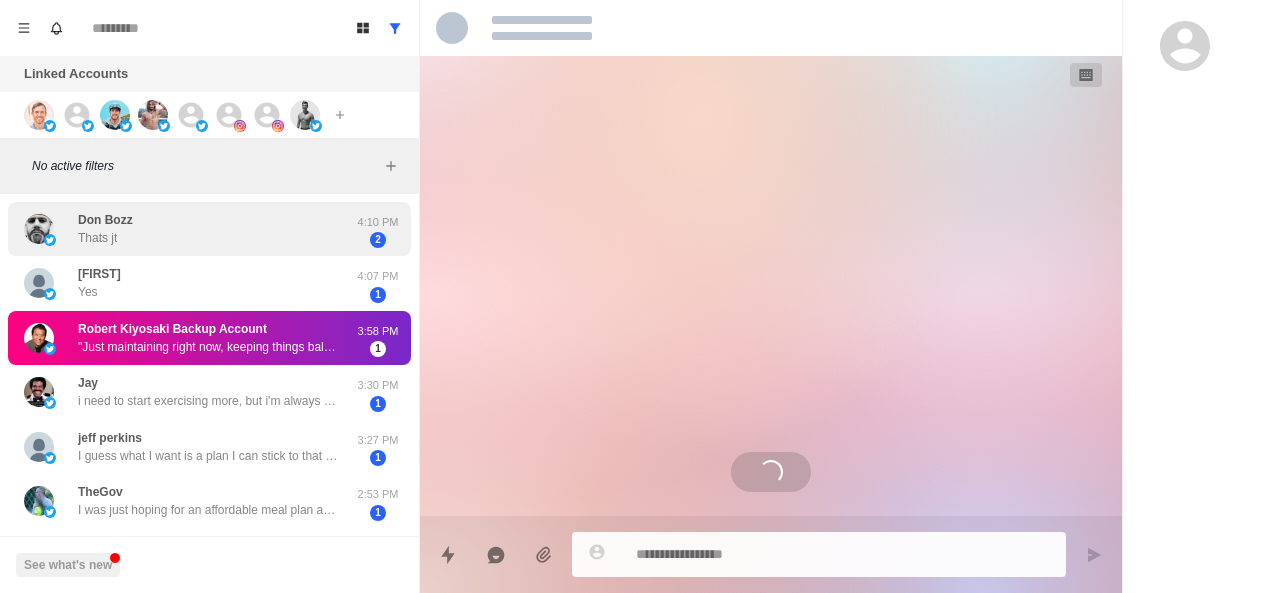 click on "Don Bozz Thats jt" at bounding box center [188, 229] 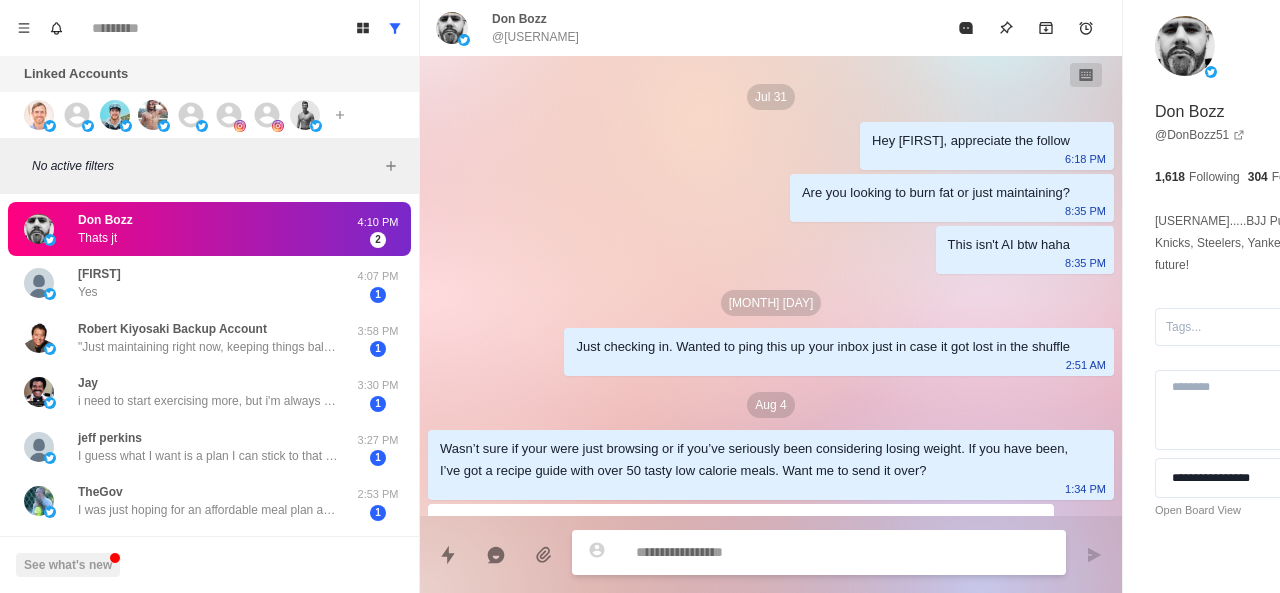 scroll, scrollTop: 292, scrollLeft: 0, axis: vertical 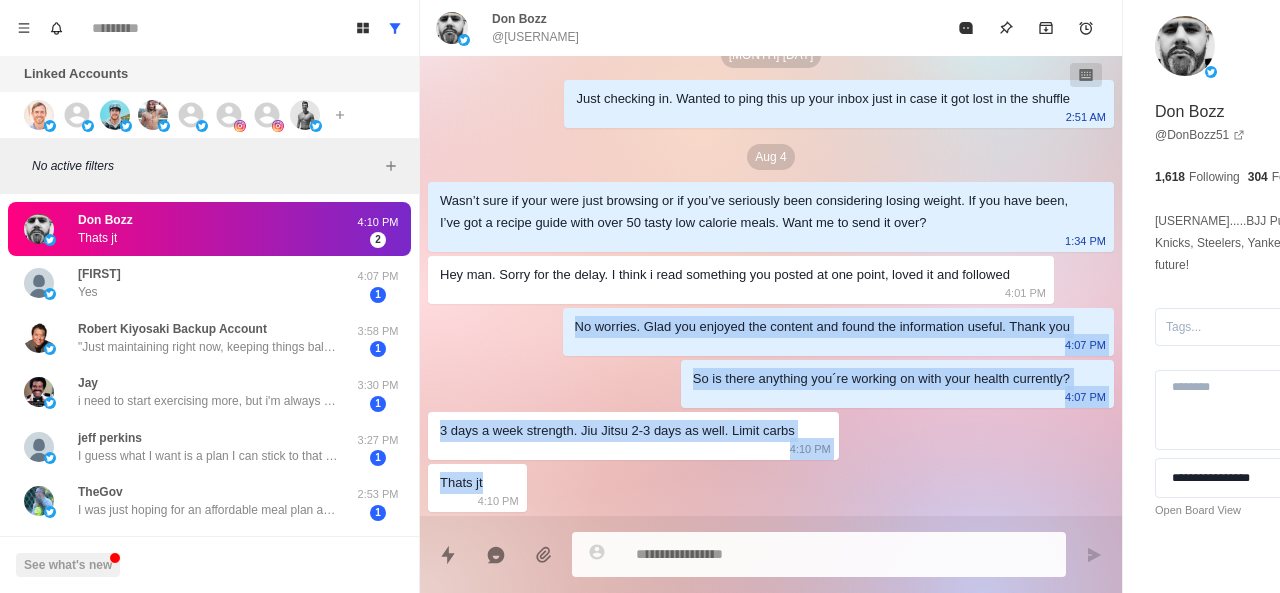 drag, startPoint x: 434, startPoint y: 329, endPoint x: 523, endPoint y: 503, distance: 195.44052 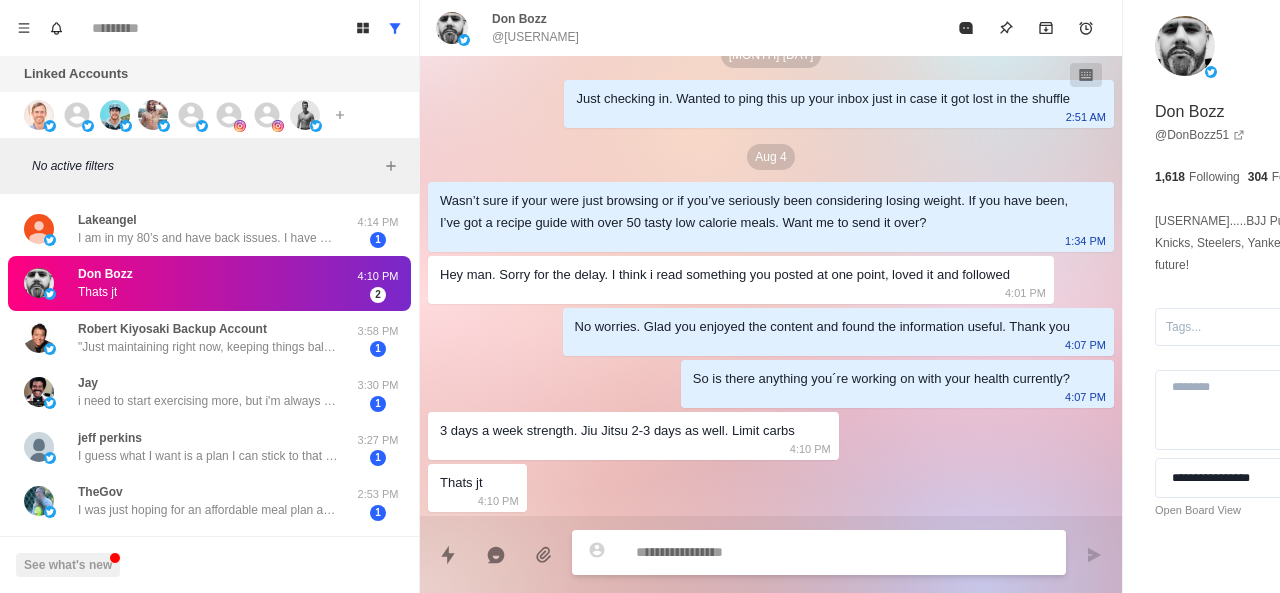 click at bounding box center (785, 552) 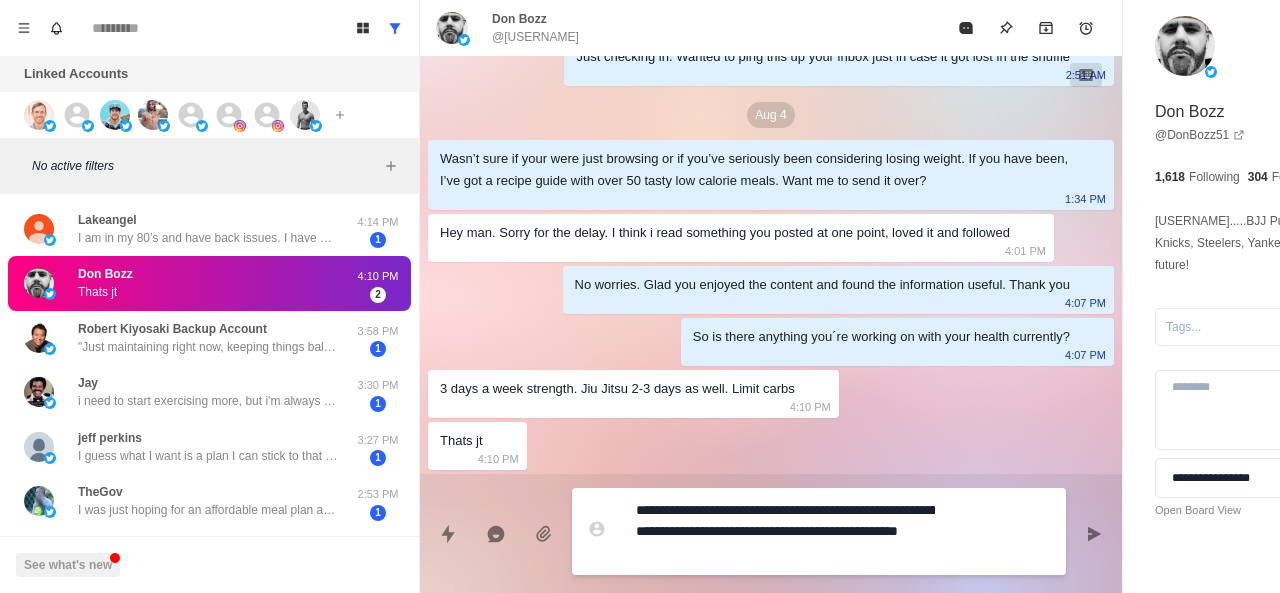 click on "**********" at bounding box center [785, 531] 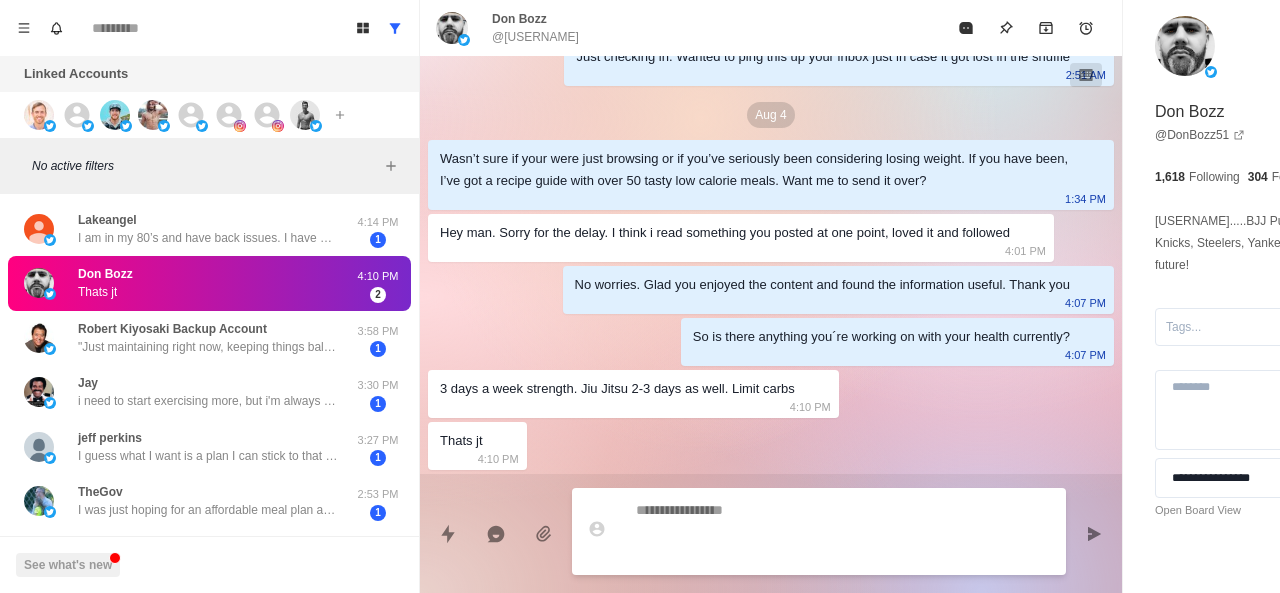 scroll, scrollTop: 366, scrollLeft: 0, axis: vertical 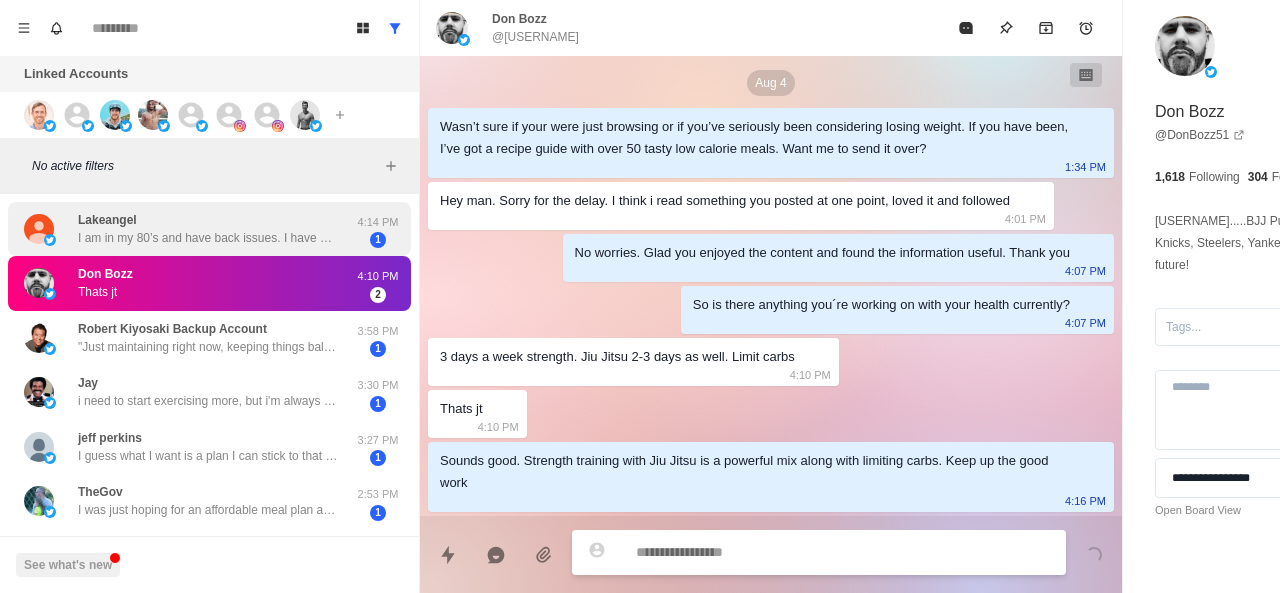 click on "Lakeangel I am in my 80’s and have back issues. I have always done yoga but your suggestions of exercises for the back are good. I liked your suggestions. I am always looking for health advice that is beneficial. I like your positive and common sense approach. It is adaptable for all ages." at bounding box center (208, 229) 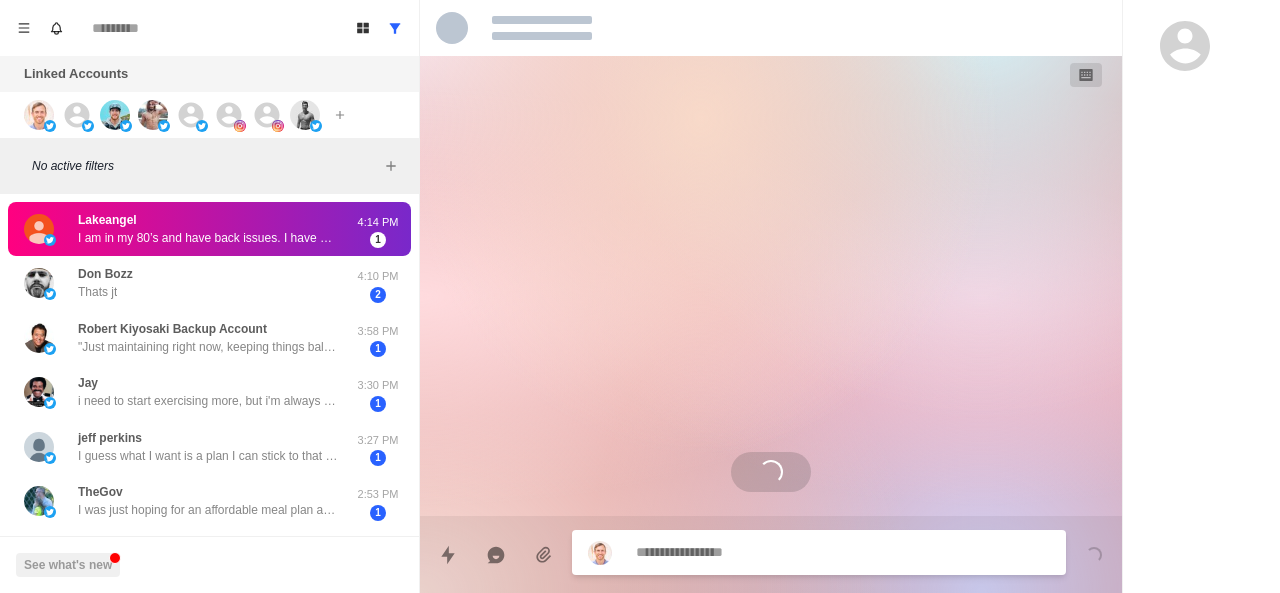 scroll, scrollTop: 0, scrollLeft: 0, axis: both 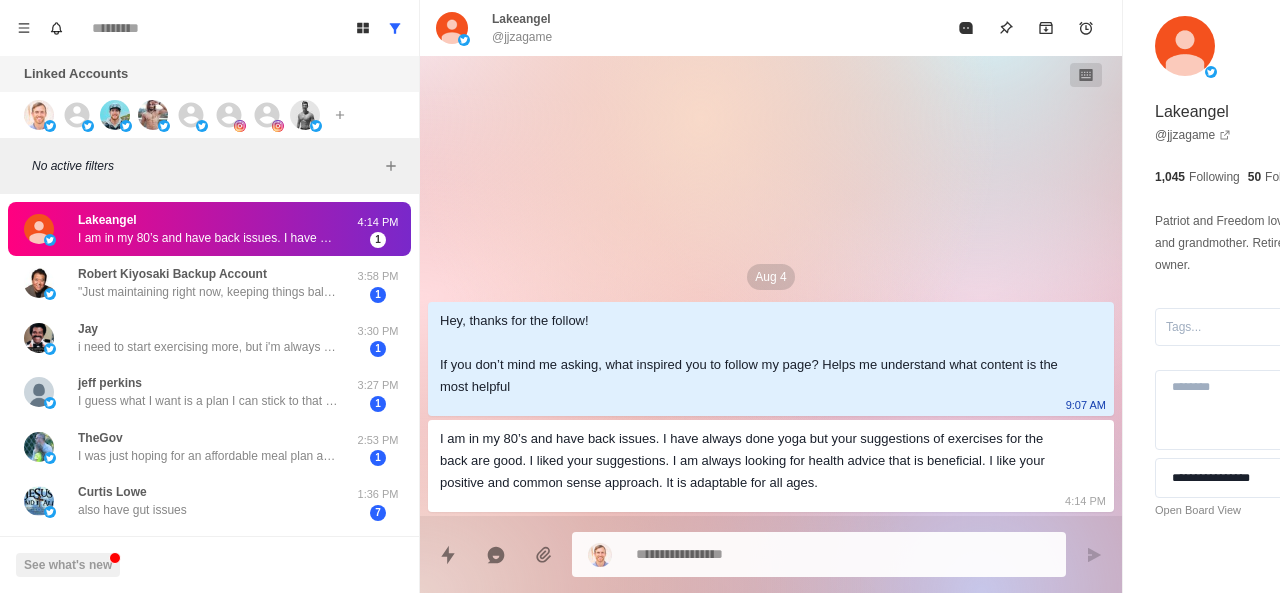 click on "I am in my 80’s and have back issues. I have always done yoga but your suggestions of exercises for the back are good. I liked your suggestions. I am always looking for health advice that is beneficial. I like your positive and common sense approach. It is adaptable for all ages." at bounding box center [755, 461] 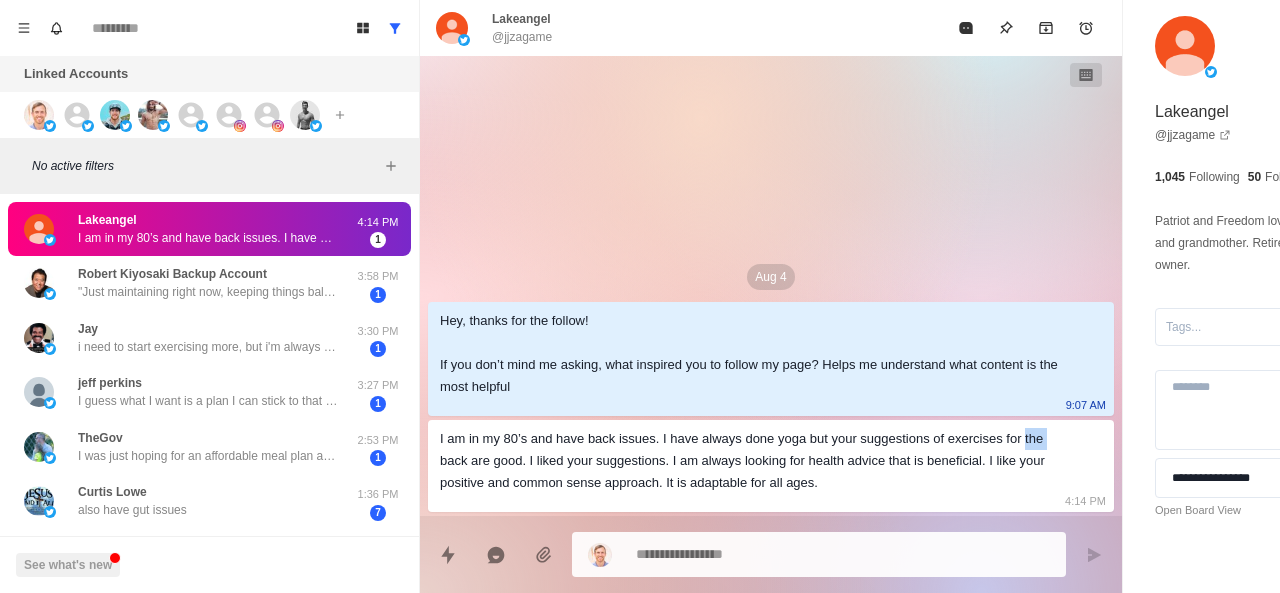 click on "I am in my 80’s and have back issues. I have always done yoga but your suggestions of exercises for the back are good. I liked your suggestions. I am always looking for health advice that is beneficial. I like your positive and common sense approach. It is adaptable for all ages." at bounding box center (755, 461) 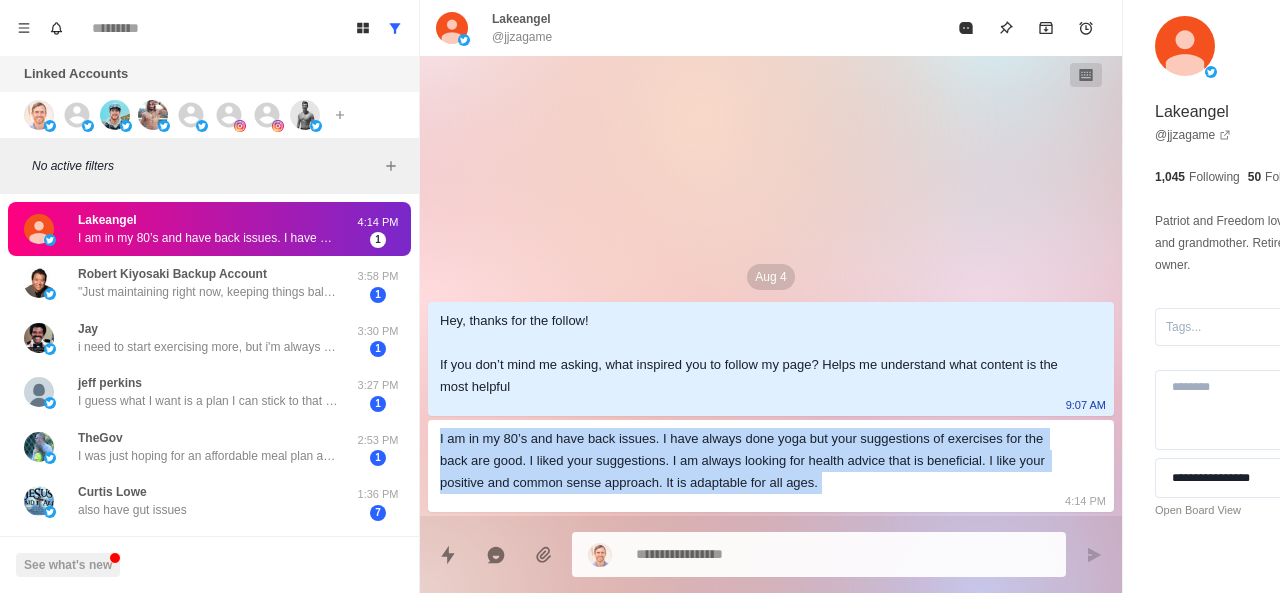 copy on "I am in my 80’s and have back issues. I have always done yoga but your suggestions of exercises for the back are good. I liked your suggestions. I am always looking for health advice that is beneficial. I like your positive and common sense approach. It is adaptable for all ages." 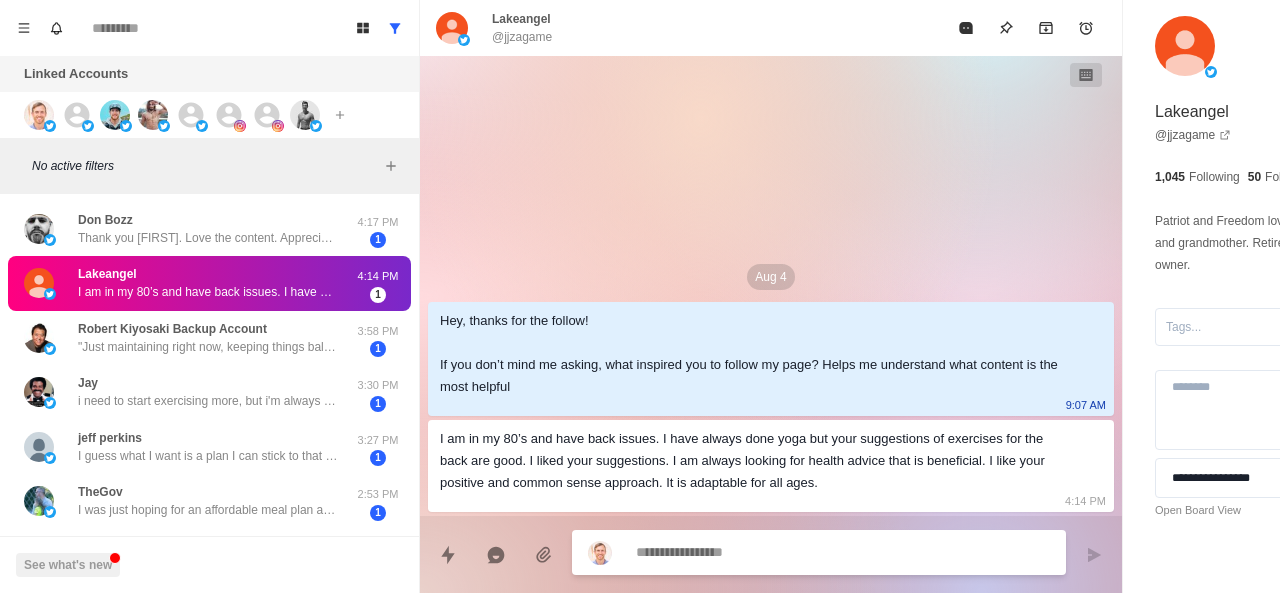 click at bounding box center [785, 552] 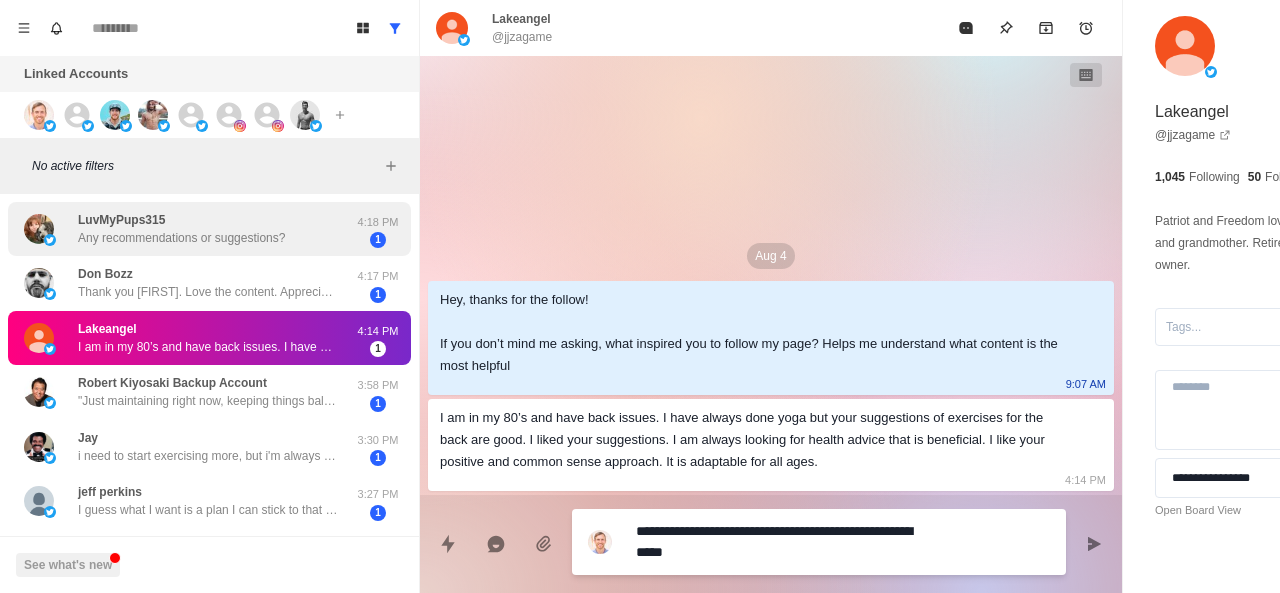 click on "LuvMyPups315 Any recommendations or suggestions?" at bounding box center (181, 229) 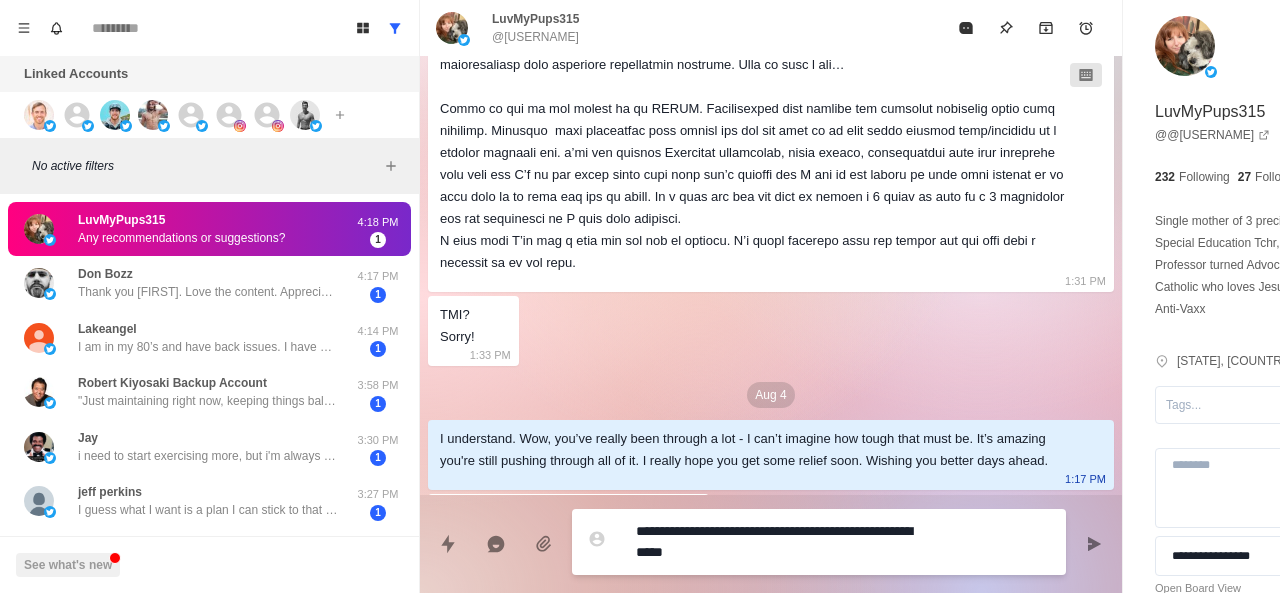 scroll, scrollTop: 890, scrollLeft: 0, axis: vertical 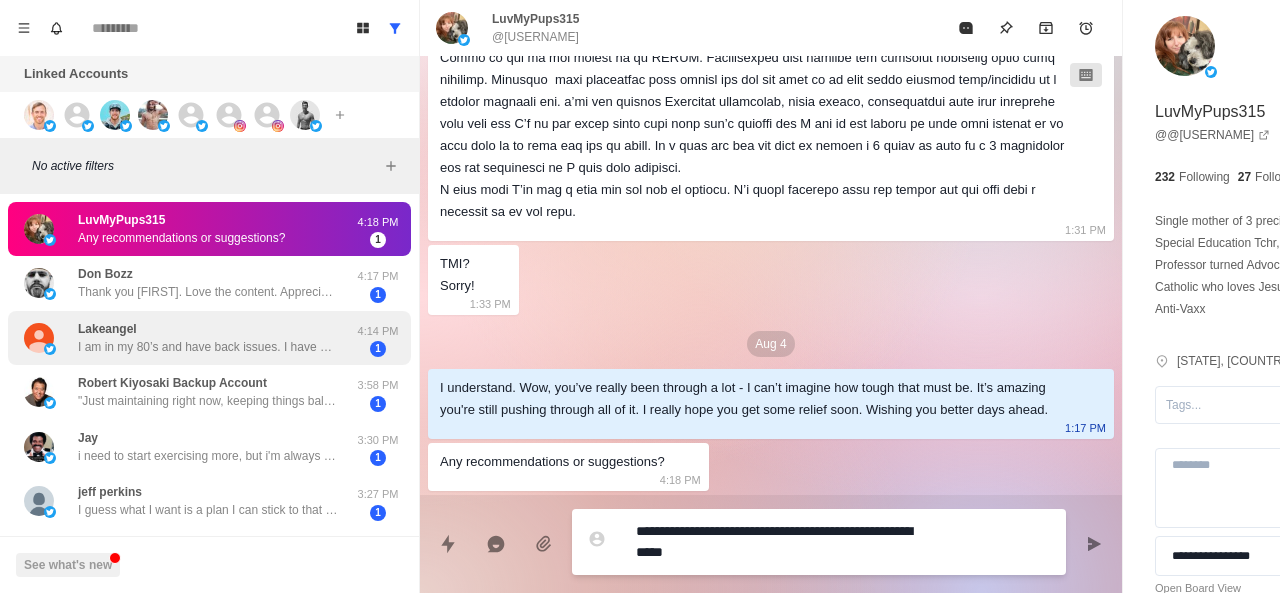 click on "I am in my 80’s and have back issues. I have always done yoga but your suggestions of exercises for the back are good. I liked your suggestions. I am always looking for health advice that is beneficial. I like your positive and common sense approach. It is adaptable for all ages." at bounding box center [208, 347] 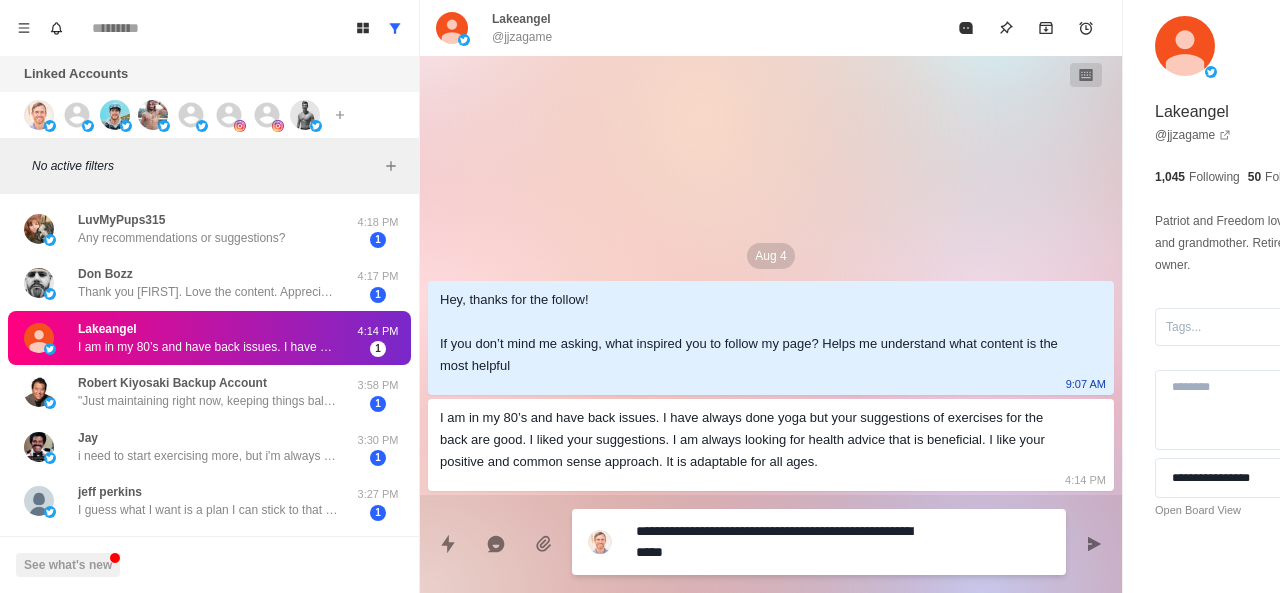scroll, scrollTop: 0, scrollLeft: 0, axis: both 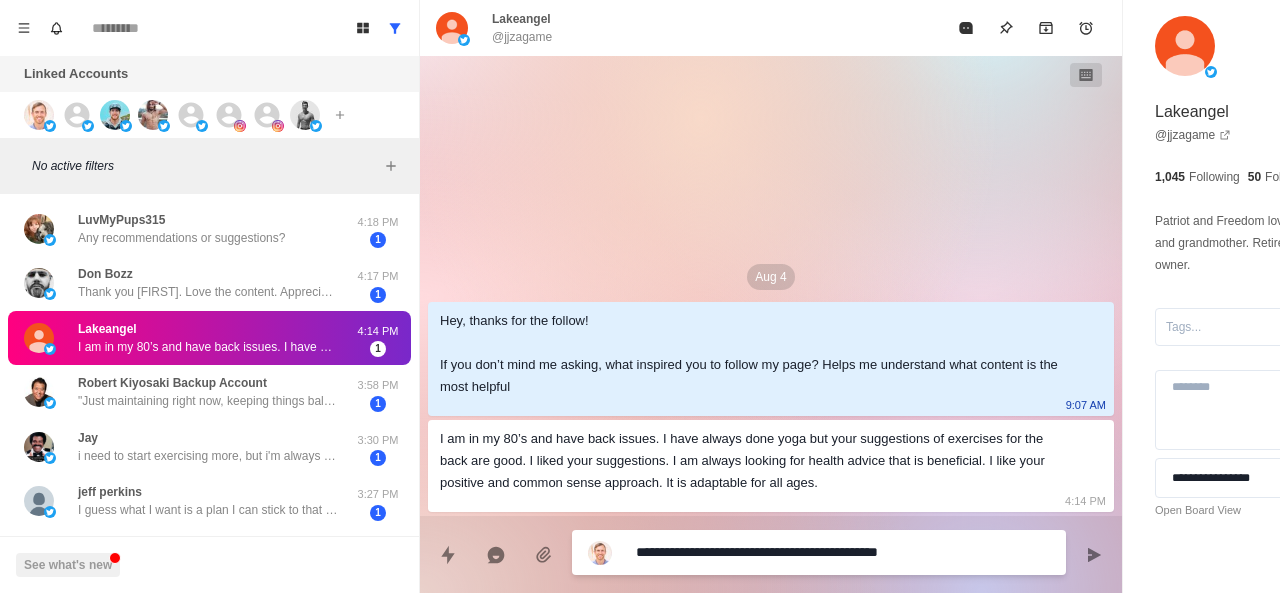 click on "**********" at bounding box center (785, 552) 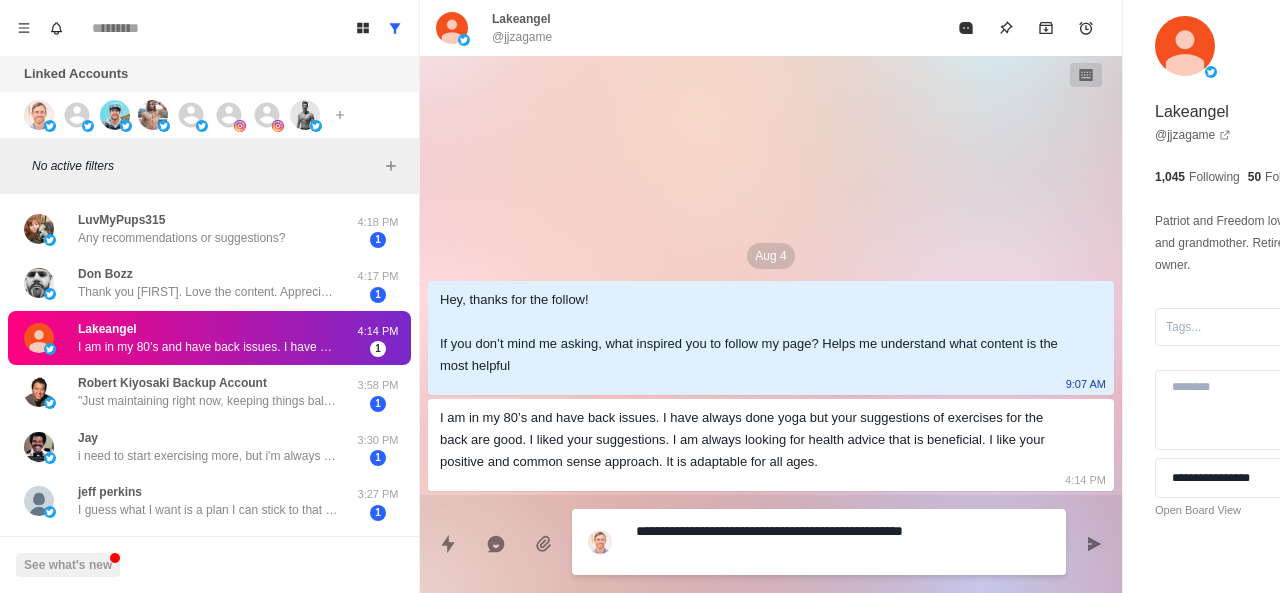 click on "**********" at bounding box center (785, 542) 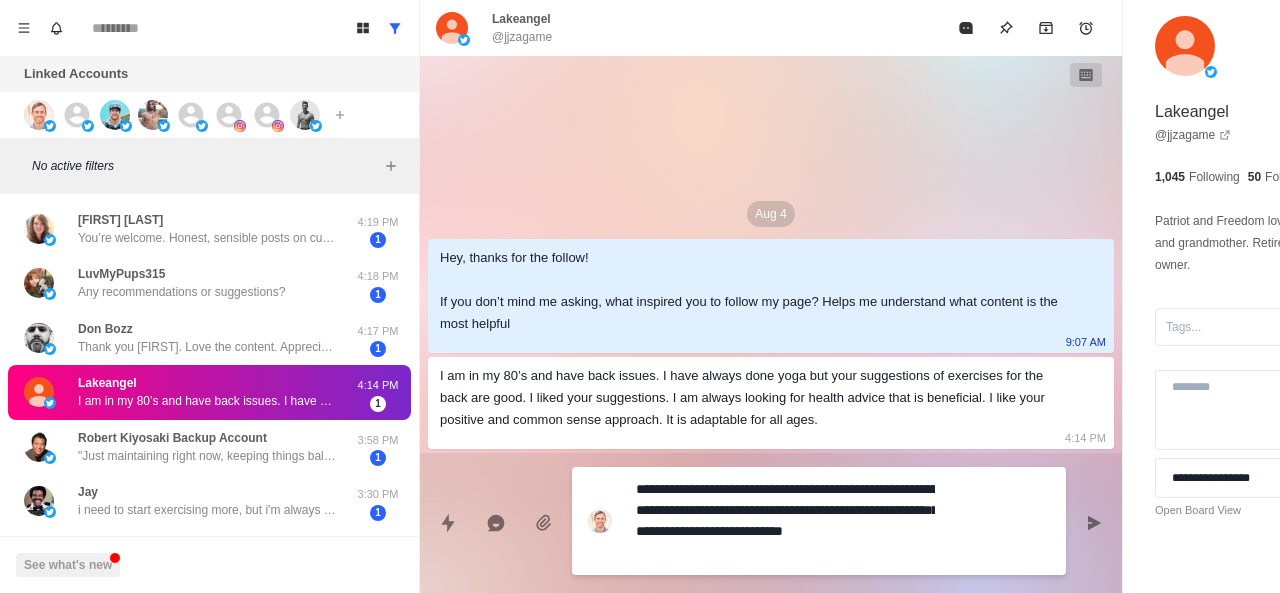 click on "**********" at bounding box center (785, 521) 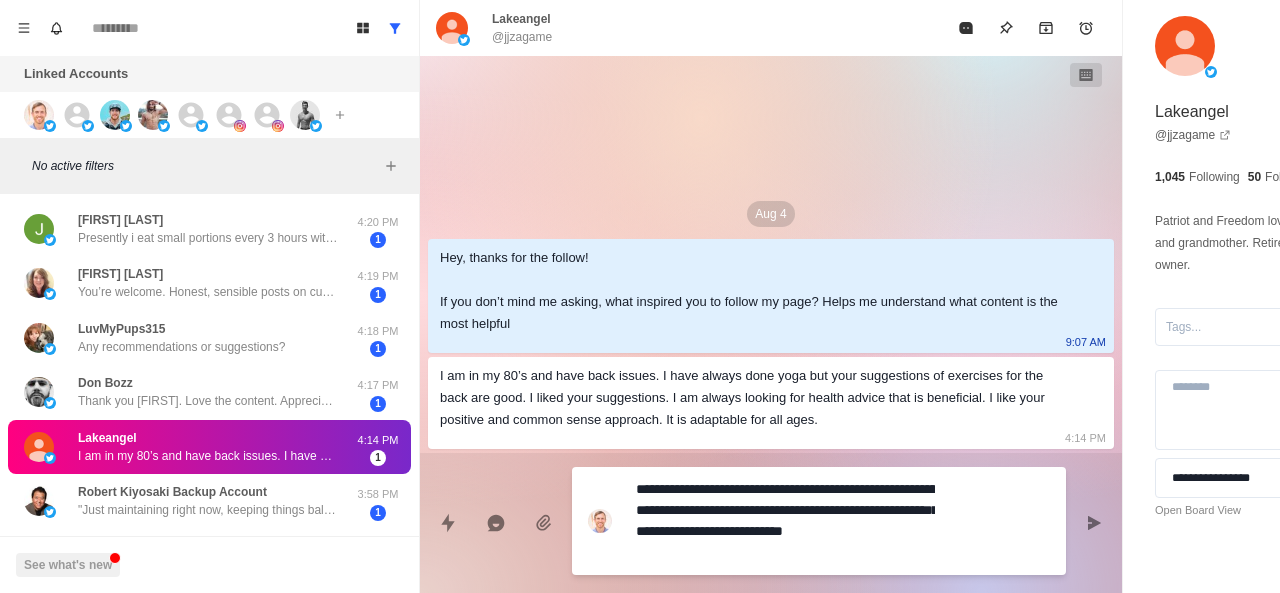 click on "**********" at bounding box center [785, 521] 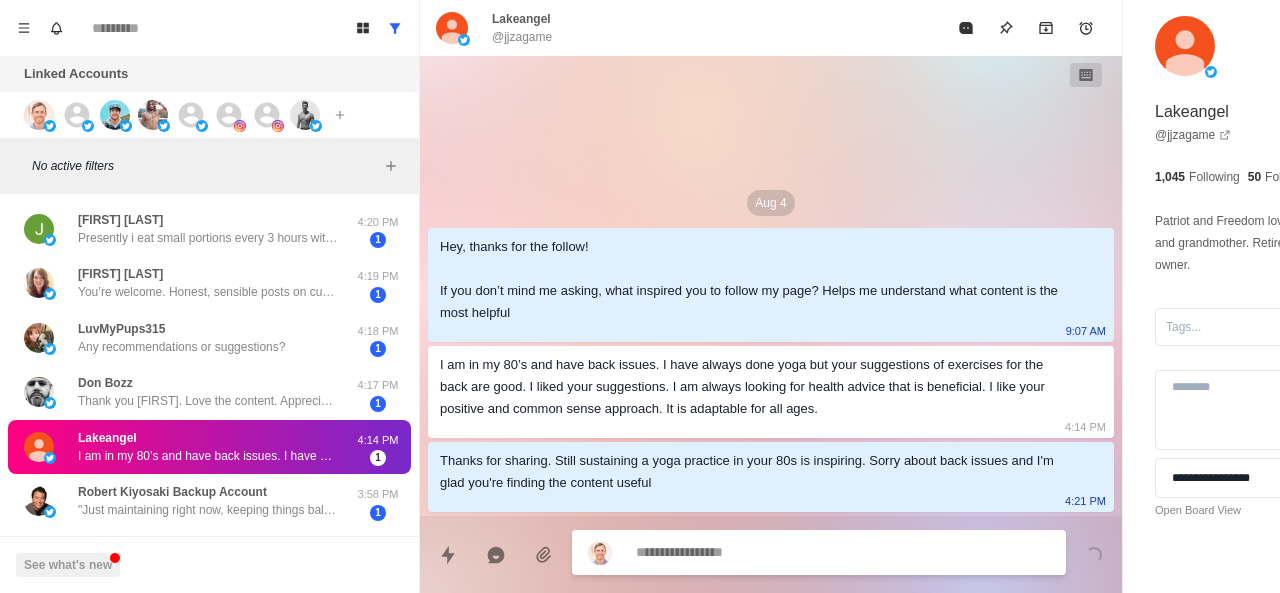 paste on "**********" 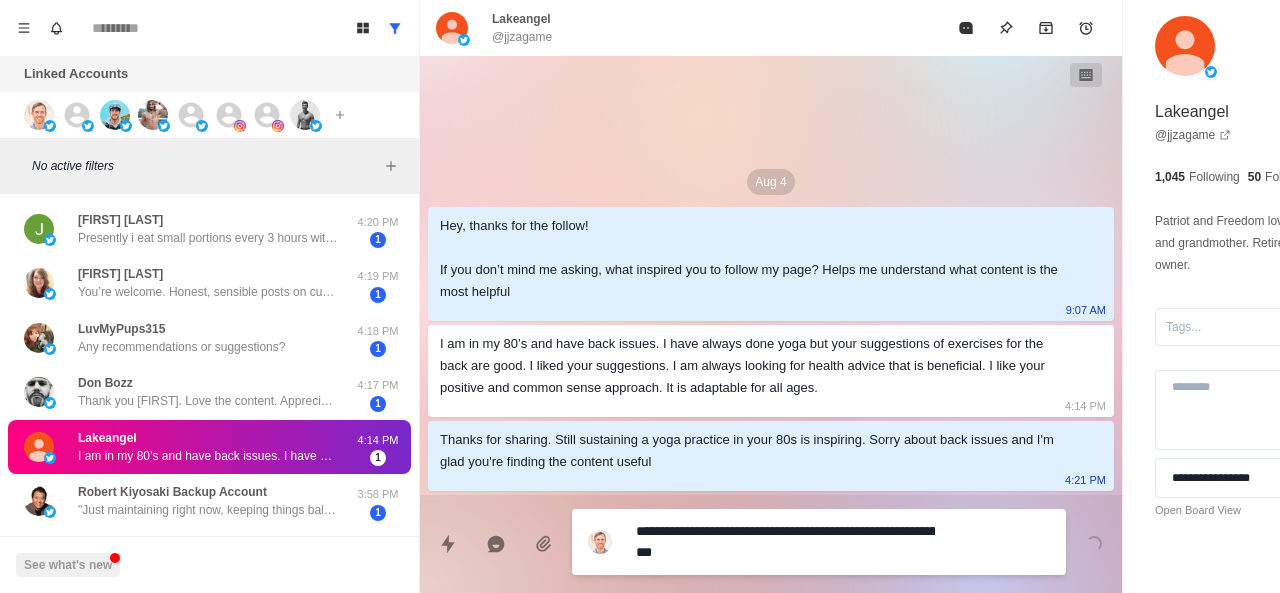 click on "**********" at bounding box center (785, 542) 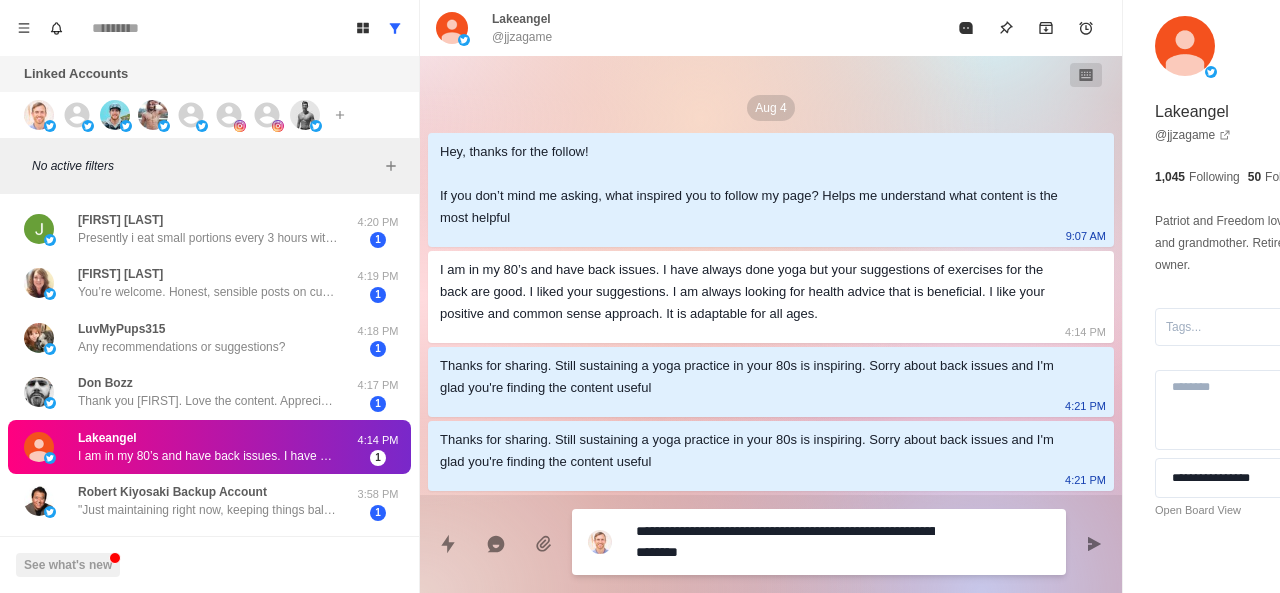 scroll, scrollTop: 10, scrollLeft: 0, axis: vertical 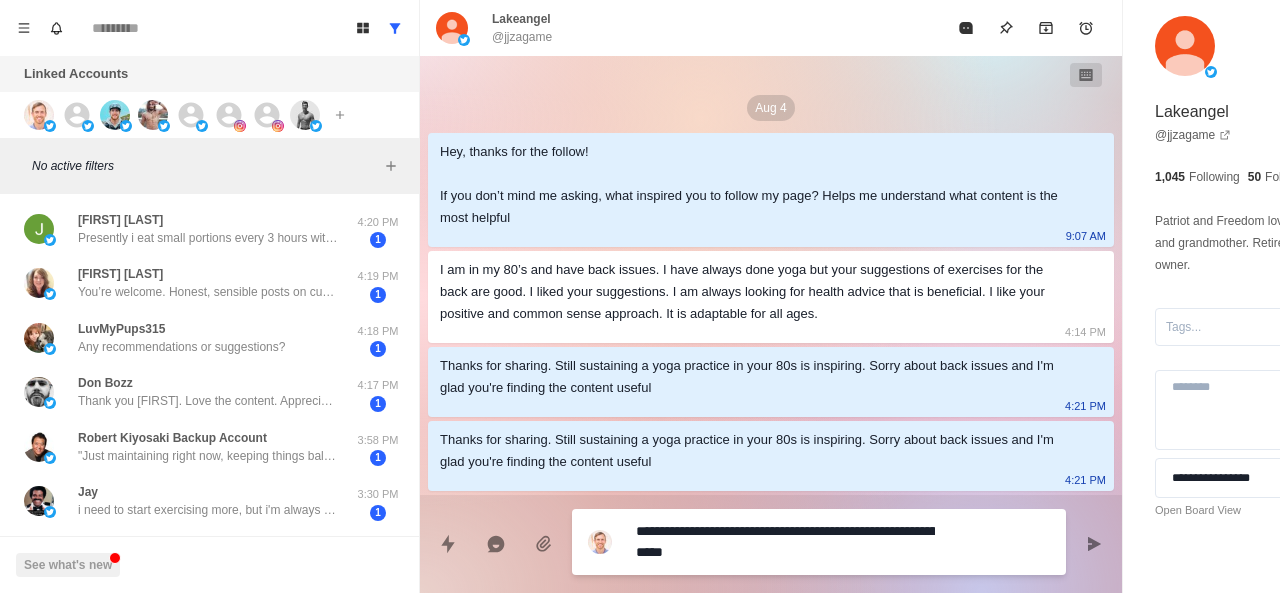 click on "**********" at bounding box center [785, 542] 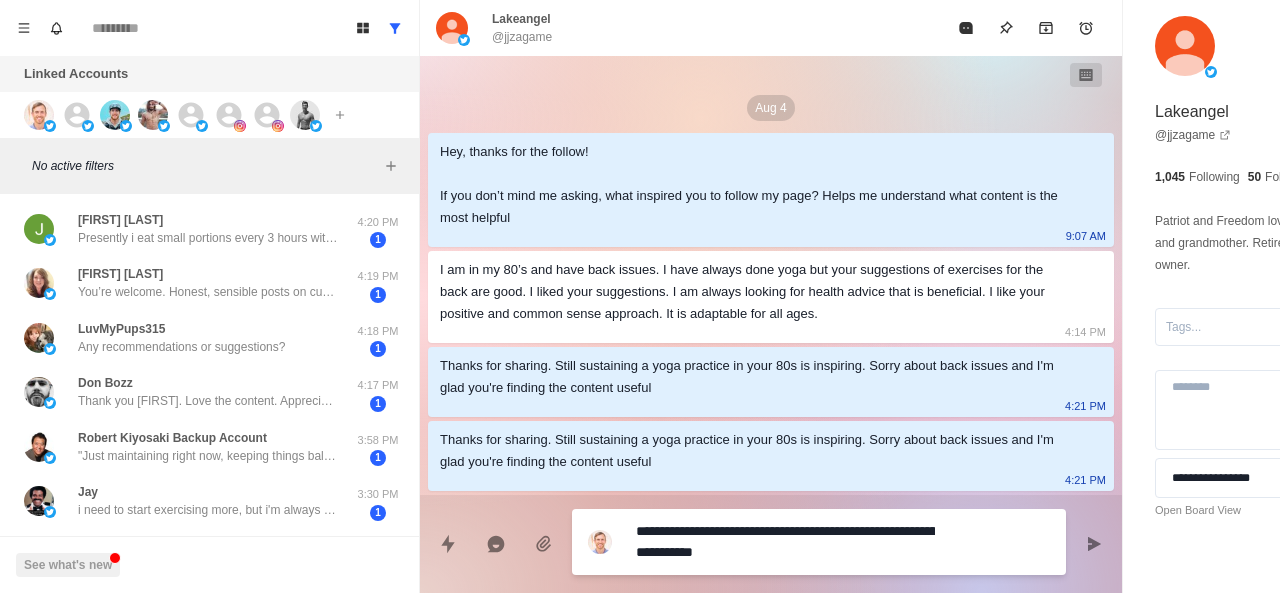 scroll, scrollTop: 0, scrollLeft: 0, axis: both 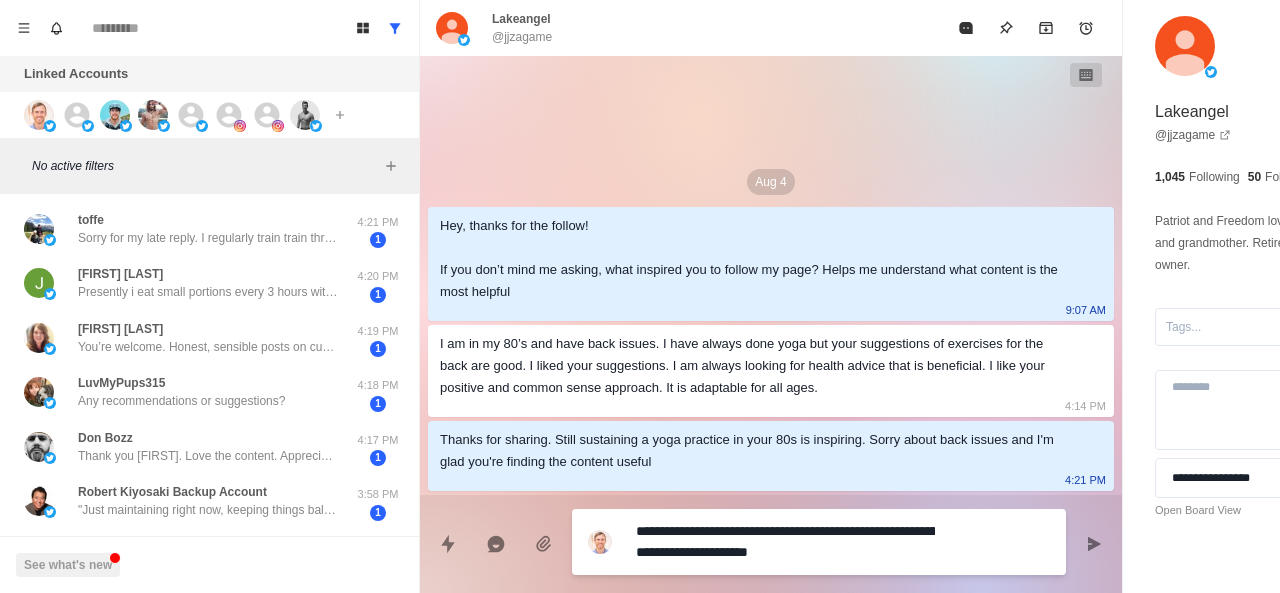 click on "**********" at bounding box center (785, 542) 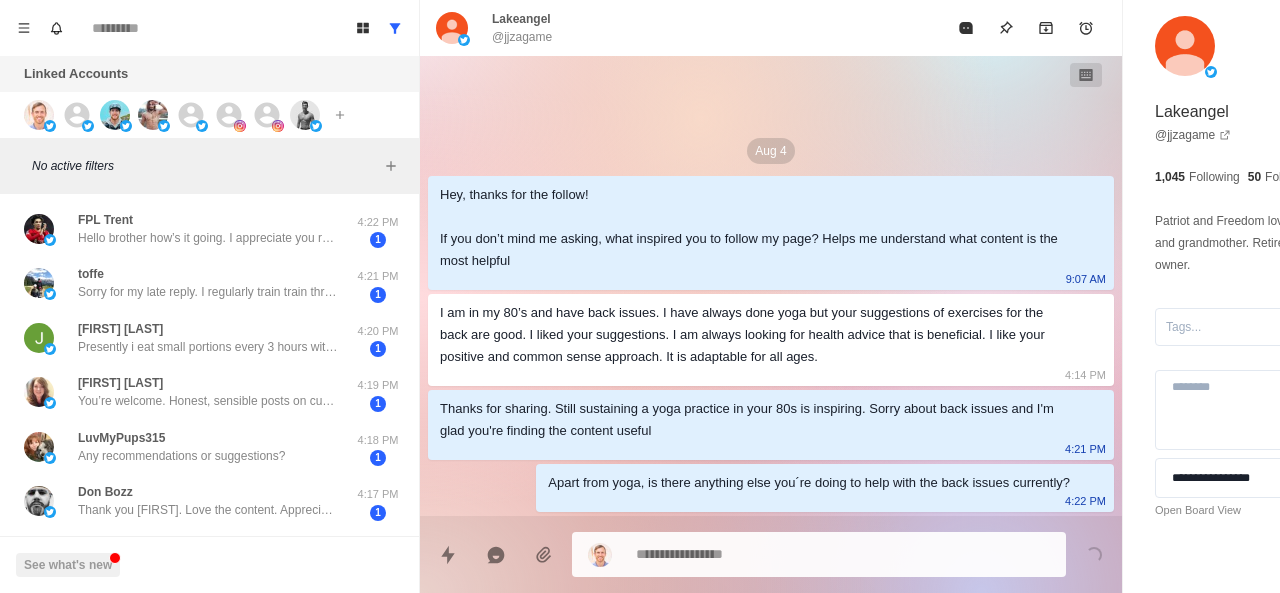 click on "No active filters" at bounding box center (209, 166) 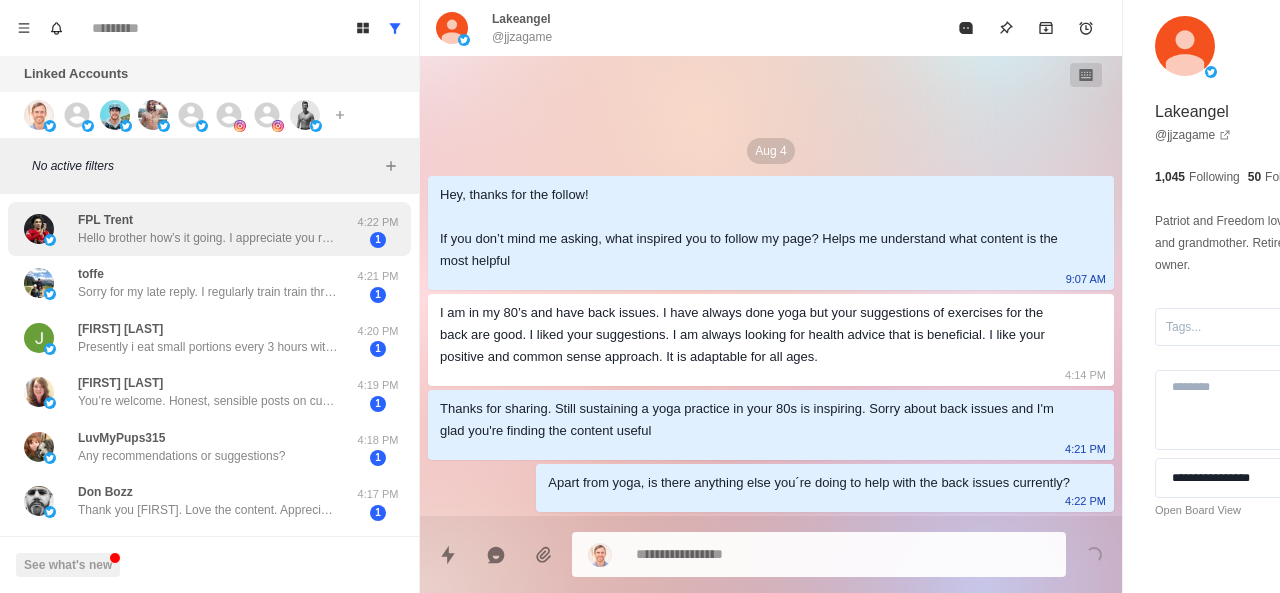 click on "FPL Trent Hello brother how’s it going. I appreciate you reaching out.
I apologize for the late reply, busy life.
I’m a skinny guy trying to put on mass." at bounding box center [208, 229] 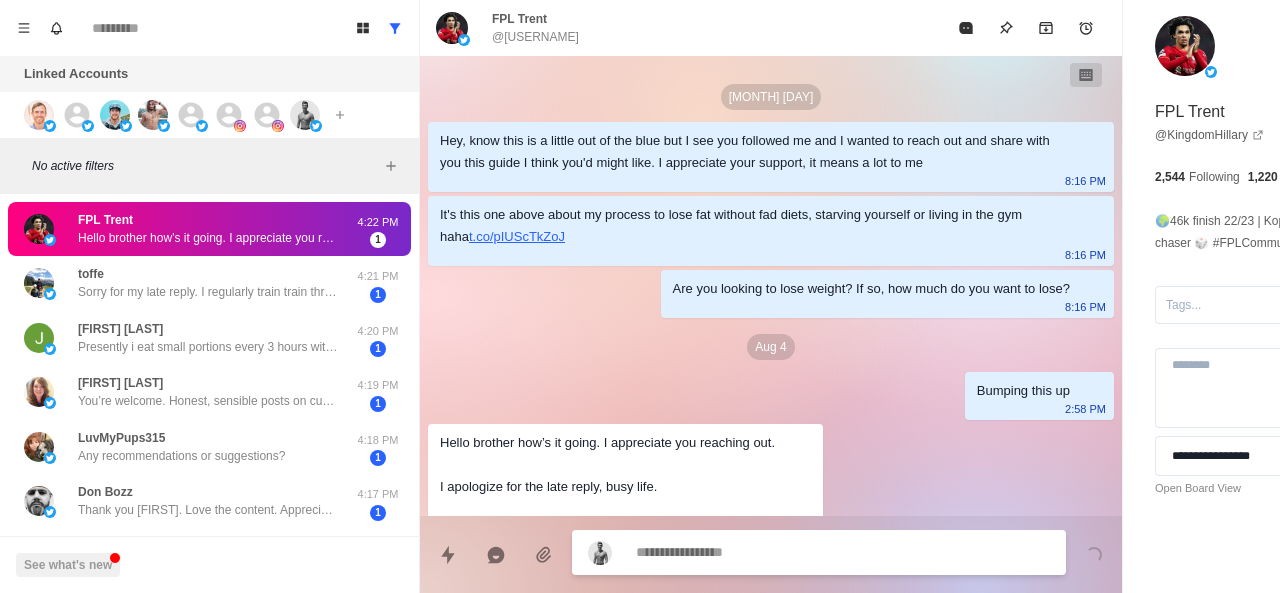 scroll, scrollTop: 70, scrollLeft: 0, axis: vertical 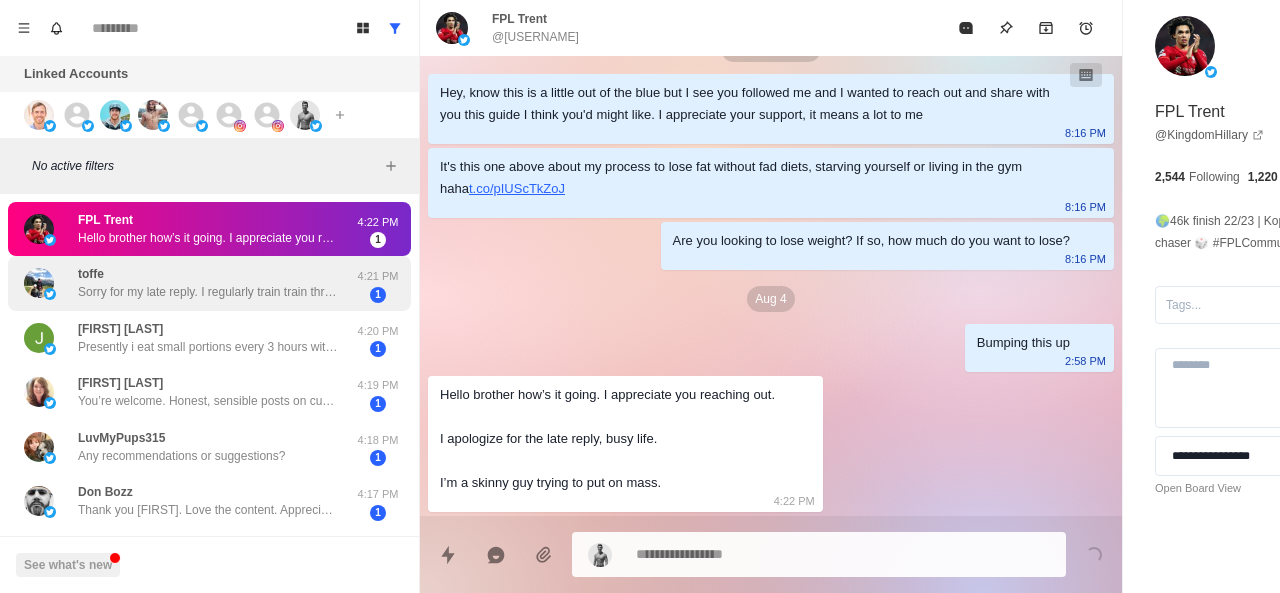 click on "toffe Sorry for my late reply. I regularly train train three times a week, cross training. I’m not very strict with my diet though I’d say I don’t eat much junk. Try to avoid carbs in the evening for instance 4:21 PM 1" at bounding box center (209, 283) 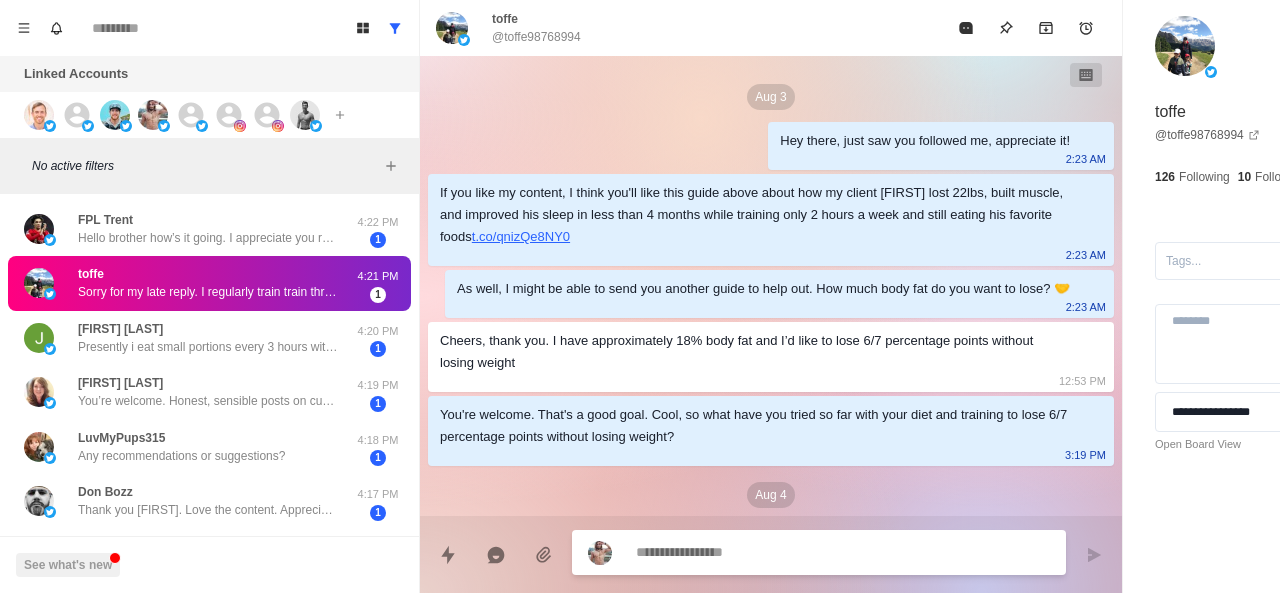 scroll, scrollTop: 174, scrollLeft: 0, axis: vertical 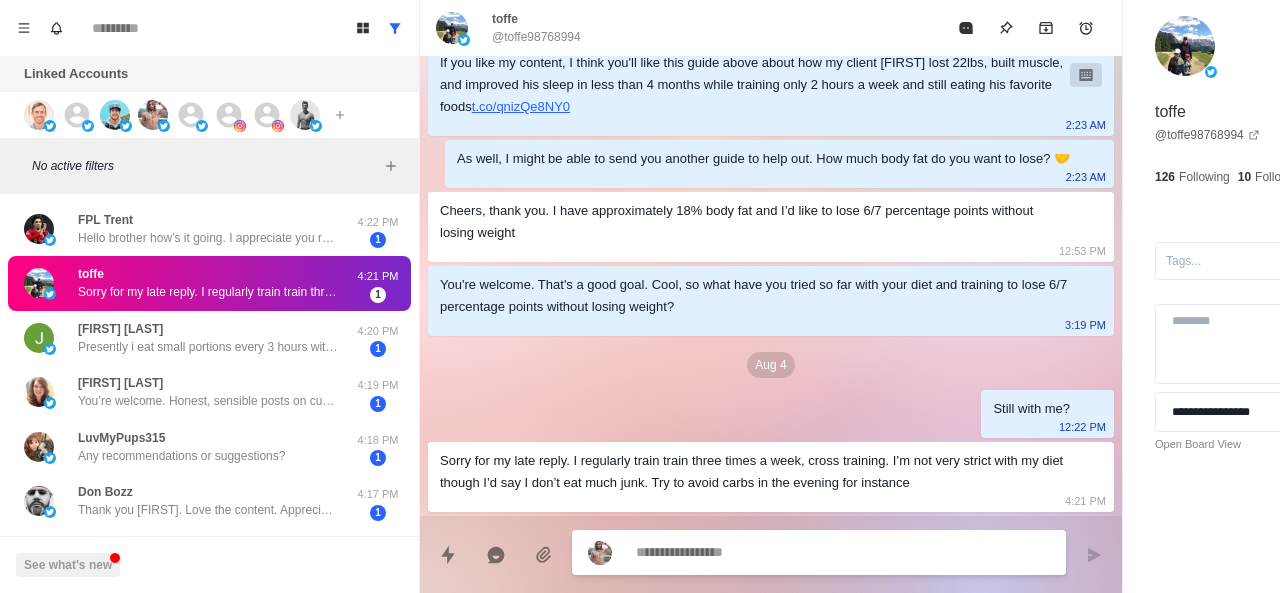 click on "Sorry for my late reply. I regularly train train three times a week, cross training. I’m not very strict with my diet though I’d say I don’t eat much junk. Try to avoid carbs in the evening for instance" at bounding box center (755, 472) 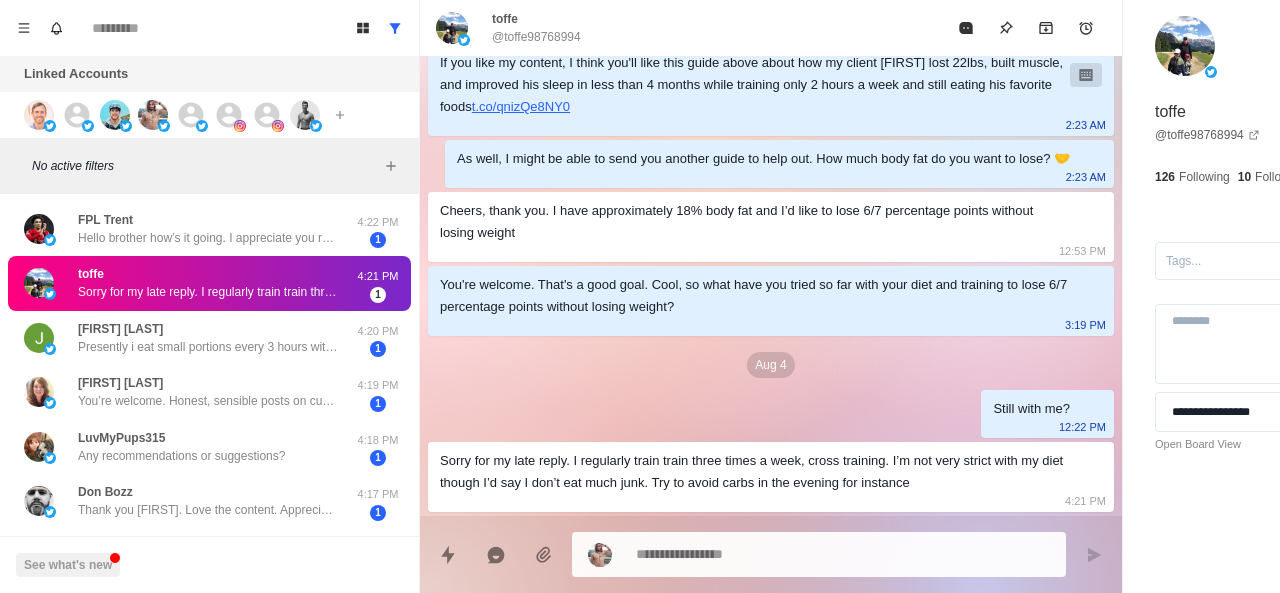 click on "Sorry for my late reply. I regularly train train three times a week, cross training. I’m not very strict with my diet though I’d say I don’t eat much junk. Try to avoid carbs in the evening for instance" at bounding box center (755, 472) 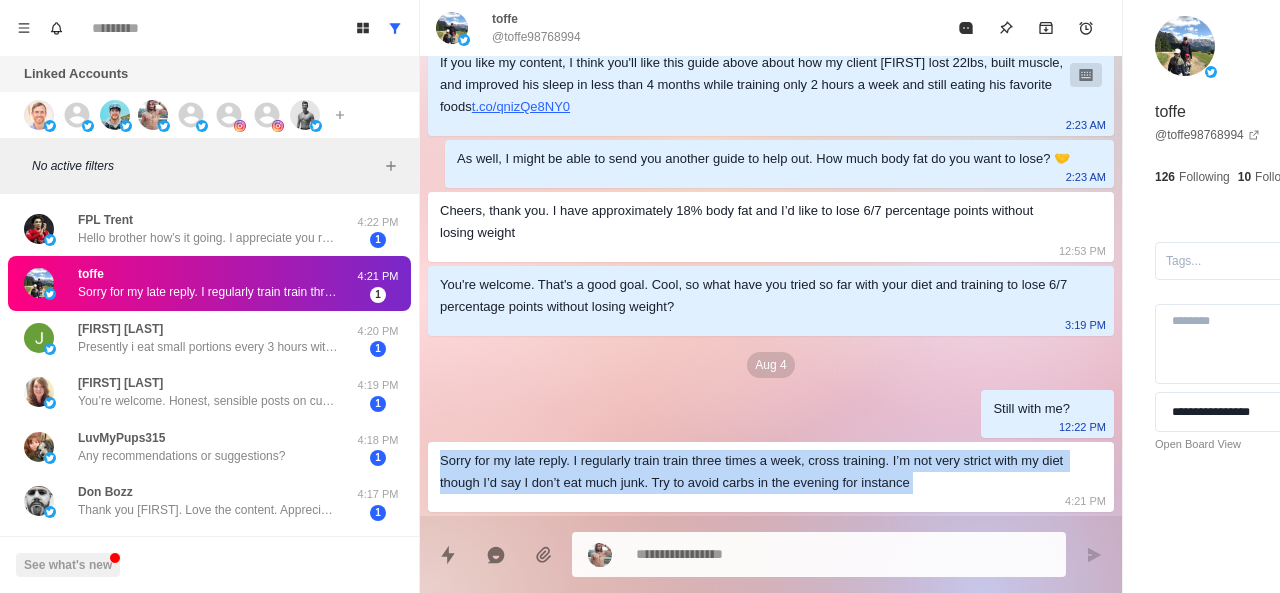 click on "Sorry for my late reply. I regularly train train three times a week, cross training. I’m not very strict with my diet though I’d say I don’t eat much junk. Try to avoid carbs in the evening for instance" at bounding box center (755, 472) 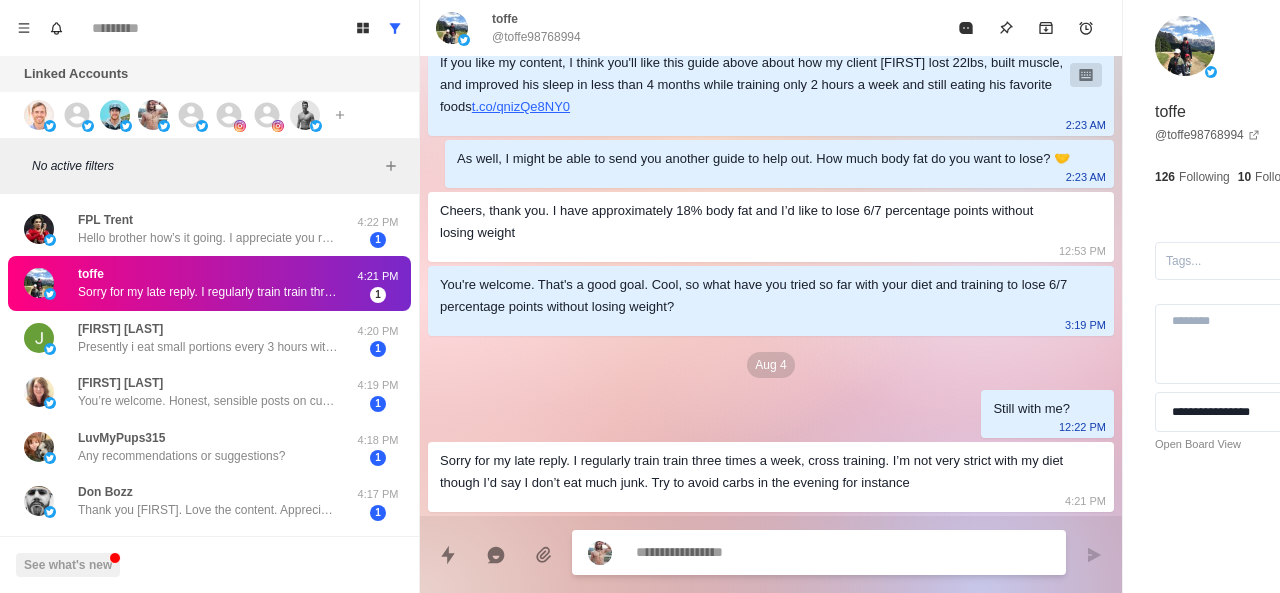 click at bounding box center (785, 552) 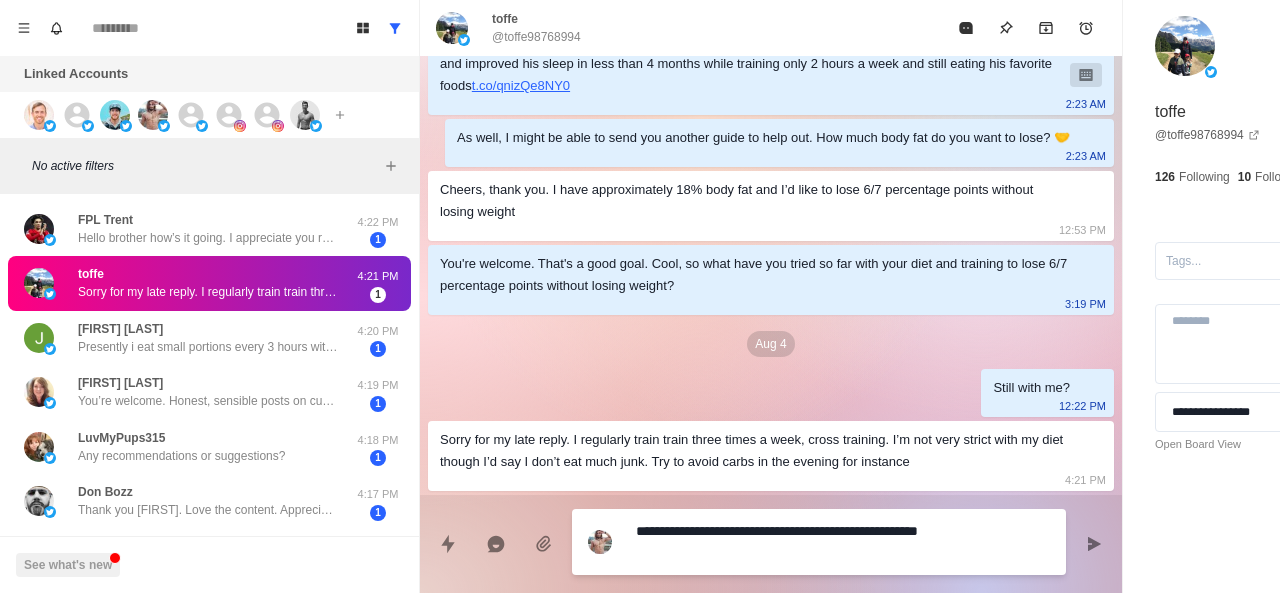 click on "**********" at bounding box center [785, 542] 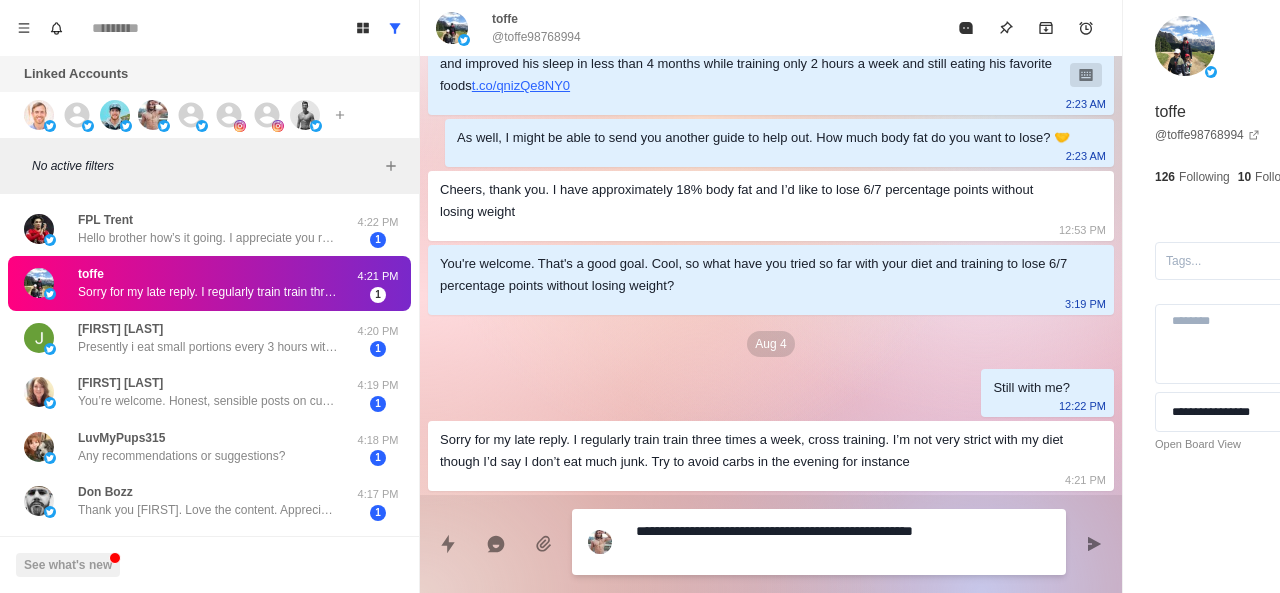 click on "**********" at bounding box center [785, 542] 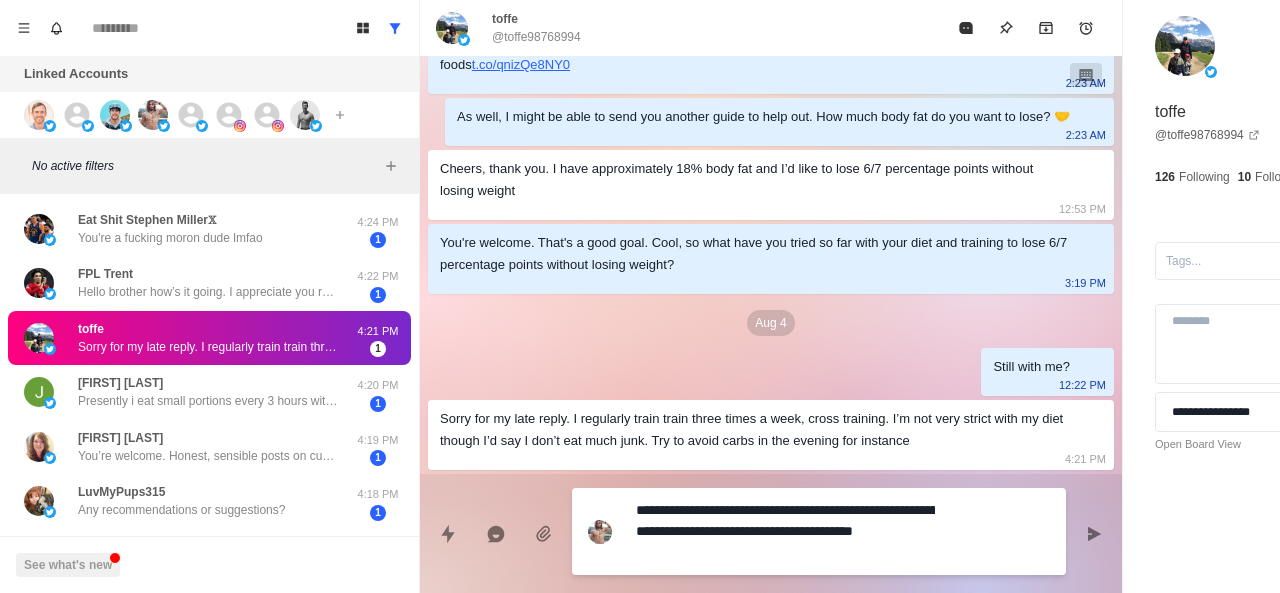 scroll, scrollTop: 216, scrollLeft: 0, axis: vertical 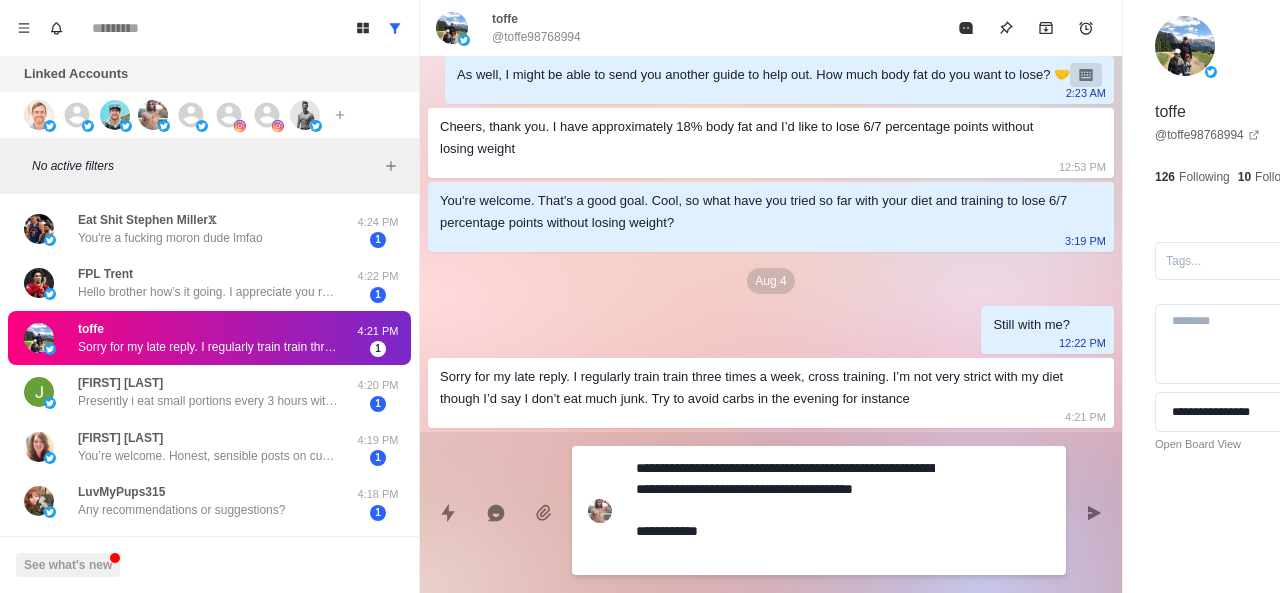 click on "**********" at bounding box center [785, 510] 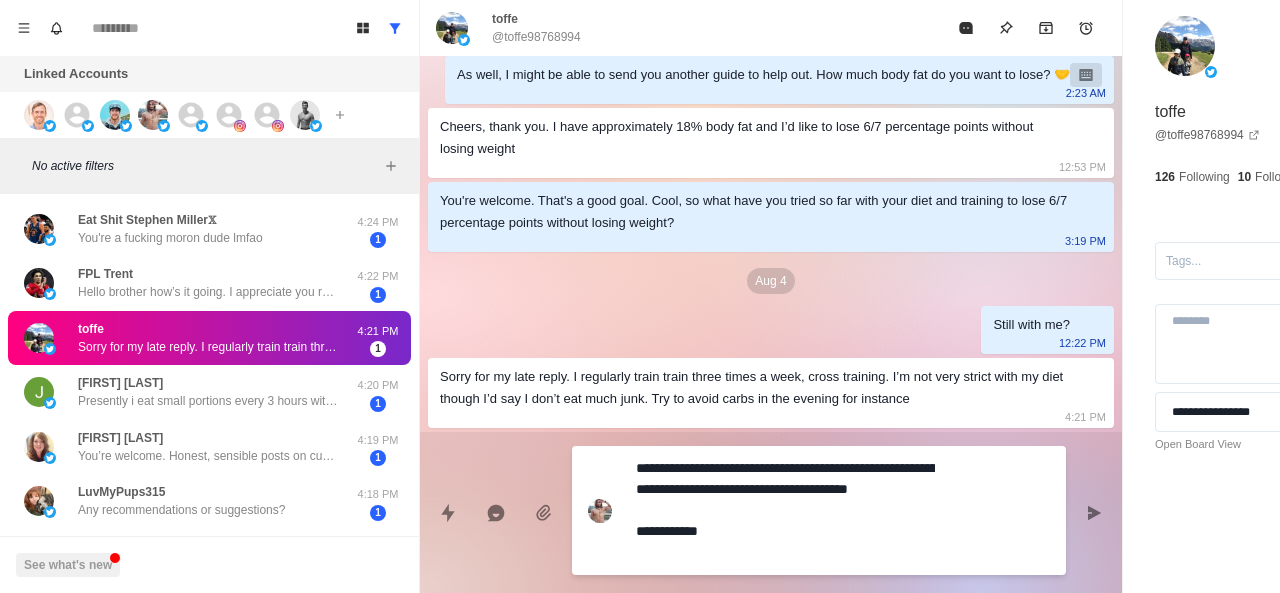 click on "**********" at bounding box center (785, 510) 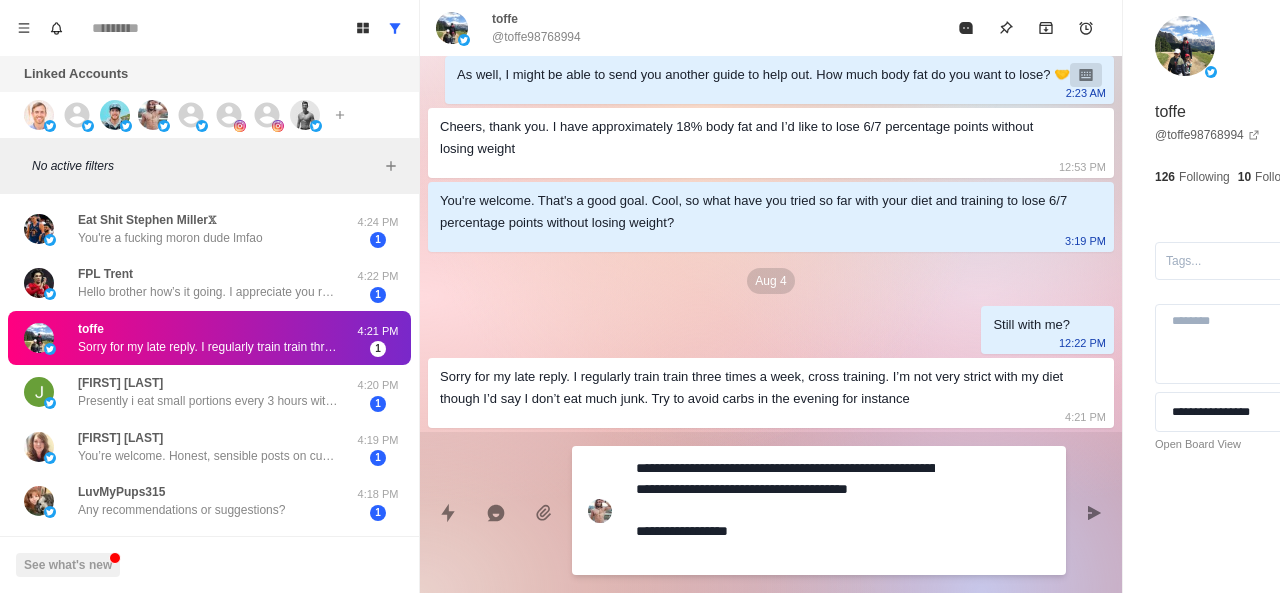 scroll, scrollTop: 258, scrollLeft: 0, axis: vertical 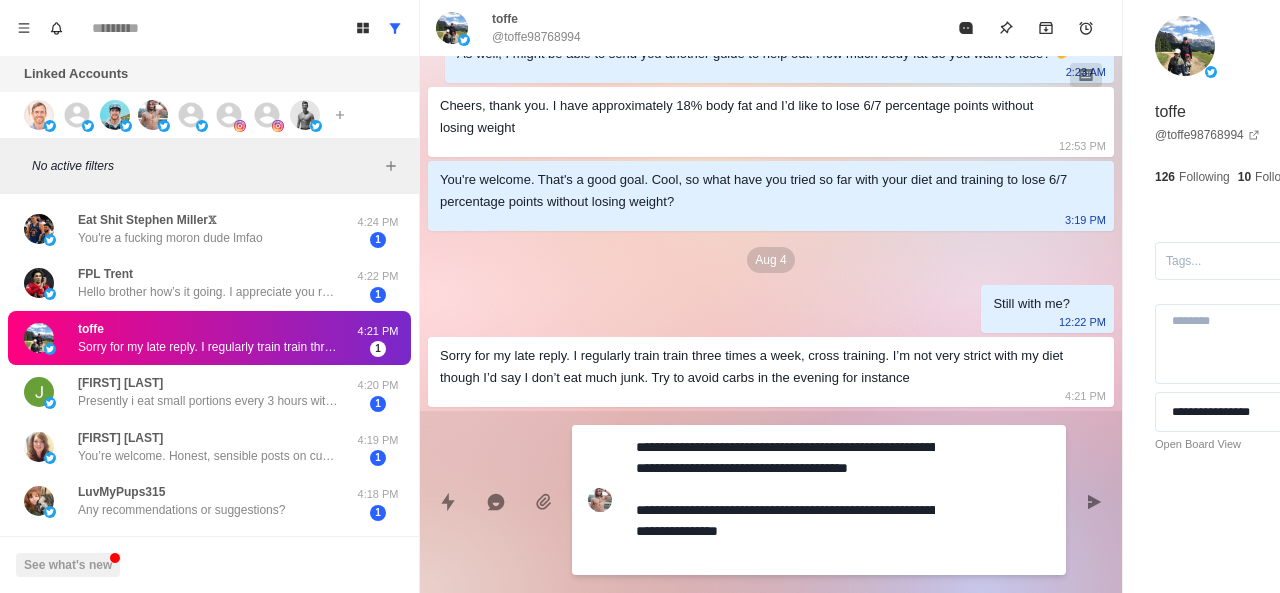 click on "**********" at bounding box center (785, 500) 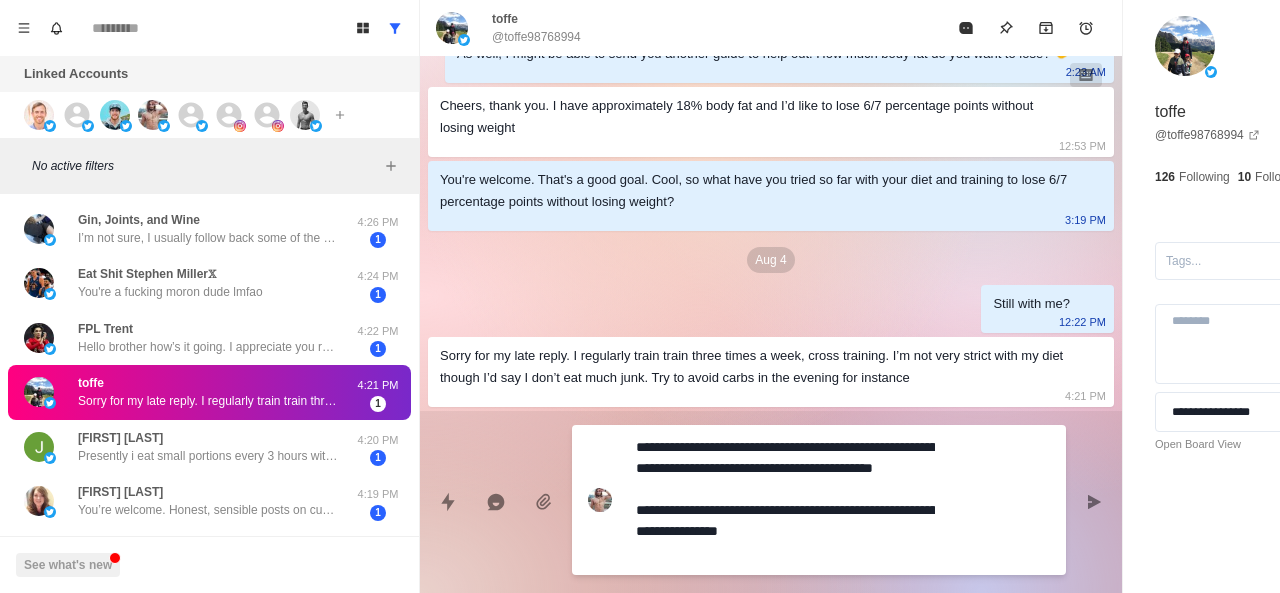 click on "**********" at bounding box center [785, 500] 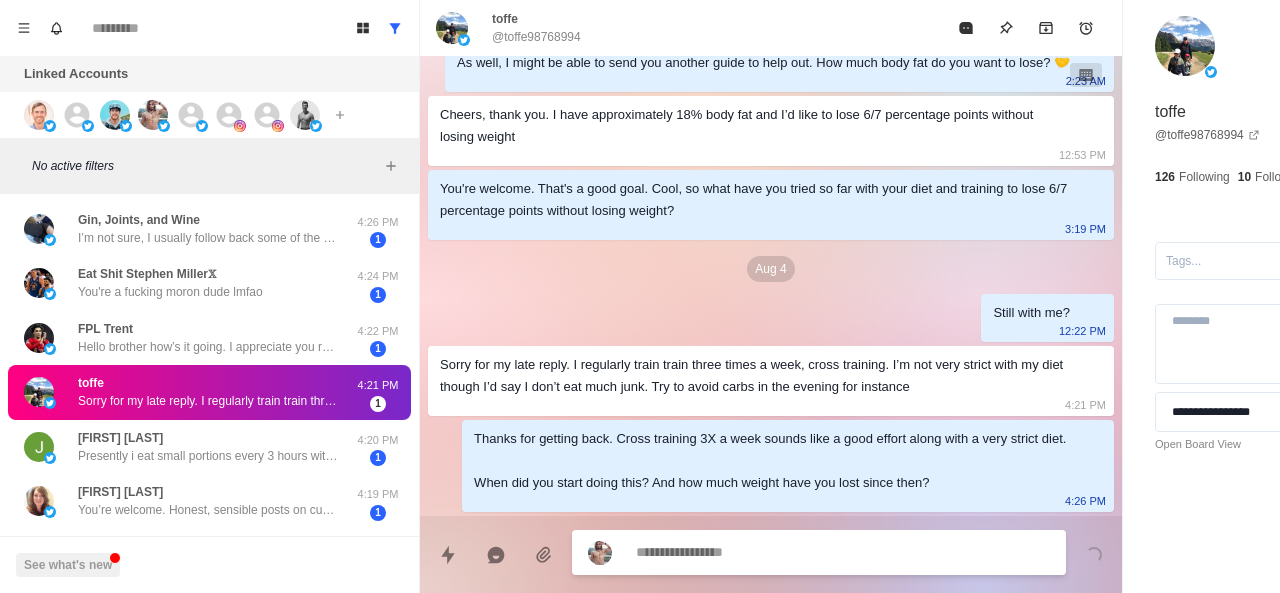 scroll, scrollTop: 292, scrollLeft: 0, axis: vertical 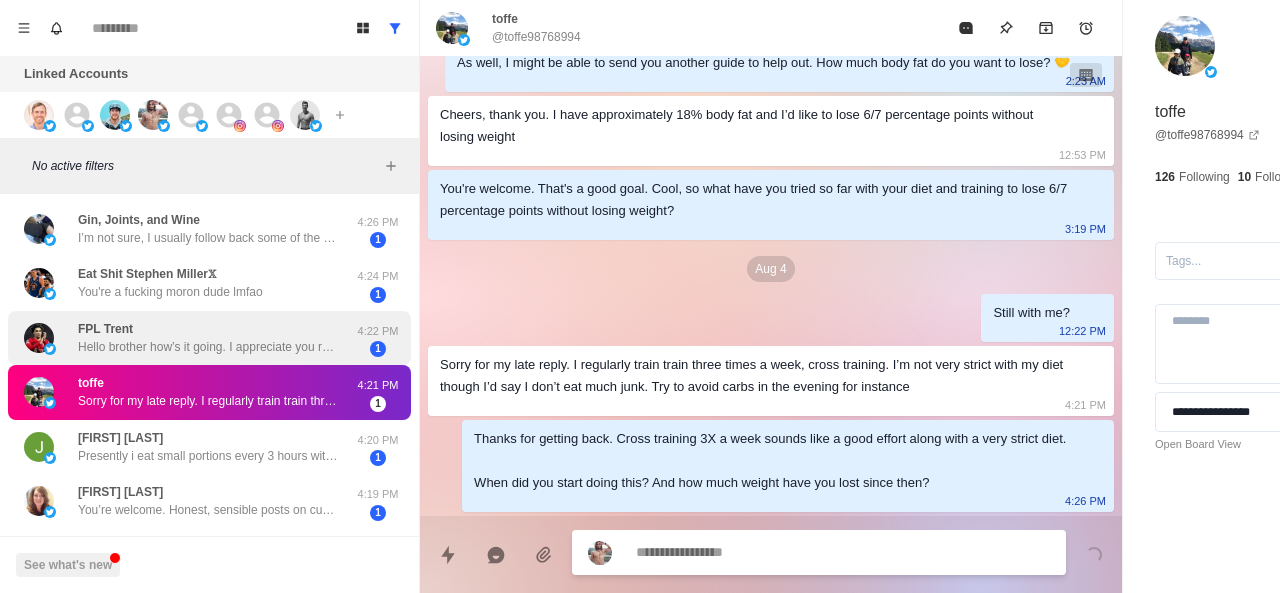 click on "Hello brother how’s it going. I appreciate you reaching out.
I apologize for the late reply, busy life.
I’m a skinny guy trying to put on mass." at bounding box center [208, 347] 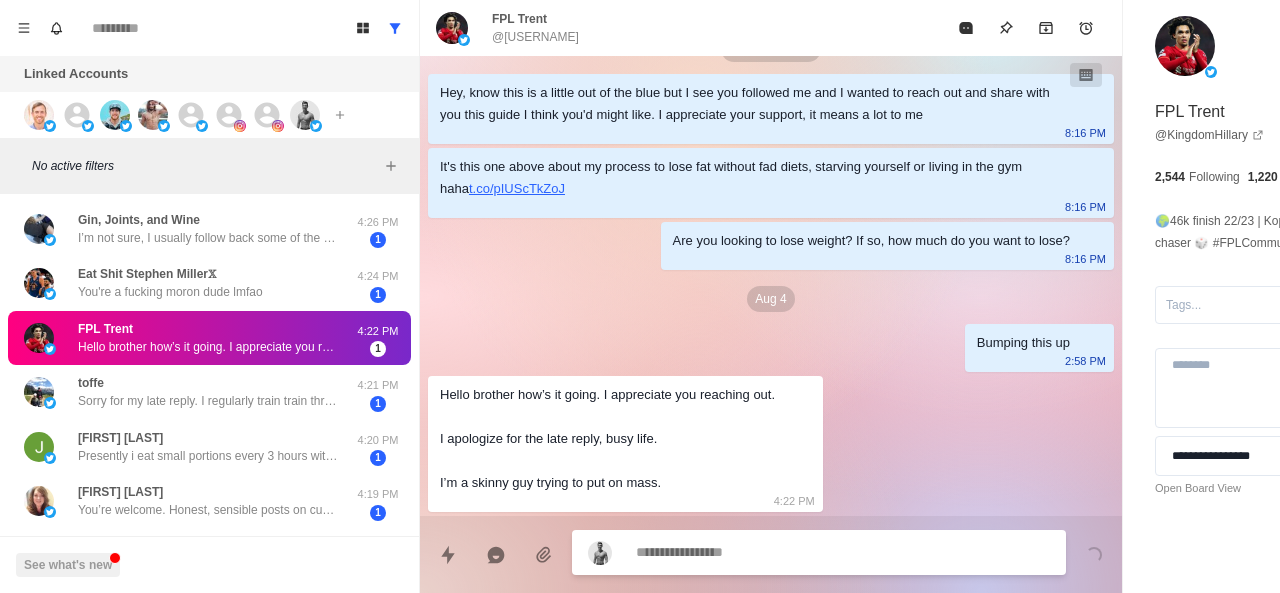scroll, scrollTop: 70, scrollLeft: 0, axis: vertical 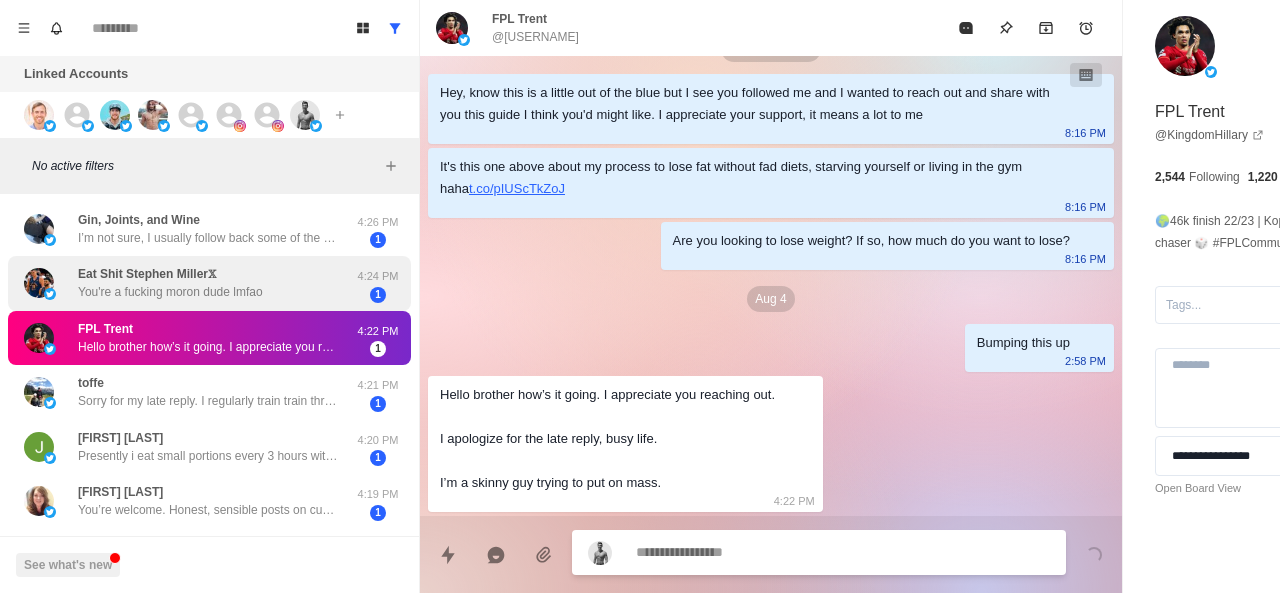 click on "Eat Shit Stephen Miller𝕏 You're a fucking moron dude lmfao 4:24 PM 1" at bounding box center [209, 283] 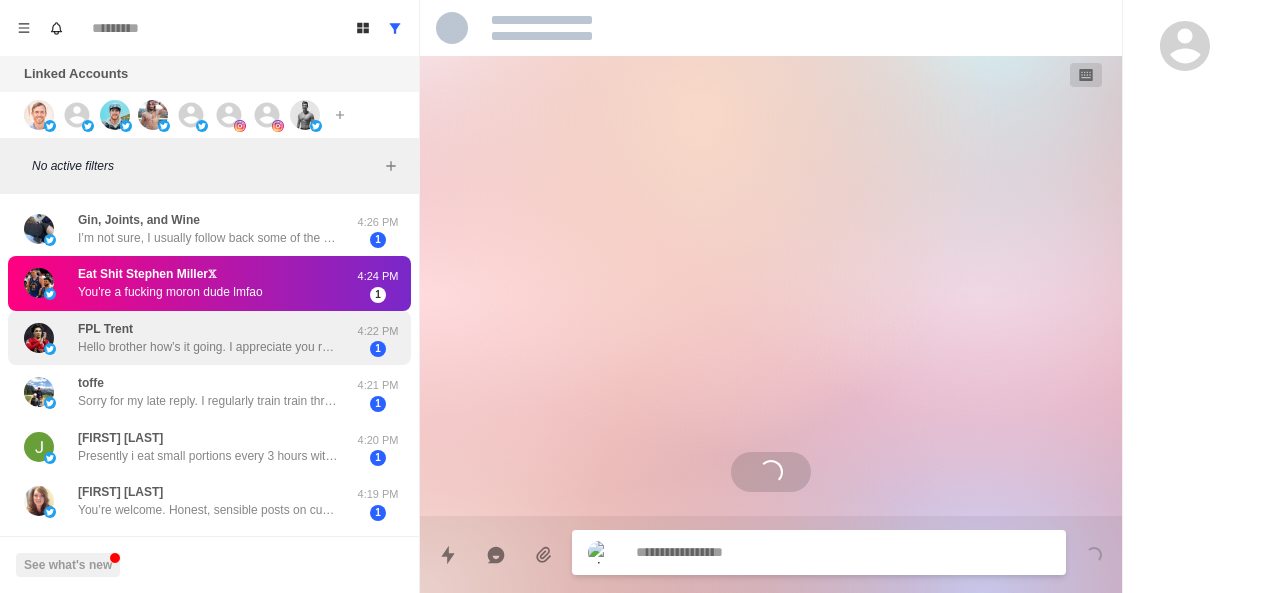 scroll, scrollTop: 0, scrollLeft: 0, axis: both 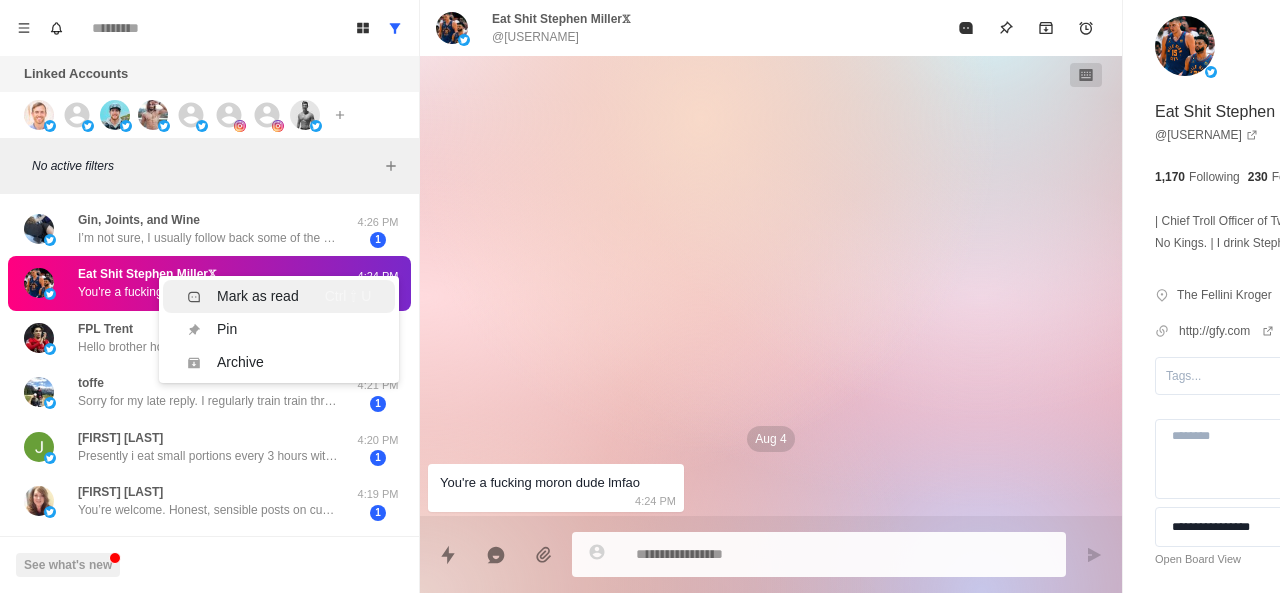 click on "Mark as read" at bounding box center [258, 296] 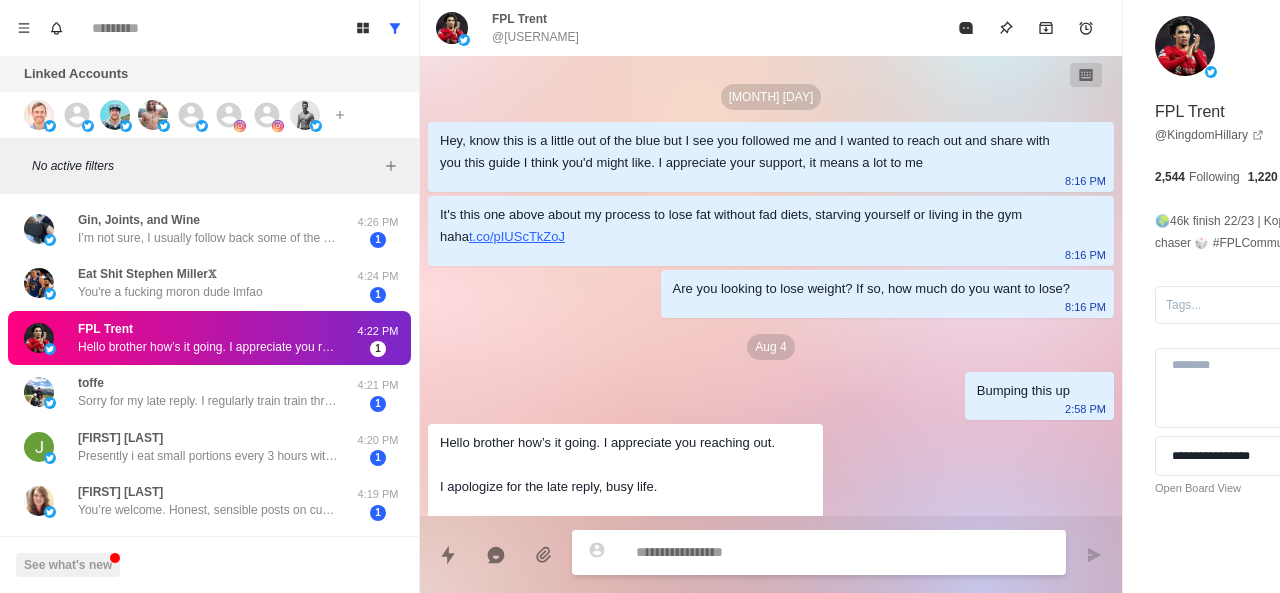 scroll, scrollTop: 70, scrollLeft: 0, axis: vertical 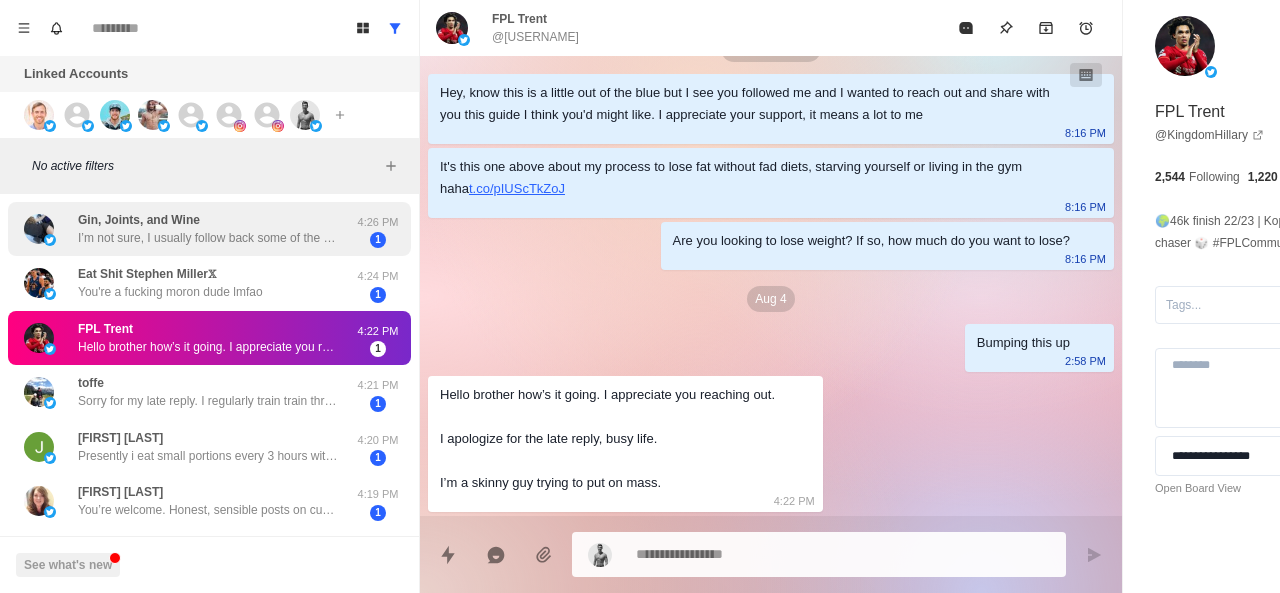 click on "Gin, Joints, and Wine" at bounding box center [139, 220] 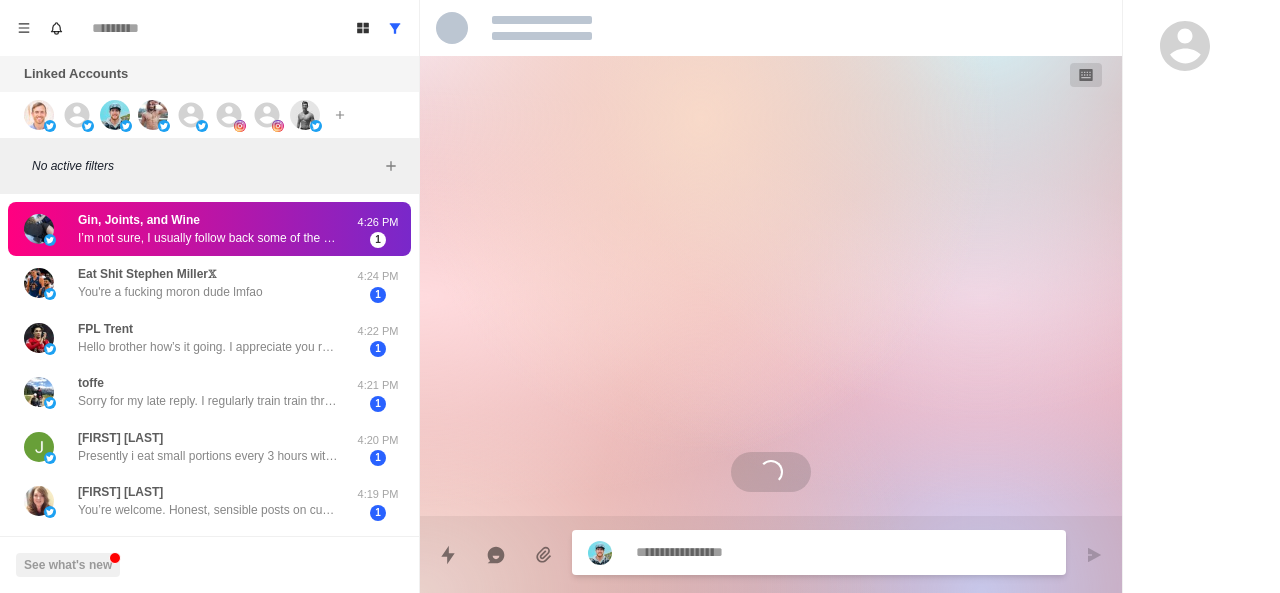 scroll, scrollTop: 0, scrollLeft: 0, axis: both 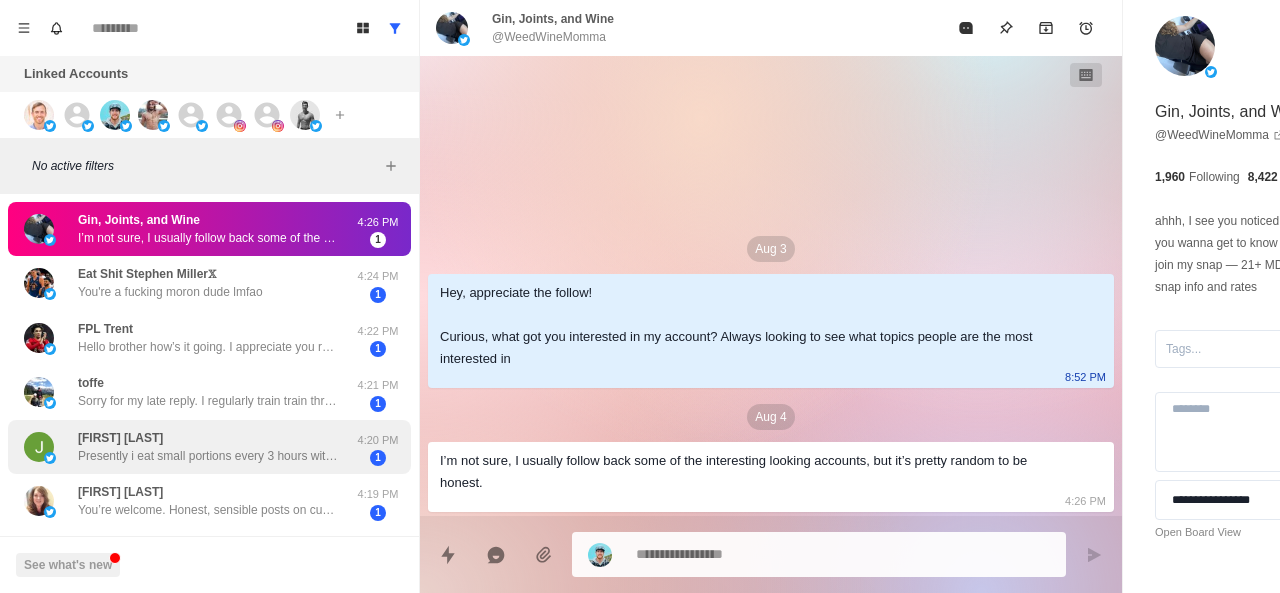 click on "James Brannon Presently i eat small portions every 3 hours with a regular meal per day. Eating eggs, nuts,yogurt, steak,chicken, most carbs complex polysaccharides. I don’t drink Etoh. Drink water tea coffee.
Ot pt 2x per week.
Body weight core and balance 4:20 PM 1" at bounding box center (209, 447) 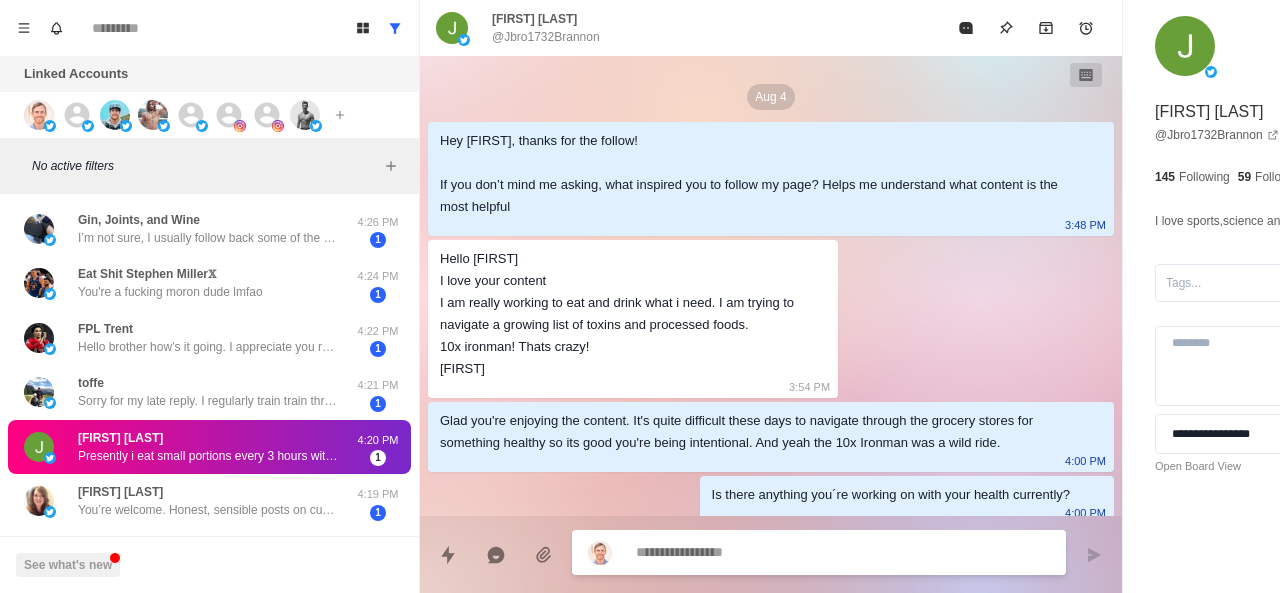 scroll, scrollTop: 410, scrollLeft: 0, axis: vertical 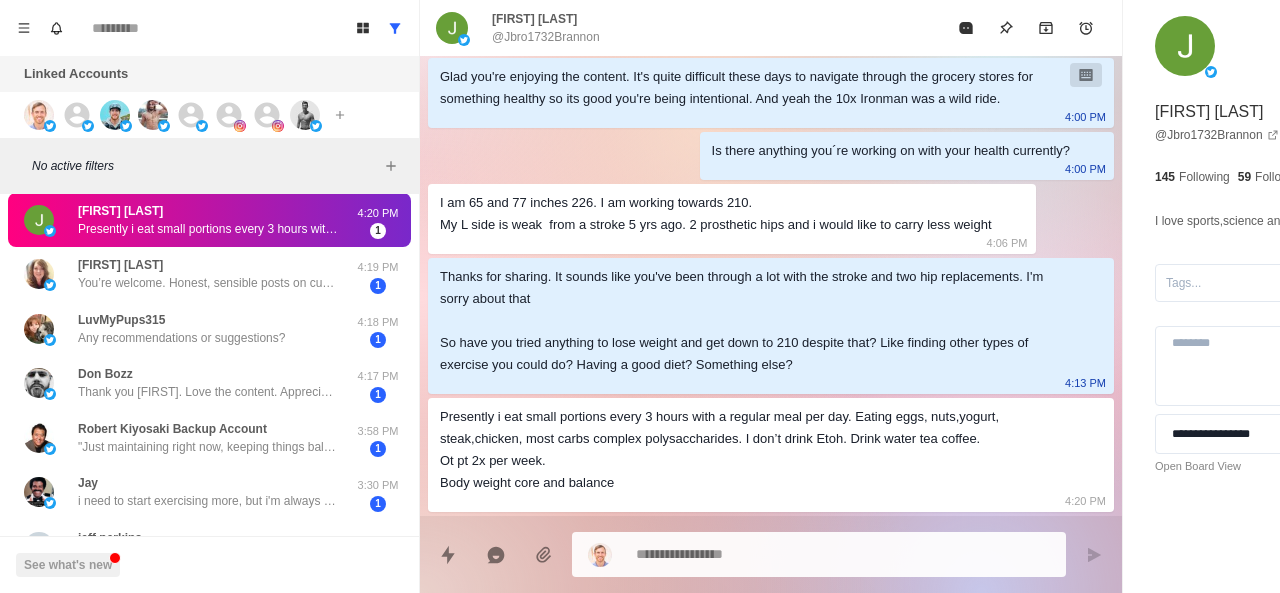 click on "Presently i eat small portions every 3 hours with a regular meal per day. Eating eggs, nuts,yogurt, steak,chicken, most carbs complex polysaccharides. I don’t drink Etoh. Drink water tea coffee.
Ot pt 2x per week.
Body weight core and balance" at bounding box center [755, 450] 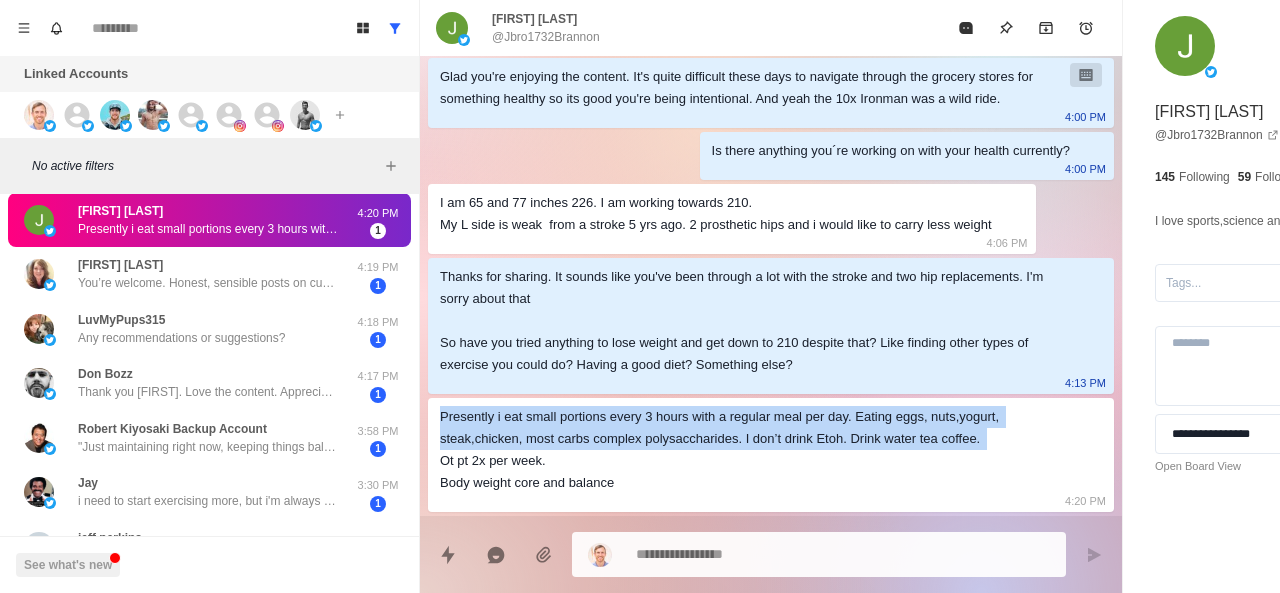 click on "Presently i eat small portions every 3 hours with a regular meal per day. Eating eggs, nuts,yogurt, steak,chicken, most carbs complex polysaccharides. I don’t drink Etoh. Drink water tea coffee.
Ot pt 2x per week.
Body weight core and balance" at bounding box center (755, 450) 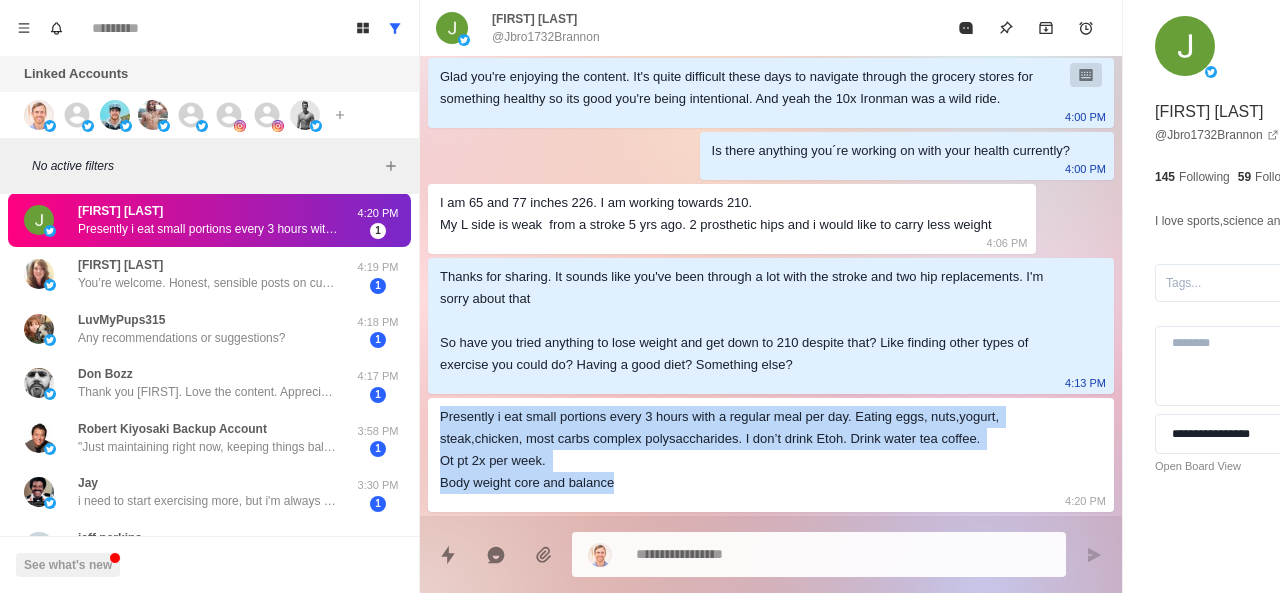 drag, startPoint x: 433, startPoint y: 391, endPoint x: 610, endPoint y: 481, distance: 198.56737 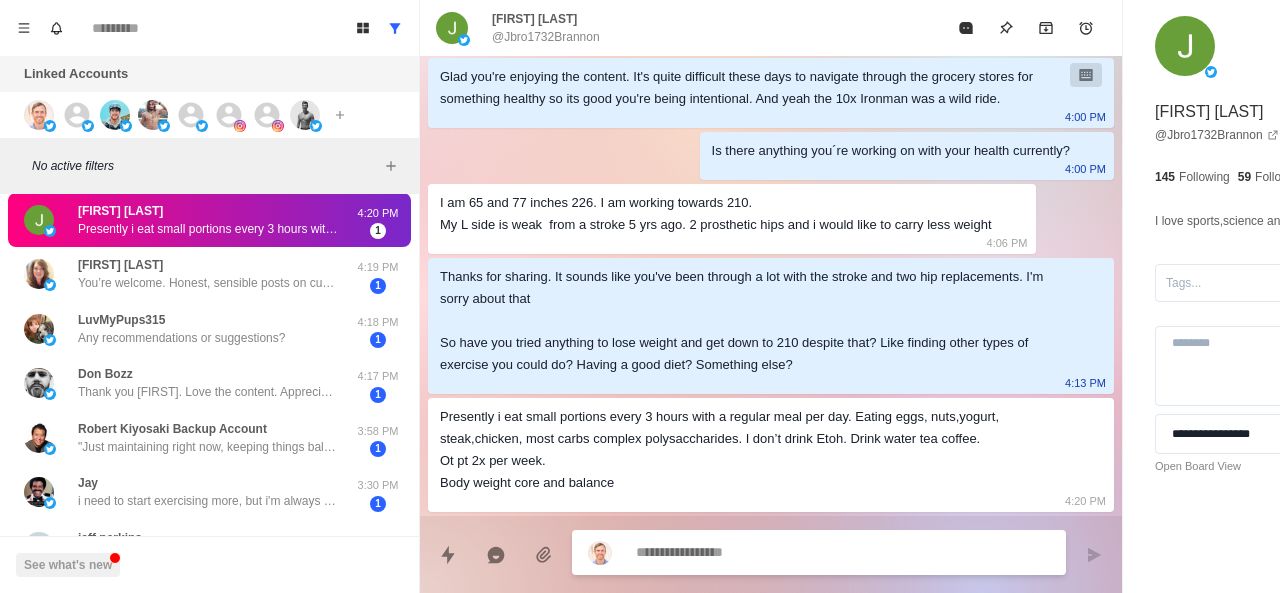 click at bounding box center (785, 552) 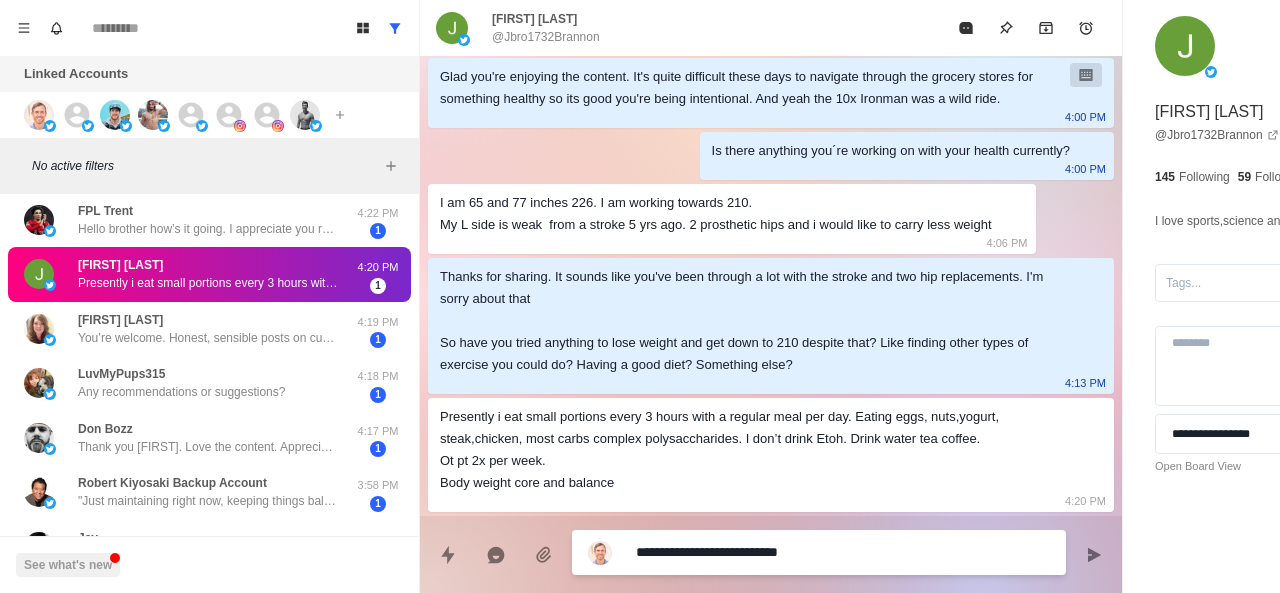scroll, scrollTop: 172, scrollLeft: 0, axis: vertical 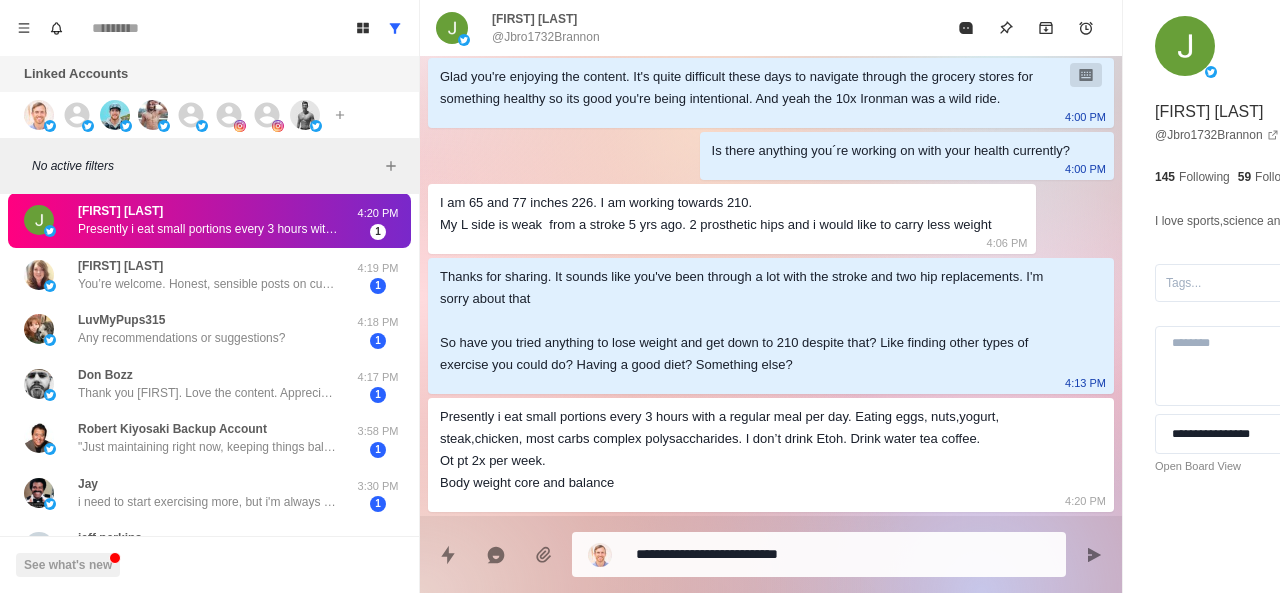 click on "Thanks for sharing. It sounds like you've been through a lot with the stroke and two hip replacements. I'm sorry about that
So have you tried anything to lose weight and get down to 210 despite that? Like finding other types of exercise you could do? Having a good diet? Something else?" at bounding box center [755, 321] 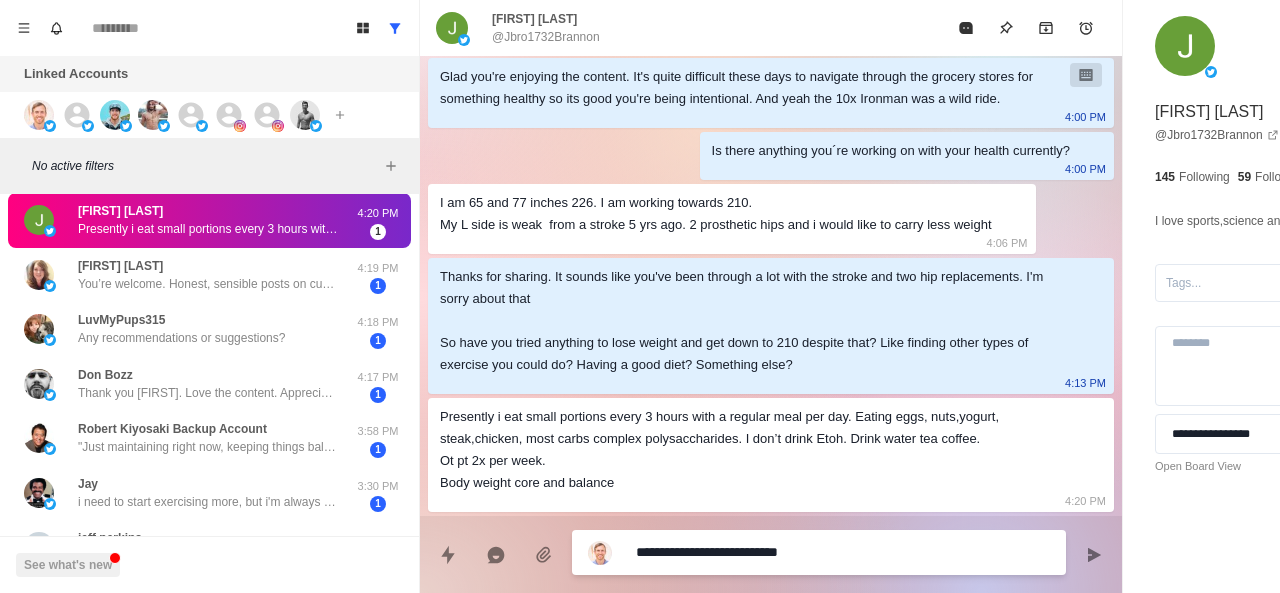 click on "**********" at bounding box center [785, 552] 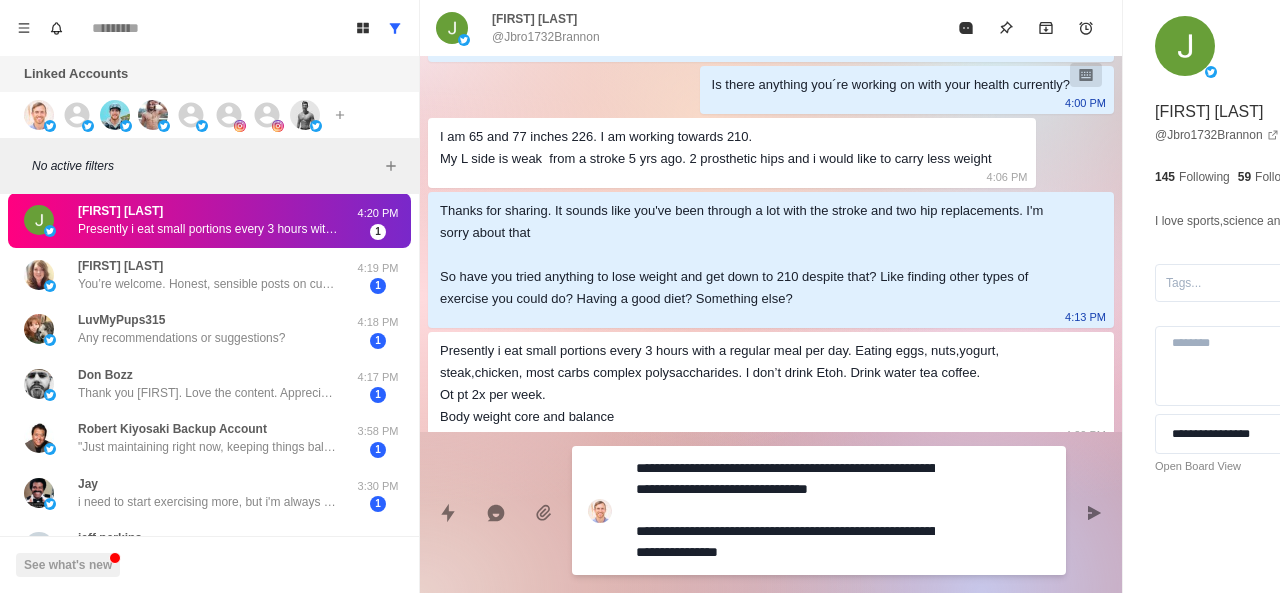 scroll, scrollTop: 20, scrollLeft: 0, axis: vertical 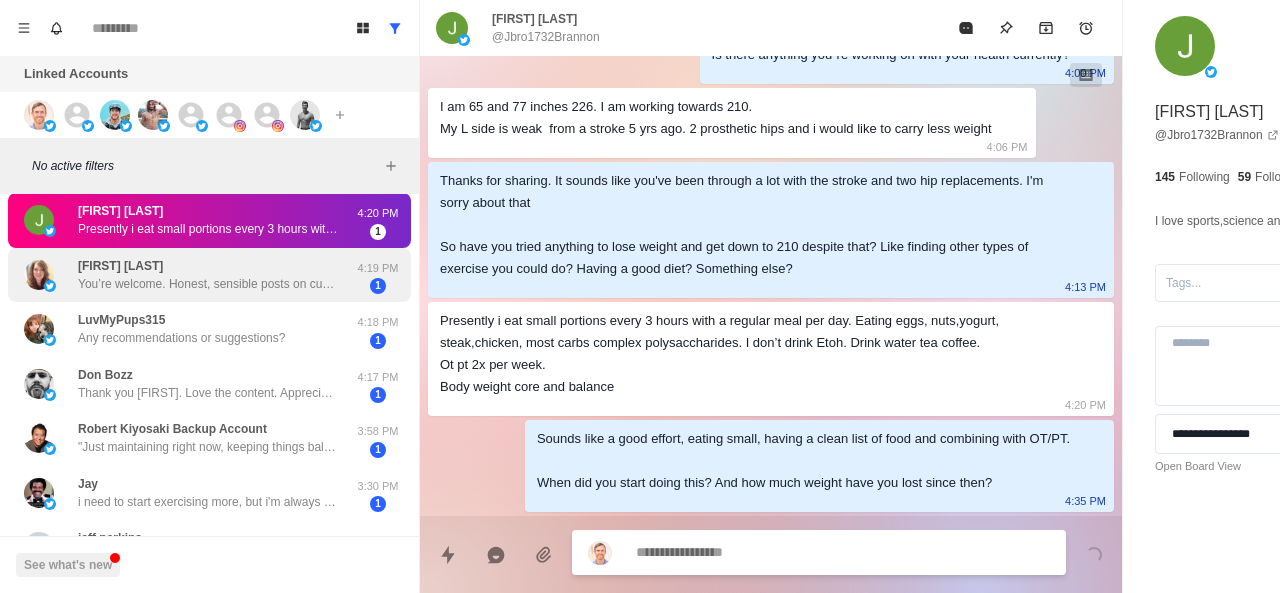click on "You’re welcome. Honest, sensible posts on current events." at bounding box center (208, 284) 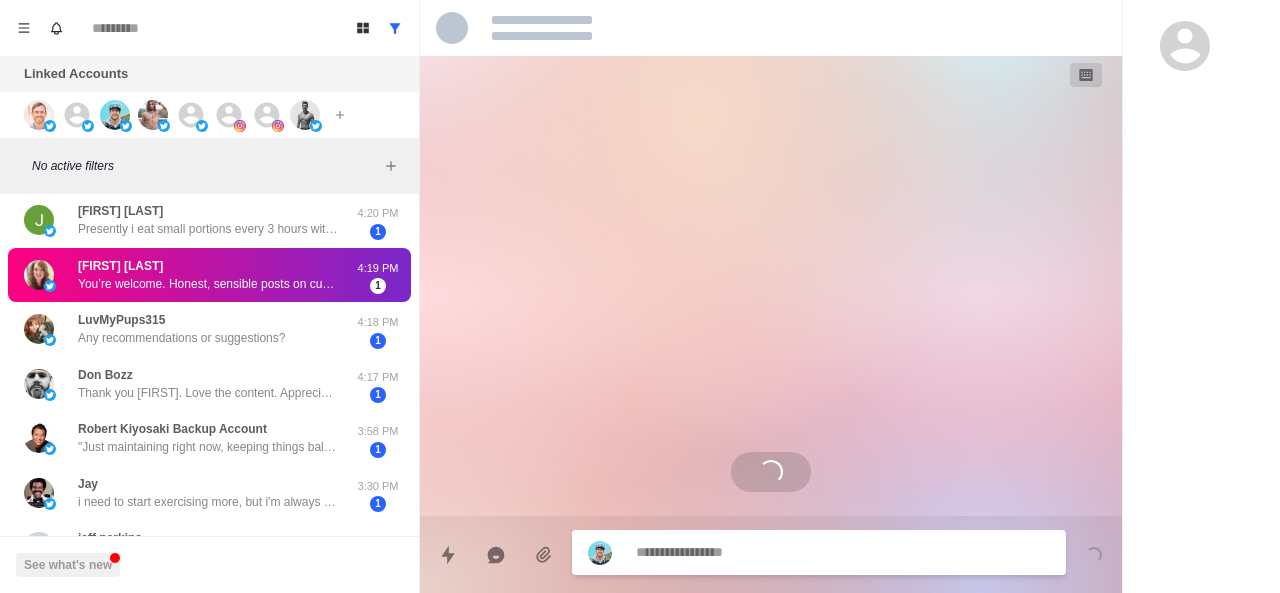 scroll, scrollTop: 0, scrollLeft: 0, axis: both 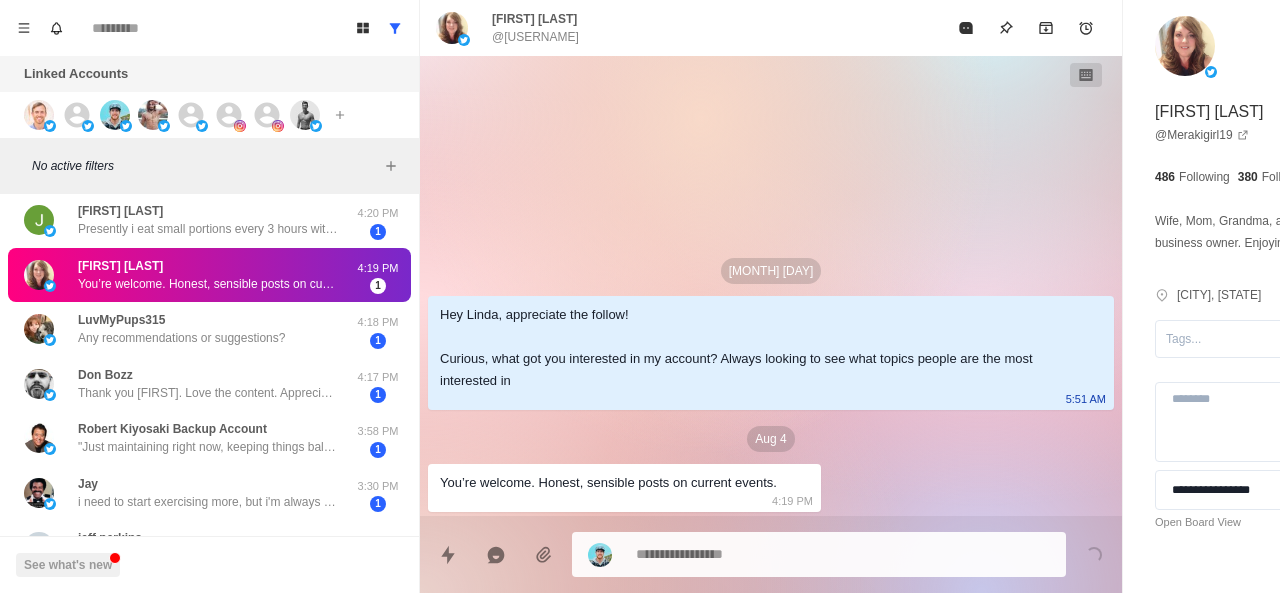 click on "You’re welcome. Honest, sensible posts on current events." at bounding box center (608, 483) 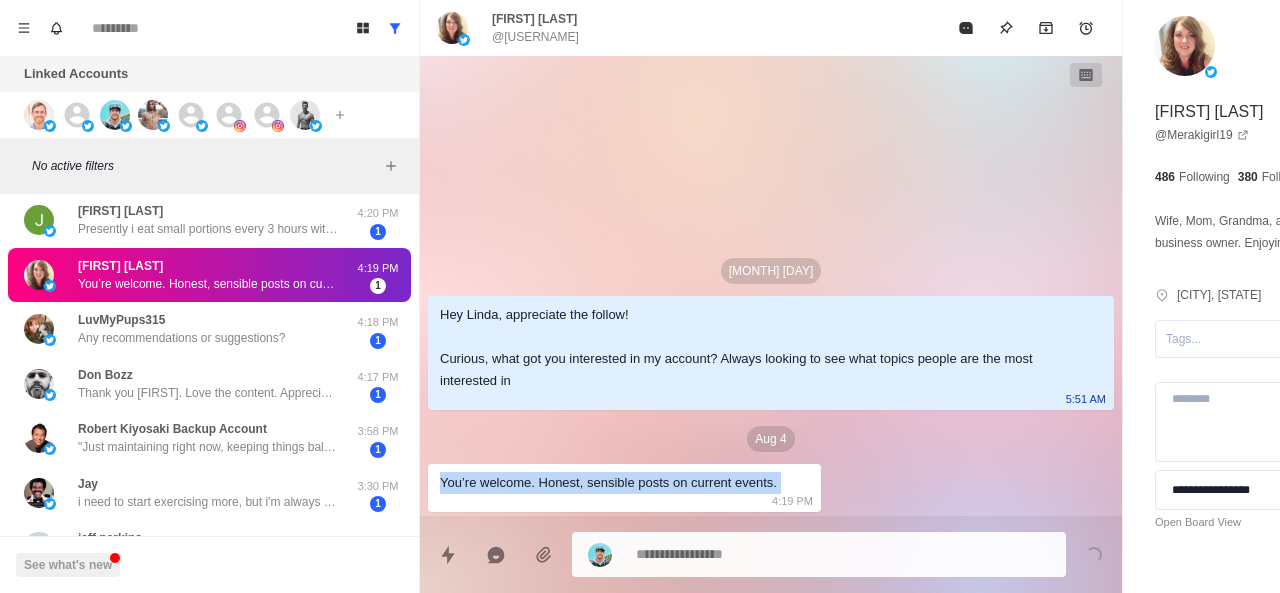 click on "You’re welcome. Honest, sensible posts on current events." at bounding box center [608, 483] 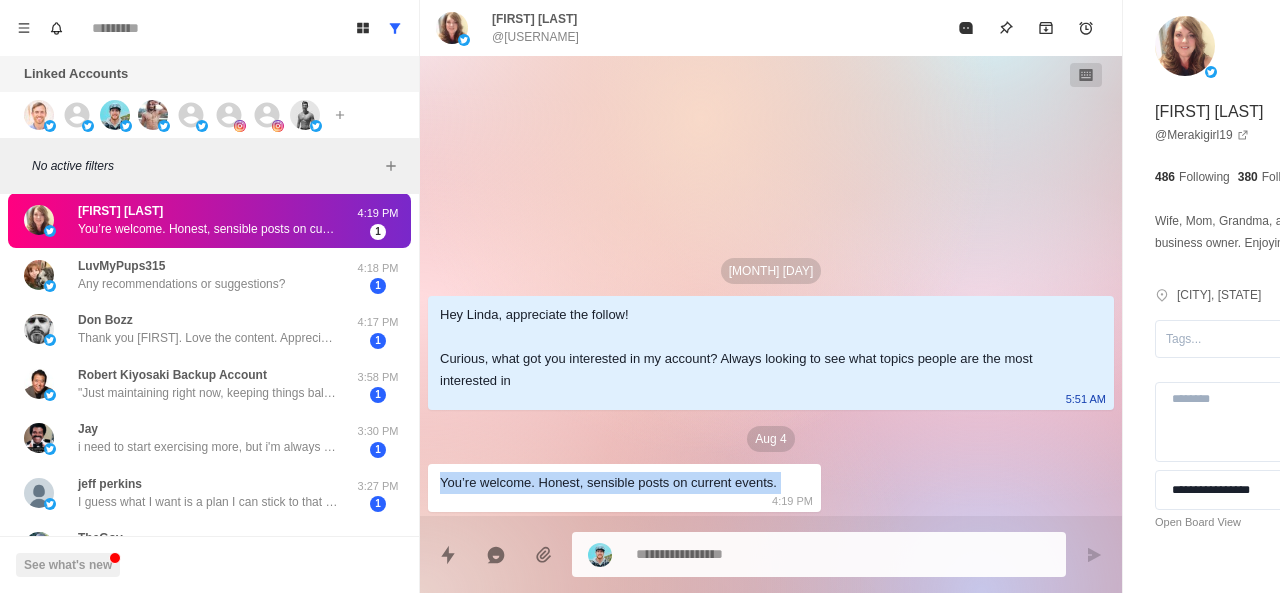 scroll, scrollTop: 117, scrollLeft: 0, axis: vertical 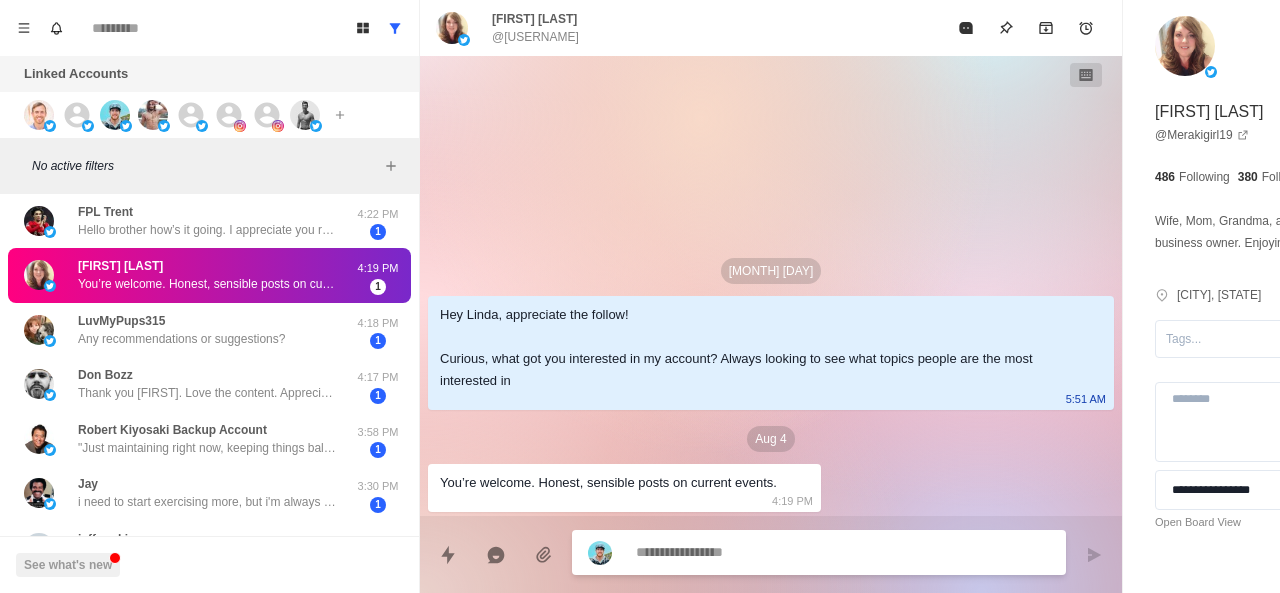 click at bounding box center [785, 552] 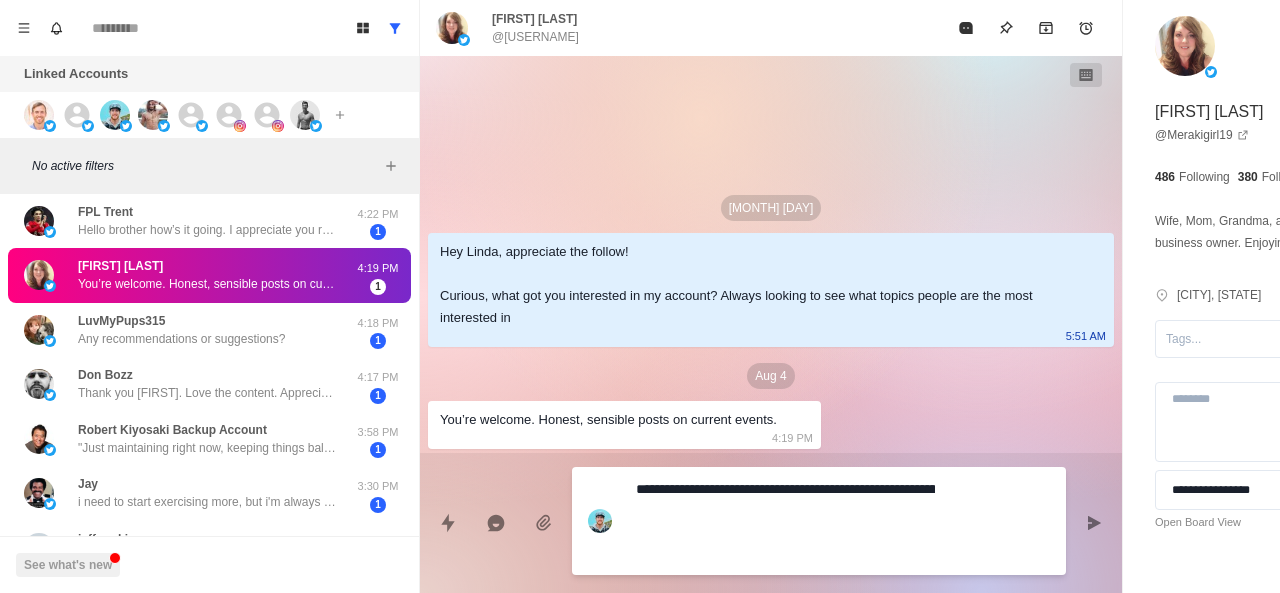 paste on "**********" 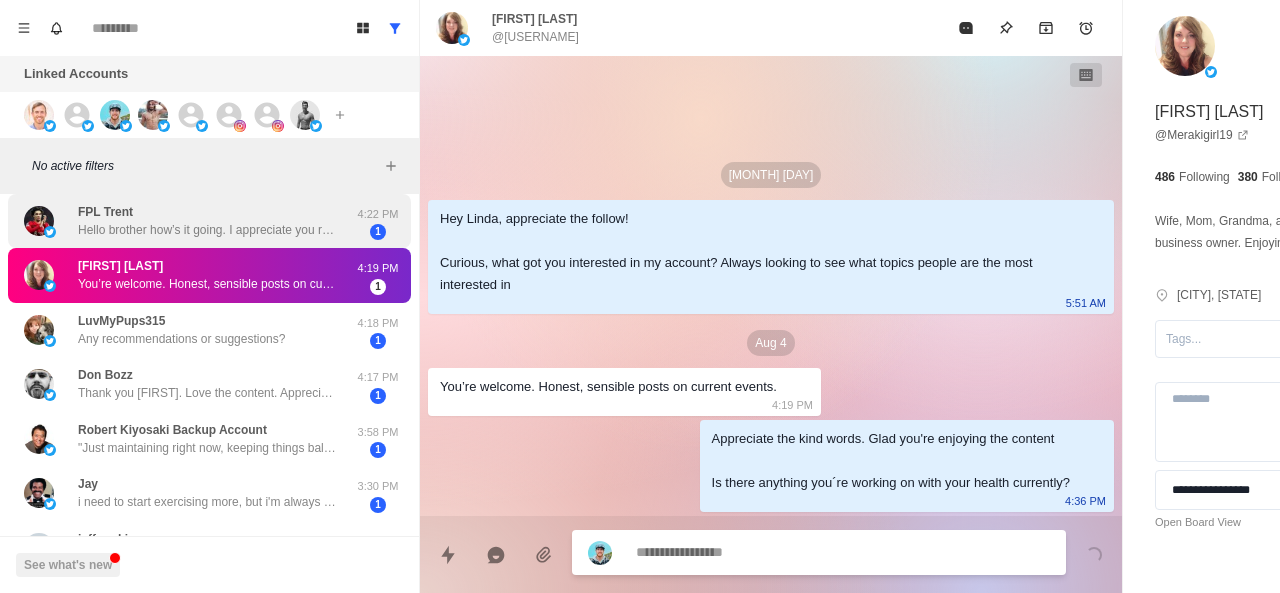 click on "Hello brother how’s it going. I appreciate you reaching out.
I apologize for the late reply, busy life.
I’m a skinny guy trying to put on mass." at bounding box center (208, 230) 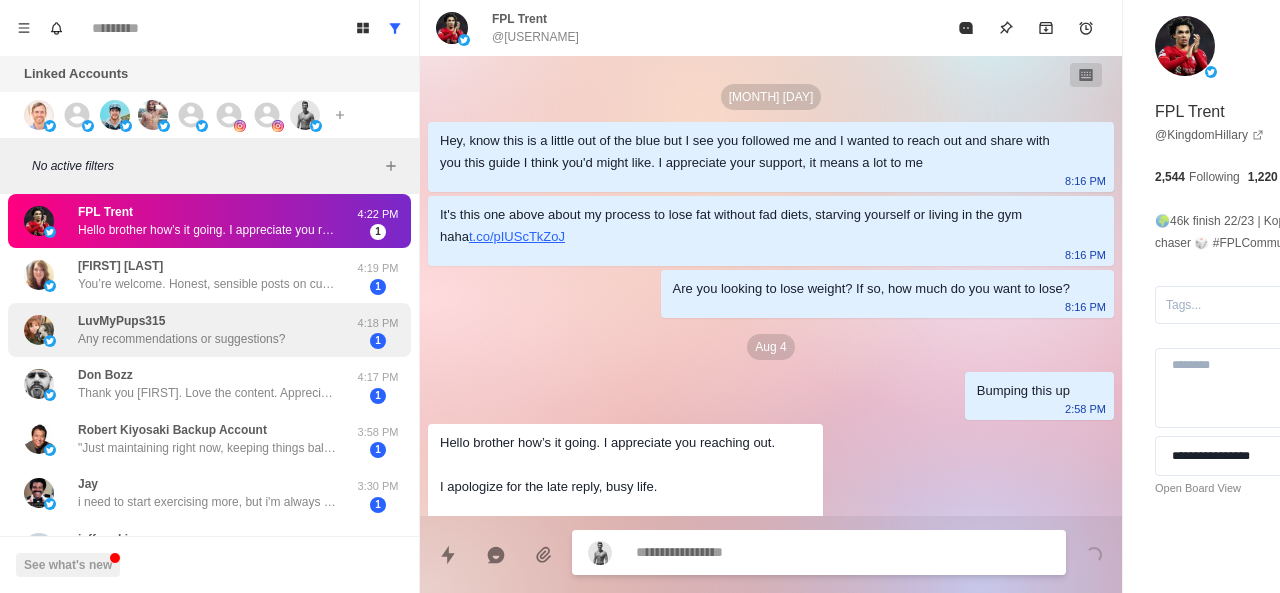 scroll, scrollTop: 70, scrollLeft: 0, axis: vertical 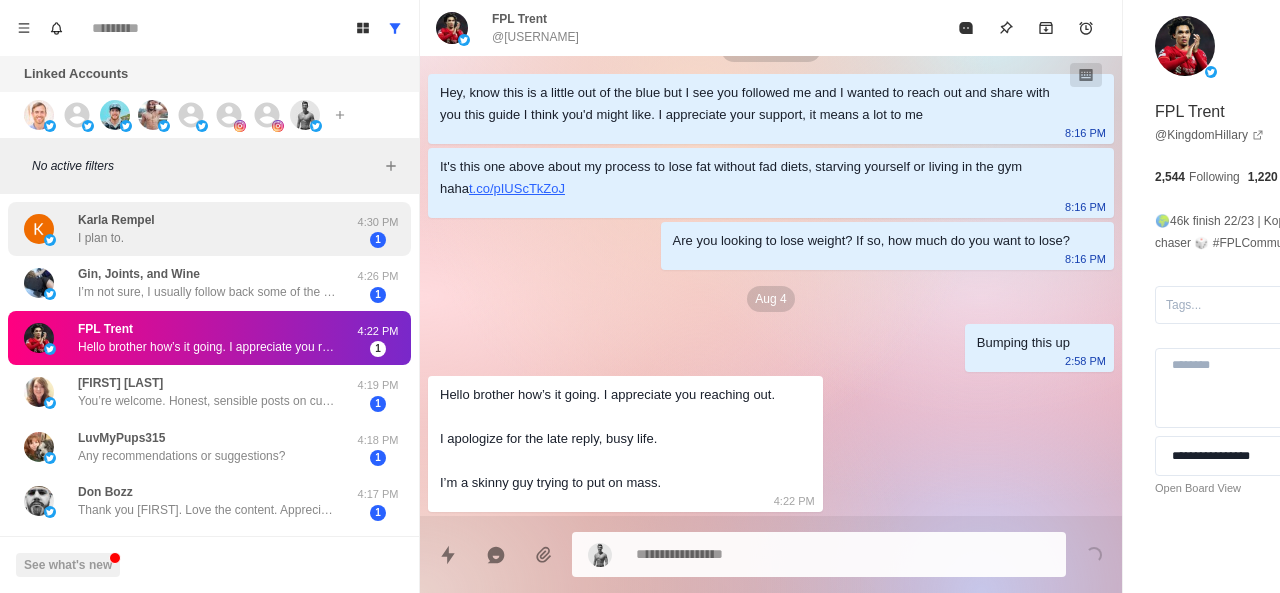 click on "Karla Rempel I plan to." at bounding box center (188, 229) 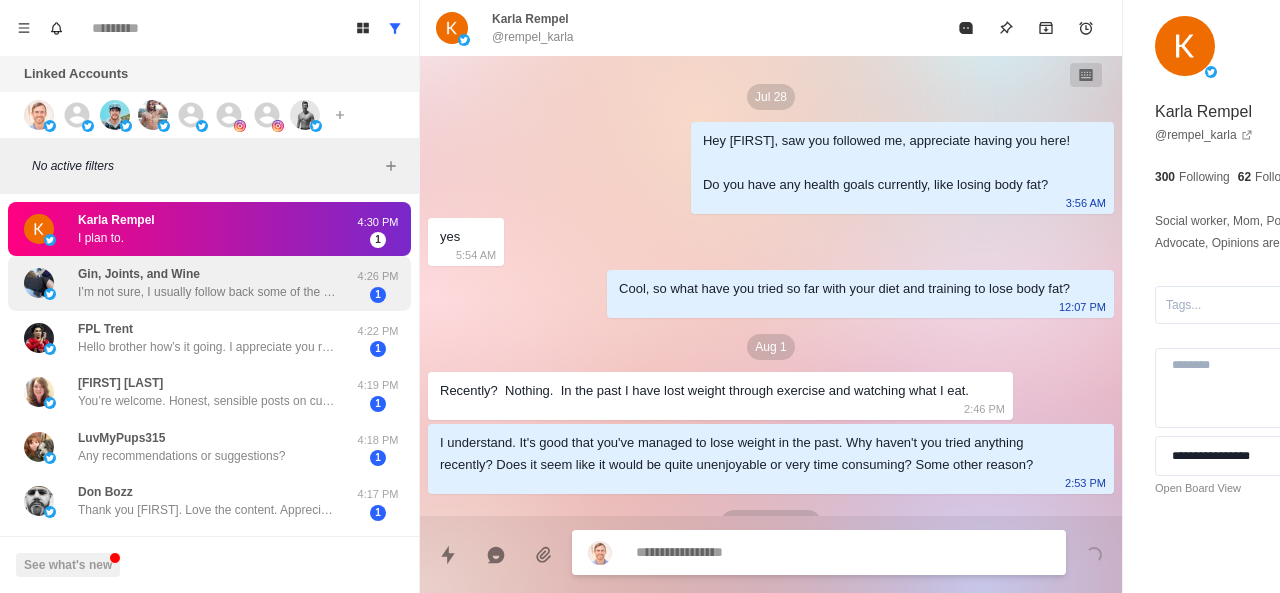 scroll, scrollTop: 998, scrollLeft: 0, axis: vertical 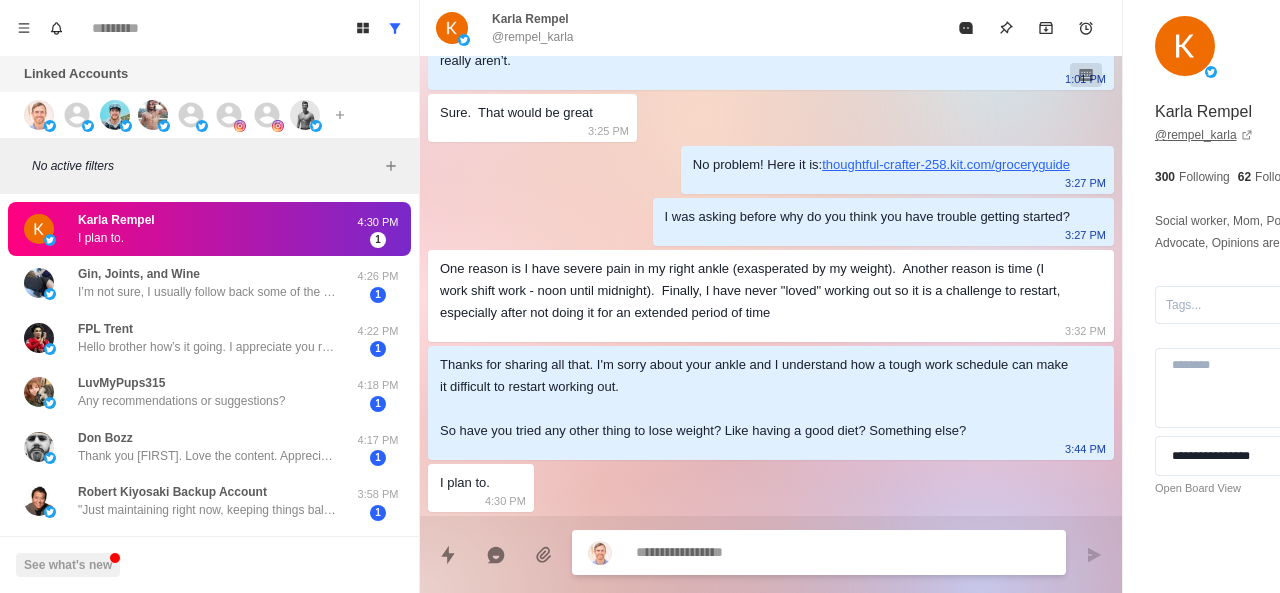 click on "@ rempel_karla" at bounding box center (1204, 135) 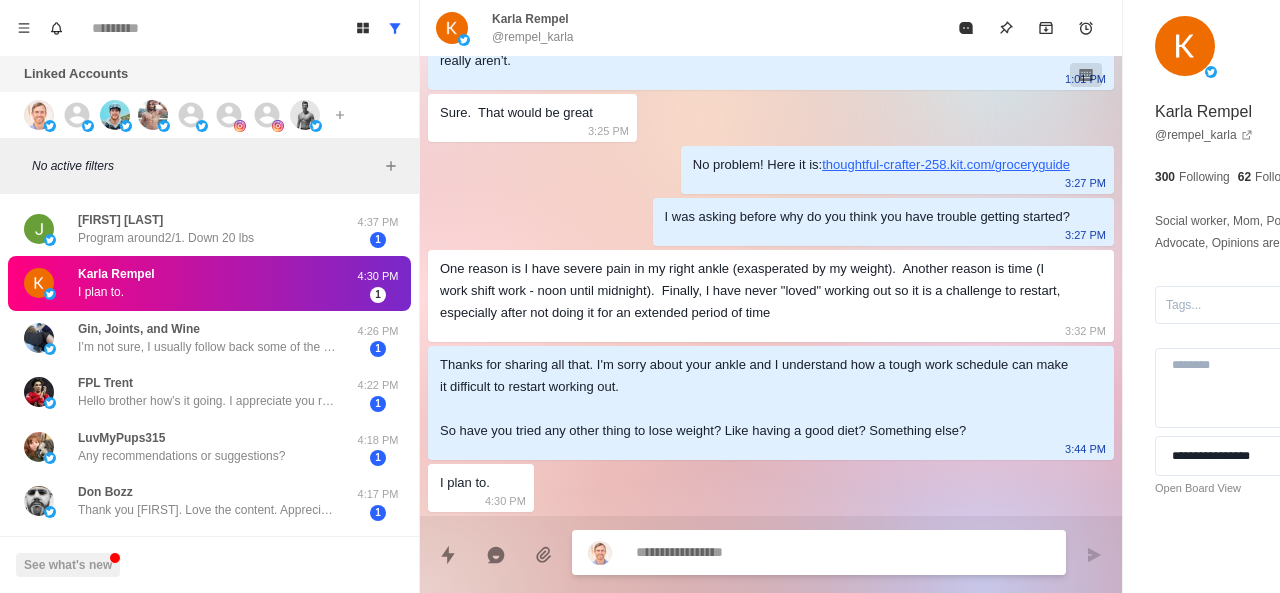click at bounding box center (785, 552) 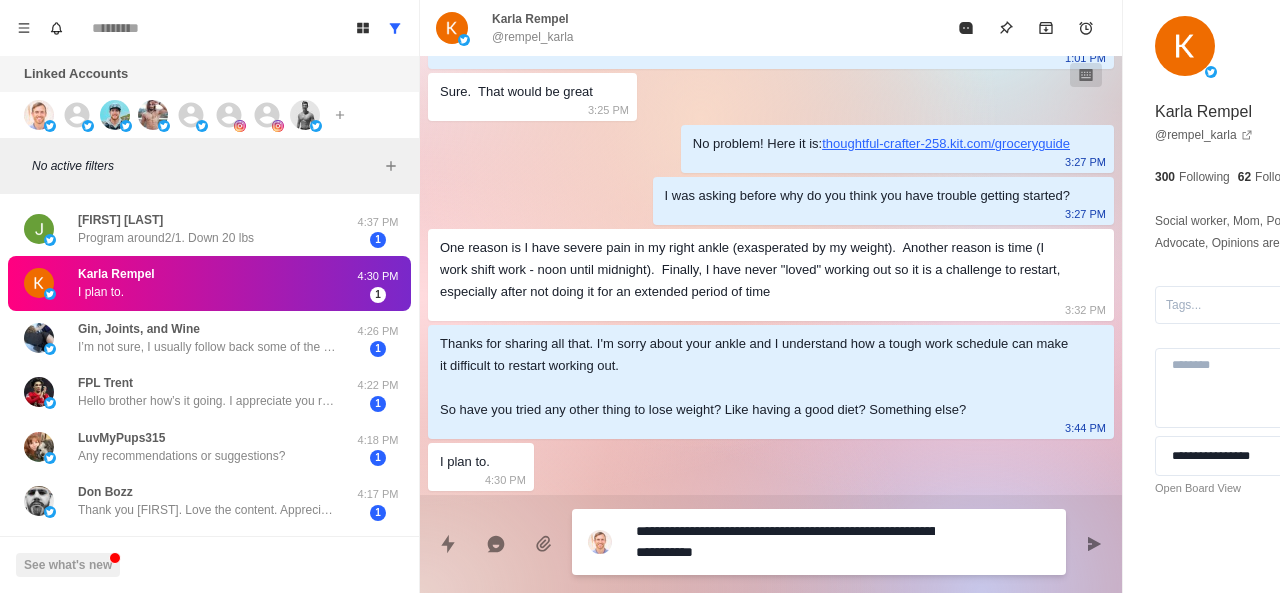 click on "**********" at bounding box center (785, 542) 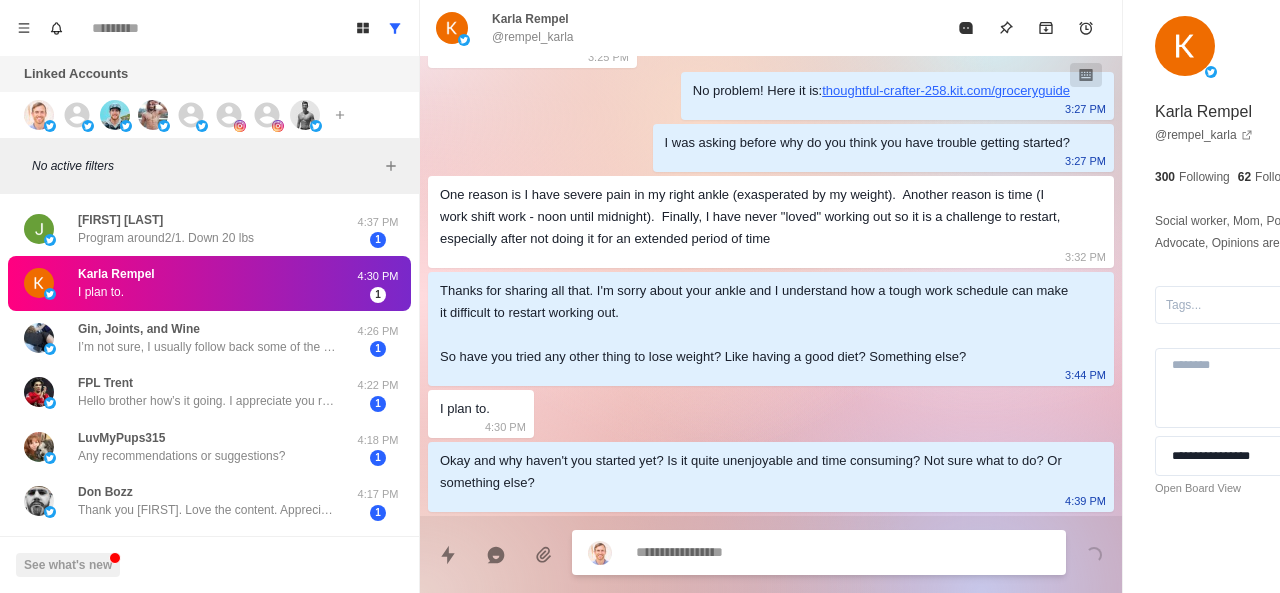scroll, scrollTop: 1072, scrollLeft: 0, axis: vertical 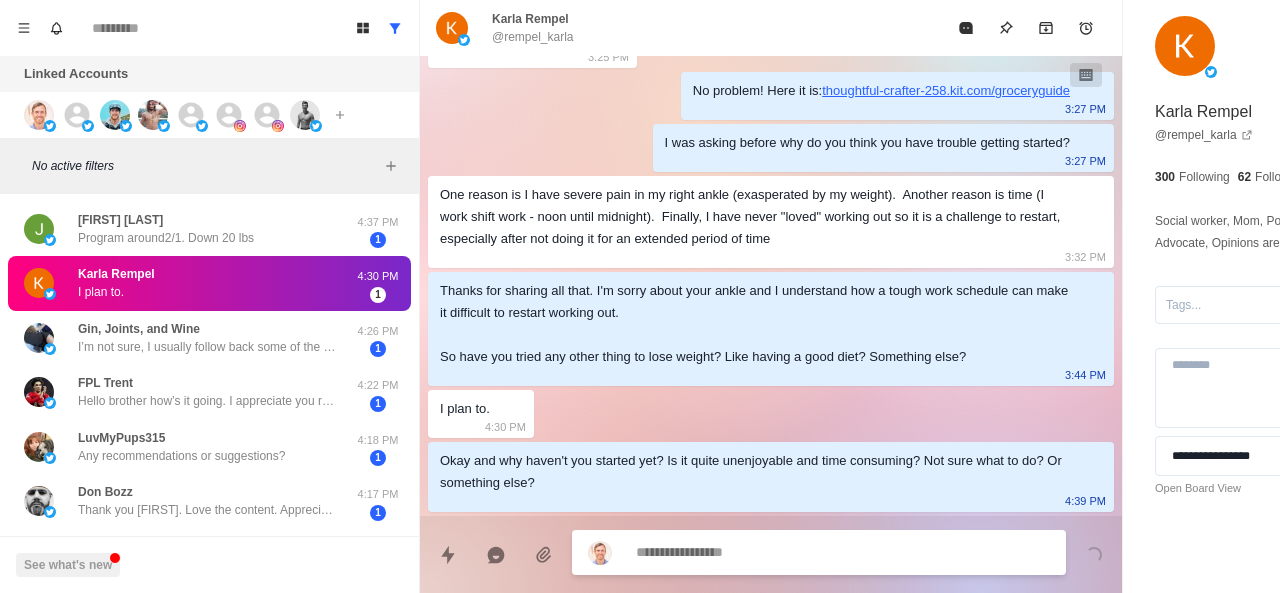 click on "Karla Rempel I plan to. 4:30 PM 1" at bounding box center [209, 283] 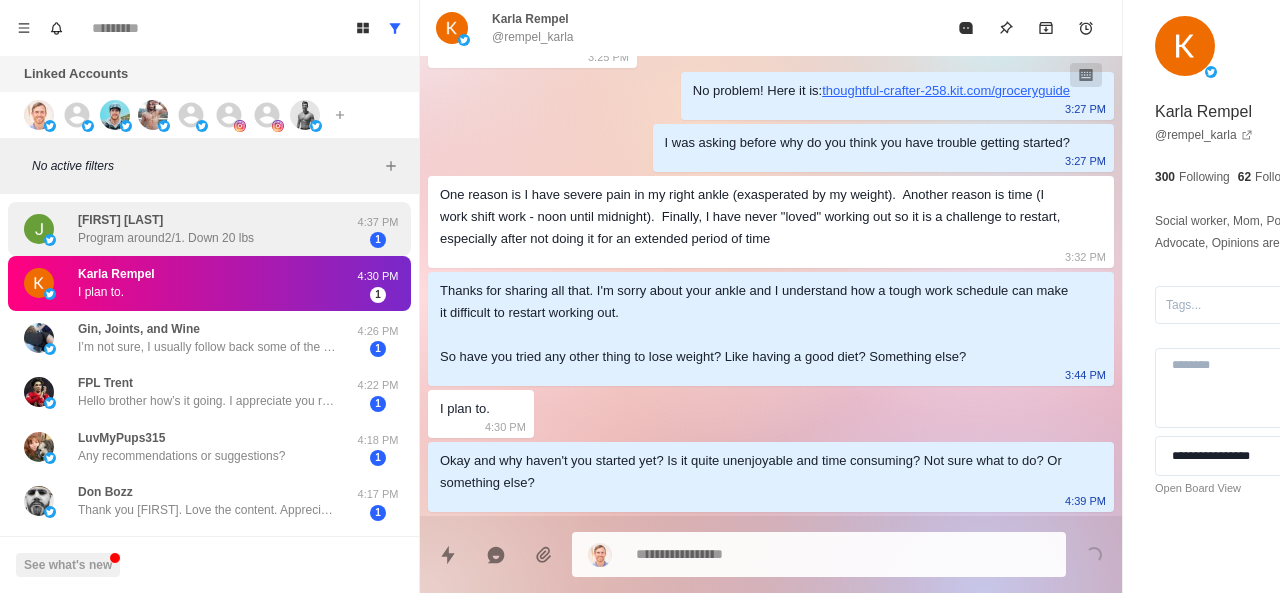 click on "Program around2/1. Down 20 lbs" at bounding box center (166, 238) 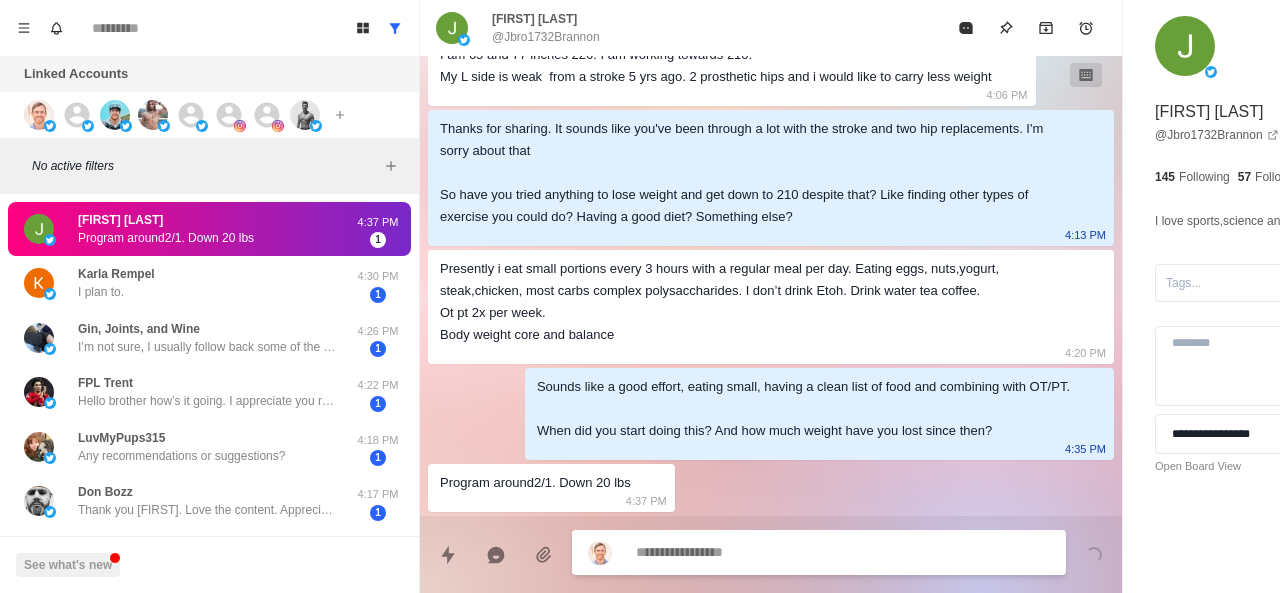 scroll, scrollTop: 580, scrollLeft: 0, axis: vertical 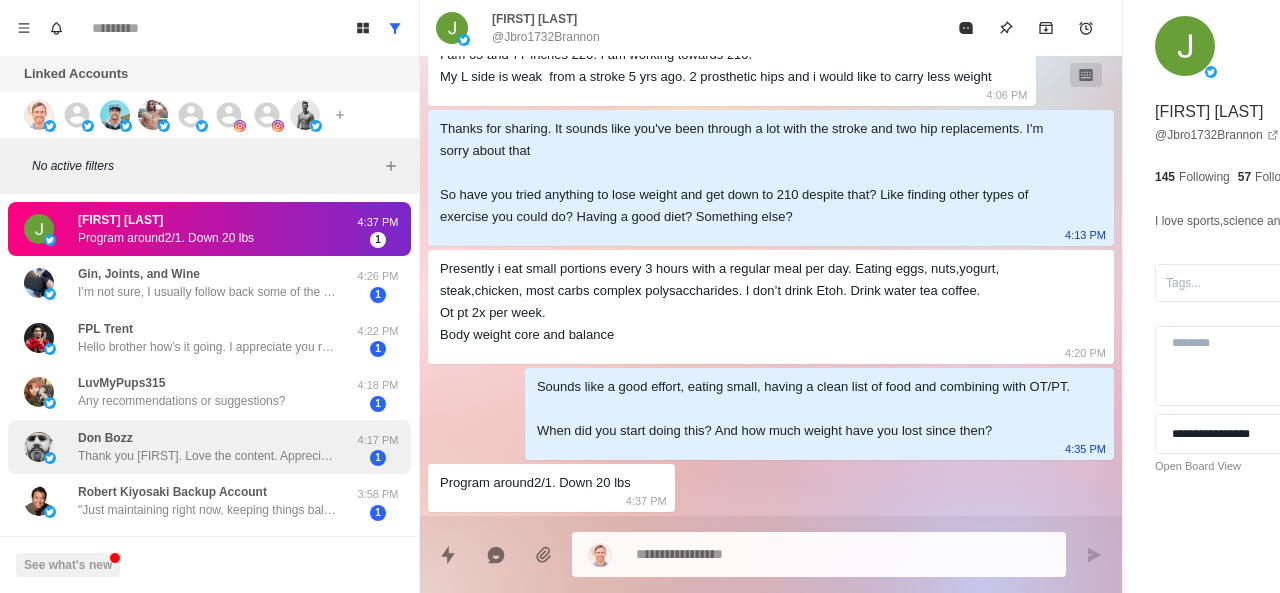 click on "Don Bozz Thank you Warren. Love the content. Appreciate you and good luck with everything. God bless you and yours!" at bounding box center [208, 447] 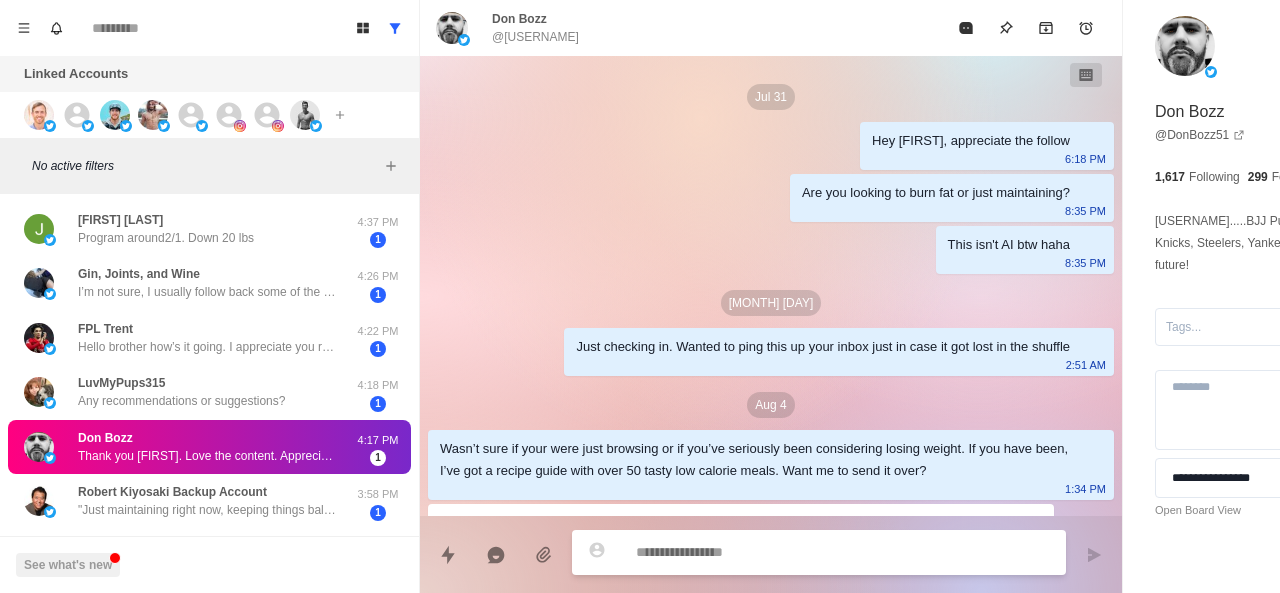 scroll, scrollTop: 440, scrollLeft: 0, axis: vertical 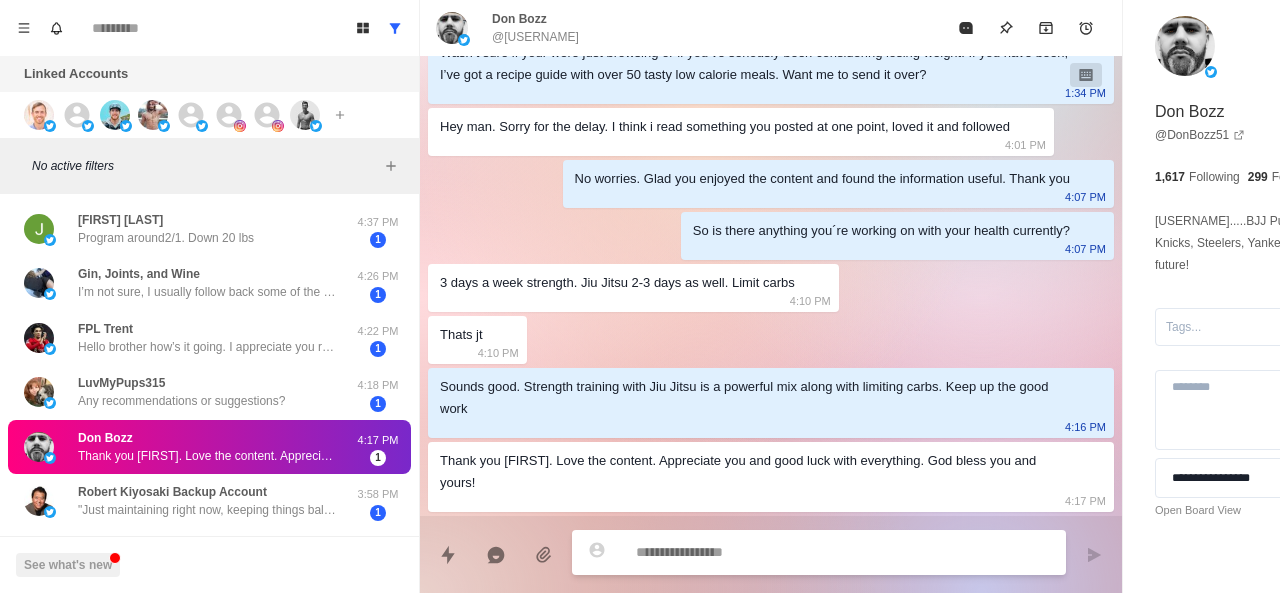 click at bounding box center (785, 552) 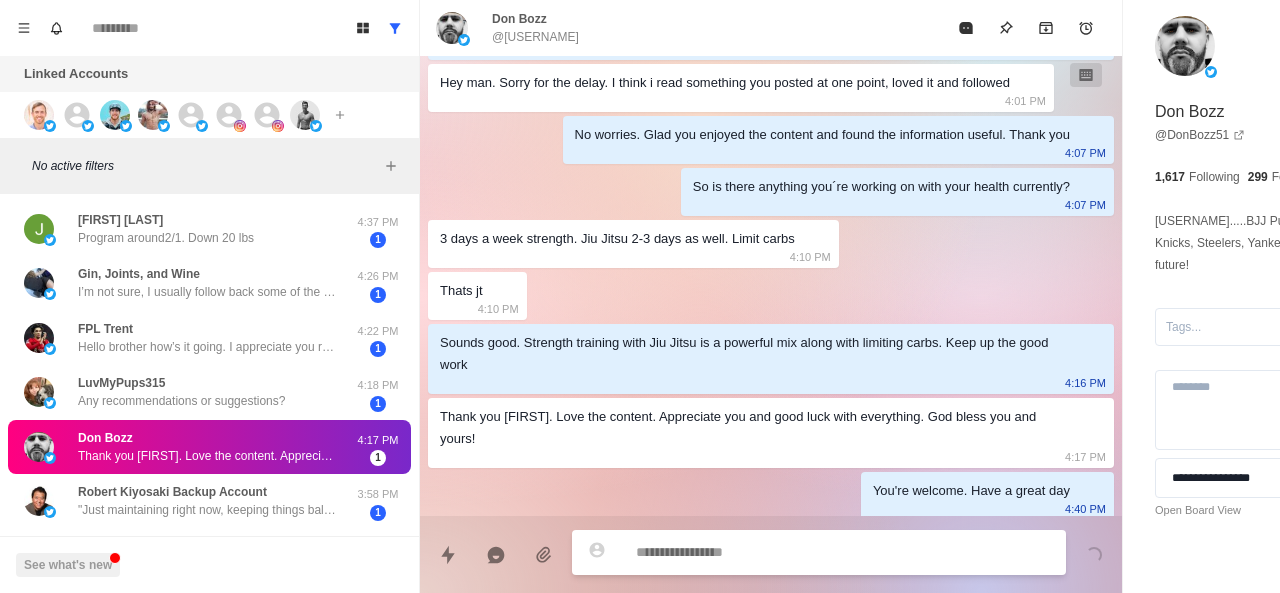 scroll, scrollTop: 492, scrollLeft: 0, axis: vertical 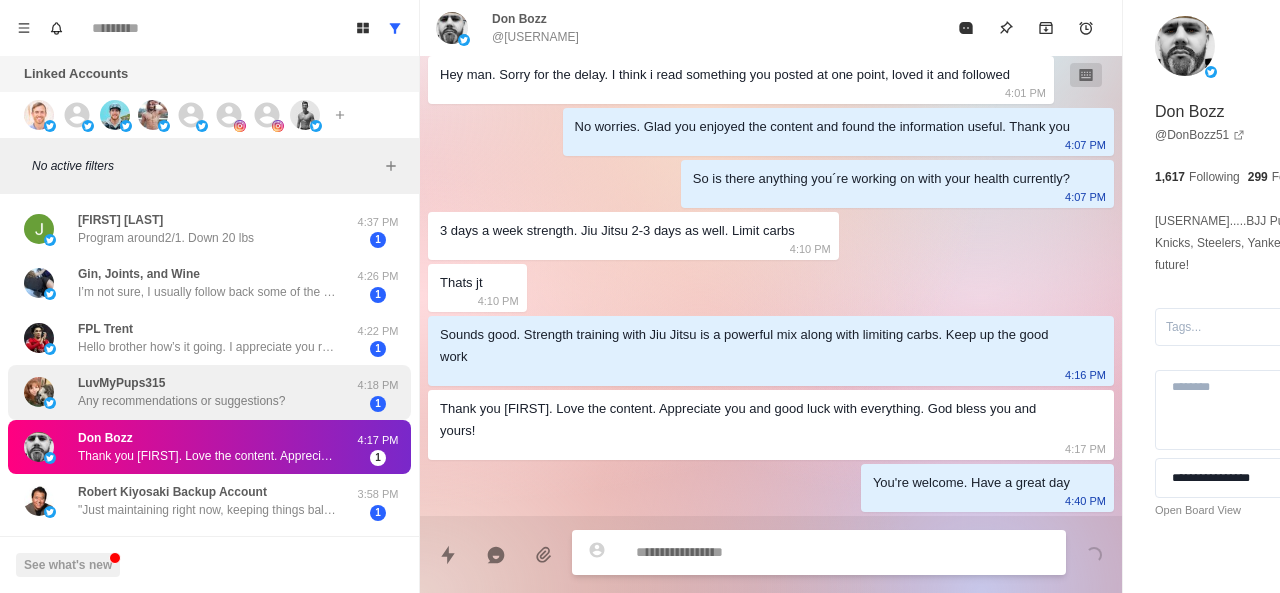 click on "Any recommendations or suggestions?" at bounding box center (181, 401) 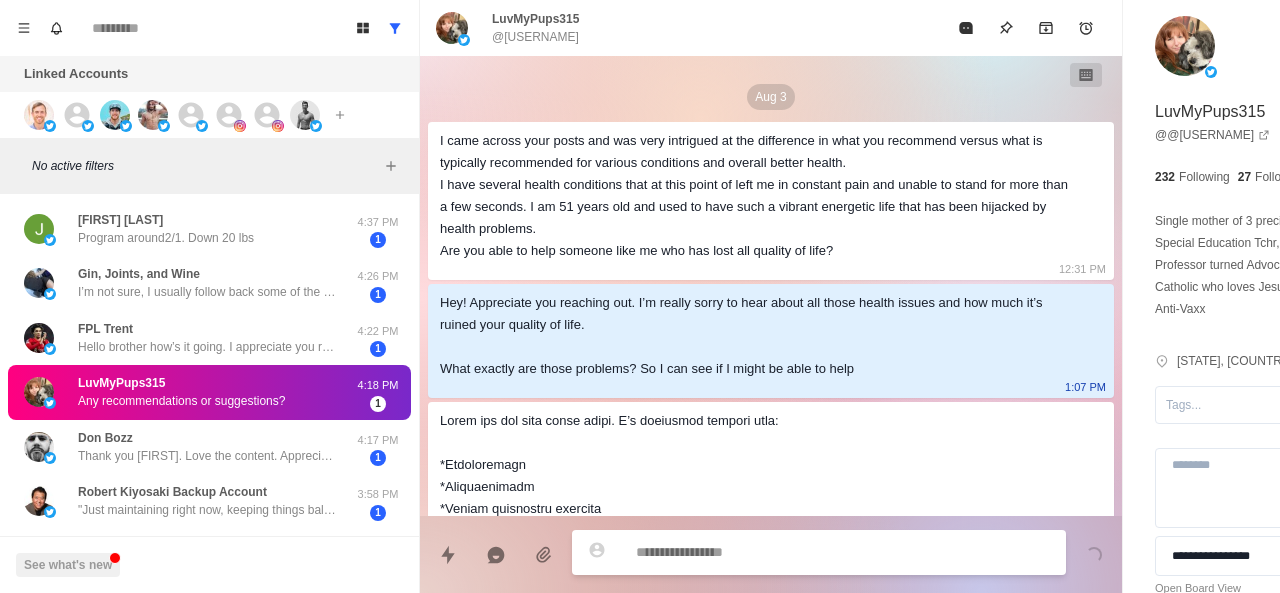 scroll, scrollTop: 922, scrollLeft: 0, axis: vertical 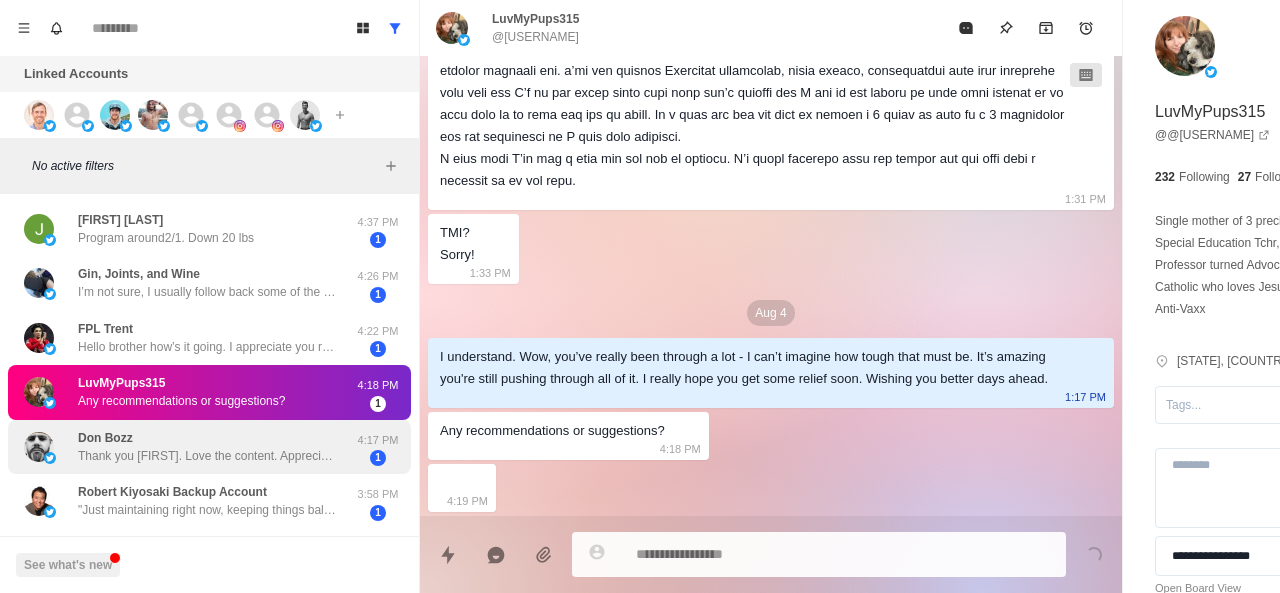 click on "Don Bozz Thank you Warren. Love the content. Appreciate you and good luck with everything. God bless you and yours! 4:17 PM 1" at bounding box center (209, 447) 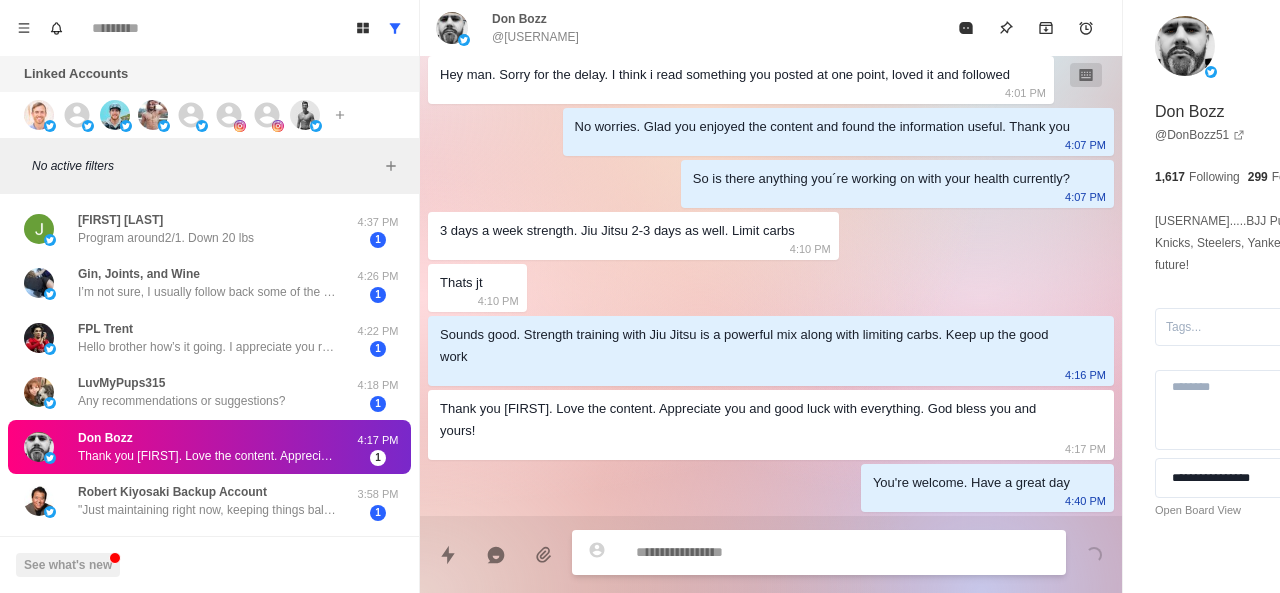 scroll, scrollTop: 492, scrollLeft: 0, axis: vertical 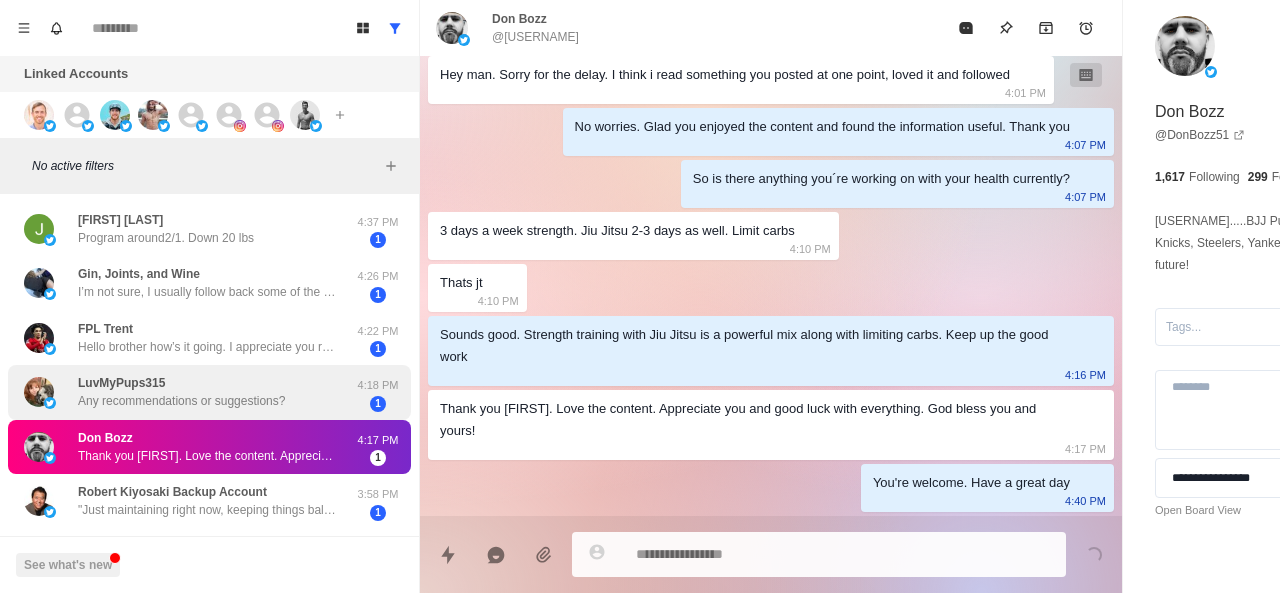click on "Any recommendations or suggestions?" at bounding box center [181, 401] 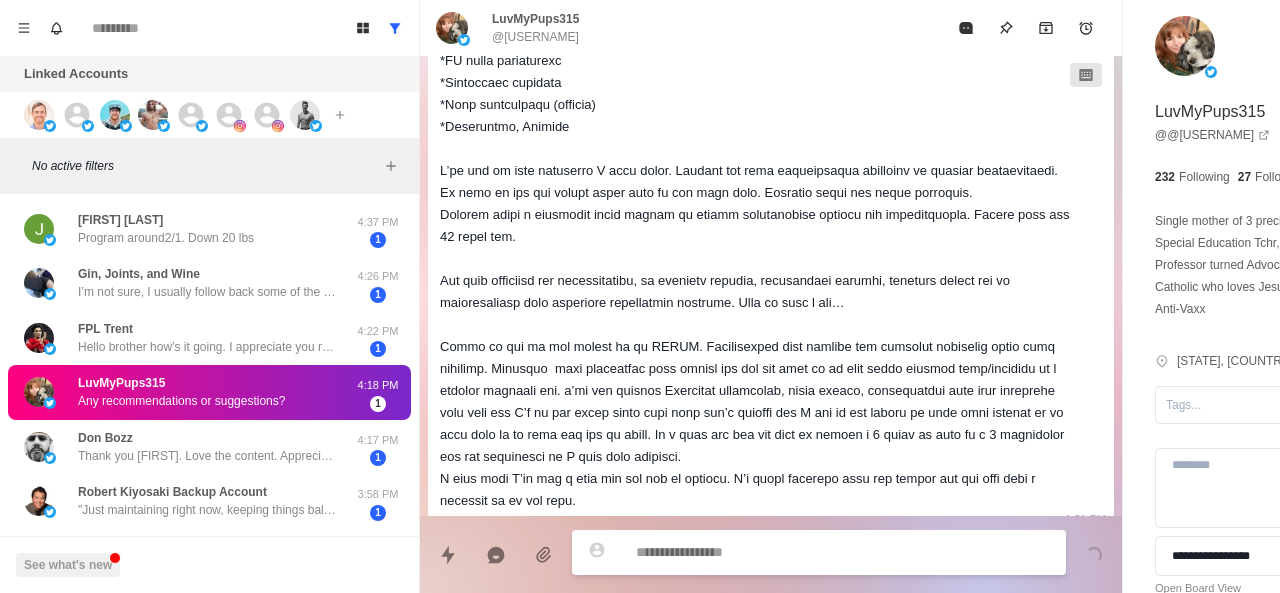 scroll, scrollTop: 922, scrollLeft: 0, axis: vertical 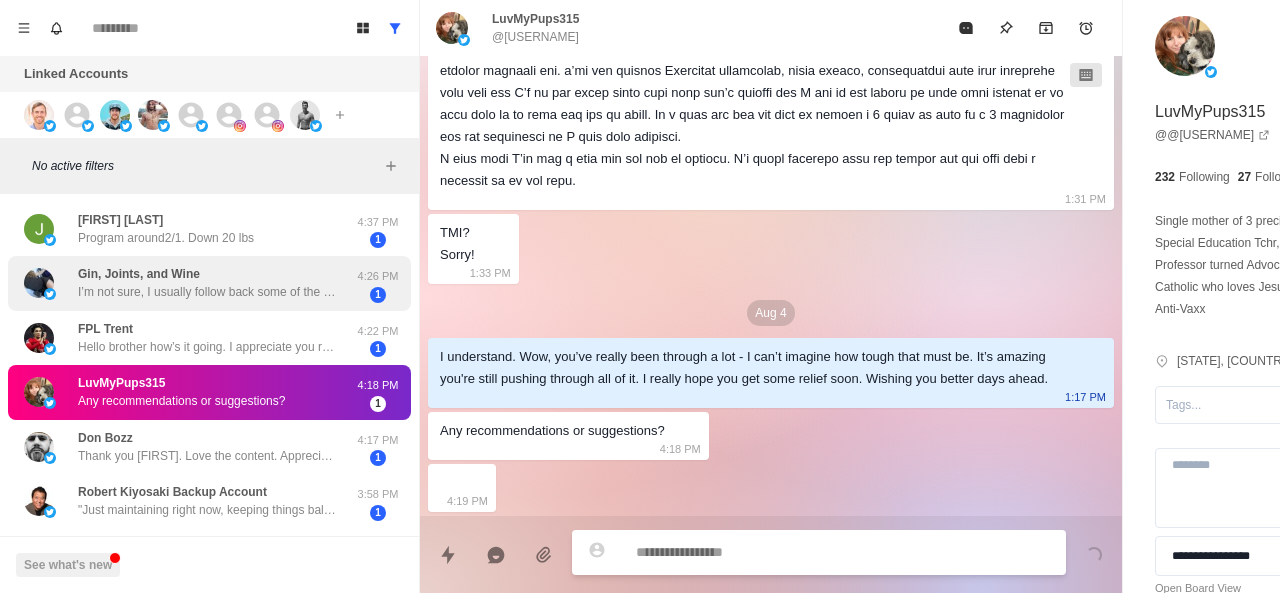 click on "I’m not sure, I usually follow back some of the interesting looking accounts, but it’s pretty random to be honest." at bounding box center (208, 292) 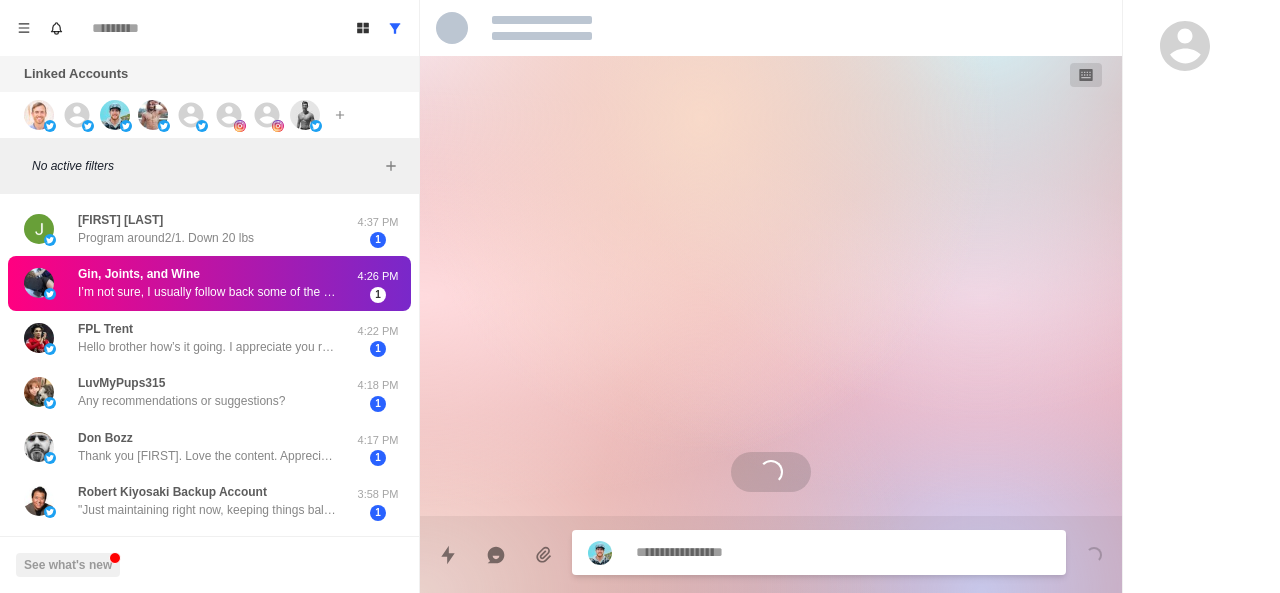 scroll, scrollTop: 0, scrollLeft: 0, axis: both 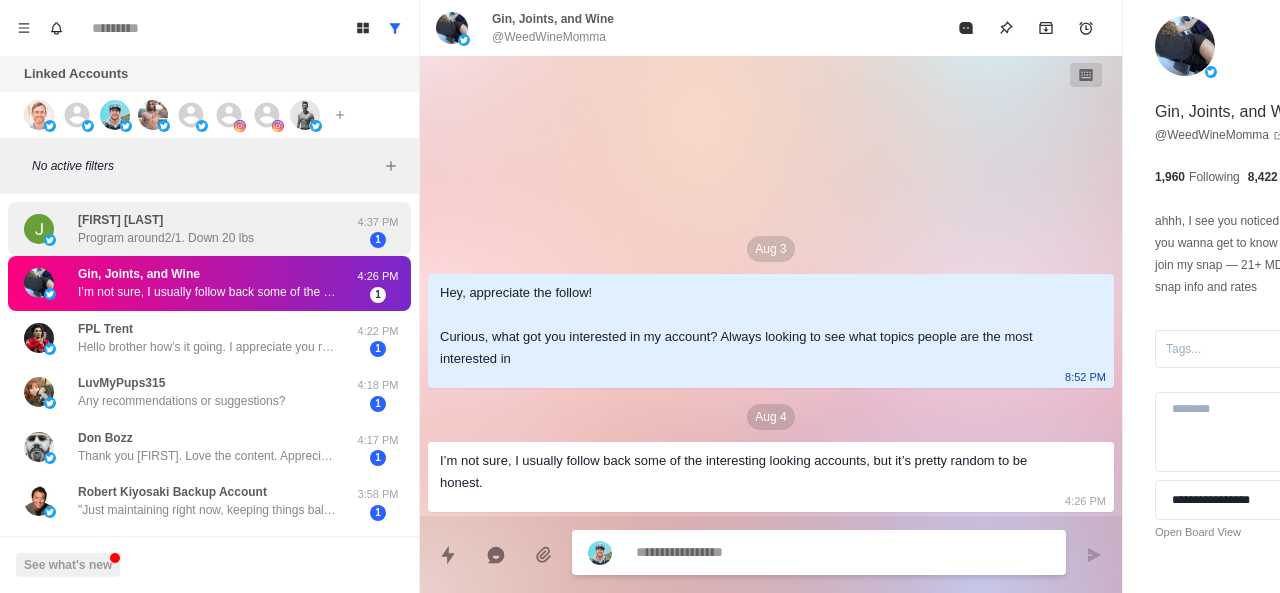 click on "James Brannon Program around2/1. Down 20 lbs" at bounding box center [188, 229] 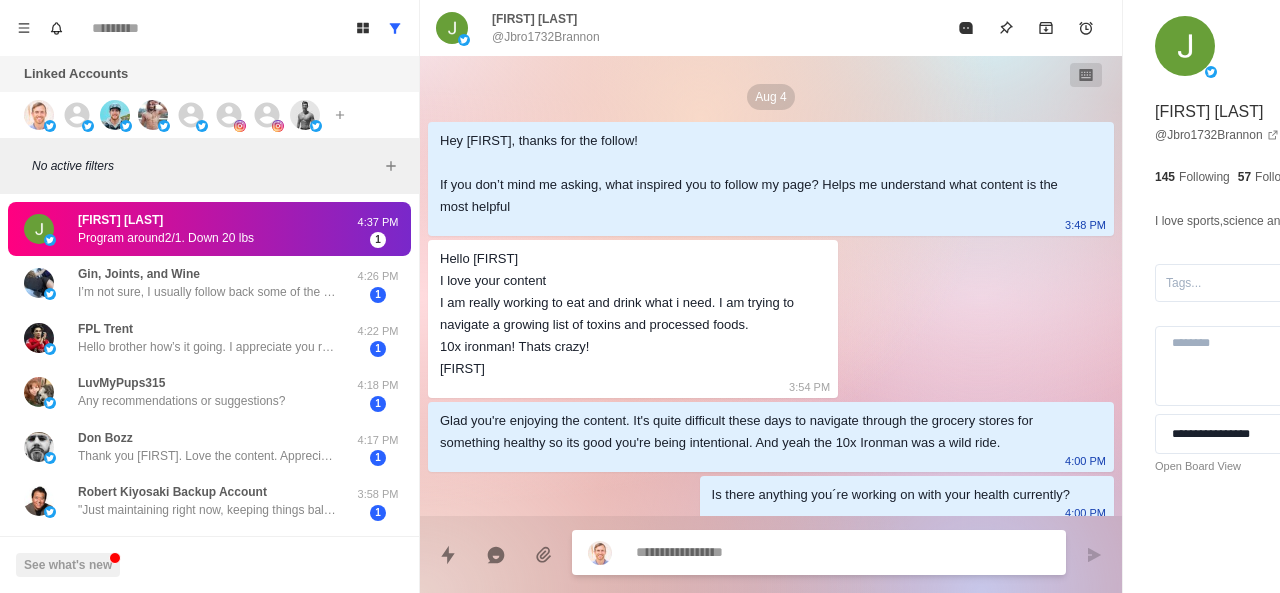 scroll, scrollTop: 580, scrollLeft: 0, axis: vertical 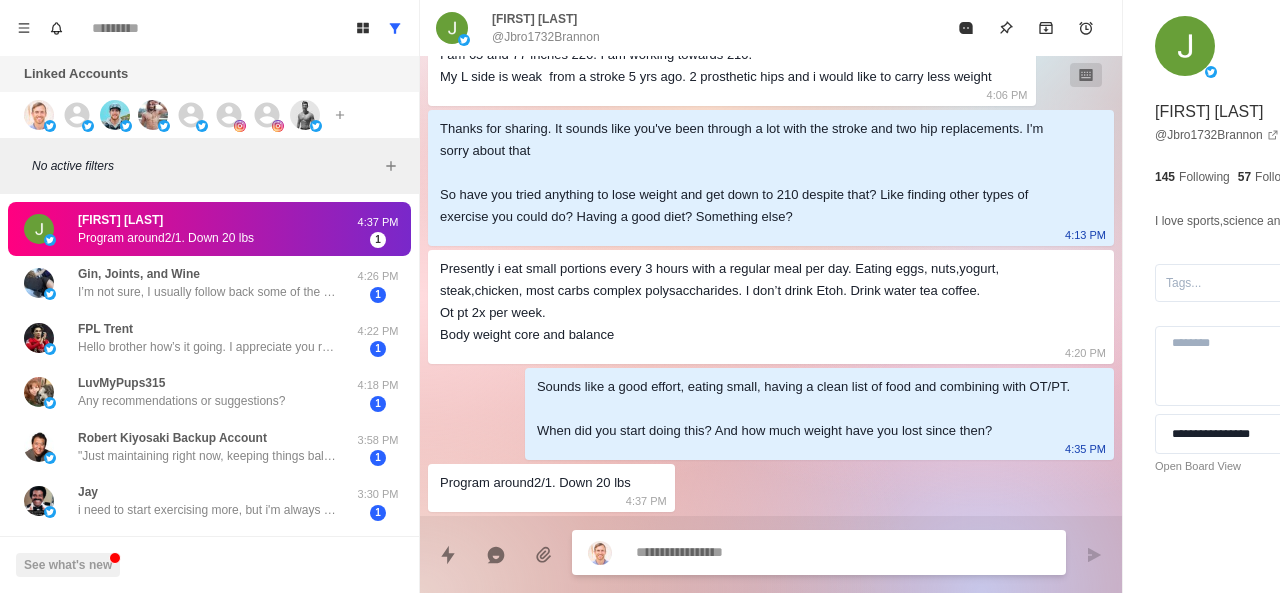 click at bounding box center [785, 552] 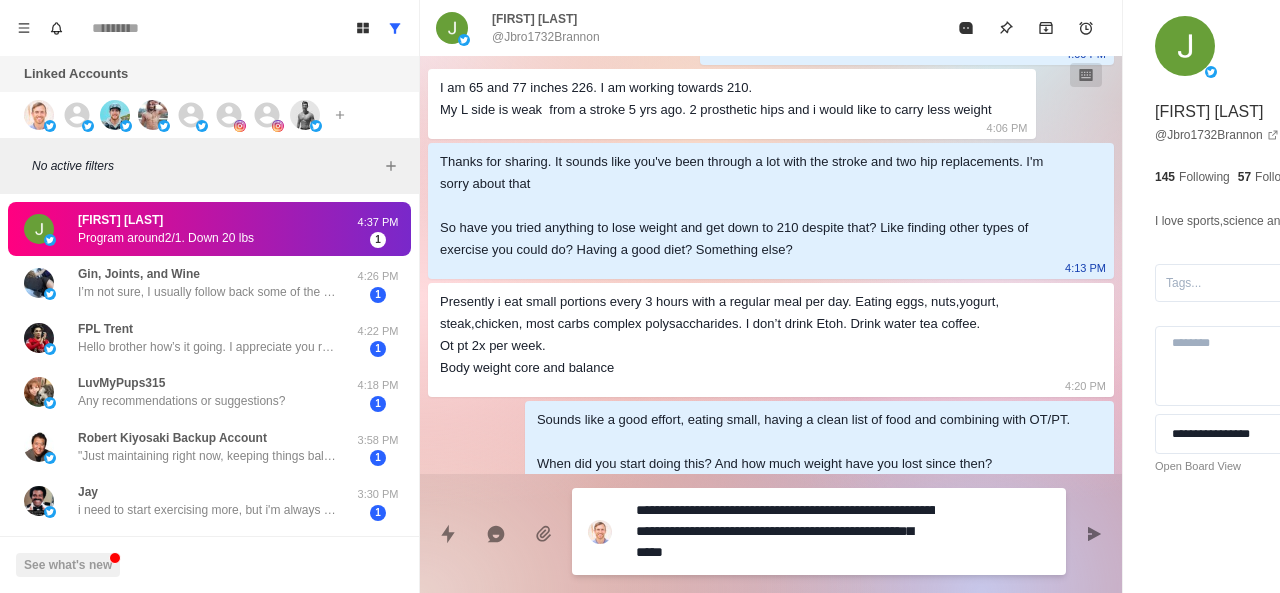 scroll, scrollTop: 461, scrollLeft: 0, axis: vertical 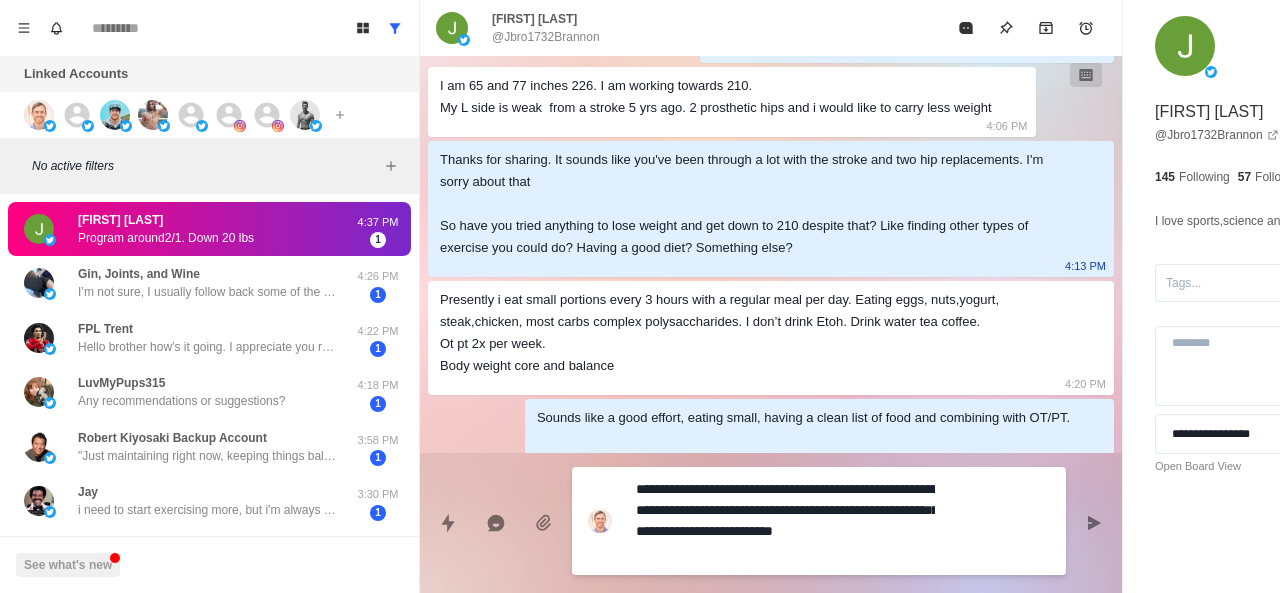 click on "**********" at bounding box center (785, 521) 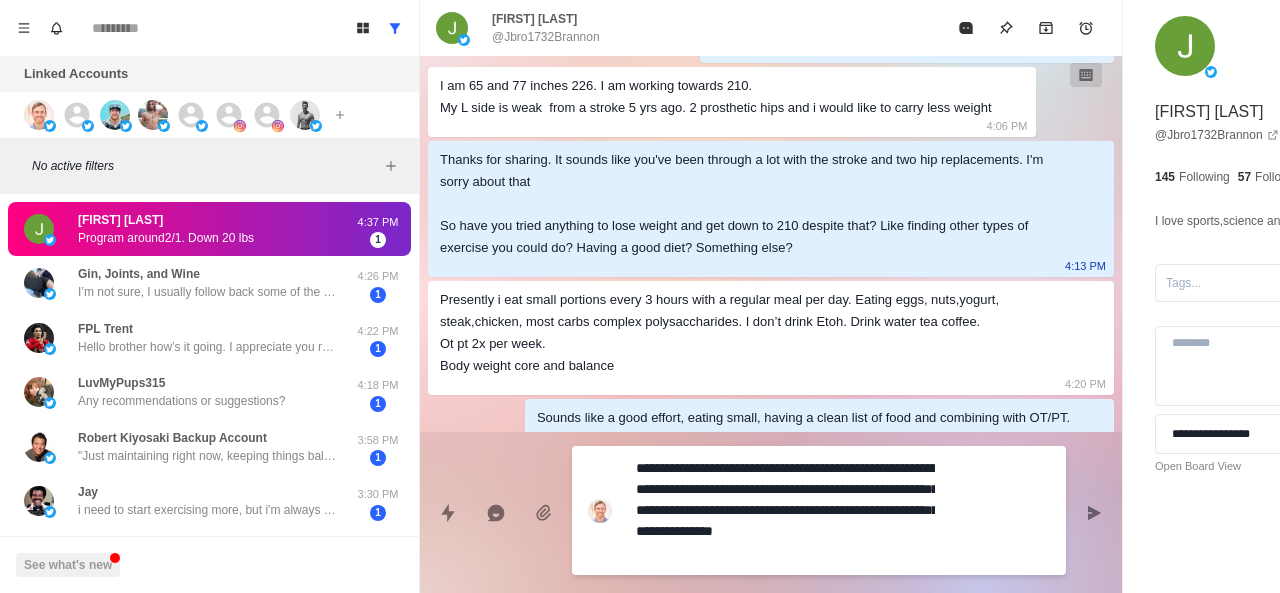 click on "**********" at bounding box center (785, 510) 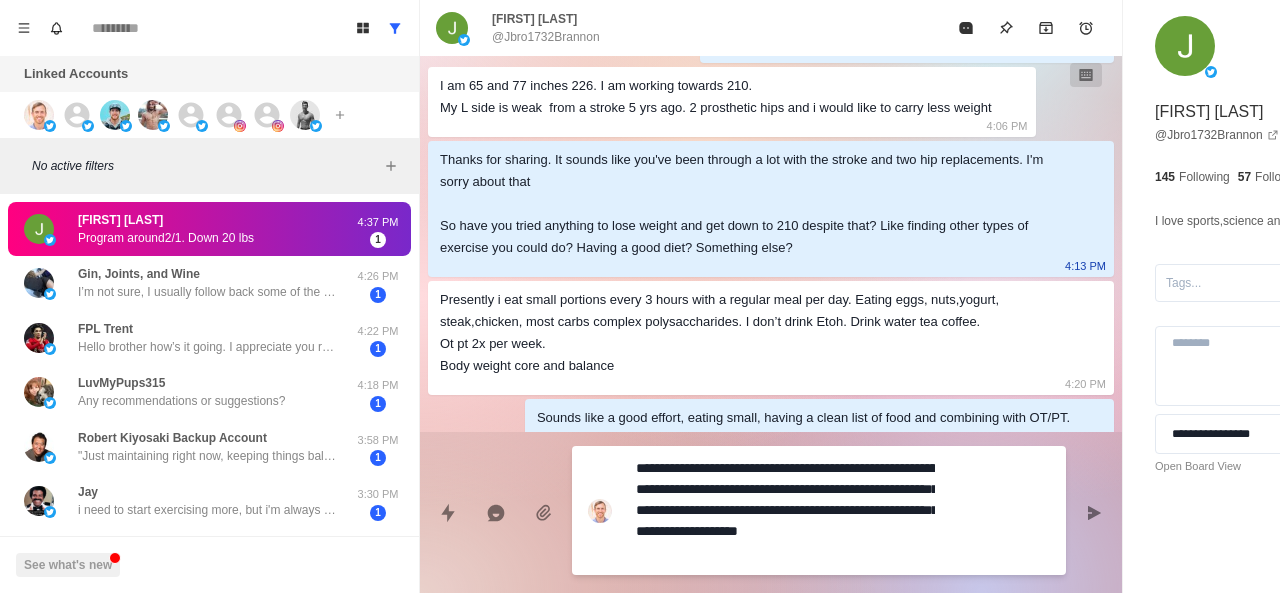 click on "**********" at bounding box center [785, 510] 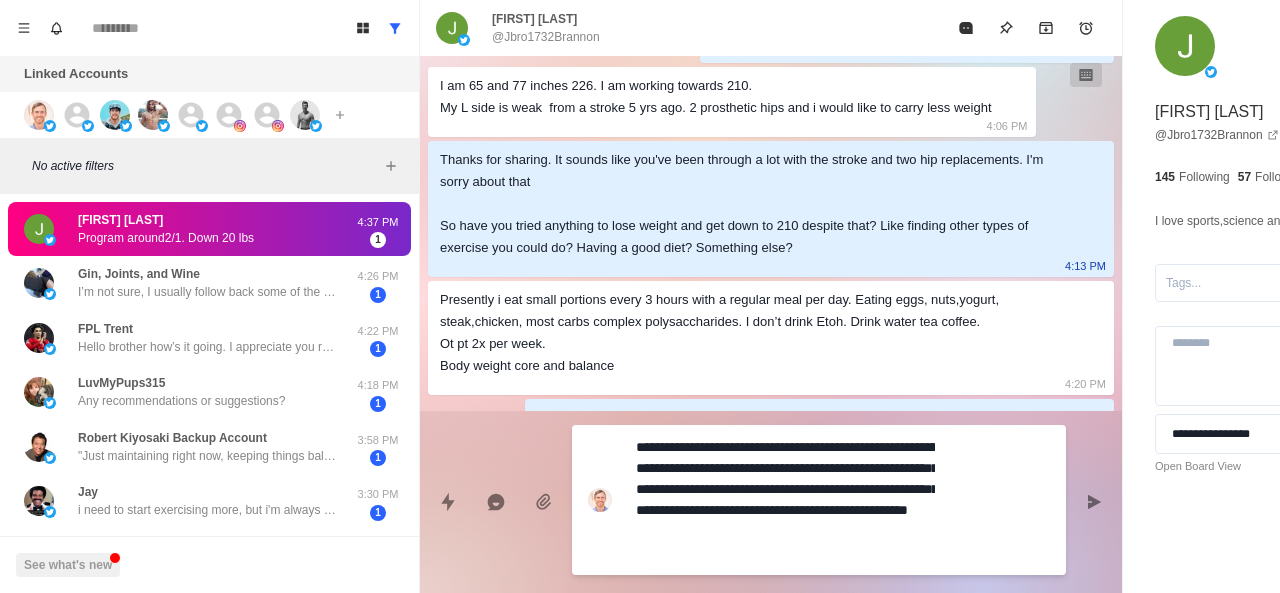 click on "**********" at bounding box center [785, 500] 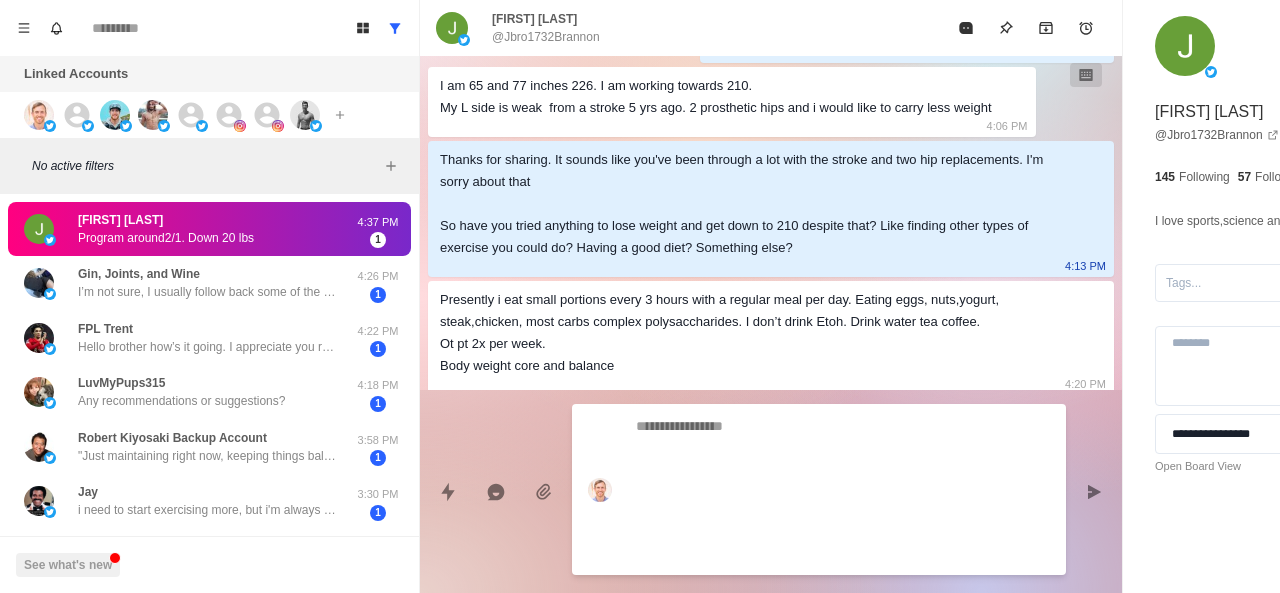 scroll, scrollTop: 720, scrollLeft: 0, axis: vertical 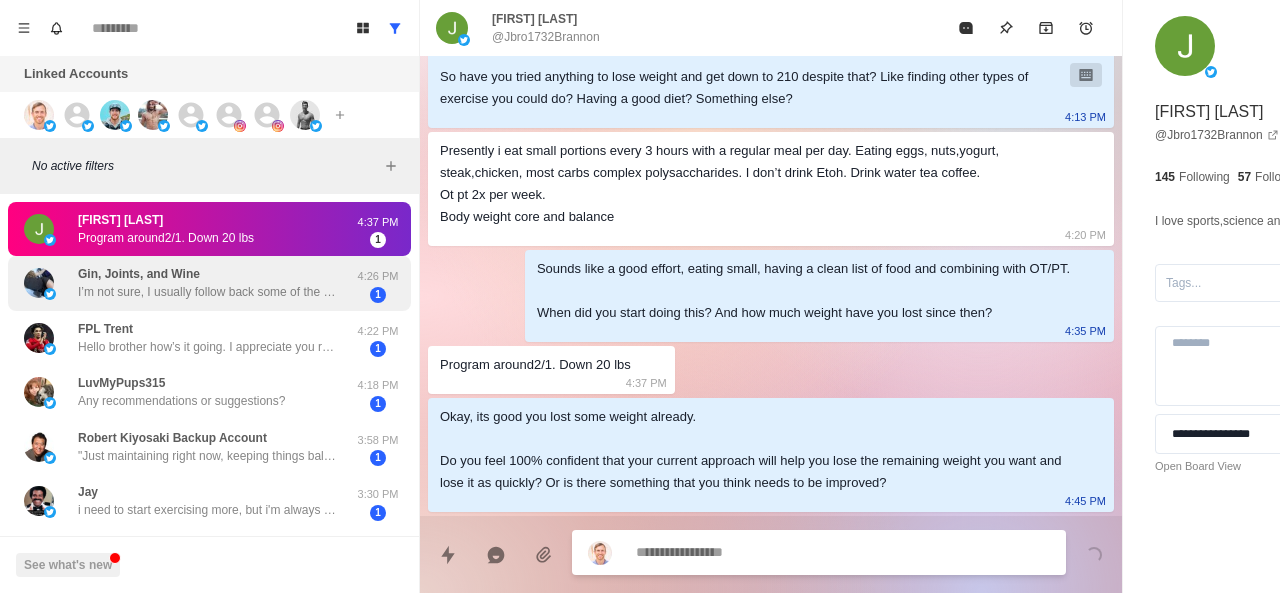 click on "Gin, Joints, and Wine I’m not sure, I usually follow back some of the interesting looking accounts, but it’s pretty random to be honest. 4:26 PM 1" at bounding box center (209, 283) 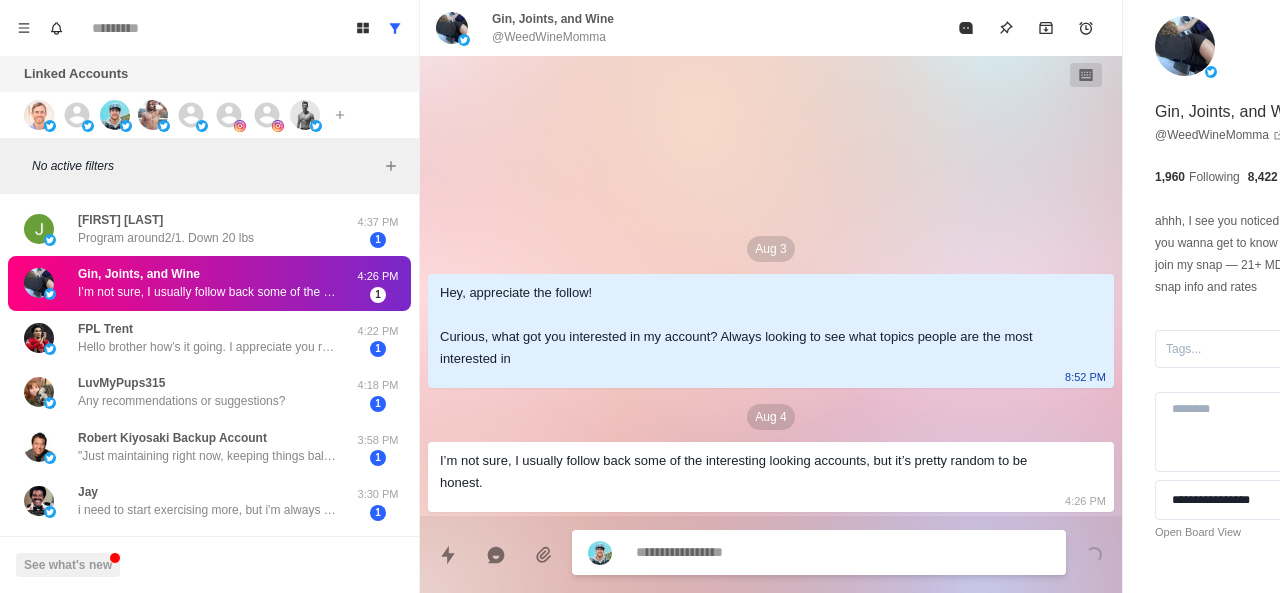 scroll, scrollTop: 0, scrollLeft: 0, axis: both 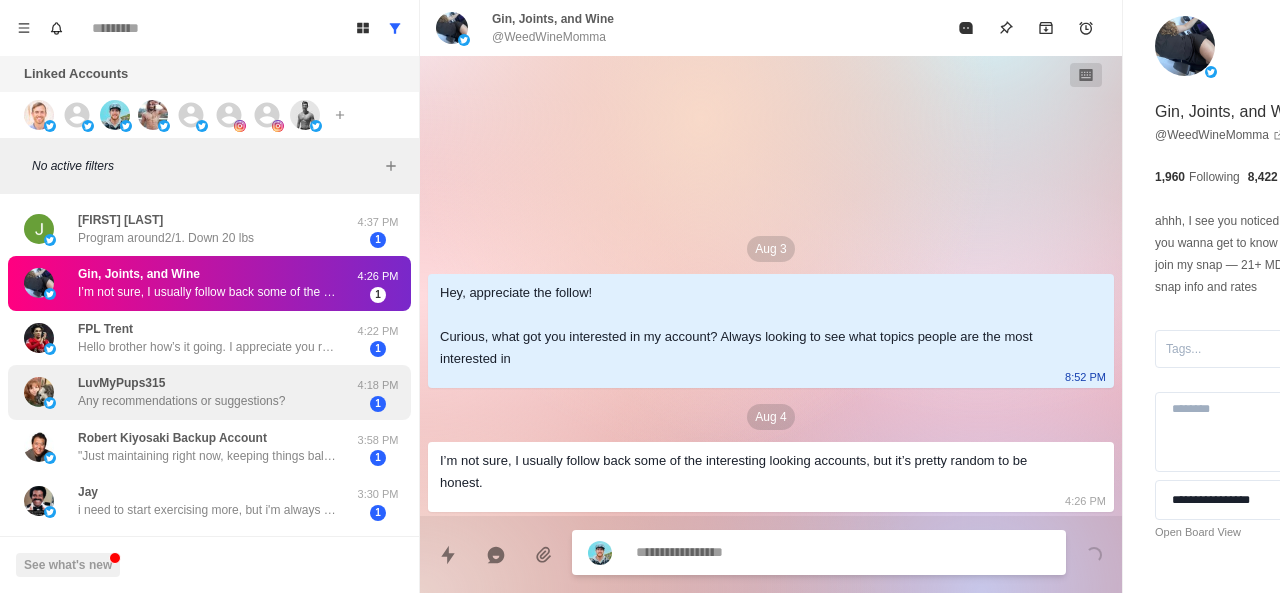 click on "LuvMyPups315 Any recommendations or suggestions? 4:18 PM 1" at bounding box center [209, 392] 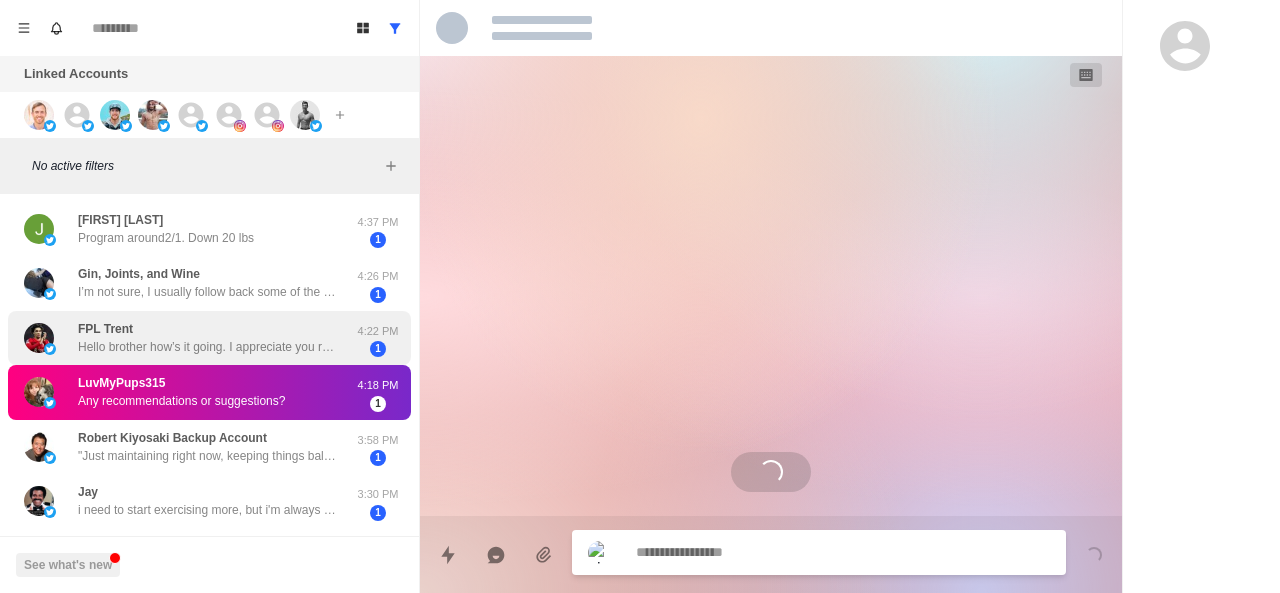 click on "Hello brother how’s it going. I appreciate you reaching out.
I apologize for the late reply, busy life.
I’m a skinny guy trying to put on mass." at bounding box center (208, 347) 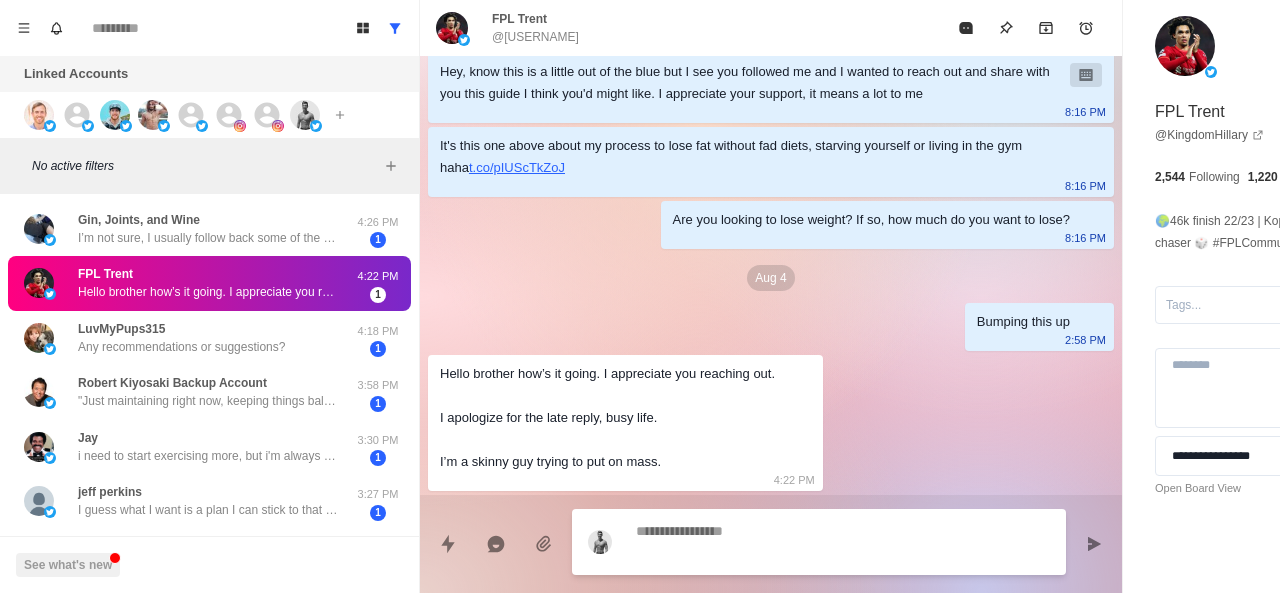 scroll, scrollTop: 122, scrollLeft: 0, axis: vertical 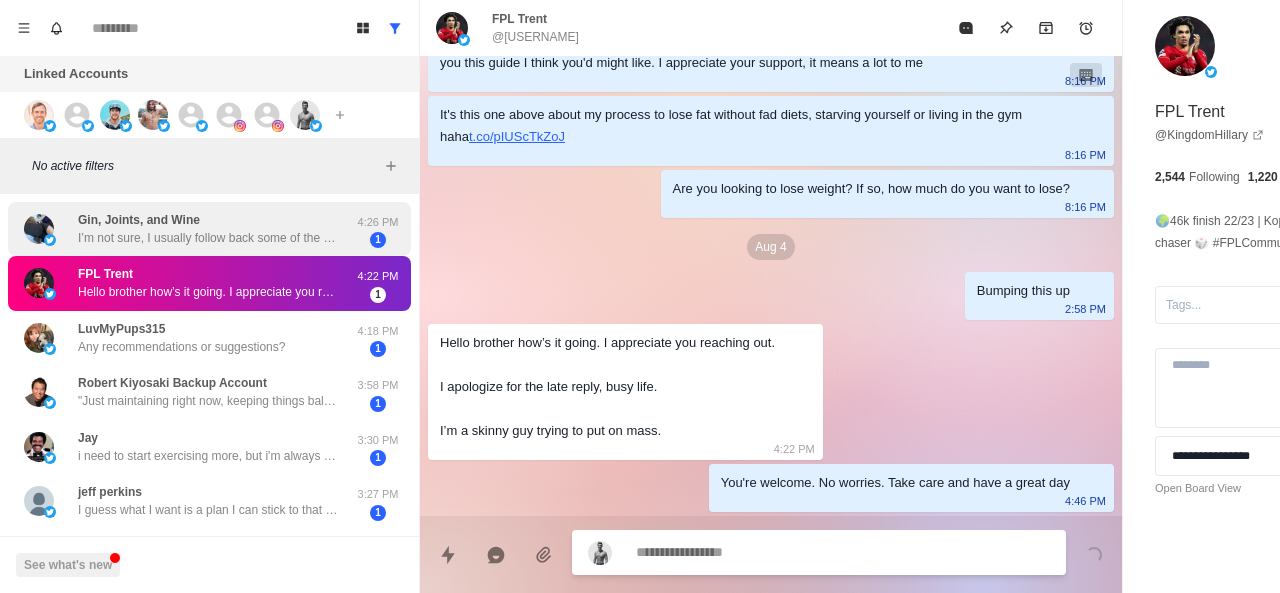 click on "I’m not sure, I usually follow back some of the interesting looking accounts, but it’s pretty random to be honest." at bounding box center (208, 238) 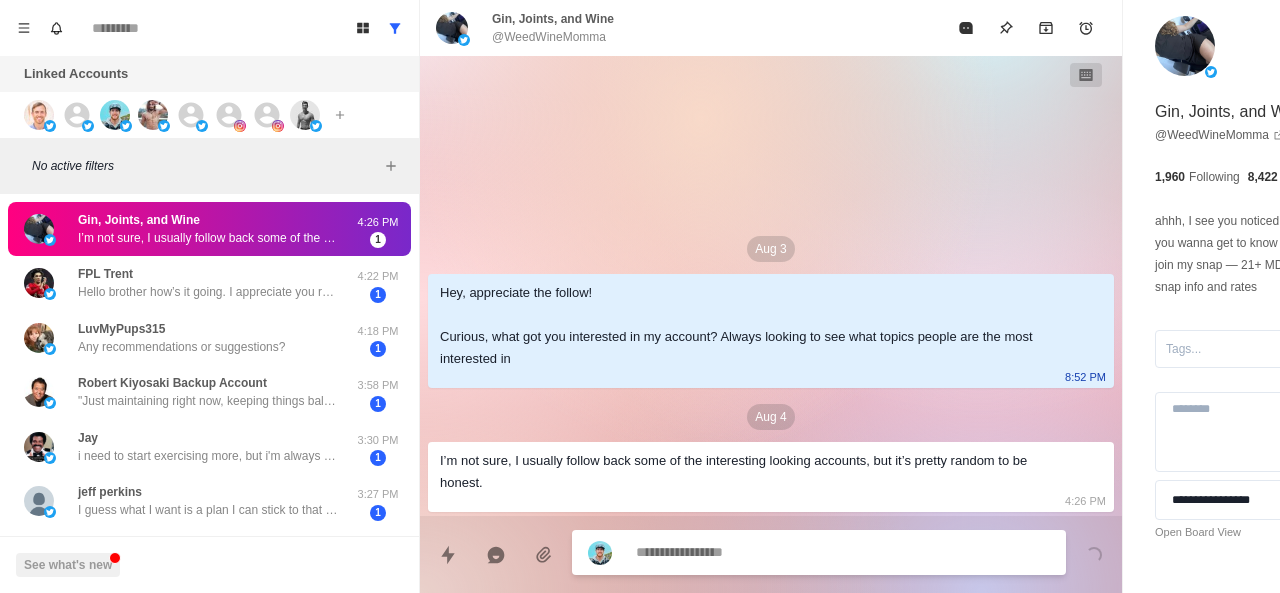 scroll, scrollTop: 0, scrollLeft: 0, axis: both 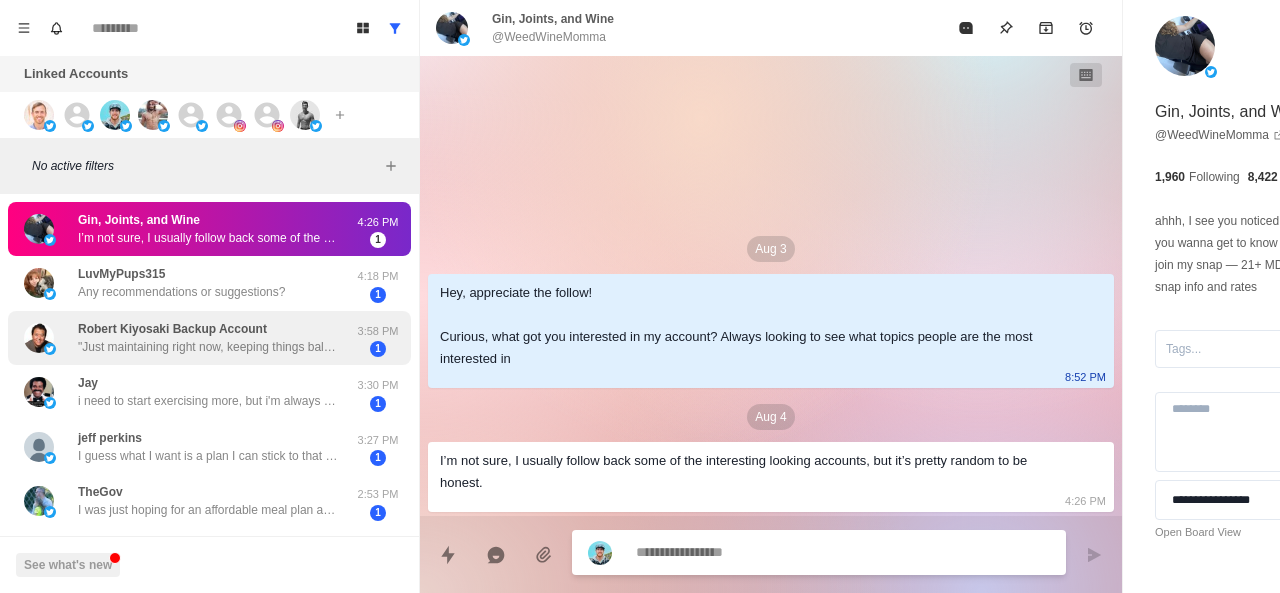 click on "Robert Kiyosaki Backup Account "Just maintaining right now, keeping things balanced with regular workouts and good nutrition. What's your approach?"" at bounding box center (208, 338) 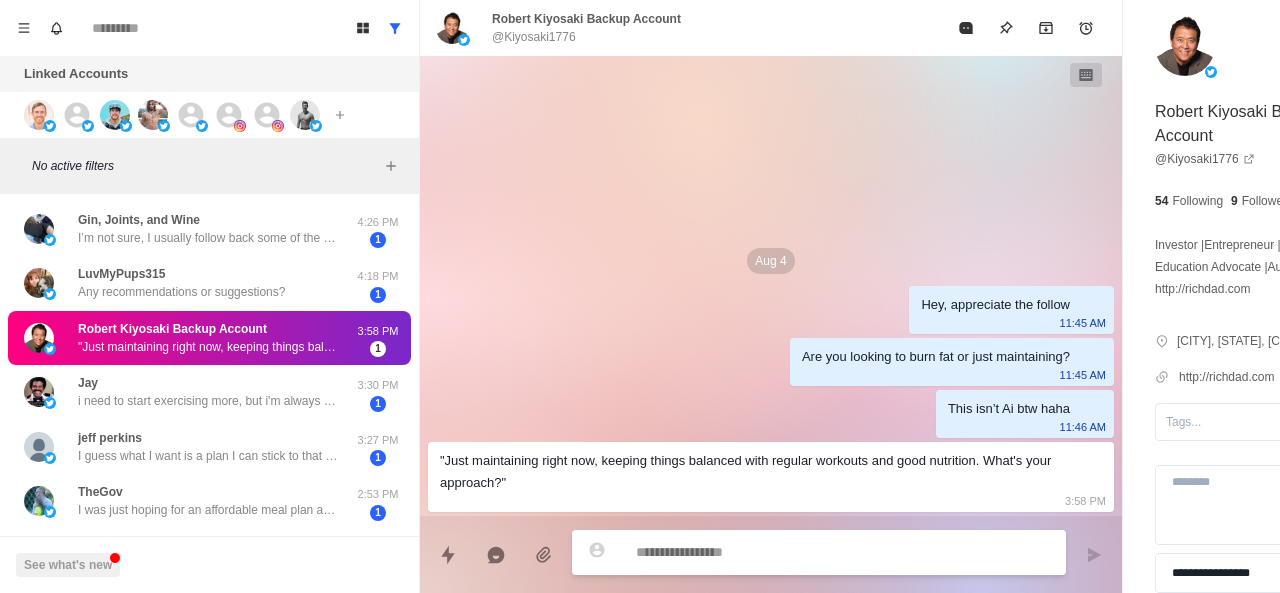 click at bounding box center (785, 552) 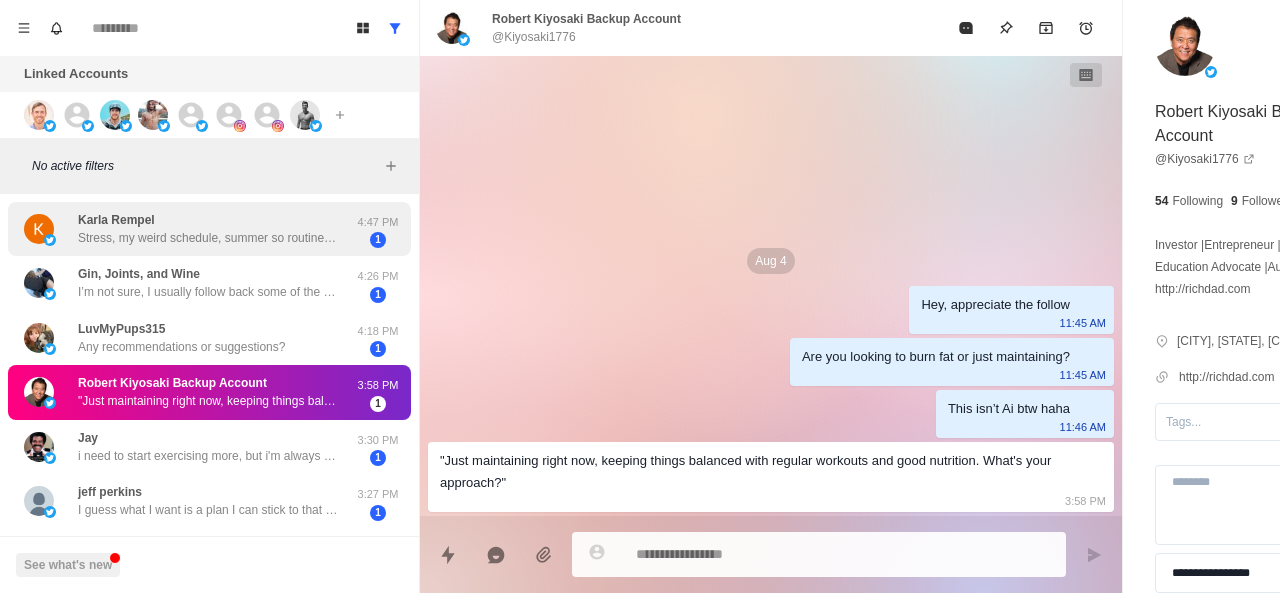 click on "Karla Rempel Stress, my weird schedule, summer so routines disrupted." at bounding box center (208, 229) 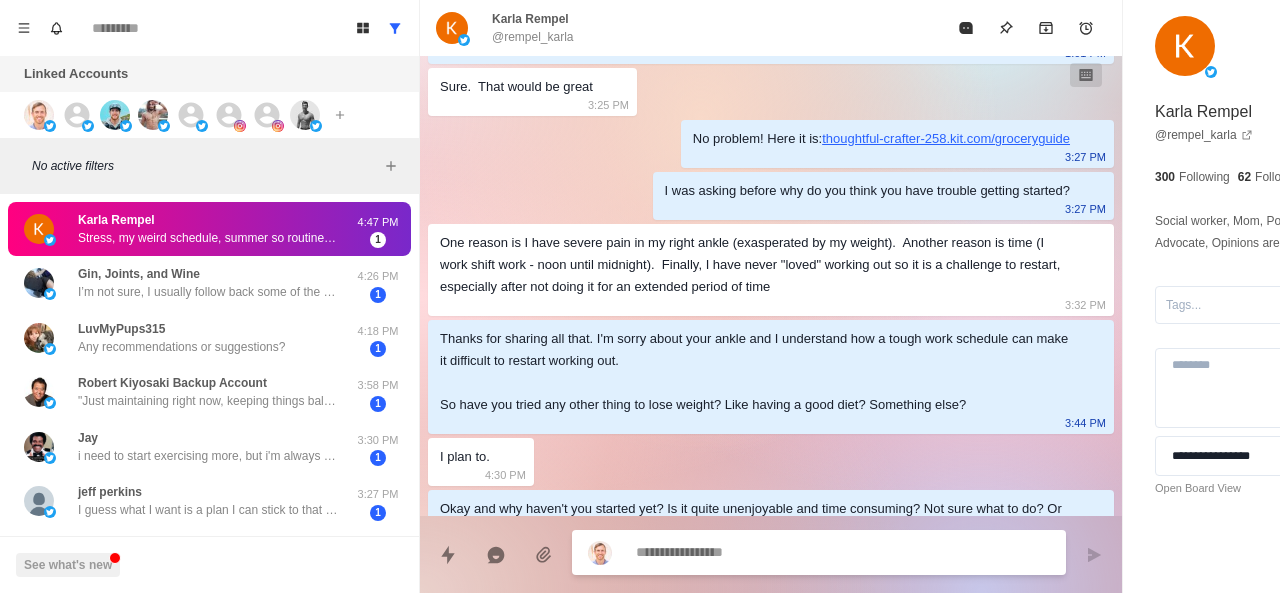 scroll, scrollTop: 1124, scrollLeft: 0, axis: vertical 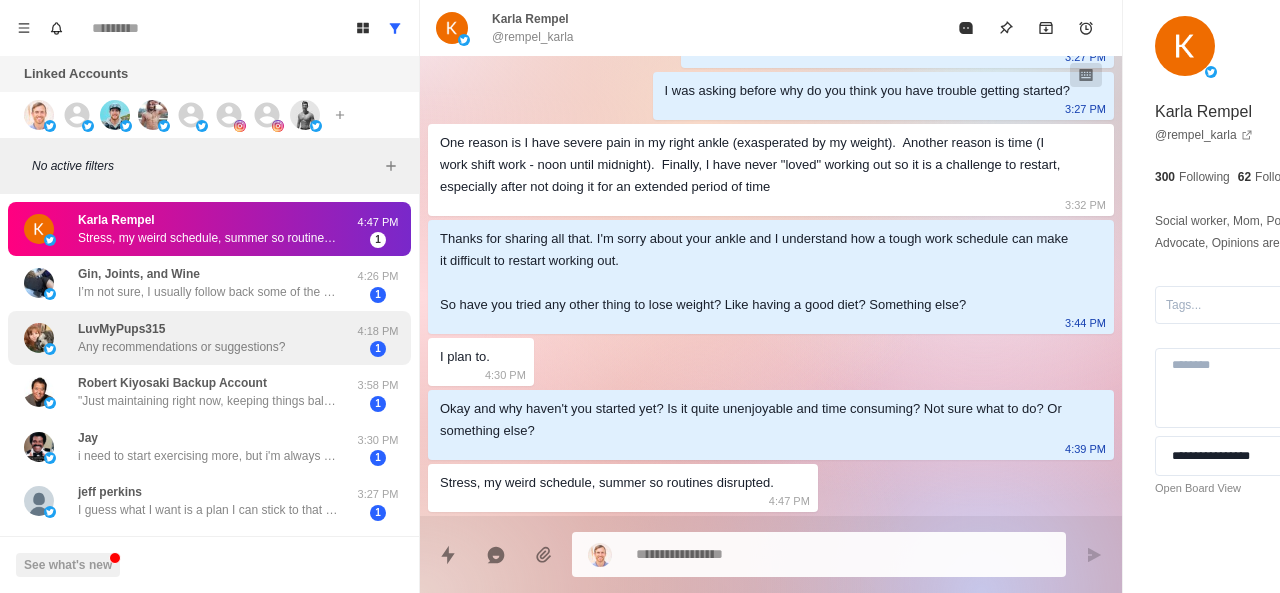 click on "LuvMyPups315 Any recommendations or suggestions?" at bounding box center (188, 338) 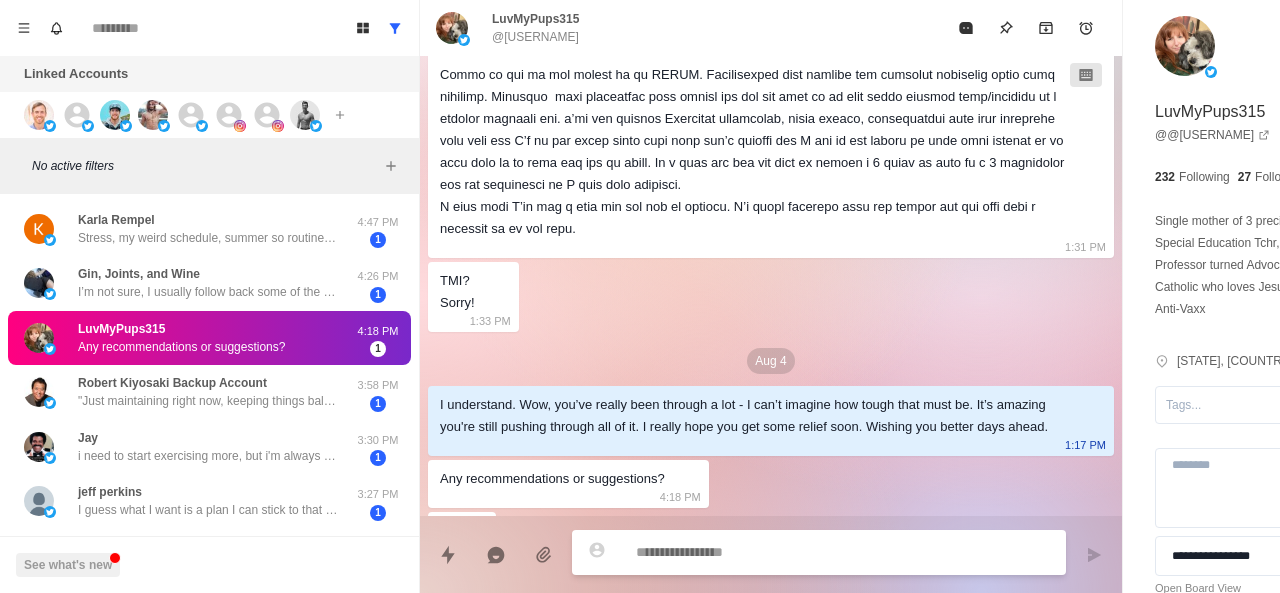 scroll, scrollTop: 922, scrollLeft: 0, axis: vertical 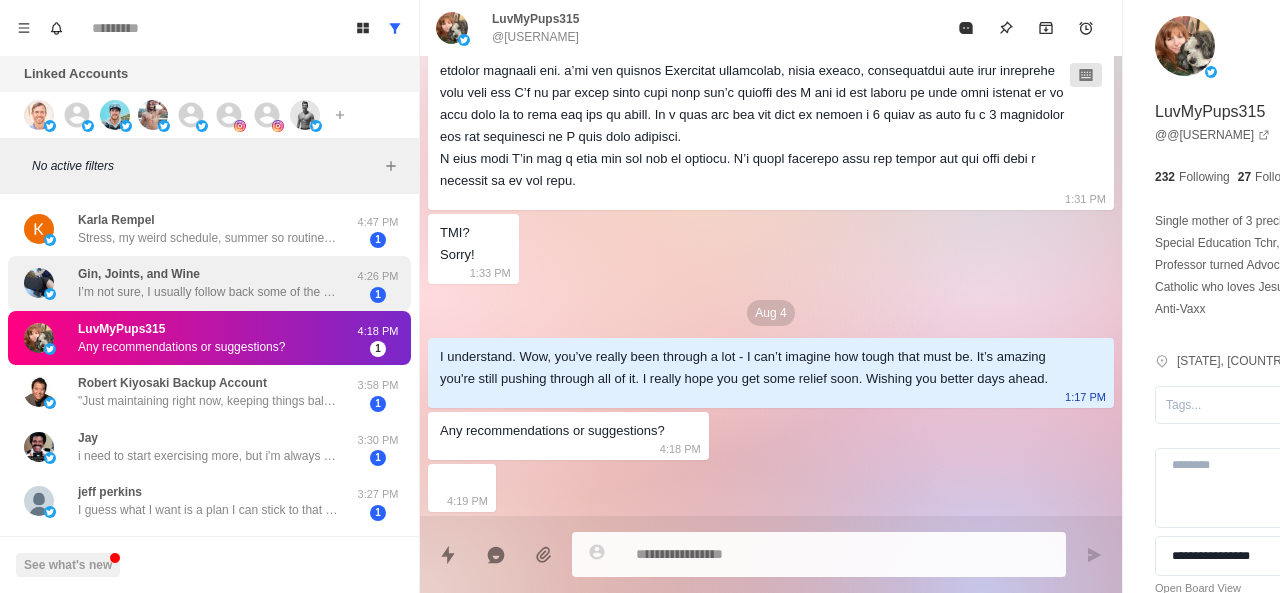 click on "Gin, Joints, and Wine" at bounding box center (139, 274) 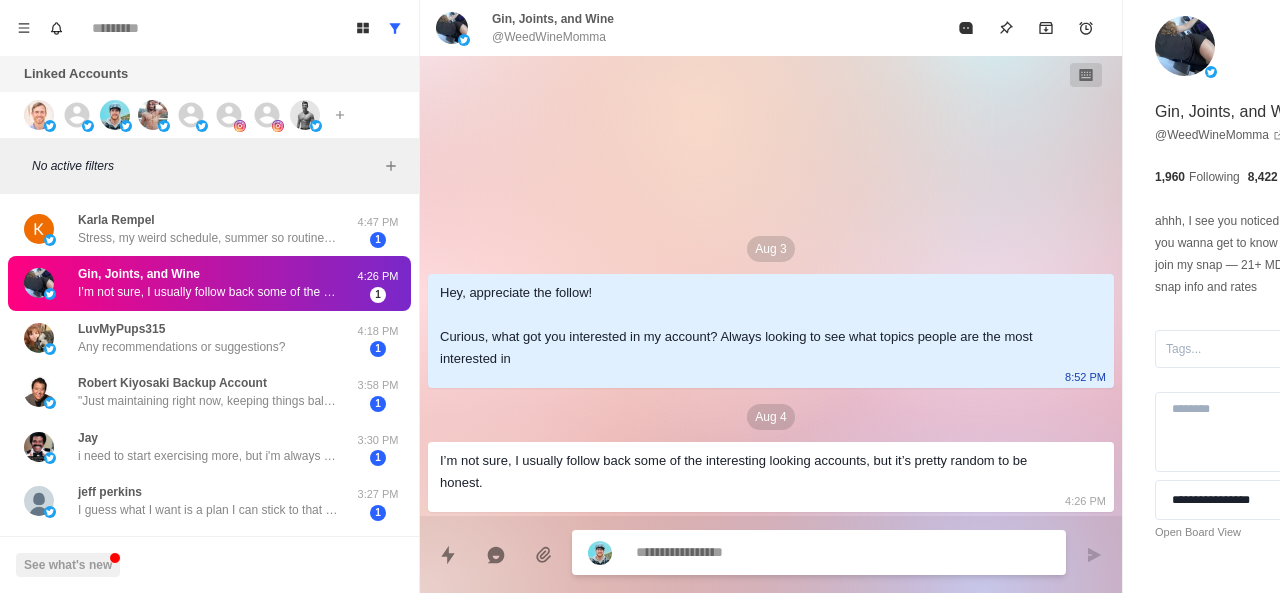 click on "I’m not sure, I usually follow back some of the interesting looking accounts, but it’s pretty random to be honest." at bounding box center (755, 472) 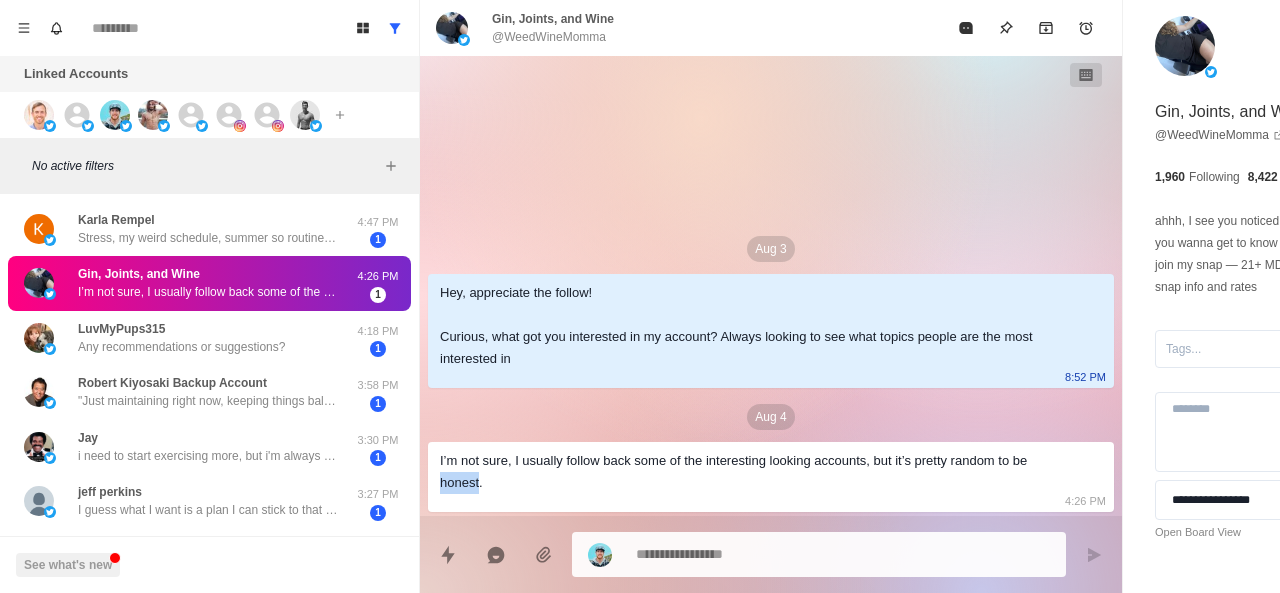 click on "I’m not sure, I usually follow back some of the interesting looking accounts, but it’s pretty random to be honest." at bounding box center [755, 472] 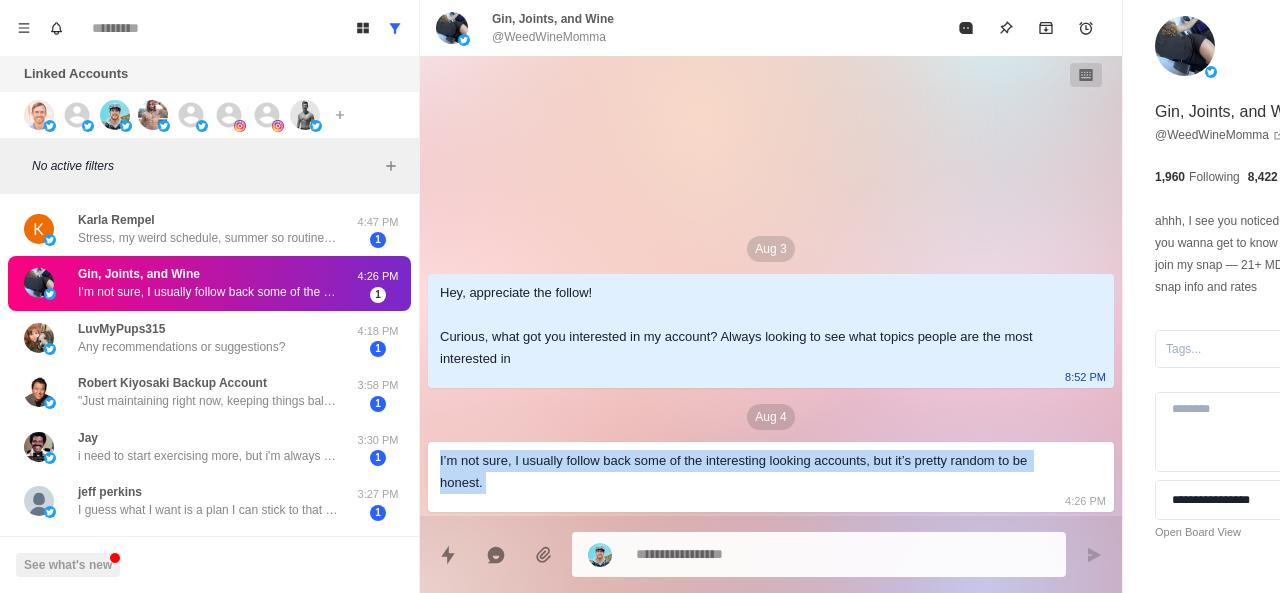 click on "I’m not sure, I usually follow back some of the interesting looking accounts, but it’s pretty random to be honest." at bounding box center (755, 472) 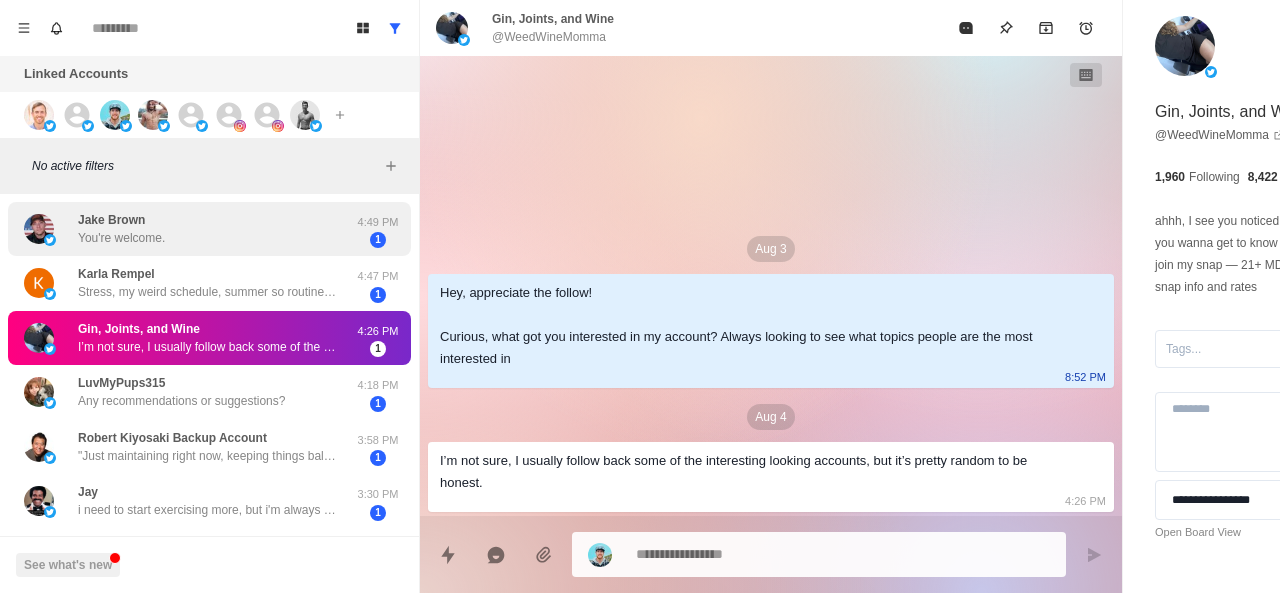 click on "Jake Brown You're welcome." at bounding box center (188, 229) 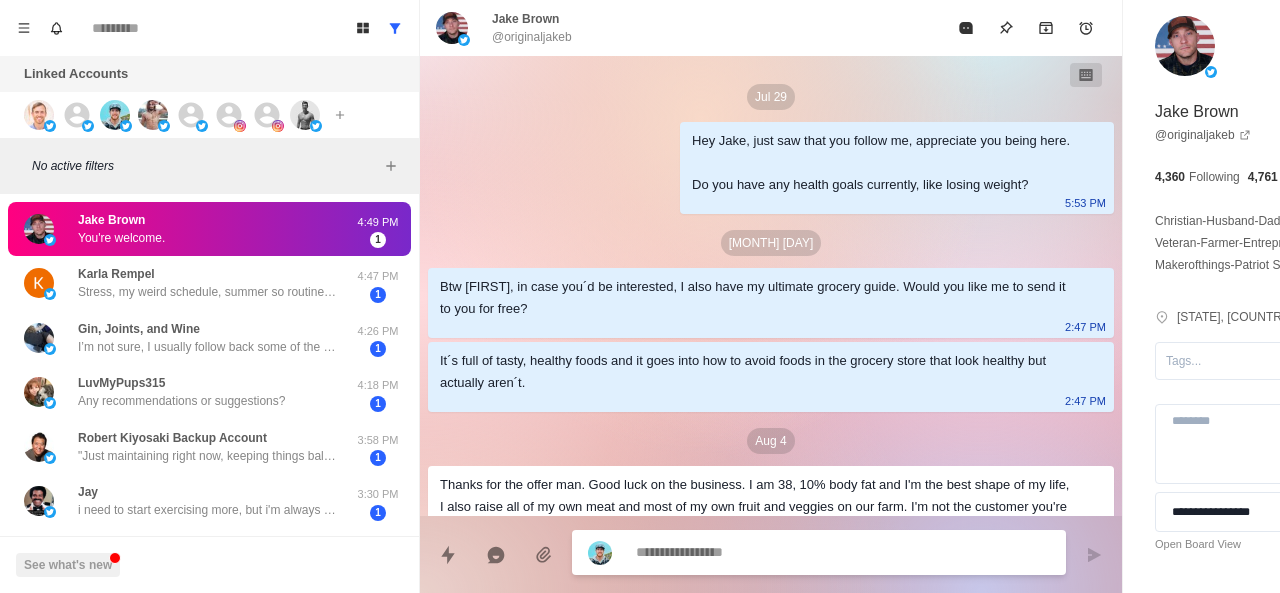 scroll, scrollTop: 202, scrollLeft: 0, axis: vertical 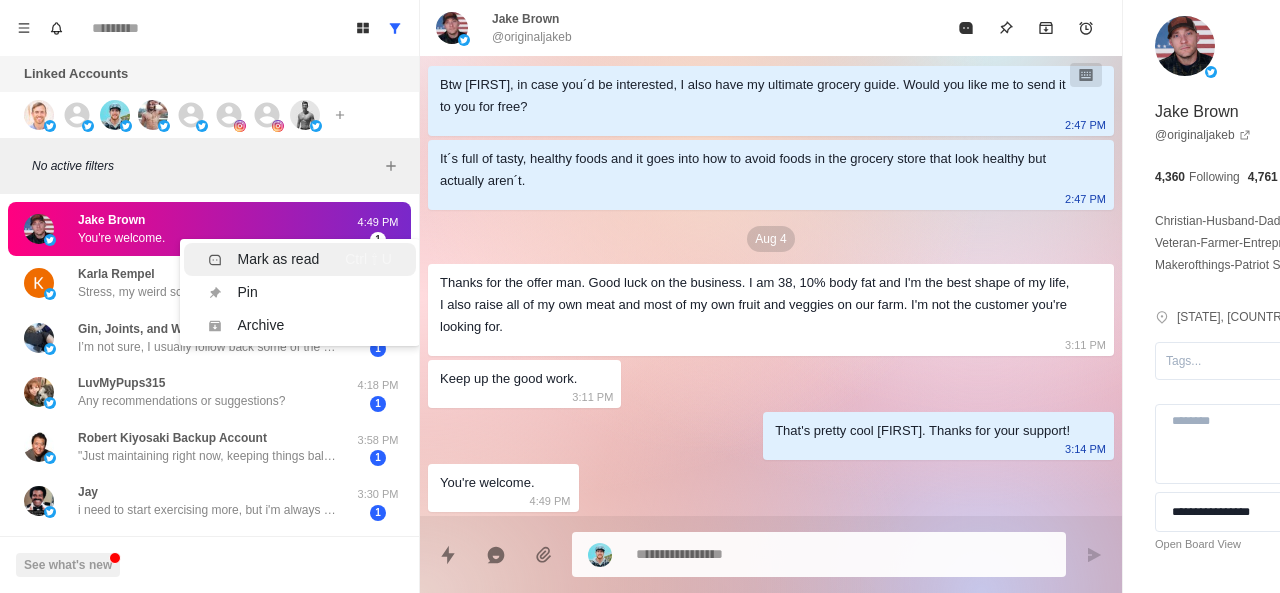 click on "Mark as read" at bounding box center [279, 259] 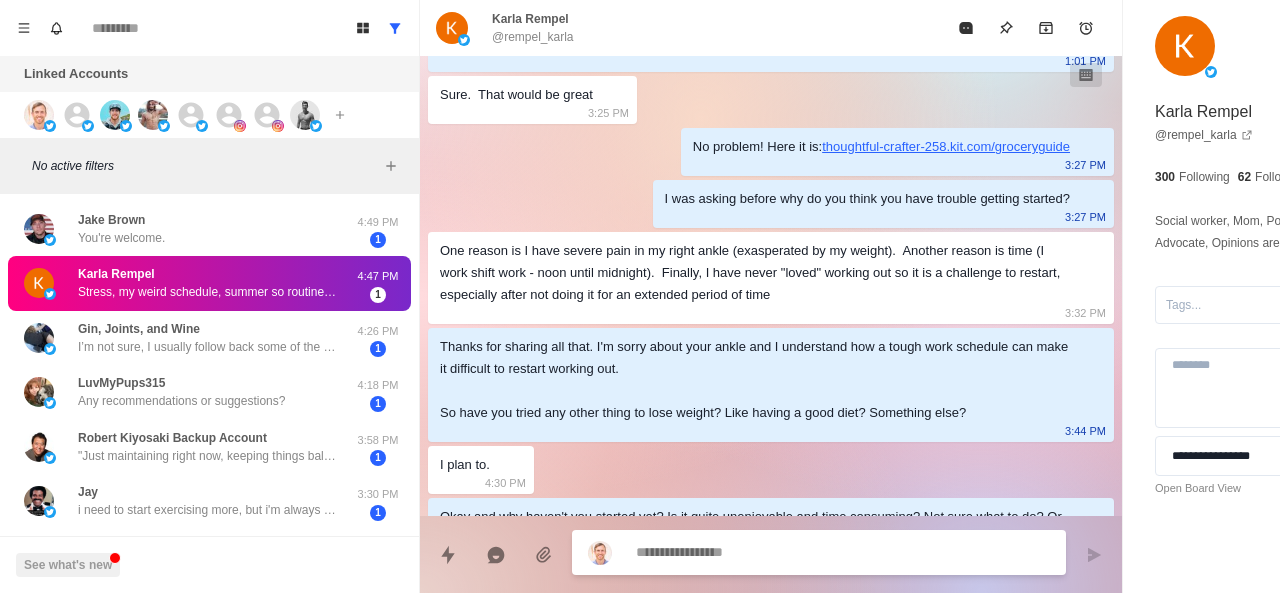scroll, scrollTop: 1124, scrollLeft: 0, axis: vertical 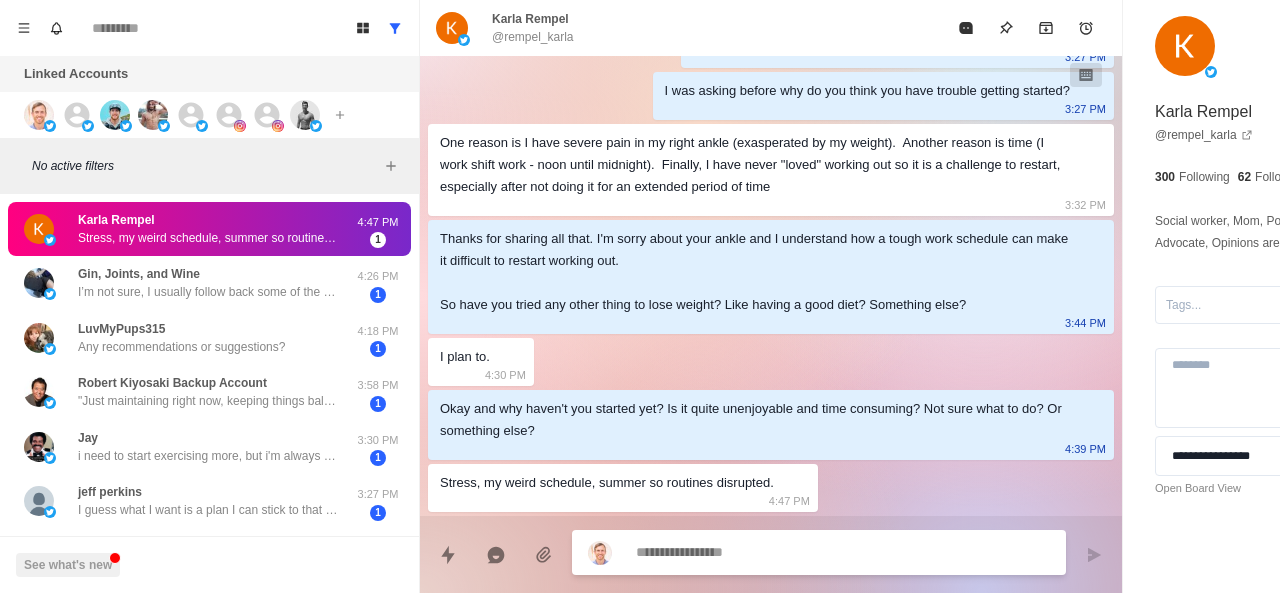 paste on "**********" 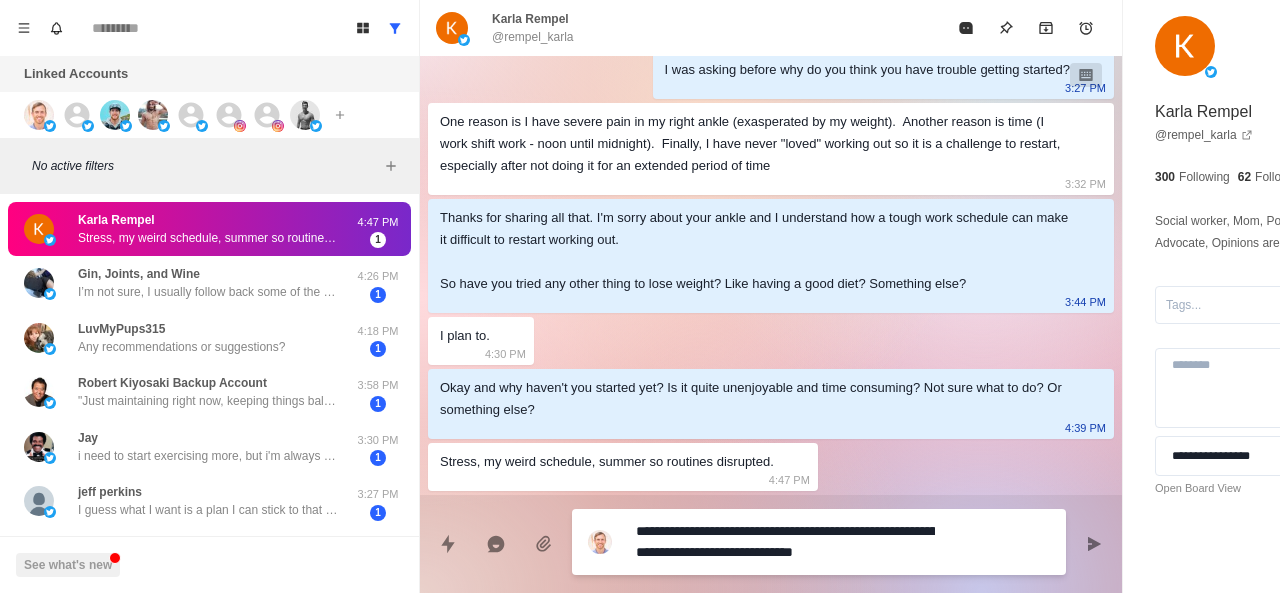 scroll, scrollTop: 0, scrollLeft: 0, axis: both 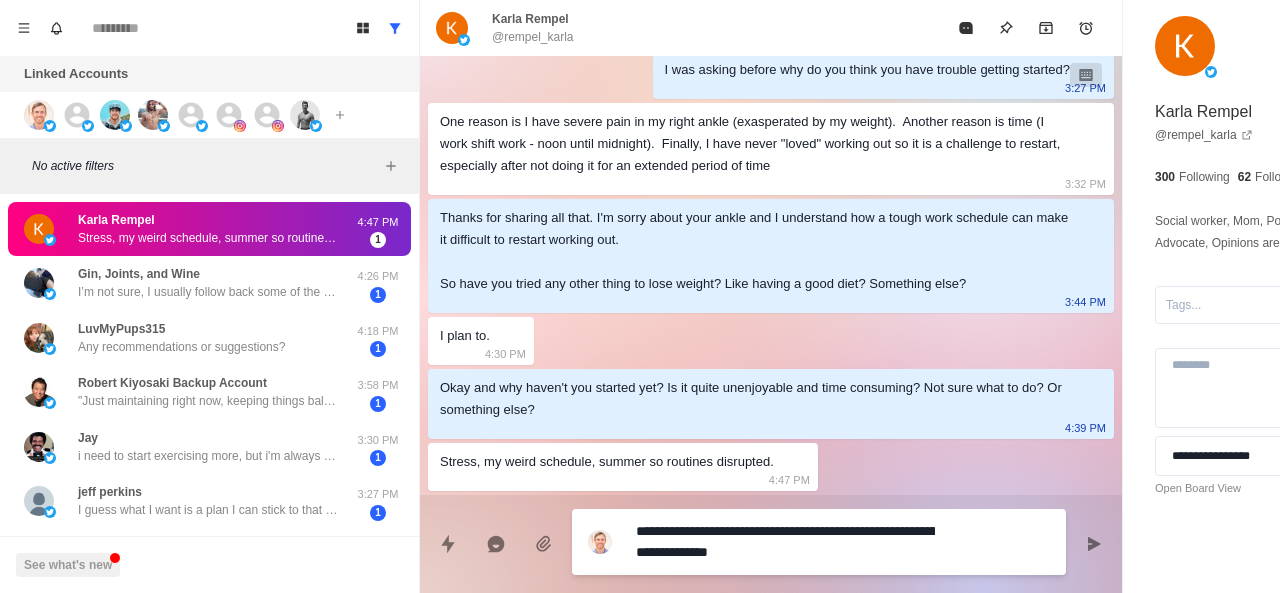 click on "**********" at bounding box center [785, 542] 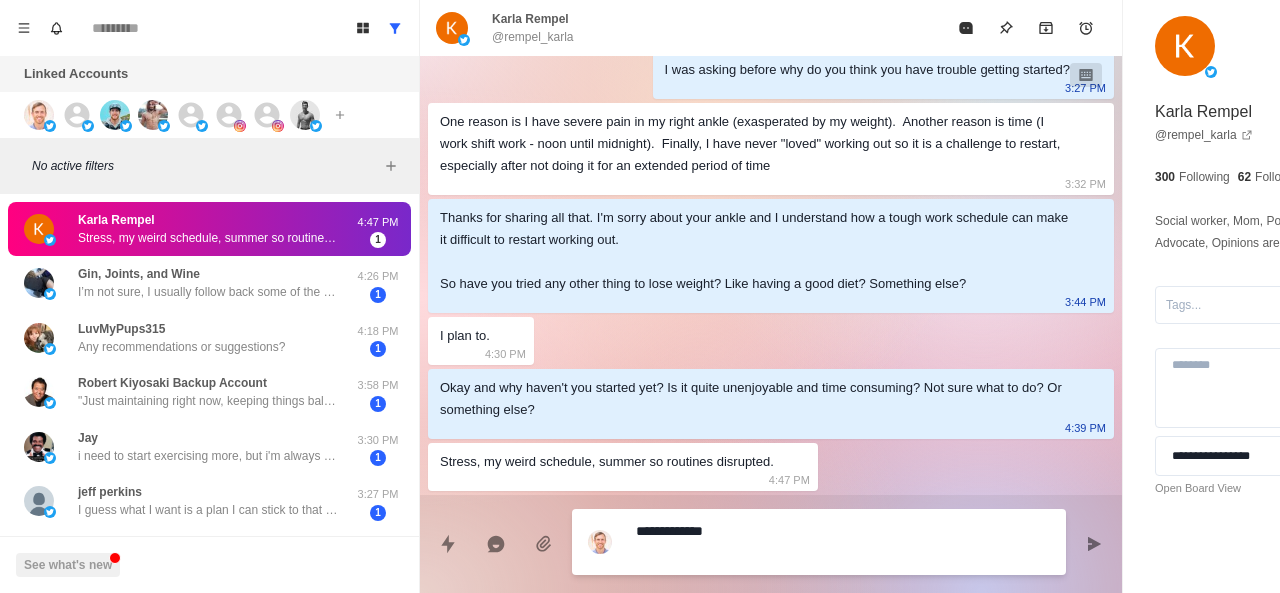 scroll, scrollTop: 1124, scrollLeft: 0, axis: vertical 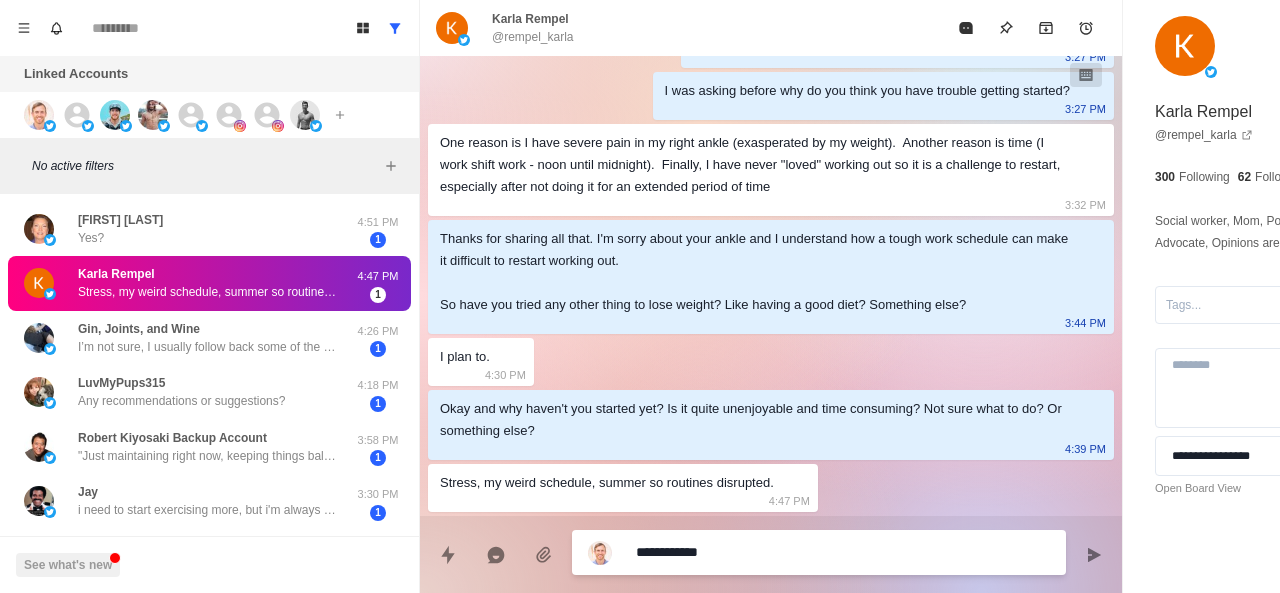 paste on "**********" 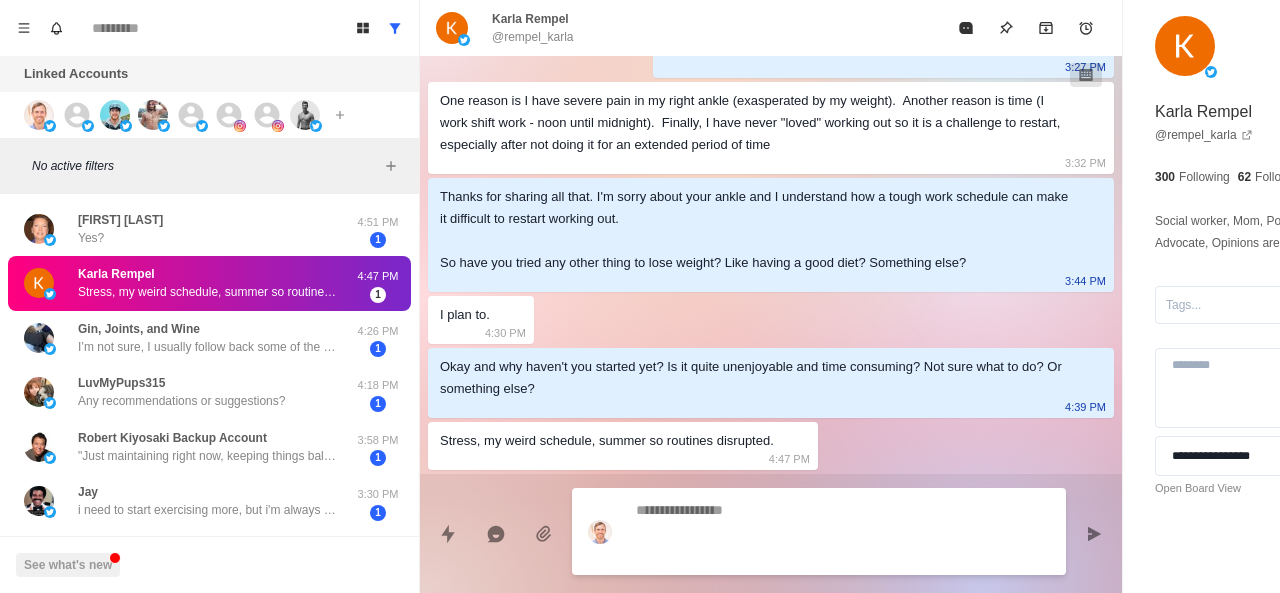 scroll, scrollTop: 1198, scrollLeft: 0, axis: vertical 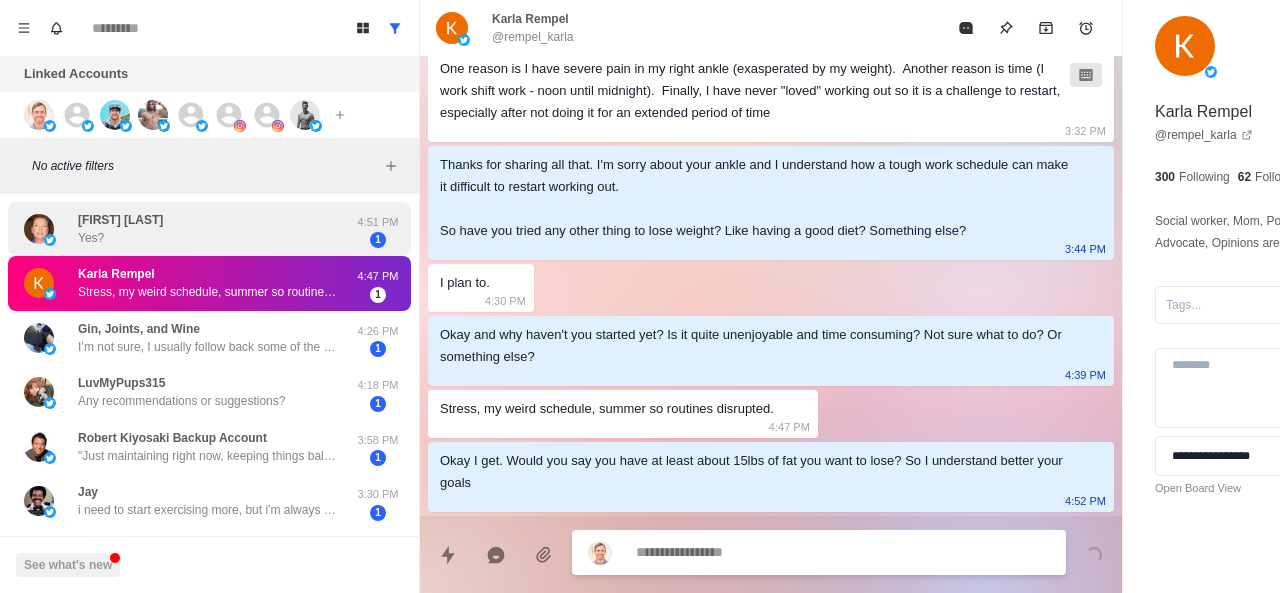 click on "Julie Pinter Yes?" at bounding box center (188, 229) 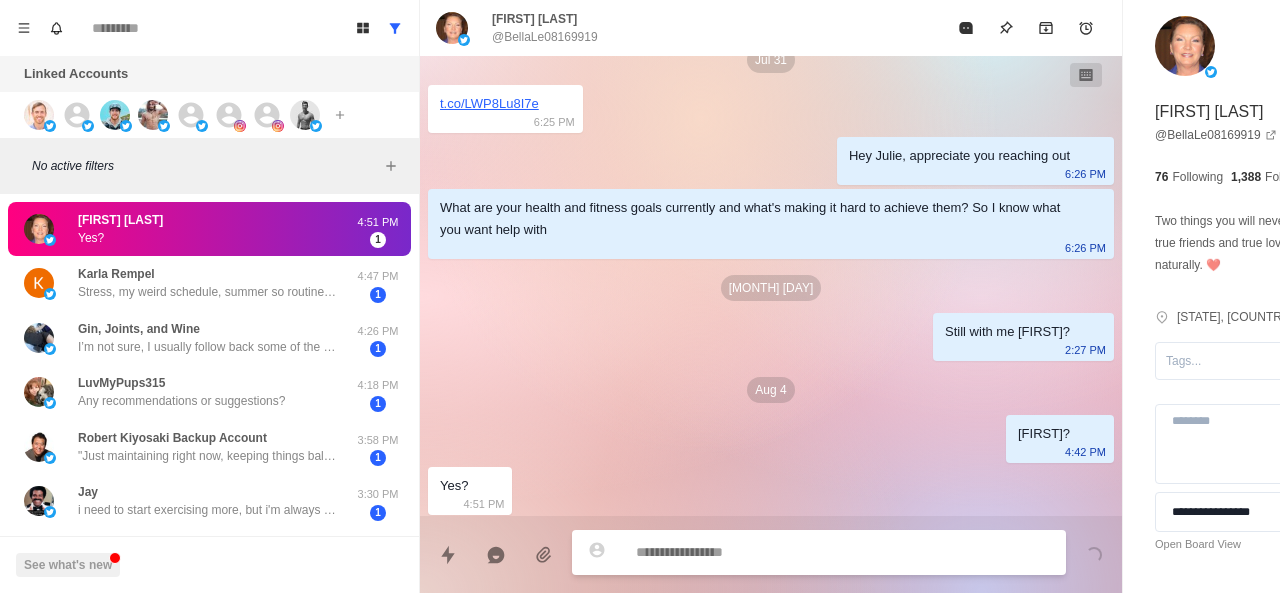scroll, scrollTop: 40, scrollLeft: 0, axis: vertical 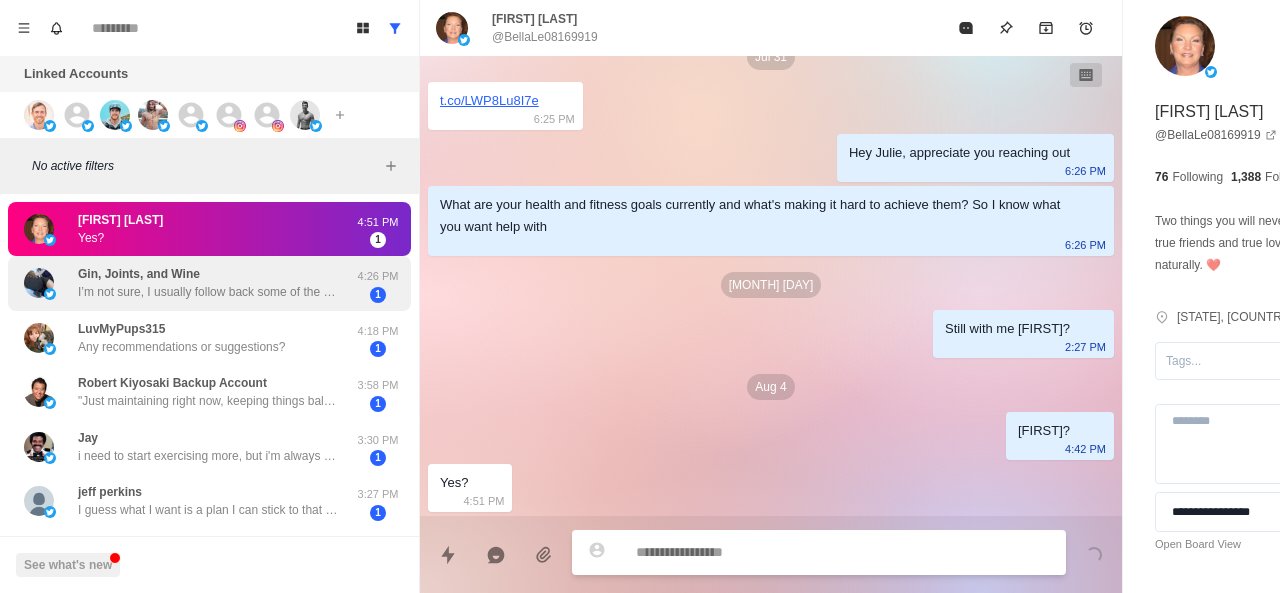 click on "Gin, Joints, and Wine" at bounding box center [139, 274] 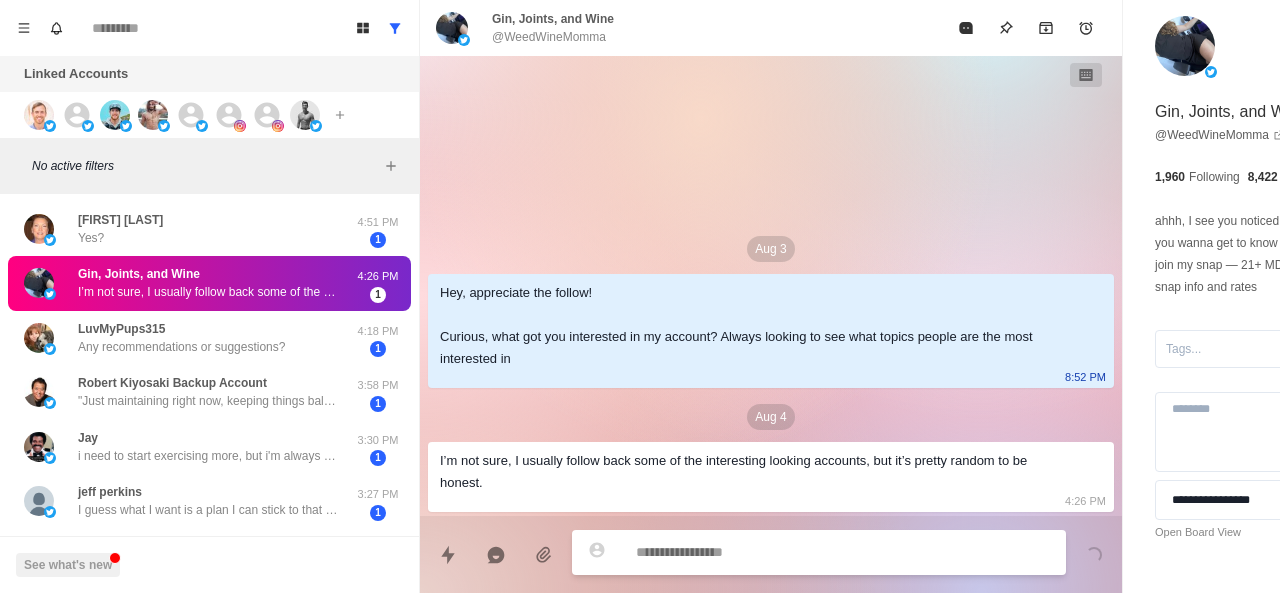 scroll, scrollTop: 0, scrollLeft: 0, axis: both 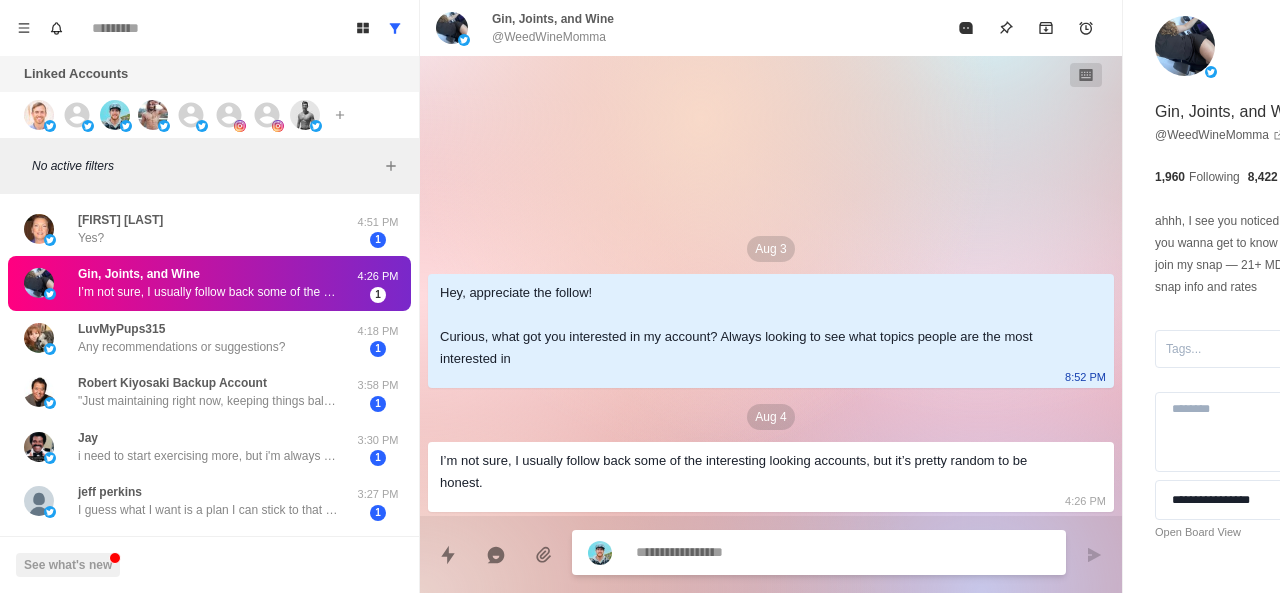 click on "I’m not sure, I usually follow back some of the interesting looking accounts, but it’s pretty random to be honest." at bounding box center [755, 472] 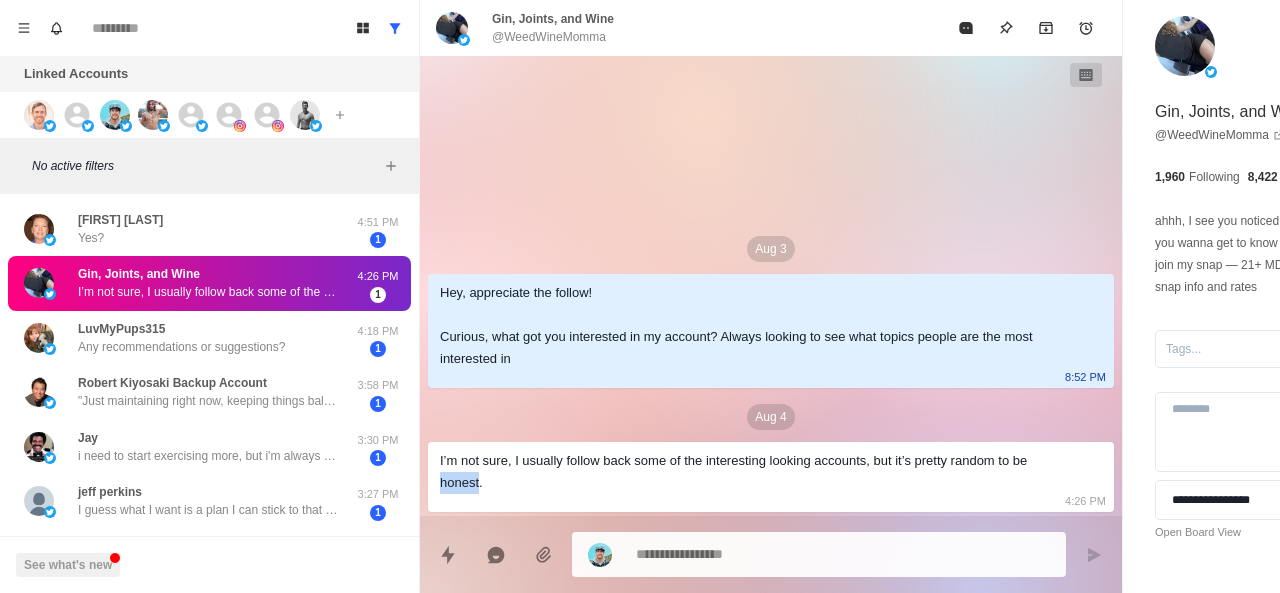 click on "I’m not sure, I usually follow back some of the interesting looking accounts, but it’s pretty random to be honest." at bounding box center (755, 472) 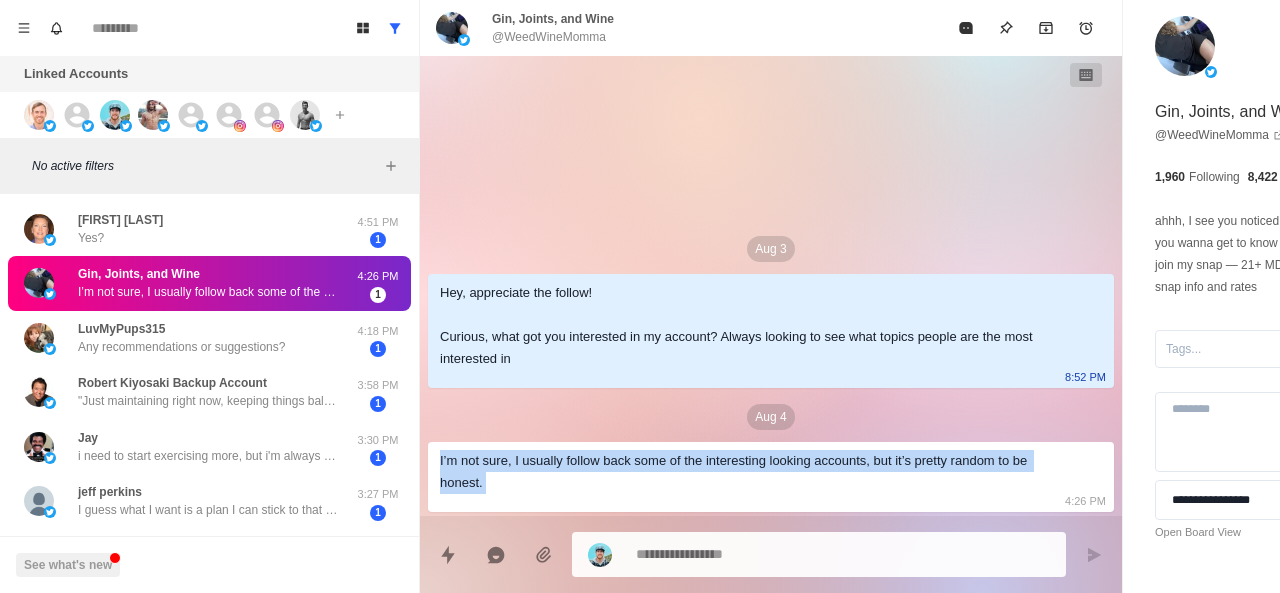 click on "I’m not sure, I usually follow back some of the interesting looking accounts, but it’s pretty random to be honest." at bounding box center (755, 472) 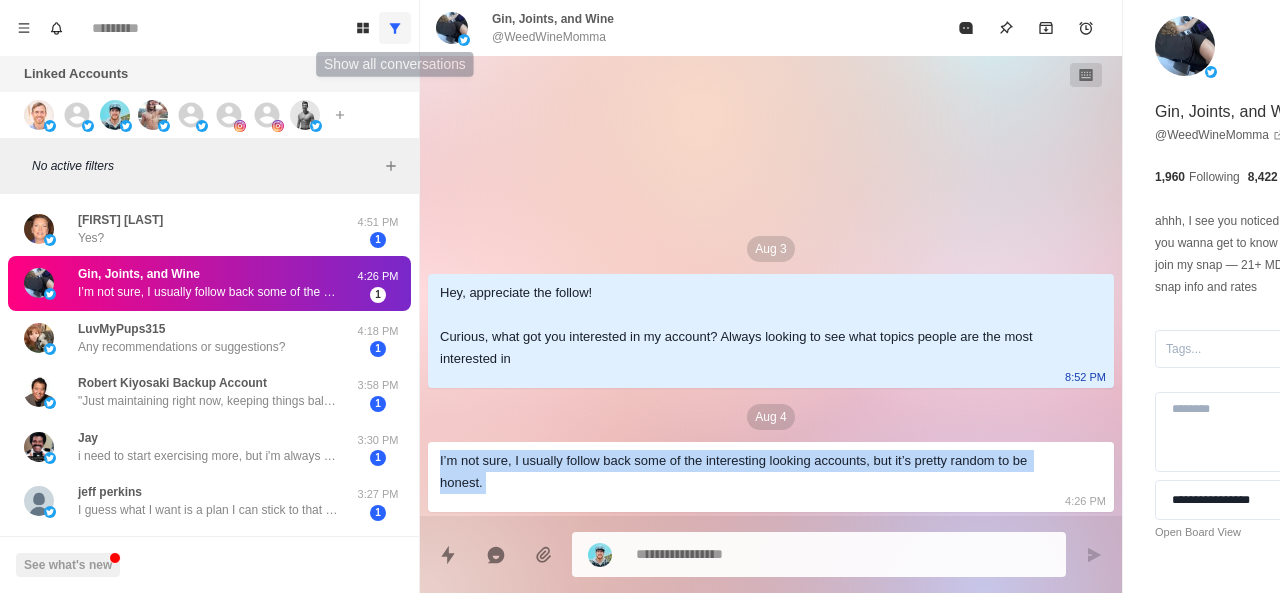click at bounding box center (395, 28) 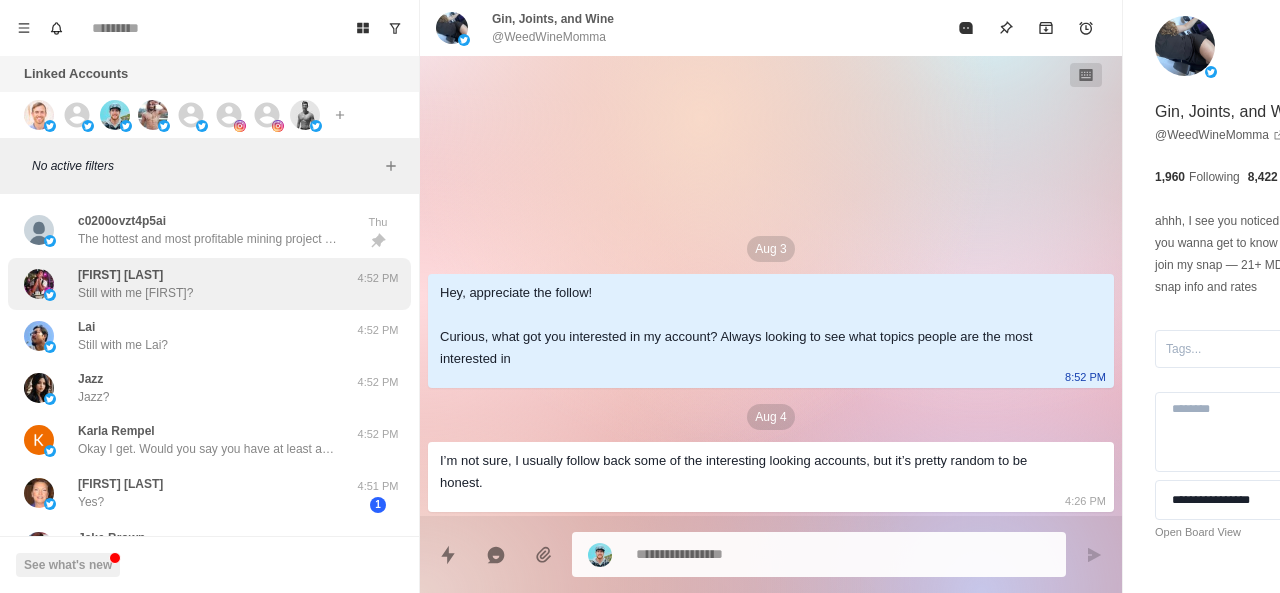 click on "Antonio C. Woodruff Still with me Antonio?" at bounding box center (188, 284) 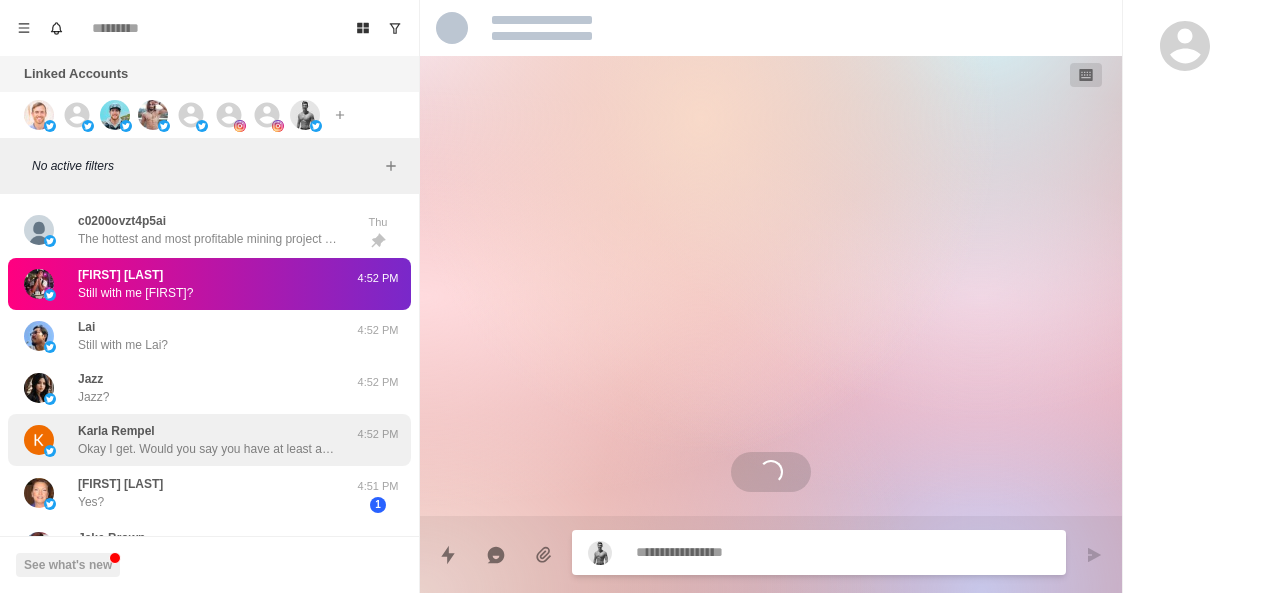 click on "Okay I get. Would you say you have at least about 15lbs of fat you want to lose? So I understand better your goals" at bounding box center [208, 449] 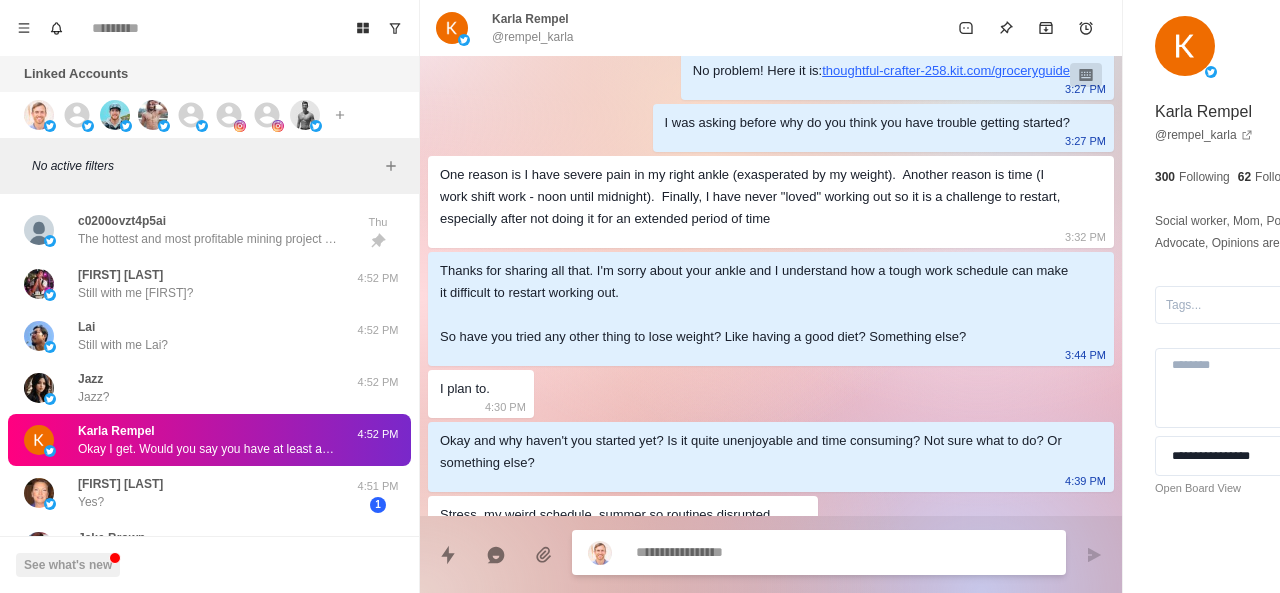 scroll, scrollTop: 1198, scrollLeft: 0, axis: vertical 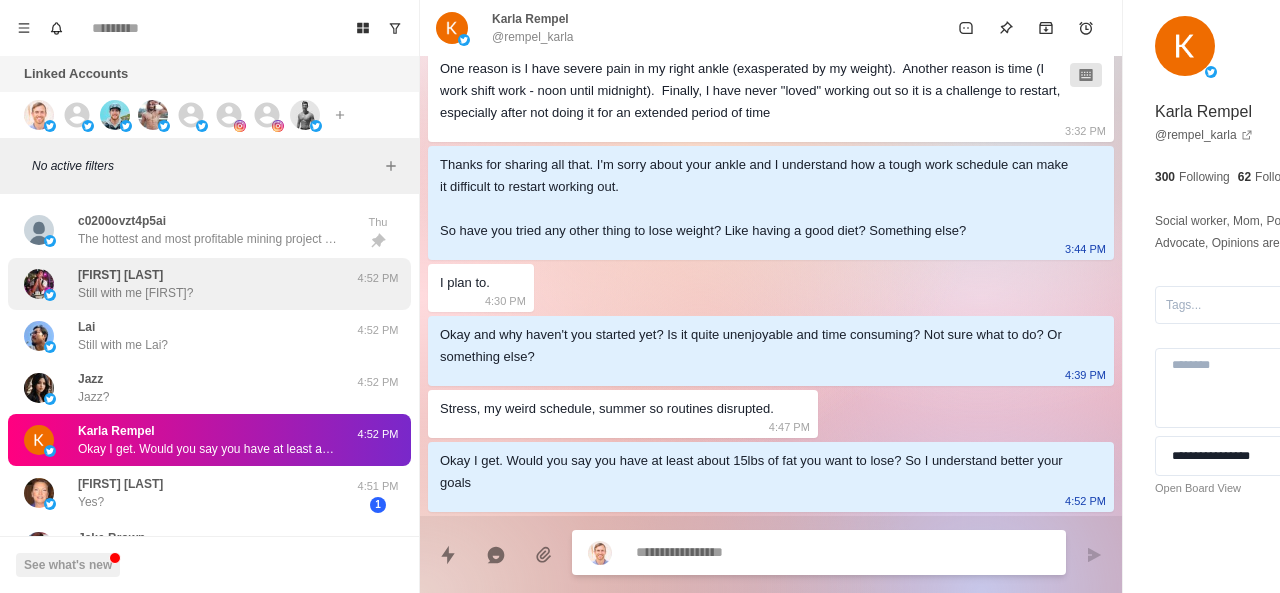 click on "Still with me Antonio?" at bounding box center (135, 293) 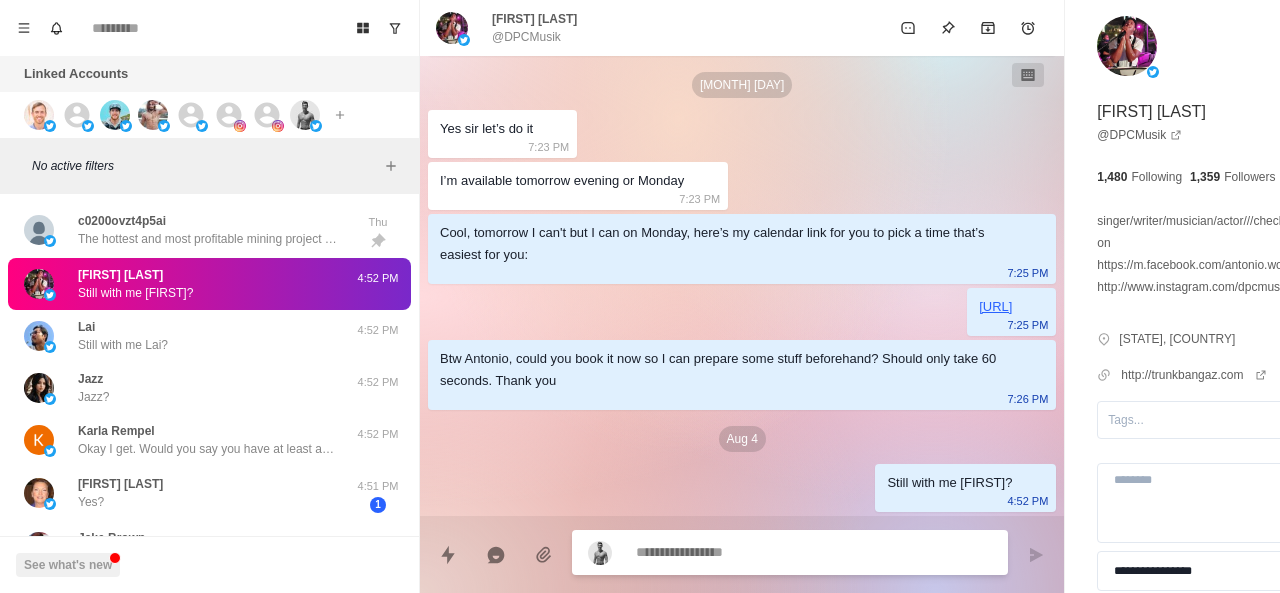 scroll, scrollTop: 1916, scrollLeft: 0, axis: vertical 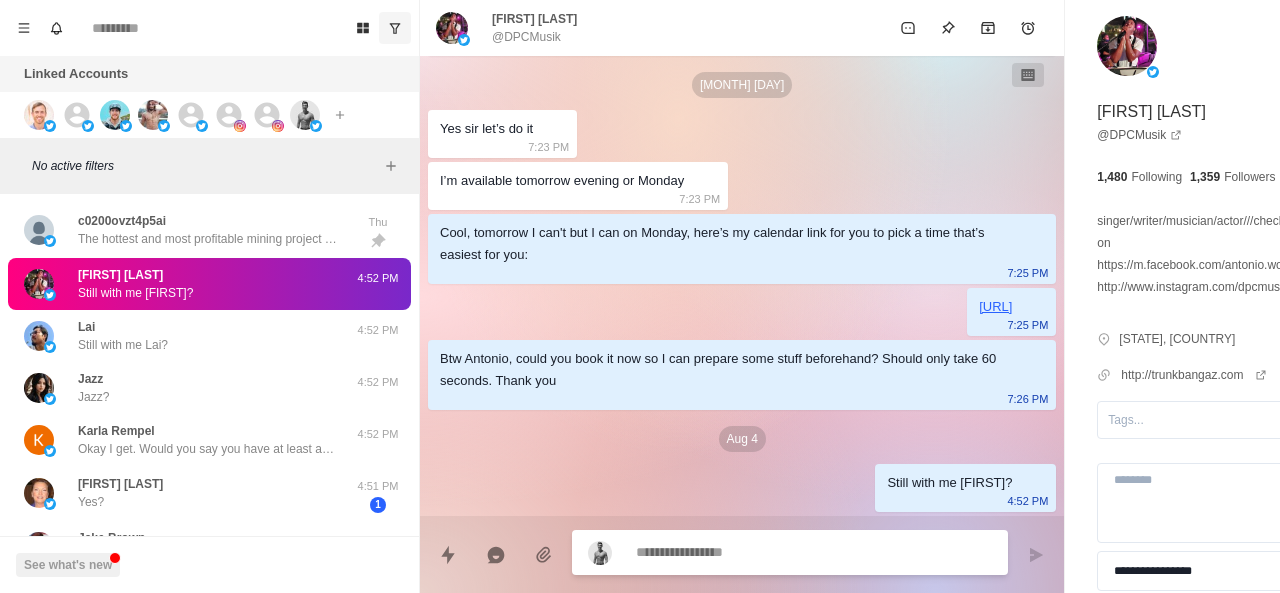 click at bounding box center [395, 28] 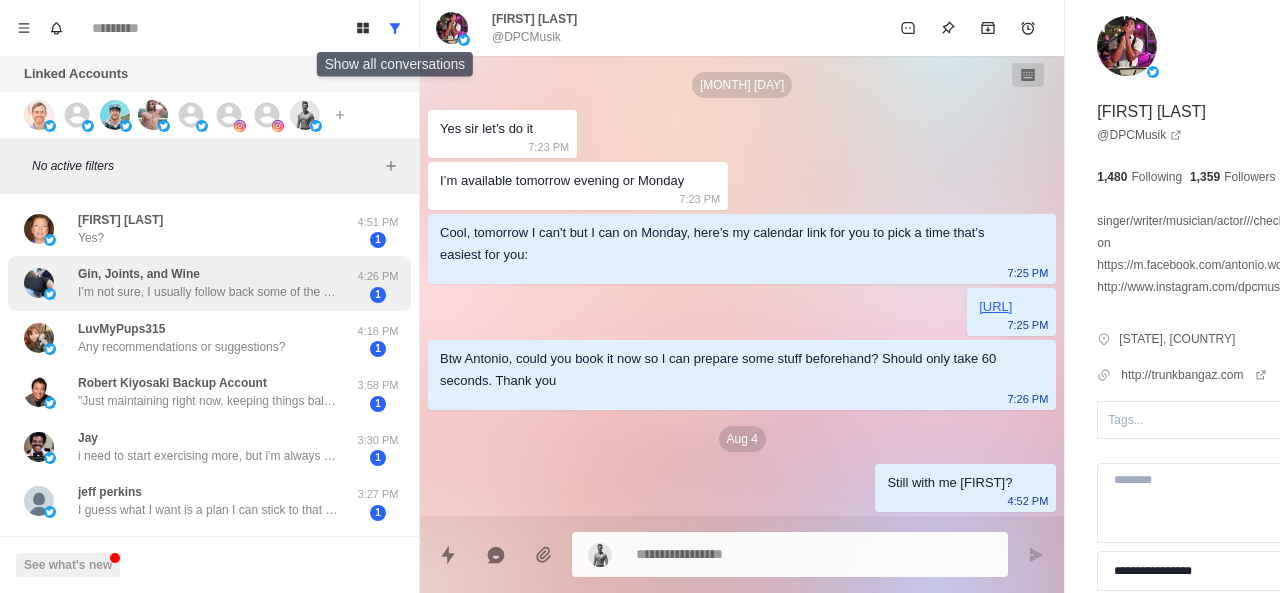 click on "Gin, Joints, and Wine I’m not sure, I usually follow back some of the interesting looking accounts, but it’s pretty random to be honest. 4:26 PM 1" at bounding box center (209, 283) 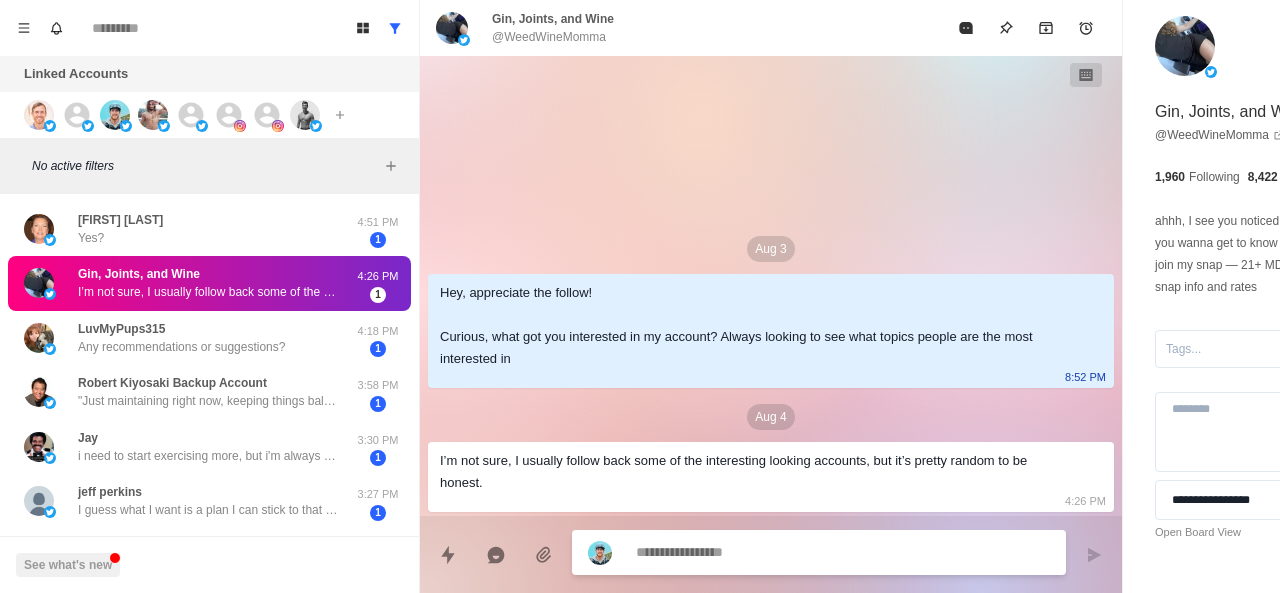 scroll, scrollTop: 0, scrollLeft: 0, axis: both 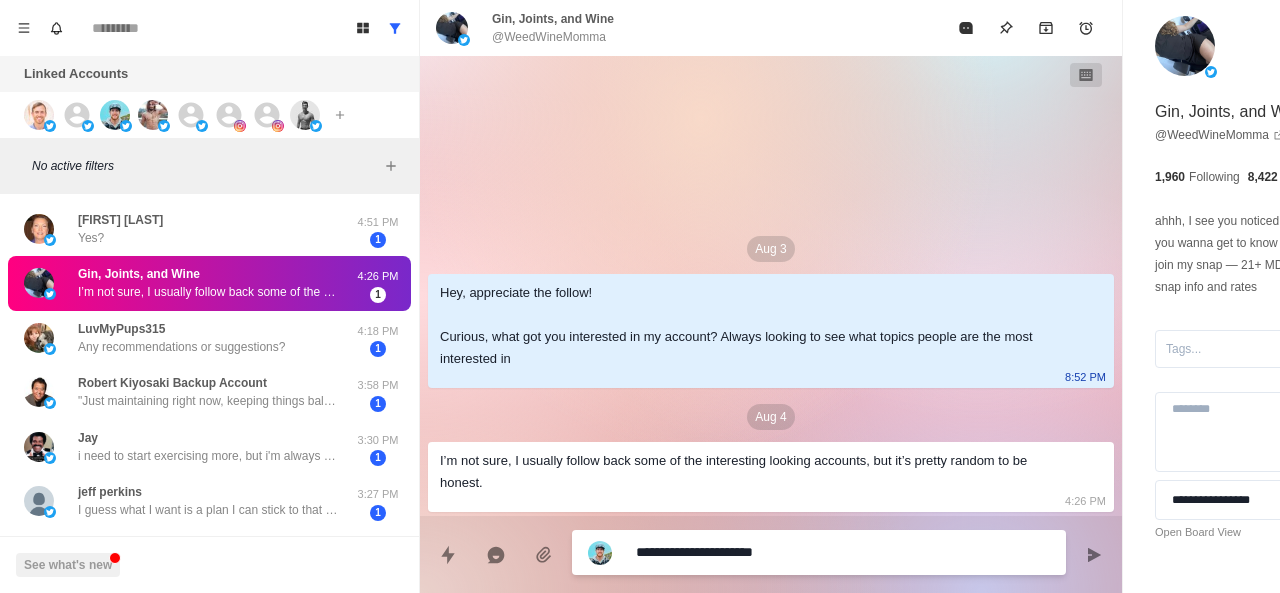 paste on "**********" 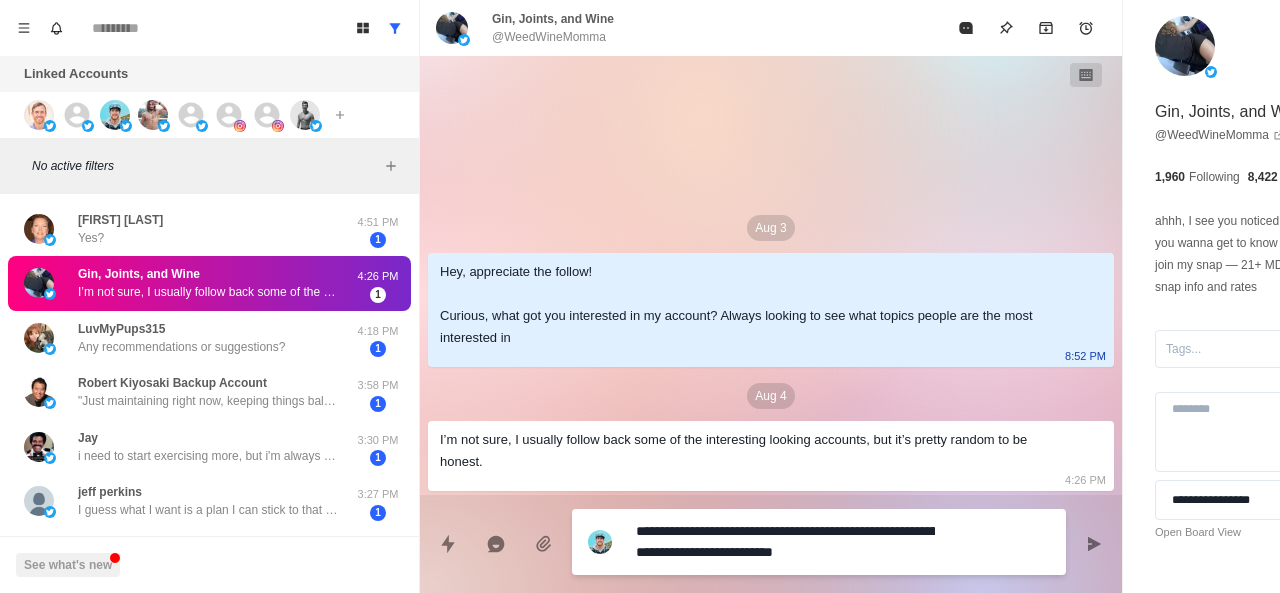 click on "**********" at bounding box center (785, 542) 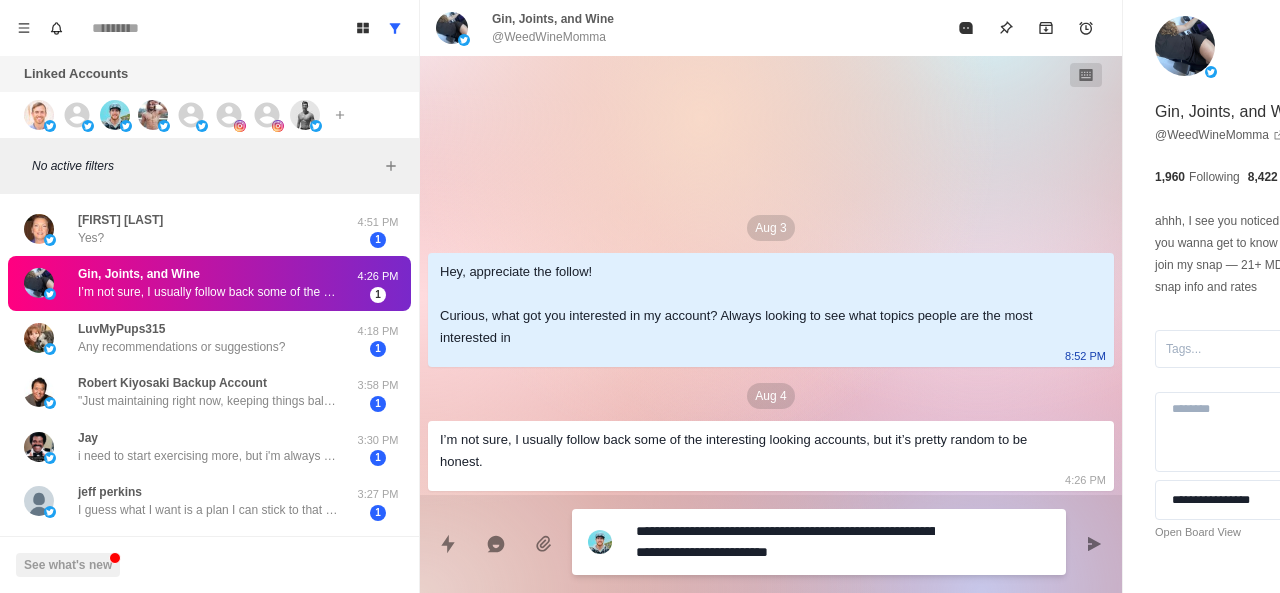 drag, startPoint x: 880, startPoint y: 557, endPoint x: 779, endPoint y: 536, distance: 103.16007 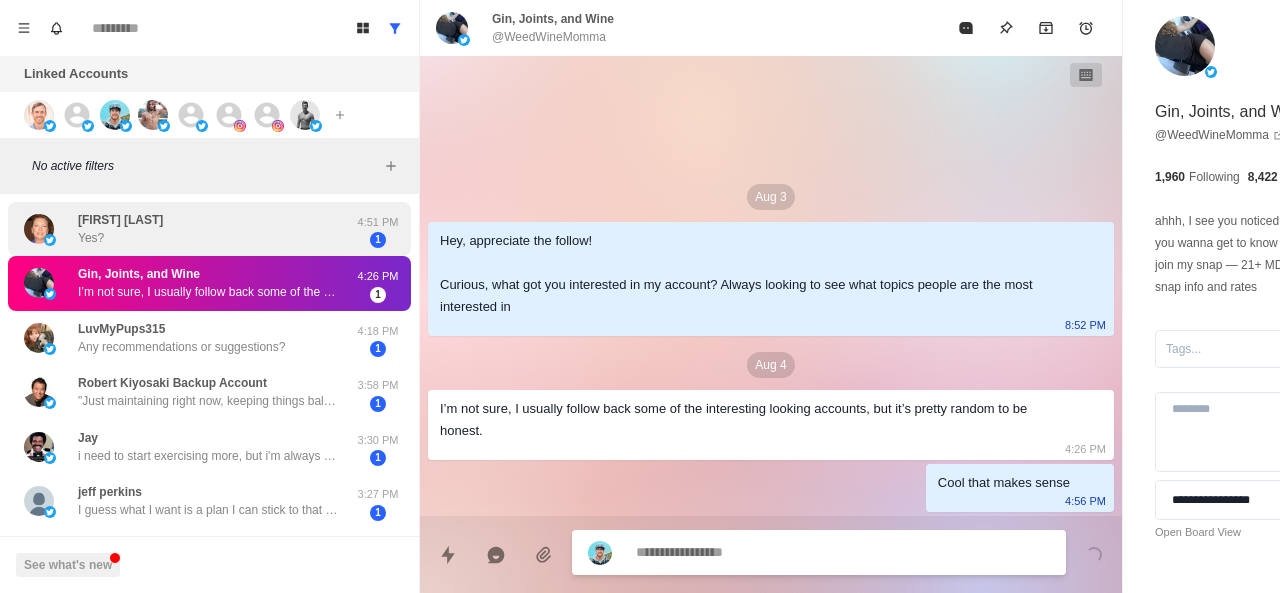 click on "Julie Pinter Yes?" at bounding box center [188, 229] 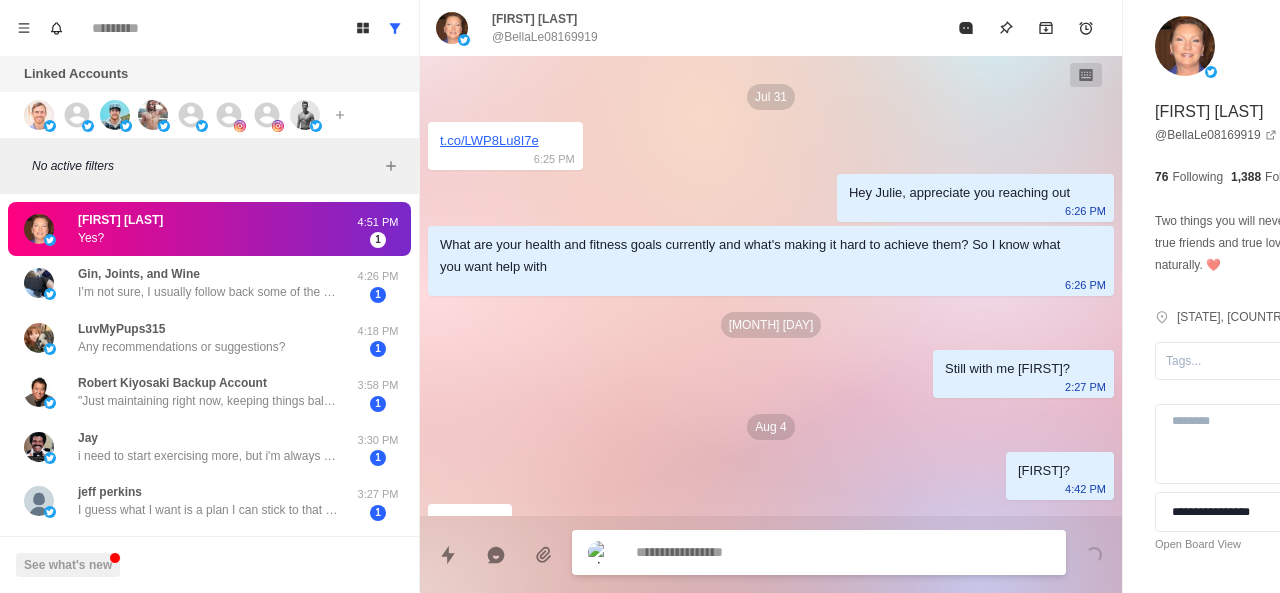 scroll, scrollTop: 40, scrollLeft: 0, axis: vertical 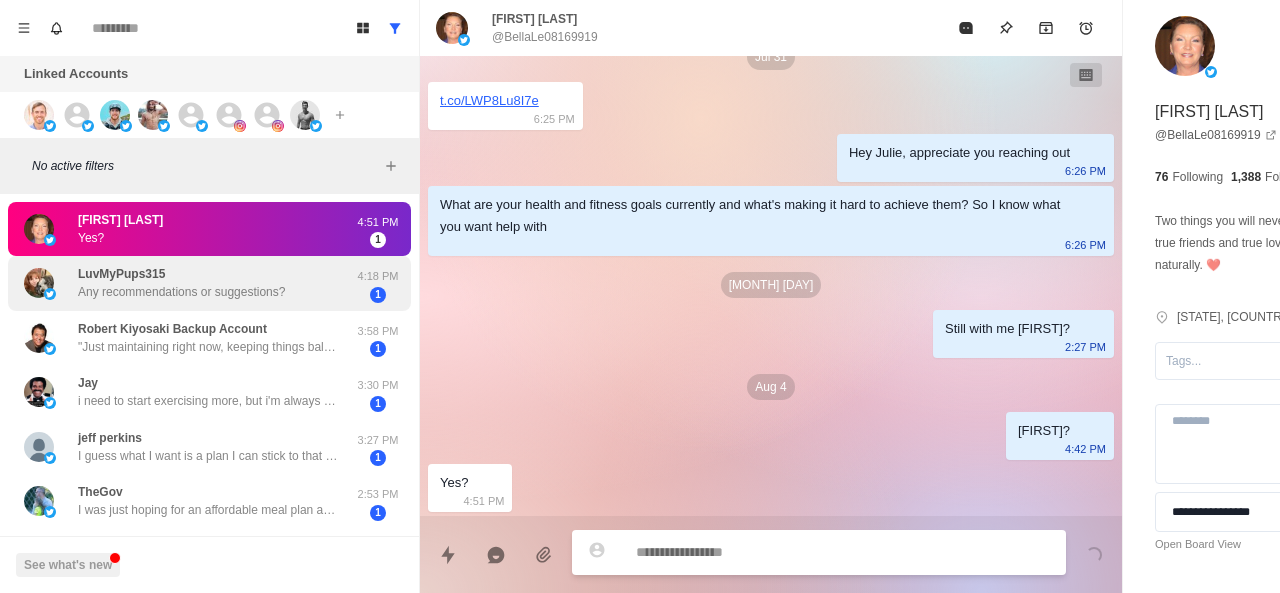 click on "LuvMyPups315 Any recommendations or suggestions? 4:18 PM 1" at bounding box center (209, 283) 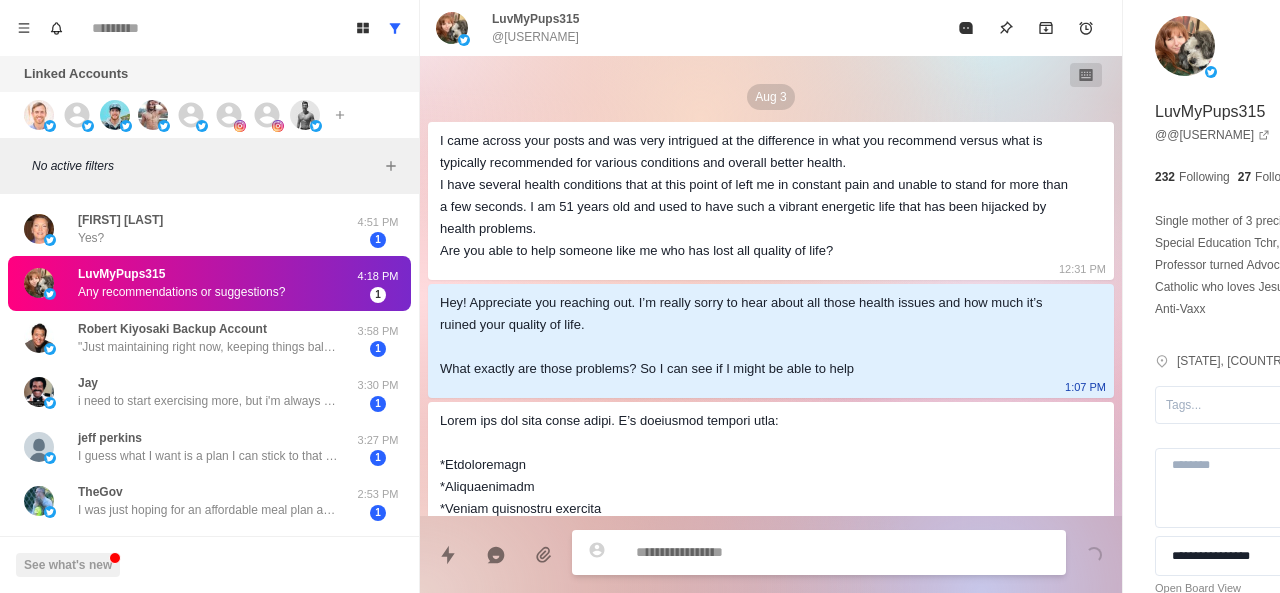 scroll, scrollTop: 922, scrollLeft: 0, axis: vertical 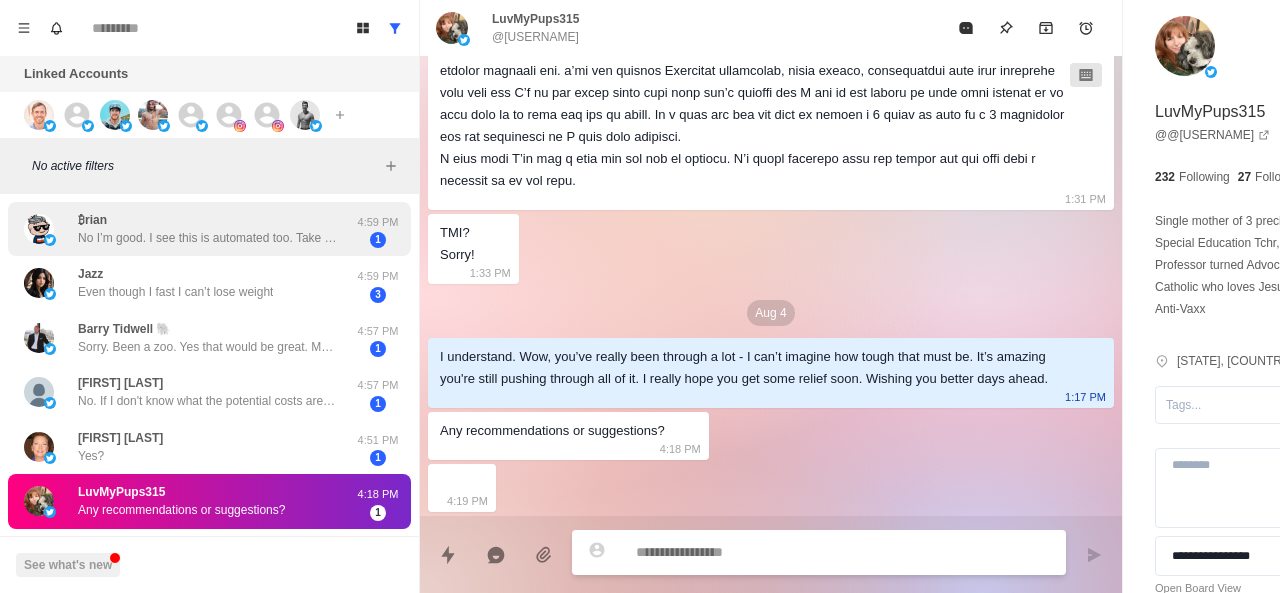 click on "No I’m good. I see this is automated too. Take care" at bounding box center [208, 238] 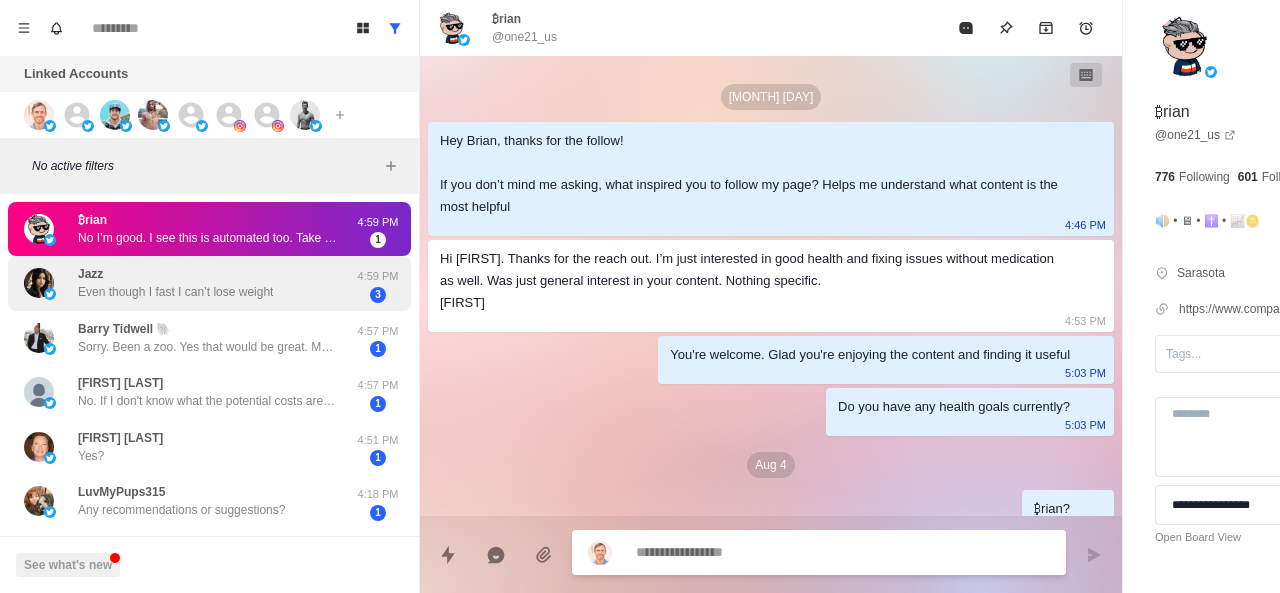 scroll, scrollTop: 78, scrollLeft: 0, axis: vertical 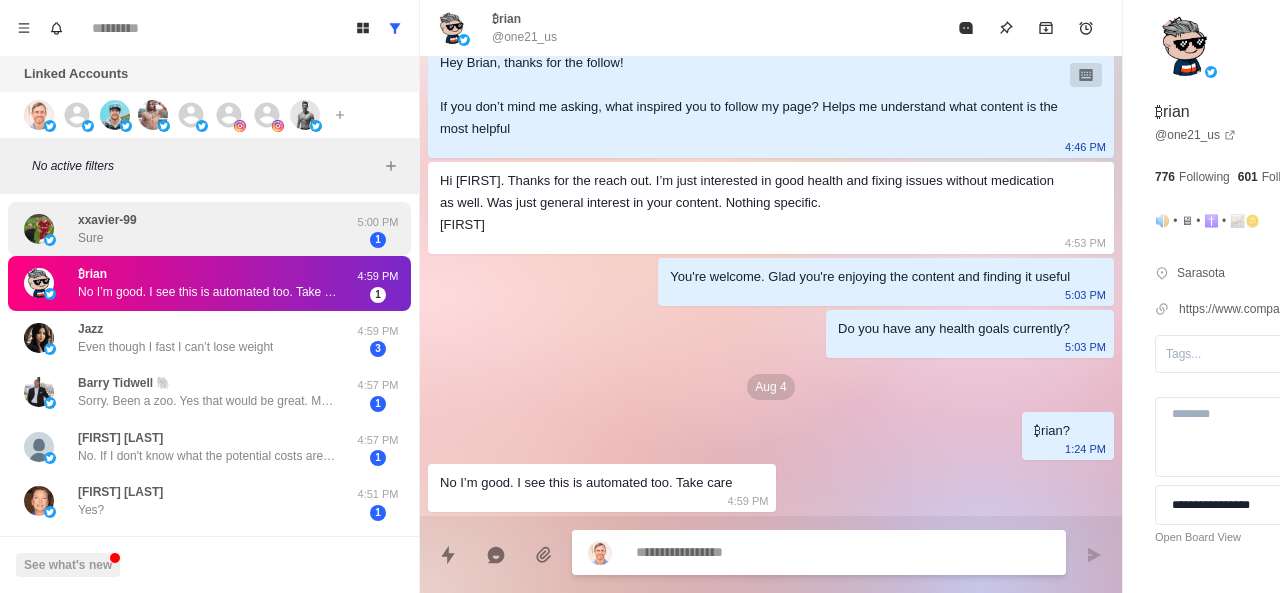 click on "xxavier-99 Sure" at bounding box center (188, 229) 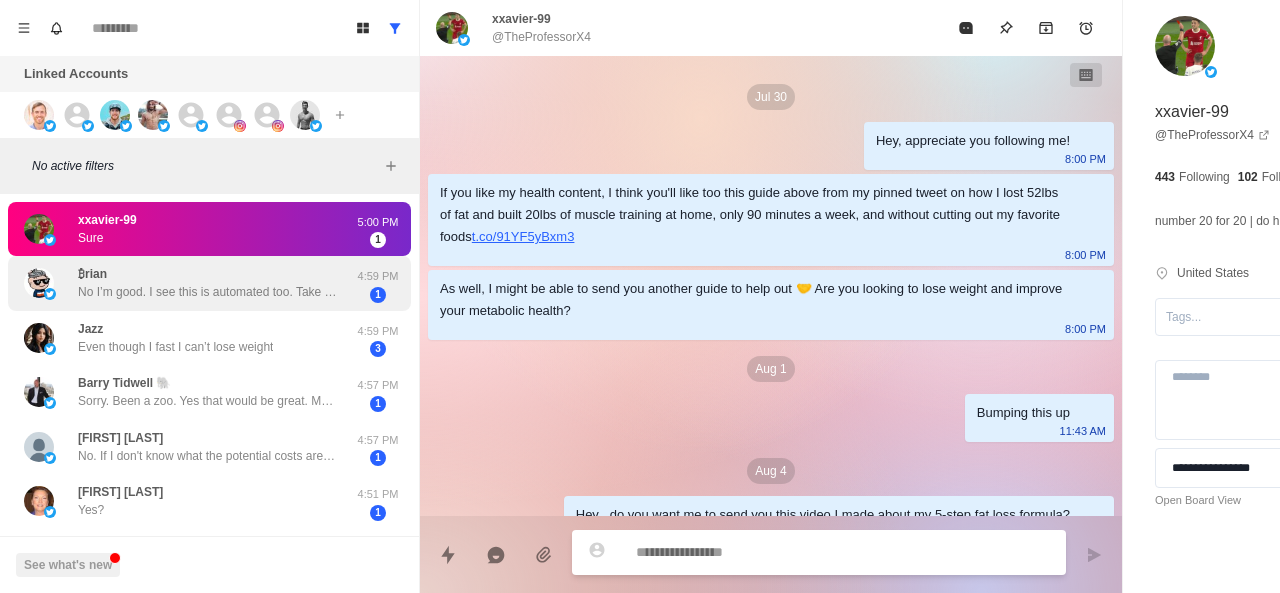 scroll, scrollTop: 210, scrollLeft: 0, axis: vertical 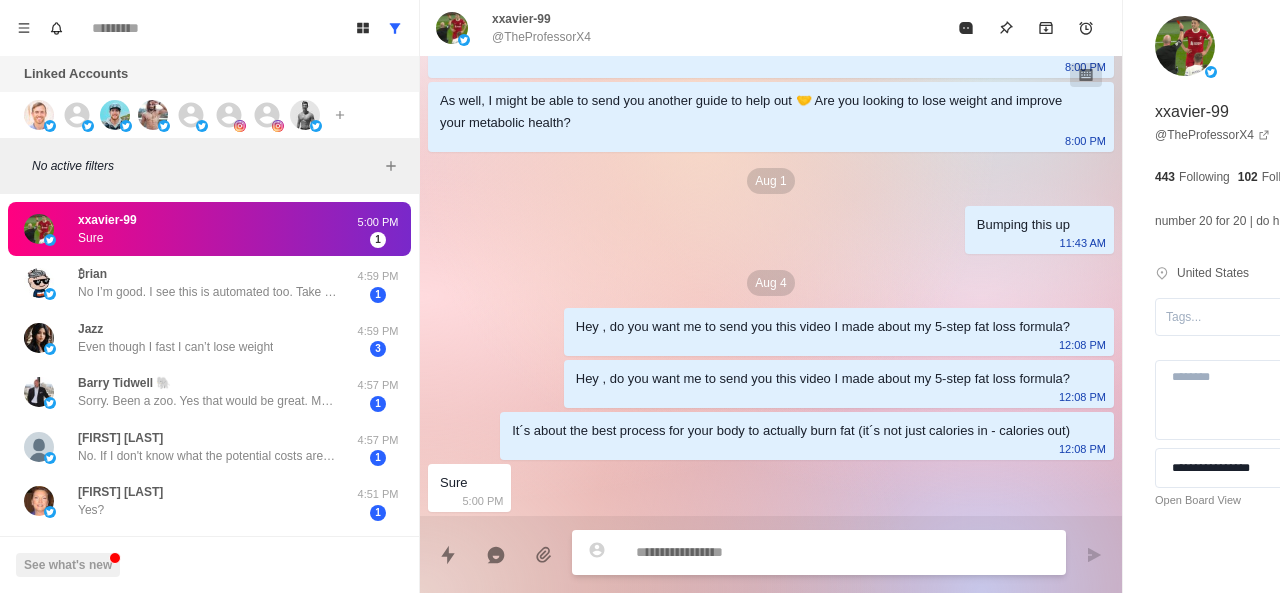 click on "Hey , do you want me to send you this video I made about my 5-step fat loss formula?" at bounding box center [823, 327] 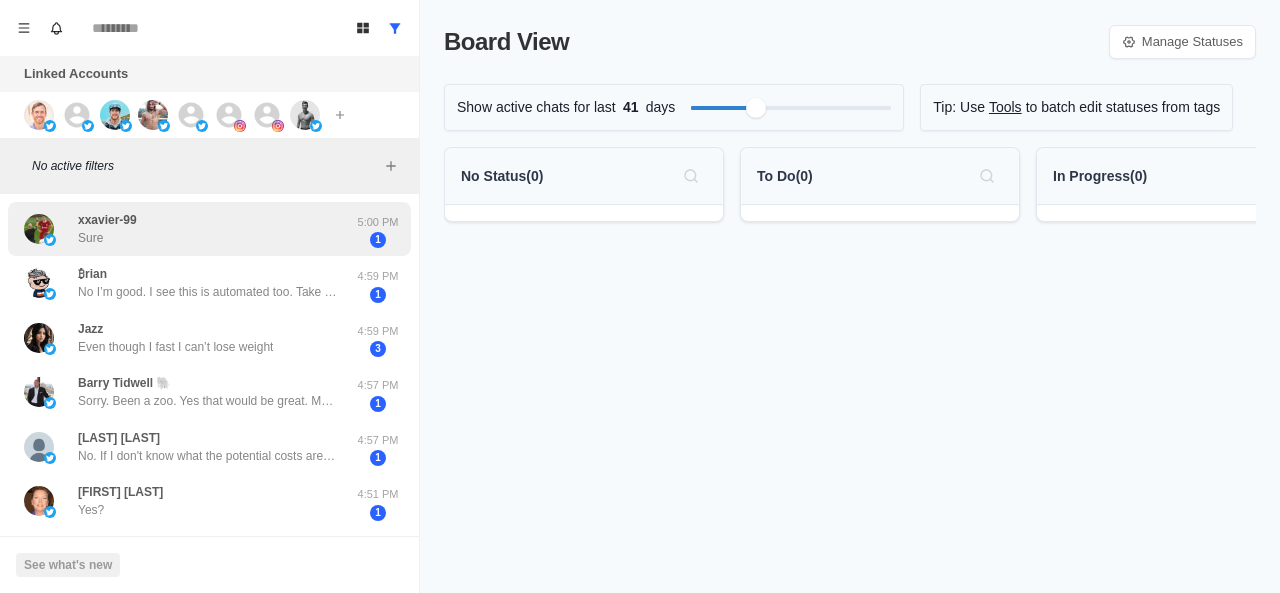 scroll, scrollTop: 0, scrollLeft: 0, axis: both 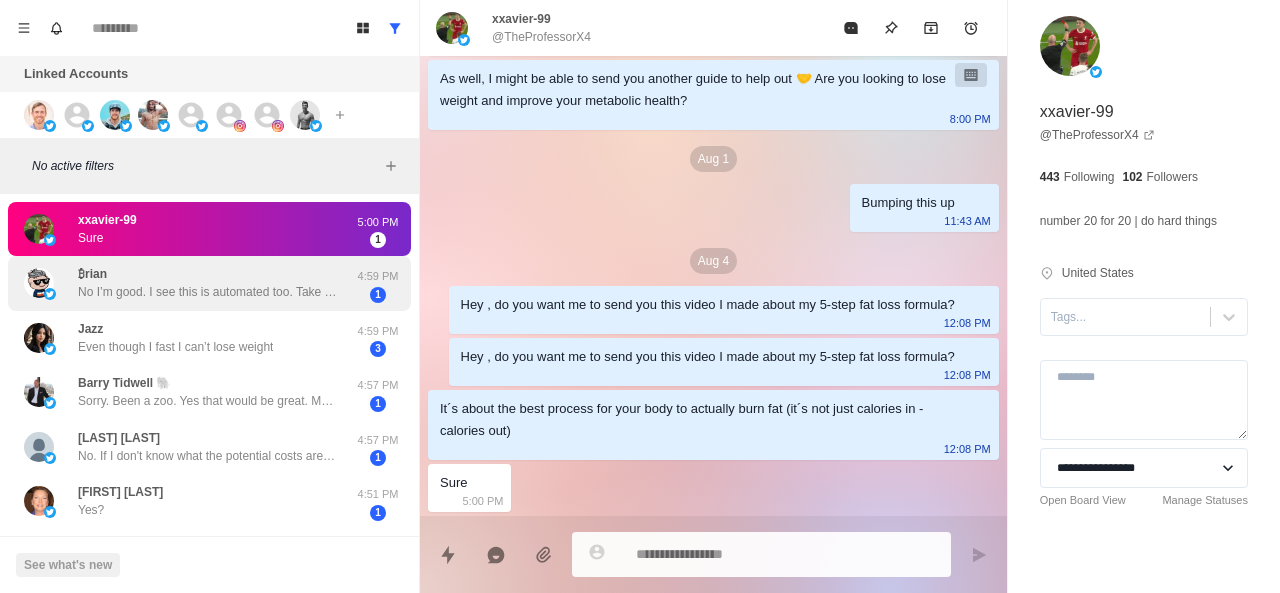 click on "₿rian No I’m good. I see this is automated too. Take care" at bounding box center [208, 283] 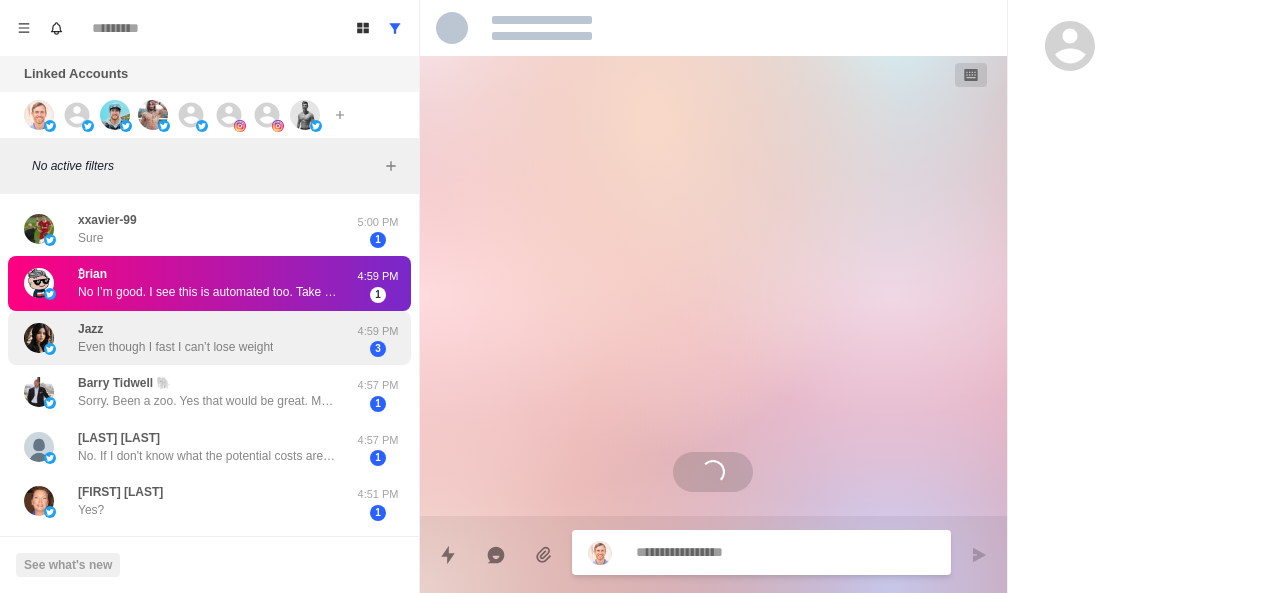 scroll, scrollTop: 0, scrollLeft: 0, axis: both 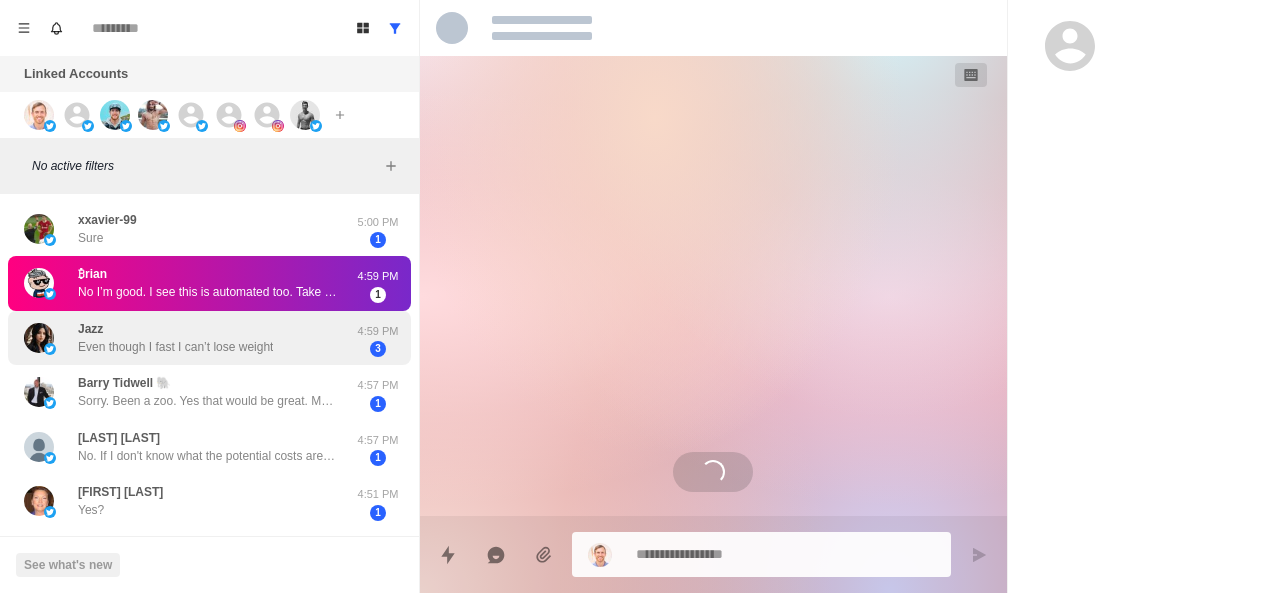 click on "Even though I fast I can’t lose weight" at bounding box center (175, 347) 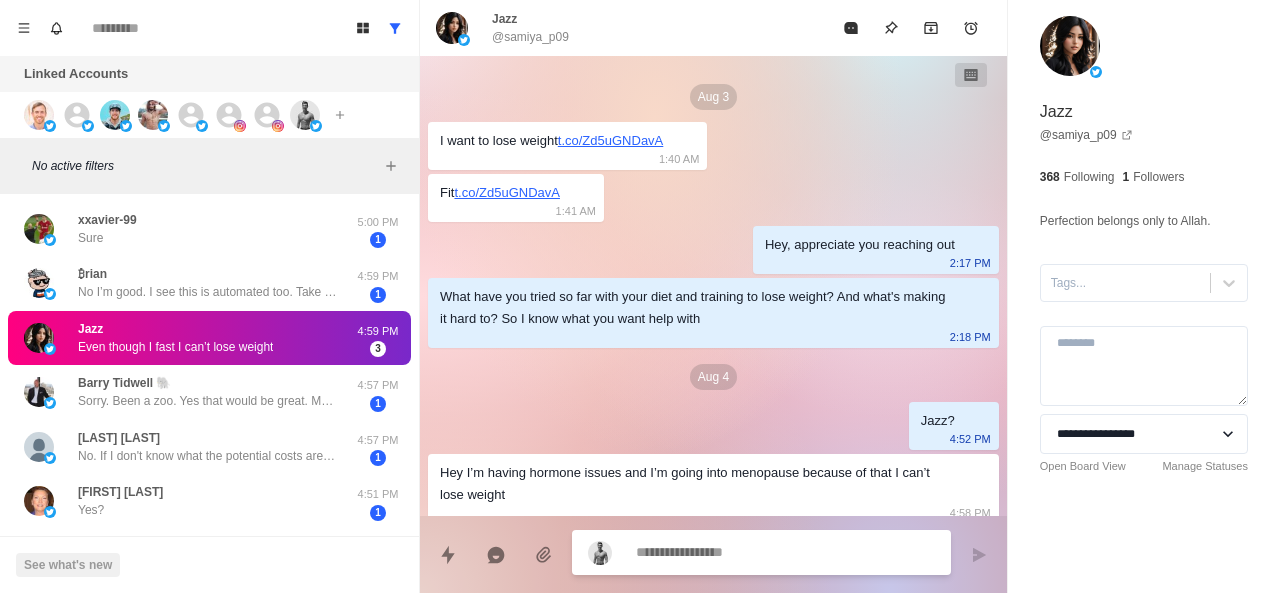scroll, scrollTop: 116, scrollLeft: 0, axis: vertical 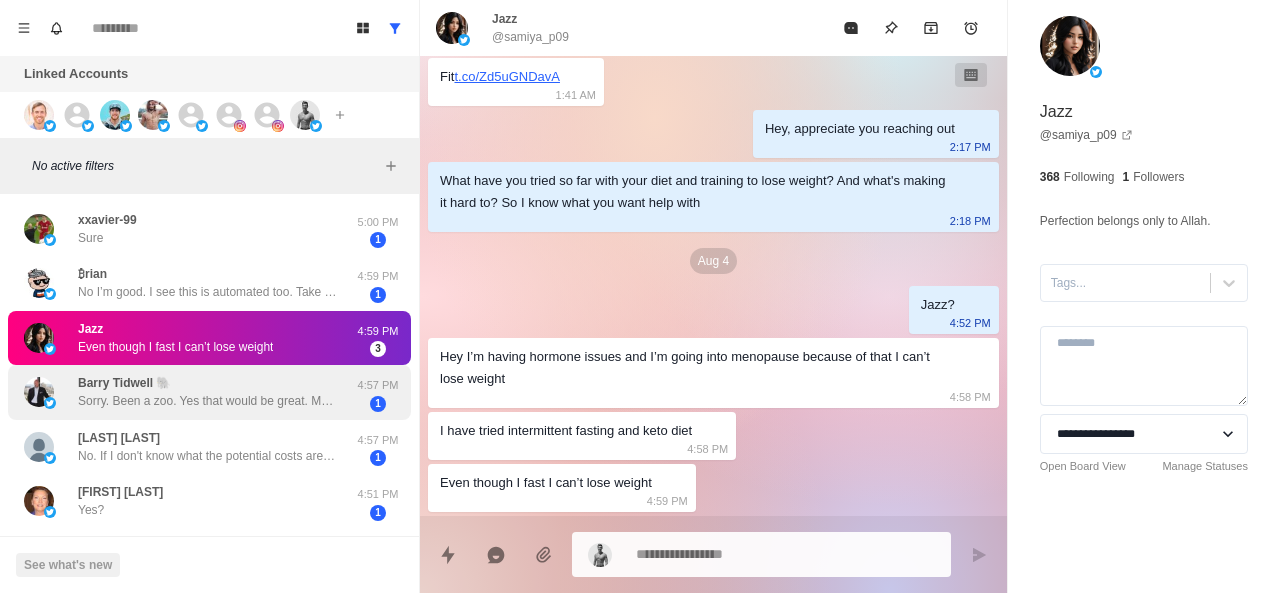 click on "Barry Tidwell 🐘" at bounding box center (124, 383) 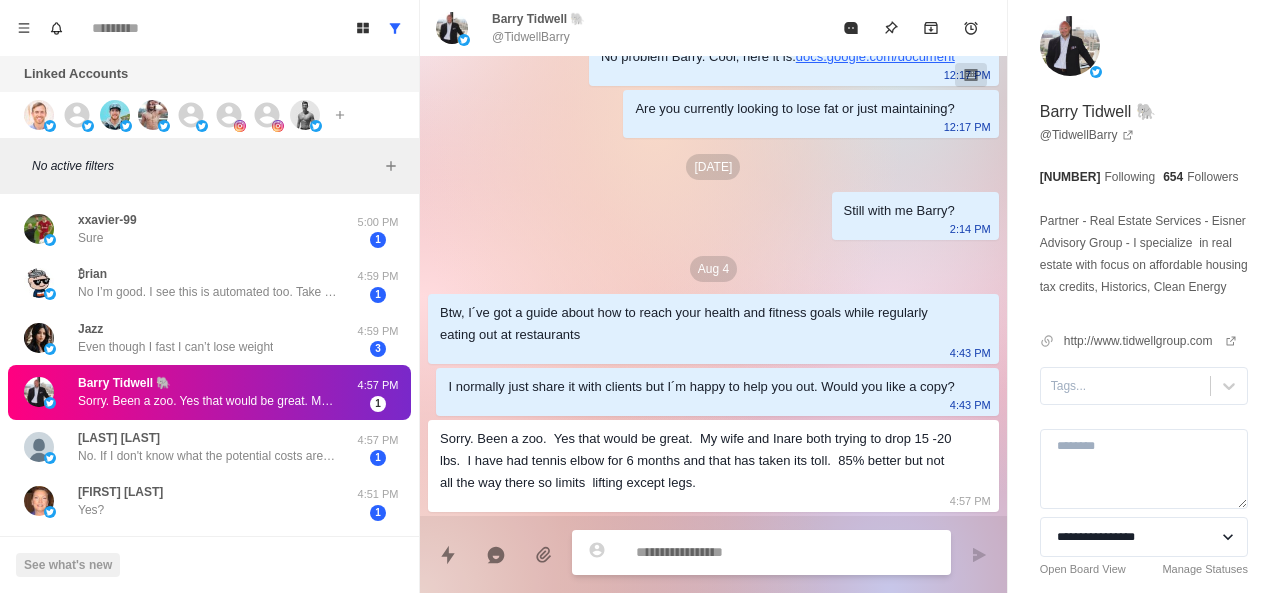 scroll, scrollTop: 488, scrollLeft: 0, axis: vertical 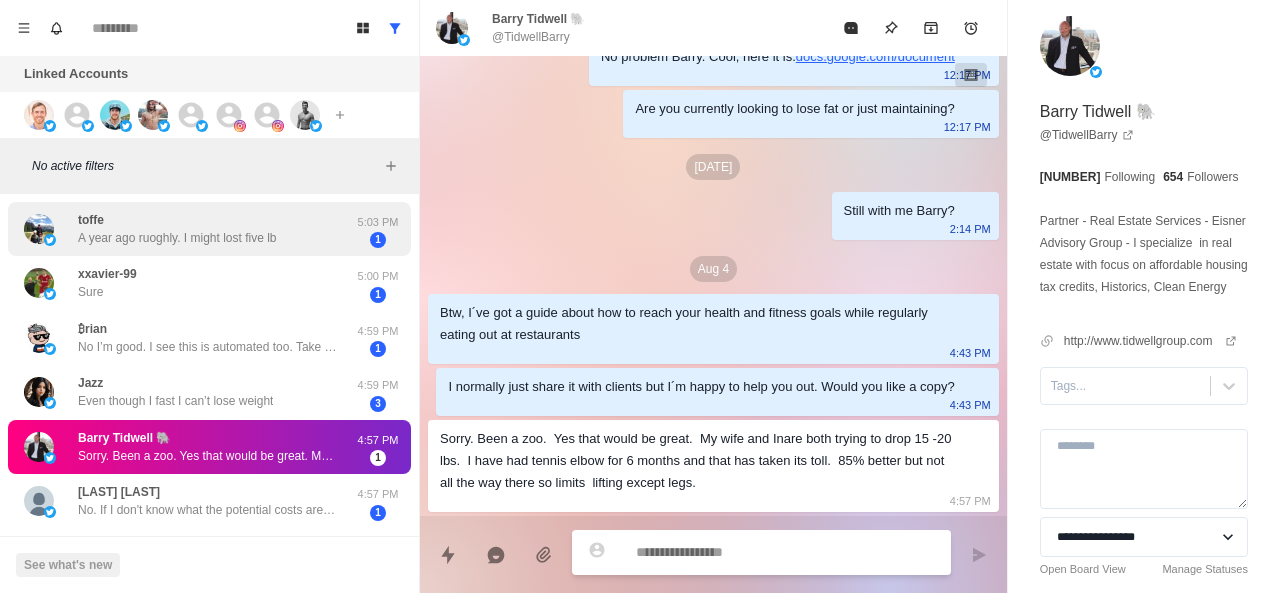 click on "A year ago ruoghly. I might lost five lb" at bounding box center [177, 238] 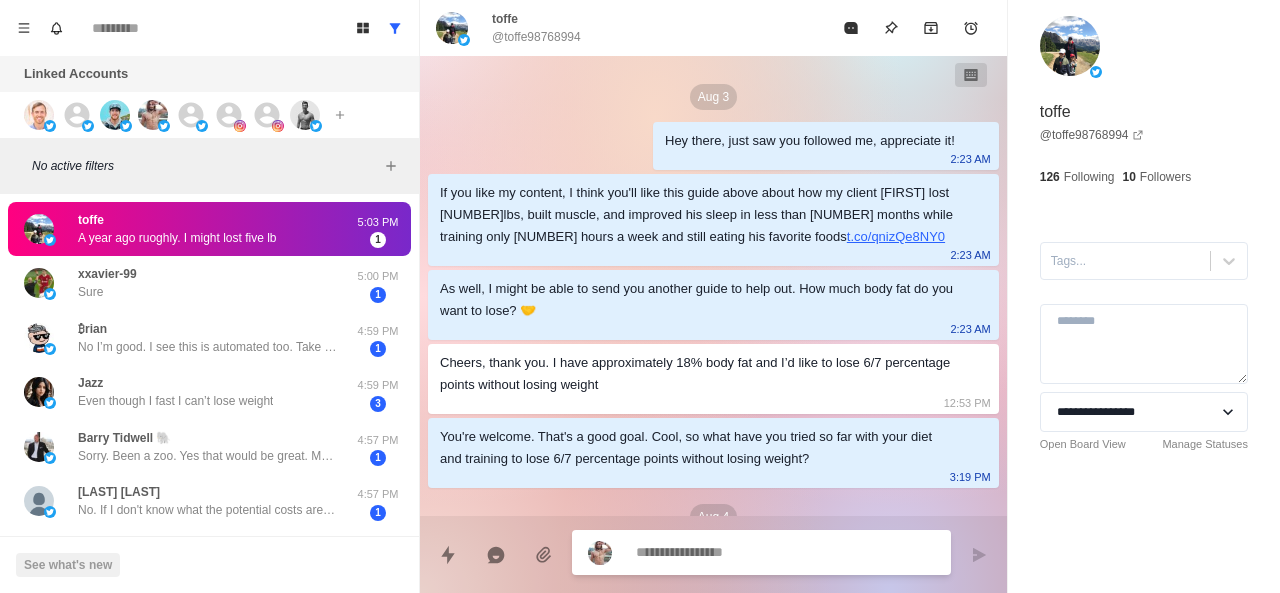 scroll, scrollTop: 344, scrollLeft: 0, axis: vertical 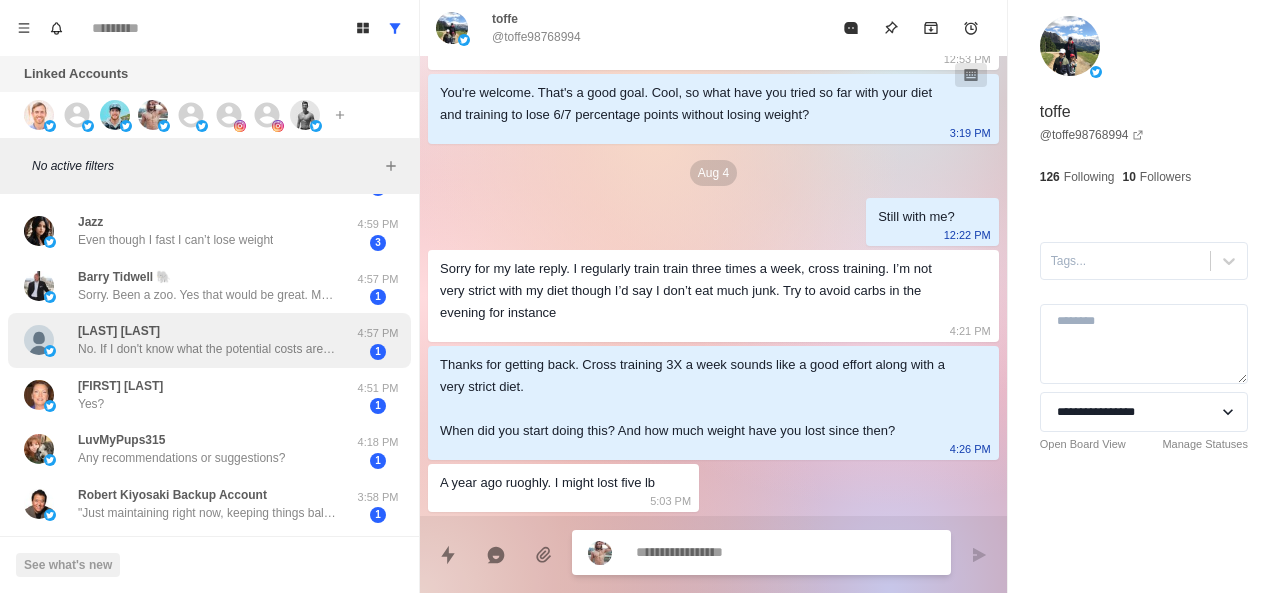 click on "No.   If I don't know what the potential costs are I don't have time to mess with it." at bounding box center (208, 349) 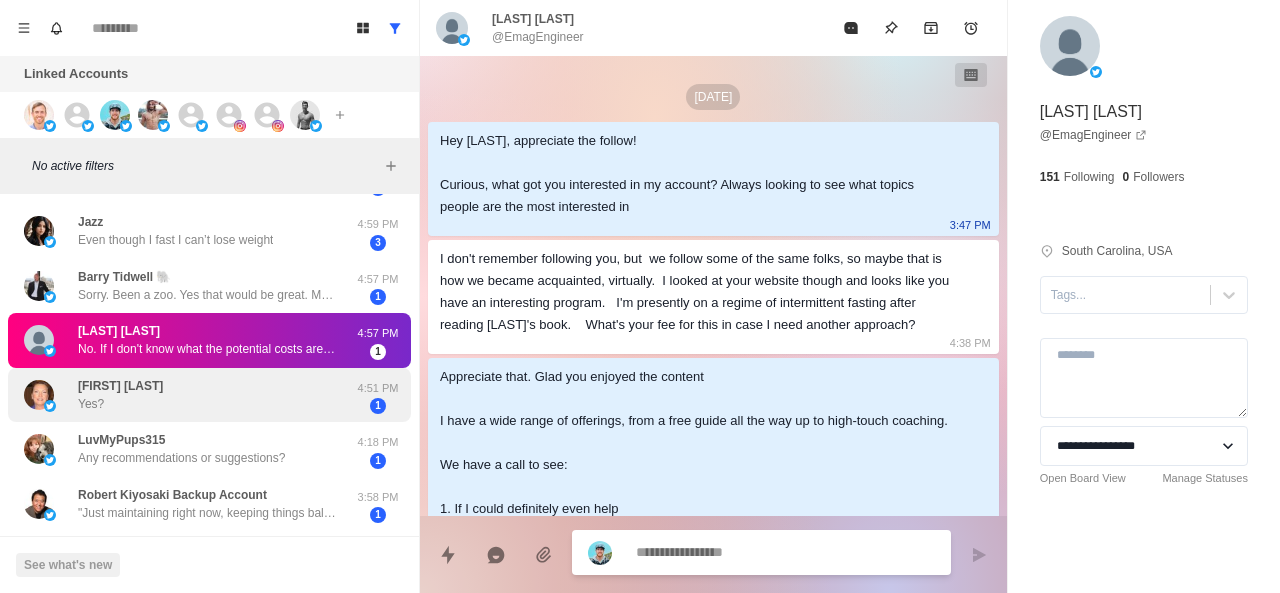 scroll, scrollTop: 436, scrollLeft: 0, axis: vertical 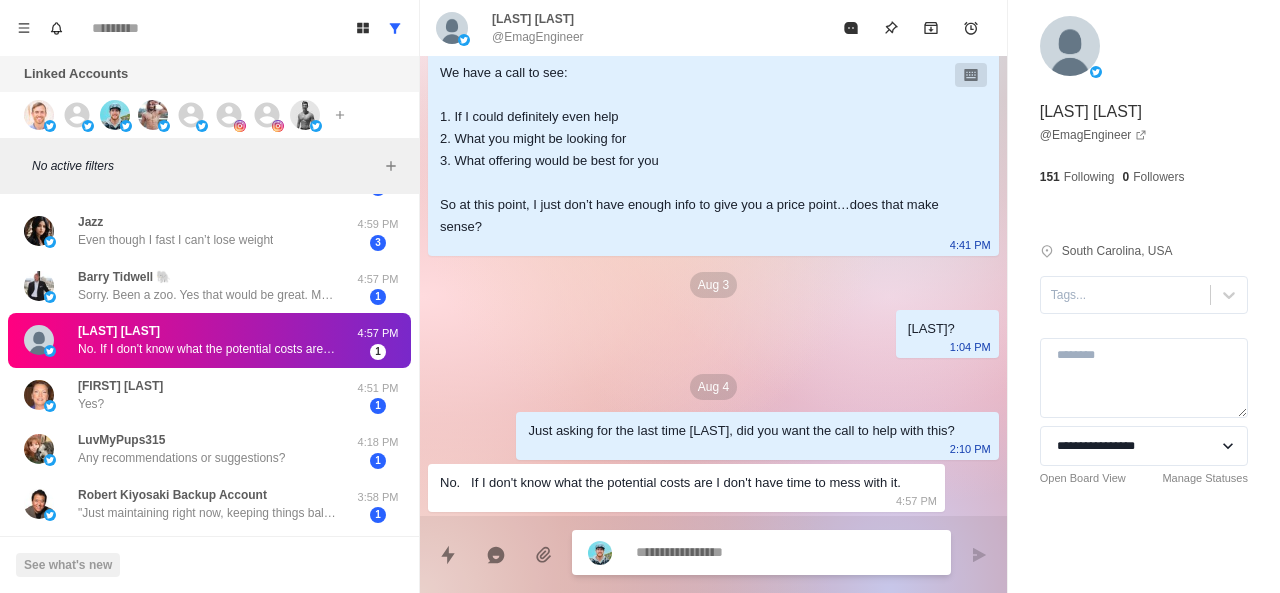 click at bounding box center [785, 552] 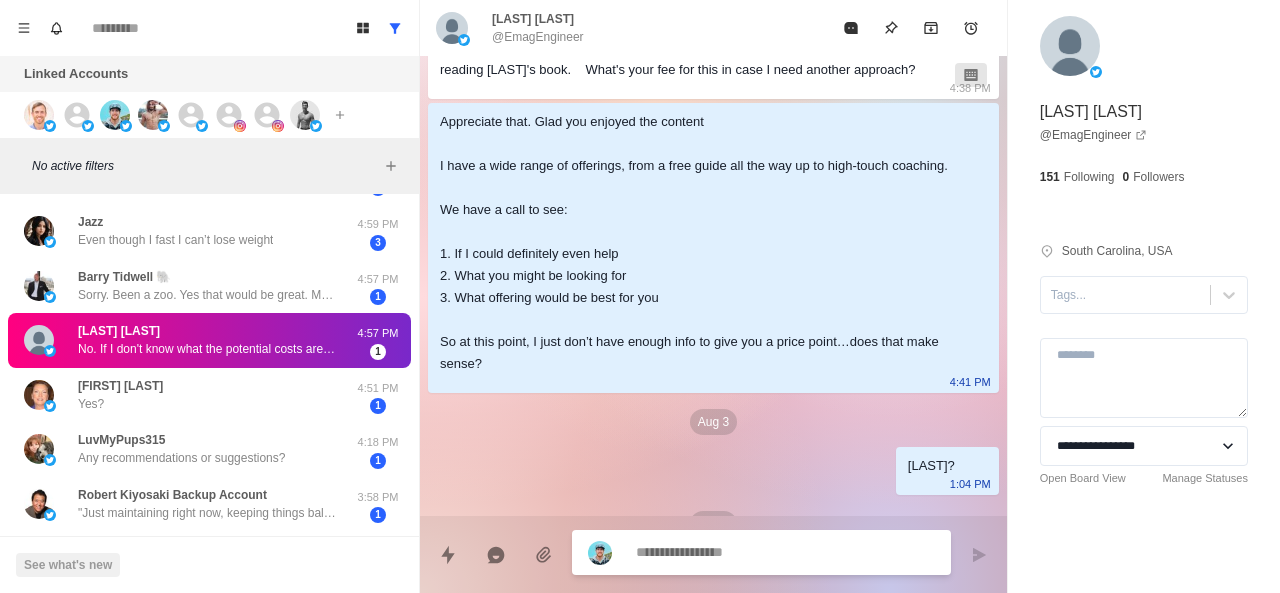 scroll, scrollTop: 436, scrollLeft: 0, axis: vertical 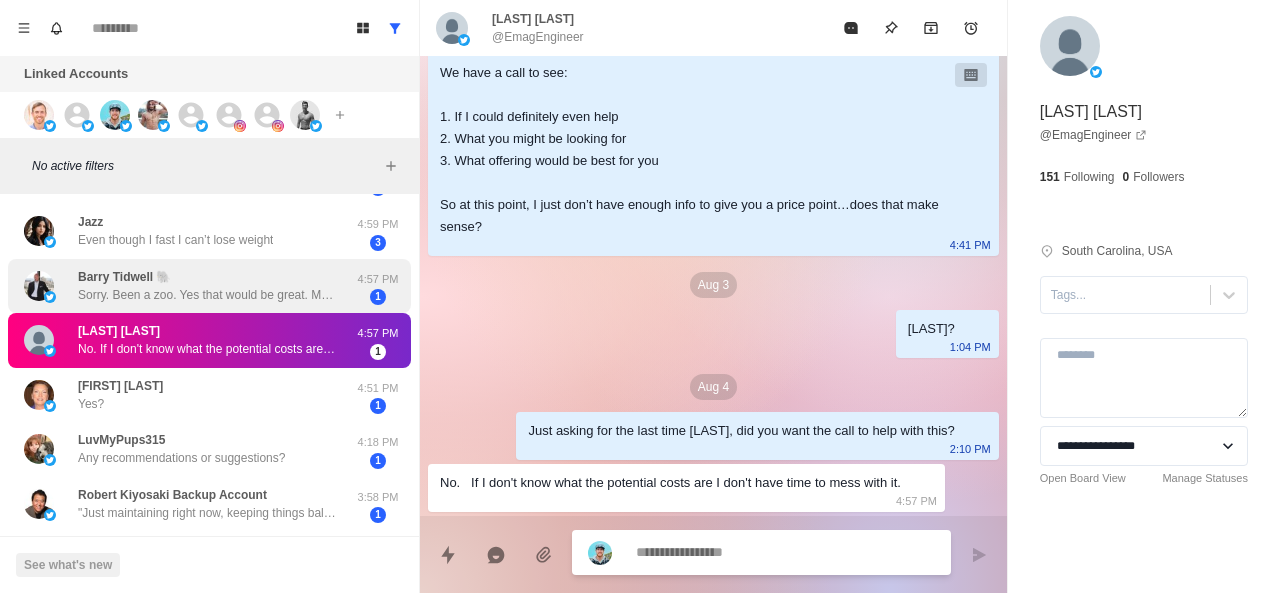 click on "Barry Tidwell 🐘 Sorry. Been a zoo.  Yes that would be great.  My wife and Inare both trying to drop 15 -20 lbs.  I have had tennis elbow for 6 months and that has taken its toll.  85% better but not all the way there so limits  lifting except legs. 4:57 PM 1" at bounding box center [209, 286] 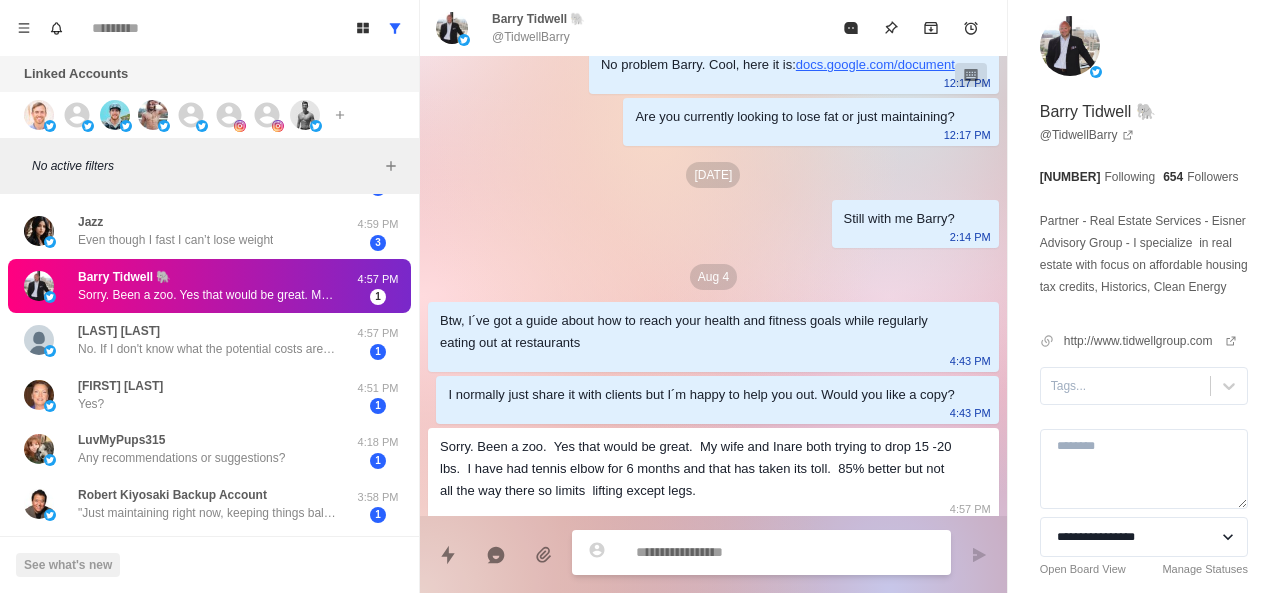 scroll, scrollTop: 488, scrollLeft: 0, axis: vertical 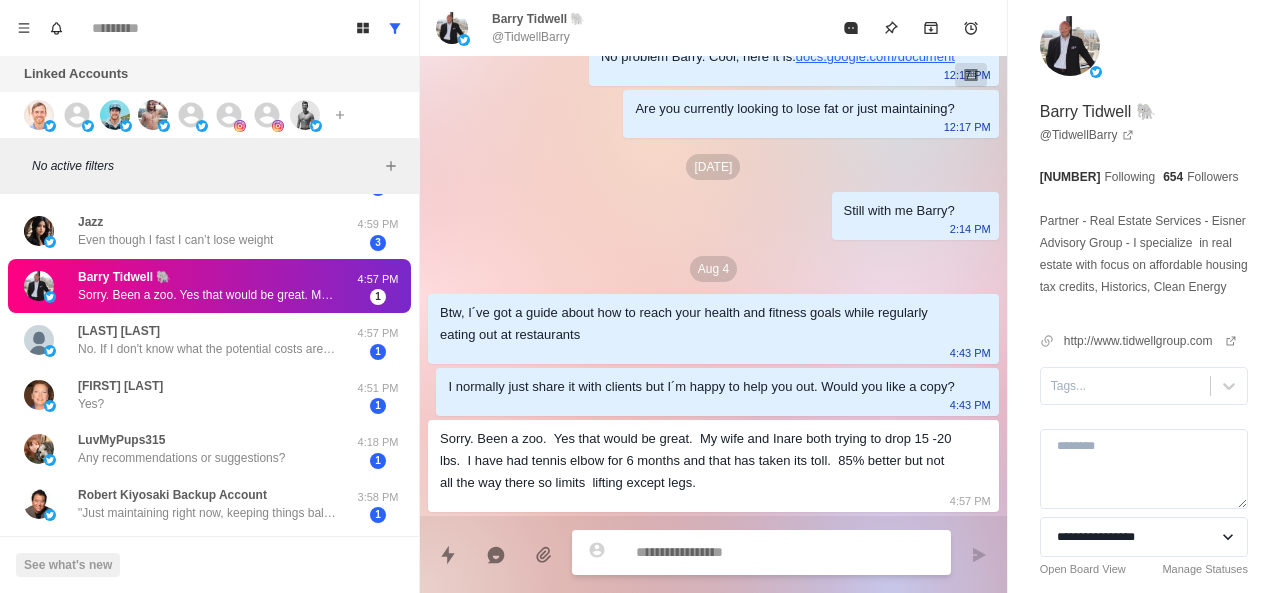 click at bounding box center (785, 552) 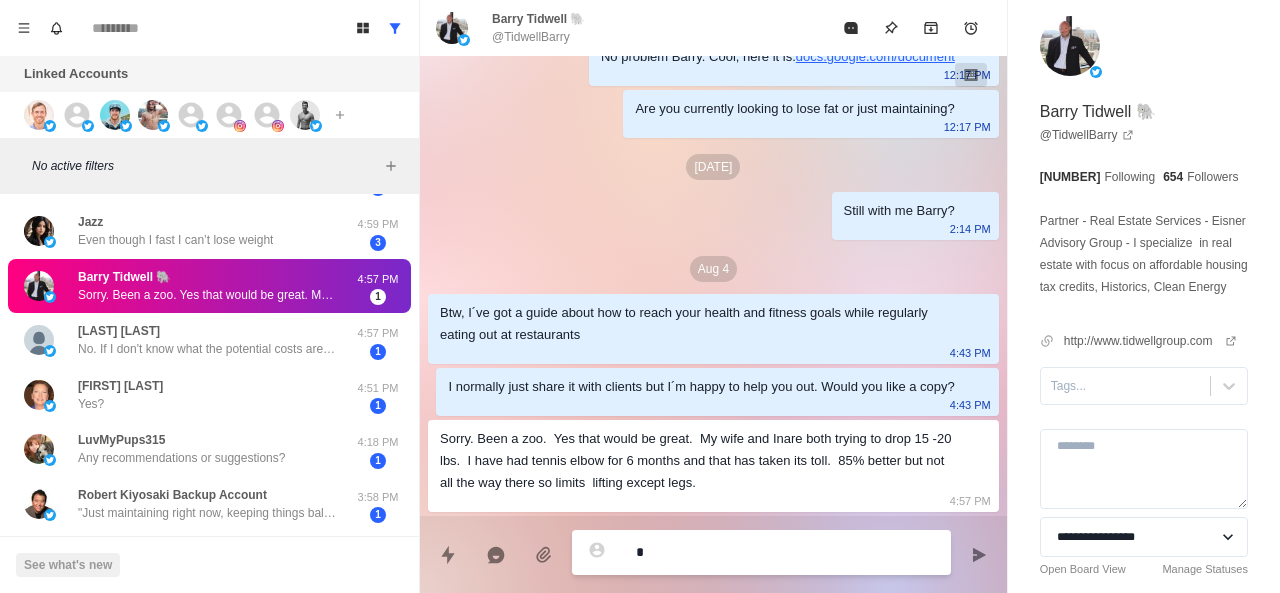 type on "**" 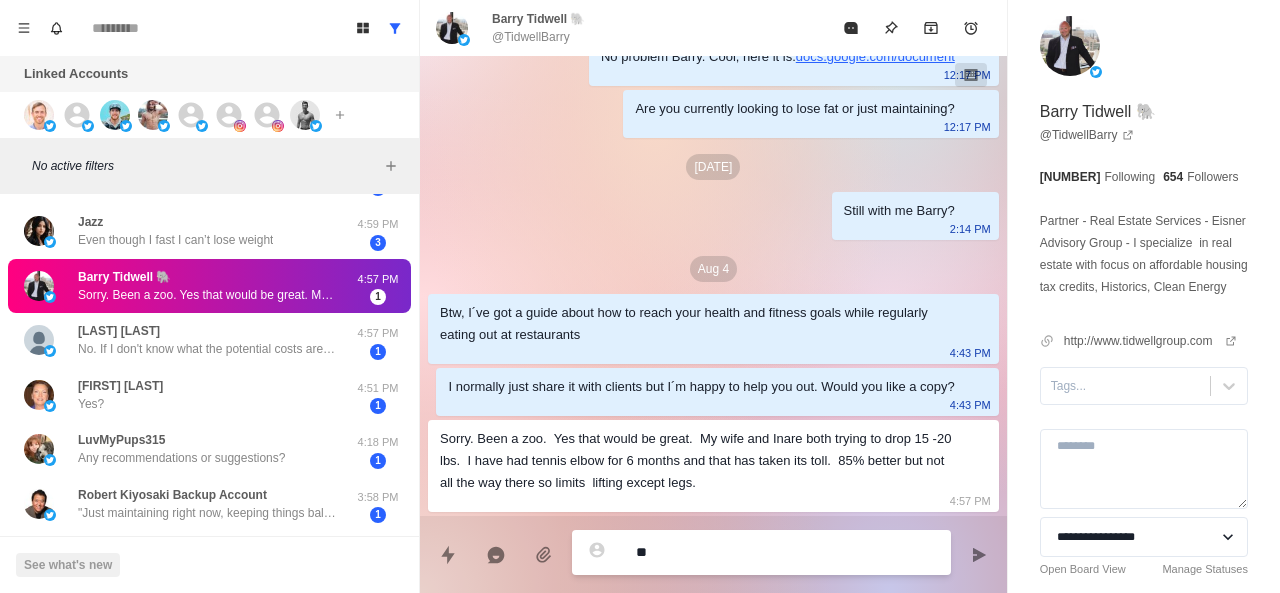 type on "*" 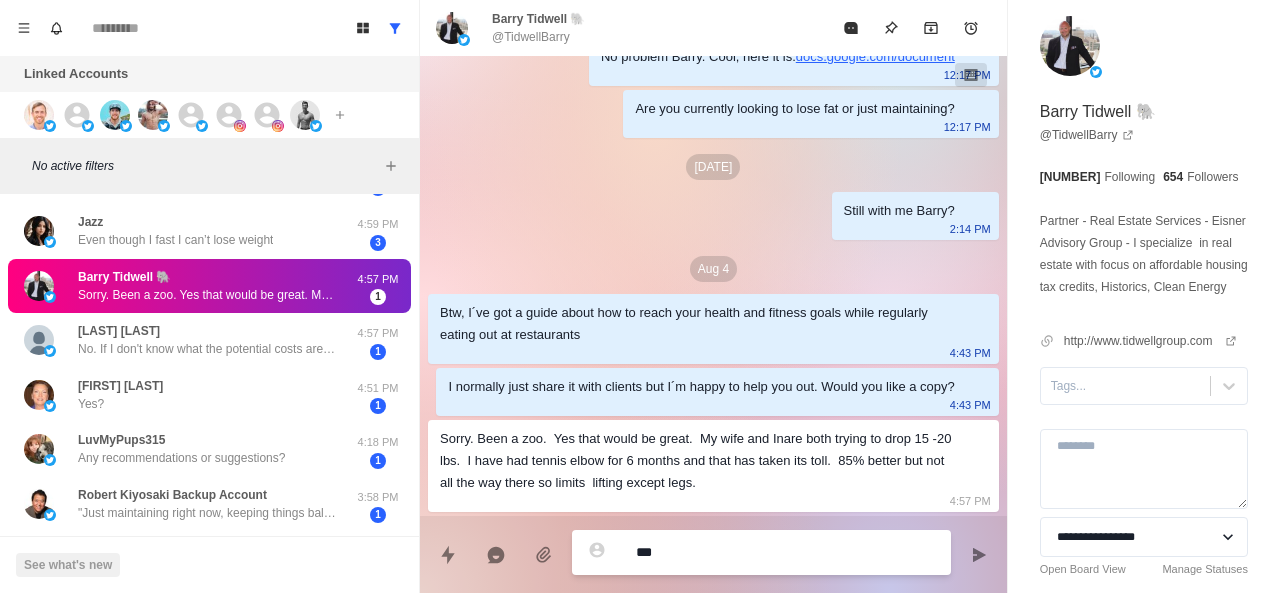 type on "****" 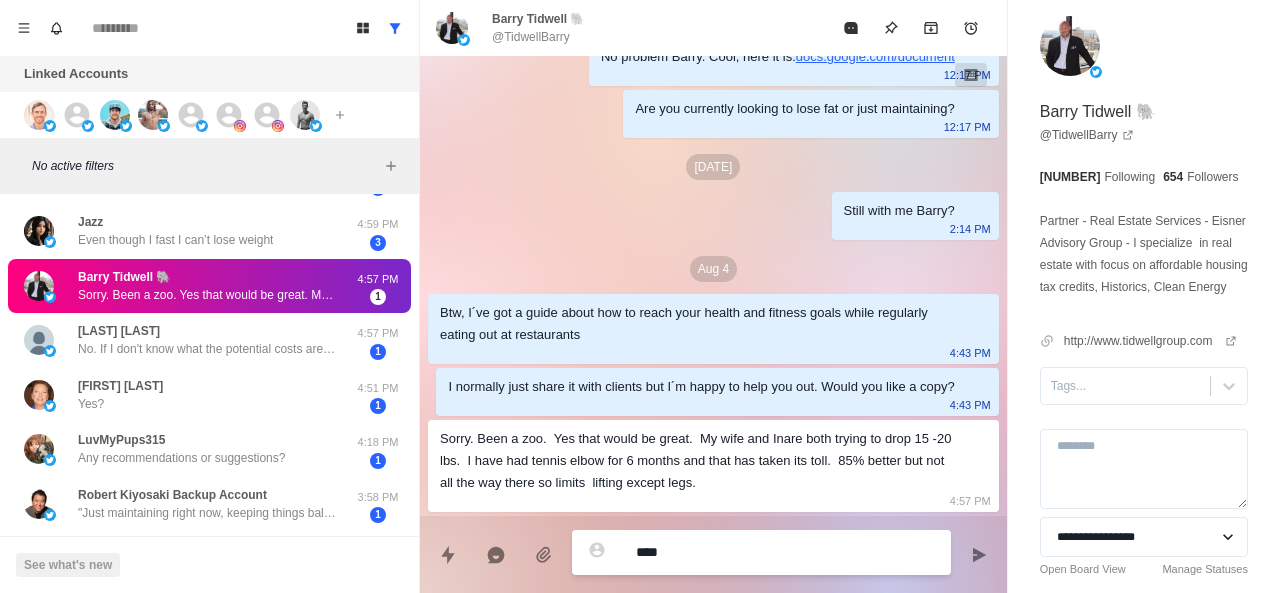 type on "*" 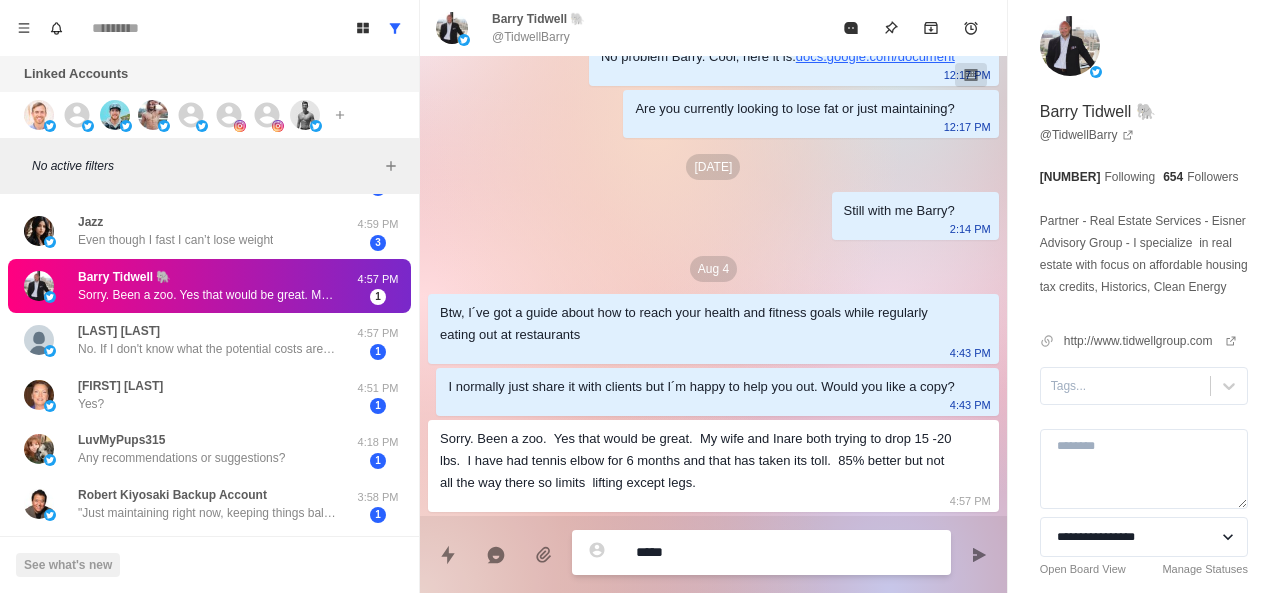 type on "*" 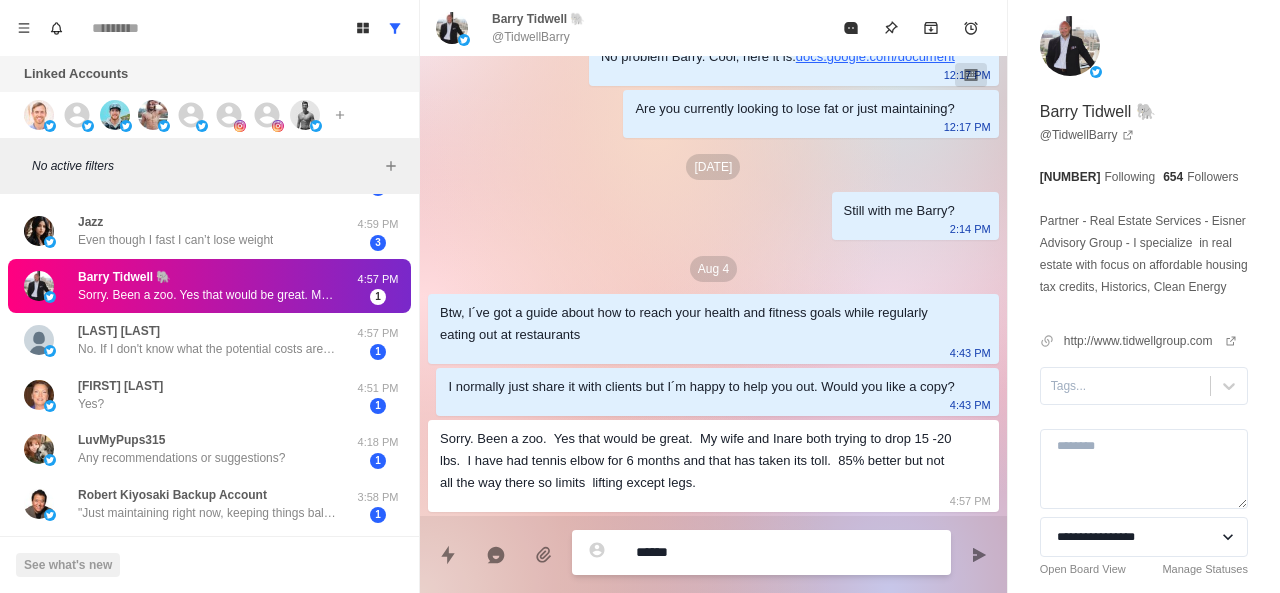 type on "*" 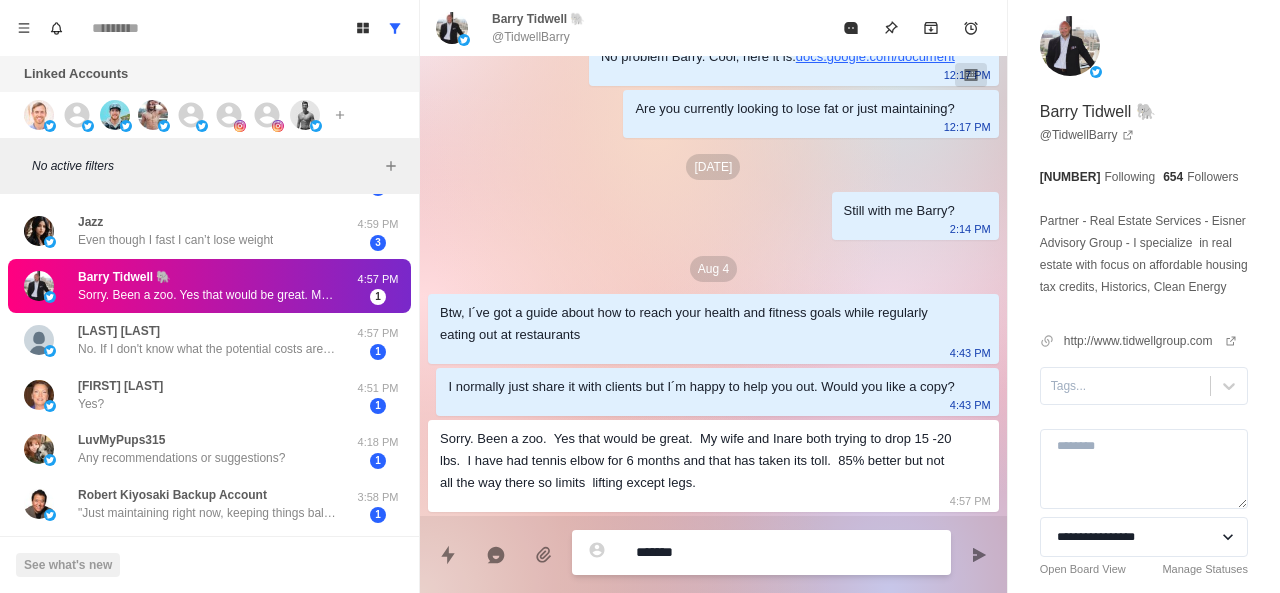 type on "*" 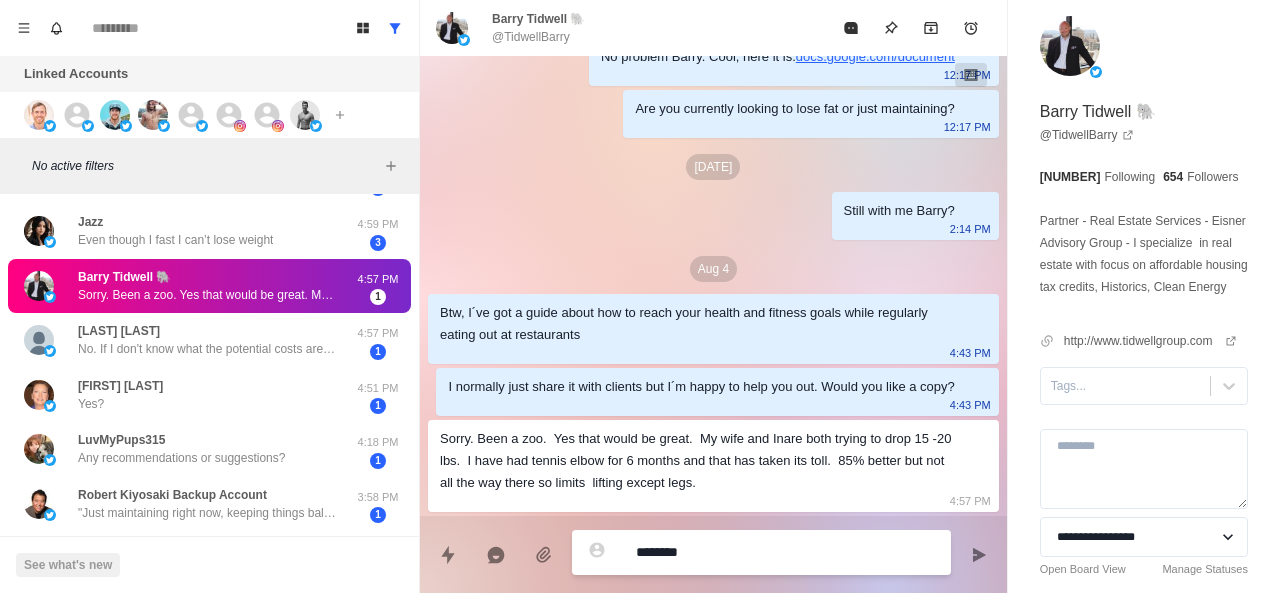 type on "*" 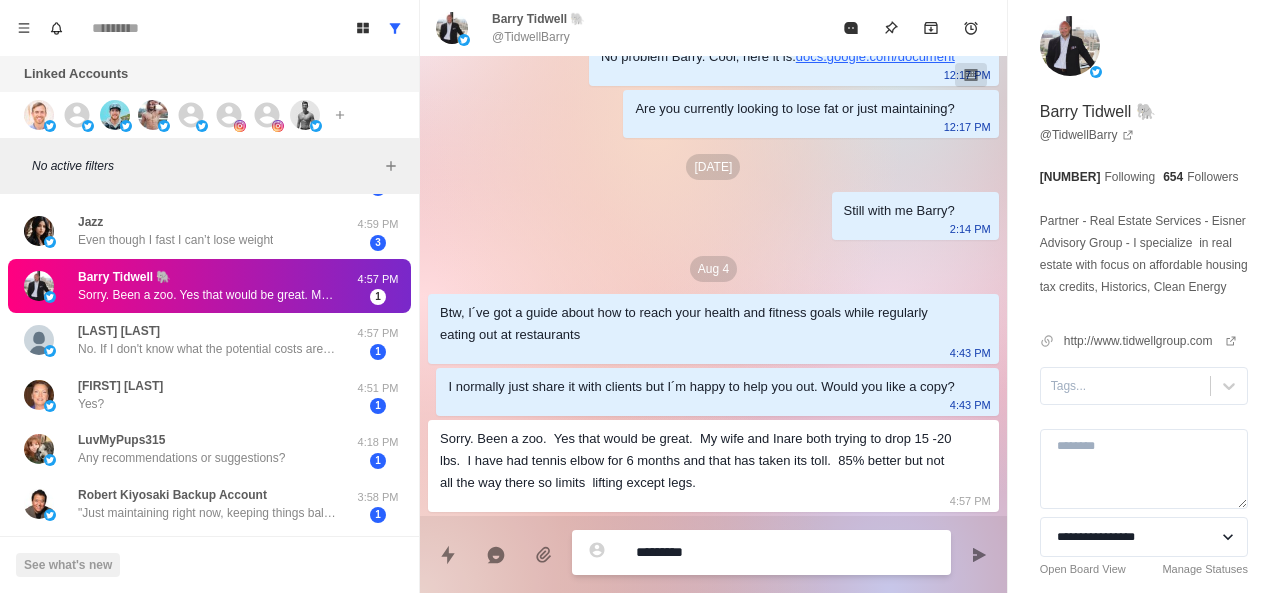 type on "*" 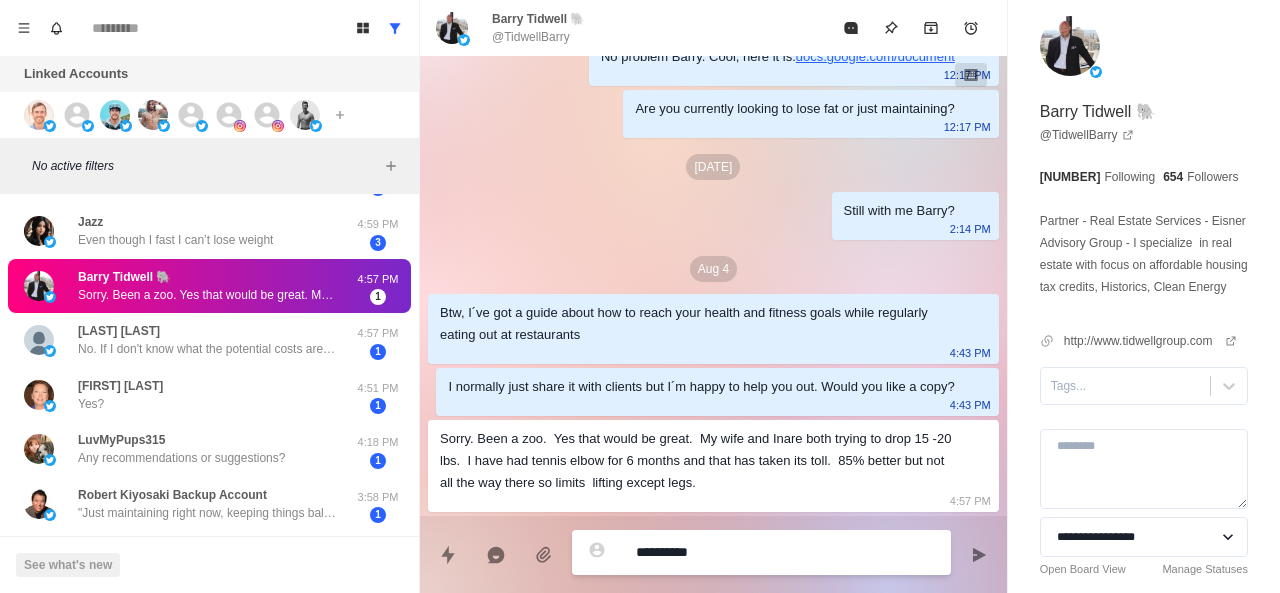 type on "*" 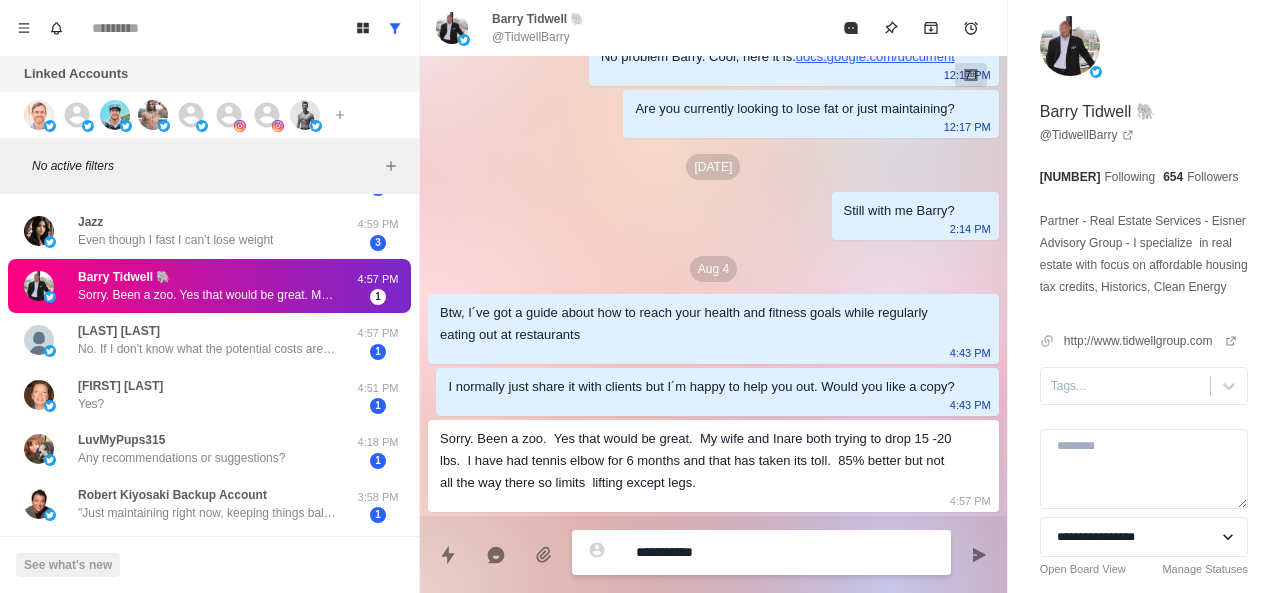 type on "*" 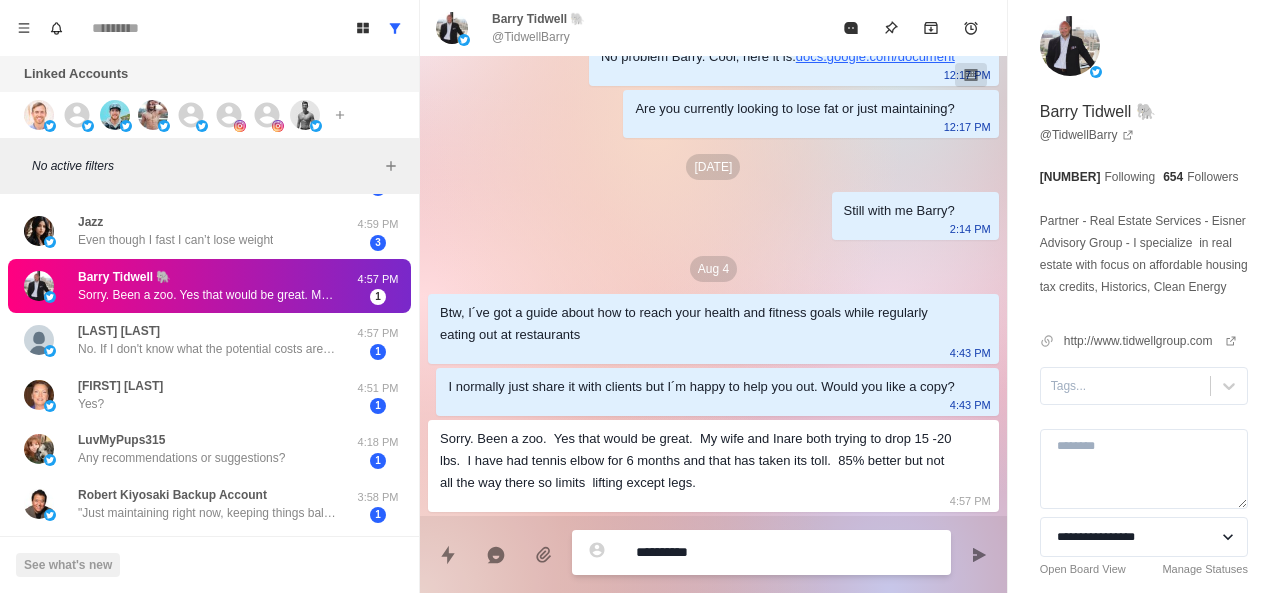 type on "*" 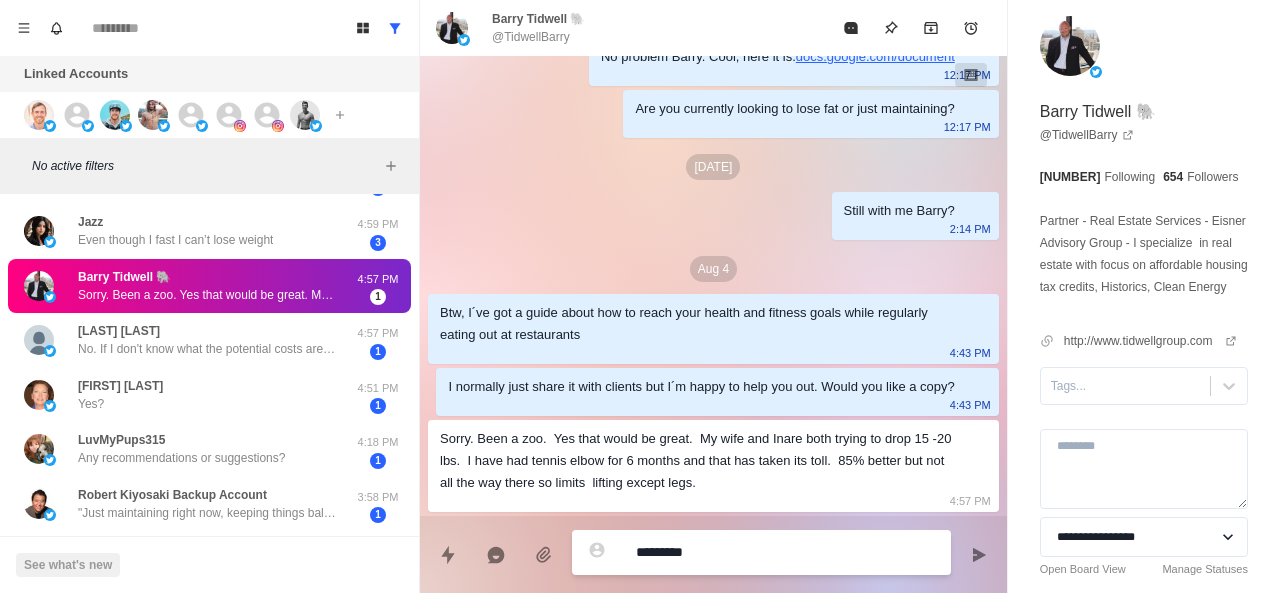 type on "*" 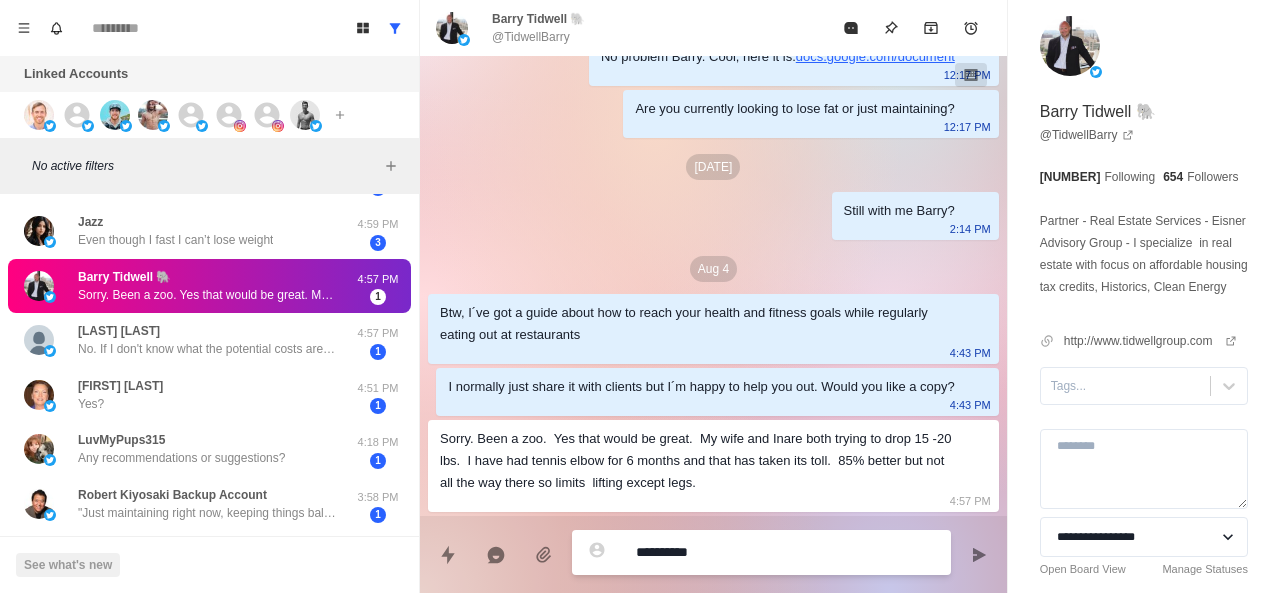 type on "*" 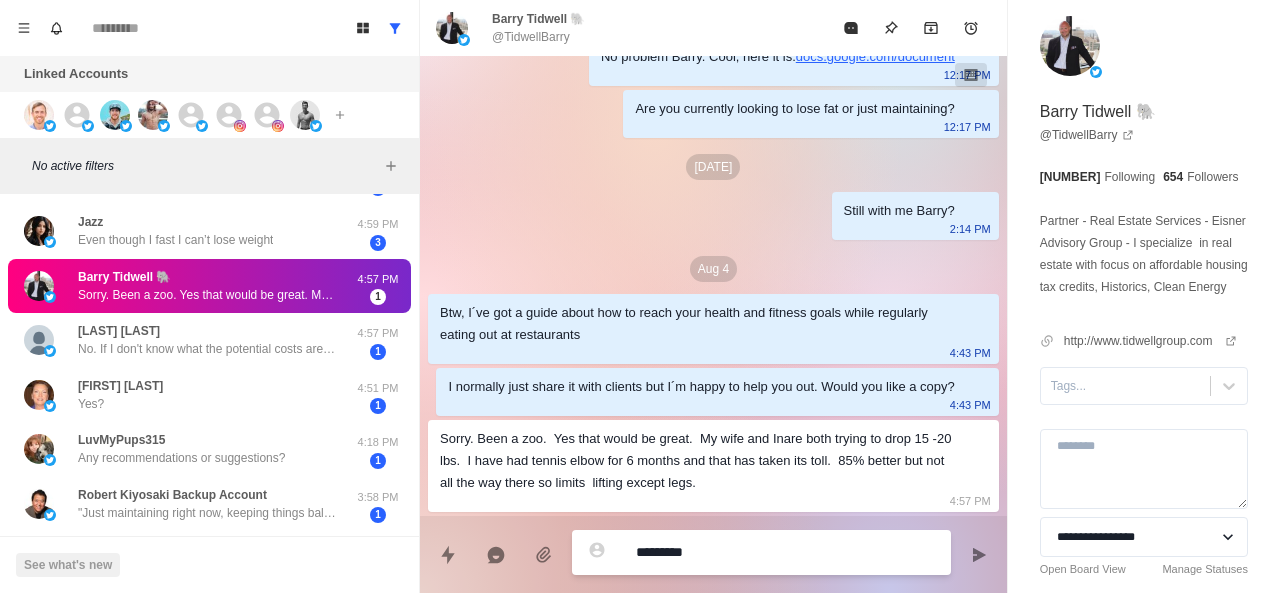 type on "**********" 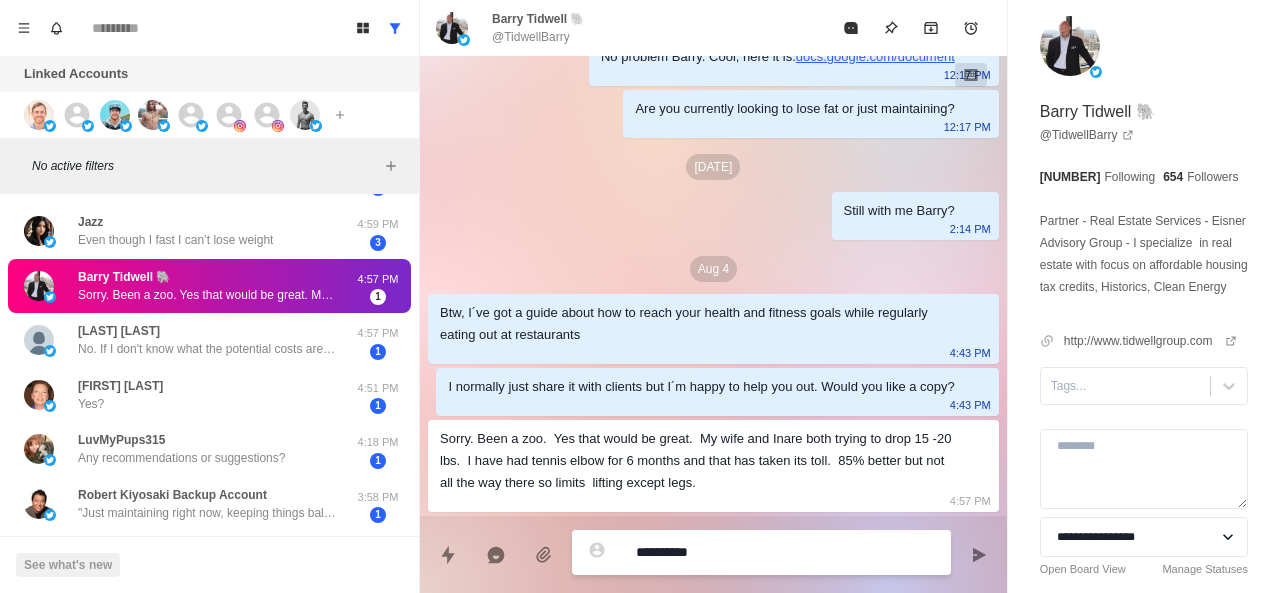 type on "*" 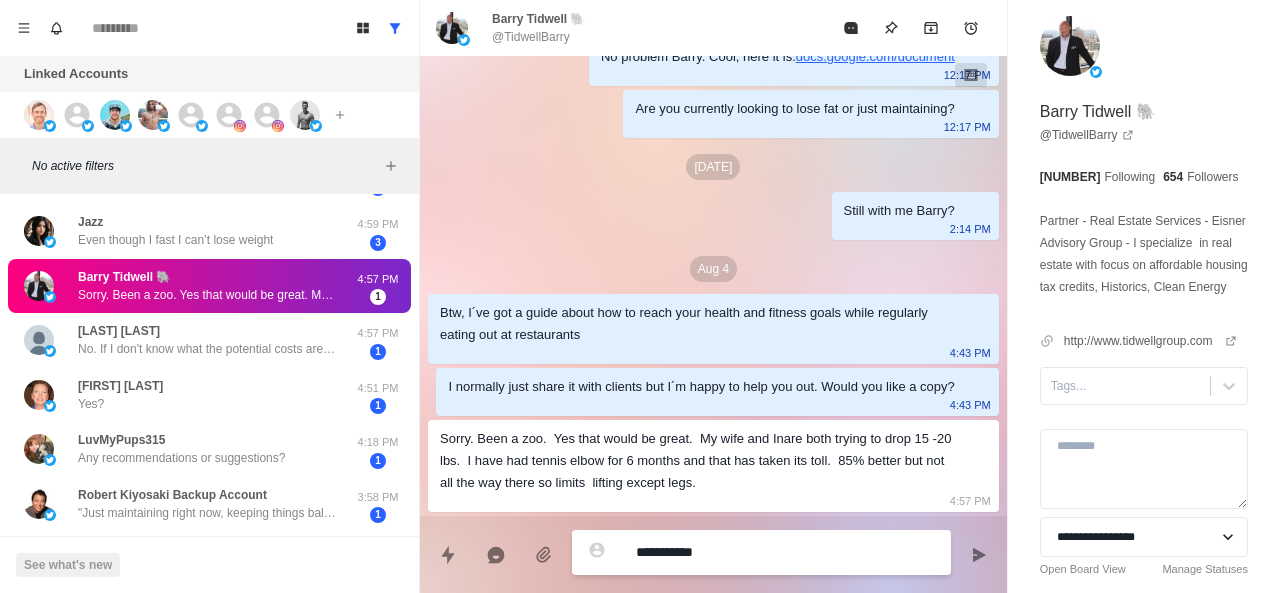 type on "*" 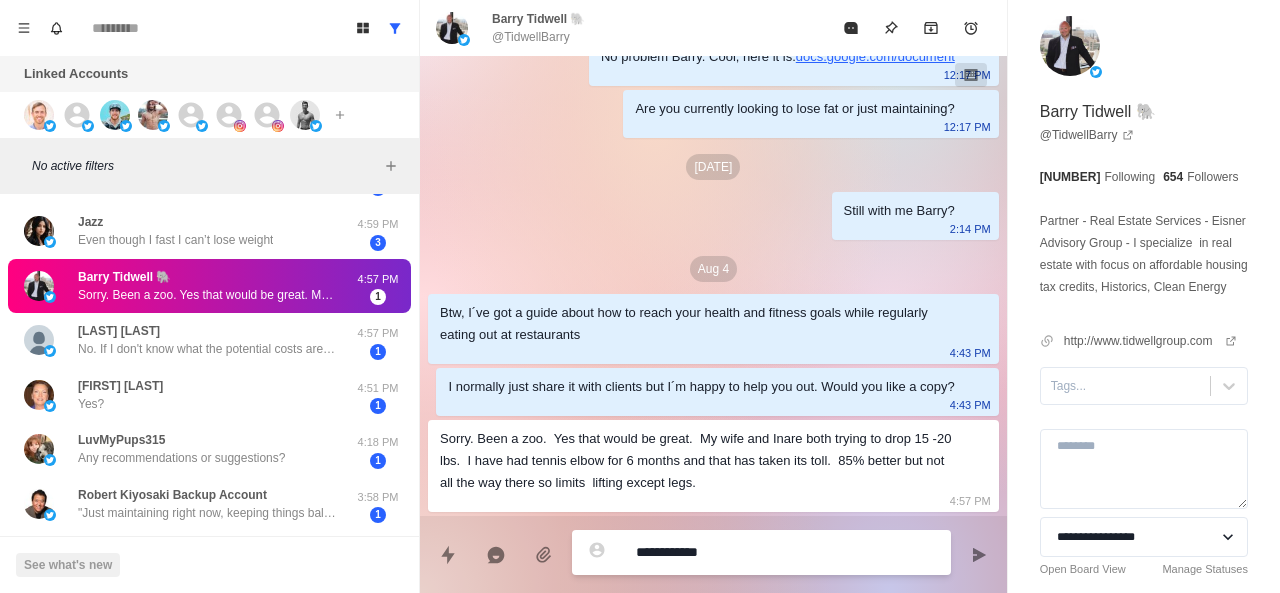 type on "*" 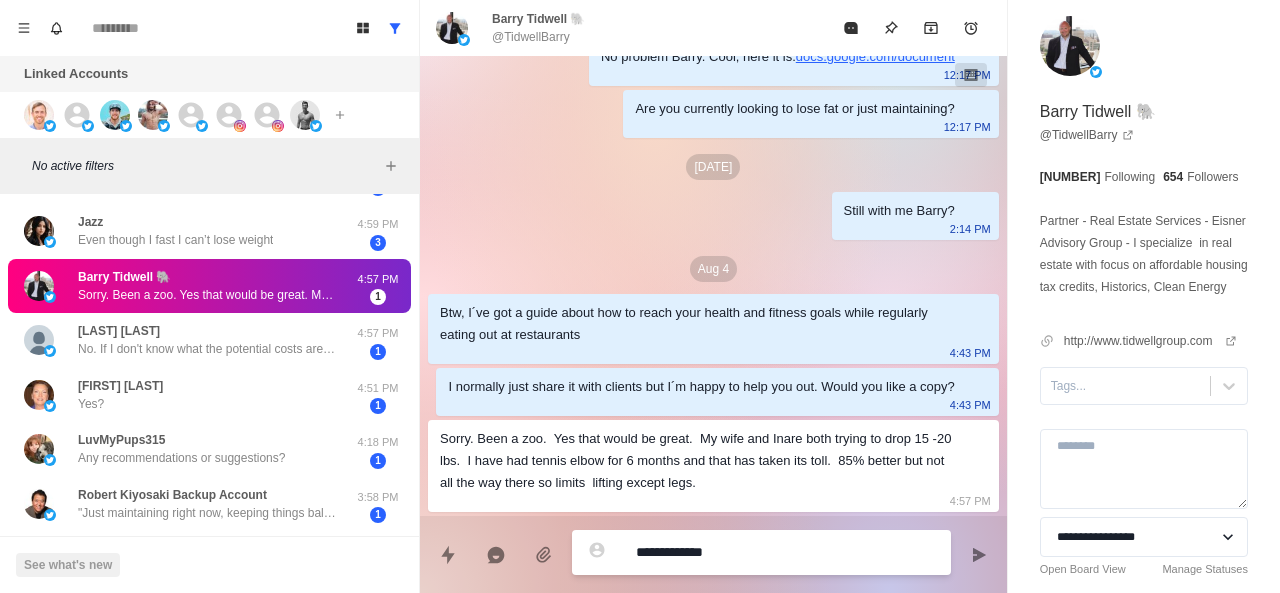 type on "*" 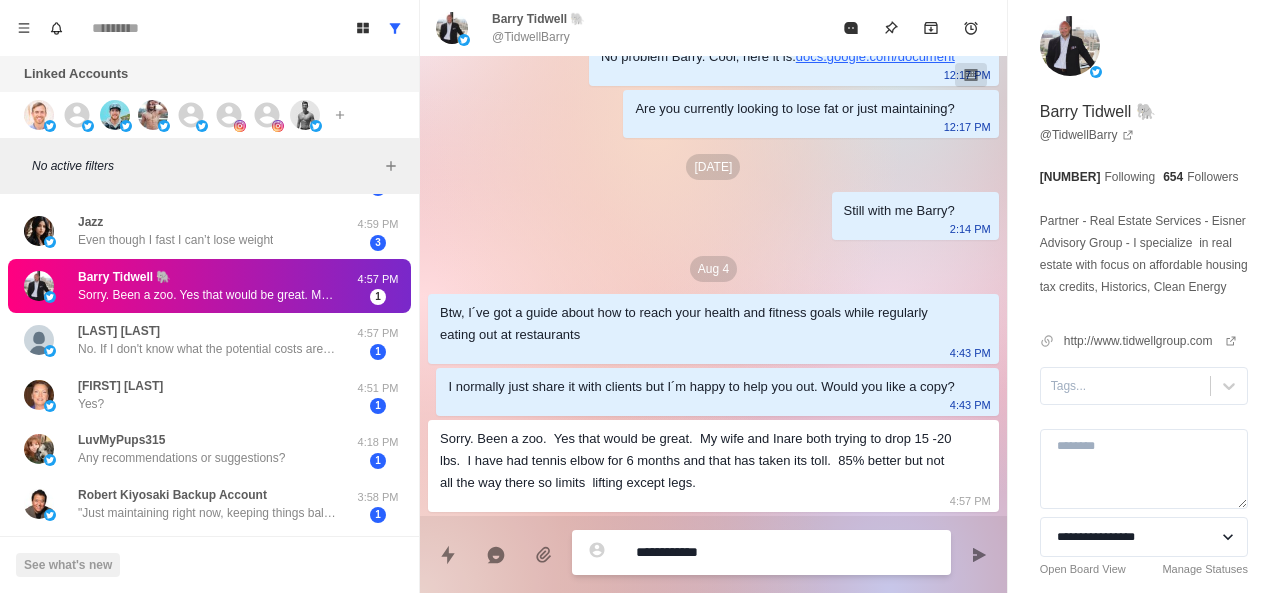 paste on "**********" 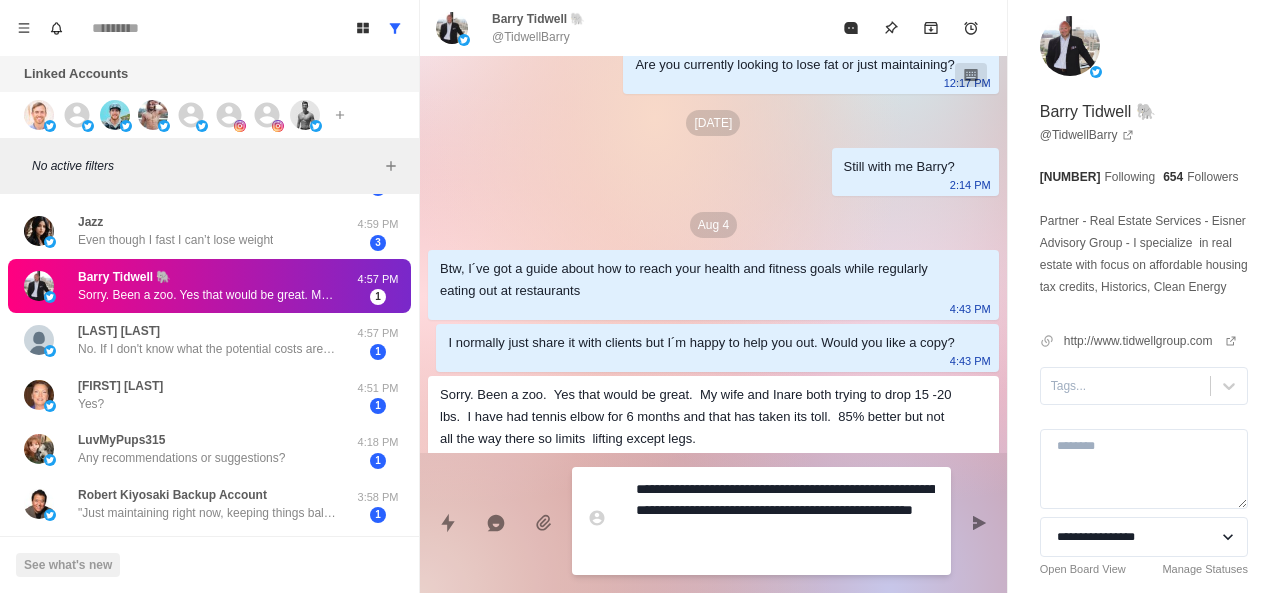 click on "**********" at bounding box center (785, 521) 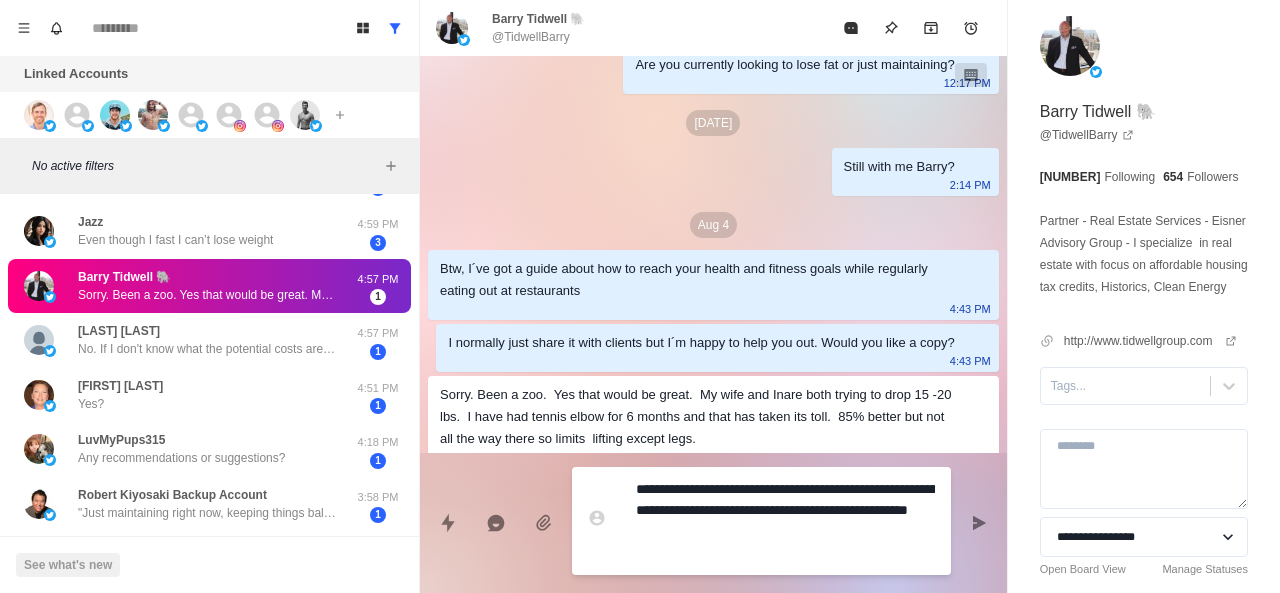 type on "*" 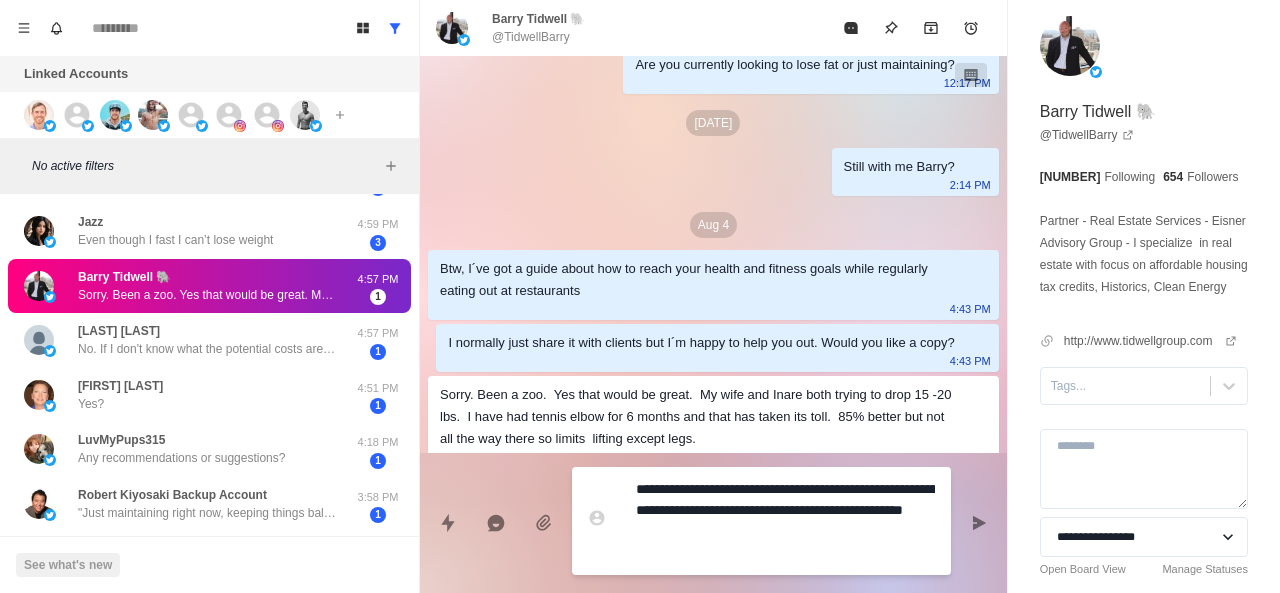 type on "*" 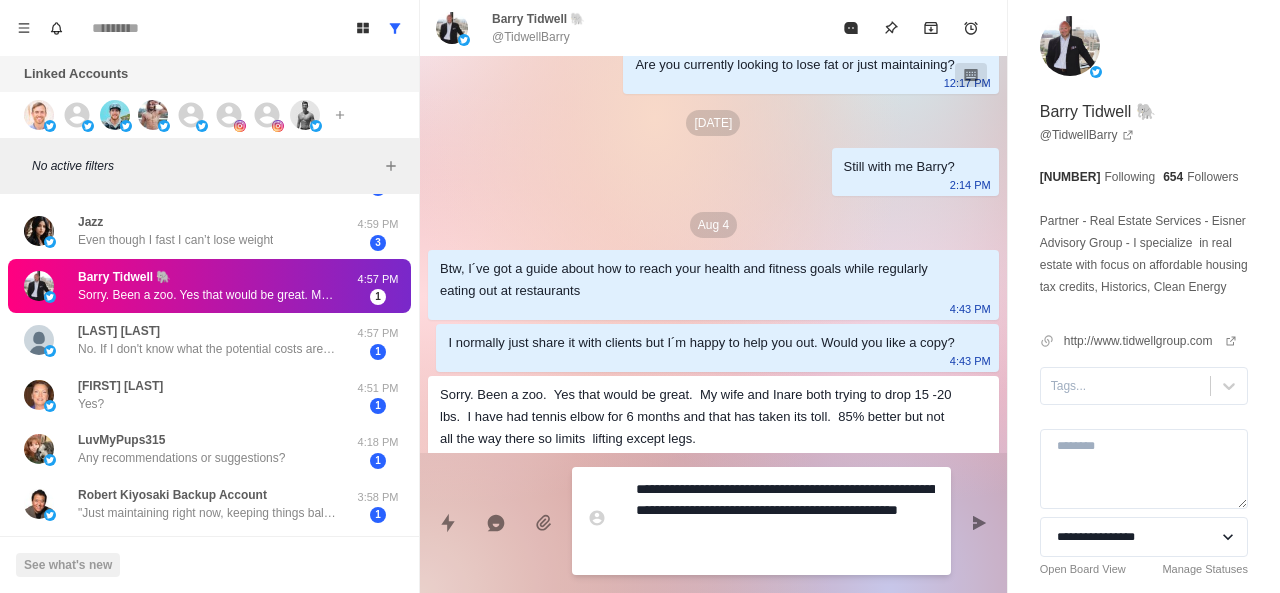 type on "*" 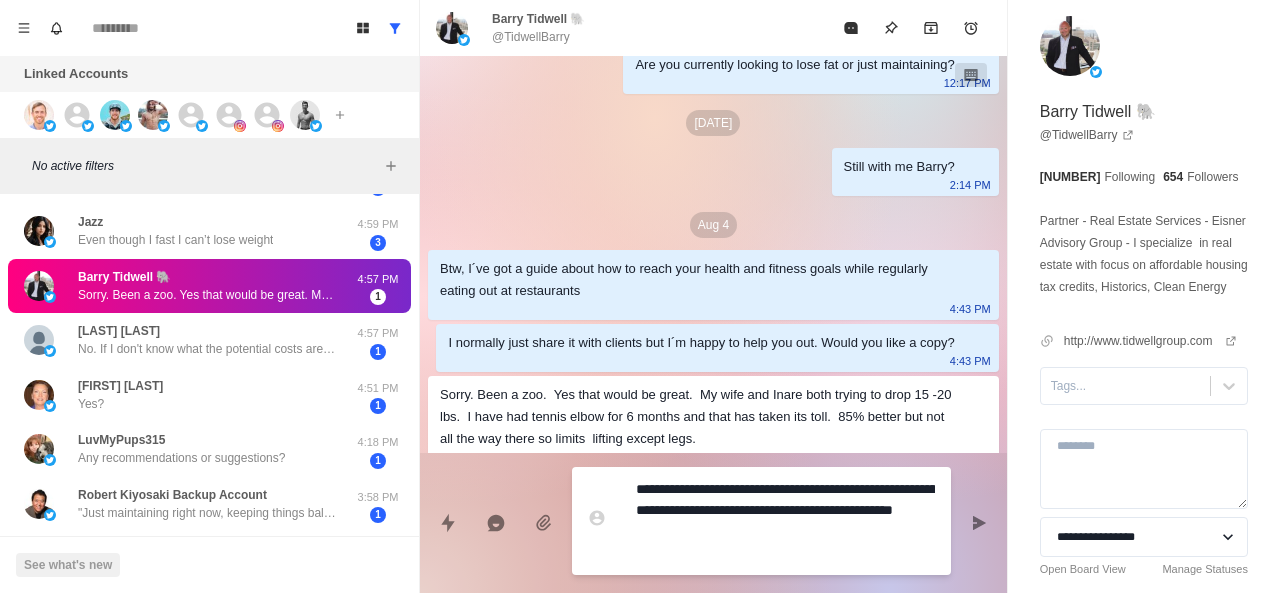 type on "*" 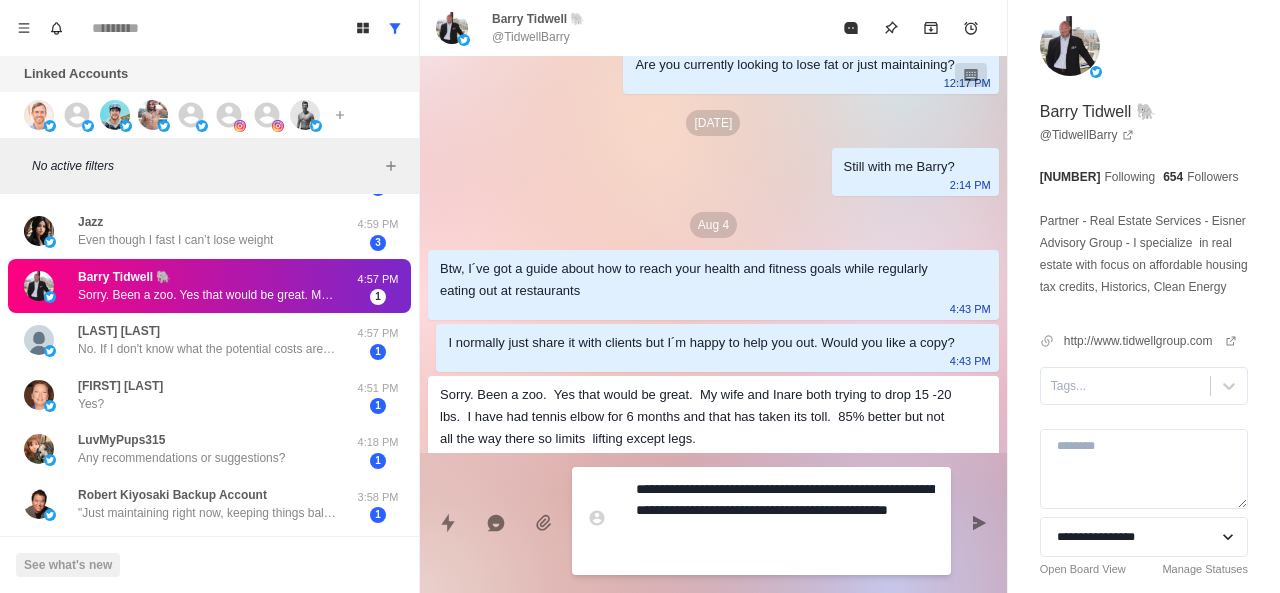 type on "*" 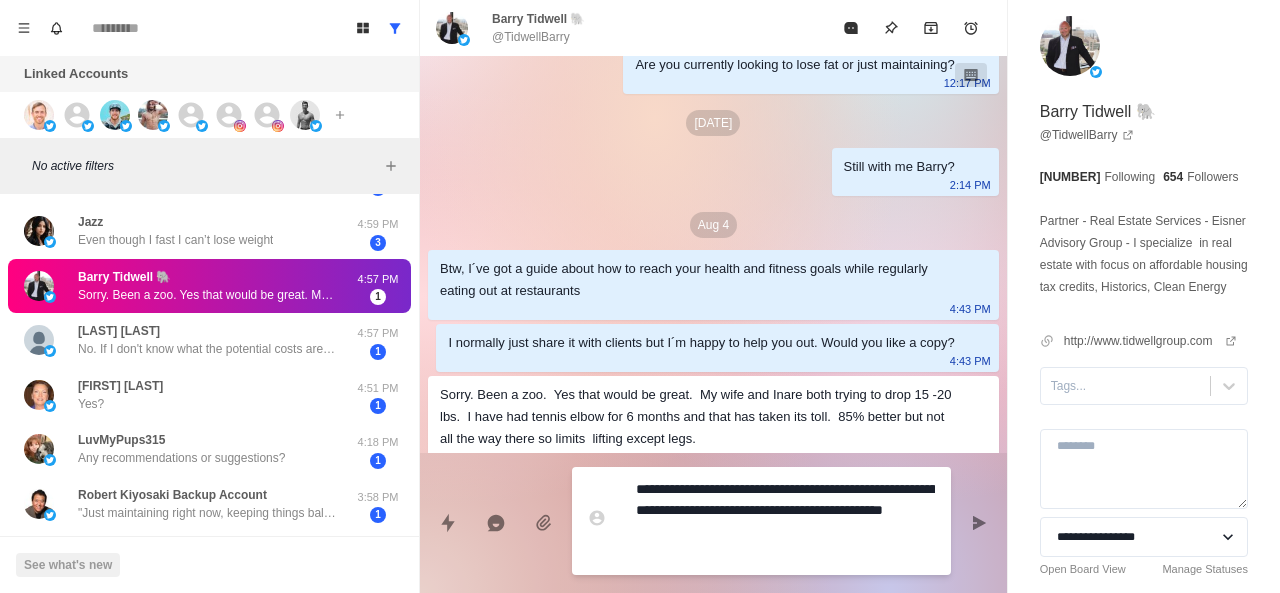 type on "*" 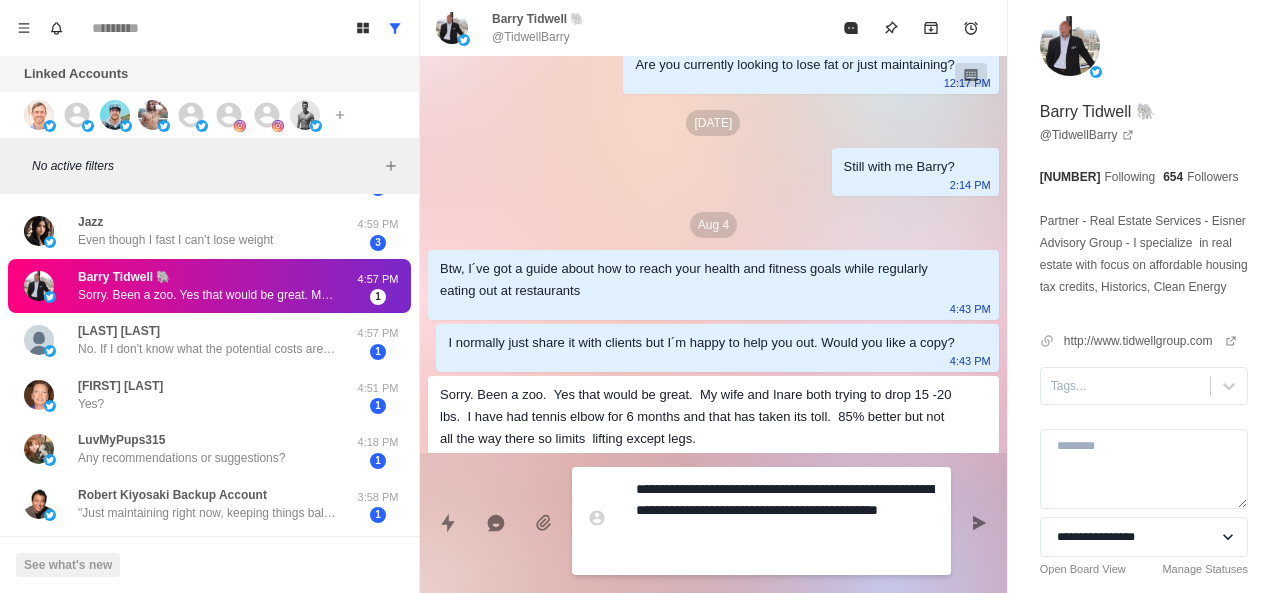 type on "*" 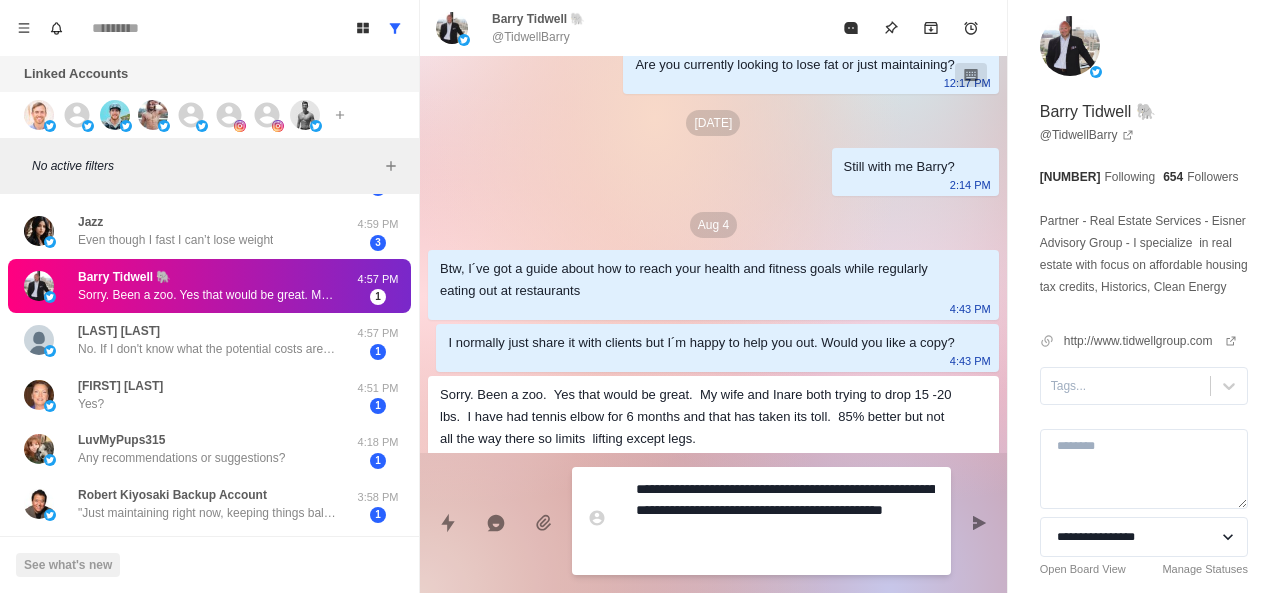 scroll, scrollTop: 550, scrollLeft: 0, axis: vertical 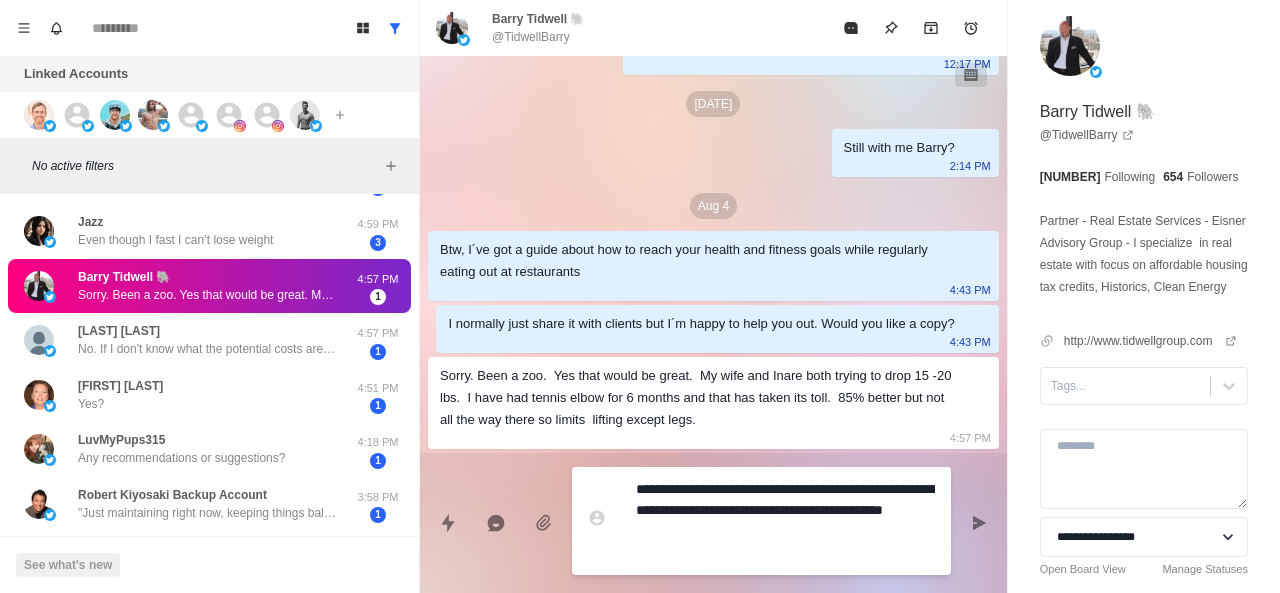 type on "*" 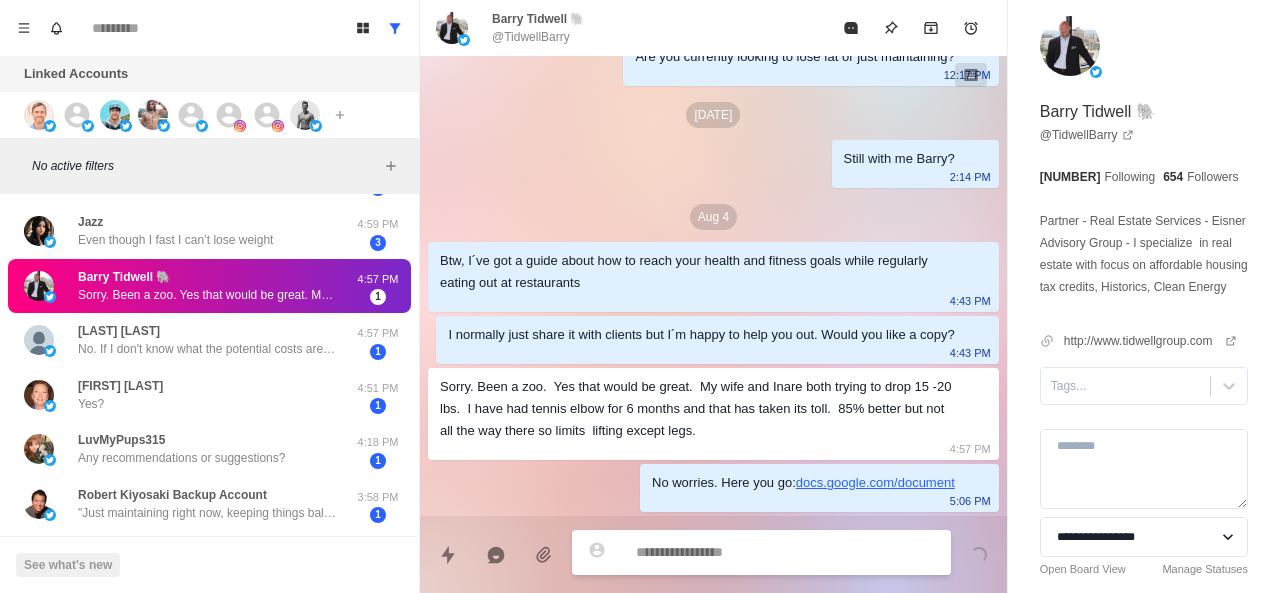 scroll, scrollTop: 540, scrollLeft: 0, axis: vertical 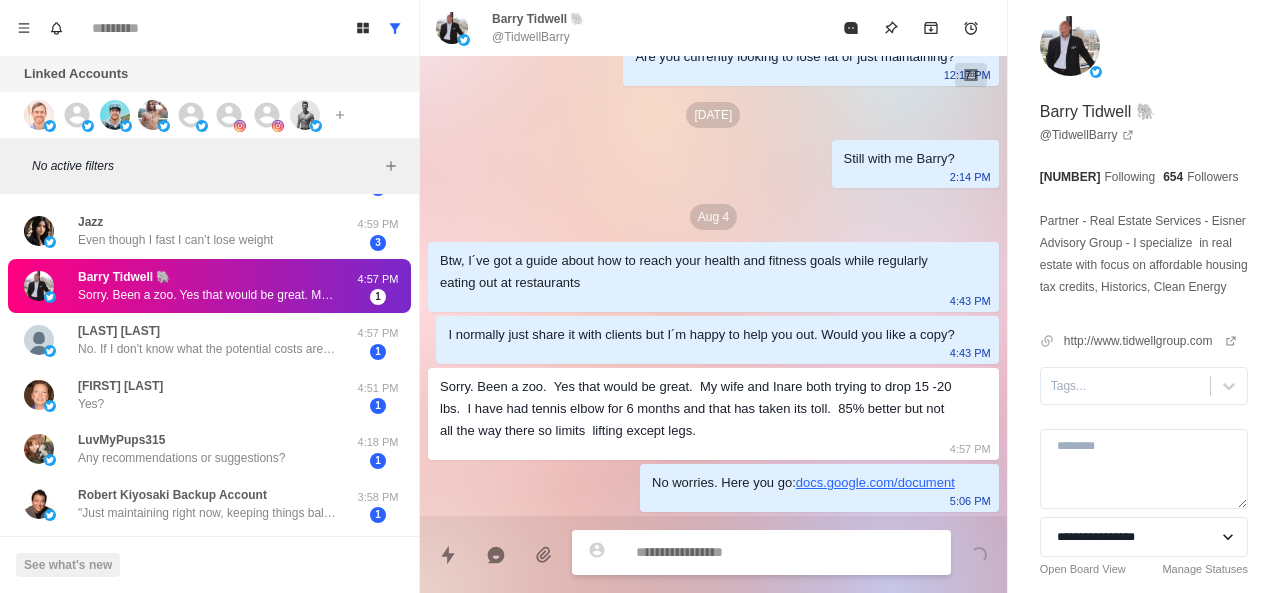 type on "*" 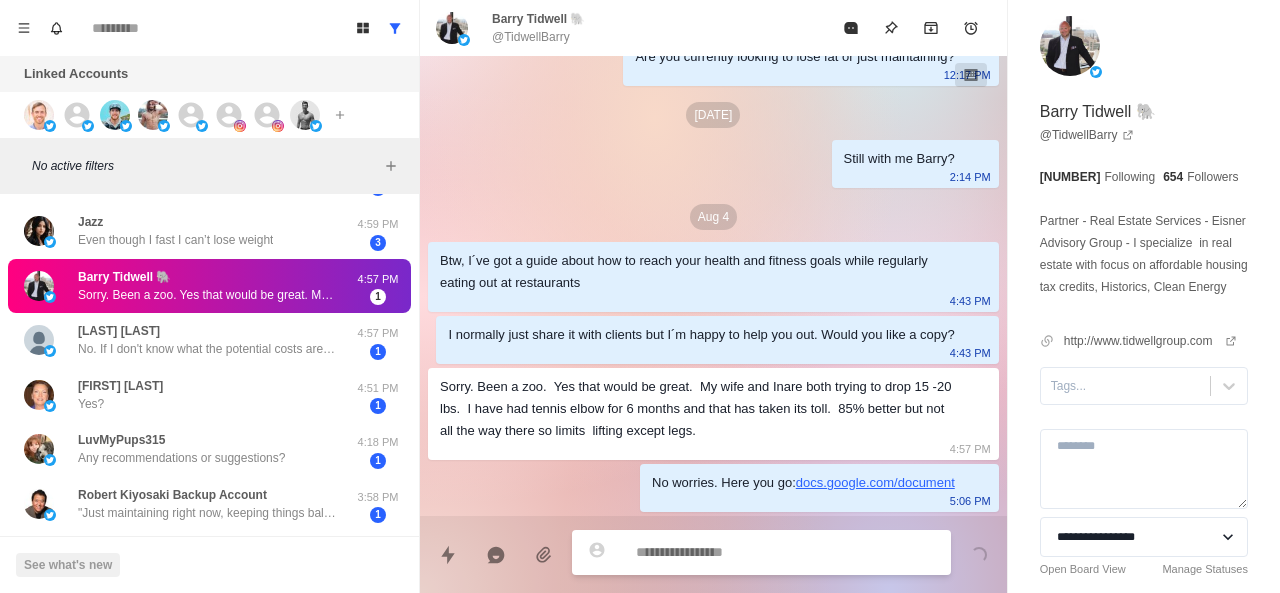 type on "*" 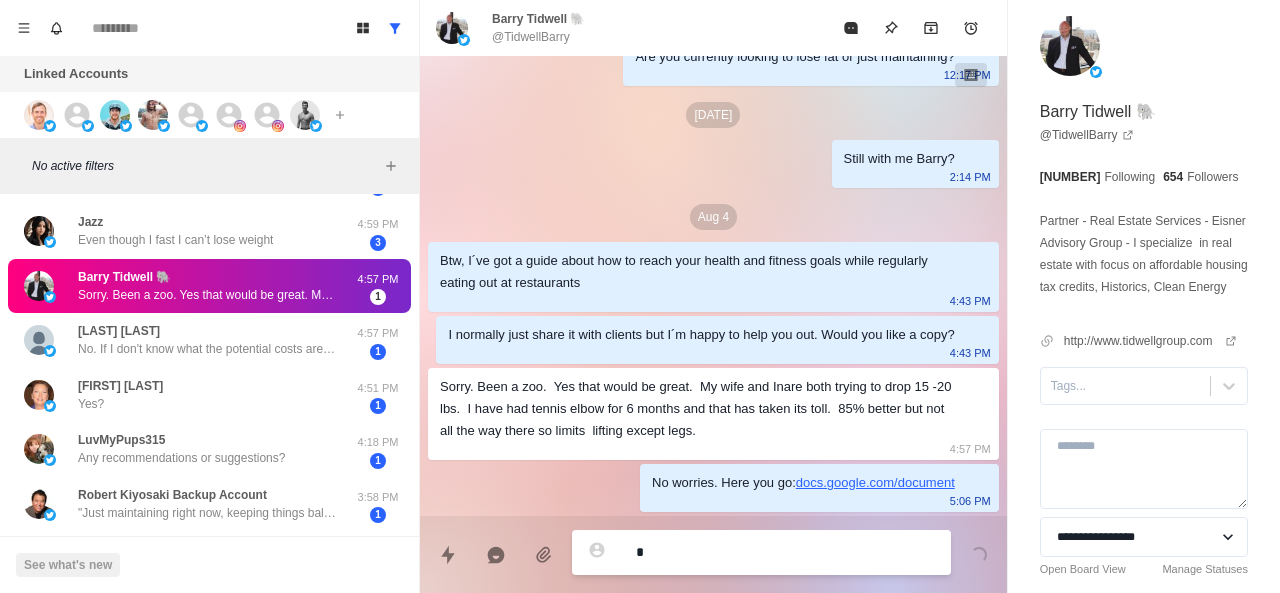 type on "*" 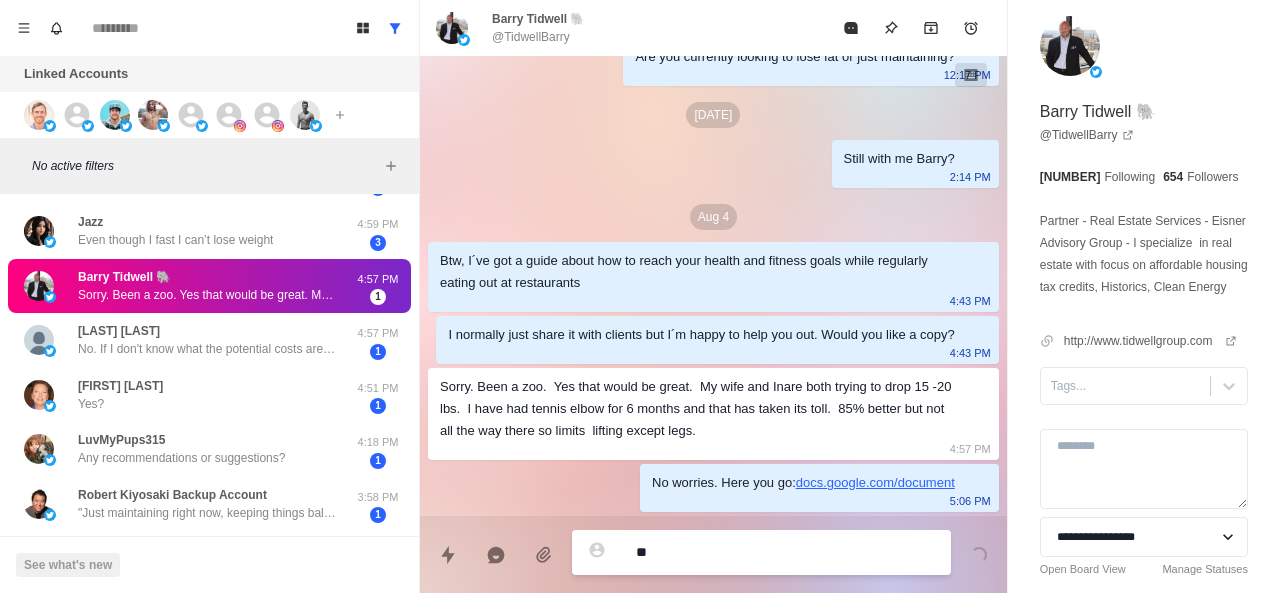 type on "*" 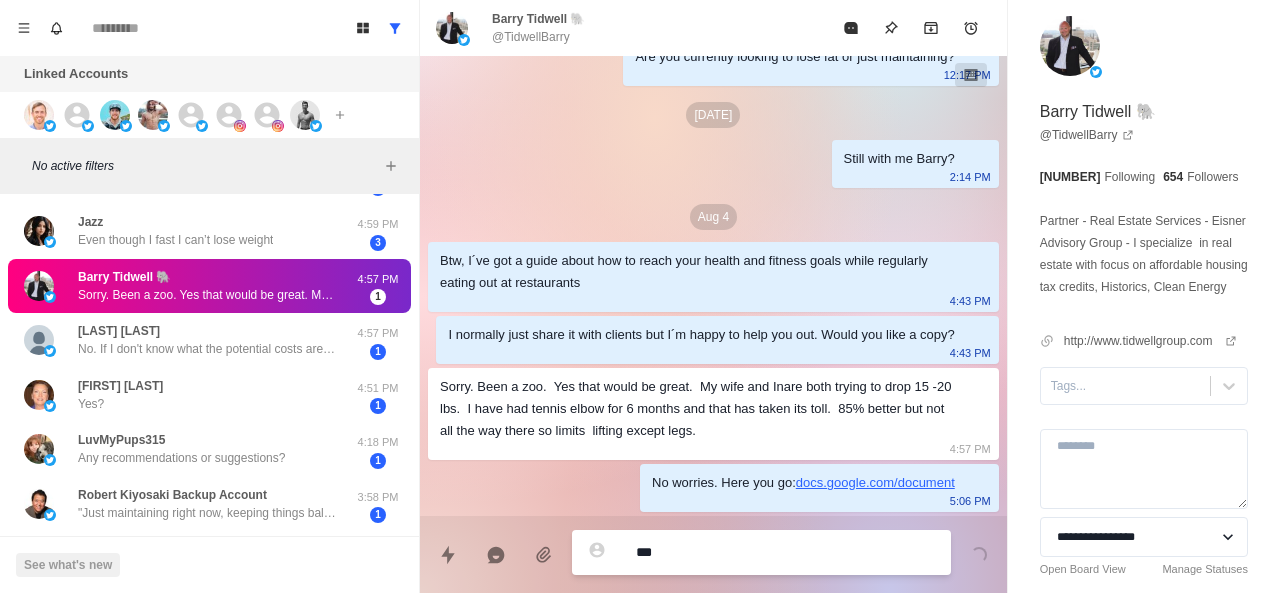 type on "*" 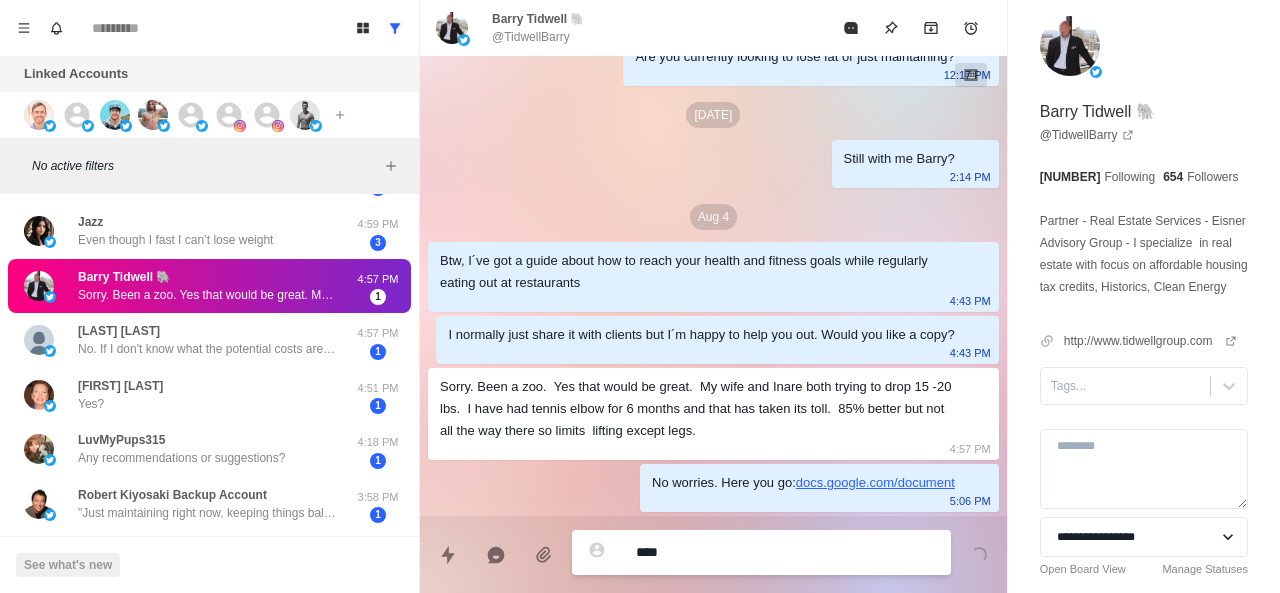 type on "*" 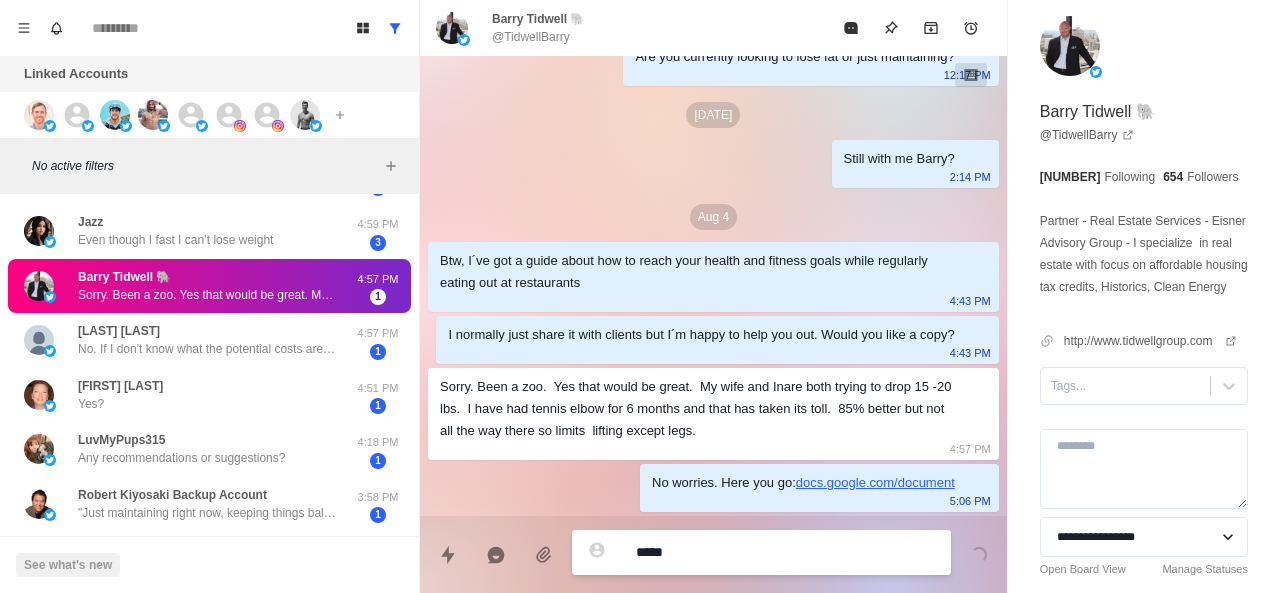 type on "*" 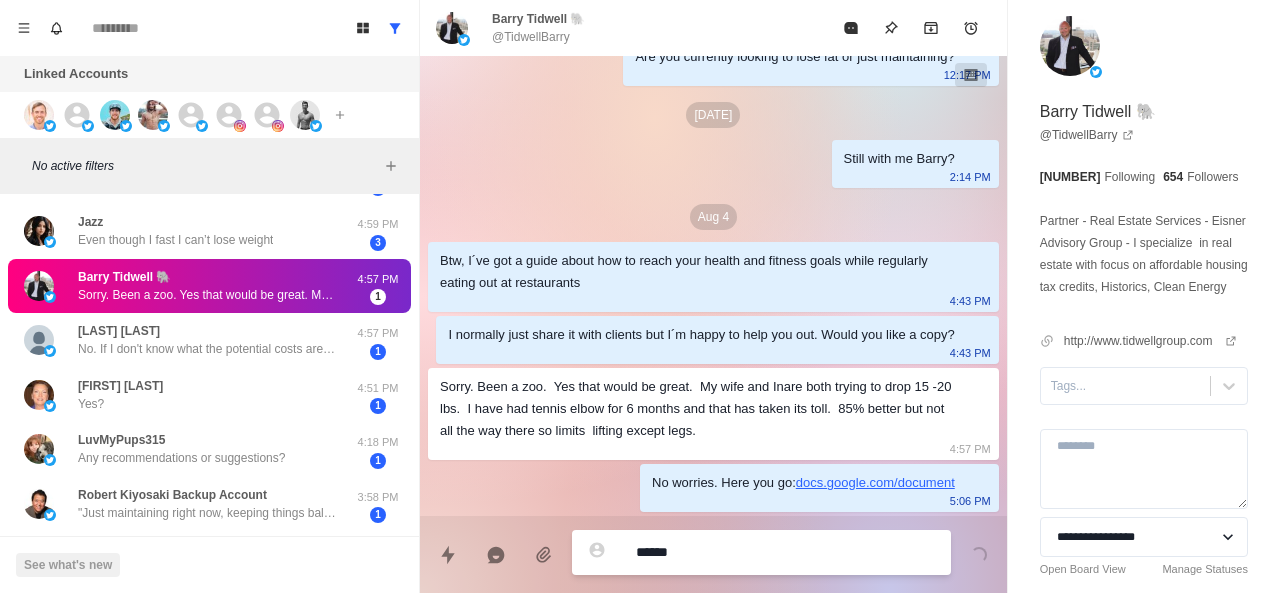 type on "*" 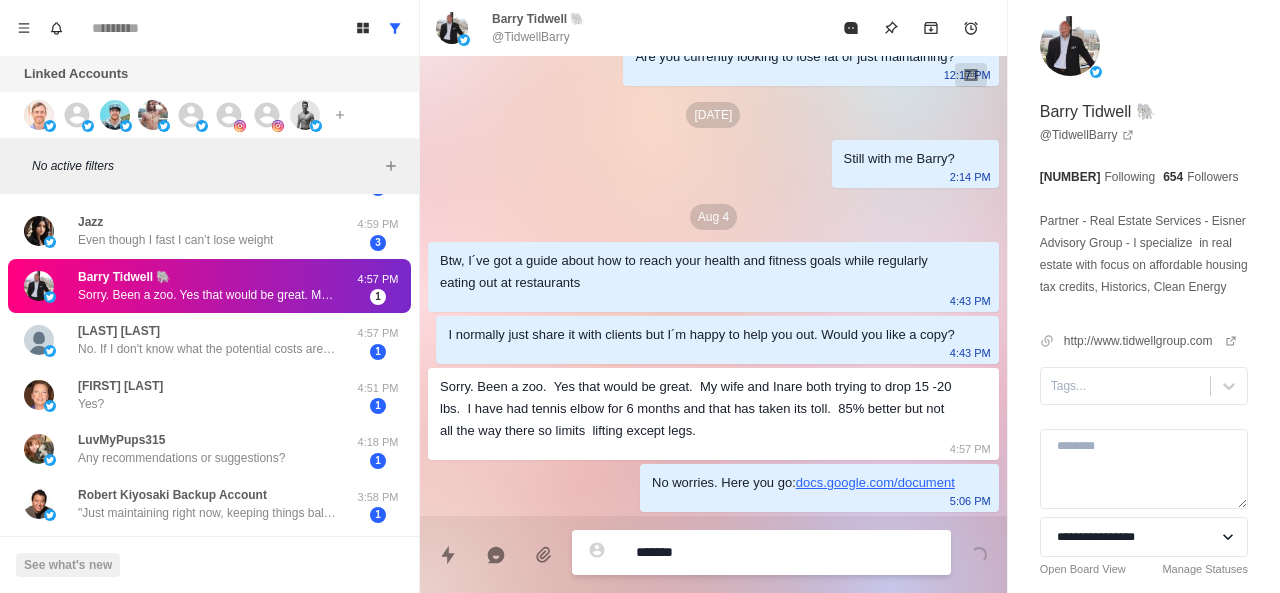 type on "*" 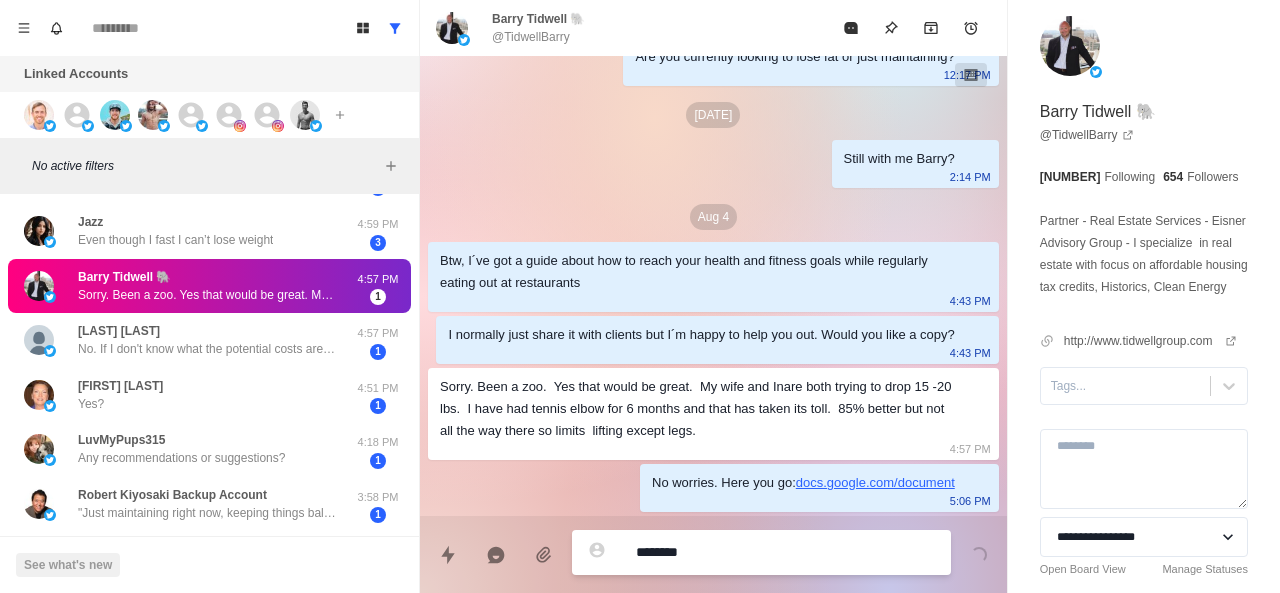 type on "*" 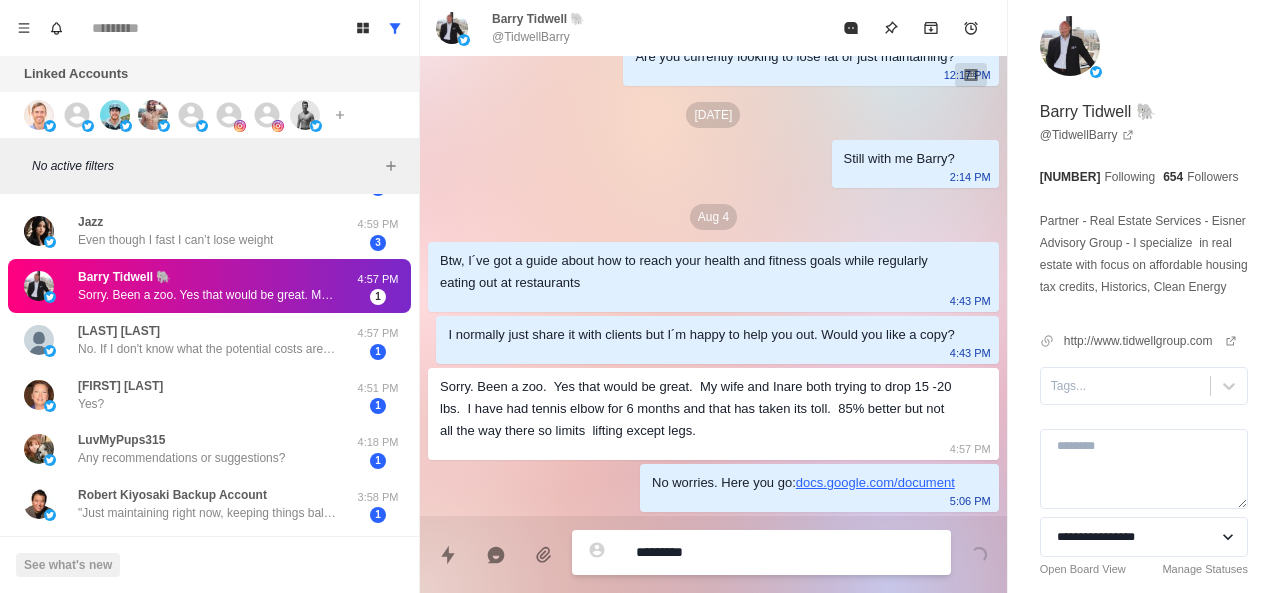 type on "*" 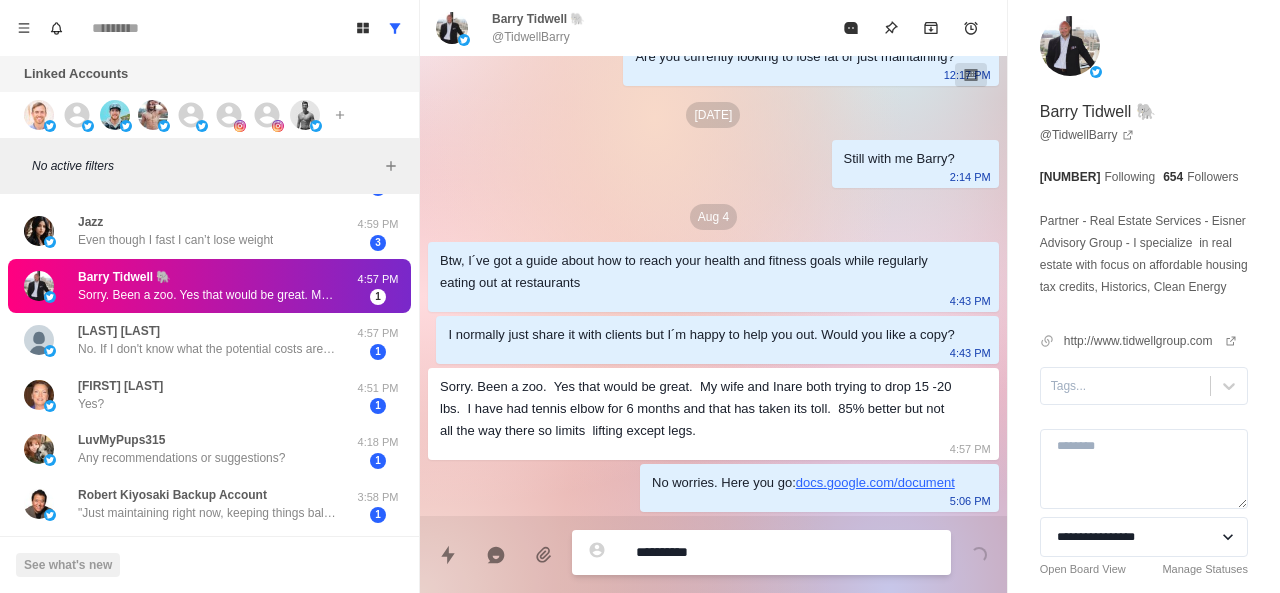 type on "*" 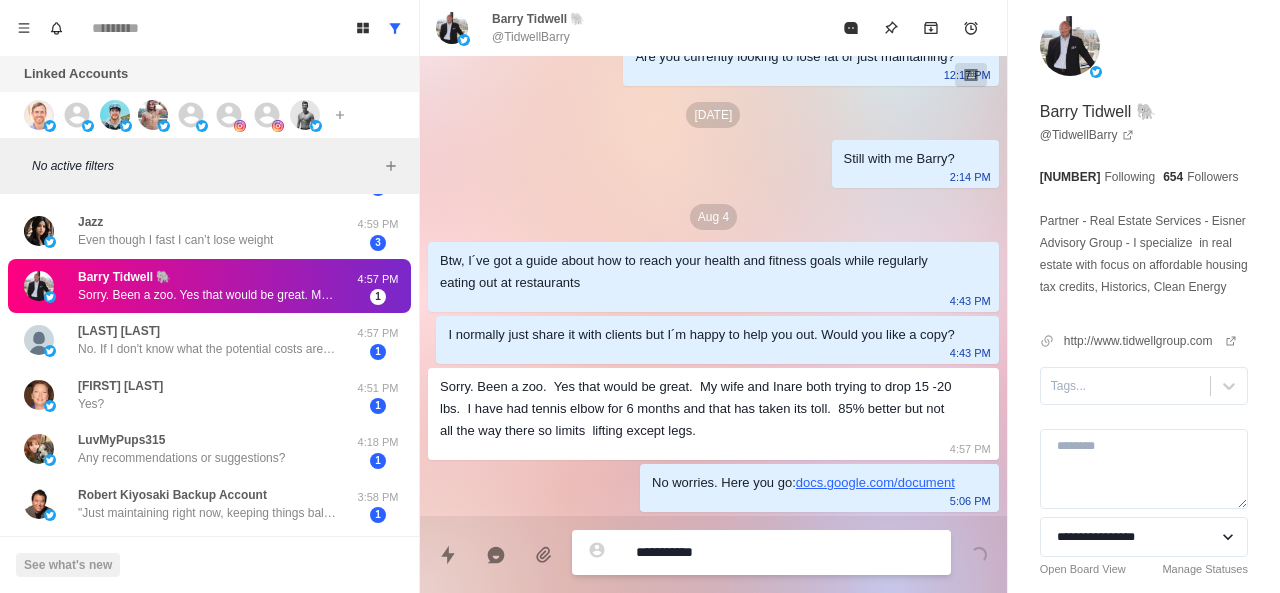 type on "*" 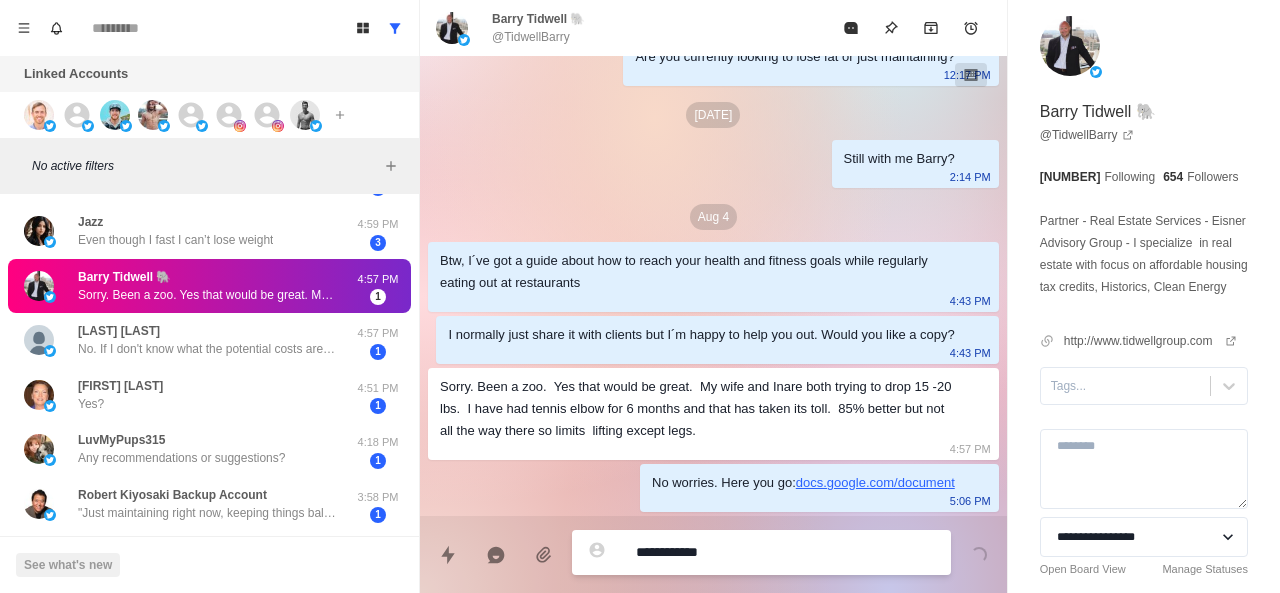 type on "*" 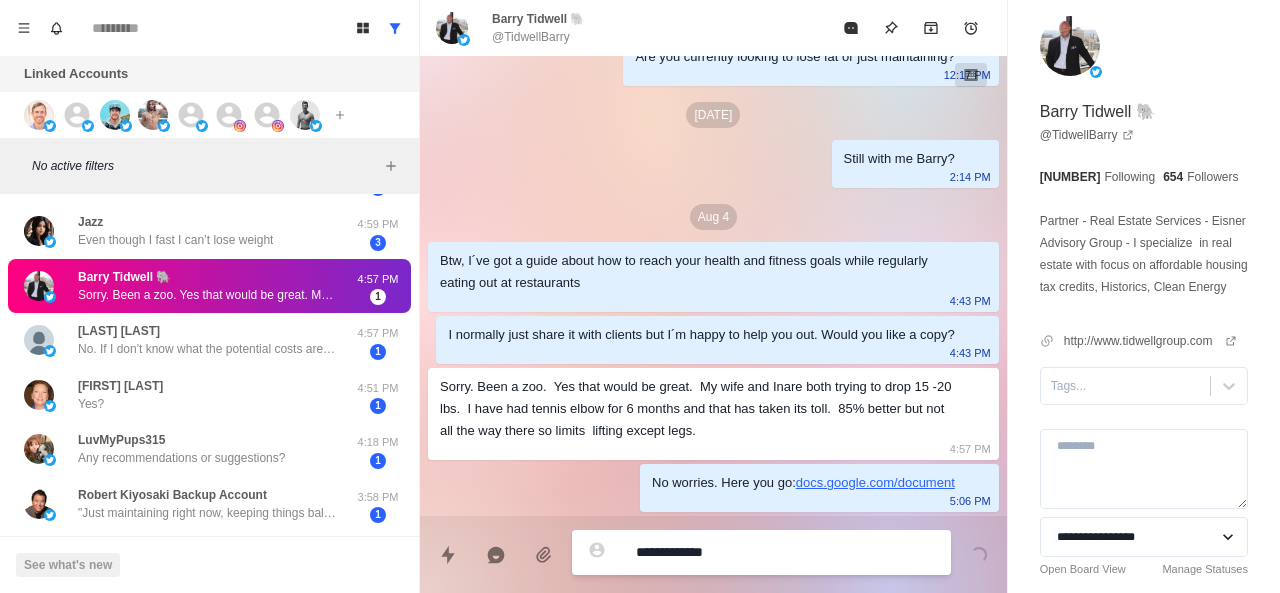 type on "*" 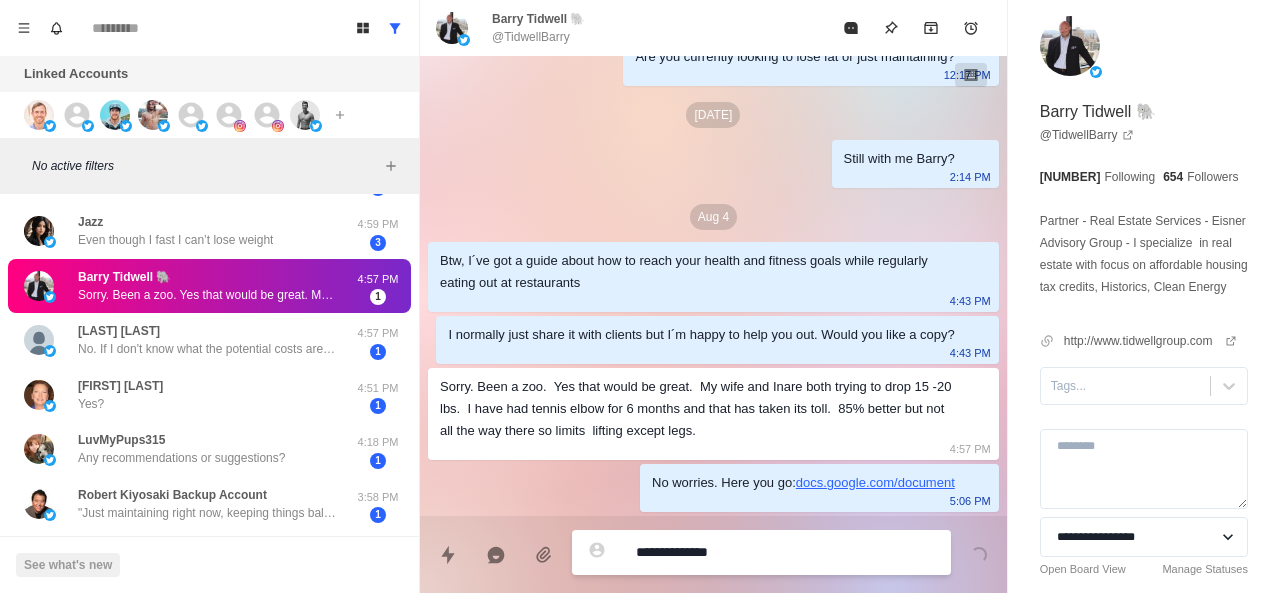 type on "*" 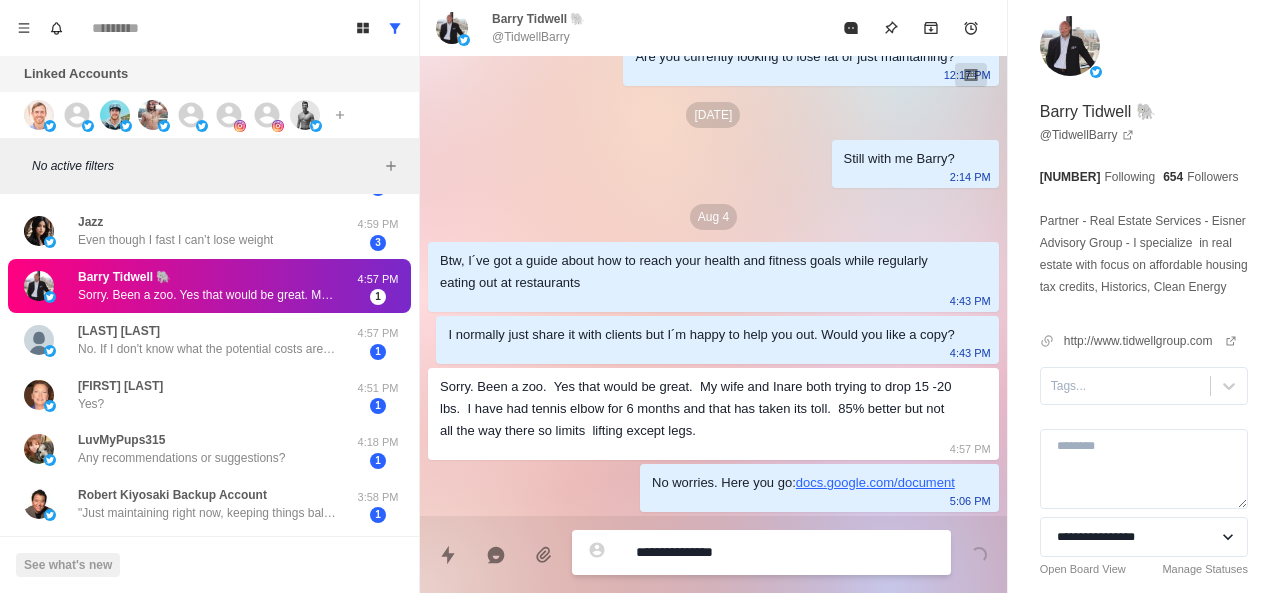 type on "**********" 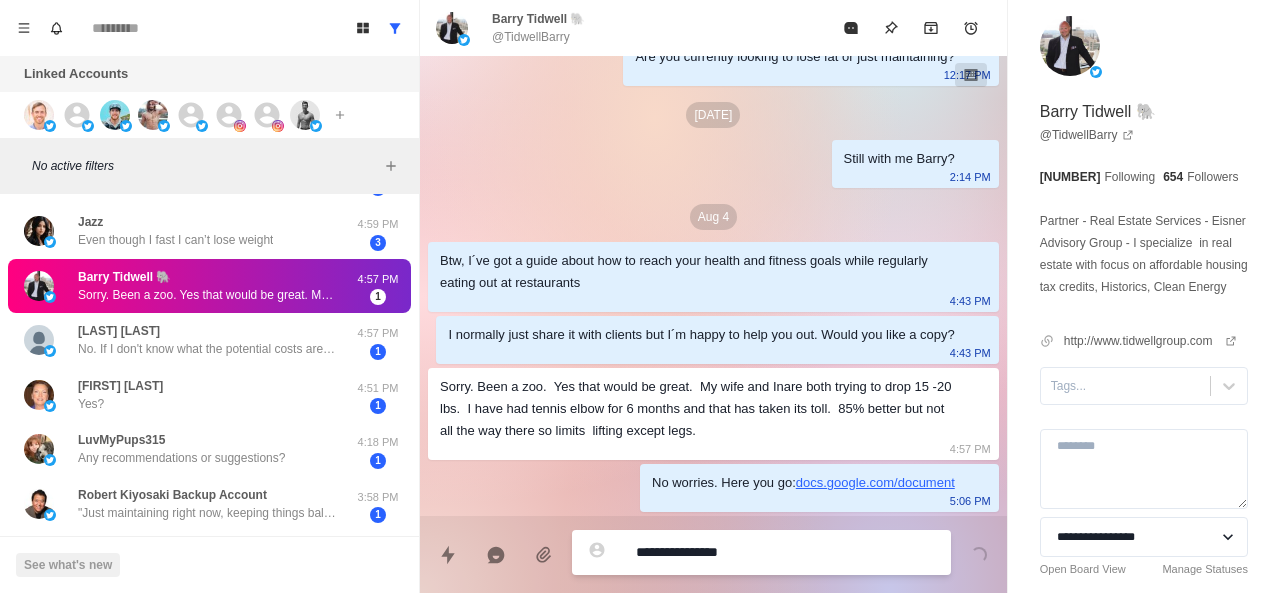 type on "*" 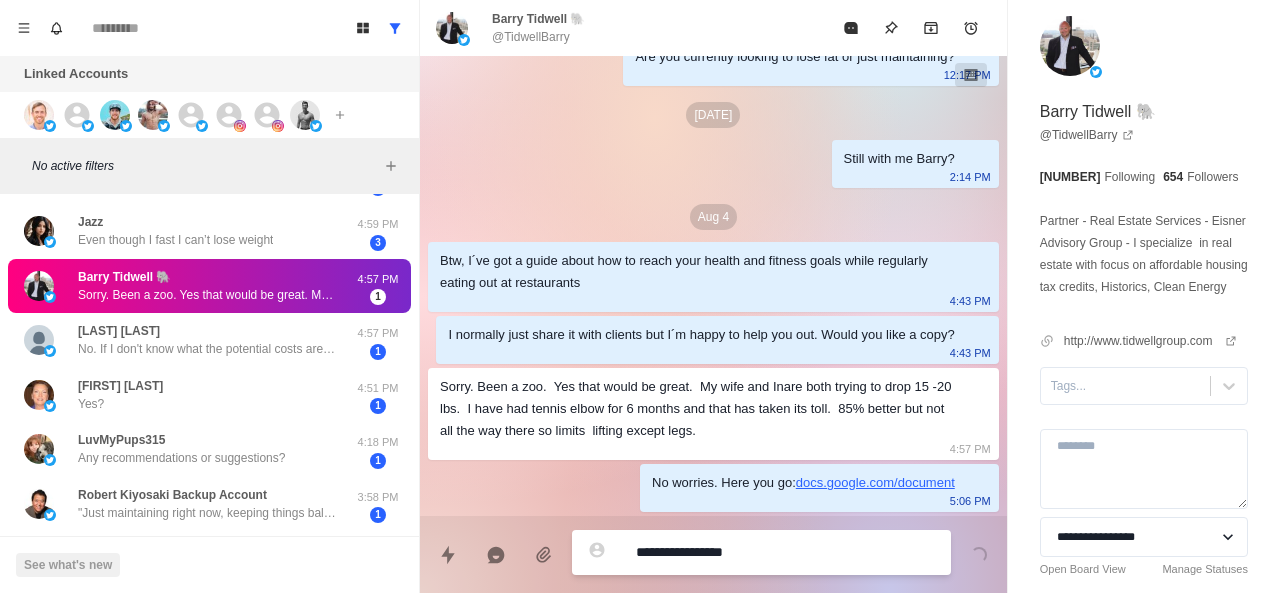 type on "*" 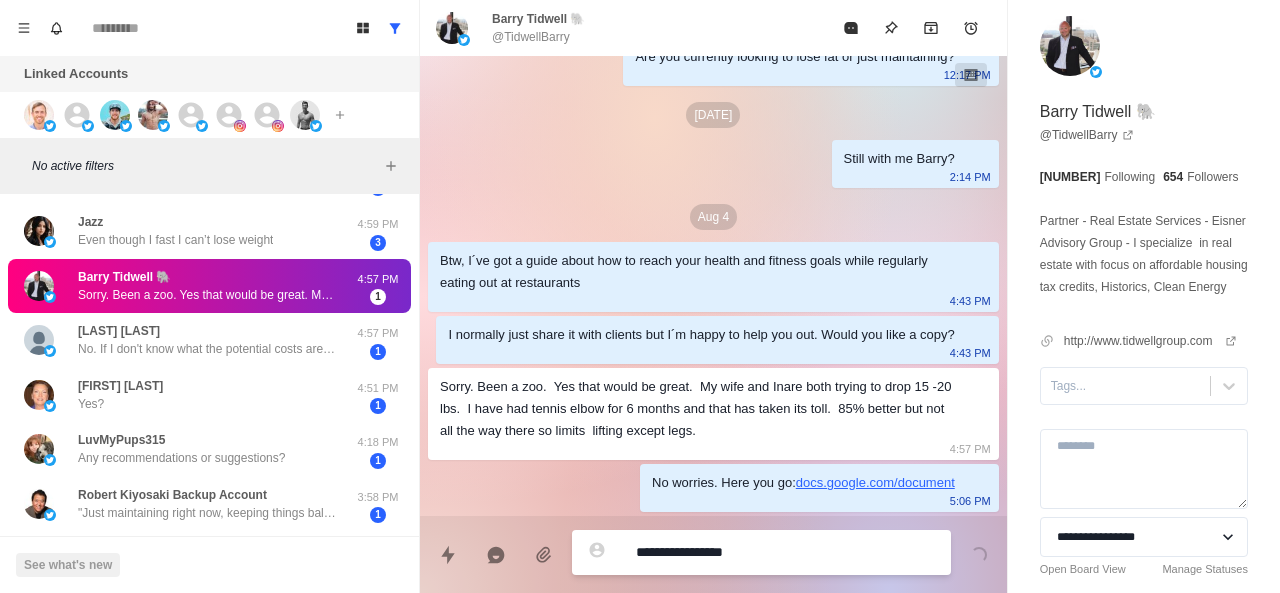 type on "**********" 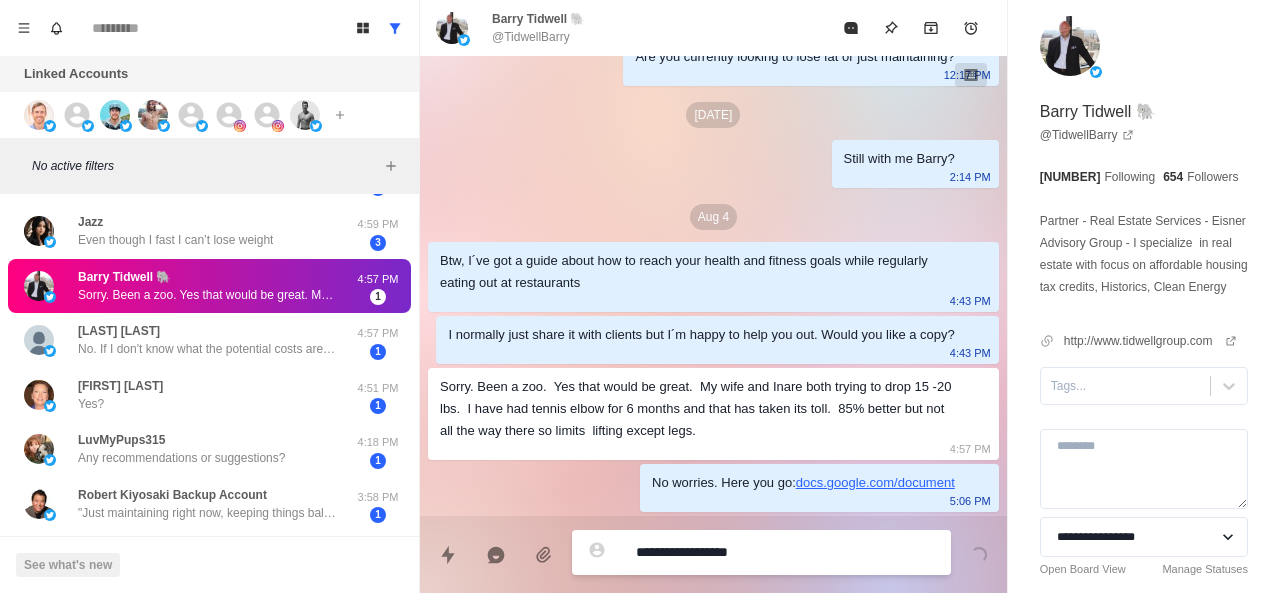 type on "*" 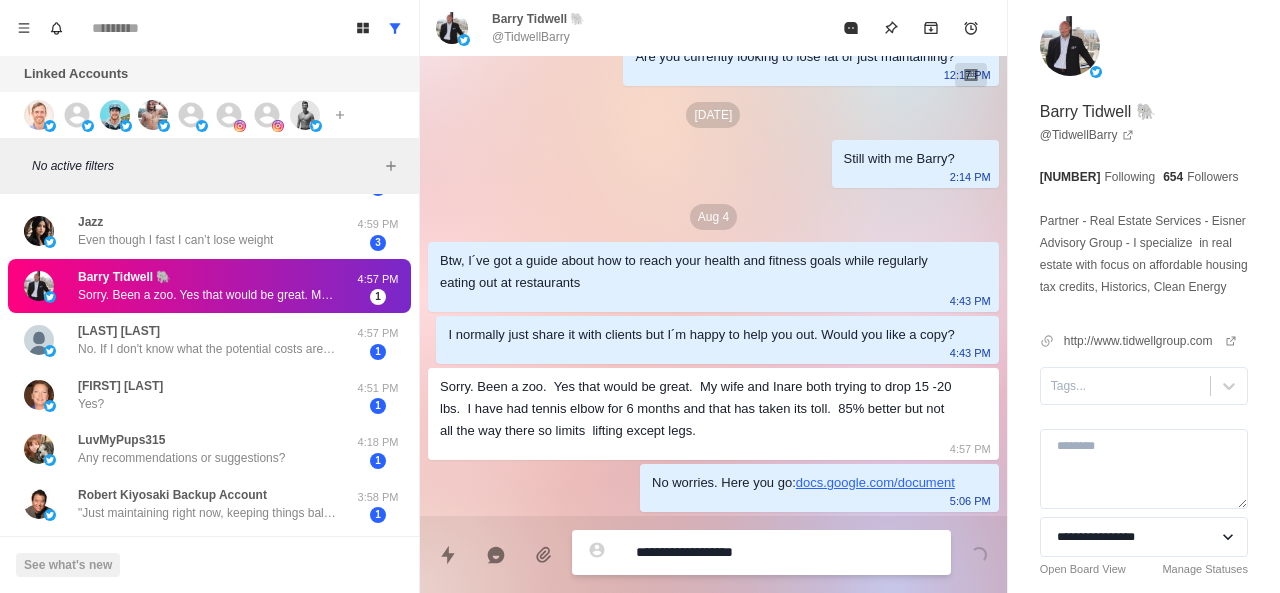 type on "*" 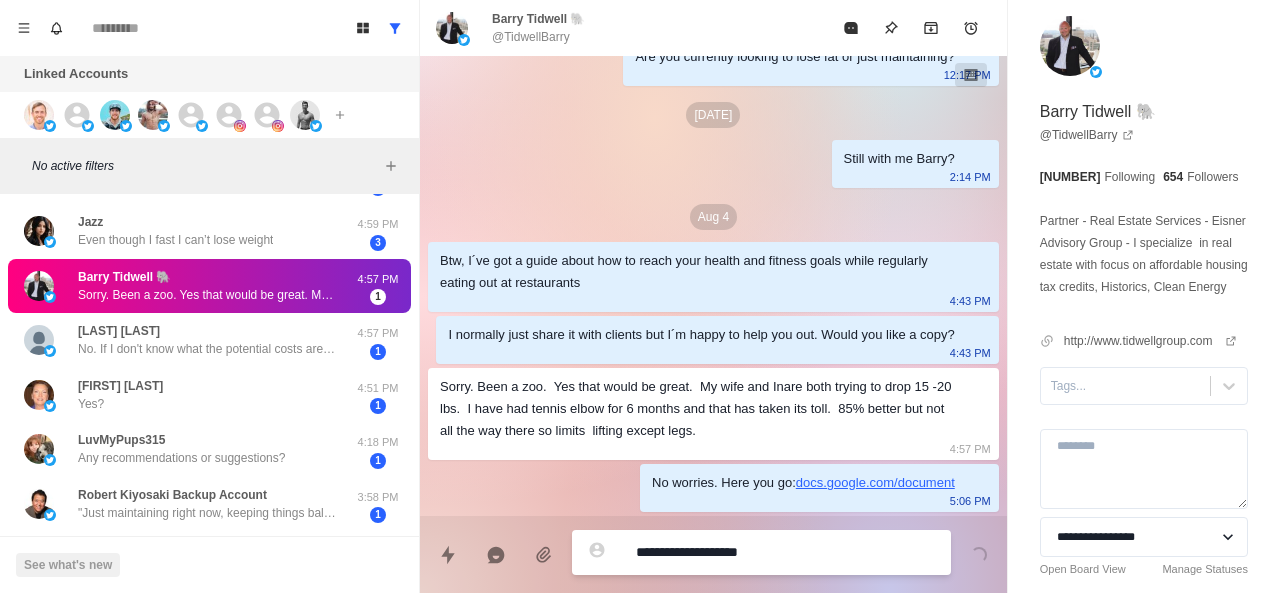 type on "*" 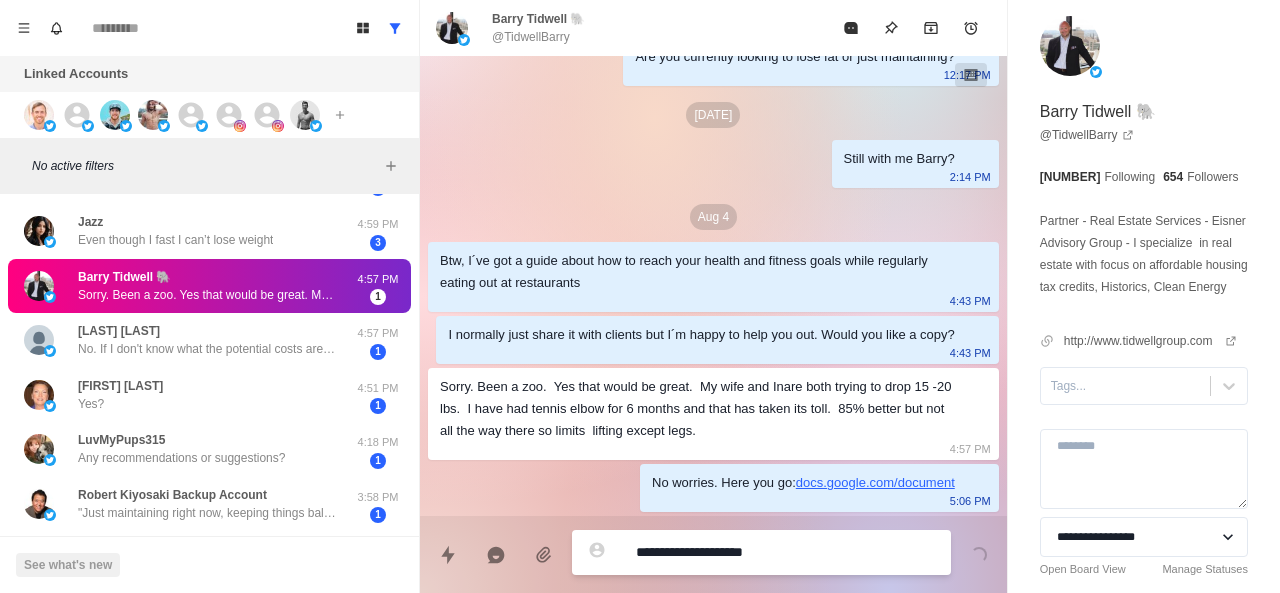 type on "*" 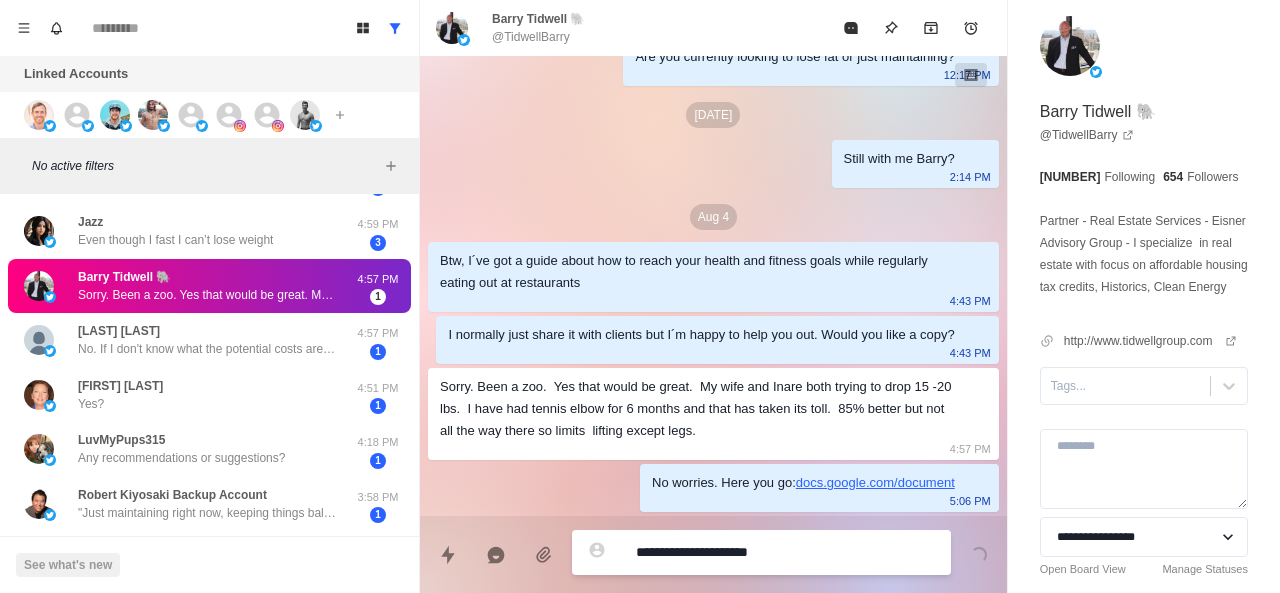 type on "*" 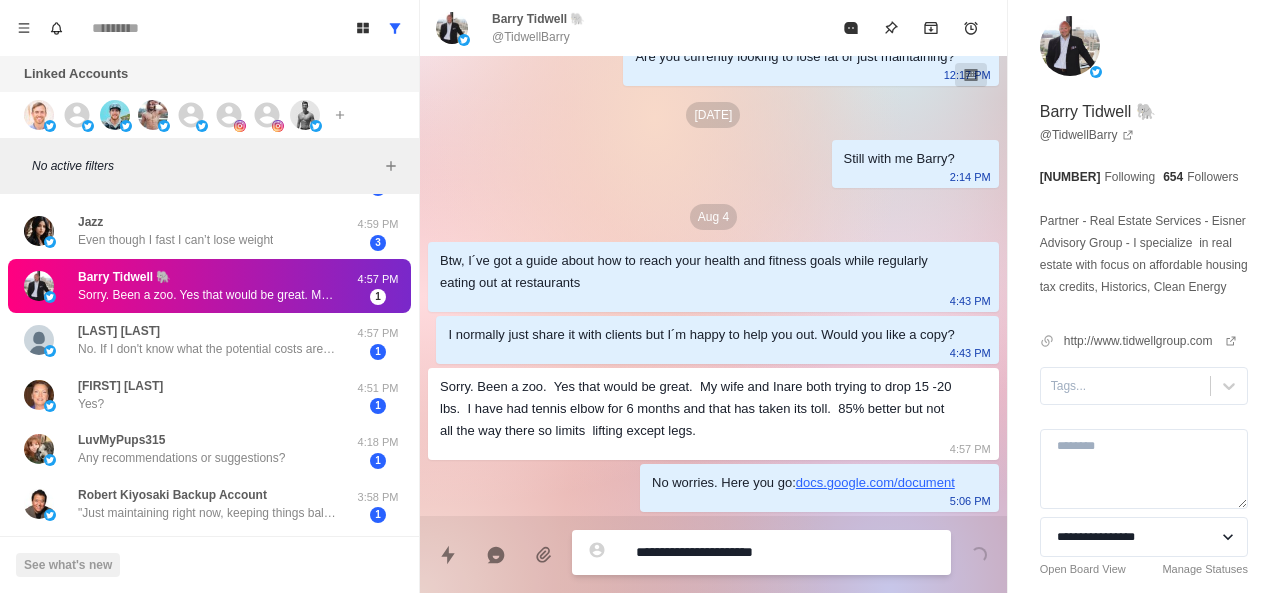 type on "*" 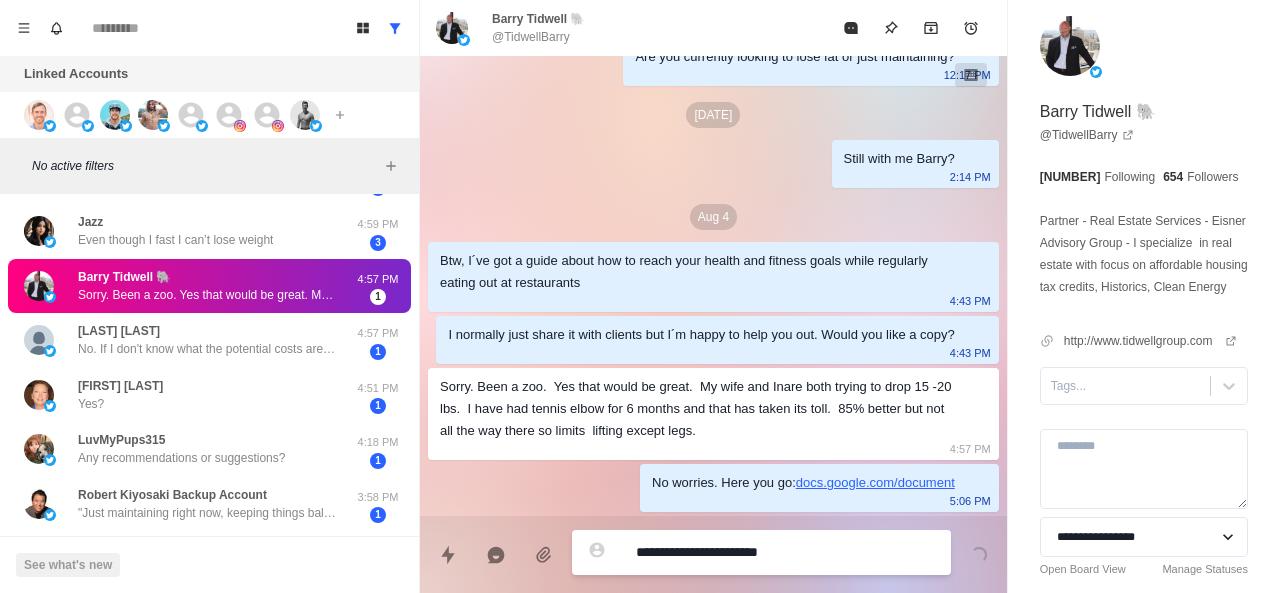 type on "*" 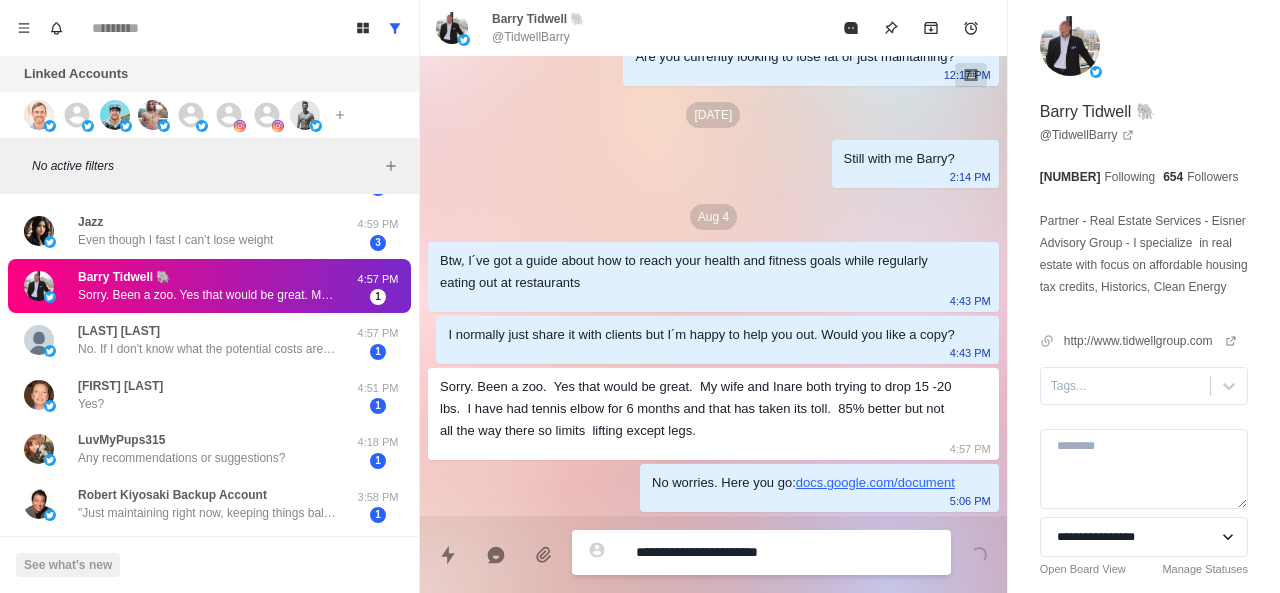 type on "**********" 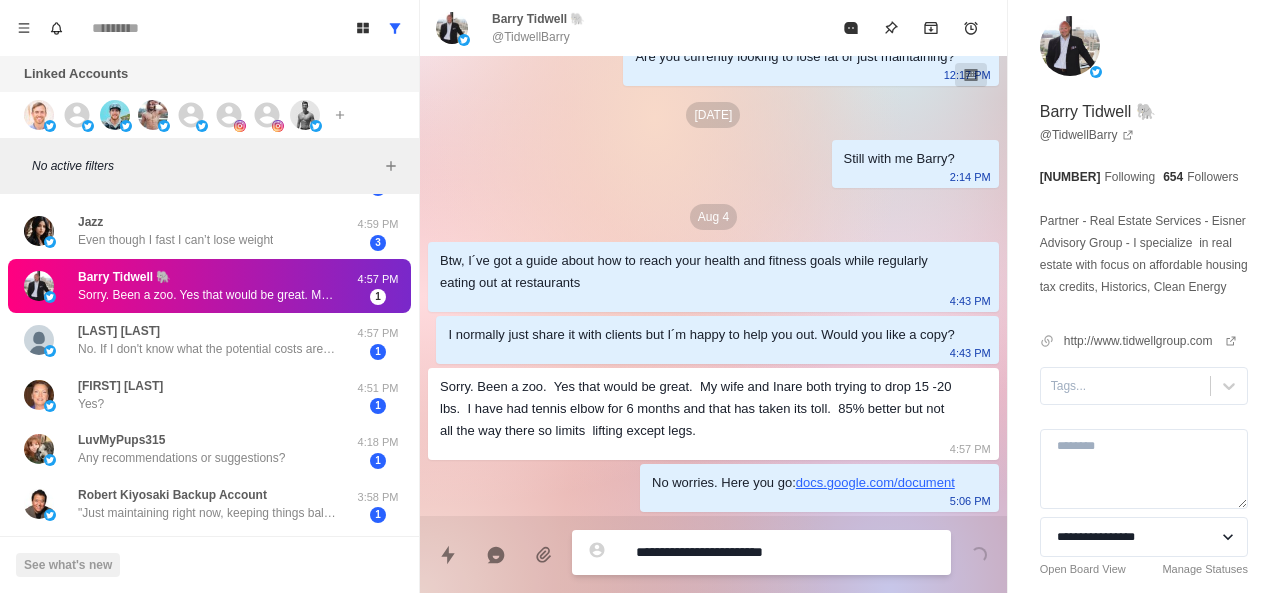 type on "*" 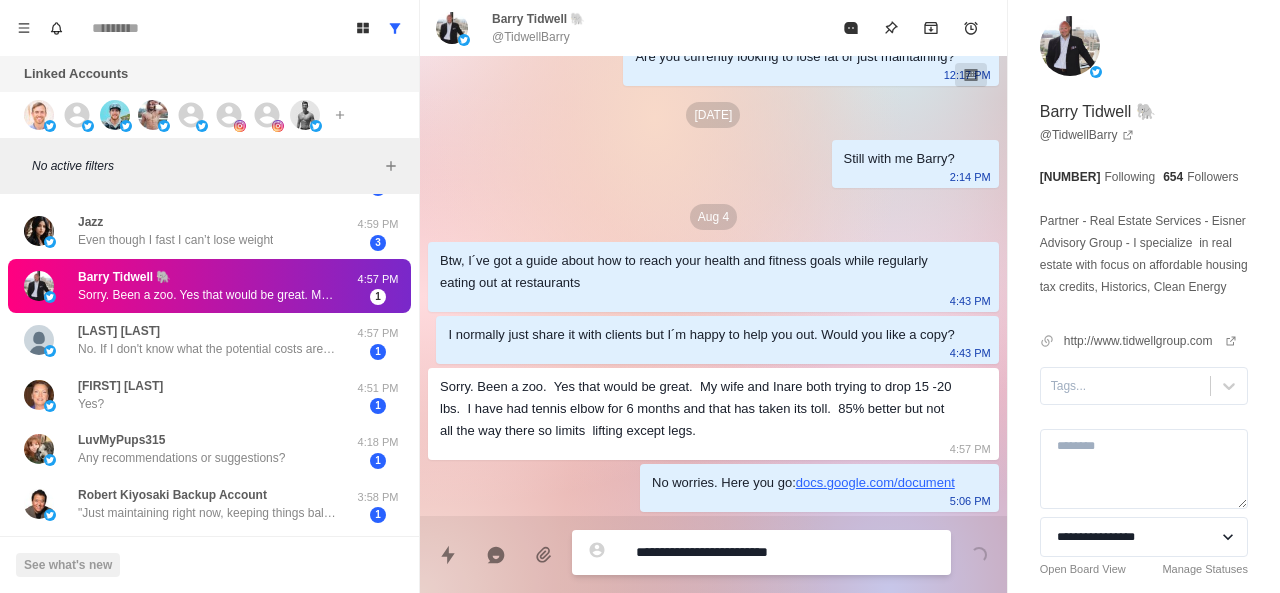 type on "*" 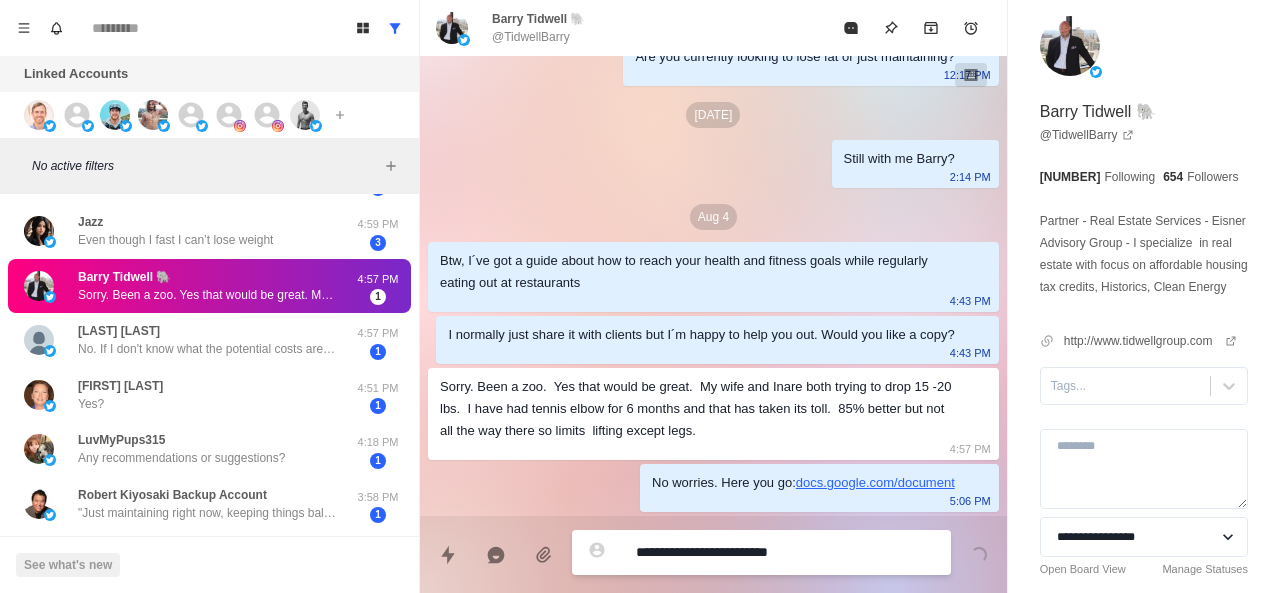 type on "**********" 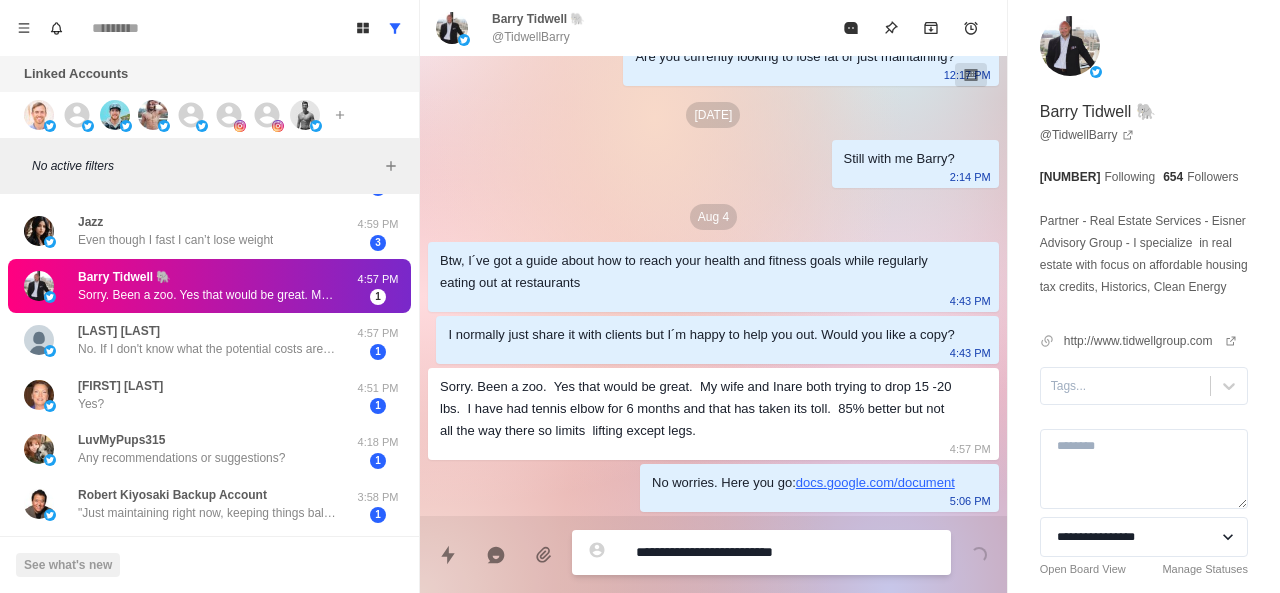 type on "*" 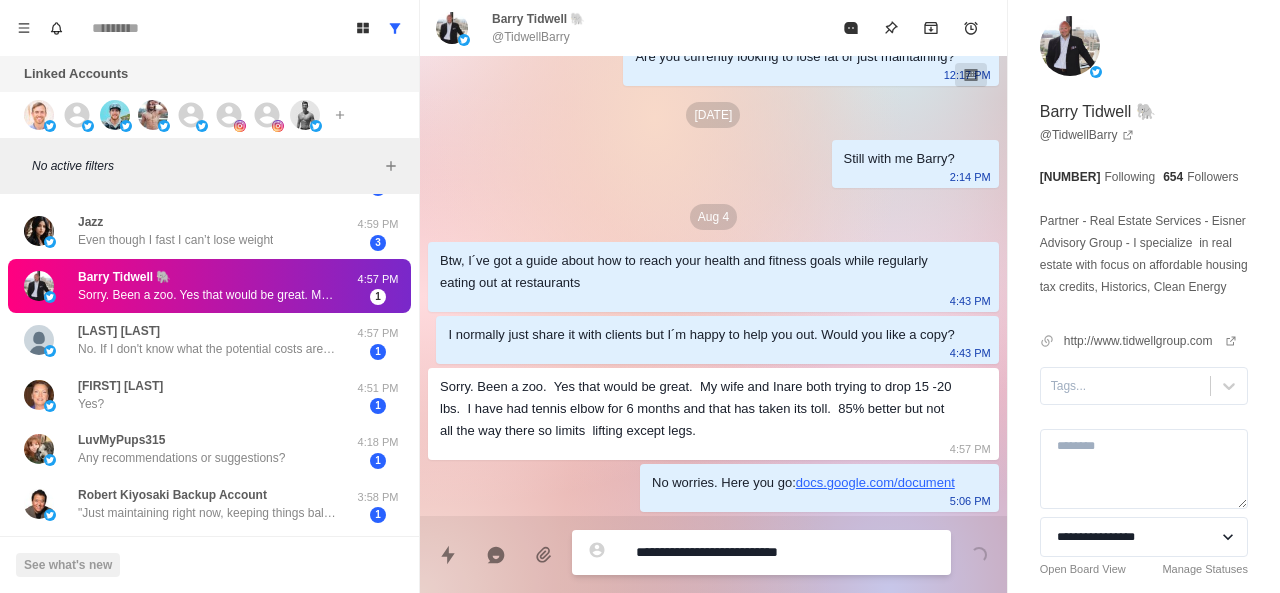 type on "*" 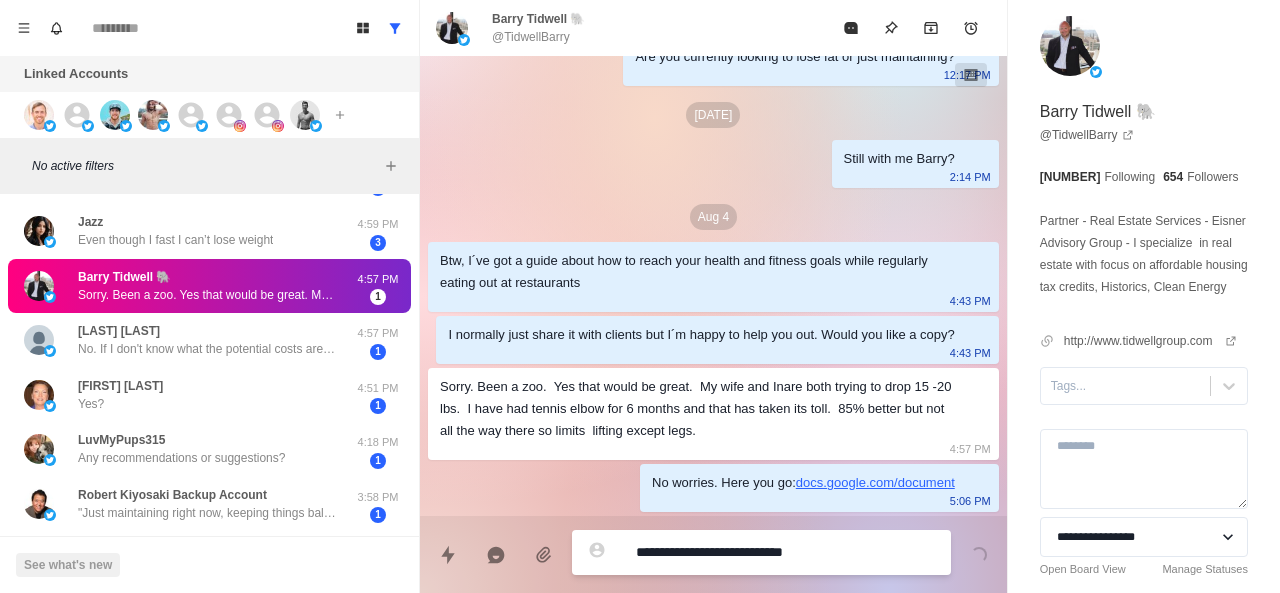 type on "*" 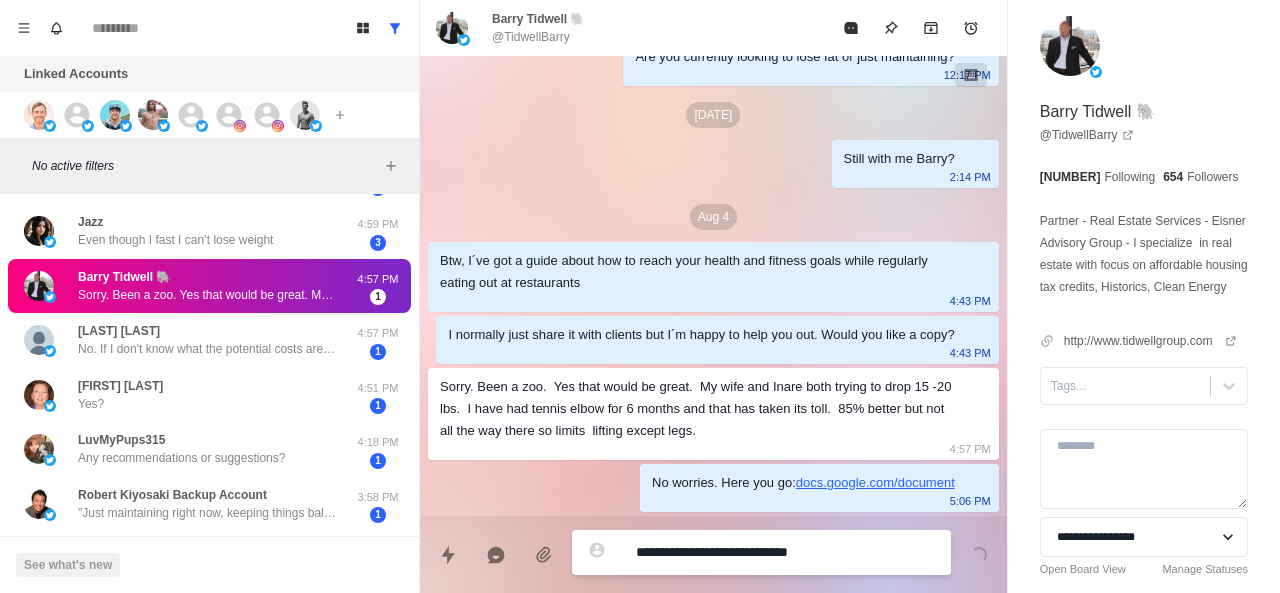 type on "*" 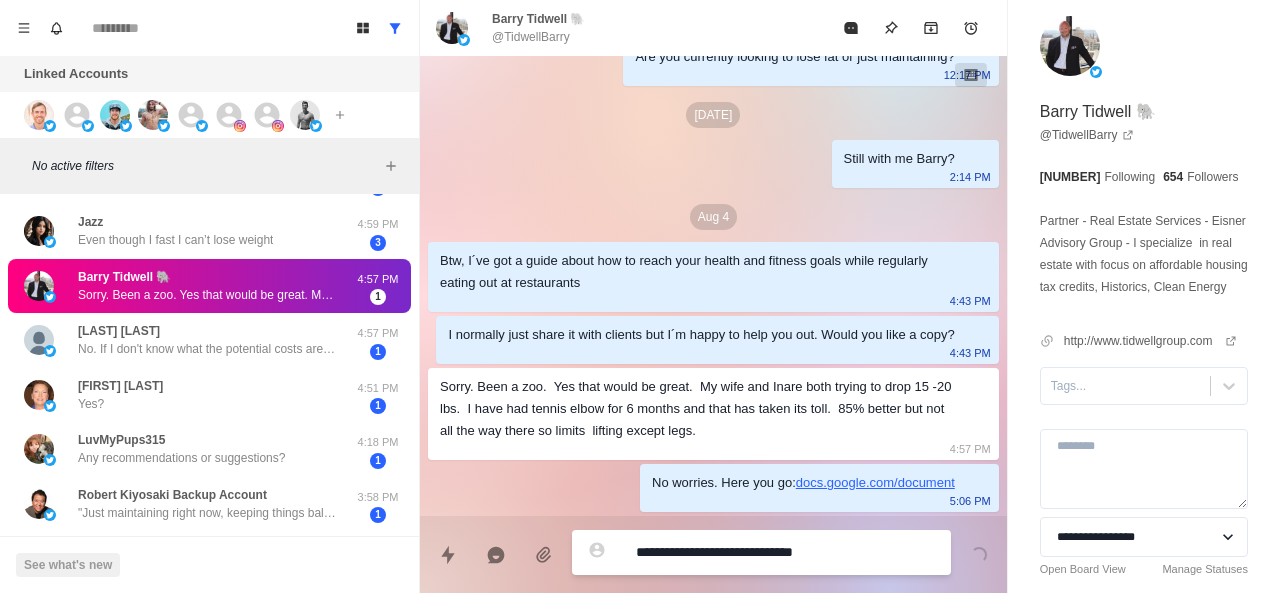 type on "*" 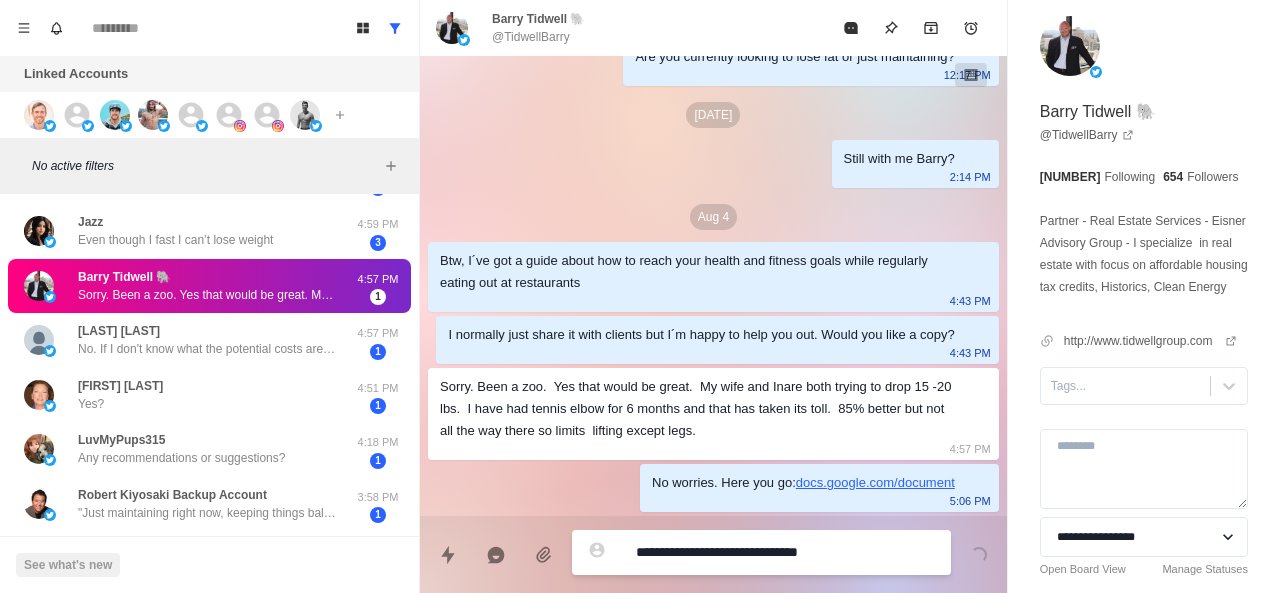 type on "*" 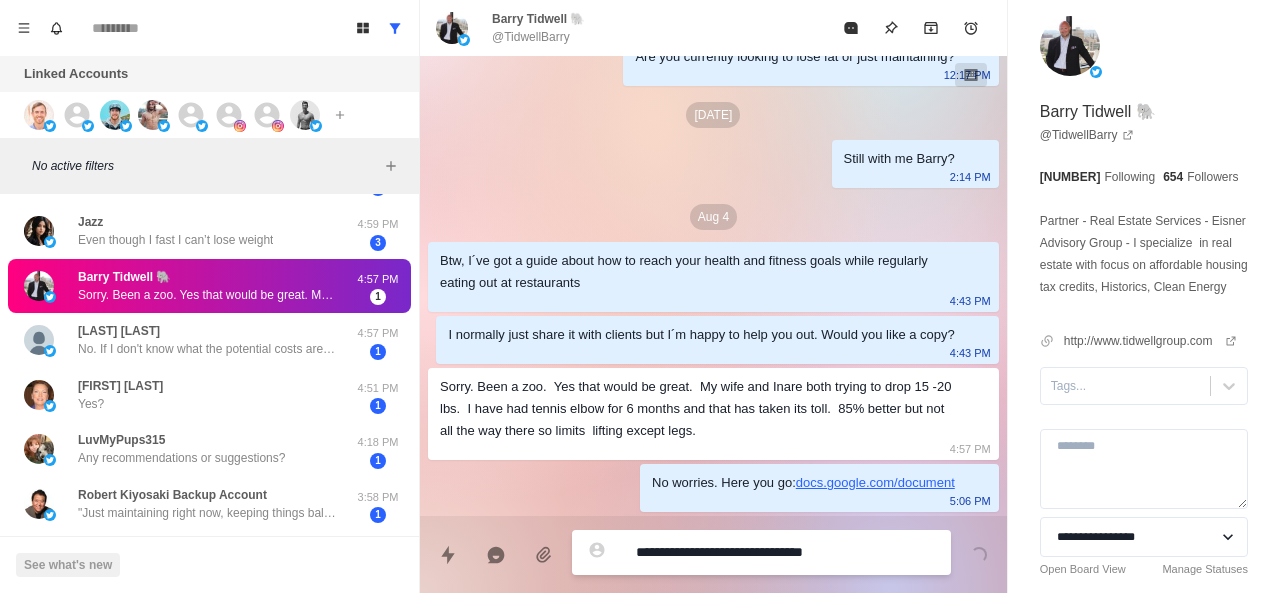 type on "*" 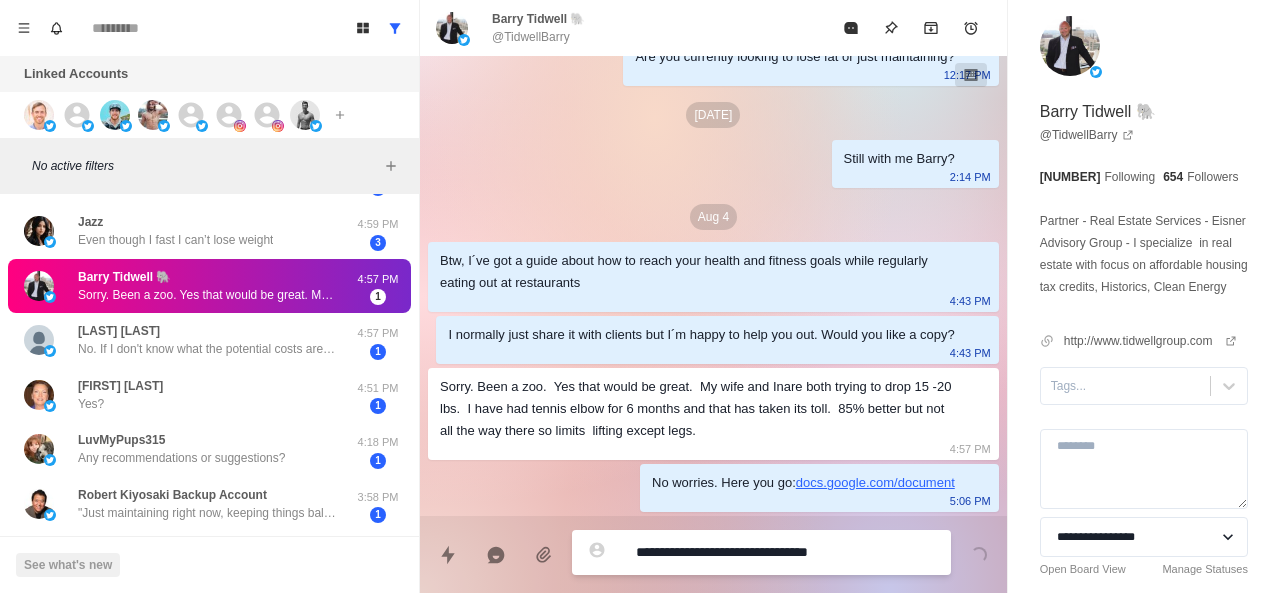 type on "*" 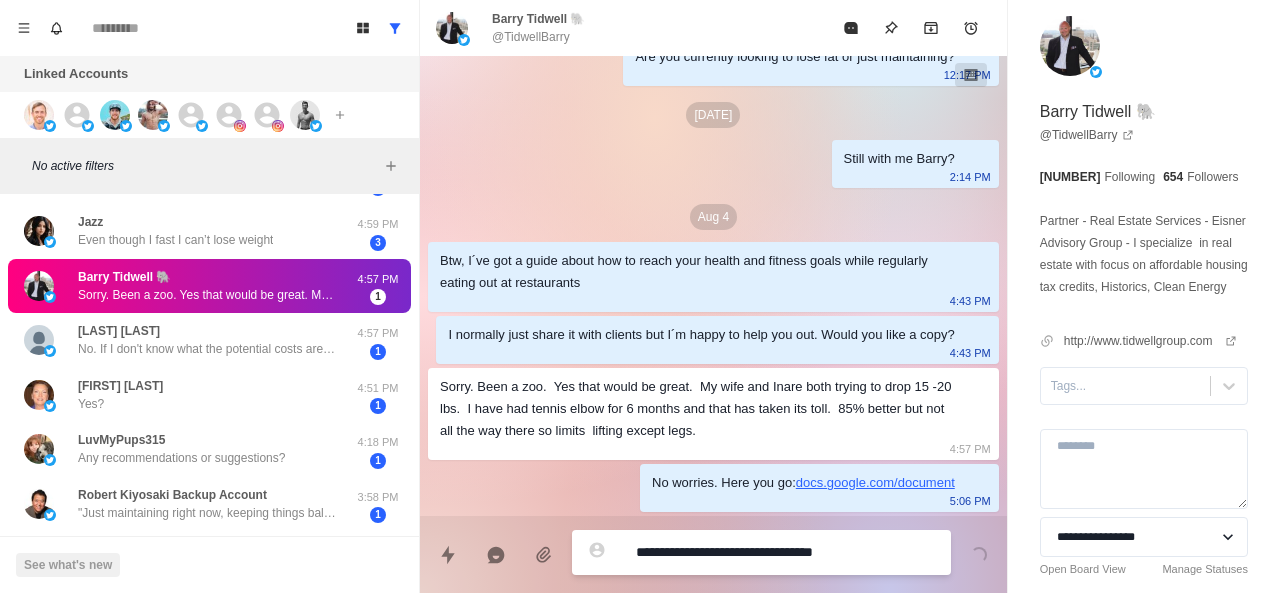 type on "*" 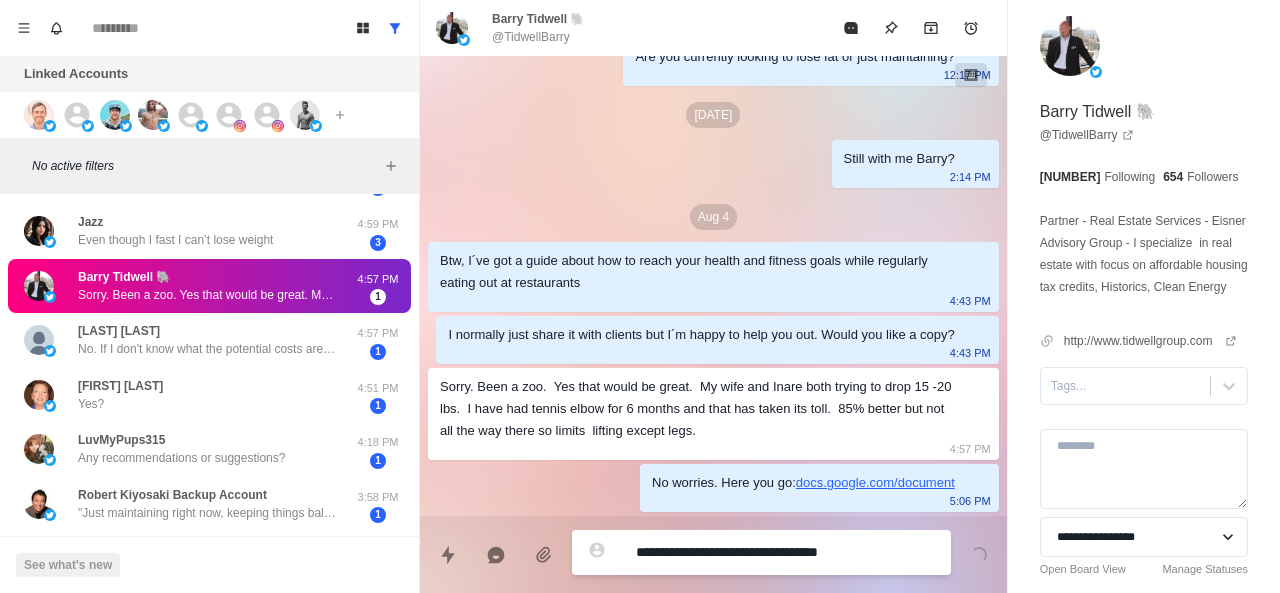 type on "*" 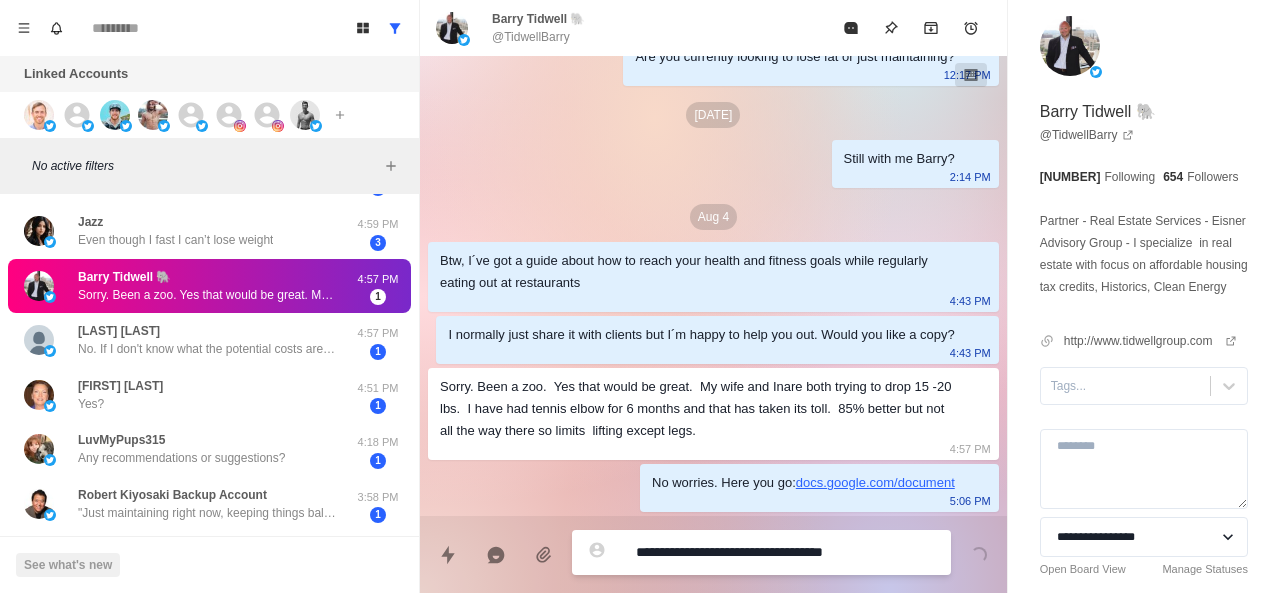 type on "*" 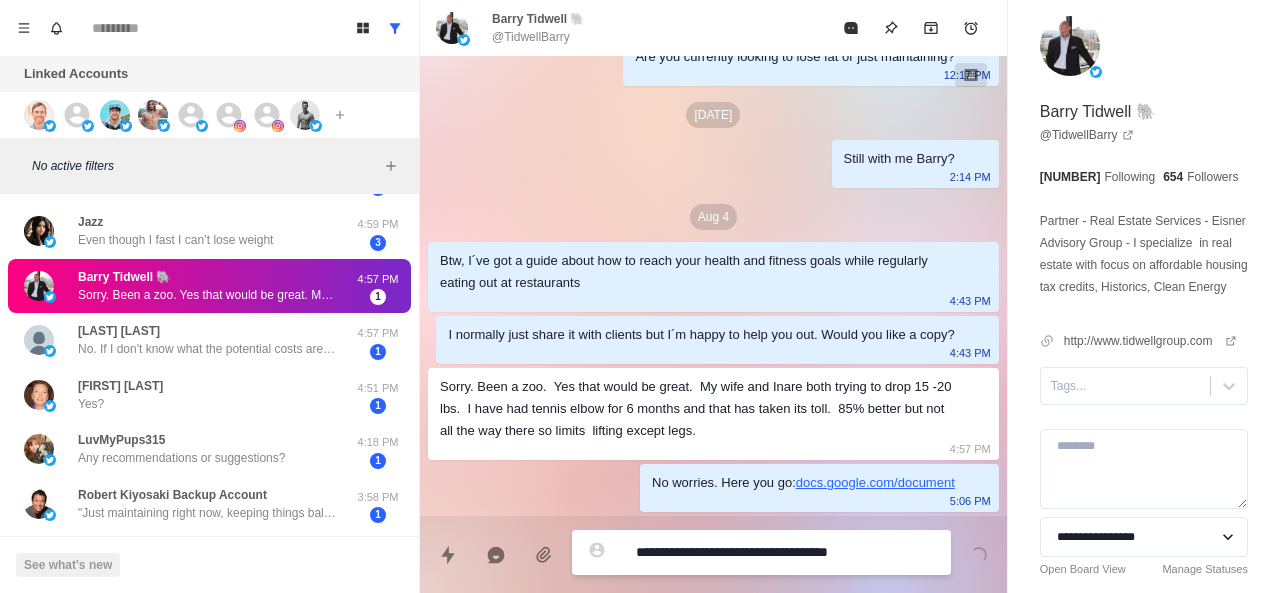type on "*" 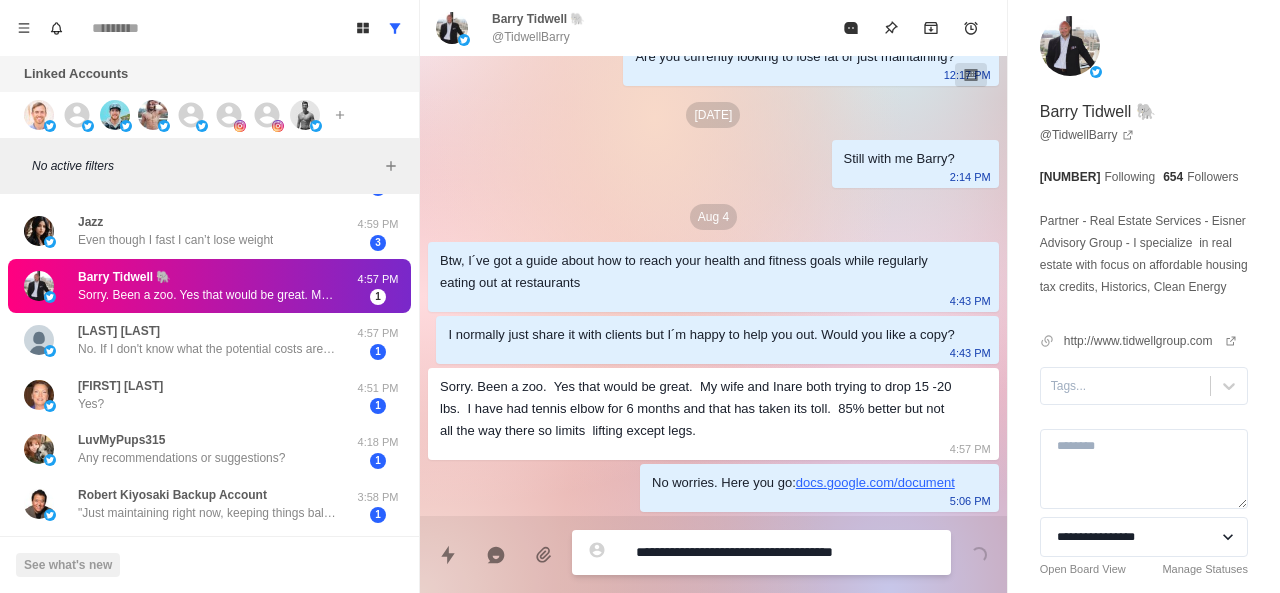 type on "*" 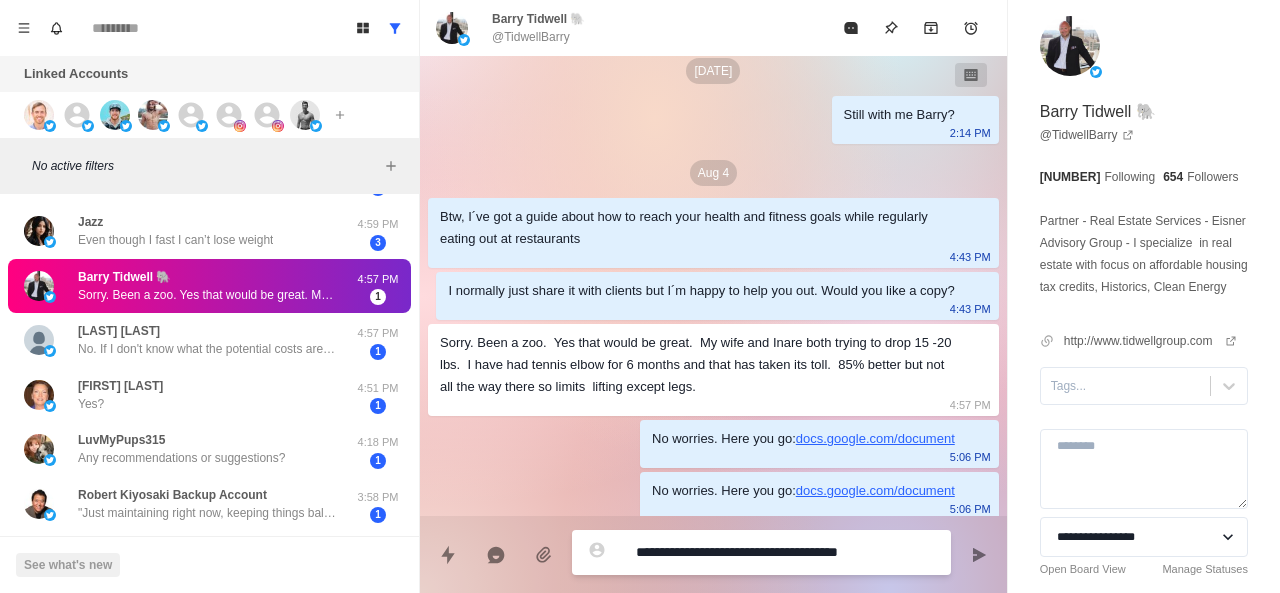 scroll, scrollTop: 592, scrollLeft: 0, axis: vertical 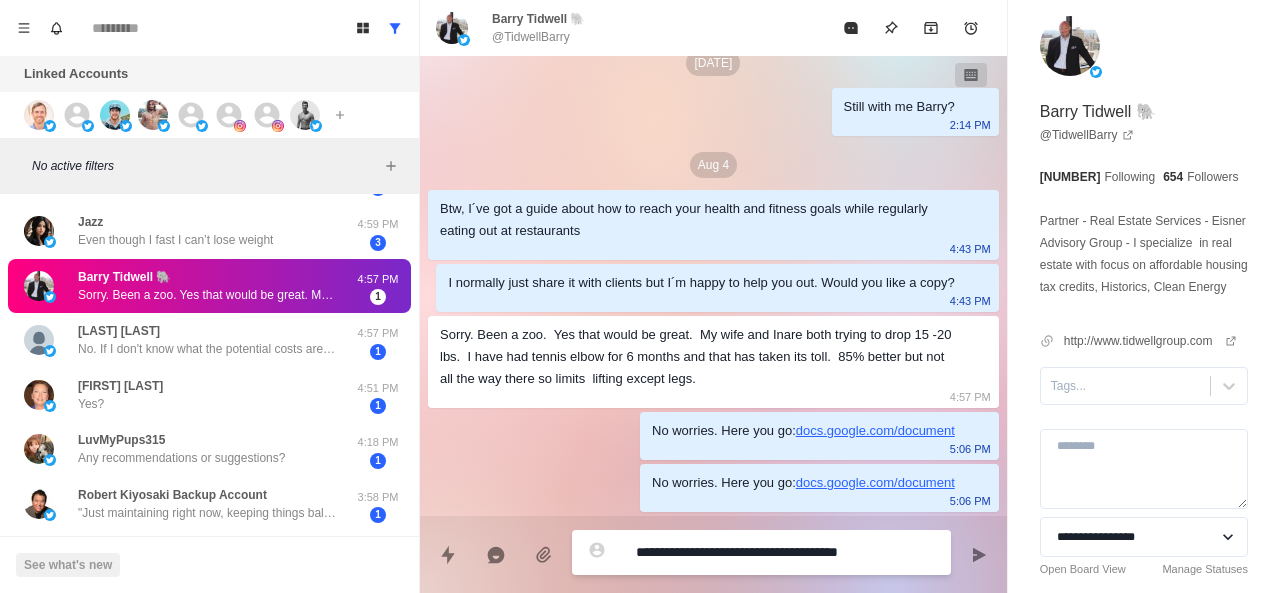 type on "*" 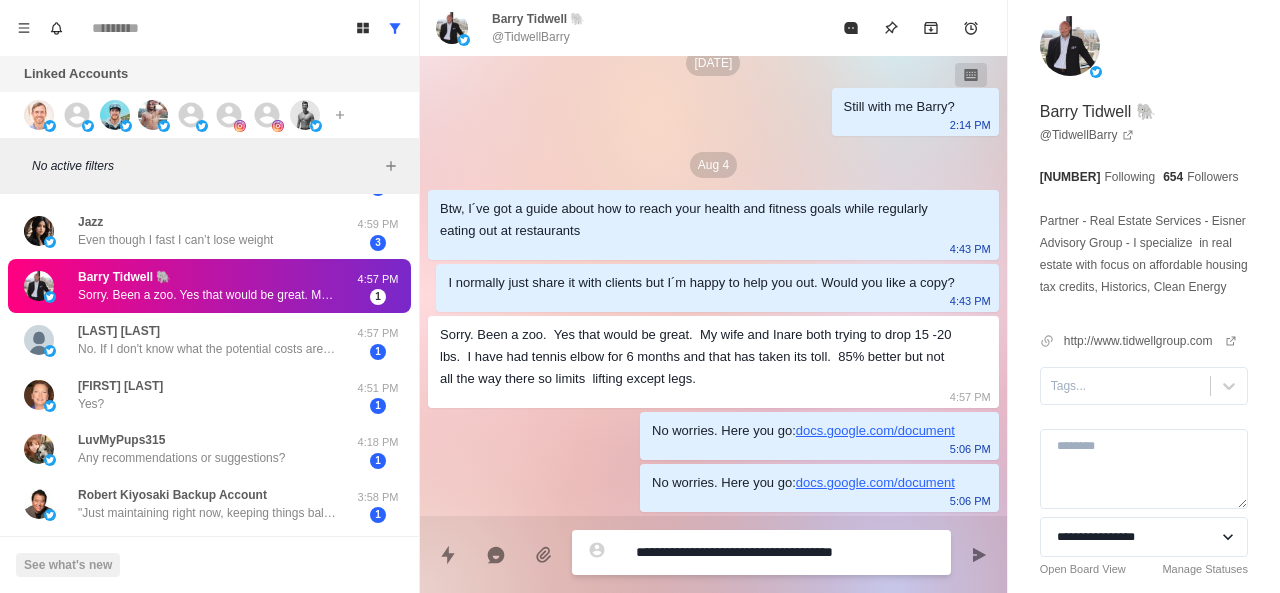type on "*" 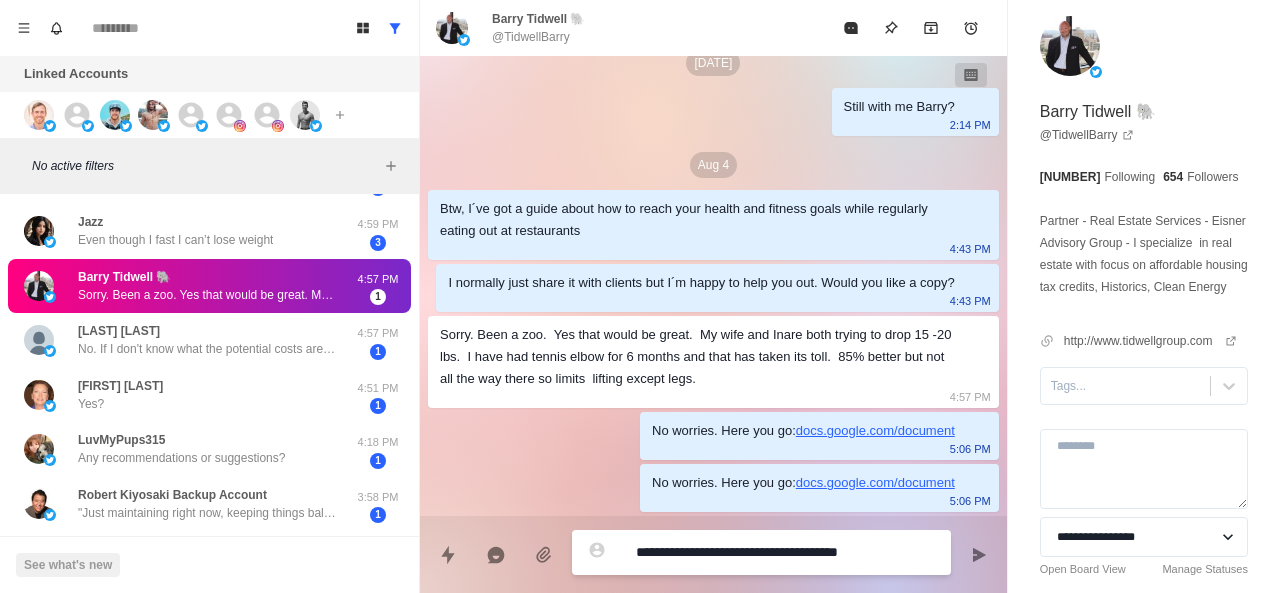 type on "*" 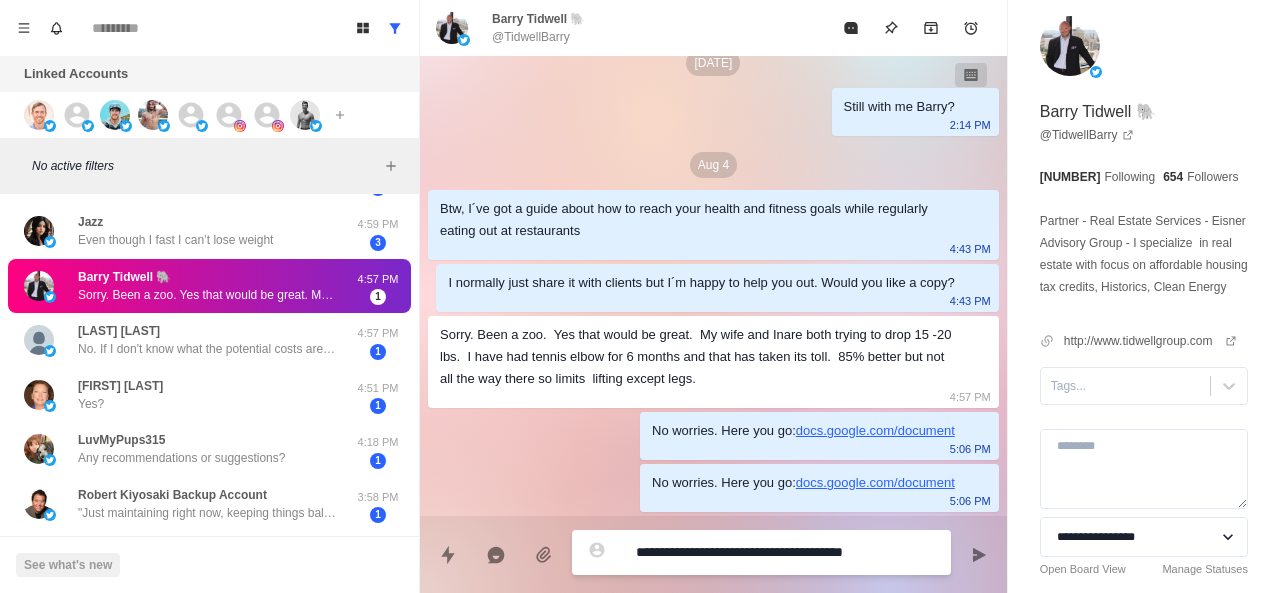 type on "*" 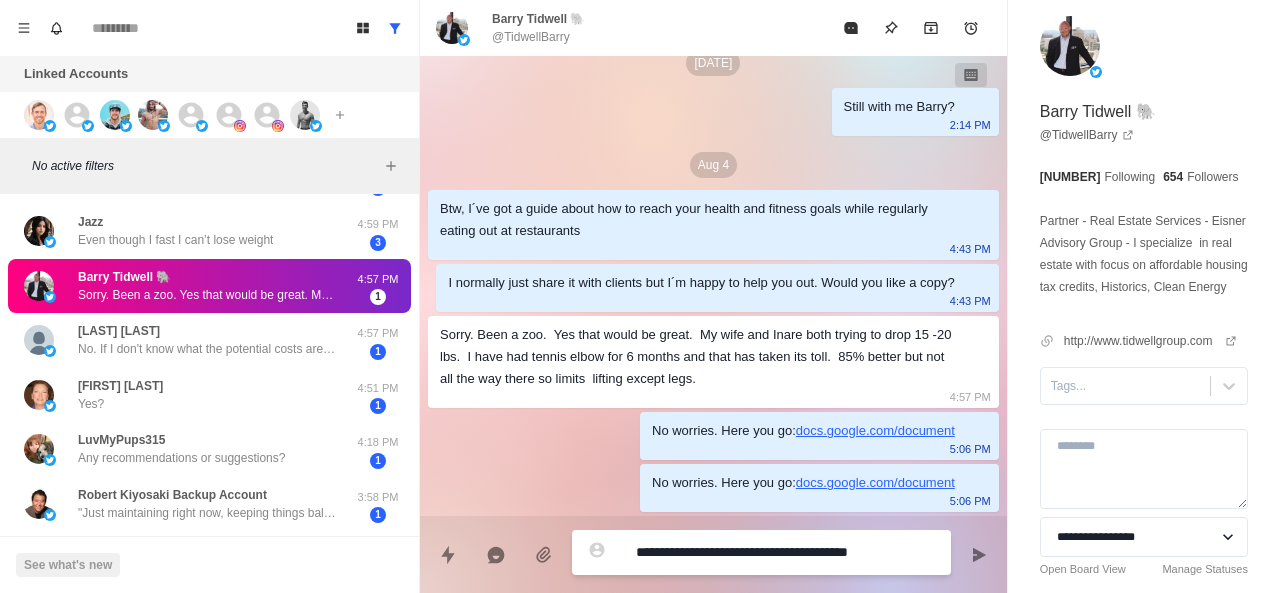 type on "*" 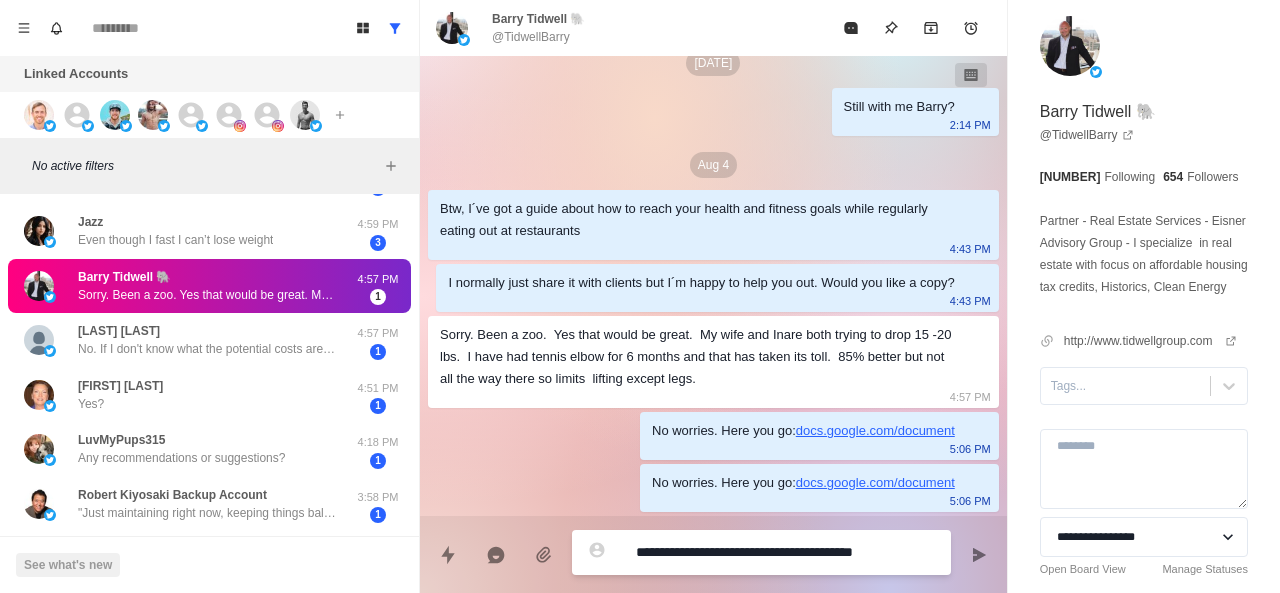 type on "*" 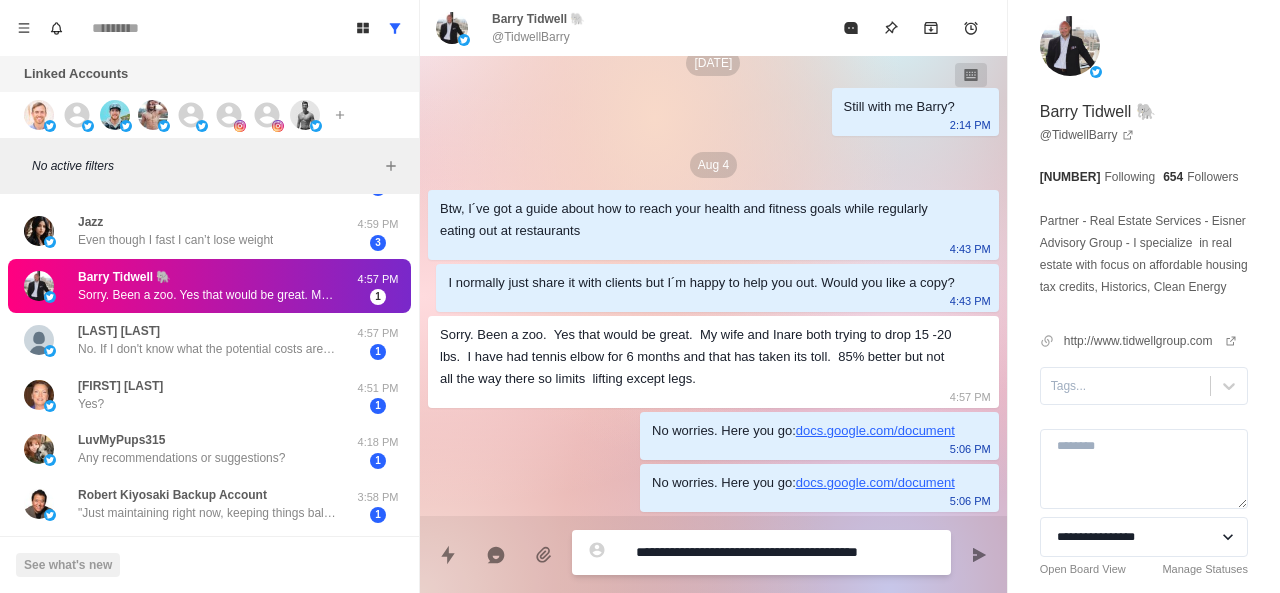 type on "*" 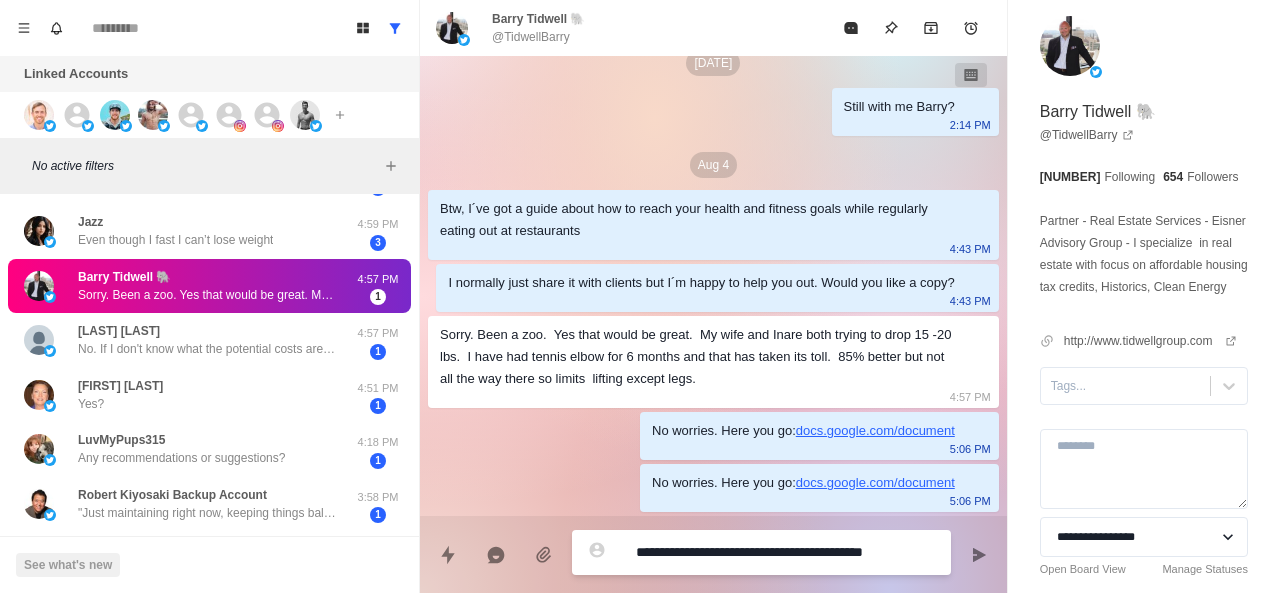 type on "*" 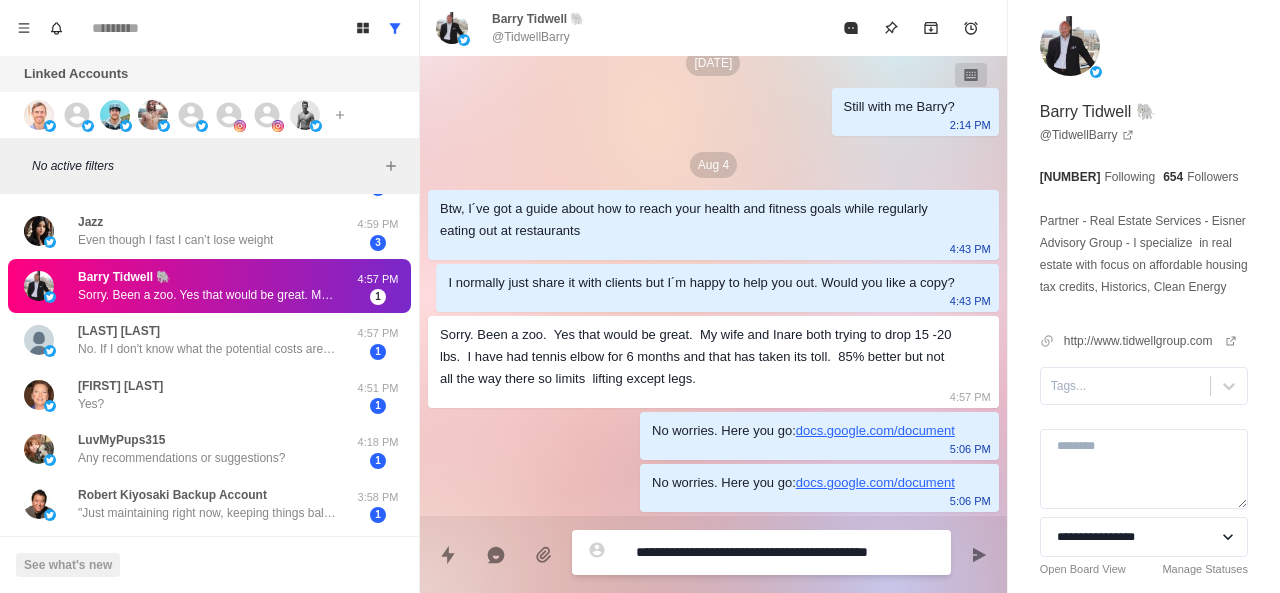 type on "*" 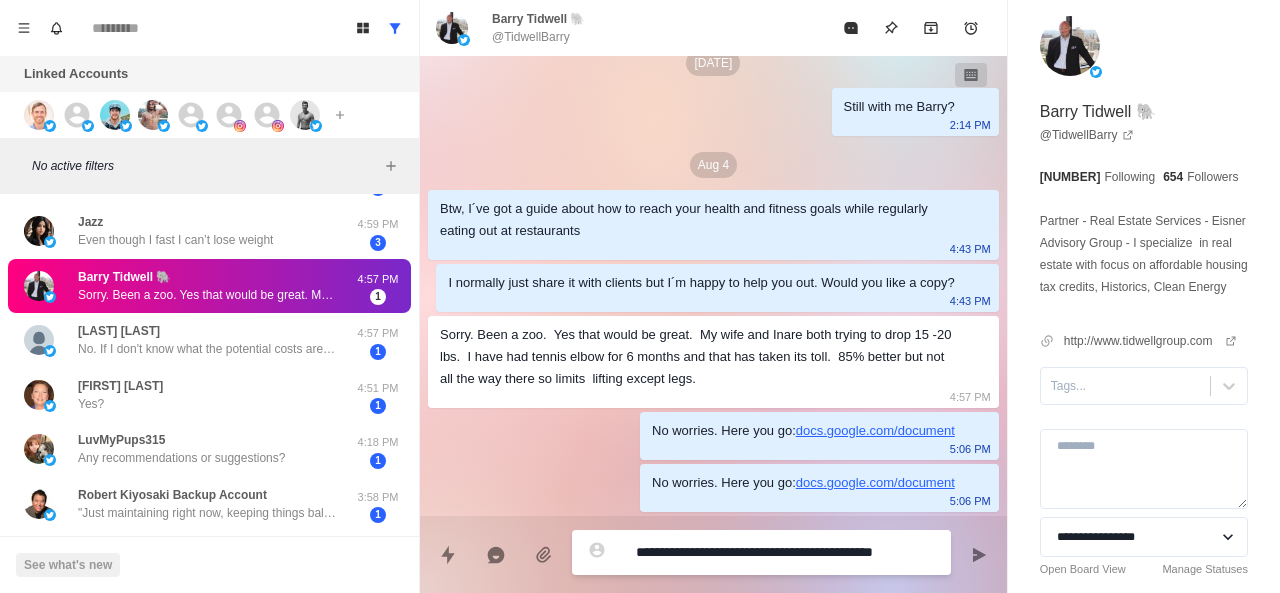 type on "*" 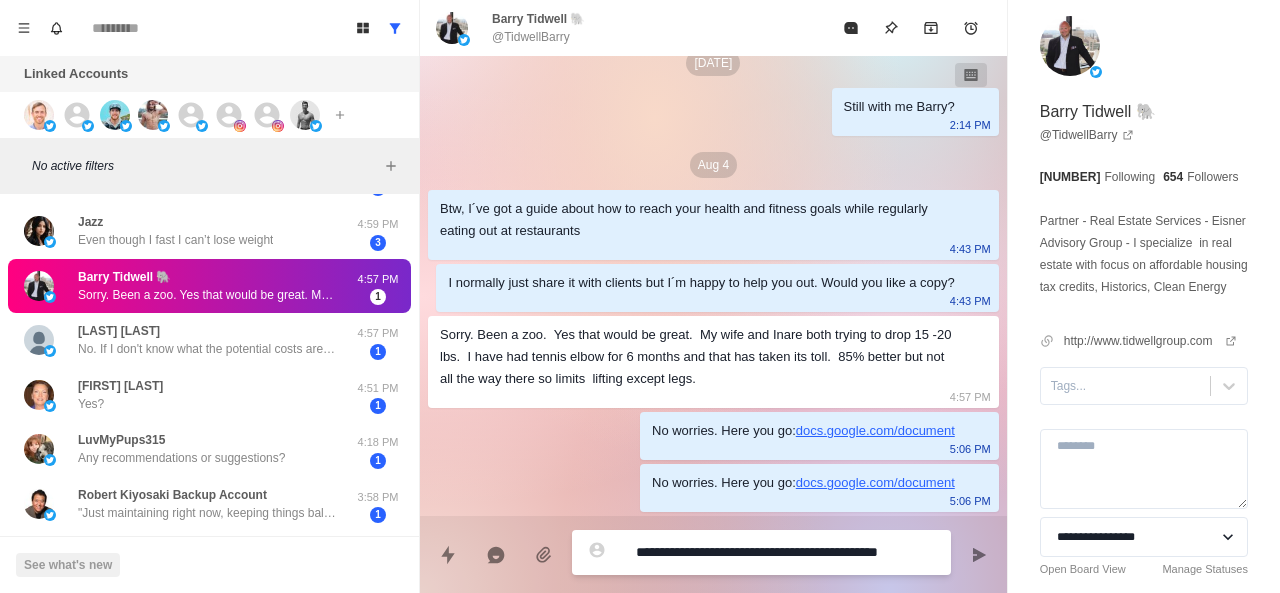 type on "*" 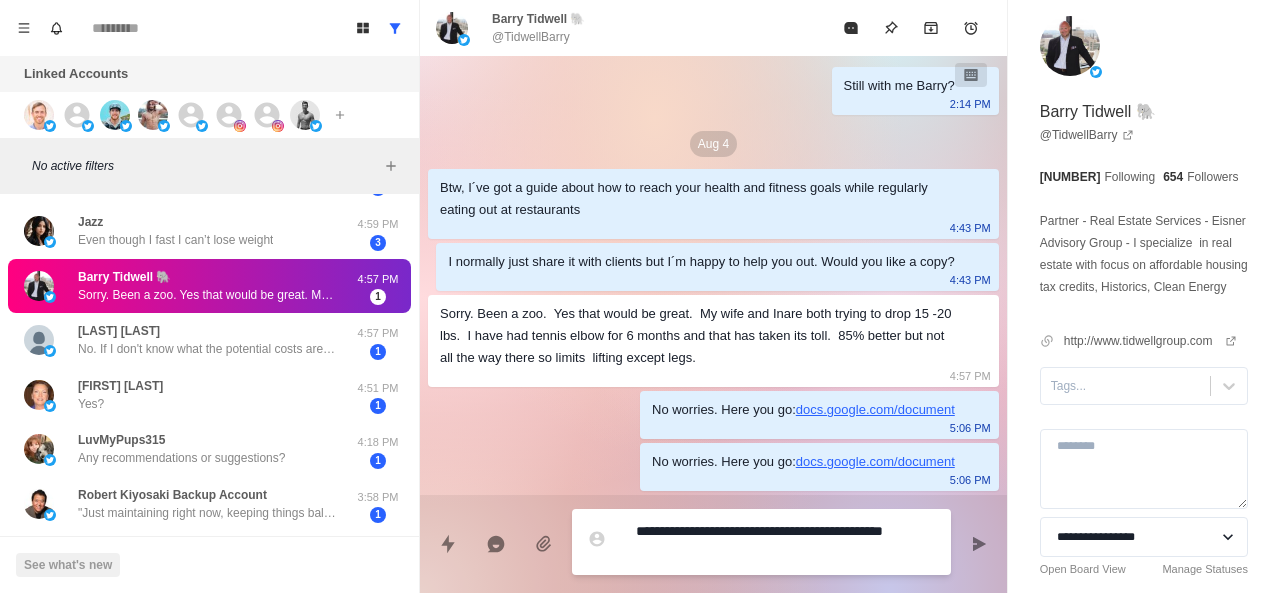 type on "*" 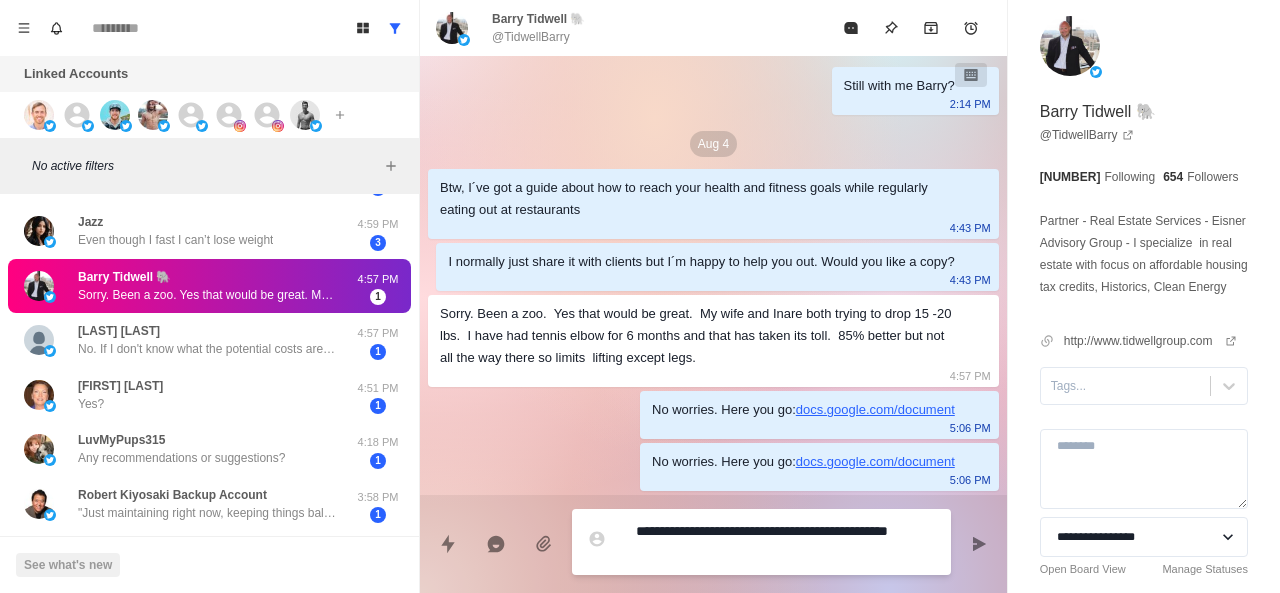 type on "*" 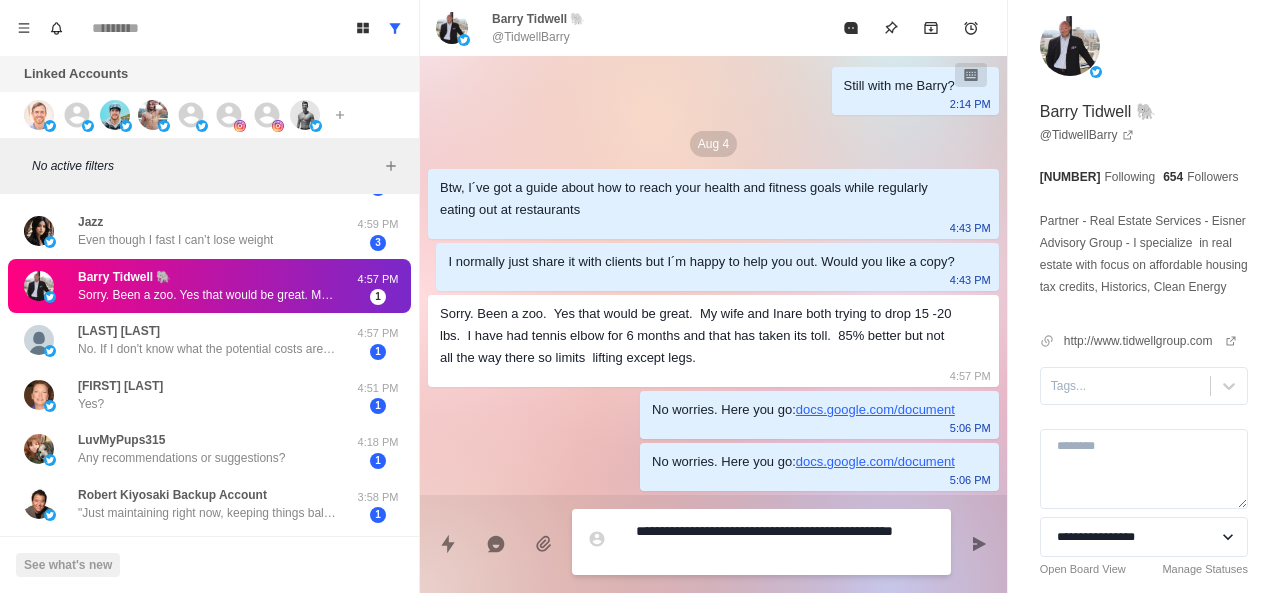 type on "*" 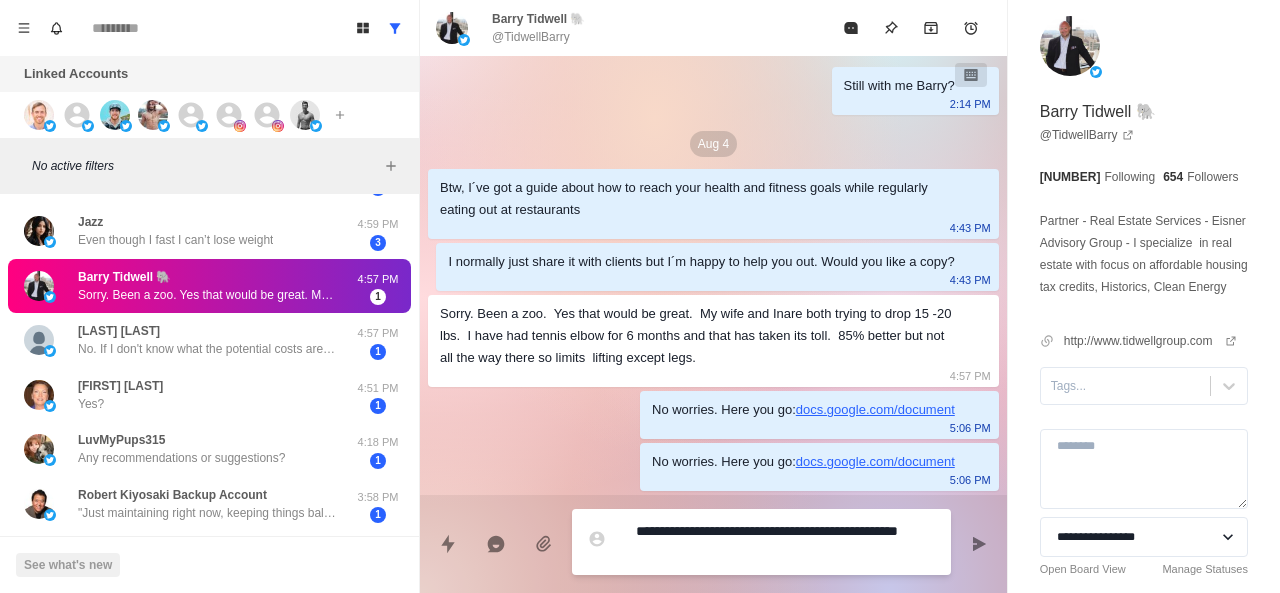 type on "**********" 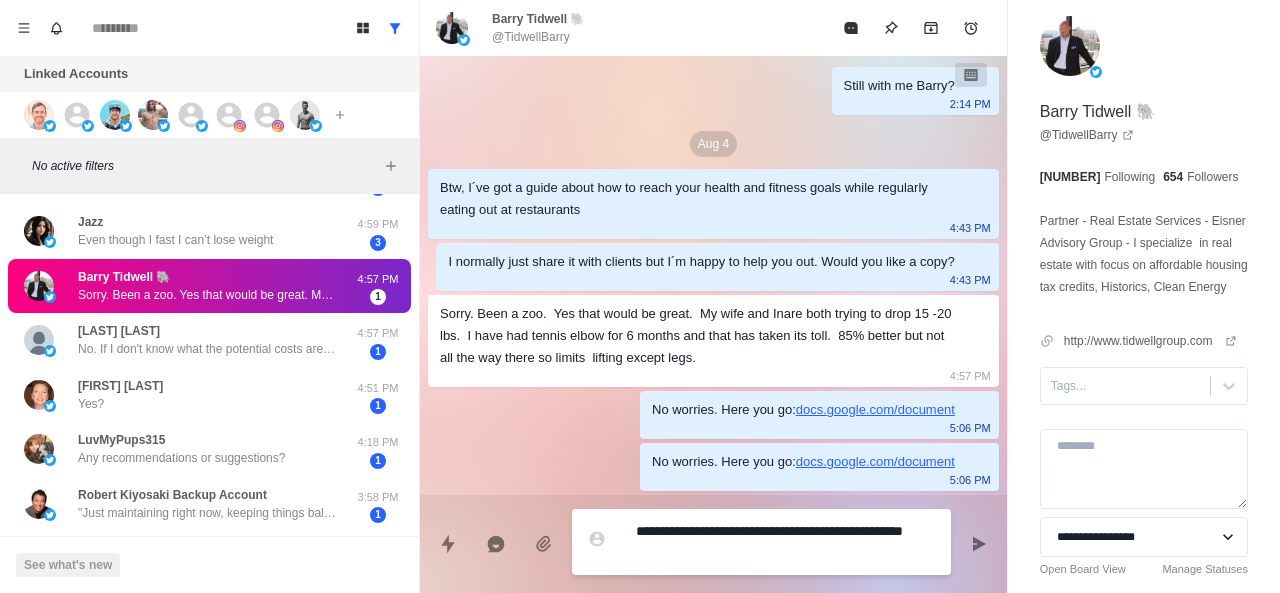 type on "*" 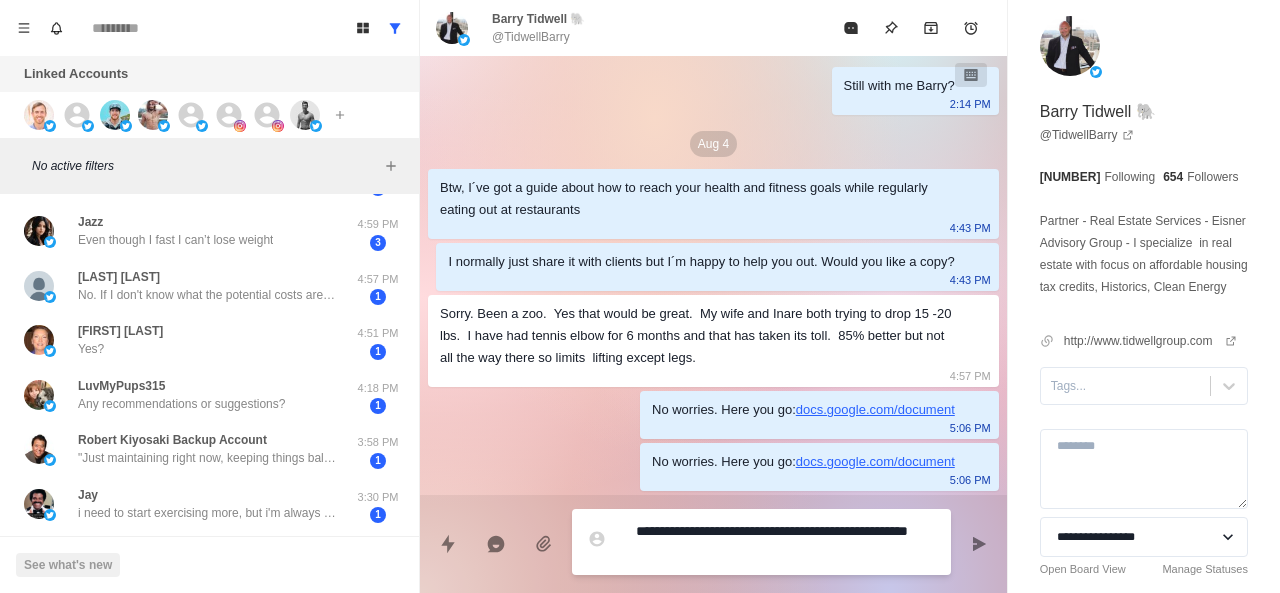 type on "*" 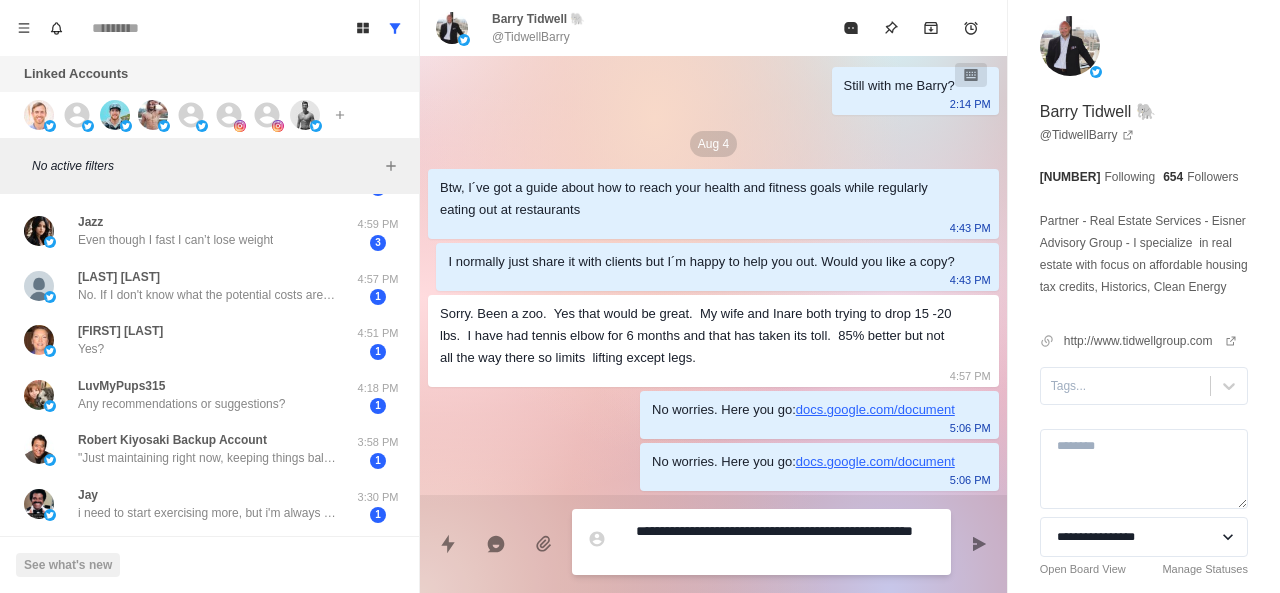 scroll, scrollTop: 560, scrollLeft: 0, axis: vertical 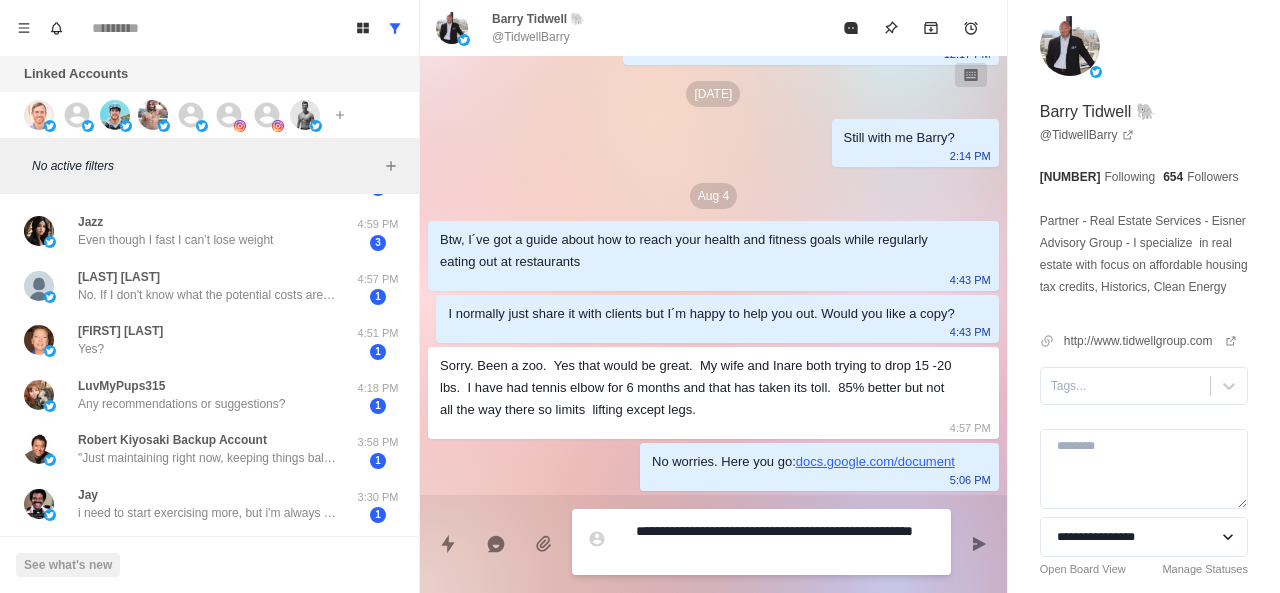 type on "*" 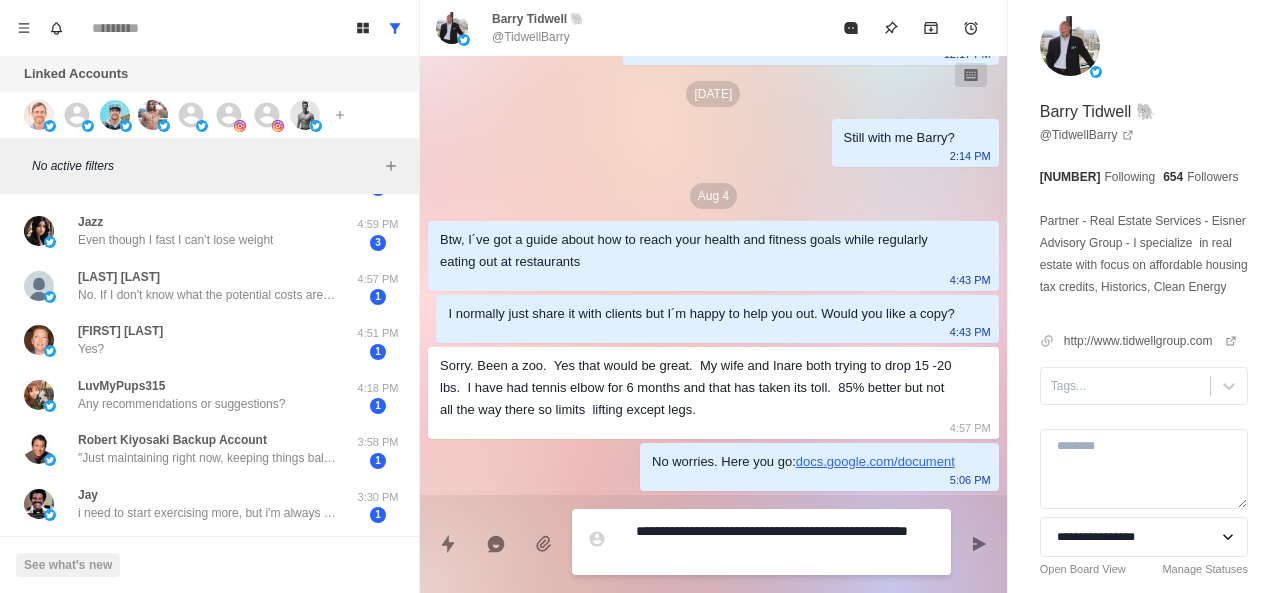 type on "*" 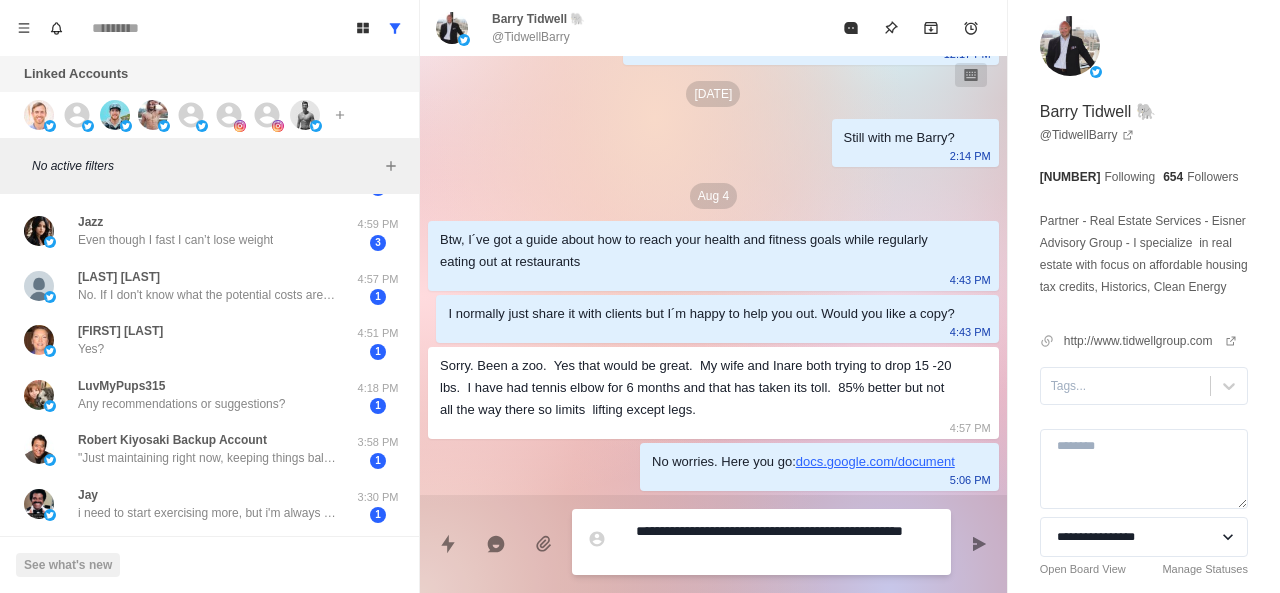 type on "*" 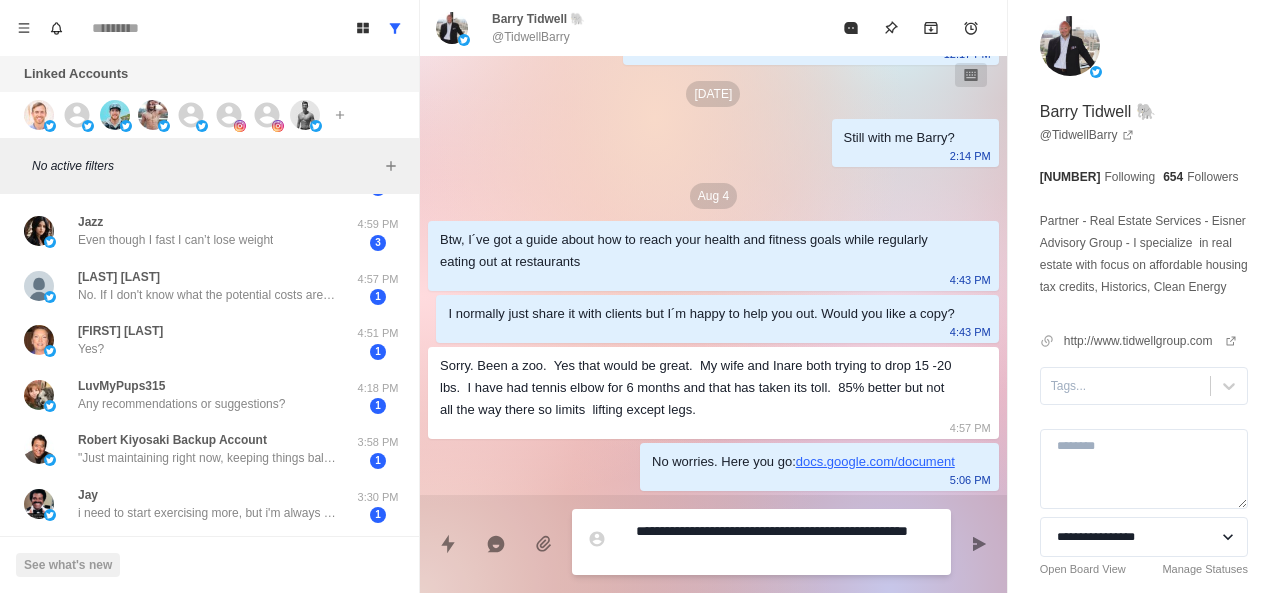 type on "*" 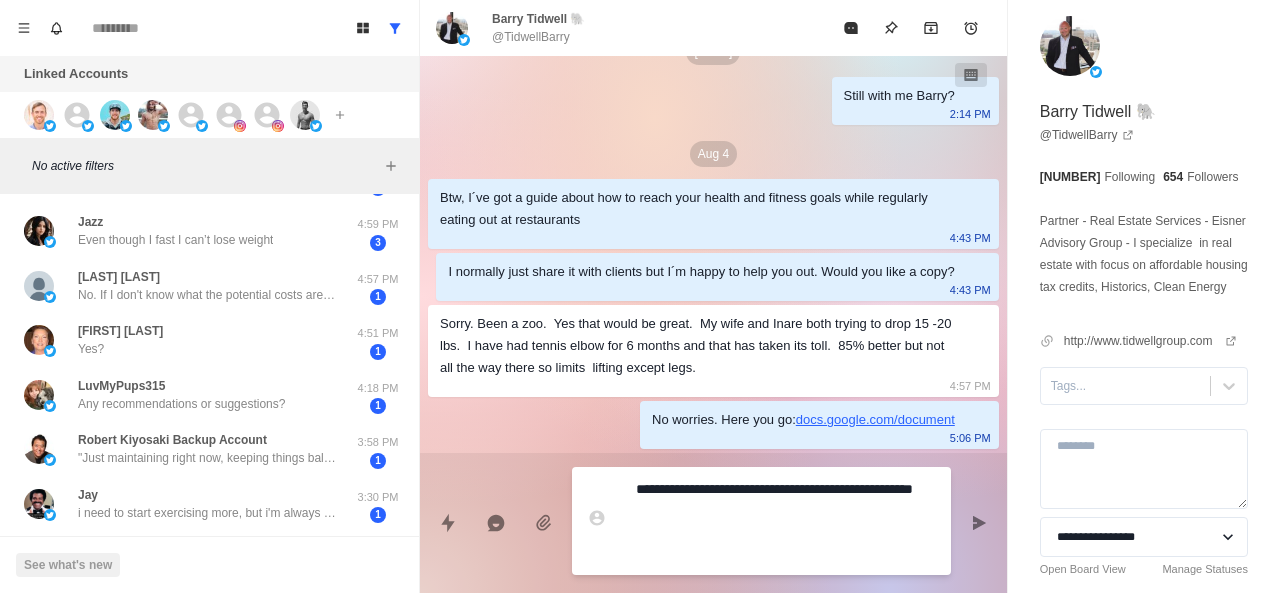 scroll, scrollTop: 592, scrollLeft: 0, axis: vertical 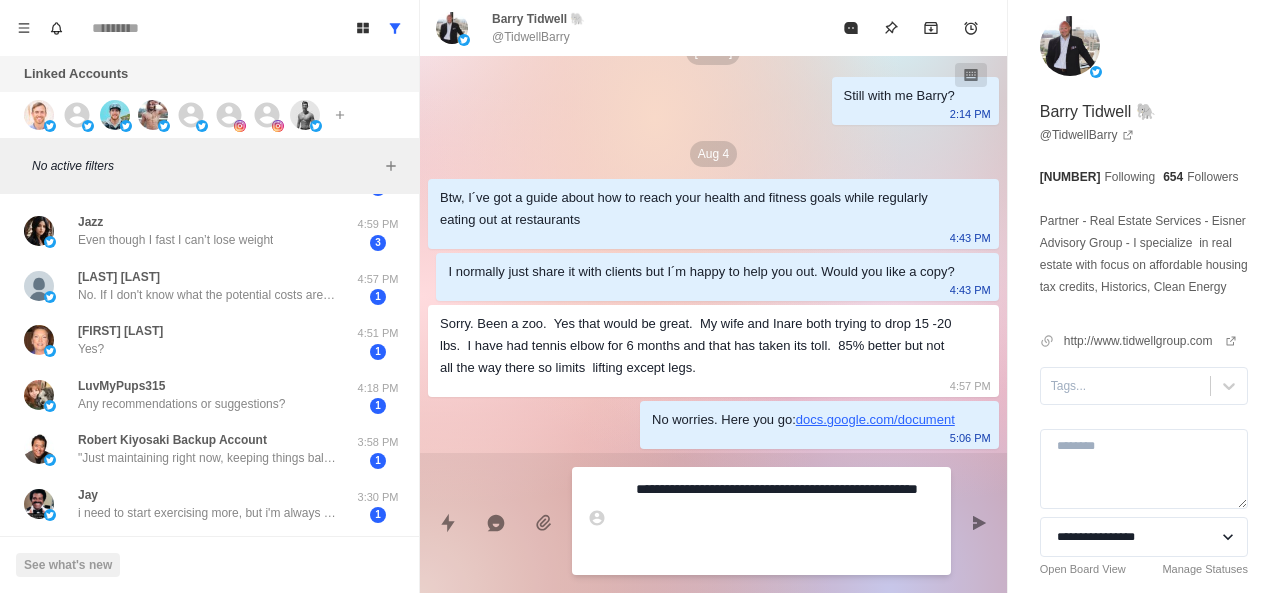 type on "*" 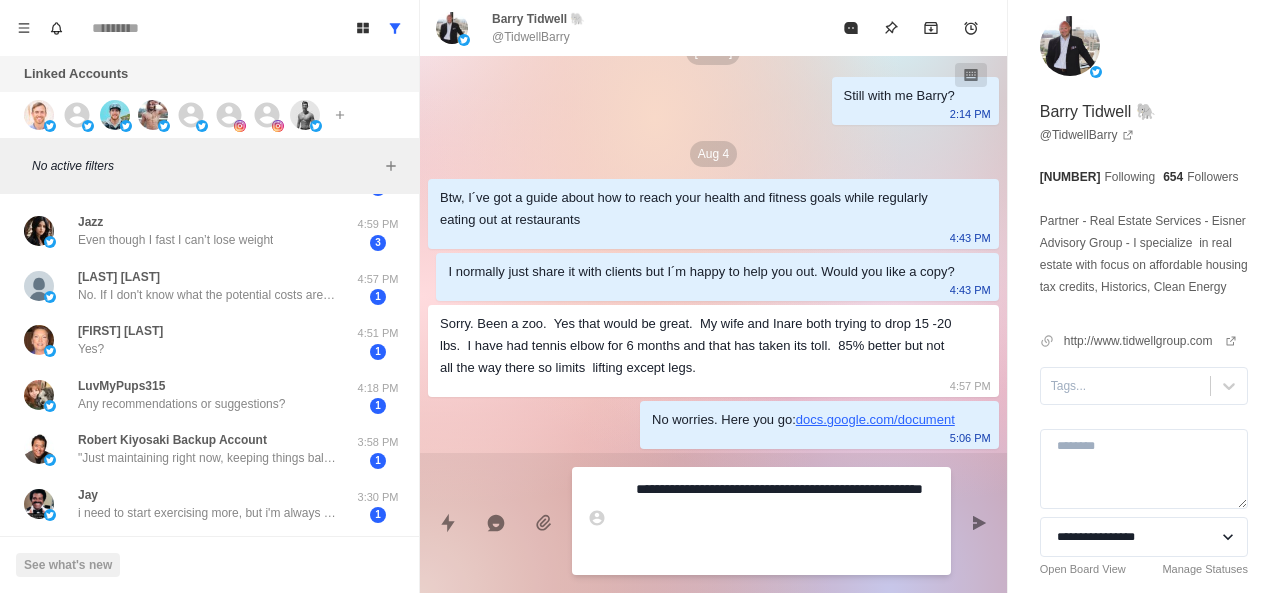 type on "*" 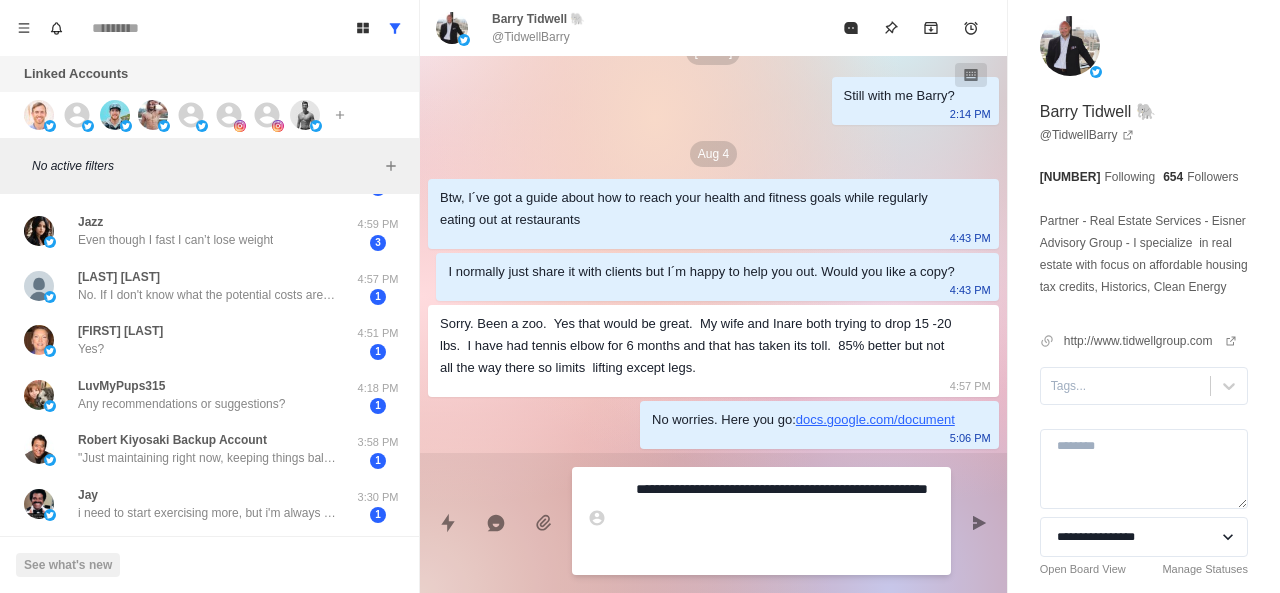 type on "*" 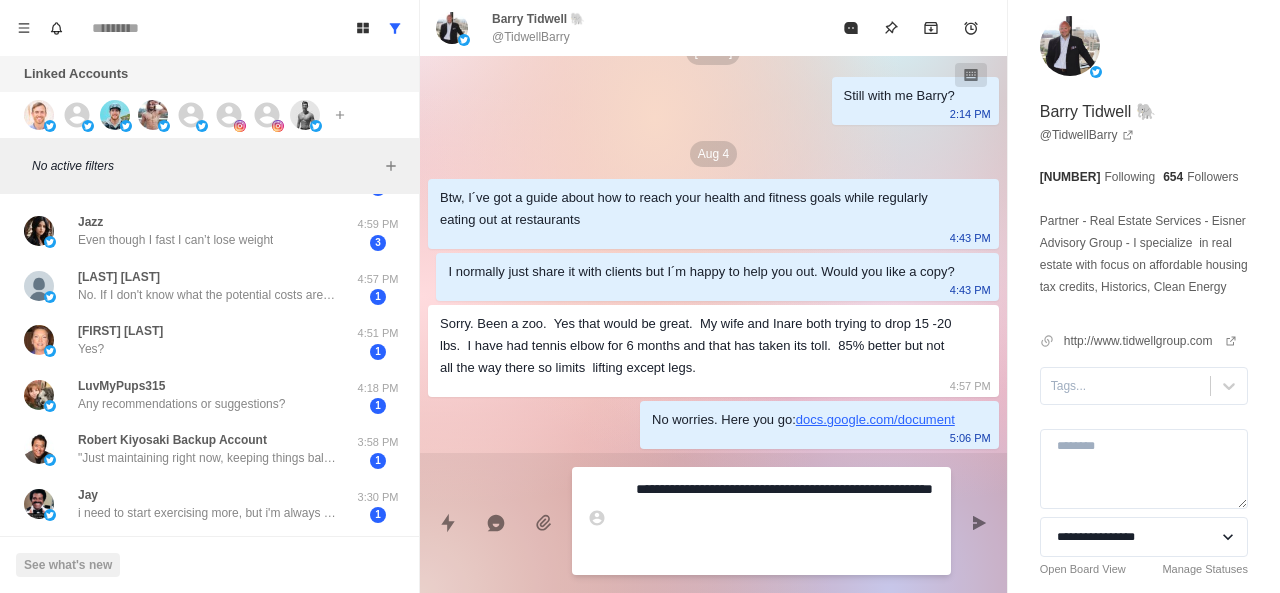 type on "*" 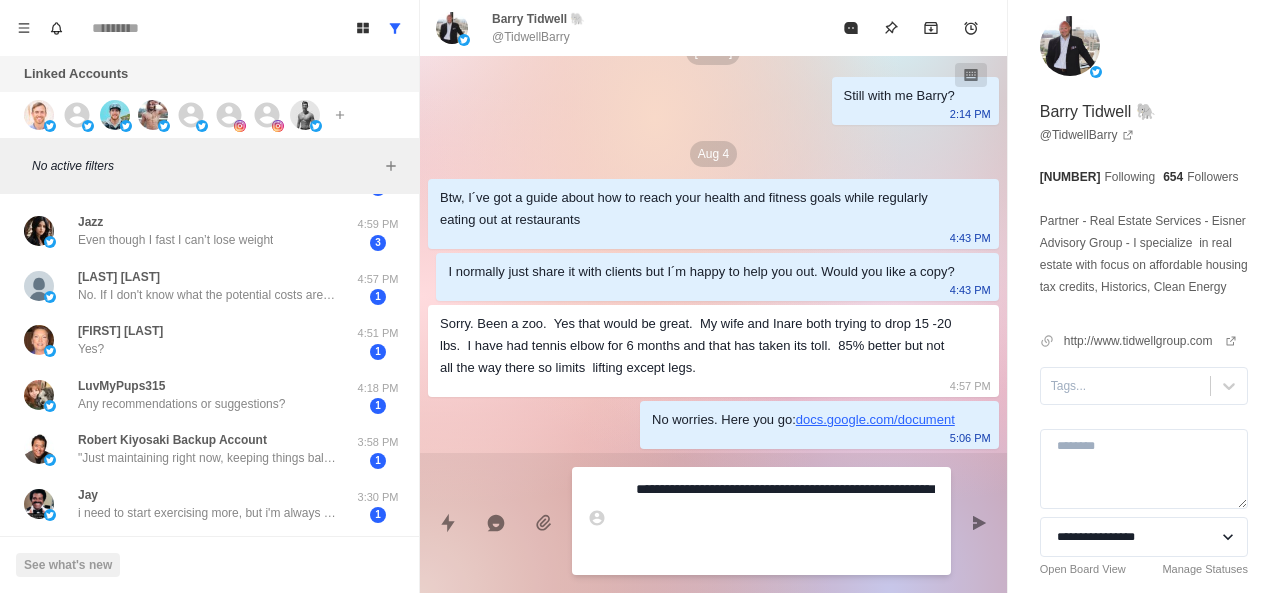 type on "*" 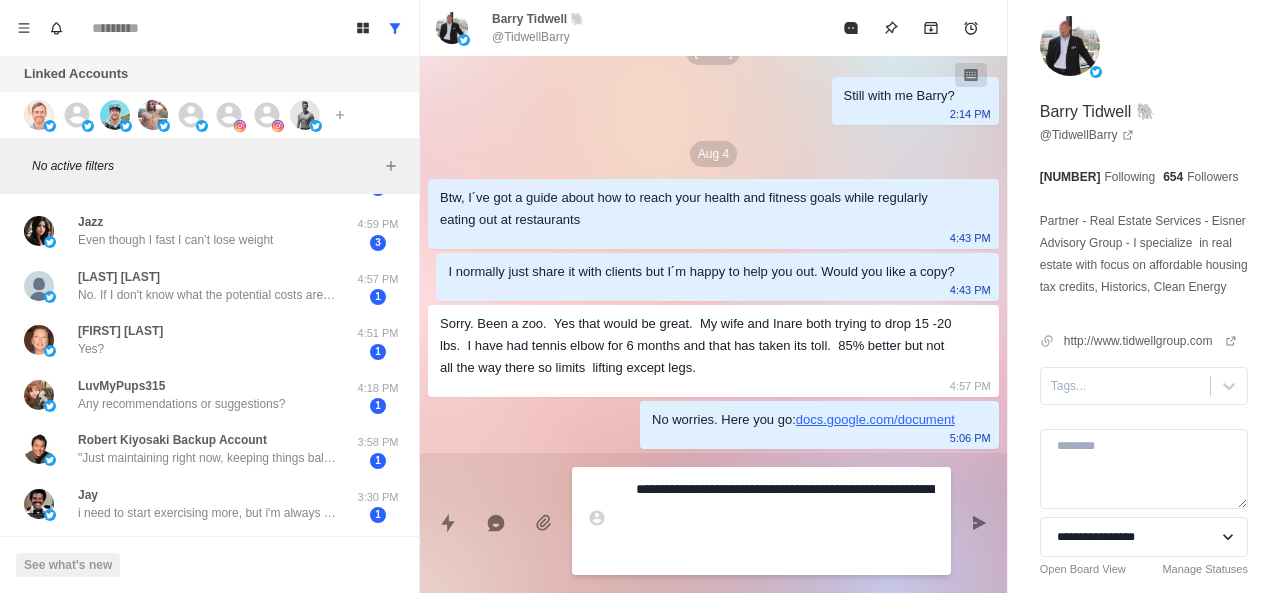 type on "*" 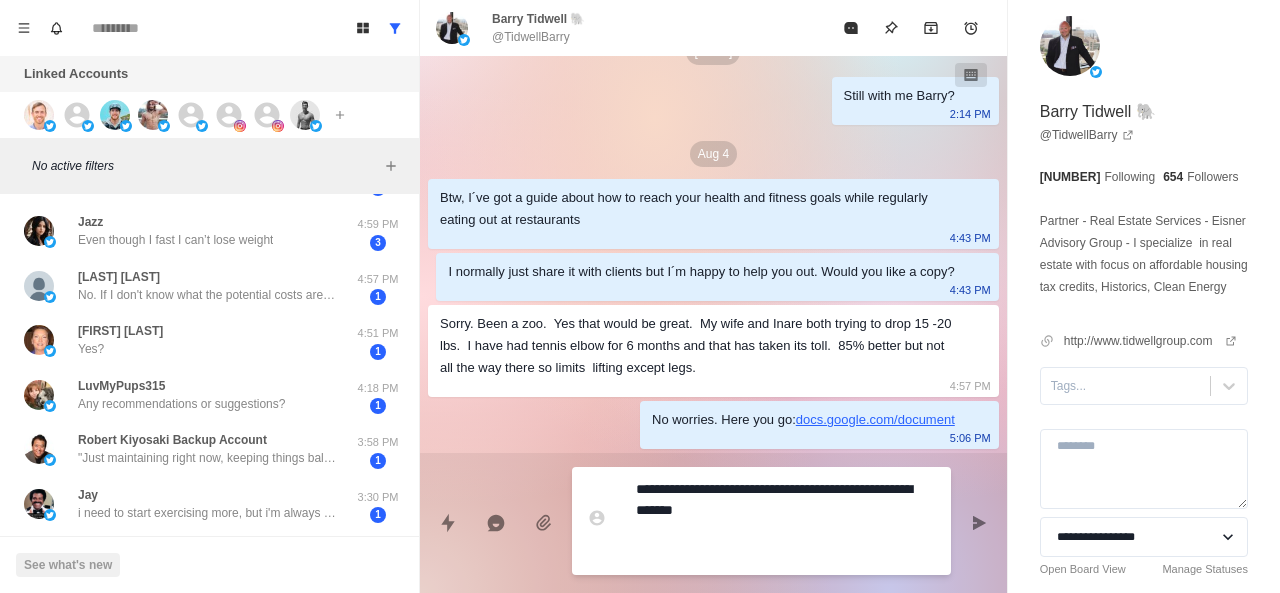 type on "*" 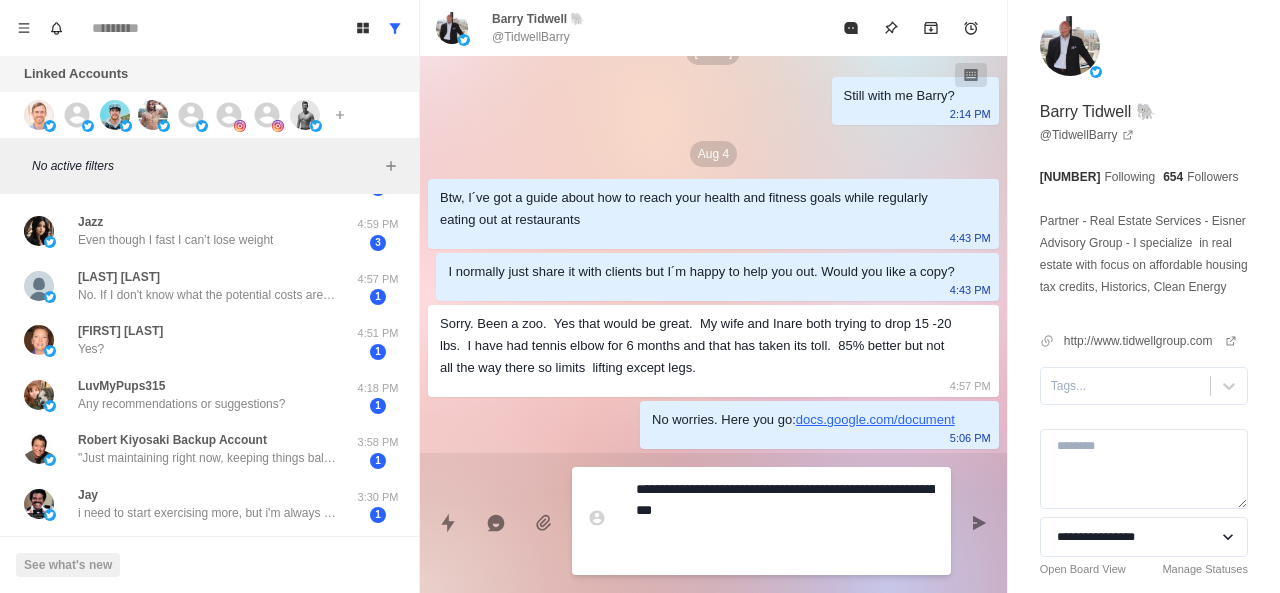 type on "*" 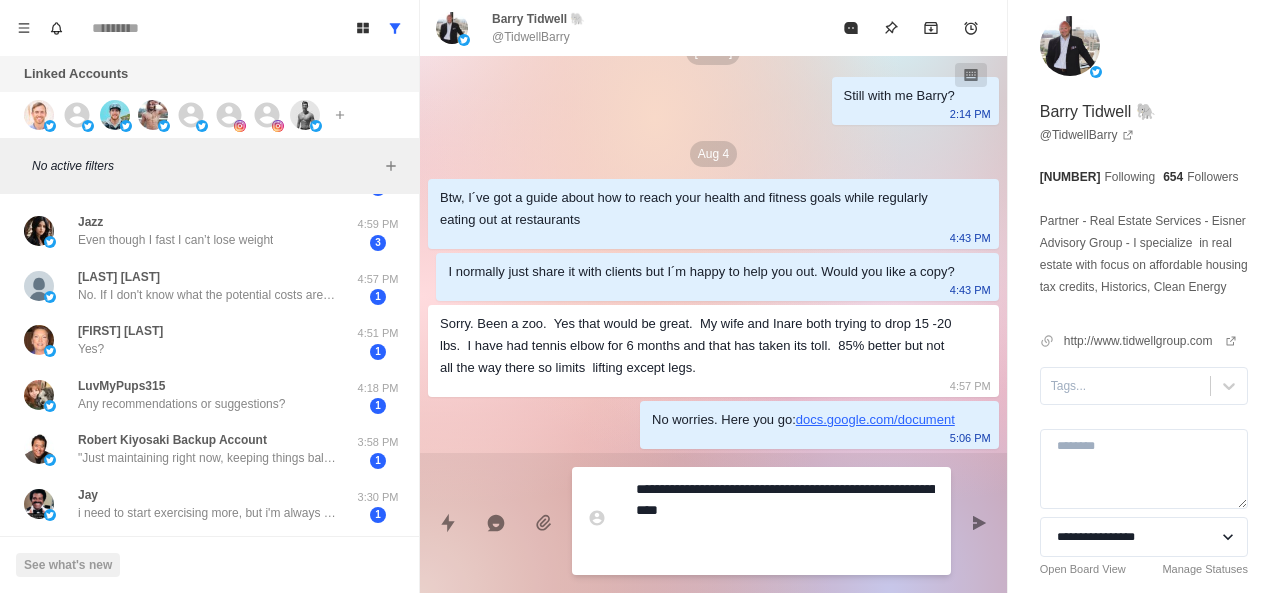 type on "*" 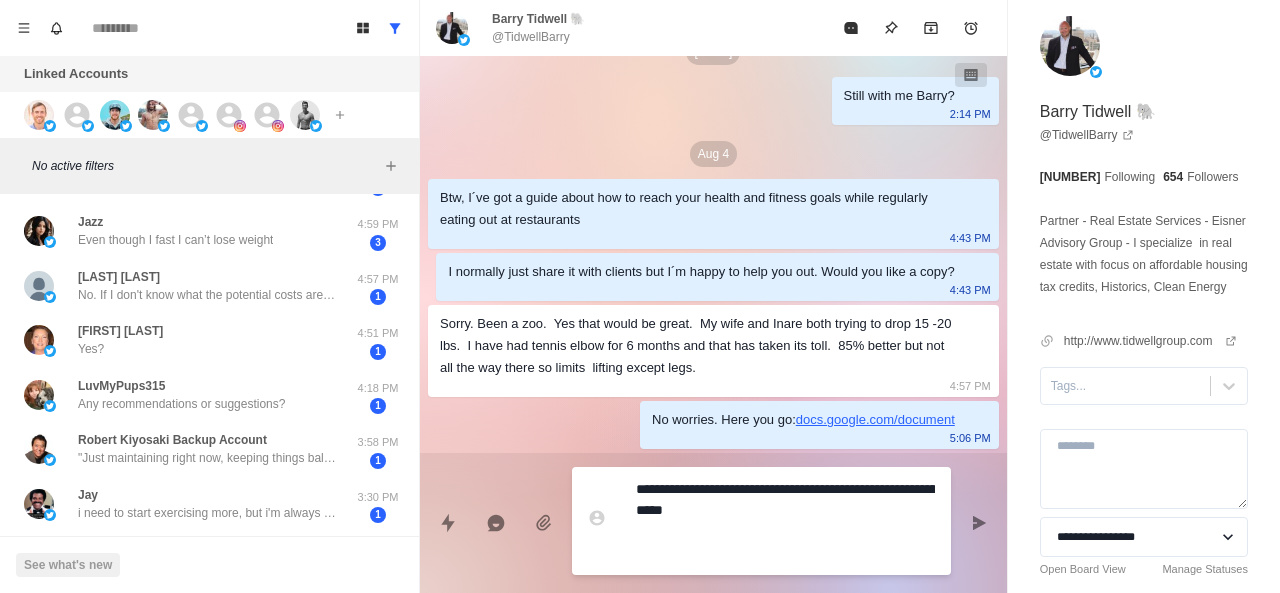 type on "*" 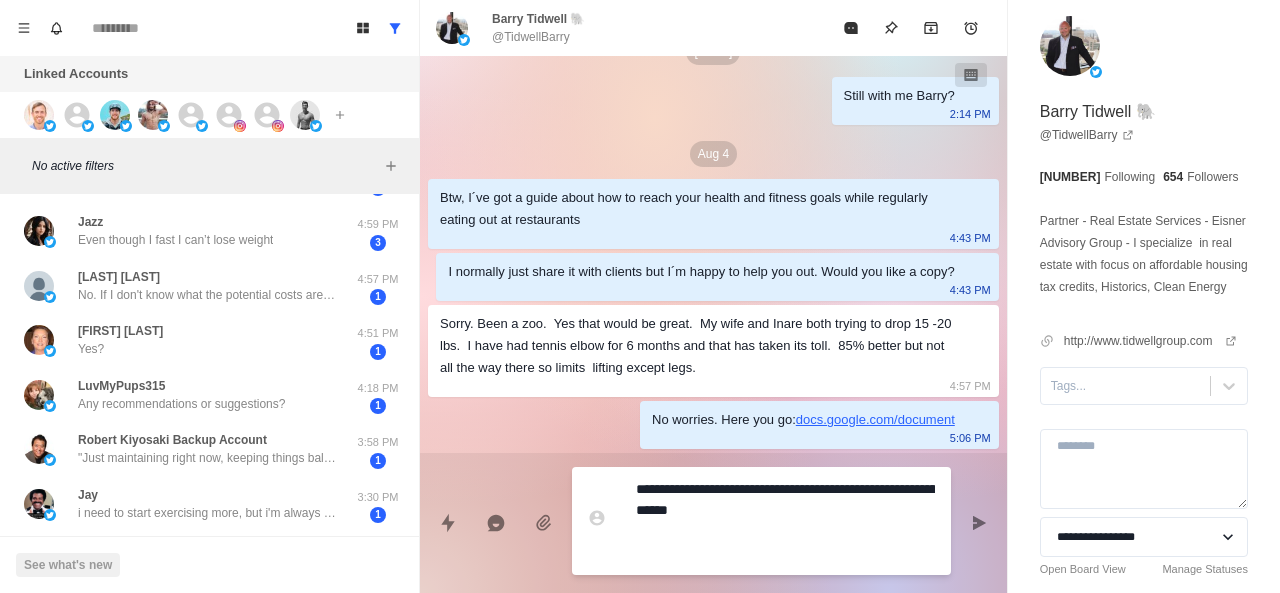 type on "*" 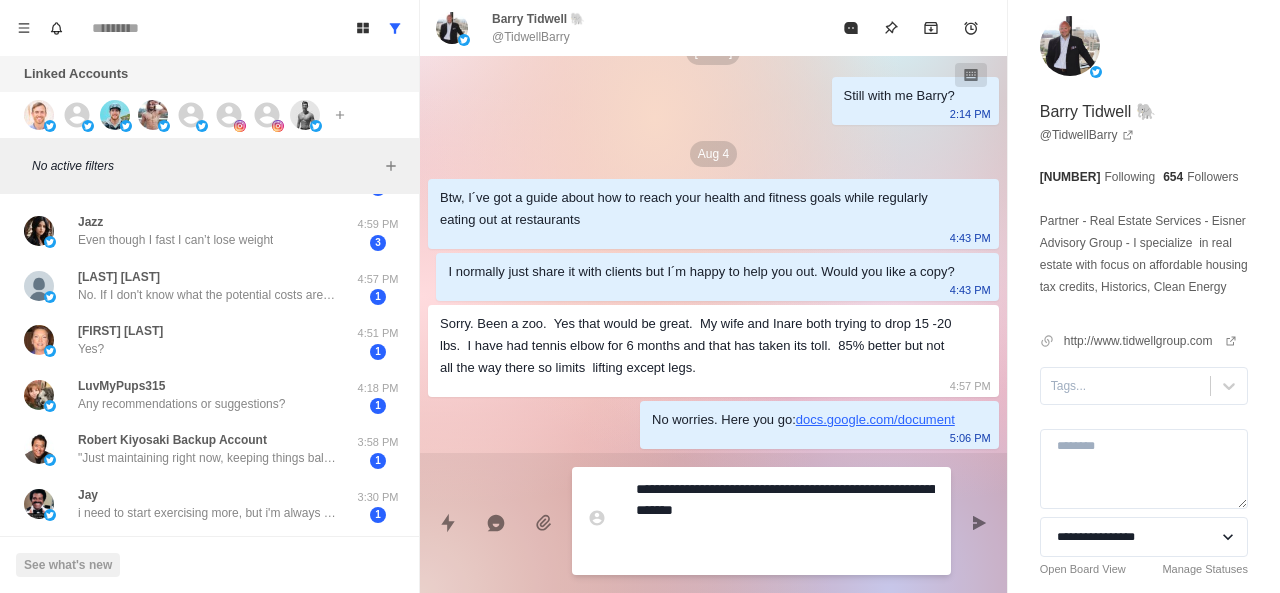 type on "*" 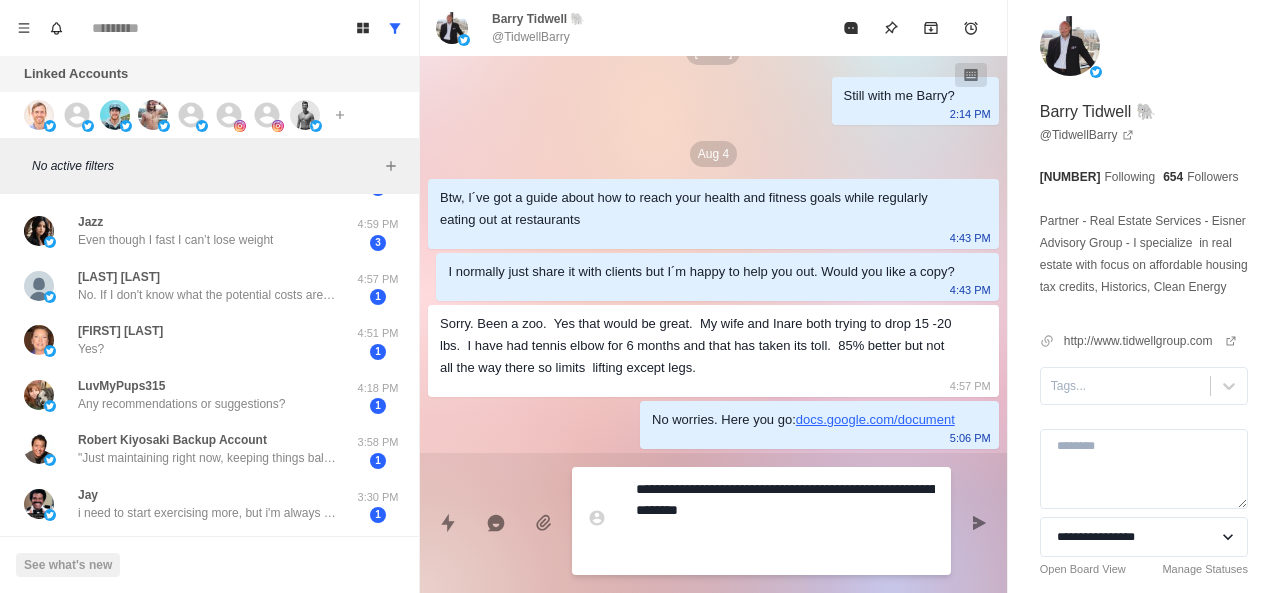 type on "*" 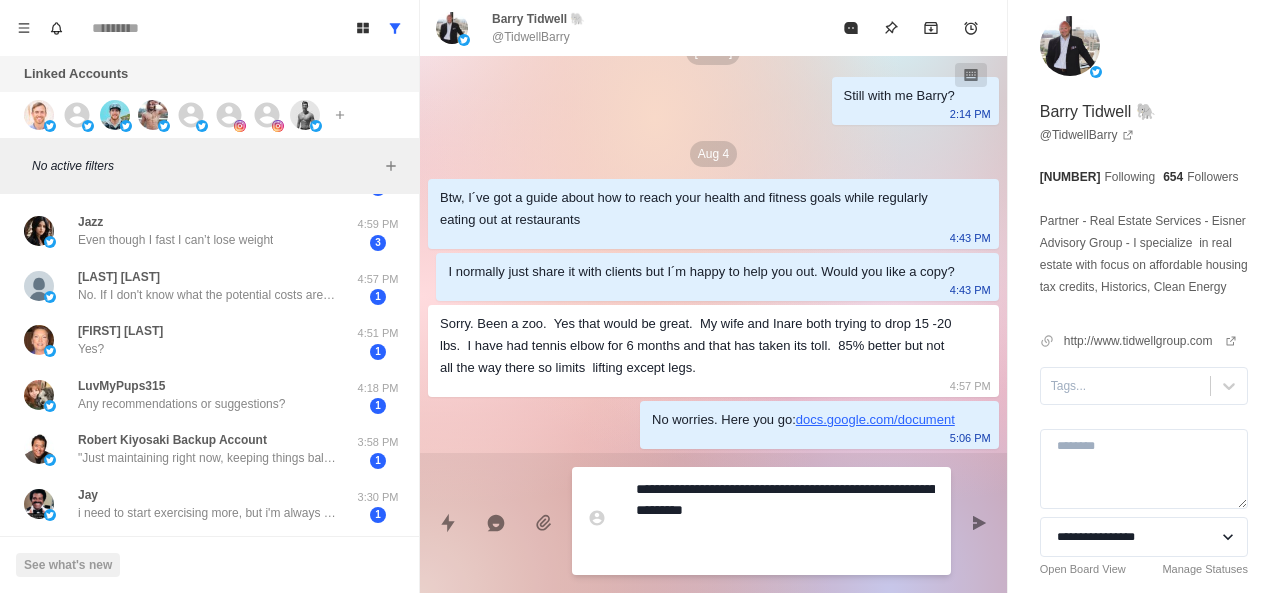 type on "*" 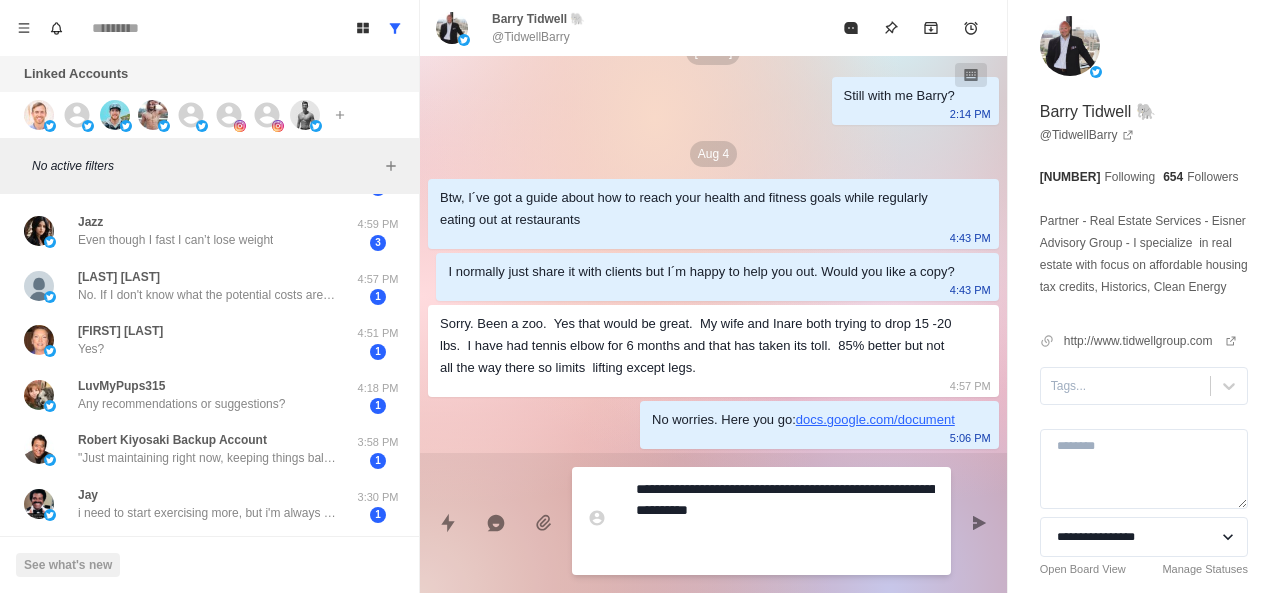 type 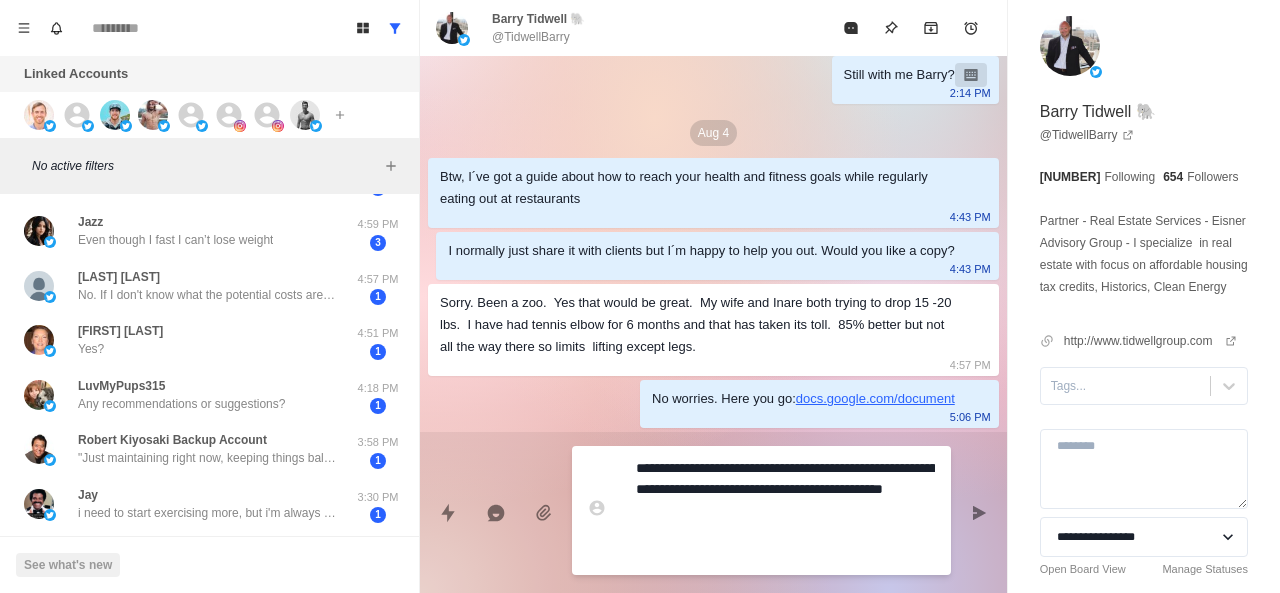 click on "**********" at bounding box center [785, 510] 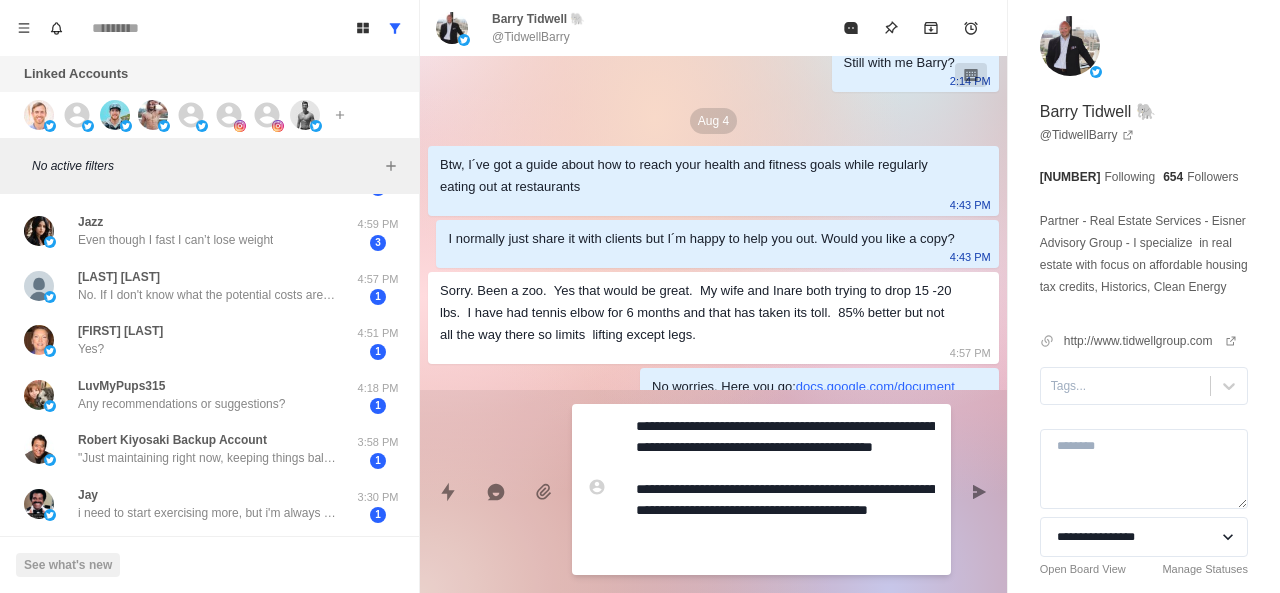 click on "**********" at bounding box center (785, 489) 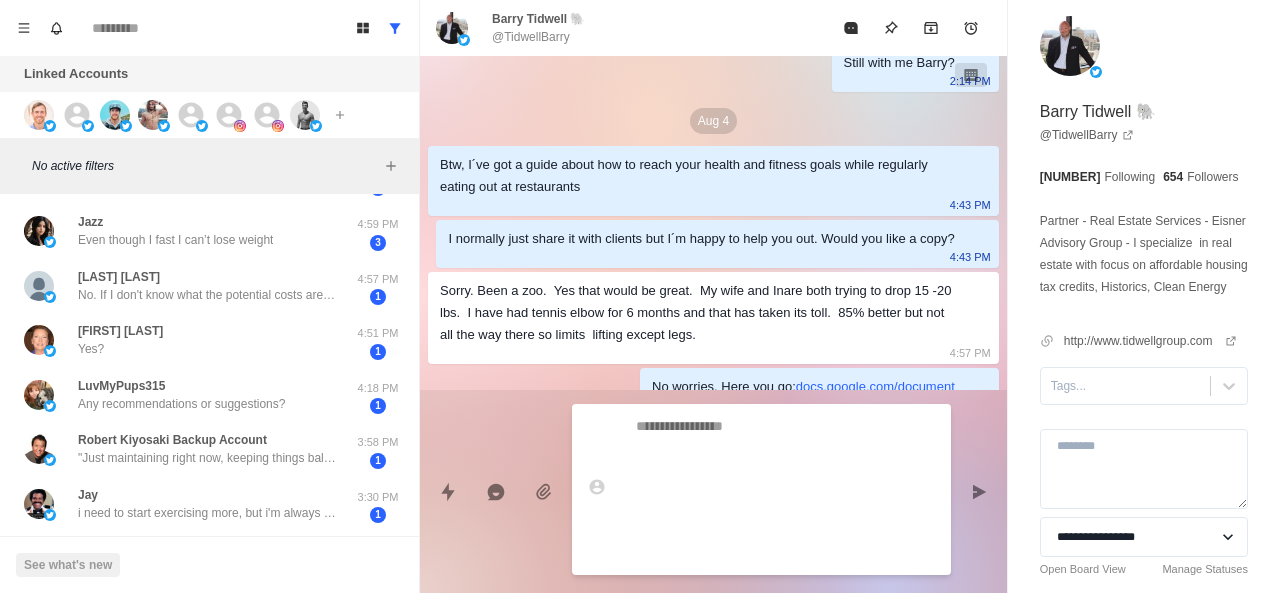 scroll, scrollTop: 680, scrollLeft: 0, axis: vertical 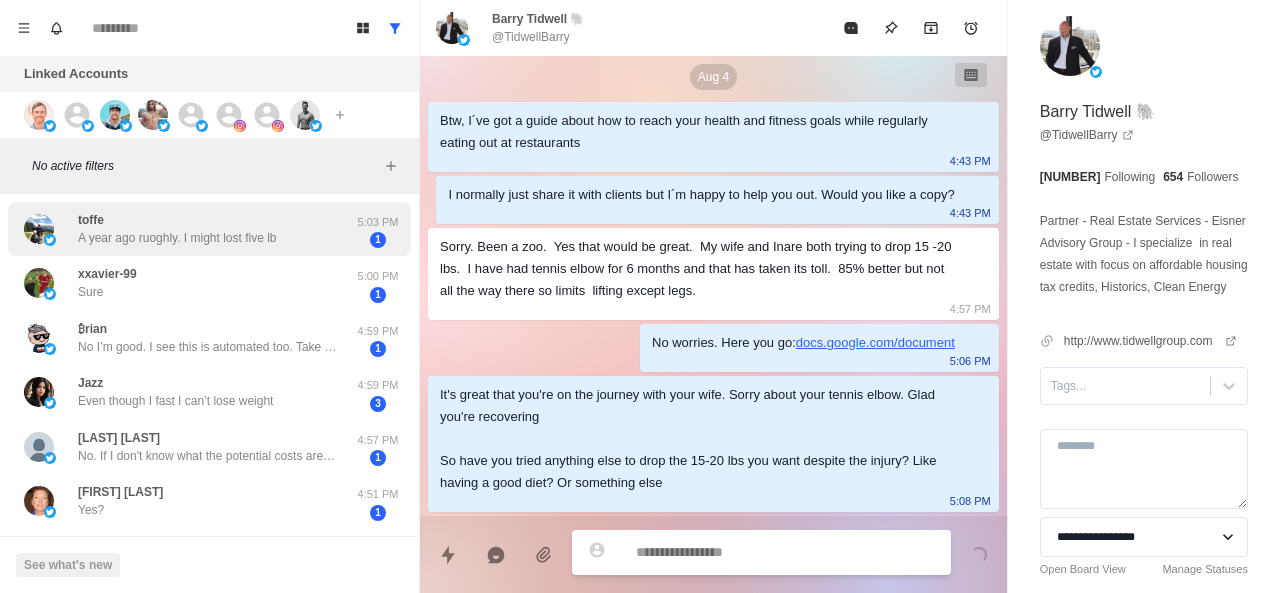 click on "A year ago ruoghly. I might lost five lb" at bounding box center [177, 238] 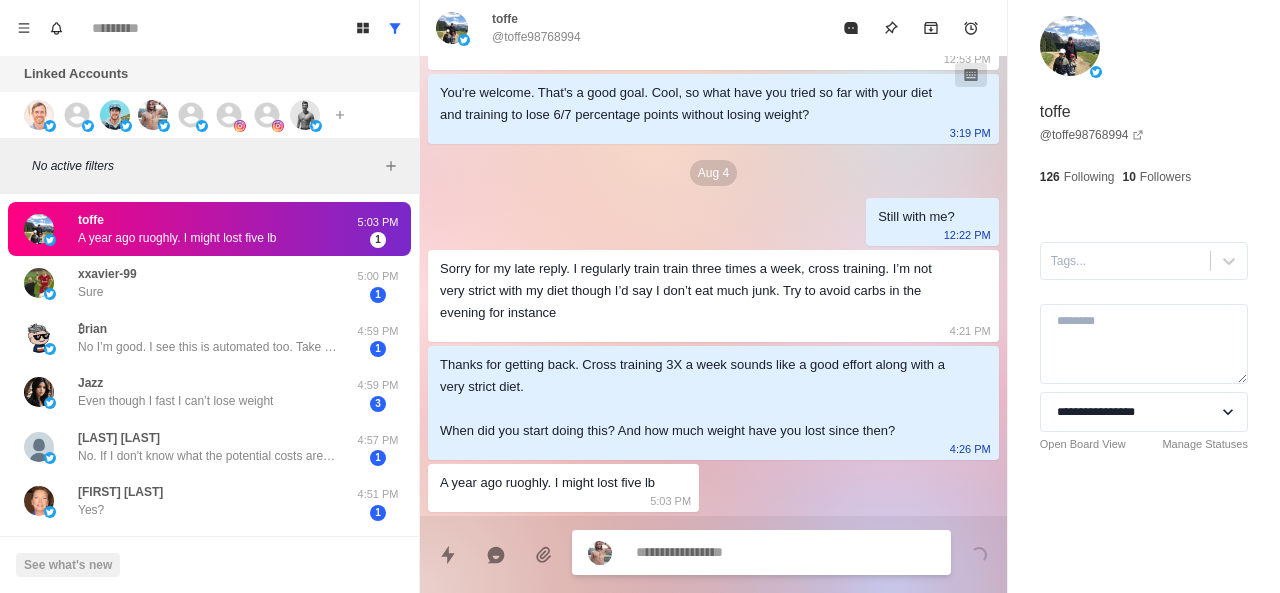 scroll, scrollTop: 344, scrollLeft: 0, axis: vertical 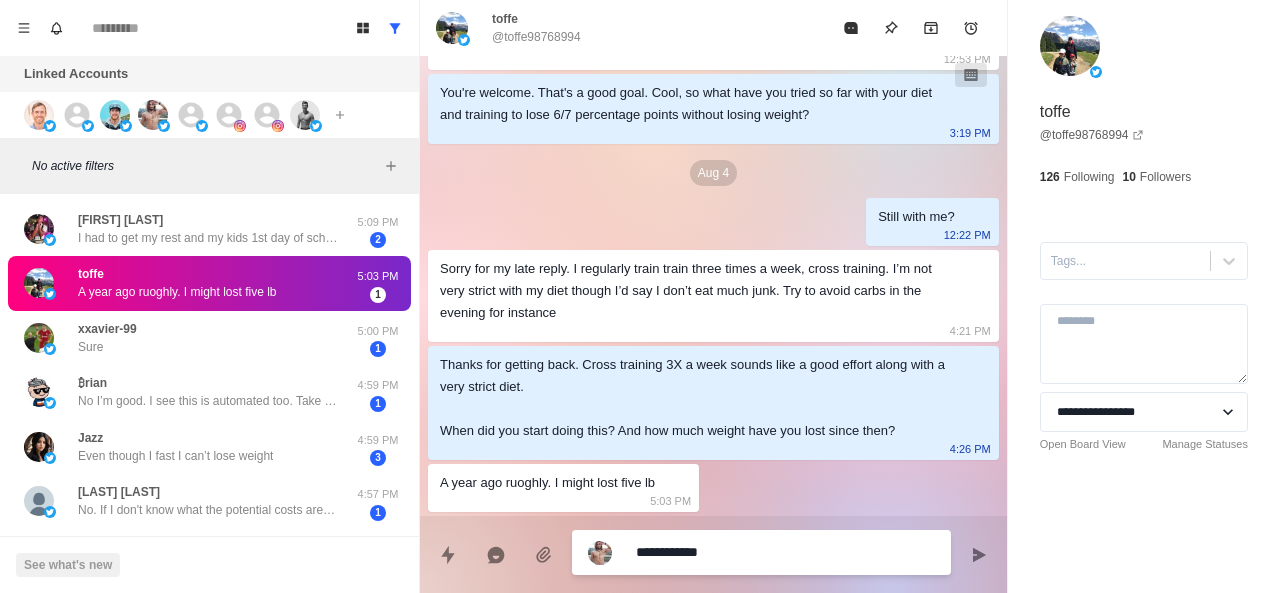 paste on "**********" 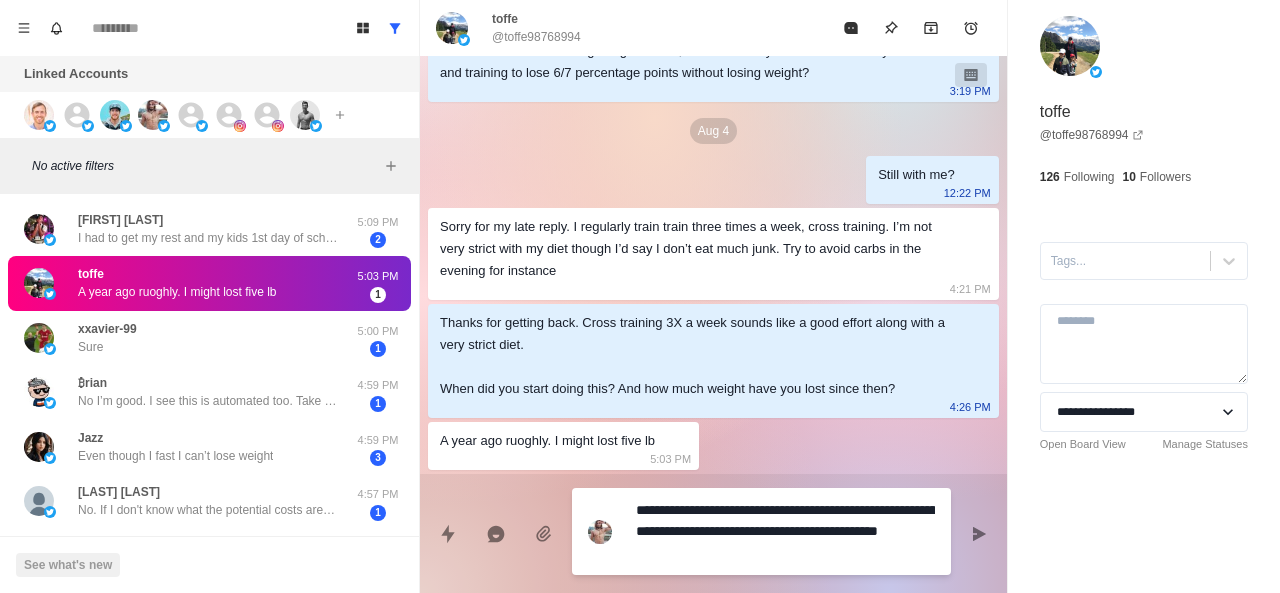 scroll, scrollTop: 386, scrollLeft: 0, axis: vertical 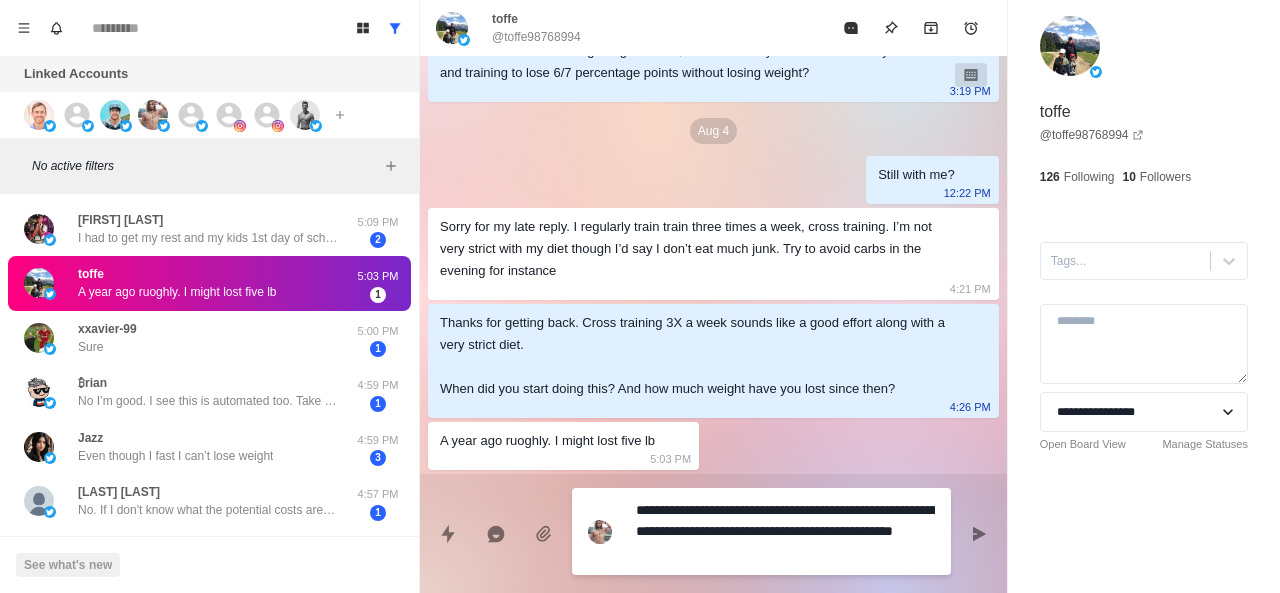 click on "**********" at bounding box center [785, 531] 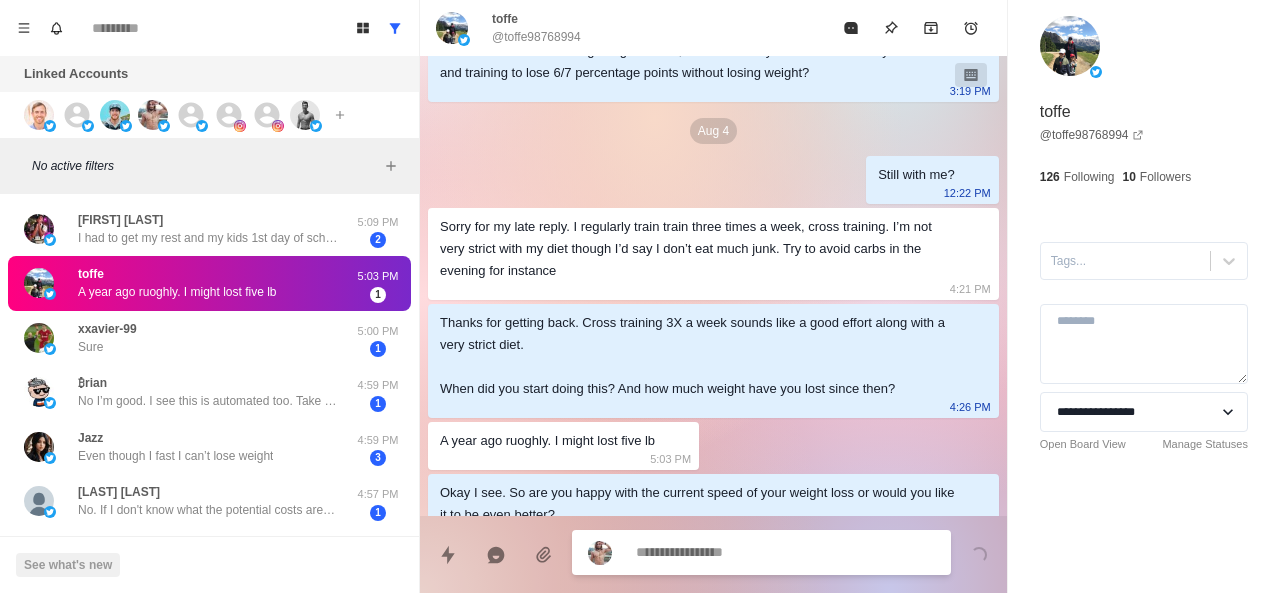 scroll, scrollTop: 418, scrollLeft: 0, axis: vertical 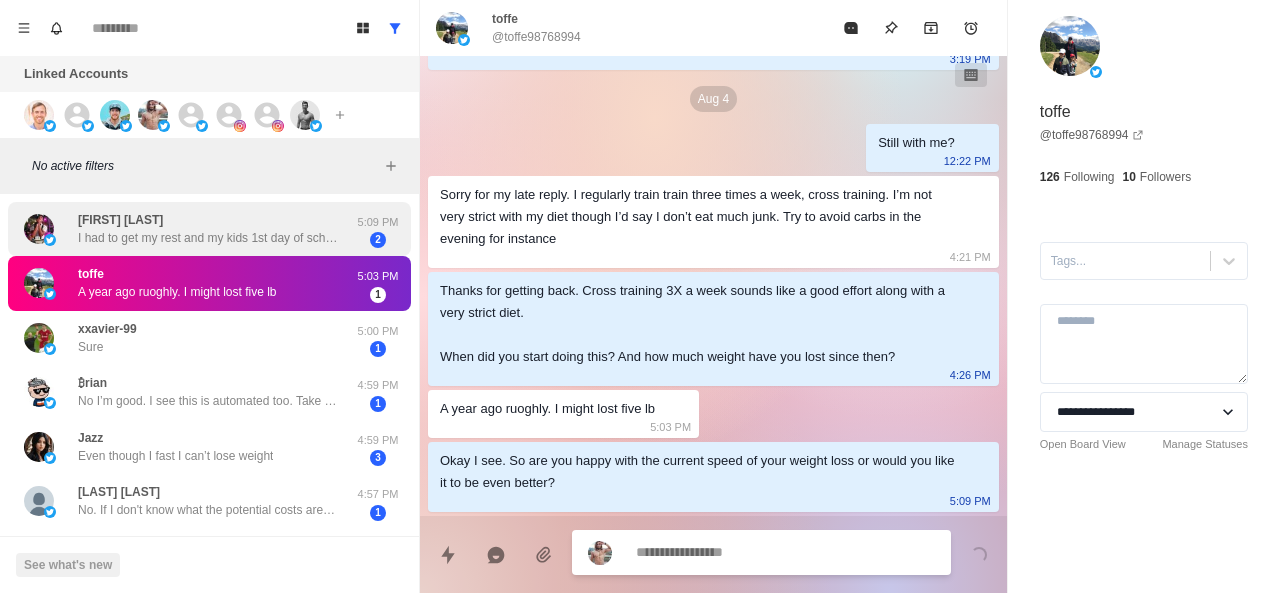 click on "Antonio C. Woodruff" at bounding box center (120, 220) 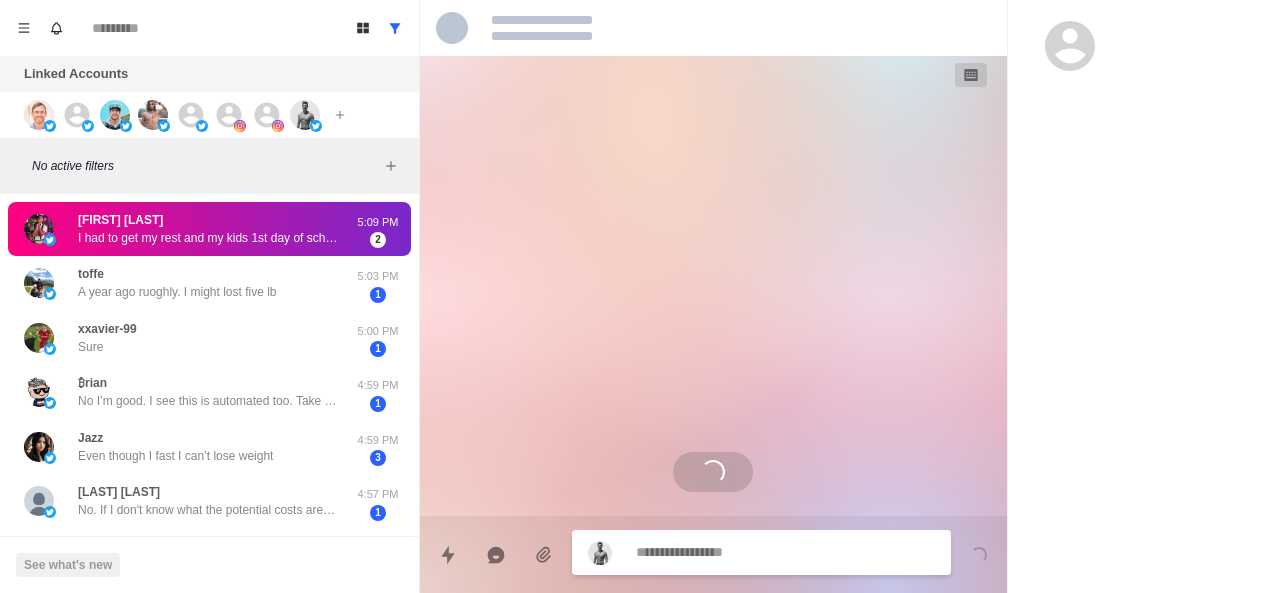 scroll, scrollTop: 2020, scrollLeft: 0, axis: vertical 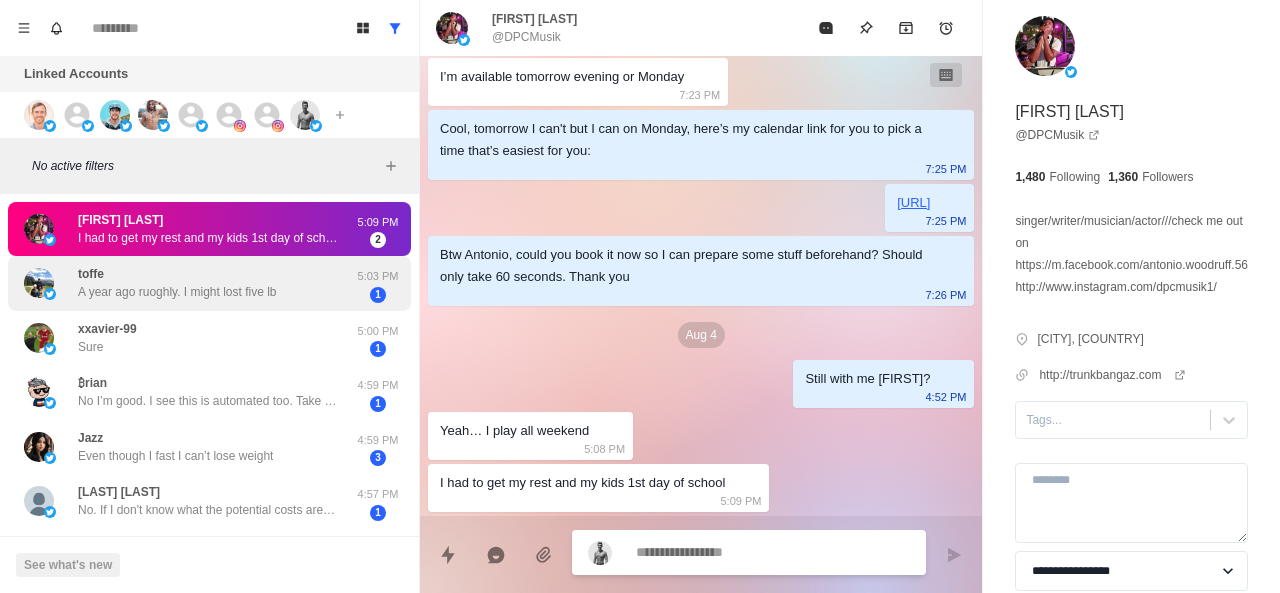 click on "toffe A year ago ruoghly. I might lost five lb" at bounding box center [177, 283] 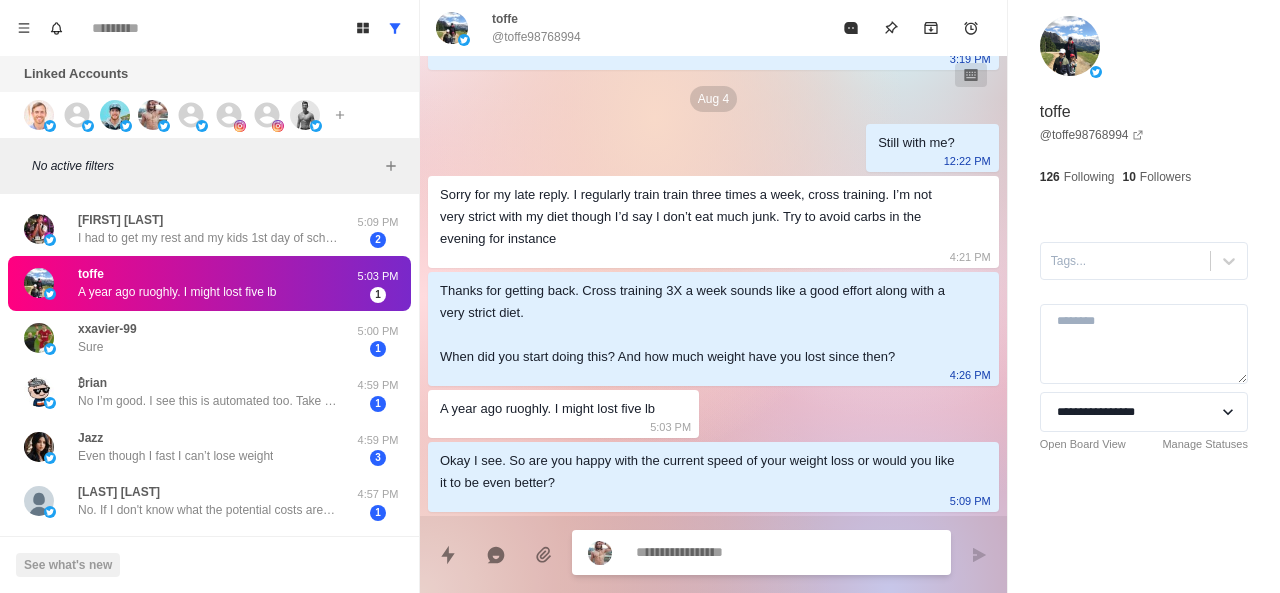 scroll, scrollTop: 418, scrollLeft: 0, axis: vertical 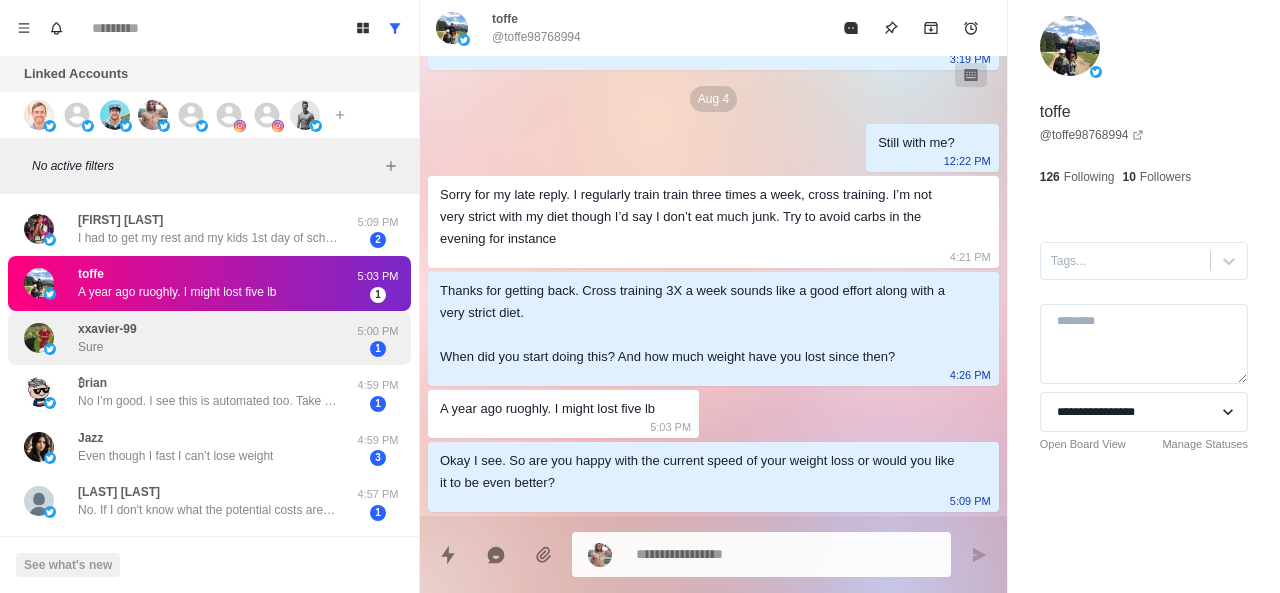 click on "xxavier-99 Sure" at bounding box center (188, 338) 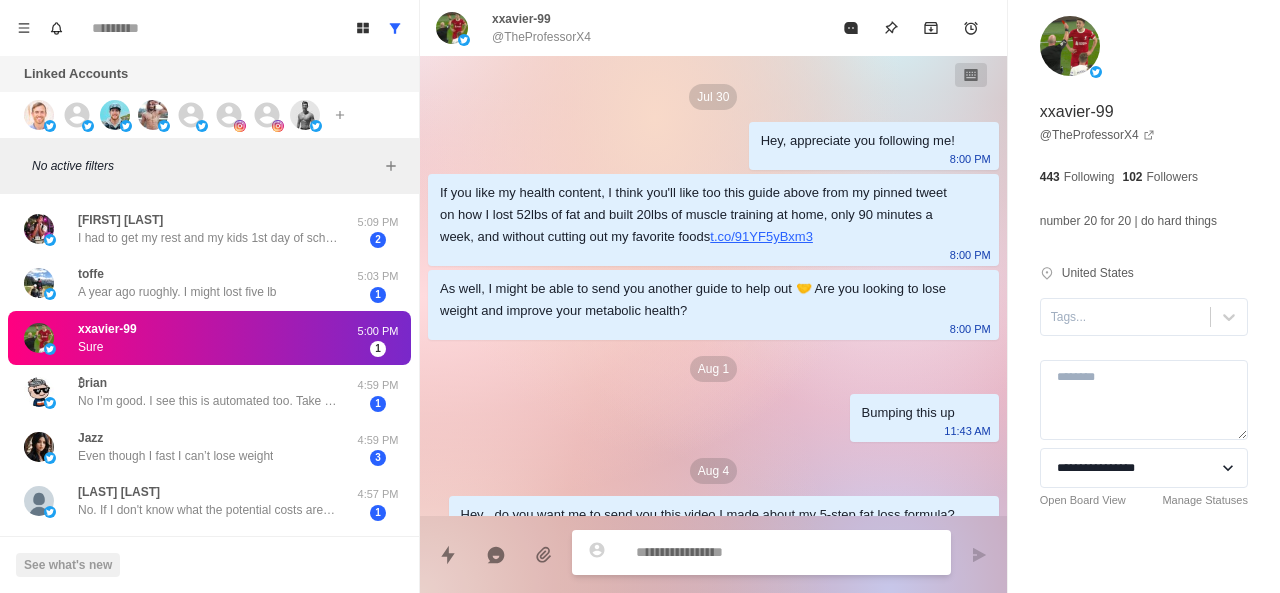 scroll, scrollTop: 210, scrollLeft: 0, axis: vertical 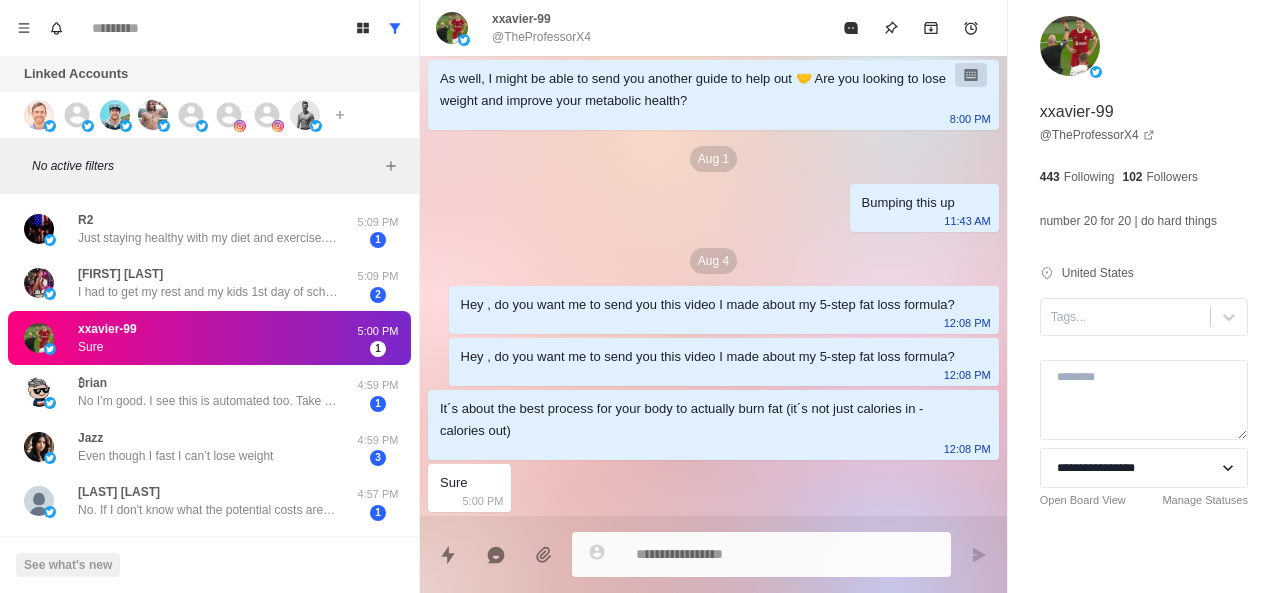 click on "Hey , do you want me to send you this video I made about my 5-step fat loss formula? 12:08 PM" at bounding box center [724, 310] 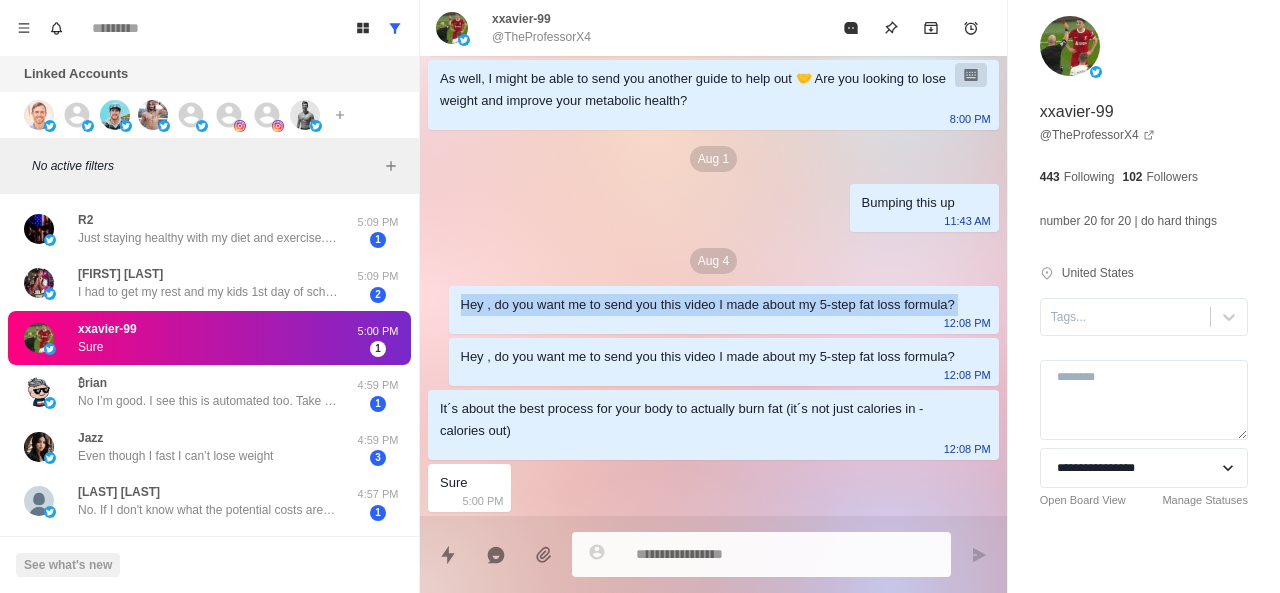 click on "Hey , do you want me to send you this video I made about my 5-step fat loss formula?" at bounding box center (708, 305) 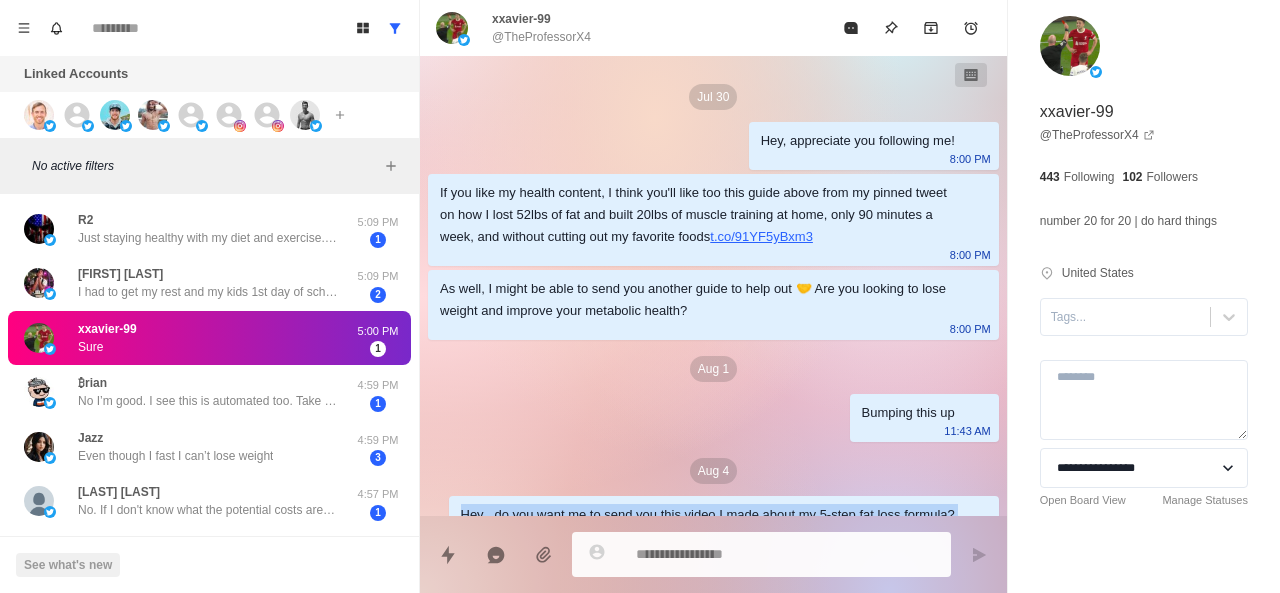 scroll, scrollTop: 210, scrollLeft: 0, axis: vertical 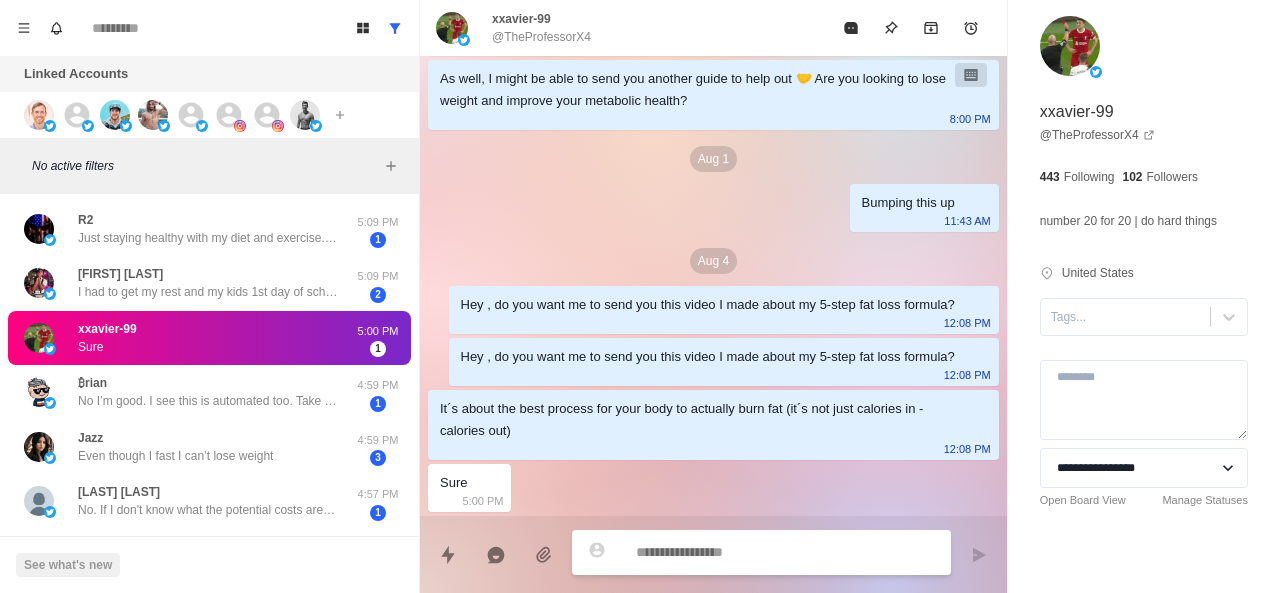 click at bounding box center [785, 552] 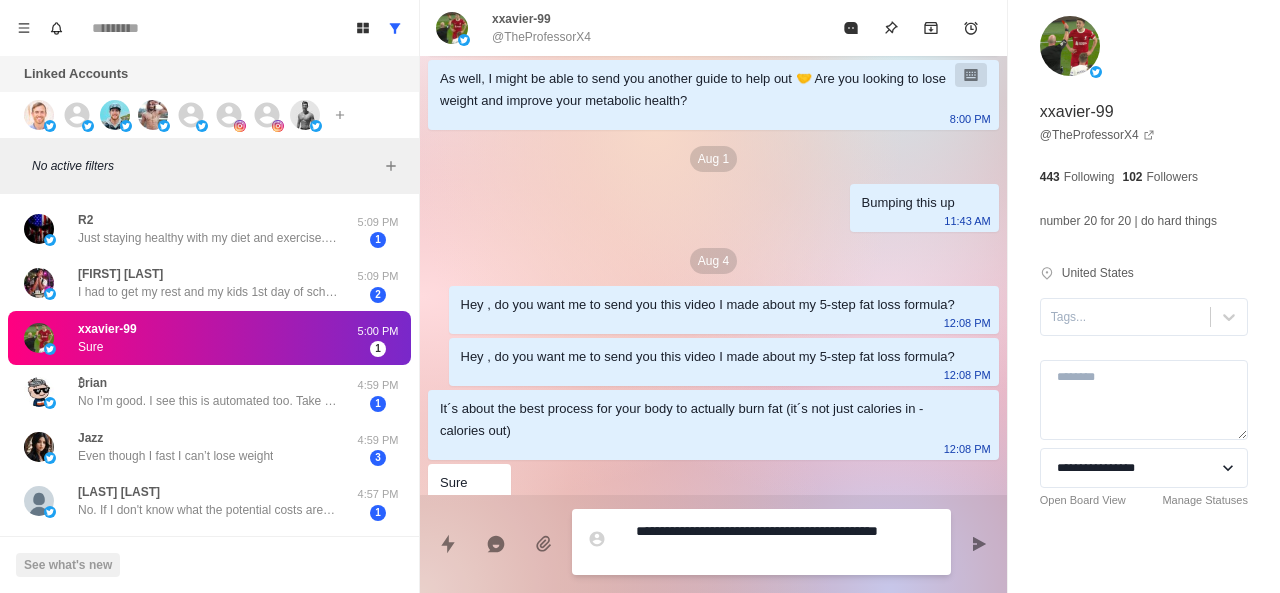 click on "**********" at bounding box center [785, 542] 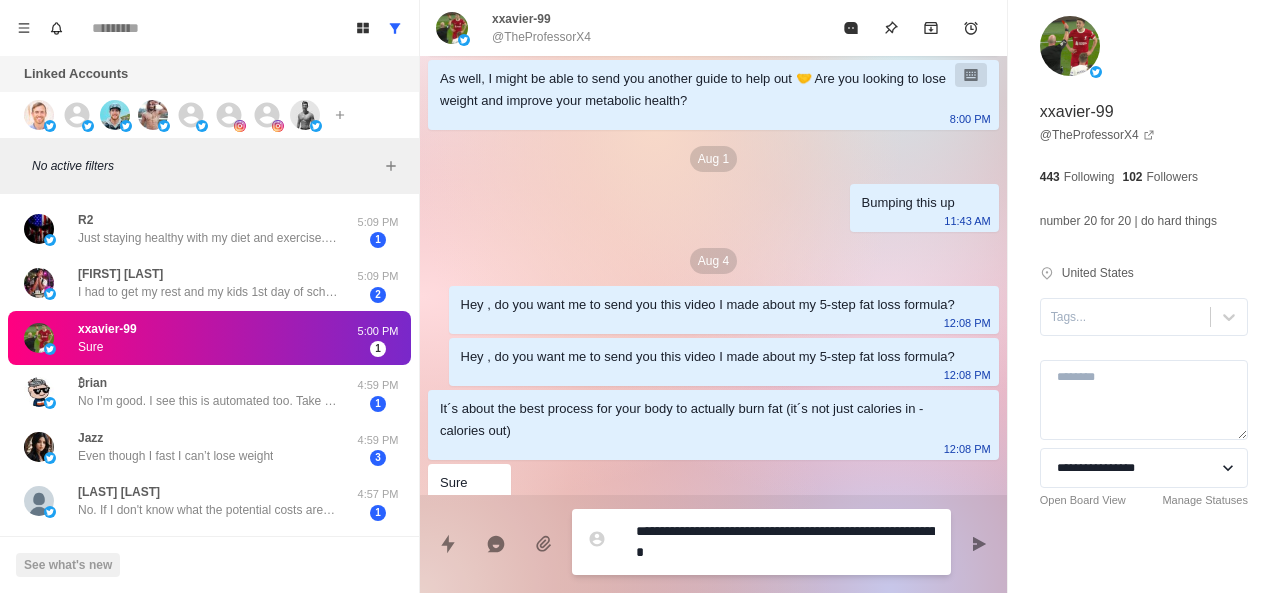 click on "**********" at bounding box center (785, 542) 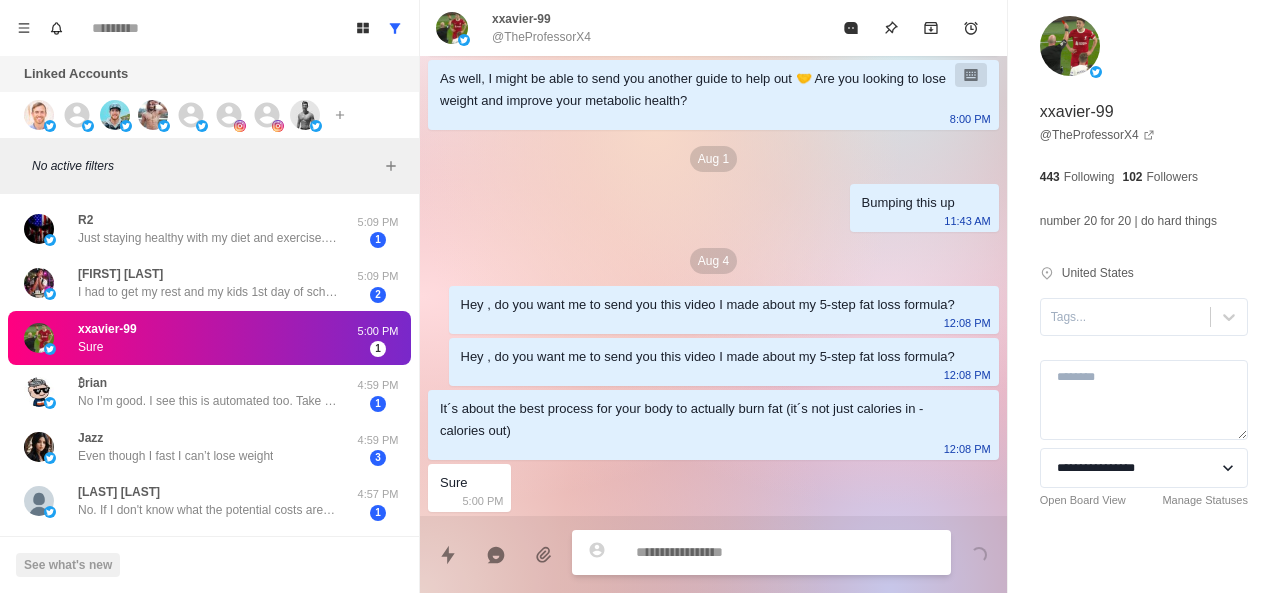 scroll, scrollTop: 262, scrollLeft: 0, axis: vertical 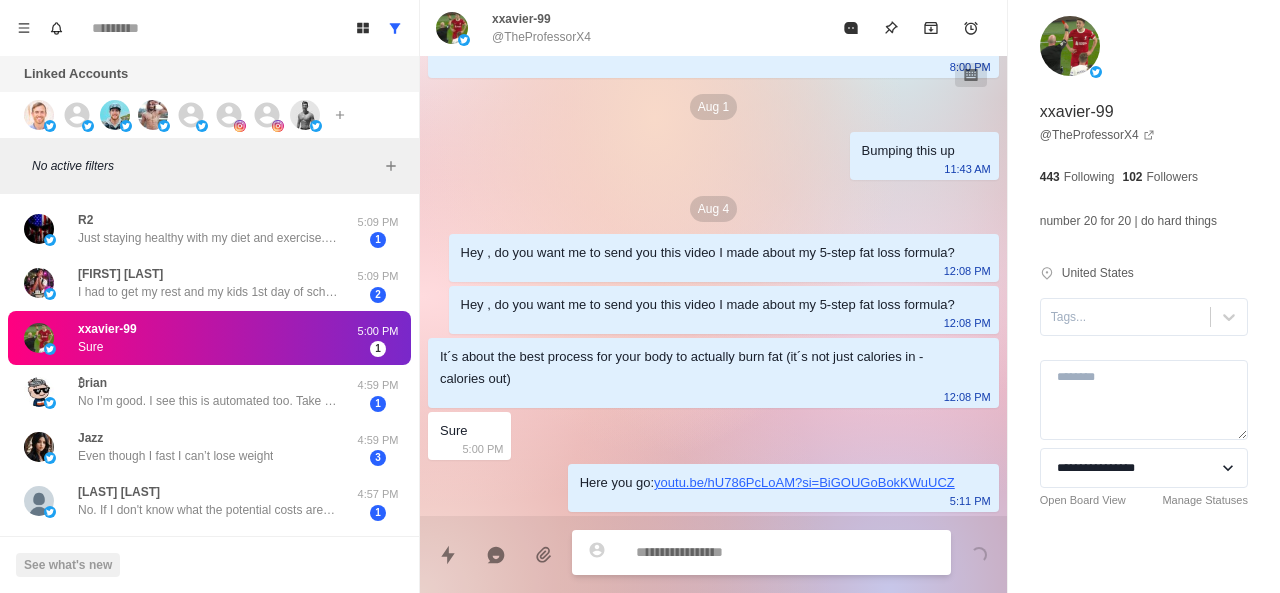 paste on "**********" 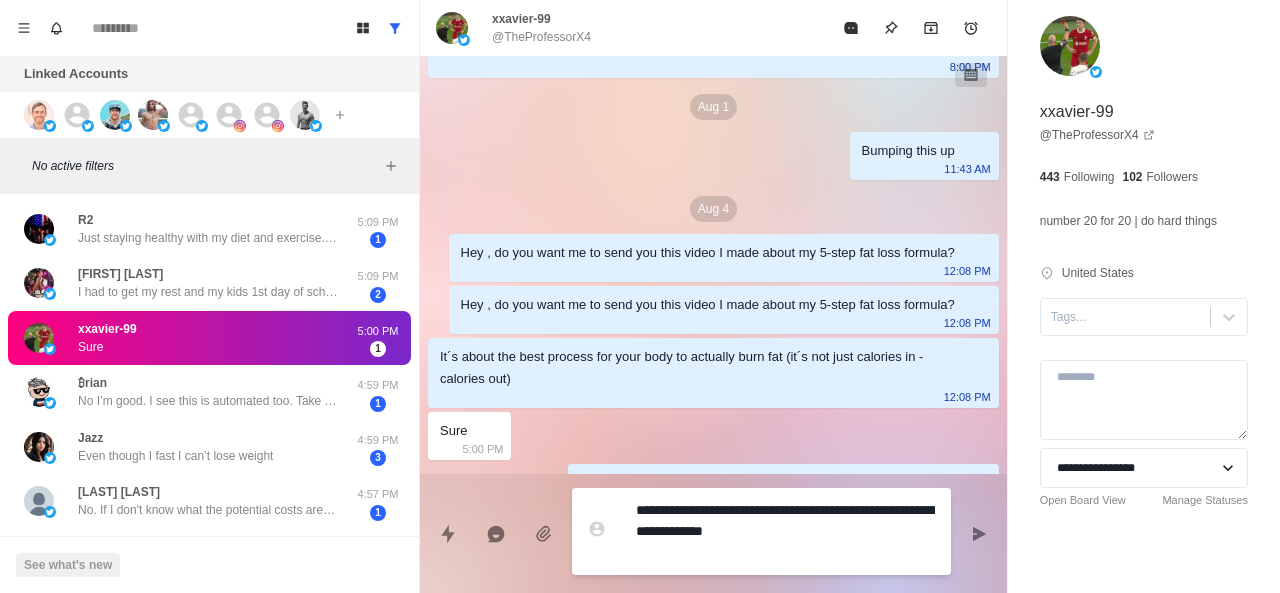 click on "**********" at bounding box center (785, 531) 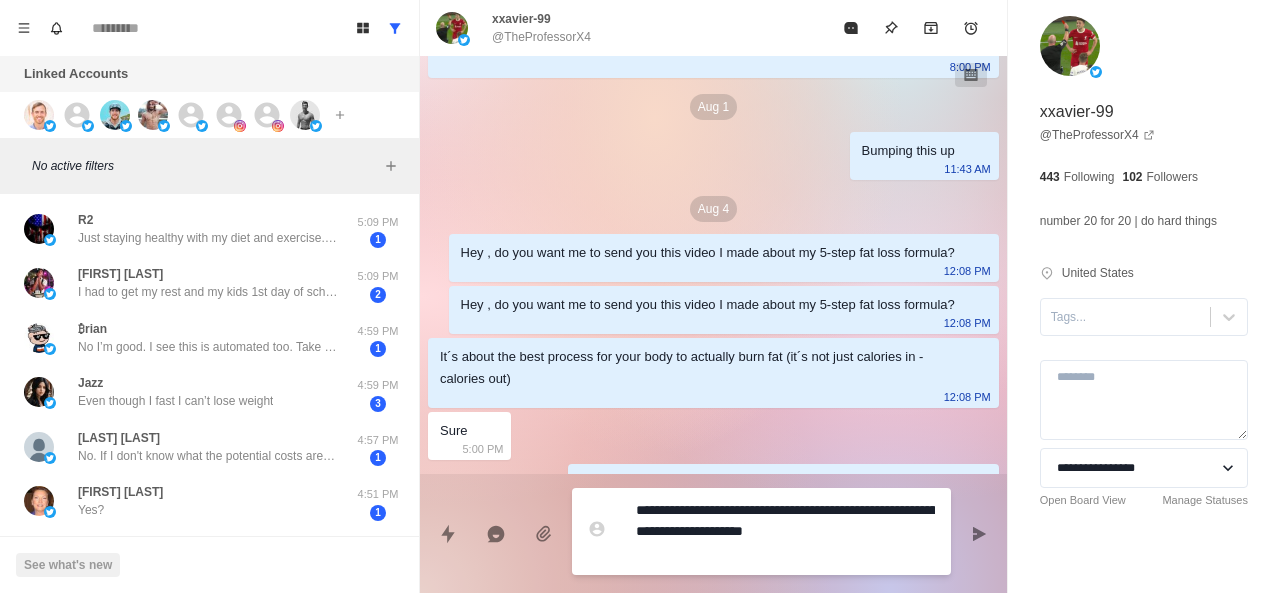 click on "**********" at bounding box center (785, 531) 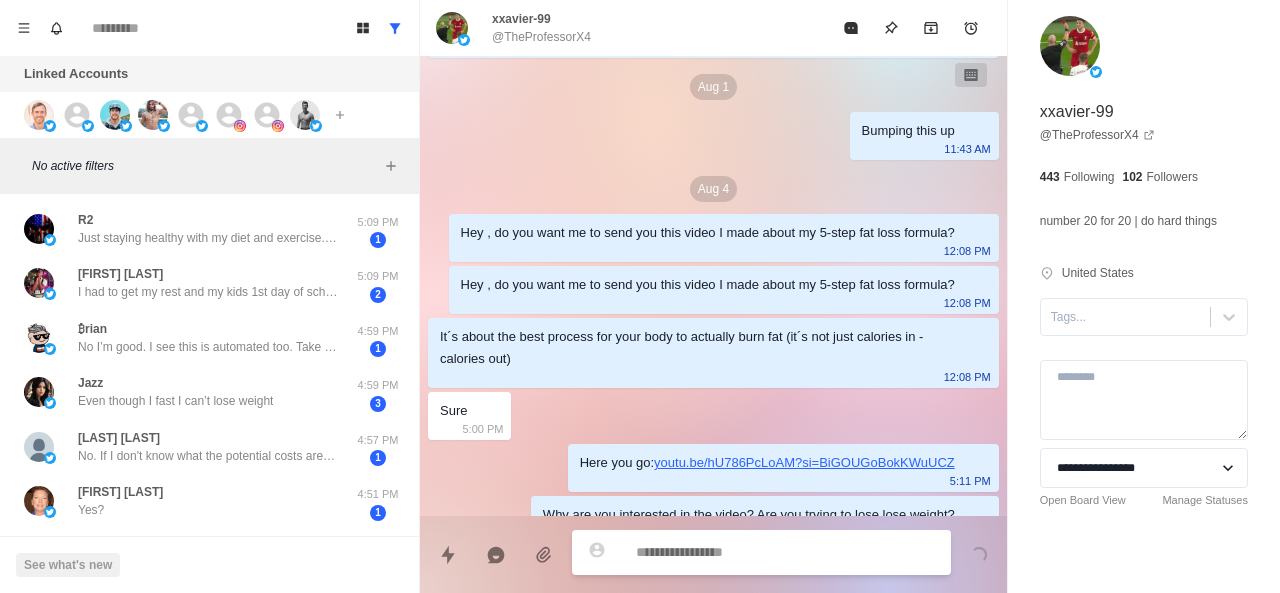 scroll, scrollTop: 314, scrollLeft: 0, axis: vertical 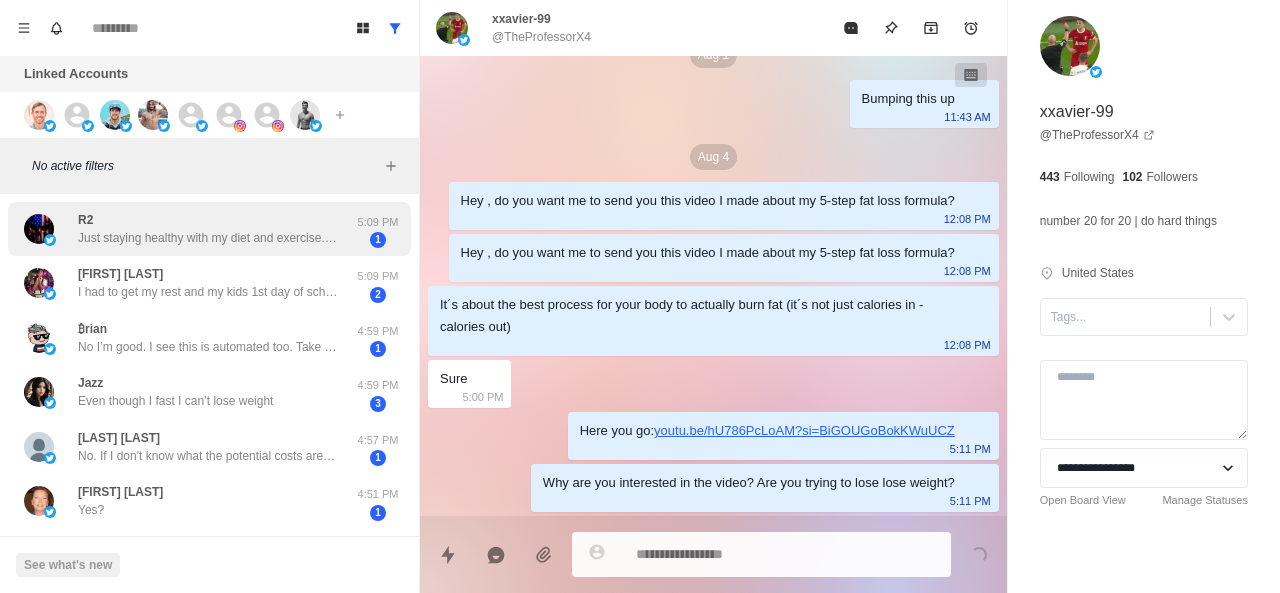 click on "R2 Just staying healthy with my diet and exercise. Monitoring my BP as that can get out of control if I don’t pay attention to it. But with regular exercise and a healthy lifestyle I have made progress. Continually checking in with my doctor as needed." at bounding box center (208, 229) 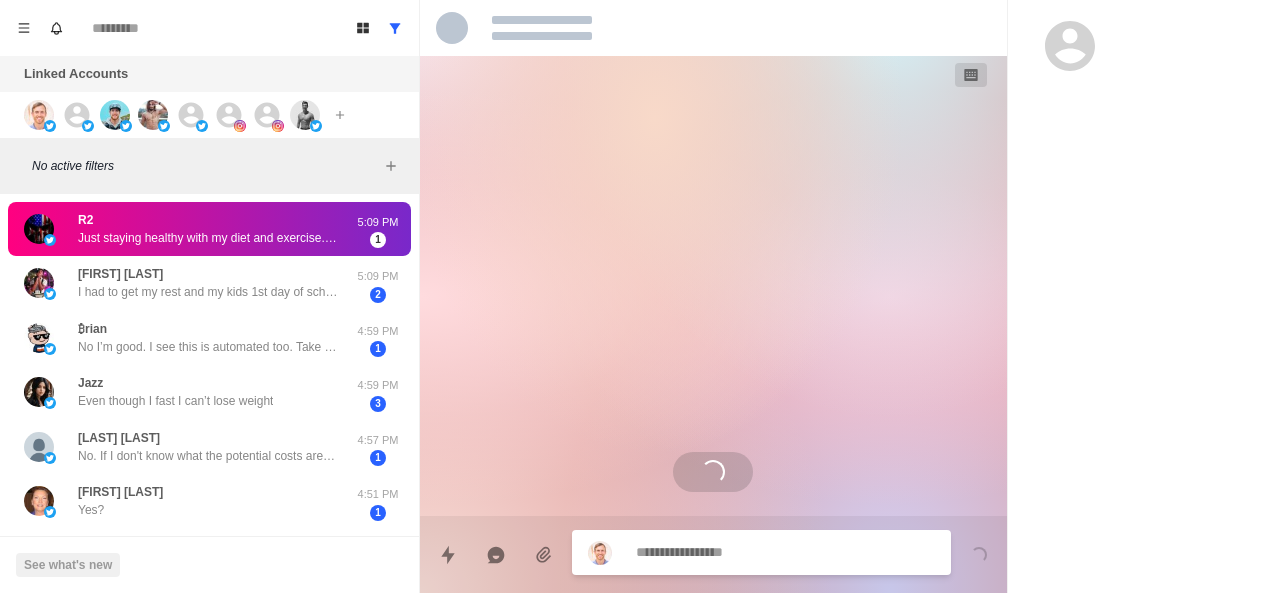 scroll, scrollTop: 0, scrollLeft: 0, axis: both 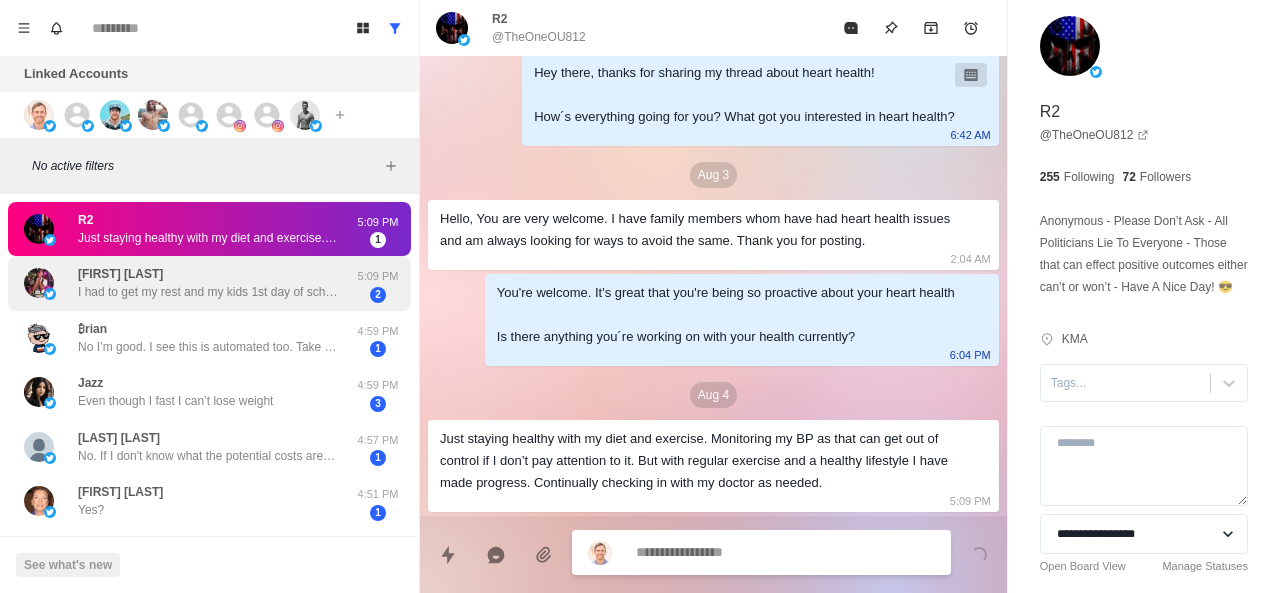 click on "I had to get my rest and my kids 1st day of school" at bounding box center [208, 292] 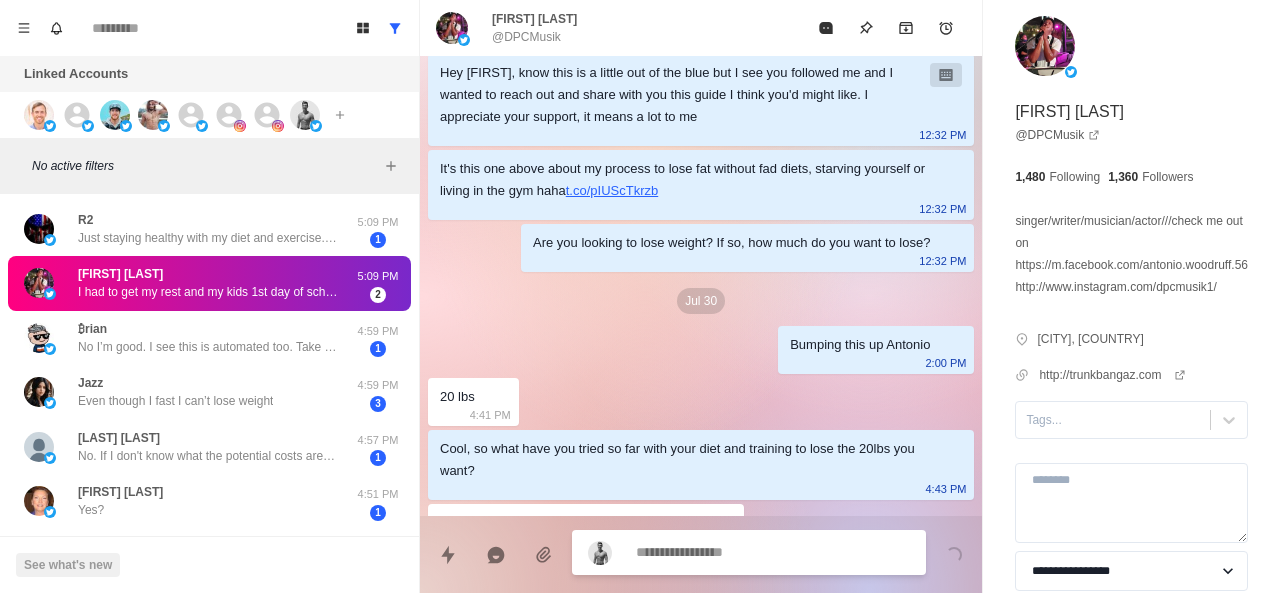 scroll, scrollTop: 2020, scrollLeft: 0, axis: vertical 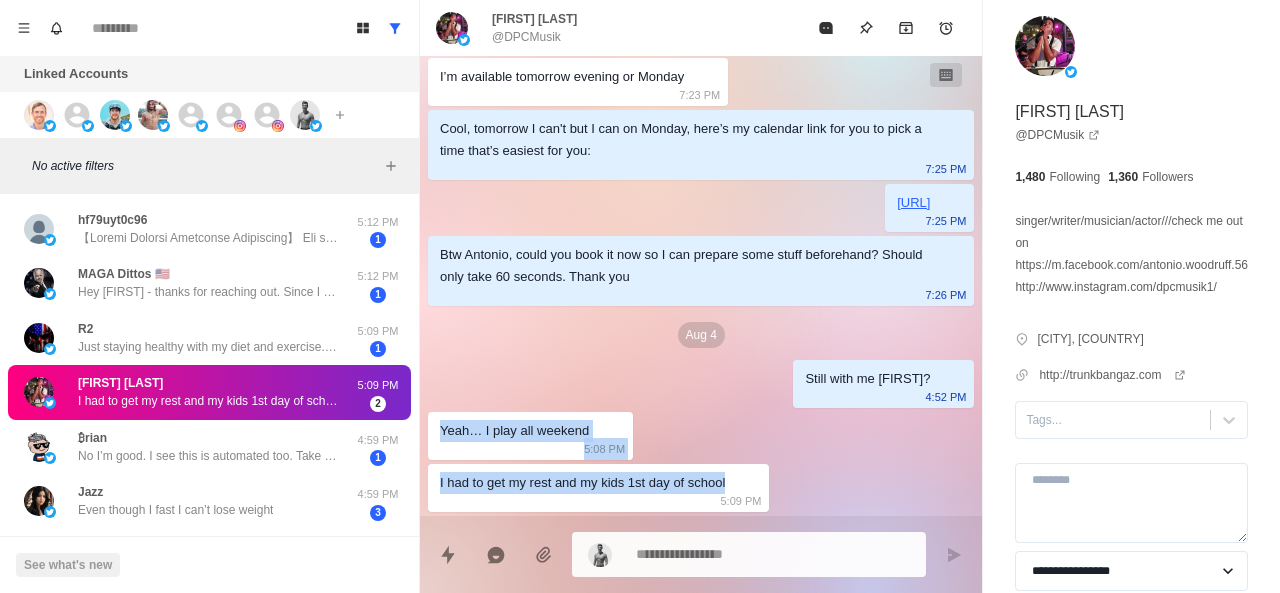 drag, startPoint x: 437, startPoint y: 432, endPoint x: 749, endPoint y: 481, distance: 315.8243 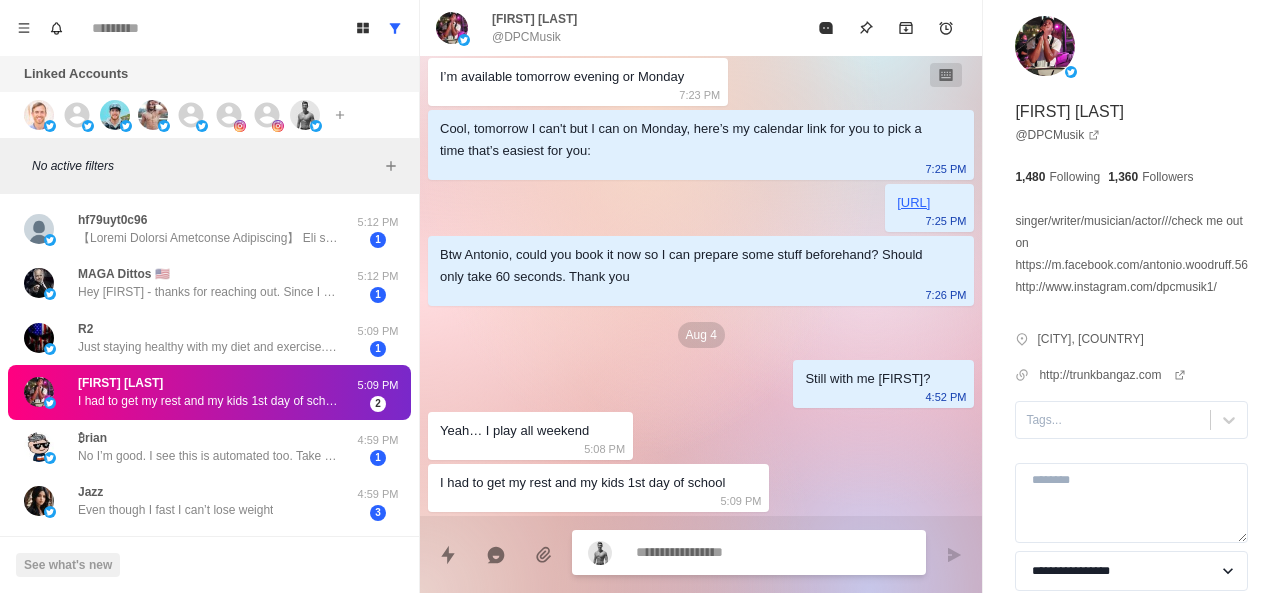 click at bounding box center (773, 552) 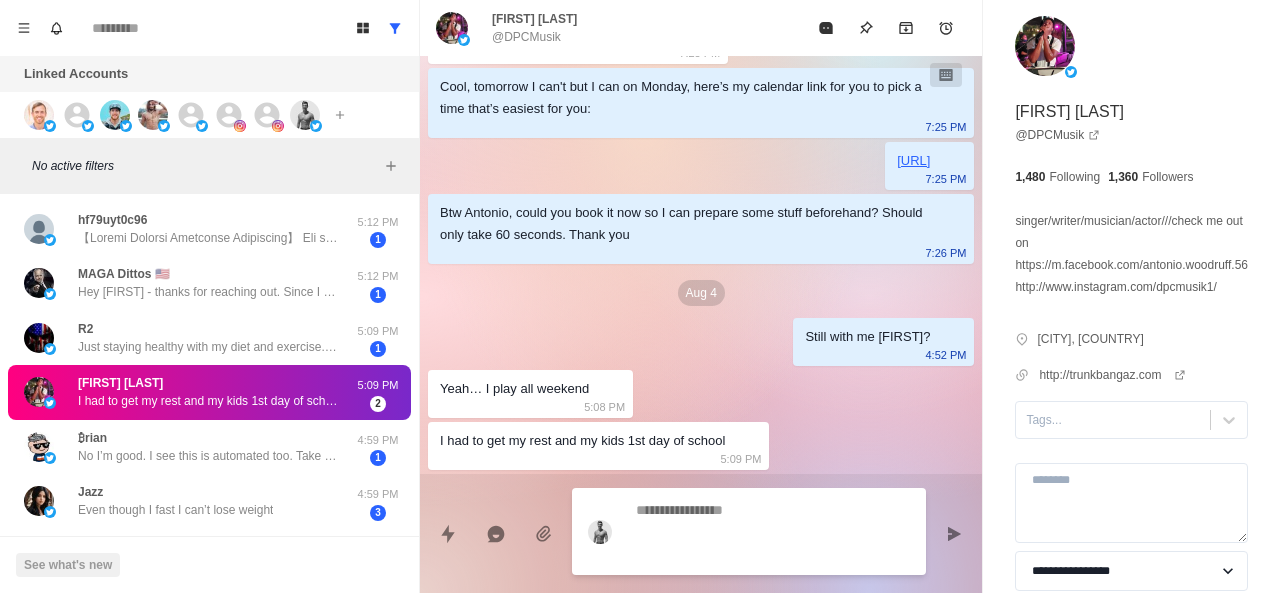 scroll, scrollTop: 2094, scrollLeft: 0, axis: vertical 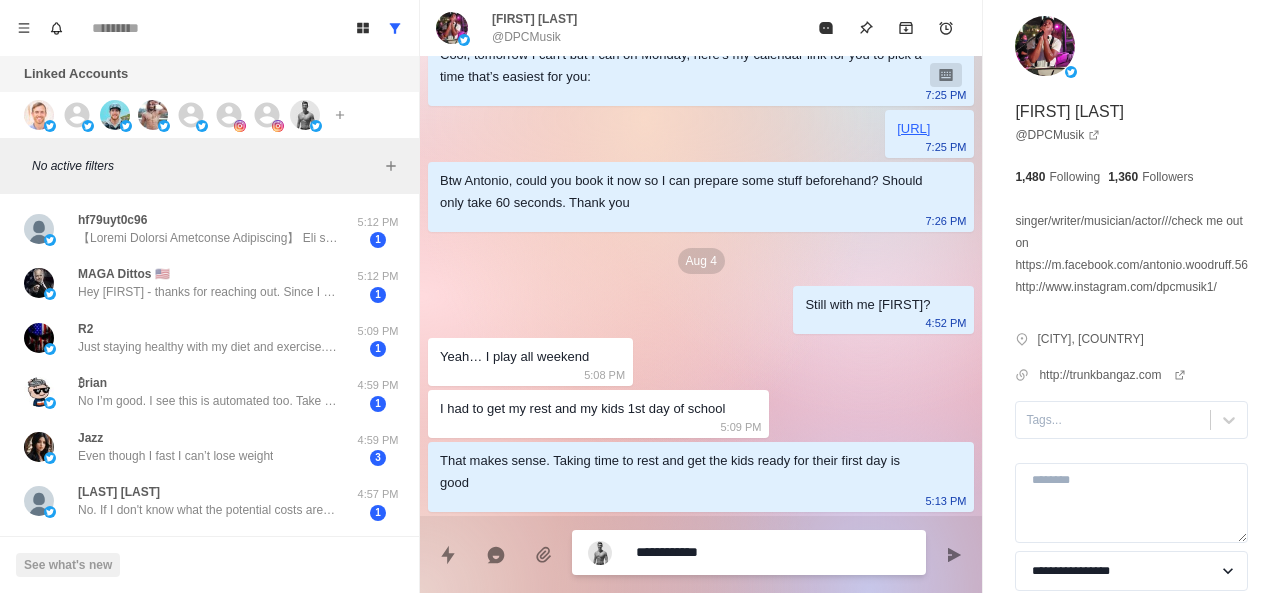 click on "**********" at bounding box center (773, 552) 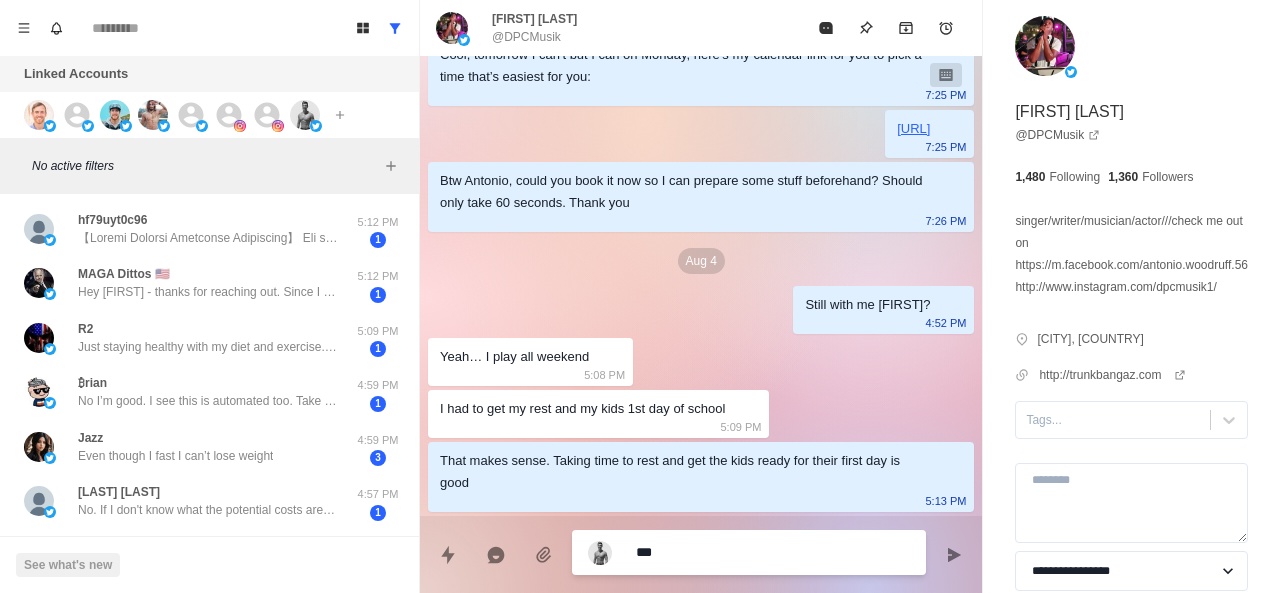 paste on "**********" 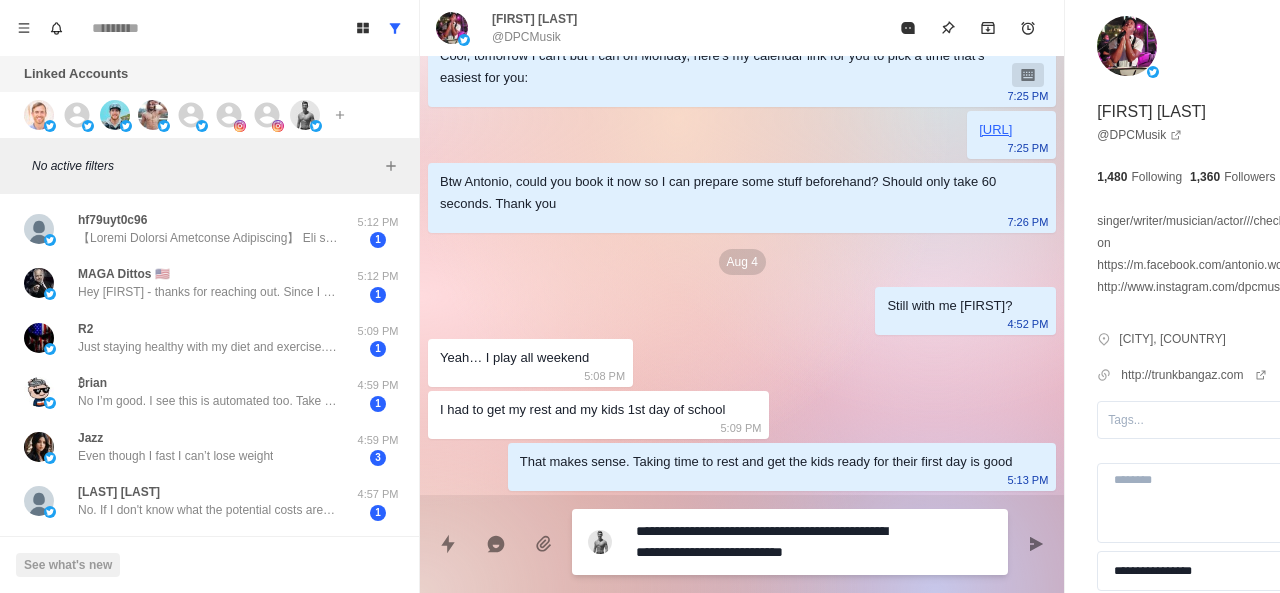 scroll, scrollTop: 0, scrollLeft: 0, axis: both 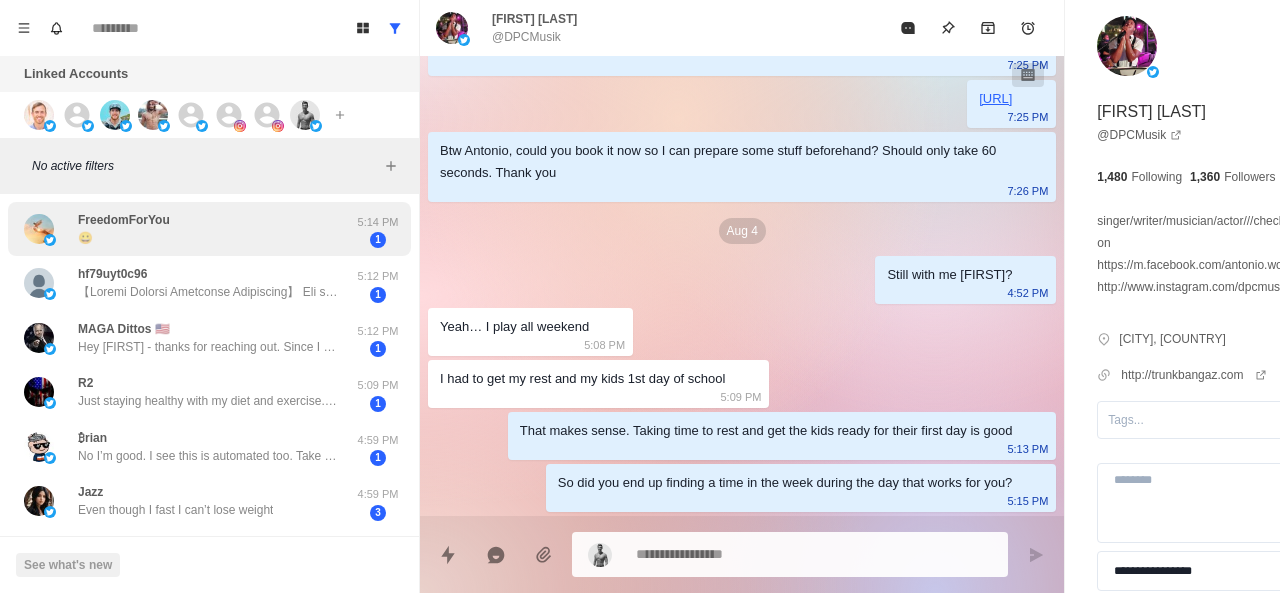 click on "FreedomForYou 😀" at bounding box center (188, 229) 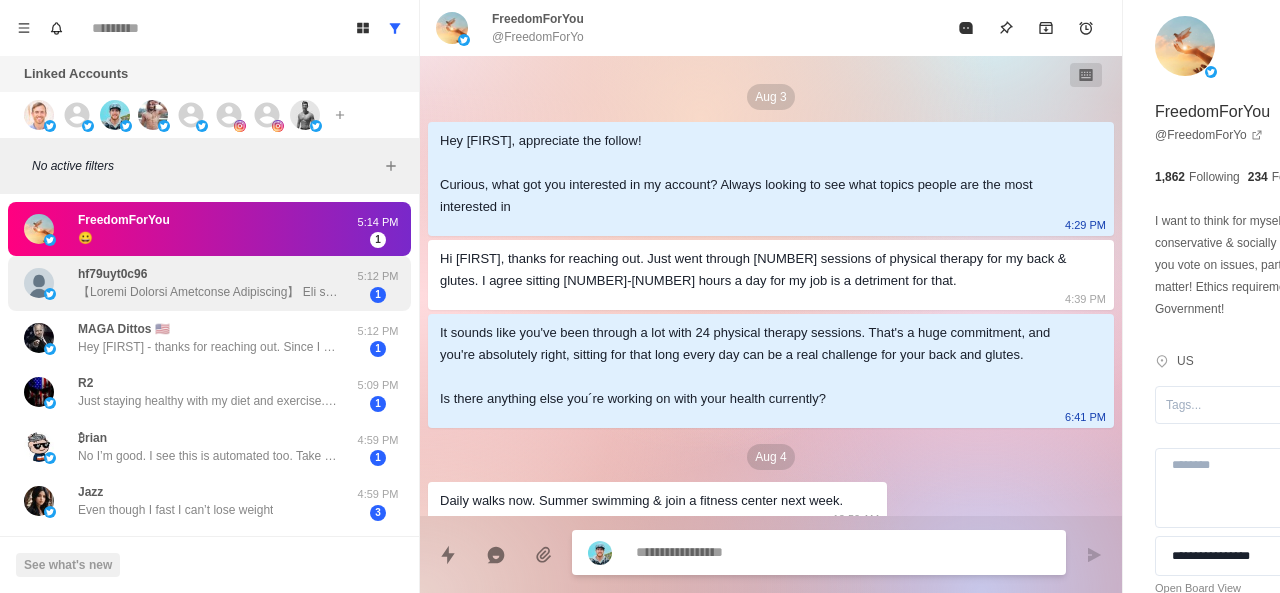 scroll, scrollTop: 144, scrollLeft: 0, axis: vertical 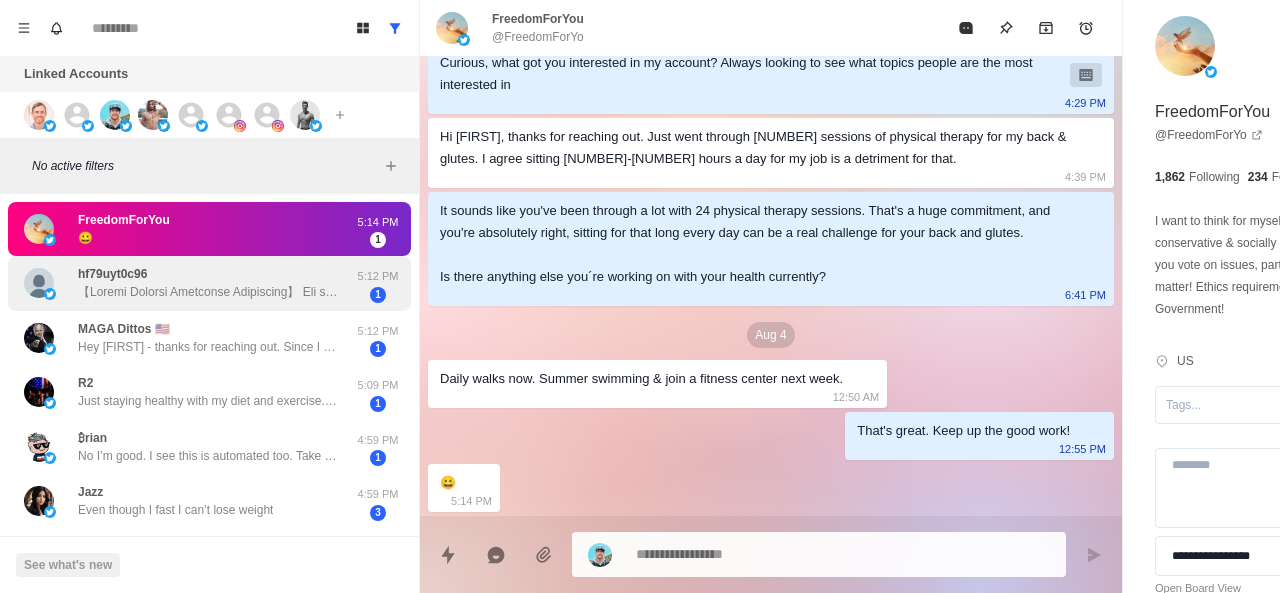 click at bounding box center (208, 292) 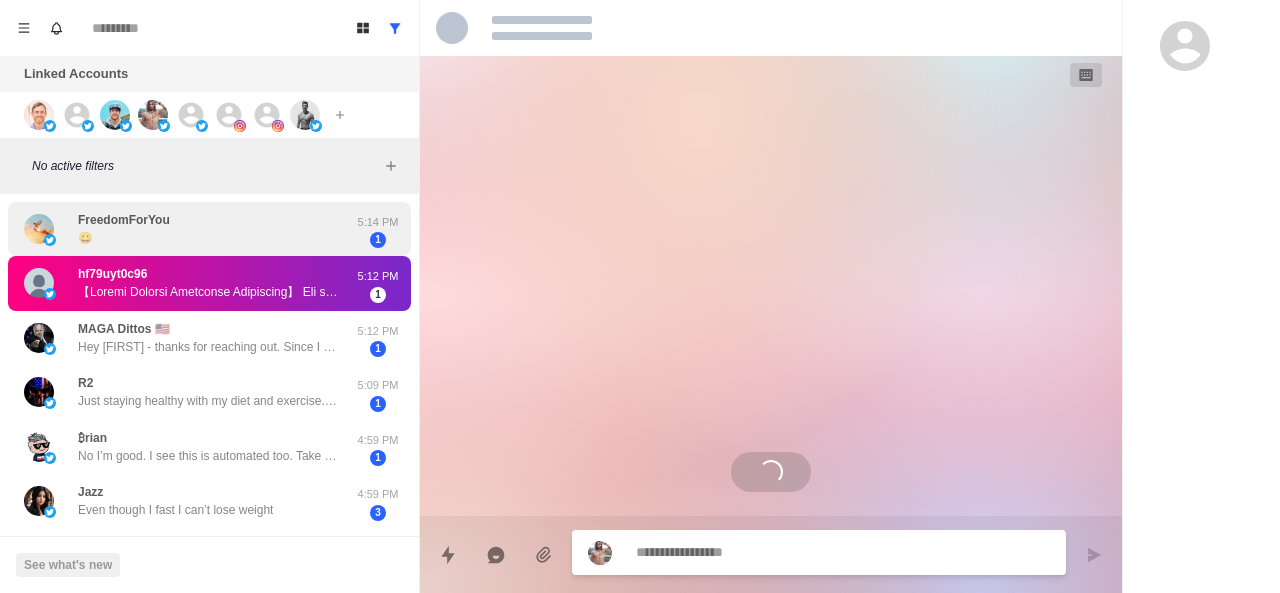 scroll, scrollTop: 0, scrollLeft: 0, axis: both 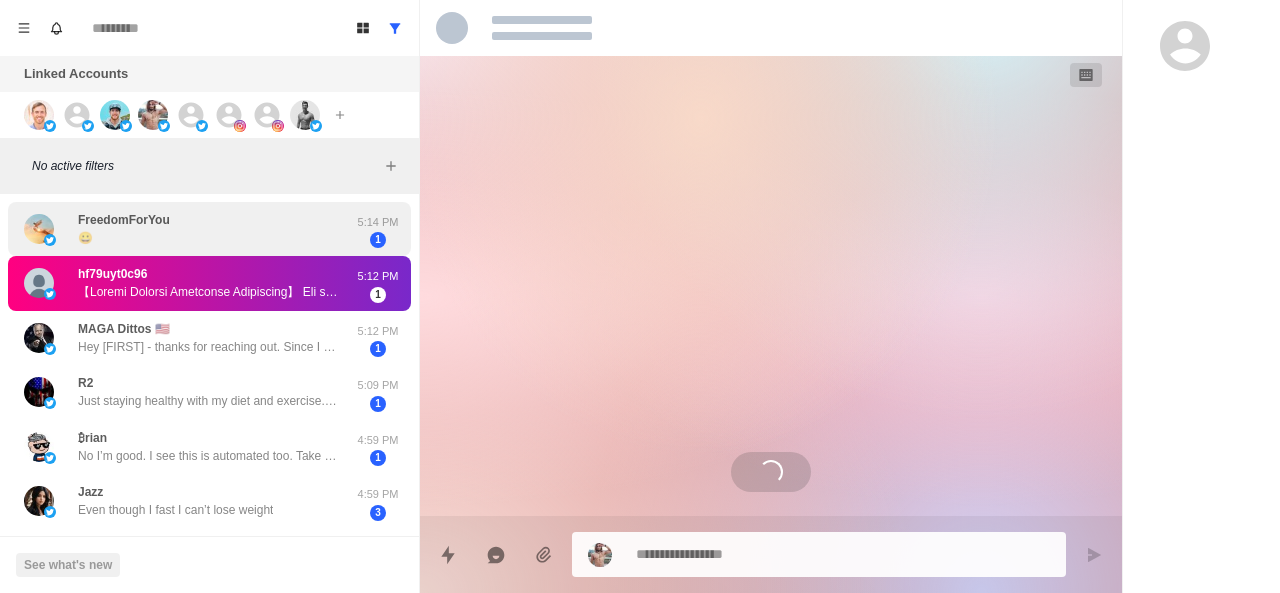 click on "FreedomForYou 😀" at bounding box center [188, 229] 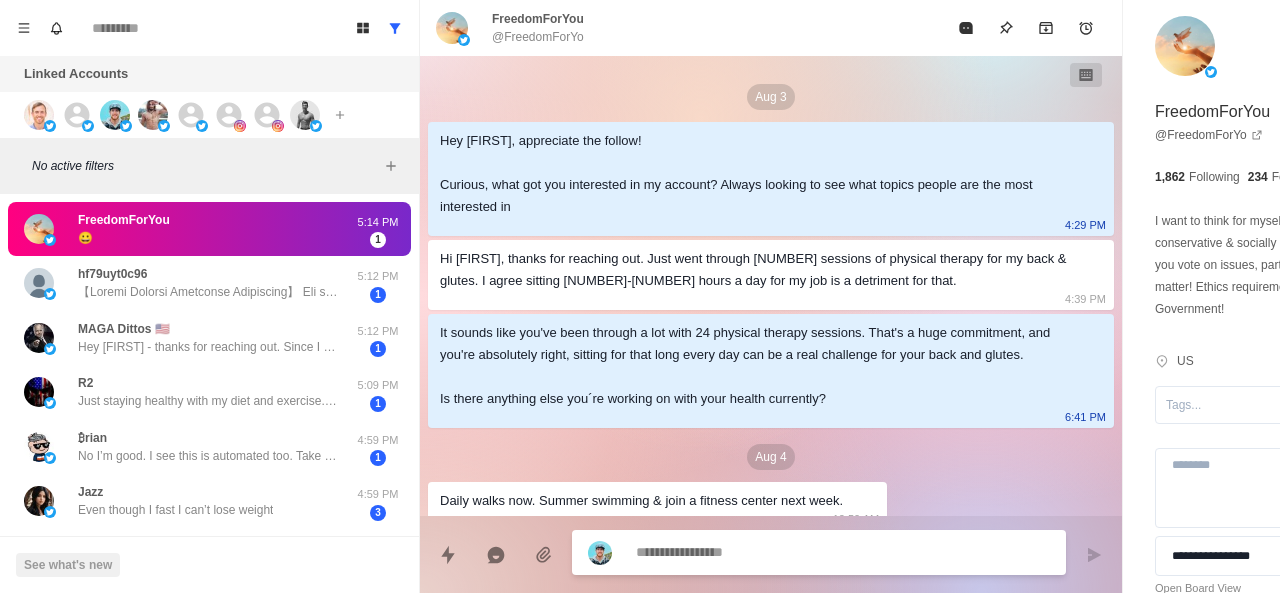 scroll, scrollTop: 144, scrollLeft: 0, axis: vertical 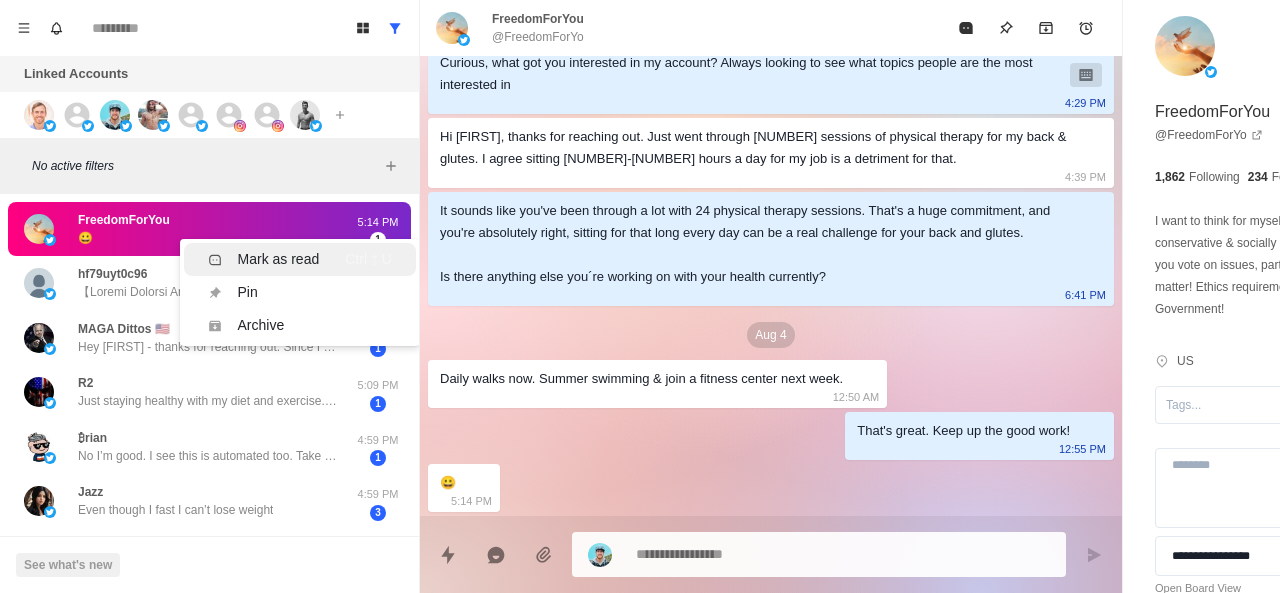 click on "Mark as read Ctrl ⇧ U" at bounding box center (300, 259) 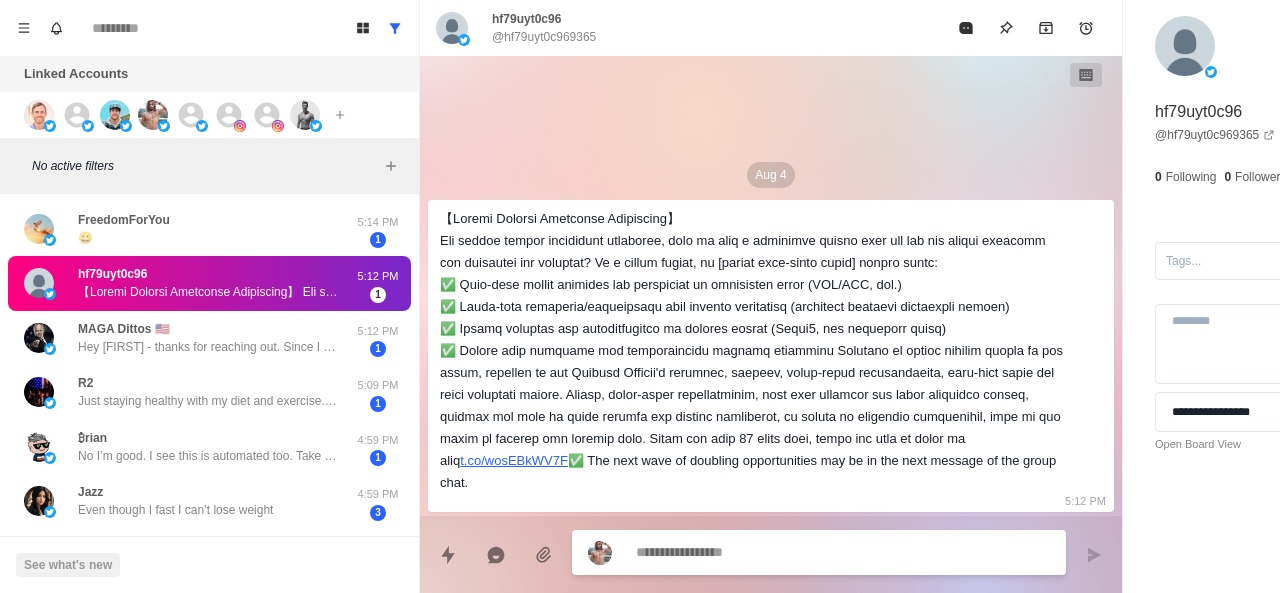scroll, scrollTop: 10, scrollLeft: 0, axis: vertical 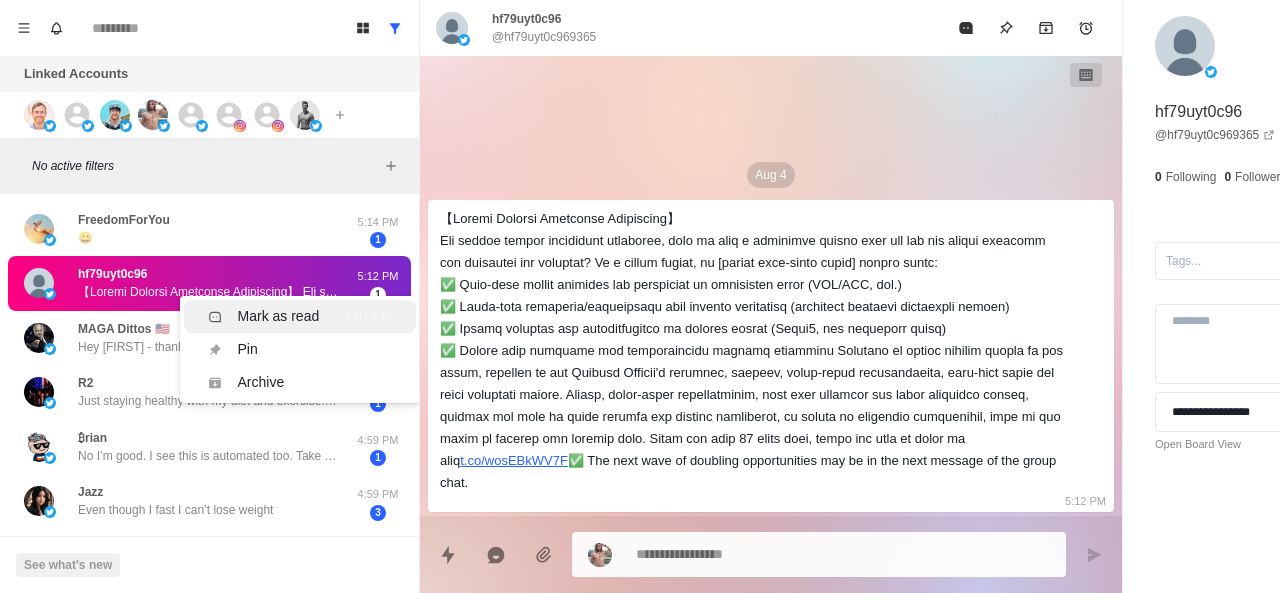 click on "Mark as read Ctrl ⇧ U" at bounding box center [300, 316] 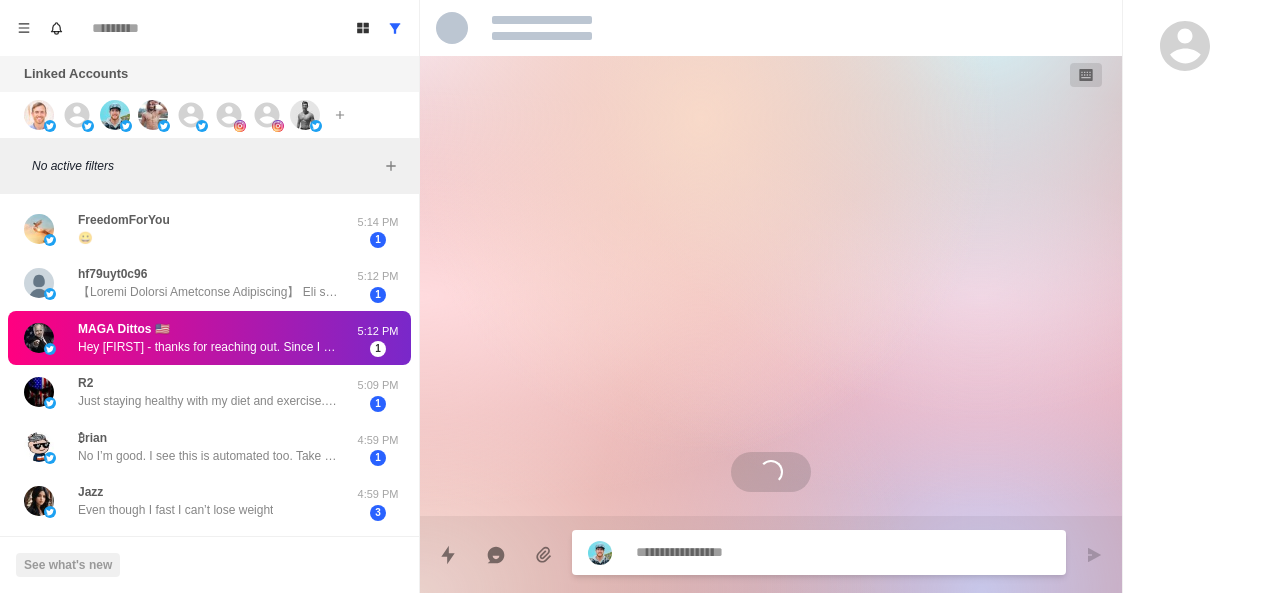scroll, scrollTop: 0, scrollLeft: 0, axis: both 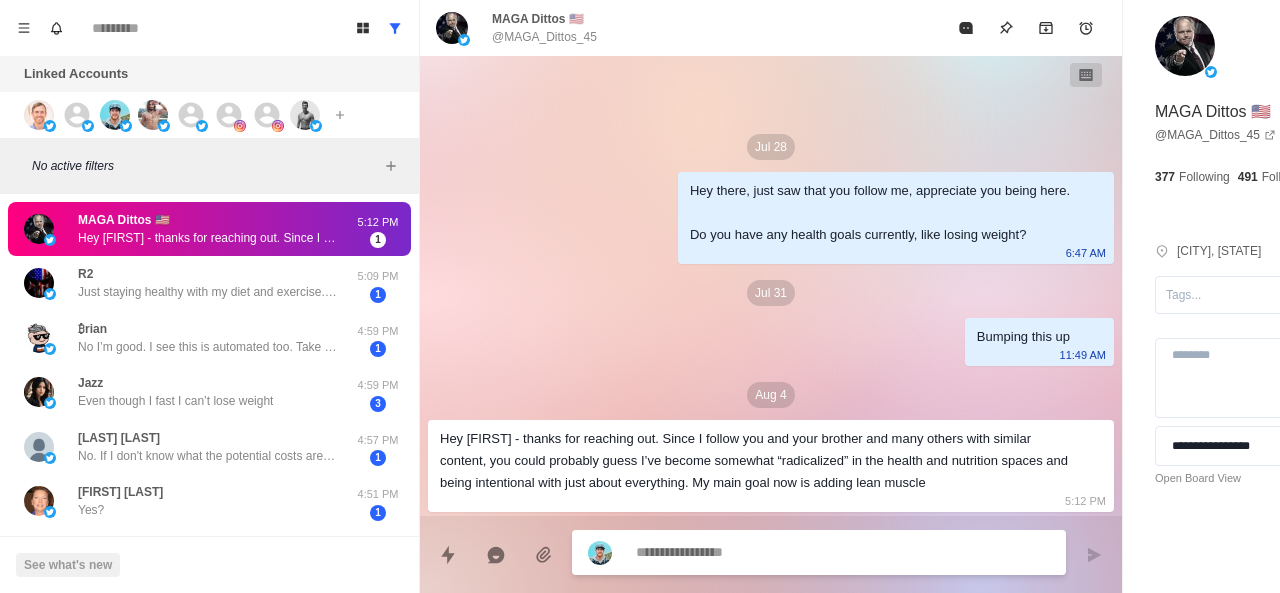 click on "Hey Brett - thanks for reaching out. Since I follow you and your brother and many others with similar content, you could probably guess I’ve become somewhat “radicalized” in the health and nutrition spaces and being intentional with just about everything. My main goal now is adding lean muscle" at bounding box center [755, 461] 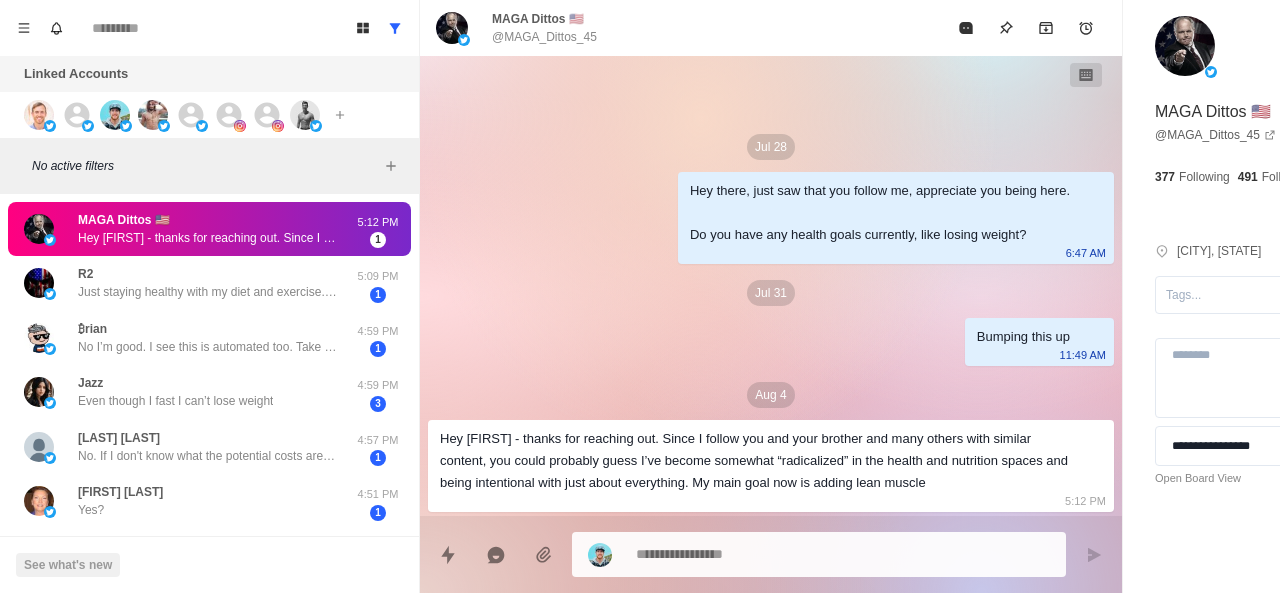 click on "Hey Brett - thanks for reaching out. Since I follow you and your brother and many others with similar content, you could probably guess I’ve become somewhat “radicalized” in the health and nutrition spaces and being intentional with just about everything. My main goal now is adding lean muscle" at bounding box center [755, 461] 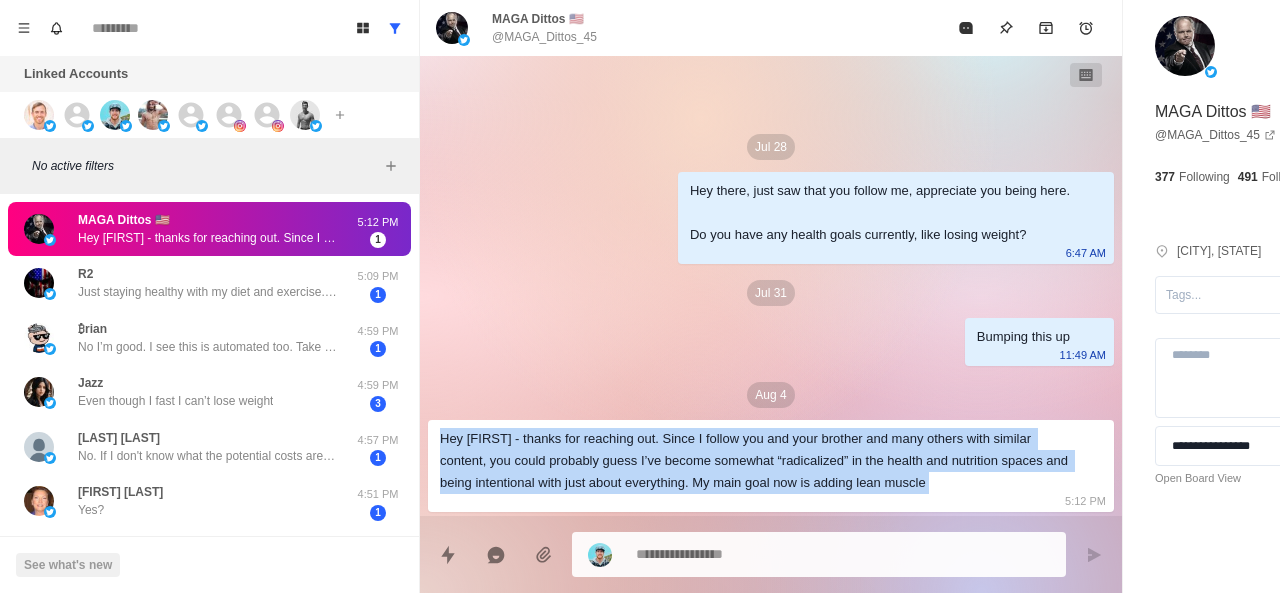 click on "Hey Brett - thanks for reaching out. Since I follow you and your brother and many others with similar content, you could probably guess I’ve become somewhat “radicalized” in the health and nutrition spaces and being intentional with just about everything. My main goal now is adding lean muscle" at bounding box center [755, 461] 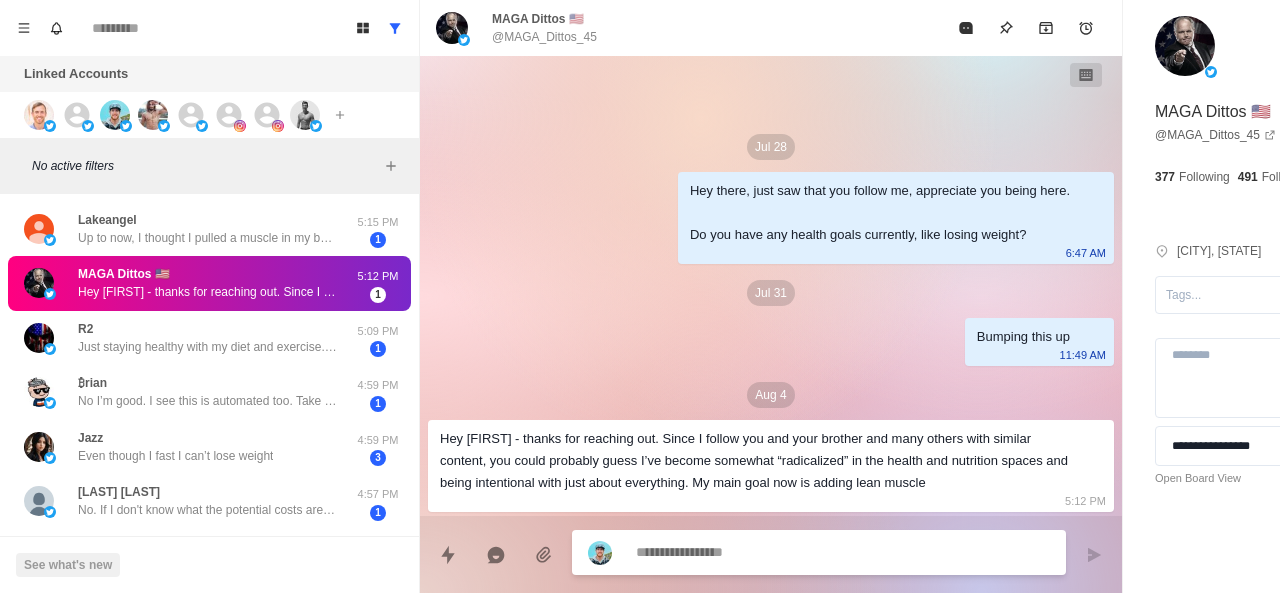 click at bounding box center (785, 552) 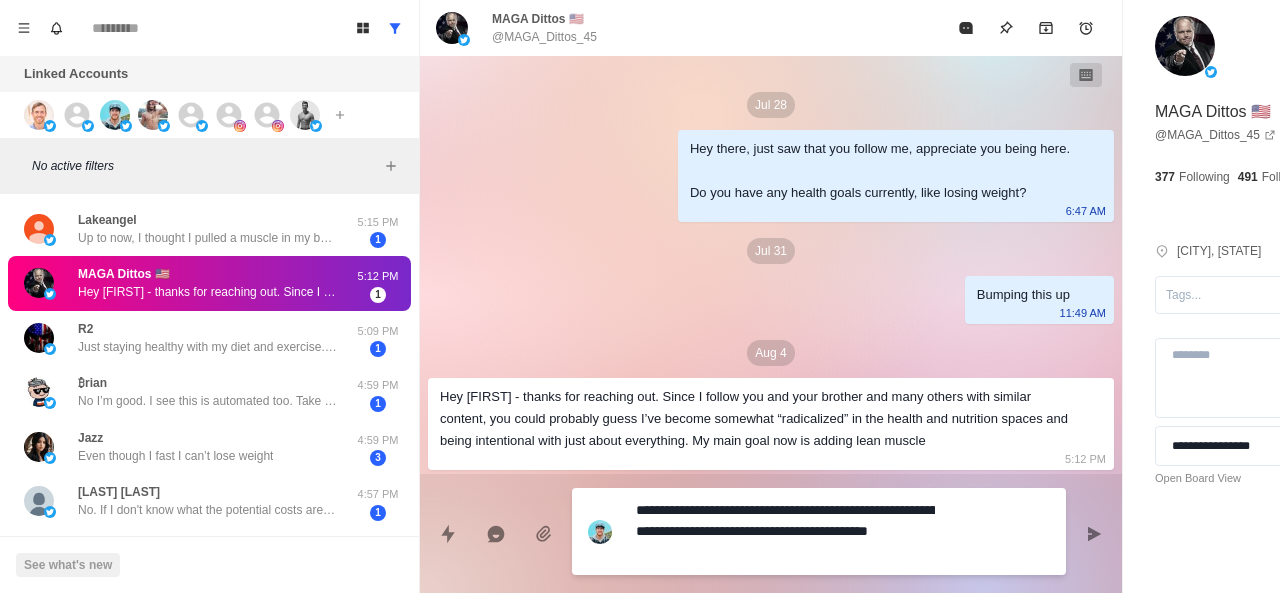 click on "**********" at bounding box center (785, 531) 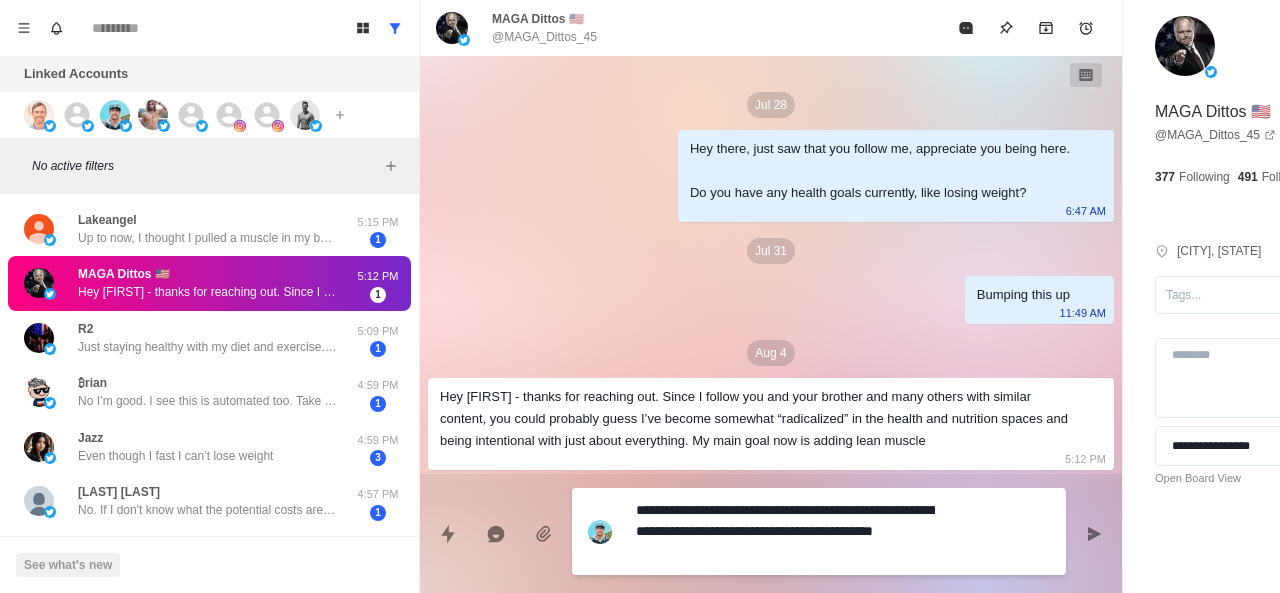 click on "**********" at bounding box center (785, 531) 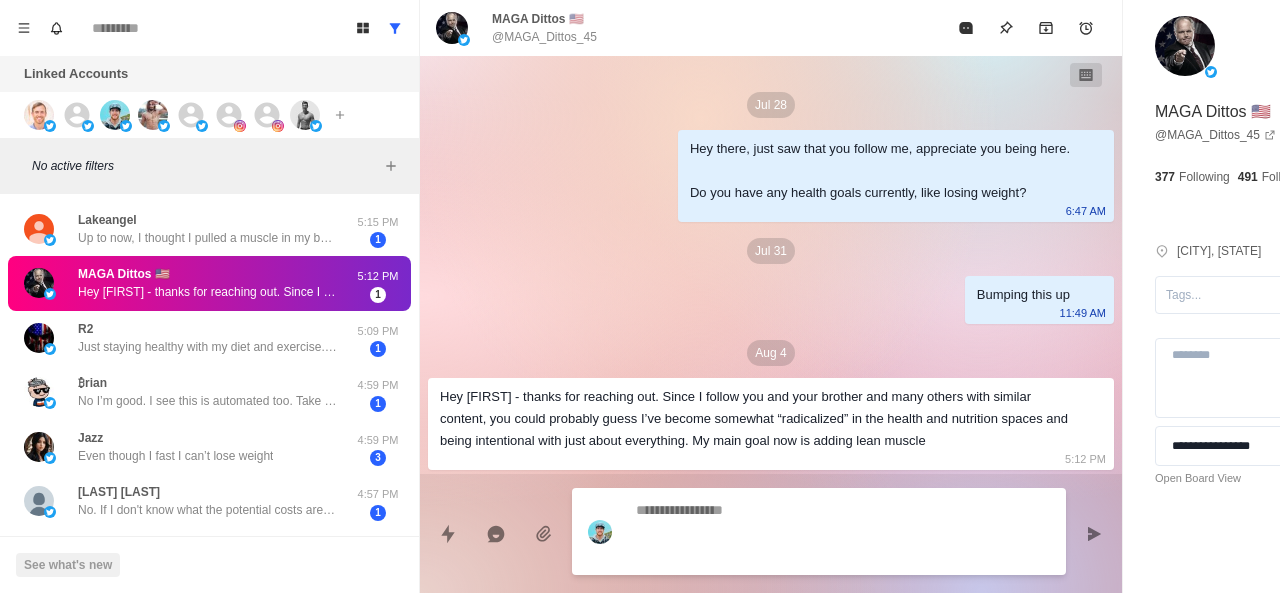 scroll, scrollTop: 46, scrollLeft: 0, axis: vertical 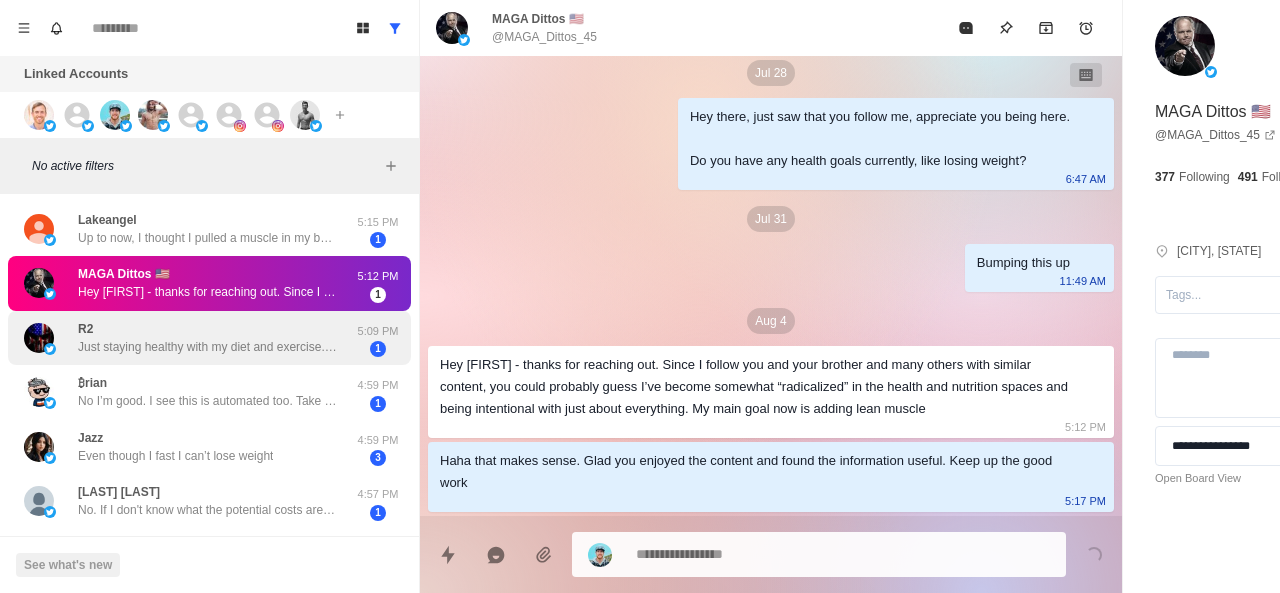 click on "R2 Just staying healthy with my diet and exercise. Monitoring my BP as that can get out of control if I don’t pay attention to it. But with regular exercise and a healthy lifestyle I have made progress. Continually checking in with my doctor as needed." at bounding box center (208, 338) 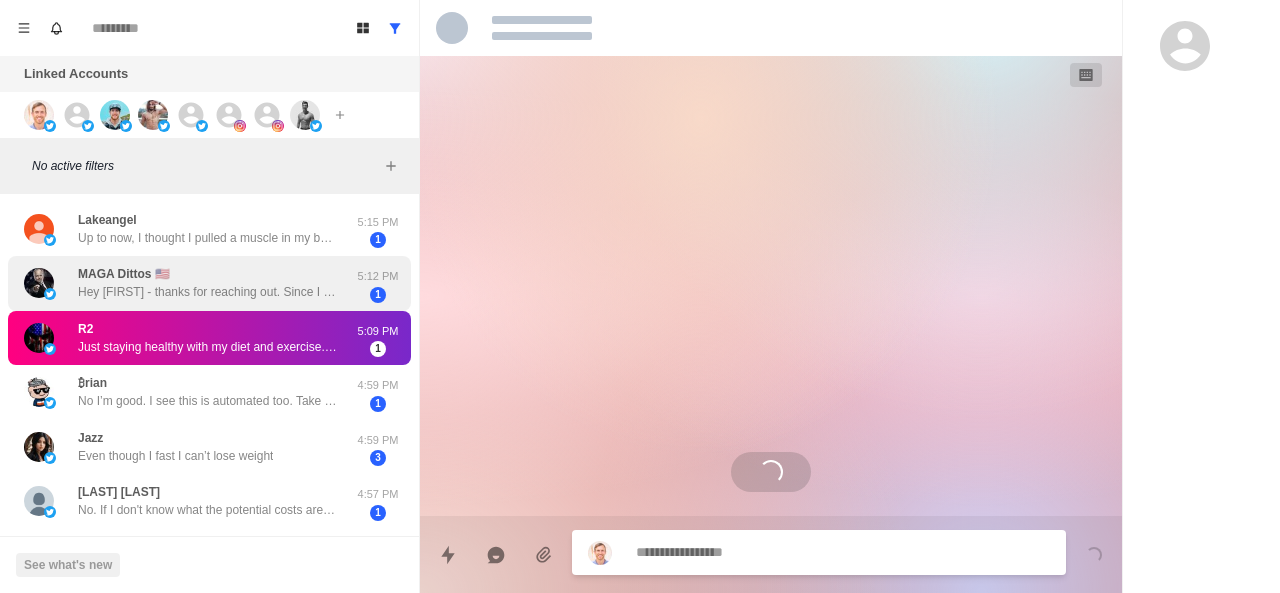 scroll, scrollTop: 0, scrollLeft: 0, axis: both 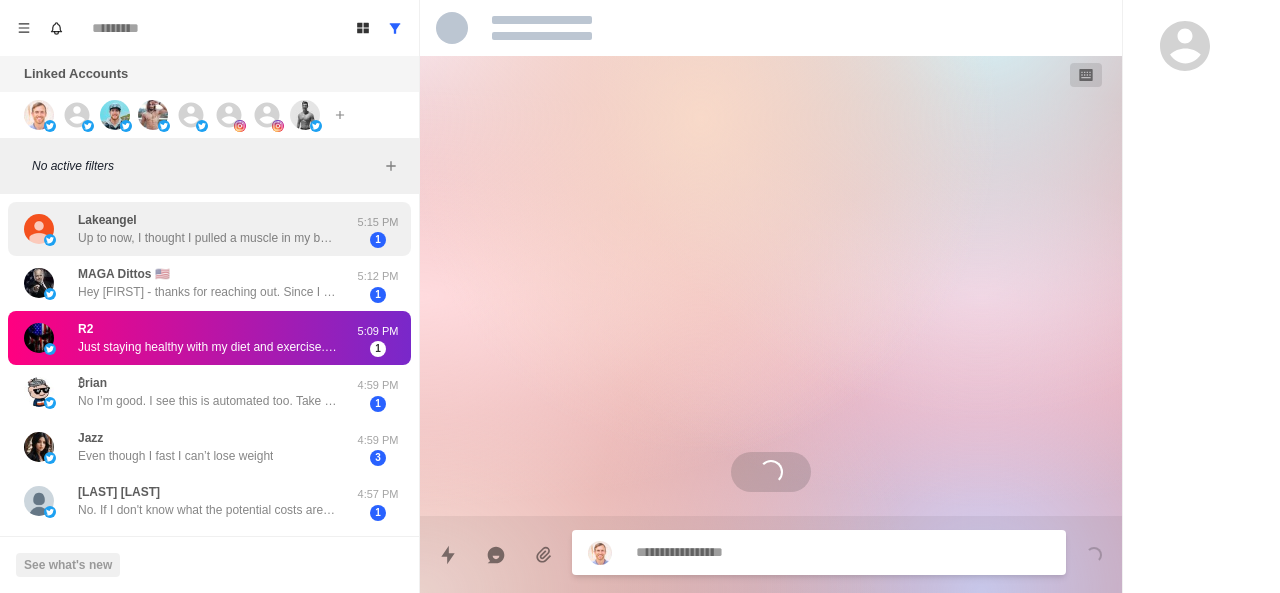 click on "Lakeangel Up to now, I thought I pulled a muscle in my back , right side hip area . It was really painful then pierced down my leg to my knee and down the front of my leg. It happened mid June. It hurt like heck to walk and put pressure on my leg. Had my GP x-Ray and no stress fracture. Gradually getting better.  Gentle yoga seemed to help. Your headline that said “sitting too much” caught my attention!  Exactly my problem. Your exercises are yoga but it pinpointed the best ones for the back. I thought maybe I have sciatica or muscle problem. It is gradually getting better so I haven’t gone further. 5:15 PM 1" at bounding box center [209, 229] 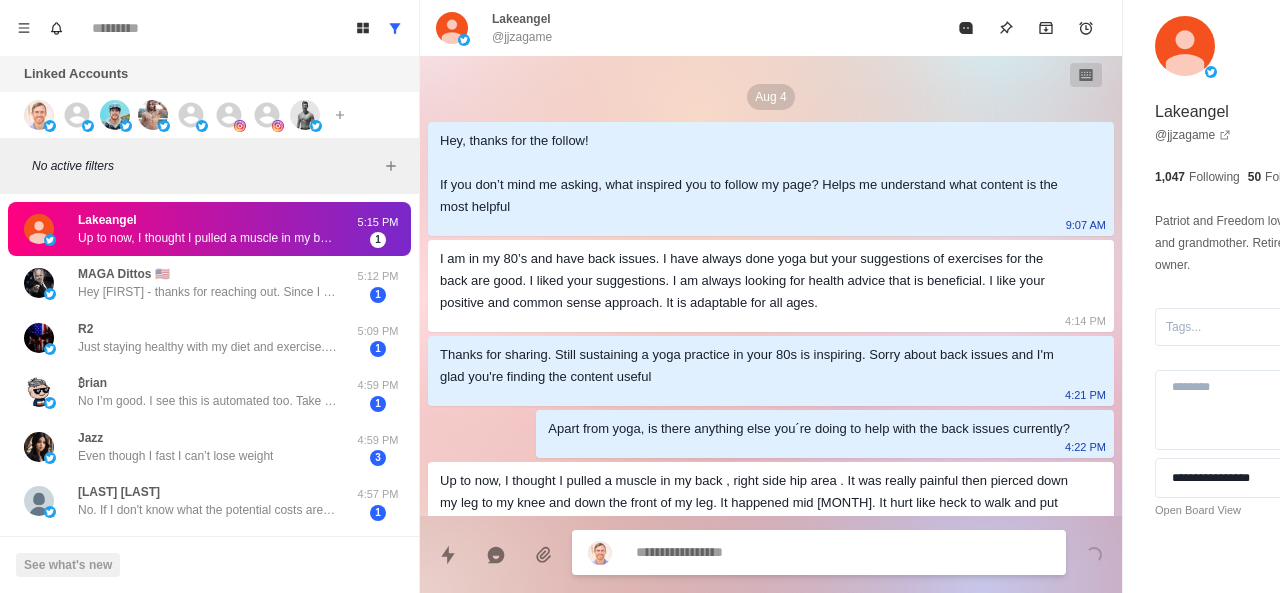 scroll, scrollTop: 174, scrollLeft: 0, axis: vertical 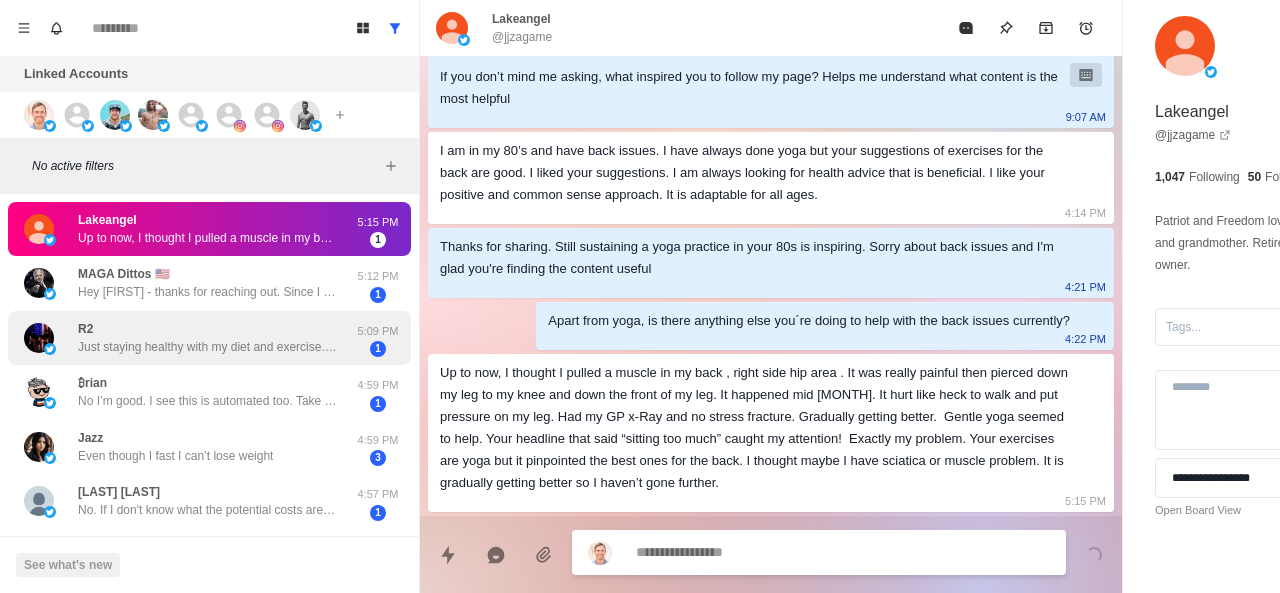 click on "R2 Just staying healthy with my diet and exercise. Monitoring my BP as that can get out of control if I don’t pay attention to it. But with regular exercise and a healthy lifestyle I have made progress. Continually checking in with my doctor as needed. 5:09 PM 1" at bounding box center [209, 338] 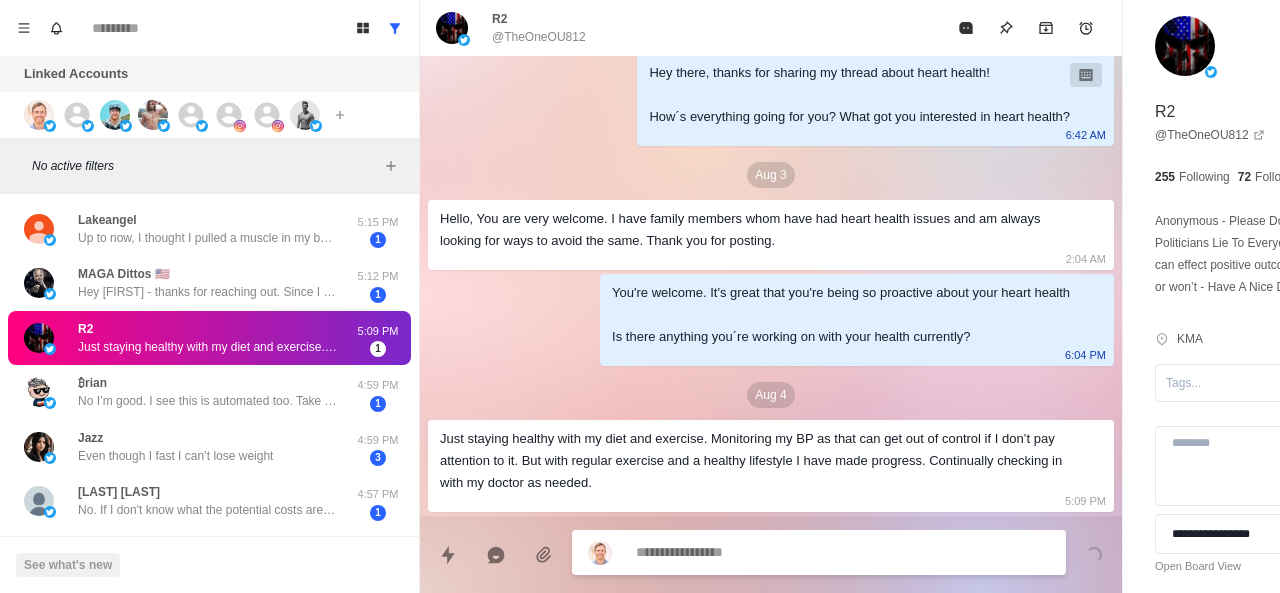 scroll, scrollTop: 68, scrollLeft: 0, axis: vertical 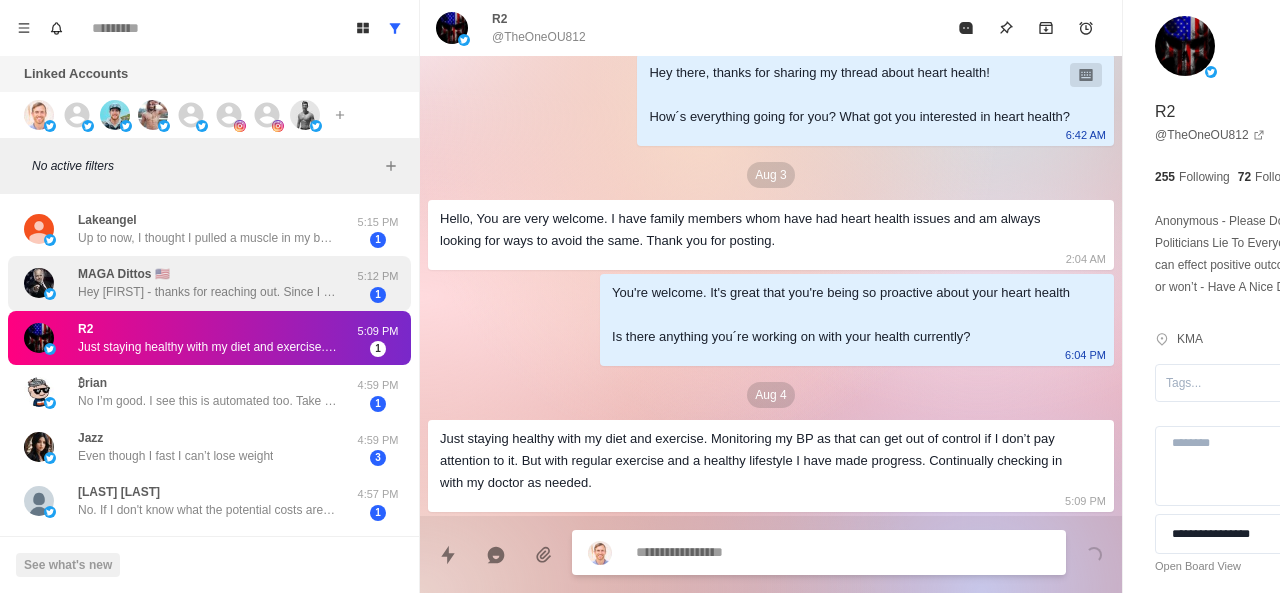 click on "Hey Brett - thanks for reaching out. Since I follow you and your brother and many others with similar content, you could probably guess I’ve become somewhat “radicalized” in the health and nutrition spaces and being intentional with just about everything. My main goal now is adding lean muscle" at bounding box center (208, 292) 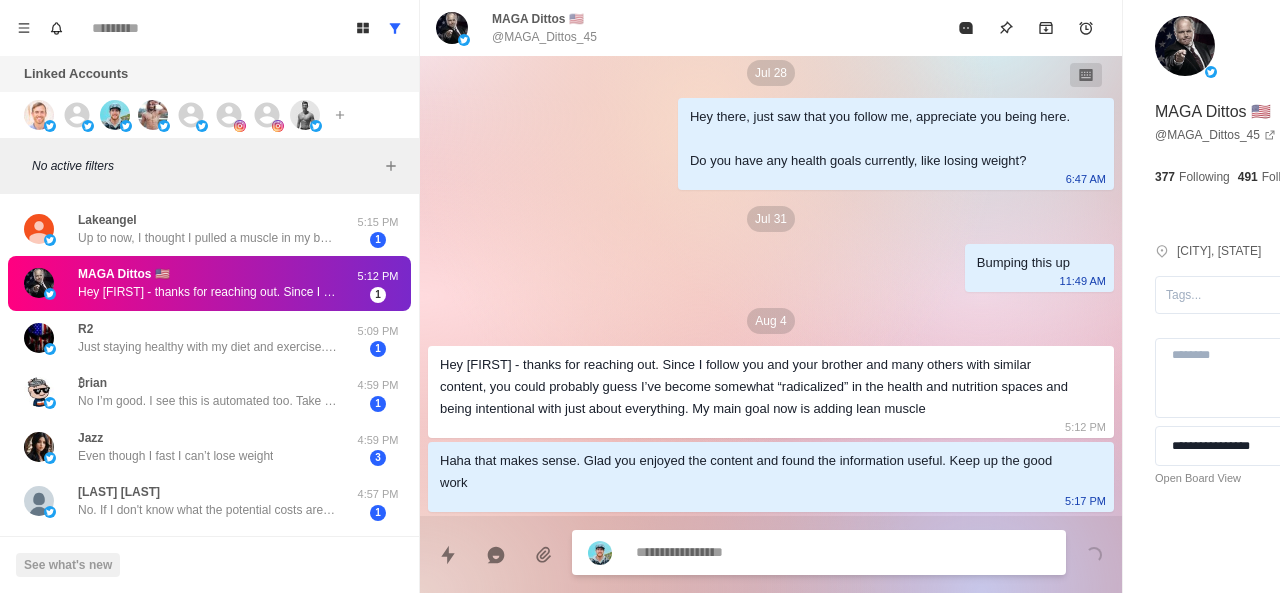 scroll, scrollTop: 46, scrollLeft: 0, axis: vertical 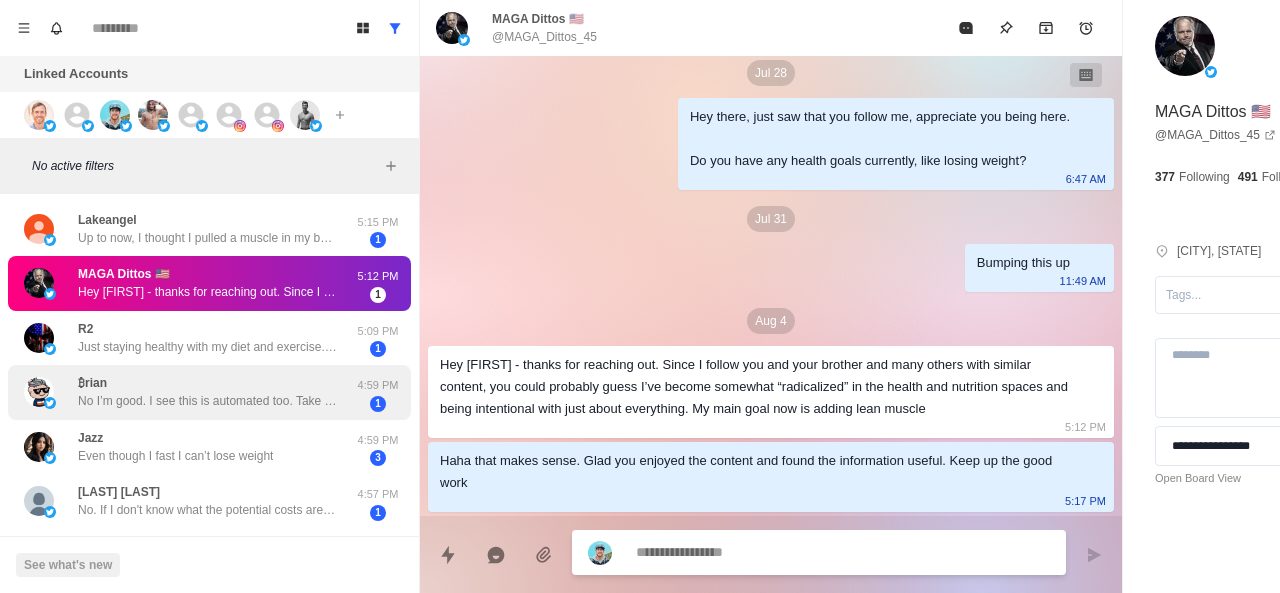 click on "₿rian No I’m good. I see this is automated too. Take care 4:59 PM 1" at bounding box center [209, 392] 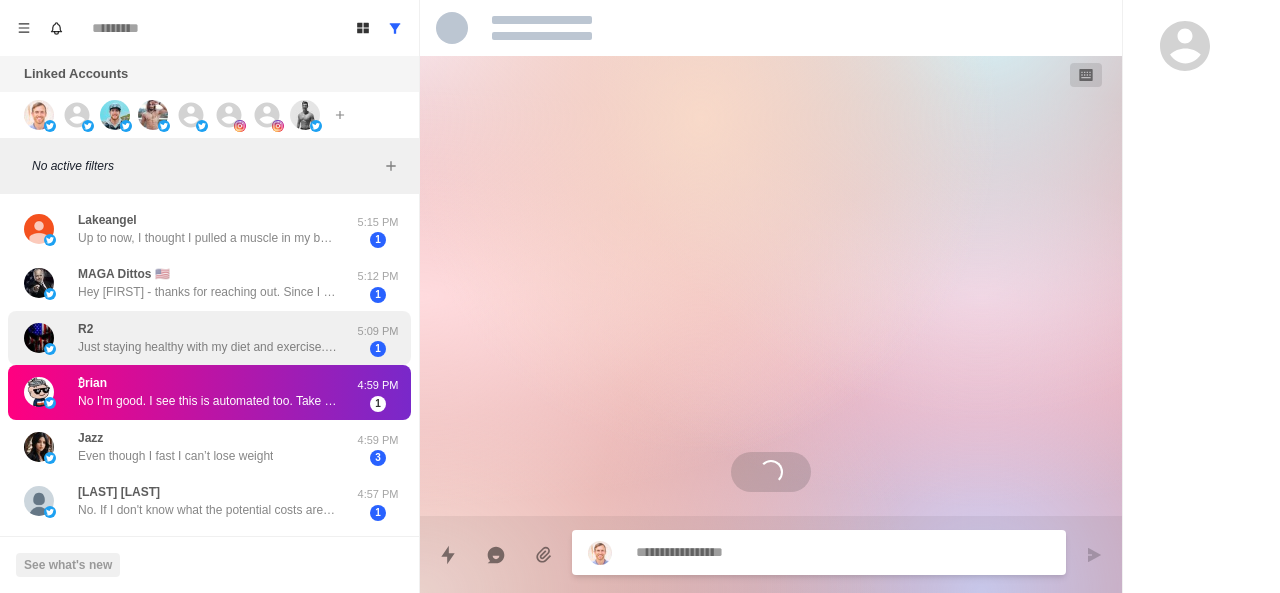 scroll, scrollTop: 0, scrollLeft: 0, axis: both 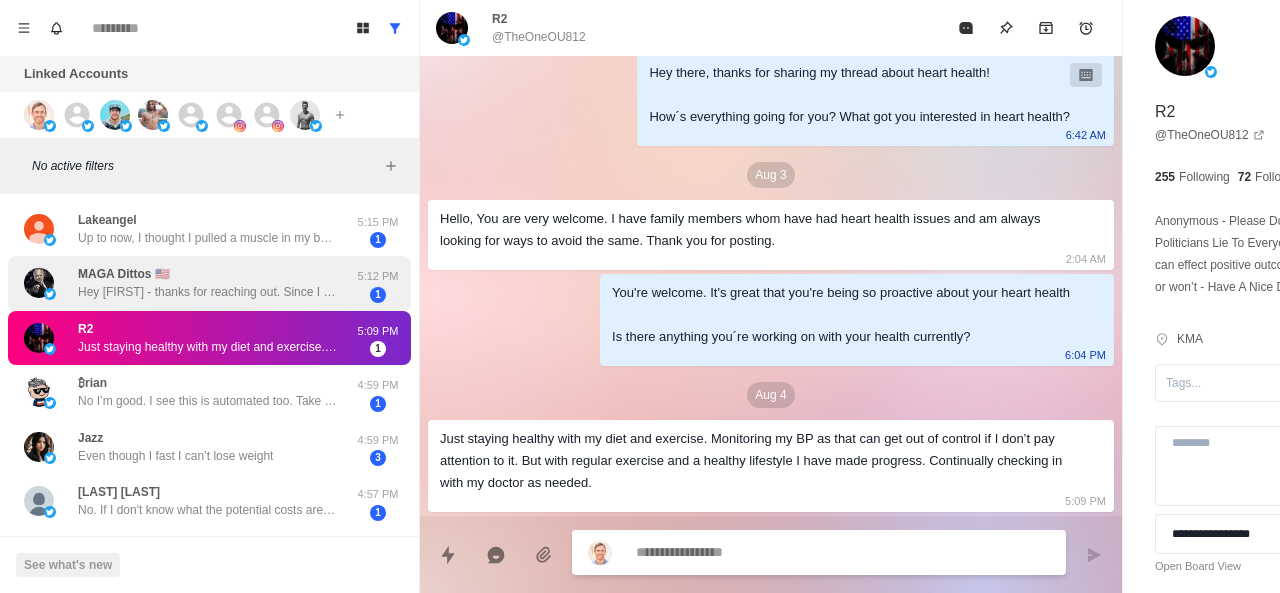 click on "MAGA Dittos 🇺🇸 Hey Brett - thanks for reaching out. Since I follow you and your brother and many others with similar content, you could probably guess I’ve become somewhat “radicalized” in the health and nutrition spaces and being intentional with just about everything. My main goal now is adding lean muscle" at bounding box center [208, 283] 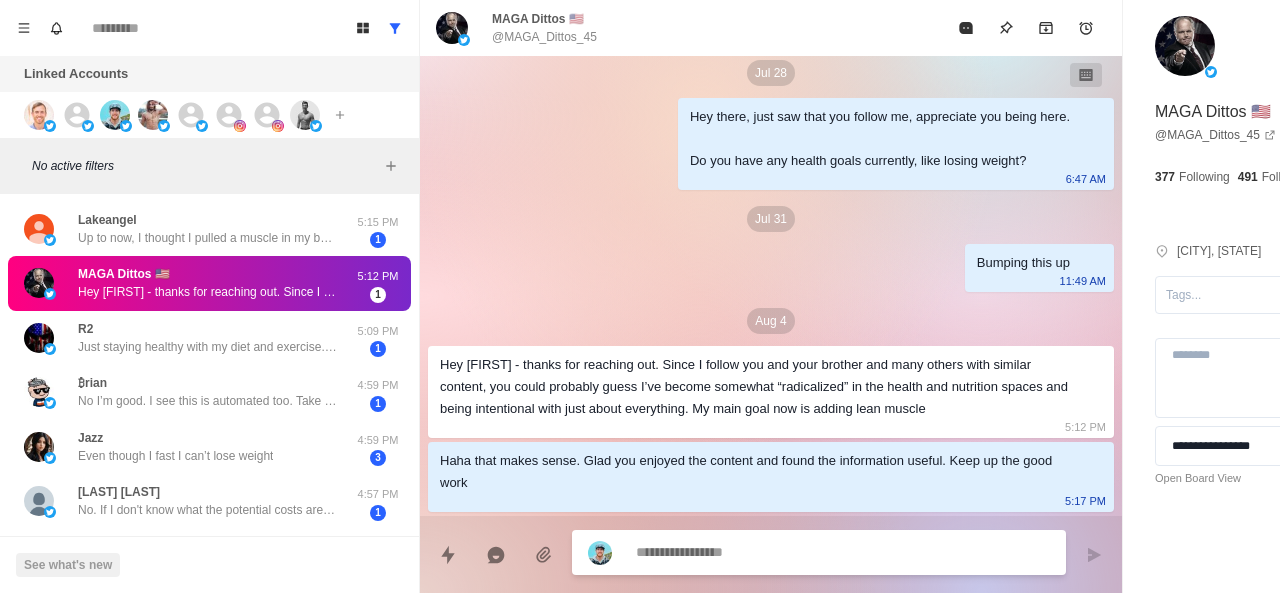 scroll, scrollTop: 46, scrollLeft: 0, axis: vertical 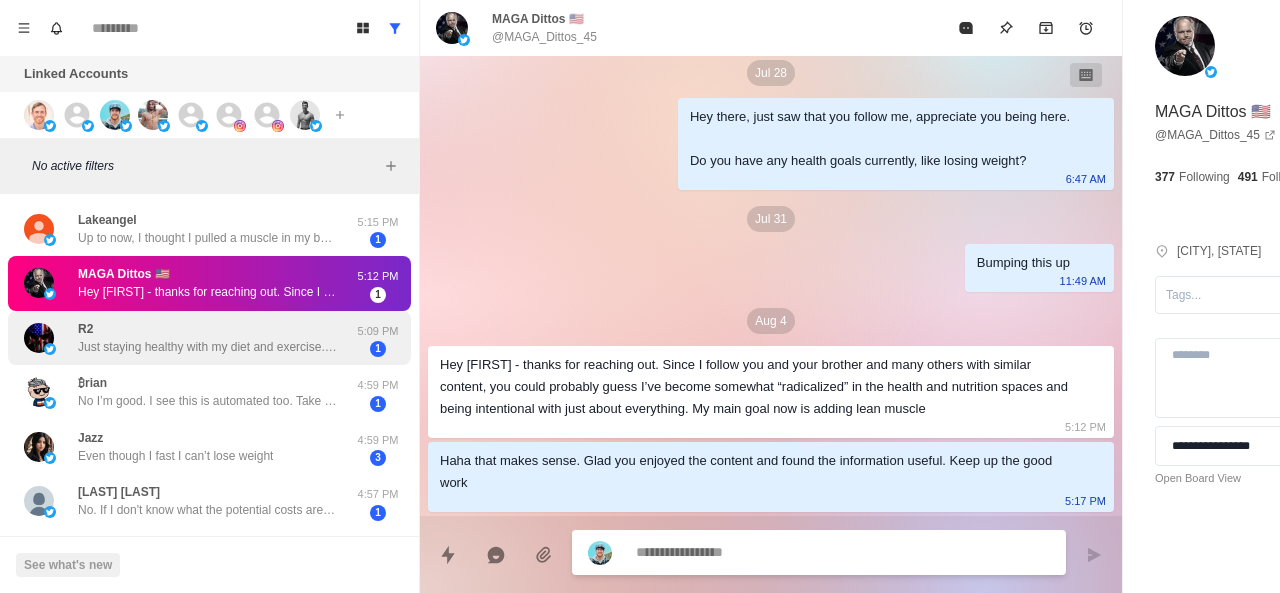 click on "R2 Just staying healthy with my diet and exercise. Monitoring my BP as that can get out of control if I don’t pay attention to it. But with regular exercise and a healthy lifestyle I have made progress. Continually checking in with my doctor as needed." at bounding box center [208, 338] 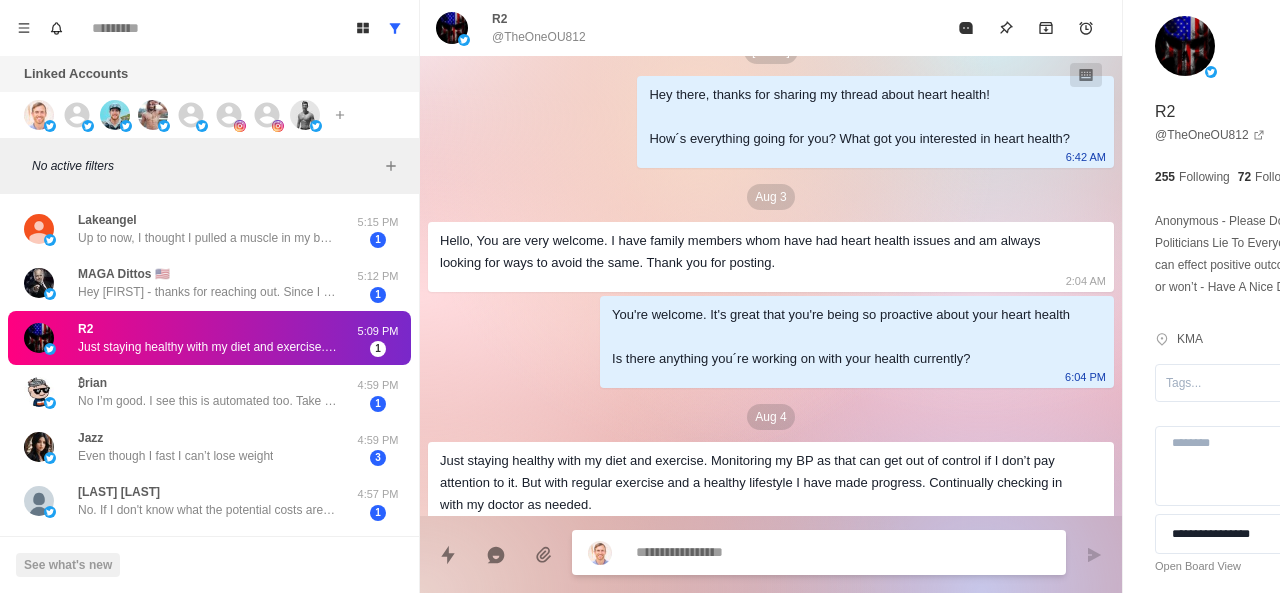 scroll, scrollTop: 68, scrollLeft: 0, axis: vertical 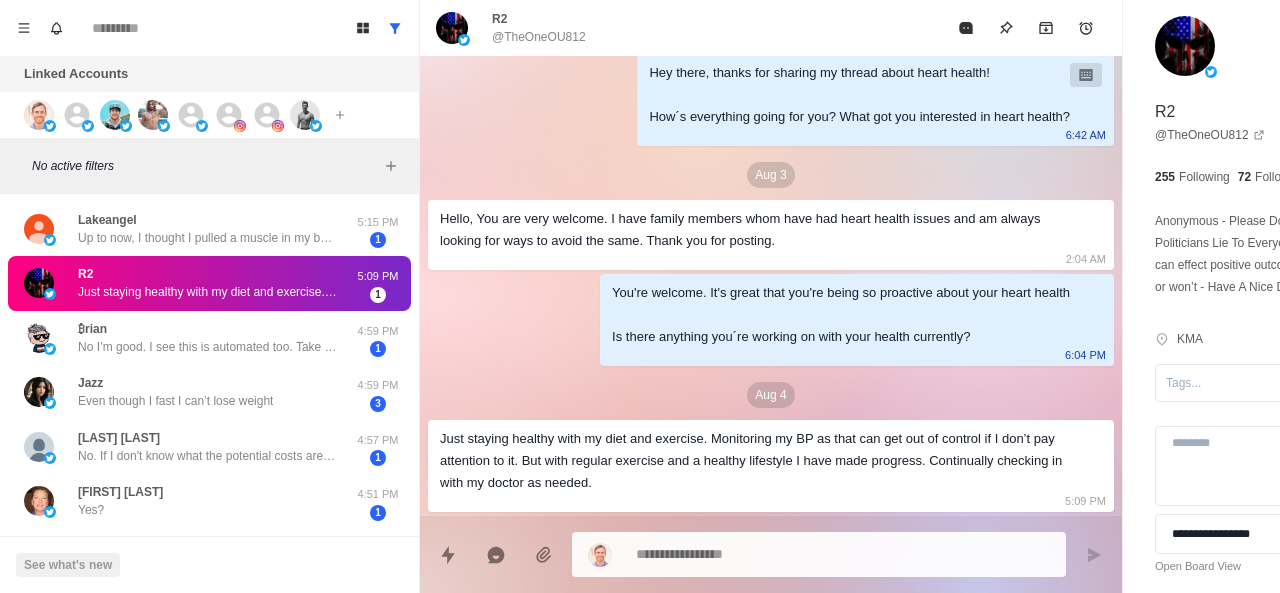 click on "Just staying healthy with my diet and exercise. Monitoring my BP as that can get out of control if I don’t pay attention to it. But with regular exercise and a healthy lifestyle I have made progress. Continually checking in with my doctor as needed." at bounding box center [208, 292] 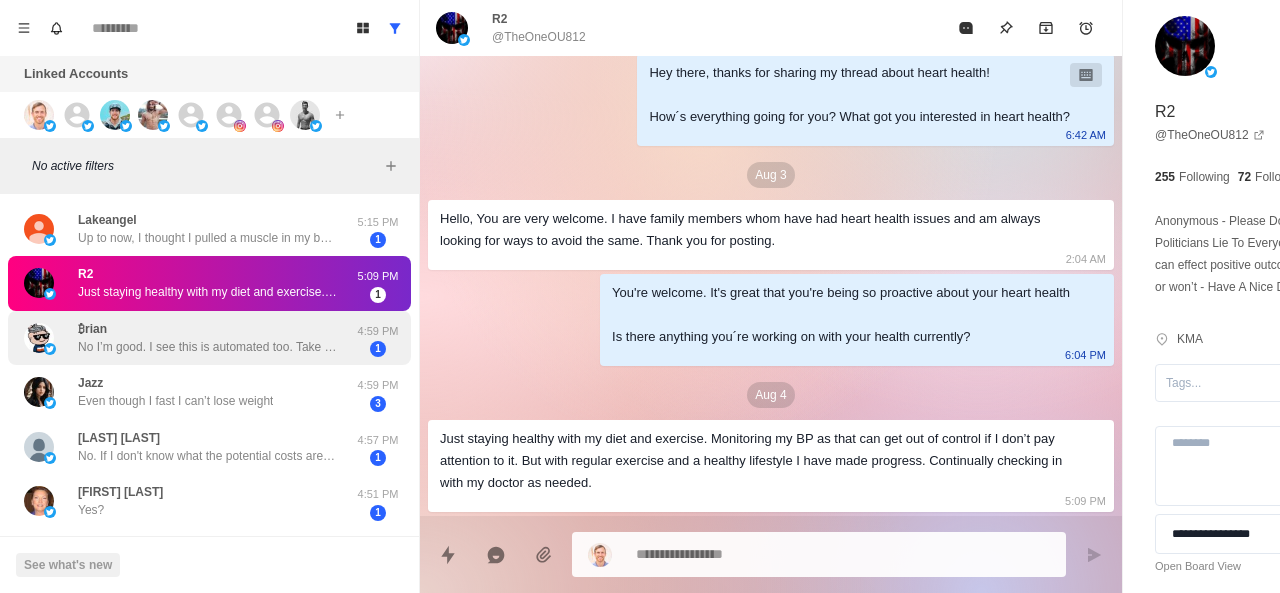 click on "₿rian No I’m good. I see this is automated too. Take care 4:59 PM 1" at bounding box center (209, 338) 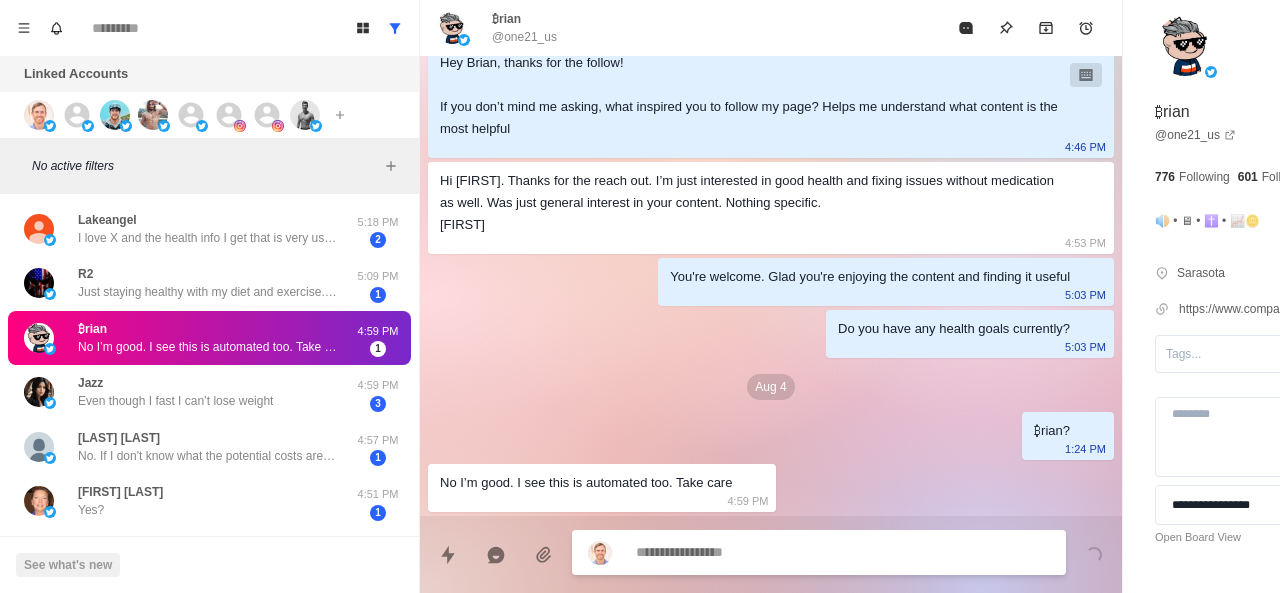 scroll, scrollTop: 130, scrollLeft: 0, axis: vertical 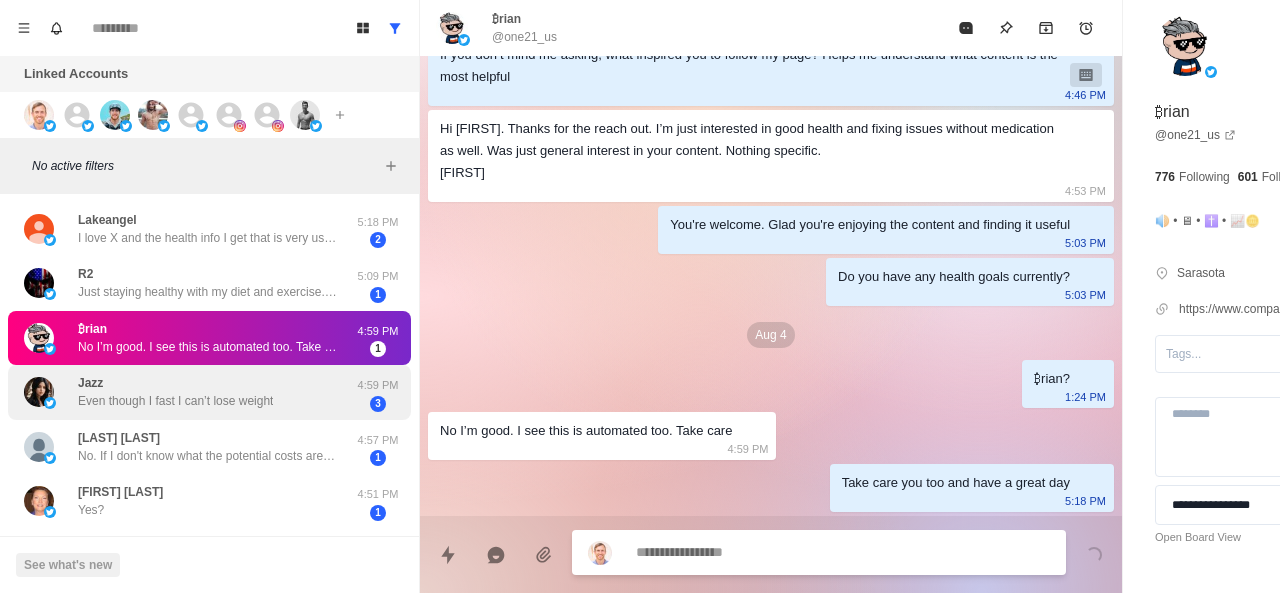 click on "Jazz Even though I fast I can’t lose weight" at bounding box center (175, 392) 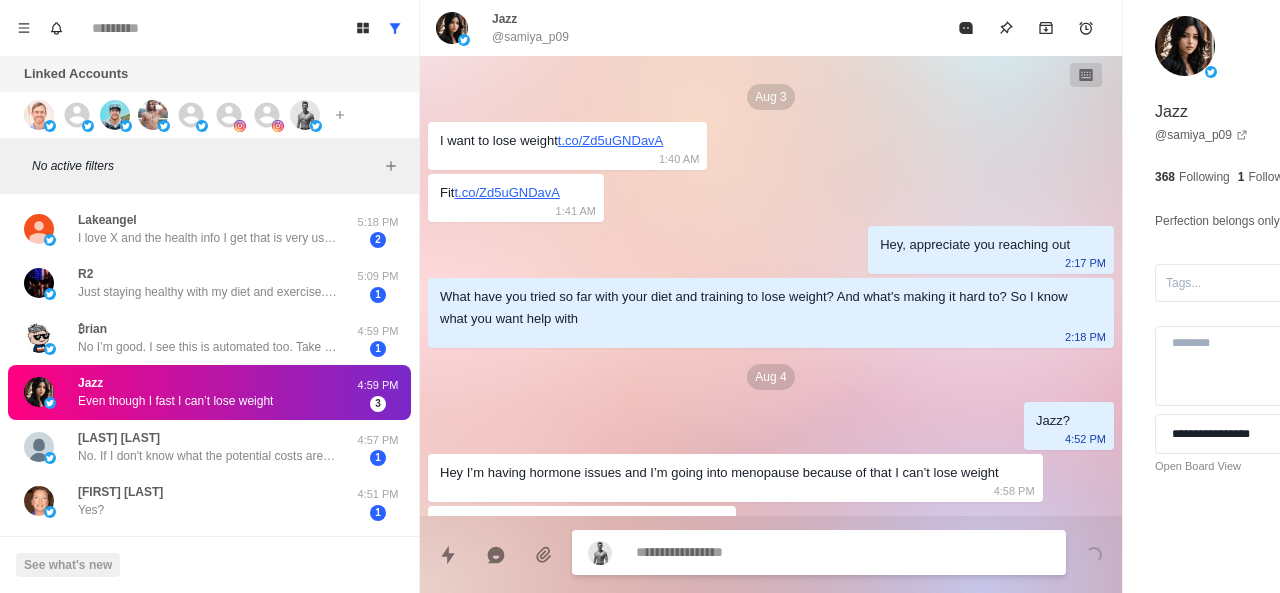 scroll, scrollTop: 116, scrollLeft: 0, axis: vertical 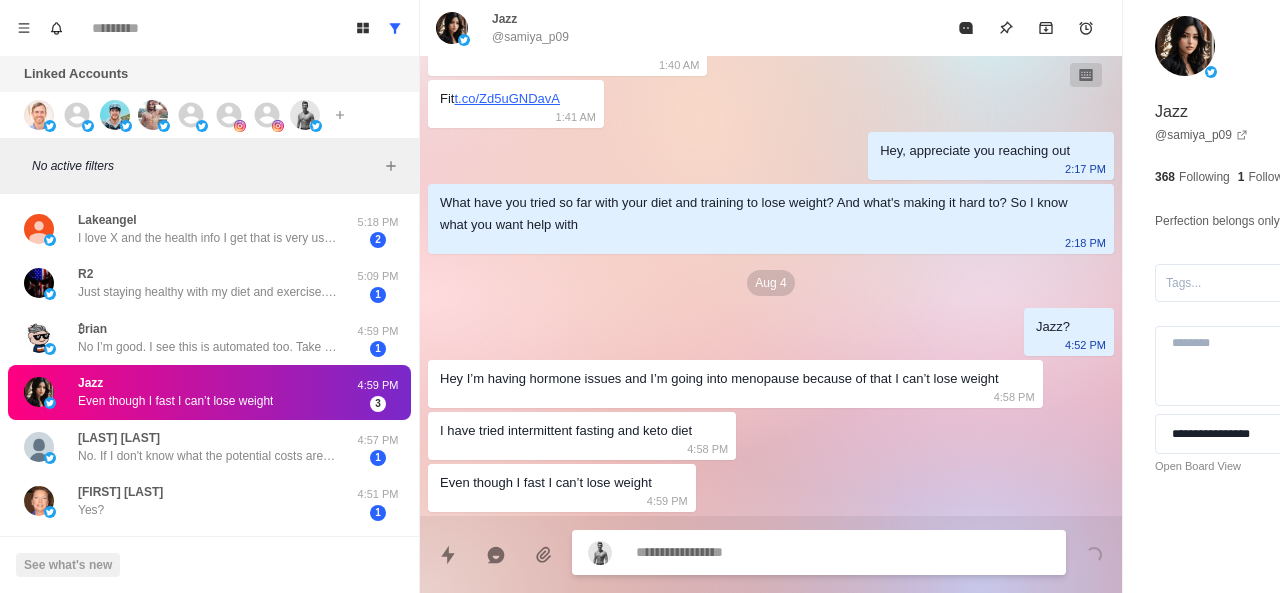 click at bounding box center (785, 552) 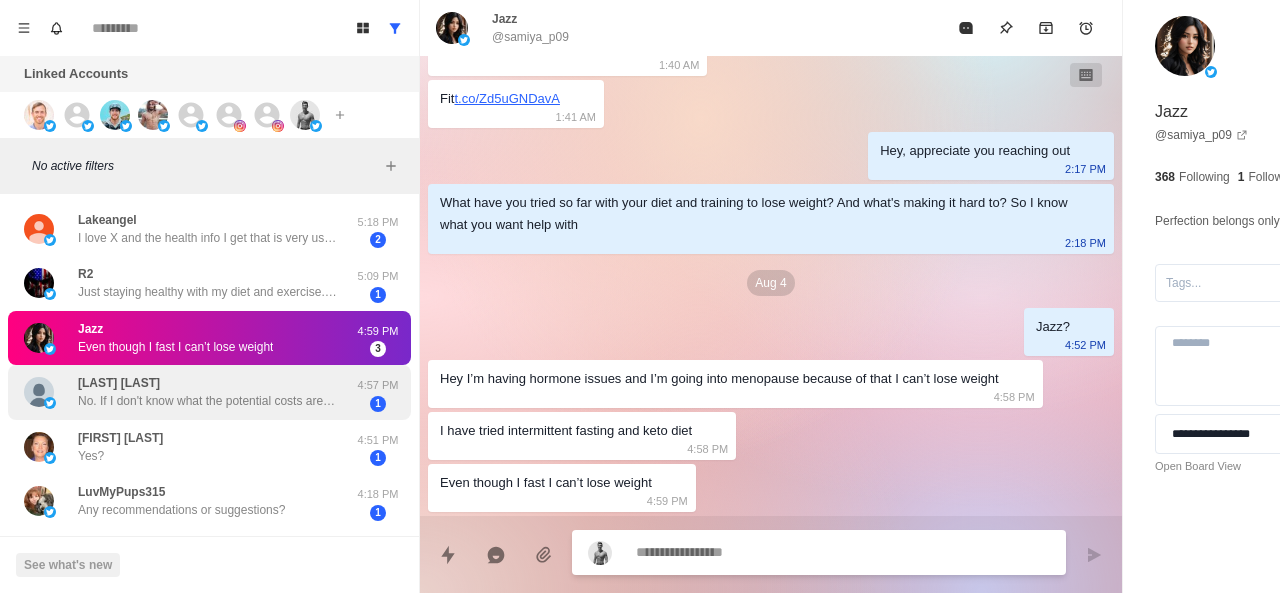 click on "Davidson Scott No.   If I don't know what the potential costs are I don't have time to mess with it. 4:57 PM 1" at bounding box center [209, 392] 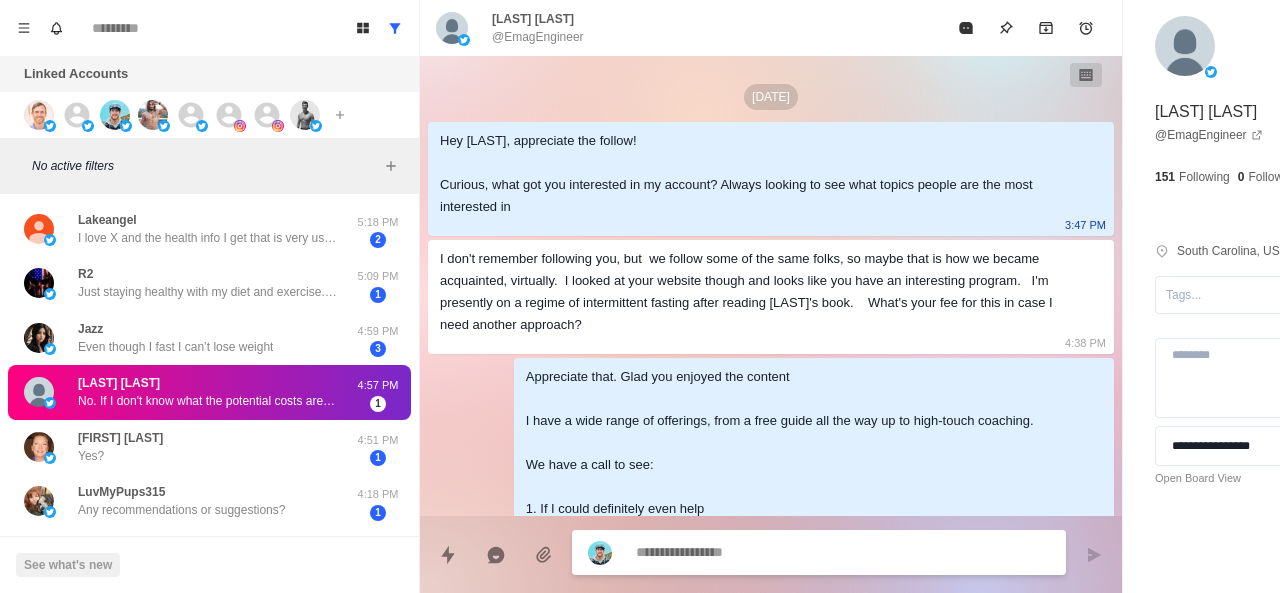scroll, scrollTop: 436, scrollLeft: 0, axis: vertical 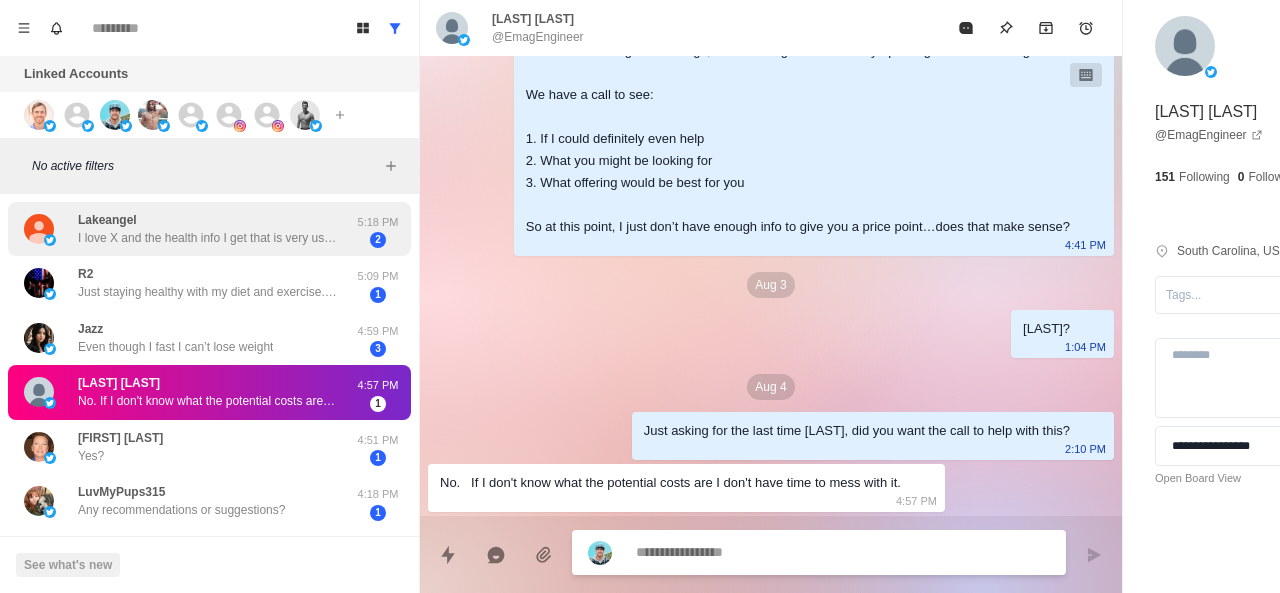 click on "I love X and the health info I get that is very useful on posts such as yours." at bounding box center (208, 238) 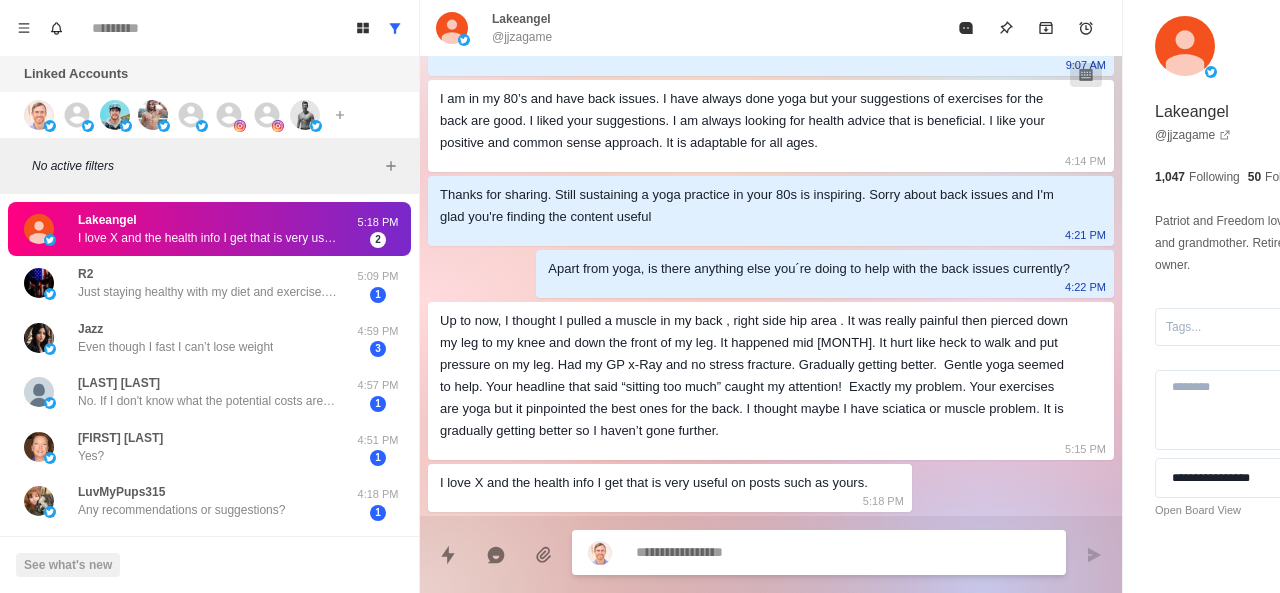 scroll, scrollTop: 226, scrollLeft: 0, axis: vertical 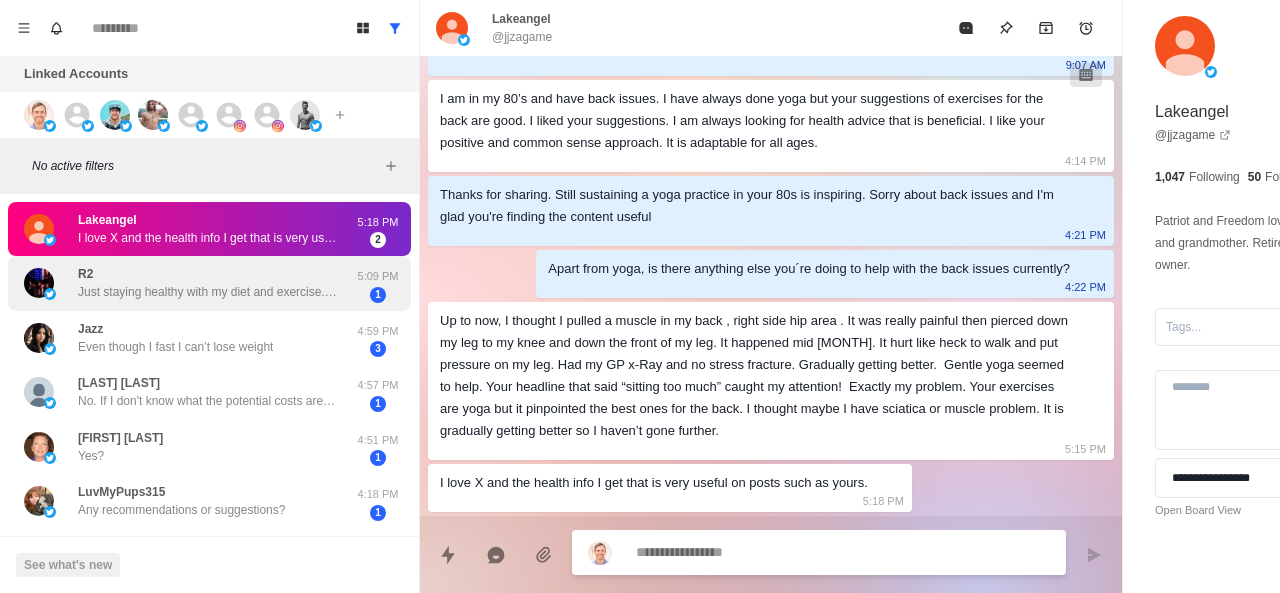 click on "Just staying healthy with my diet and exercise. Monitoring my BP as that can get out of control if I don’t pay attention to it. But with regular exercise and a healthy lifestyle I have made progress. Continually checking in with my doctor as needed." at bounding box center (208, 292) 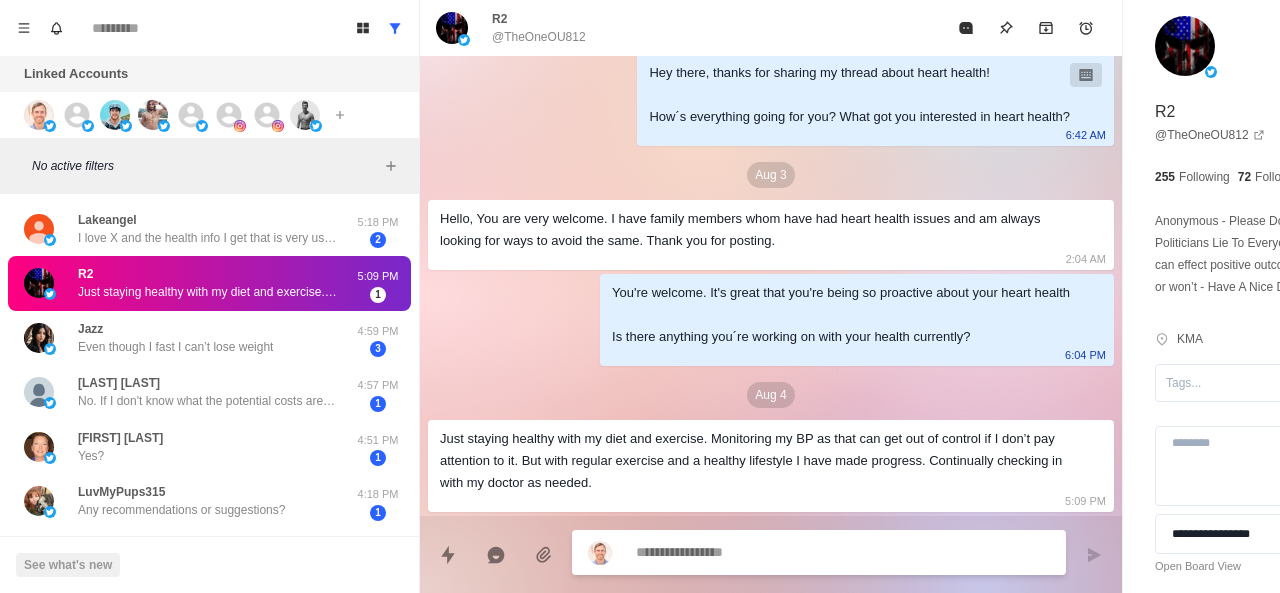 scroll, scrollTop: 68, scrollLeft: 0, axis: vertical 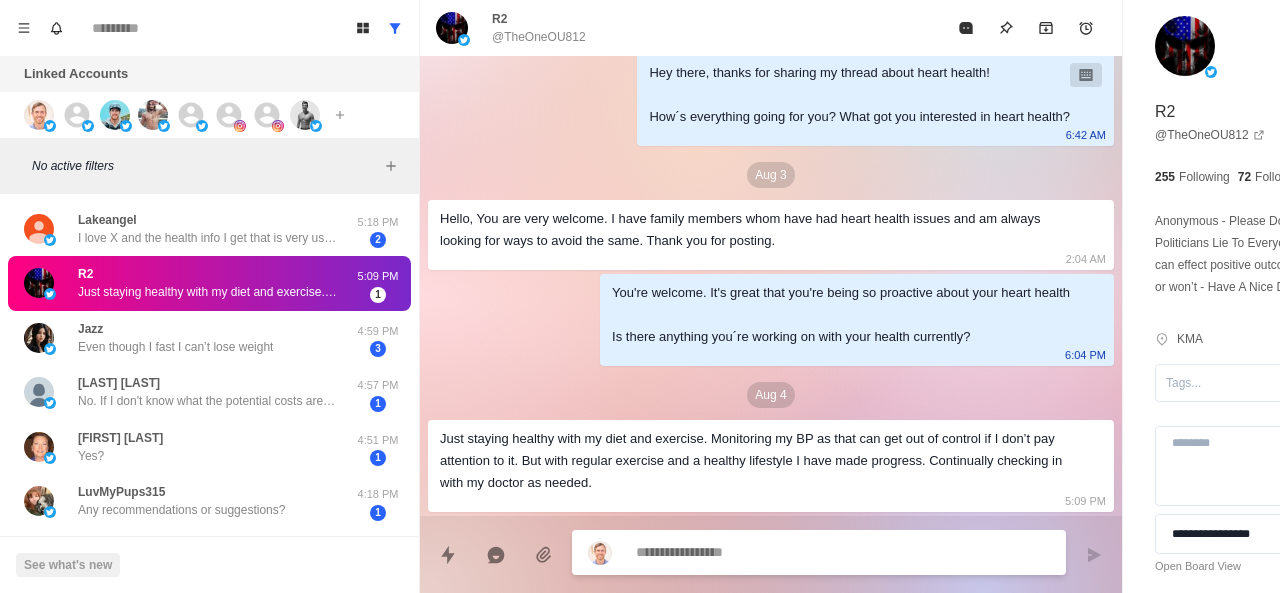 click on "Just staying healthy with my diet and exercise. Monitoring my BP as that can get out of control if I don’t pay attention to it. But with regular exercise and a healthy lifestyle I have made progress. Continually checking in with my doctor as needed." at bounding box center [755, 461] 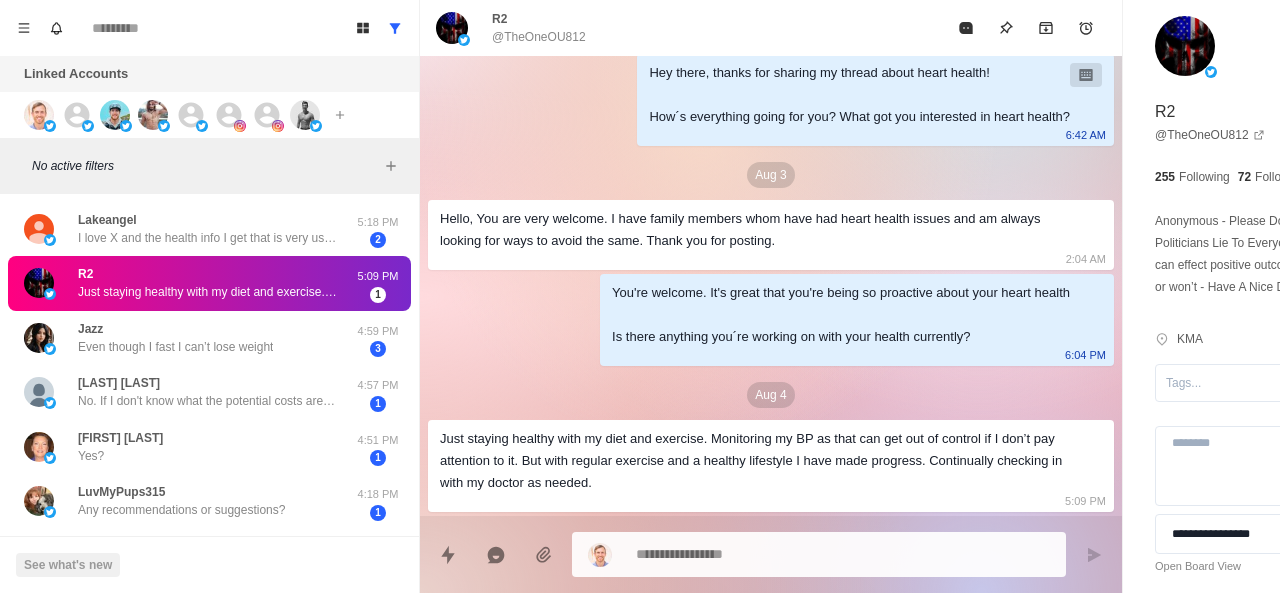 click on "Just staying healthy with my diet and exercise. Monitoring my BP as that can get out of control if I don’t pay attention to it. But with regular exercise and a healthy lifestyle I have made progress. Continually checking in with my doctor as needed." at bounding box center [755, 461] 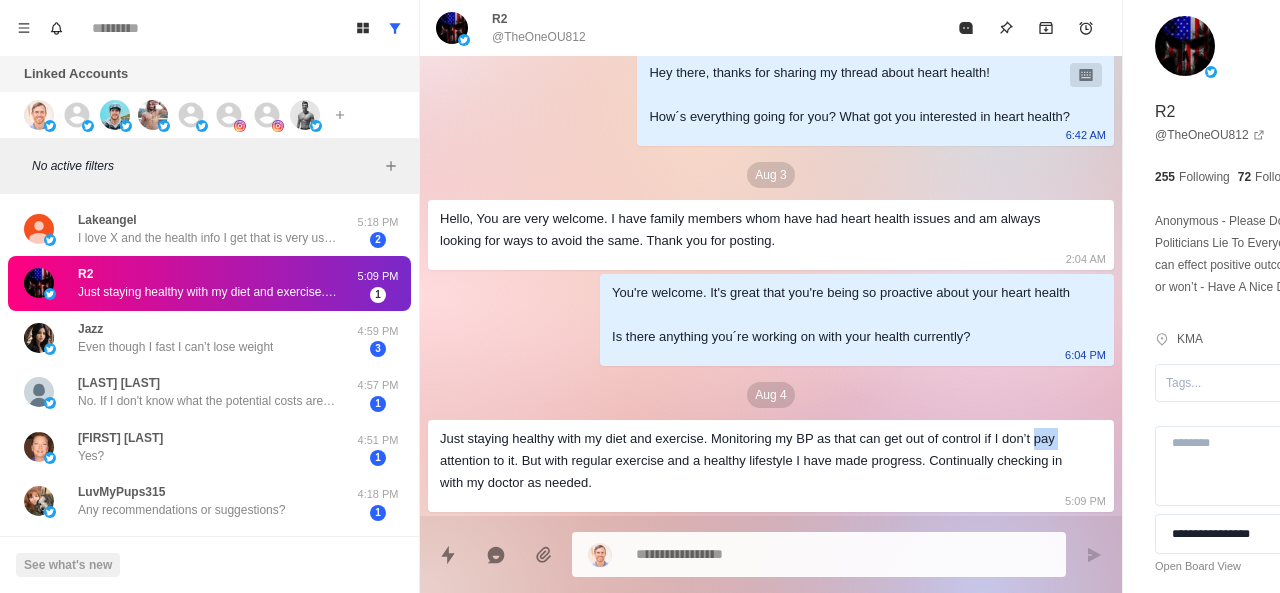 click on "Just staying healthy with my diet and exercise. Monitoring my BP as that can get out of control if I don’t pay attention to it. But with regular exercise and a healthy lifestyle I have made progress. Continually checking in with my doctor as needed." at bounding box center [755, 461] 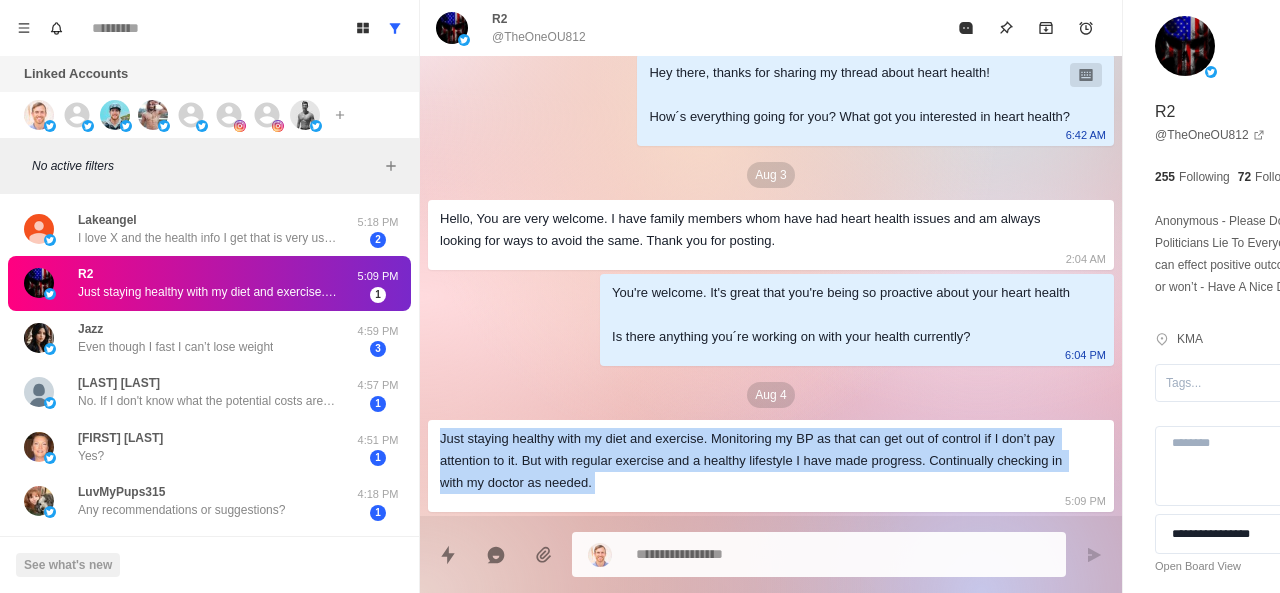 click on "Just staying healthy with my diet and exercise. Monitoring my BP as that can get out of control if I don’t pay attention to it. But with regular exercise and a healthy lifestyle I have made progress. Continually checking in with my doctor as needed." at bounding box center (755, 461) 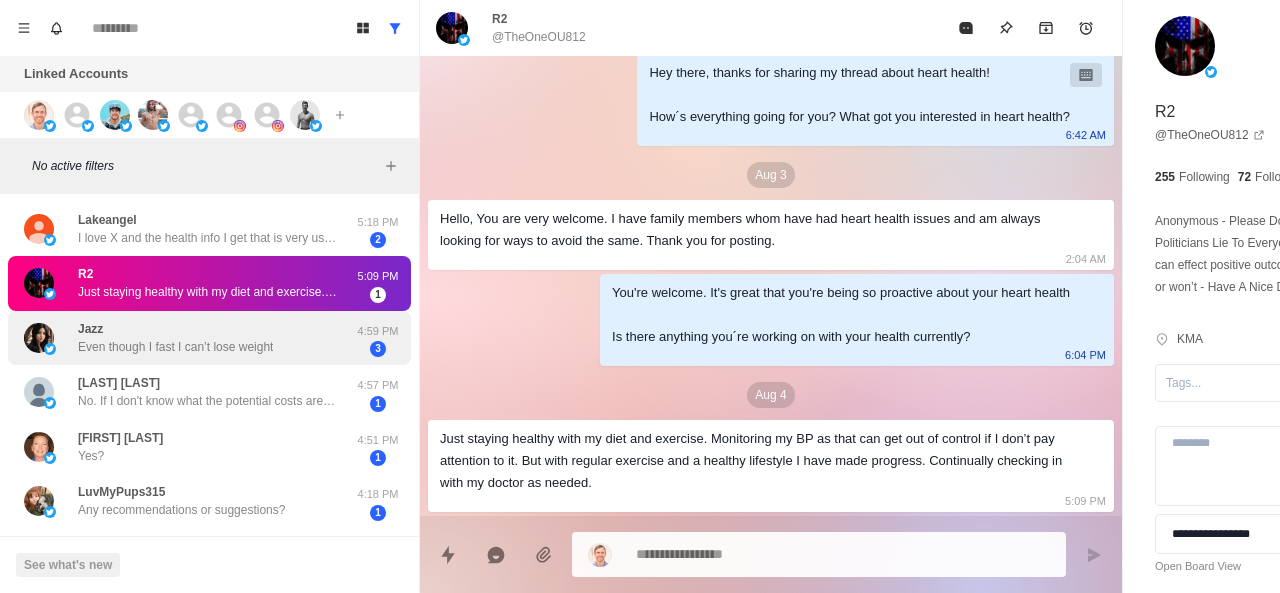 click on "Even though I fast I can’t lose weight" at bounding box center (175, 347) 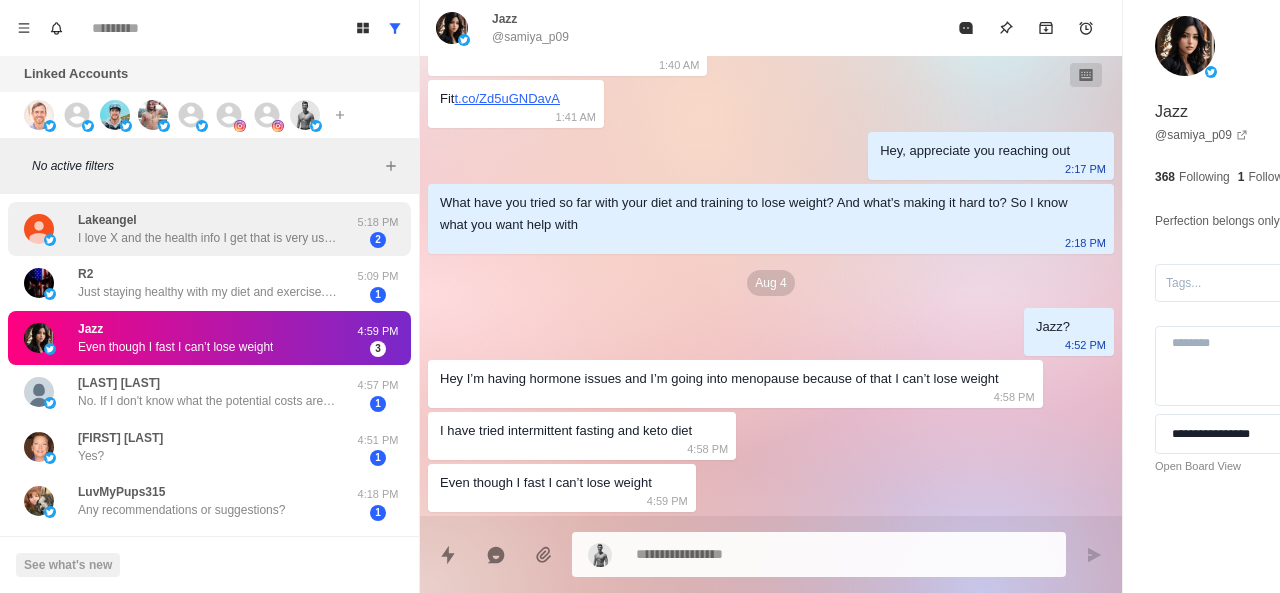 click on "I love X and the health info I get that is very useful on posts such as yours." at bounding box center (208, 238) 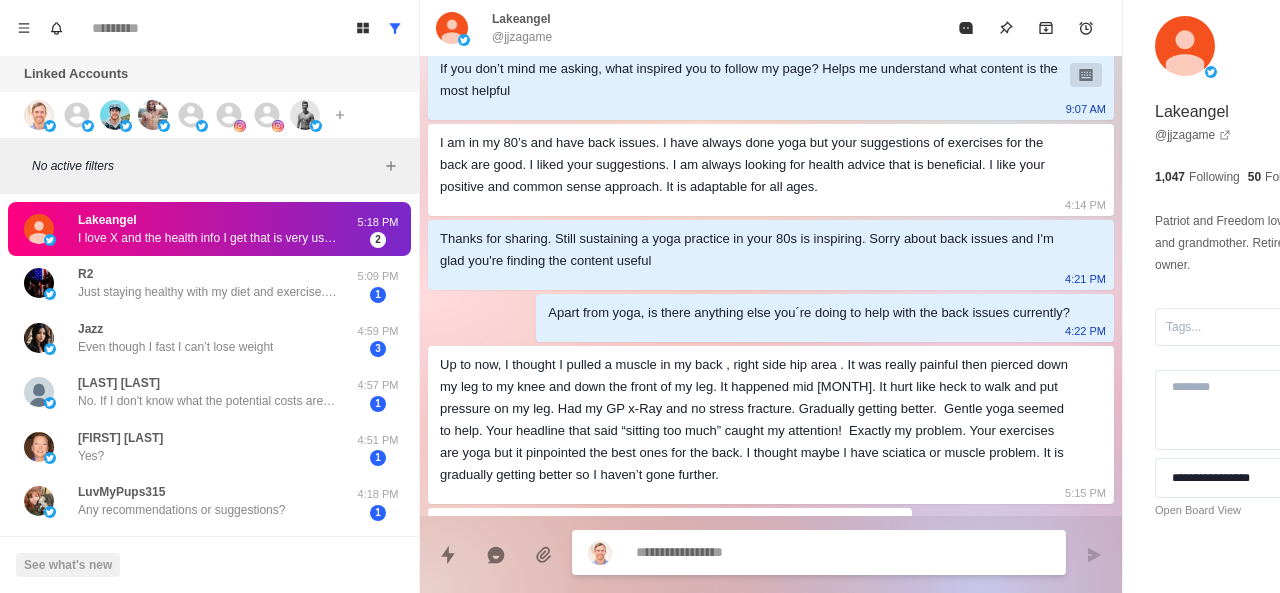 scroll, scrollTop: 226, scrollLeft: 0, axis: vertical 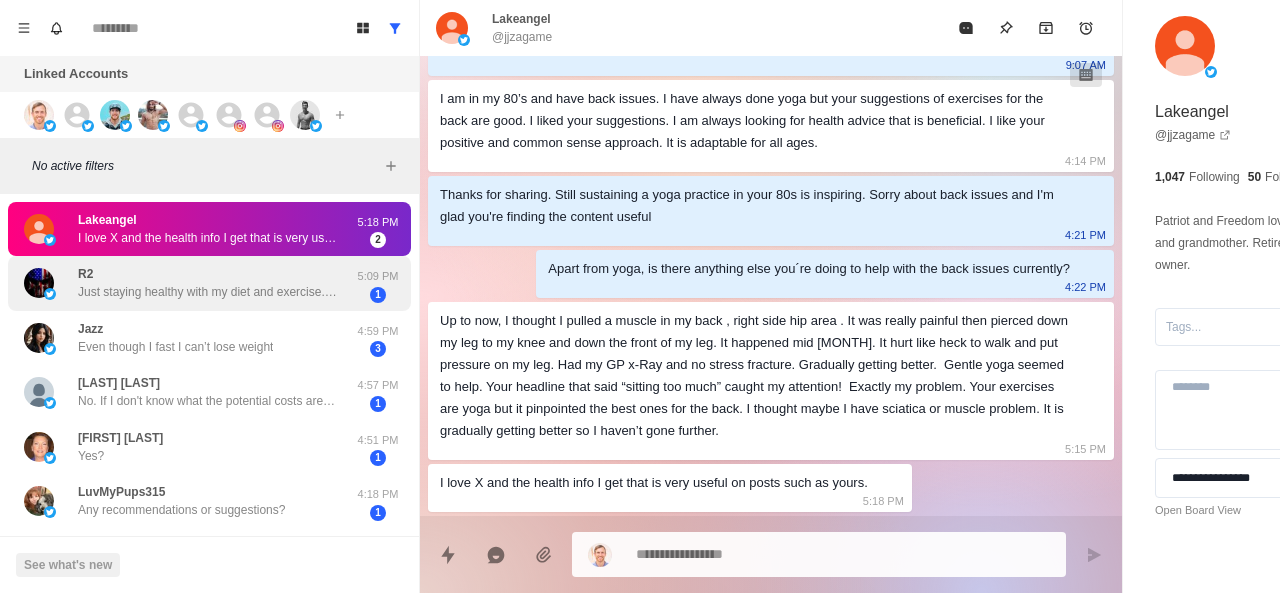 click on "Just staying healthy with my diet and exercise. Monitoring my BP as that can get out of control if I don’t pay attention to it. But with regular exercise and a healthy lifestyle I have made progress. Continually checking in with my doctor as needed." at bounding box center (208, 292) 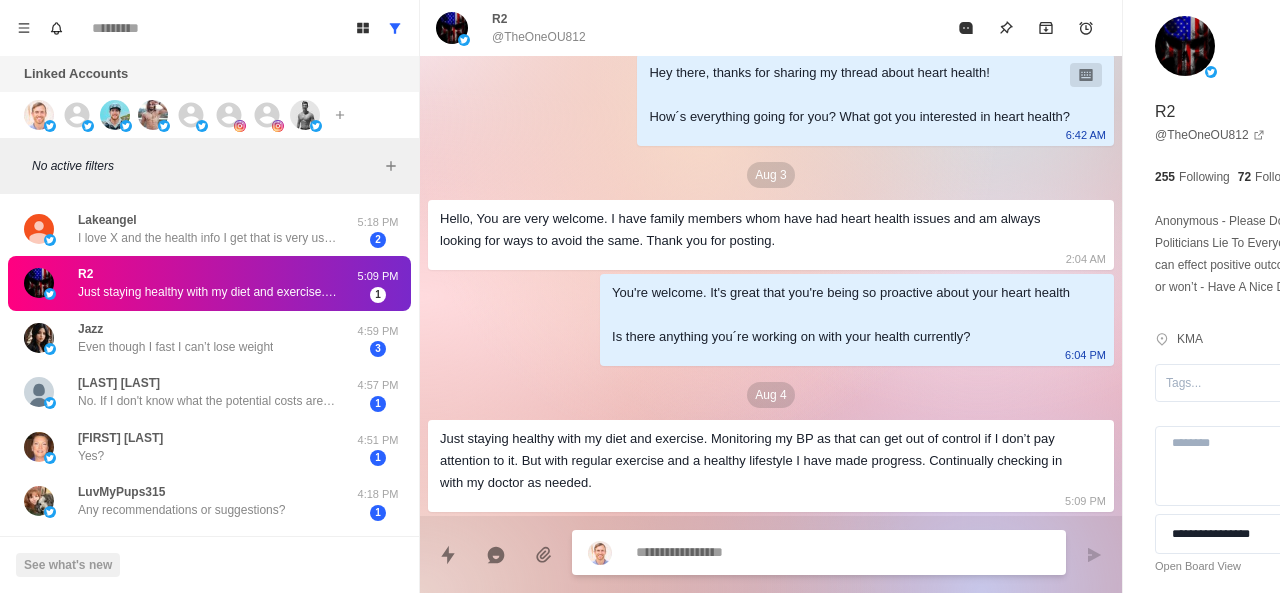 scroll, scrollTop: 68, scrollLeft: 0, axis: vertical 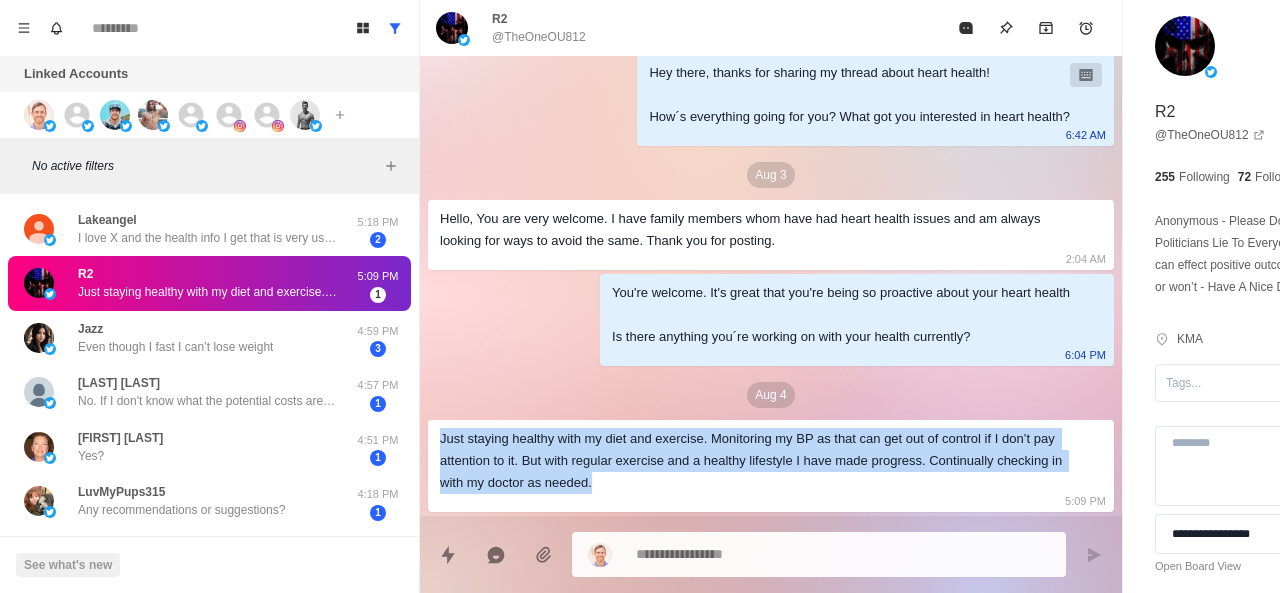 drag, startPoint x: 438, startPoint y: 433, endPoint x: 897, endPoint y: 486, distance: 462.04977 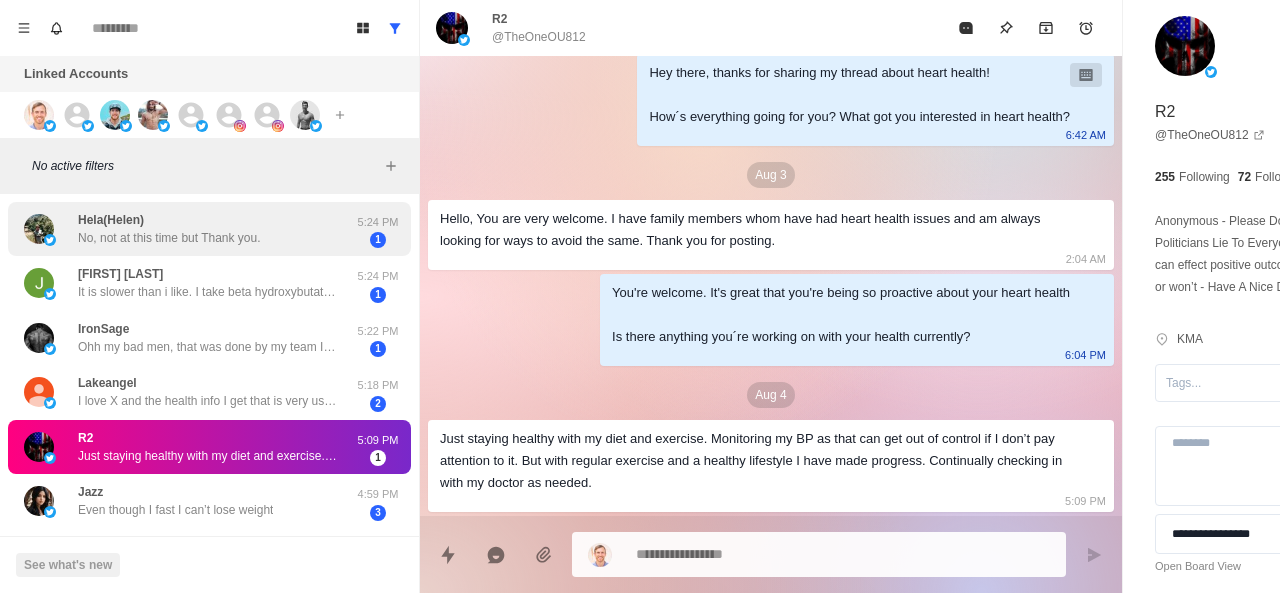 click on "No, not at this time but Thank you." at bounding box center (169, 238) 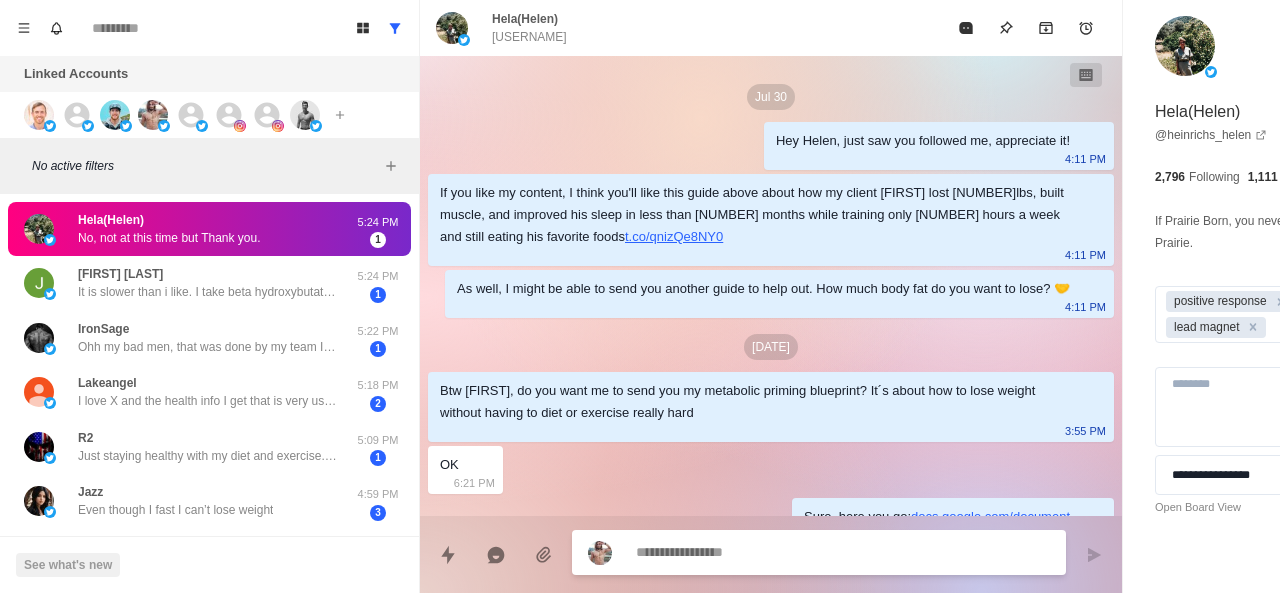 scroll, scrollTop: 388, scrollLeft: 0, axis: vertical 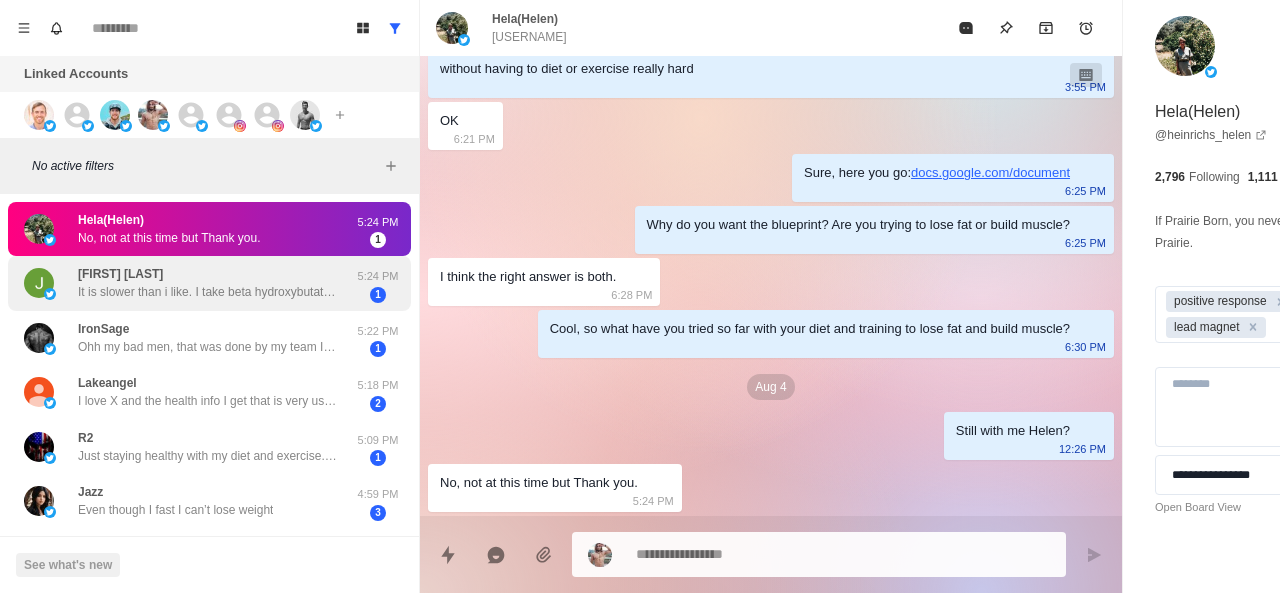 click on "It is slower than i like. I take beta hydroxybutatarate and green tea extract" at bounding box center (208, 292) 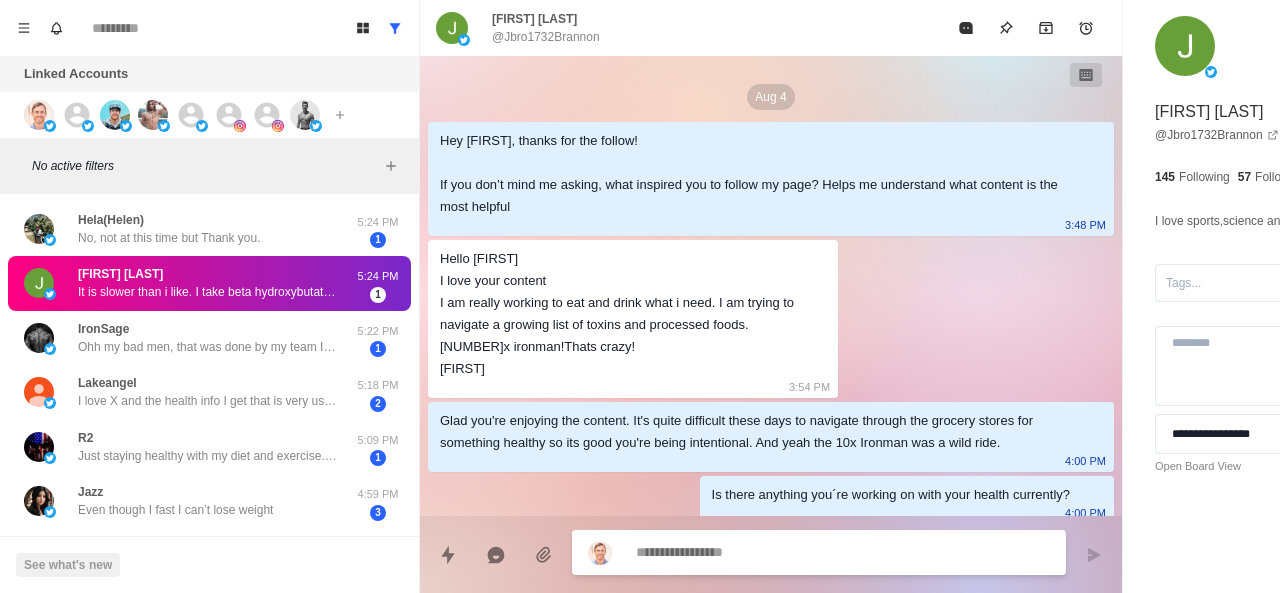 scroll, scrollTop: 772, scrollLeft: 0, axis: vertical 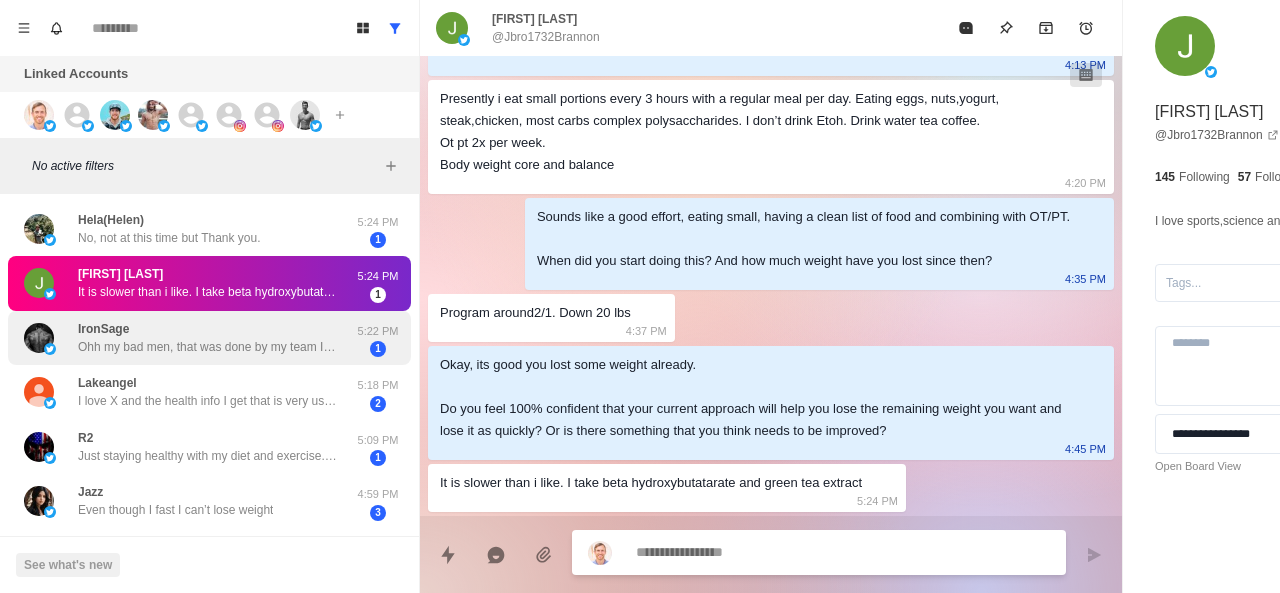 click on "Ohh my bad men, that was done by my team I was not aware.
Deleting your content" at bounding box center [208, 347] 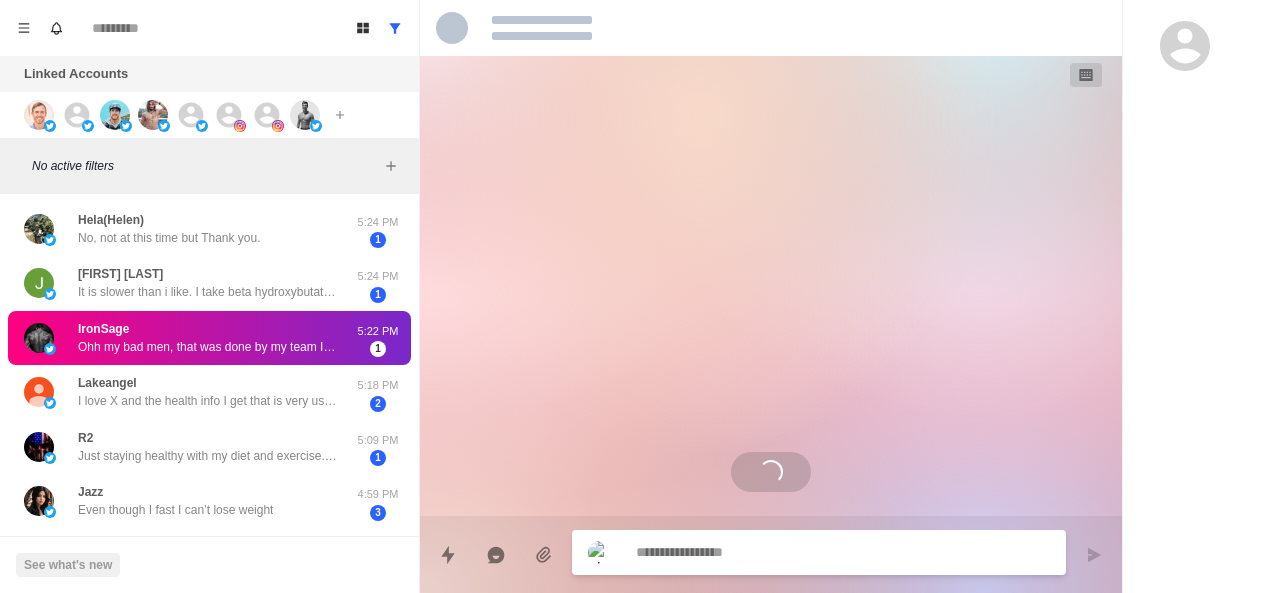 scroll, scrollTop: 0, scrollLeft: 0, axis: both 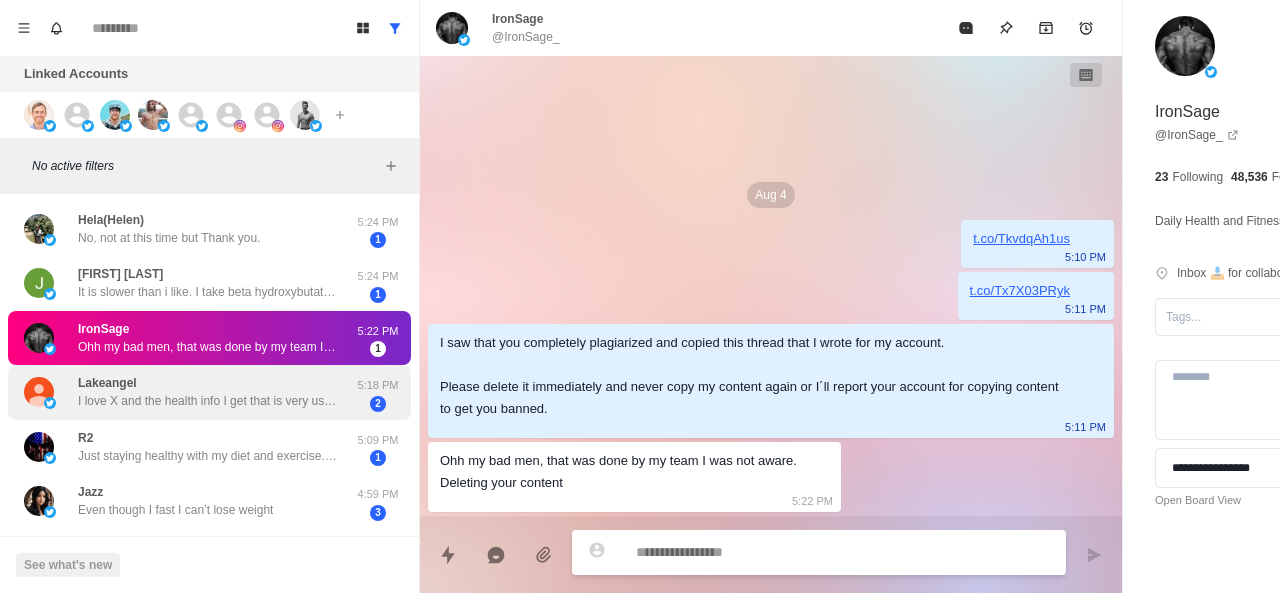 click on "Lakeangel I love X and the health info I get that is very useful on posts such as yours." at bounding box center (208, 392) 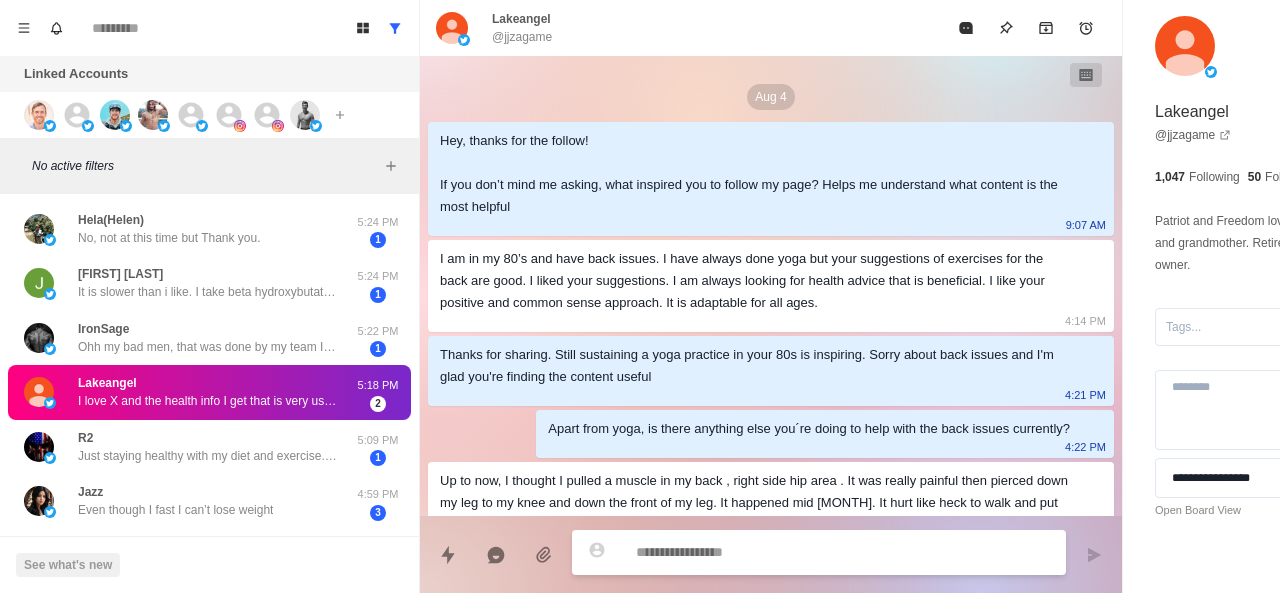 scroll, scrollTop: 226, scrollLeft: 0, axis: vertical 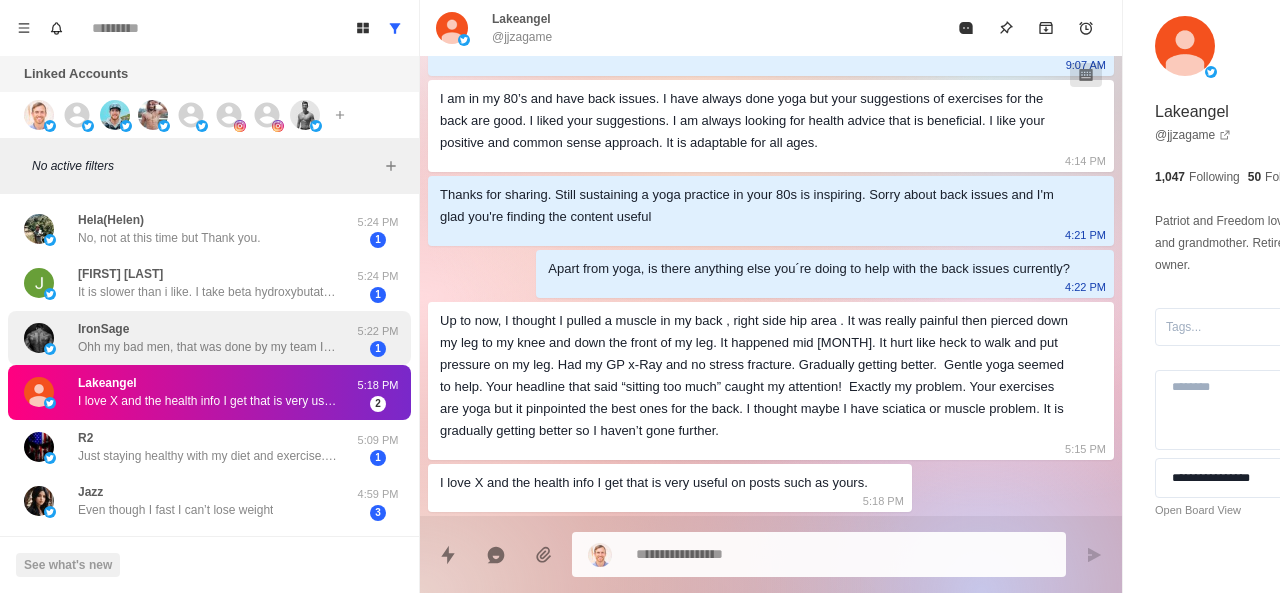 click on "IronSage Ohh my bad men, that was done by my team I was not aware.
Deleting your content 5:22 PM 1" at bounding box center [209, 338] 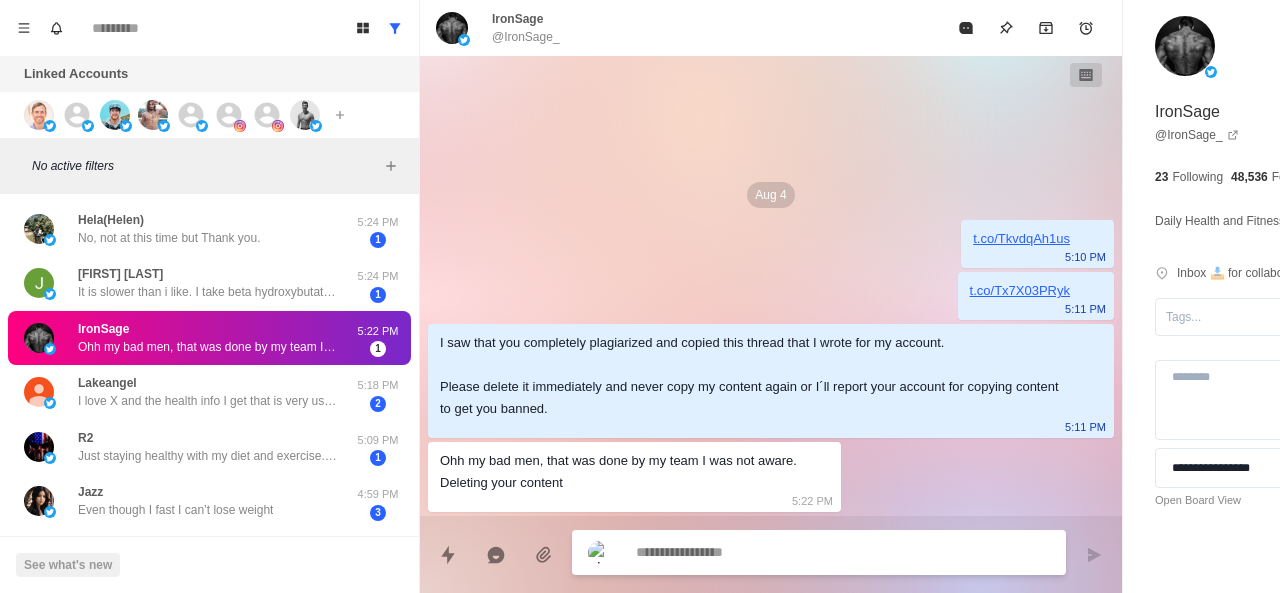 scroll, scrollTop: 0, scrollLeft: 0, axis: both 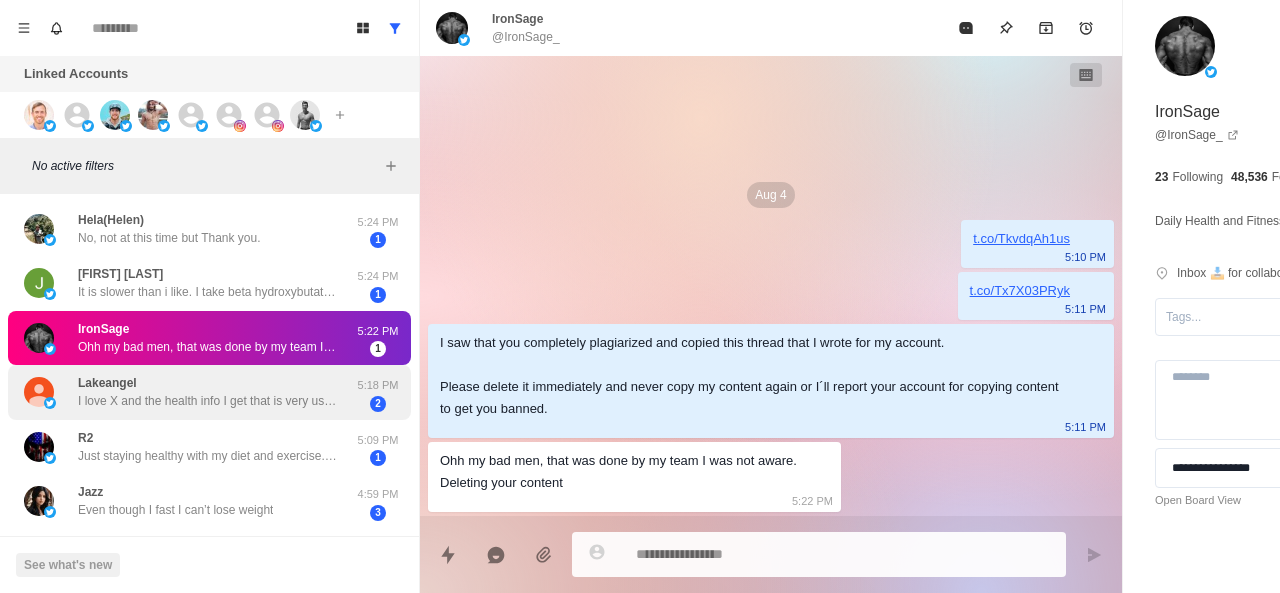 click on "Lakeangel I love X and the health info I get that is very useful on posts such as yours." at bounding box center (208, 392) 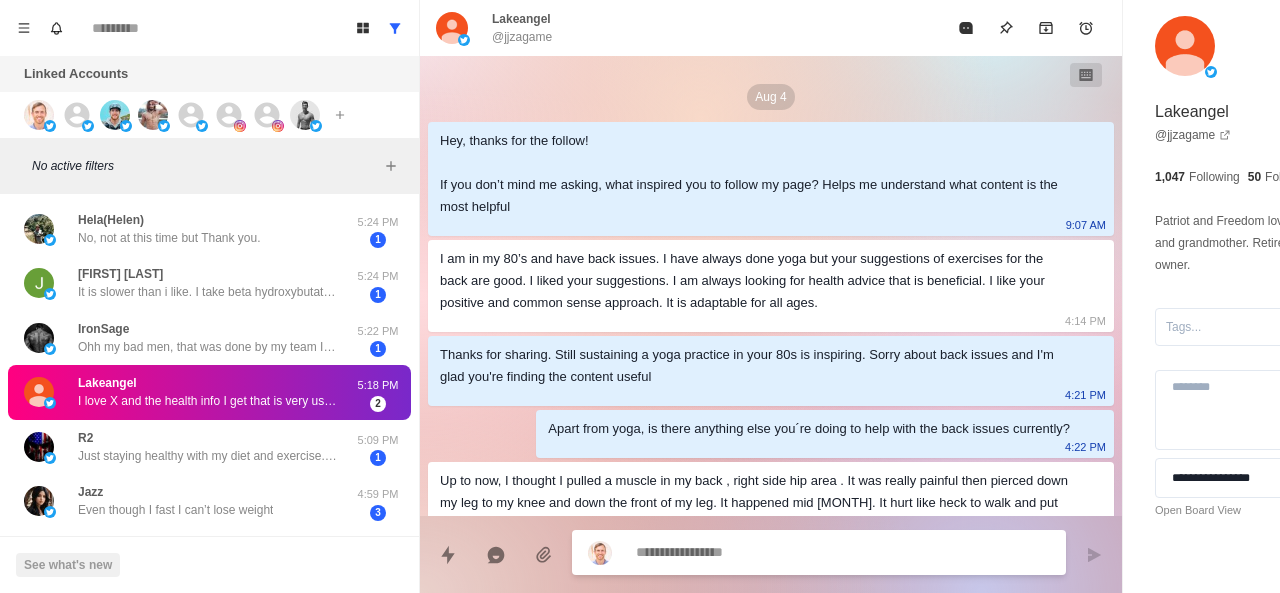 scroll, scrollTop: 226, scrollLeft: 0, axis: vertical 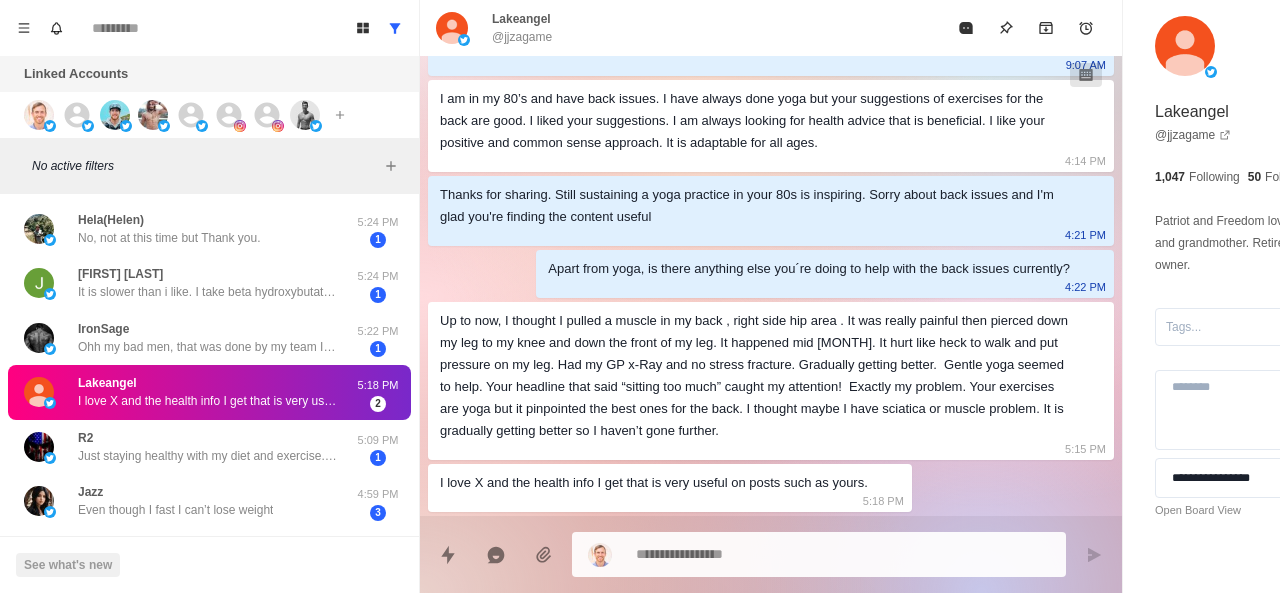 click on "Lakeangel I love X and the health info I get that is very useful on posts such as yours. 5:18 PM 2" at bounding box center [209, 392] 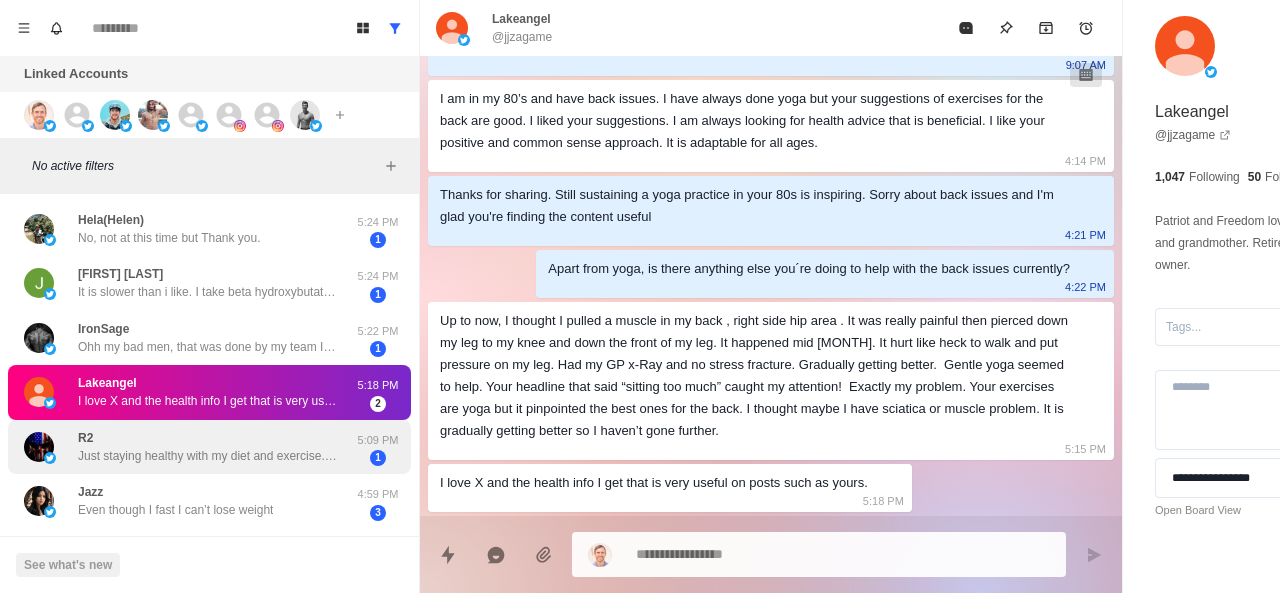 click on "R2 Just staying healthy with my diet and exercise. Monitoring my BP as that can get out of control if I don’t pay attention to it. But with regular exercise and a healthy lifestyle I have made progress. Continually checking in with my doctor as needed." at bounding box center [208, 447] 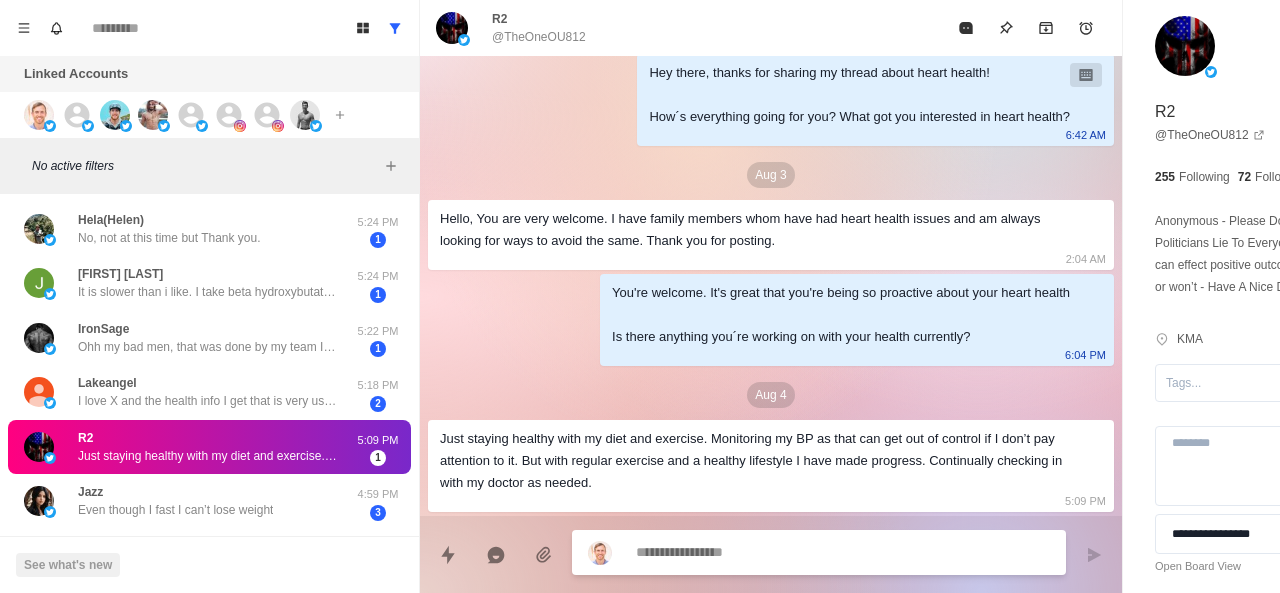 scroll, scrollTop: 68, scrollLeft: 0, axis: vertical 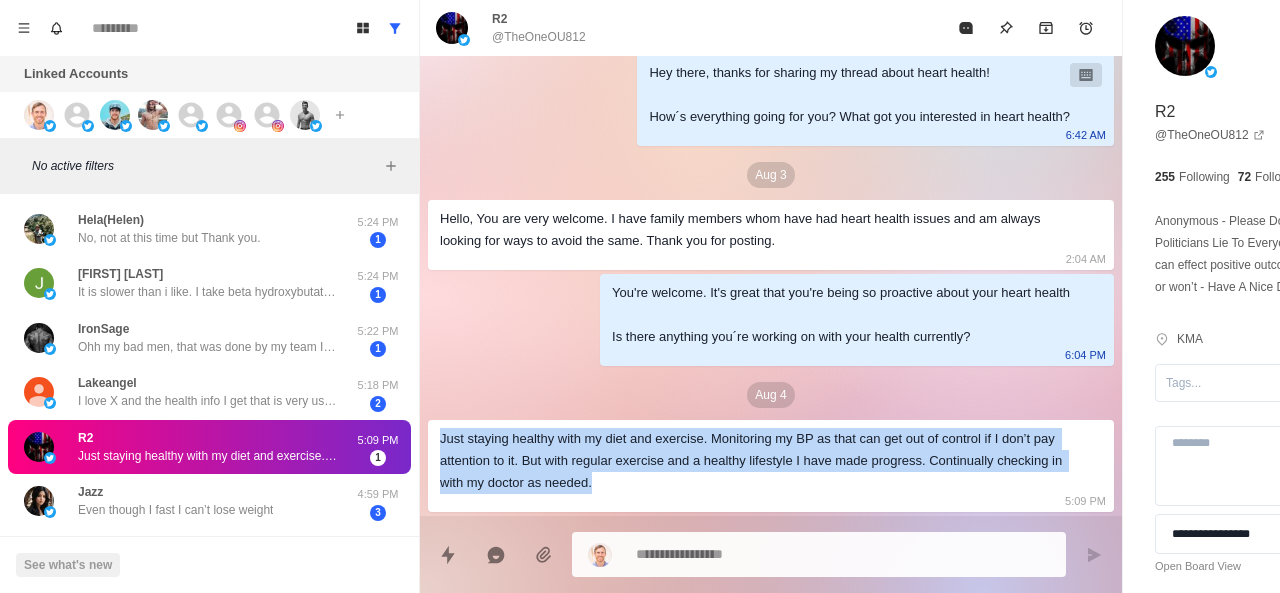 drag, startPoint x: 439, startPoint y: 434, endPoint x: 888, endPoint y: 490, distance: 452.47873 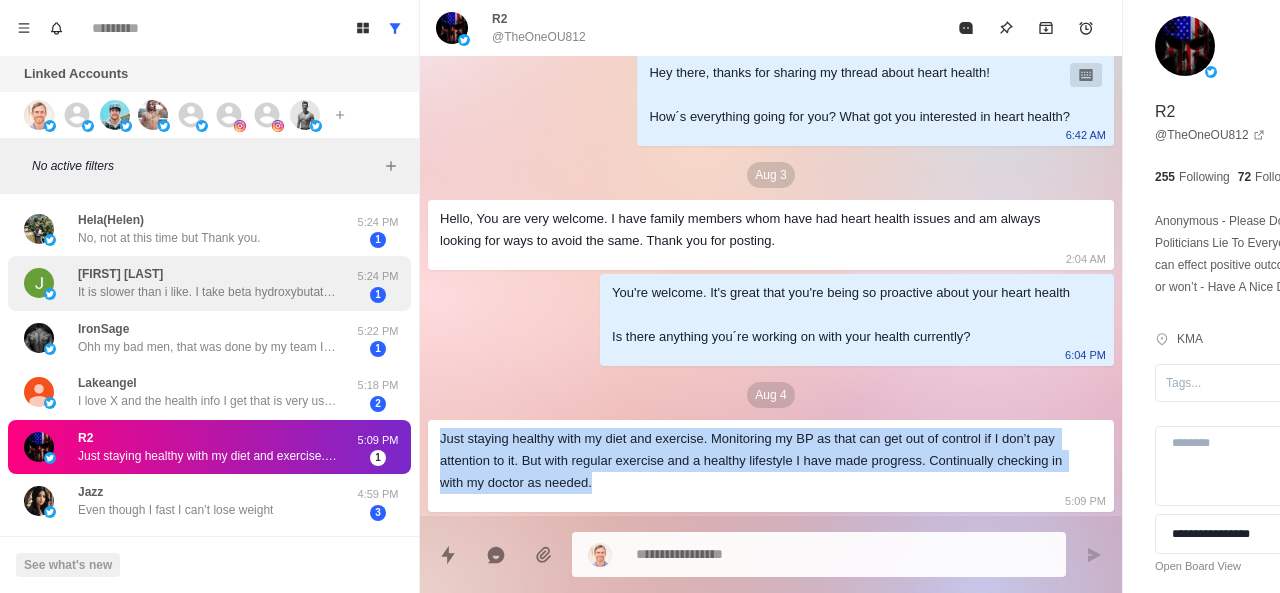 click on "It is slower than i like. I take beta hydroxybutatarate and green tea extract" at bounding box center (208, 292) 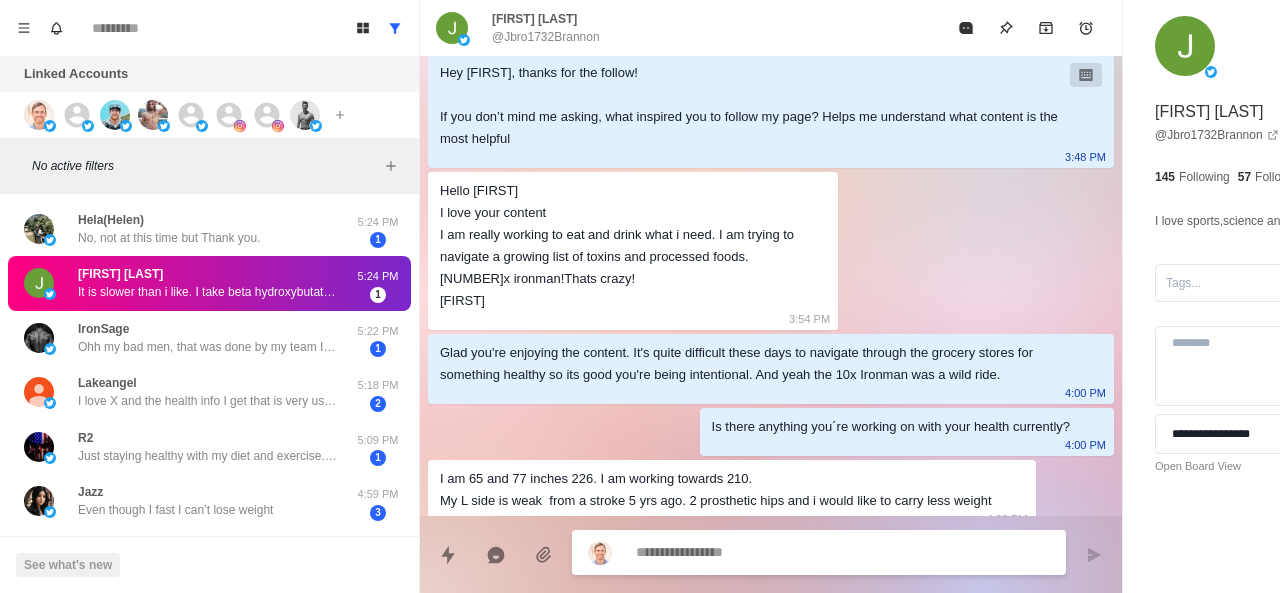 scroll, scrollTop: 772, scrollLeft: 0, axis: vertical 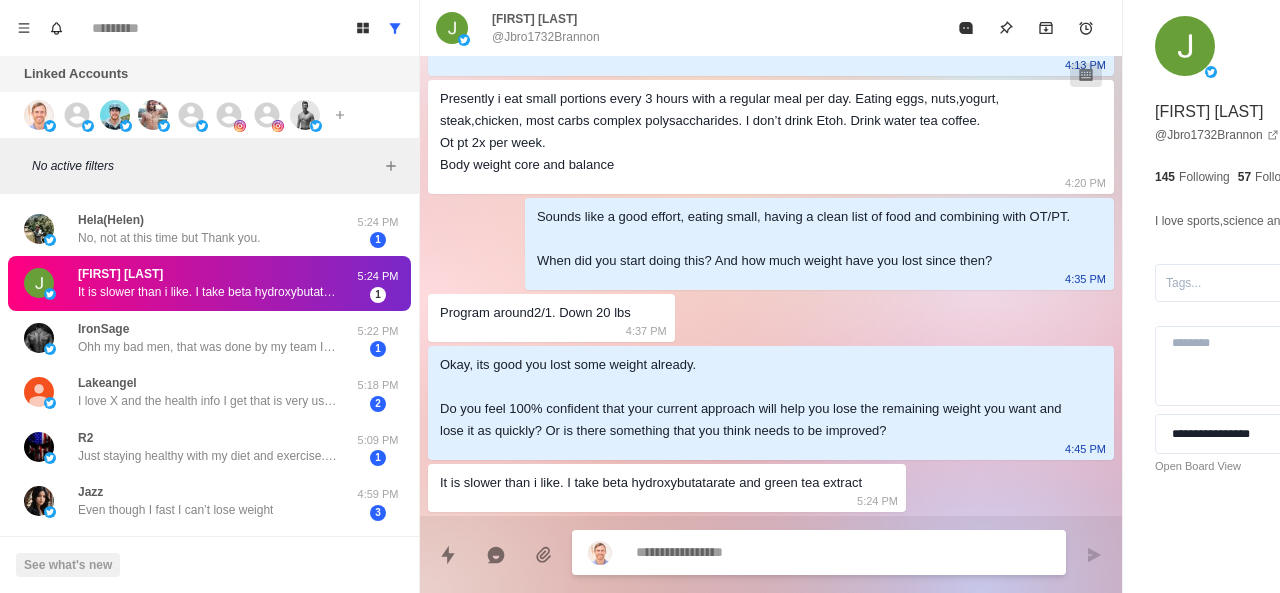 click at bounding box center [785, 552] 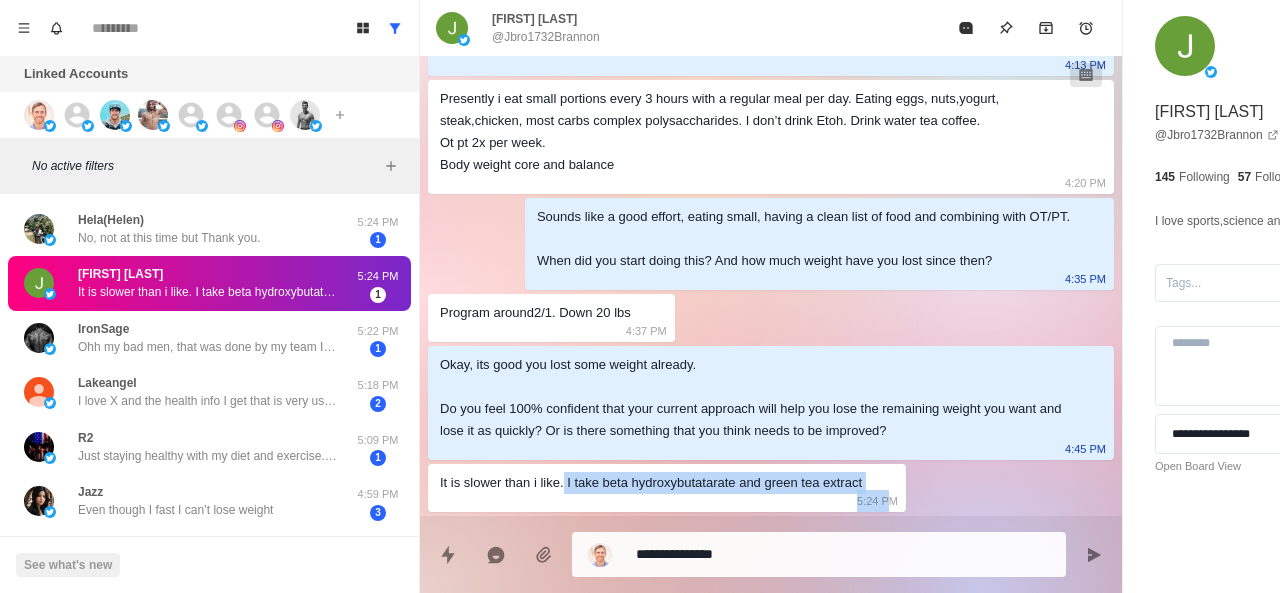 drag, startPoint x: 562, startPoint y: 481, endPoint x: 886, endPoint y: 500, distance: 324.5566 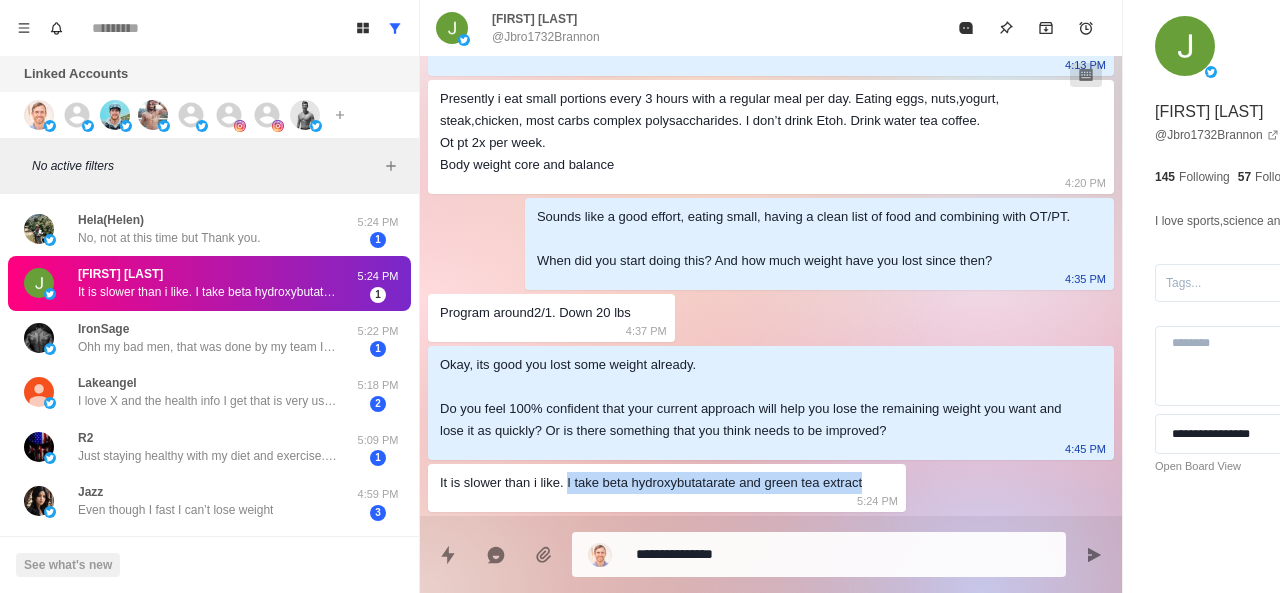 drag, startPoint x: 877, startPoint y: 483, endPoint x: 564, endPoint y: 487, distance: 313.02554 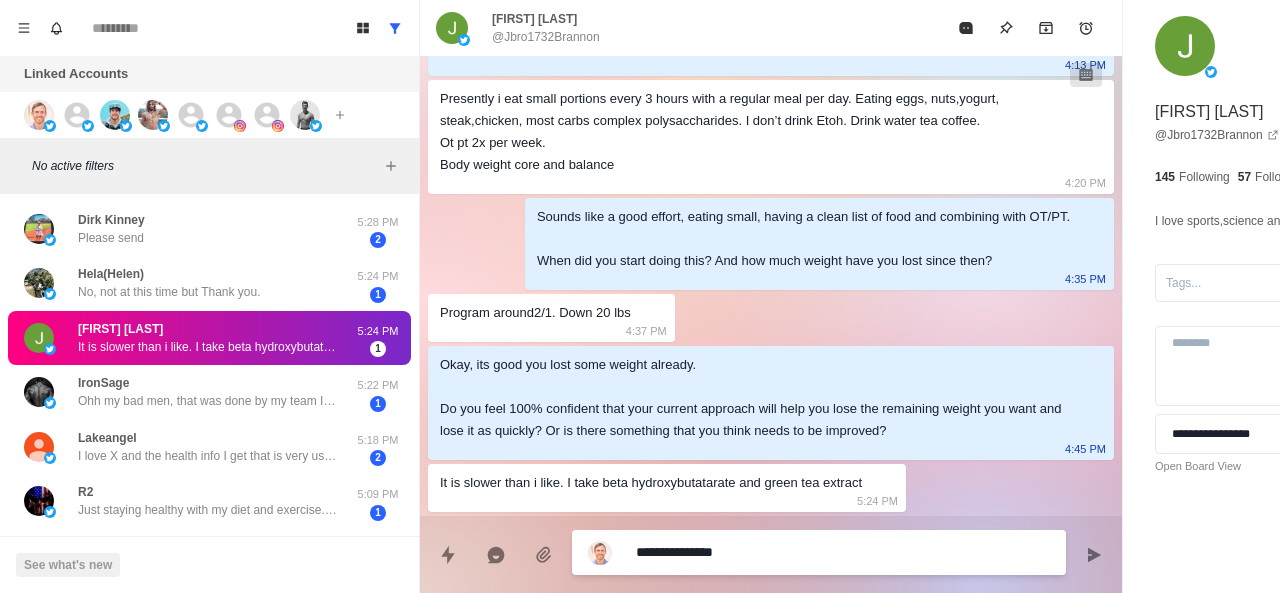 click on "**********" at bounding box center [785, 552] 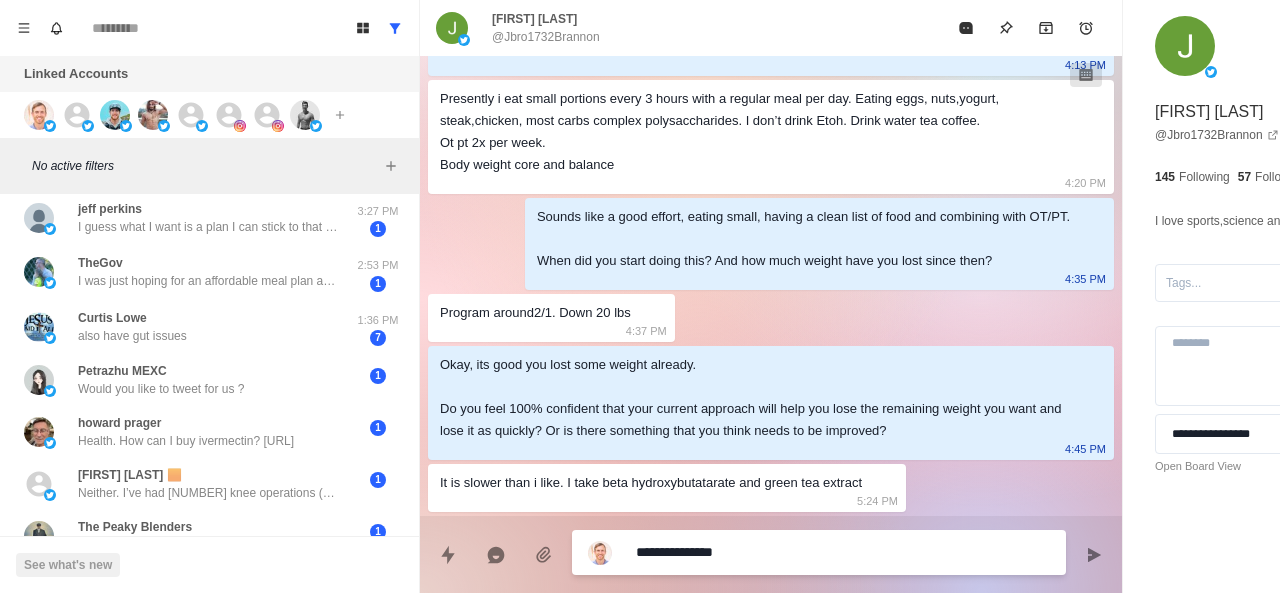 scroll, scrollTop: 0, scrollLeft: 0, axis: both 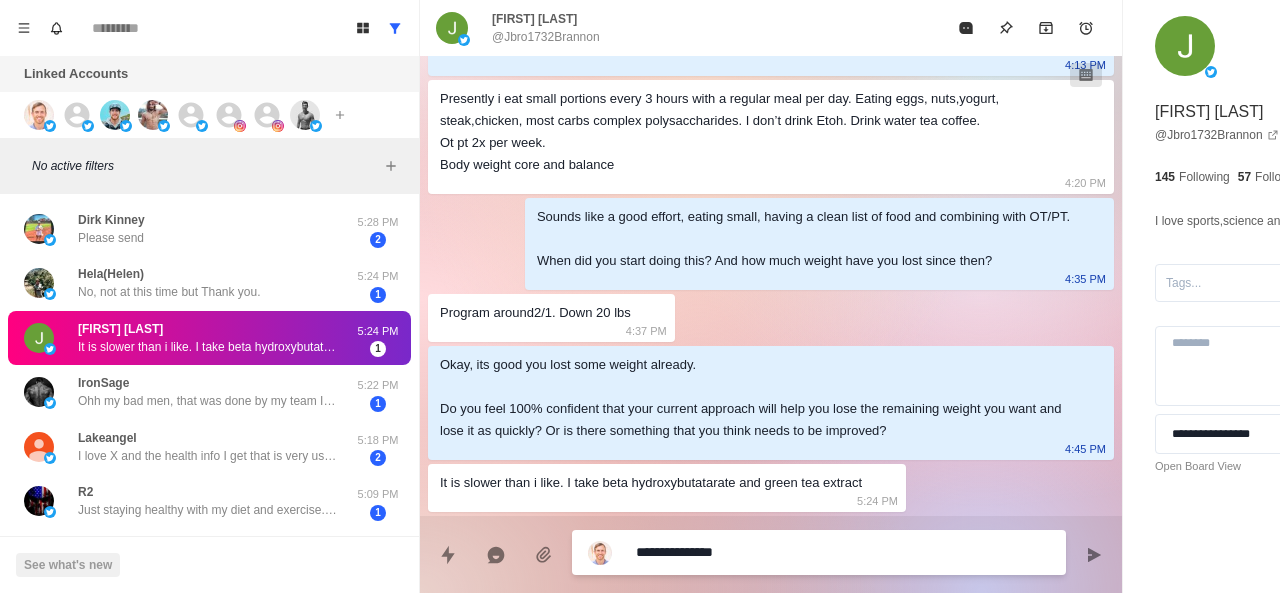 click on "**********" at bounding box center [785, 552] 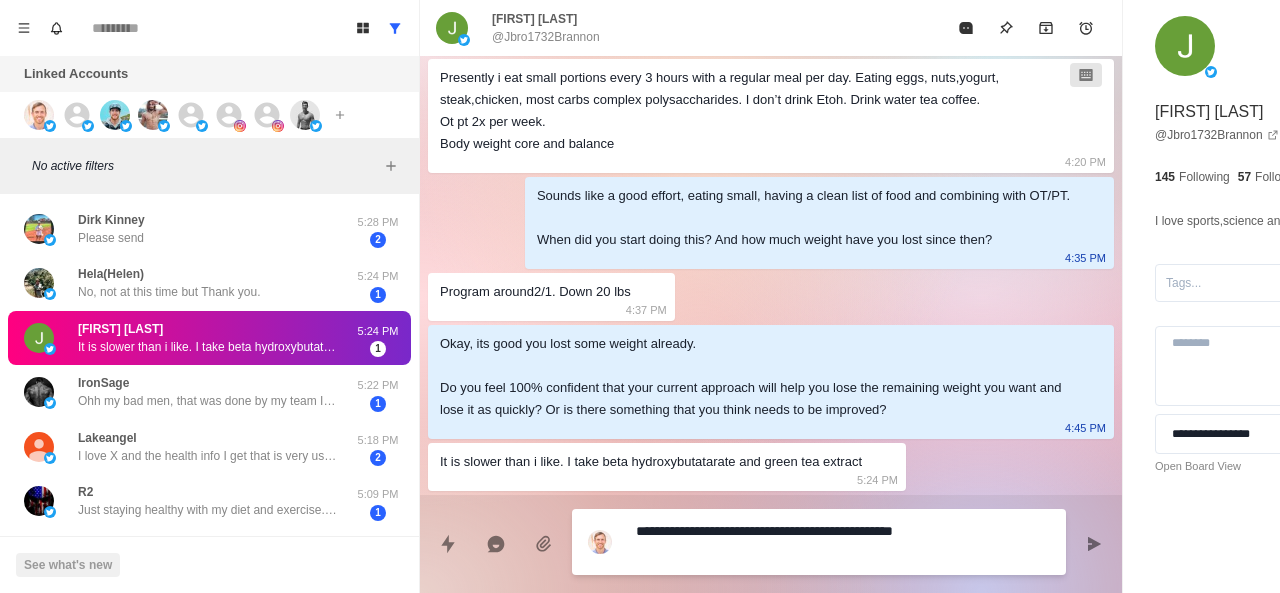 click on "**********" at bounding box center (785, 542) 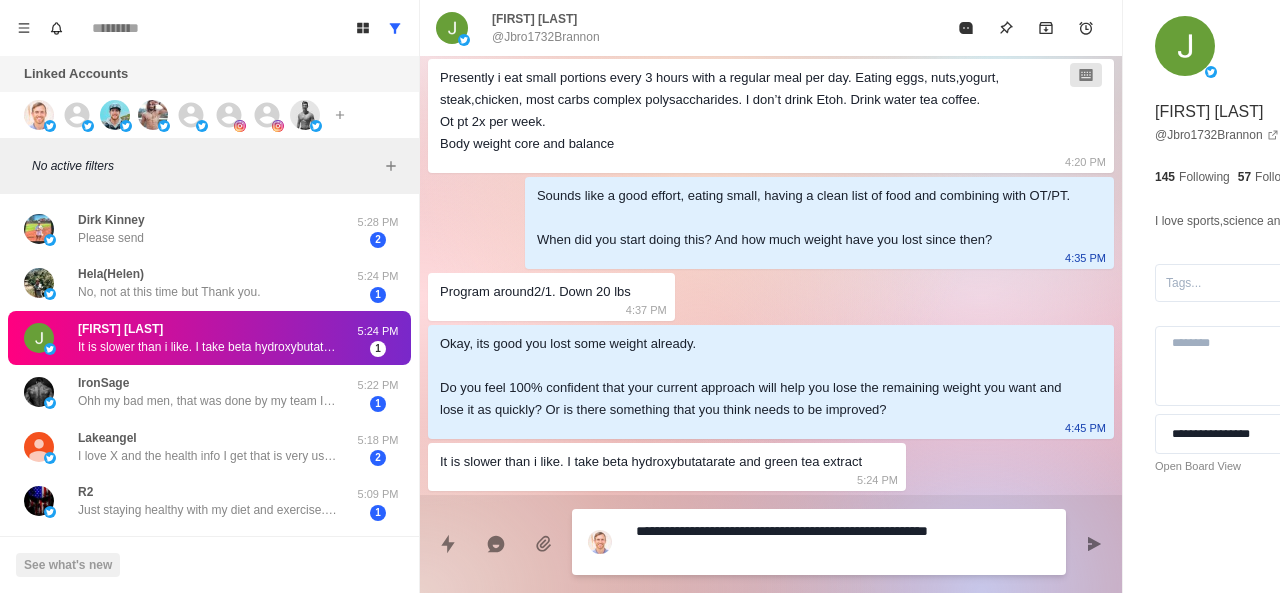click on "**********" at bounding box center (785, 542) 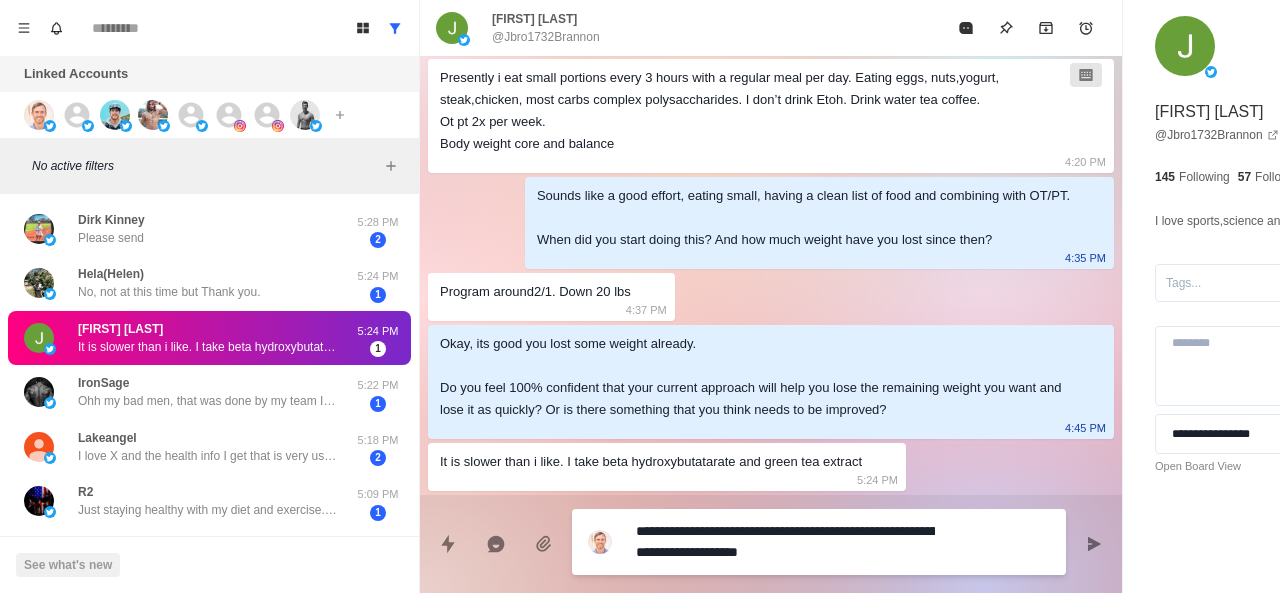 scroll, scrollTop: 792, scrollLeft: 0, axis: vertical 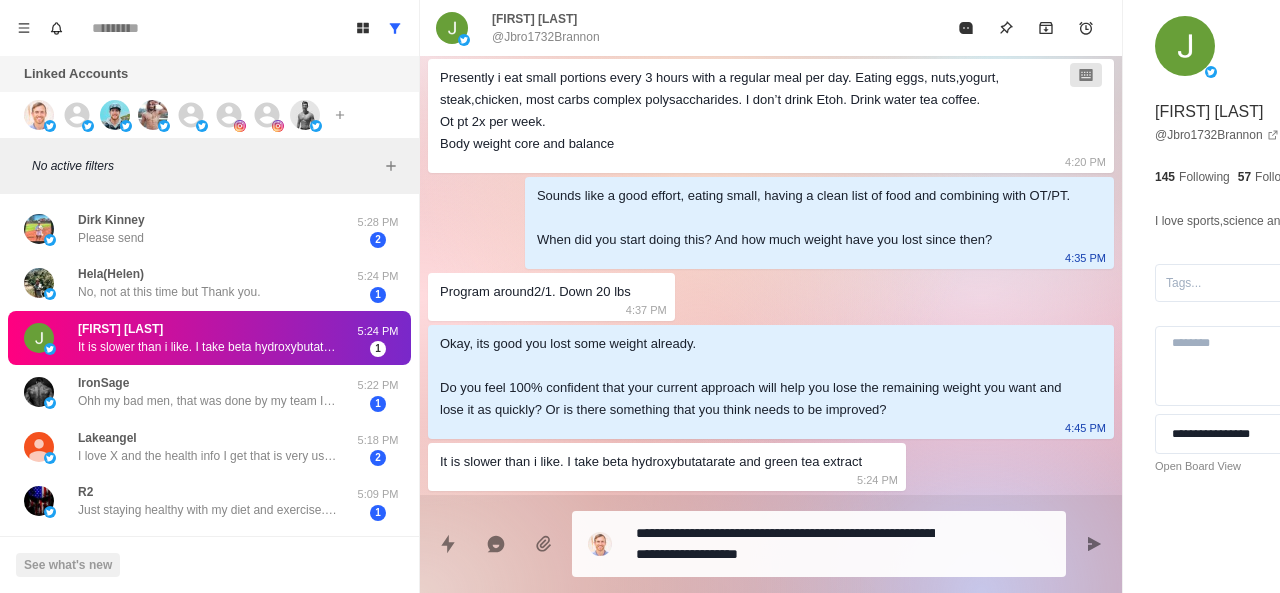 click on "No active filters" at bounding box center (209, 166) 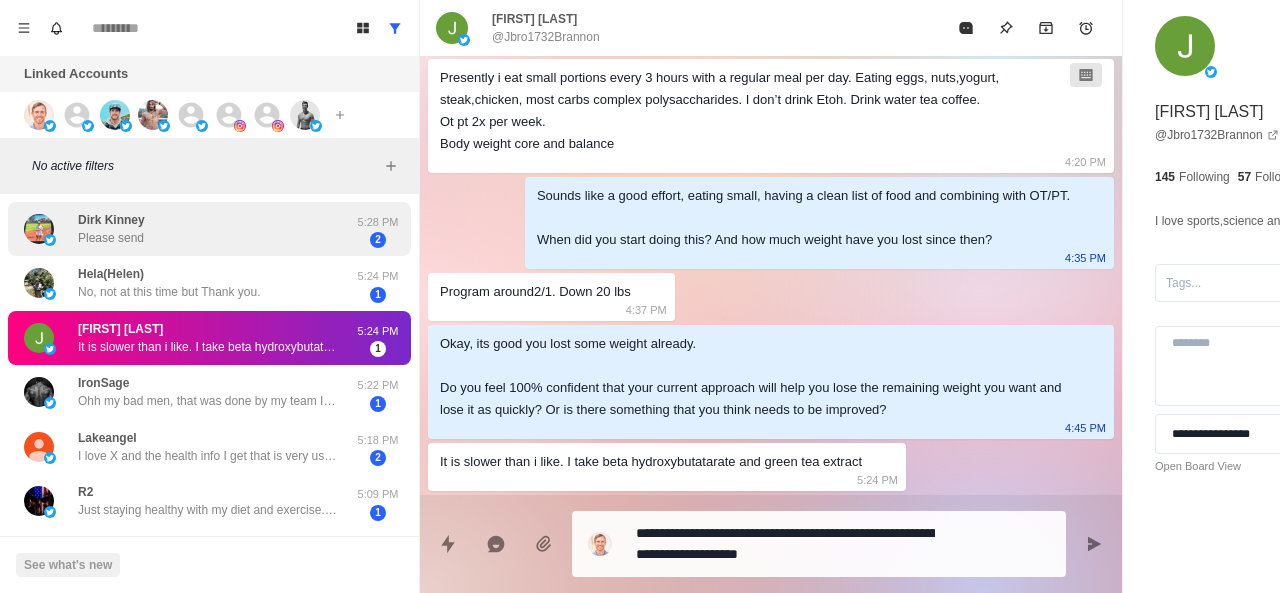 click on "Dirk Kinney Please send" at bounding box center [111, 229] 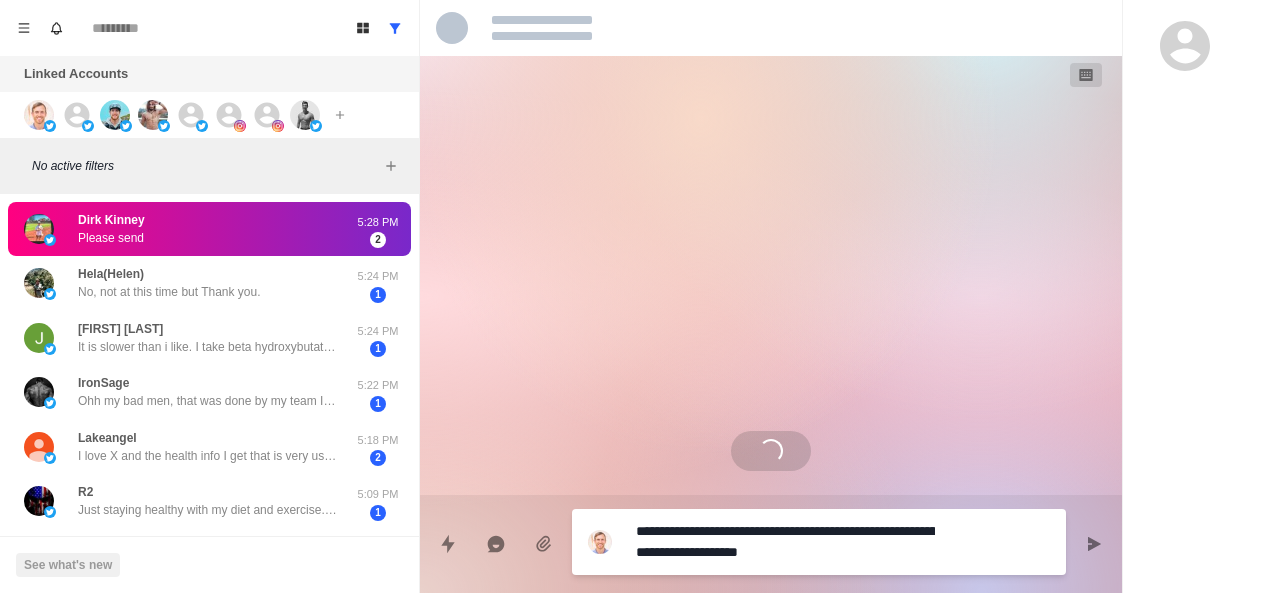 scroll, scrollTop: 0, scrollLeft: 0, axis: both 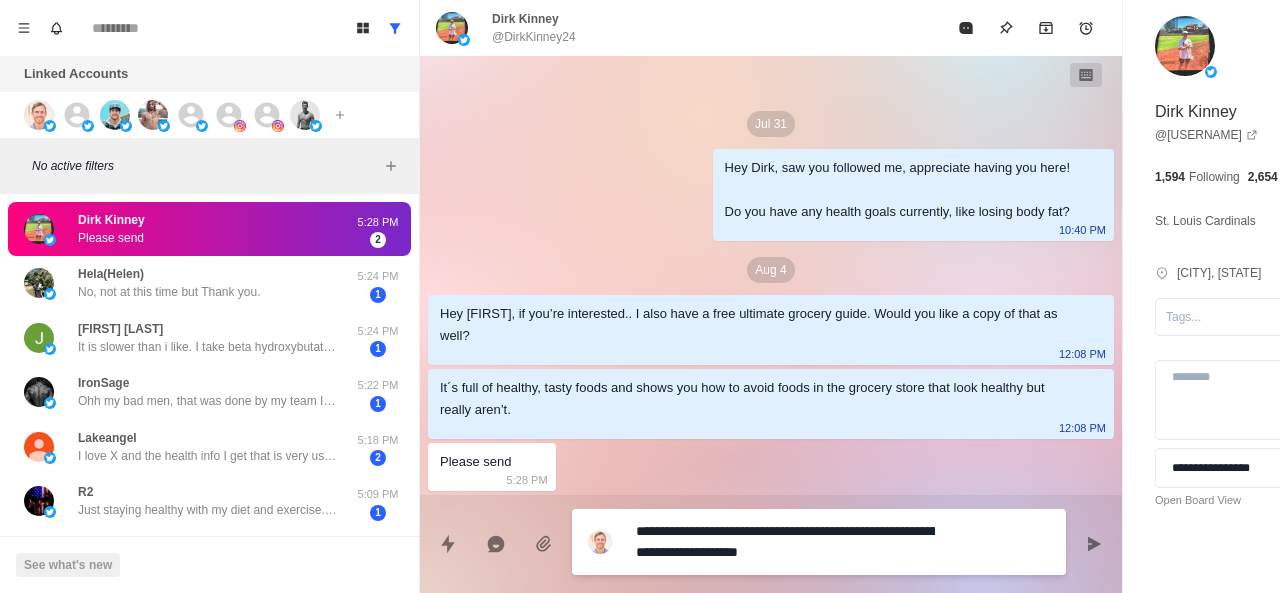 click on "**********" at bounding box center (785, 542) 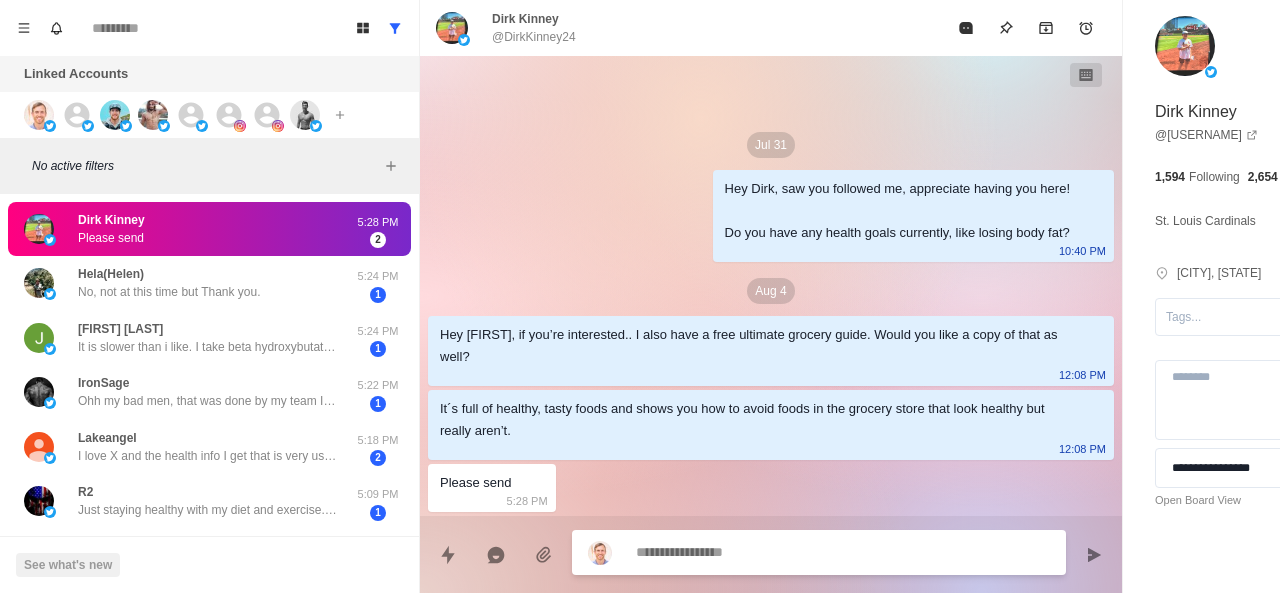 paste on "**********" 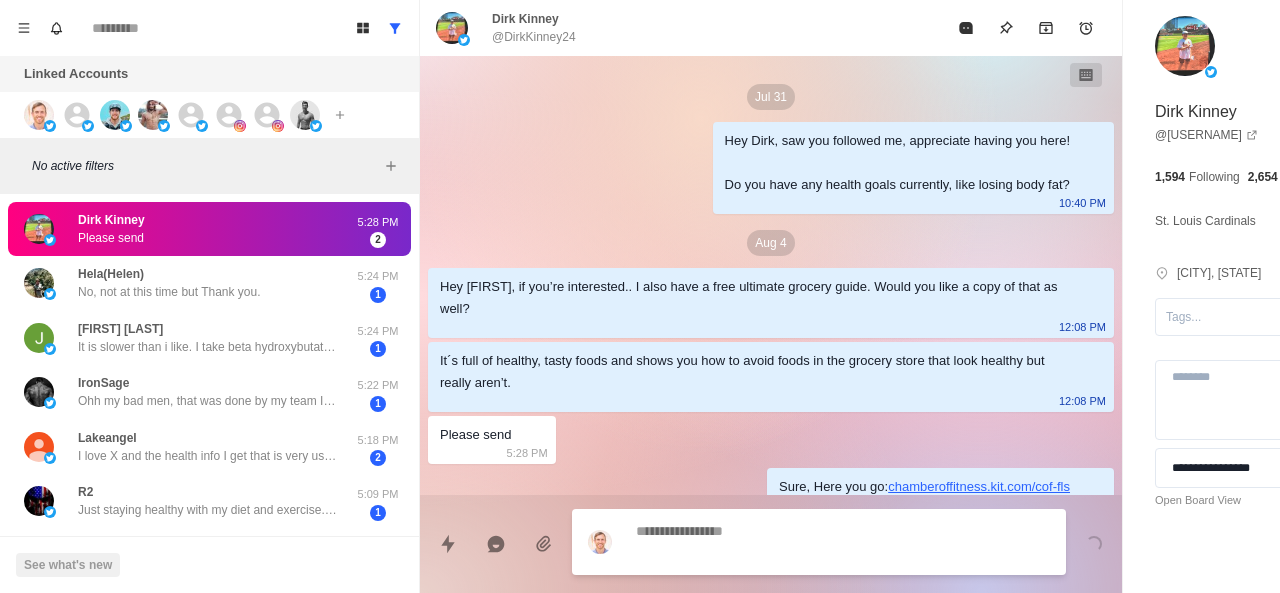 scroll, scrollTop: 4, scrollLeft: 0, axis: vertical 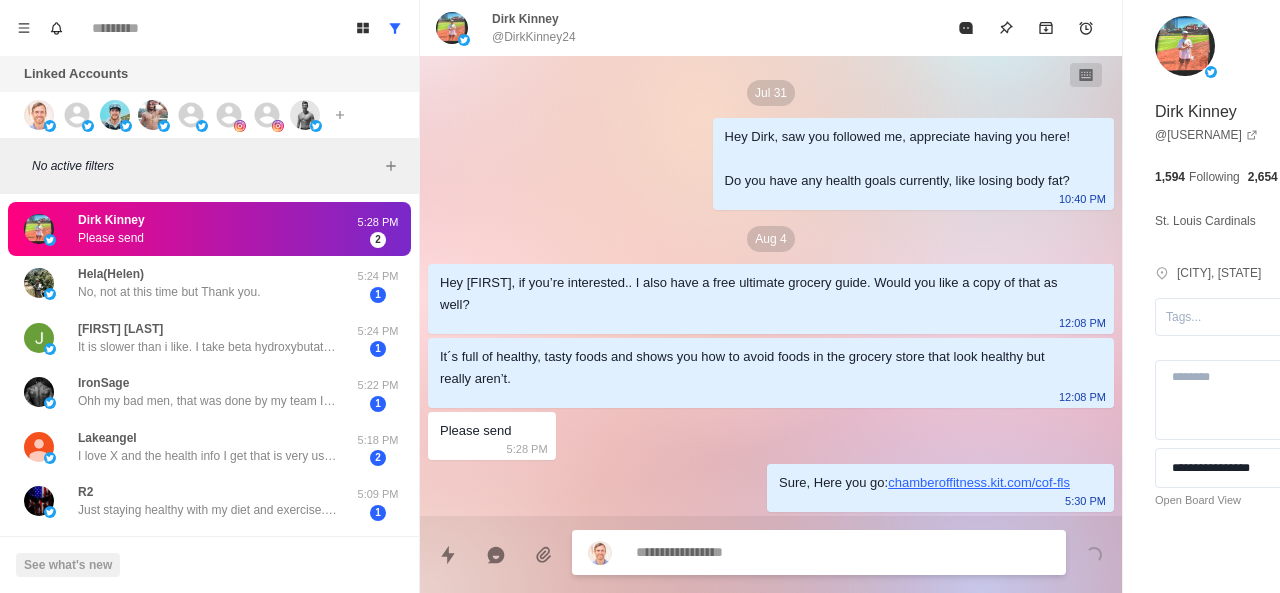 paste on "**********" 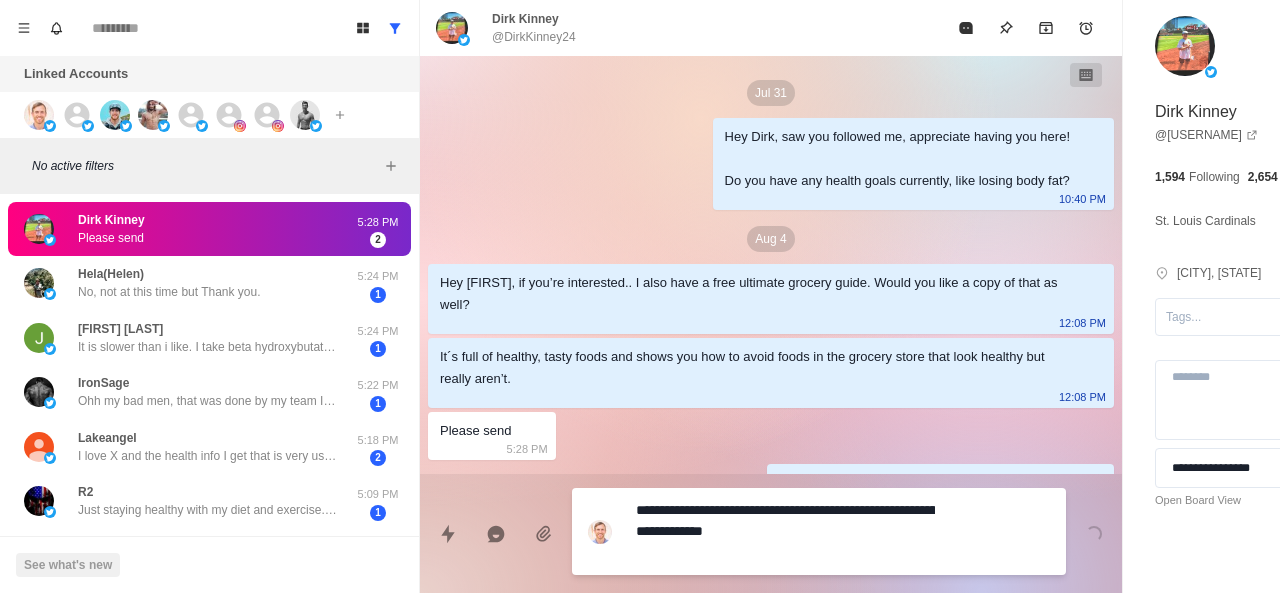 click on "**********" at bounding box center (785, 531) 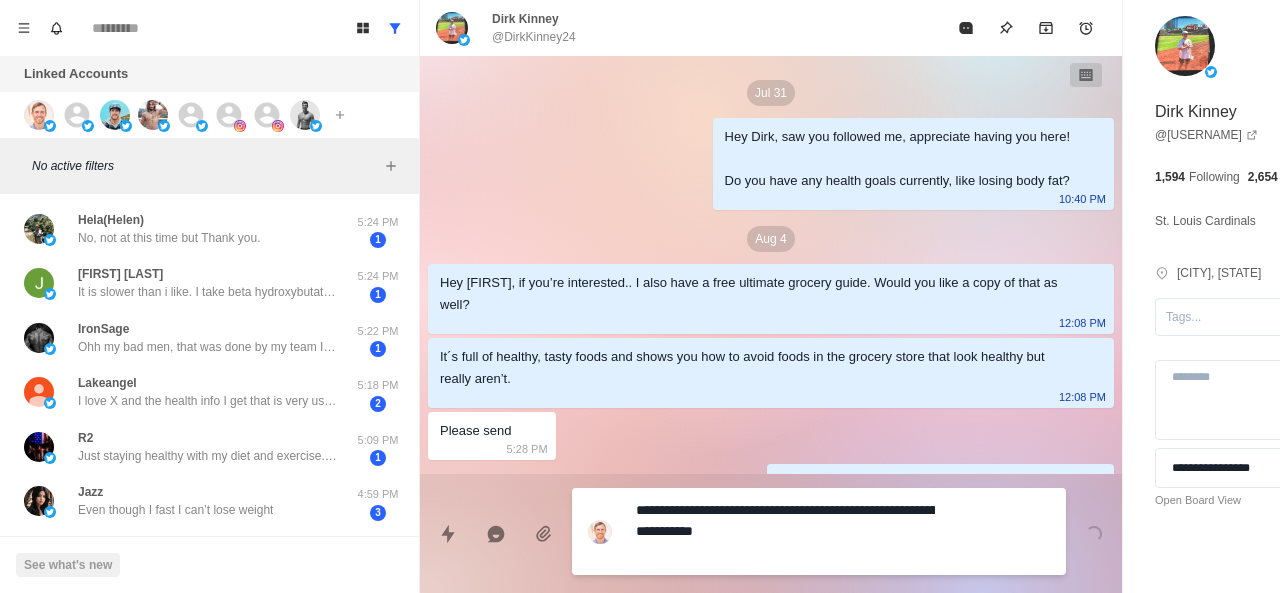 click on "**********" at bounding box center [785, 531] 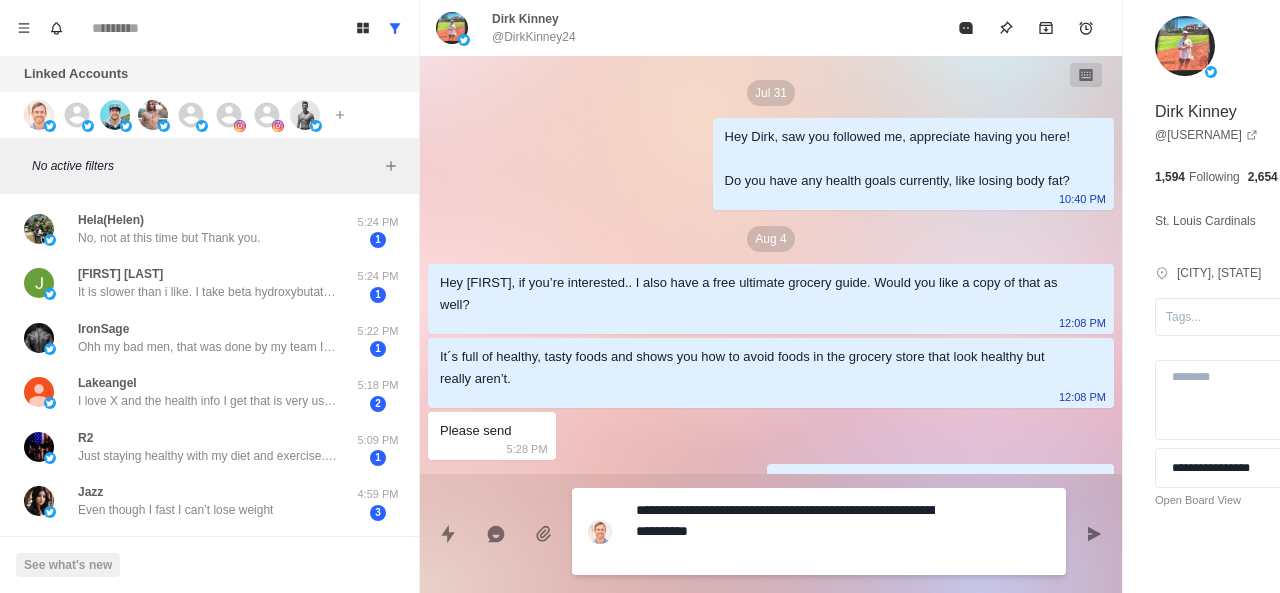 scroll, scrollTop: 98, scrollLeft: 0, axis: vertical 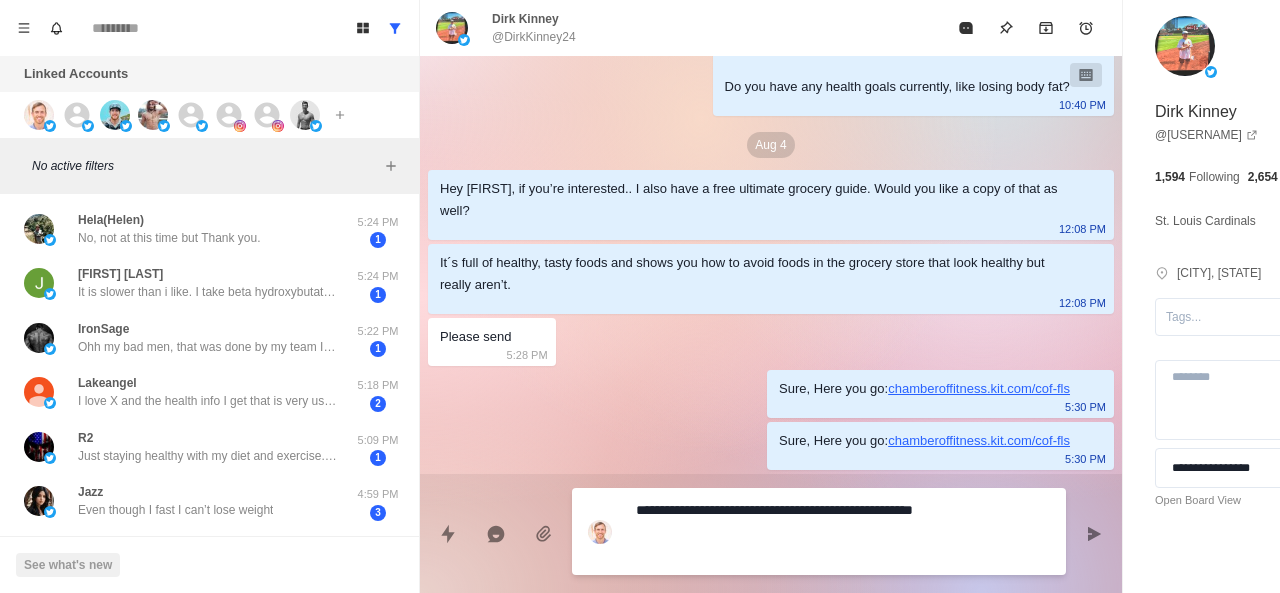 click on "**********" at bounding box center (785, 531) 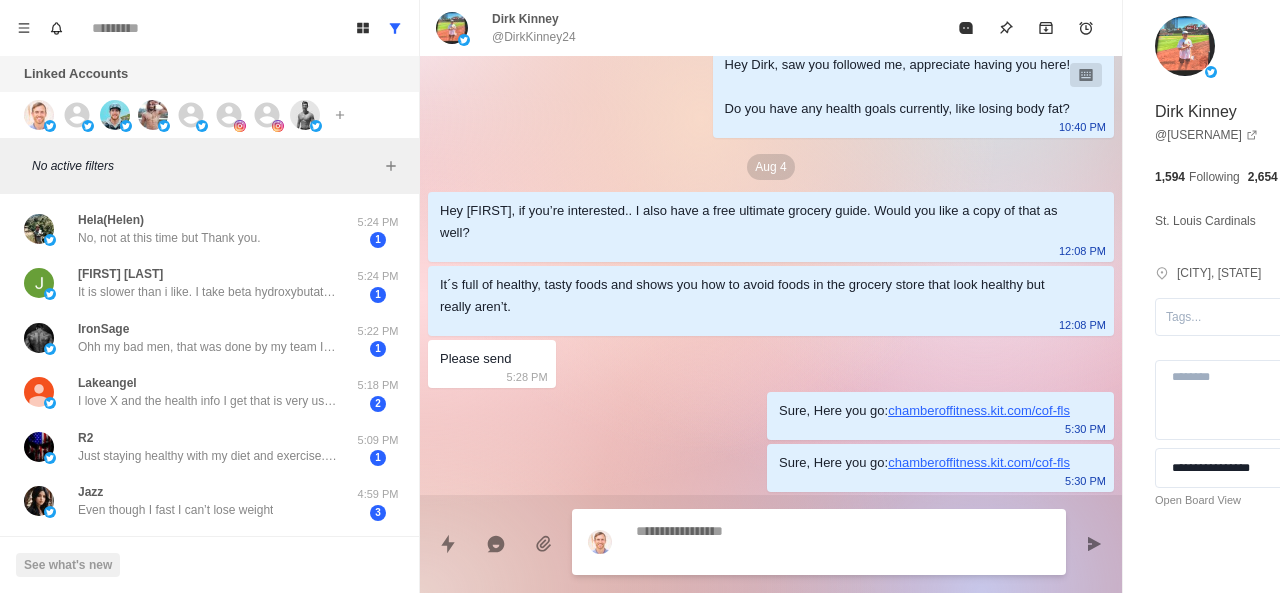 scroll, scrollTop: 108, scrollLeft: 0, axis: vertical 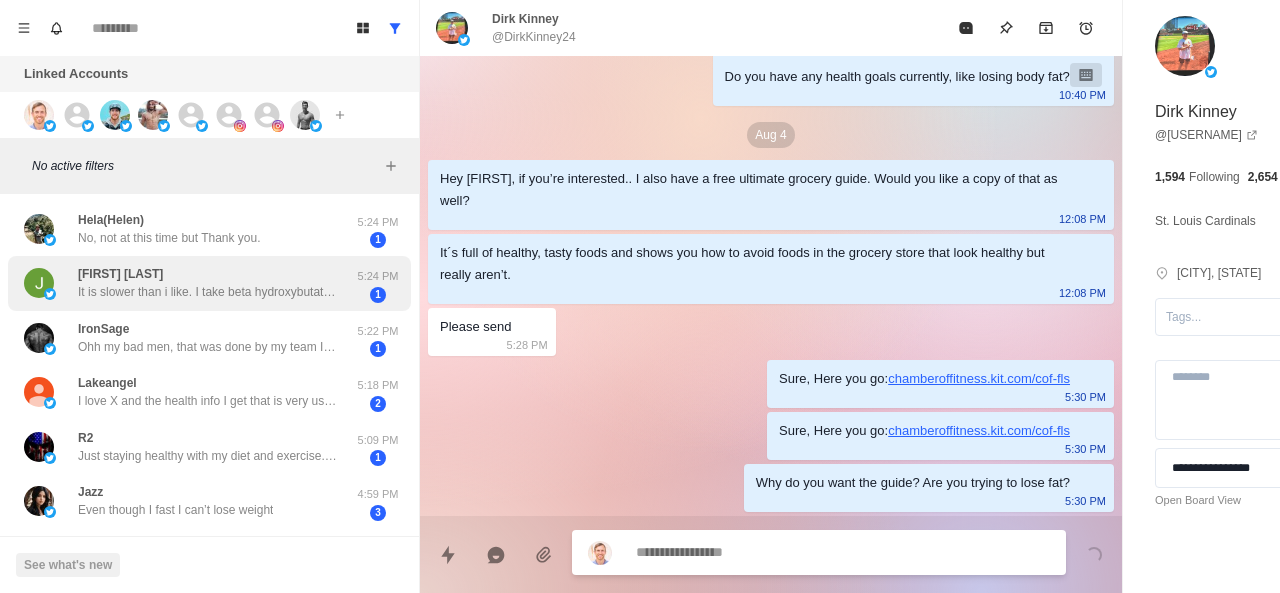 click on "James Brannon It is slower than i like. I take beta hydroxybutatarate and green tea extract" at bounding box center (208, 283) 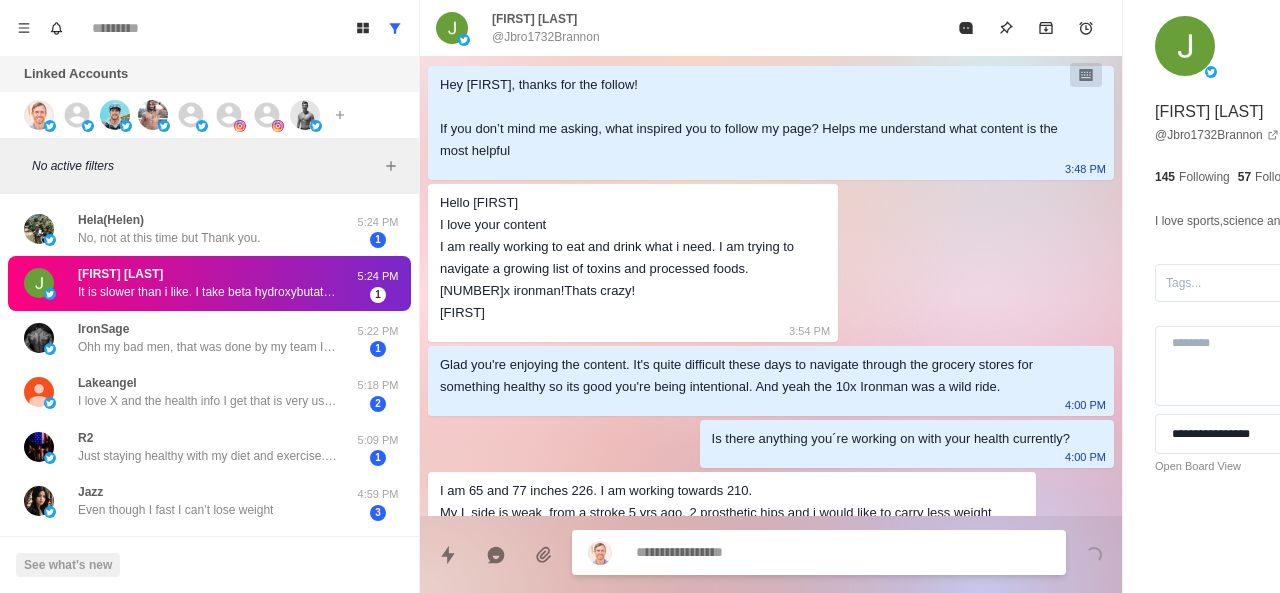 scroll, scrollTop: 824, scrollLeft: 0, axis: vertical 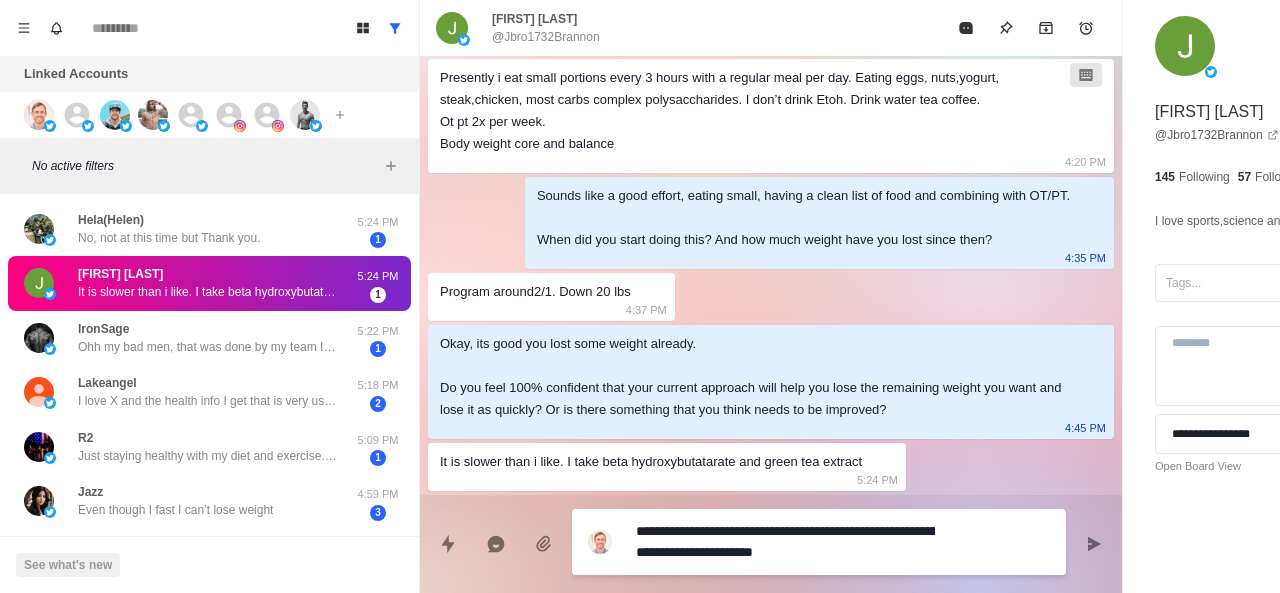 click at bounding box center (612, 542) 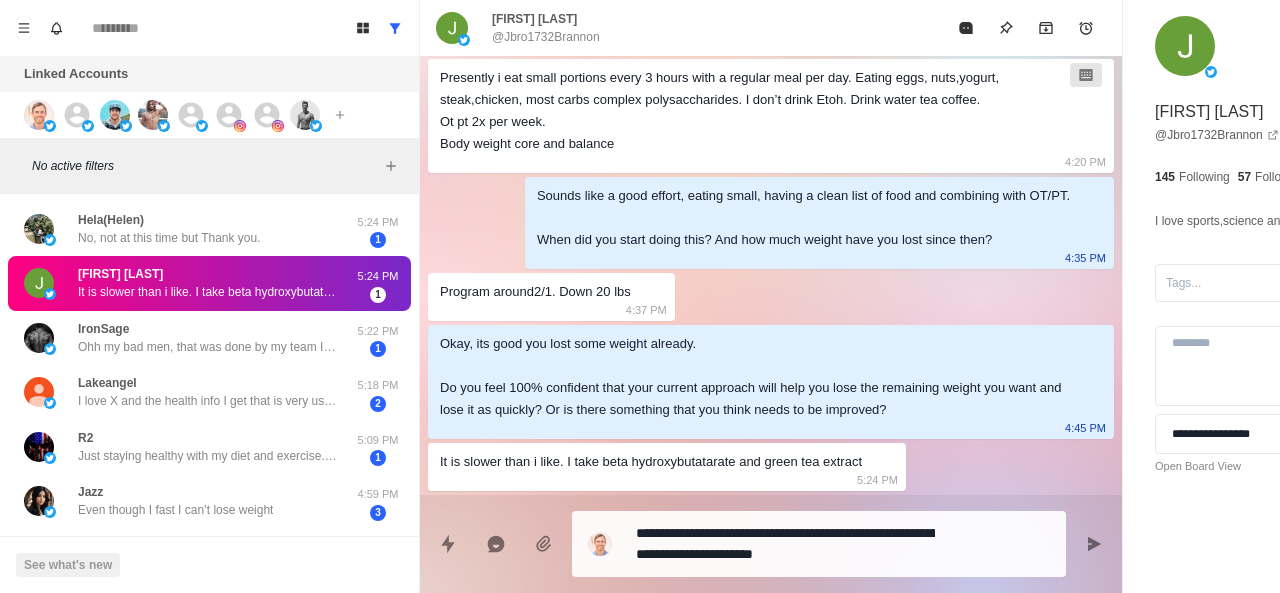 click at bounding box center [612, 544] 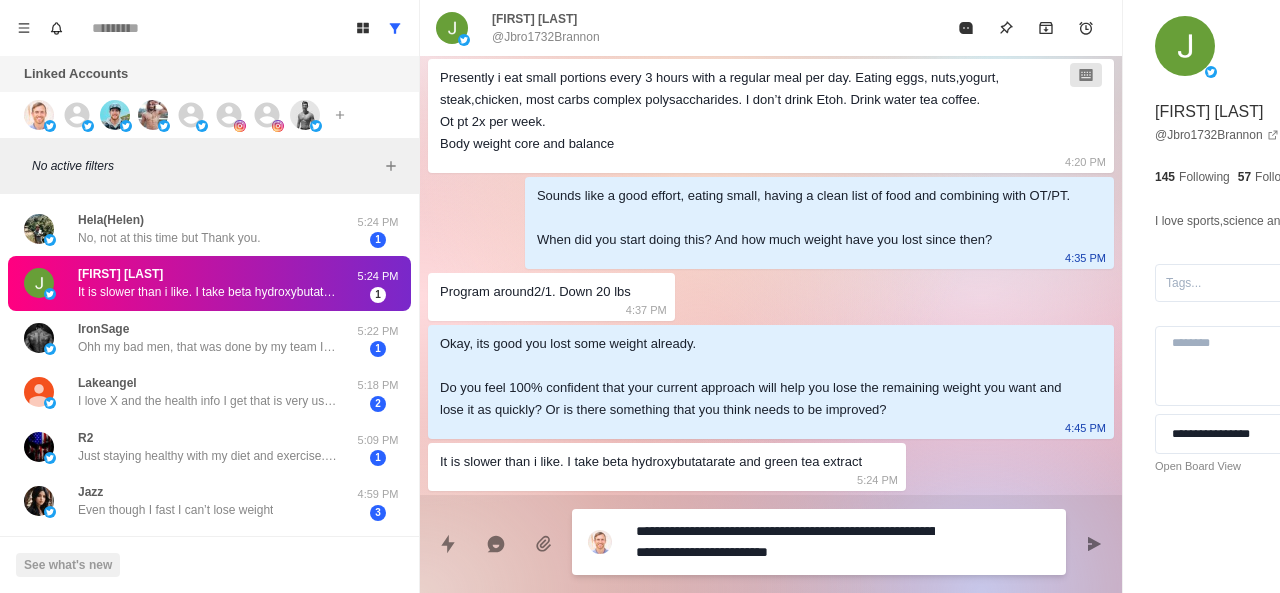 click on "**********" at bounding box center (785, 542) 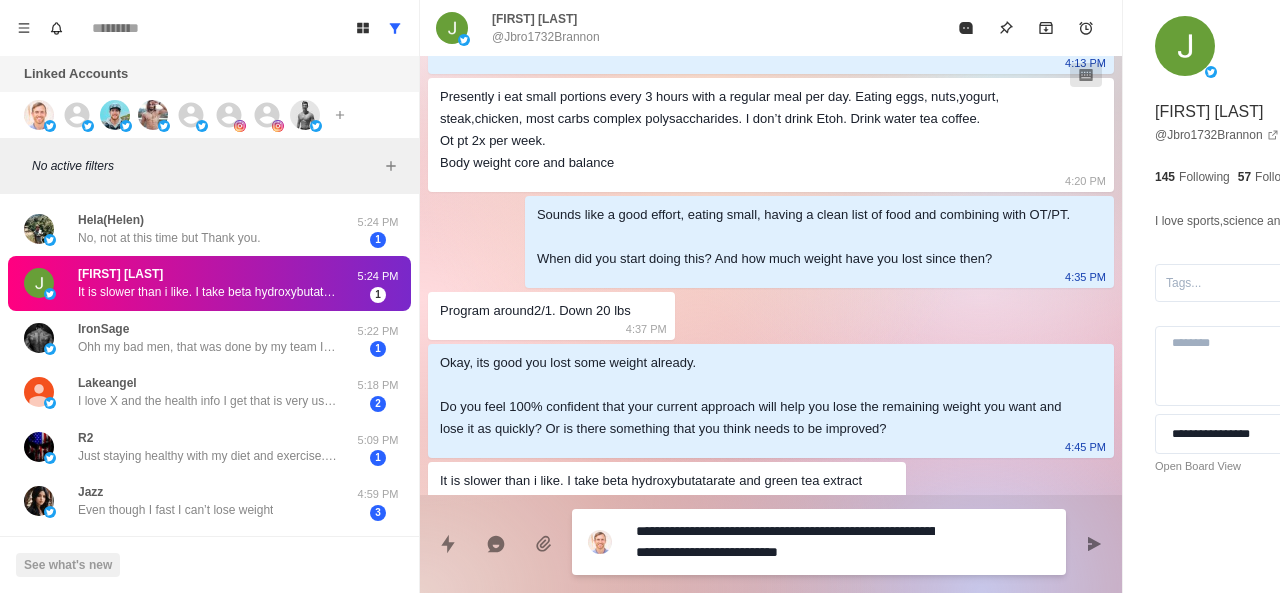 scroll, scrollTop: 844, scrollLeft: 0, axis: vertical 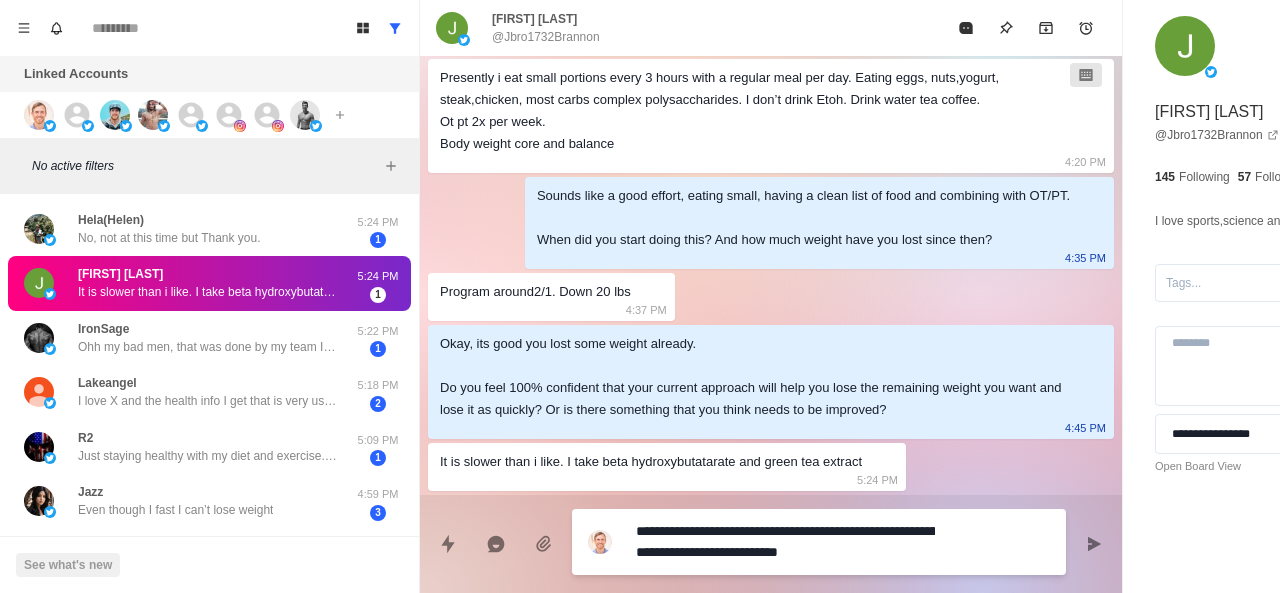 click on "**********" at bounding box center [785, 542] 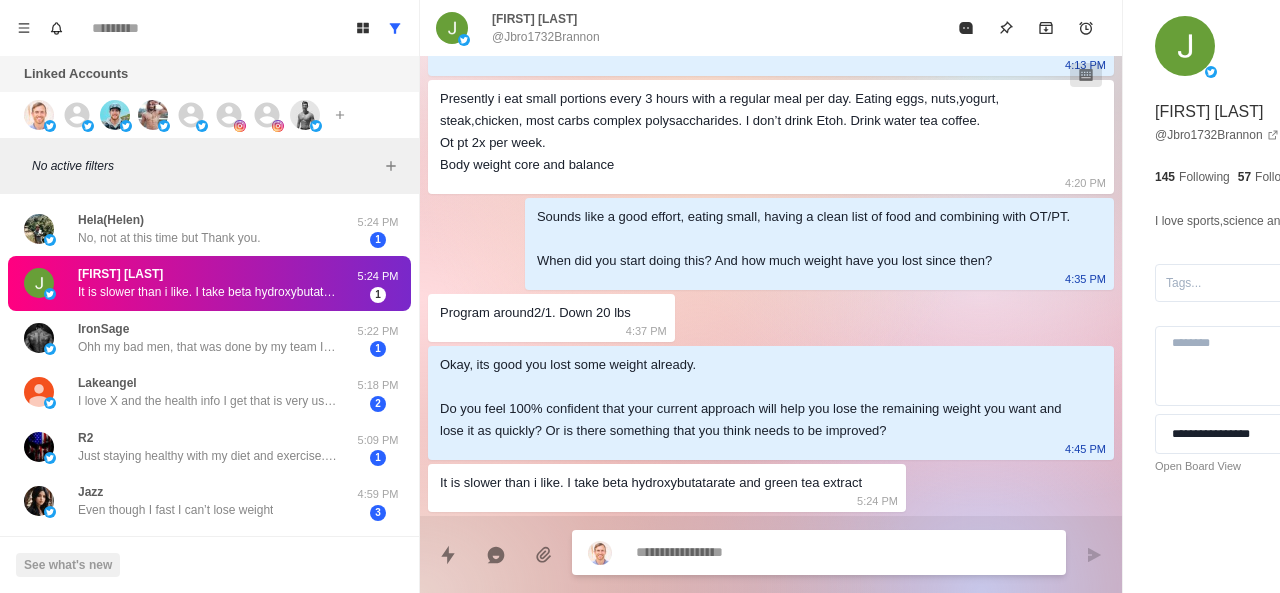 scroll, scrollTop: 824, scrollLeft: 0, axis: vertical 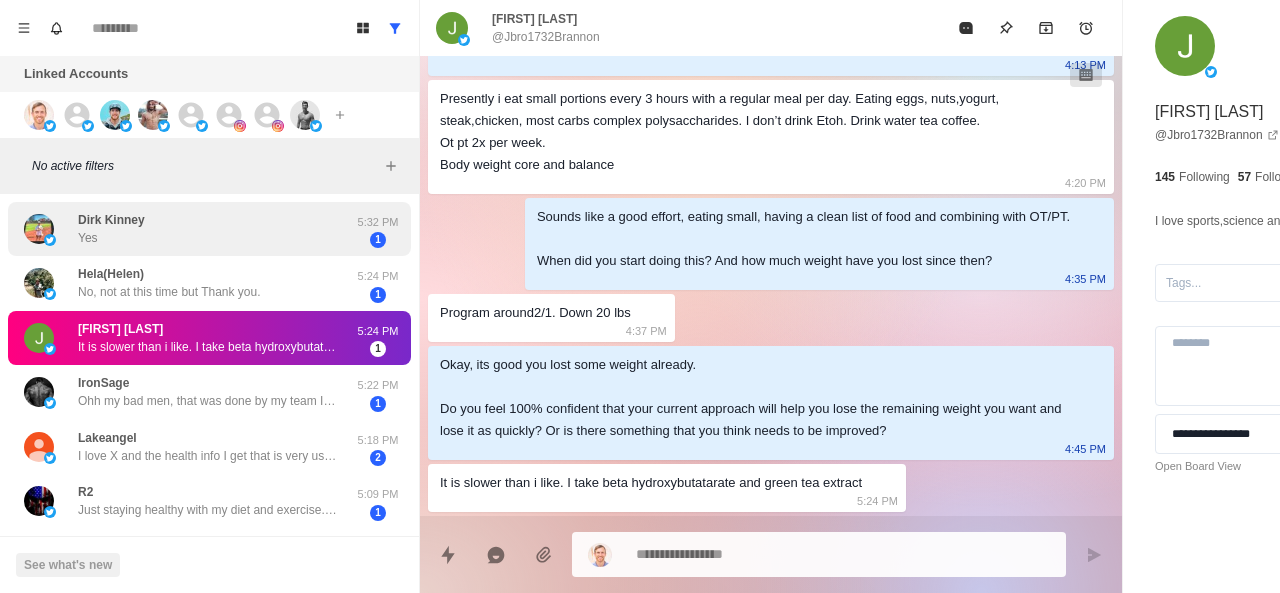 click on "Dirk Kinney Yes" at bounding box center (188, 229) 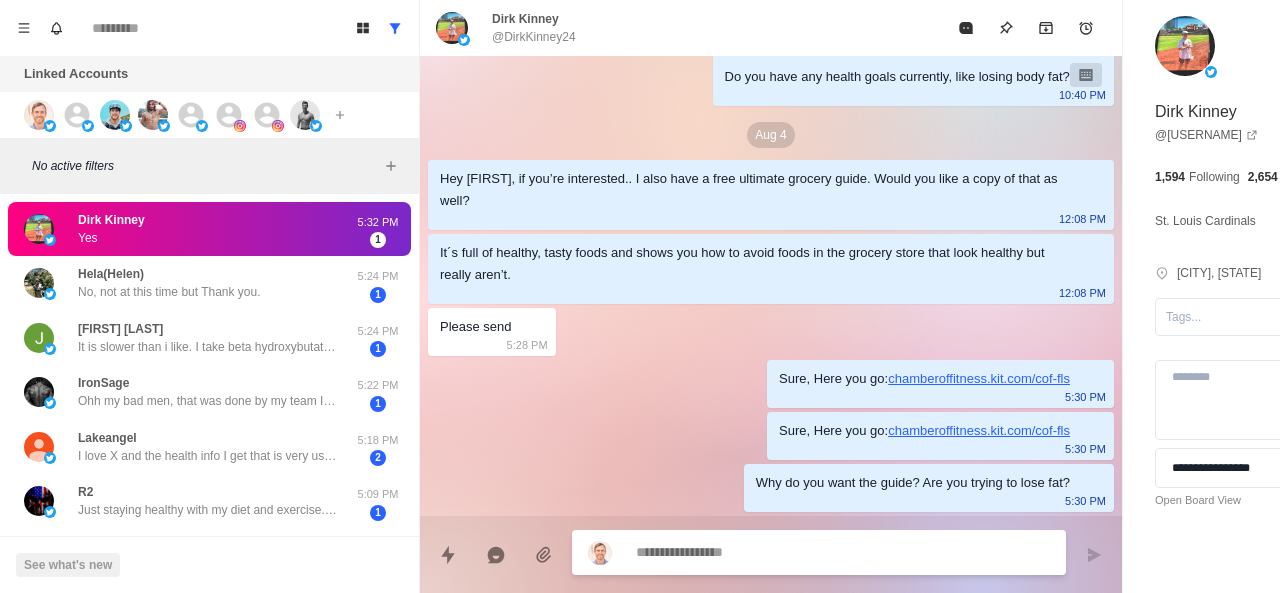 scroll, scrollTop: 160, scrollLeft: 0, axis: vertical 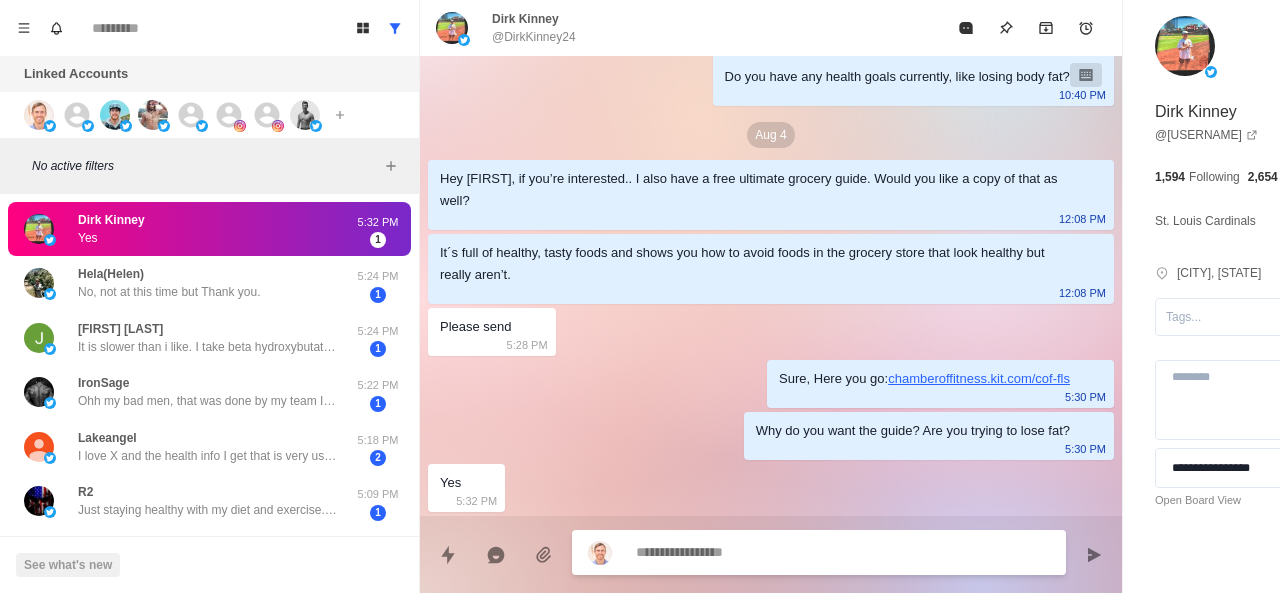 paste on "**********" 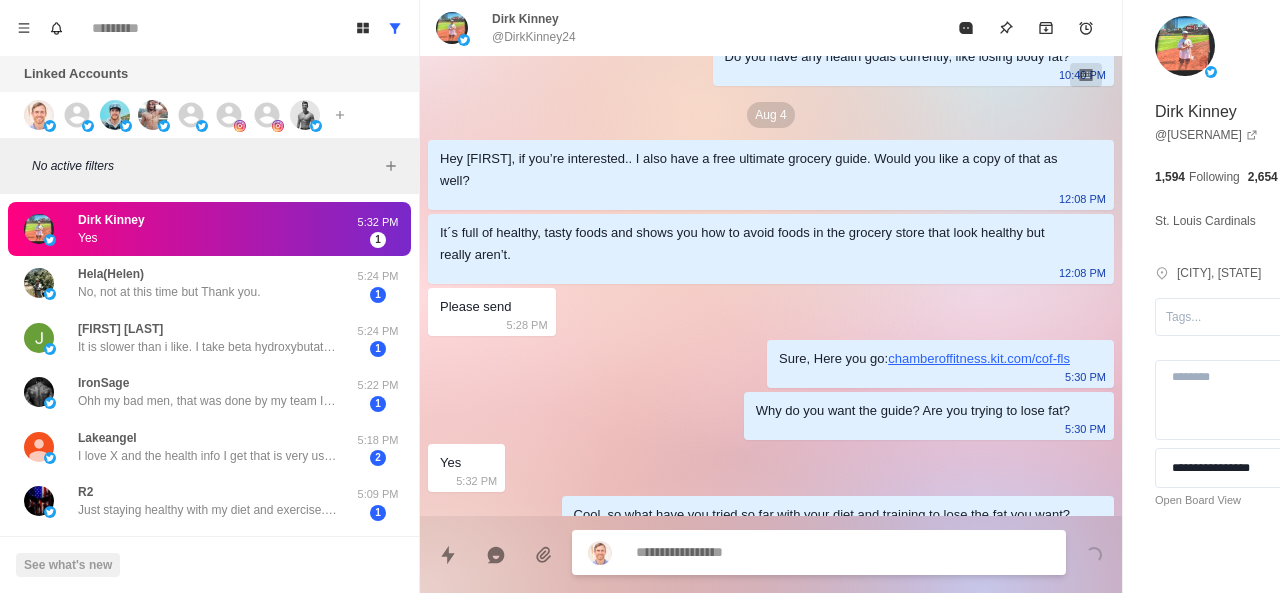 scroll, scrollTop: 212, scrollLeft: 0, axis: vertical 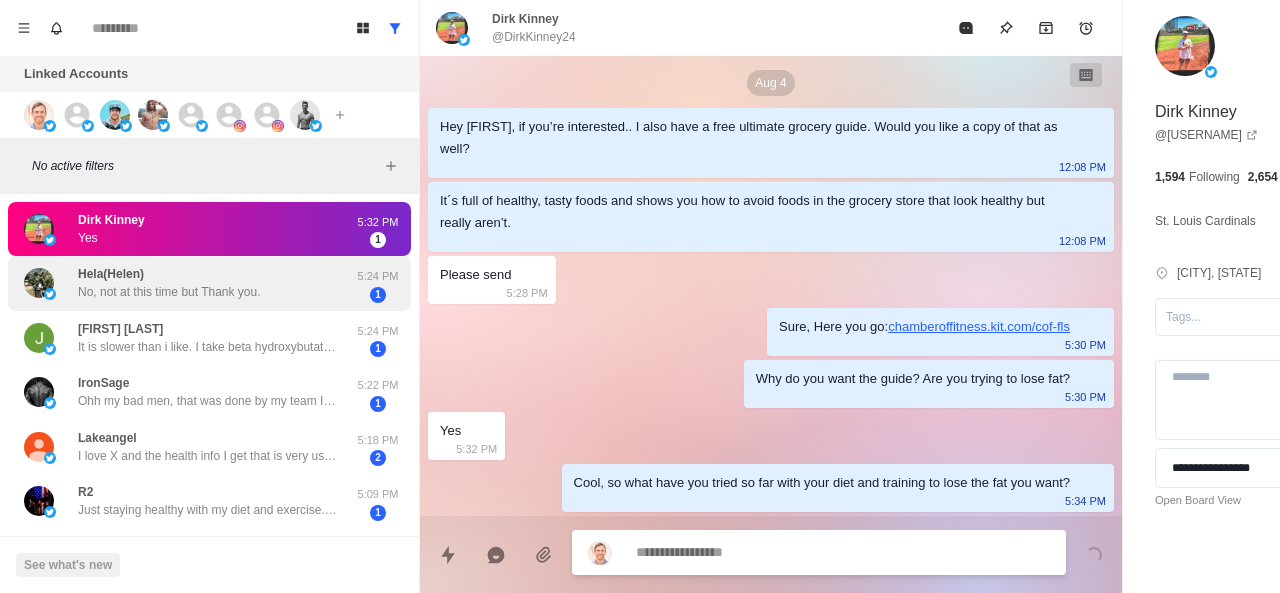 click on "Hela(Helen) No, not at this time but Thank you." at bounding box center (188, 283) 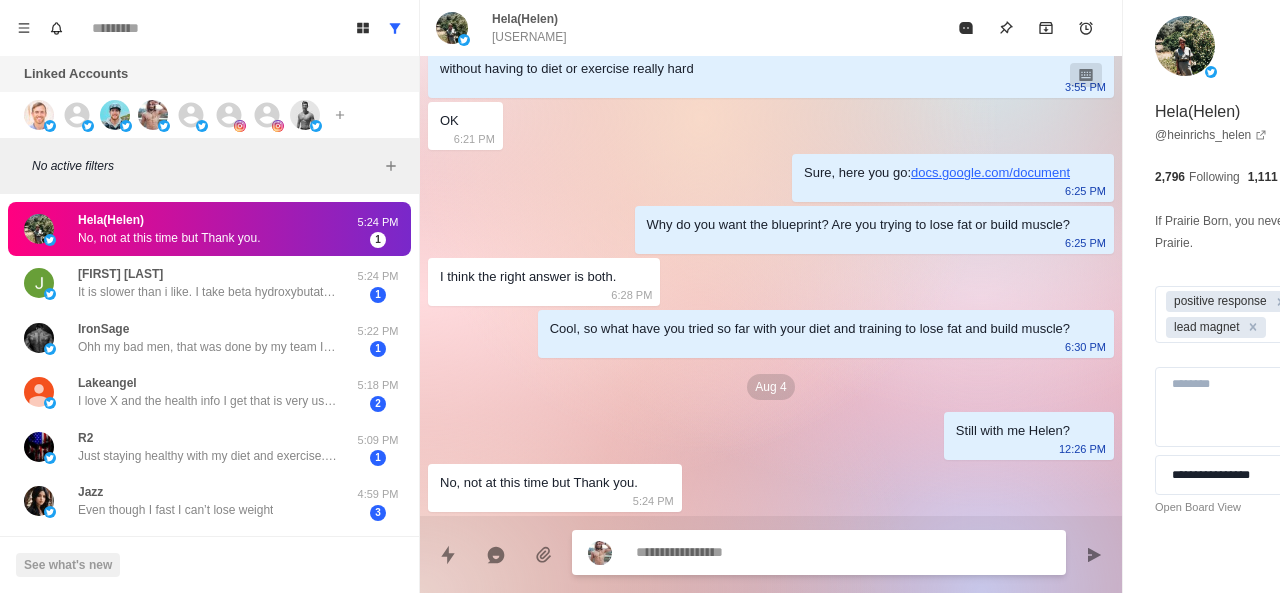 scroll, scrollTop: 492, scrollLeft: 0, axis: vertical 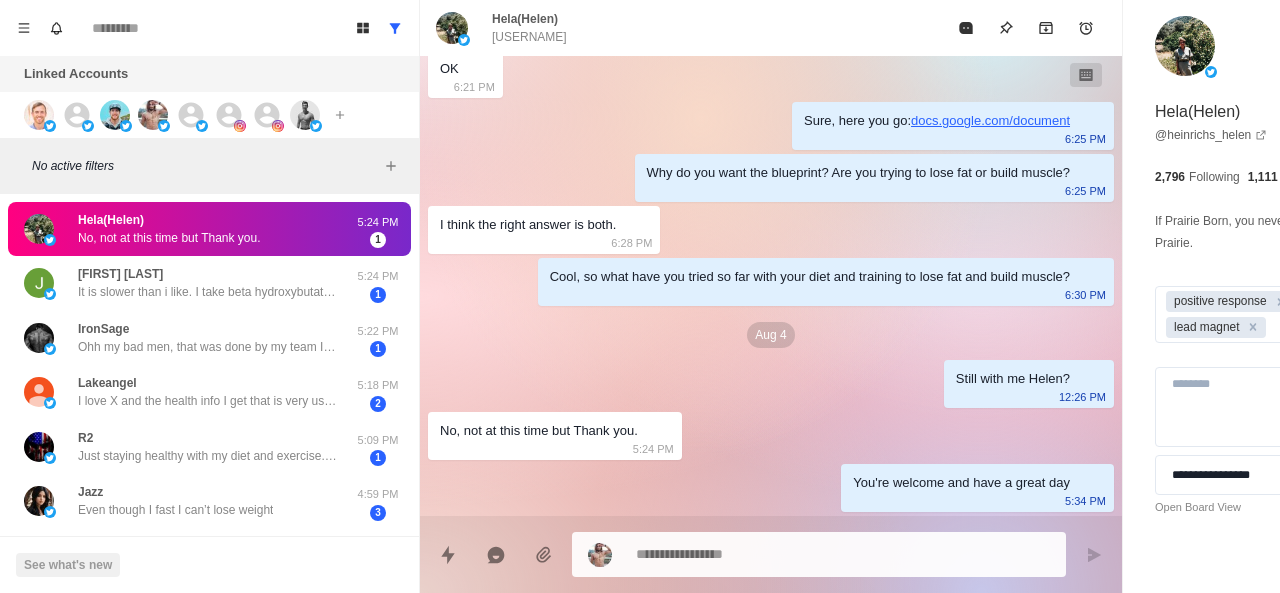 click on "Hela(Helen) No, not at this time but Thank you. 5:24 PM 1" at bounding box center (209, 229) 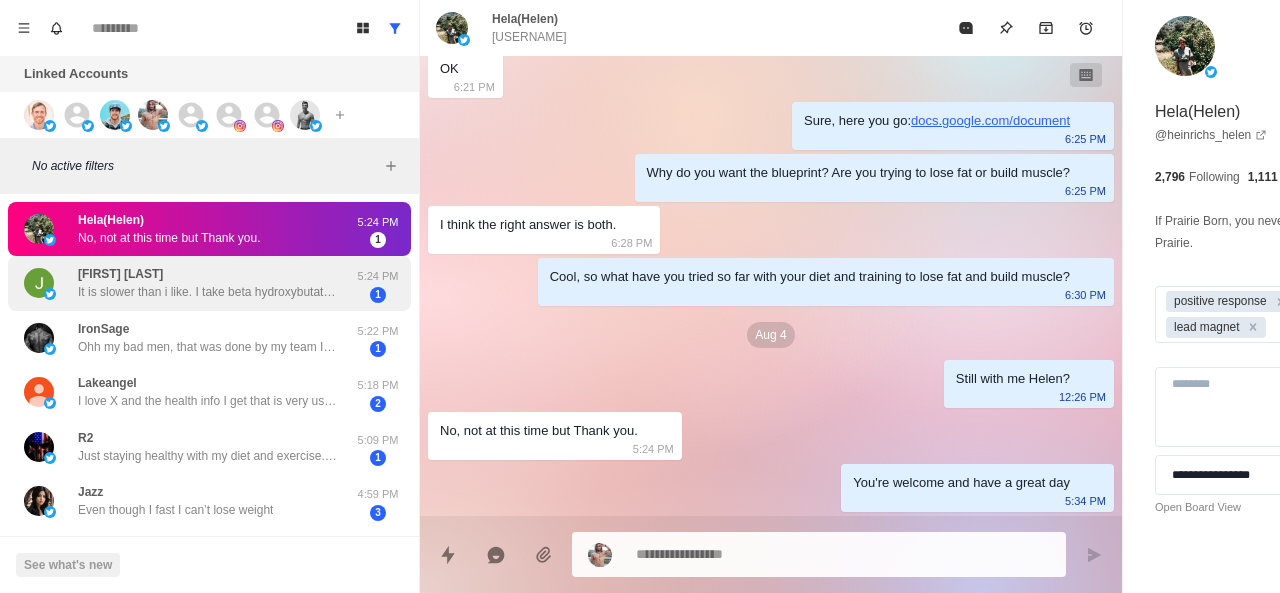 click on "It is slower than i like. I take beta hydroxybutatarate and green tea extract" at bounding box center (208, 292) 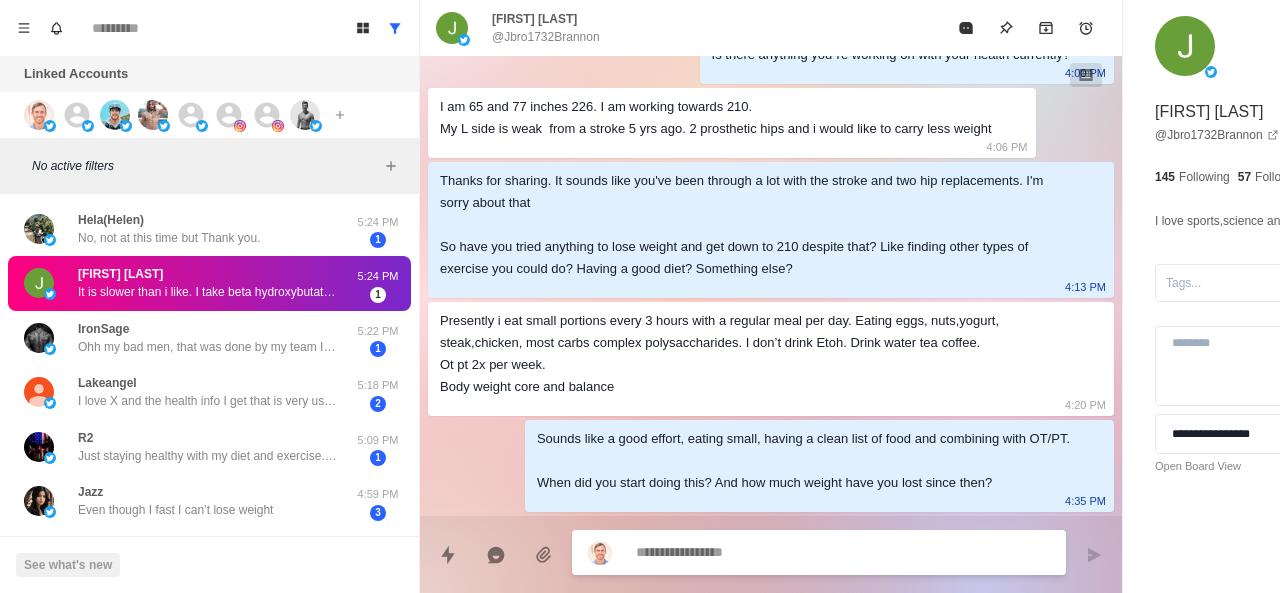 scroll, scrollTop: 824, scrollLeft: 0, axis: vertical 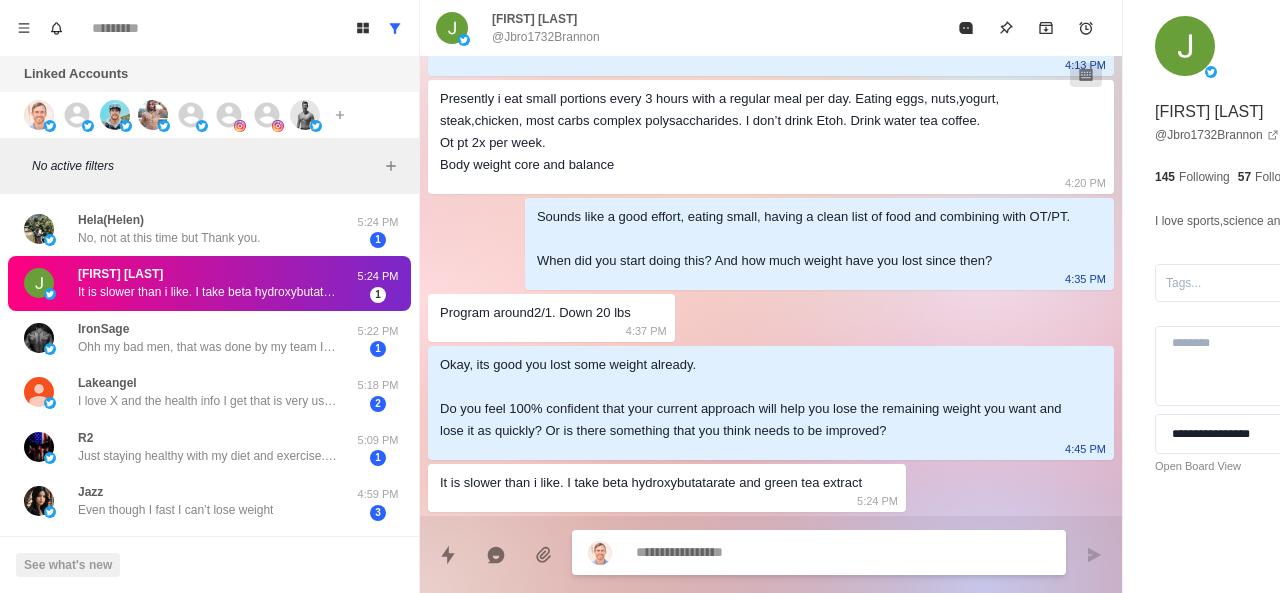 paste on "**********" 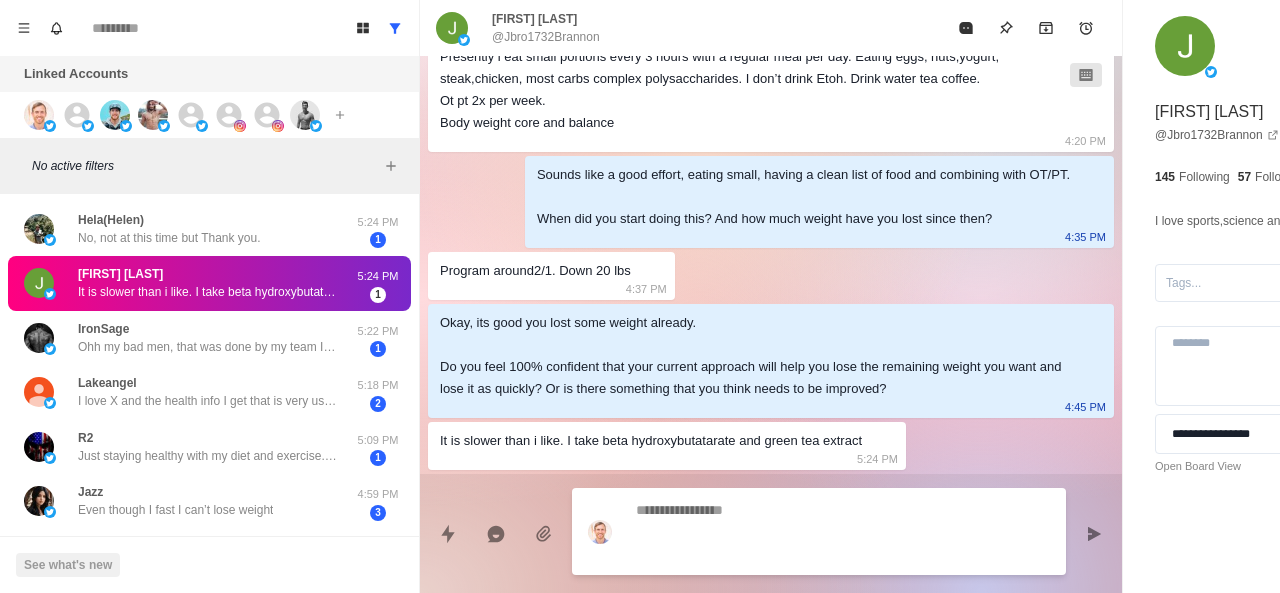 scroll, scrollTop: 898, scrollLeft: 0, axis: vertical 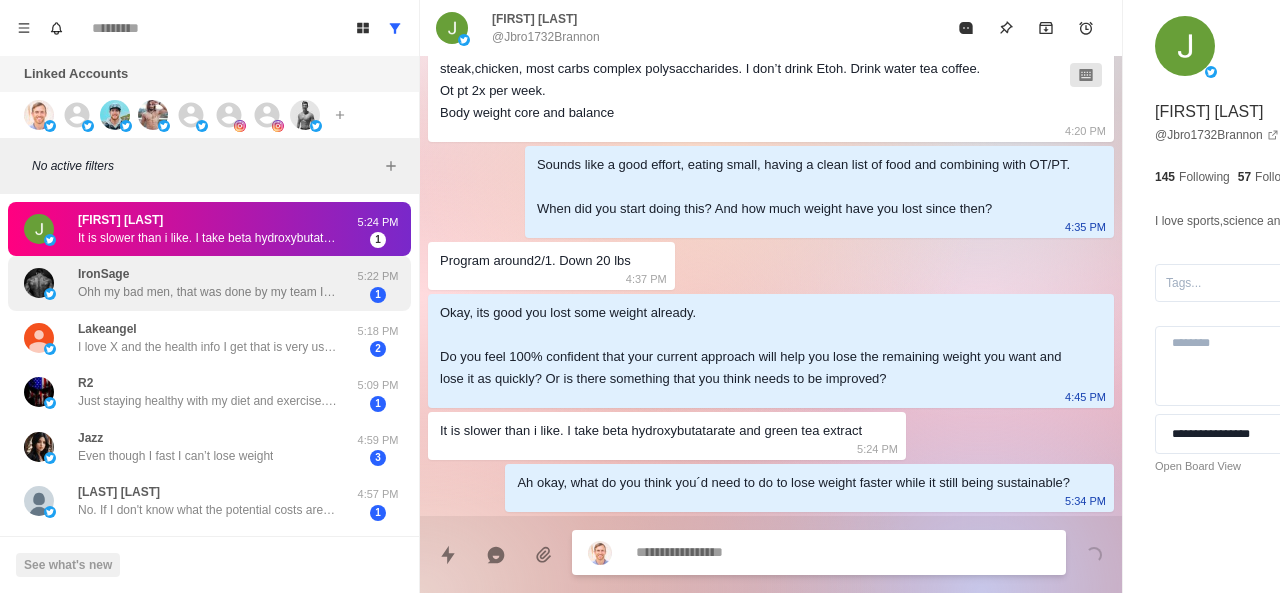 click on "IronSage Ohh my bad men, that was done by my team I was not aware.
Deleting your content" at bounding box center [208, 283] 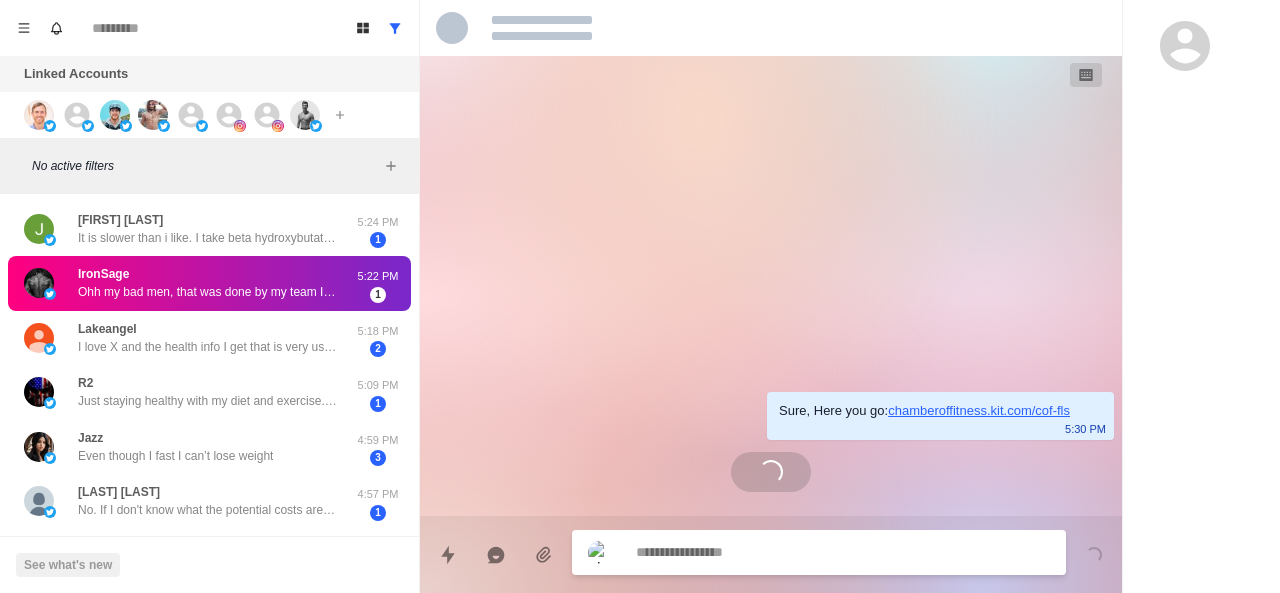 scroll, scrollTop: 0, scrollLeft: 0, axis: both 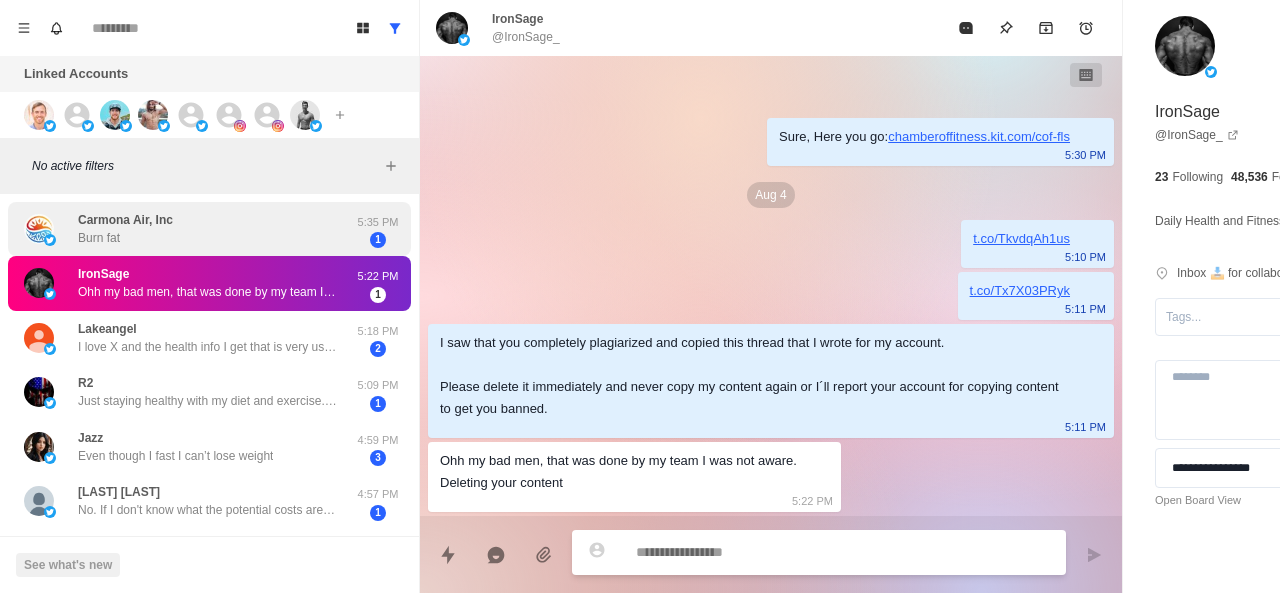 click on "Carmona Air, Inc Burn fat" at bounding box center (188, 229) 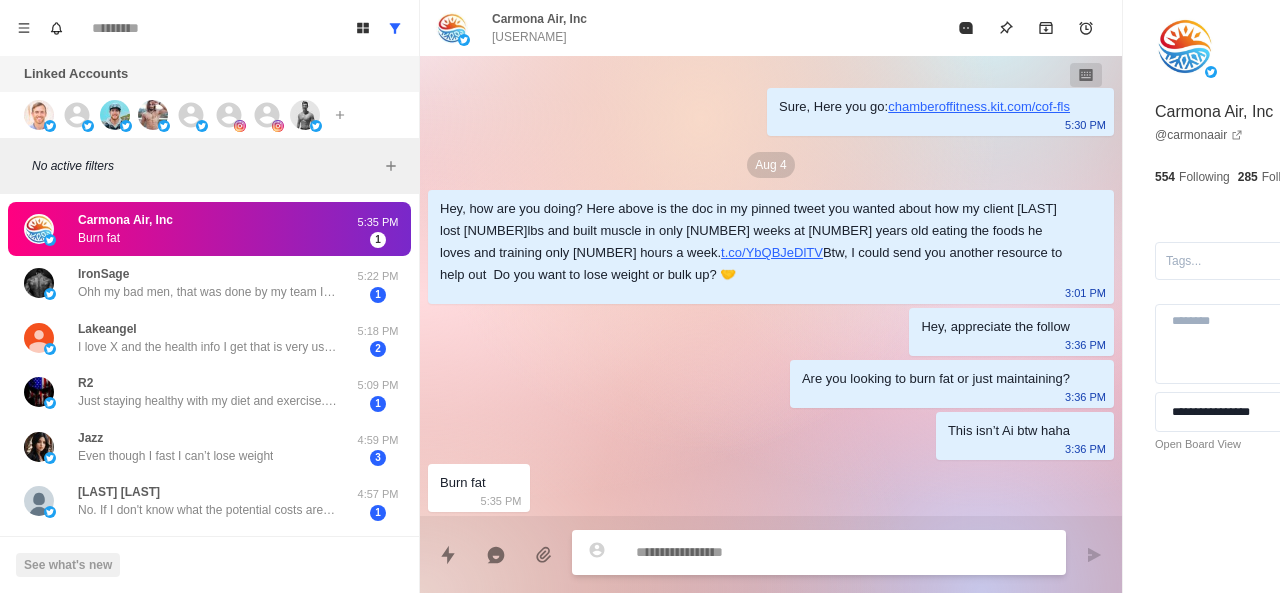 scroll, scrollTop: 72, scrollLeft: 0, axis: vertical 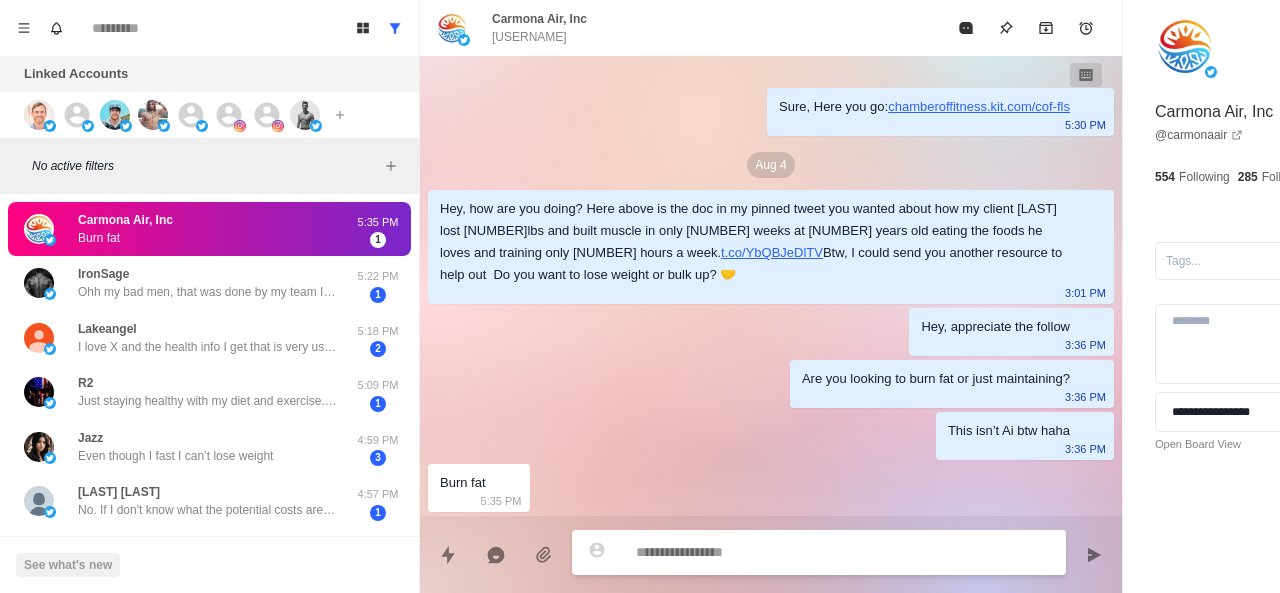 paste on "**********" 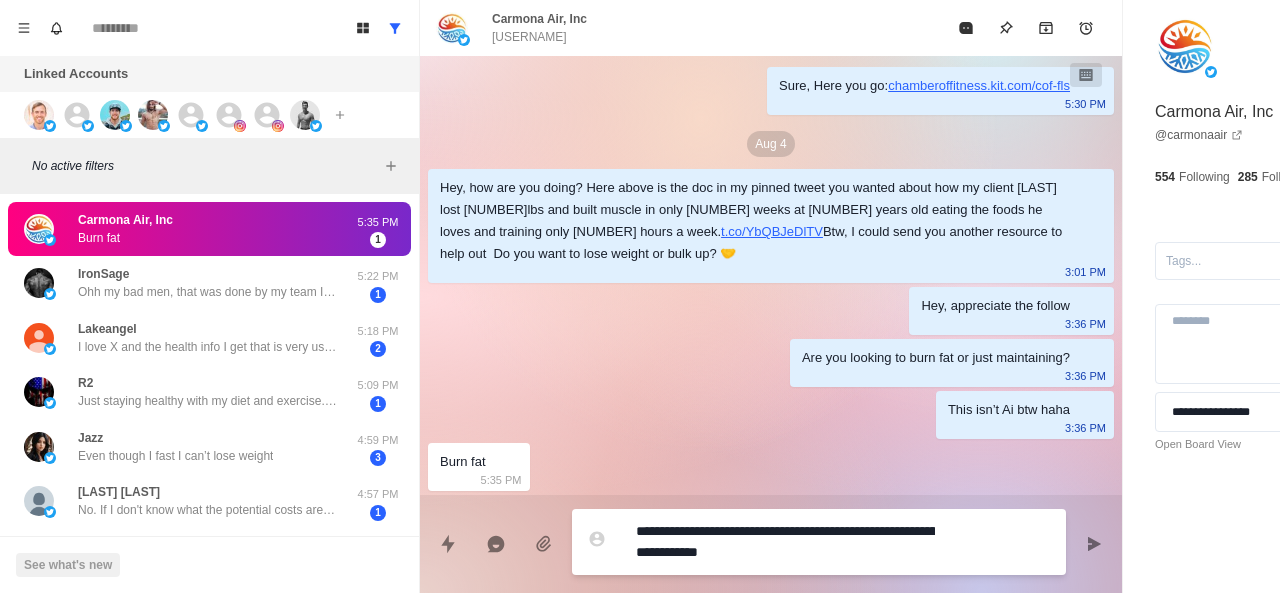click on "**********" at bounding box center [785, 542] 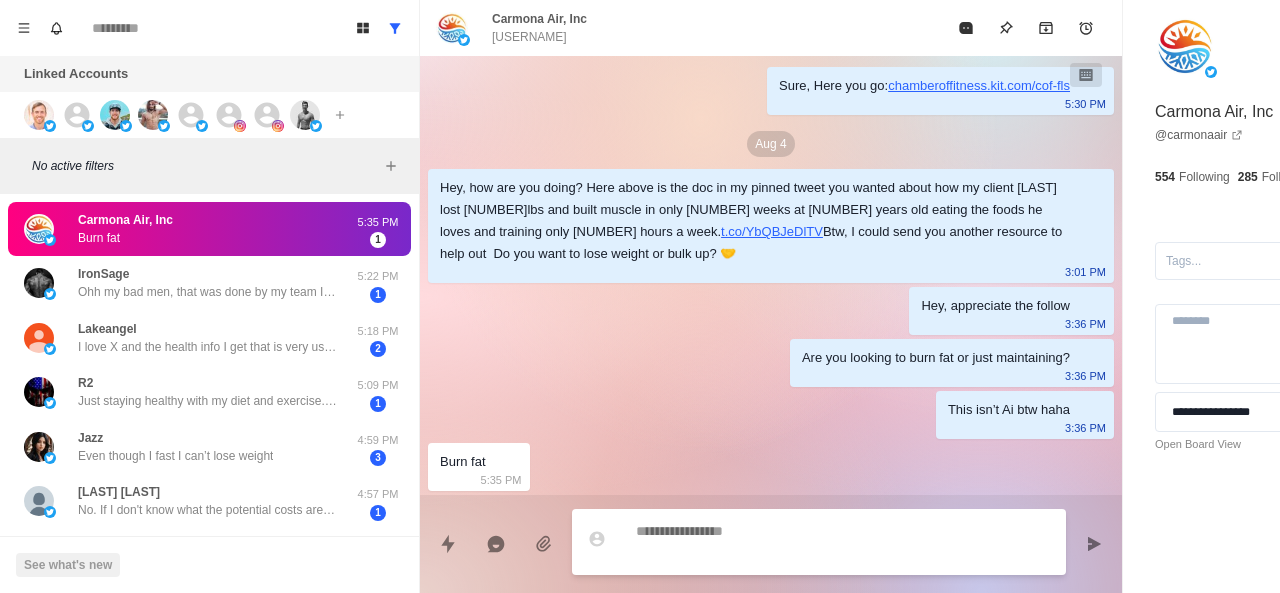 scroll, scrollTop: 146, scrollLeft: 0, axis: vertical 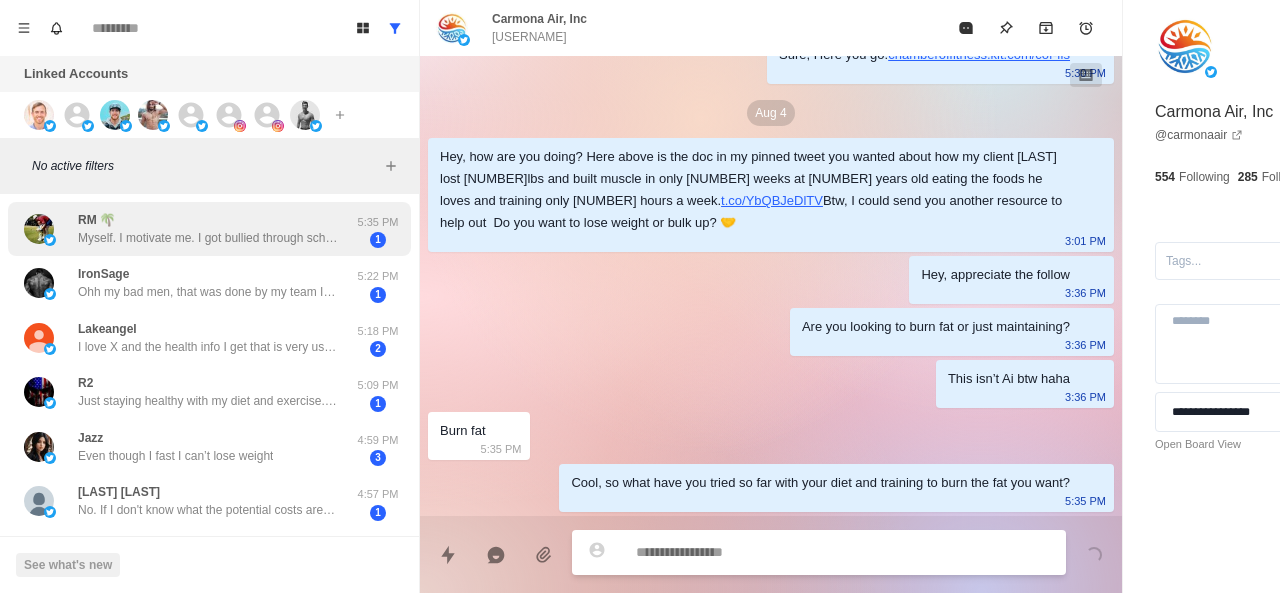 click on "Myself. I motivate me. I got bullied through school for being overweight all my life." at bounding box center [208, 238] 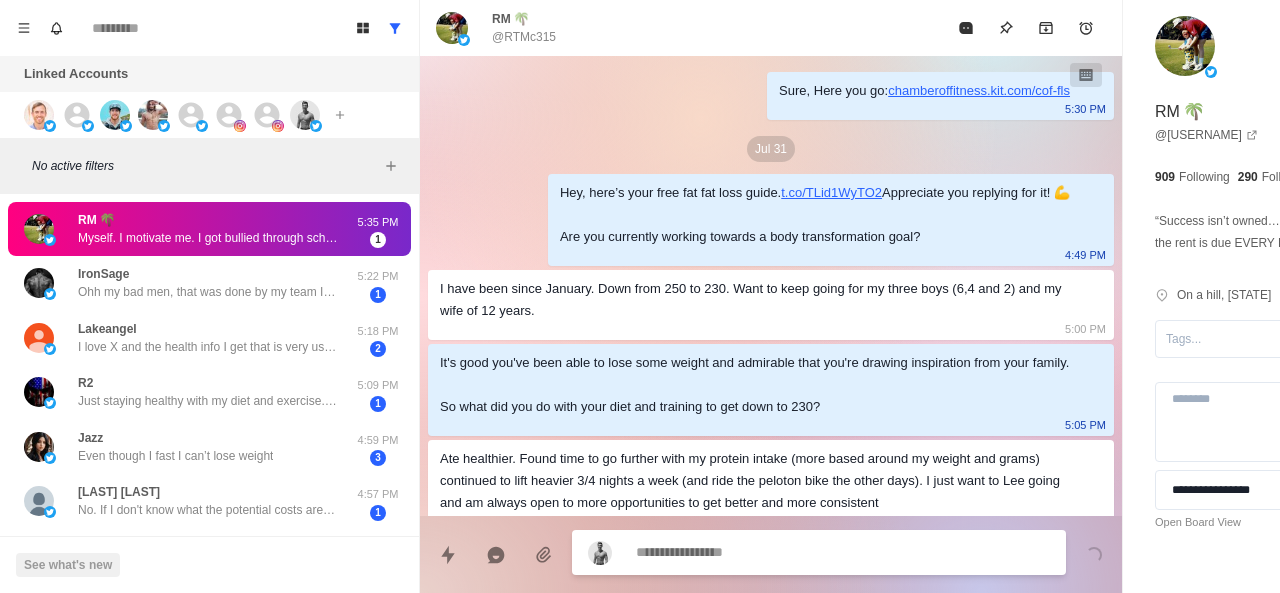 scroll, scrollTop: 1060, scrollLeft: 0, axis: vertical 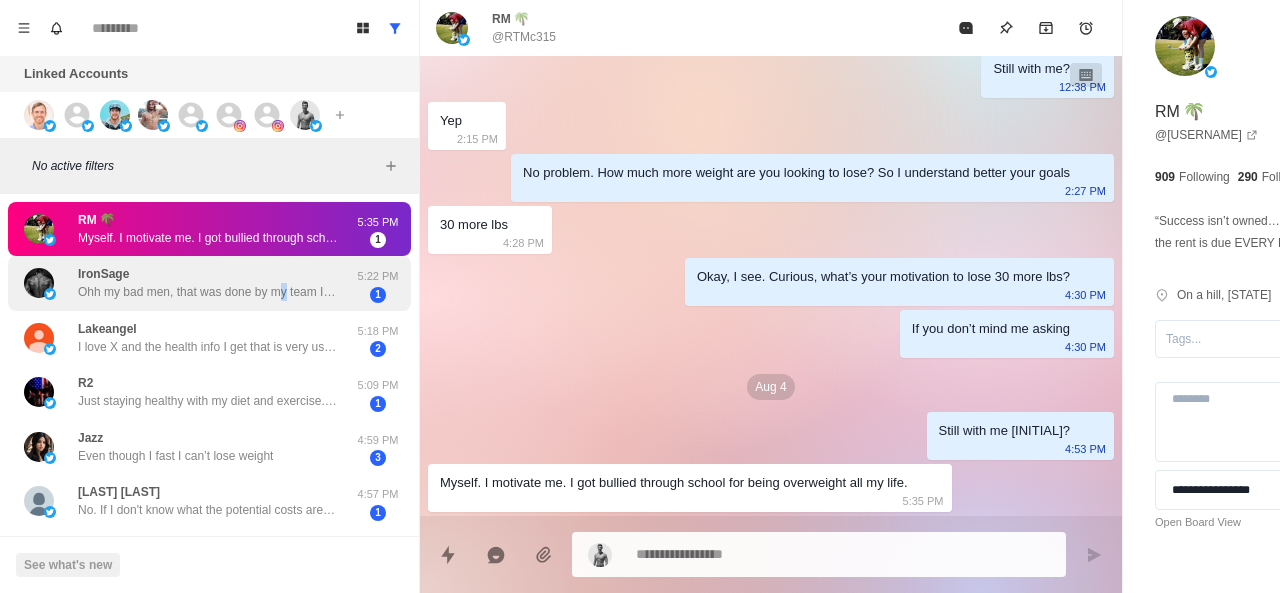 click on "IronSage Ohh my bad men, that was done by my team I was not aware.
Deleting your content" at bounding box center [208, 283] 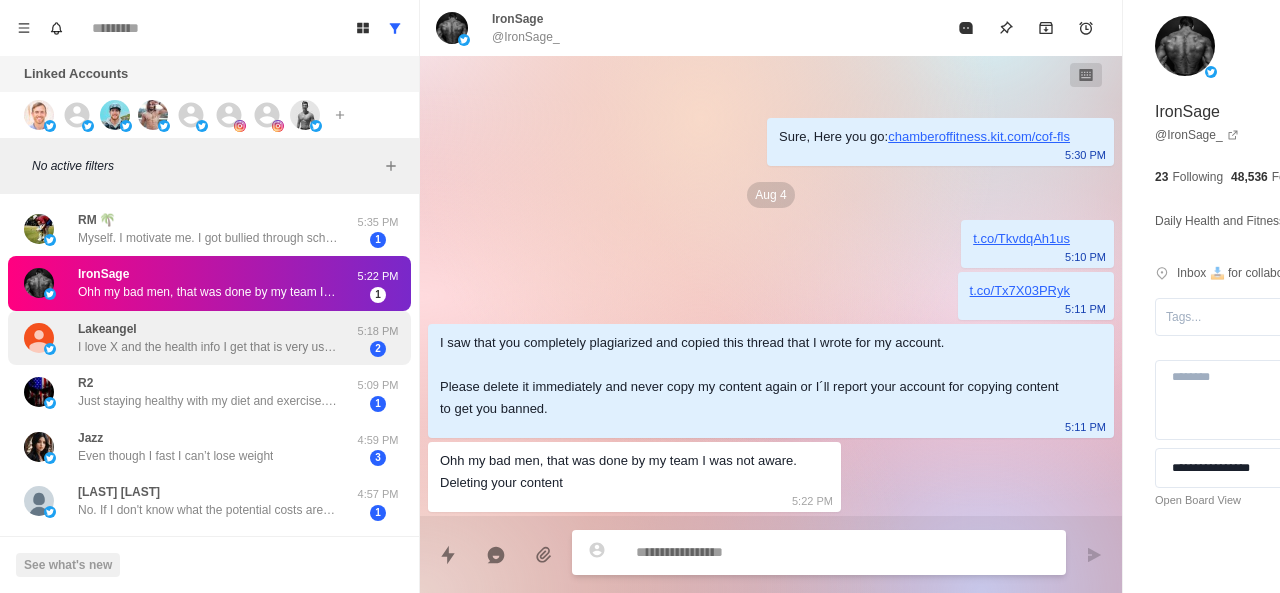 scroll, scrollTop: 0, scrollLeft: 0, axis: both 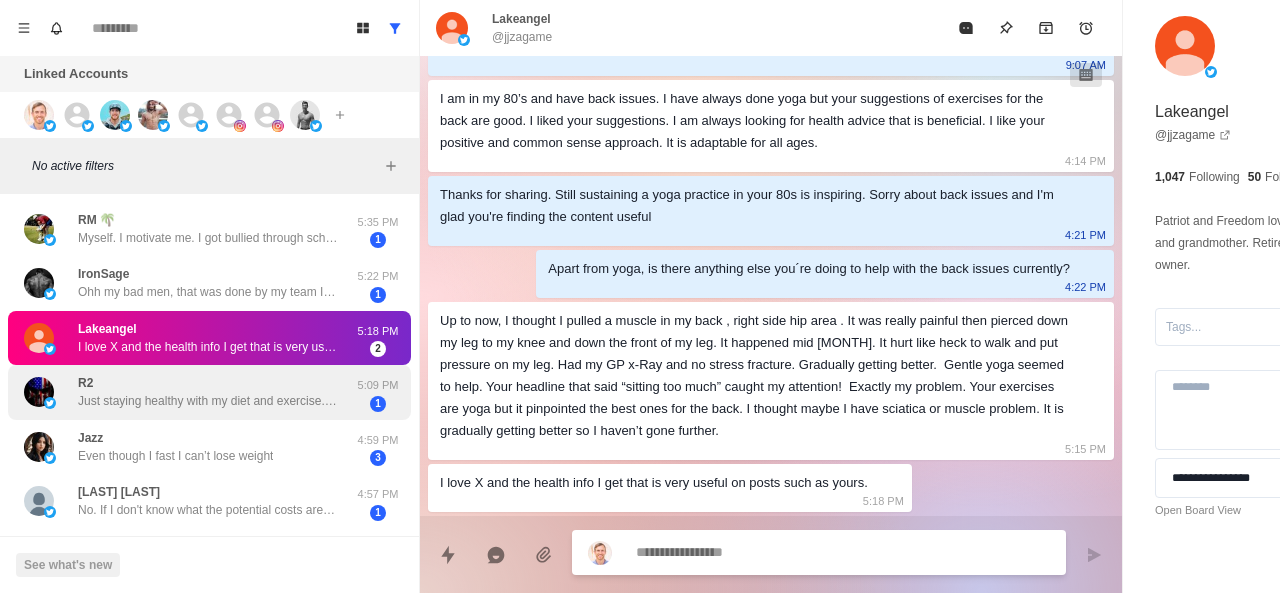 click on "R2 Just staying healthy with my diet and exercise. Monitoring my BP as that can get out of control if I don’t pay attention to it. But with regular exercise and a healthy lifestyle I have made progress. Continually checking in with my doctor as needed." at bounding box center [208, 392] 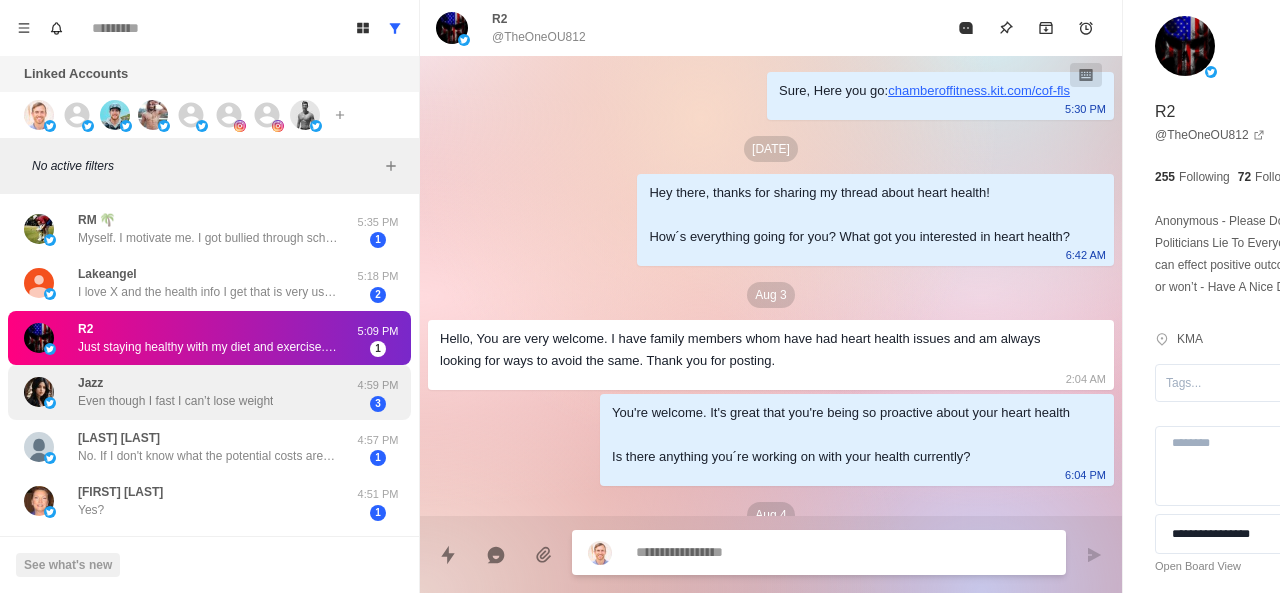 scroll, scrollTop: 120, scrollLeft: 0, axis: vertical 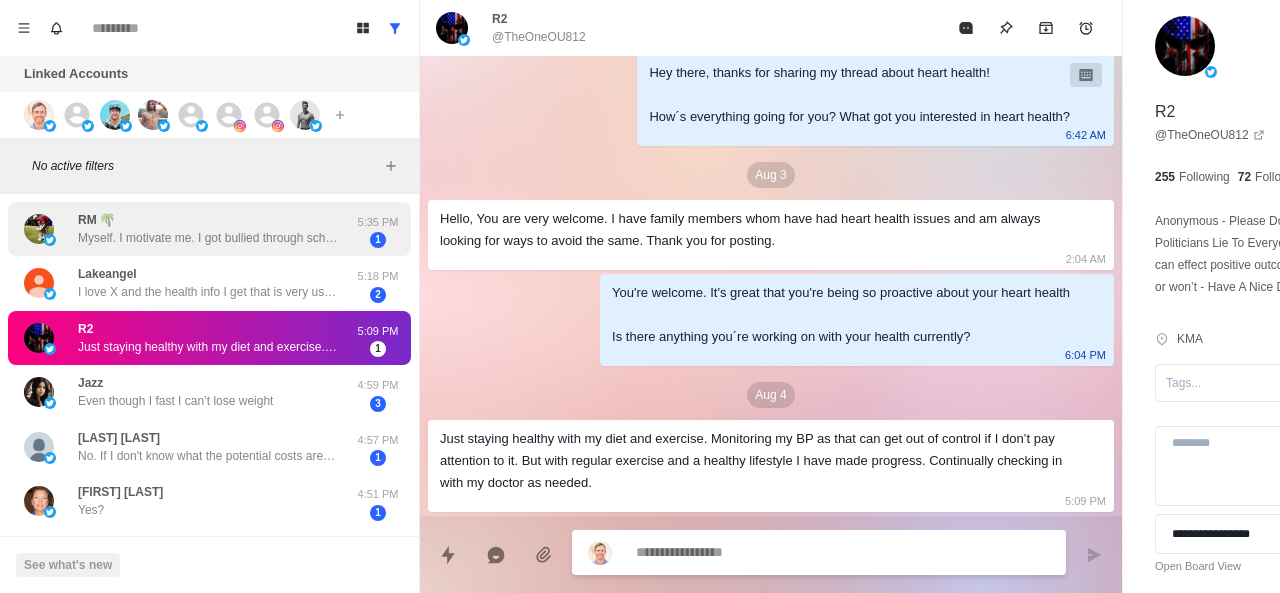 click on "RM 🌴 Myself. I motivate me. I got bullied through school for being overweight all my life." at bounding box center (208, 229) 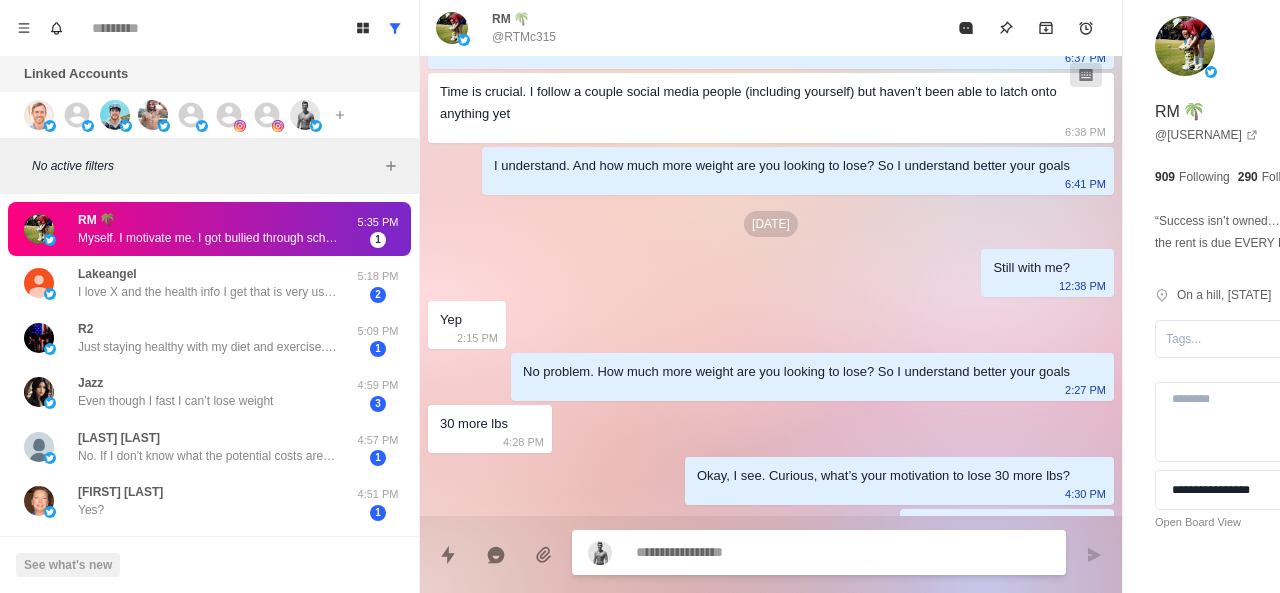scroll, scrollTop: 1060, scrollLeft: 0, axis: vertical 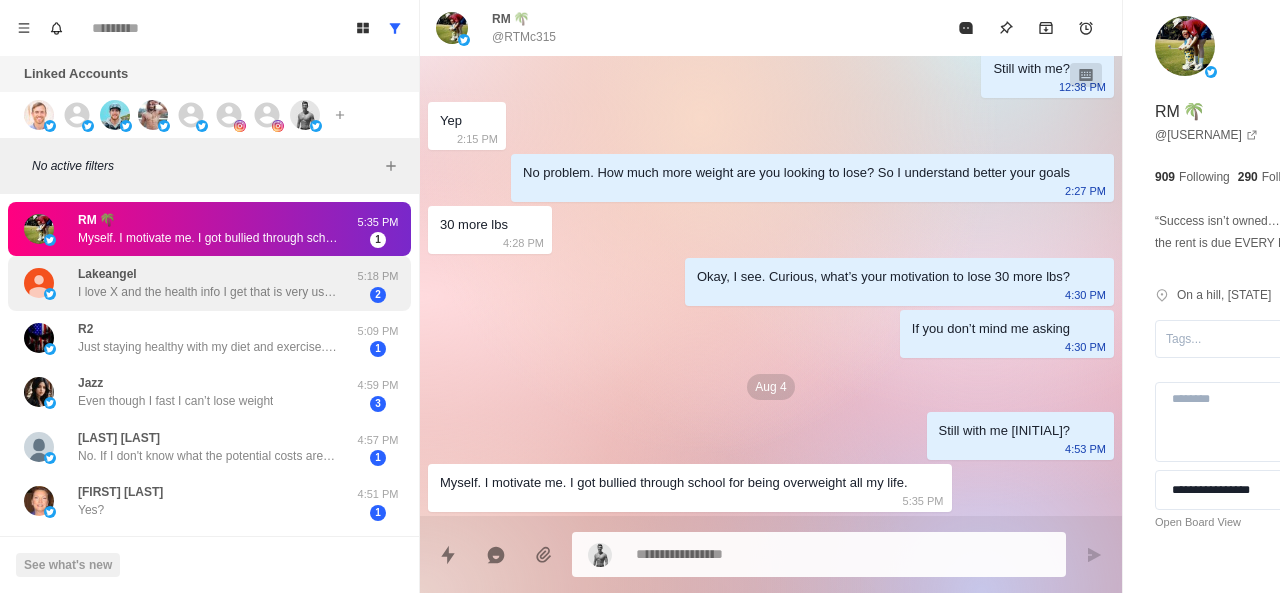 click on "Lakeangel I love X and the health info I get that is very useful on posts such as yours." at bounding box center [208, 283] 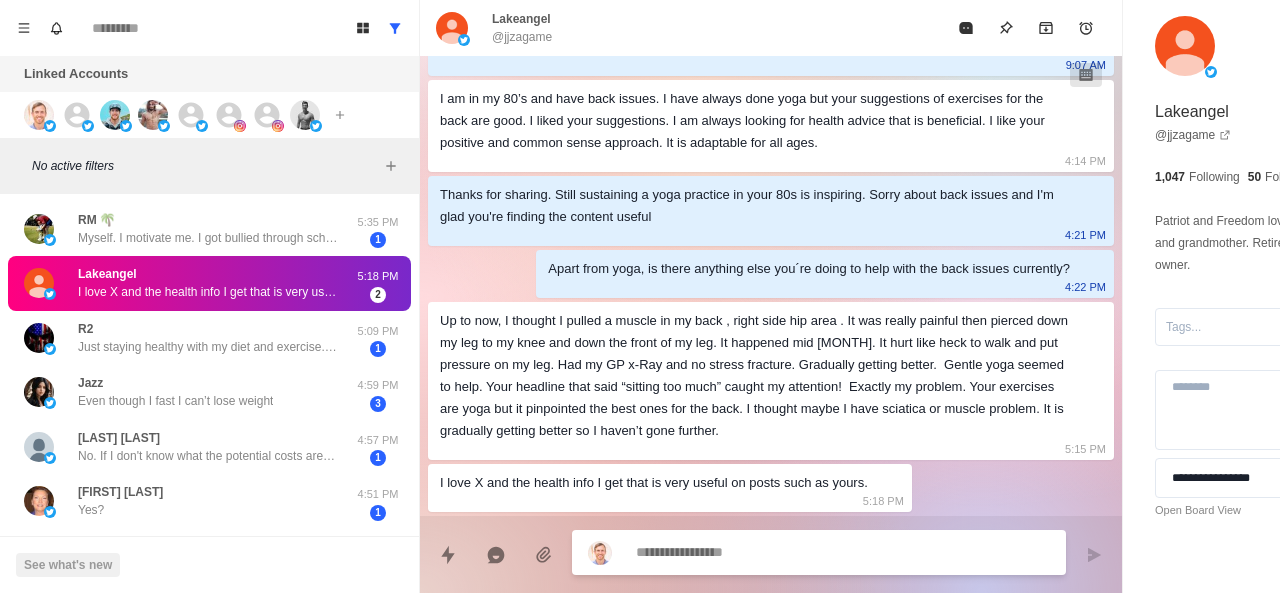 scroll, scrollTop: 278, scrollLeft: 0, axis: vertical 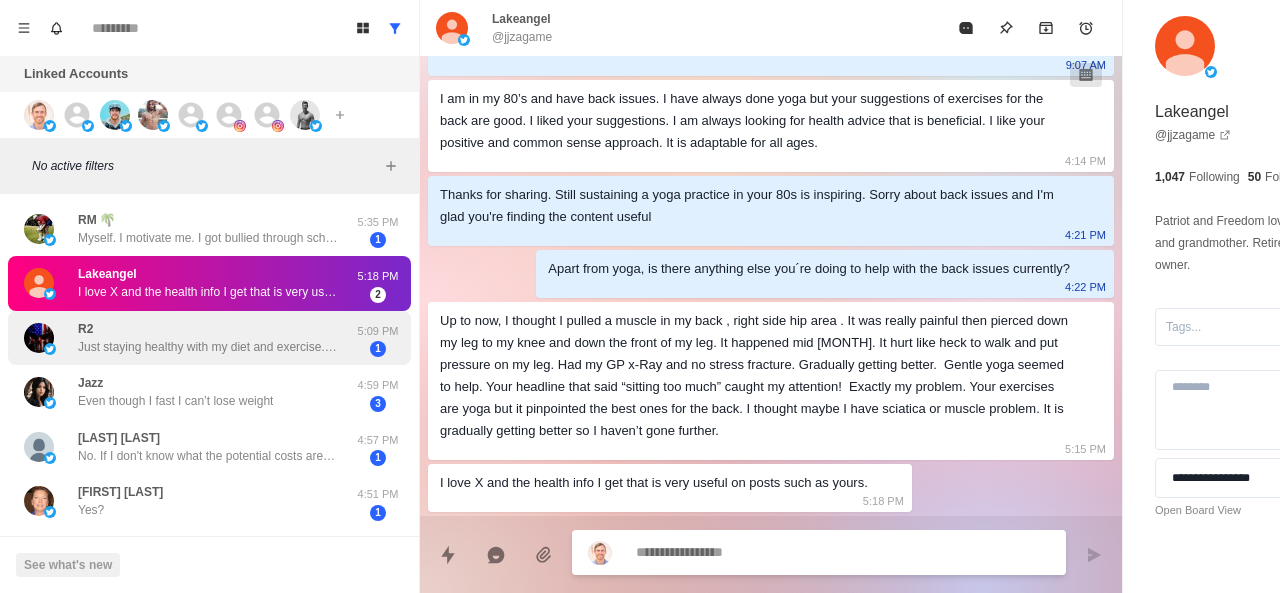 click on "Just staying healthy with my diet and exercise. Monitoring my BP as that can get out of control if I don’t pay attention to it. But with regular exercise and a healthy lifestyle I have made progress. Continually checking in with my doctor as needed." at bounding box center (208, 347) 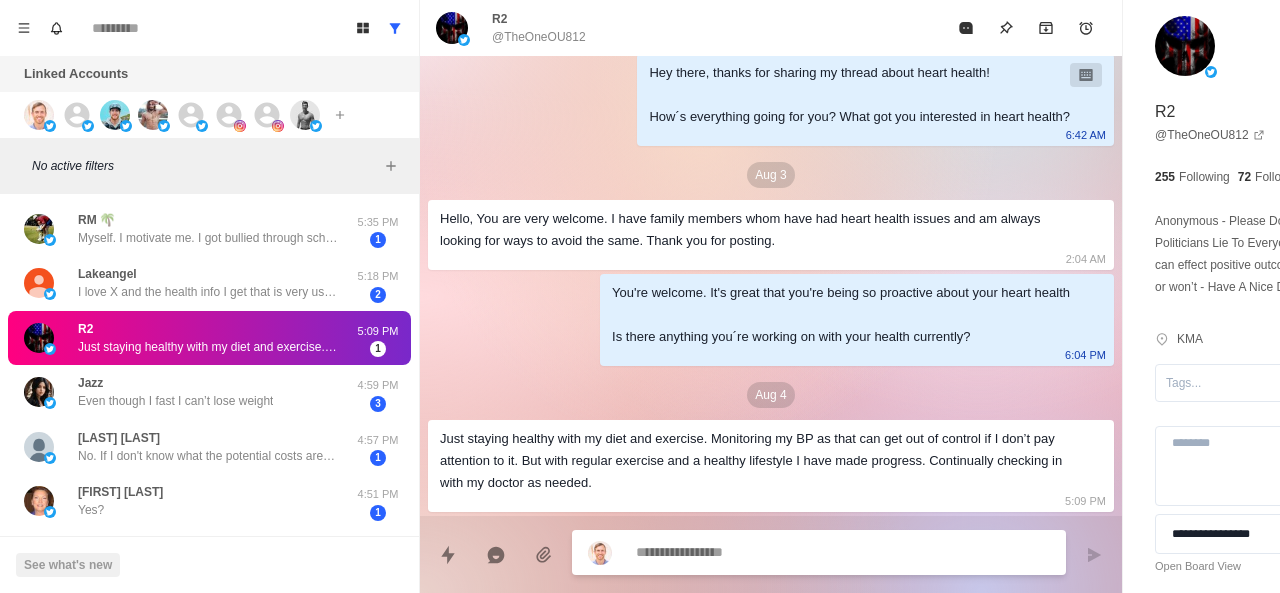 scroll, scrollTop: 120, scrollLeft: 0, axis: vertical 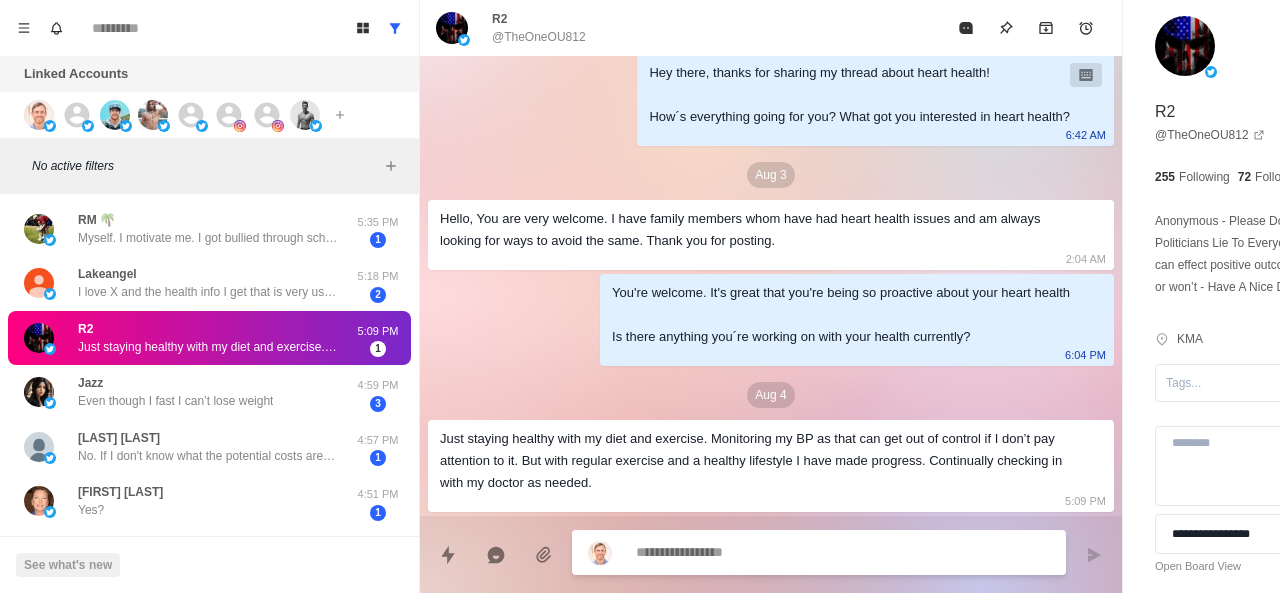 click at bounding box center [785, 552] 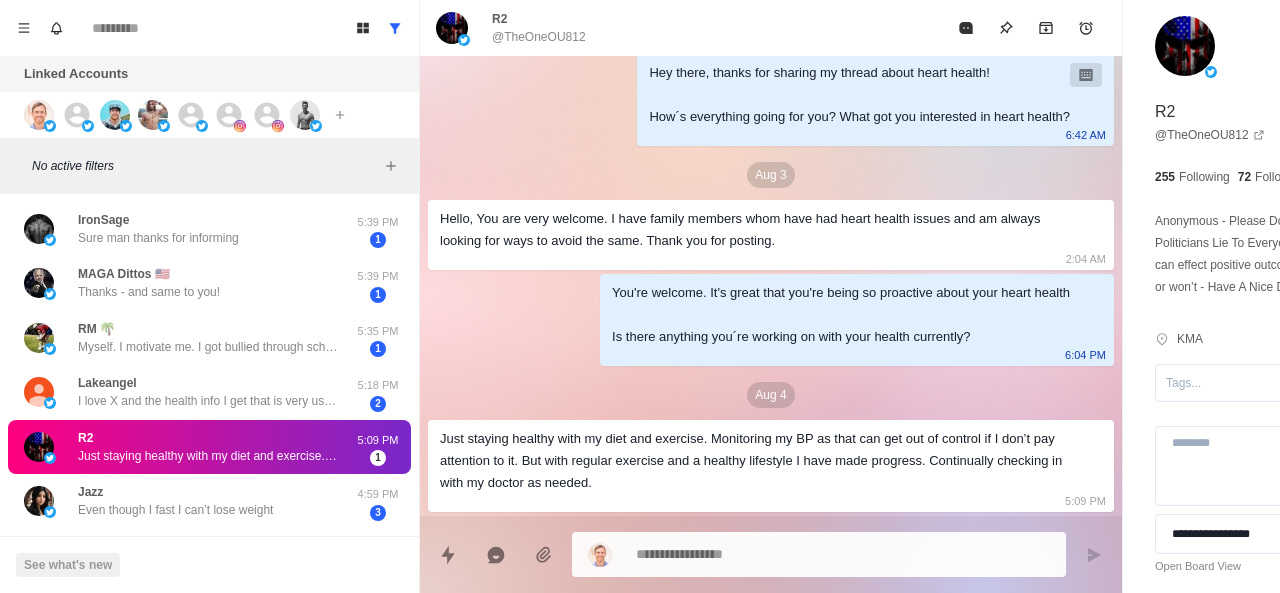 click on "Just staying healthy with my diet and exercise. Monitoring my BP as that can get out of control if I don’t pay attention to it. But with regular exercise and a healthy lifestyle I have made progress. Continually checking in with my doctor as needed." at bounding box center [755, 461] 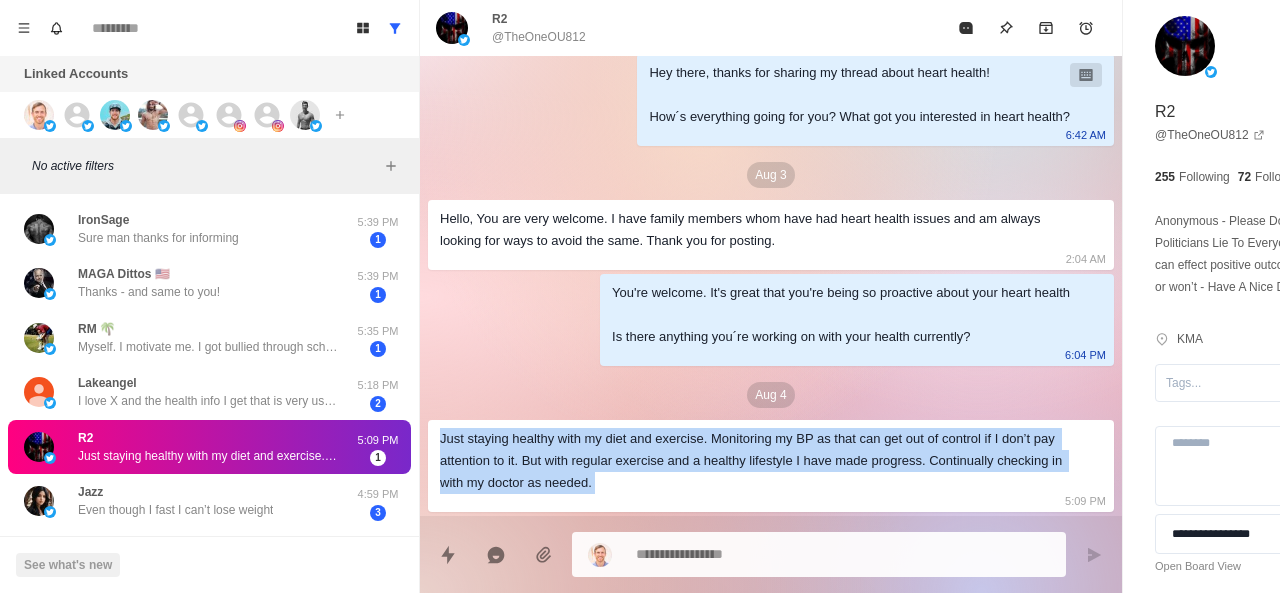click on "Just staying healthy with my diet and exercise. Monitoring my BP as that can get out of control if I don’t pay attention to it. But with regular exercise and a healthy lifestyle I have made progress. Continually checking in with my doctor as needed." at bounding box center (755, 461) 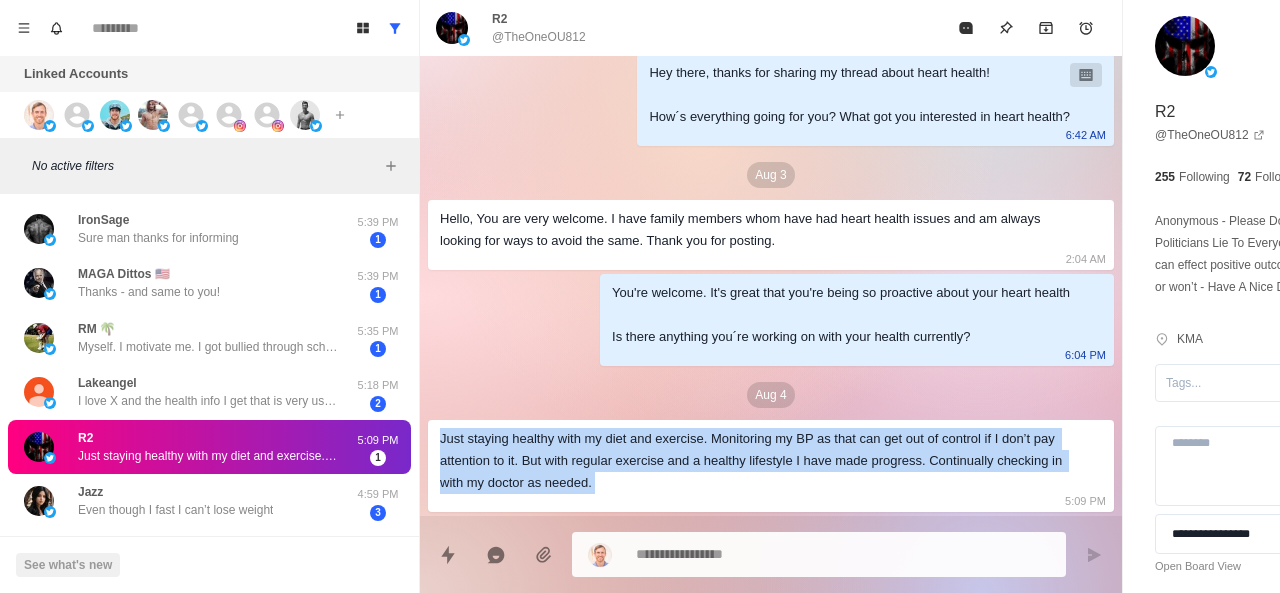 copy on "Just staying healthy with my diet and exercise. Monitoring my BP as that can get out of control if I don’t pay attention to it. But with regular exercise and a healthy lifestyle I have made progress. Continually checking in with my doctor as needed." 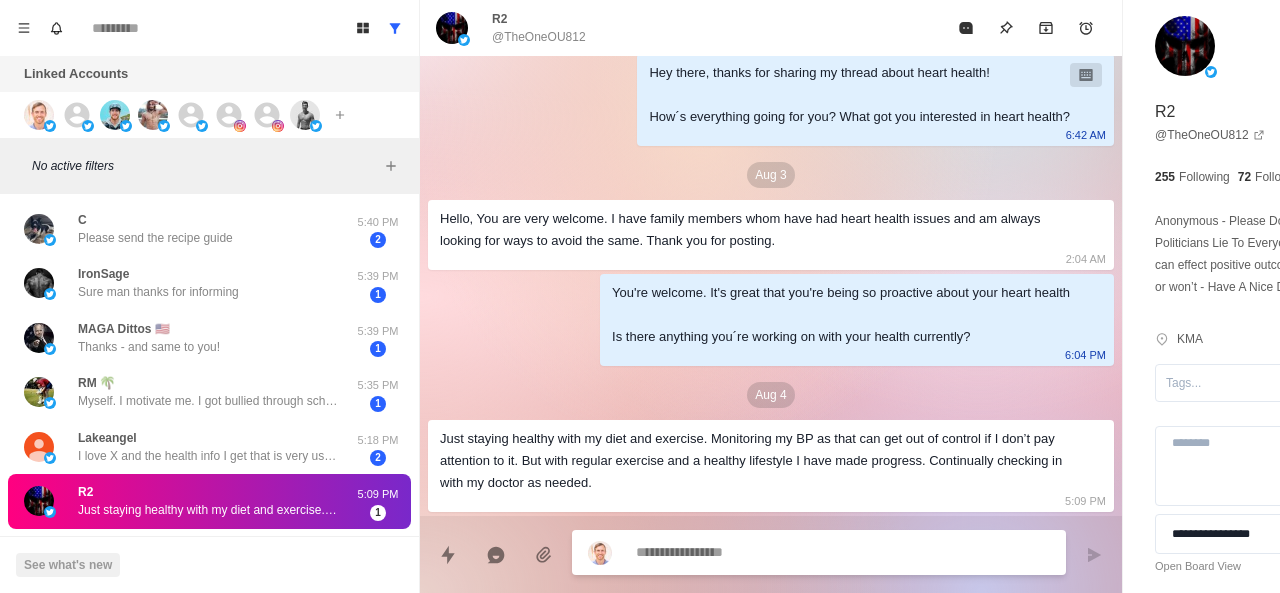 click at bounding box center (785, 552) 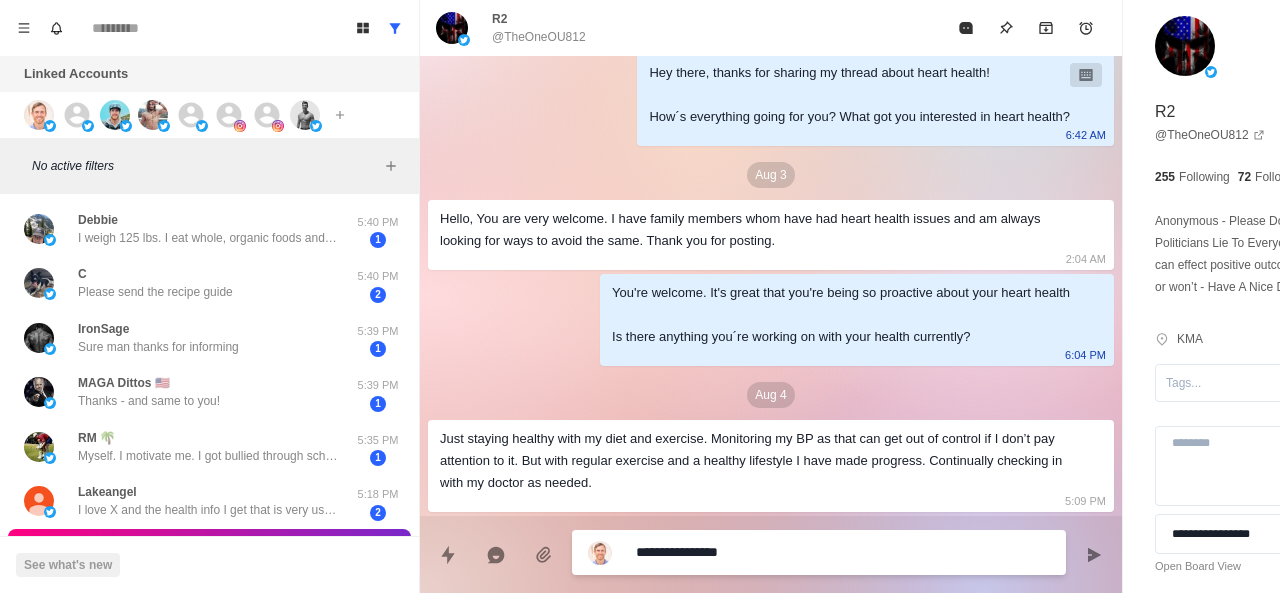 click on "**********" at bounding box center [785, 552] 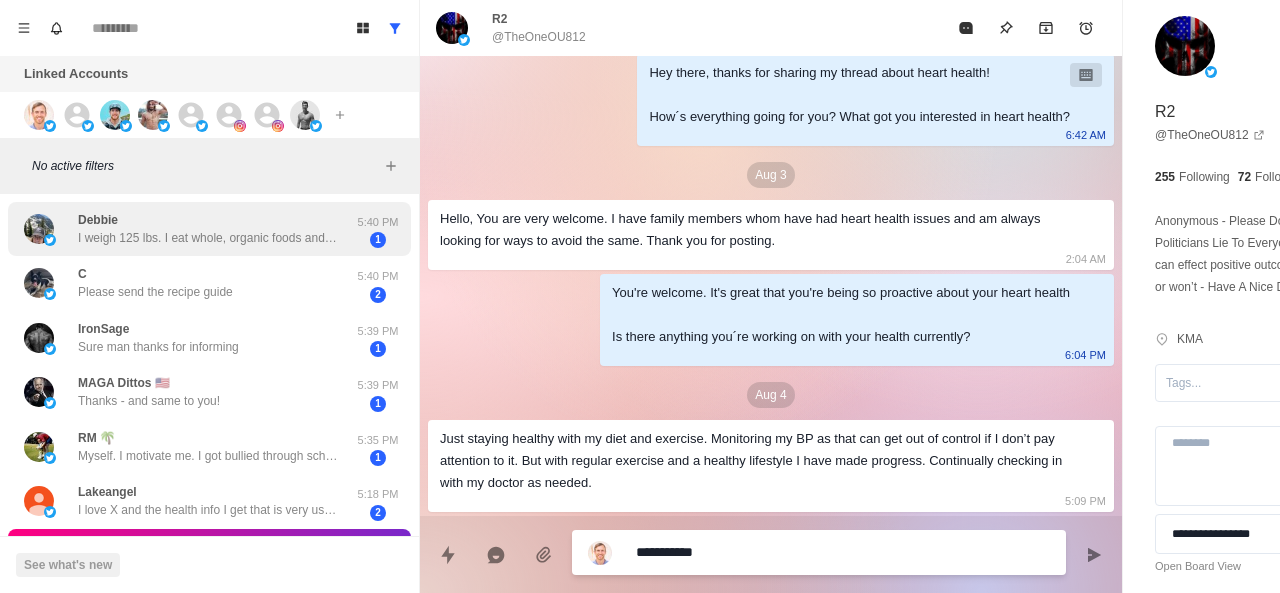 click on "I weigh 125 lbs. I eat whole, organic foods and NO seed oils. This is due to accounts like yours 😃" at bounding box center (208, 238) 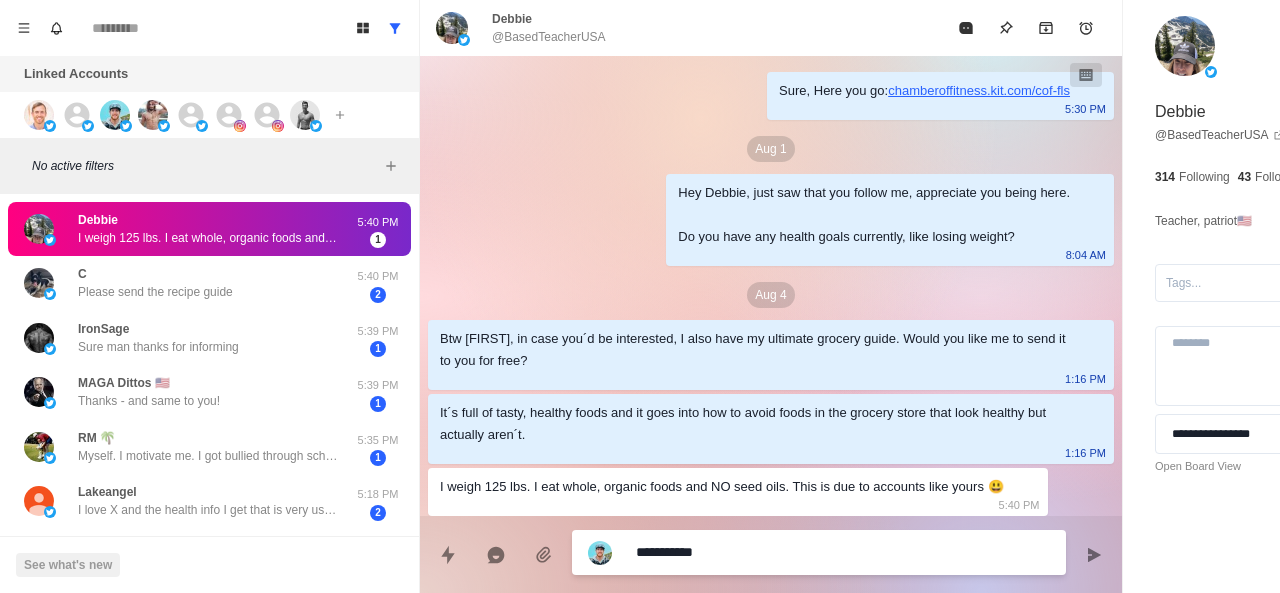 scroll, scrollTop: 26, scrollLeft: 0, axis: vertical 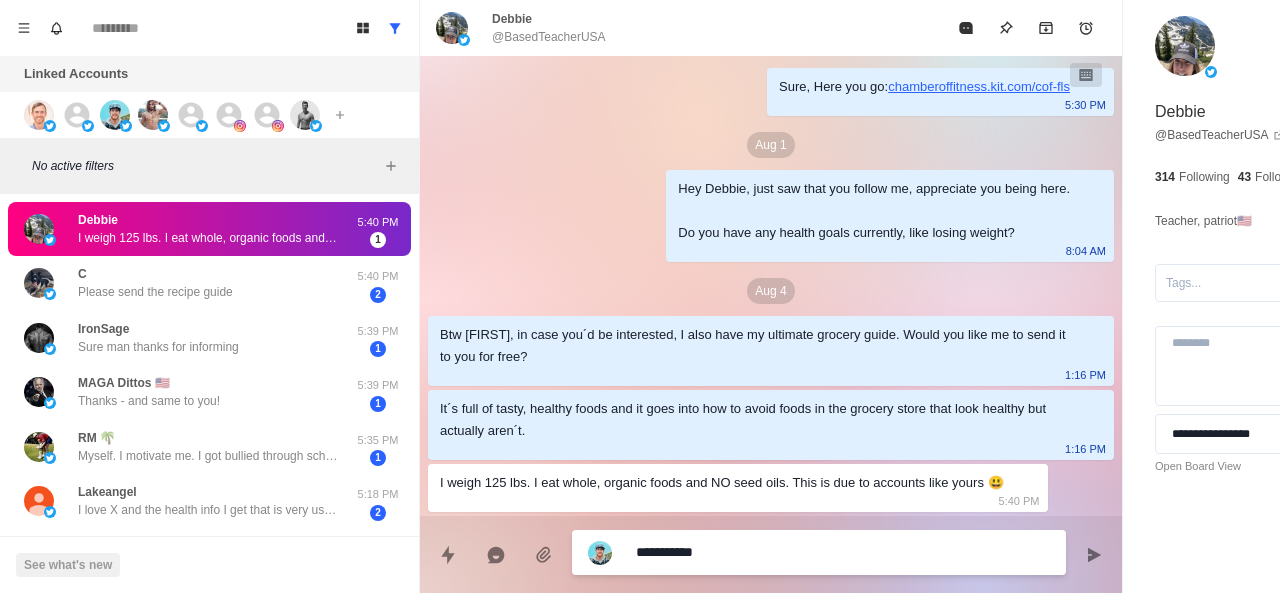 click on "**********" at bounding box center [785, 552] 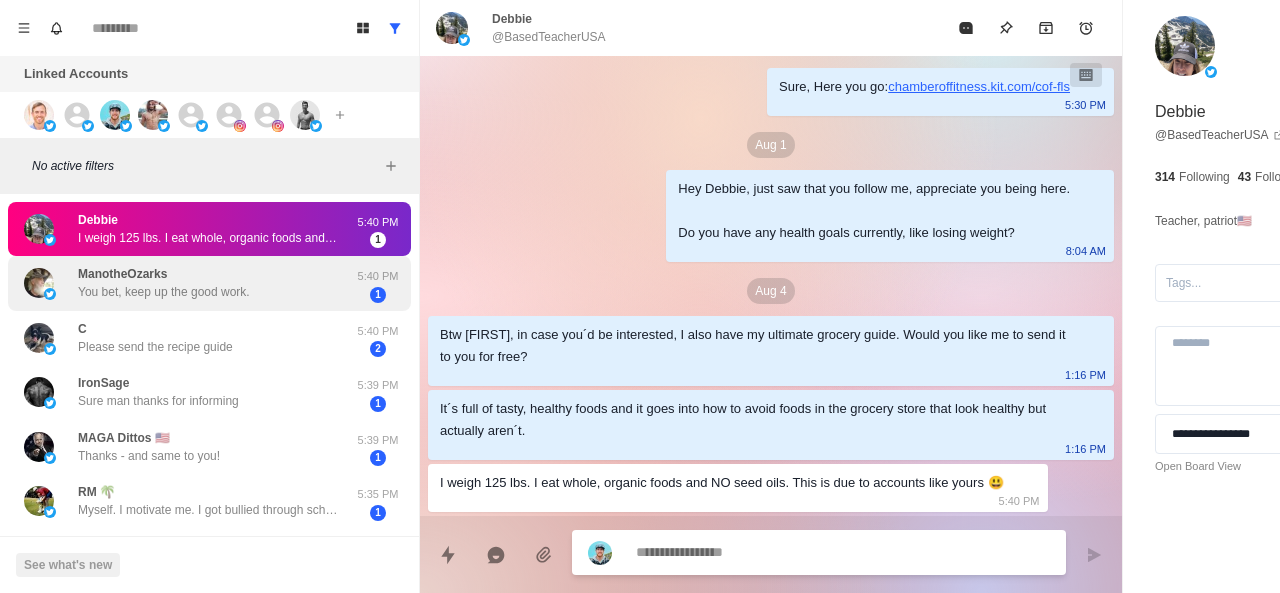 click on "You bet, keep up the good work." at bounding box center [164, 292] 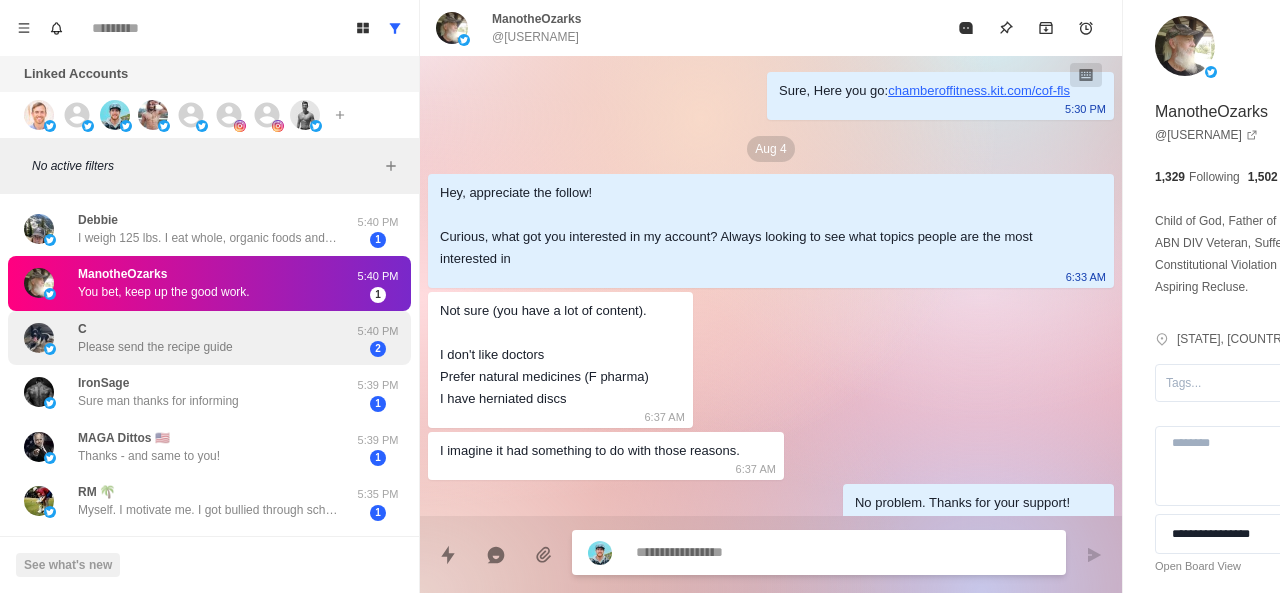 scroll, scrollTop: 72, scrollLeft: 0, axis: vertical 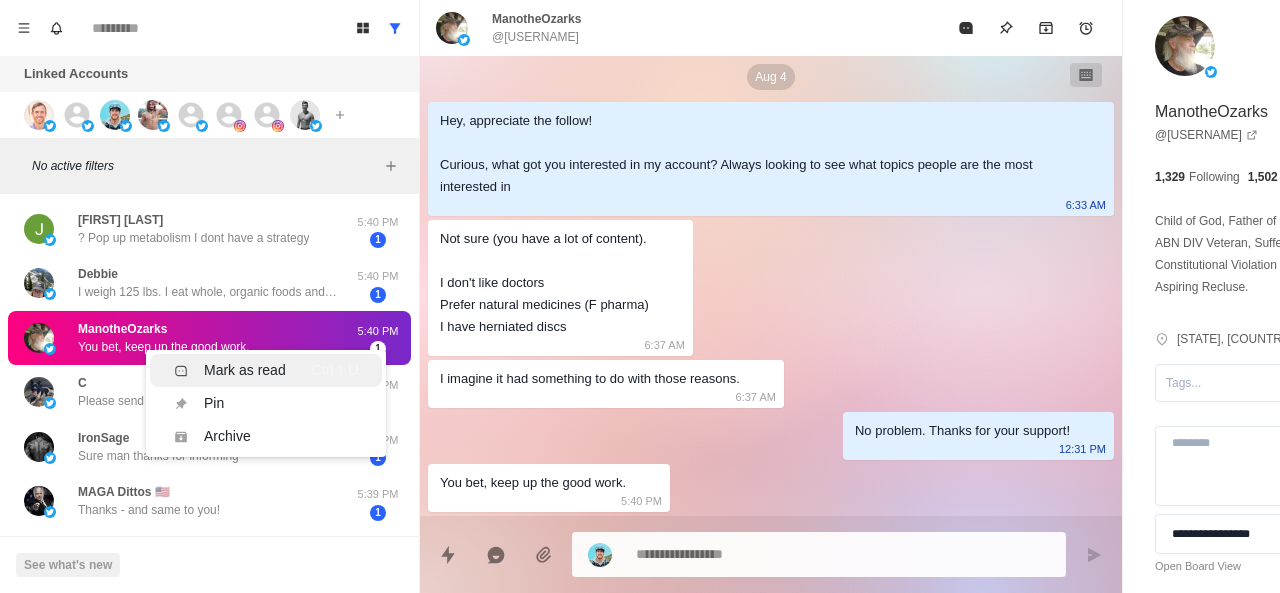 click on "Mark as read" at bounding box center [230, 370] 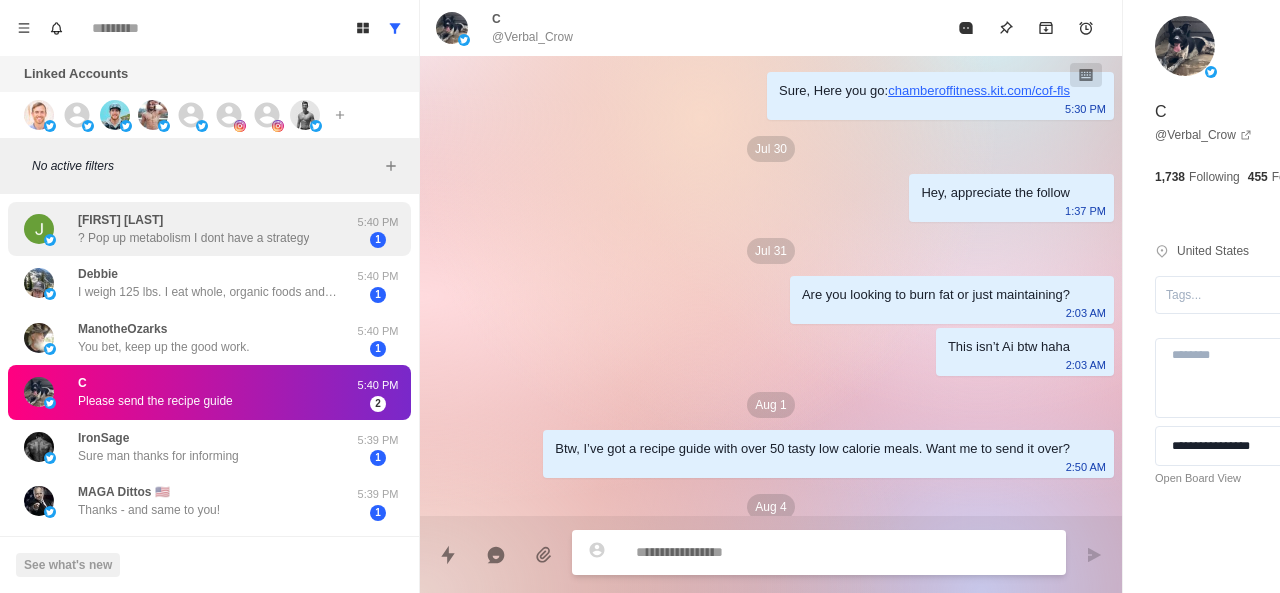 scroll, scrollTop: 142, scrollLeft: 0, axis: vertical 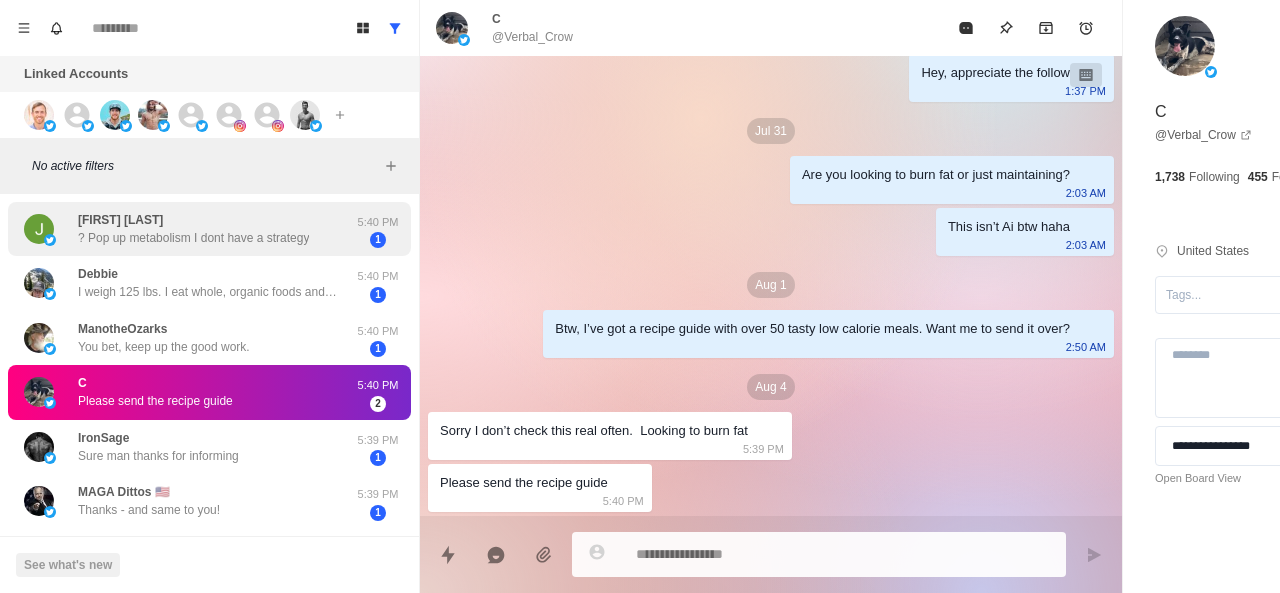 click on "? Pop up metabolism
I dont have a strategy" at bounding box center (193, 238) 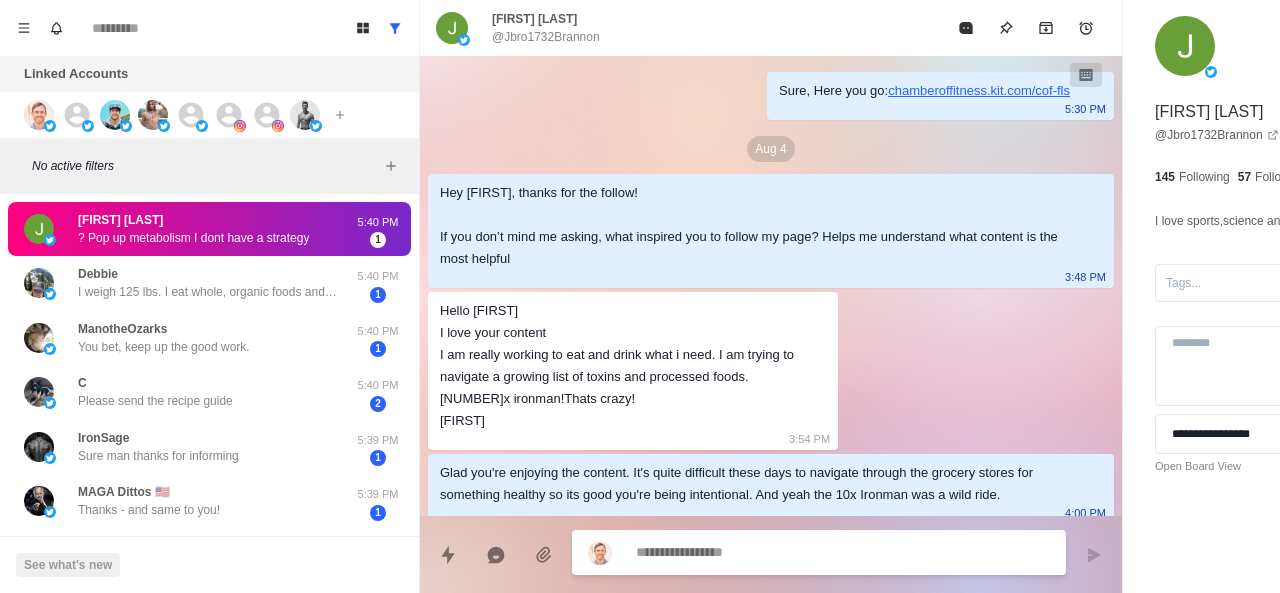scroll, scrollTop: 972, scrollLeft: 0, axis: vertical 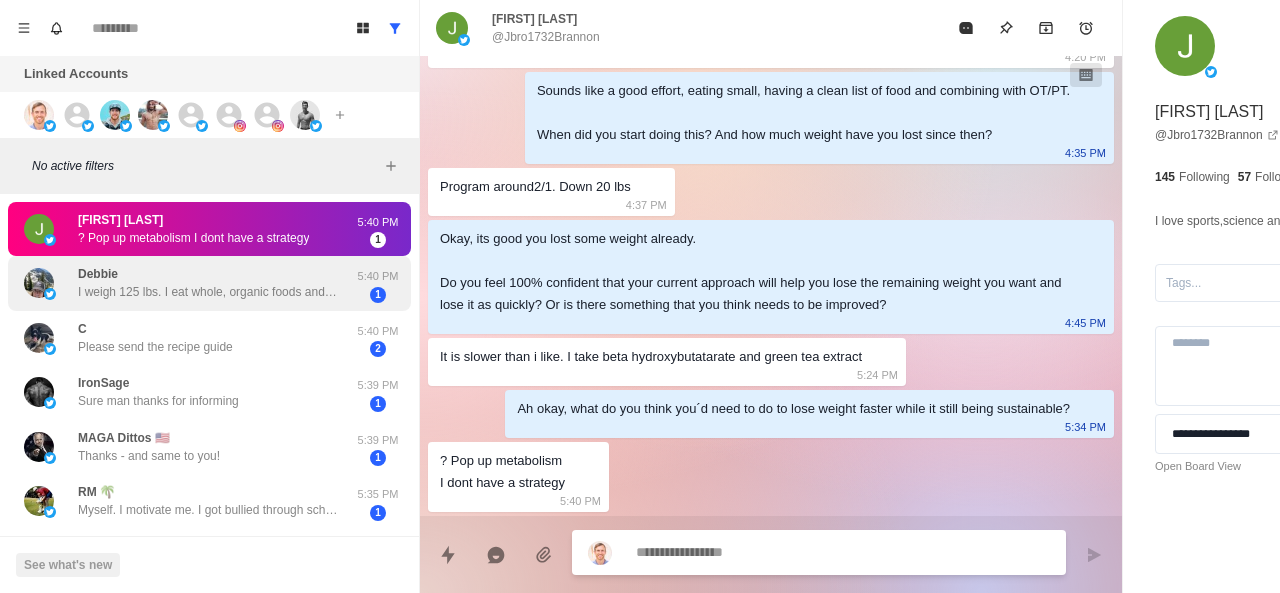 click on "Debbie I weigh 125 lbs. I eat whole, organic foods and NO seed oils. This is due to accounts like yours 😃 5:40 PM 1" at bounding box center [209, 283] 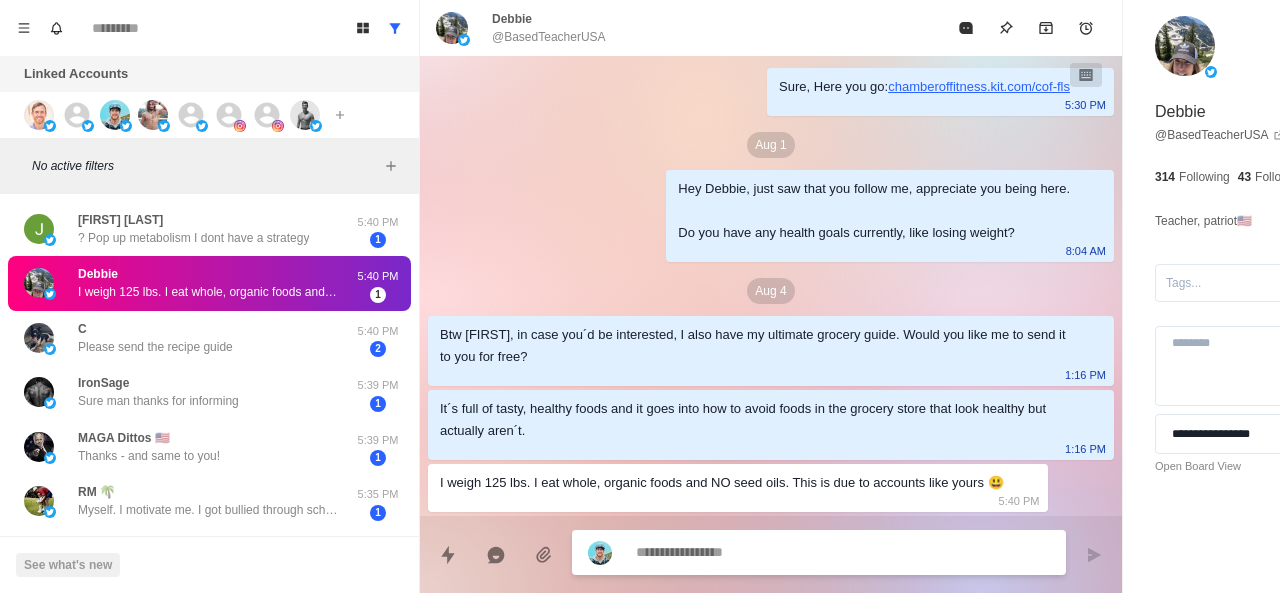 scroll, scrollTop: 26, scrollLeft: 0, axis: vertical 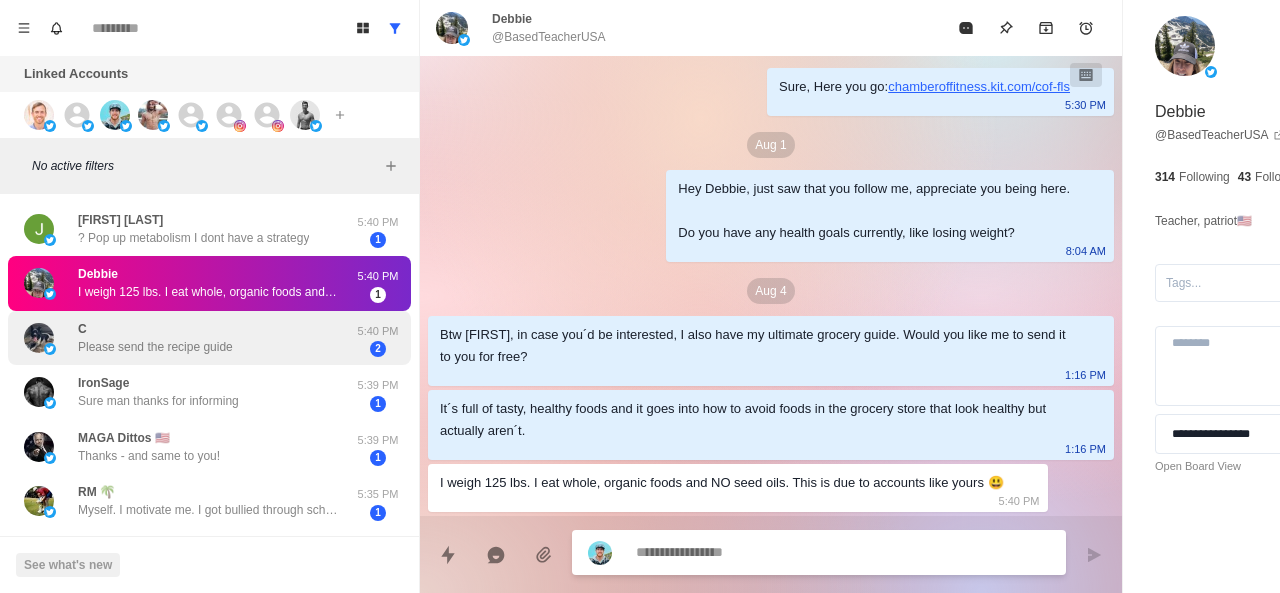 click on "C Please send the recipe guide" at bounding box center [155, 338] 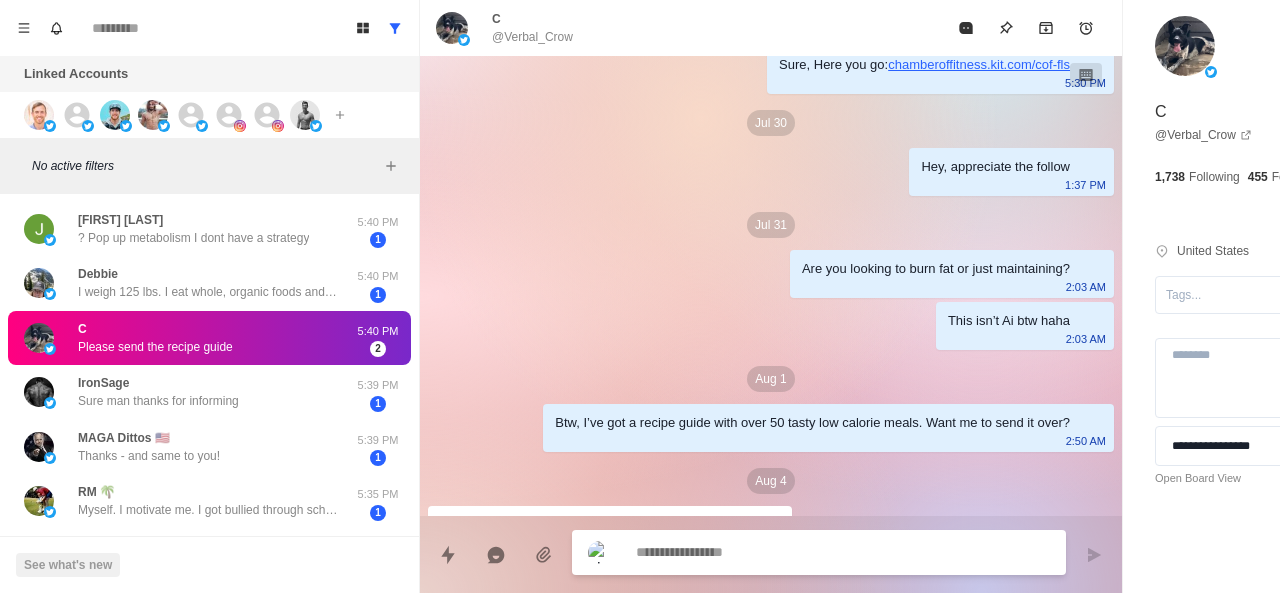scroll, scrollTop: 142, scrollLeft: 0, axis: vertical 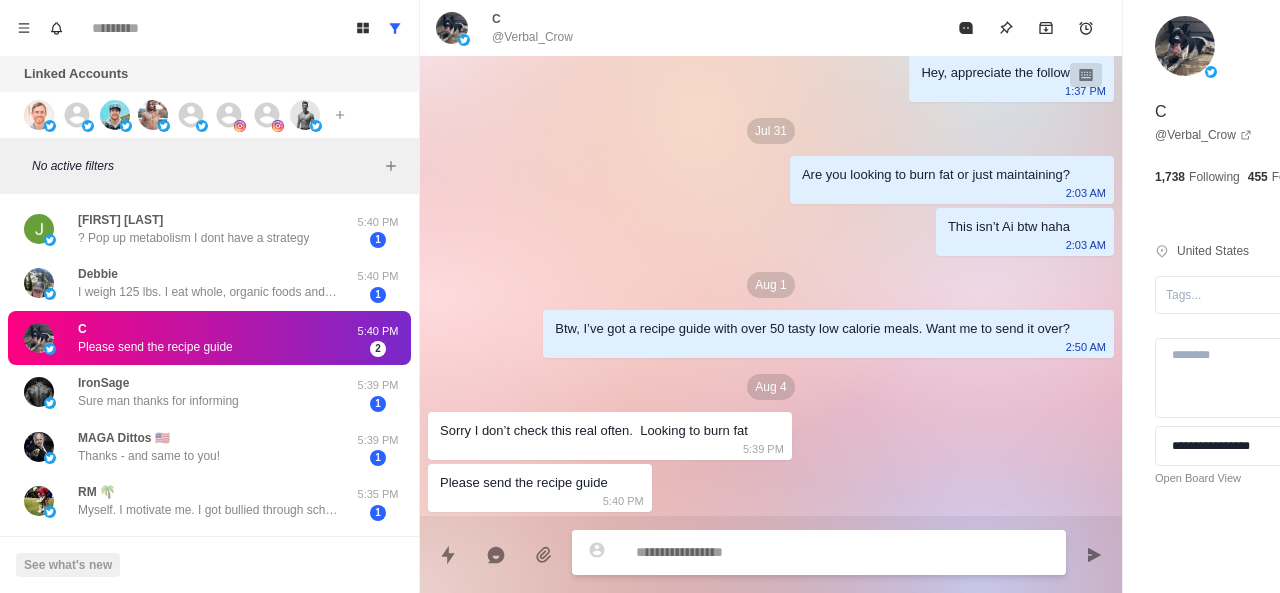 paste on "**********" 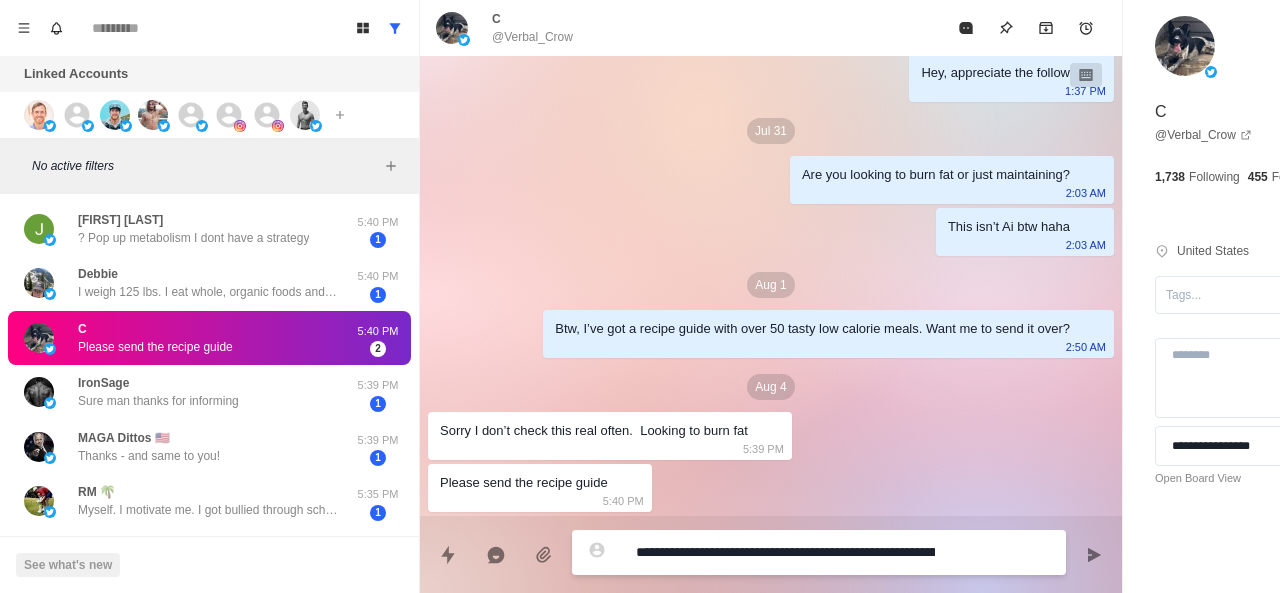 scroll, scrollTop: 184, scrollLeft: 0, axis: vertical 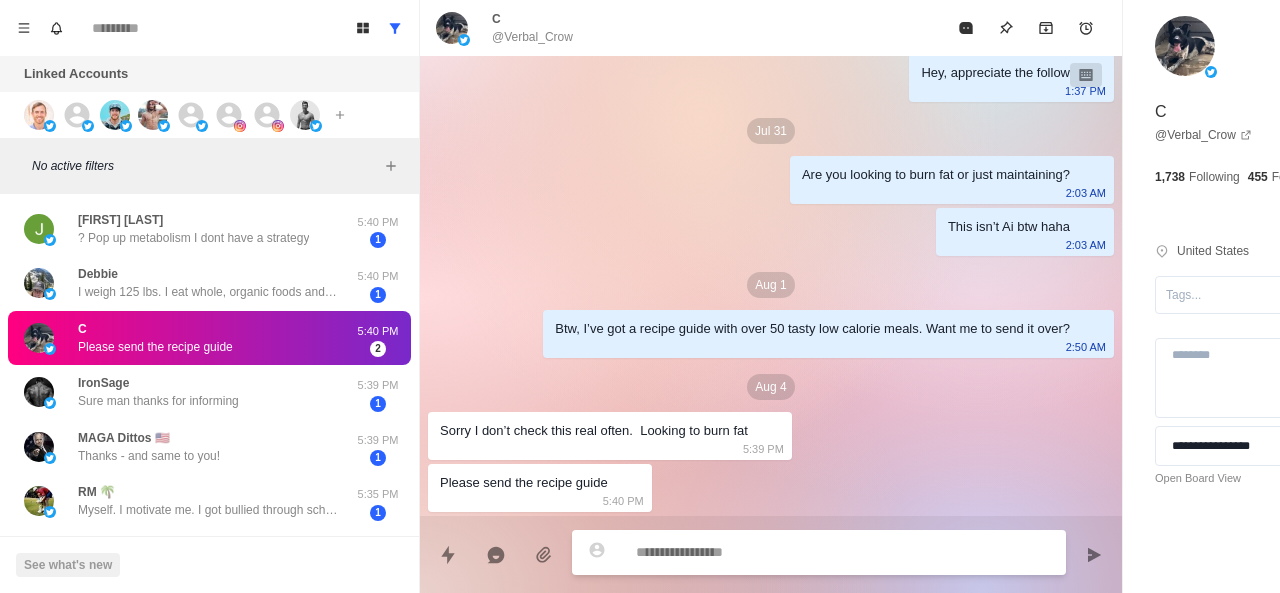paste on "**********" 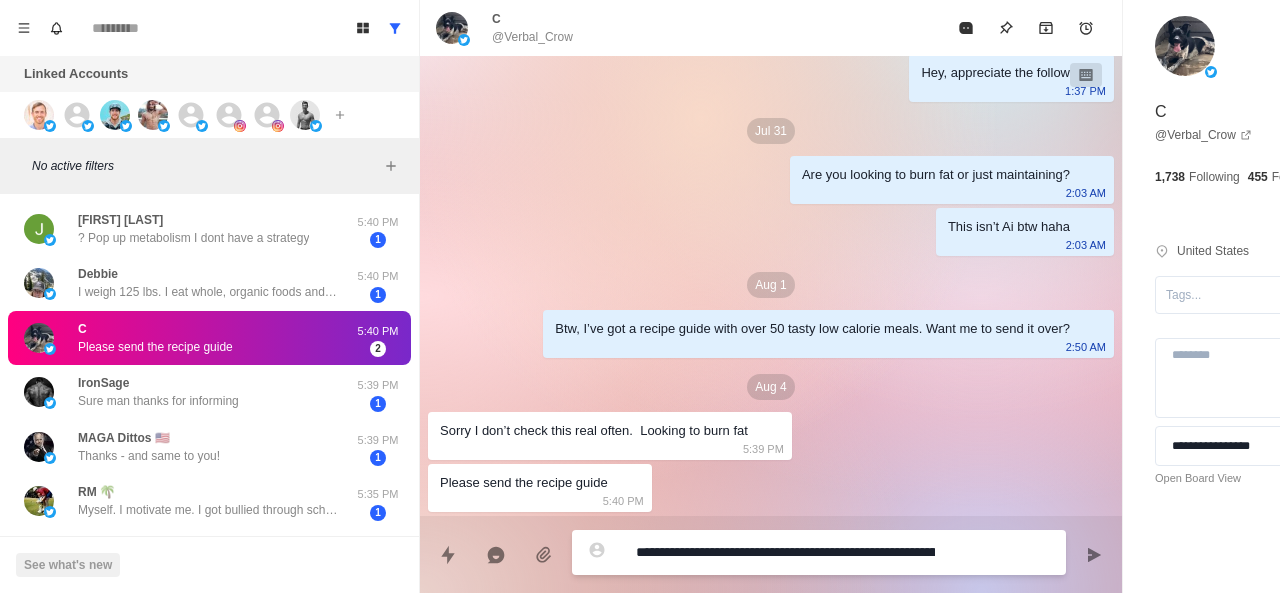 scroll, scrollTop: 204, scrollLeft: 0, axis: vertical 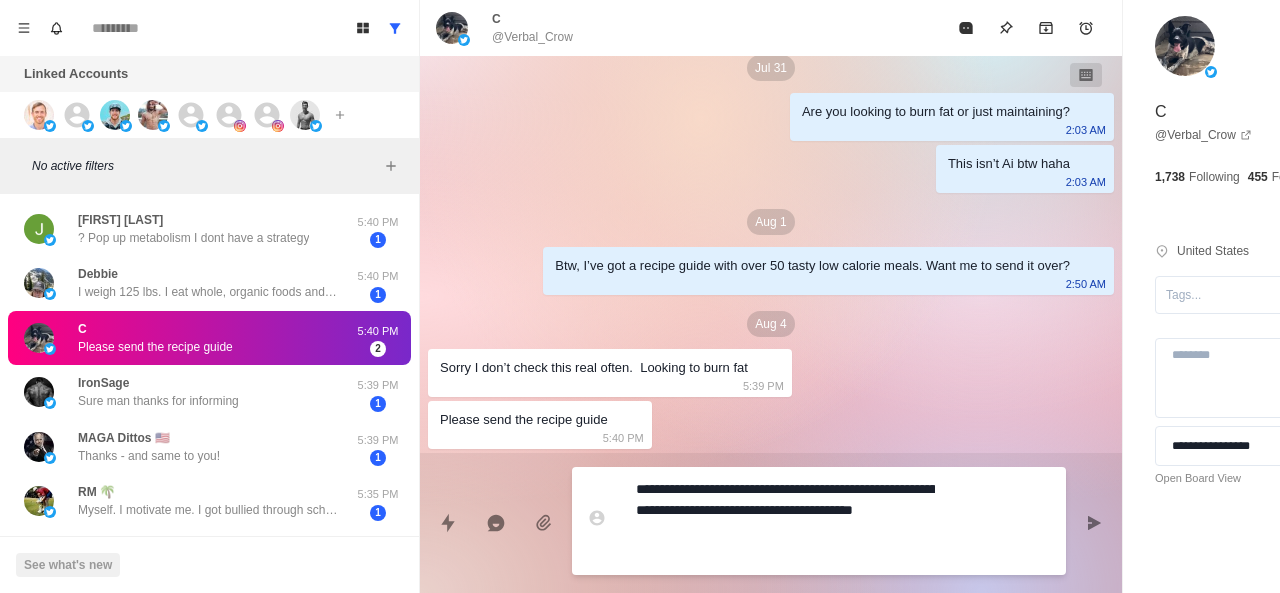 click on "**********" at bounding box center [785, 521] 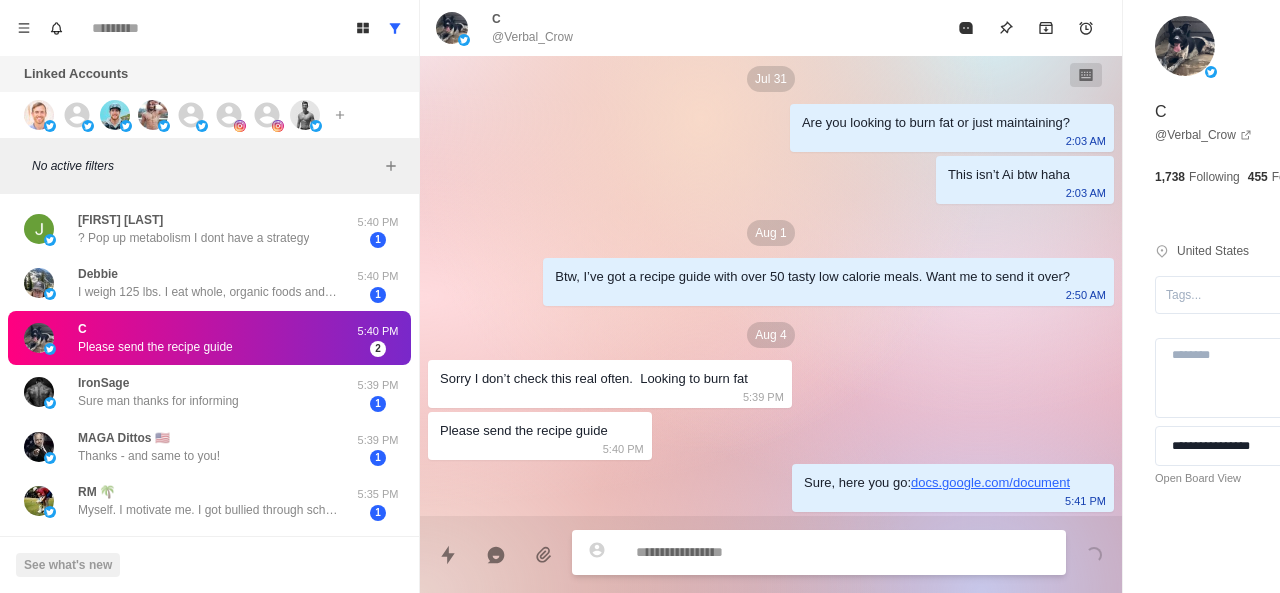 scroll, scrollTop: 194, scrollLeft: 0, axis: vertical 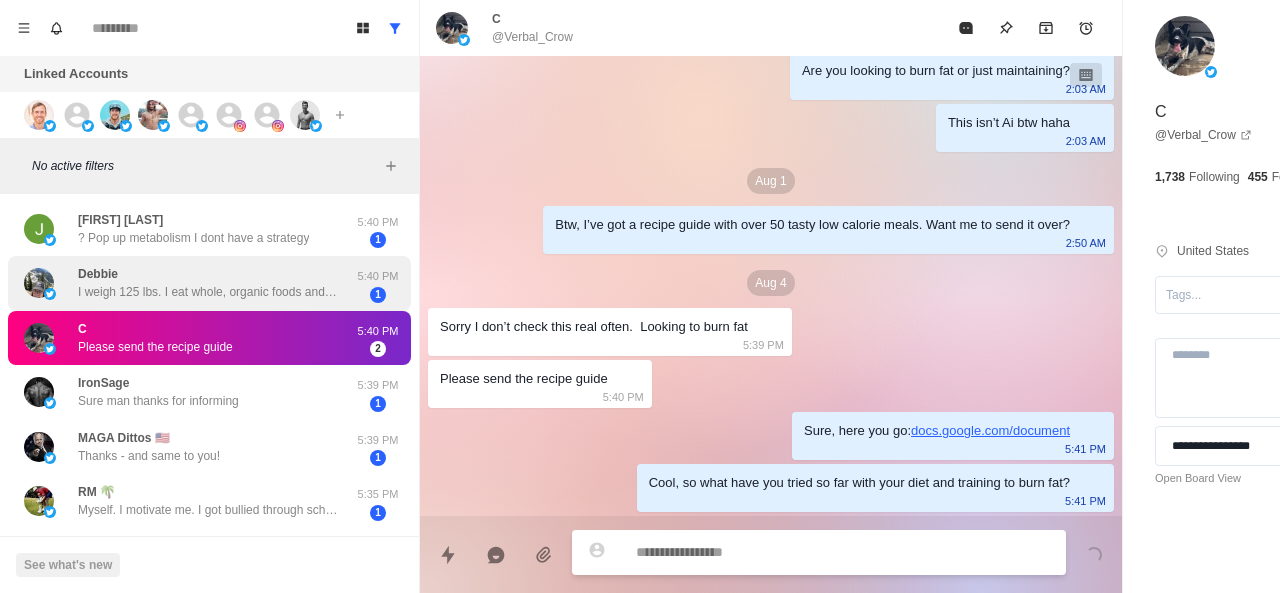 click on "I weigh 125 lbs. I eat whole, organic foods and NO seed oils. This is due to accounts like yours 😃" at bounding box center [208, 292] 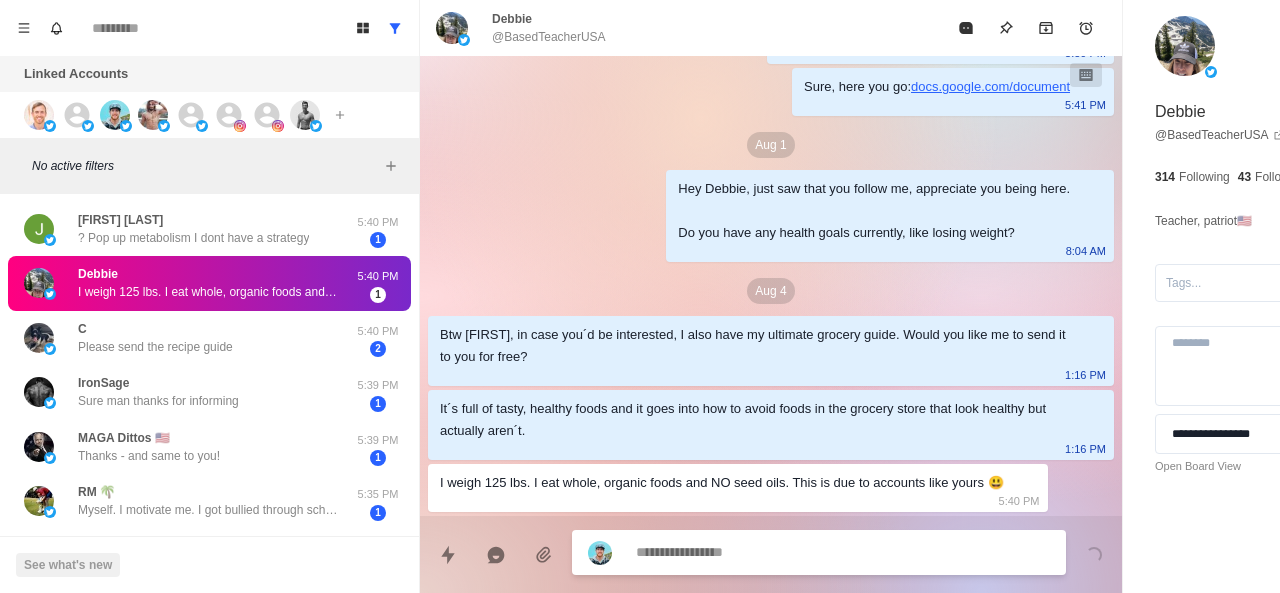 scroll, scrollTop: 78, scrollLeft: 0, axis: vertical 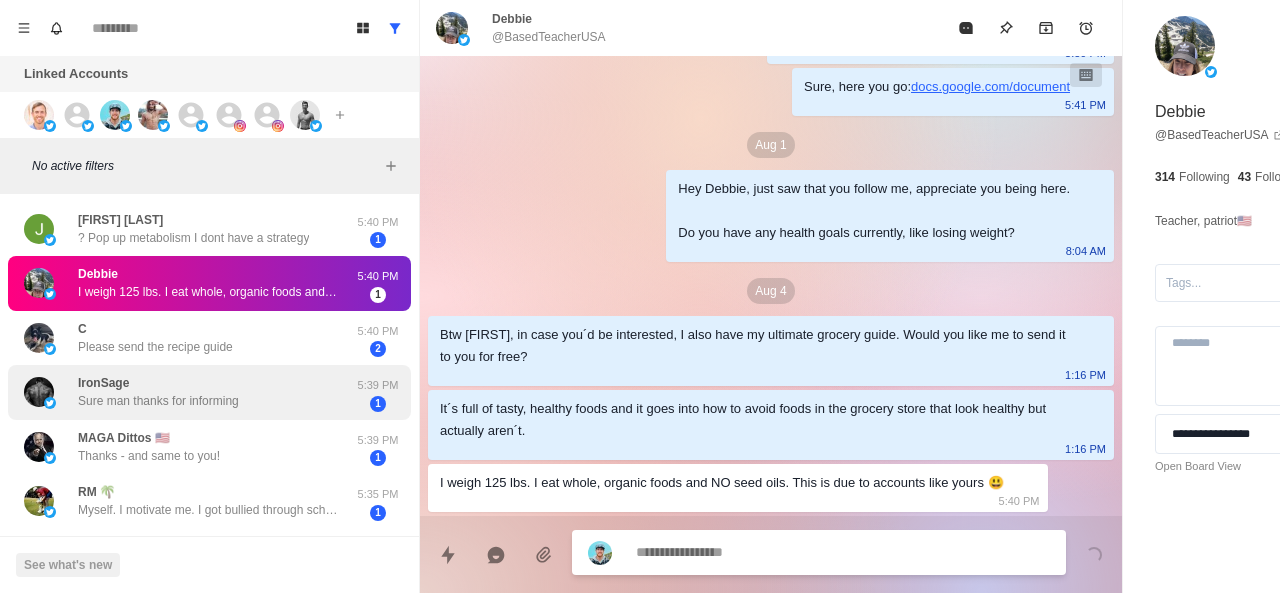 click on "Sure man thanks for informing" at bounding box center [158, 401] 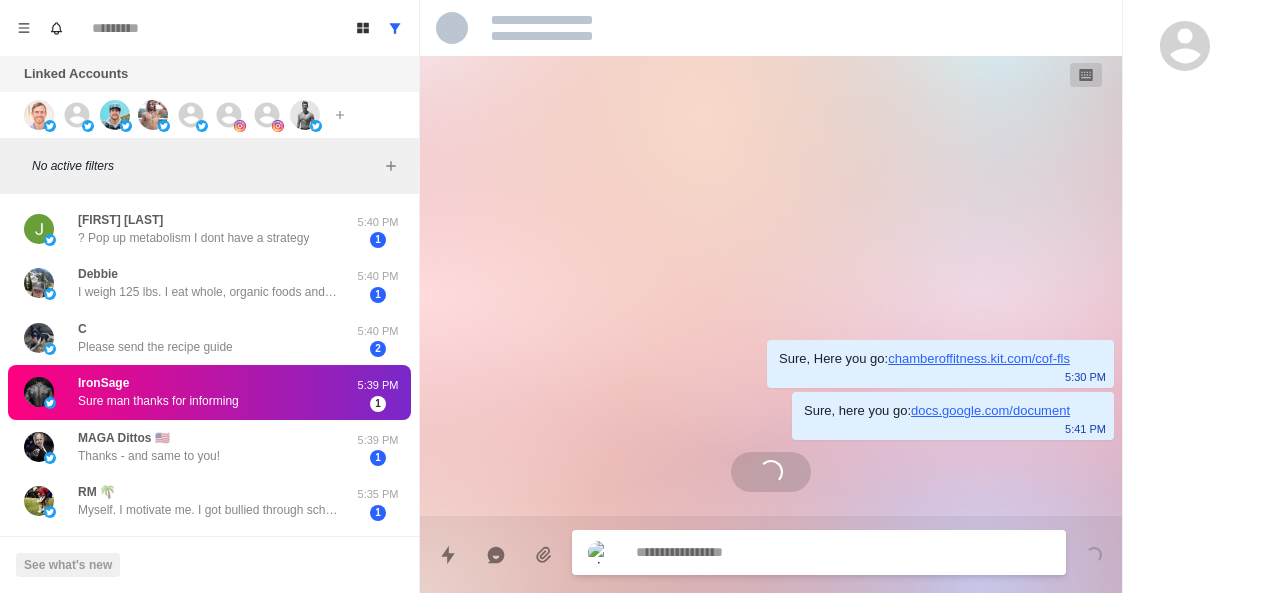 scroll, scrollTop: 0, scrollLeft: 0, axis: both 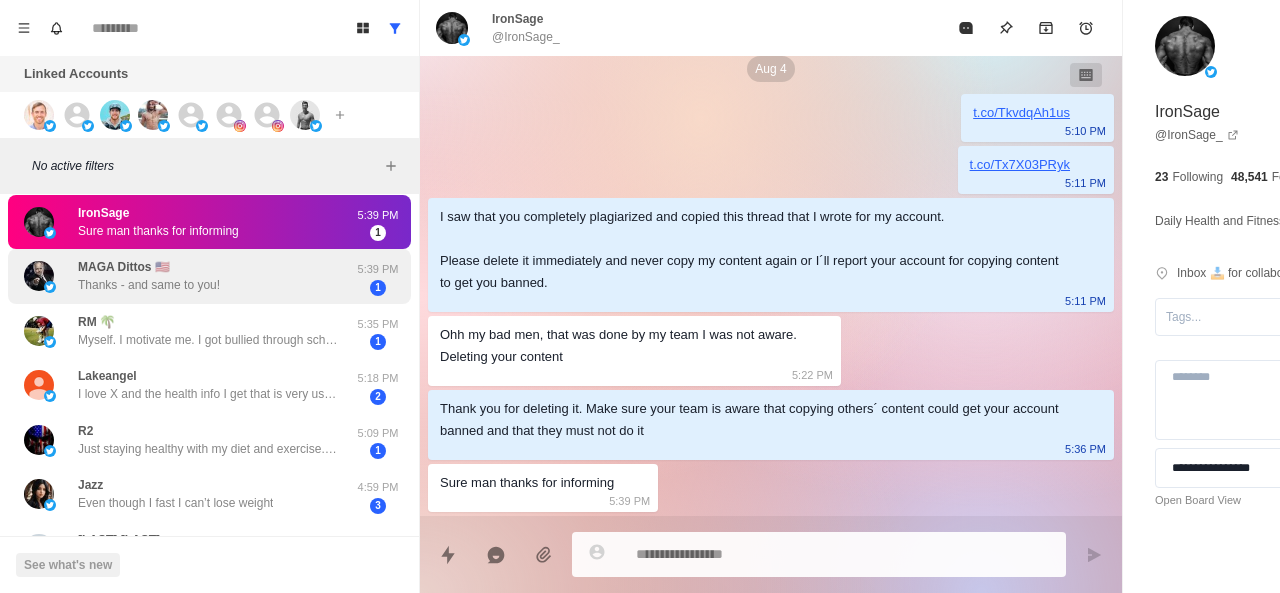 click on "Thanks - and same to you!" at bounding box center (149, 285) 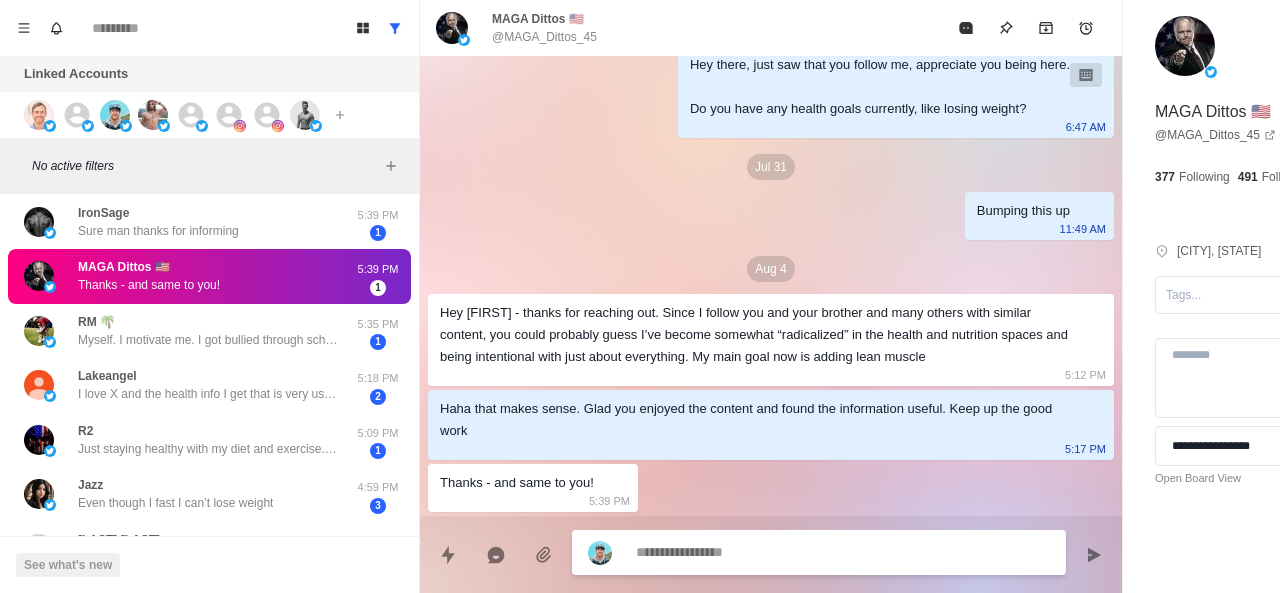 scroll, scrollTop: 254, scrollLeft: 0, axis: vertical 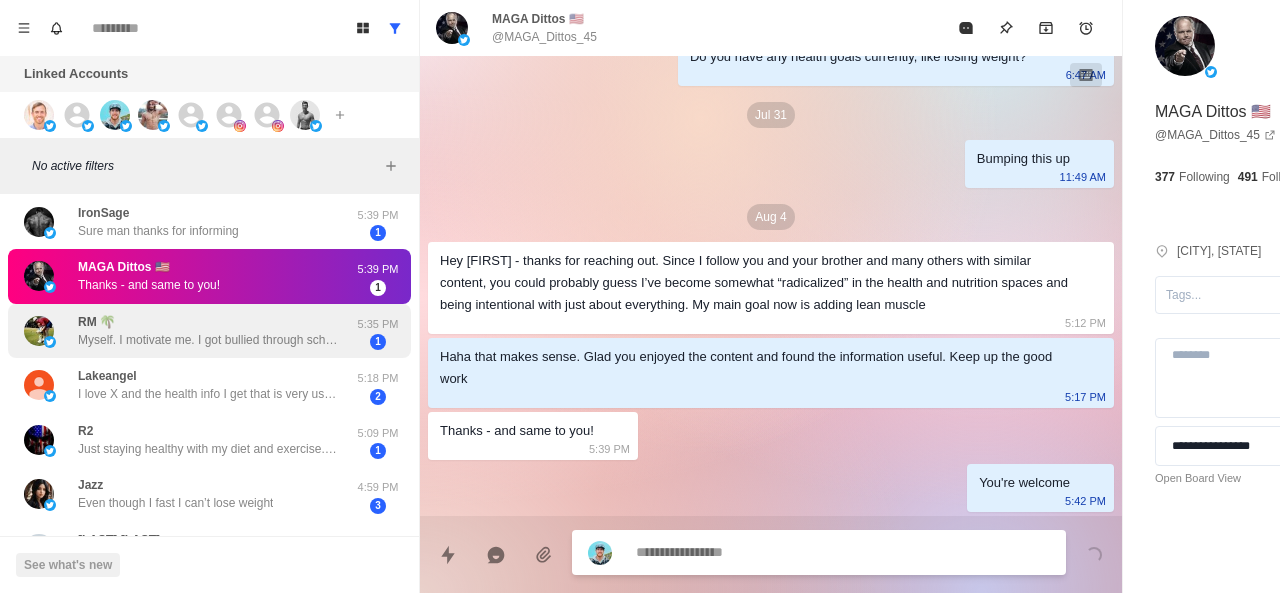 click on "Myself. I motivate me. I got bullied through school for being overweight all my life." at bounding box center [208, 340] 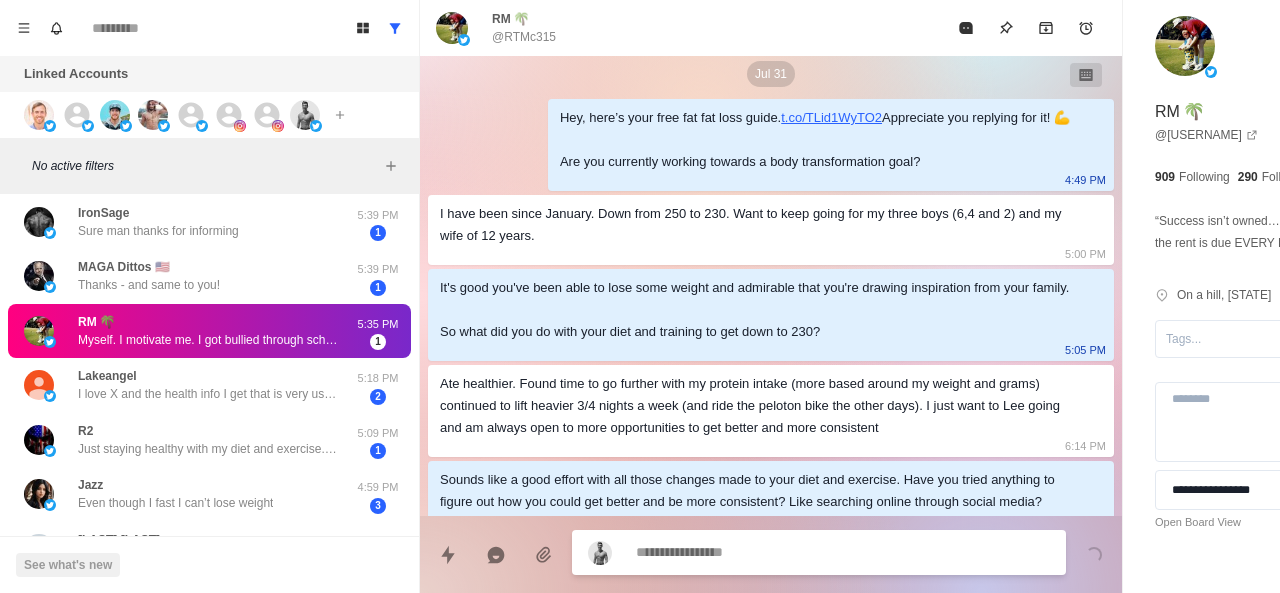 scroll, scrollTop: 134, scrollLeft: 0, axis: vertical 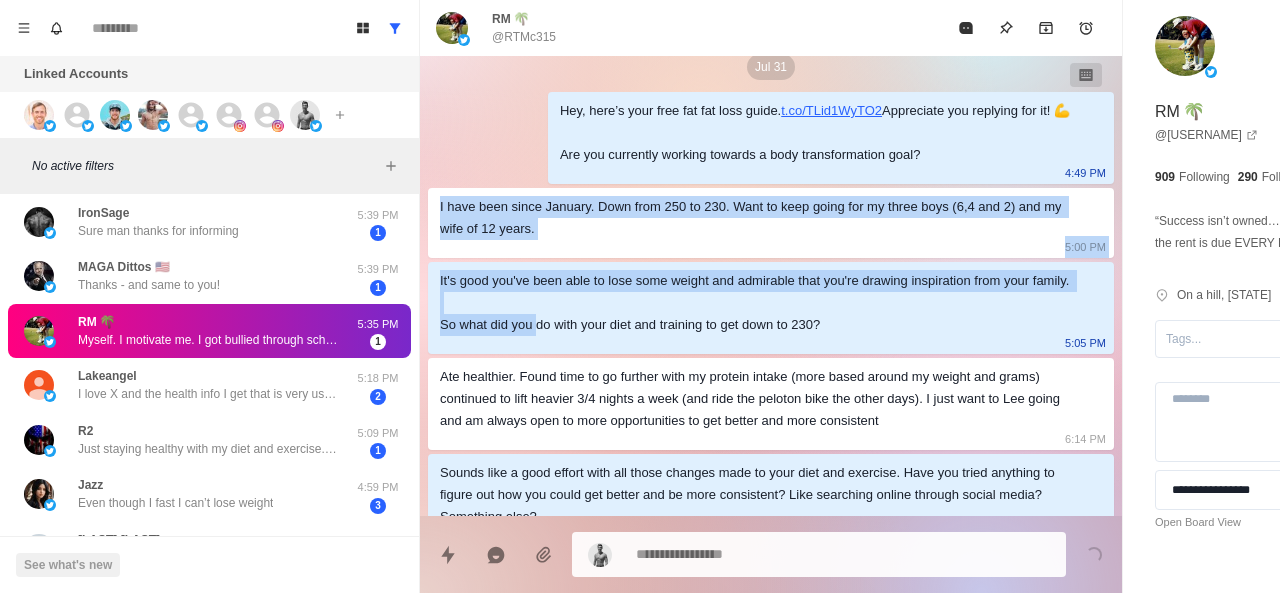 drag, startPoint x: 436, startPoint y: 293, endPoint x: 533, endPoint y: 422, distance: 161.40013 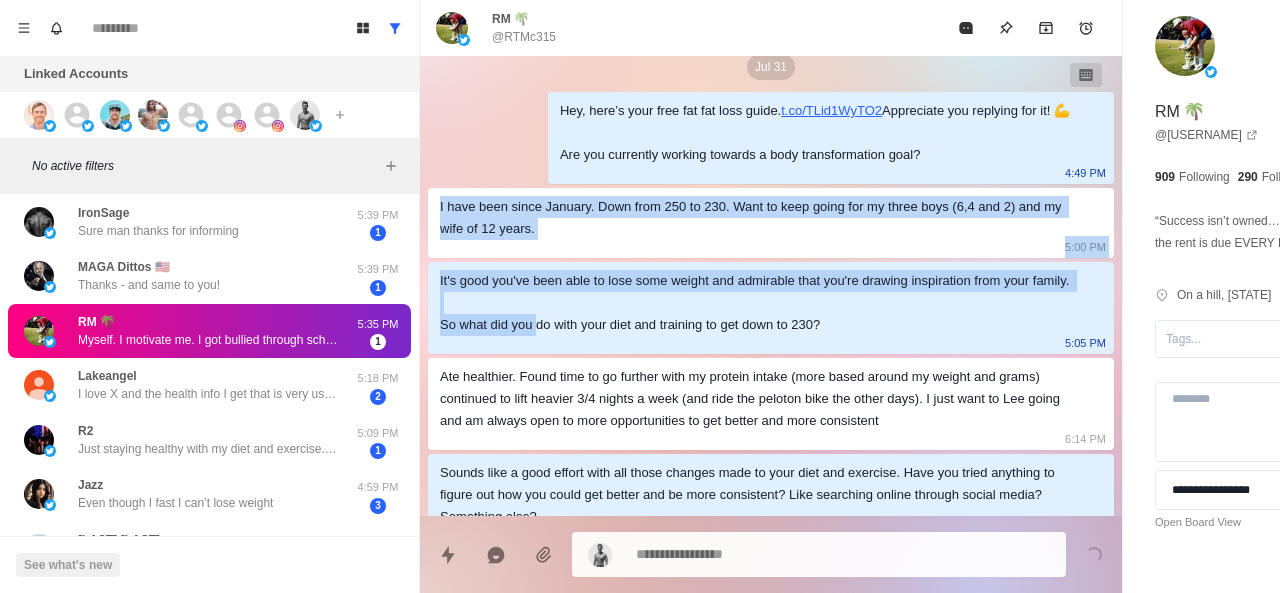 click on "Sure, Here you go:  chamberoffitness.kit.com/cof-fls 5:30 PM Sure, here you go:  docs.google.com/document 5:41 PM Jul 31 Hey, here’s your free fat fat loss guide.
t.co/TLid1WyTO2
Appreciate you replying for it! 💪
Are you currently working towards a body transformation goal? 4:49 PM I have been since January. Down from 250 to 230. Want to keep going for my three boys (6,4 and 2) and my wife of 12 years. 5:00 PM It's good you've been able to lose some weight and admirable that you're drawing inspiration from your family.
So what did you do with your diet and training to get down to 230? 5:05 PM Ate healthier. Found time to go further with my protein intake (more based around my weight and grams) continued to lift heavier 3/4 nights a week (and ride the peloton bike the other days). I just want to Lee going and am always open to more opportunities to get better and more consistent 6:14 PM 6:20 PM No 6:35 PM 6:37 PM 6:38 PM 6:41 PM Aug 2 Still with me?  12:38 PM Yep 2:15 PM 2:27 PM 30 more lbs 4:28 PM" at bounding box center (771, 620) 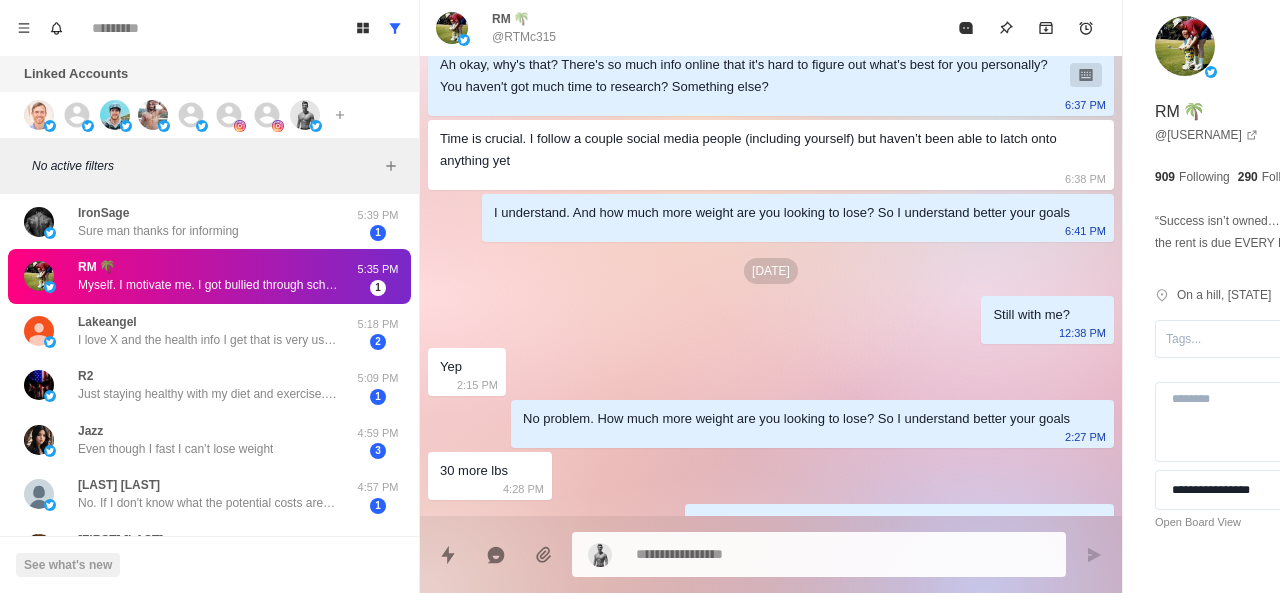 scroll, scrollTop: 723, scrollLeft: 0, axis: vertical 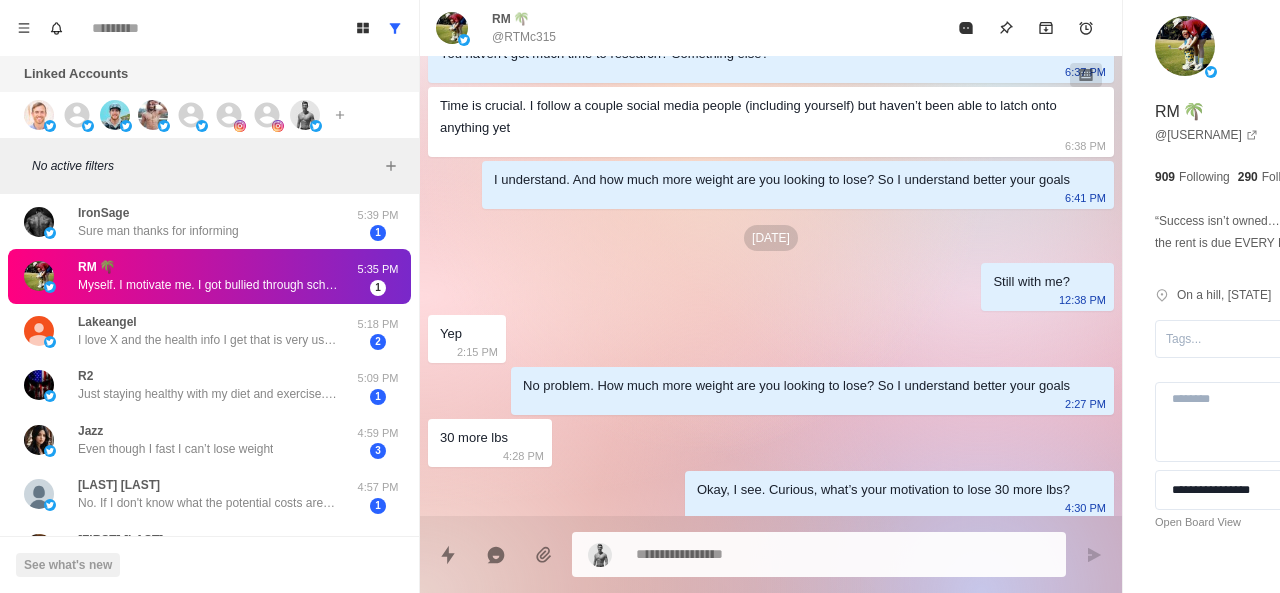 click on "Aug 2" at bounding box center (771, 238) 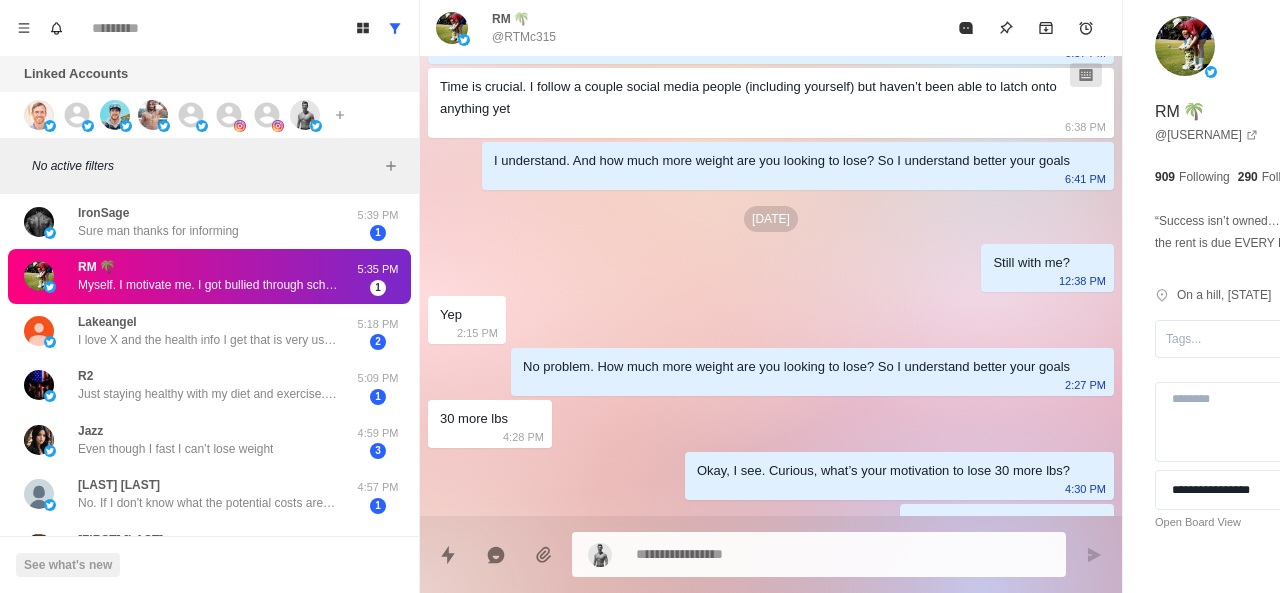 scroll, scrollTop: 743, scrollLeft: 0, axis: vertical 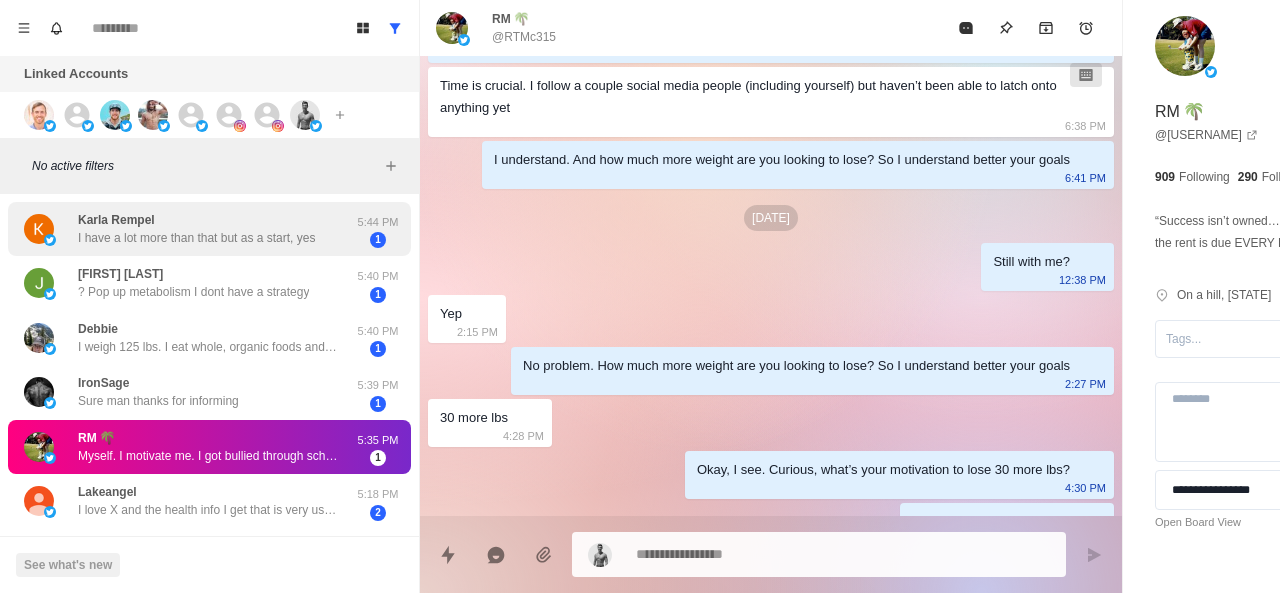 click on "I have a lot more than that but as a start, yes" at bounding box center [196, 238] 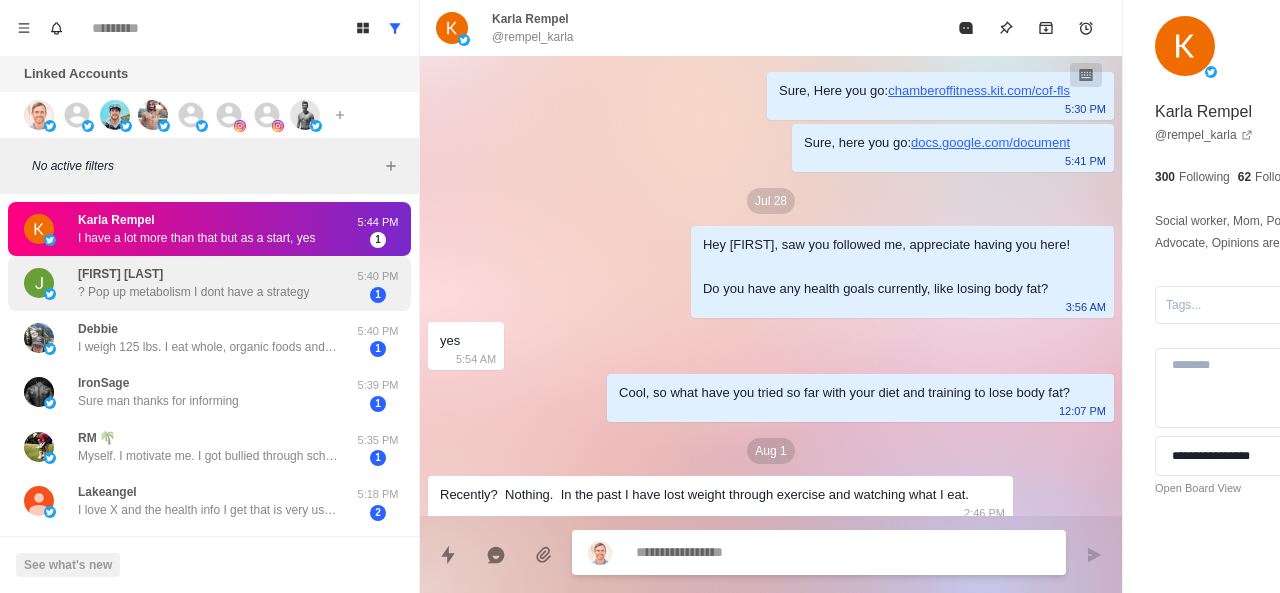 scroll, scrollTop: 1354, scrollLeft: 0, axis: vertical 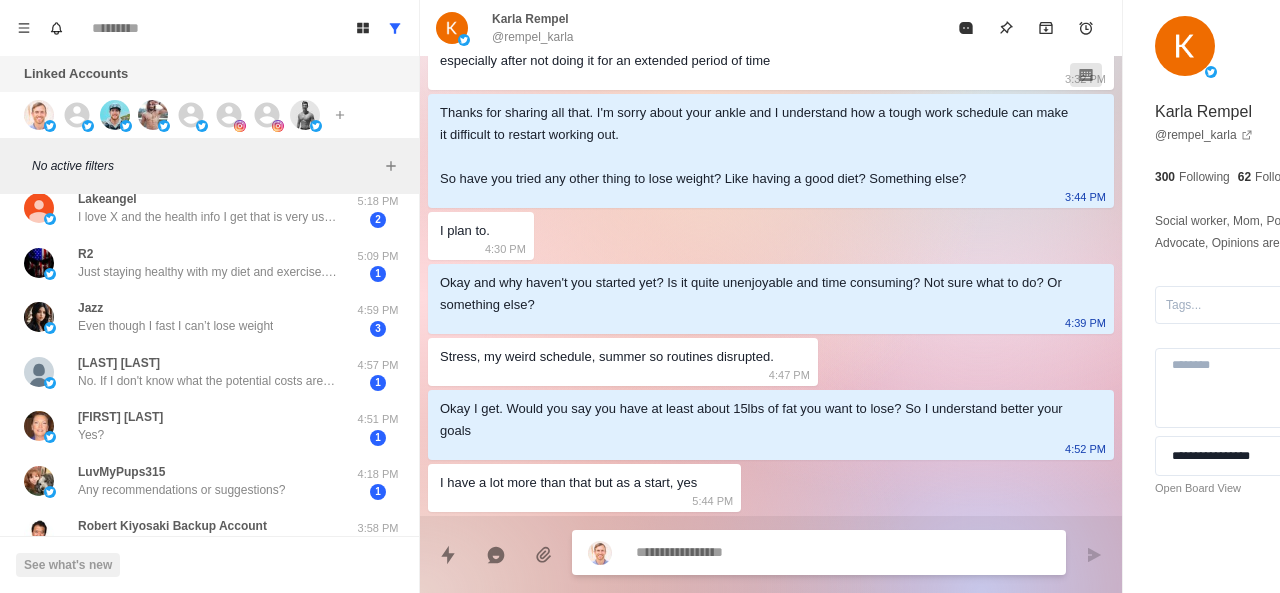 click at bounding box center [785, 552] 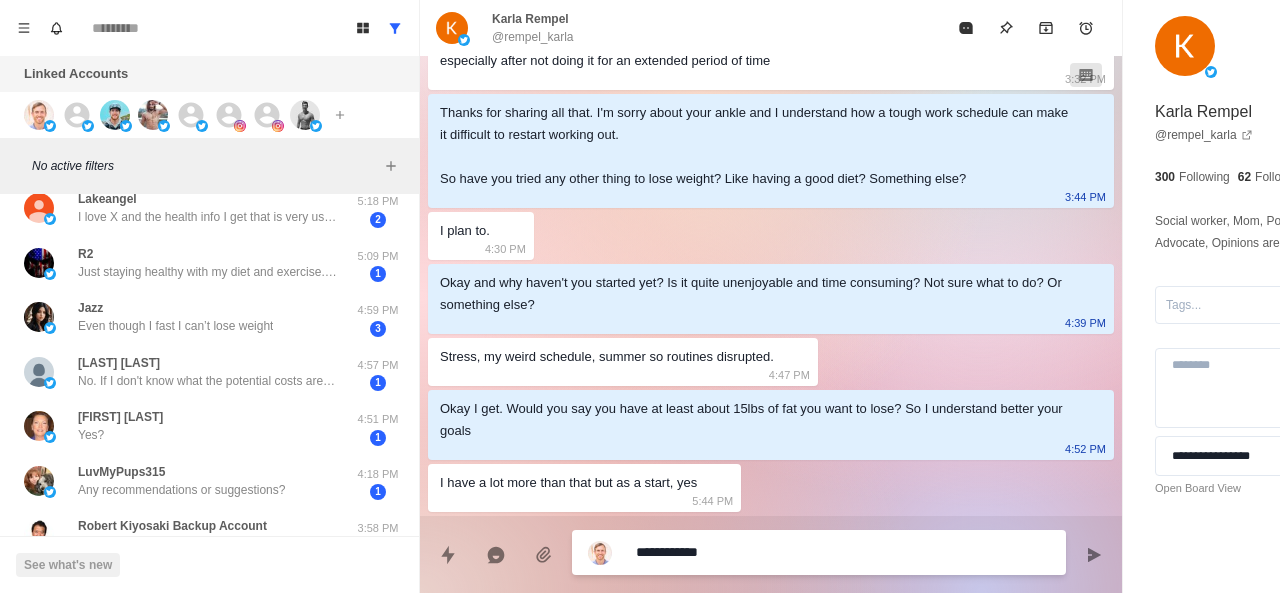 paste on "**********" 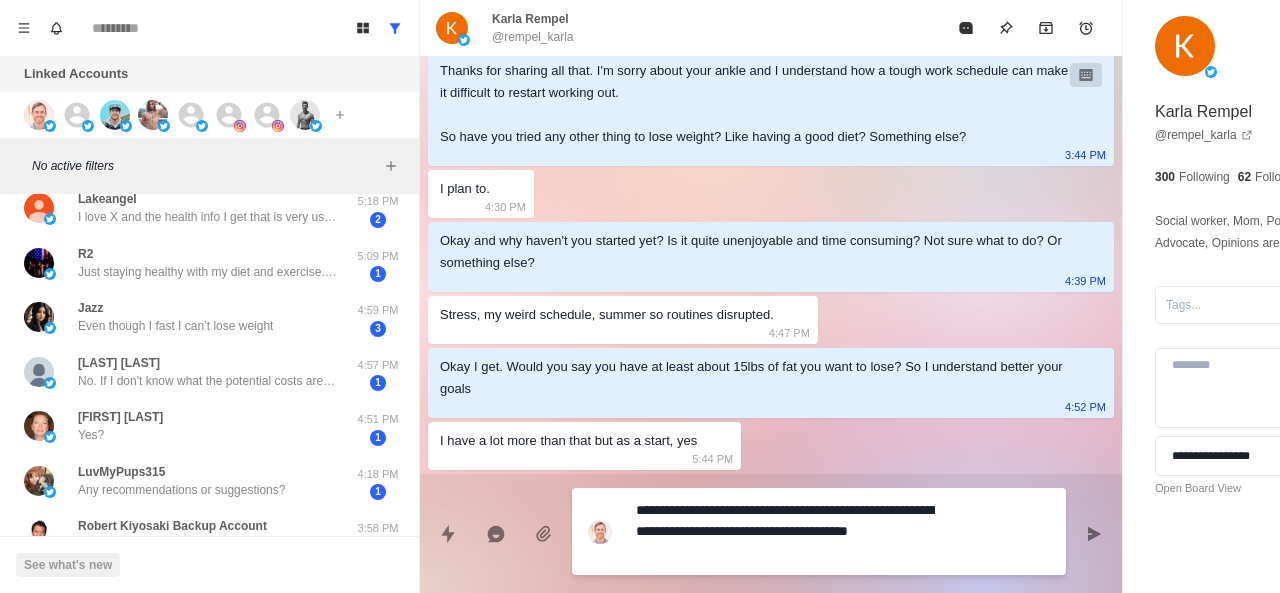 click on "**********" at bounding box center (785, 531) 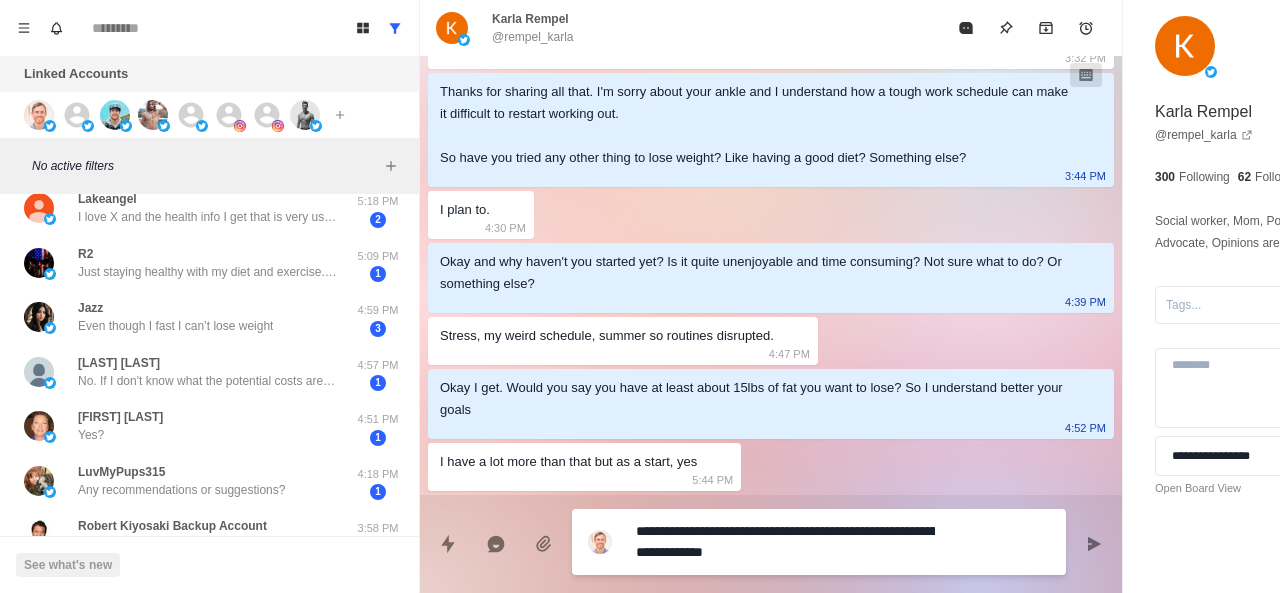 click on "**********" at bounding box center (785, 542) 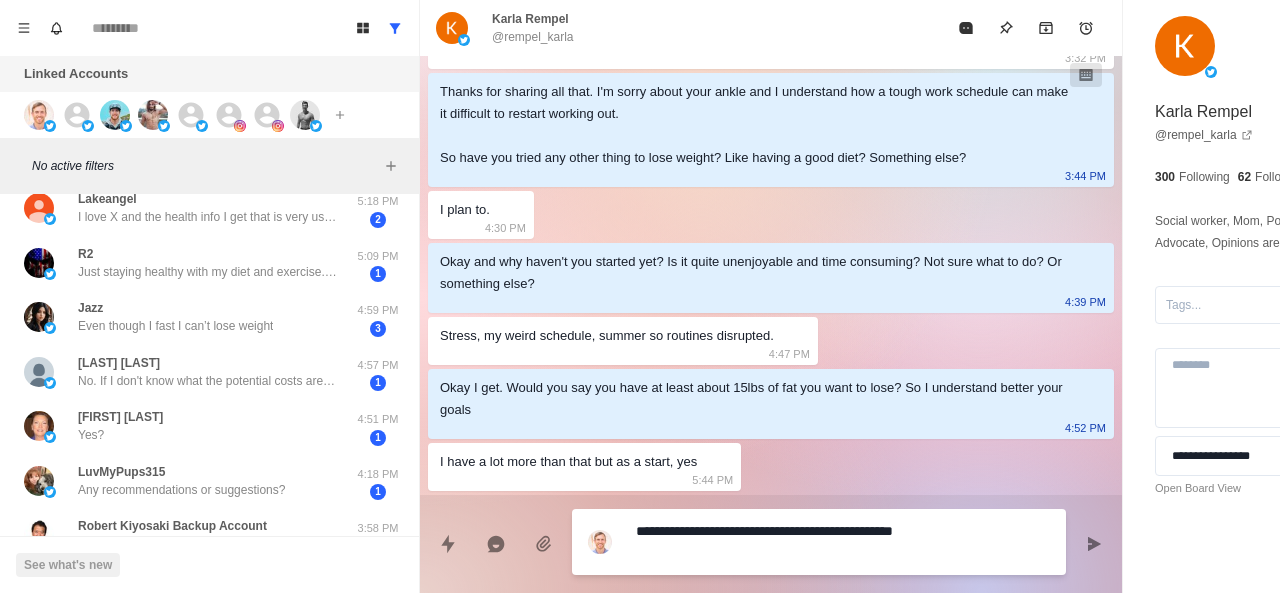 scroll, scrollTop: 1374, scrollLeft: 0, axis: vertical 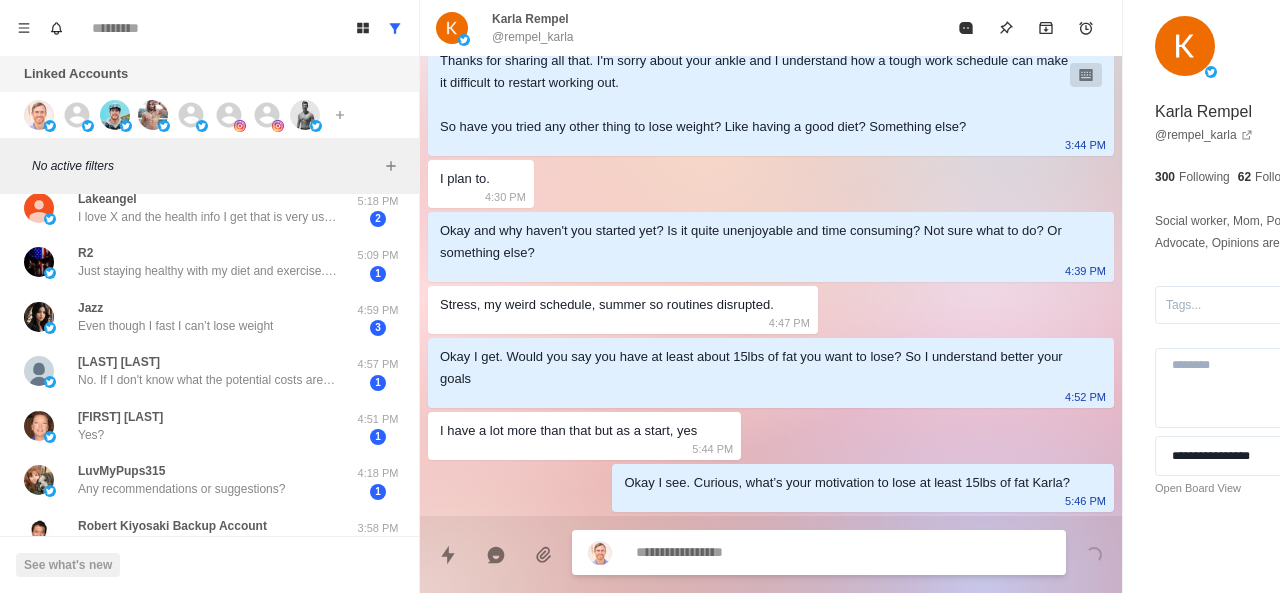 paste on "**********" 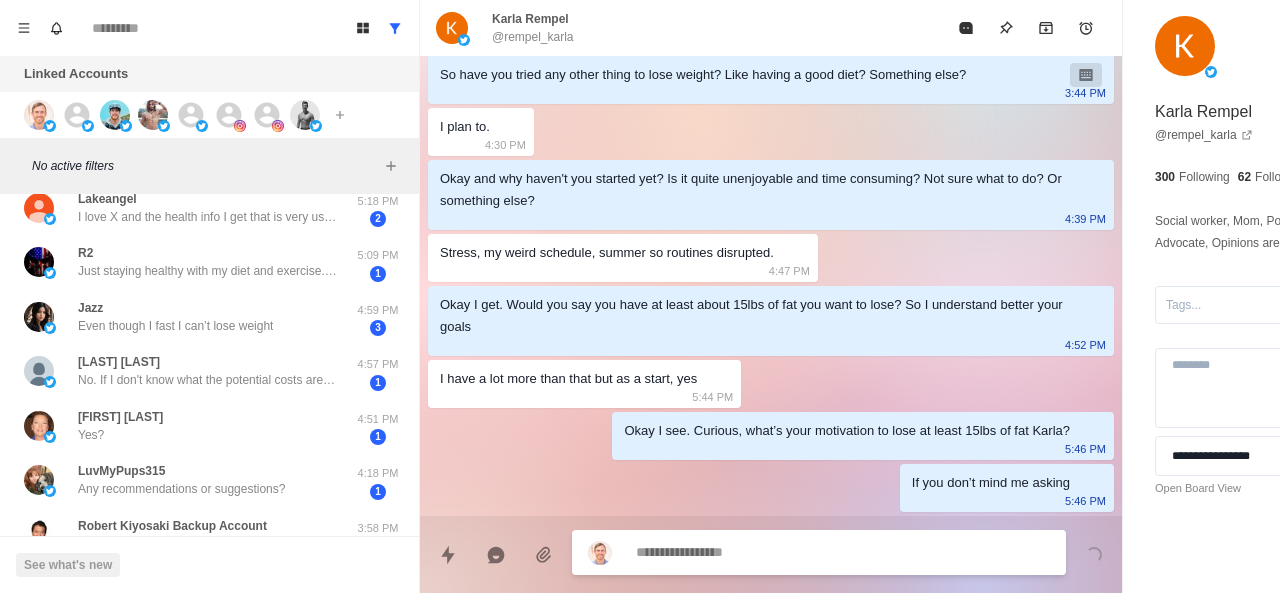 scroll, scrollTop: 1458, scrollLeft: 0, axis: vertical 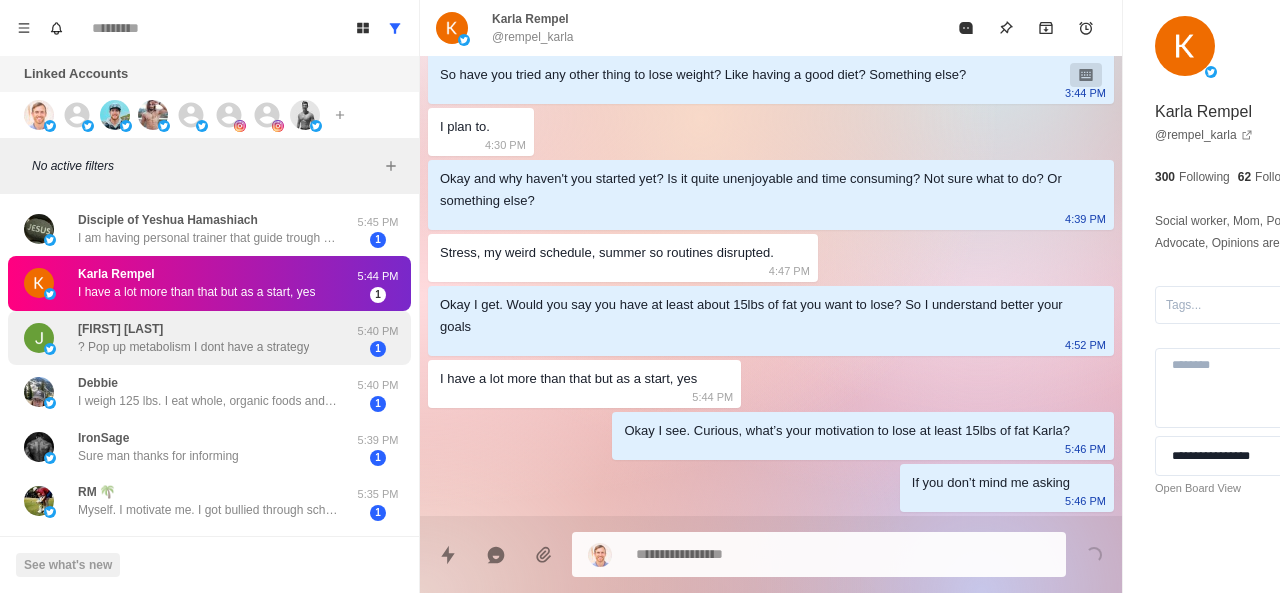 click on "? Pop up metabolism
I dont have a strategy" at bounding box center [193, 347] 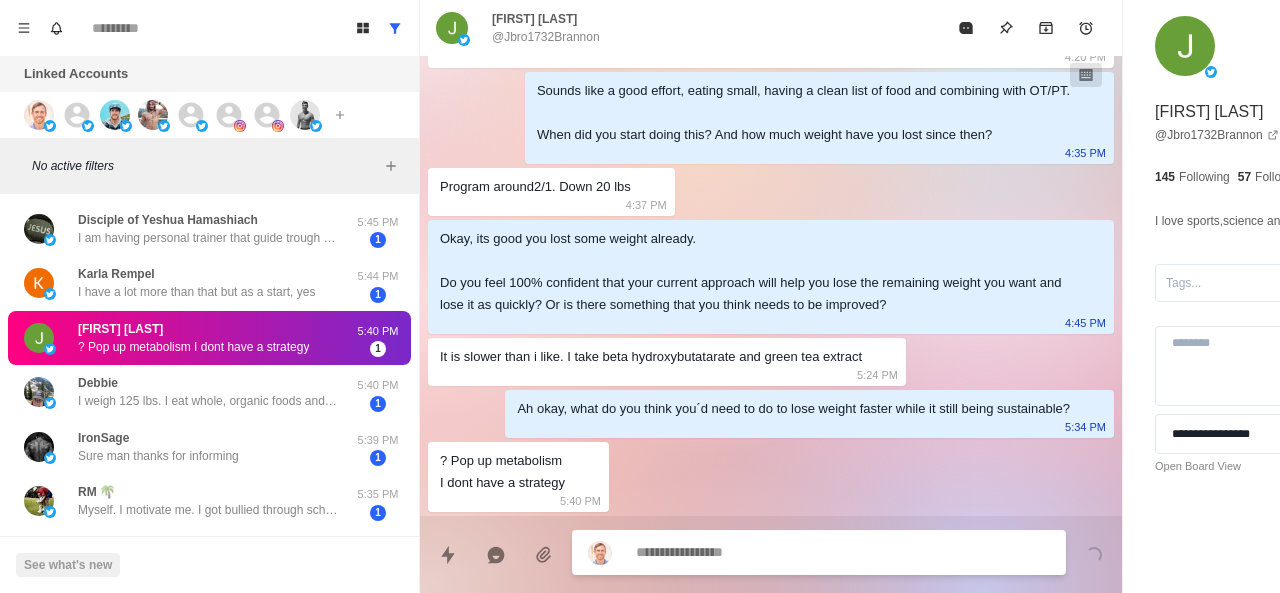 scroll, scrollTop: 1076, scrollLeft: 0, axis: vertical 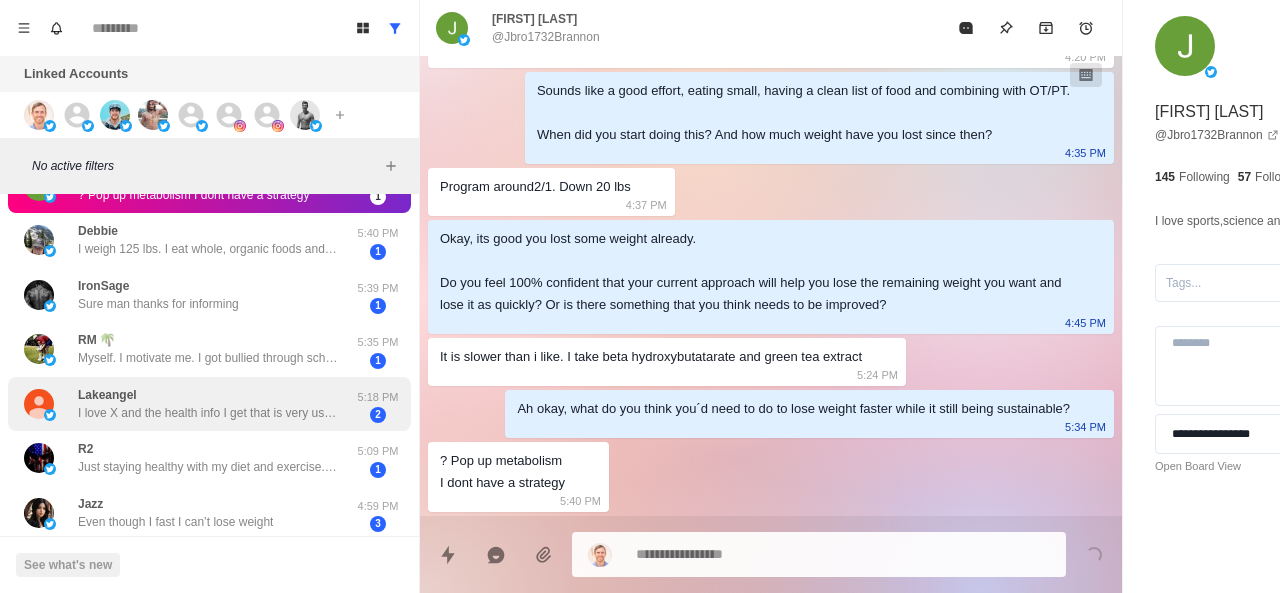 click on "Lakeangel I love X and the health info I get that is very useful on posts such as yours." at bounding box center (208, 404) 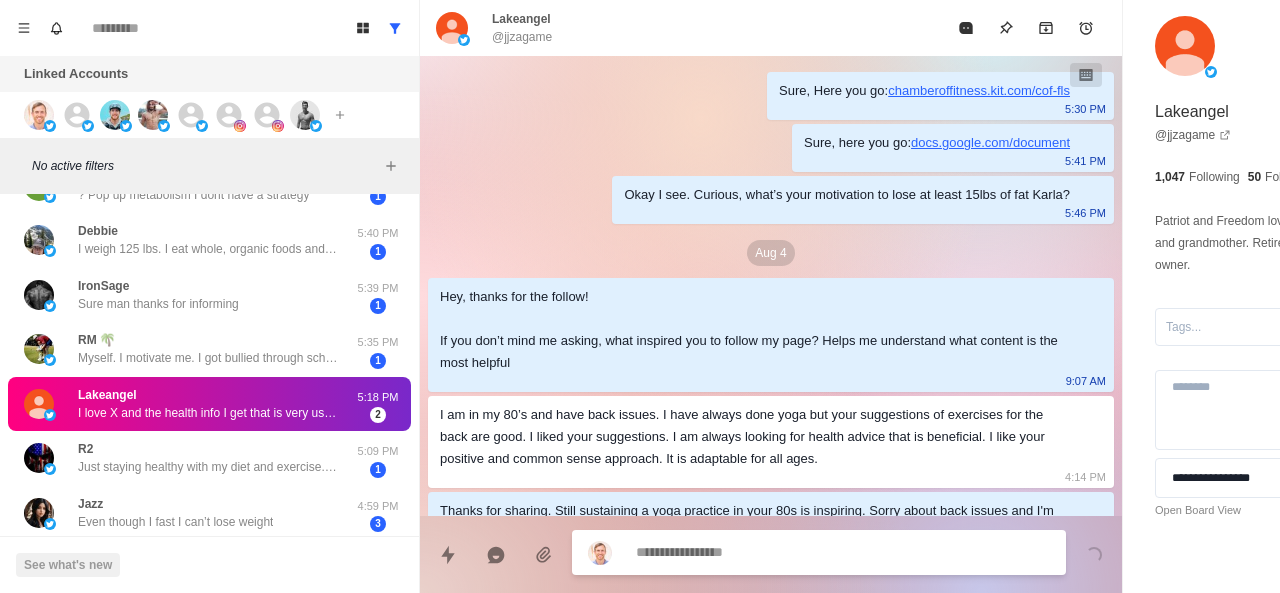 scroll, scrollTop: 382, scrollLeft: 0, axis: vertical 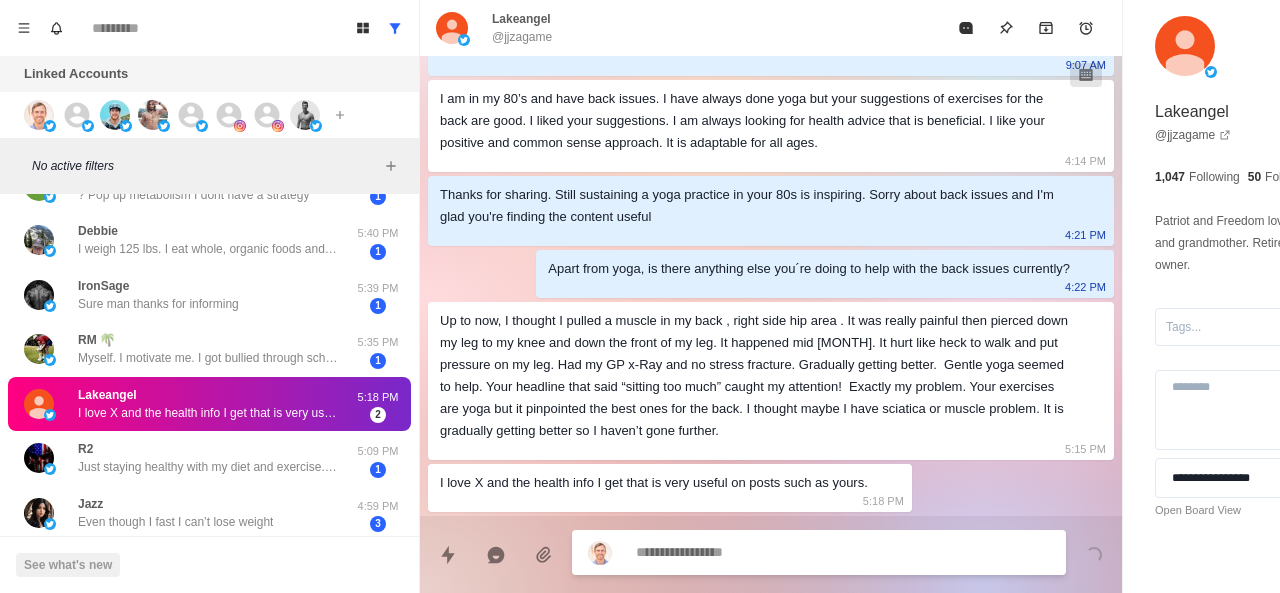paste on "**********" 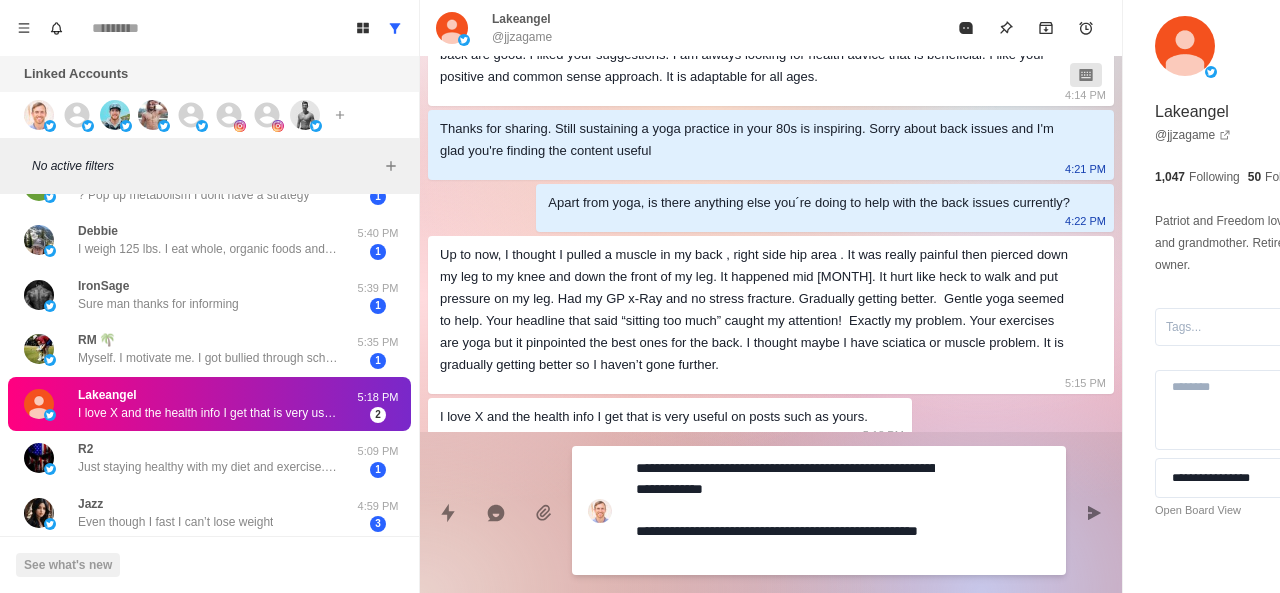 scroll, scrollTop: 97, scrollLeft: 0, axis: vertical 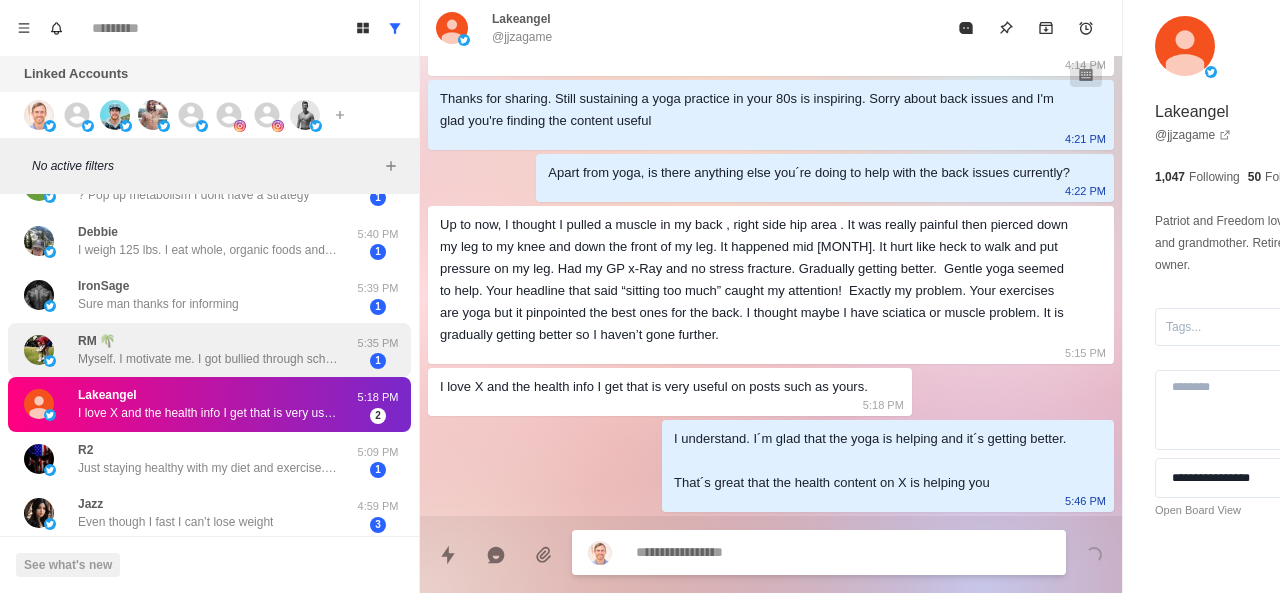 click on "Myself. I motivate me. I got bullied through school for being overweight all my life." at bounding box center (208, 359) 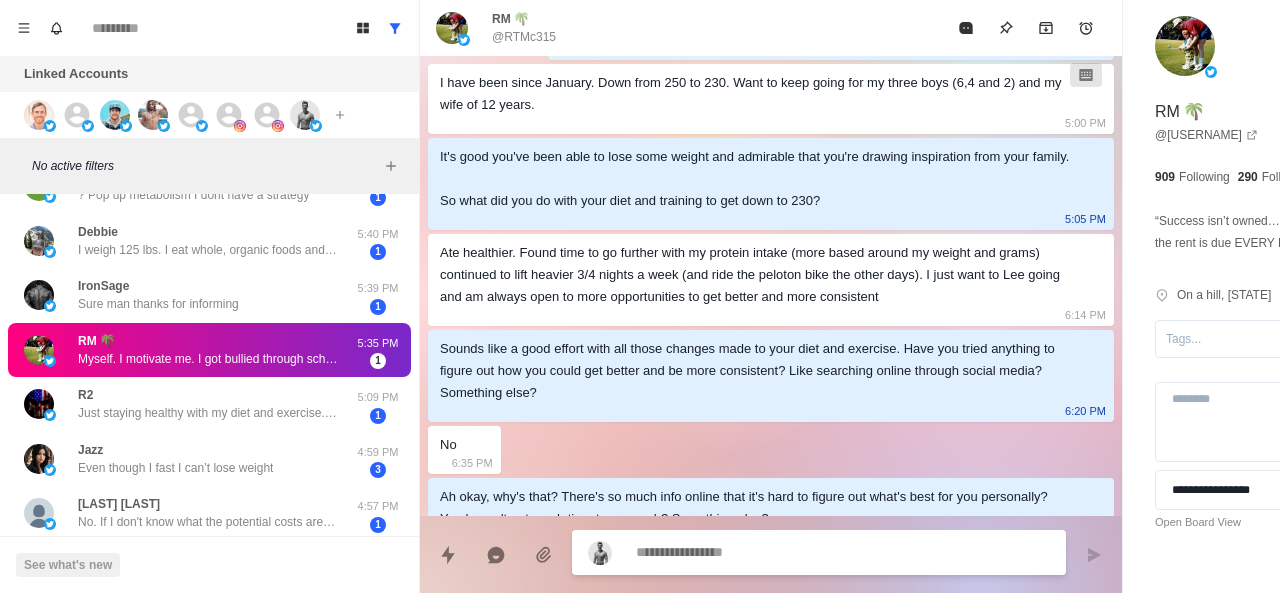 scroll, scrollTop: 332, scrollLeft: 0, axis: vertical 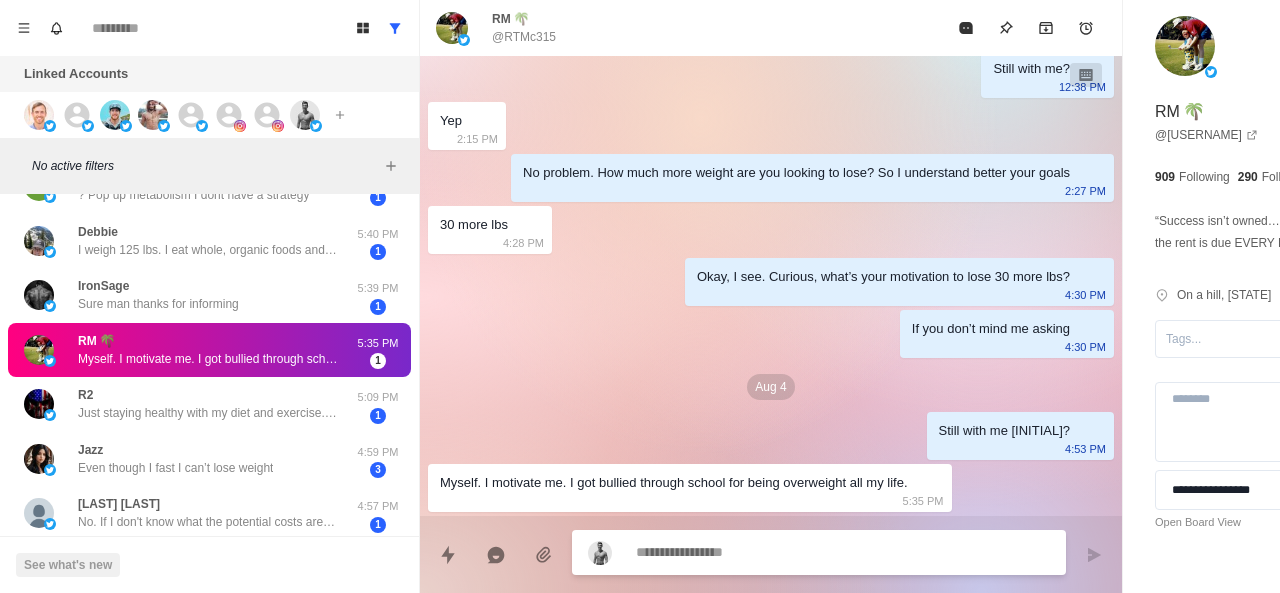 click on "Myself. I motivate me. I got bullied through school for being overweight all my life." at bounding box center [674, 483] 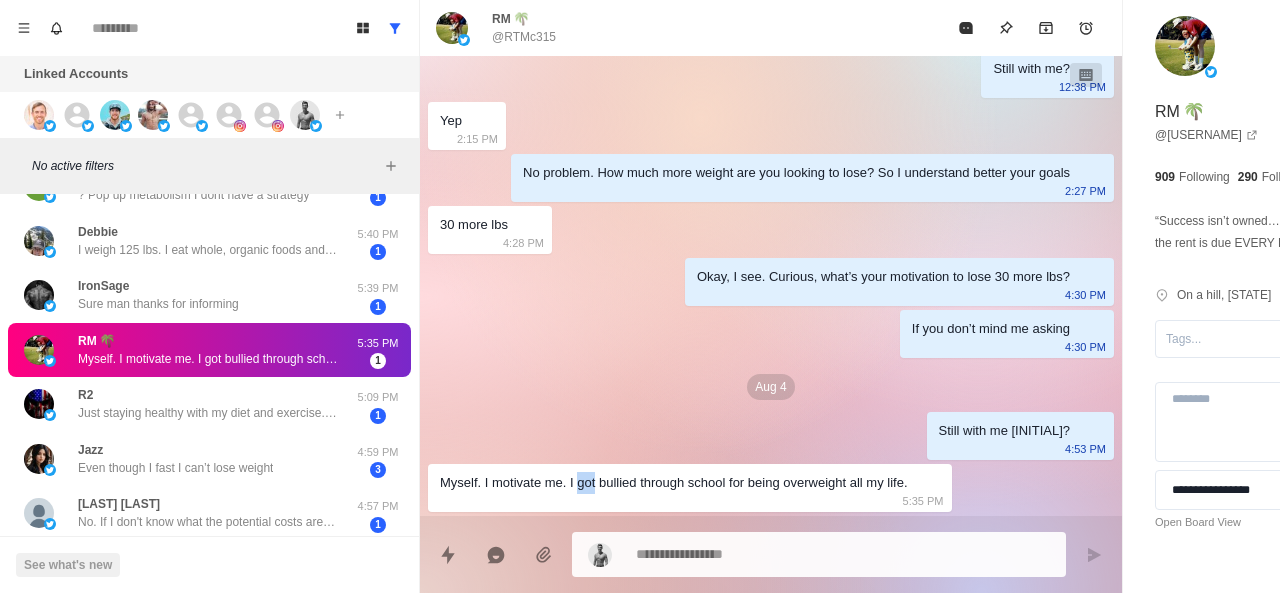 click on "Myself. I motivate me. I got bullied through school for being overweight all my life." at bounding box center [674, 483] 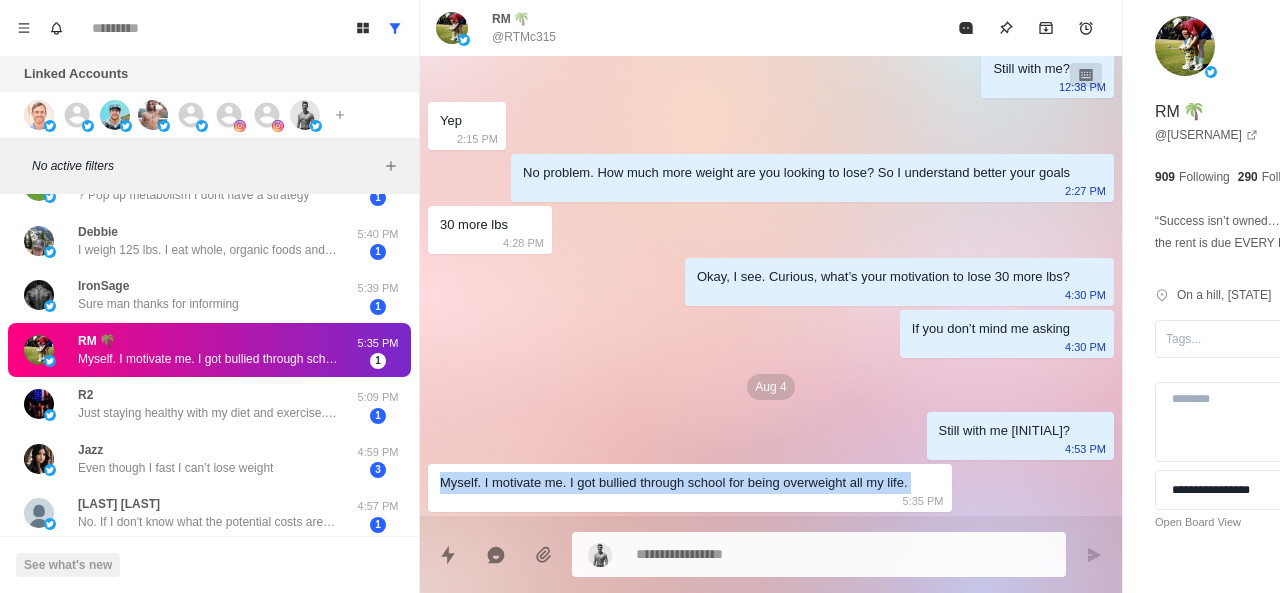 copy on "Myself. I motivate me. I got bullied through school for being overweight all my life." 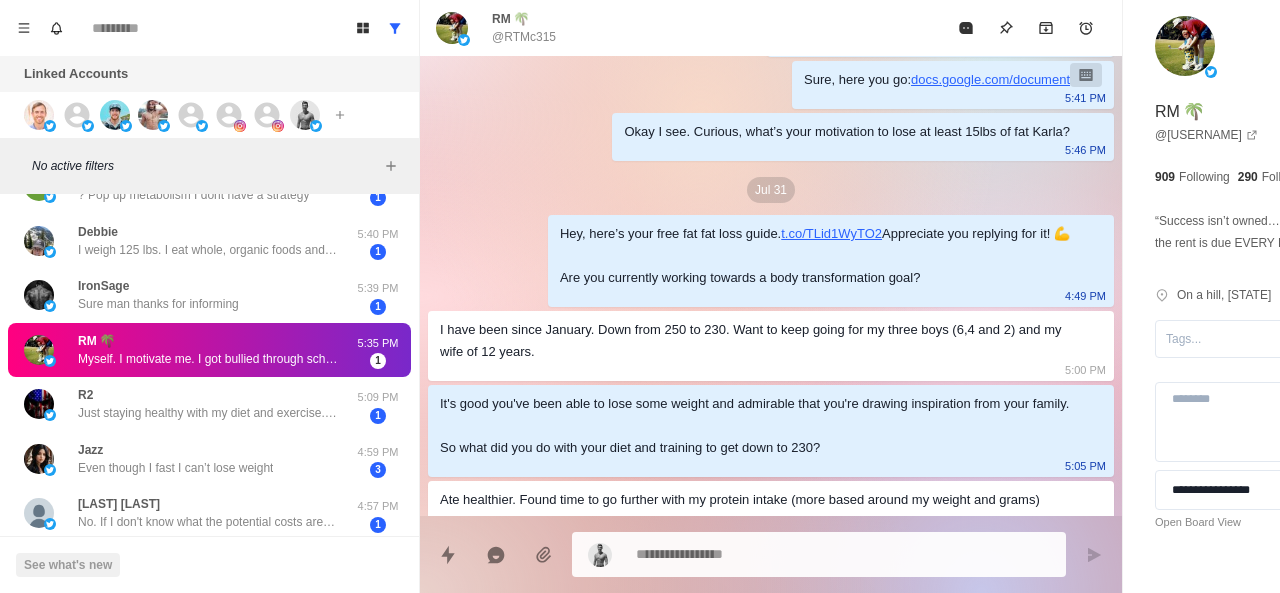 scroll, scrollTop: 64, scrollLeft: 0, axis: vertical 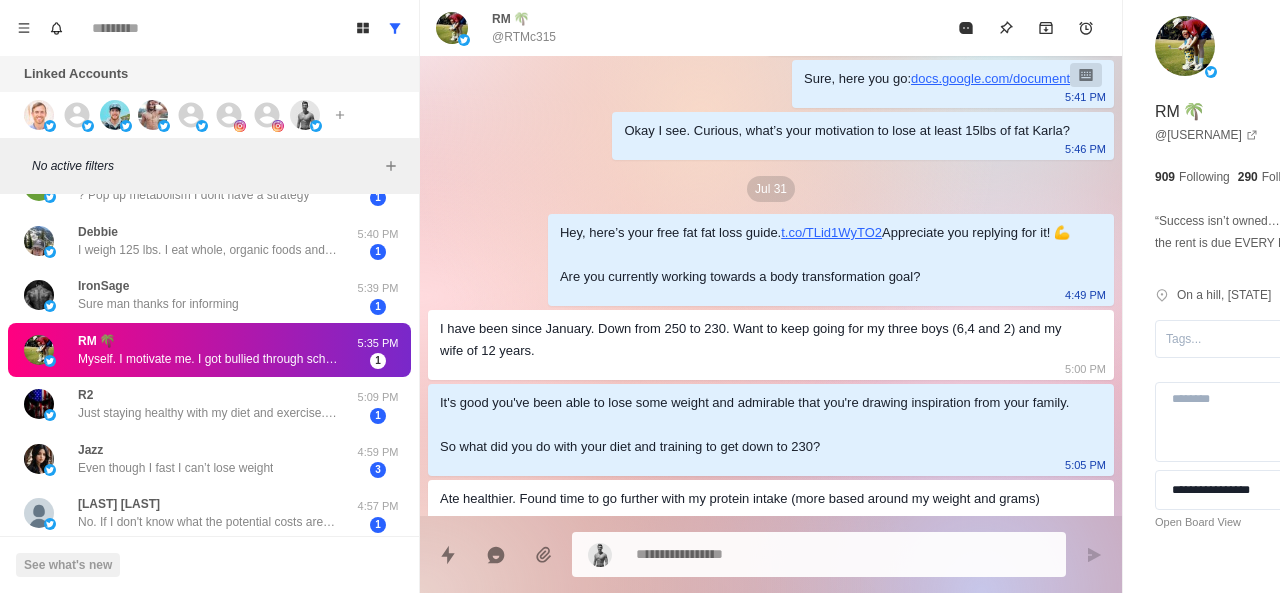 click on "Sure, Here you go:  chamberoffitness.kit.com/cof-fls 5:30 PM Sure, here you go:  docs.google.com/document 5:41 PM Okay I see. Curious, what’s your motivation to lose at least 15lbs of fat Karla? 5:46 PM Jul 31 Hey, here’s your free fat fat loss guide.
t.co/TLid1WyTO2
Appreciate you replying for it! 💪
Are you currently working towards a body transformation goal? 4:49 PM I have been since January. Down from 250 to 230. Want to keep going for my three boys (6,4 and 2) and my wife of 12 years. 5:00 PM It's good you've been able to lose some weight and admirable that you're drawing inspiration from your family.
So what did you do with your diet and training to get down to 230? 5:05 PM Ate healthier. Found time to go further with my protein intake (more based around my weight and grams) continued to lift heavier 3/4 nights a week (and ride the peloton bike the other days). I just want to Lee going and am always open to more opportunities to get better and more consistent 6:14 PM 6:20 PM No 6:35 PM Yep" at bounding box center (771, 716) 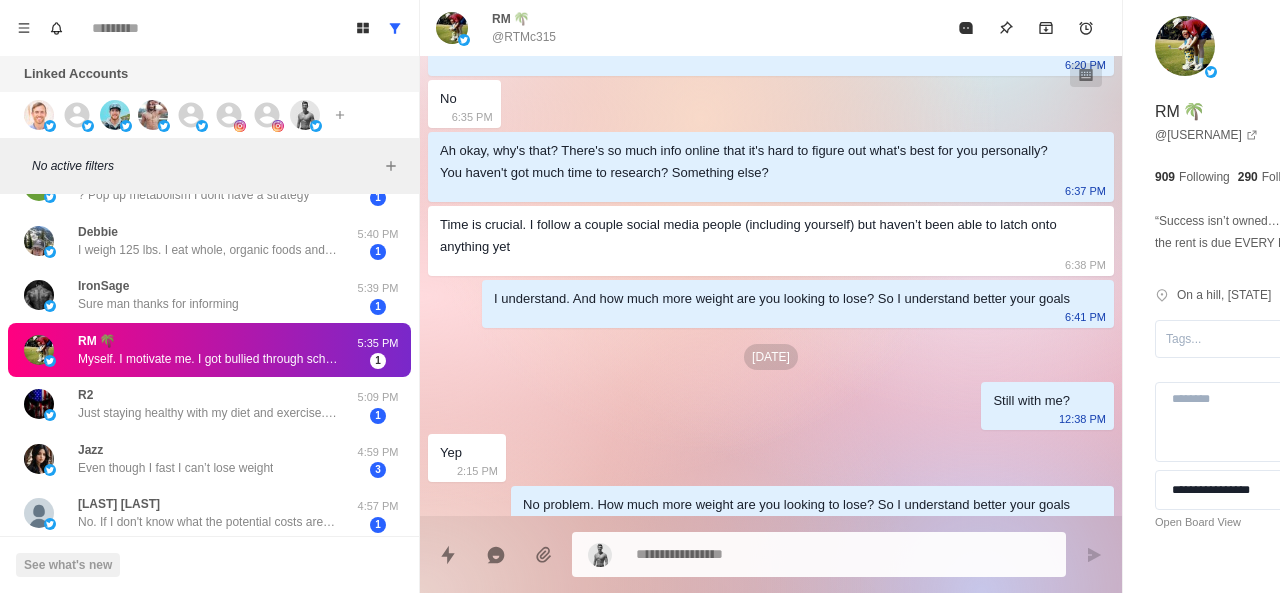 scroll, scrollTop: 658, scrollLeft: 0, axis: vertical 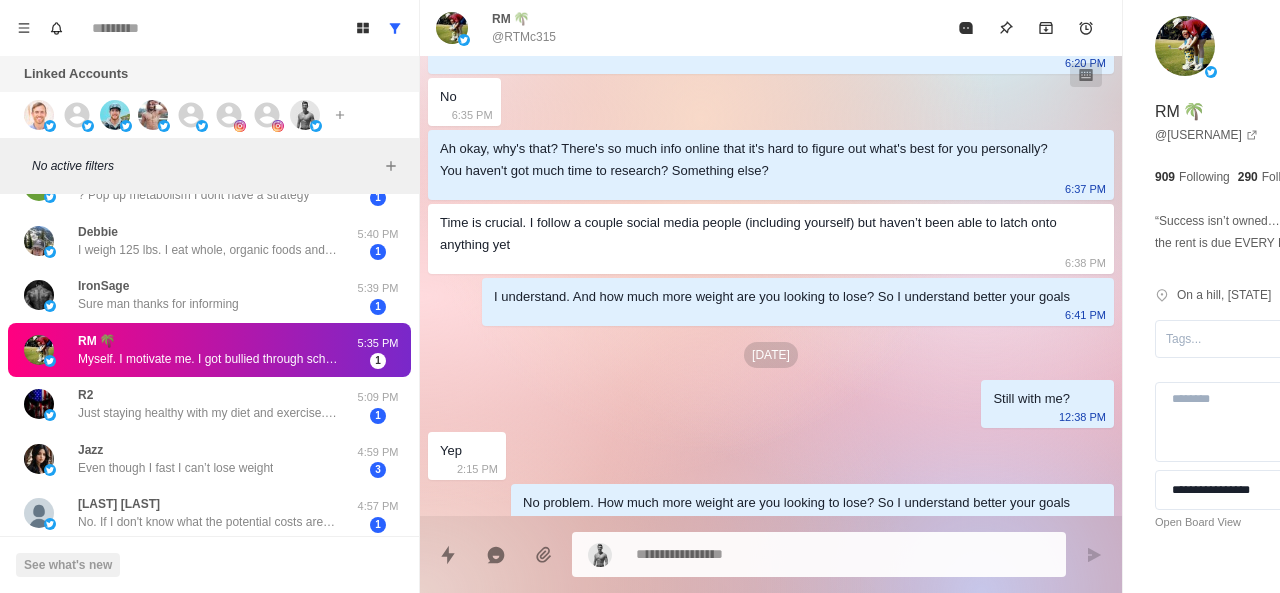 click on "I understand. And how much more weight are you looking to lose? So I understand better your goals 6:41 PM" at bounding box center [798, 302] 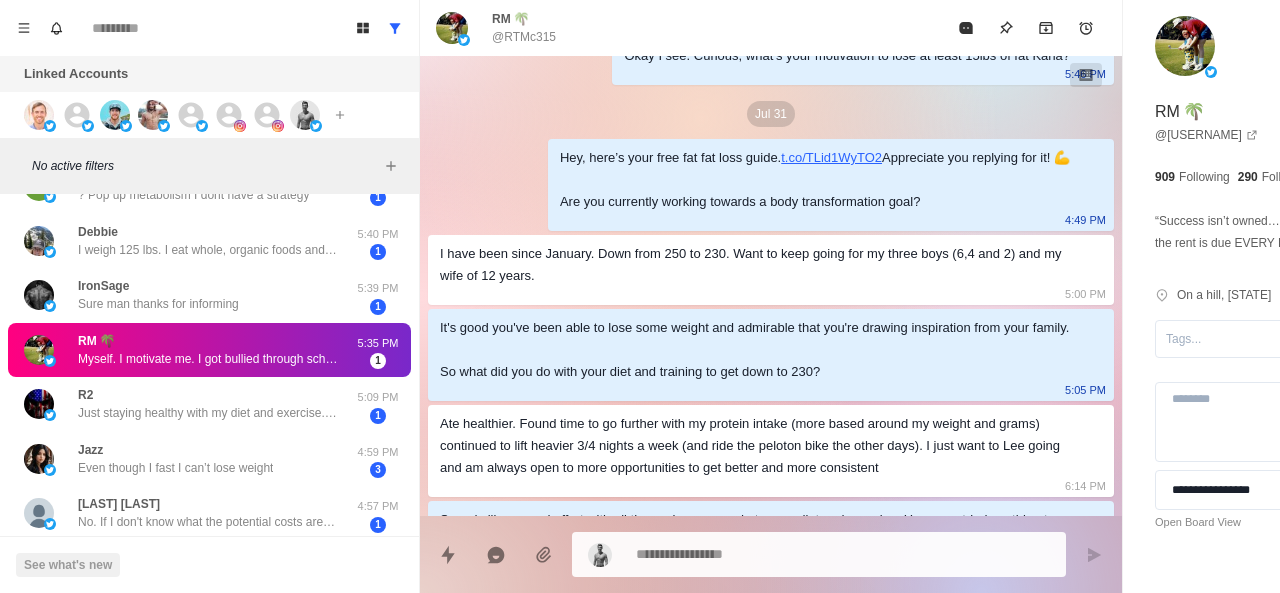 scroll, scrollTop: 140, scrollLeft: 0, axis: vertical 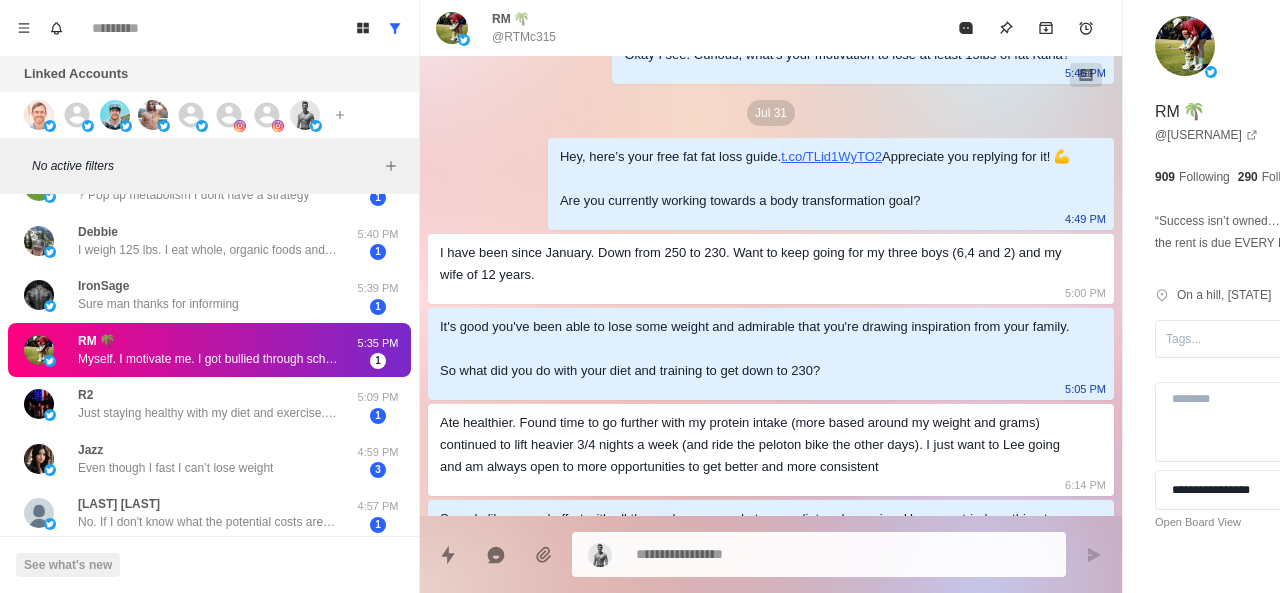 click on "It's good you've been able to lose some weight and admirable that you're drawing inspiration from your family.
So what did you do with your diet and training to get down to 230?" at bounding box center [755, 349] 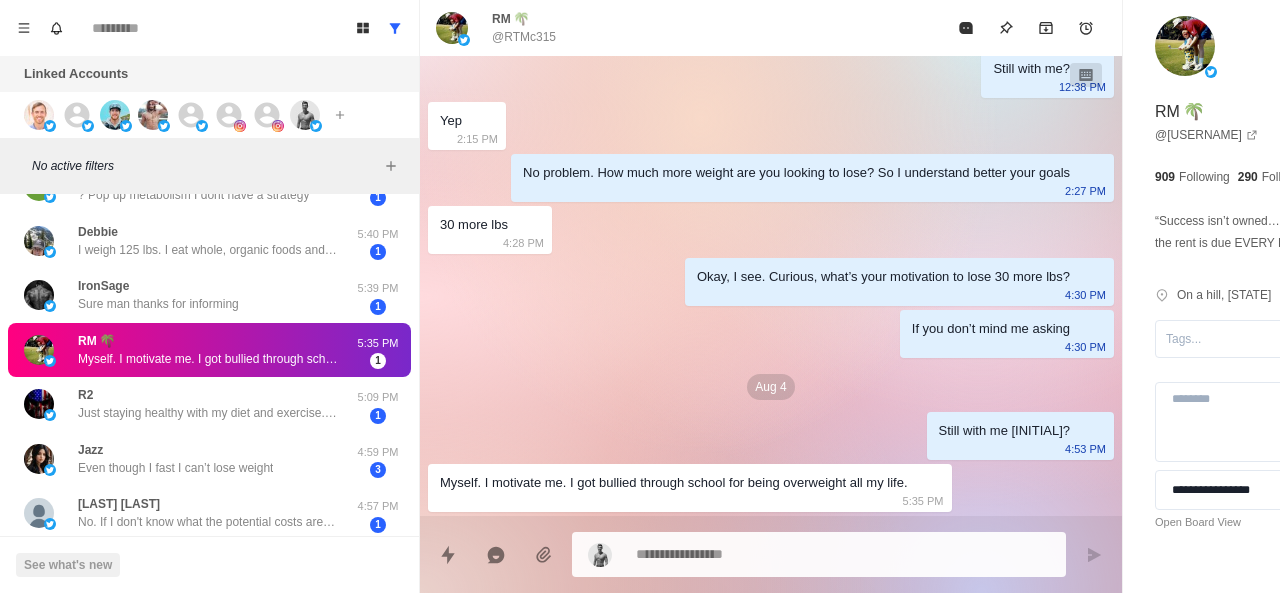 scroll, scrollTop: 1164, scrollLeft: 0, axis: vertical 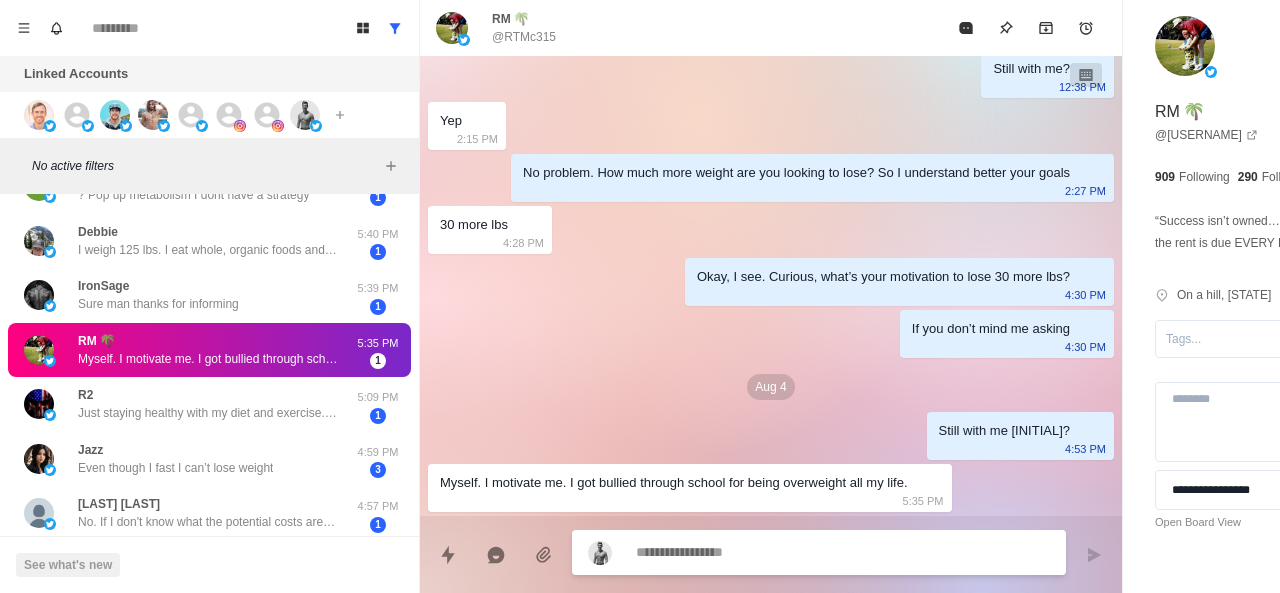 paste on "**********" 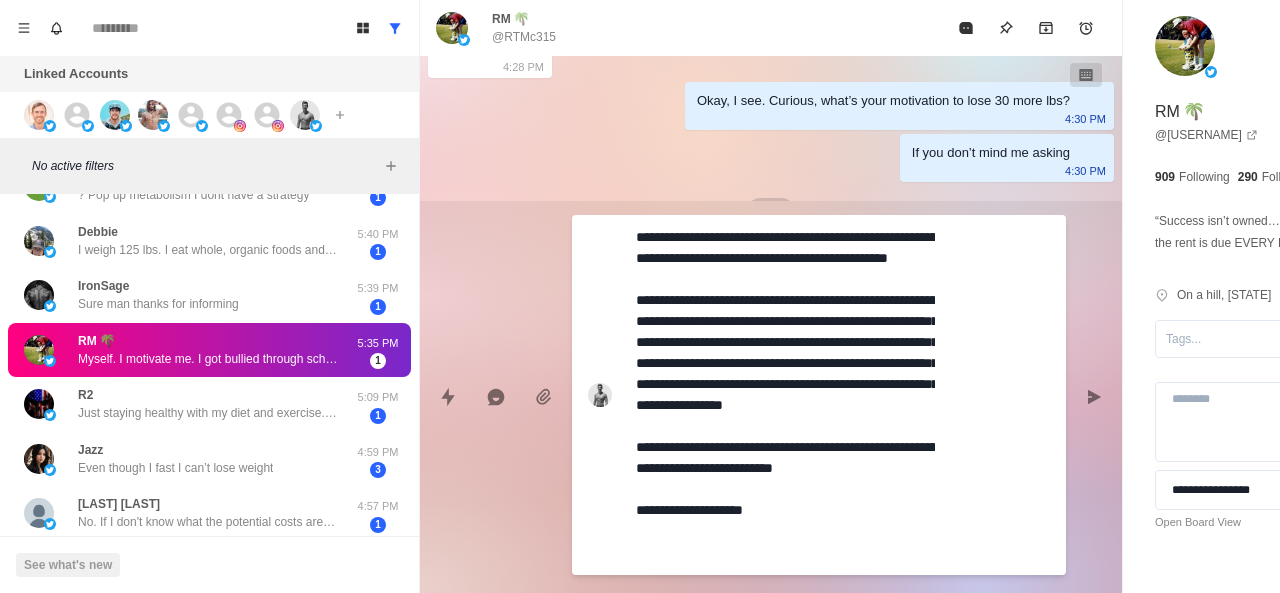 scroll, scrollTop: 0, scrollLeft: 0, axis: both 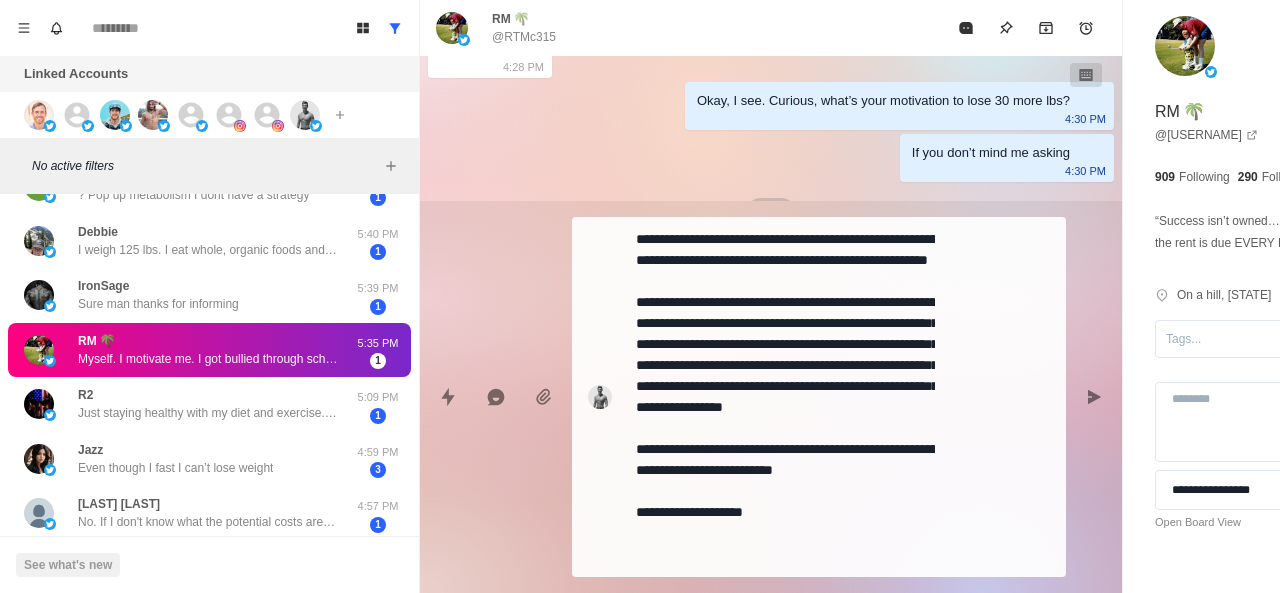 click on "**********" at bounding box center [771, 397] 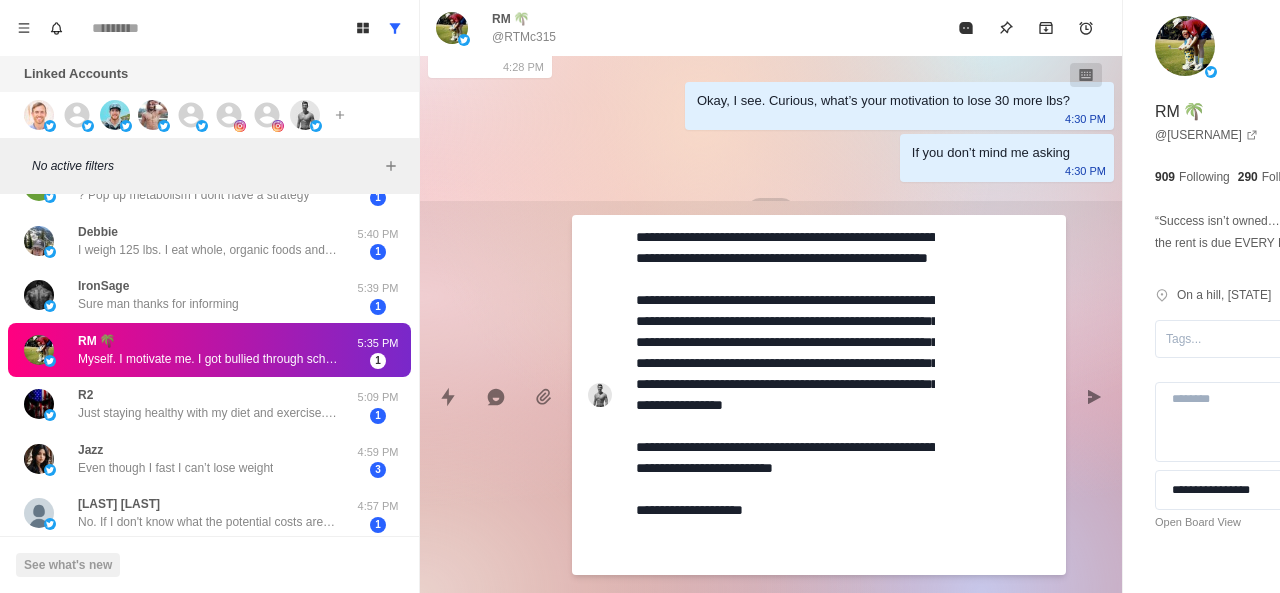 click on "**********" at bounding box center [785, 395] 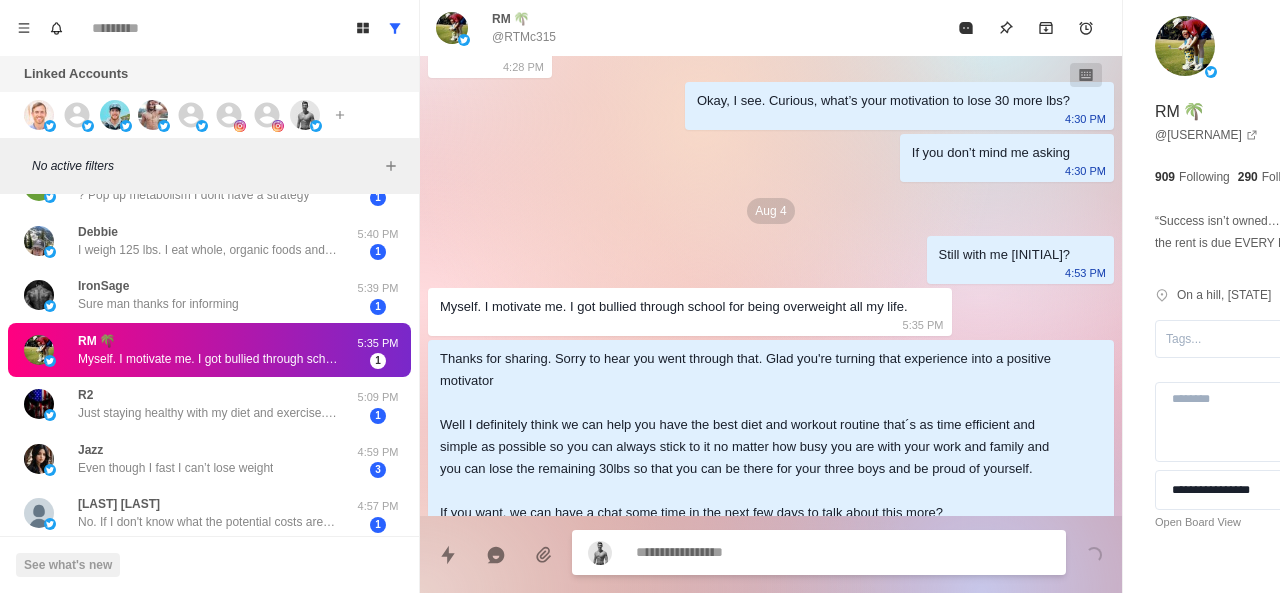 scroll, scrollTop: 1458, scrollLeft: 0, axis: vertical 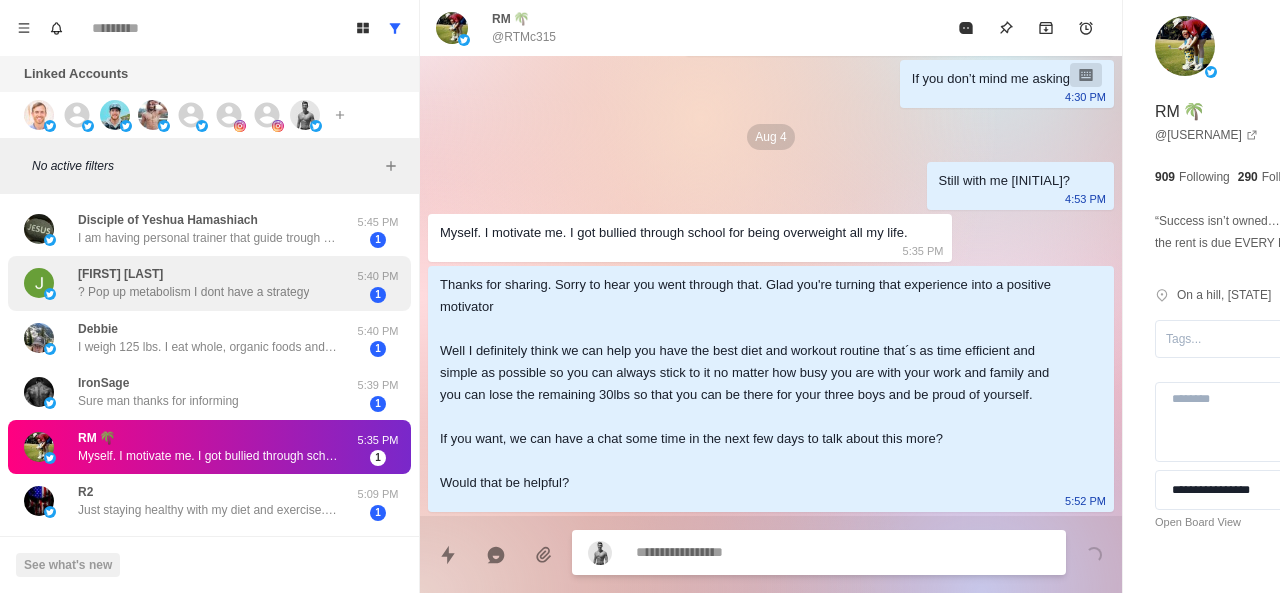 click on "? Pop up metabolism
I dont have a strategy" at bounding box center [193, 292] 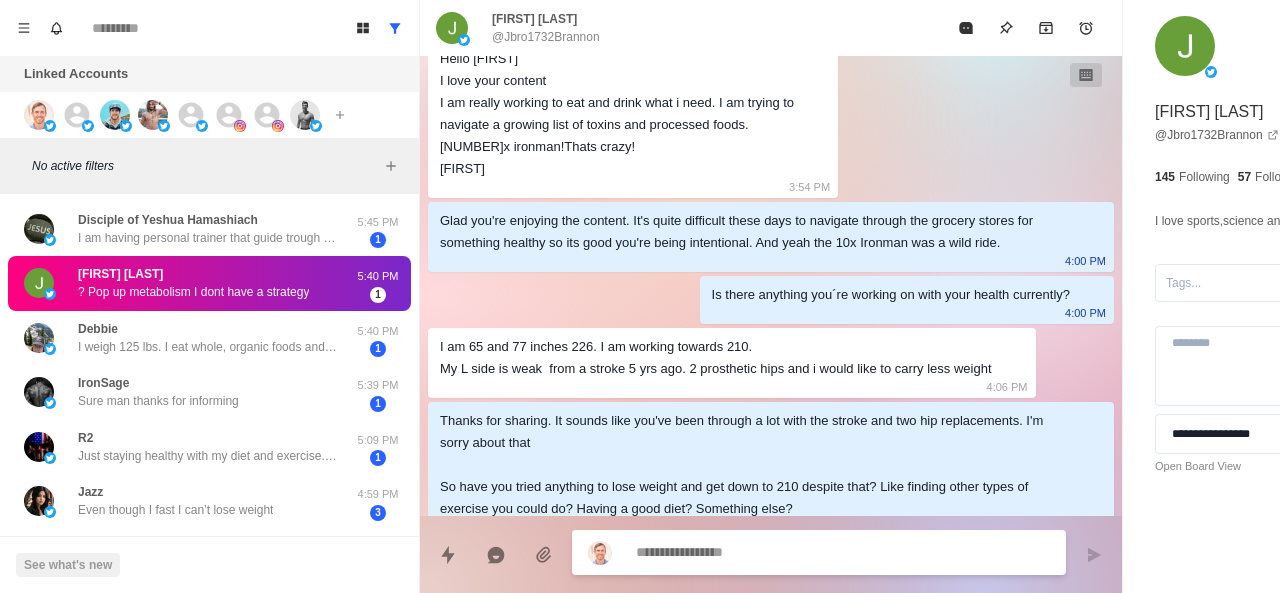 scroll, scrollTop: 1076, scrollLeft: 0, axis: vertical 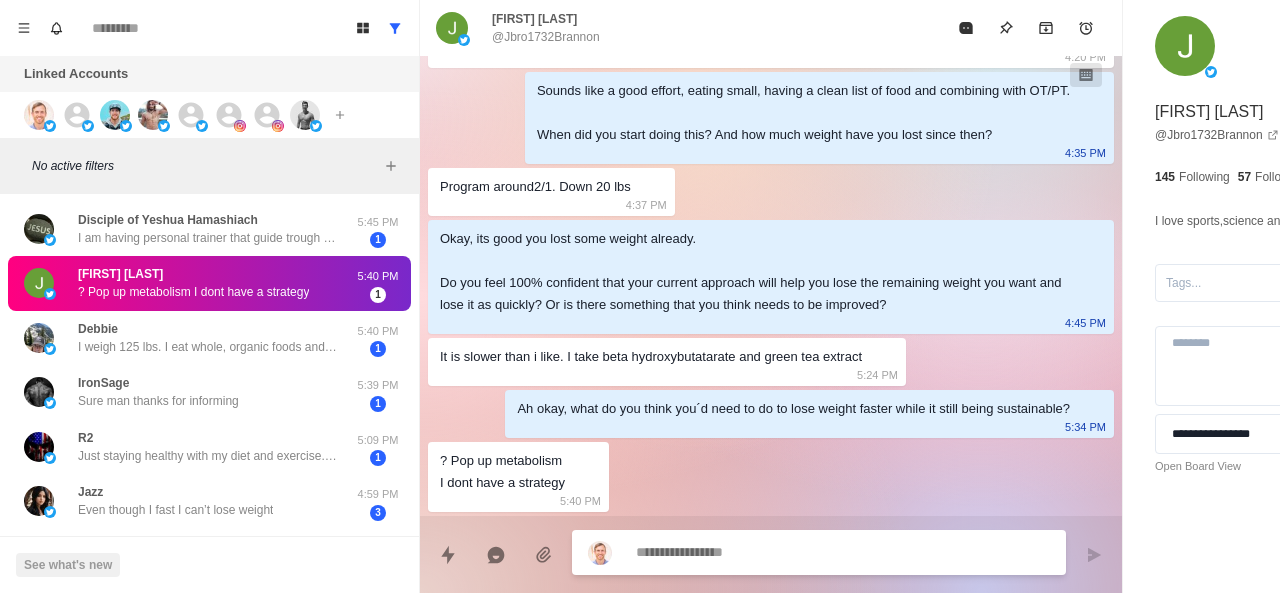 click at bounding box center [785, 552] 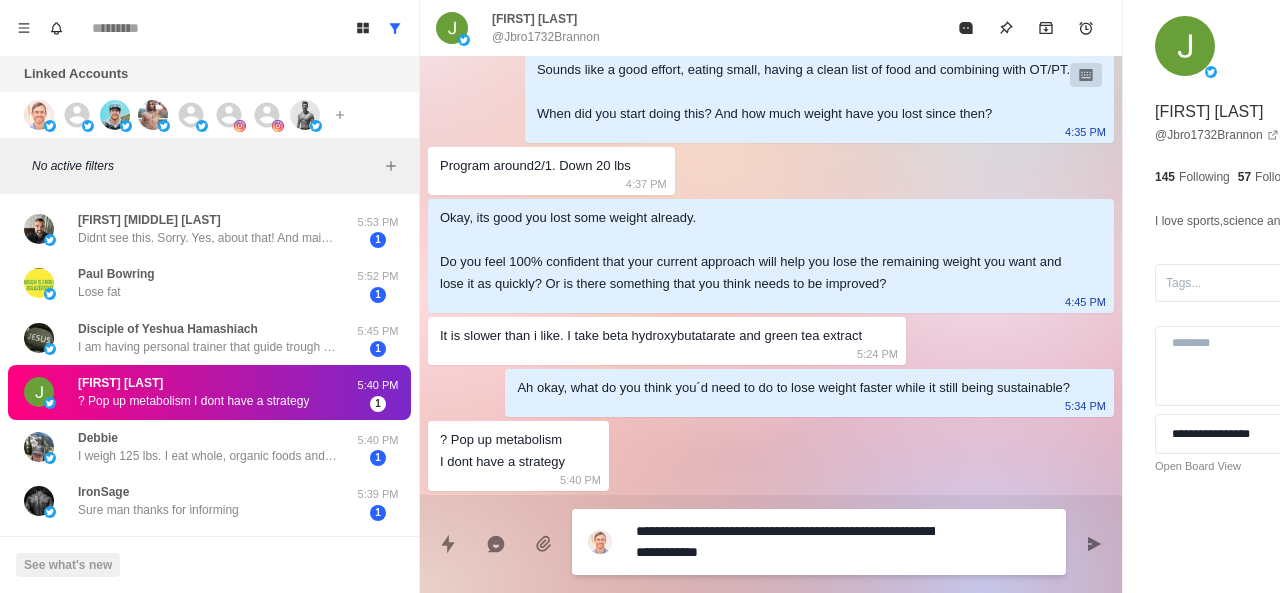 click on "**********" at bounding box center (785, 542) 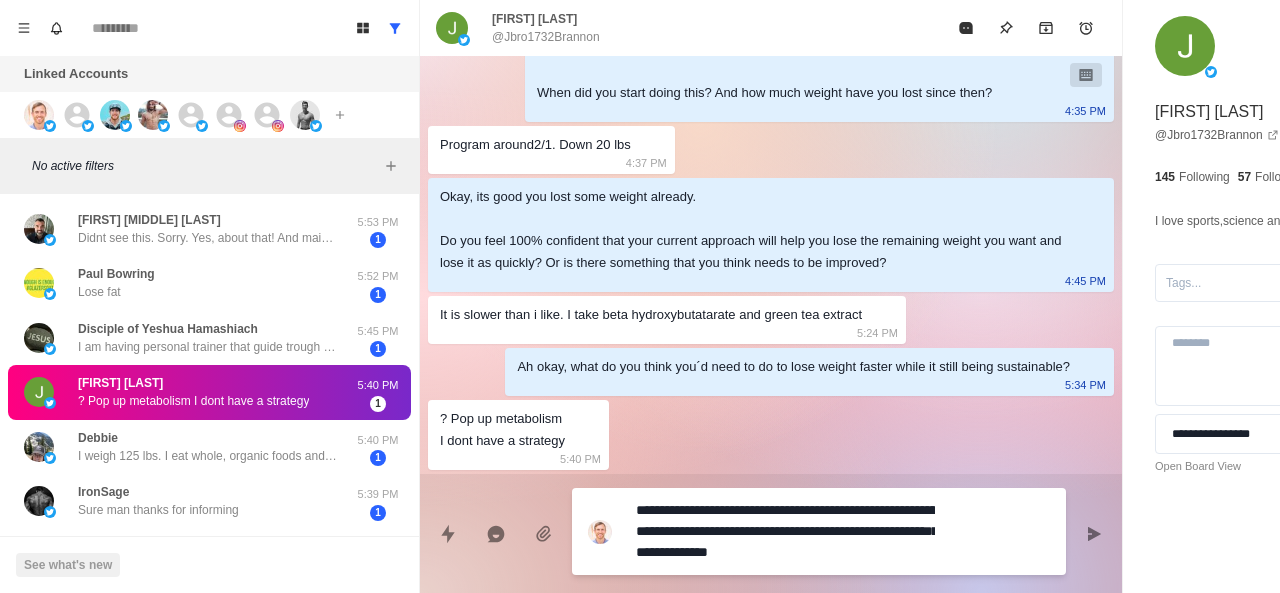 click on "**********" at bounding box center [785, 531] 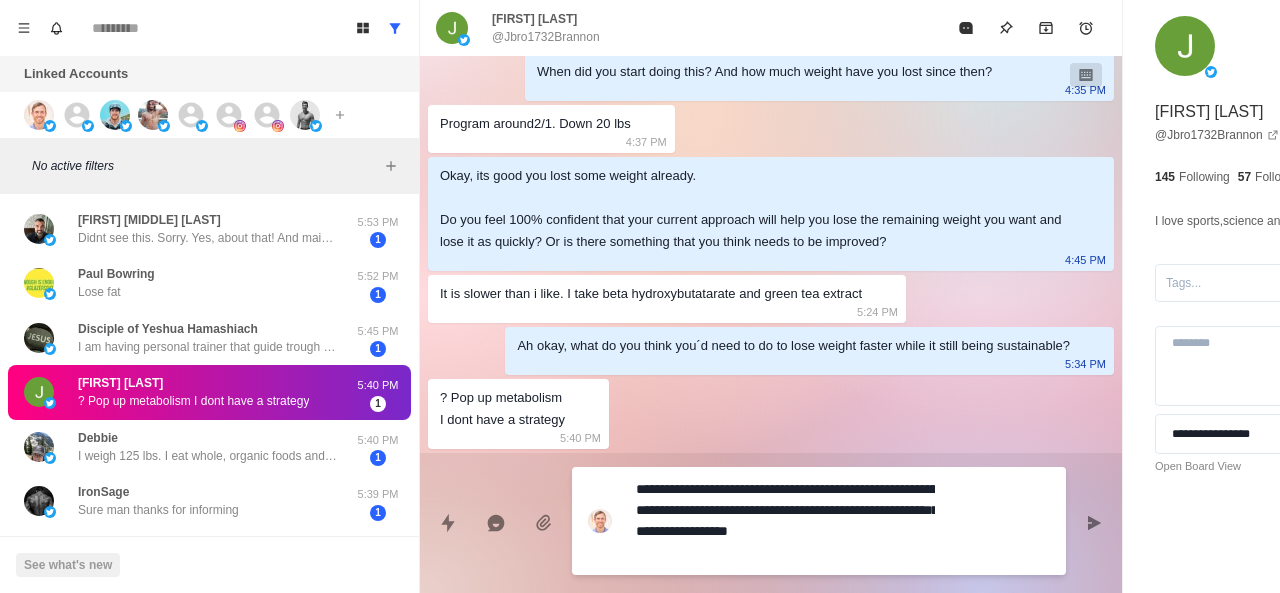 click on "**********" at bounding box center [785, 521] 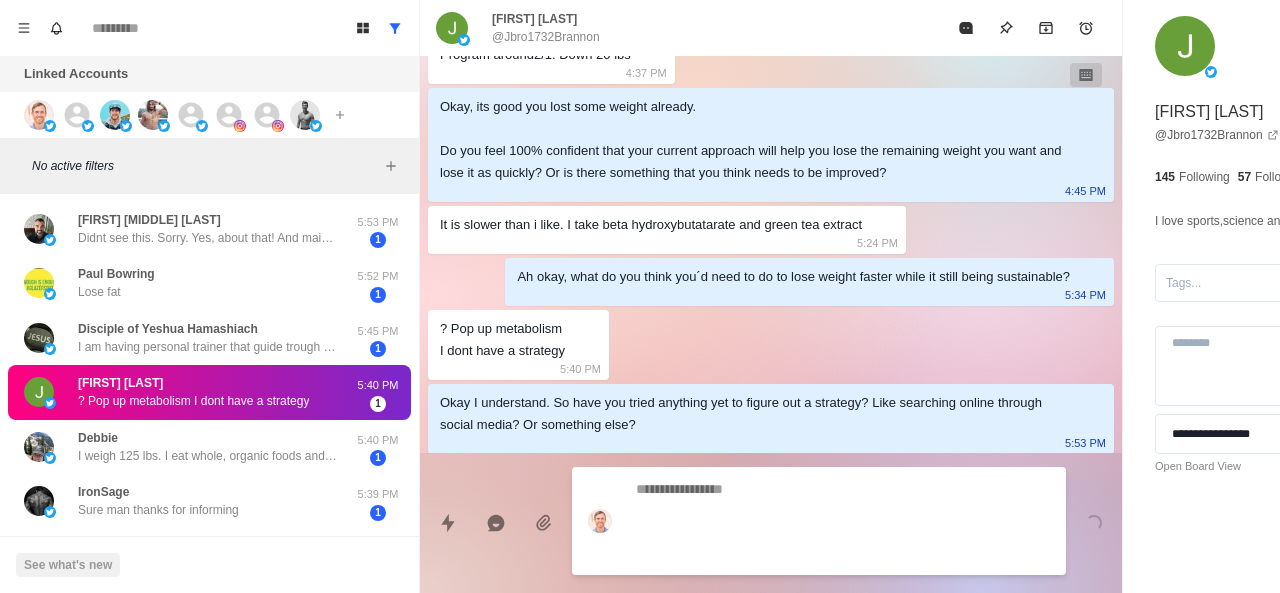 scroll, scrollTop: 1150, scrollLeft: 0, axis: vertical 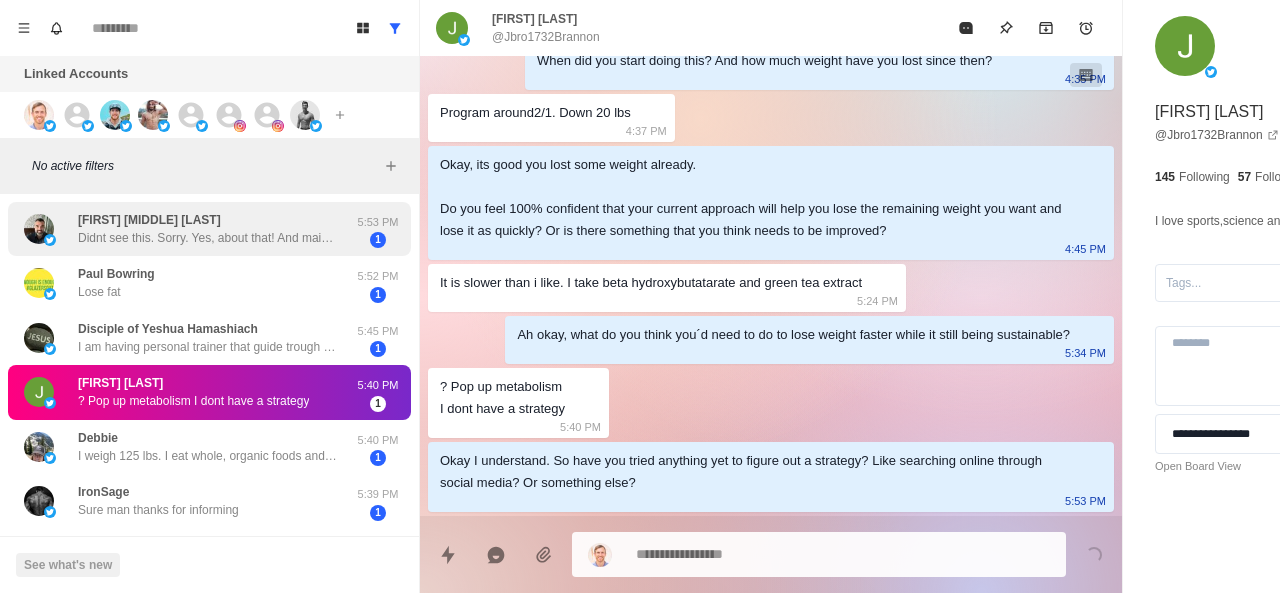 click on "Didnt see this. Sorry. Yes, about that! And maintaining and increase muscle mass." at bounding box center [208, 238] 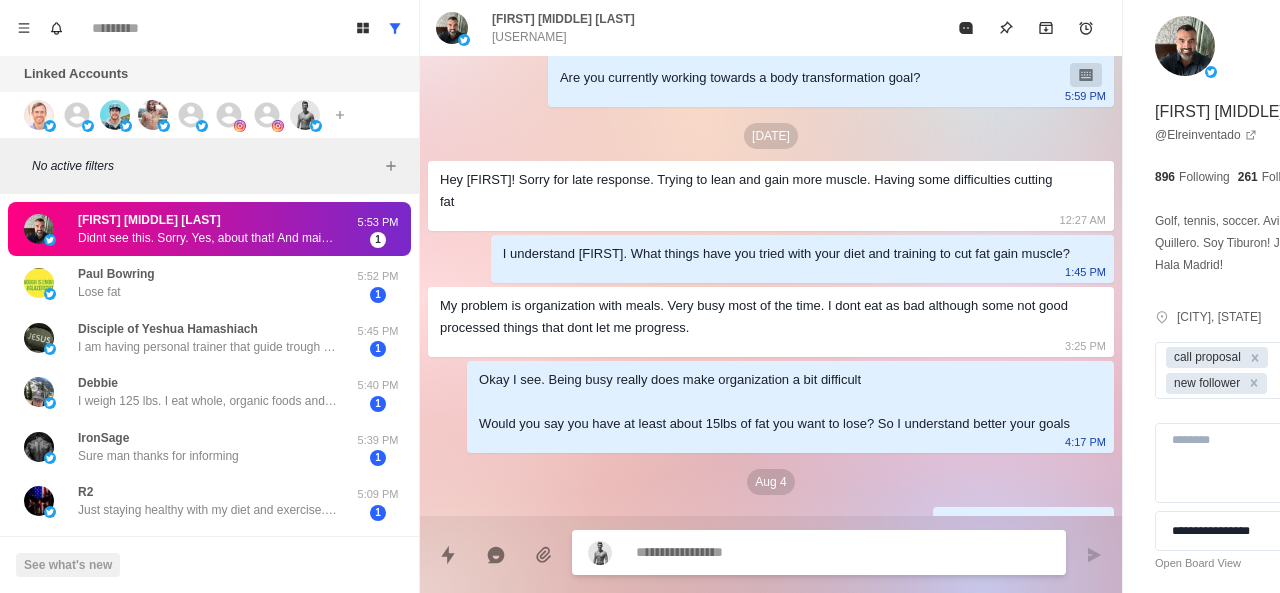 scroll, scrollTop: 490, scrollLeft: 0, axis: vertical 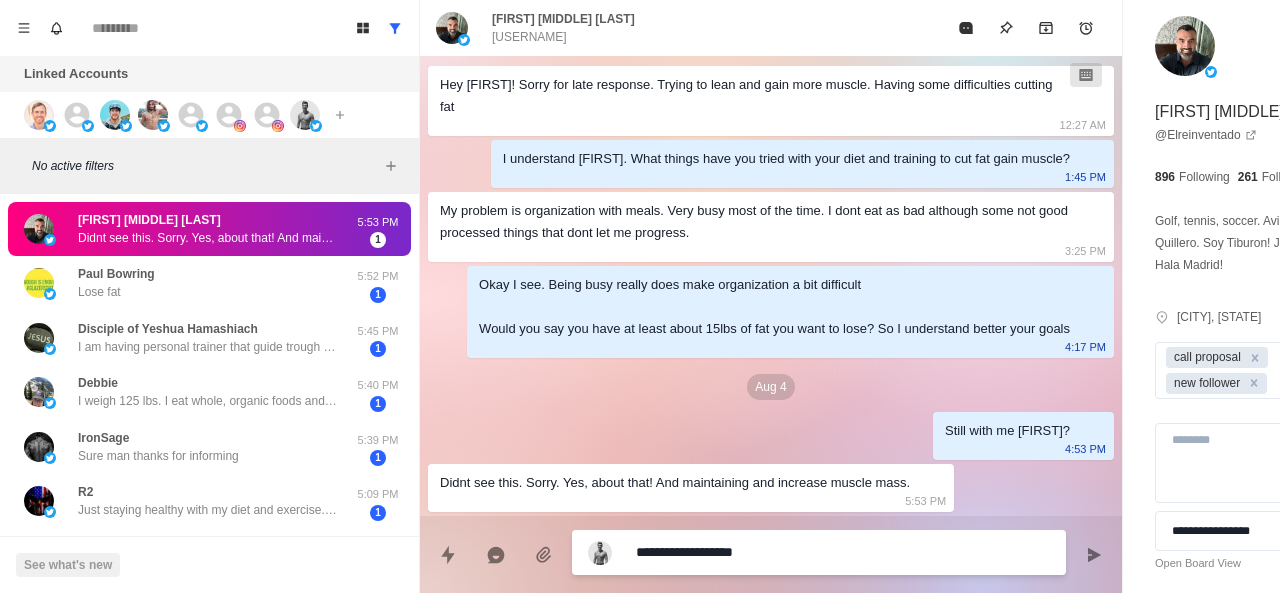 paste on "**********" 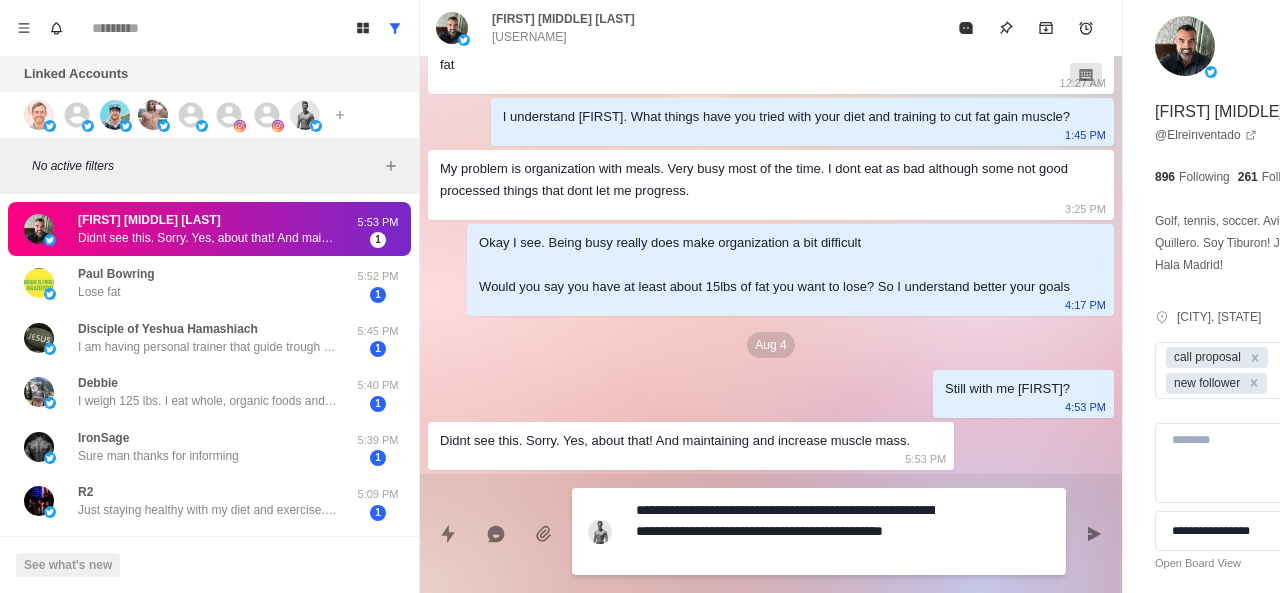drag, startPoint x: 666, startPoint y: 529, endPoint x: 757, endPoint y: 503, distance: 94.641426 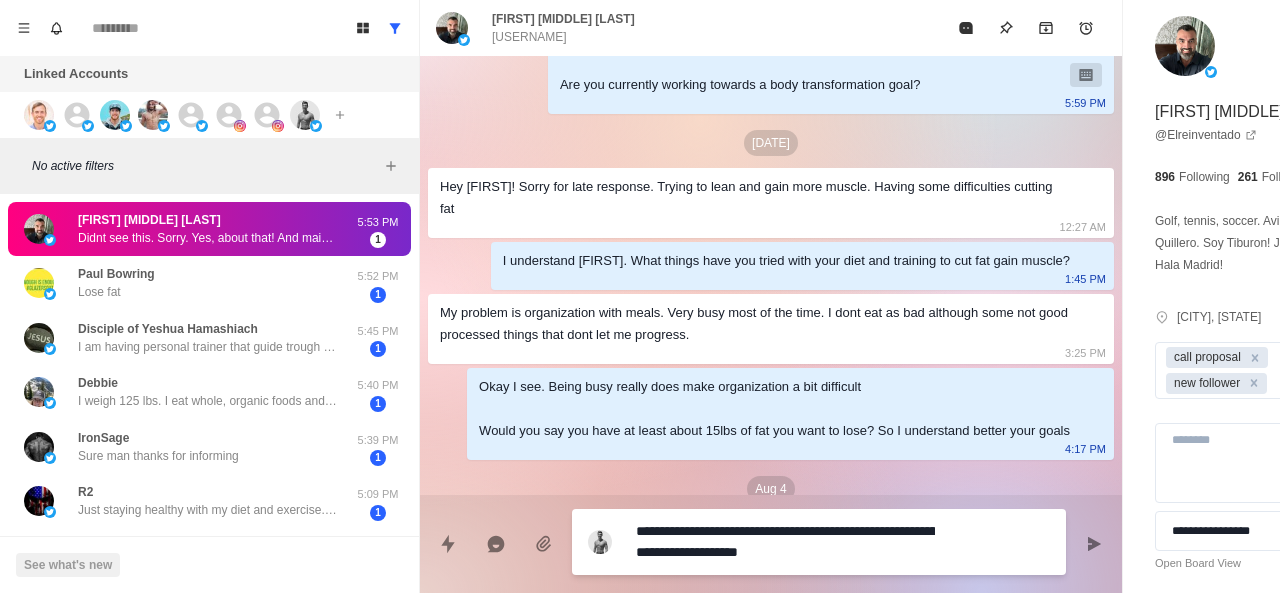 scroll, scrollTop: 510, scrollLeft: 0, axis: vertical 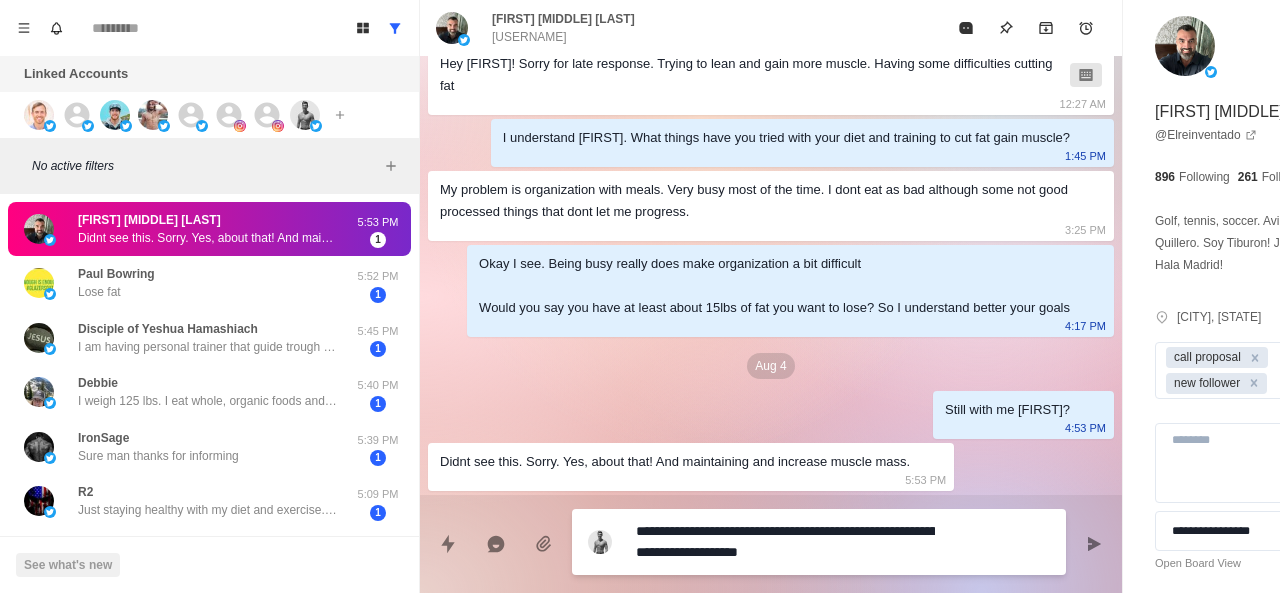 click on "**********" at bounding box center (785, 542) 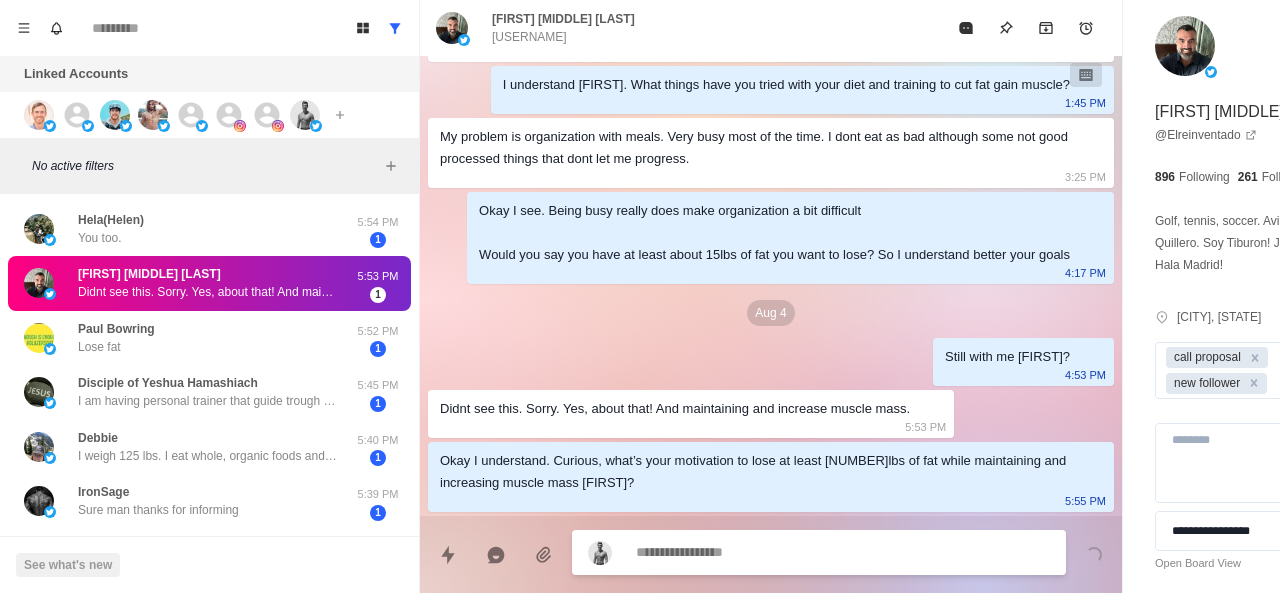 scroll, scrollTop: 564, scrollLeft: 0, axis: vertical 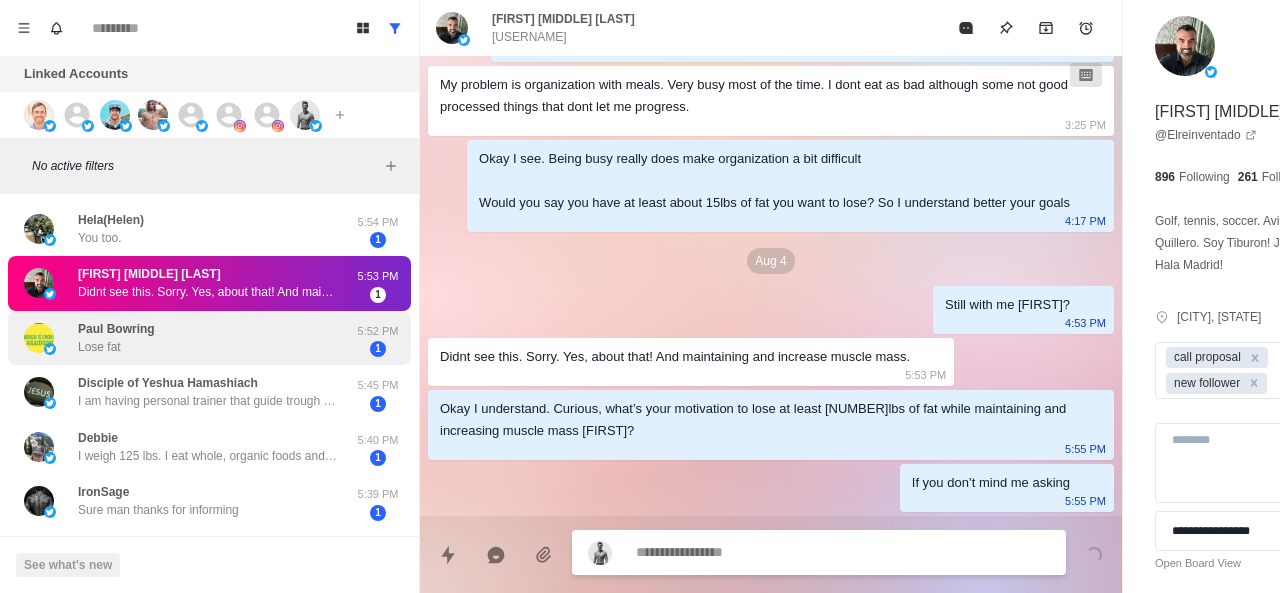 click on "[FIRST] [LAST] Lose fat" at bounding box center (188, 338) 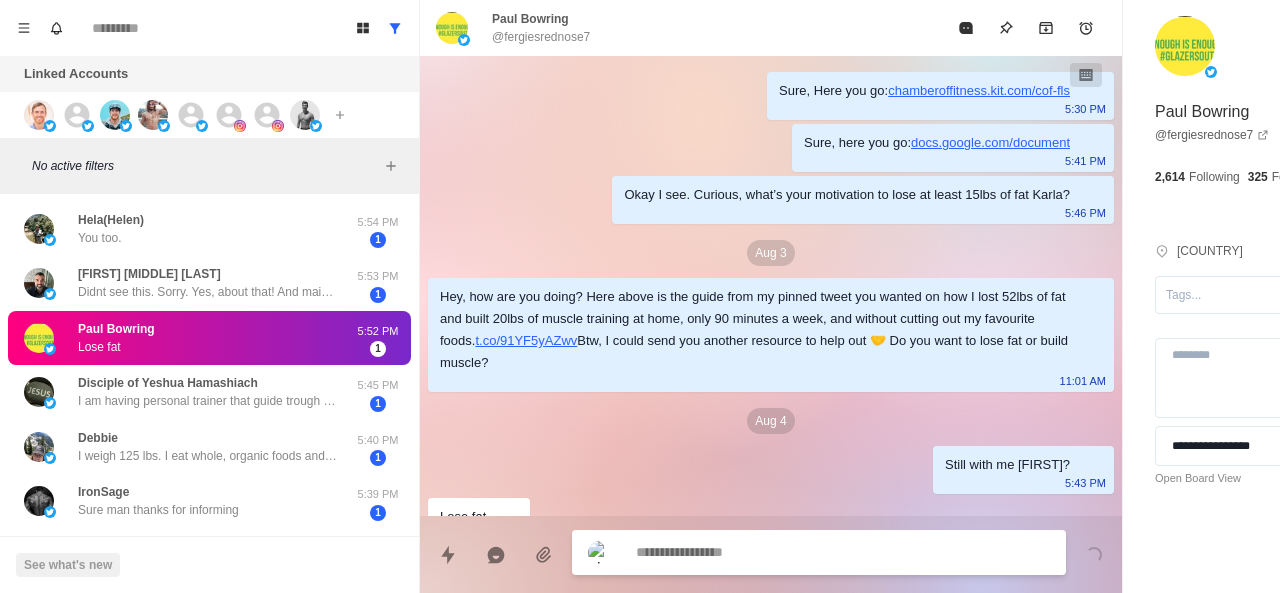 scroll, scrollTop: 122, scrollLeft: 0, axis: vertical 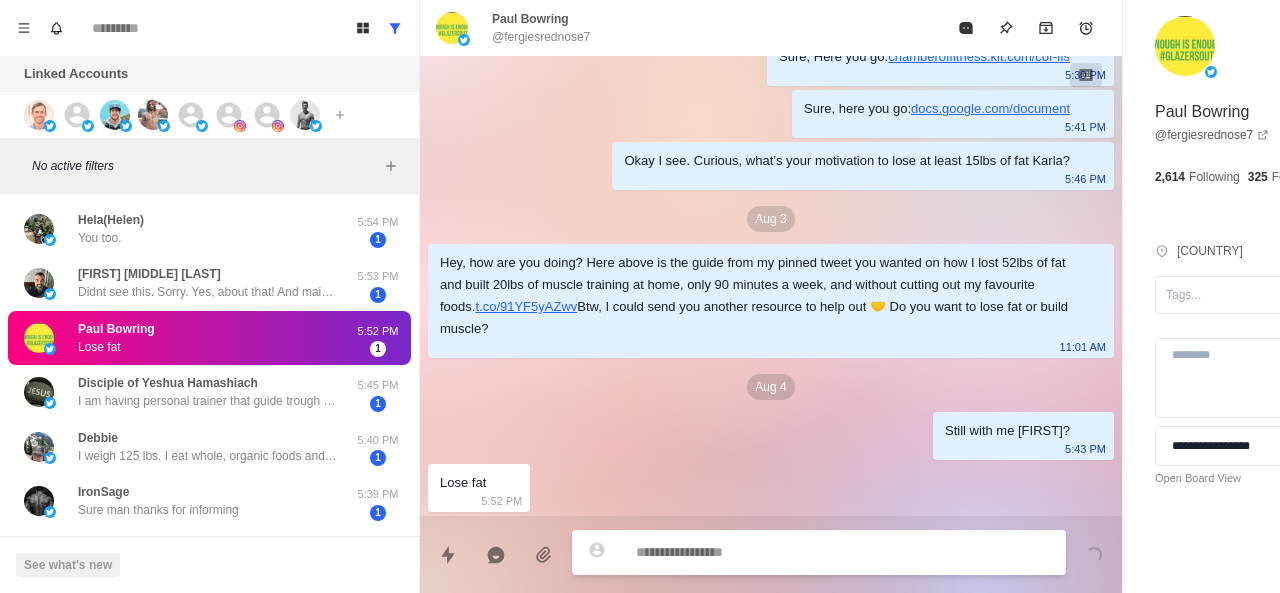 click at bounding box center (785, 552) 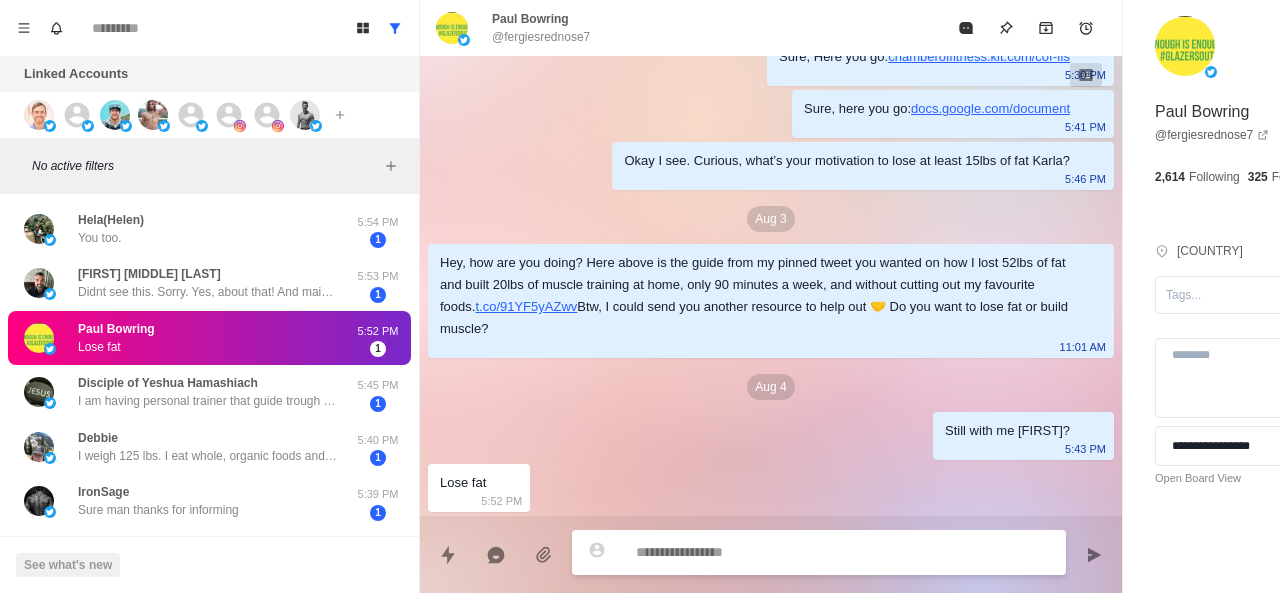 paste on "**********" 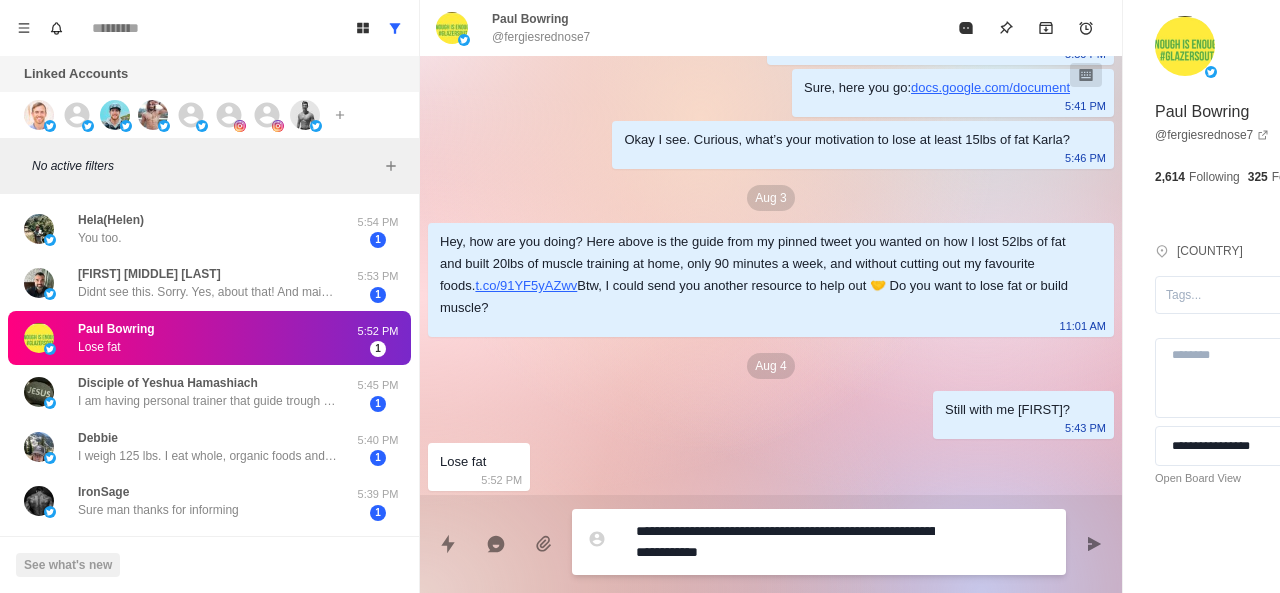 click on "**********" at bounding box center (785, 542) 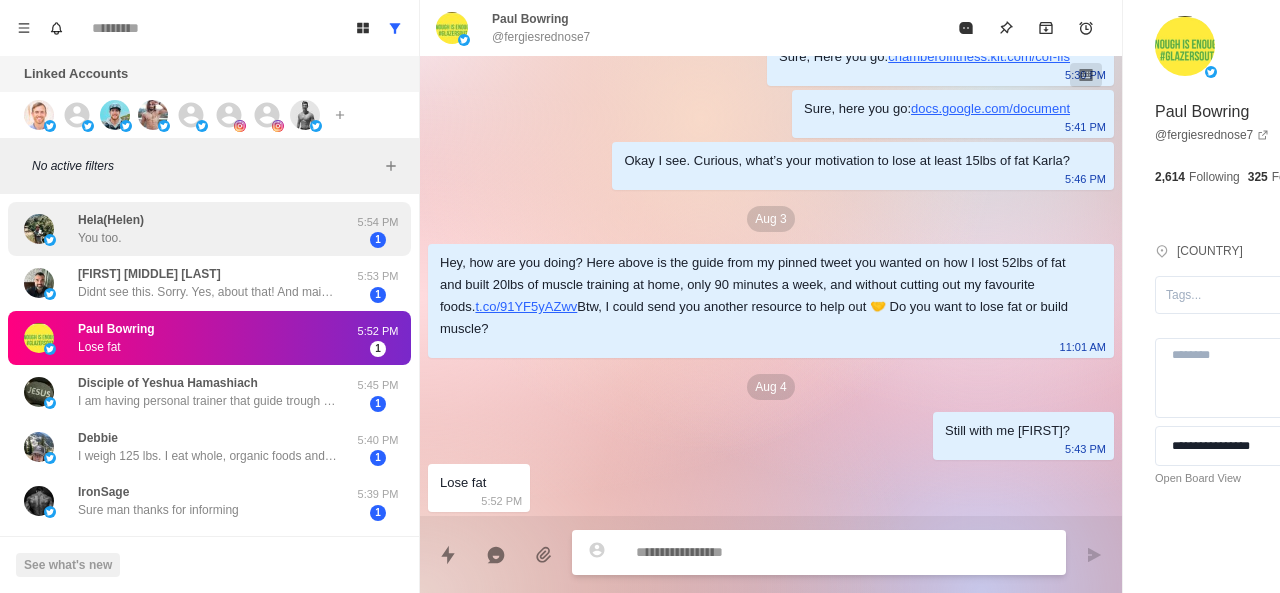 click on "Hela(Helen) You too." at bounding box center (188, 229) 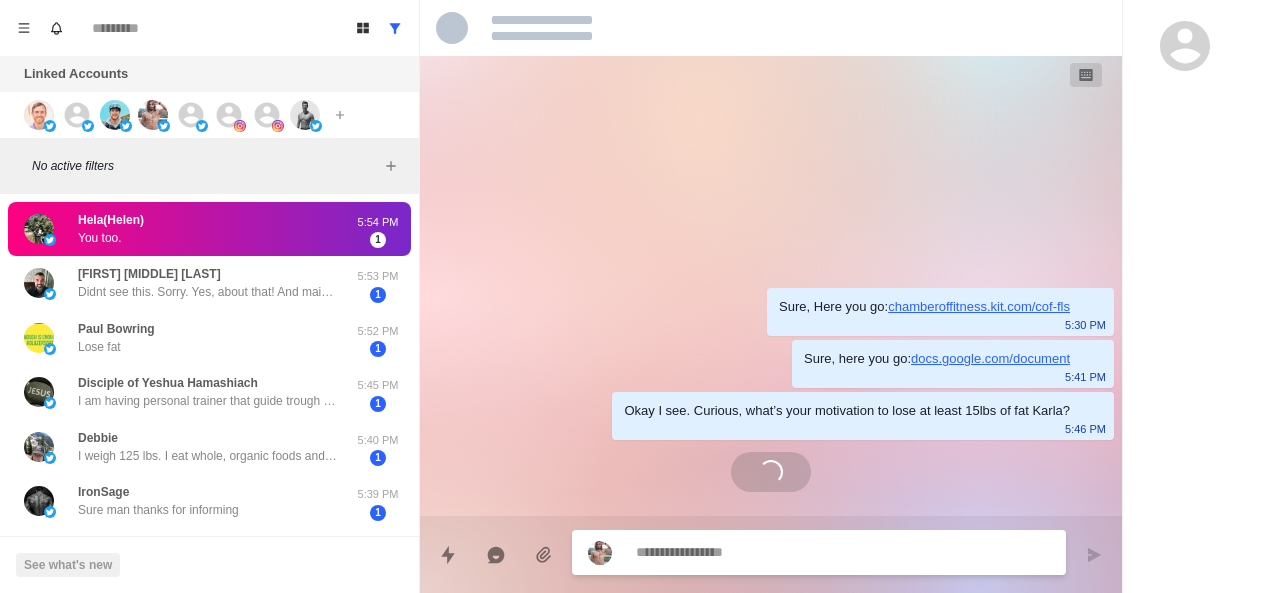 scroll, scrollTop: 0, scrollLeft: 0, axis: both 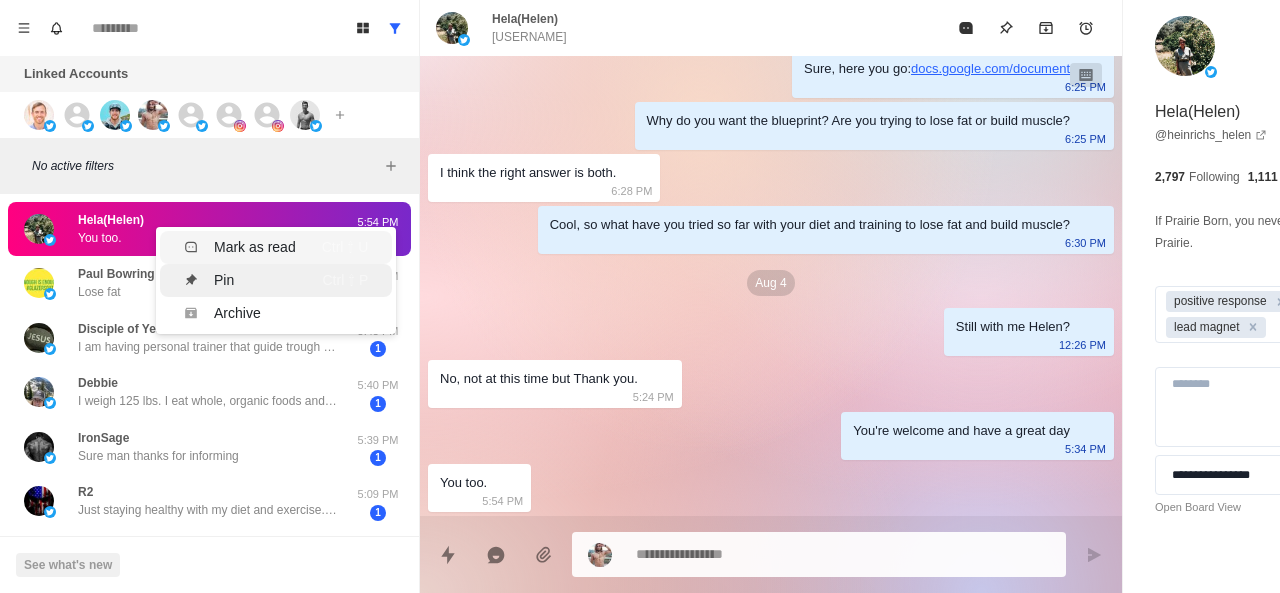 drag, startPoint x: 218, startPoint y: 241, endPoint x: 190, endPoint y: 265, distance: 36.878178 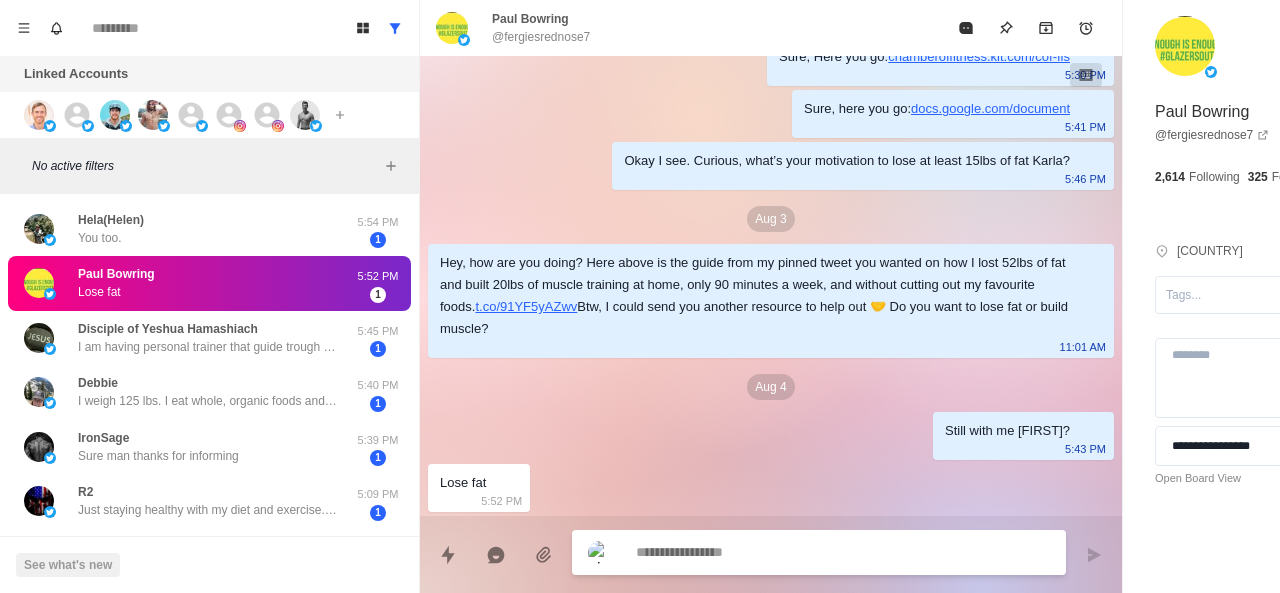 scroll, scrollTop: 122, scrollLeft: 0, axis: vertical 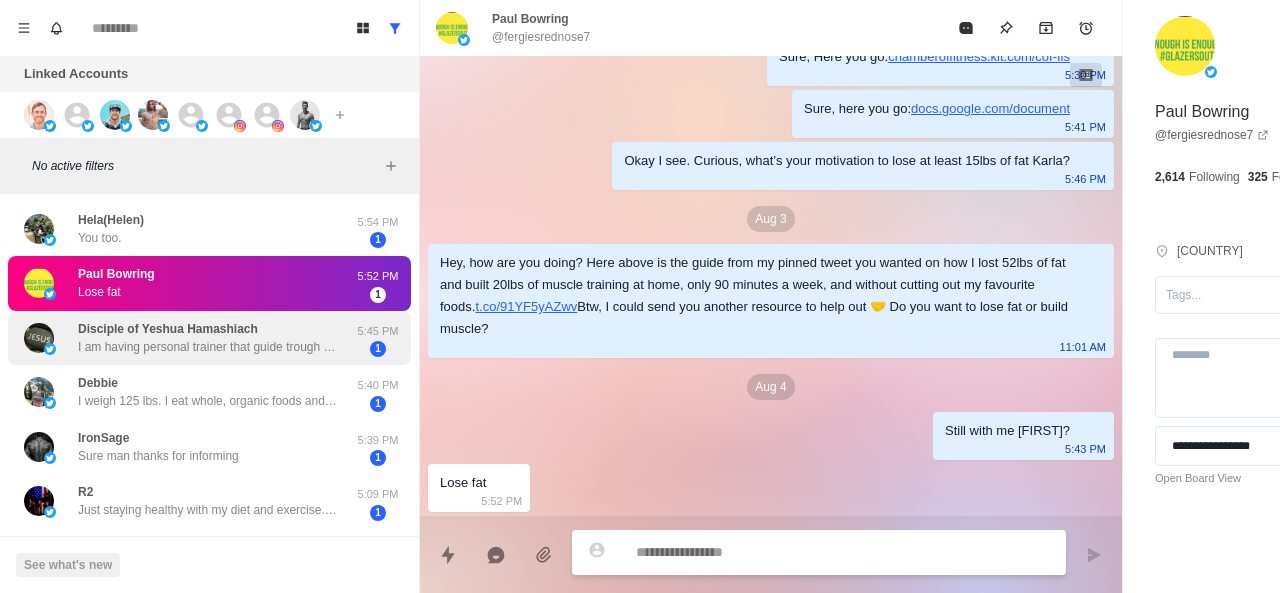 click on "Disciple of Yeshua Hamashiach" at bounding box center [168, 329] 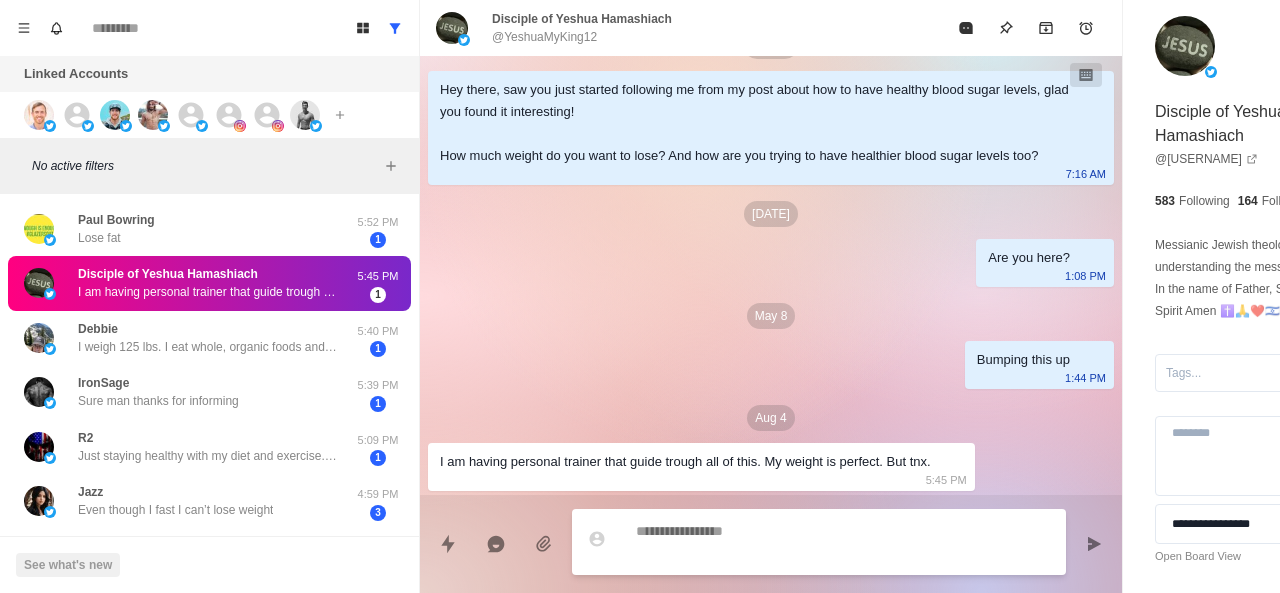 scroll, scrollTop: 260, scrollLeft: 0, axis: vertical 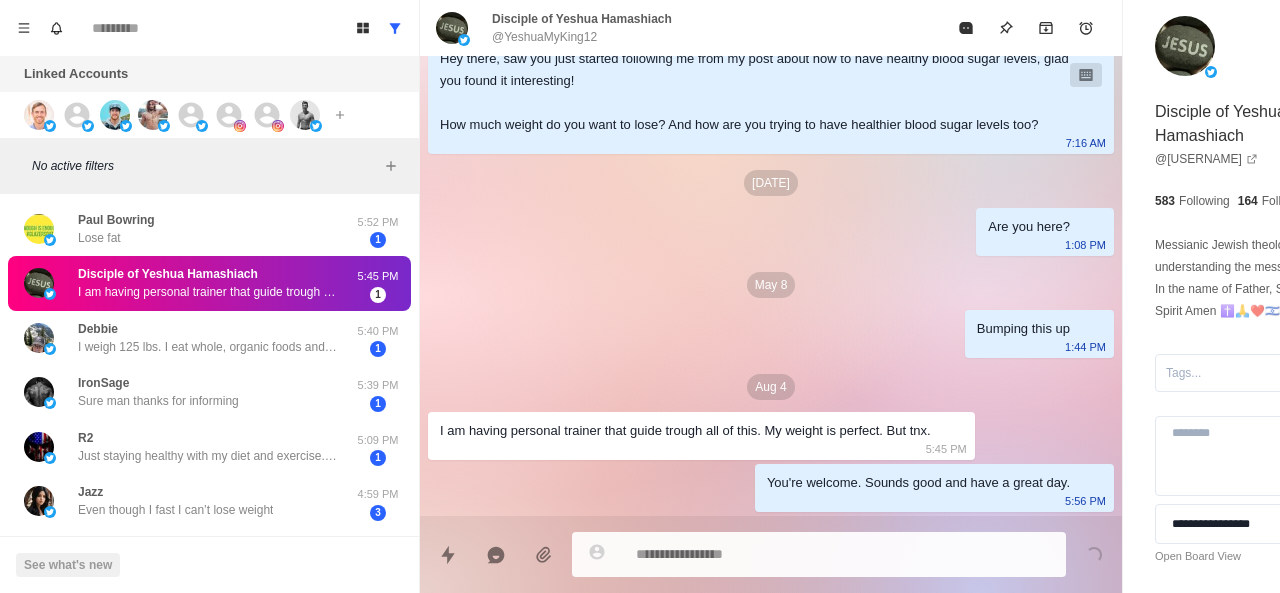 click on "Disciple of Yeshua Hamashiach I am having personal trainer that guide trough all of this. My weight is perfect. But tnx. 5:45 PM 1" at bounding box center (209, 283) 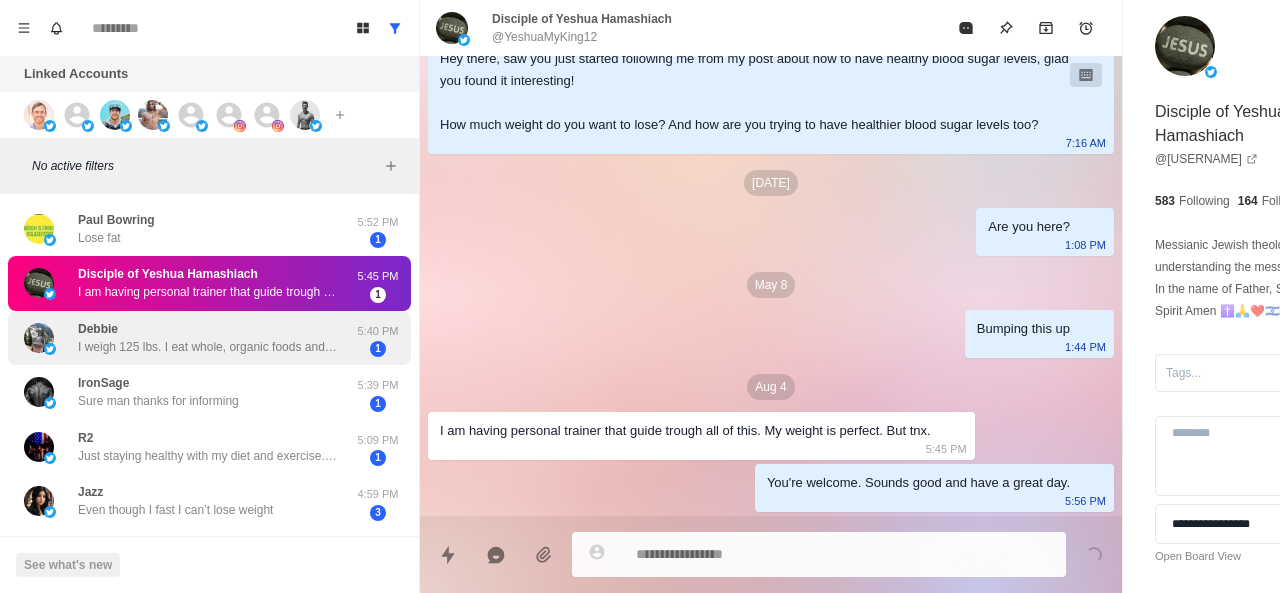click on "Debbie I weigh 125 lbs. I eat whole, organic foods and NO seed oils. This is due to accounts like yours 😃" at bounding box center [208, 338] 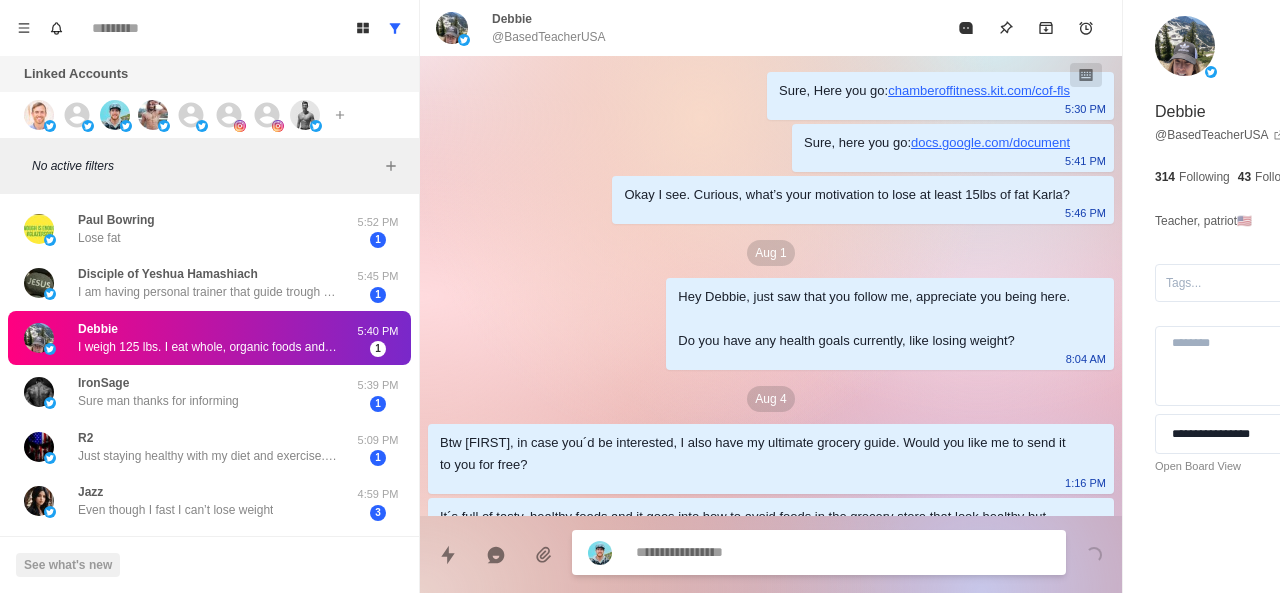 scroll, scrollTop: 130, scrollLeft: 0, axis: vertical 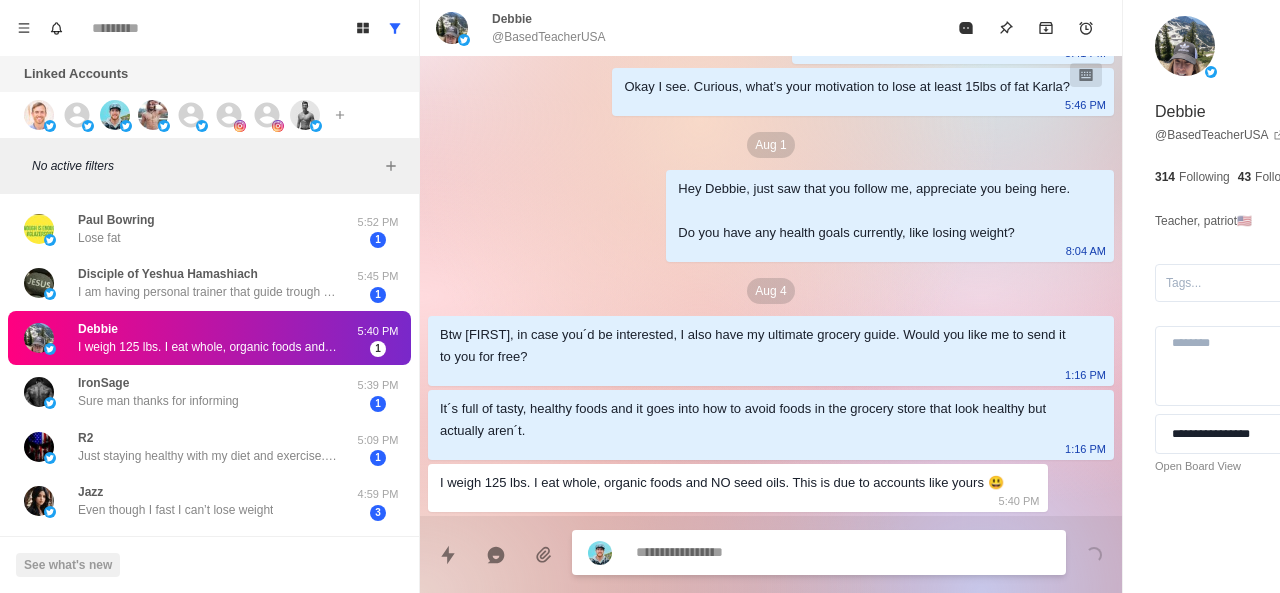 click on "I weigh 125 lbs. I eat whole, organic foods and NO seed oils. This is due to accounts like yours 😃" at bounding box center (722, 483) 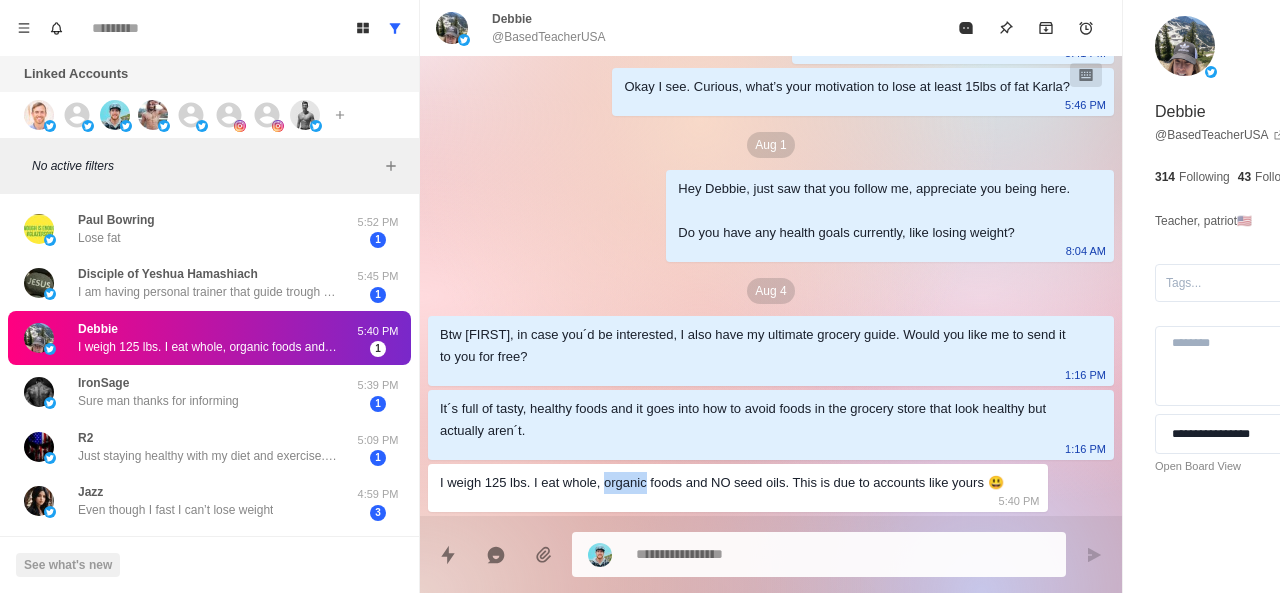 click on "I weigh 125 lbs. I eat whole, organic foods and NO seed oils. This is due to accounts like yours 😃" at bounding box center [722, 483] 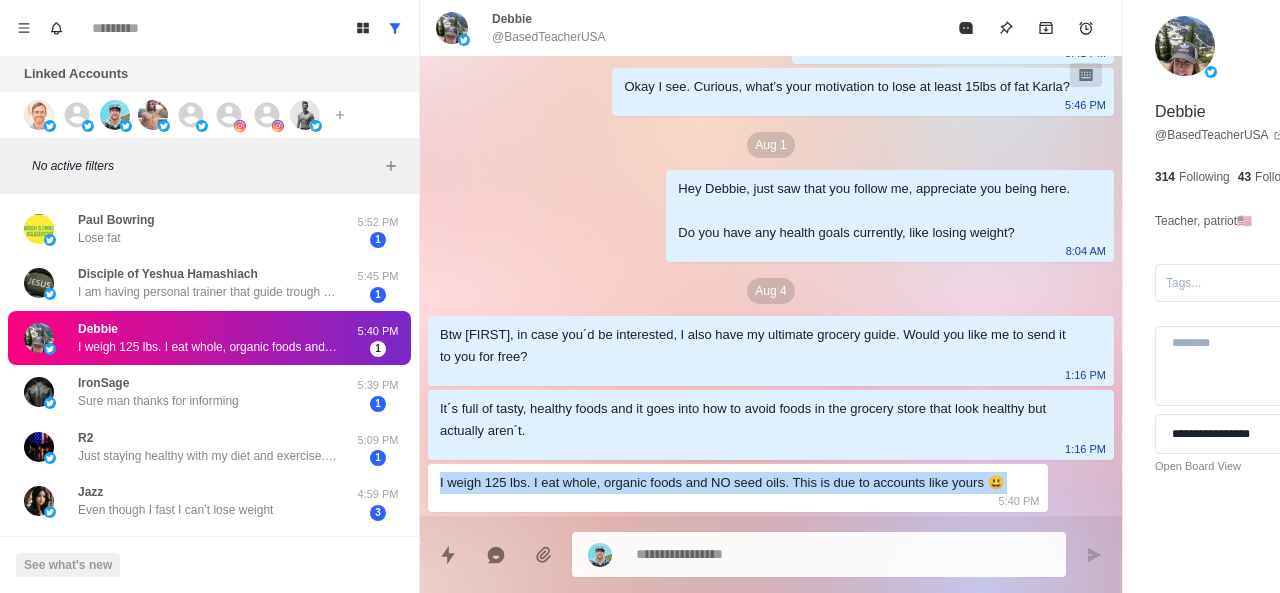 click on "I weigh 125 lbs. I eat whole, organic foods and NO seed oils. This is due to accounts like yours 😃" at bounding box center [722, 483] 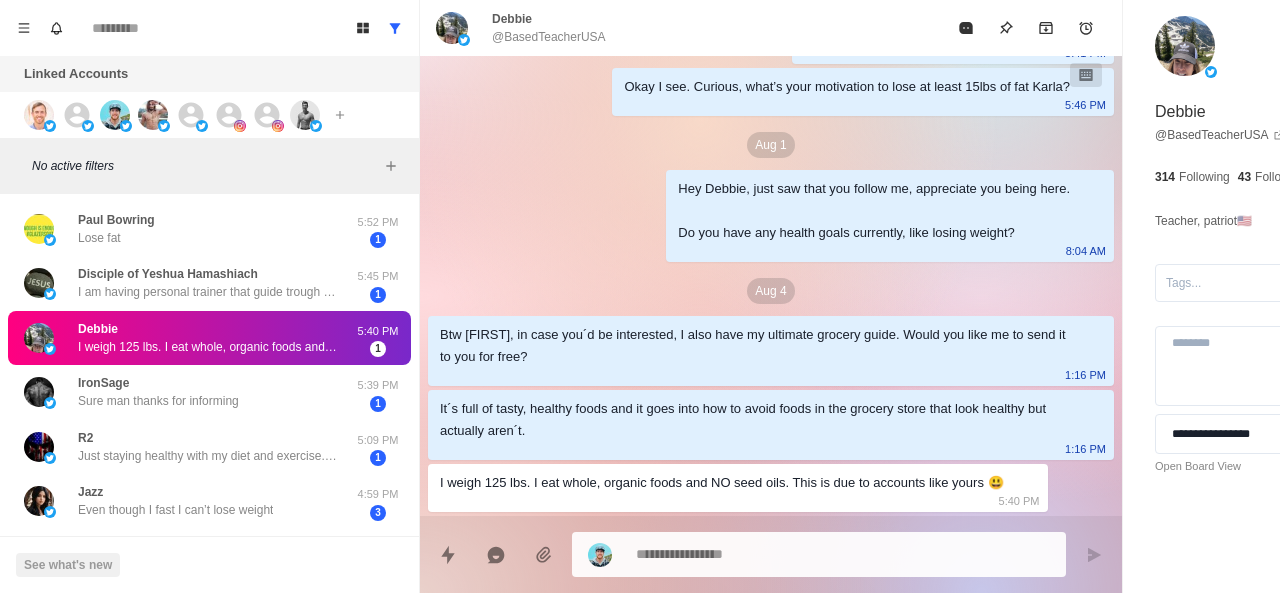 click at bounding box center [819, 554] 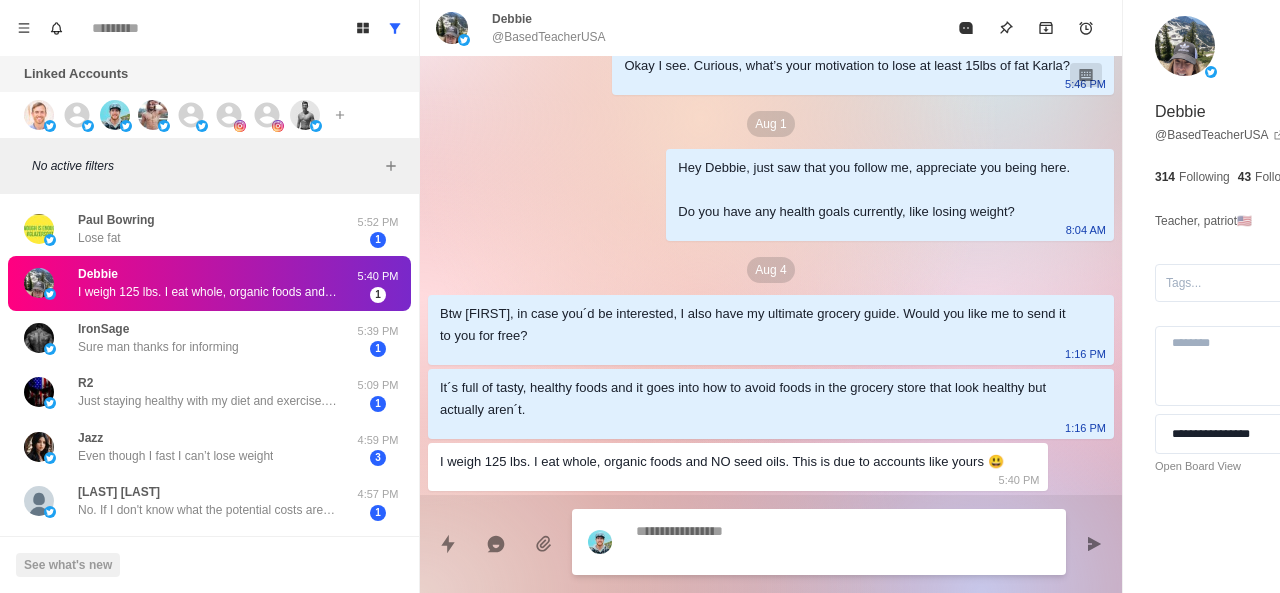 scroll, scrollTop: 204, scrollLeft: 0, axis: vertical 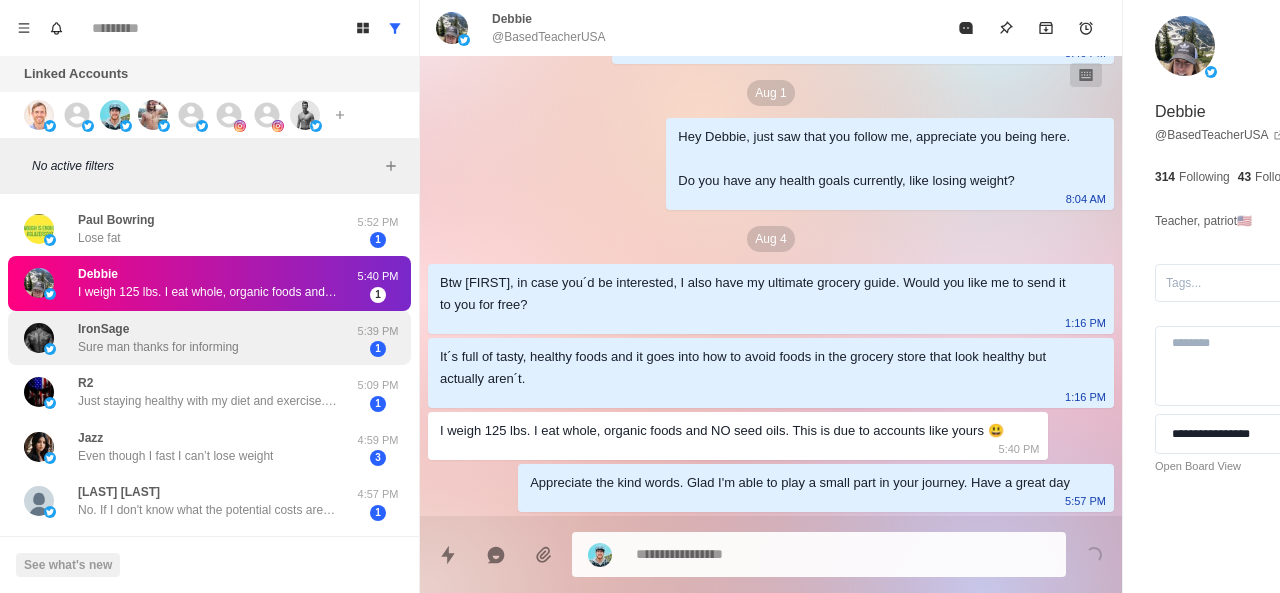 click on "Sure man thanks for informing" at bounding box center [158, 347] 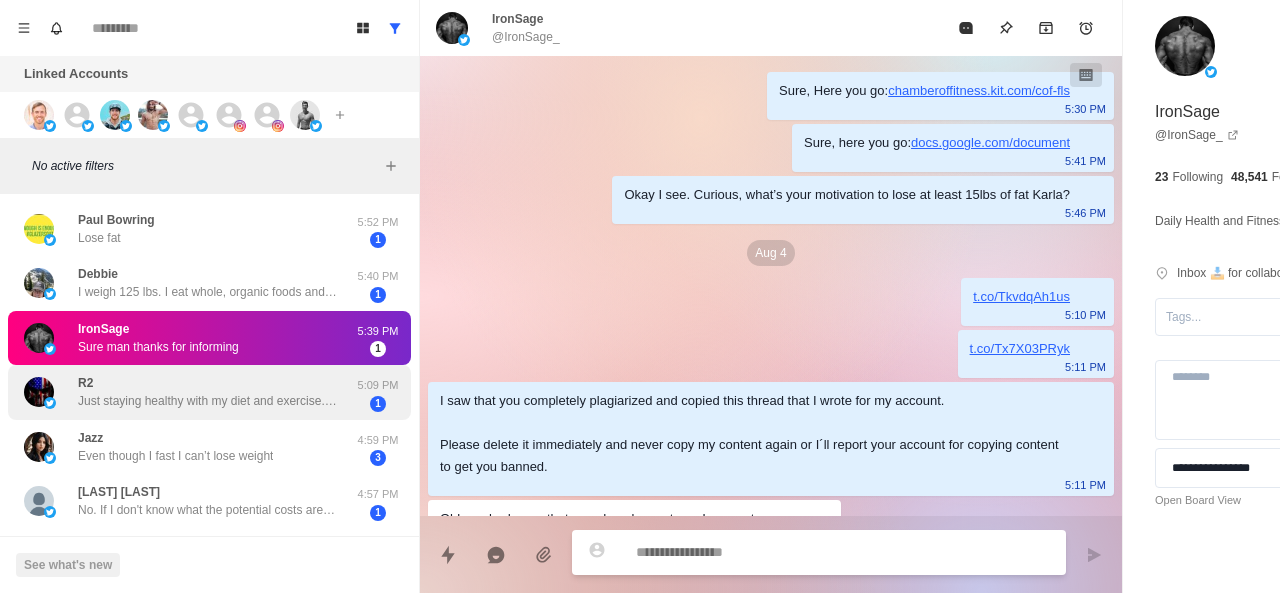 scroll, scrollTop: 206, scrollLeft: 0, axis: vertical 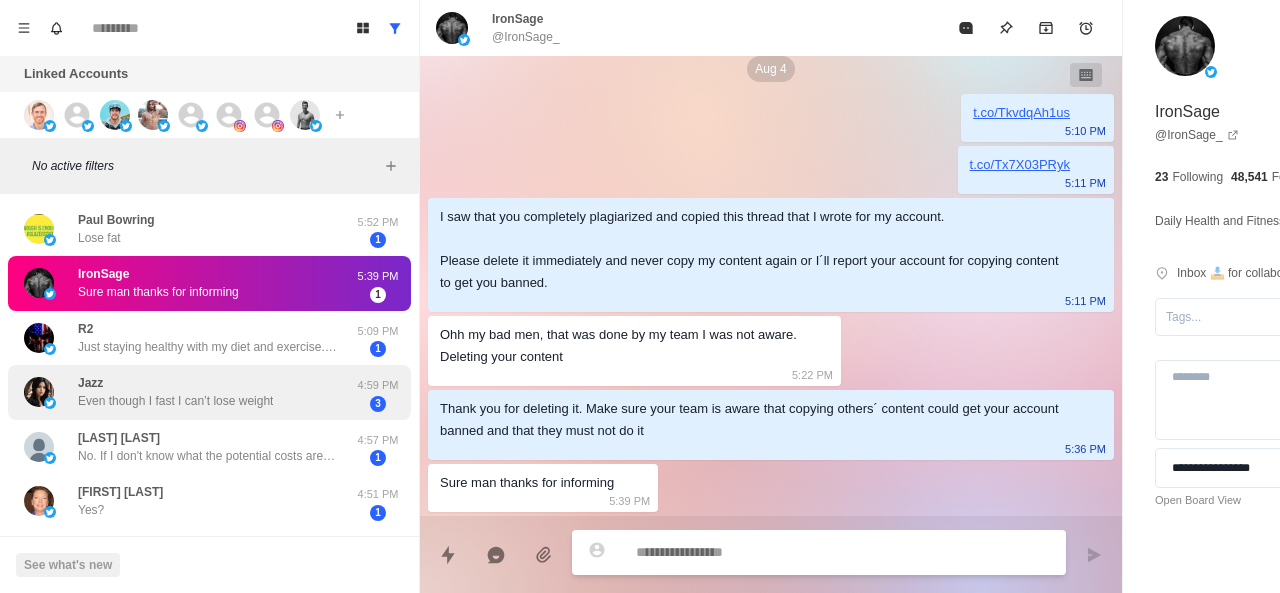 click on "Jazz Even though I fast I can’t lose weight" at bounding box center (175, 392) 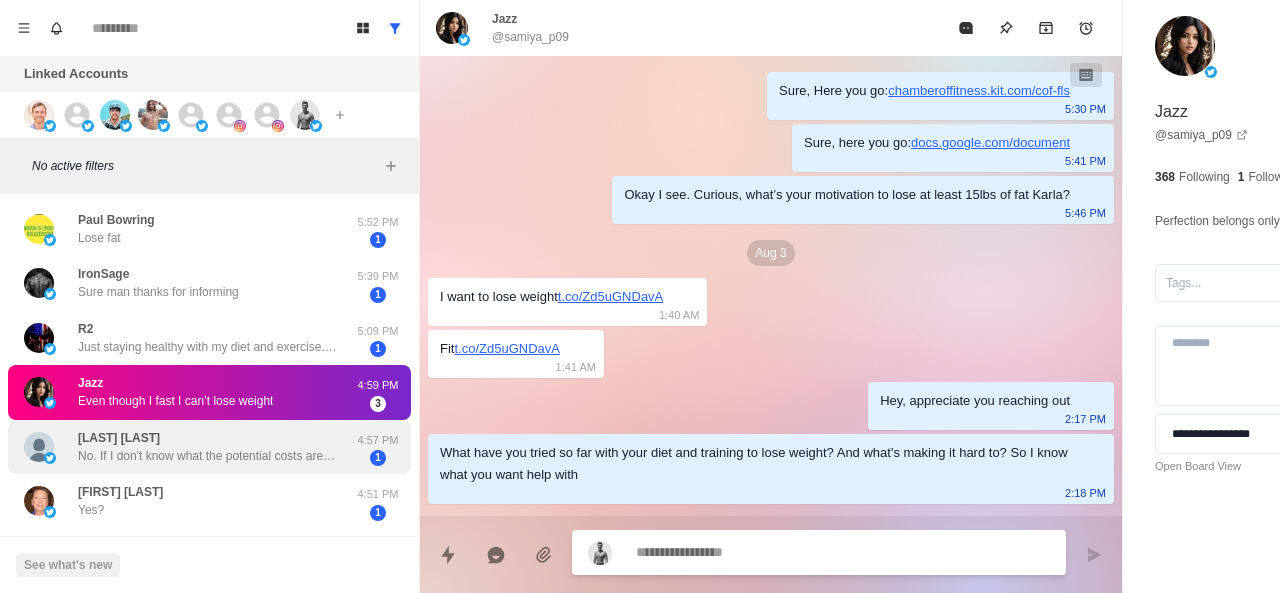 scroll, scrollTop: 272, scrollLeft: 0, axis: vertical 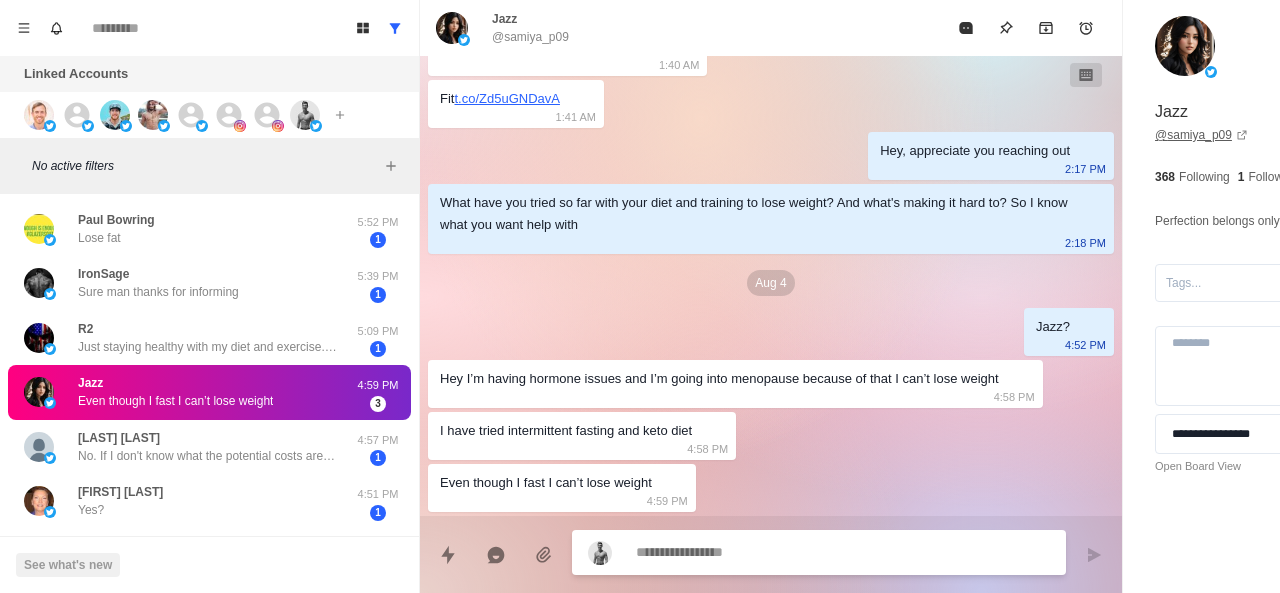 click on "@ samiya_p09" at bounding box center [1201, 135] 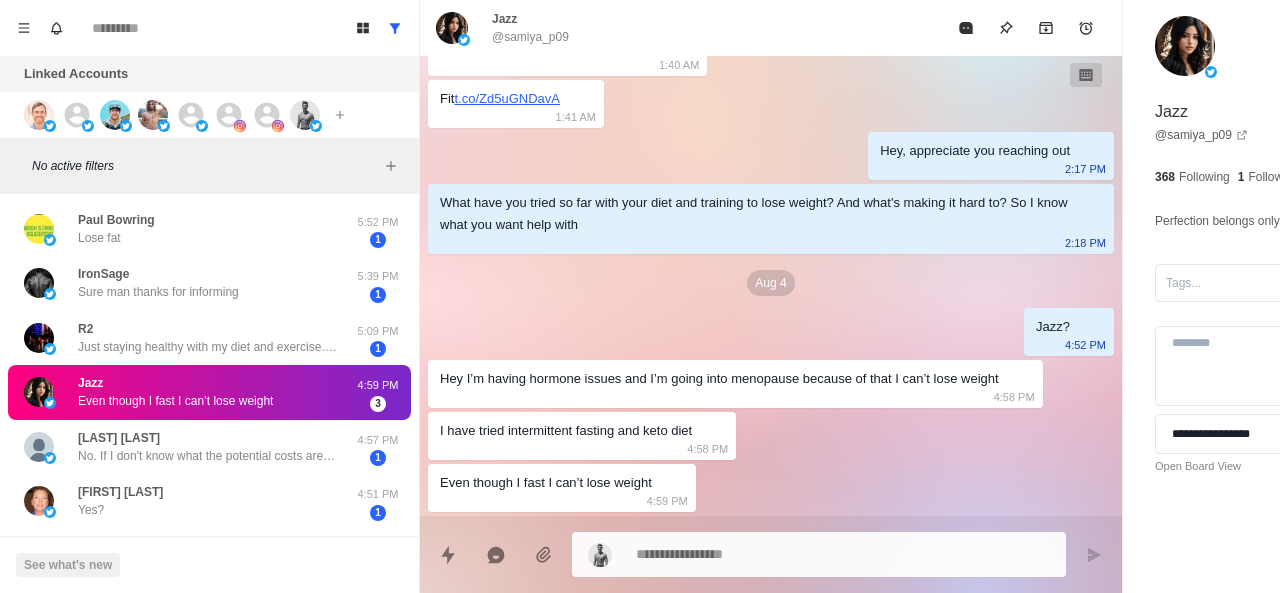 click on "Aug 4" at bounding box center [770, 283] 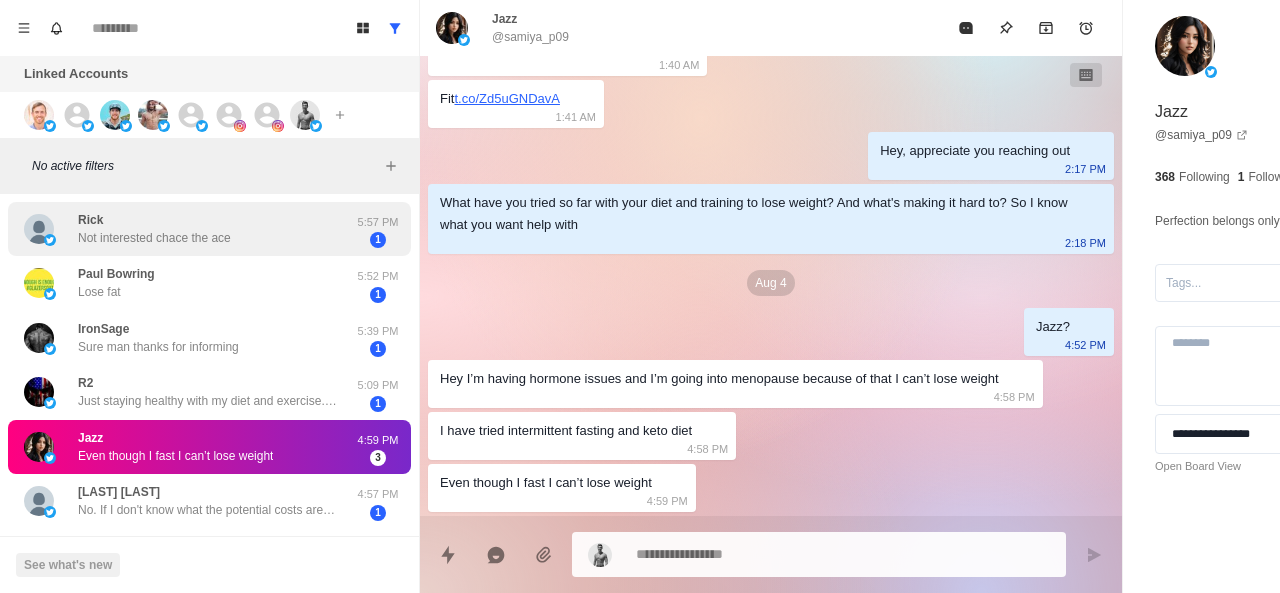 click on "Rick Not interested chace the ace" at bounding box center [188, 229] 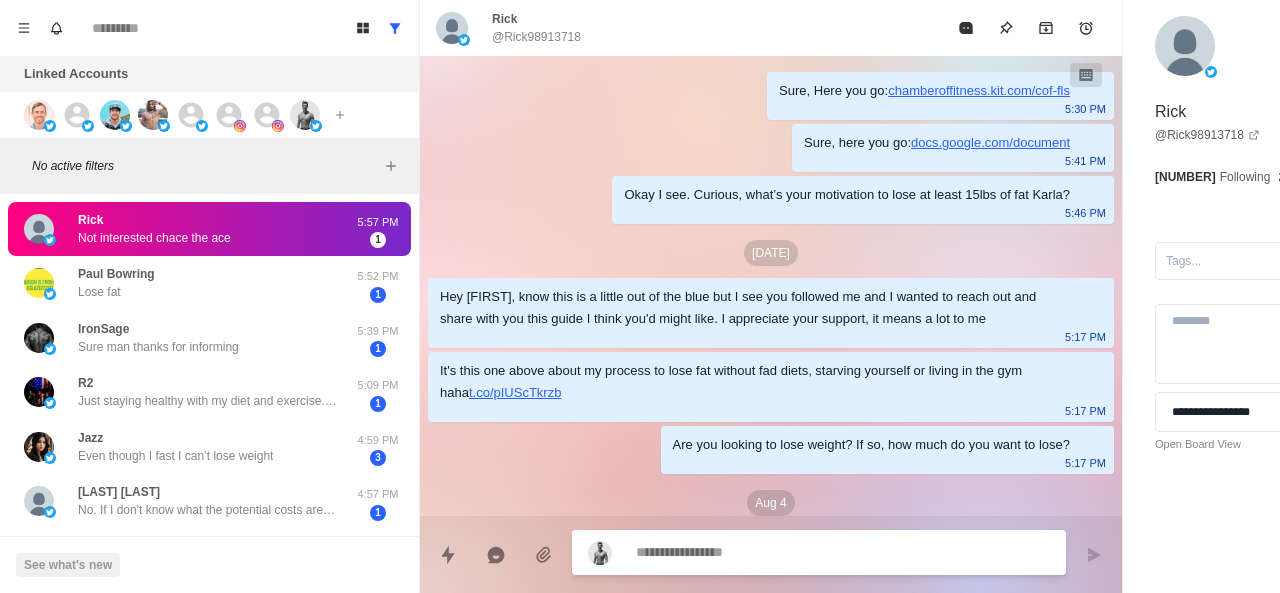 scroll, scrollTop: 138, scrollLeft: 0, axis: vertical 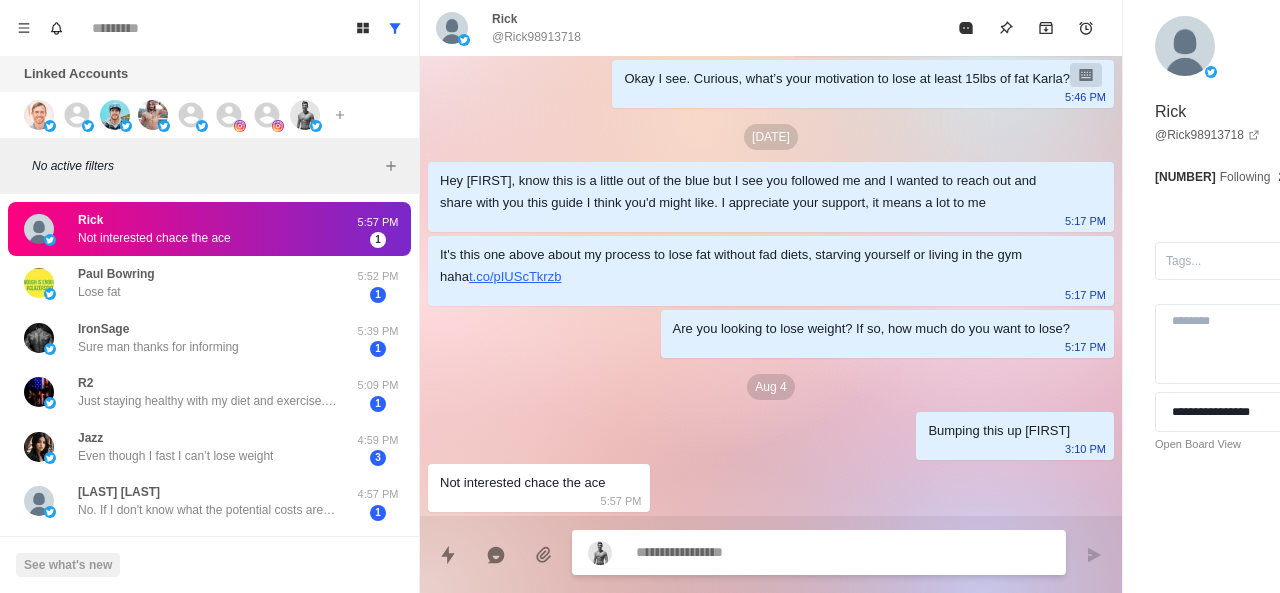 click at bounding box center [785, 552] 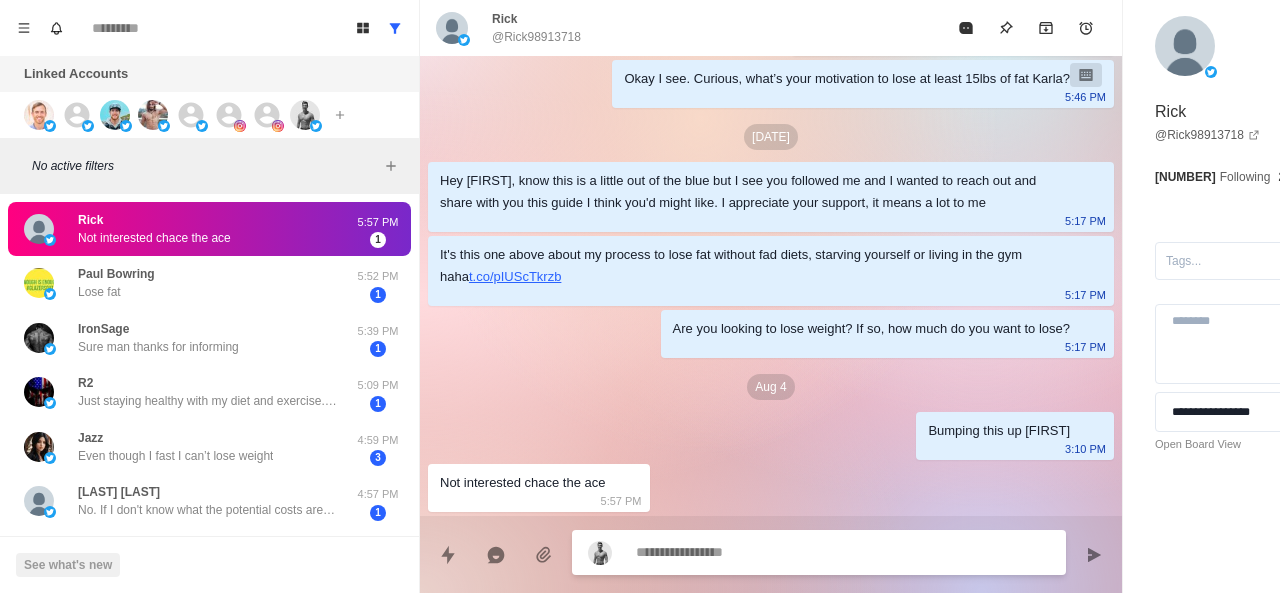scroll, scrollTop: 190, scrollLeft: 0, axis: vertical 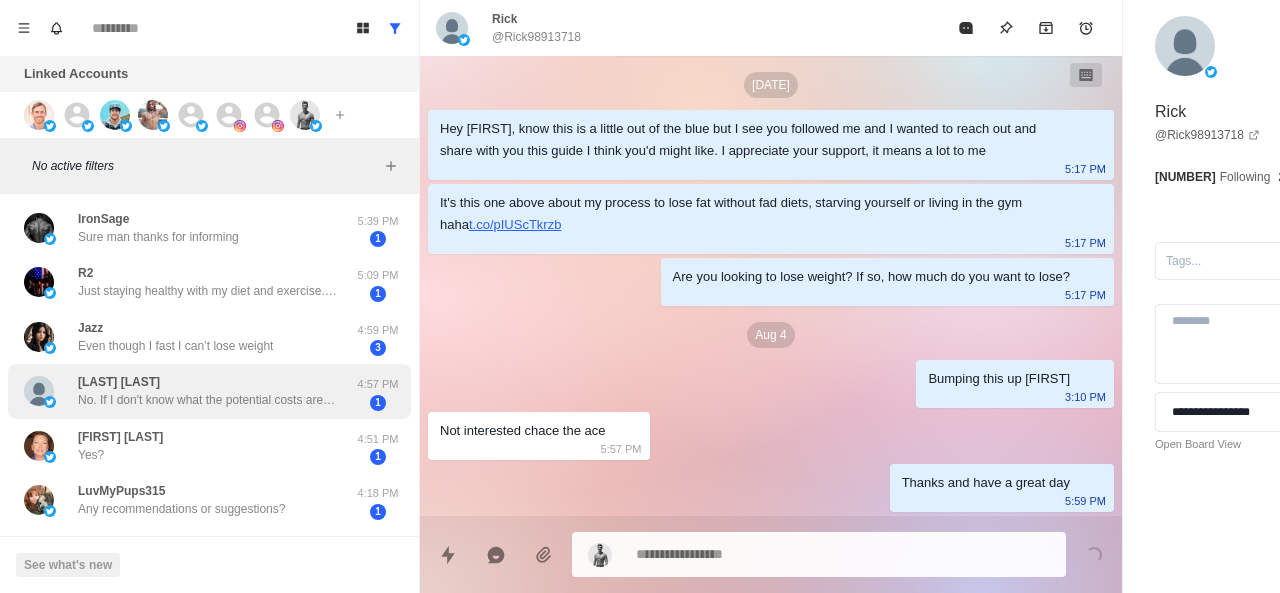 click on "Davidson Scott No.   If I don't know what the potential costs are I don't have time to mess with it." at bounding box center (208, 391) 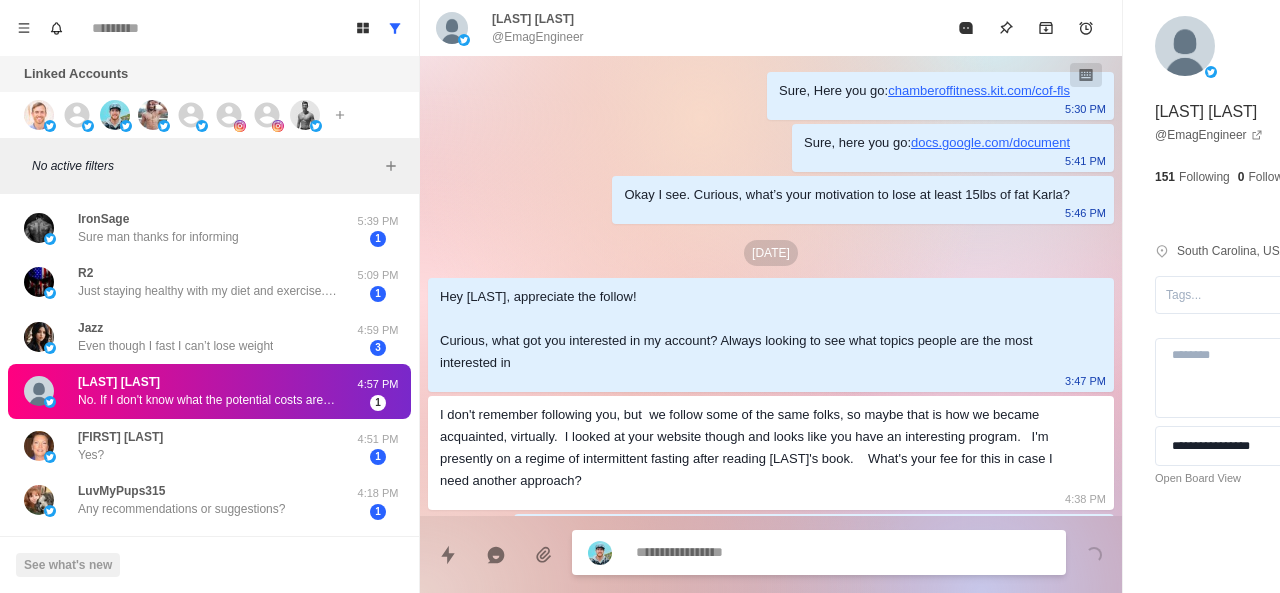 scroll, scrollTop: 592, scrollLeft: 0, axis: vertical 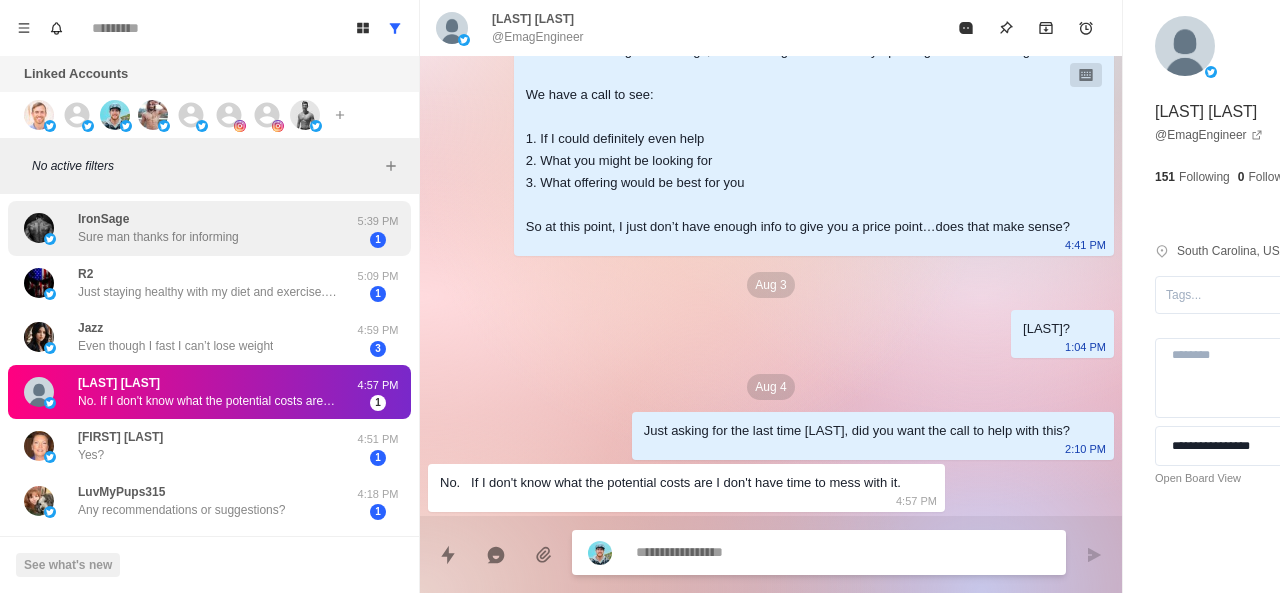 click on "Sure man thanks for informing" at bounding box center [158, 237] 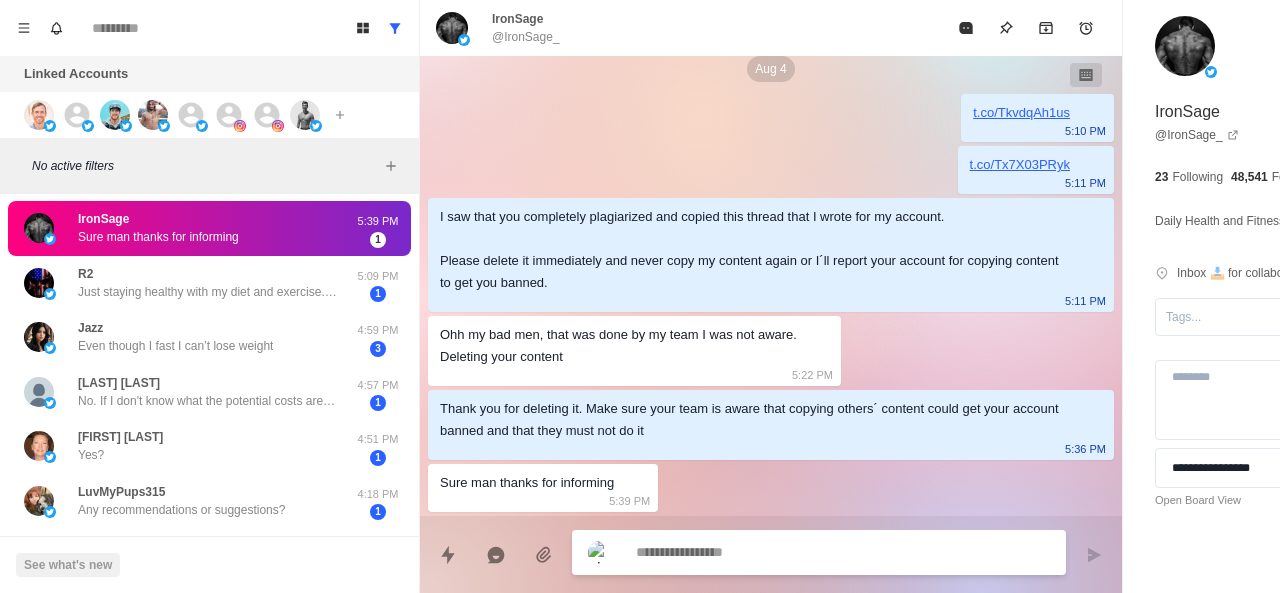 scroll, scrollTop: 206, scrollLeft: 0, axis: vertical 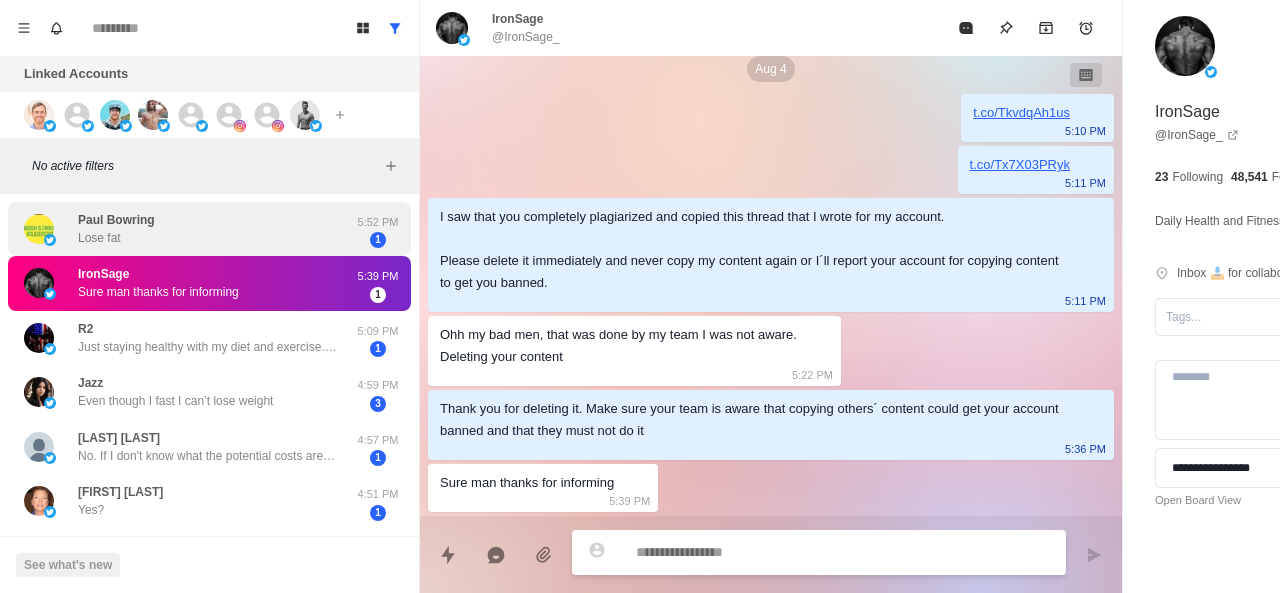 click on "Paul Bowring" at bounding box center [116, 220] 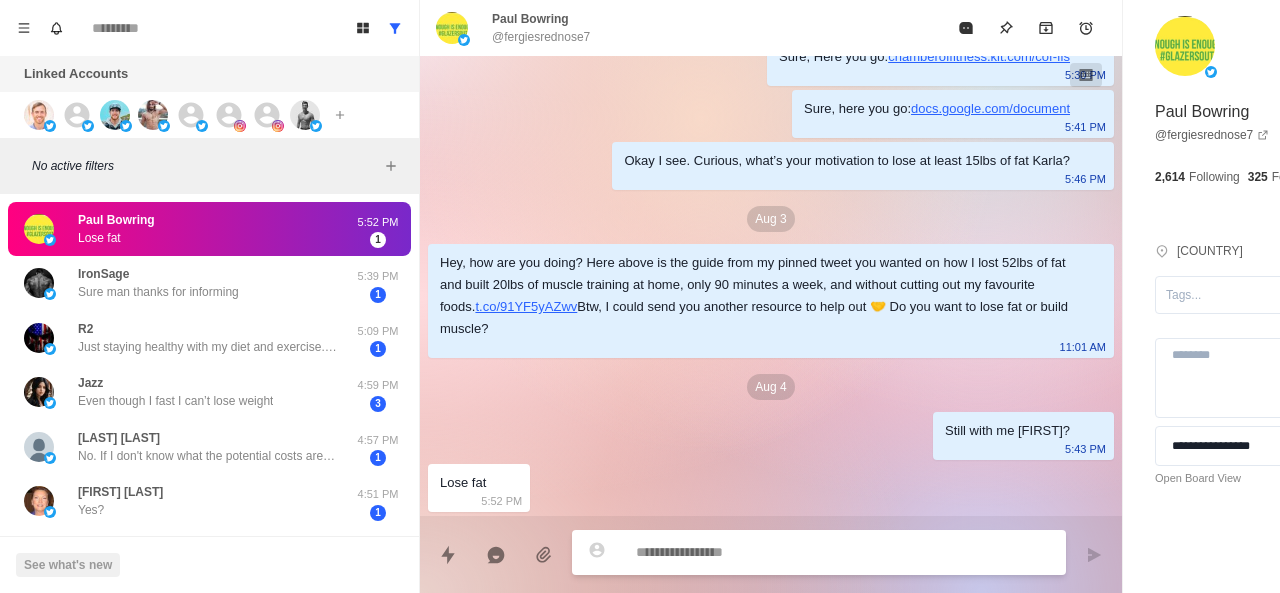 scroll, scrollTop: 122, scrollLeft: 0, axis: vertical 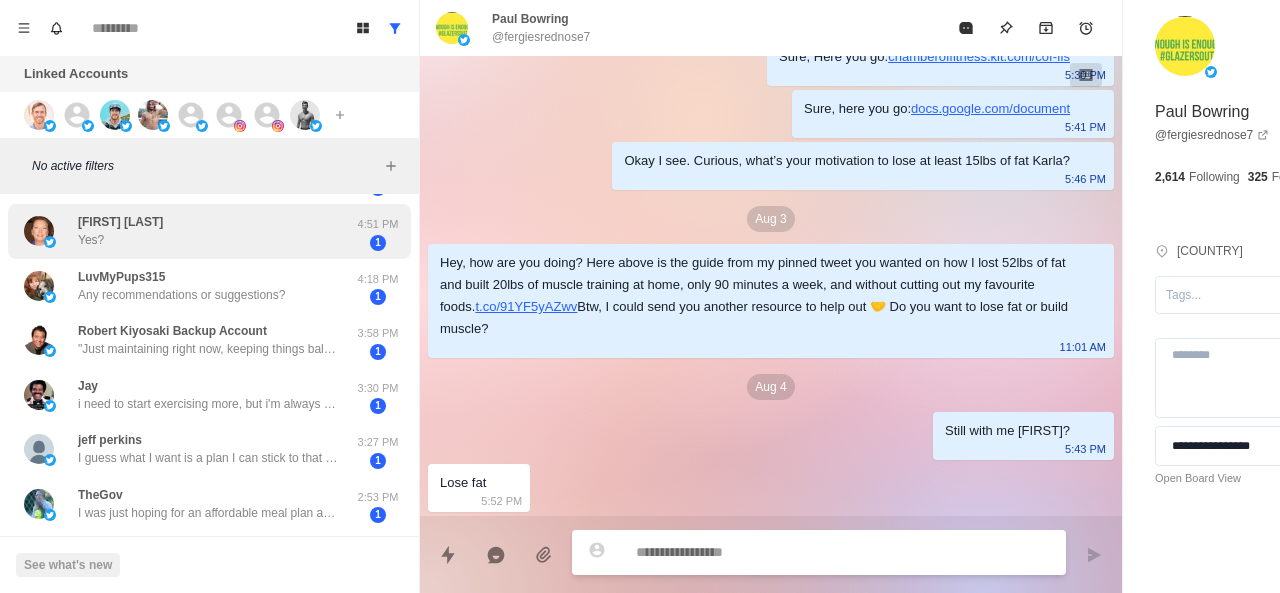 click on "Julie Pinter Yes?" at bounding box center (120, 231) 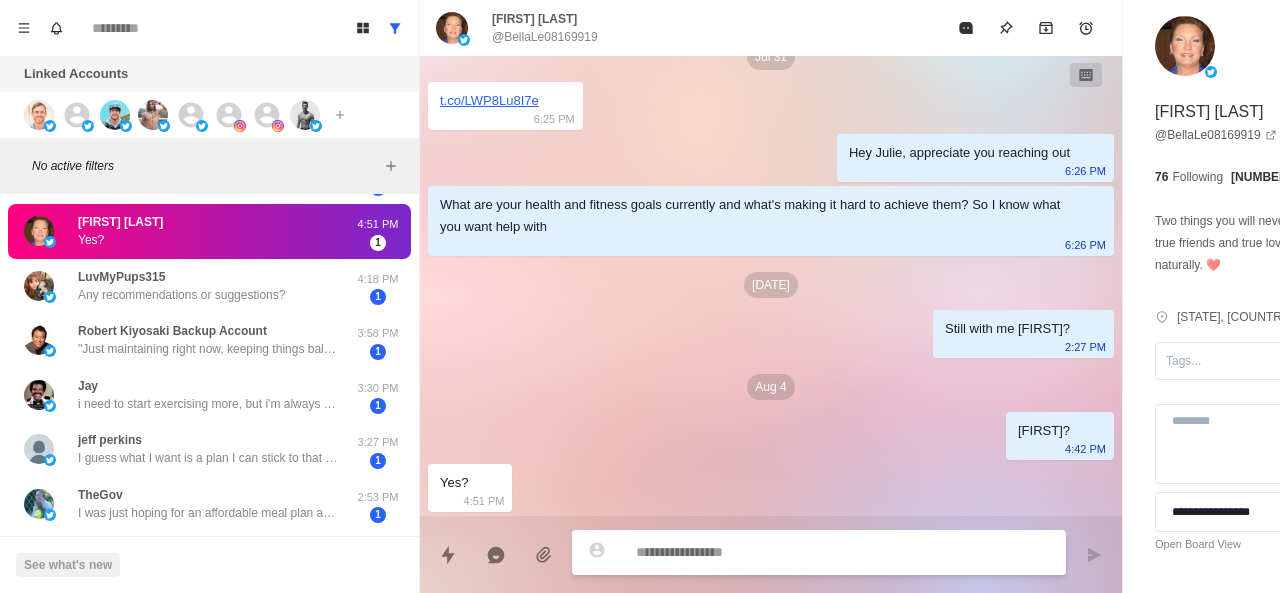 scroll, scrollTop: 0, scrollLeft: 0, axis: both 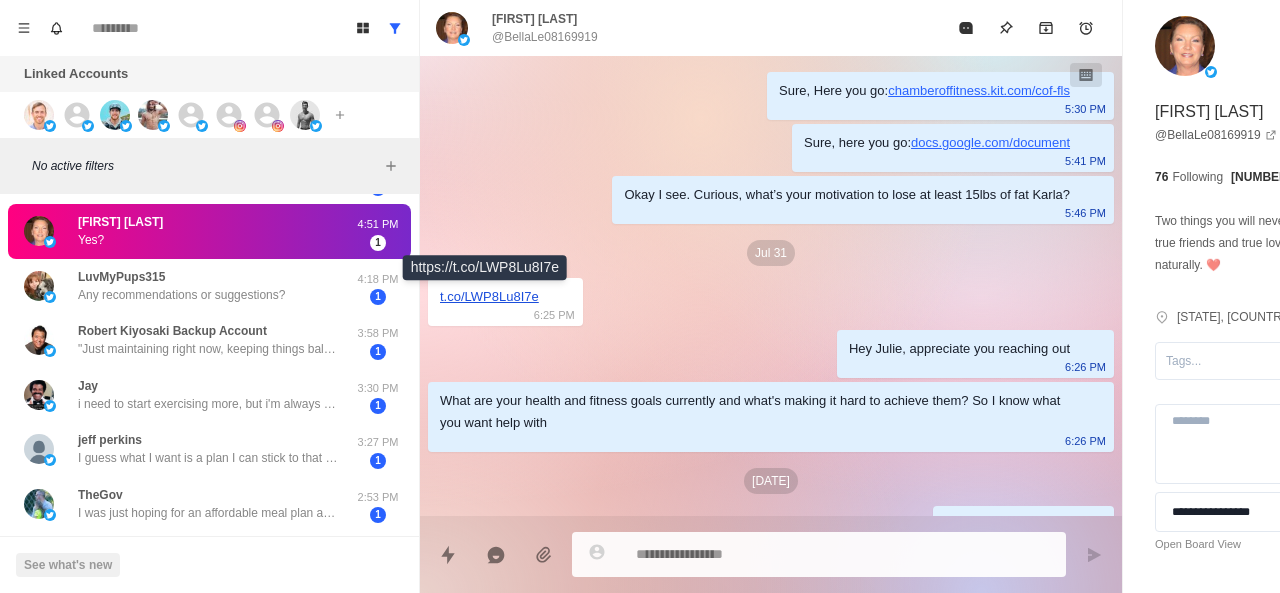 click on "t.co/LWP8Lu8I7e" at bounding box center [489, 296] 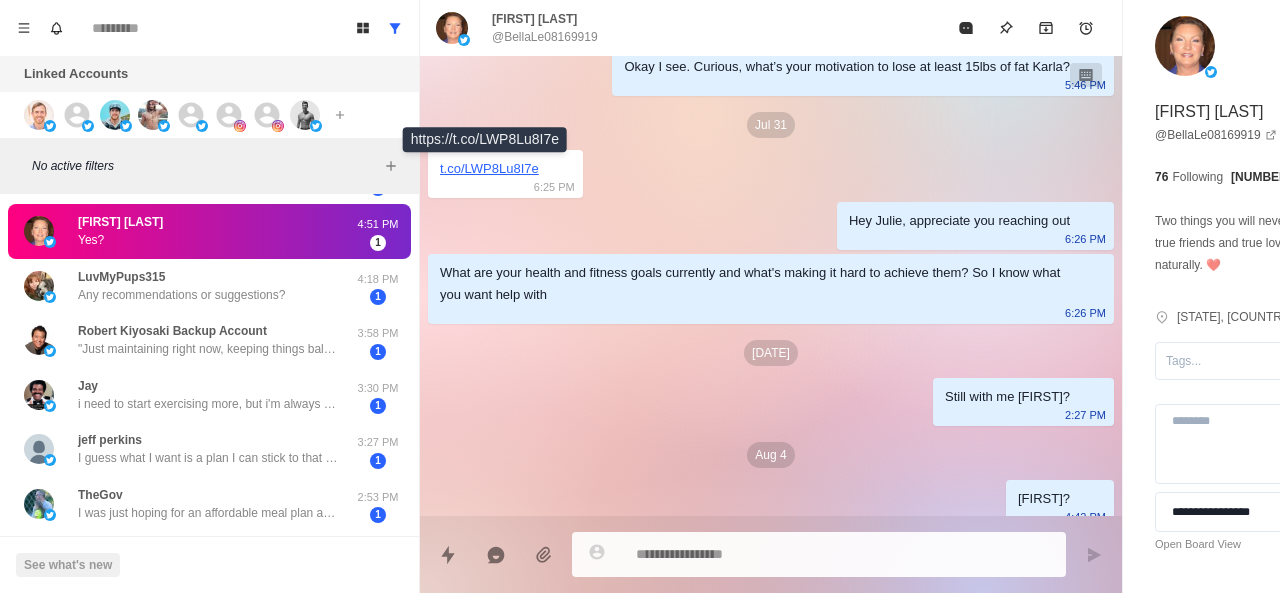 scroll, scrollTop: 196, scrollLeft: 0, axis: vertical 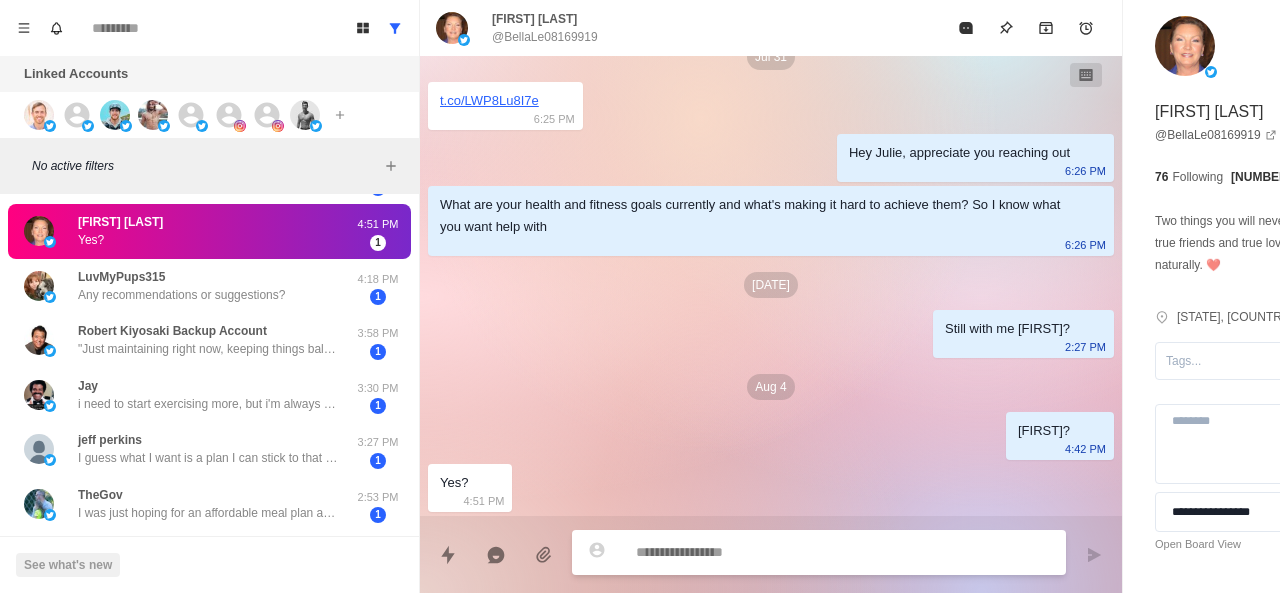 click at bounding box center [785, 552] 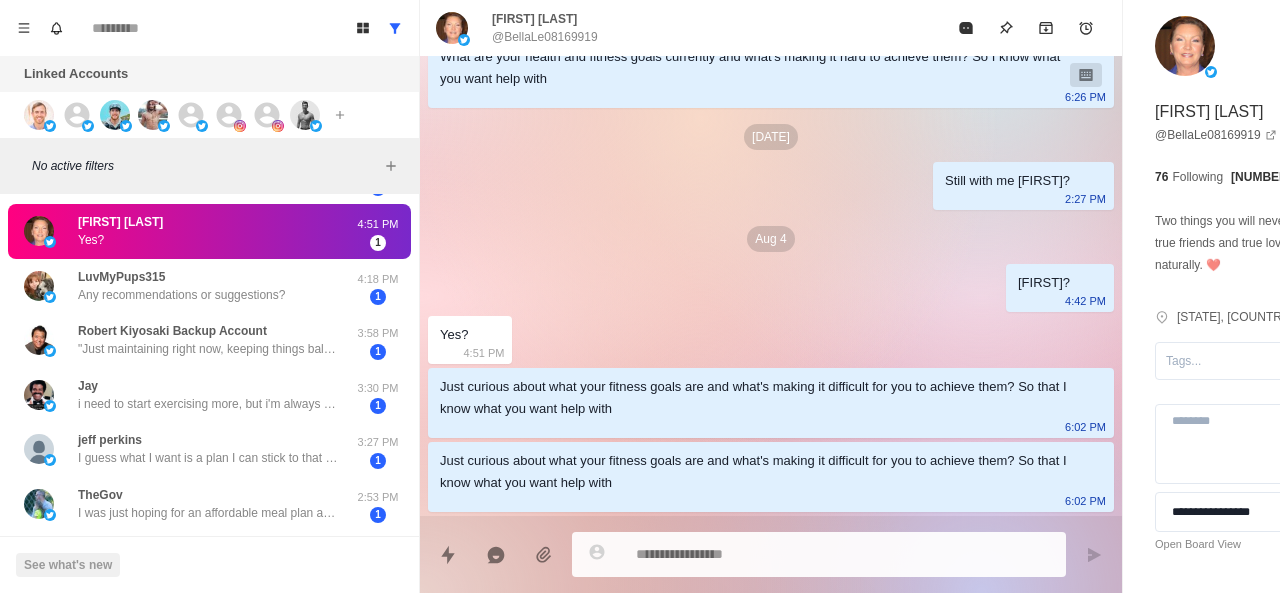 scroll, scrollTop: 270, scrollLeft: 0, axis: vertical 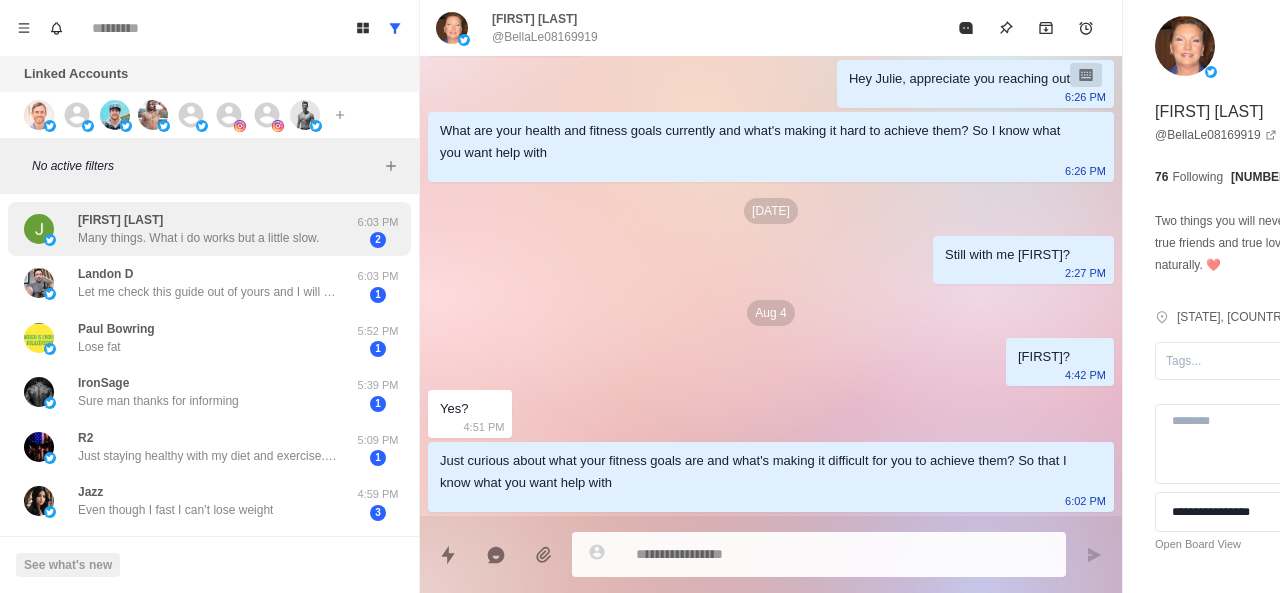 click on "Many things. What i do works but a little slow." at bounding box center [198, 238] 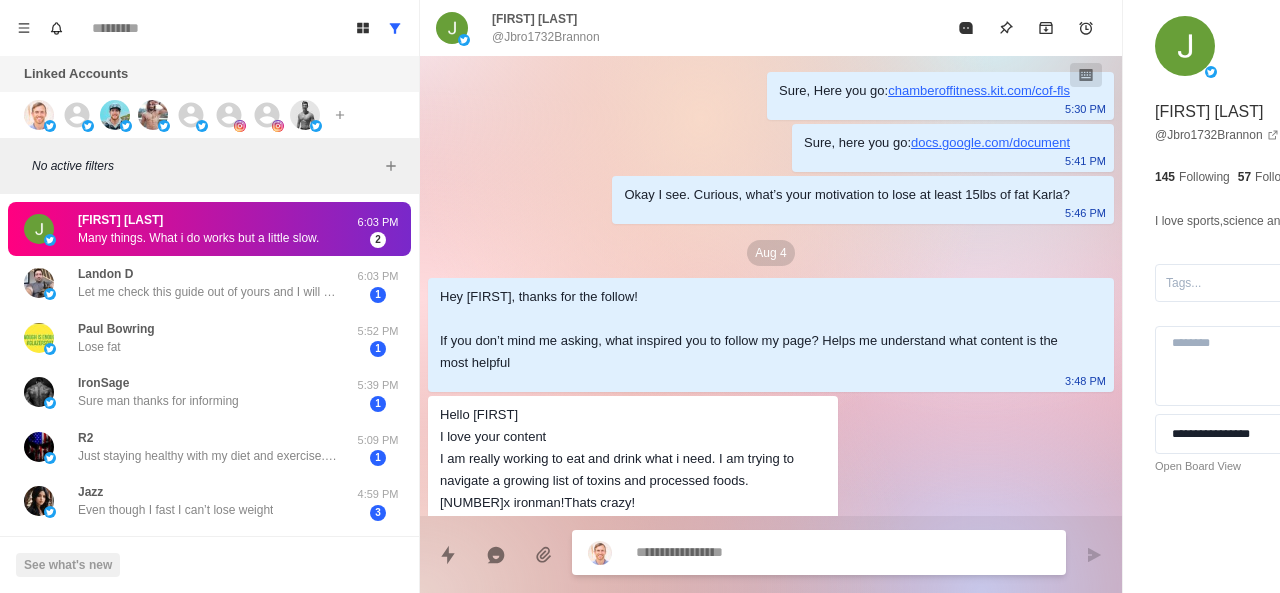 scroll, scrollTop: 1202, scrollLeft: 0, axis: vertical 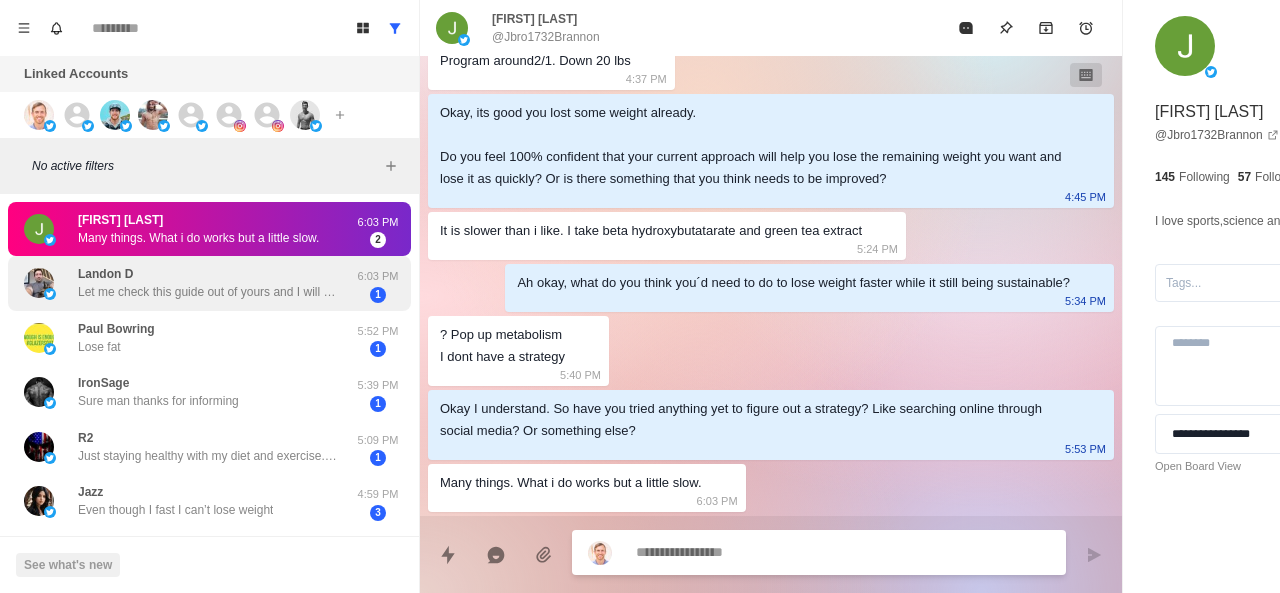 click on "Landon D Let me check this guide out of yours and I will get back to you. I am at a point right now that I do not need to lose weight. I do love having a balanced diet and body but one thing particularly that I am trying to g to better understand is work significantly more fats into my diet. I went Keto and the fat just disappeared but I noticed my muscle mass was being challenged and with protein and calories not being the issue IMO" at bounding box center (188, 283) 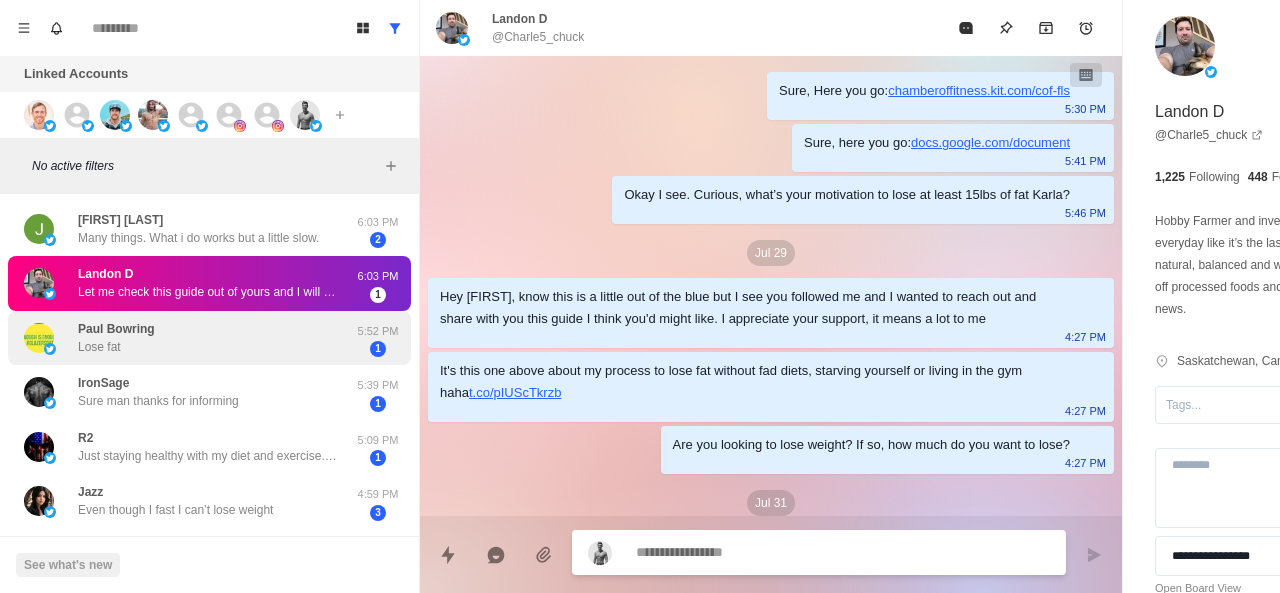 scroll, scrollTop: 298, scrollLeft: 0, axis: vertical 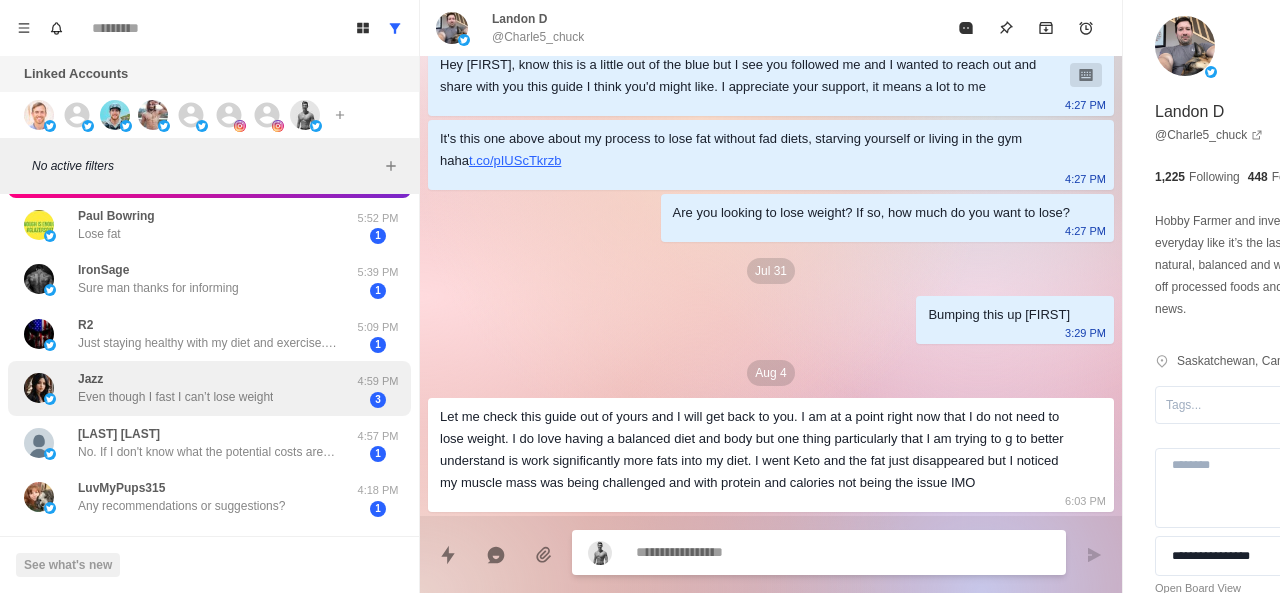click on "Even though I fast I can’t lose weight" at bounding box center [175, 397] 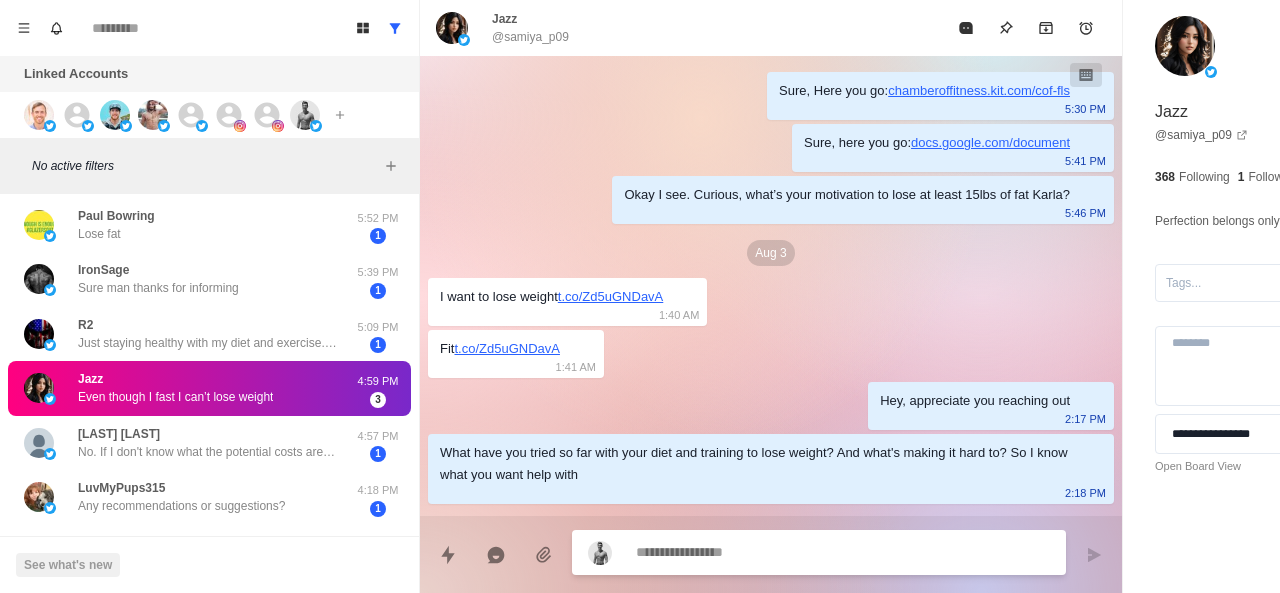 scroll, scrollTop: 272, scrollLeft: 0, axis: vertical 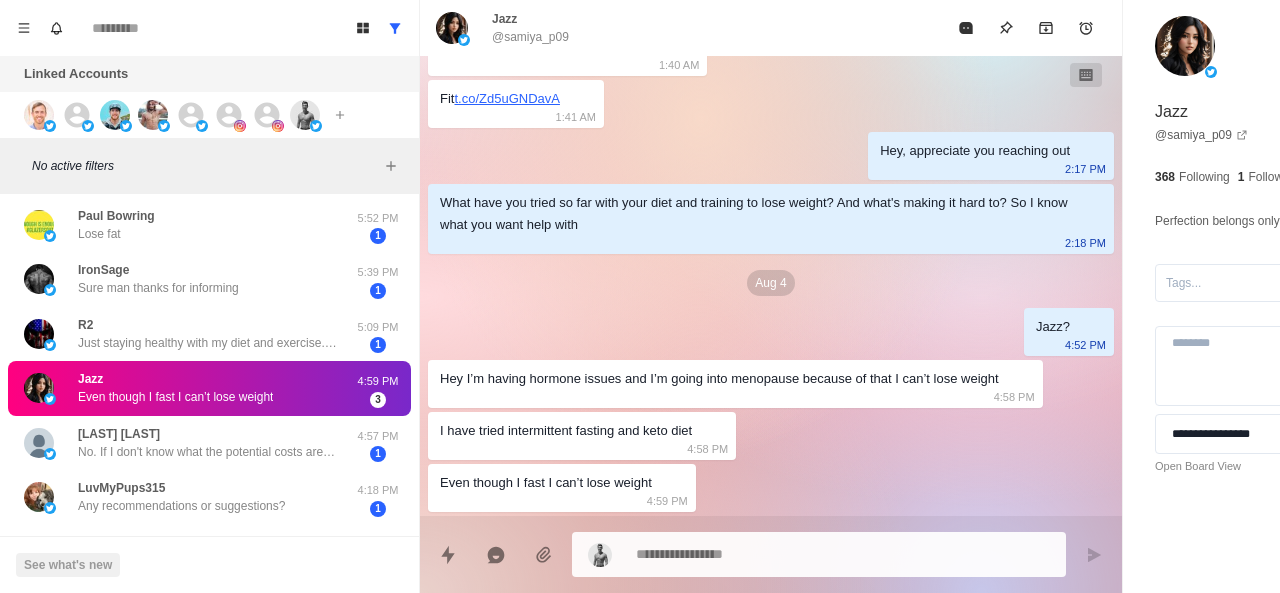 click on "**********" at bounding box center (1265, 281) 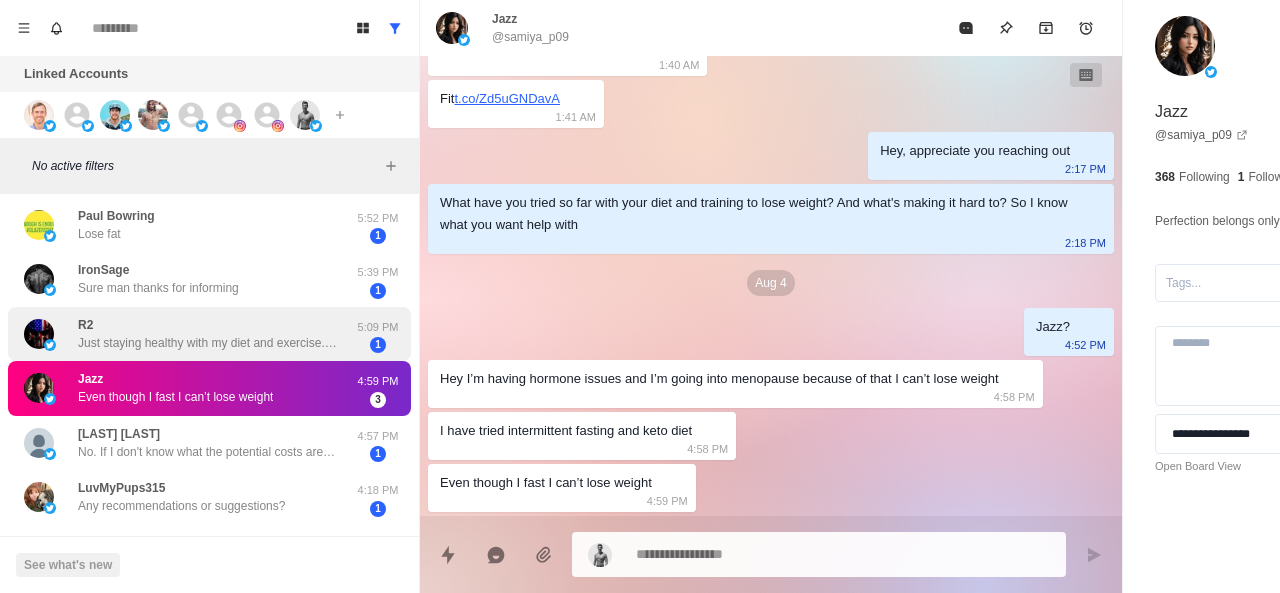 scroll, scrollTop: 0, scrollLeft: 0, axis: both 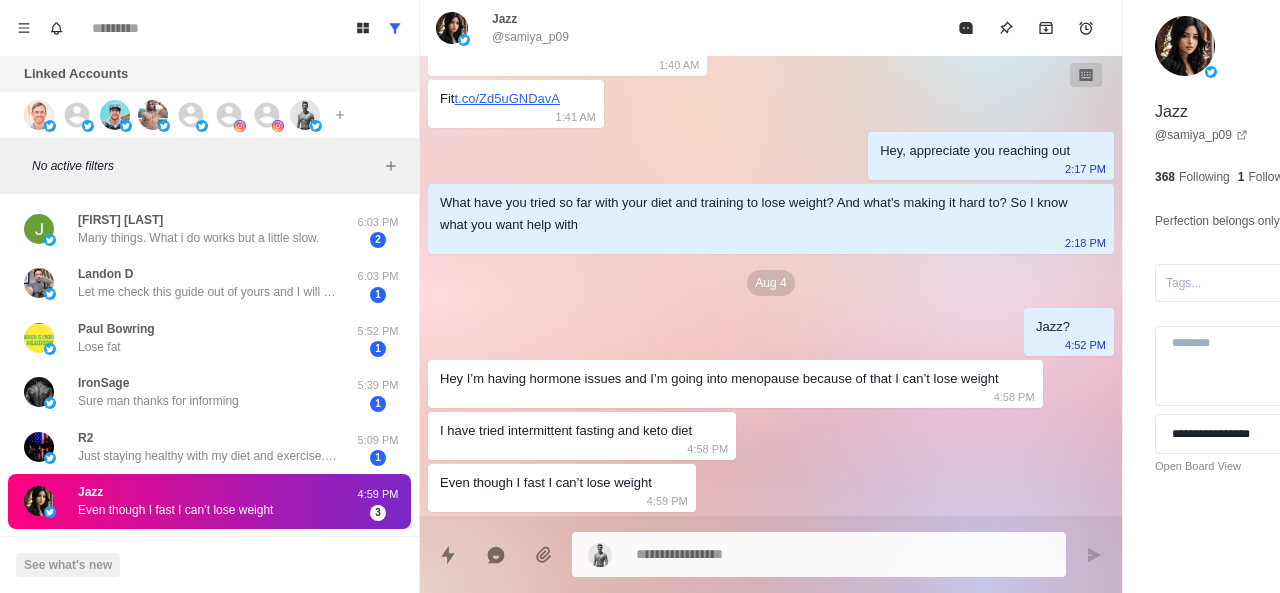 click on "Hey I’m having hormone issues and I’m going into menopause because of that I can’t lose weight 4:58 PM" at bounding box center [735, 384] 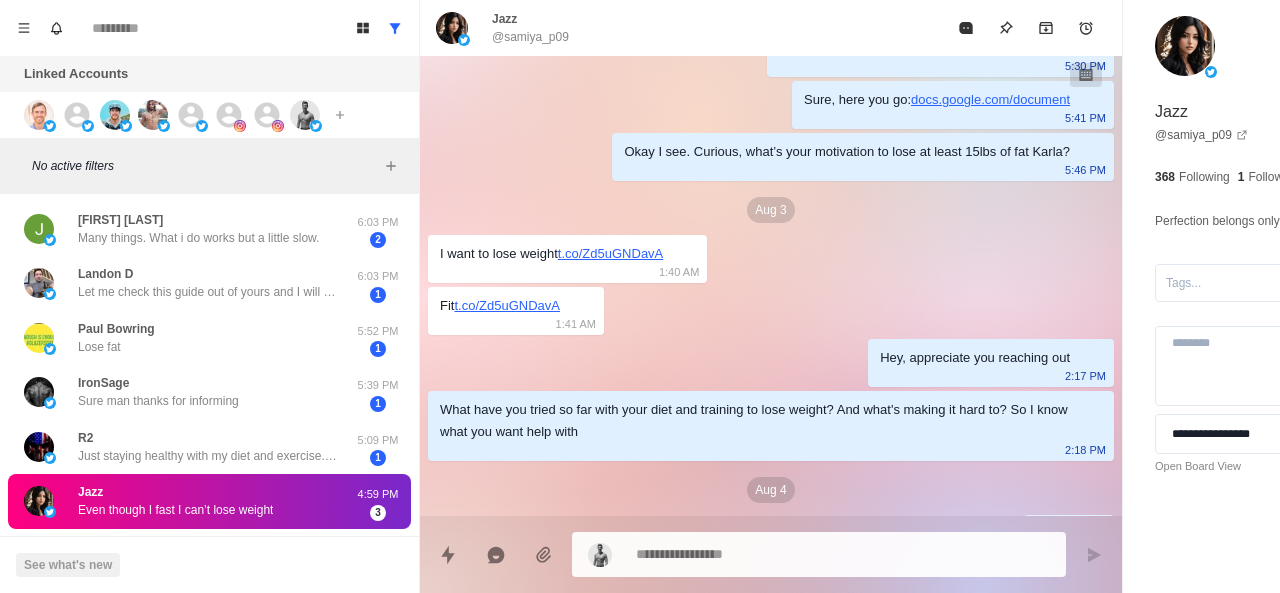 scroll, scrollTop: 272, scrollLeft: 0, axis: vertical 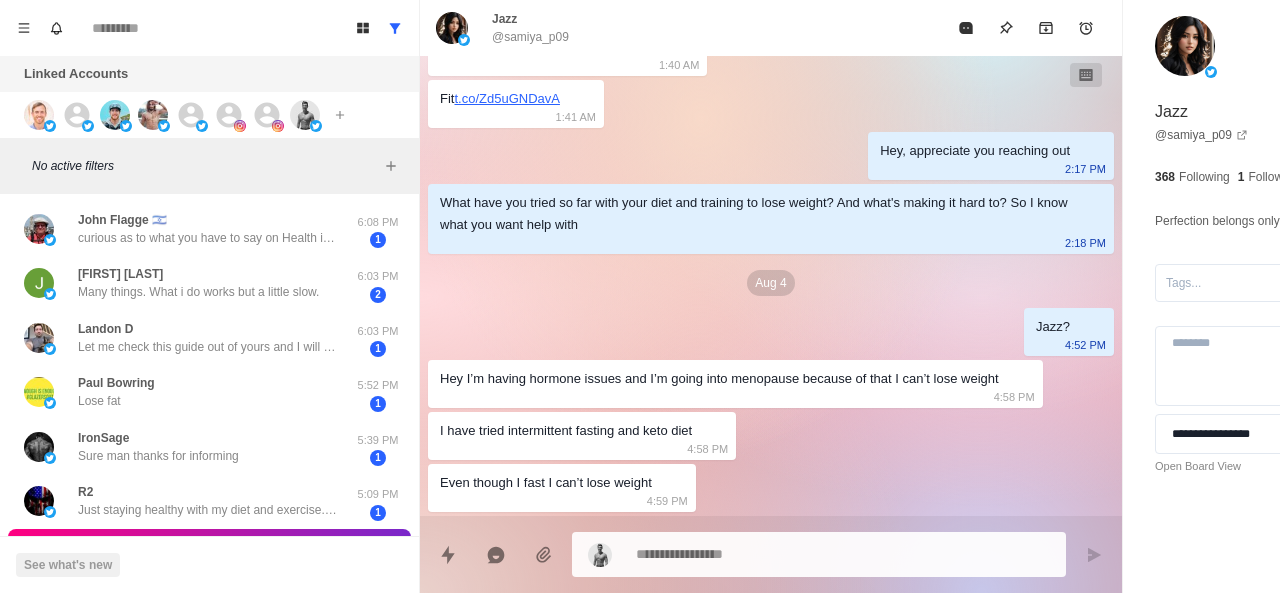 click at bounding box center [785, 554] 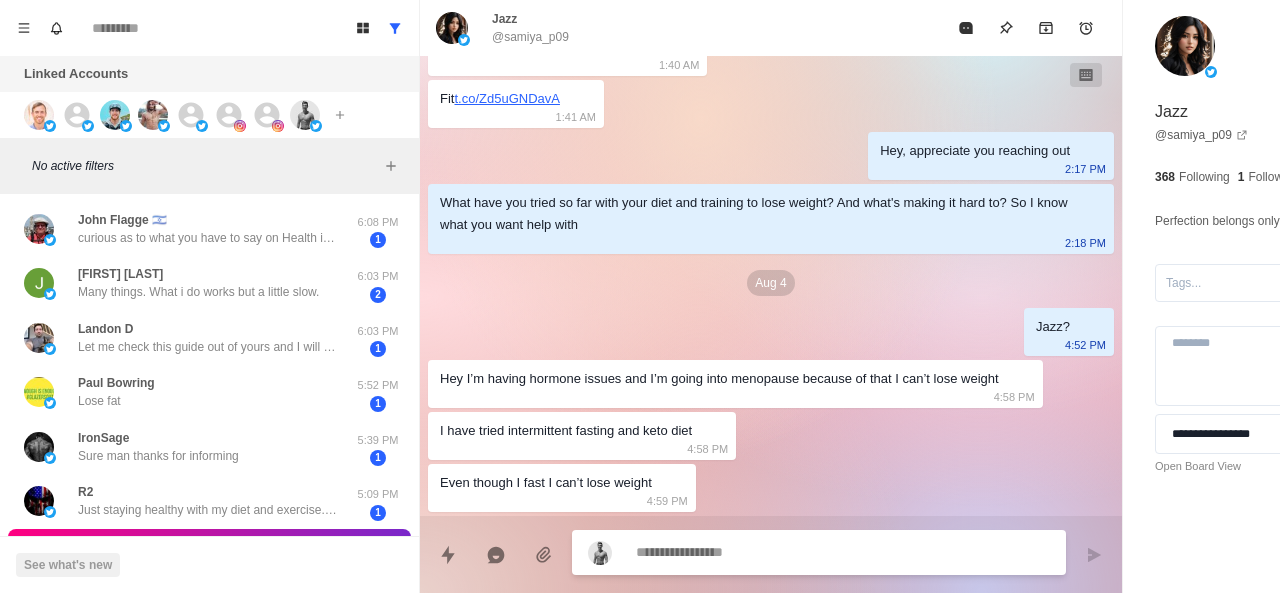 paste on "**********" 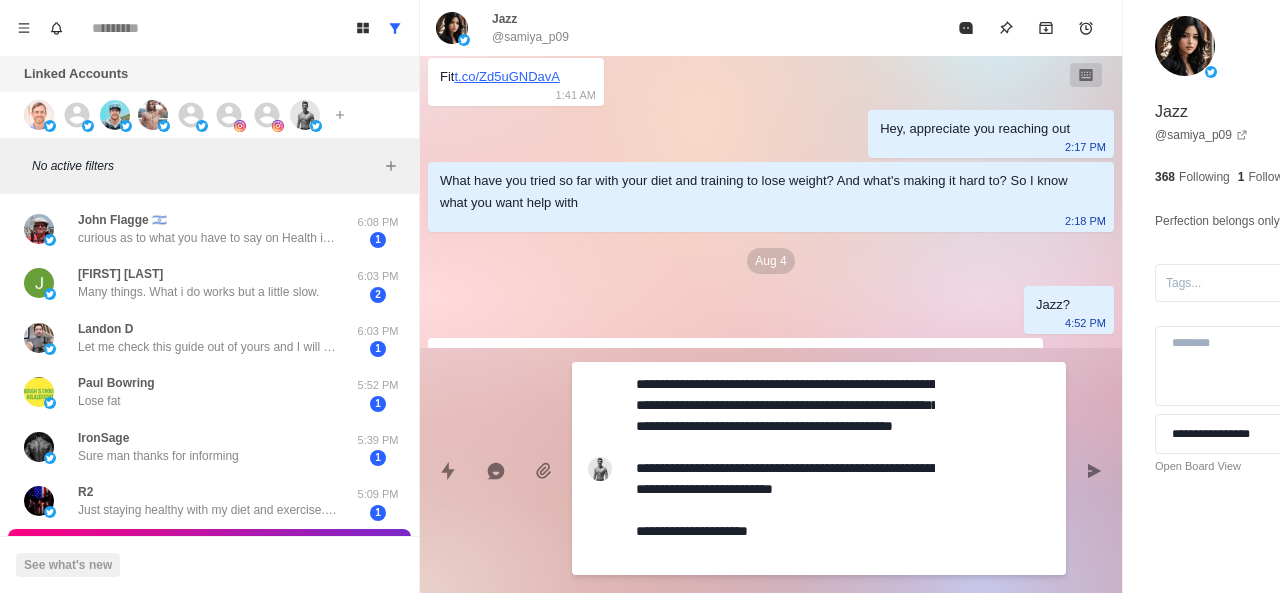 click on "**********" at bounding box center (785, 468) 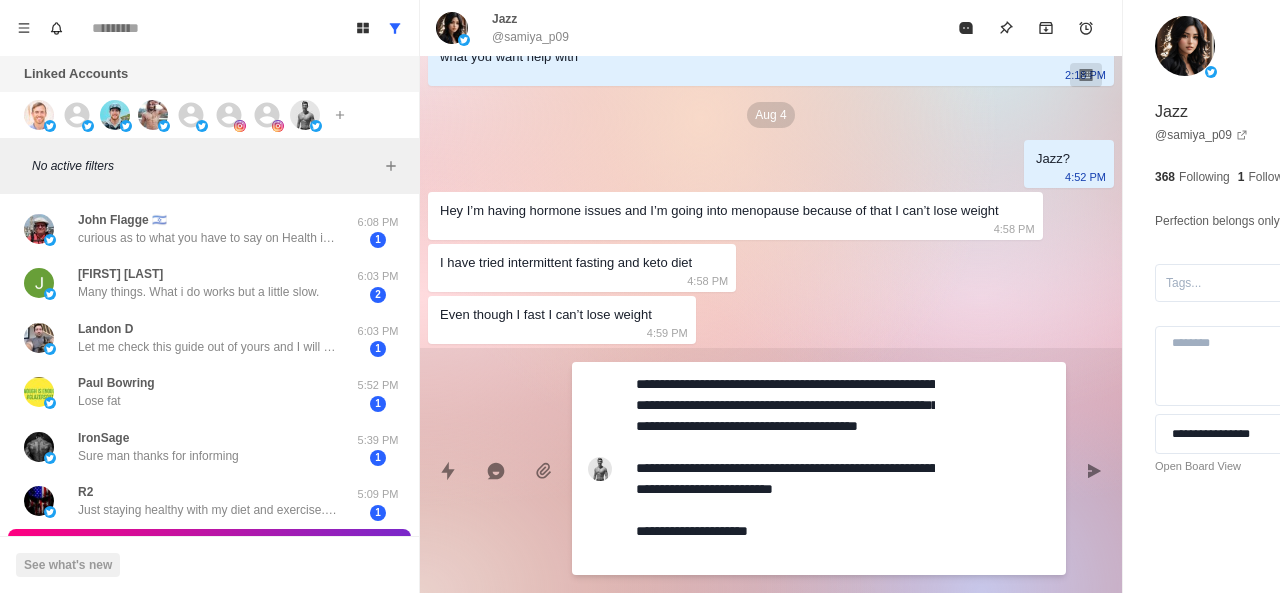 scroll, scrollTop: 440, scrollLeft: 0, axis: vertical 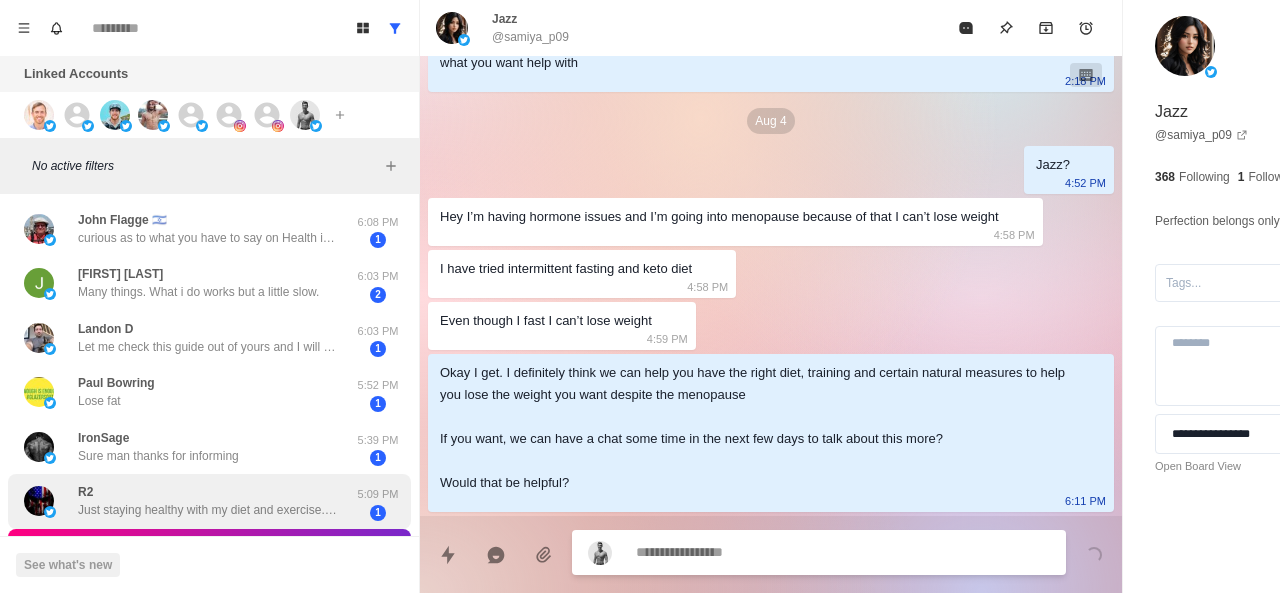 click on "Just staying healthy with my diet and exercise. Monitoring my BP as that can get out of control if I don’t pay attention to it. But with regular exercise and a healthy lifestyle I have made progress. Continually checking in with my doctor as needed." at bounding box center (208, 510) 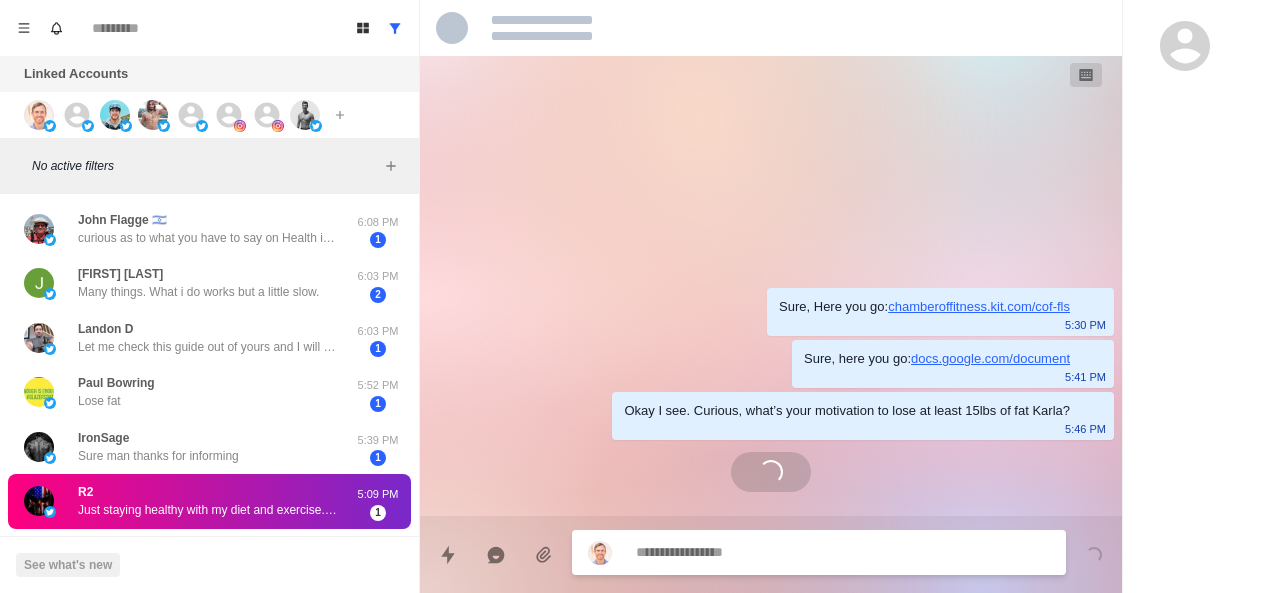 scroll, scrollTop: 0, scrollLeft: 0, axis: both 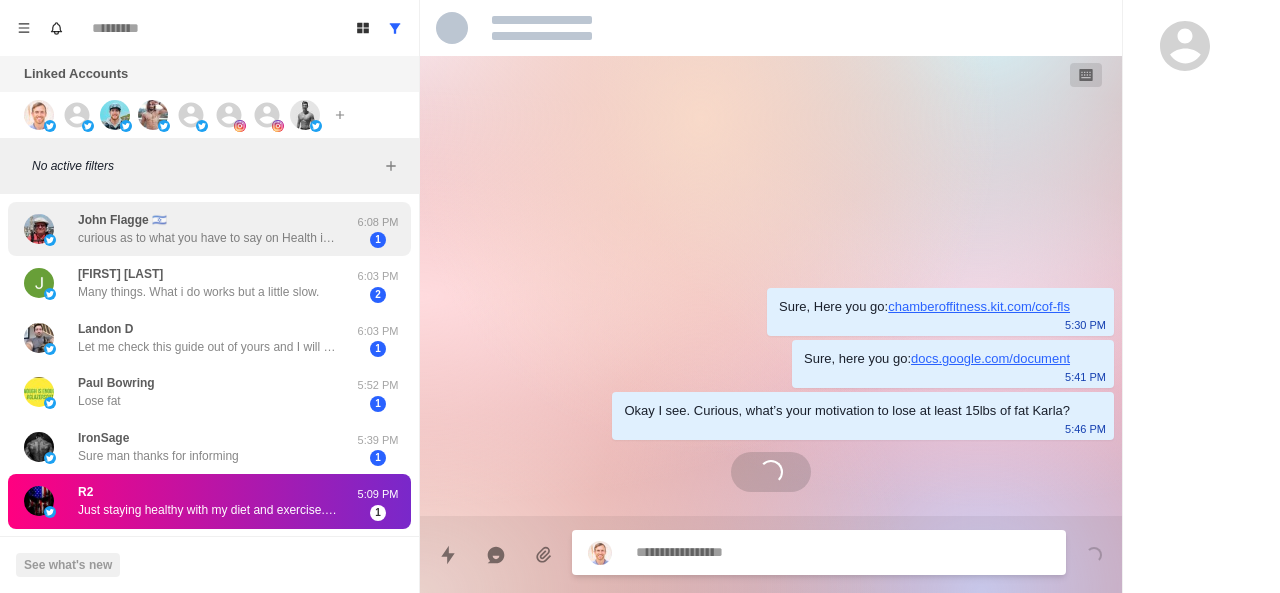 click on "curious as to what you have to say on Health issues. I am over 60." at bounding box center [208, 238] 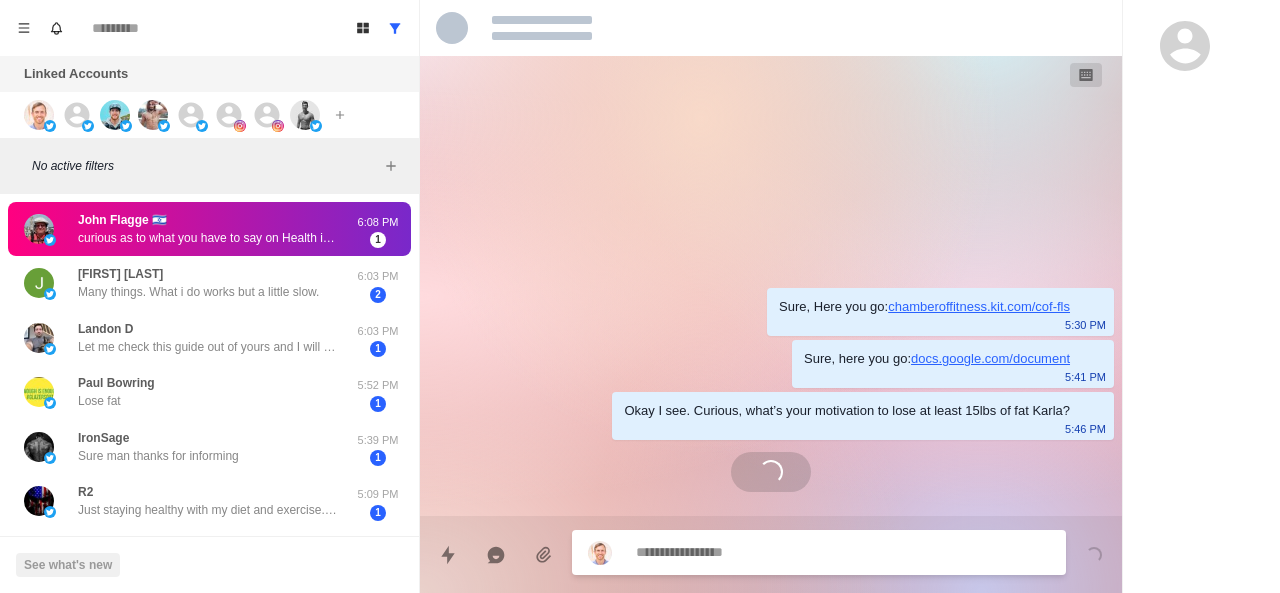 scroll, scrollTop: 0, scrollLeft: 0, axis: both 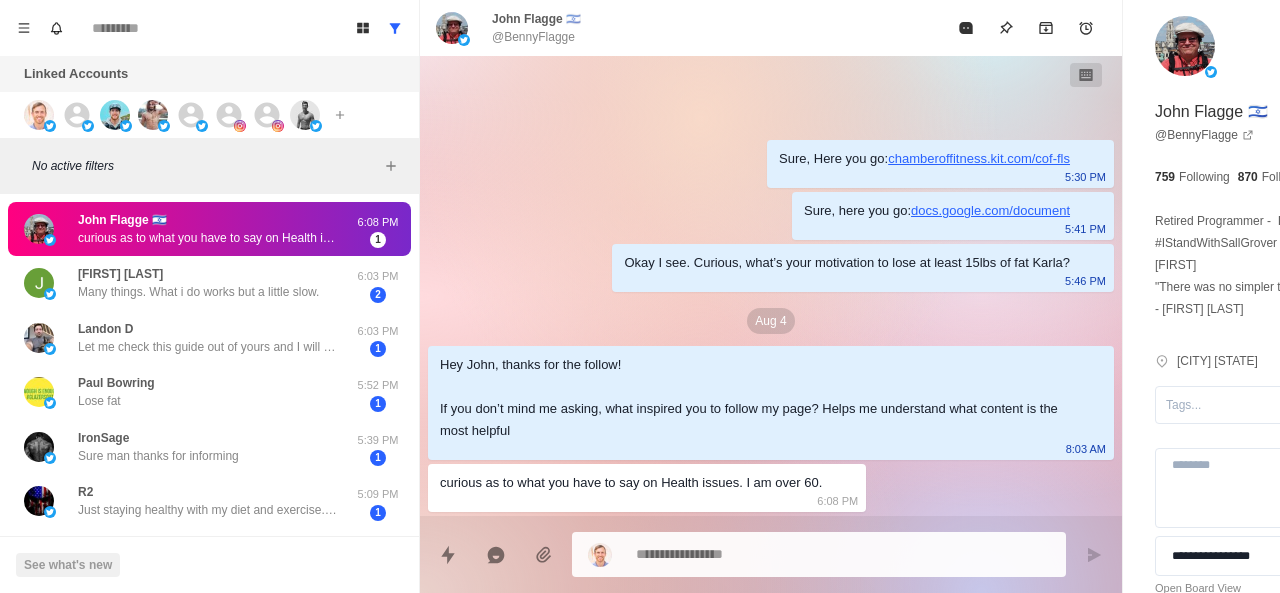 click on "curious as to what you have to say on Health issues. I am over 60." at bounding box center (631, 483) 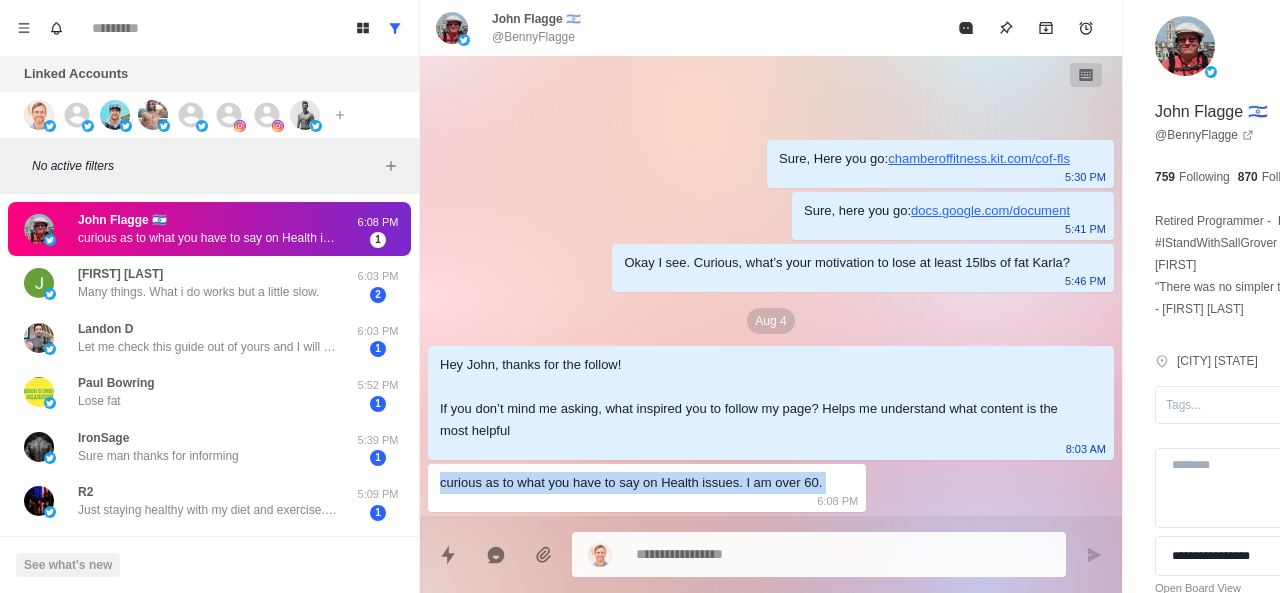 click on "curious as to what you have to say on Health issues. I am over 60." at bounding box center (631, 483) 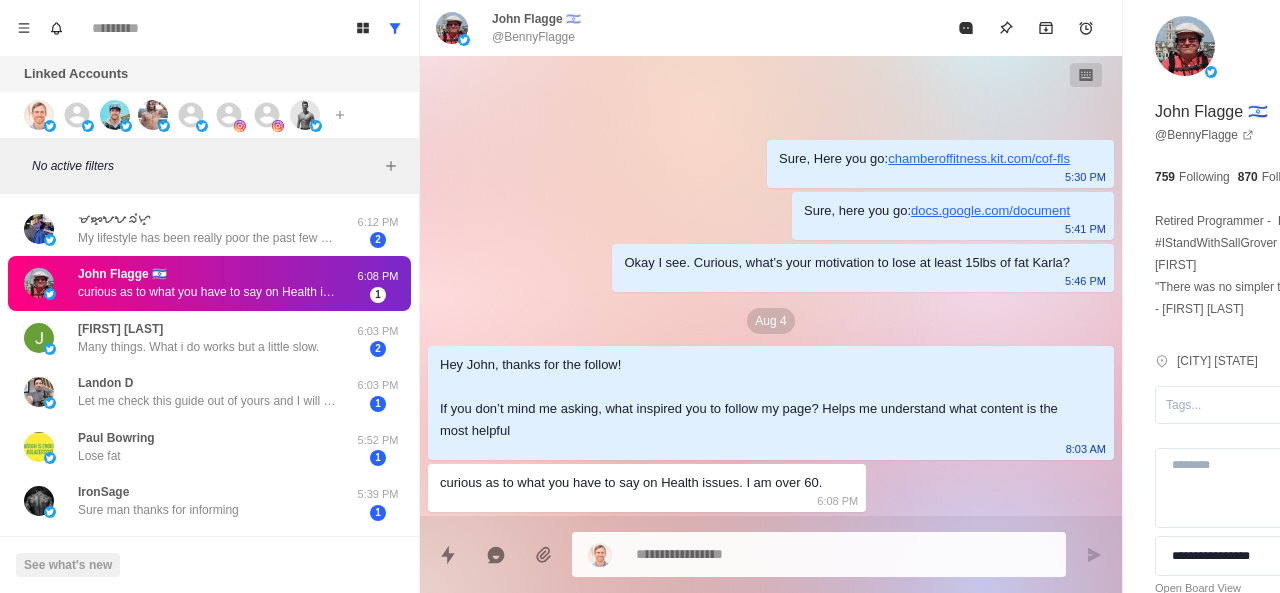 click at bounding box center (785, 554) 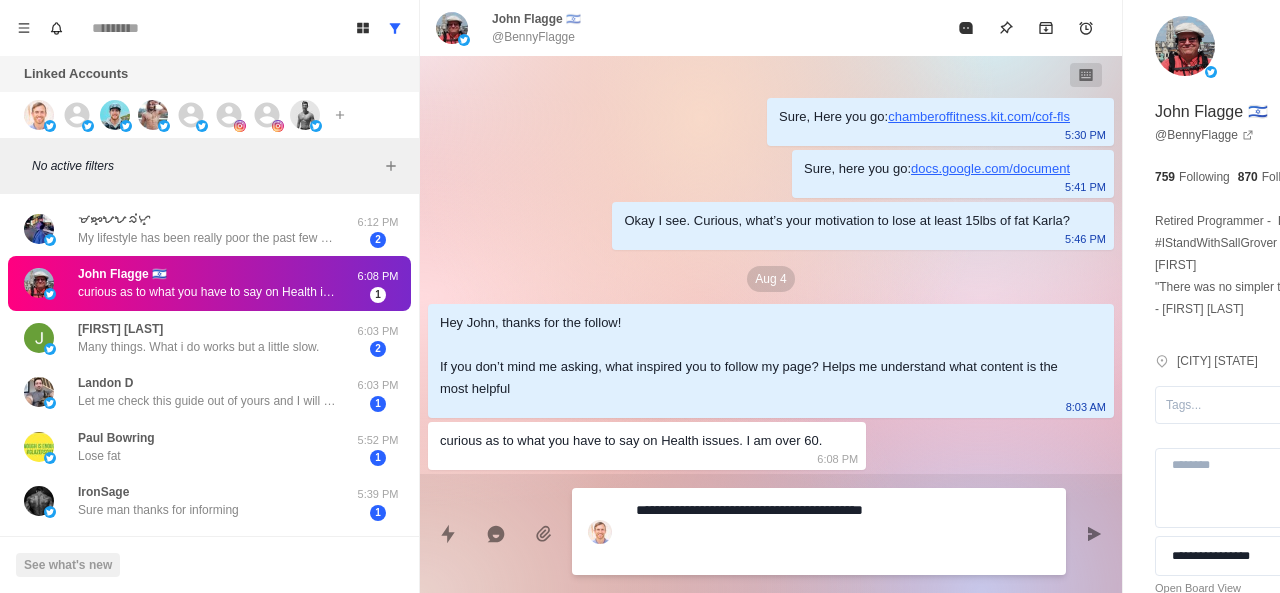 paste on "**********" 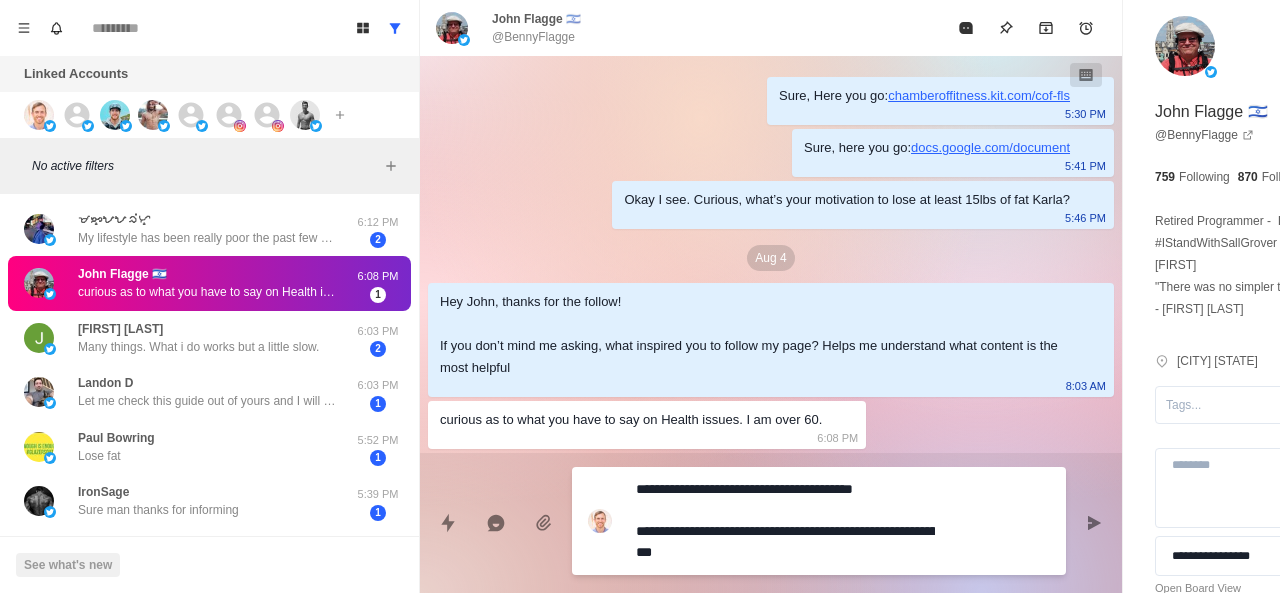 click on "**********" at bounding box center (785, 521) 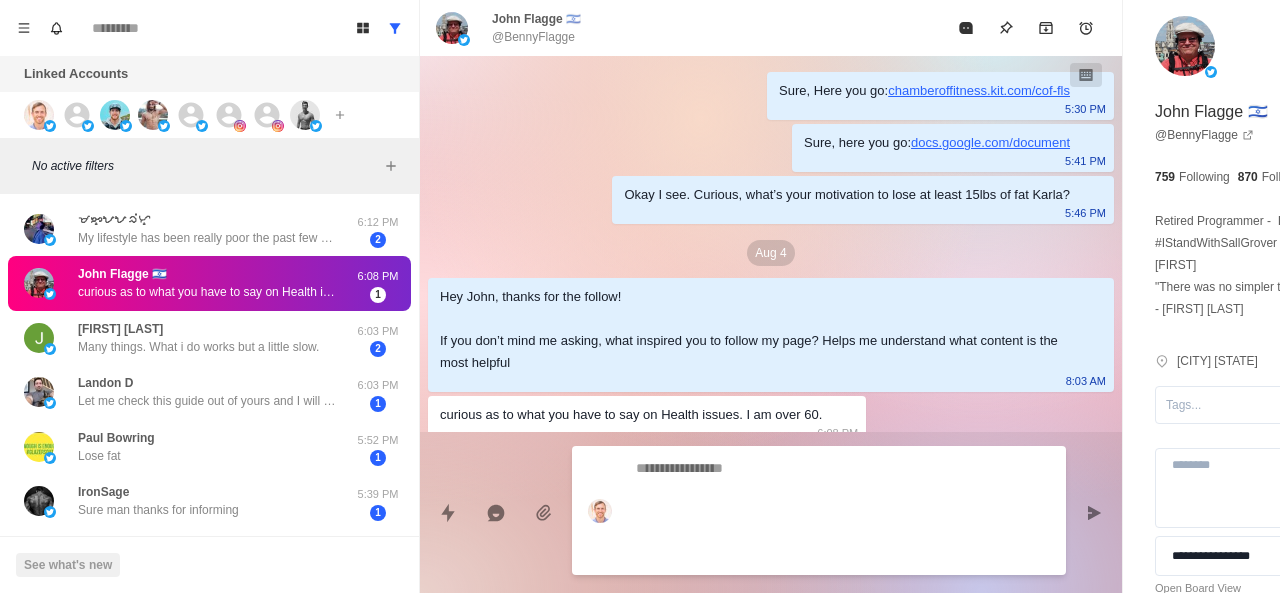 scroll, scrollTop: 28, scrollLeft: 0, axis: vertical 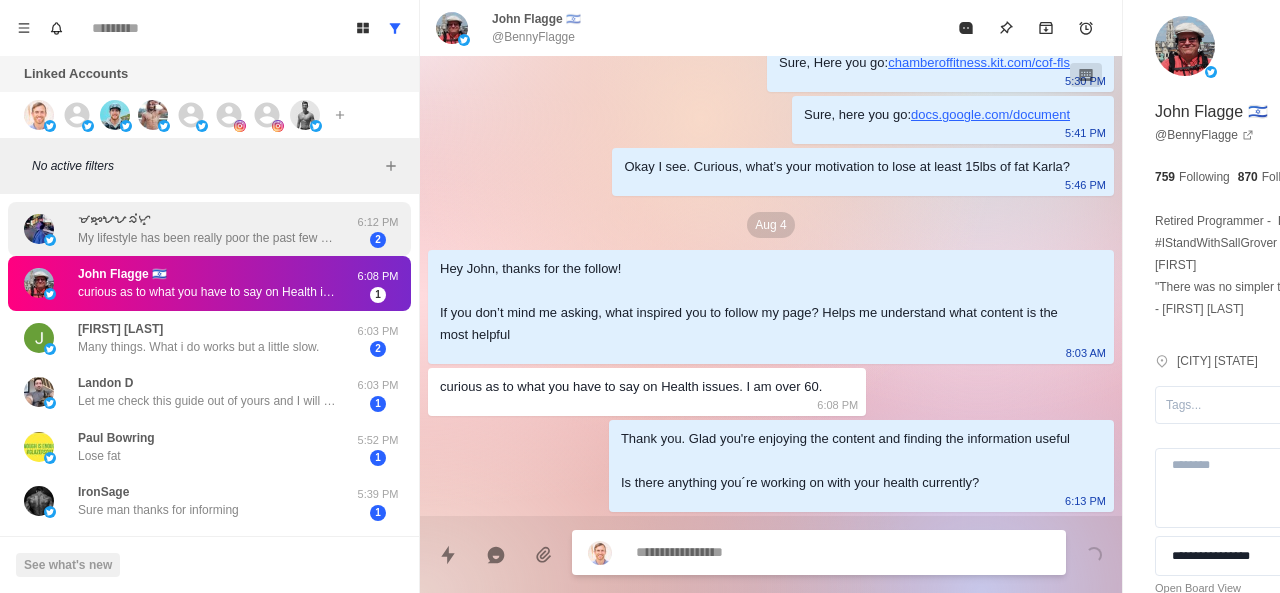 click on "My lifestyle has been really poor the past few years" at bounding box center (208, 238) 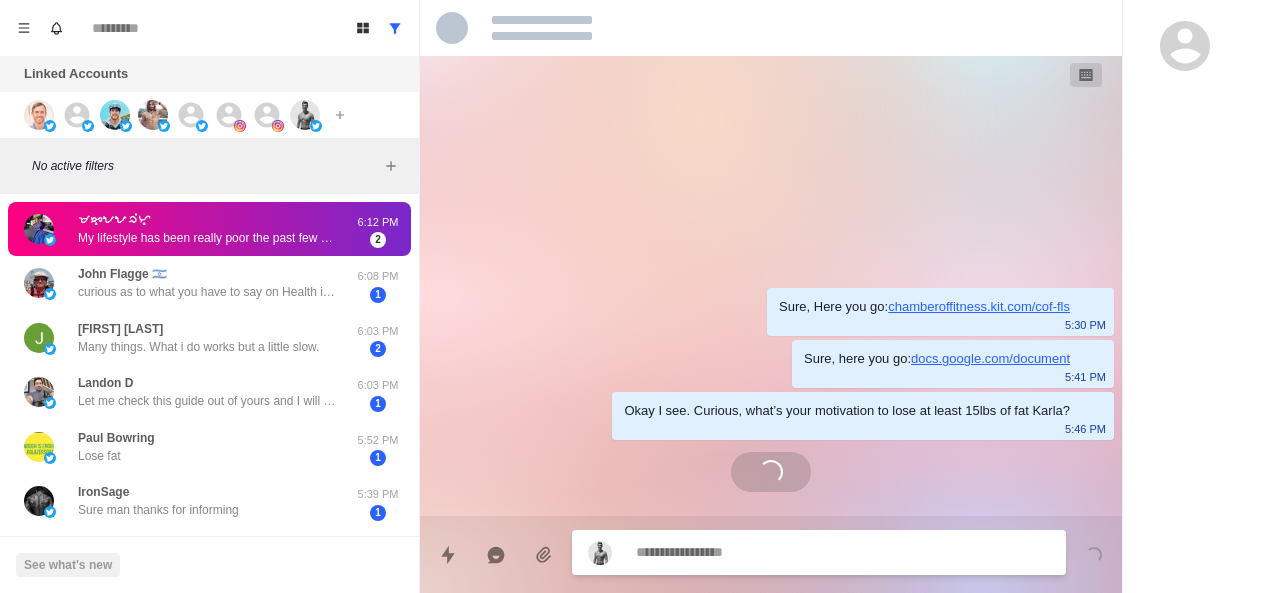 scroll, scrollTop: 0, scrollLeft: 0, axis: both 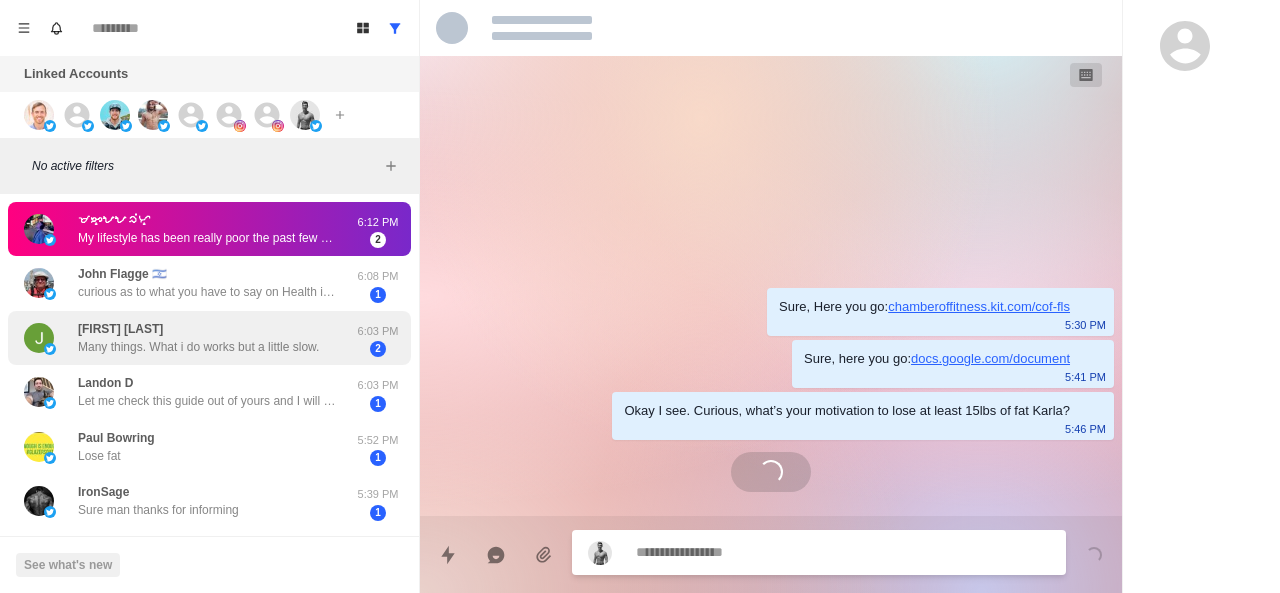 click on "James Brannon Many things. What i do works but a little slow." at bounding box center (198, 338) 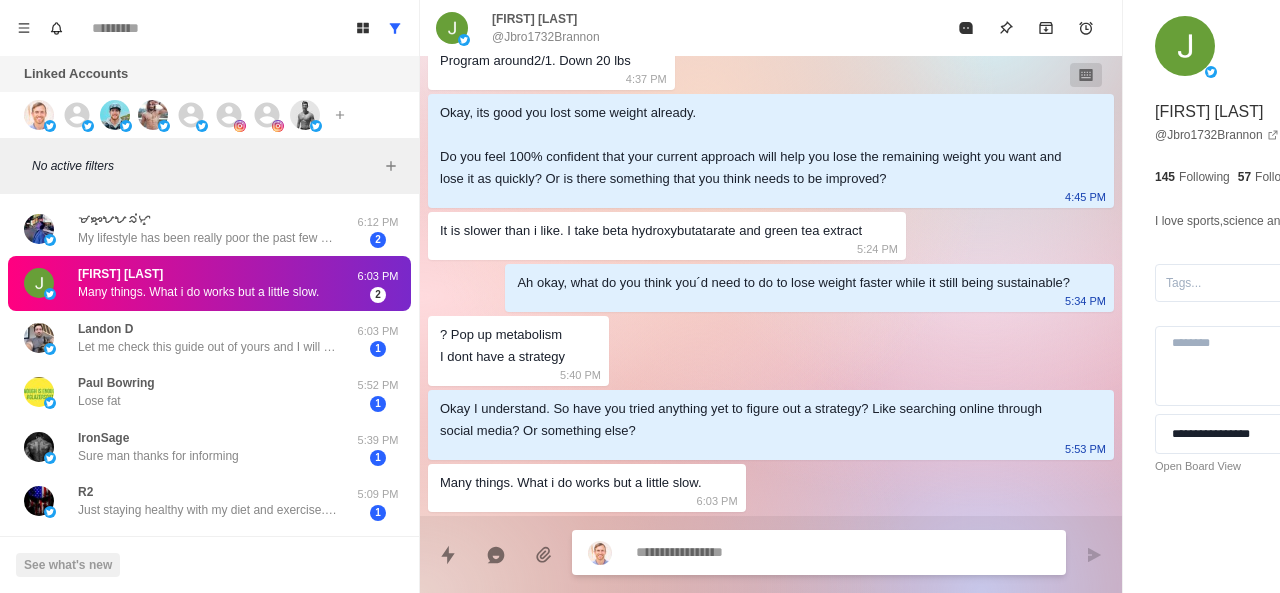 scroll, scrollTop: 1202, scrollLeft: 0, axis: vertical 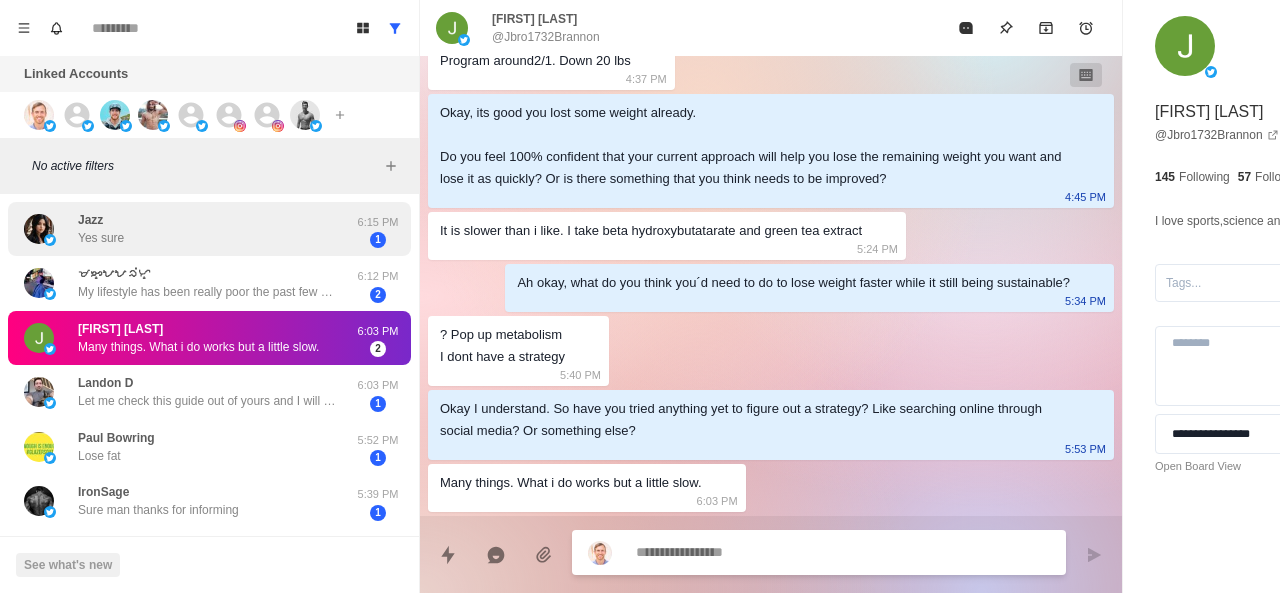 click on "Jazz Yes sure" at bounding box center (188, 229) 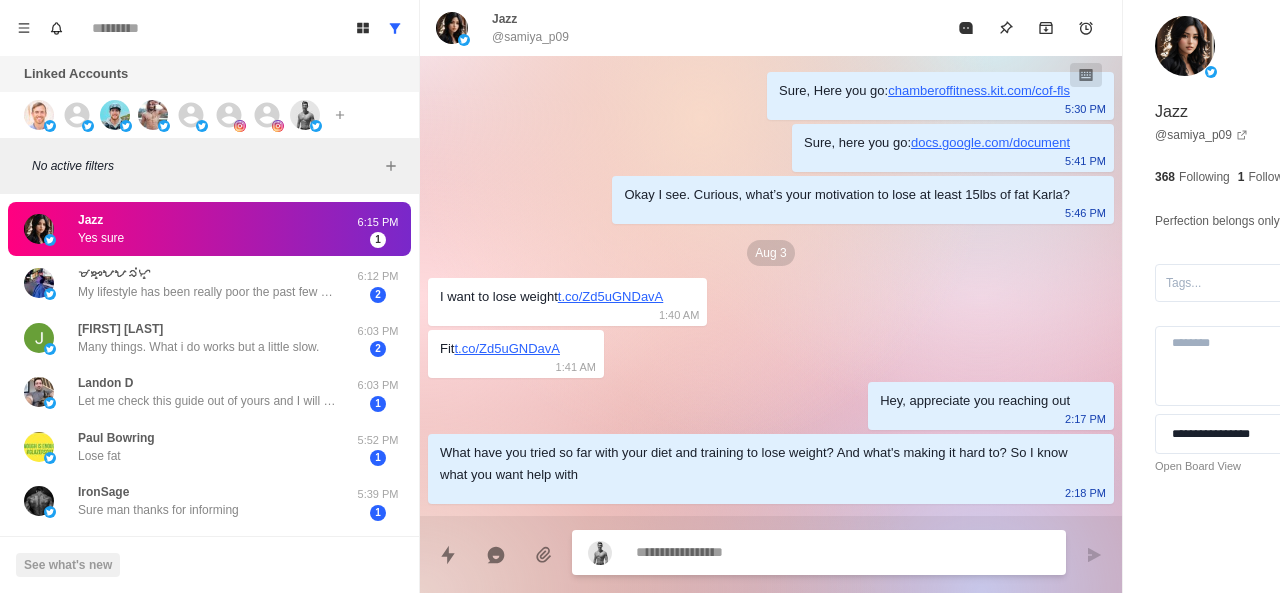 scroll, scrollTop: 508, scrollLeft: 0, axis: vertical 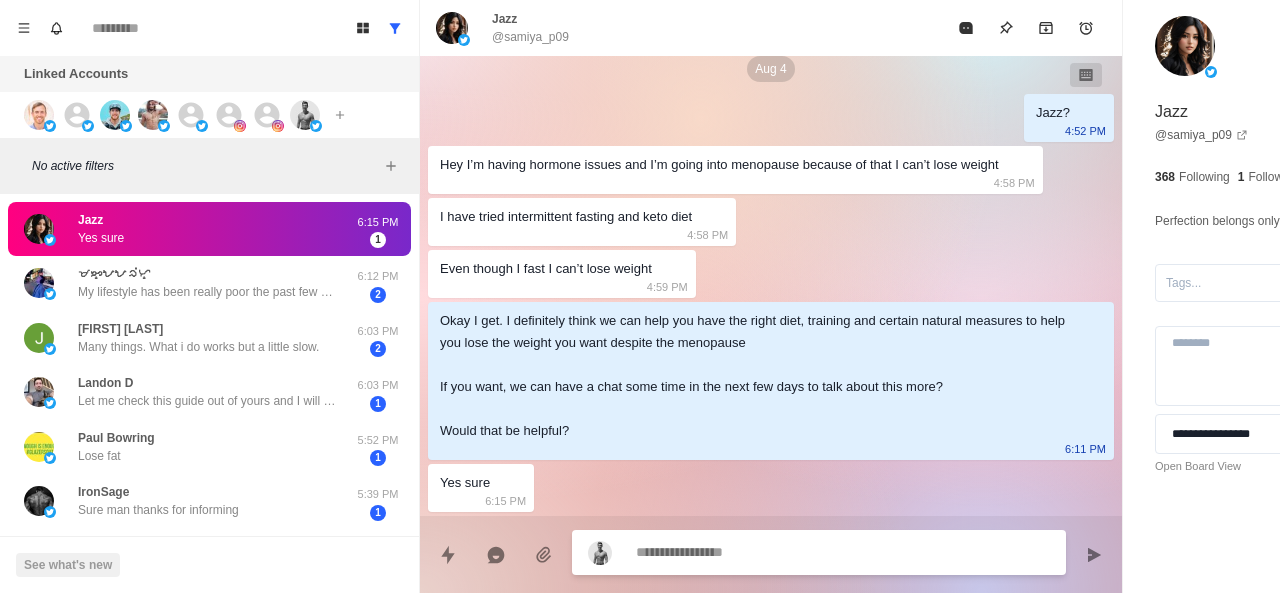 paste on "**********" 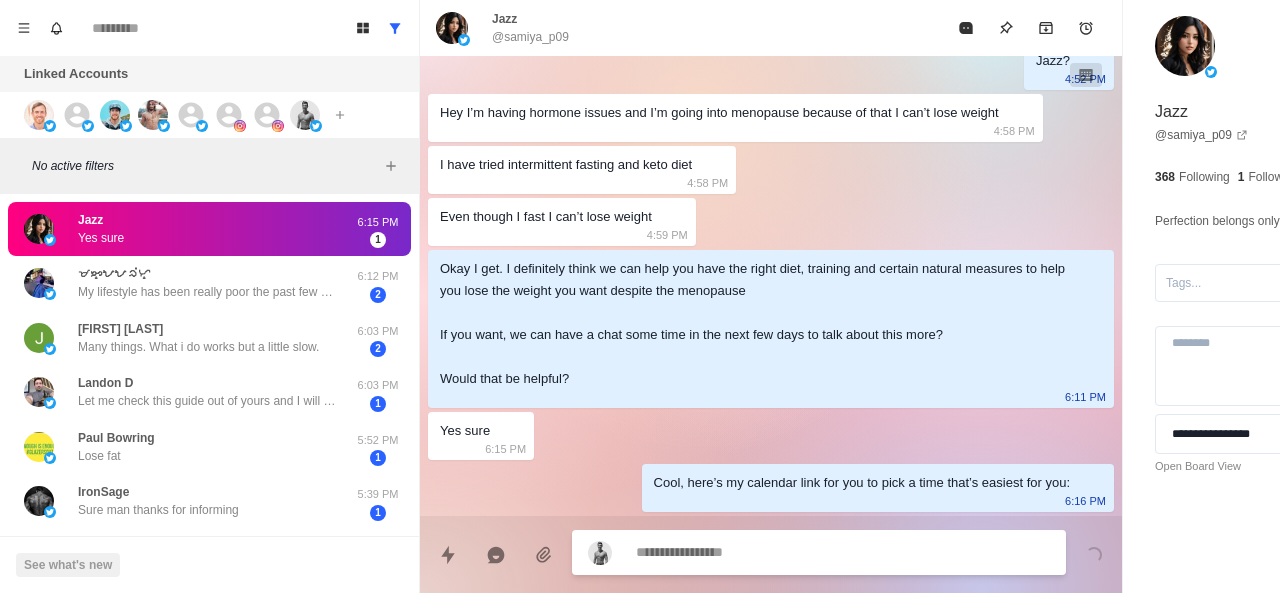 scroll, scrollTop: 560, scrollLeft: 0, axis: vertical 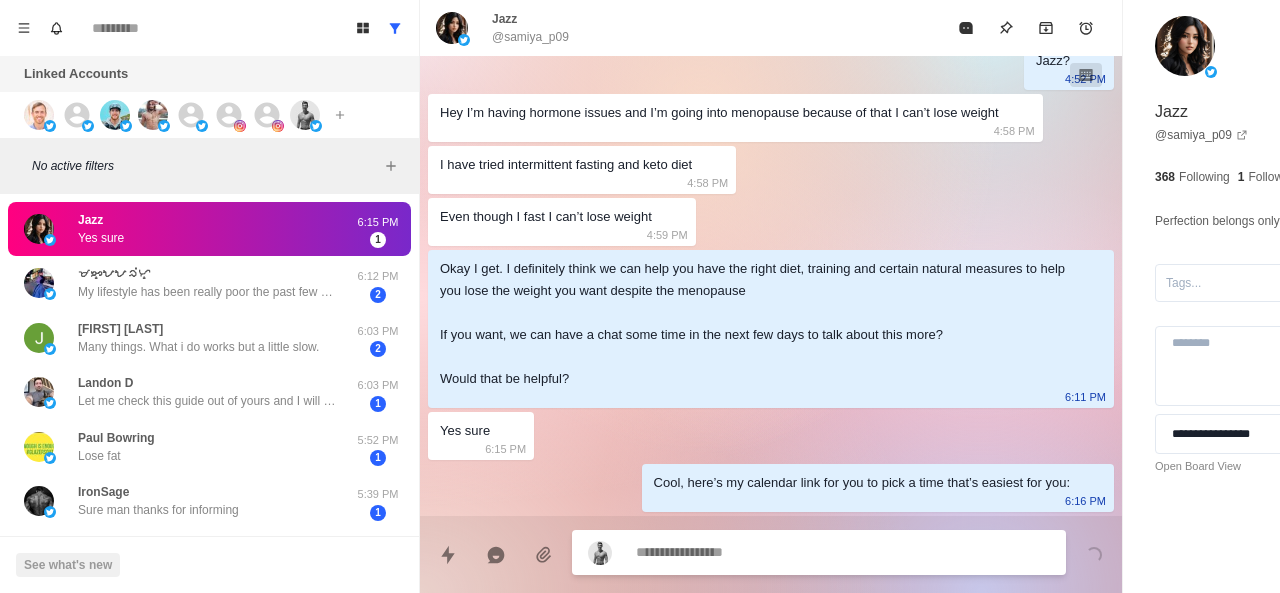 paste on "**********" 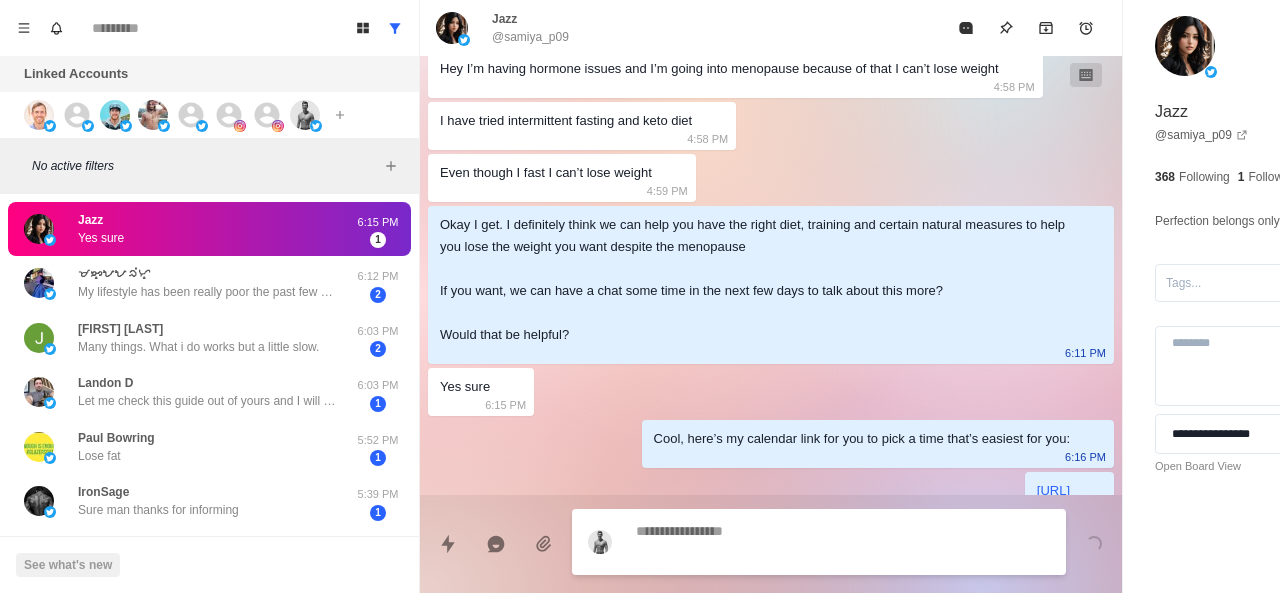 scroll, scrollTop: 612, scrollLeft: 0, axis: vertical 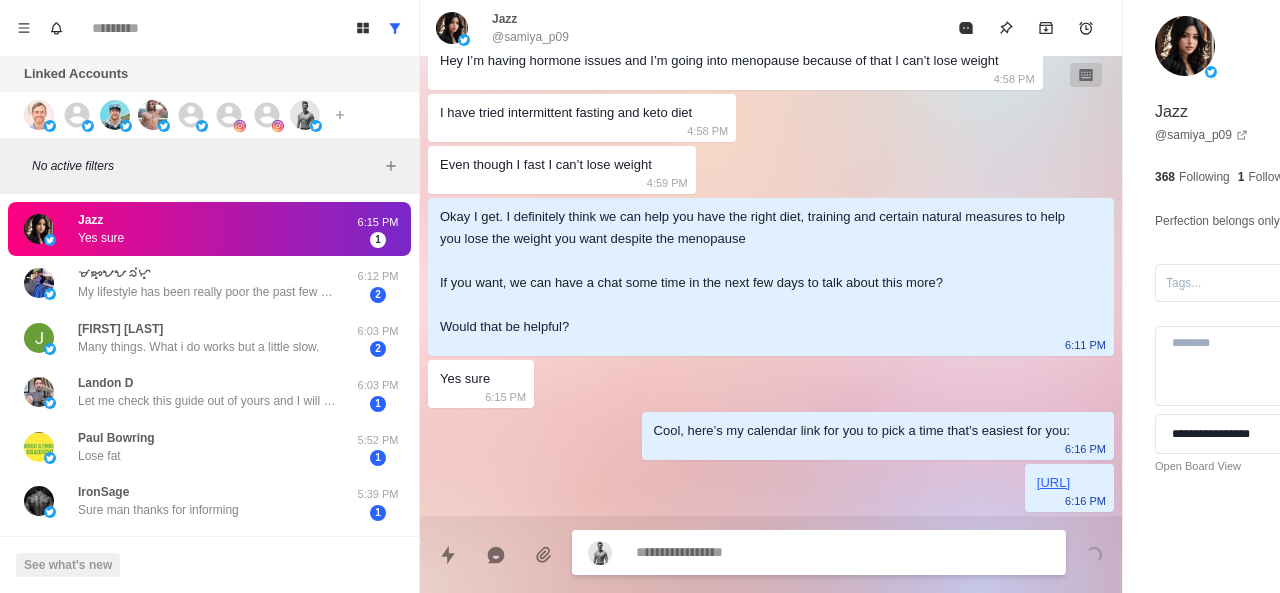 paste on "**********" 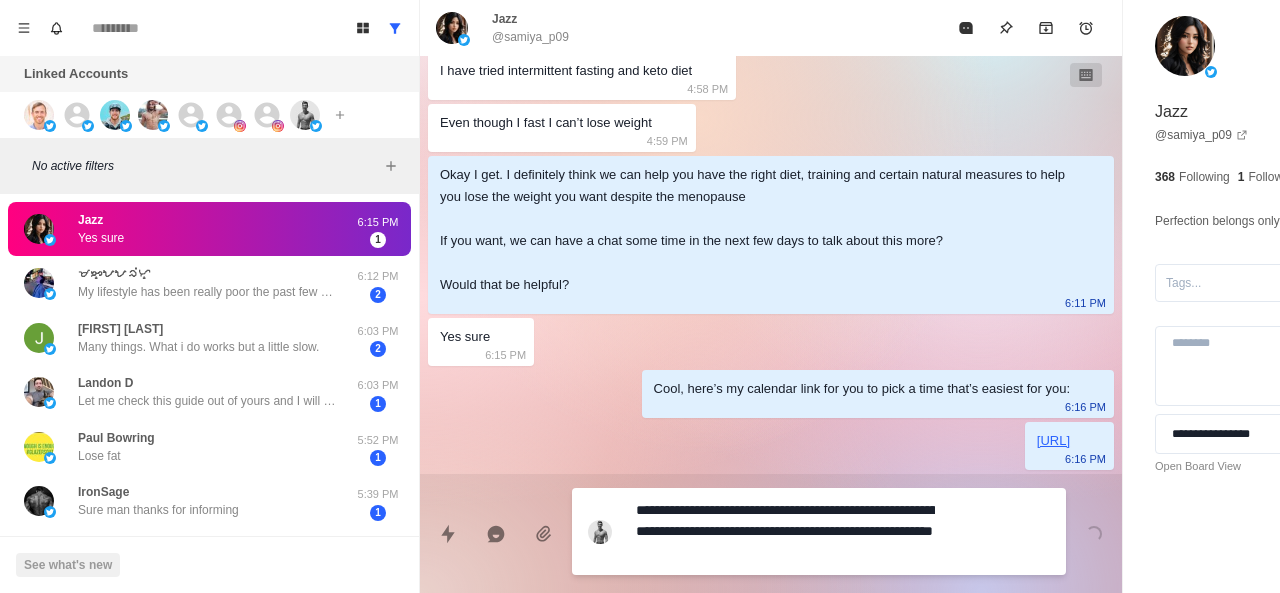 click on "**********" at bounding box center [785, 531] 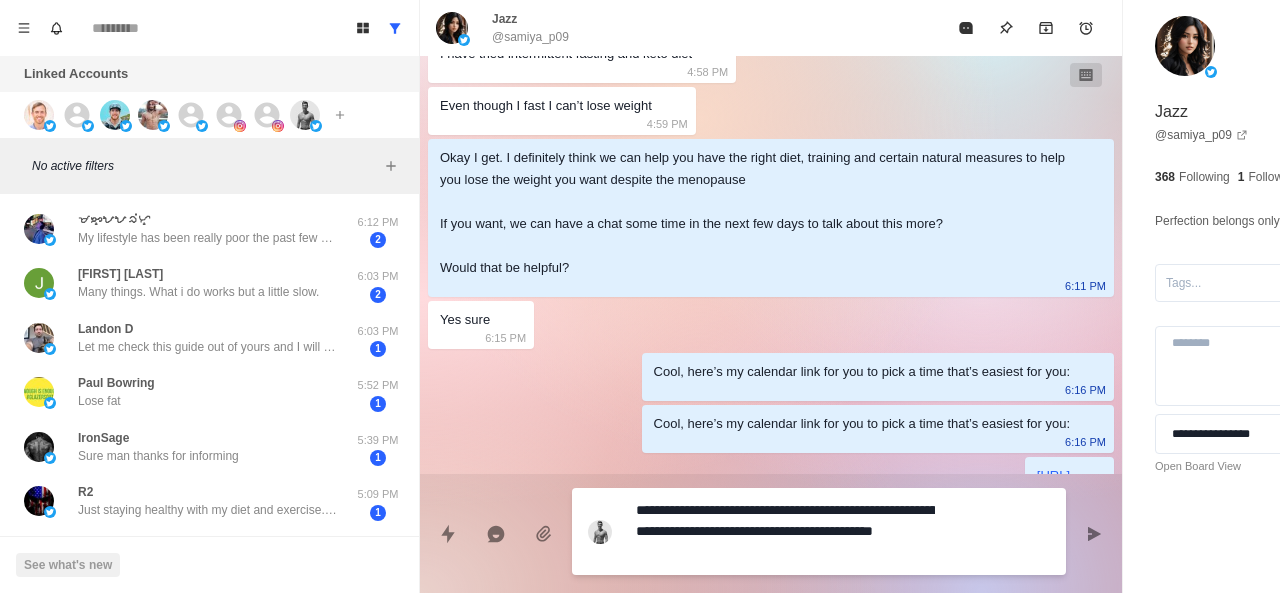 scroll, scrollTop: 706, scrollLeft: 0, axis: vertical 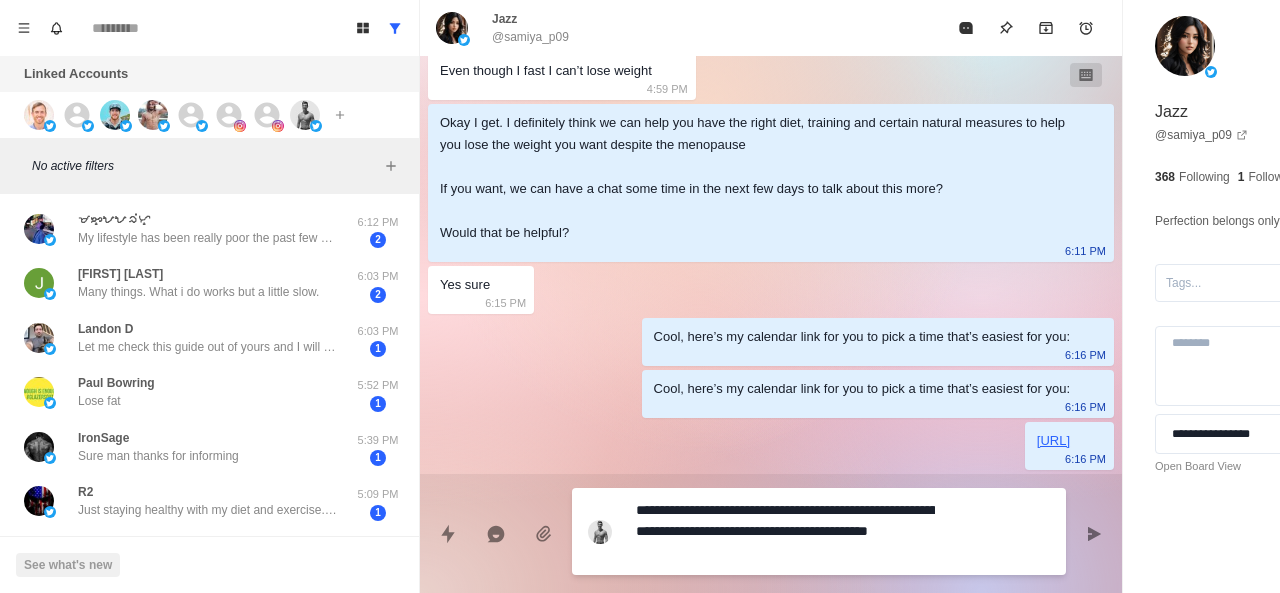 click on "**********" at bounding box center (785, 531) 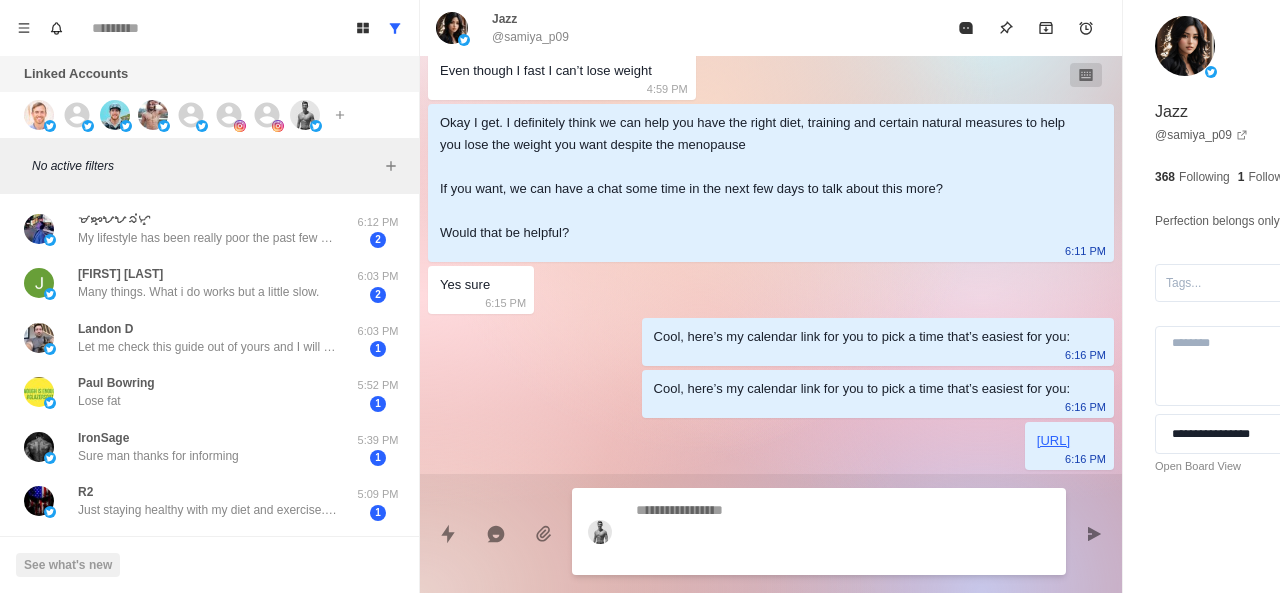 scroll, scrollTop: 738, scrollLeft: 0, axis: vertical 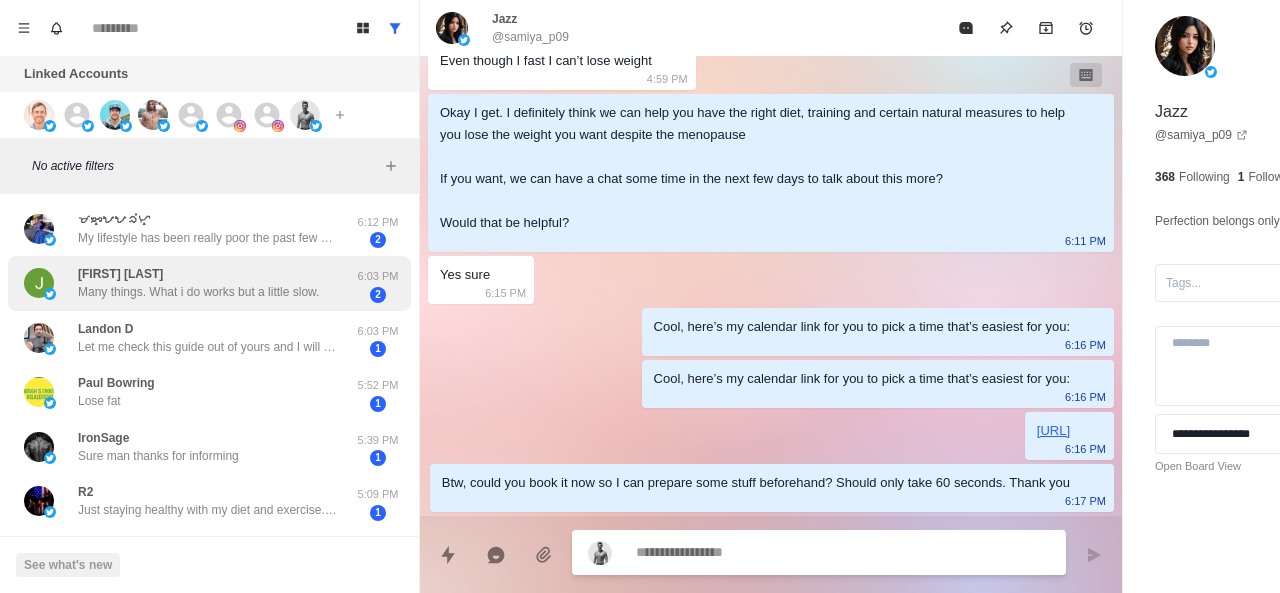 click on "Many things. What i do works but a little slow." at bounding box center [198, 292] 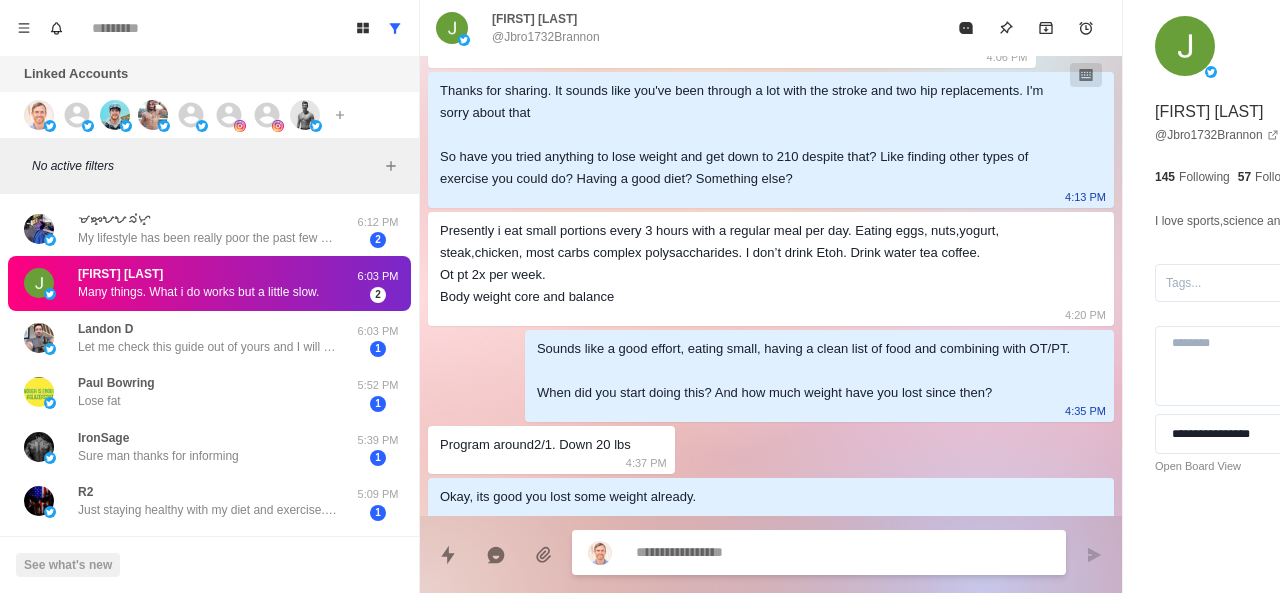 scroll, scrollTop: 1254, scrollLeft: 0, axis: vertical 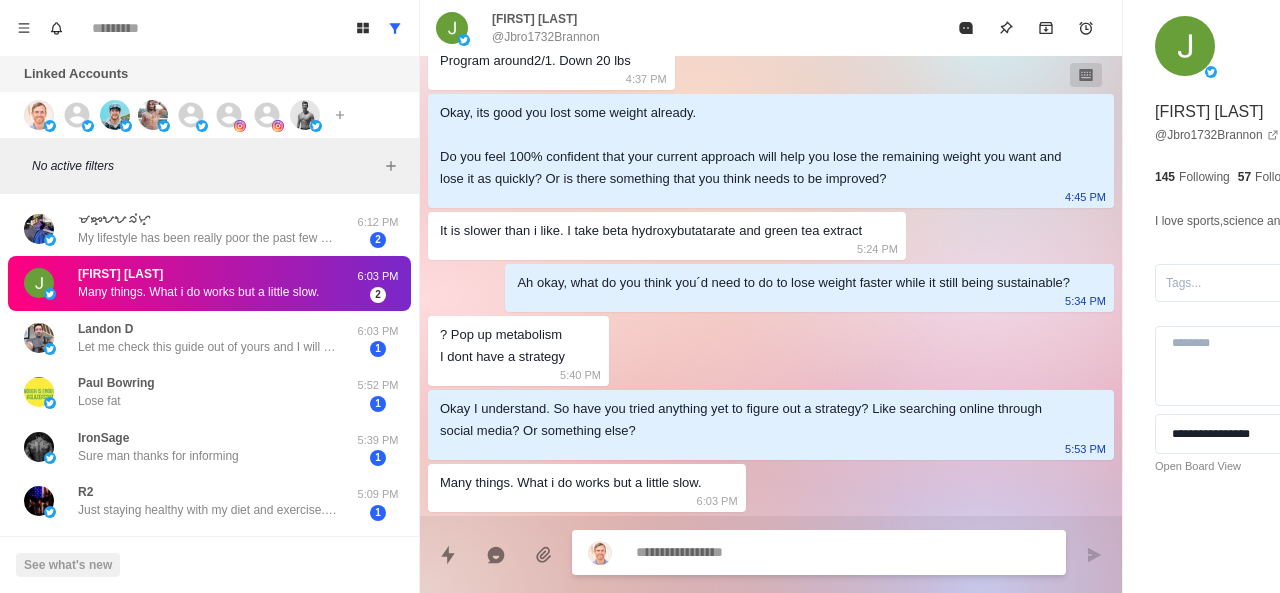 paste on "**********" 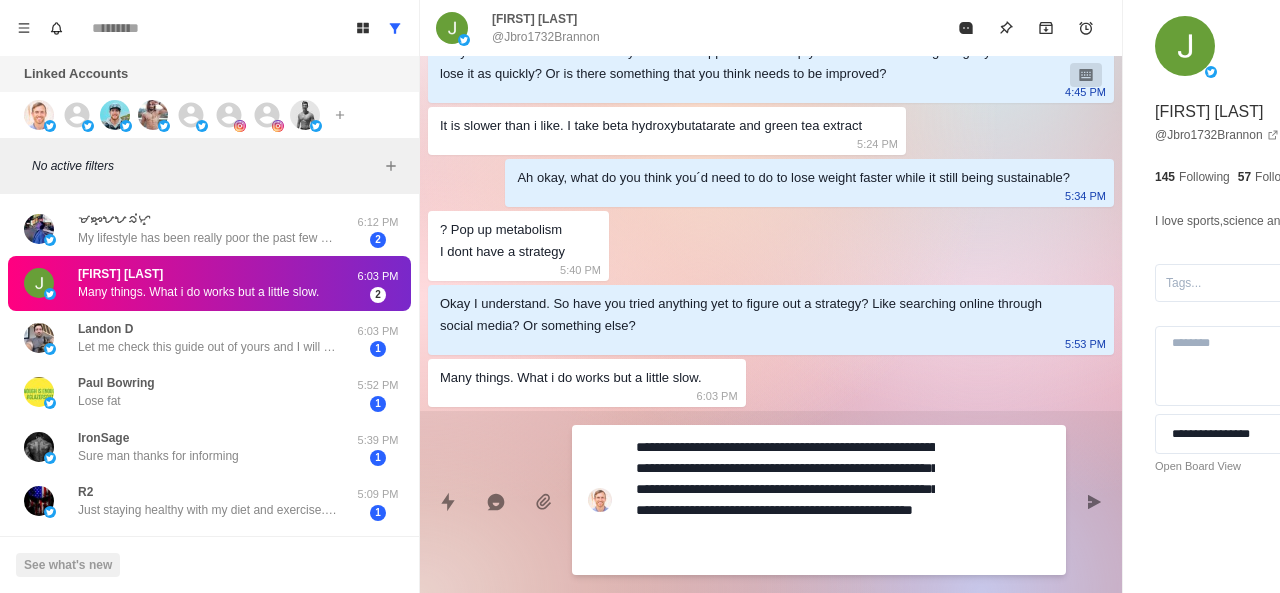 scroll, scrollTop: 1358, scrollLeft: 0, axis: vertical 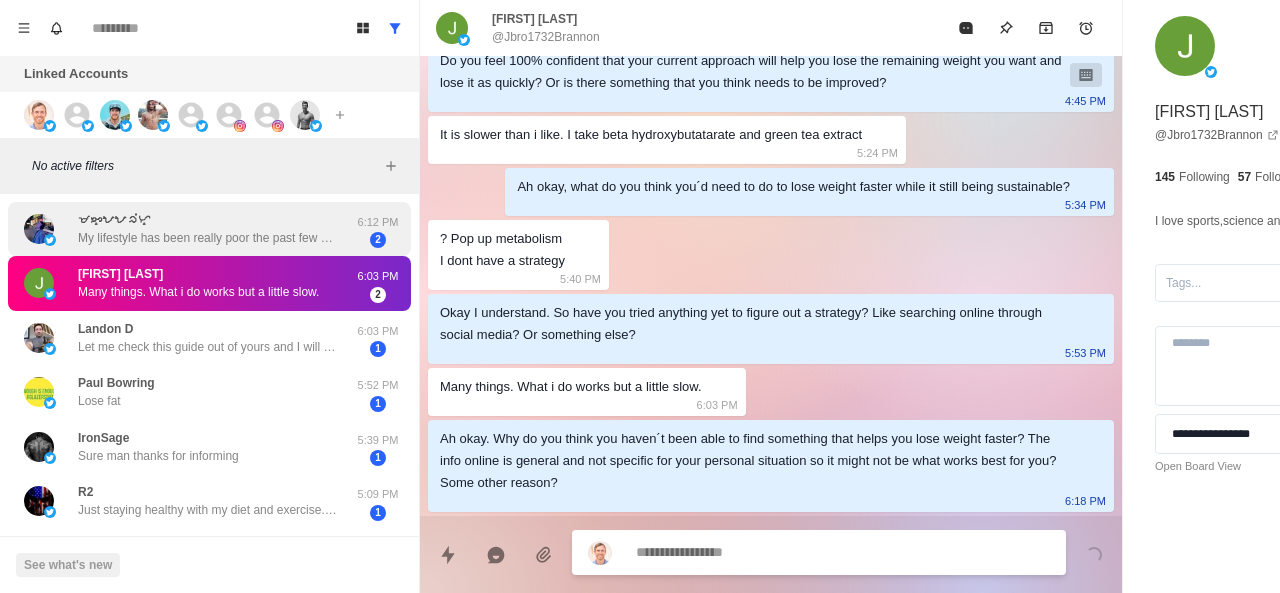 click on "My lifestyle has been really poor the past few years" at bounding box center (208, 238) 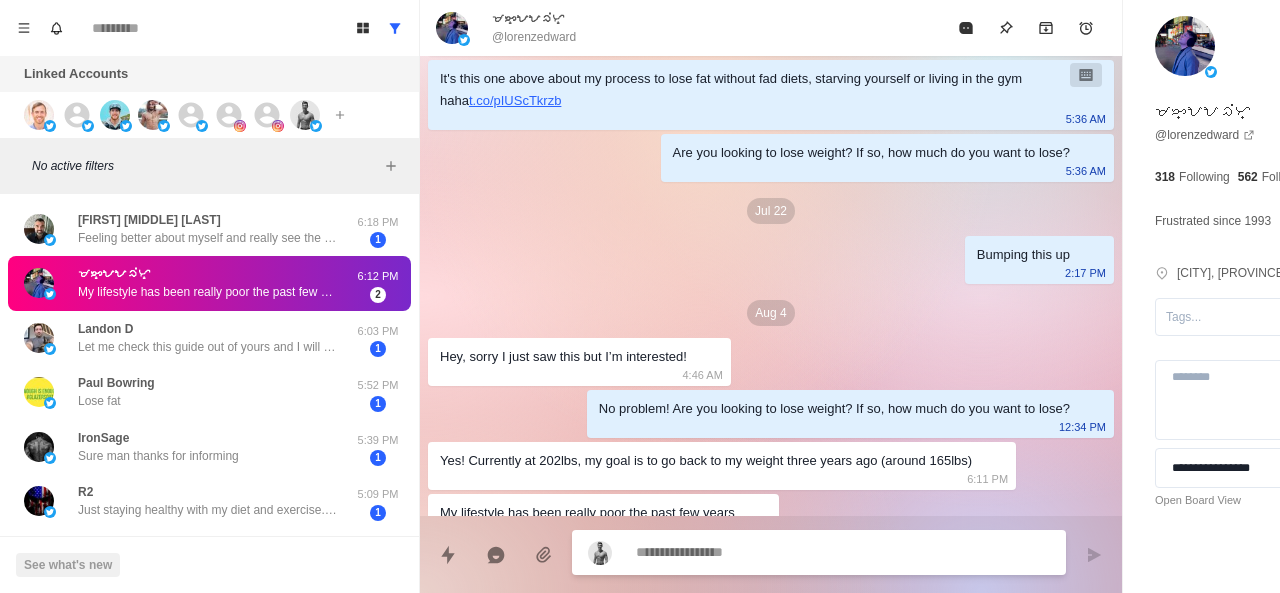 scroll, scrollTop: 418, scrollLeft: 0, axis: vertical 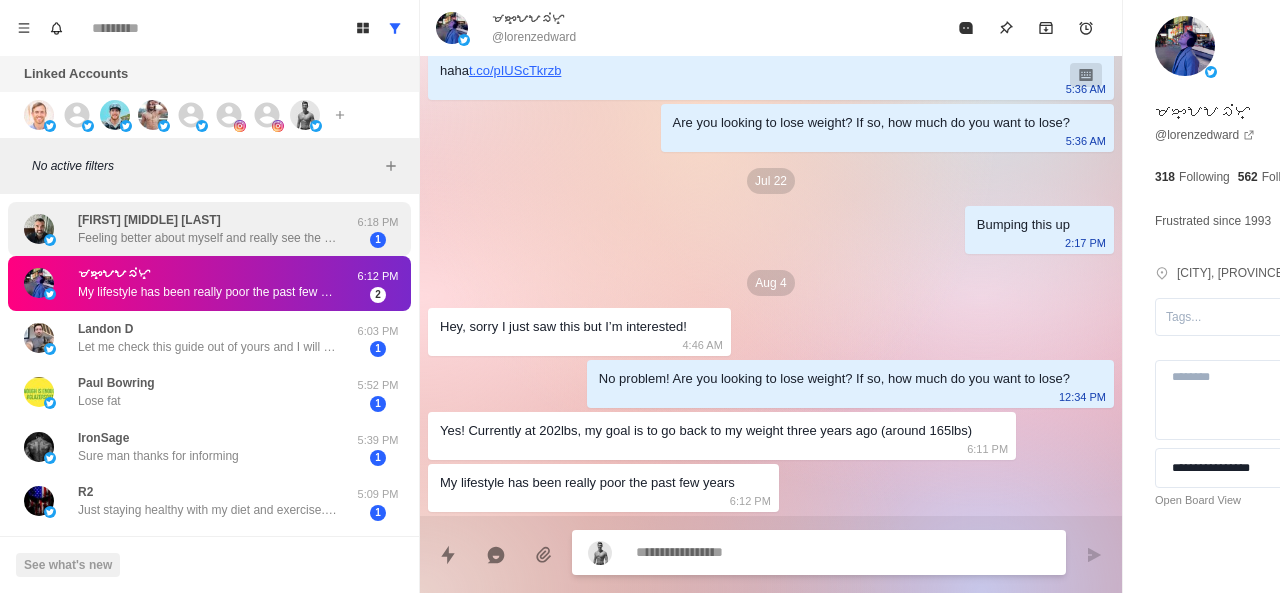 click on "[FIRST] [LAST]" at bounding box center (149, 220) 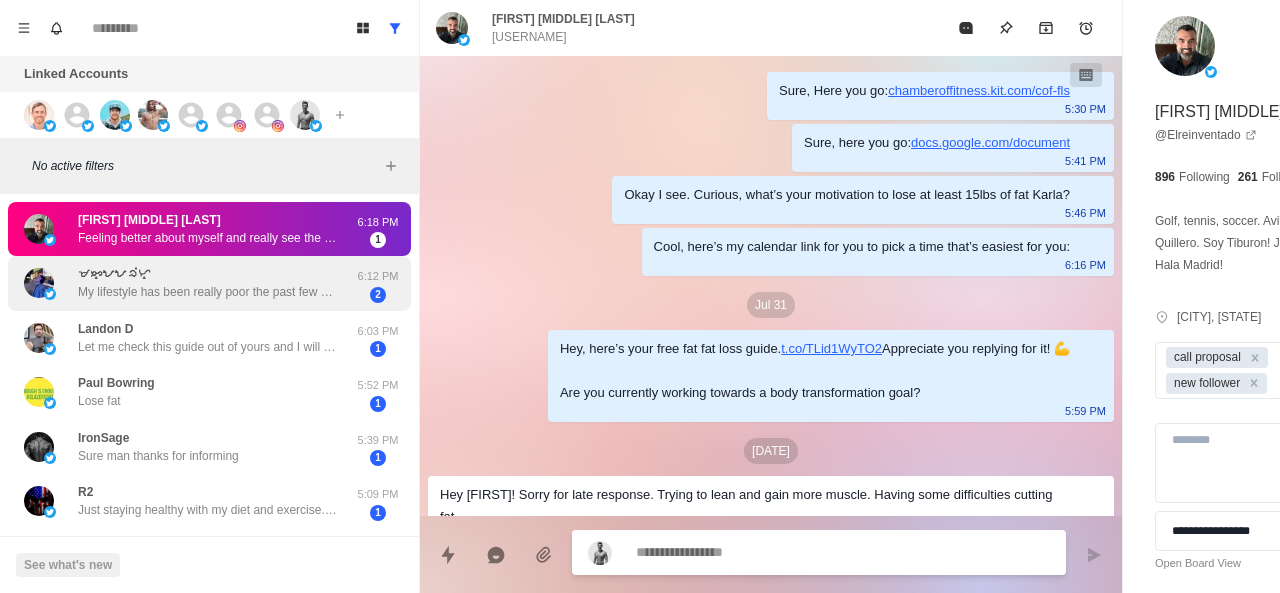 scroll, scrollTop: 720, scrollLeft: 0, axis: vertical 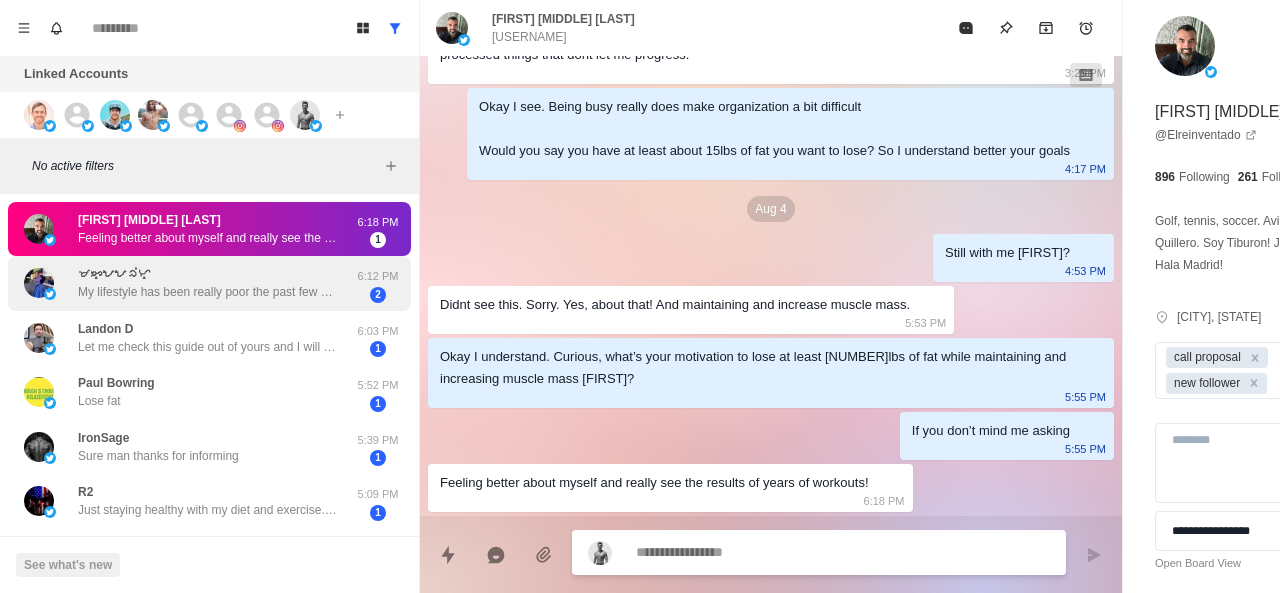 click on "My lifestyle has been really poor the past few years" at bounding box center [208, 292] 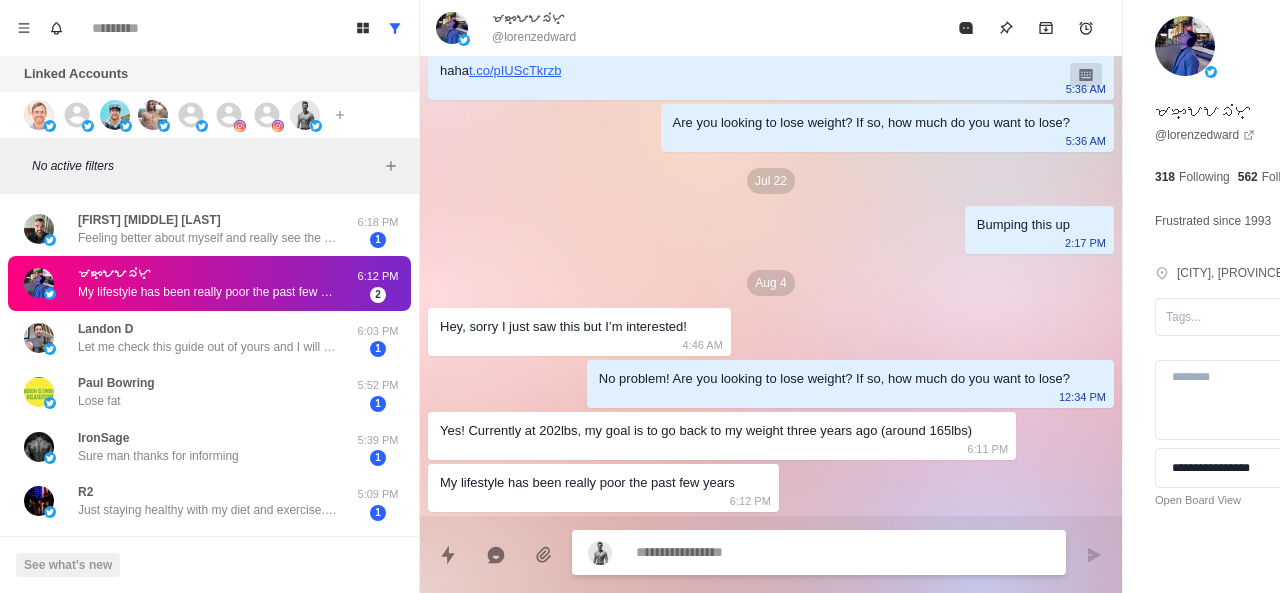 scroll, scrollTop: 418, scrollLeft: 0, axis: vertical 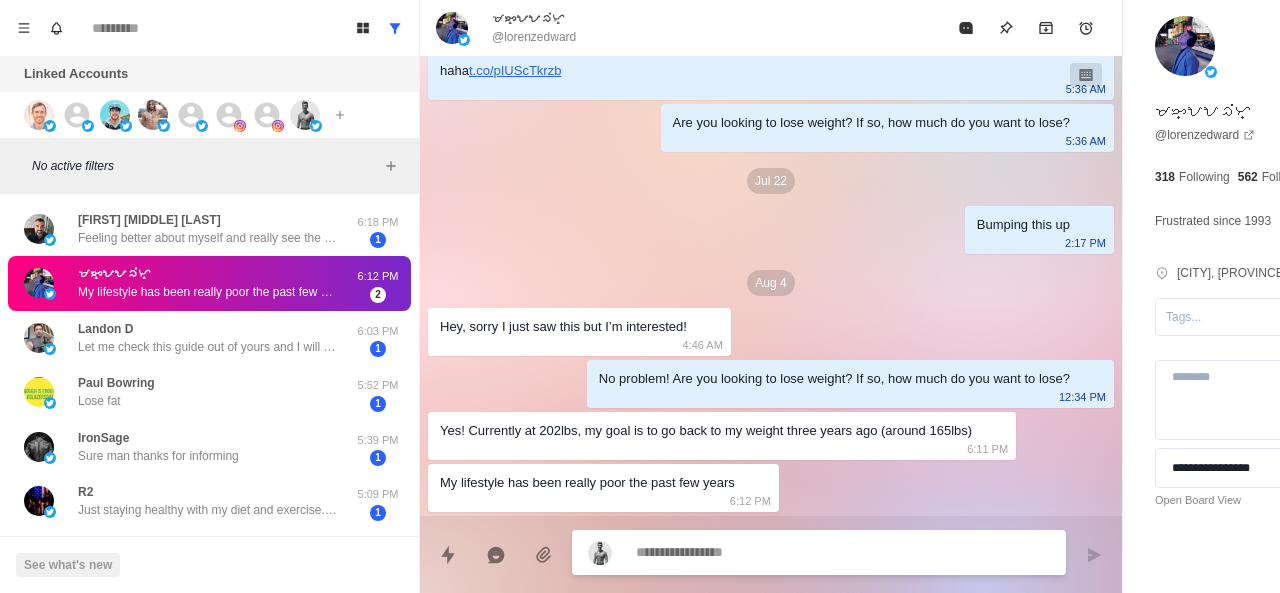 click at bounding box center [785, 552] 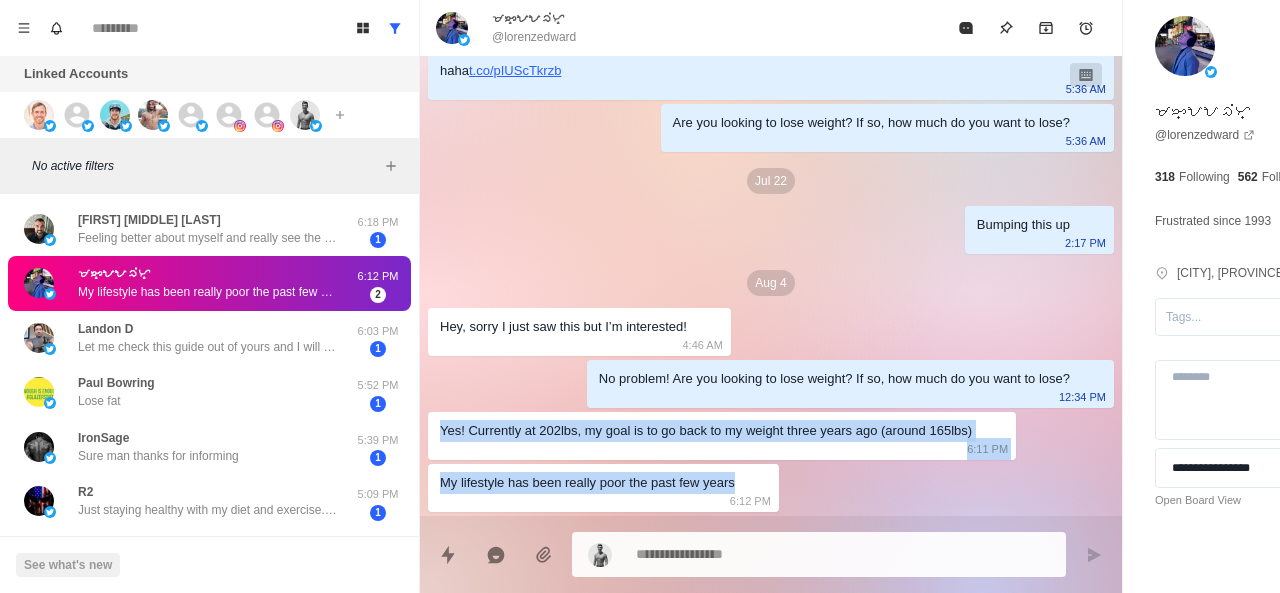 drag, startPoint x: 439, startPoint y: 407, endPoint x: 735, endPoint y: 483, distance: 305.60104 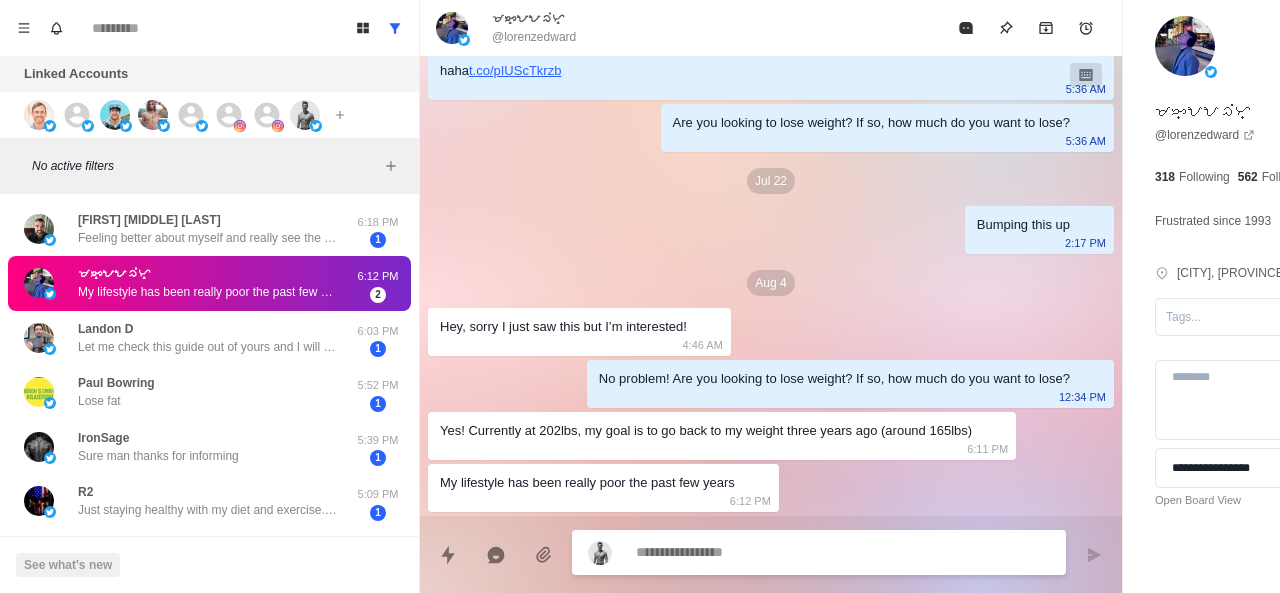 click at bounding box center [785, 552] 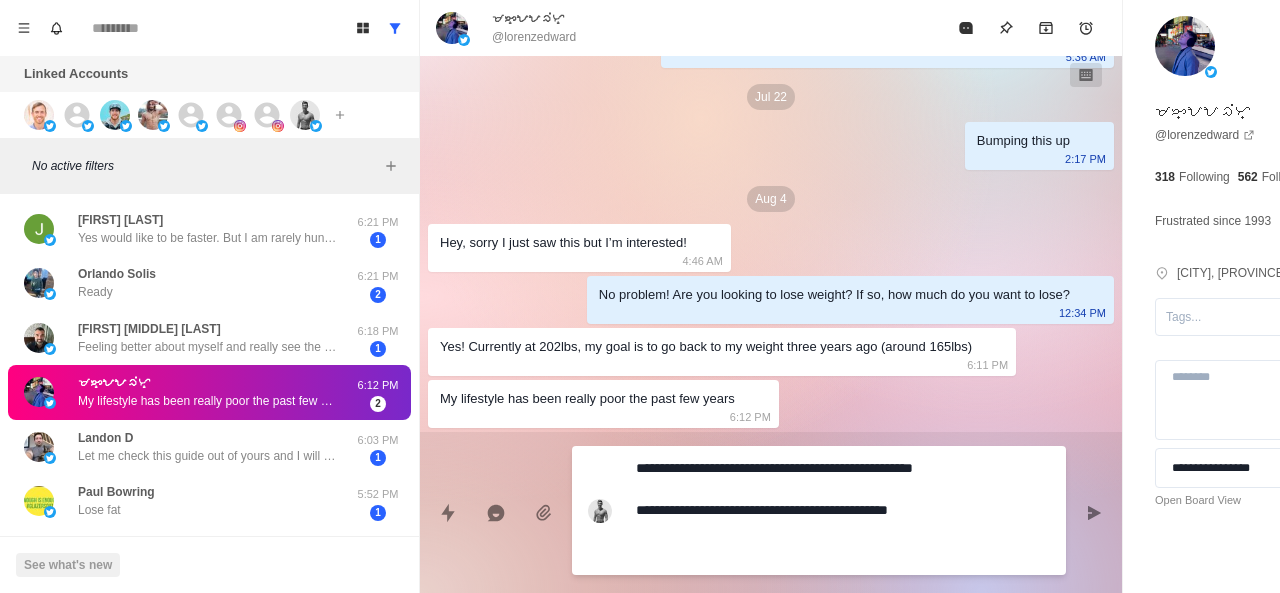 scroll, scrollTop: 502, scrollLeft: 0, axis: vertical 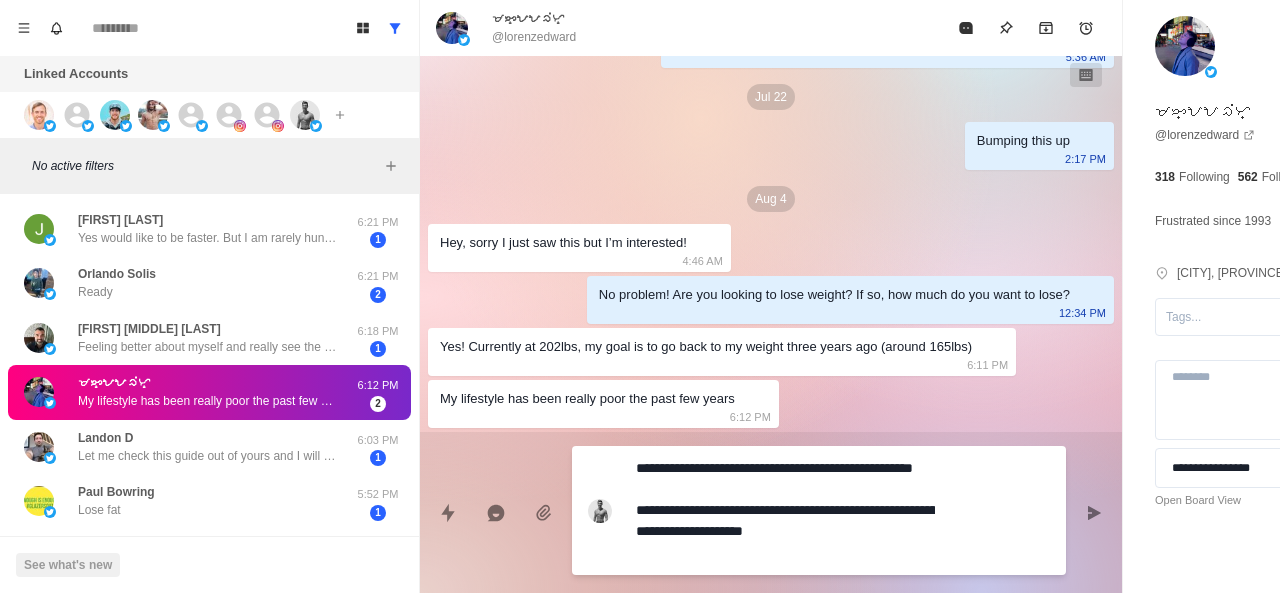 click on "**********" at bounding box center (785, 510) 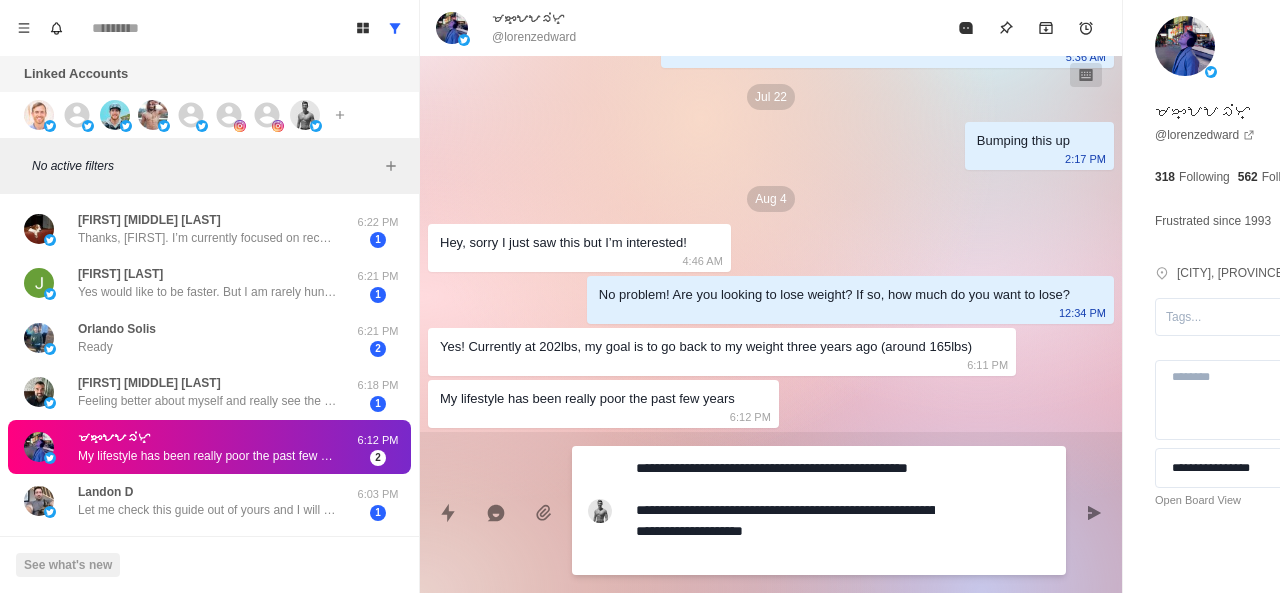 click on "**********" at bounding box center (785, 510) 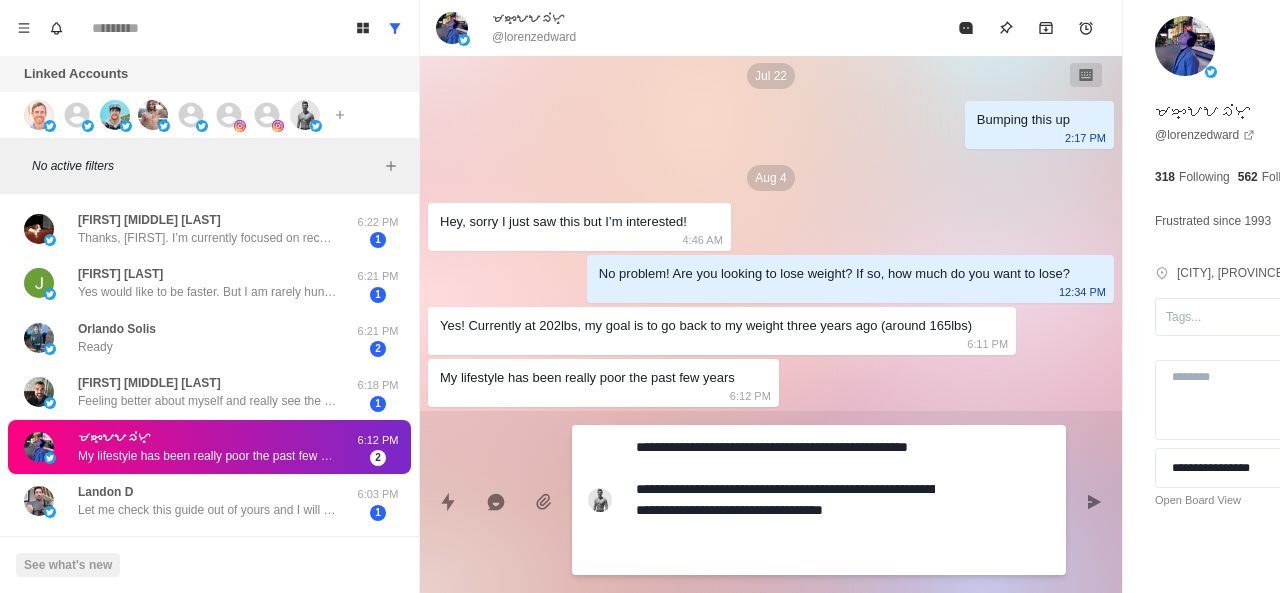 scroll, scrollTop: 522, scrollLeft: 0, axis: vertical 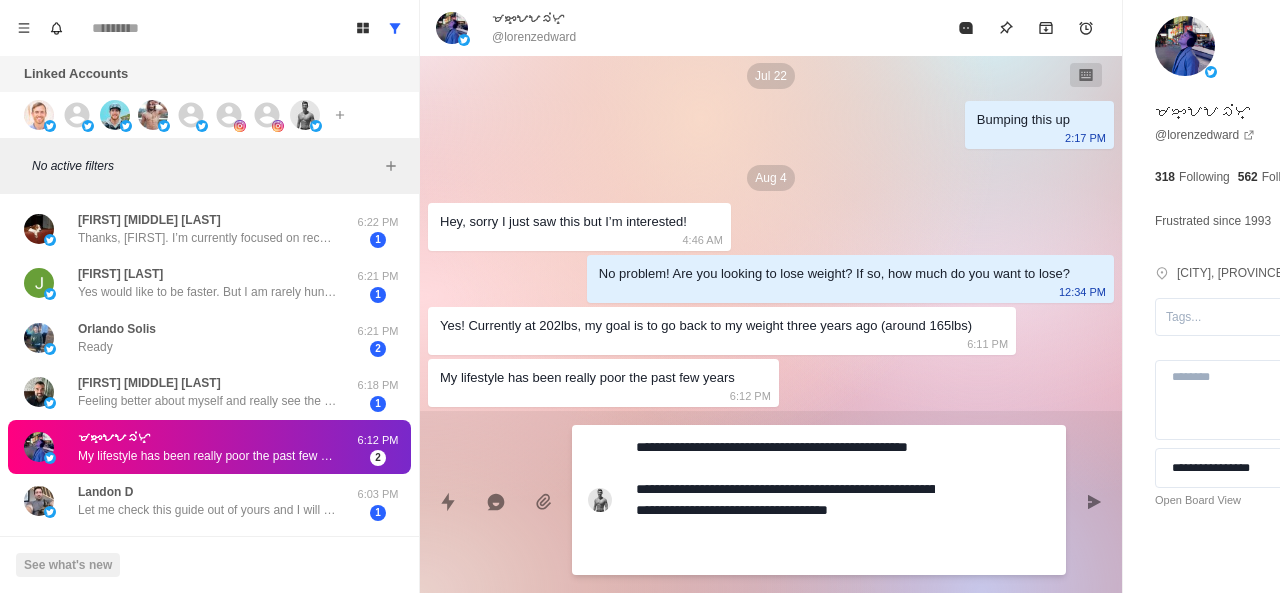drag, startPoint x: 786, startPoint y: 533, endPoint x: 721, endPoint y: 538, distance: 65.192024 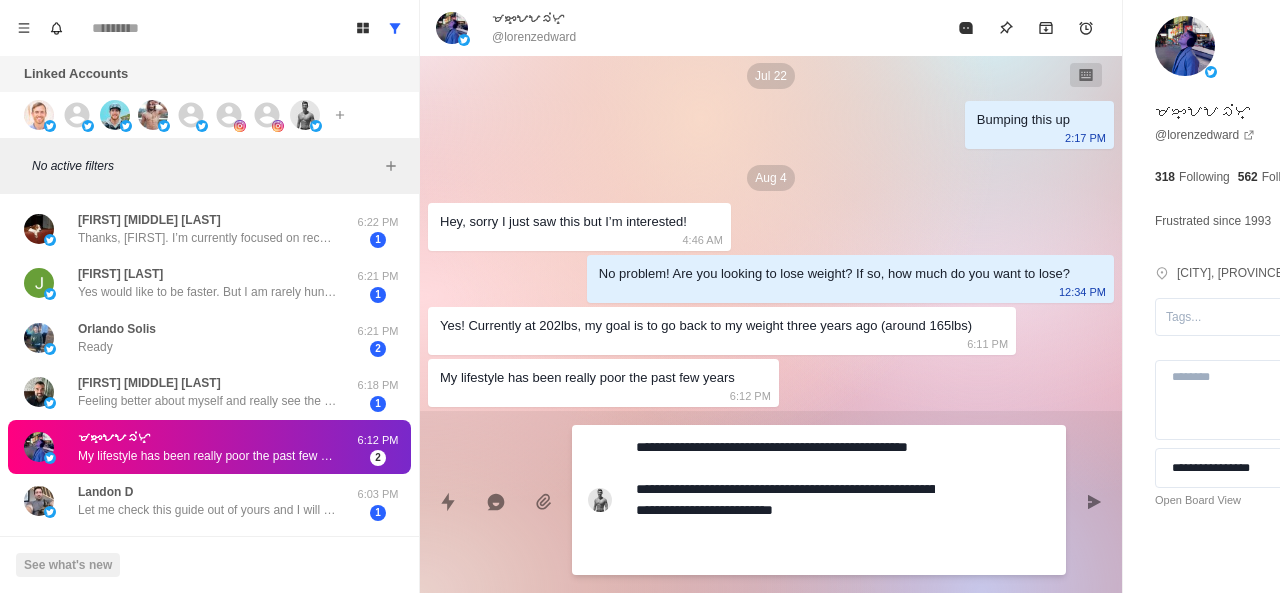 scroll, scrollTop: 502, scrollLeft: 0, axis: vertical 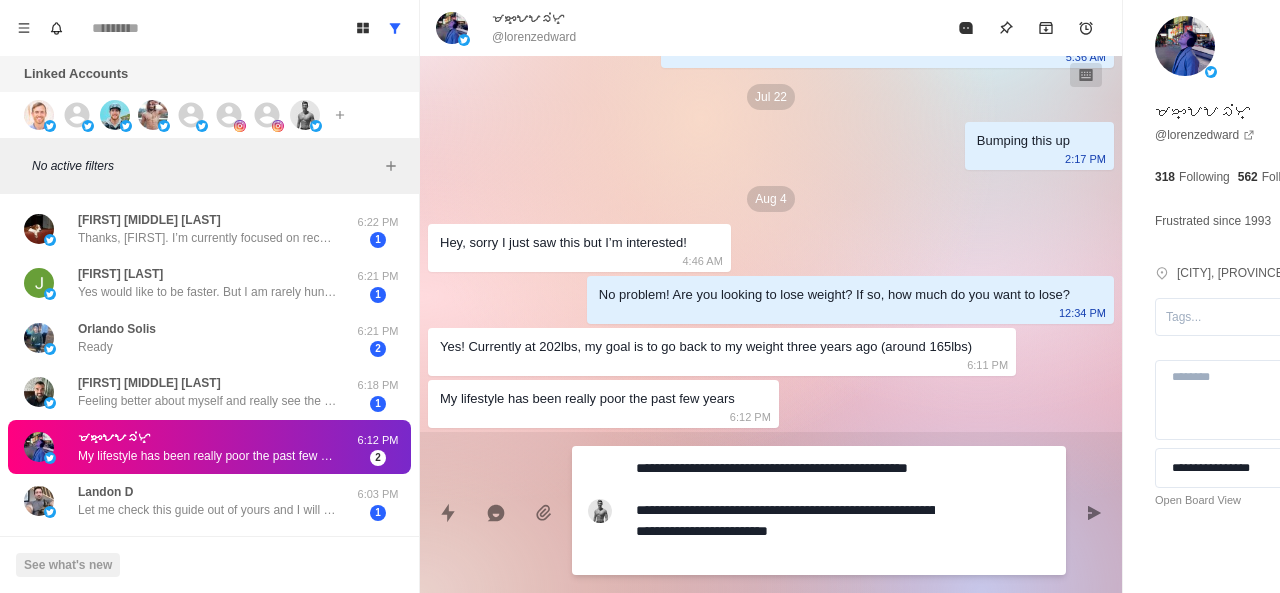 click on "**********" at bounding box center [785, 510] 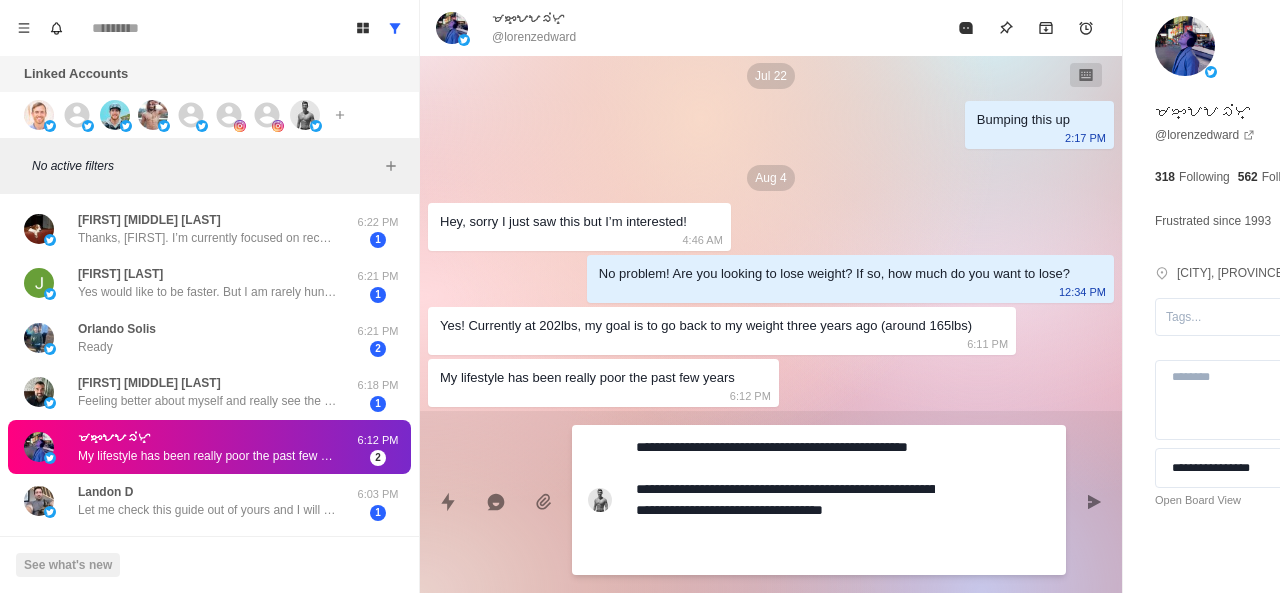 scroll, scrollTop: 522, scrollLeft: 0, axis: vertical 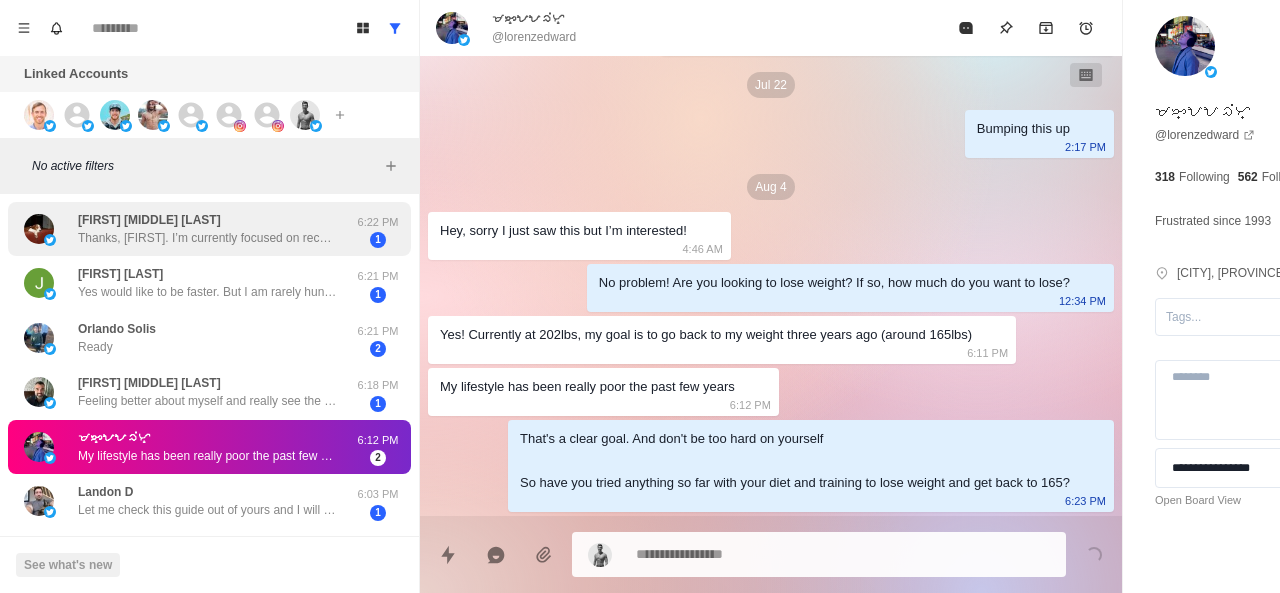 click on "Fredric Douglas Bellamy Thanks, Andrew. I’m currently focused on recovering from cancer, but will bear your guides in mind down the road. Have a great week! 6:22 PM 1" at bounding box center [209, 229] 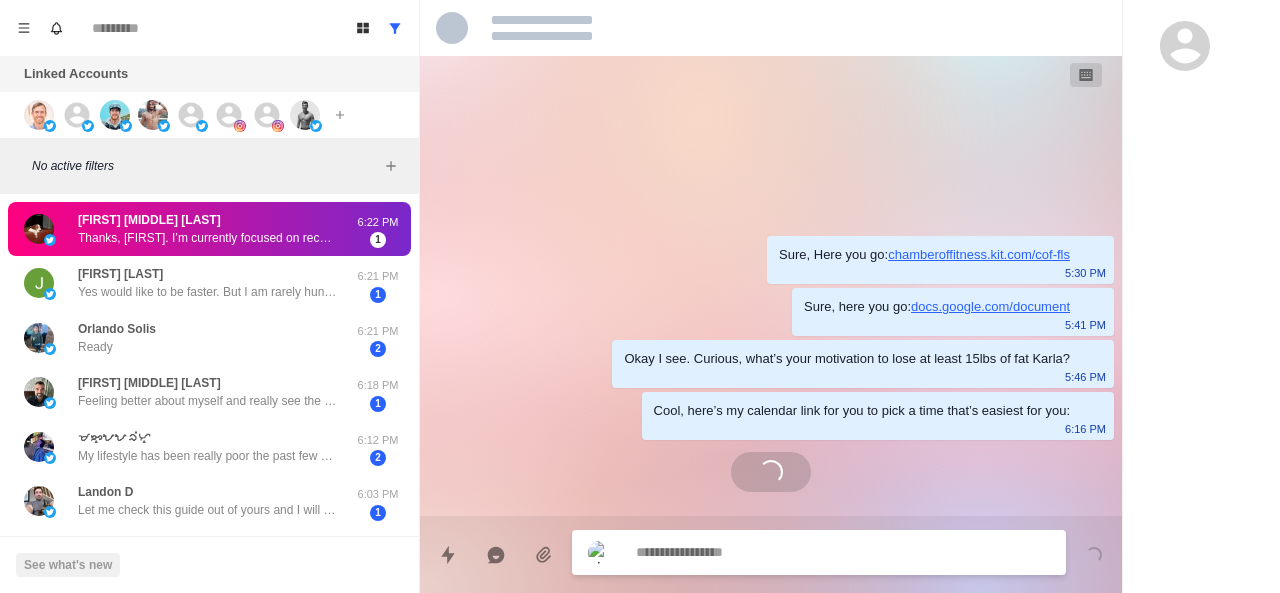 scroll, scrollTop: 0, scrollLeft: 0, axis: both 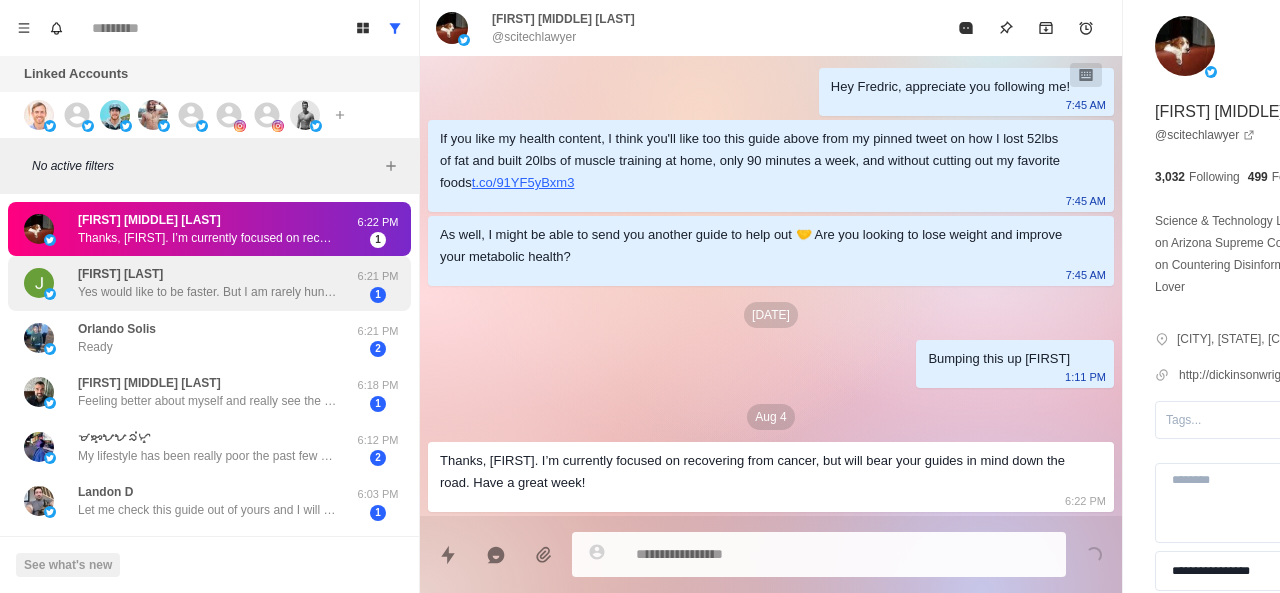 click on "Yes would like to be faster. But I am rarely hungry except sugar cravings in the evening. Sometimes i drink a protein drink for that.
What is your system?" at bounding box center (208, 292) 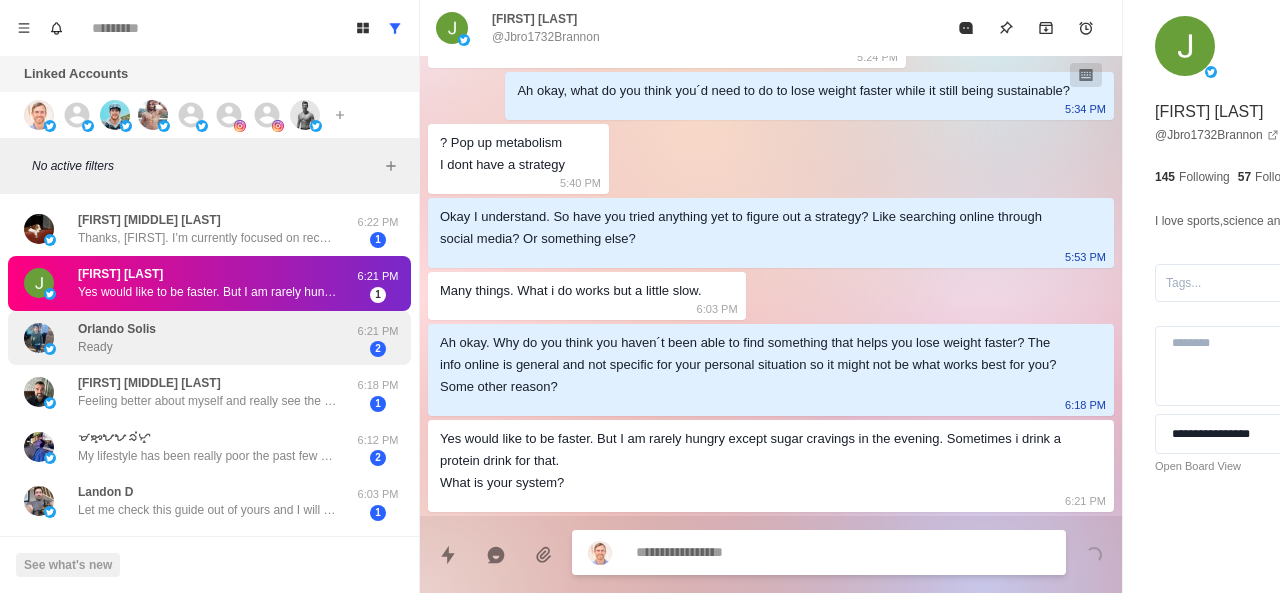 scroll, scrollTop: 1446, scrollLeft: 0, axis: vertical 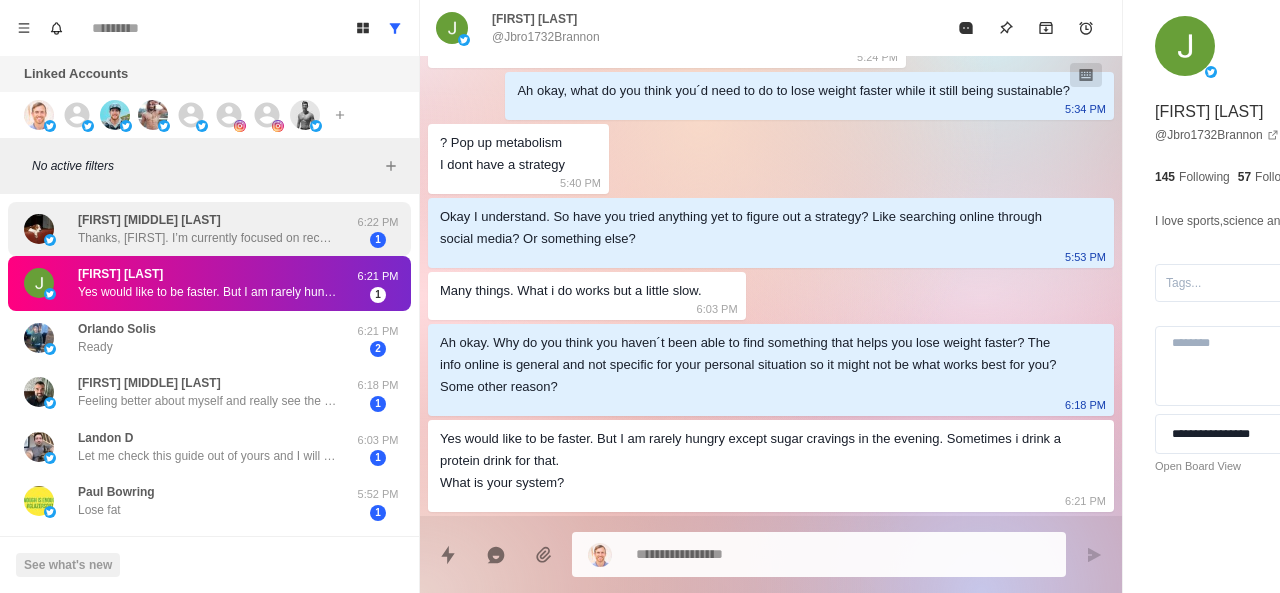click on "Thanks, [FIRST]. I’m currently focused on recovering from cancer, but will bear your guides in mind down the road. Have a great week!" at bounding box center (208, 238) 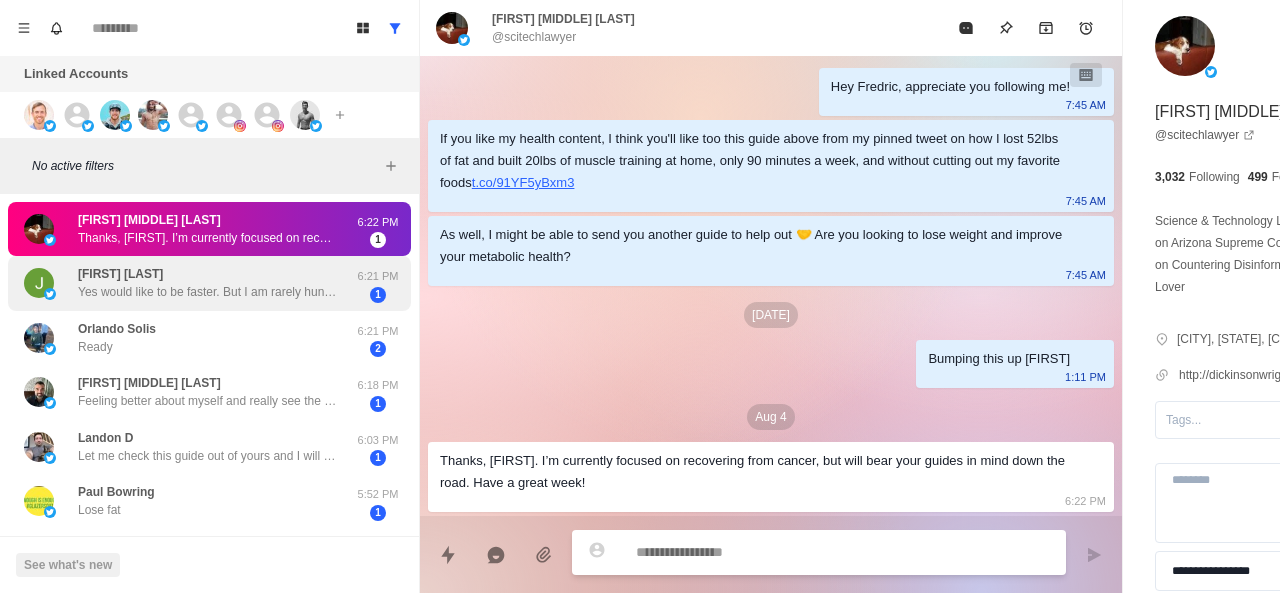 click on "James Brannon Yes would like to be faster. But I am rarely hungry except sugar cravings in the evening. Sometimes i drink a protein drink for that.
What is your system? 6:21 PM 1" at bounding box center (209, 283) 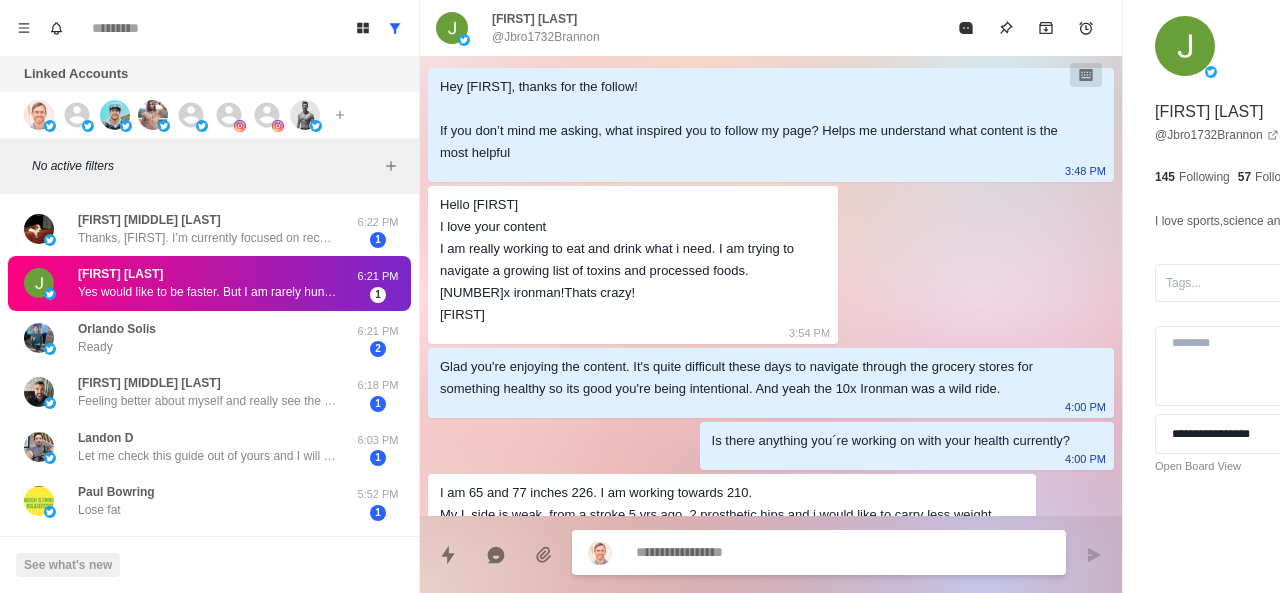 scroll, scrollTop: 1446, scrollLeft: 0, axis: vertical 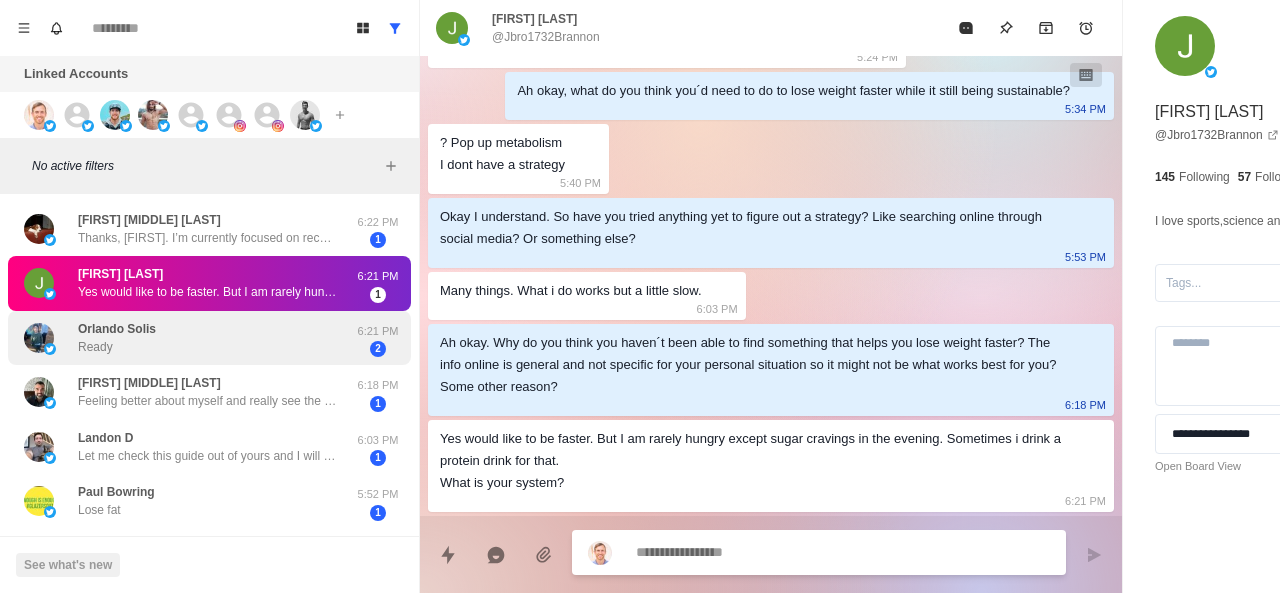 click on "Orlando Solis Ready" at bounding box center [188, 338] 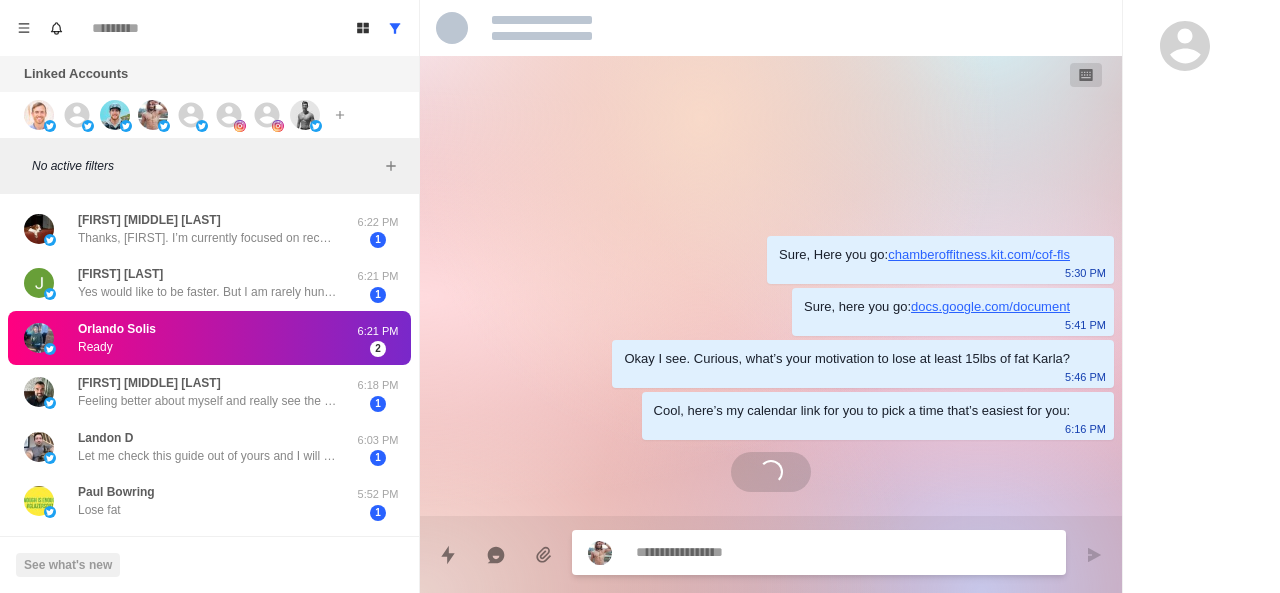 scroll, scrollTop: 0, scrollLeft: 0, axis: both 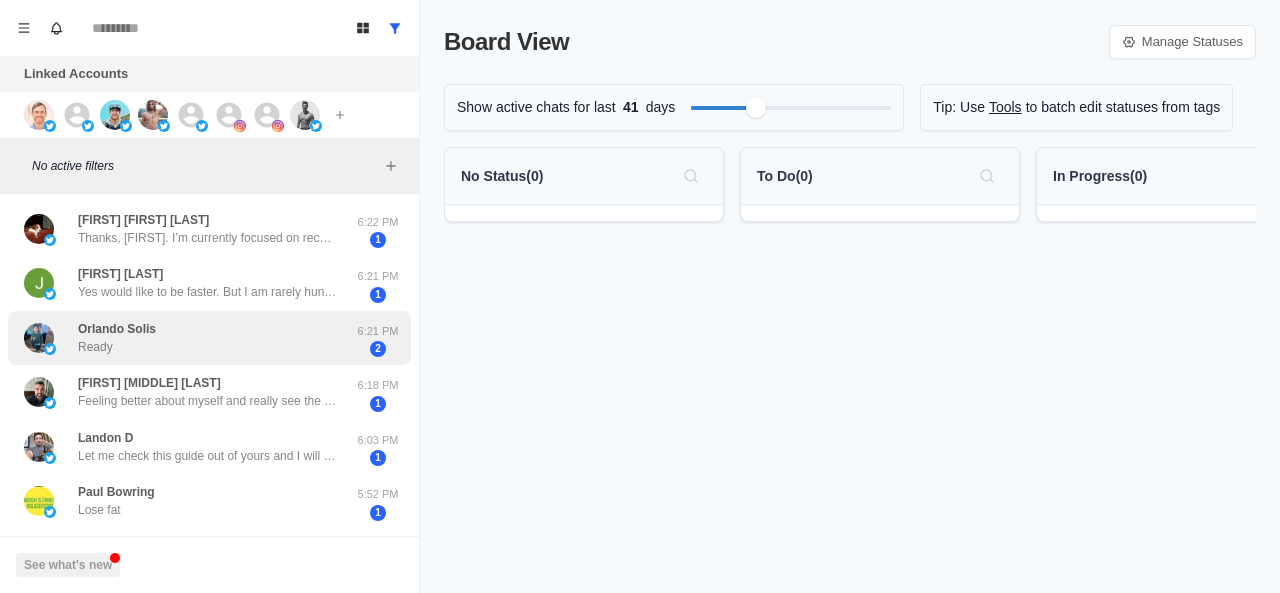 click on "Orlando Solis Ready" at bounding box center [188, 338] 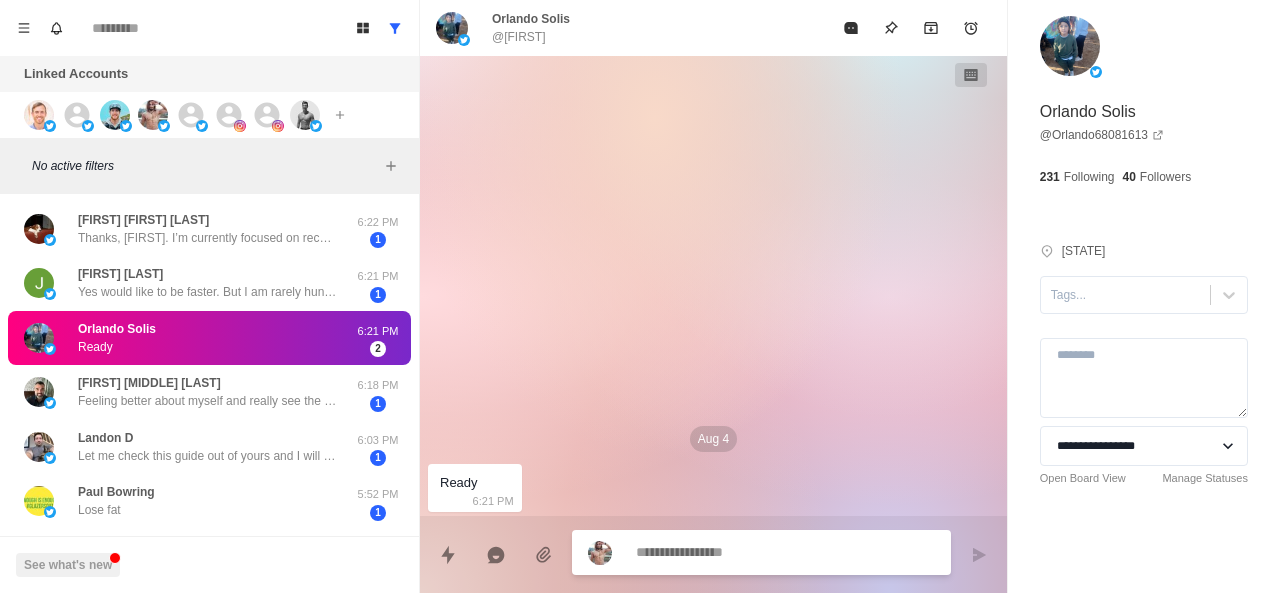 click at bounding box center [785, 552] 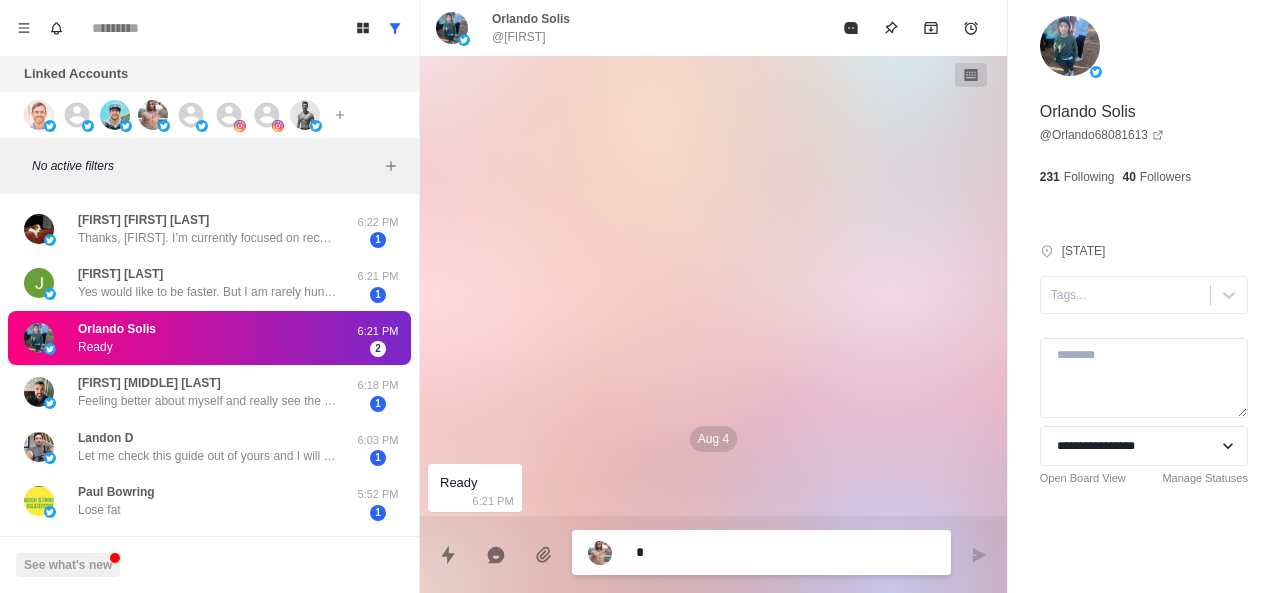 type on "*" 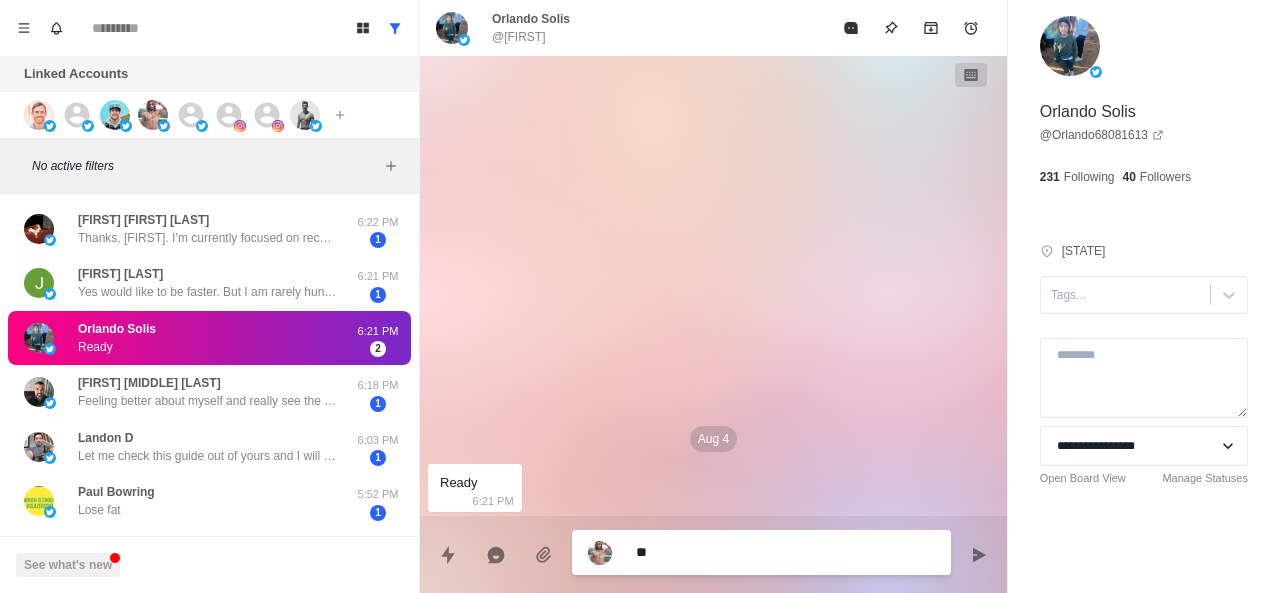 type on "*" 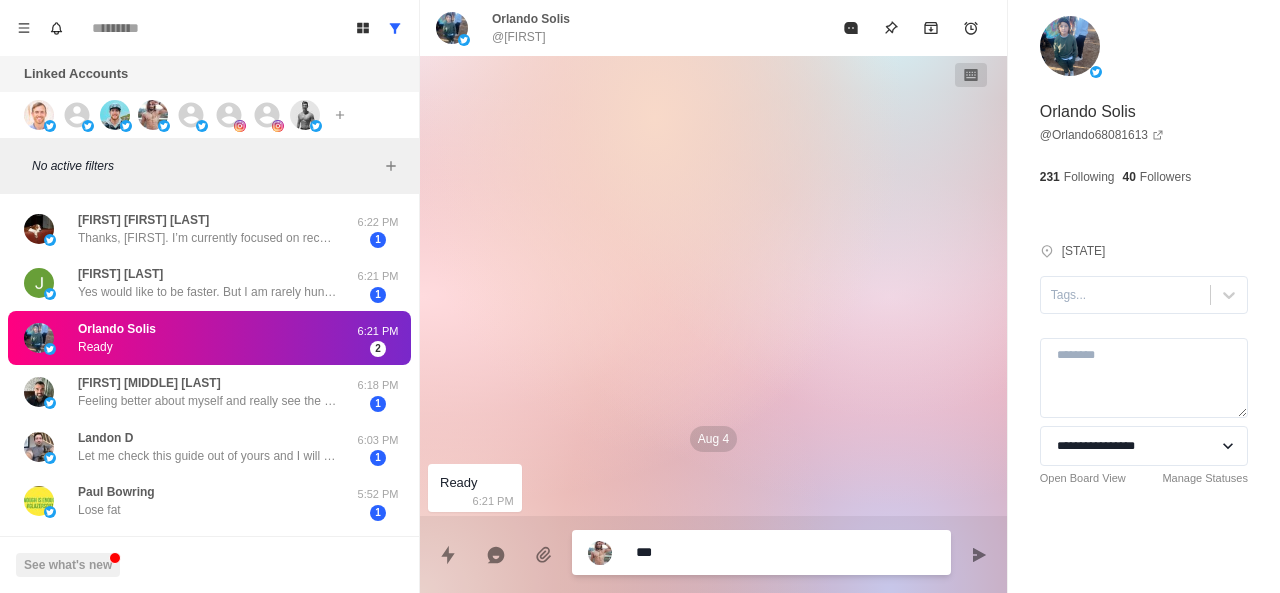 type on "*" 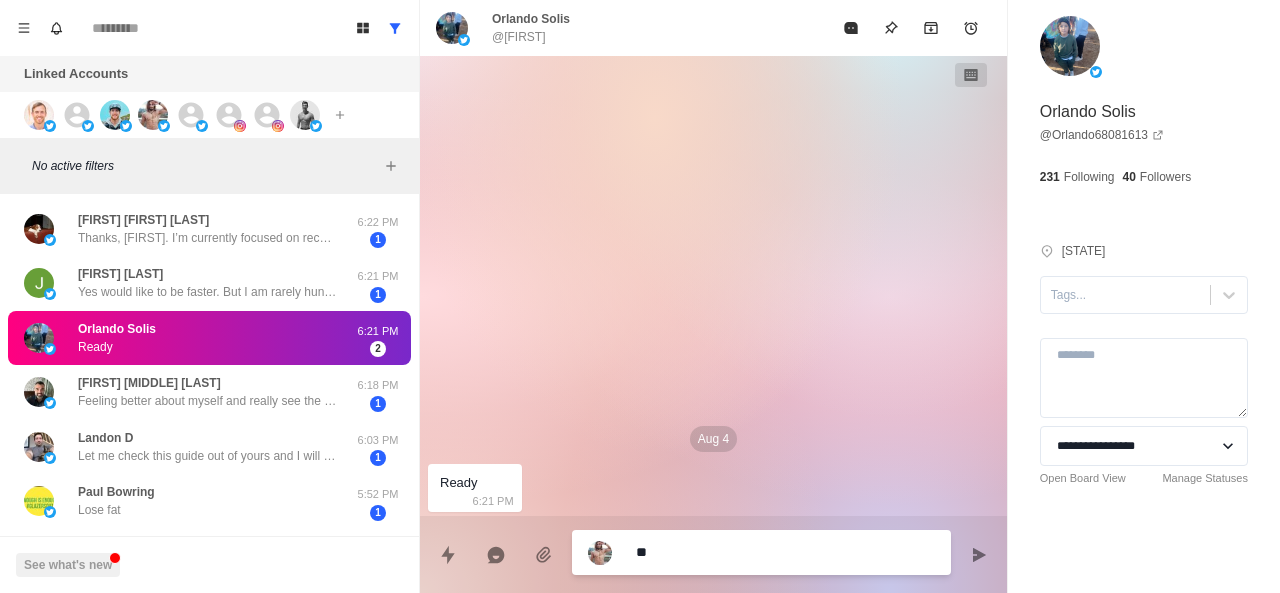 type on "*" 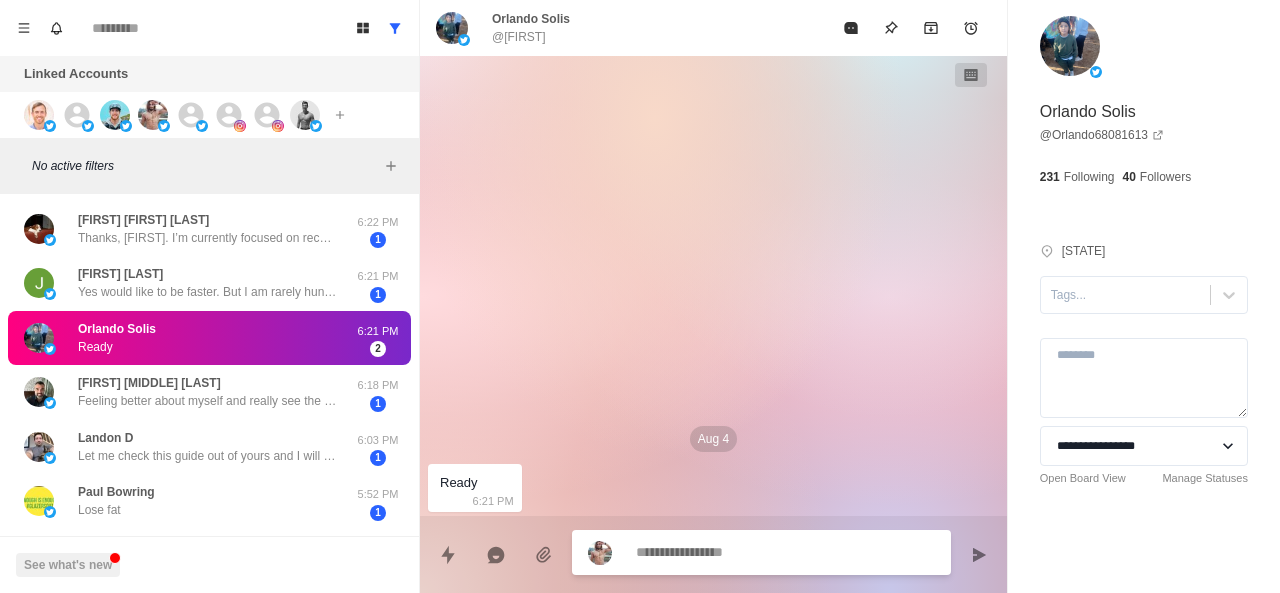 type on "**********" 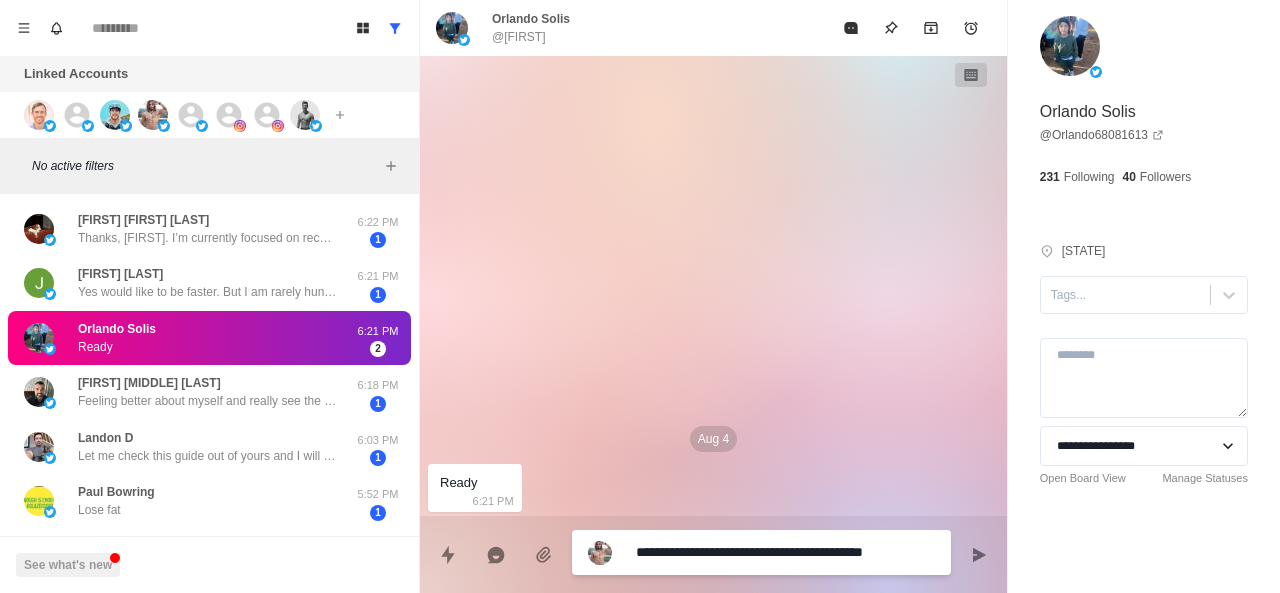 click on "**********" at bounding box center (785, 552) 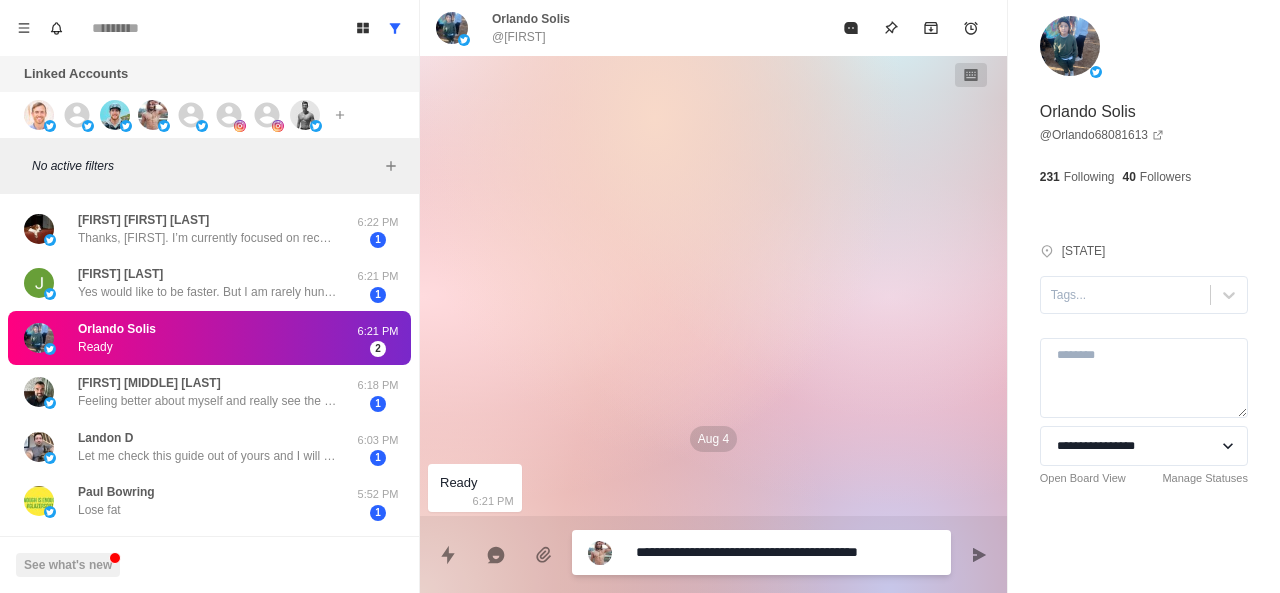 type on "*" 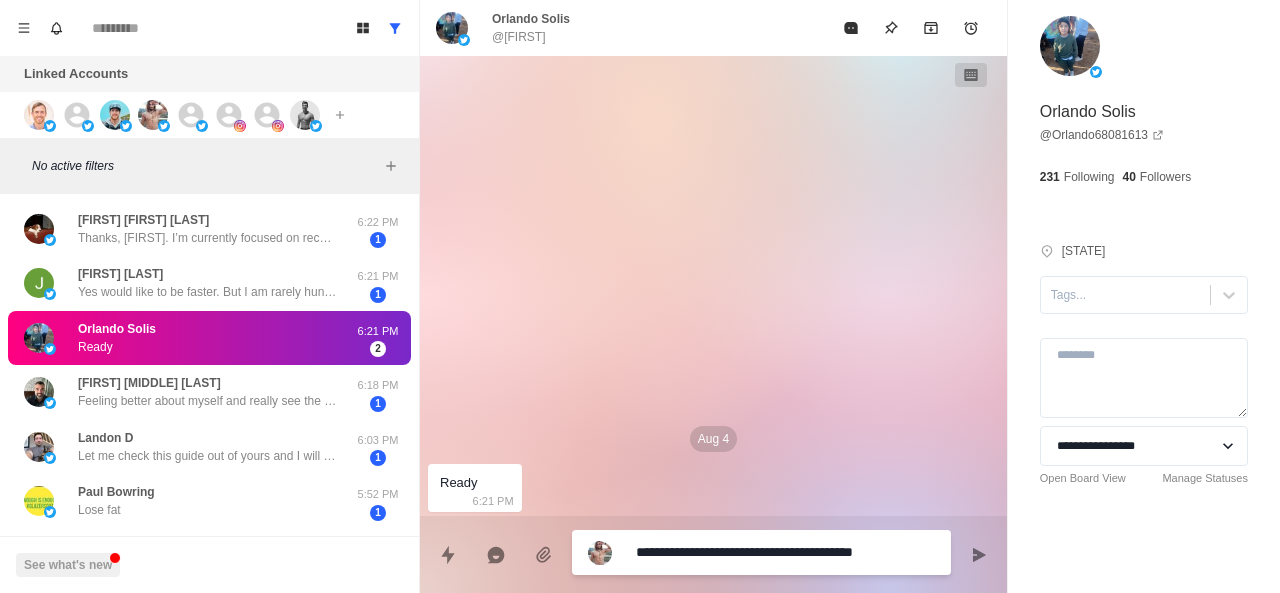 type on "*" 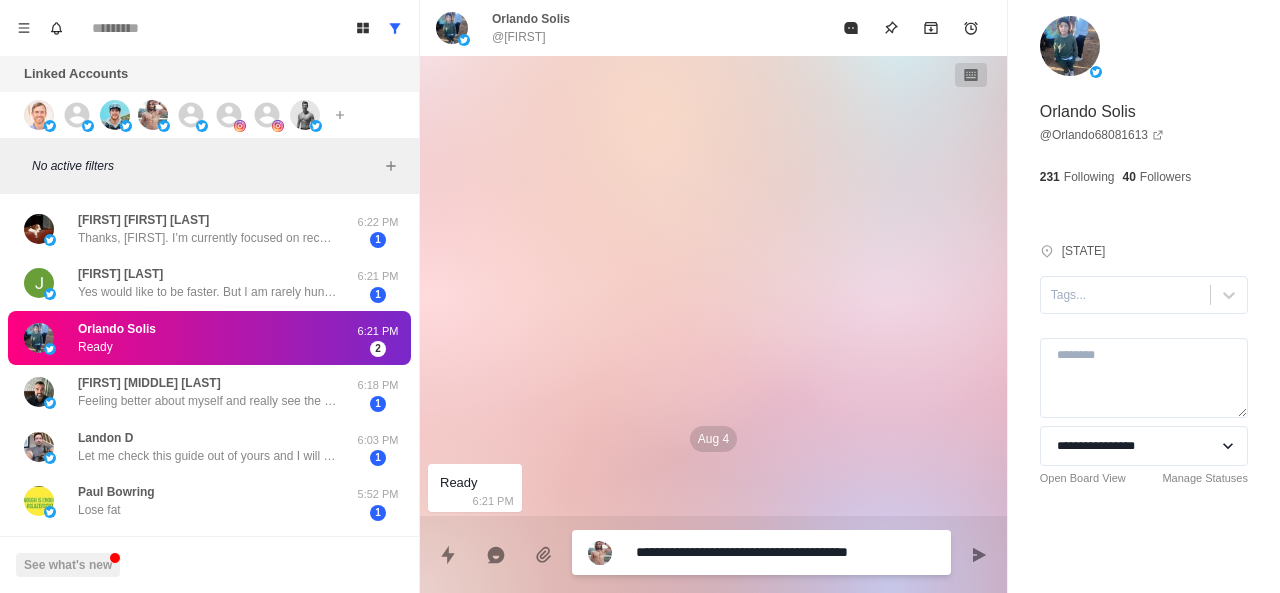type on "*" 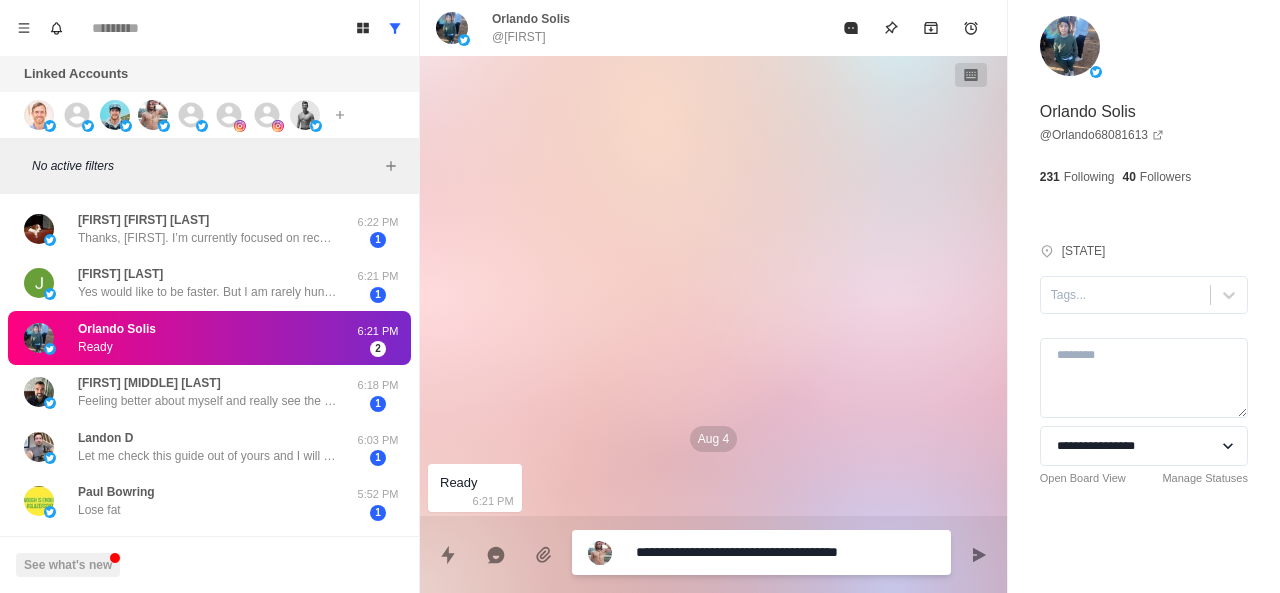 type on "**********" 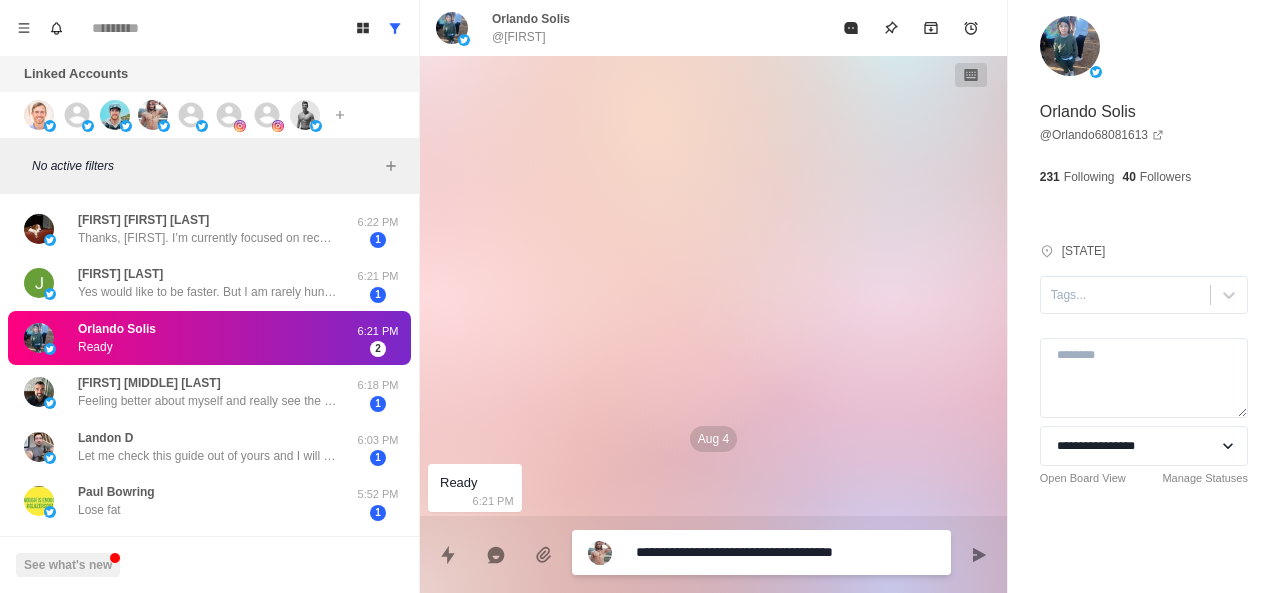 type on "*" 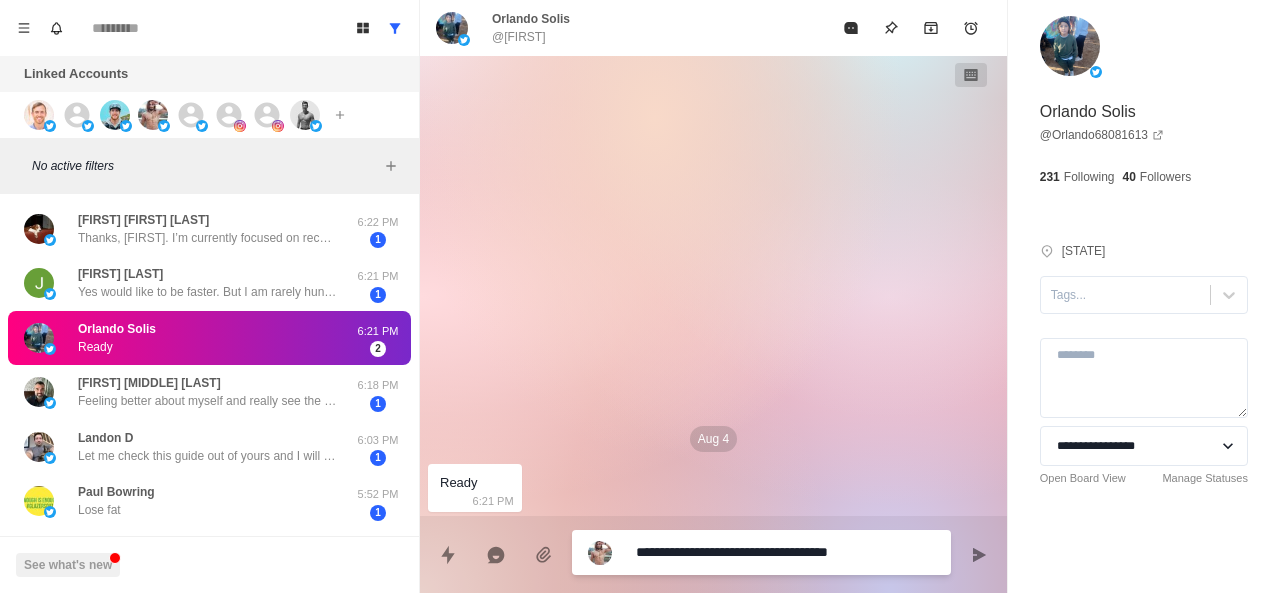 type on "*" 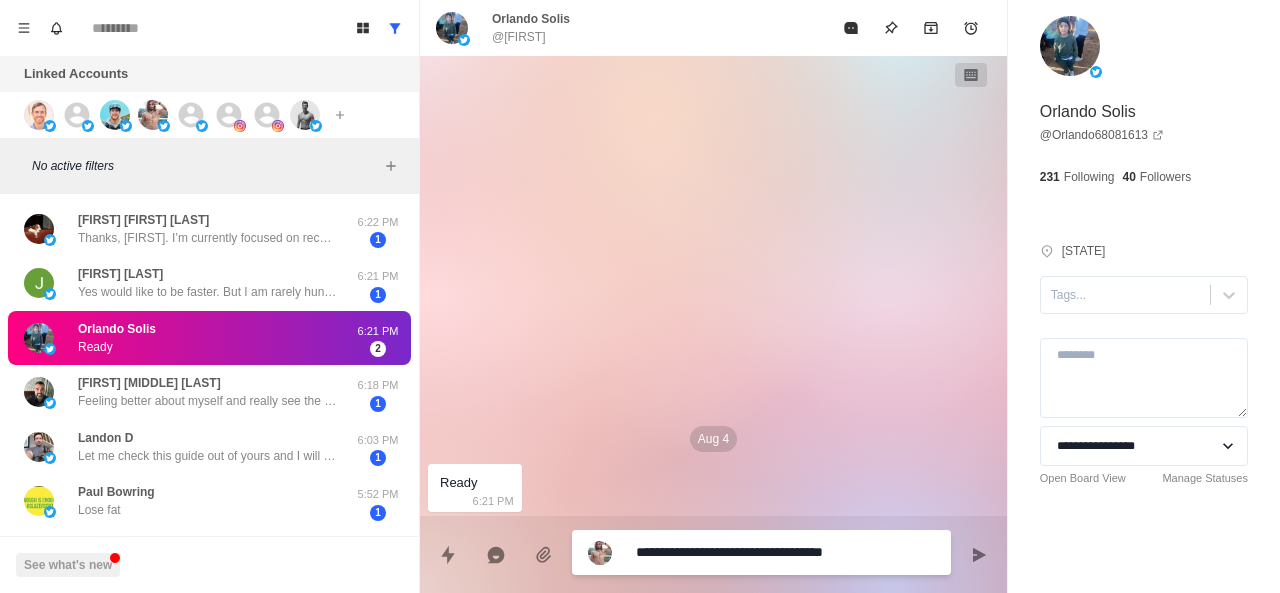 type on "*" 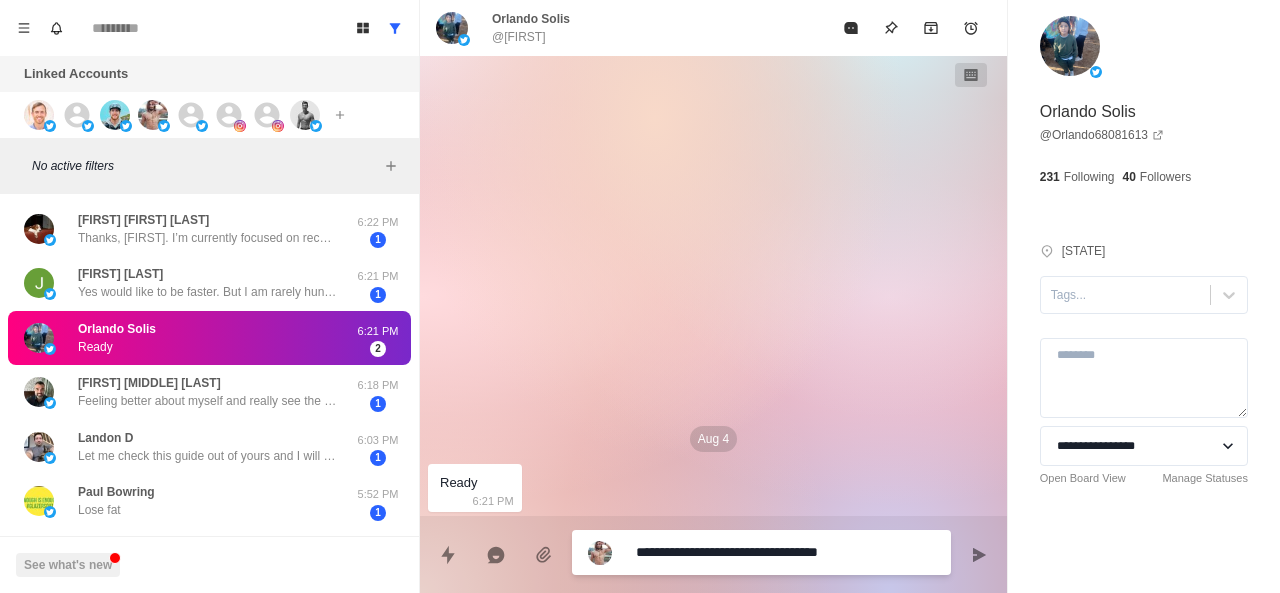 type on "*" 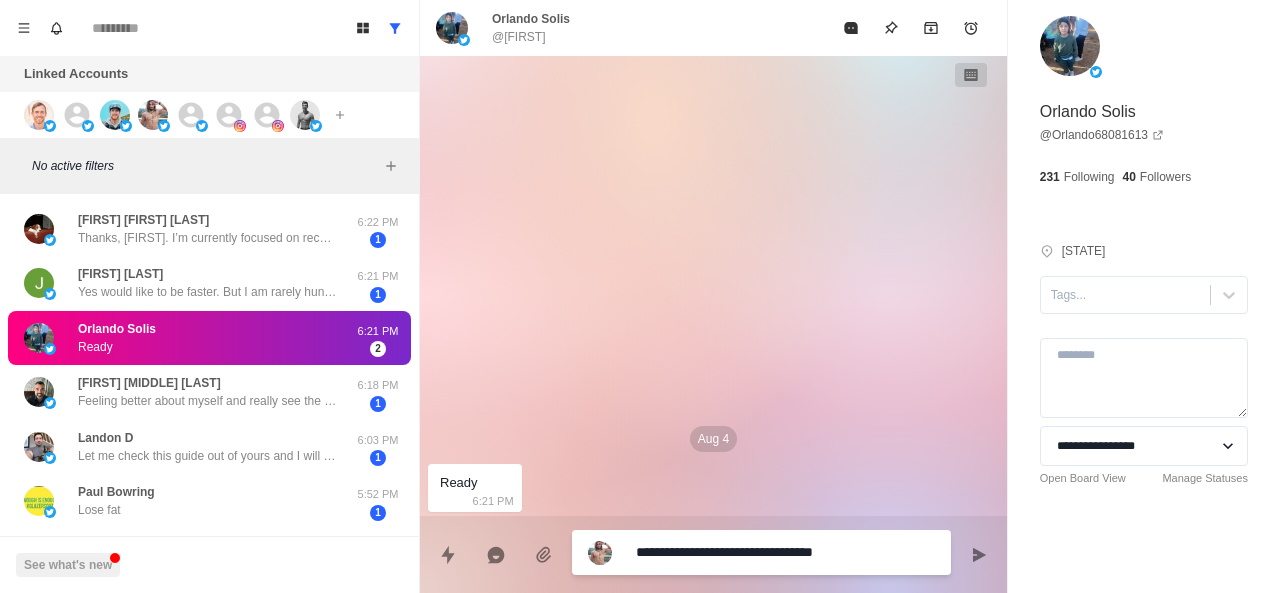 type on "**********" 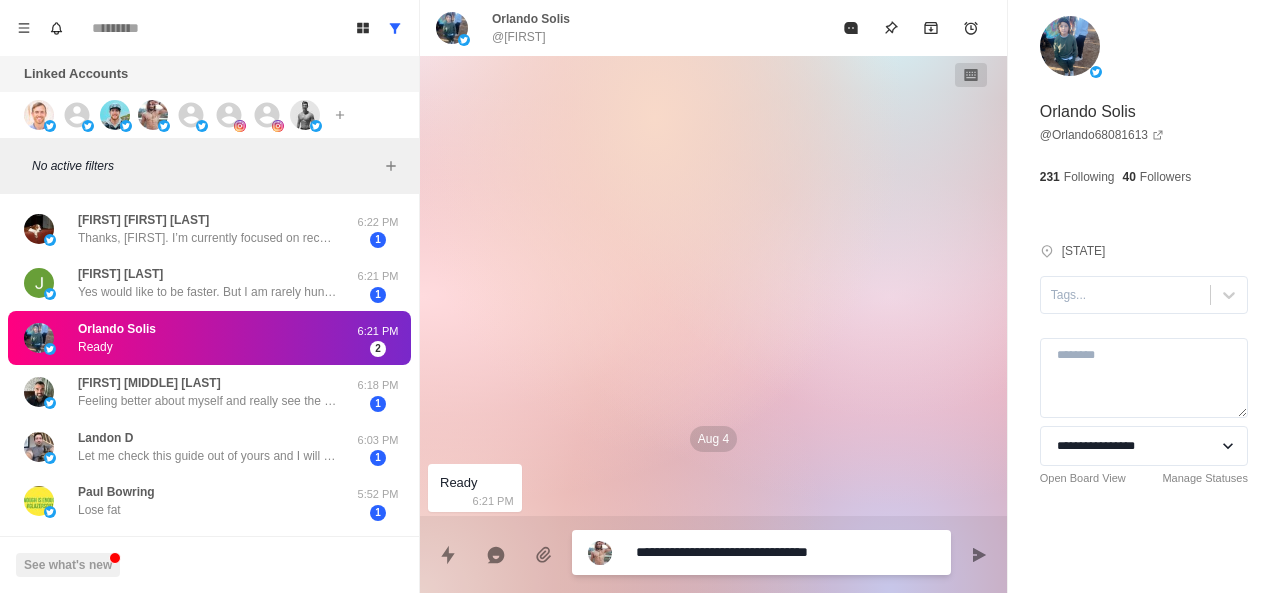 type on "*" 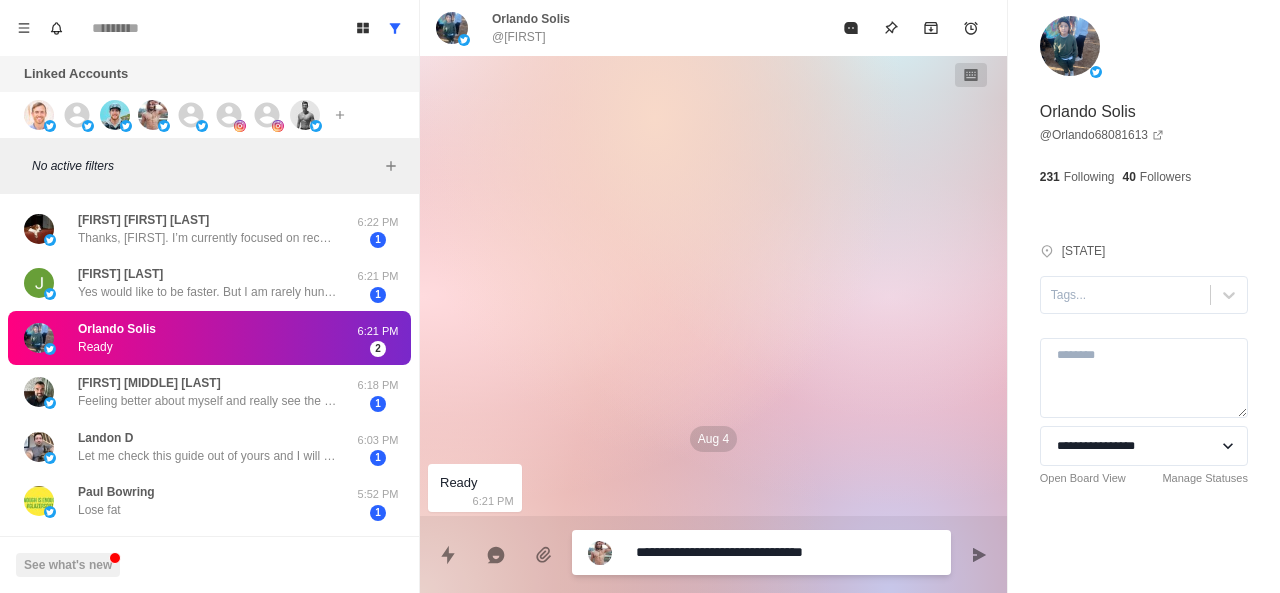 type on "*" 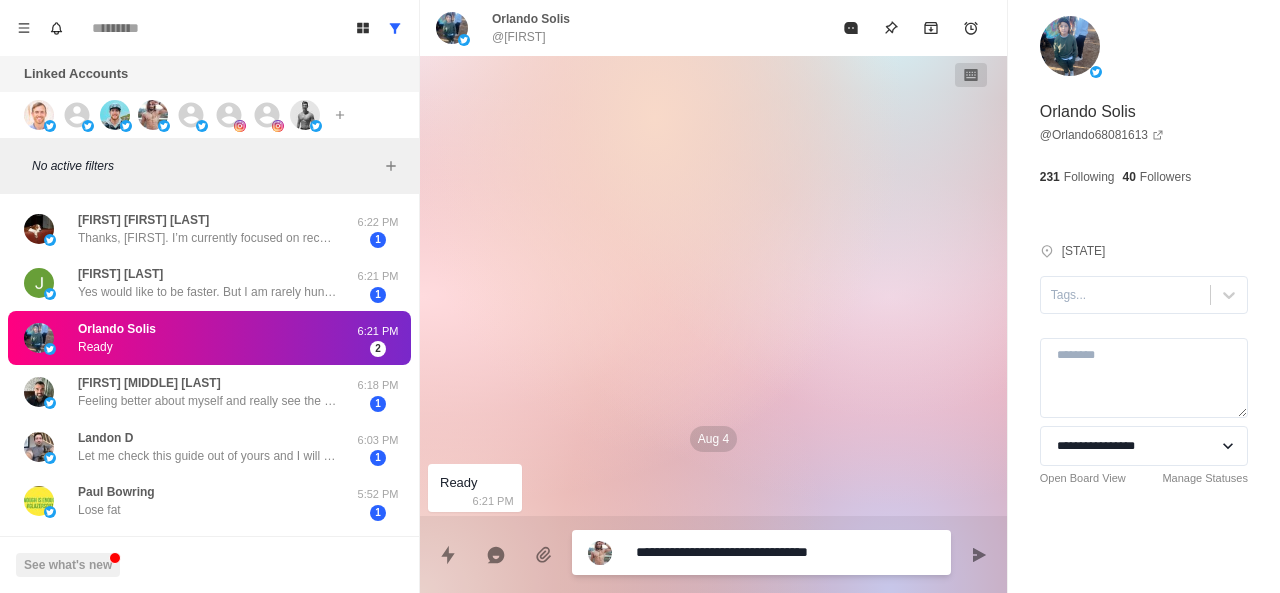 type on "*" 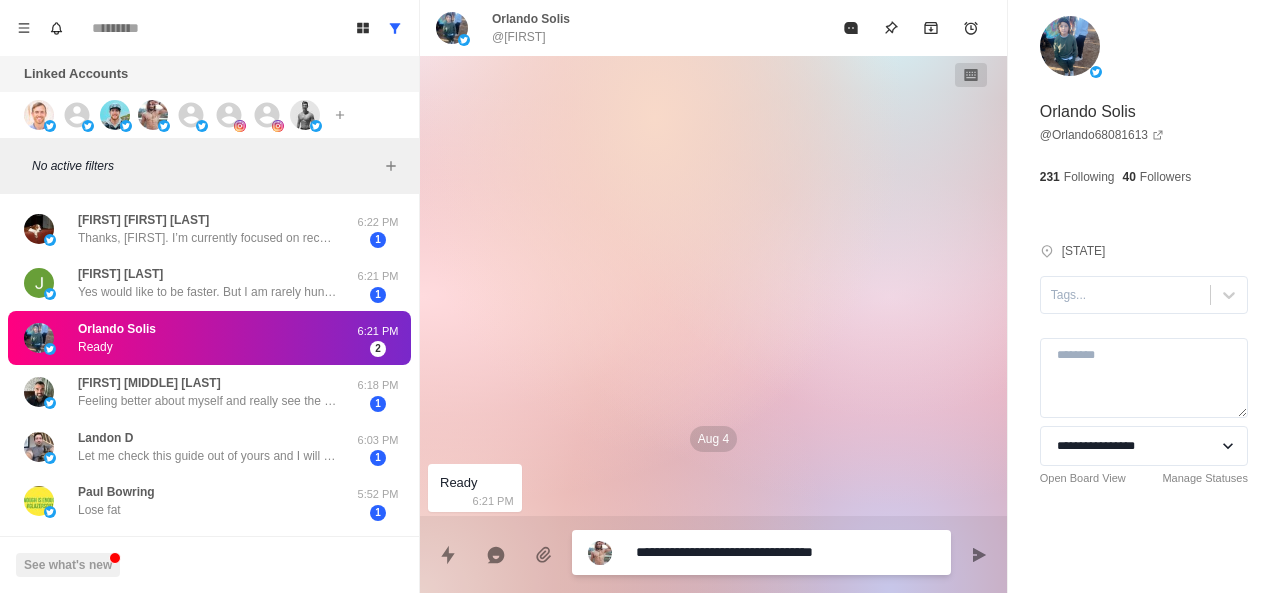 type on "*" 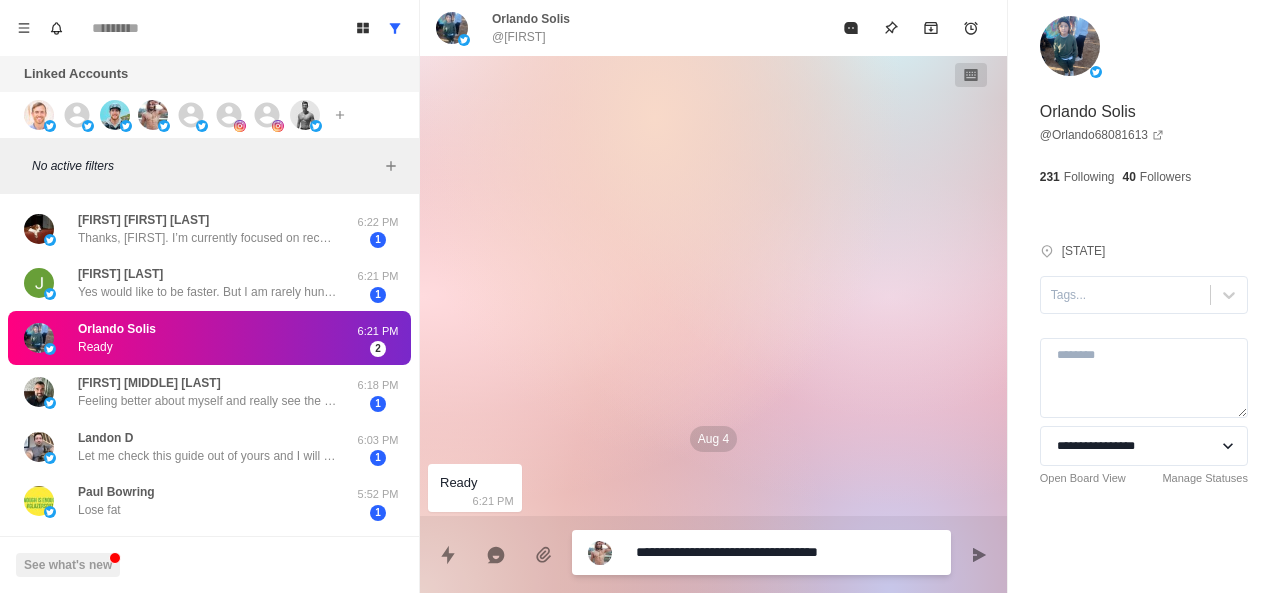 type on "*" 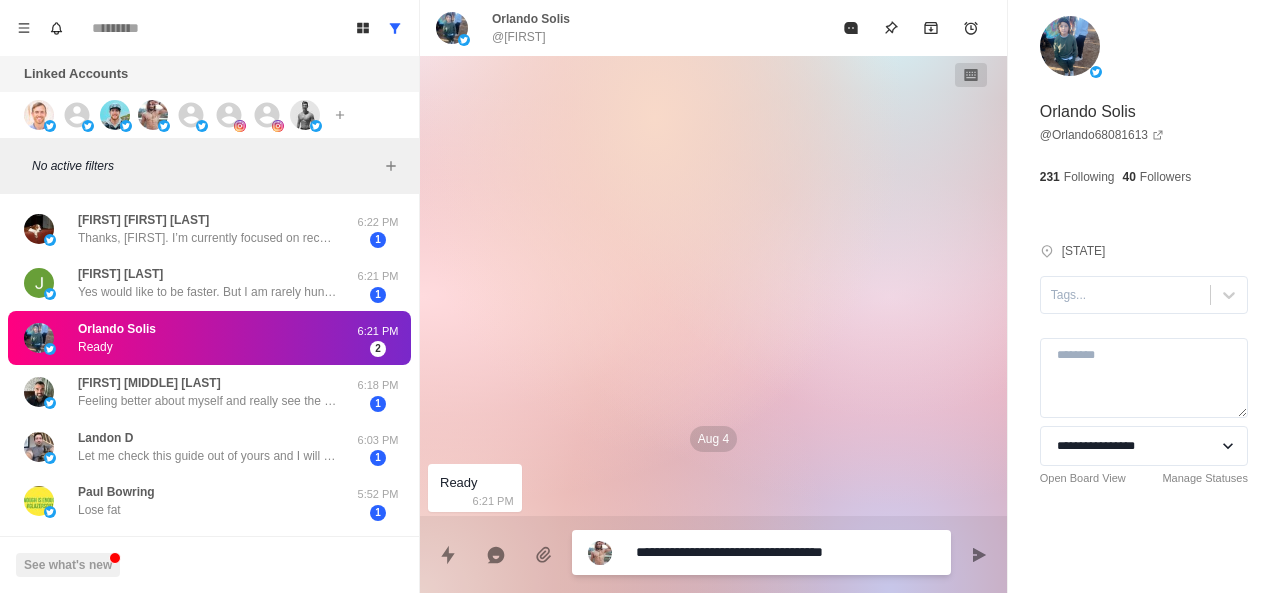 type on "*" 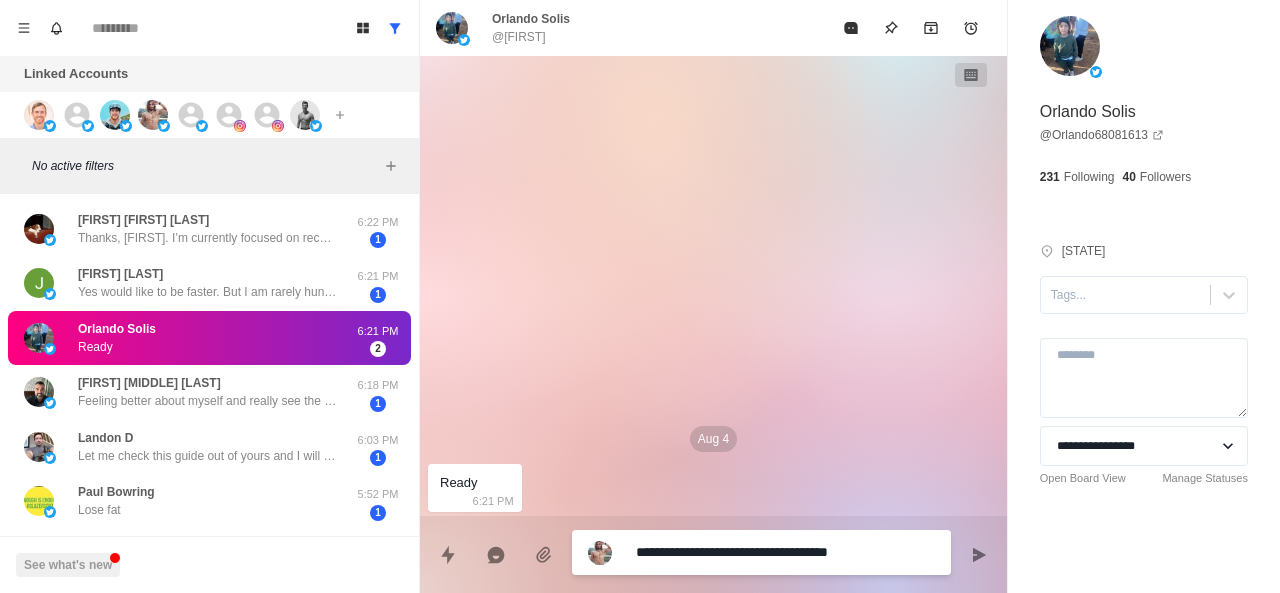 type on "*" 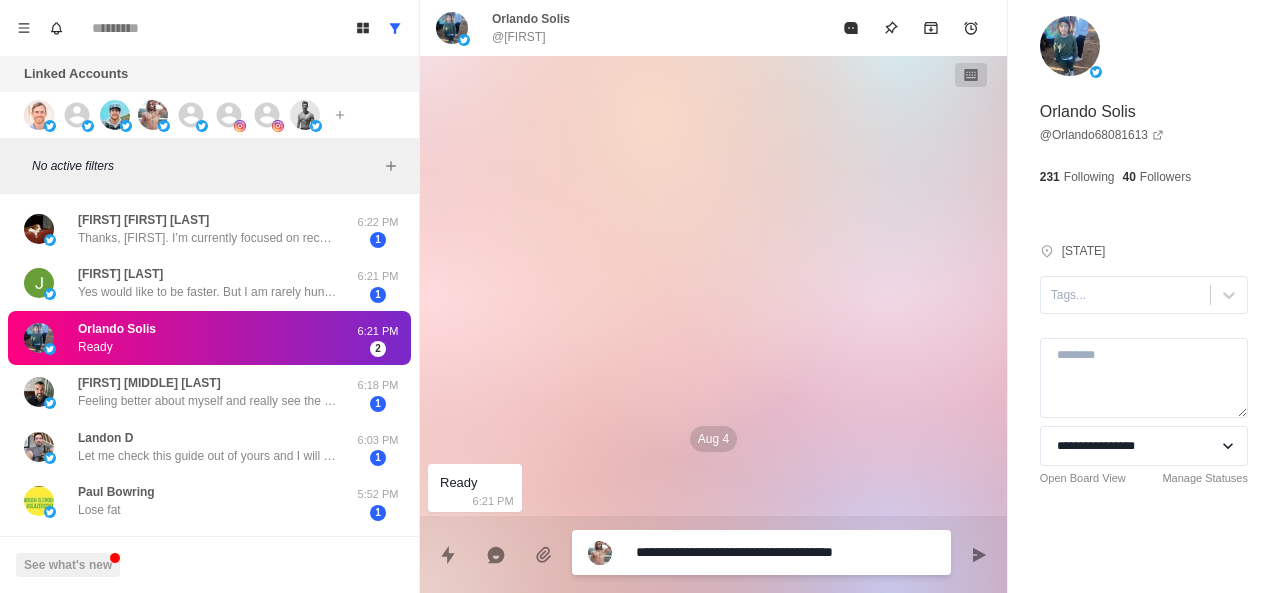 type on "*" 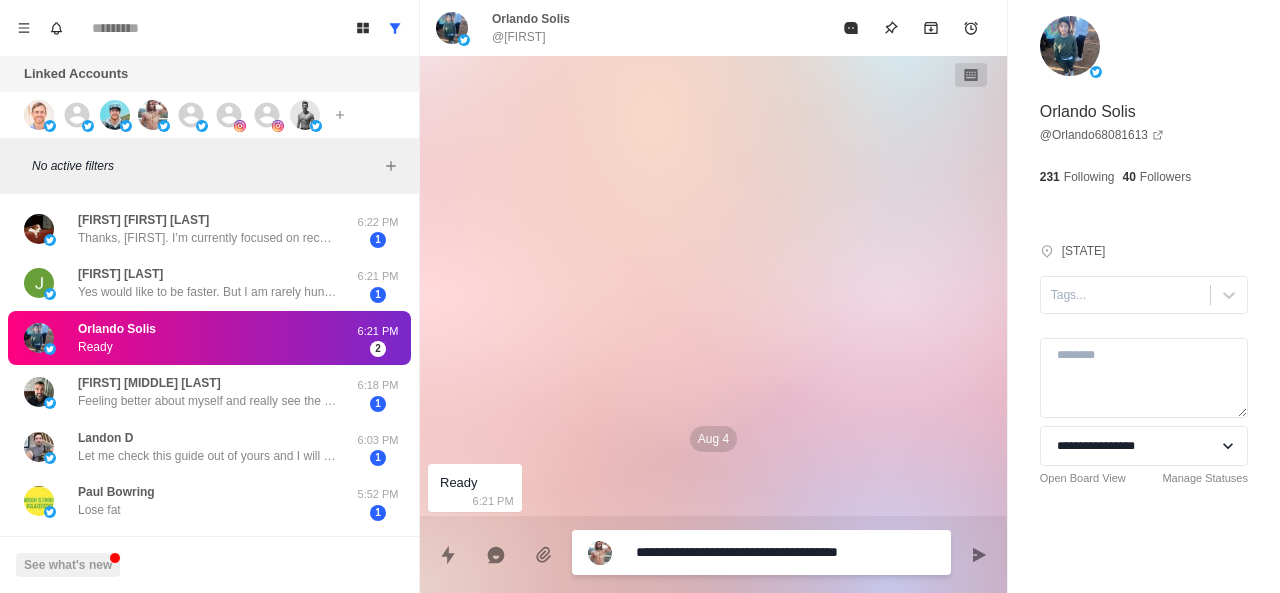 type on "*" 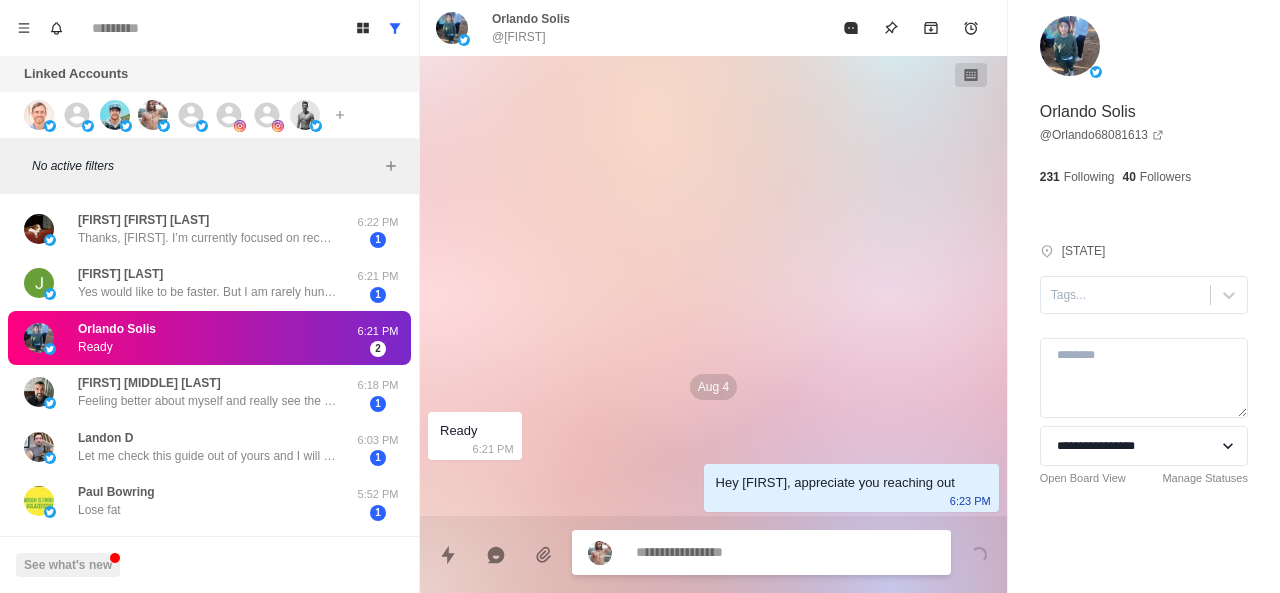 type on "*" 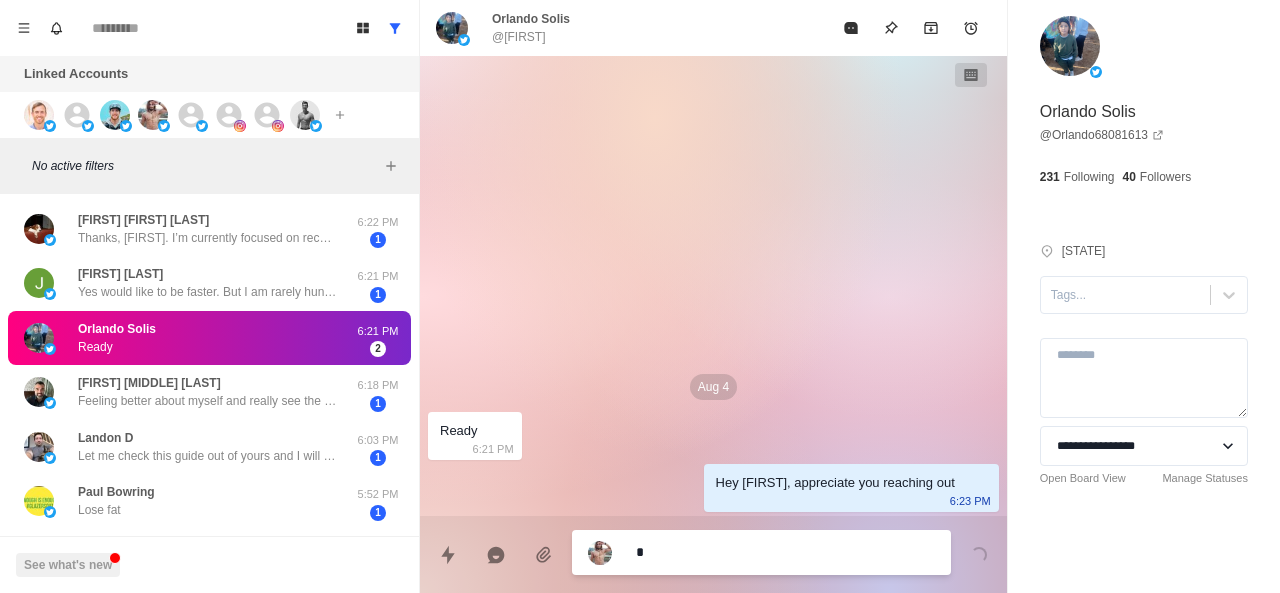 type on "*" 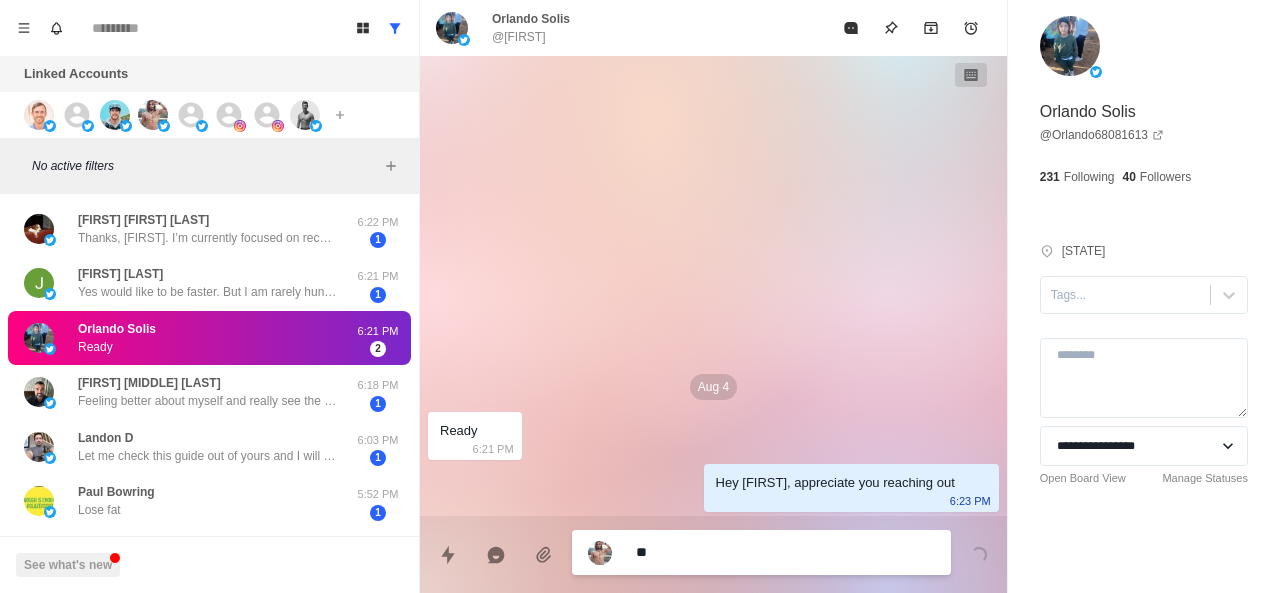 type on "*" 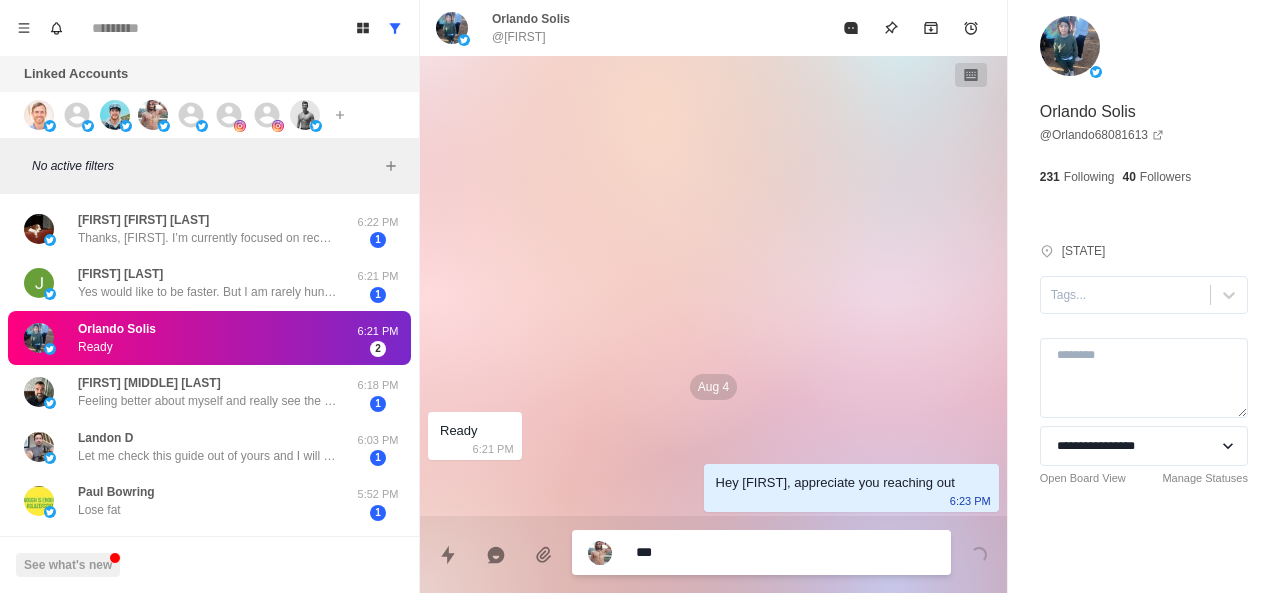type on "*" 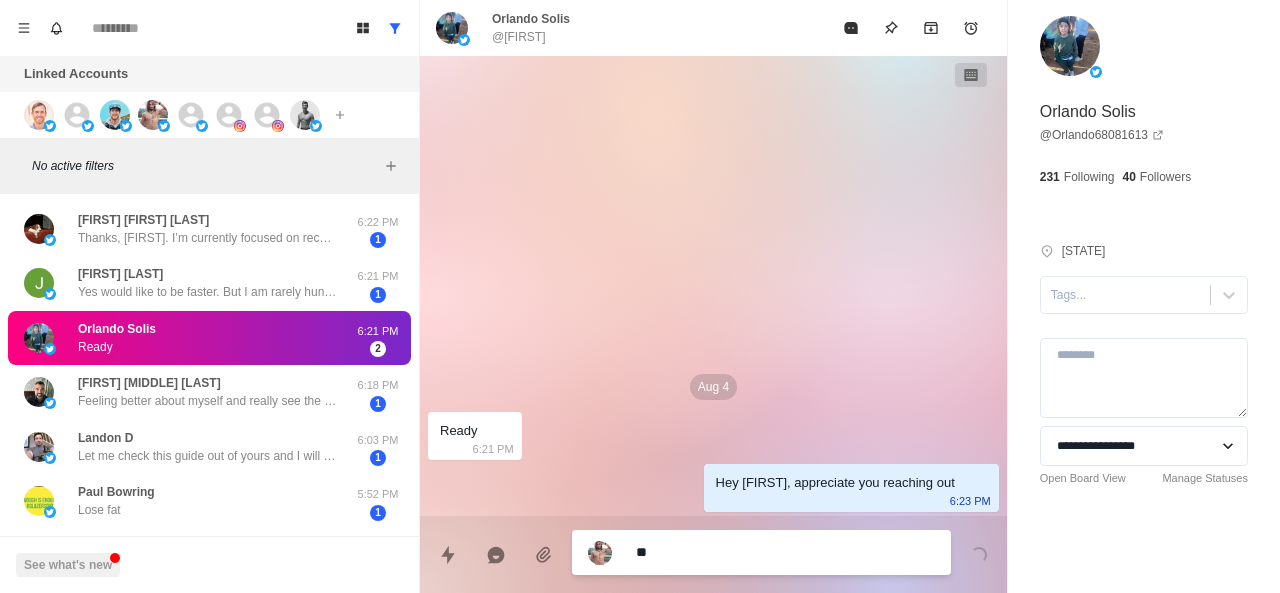 type on "*" 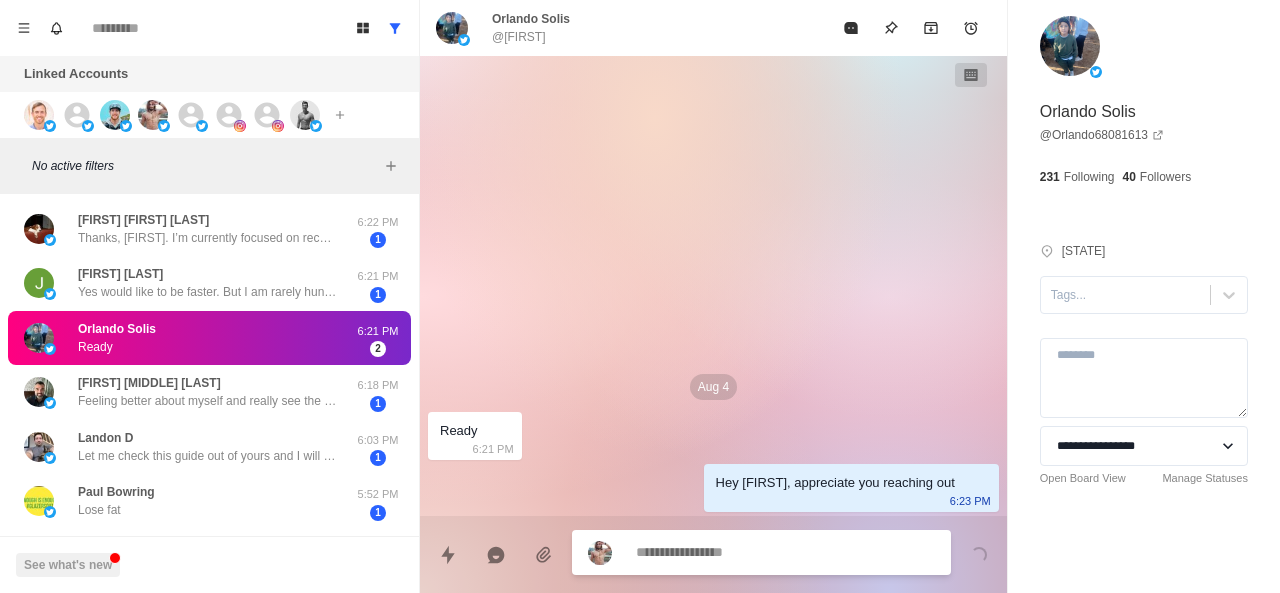 type on "**********" 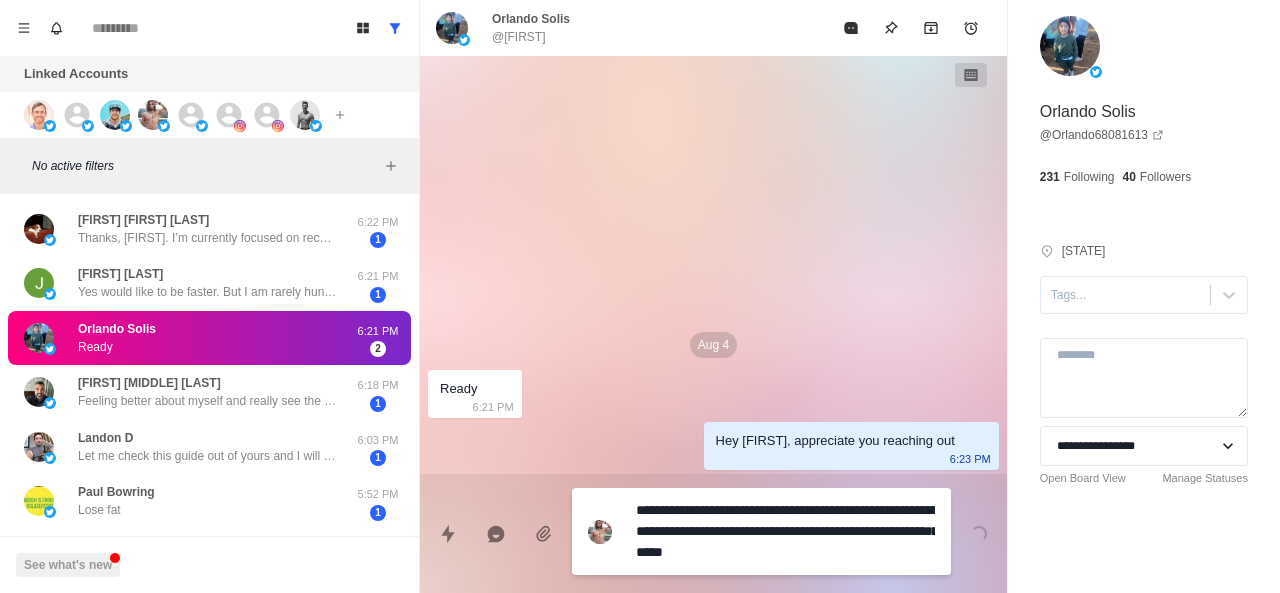 scroll, scrollTop: 16, scrollLeft: 0, axis: vertical 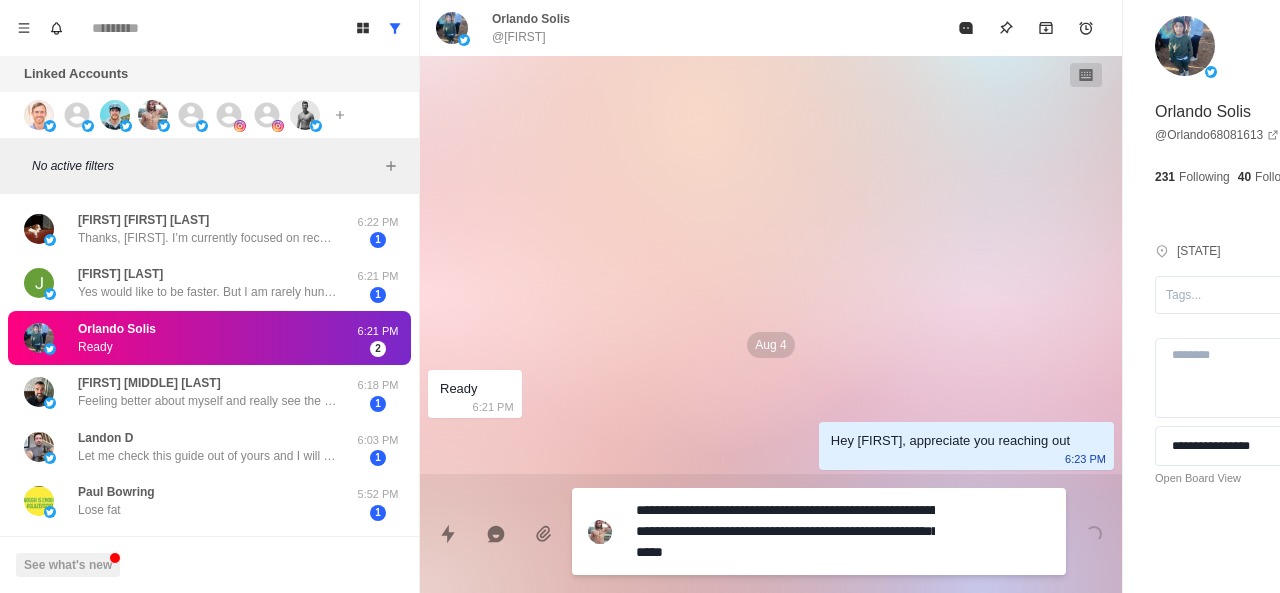 type on "*" 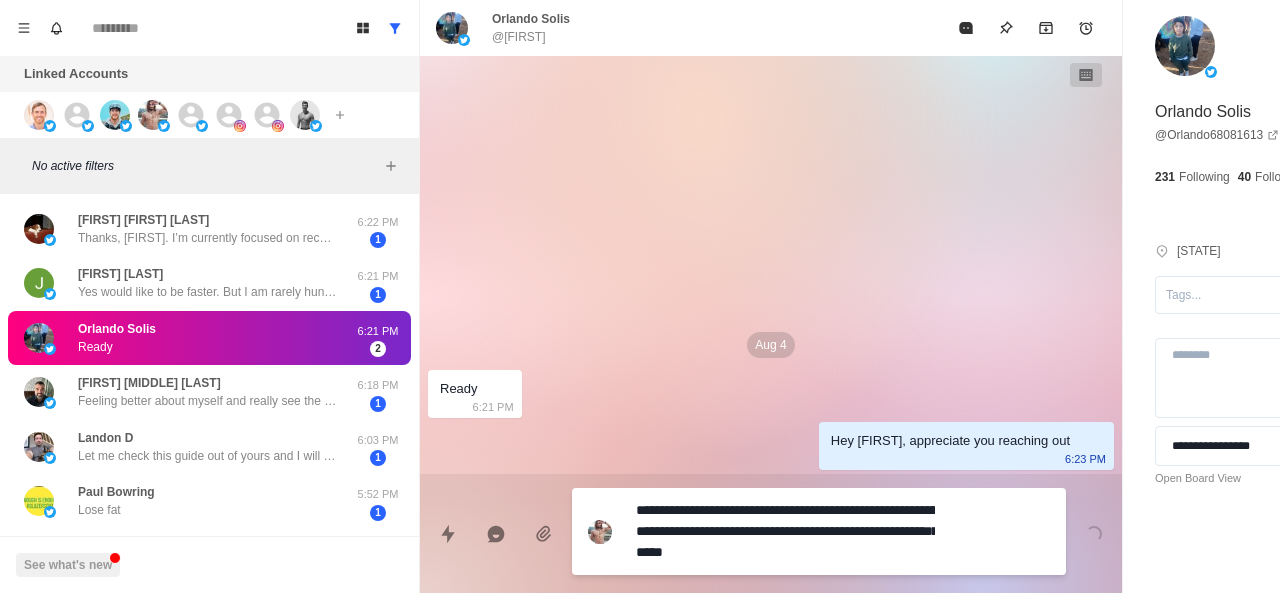 type 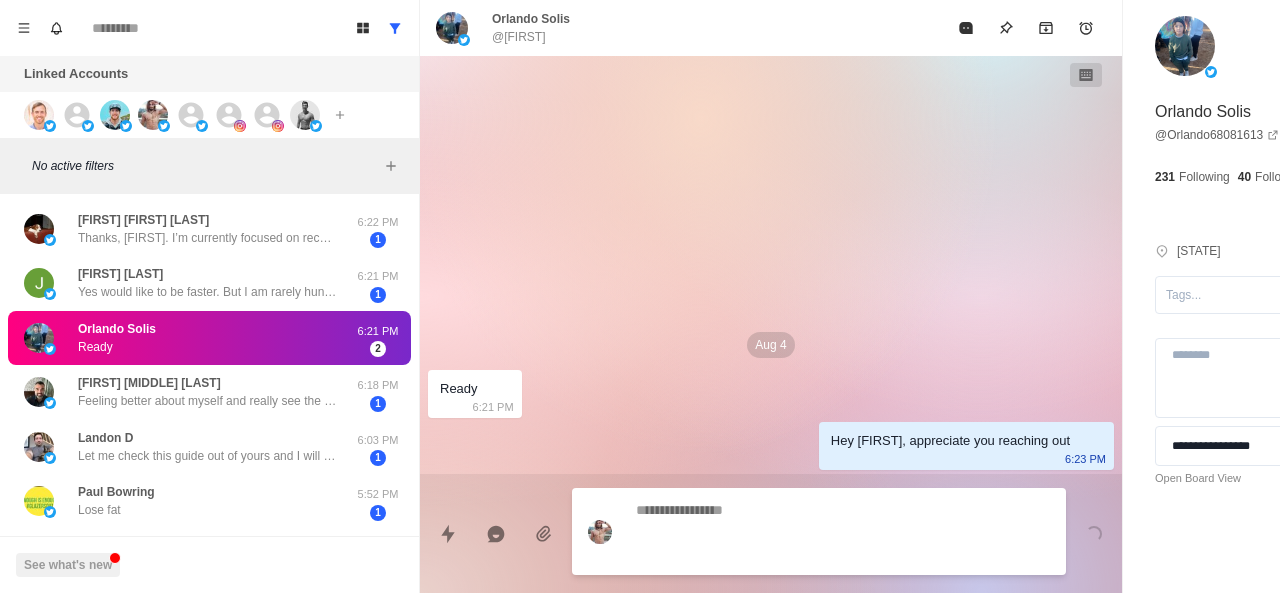 scroll, scrollTop: 0, scrollLeft: 0, axis: both 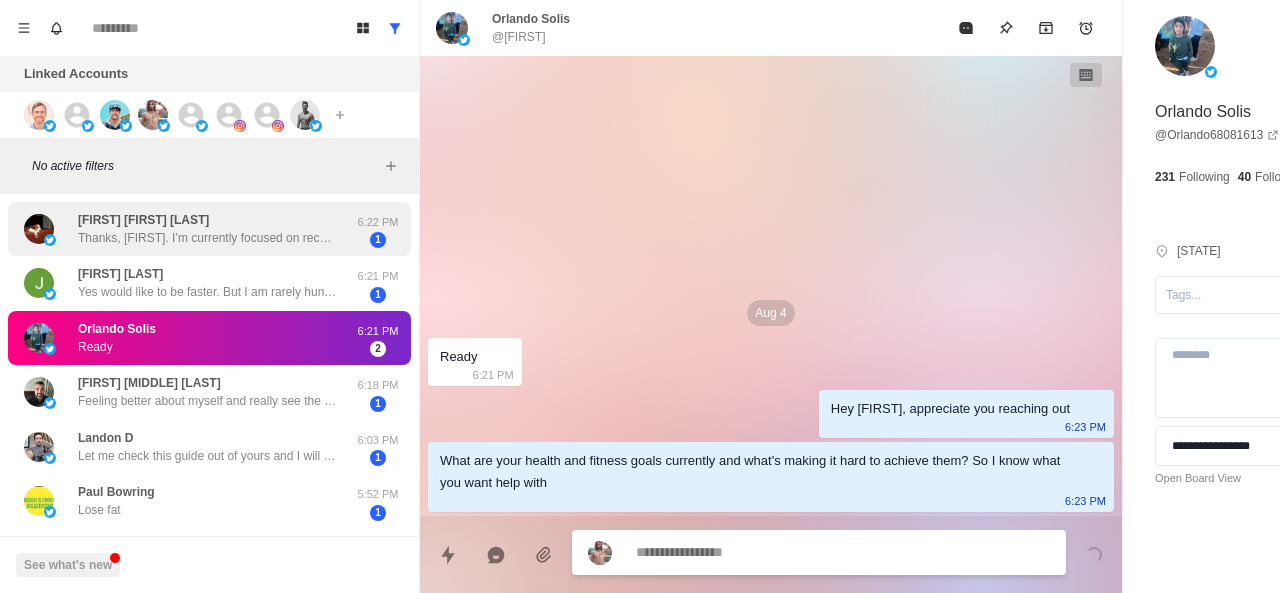 click on "Fredric Douglas Bellamy Thanks, Andrew. I’m currently focused on recovering from cancer, but will bear your guides in mind down the road. Have a great week!" at bounding box center [208, 229] 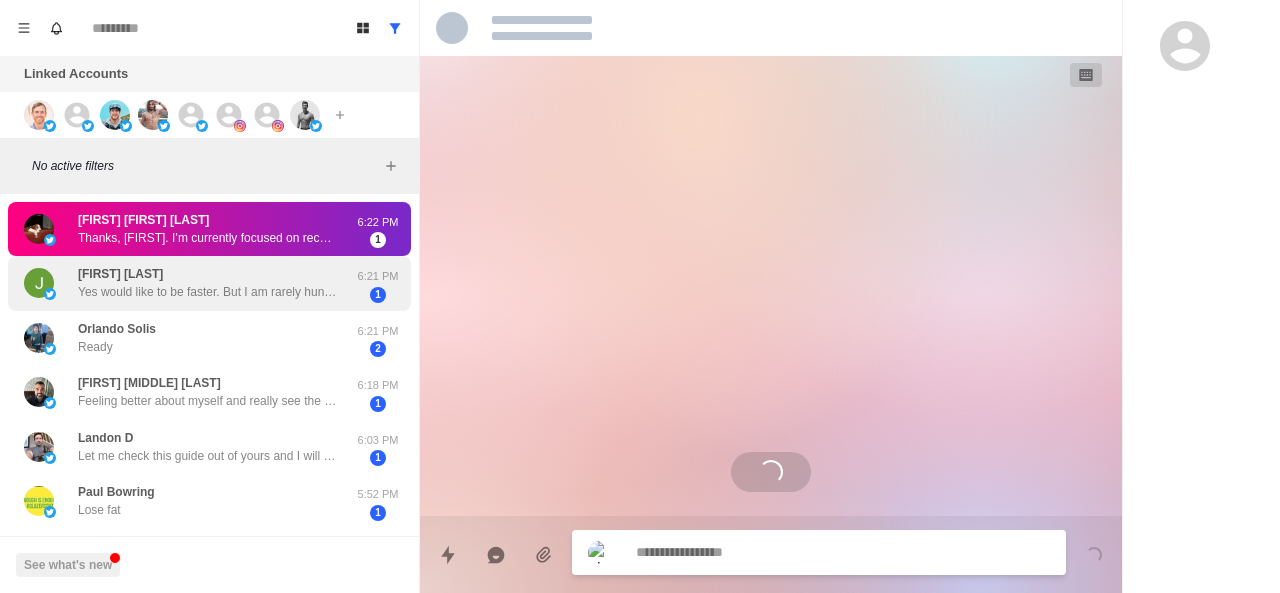 click on "Yes would like to be faster. But I am rarely hungry except sugar cravings in the evening. Sometimes i drink a protein drink for that.
What is your system?" at bounding box center [208, 292] 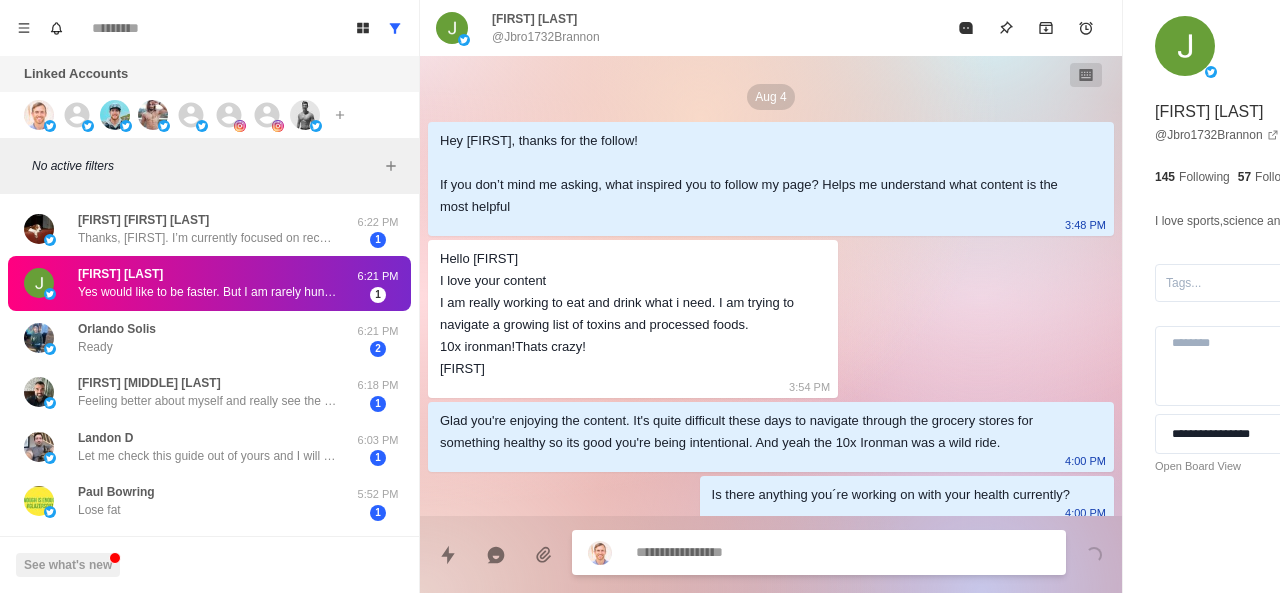 scroll, scrollTop: 1238, scrollLeft: 0, axis: vertical 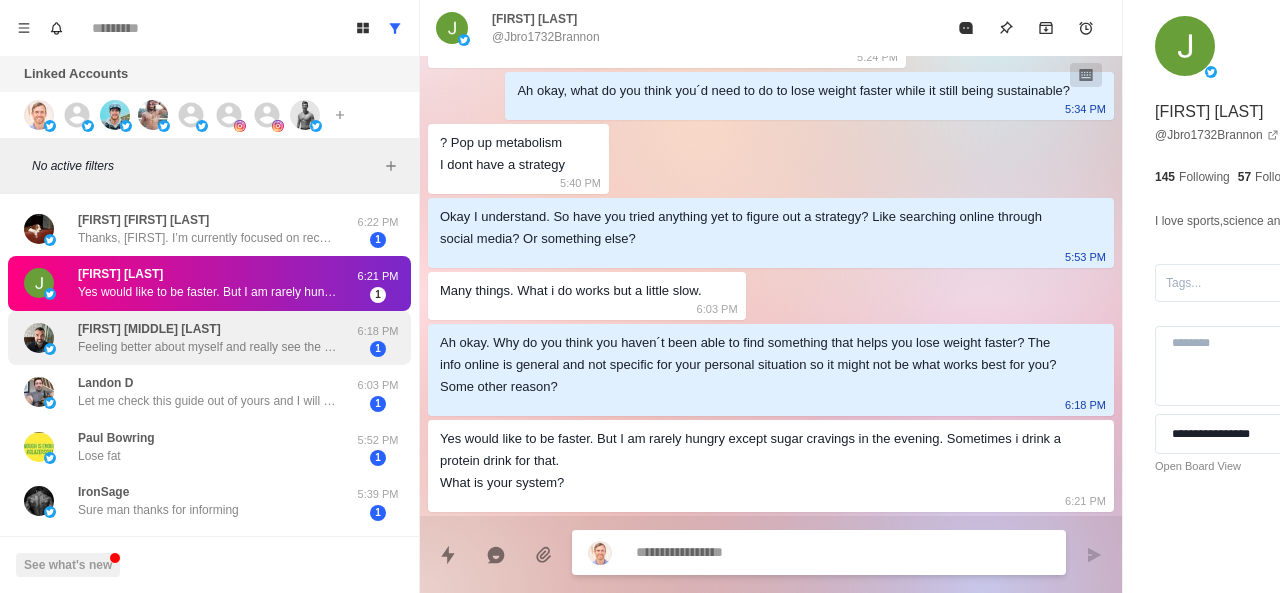 click on "[FIRST] [LAST]" at bounding box center [149, 329] 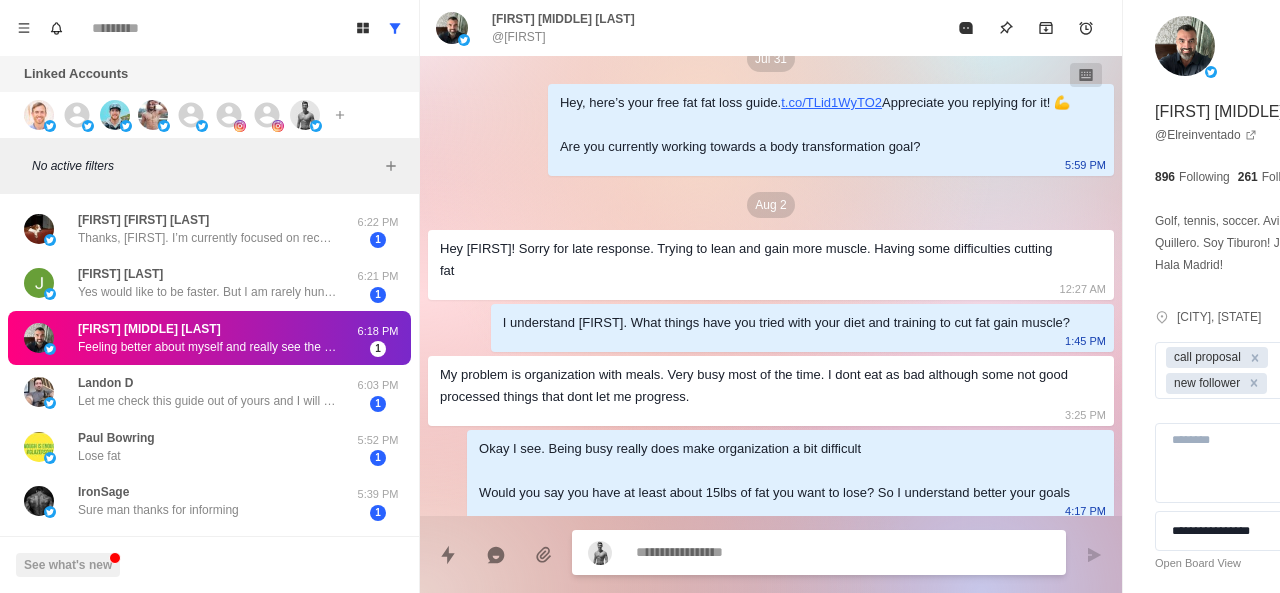scroll, scrollTop: 0, scrollLeft: 0, axis: both 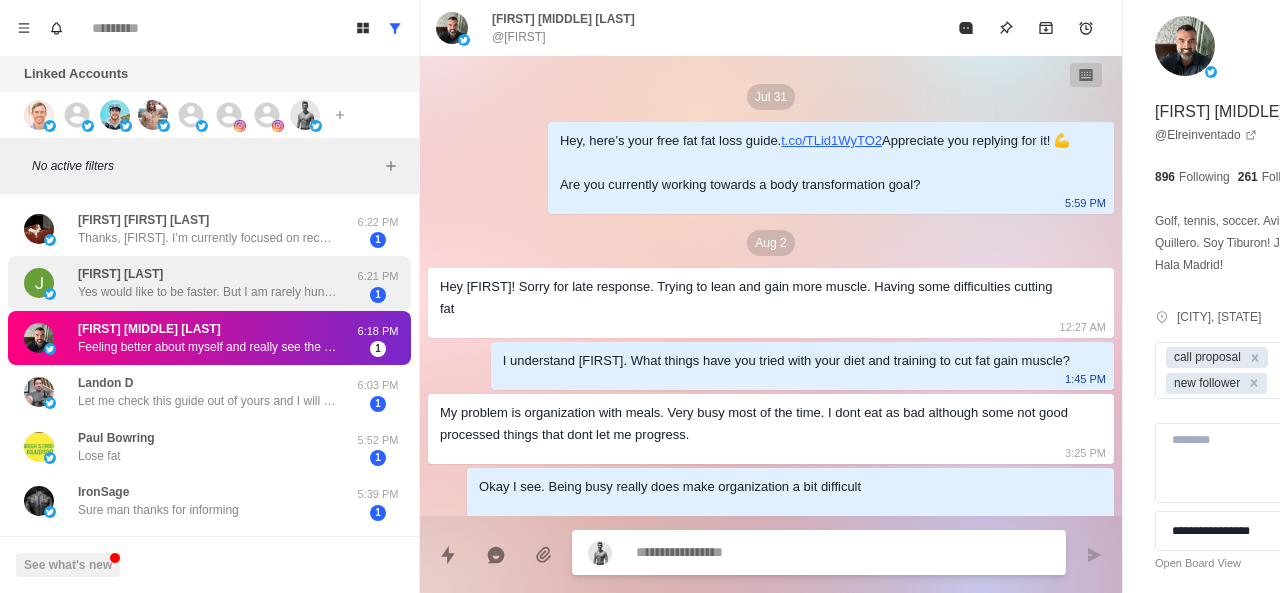 click on "Yes would like to be faster. But I am rarely hungry except sugar cravings in the evening. Sometimes i drink a protein drink for that.
What is your system?" at bounding box center (208, 292) 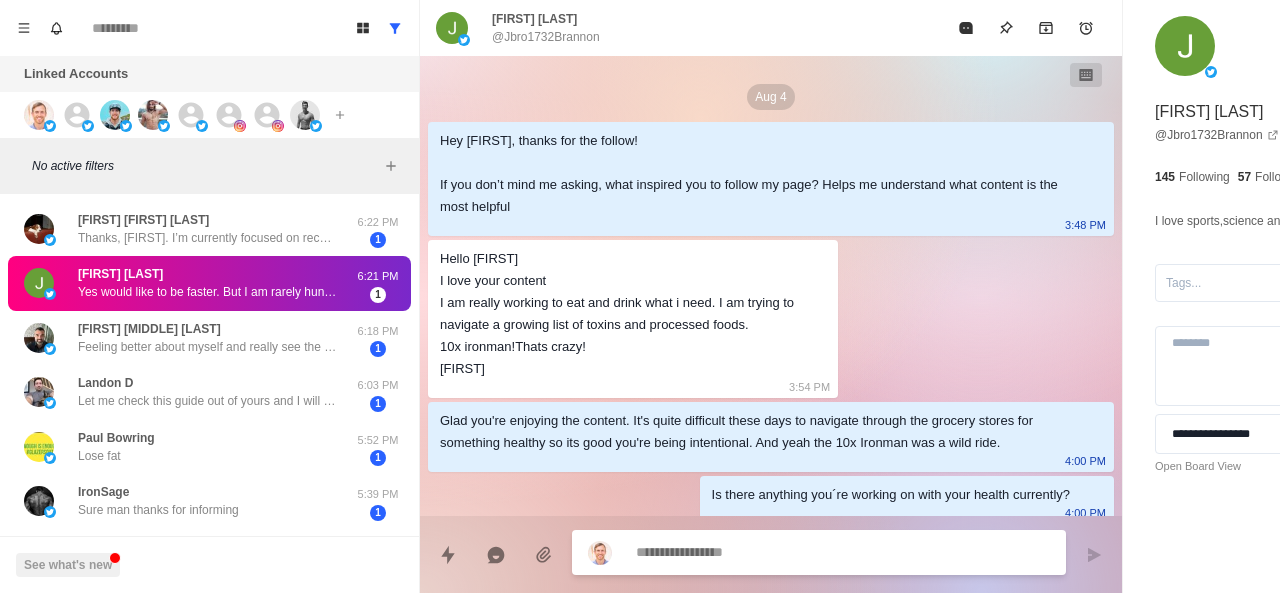 scroll, scrollTop: 1238, scrollLeft: 0, axis: vertical 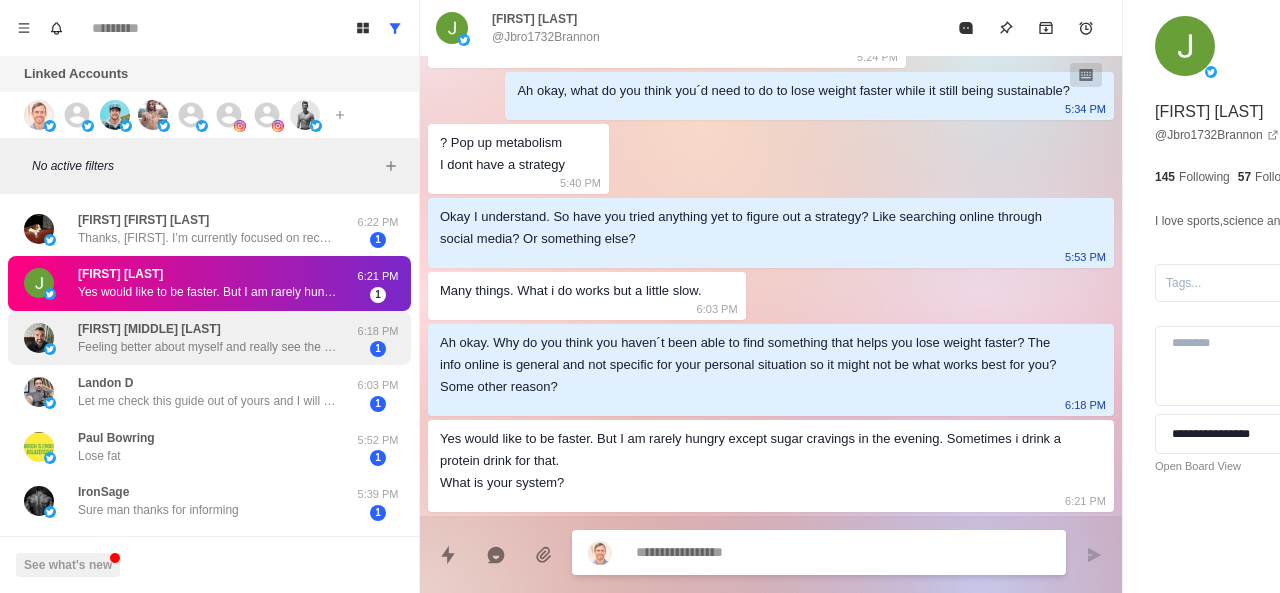 click on "Jorge M. Garcia Feeling better about myself and really see the results of years of workouts! 6:18 PM 1" at bounding box center [209, 338] 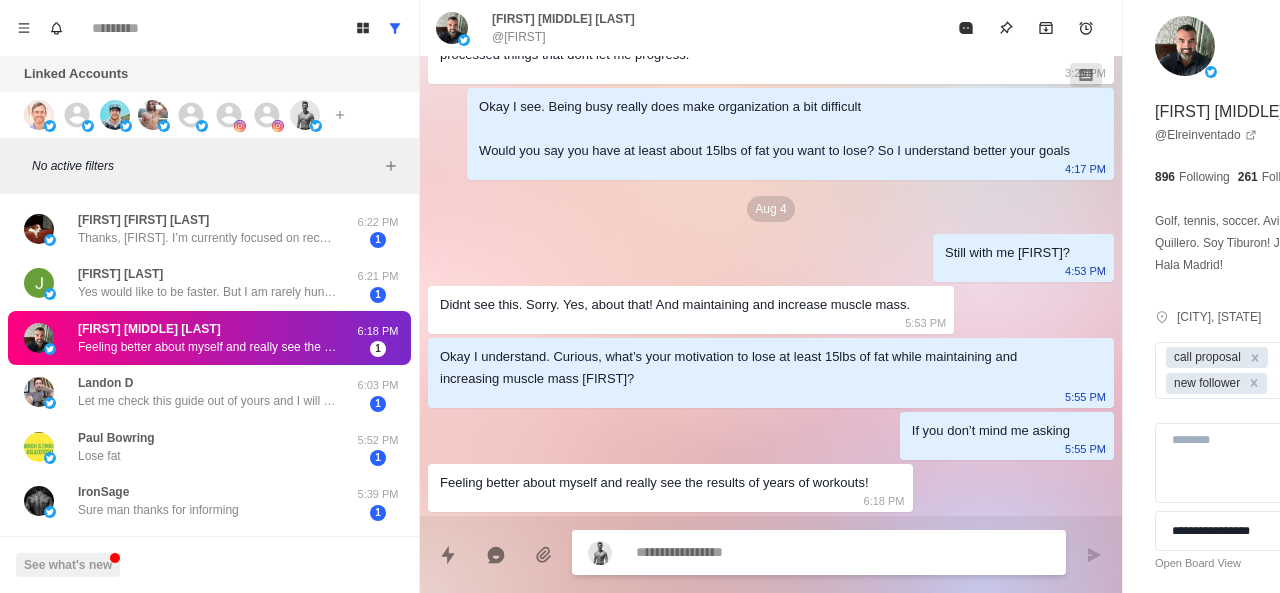 scroll, scrollTop: 512, scrollLeft: 0, axis: vertical 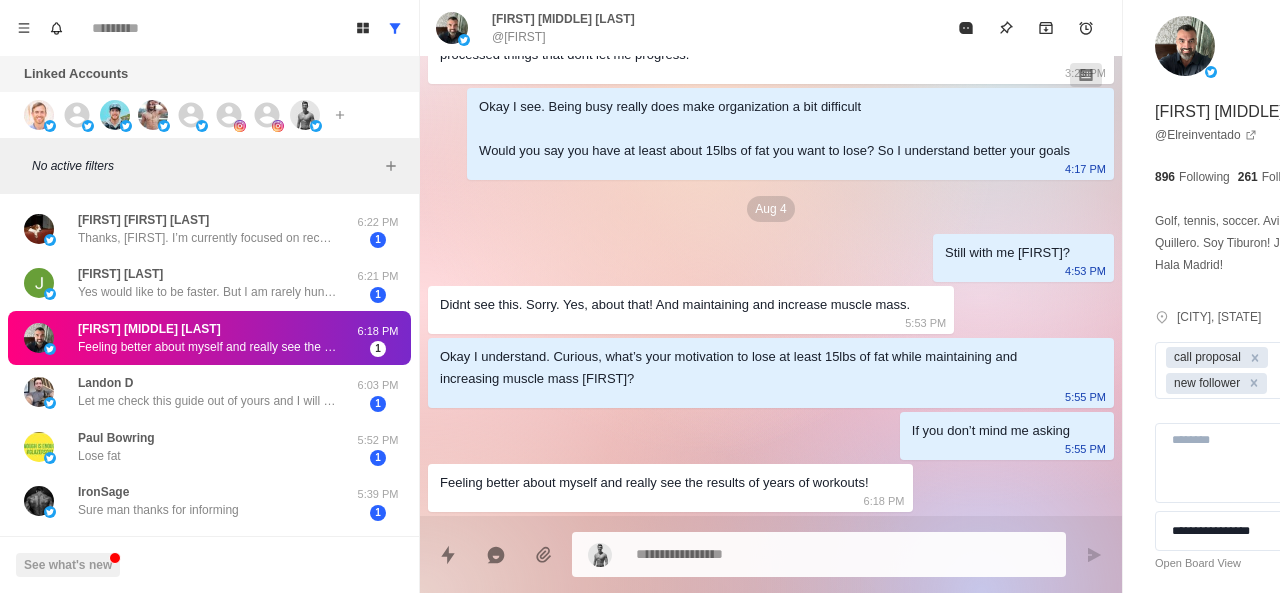 click on "Jul 31 Hey, here’s your free fat fat loss guide.
t.co/TLid1WyTO2
Appreciate you replying for it! 💪
Are you currently working towards a body transformation goal? 5:59 PM Aug 2 Hey Chace! Sorry for late response. Trying to lean and gain more muscle. Having some difficulties cutting fat 12:27 AM I understand Jorge. What things have you tried with your diet and training to cut fat gain muscle? 1:45 PM My problem is organization with meals. Very busy most of the time. I dont eat as bad although some not good processed things that dont let me progress. 3:25 PM Okay I see. Being busy really does make organization a bit difficult
Would you say you have at least about 15lbs of fat you want to lose? So I understand better your goals  4:17 PM Aug 4 Still with me Jorge? 4:53 PM Didnt see this. Sorry. Yes, about that! And maintaining and increase muscle mass. 5:53 PM Okay I understand. Curious, what’s your motivation to lose at least 15lbs of fat while maintaining and increasing muscle mass Jorge? 5:55 PM" at bounding box center (771, 96) 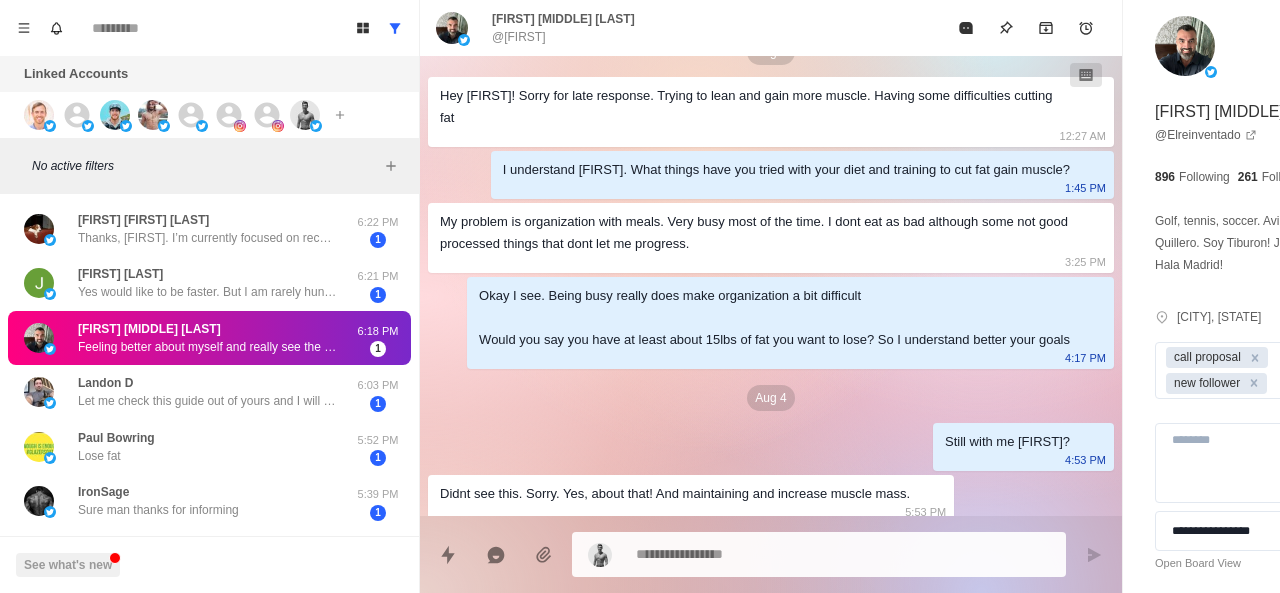 scroll, scrollTop: 192, scrollLeft: 0, axis: vertical 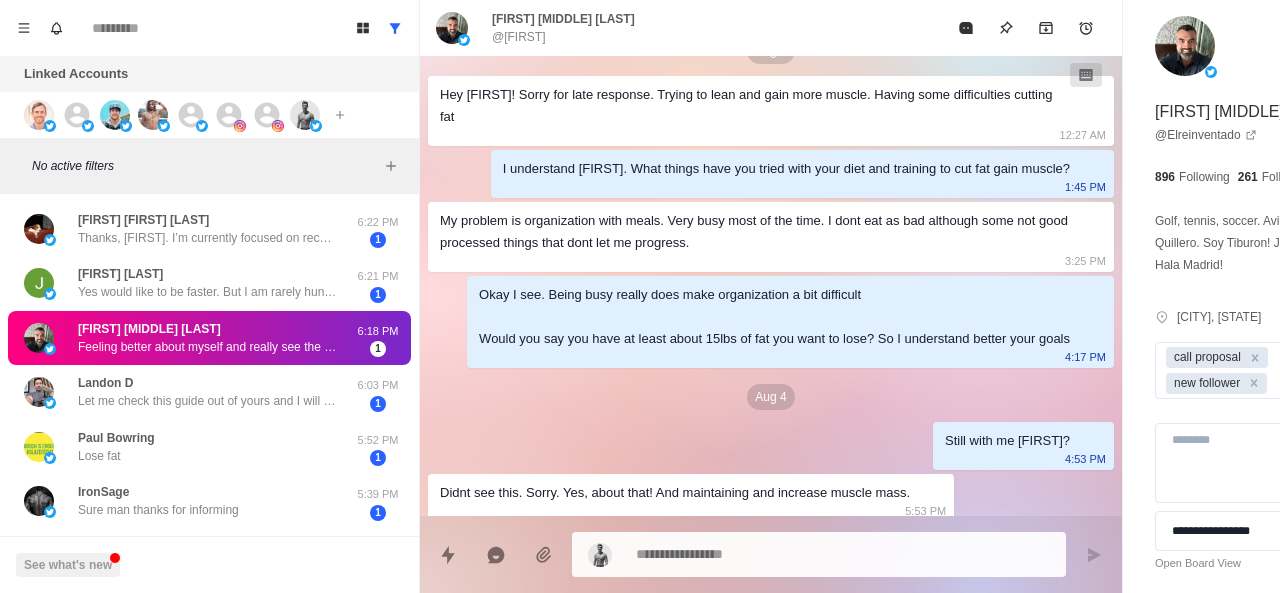 click on "Okay I see. Being busy really does make organization a bit difficult
Would you say you have at least about 15lbs of fat you want to lose? So I understand better your goals" at bounding box center [774, 317] 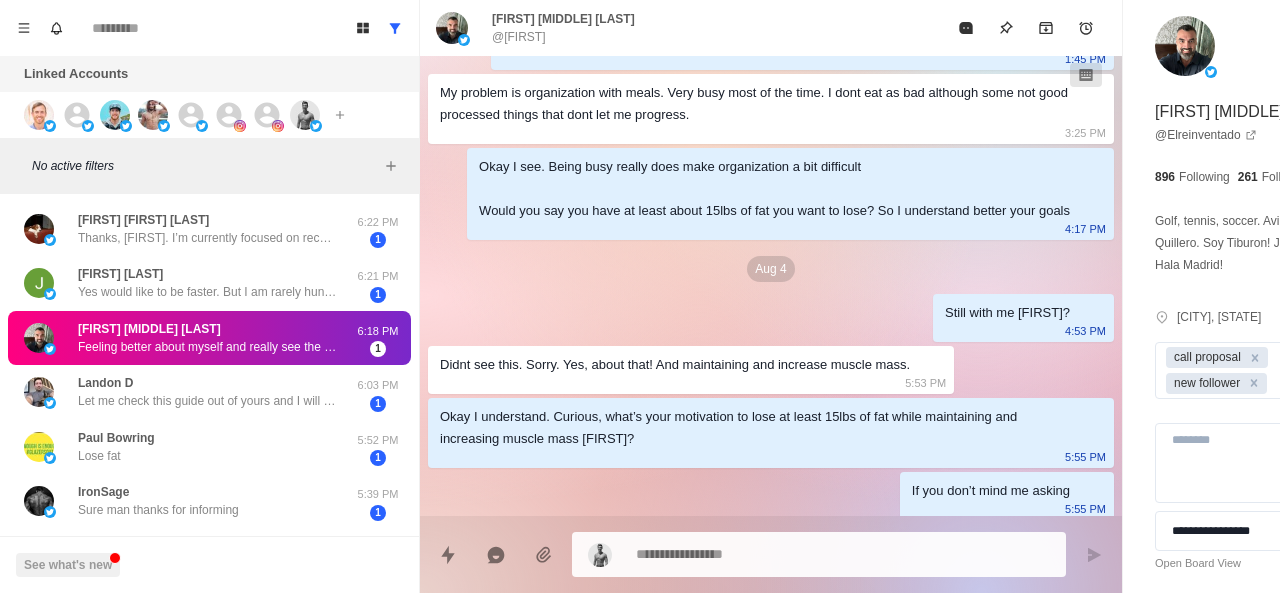 scroll, scrollTop: 319, scrollLeft: 0, axis: vertical 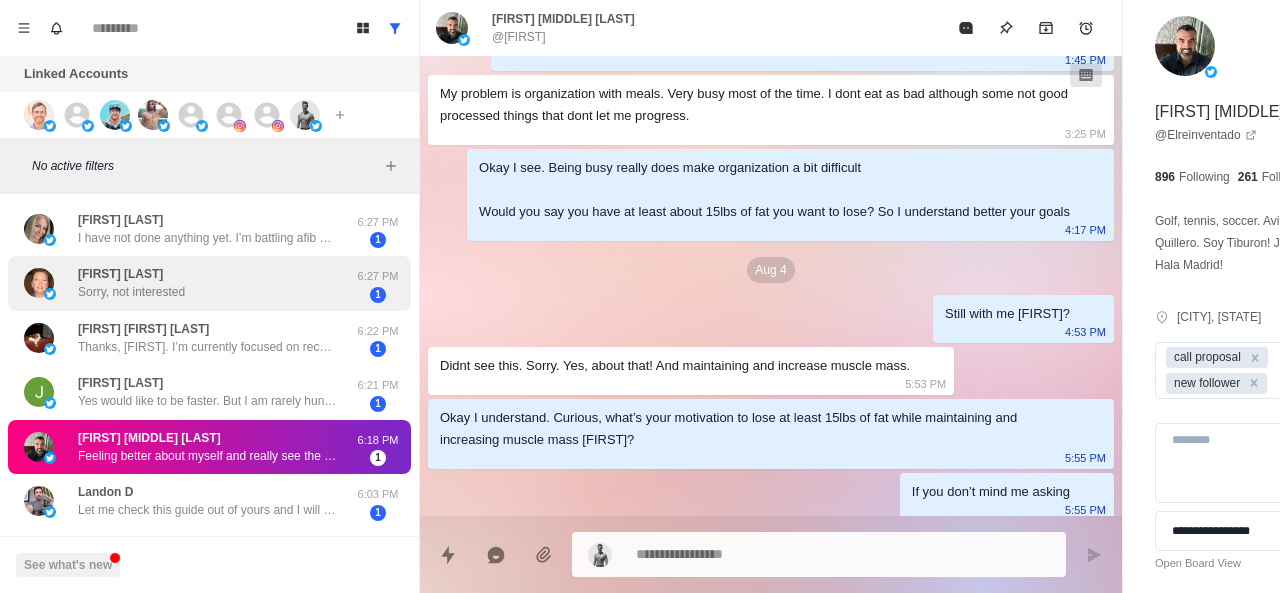 click on "Julie Pinter Sorry, not interested" at bounding box center (188, 283) 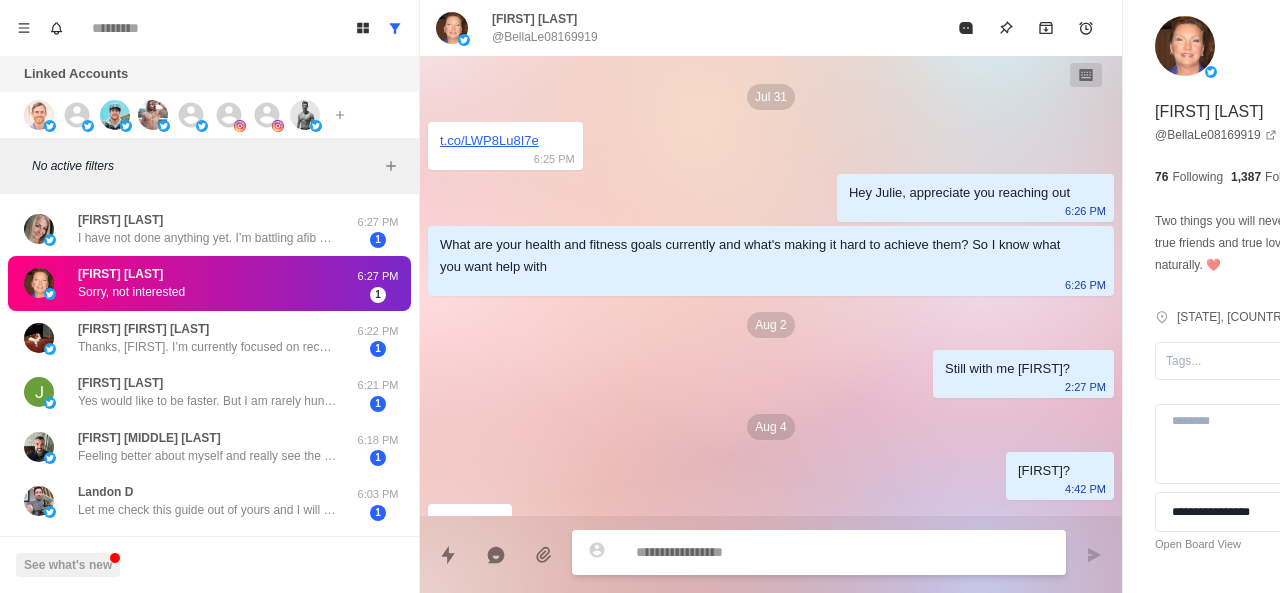 scroll, scrollTop: 166, scrollLeft: 0, axis: vertical 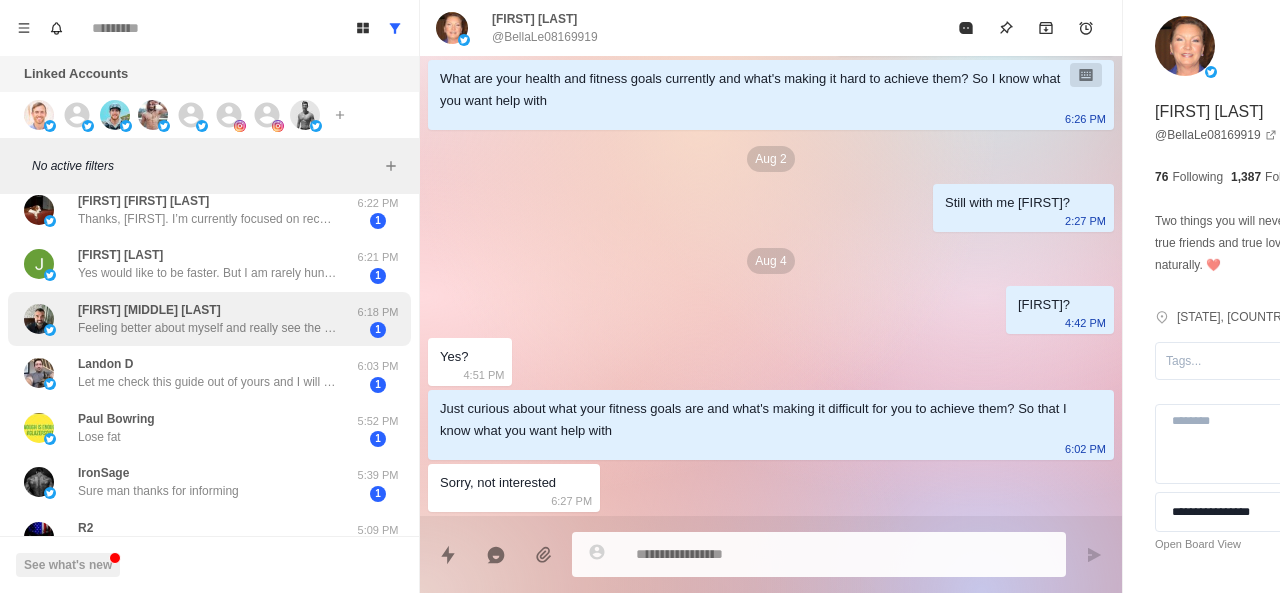 click on "Jorge M. Garcia Feeling better about myself and really see the results of years of workouts!" at bounding box center [208, 319] 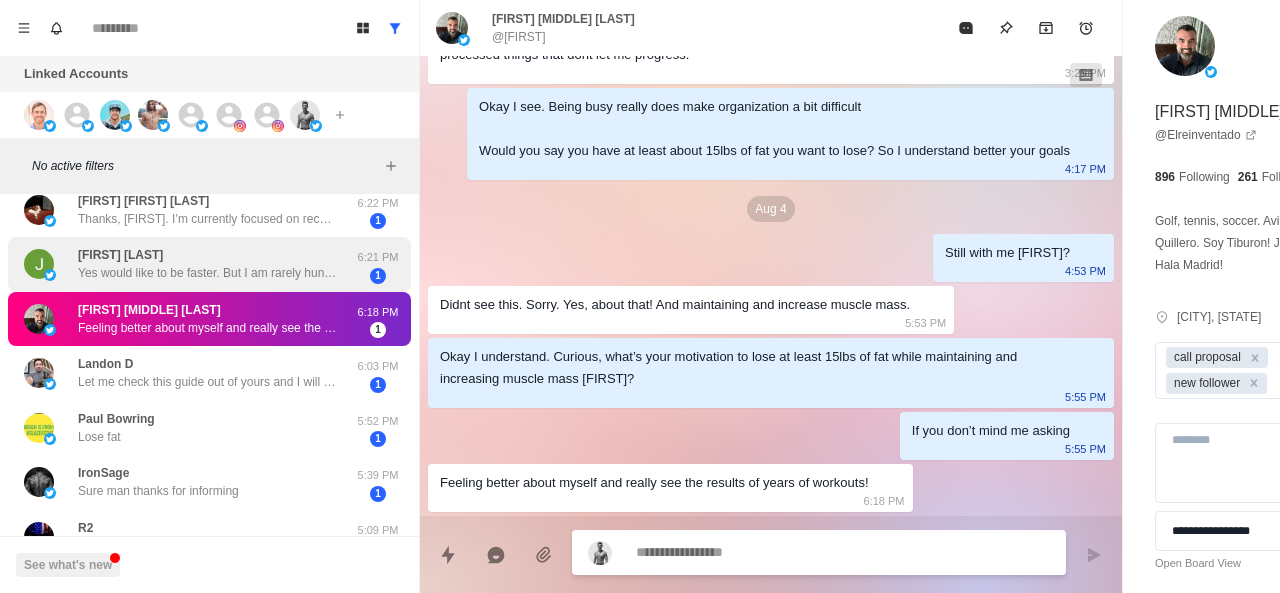 click on "Yes would like to be faster. But I am rarely hungry except sugar cravings in the evening. Sometimes i drink a protein drink for that.
What is your system?" at bounding box center (208, 273) 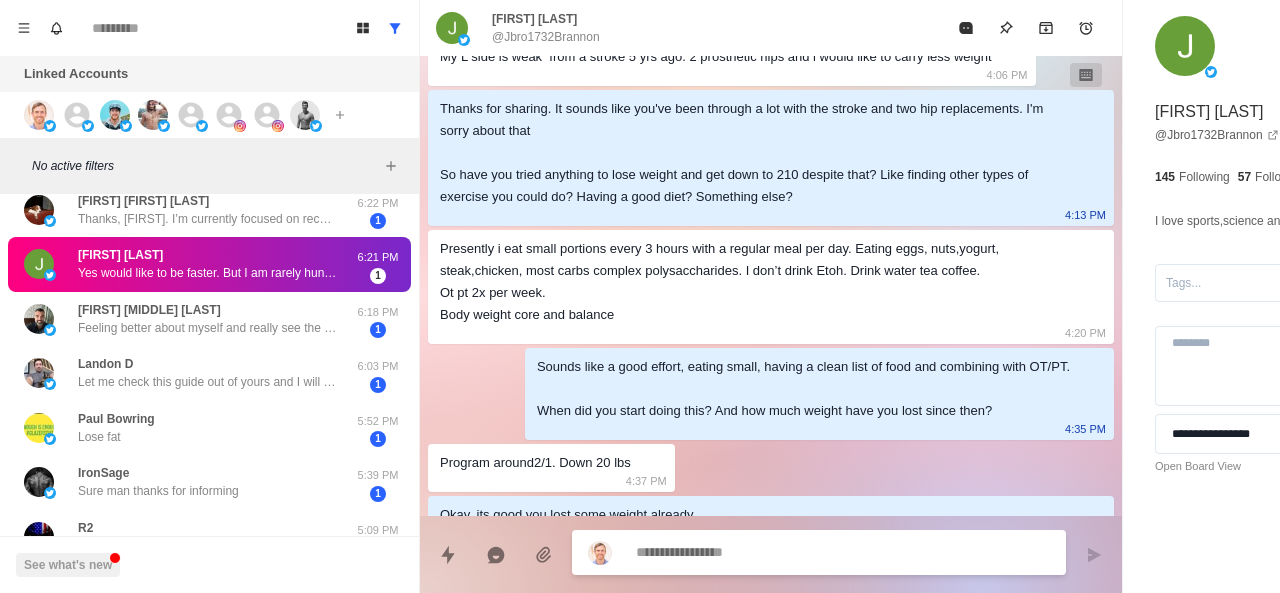 scroll, scrollTop: 1238, scrollLeft: 0, axis: vertical 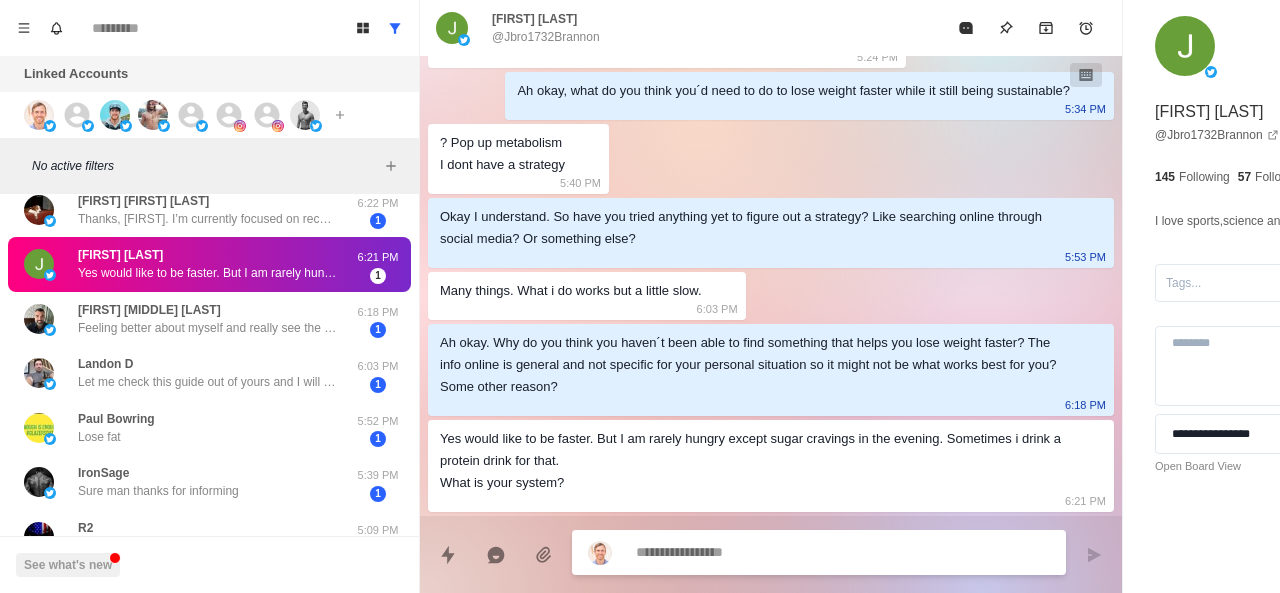 paste on "**********" 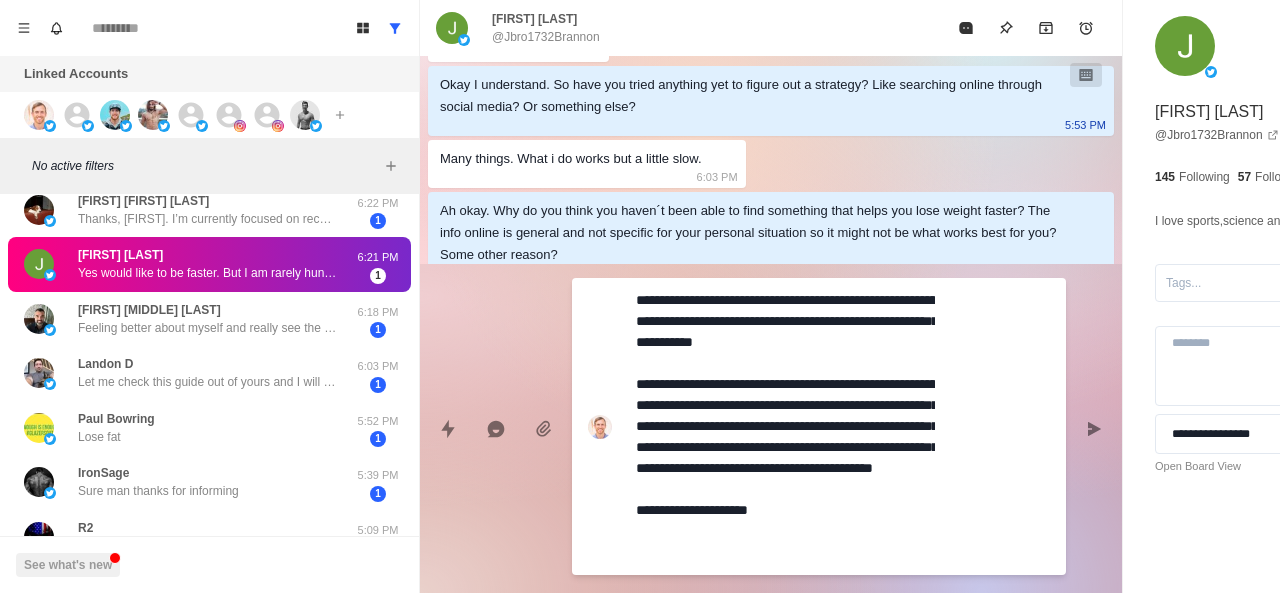 type on "*" 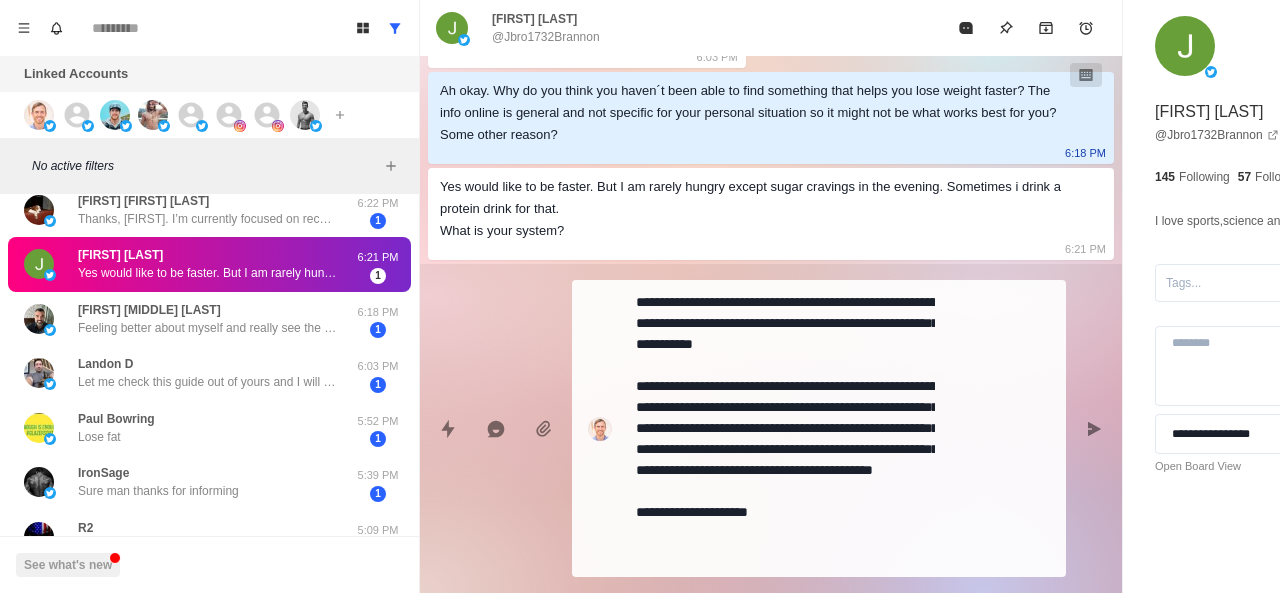 scroll, scrollTop: 1490, scrollLeft: 0, axis: vertical 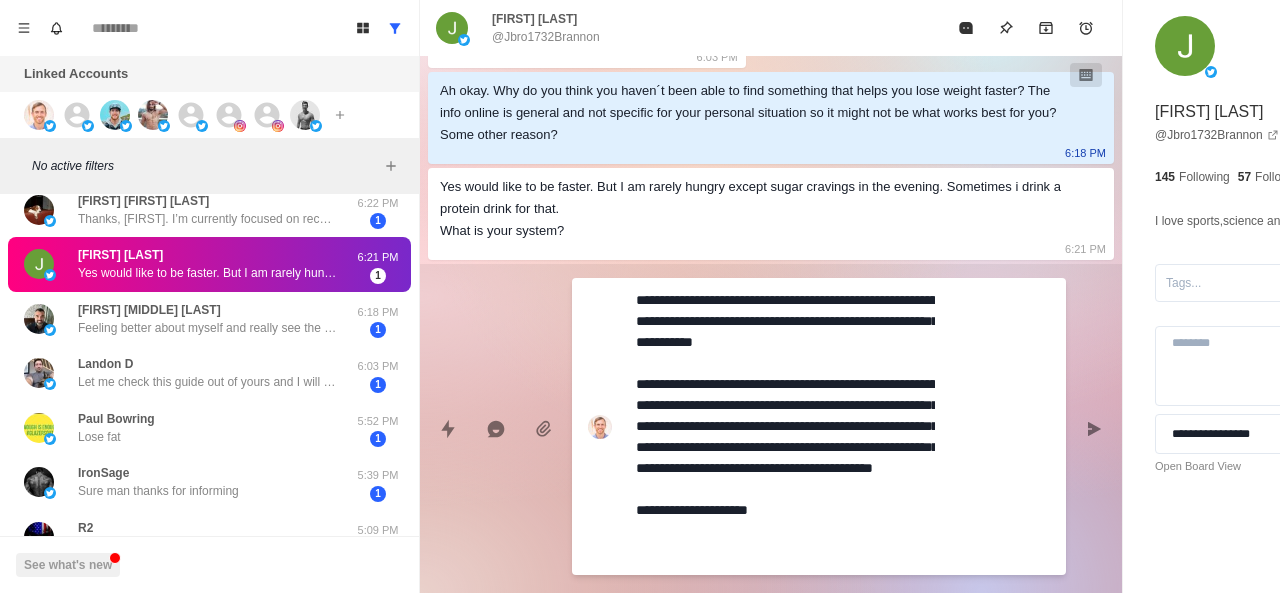 click on "**********" at bounding box center [785, 426] 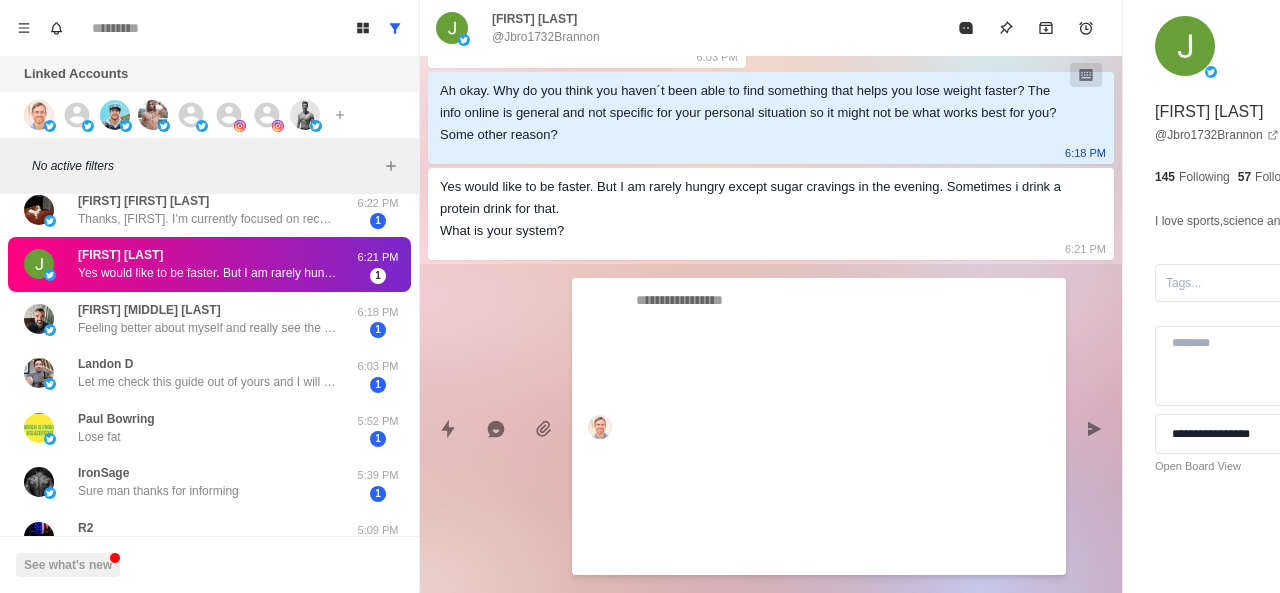 scroll, scrollTop: 1466, scrollLeft: 0, axis: vertical 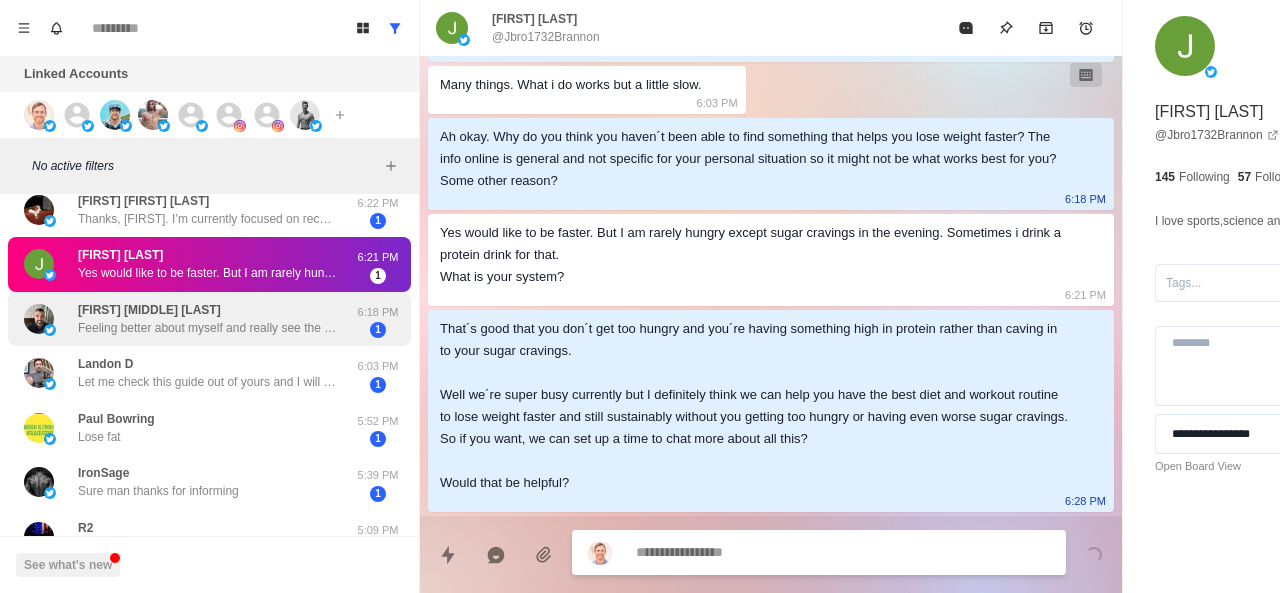 click on "Jorge M. Garcia Feeling better about myself and really see the results of years of workouts!" at bounding box center (208, 319) 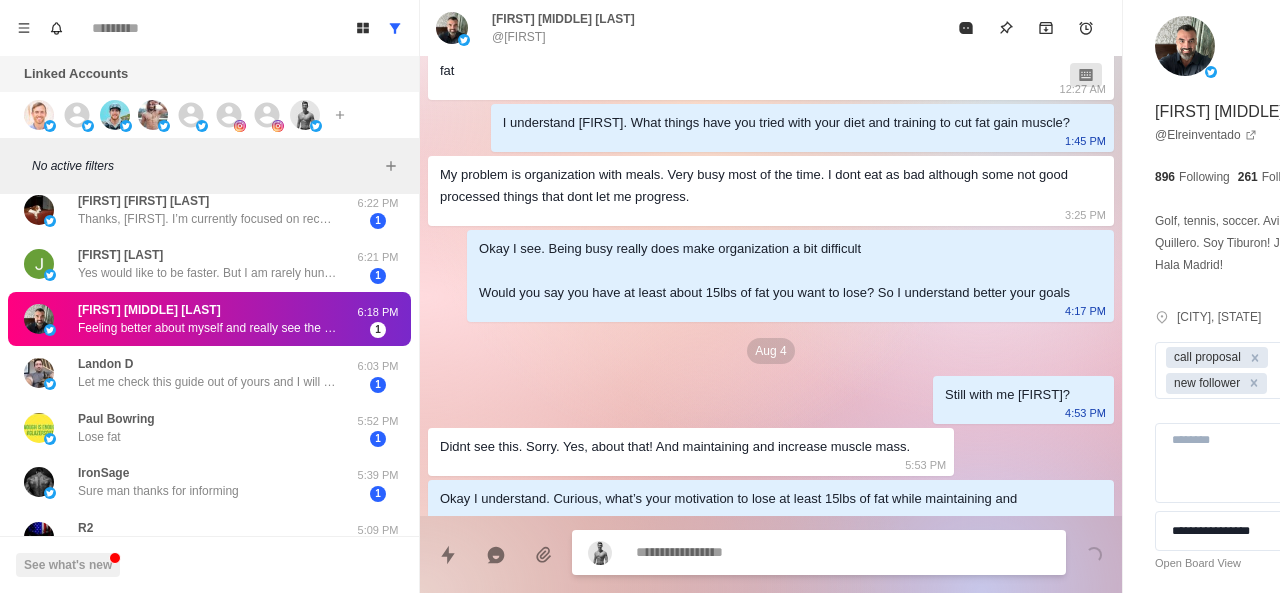 scroll, scrollTop: 216, scrollLeft: 0, axis: vertical 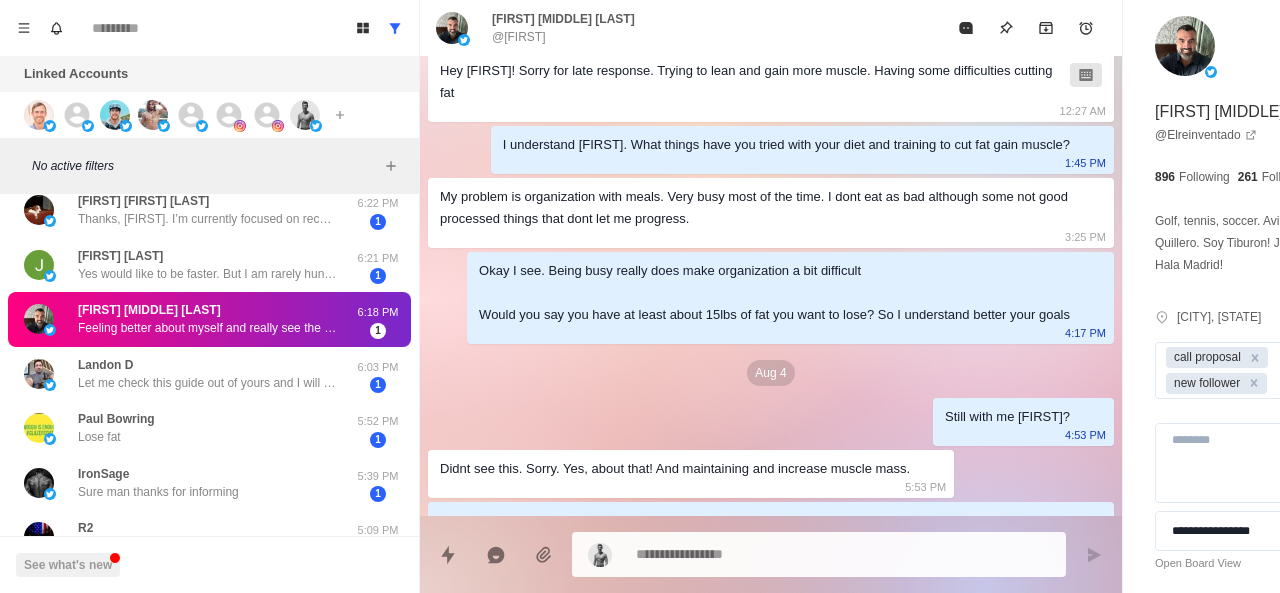 click on "Okay I see. Being busy really does make organization a bit difficult
Would you say you have at least about 15lbs of fat you want to lose? So I understand better your goals  4:17 PM" at bounding box center (790, 298) 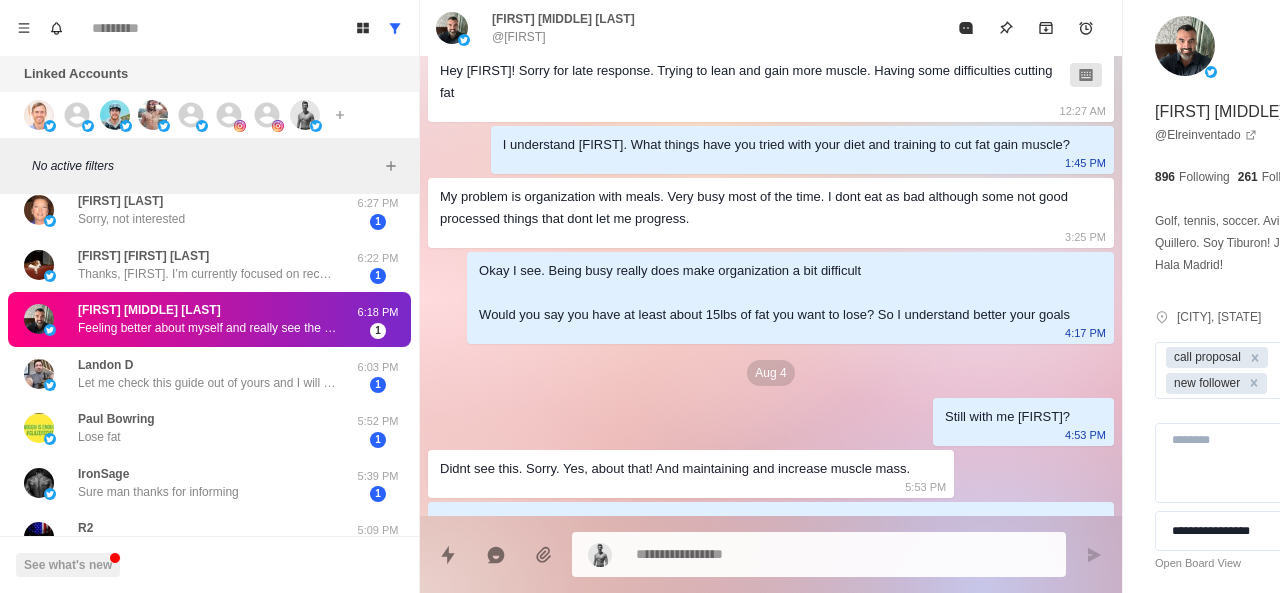 scroll, scrollTop: 236, scrollLeft: 0, axis: vertical 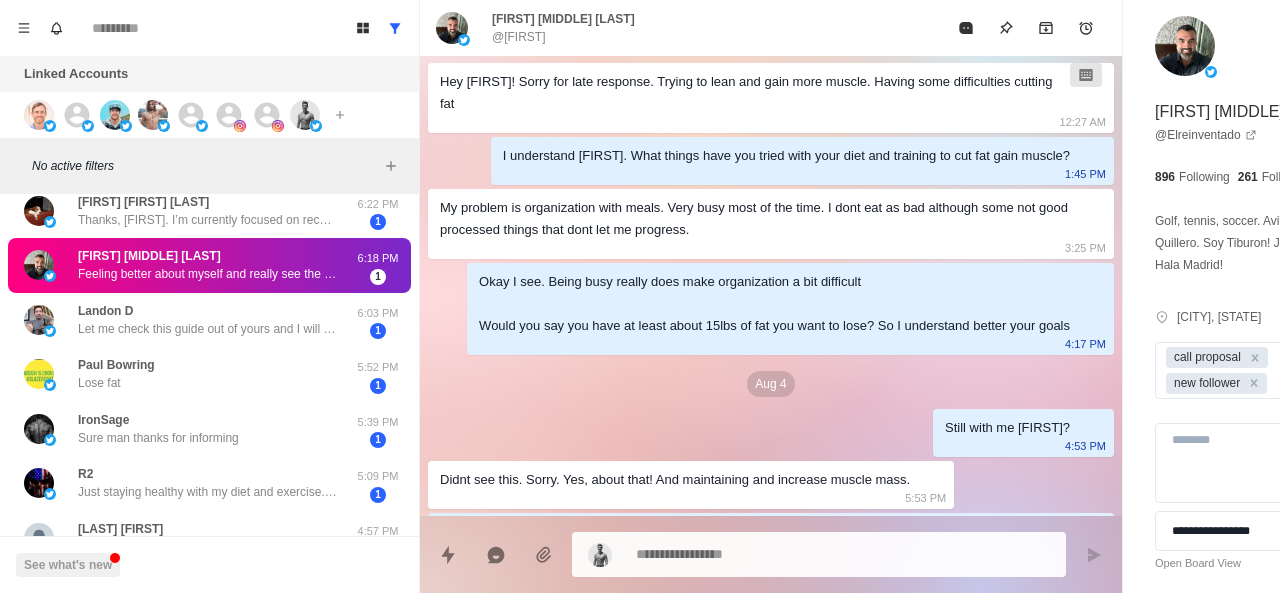 click on "Okay I see. Being busy really does make organization a bit difficult
Would you say you have at least about 15lbs of fat you want to lose? So I understand better your goals  4:17 PM" at bounding box center [790, 309] 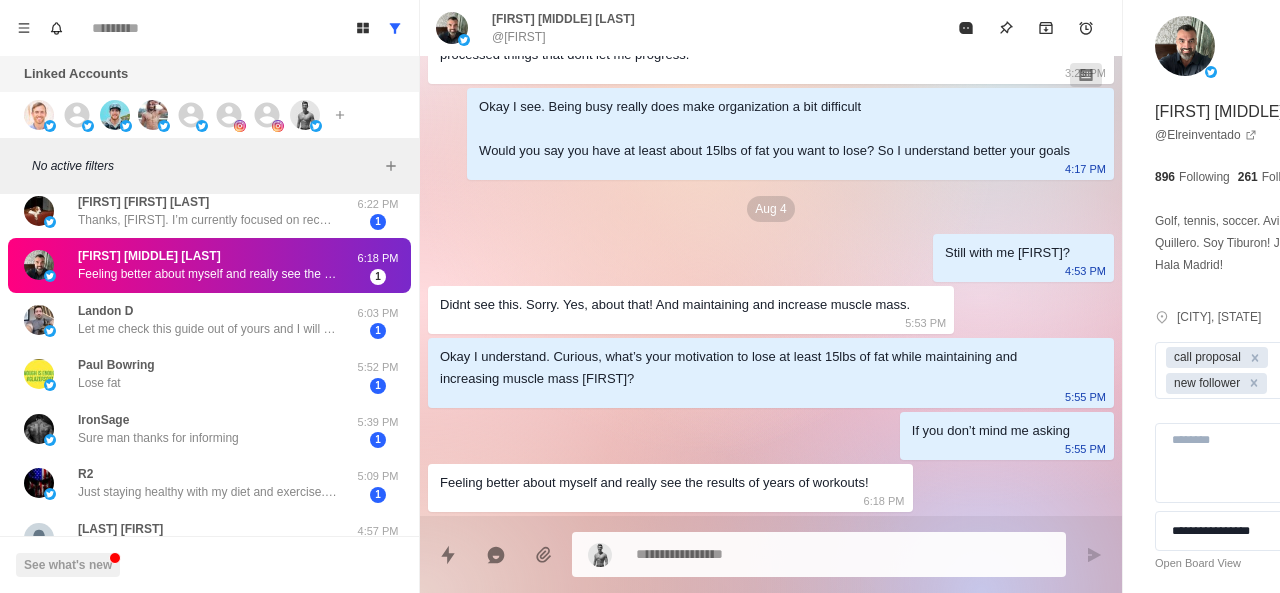 scroll, scrollTop: 512, scrollLeft: 0, axis: vertical 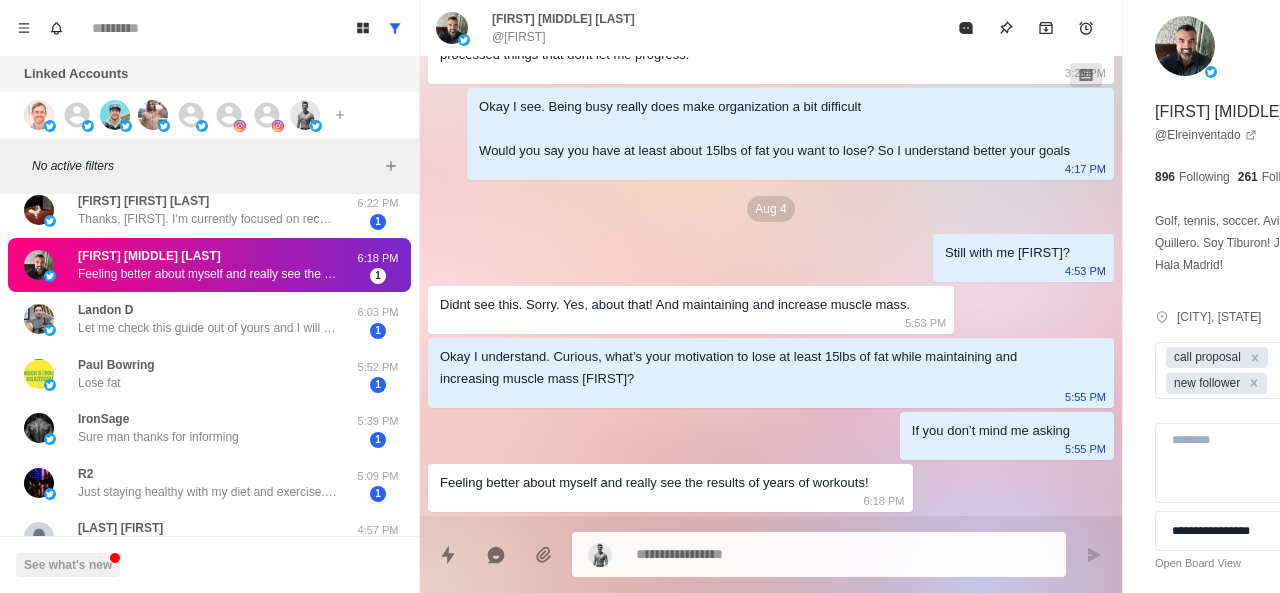 click on "Feeling better about myself and really see the results of years of workouts!" at bounding box center [654, 483] 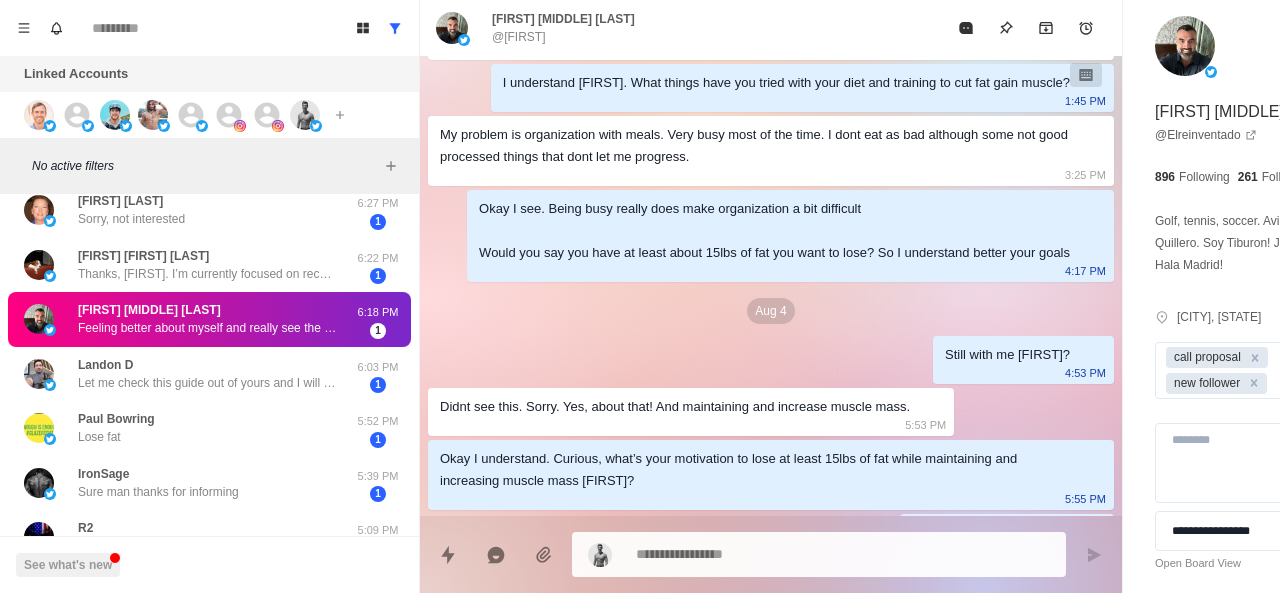 scroll, scrollTop: 279, scrollLeft: 0, axis: vertical 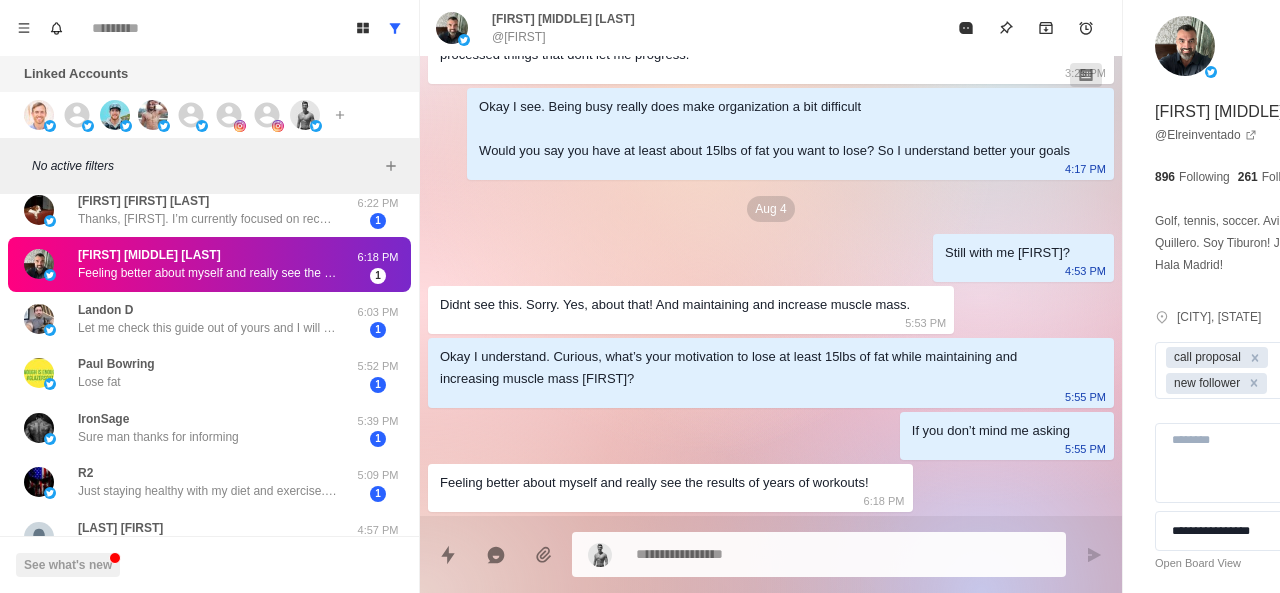 click at bounding box center [785, 554] 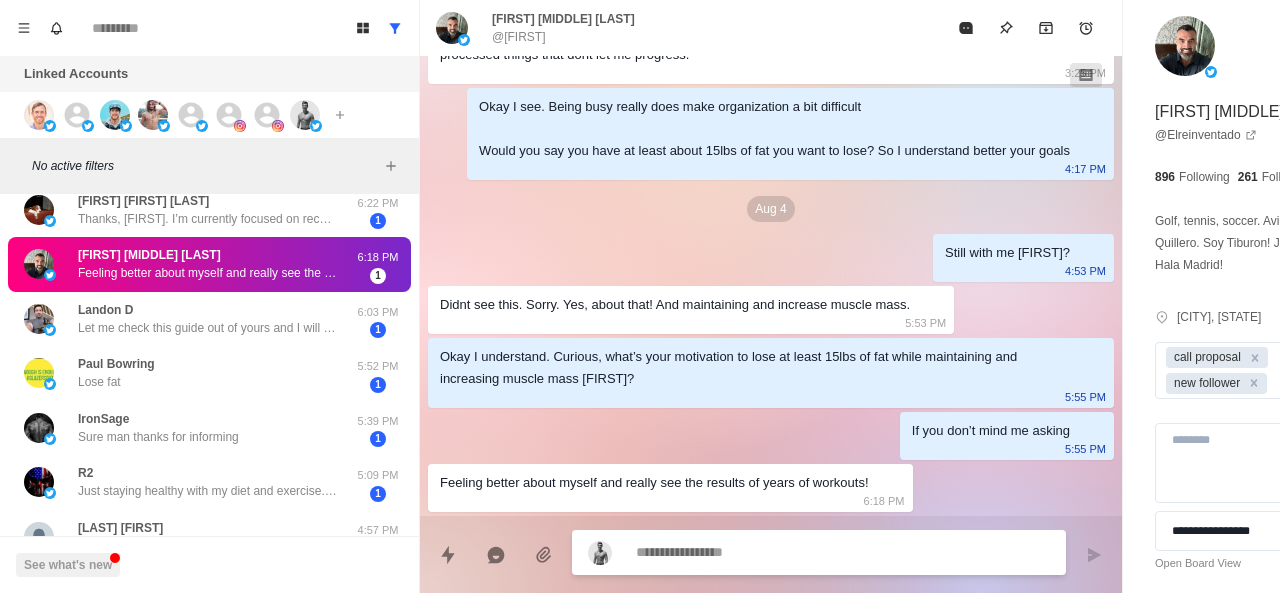 paste on "**********" 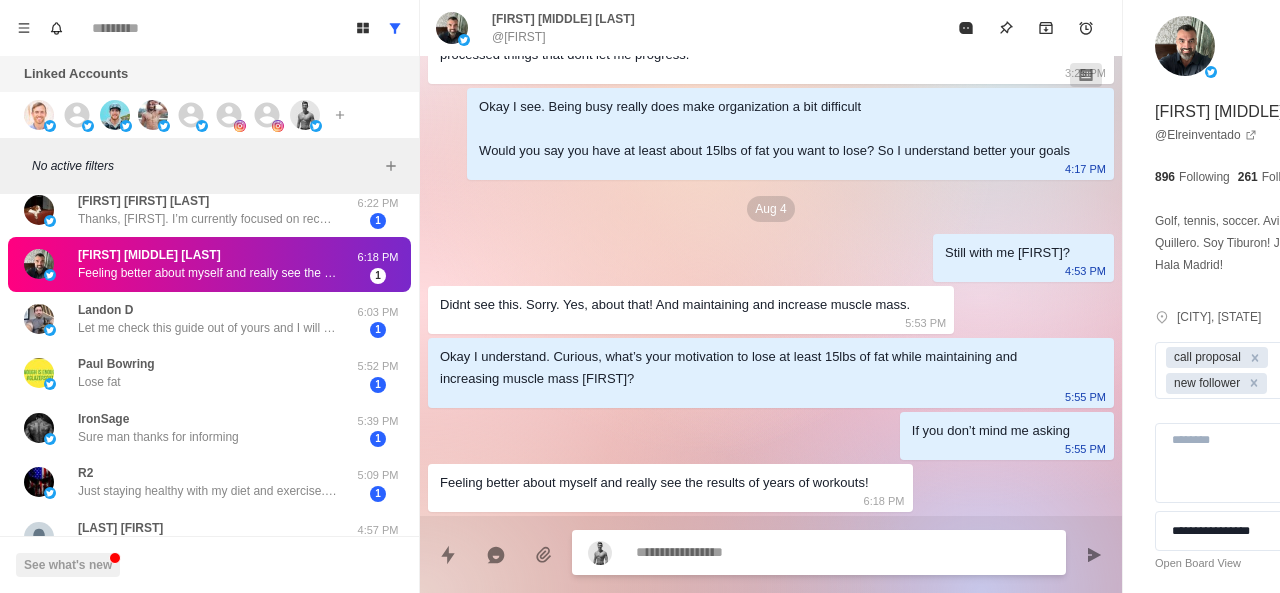 type on "*" 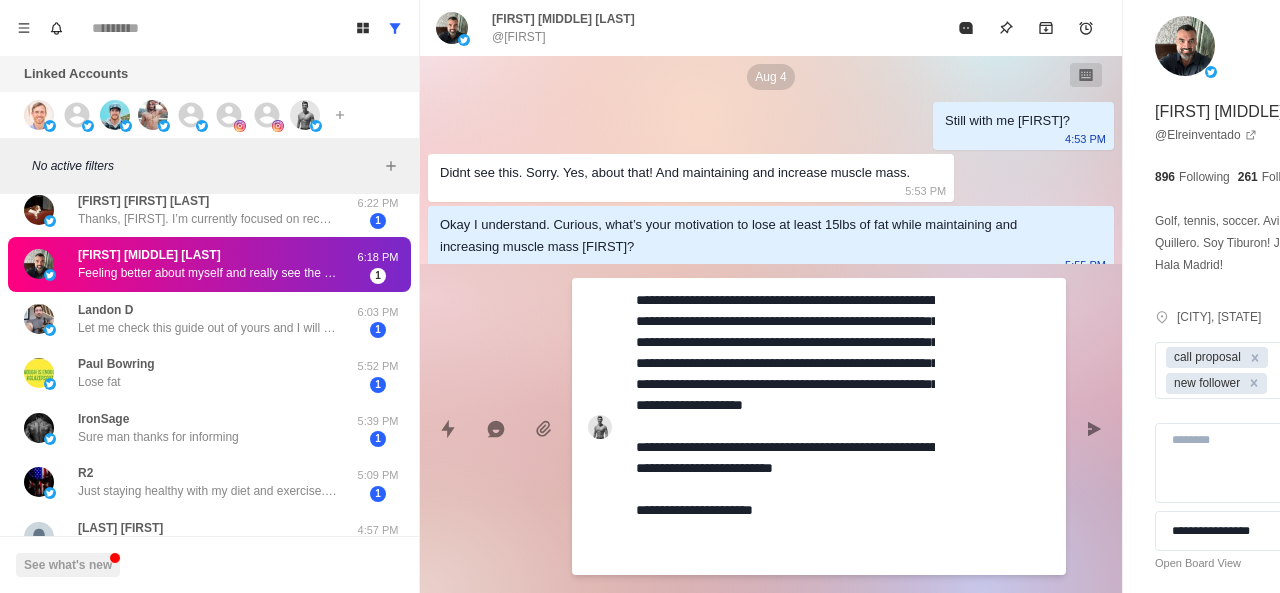 scroll, scrollTop: 0, scrollLeft: 0, axis: both 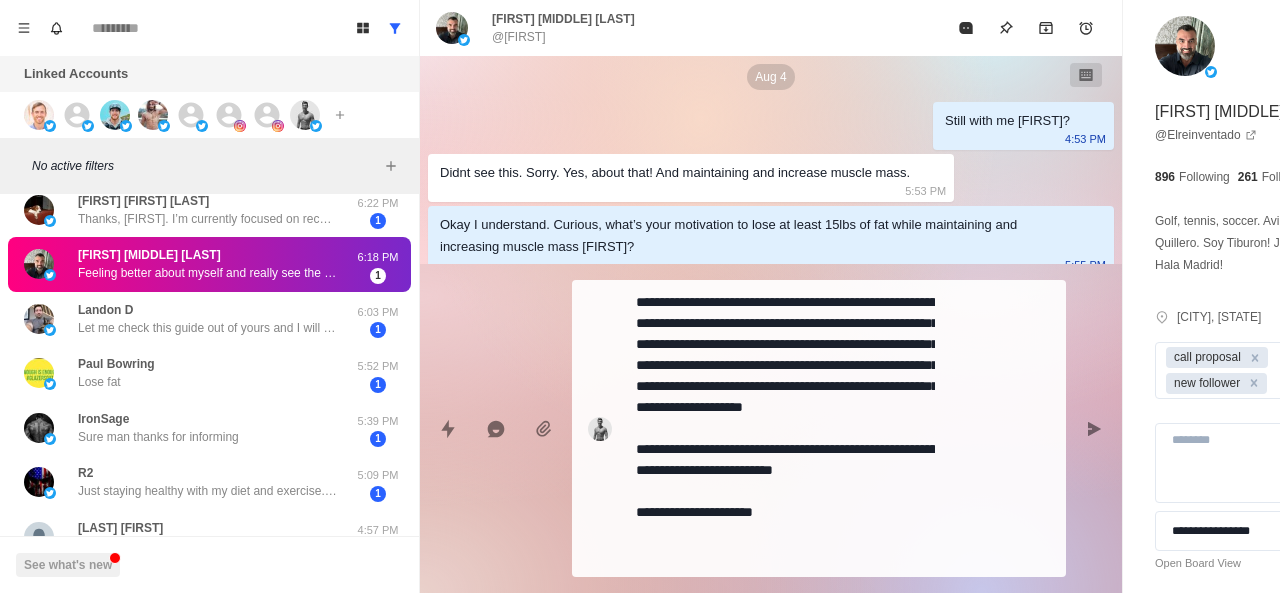 click on "**********" at bounding box center (785, 428) 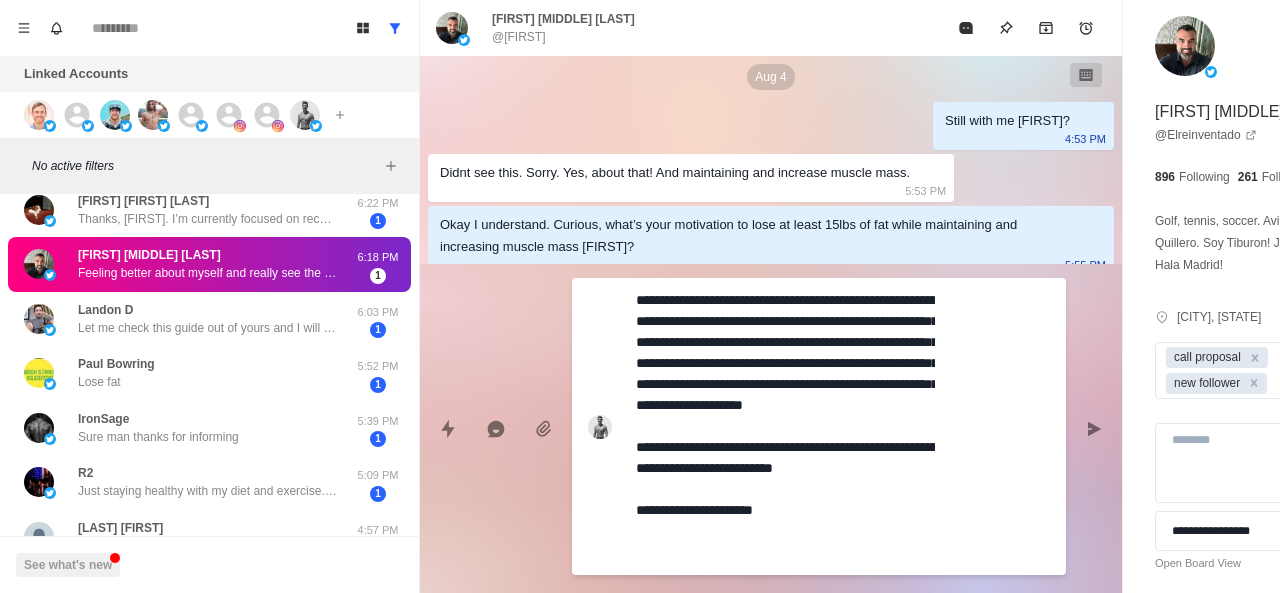 paste on "**********" 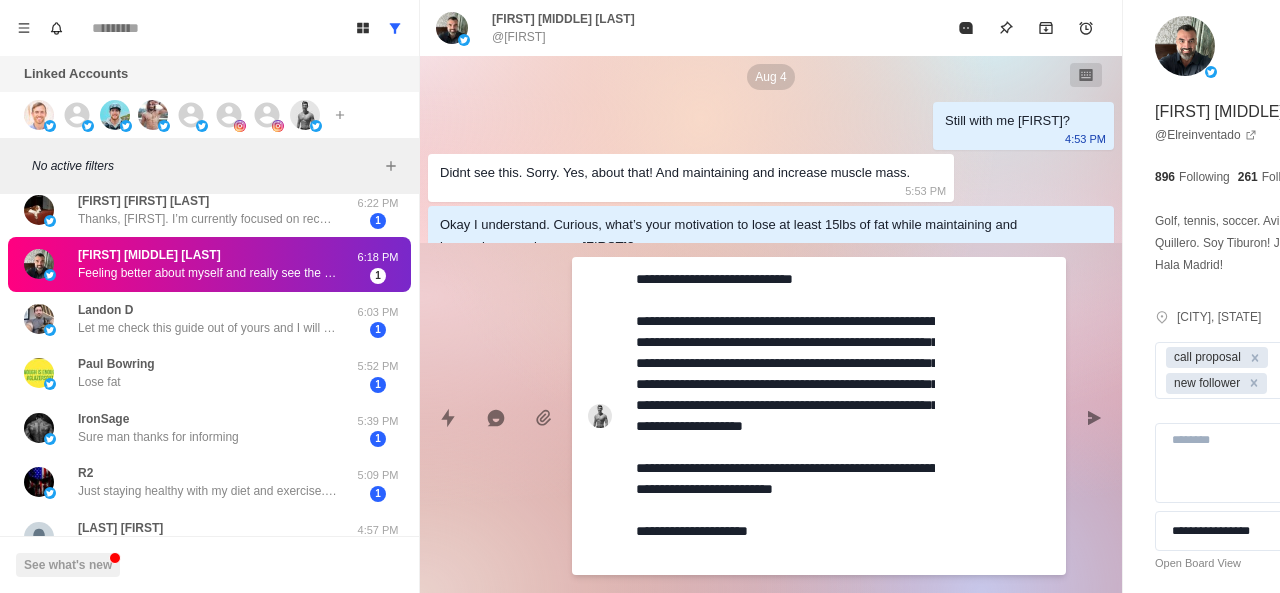 scroll, scrollTop: 0, scrollLeft: 0, axis: both 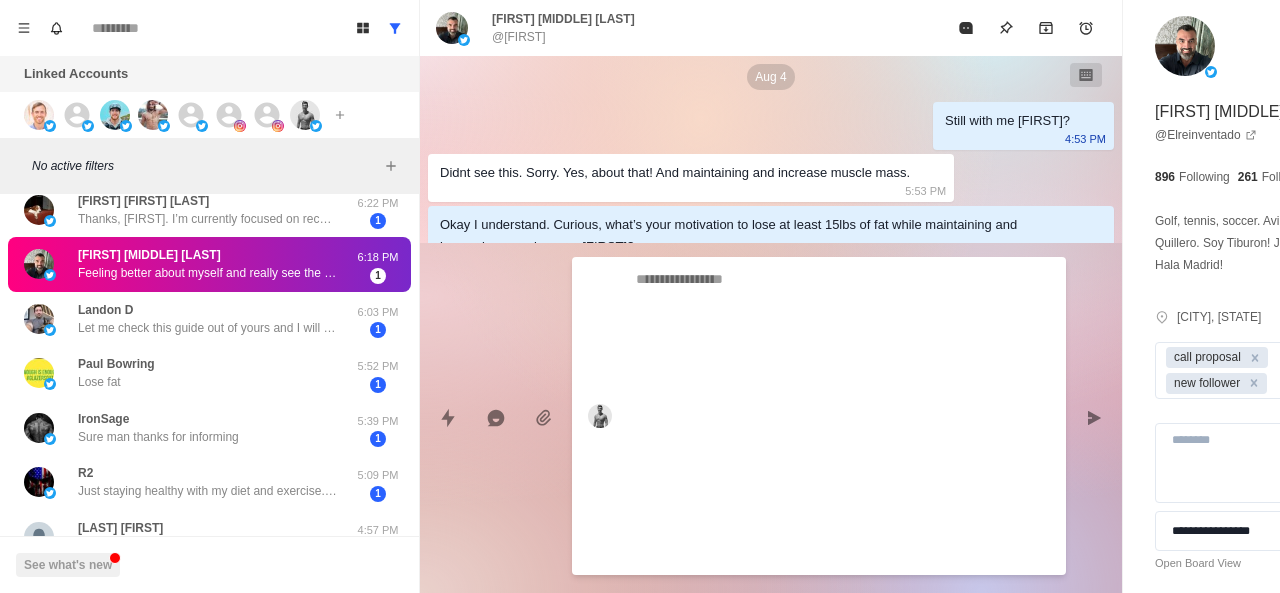 type on "*" 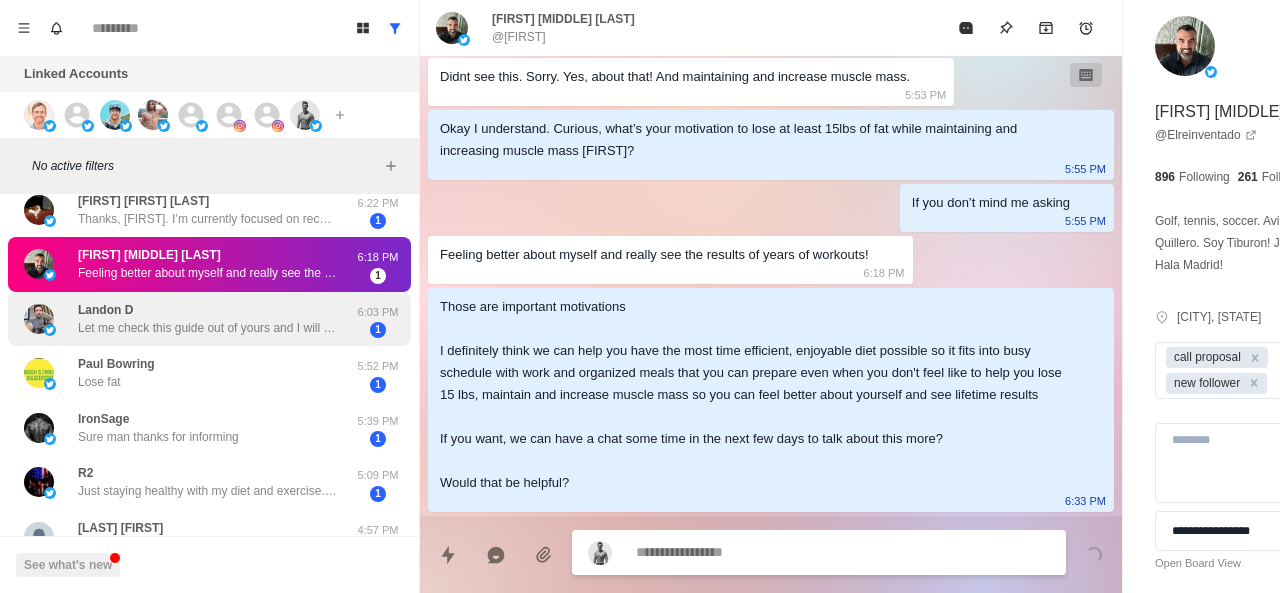 scroll, scrollTop: 0, scrollLeft: 0, axis: both 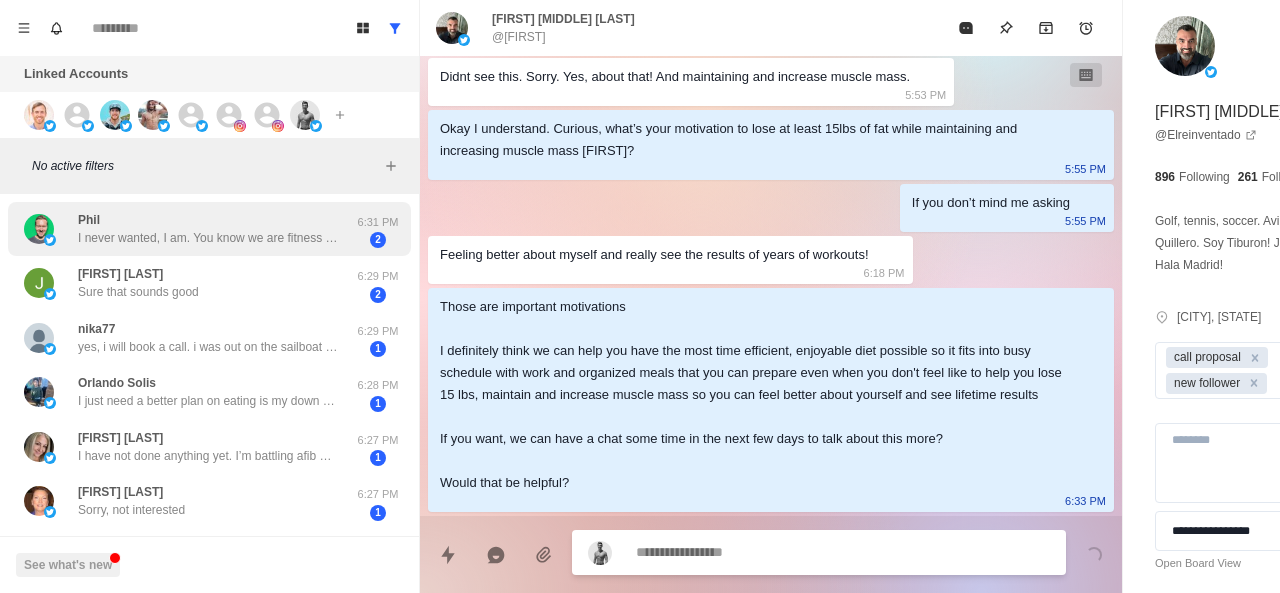 type 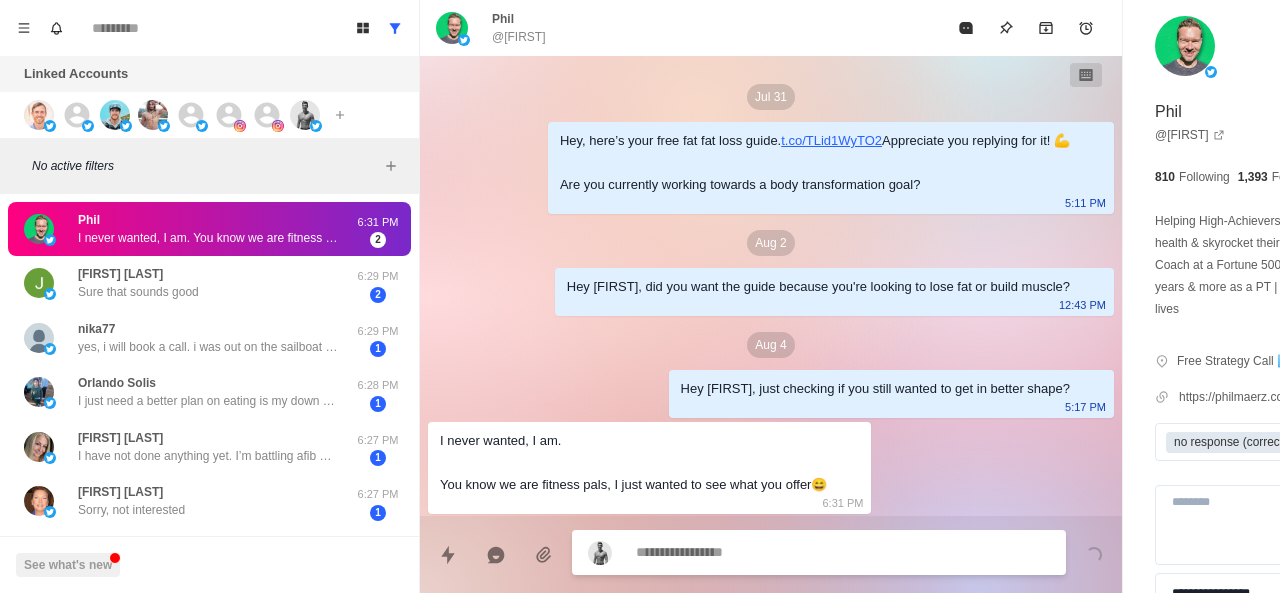 scroll, scrollTop: 90, scrollLeft: 0, axis: vertical 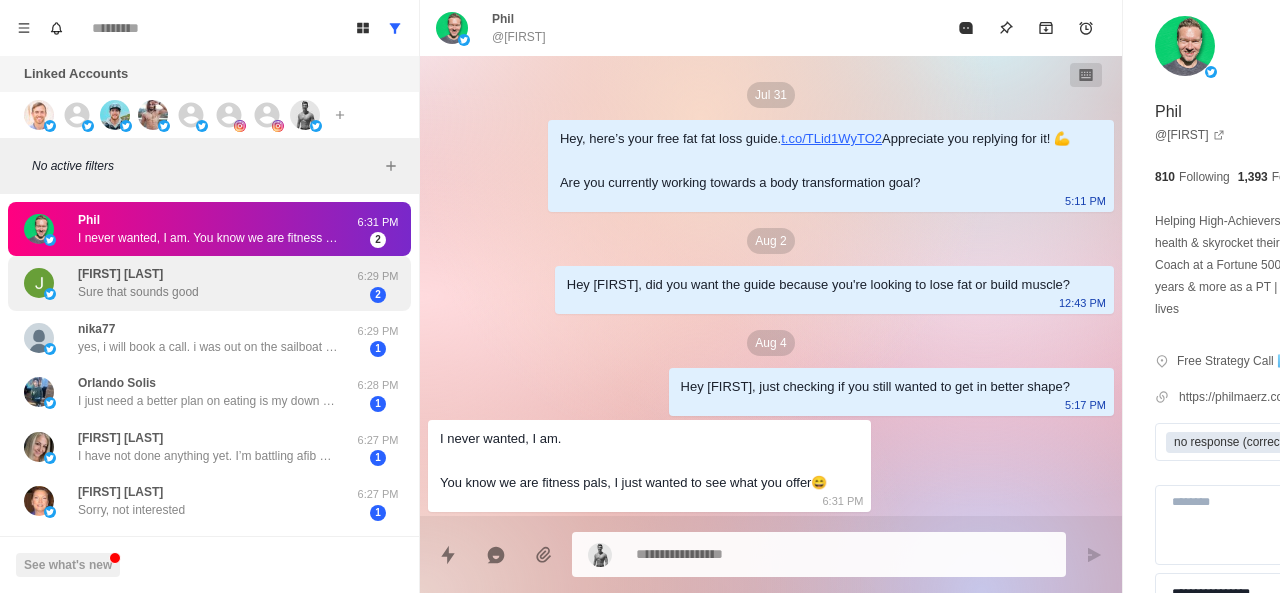 click on "James Brannon Sure that sounds good" at bounding box center (188, 283) 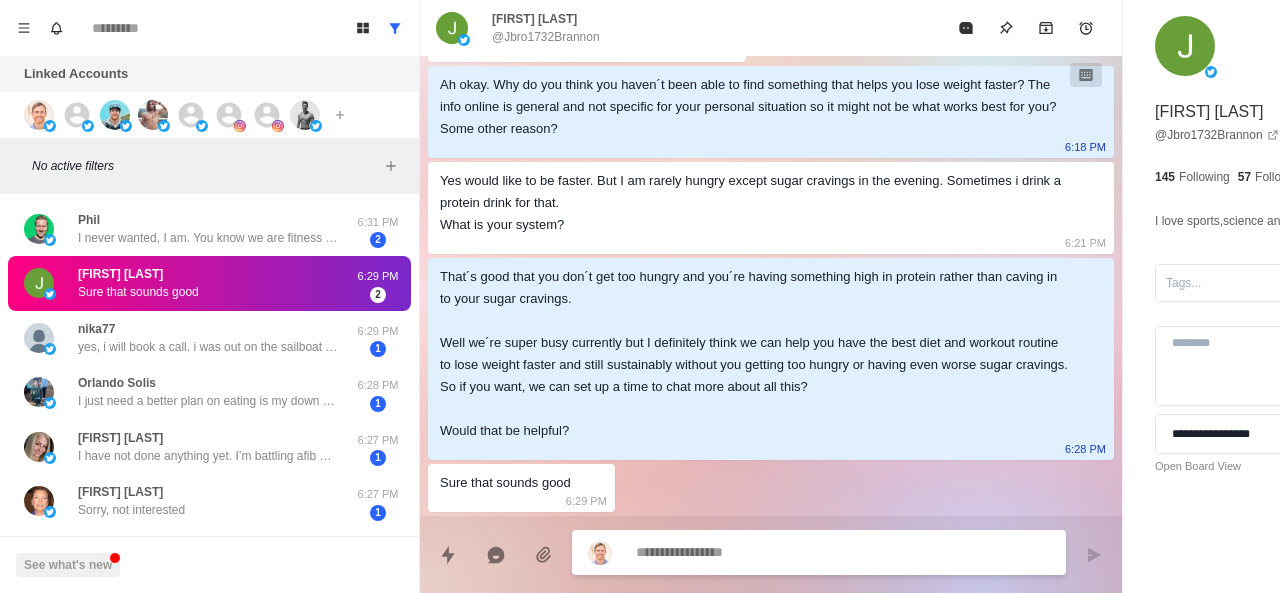 scroll, scrollTop: 1518, scrollLeft: 0, axis: vertical 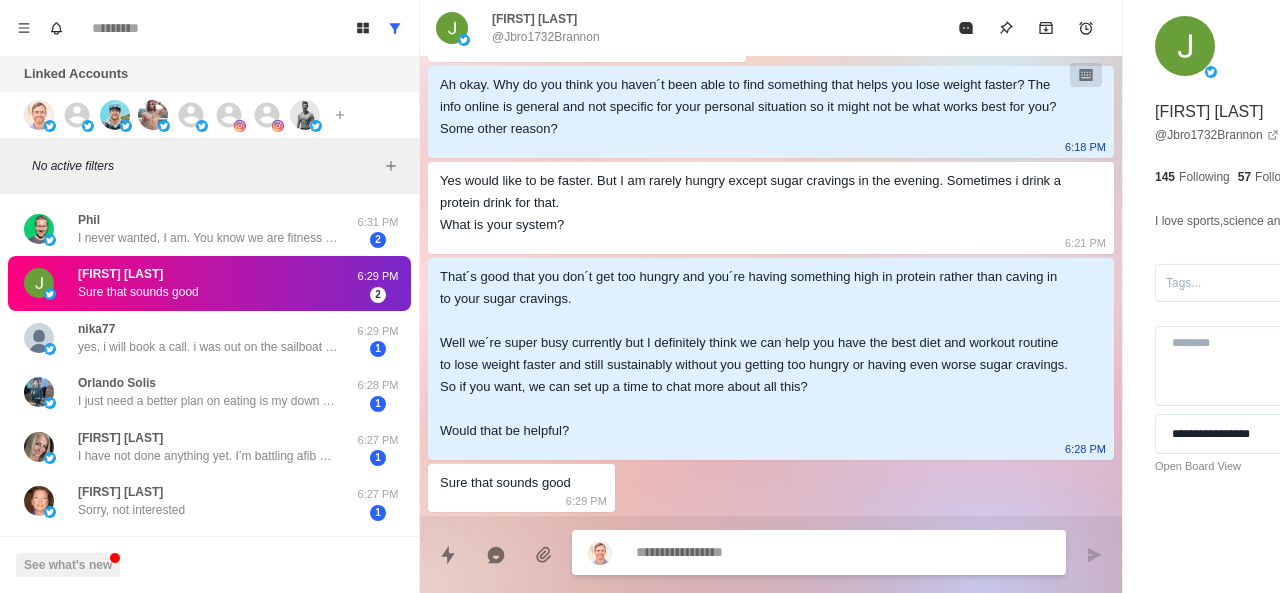 click at bounding box center (785, 552) 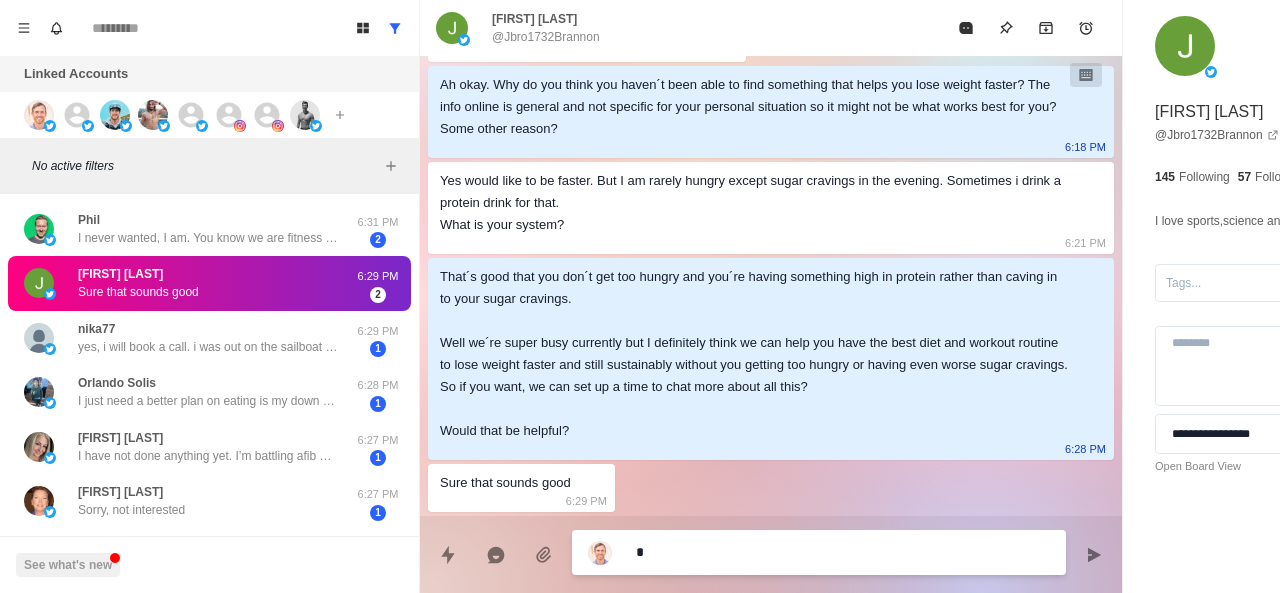 type on "*" 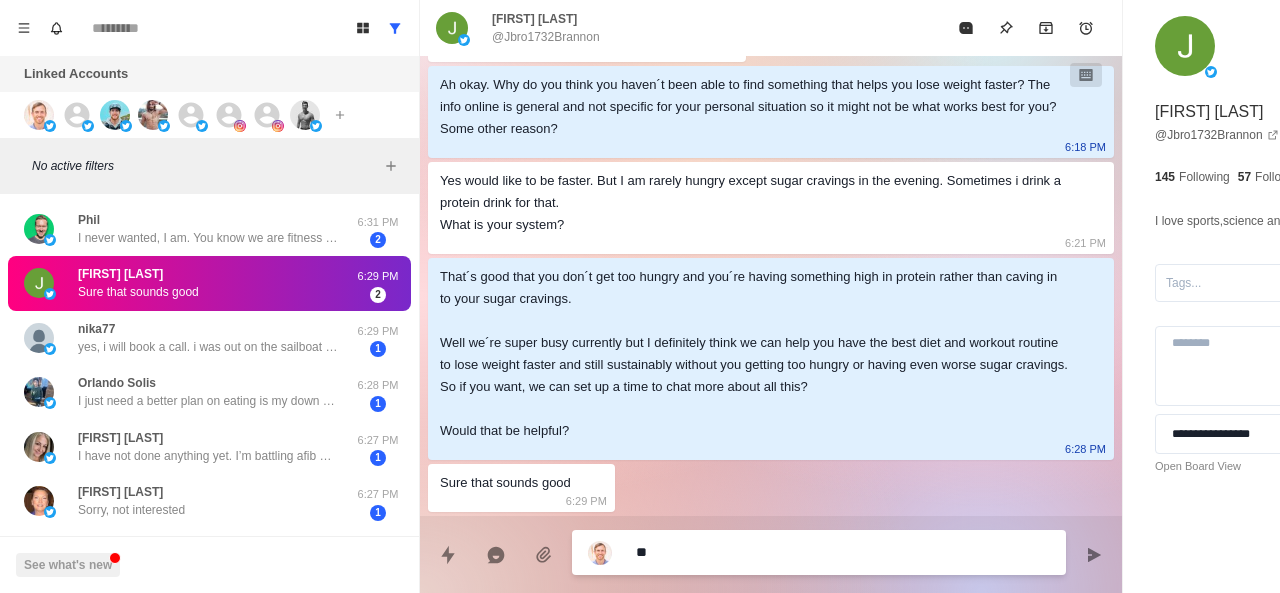 type on "*" 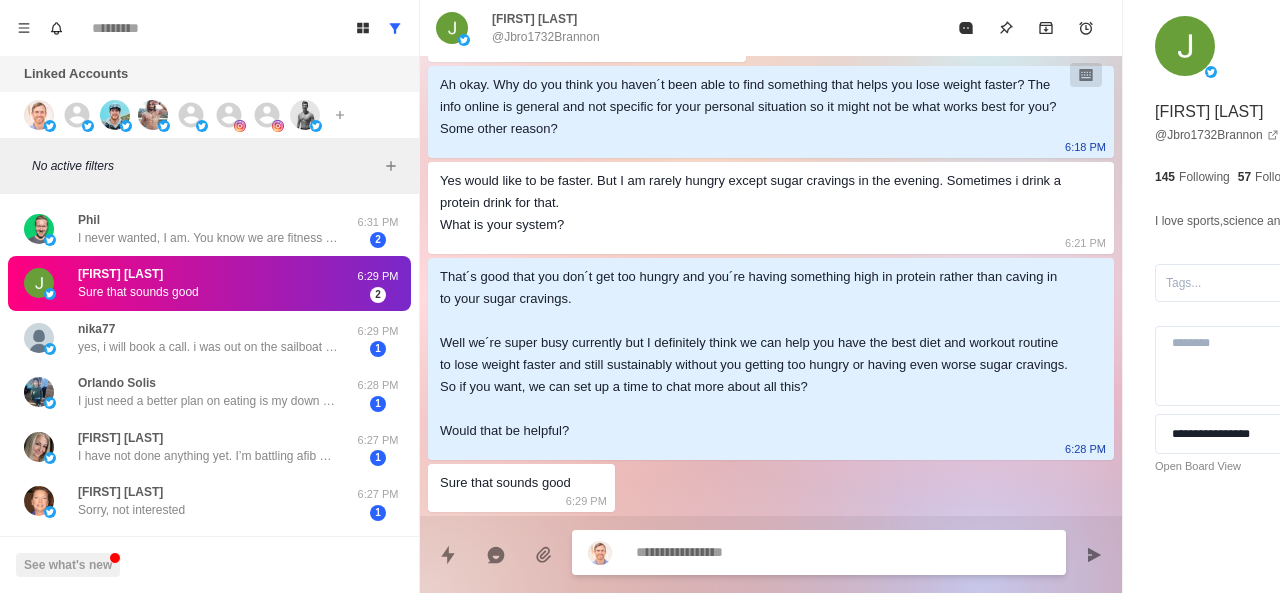 paste on "**********" 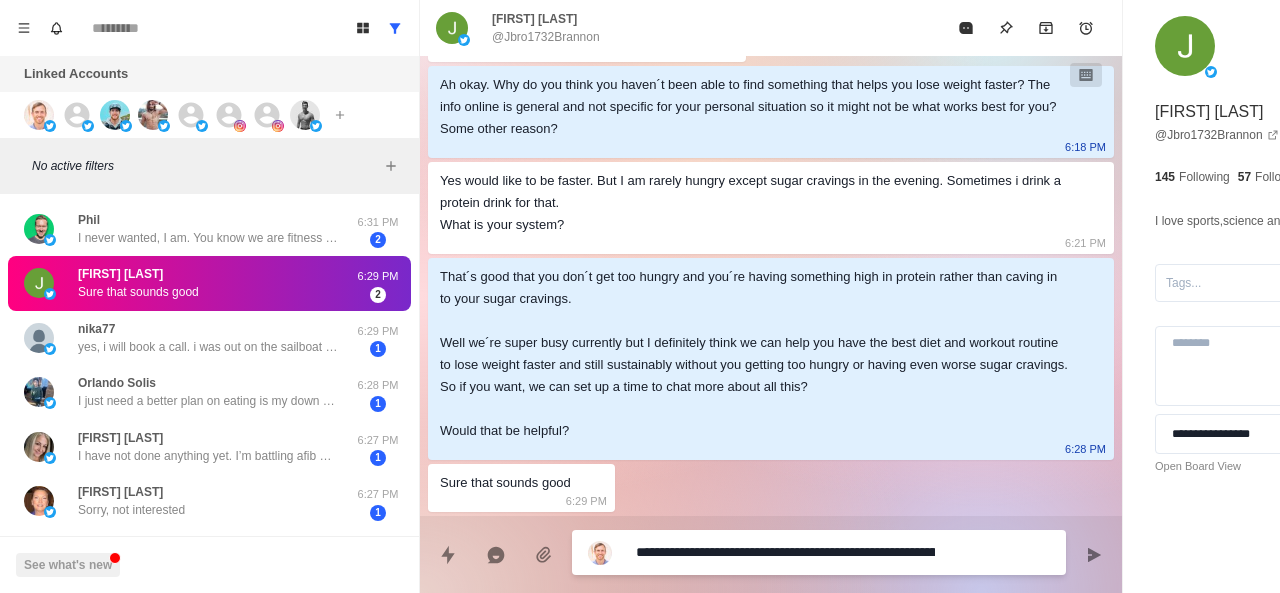 type on "*" 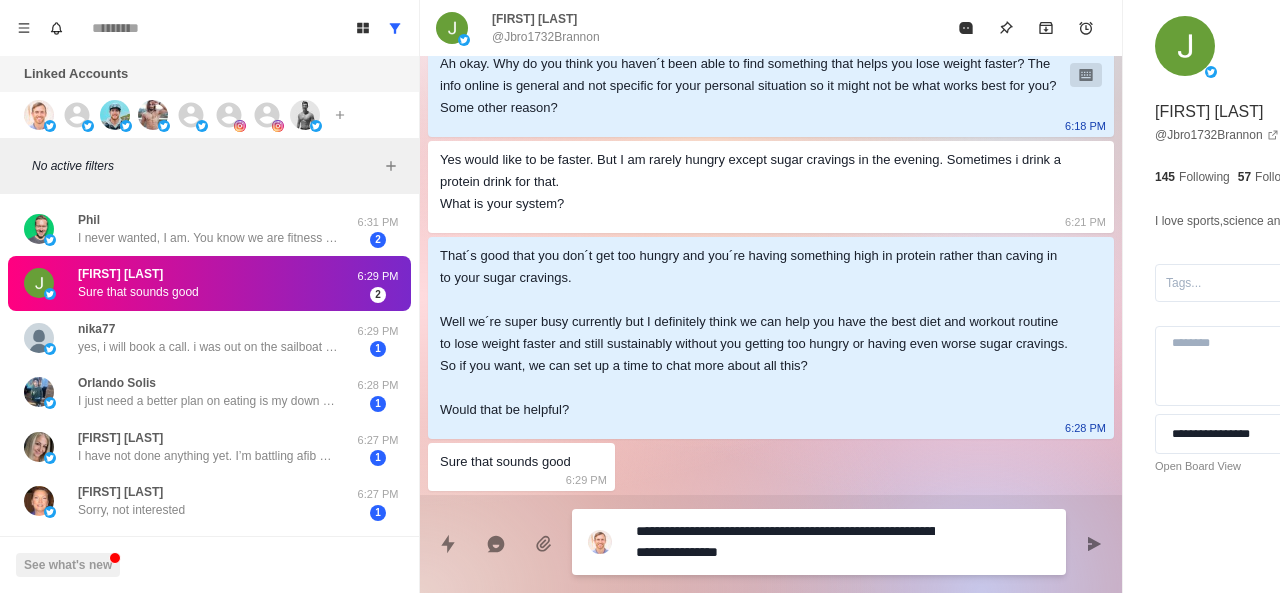 type on "**********" 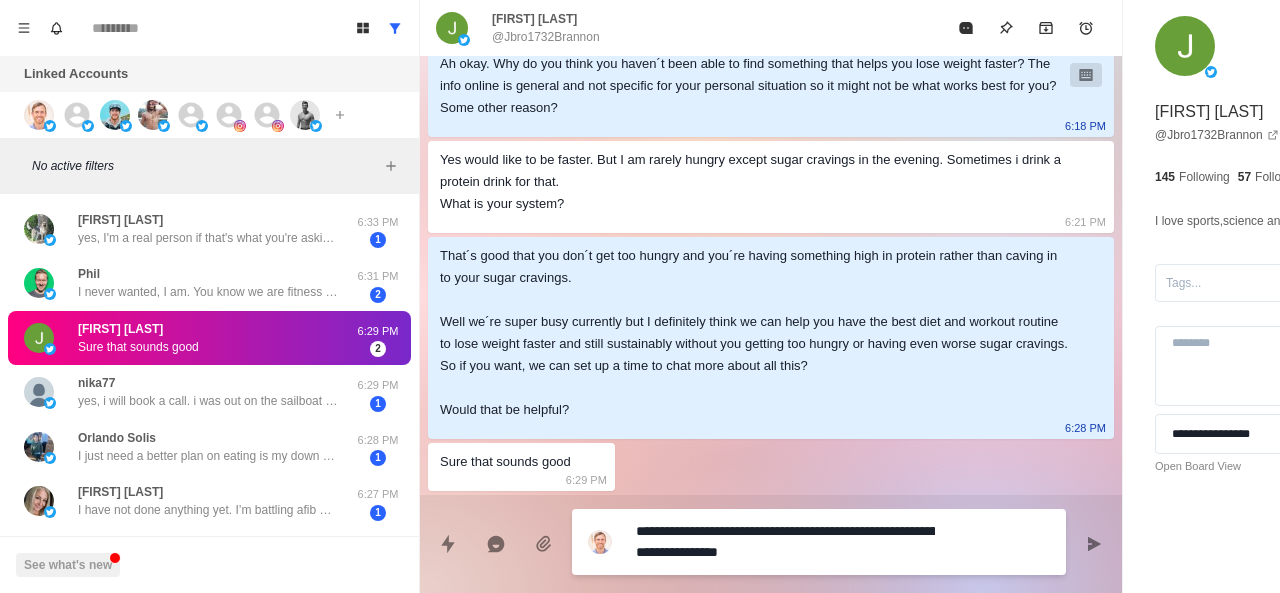 type on "*" 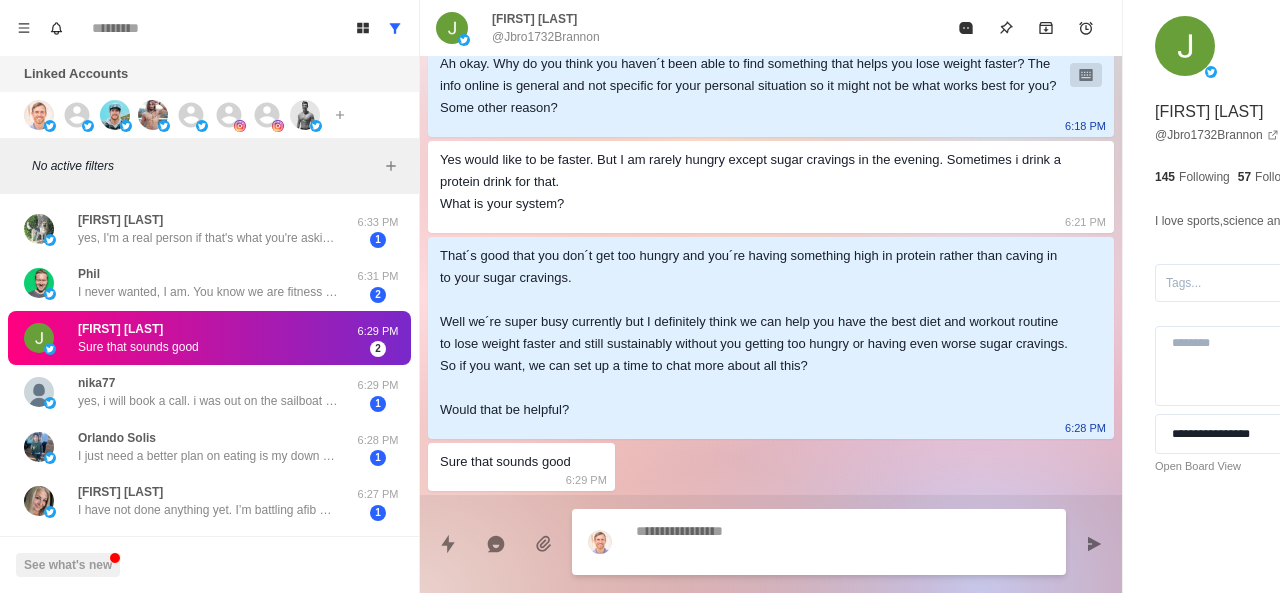 scroll, scrollTop: 1570, scrollLeft: 0, axis: vertical 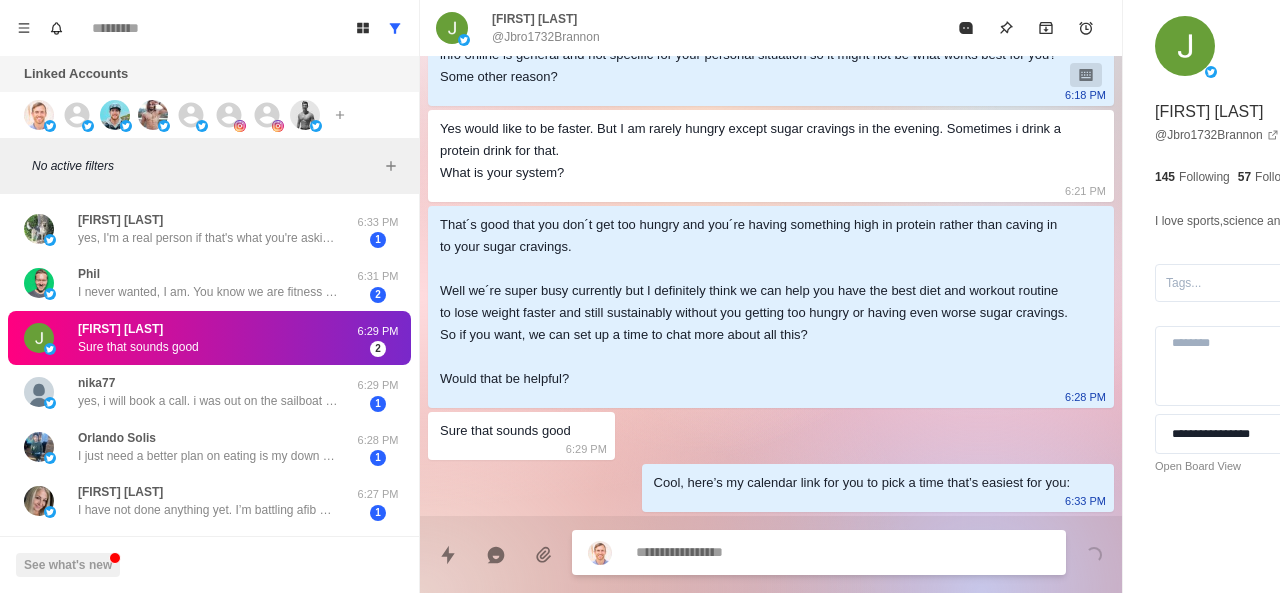 paste on "**********" 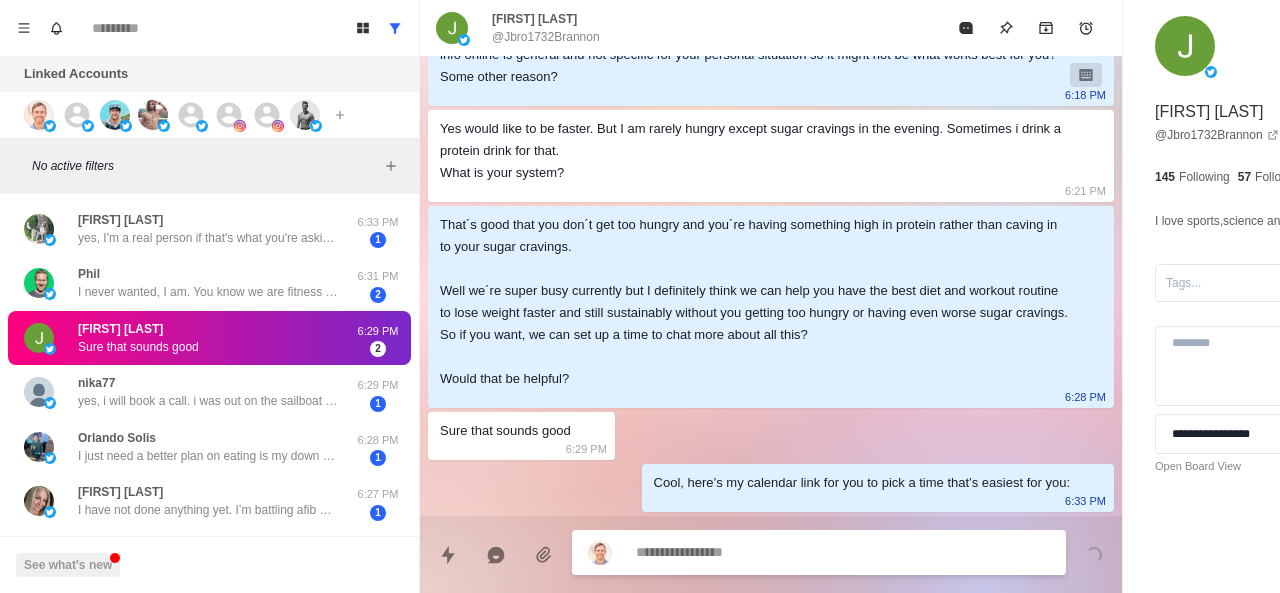 type on "*" 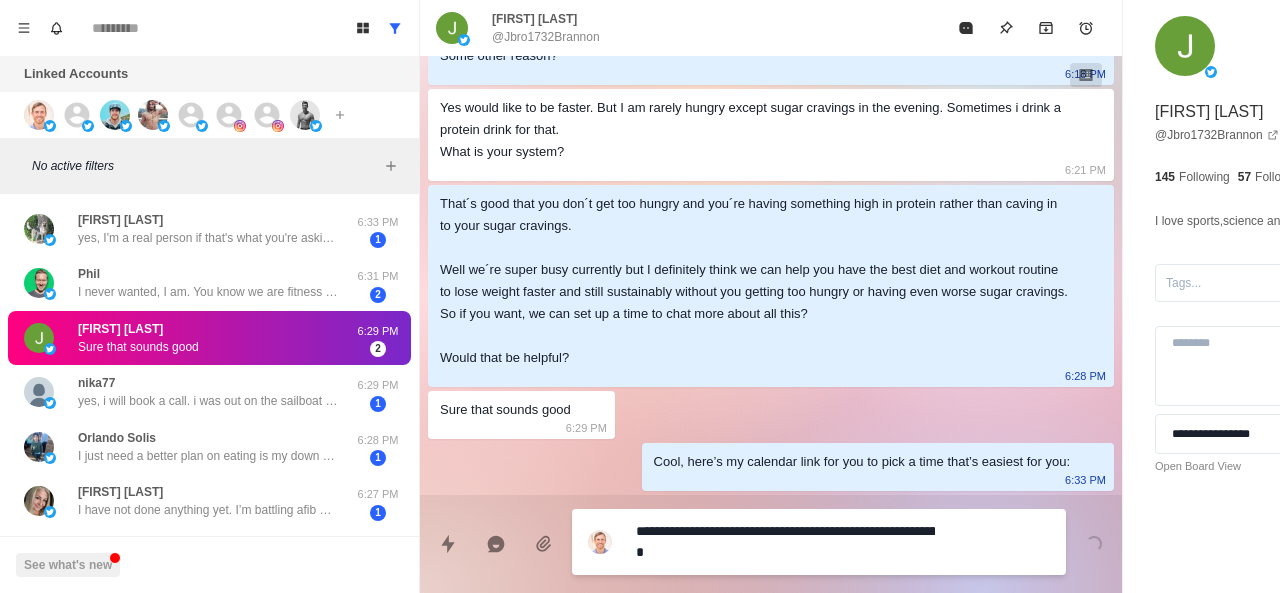 type 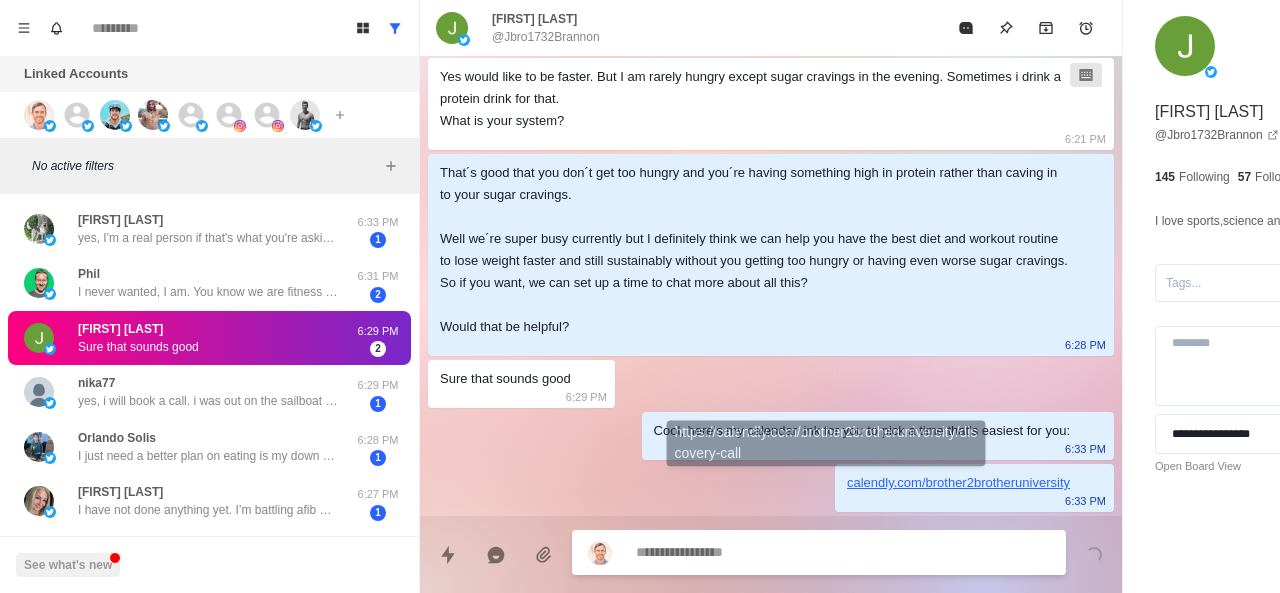 scroll, scrollTop: 1622, scrollLeft: 0, axis: vertical 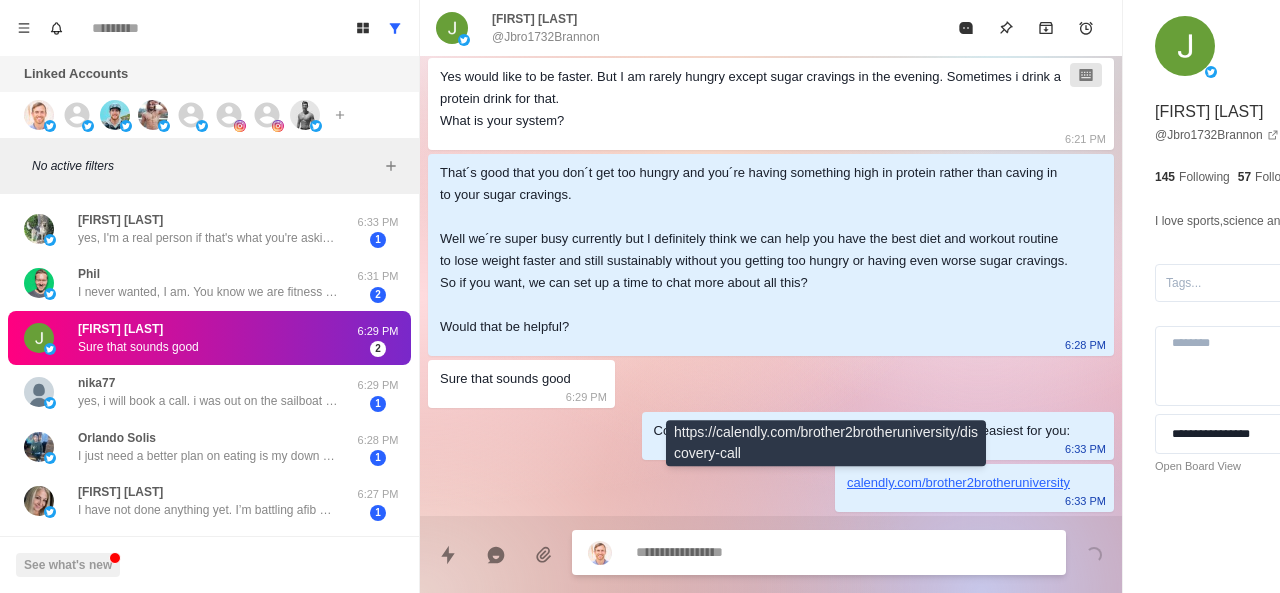 type on "*" 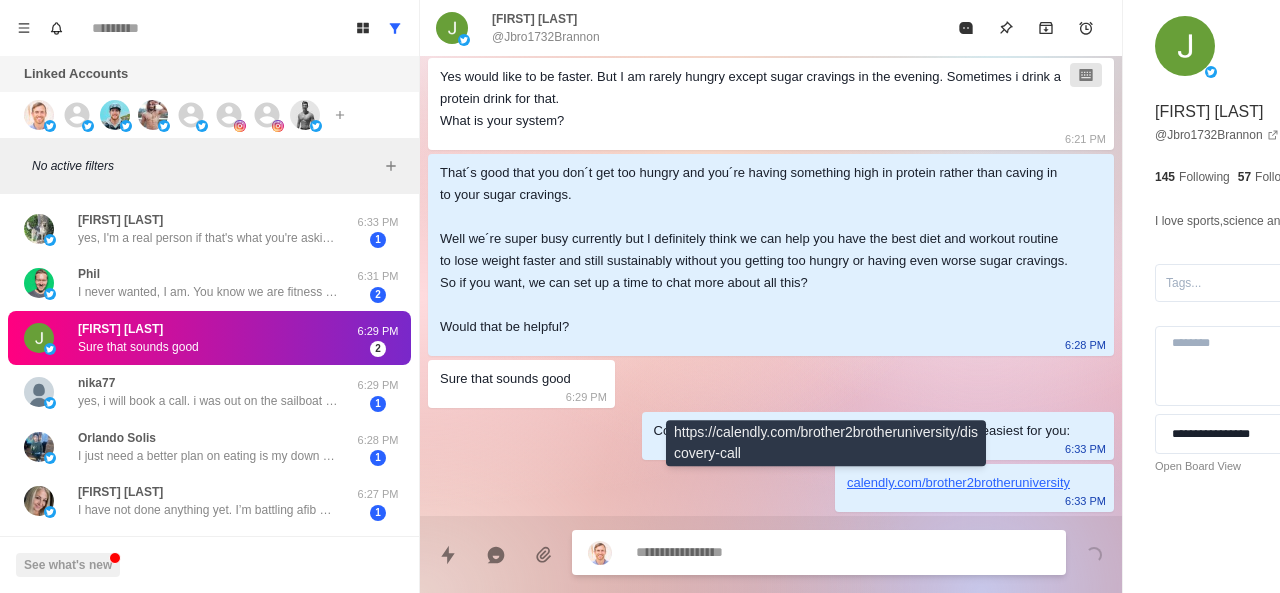type on "*" 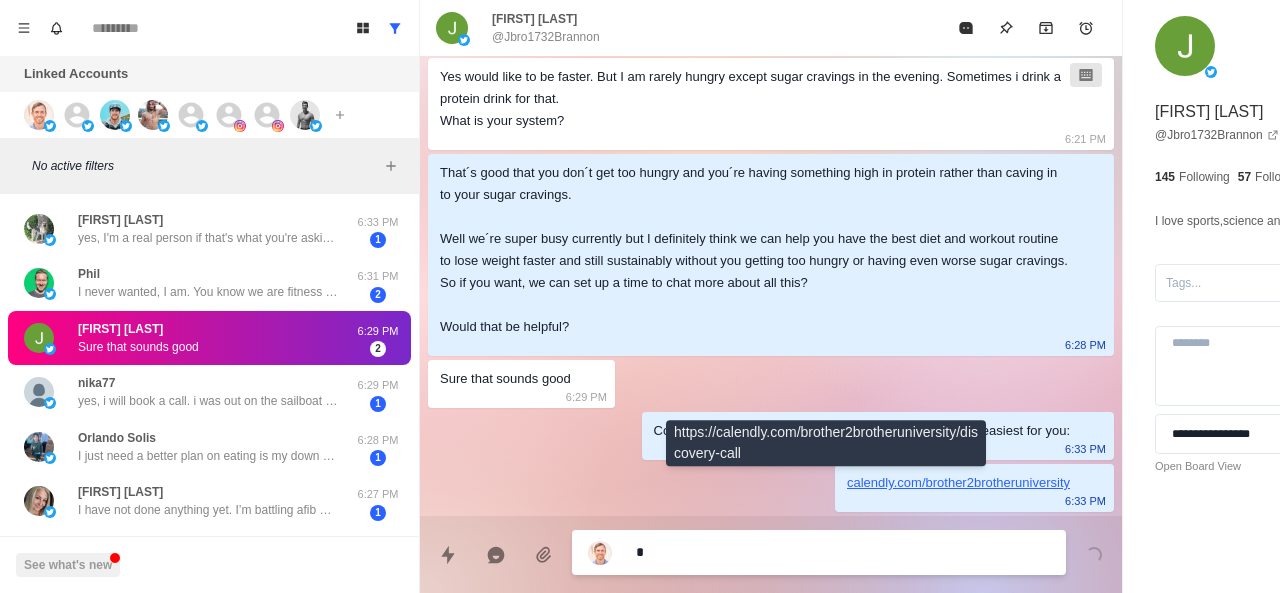 type on "*" 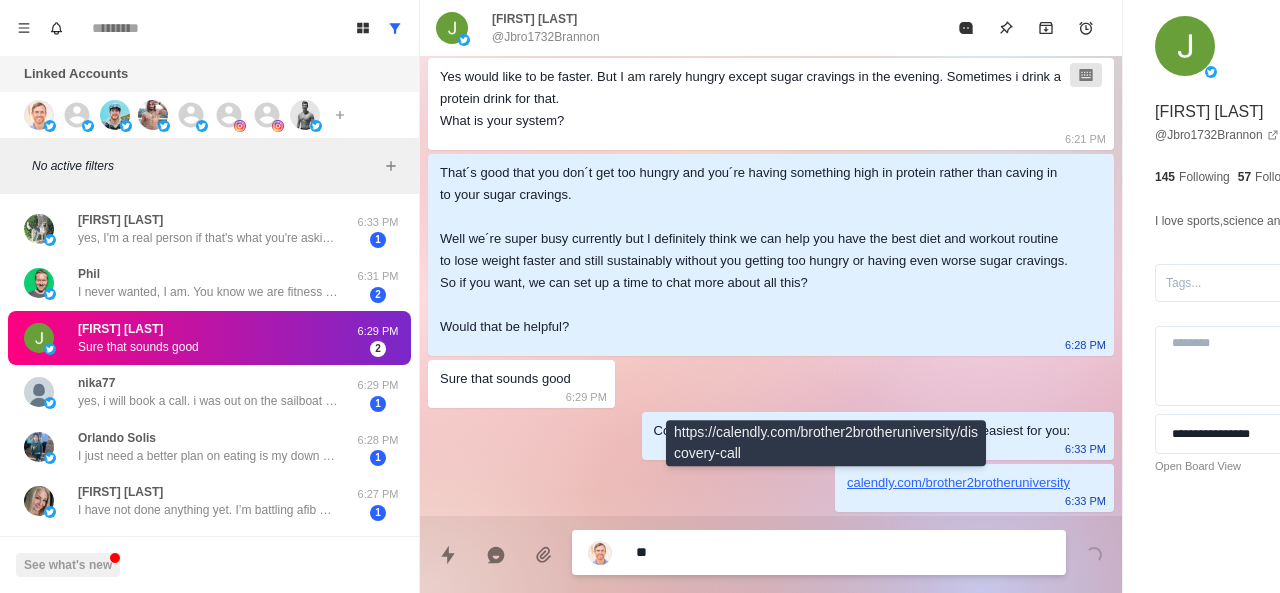 type on "*" 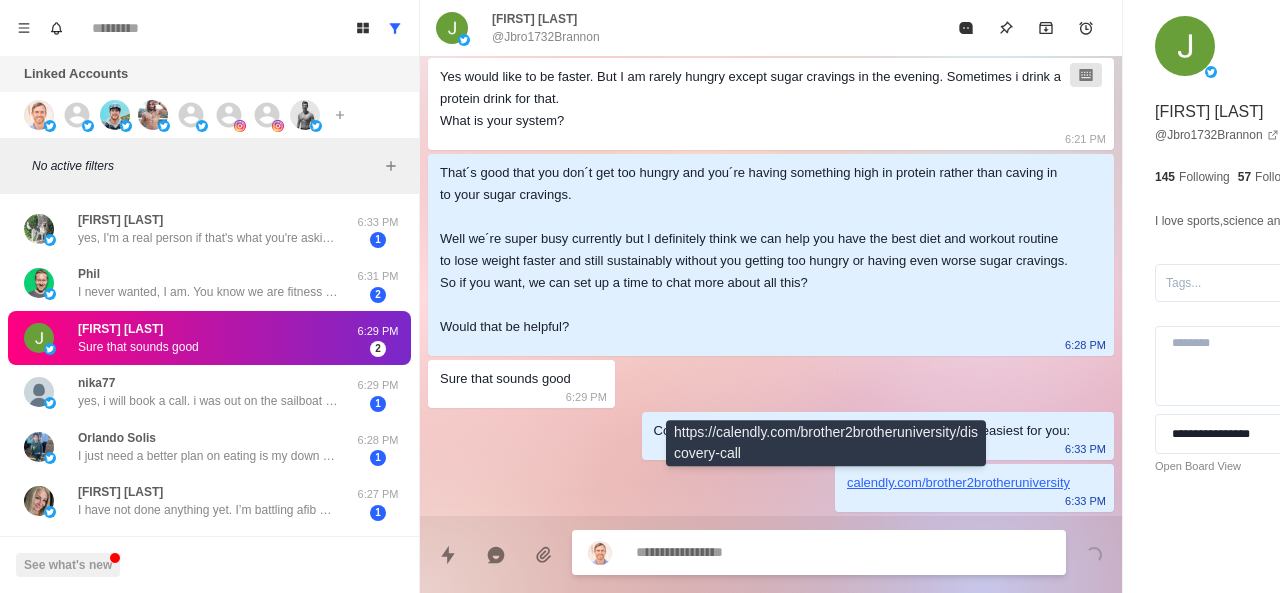 paste on "**********" 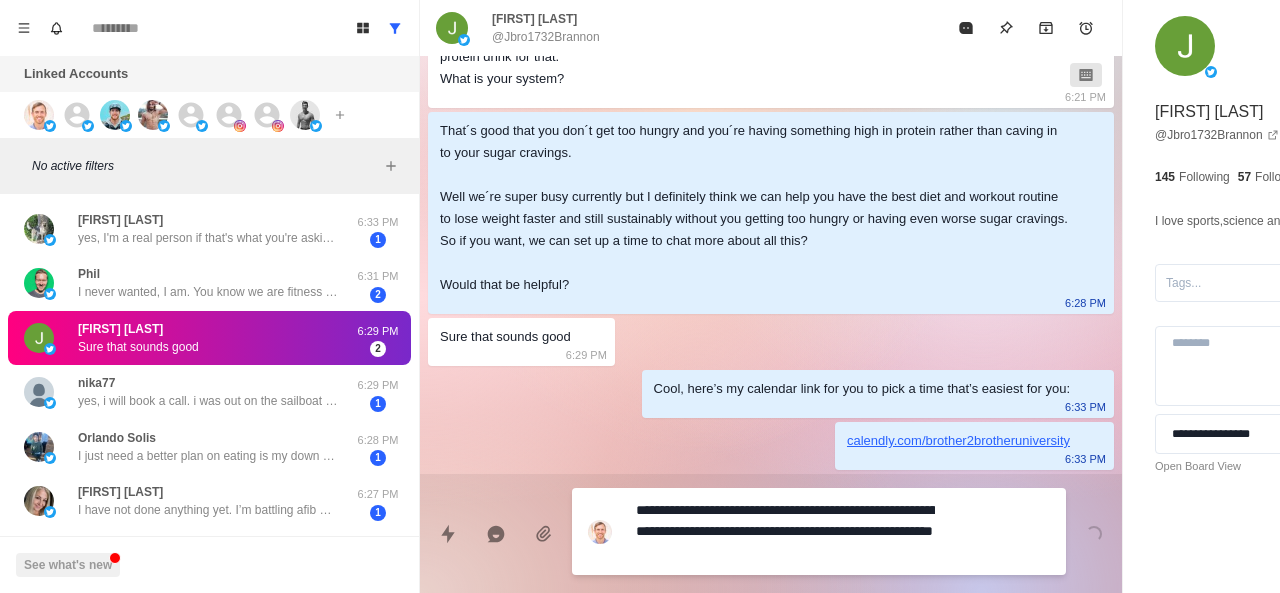 click on "**********" at bounding box center (785, 531) 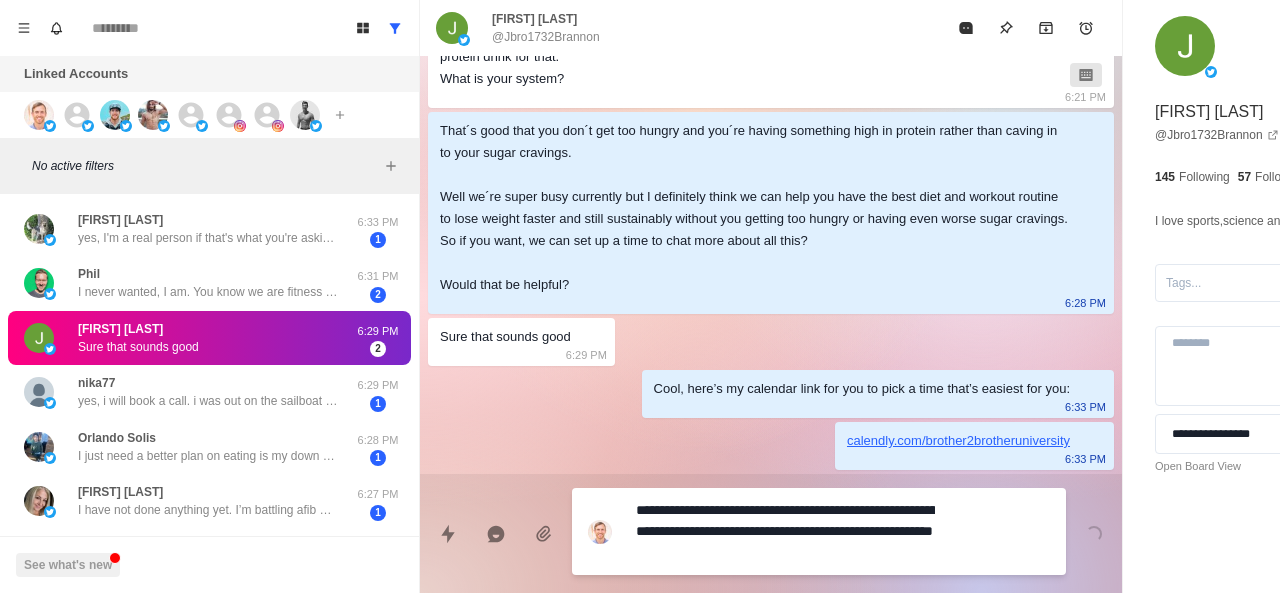 type on "*" 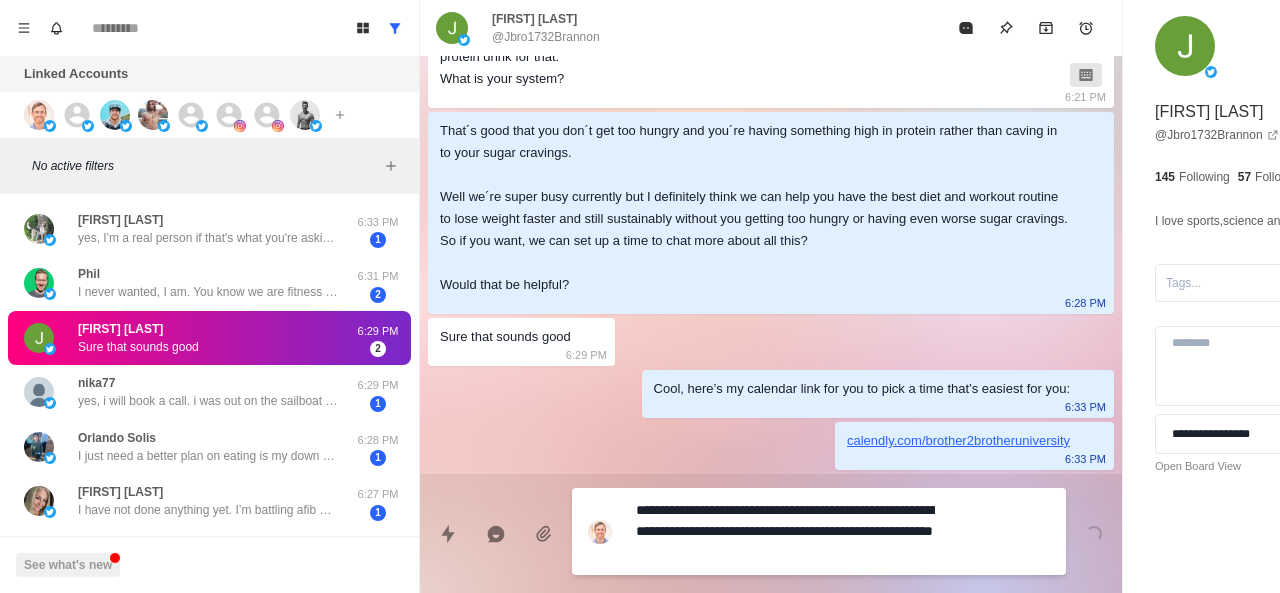type on "**********" 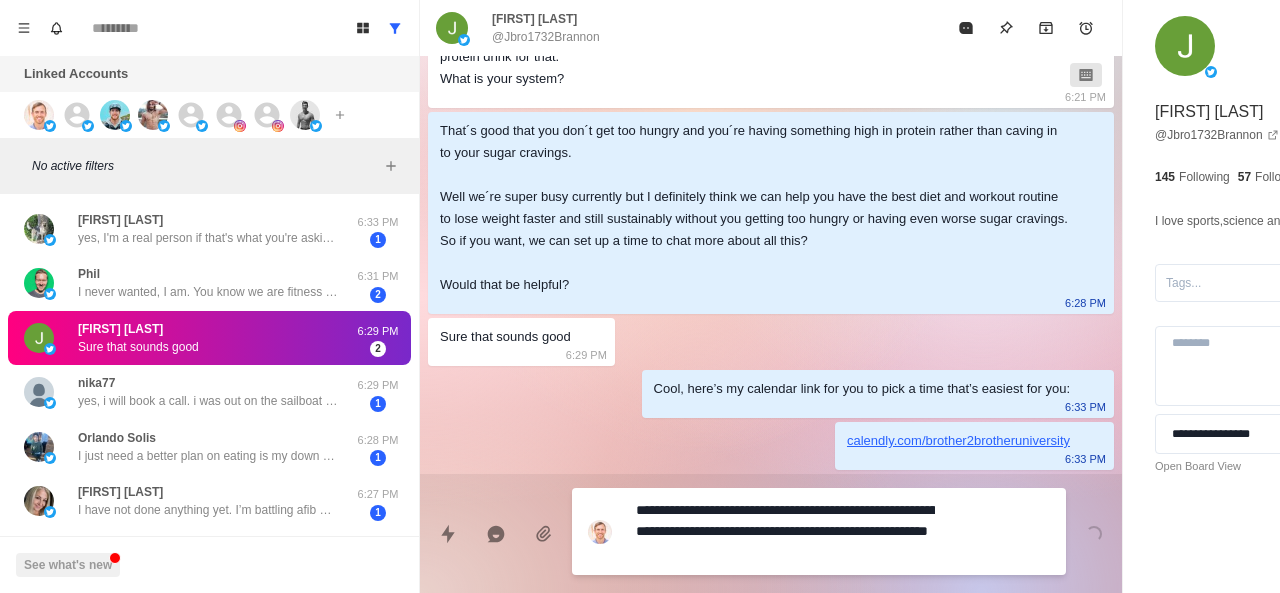 type on "*" 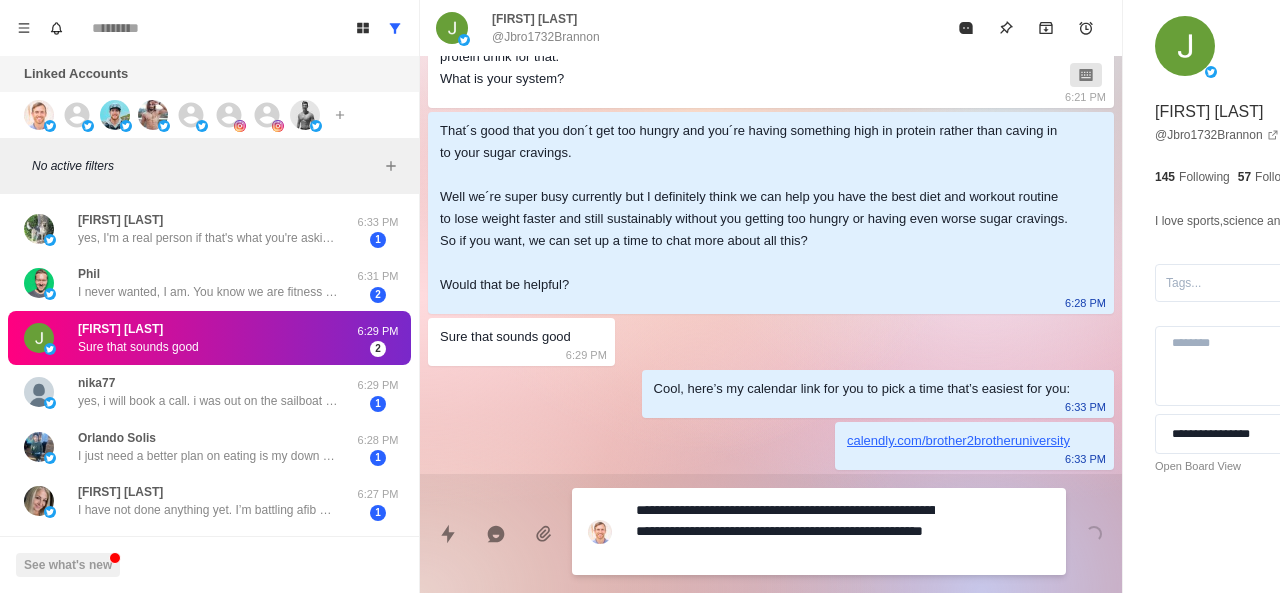 type on "*" 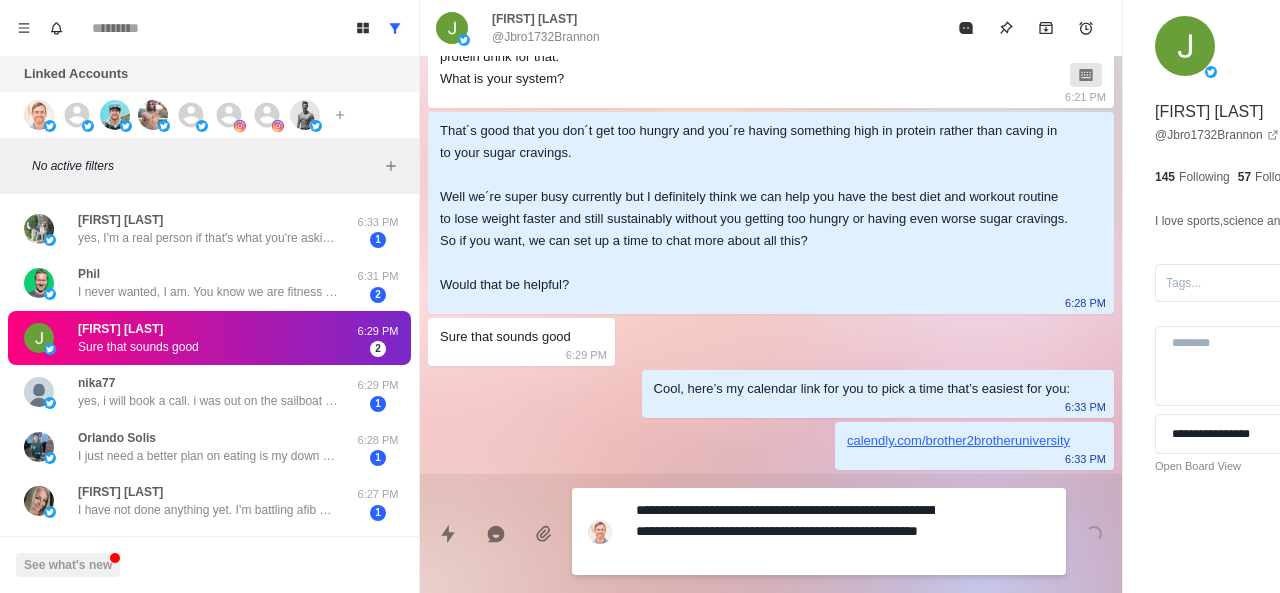 type on "*" 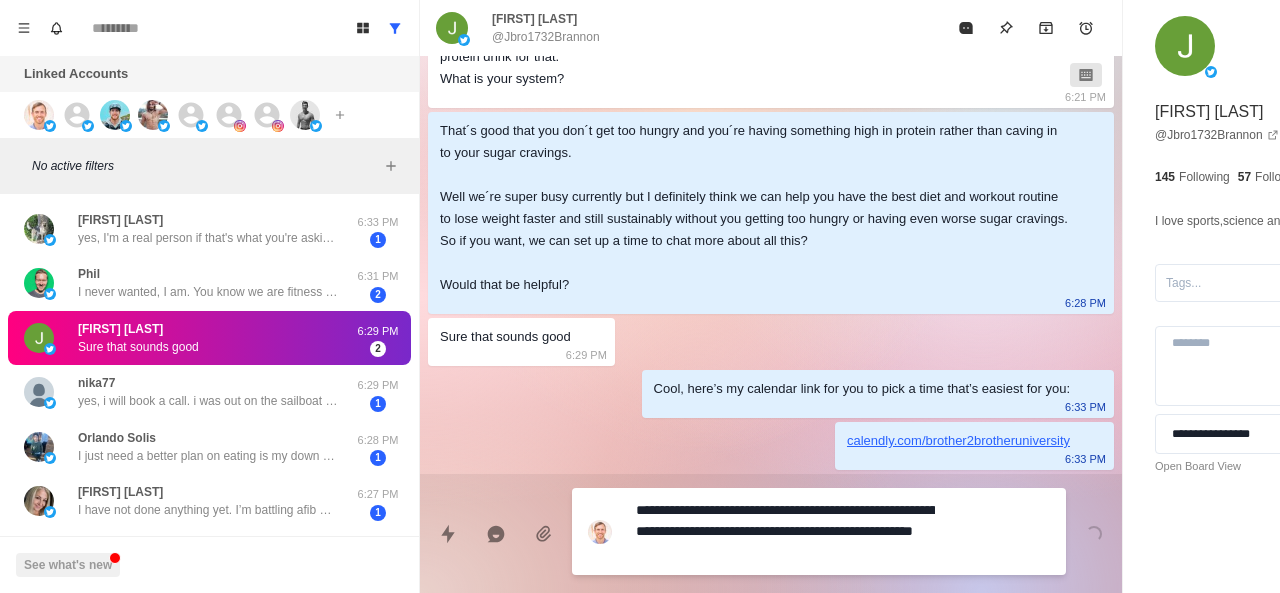 type on "*" 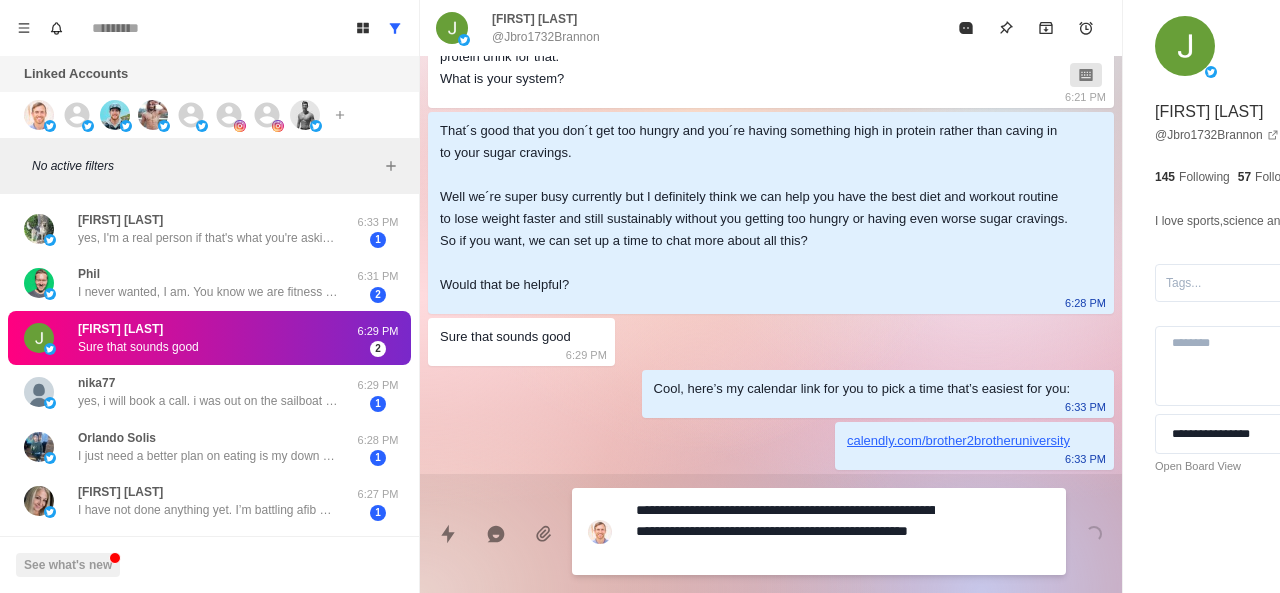 type on "*" 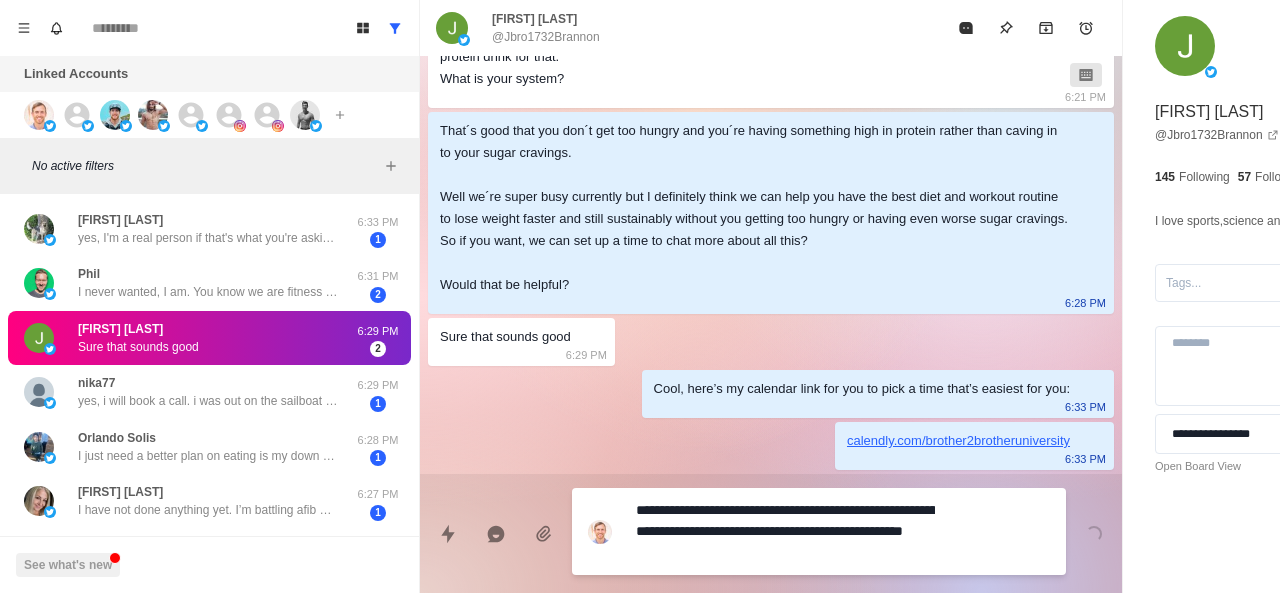 type on "*" 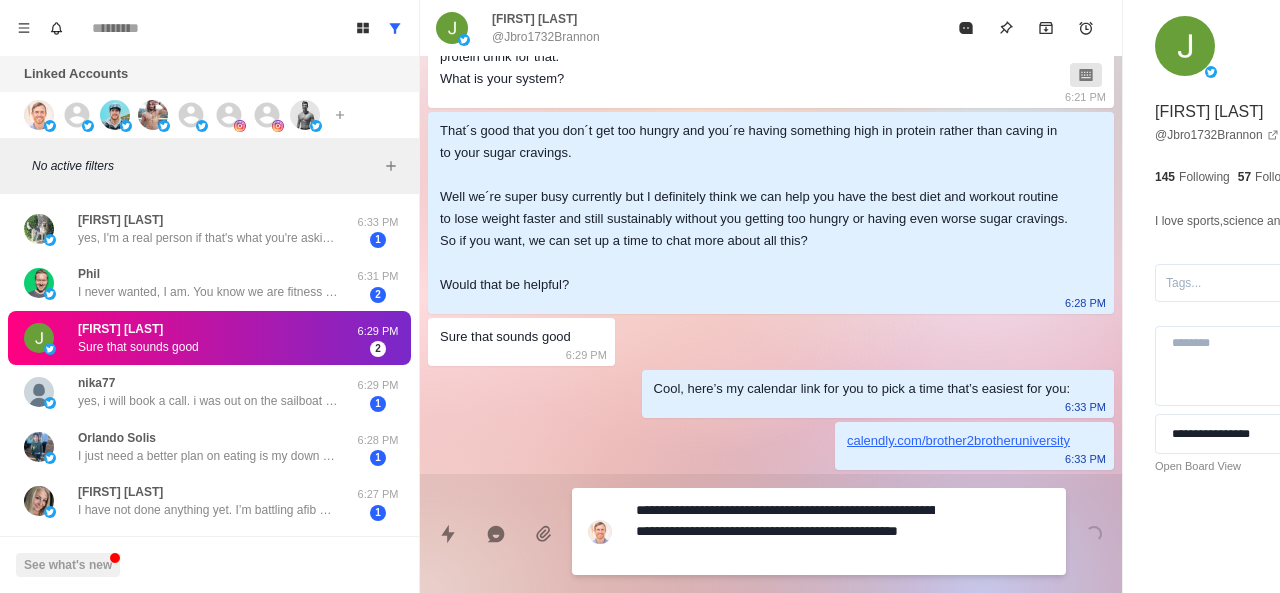 type on "*" 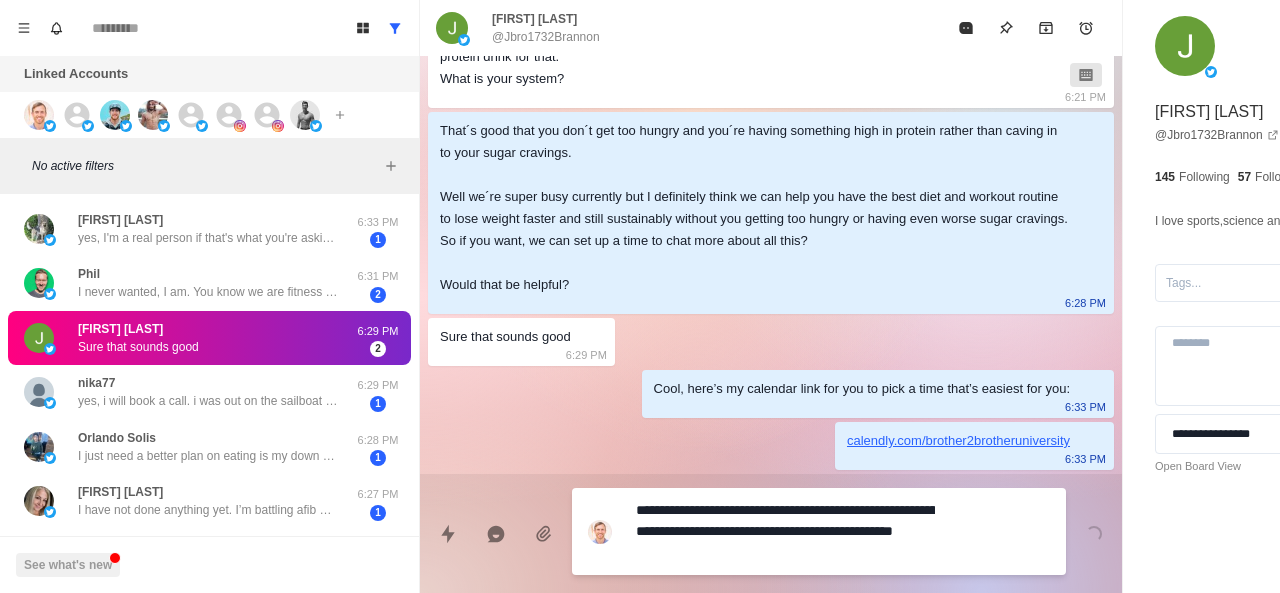 type on "*" 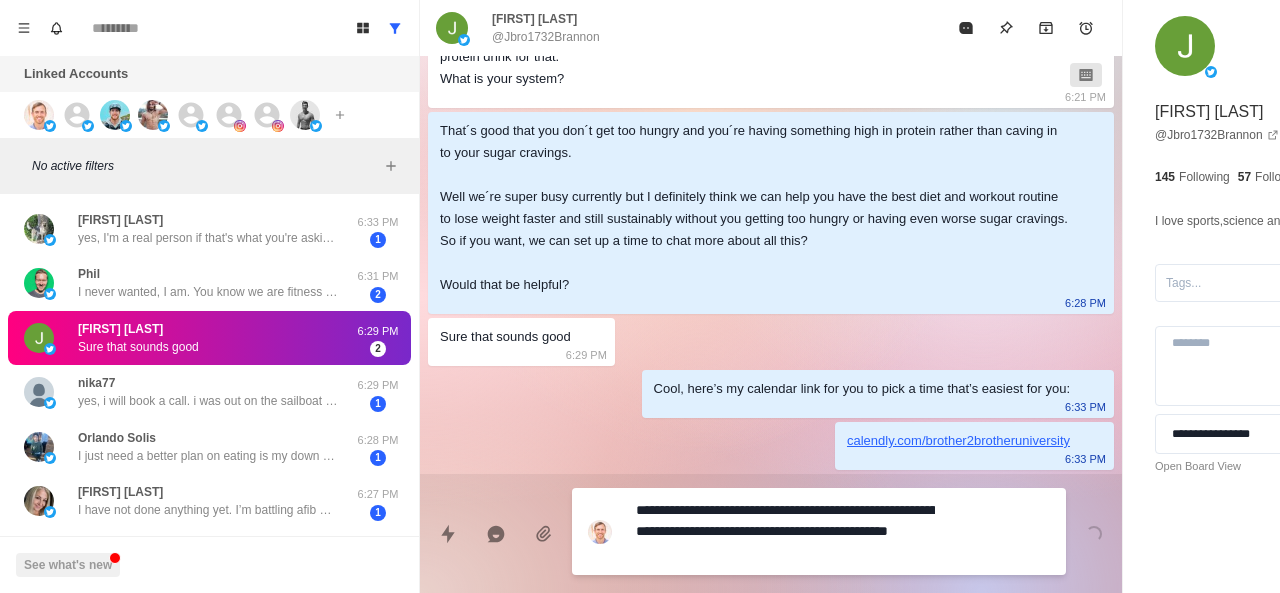 type on "*" 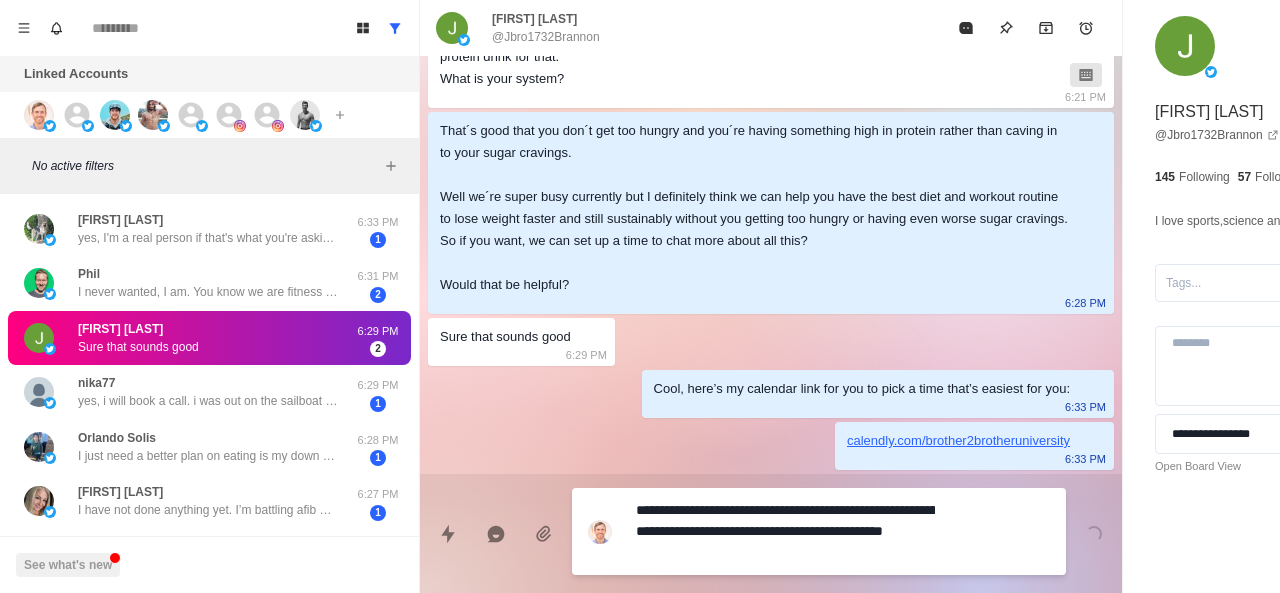type on "*" 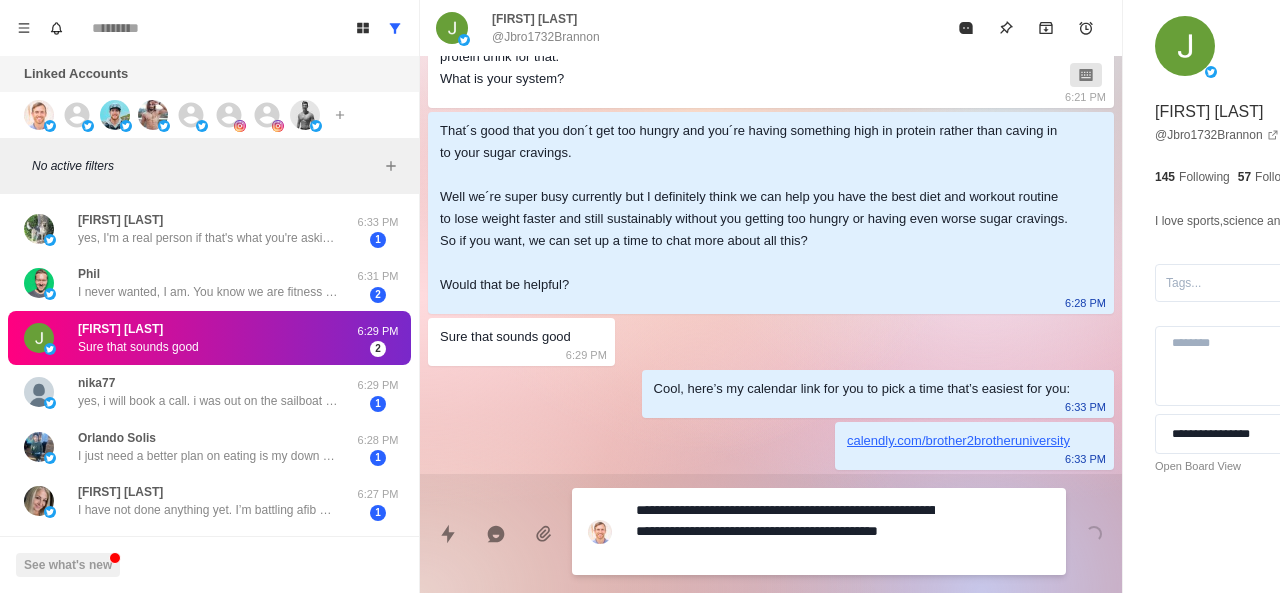 type on "*" 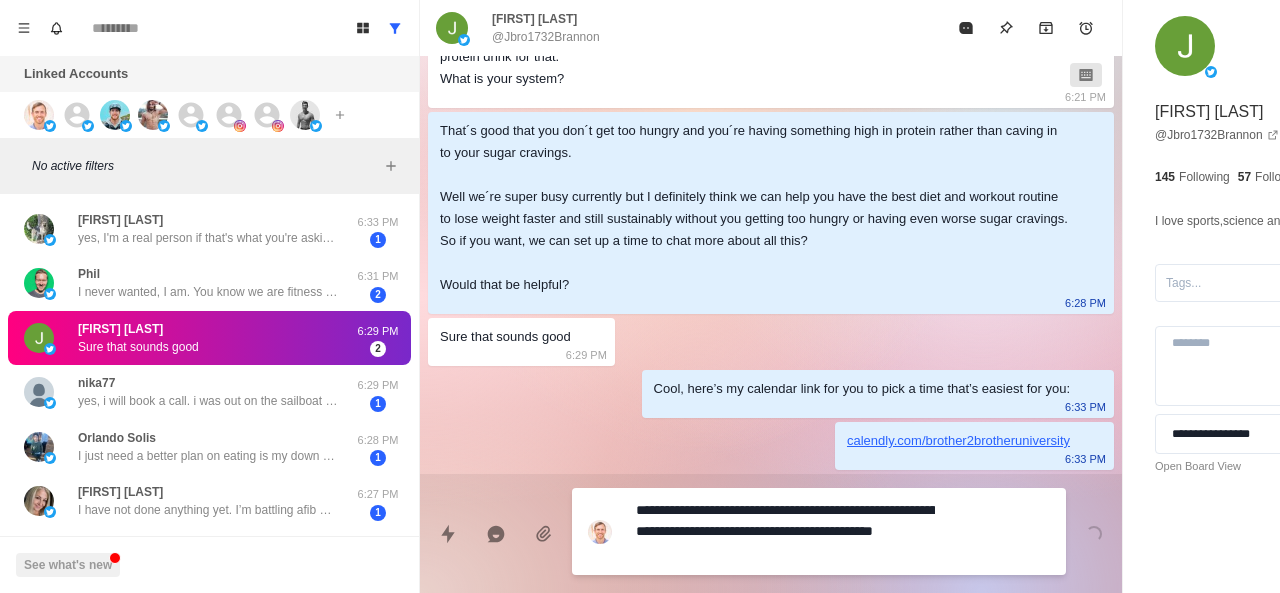 type on "*" 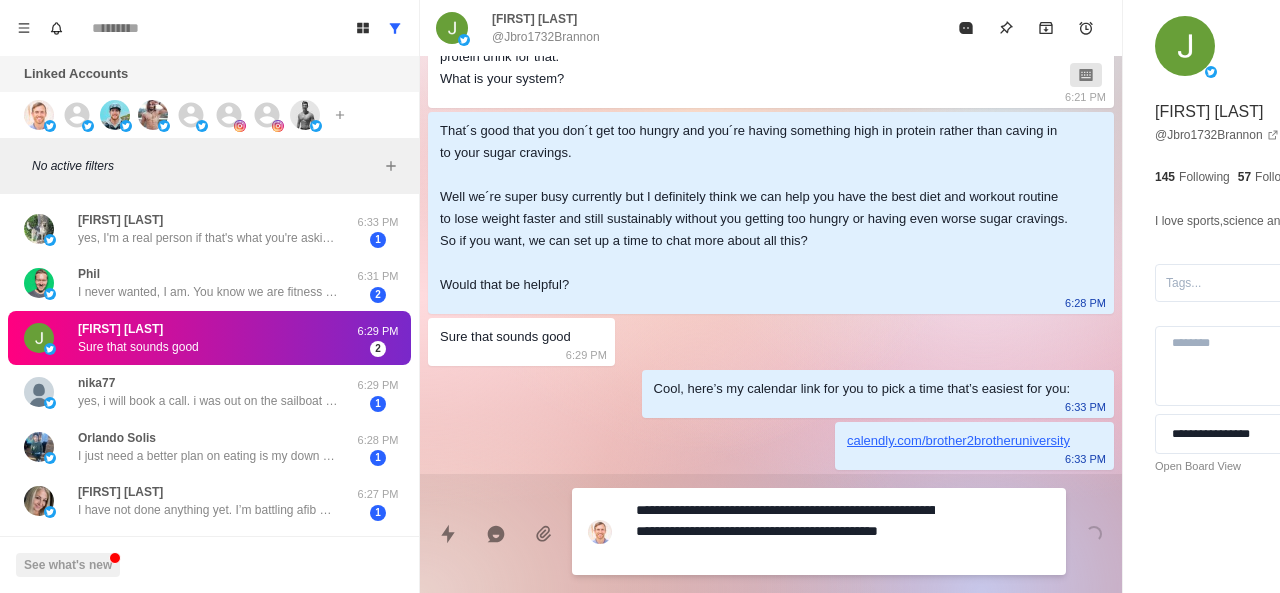 type on "*" 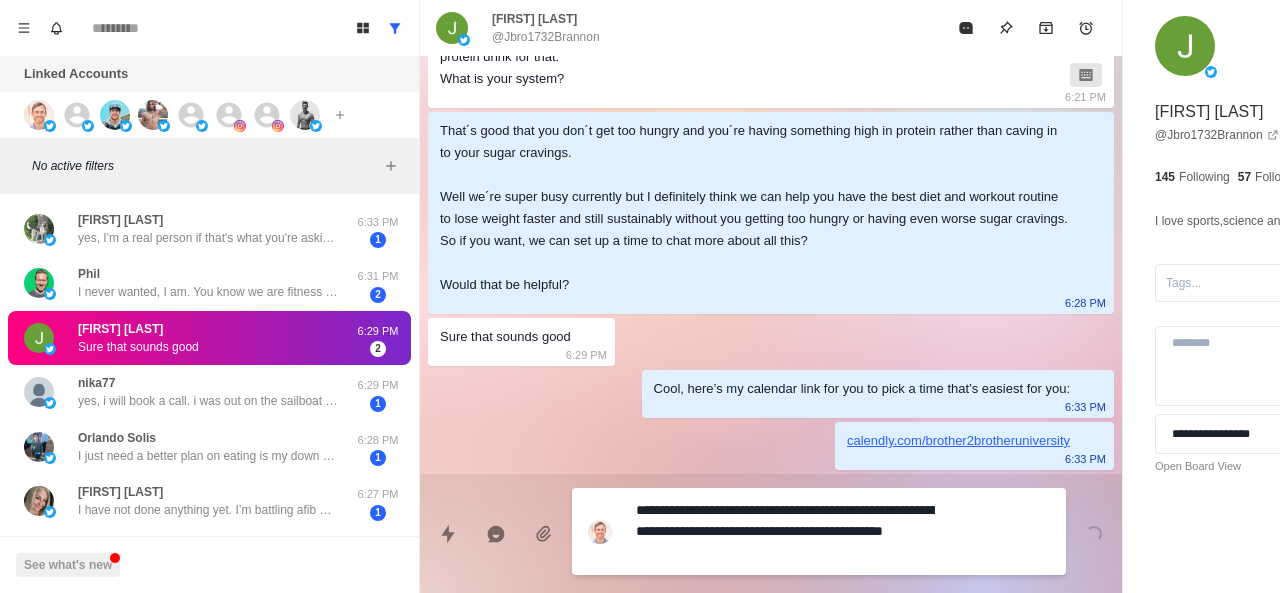 type on "*" 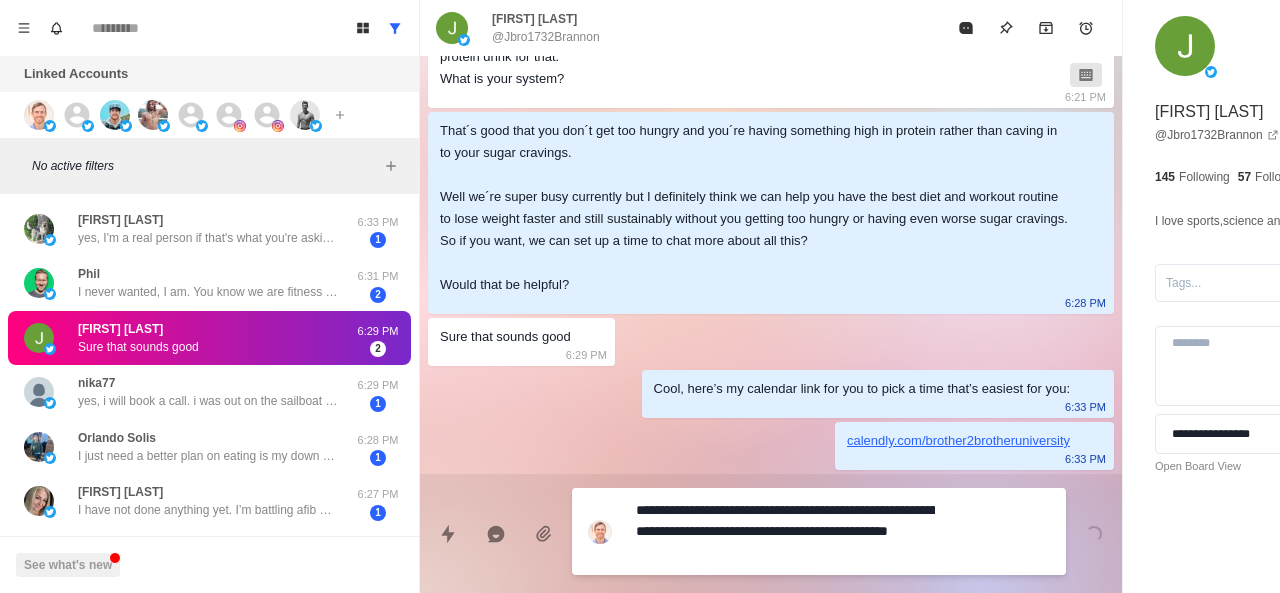 type on "*" 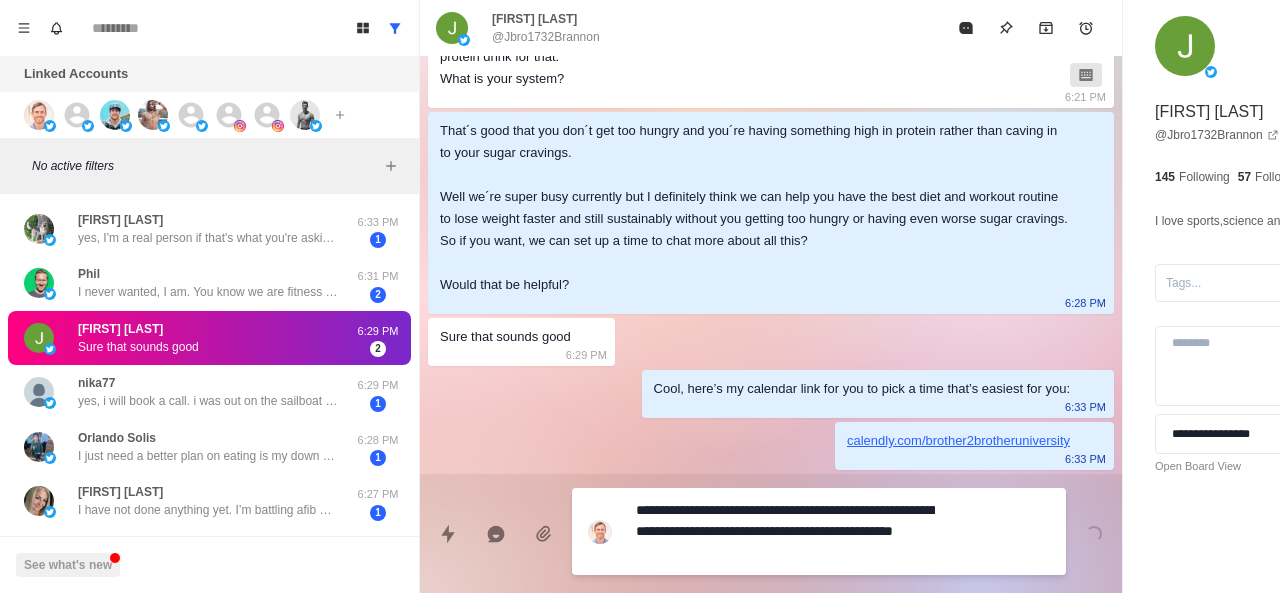 type on "*" 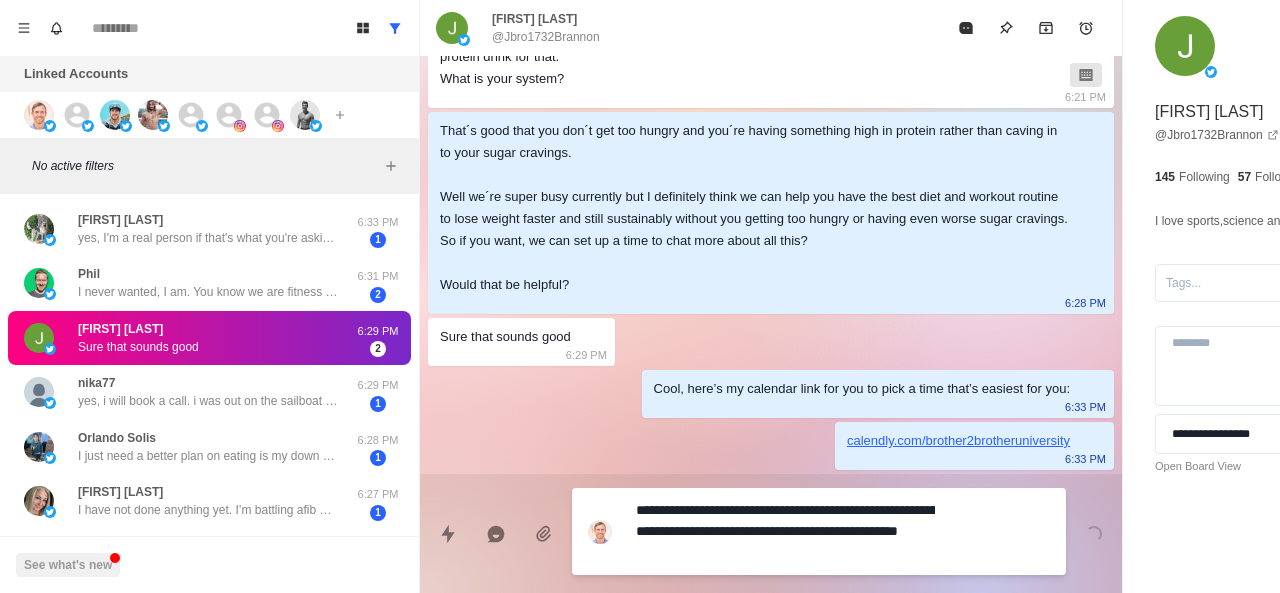 type 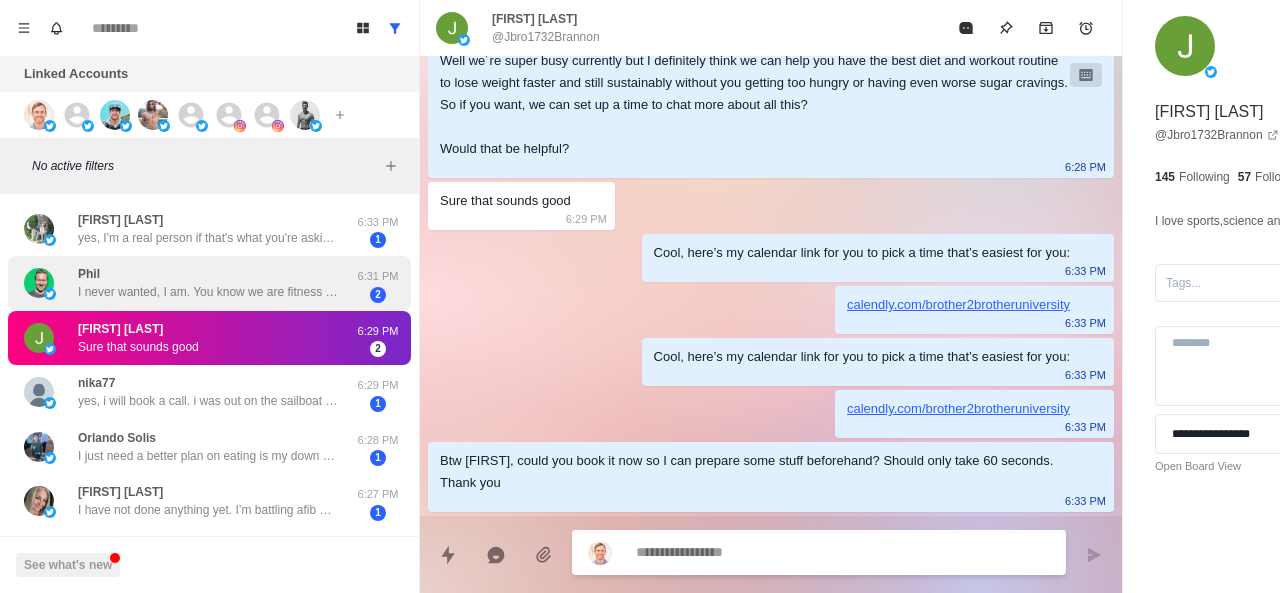 scroll, scrollTop: 1800, scrollLeft: 0, axis: vertical 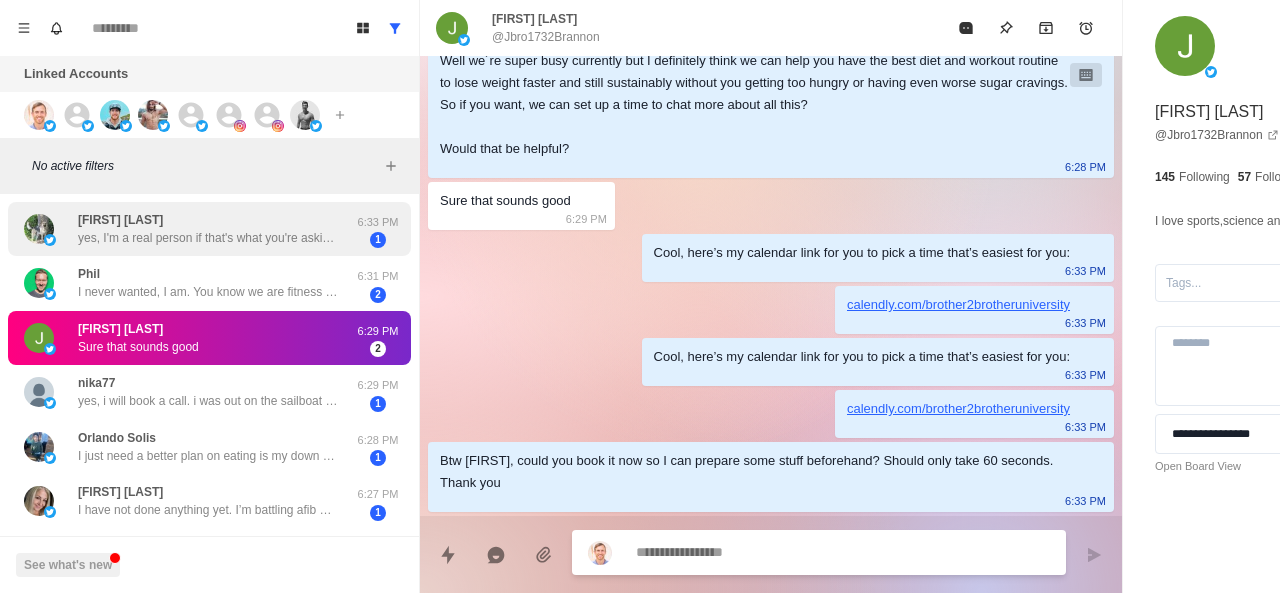 click on "yes, I'm a real person if that's what you're asking." at bounding box center (208, 238) 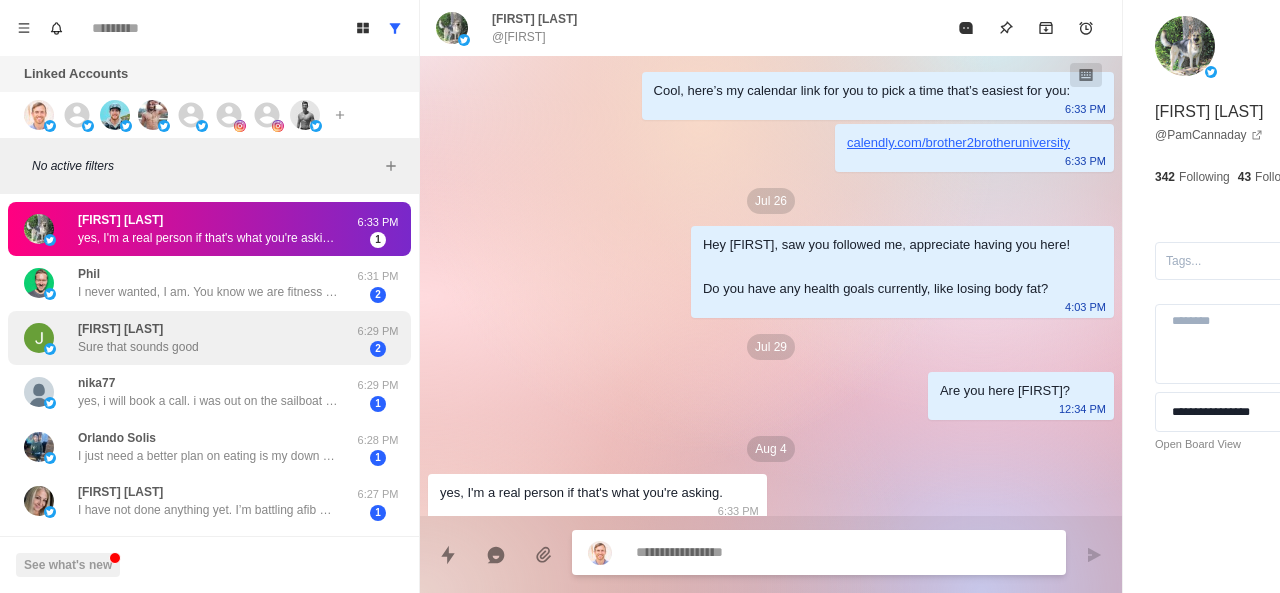 scroll, scrollTop: 10, scrollLeft: 0, axis: vertical 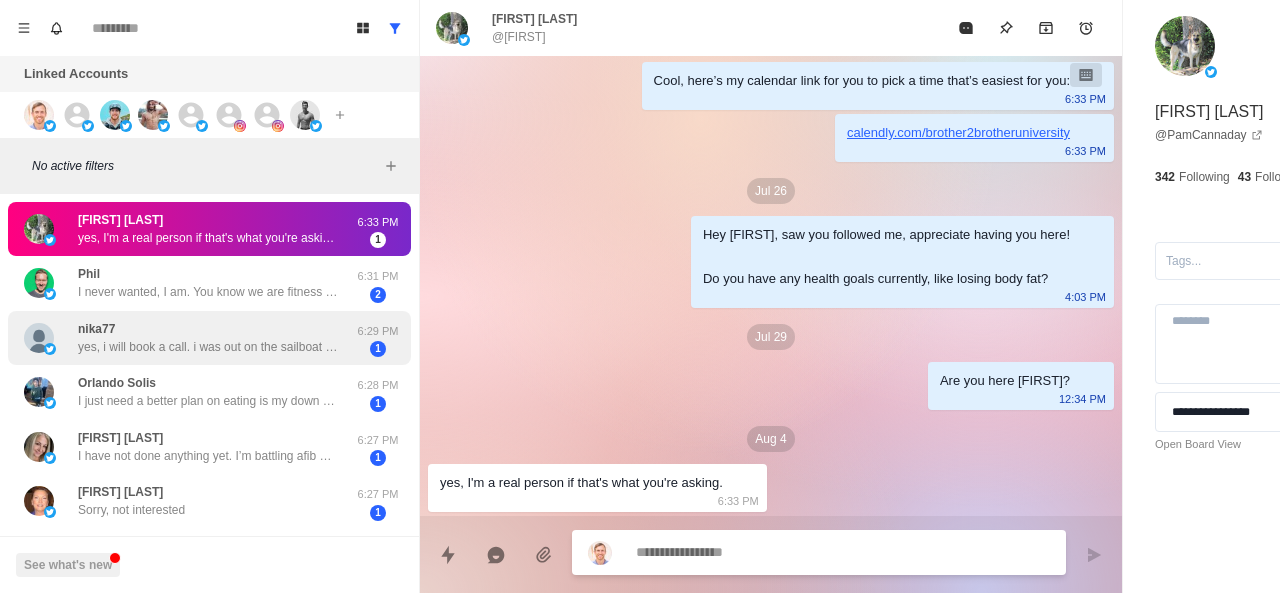 click on "[USERNAME] yes, i will book a call. i was out on the sailboat for the weekend with my family" at bounding box center (208, 338) 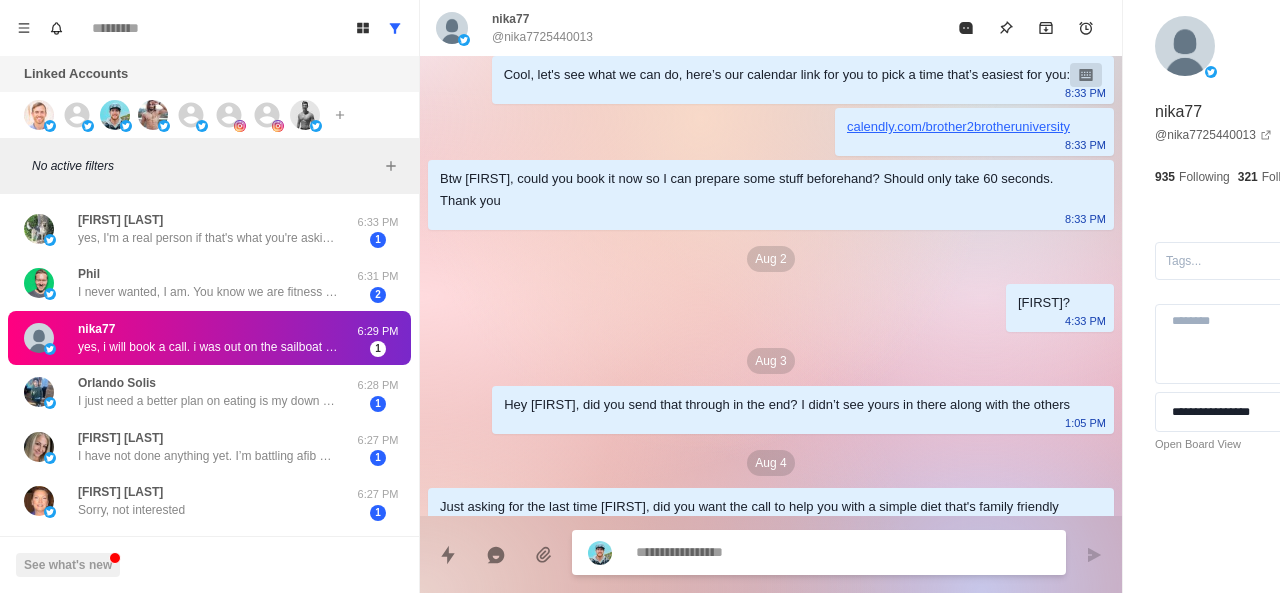 scroll, scrollTop: 1496, scrollLeft: 0, axis: vertical 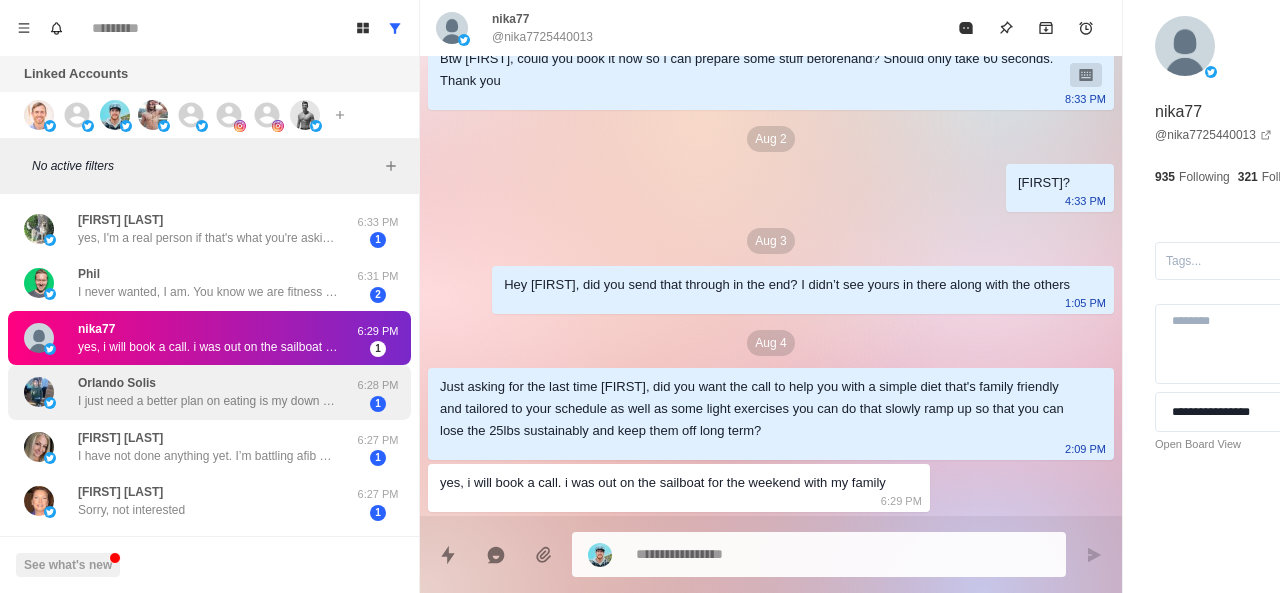 click on "I just need a better plan on eating is my down fall. Right now I'm 230 pounds and I want to get to 205. I'm 6"0. I took off for 6 months and now I'm starting back up and eating too much is my problem right now" at bounding box center [208, 401] 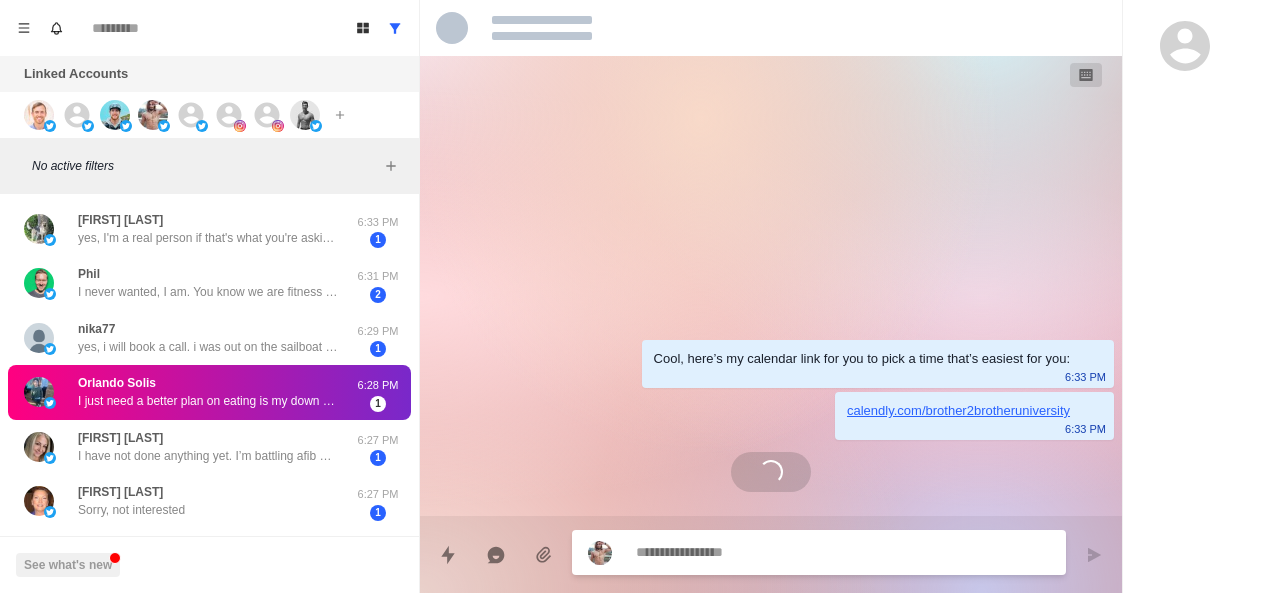 scroll, scrollTop: 0, scrollLeft: 0, axis: both 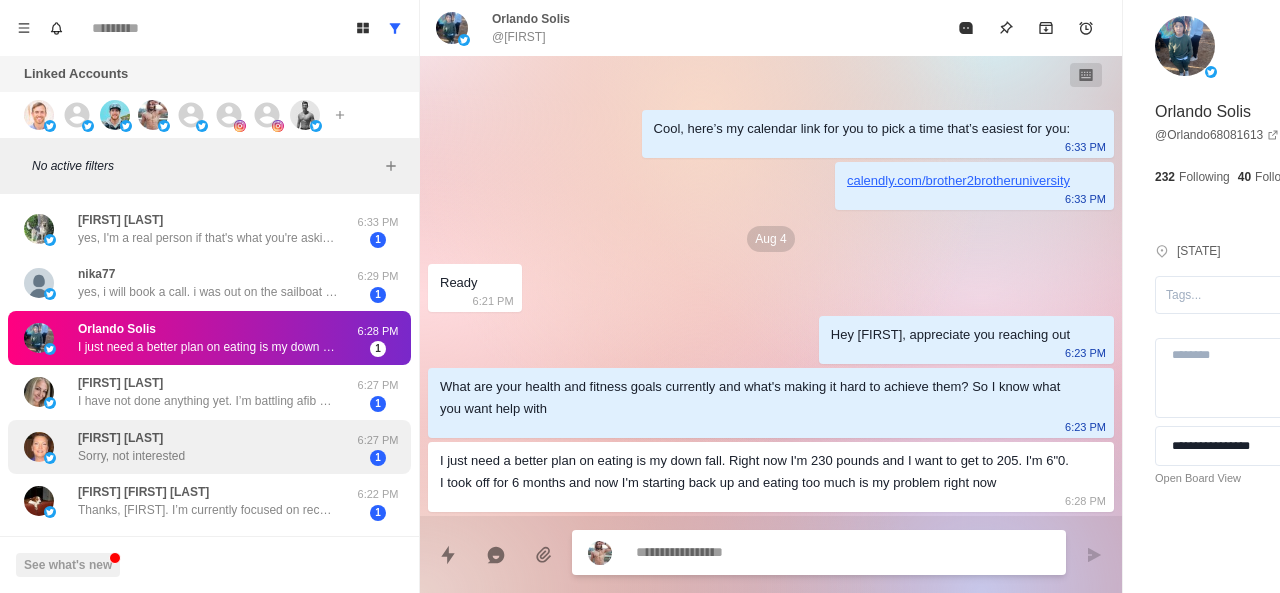 click on "Julie Pinter Sorry, not interested" at bounding box center [131, 447] 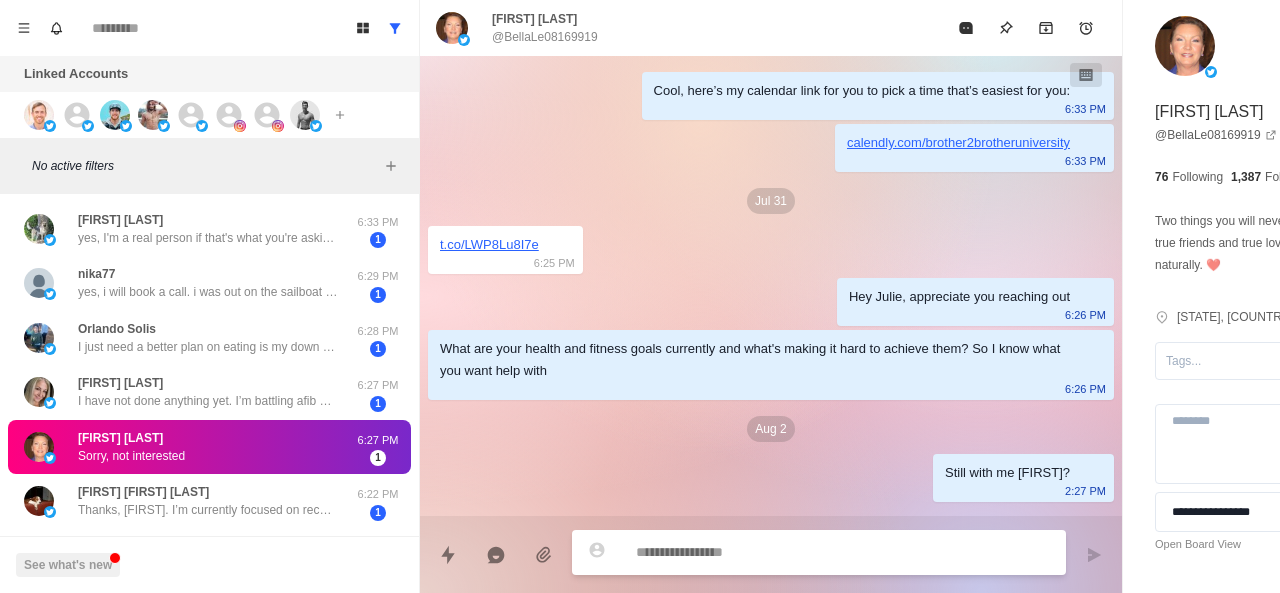 scroll, scrollTop: 270, scrollLeft: 0, axis: vertical 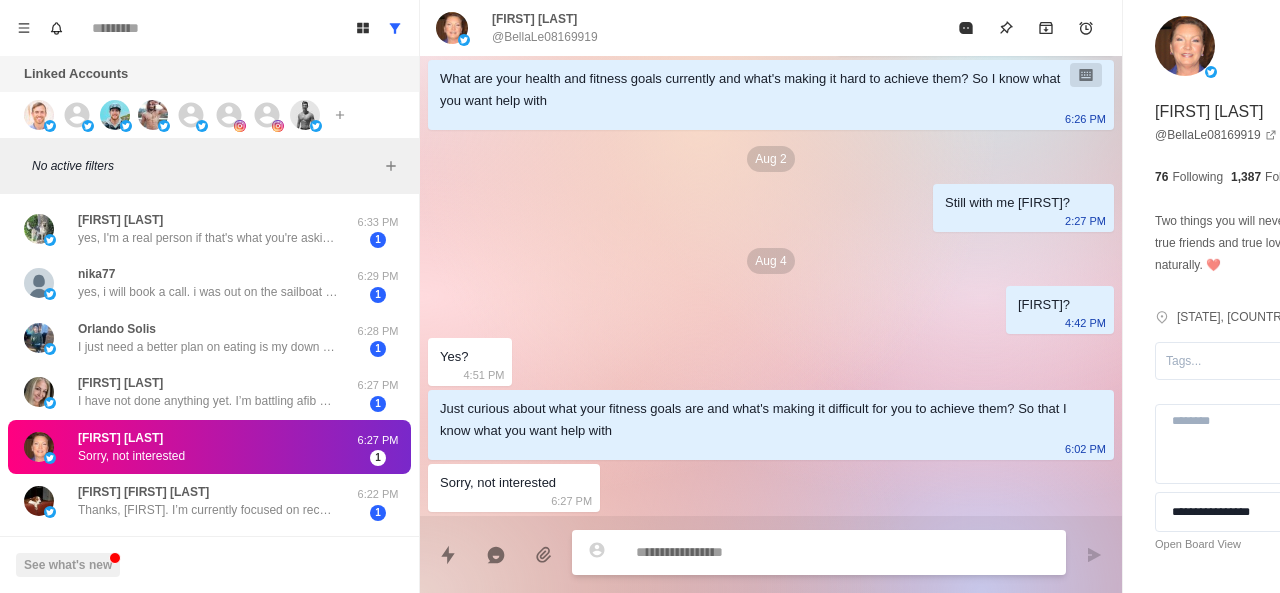 type on "*" 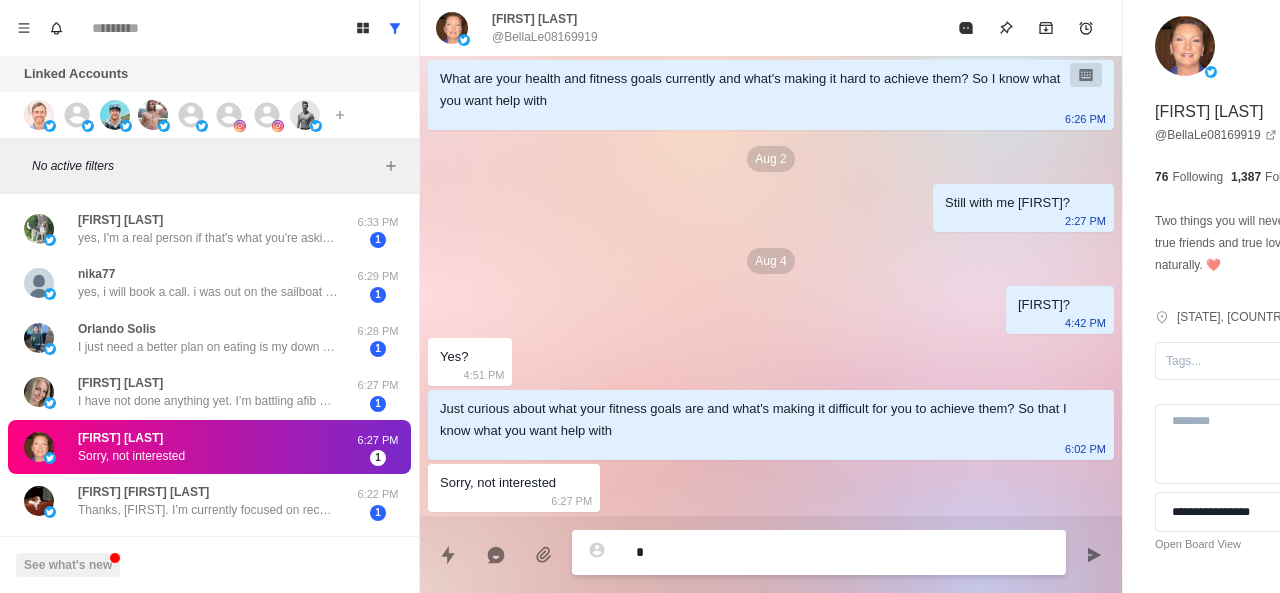 type on "*" 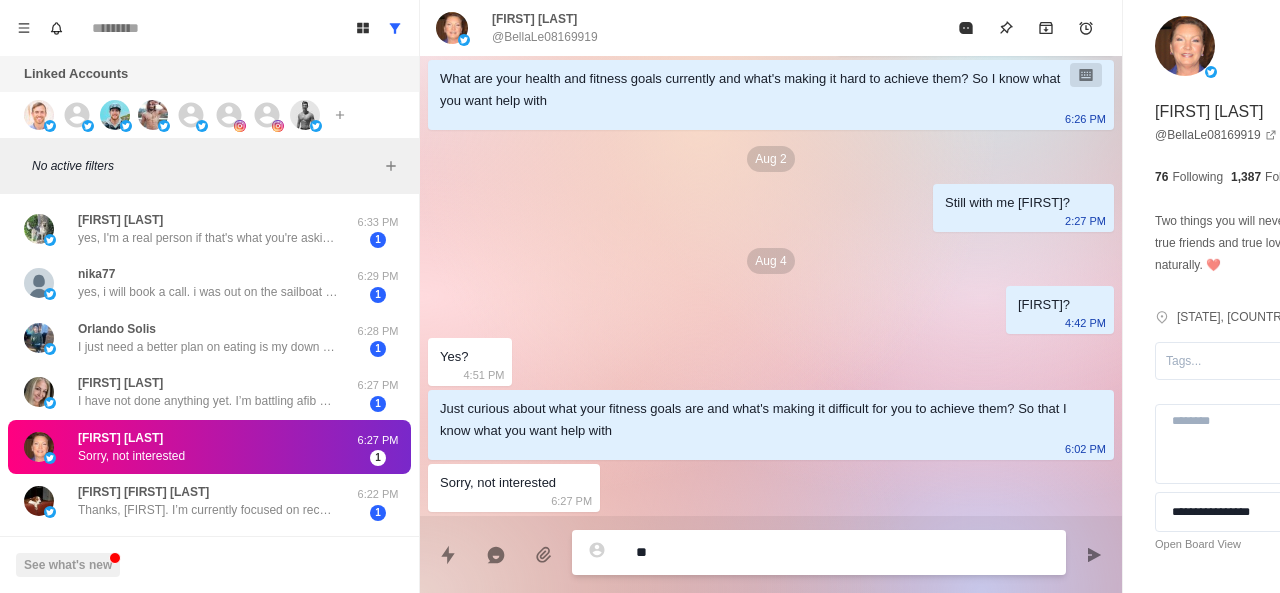 type on "***" 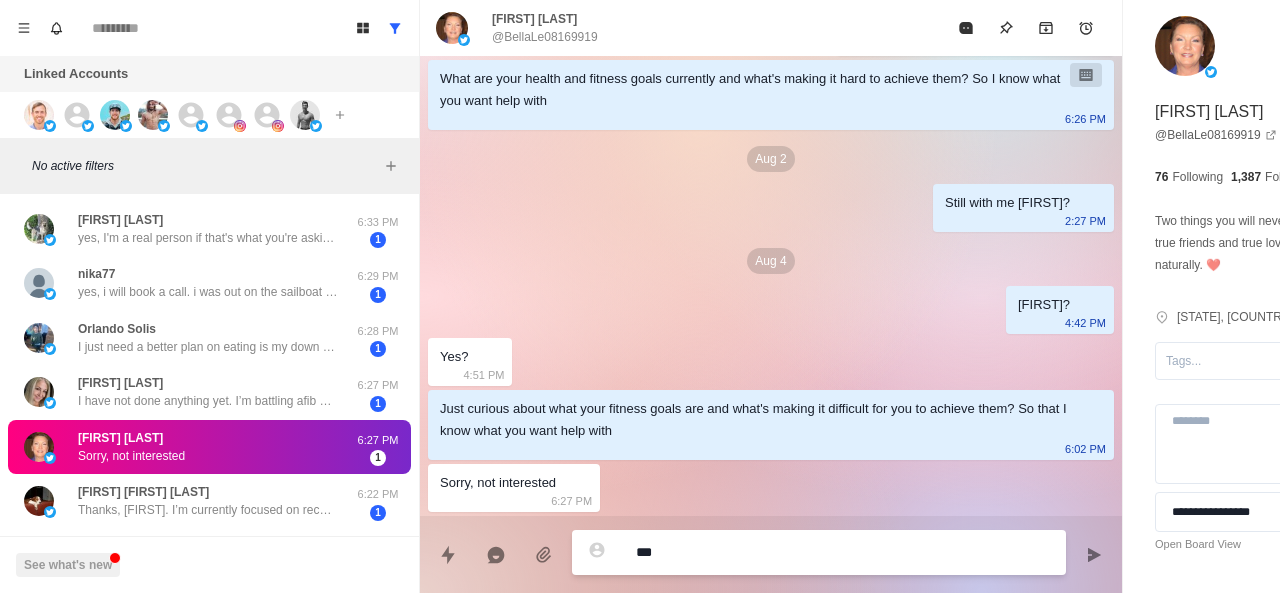 type on "*" 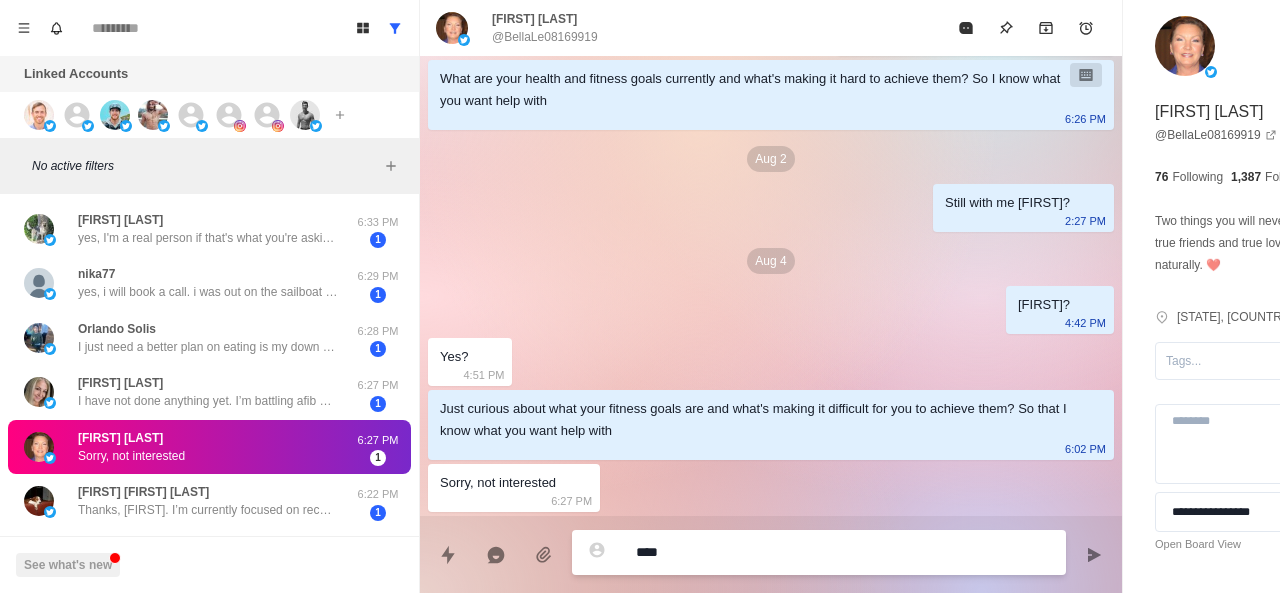 type on "*" 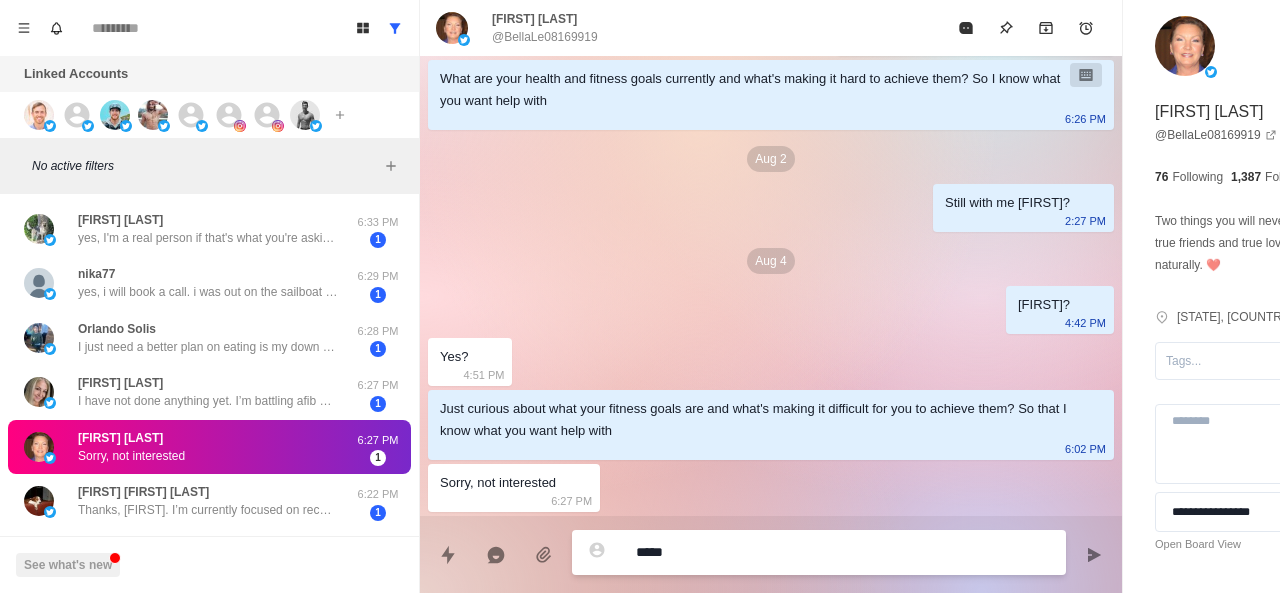 type on "******" 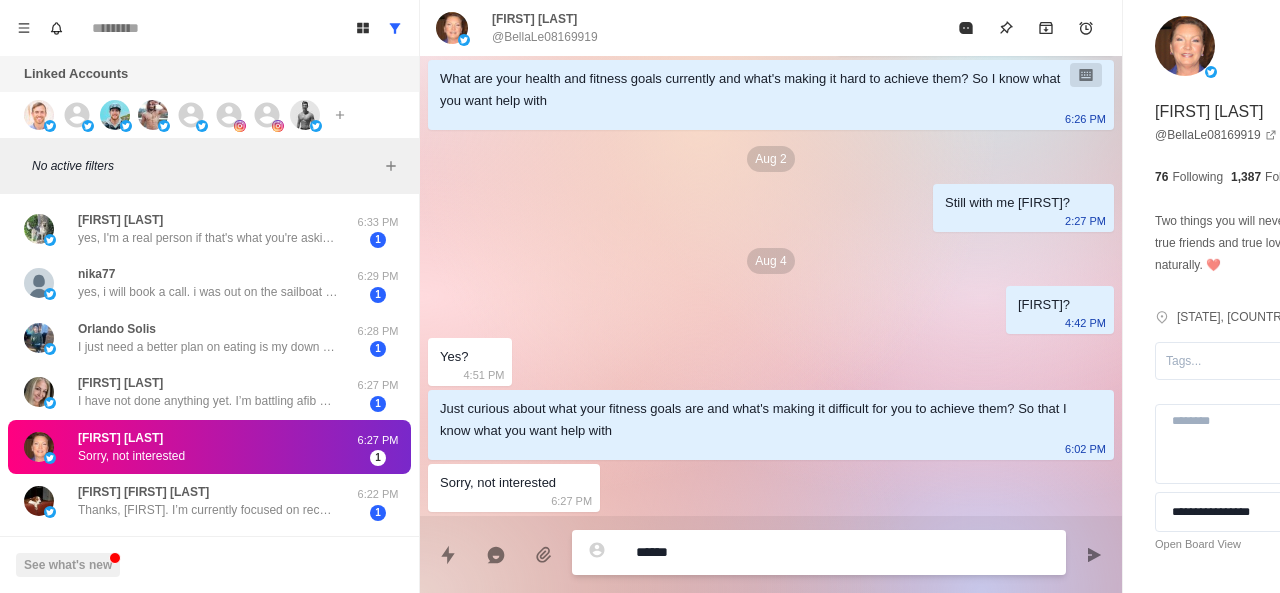 type on "*" 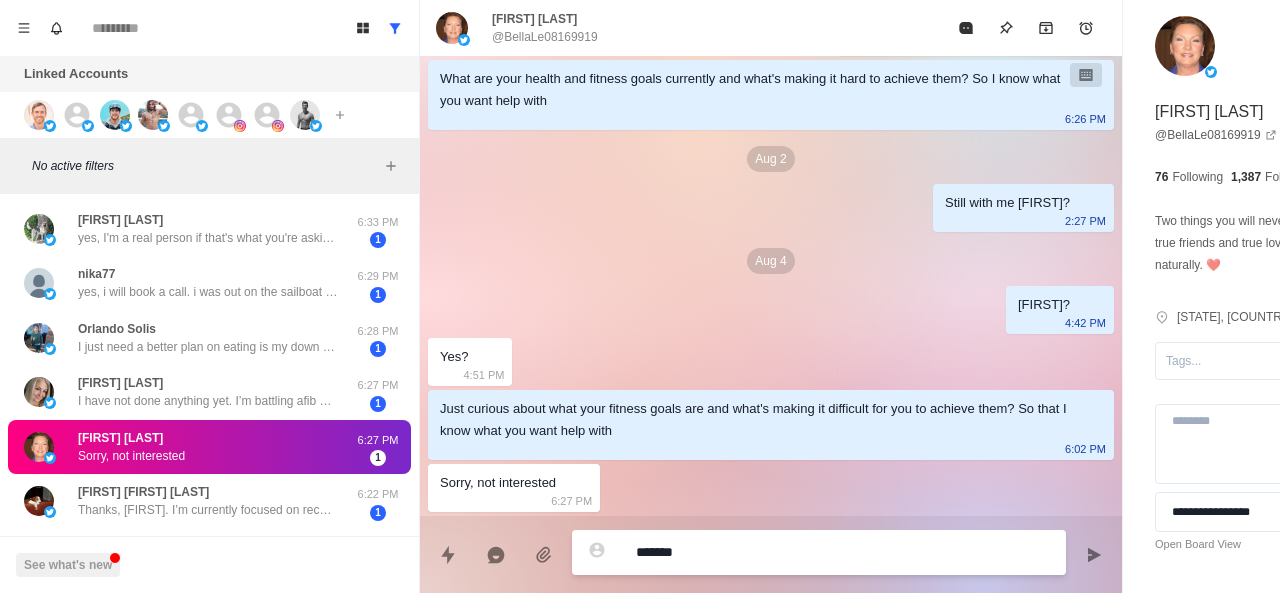 type on "*" 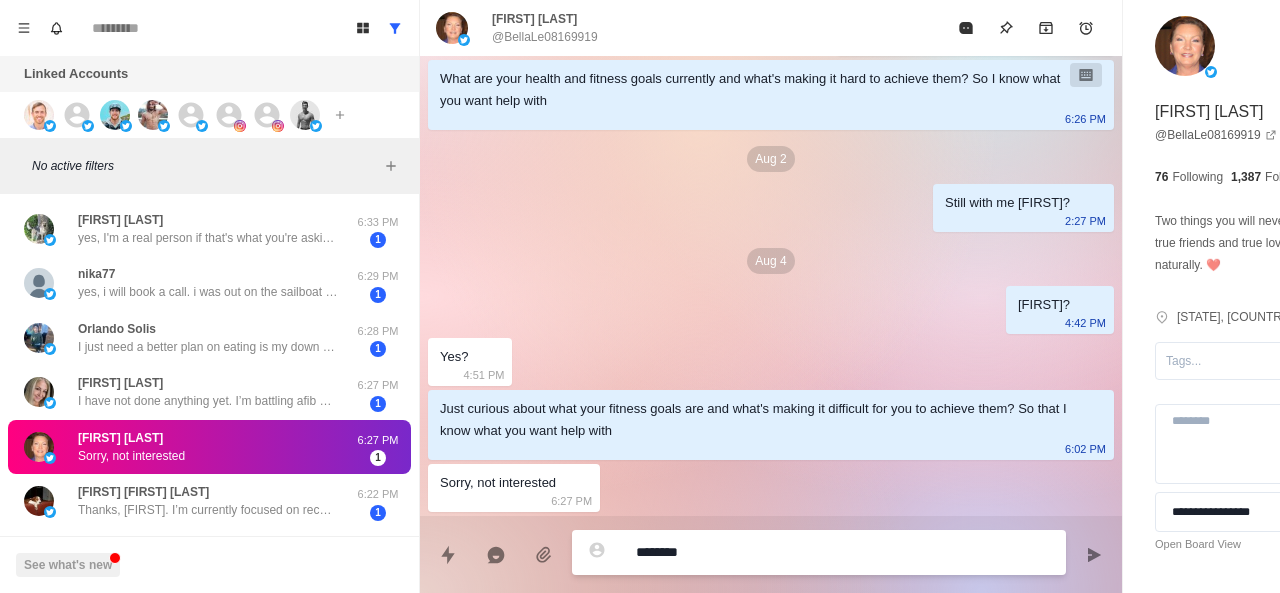 type on "*" 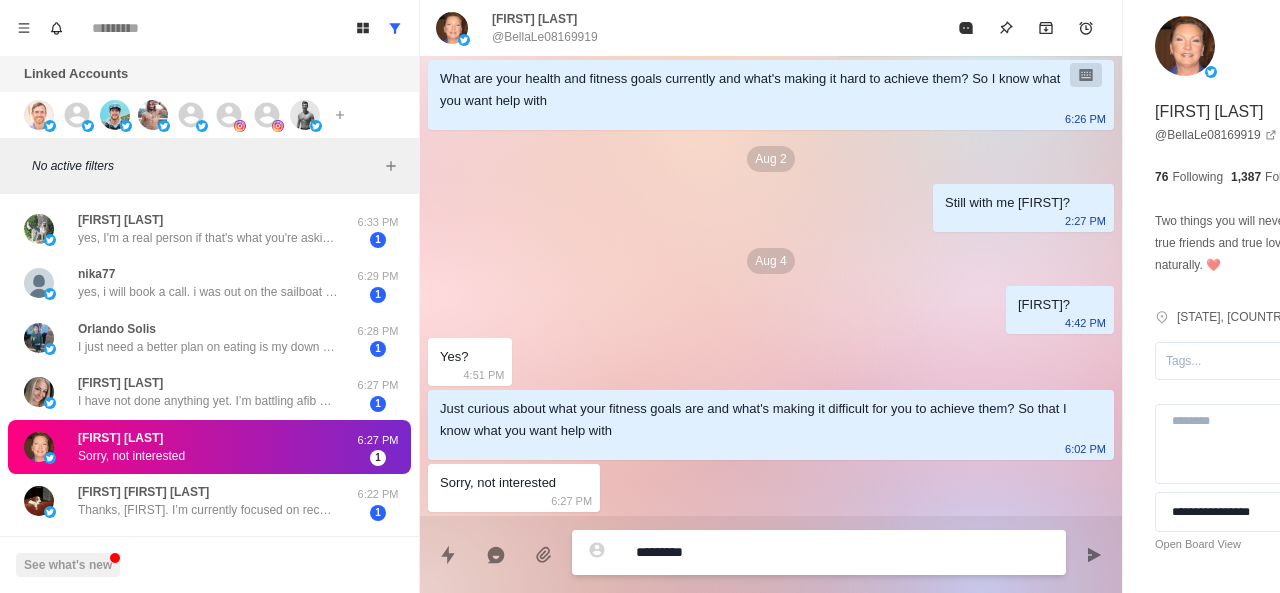 type on "*" 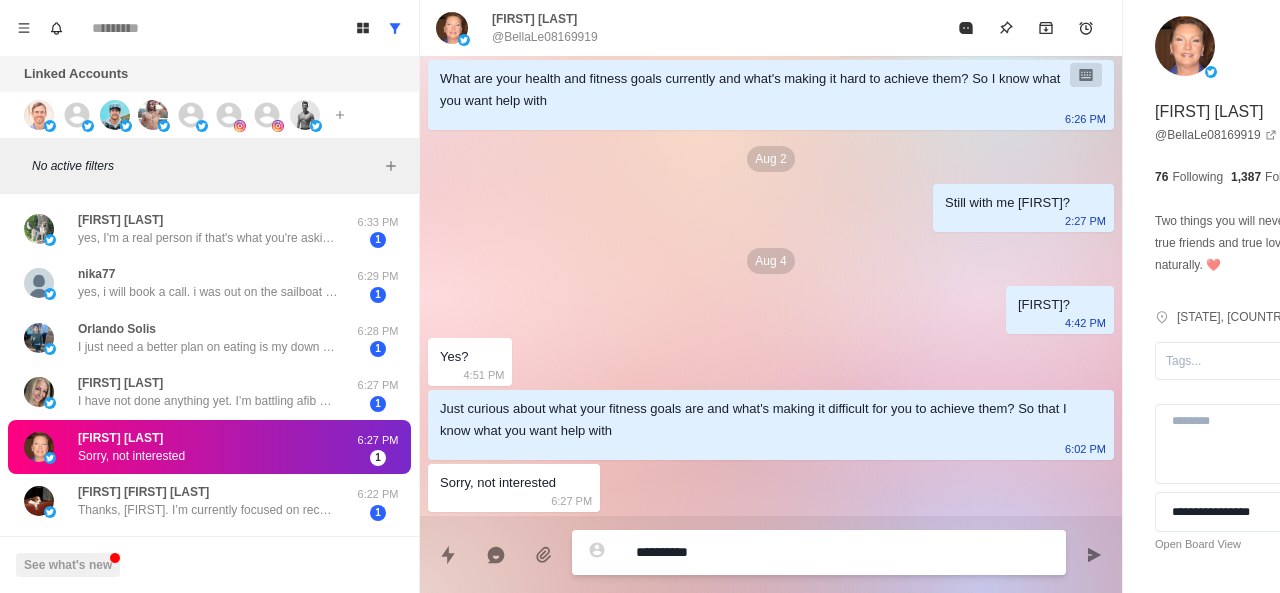 type on "*" 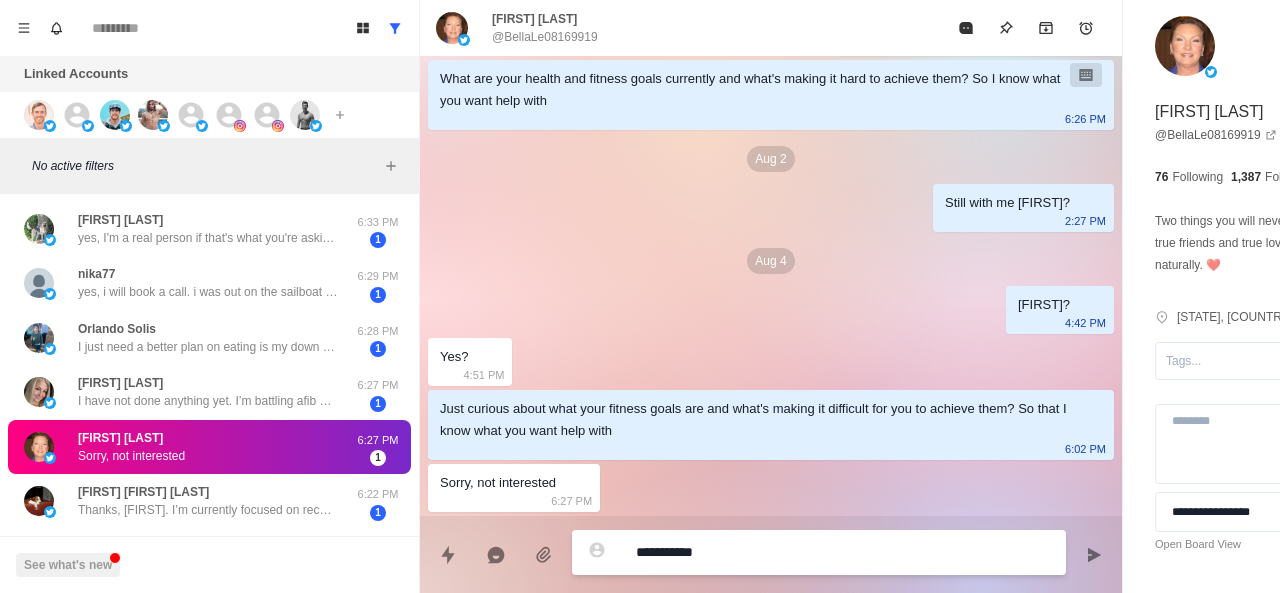 type on "*" 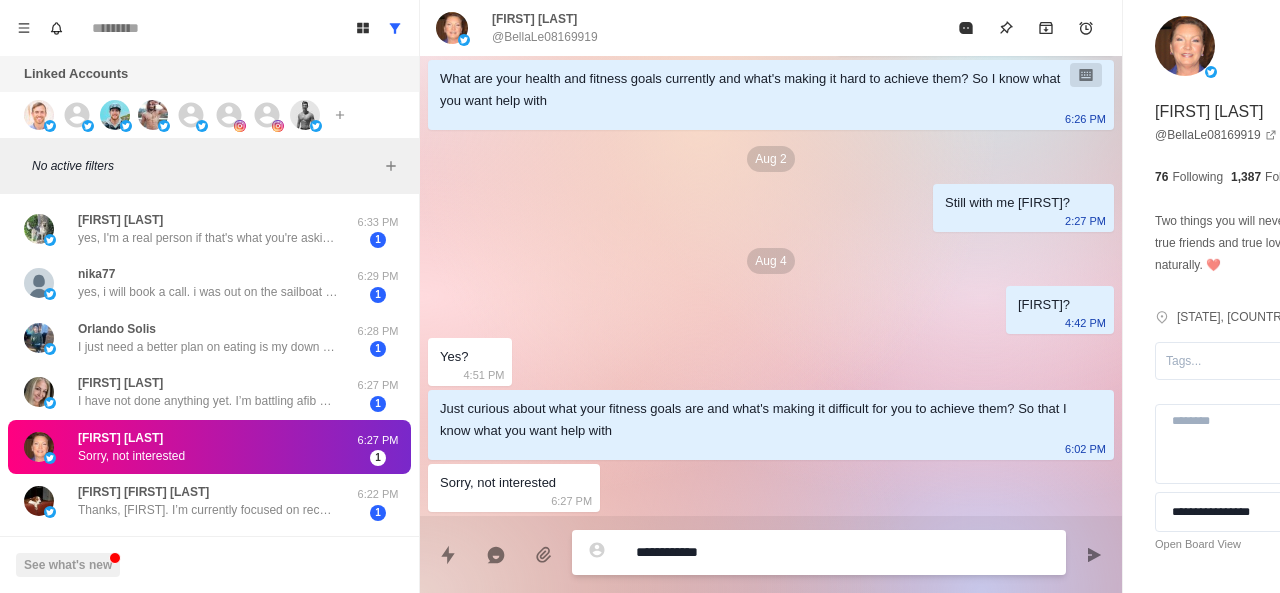 type on "*" 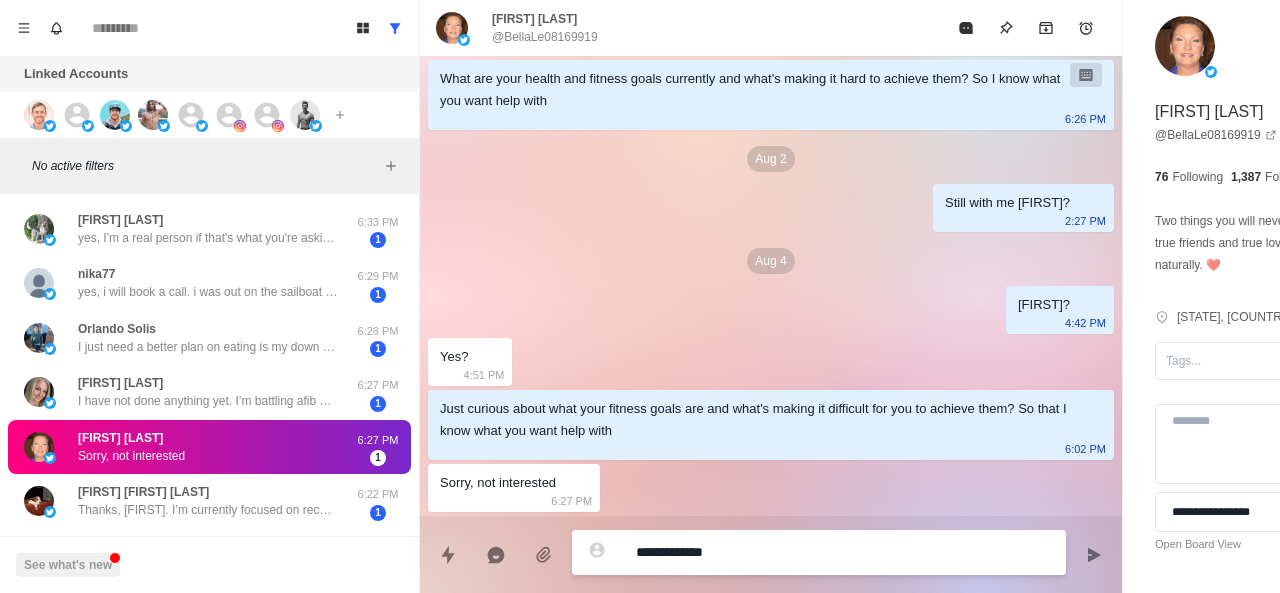 type on "*" 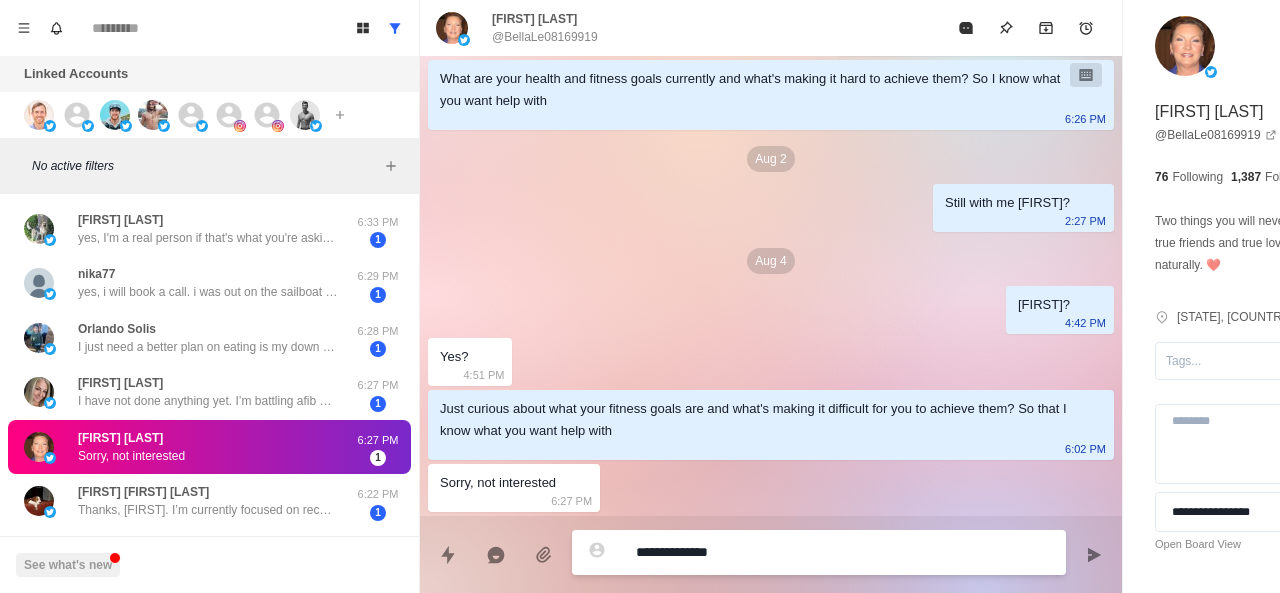 type on "*" 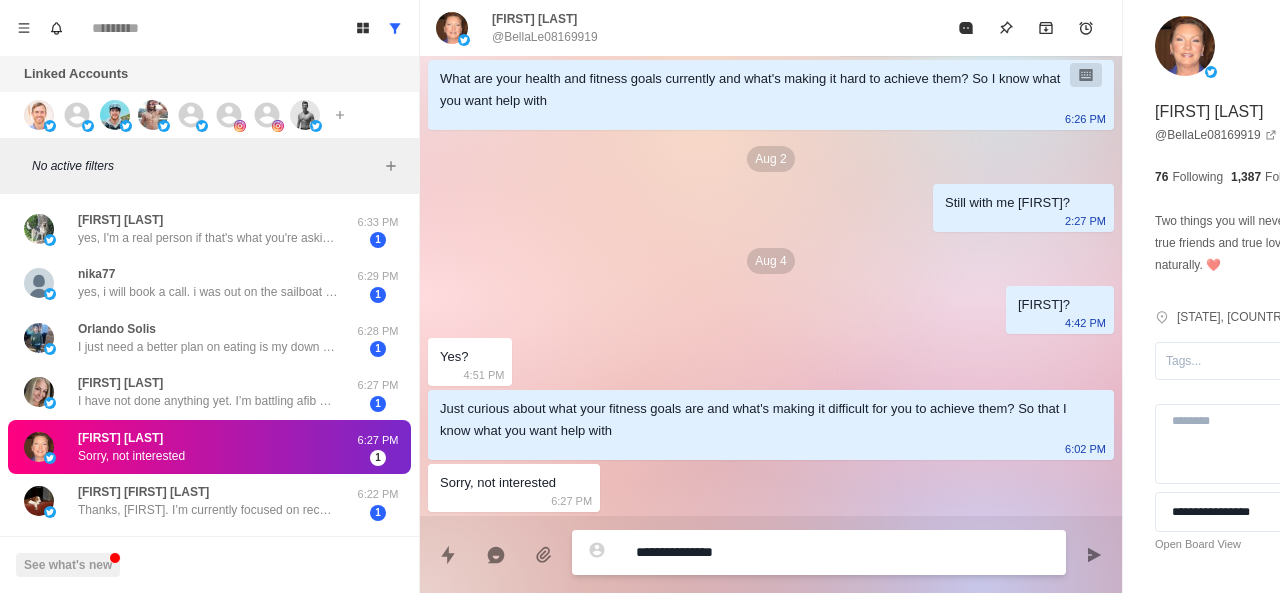 type on "*" 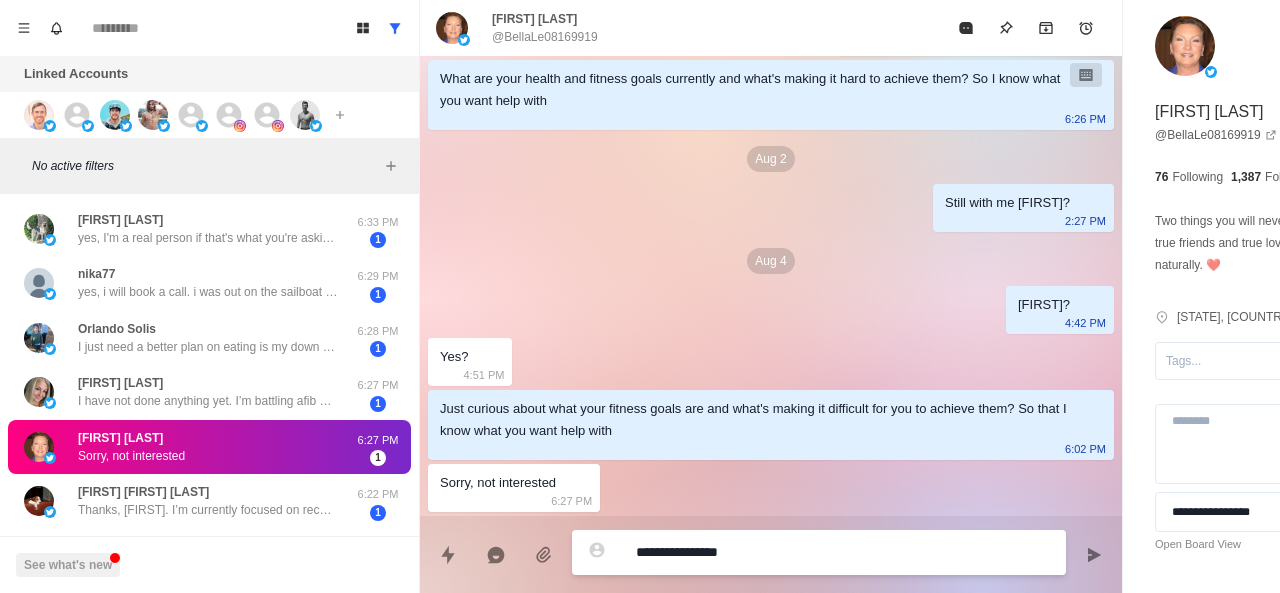 type on "*" 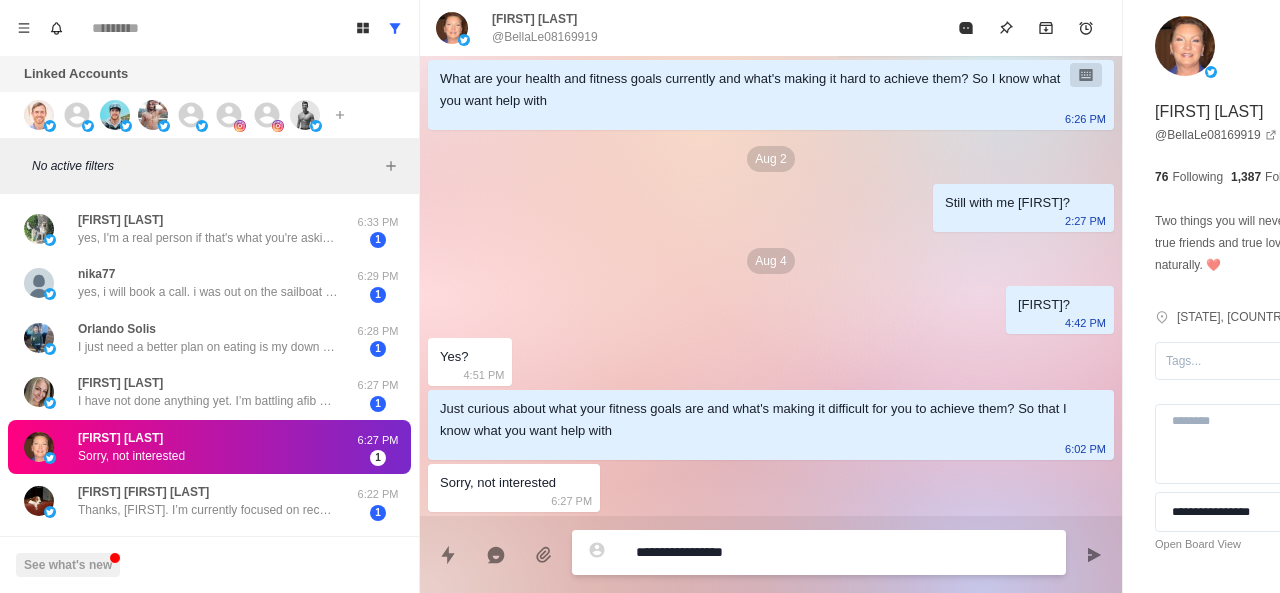 type on "*" 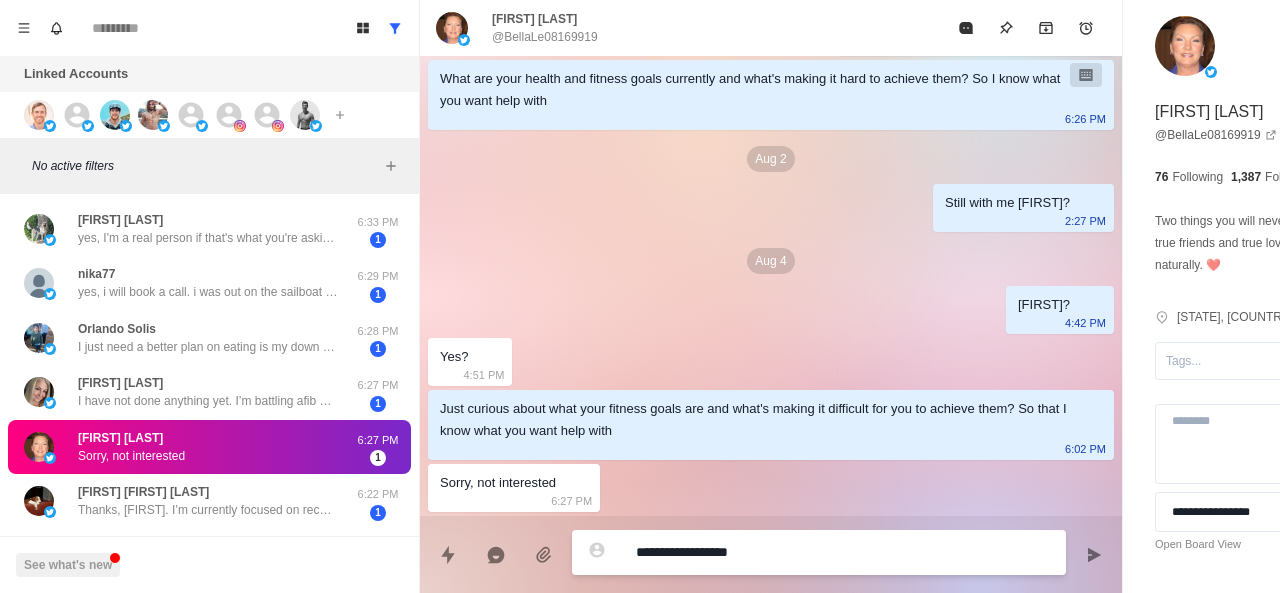 type on "*" 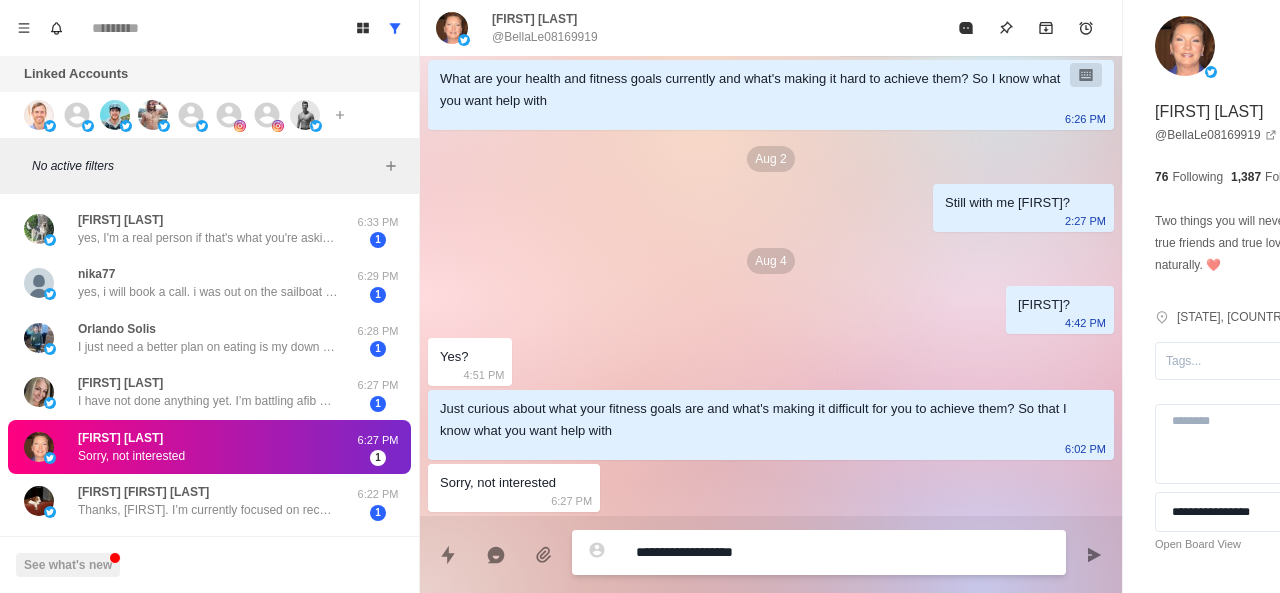 type on "*" 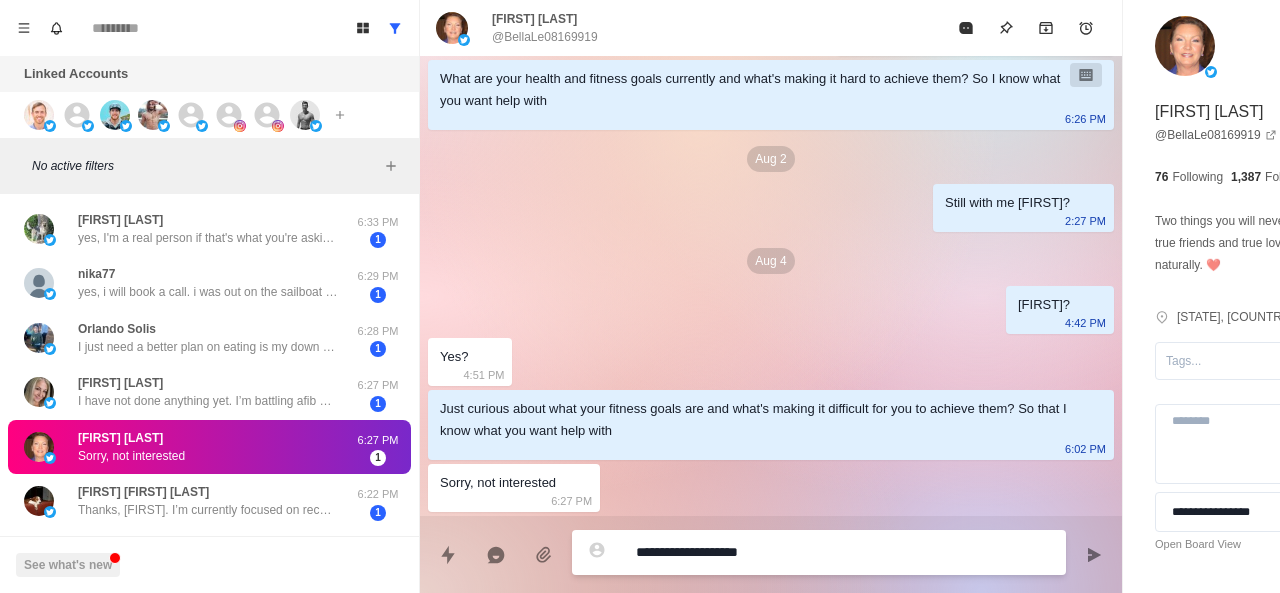 type on "*" 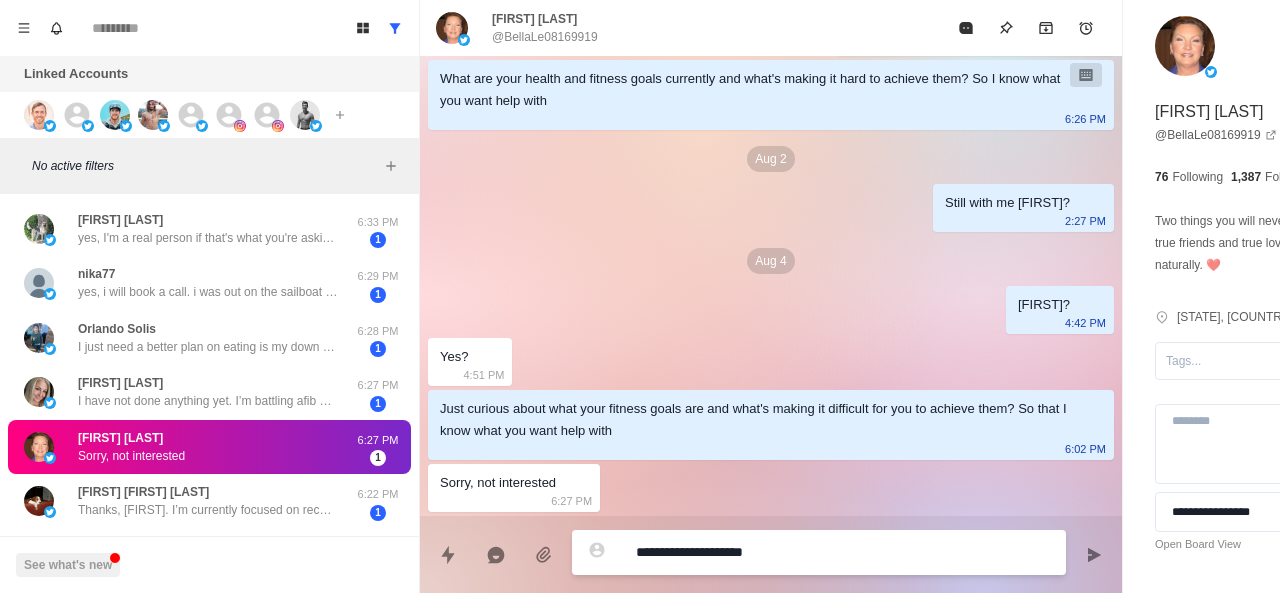 type on "*" 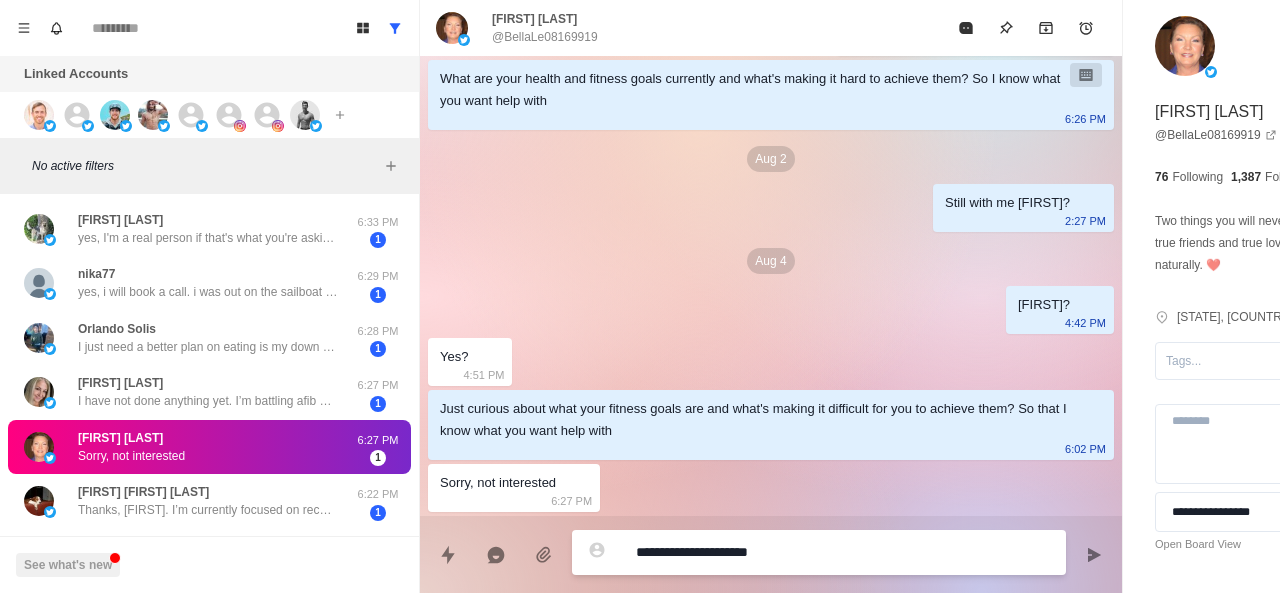 type on "*" 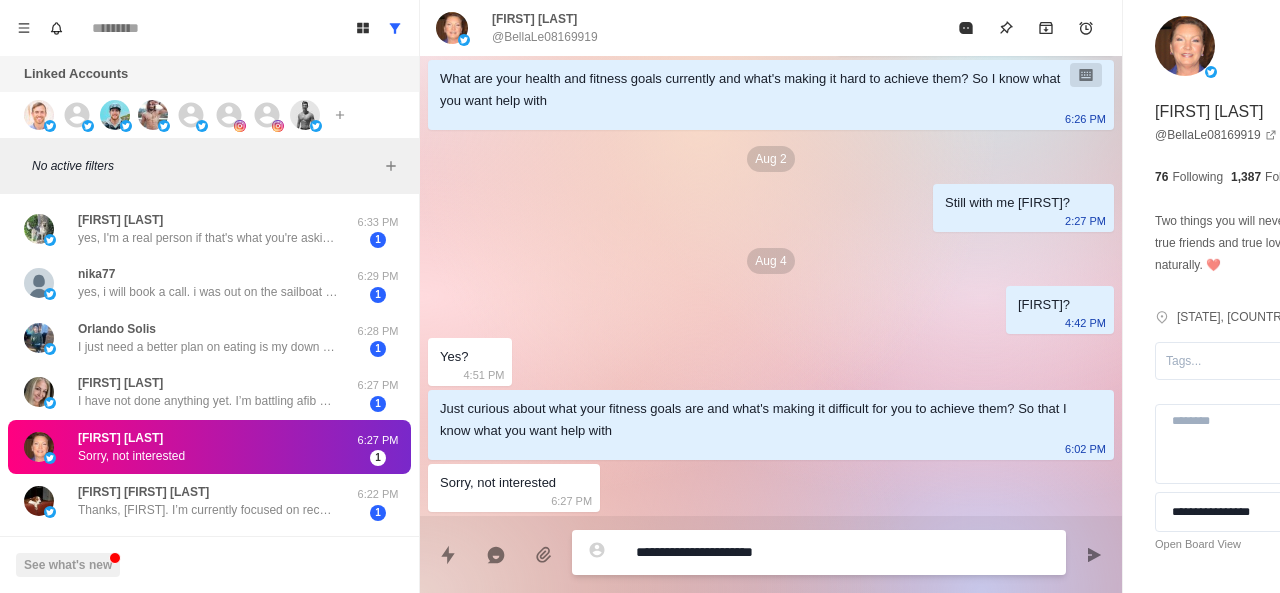 type on "*" 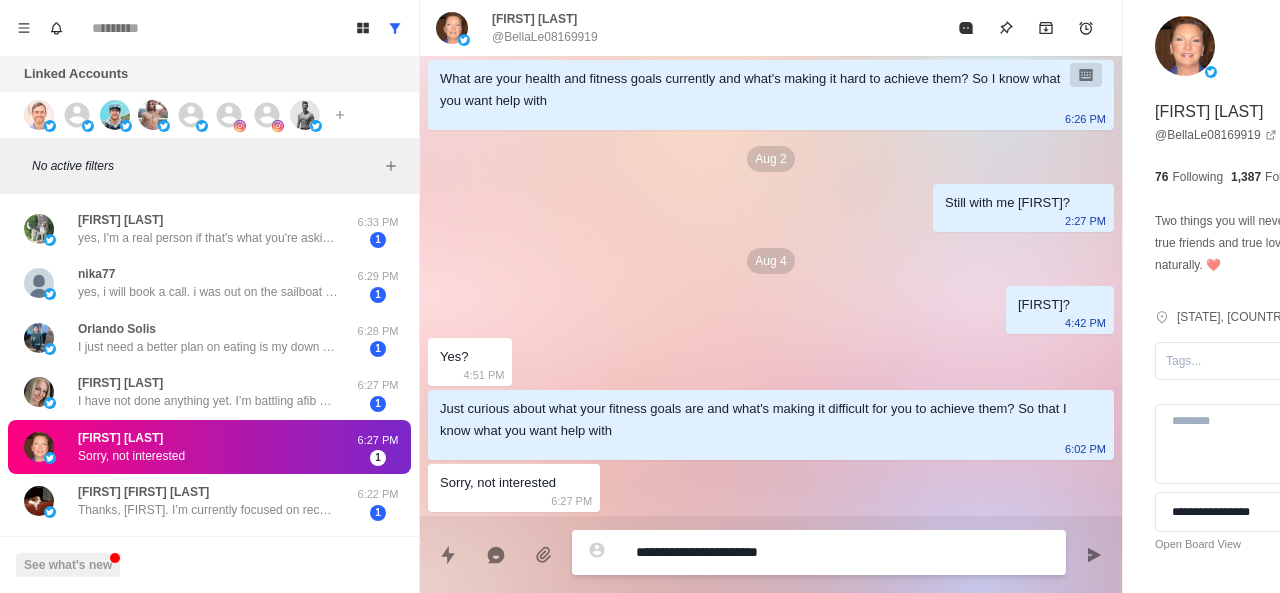 type on "*" 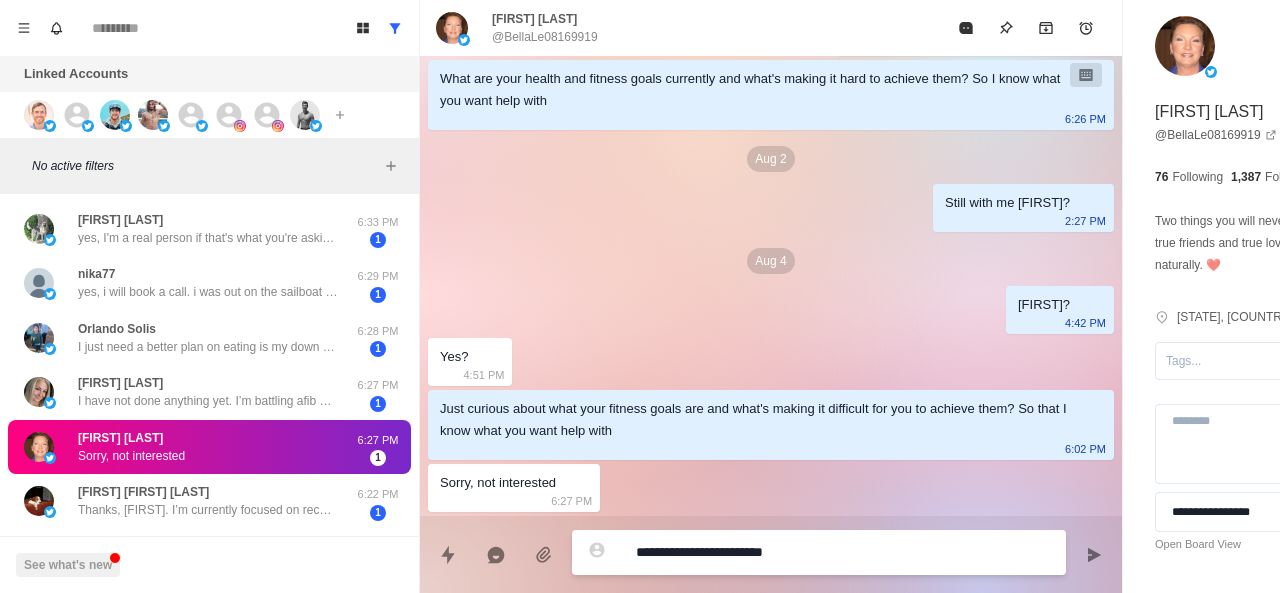 type on "*" 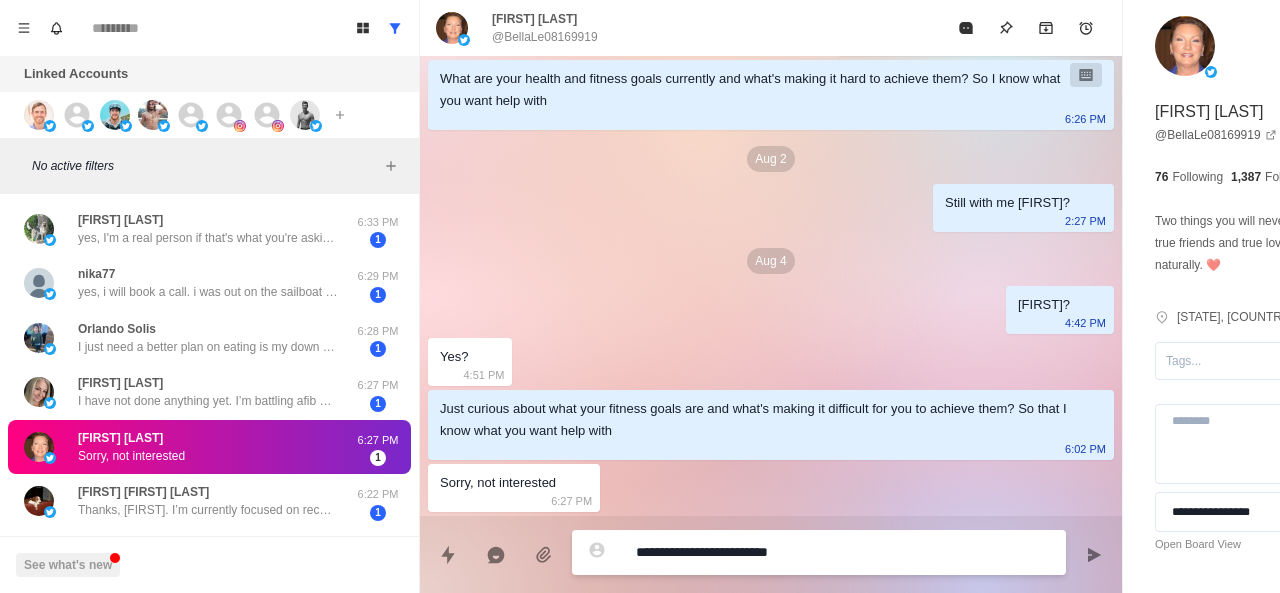 type on "*" 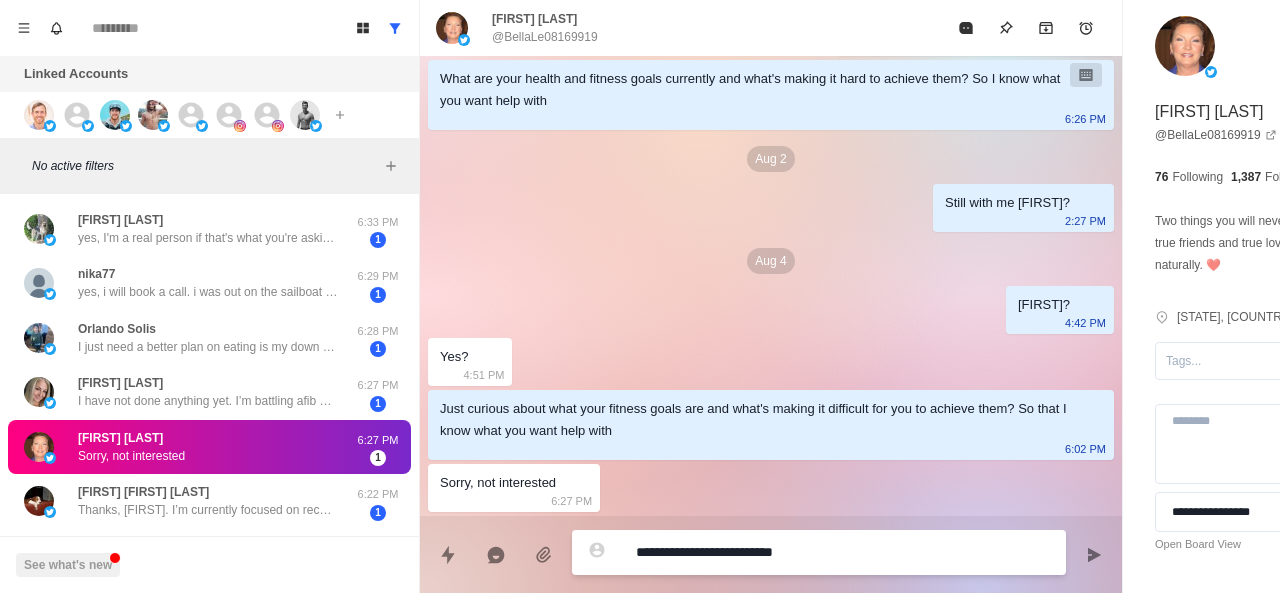 type on "*" 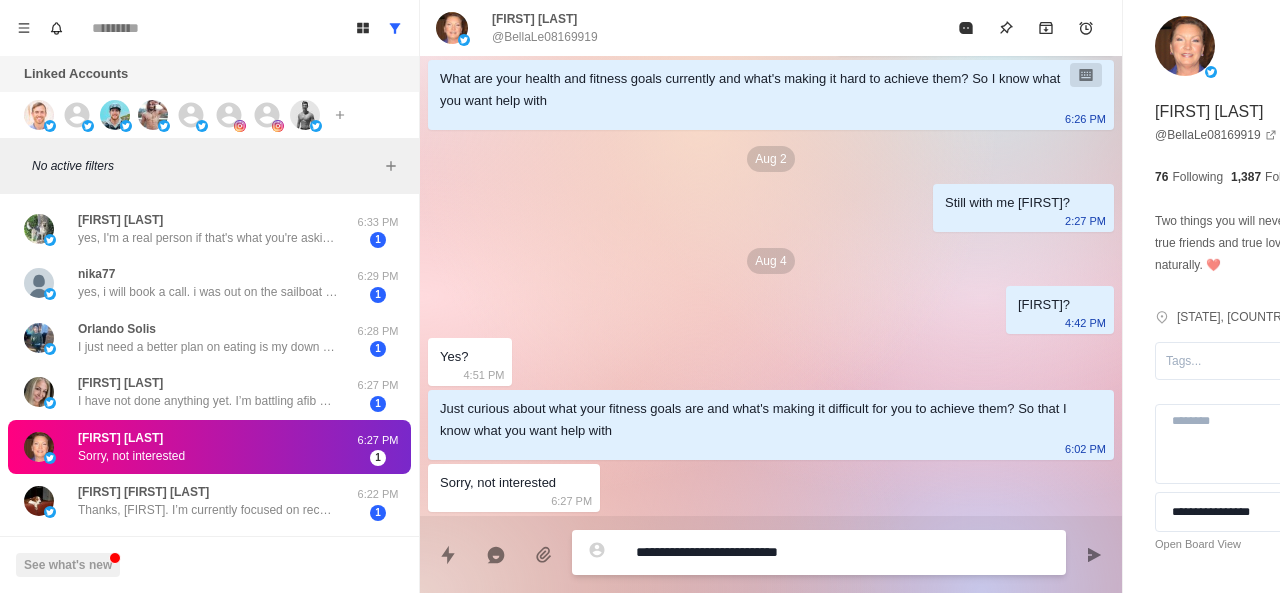 type 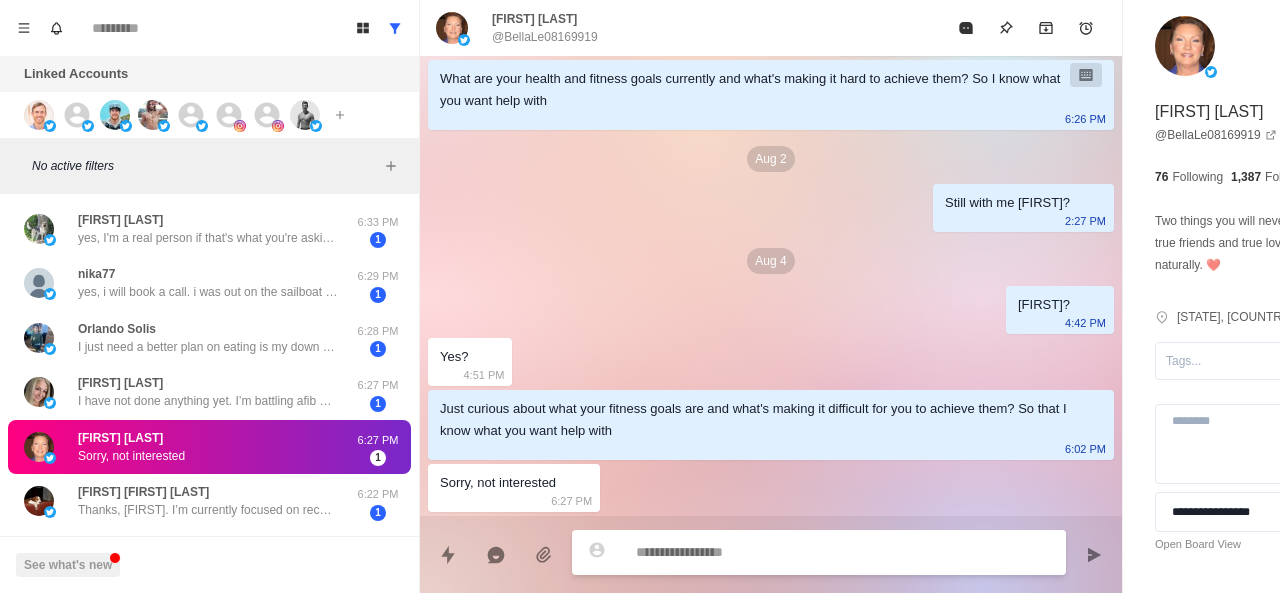 scroll, scrollTop: 322, scrollLeft: 0, axis: vertical 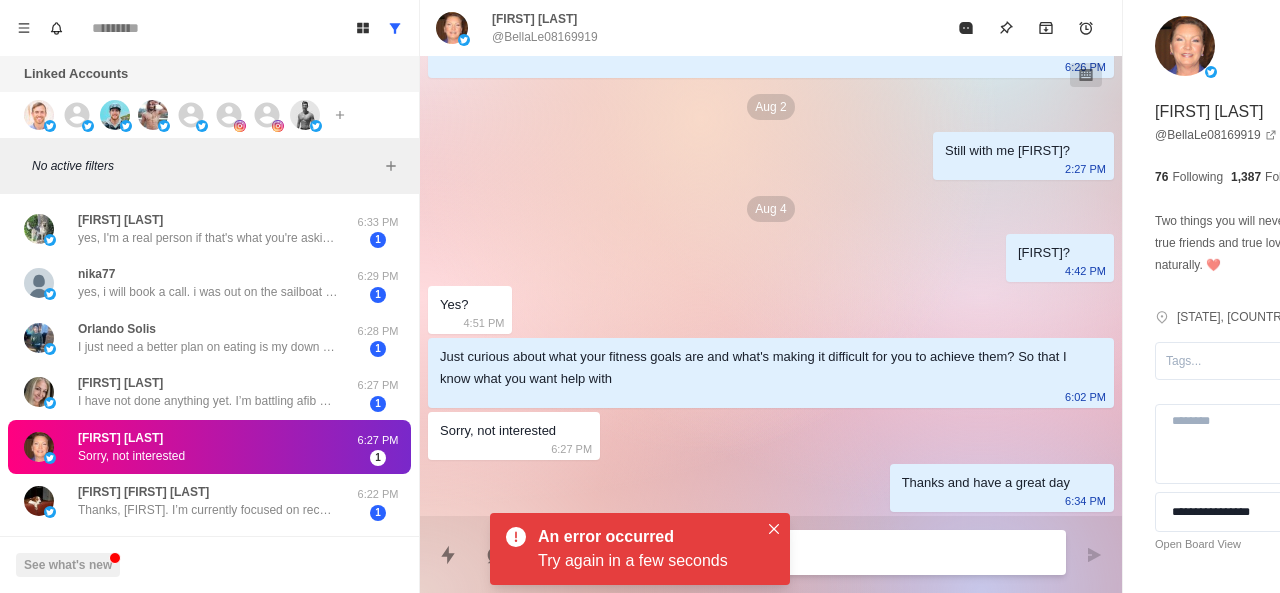 click on "Cool, here’s my calendar link for you to pick a time that’s easiest for you: 6:33 PM calendly.com/brother2brotheruniversity 6:33 PM Jul 31 t.co/LWP8Lu8I7e 6:25 PM Hey Julie, appreciate you reaching out 6:26 PM What are your health and fitness goals currently and what's making it hard to achieve them? So I know what you want help with 6:26 PM Aug 2 Still with me Julie? 2:27 PM Aug 4 Julie? 4:42 PM Yes? 4:51 PM Just curious about what your fitness goals are and what's making it difficult for you to achieve them? So that I know what you want help with 6:02 PM Sorry, not interested 6:27 PM Thanks and have a great day  6:34 PM" at bounding box center [771, 125] 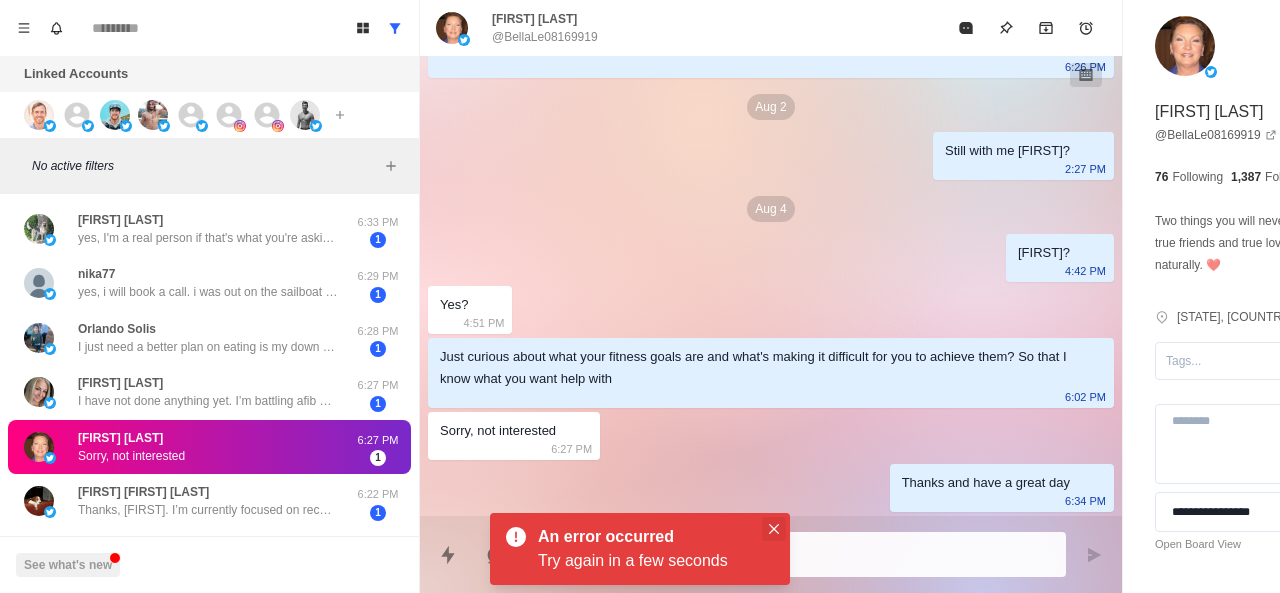 click at bounding box center (774, 529) 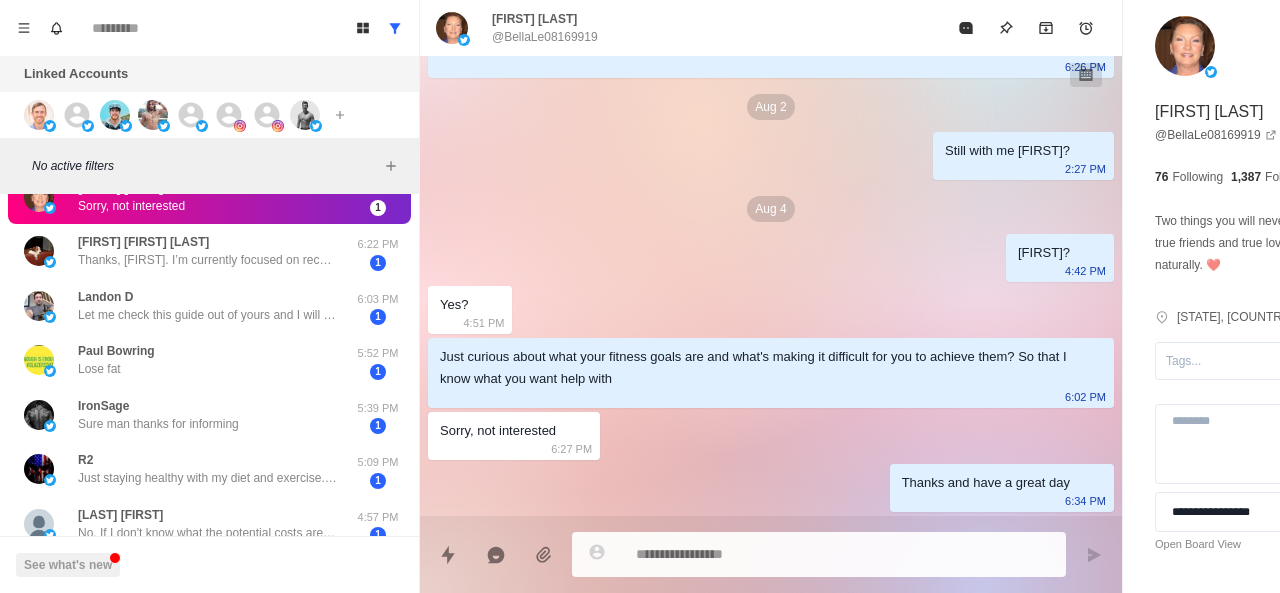 scroll, scrollTop: 0, scrollLeft: 0, axis: both 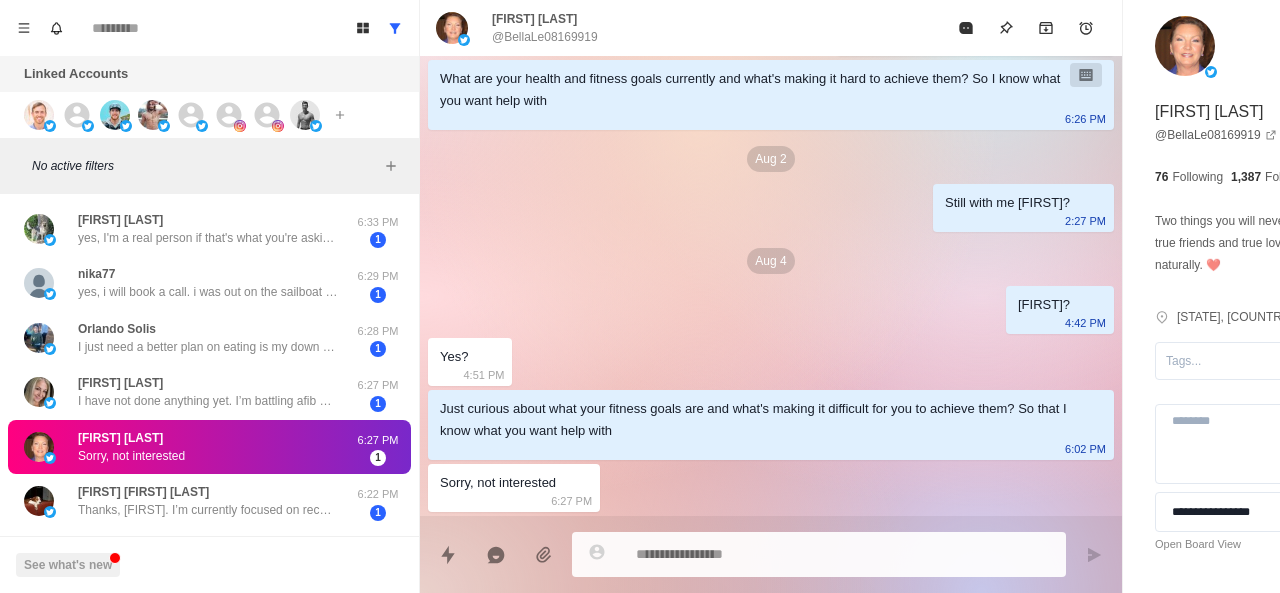 click at bounding box center [785, 554] 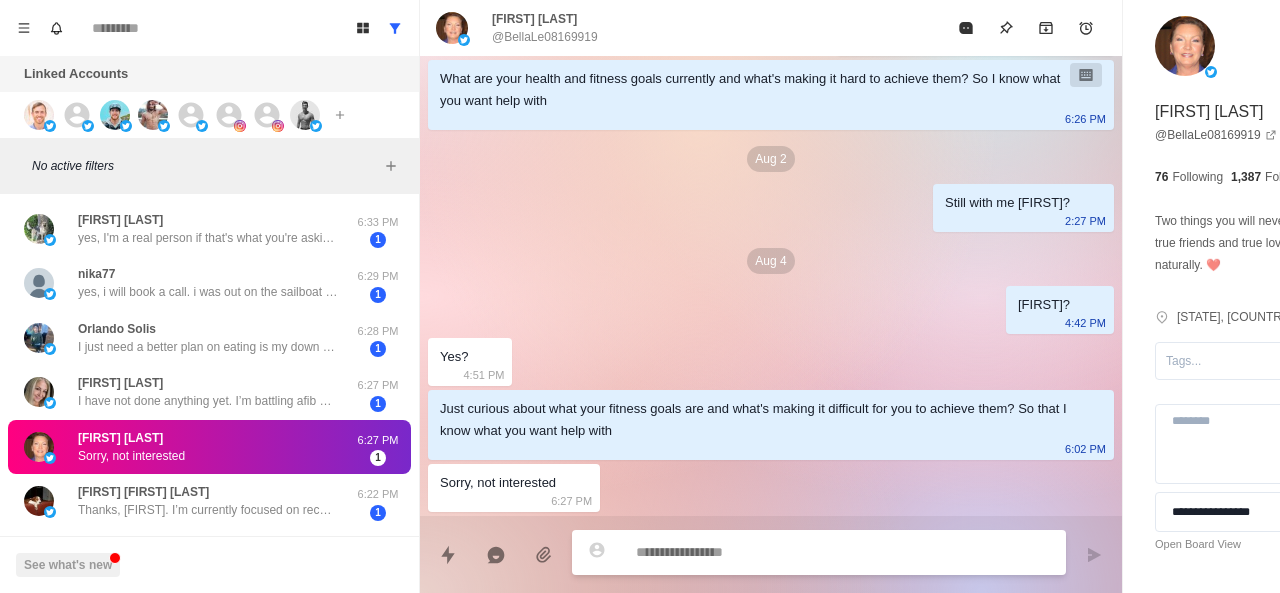 type on "*" 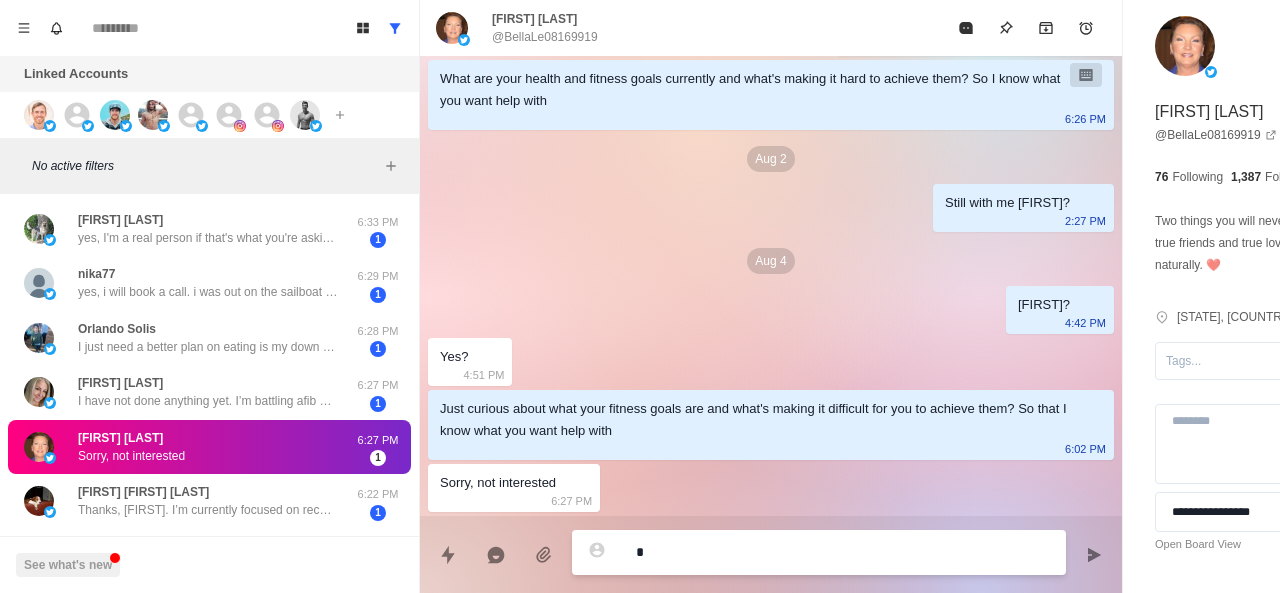 type on "*" 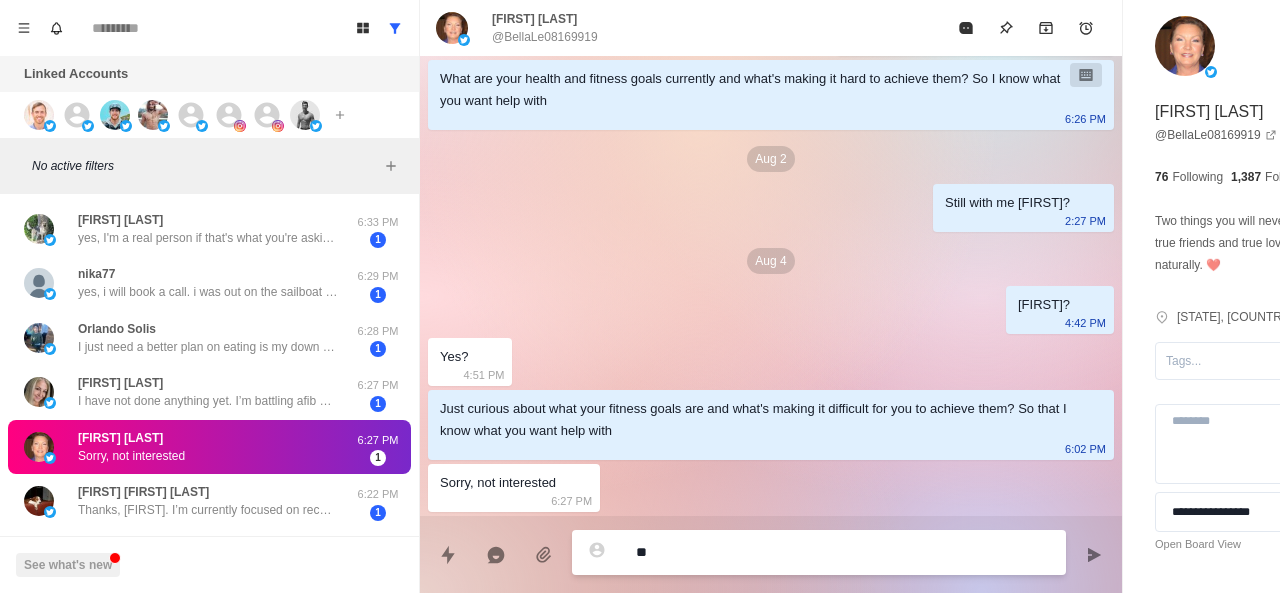type on "*" 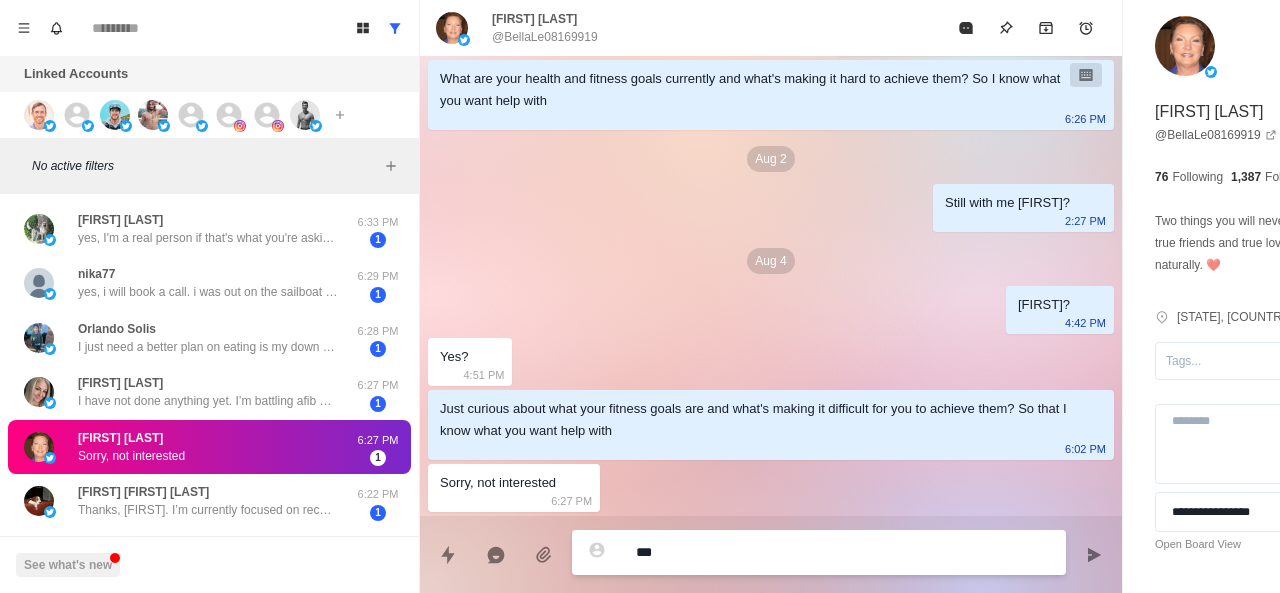 type on "*" 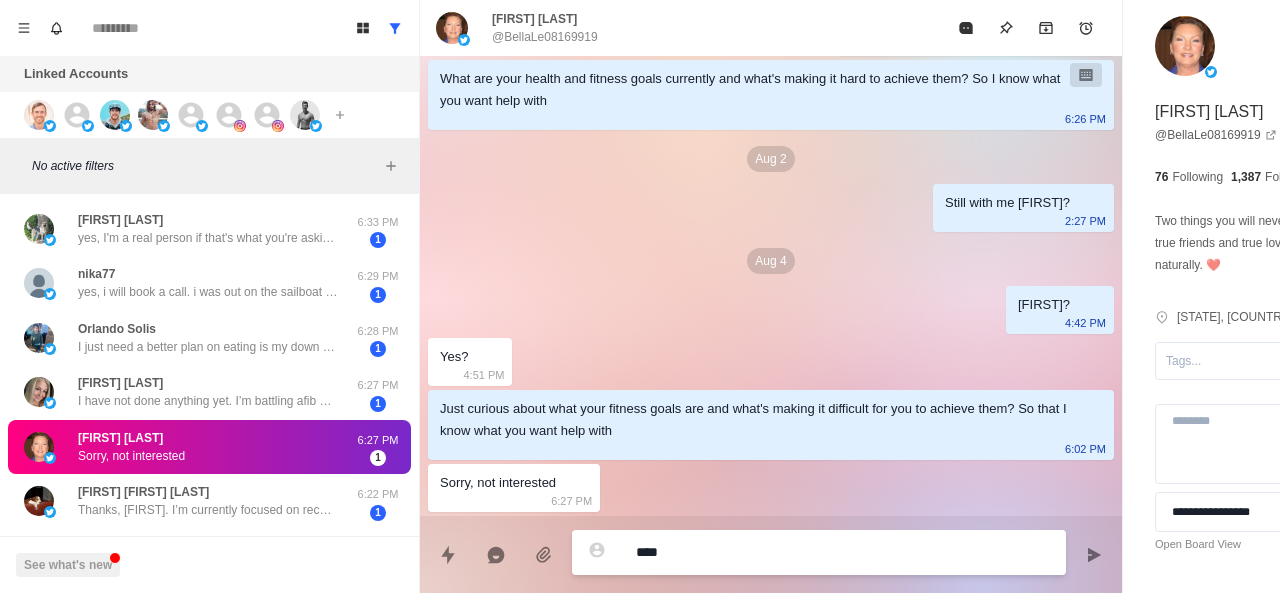 type on "*" 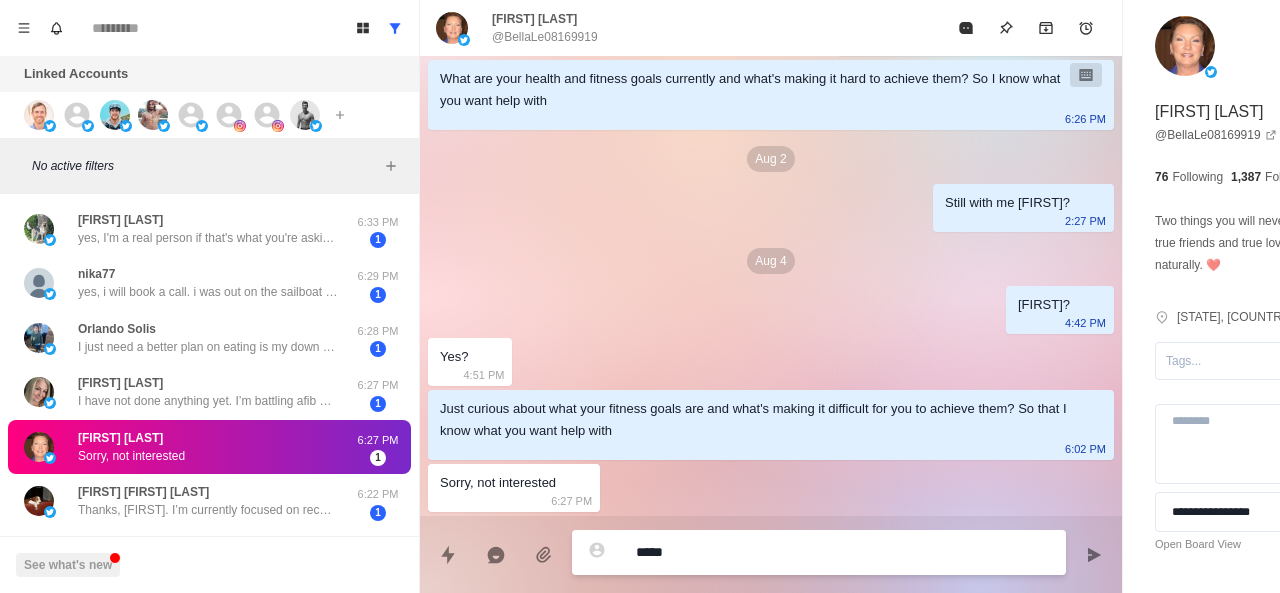 type on "*" 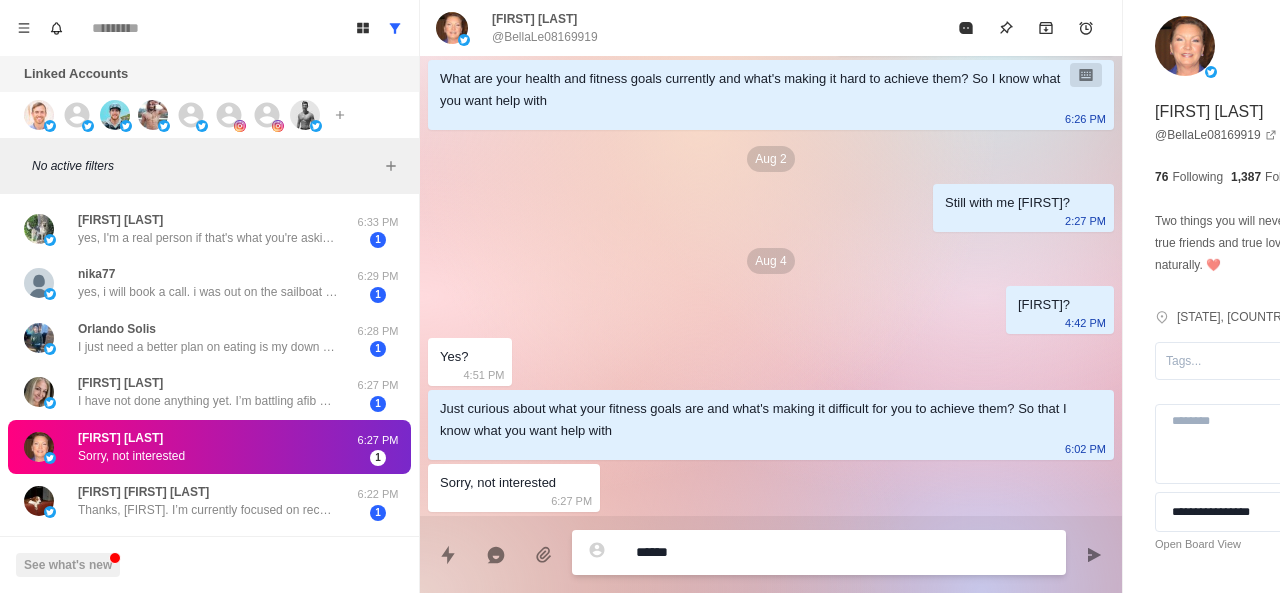 type on "*" 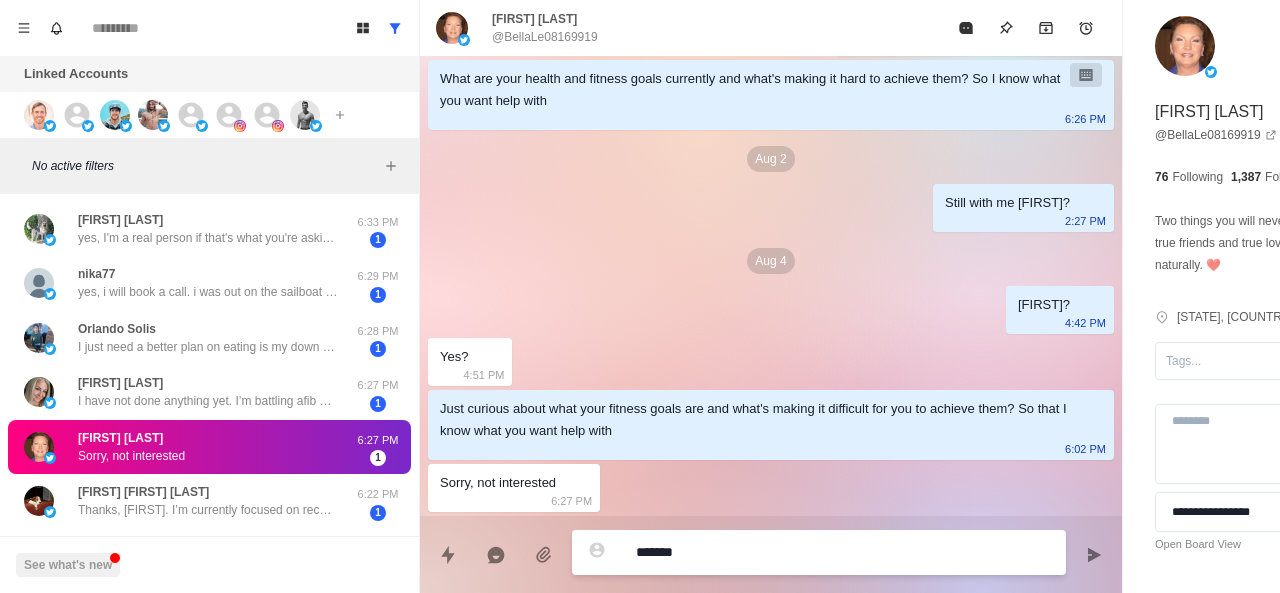 type on "*" 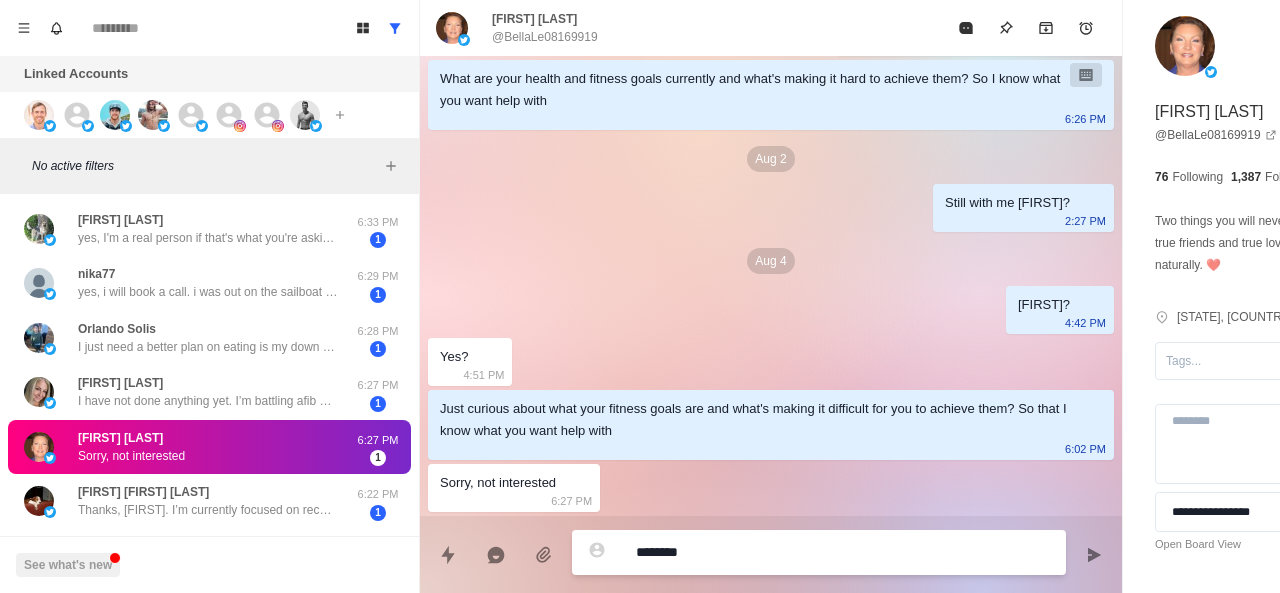 type on "*" 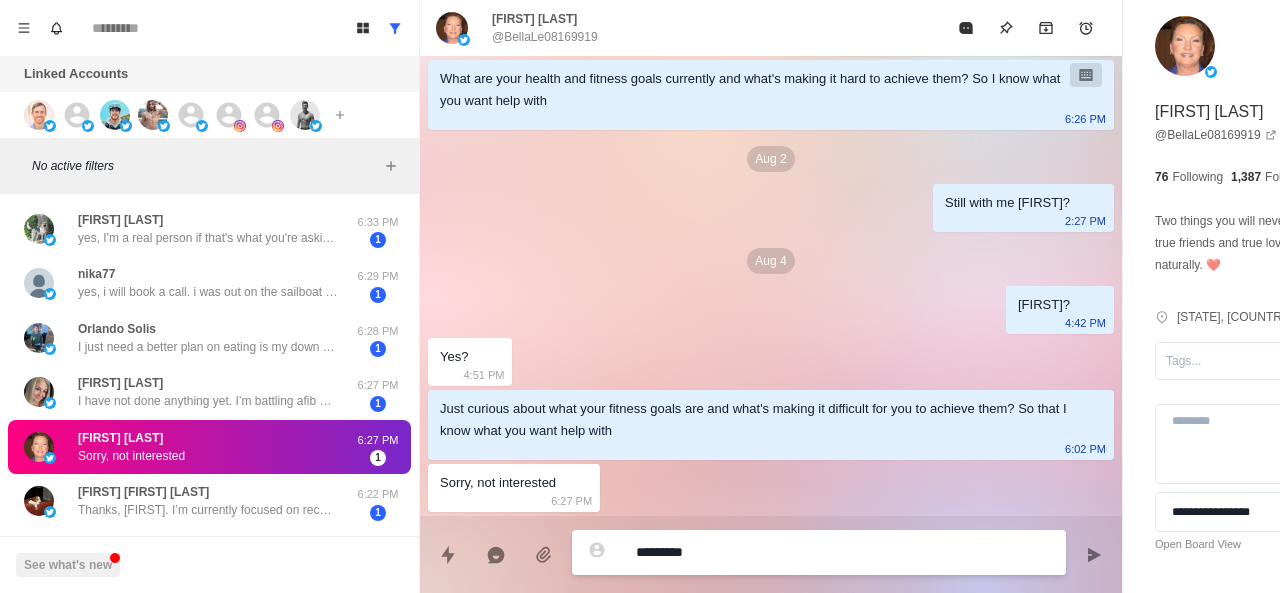 type on "*" 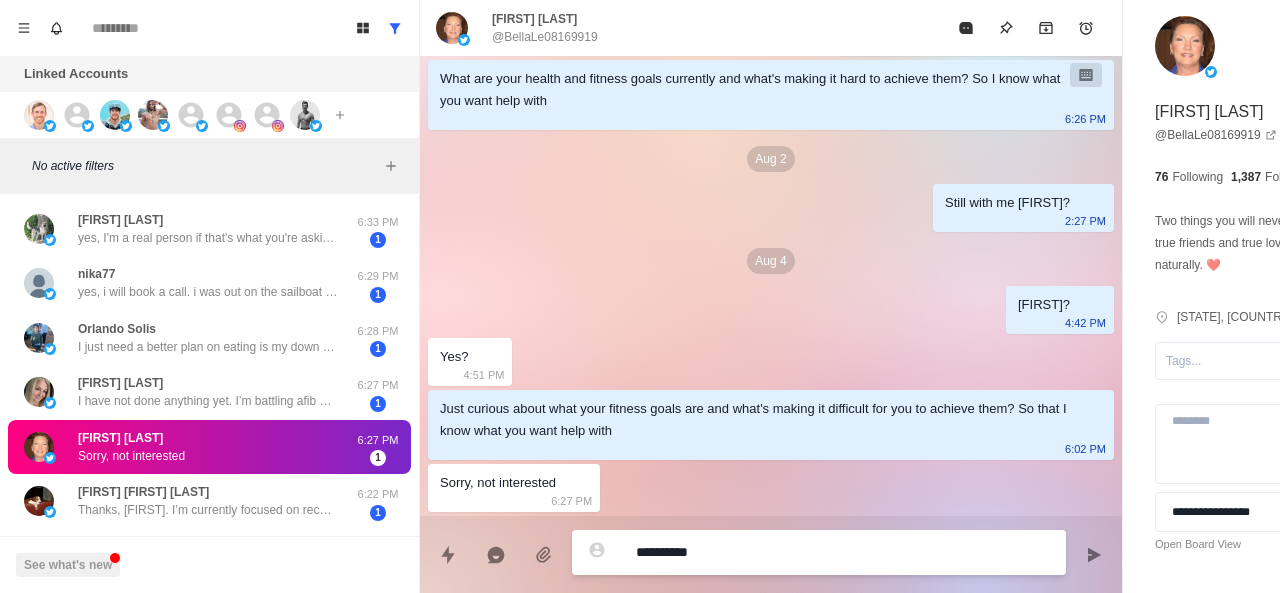 type on "*" 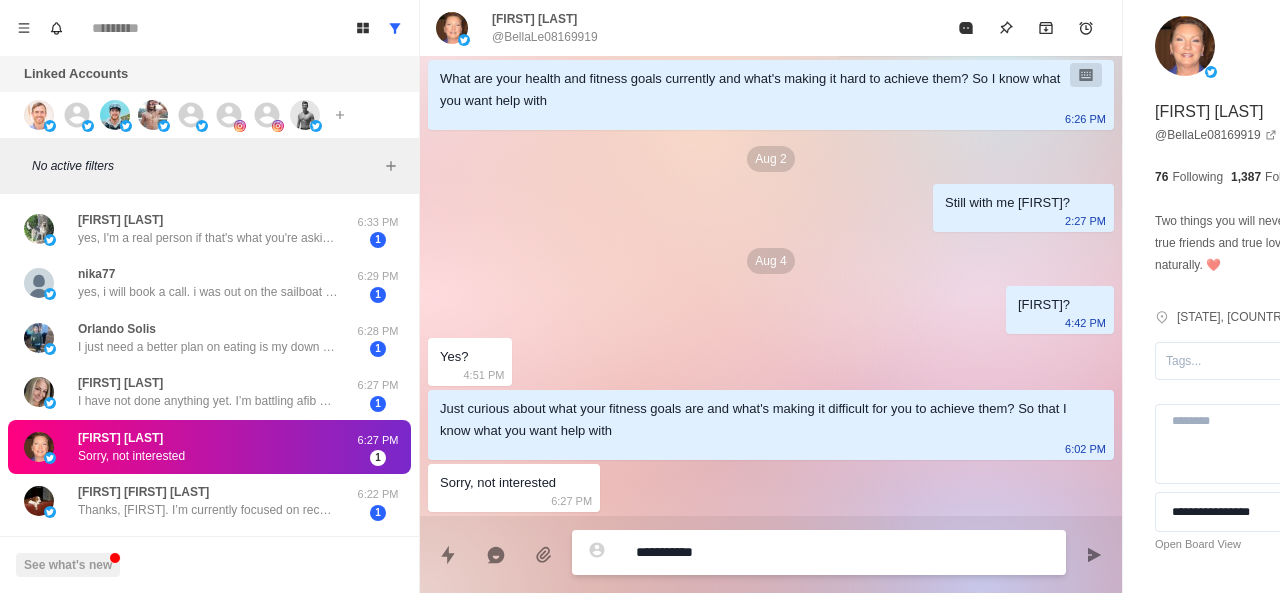 type on "*" 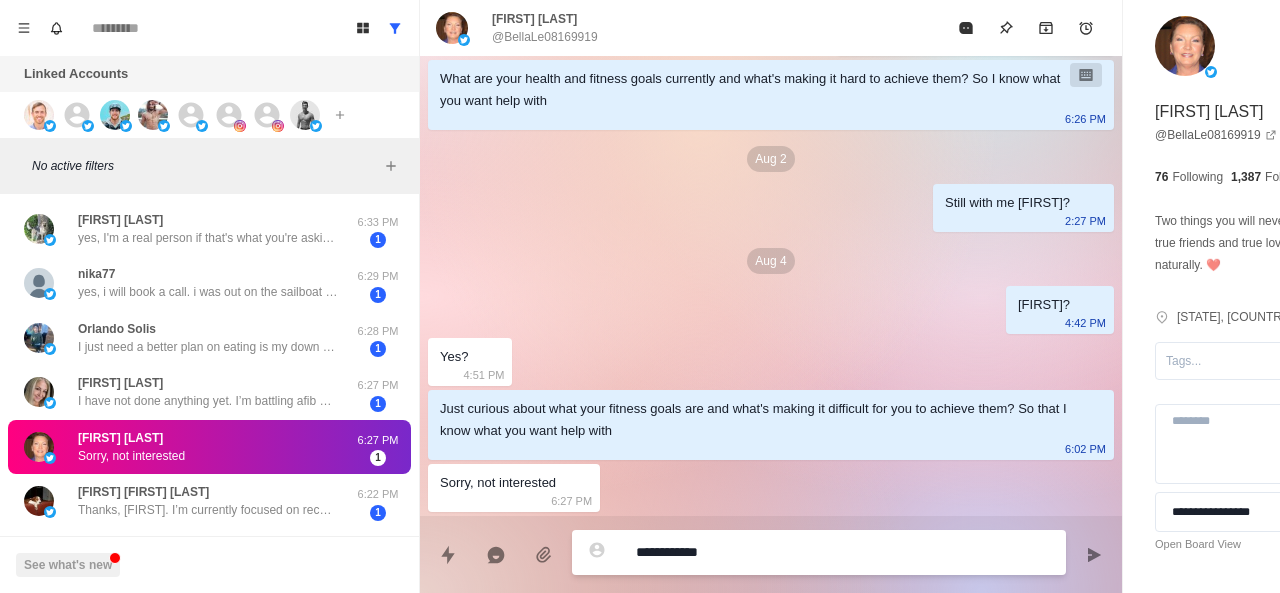 type 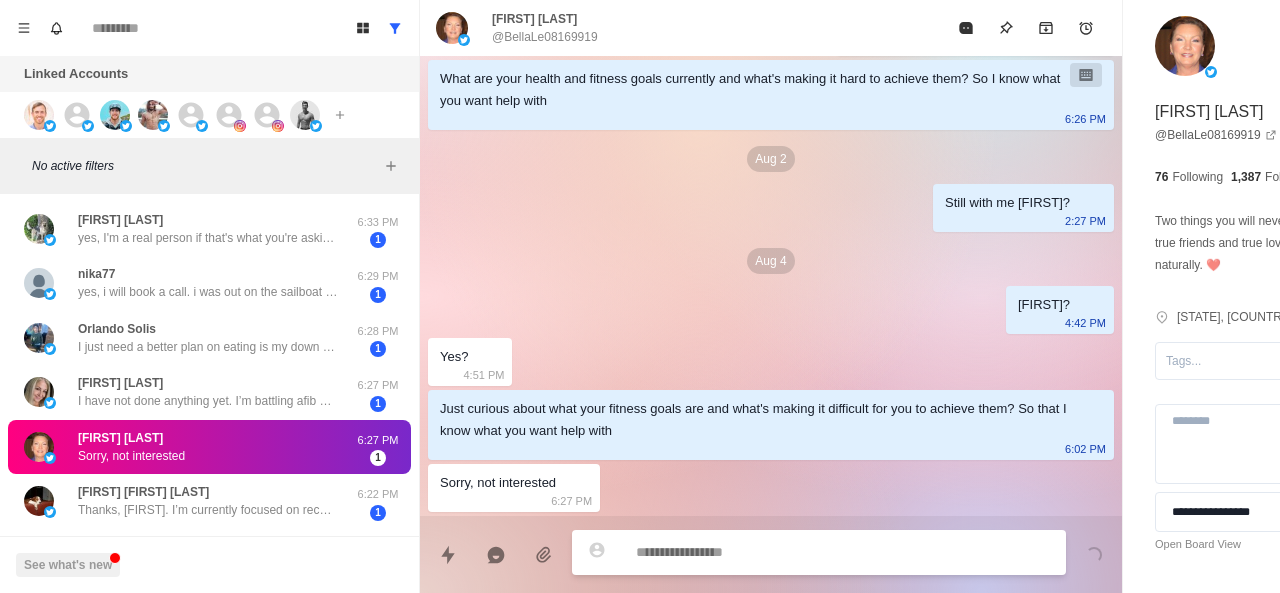 scroll, scrollTop: 322, scrollLeft: 0, axis: vertical 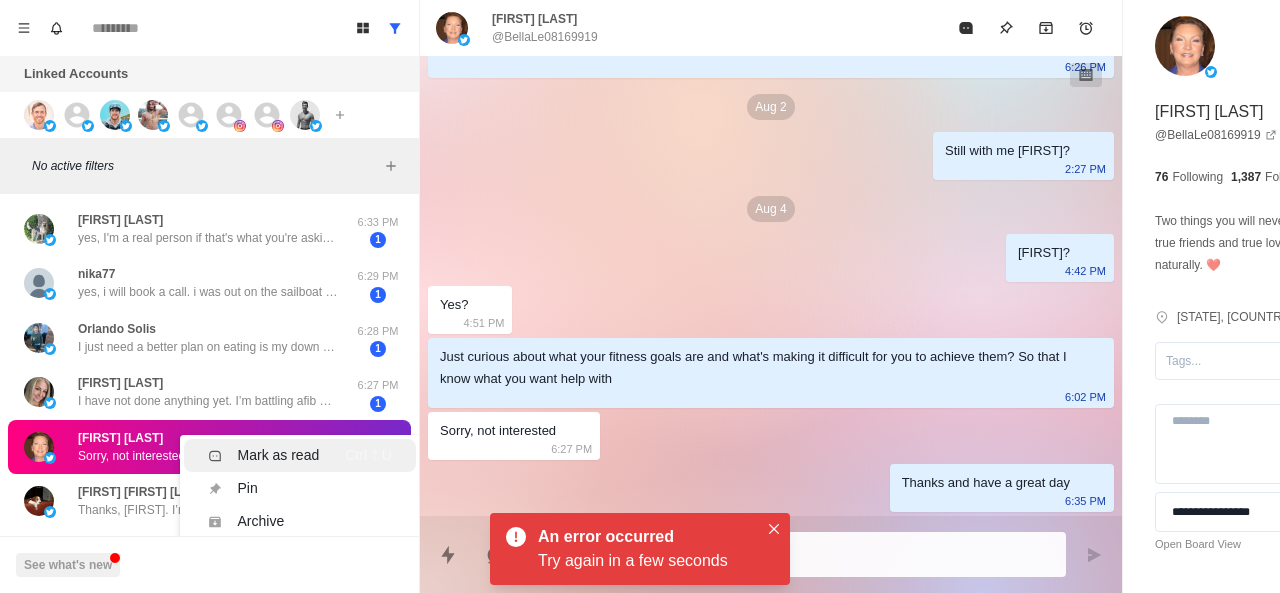 click on "Mark as read" at bounding box center [279, 455] 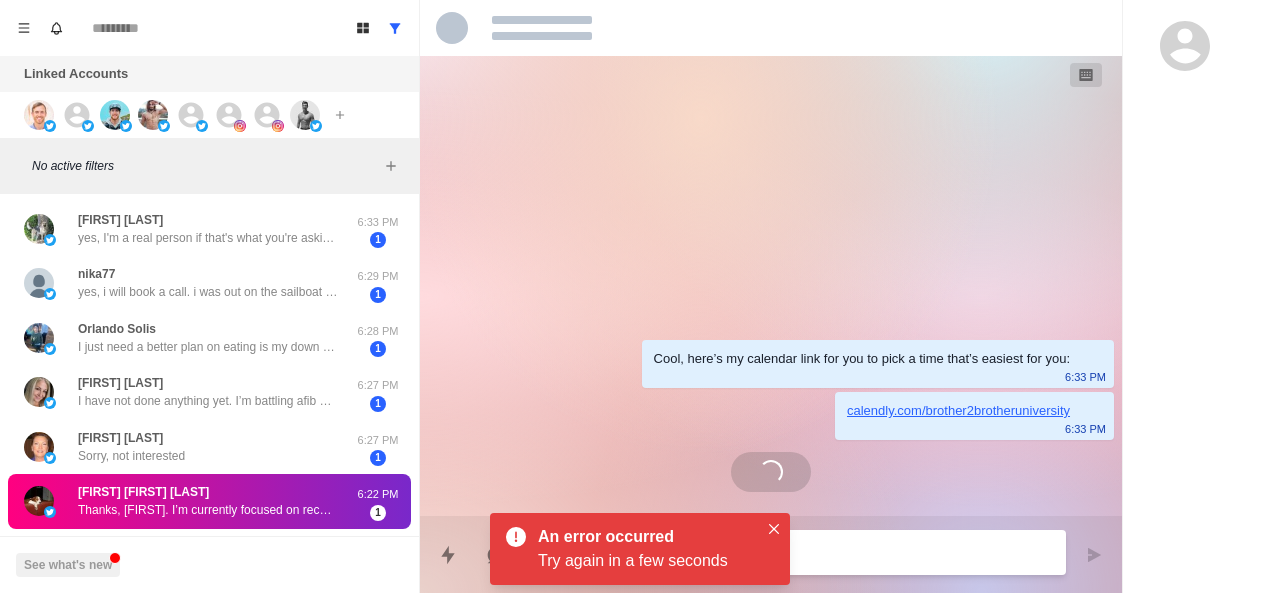 scroll, scrollTop: 0, scrollLeft: 0, axis: both 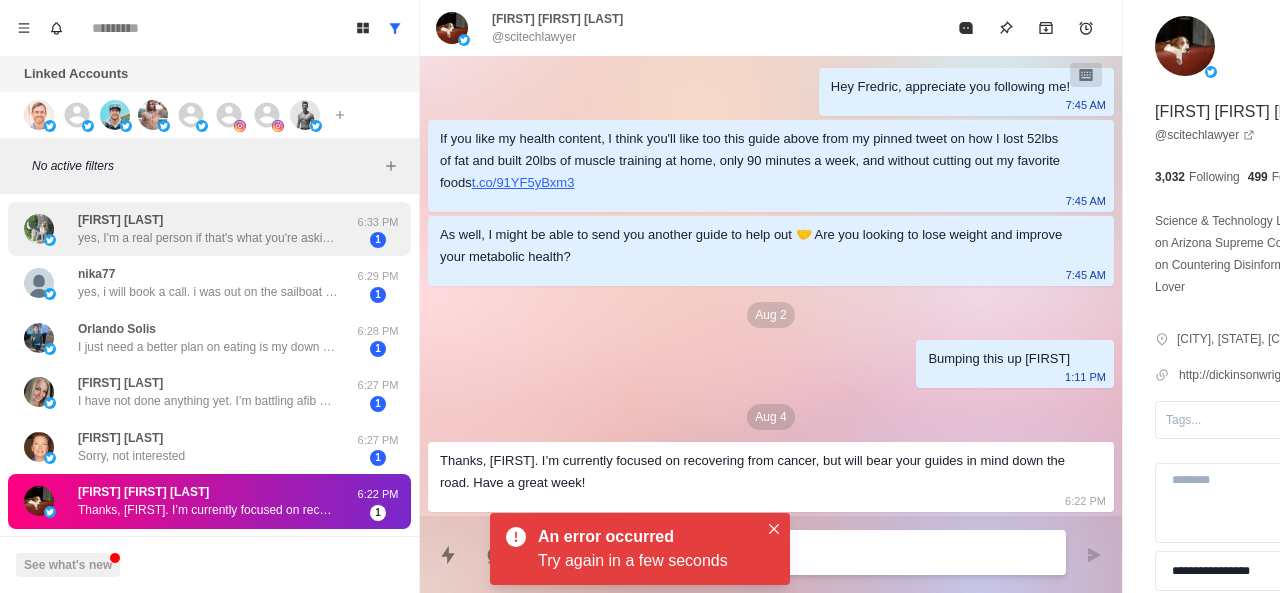 click on "[FIRST] [LAST] yes, I'm a real person if that's what you're asking." at bounding box center (208, 229) 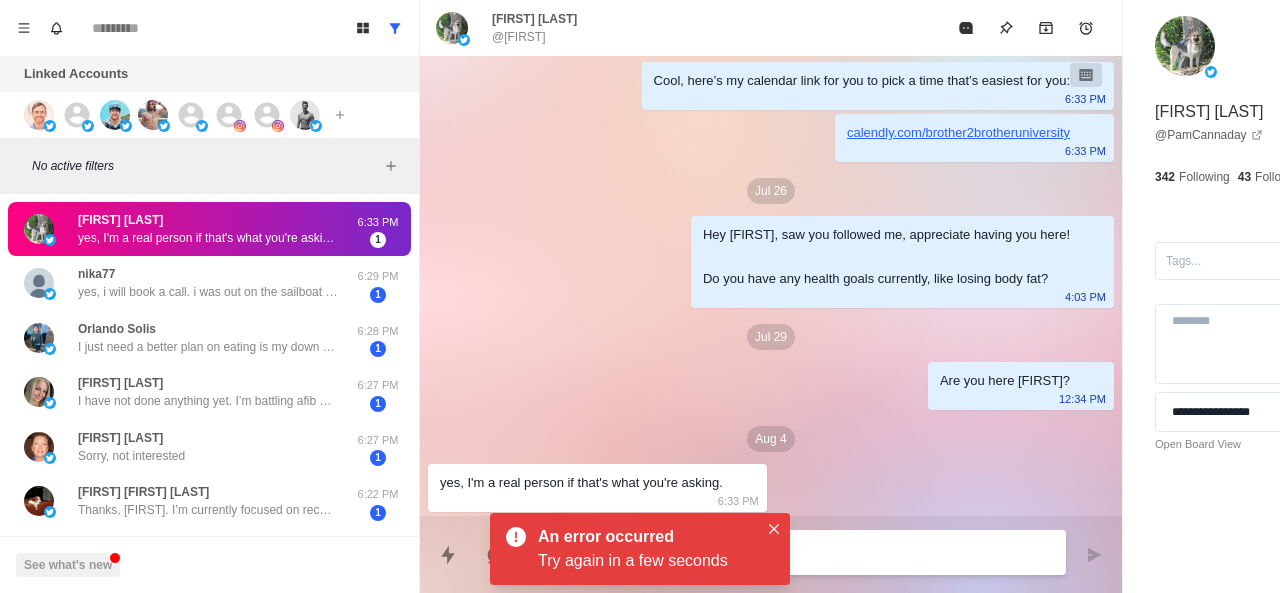scroll, scrollTop: 10, scrollLeft: 0, axis: vertical 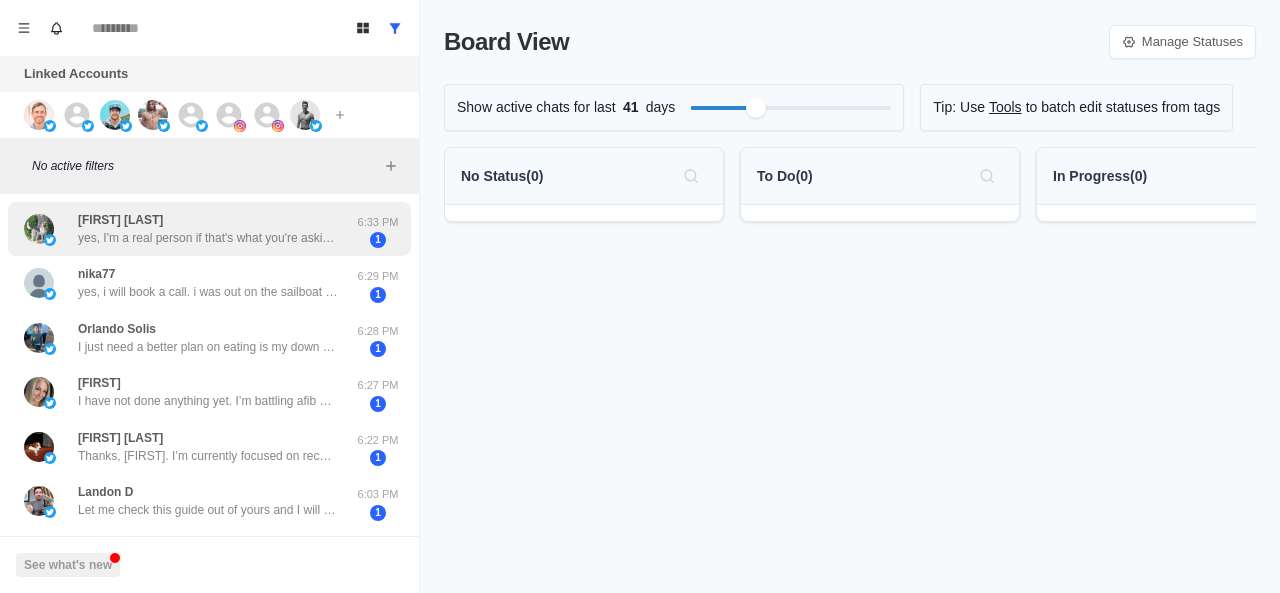 click on "[FIRST] [LAST] yes, I'm a real person if that's what you're asking." at bounding box center (208, 229) 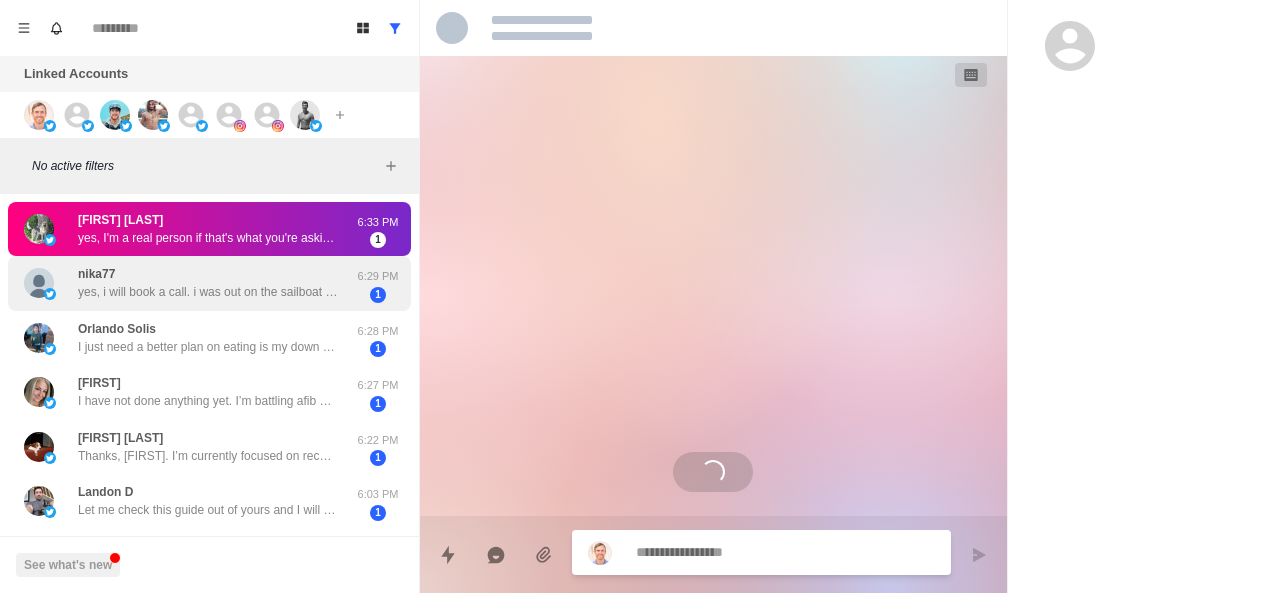 click on "yes, i will book a call. i was out on the sailboat for the weekend with my family" at bounding box center (208, 292) 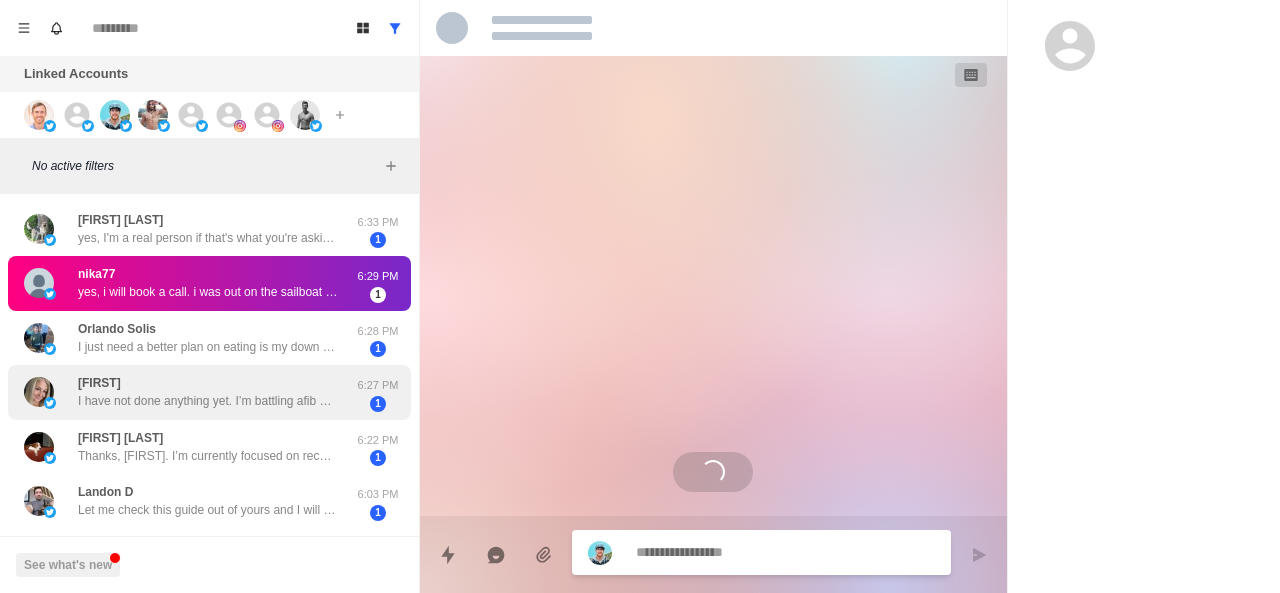 click on "[FIRST] I have not done anything yet. I’m battling afib and found out I need a cath of my heart for a blockage. I’m always watching what I eat" at bounding box center [208, 392] 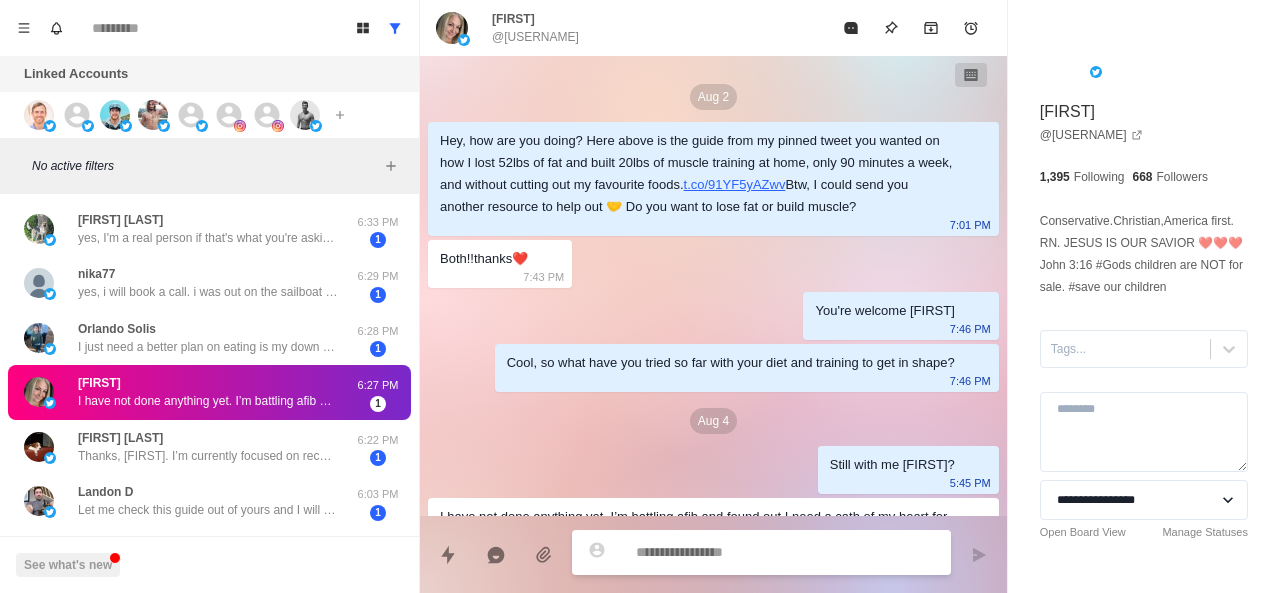 scroll, scrollTop: 144, scrollLeft: 0, axis: vertical 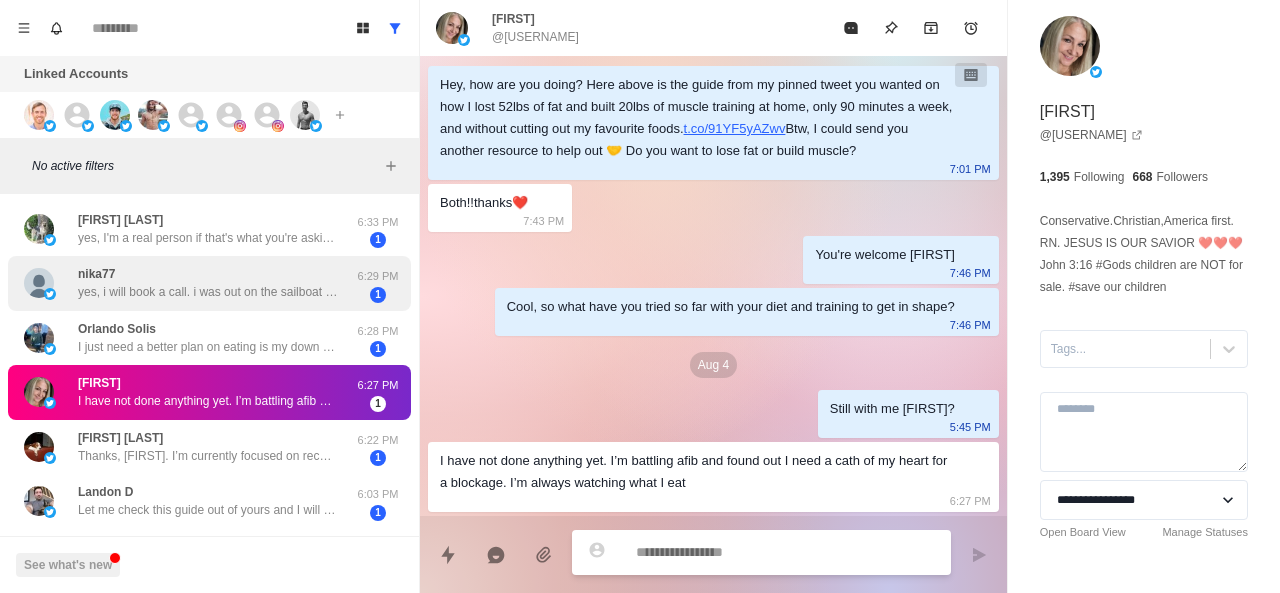 click on "yes, i will book a call. i was out on the sailboat for the weekend with my family" at bounding box center [208, 292] 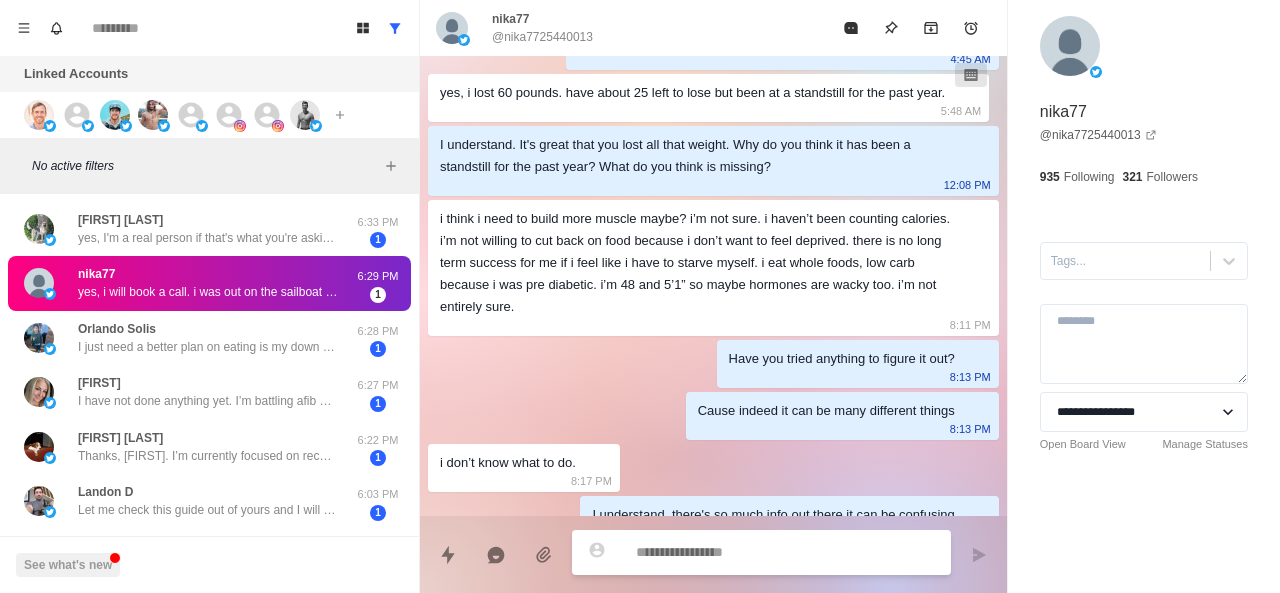 scroll, scrollTop: 1392, scrollLeft: 0, axis: vertical 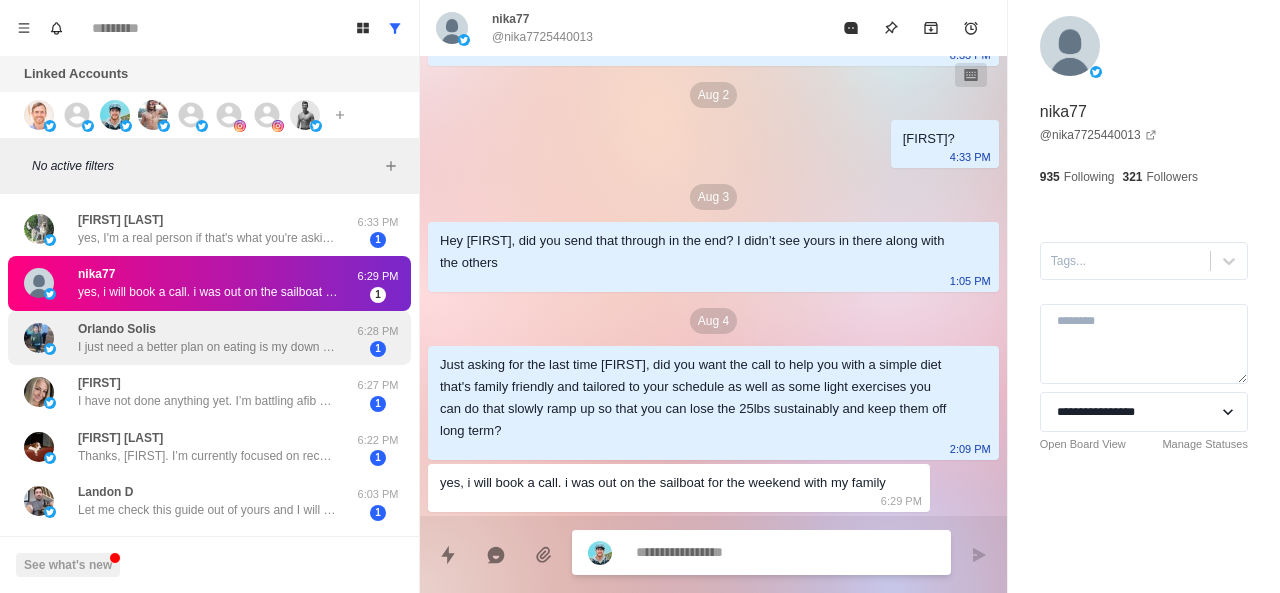 click on "[FIRST] [LAST] I just need a better plan on eating is my down fall. Right now I'm 230 pounds and I want to get to 205. I'm 6"0. I took off for 6 months and now I'm starting back up and eating too much is my problem right now" at bounding box center [208, 338] 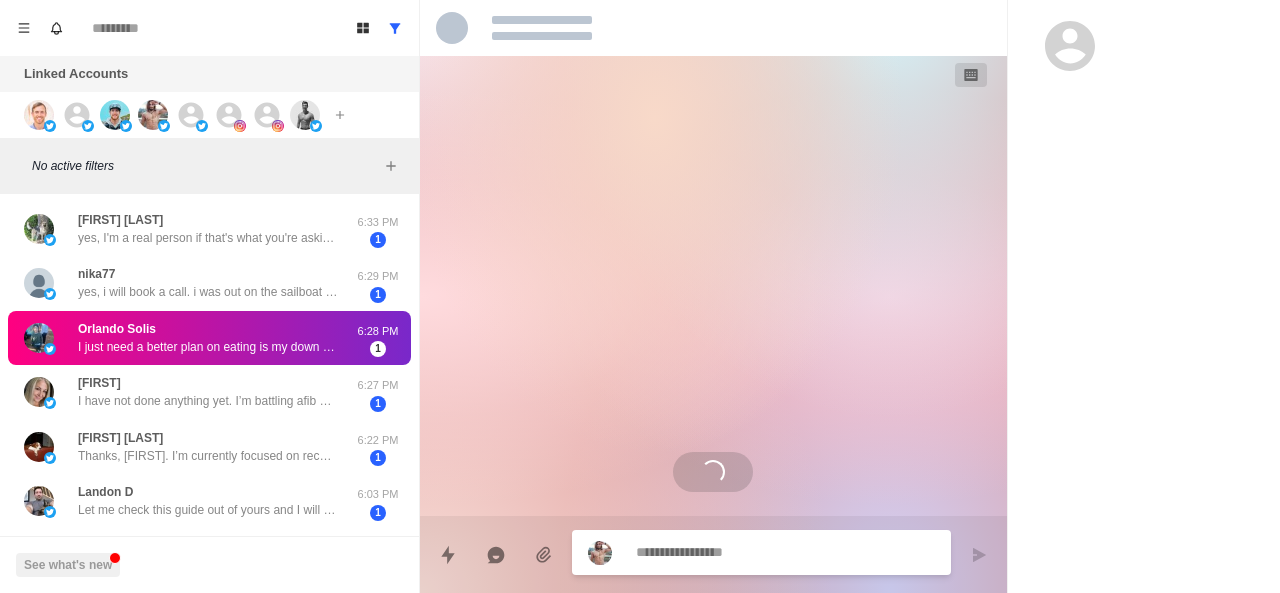 scroll, scrollTop: 0, scrollLeft: 0, axis: both 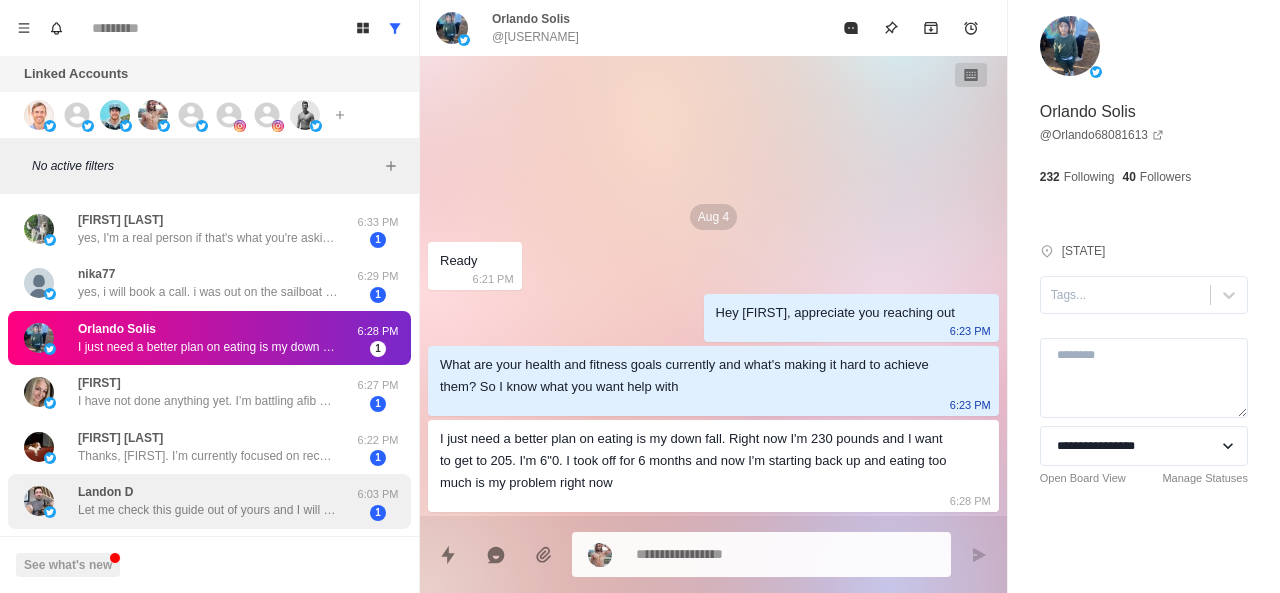 click on "Landon D Let me check this guide out of yours and I will get back to you. I am at a point right now that I do not need to lose weight. I do love having a balanced diet and body but one thing particularly that I am trying to g to better understand is work significantly more fats into my diet. I went Keto and the fat just disappeared but I noticed my muscle mass was being challenged and with protein and calories not being the issue IMO" at bounding box center [208, 501] 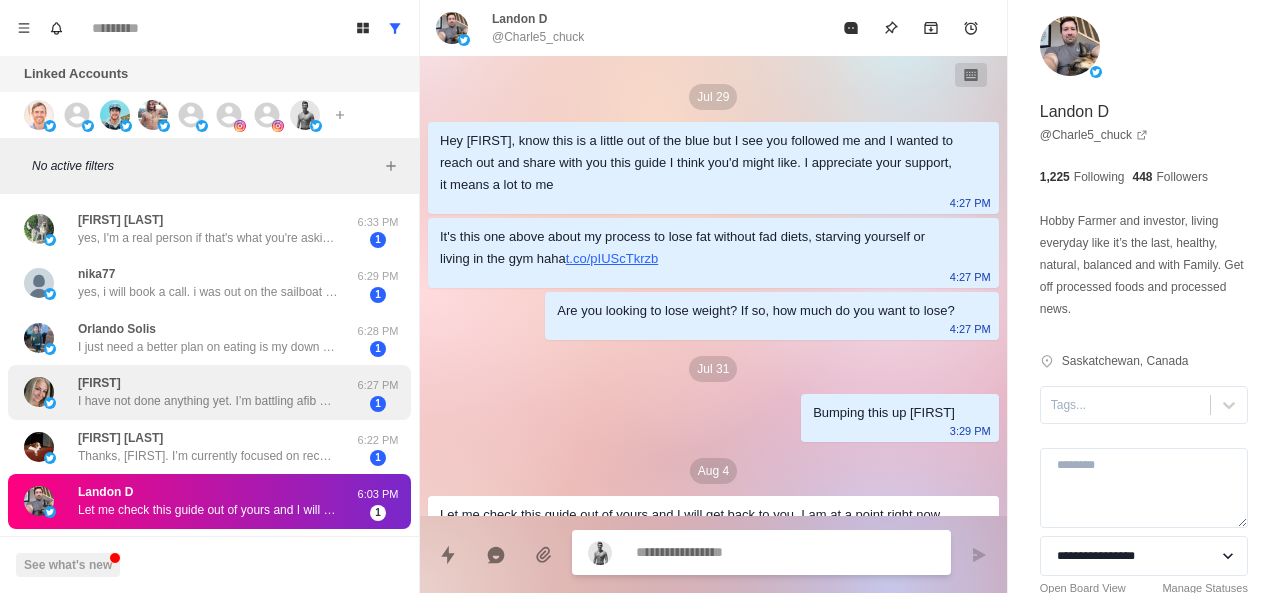 scroll, scrollTop: 142, scrollLeft: 0, axis: vertical 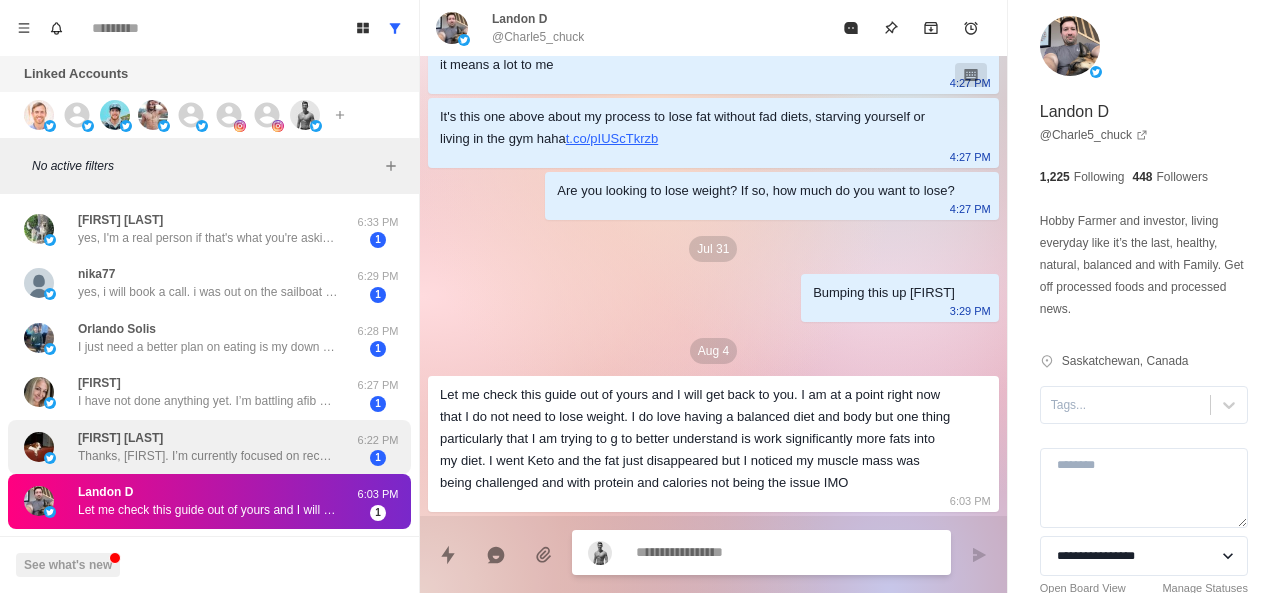 click on "[FIRST] [LAST]" at bounding box center [120, 438] 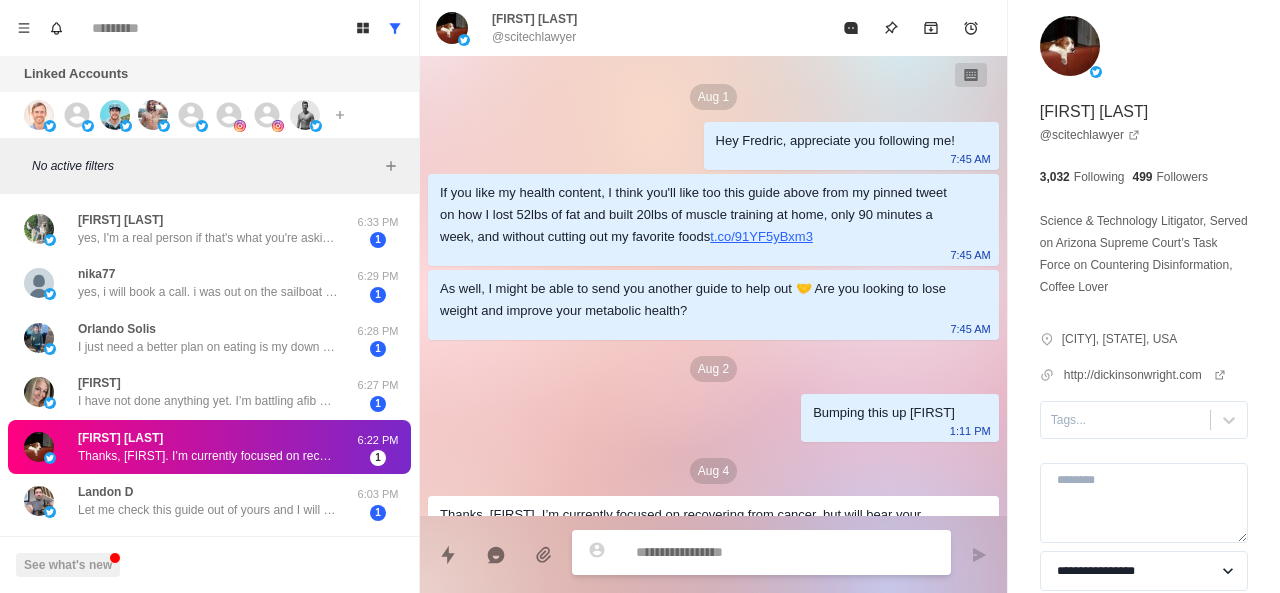 scroll, scrollTop: 54, scrollLeft: 0, axis: vertical 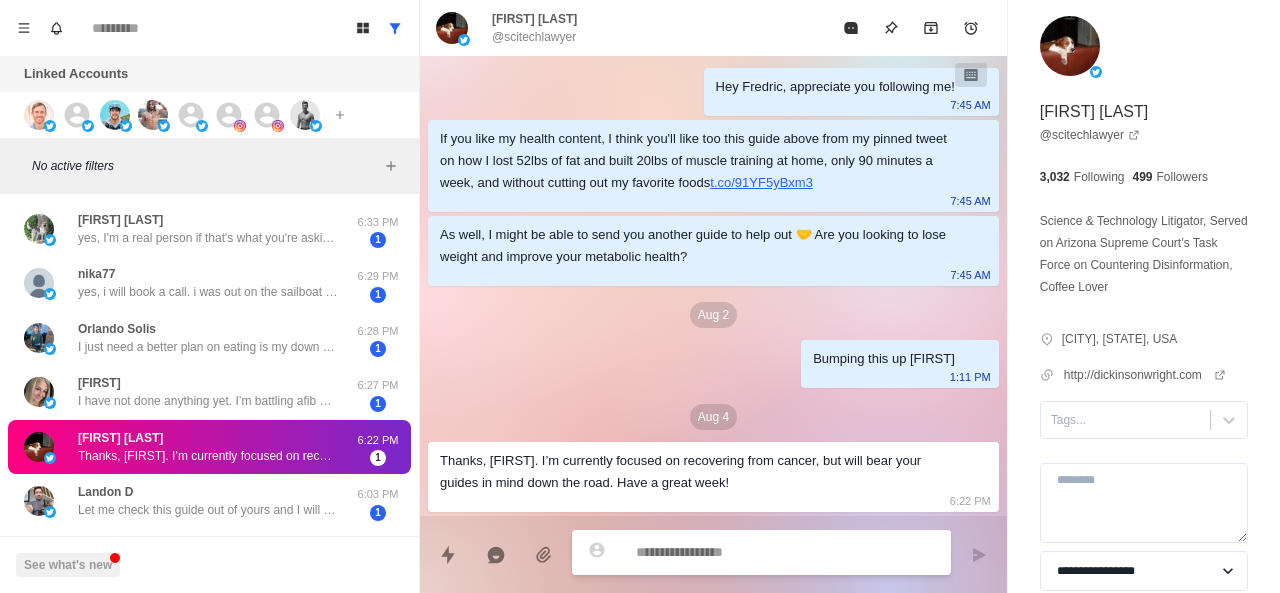 click at bounding box center (785, 552) 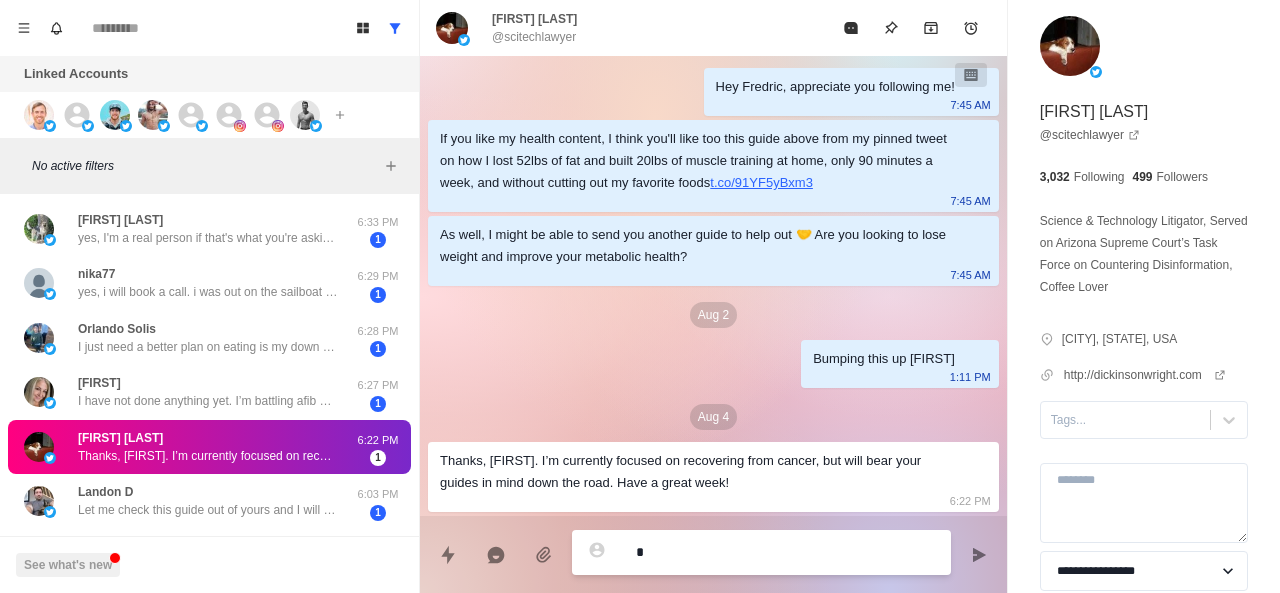 type on "*" 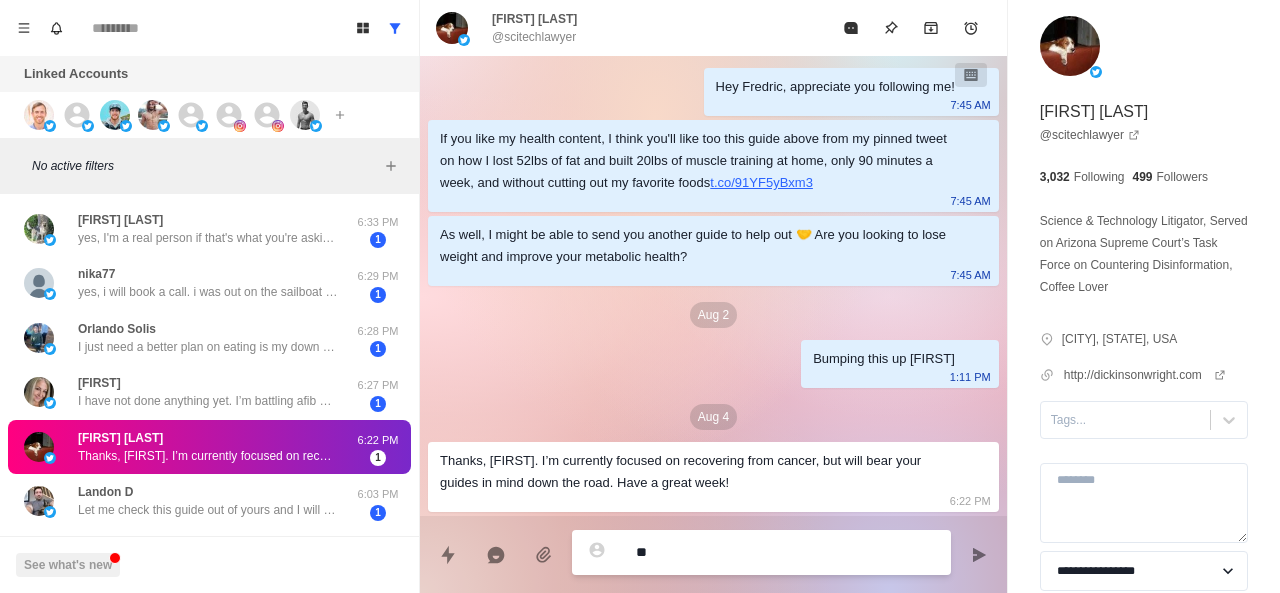type on "*" 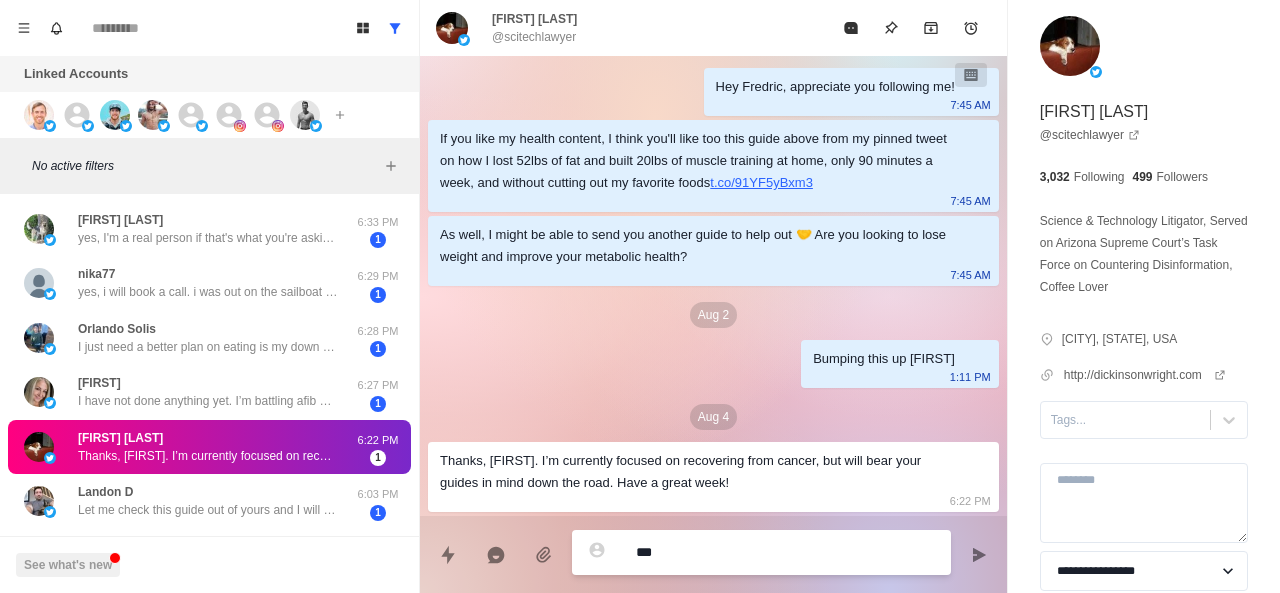 type on "****" 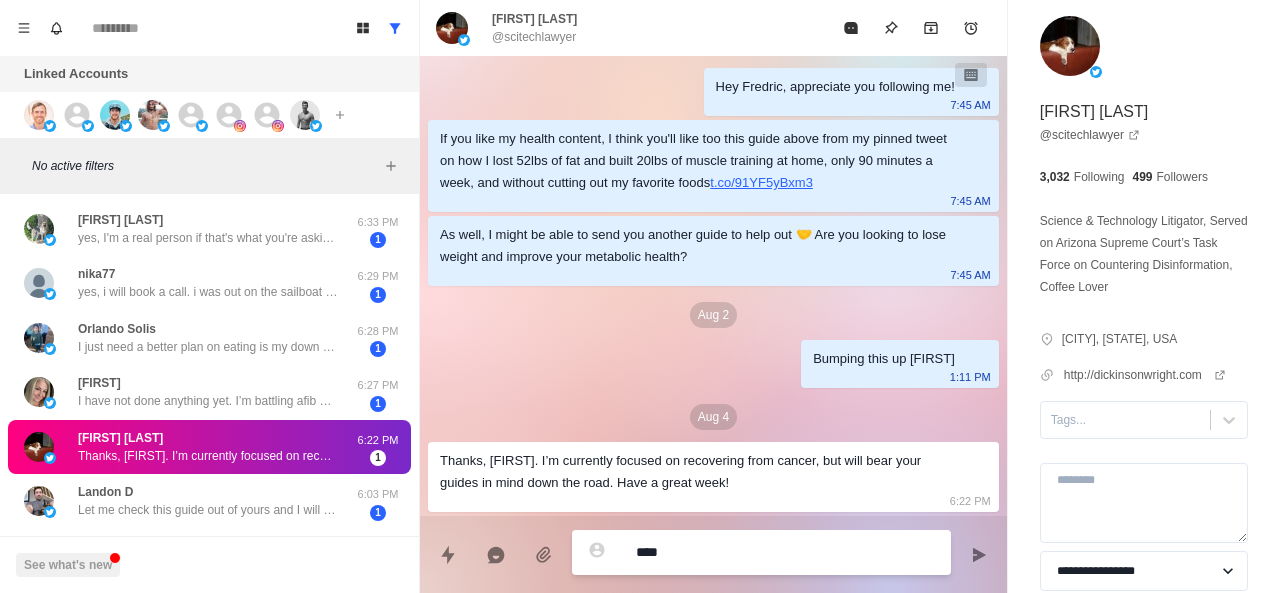 type on "*" 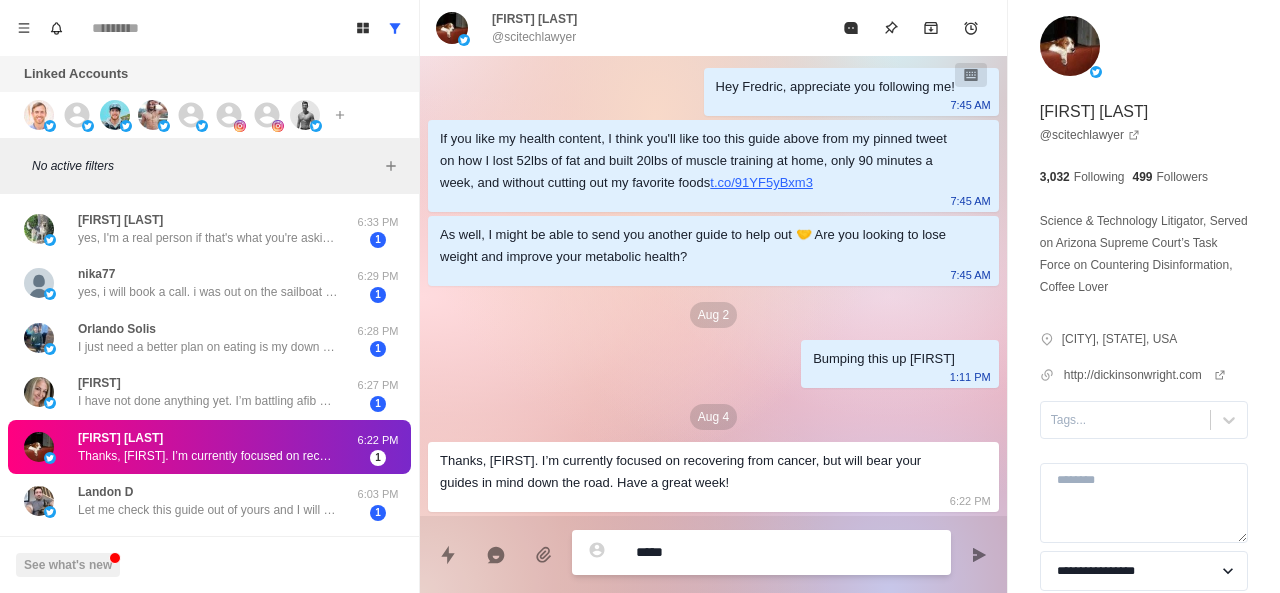 type on "*" 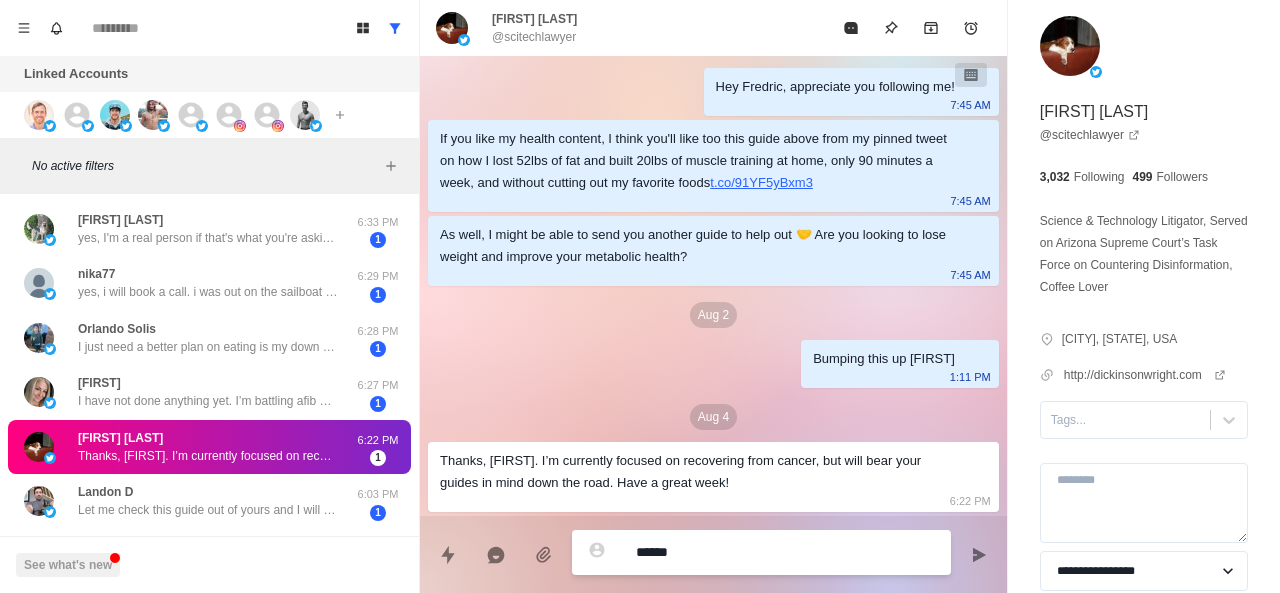 type on "*" 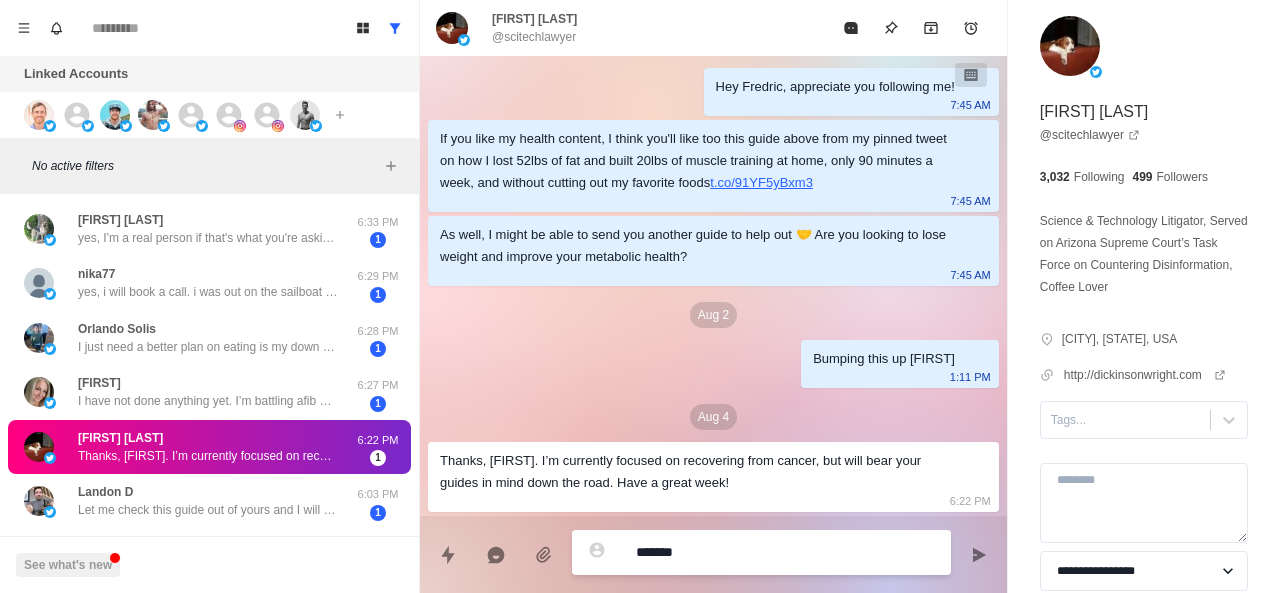 type on "*" 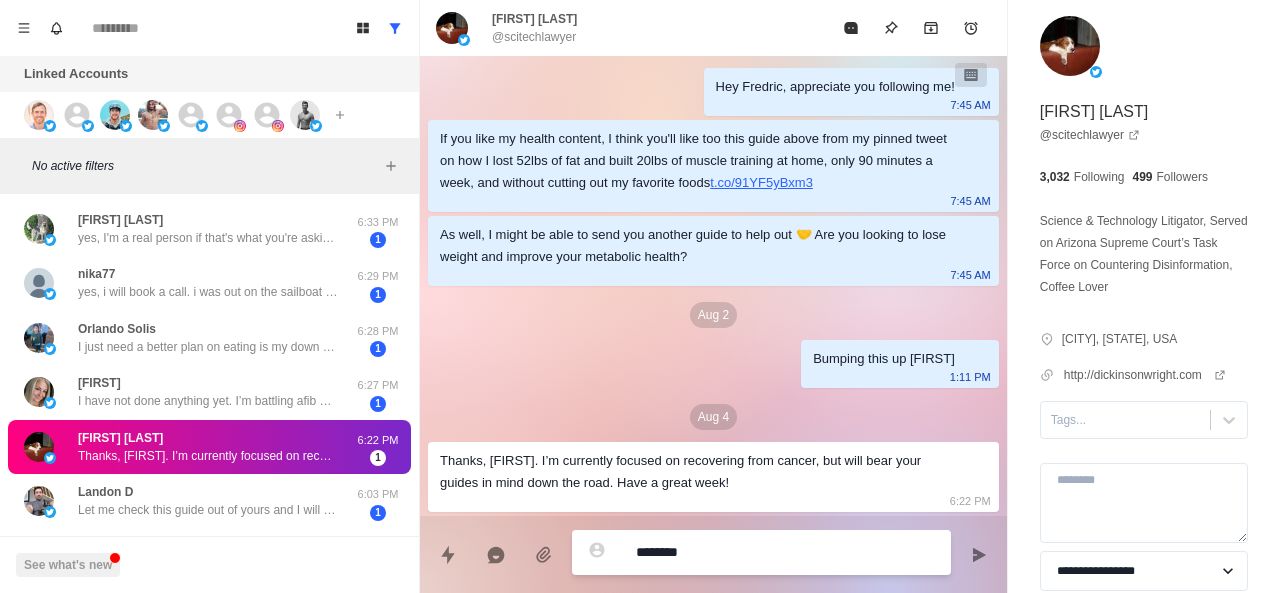 type on "*" 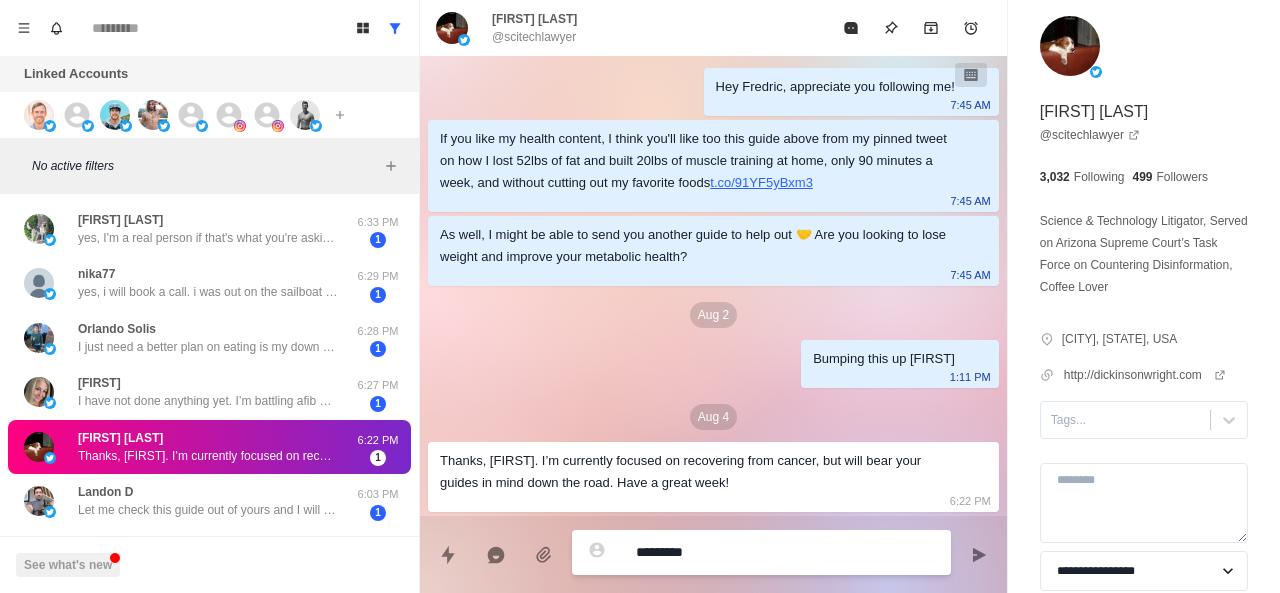 type on "*" 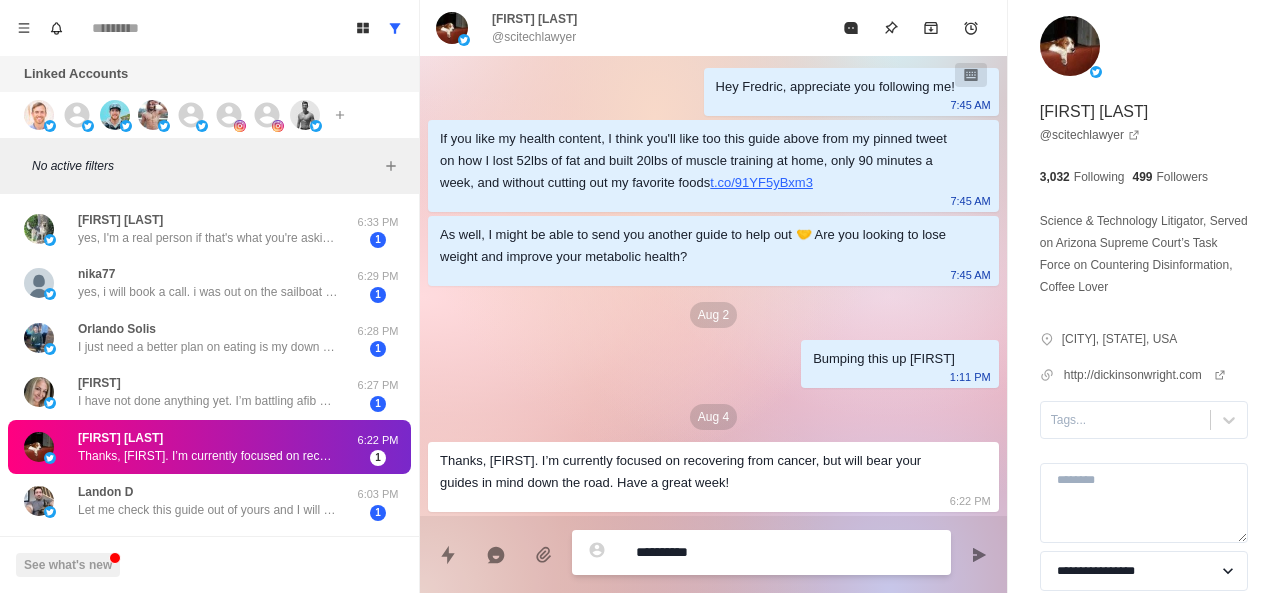 type on "*" 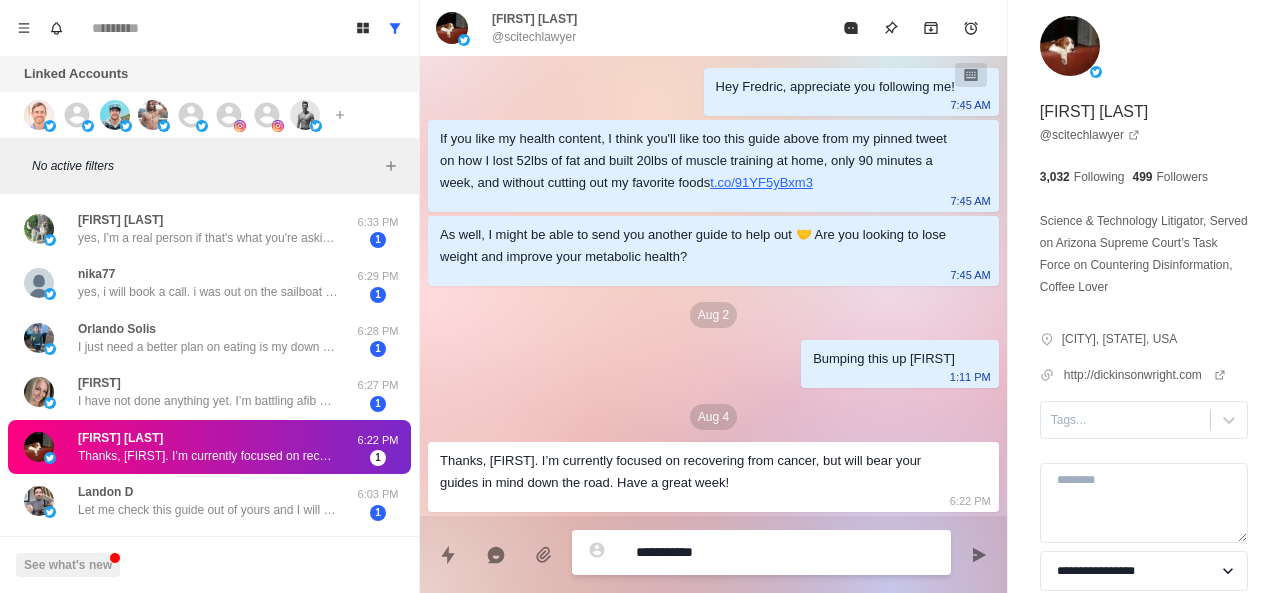 type on "*" 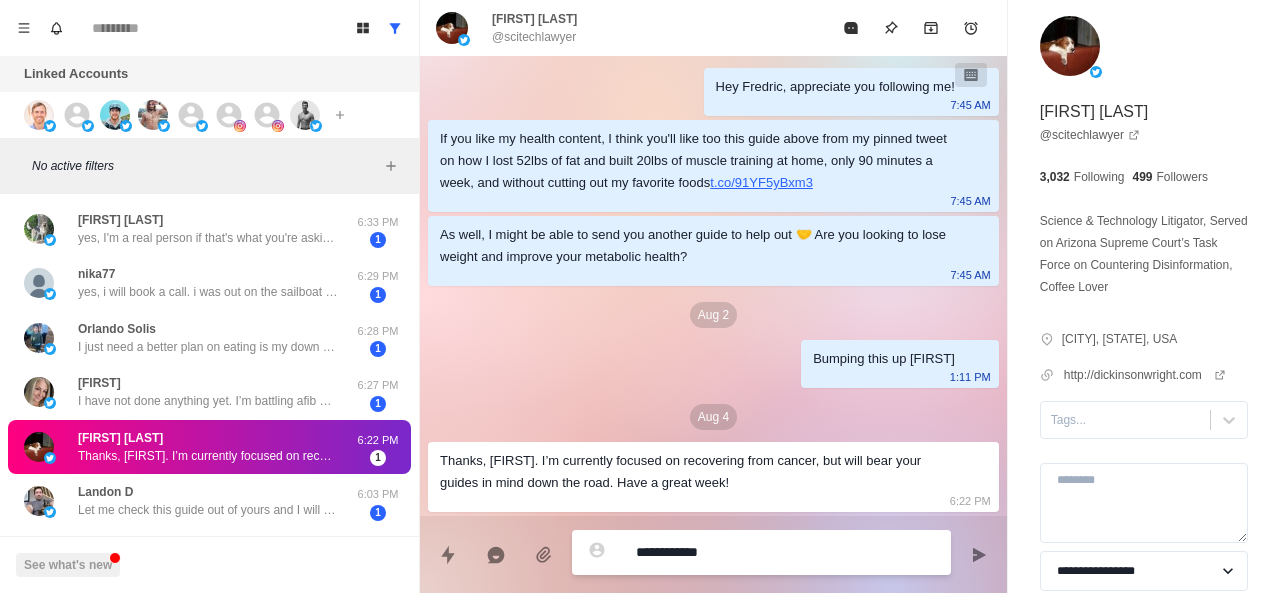 type on "*" 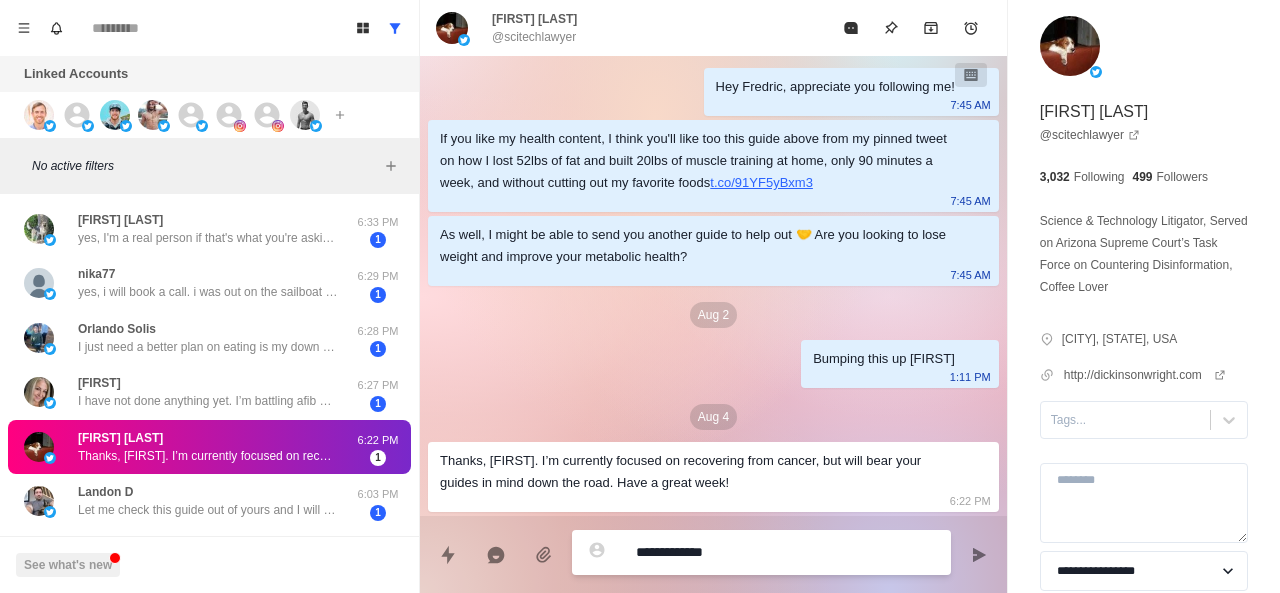 type on "**********" 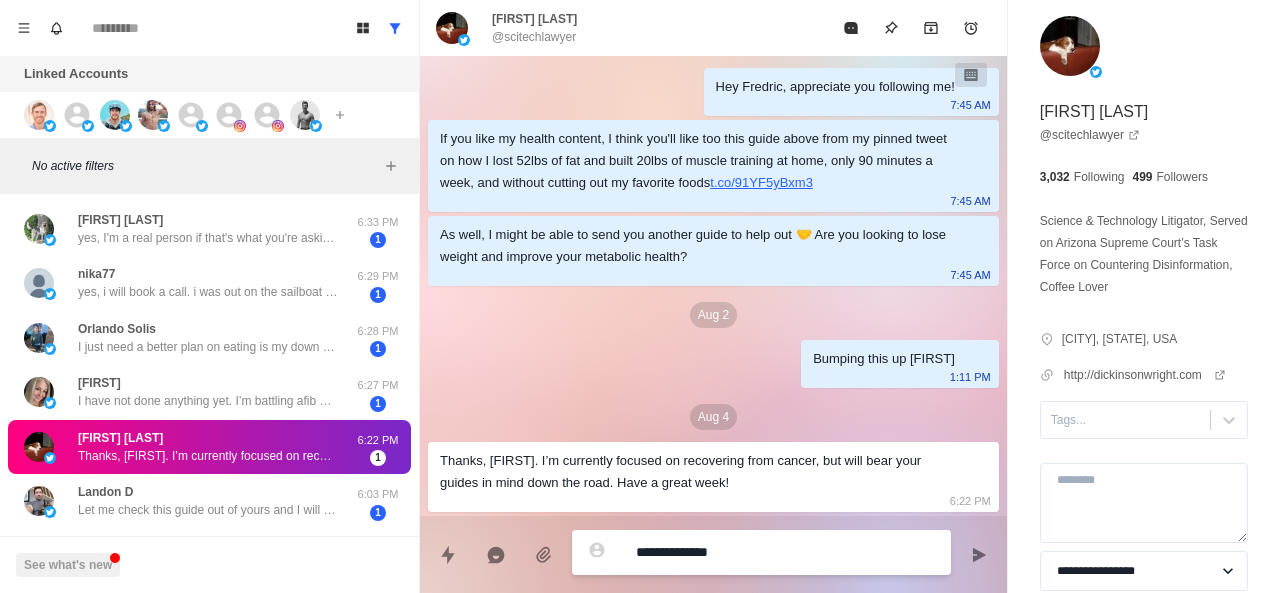 type on "*" 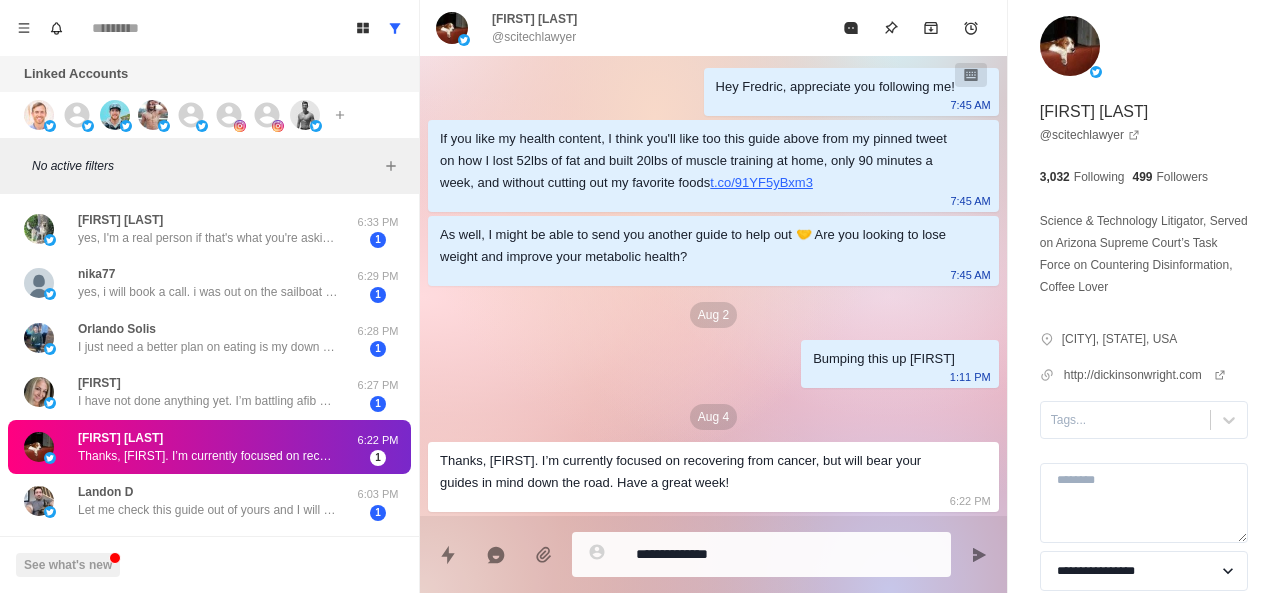 click on "Thanks, [FIRST]. I’m currently focused on recovering from cancer, but will bear your guides in mind down the road. Have a great week!" at bounding box center (697, 472) 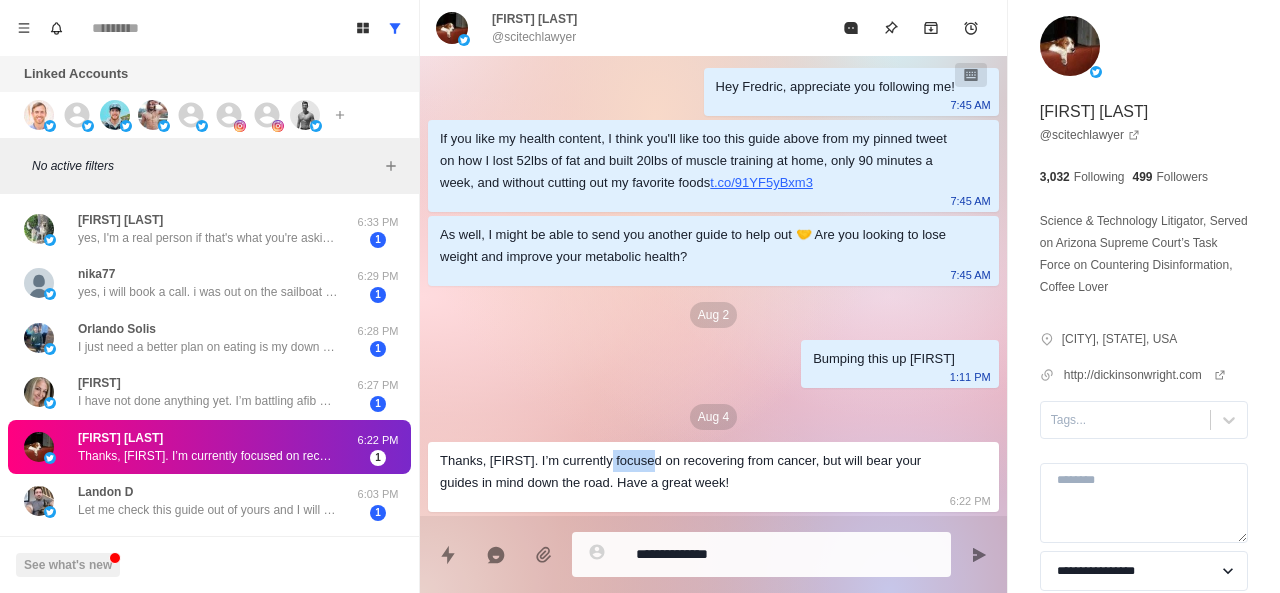 click on "Thanks, [FIRST]. I’m currently focused on recovering from cancer, but will bear your guides in mind down the road. Have a great week!" at bounding box center (697, 472) 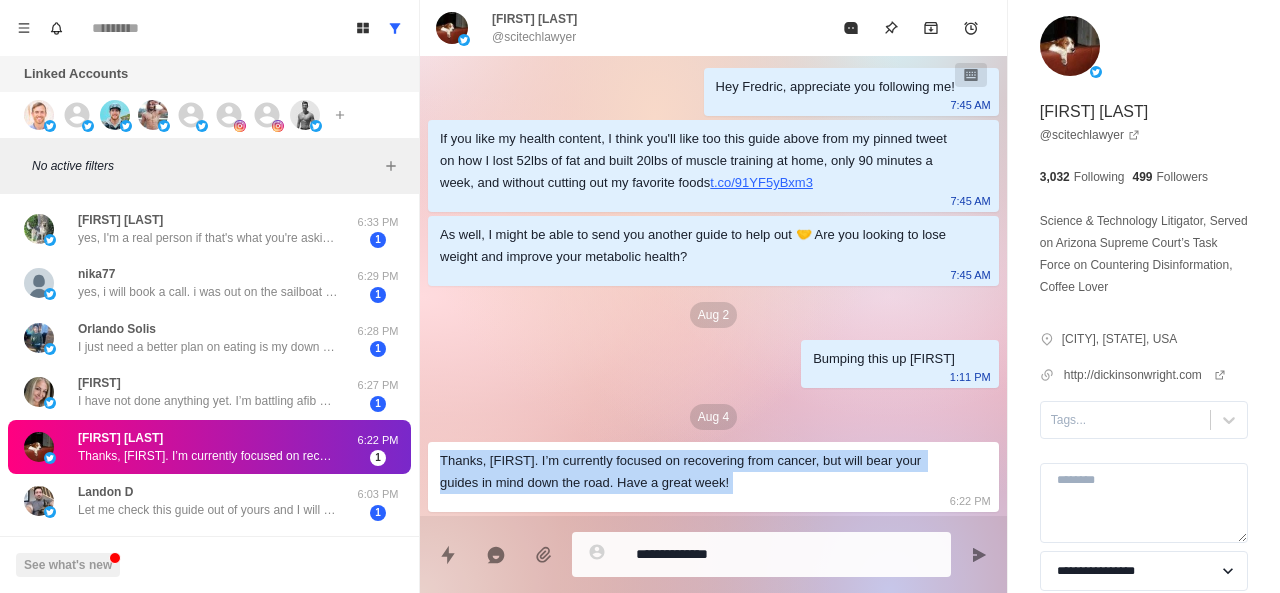 copy on "Thanks, [FIRST]. I’m currently focused on recovering from cancer, but will bear your guides in mind down the road. Have a great week!" 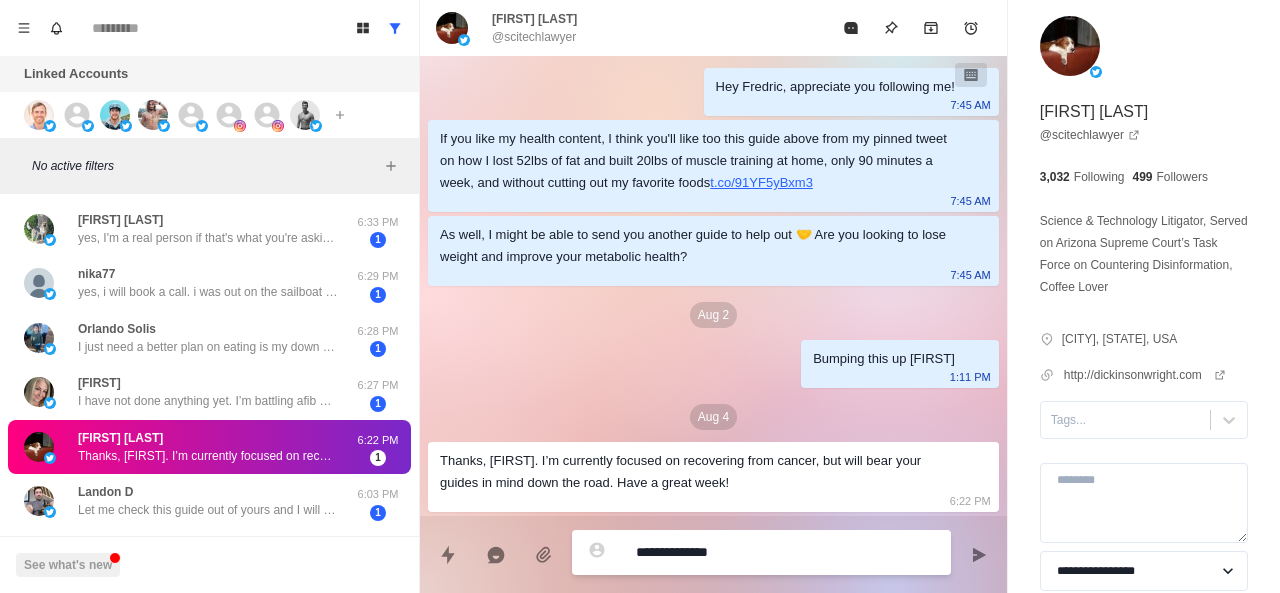click on "**********" at bounding box center (785, 552) 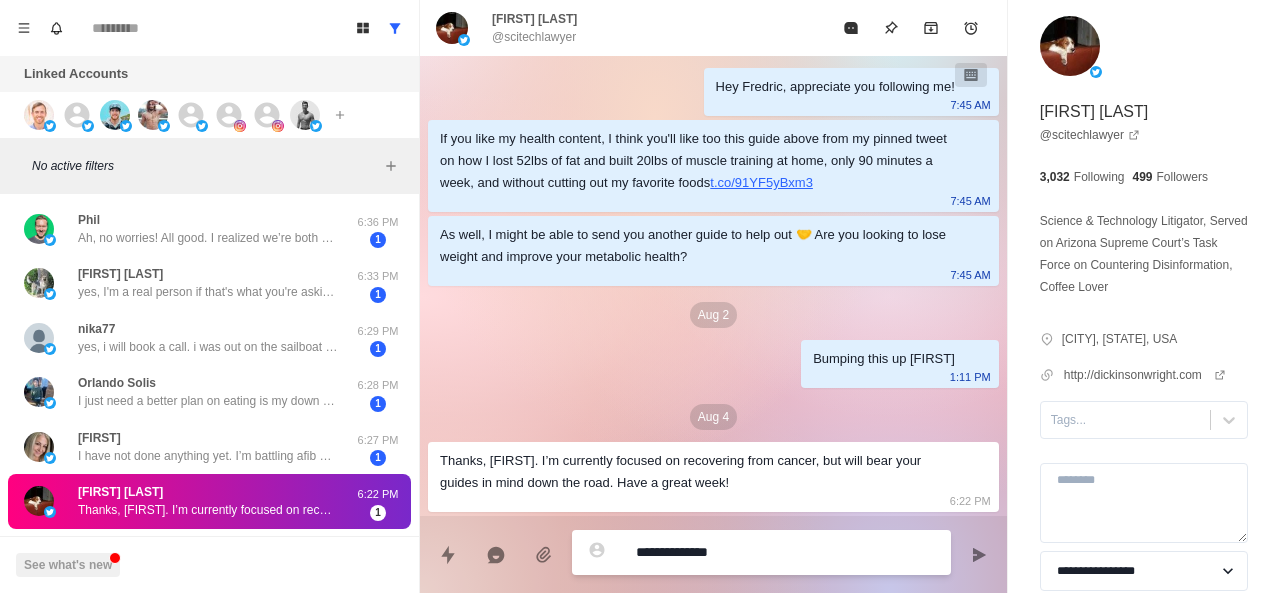 type on "*" 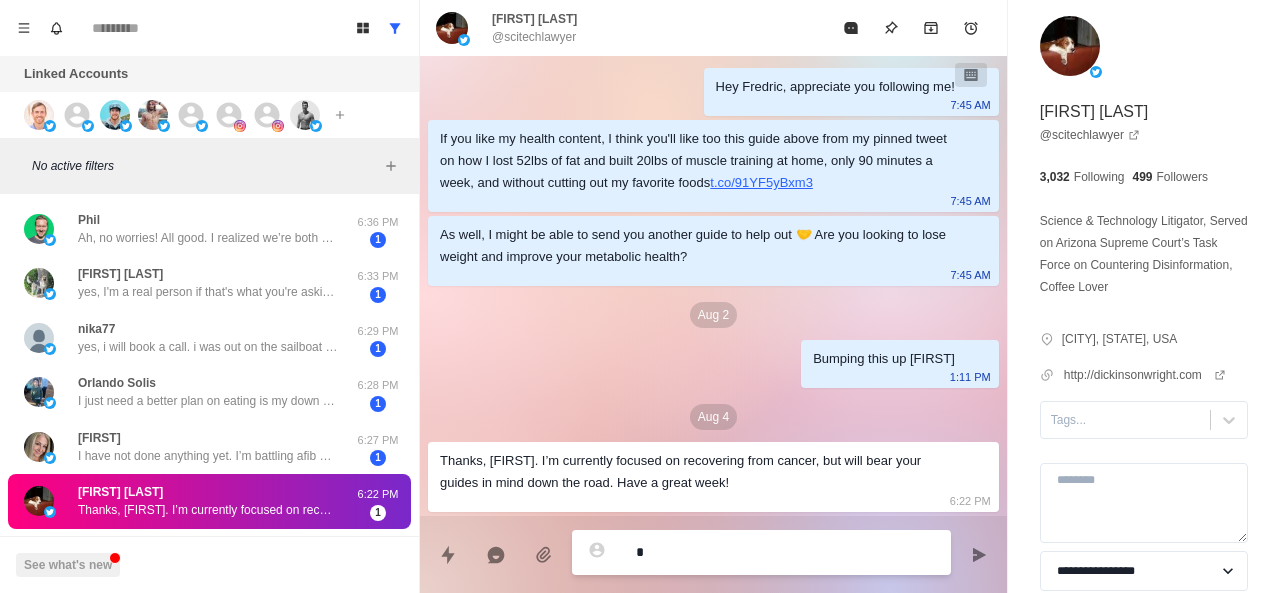 type on "*" 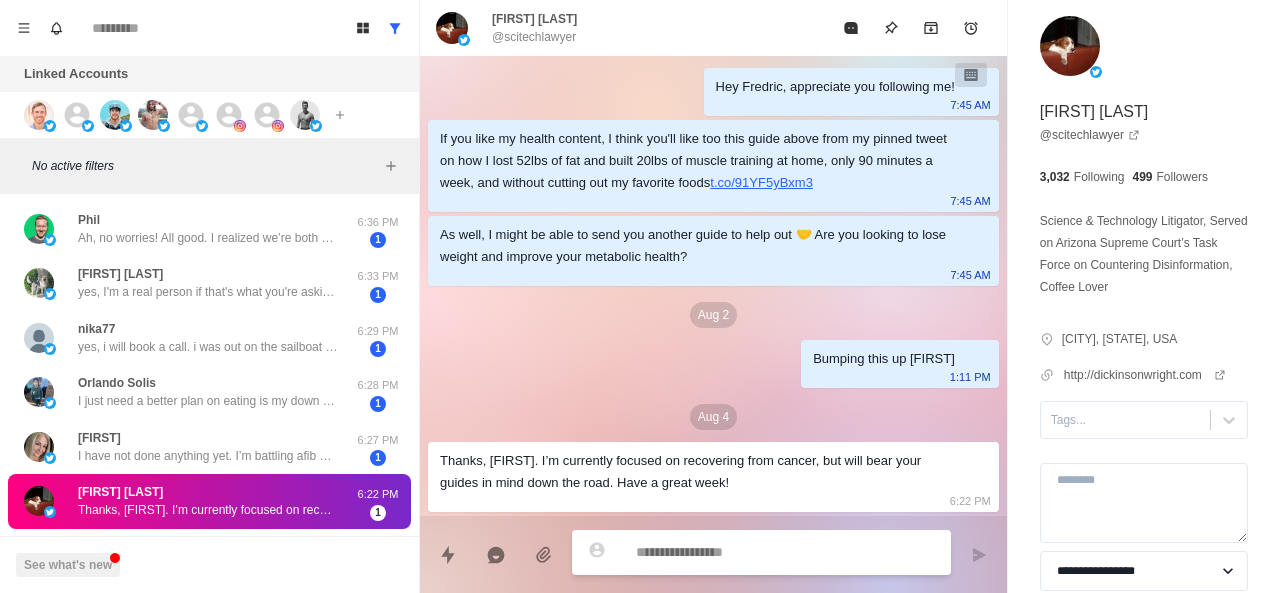 type on "*" 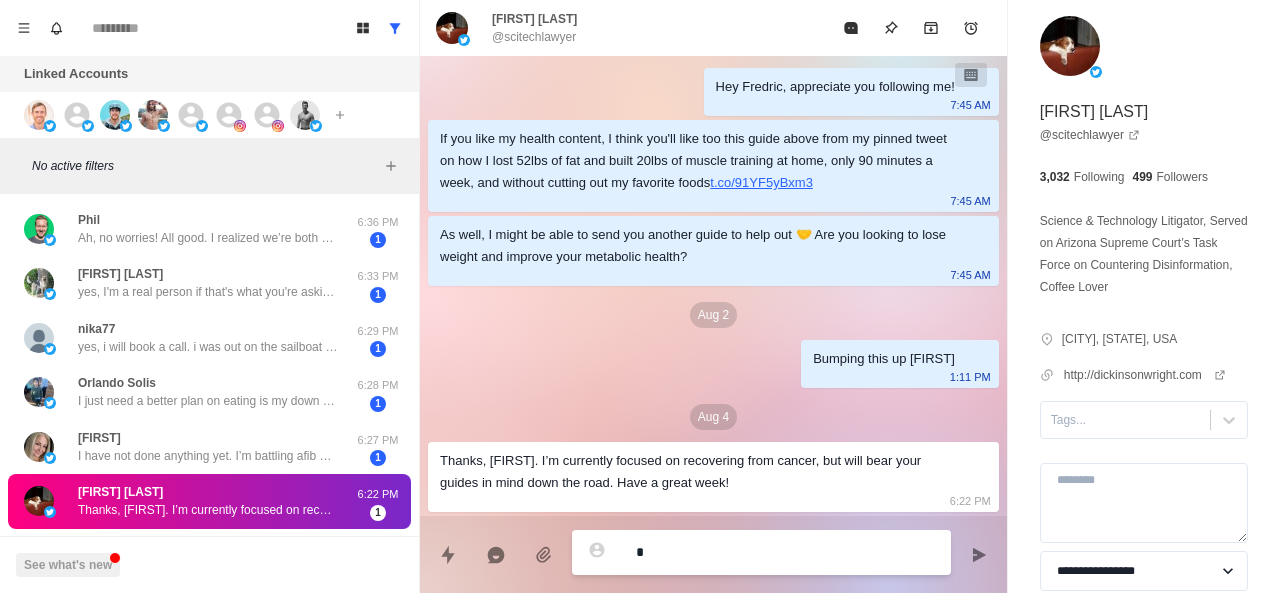 type on "*" 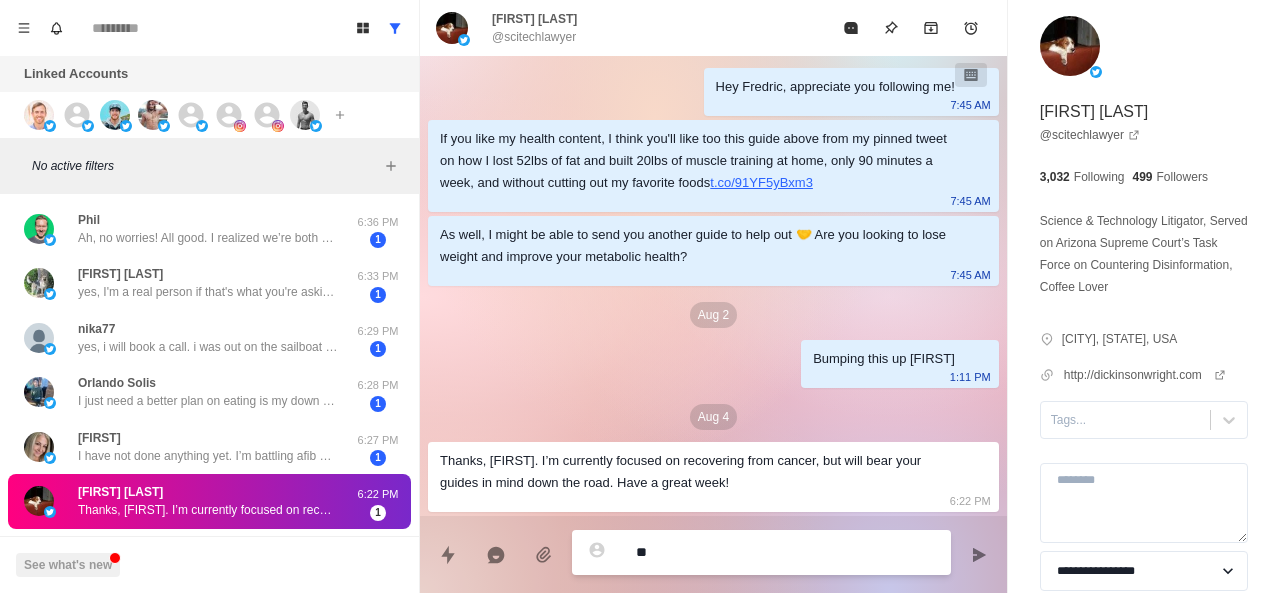 type on "***" 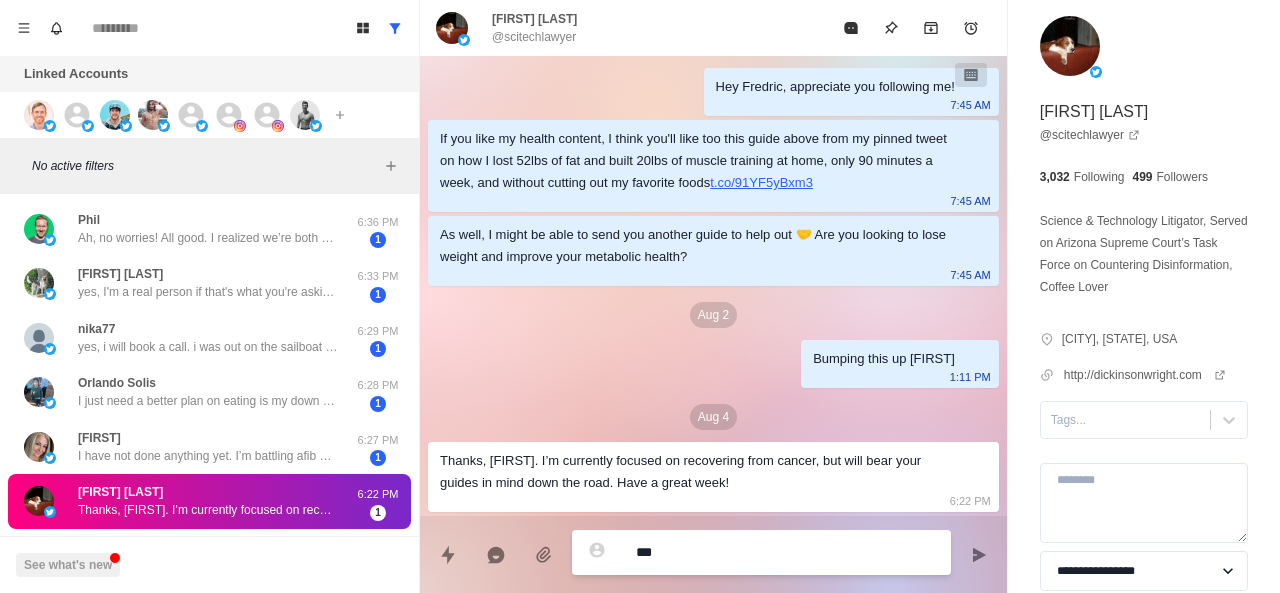 type on "*" 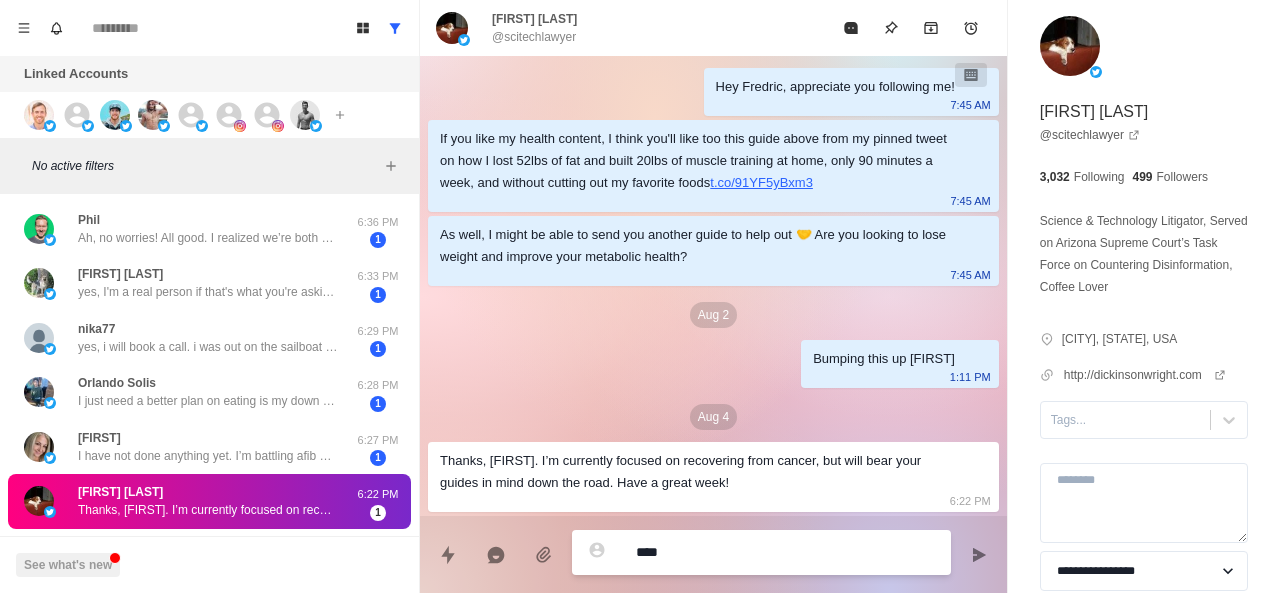 type on "*****" 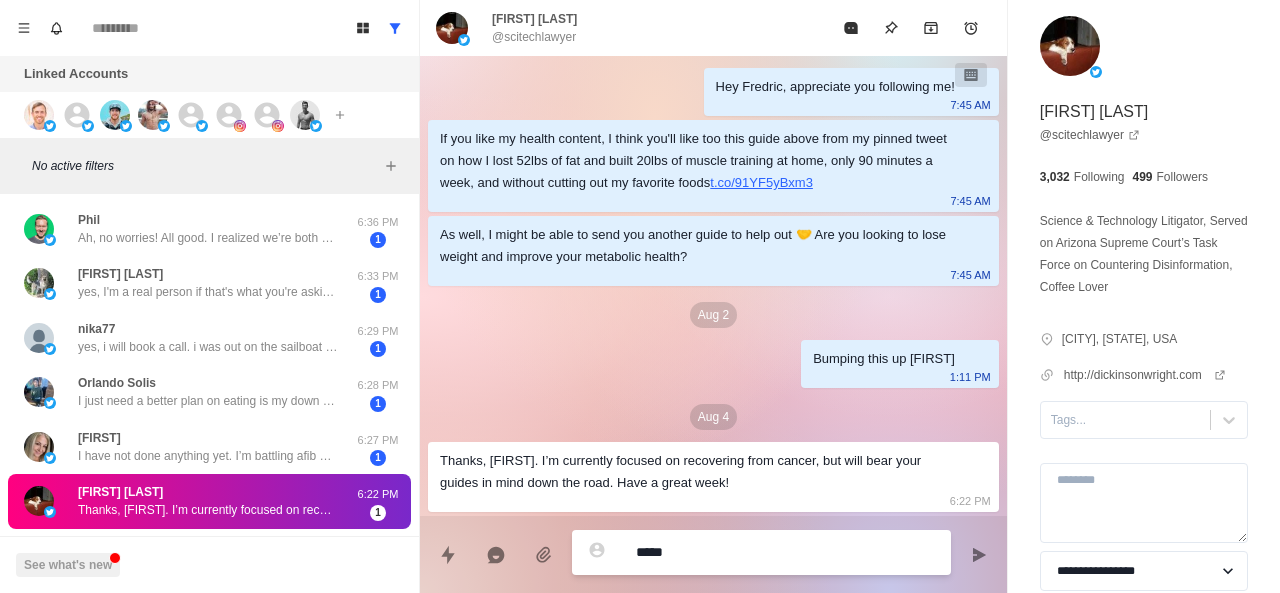 type on "*" 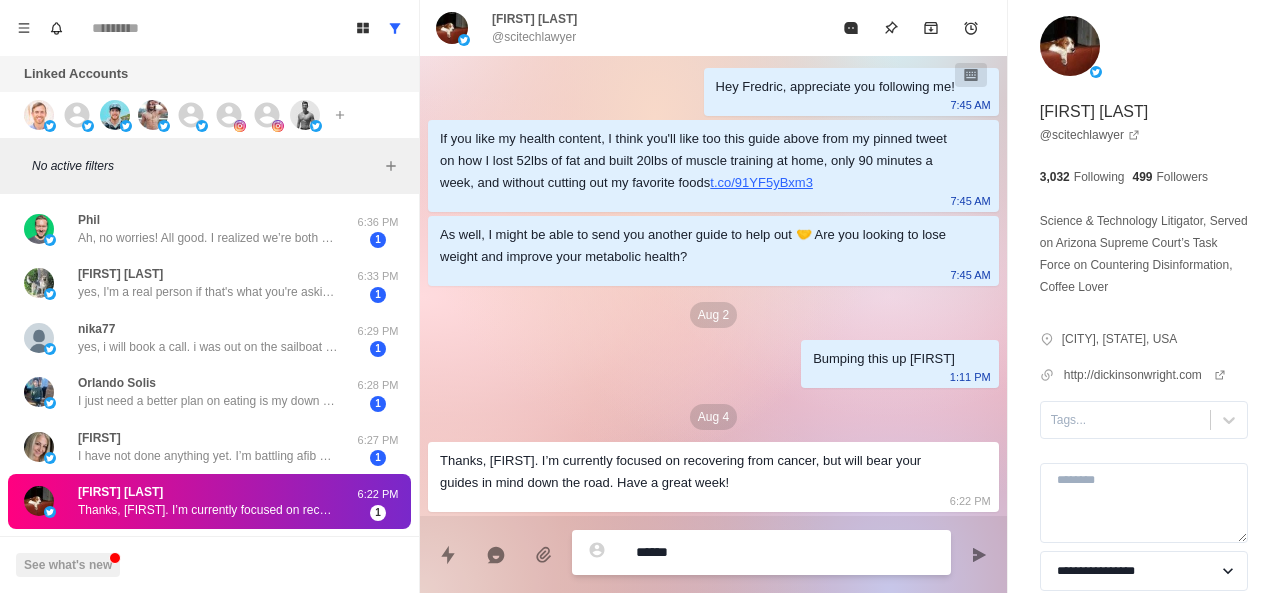 type on "*" 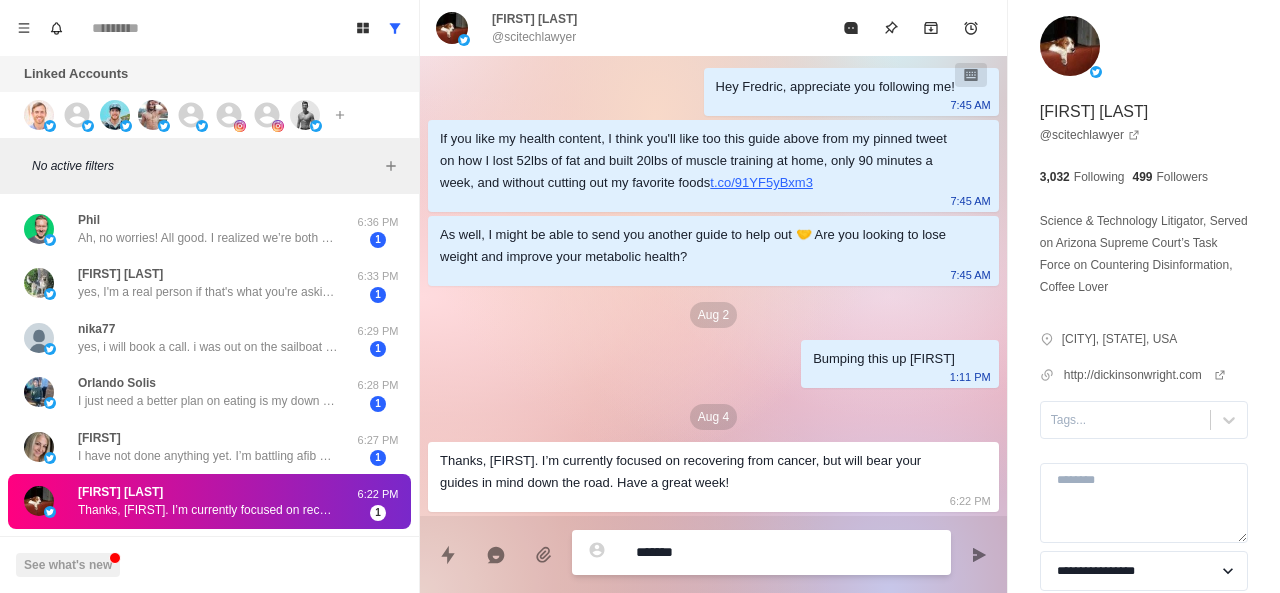 type on "*" 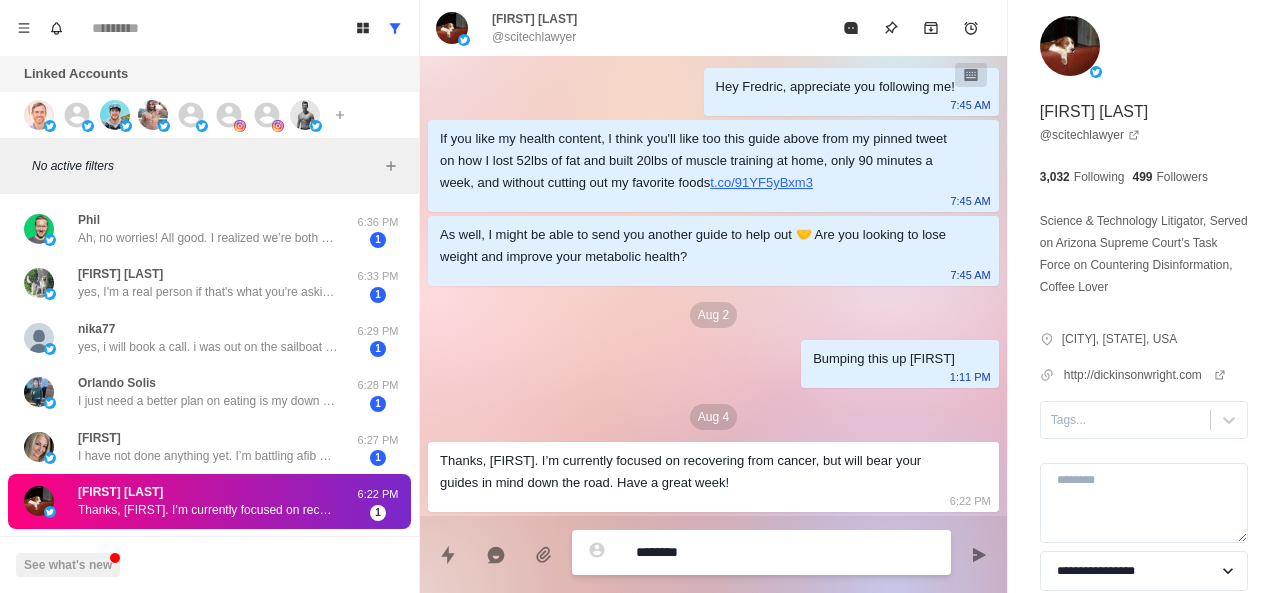 type on "*" 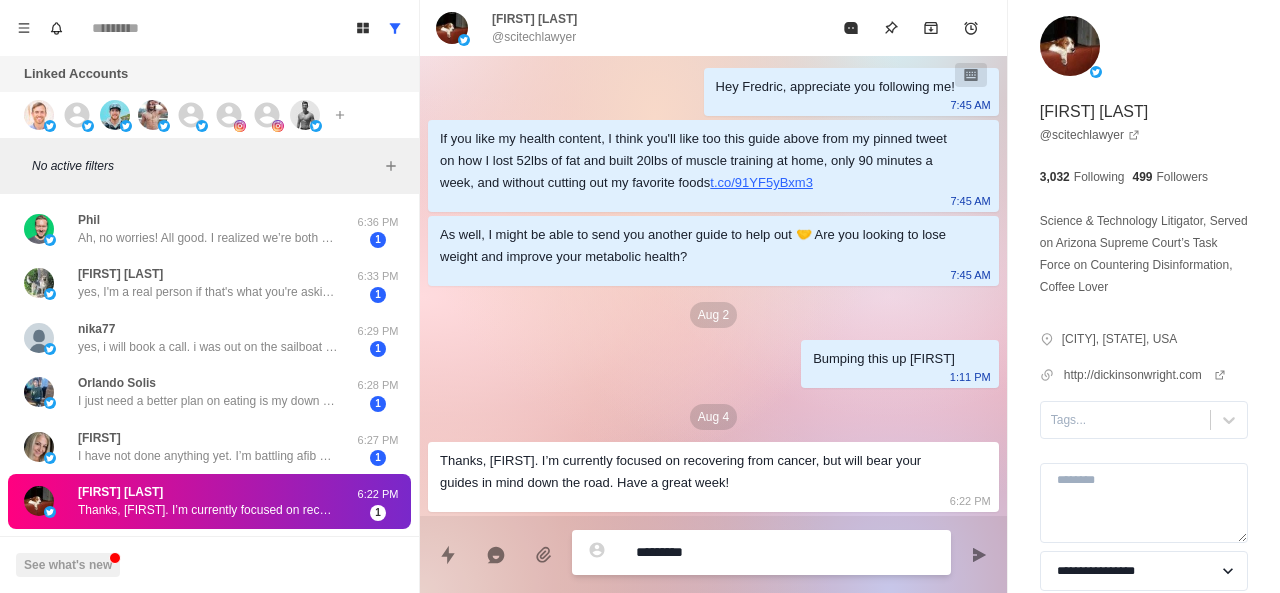 type on "*" 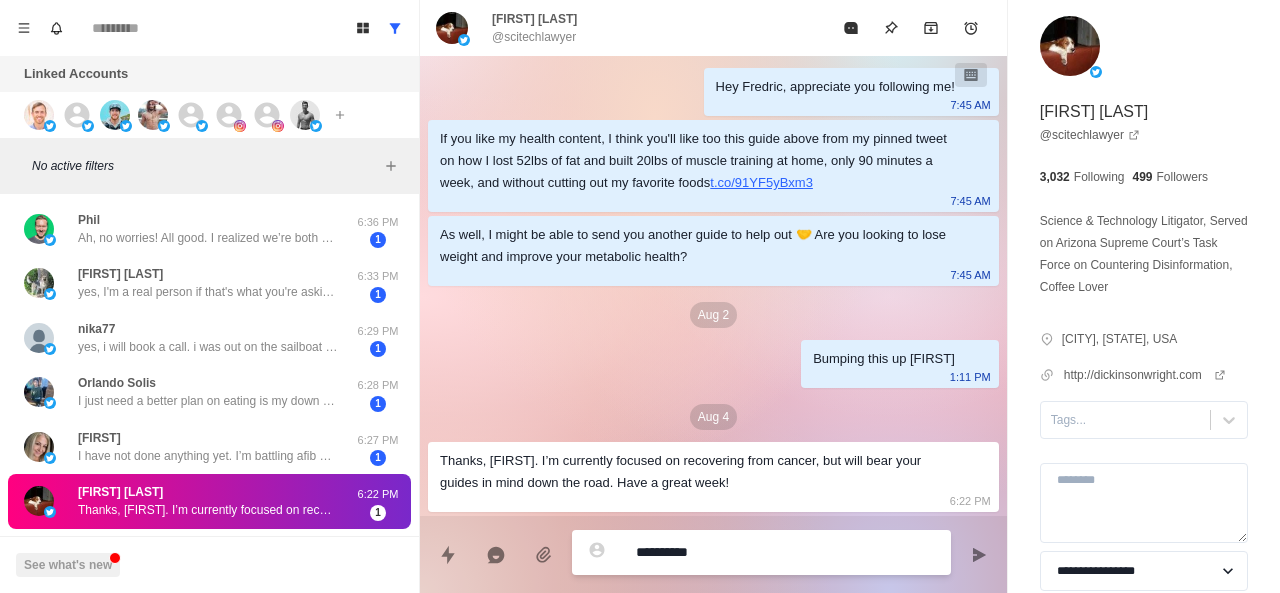 type on "*" 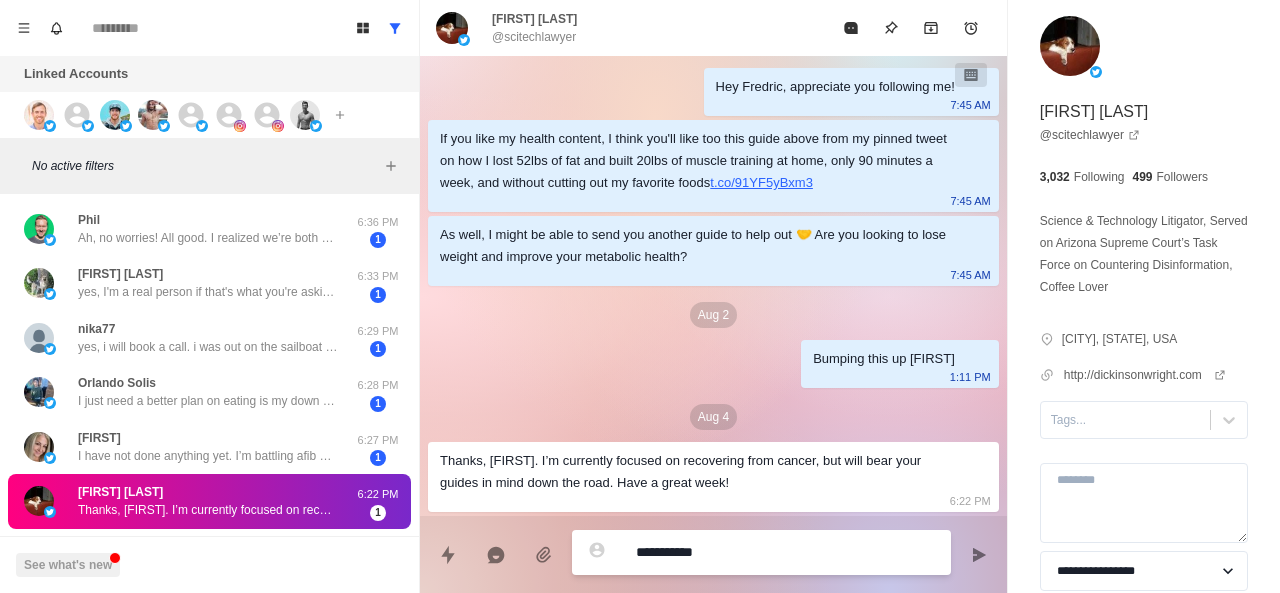 type on "*" 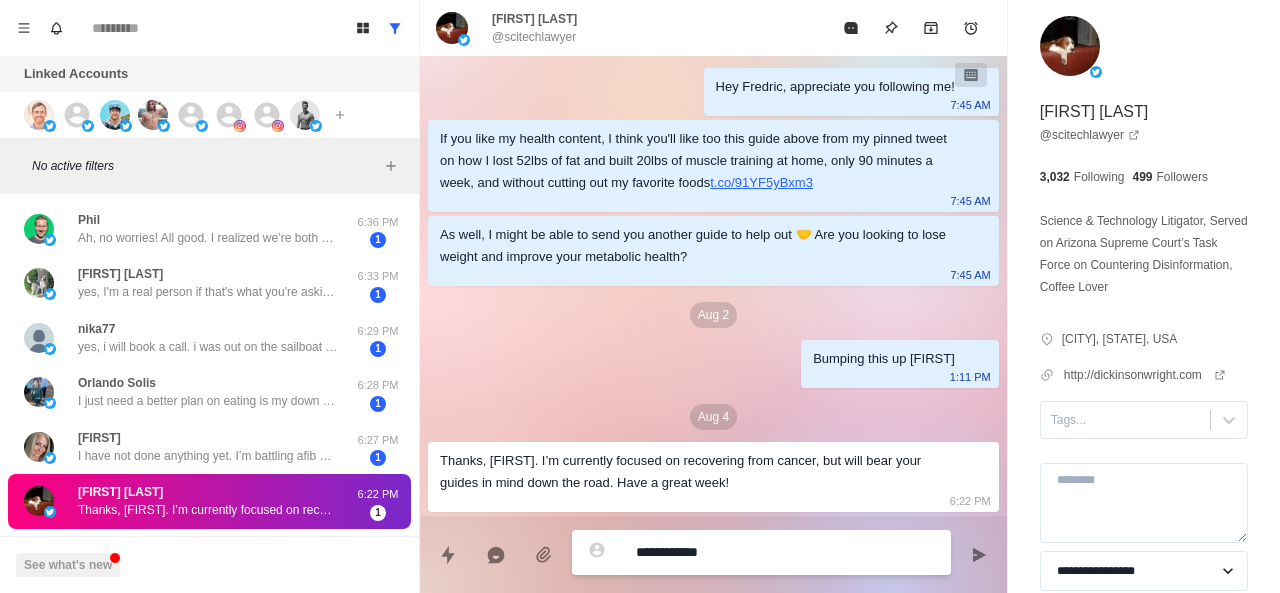 type on "*" 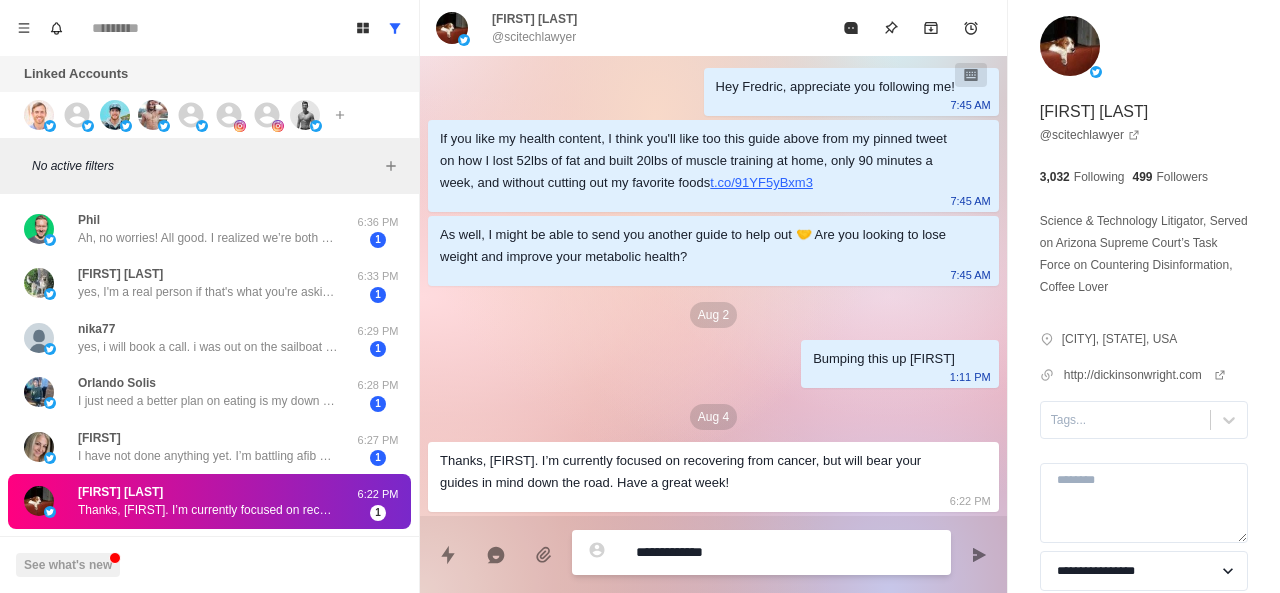 type on "*" 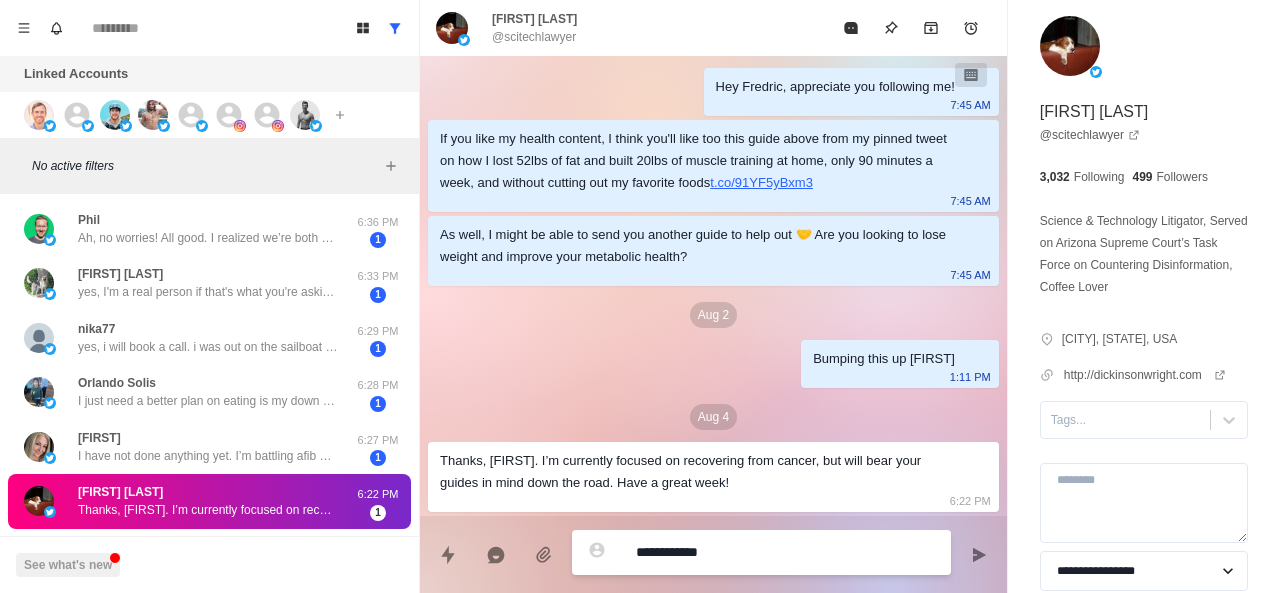 type on "*" 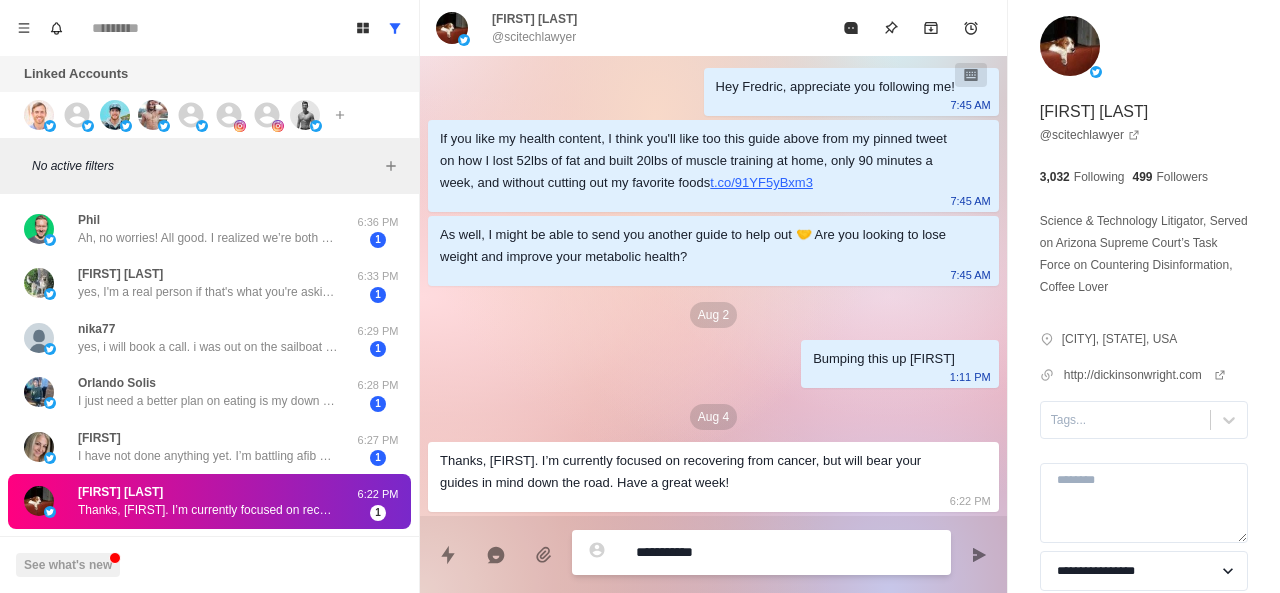 type on "*" 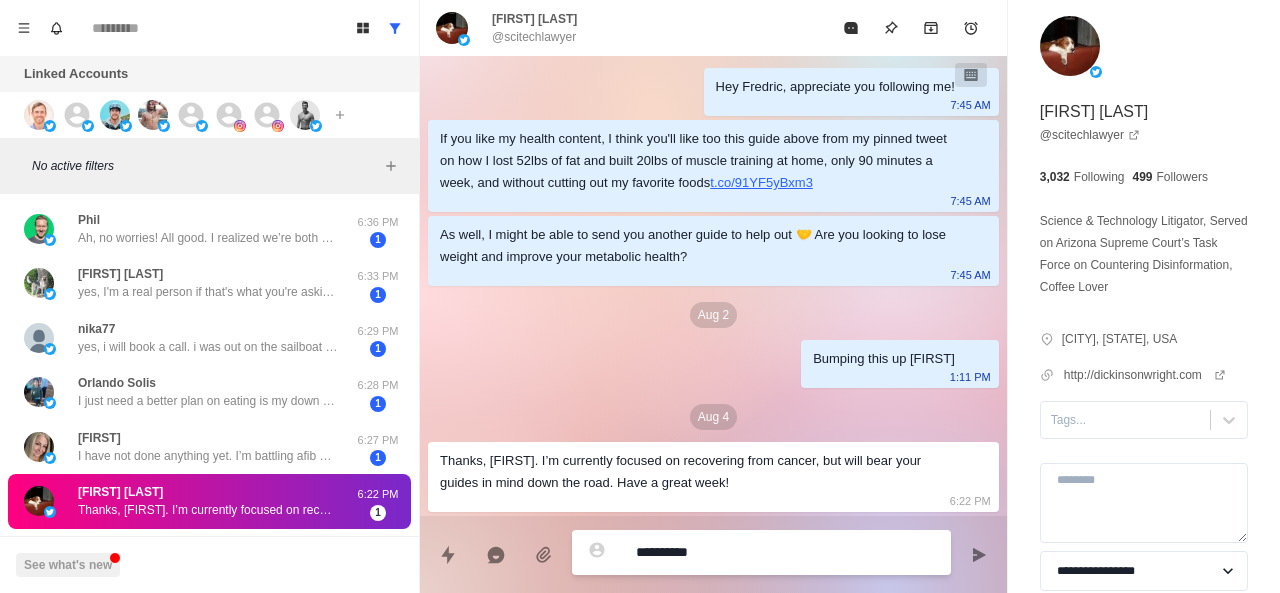 type on "**********" 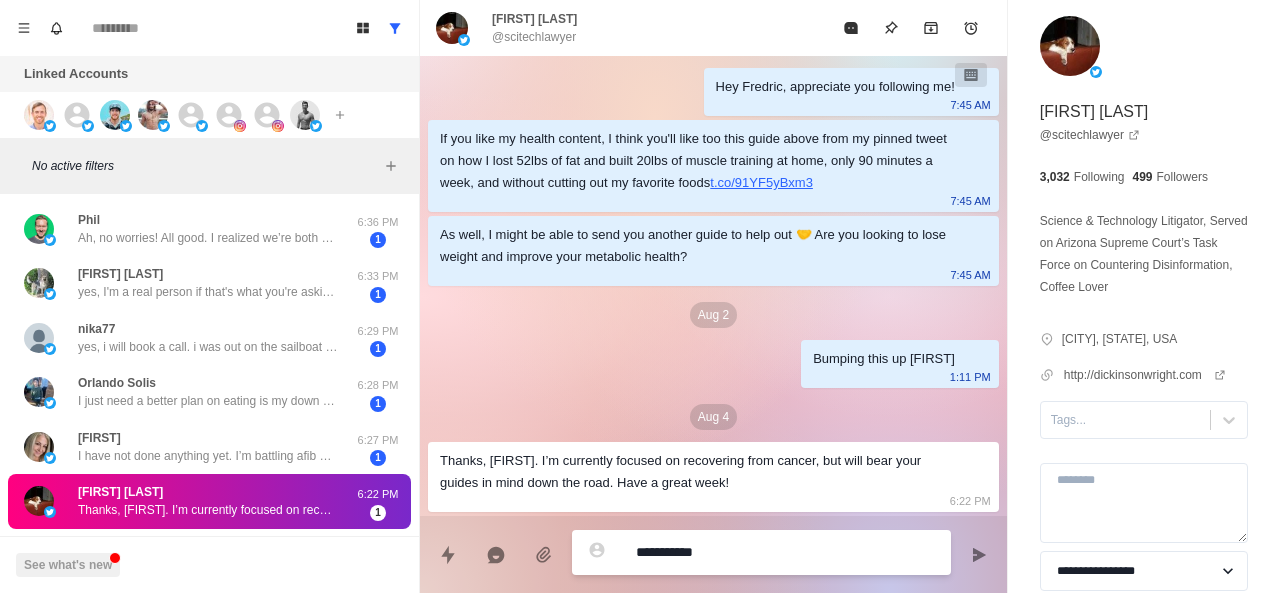 type on "*" 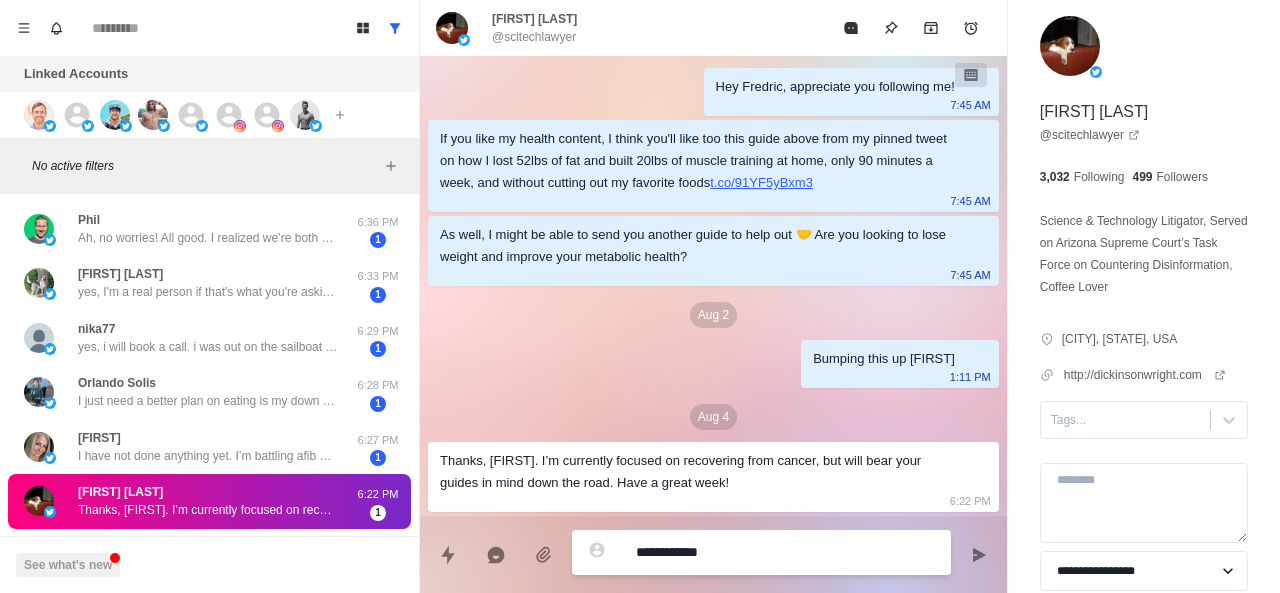 type on "*" 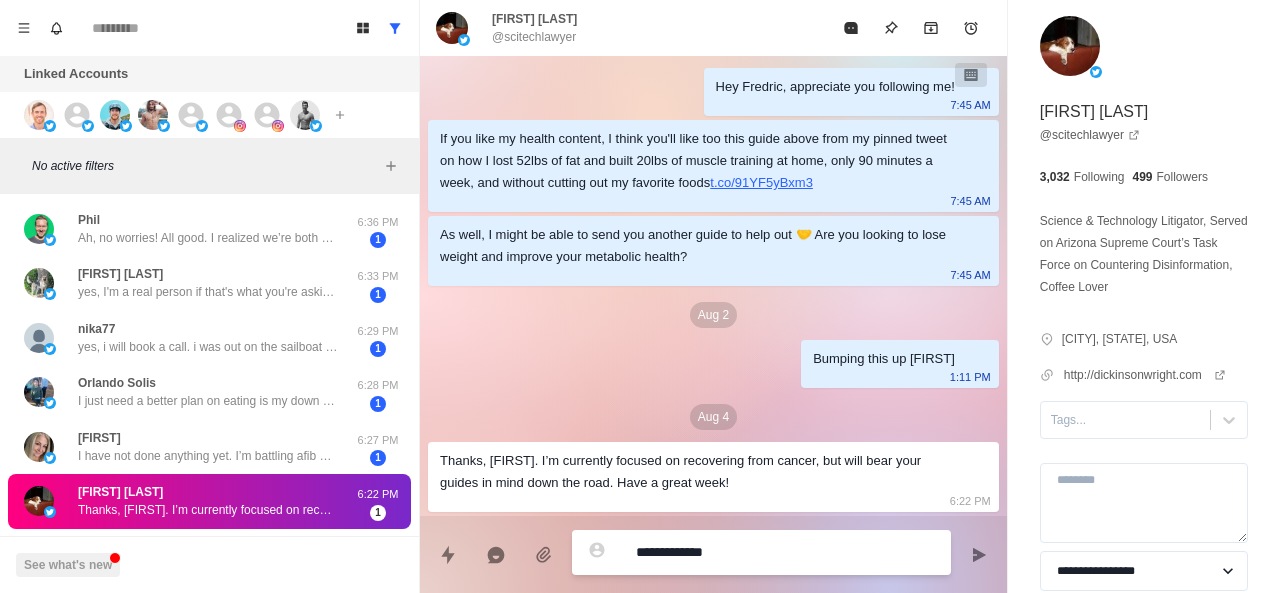 type on "*" 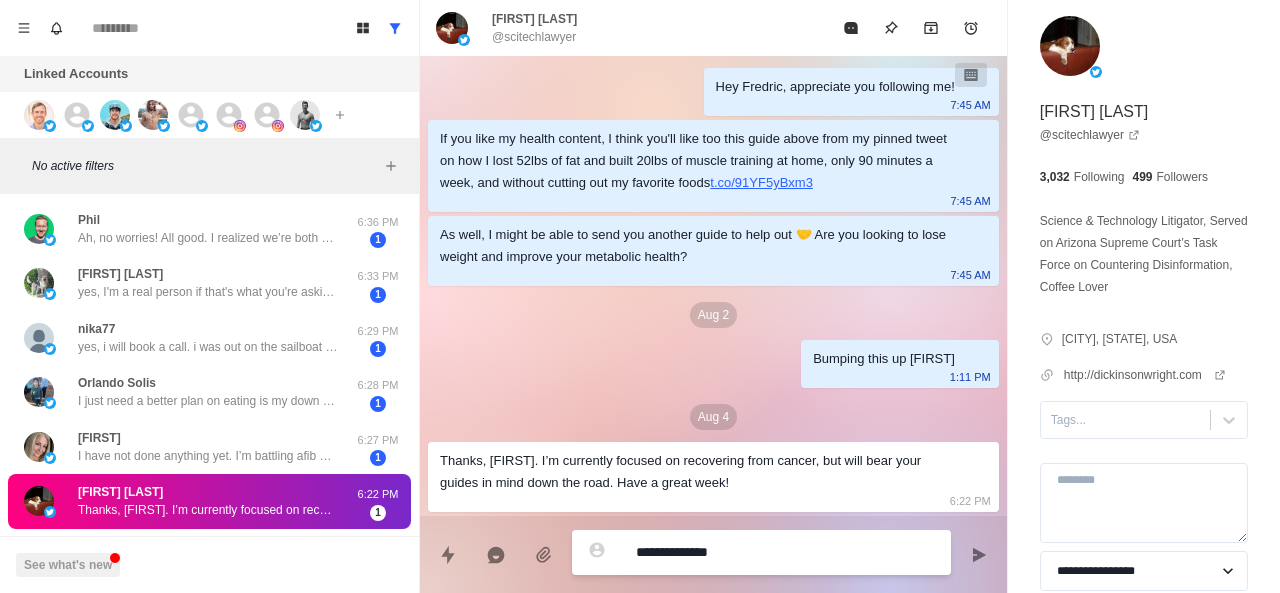 type on "*" 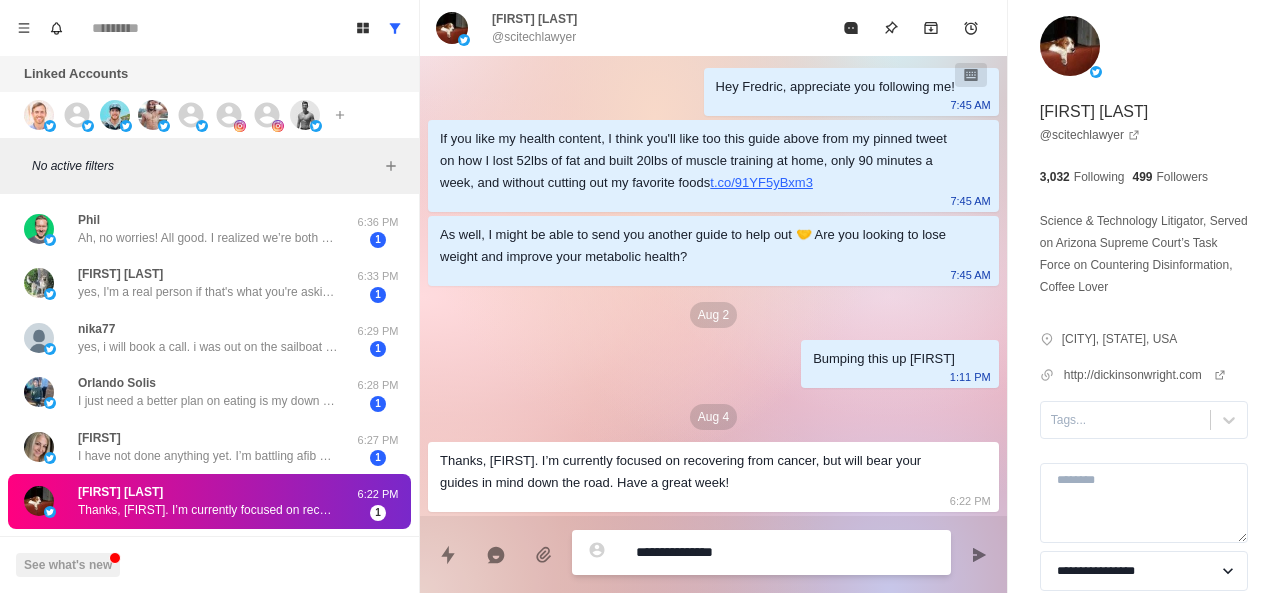 type on "*" 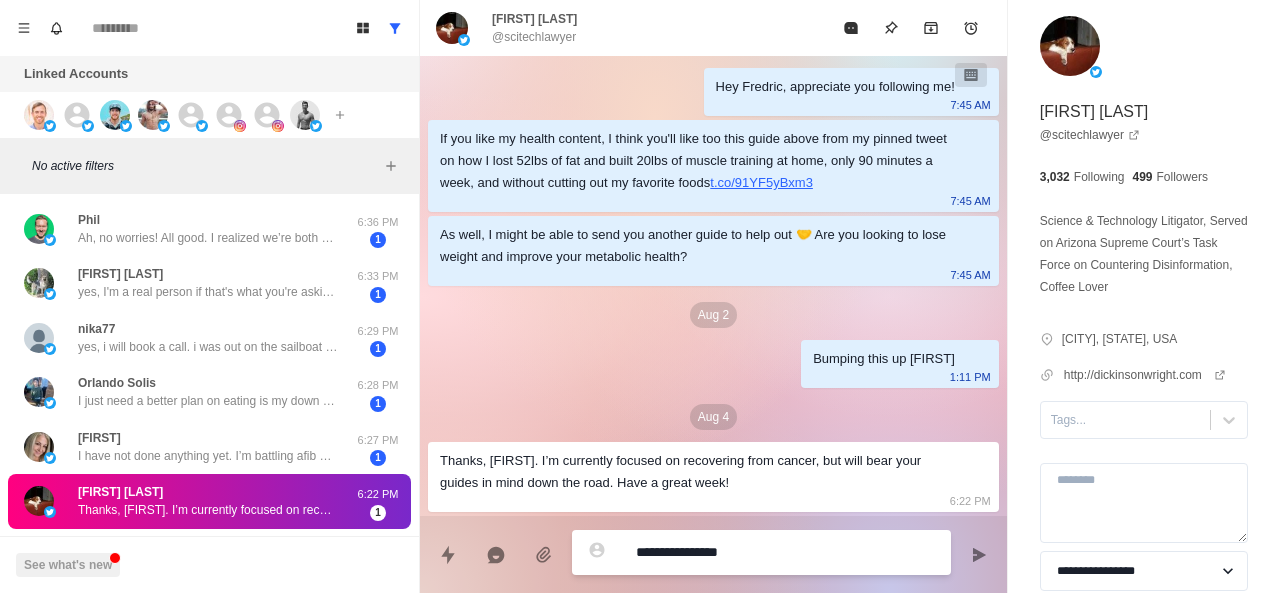 type on "*" 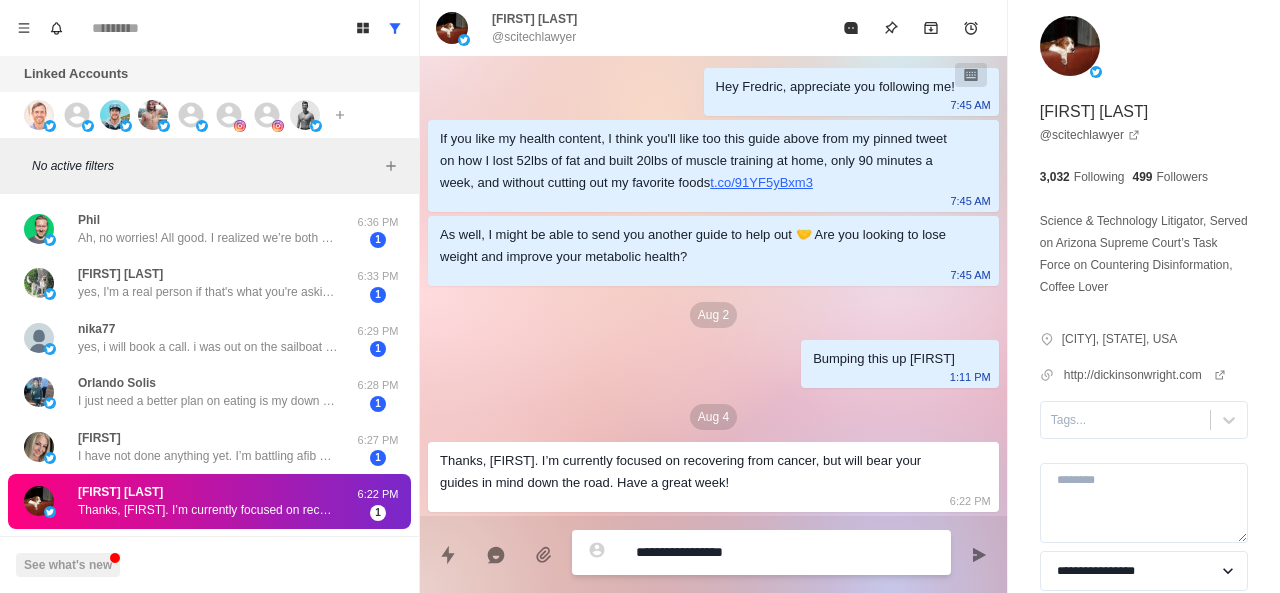 type on "**********" 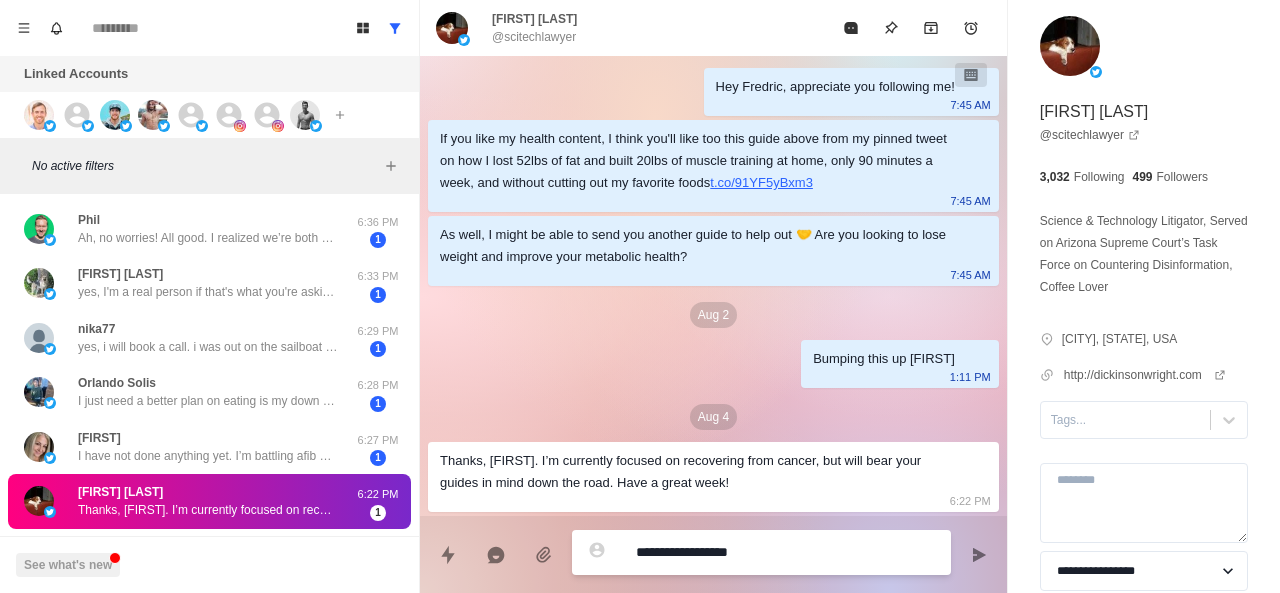 type on "*" 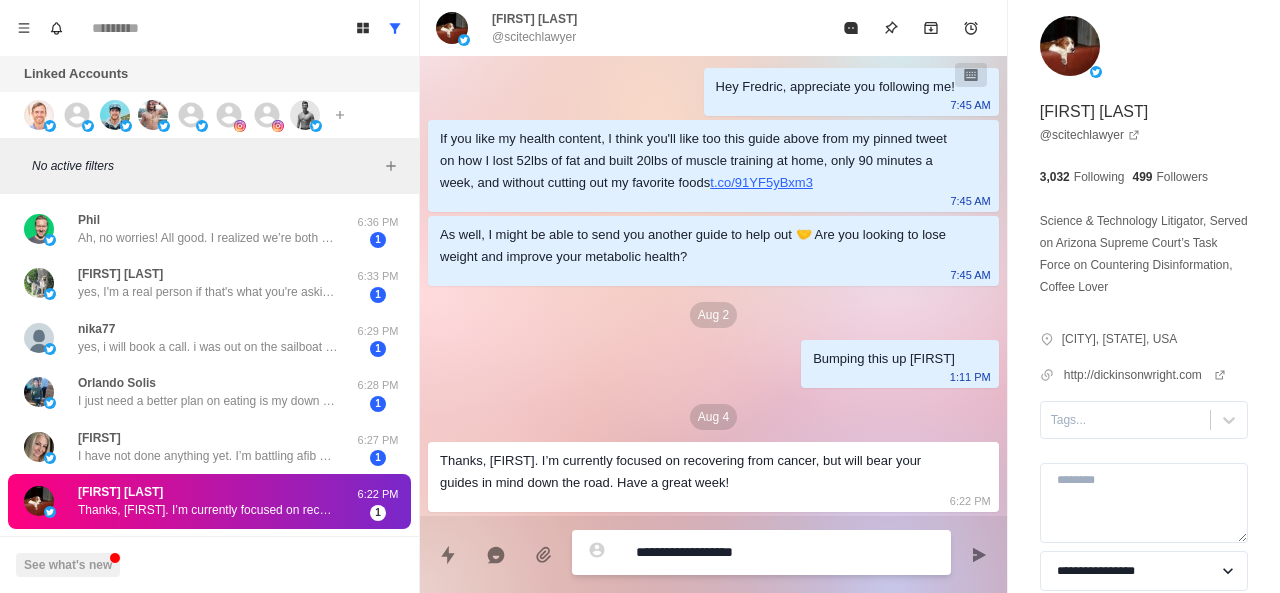 type on "*" 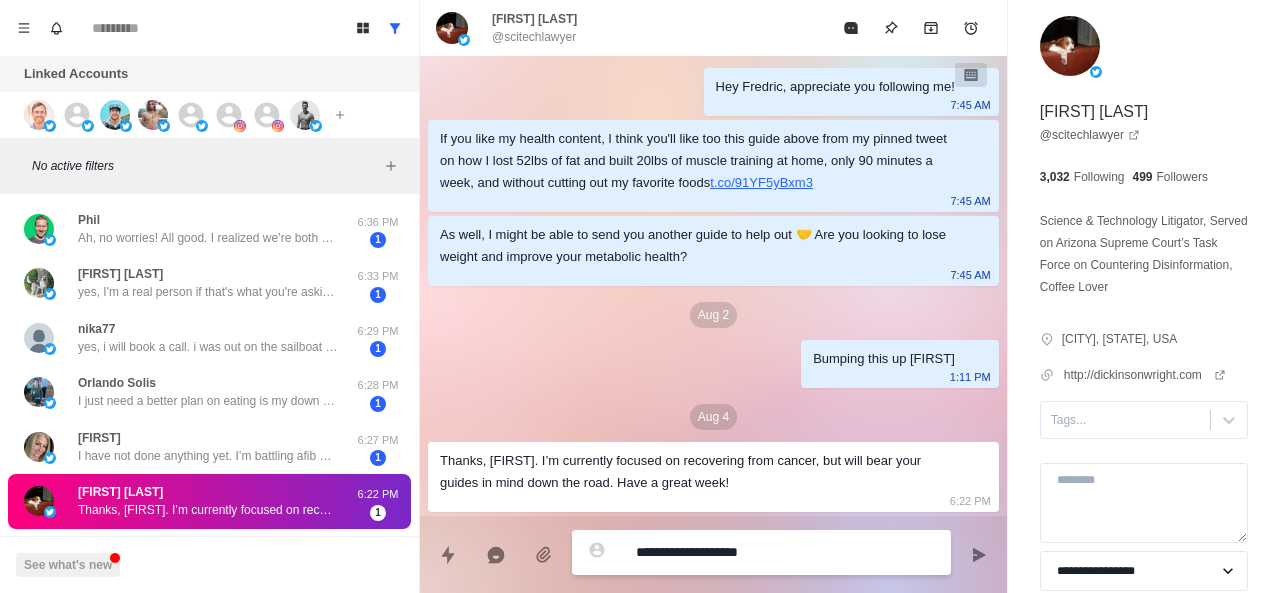 paste on "**********" 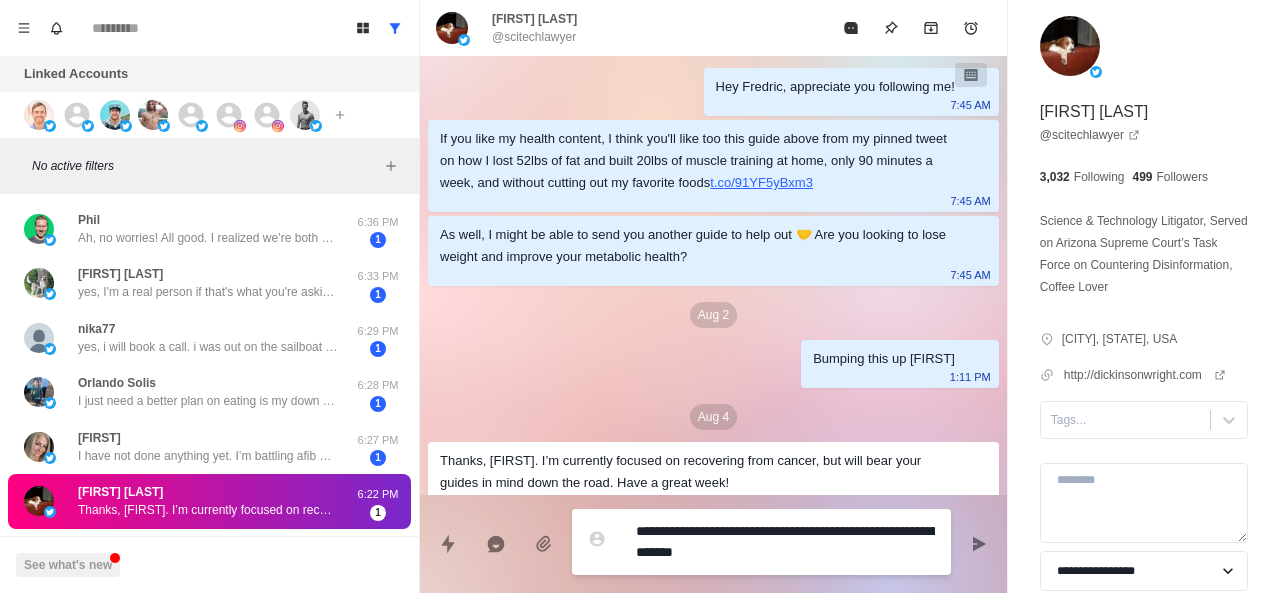 type on "*" 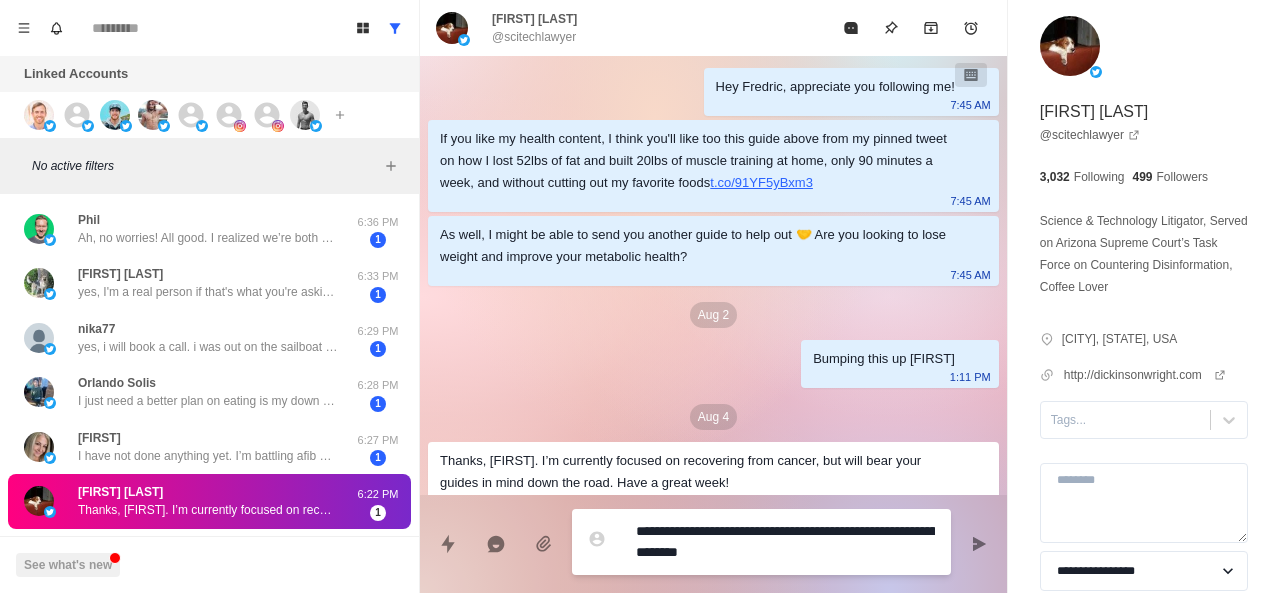 type on "*" 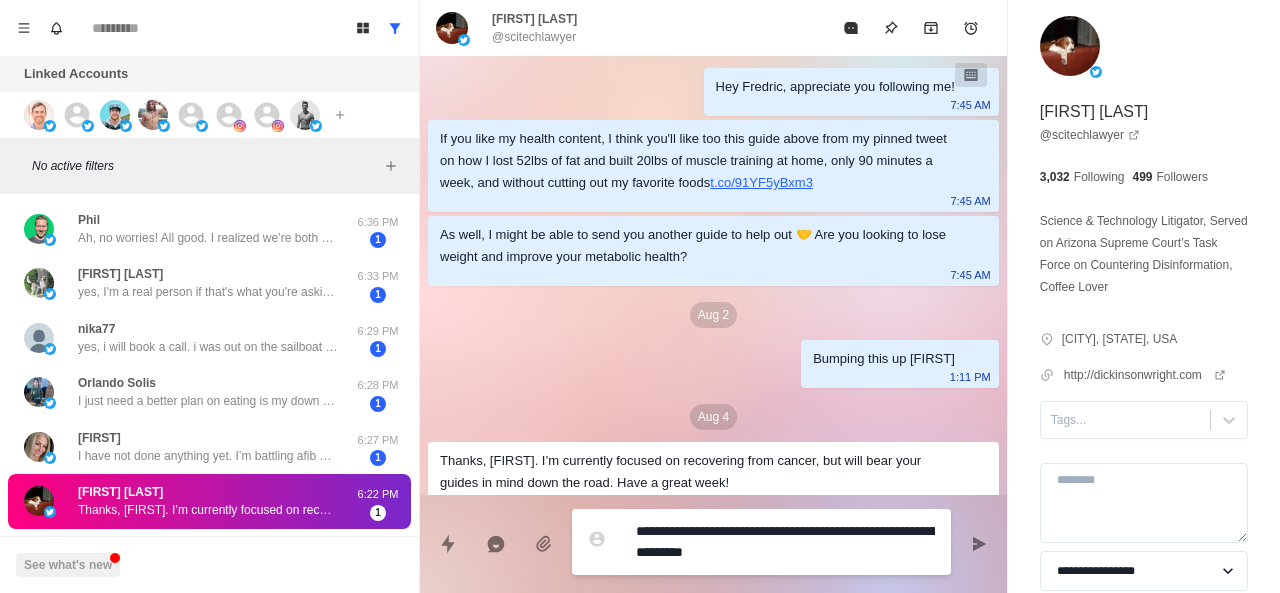 type on "**********" 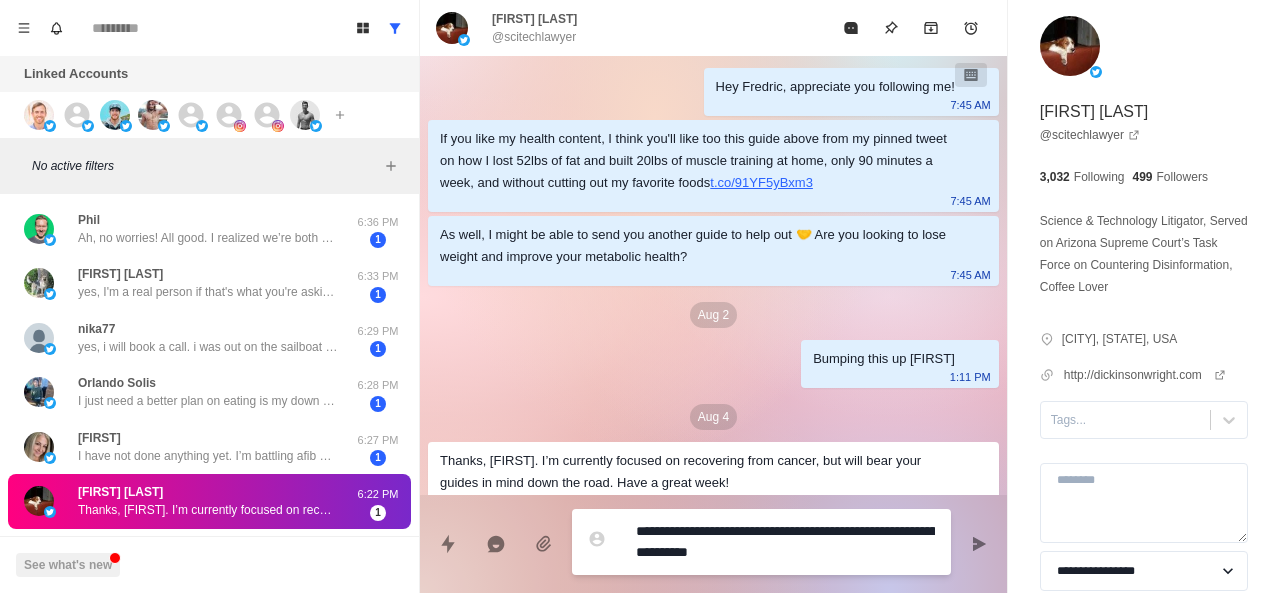 type on "*" 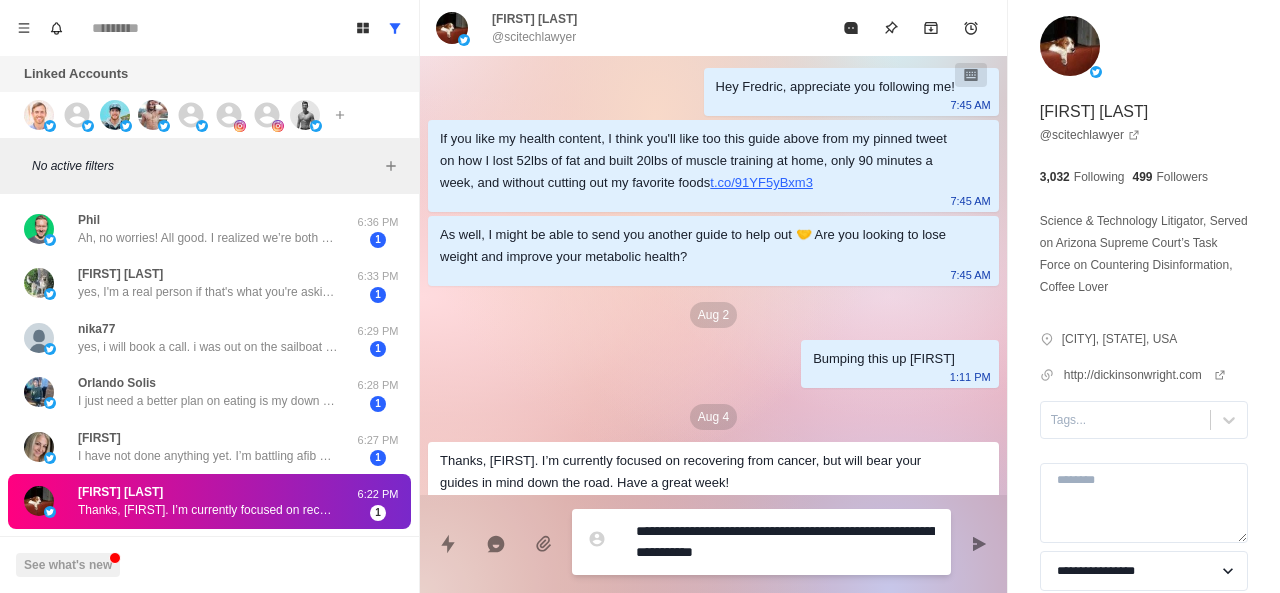 type on "*" 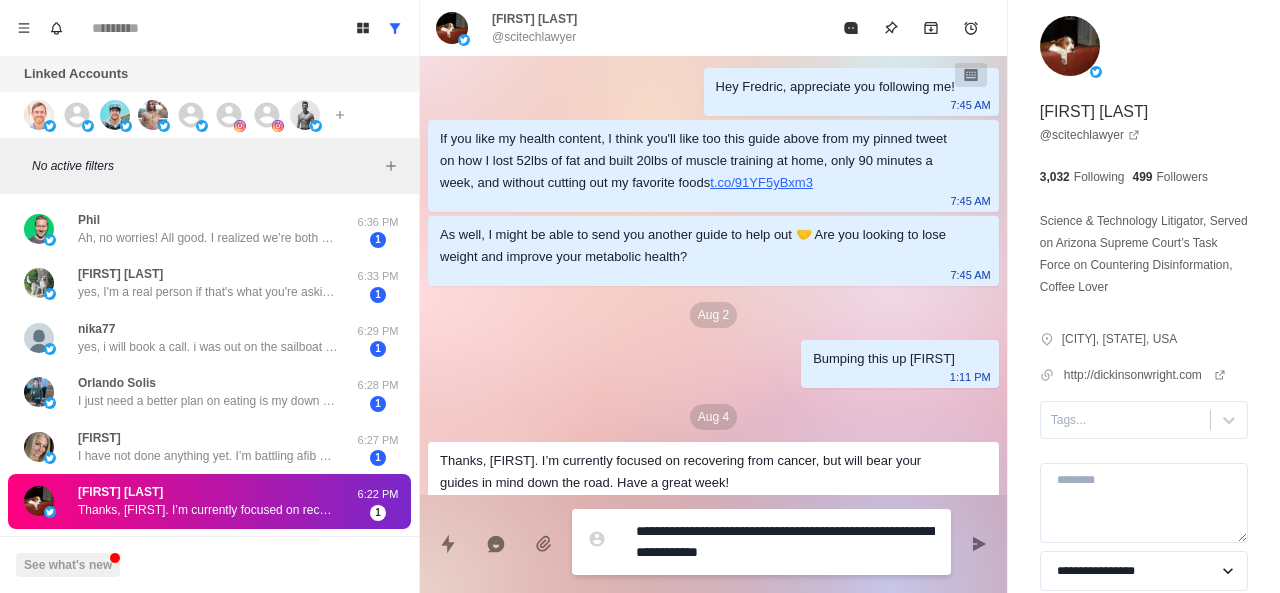 type on "*" 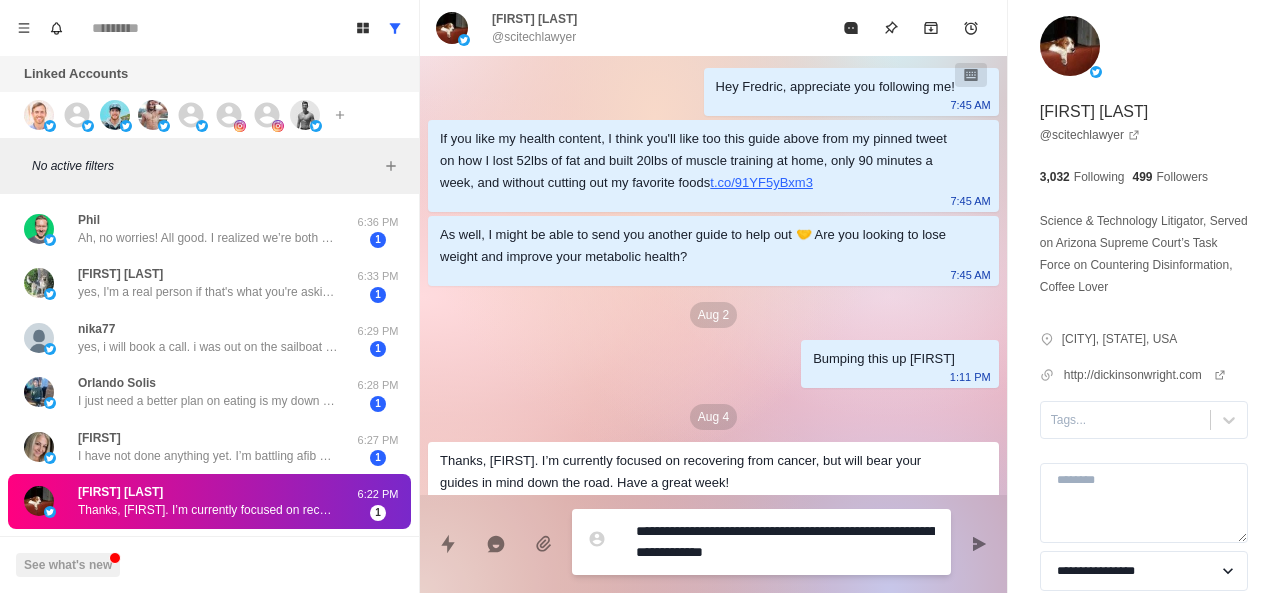 type on "*" 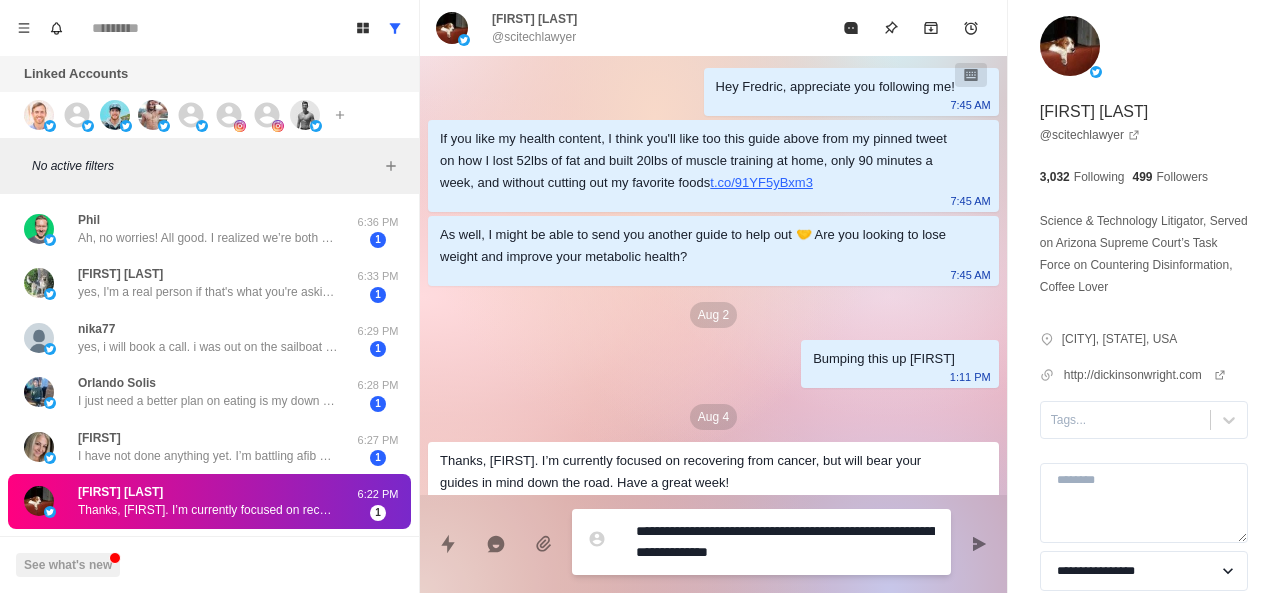 type on "*" 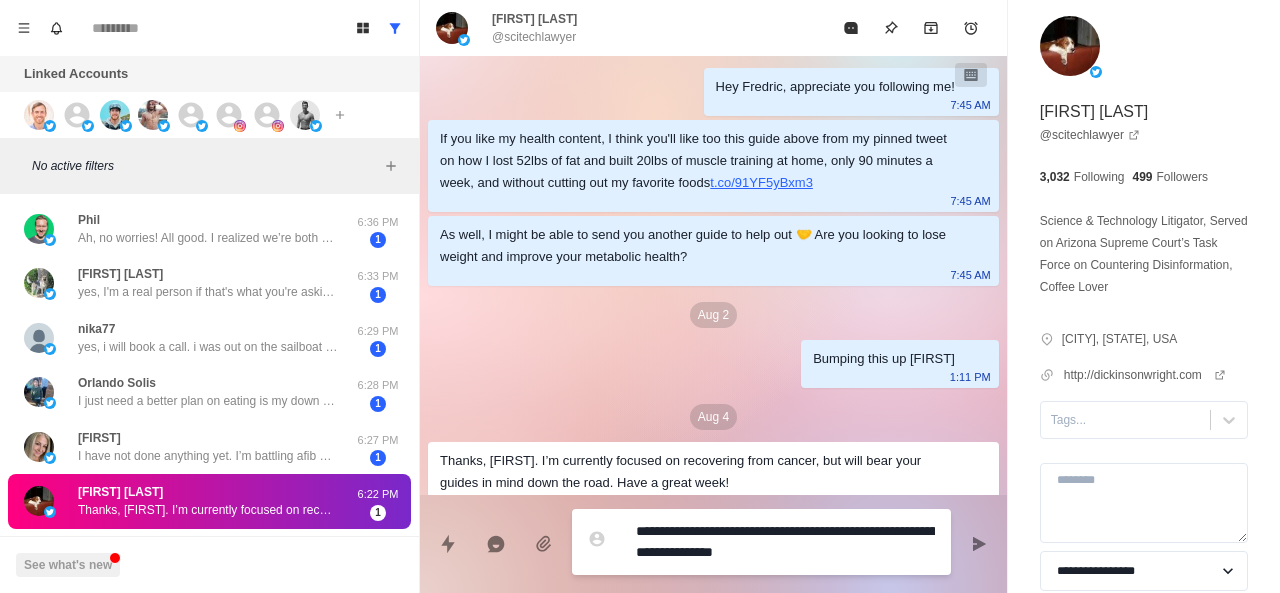 type on "*" 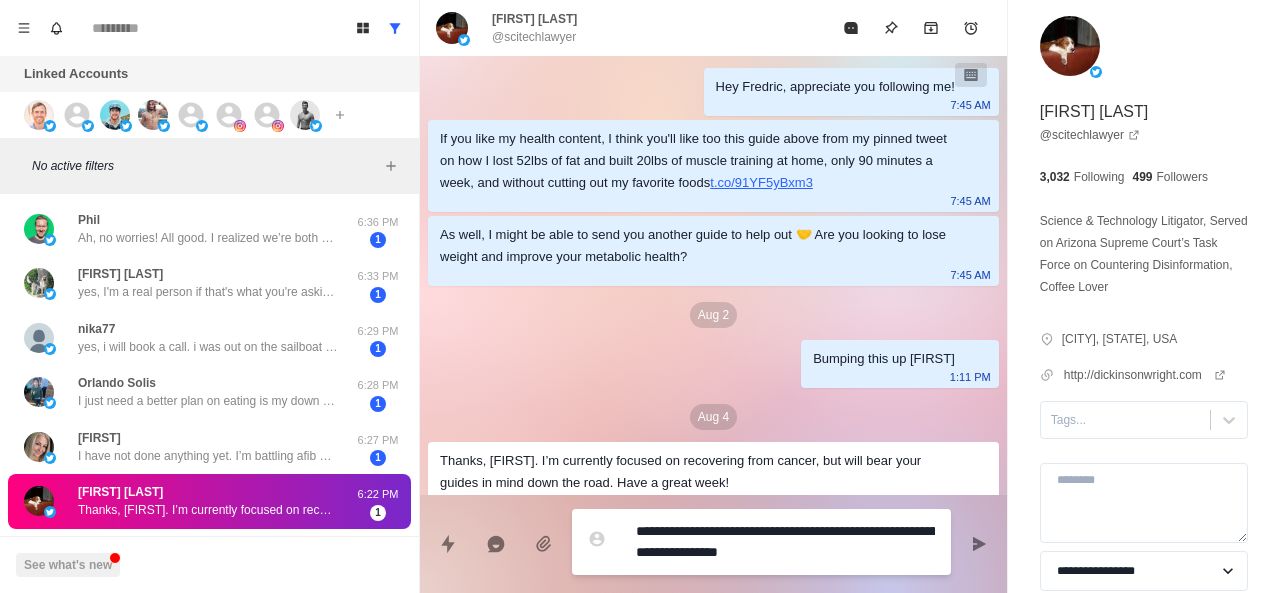 type on "*" 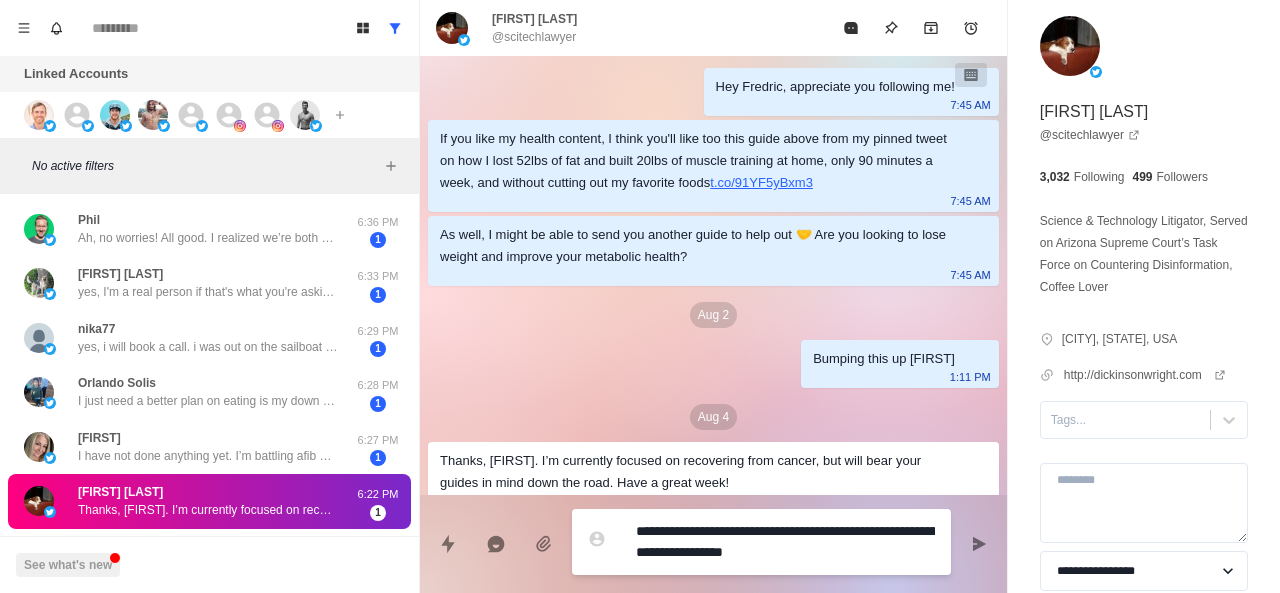 type on "*" 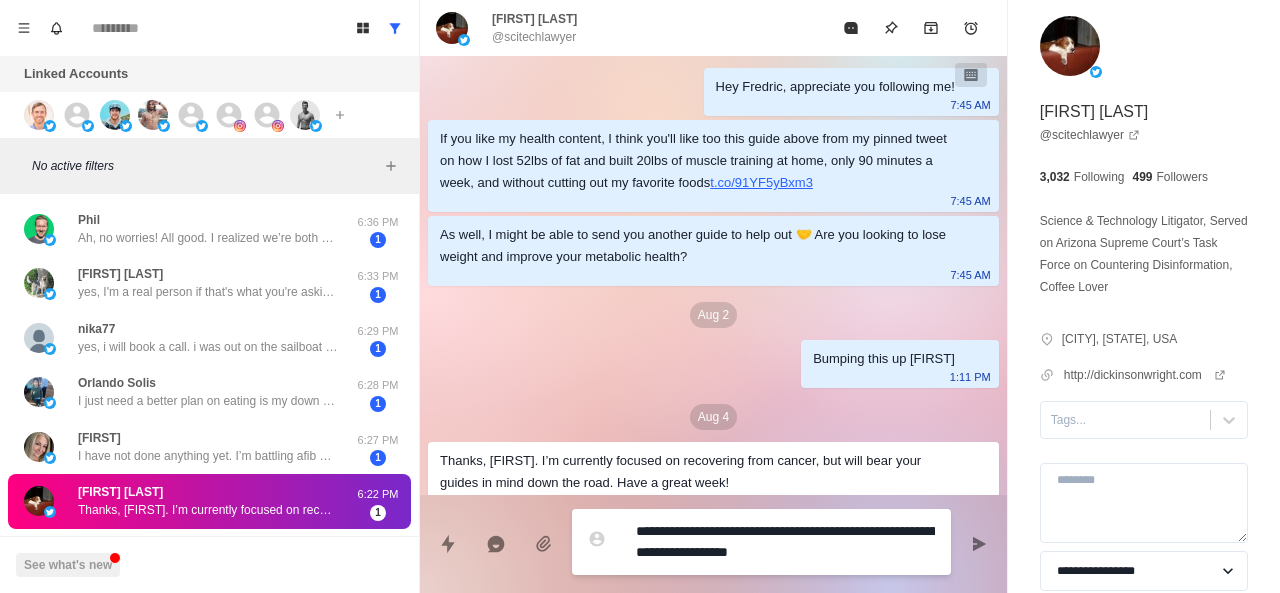 type on "*" 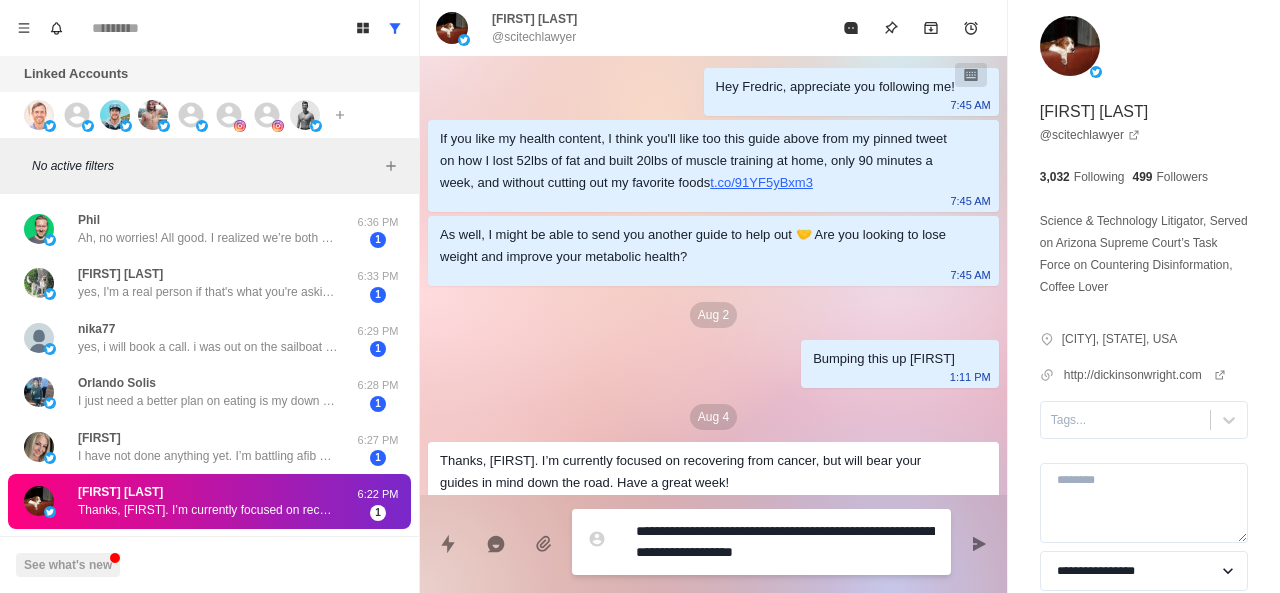 type on "*" 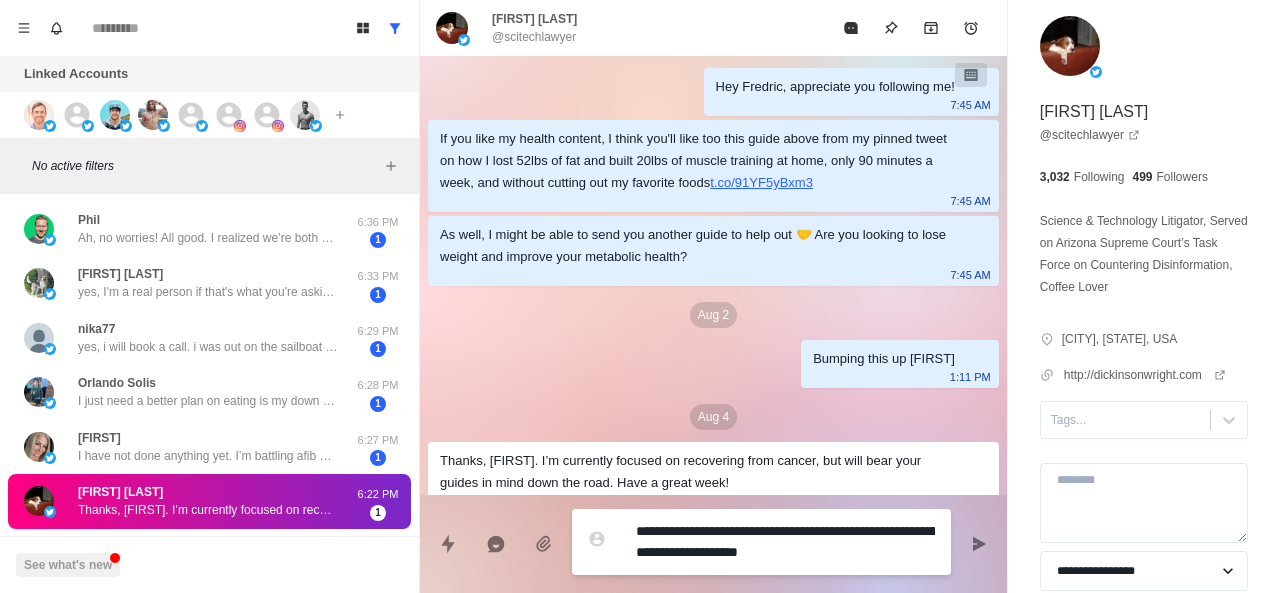 type on "*" 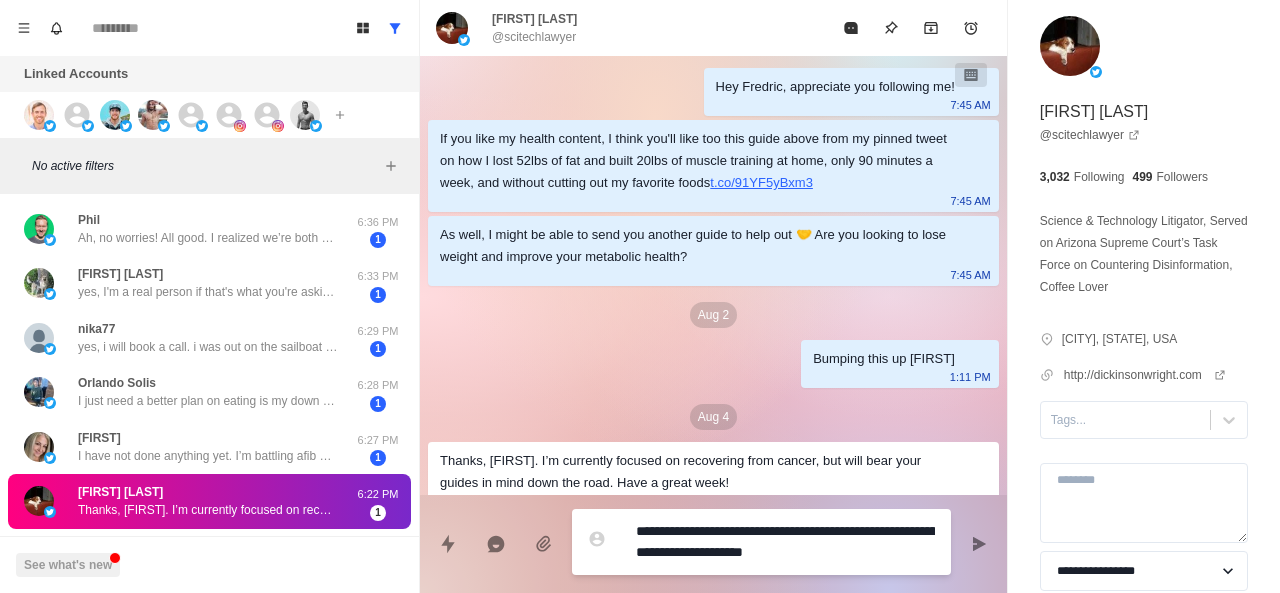 type on "*" 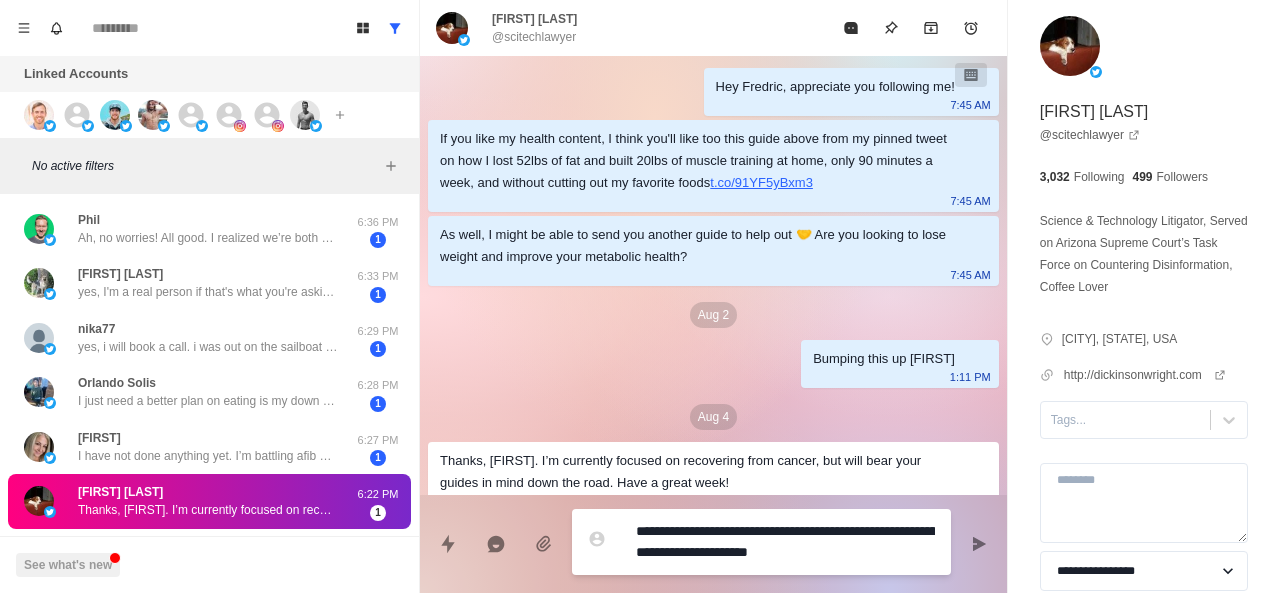 type on "*" 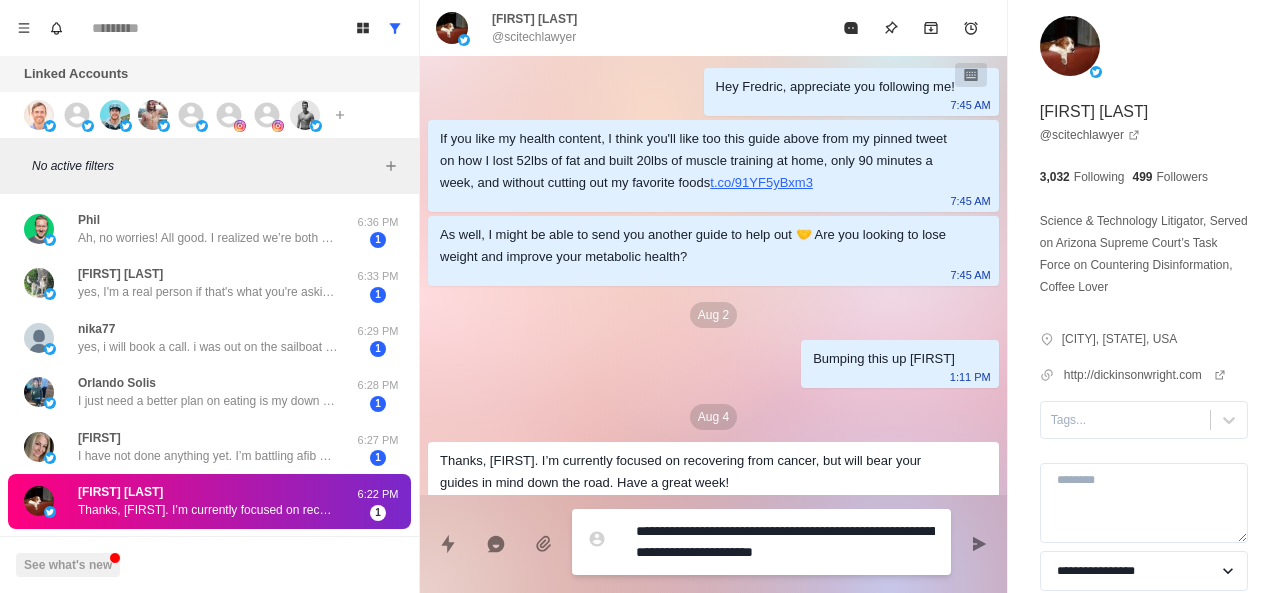 type on "*" 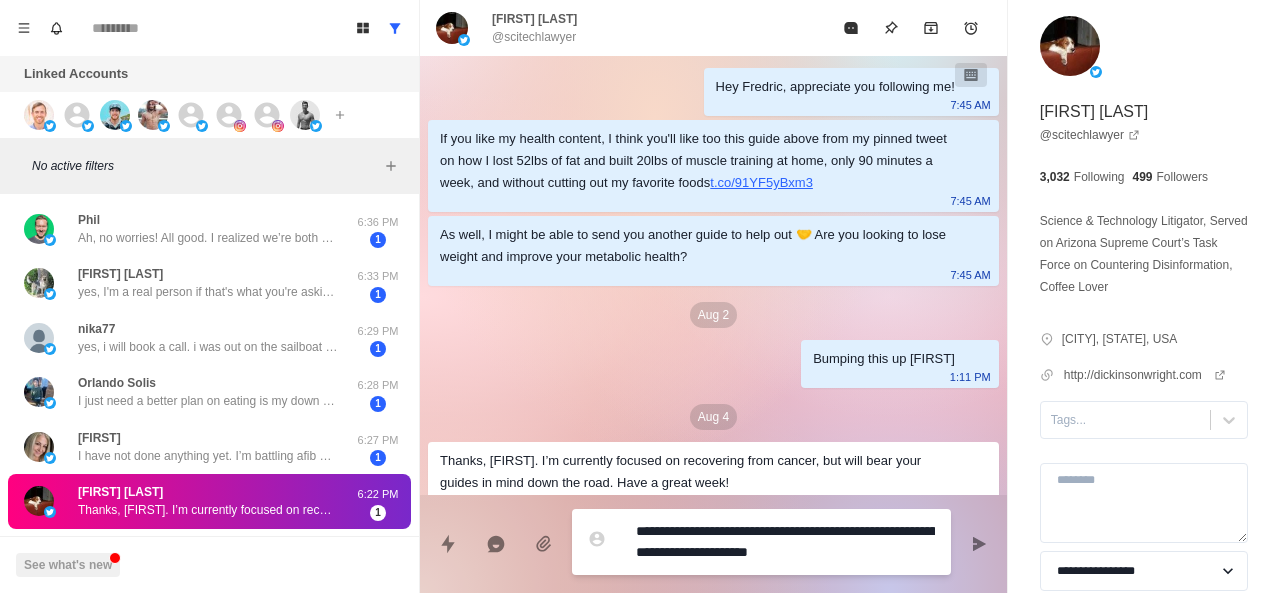 type on "*" 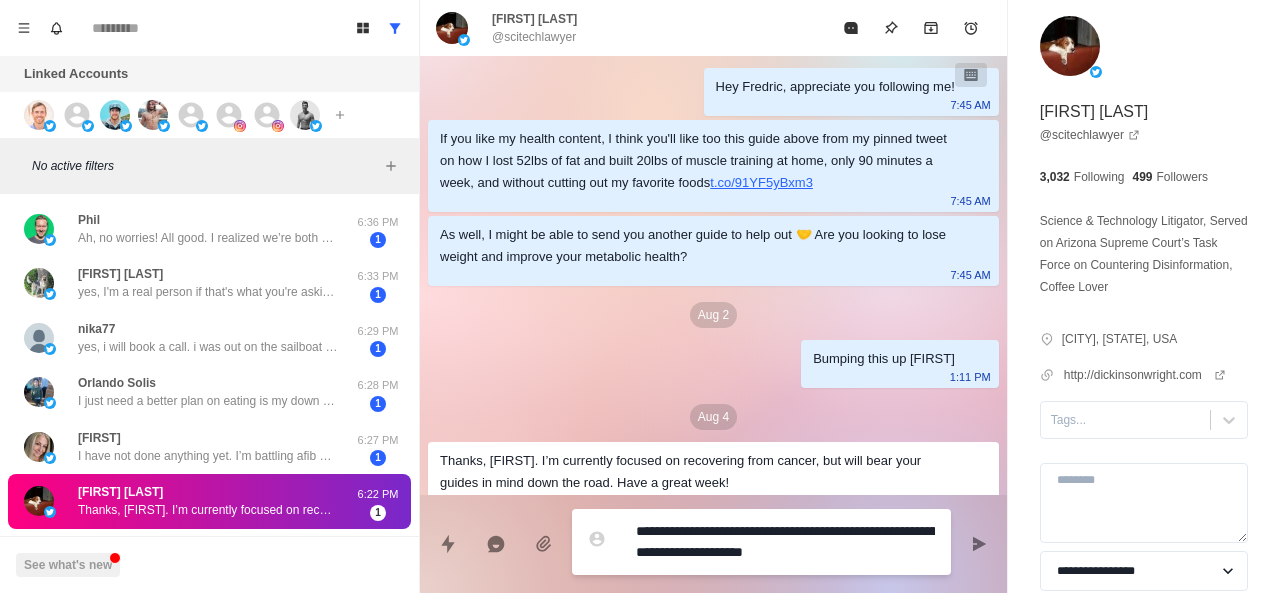 type on "*" 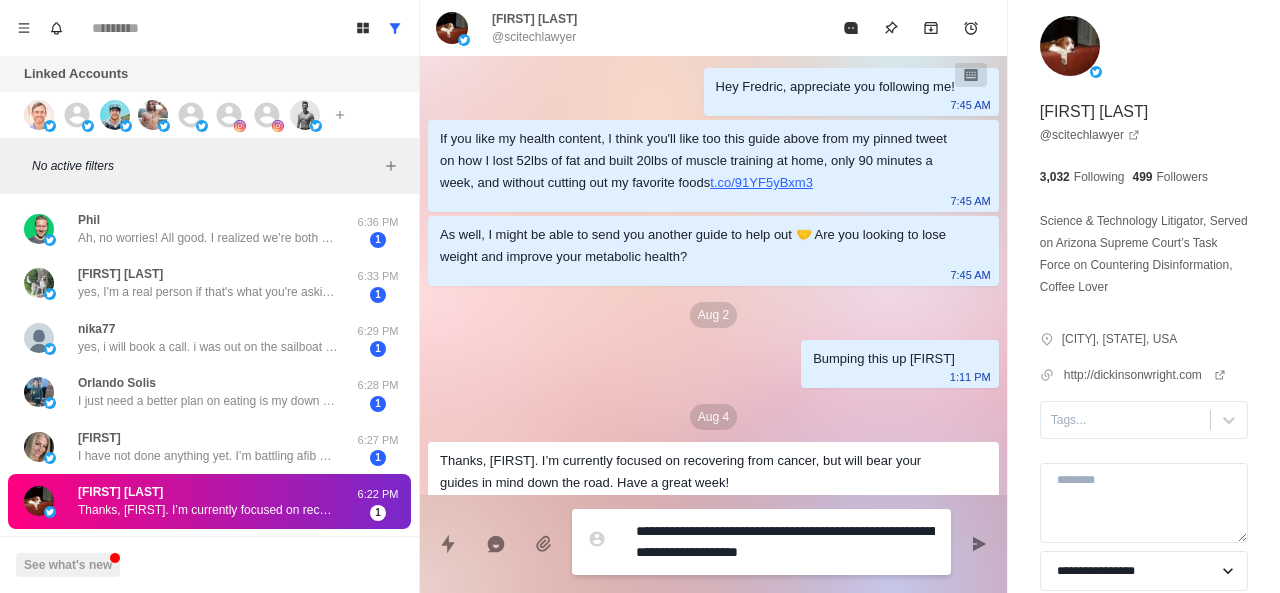 type on "*" 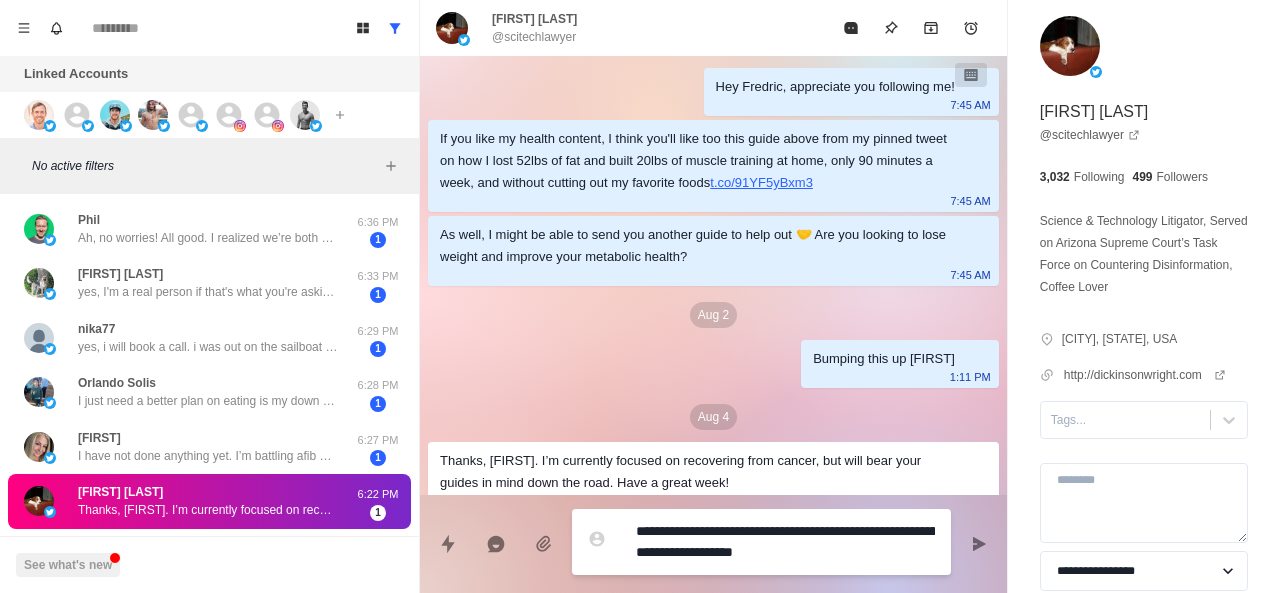 type on "*" 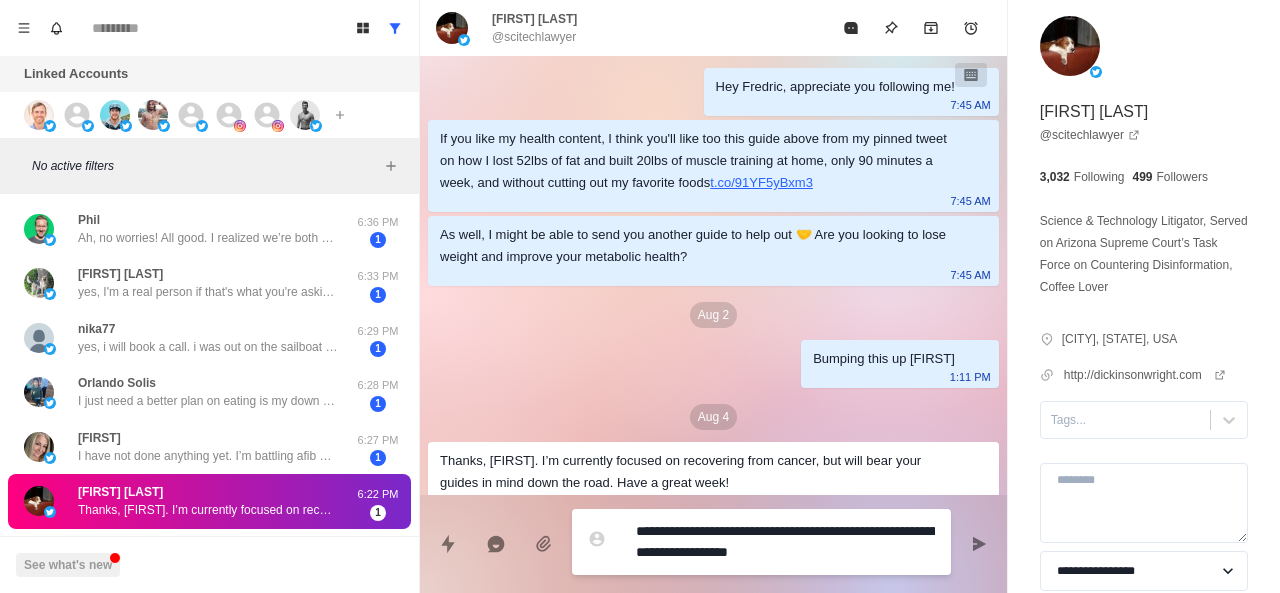 type on "*" 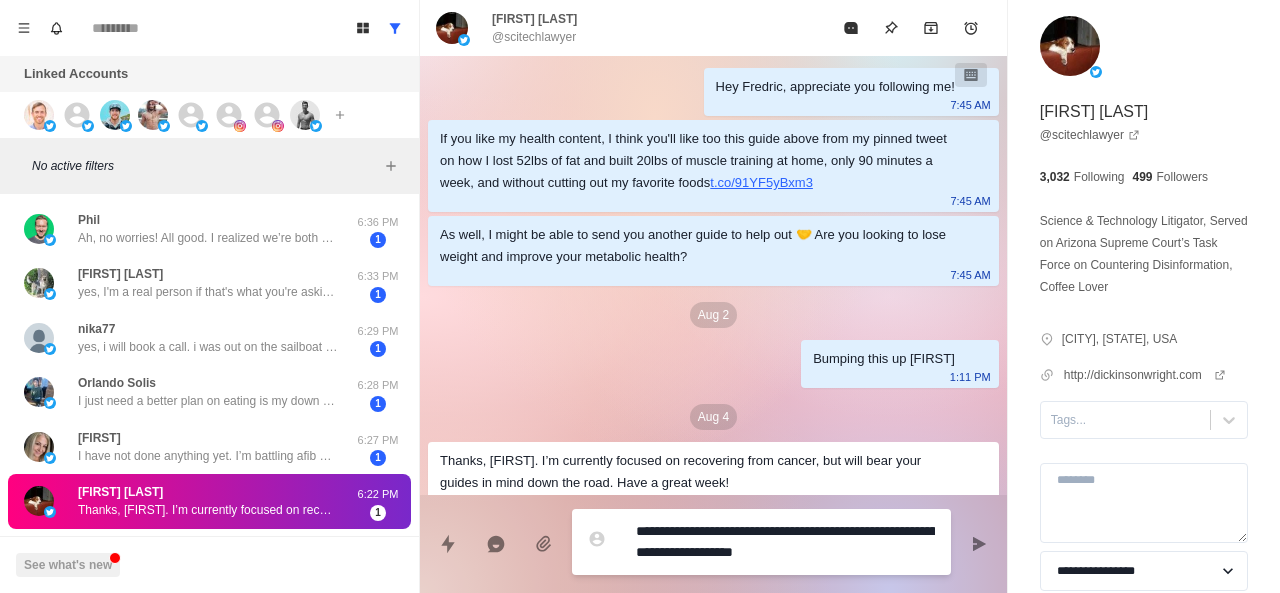 type on "*" 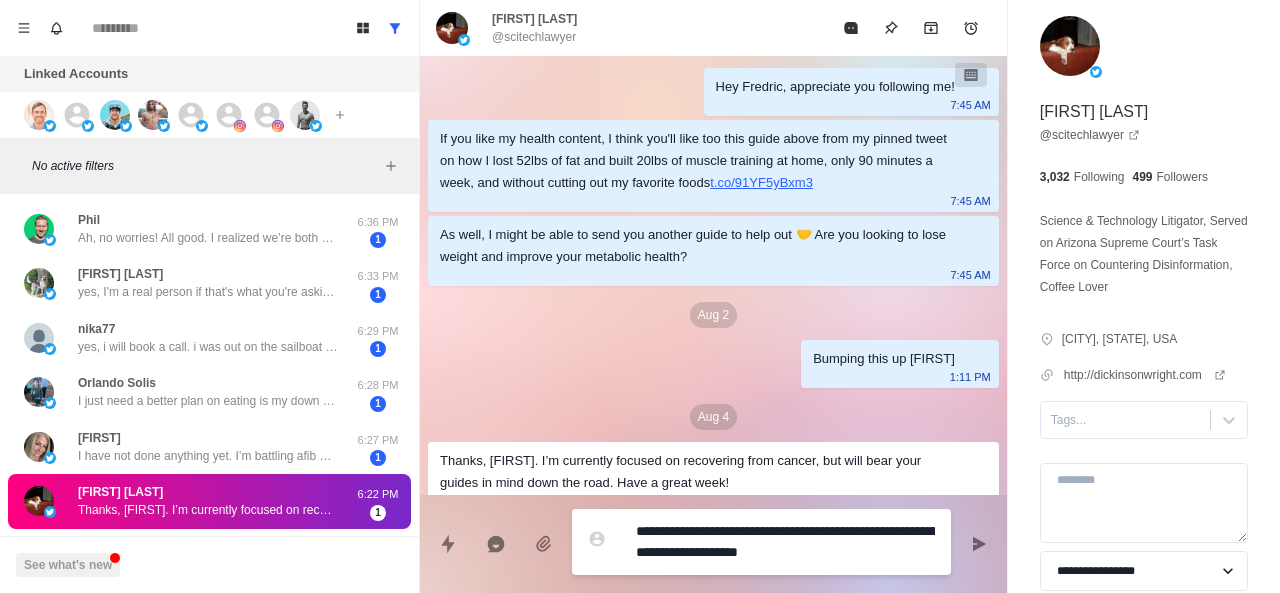 type on "*" 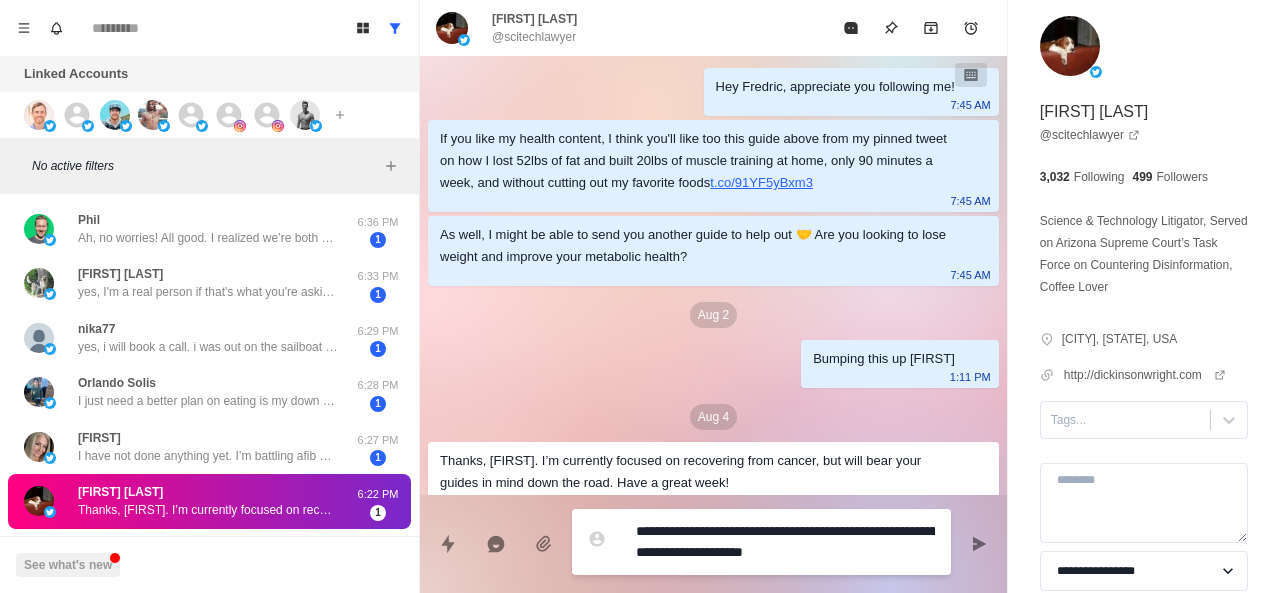 type on "*" 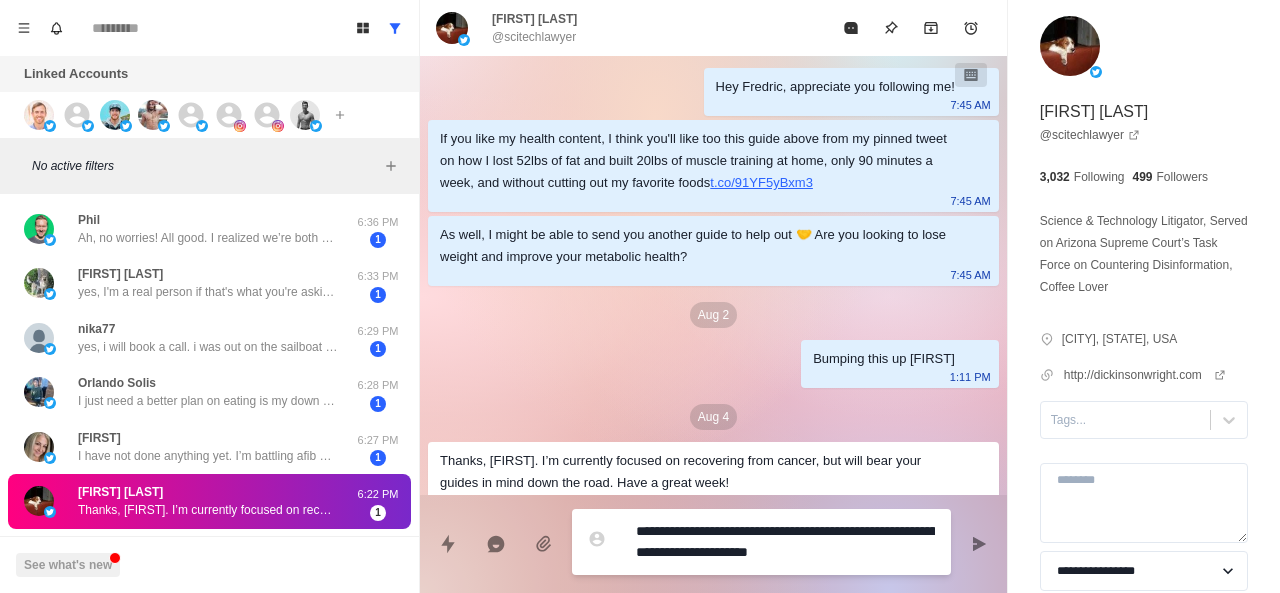 type on "*" 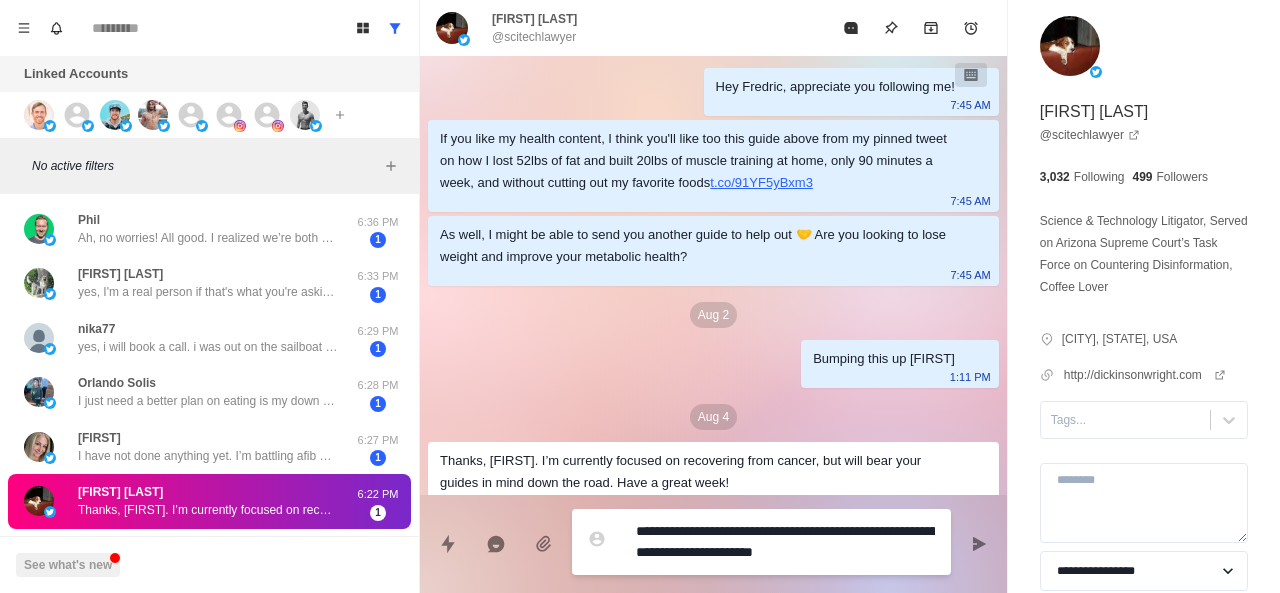 type on "*" 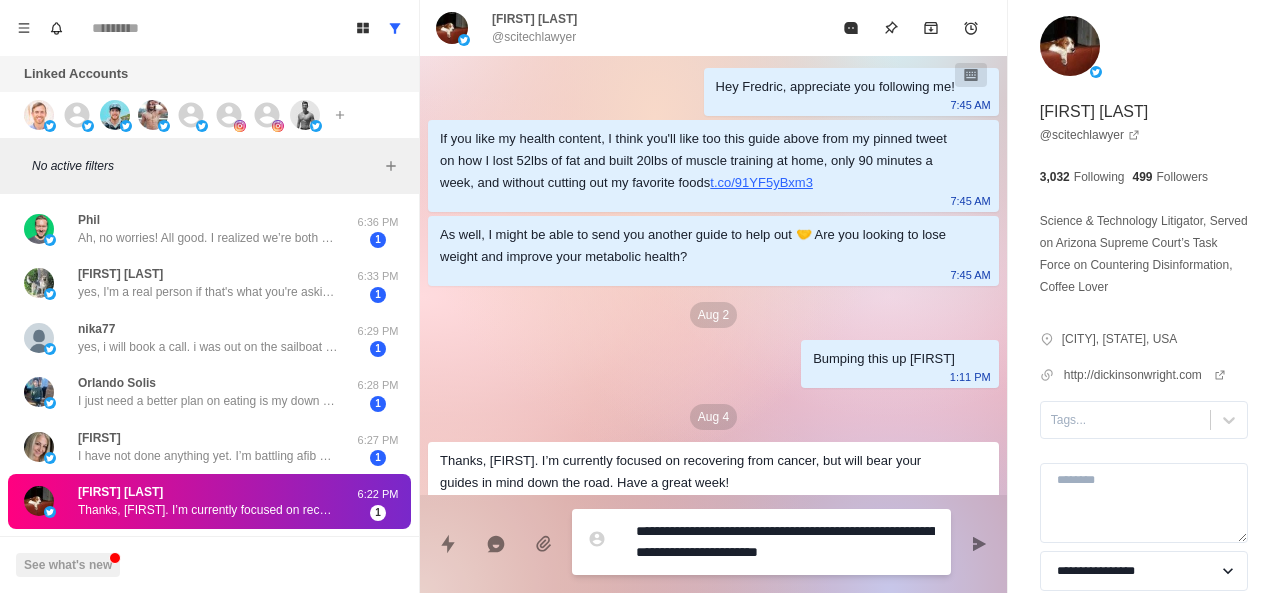 type on "*" 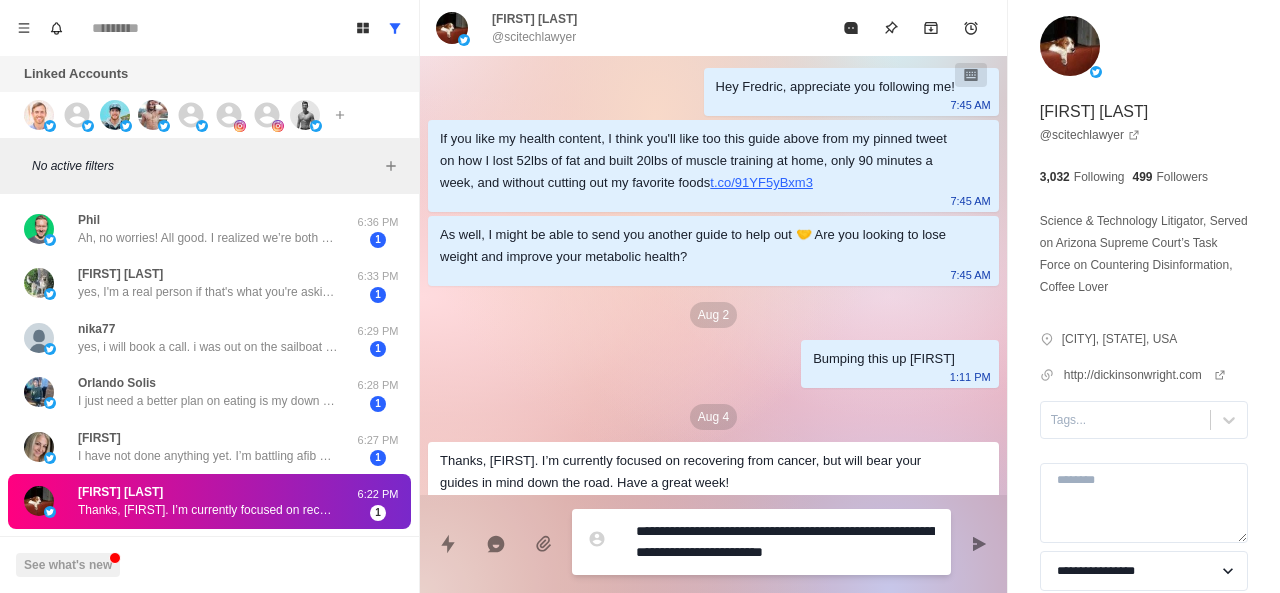 type on "*" 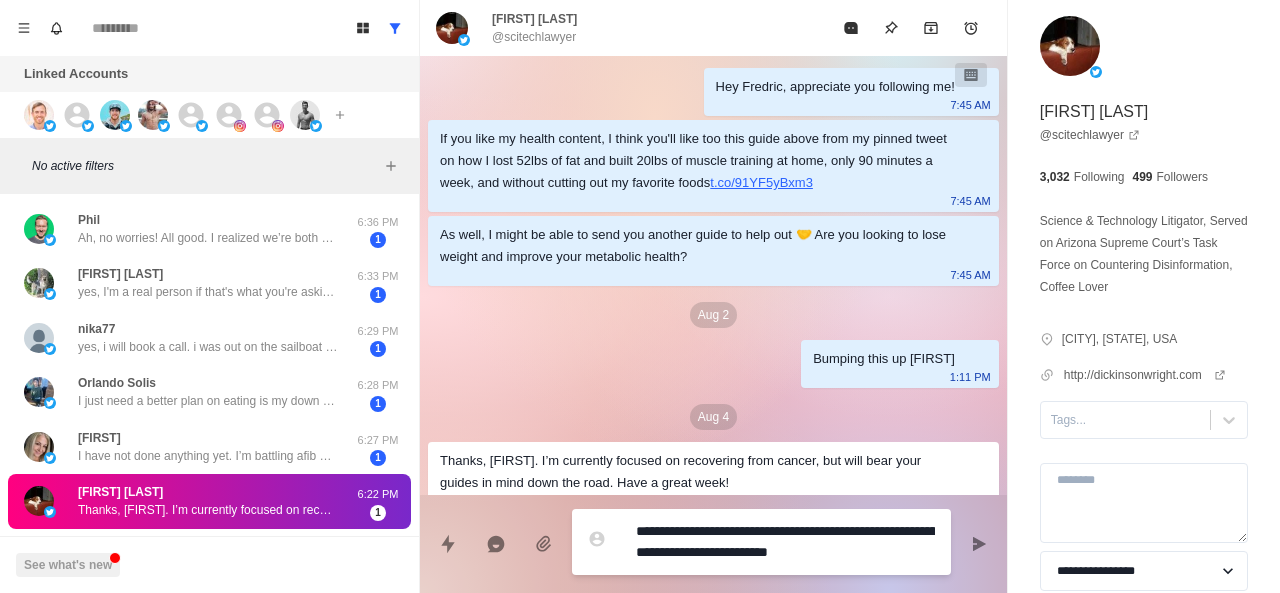 type on "*" 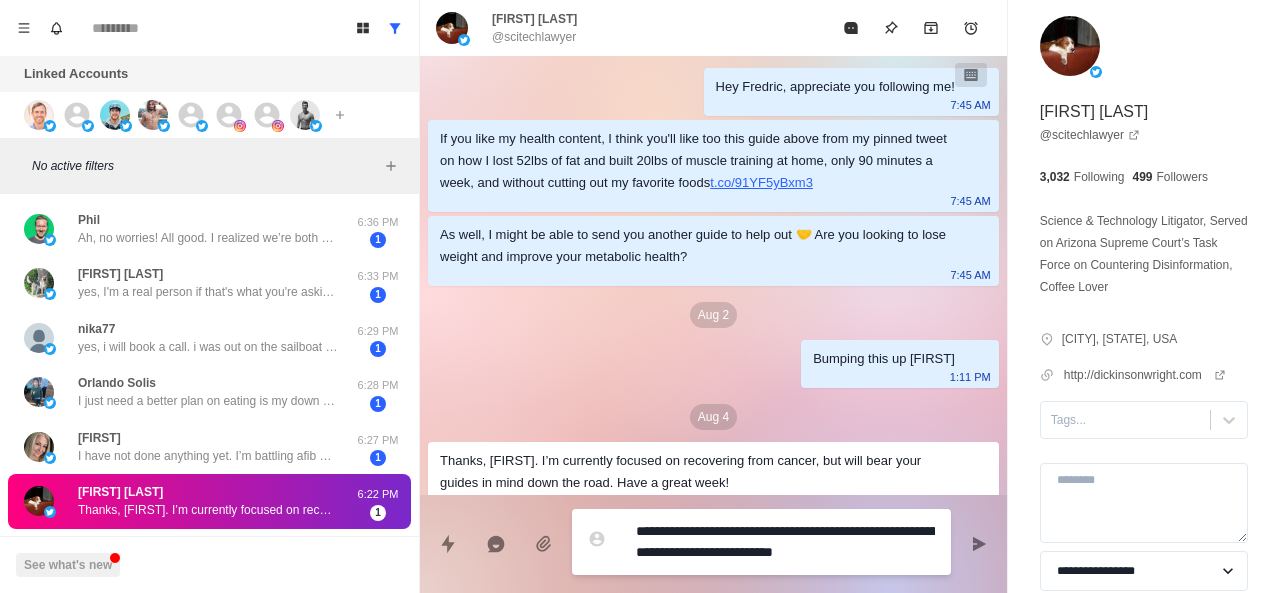 type on "*" 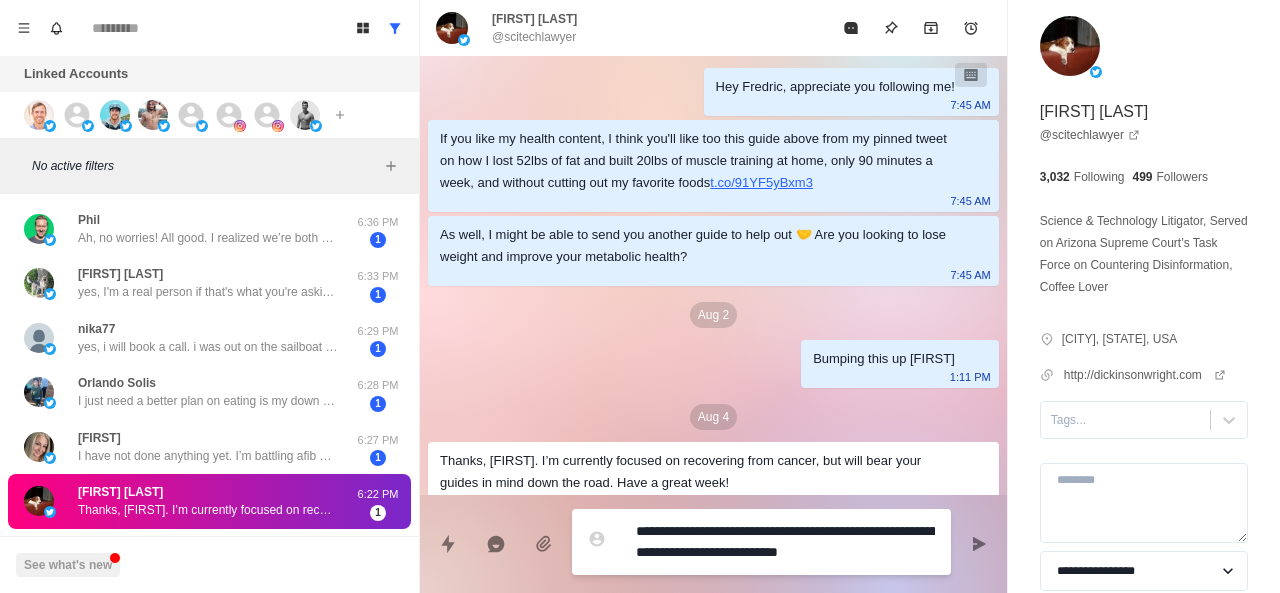 type on "*" 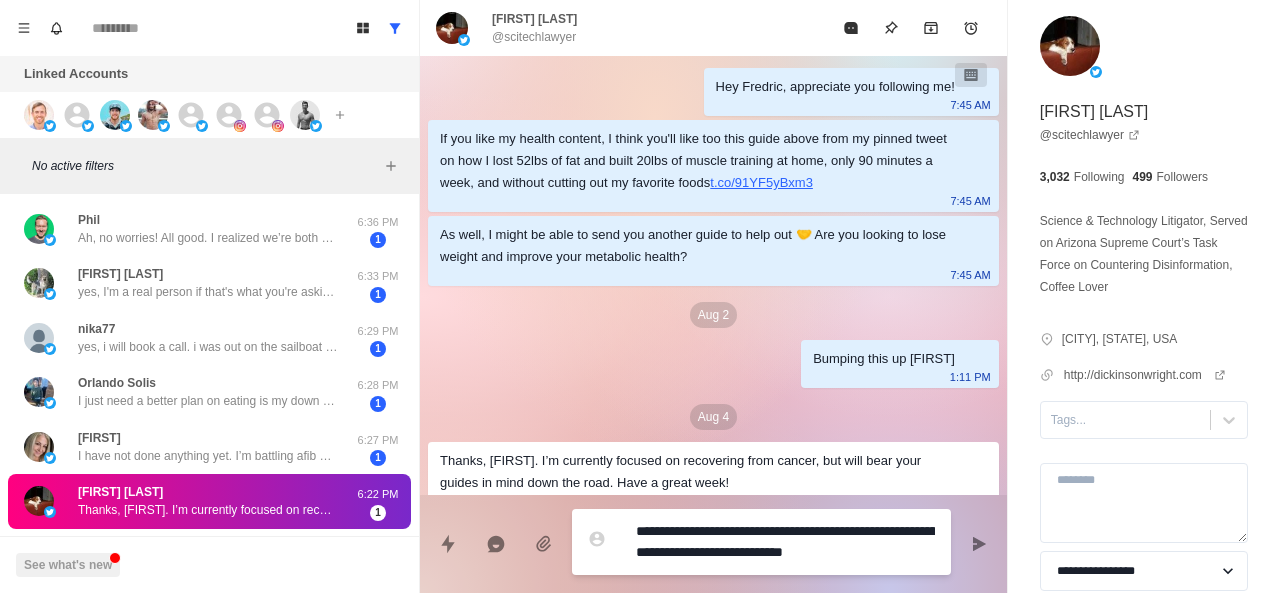type on "*" 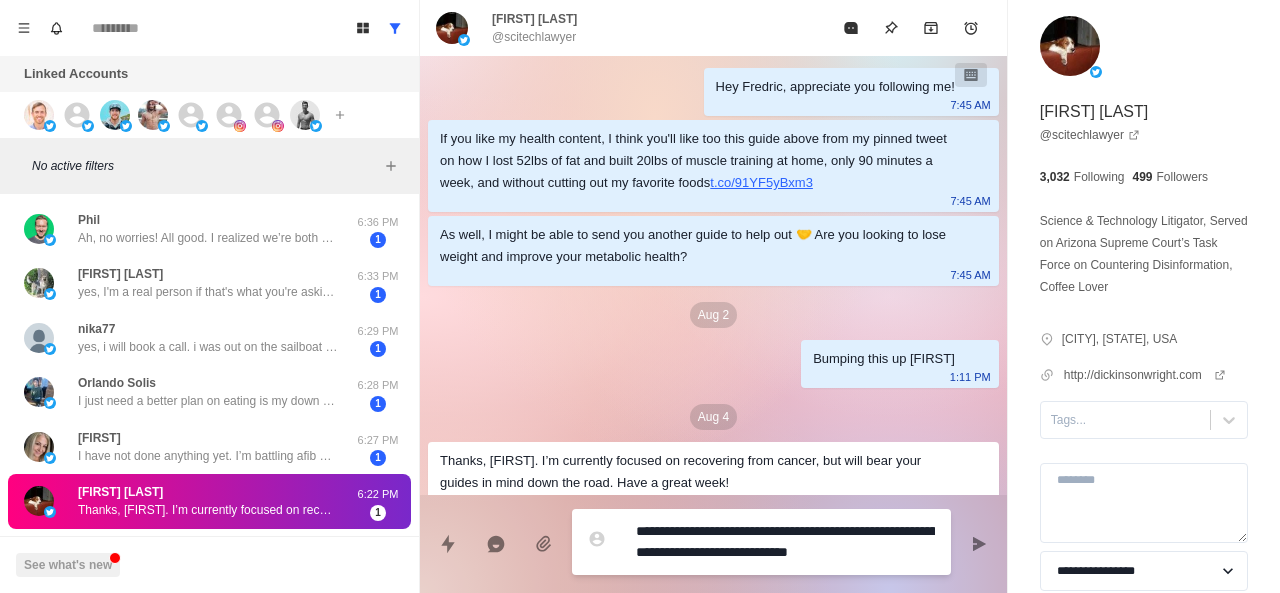 type on "*" 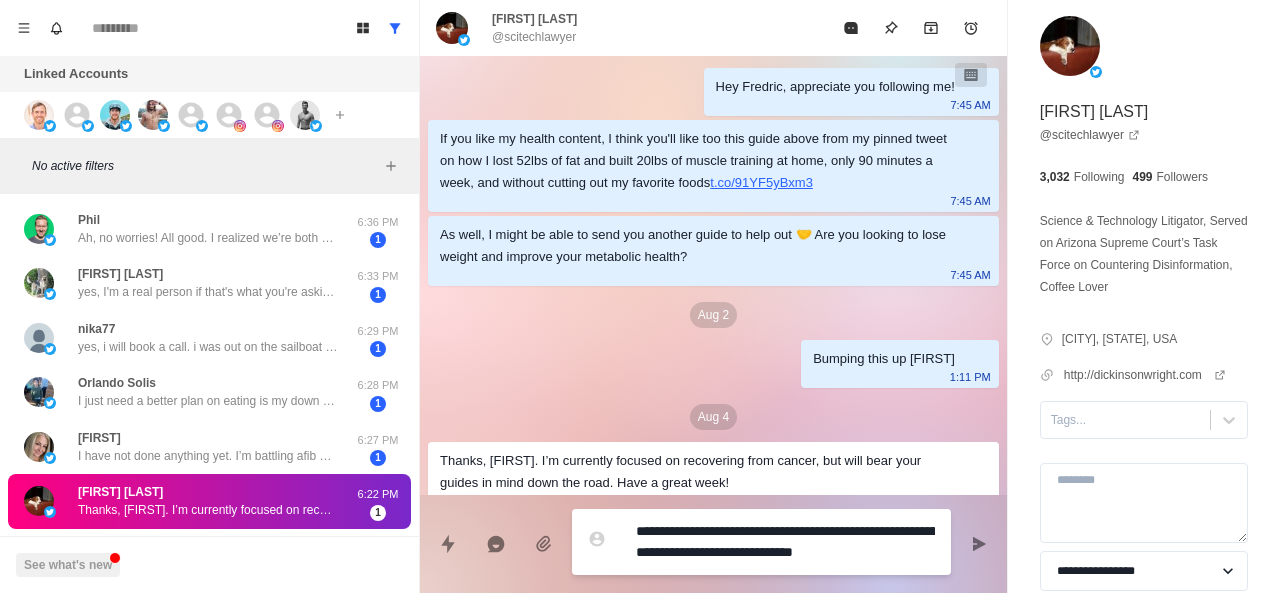 type on "*" 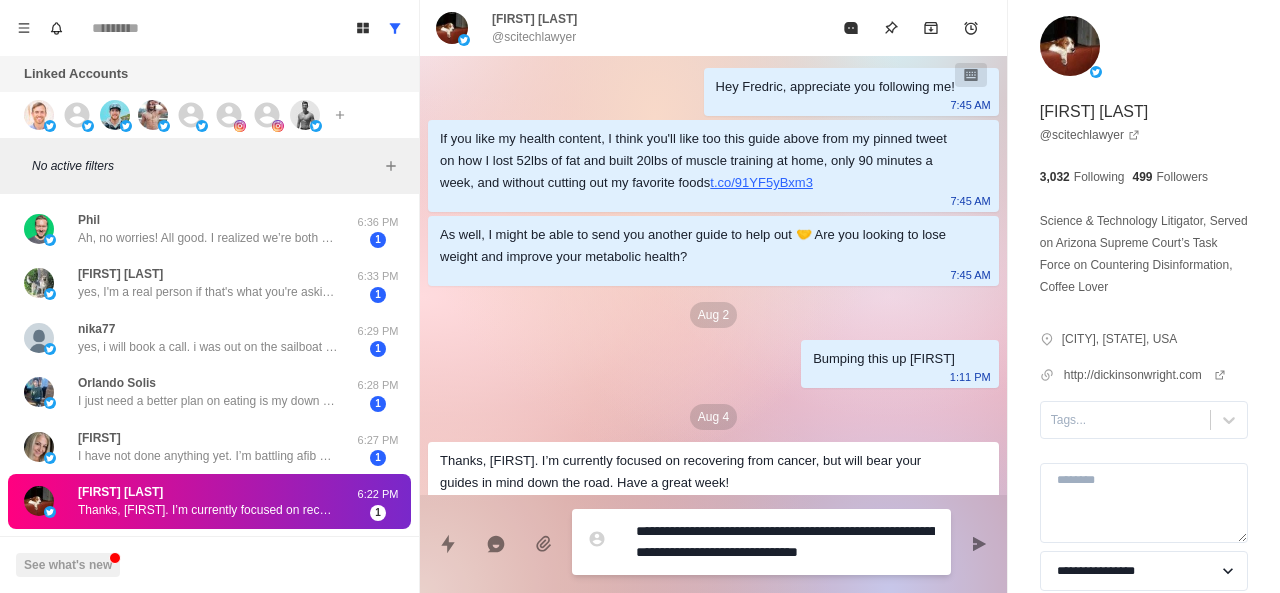 type on "*" 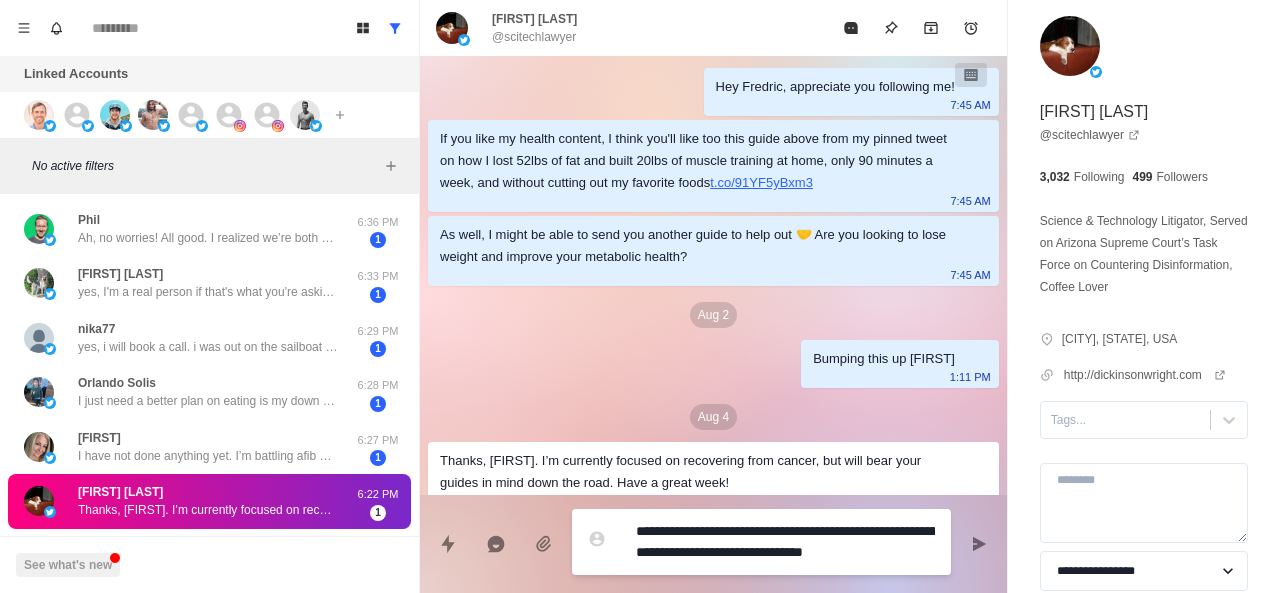 type on "*" 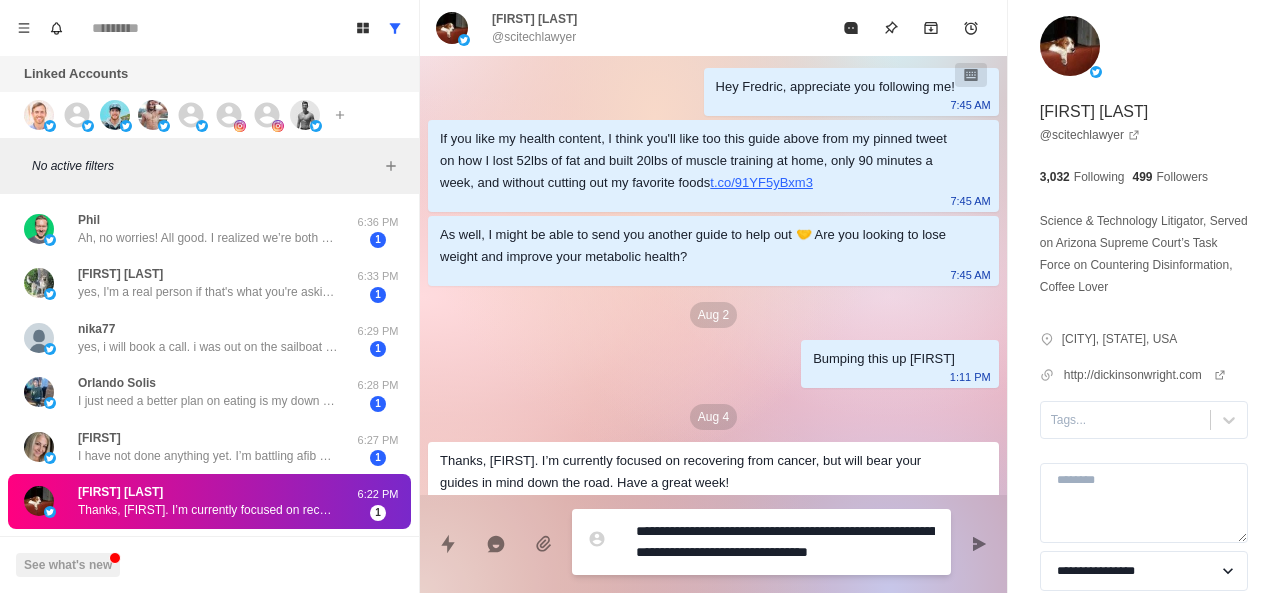 type on "*" 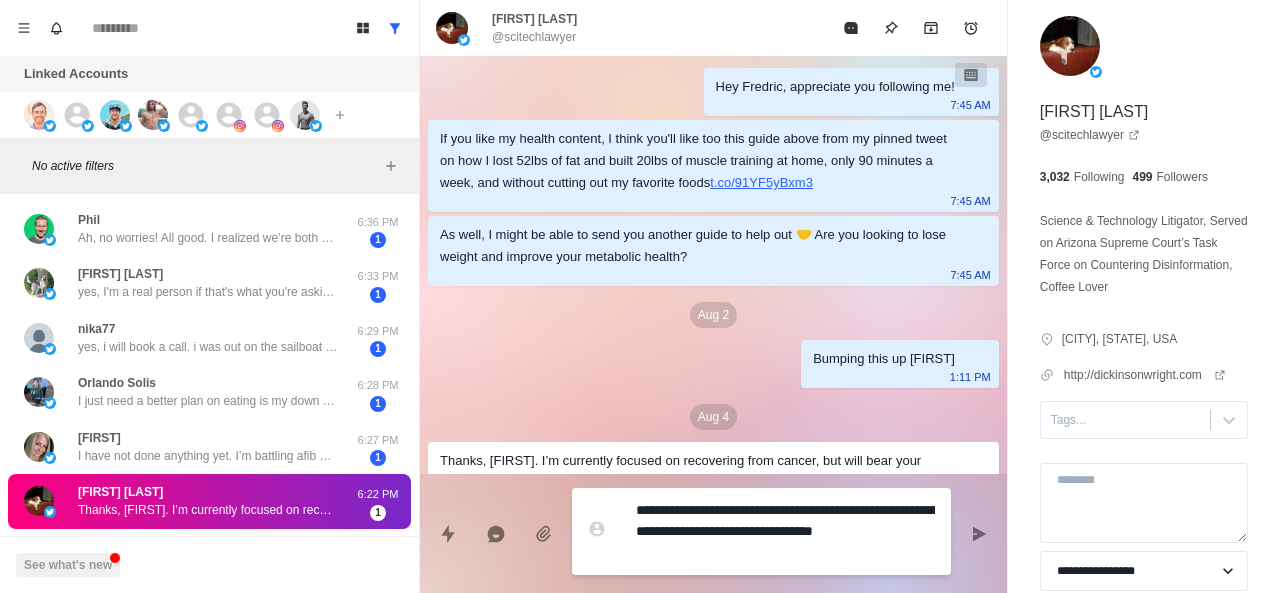 type on "*" 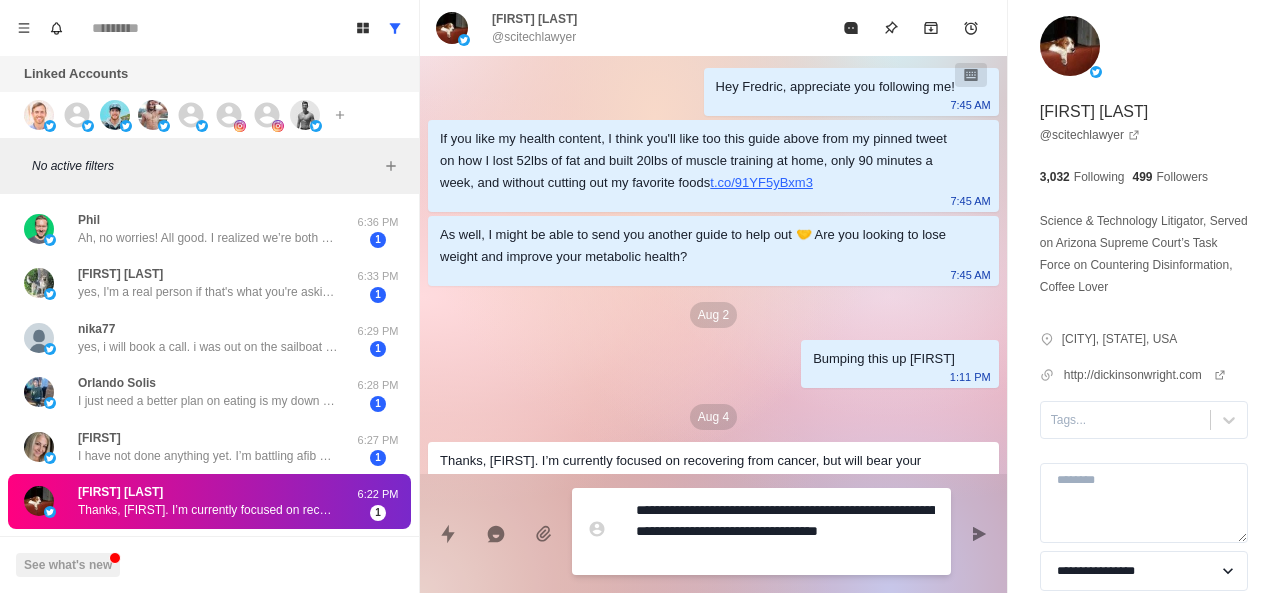 type on "*" 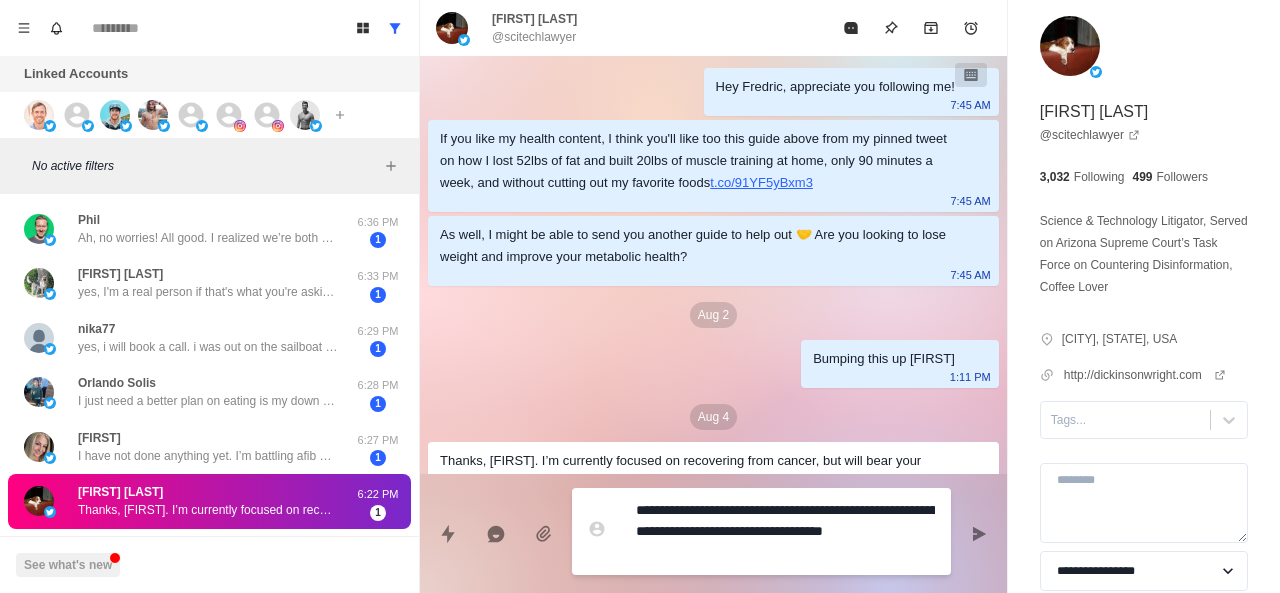type on "**********" 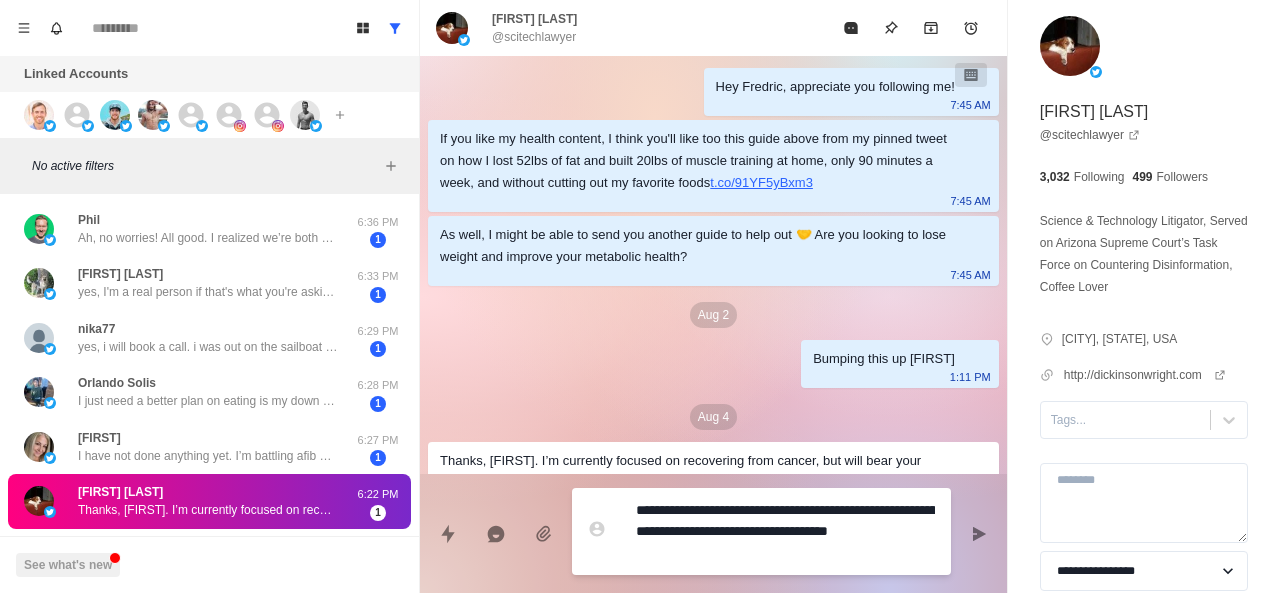 type on "*" 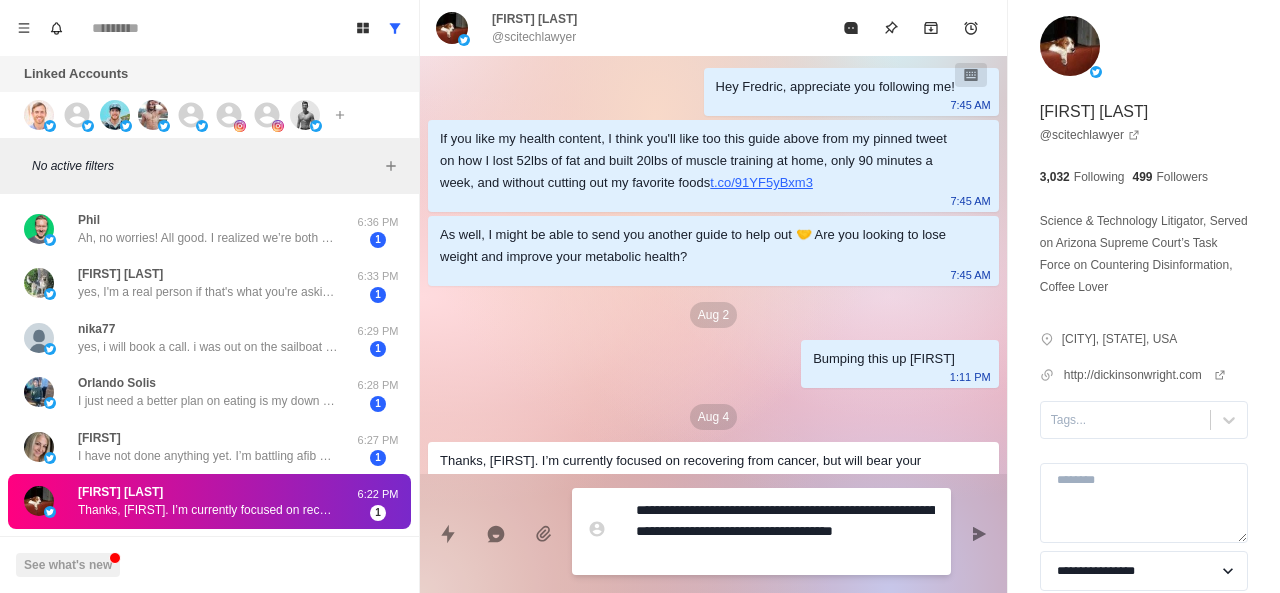 type on "*" 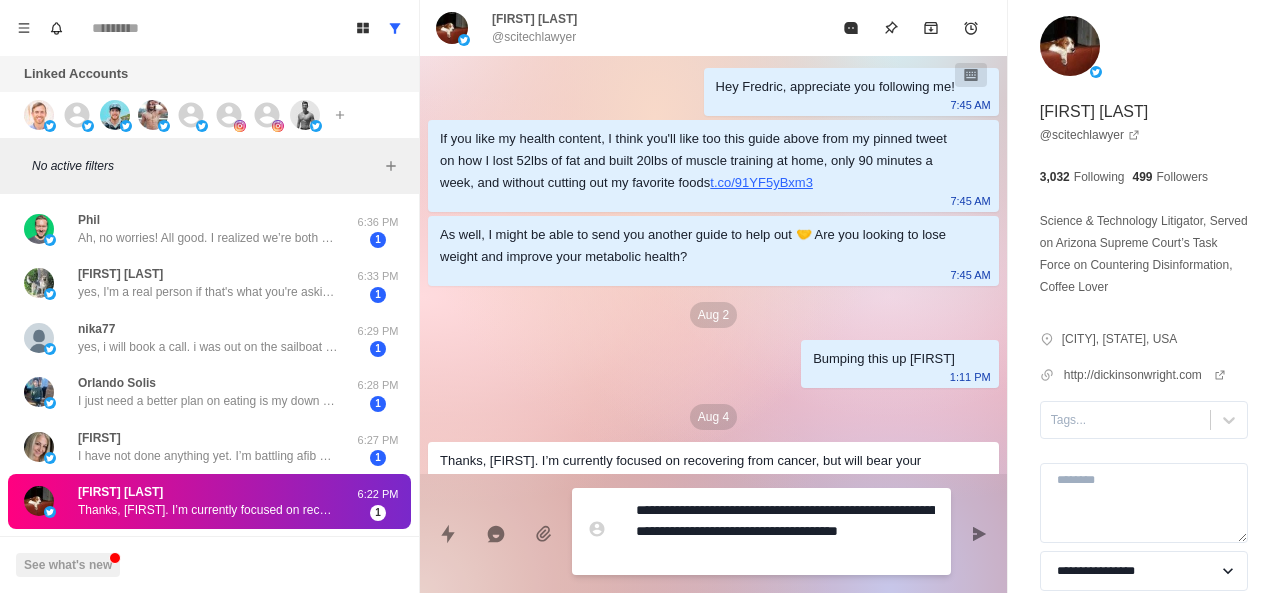 type on "*" 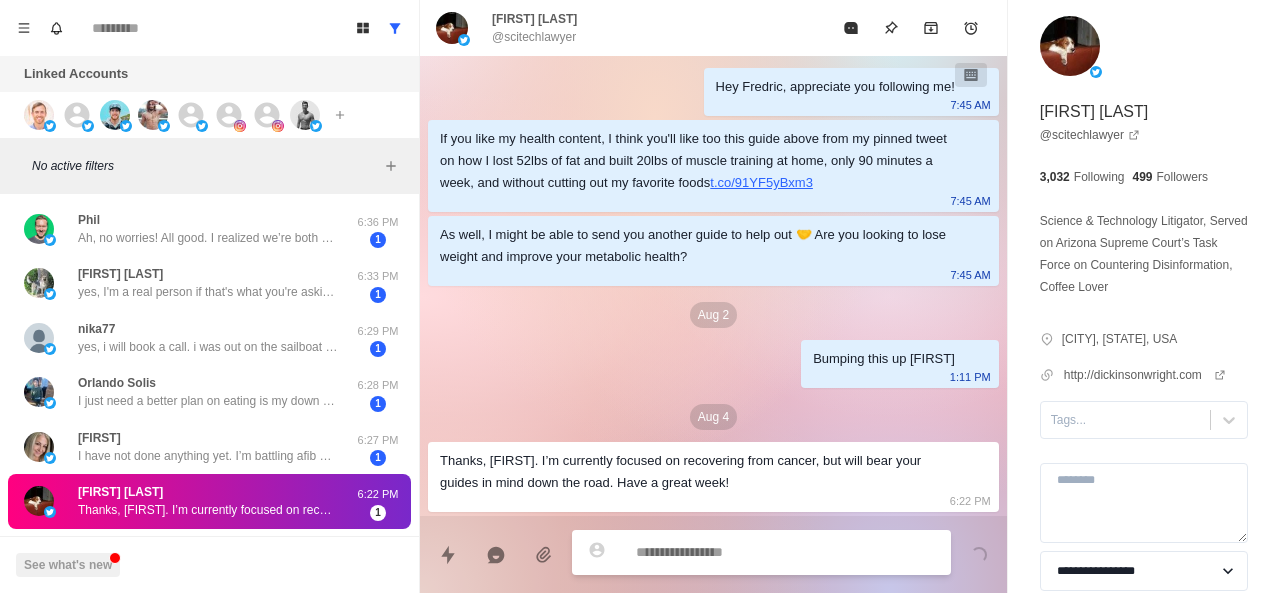 scroll, scrollTop: 128, scrollLeft: 0, axis: vertical 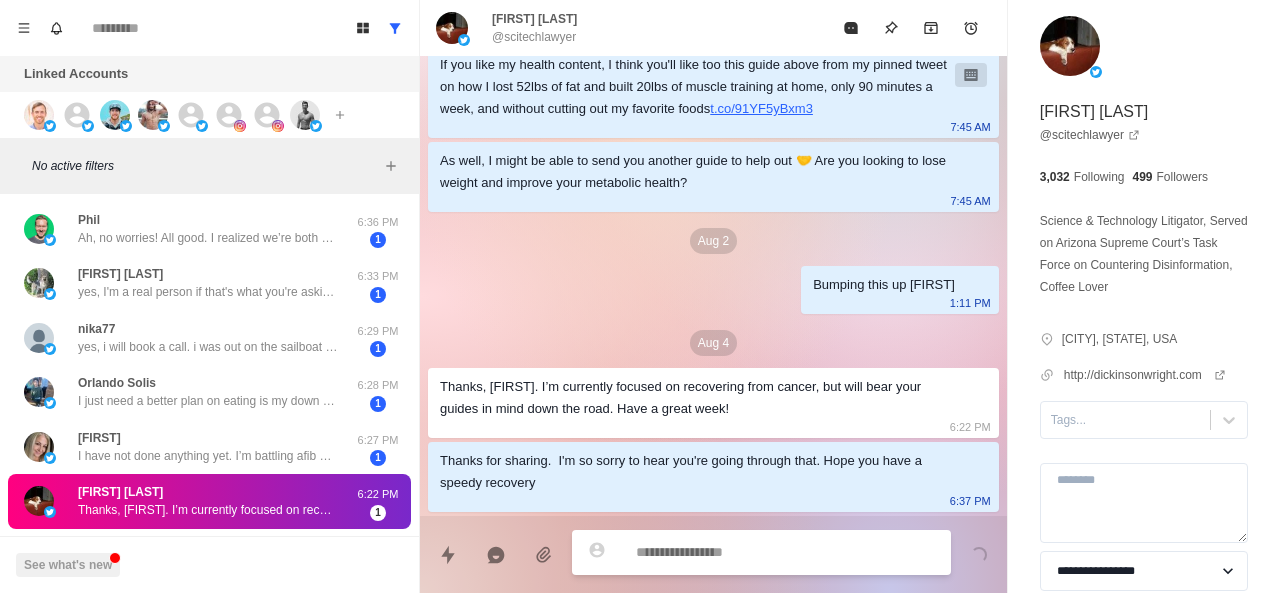 type on "*" 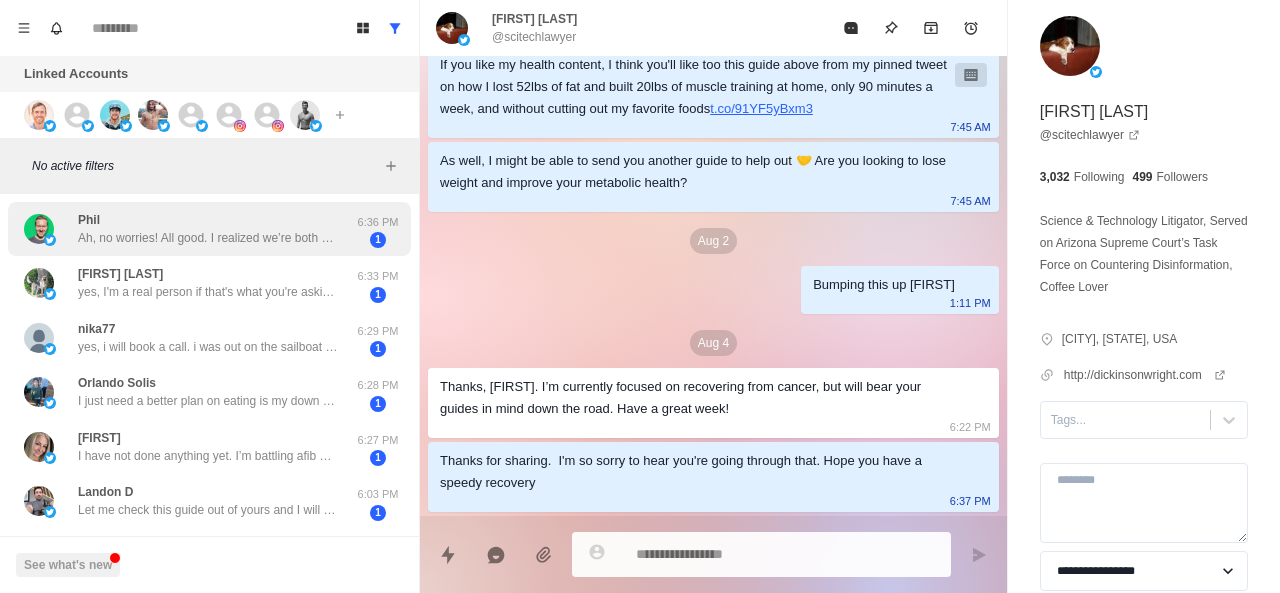click on "Ah, no worries! All good. I realized we’re both on Leon’s program.
I’m a bit bummed the drippi automated outreach after ads function is down.
I’m still stuck at beginner level.
You gave me valuable feedback months ago. Maybe at one point we can hop on a call if your time allows" at bounding box center [208, 238] 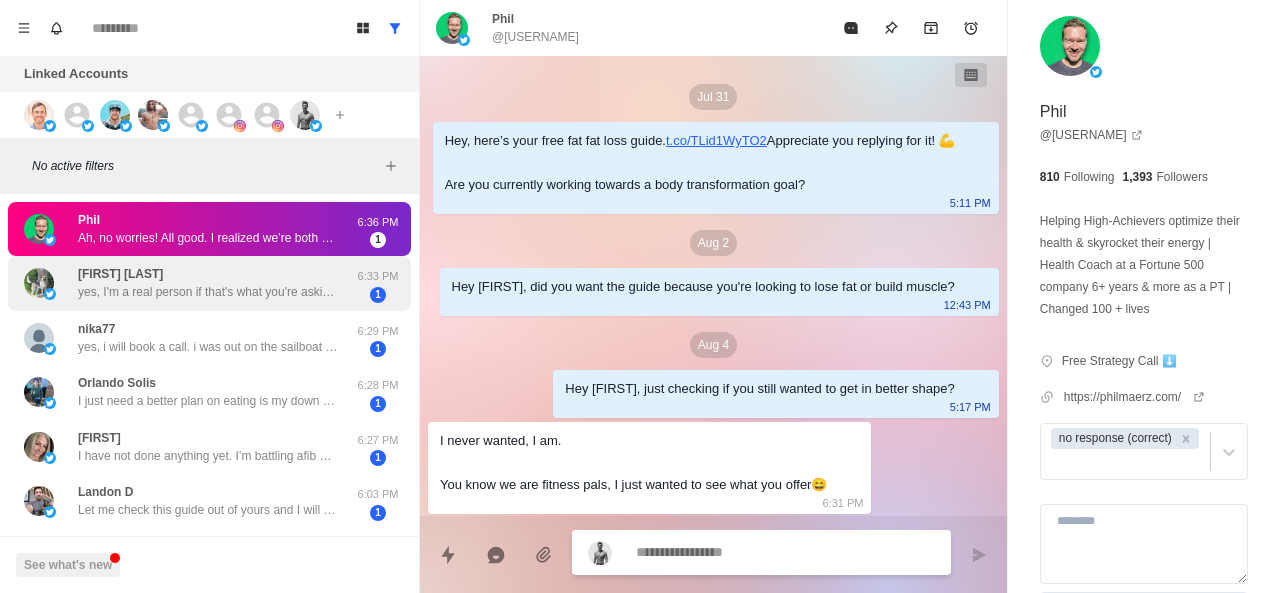 scroll, scrollTop: 370, scrollLeft: 0, axis: vertical 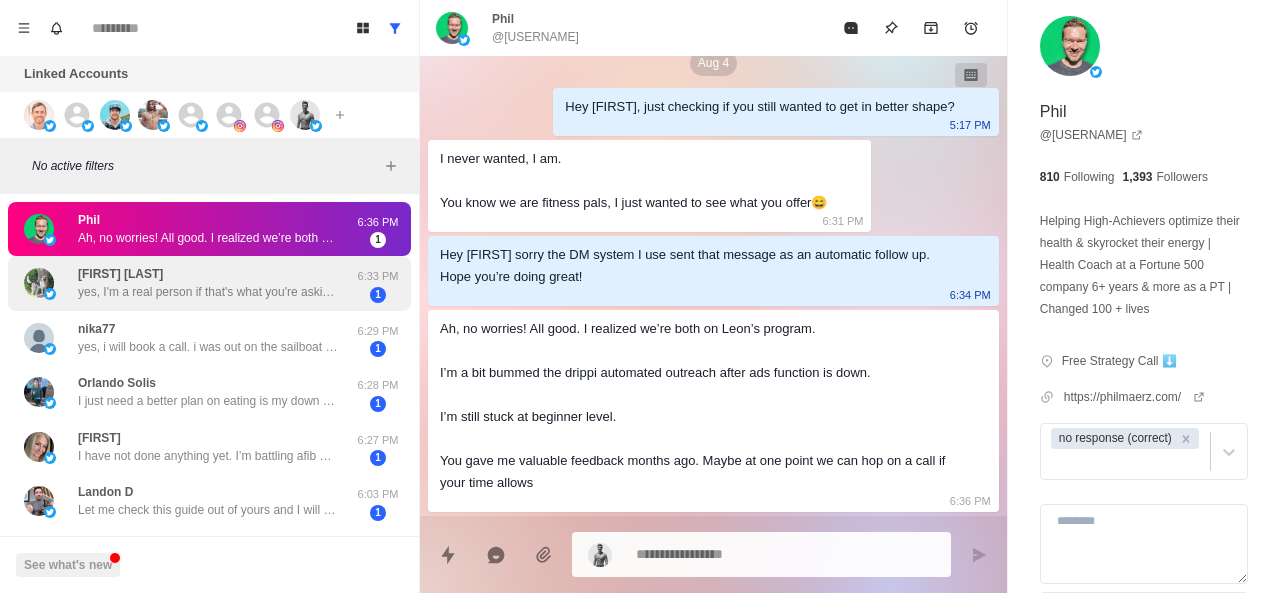 click on "[FIRST] [LAST] yes, I'm a real person if that's what you're asking." at bounding box center [208, 283] 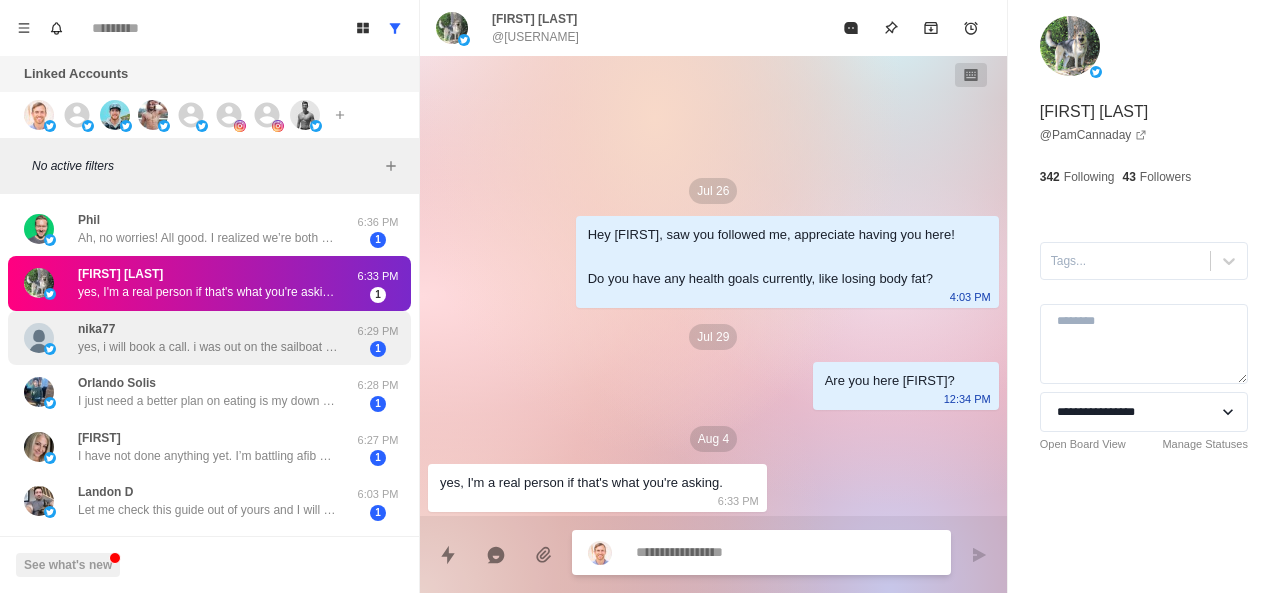 click on "yes, i will book a call. i was out on the sailboat for the weekend with my family" at bounding box center [208, 347] 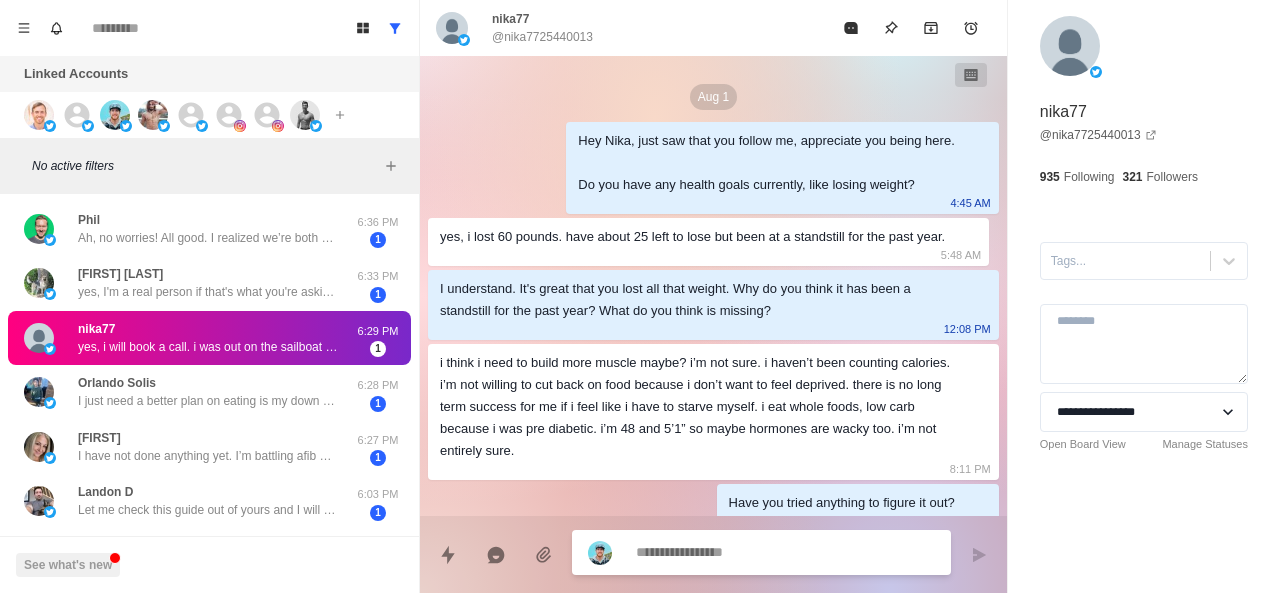 scroll, scrollTop: 1392, scrollLeft: 0, axis: vertical 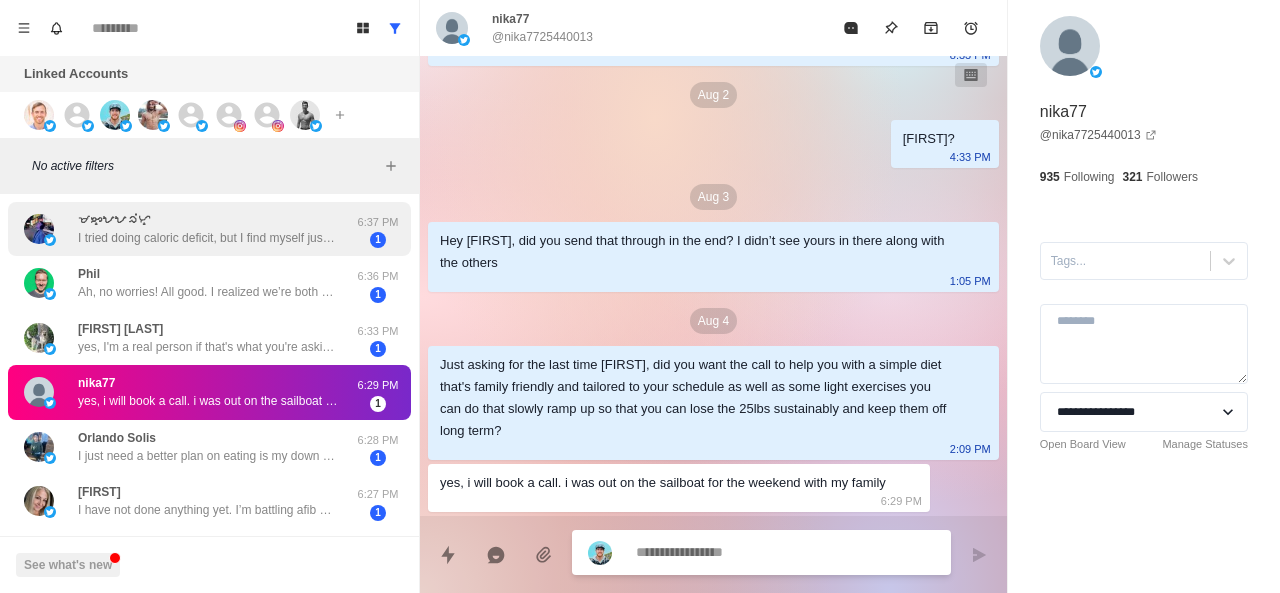 click on "ᜋᜅ᜔ᜀᜀᜏᜒᜆ᜔ I tried doing caloric deficit, but I find myself just going back to my unhealthy lifestyle probably because of the nature of my work" at bounding box center [188, 229] 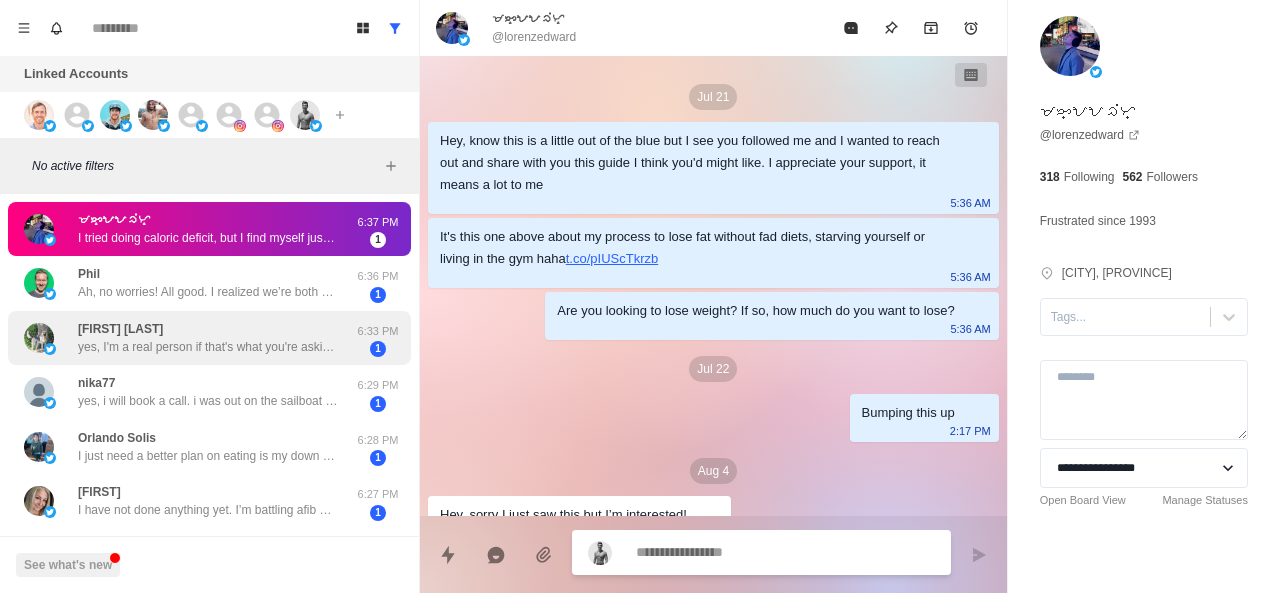 scroll, scrollTop: 402, scrollLeft: 0, axis: vertical 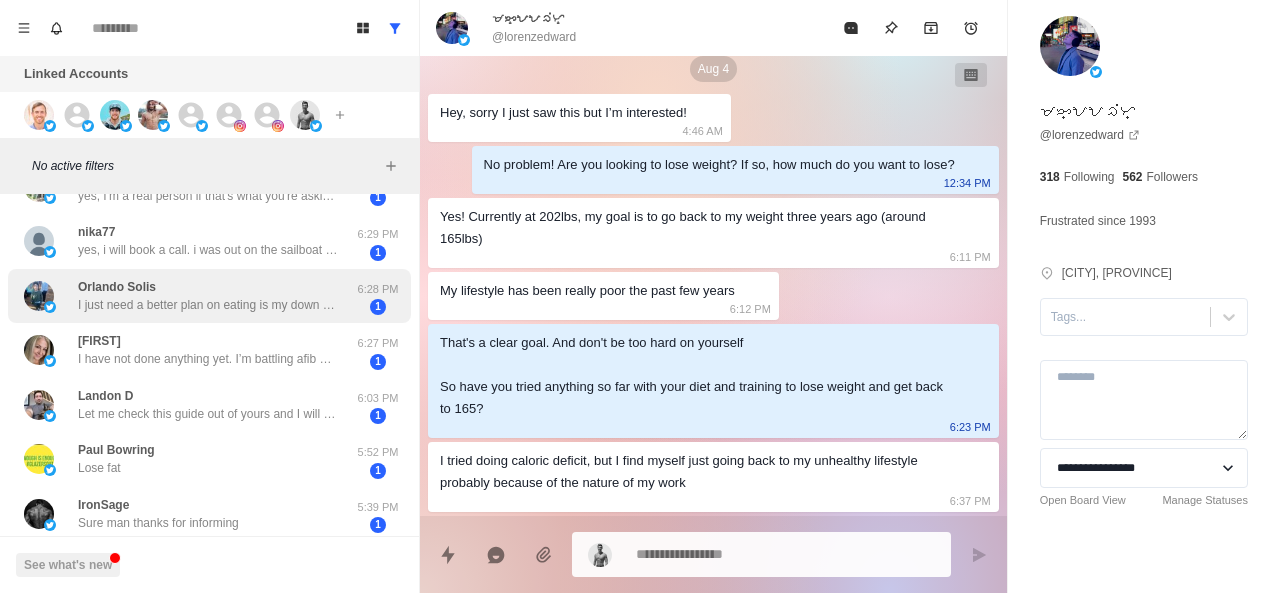 click on "I just need a better plan on eating is my down fall. Right now I'm 230 pounds and I want to get to 205. I'm 6"0. I took off for 6 months and now I'm starting back up and eating too much is my problem right now" at bounding box center [208, 305] 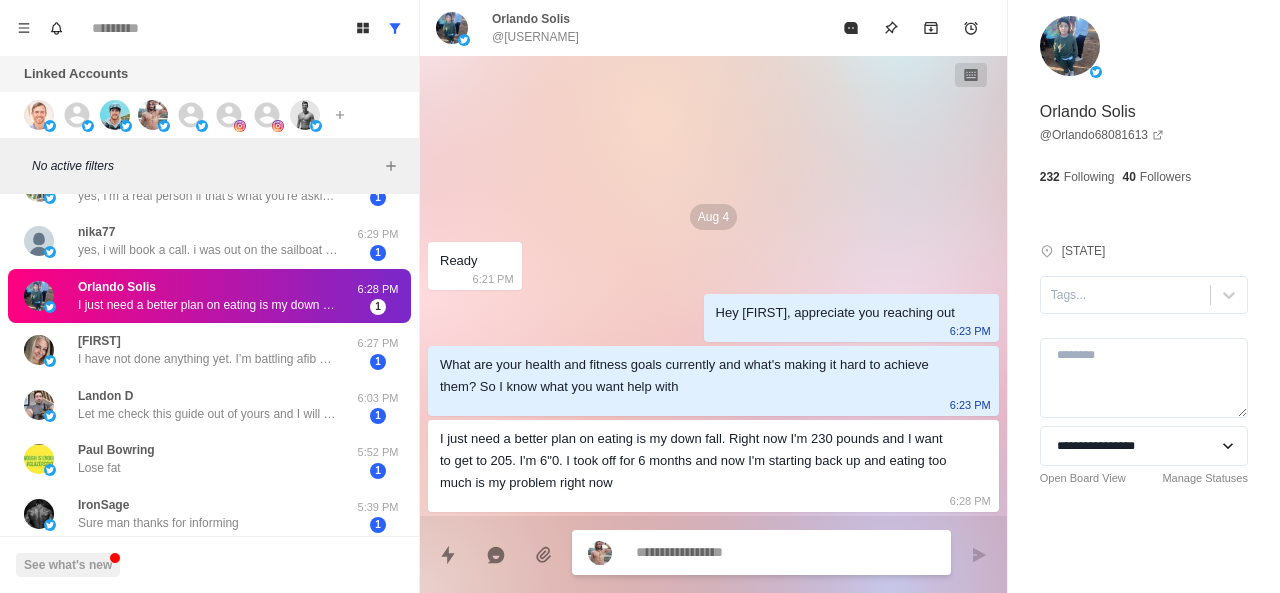 scroll, scrollTop: 0, scrollLeft: 0, axis: both 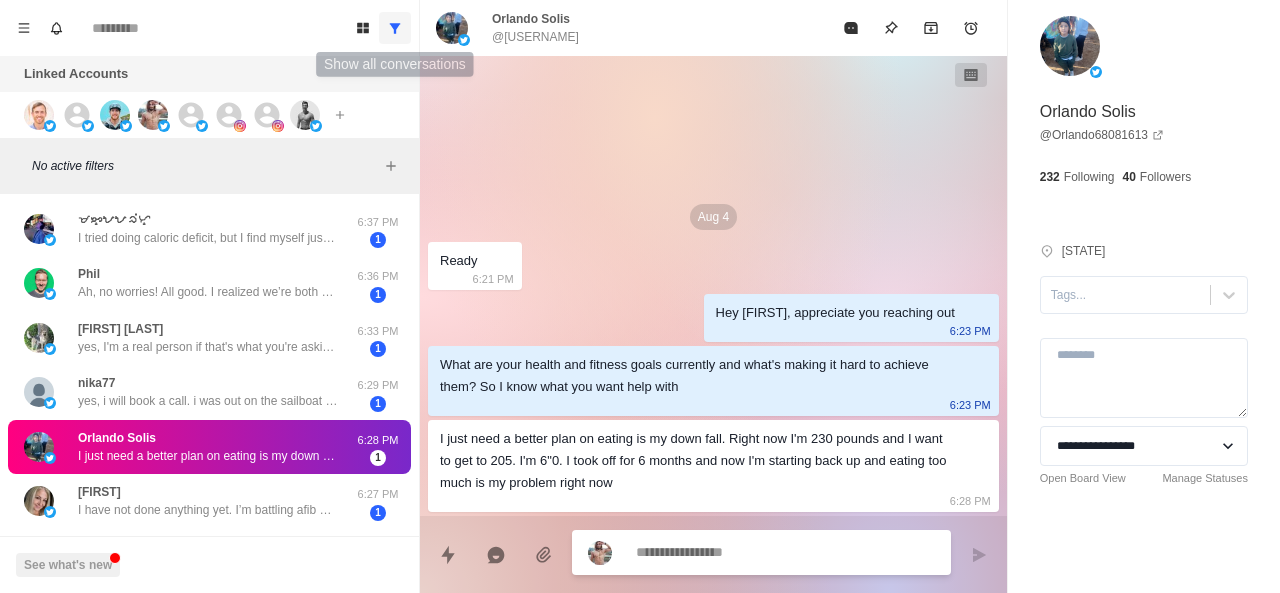 click at bounding box center [395, 28] 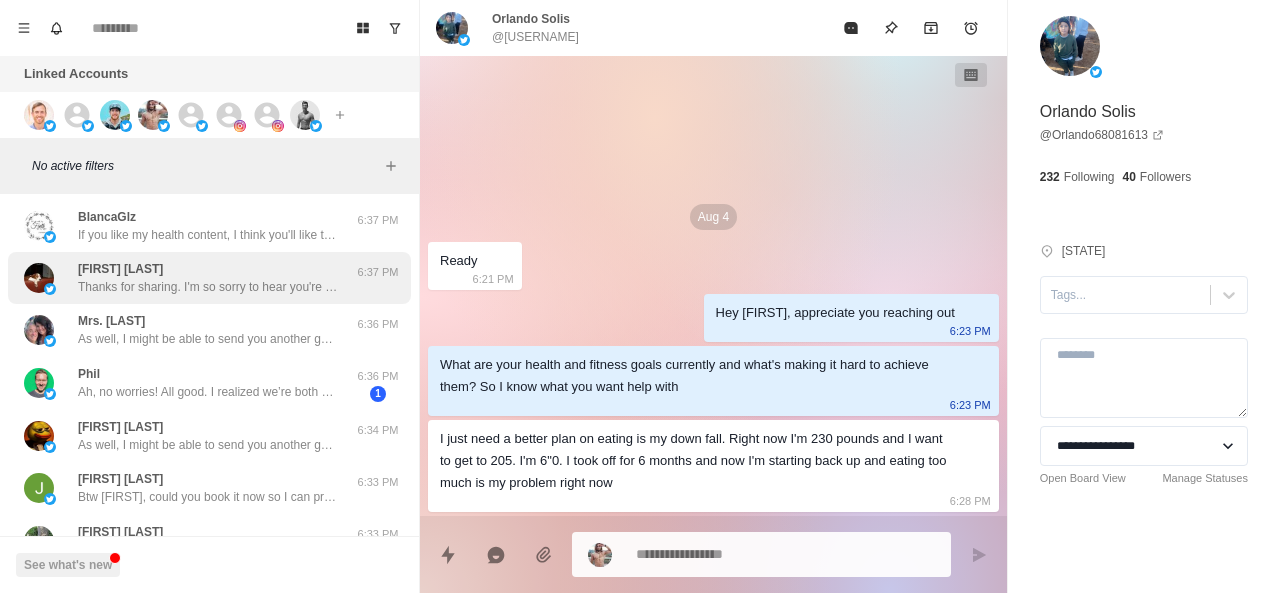 scroll, scrollTop: 142, scrollLeft: 0, axis: vertical 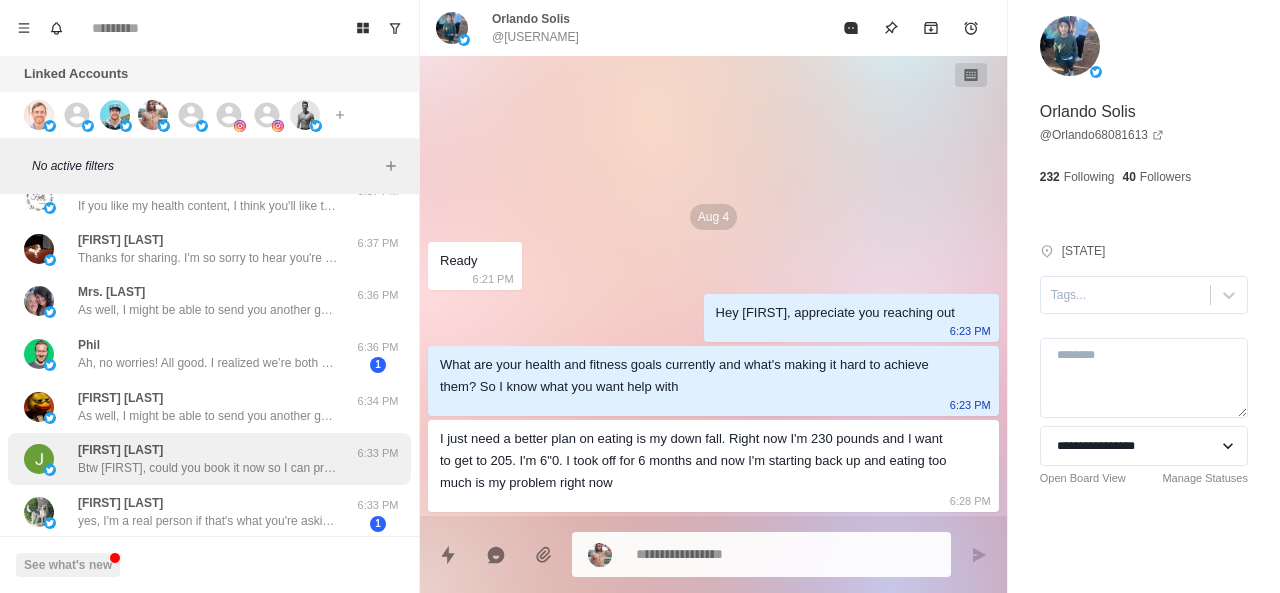 click on "[FIRST] [LAST] Btw [FIRST], could you book it now so I can prepare some stuff beforehand? Should only take 60 seconds. Thank you" at bounding box center (208, 459) 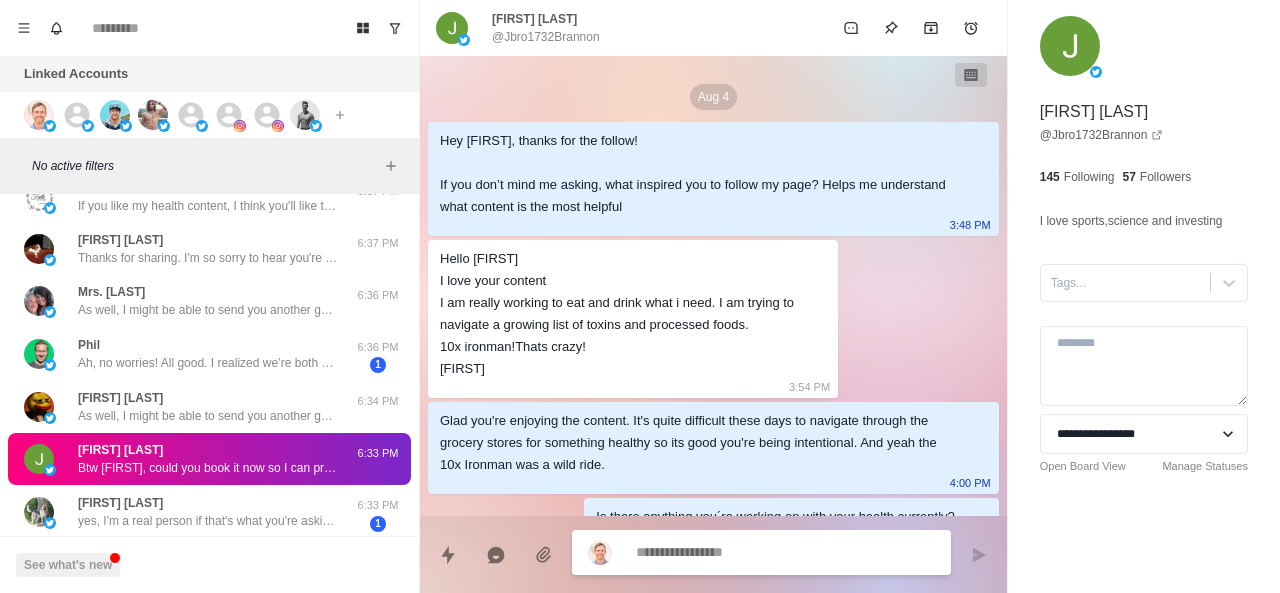 scroll, scrollTop: 1696, scrollLeft: 0, axis: vertical 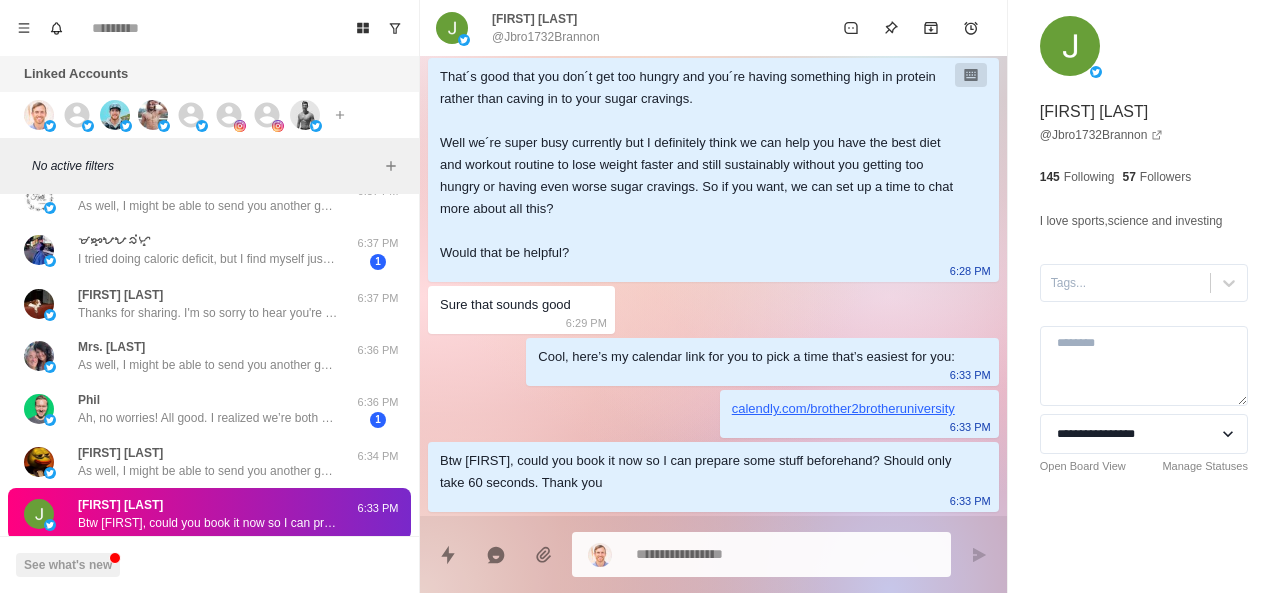 click on "**********" at bounding box center [1144, 281] 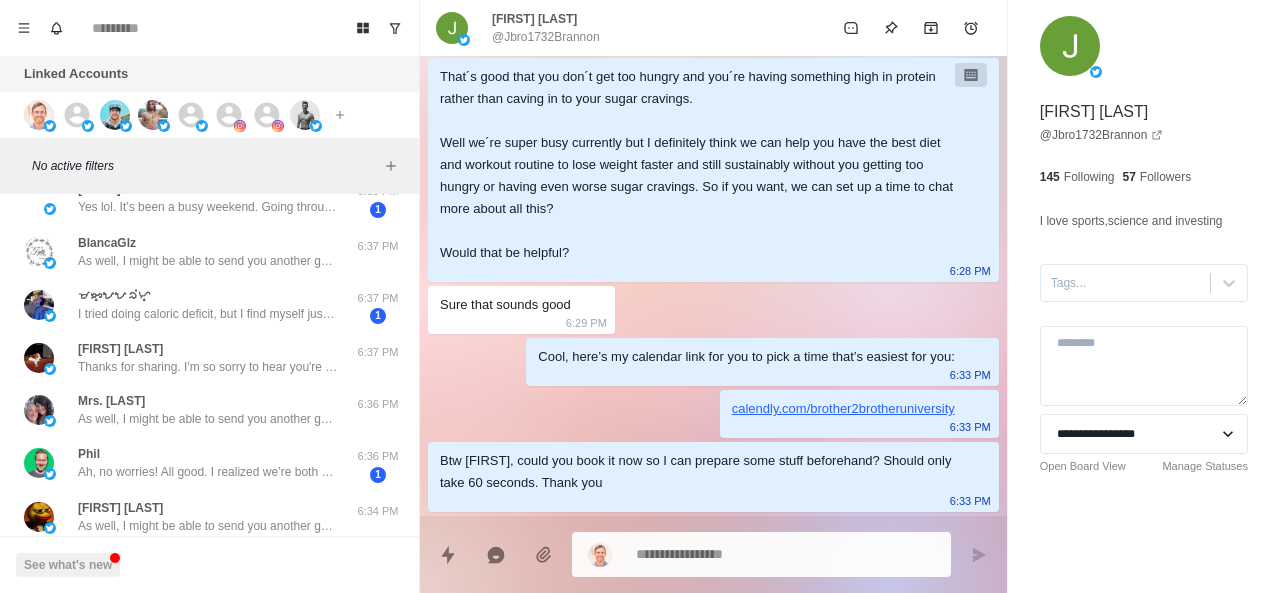 scroll, scrollTop: 142, scrollLeft: 0, axis: vertical 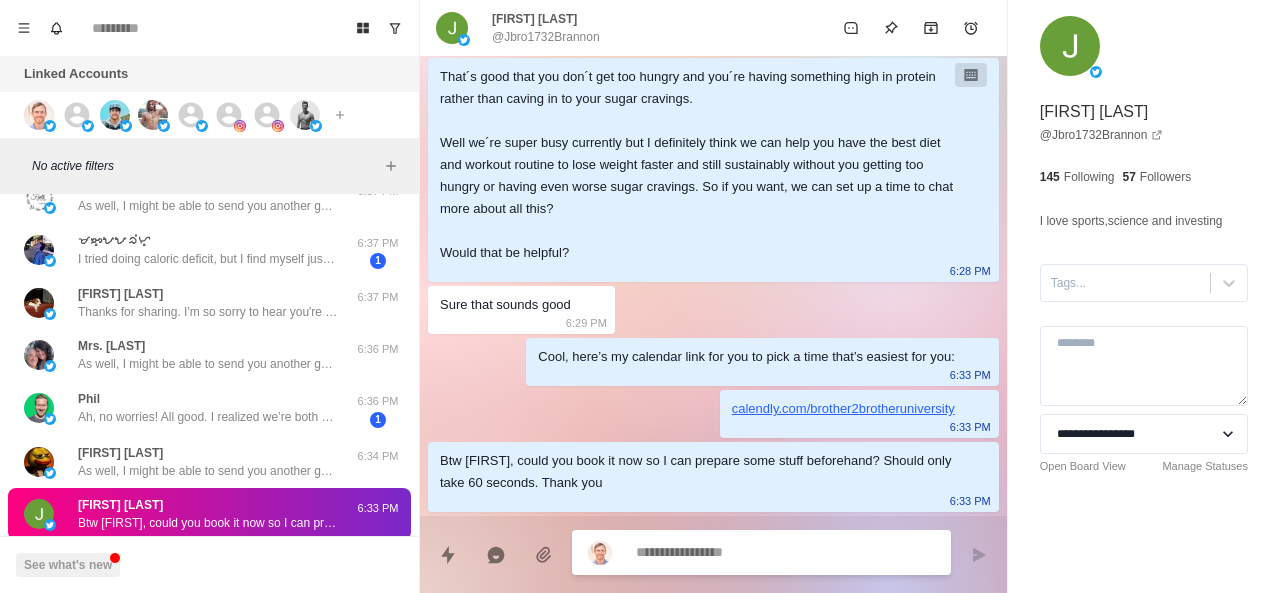 click at bounding box center (785, 552) 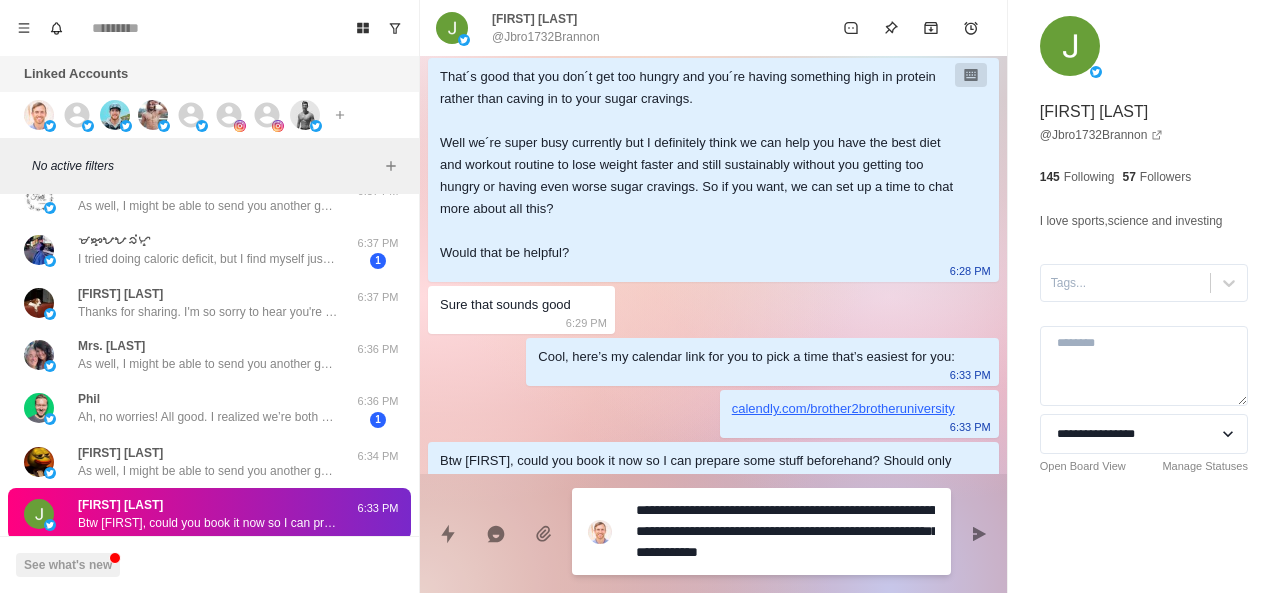 scroll, scrollTop: 16, scrollLeft: 0, axis: vertical 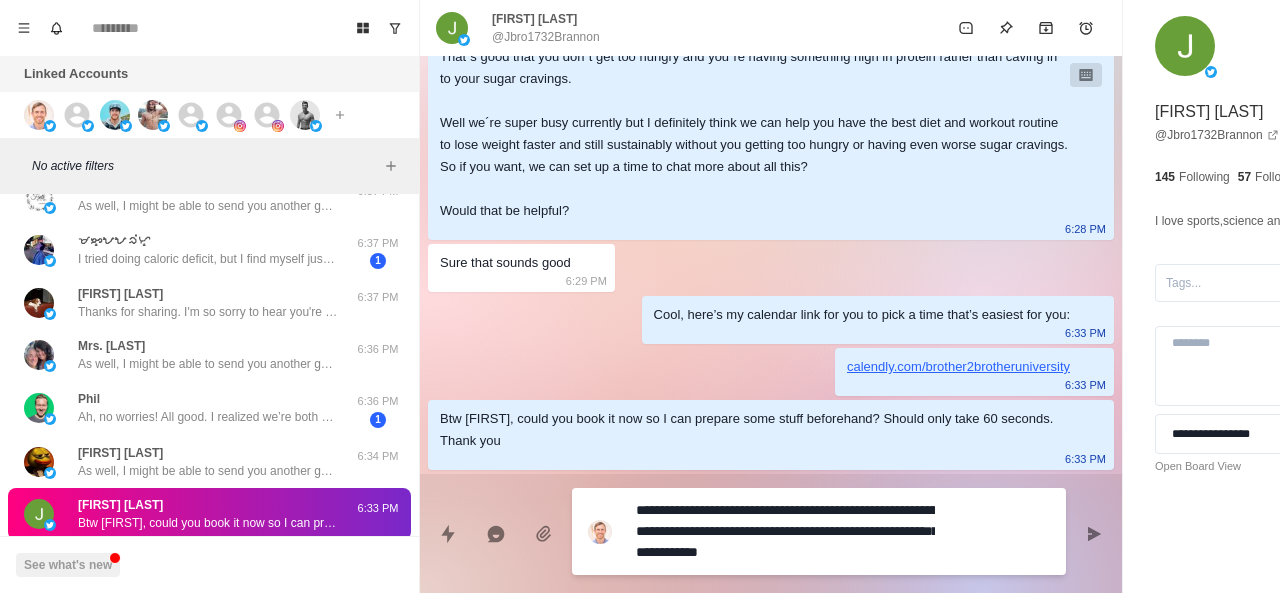 type on "**********" 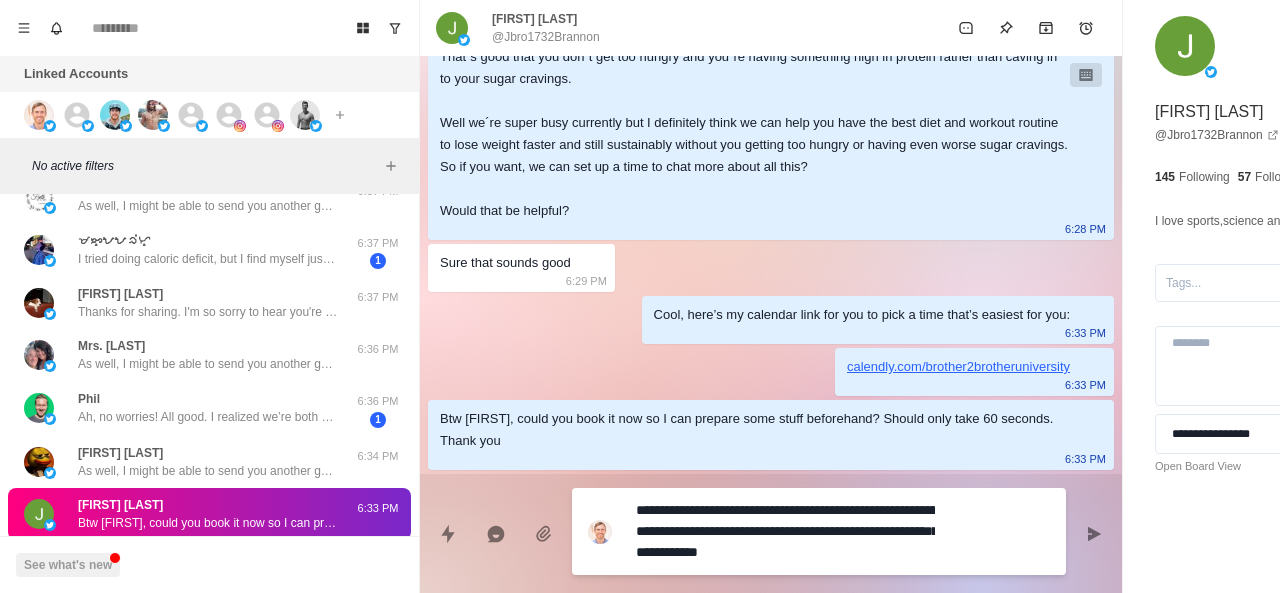 type on "*" 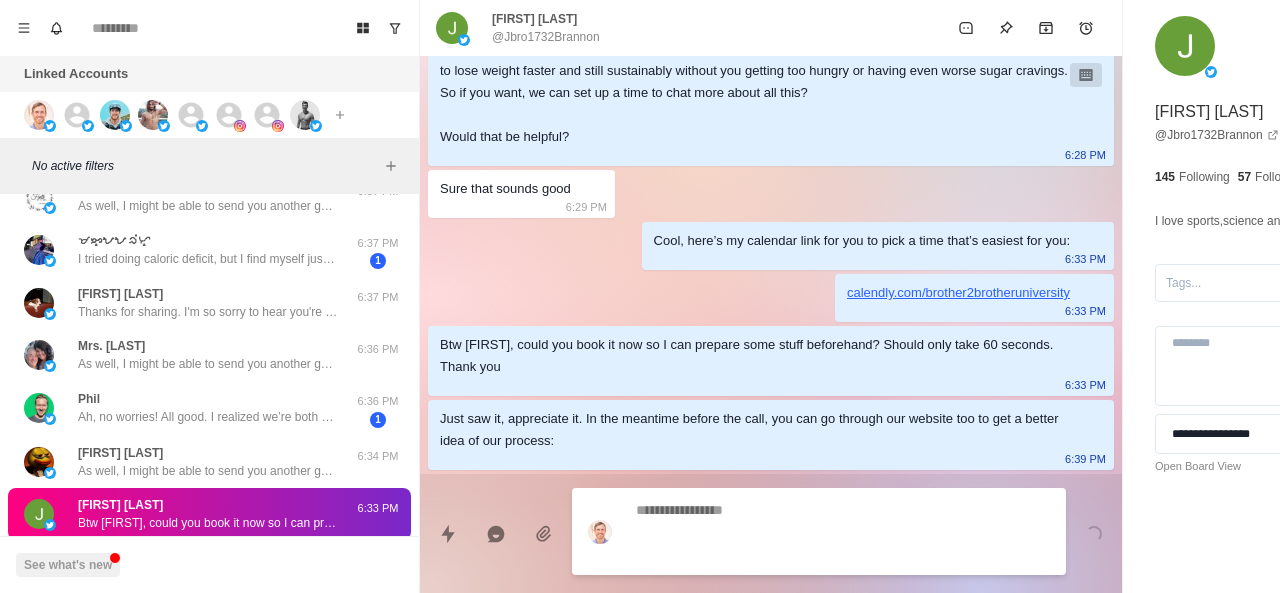 scroll, scrollTop: 1770, scrollLeft: 0, axis: vertical 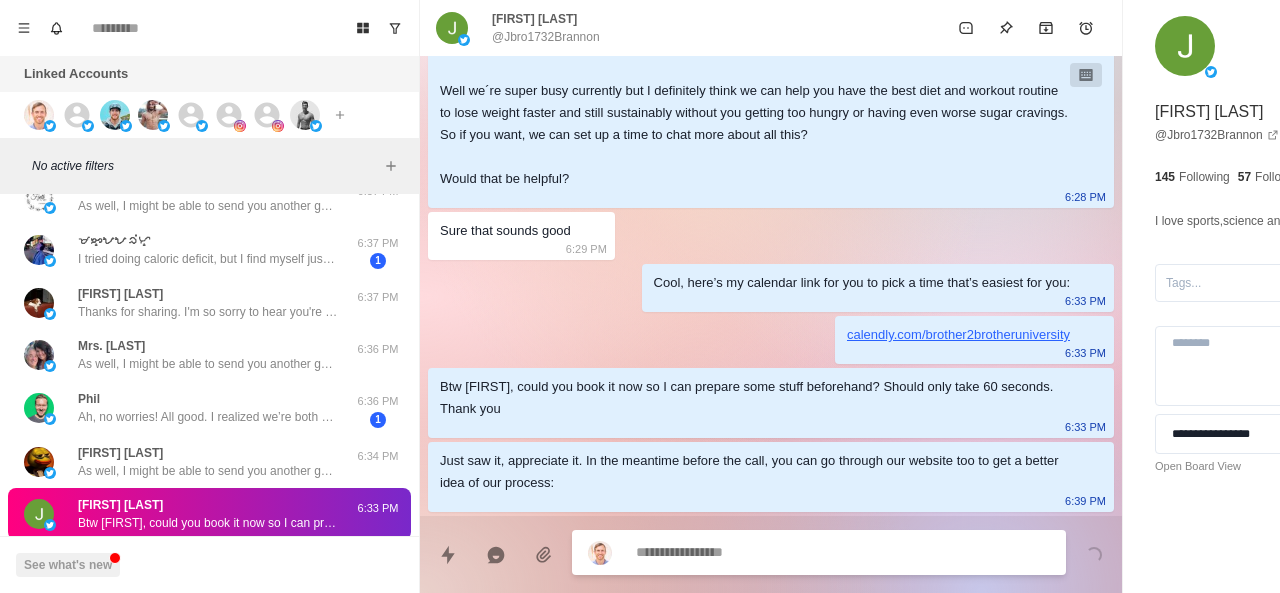 paste on "**********" 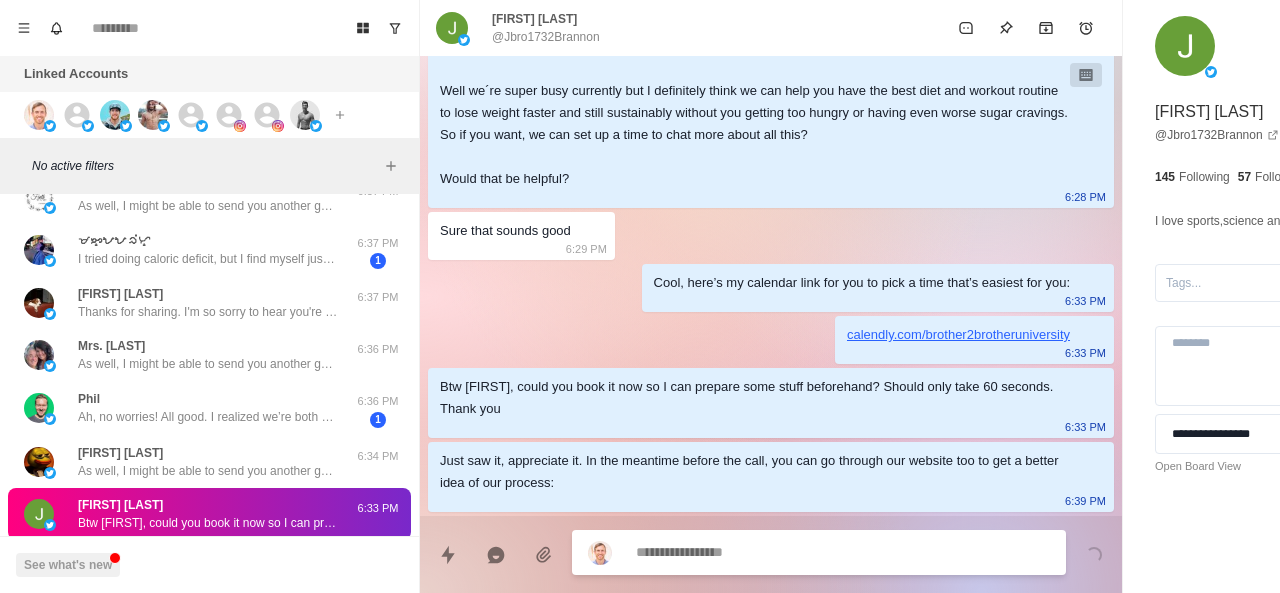 type on "*" 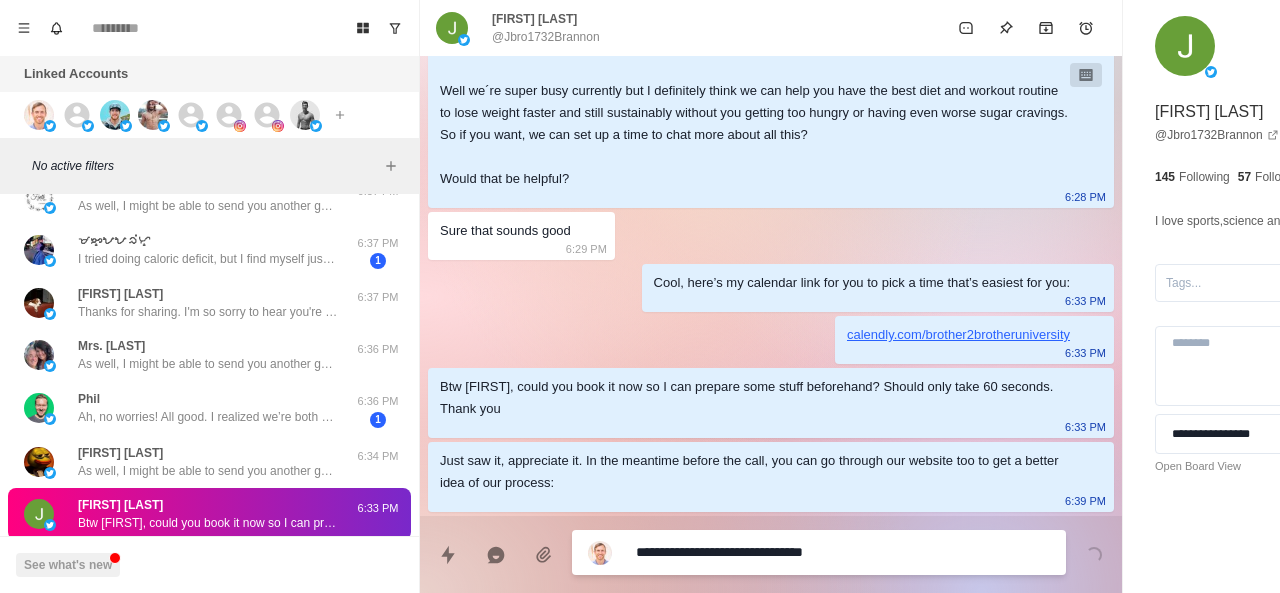 type on "*" 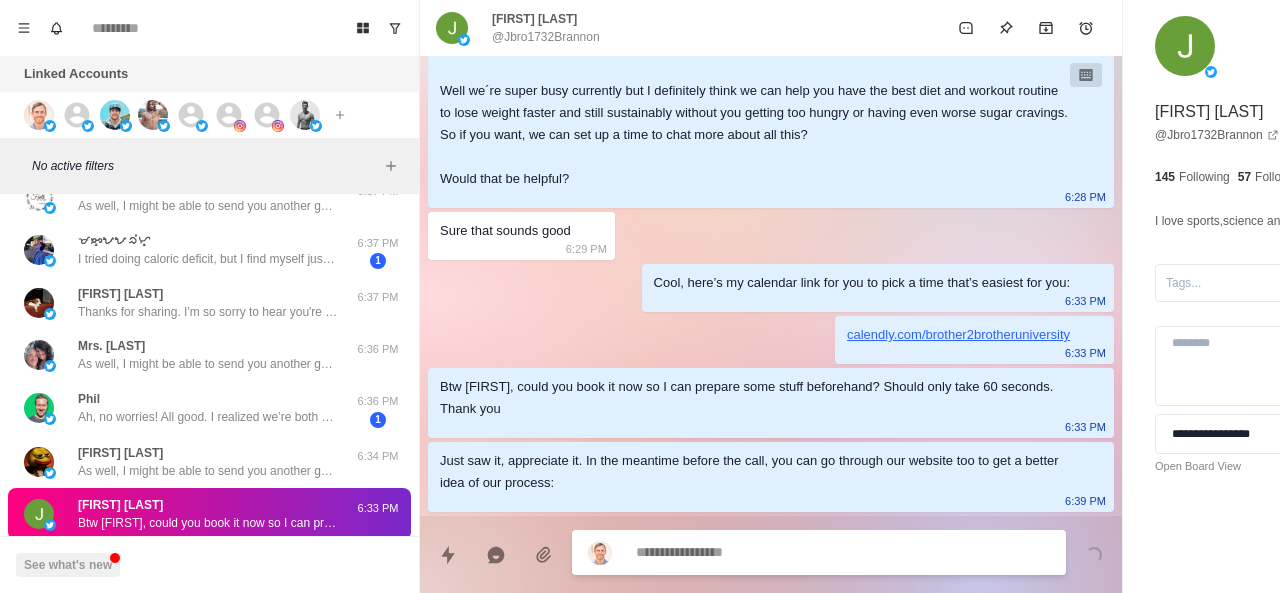 scroll, scrollTop: 1822, scrollLeft: 0, axis: vertical 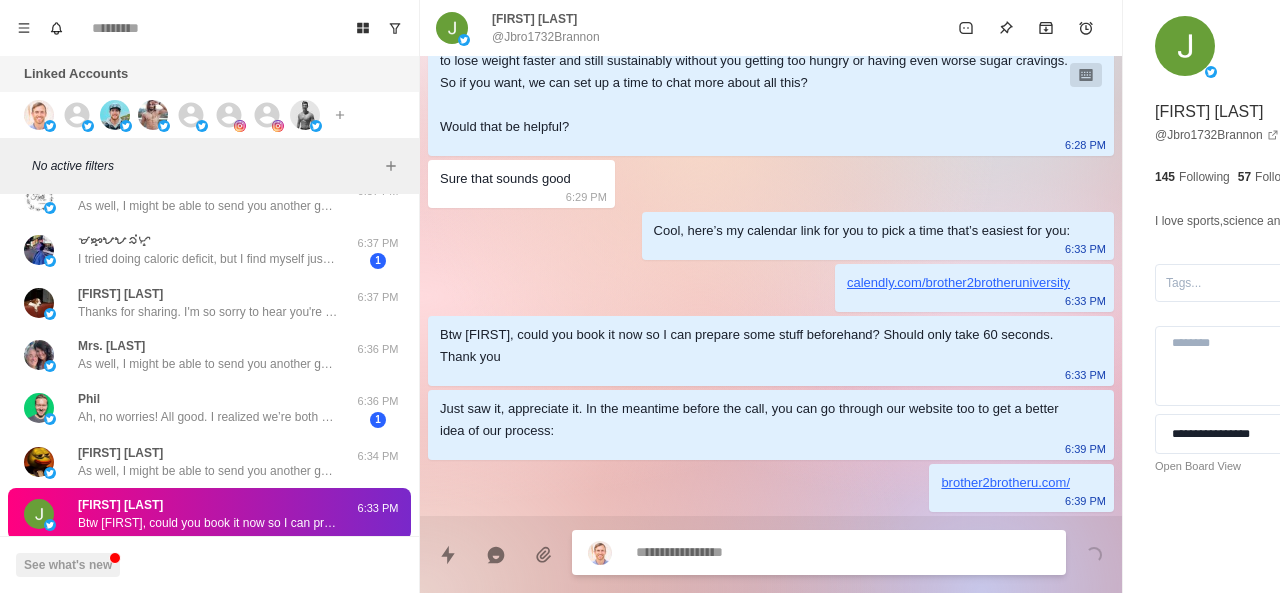 paste on "**********" 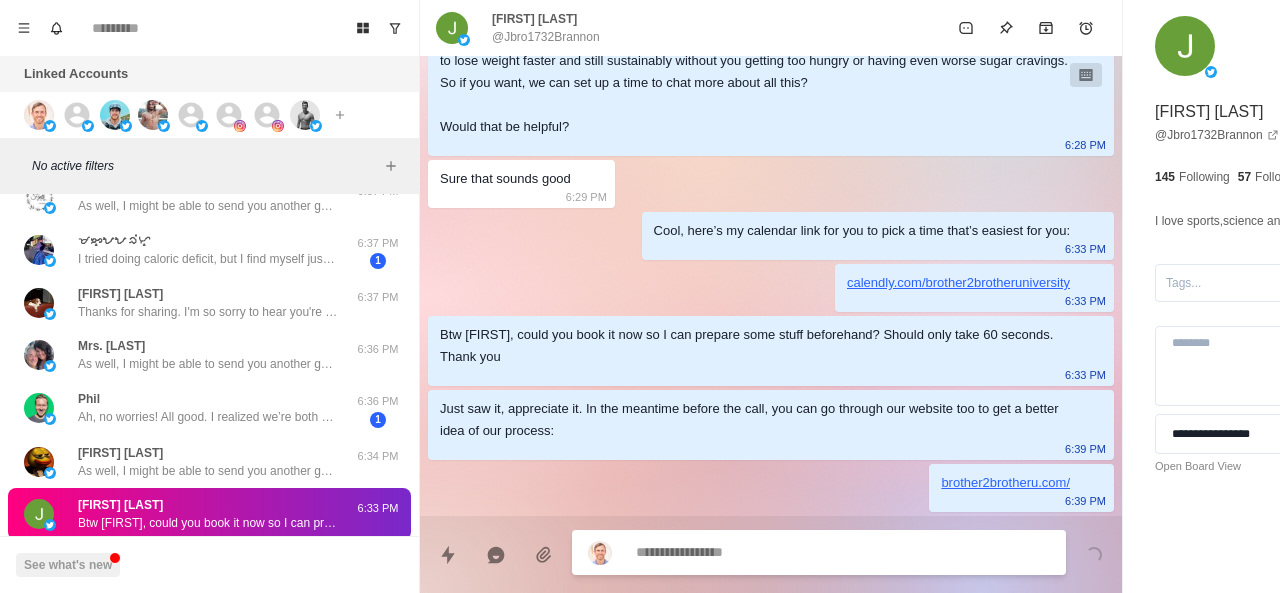 type on "*" 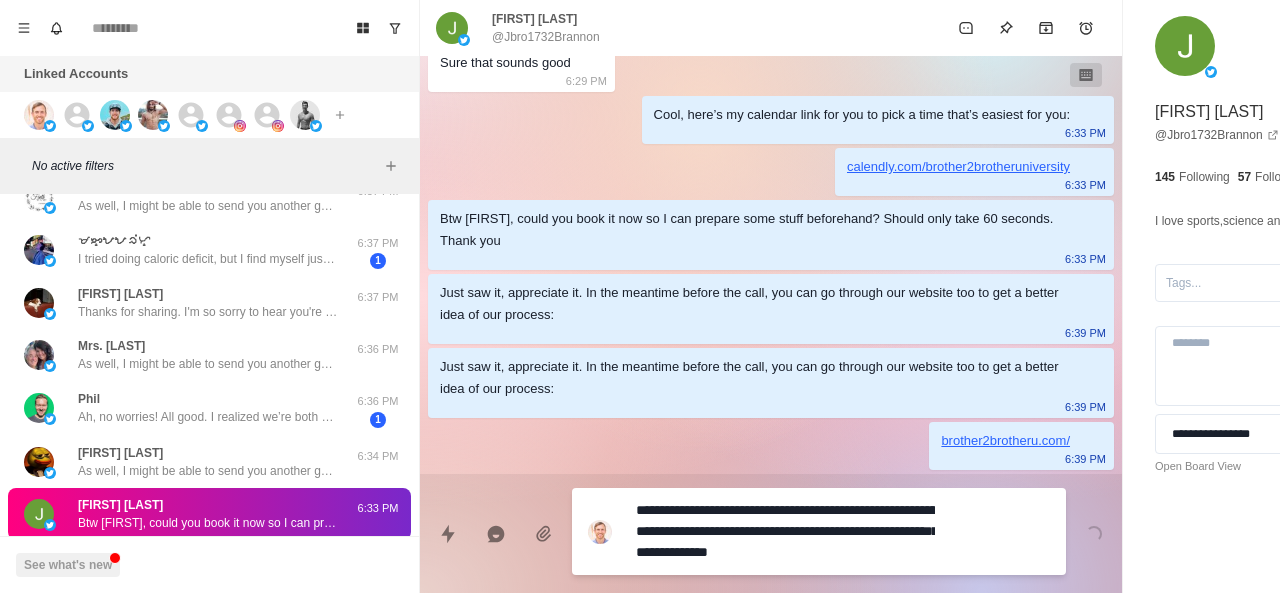 type 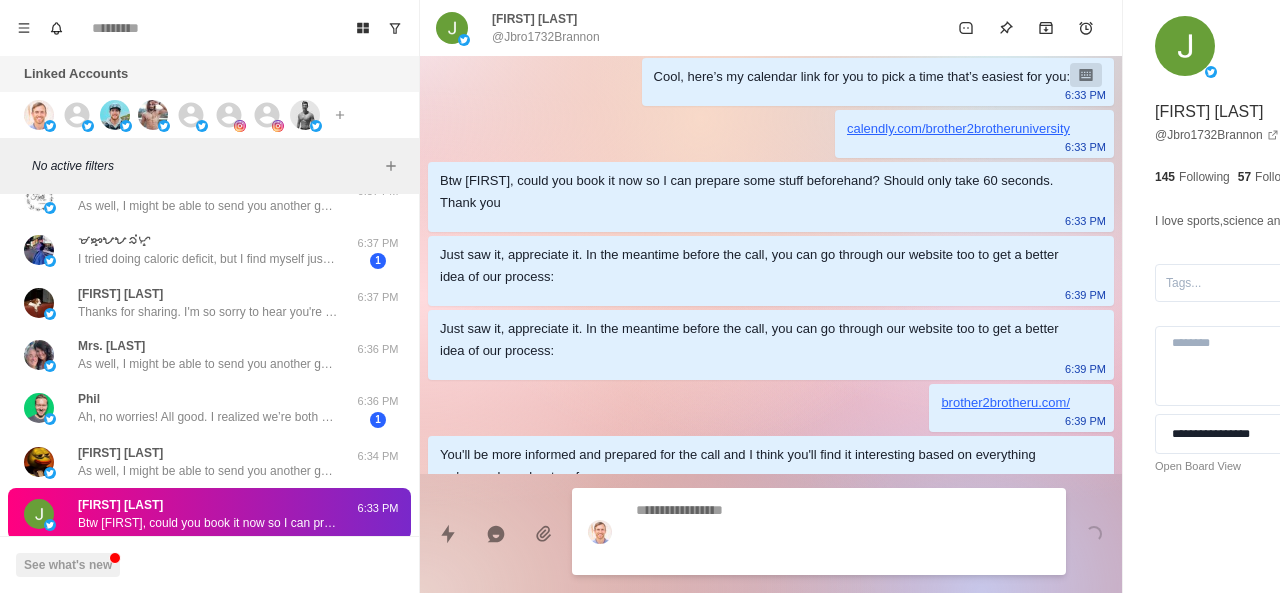 scroll, scrollTop: 1970, scrollLeft: 0, axis: vertical 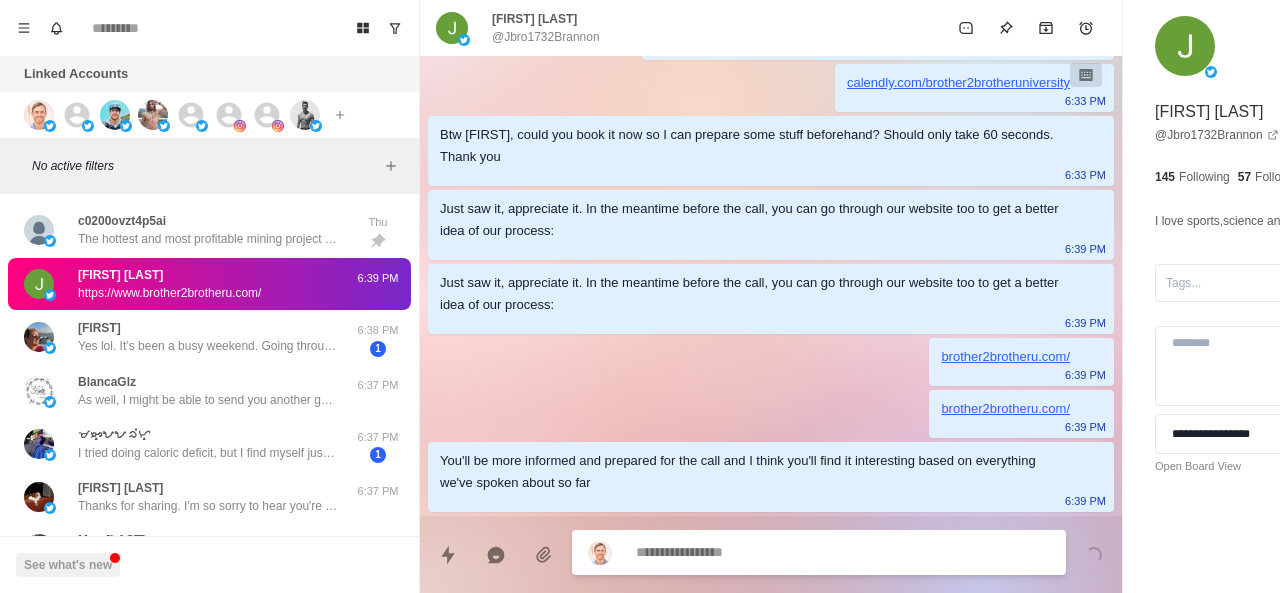 paste on "**********" 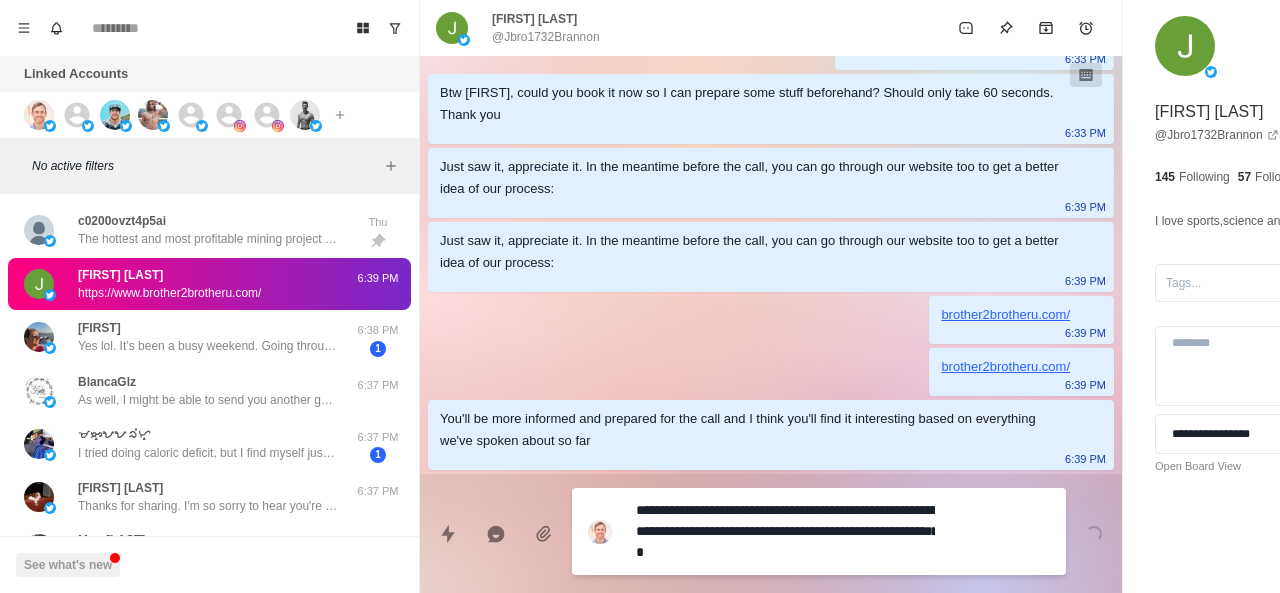 type 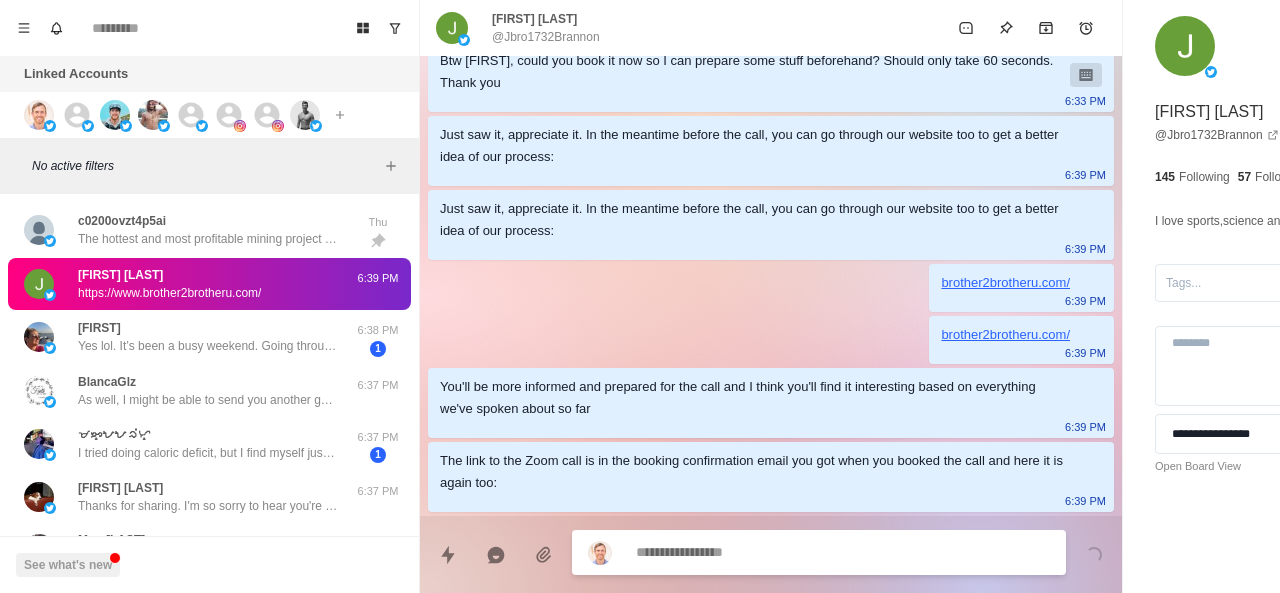 scroll, scrollTop: 2096, scrollLeft: 0, axis: vertical 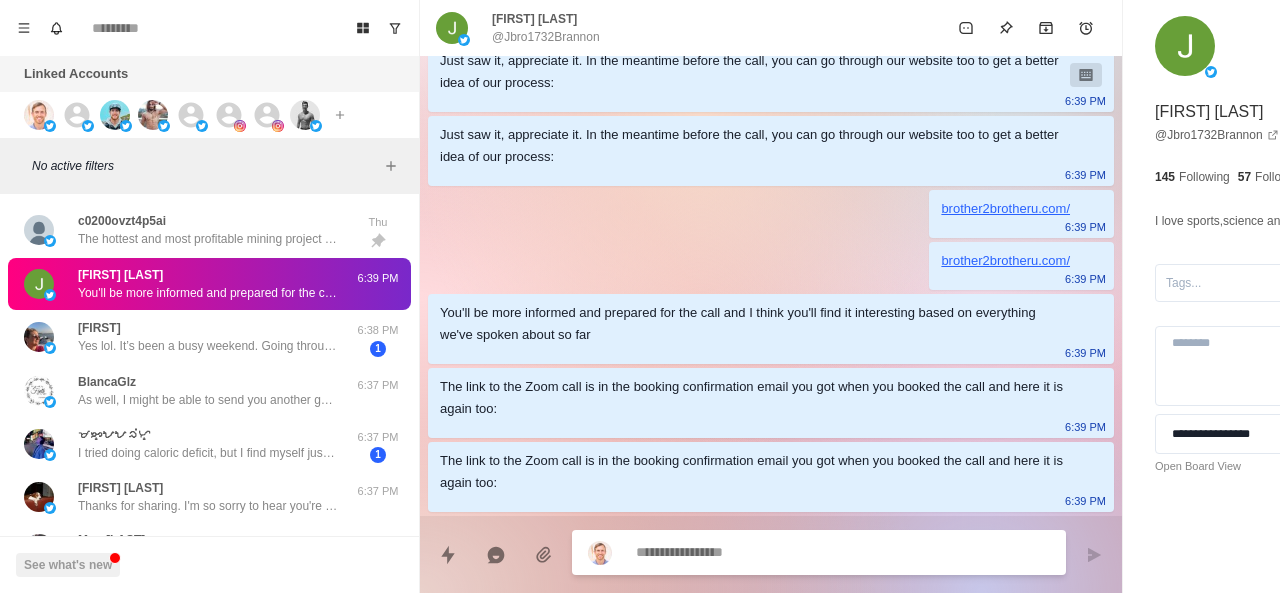 paste on "**********" 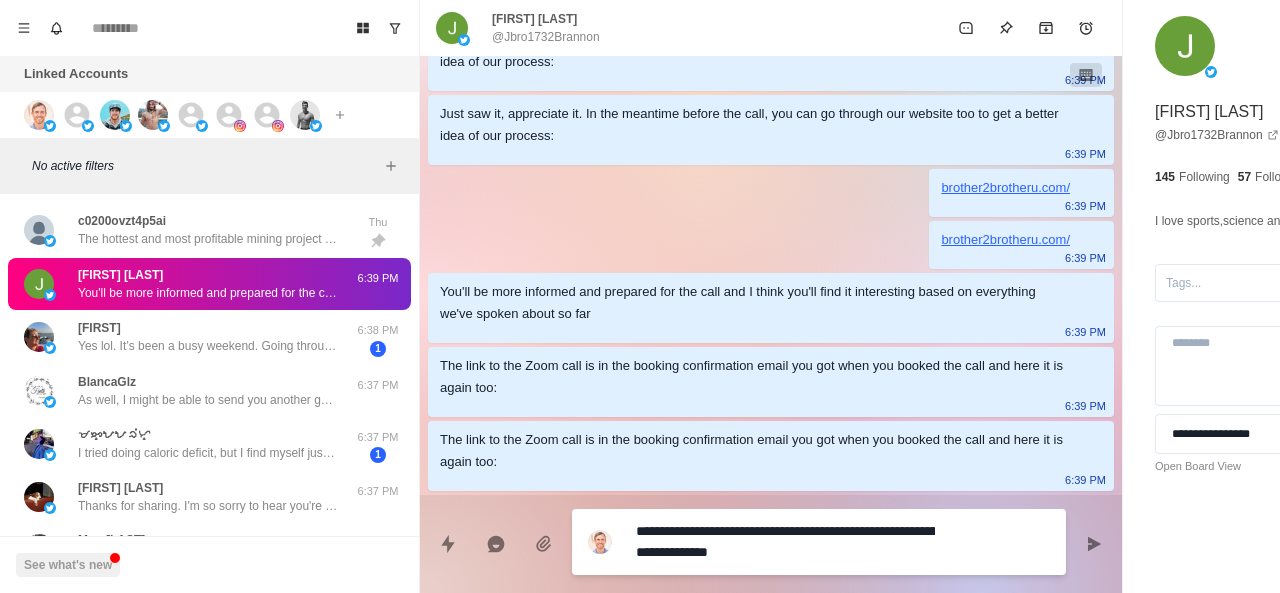 type 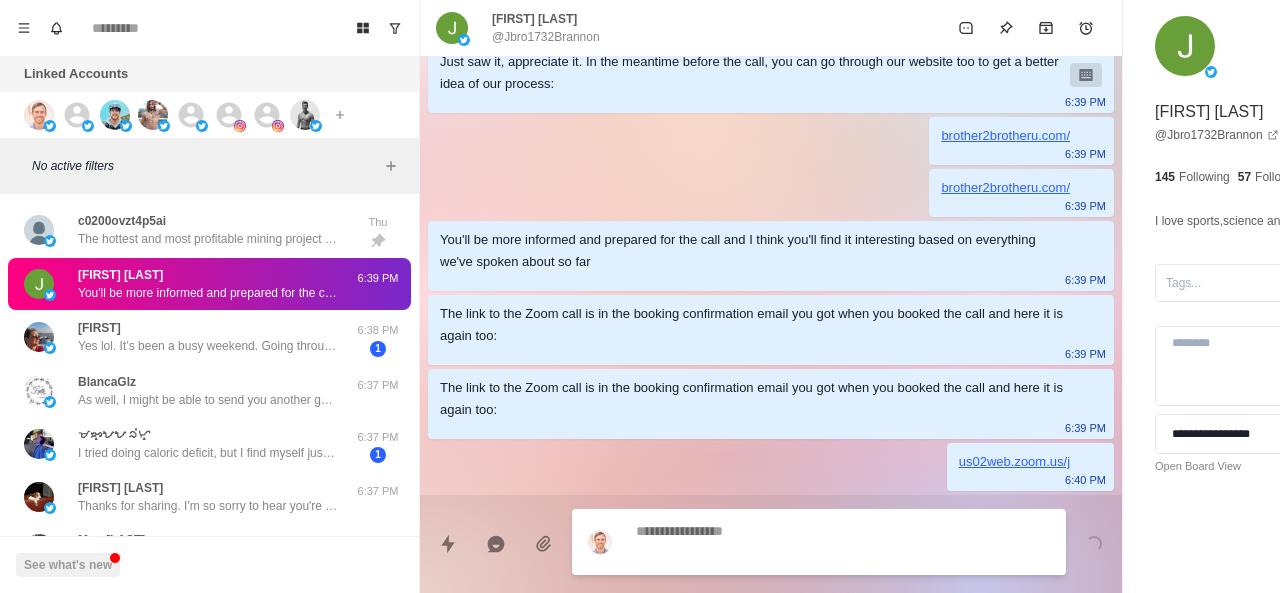 scroll, scrollTop: 2222, scrollLeft: 0, axis: vertical 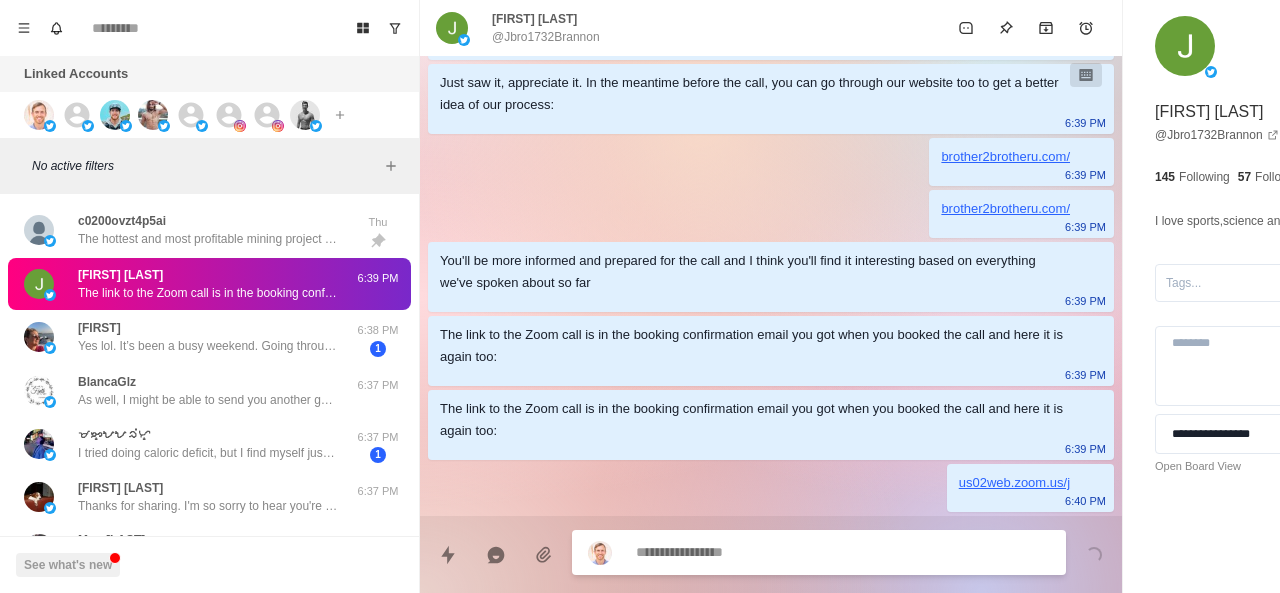 type on "*" 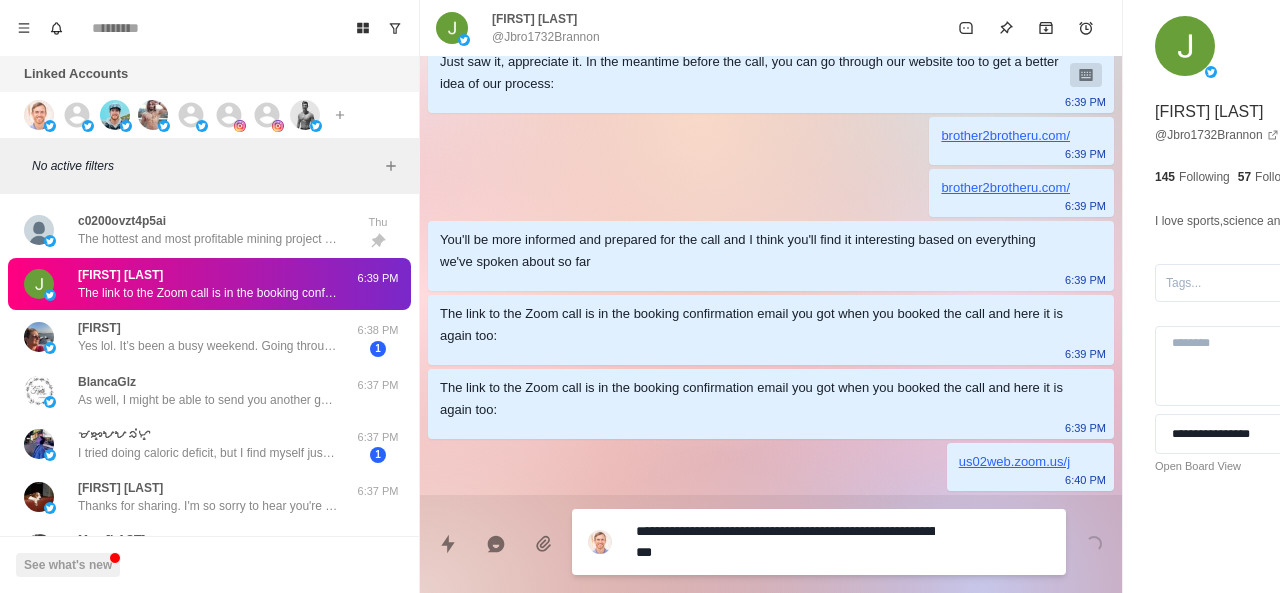 type on "*" 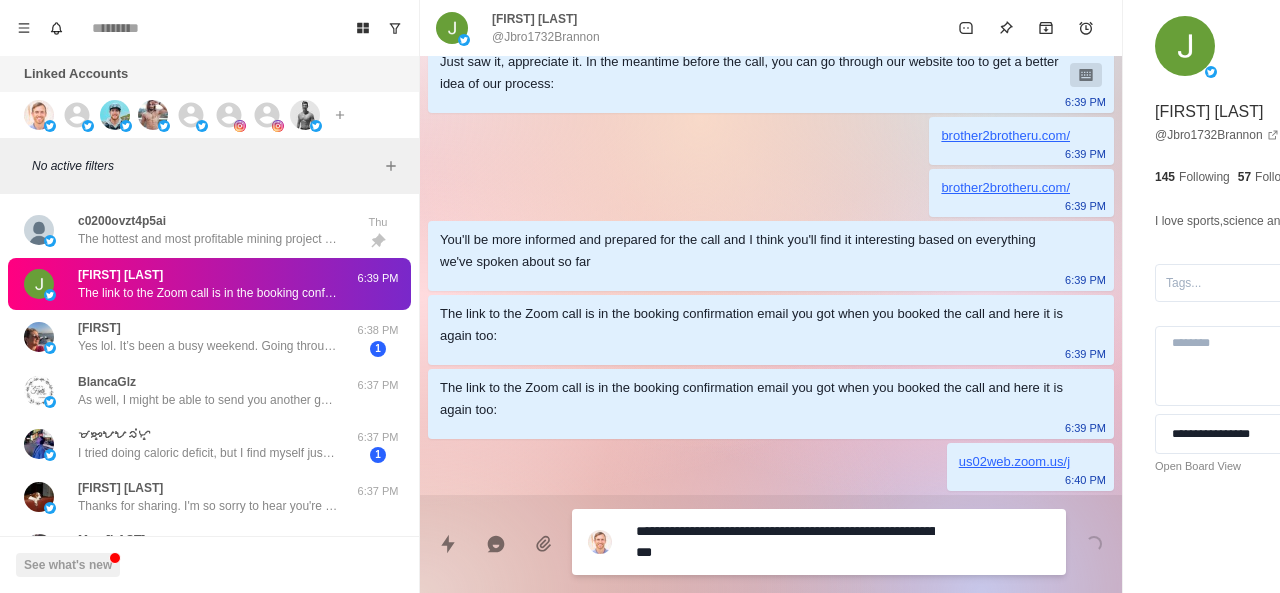 type 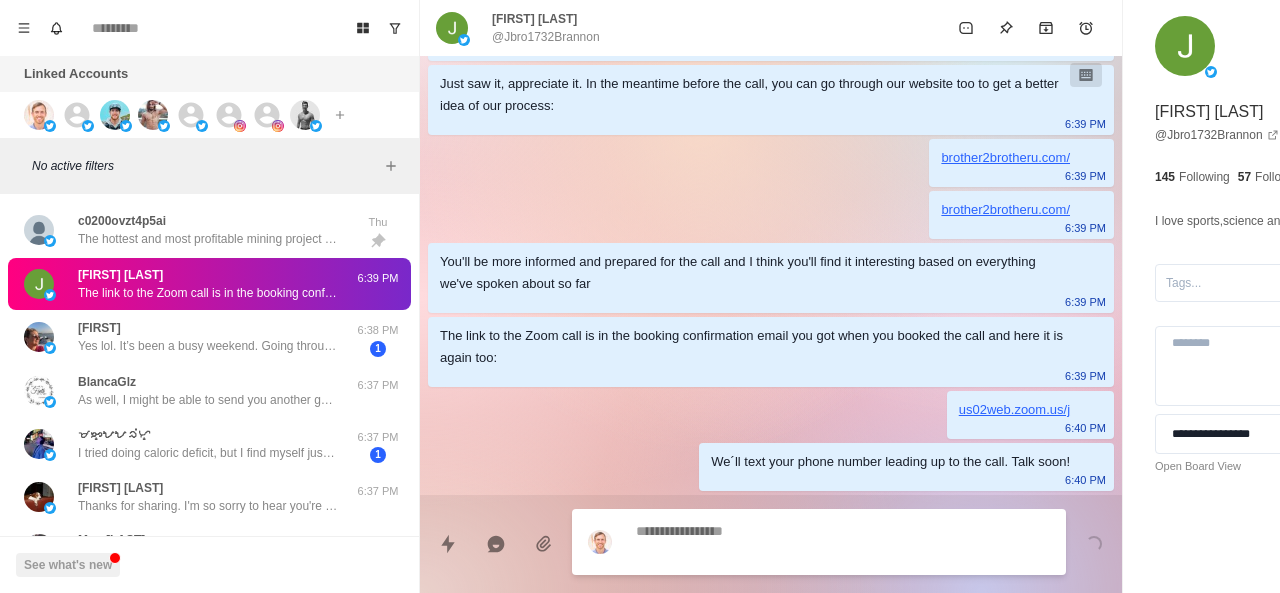scroll, scrollTop: 2200, scrollLeft: 0, axis: vertical 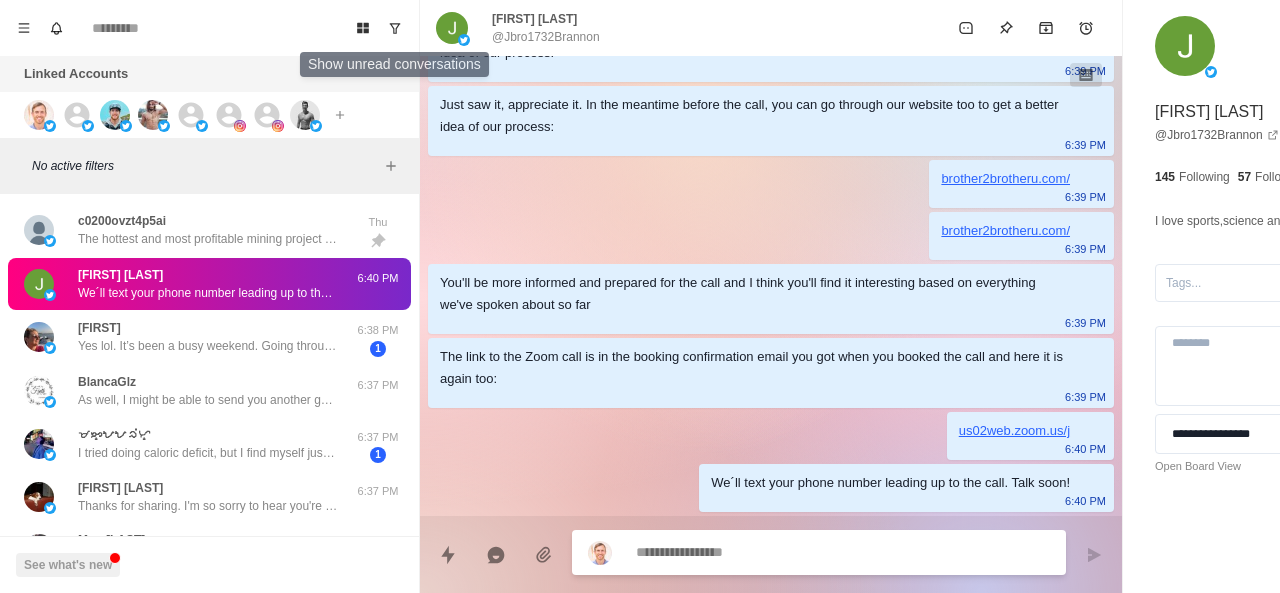 click on "Board View Tools Archived Chats Mark many as read Keyboard shortcuts Team Settings Upgrade Log out Past reminders No notifications Create a reminder in a conversation  to be notified" at bounding box center [209, 28] 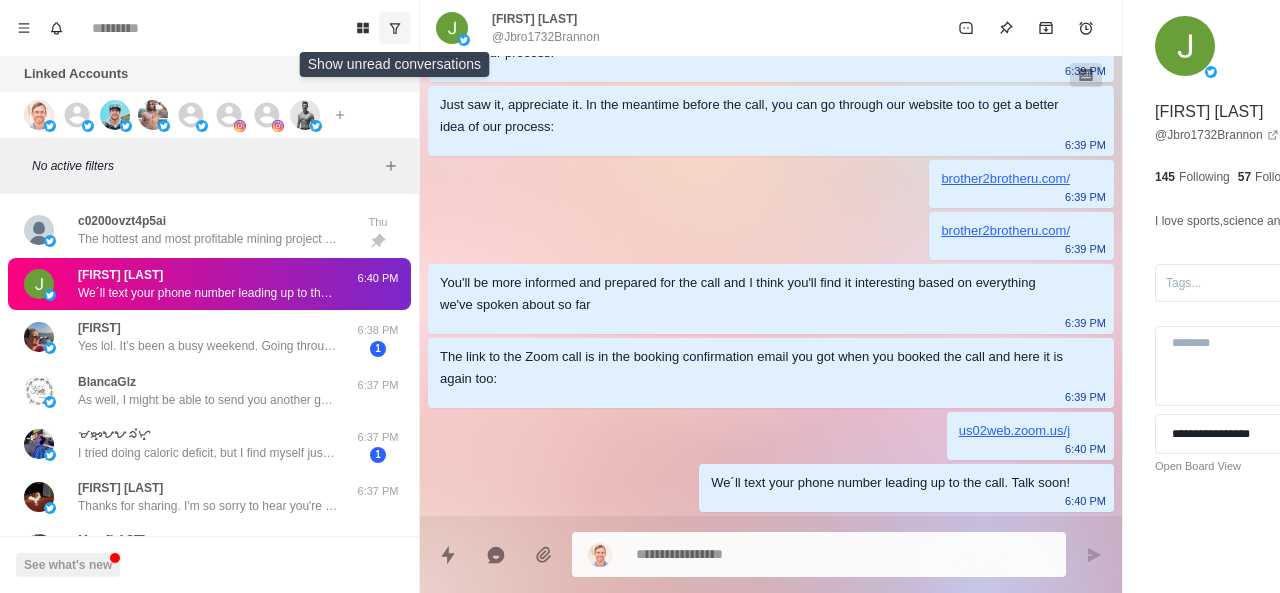 click at bounding box center (395, 28) 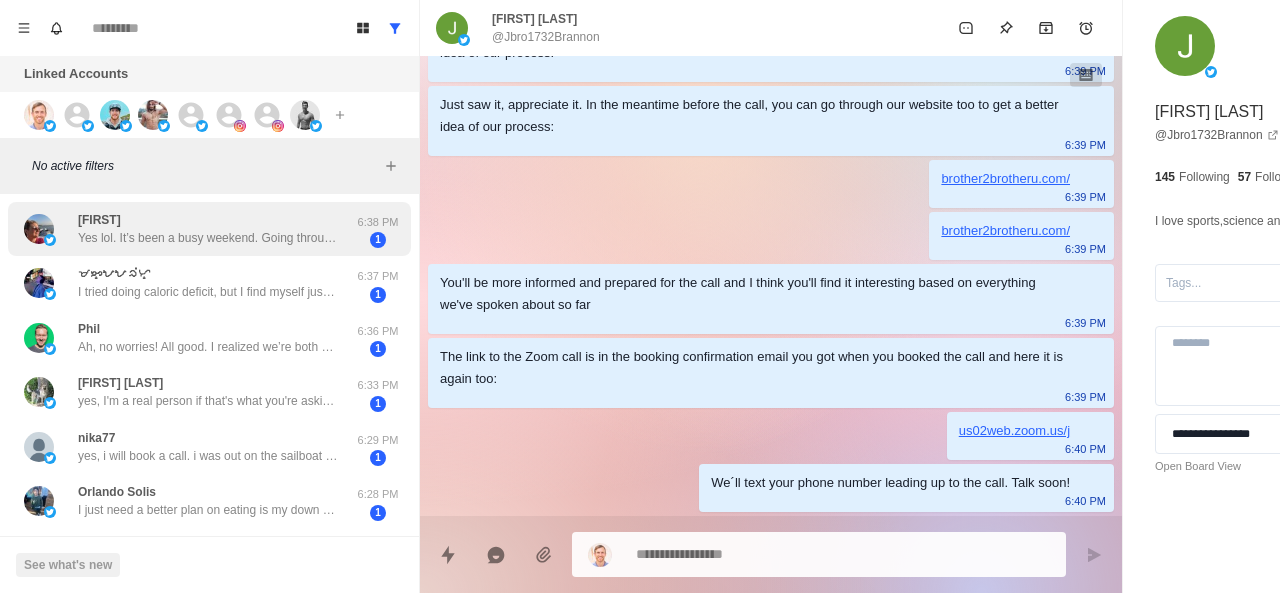 click on "Yes lol. It’s been a busy weekend. Going through a conversion.   I have tried counting calories, personal trainer at the gym and the most I lose is 20 lbs.  then I did Wegovy like a bozo and was in the hospital for four days.  I got down to 170. Felt great. Stopped and I gained 20 back." at bounding box center (208, 238) 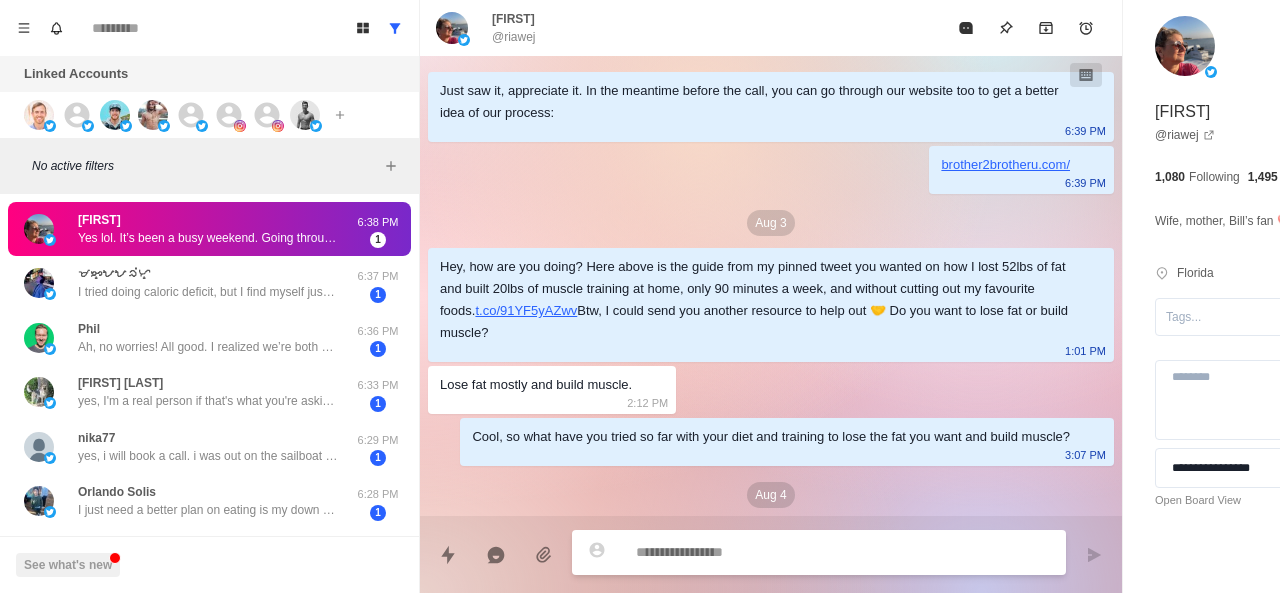 scroll, scrollTop: 284, scrollLeft: 0, axis: vertical 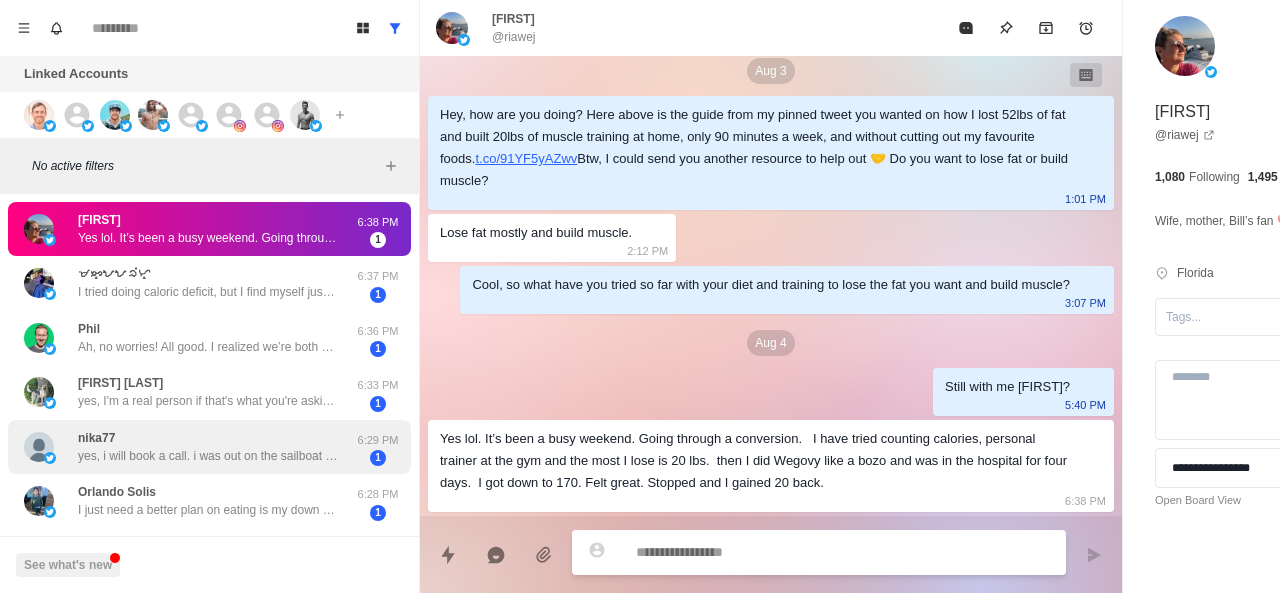 click on "[USERNAME] yes, i will book a call. i was out on the sailboat for the weekend with my family" at bounding box center (208, 447) 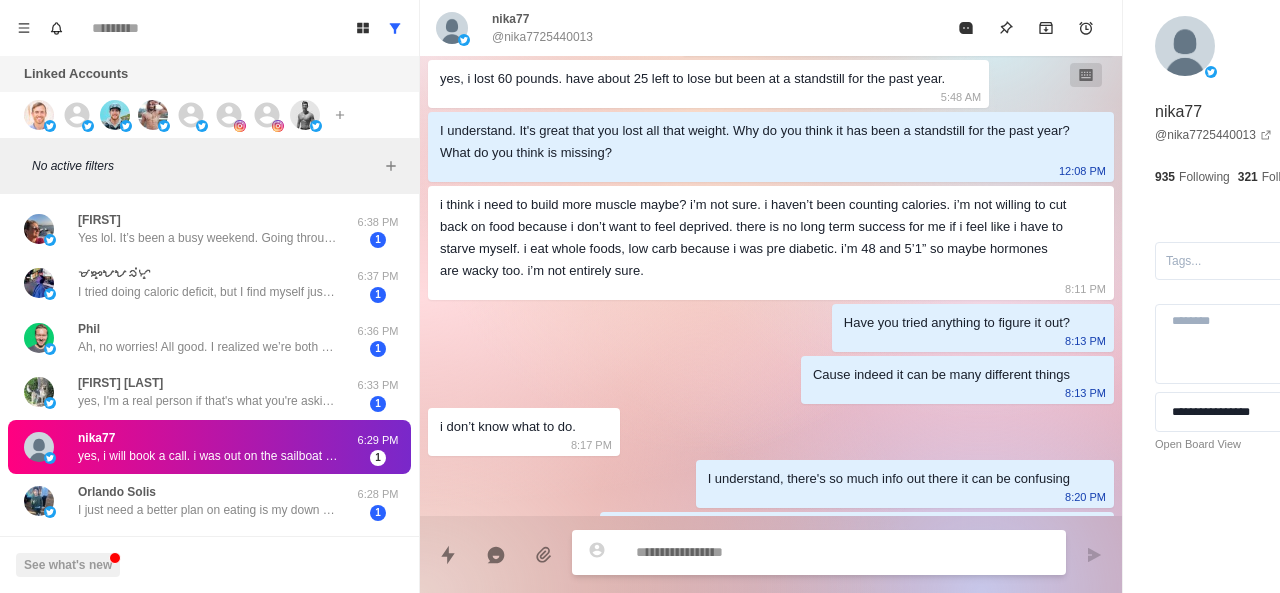 scroll, scrollTop: 1518, scrollLeft: 0, axis: vertical 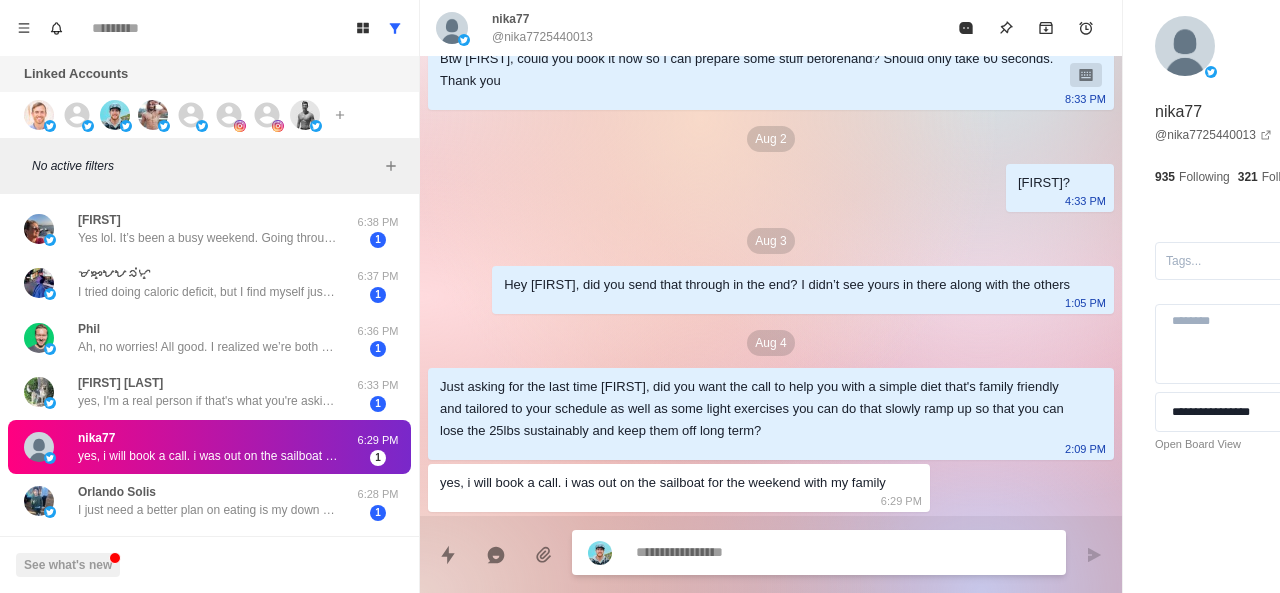 paste on "**********" 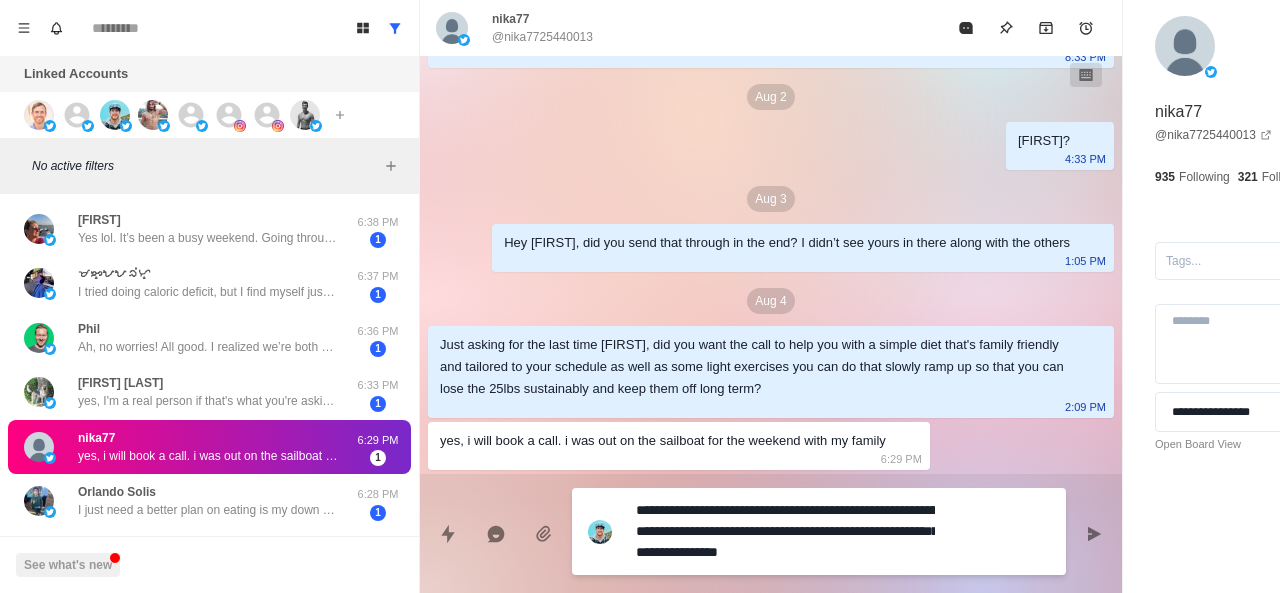 scroll, scrollTop: 16, scrollLeft: 0, axis: vertical 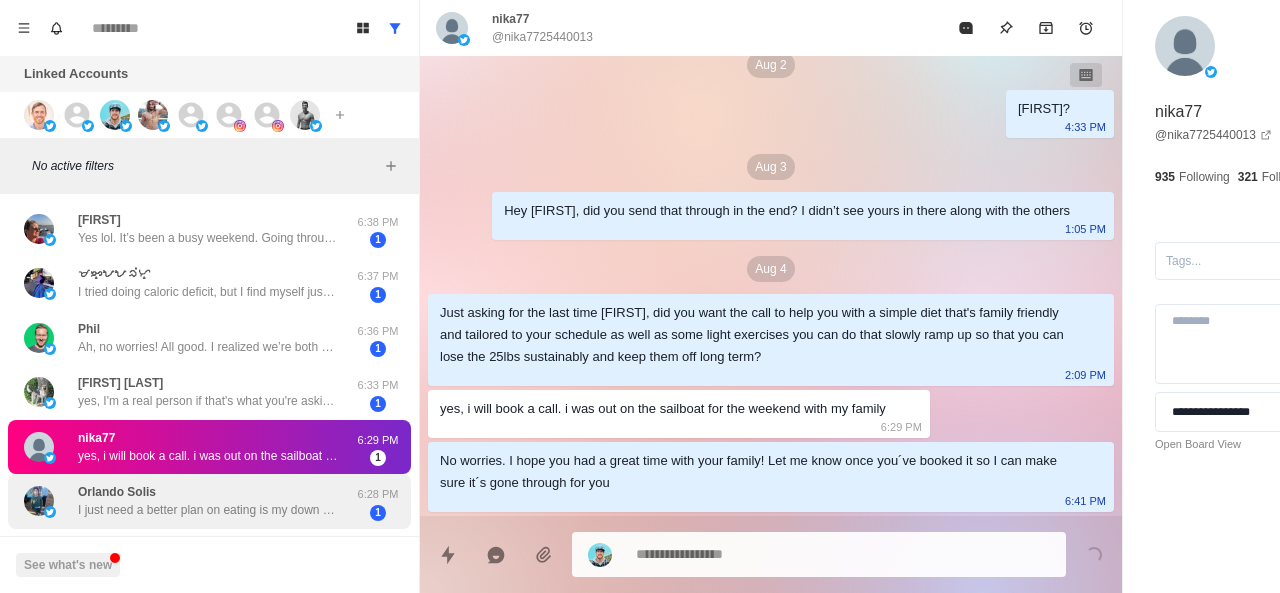 click on "[FIRST] [LAST] I just need a better plan on eating is my down fall. Right now I'm 230 pounds and I want to get to 205. I'm 6"0. I took off for 6 months and now I'm starting back up and eating too much is my problem right now" at bounding box center (208, 501) 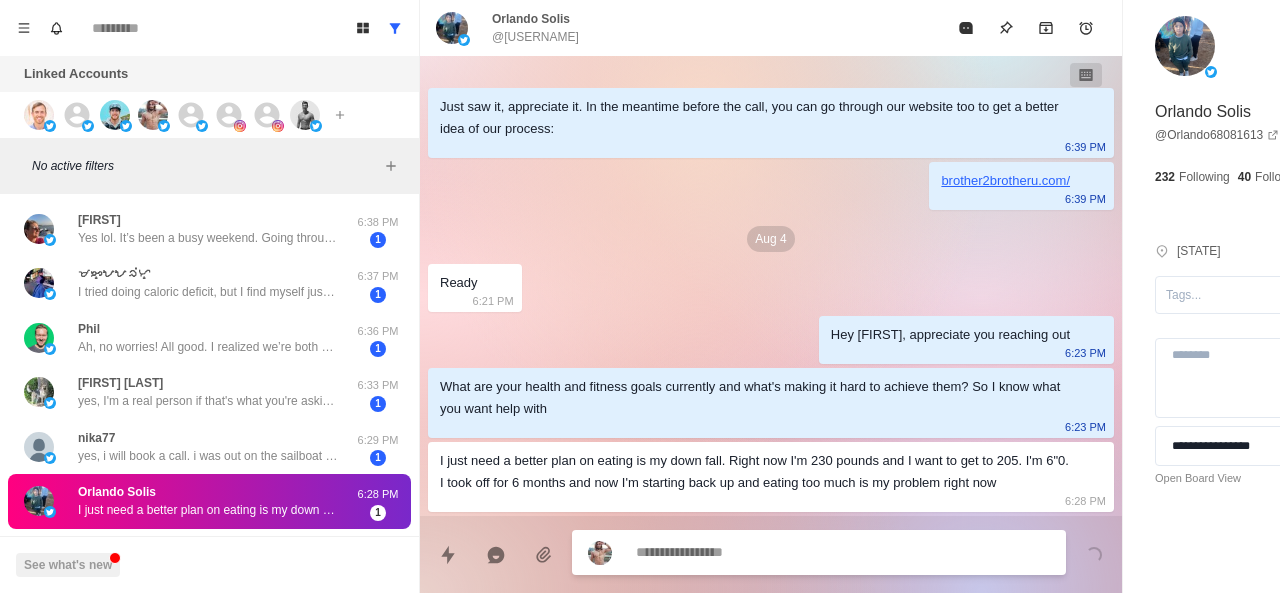 scroll, scrollTop: 6, scrollLeft: 0, axis: vertical 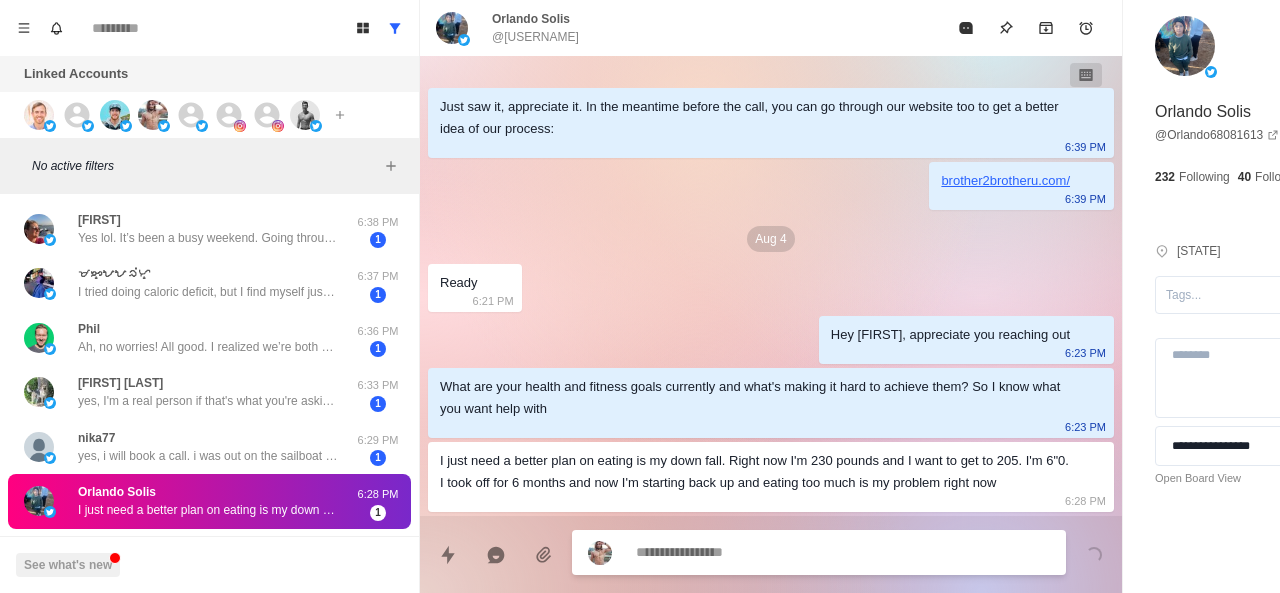 click on "I just need a better plan on eating is my down fall. Right now I'm 230 pounds and I want to get to 205. I'm 6"0. I took off for 6 months and now I'm starting back up and eating too much is my problem right now" at bounding box center [755, 472] 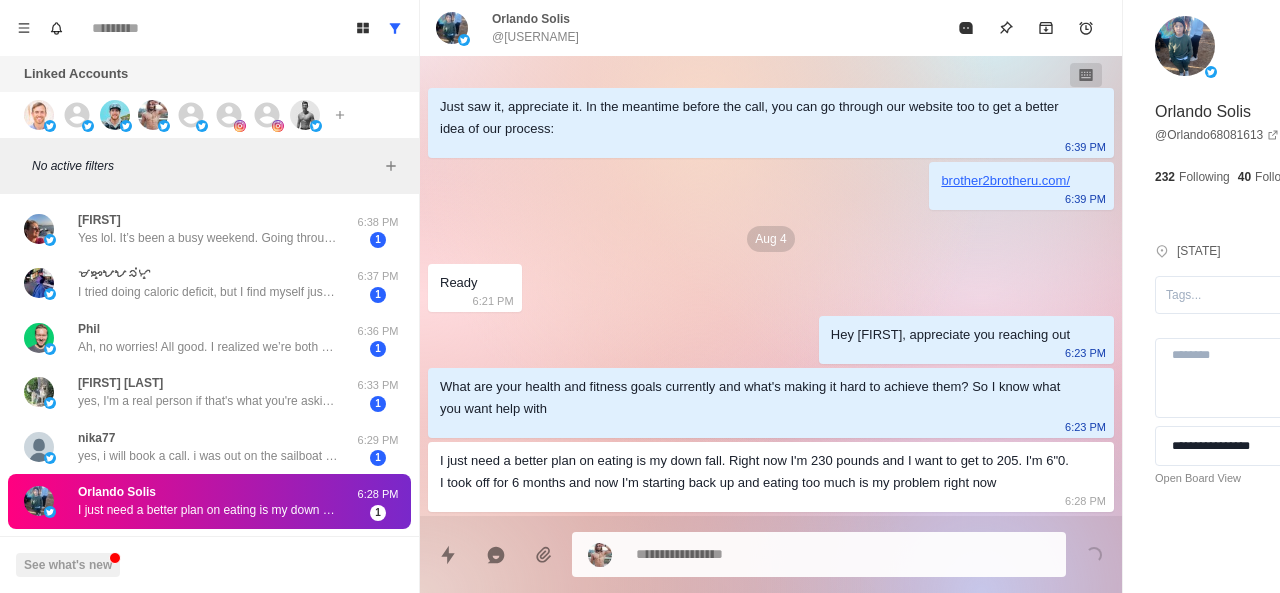 click on "I just need a better plan on eating is my down fall. Right now I'm 230 pounds and I want to get to 205. I'm 6"0. I took off for 6 months and now I'm starting back up and eating too much is my problem right now" at bounding box center [755, 472] 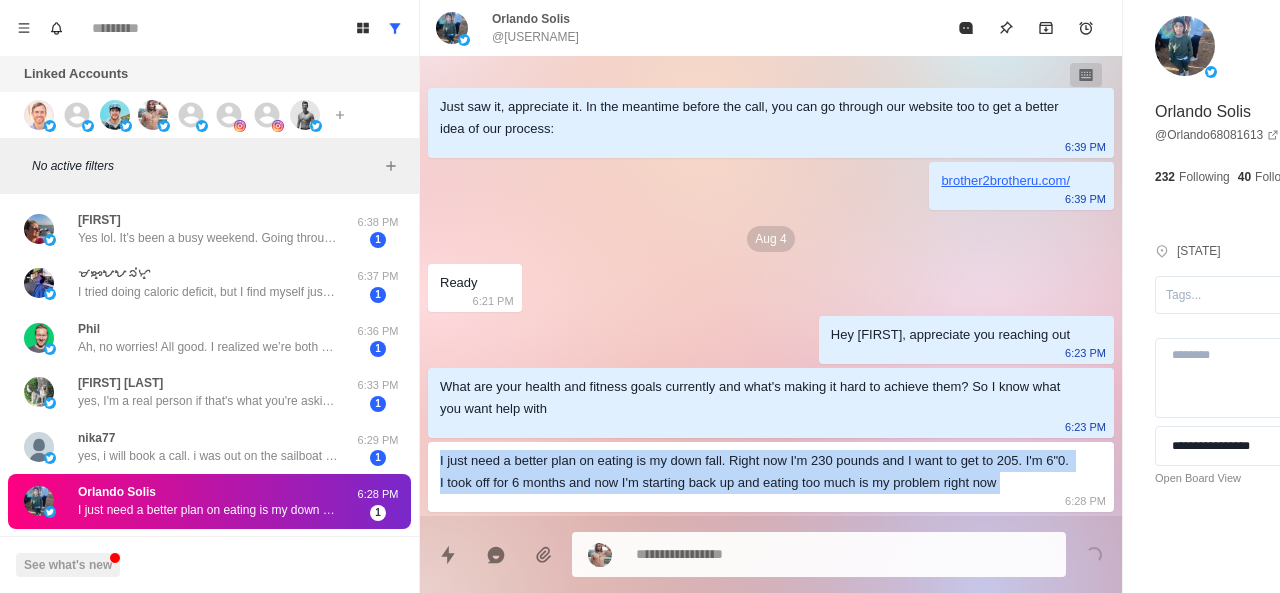 click on "I just need a better plan on eating is my down fall. Right now I'm 230 pounds and I want to get to 205. I'm 6"0. I took off for 6 months and now I'm starting back up and eating too much is my problem right now" at bounding box center [755, 472] 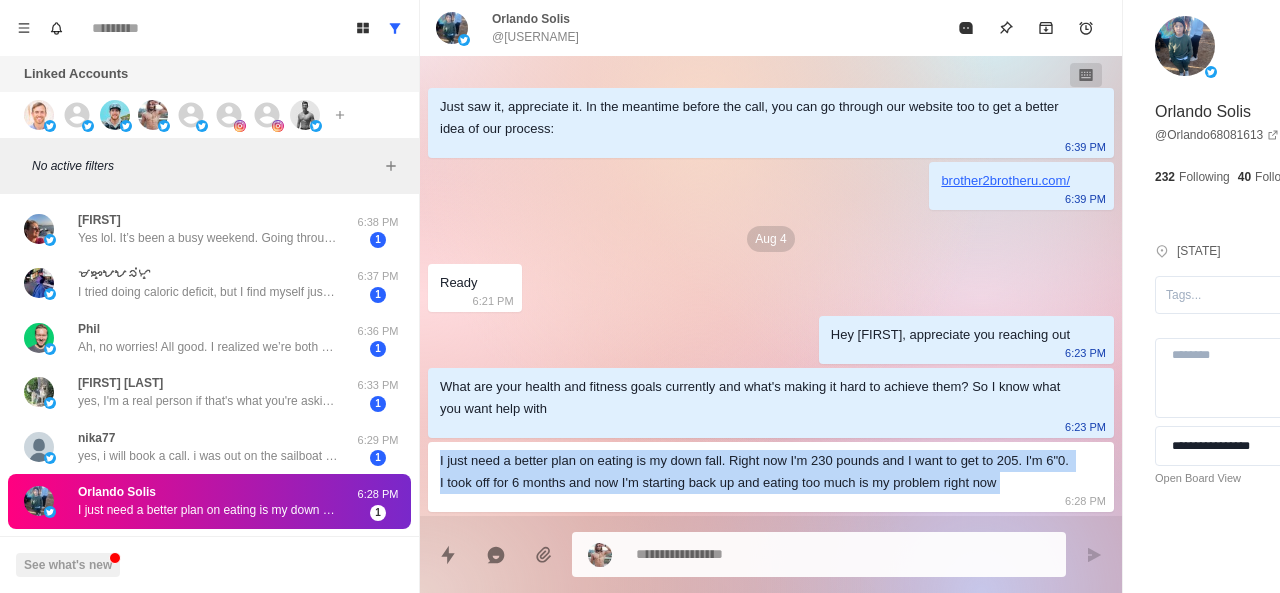 click on "What are your health and fitness goals currently and what's making it hard to achieve them? So I know what you want help with 6:23 PM" at bounding box center (771, 403) 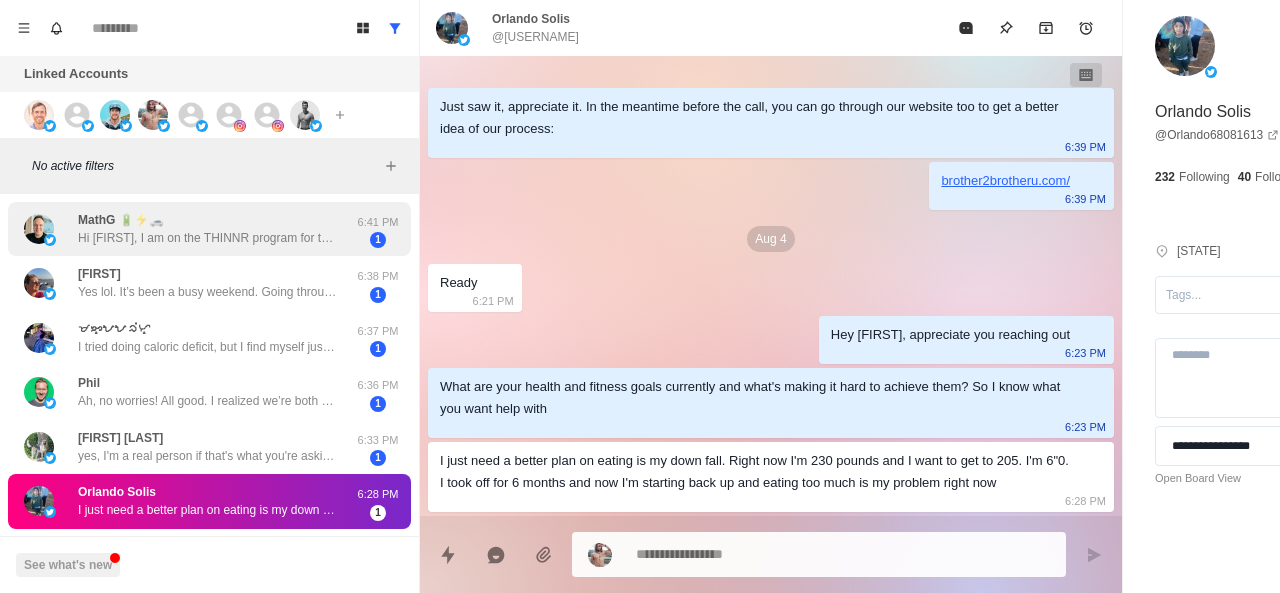 click on "[USERNAME] Hi [FIRST], I am on the THINNR program for the next 4 weeks. Looking to ramp up muscle mass and reduce fat % further after the program ends. At this point I was just looking to learn more about your approach 6:41 PM 1" at bounding box center (209, 229) 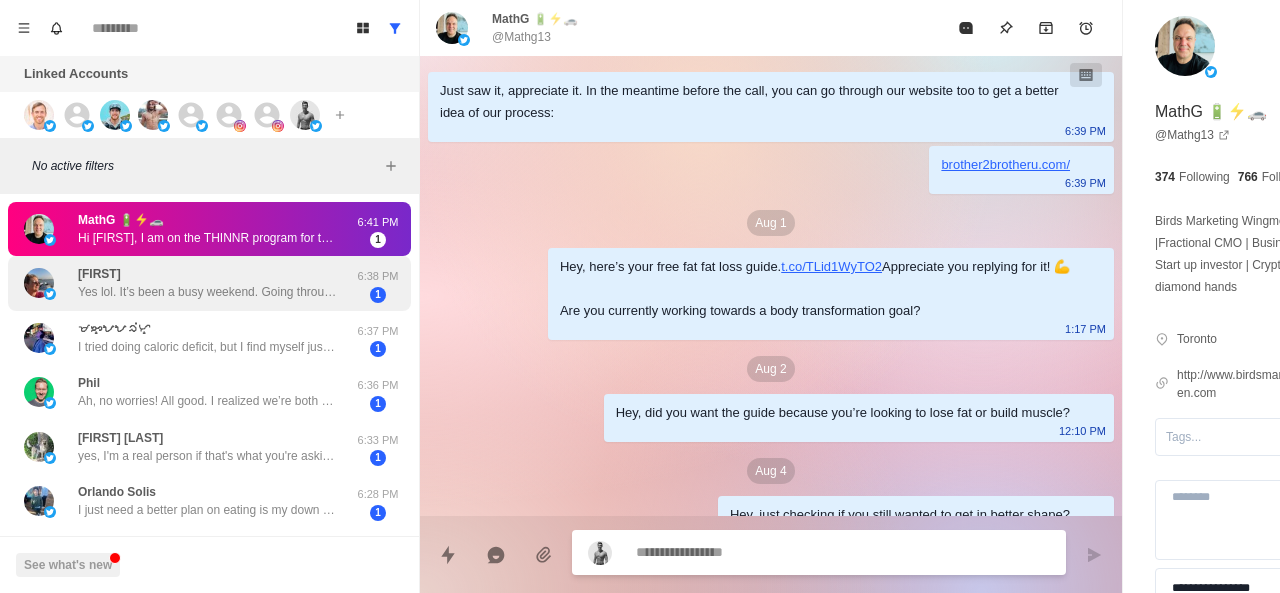 scroll, scrollTop: 216, scrollLeft: 0, axis: vertical 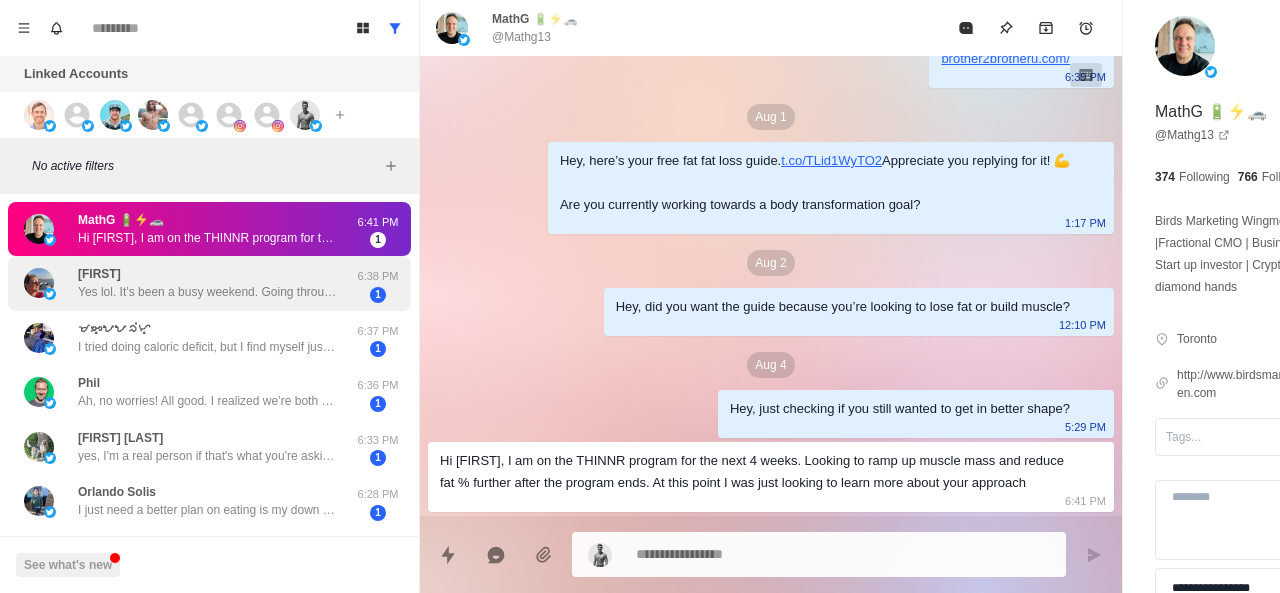 click on "[FIRST] Yes lol. It’s been a busy weekend. Going through a conversion.   I have tried counting calories, personal trainer at the gym and the most I lose is 20 lbs.  then I did Wegovy like a bozo and was in the hospital for four days.  I got down to 170. Felt great. Stopped and I gained 20 back." at bounding box center [208, 283] 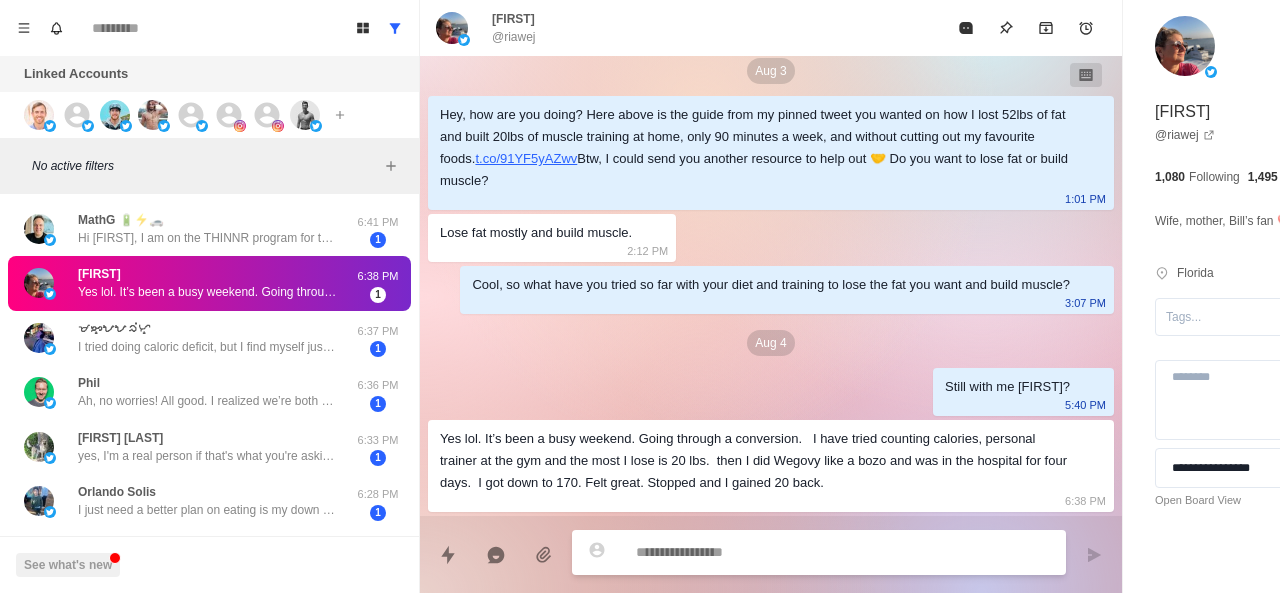 click at bounding box center (785, 552) 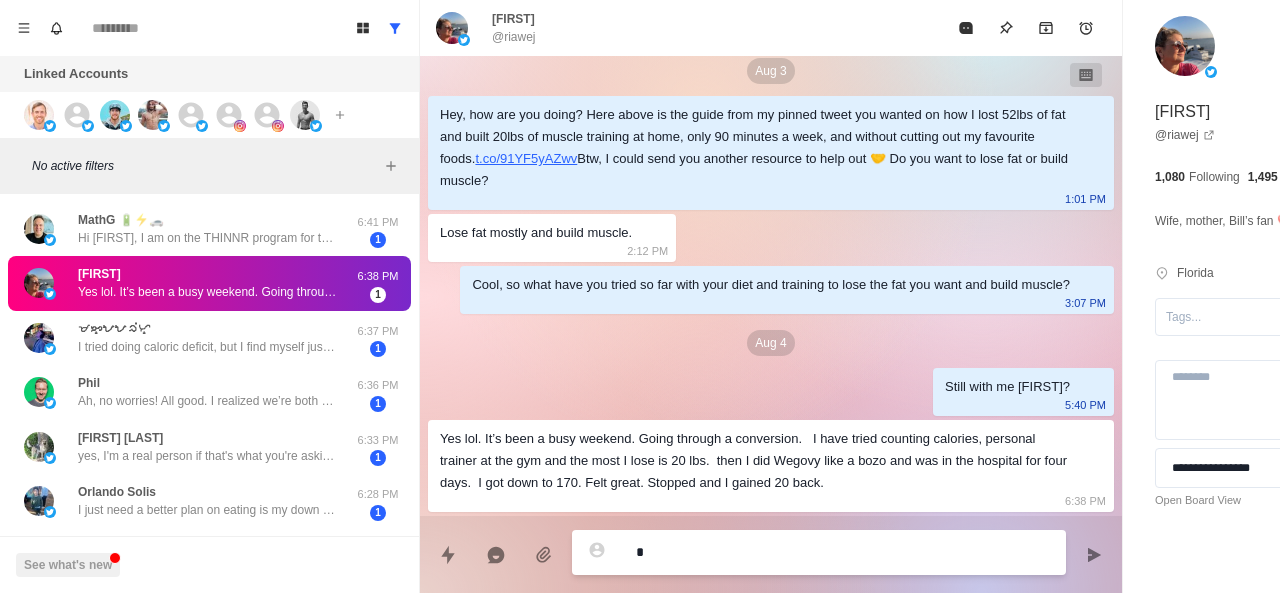 type on "*" 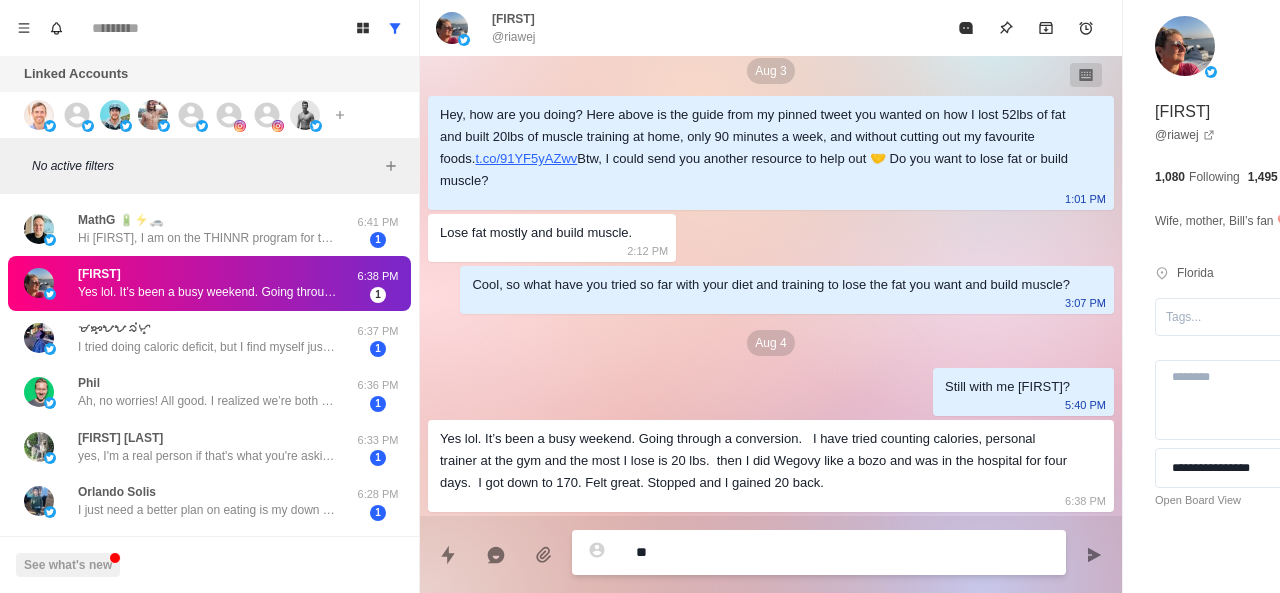 type on "*" 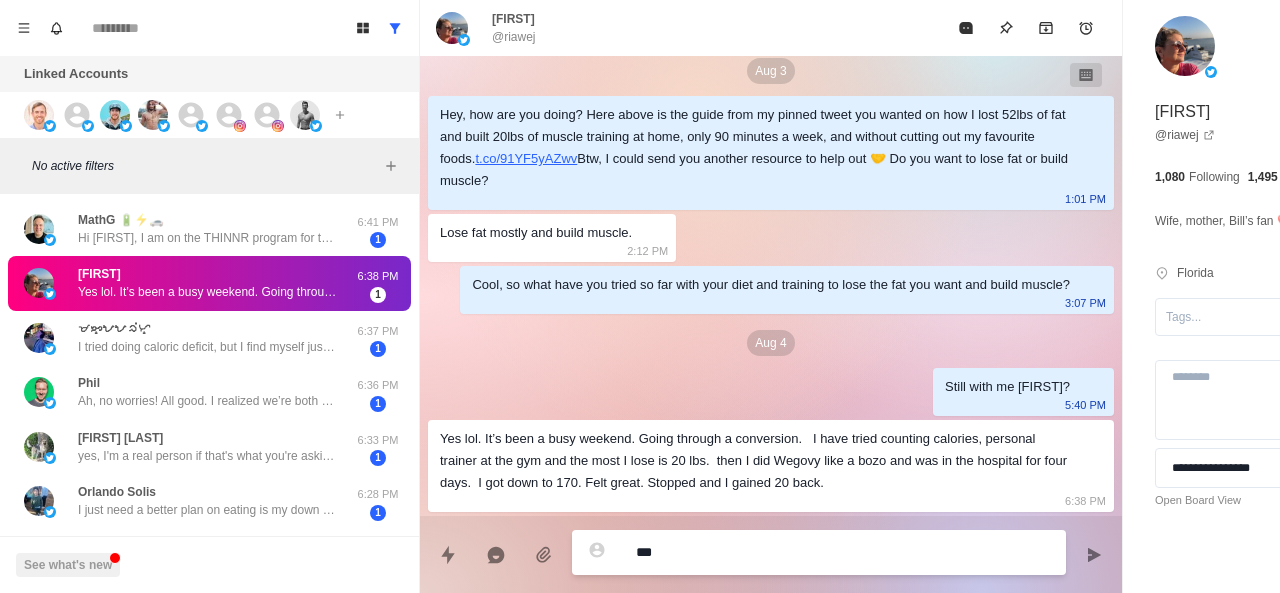 type on "*" 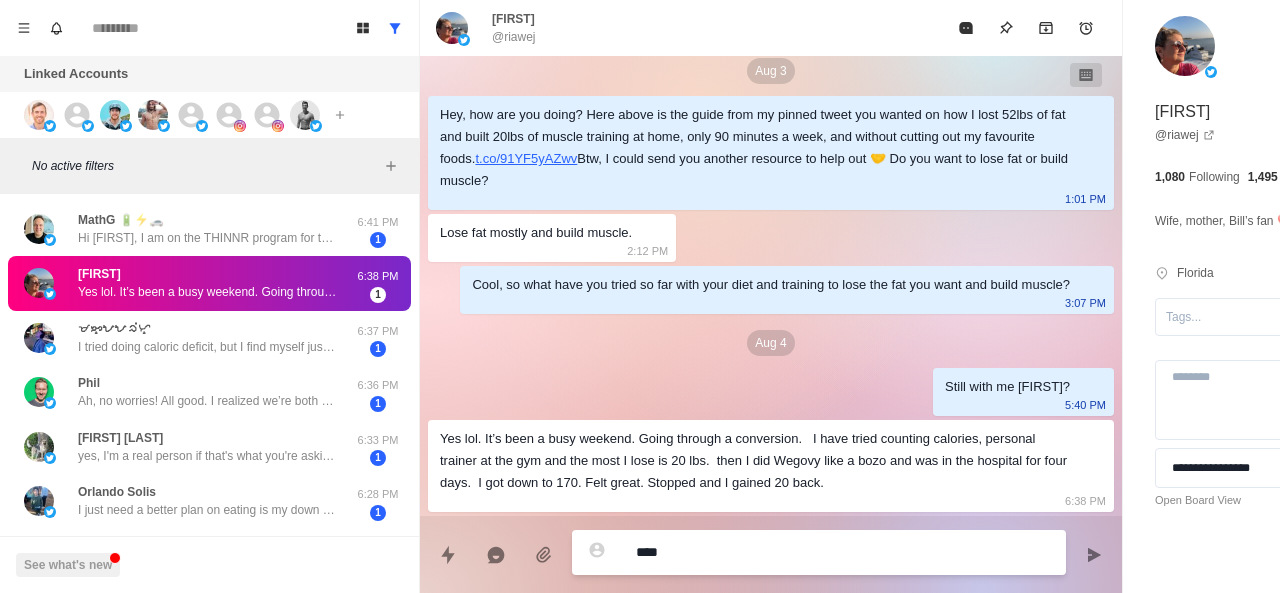 type on "*" 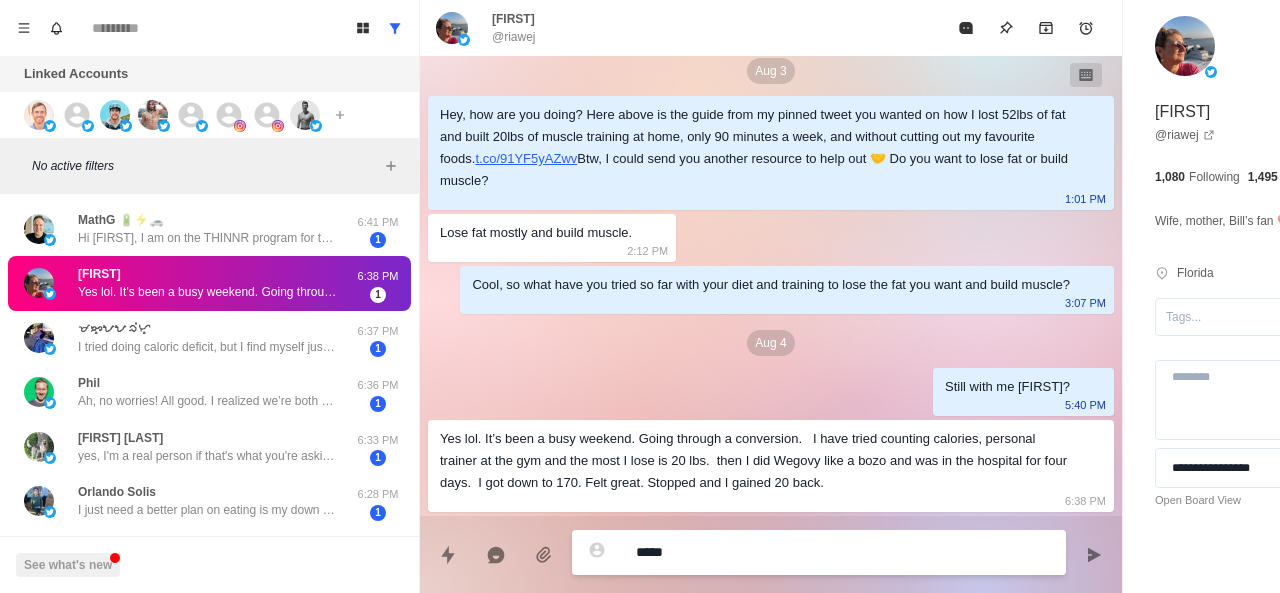 type on "*" 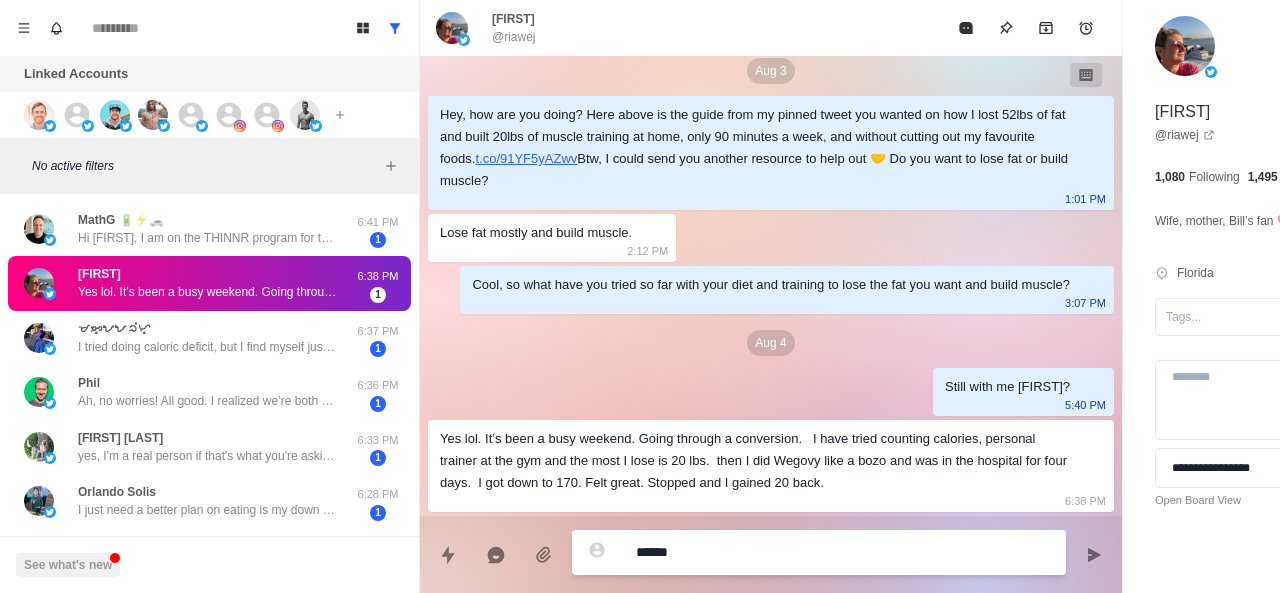 type on "*" 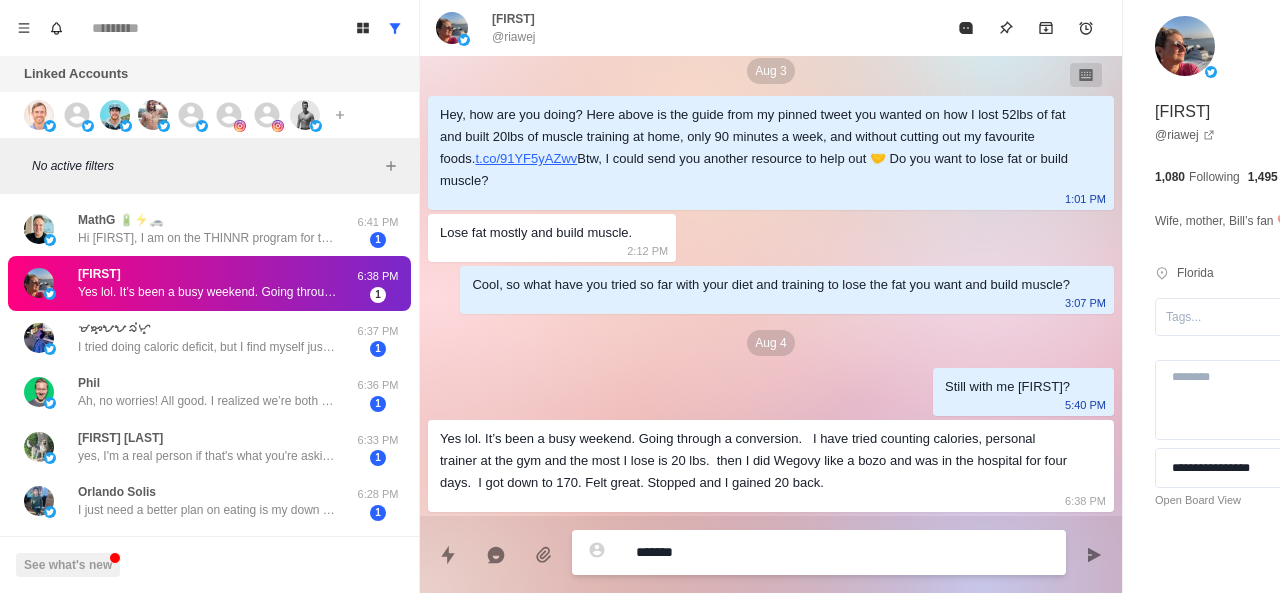 type 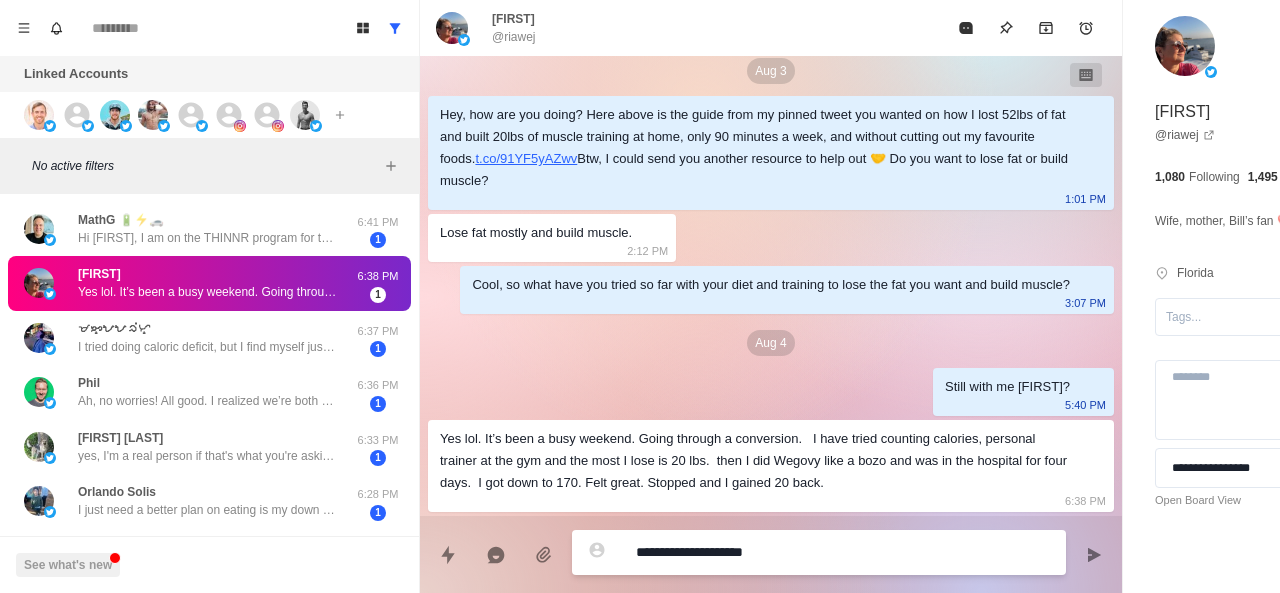 click on "**********" at bounding box center [785, 552] 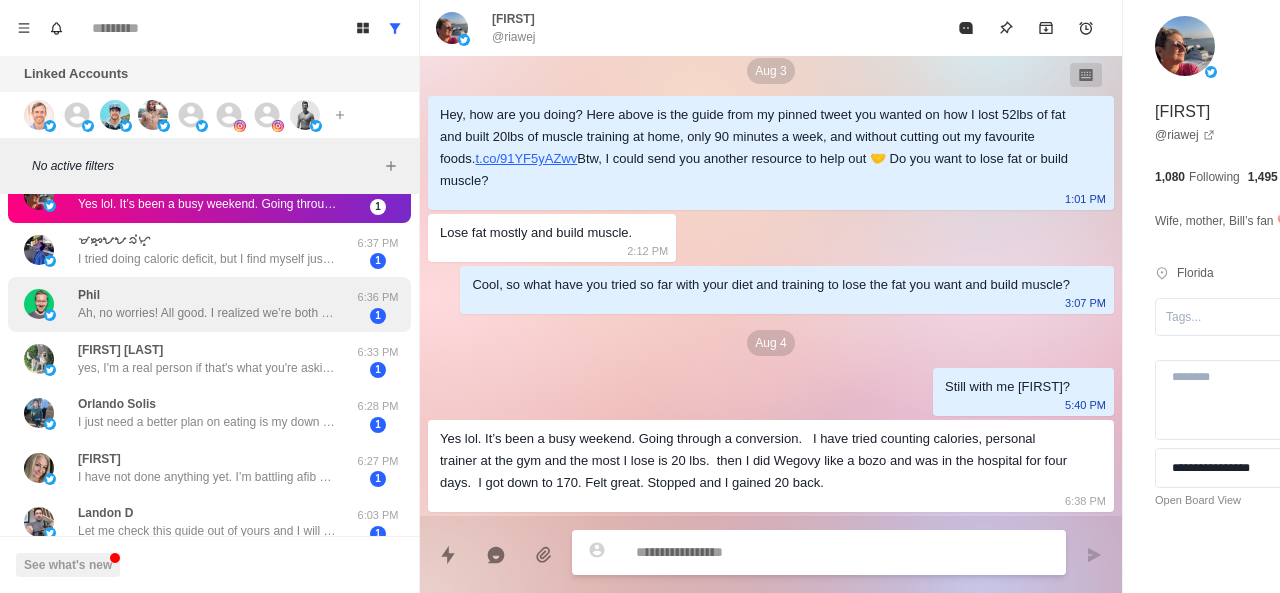 scroll, scrollTop: 90, scrollLeft: 0, axis: vertical 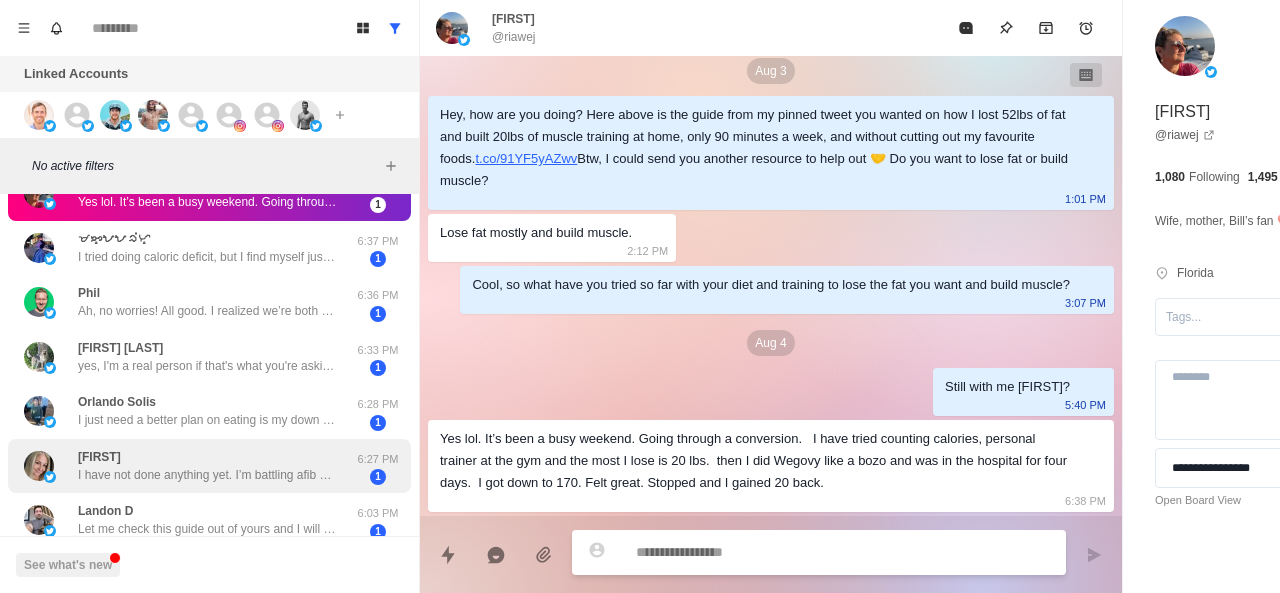 click on "[FIRST] I have not done anything yet. I’m battling afib and found out I need a cath of my heart for a blockage. I’m always watching what I eat" at bounding box center [208, 466] 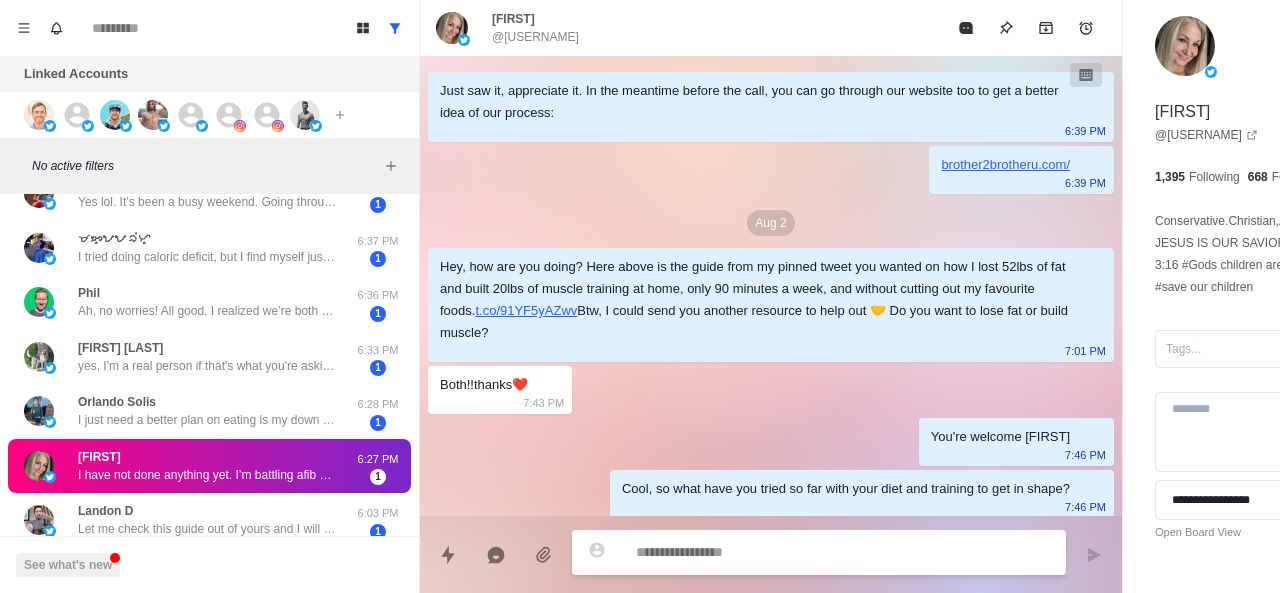 scroll, scrollTop: 270, scrollLeft: 0, axis: vertical 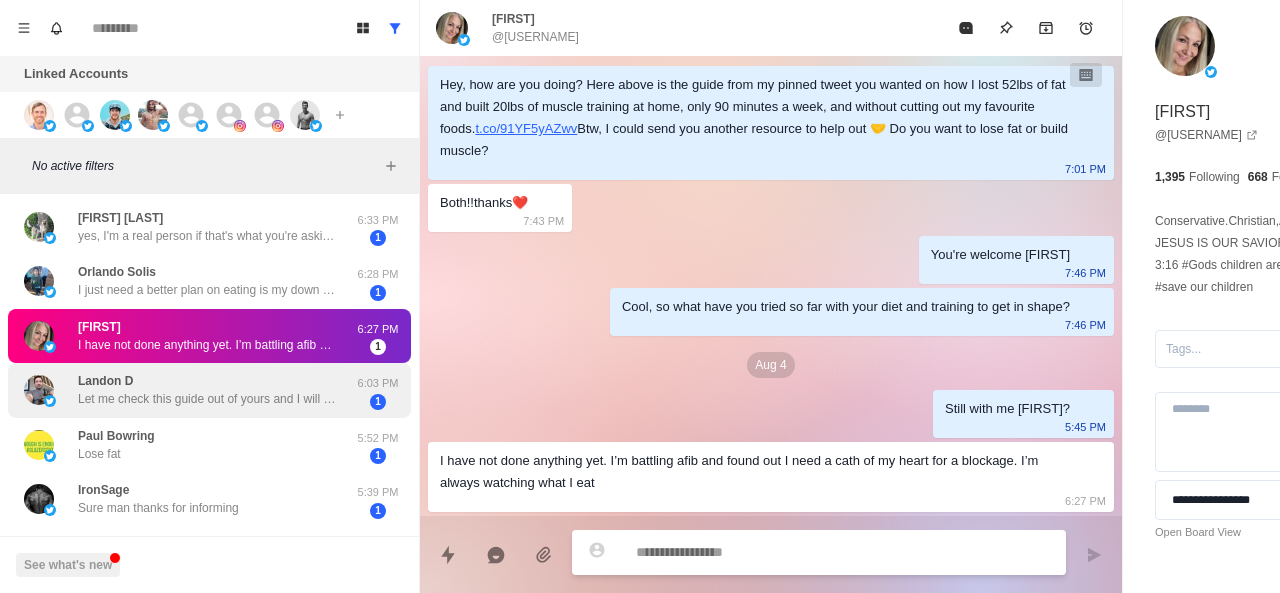 click on "Let me check this guide out of yours and I will get back to you. I am at a point right now that I do not need to lose weight. I do love having a balanced diet and body but one thing particularly that I am trying to g to better understand is work significantly more fats into my diet. I went Keto and the fat just disappeared but I noticed my muscle mass was being challenged and with protein and calories not being the issue IMO" at bounding box center (208, 399) 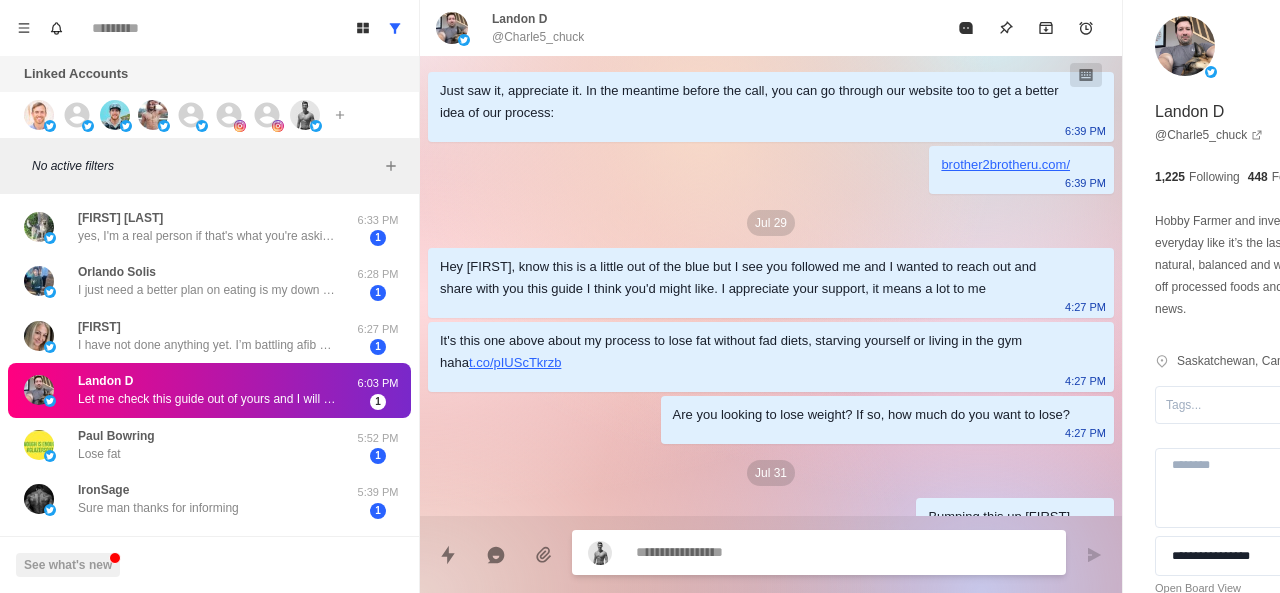 scroll, scrollTop: 268, scrollLeft: 0, axis: vertical 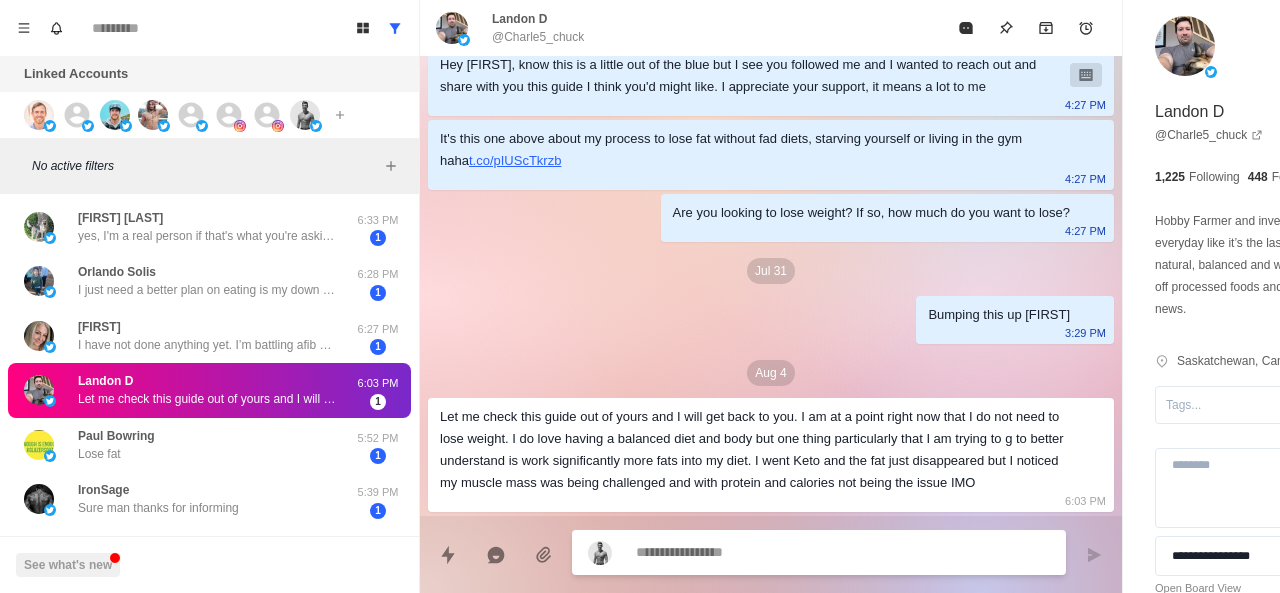 click on "Let me check this guide out of yours and I will get back to you. I am at a point right now that I do not need to lose weight. I do love having a balanced diet and body but one thing particularly that I am trying to g to better understand is work significantly more fats into my diet. I went Keto and the fat just disappeared but I noticed my muscle mass was being challenged and with protein and calories not being the issue IMO" at bounding box center [755, 450] 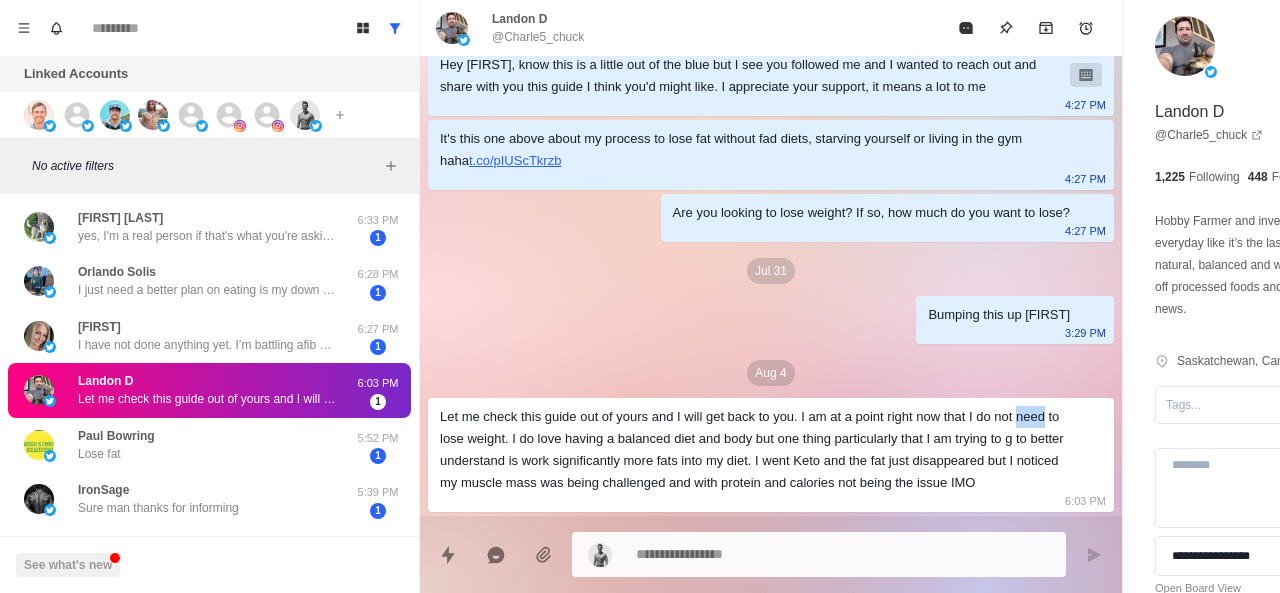 click on "Let me check this guide out of yours and I will get back to you. I am at a point right now that I do not need to lose weight. I do love having a balanced diet and body but one thing particularly that I am trying to g to better understand is work significantly more fats into my diet. I went Keto and the fat just disappeared but I noticed my muscle mass was being challenged and with protein and calories not being the issue IMO" at bounding box center (755, 450) 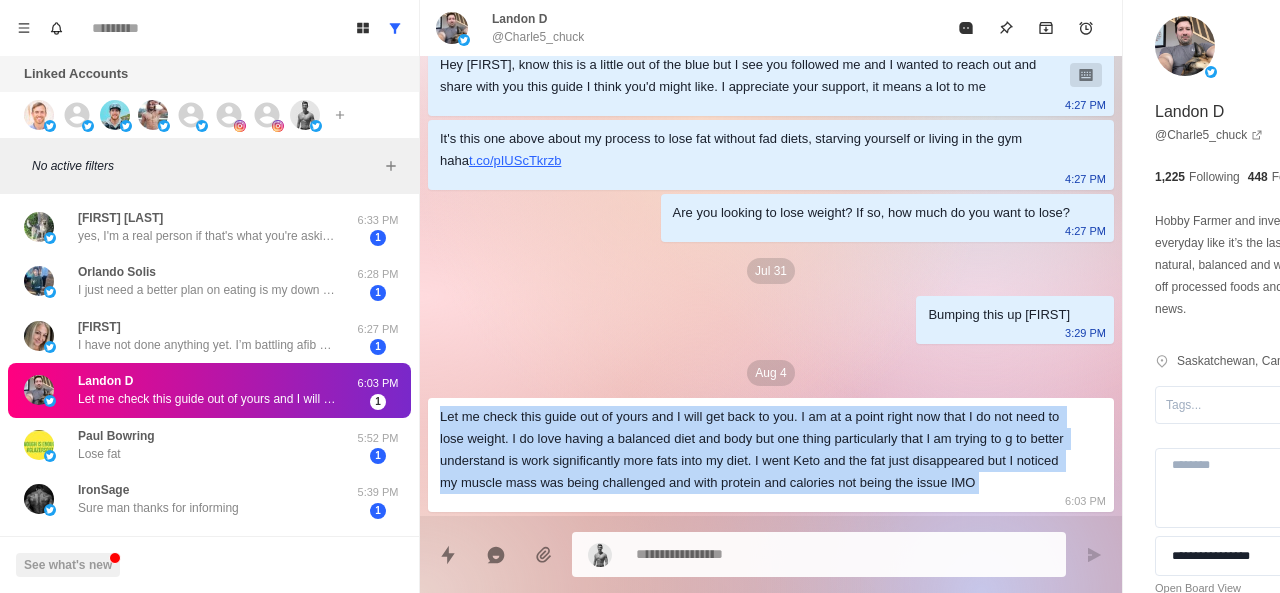 click on "Let me check this guide out of yours and I will get back to you. I am at a point right now that I do not need to lose weight. I do love having a balanced diet and body but one thing particularly that I am trying to g to better understand is work significantly more fats into my diet. I went Keto and the fat just disappeared but I noticed my muscle mass was being challenged and with protein and calories not being the issue IMO" at bounding box center [755, 450] 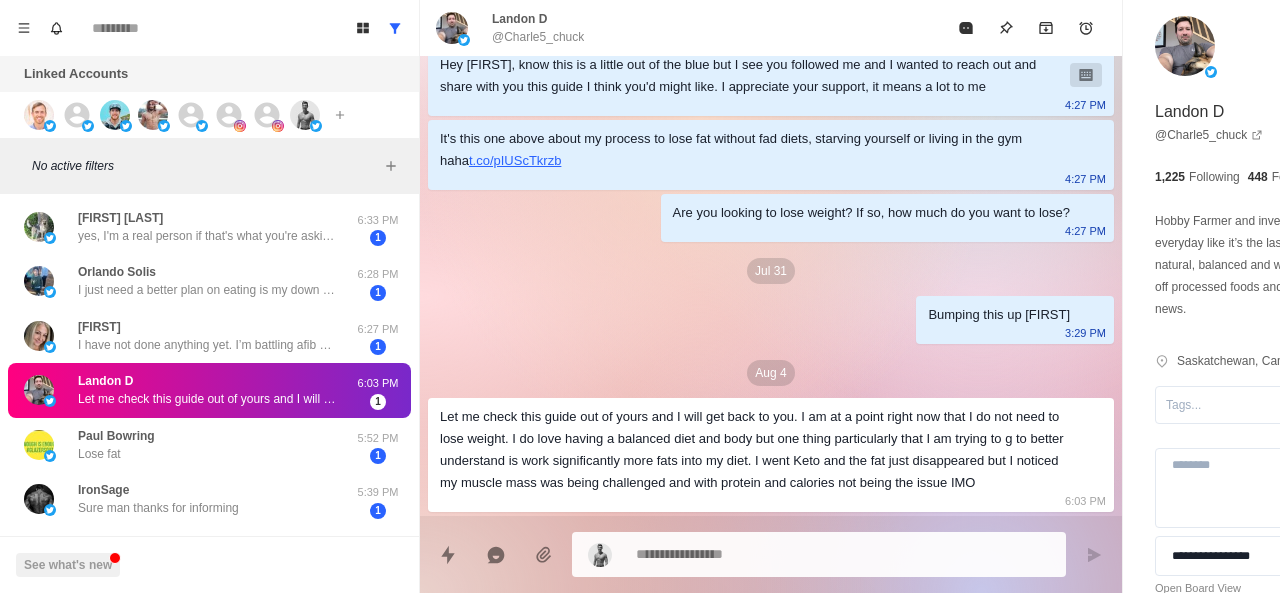 click on "Landon D Let me check this guide out of yours and I will get back to you. I am at a point right now that I do not need to lose weight. I do love having a balanced diet and body but one thing particularly that I am trying to g to better understand is work significantly more fats into my diet. I went Keto and the fat just disappeared but I noticed my muscle mass was being challenged and with protein and calories not being the issue IMO" at bounding box center [208, 390] 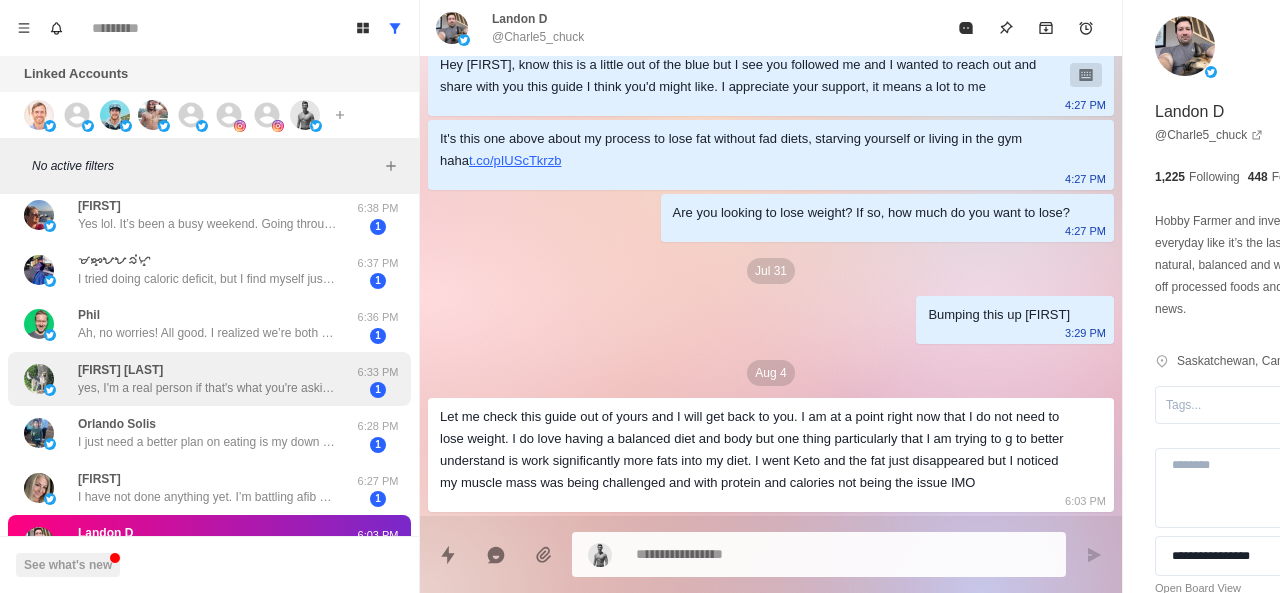 scroll, scrollTop: 72, scrollLeft: 0, axis: vertical 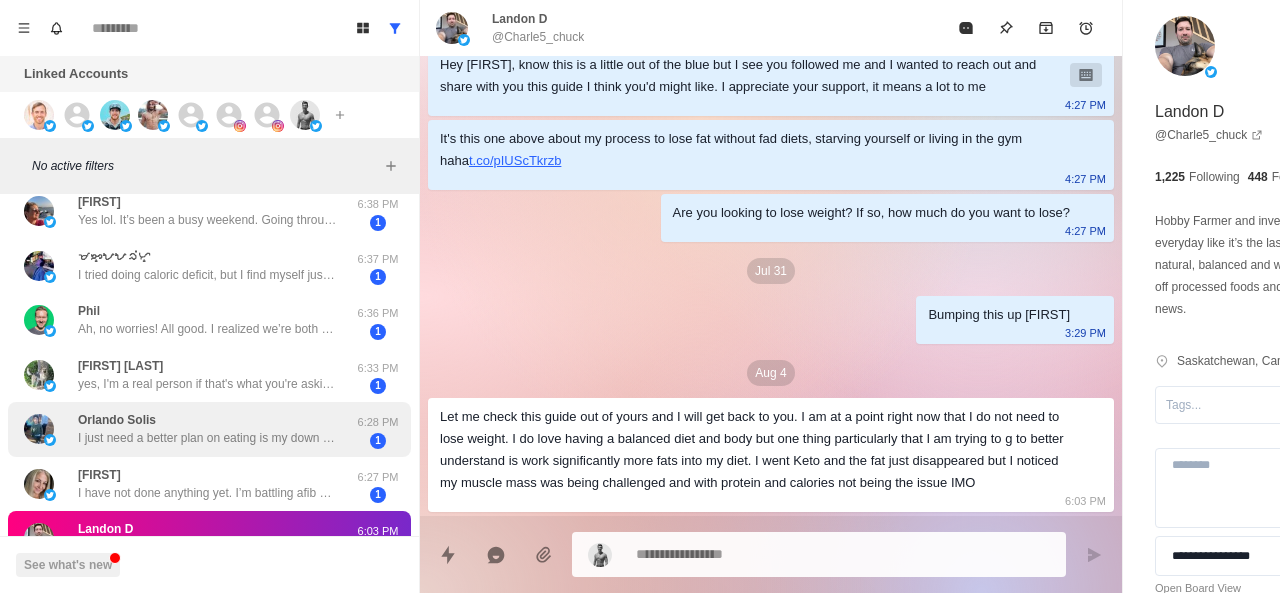 click on "[FIRST] [LAST] I just need a better plan on eating is my down fall. Right now I'm 230 pounds and I want to get to 205. I'm 6"0. I took off for 6 months and now I'm starting back up and eating too much is my problem right now 6:28 PM 1" at bounding box center [209, 429] 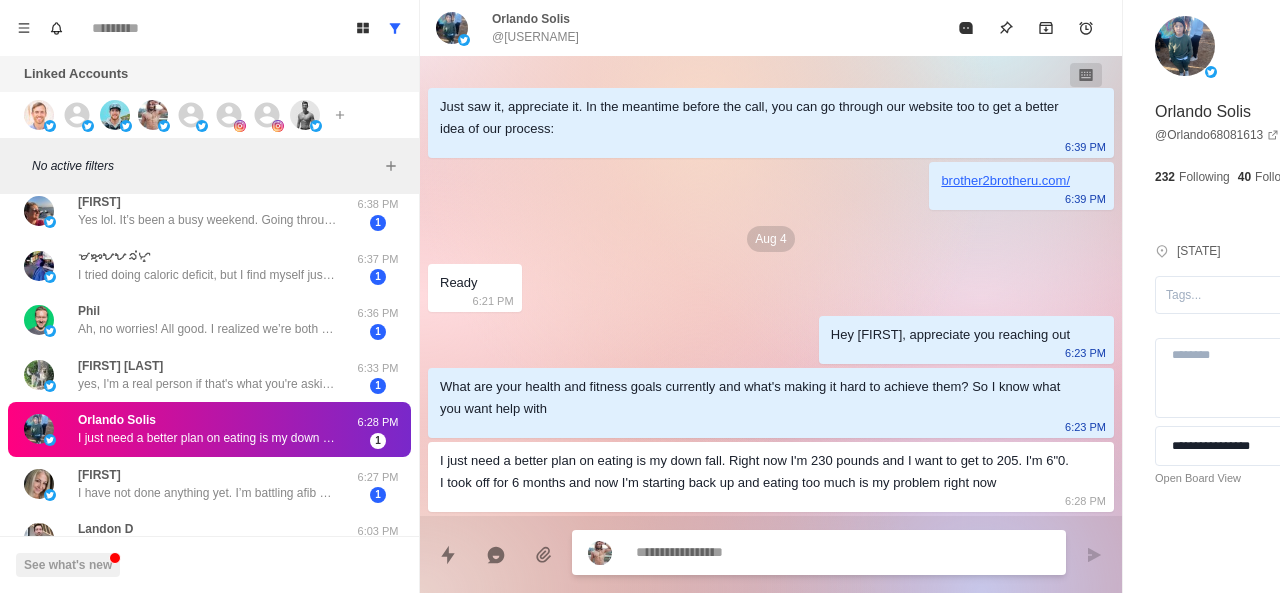 scroll, scrollTop: 6, scrollLeft: 0, axis: vertical 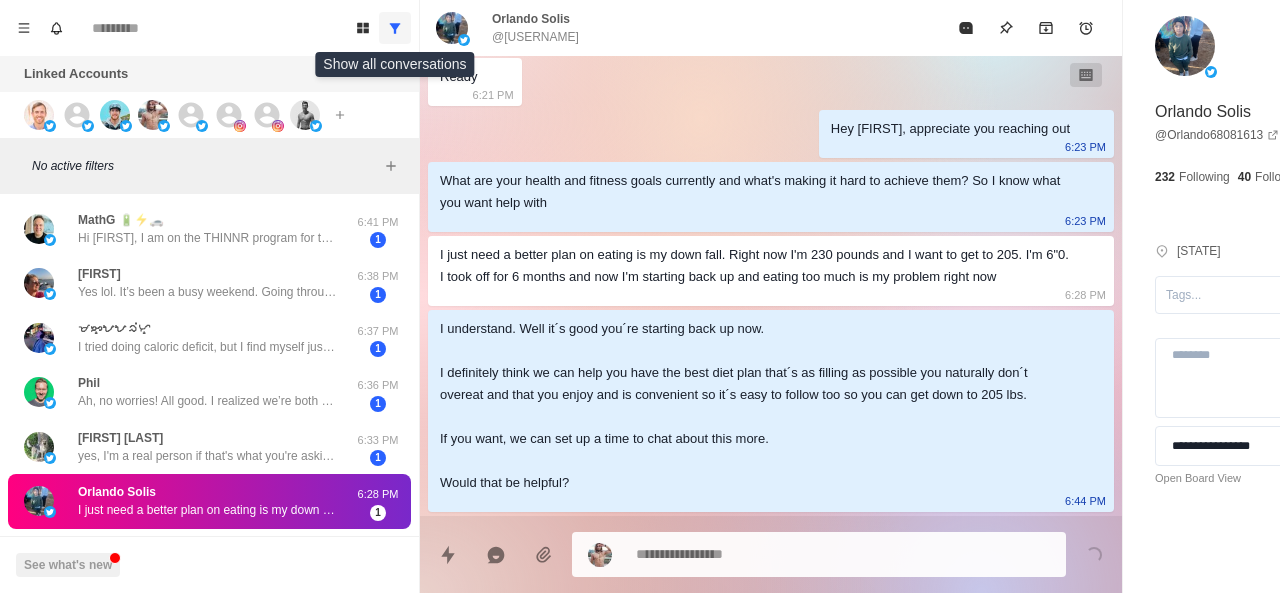 click 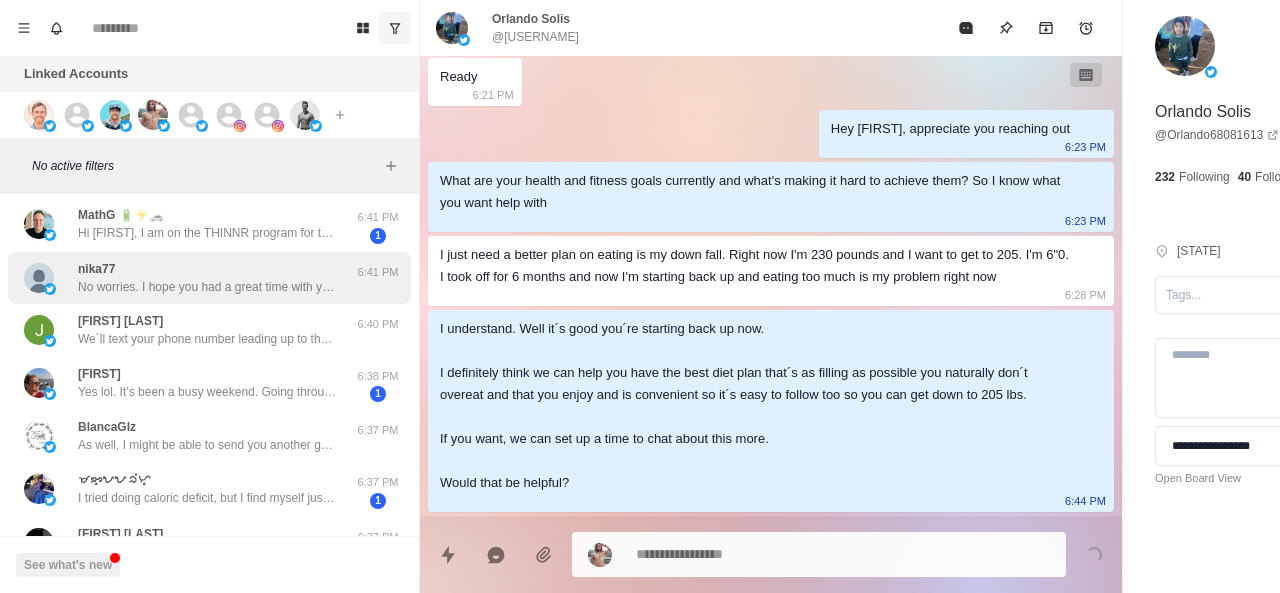 scroll, scrollTop: 114, scrollLeft: 0, axis: vertical 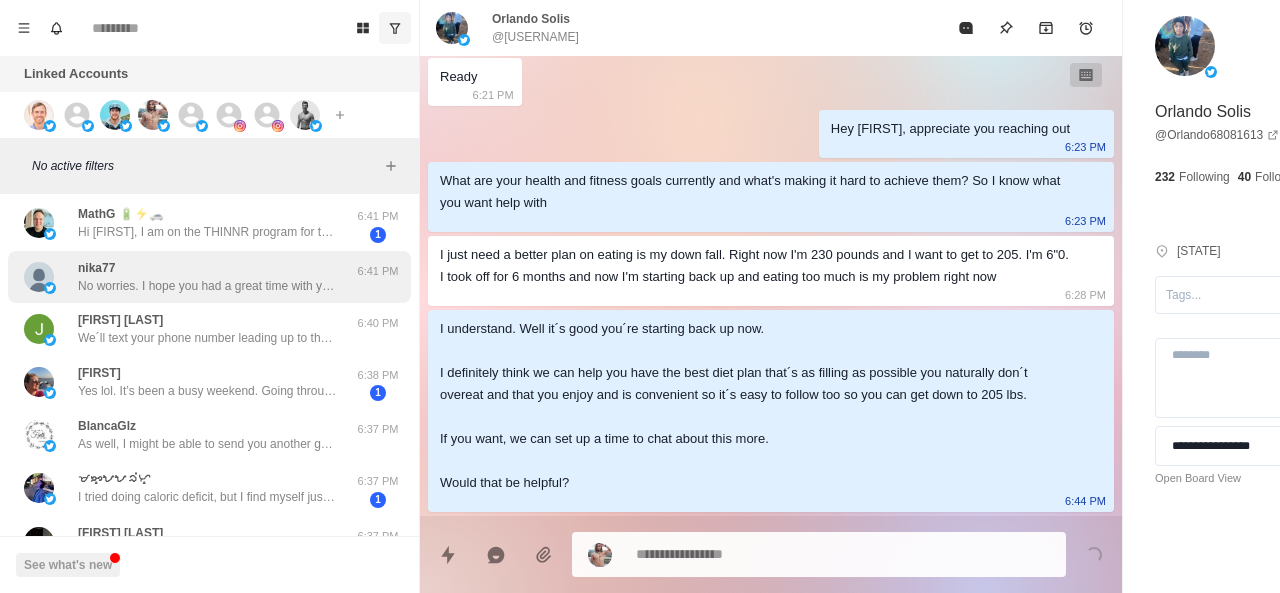 click on "[USERNAME] No worries. I hope you had a great time with your family! Let me know once you´ve booked it so I can make sure it´s gone through for you 6:41 PM" at bounding box center [209, 277] 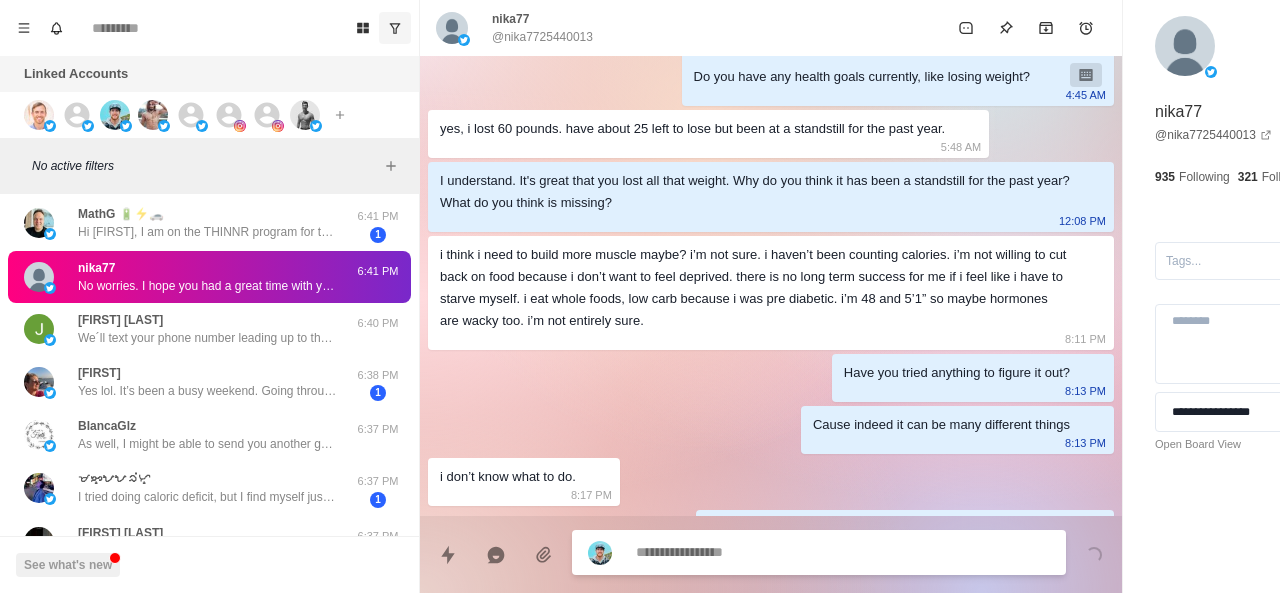 scroll, scrollTop: 1592, scrollLeft: 0, axis: vertical 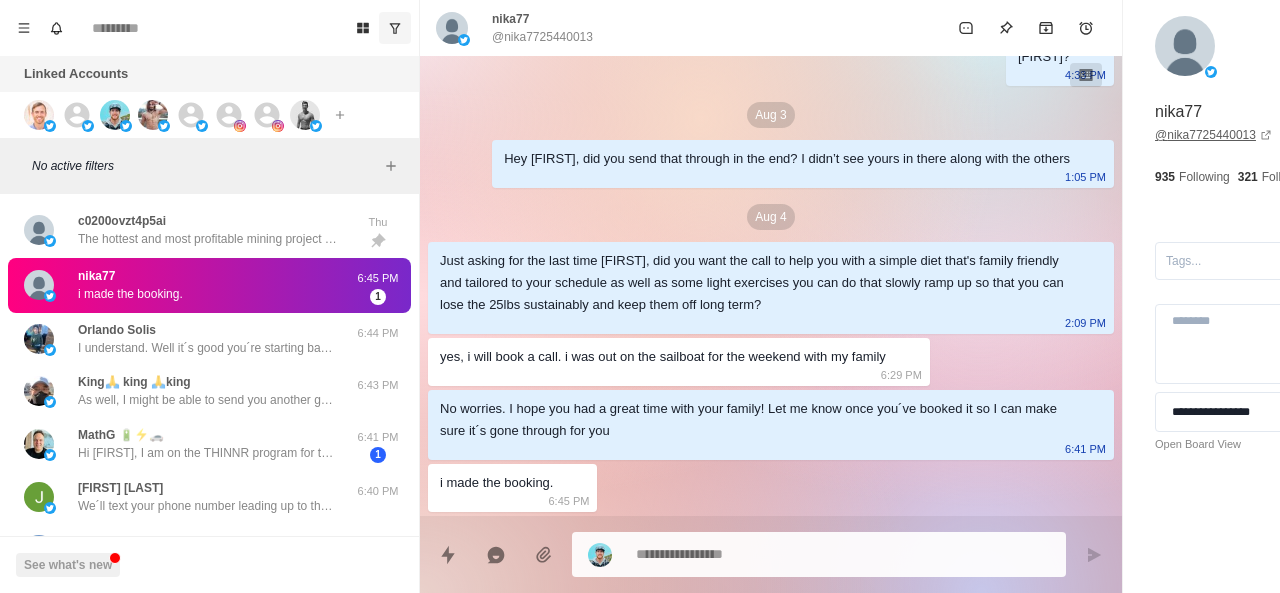click on "@[USERNAME]" at bounding box center (1213, 135) 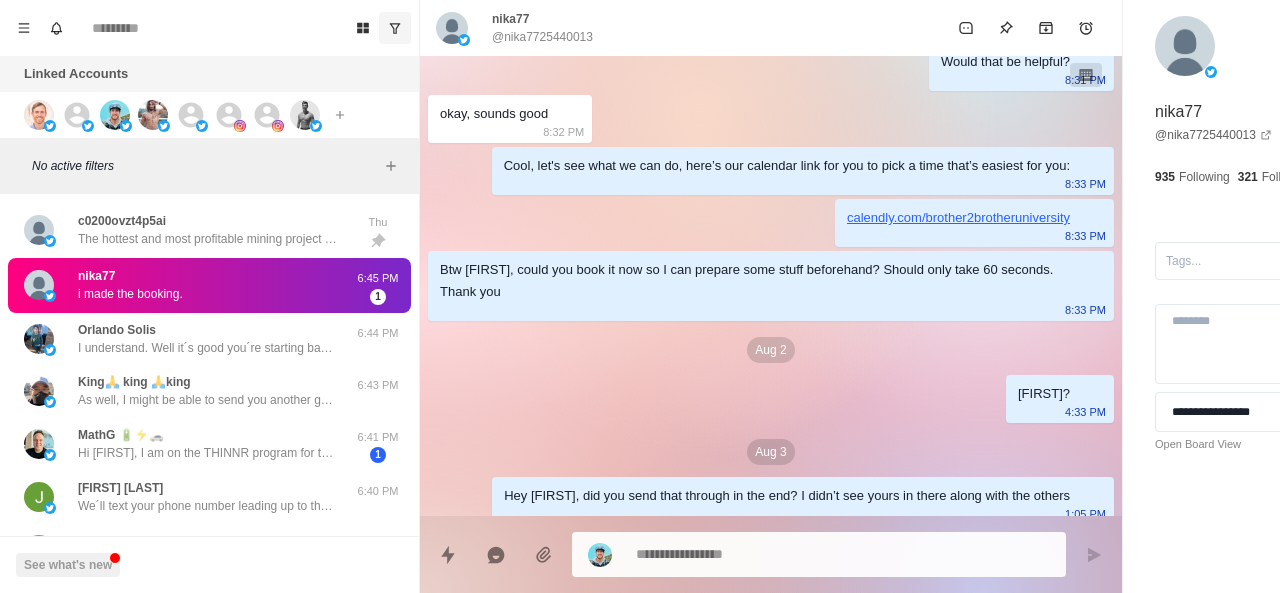 scroll, scrollTop: 1154, scrollLeft: 0, axis: vertical 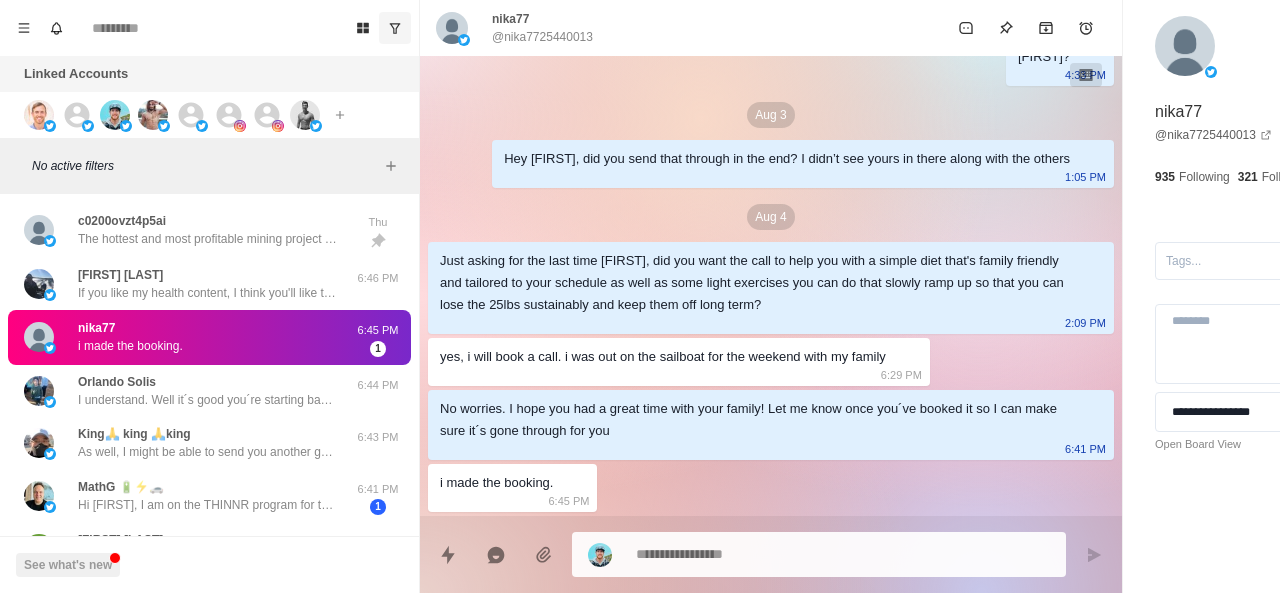 click at bounding box center (785, 554) 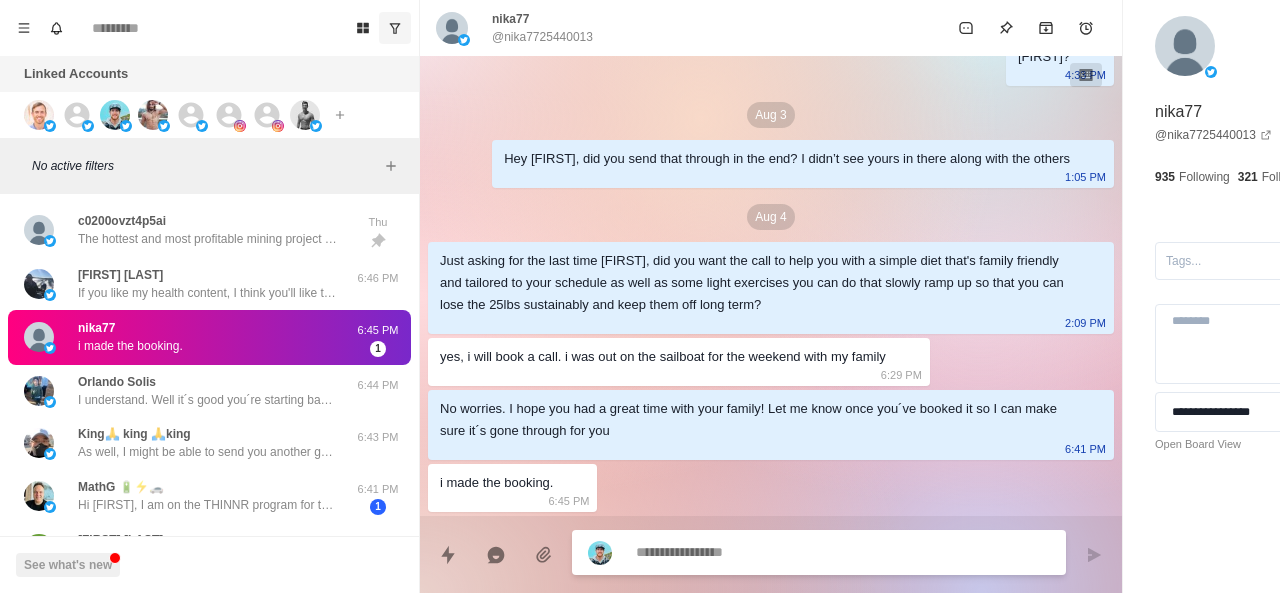 paste on "**********" 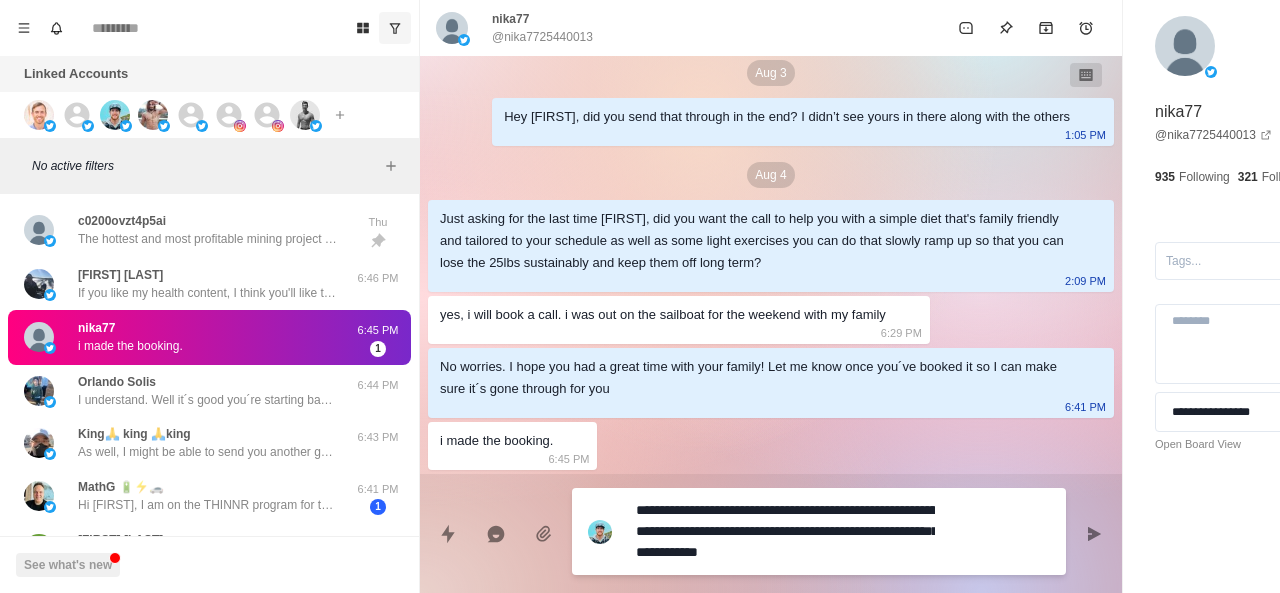 scroll, scrollTop: 16, scrollLeft: 0, axis: vertical 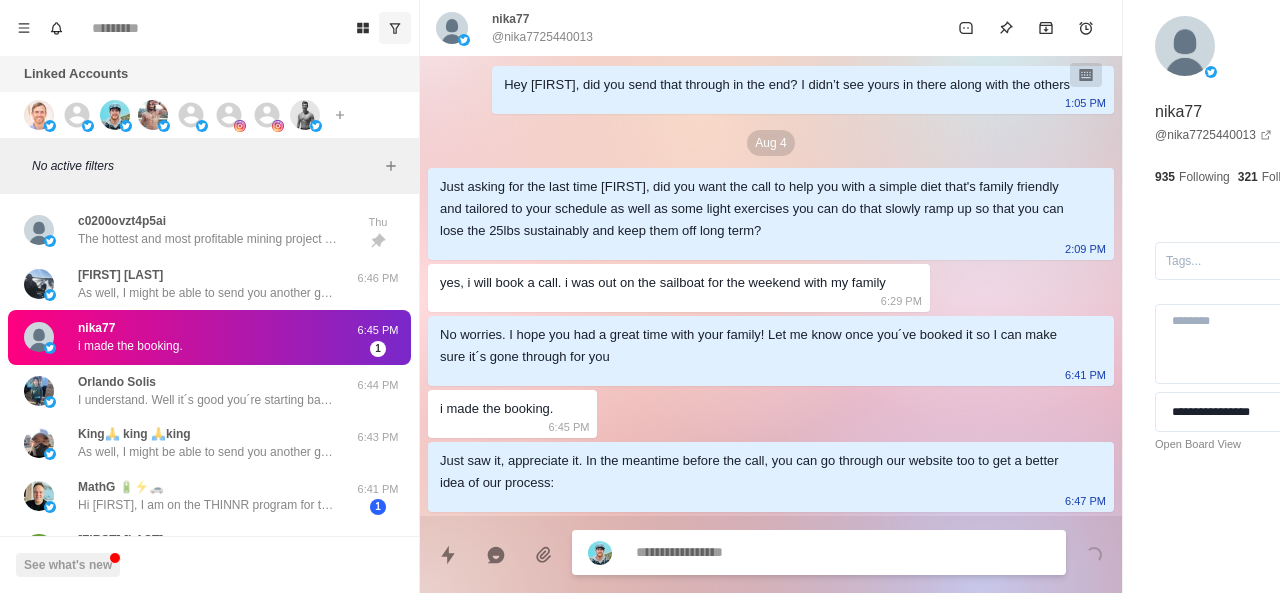 paste on "**********" 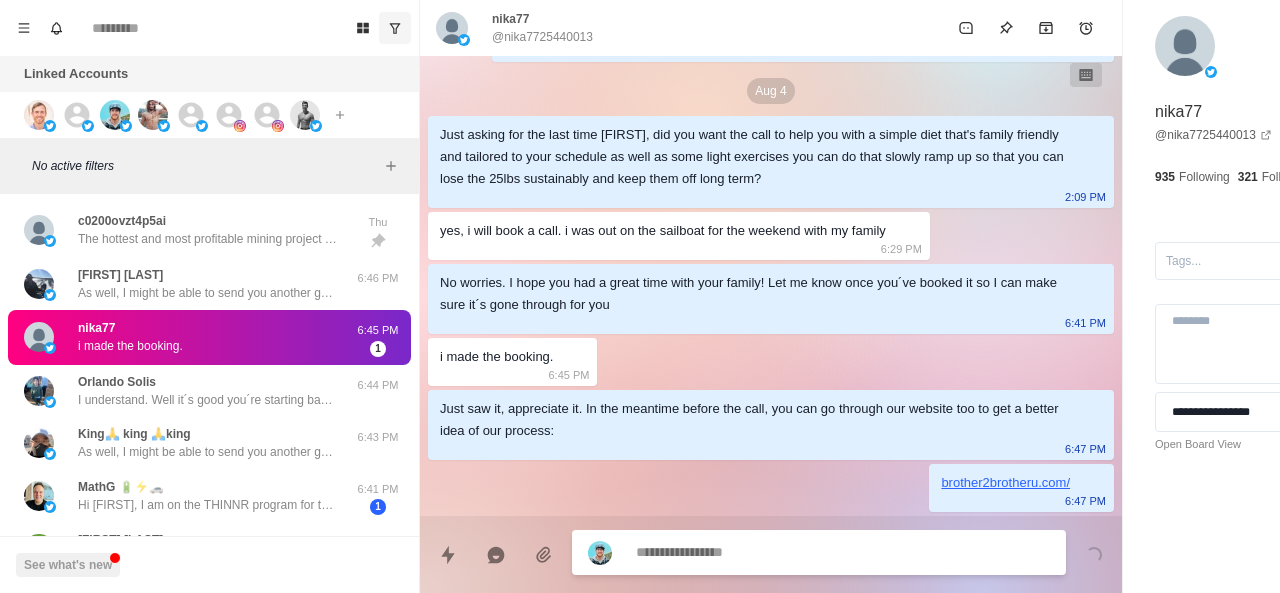 scroll, scrollTop: 1770, scrollLeft: 0, axis: vertical 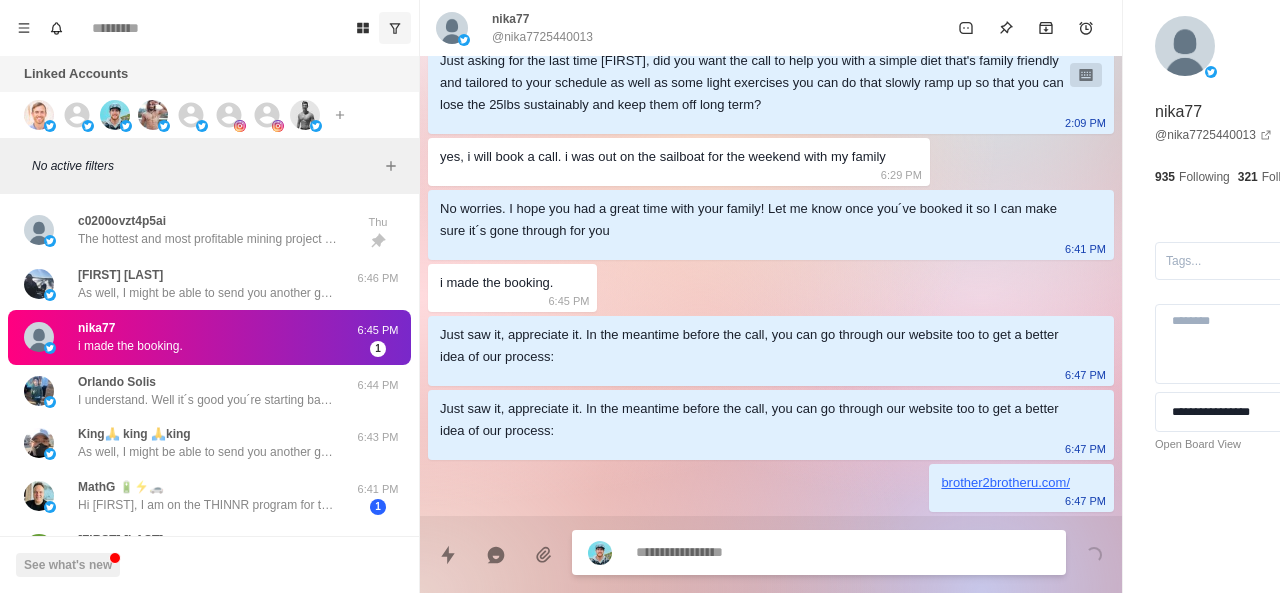 paste on "**********" 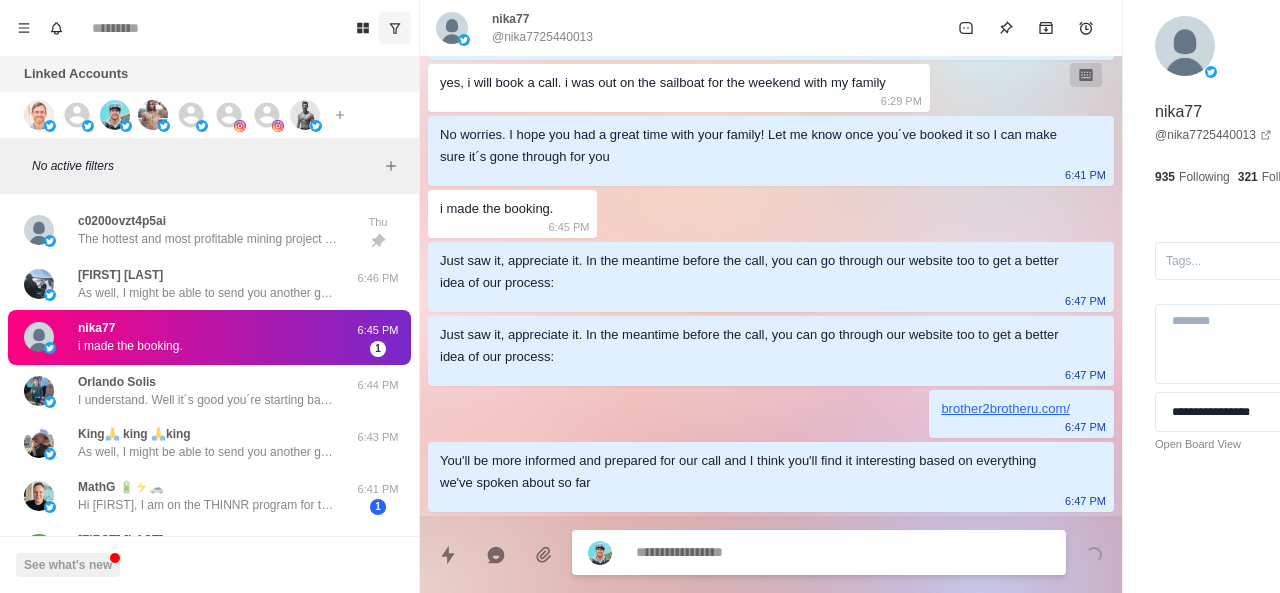 scroll, scrollTop: 1918, scrollLeft: 0, axis: vertical 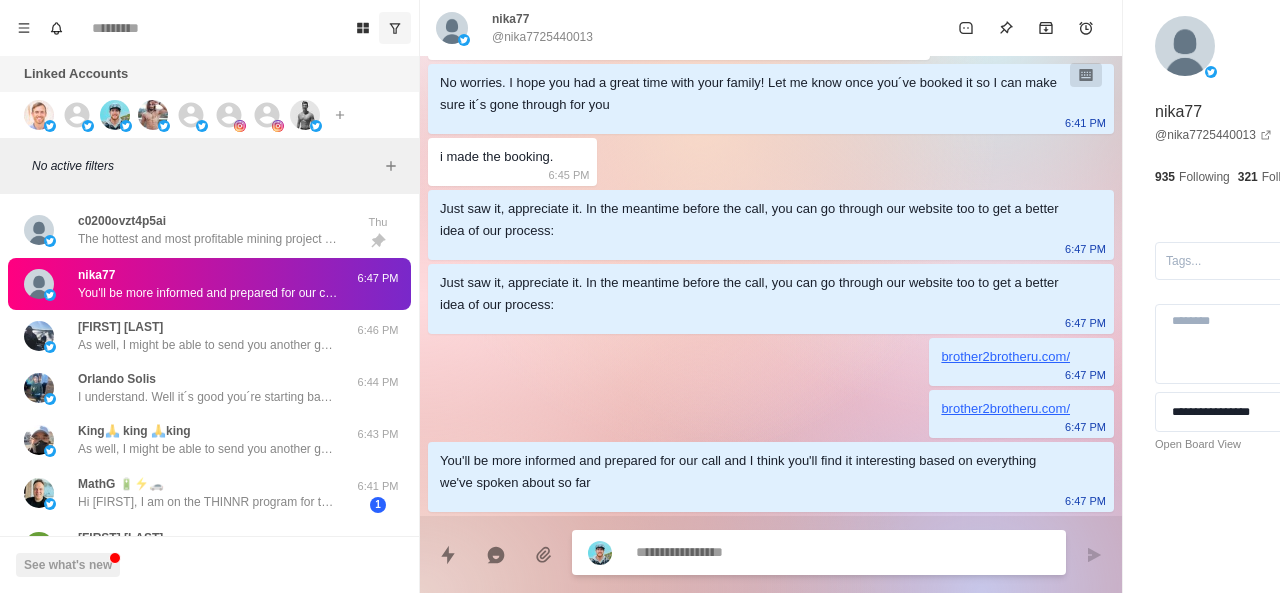 paste on "**********" 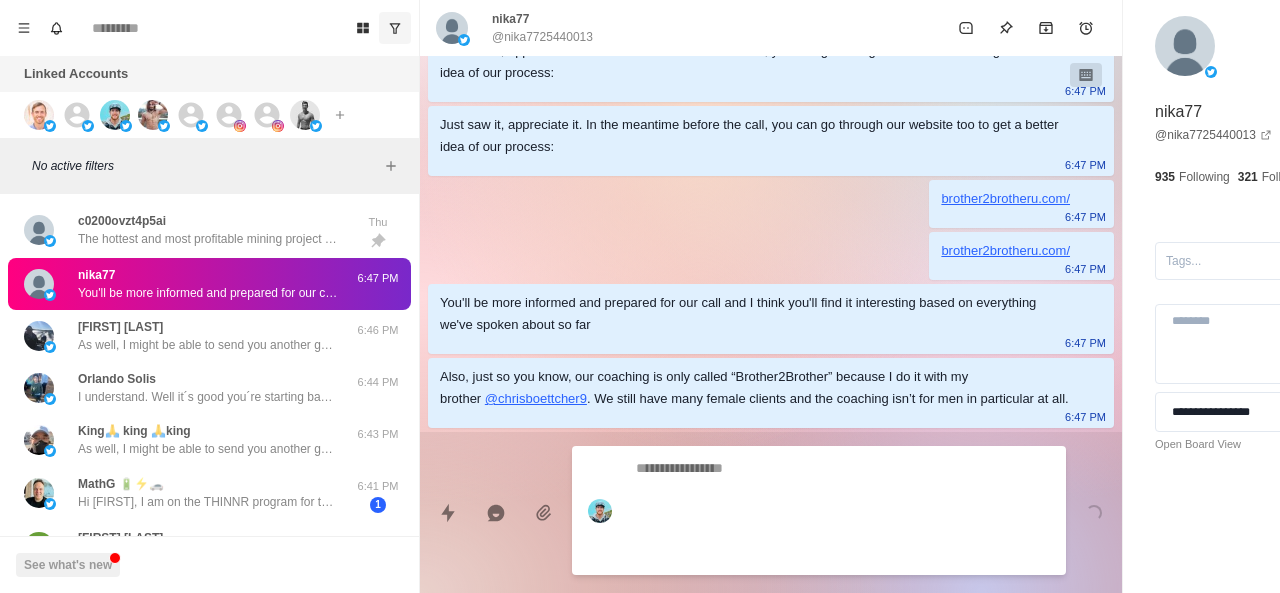 scroll, scrollTop: 2066, scrollLeft: 0, axis: vertical 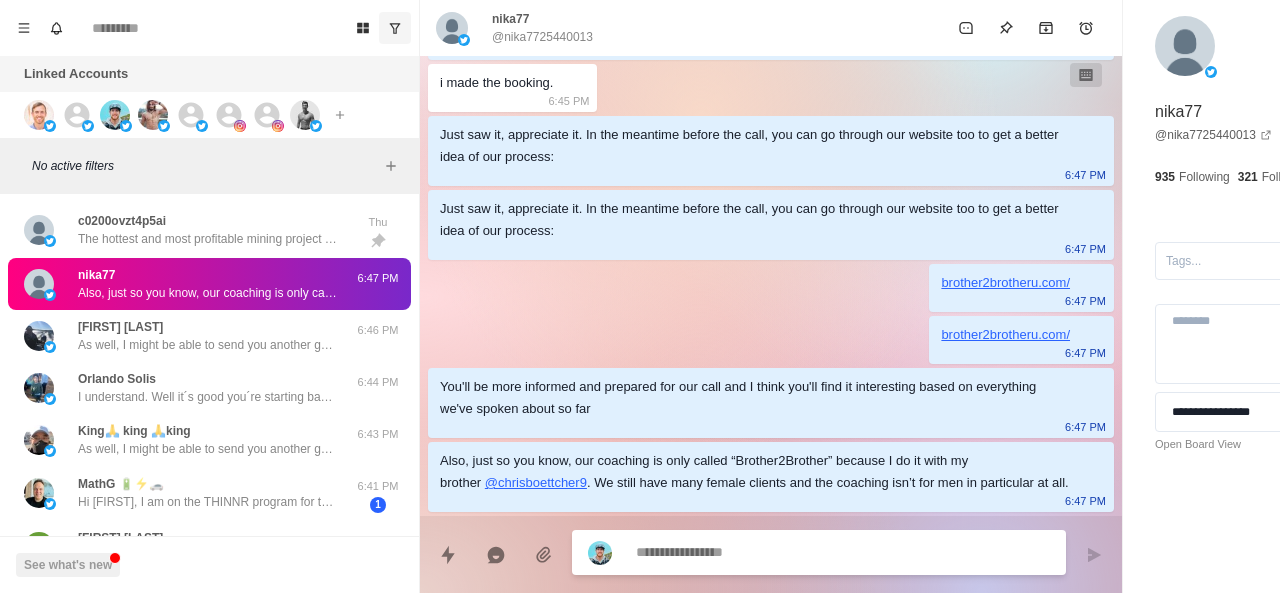 paste on "**********" 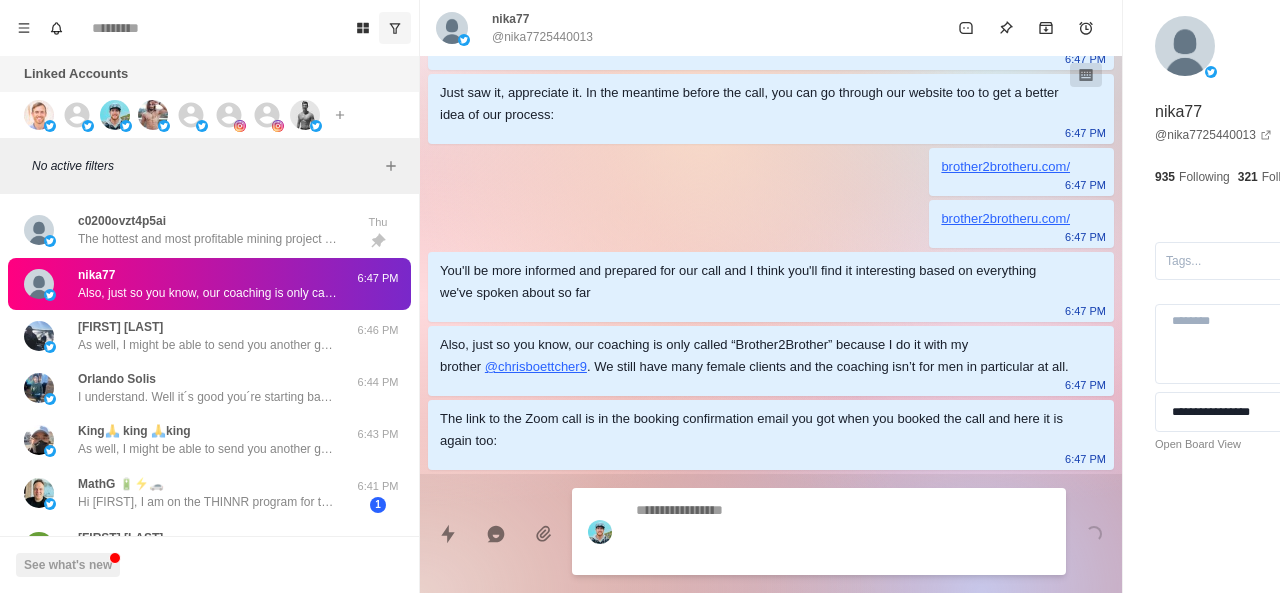 scroll, scrollTop: 2140, scrollLeft: 0, axis: vertical 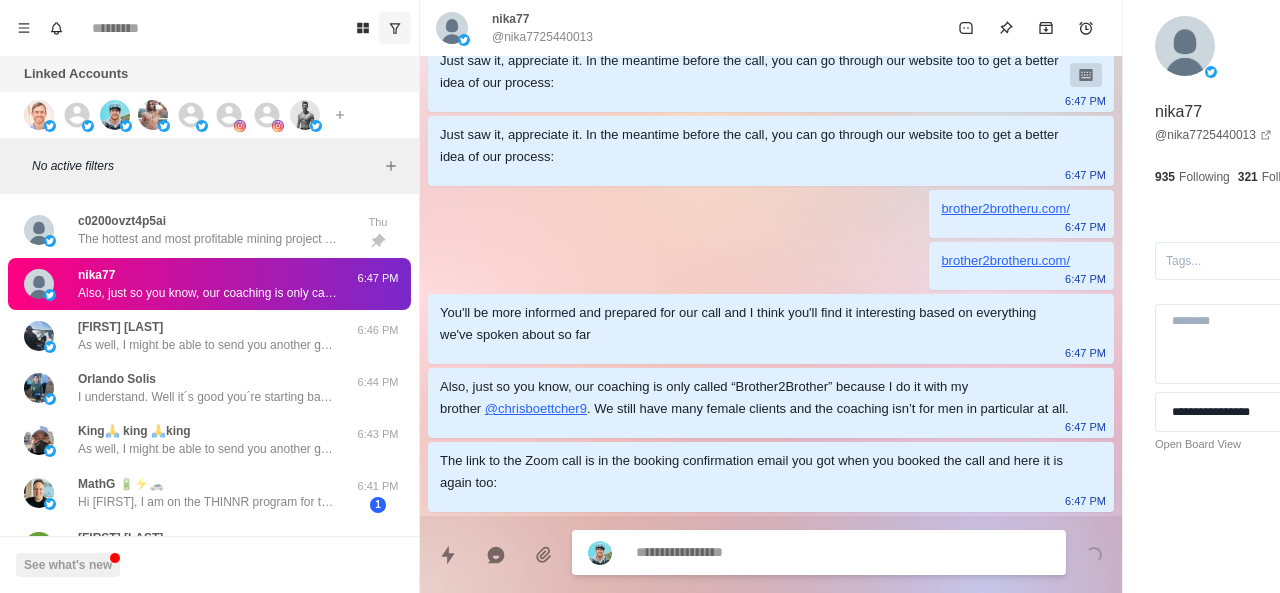 paste on "**********" 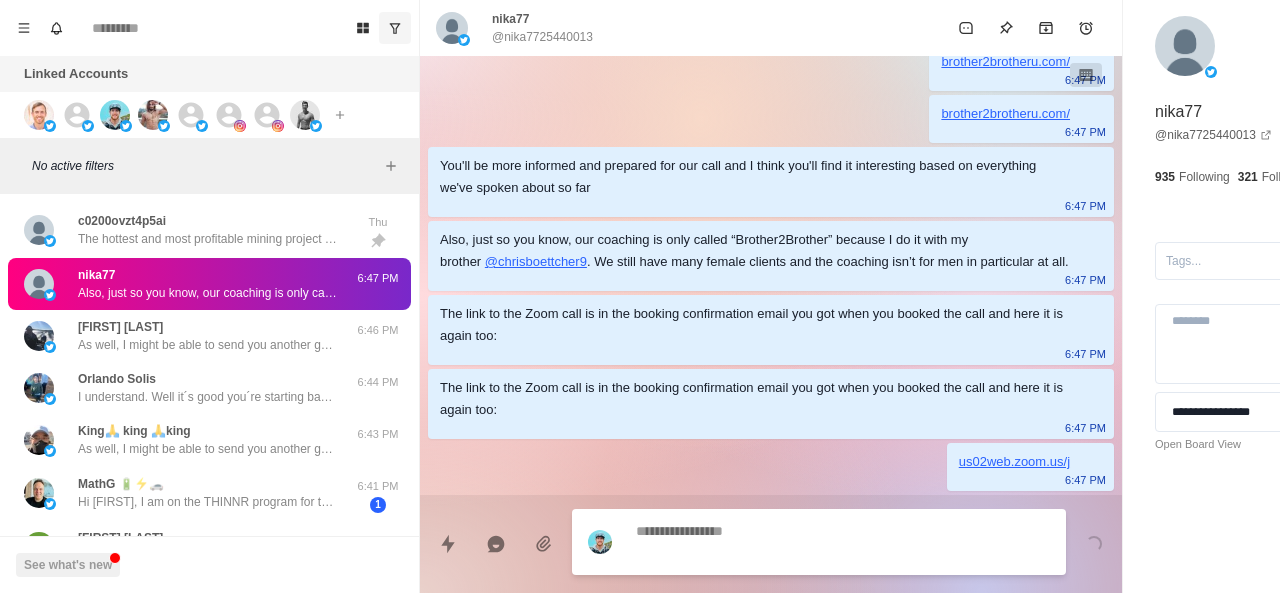 scroll, scrollTop: 2266, scrollLeft: 0, axis: vertical 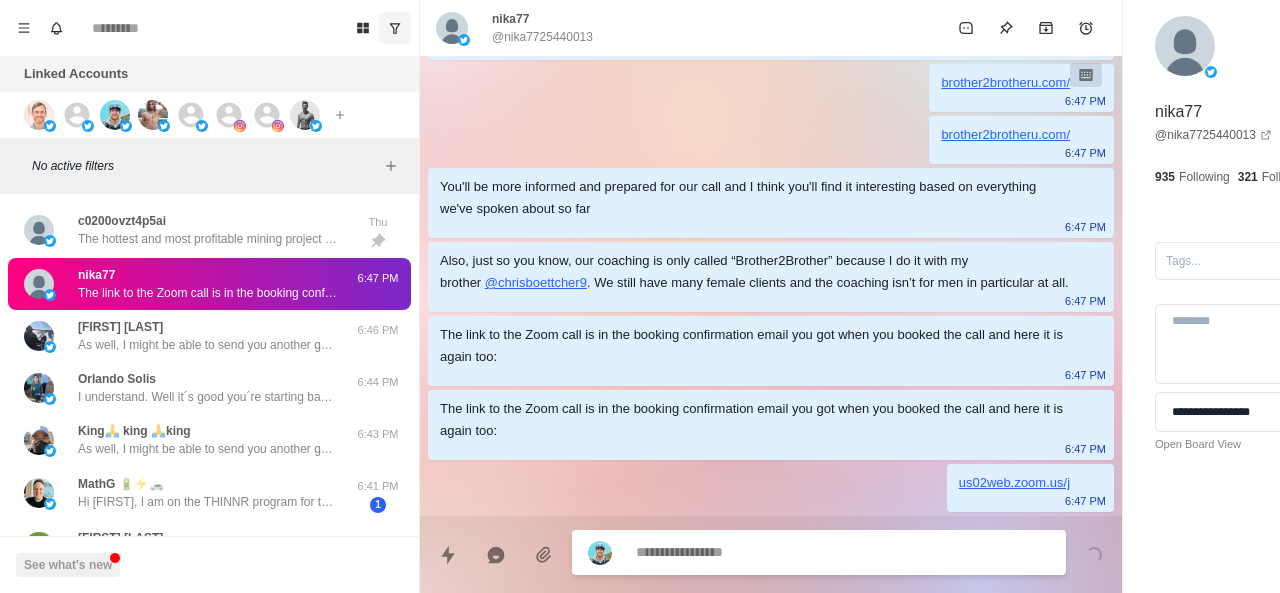 paste on "**********" 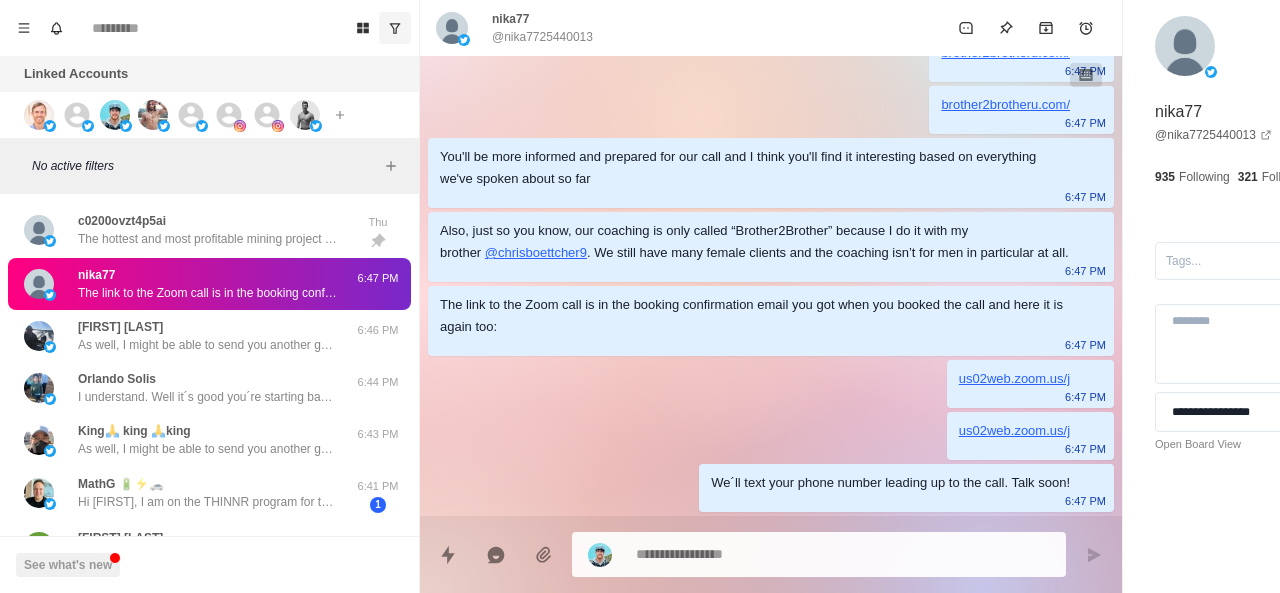 scroll, scrollTop: 2296, scrollLeft: 0, axis: vertical 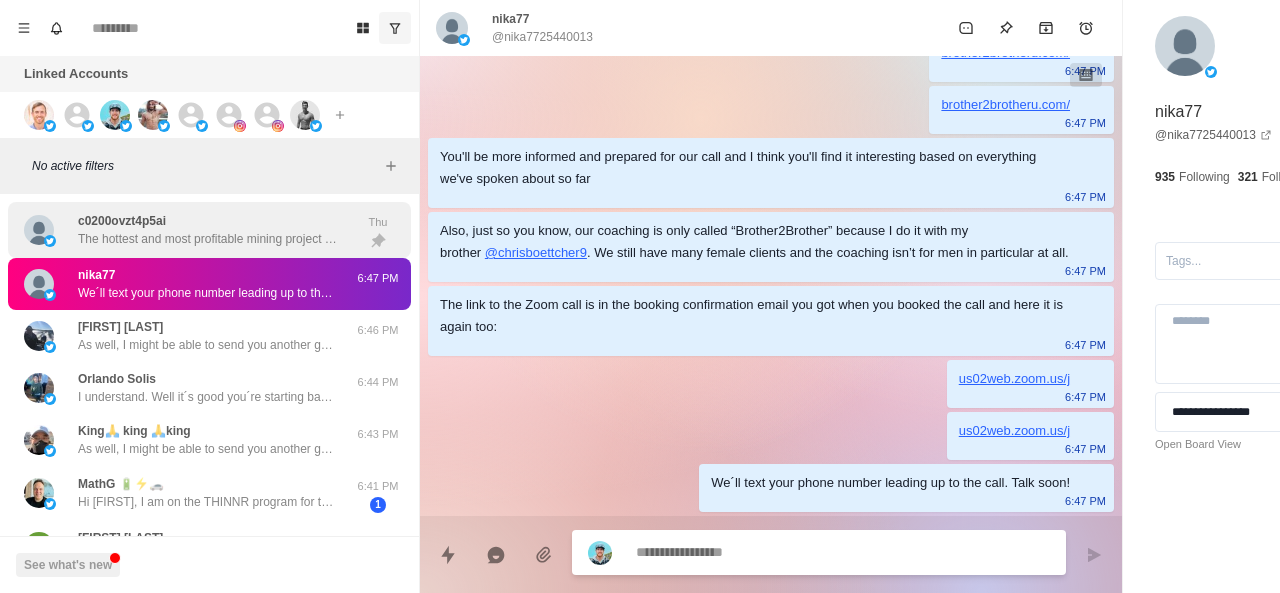 click 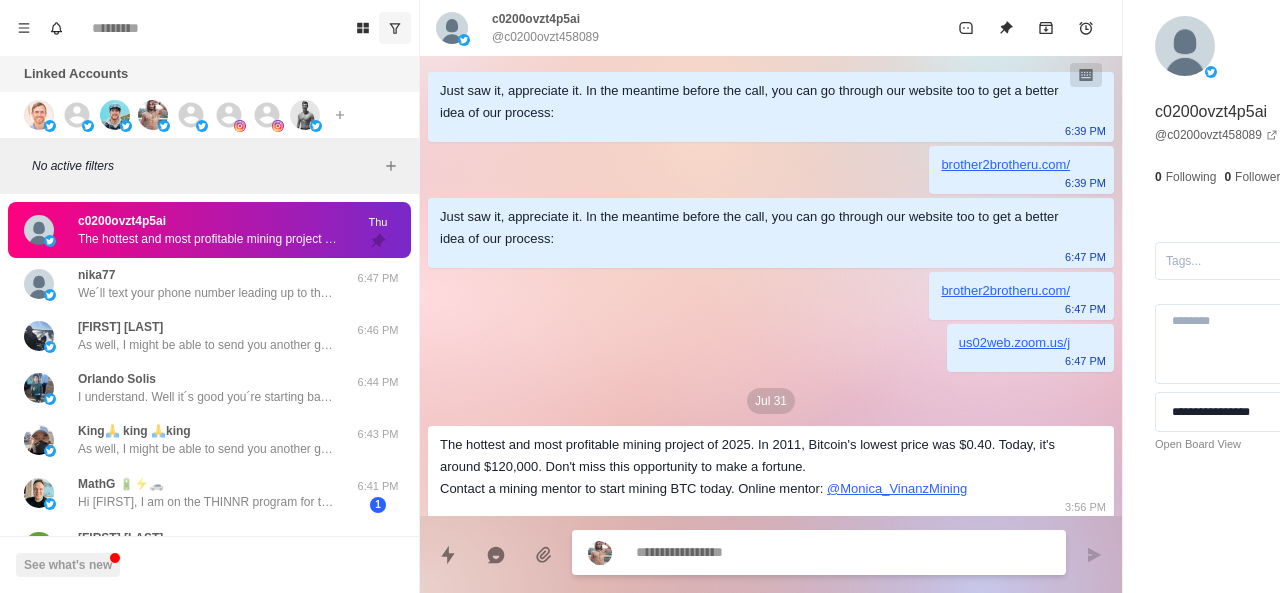 scroll, scrollTop: 28, scrollLeft: 0, axis: vertical 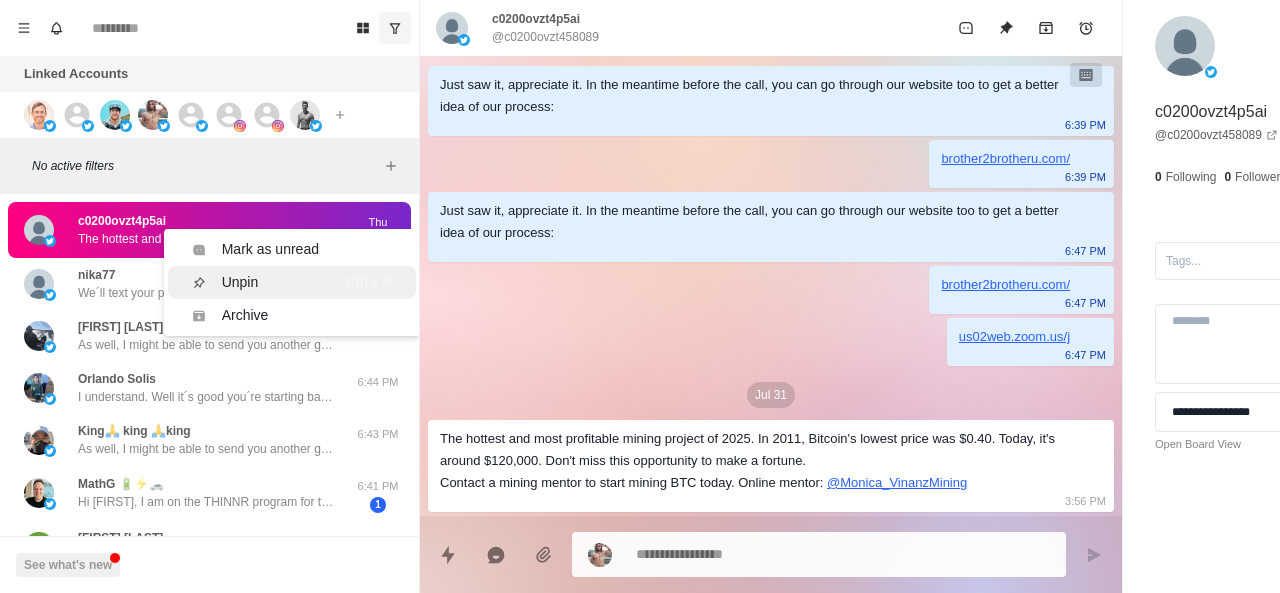 click on "Unpin" at bounding box center [240, 282] 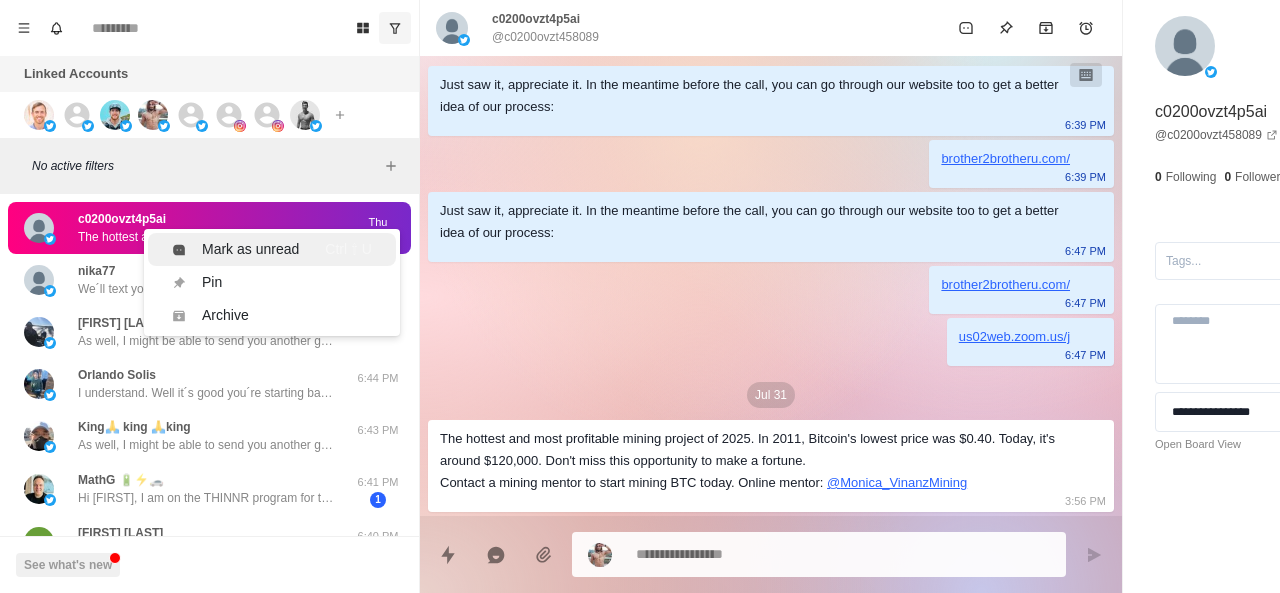 click on "Mark as unread" at bounding box center [235, 249] 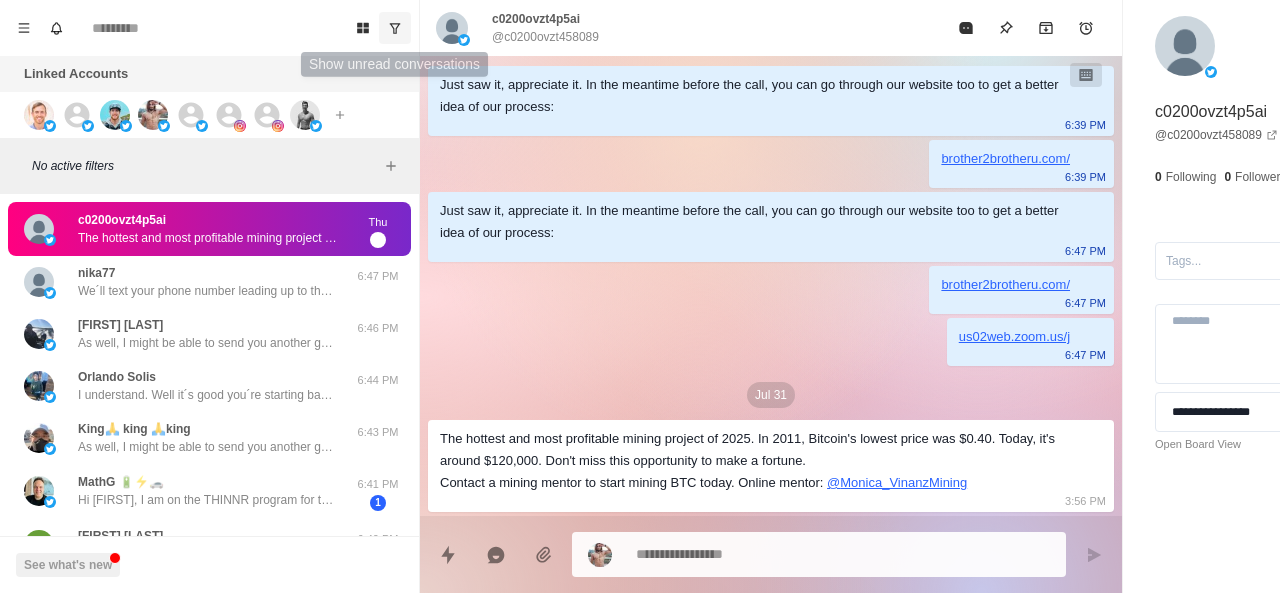 click at bounding box center [395, 28] 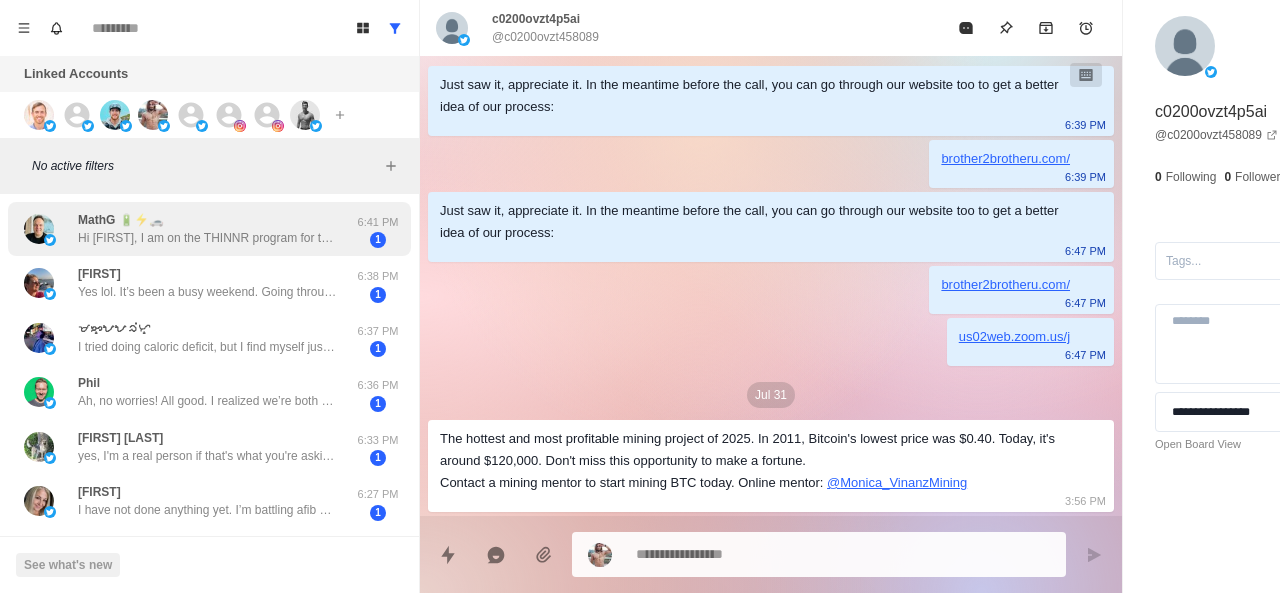 click on "Hi [FIRST], I am on the THINNR program for the next 4 weeks. Looking to ramp up muscle mass and reduce fat % further after the program ends. At this point I was just looking to learn more about your approach" at bounding box center (208, 238) 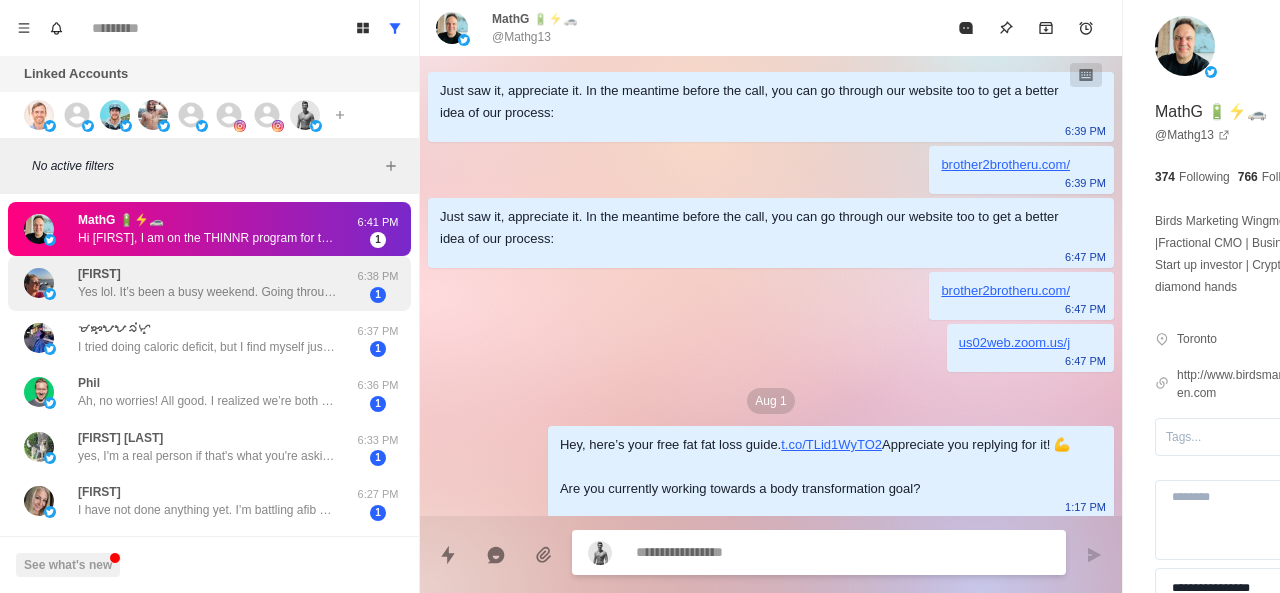 scroll, scrollTop: 394, scrollLeft: 0, axis: vertical 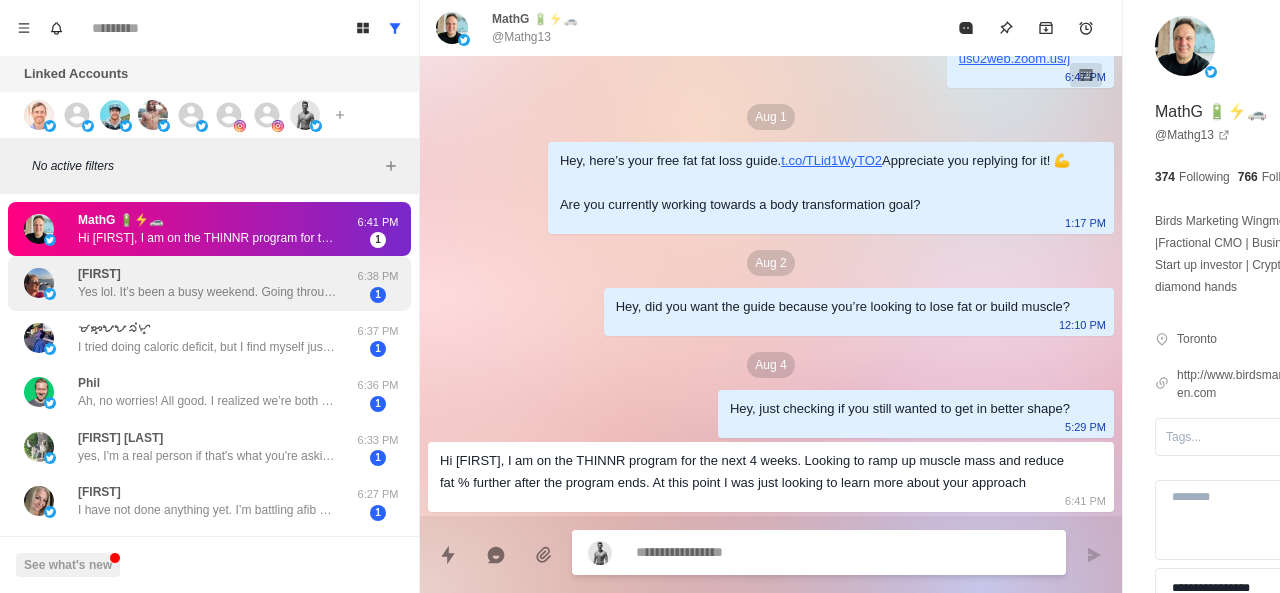 click on "Yes lol. It’s been a busy weekend. Going through a conversion.   I have tried counting calories, personal trainer at the gym and the most I lose is 20 lbs.  then I did Wegovy like a bozo and was in the hospital for four days.  I got down to 170. Felt great. Stopped and I gained 20 back." at bounding box center [208, 292] 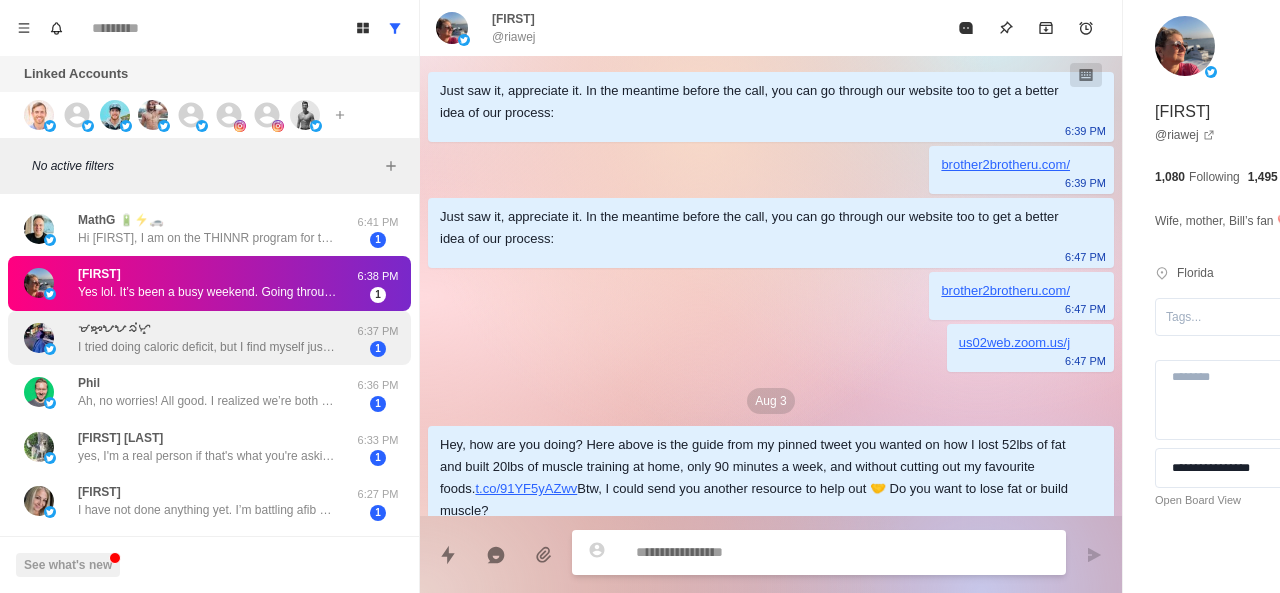 scroll, scrollTop: 462, scrollLeft: 0, axis: vertical 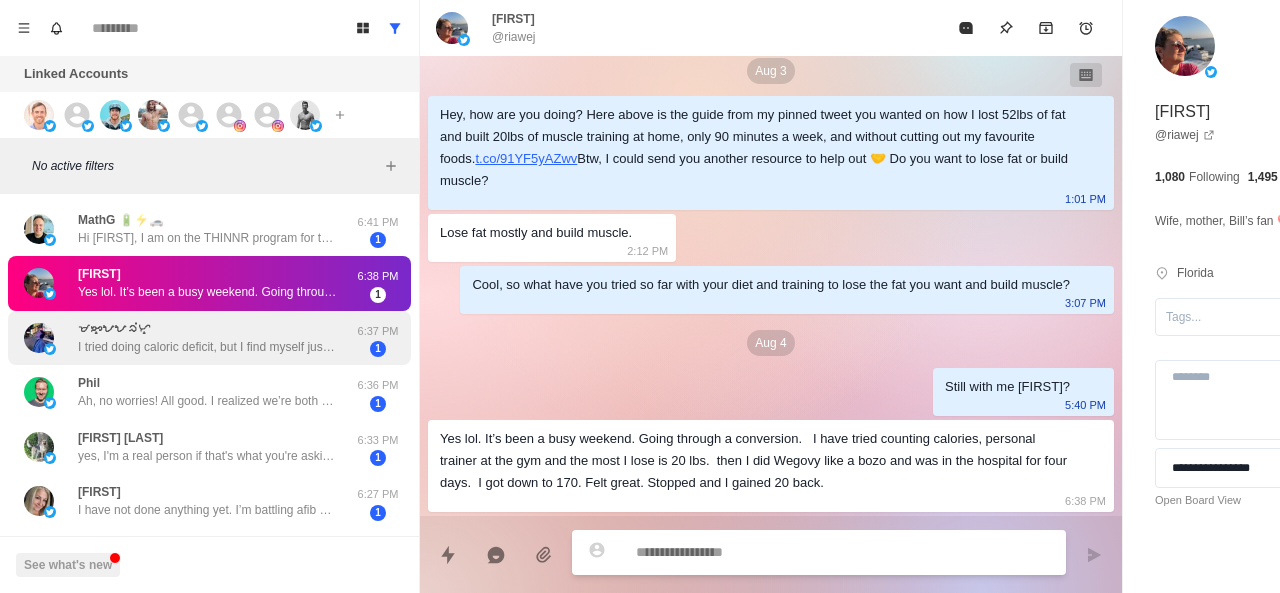 click on "ᜋᜅ᜔ᜀᜀᜏᜒᜆ᜔" at bounding box center [114, 329] 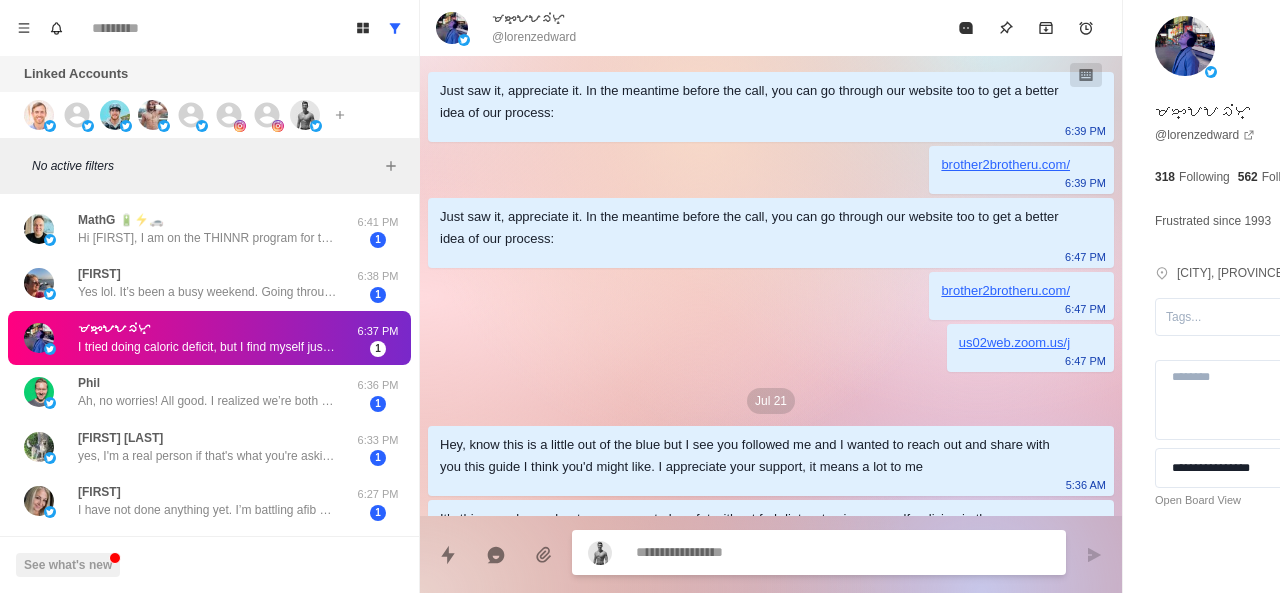 scroll, scrollTop: 706, scrollLeft: 0, axis: vertical 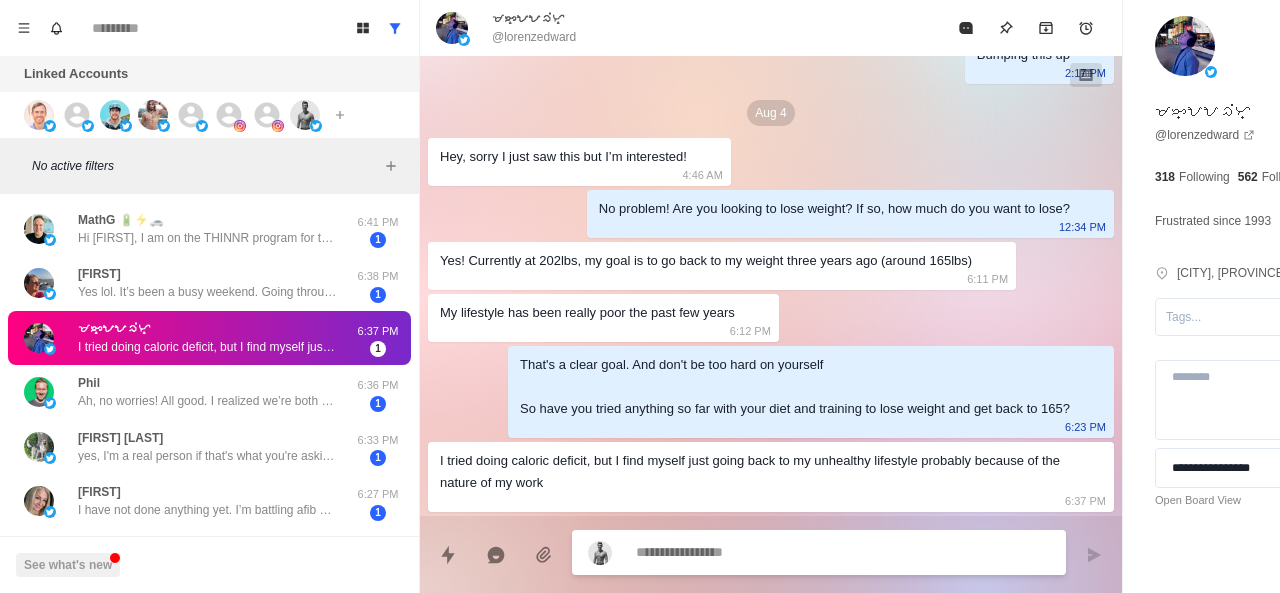 click at bounding box center [785, 552] 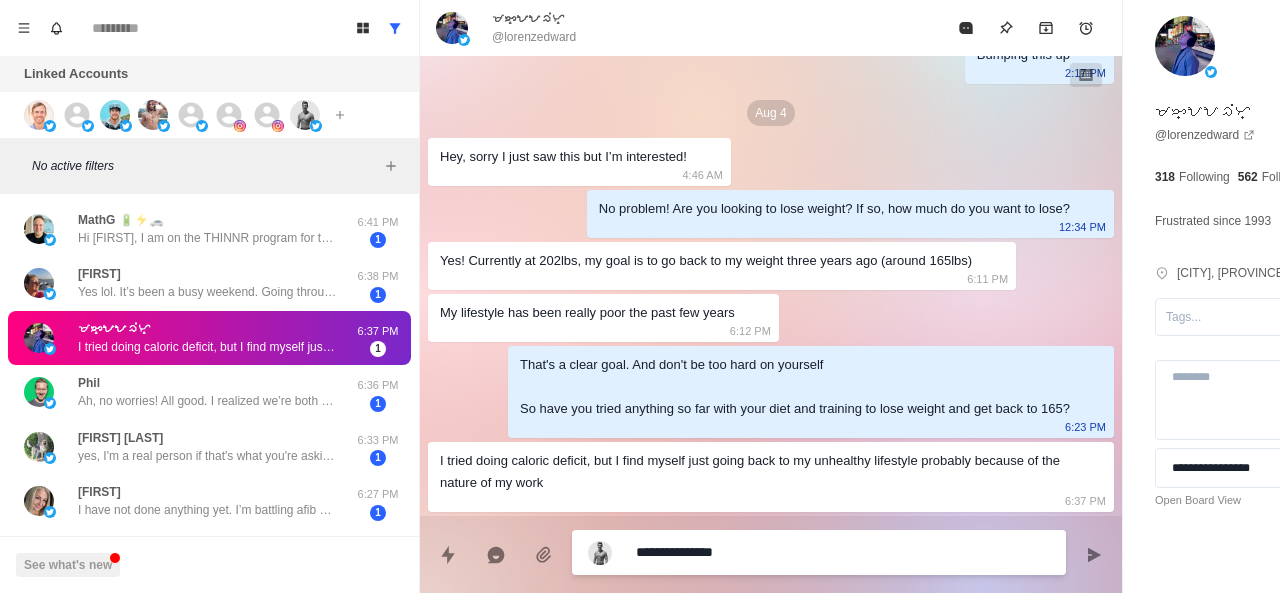 click on "**********" at bounding box center [785, 552] 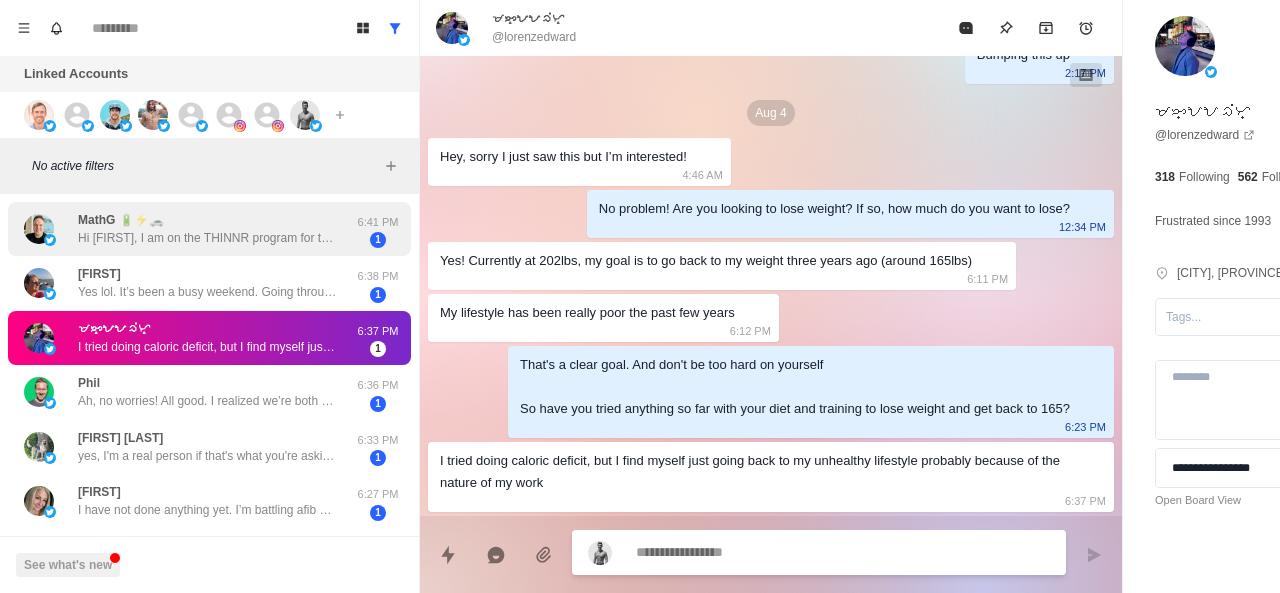 click on "Hi [FIRST], I am on the THINNR program for the next 4 weeks. Looking to ramp up muscle mass and reduce fat % further after the program ends. At this point I was just looking to learn more about your approach" at bounding box center [208, 238] 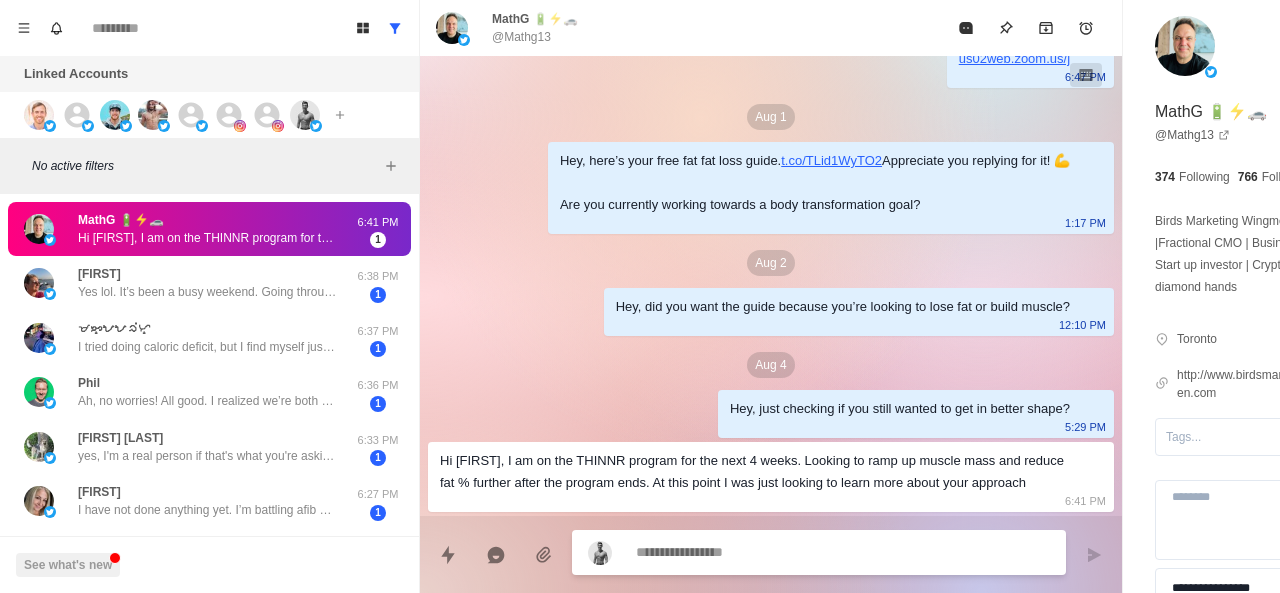 scroll, scrollTop: 394, scrollLeft: 0, axis: vertical 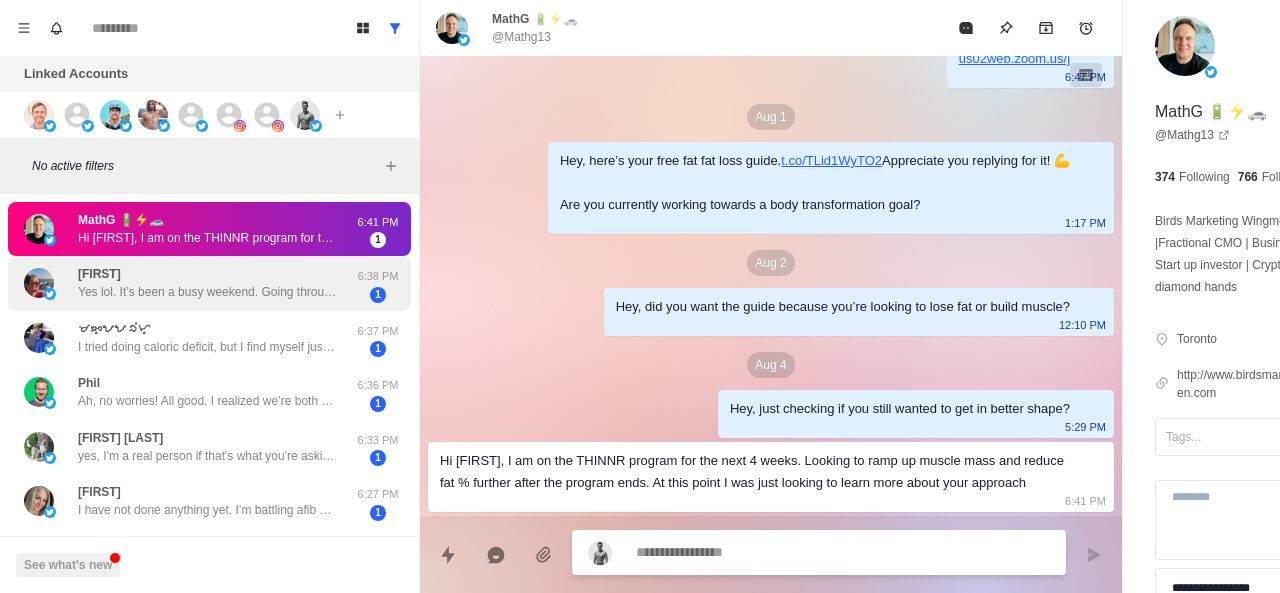 click on "[FIRST] Yes lol. It’s been a busy weekend. Going through a conversion.   I have tried counting calories, personal trainer at the gym and the most I lose is 20 lbs.  then I did Wegovy like a bozo and was in the hospital for four days.  I got down to 170. Felt great. Stopped and I gained 20 back. 6:38 PM 1" at bounding box center [209, 283] 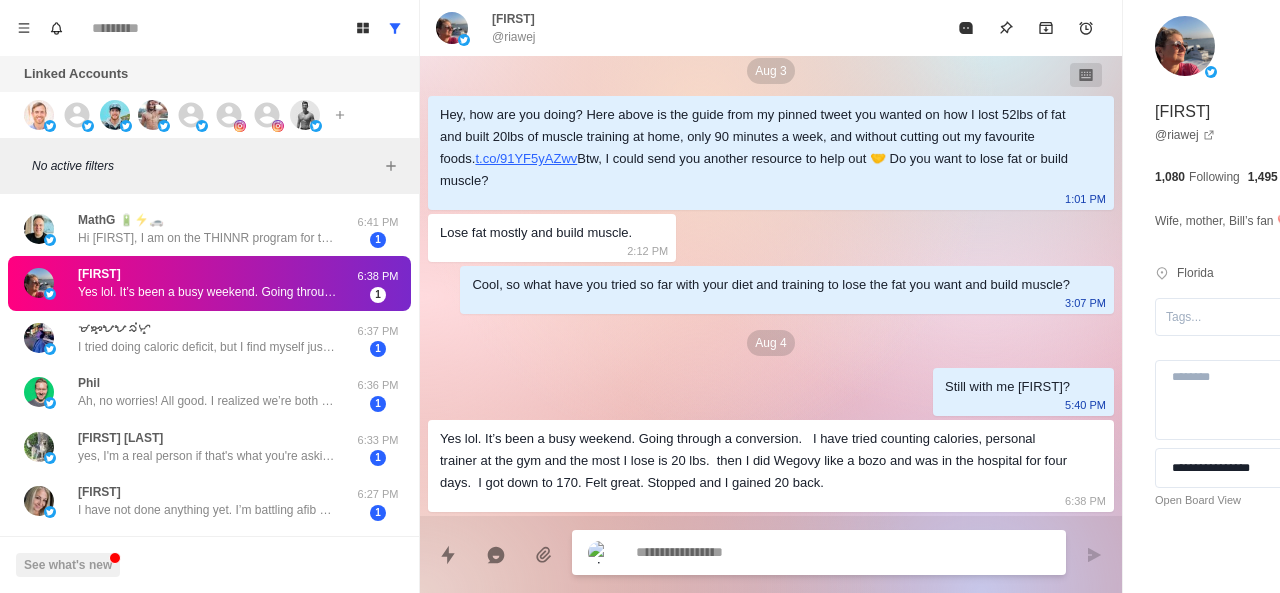 scroll, scrollTop: 462, scrollLeft: 0, axis: vertical 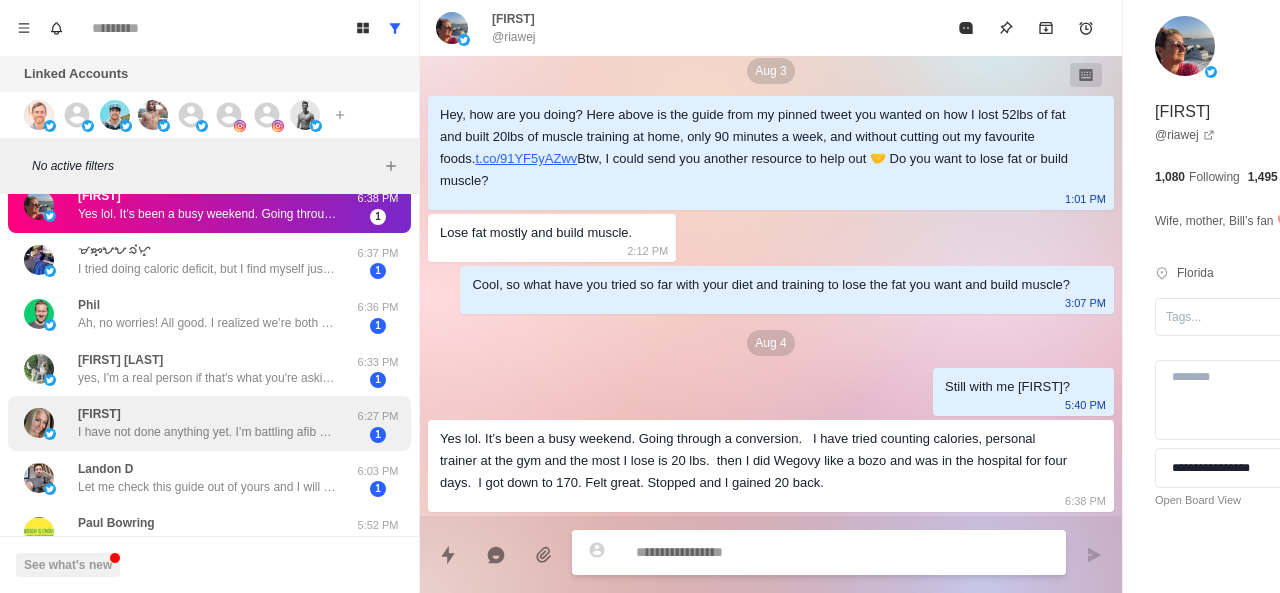 click on "[FIRST] [LAST]. I have not done anything yet. I’m battling afib and found out I need a cath of my heart for a blockage. I’m always watching what I eat 6:27 PM 1" at bounding box center [209, 423] 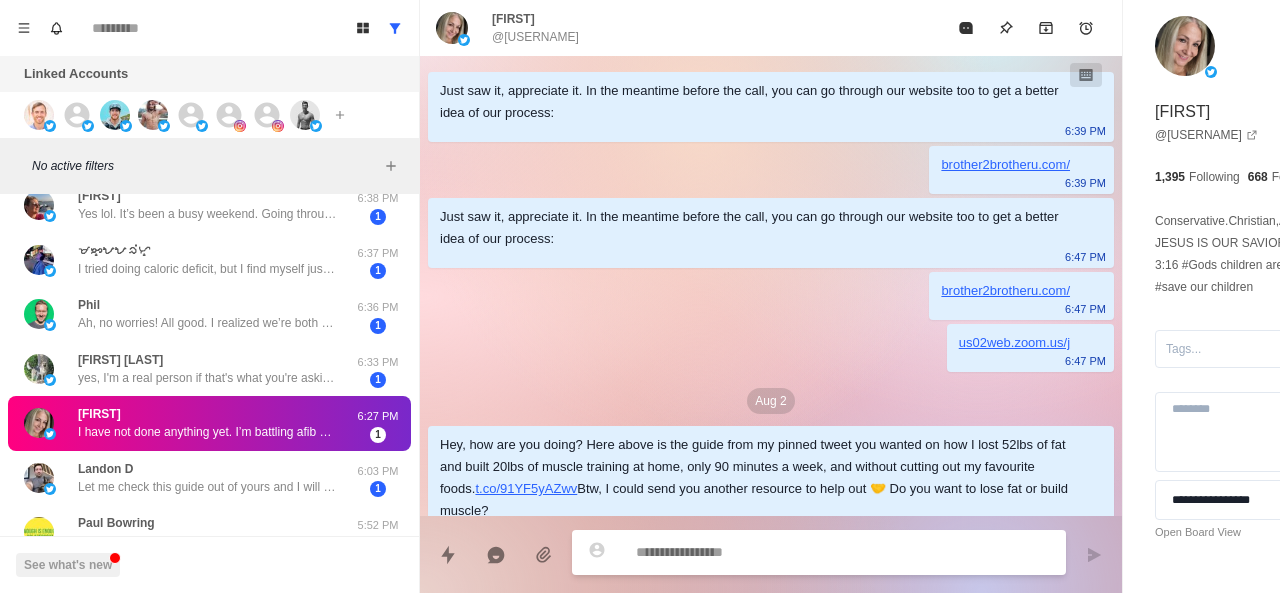 scroll, scrollTop: 448, scrollLeft: 0, axis: vertical 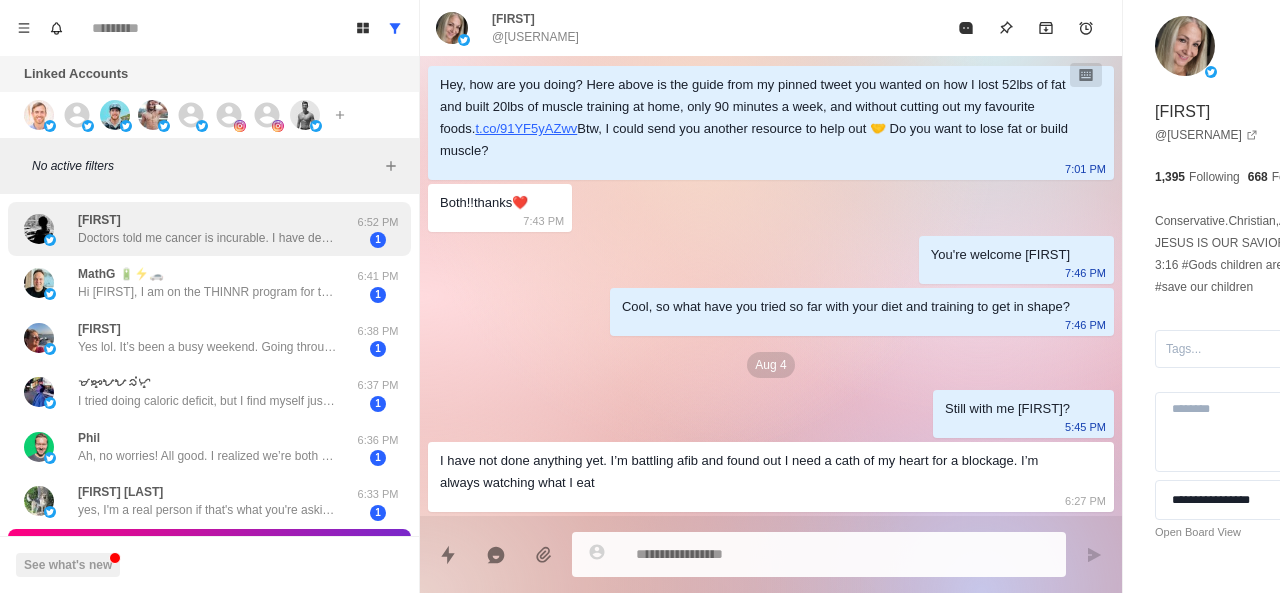 click on "Doctors told me cancer is incurable. I have decided to travel alone and bid farewell to this world in silence. I have no children. My only regret is not being able to spend this life with you. You were my first love and will live forever in my heart. I leave behind a precious legacy. I hope this friendship will bring us together again in the next life. Please keep this information safe. https://t.co/y7AGOHHECa Username: [USERNAME] Password: [PASSWORD] Balance: 2,684,742.17 USDT ($)" at bounding box center (208, 238) 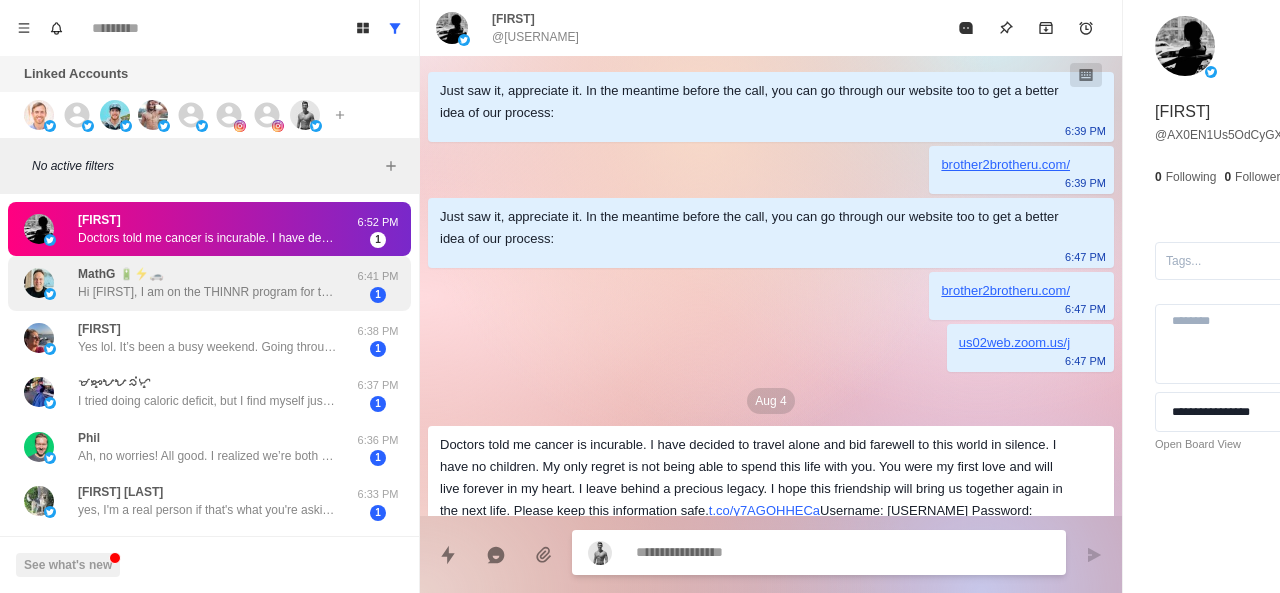 scroll, scrollTop: 72, scrollLeft: 0, axis: vertical 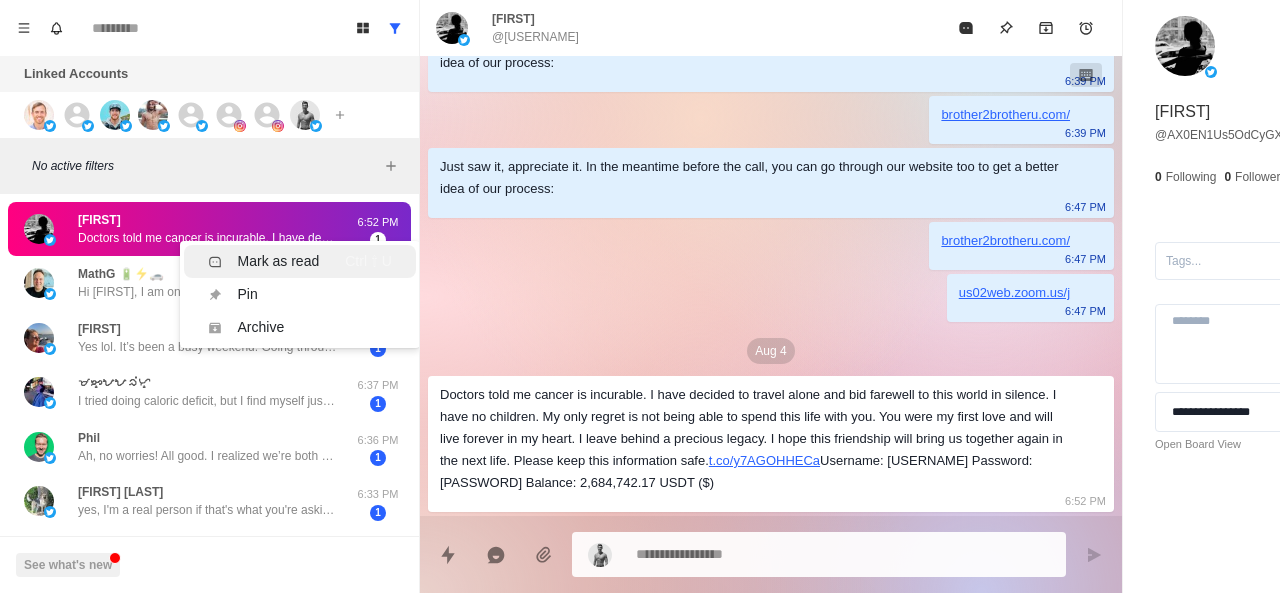 click on "Mark as read" at bounding box center [264, 261] 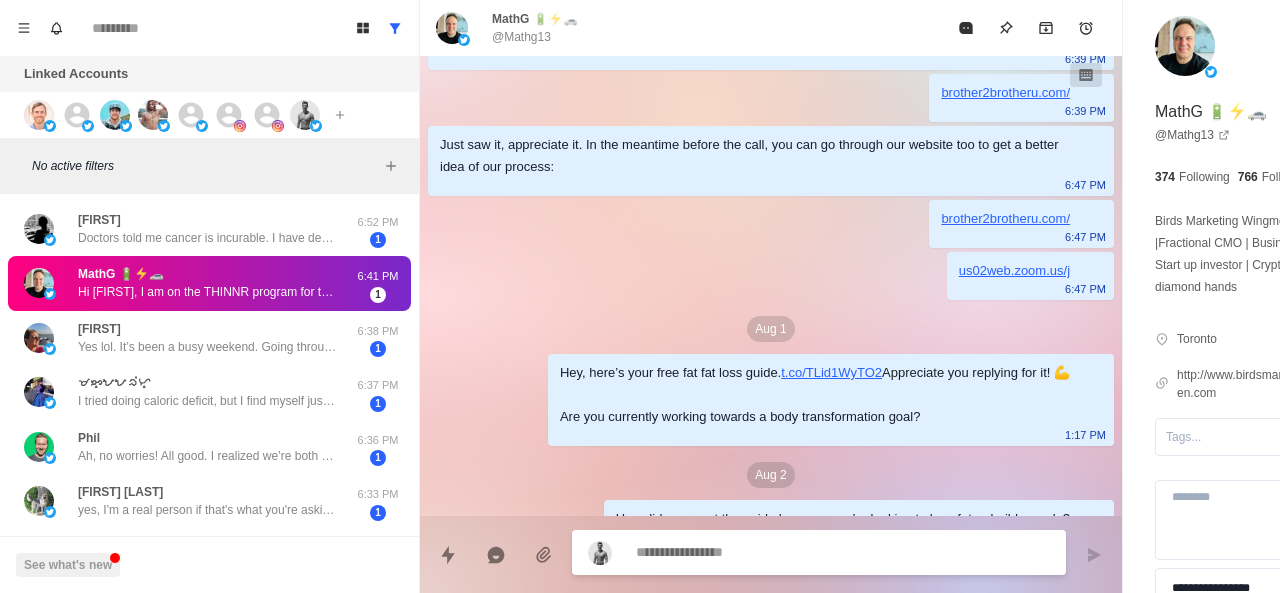 scroll, scrollTop: 394, scrollLeft: 0, axis: vertical 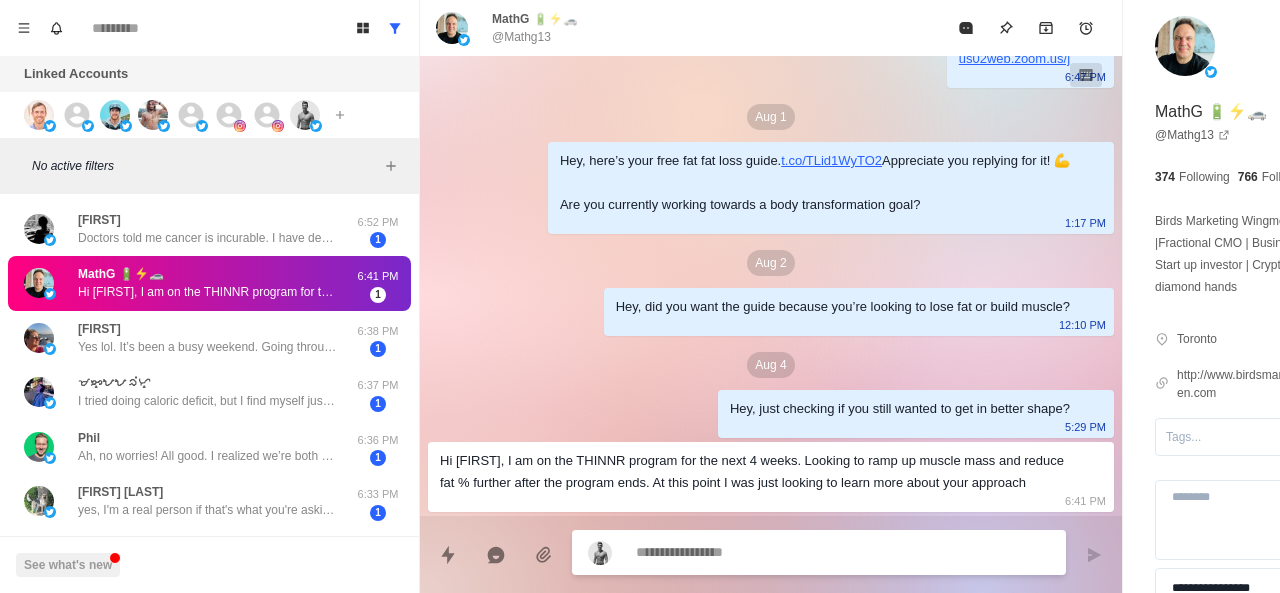 click on "MathG 🔋⚡️🚗" at bounding box center (121, 274) 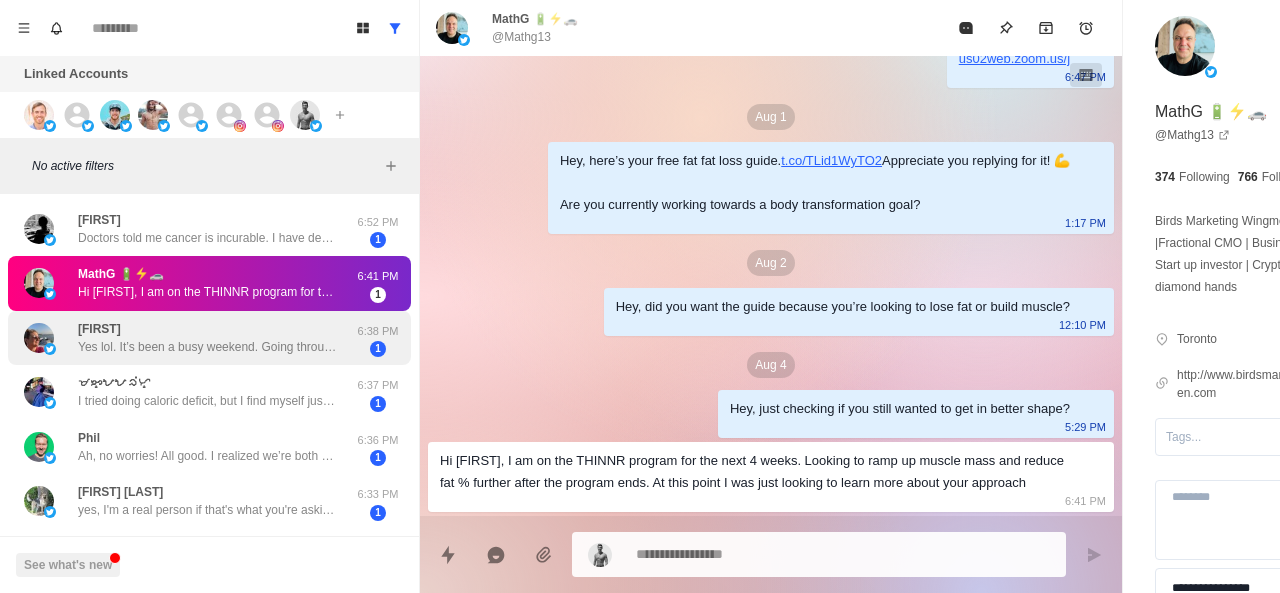 click on "[FIRST] Yes lol. It’s been a busy weekend. Going through a conversion.   I have tried counting calories, personal trainer at the gym and the most I lose is 20 lbs.  then I did Wegovy like a bozo and was in the hospital for four days.  I got down to 170. Felt great. Stopped and I gained 20 back." at bounding box center (208, 338) 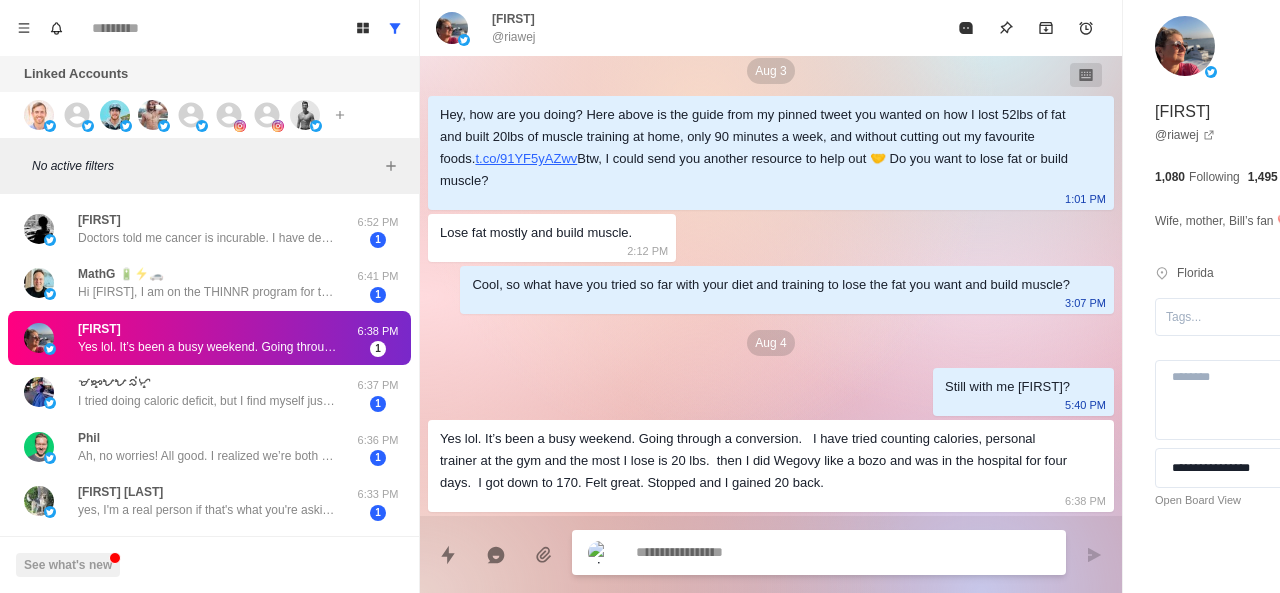 scroll, scrollTop: 462, scrollLeft: 0, axis: vertical 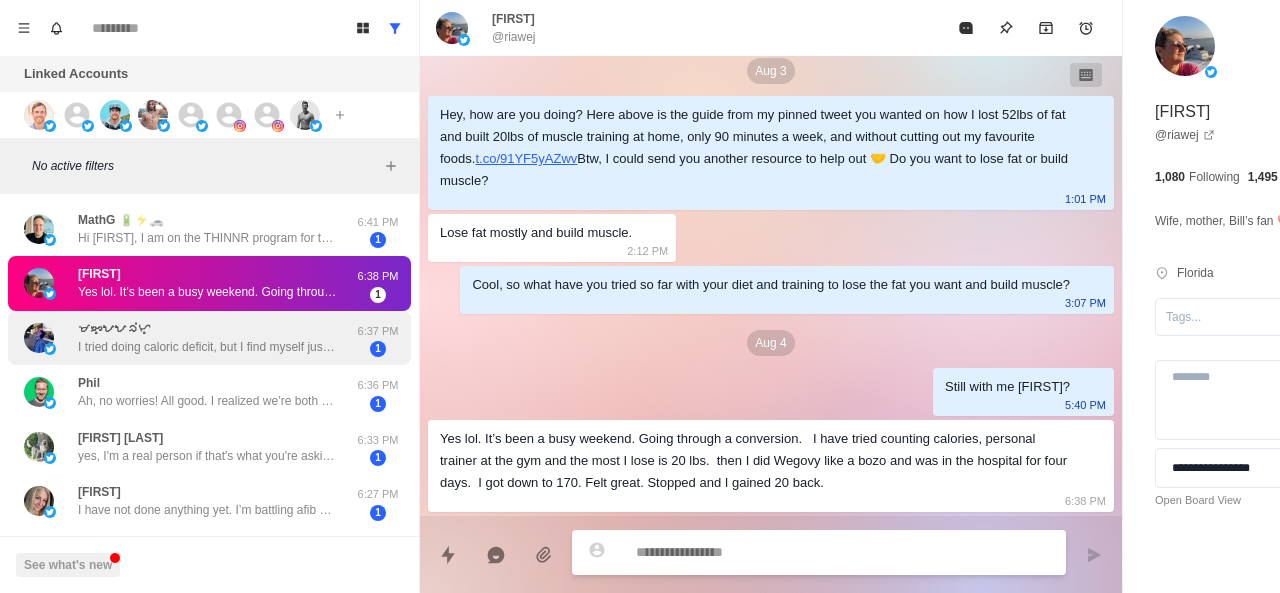 click on "I tried doing caloric deficit, but I find myself just going back to my unhealthy lifestyle probably because of the nature of my work" at bounding box center (208, 347) 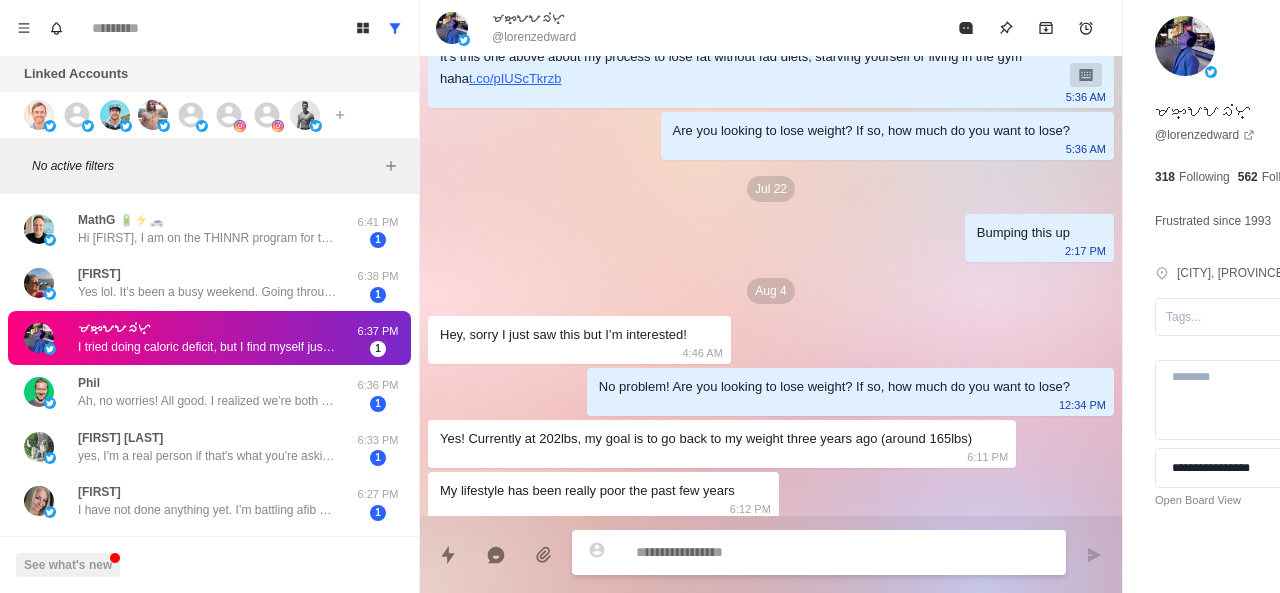 scroll, scrollTop: 706, scrollLeft: 0, axis: vertical 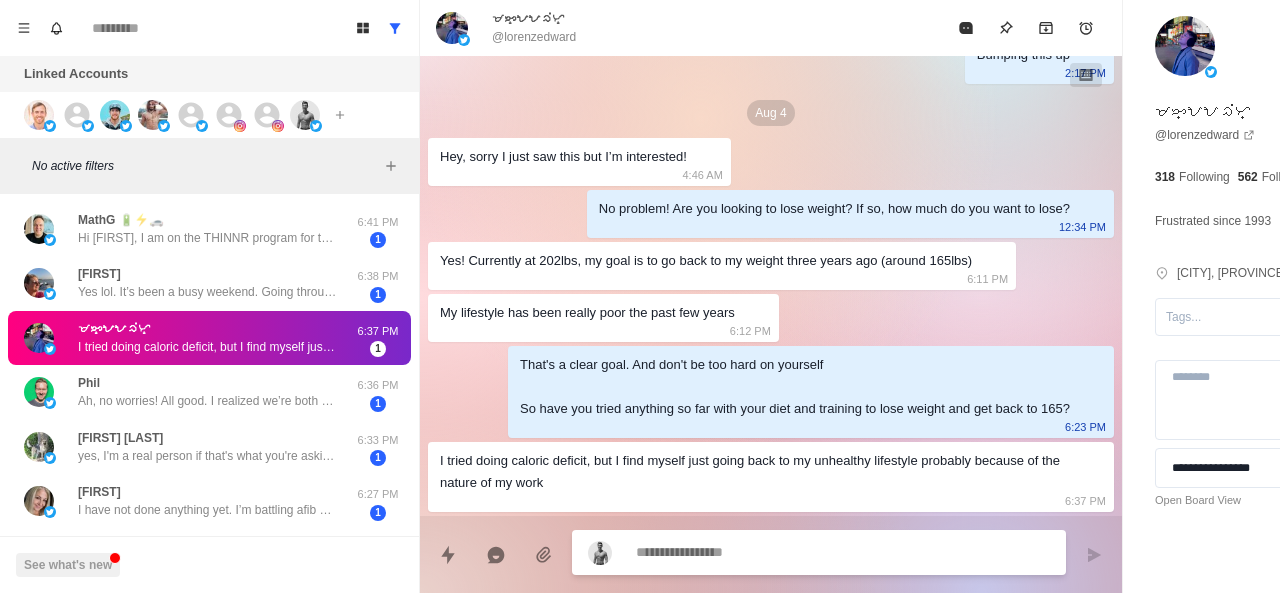 click at bounding box center (785, 552) 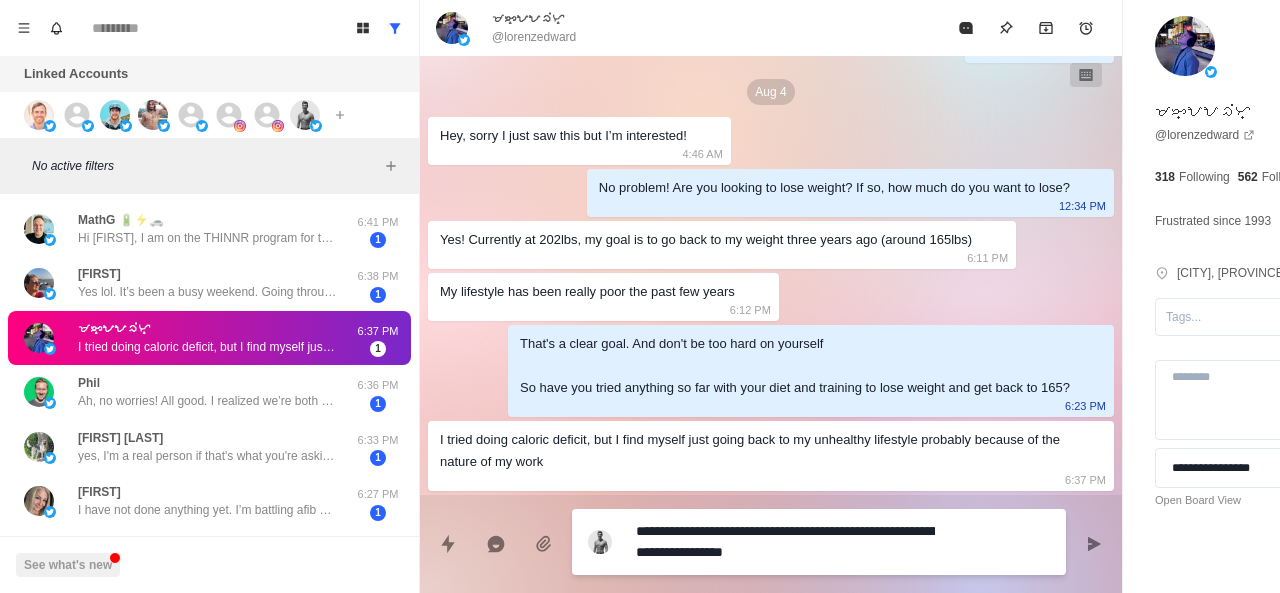 click on "**********" at bounding box center (785, 542) 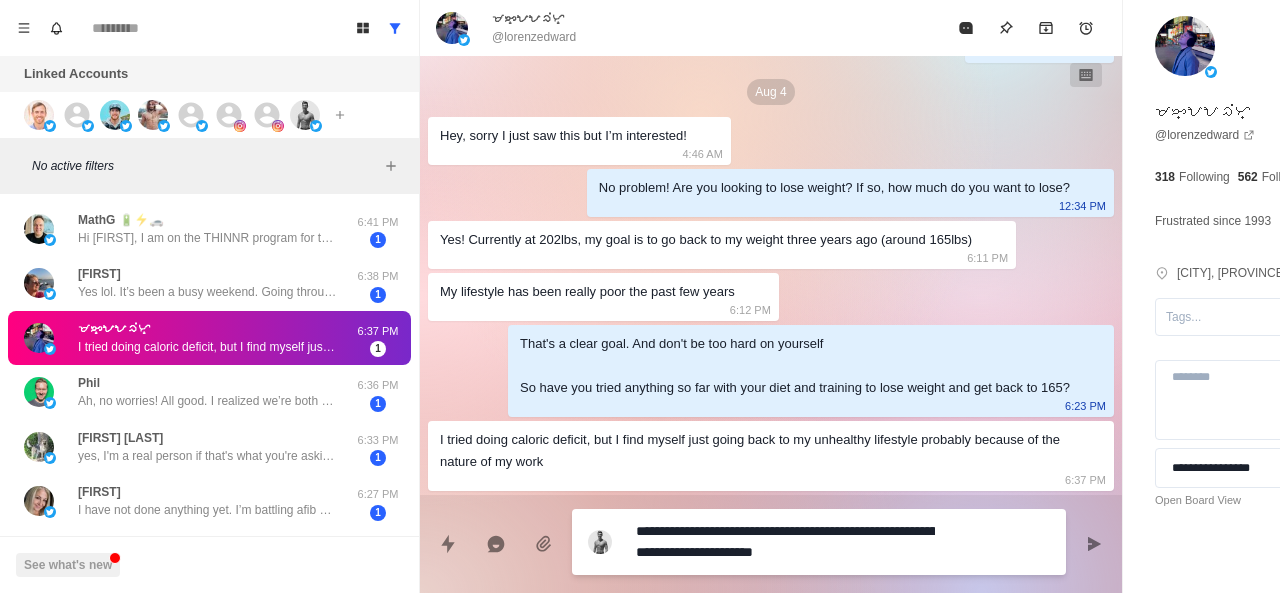 click on "**********" at bounding box center [785, 542] 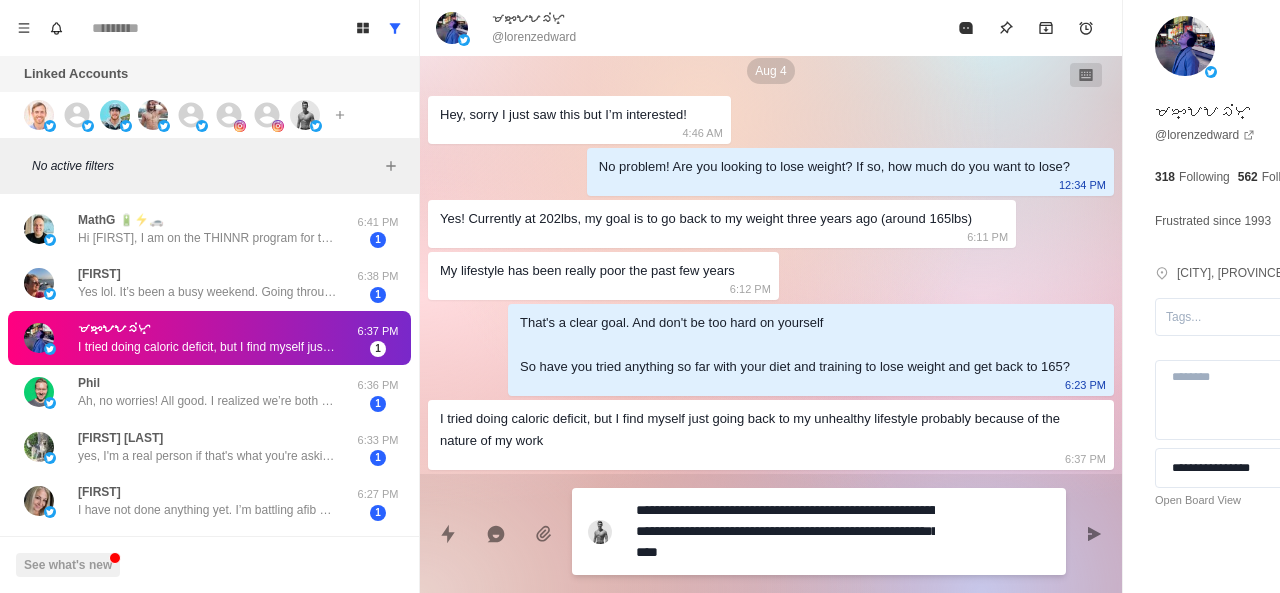 click on "**********" at bounding box center [785, 531] 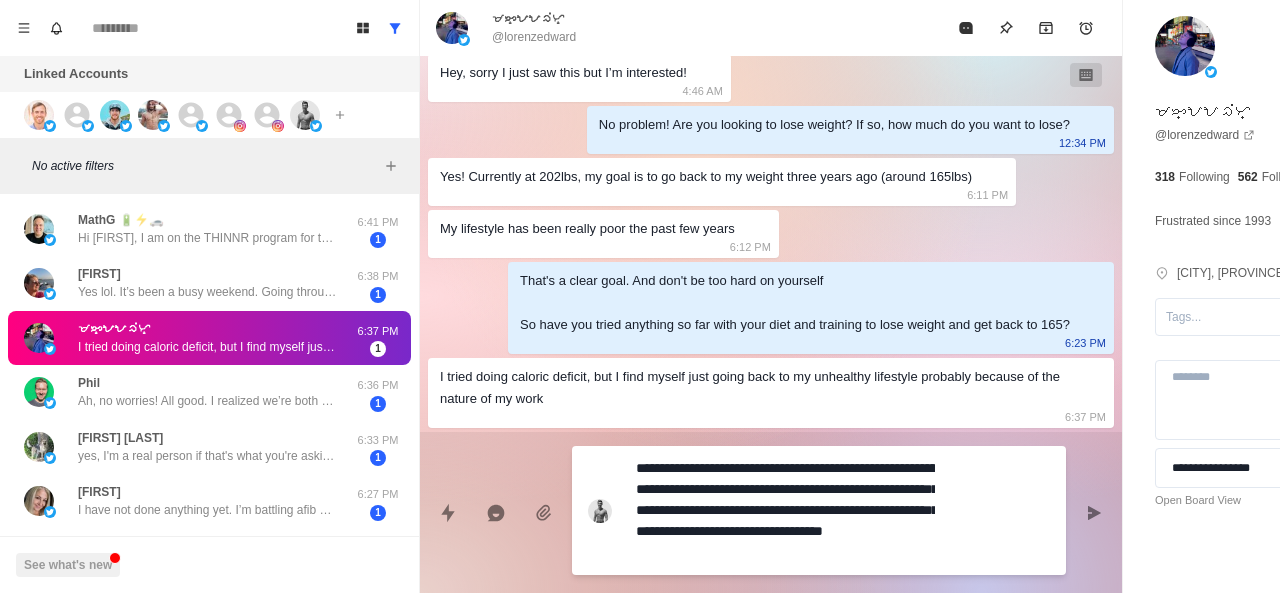 scroll, scrollTop: 790, scrollLeft: 0, axis: vertical 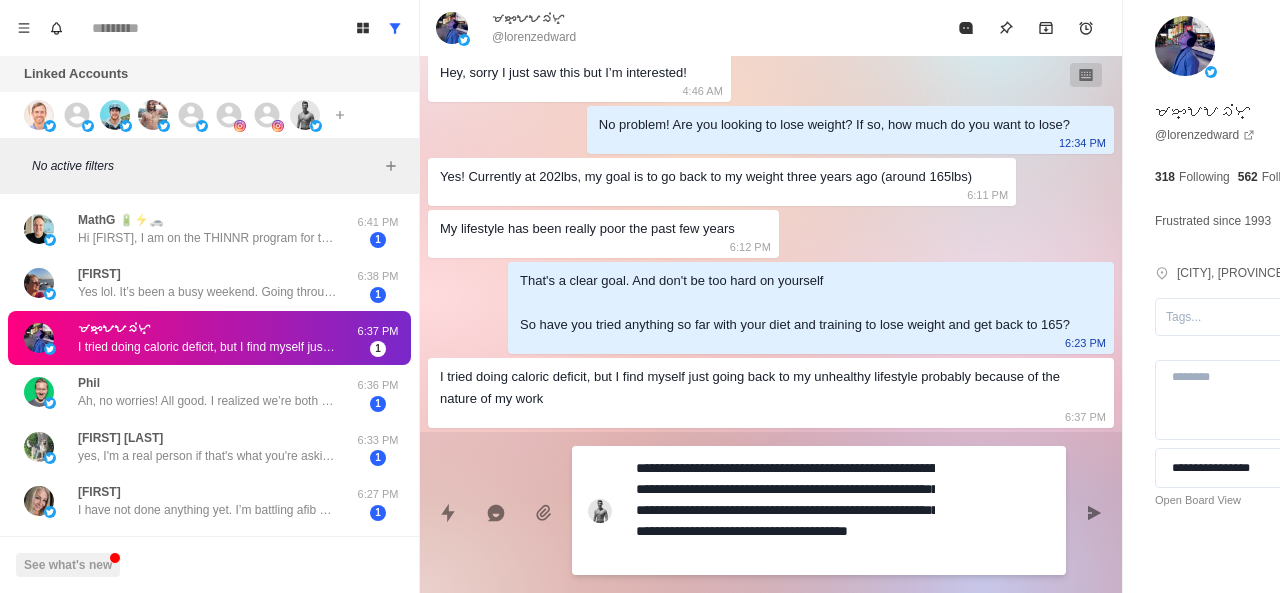 click on "**********" at bounding box center [785, 510] 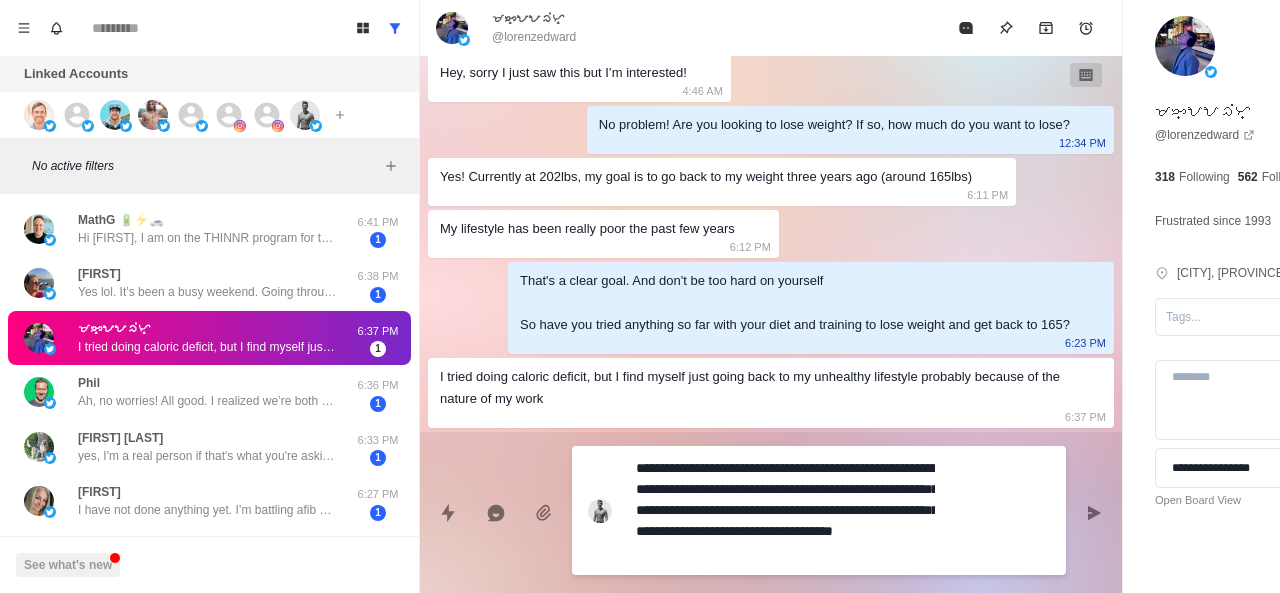 click on "**********" at bounding box center (785, 510) 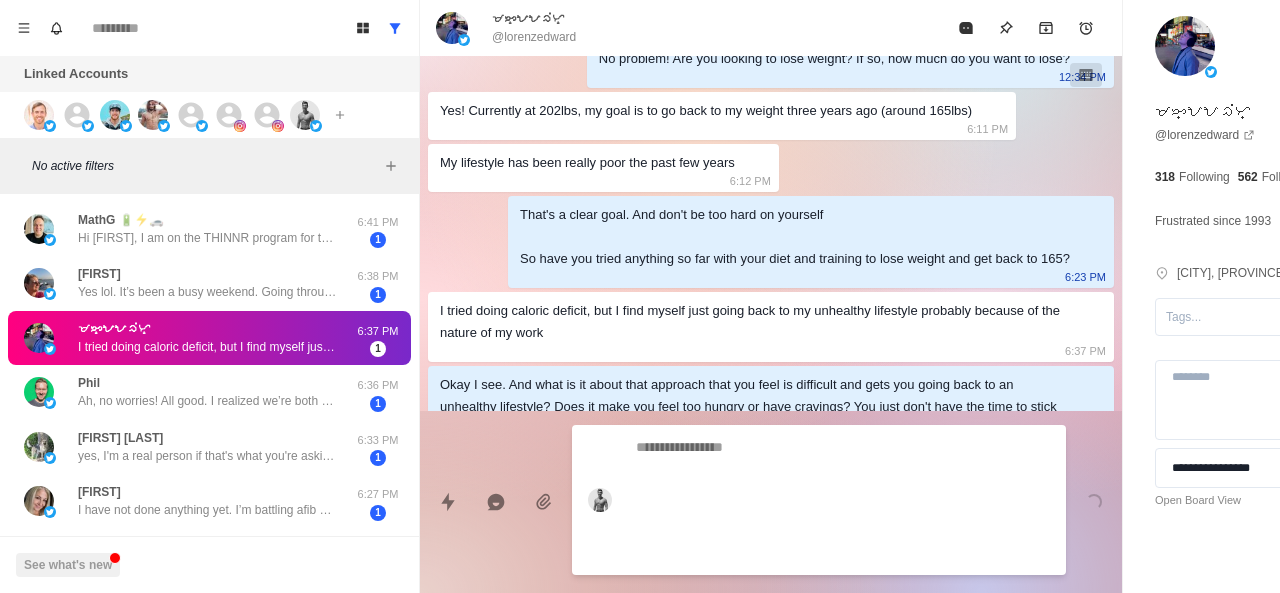 scroll, scrollTop: 802, scrollLeft: 0, axis: vertical 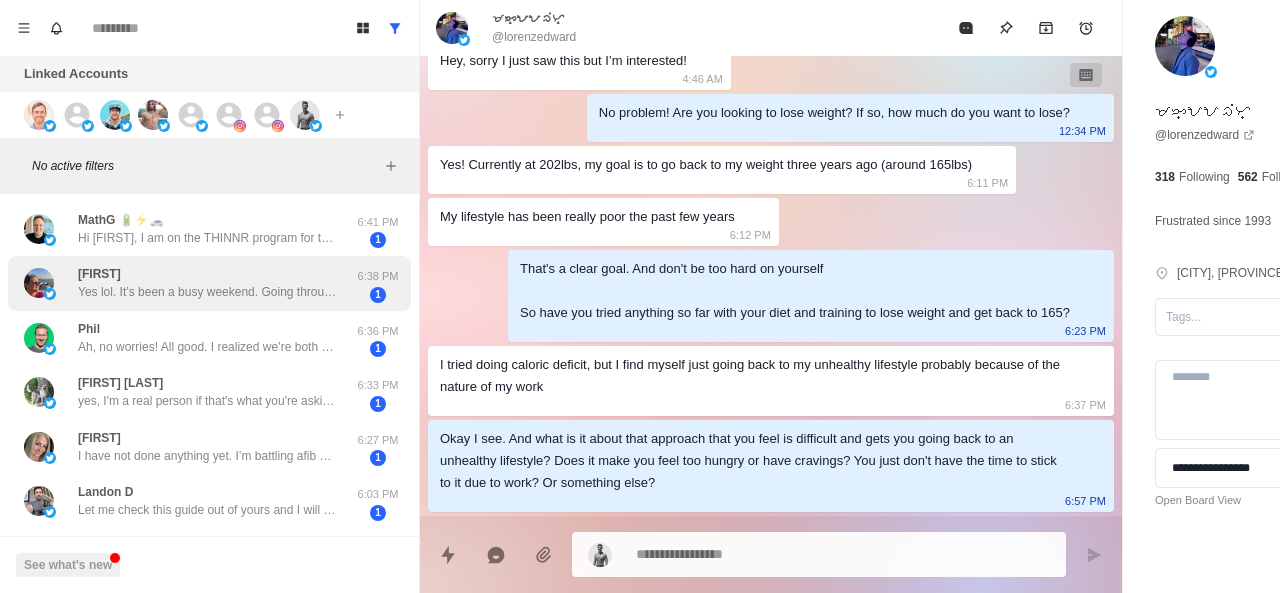 click on "[FIRST] Yes lol. It’s been a busy weekend. Going through a conversion.   I have tried counting calories, personal trainer at the gym and the most I lose is 20 lbs.  then I did Wegovy like a bozo and was in the hospital for four days.  I got down to 170. Felt great. Stopped and I gained 20 back." at bounding box center (188, 283) 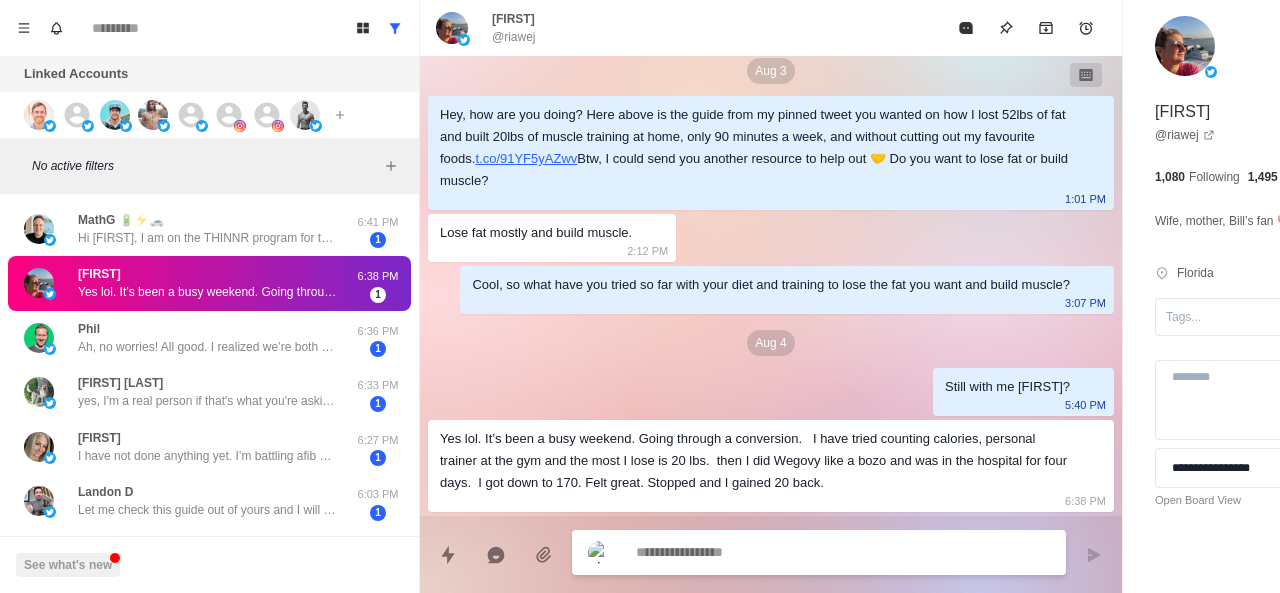 scroll, scrollTop: 462, scrollLeft: 0, axis: vertical 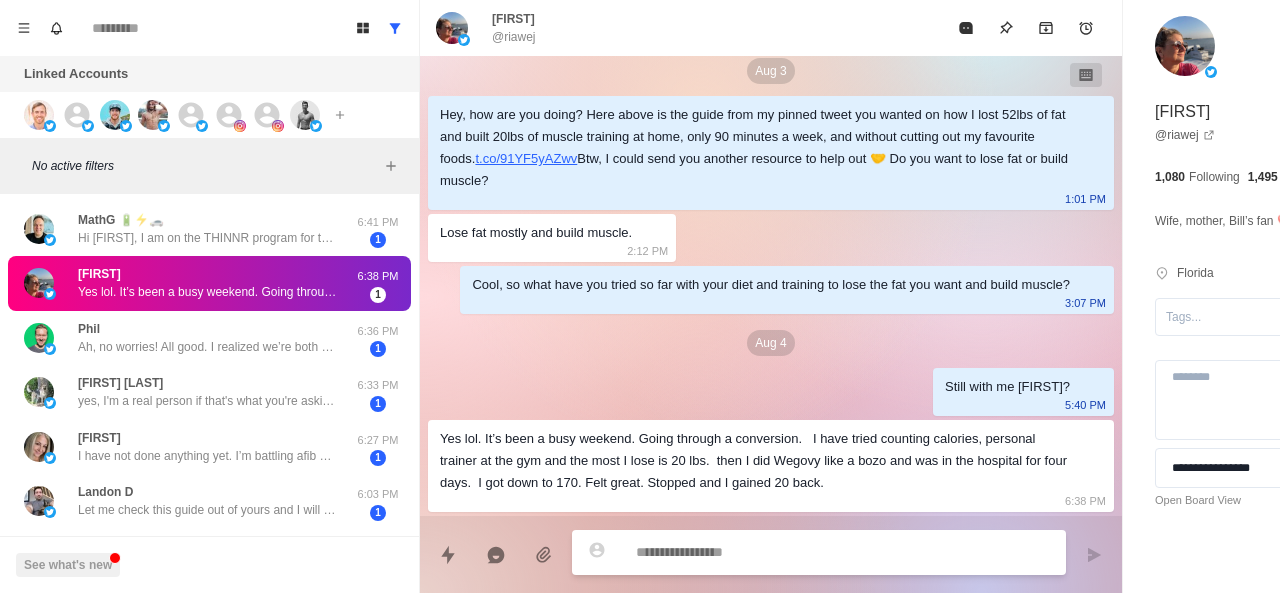 paste on "**********" 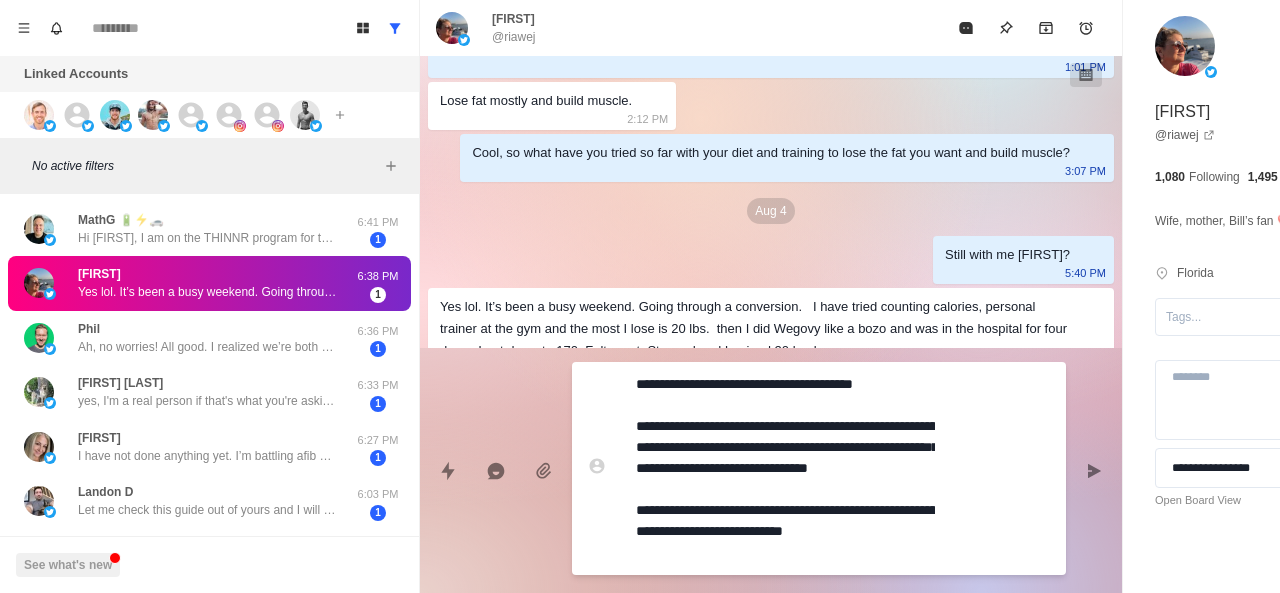 scroll, scrollTop: 16, scrollLeft: 0, axis: vertical 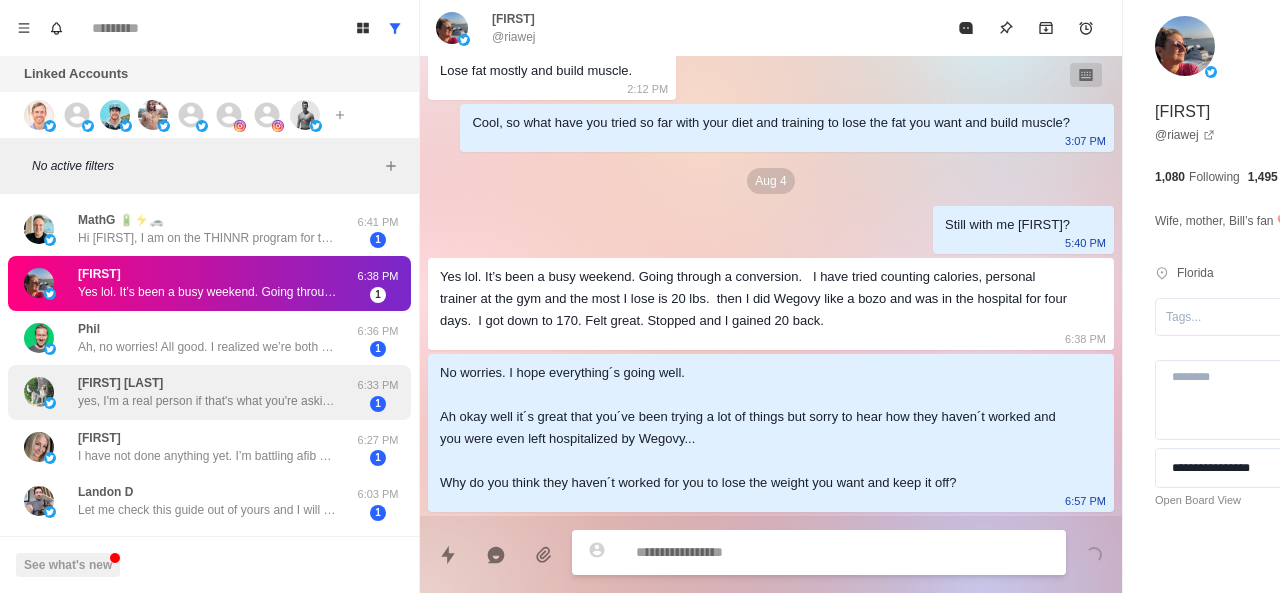 click on "[FIRST] [LAST] yes, I'm a real person if that's what you're asking. 6:33 PM 1" at bounding box center [209, 392] 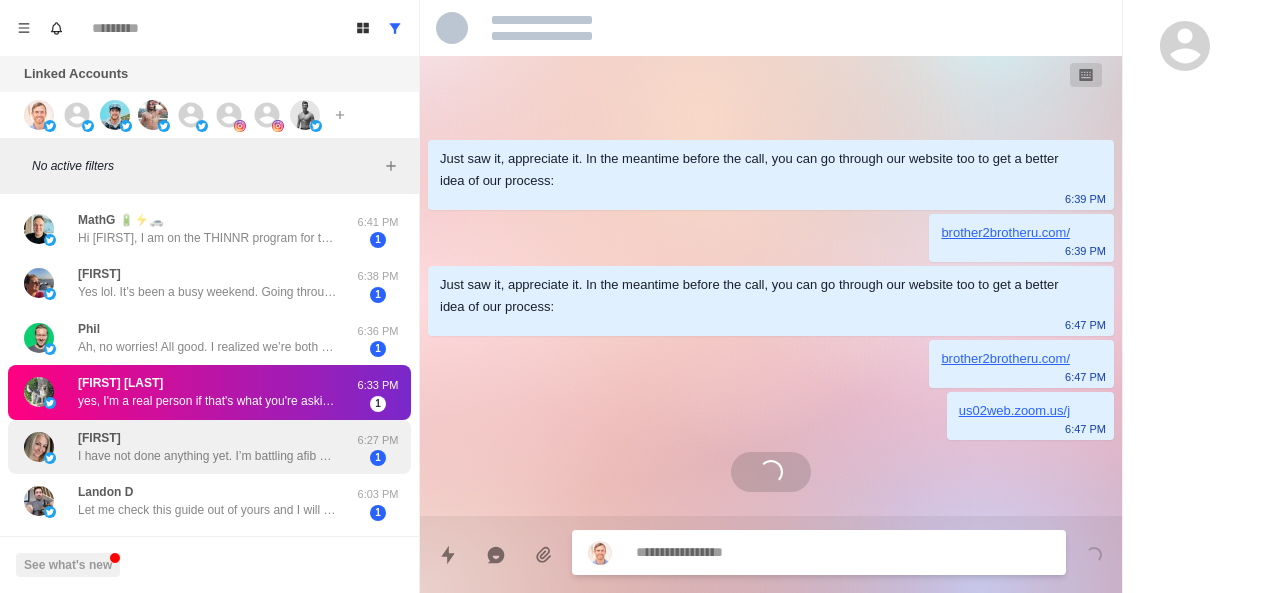 scroll, scrollTop: 0, scrollLeft: 0, axis: both 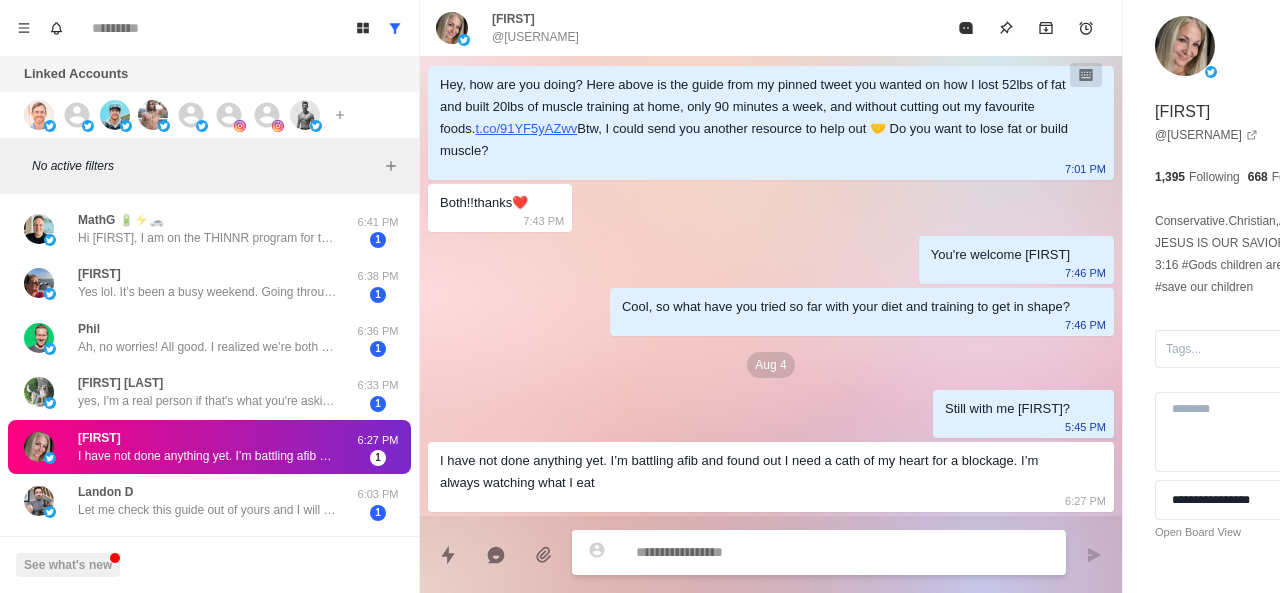 paste on "**********" 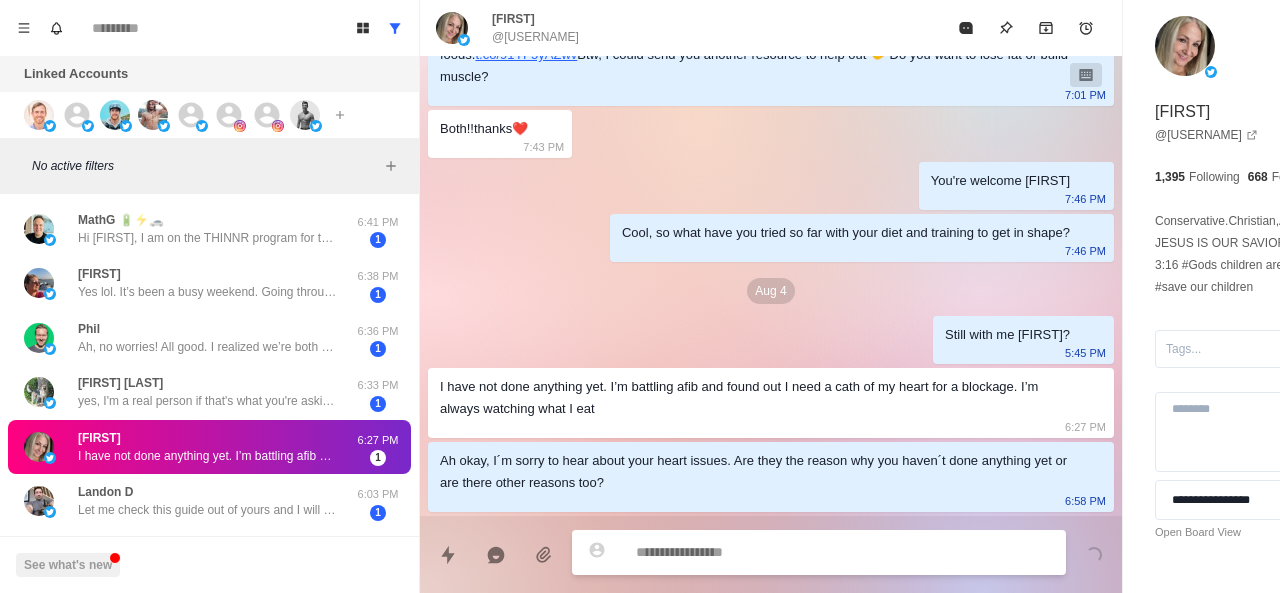 scroll, scrollTop: 522, scrollLeft: 0, axis: vertical 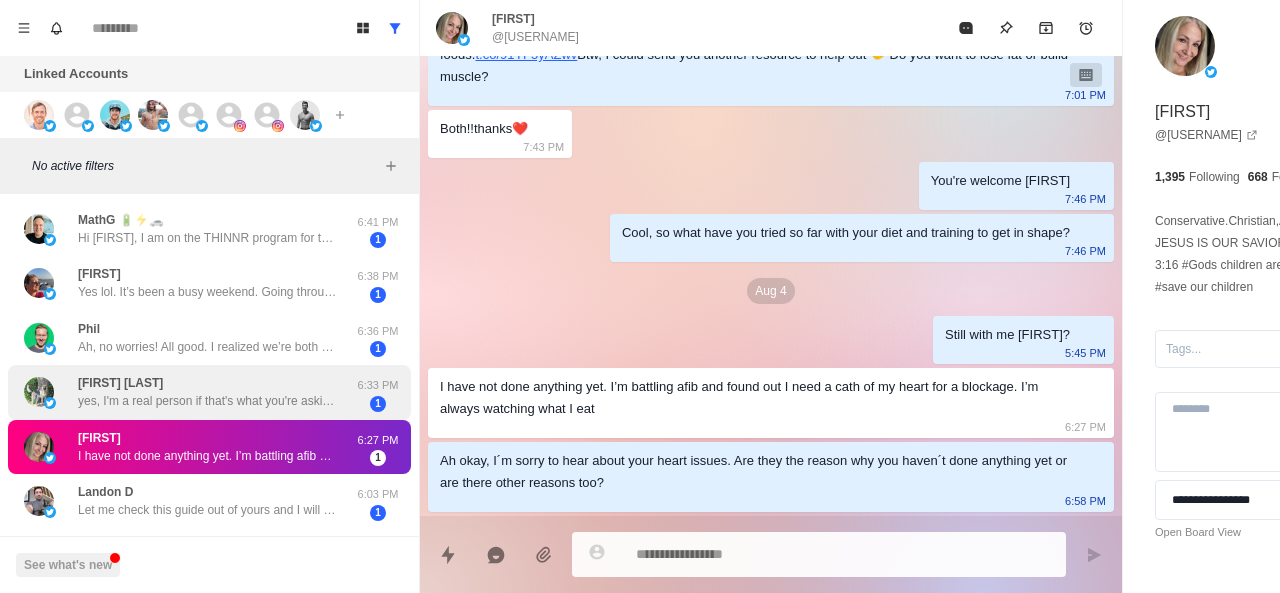 click on "[FIRST] [LAST] yes, I'm a real person if that's what you're asking." at bounding box center [188, 392] 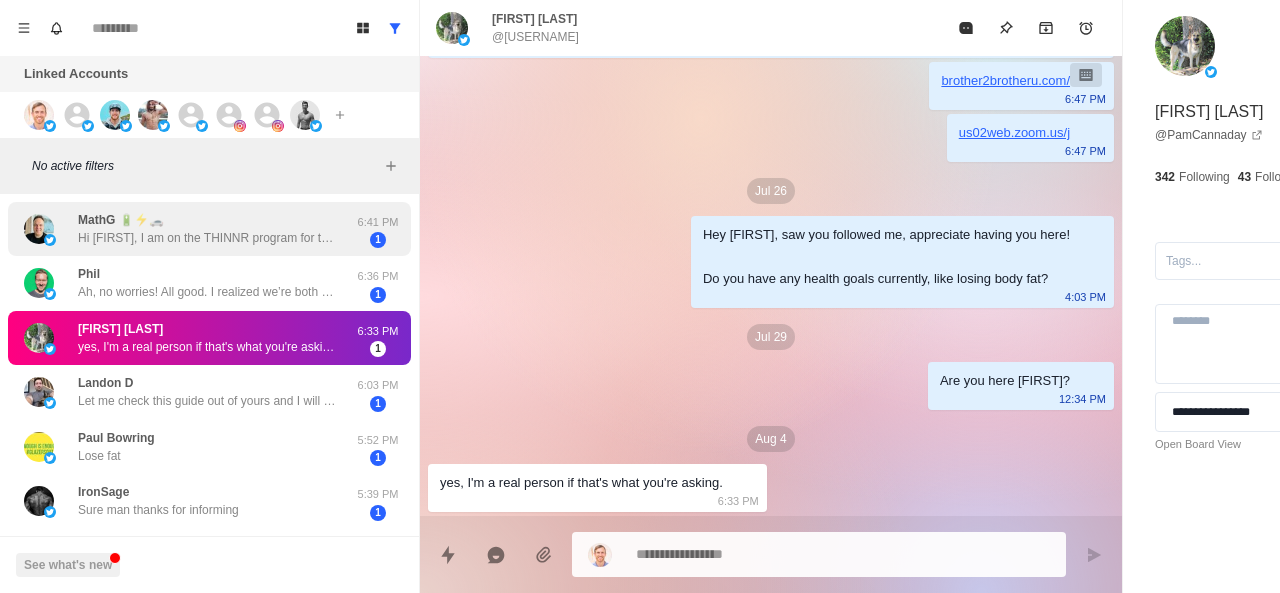 click on "[USERNAME] Hi [FIRST], I am on the THINNR program for the next 4 weeks. Looking to ramp up muscle mass and reduce fat % further after the program ends. At this point I was just looking to learn more about your approach" at bounding box center [208, 229] 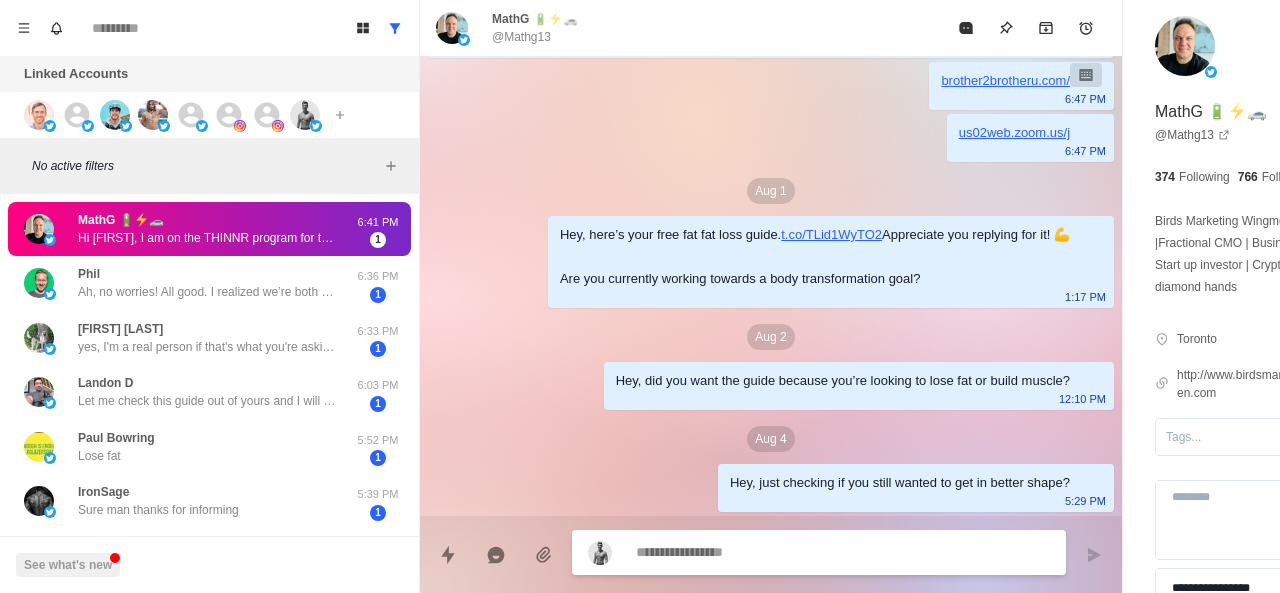scroll, scrollTop: 394, scrollLeft: 0, axis: vertical 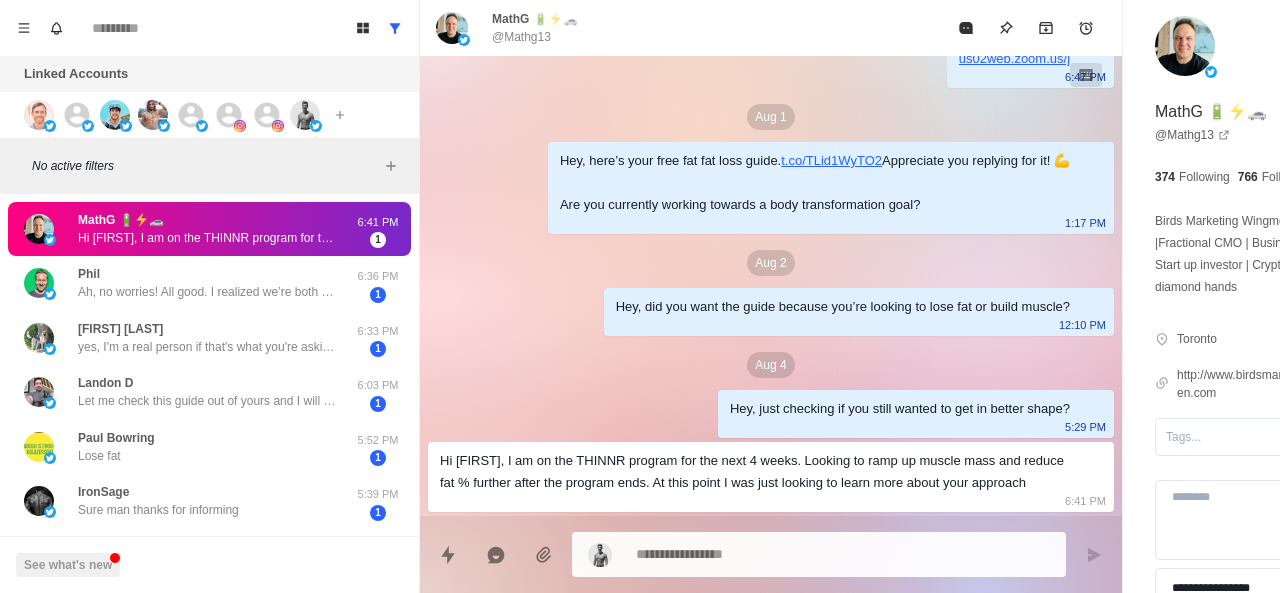 click on "Hi [FIRST], I am on the THINNR program for the next 4 weeks. Looking to ramp up muscle mass and reduce fat % further after the program ends. At this point I was just looking to learn more about your approach" at bounding box center (755, 472) 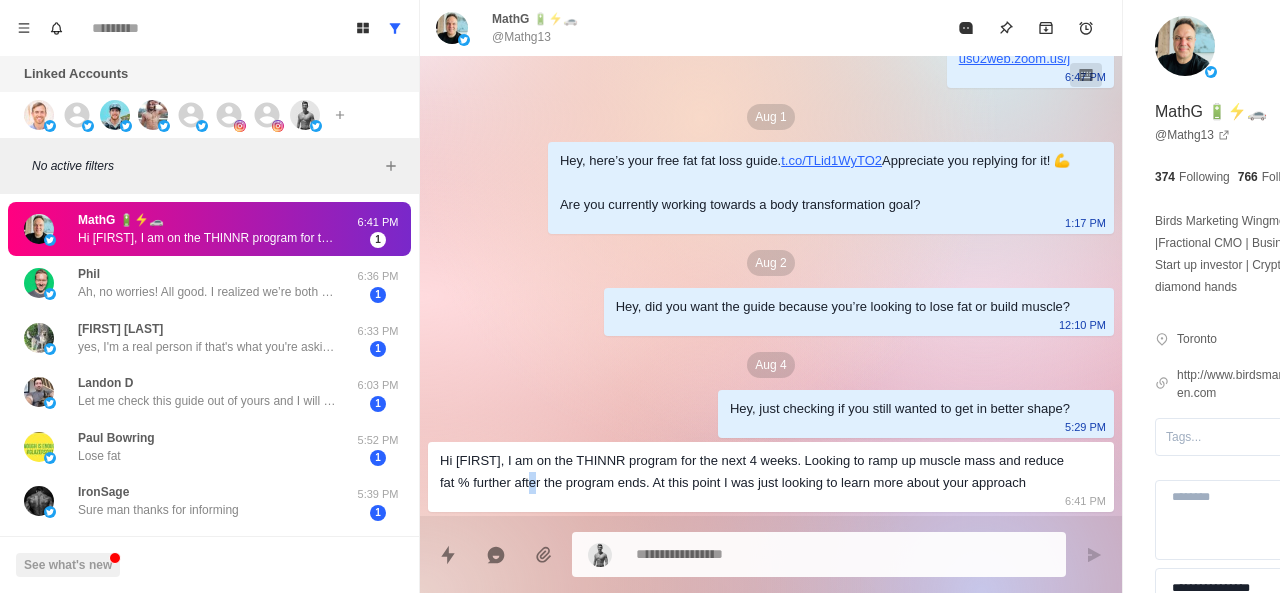 click on "Hi [FIRST], I am on the THINNR program for the next 4 weeks. Looking to ramp up muscle mass and reduce fat % further after the program ends. At this point I was just looking to learn more about your approach" at bounding box center (755, 472) 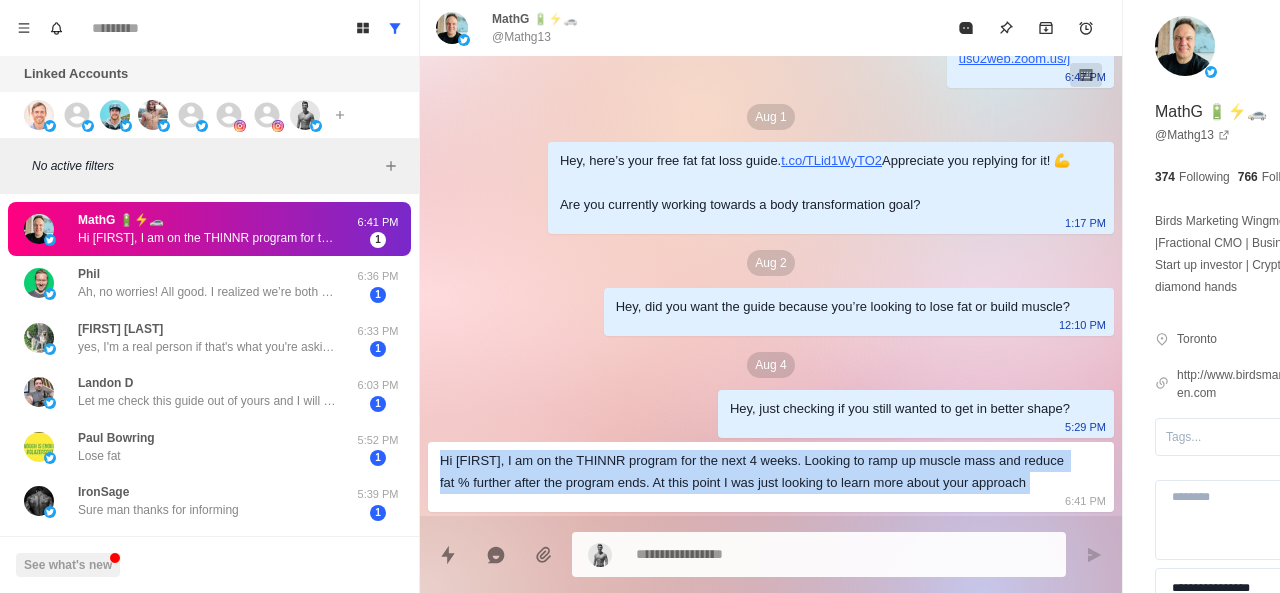 click on "Hi [FIRST], I am on the THINNR program for the next 4 weeks. Looking to ramp up muscle mass and reduce fat % further after the program ends. At this point I was just looking to learn more about your approach" at bounding box center (755, 472) 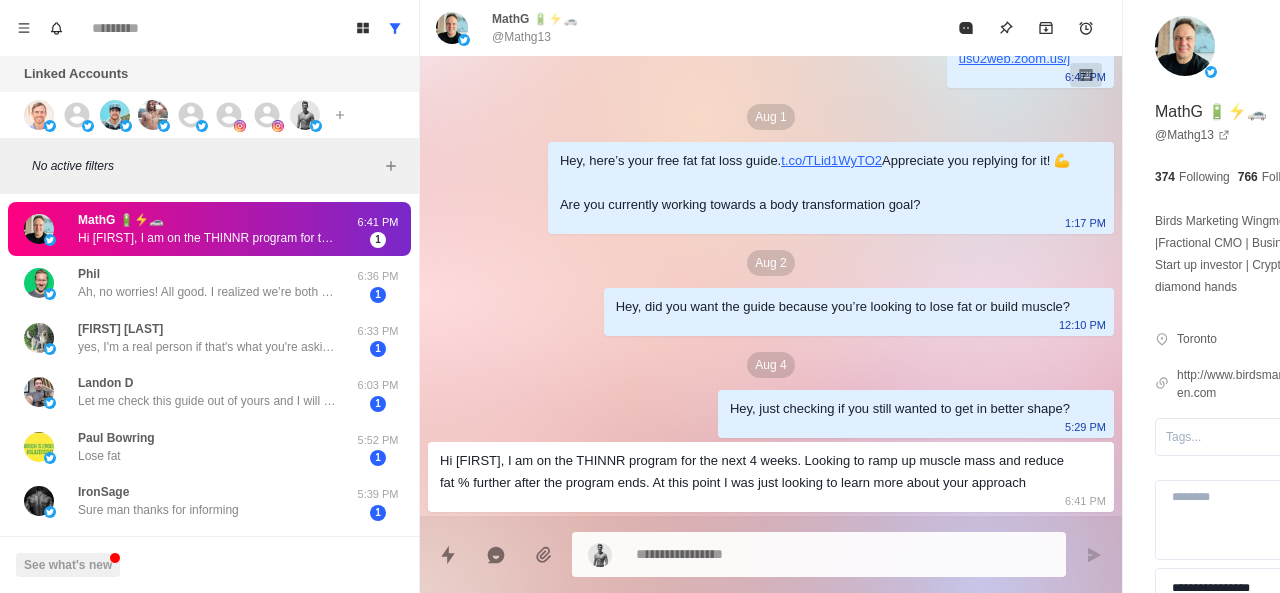 click at bounding box center (819, 554) 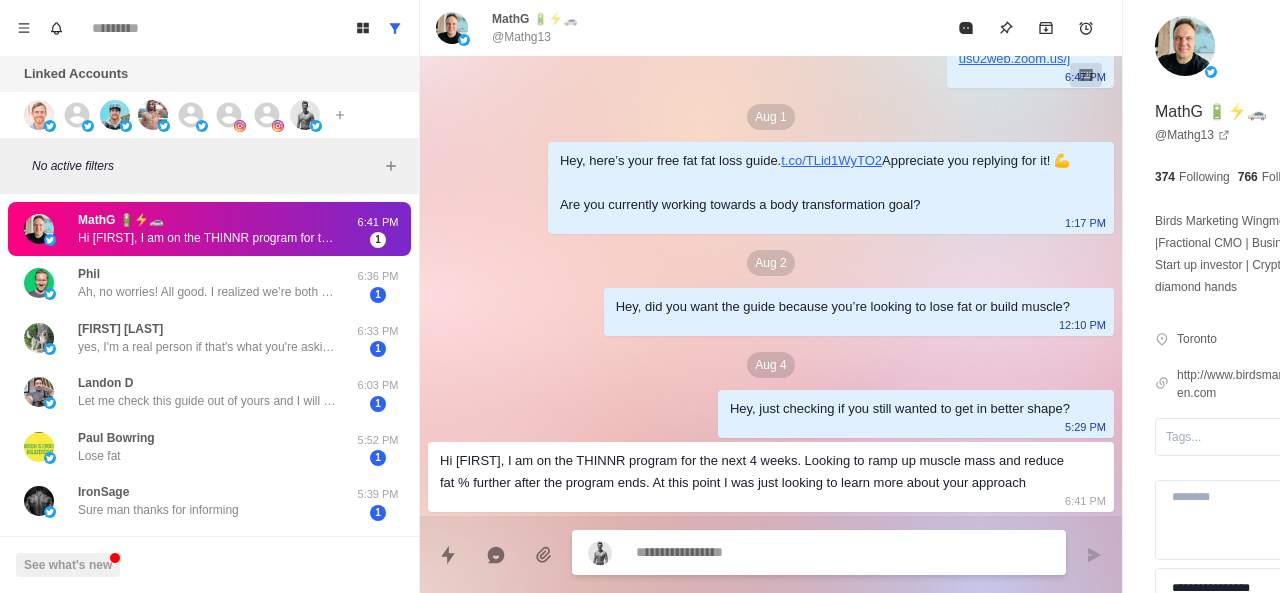 click at bounding box center (785, 552) 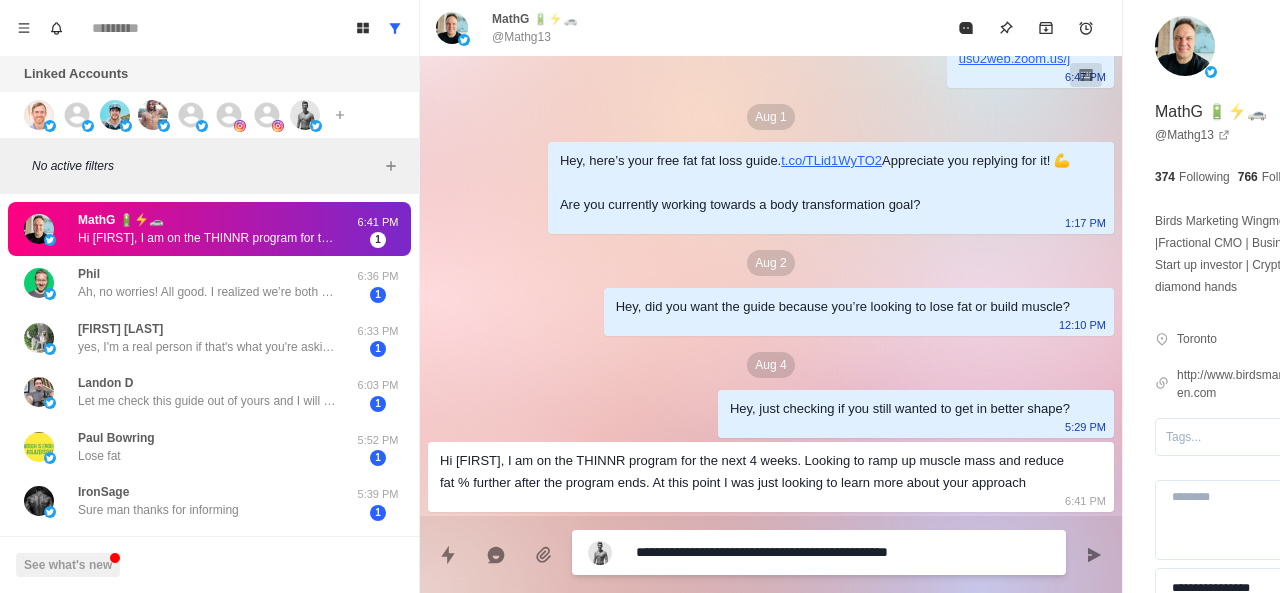 scroll, scrollTop: 414, scrollLeft: 0, axis: vertical 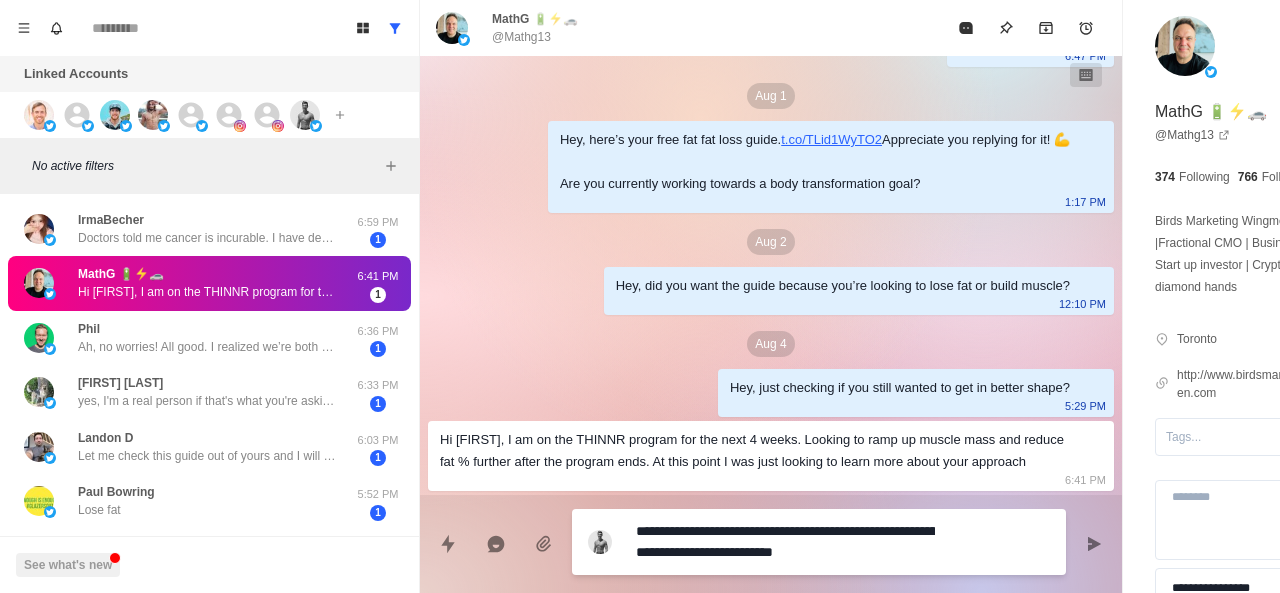 click on "**********" at bounding box center [785, 542] 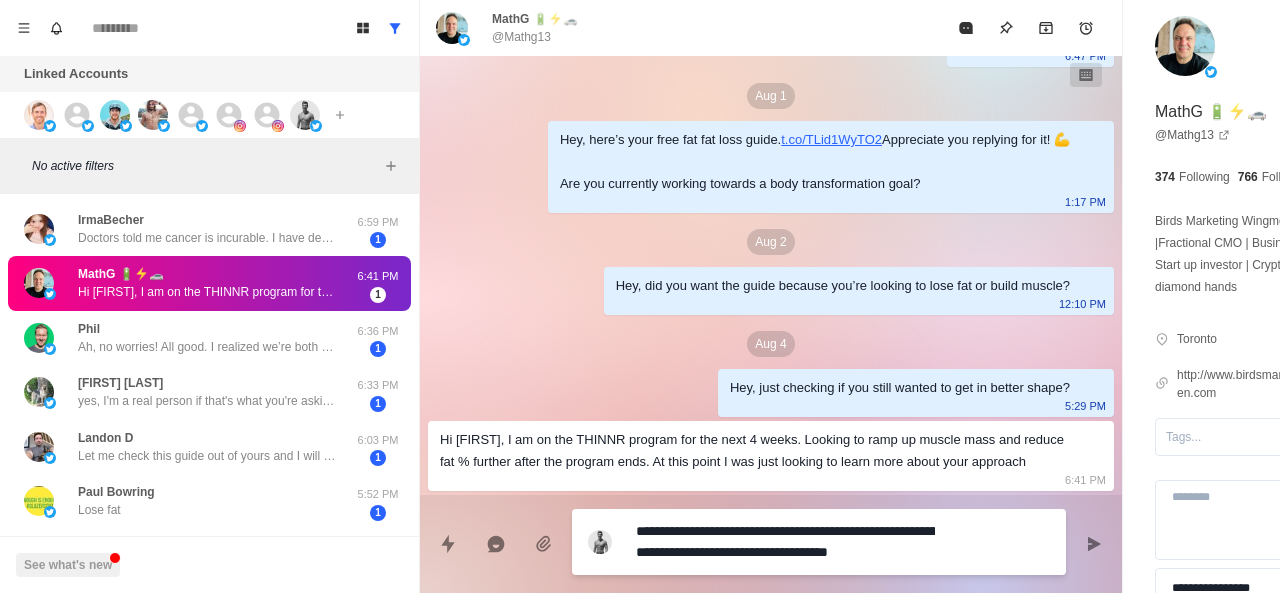 scroll, scrollTop: 436, scrollLeft: 0, axis: vertical 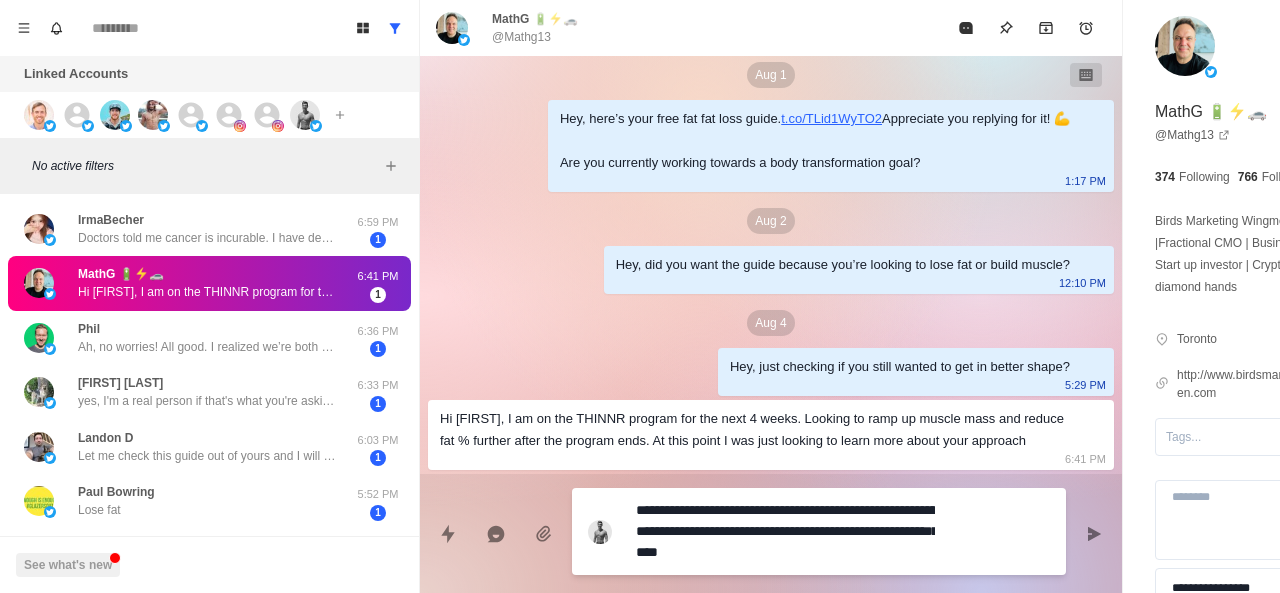drag, startPoint x: 830, startPoint y: 553, endPoint x: 774, endPoint y: 549, distance: 56.142673 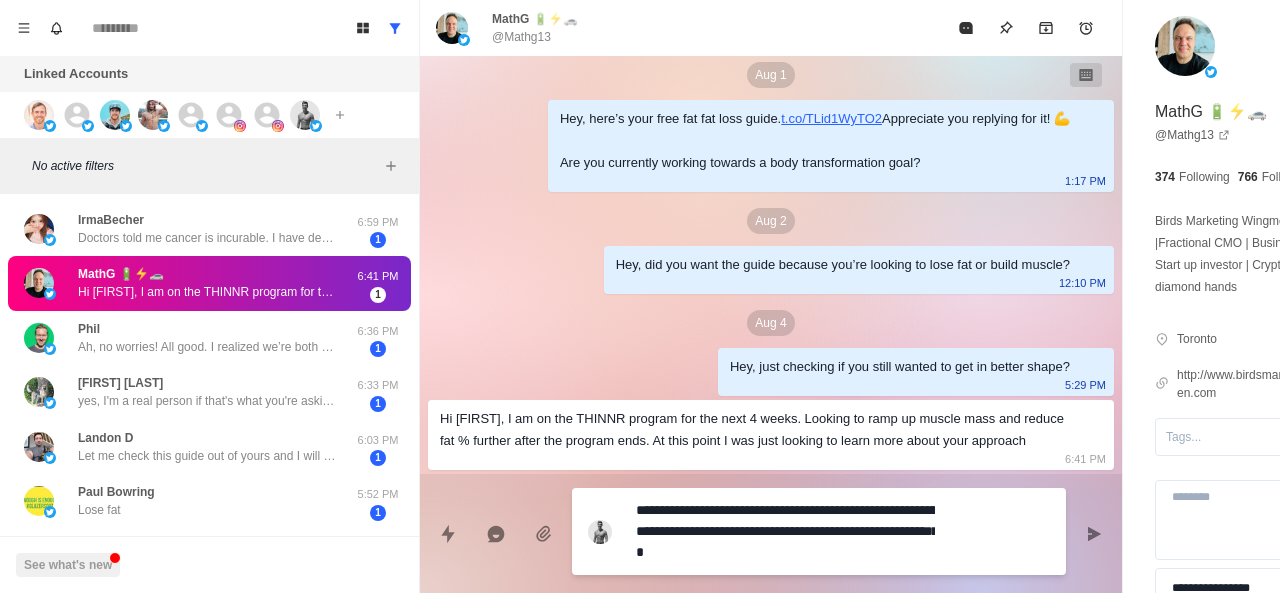 click on "**********" at bounding box center (785, 531) 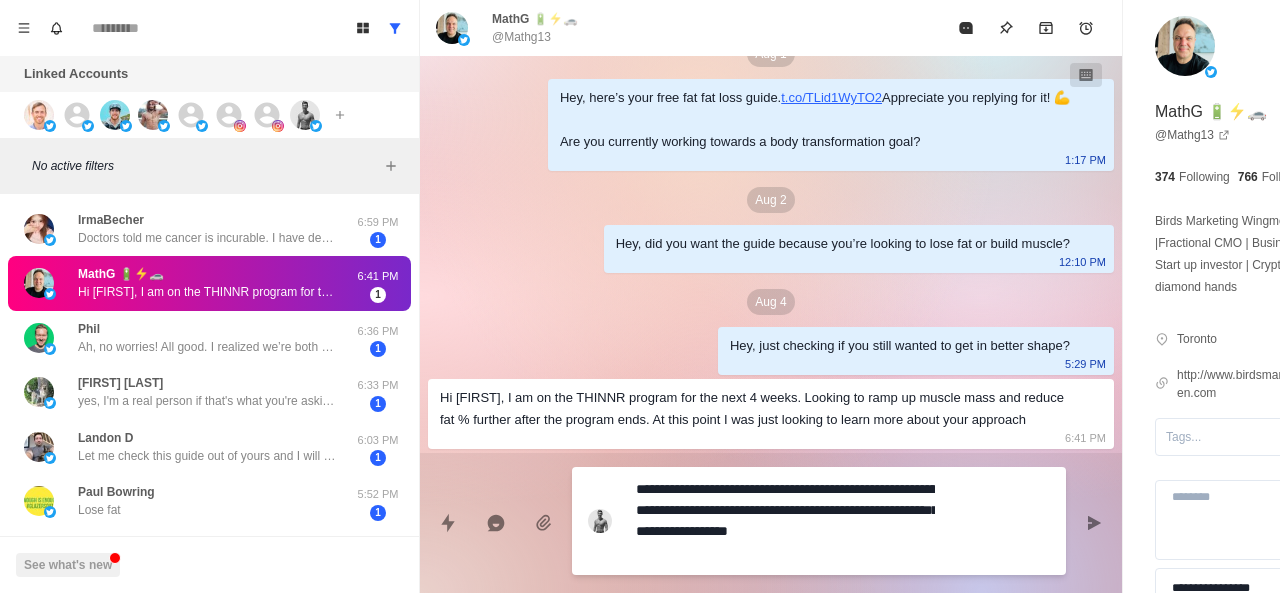scroll, scrollTop: 456, scrollLeft: 0, axis: vertical 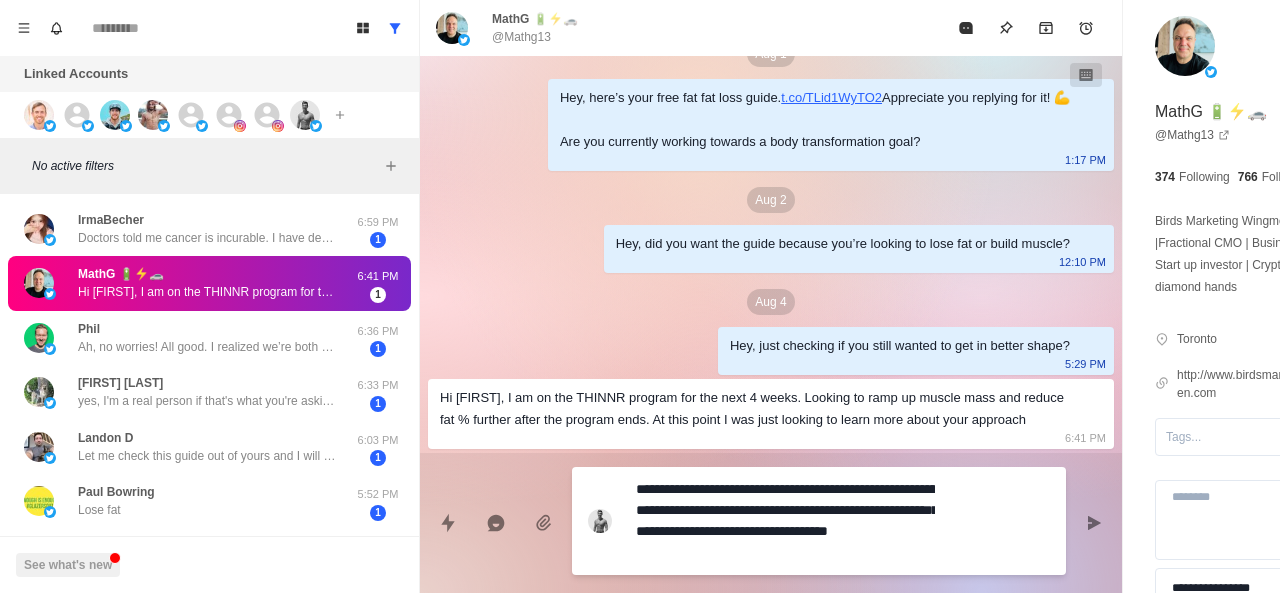 drag, startPoint x: 824, startPoint y: 559, endPoint x: 848, endPoint y: 536, distance: 33.24154 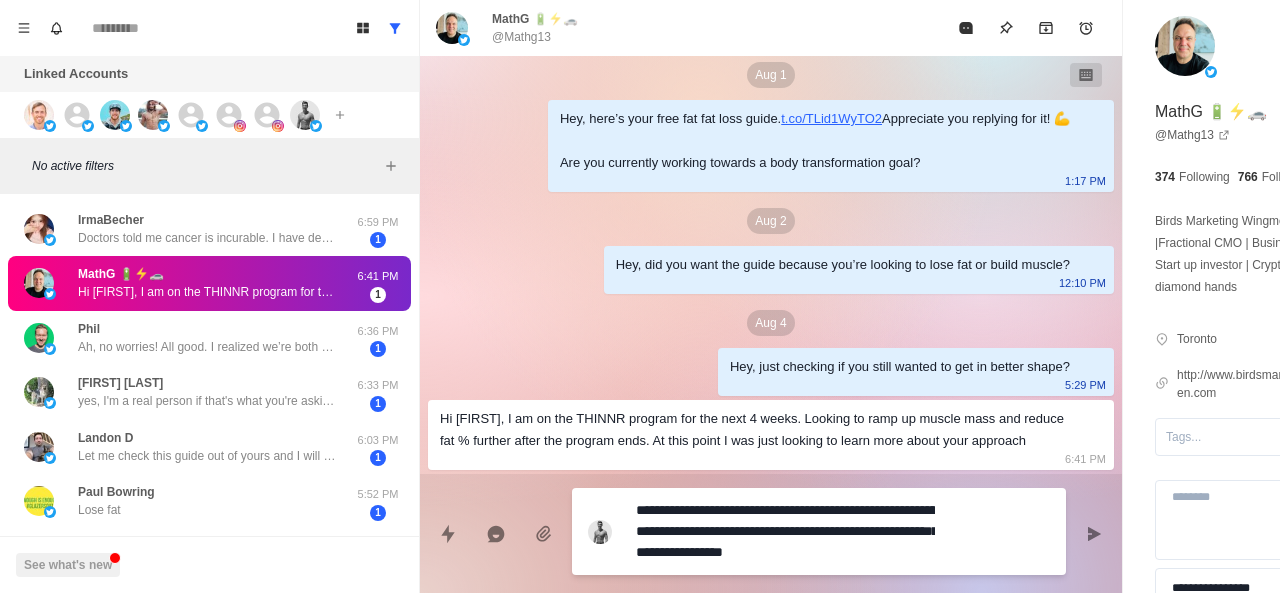 scroll, scrollTop: 456, scrollLeft: 0, axis: vertical 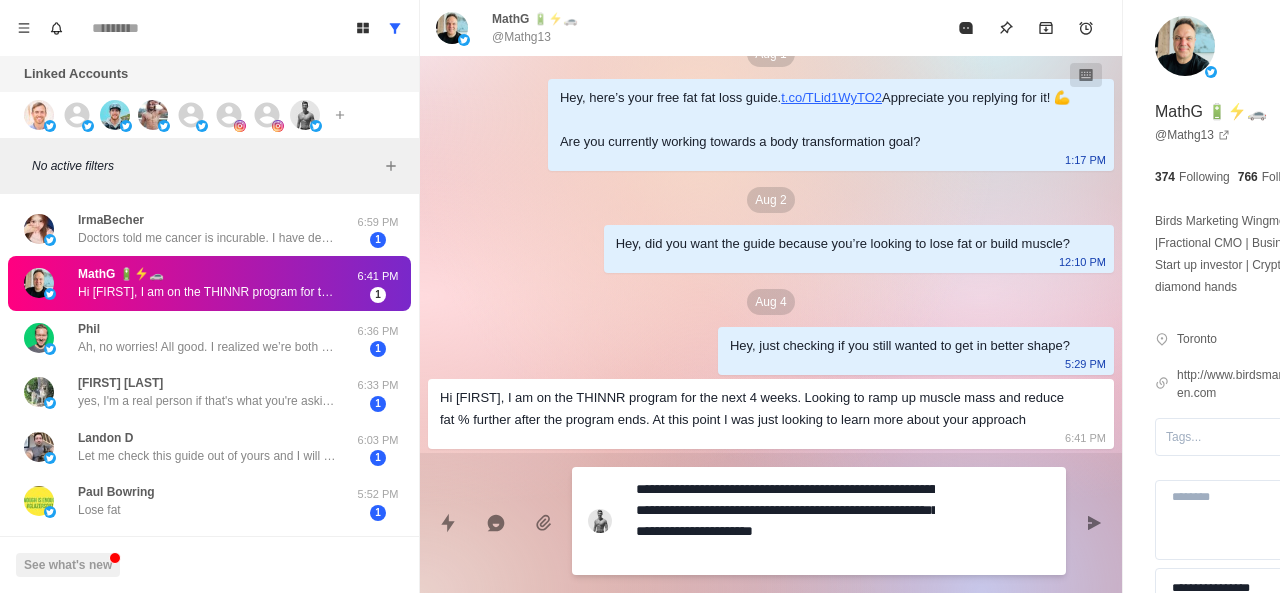 click on "**********" at bounding box center (785, 521) 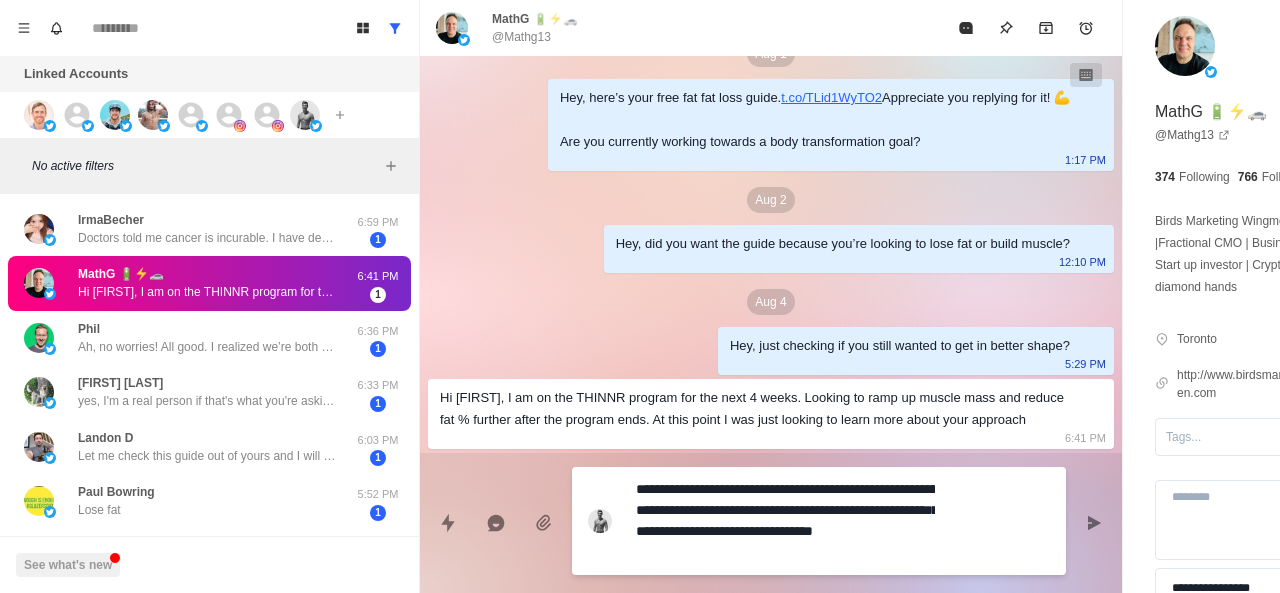 click on "**********" at bounding box center [785, 521] 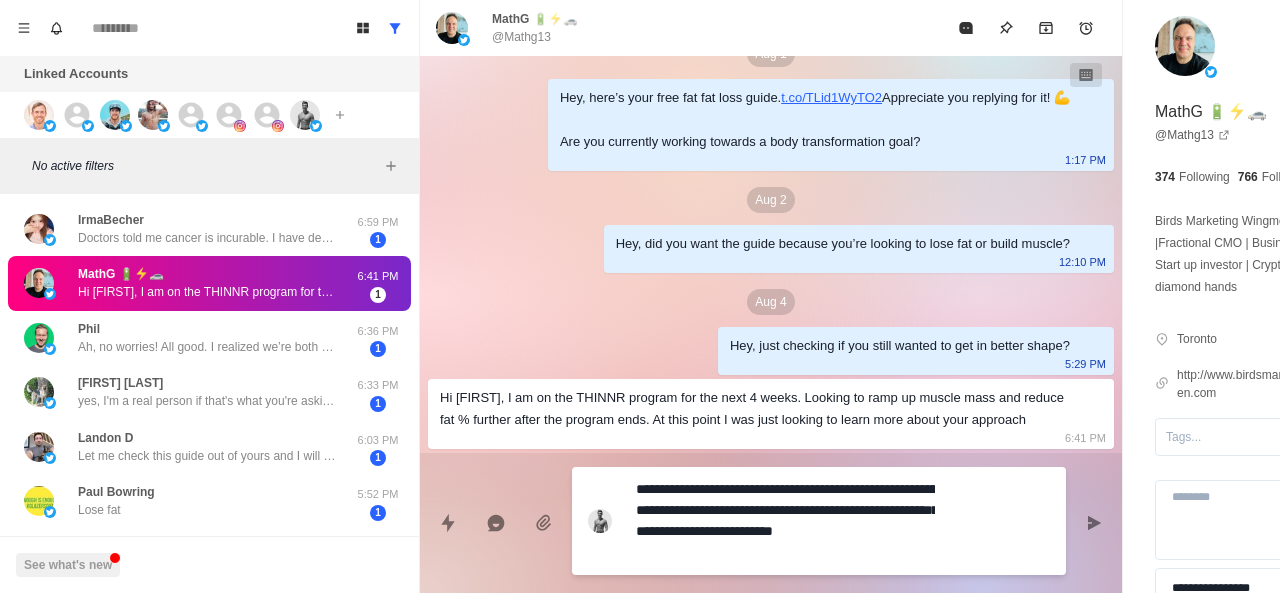 click on "**********" at bounding box center [785, 521] 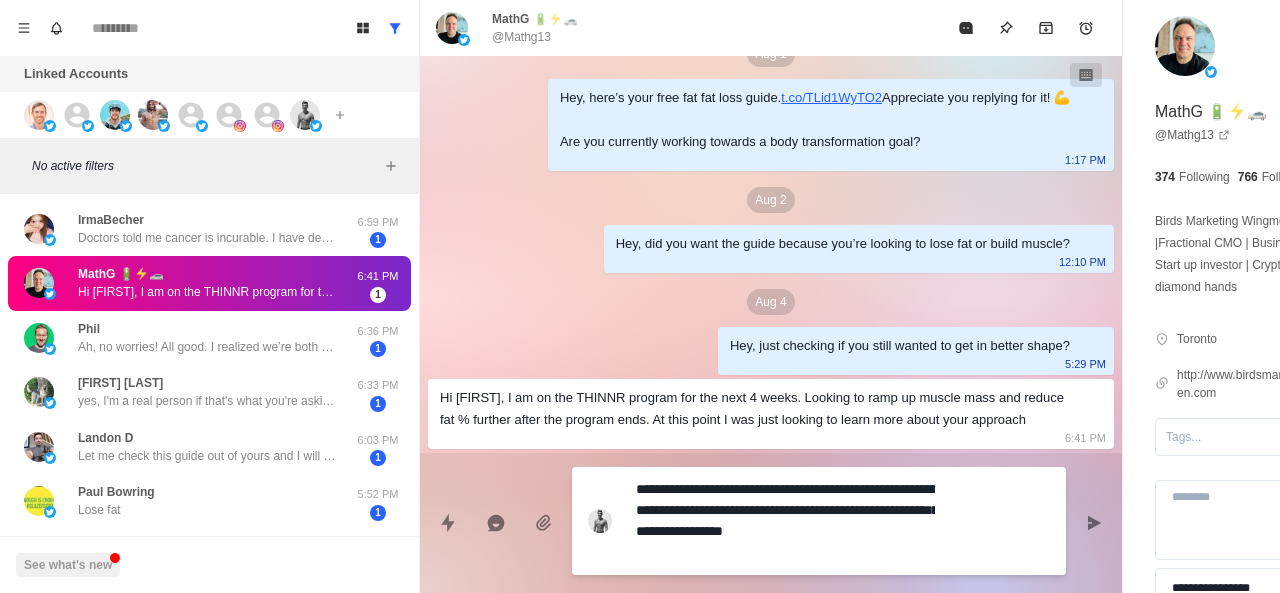 scroll, scrollTop: 436, scrollLeft: 0, axis: vertical 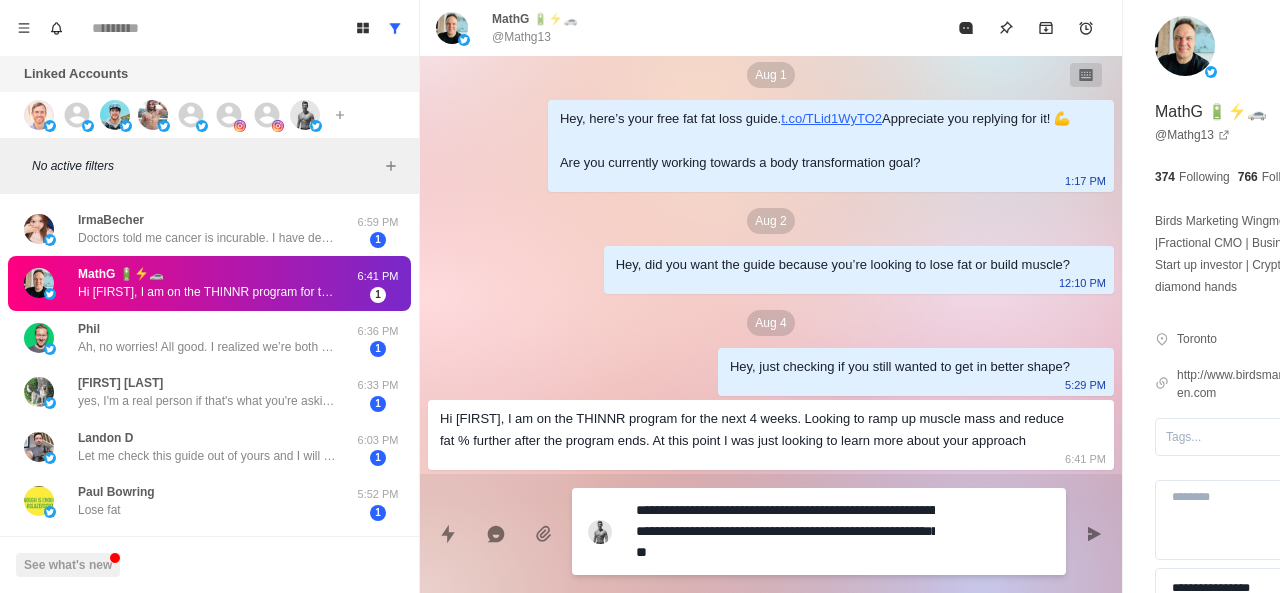 click on "**********" at bounding box center (785, 531) 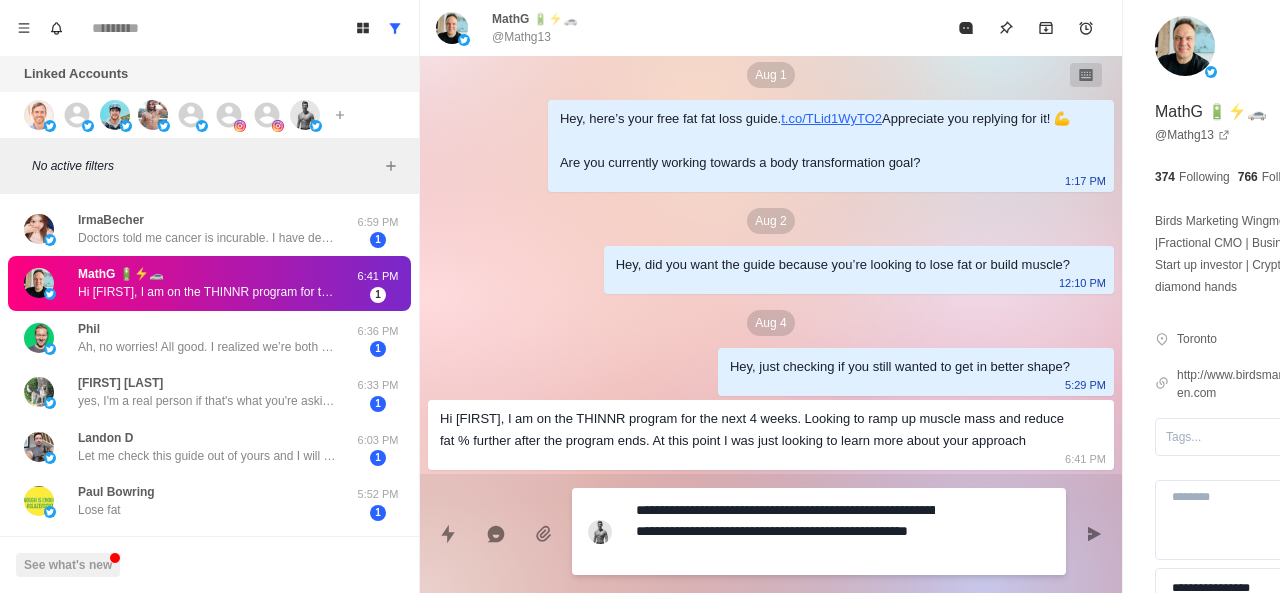 click on "**********" at bounding box center (785, 531) 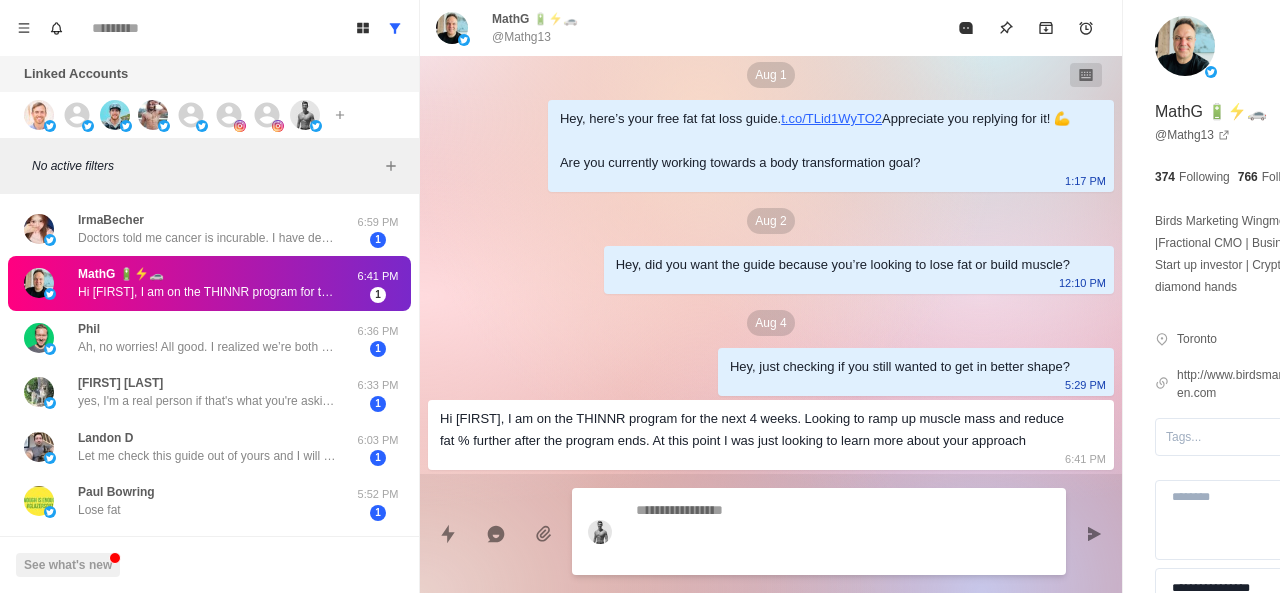 scroll, scrollTop: 468, scrollLeft: 0, axis: vertical 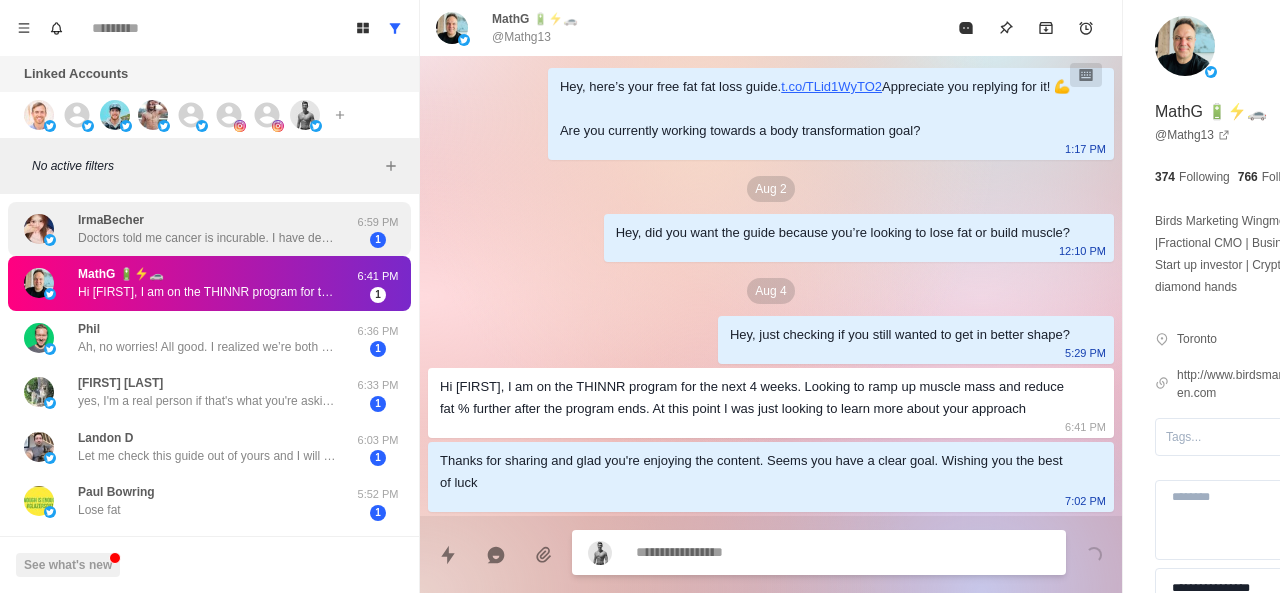 click on "Doctors told me cancer is incurable. I have decided to travel alone and bid farewell to this world in silence. I have no children. My only regret is not being able to spend this life with you. You were my first love and will live forever in my heart. I leave behind a precious legacy. I hope this friendship will bring us together again in the next life. Please keep this information safe. https://t.co/JhbhQfAPDK Username: [USERNAME] Password: [PASSWORD] Balance: 2,684,742.17 USDT ($)" at bounding box center [208, 238] 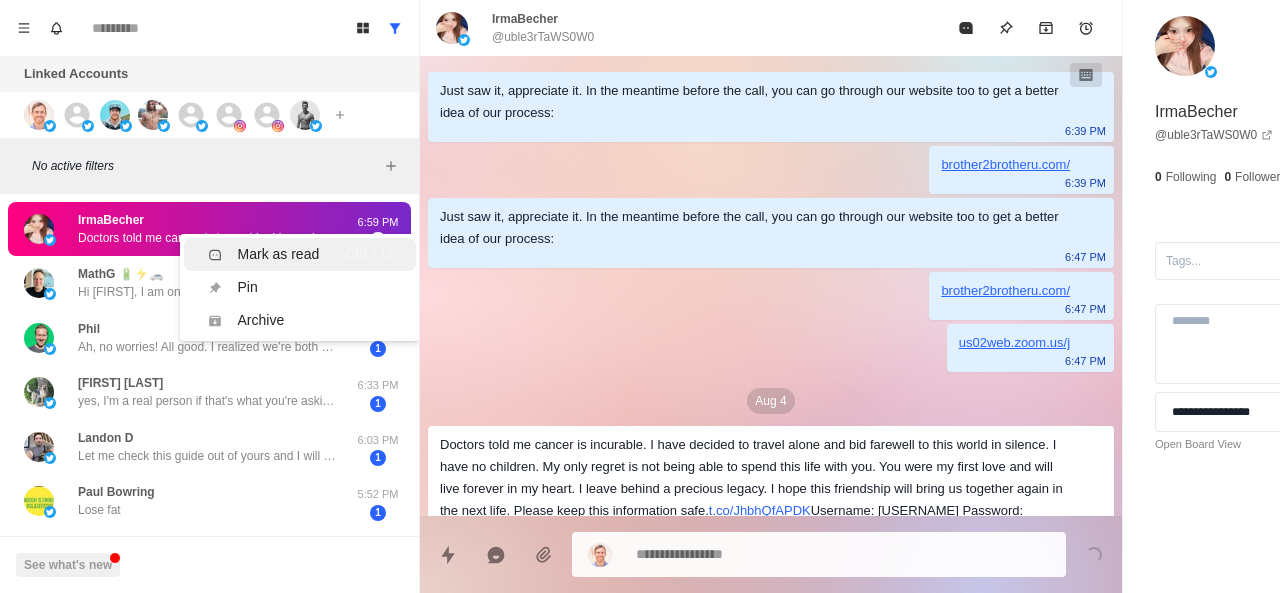 click on "Mark as read" at bounding box center [279, 254] 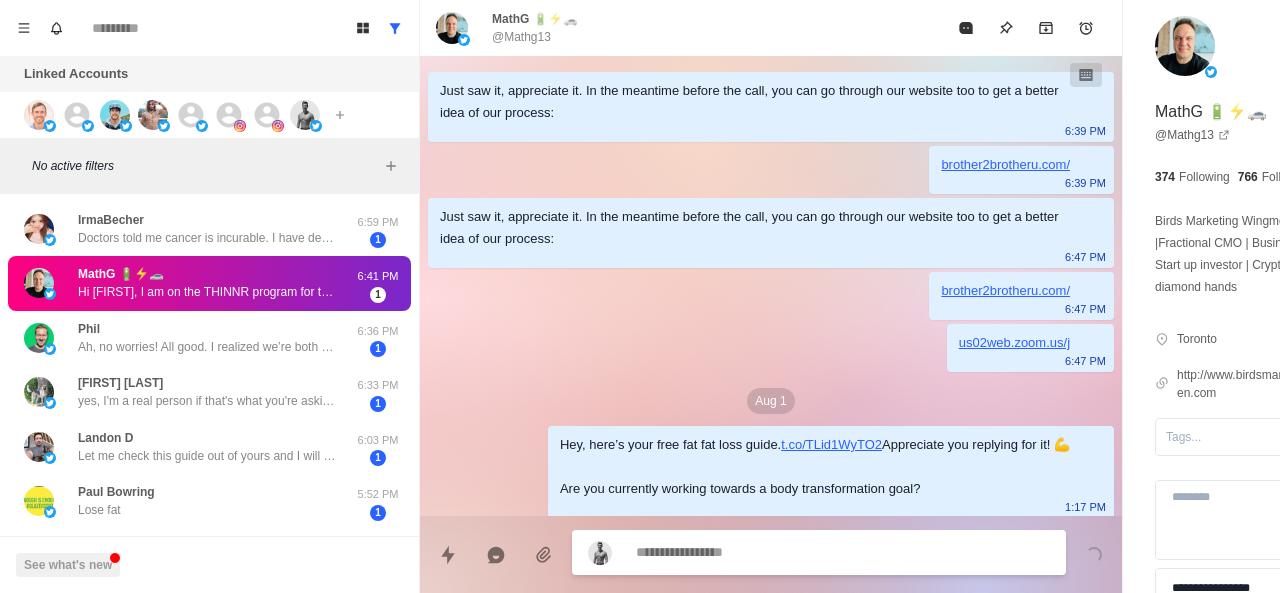 scroll, scrollTop: 468, scrollLeft: 0, axis: vertical 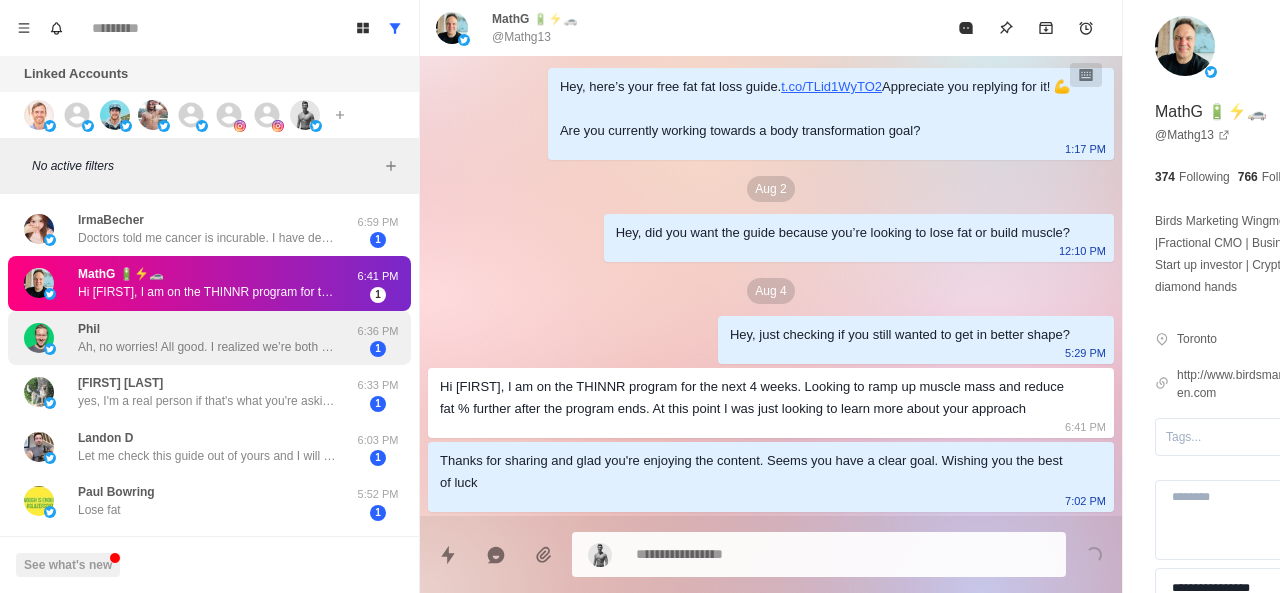 click on "[FIRST] Ah, no worries! All good. I realized we’re both on Leon’s program.
I’m a bit bummed the drippi automated outreach after ads function is down.
I’m still stuck at beginner level.
You gave me valuable feedback months ago. Maybe at one point we can hop on a call if your time allows" at bounding box center (208, 338) 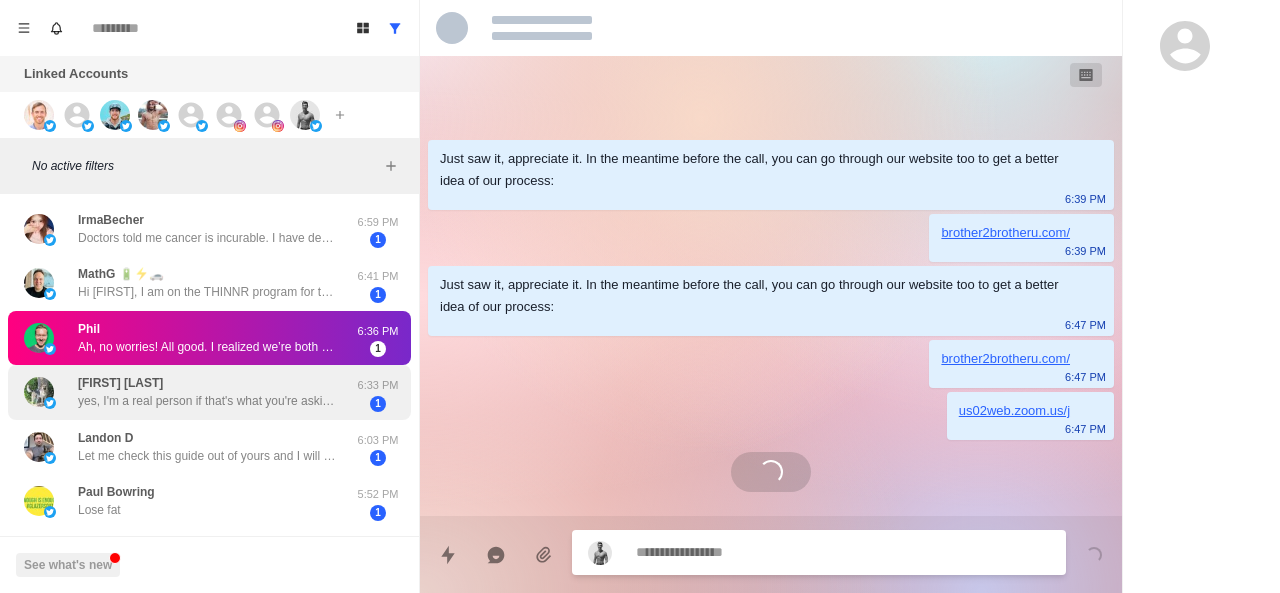 scroll, scrollTop: 0, scrollLeft: 0, axis: both 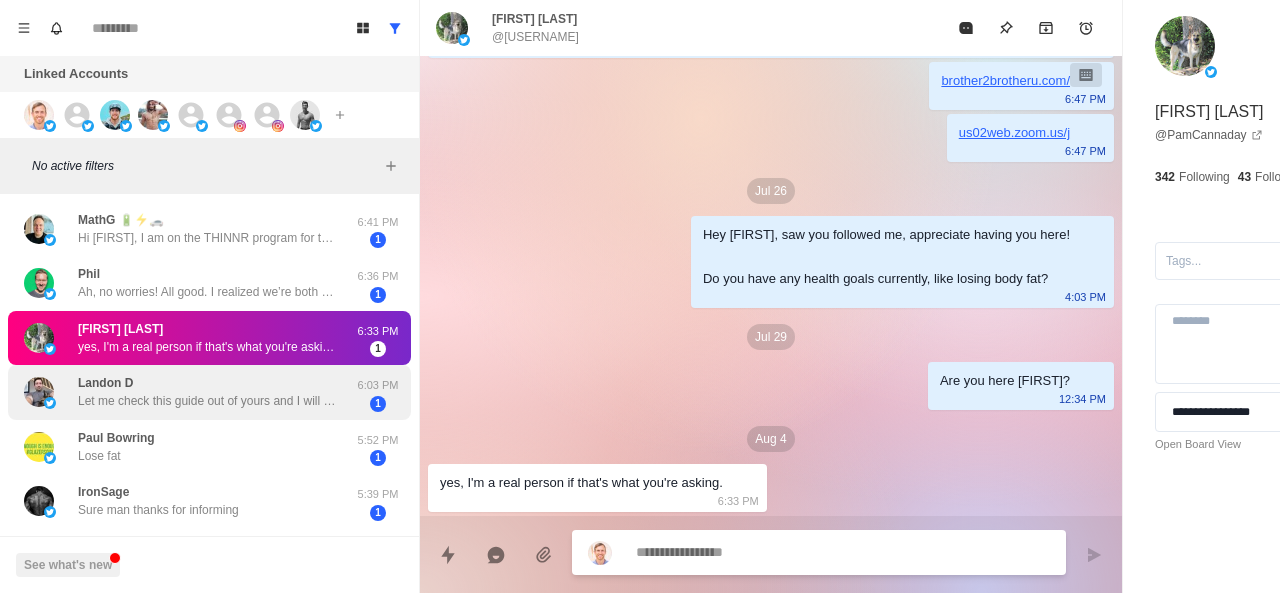 click on "Landon D Let me check this guide out of yours and I will get back to you. I am at a point right now that I do not need to lose weight. I do love having a balanced diet and body but one thing particularly that I am trying to g to better understand is work significantly more fats into my diet. I went Keto and the fat just disappeared but I noticed my muscle mass was being challenged and with protein and calories not being the issue IMO" at bounding box center [208, 392] 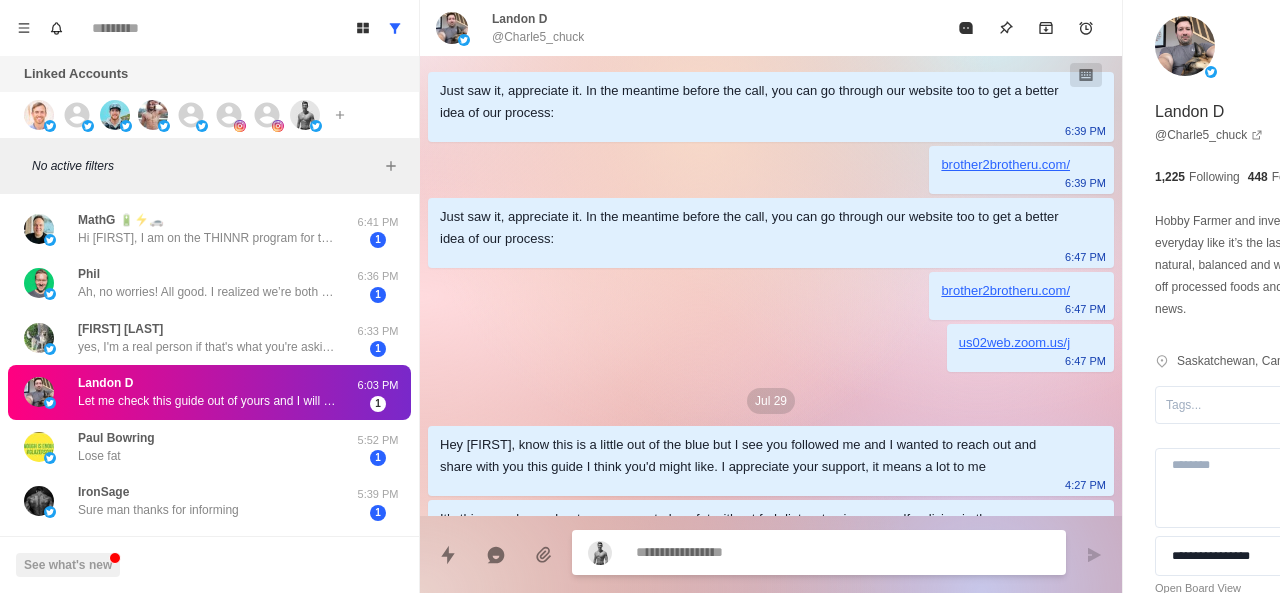 scroll, scrollTop: 446, scrollLeft: 0, axis: vertical 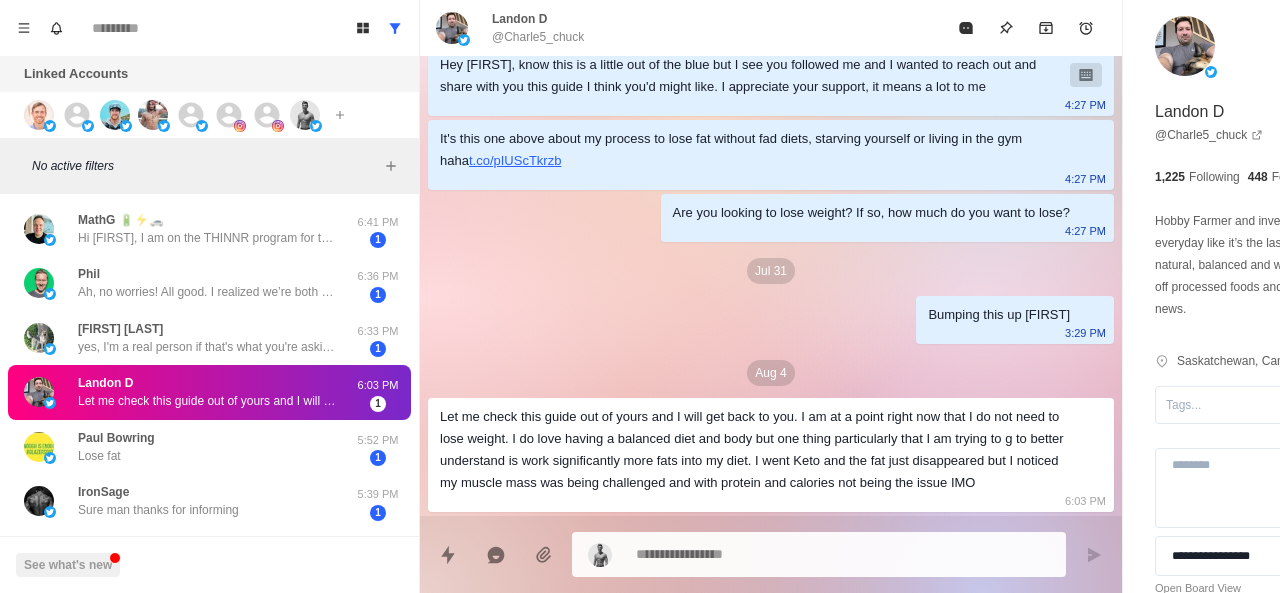 click on "Let me check this guide out of yours and I will get back to you. I am at a point right now that I do not need to lose weight. I do love having a balanced diet and body but one thing particularly that I am trying to g to better understand is work significantly more fats into my diet. I went Keto and the fat just disappeared but I noticed my muscle mass was being challenged and with protein and calories not being the issue IMO" at bounding box center (755, 450) 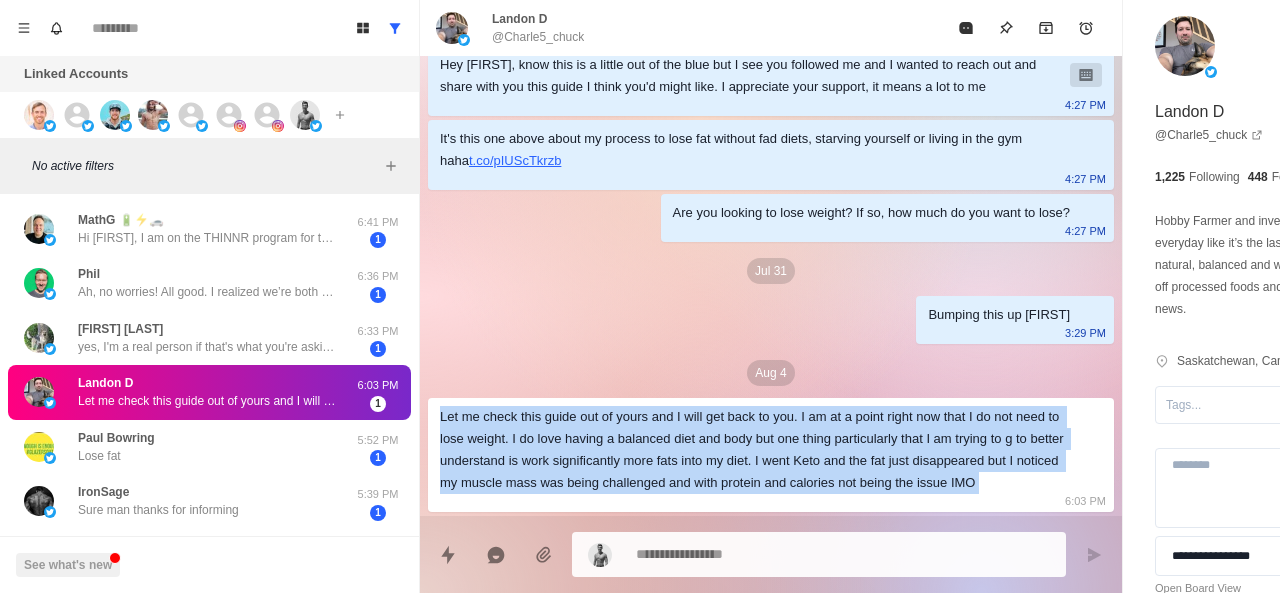 click on "Let me check this guide out of yours and I will get back to you. I am at a point right now that I do not need to lose weight. I do love having a balanced diet and body but one thing particularly that I am trying to g to better understand is work significantly more fats into my diet. I went Keto and the fat just disappeared but I noticed my muscle mass was being challenged and with protein and calories not being the issue IMO" at bounding box center [755, 450] 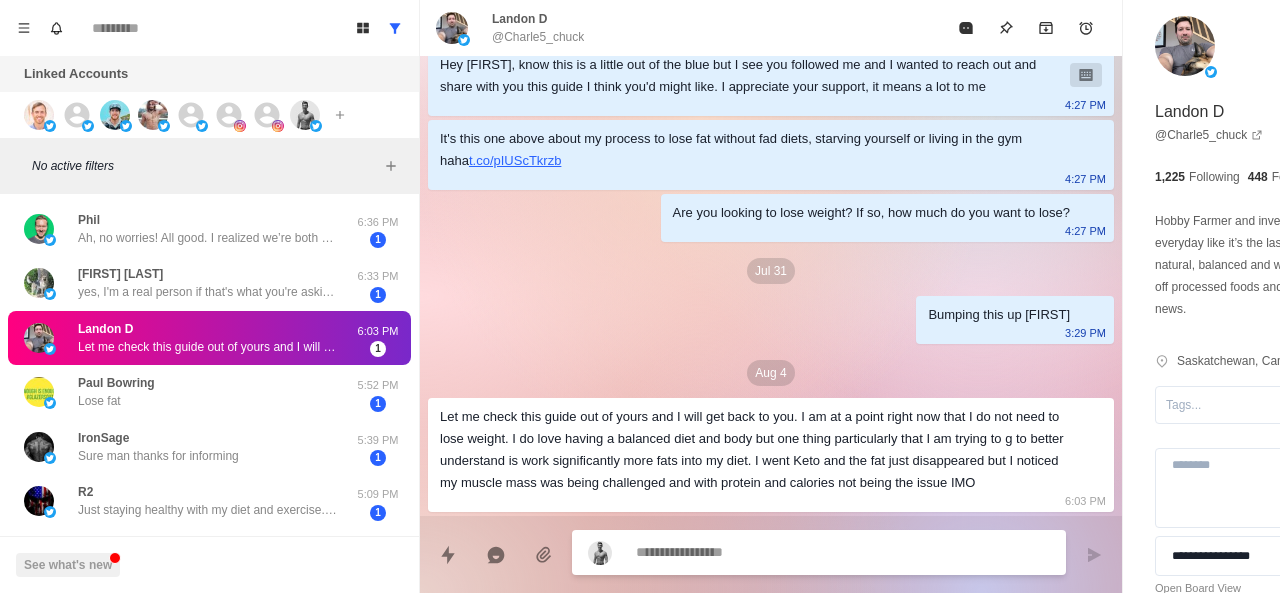 click at bounding box center (785, 552) 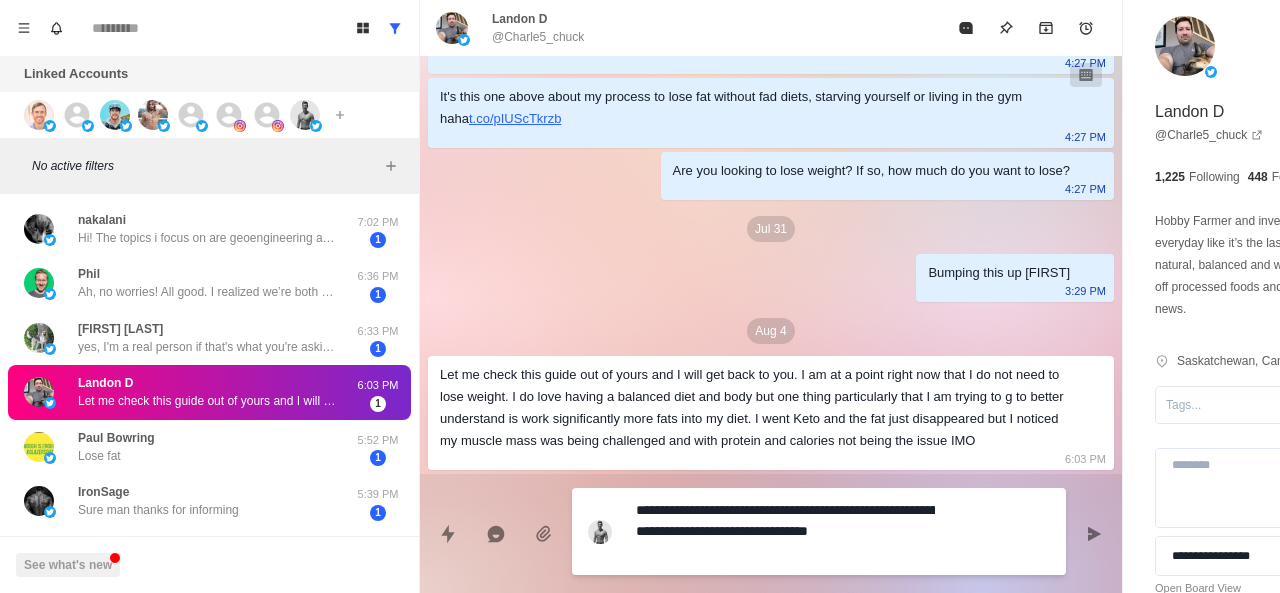 scroll, scrollTop: 459, scrollLeft: 0, axis: vertical 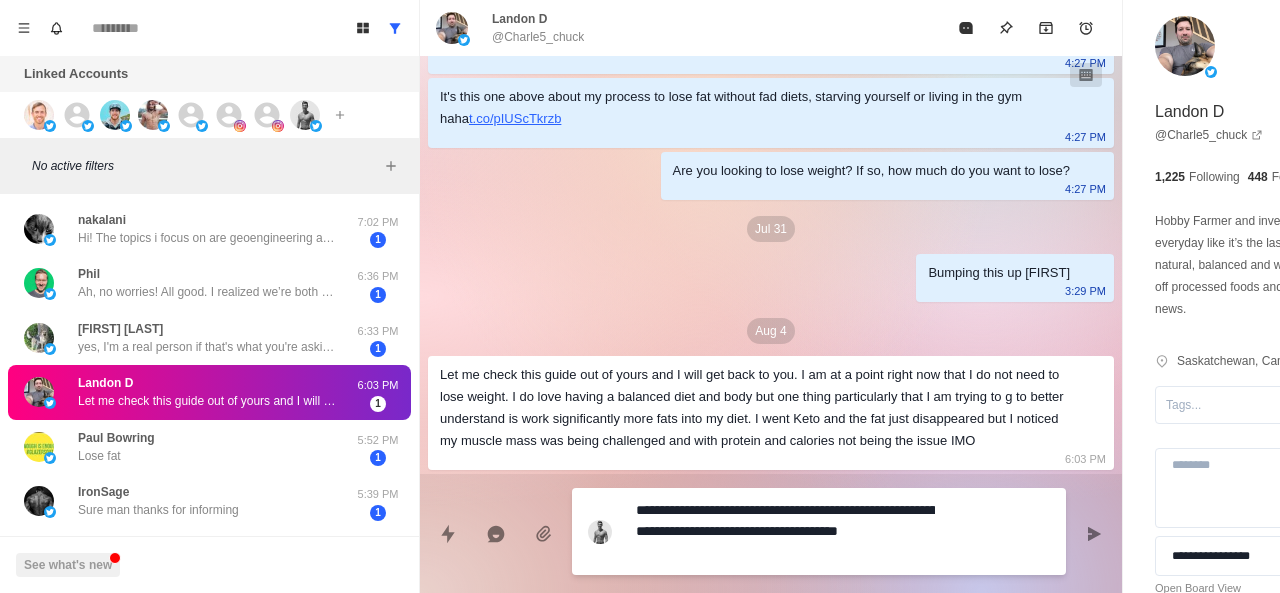click on "**********" at bounding box center (785, 531) 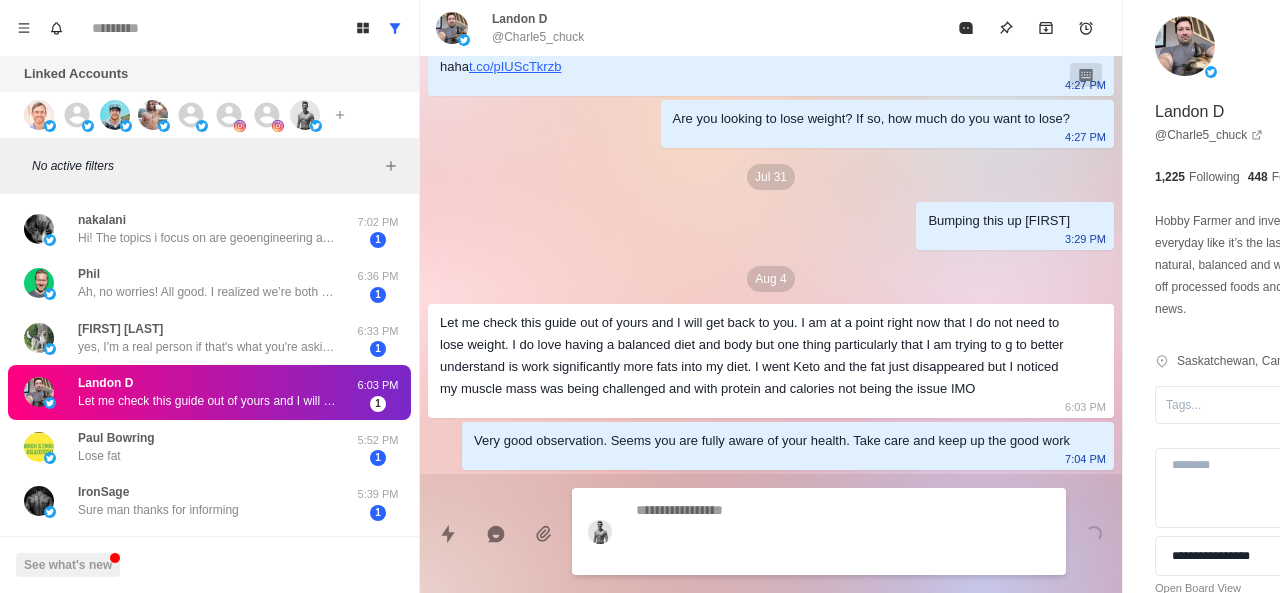scroll, scrollTop: 520, scrollLeft: 0, axis: vertical 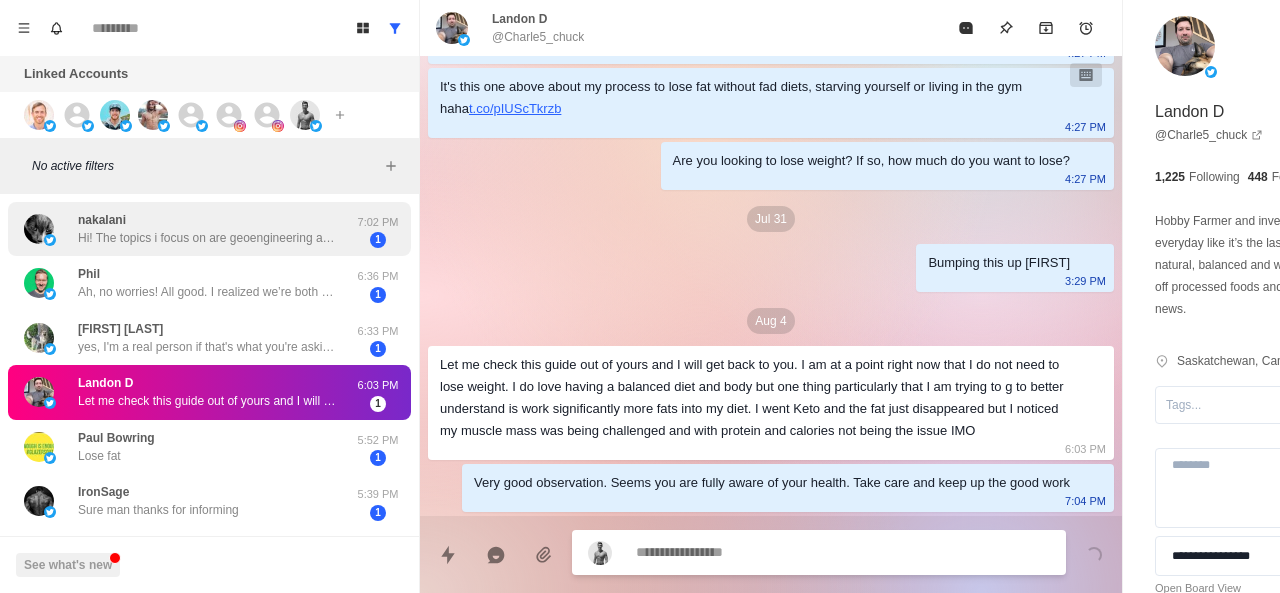 click on "Hi! The topics i focus on are geoengineering and keto/carnivore (and biodiversity, especially the crashing beneficial insect populations in my area; i have a doctorate in entomology). So, if you were discussing any of those, that's what got me interested. I'm anonymous but not a bot. Thanks for the DM!" at bounding box center (208, 238) 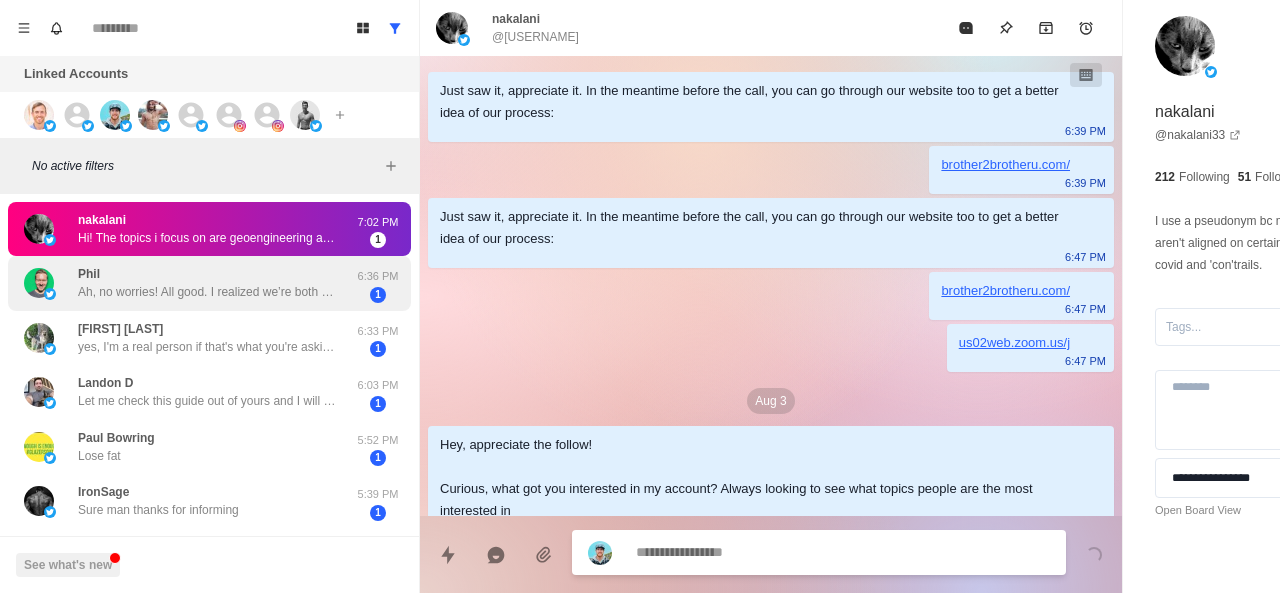 scroll, scrollTop: 196, scrollLeft: 0, axis: vertical 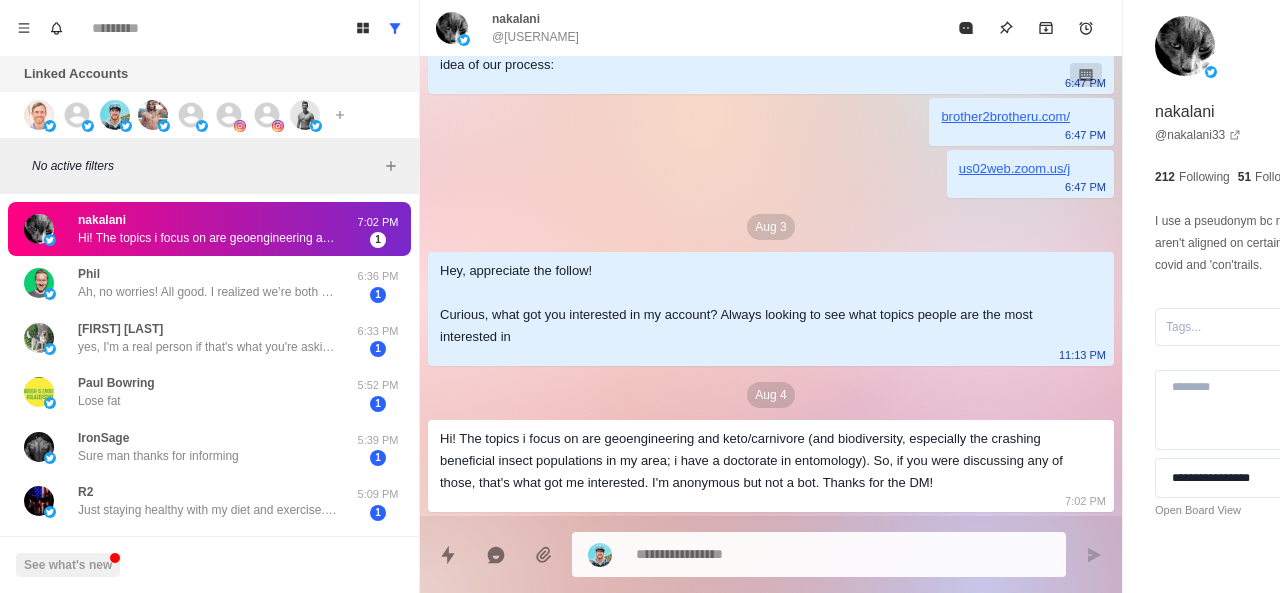 click on "Hi! The topics i focus on are geoengineering and keto/carnivore (and biodiversity, especially the crashing beneficial insect populations in my area; i have a doctorate in entomology). So, if you were discussing any of those, that's what got me interested. I'm anonymous but not a bot. Thanks for the DM!" at bounding box center (755, 461) 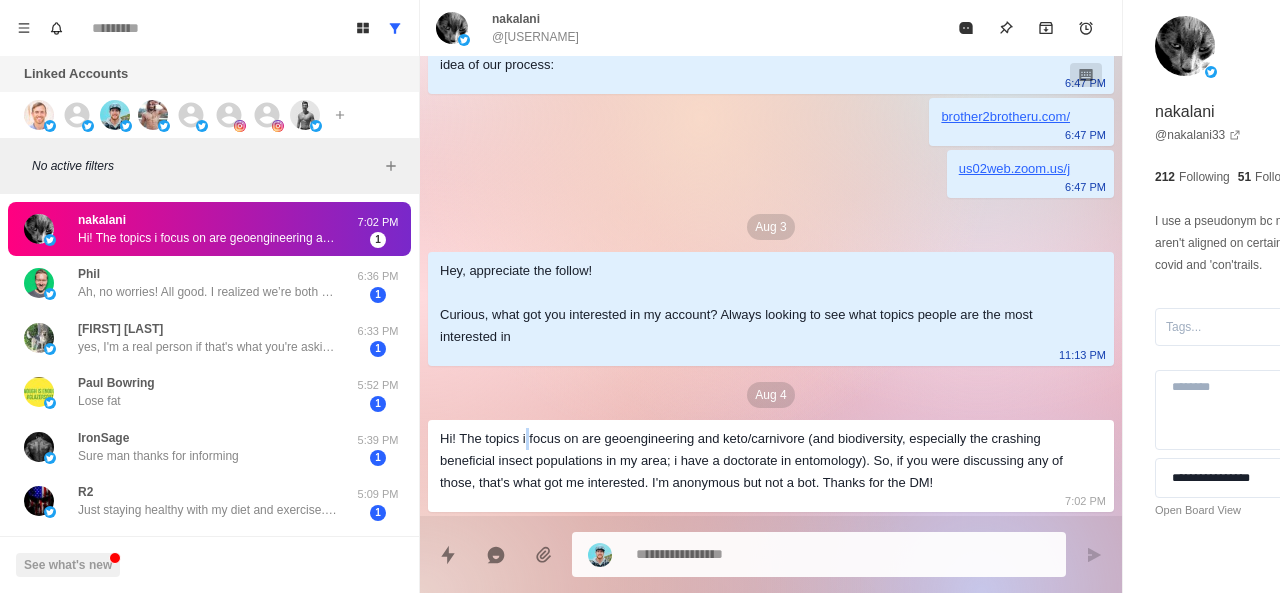 click on "Hi! The topics i focus on are geoengineering and keto/carnivore (and biodiversity, especially the crashing beneficial insect populations in my area; i have a doctorate in entomology). So, if you were discussing any of those, that's what got me interested. I'm anonymous but not a bot. Thanks for the DM!" at bounding box center [755, 461] 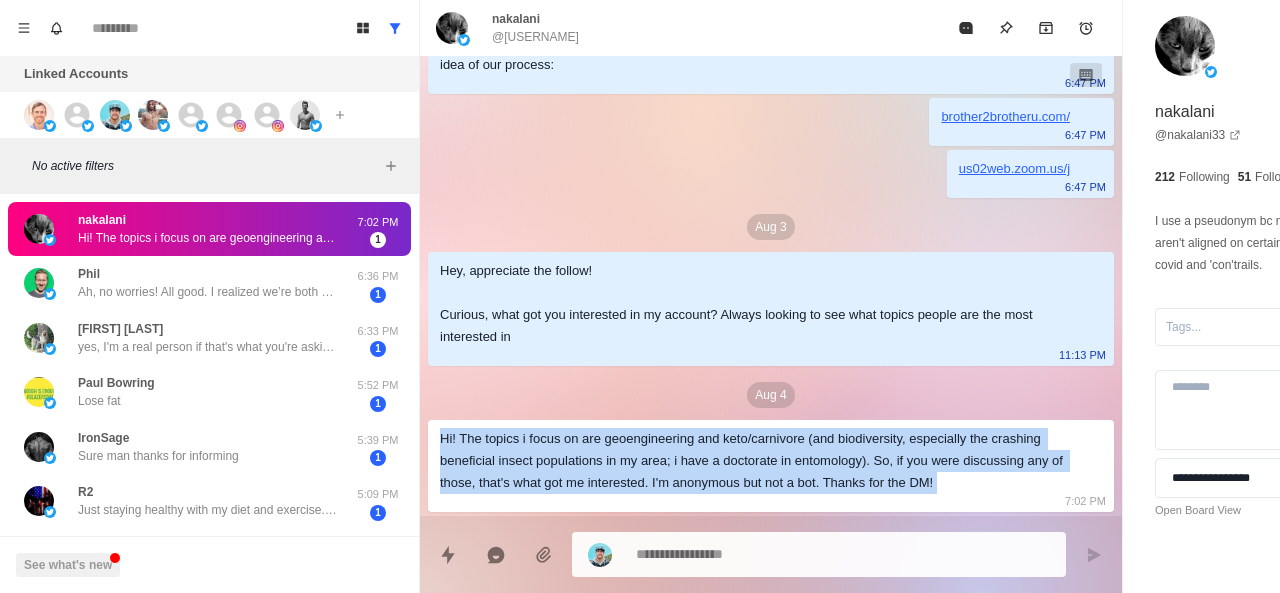 click on "Hi! The topics i focus on are geoengineering and keto/carnivore (and biodiversity, especially the crashing beneficial insect populations in my area; i have a doctorate in entomology). So, if you were discussing any of those, that's what got me interested. I'm anonymous but not a bot. Thanks for the DM!" at bounding box center (755, 461) 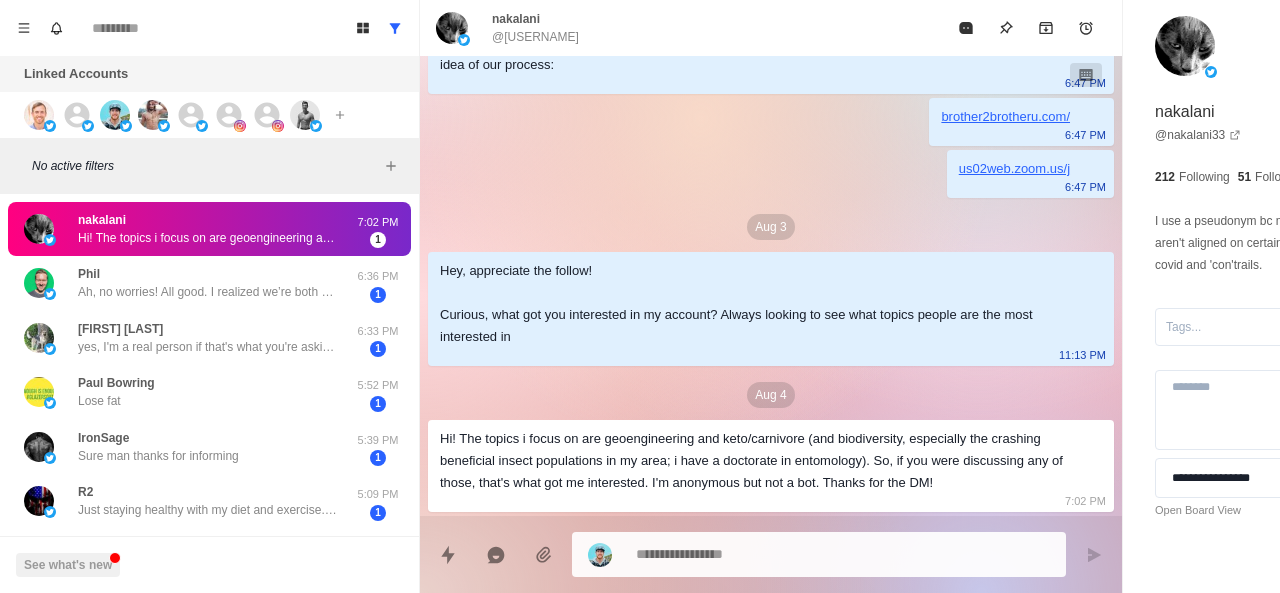 drag, startPoint x: 670, startPoint y: 539, endPoint x: 673, endPoint y: 559, distance: 20.22375 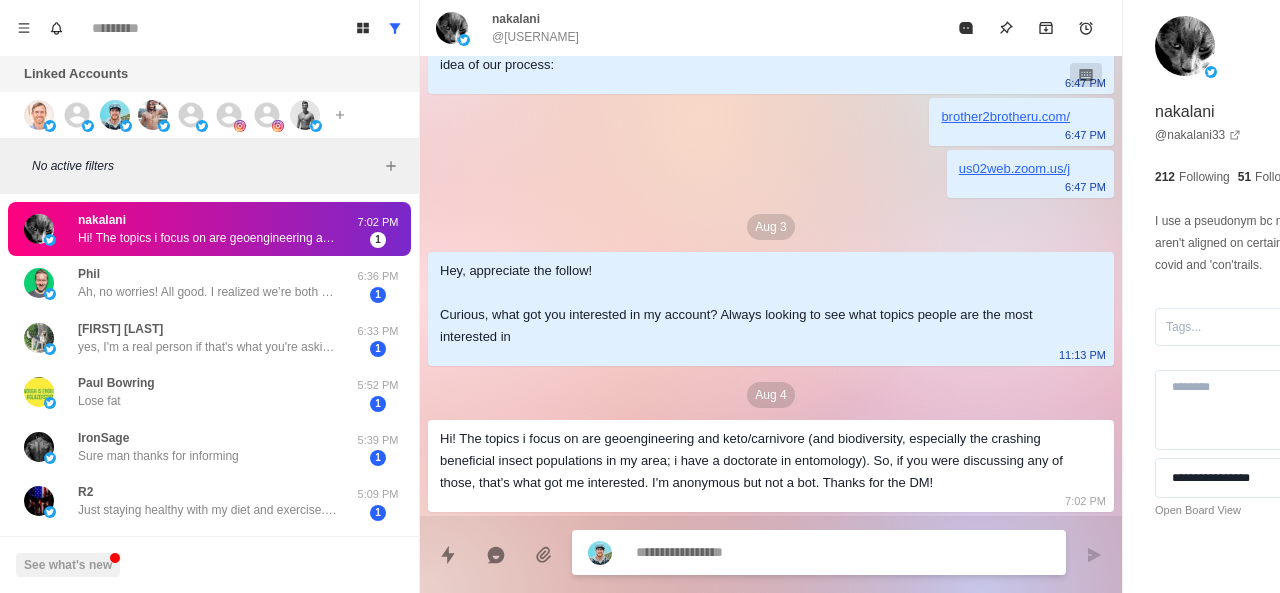 click at bounding box center [785, 552] 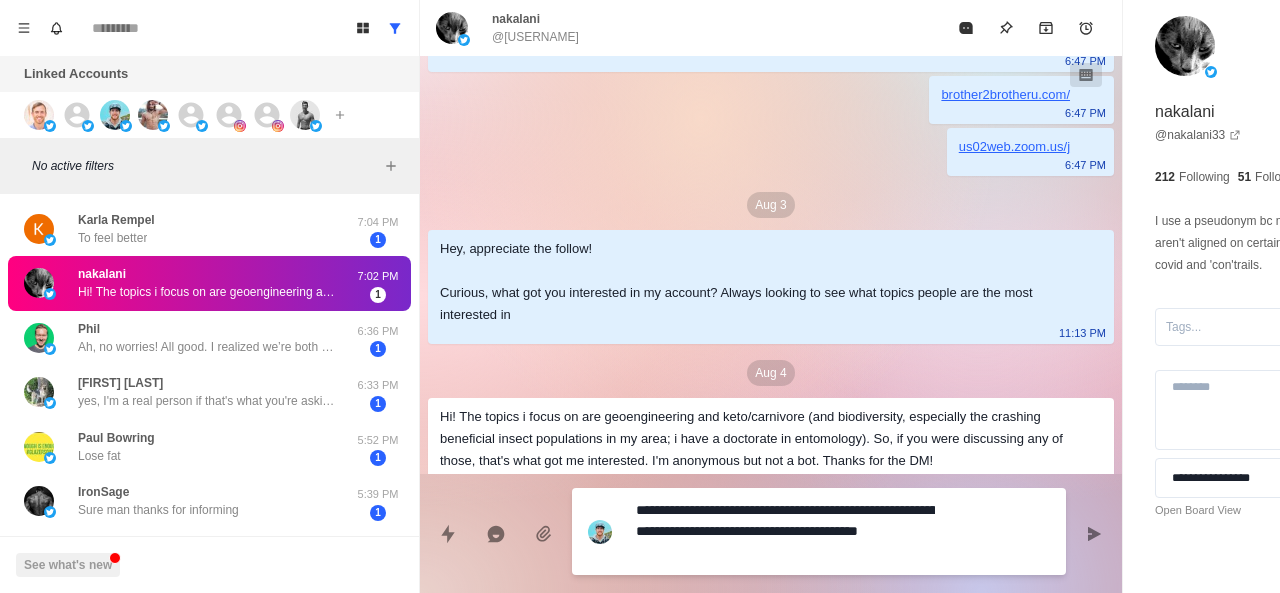 scroll, scrollTop: 238, scrollLeft: 0, axis: vertical 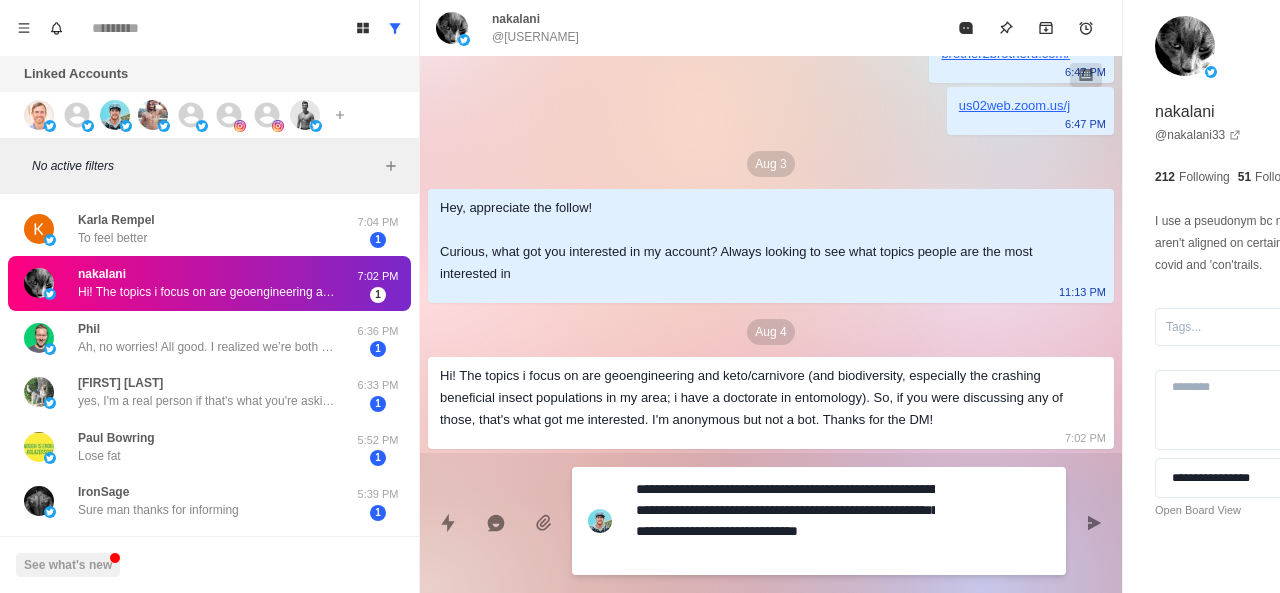 click on "**********" at bounding box center (785, 521) 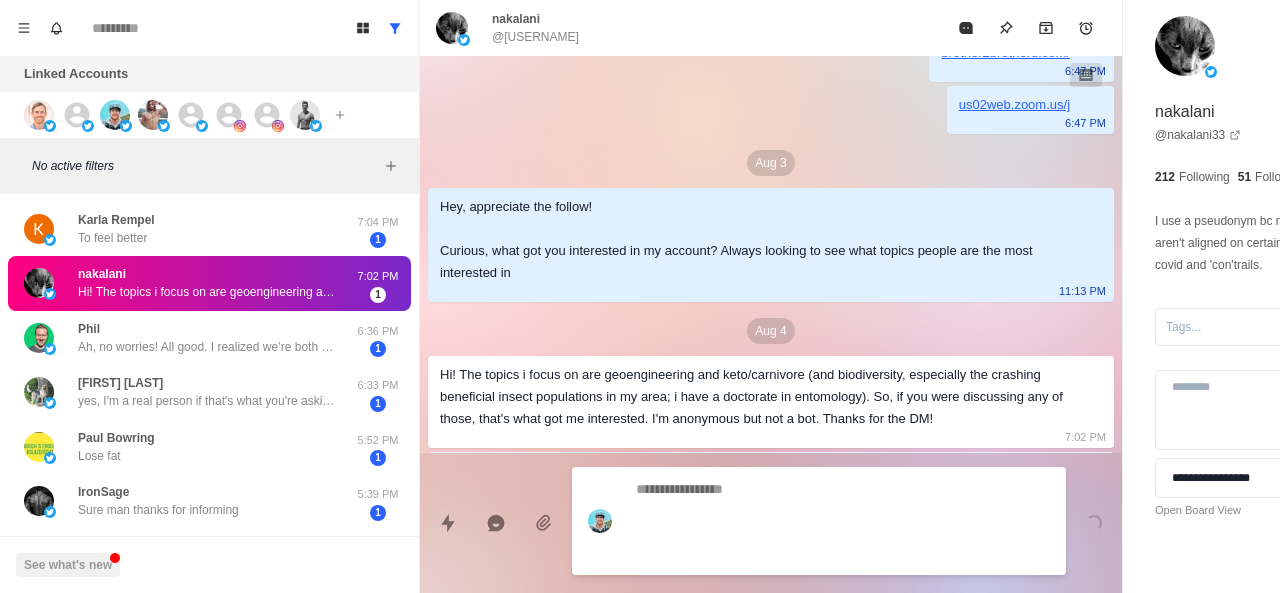 scroll, scrollTop: 270, scrollLeft: 0, axis: vertical 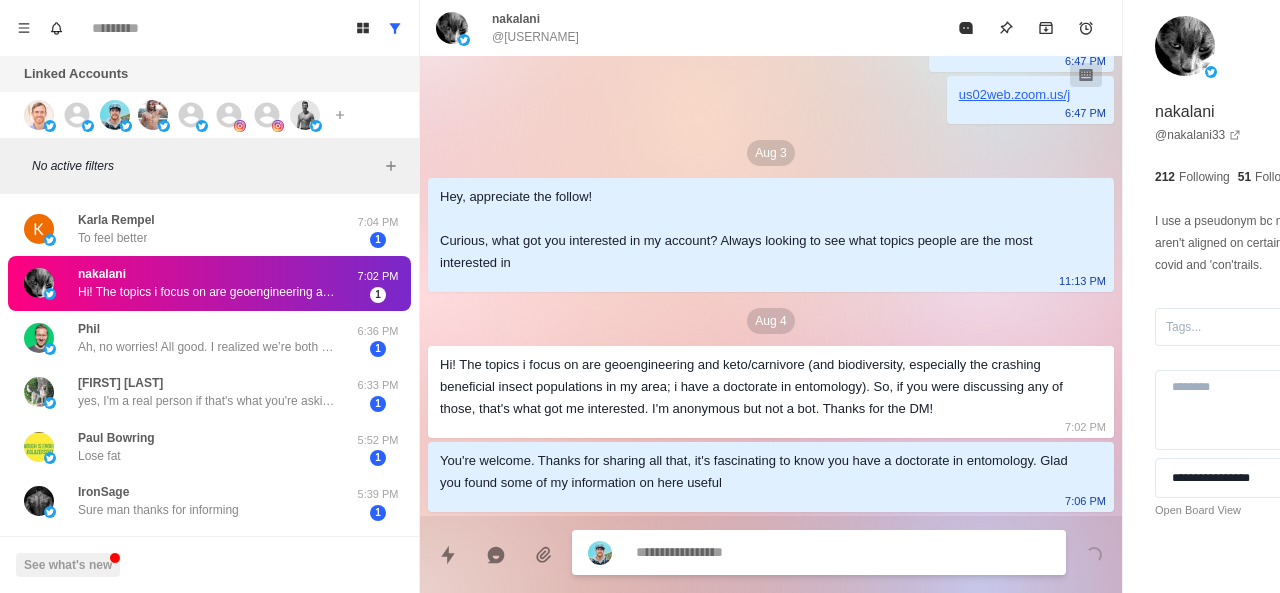 paste on "**********" 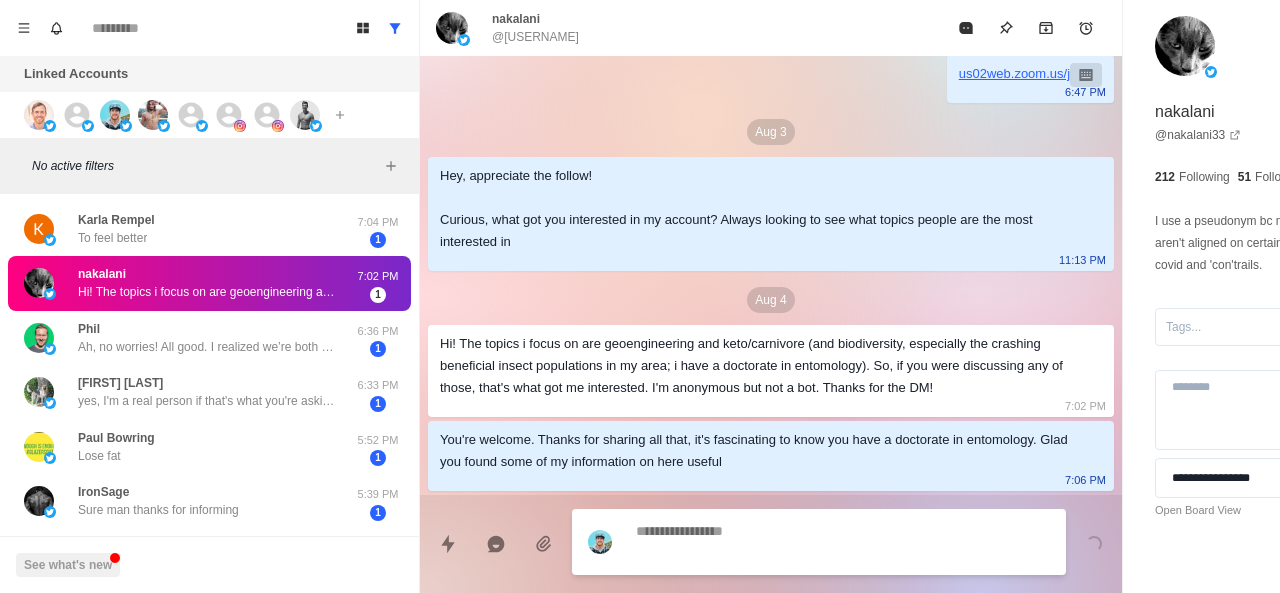 scroll, scrollTop: 322, scrollLeft: 0, axis: vertical 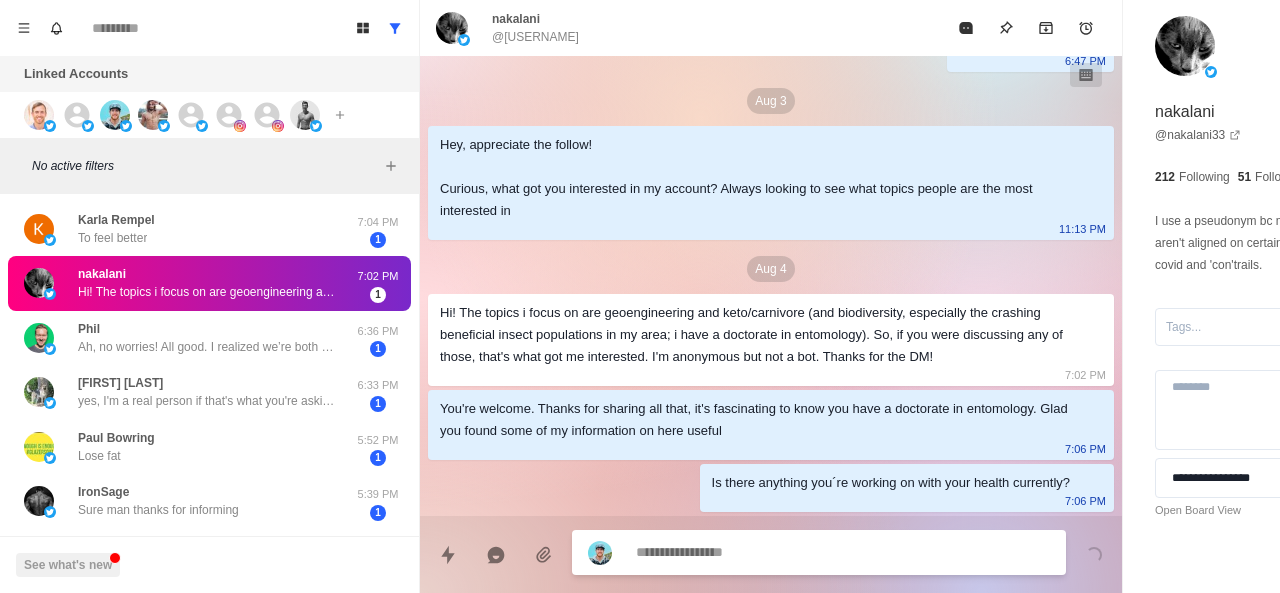 click on "[USERNAME] Hi! The topics i focus on are geoengineering and keto/carnivore (and biodiversity, especially the crashing beneficial insect populations in my area; i have a doctorate in entomology). So, if you were discussing any of those, that's what got me interested. I'm anonymous but not a bot. Thanks for the DM! 7:02 PM 1" at bounding box center [209, 283] 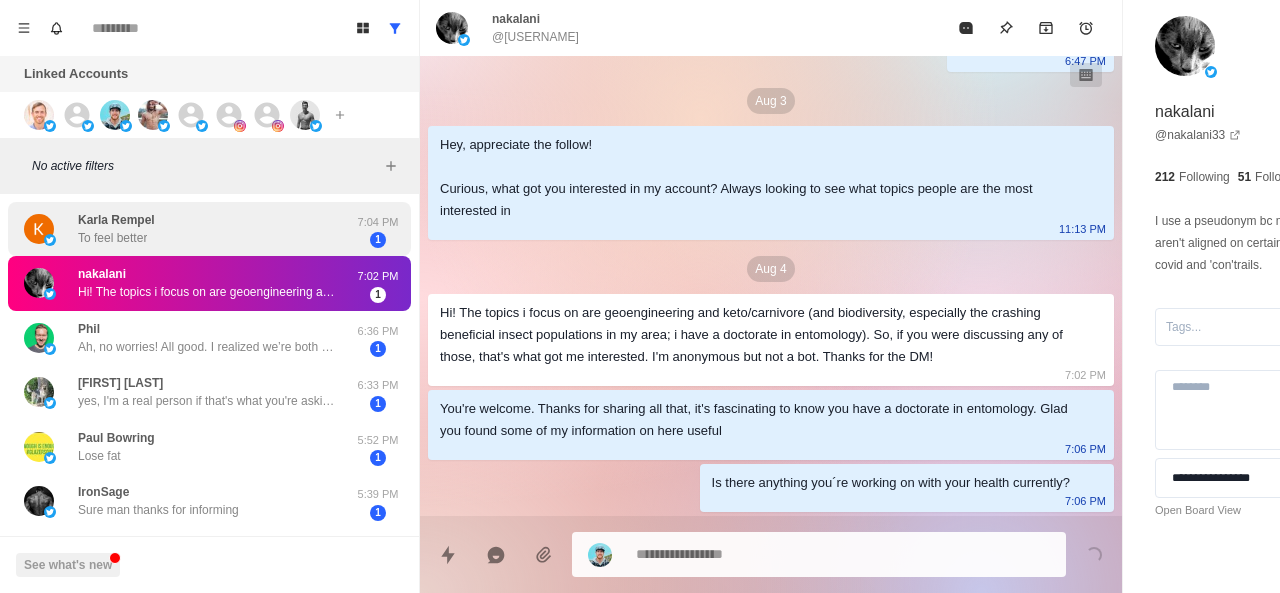 click on "[FIRST] [LAST] To feel better" at bounding box center [188, 229] 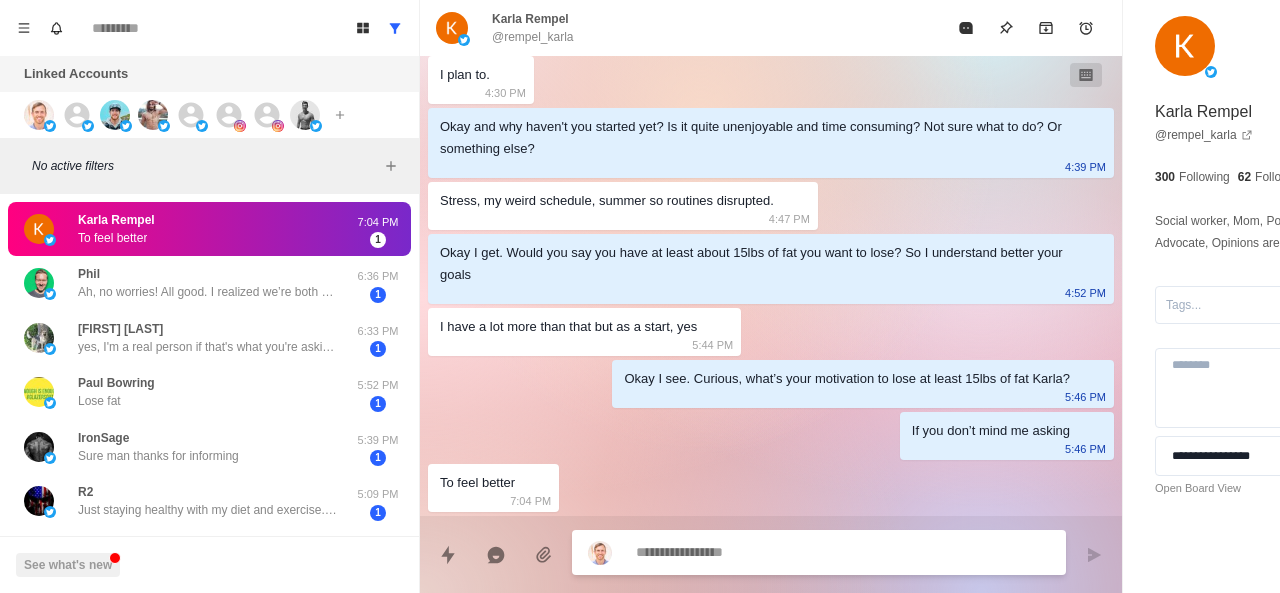 scroll, scrollTop: 1710, scrollLeft: 0, axis: vertical 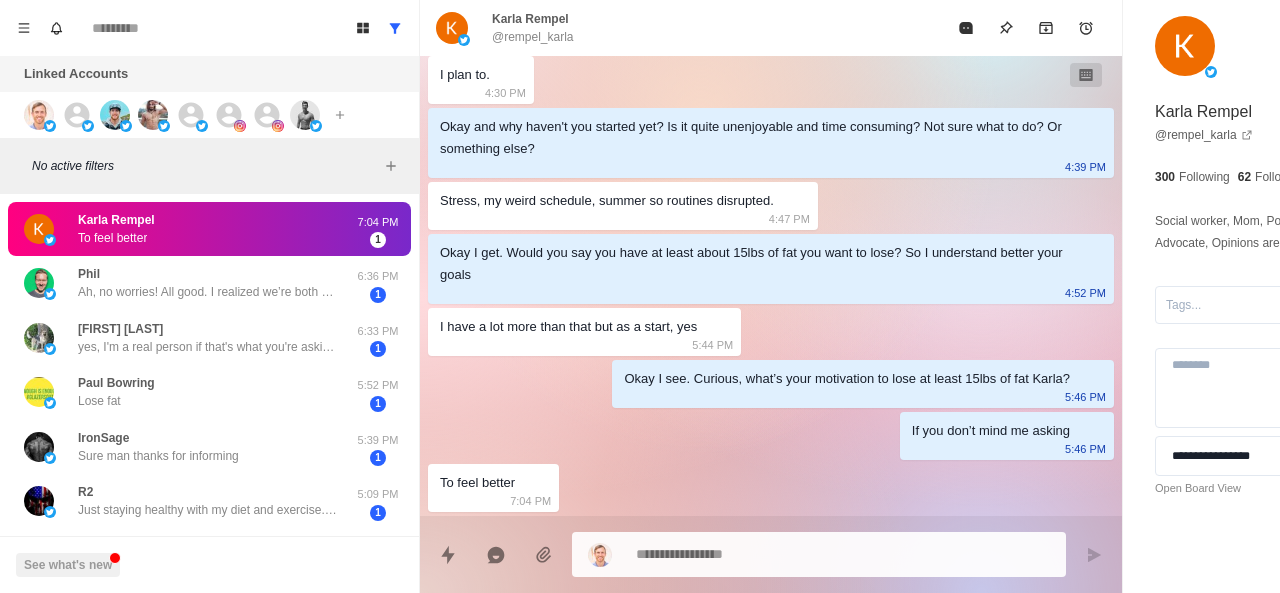 click on "Just saw it, appreciate it. In the meantime before the call, you can go through our website too to get a better idea of our process: 6:39 PM brother2brotheru.com/ 6:39 PM Just saw it, appreciate it. In the meantime before the call, you can go through our website too to get a better idea of our process: 6:47 PM brother2brotheru.com/ 6:47 PM us02web.zoom.us/j 6:47 PM Jul 28 Hey [FIRST], saw you followed me, appreciate having you here!
Do you have any health goals currently, like losing body fat? 3:56 AM yes 5:54 AM Cool, so what have you tried so far with your diet and training to lose body fat? 12:07 PM Aug 1 Recently?  Nothing.  In the past I have lost weight through exercise and watching what I eat. 2:46 PM I understand. It's good that you've managed to lose weight in the past. Why haven't you tried anything recently? Does it seem like it would be quite unenjoyable or very time consuming? Some other reason? 2:53 PM Aug 2 [FIRST]? 3:05 PM Trouble getting started again 4:30 PM 4:51 PM Aug 3 [FIRST]? 2:29 PM Aug 4" at bounding box center (771, -525) 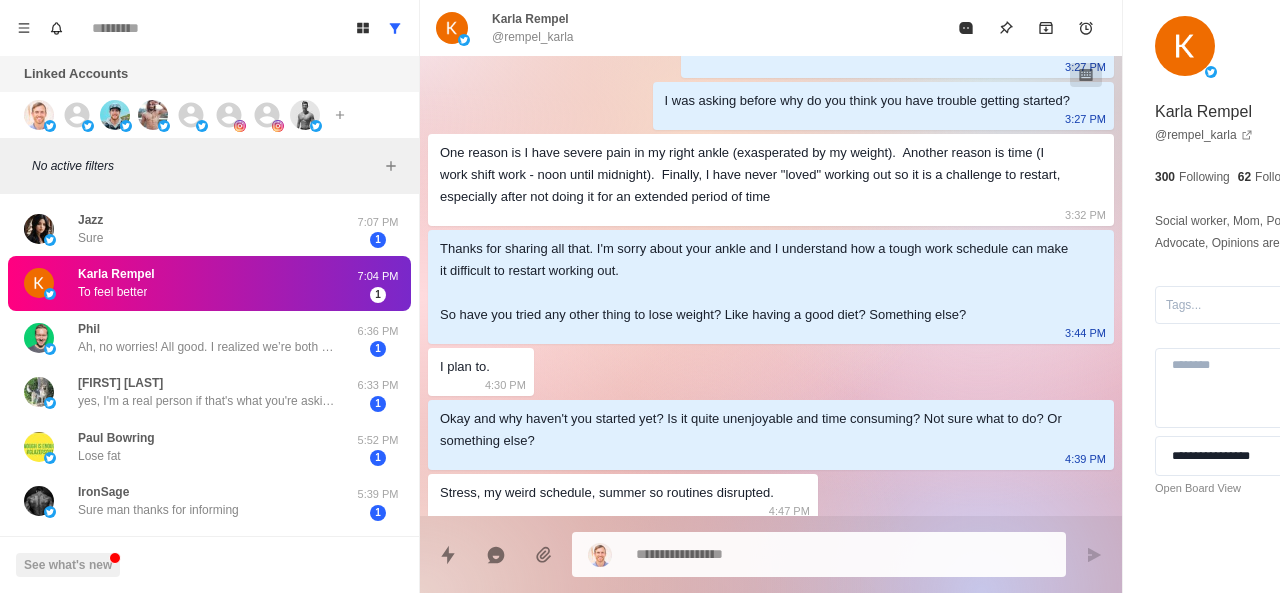 scroll, scrollTop: 1326, scrollLeft: 0, axis: vertical 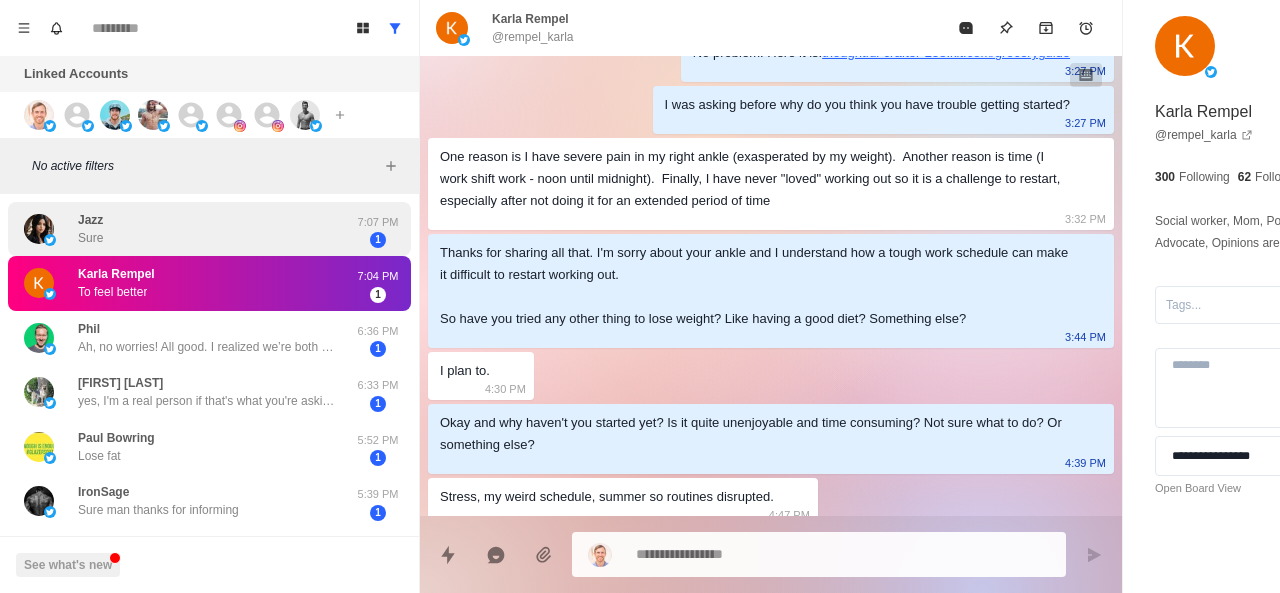 click on "Jazz Sure" at bounding box center (188, 229) 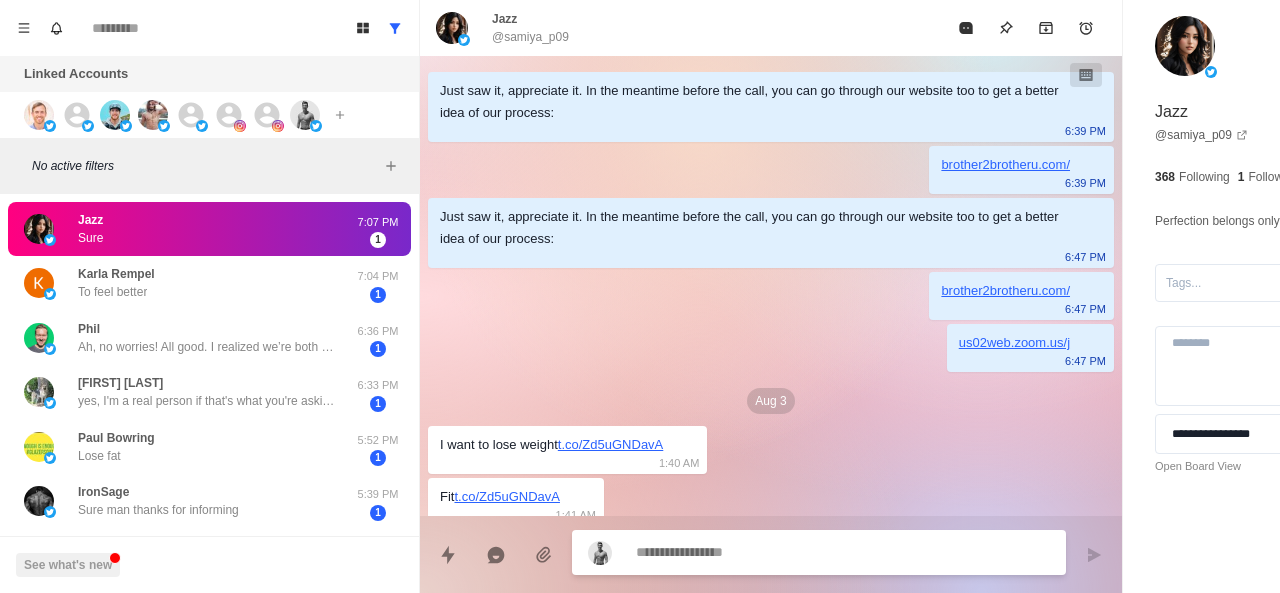 scroll, scrollTop: 886, scrollLeft: 0, axis: vertical 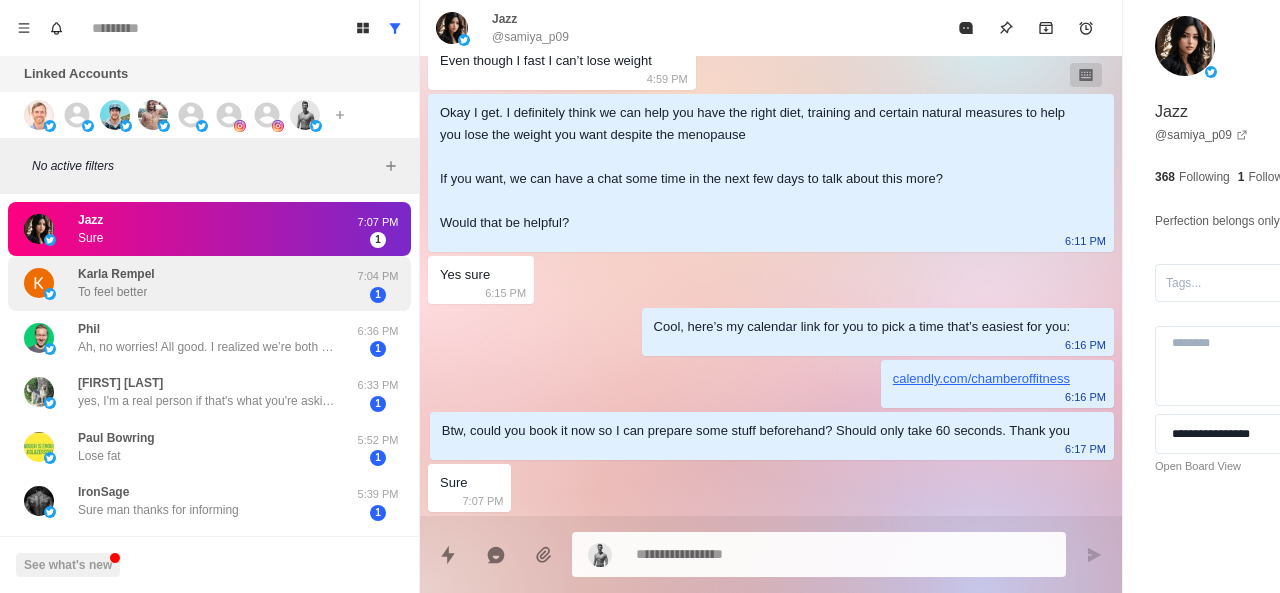 click on "[FIRST] [LAST] To feel better" at bounding box center (188, 283) 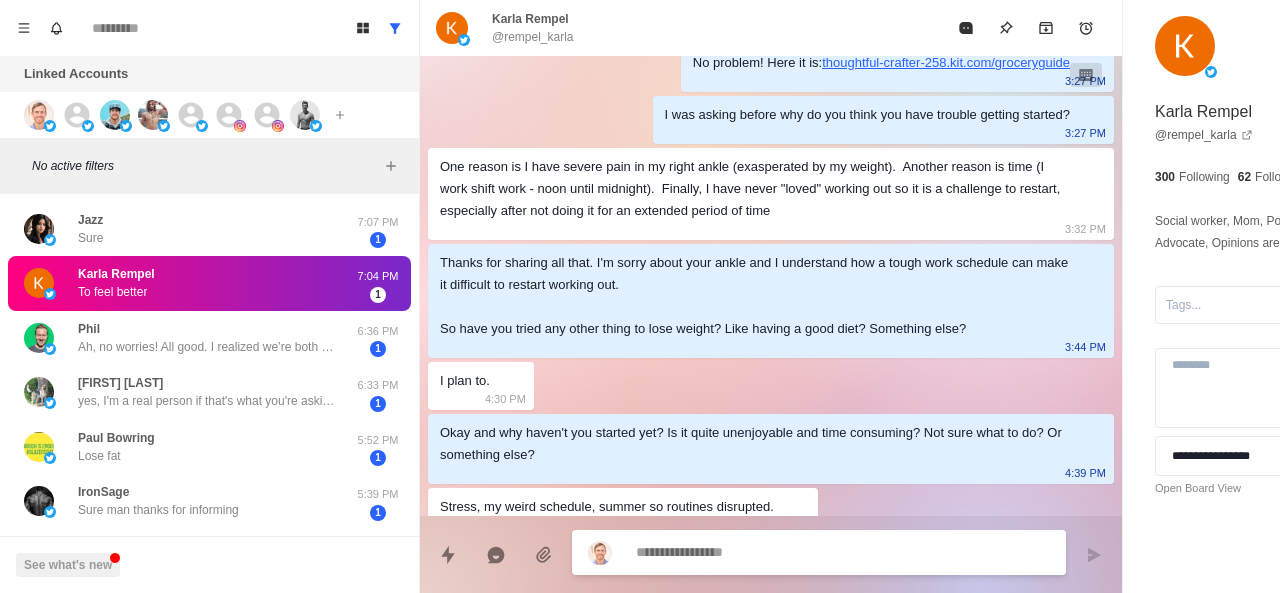 scroll, scrollTop: 1303, scrollLeft: 0, axis: vertical 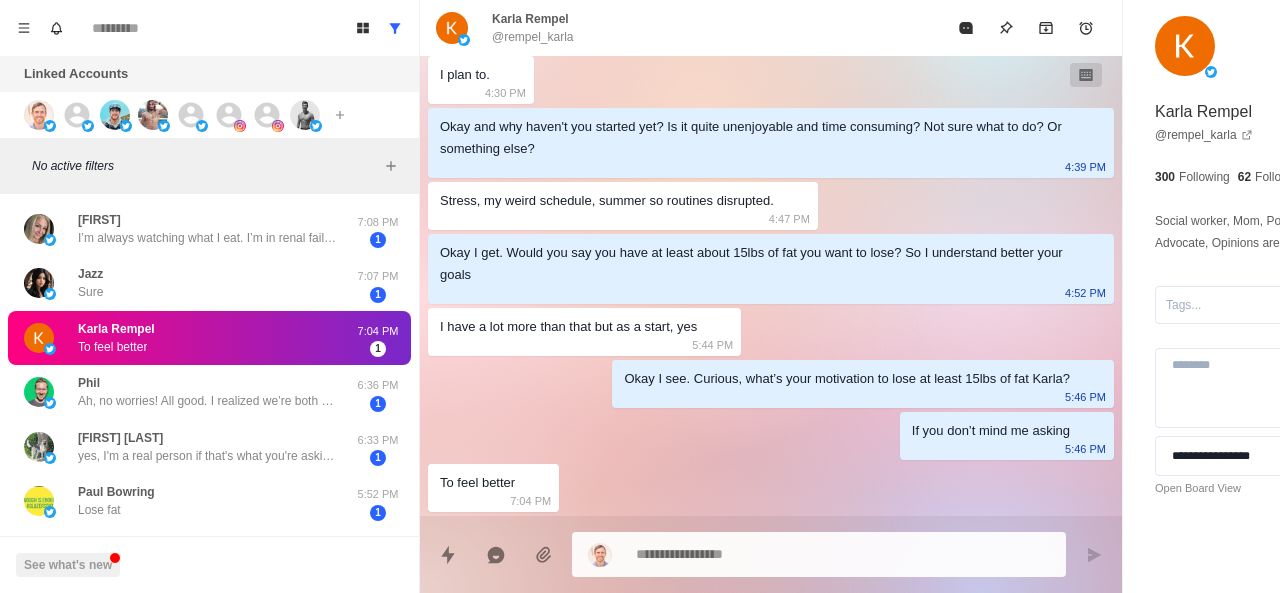 click on "Just saw it, appreciate it. In the meantime before the call, you can go through our website too to get a better idea of our process: 6:39 PM brother2brotheru.com/ 6:39 PM Just saw it, appreciate it. In the meantime before the call, you can go through our website too to get a better idea of our process: 6:47 PM brother2brotheru.com/ 6:47 PM us02web.zoom.us/j 6:47 PM Jul 28 Hey [FIRST], saw you followed me, appreciate having you here!
Do you have any health goals currently, like losing body fat? 3:56 AM yes 5:54 AM Cool, so what have you tried so far with your diet and training to lose body fat? 12:07 PM Aug 1 Recently?  Nothing.  In the past I have lost weight through exercise and watching what I eat. 2:46 PM I understand. It's good that you've managed to lose weight in the past. Why haven't you tried anything recently? Does it seem like it would be quite unenjoyable or very time consuming? Some other reason? 2:53 PM Aug 2 [FIRST]? 3:05 PM Trouble getting started again 4:30 PM 4:51 PM Aug 3 [FIRST]? 2:29 PM Aug 4" at bounding box center [771, -525] 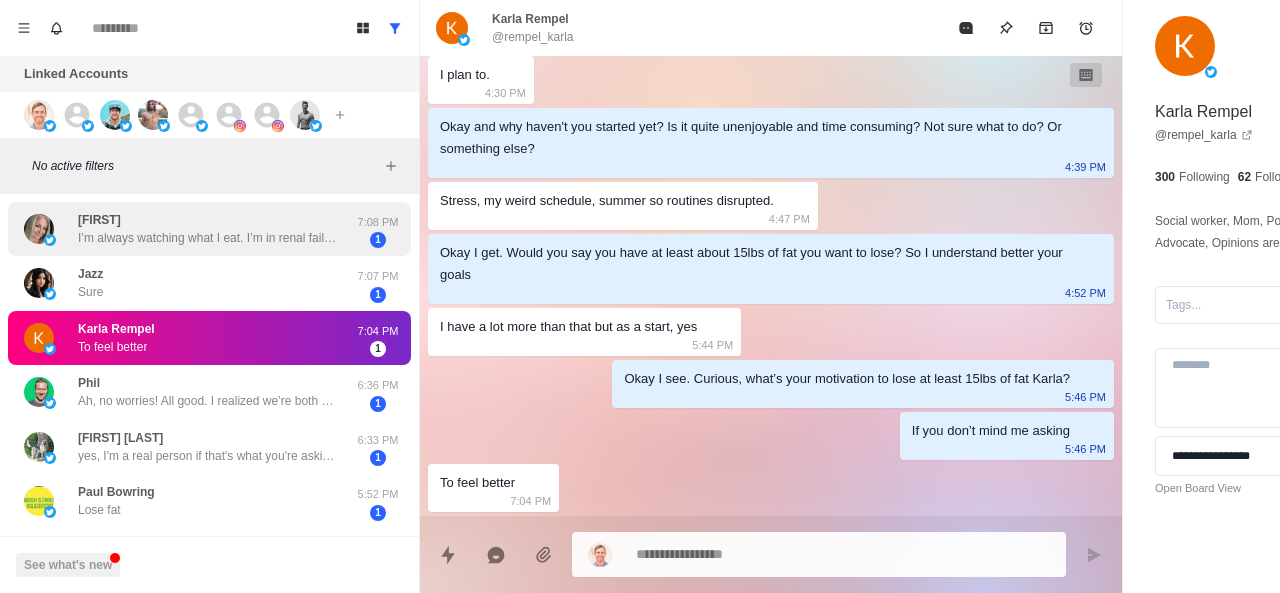 drag, startPoint x: 108, startPoint y: 273, endPoint x: 194, endPoint y: 215, distance: 103.73042 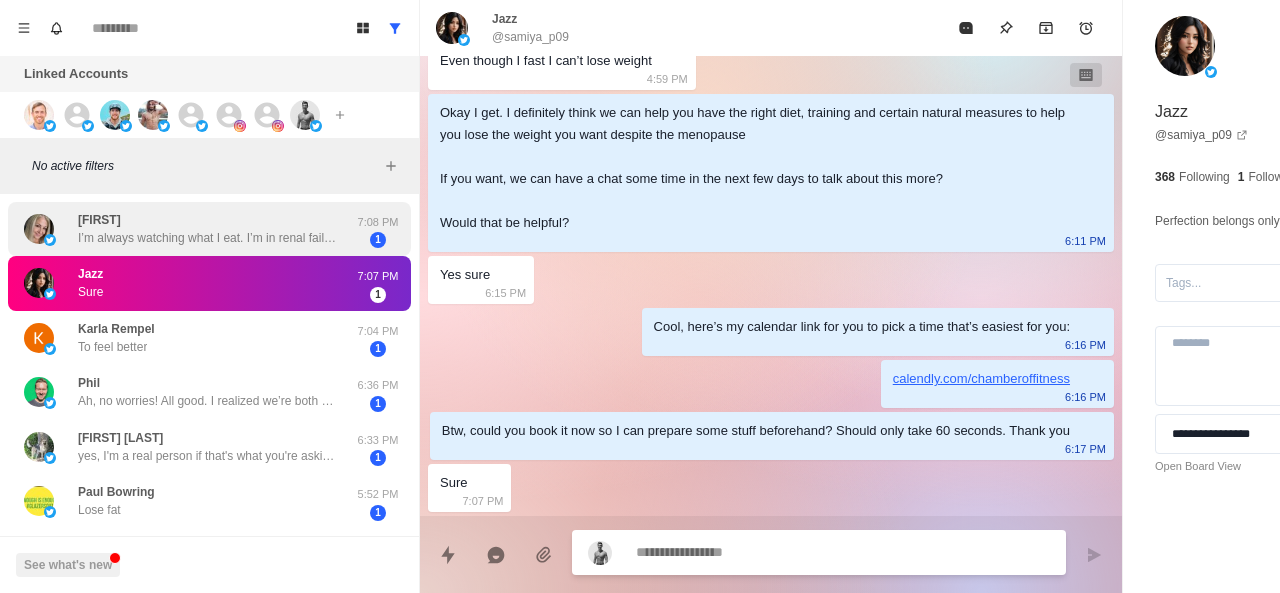 scroll, scrollTop: 886, scrollLeft: 0, axis: vertical 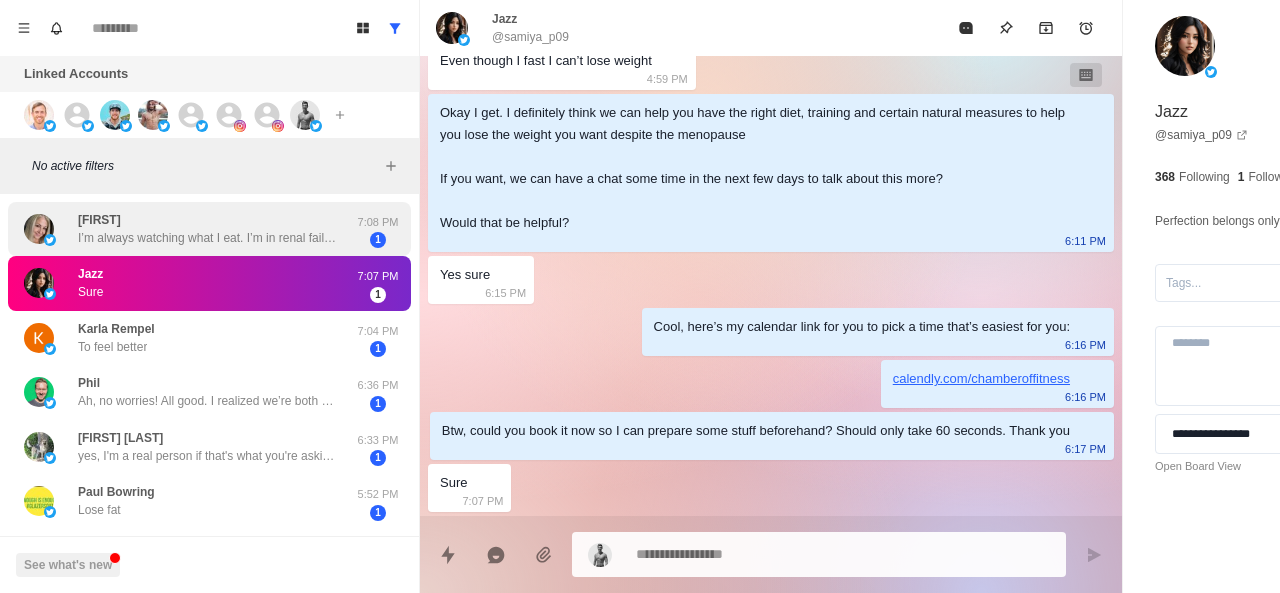 click on "[FIRST] I’m always watching what I eat. I’m in renal failure too.  I was a faithful gym person then just bogged down here in FL. With weeds and house problems.  Hope to be on the road to mend after cath in September." at bounding box center (208, 229) 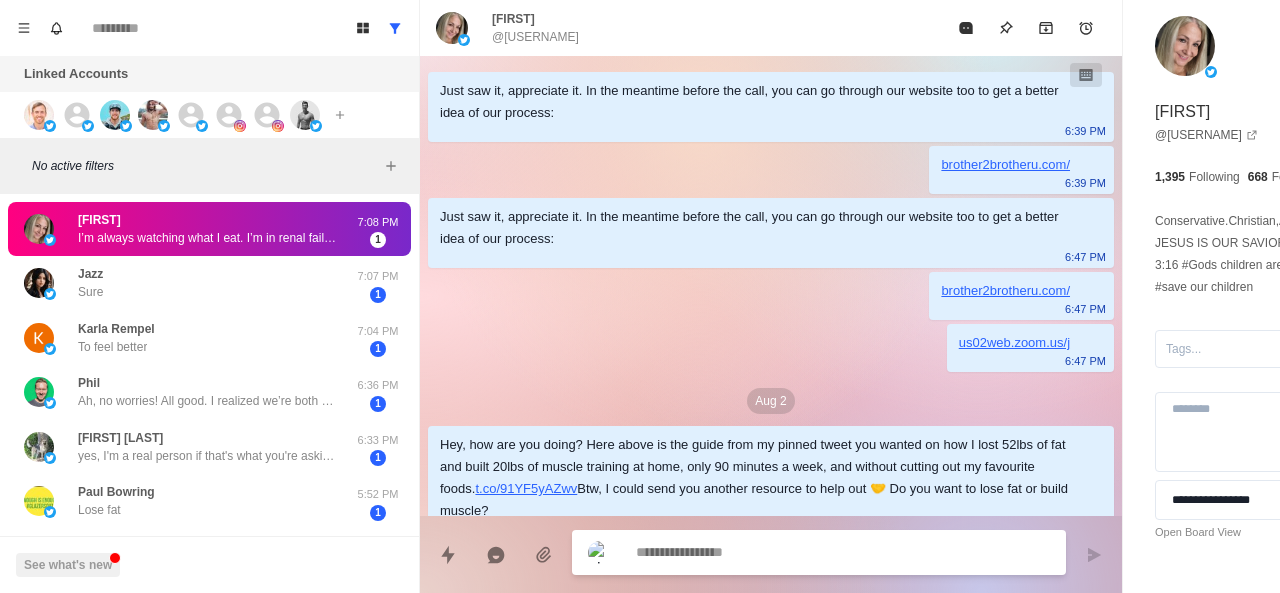 scroll, scrollTop: 618, scrollLeft: 0, axis: vertical 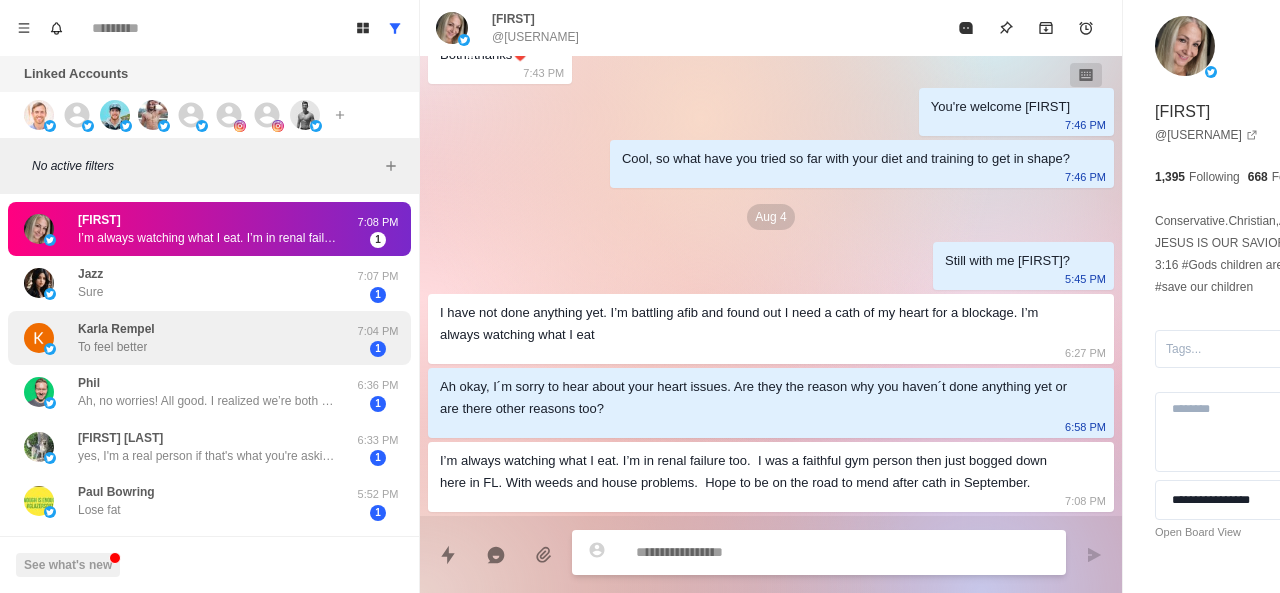click on "[FIRST] [LAST] To feel better" at bounding box center [188, 338] 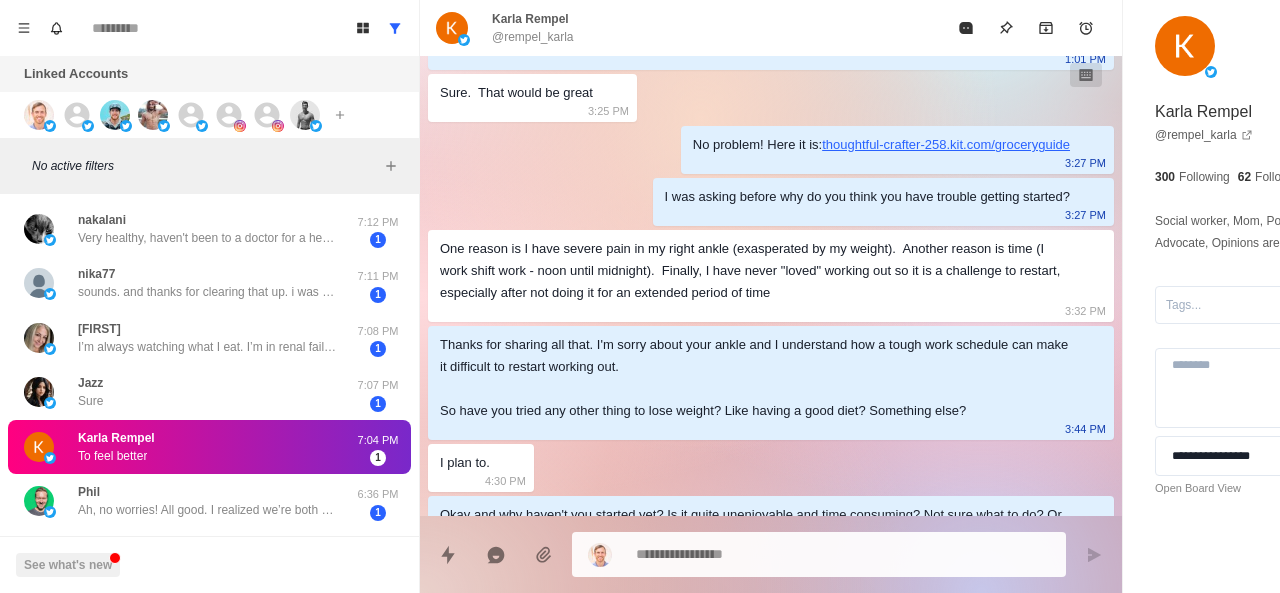 scroll, scrollTop: 1710, scrollLeft: 0, axis: vertical 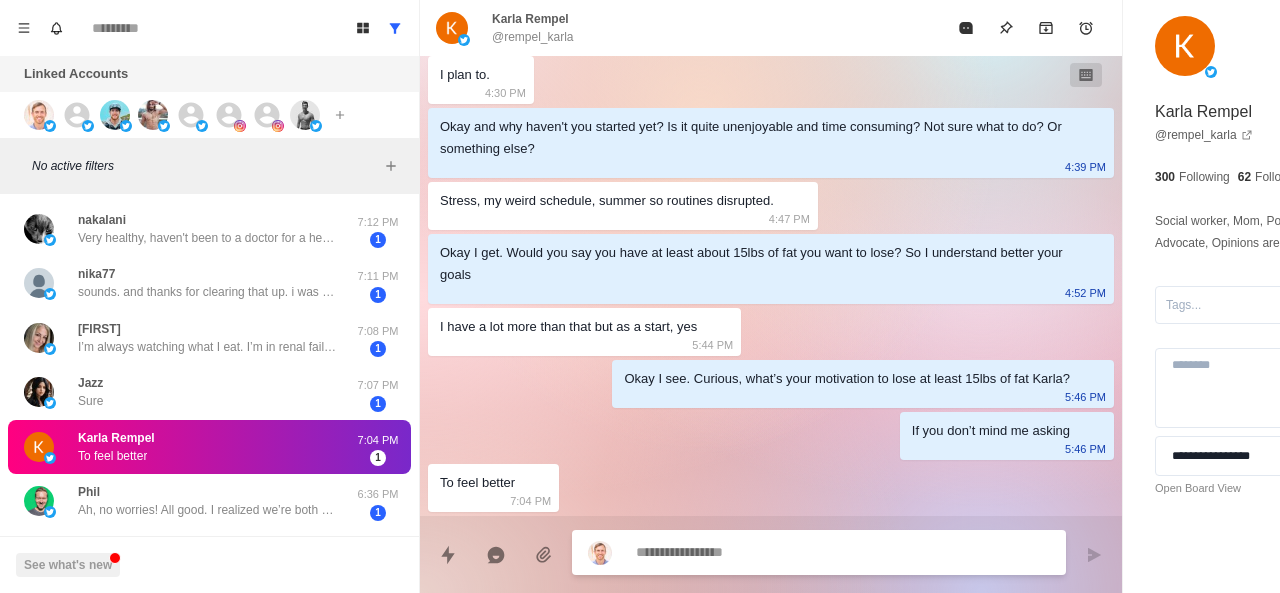 click at bounding box center [785, 552] 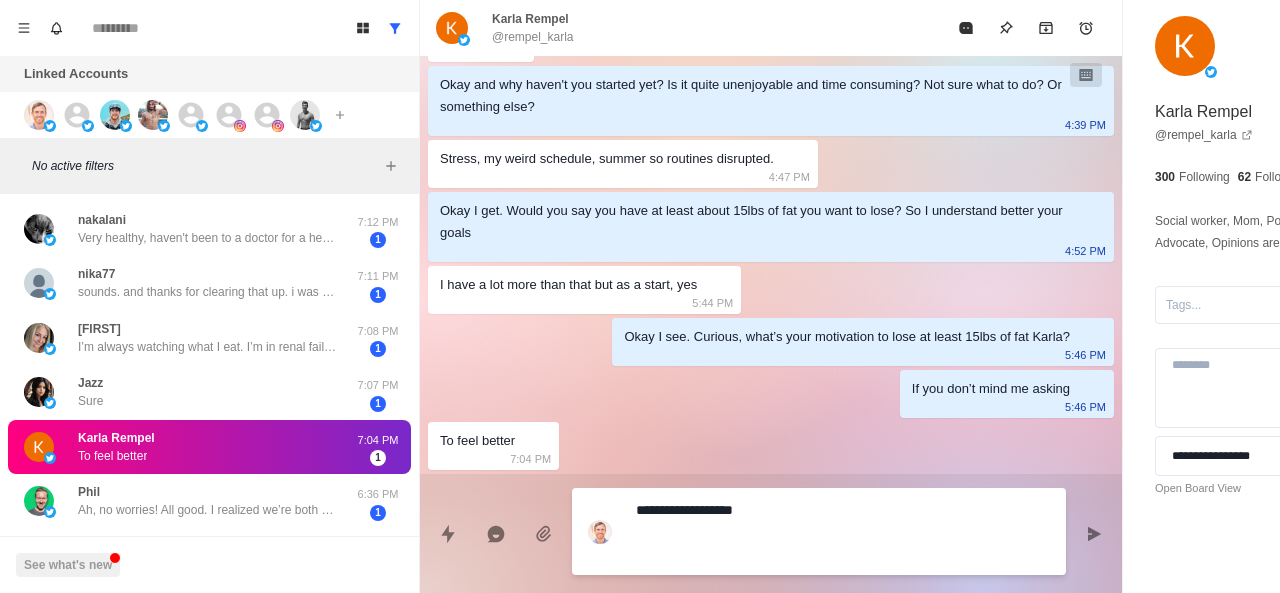paste on "**********" 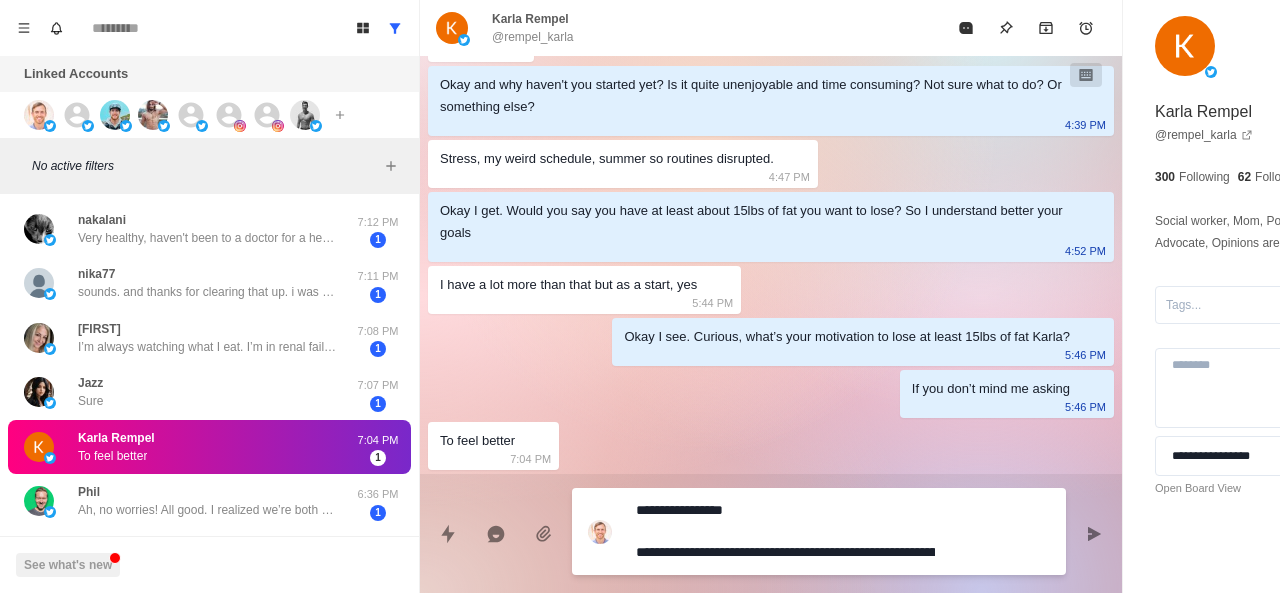 scroll, scrollTop: 16, scrollLeft: 0, axis: vertical 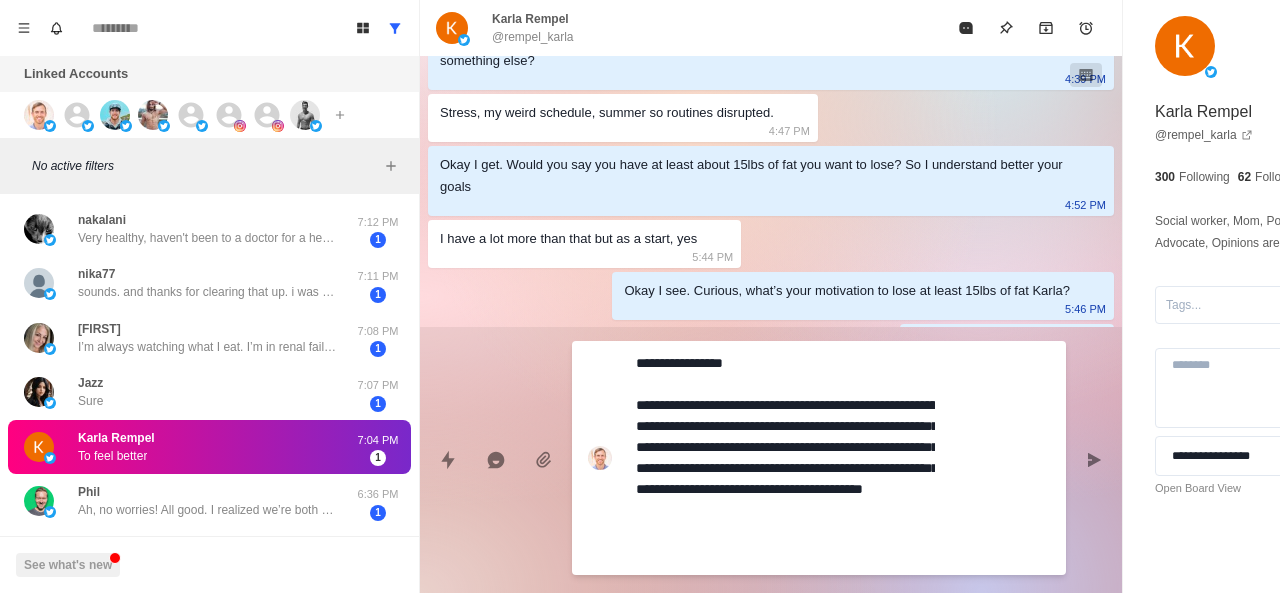 paste on "**********" 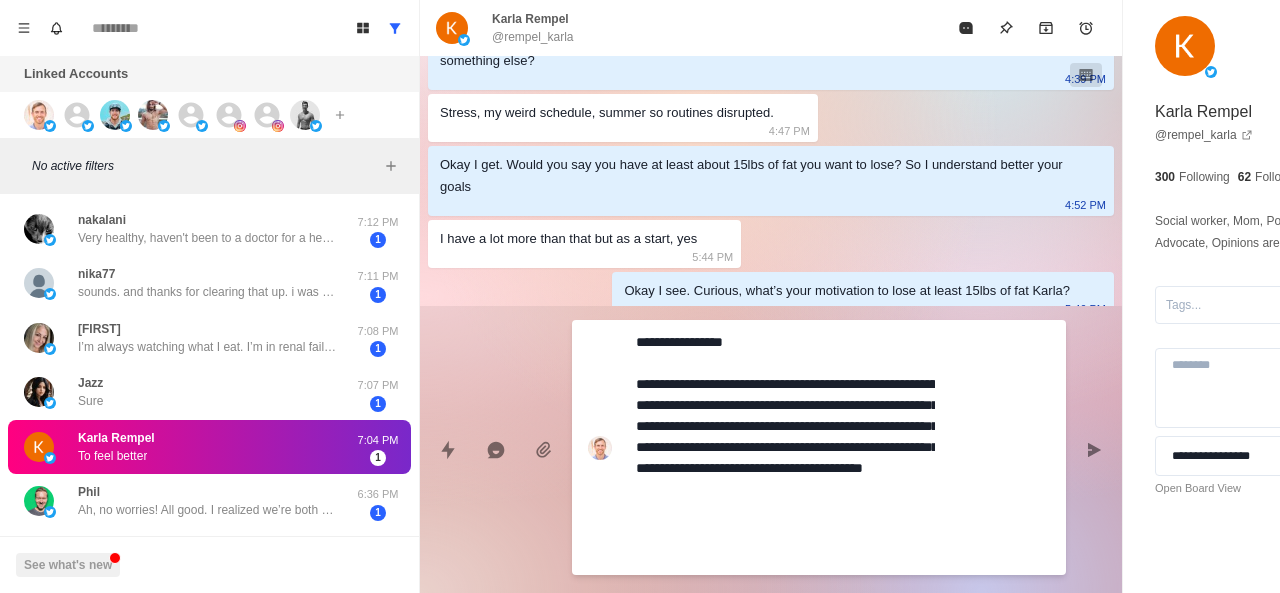 scroll, scrollTop: 0, scrollLeft: 0, axis: both 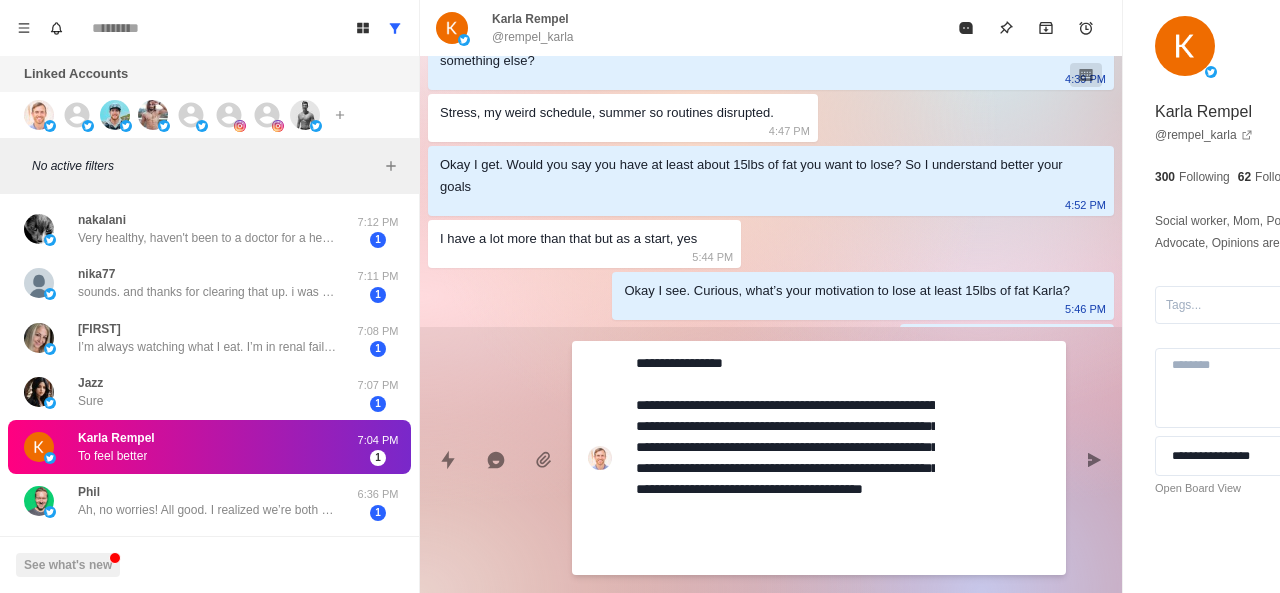 paste on "**********" 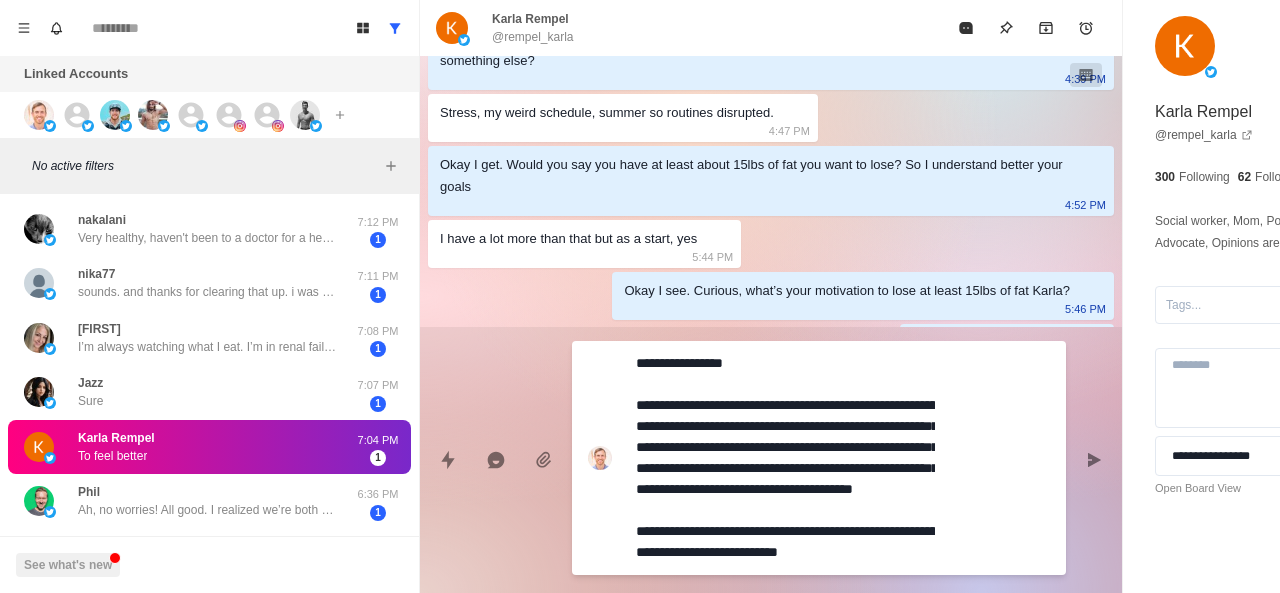 scroll, scrollTop: 16, scrollLeft: 0, axis: vertical 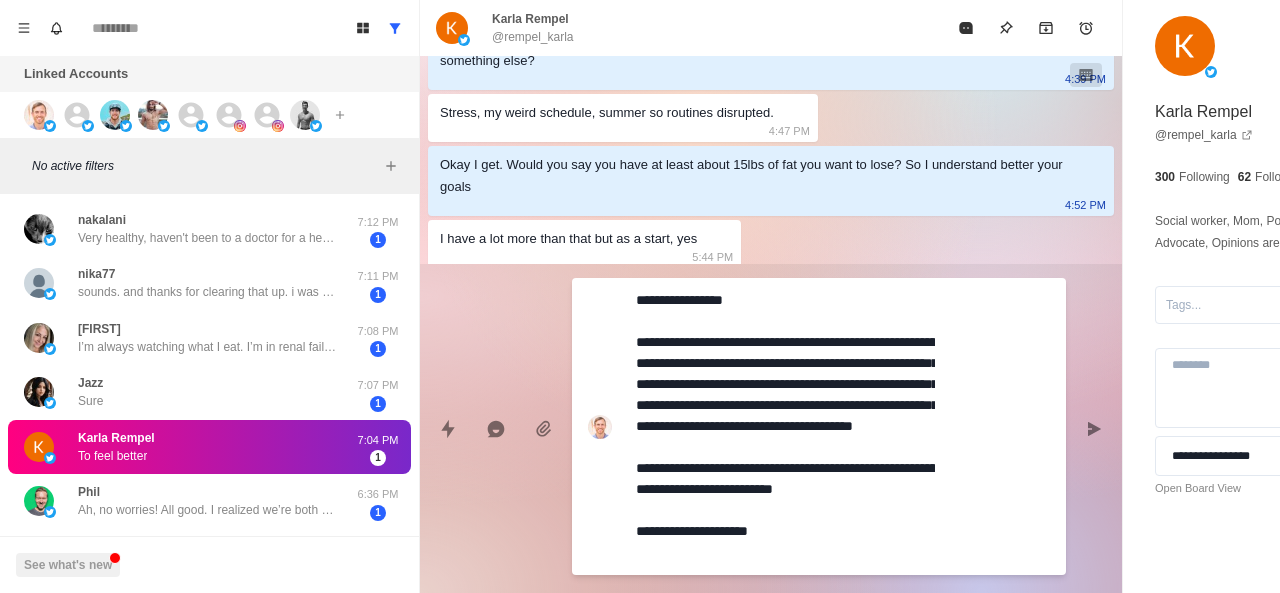 click on "**********" at bounding box center (785, 426) 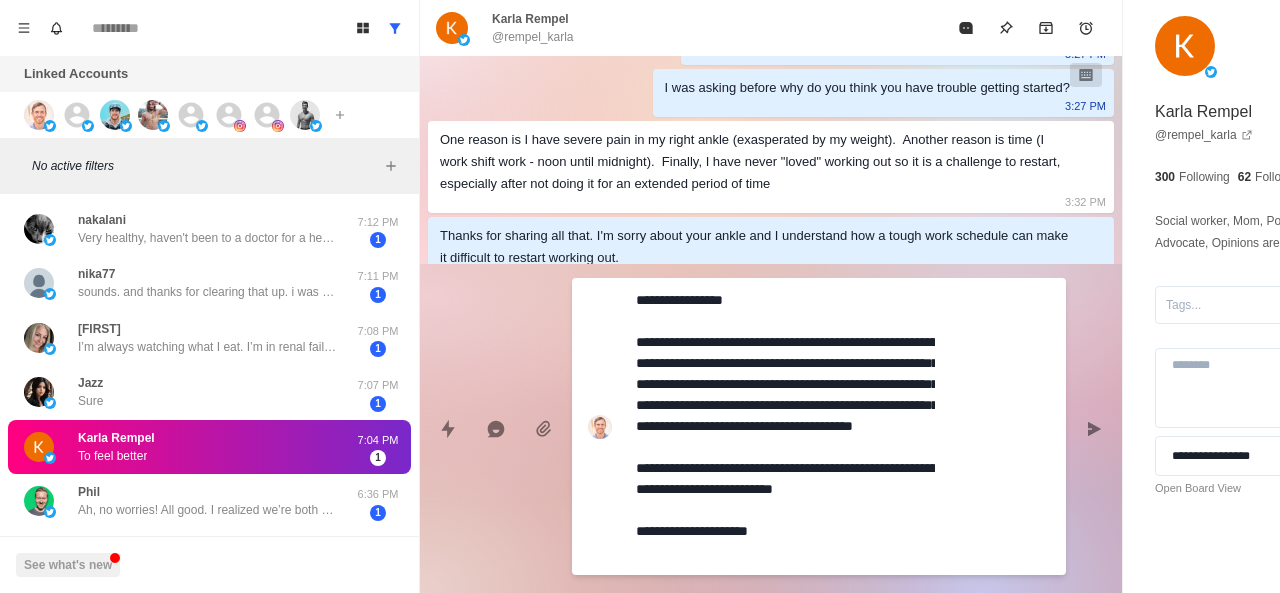 scroll, scrollTop: 1399, scrollLeft: 0, axis: vertical 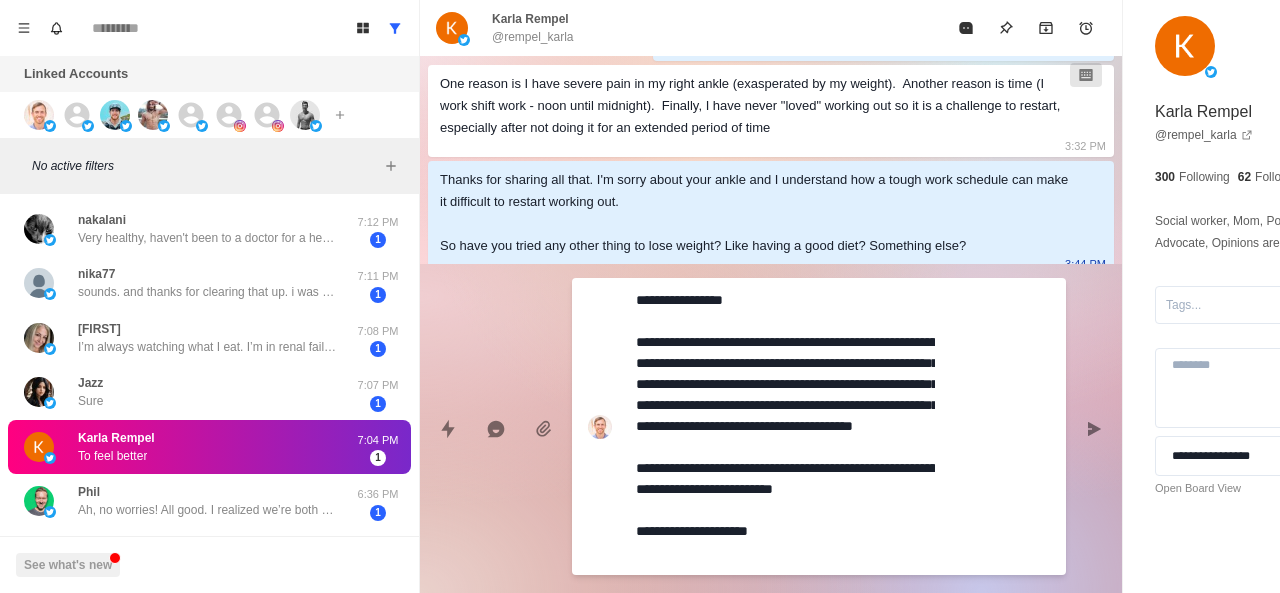 click on "**********" at bounding box center (785, 426) 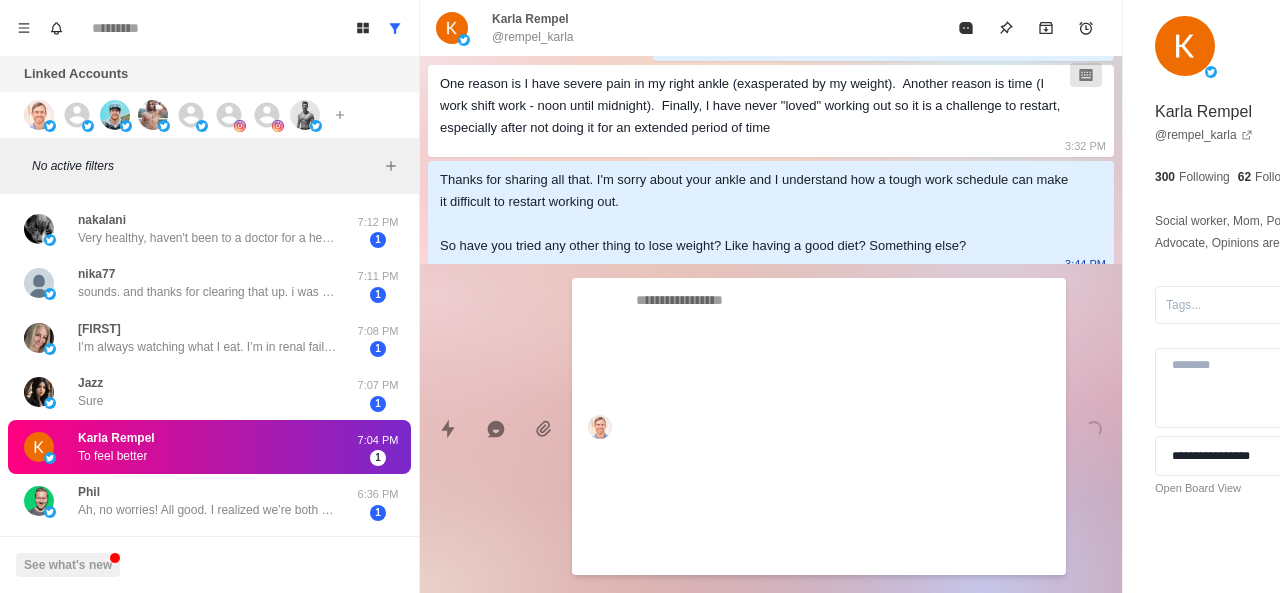 scroll, scrollTop: 1982, scrollLeft: 0, axis: vertical 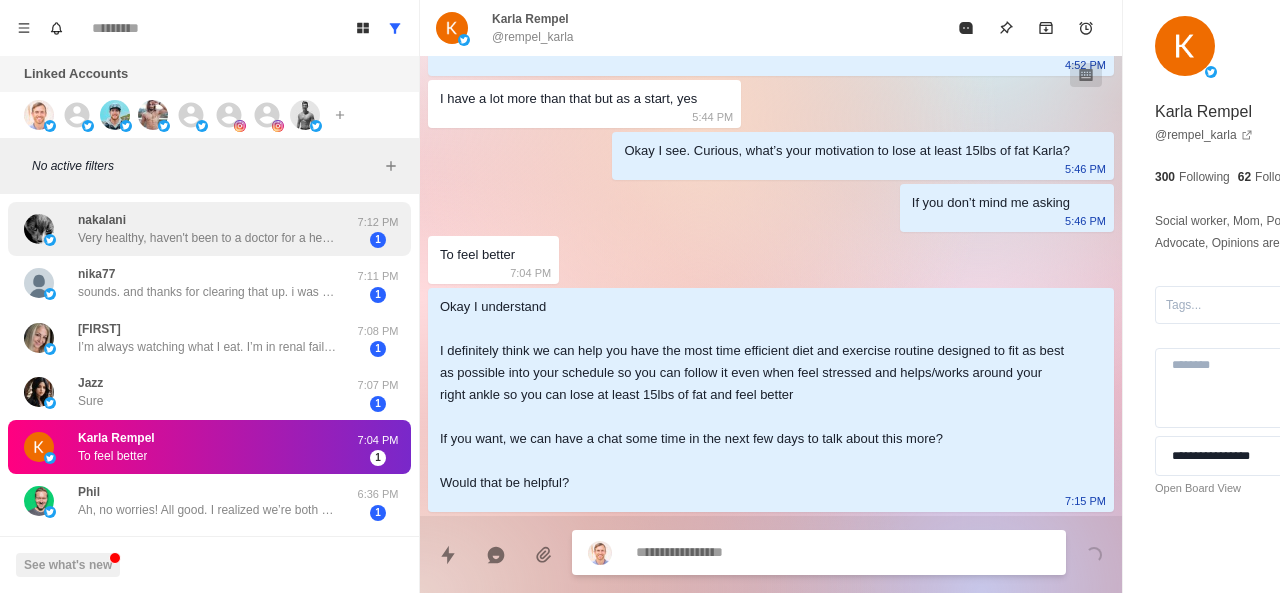 click on "[USERNAME] Very healthy, haven't been to a doctor for a health issue in at least 10 years, but trying to keep the aging process and life stress from derailing me. Reincorporating good dietary habits and strength training into my lifestyle. I'm a tad over 60. 7:12 PM 1" at bounding box center (209, 229) 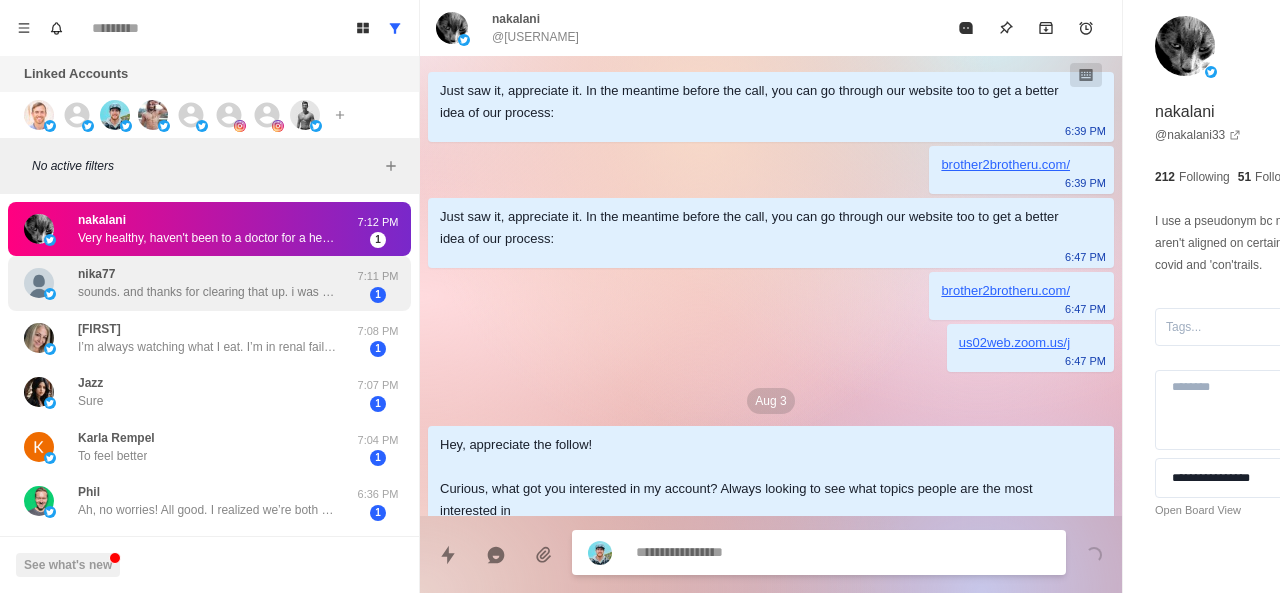 scroll, scrollTop: 418, scrollLeft: 0, axis: vertical 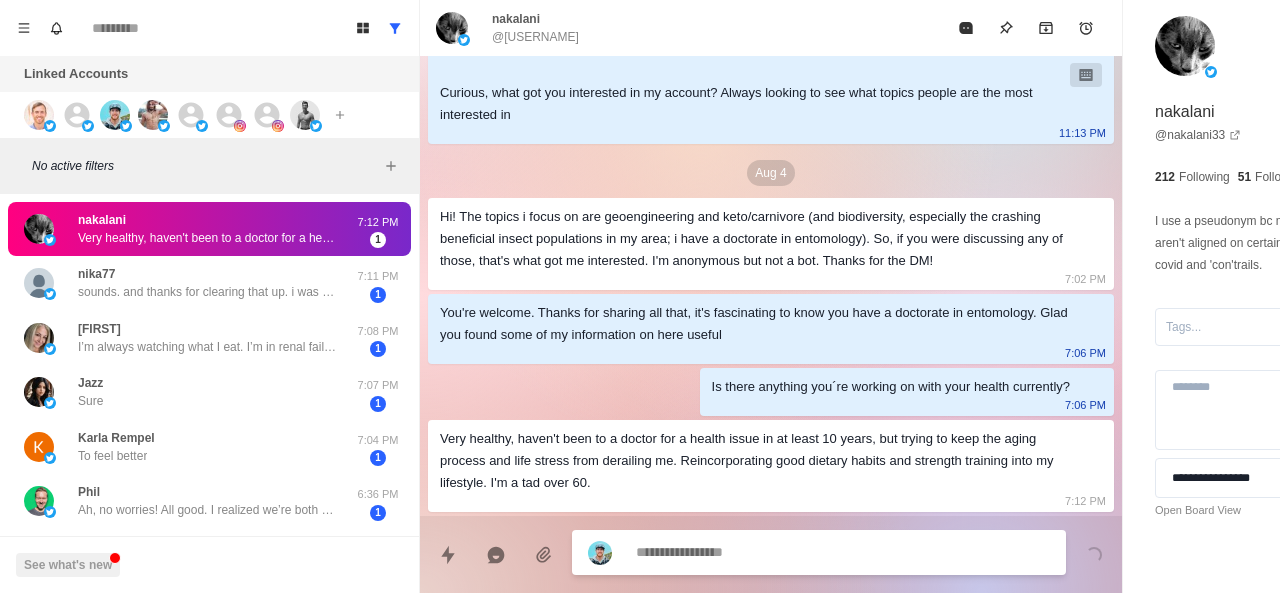 click at bounding box center [785, 552] 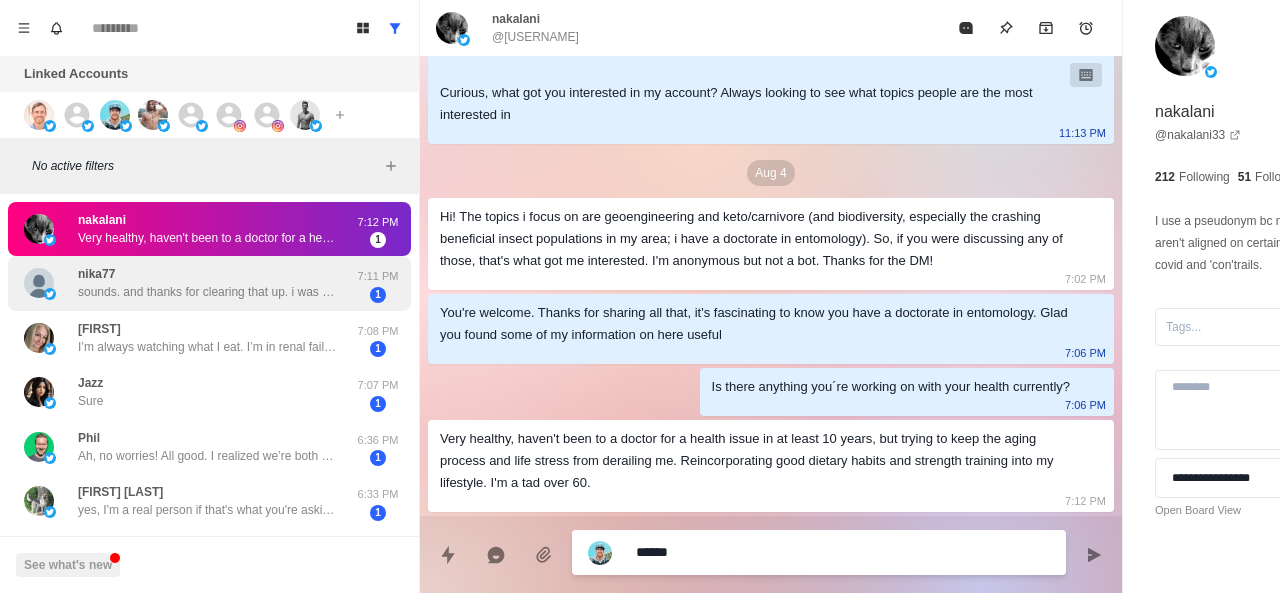 click on "sounds. and thanks for clearing that up. i was going to ask about brother to brother. i thought it was only for men. good to know" at bounding box center [208, 292] 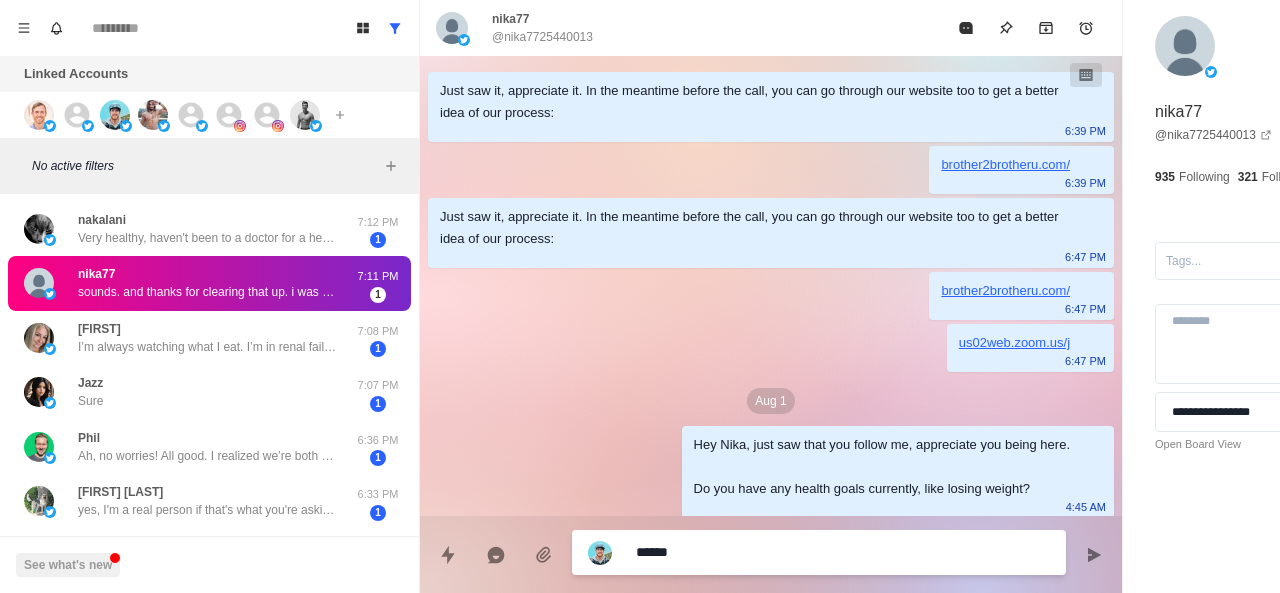 scroll, scrollTop: 2370, scrollLeft: 0, axis: vertical 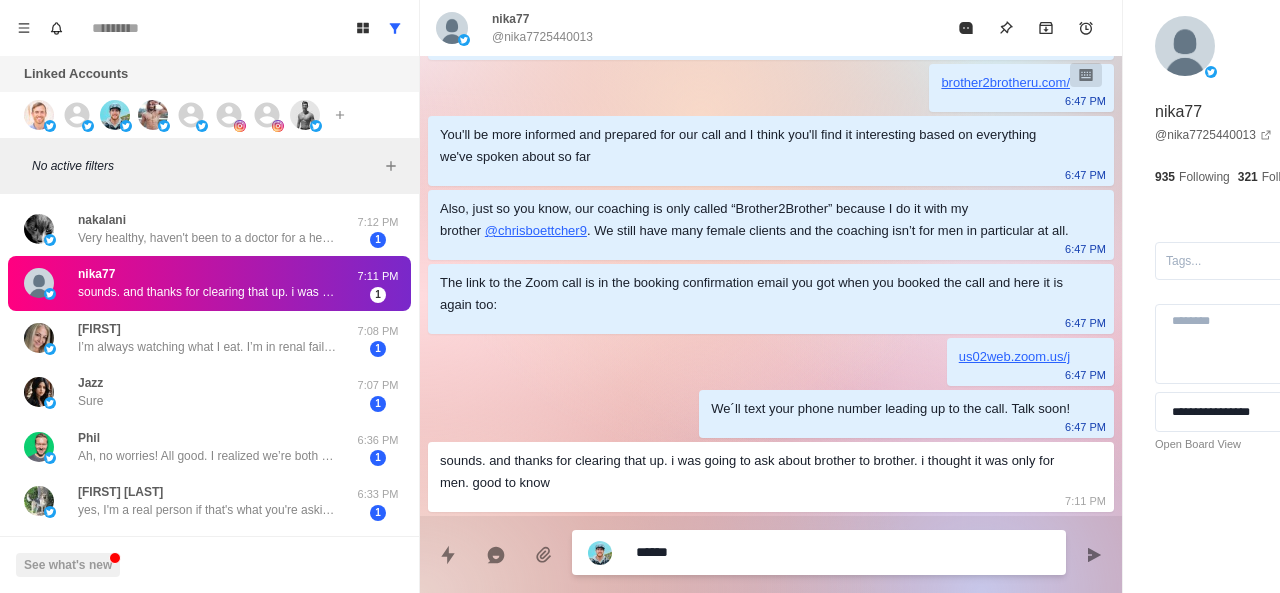 click on "*****" at bounding box center [785, 552] 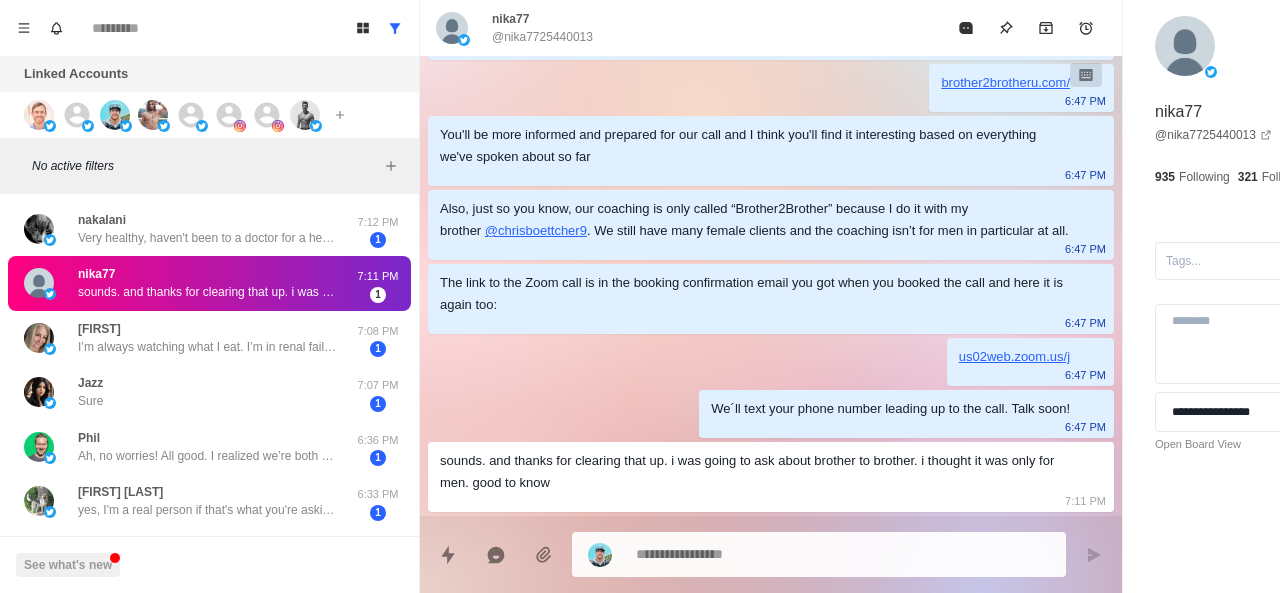 click on "We´ll text your phone number leading up to the call. Talk soon! 6:47 PM" at bounding box center (906, 414) 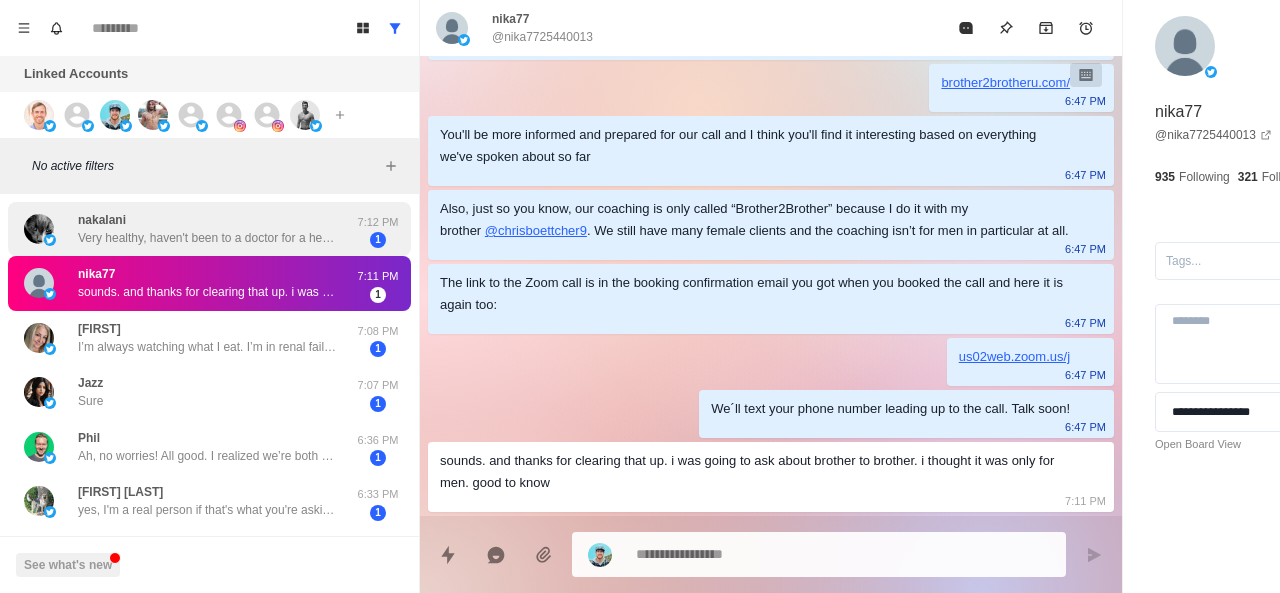 click on "Very healthy, haven't been to a doctor for a health issue in at least 10 years, but trying to keep the aging process and life stress from derailing me. Reincorporating good dietary habits and strength training into my lifestyle. I'm a tad over 60." at bounding box center (208, 238) 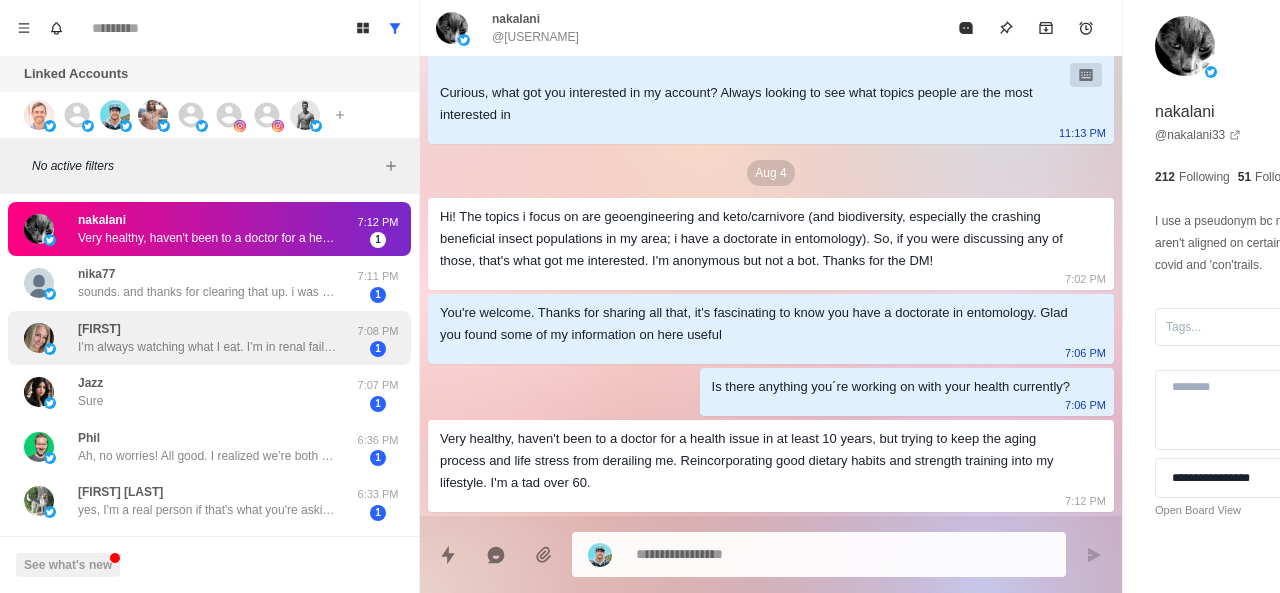 click on "[FIRST] I’m always watching what I eat. I’m in renal failure too.  I was a faithful gym person then just bogged down here in FL. With weeds and house problems.  Hope to be on the road to mend after cath in September." at bounding box center [208, 338] 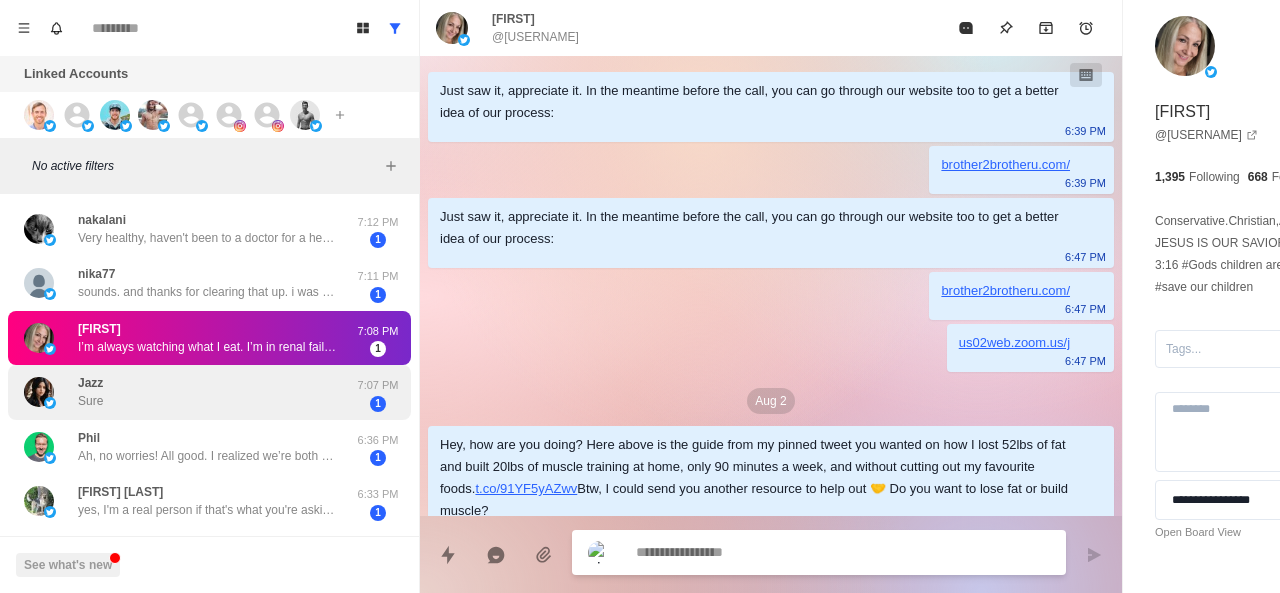scroll, scrollTop: 618, scrollLeft: 0, axis: vertical 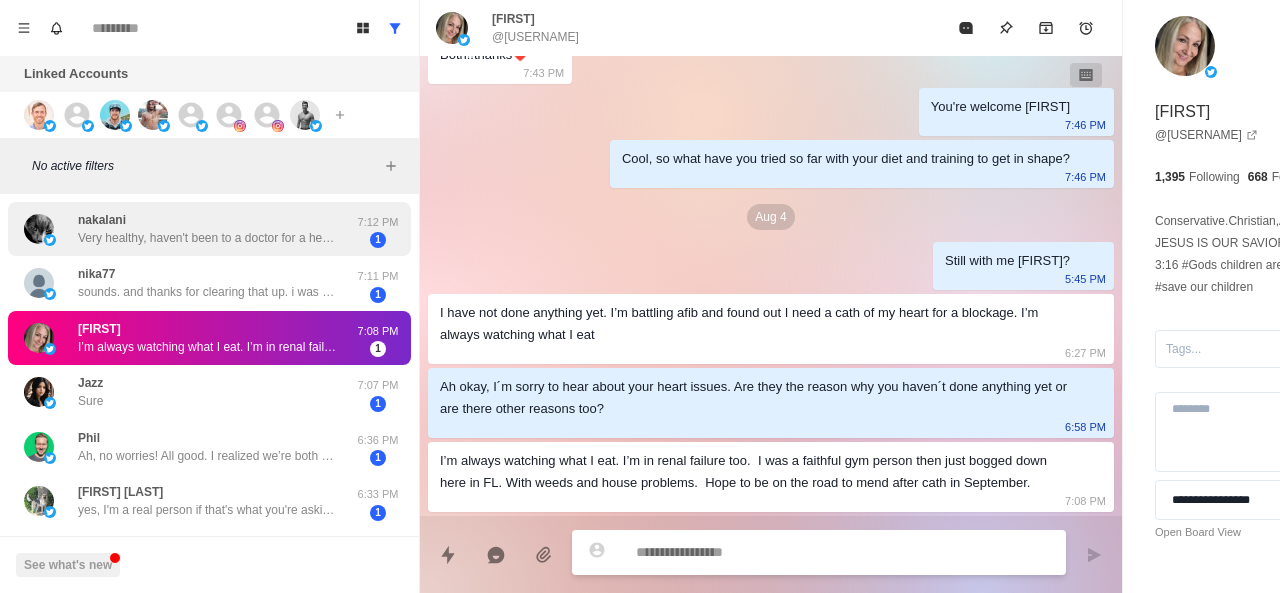 click on "[USERNAME] Very healthy, haven't been to a doctor for a health issue in at least 10 years, but trying to keep the aging process and life stress from derailing me. Reincorporating good dietary habits and strength training into my lifestyle. I'm a tad over 60. 7:12 PM 1" at bounding box center [209, 229] 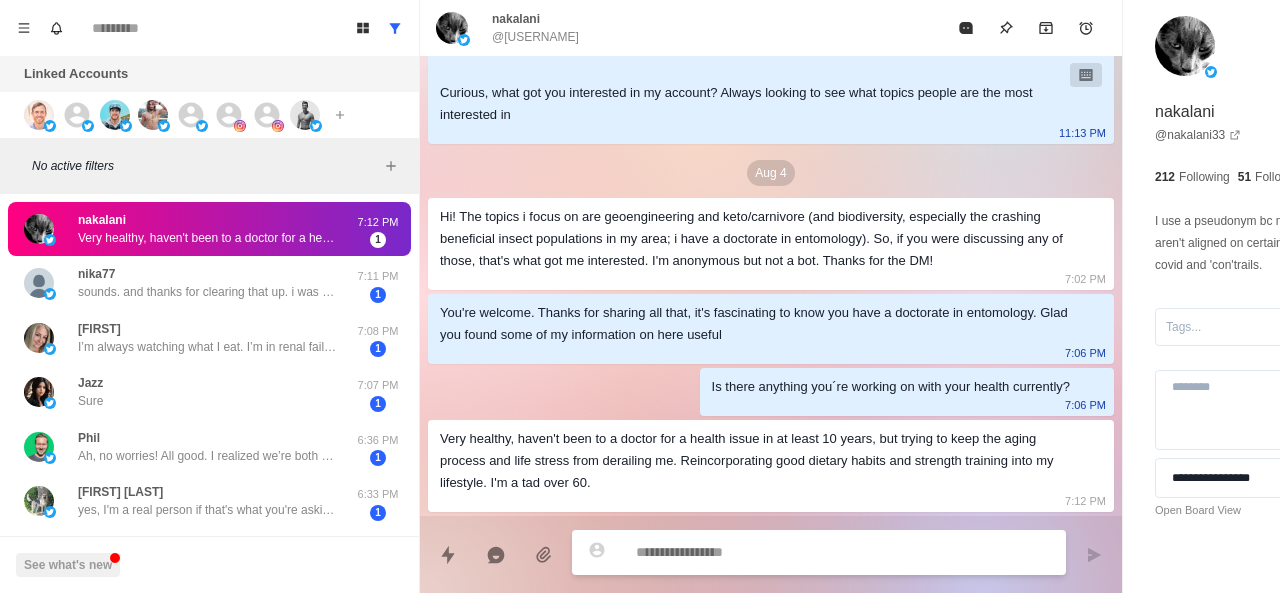 scroll, scrollTop: 418, scrollLeft: 0, axis: vertical 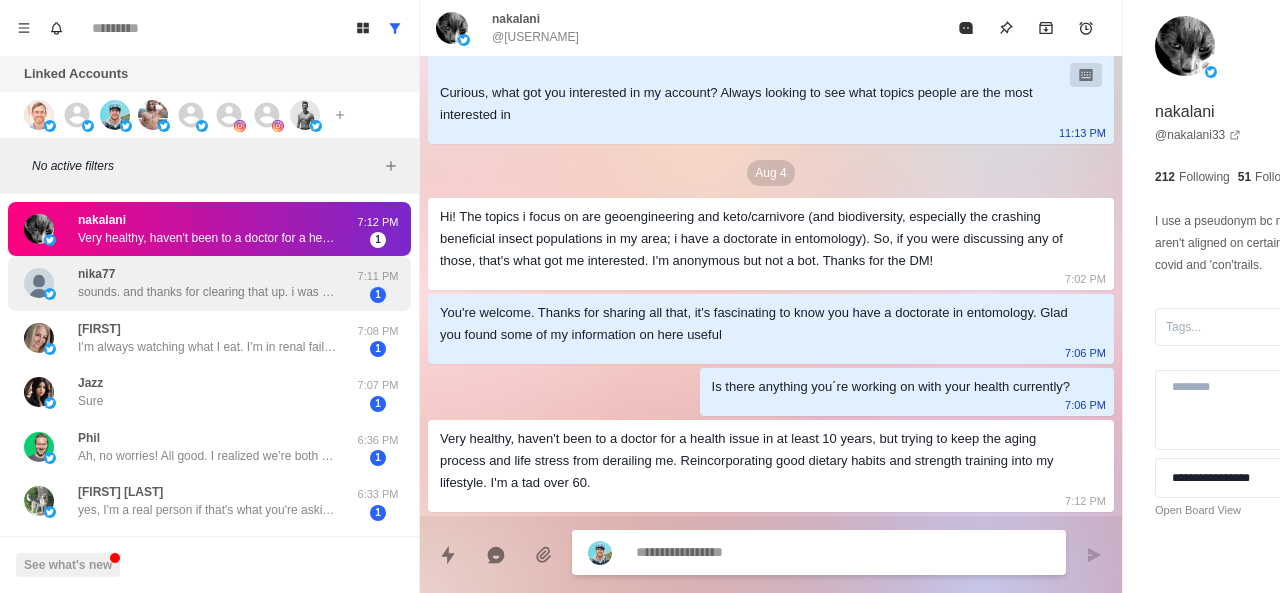 click on "sounds. and thanks for clearing that up. i was going to ask about brother to brother. i thought it was only for men. good to know" at bounding box center (208, 292) 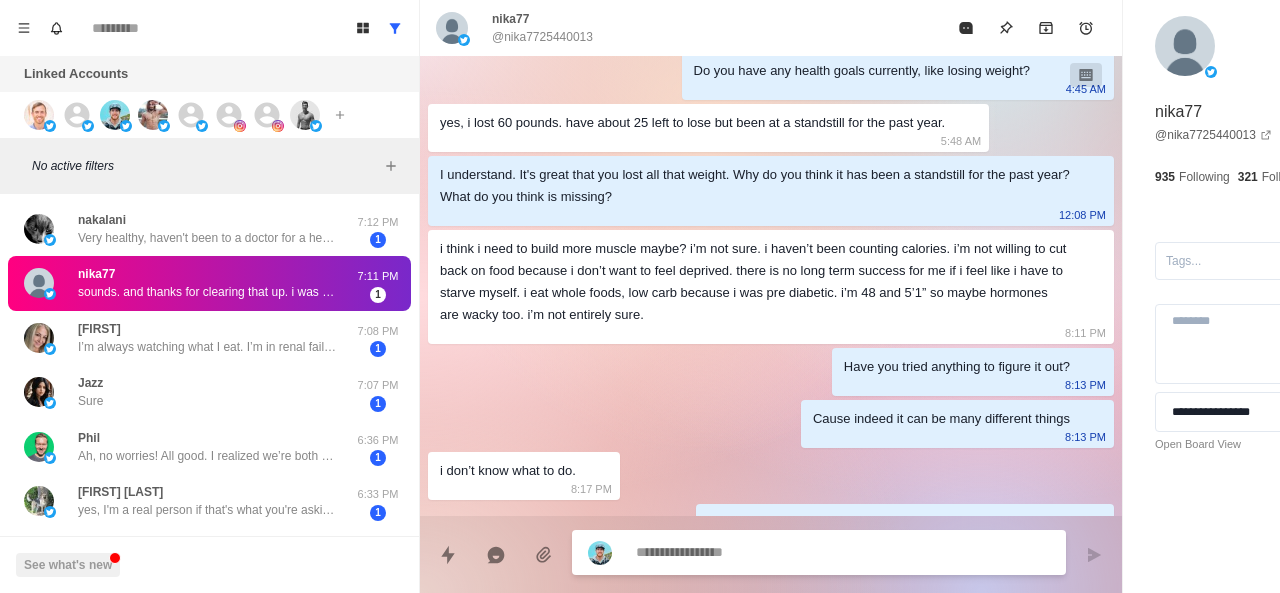 scroll, scrollTop: 2370, scrollLeft: 0, axis: vertical 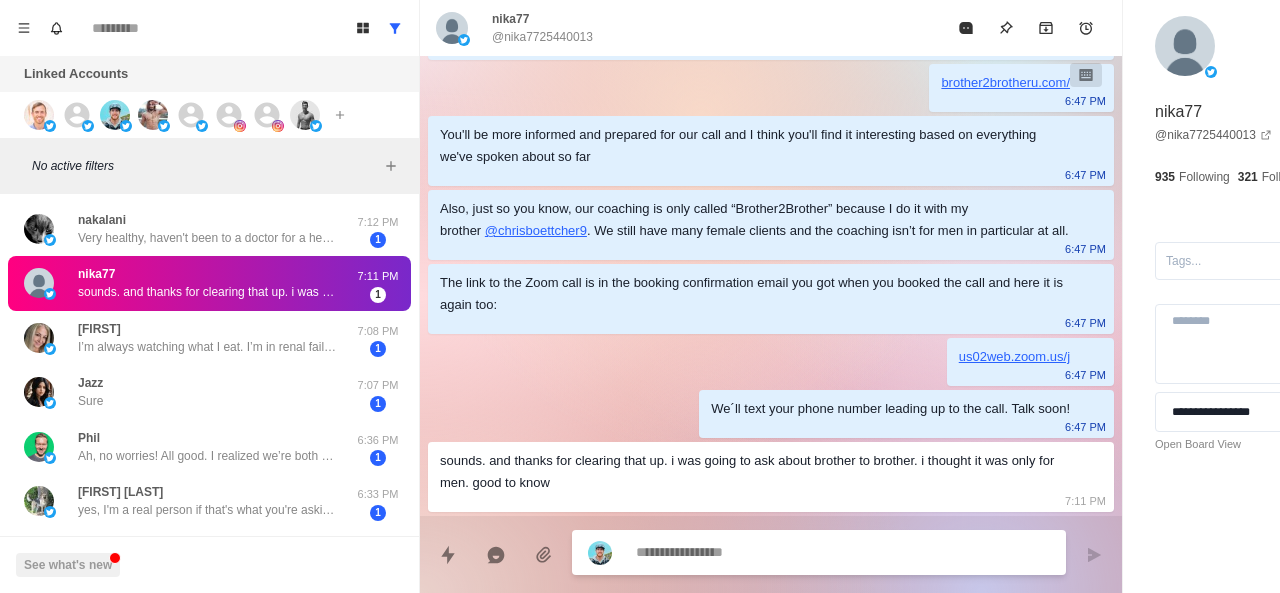 paste on "**********" 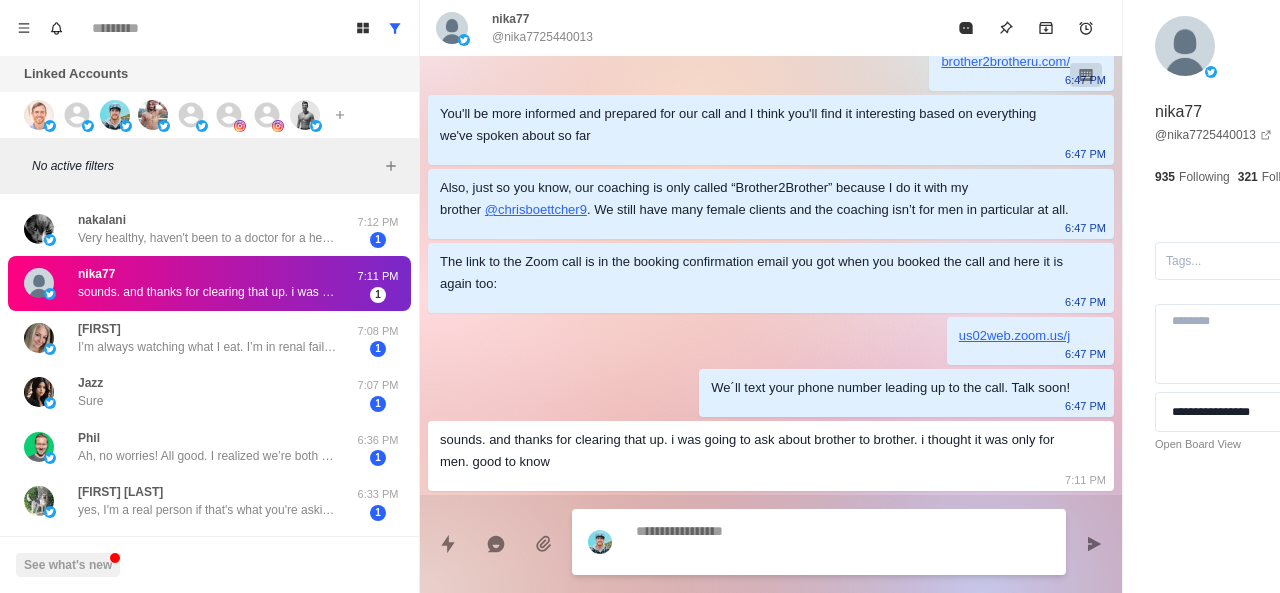 scroll, scrollTop: 2422, scrollLeft: 0, axis: vertical 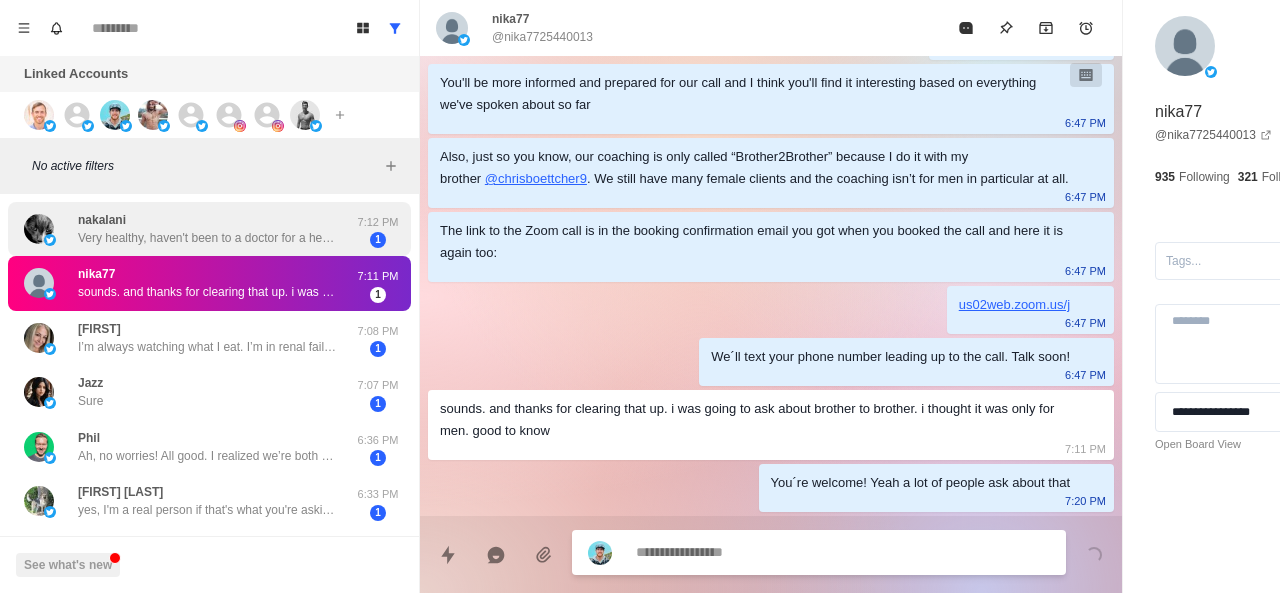 click on "[USERNAME] Very healthy, haven't been to a doctor for a health issue in at least 10 years, but trying to keep the aging process and life stress from derailing me. Reincorporating good dietary habits and strength training into my lifestyle. I'm a tad over 60." at bounding box center [208, 229] 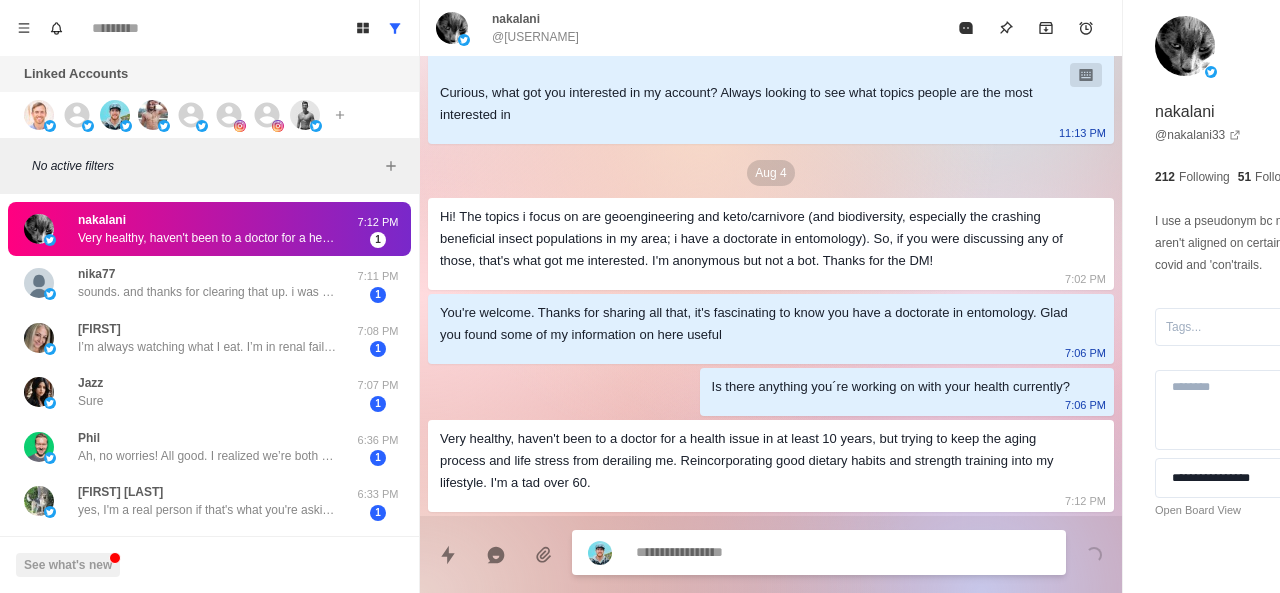 scroll, scrollTop: 418, scrollLeft: 0, axis: vertical 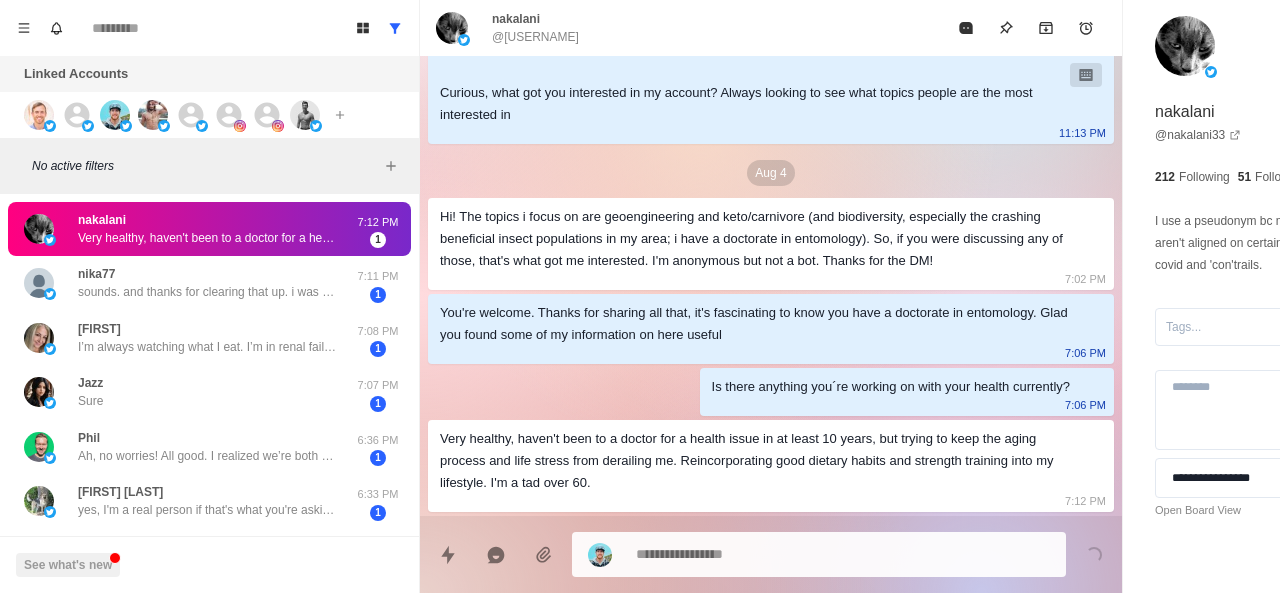 click on "Very healthy, haven't been to a doctor for a health issue in at least 10 years, but trying to keep the aging process and life stress from derailing me. Reincorporating good dietary habits and strength training into my lifestyle. I'm a tad over 60." at bounding box center [755, 461] 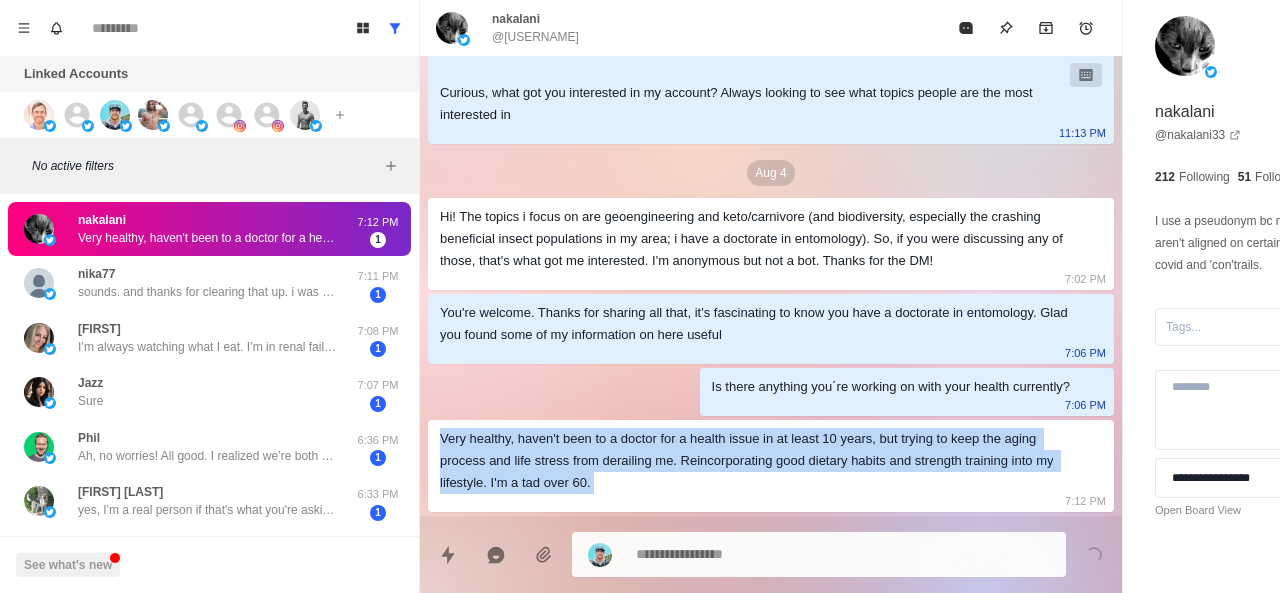 click on "Very healthy, haven't been to a doctor for a health issue in at least 10 years, but trying to keep the aging process and life stress from derailing me. Reincorporating good dietary habits and strength training into my lifestyle. I'm a tad over 60." at bounding box center [755, 461] 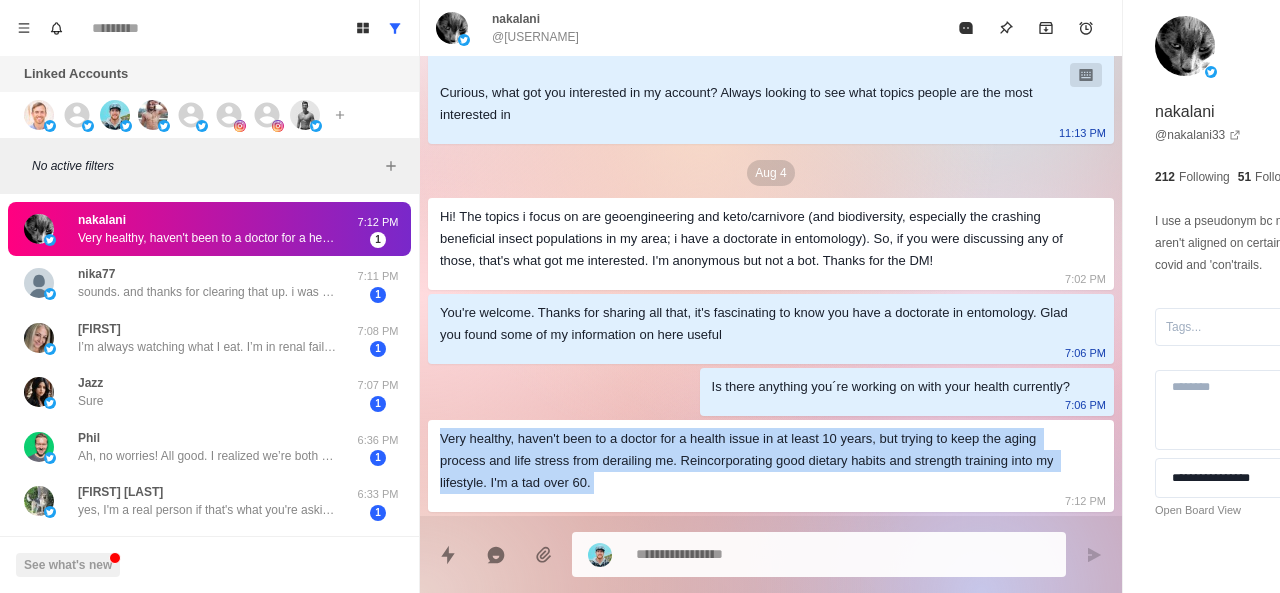click at bounding box center (785, 554) 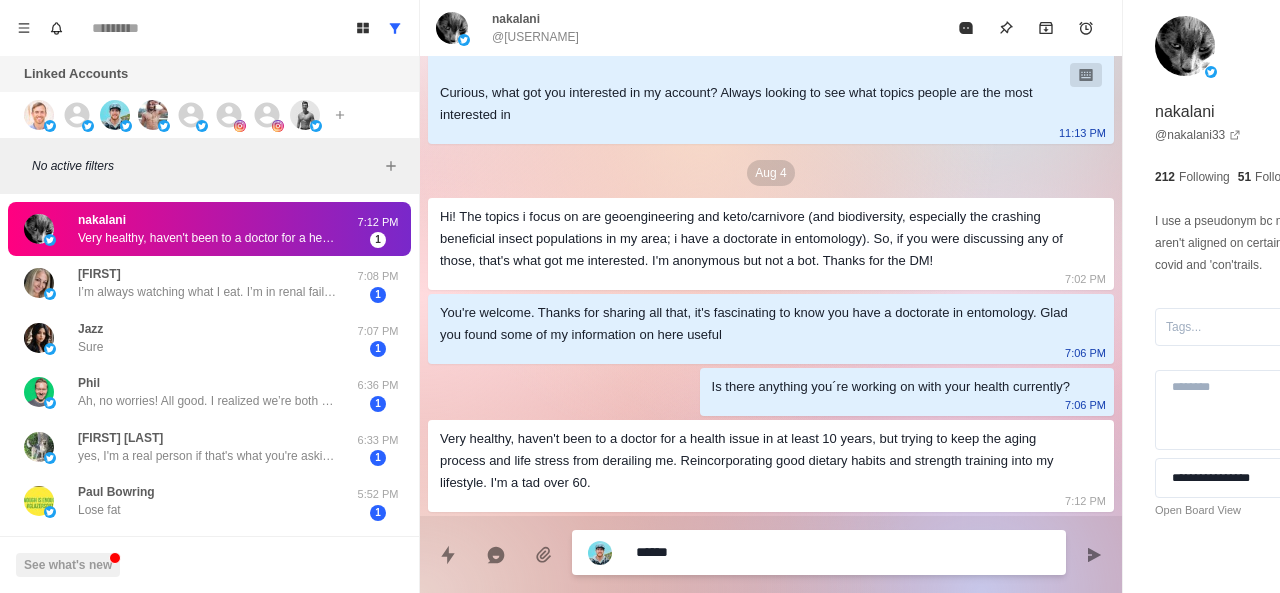 paste on "**********" 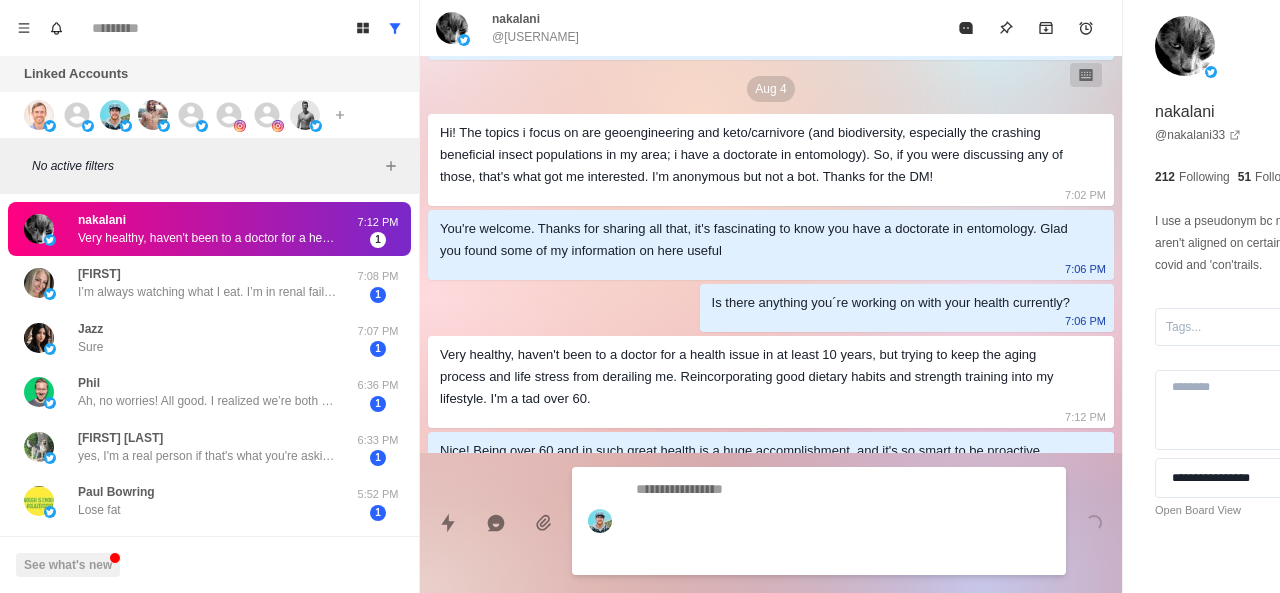 scroll, scrollTop: 492, scrollLeft: 0, axis: vertical 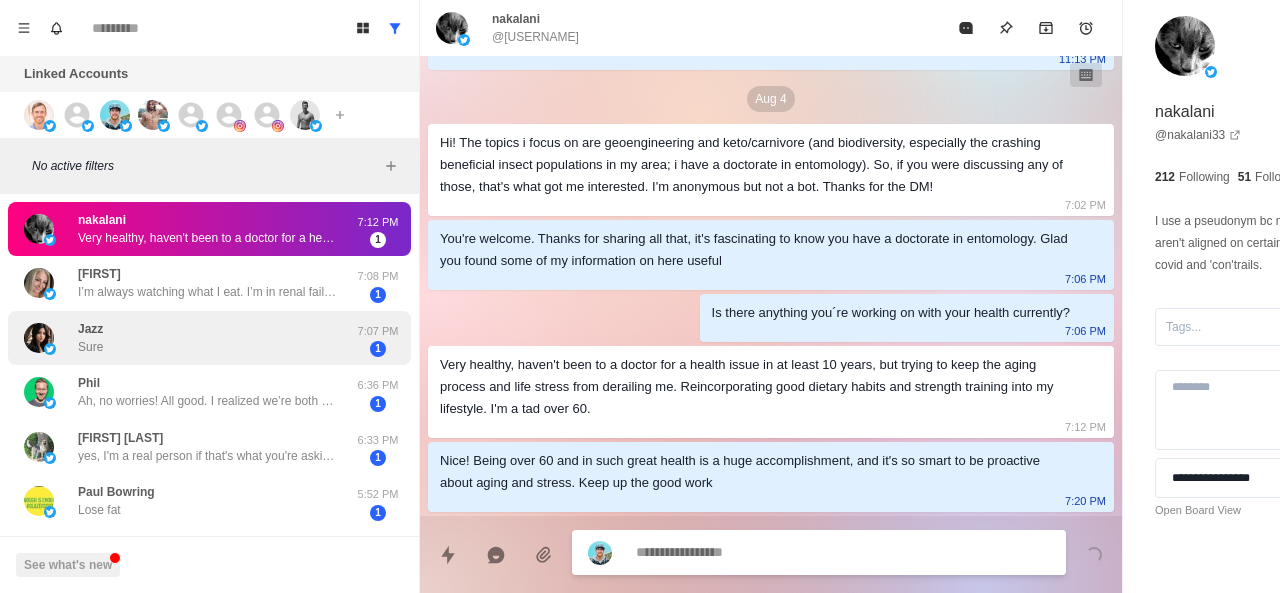 click on "Jazz Sure" at bounding box center [188, 338] 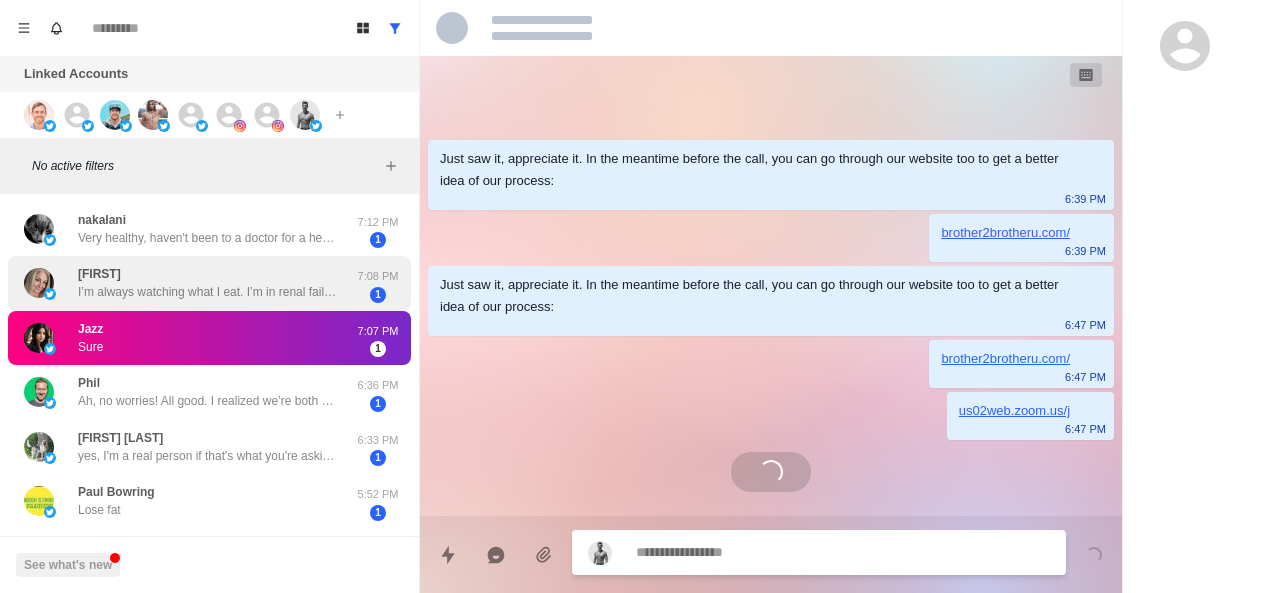 scroll, scrollTop: 0, scrollLeft: 0, axis: both 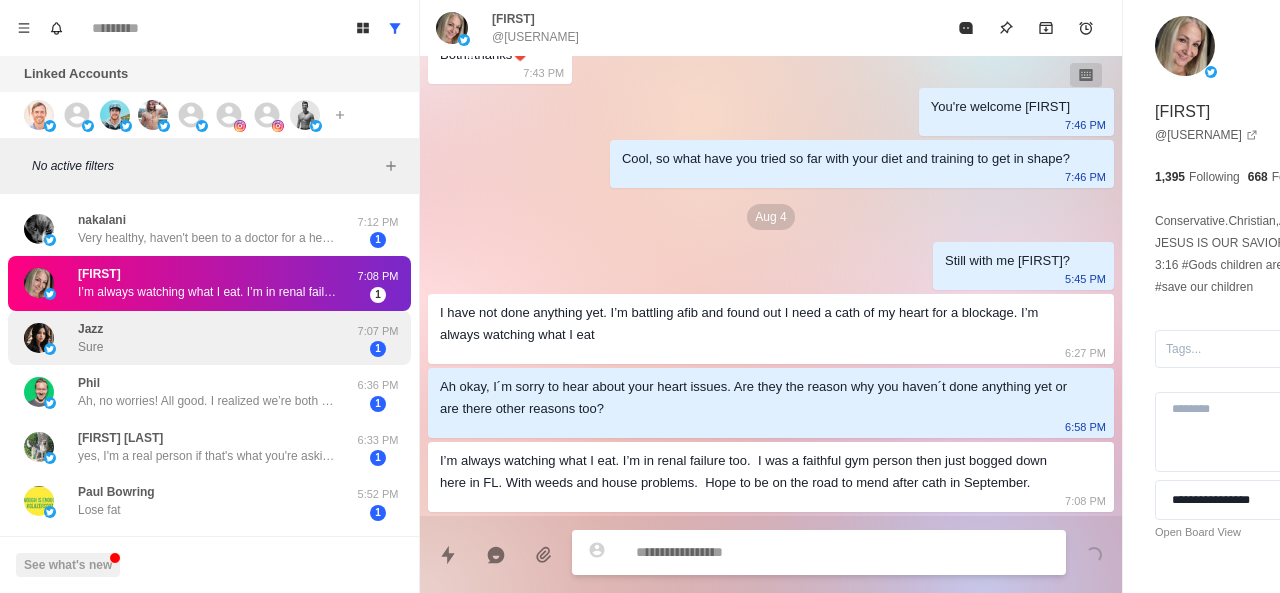 click on "Jazz Sure" at bounding box center [188, 338] 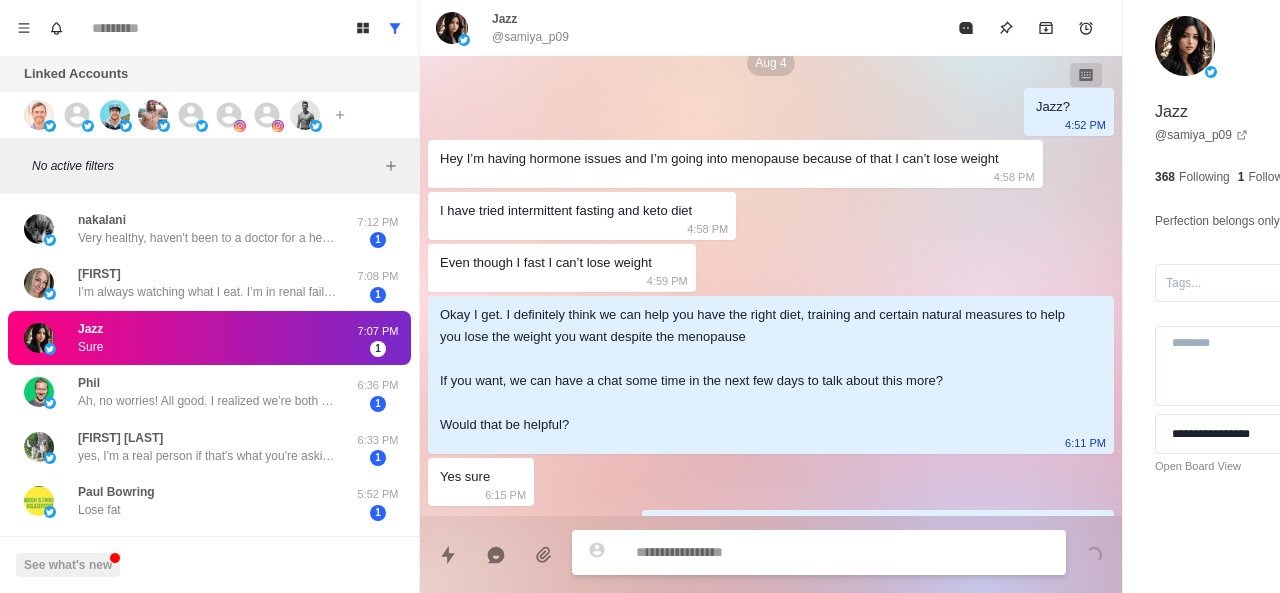 scroll, scrollTop: 886, scrollLeft: 0, axis: vertical 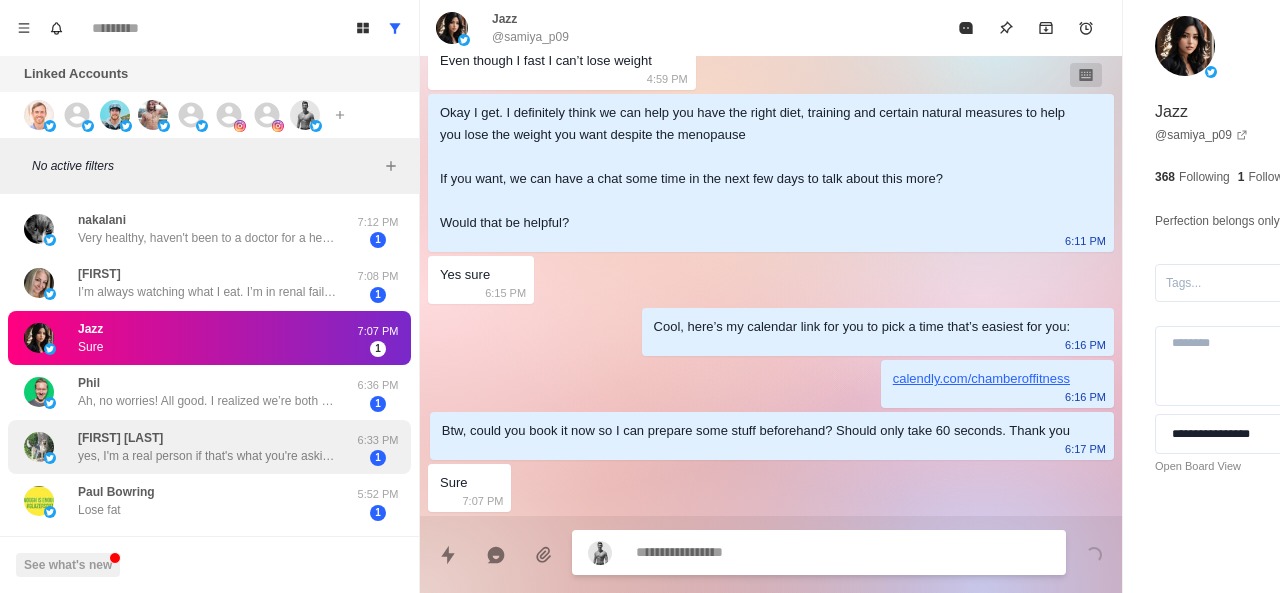click on "[FIRST] [LAST] yes, I'm a real person if that's what you're asking." at bounding box center (208, 447) 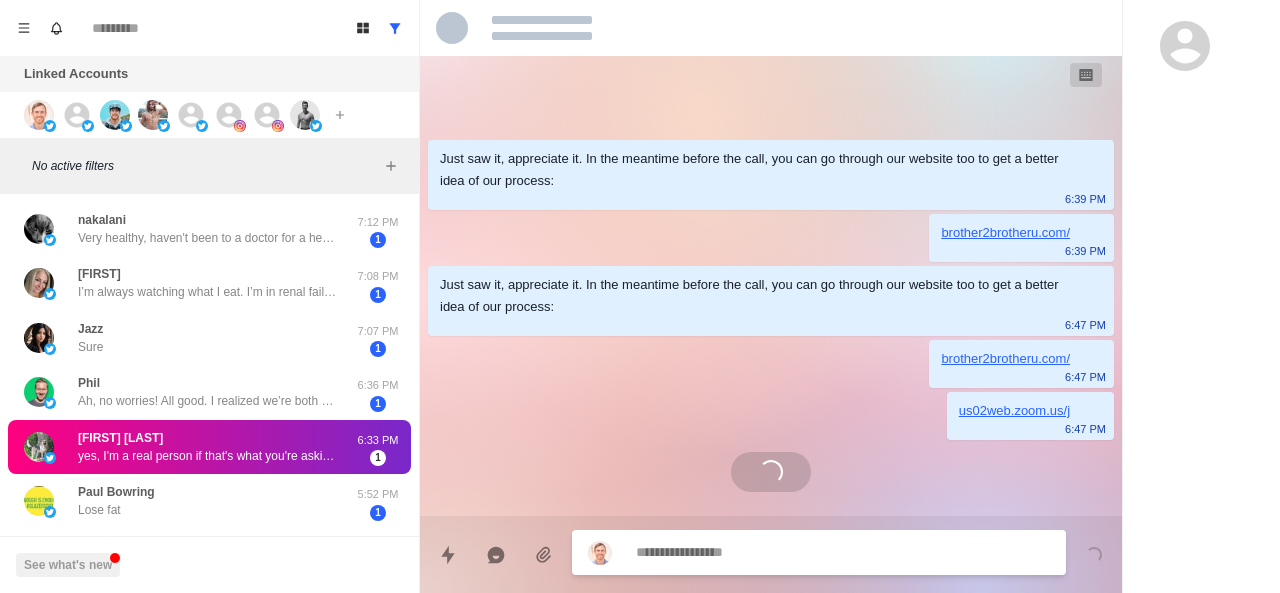scroll, scrollTop: 0, scrollLeft: 0, axis: both 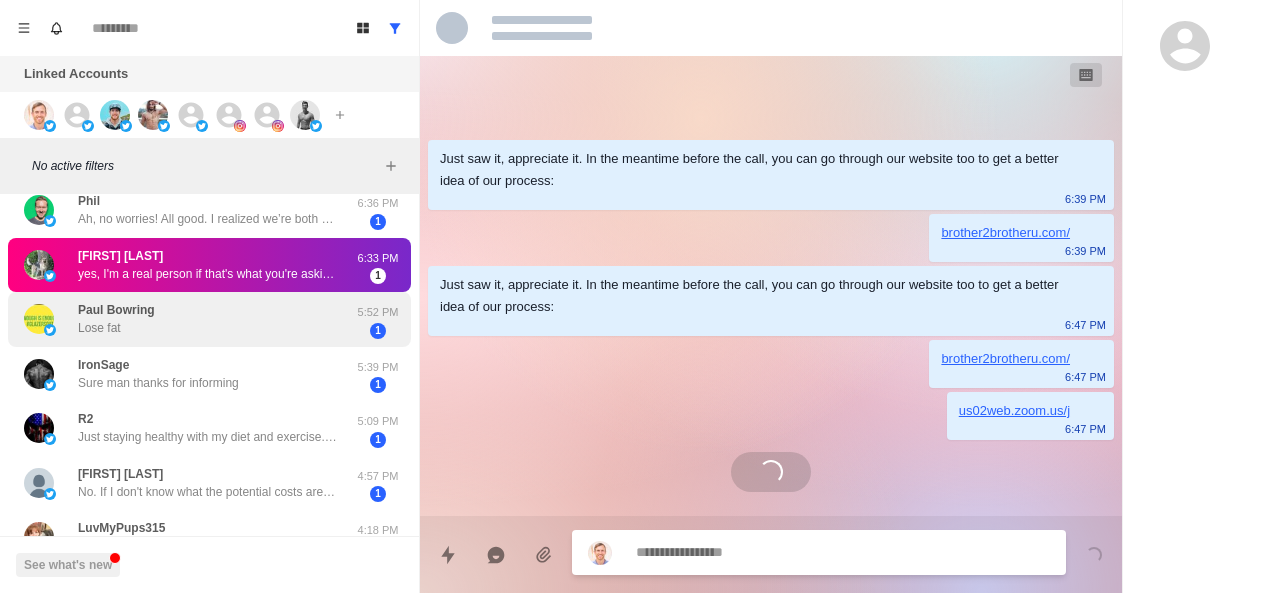 click on "[FIRST] [LAST] Lose fat" at bounding box center (188, 319) 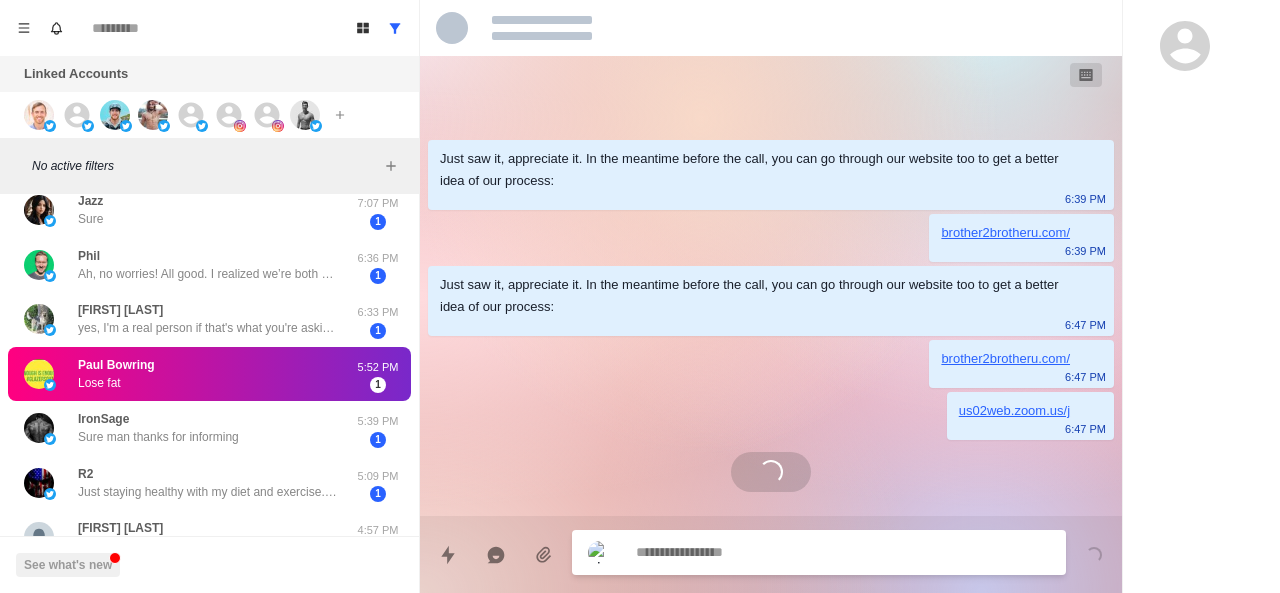scroll, scrollTop: 236, scrollLeft: 0, axis: vertical 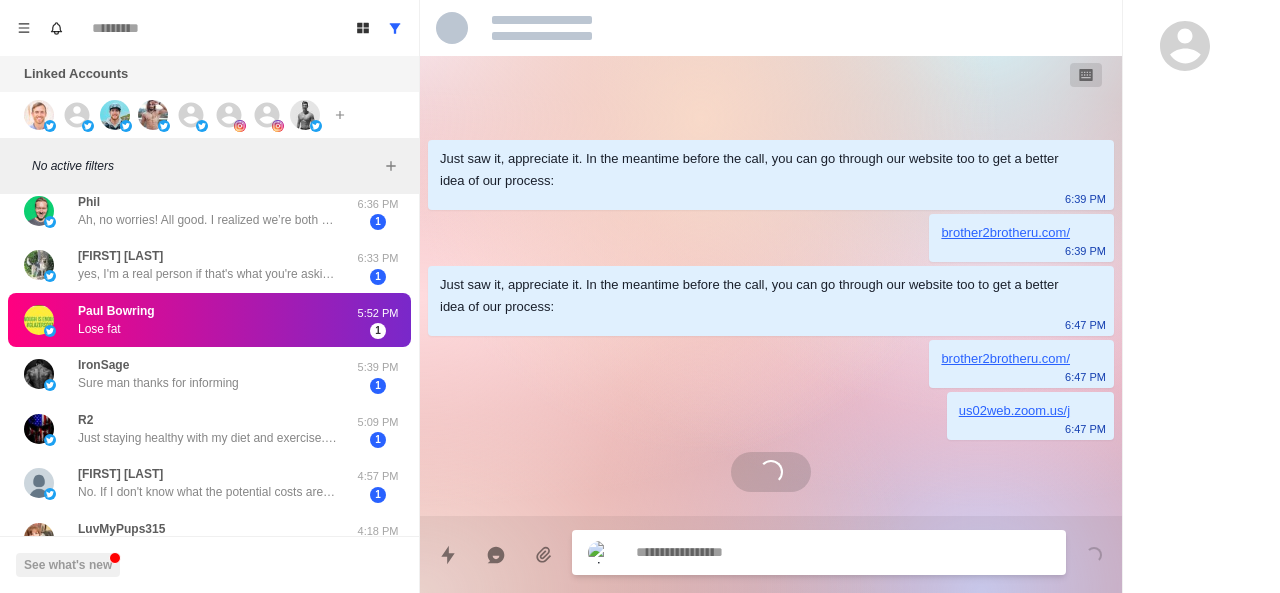 click at bounding box center (785, 552) 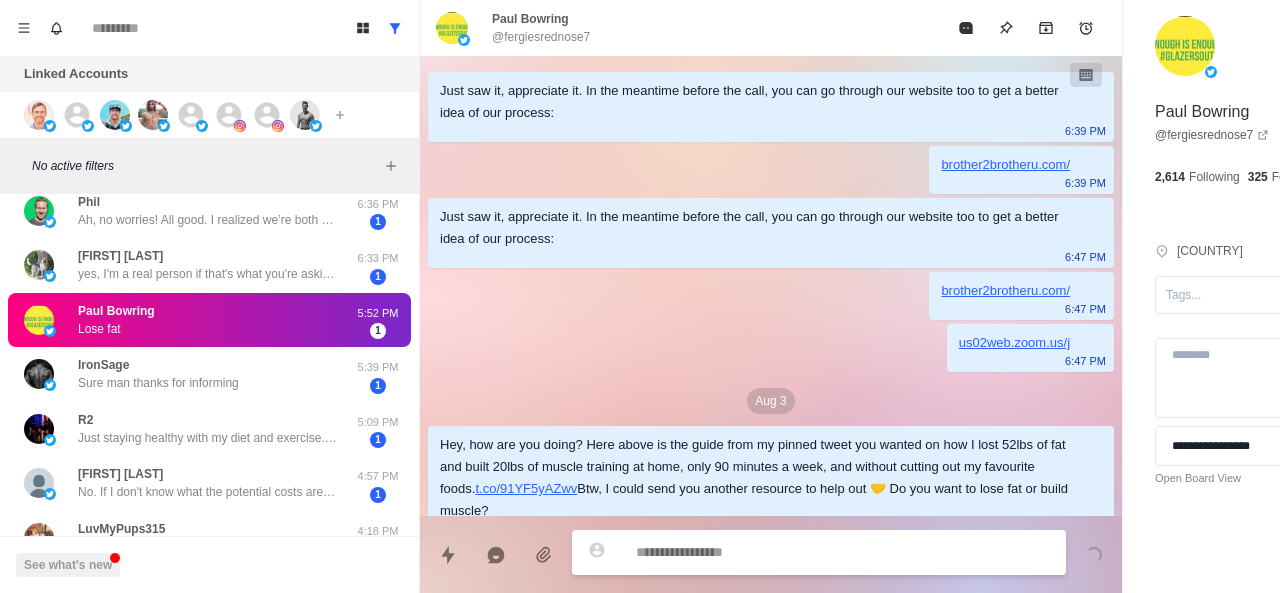 scroll, scrollTop: 270, scrollLeft: 0, axis: vertical 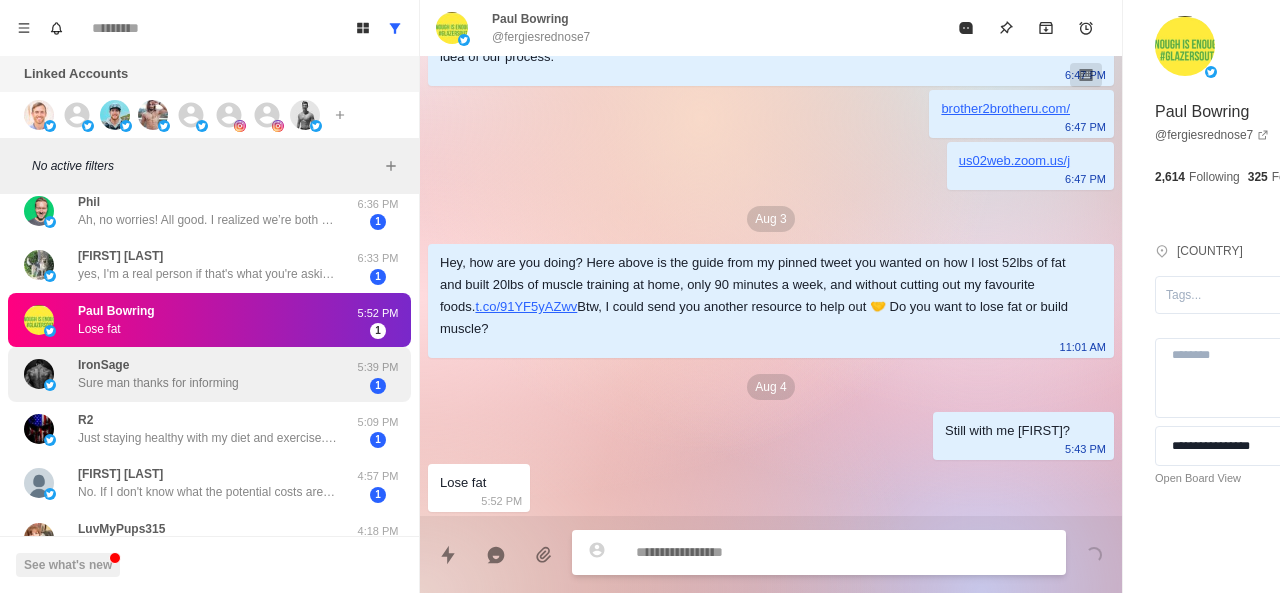 click on "IronSage Sure man thanks for informing" at bounding box center (158, 374) 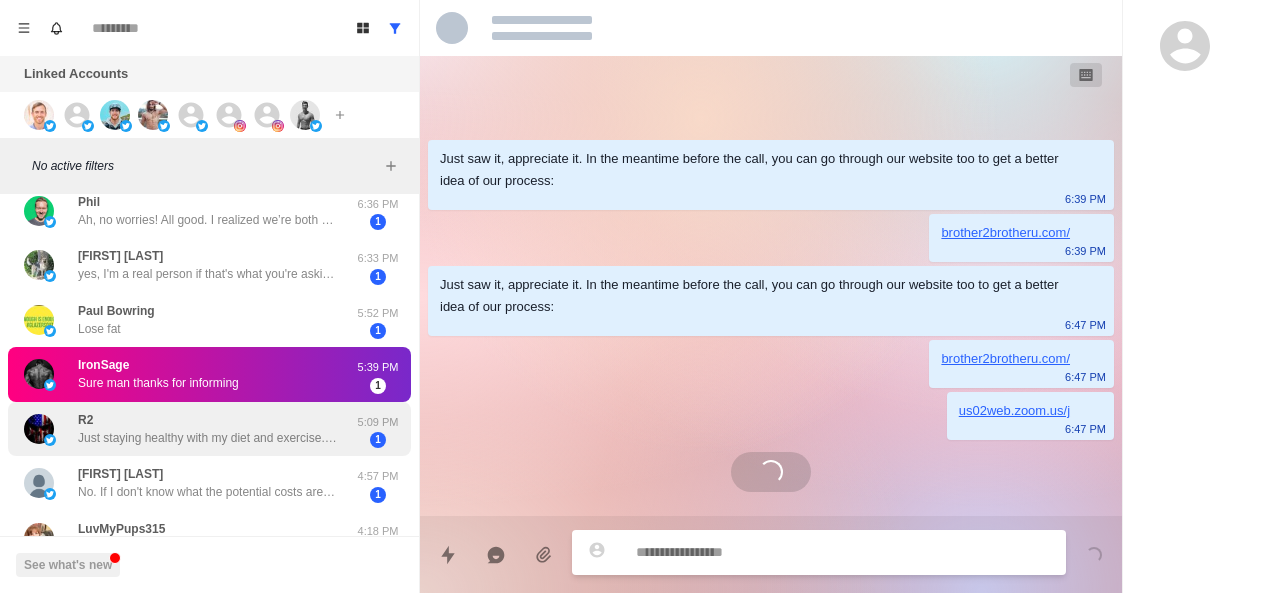 scroll, scrollTop: 0, scrollLeft: 0, axis: both 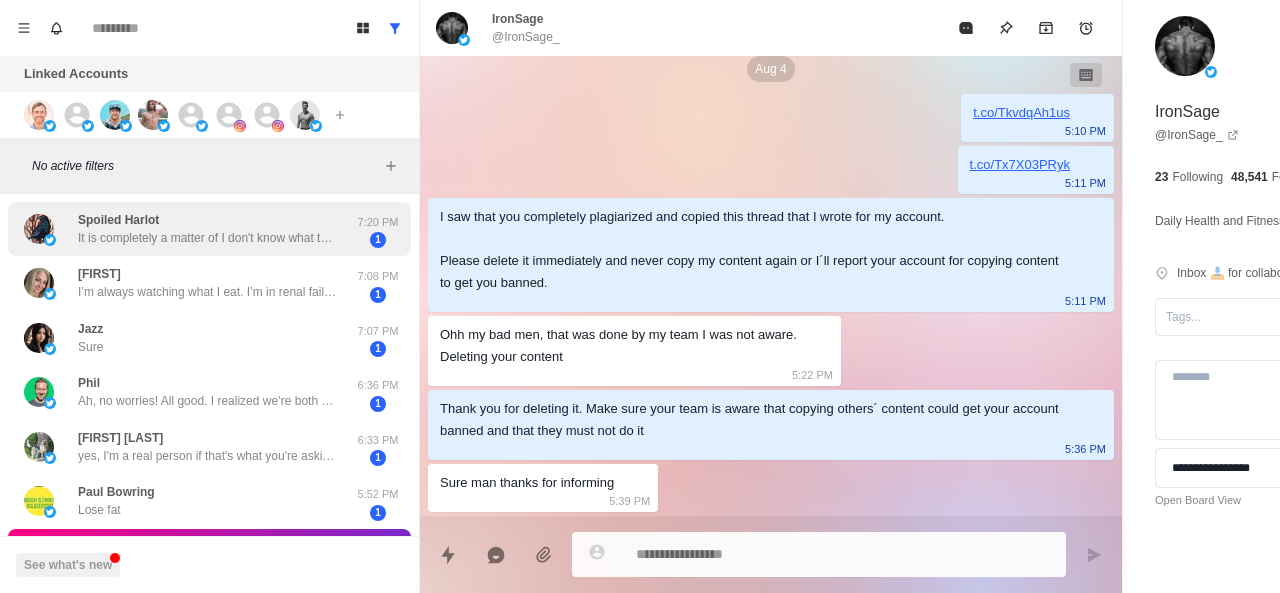 click on "Spoiled Harlot It is completely a matter of I don't know what to do/how to get started with the personal obstacles I've got." at bounding box center (208, 229) 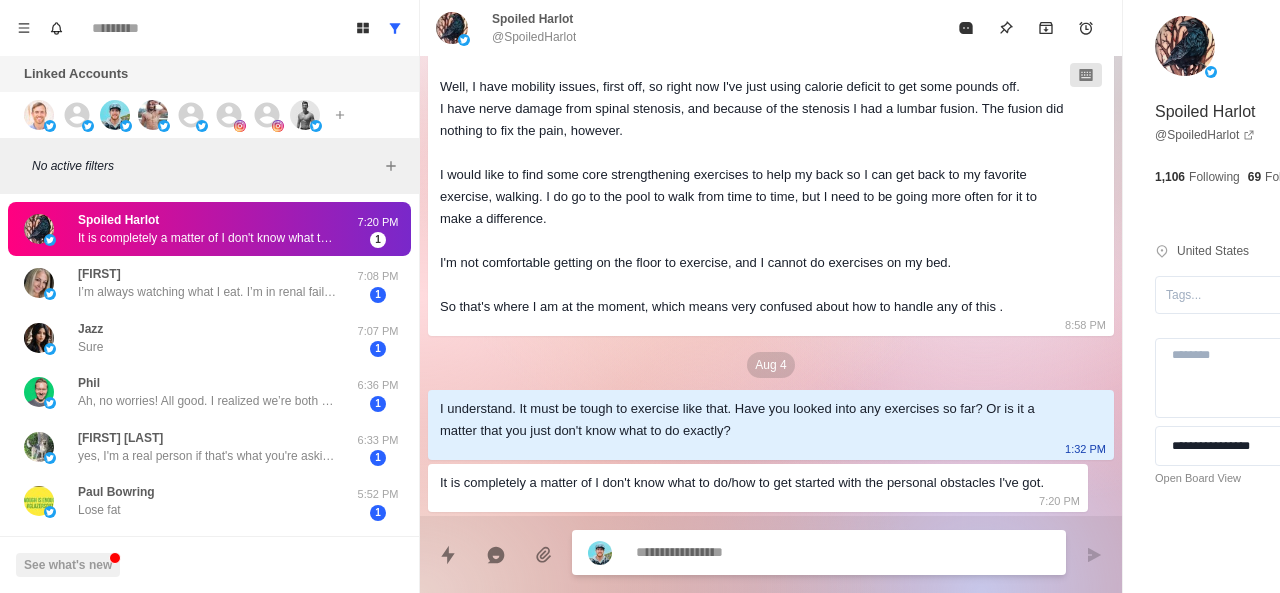 scroll, scrollTop: 1056, scrollLeft: 0, axis: vertical 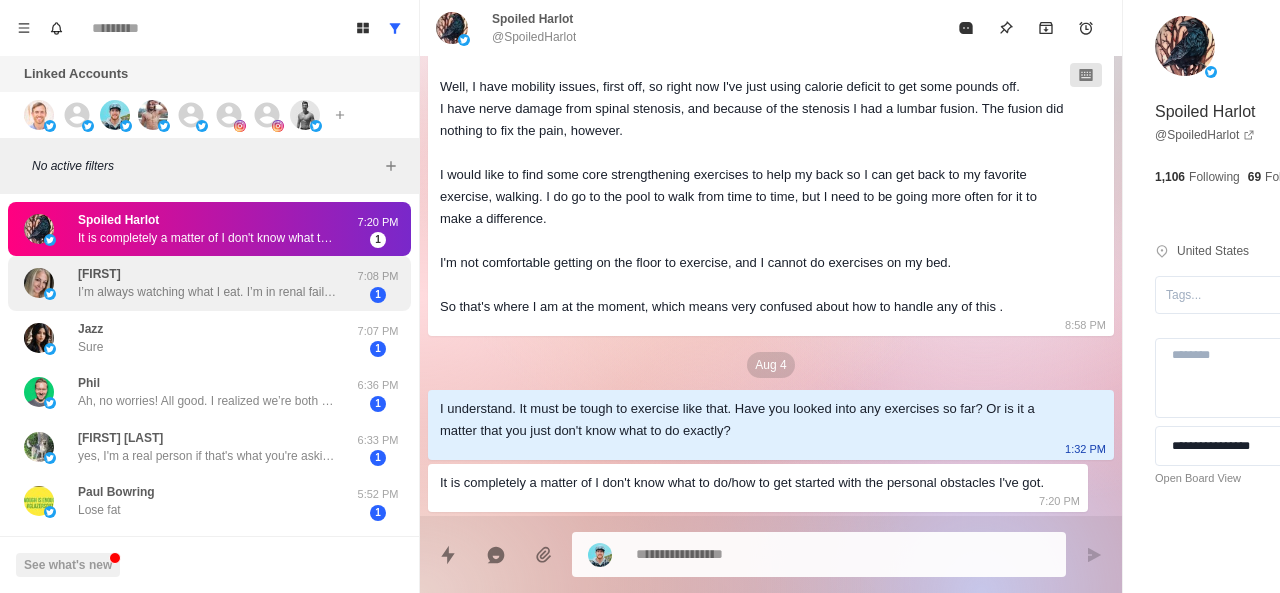 click on "[FIRST] I’m always watching what I eat. I’m in renal failure too.  I was a faithful gym person then just bogged down here in FL. With weeds and house problems.  Hope to be on the road to mend after cath in September." at bounding box center (208, 283) 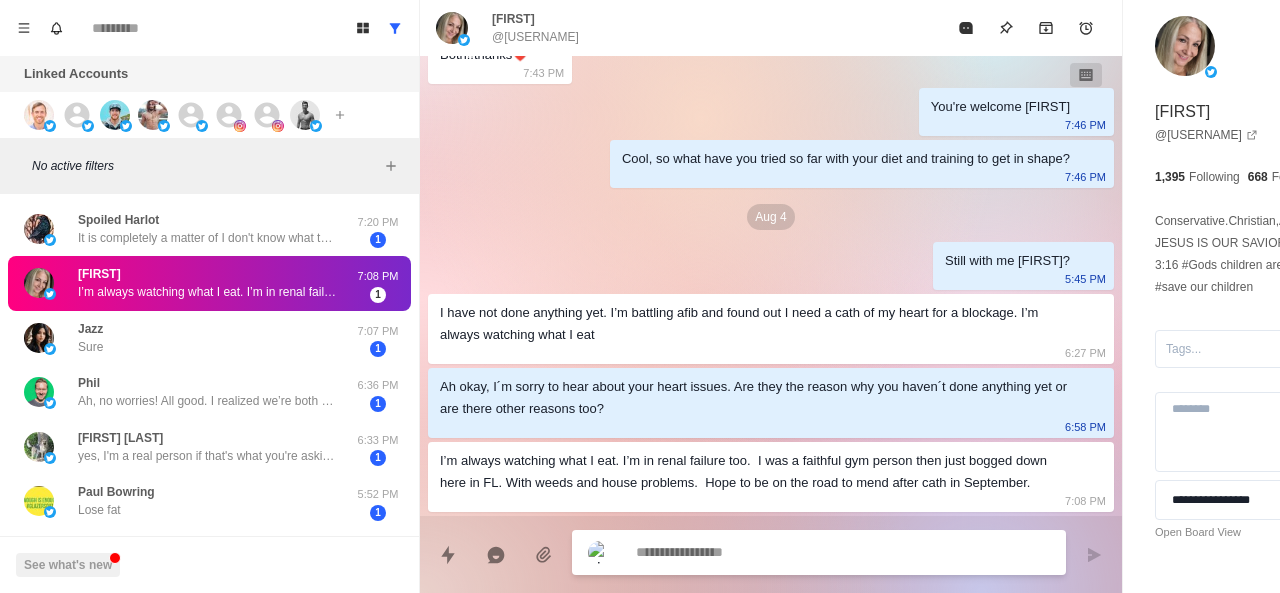 scroll, scrollTop: 618, scrollLeft: 0, axis: vertical 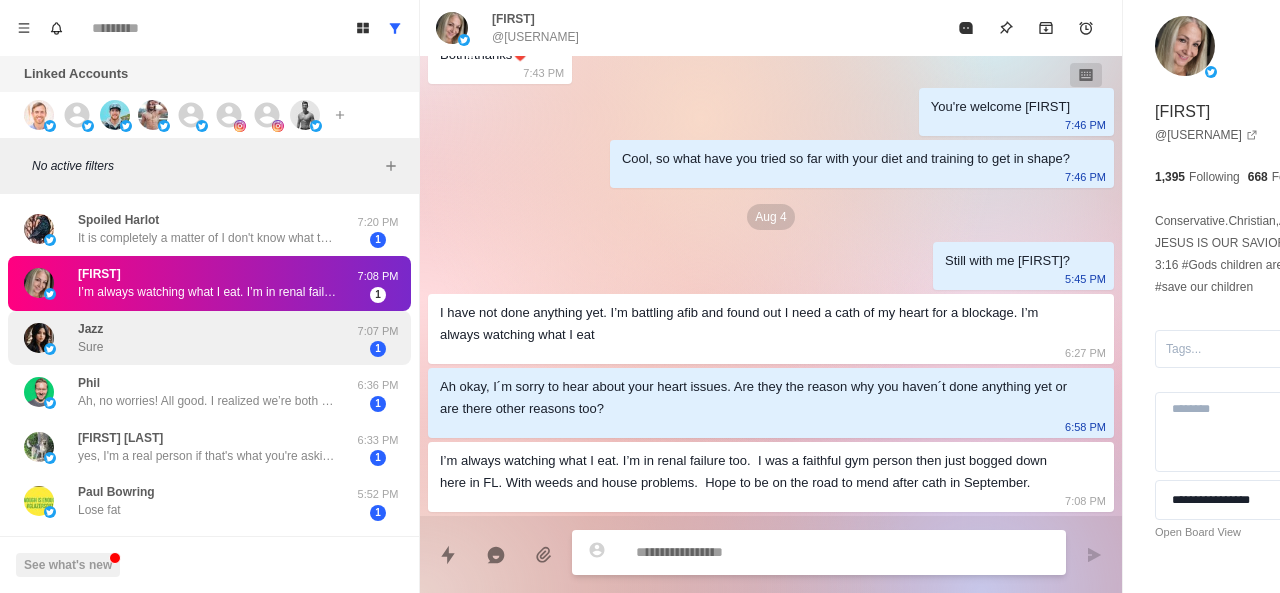 click on "Jazz Sure" at bounding box center (188, 338) 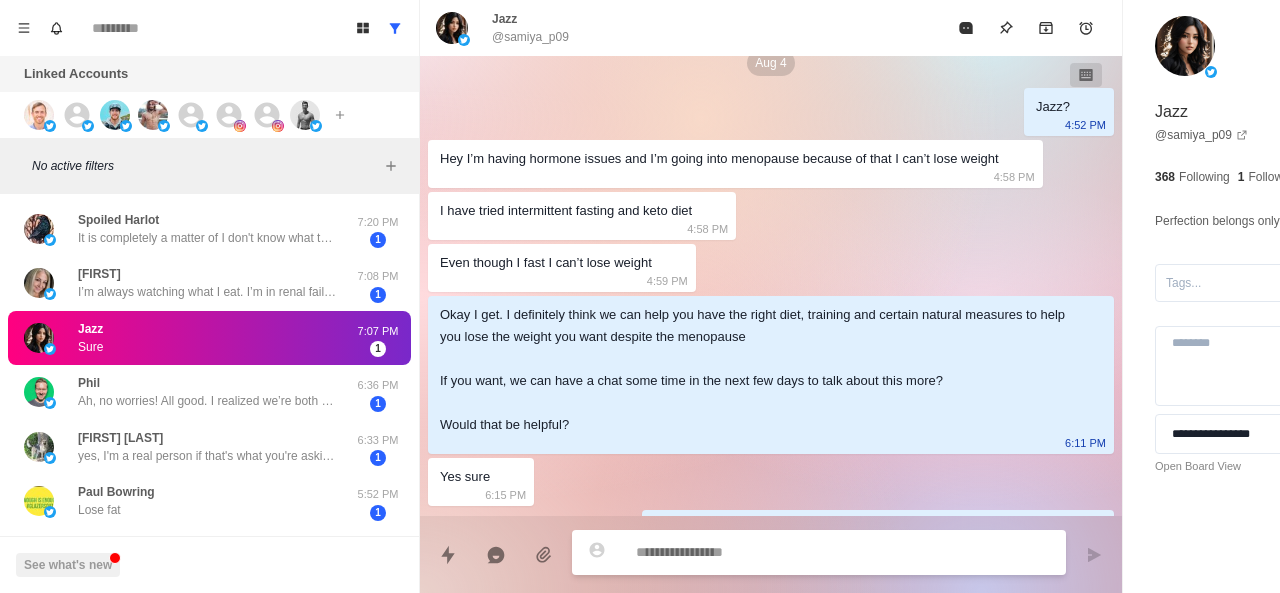 scroll, scrollTop: 886, scrollLeft: 0, axis: vertical 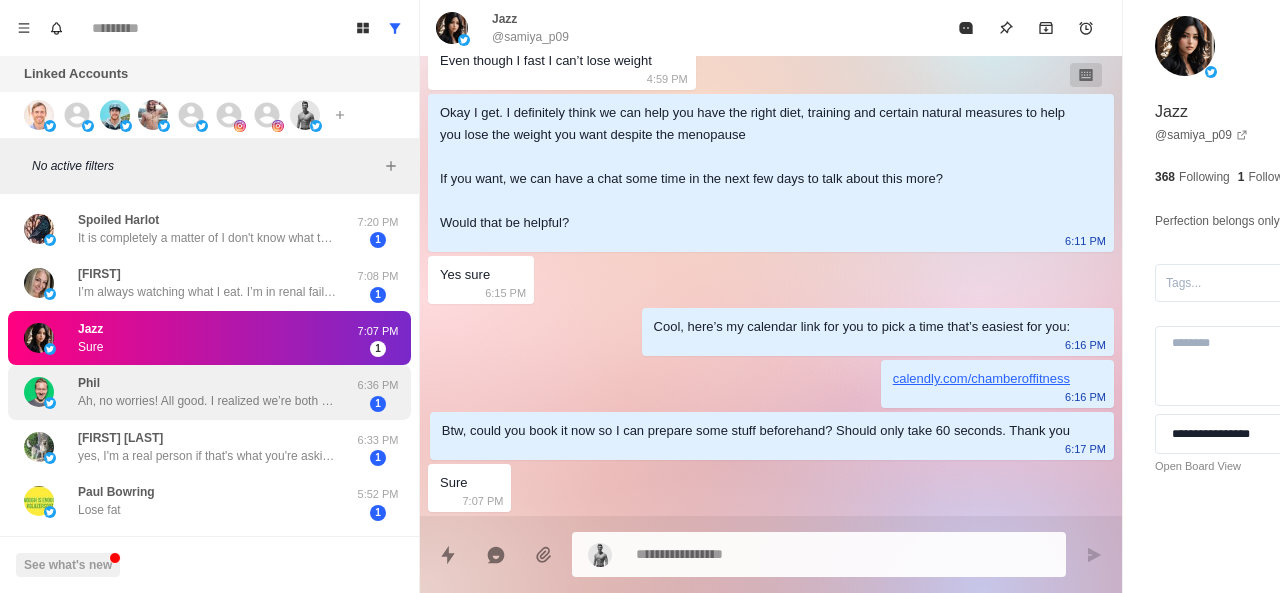 click on "[FIRST] Ah, no worries! All good. I realized we’re both on Leon’s program.
I’m a bit bummed the drippi automated outreach after ads function is down.
I’m still stuck at beginner level.
You gave me valuable feedback months ago. Maybe at one point we can hop on a call if your time allows" at bounding box center [208, 392] 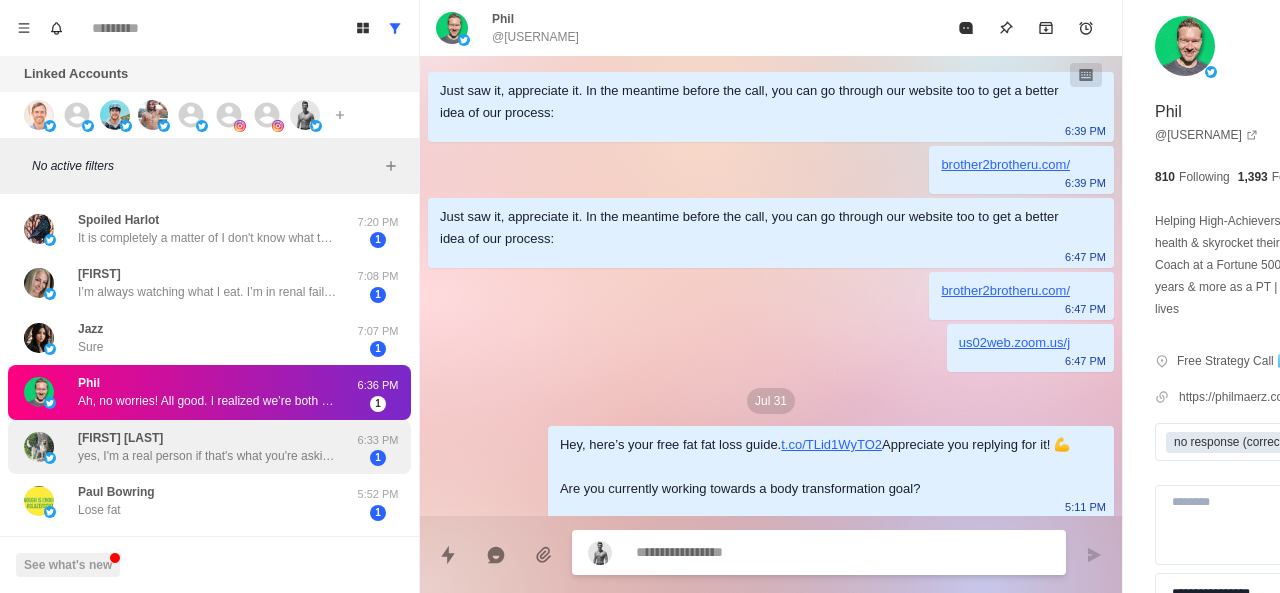 scroll, scrollTop: 674, scrollLeft: 0, axis: vertical 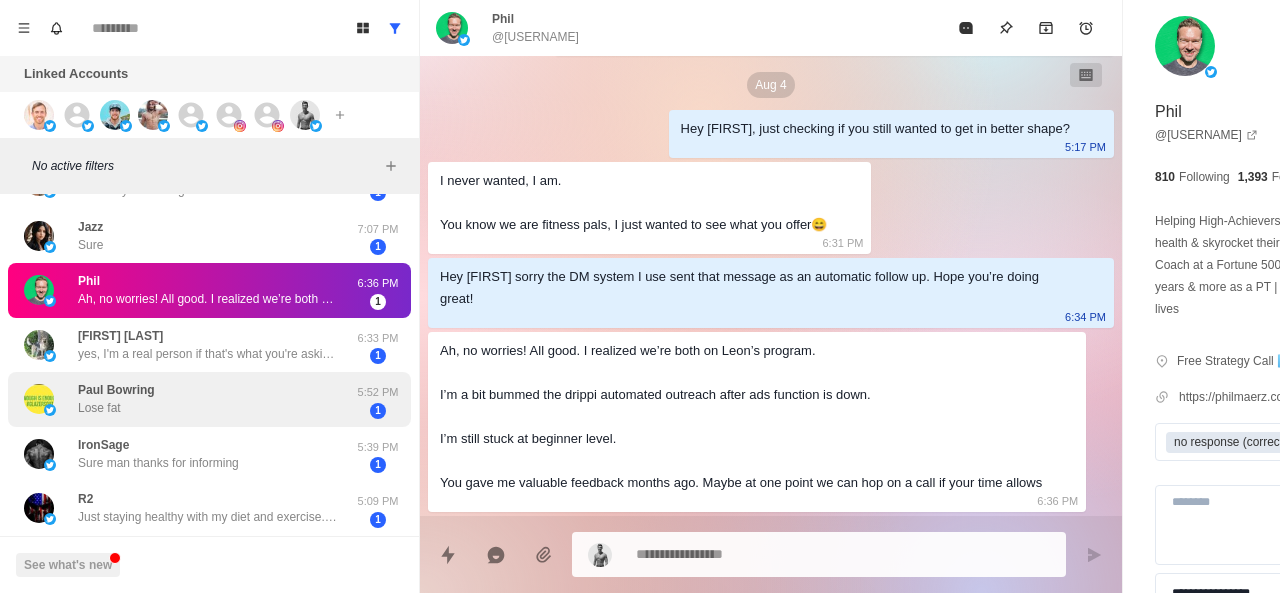 click on "[FIRST] [LAST] Lose fat 5:52 PM 1" at bounding box center [209, 399] 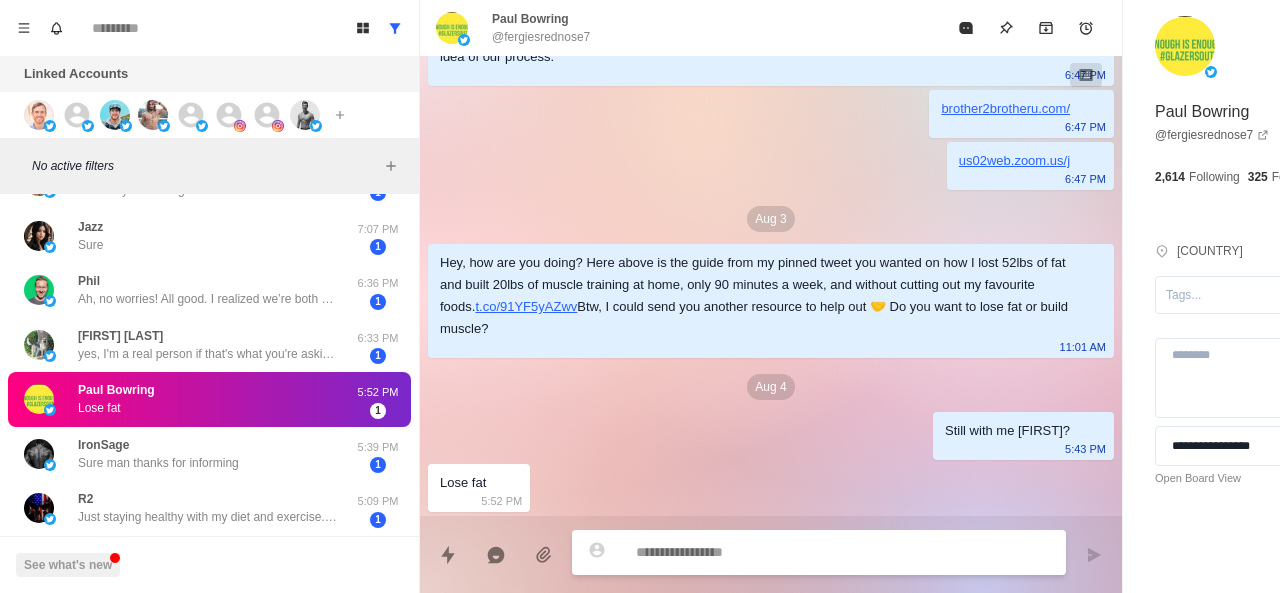 scroll, scrollTop: 270, scrollLeft: 0, axis: vertical 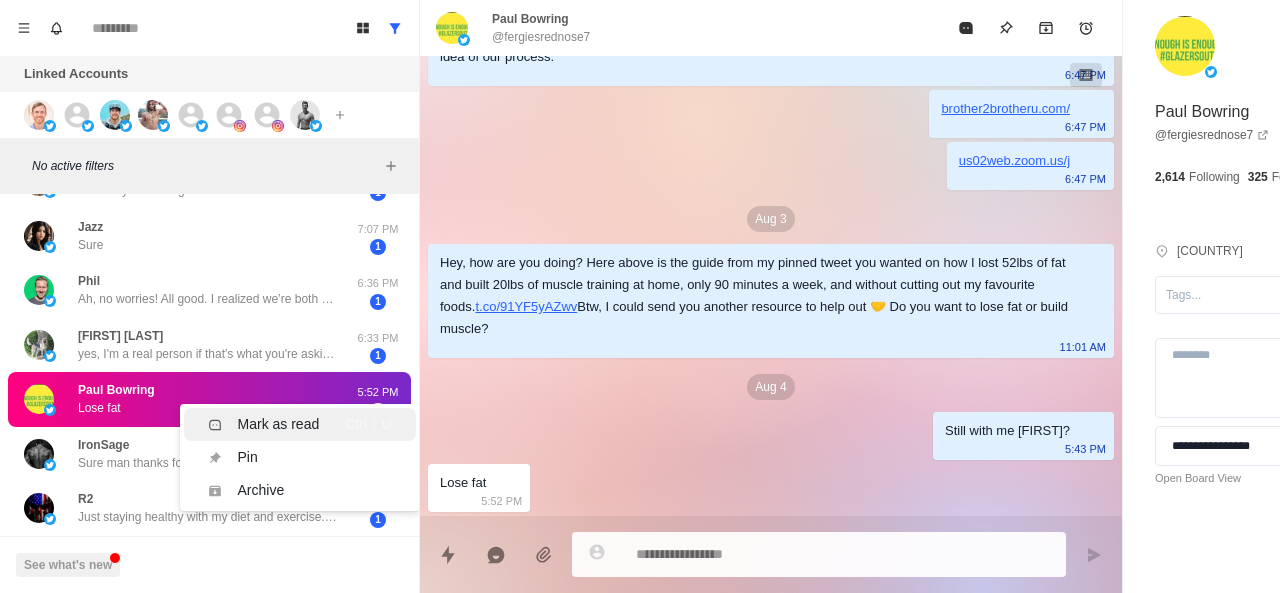 click on "Mark as read" at bounding box center (279, 424) 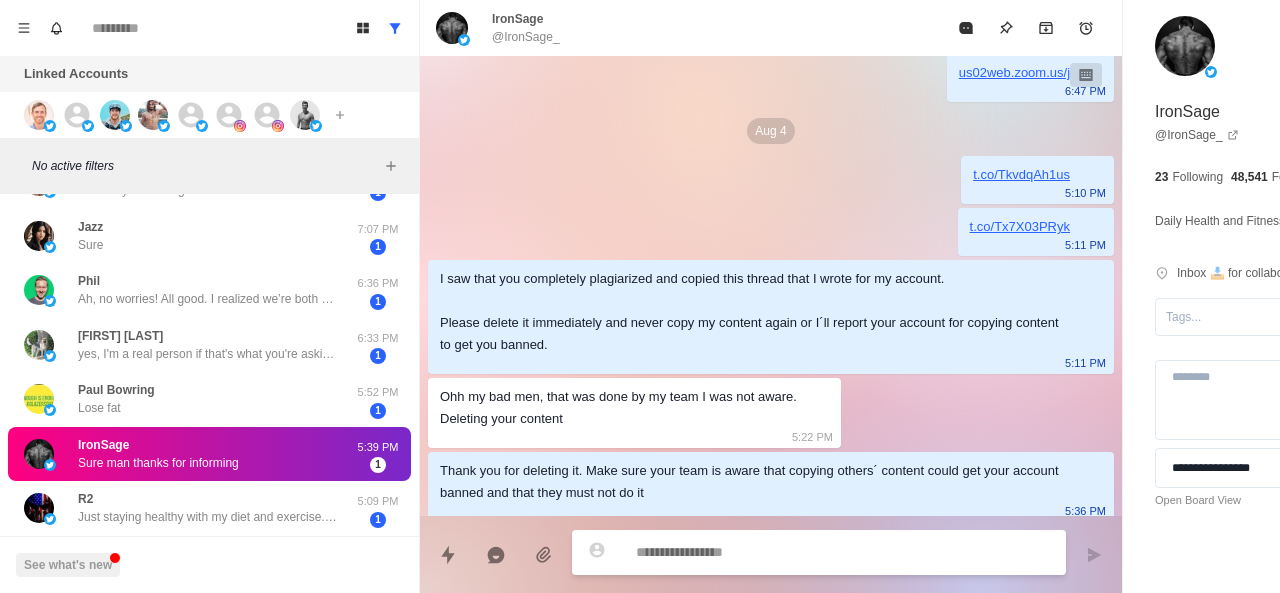 scroll, scrollTop: 354, scrollLeft: 0, axis: vertical 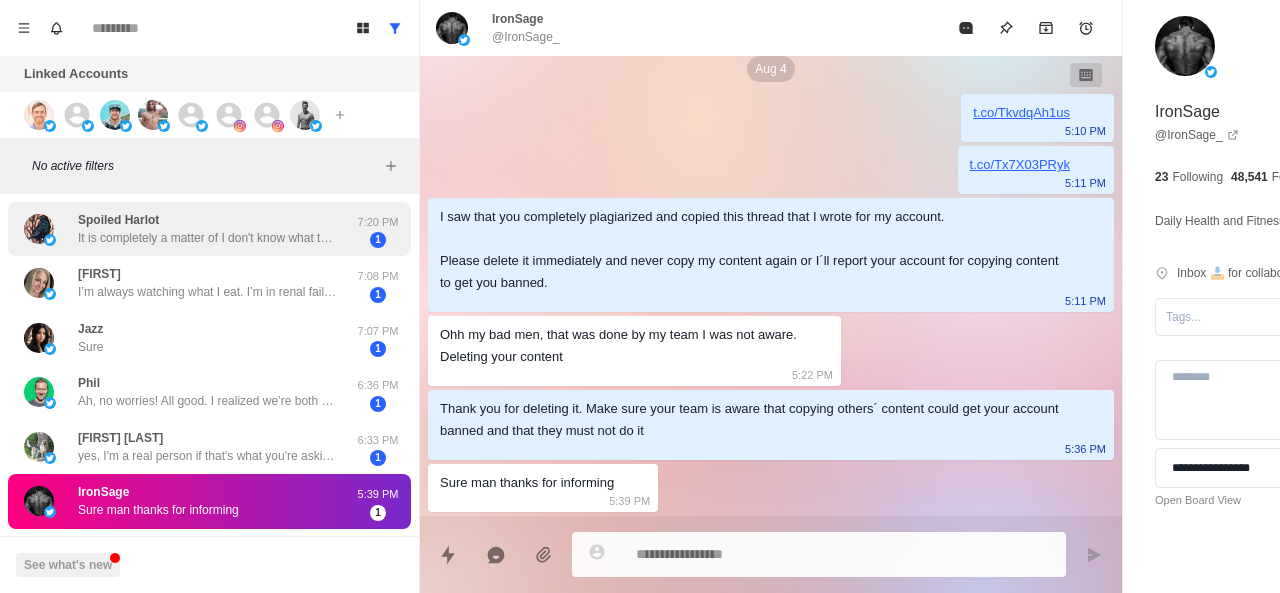 click on "It is completely a matter of I don't know what to do/how to get started with the personal obstacles I've got." at bounding box center [208, 238] 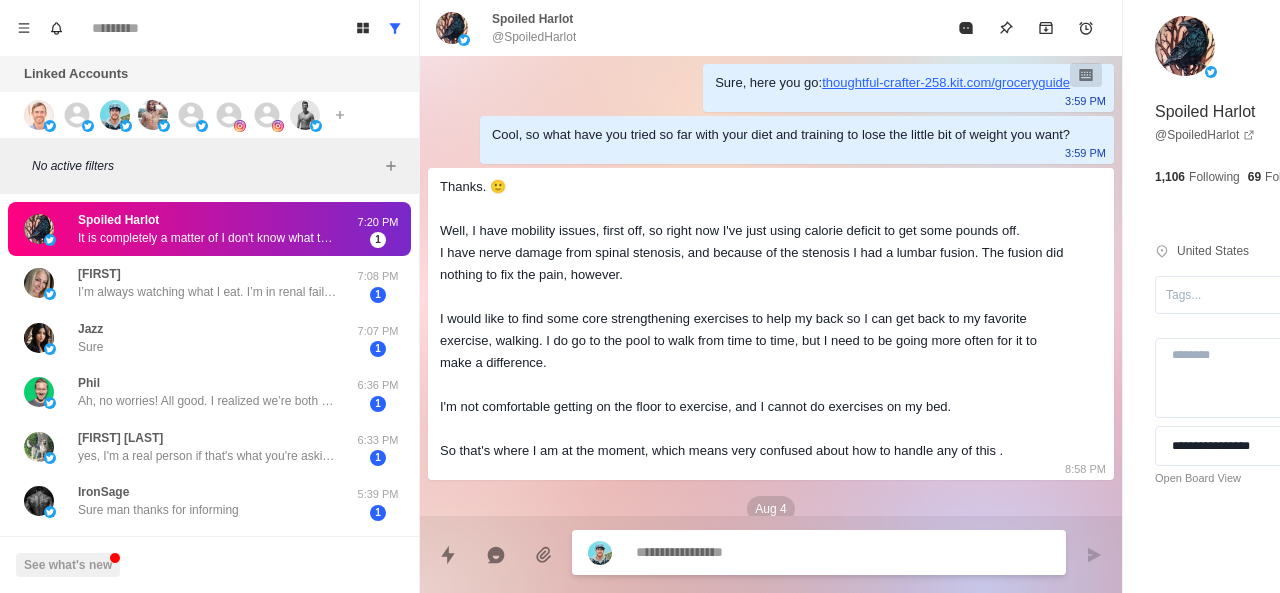 scroll, scrollTop: 806, scrollLeft: 0, axis: vertical 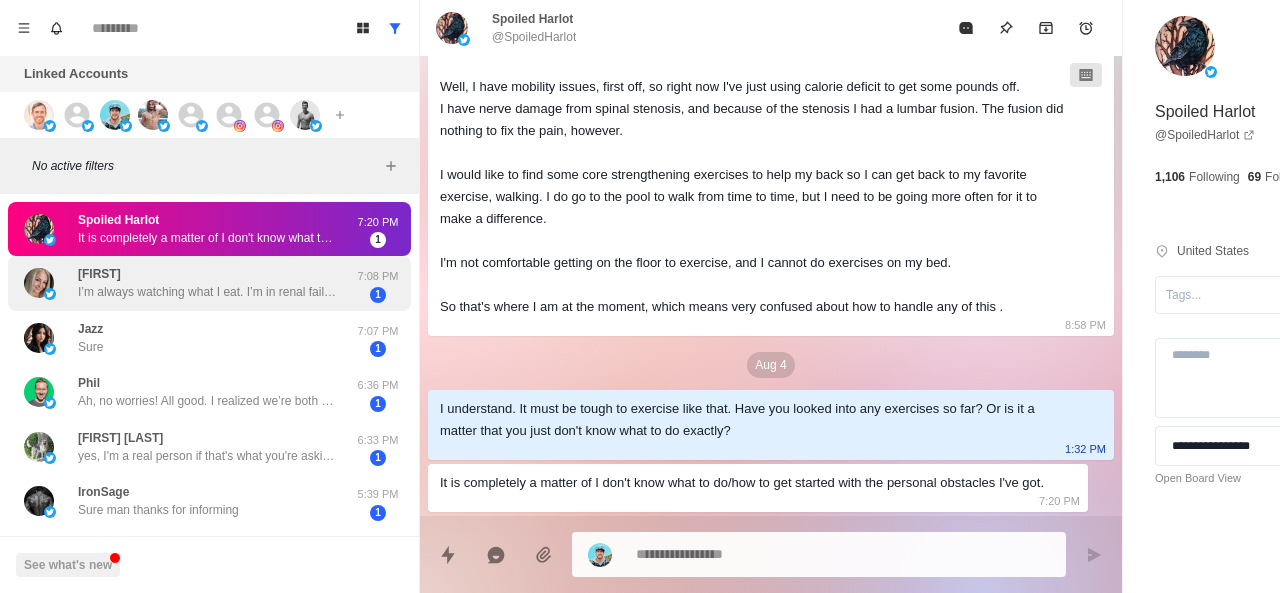 click on "[FIRST] I’m always watching what I eat. I’m in renal failure too.  I was a faithful gym person then just bogged down here in FL. With weeds and house problems.  Hope to be on the road to mend after cath in September." at bounding box center (208, 283) 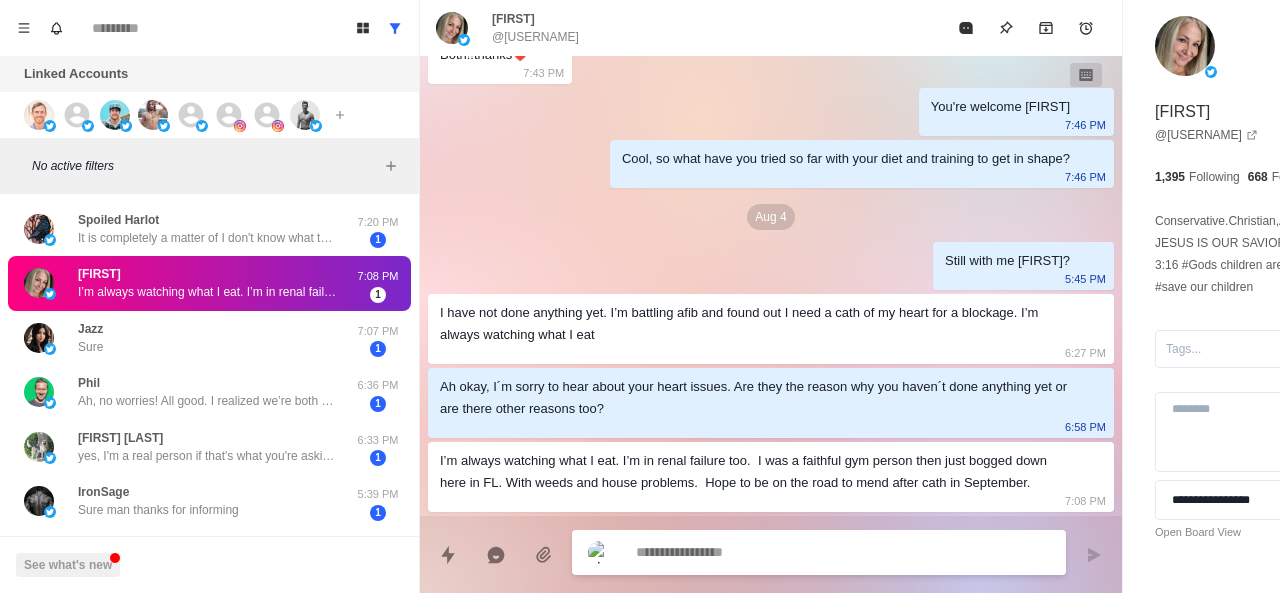 scroll, scrollTop: 618, scrollLeft: 0, axis: vertical 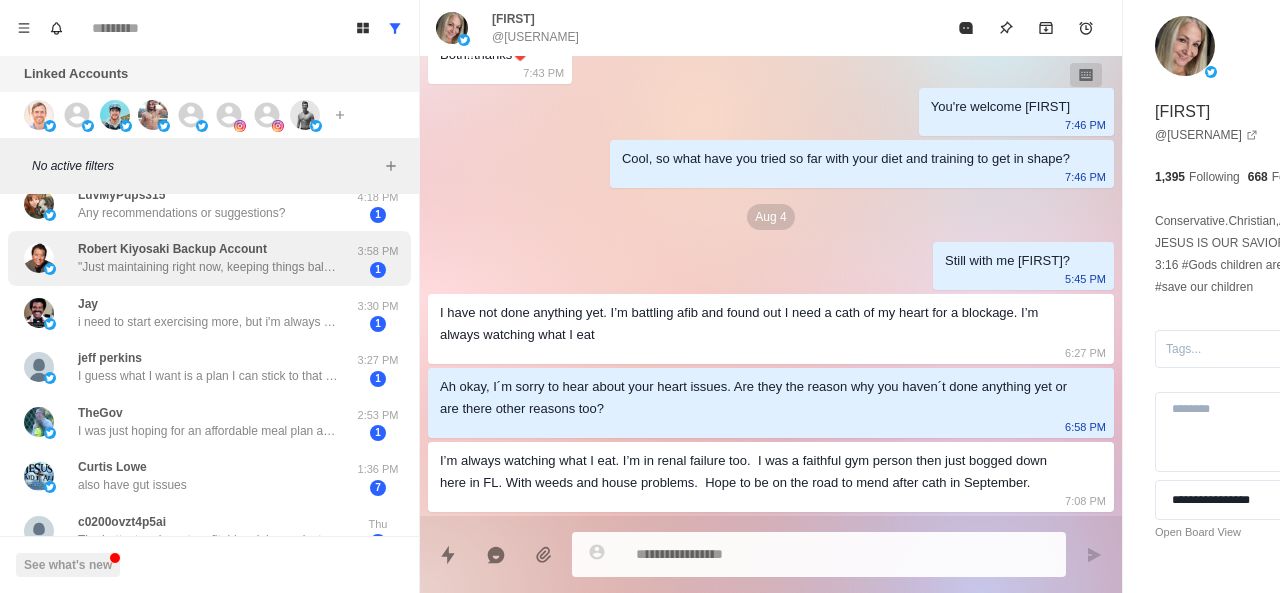 click on ""Just maintaining right now, keeping things balanced with regular workouts and good nutrition. What's your approach?"" at bounding box center [208, 267] 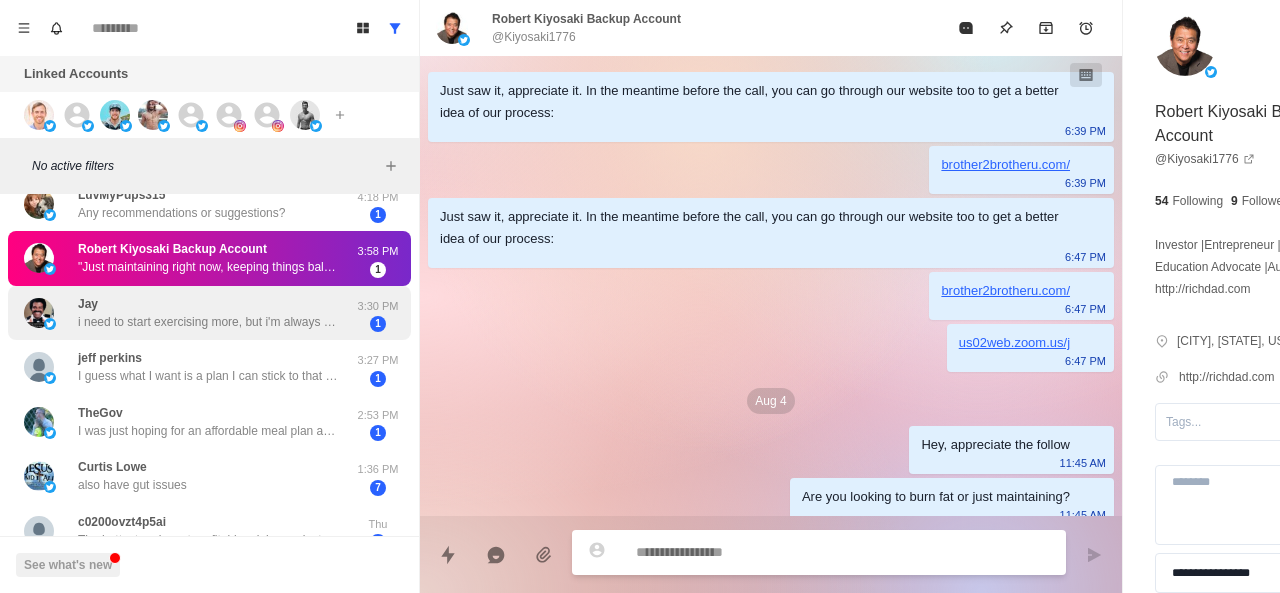 scroll, scrollTop: 140, scrollLeft: 0, axis: vertical 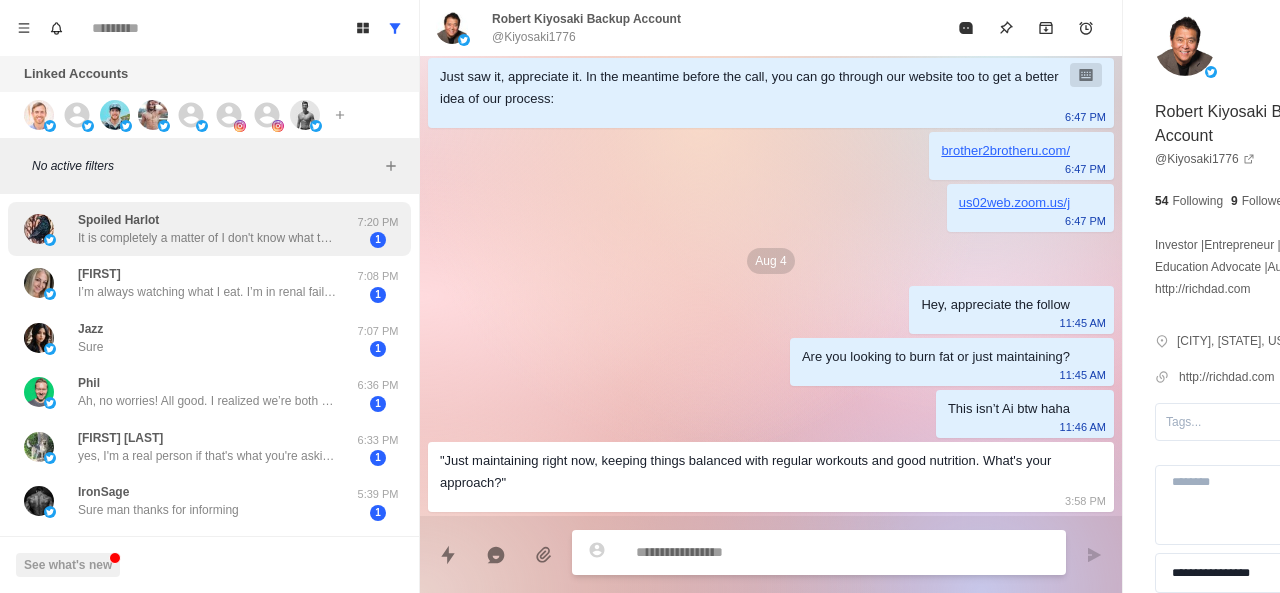 click on "Spoiled Harlot It is completely a matter of I don't know what to do/how to get started with the personal obstacles I've got." at bounding box center (208, 229) 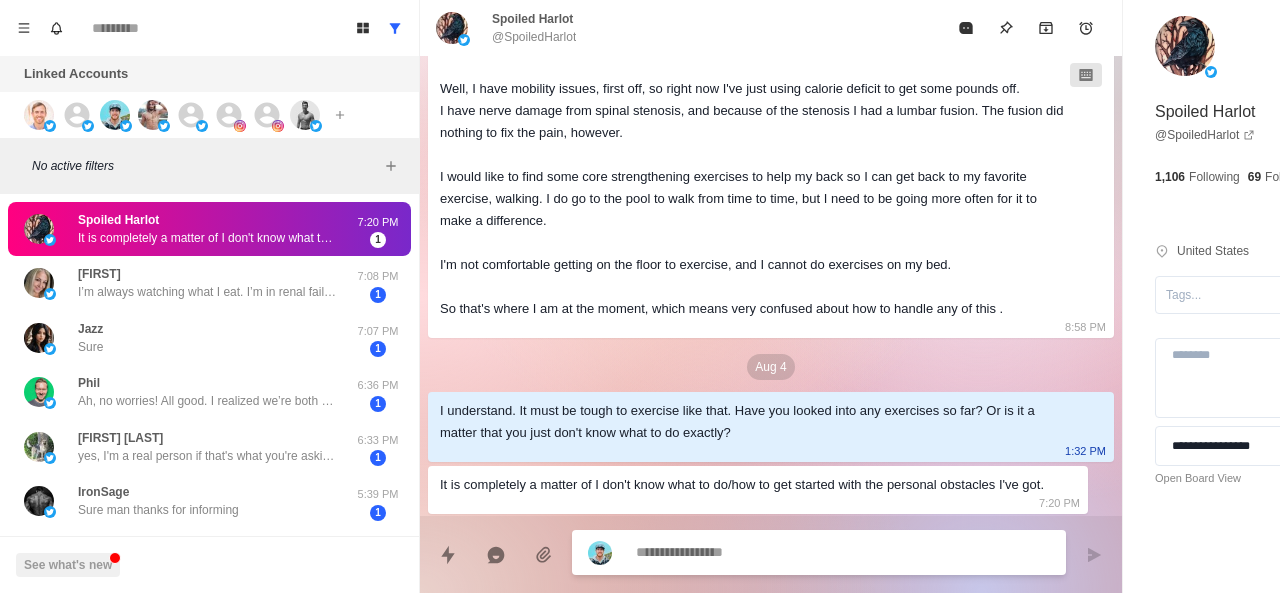 scroll, scrollTop: 1056, scrollLeft: 0, axis: vertical 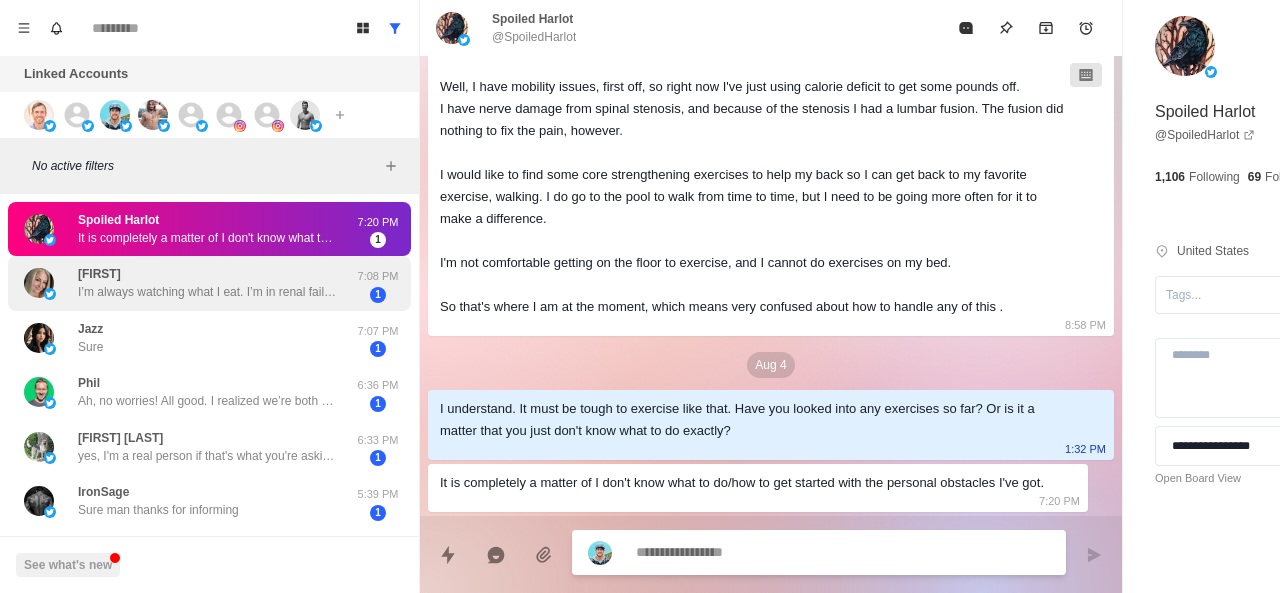 click on "[FIRST] I’m always watching what I eat. I’m in renal failure too.  I was a faithful gym person then just bogged down here in FL. With weeds and house problems.  Hope to be on the road to mend after cath in September." at bounding box center (208, 283) 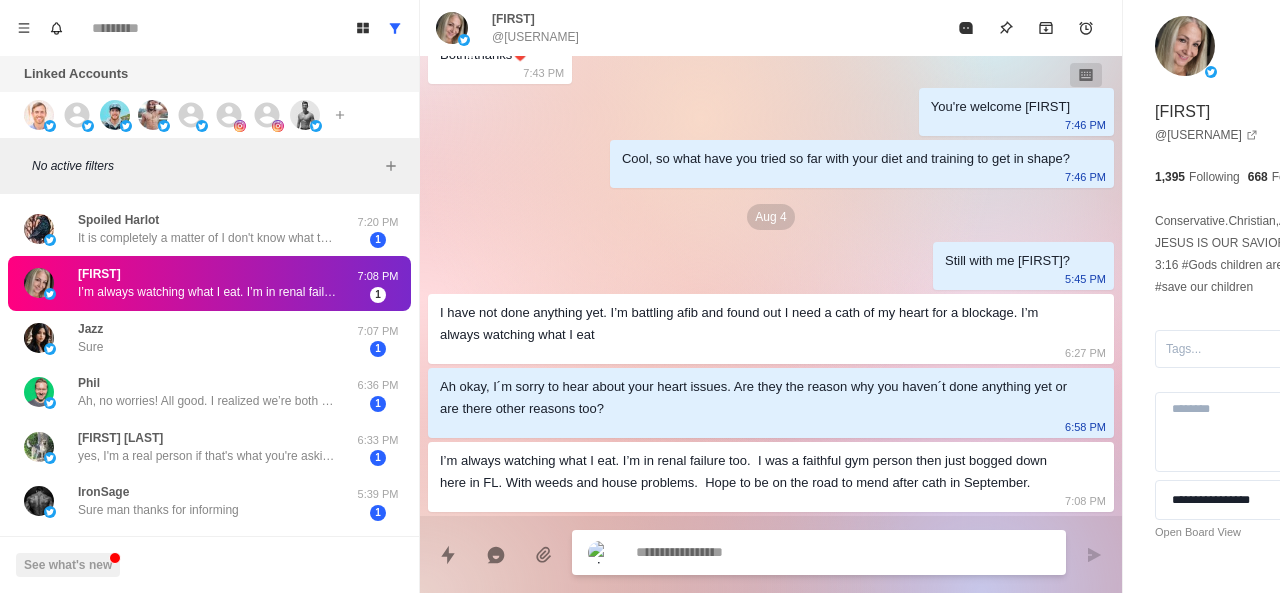 scroll, scrollTop: 618, scrollLeft: 0, axis: vertical 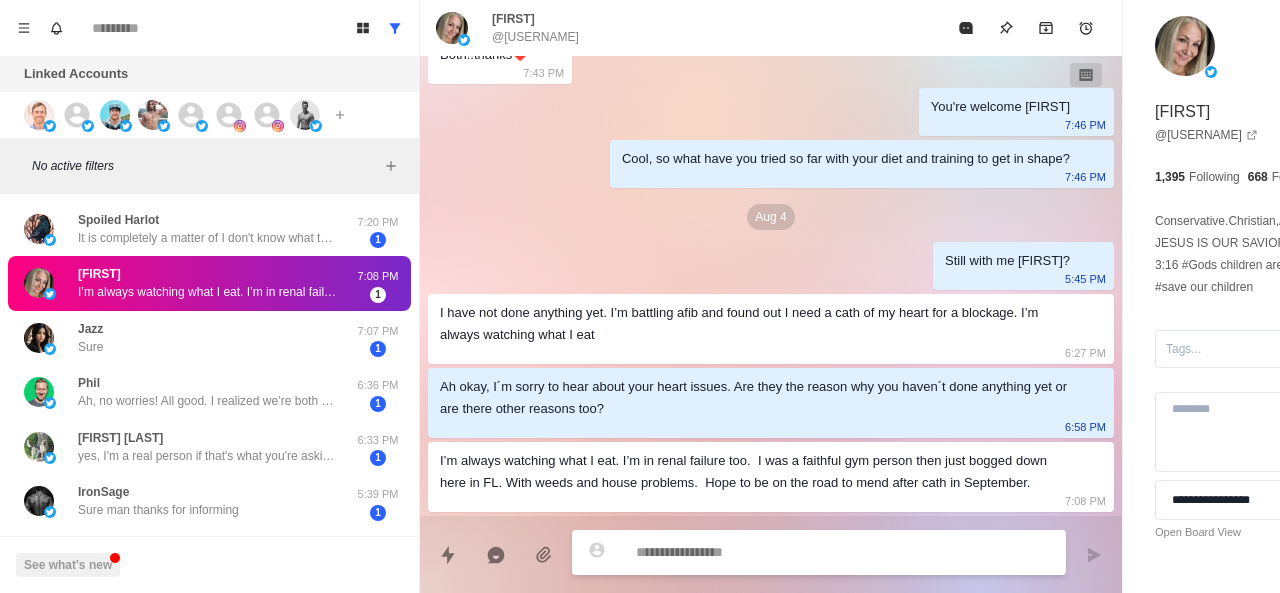 paste on "**********" 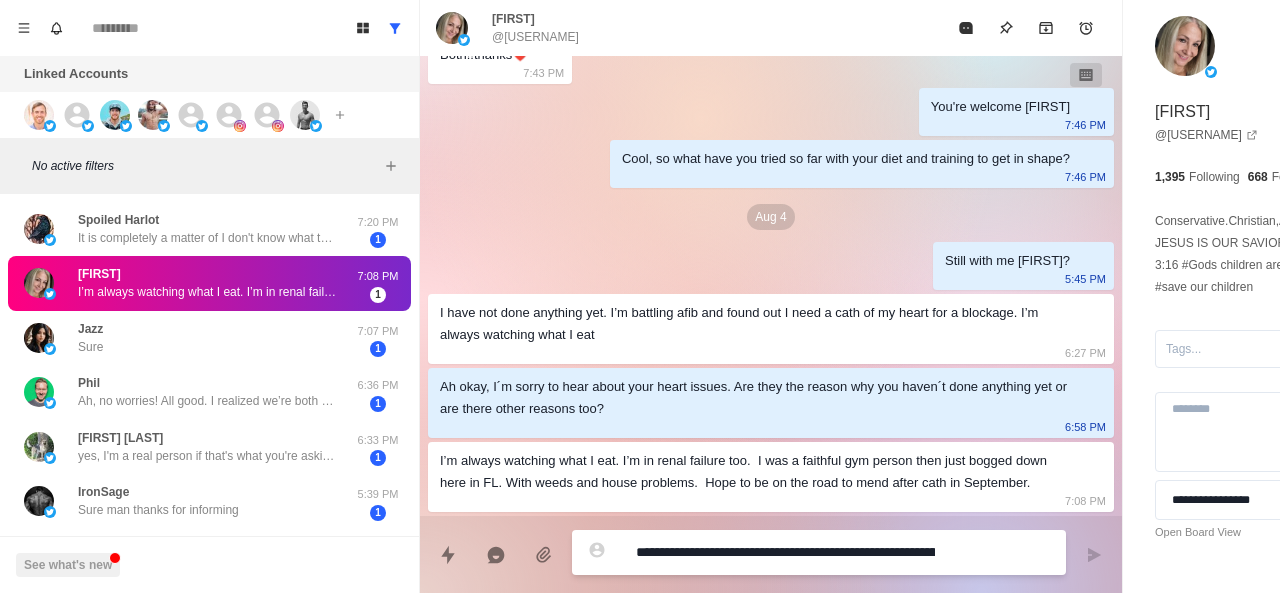 scroll, scrollTop: 16, scrollLeft: 0, axis: vertical 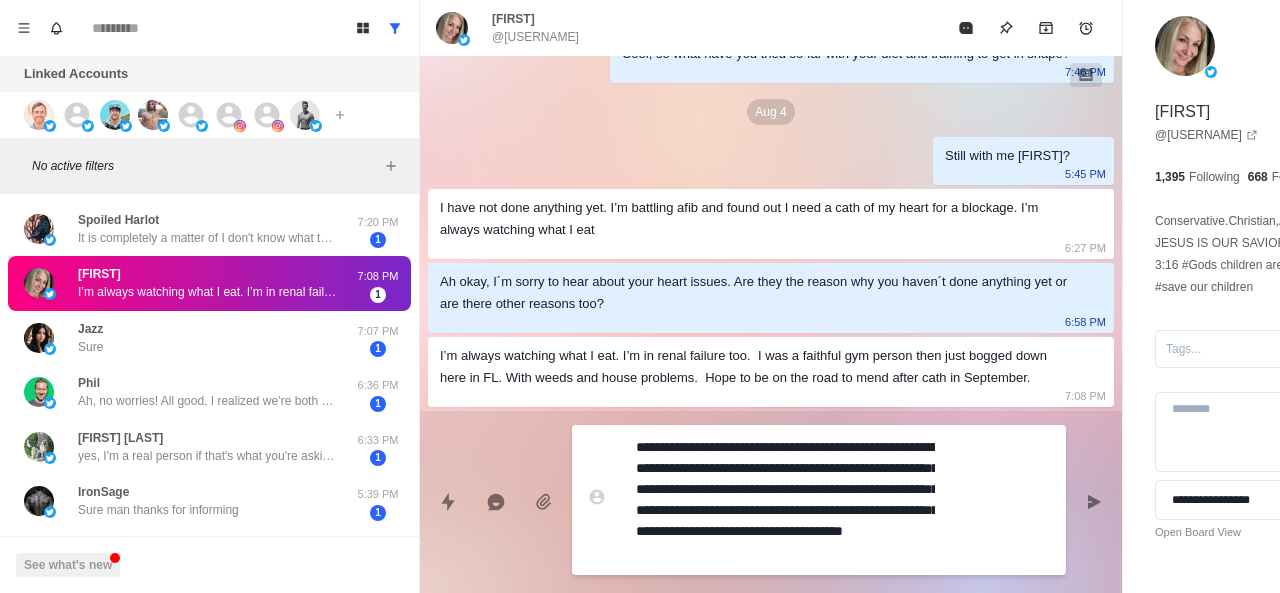 click on "**********" at bounding box center [785, 500] 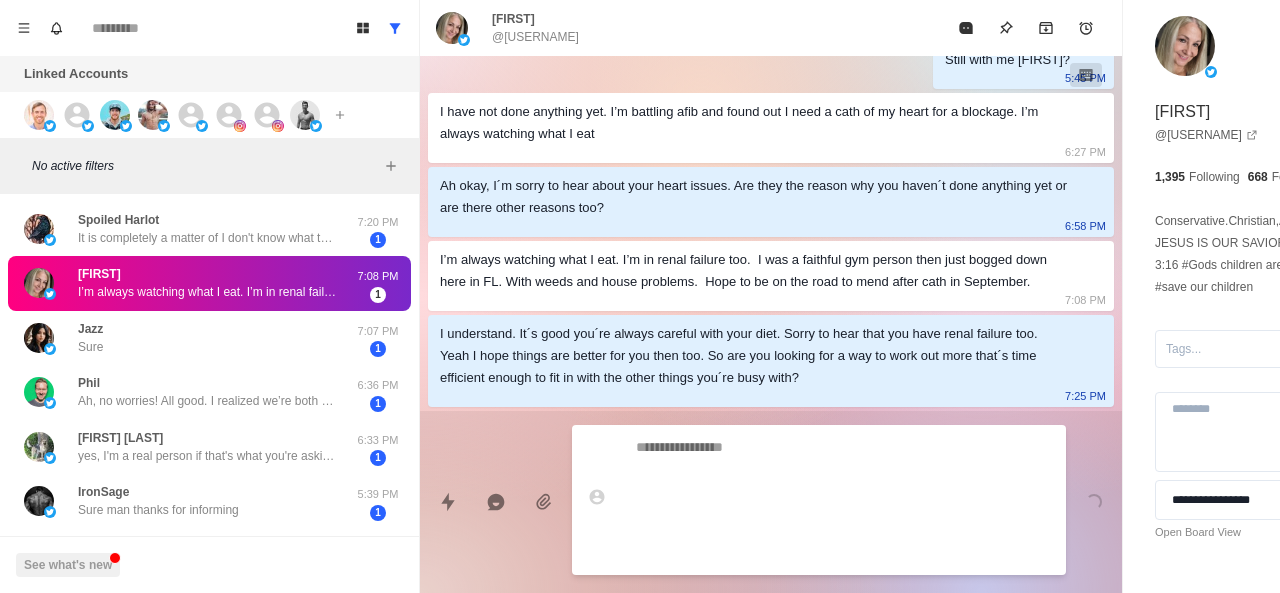 scroll, scrollTop: 0, scrollLeft: 0, axis: both 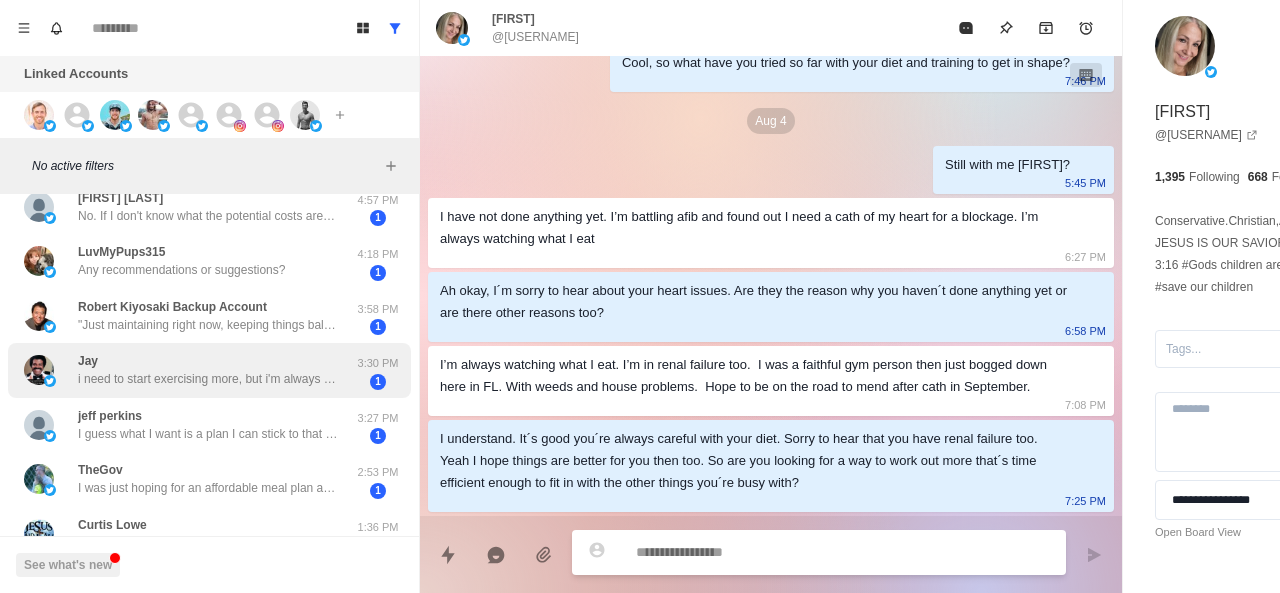 click on "[FIRST] i need to start exercising more, but i'm always out of breath. i'm taking it slow, but need to get to the point of pushing myself harder." at bounding box center (208, 370) 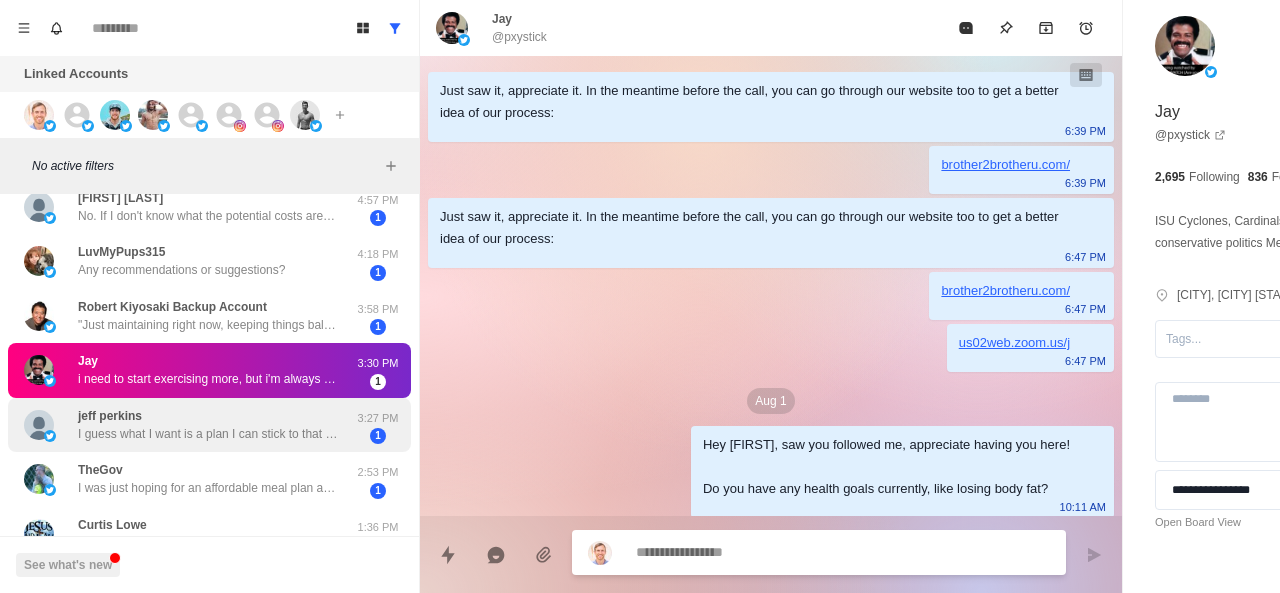 scroll, scrollTop: 1234, scrollLeft: 0, axis: vertical 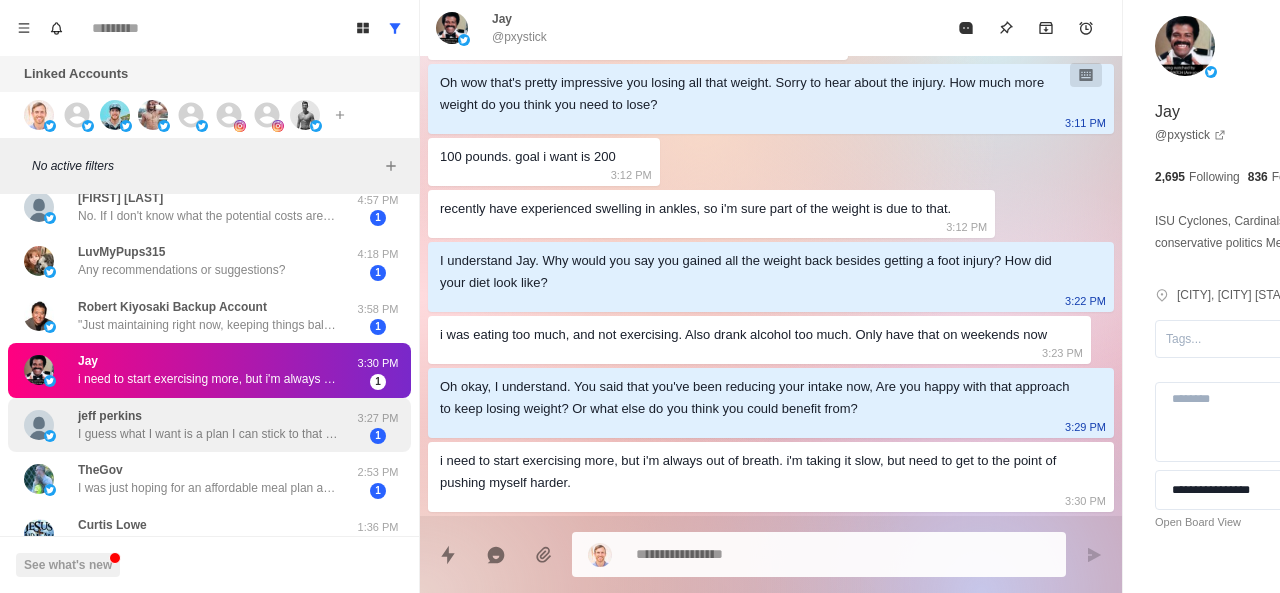 click on "[FIRST] [LAST] I guess what I want is a plan I can stick to that works for a 54 year old to get off the medication I’m on." at bounding box center (208, 425) 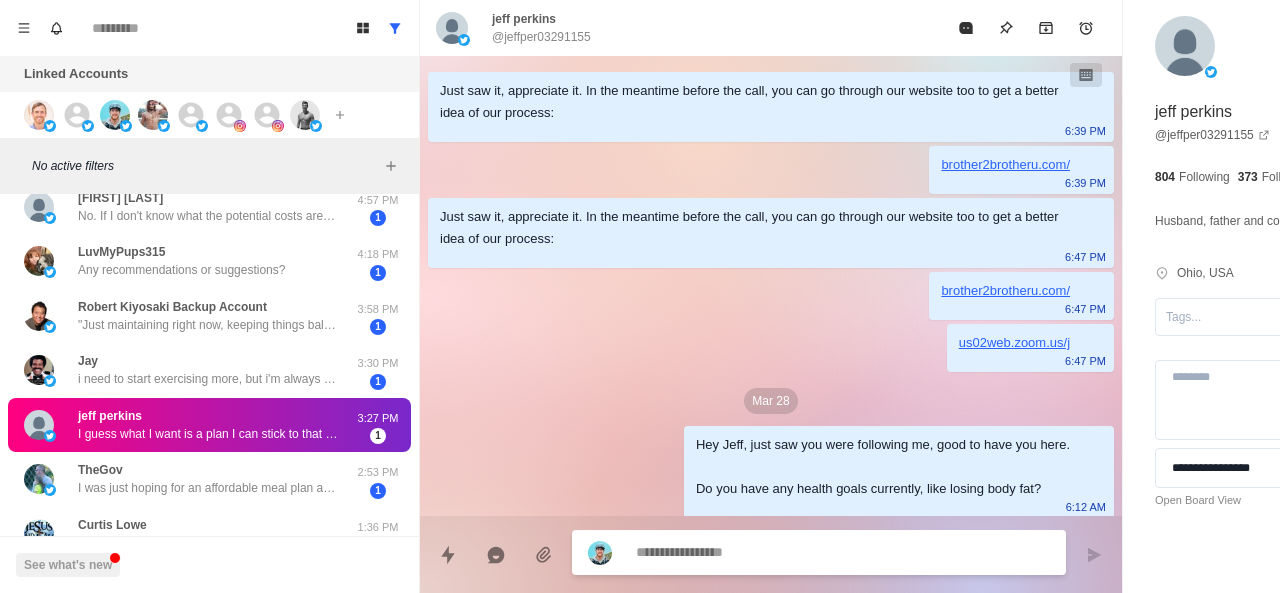 scroll, scrollTop: 1312, scrollLeft: 0, axis: vertical 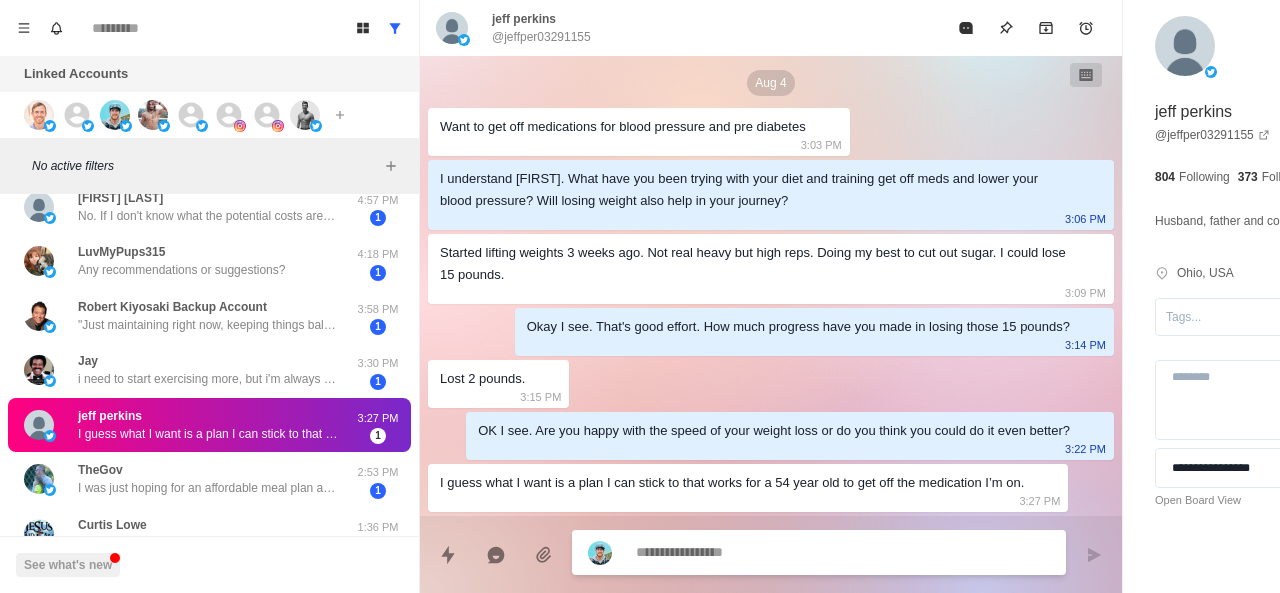 click at bounding box center (785, 552) 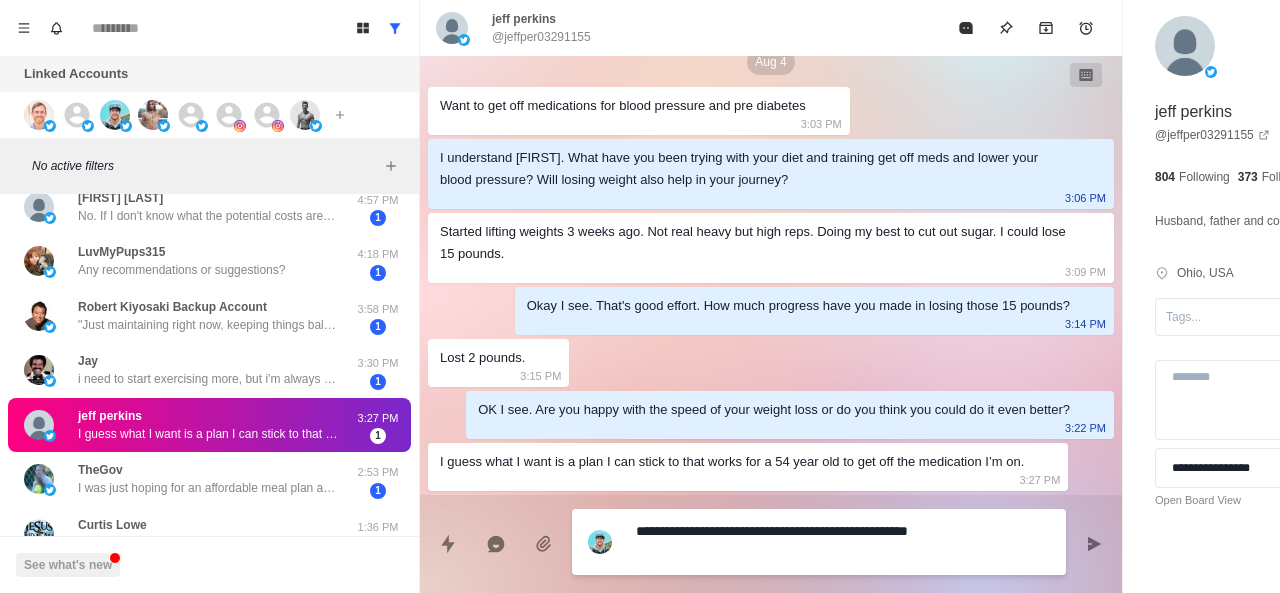 scroll, scrollTop: 404, scrollLeft: 0, axis: vertical 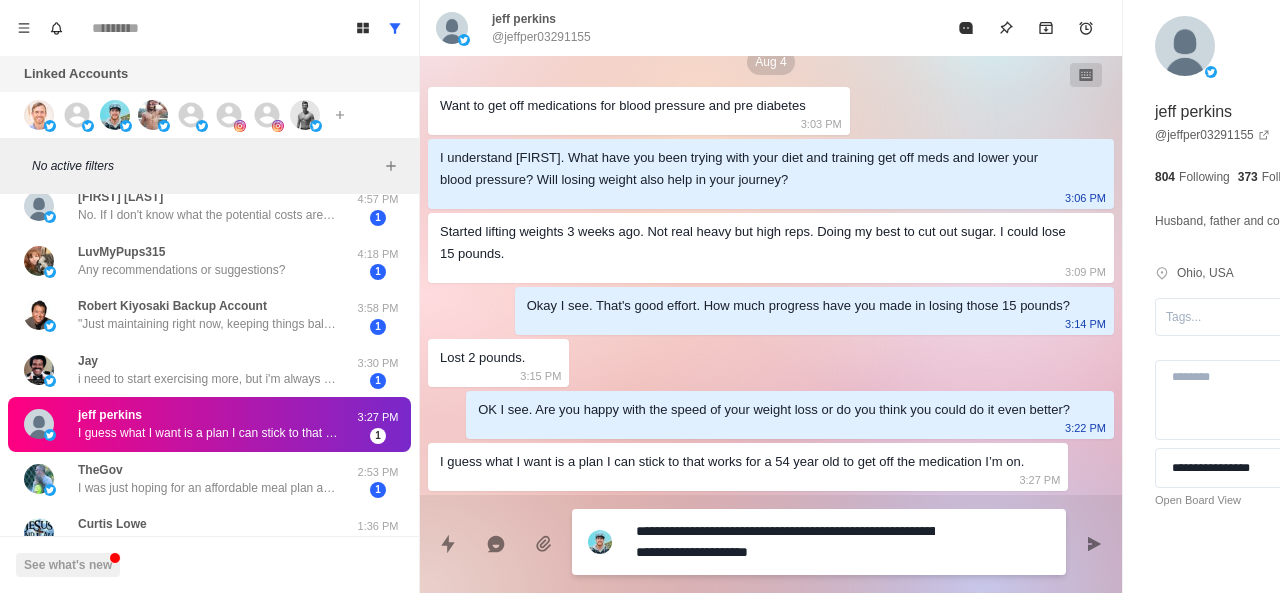 click on "**********" at bounding box center (785, 542) 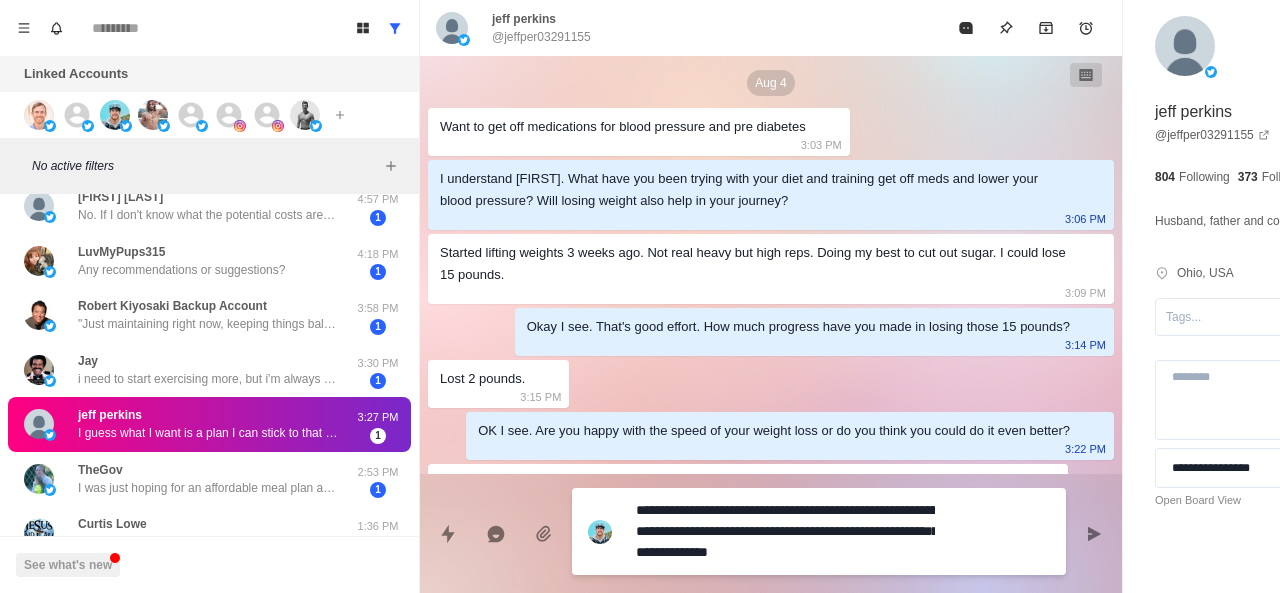 scroll, scrollTop: 1354, scrollLeft: 0, axis: vertical 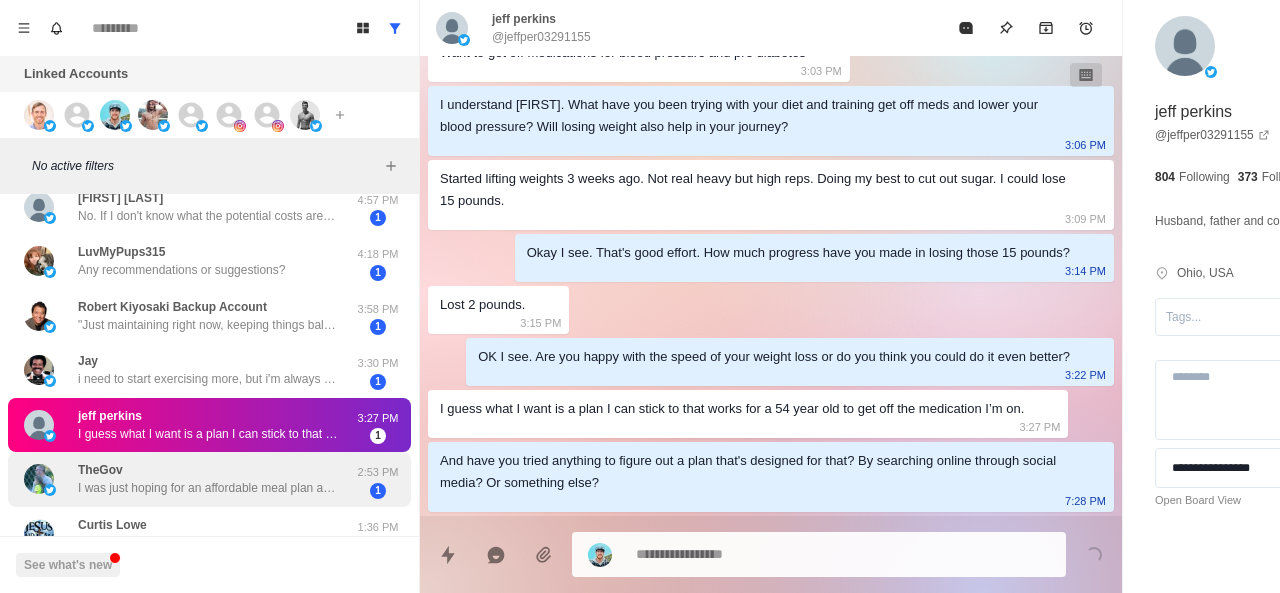 click on "TheGov I was just hoping for an affordable meal plan and workout routine to help lose overall mass
Without feeling like I am starving myself
I’m a teacher and married with 2 kids. My wife also works so we are a good middle class family, but some of these meal plans I see are unbelievable expensive" at bounding box center [208, 479] 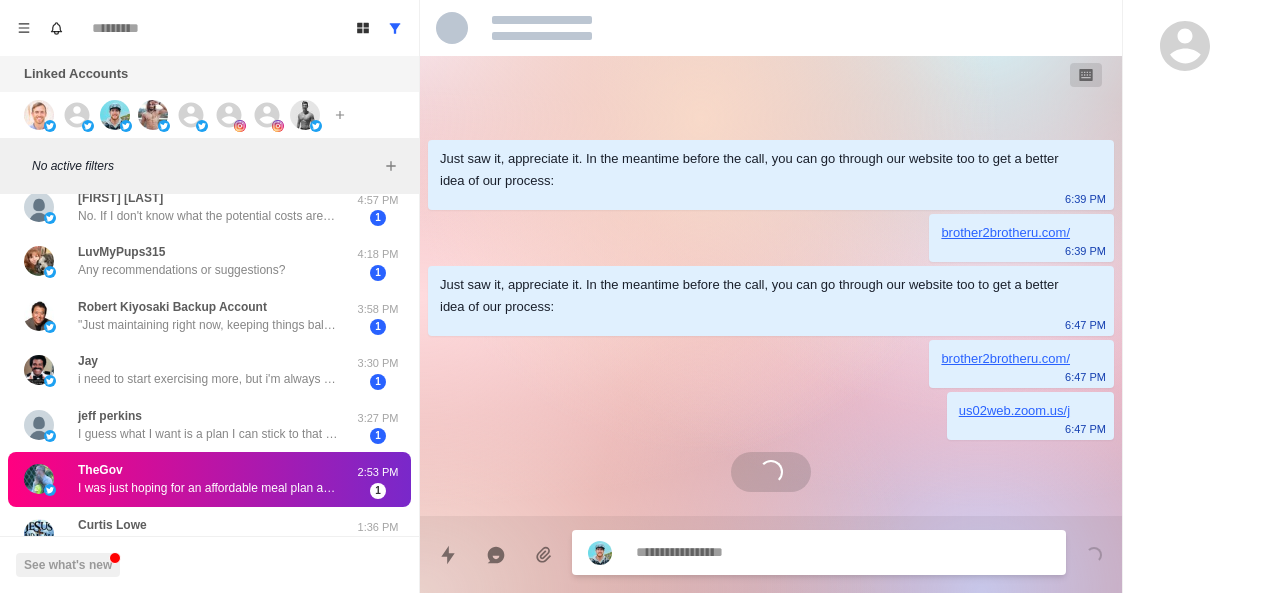 scroll, scrollTop: 0, scrollLeft: 0, axis: both 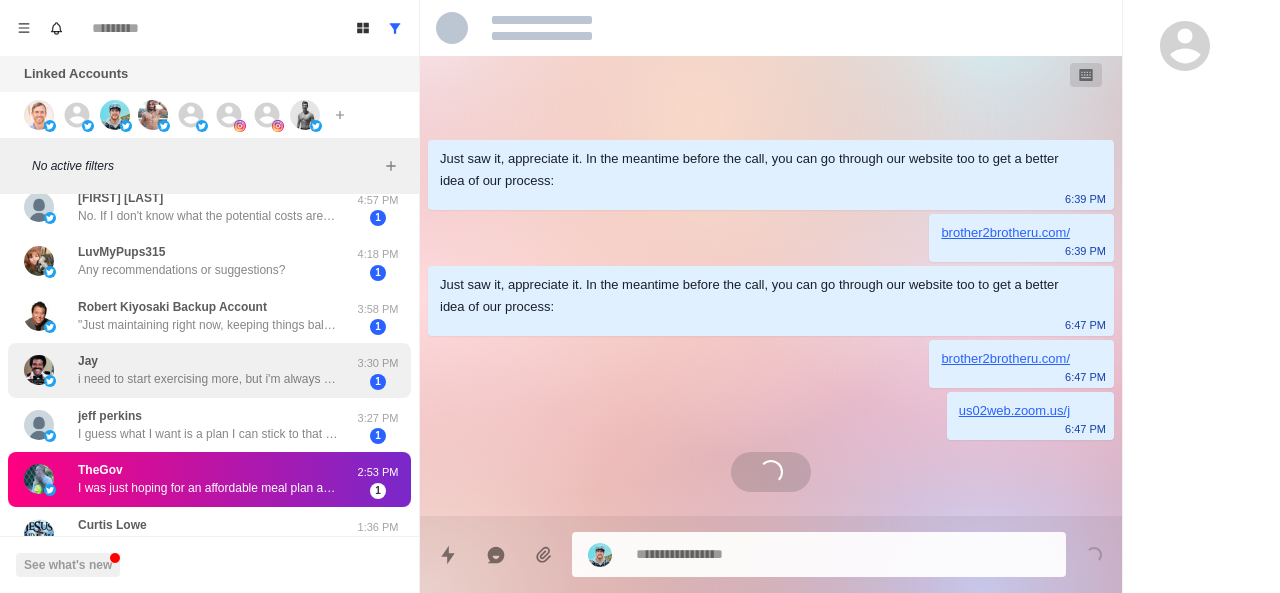 click on "i need to start exercising more, but i'm always out of breath. i'm taking it slow, but need to get to the point of pushing myself harder." at bounding box center [208, 379] 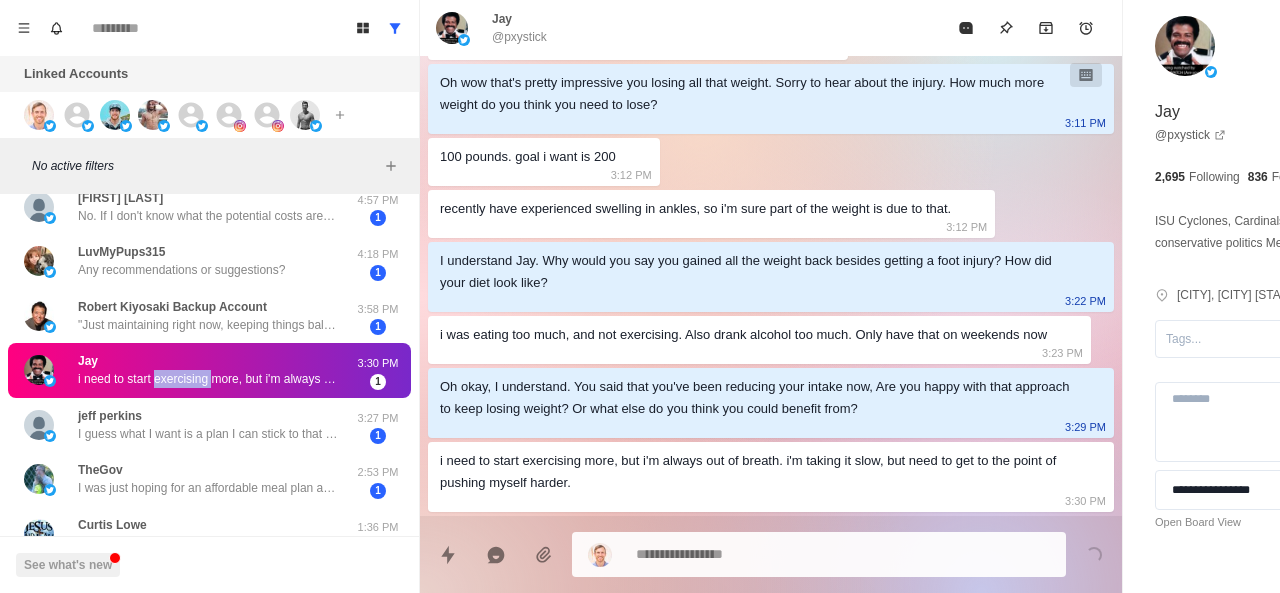 scroll, scrollTop: 0, scrollLeft: 0, axis: both 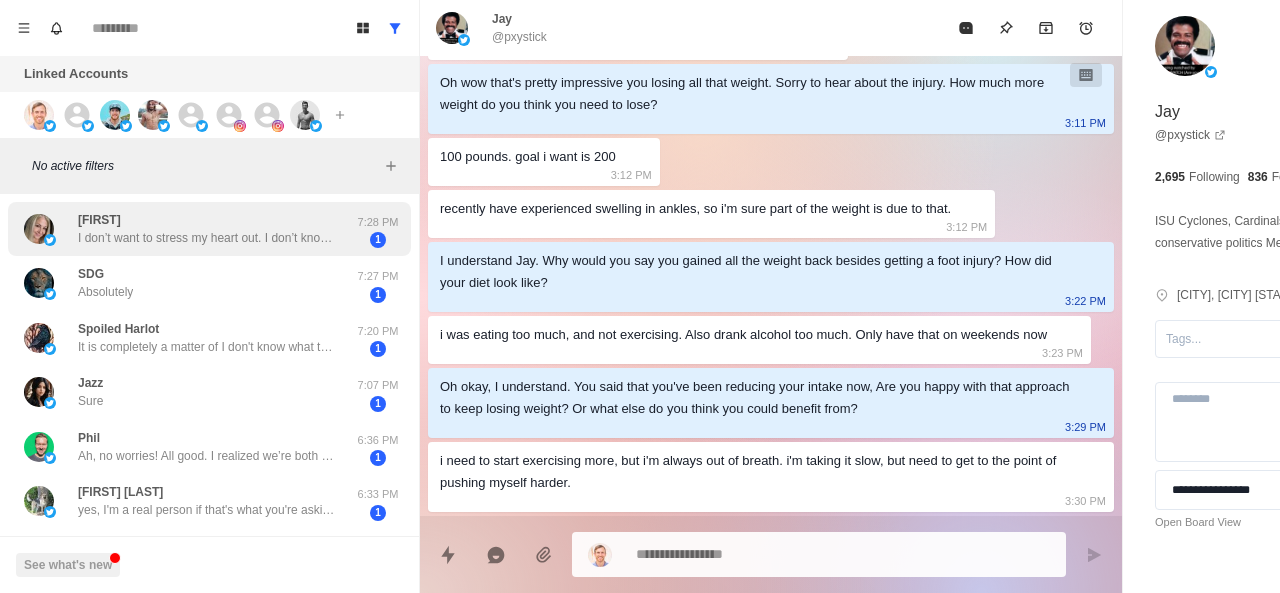 click on "[FIRST] I don’t want to stress my heart out. I don’t know where the block is and/or how severe it is.  It may be that the afib is aggravated by the block. So for now I’m
Playing it slow." at bounding box center [208, 229] 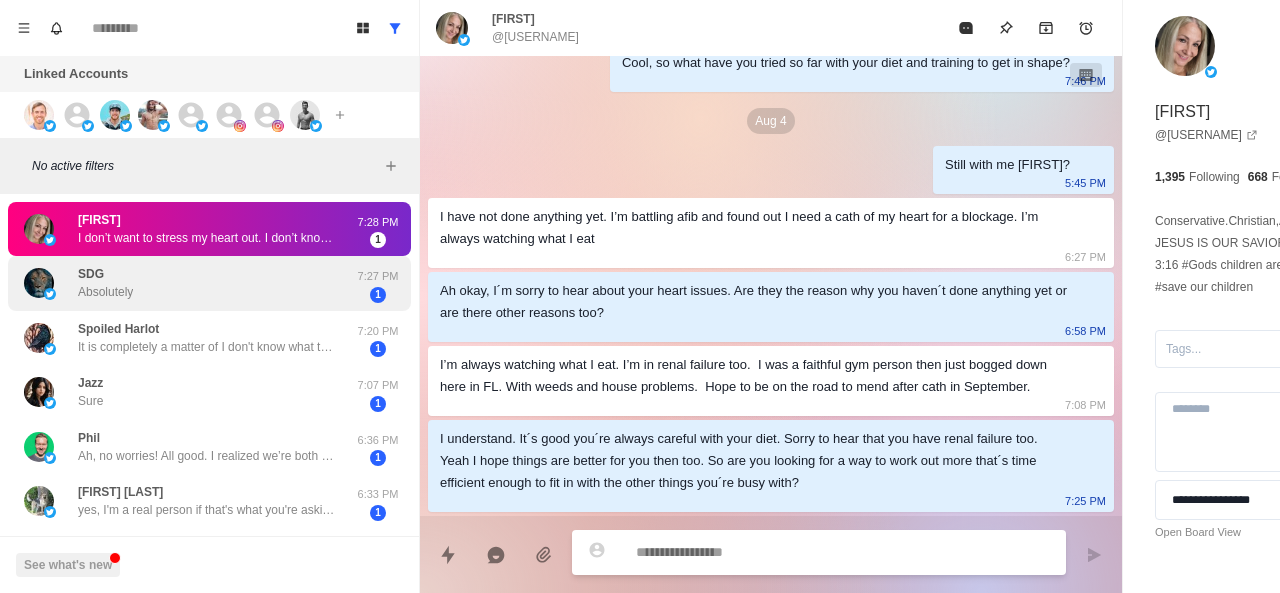 scroll, scrollTop: 832, scrollLeft: 0, axis: vertical 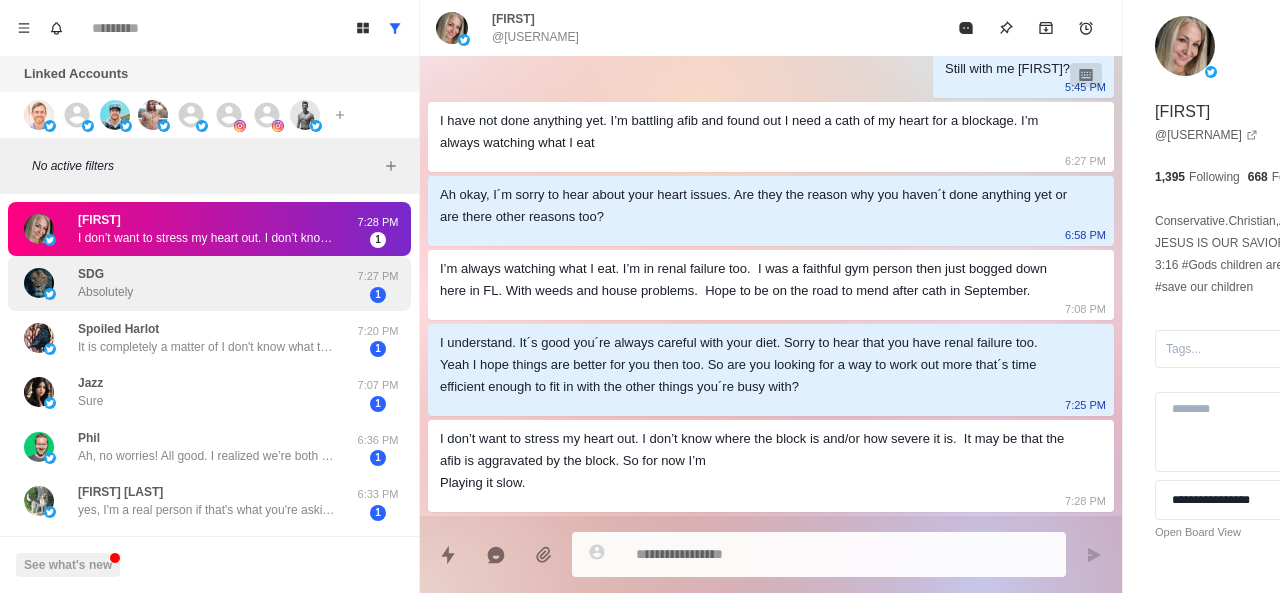 click on "SDG Absolutely" at bounding box center [188, 283] 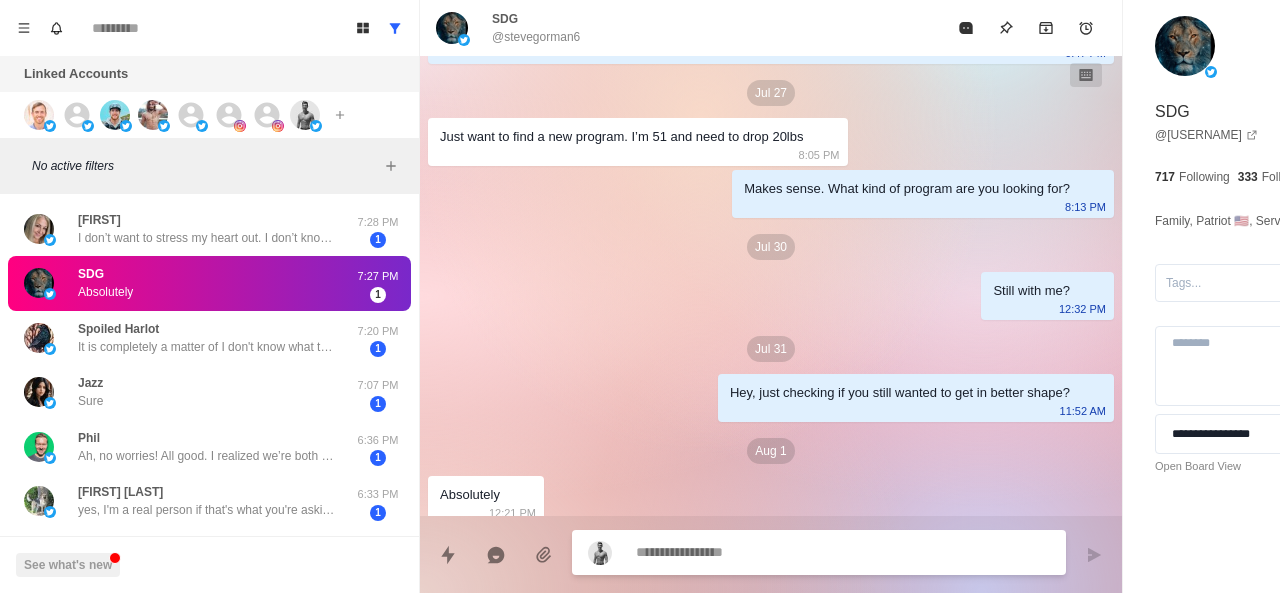 scroll, scrollTop: 786, scrollLeft: 0, axis: vertical 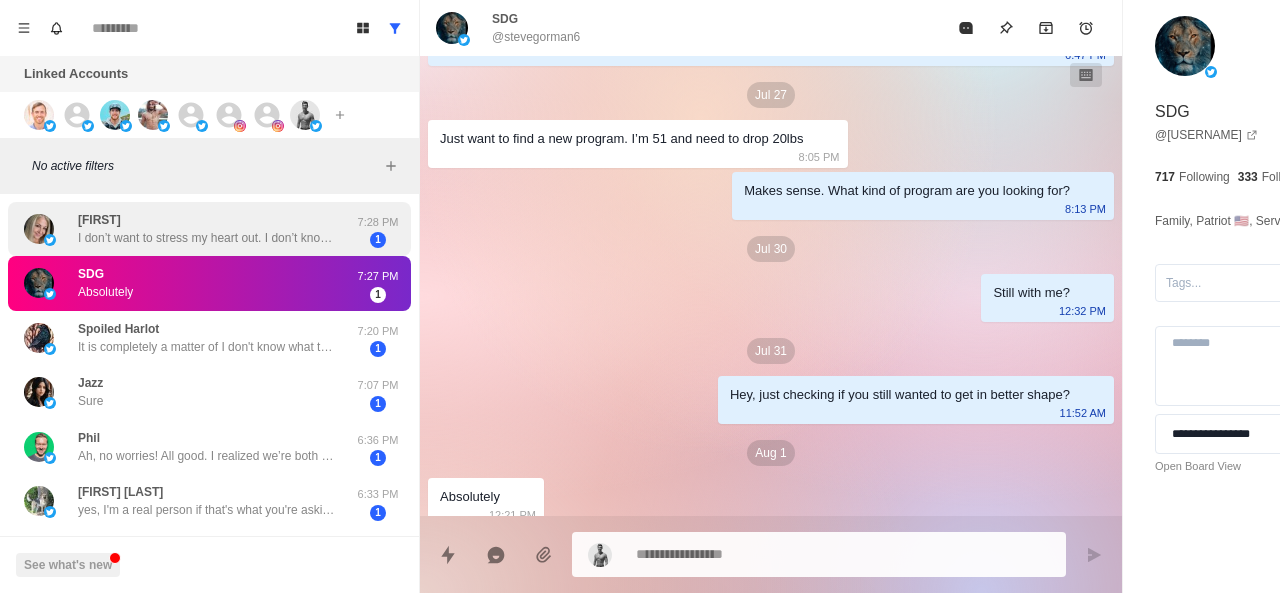 click on "I don’t want to stress my heart out. I don’t know where the block is and/or how severe it is.  It may be that the afib is aggravated by the block. So for now I’m
Playing it slow." at bounding box center [208, 238] 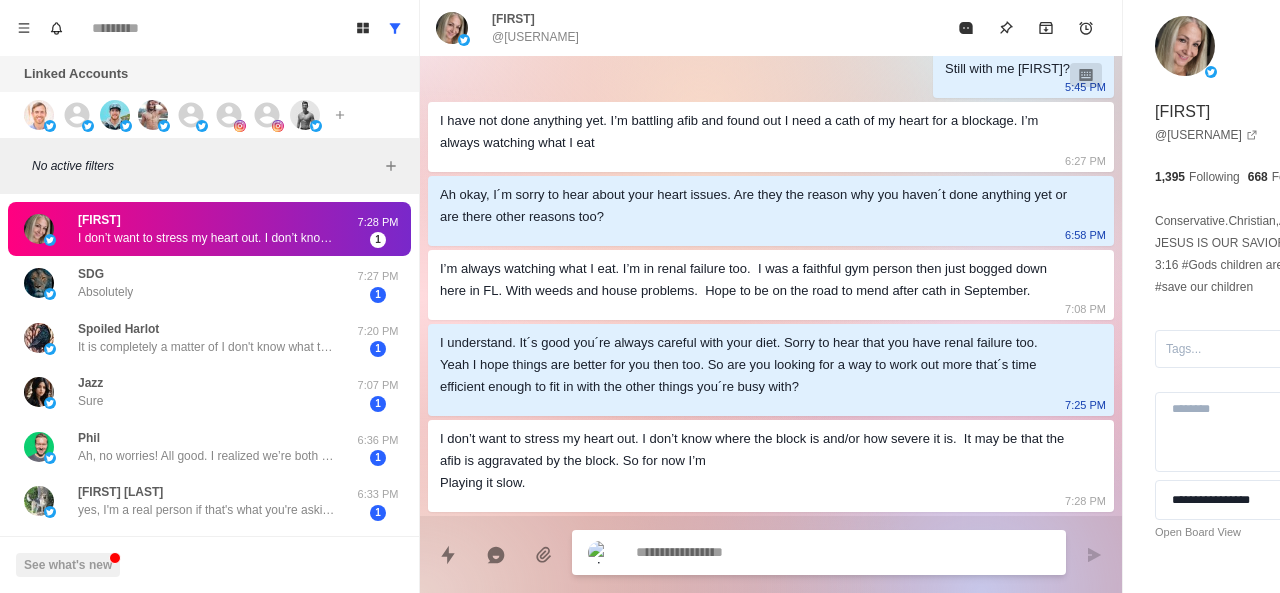 scroll, scrollTop: 832, scrollLeft: 0, axis: vertical 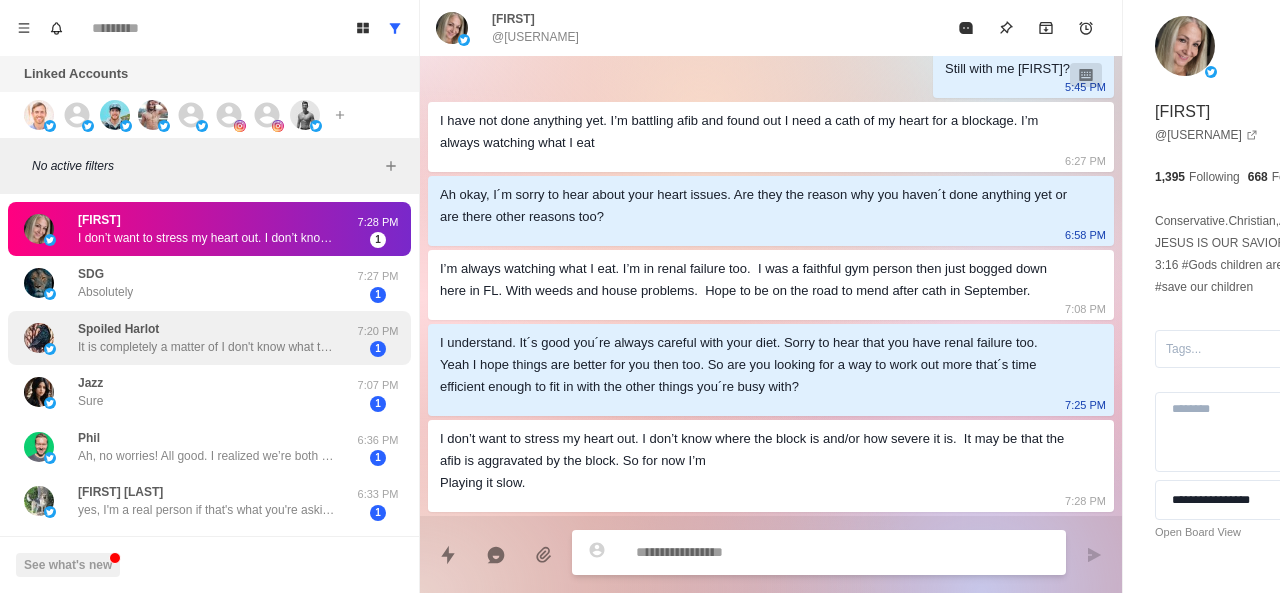 click on "It is completely a matter of I don't know what to do/how to get started with the personal obstacles I've got." at bounding box center [208, 347] 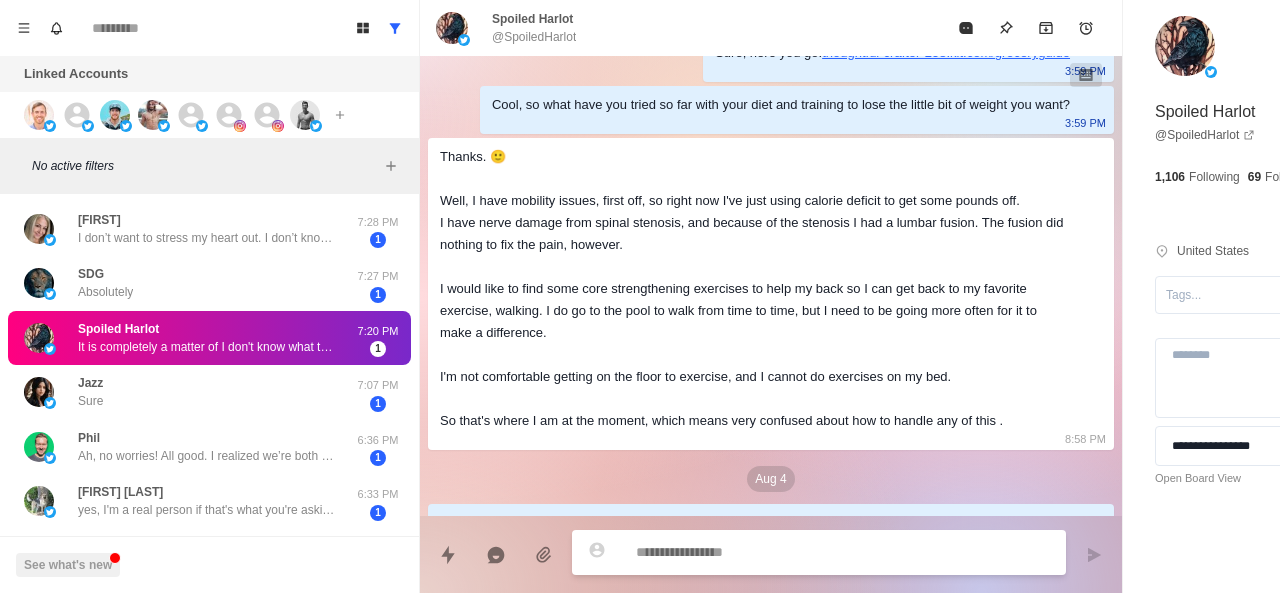 scroll, scrollTop: 1056, scrollLeft: 0, axis: vertical 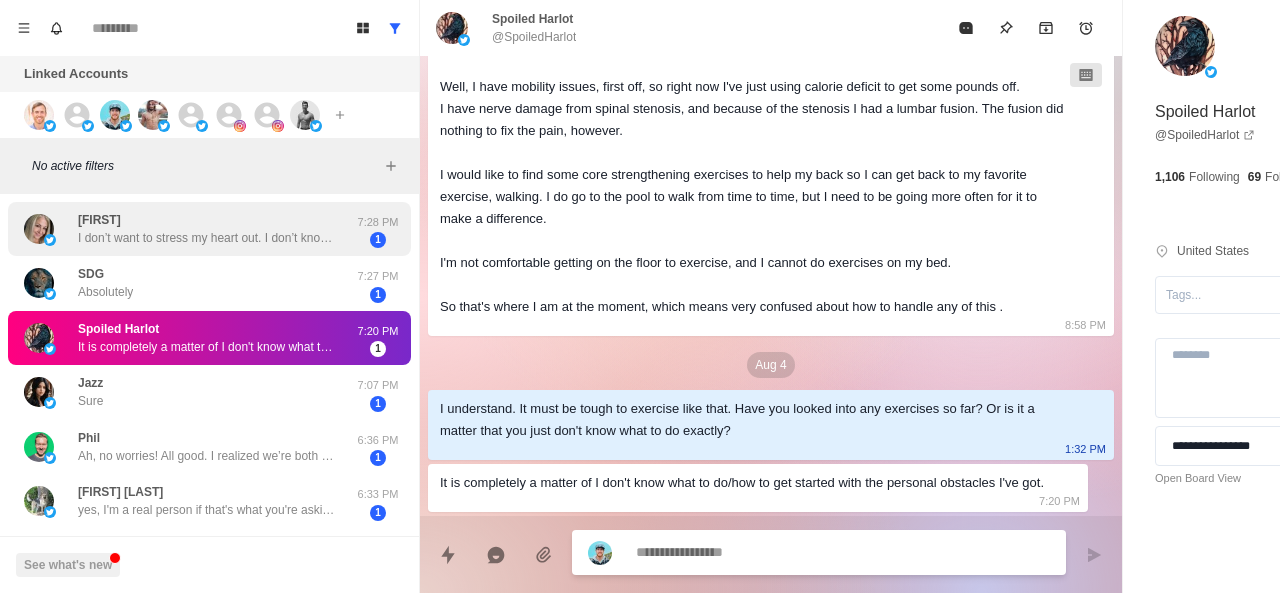 click on "[FIRST] I don’t want to stress my heart out. I don’t know where the block is and/or how severe it is.  It may be that the afib is aggravated by the block. So for now I’m
Playing it slow." at bounding box center [208, 229] 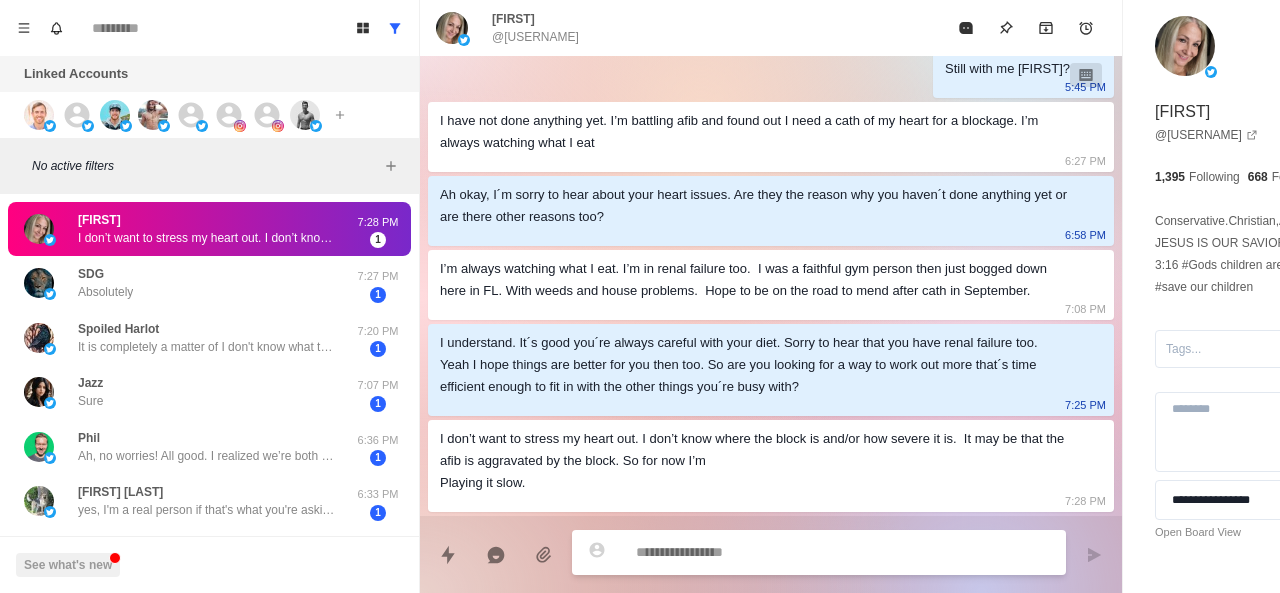 scroll, scrollTop: 832, scrollLeft: 0, axis: vertical 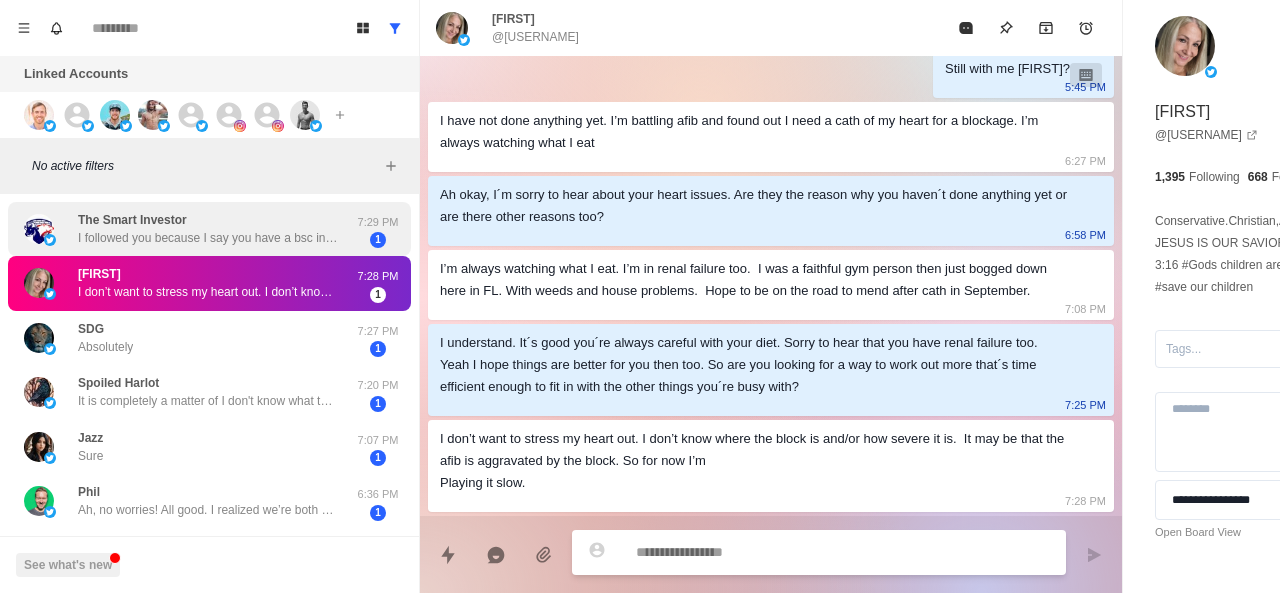 click on "I followed you because I say you have a bsc in pharmacy, I love keeping up with medicine." at bounding box center [208, 238] 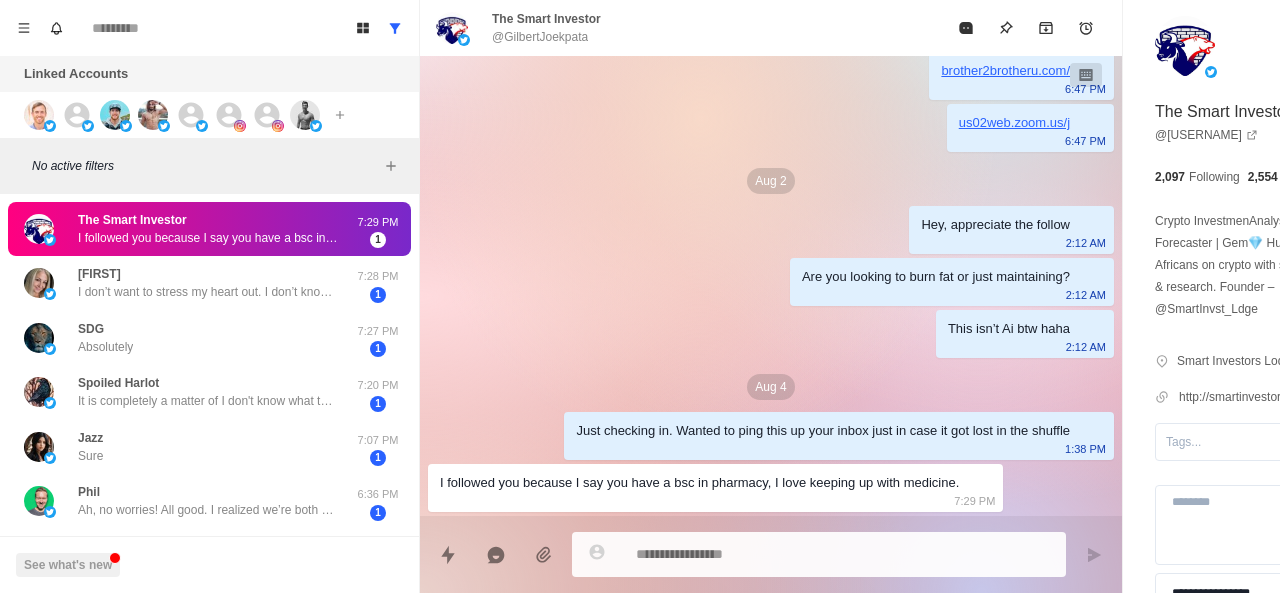 scroll, scrollTop: 316, scrollLeft: 0, axis: vertical 